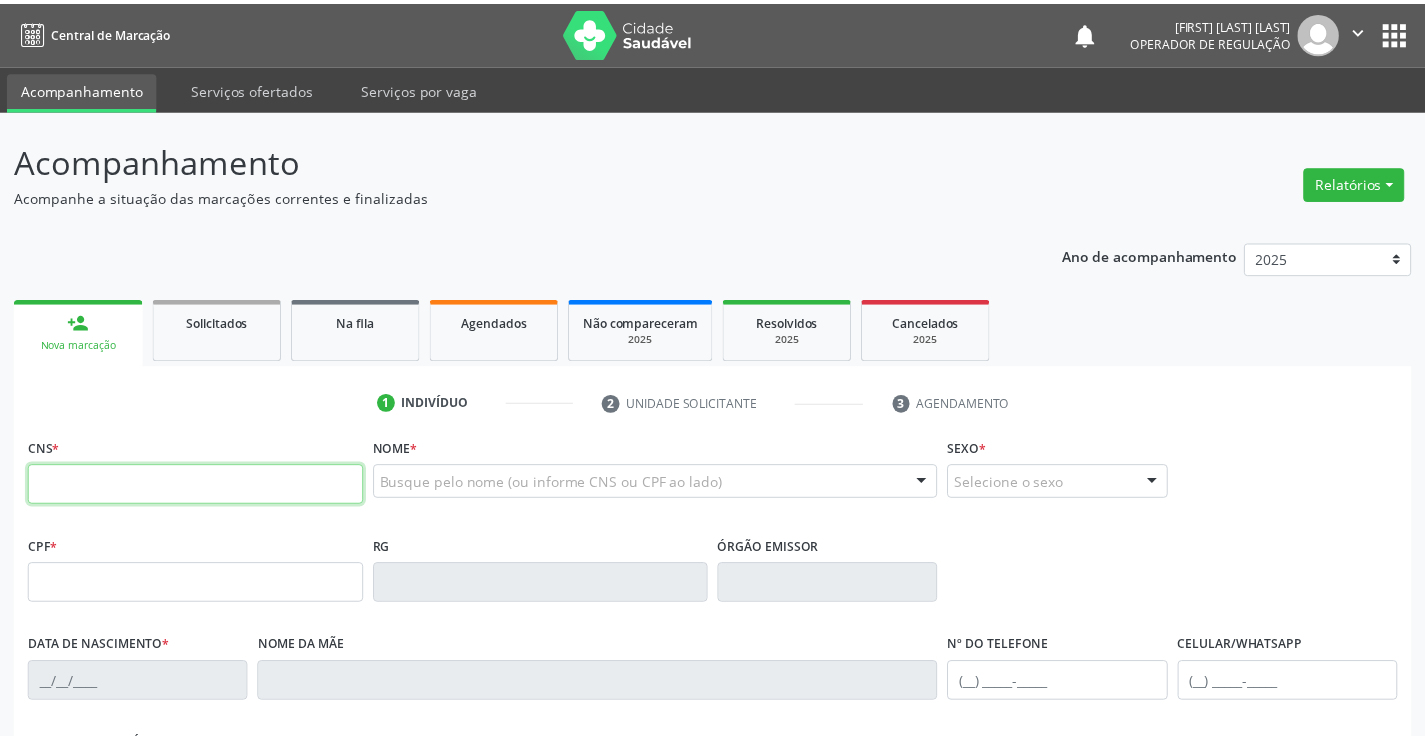 scroll, scrollTop: 0, scrollLeft: 0, axis: both 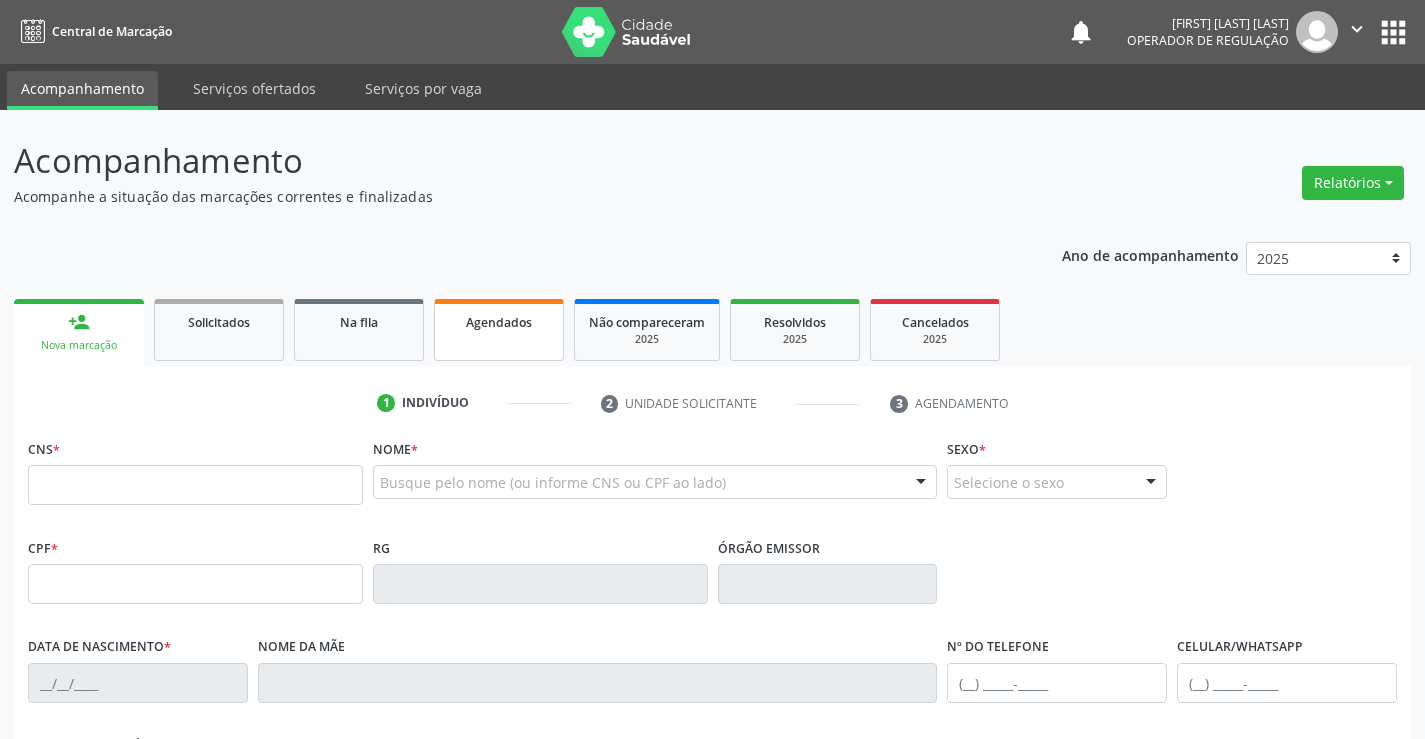 click on "Agendados" at bounding box center [499, 322] 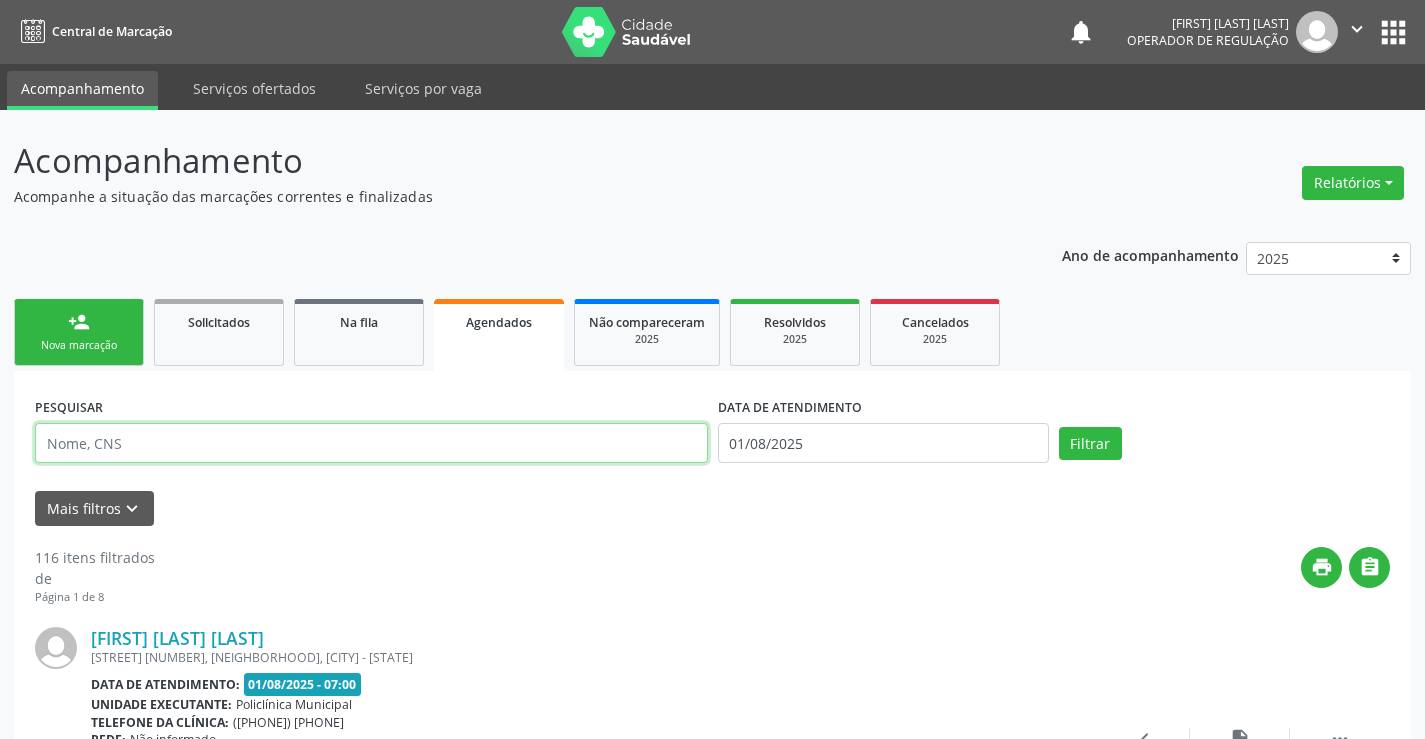 click at bounding box center [371, 443] 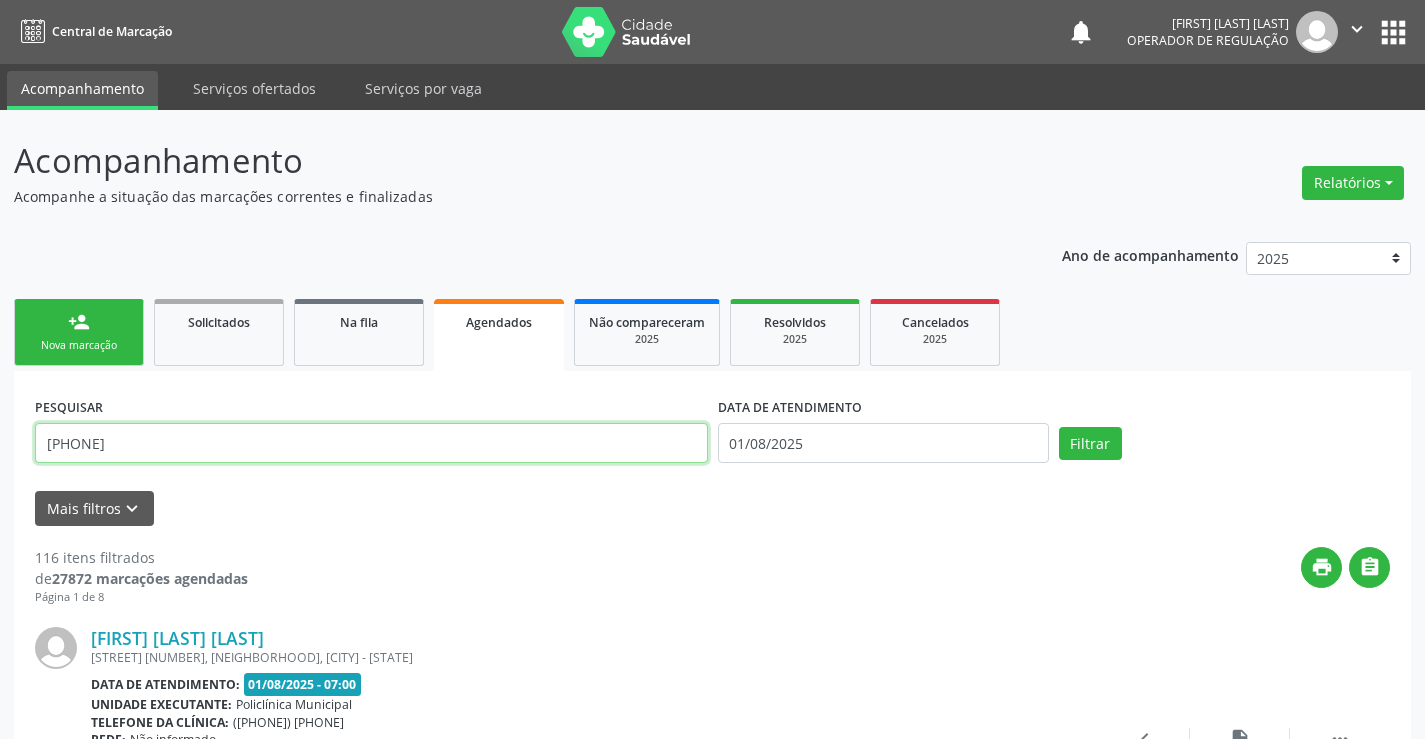 type on "700807963908689" 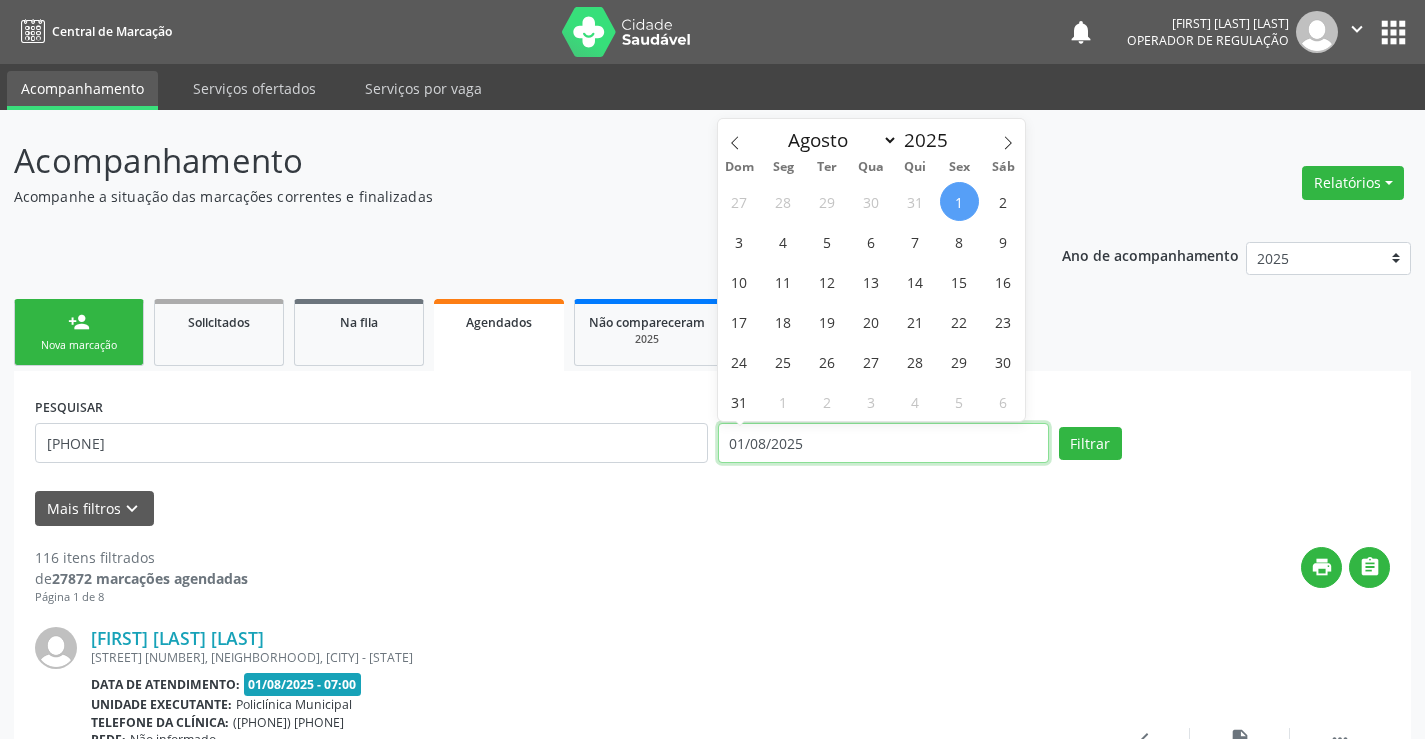 click on "01/08/2025" at bounding box center [883, 443] 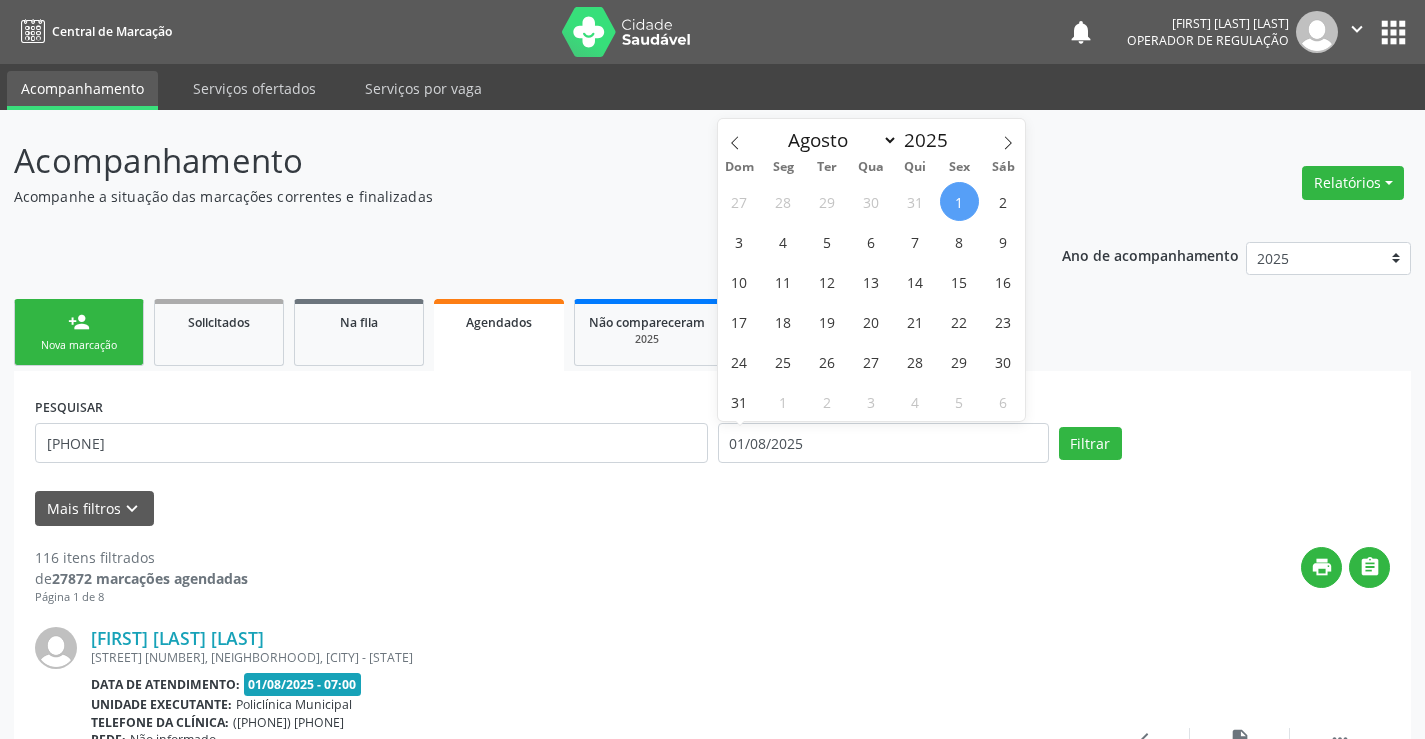 click on "1" at bounding box center [959, 201] 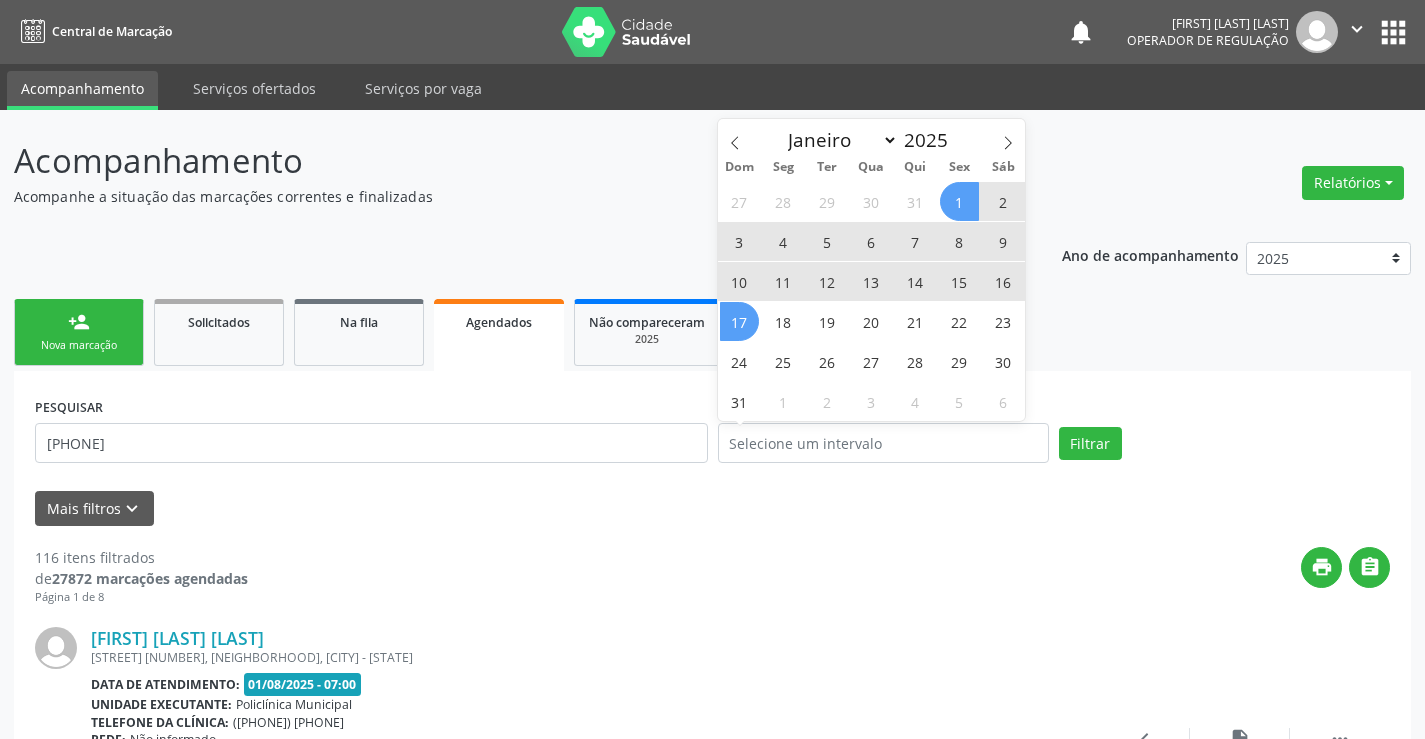 click on "Anthony Rafael Oliveira Silva
RESIDENCIA VIDA NOVA, S/N, MUTIRAO, Campo Formoso - BA
Data de atendimento:
01/08/2025 - 07:00
Unidade executante:
Policlínica Municipal
Telefone da clínica:
(74) 6451312
Rede:
Não informado
Profissional executante:
Pedro Augusto Pessoa de Abreu
Item de agendamento:
Médico Otorrinolaringologista
Motivo de agendamento:
Não informado
Preparo:
Não informado
Senha de atendimento:
S00168392
Solicitado por Emilly Maia em 29/07/2025 - há 3 dias

Mais ações
insert_drive_file
Exportar (PDF)
check
Resolvido" at bounding box center (712, 750) 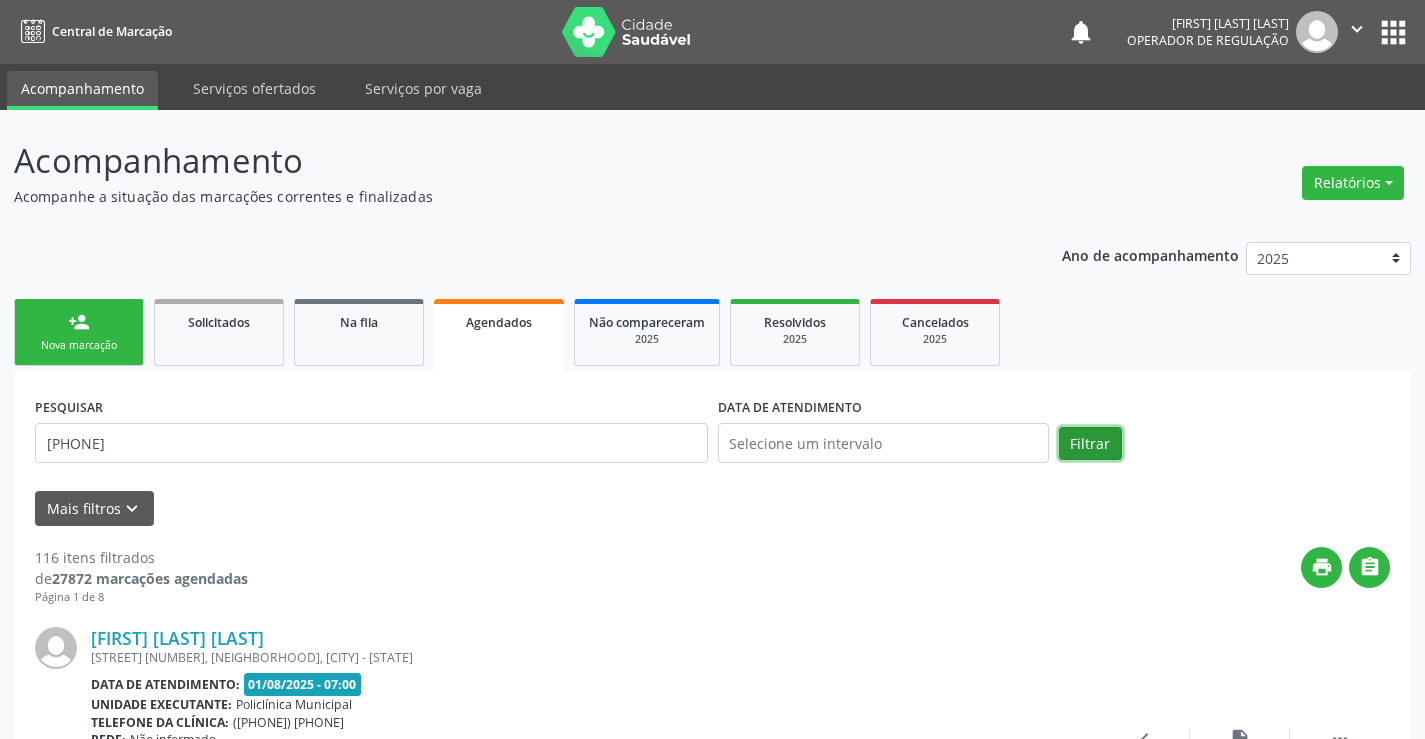 click on "Filtrar" at bounding box center [1090, 444] 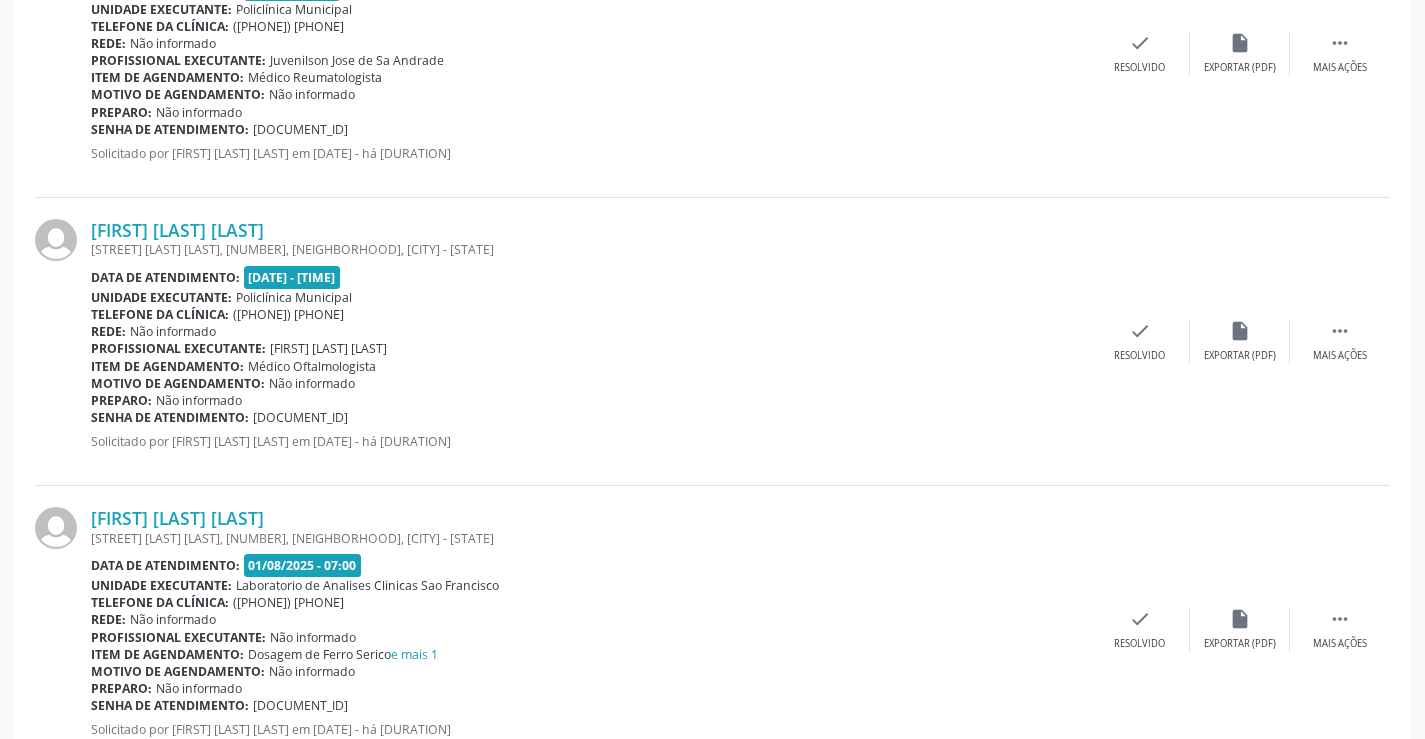 scroll, scrollTop: 1054, scrollLeft: 0, axis: vertical 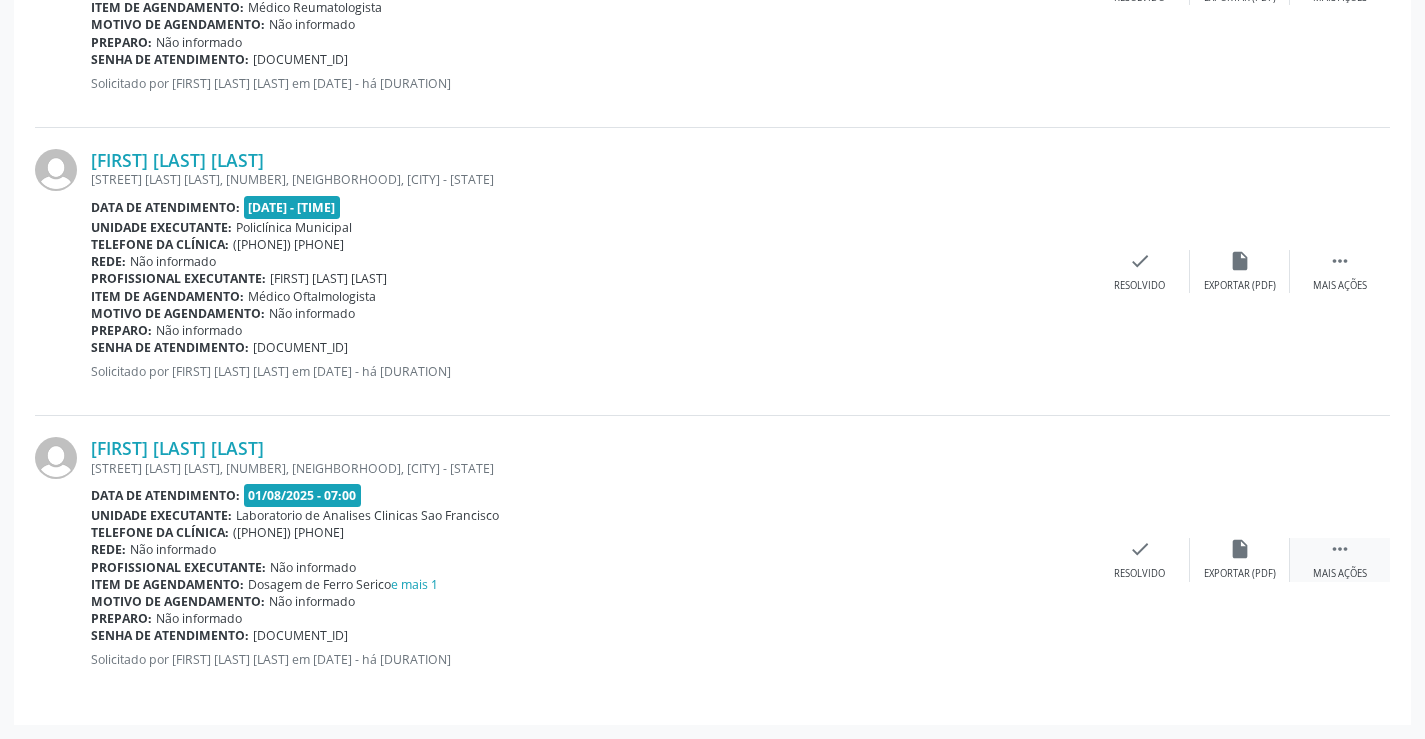 click on "" at bounding box center (1340, 549) 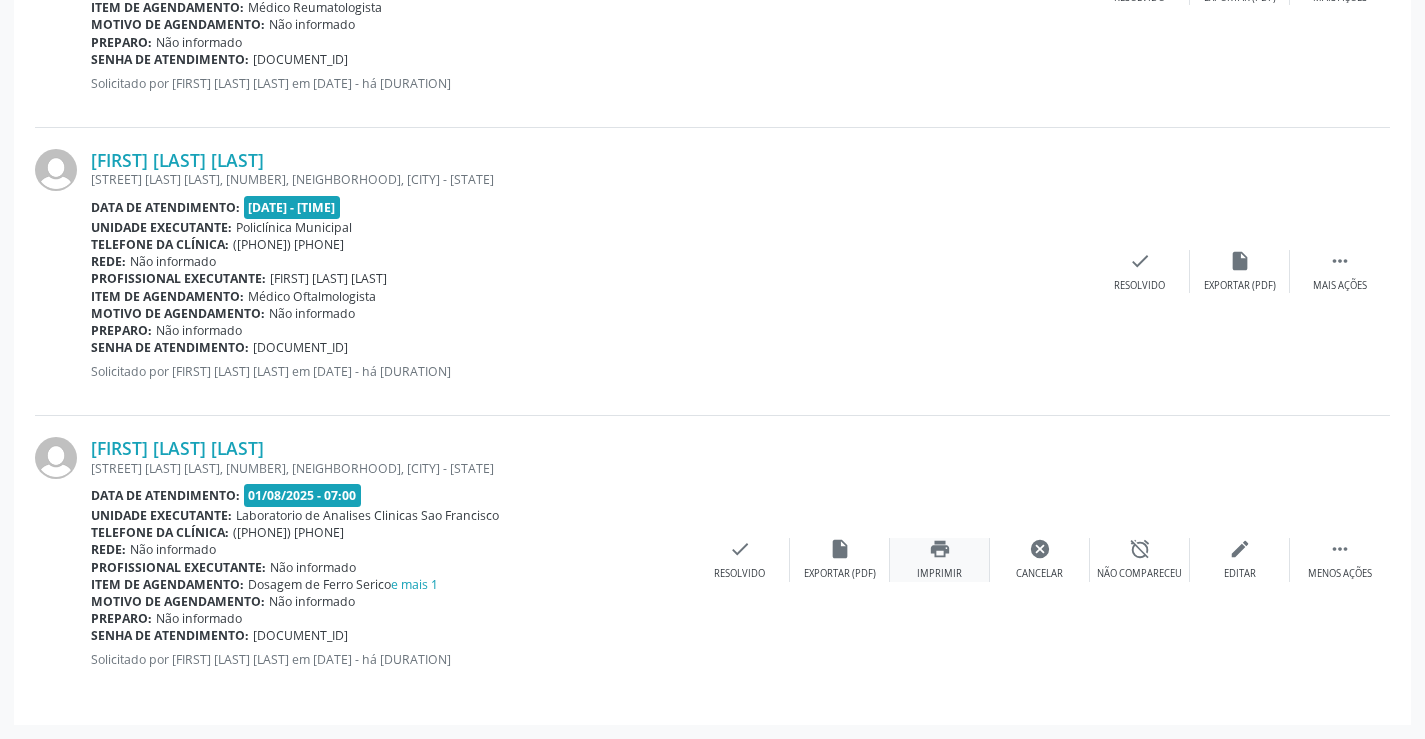 click on "print" at bounding box center [940, 549] 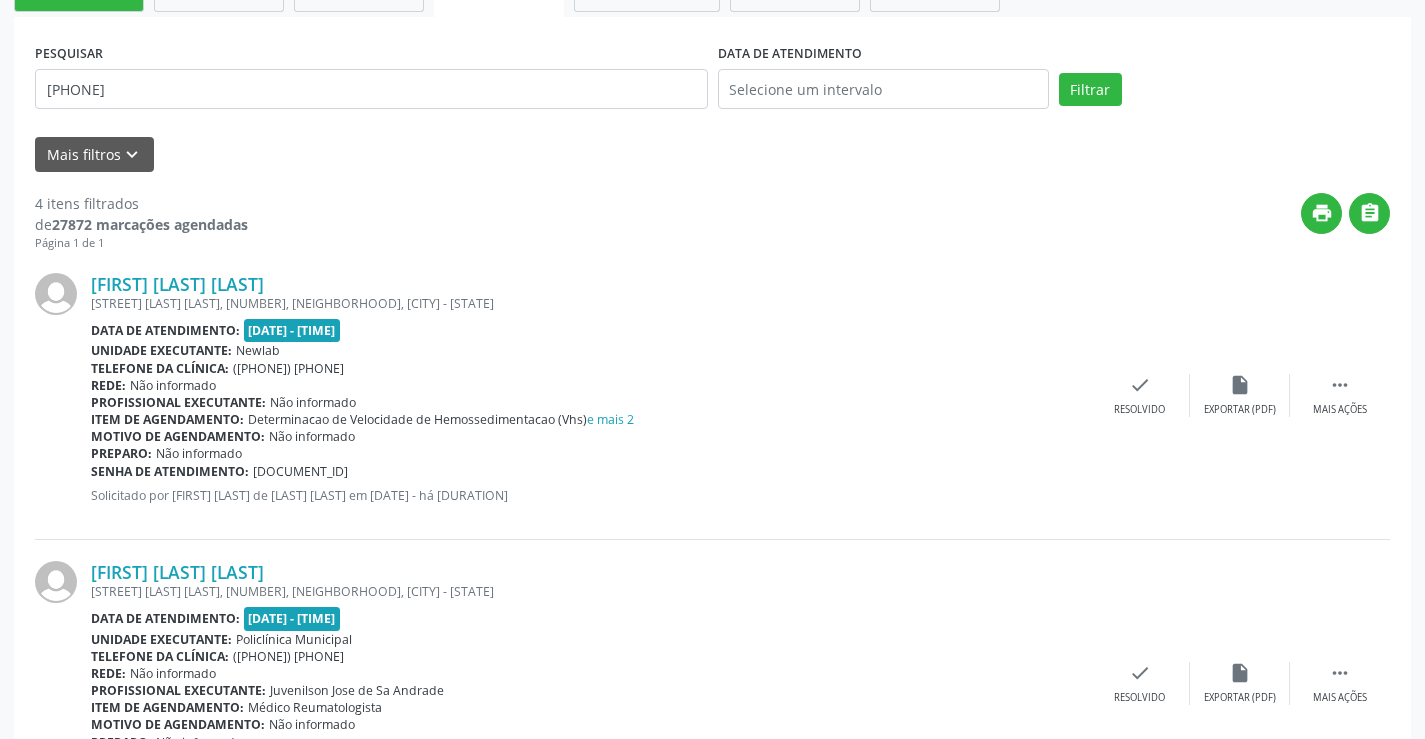 scroll, scrollTop: 0, scrollLeft: 0, axis: both 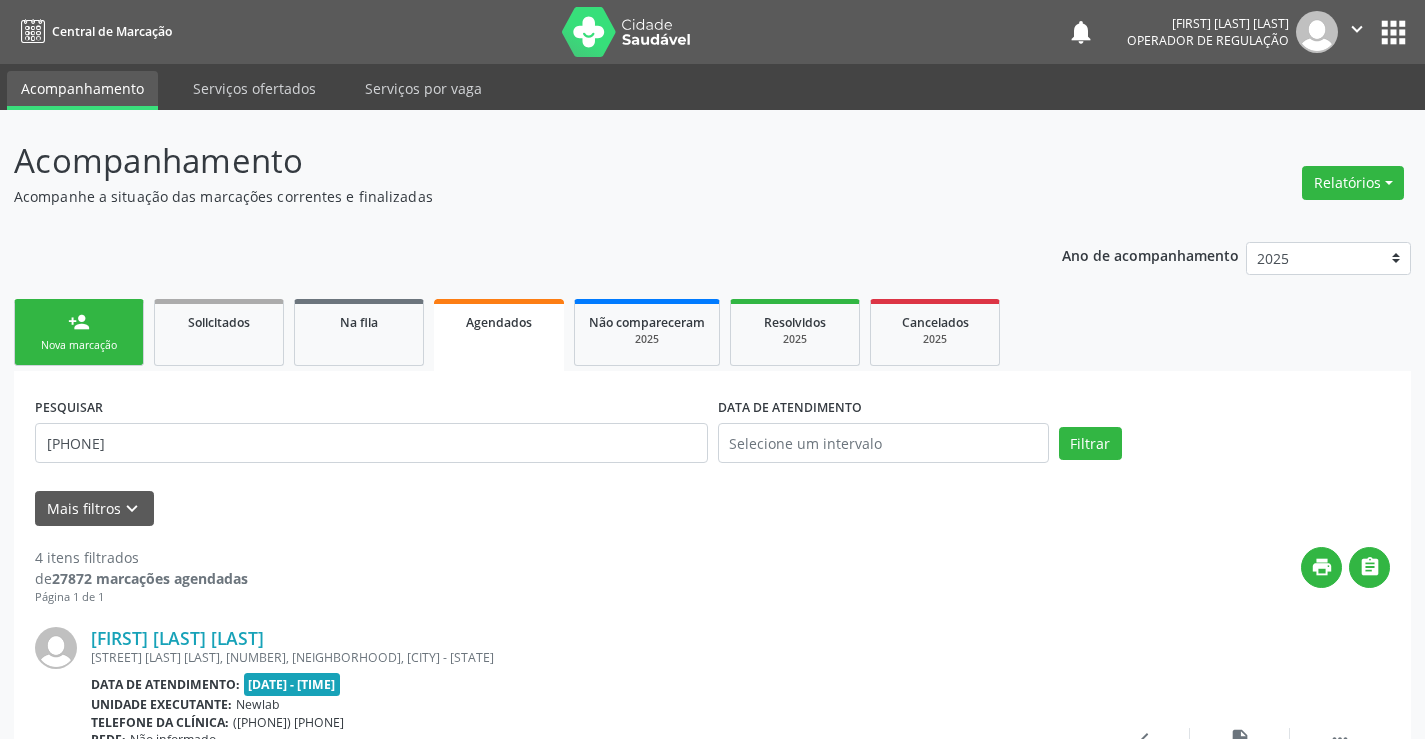 click on "Nova marcação" at bounding box center (79, 345) 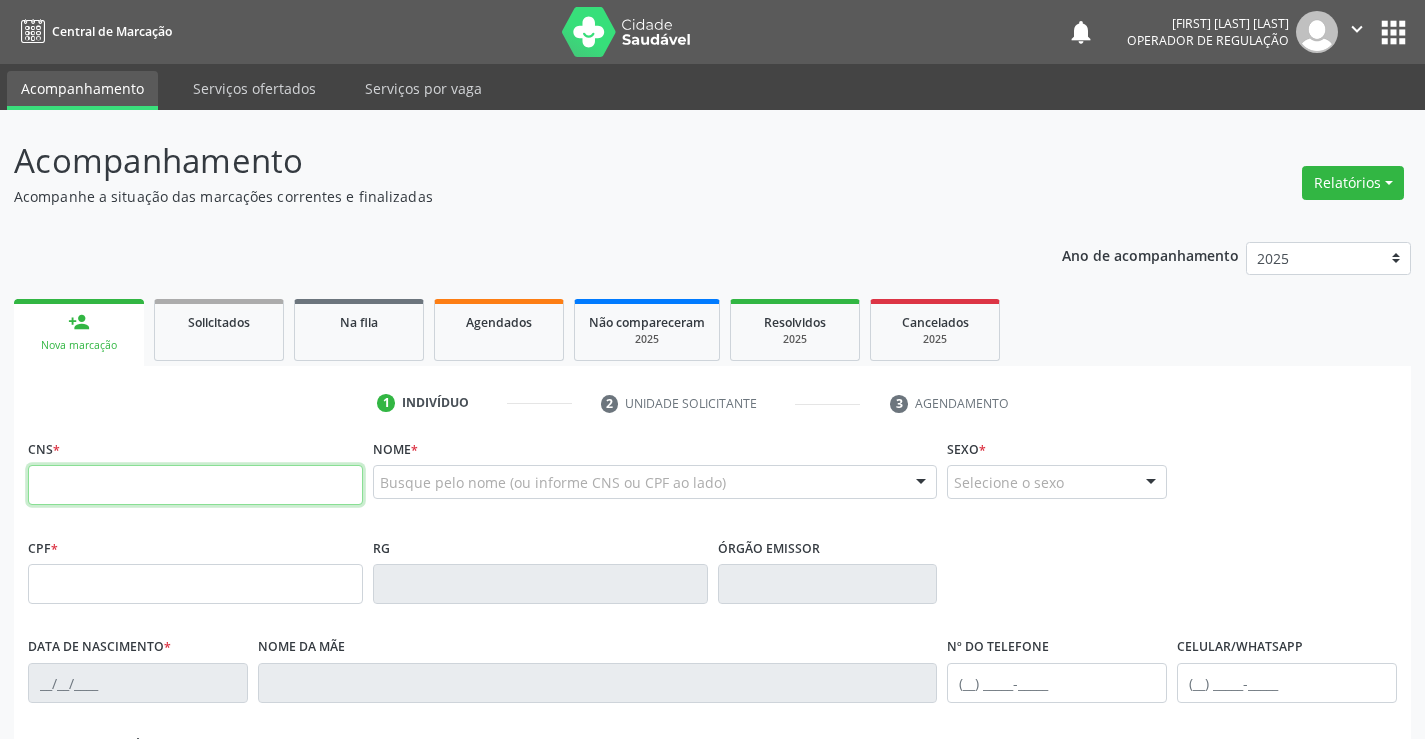click at bounding box center (195, 485) 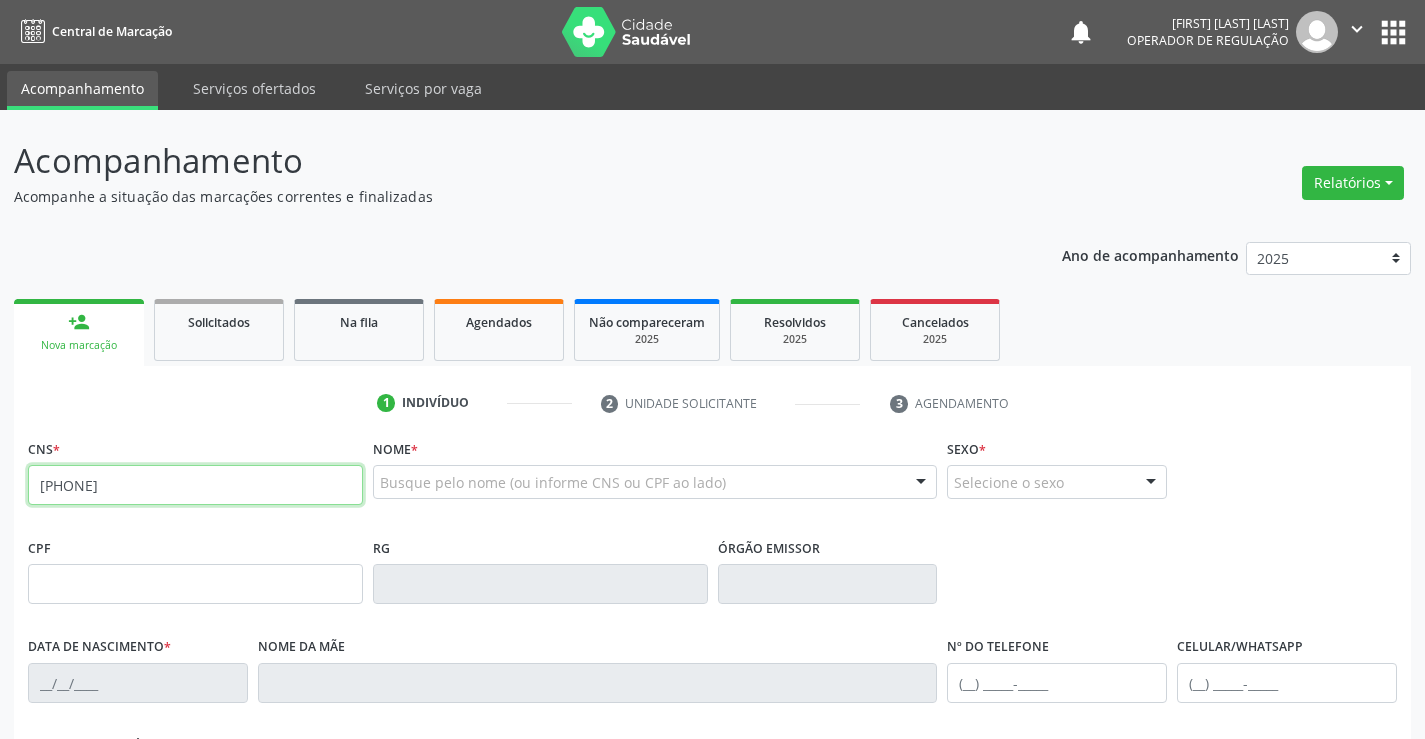 type on "700 8079 6390 8689" 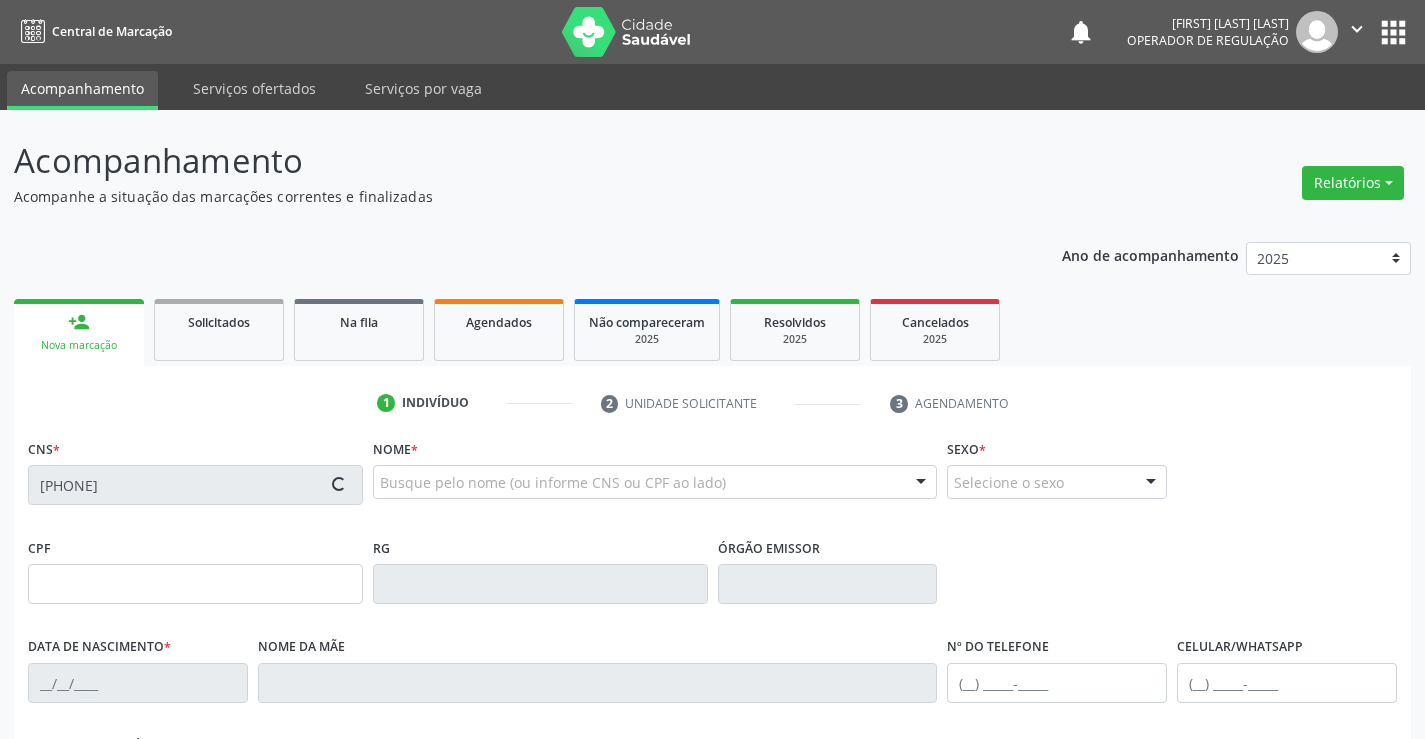 type on "0834529408" 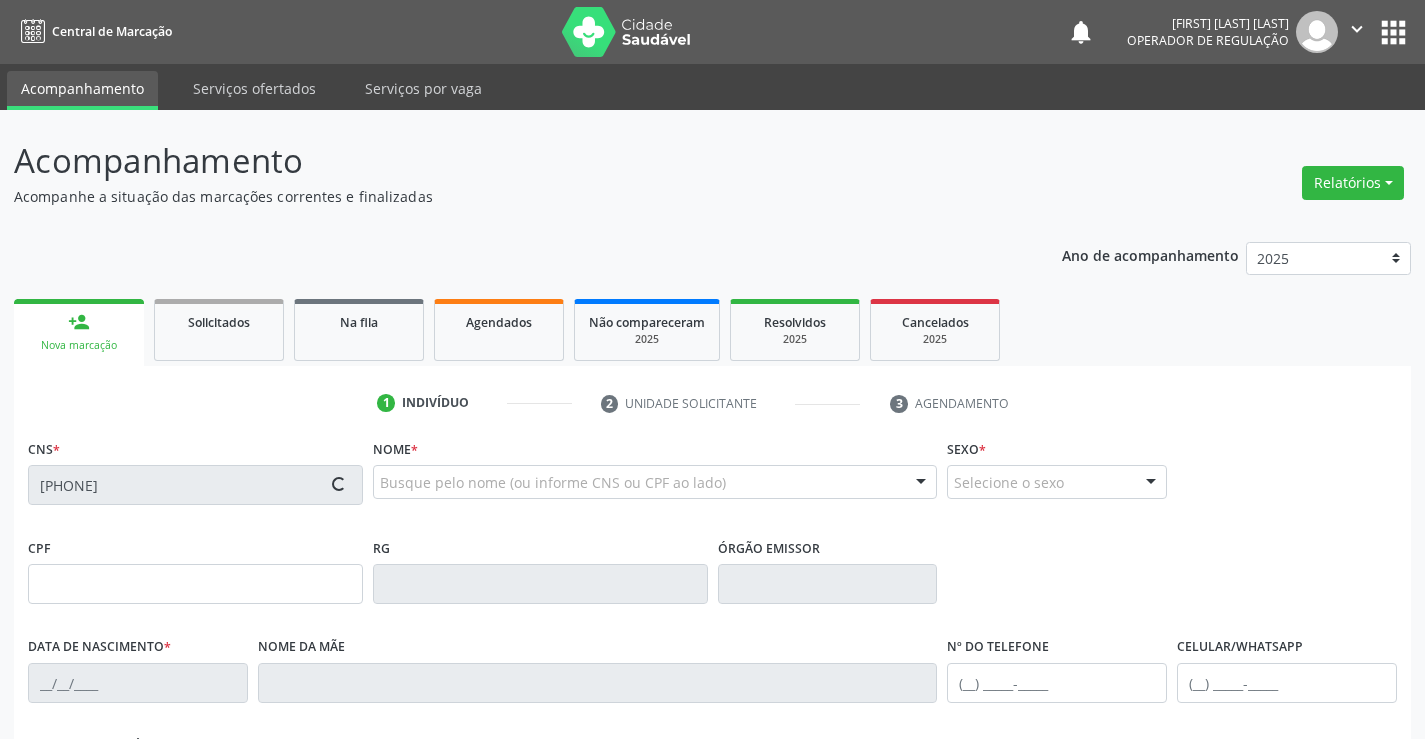 type on "22/02/1972" 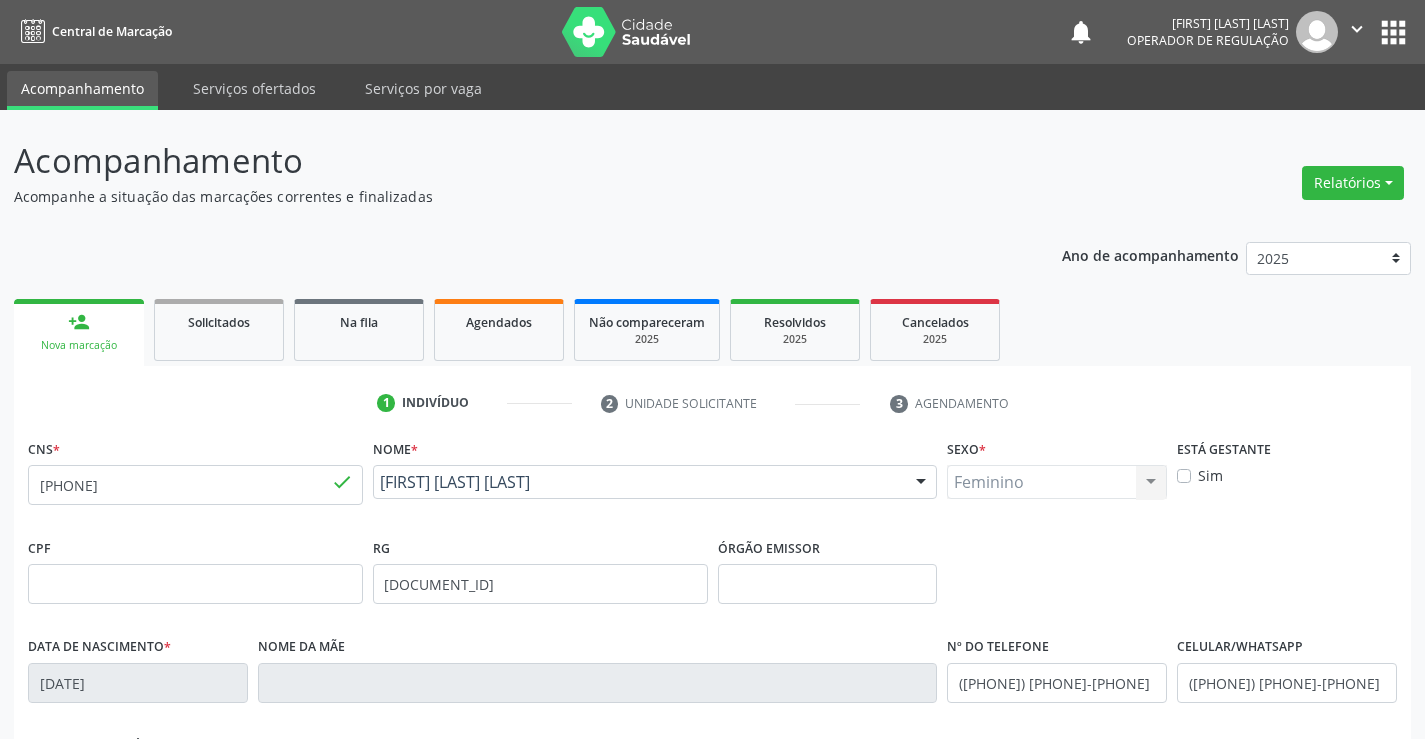scroll, scrollTop: 345, scrollLeft: 0, axis: vertical 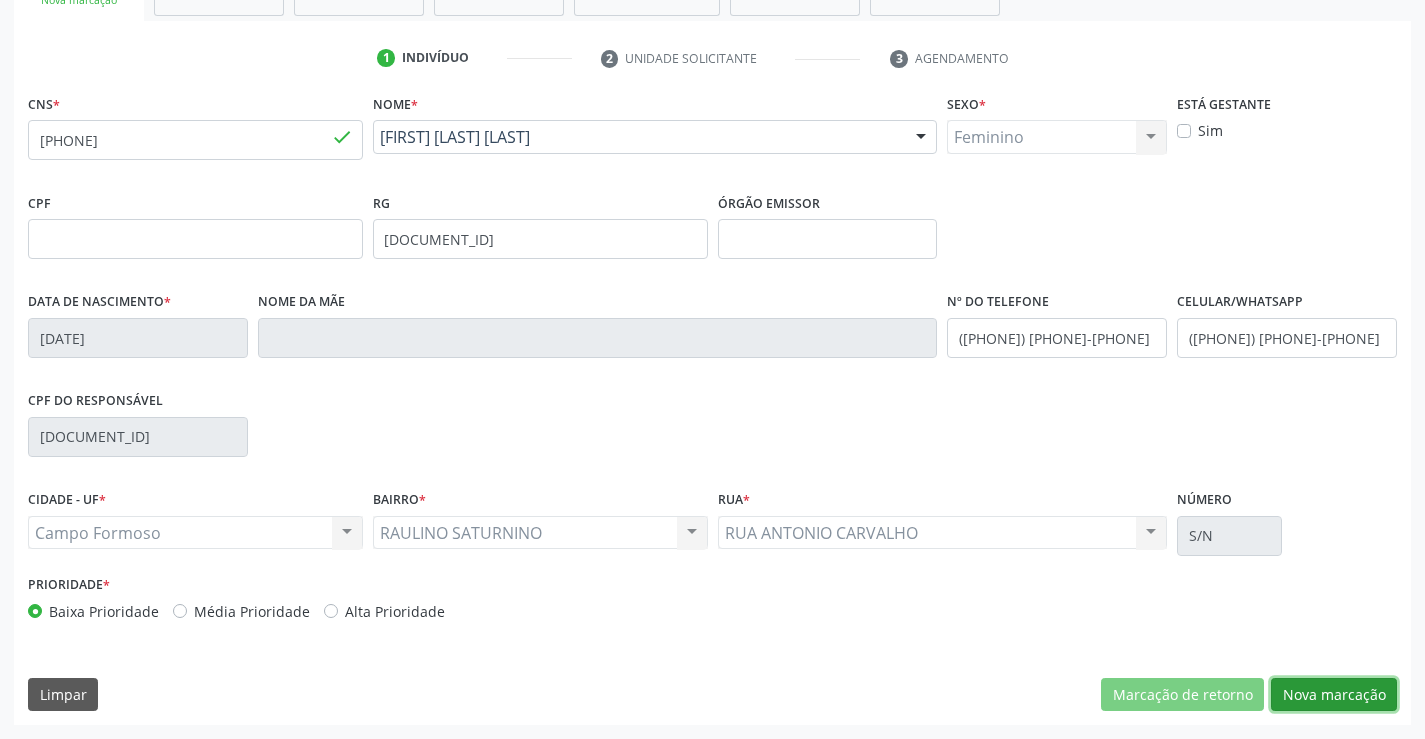 click on "Nova marcação" at bounding box center (1334, 695) 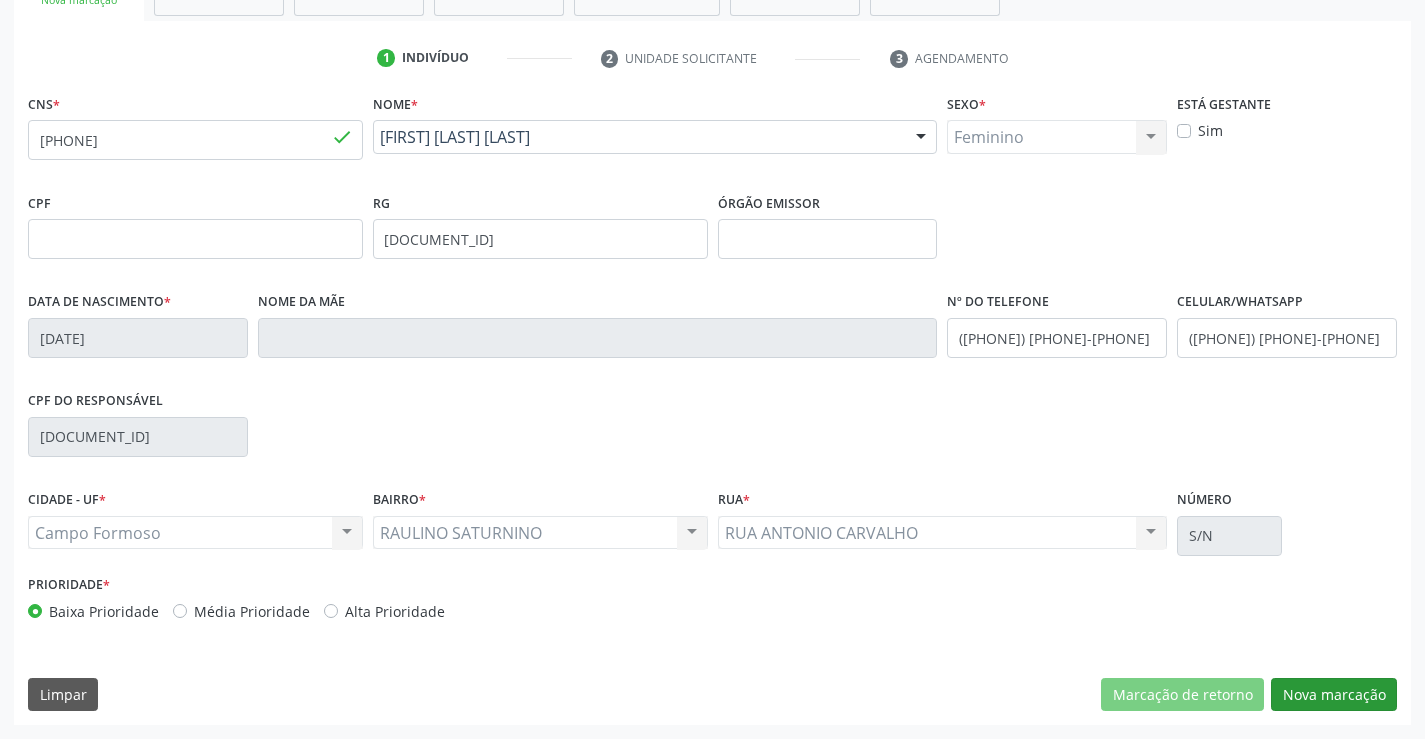 scroll, scrollTop: 167, scrollLeft: 0, axis: vertical 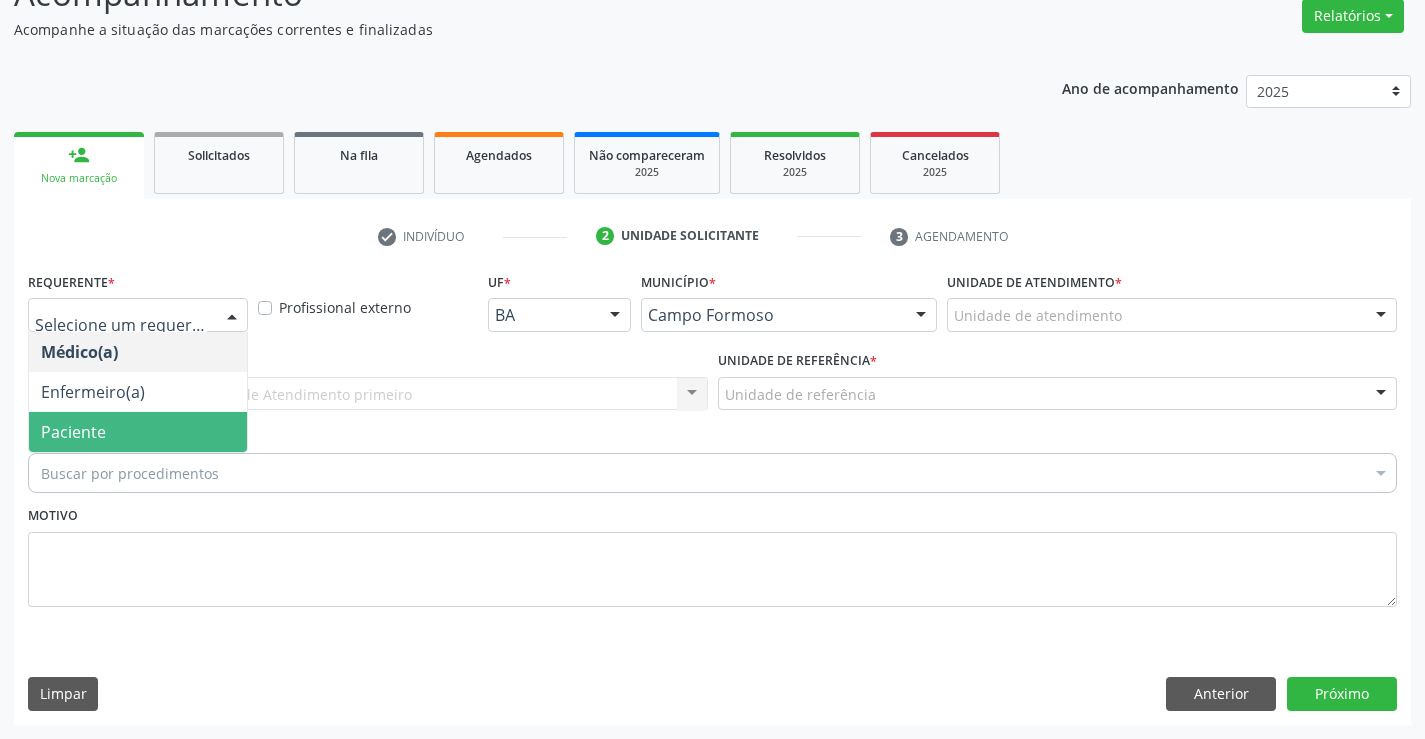 click on "Paciente" at bounding box center [138, 432] 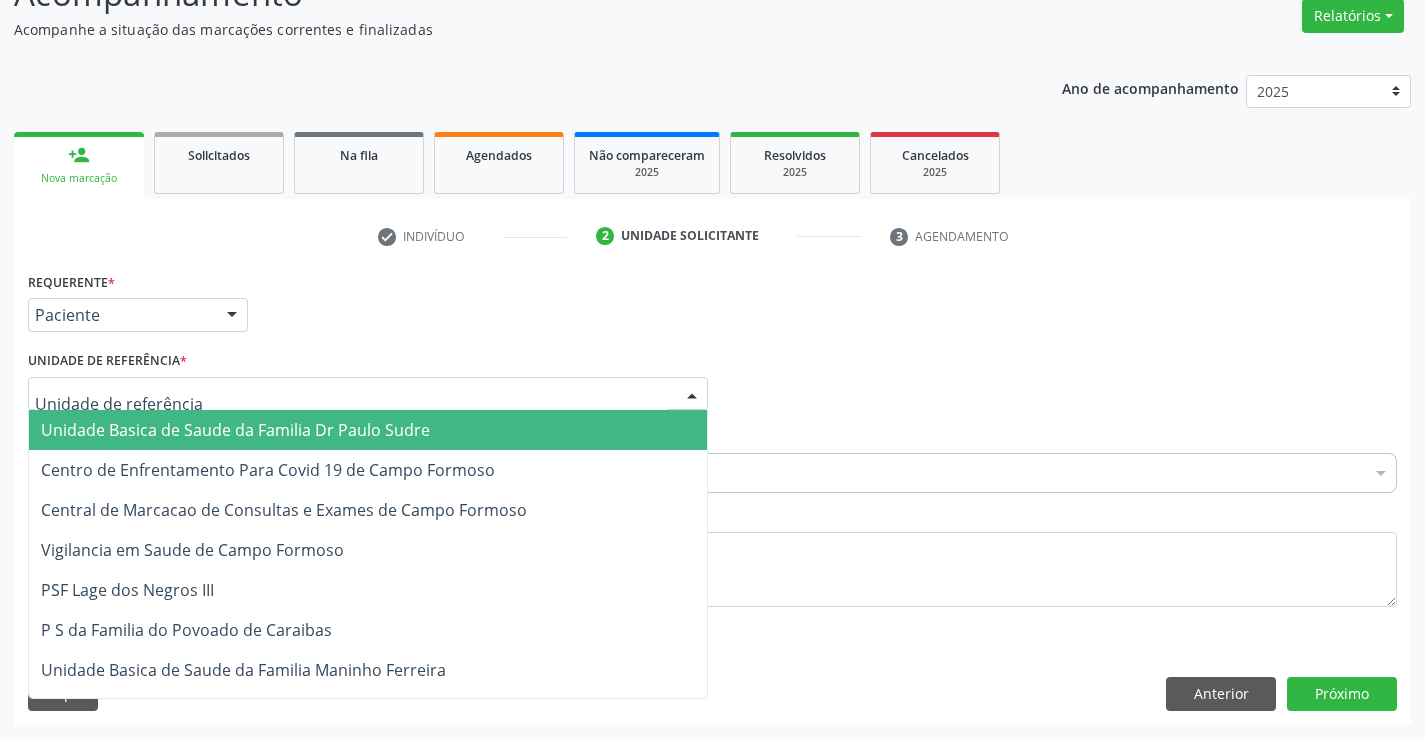 click on "Unidade Basica de Saude da Familia Dr Paulo Sudre" at bounding box center (235, 430) 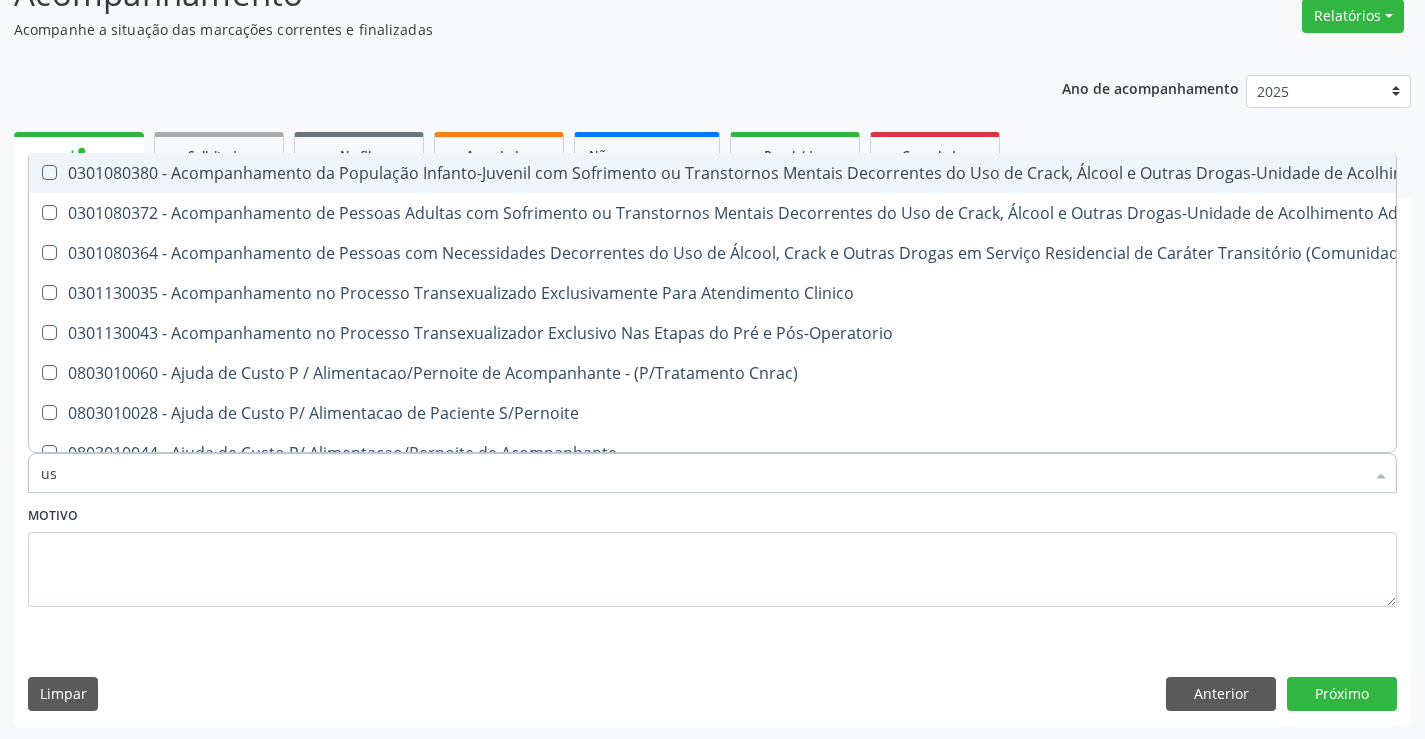 type on "usg" 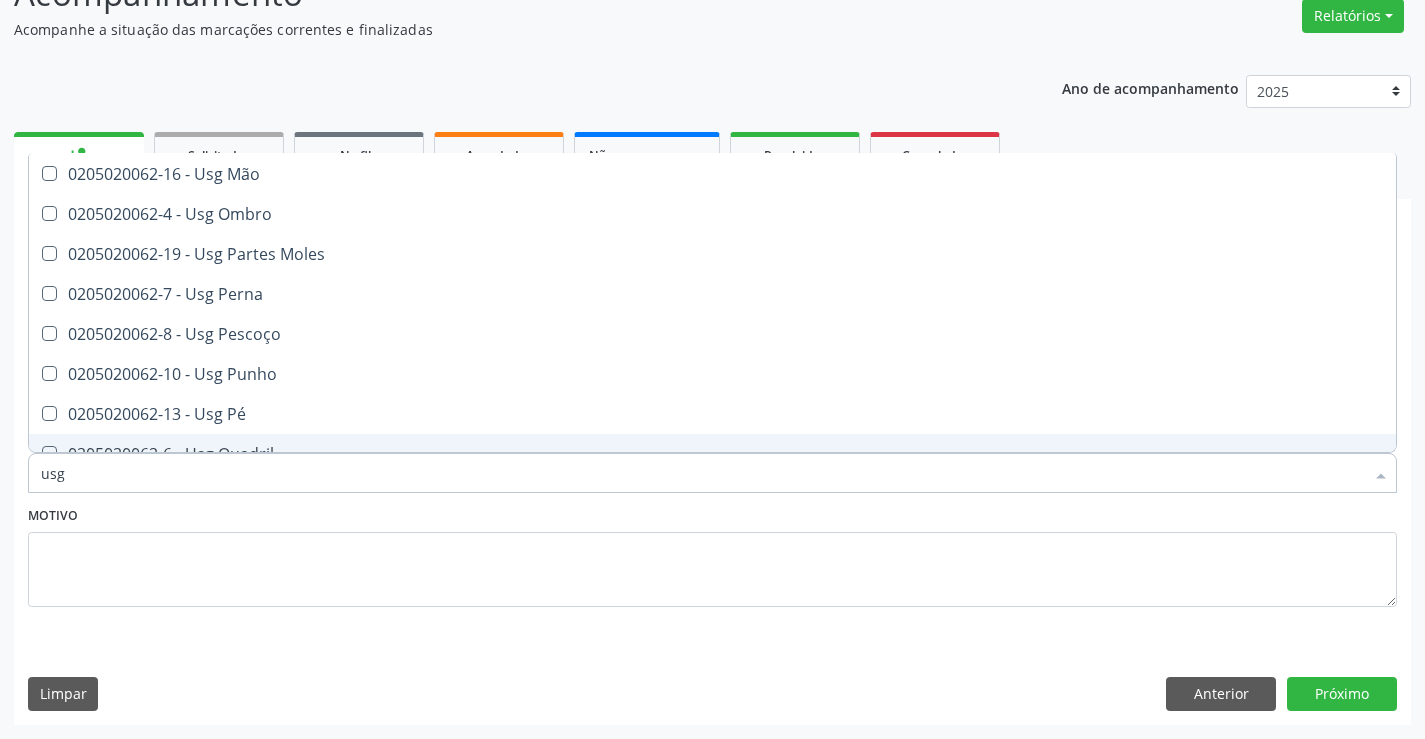 scroll, scrollTop: 261, scrollLeft: 0, axis: vertical 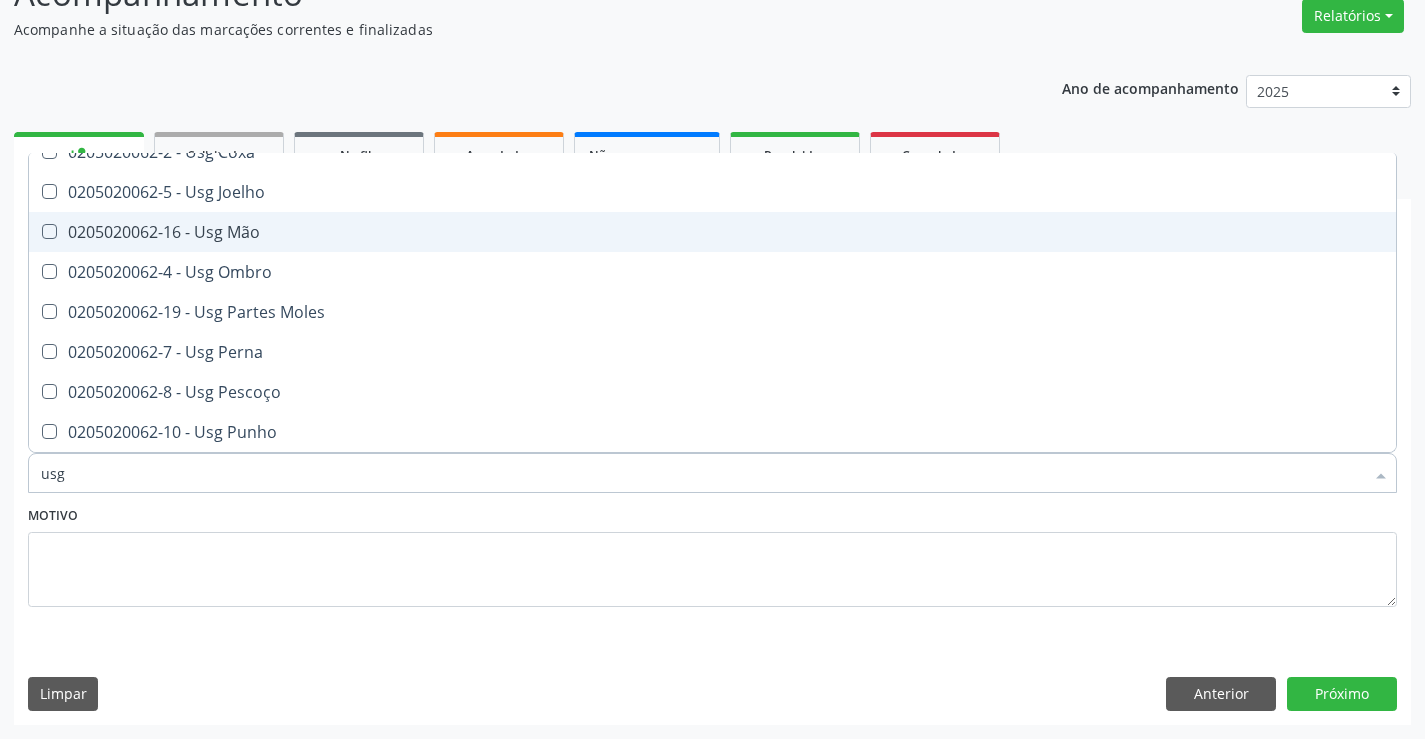 click on "0205020062-16 - Usg Mão" at bounding box center (712, 232) 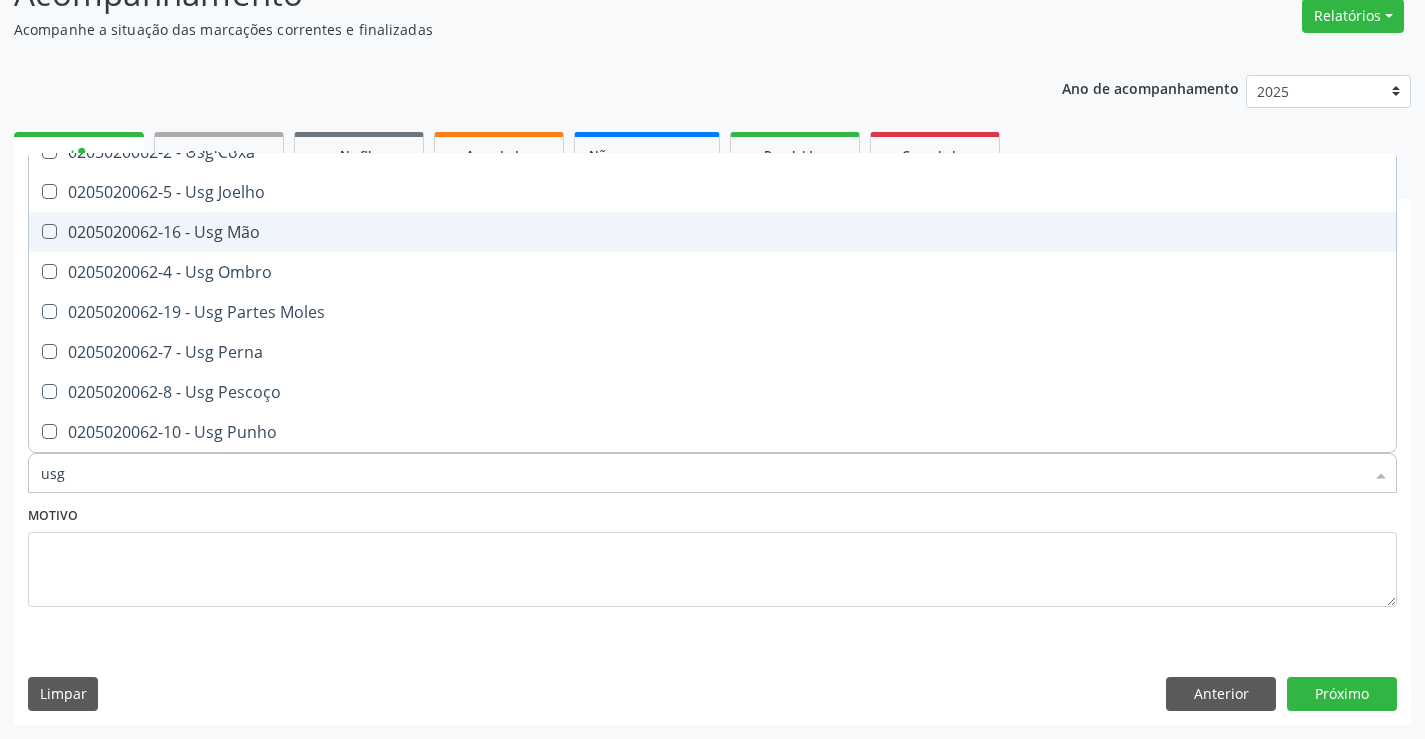 checkbox on "true" 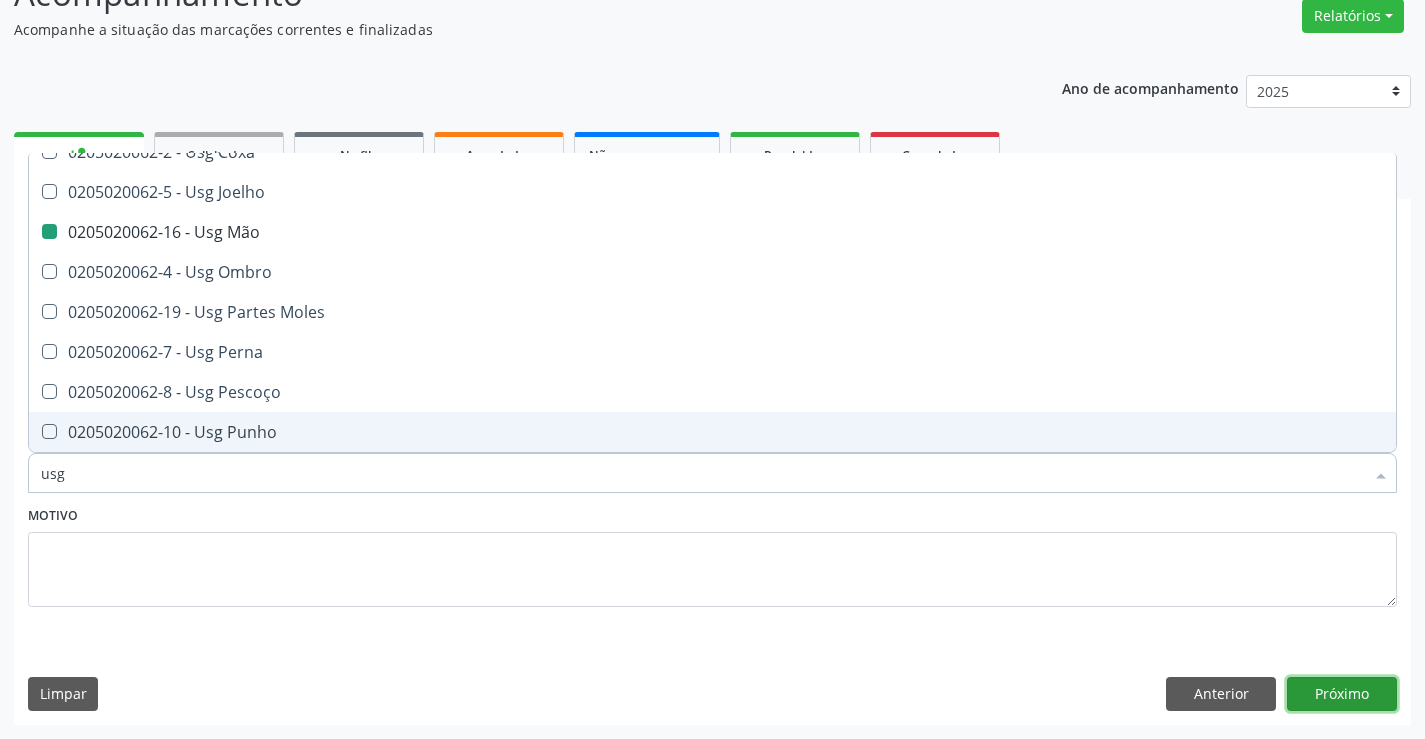 click on "Próximo" at bounding box center (1342, 694) 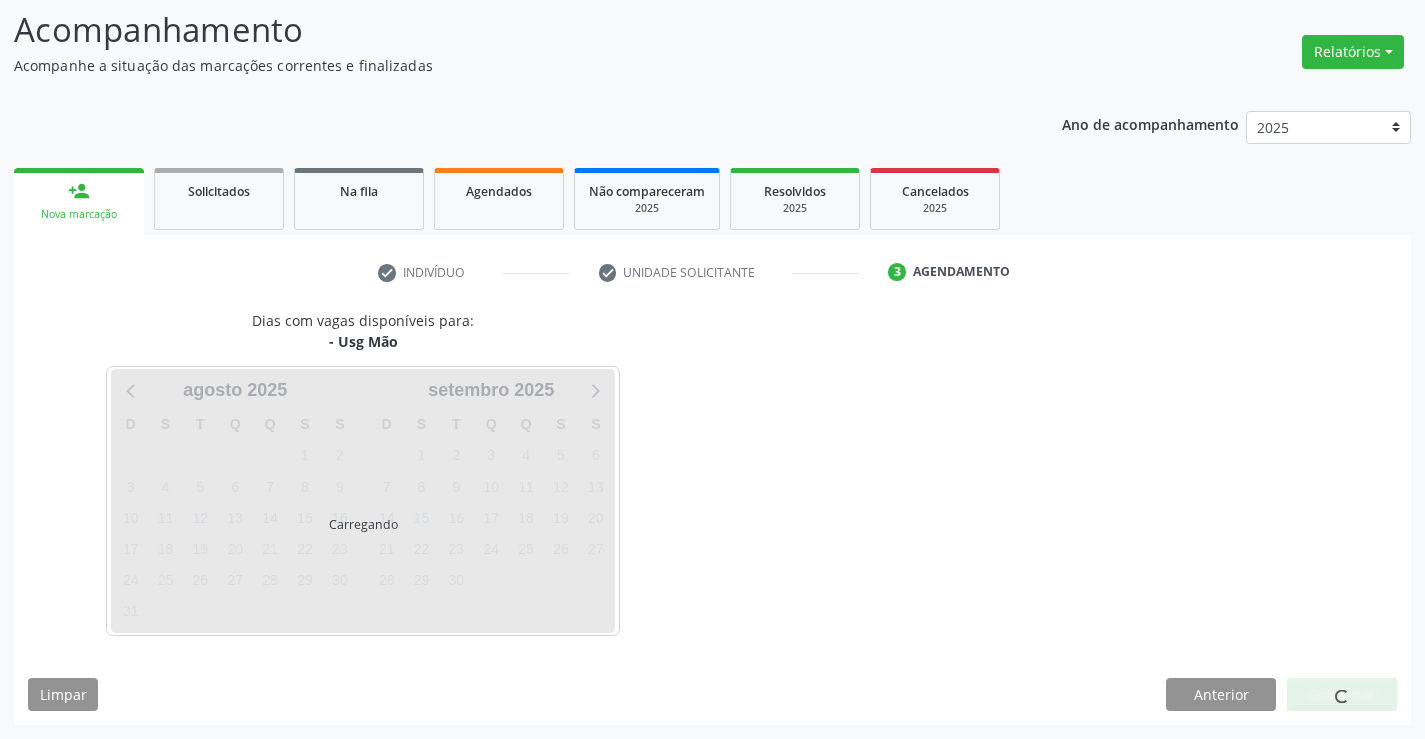 scroll, scrollTop: 131, scrollLeft: 0, axis: vertical 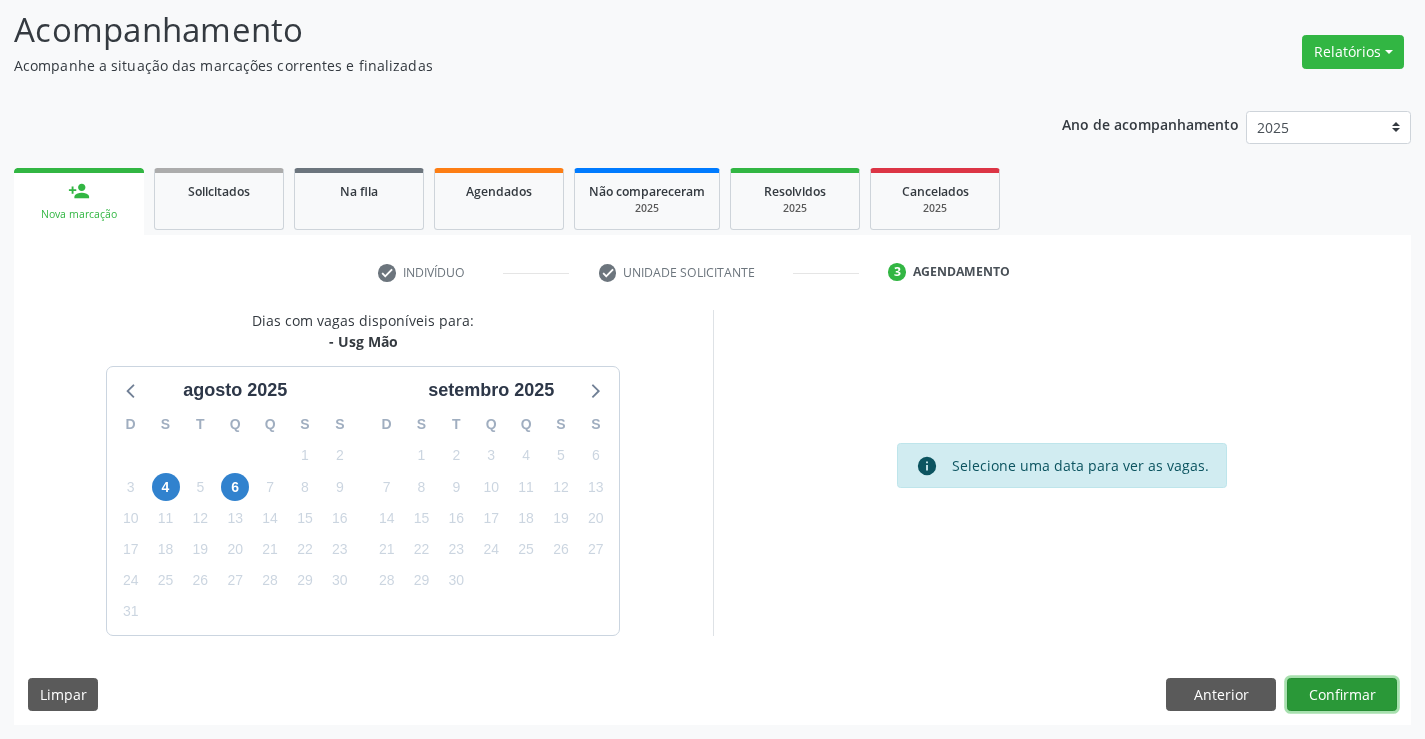 click on "Confirmar" at bounding box center (1342, 695) 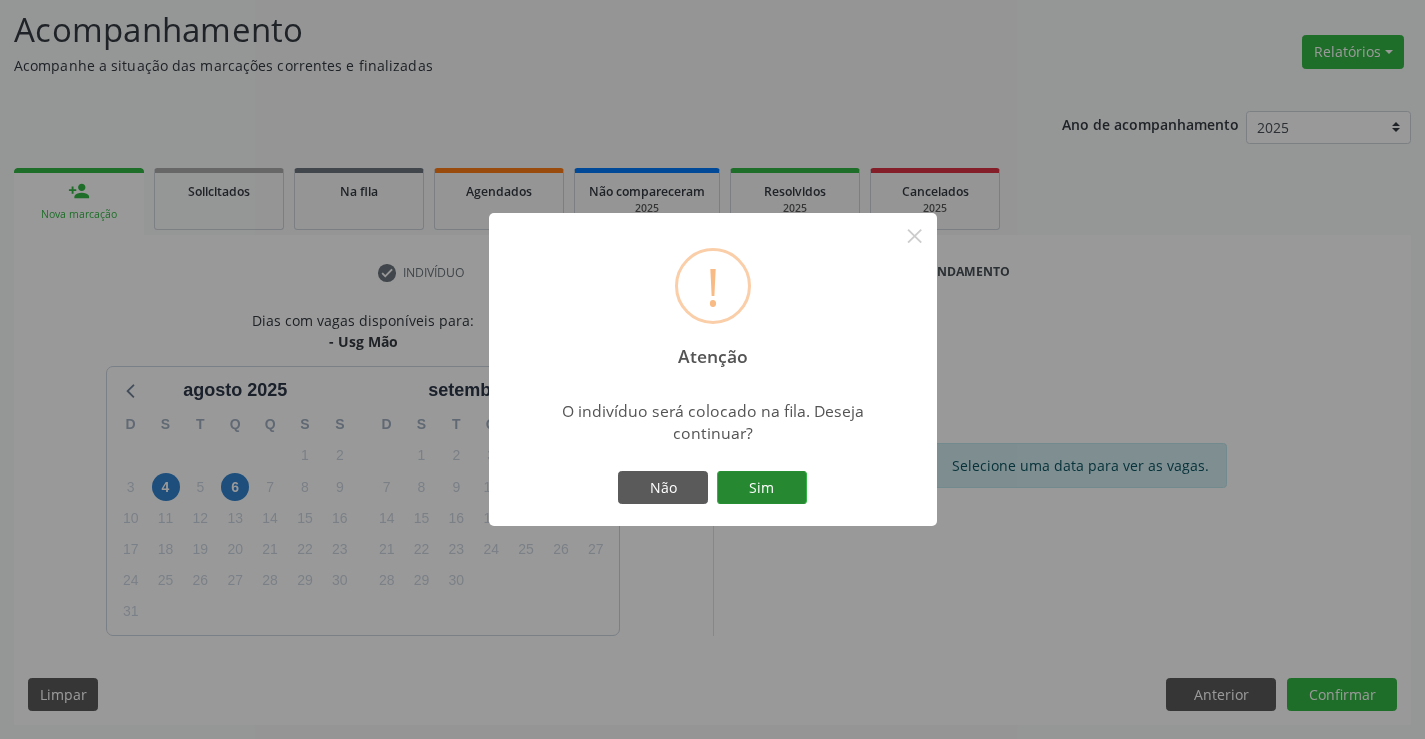 click on "Sim" at bounding box center (762, 488) 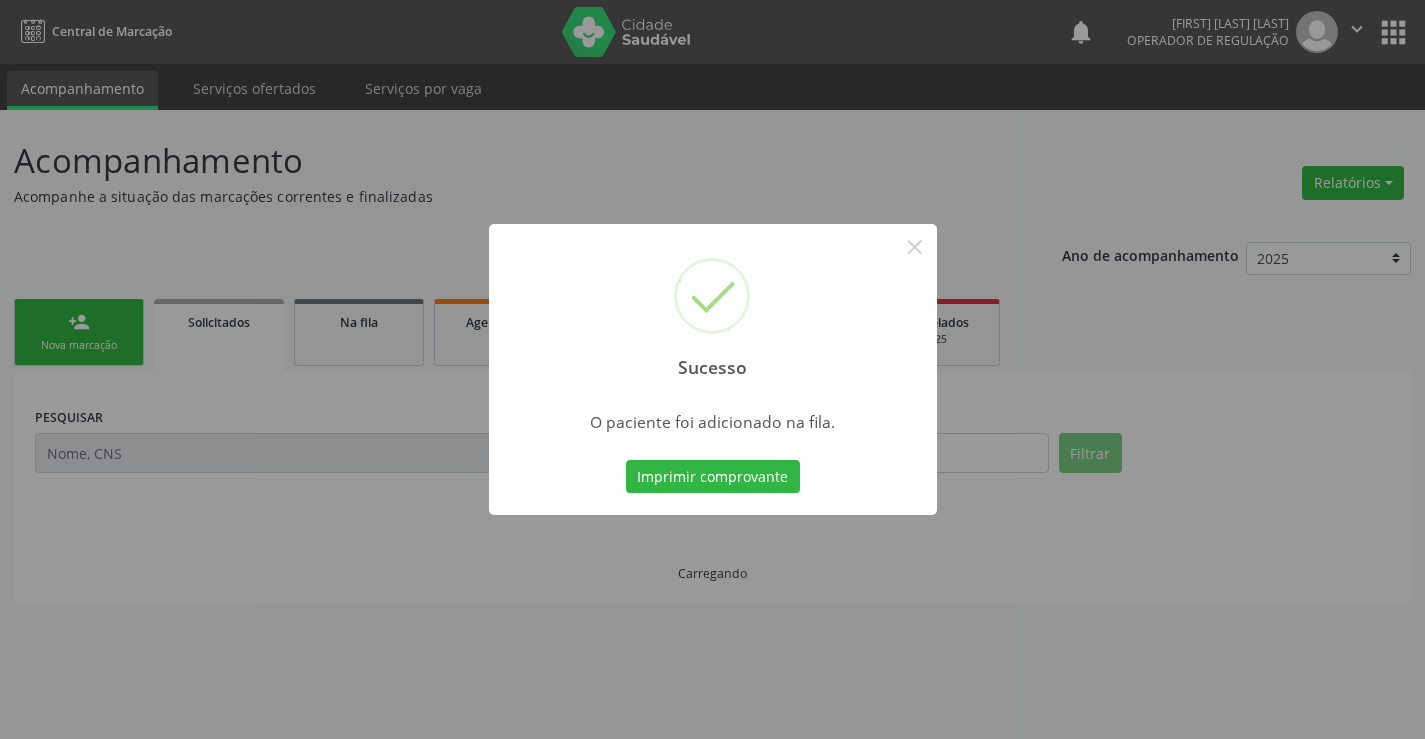 scroll, scrollTop: 0, scrollLeft: 0, axis: both 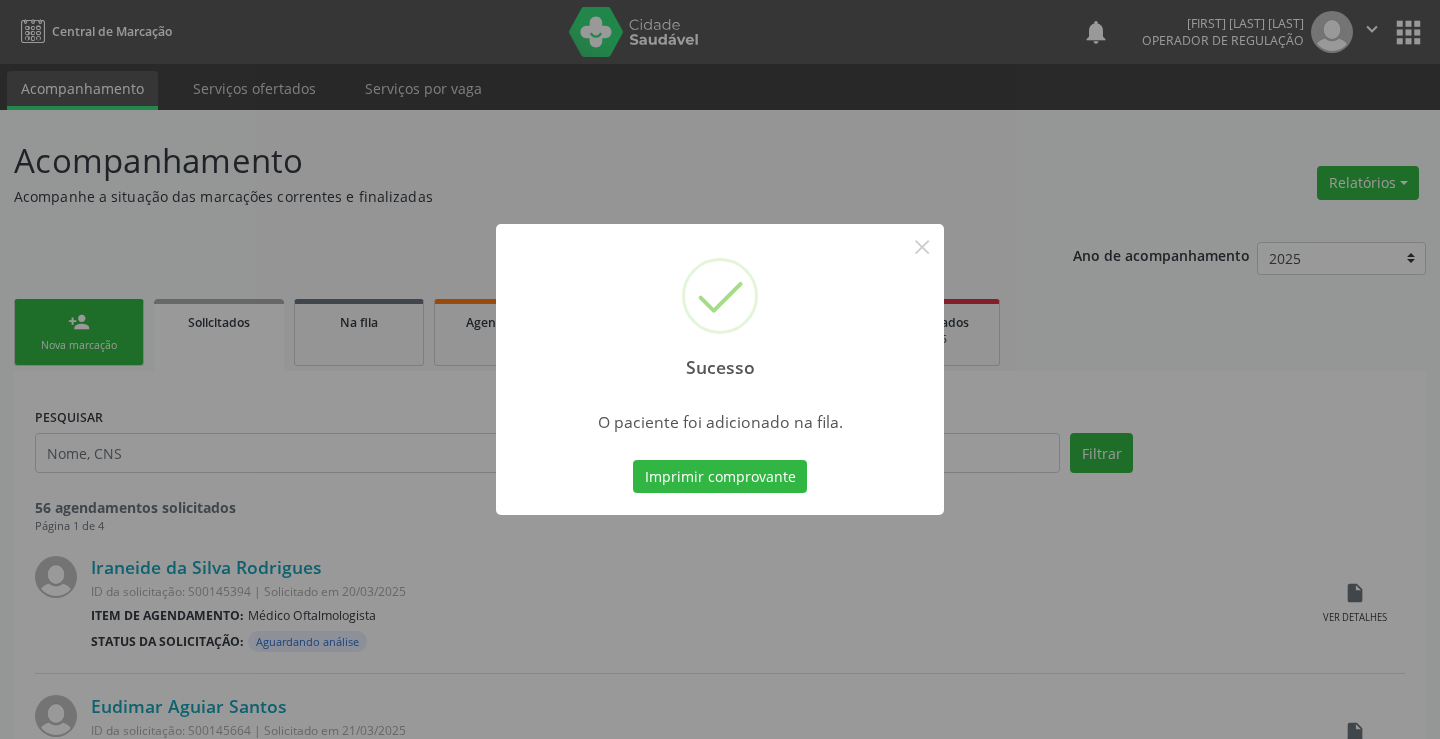 click on "Imprimir comprovante" at bounding box center [720, 477] 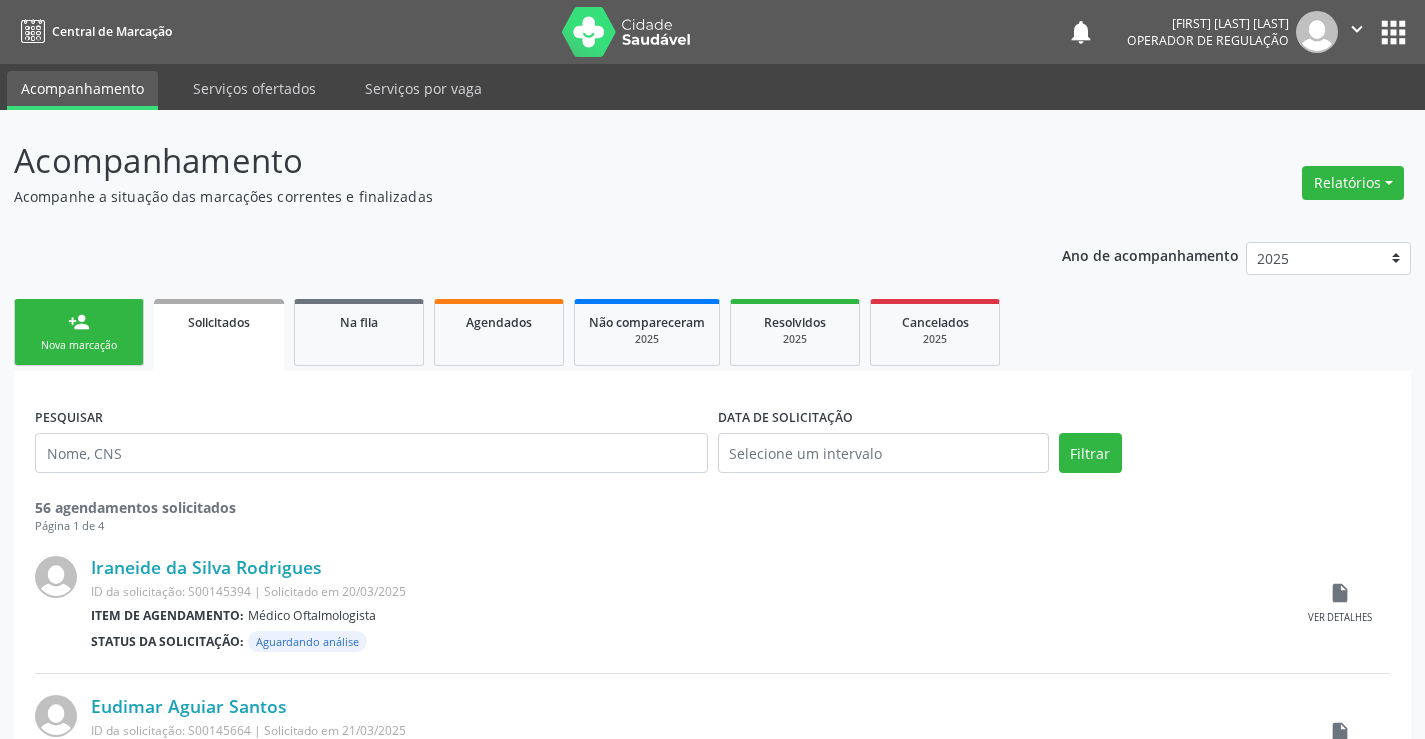 click on "person_add
Nova marcação" at bounding box center (79, 332) 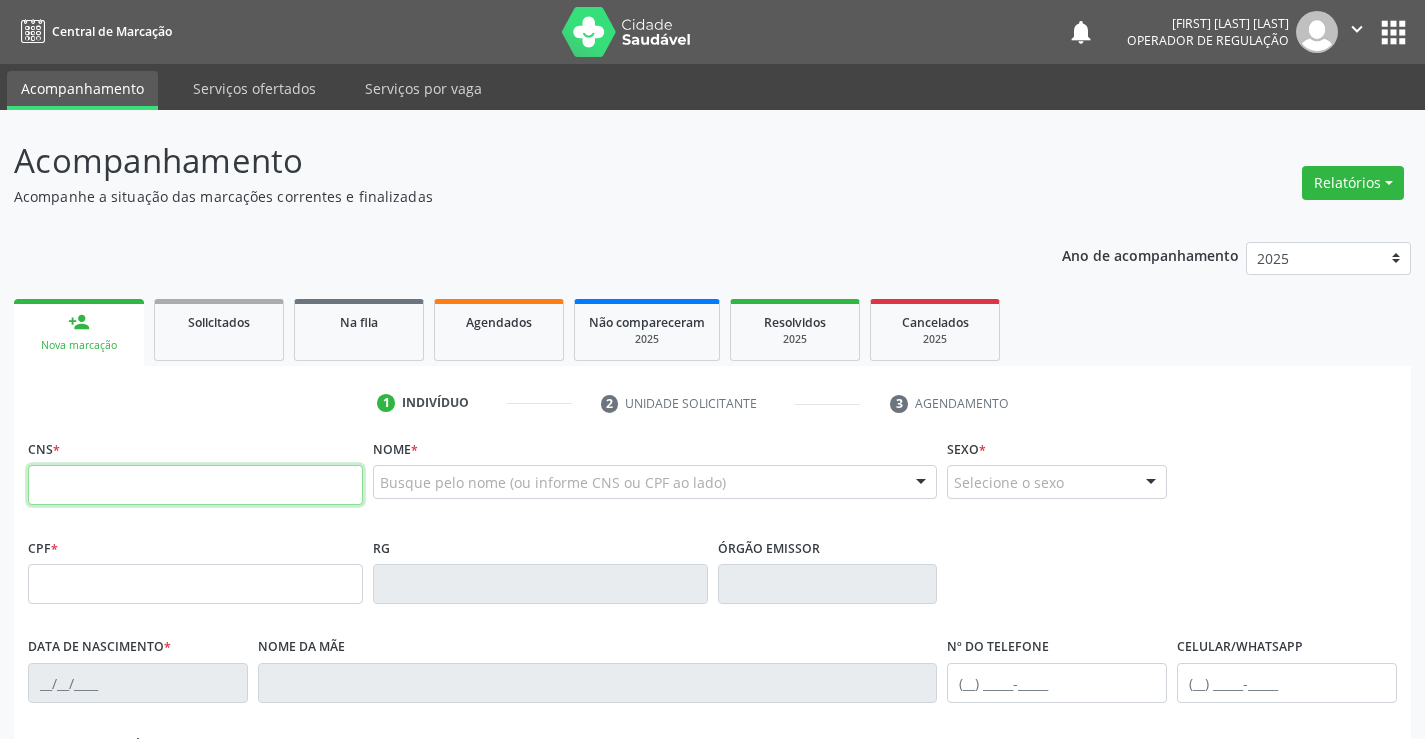 click at bounding box center (195, 485) 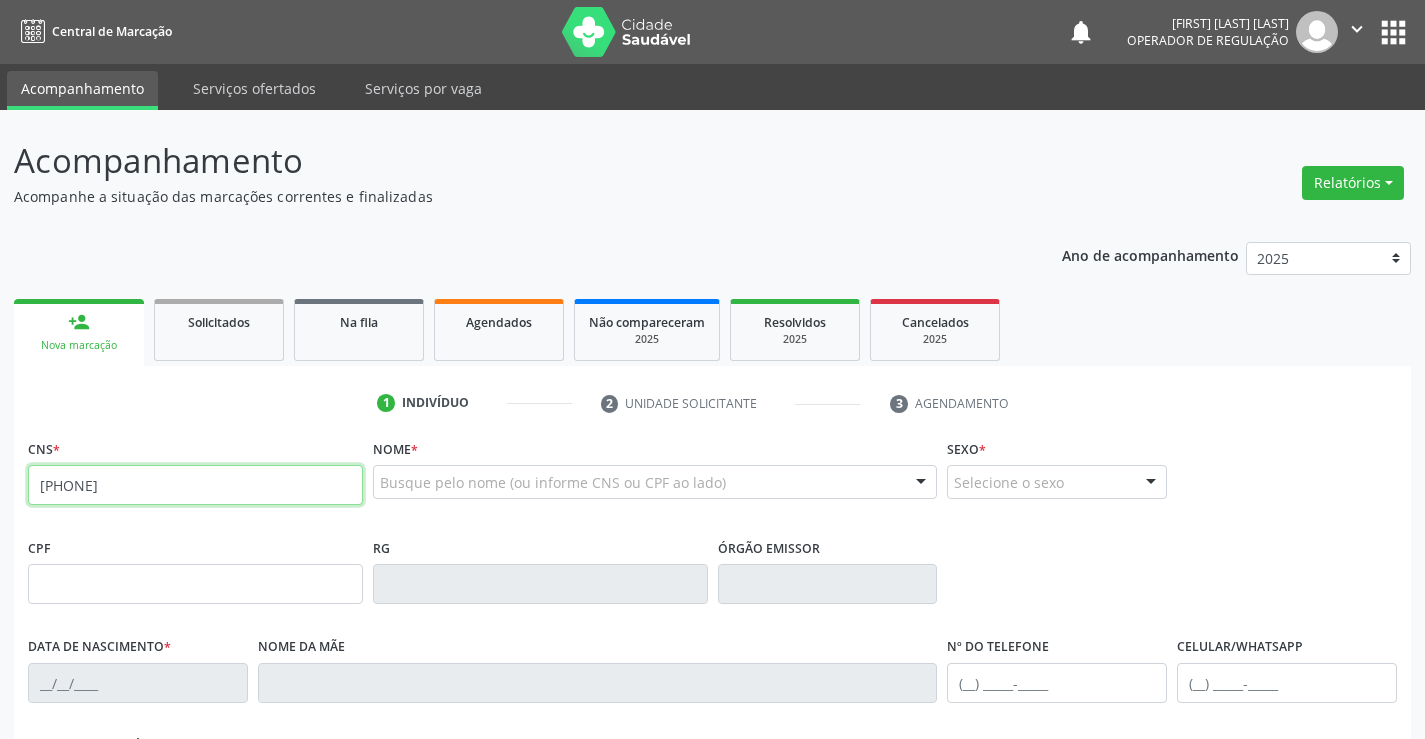 type on "700 8079 6390 8689" 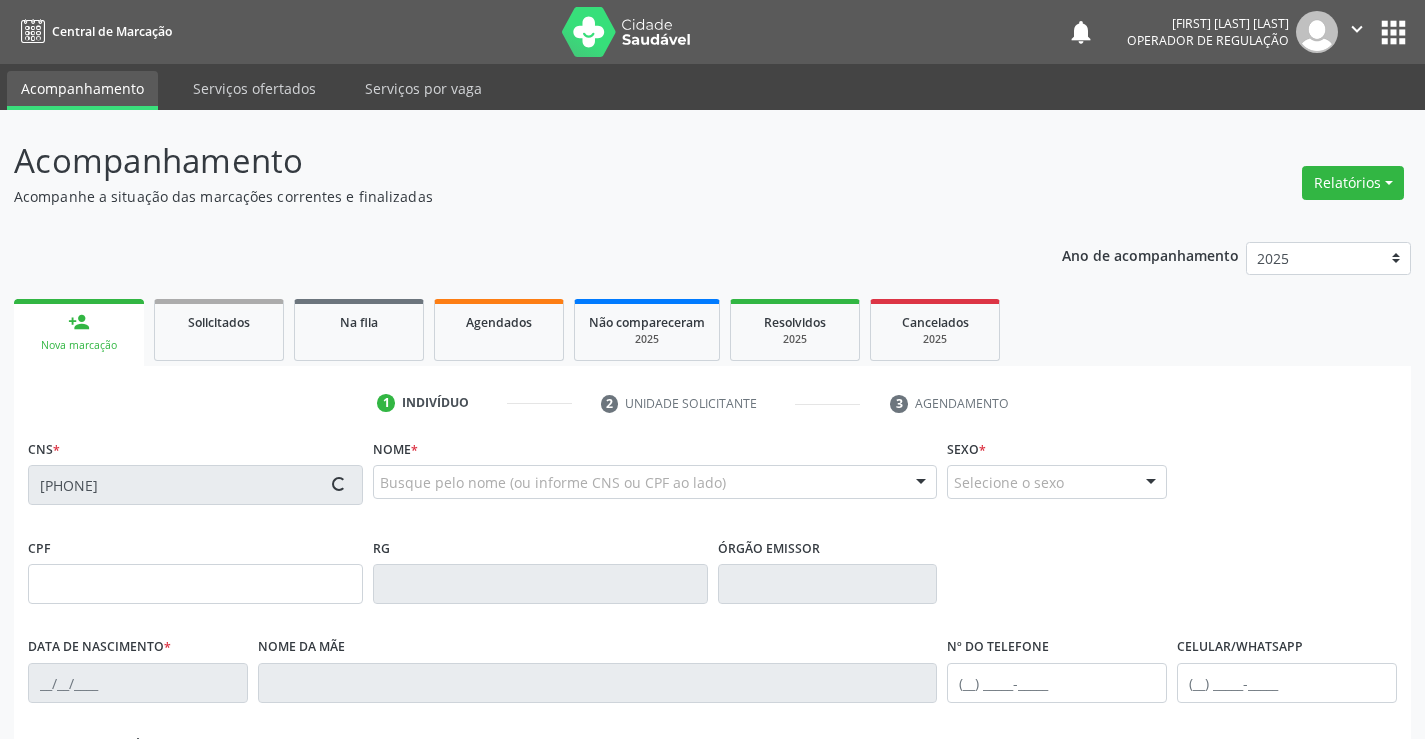 type on "0834529408" 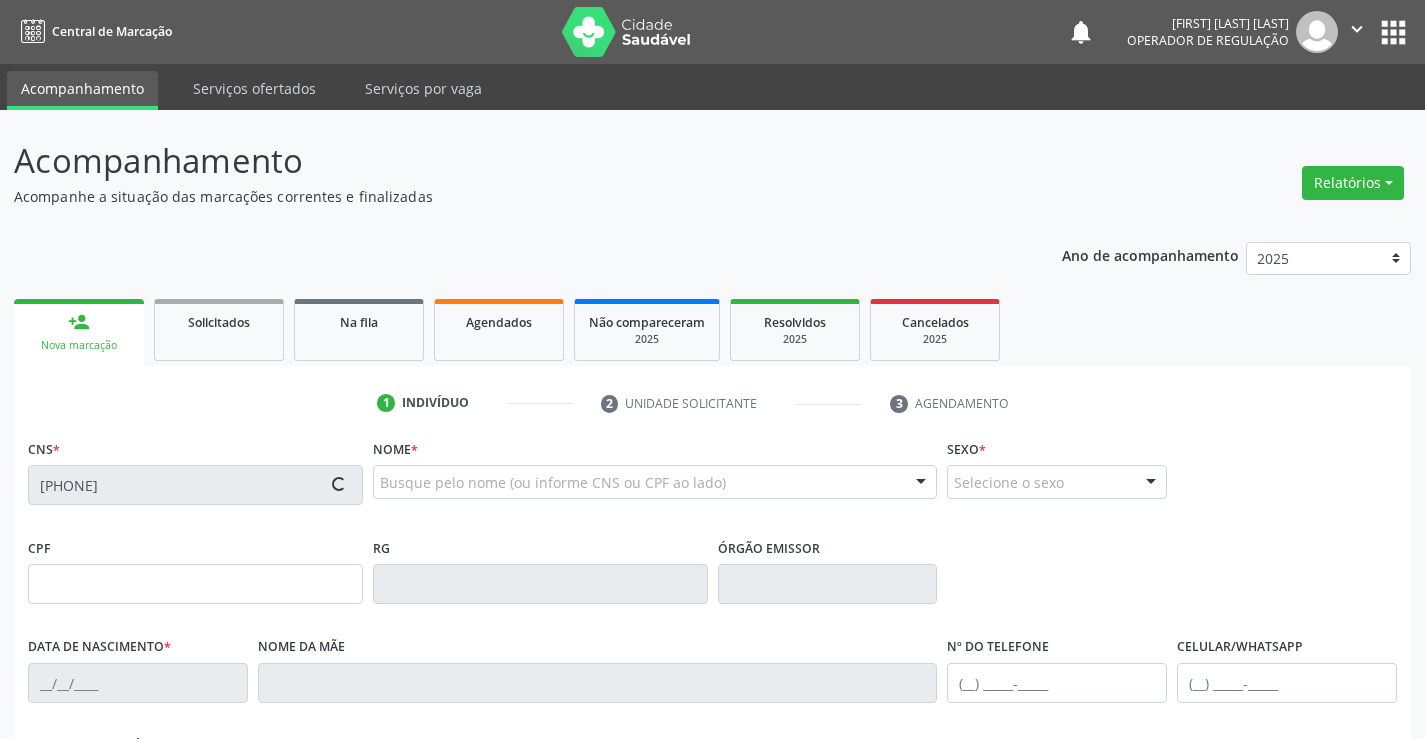 type on "22/02/1972" 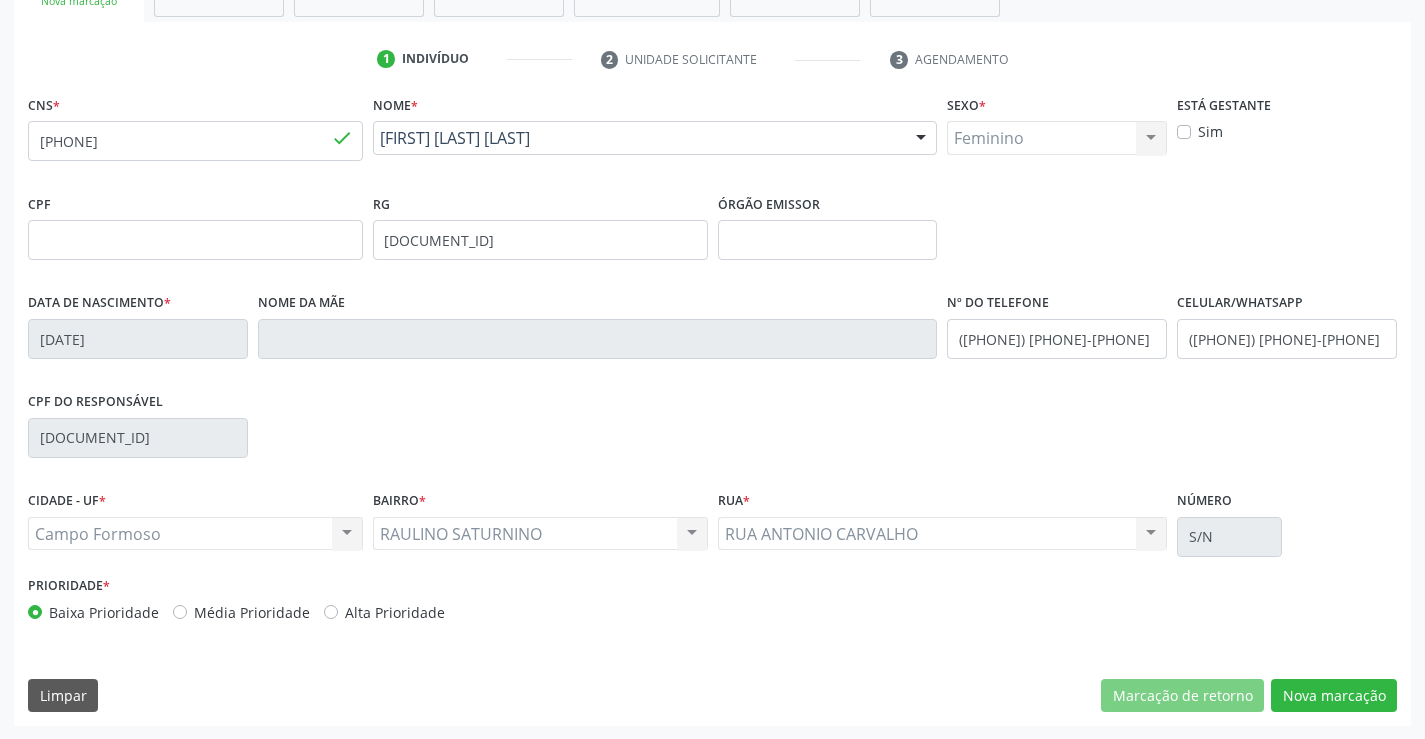 scroll, scrollTop: 345, scrollLeft: 0, axis: vertical 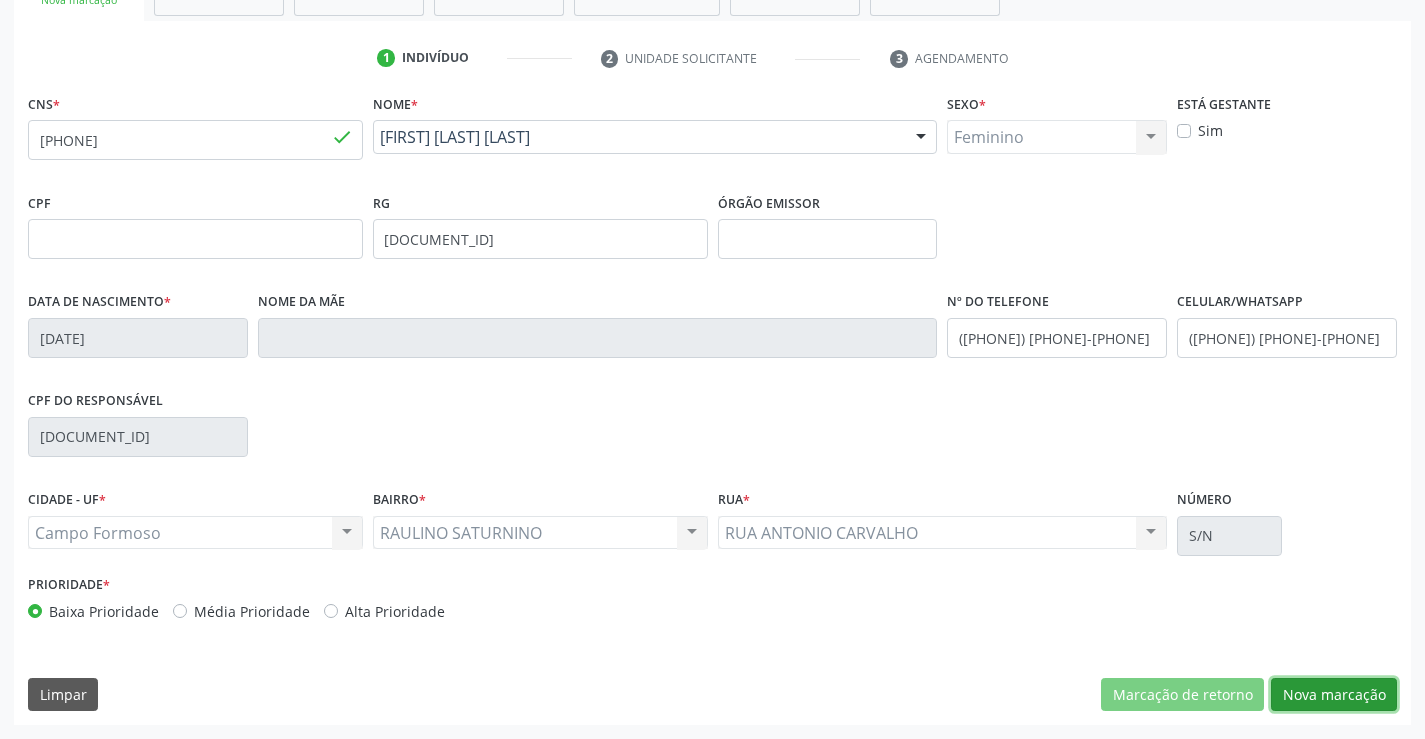 click on "Nova marcação" at bounding box center [1334, 695] 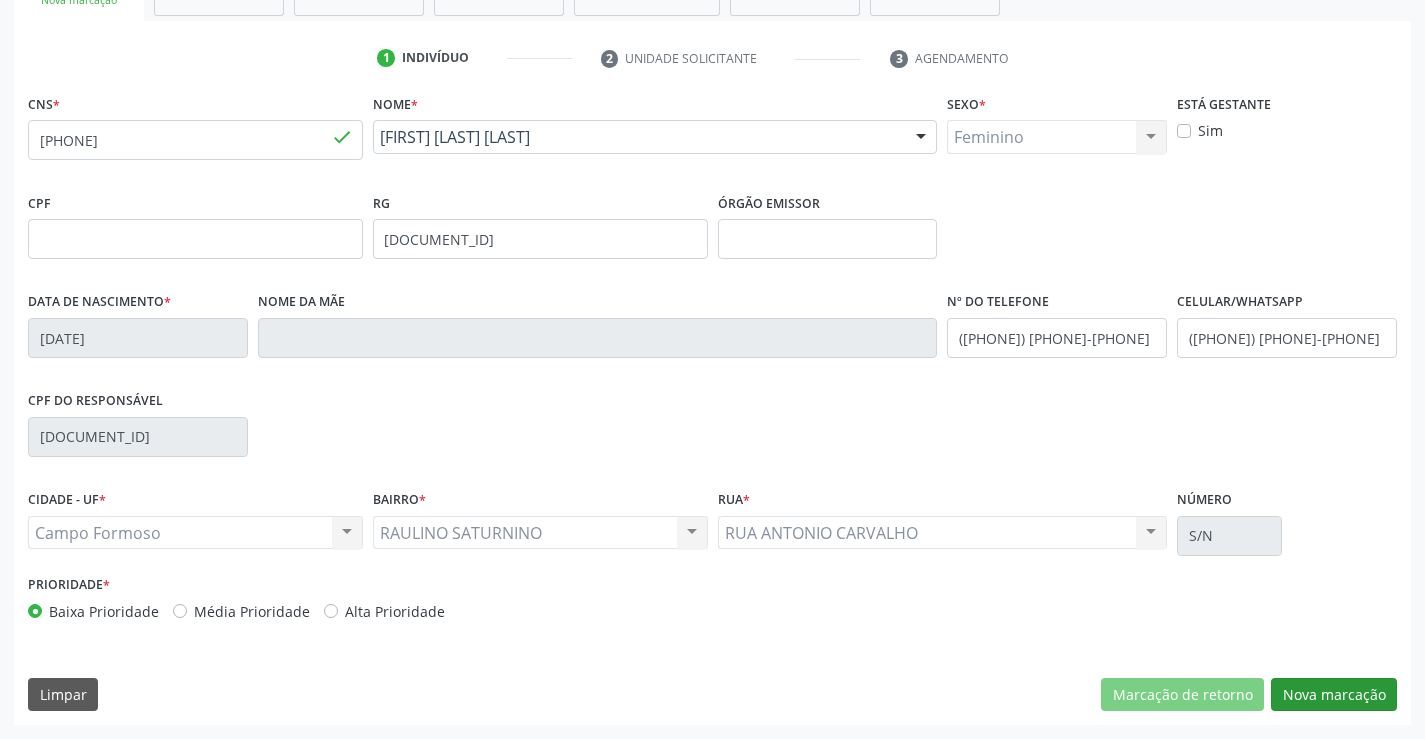 scroll, scrollTop: 167, scrollLeft: 0, axis: vertical 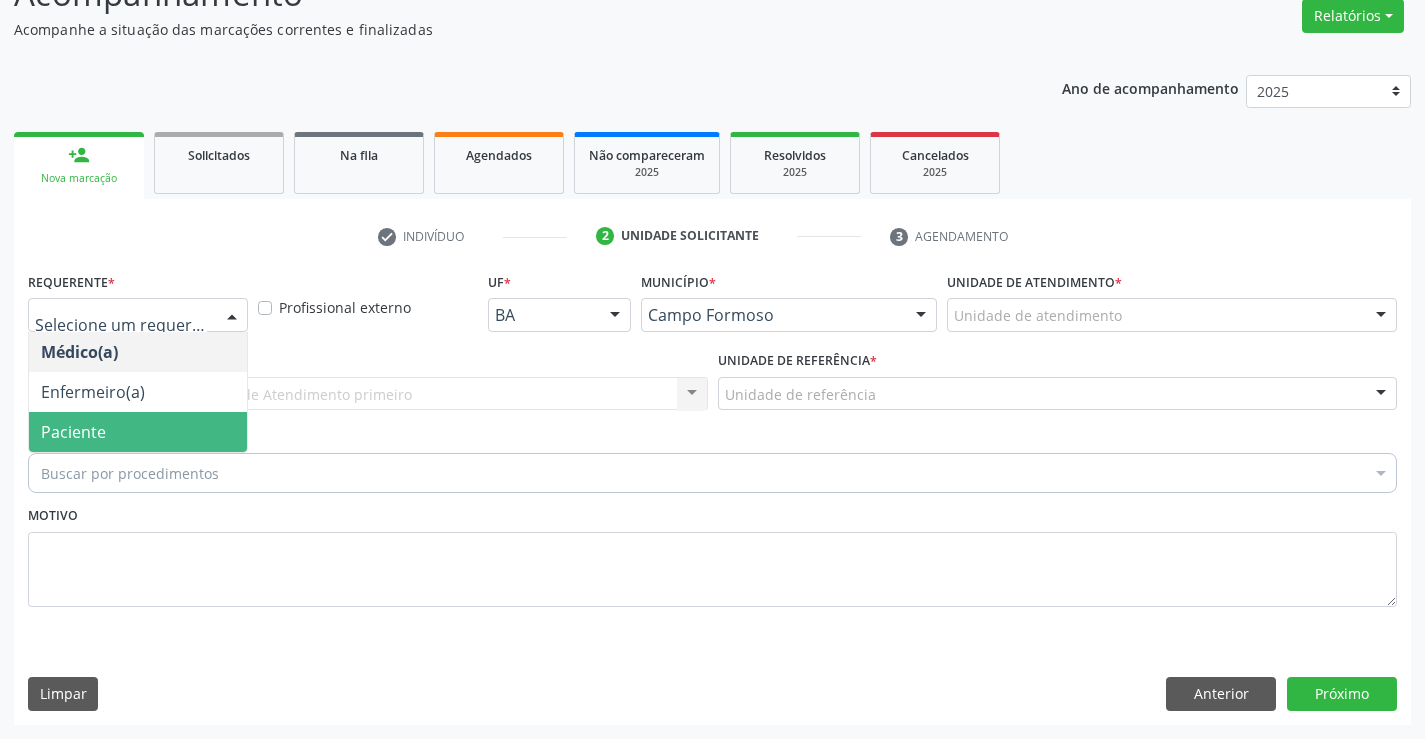 click on "Paciente" at bounding box center [138, 432] 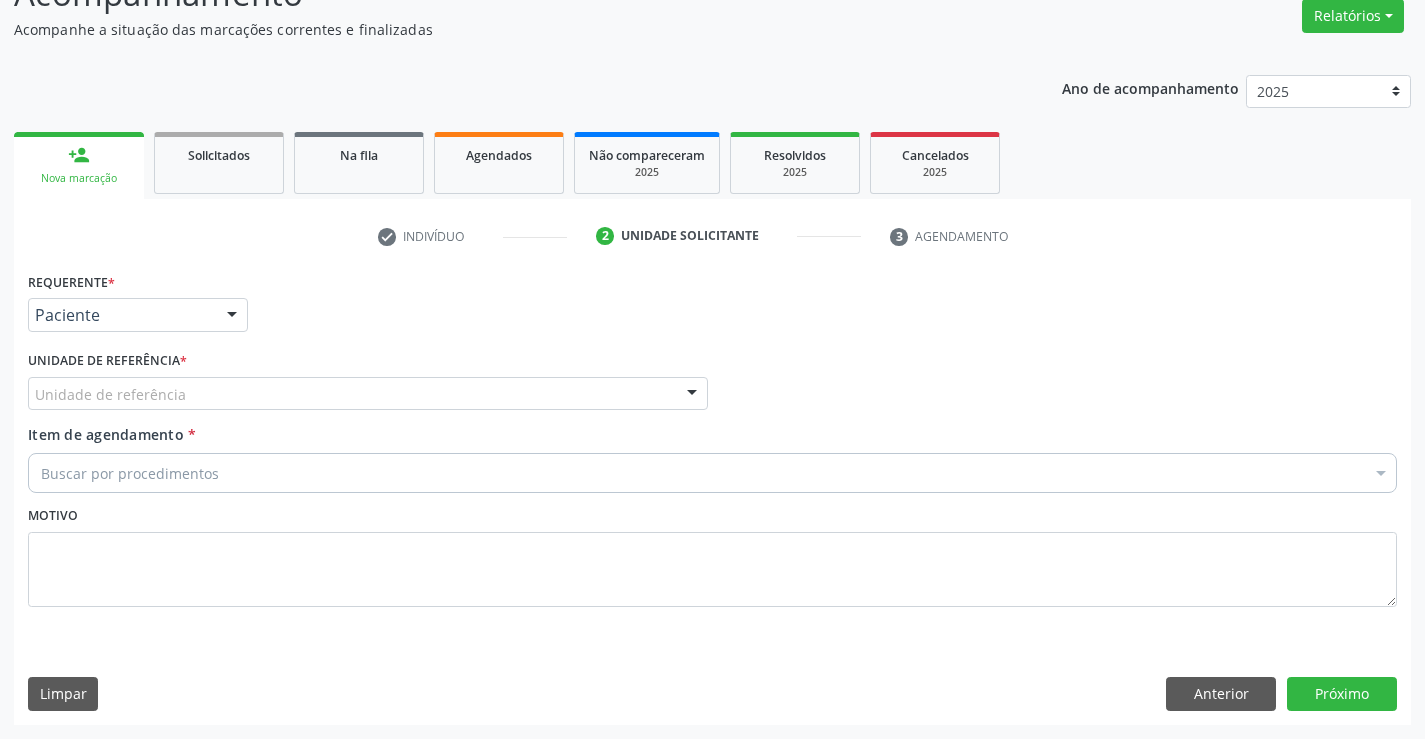 click on "Unidade de referência" at bounding box center [368, 394] 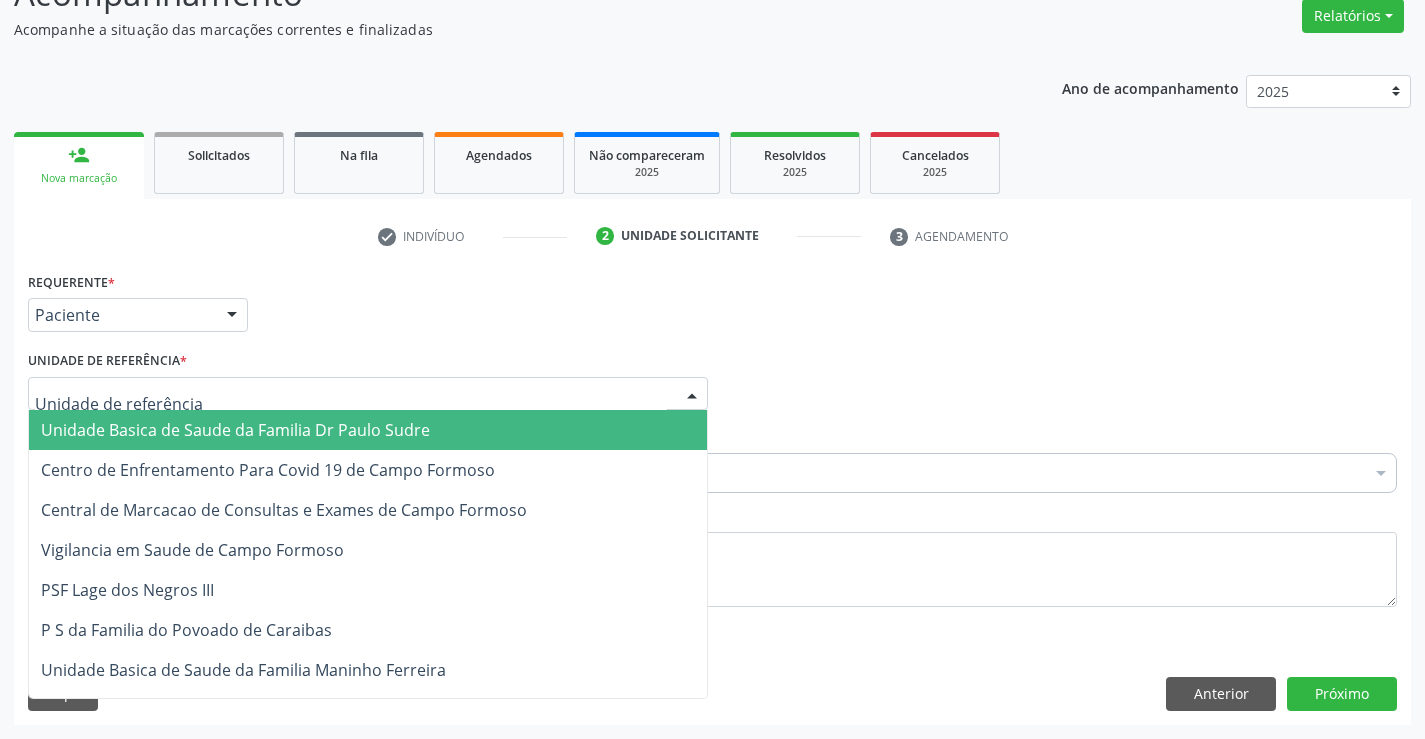 click on "Unidade Basica de Saude da Familia Dr Paulo Sudre" at bounding box center (235, 430) 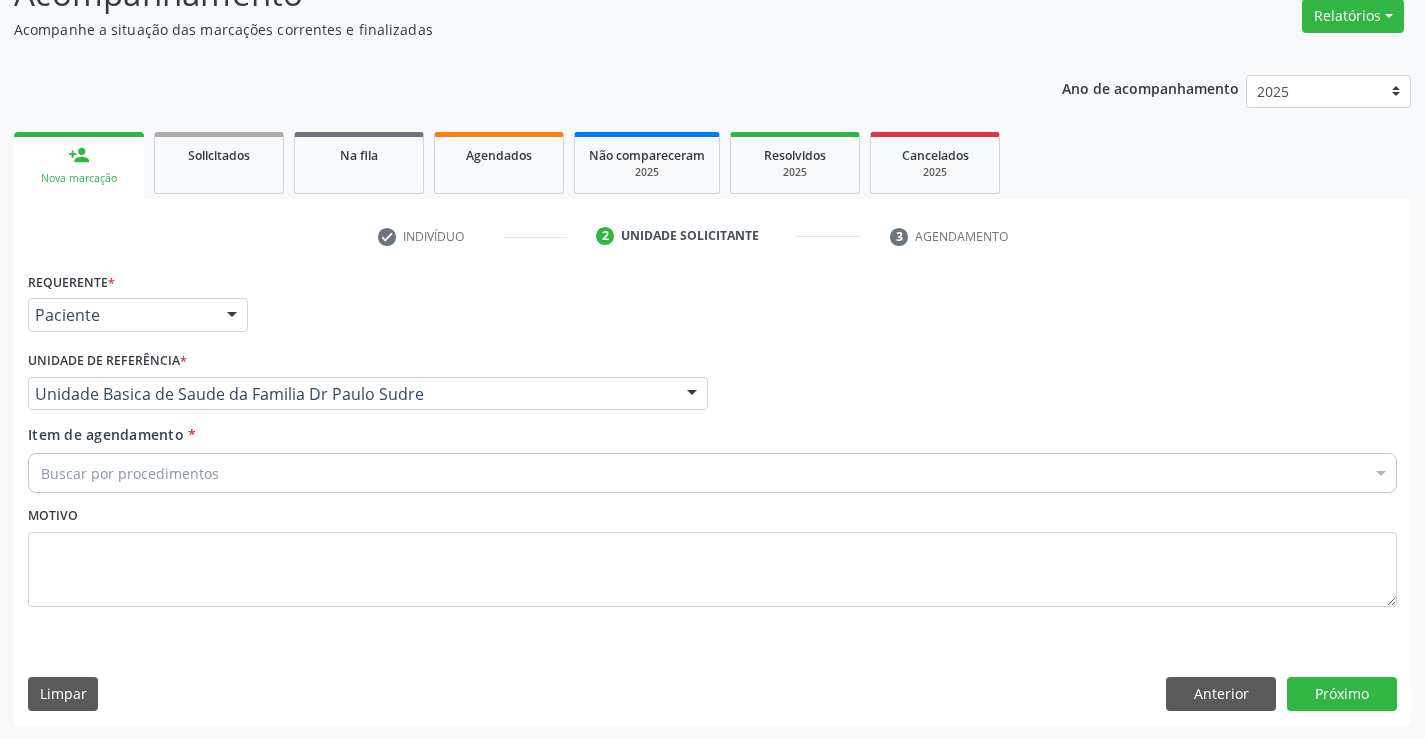 click on "Item de agendamento" at bounding box center [106, 434] 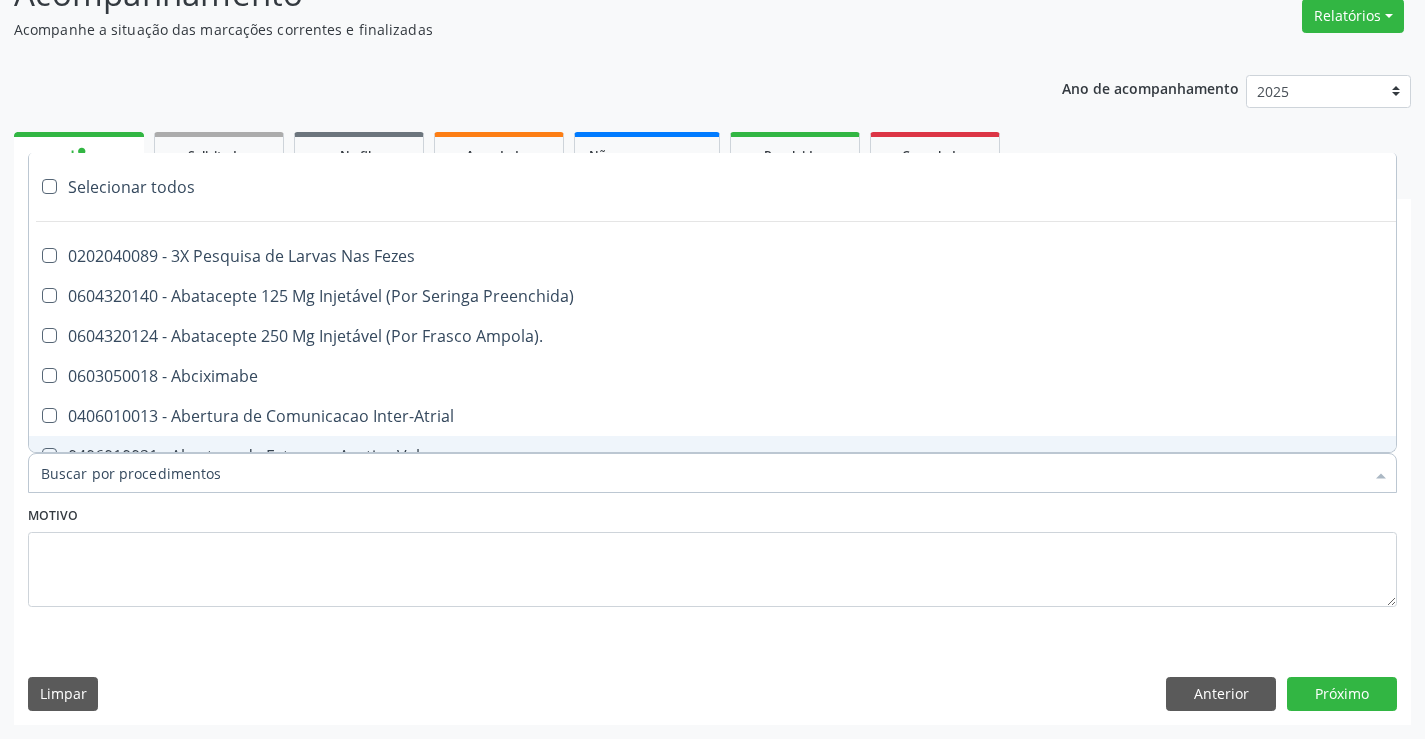 click on "Item de agendamento
*" at bounding box center (702, 473) 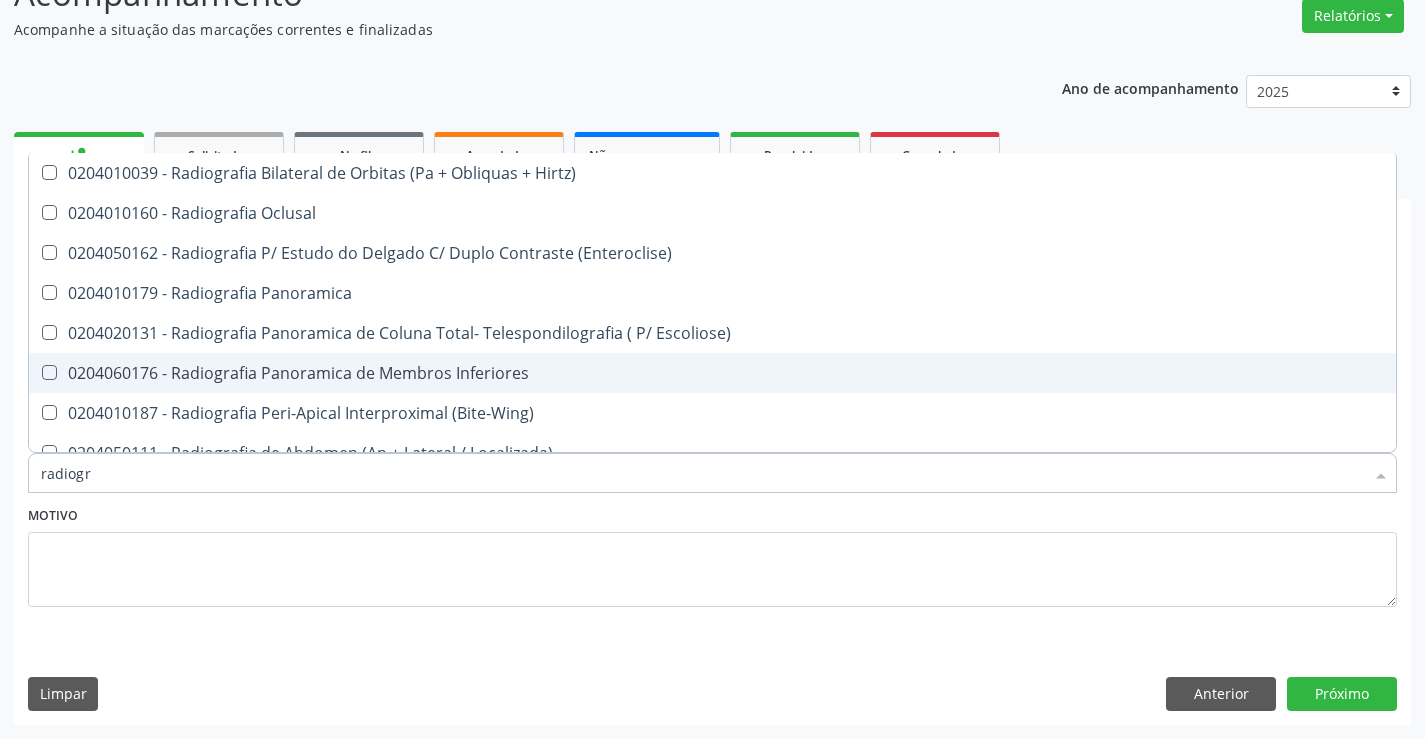 type on "radiogra" 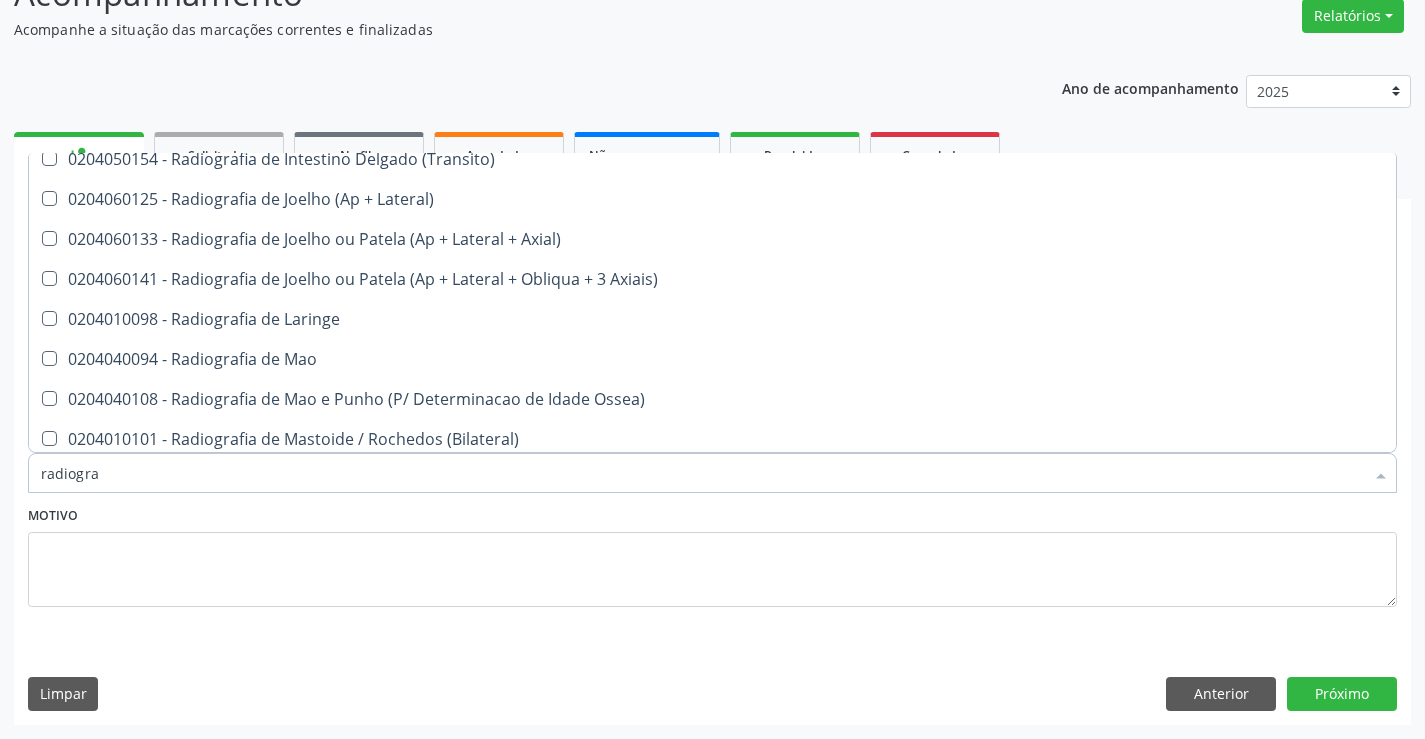 scroll, scrollTop: 1800, scrollLeft: 0, axis: vertical 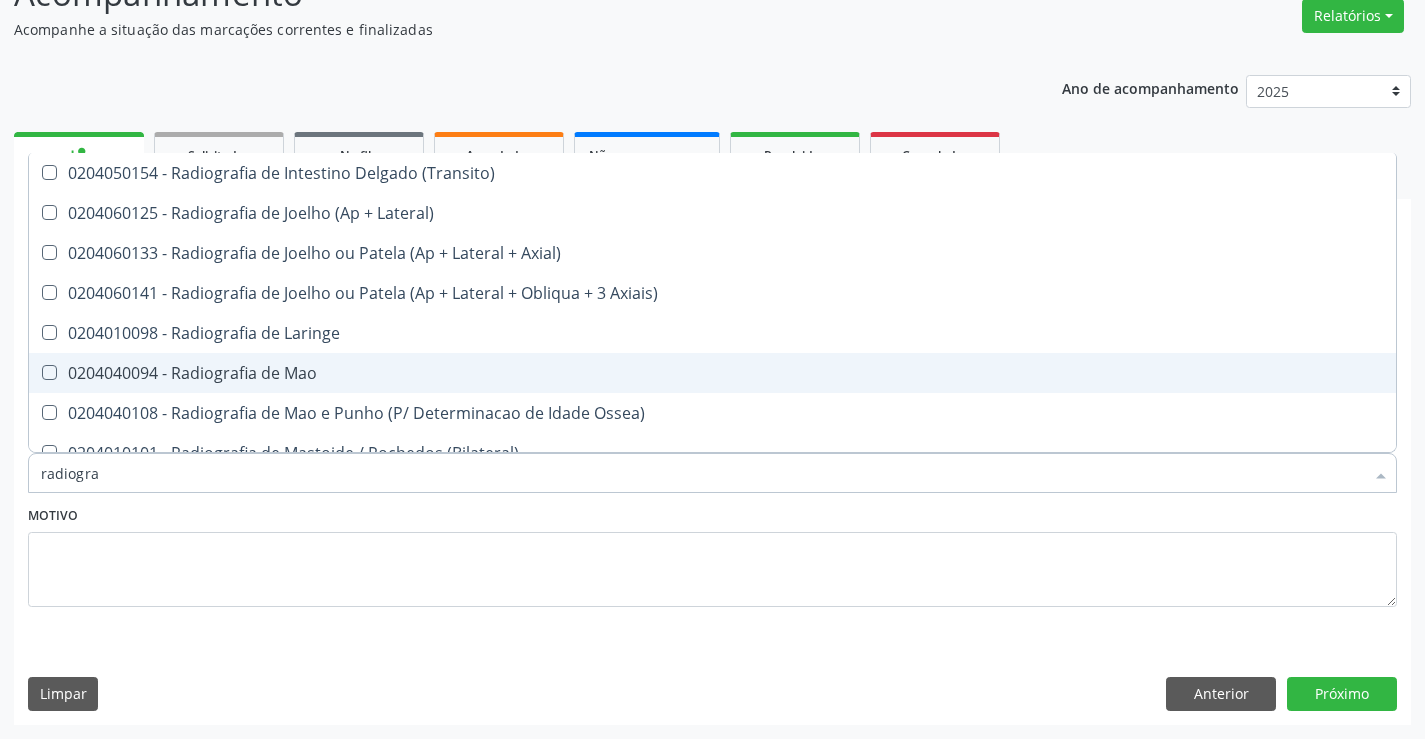 click on "0204040094 - Radiografia de Mao" at bounding box center [712, 373] 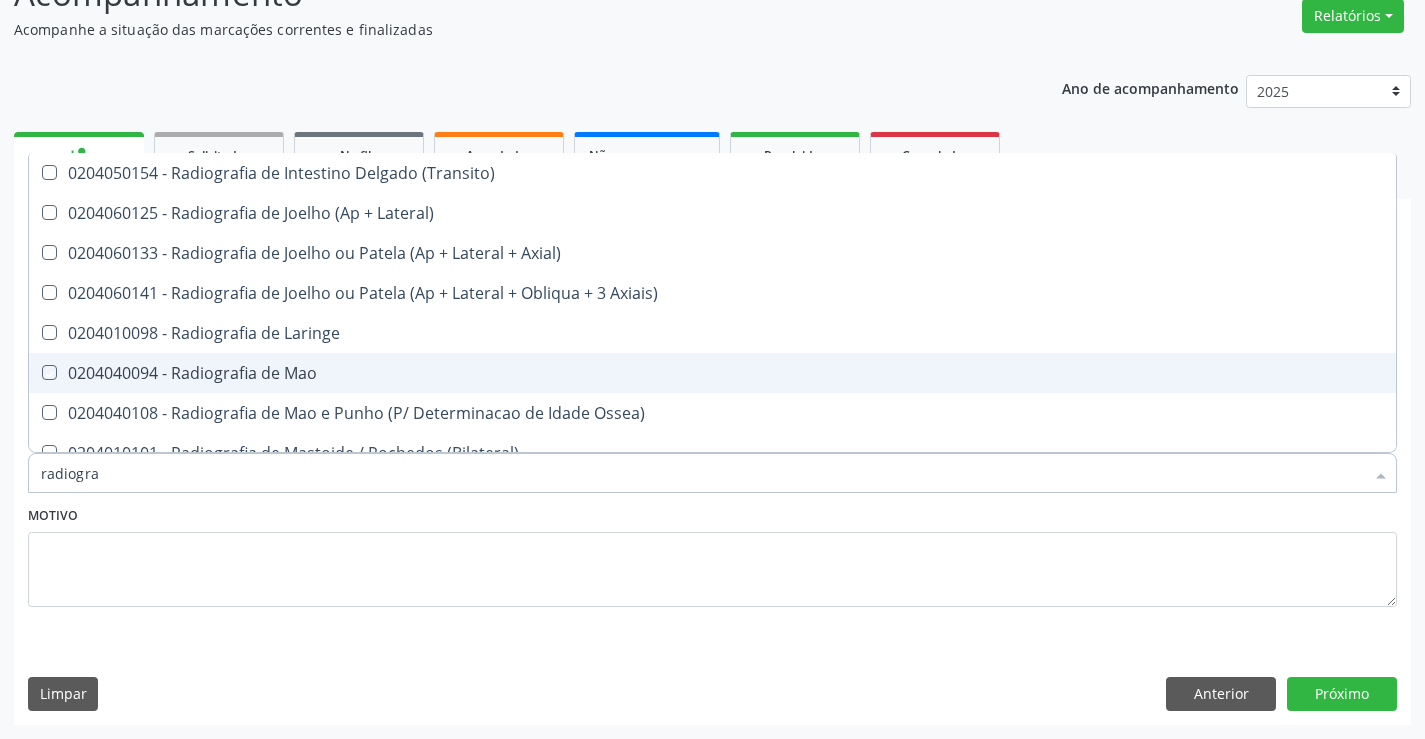 checkbox on "true" 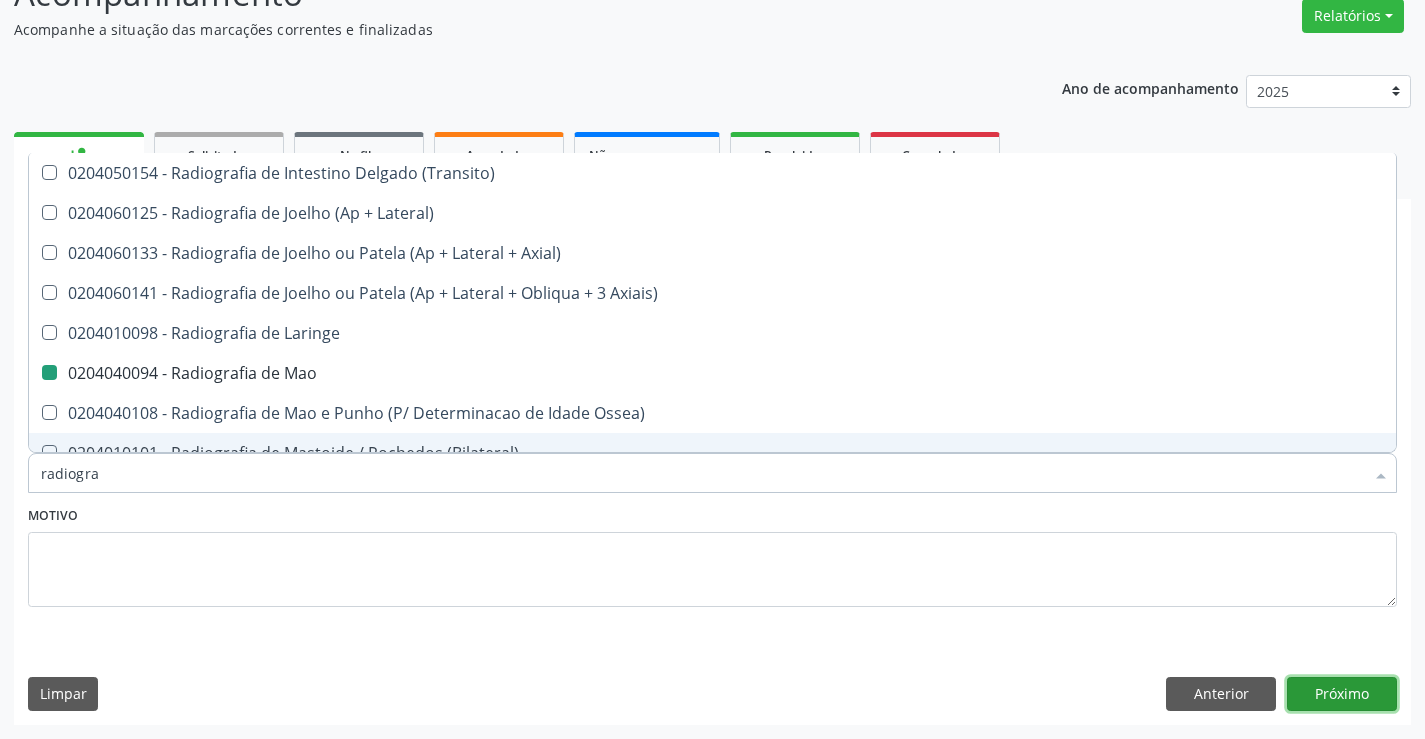 click on "Próximo" at bounding box center [1342, 694] 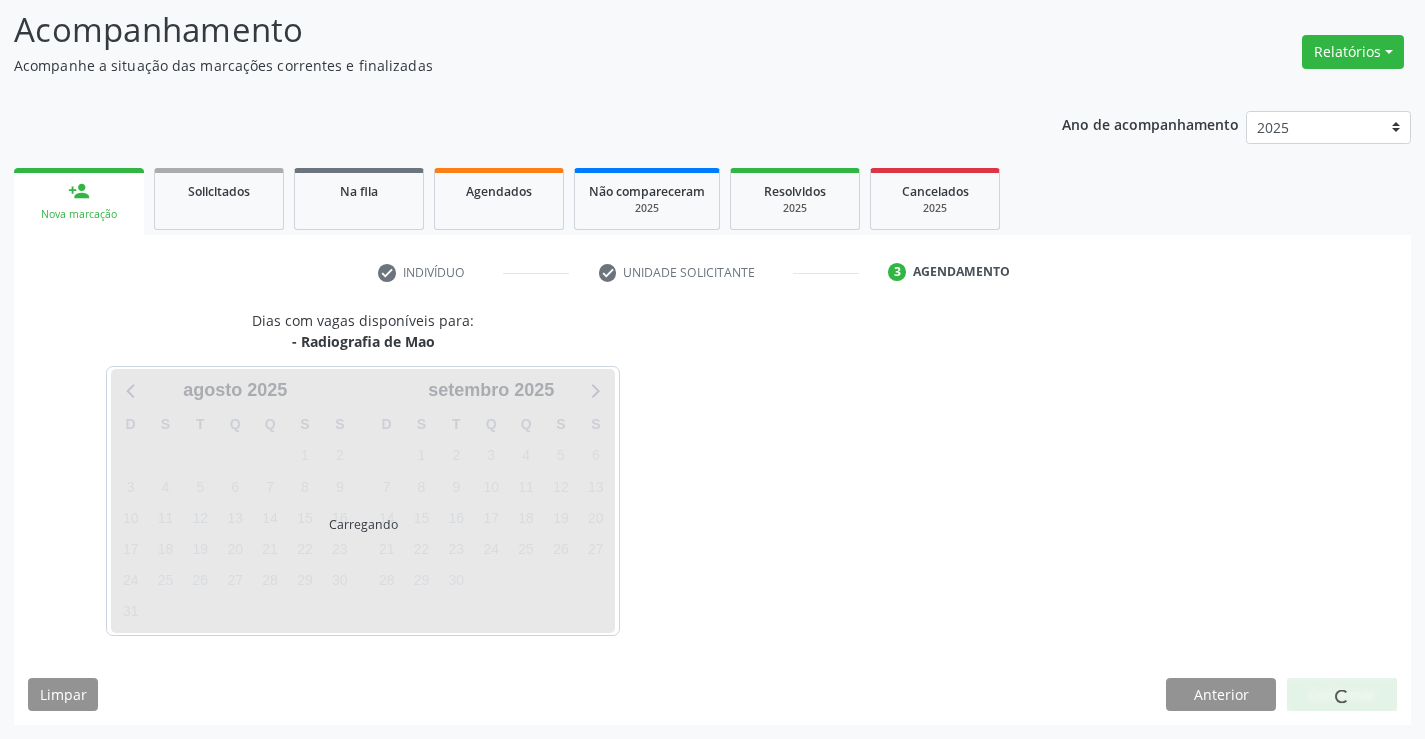 scroll, scrollTop: 131, scrollLeft: 0, axis: vertical 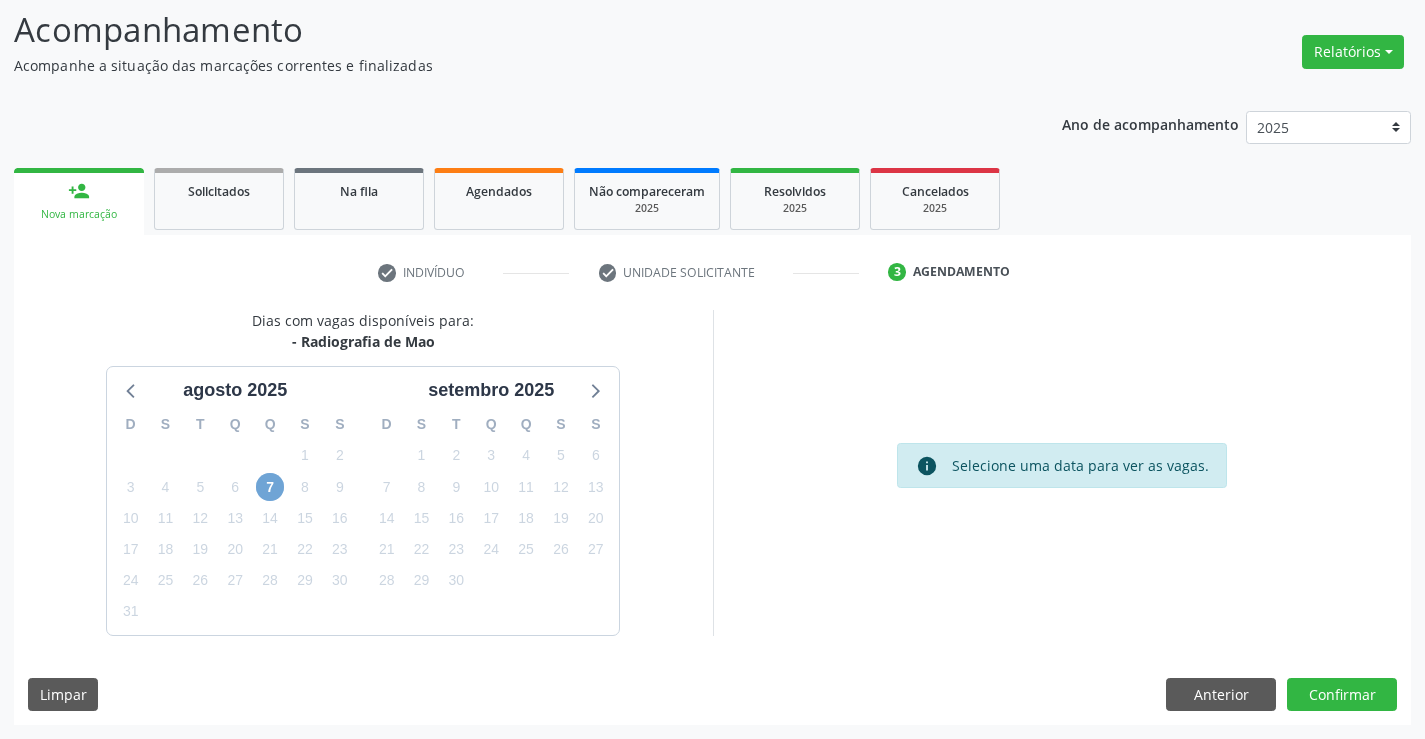 click on "7" at bounding box center (270, 487) 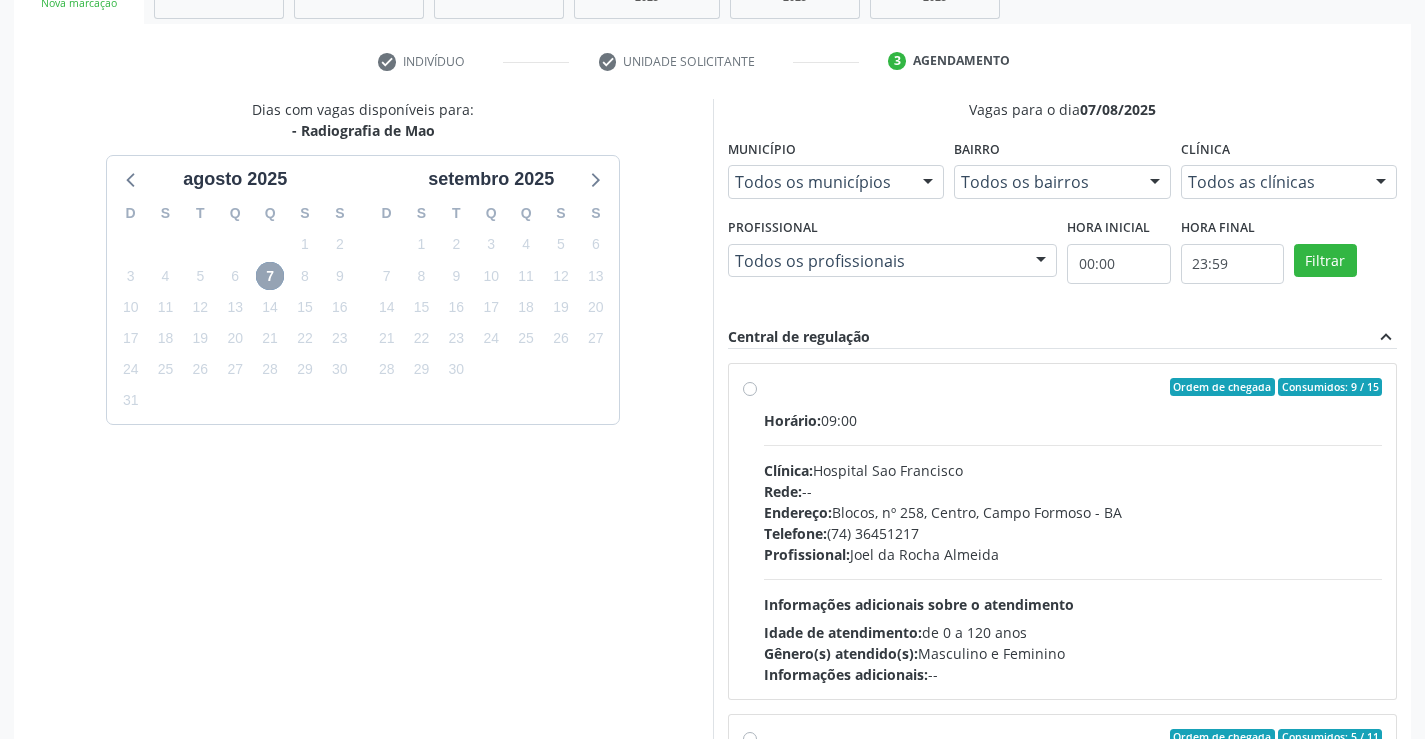 scroll, scrollTop: 373, scrollLeft: 0, axis: vertical 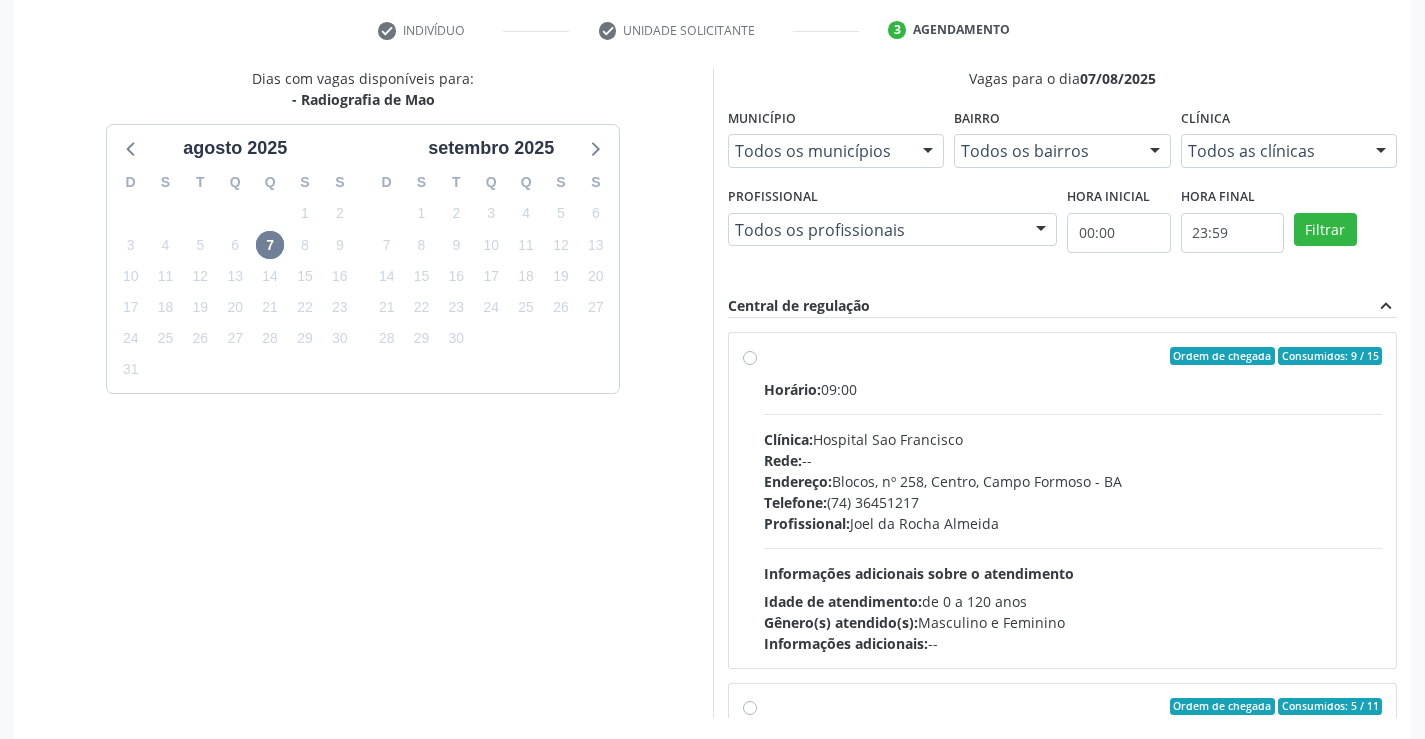 click on "Ordem de chegada
Consumidos: 9 / 15
Horário:   09:00
Clínica:  Hospital Sao Francisco
Rede:
--
Endereço:   Blocos, nº 258, Centro, Campo Formoso - BA
Telefone:   (74) 36451217
Profissional:
Joel da Rocha Almeida
Informações adicionais sobre o atendimento
Idade de atendimento:
de 0 a 120 anos
Gênero(s) atendido(s):
Masculino e Feminino
Informações adicionais:
--" at bounding box center (1073, 500) 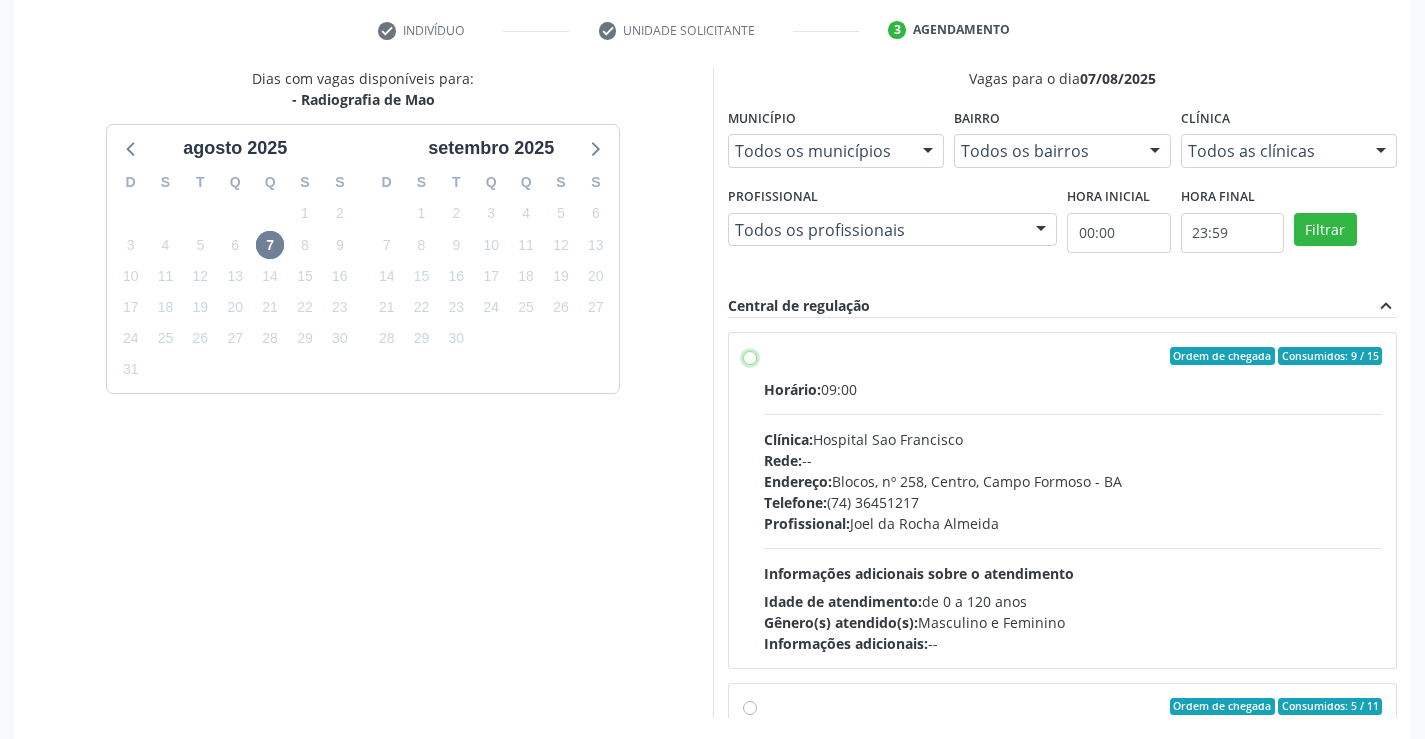 click on "Ordem de chegada
Consumidos: 9 / 15
Horário:   09:00
Clínica:  Hospital Sao Francisco
Rede:
--
Endereço:   Blocos, nº 258, Centro, Campo Formoso - BA
Telefone:   (74) 36451217
Profissional:
Joel da Rocha Almeida
Informações adicionais sobre o atendimento
Idade de atendimento:
de 0 a 120 anos
Gênero(s) atendido(s):
Masculino e Feminino
Informações adicionais:
--" at bounding box center [750, 356] 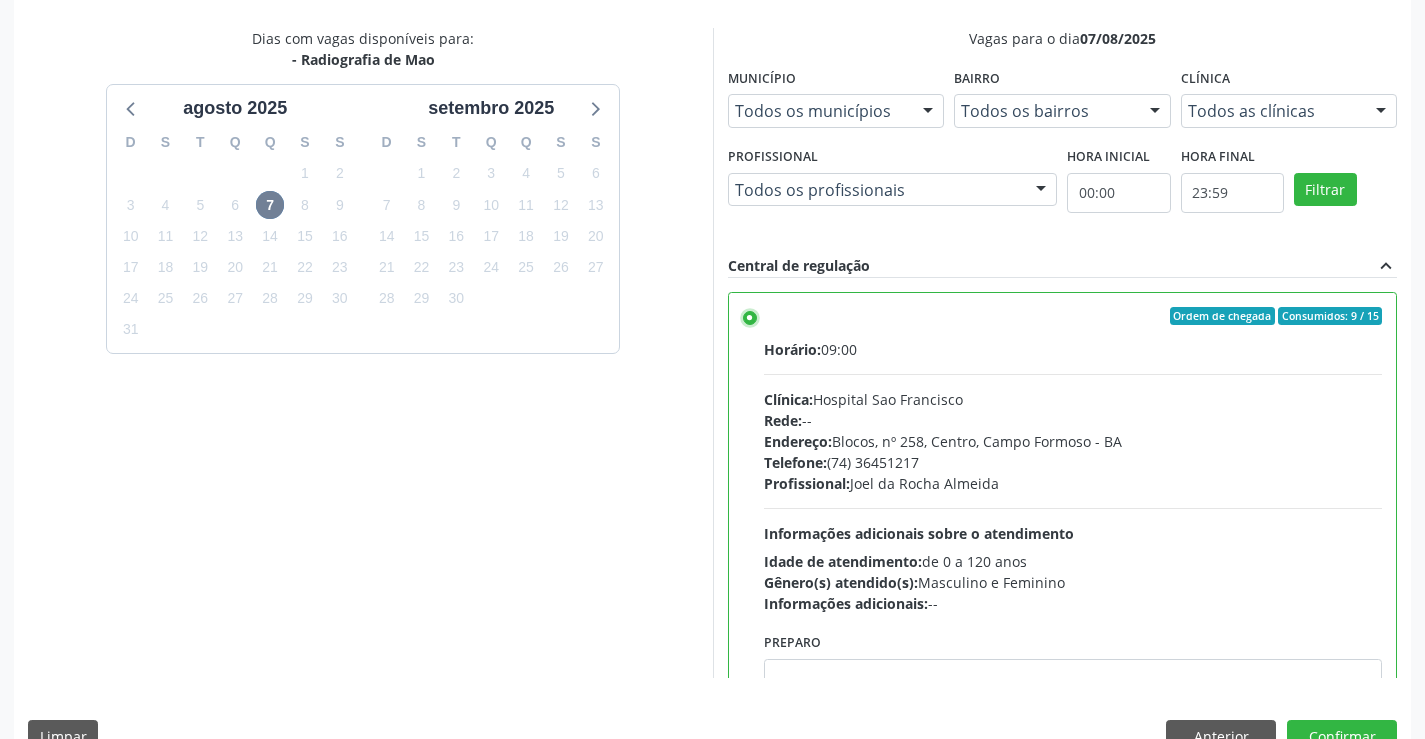 scroll, scrollTop: 456, scrollLeft: 0, axis: vertical 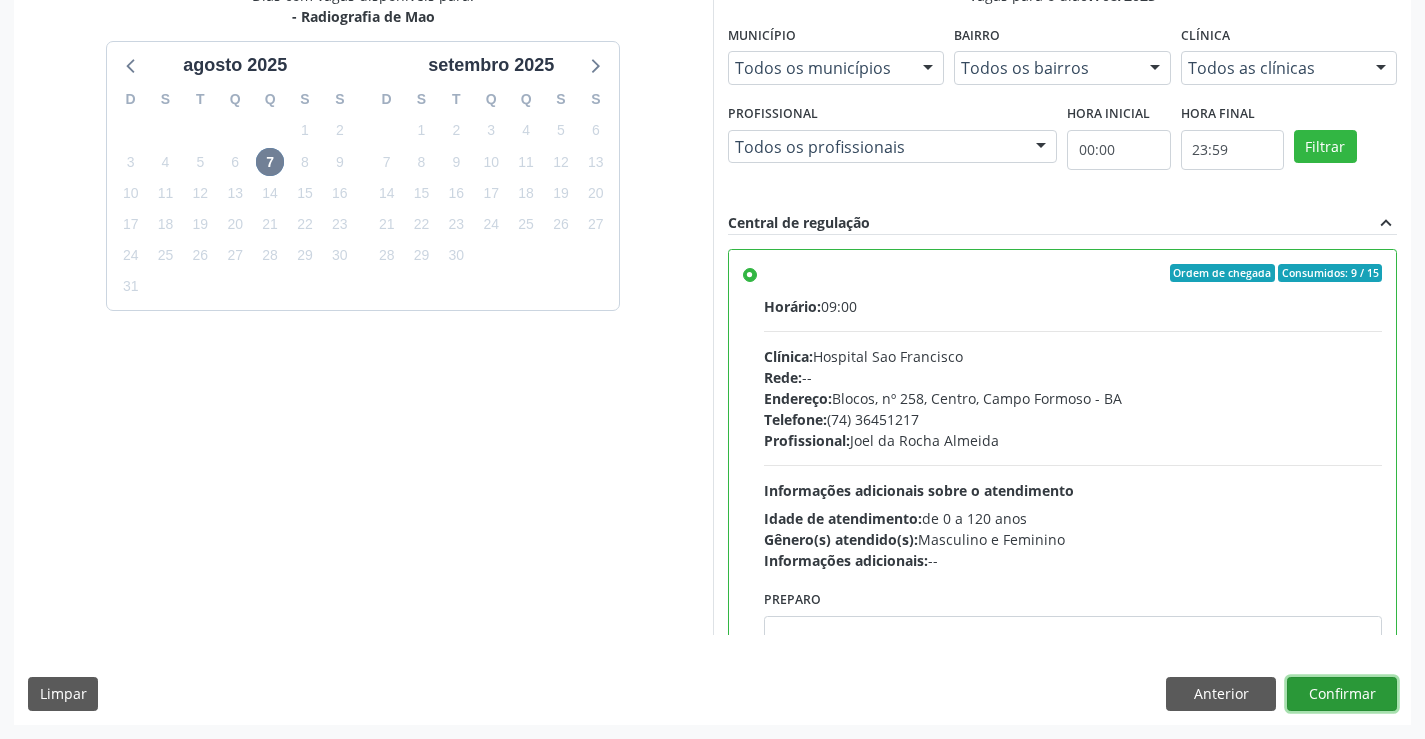 click on "Confirmar" at bounding box center (1342, 694) 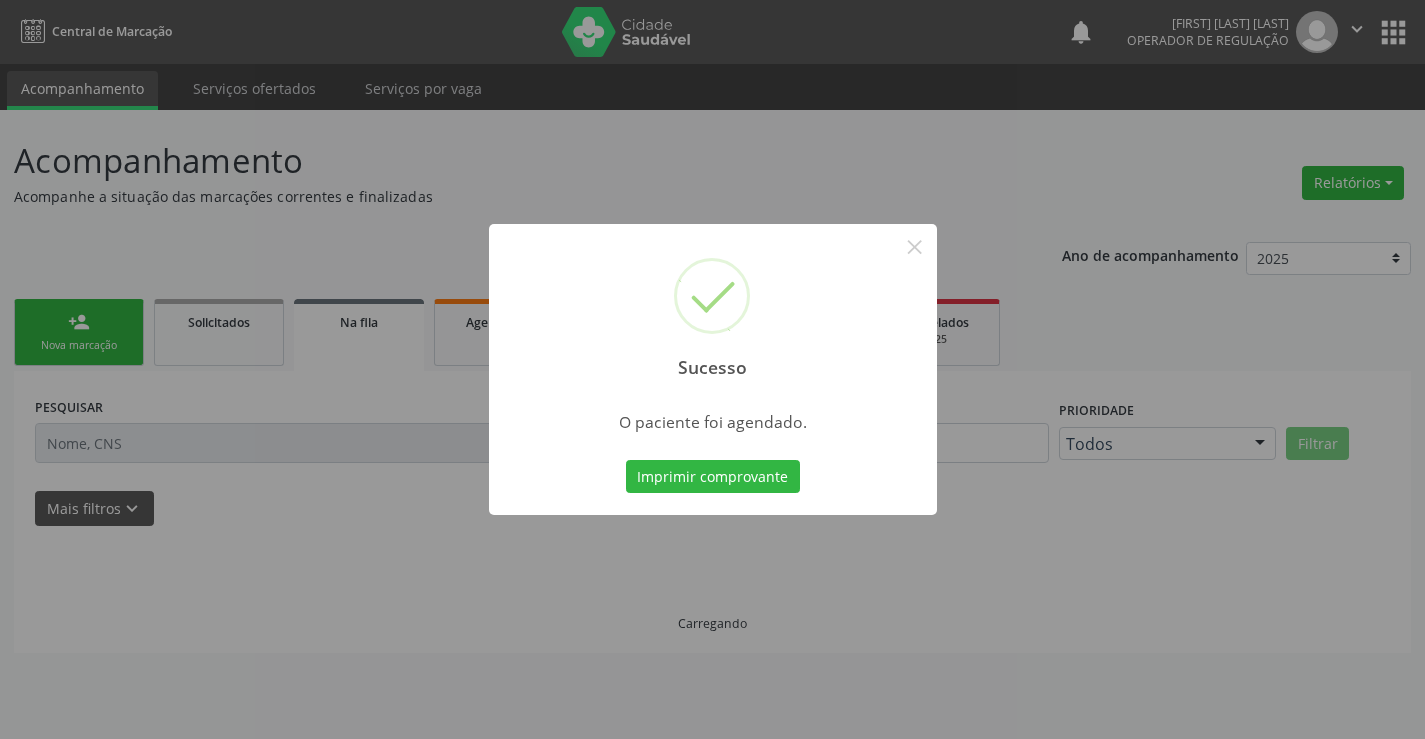 scroll, scrollTop: 0, scrollLeft: 0, axis: both 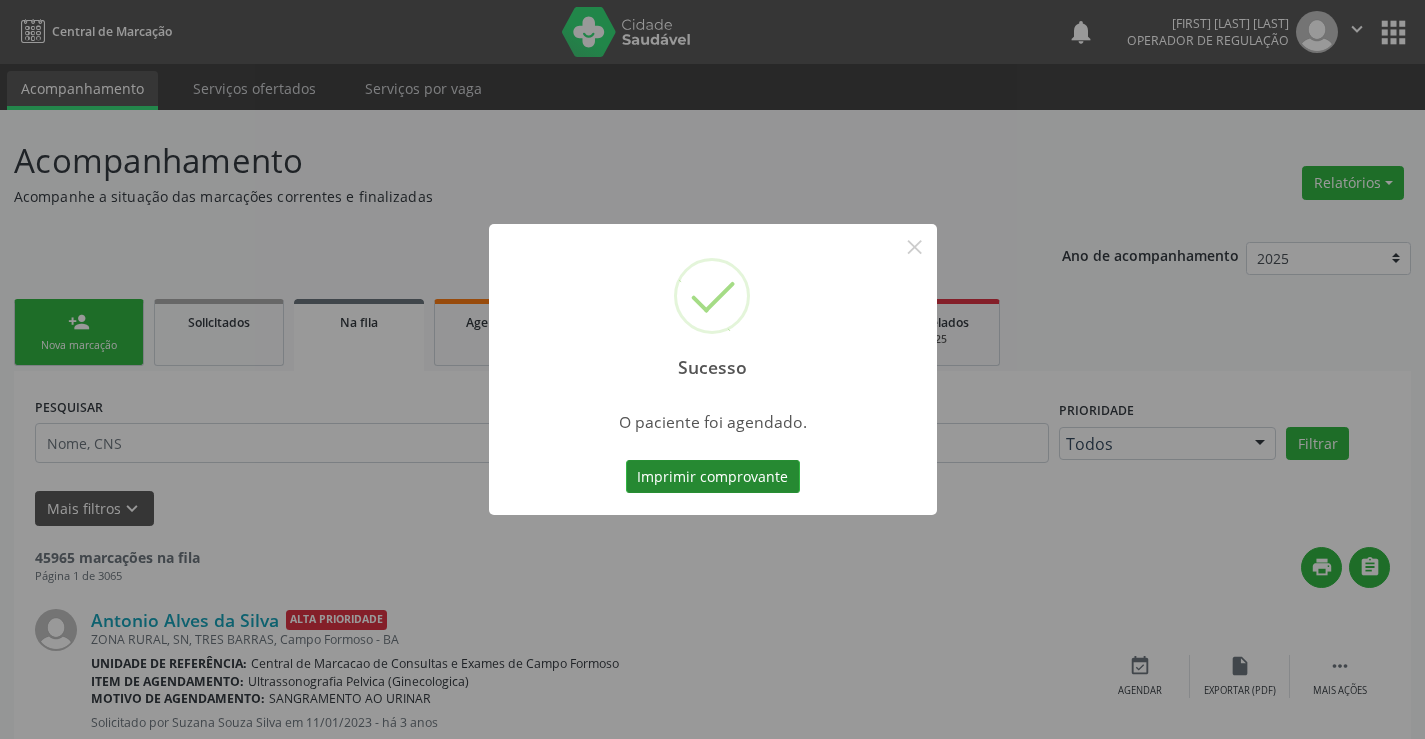click on "Imprimir comprovante" at bounding box center (713, 477) 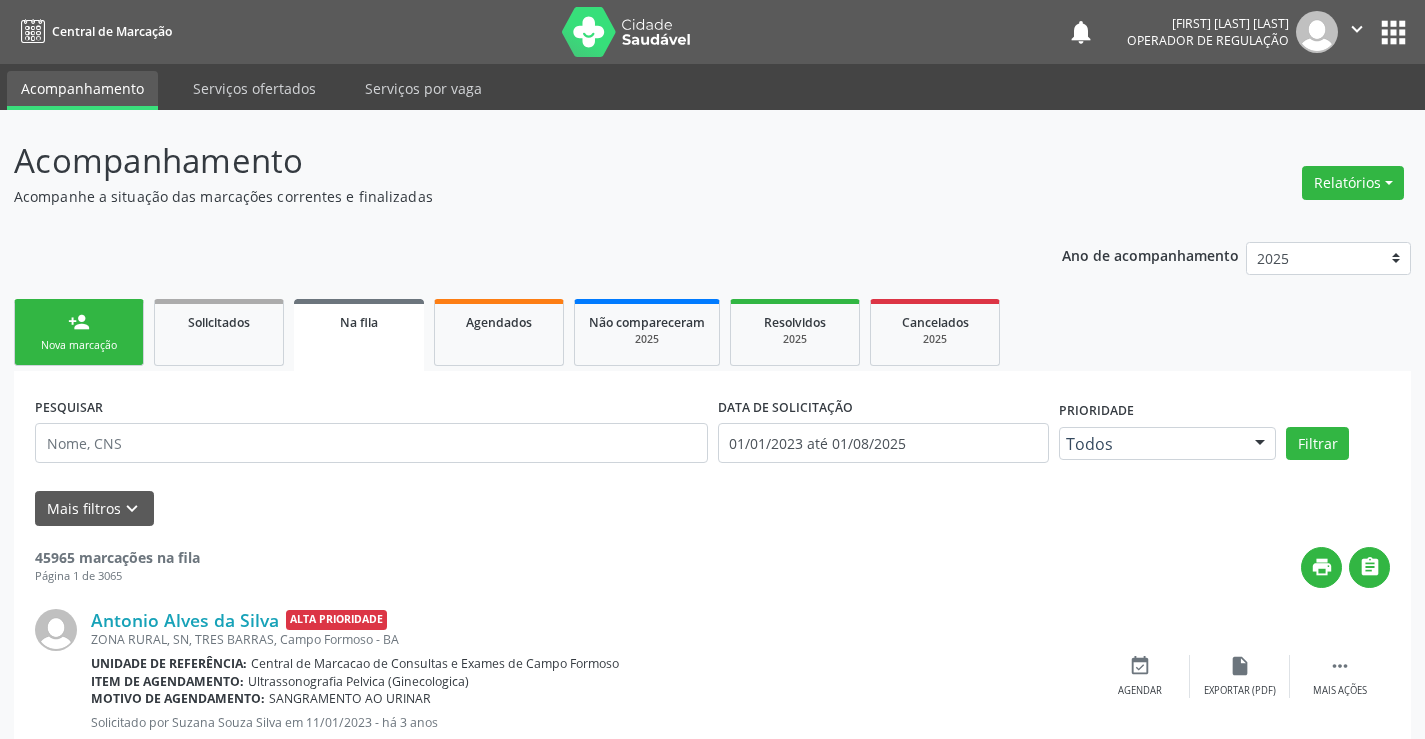 click on "person_add
Nova marcação" at bounding box center [79, 332] 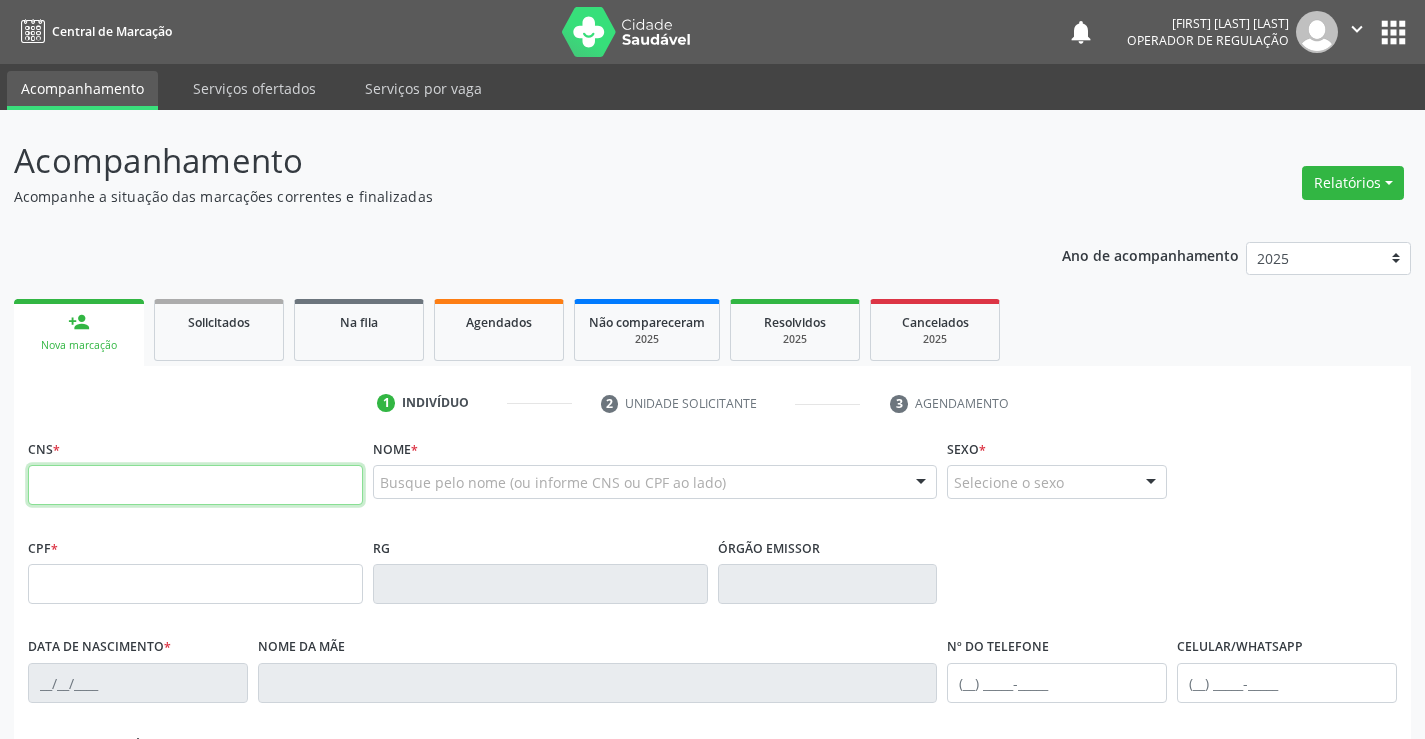 click at bounding box center [195, 485] 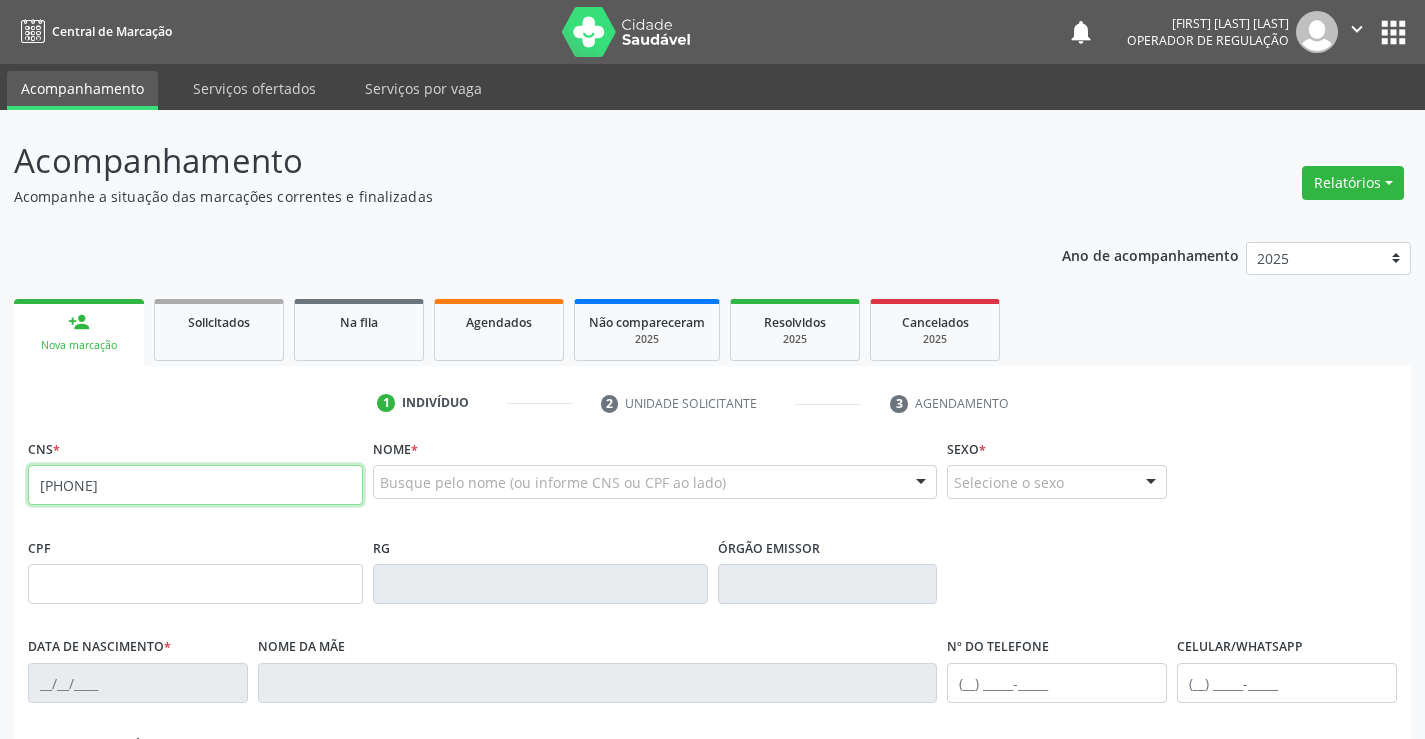 type on "702 5013 8876 4934" 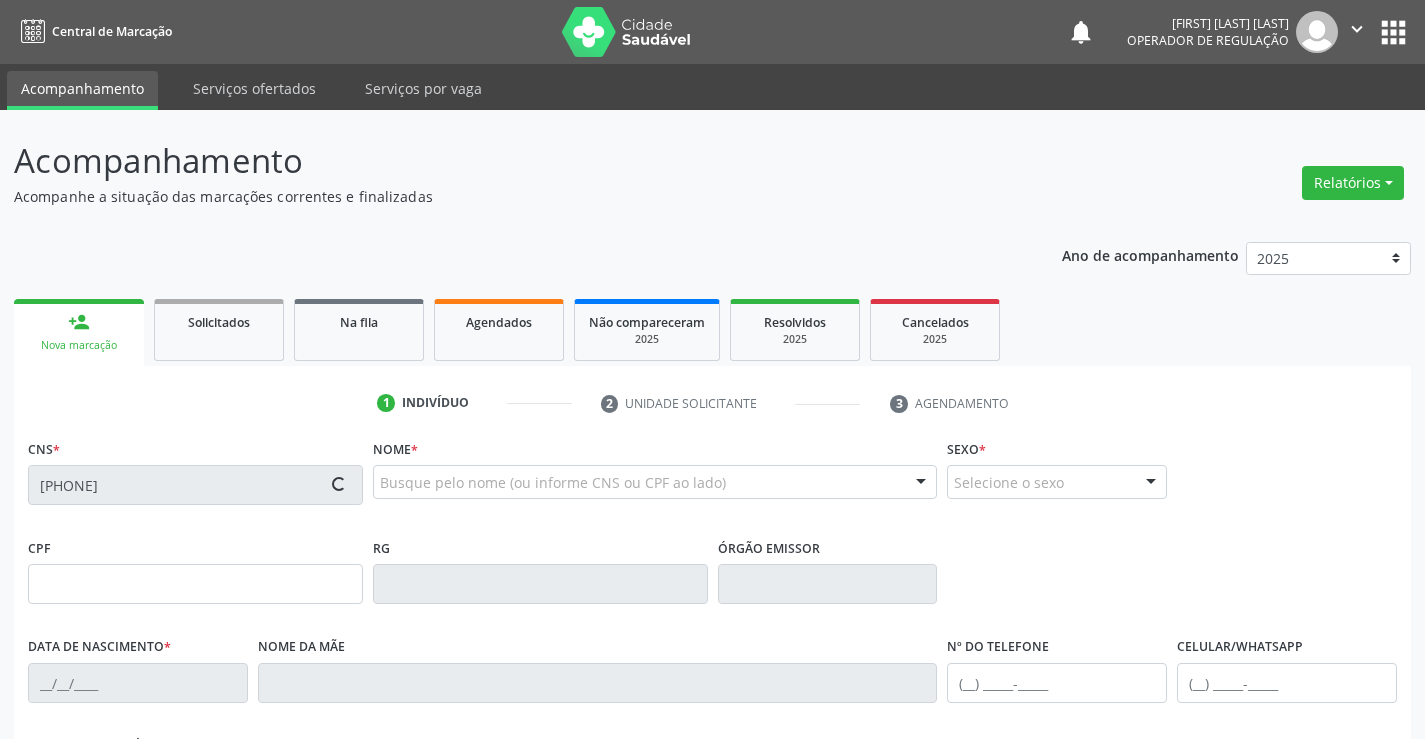 type on "1678927112" 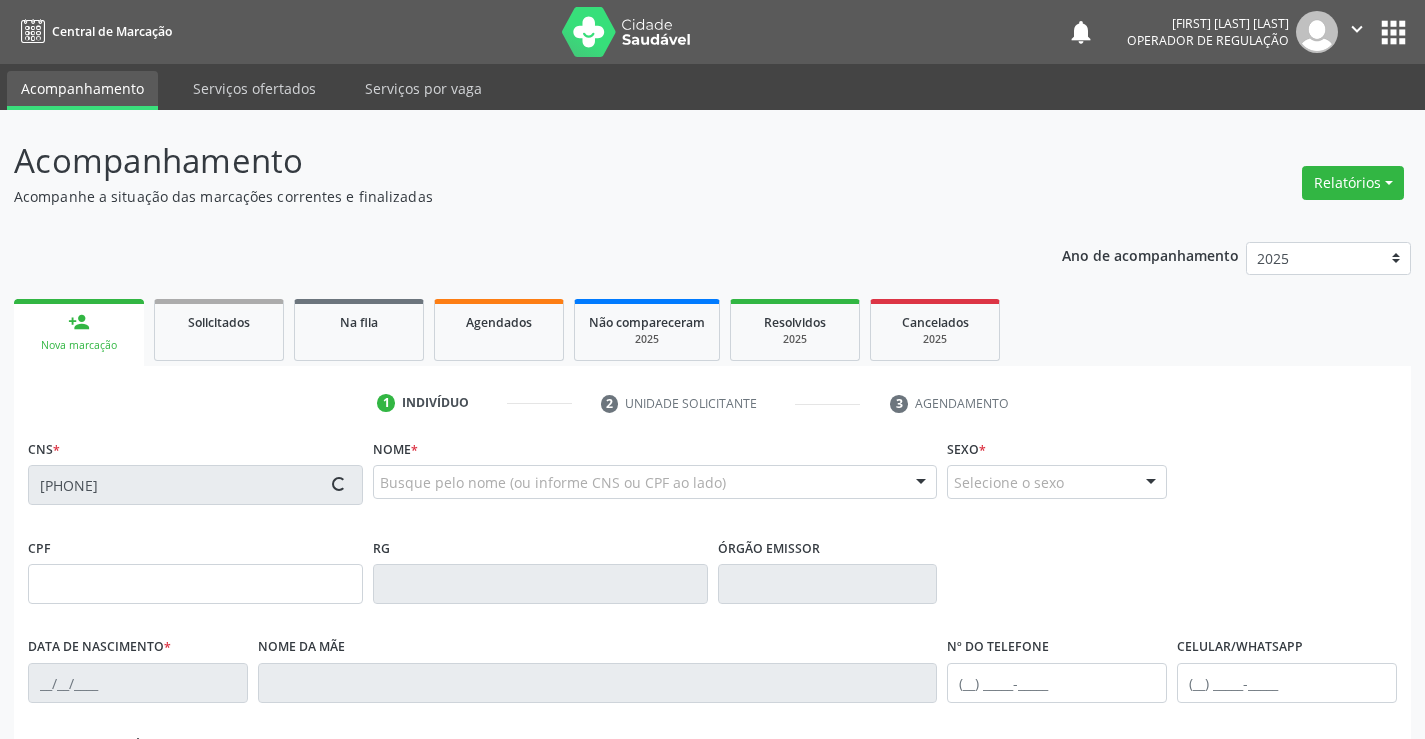 type on "06/03/2010" 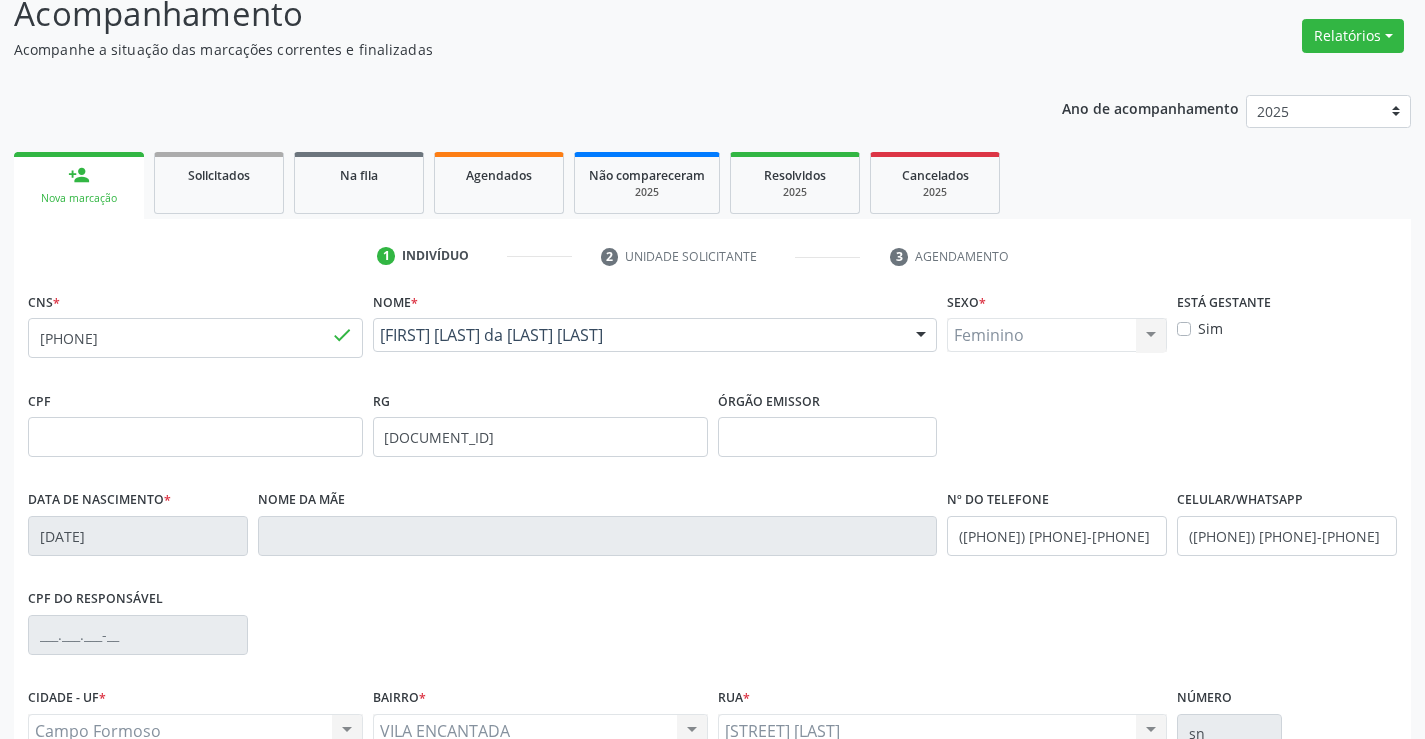 scroll, scrollTop: 345, scrollLeft: 0, axis: vertical 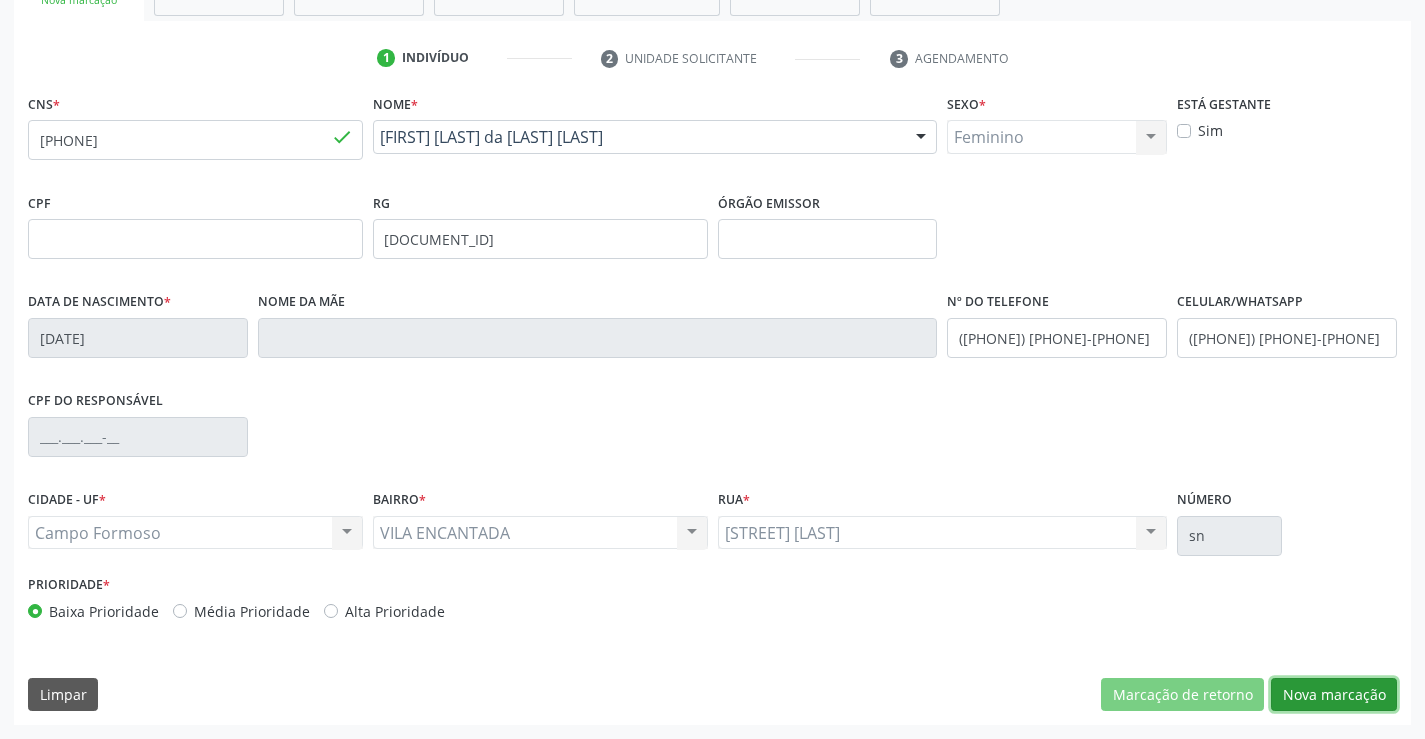 click on "Nova marcação" at bounding box center (1334, 695) 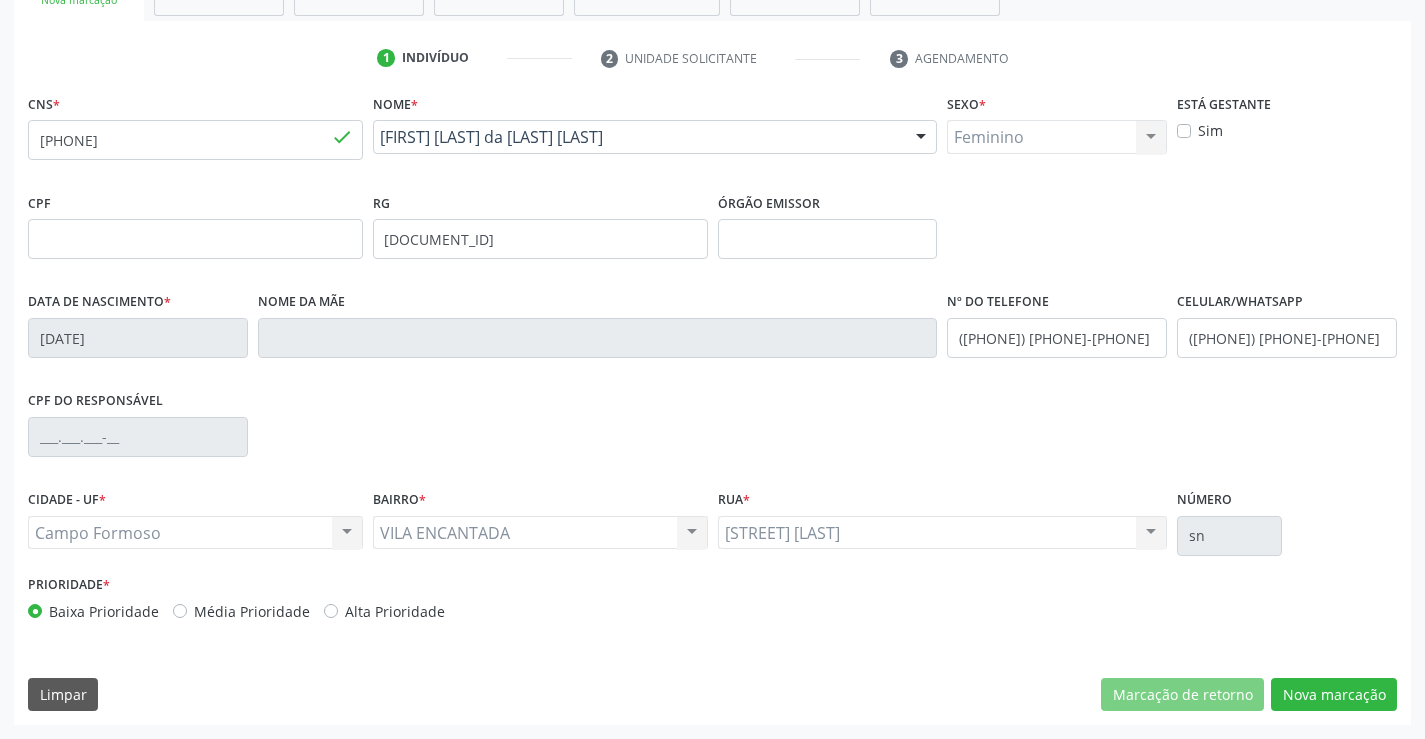 scroll, scrollTop: 167, scrollLeft: 0, axis: vertical 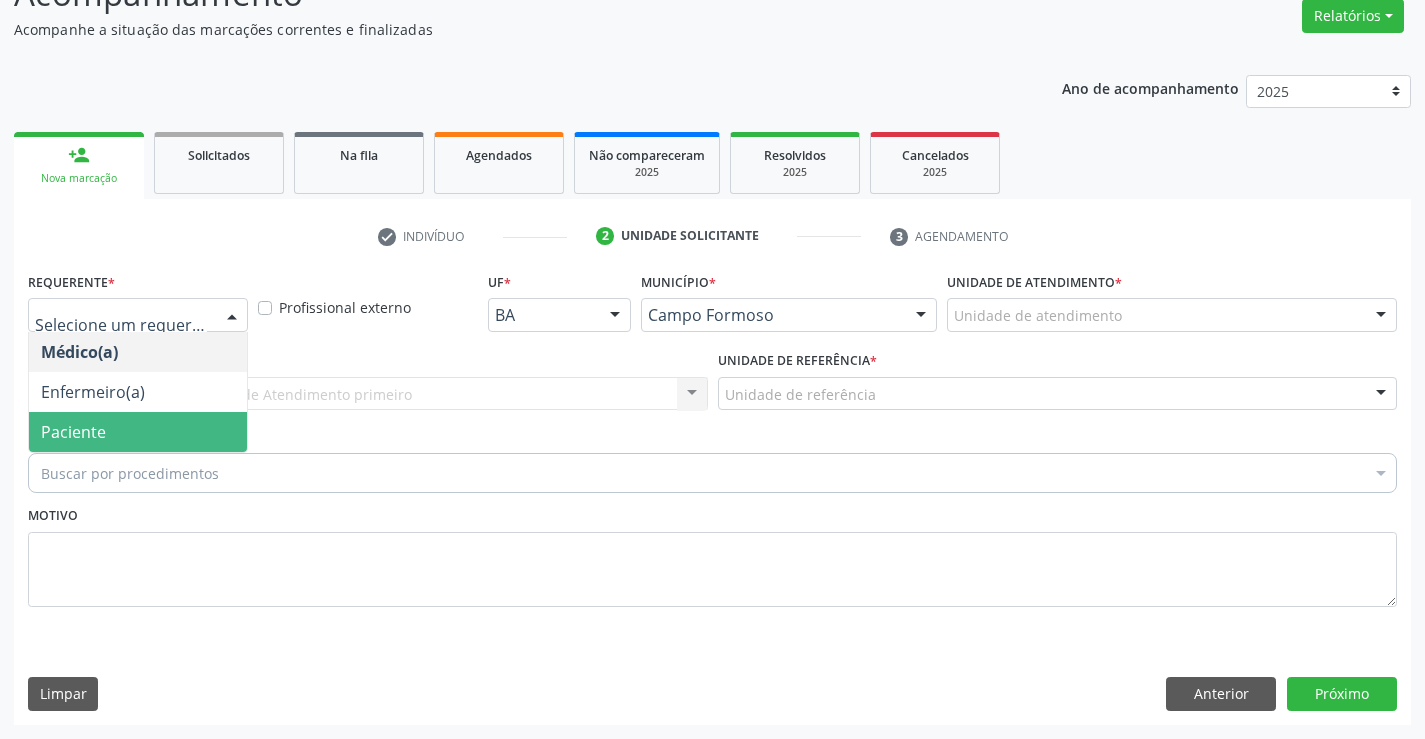 click on "Paciente" at bounding box center [138, 432] 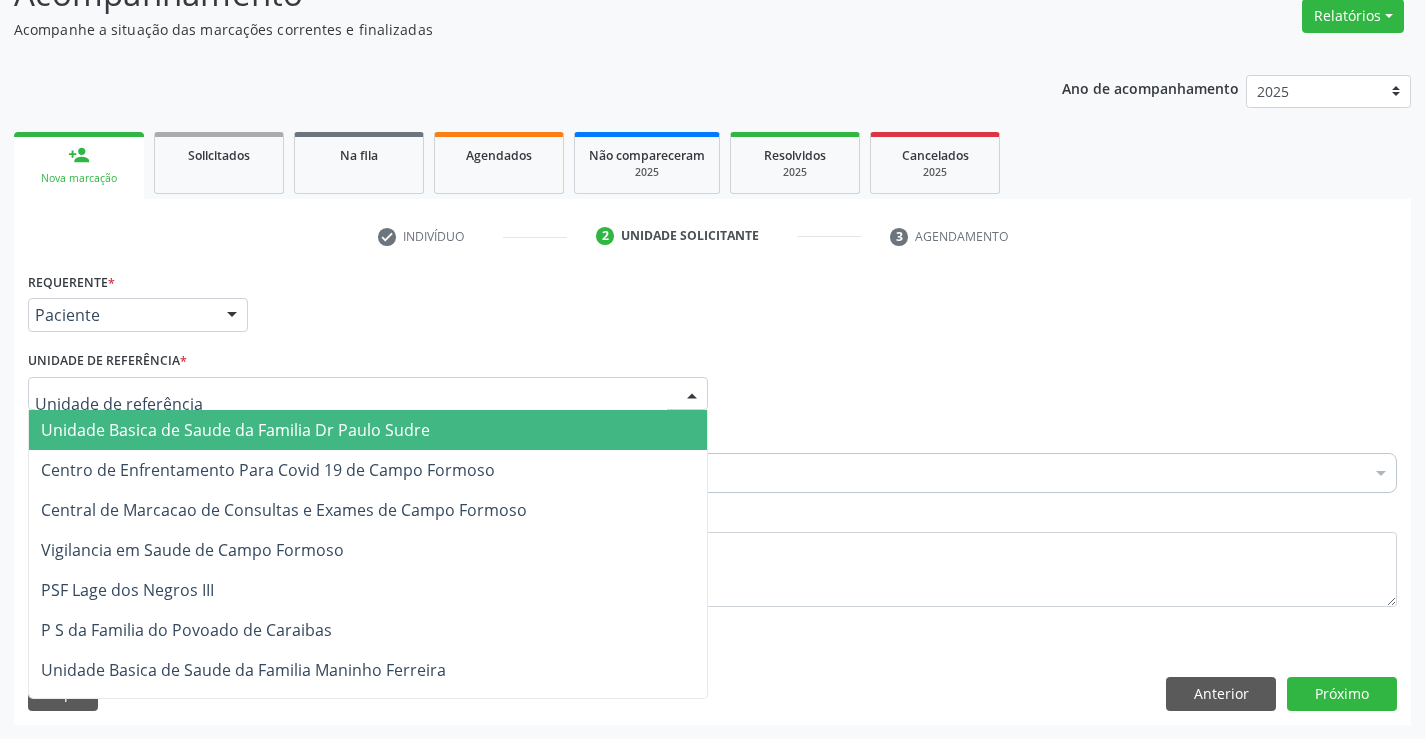 click on "Unidade Basica de Saude da Familia Dr Paulo Sudre" at bounding box center [235, 430] 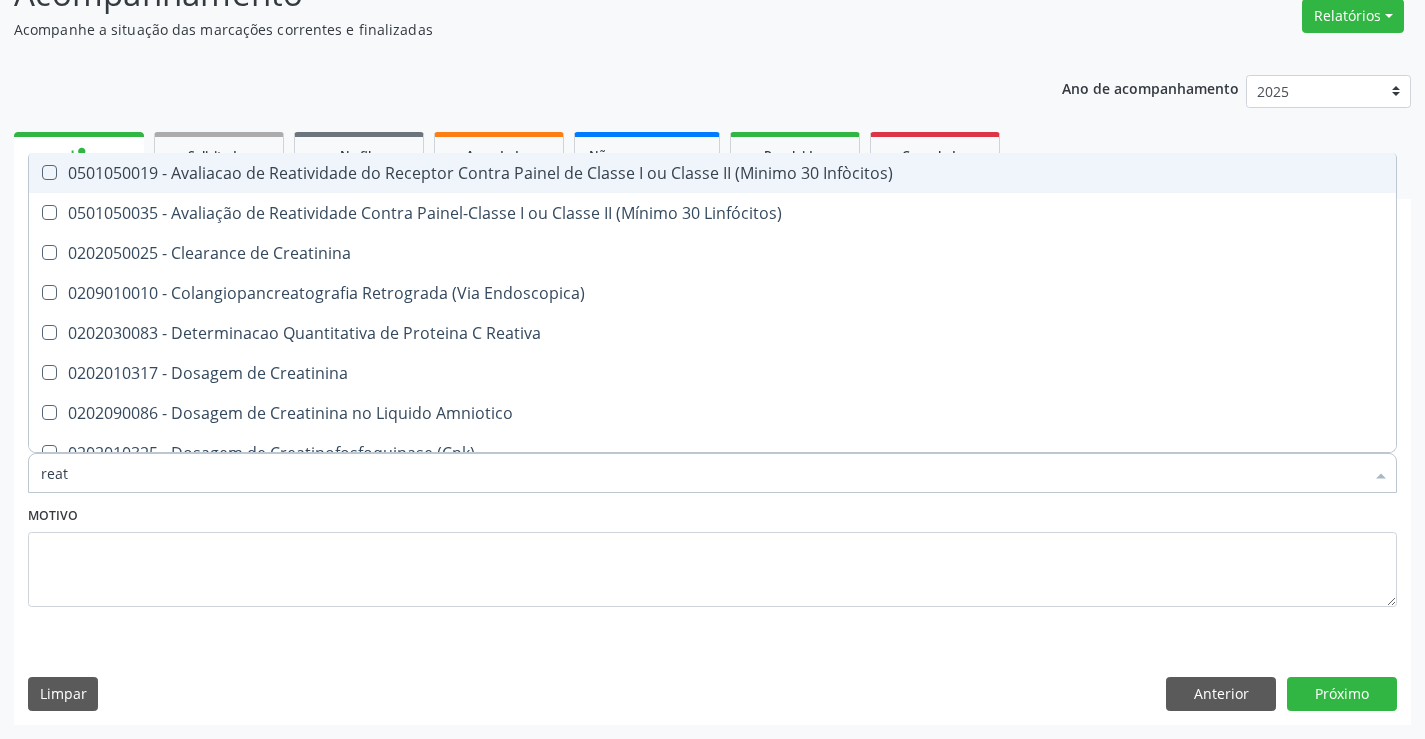 type on "reati" 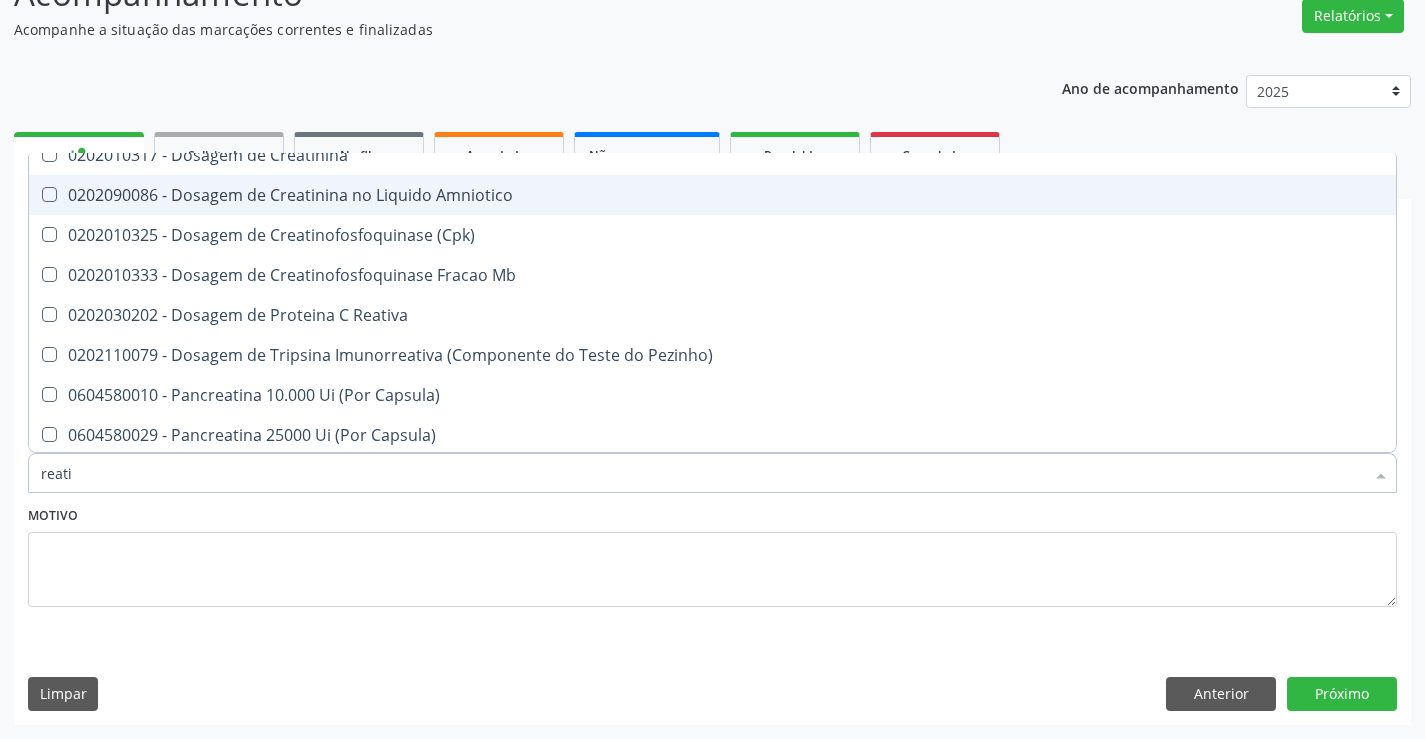 scroll, scrollTop: 200, scrollLeft: 0, axis: vertical 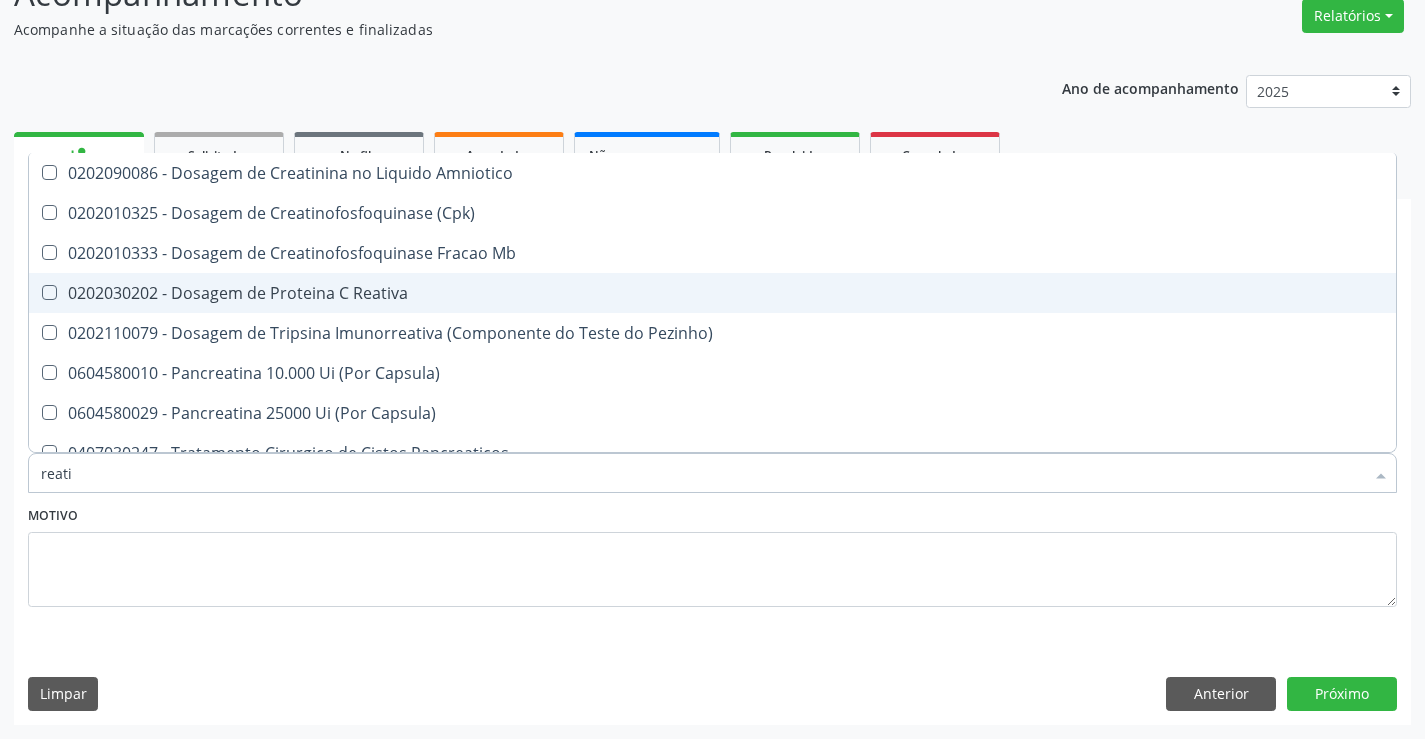 click on "0202030202 - Dosagem de Proteina C Reativa" at bounding box center [712, 293] 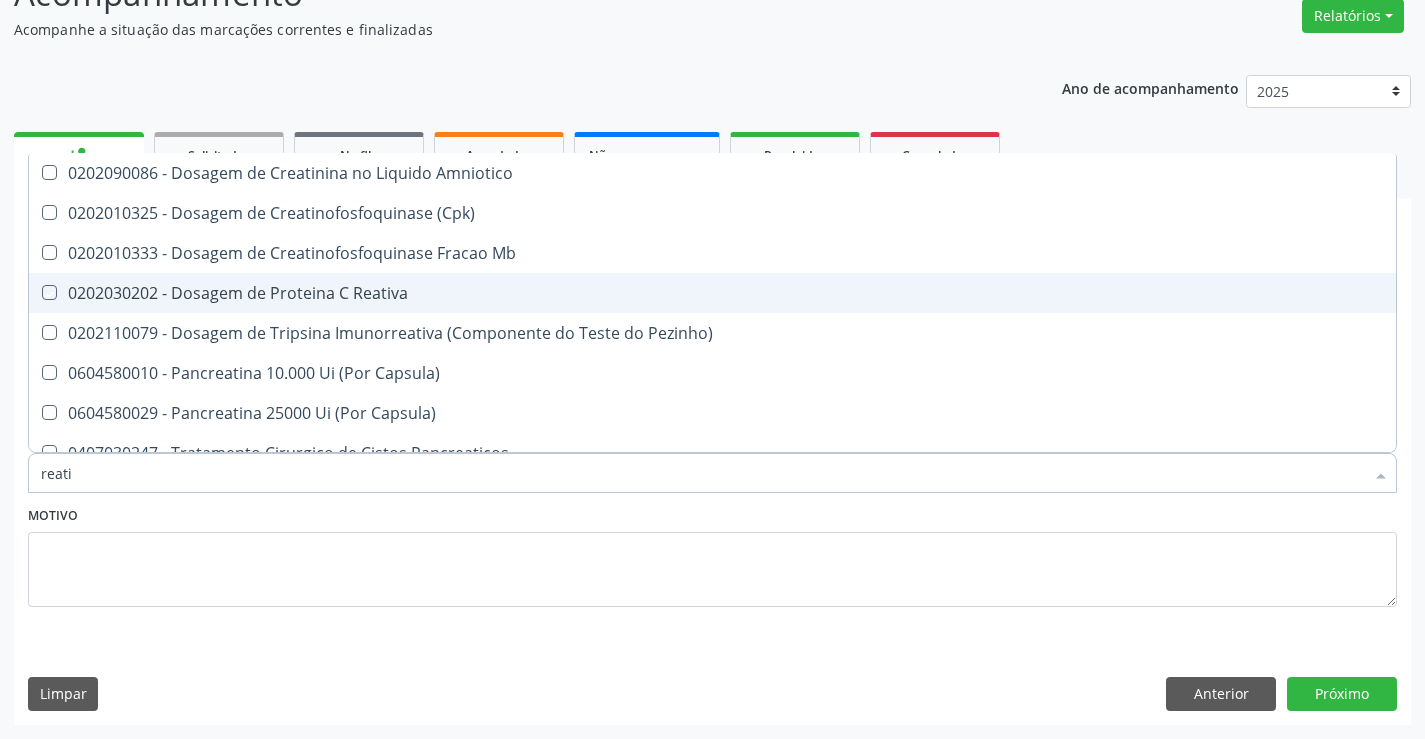 checkbox on "true" 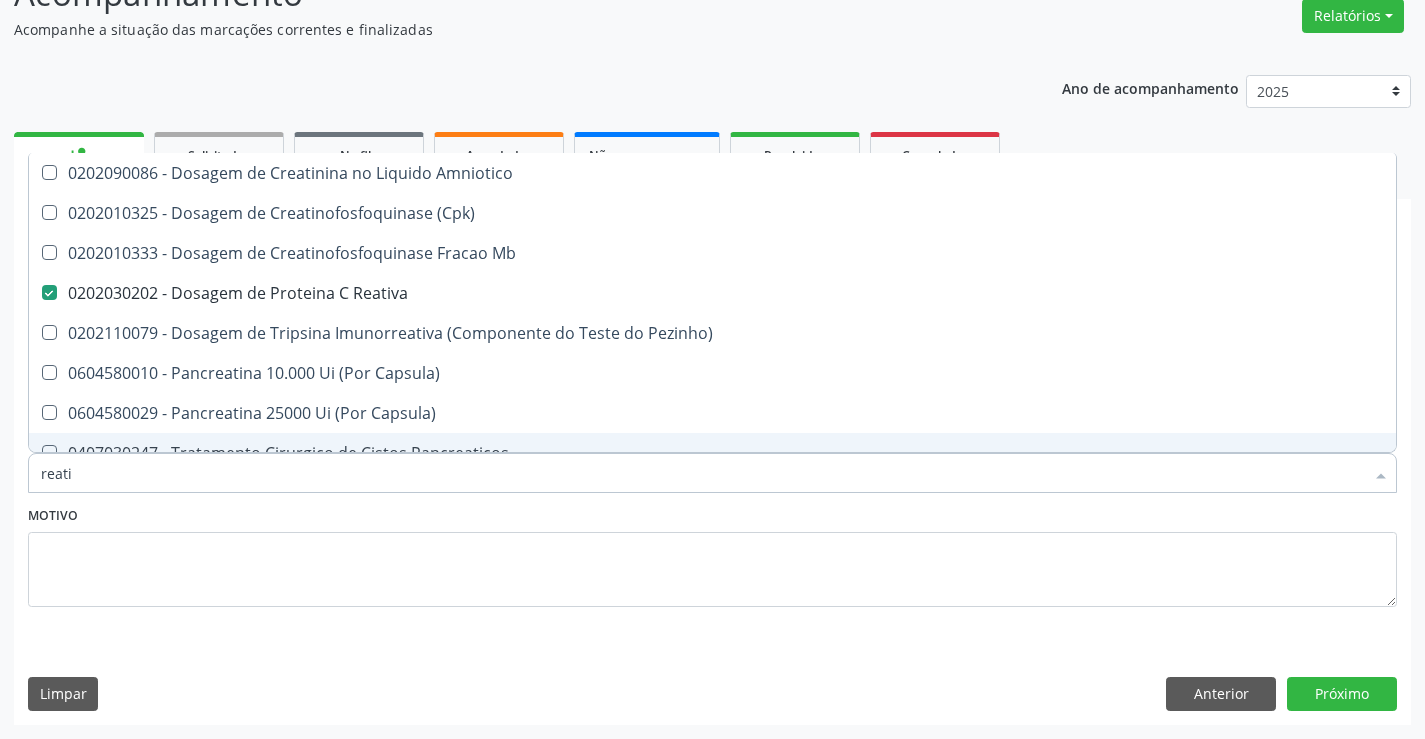 click on "reati" at bounding box center (702, 473) 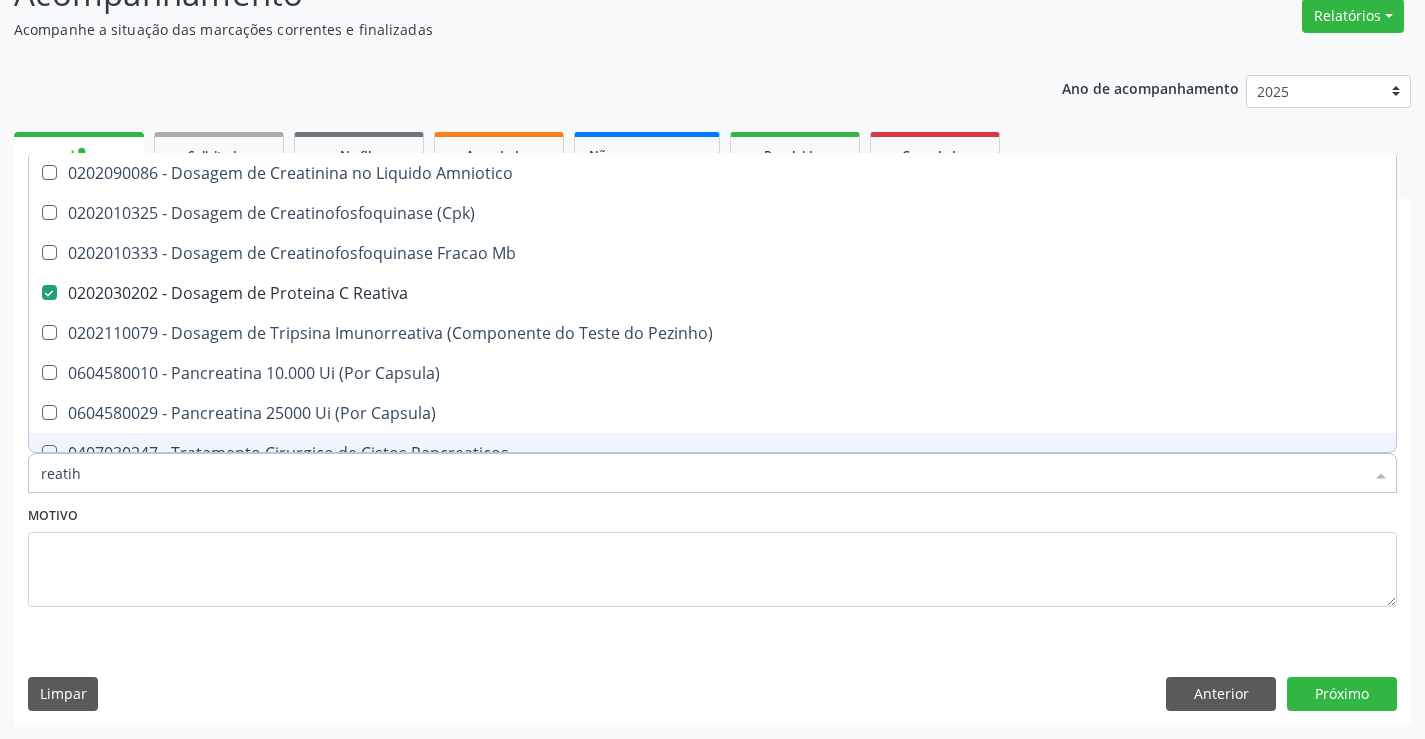 scroll, scrollTop: 0, scrollLeft: 0, axis: both 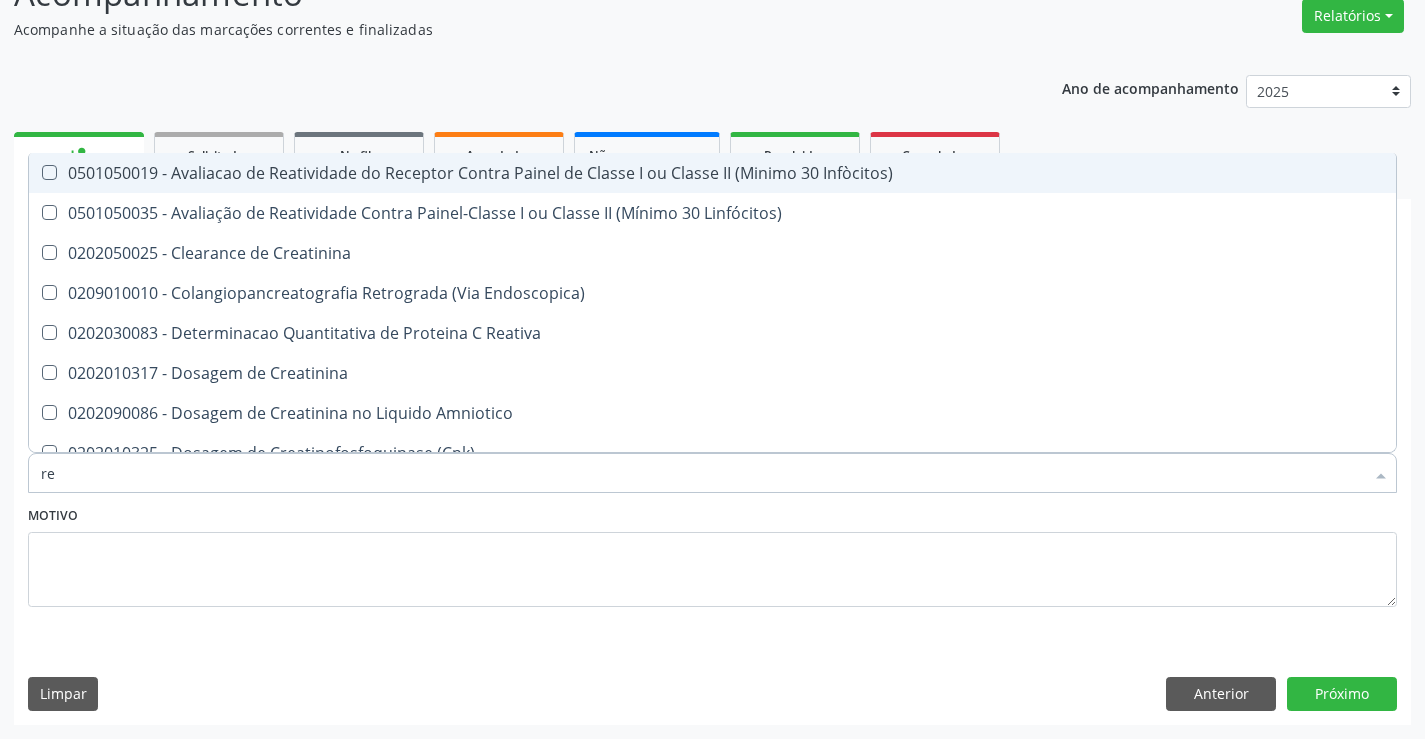 type on "r" 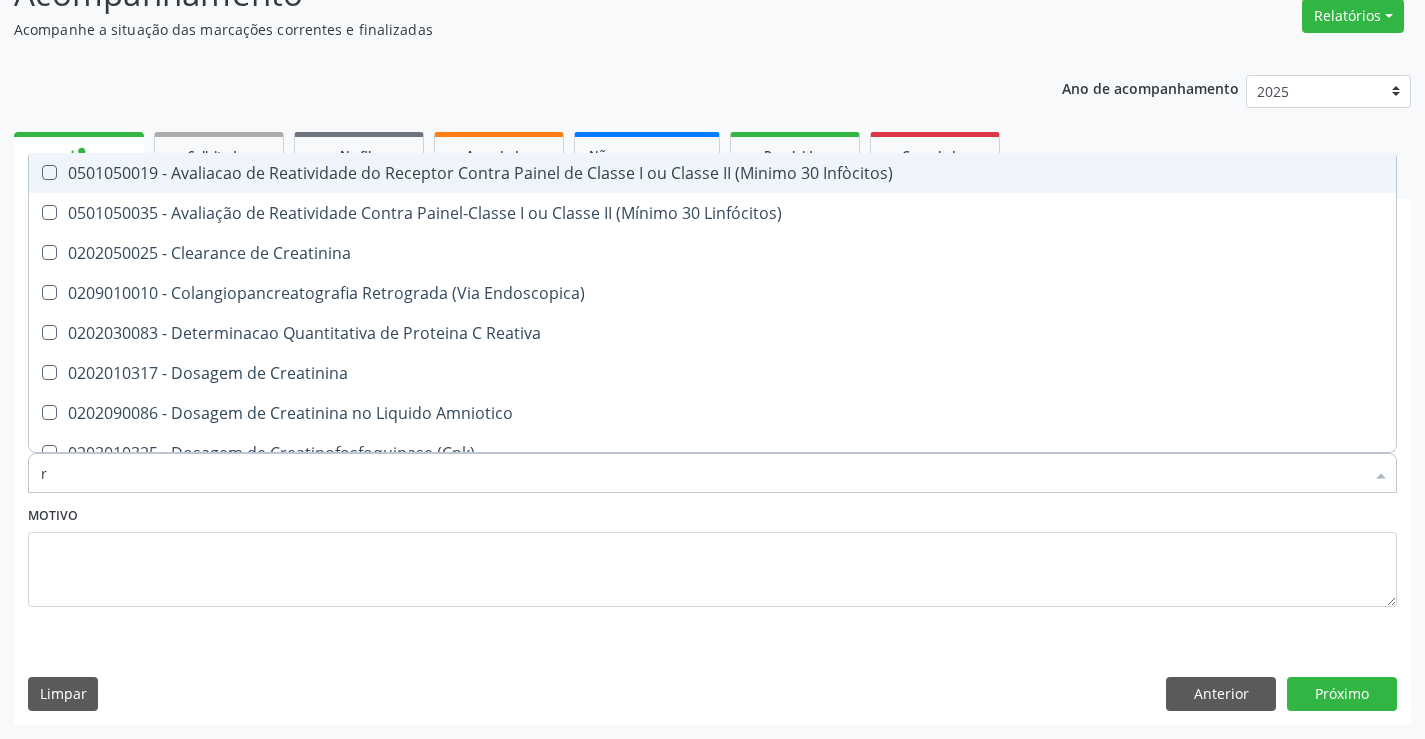 type 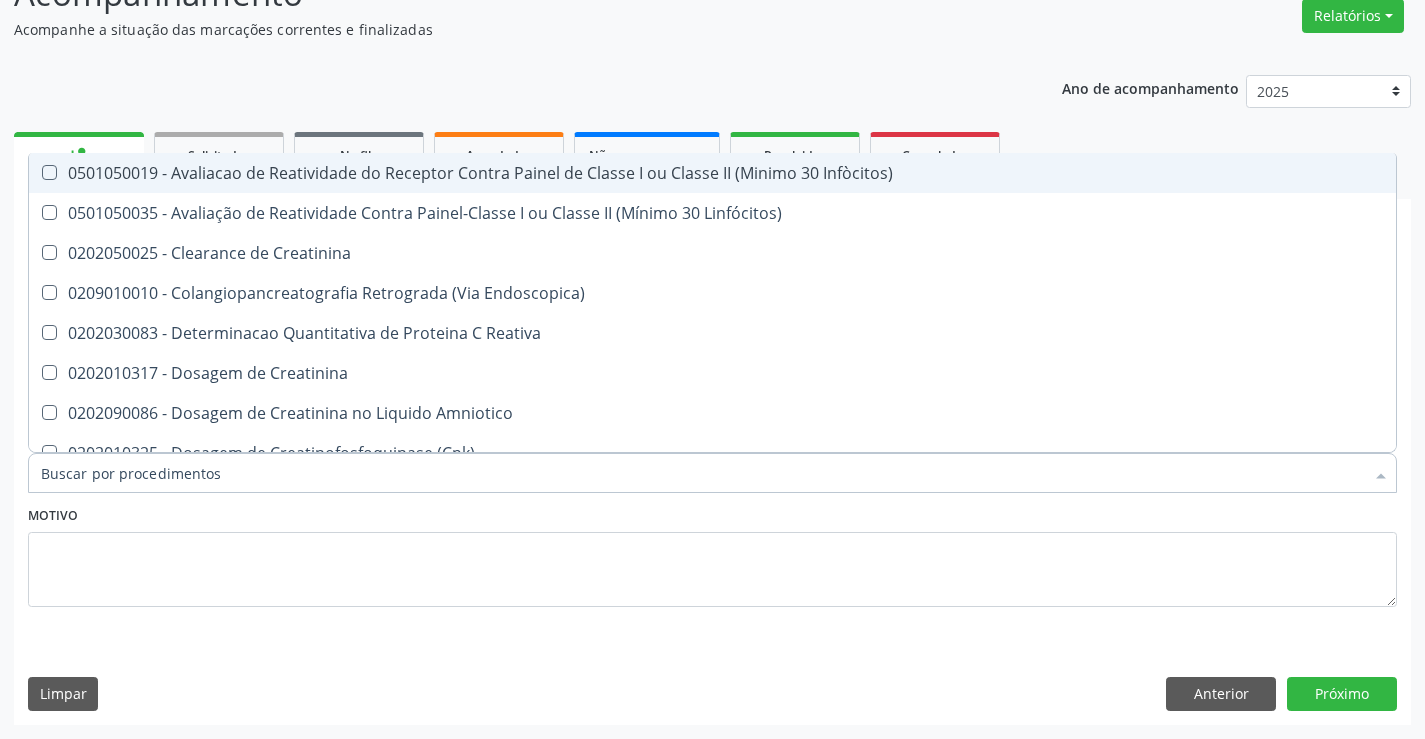 checkbox on "false" 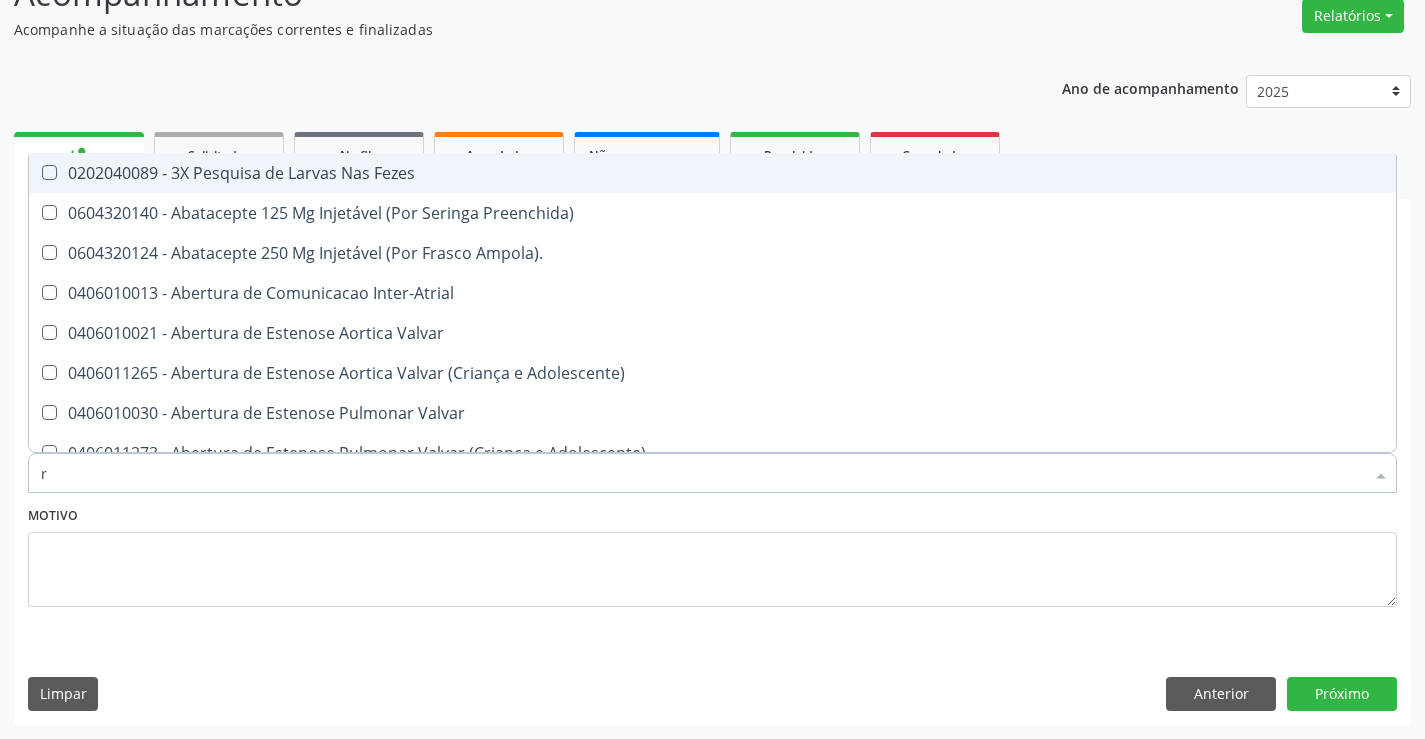 type on "re" 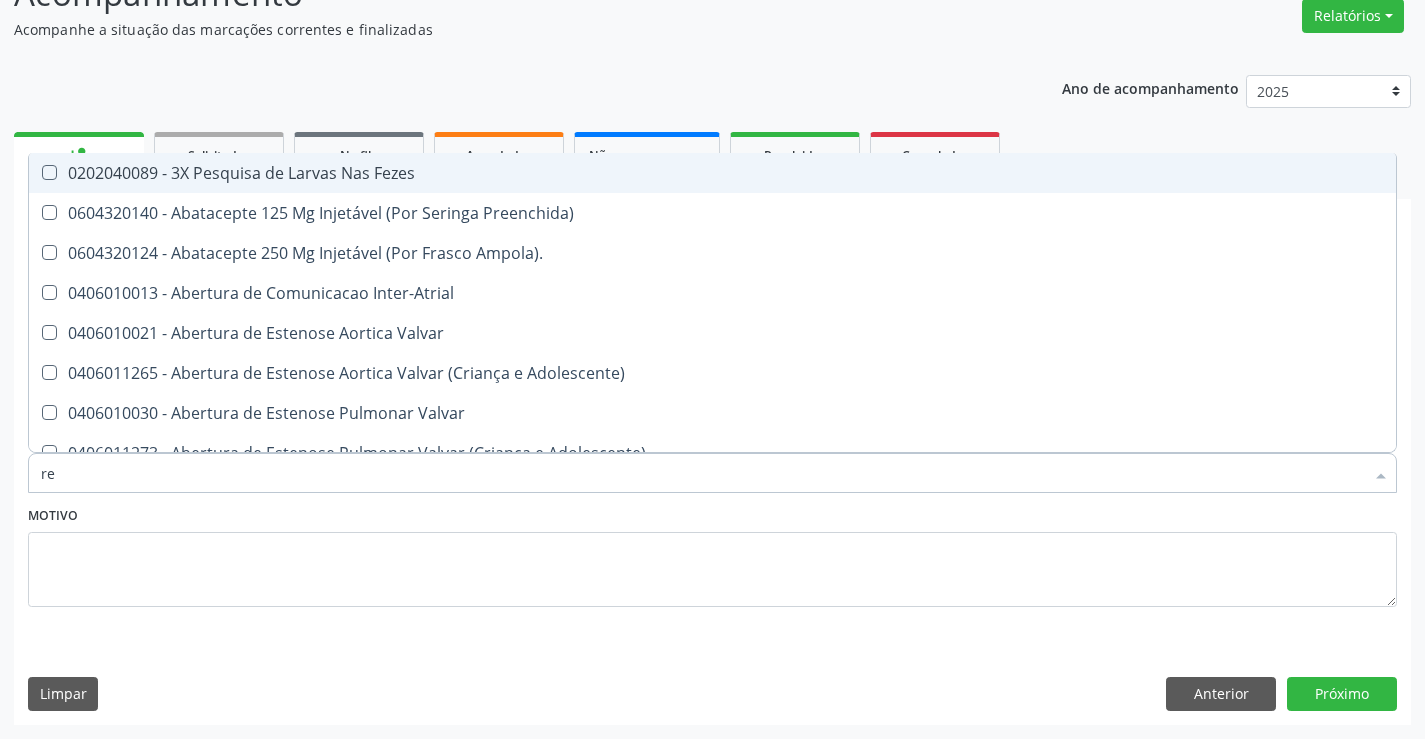 checkbox on "true" 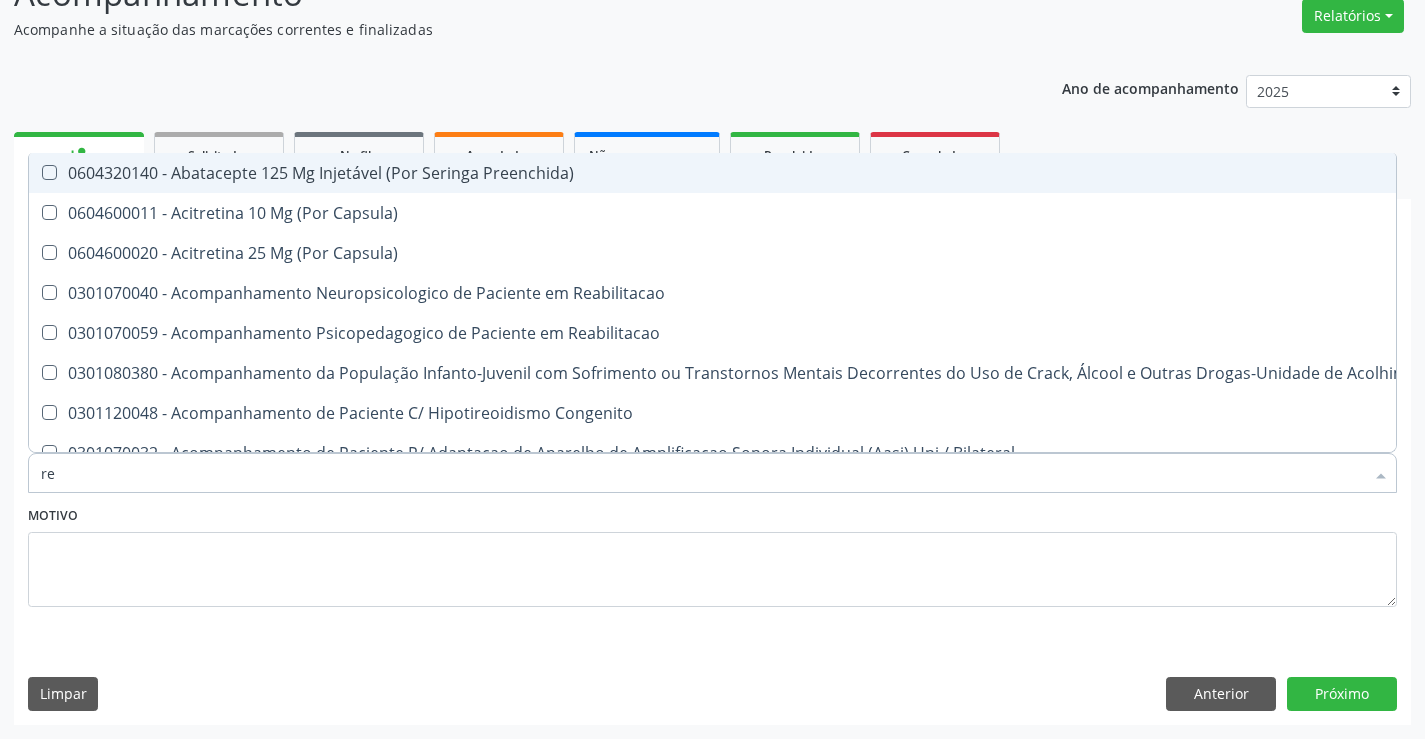 type on "r" 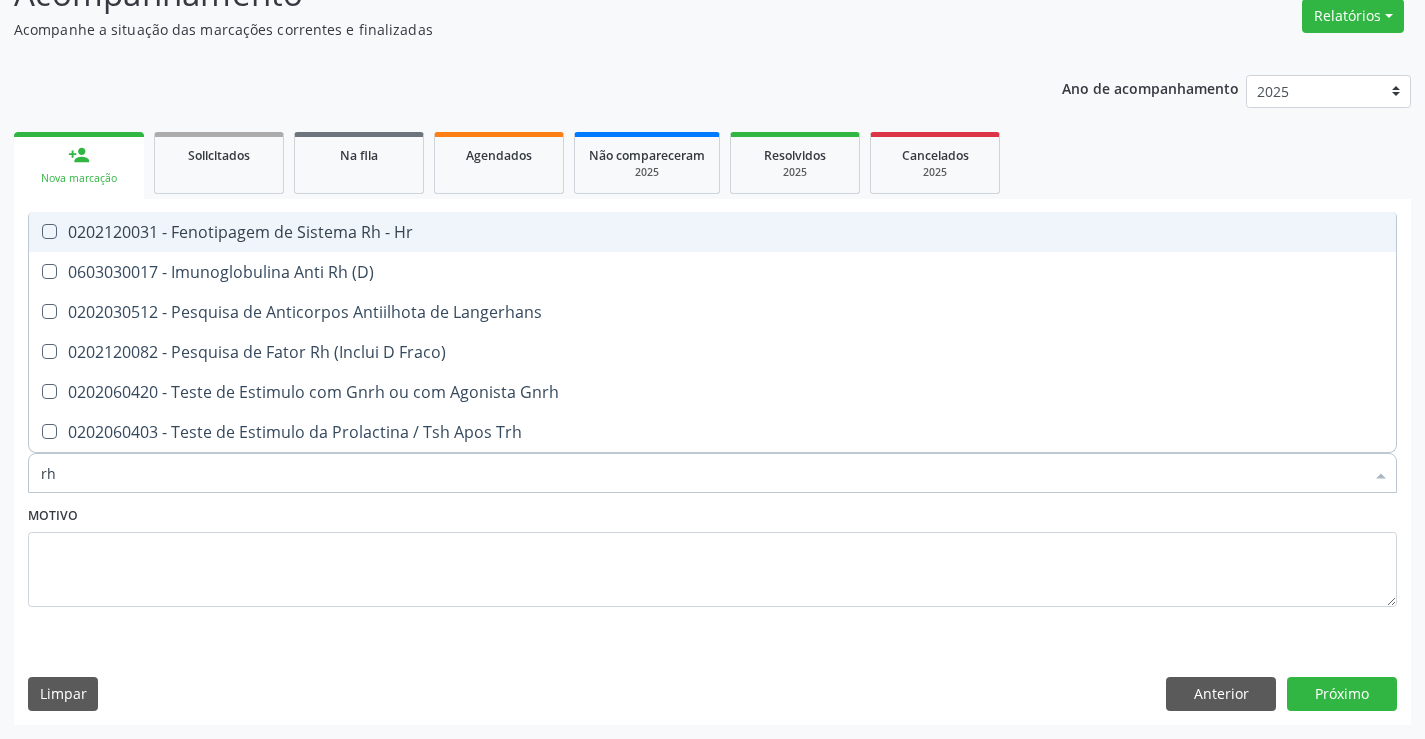 type on "r" 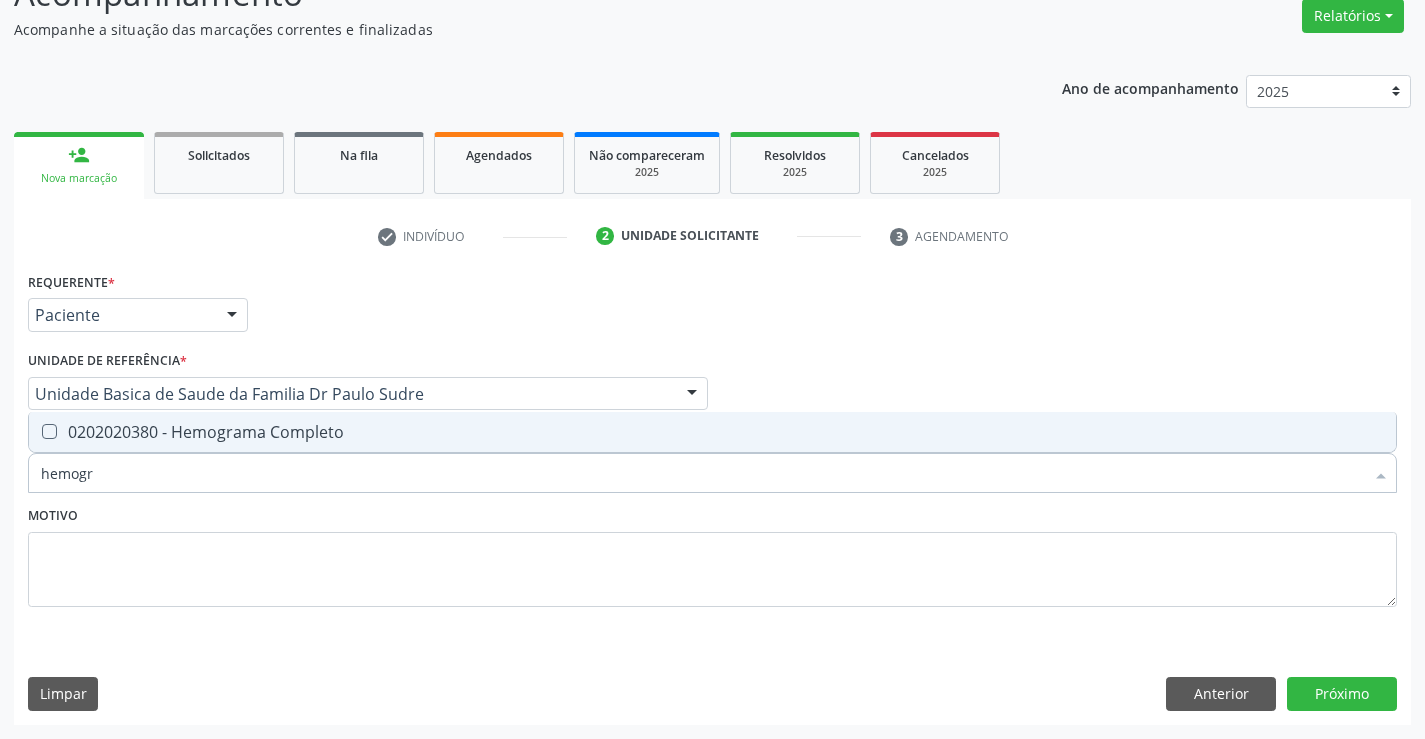 type on "hemogra" 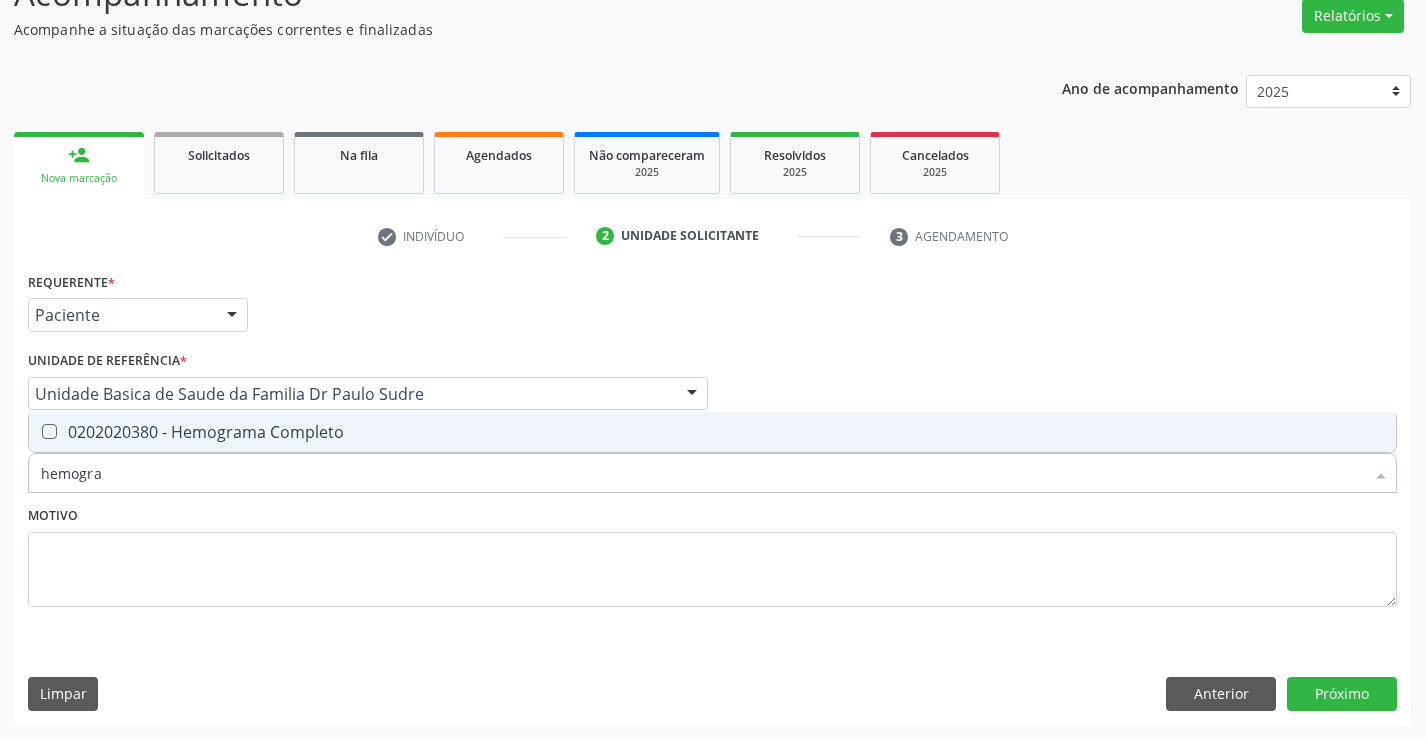 click on "0202020380 - Hemograma Completo" at bounding box center (712, 432) 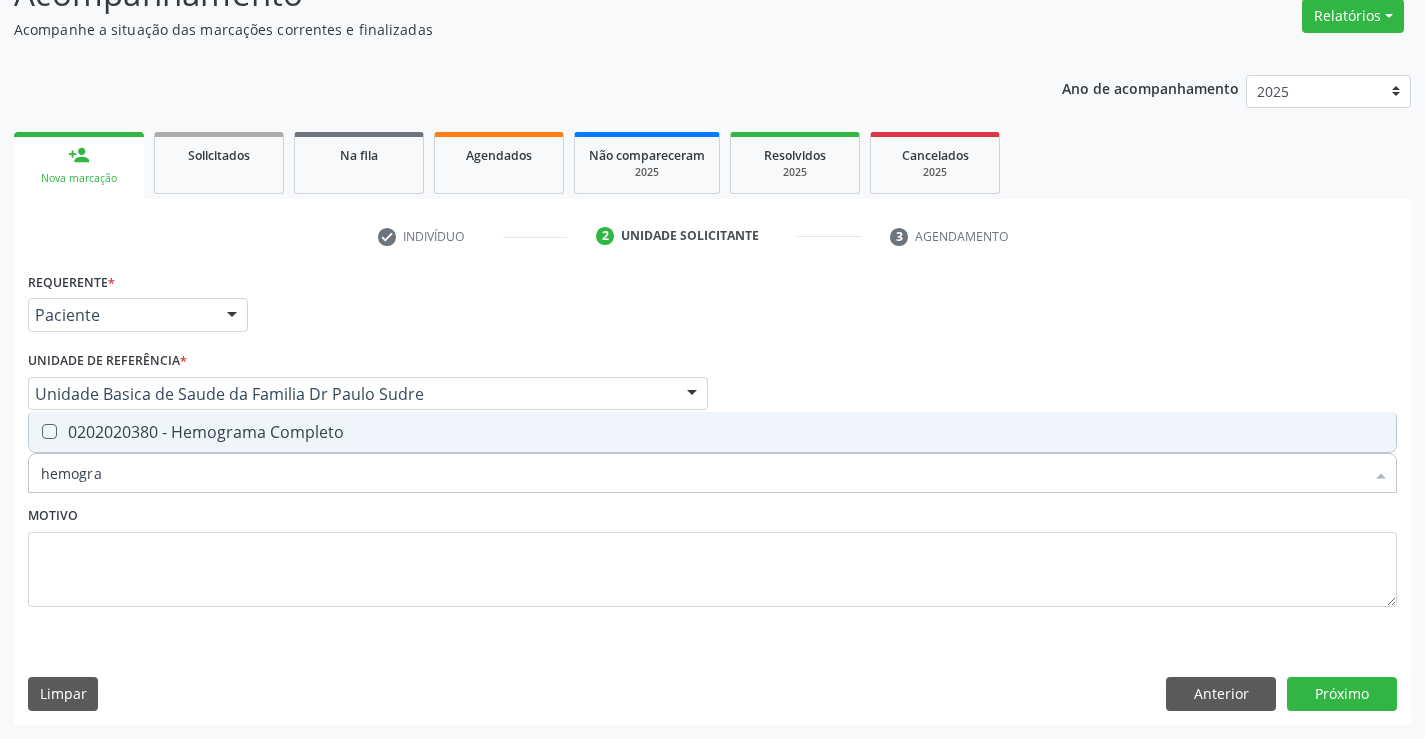 checkbox on "true" 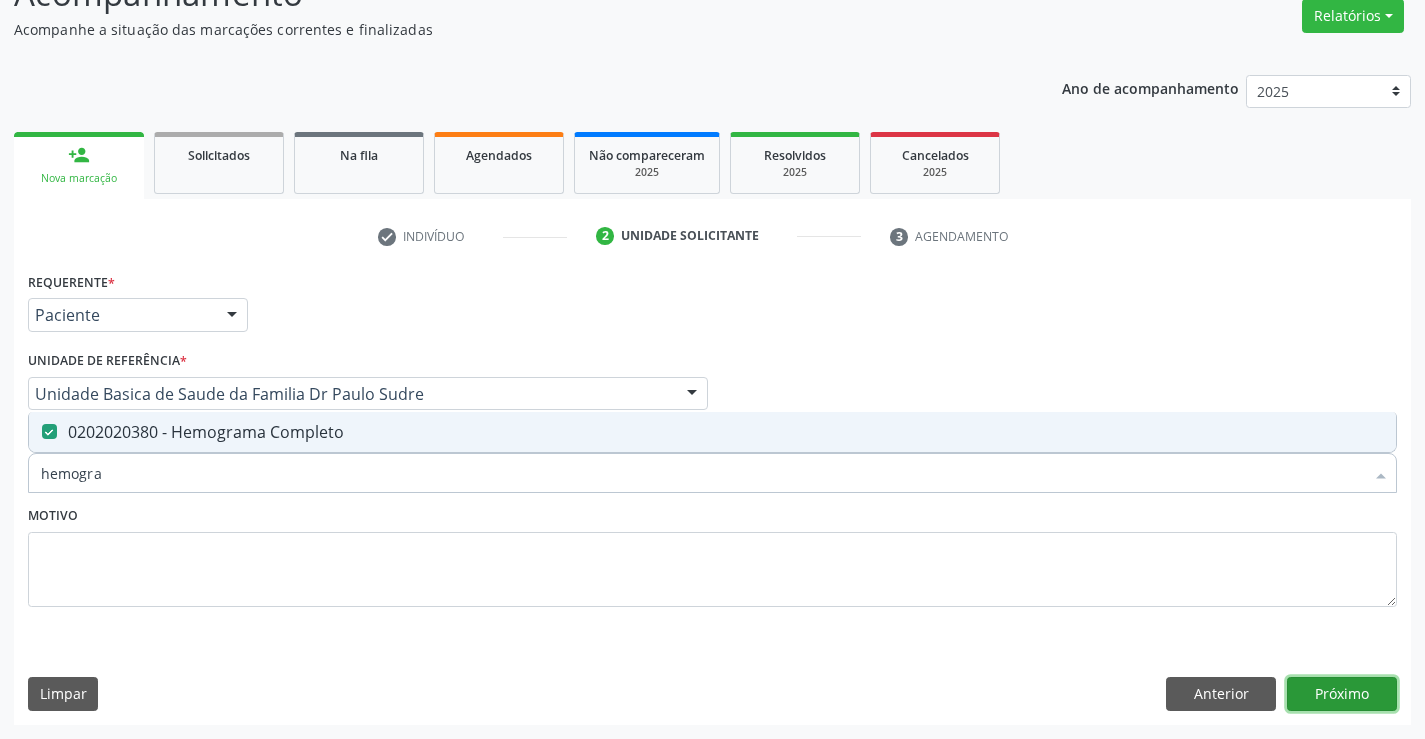 click on "Próximo" at bounding box center [1342, 694] 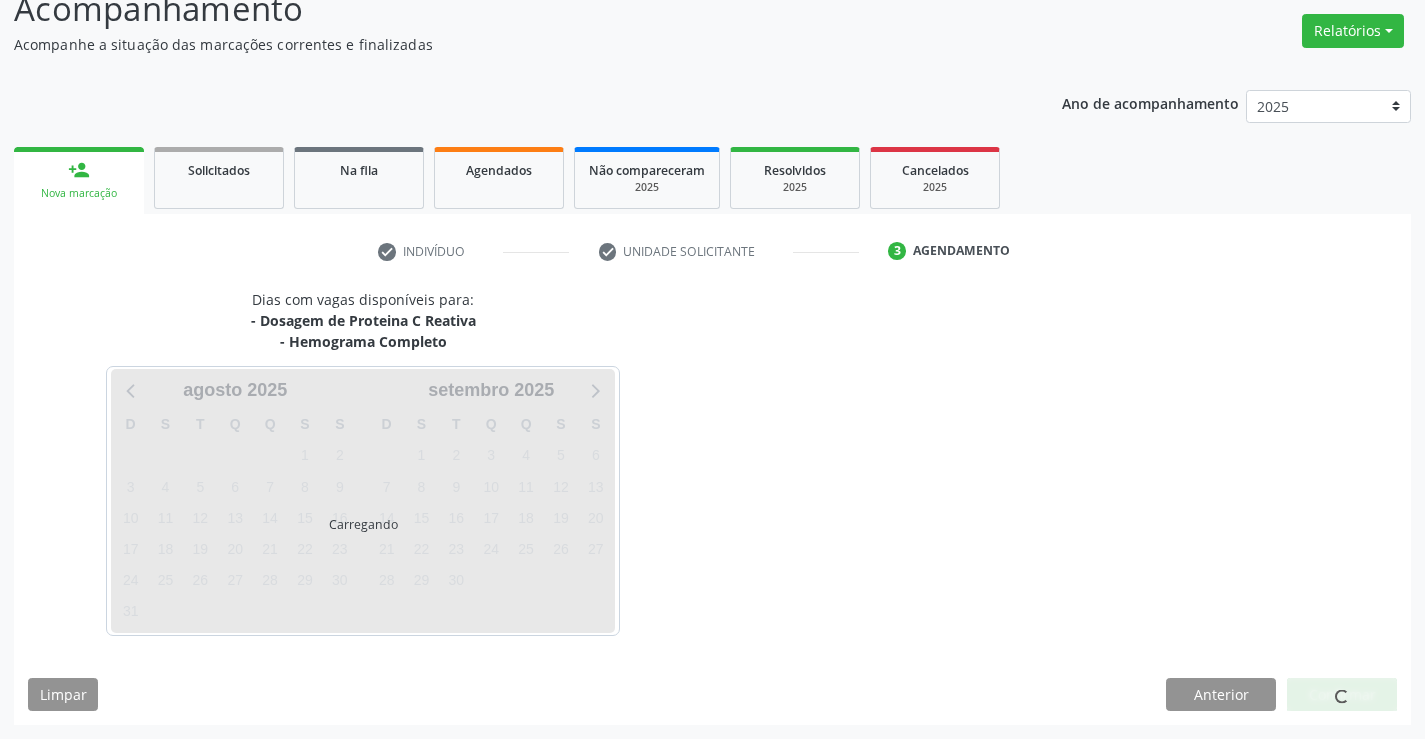 scroll, scrollTop: 152, scrollLeft: 0, axis: vertical 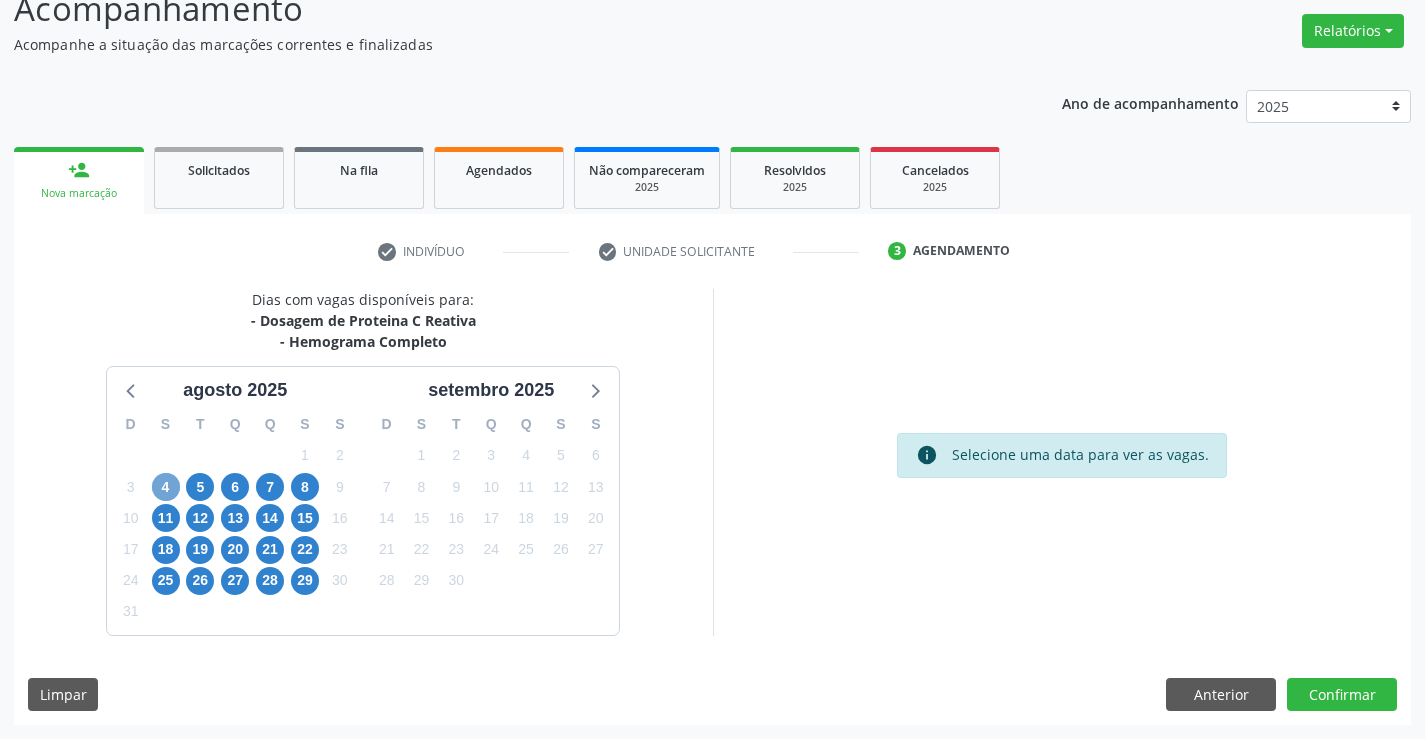 click on "4" at bounding box center (166, 487) 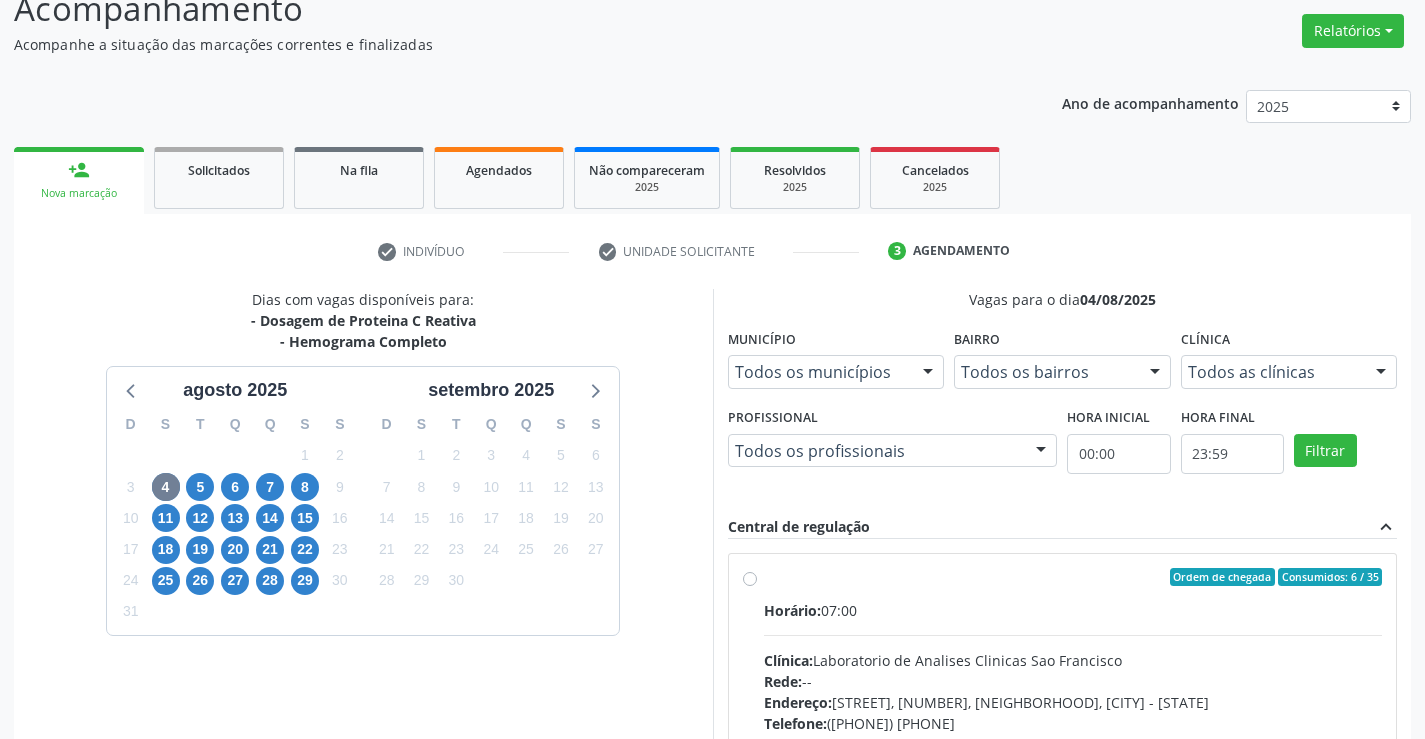 click on "Ordem de chegada
Consumidos: 6 / 35
Horário:   07:00
Clínica:  Laboratorio de Analises Clinicas Sao Francisco
Rede:
--
Endereço:   Terreo, nº 258, Centro, Campo Formoso - BA
Telefone:   (74) 36453588
Profissional:
--
Informações adicionais sobre o atendimento
Idade de atendimento:
Sem restrição
Gênero(s) atendido(s):
Sem restrição
Informações adicionais:
--" at bounding box center (1073, 721) 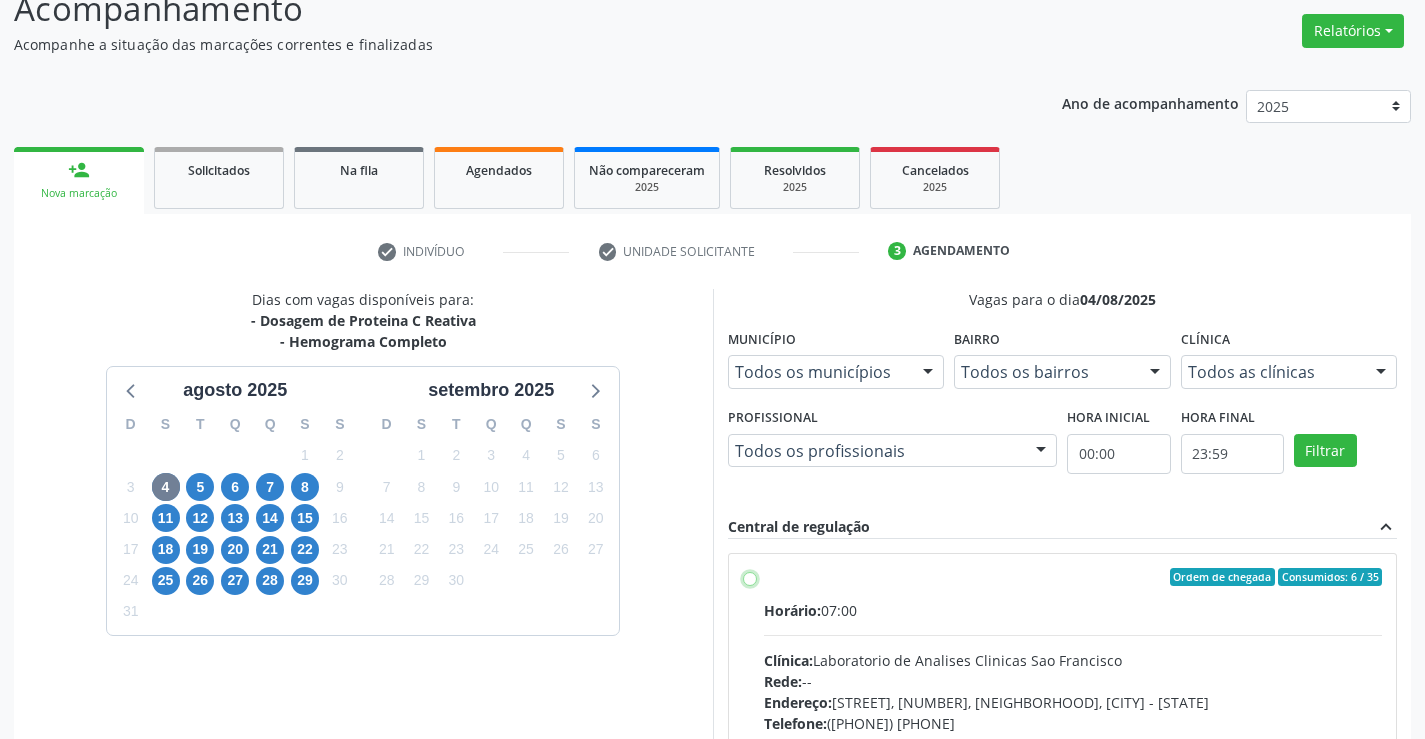 click on "Ordem de chegada
Consumidos: 6 / 35
Horário:   07:00
Clínica:  Laboratorio de Analises Clinicas Sao Francisco
Rede:
--
Endereço:   Terreo, nº 258, Centro, Campo Formoso - BA
Telefone:   (74) 36453588
Profissional:
--
Informações adicionais sobre o atendimento
Idade de atendimento:
Sem restrição
Gênero(s) atendido(s):
Sem restrição
Informações adicionais:
--" at bounding box center [750, 577] 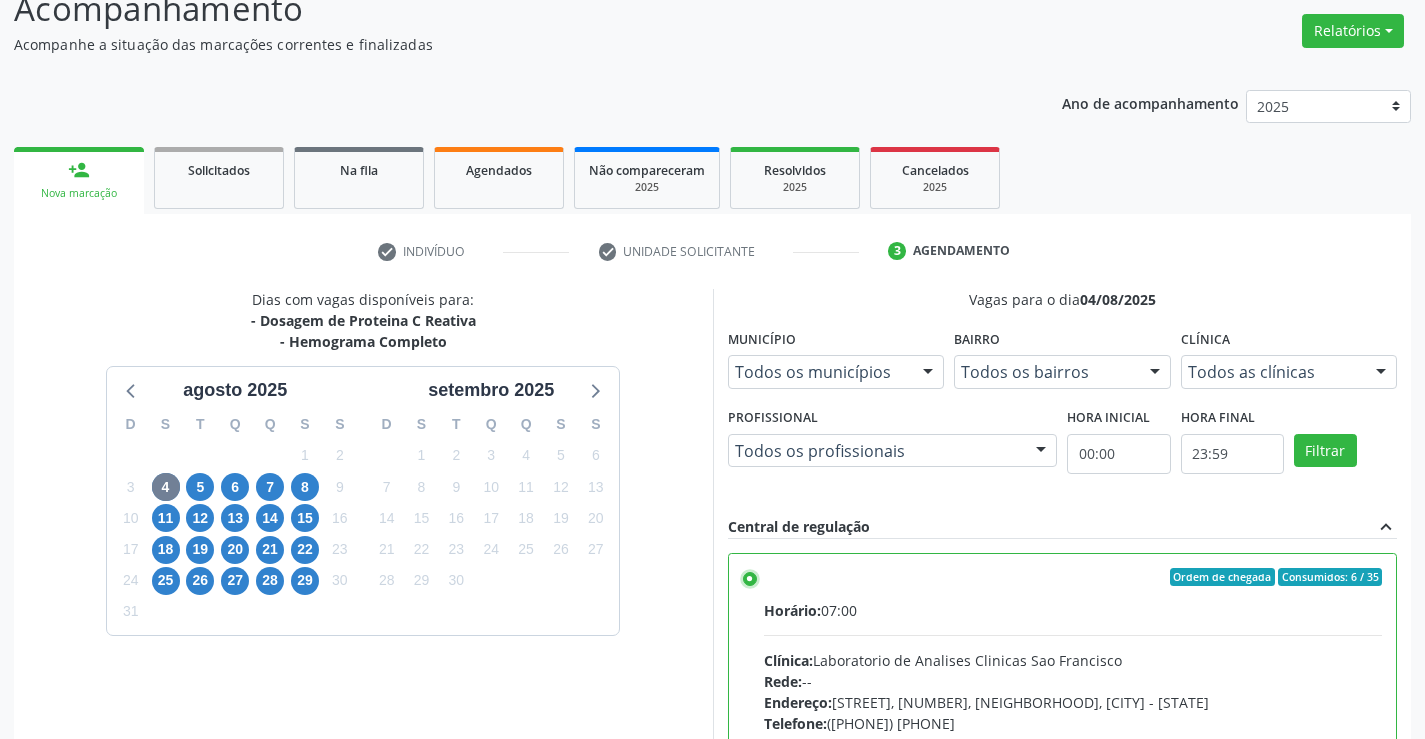 scroll, scrollTop: 402, scrollLeft: 0, axis: vertical 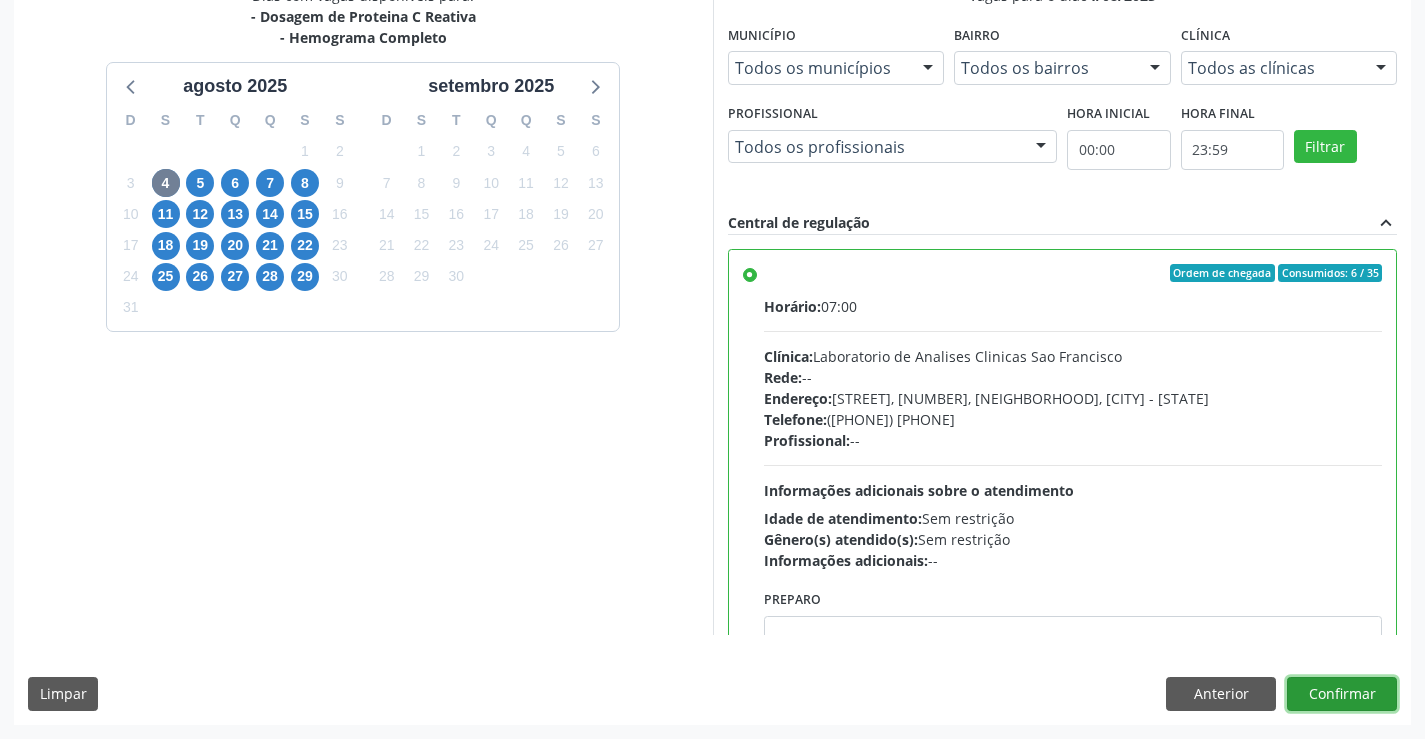 click on "Confirmar" at bounding box center [1342, 694] 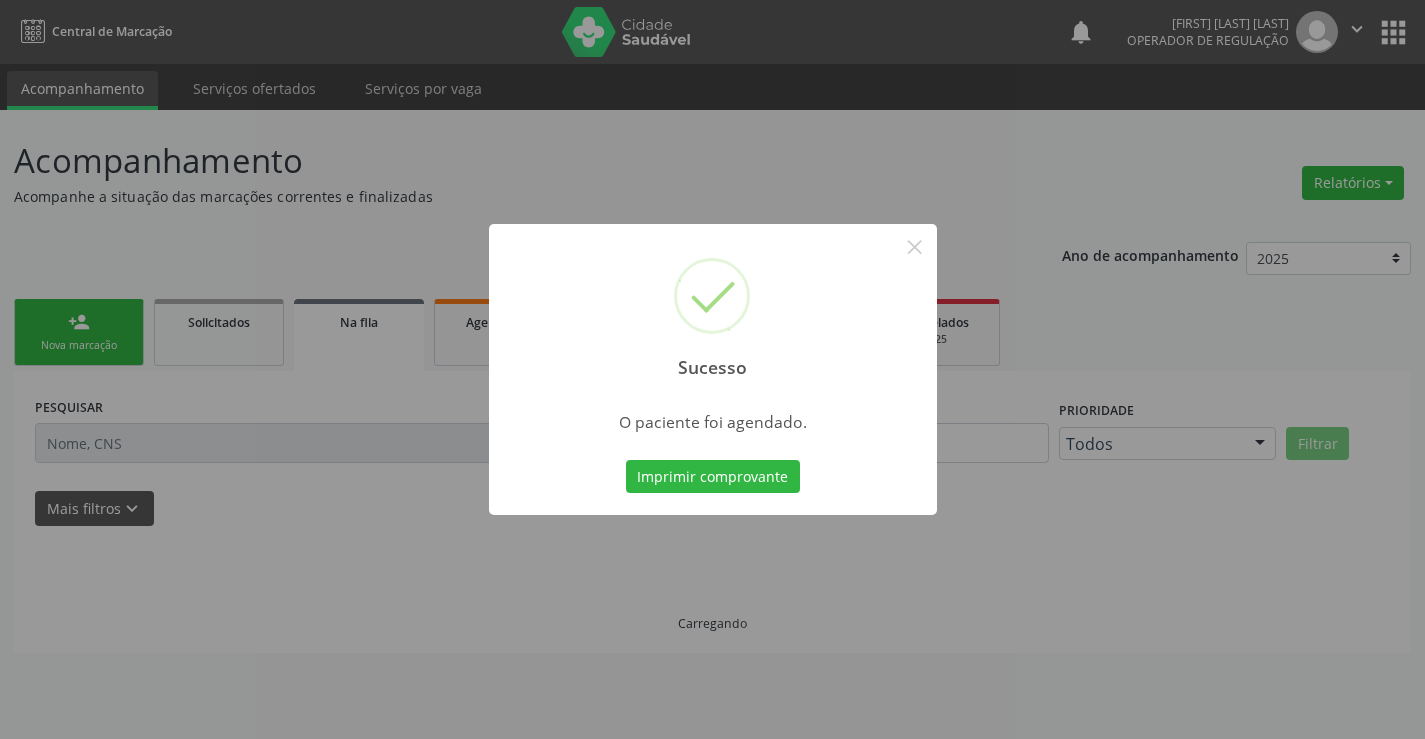 scroll, scrollTop: 0, scrollLeft: 0, axis: both 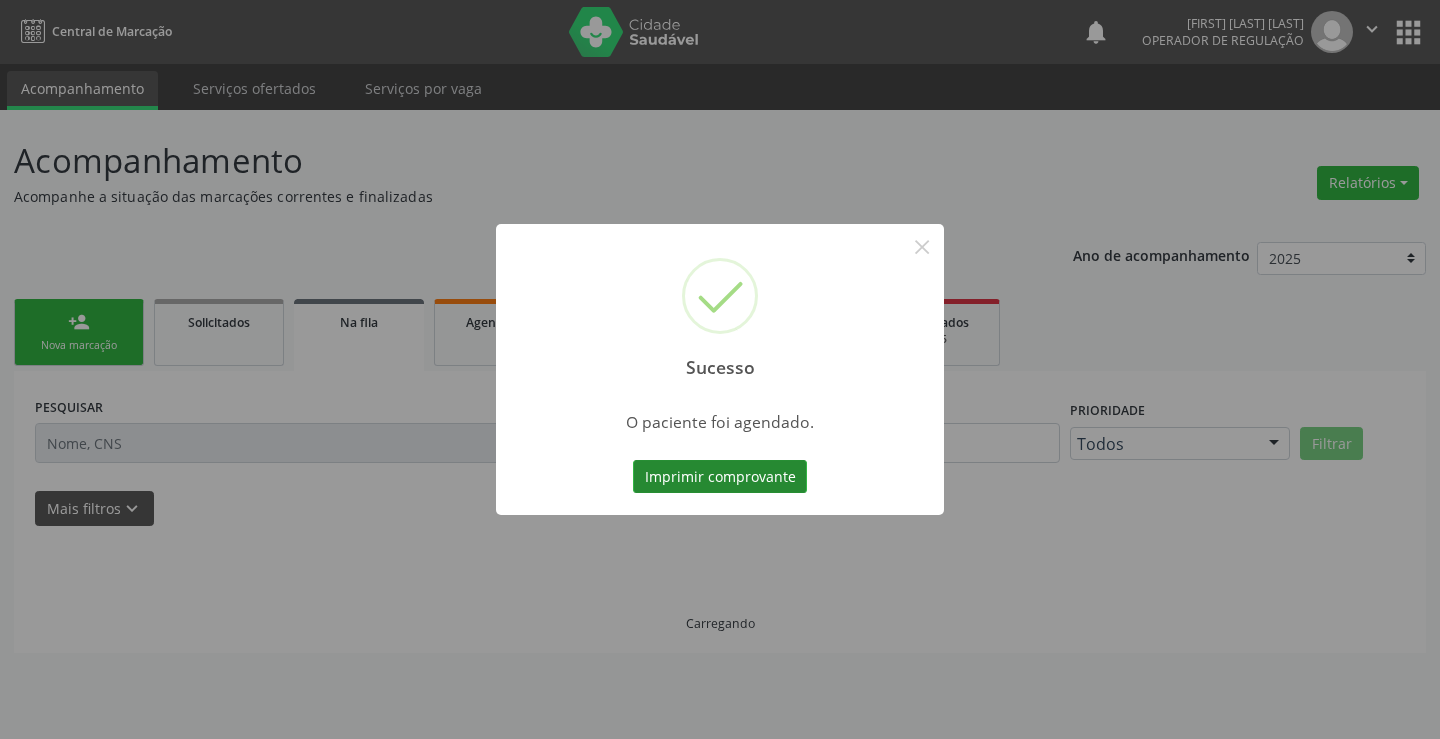 click on "Imprimir comprovante" at bounding box center (720, 477) 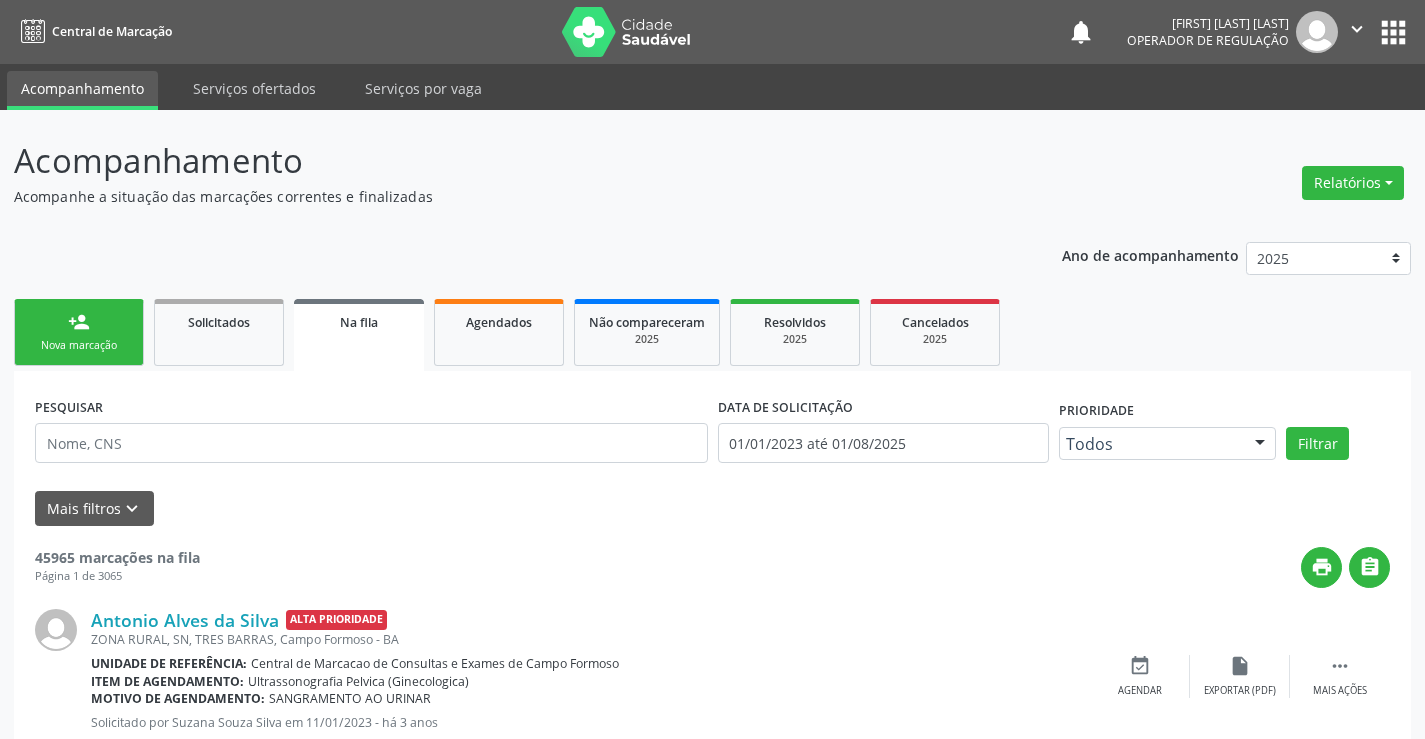 click on "person_add" at bounding box center [79, 322] 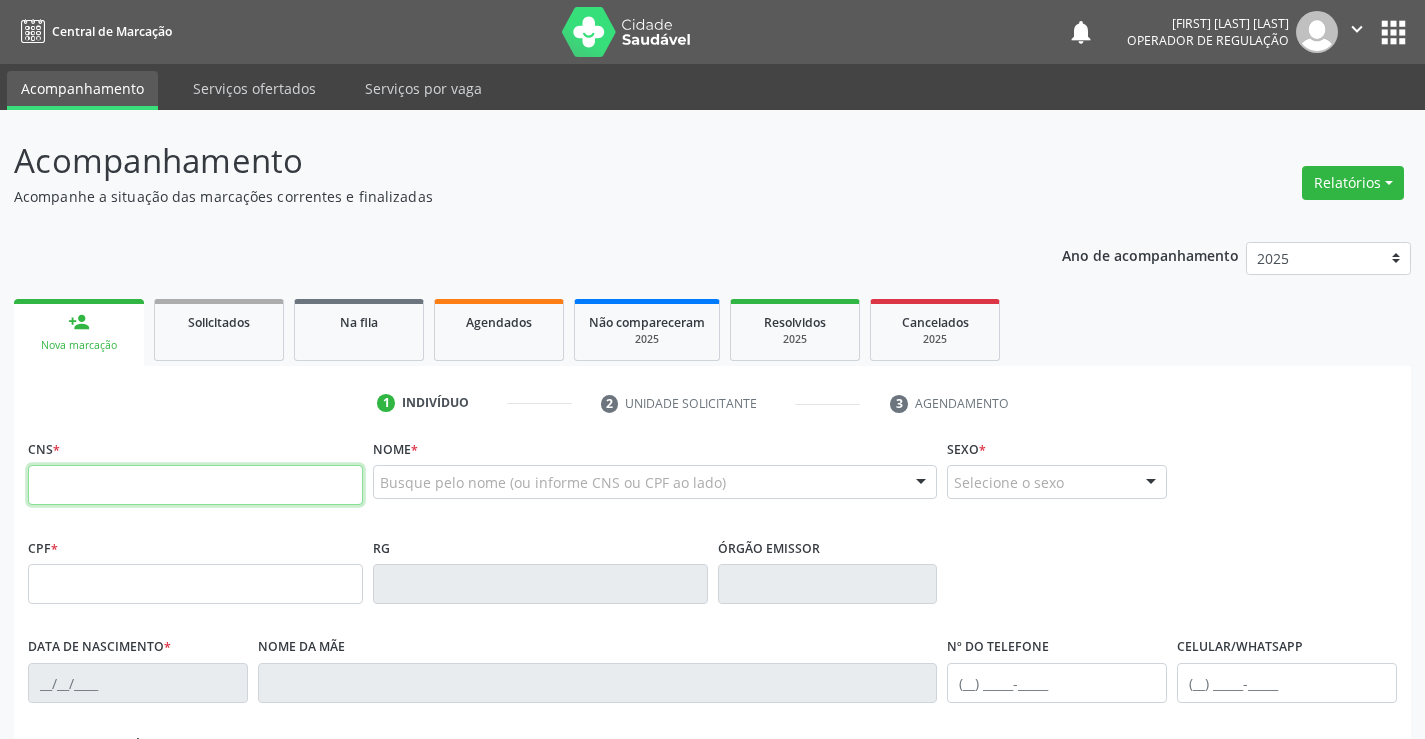 click at bounding box center (195, 485) 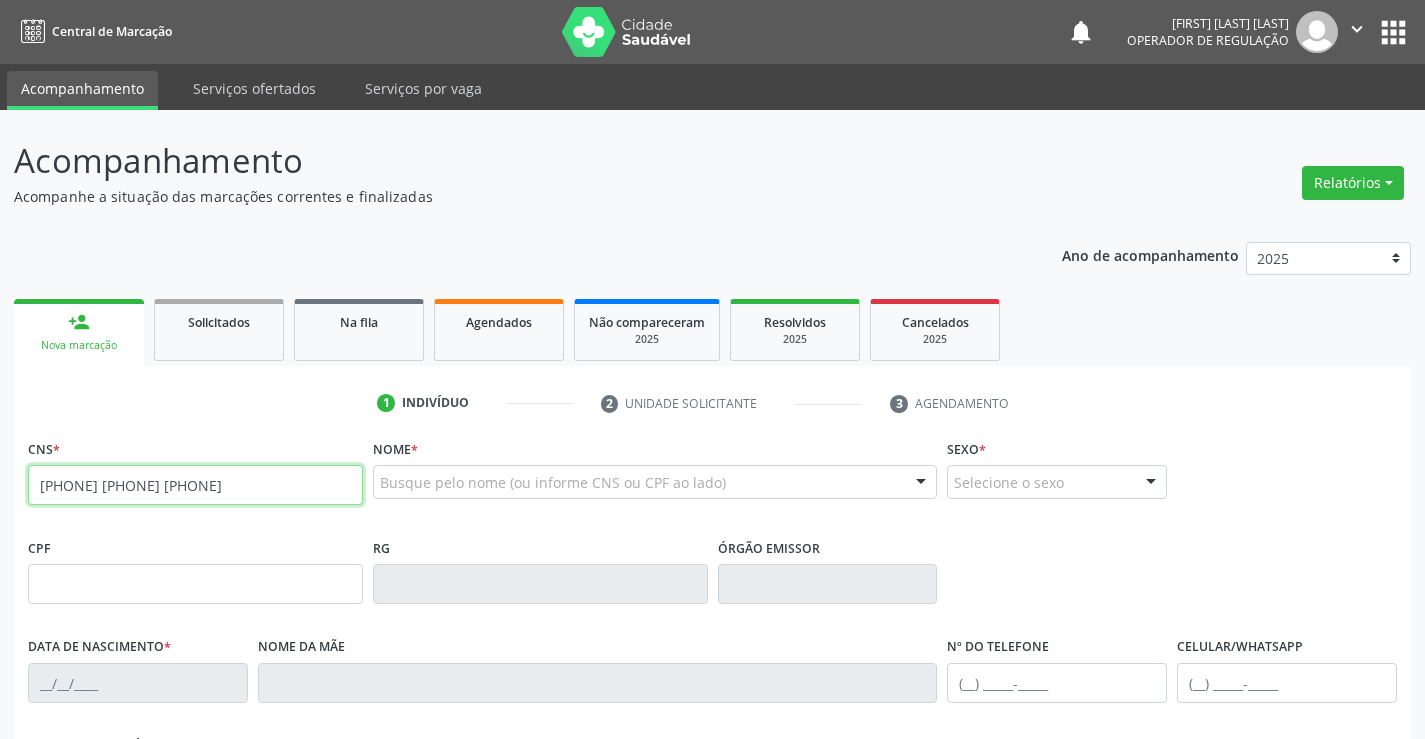 type on "704 1091 4259 9772" 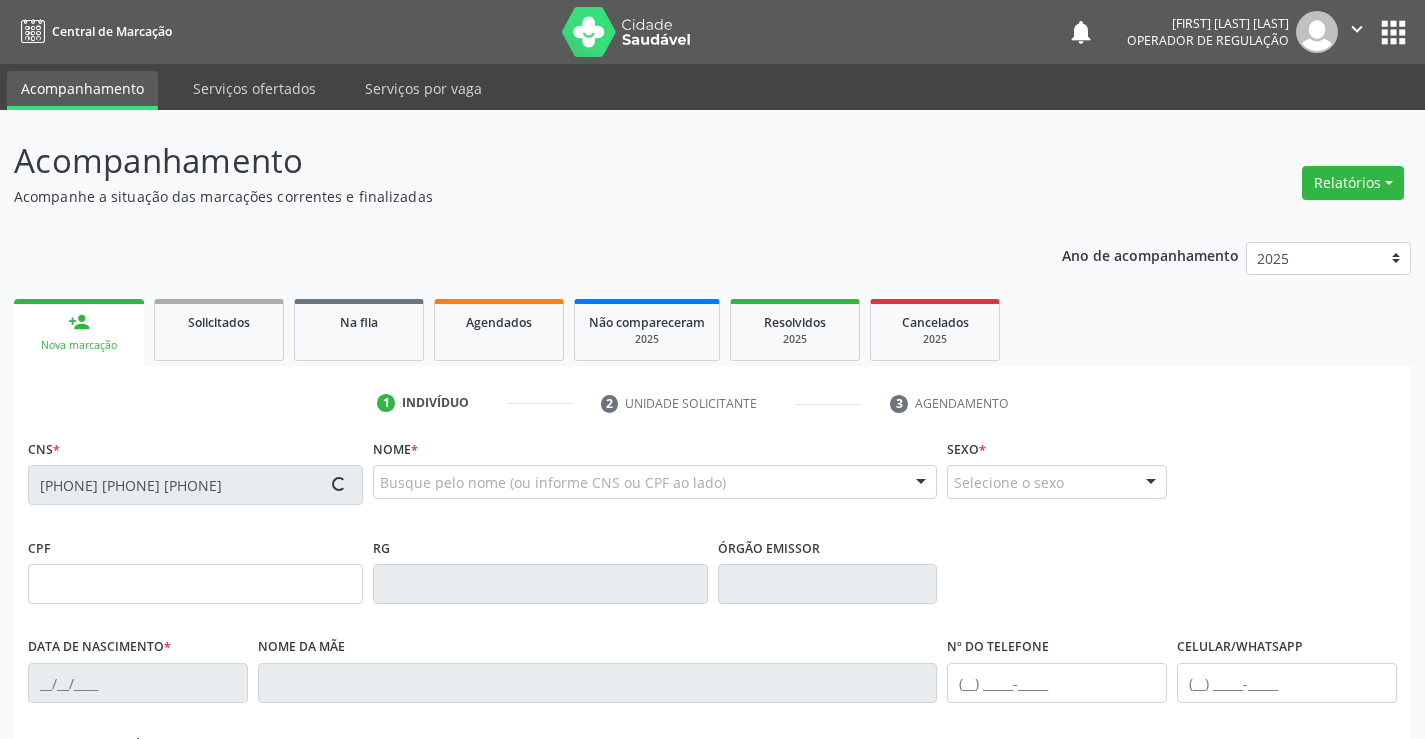 type on "07/05/1971" 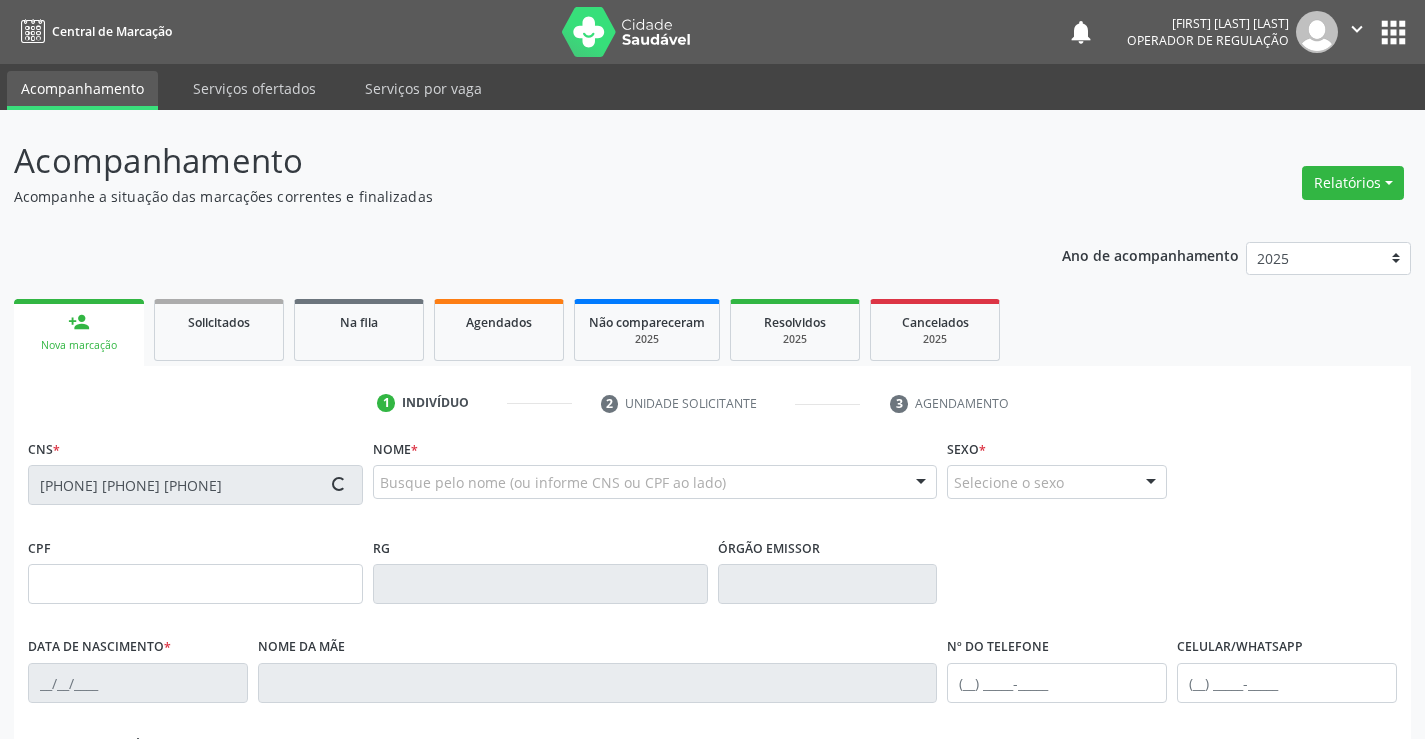 type on "Maria Barbosa da Silva" 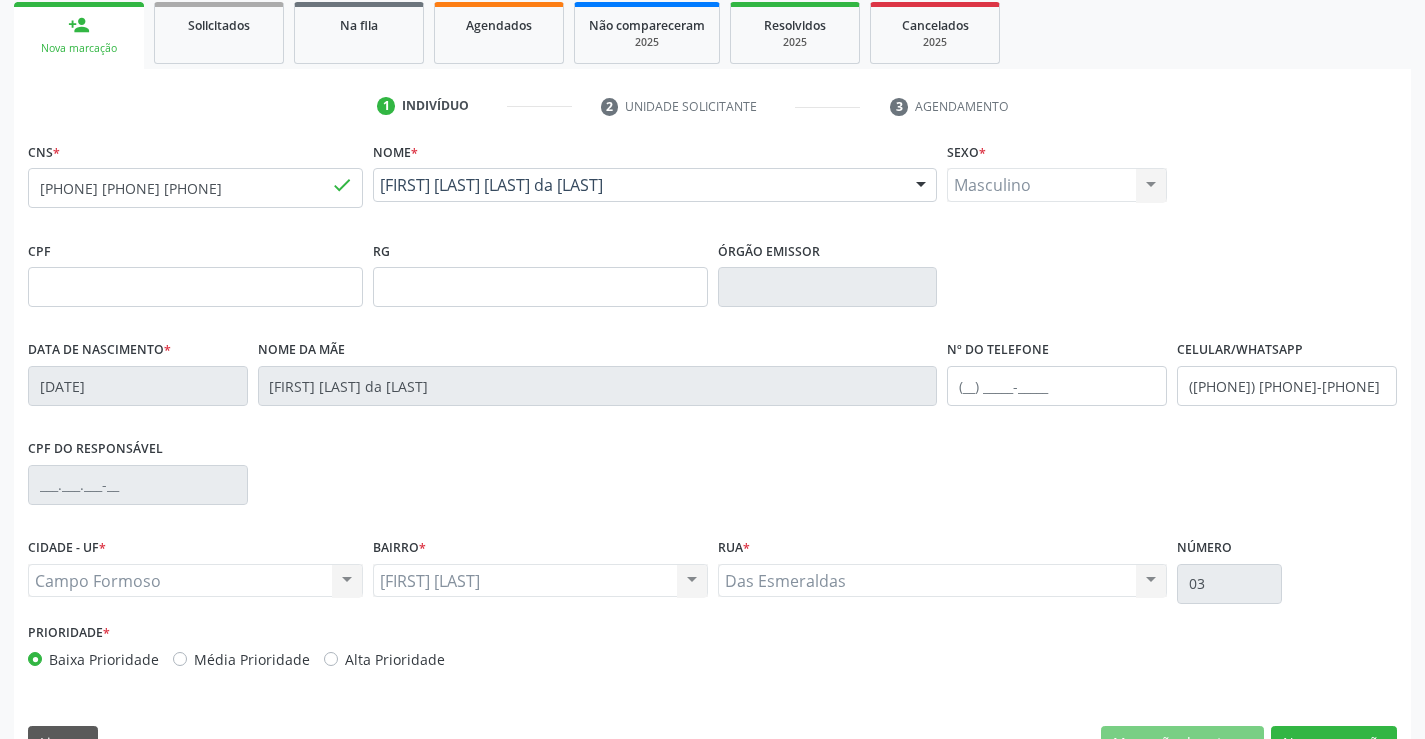 scroll, scrollTop: 345, scrollLeft: 0, axis: vertical 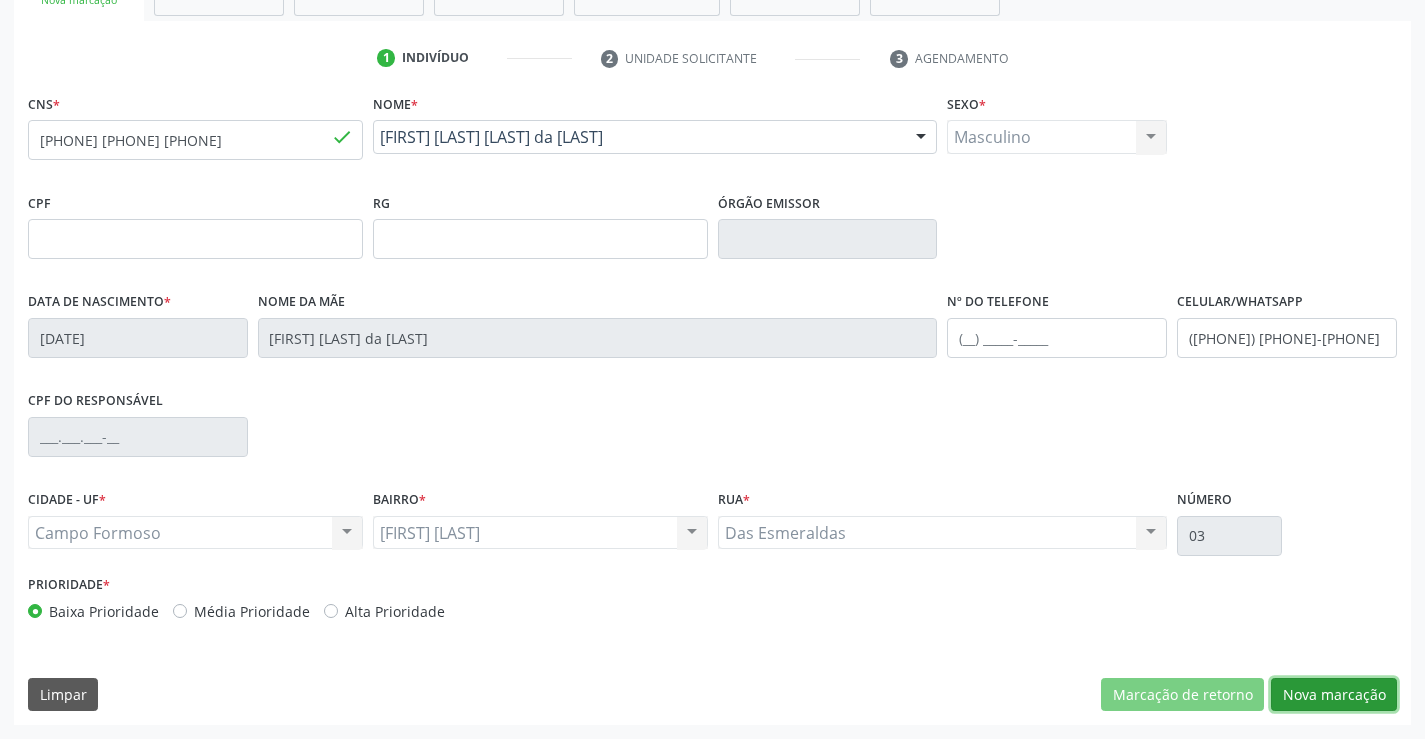 click on "Nova marcação" at bounding box center (1334, 695) 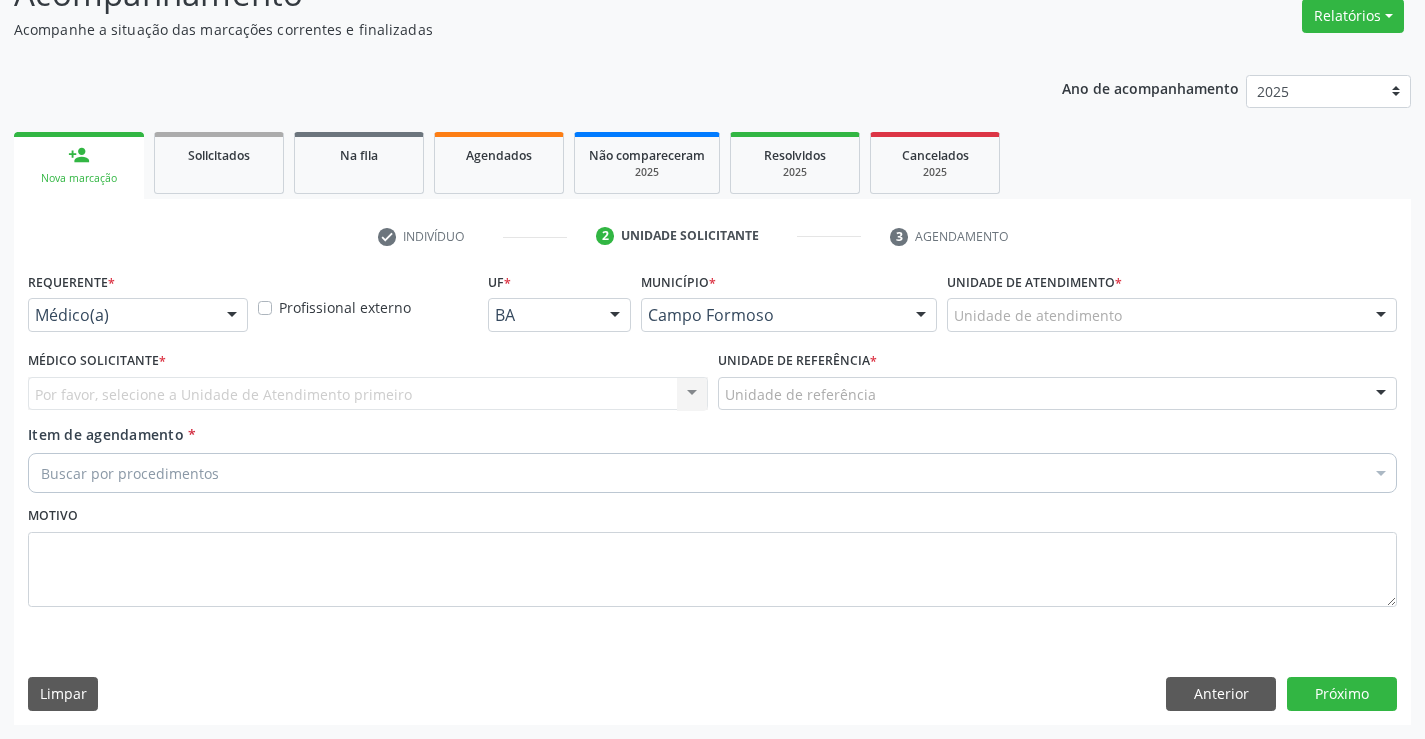 scroll, scrollTop: 167, scrollLeft: 0, axis: vertical 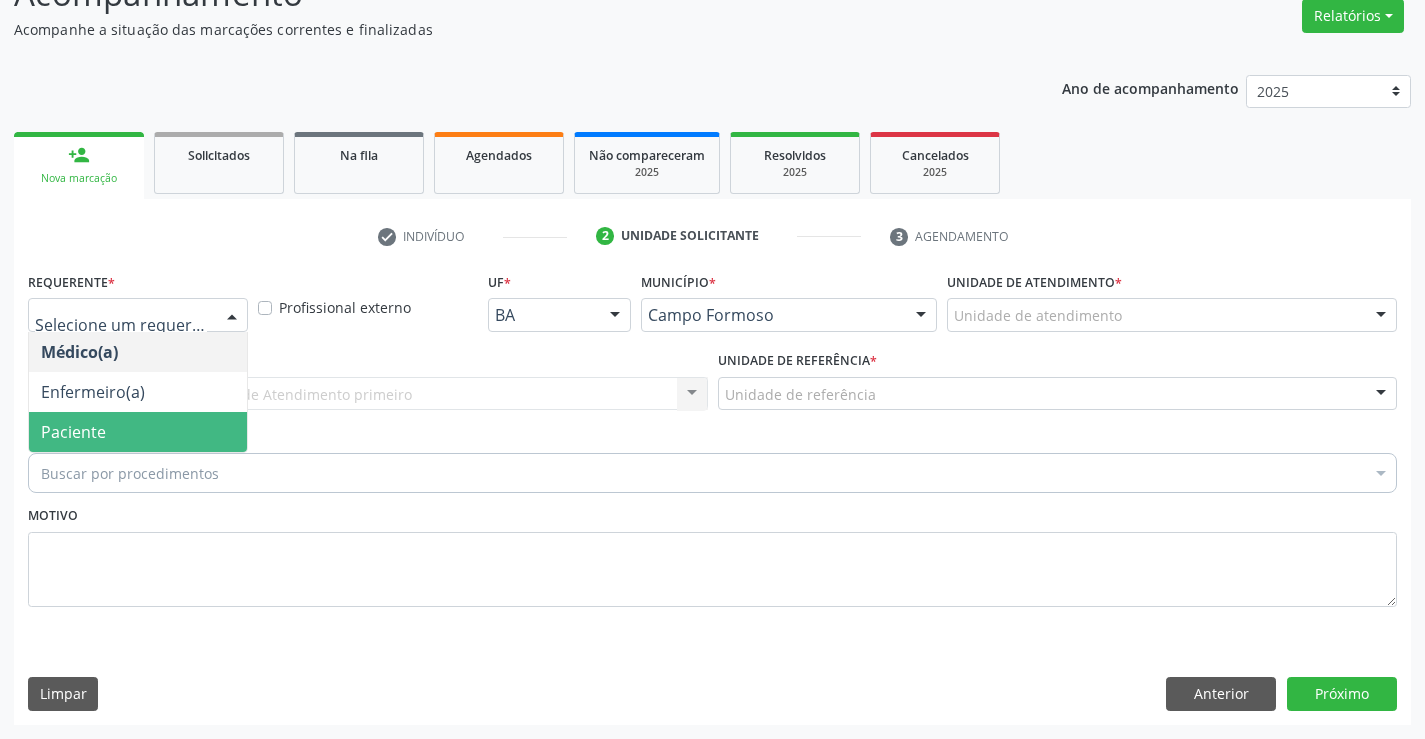 click on "Paciente" at bounding box center [138, 432] 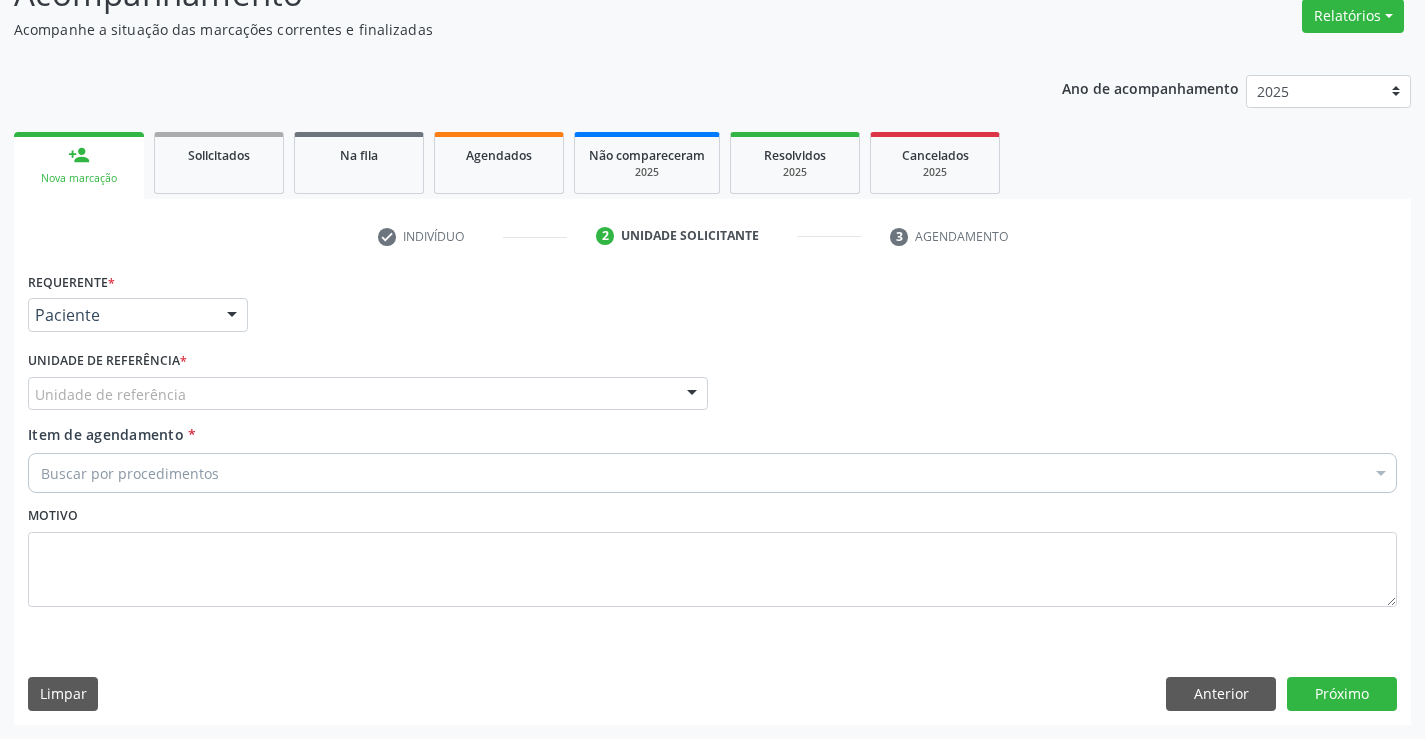 click on "Unidade de referência" at bounding box center [368, 394] 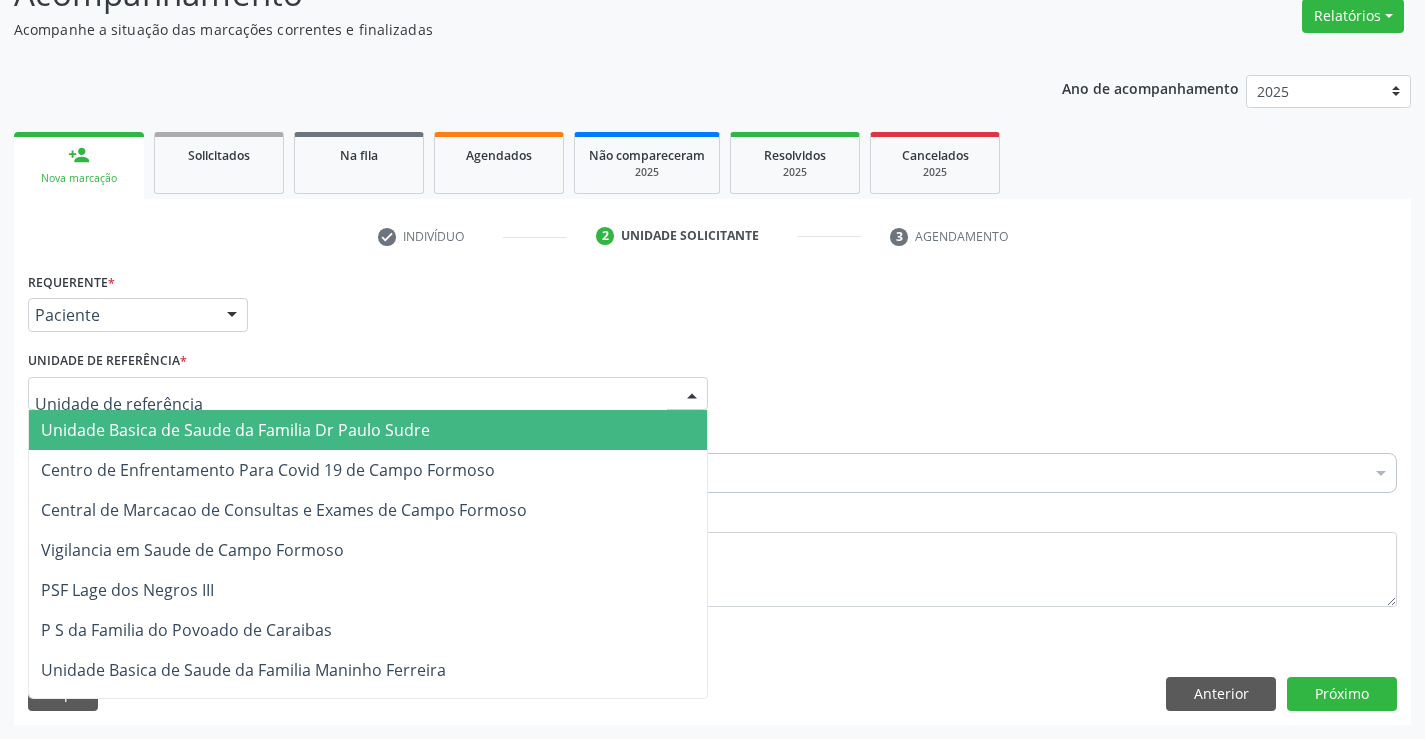 click on "Unidade Basica de Saude da Familia Dr Paulo Sudre" at bounding box center [235, 430] 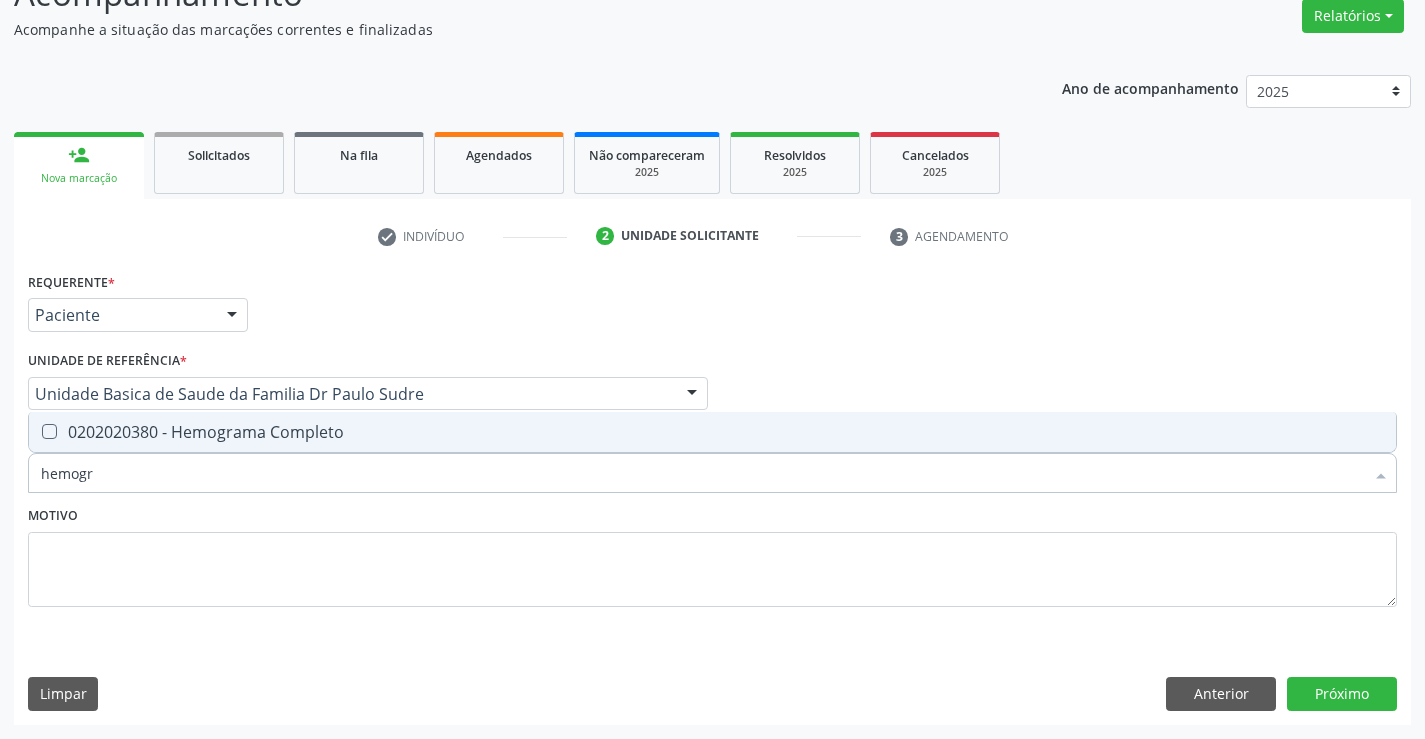 type on "hemogra" 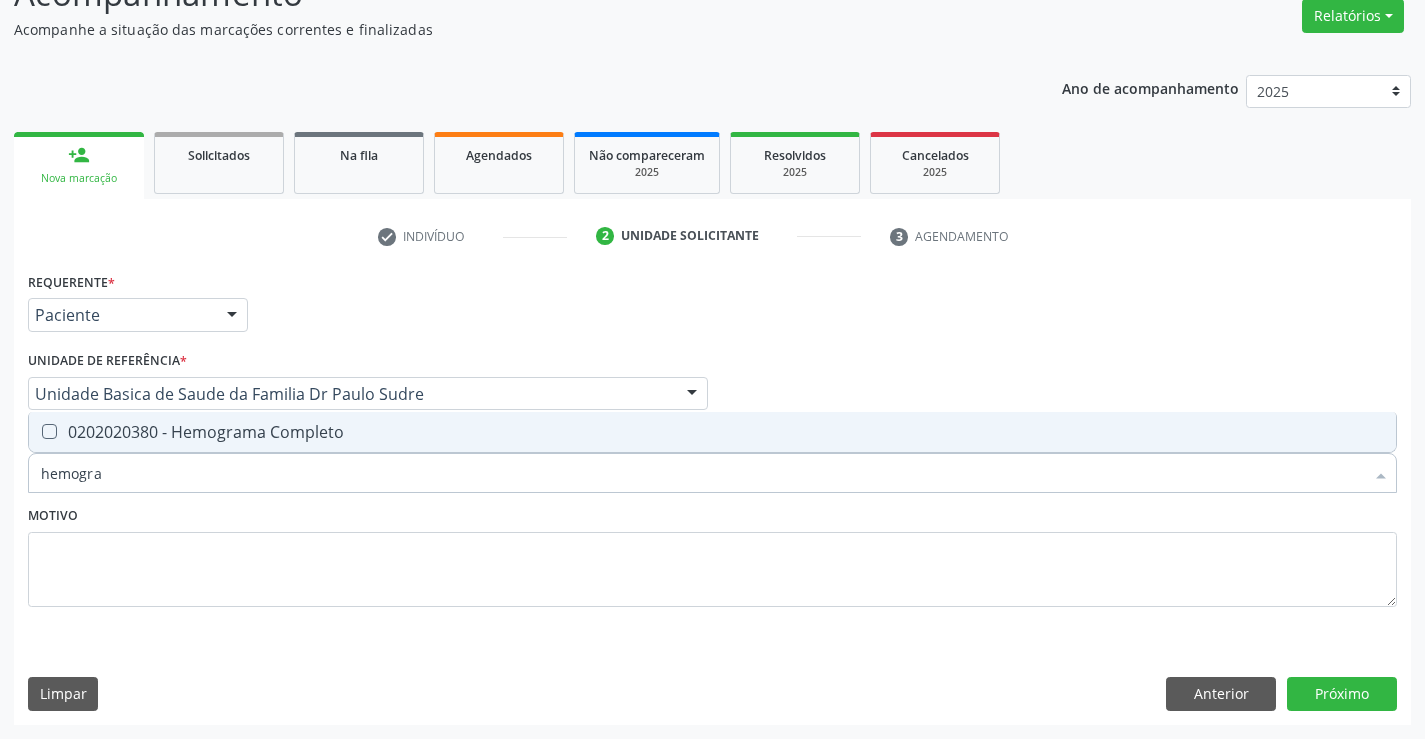 click on "0202020380 - Hemograma Completo" at bounding box center [712, 432] 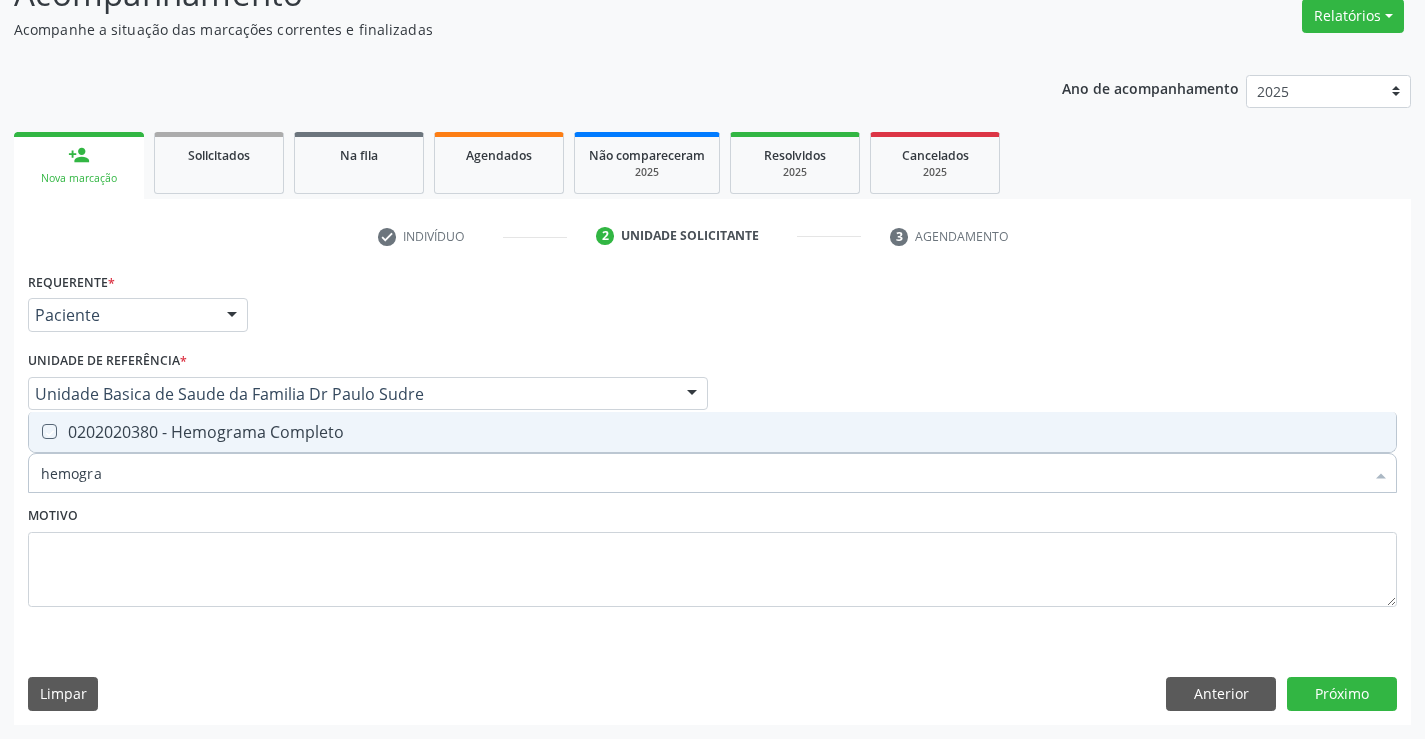 checkbox on "true" 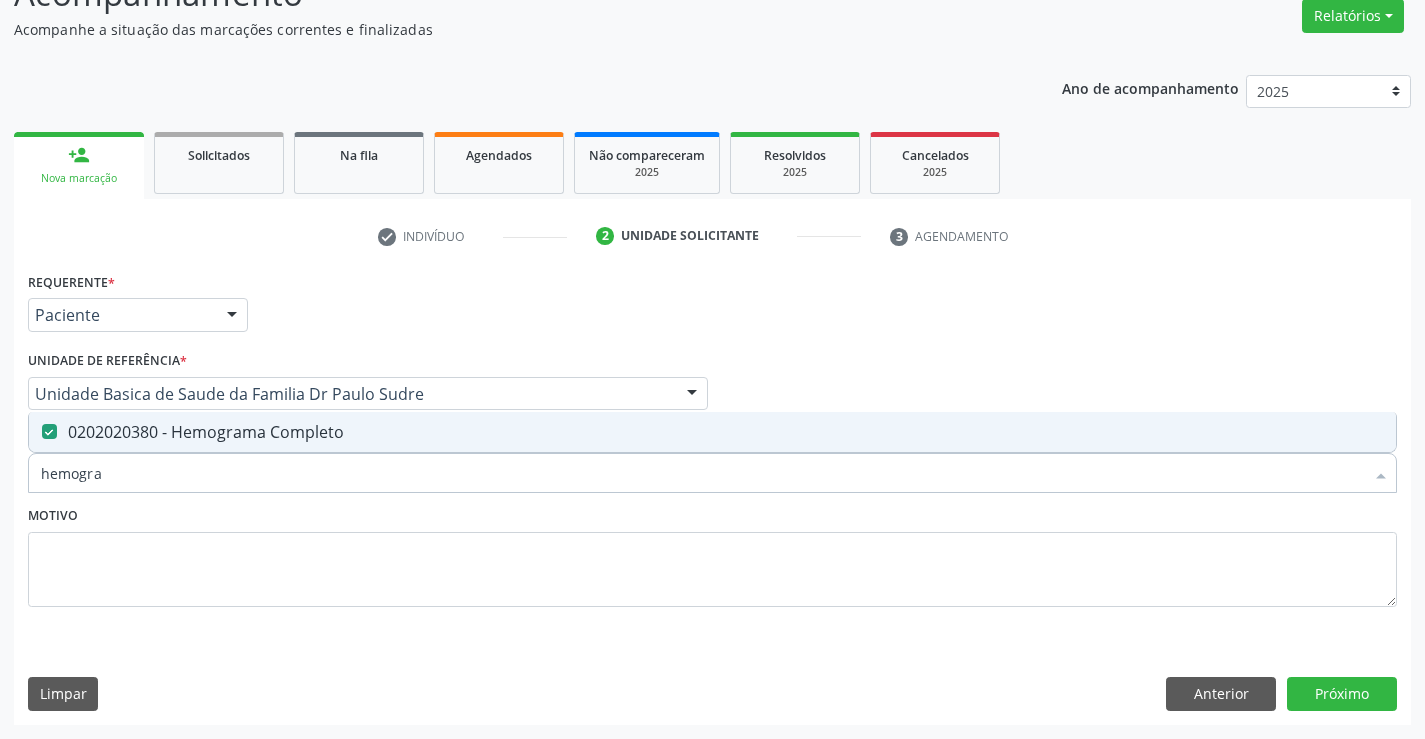 type on "hemogra" 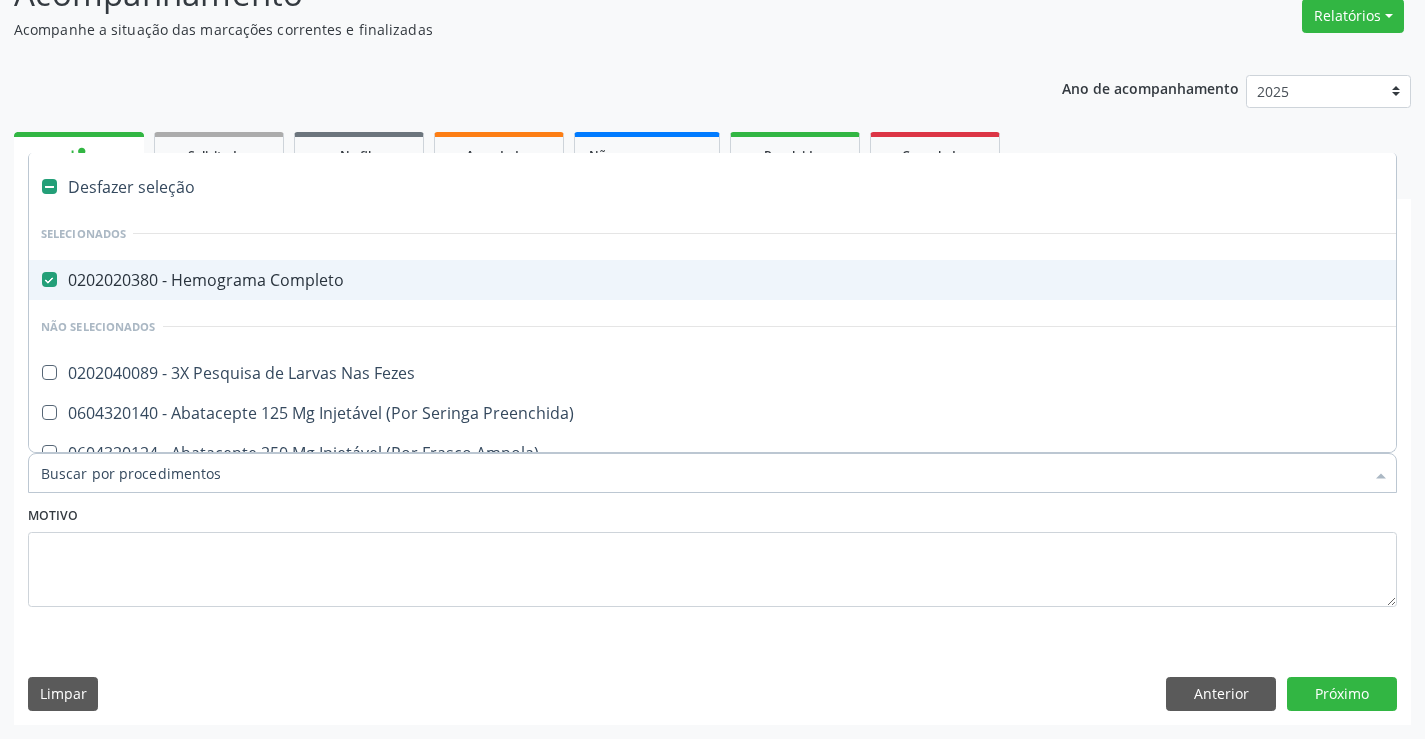 type on "g" 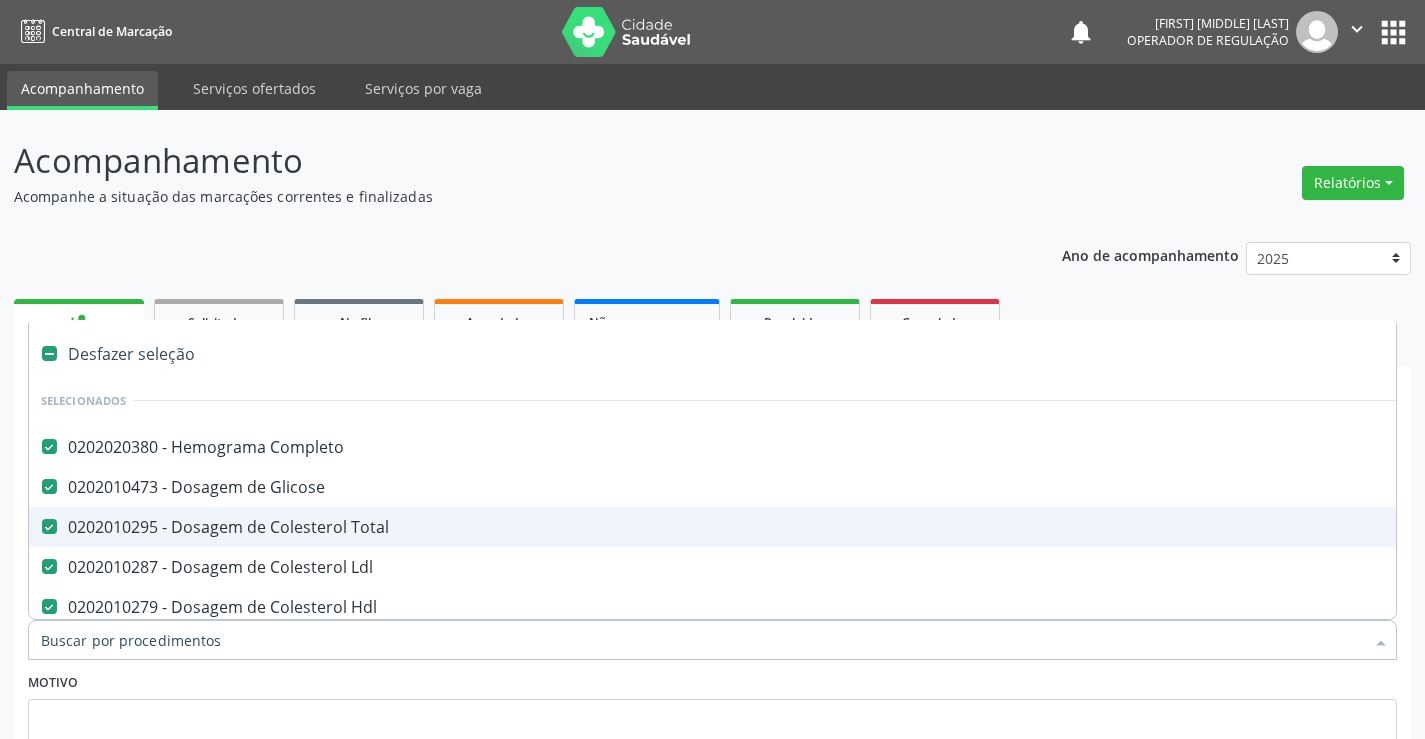 scroll, scrollTop: 167, scrollLeft: 0, axis: vertical 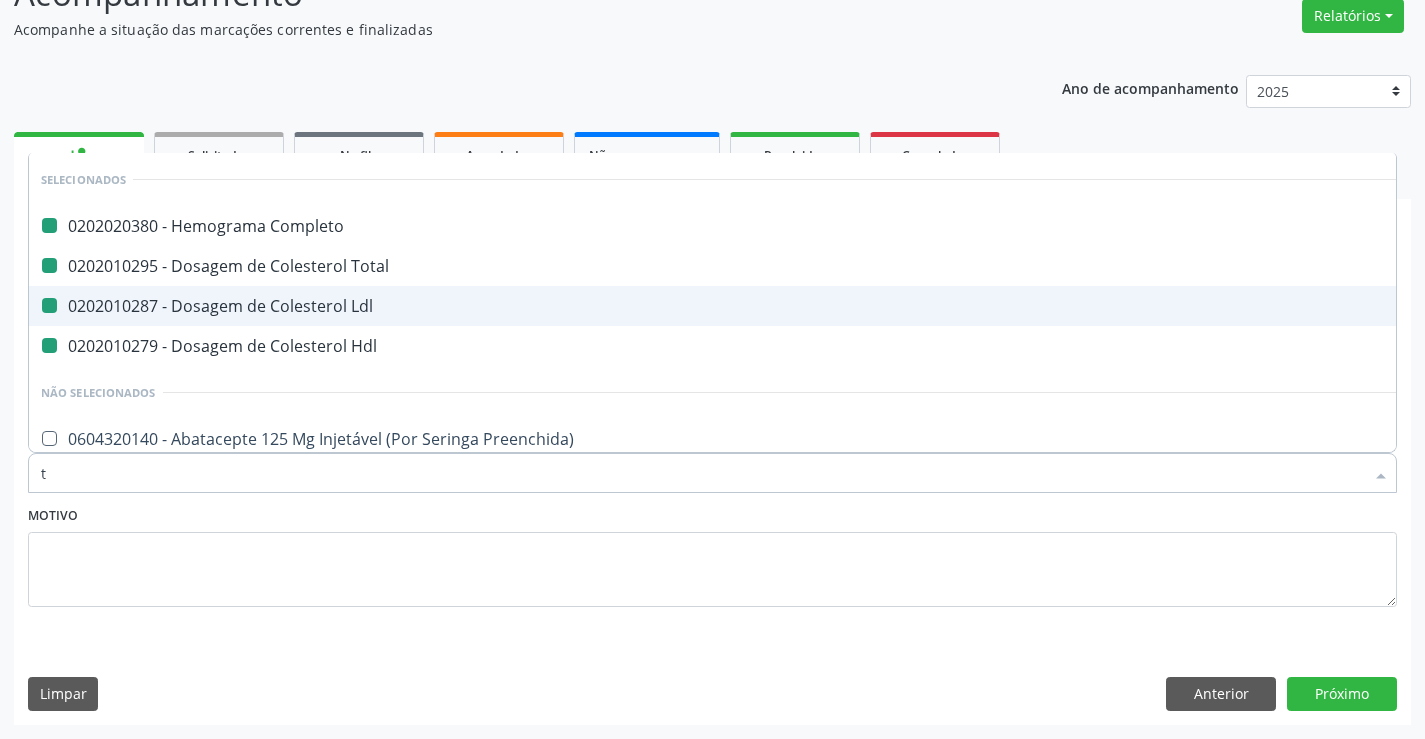 type on "tr" 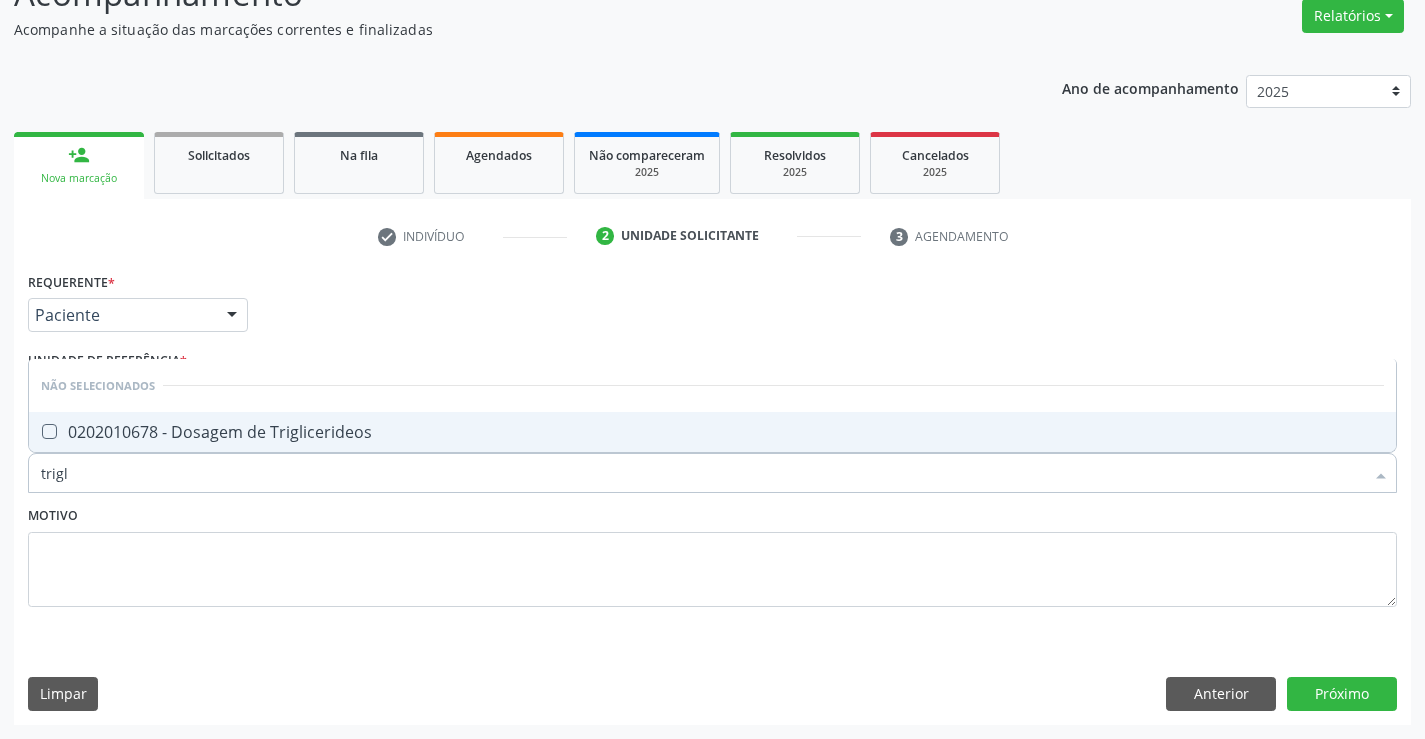 type on "trigli" 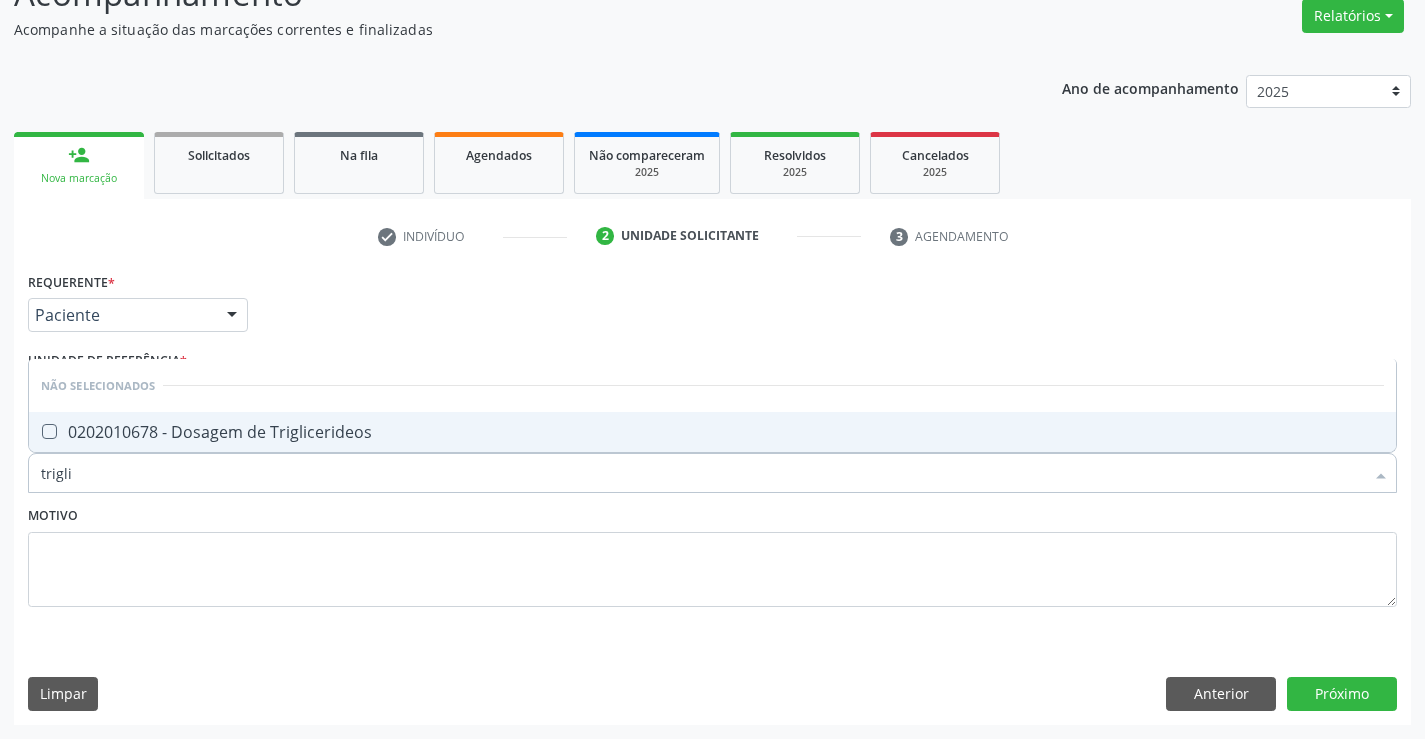 click on "0202010678 - Dosagem de Triglicerideos" at bounding box center (712, 432) 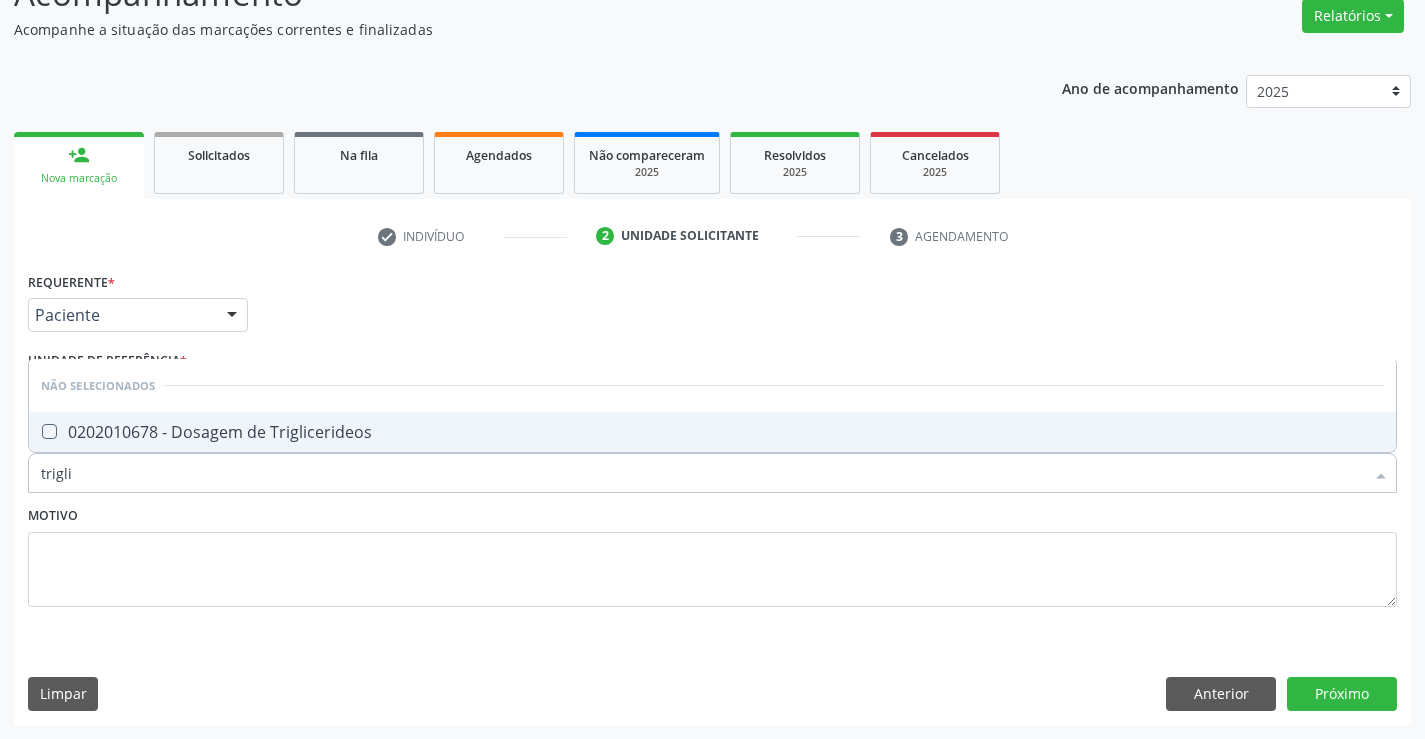 checkbox on "true" 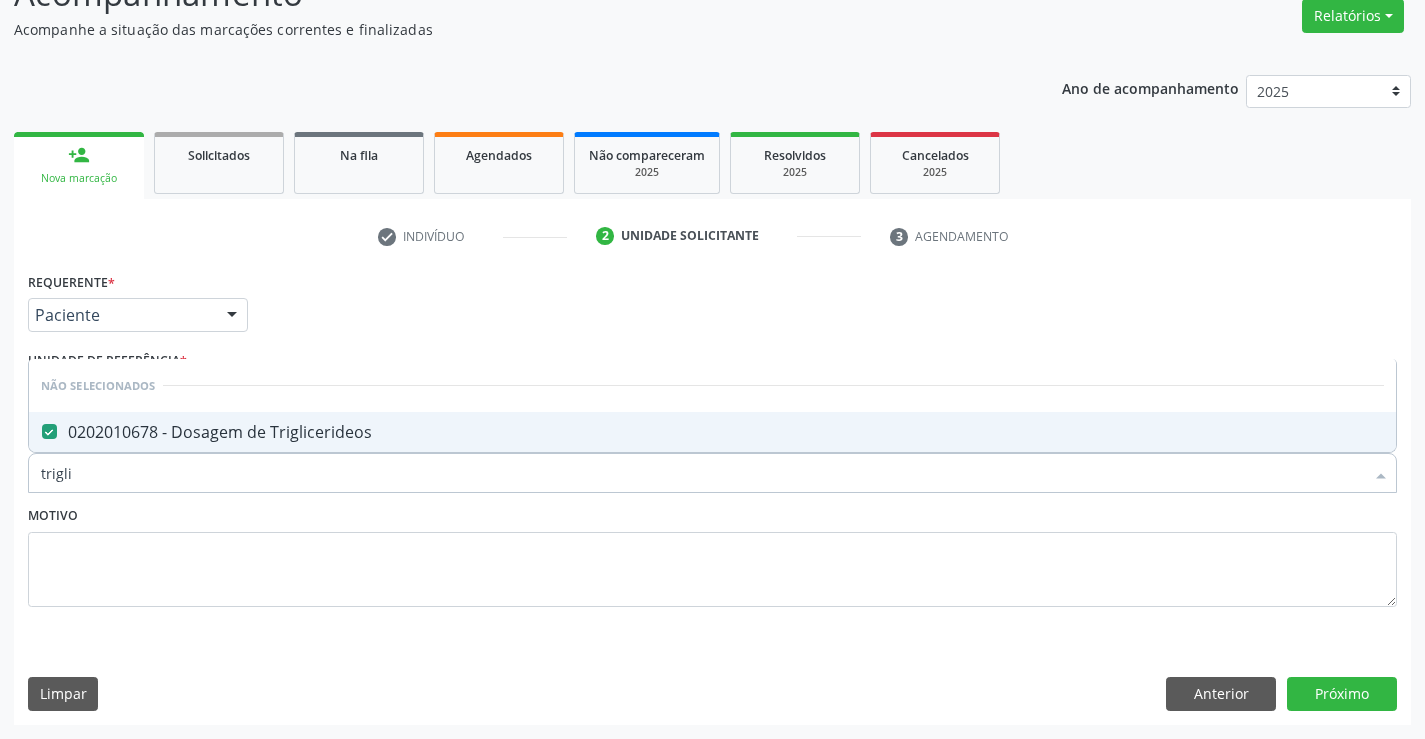 type on "trigli" 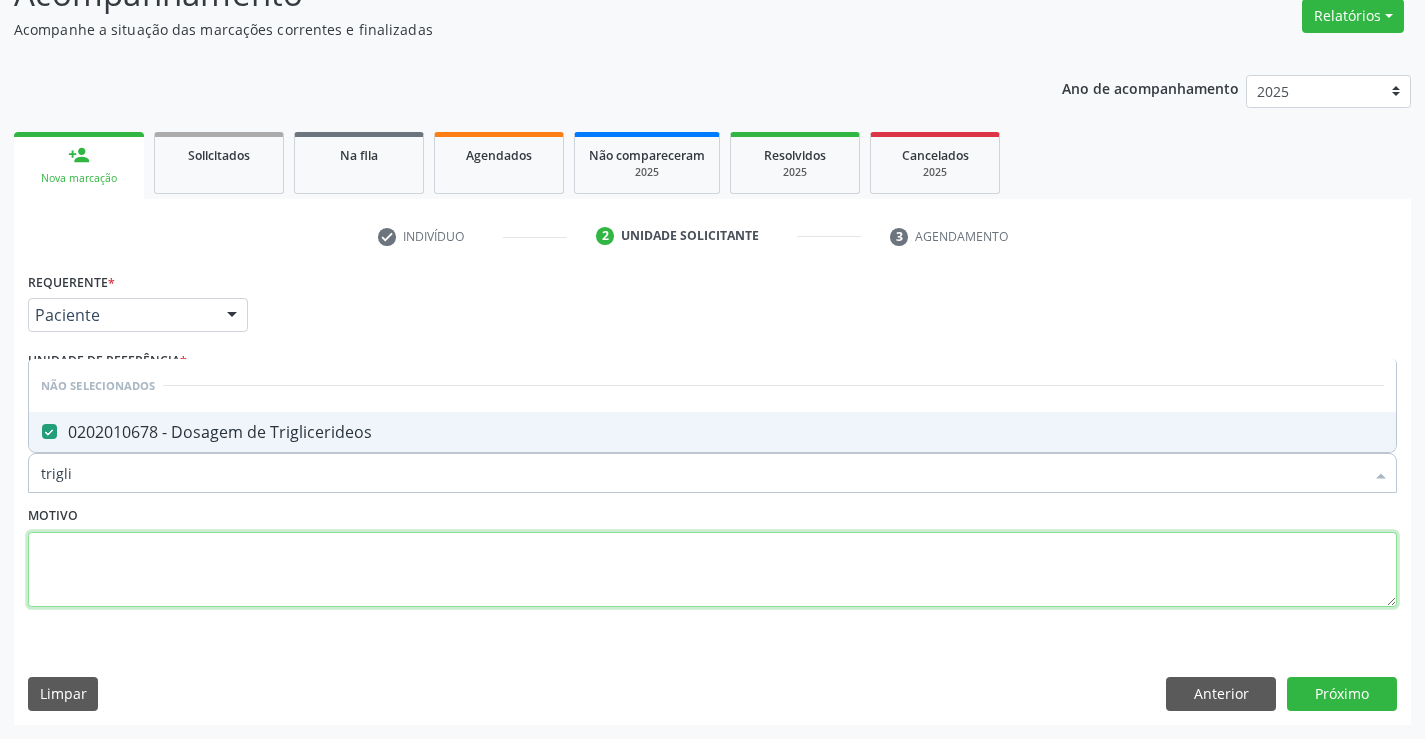 click at bounding box center (712, 570) 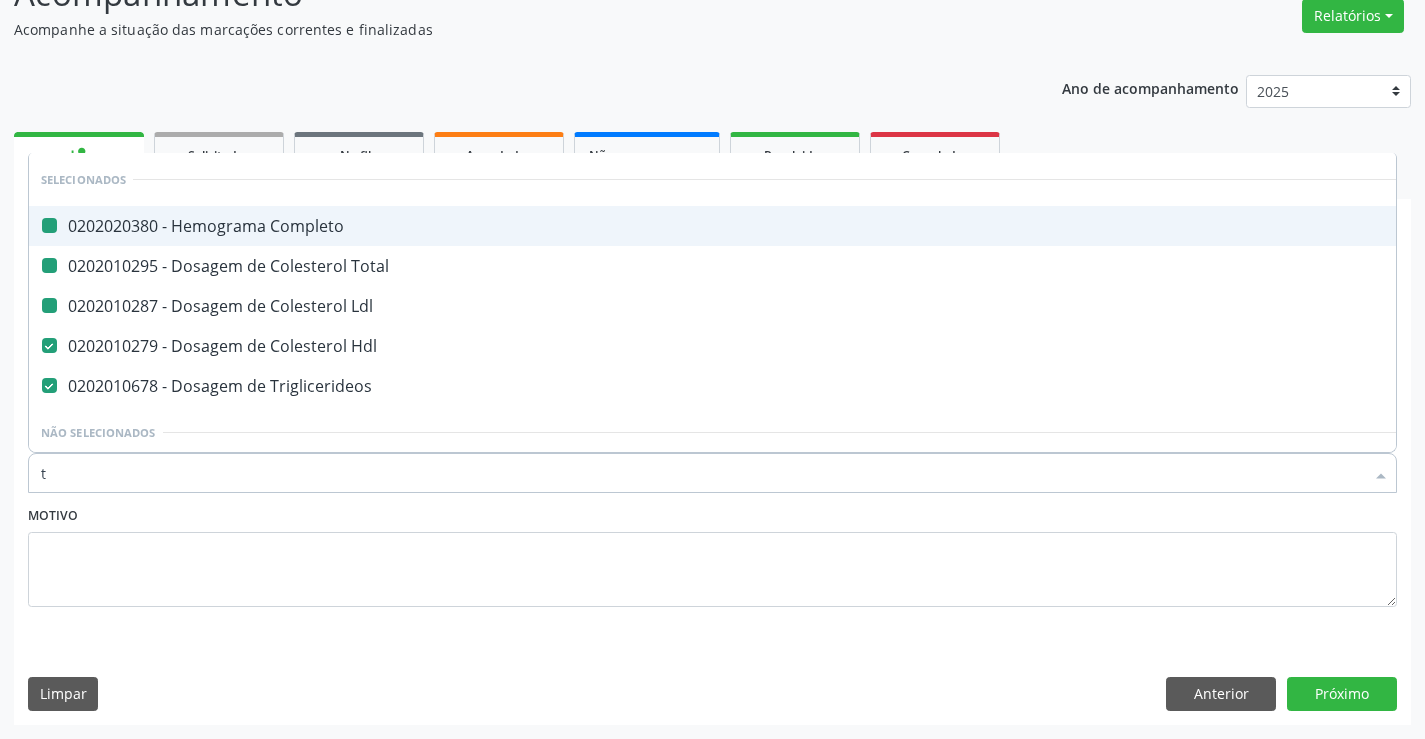 type on "tg" 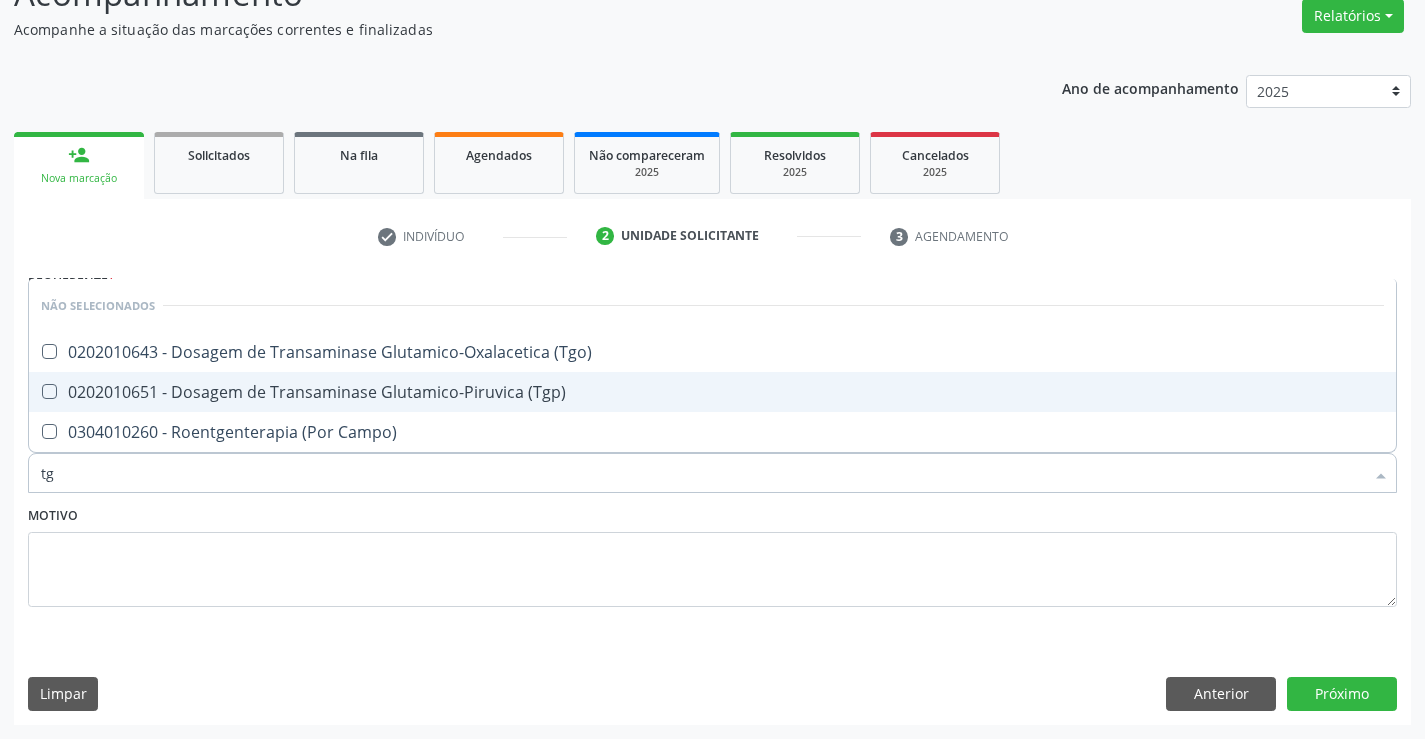 click on "0202010651 - Dosagem de Transaminase Glutamico-Piruvica (Tgp)" at bounding box center (712, 392) 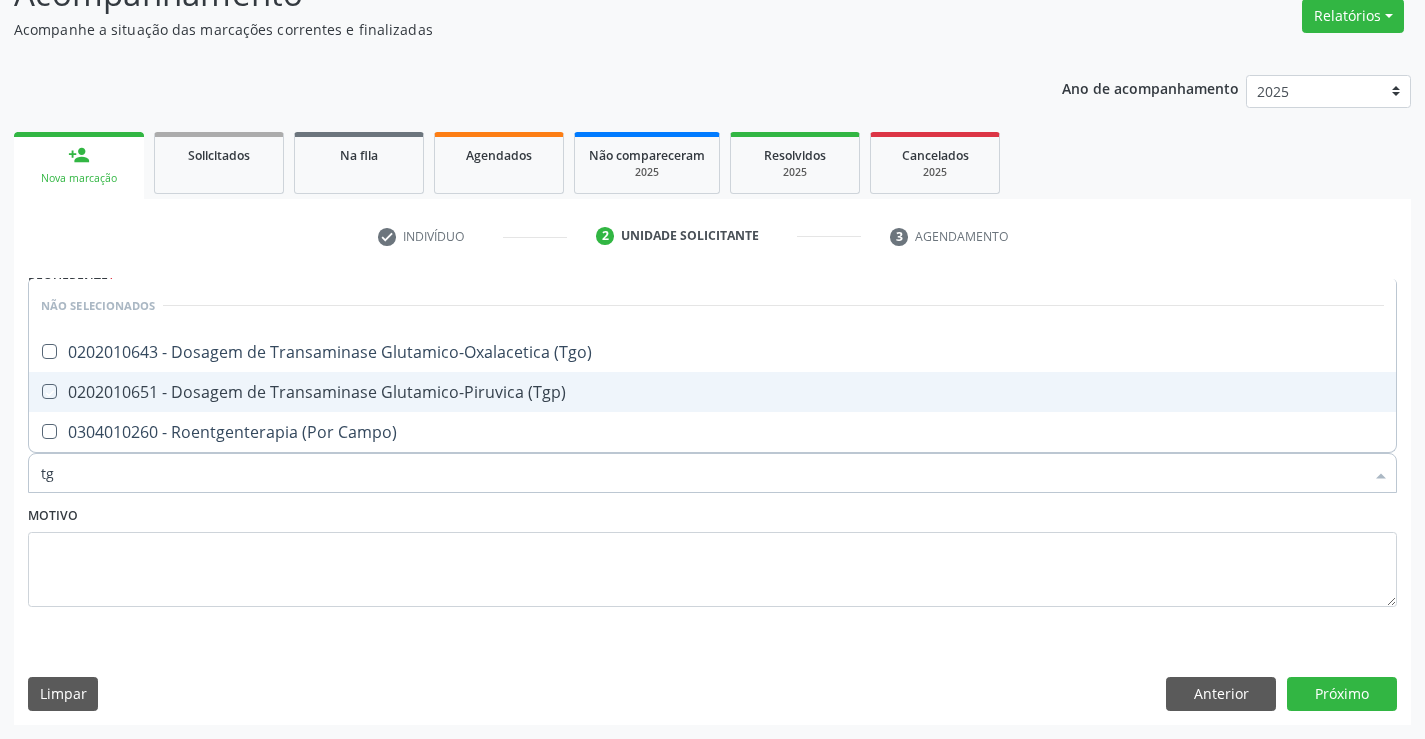 checkbox on "true" 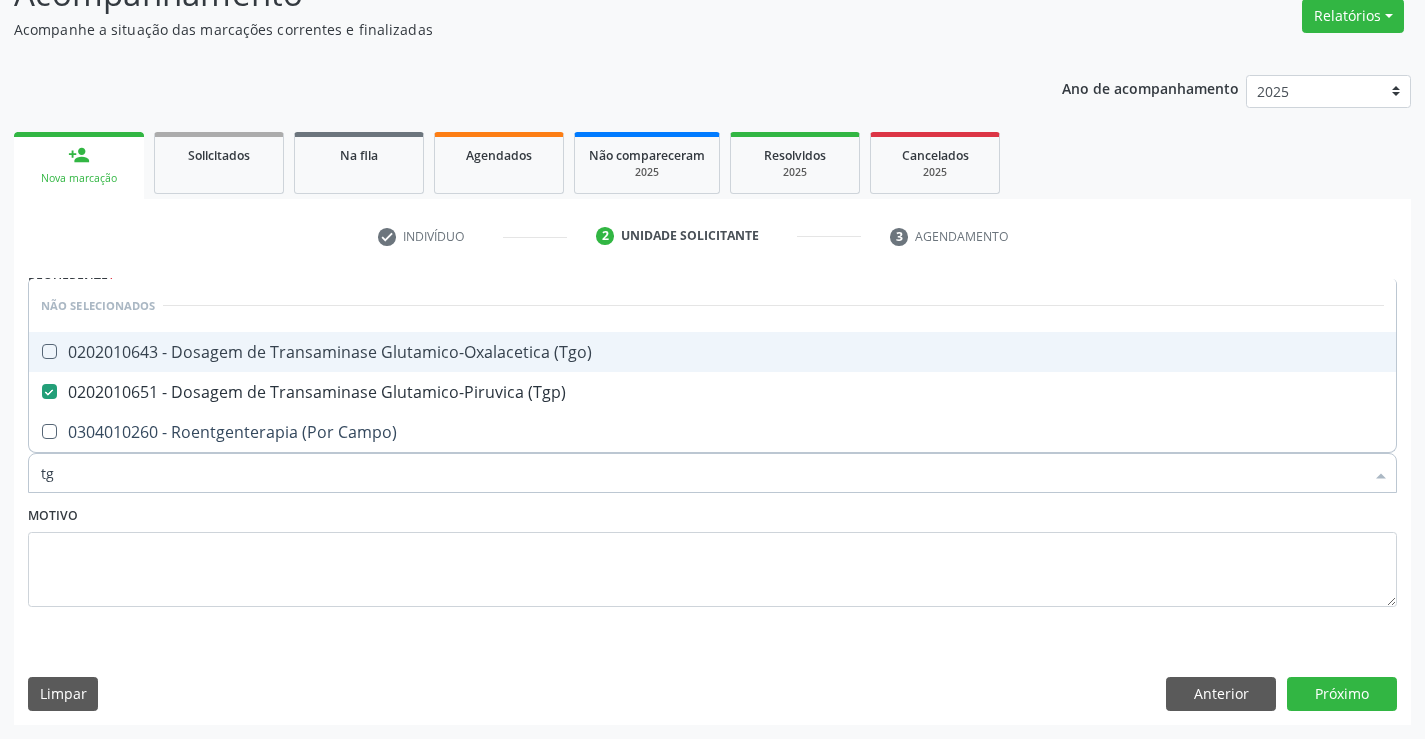 click on "0202010643 - Dosagem de Transaminase Glutamico-Oxalacetica (Tgo)" at bounding box center (712, 352) 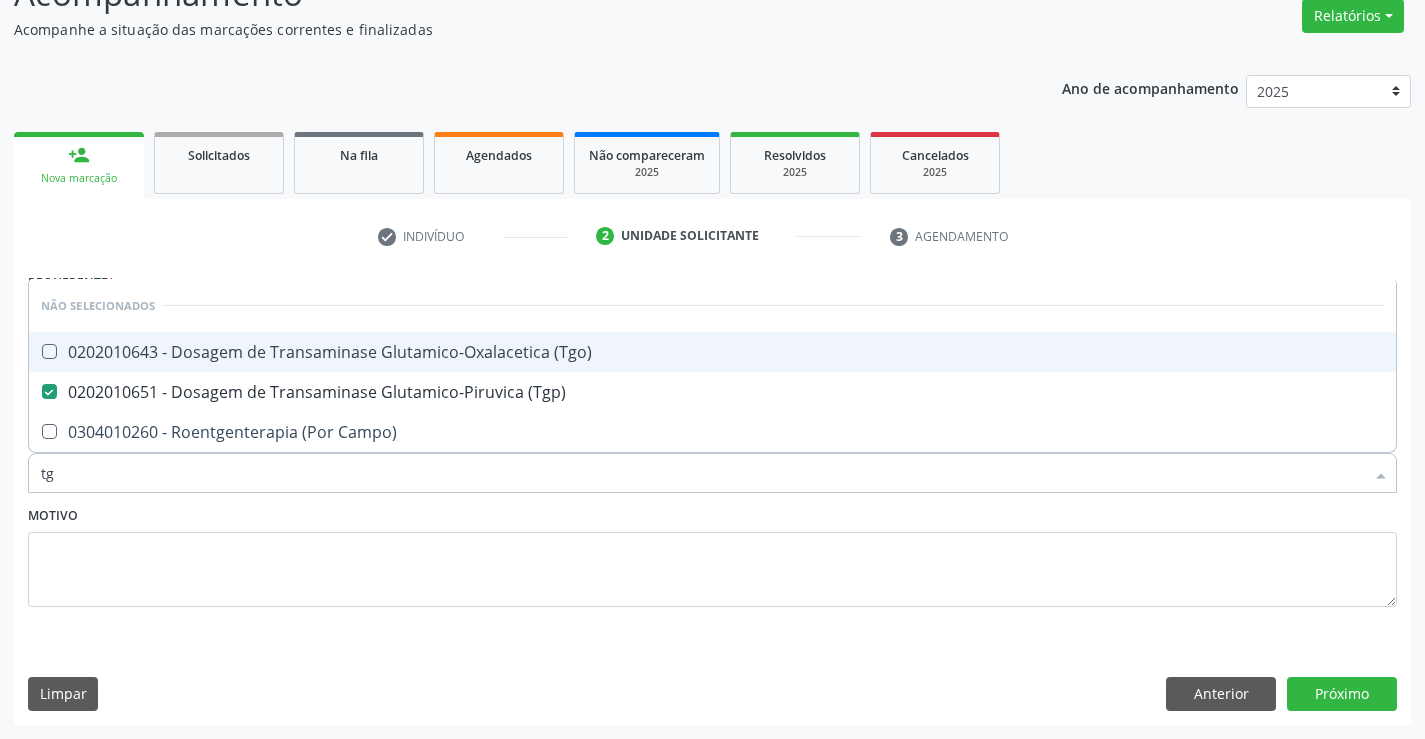 checkbox on "true" 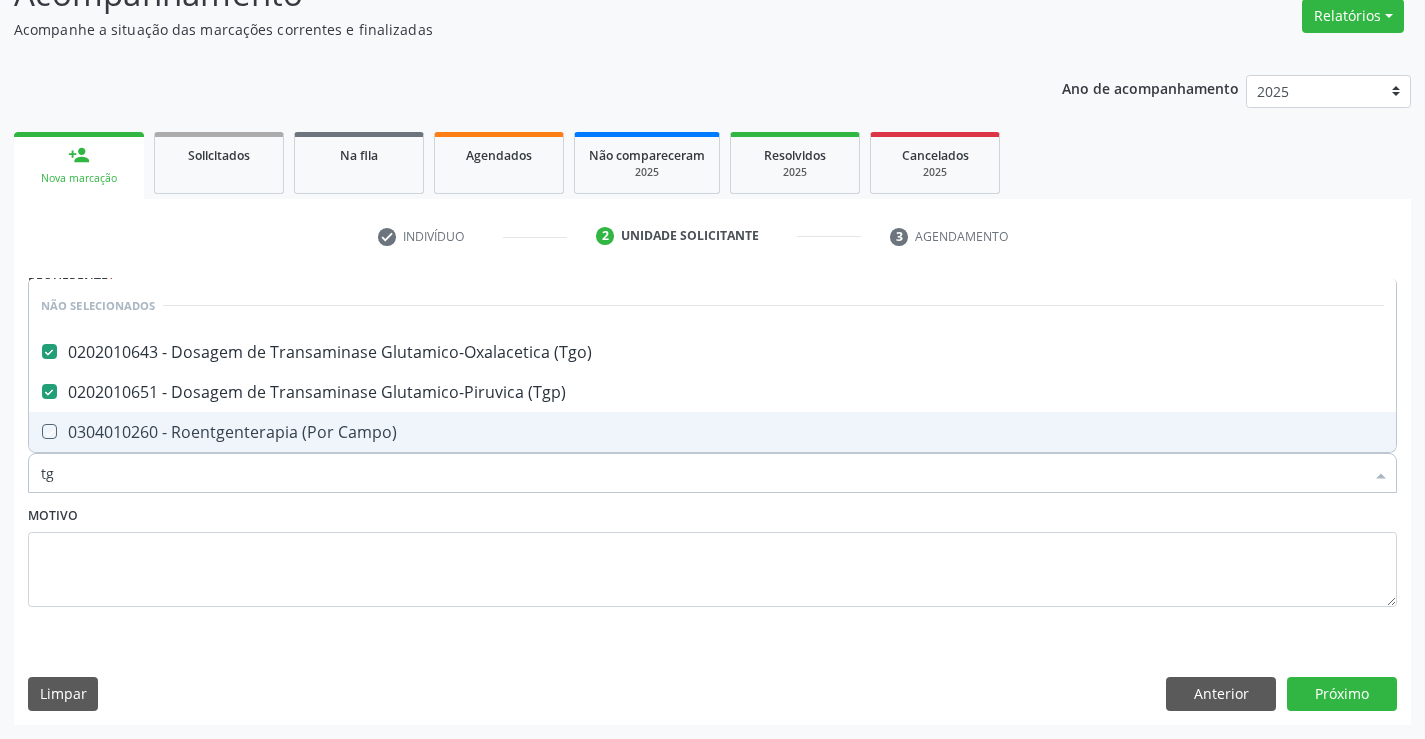 click on "Motivo" at bounding box center [712, 554] 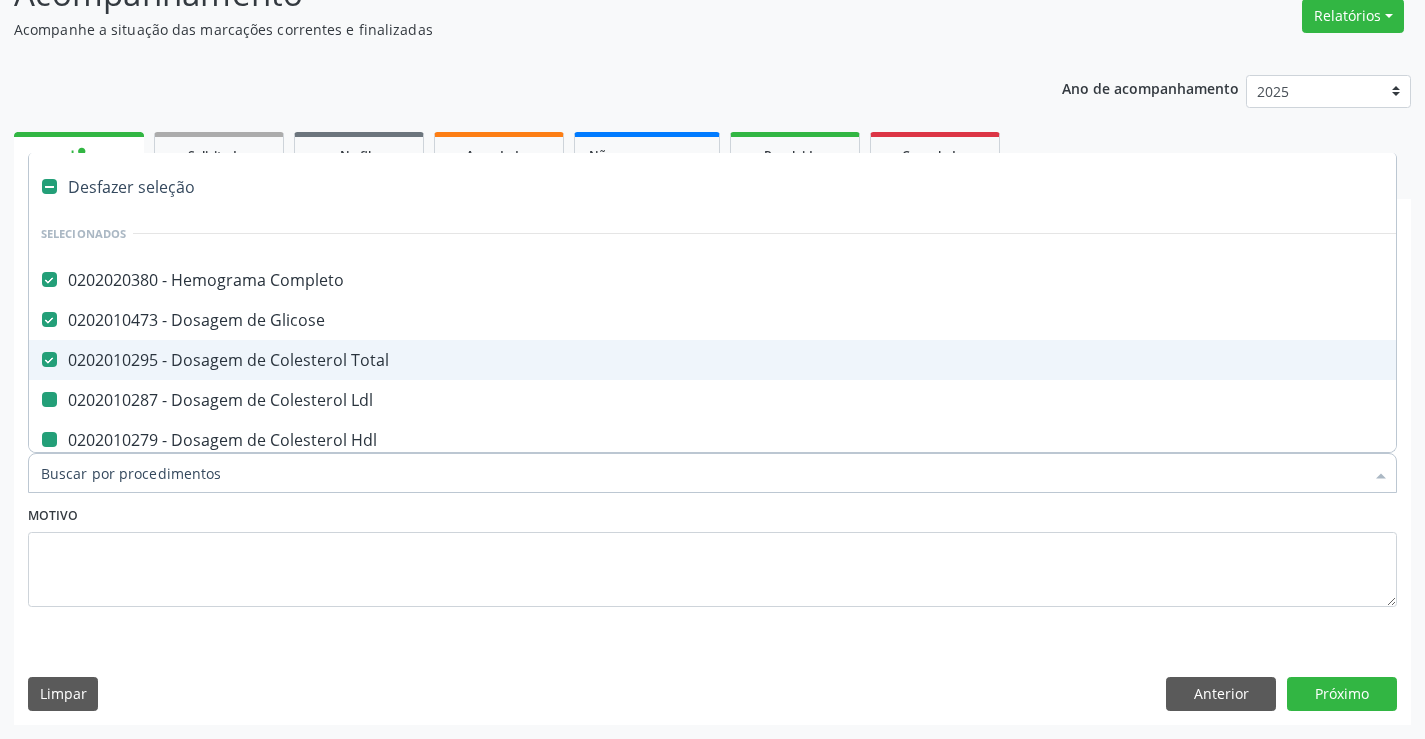 type on "u" 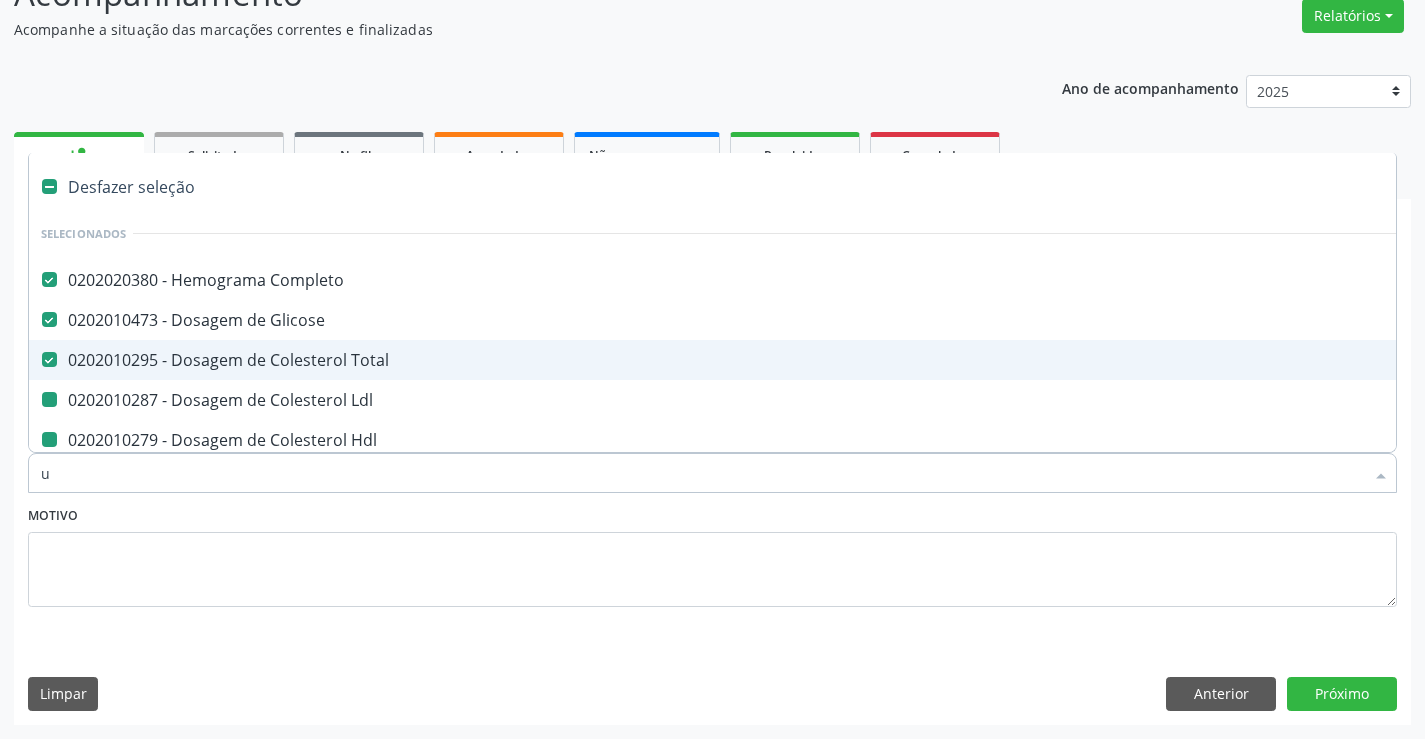 checkbox on "false" 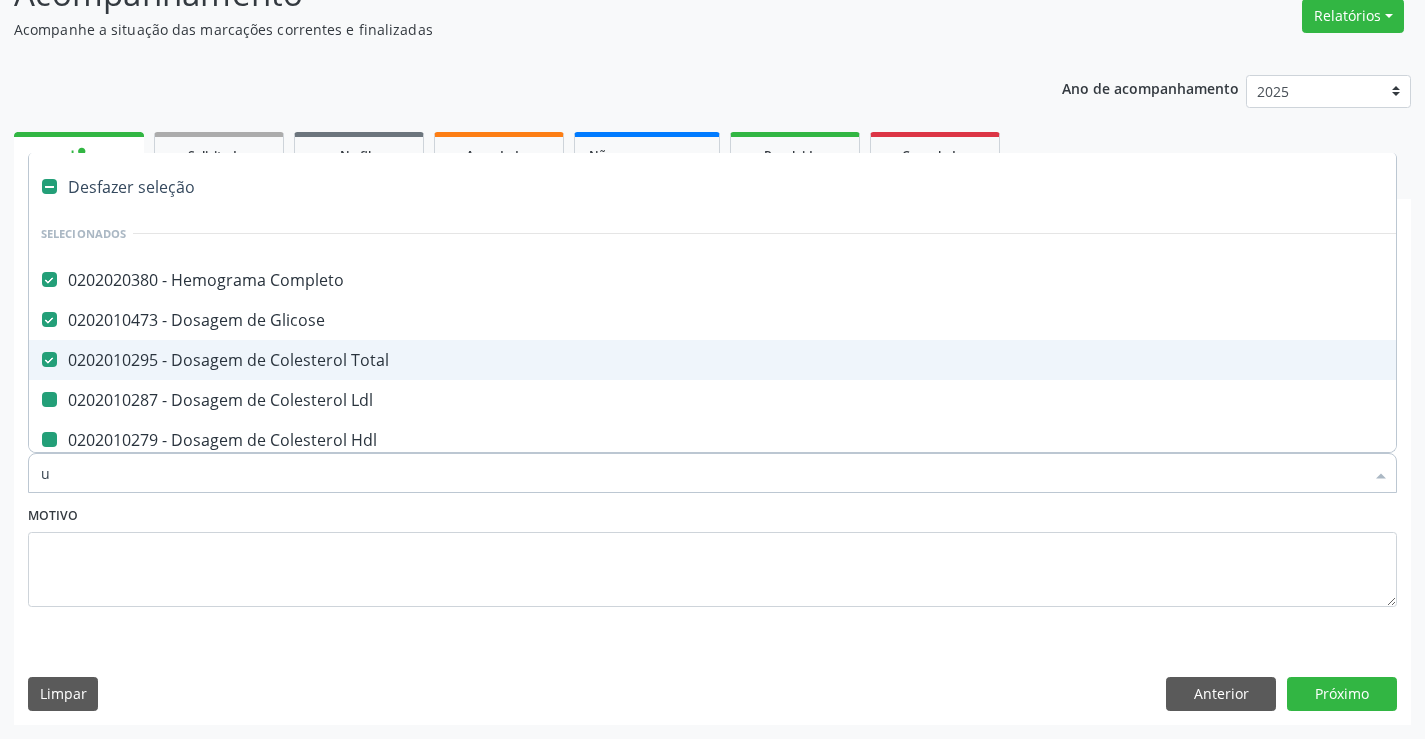 checkbox on "false" 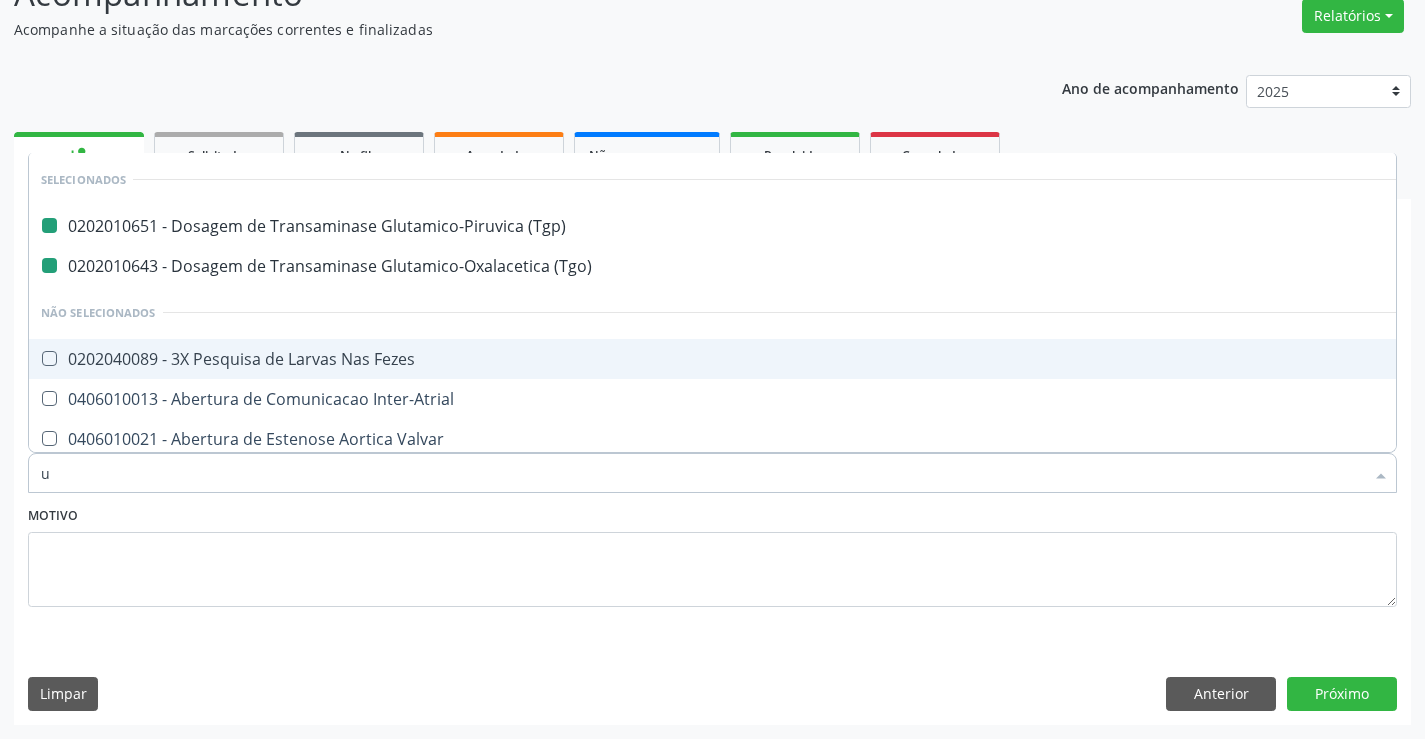 type on "ur" 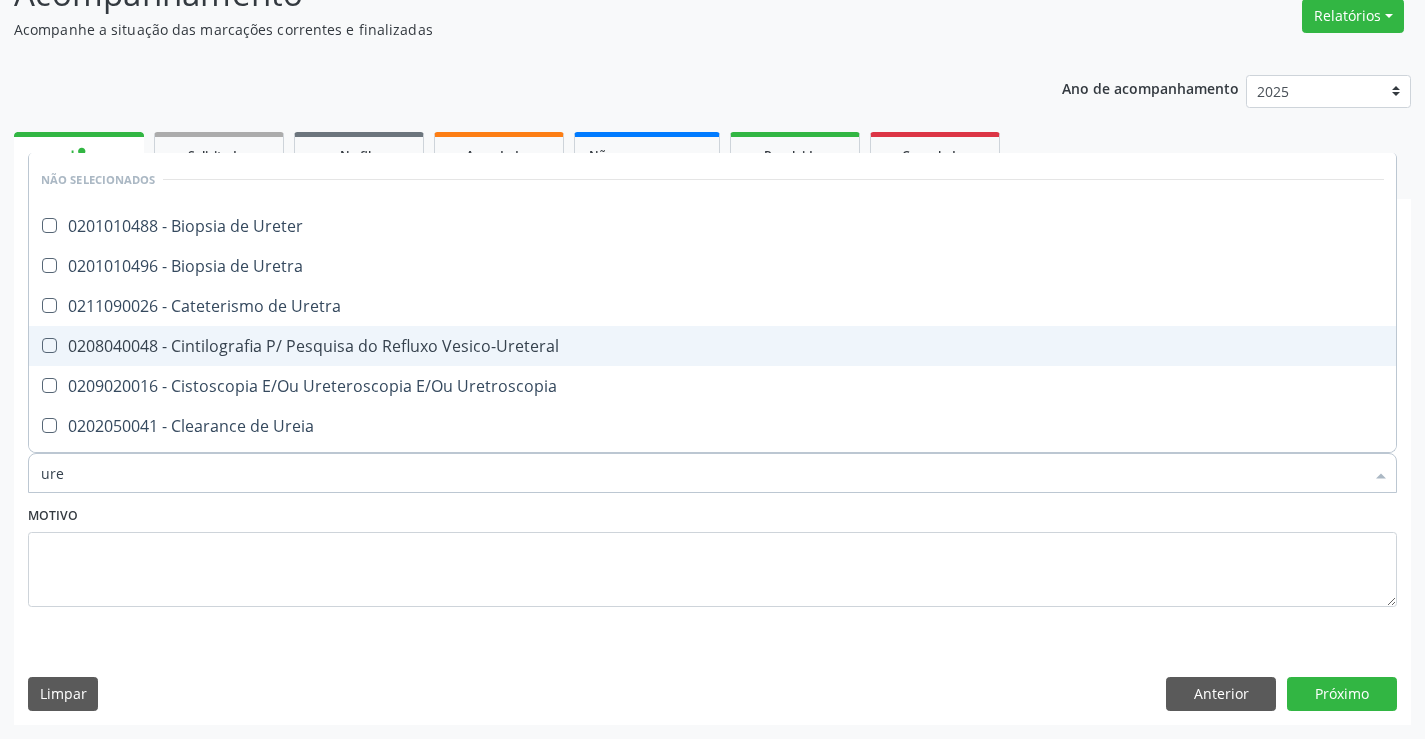 type on "urei" 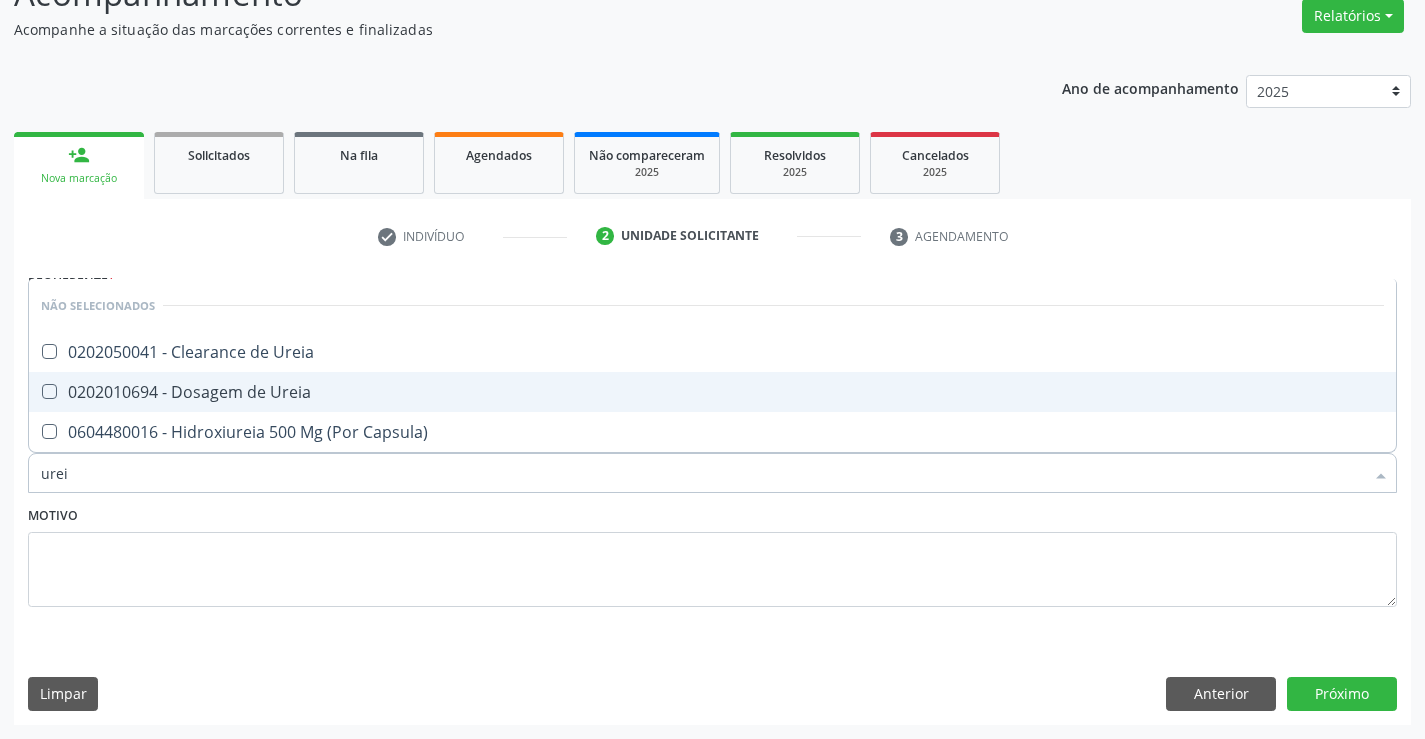 click on "0202010694 - Dosagem de Ureia" at bounding box center (712, 392) 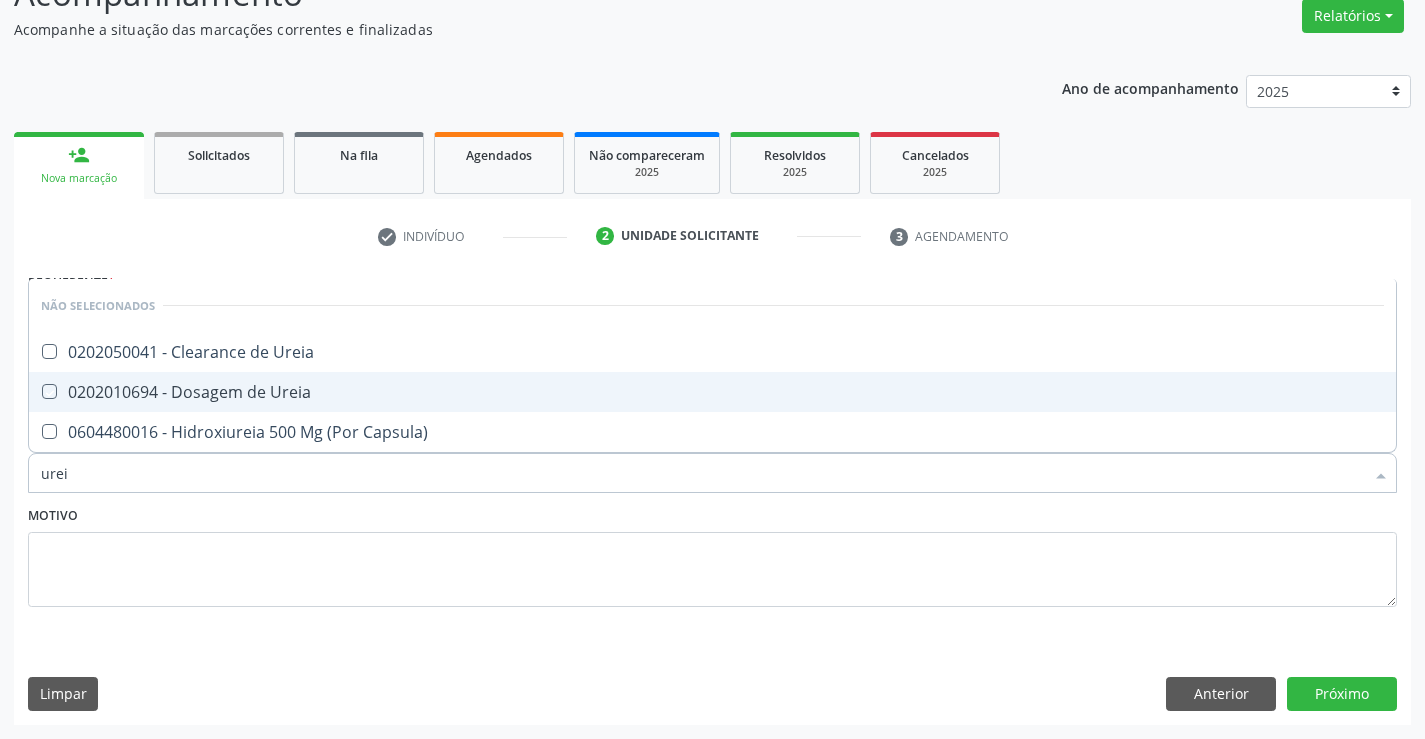 checkbox on "true" 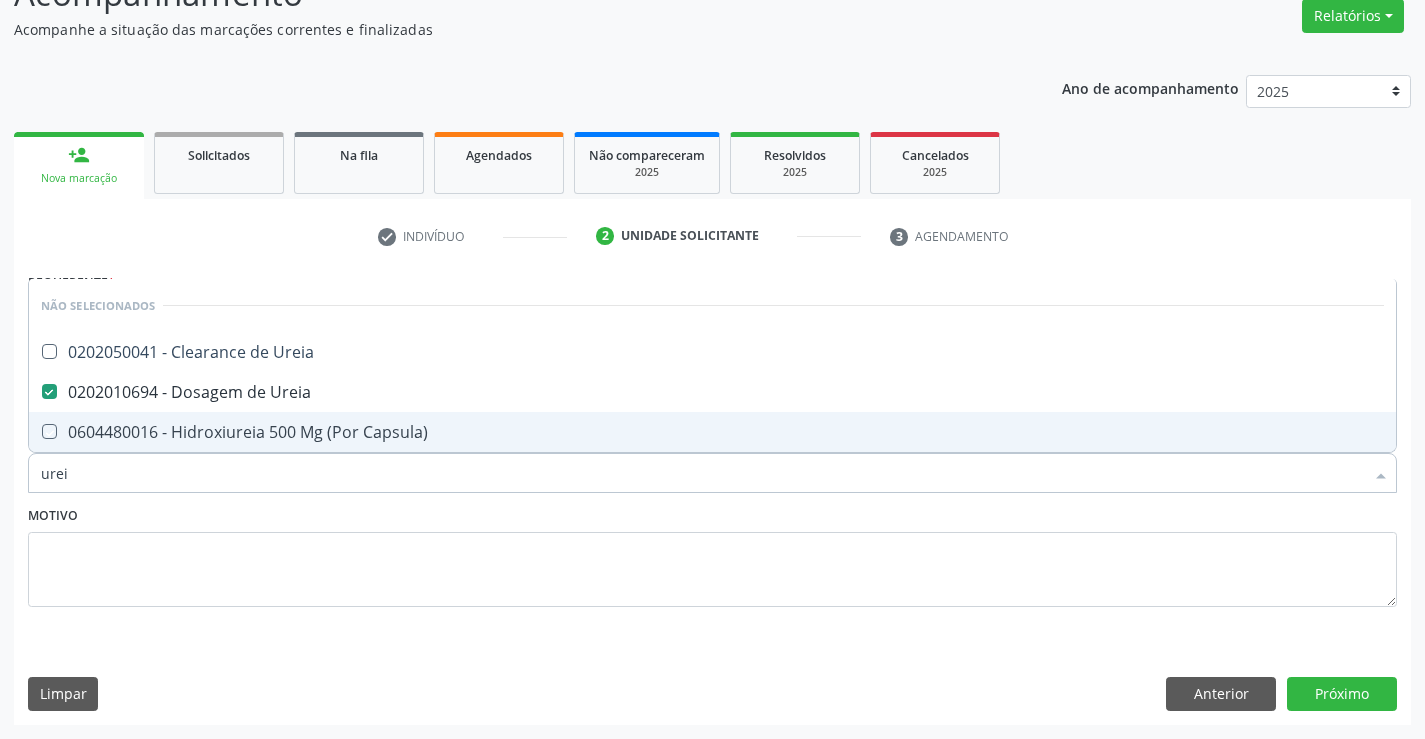 click on "Motivo" at bounding box center (712, 554) 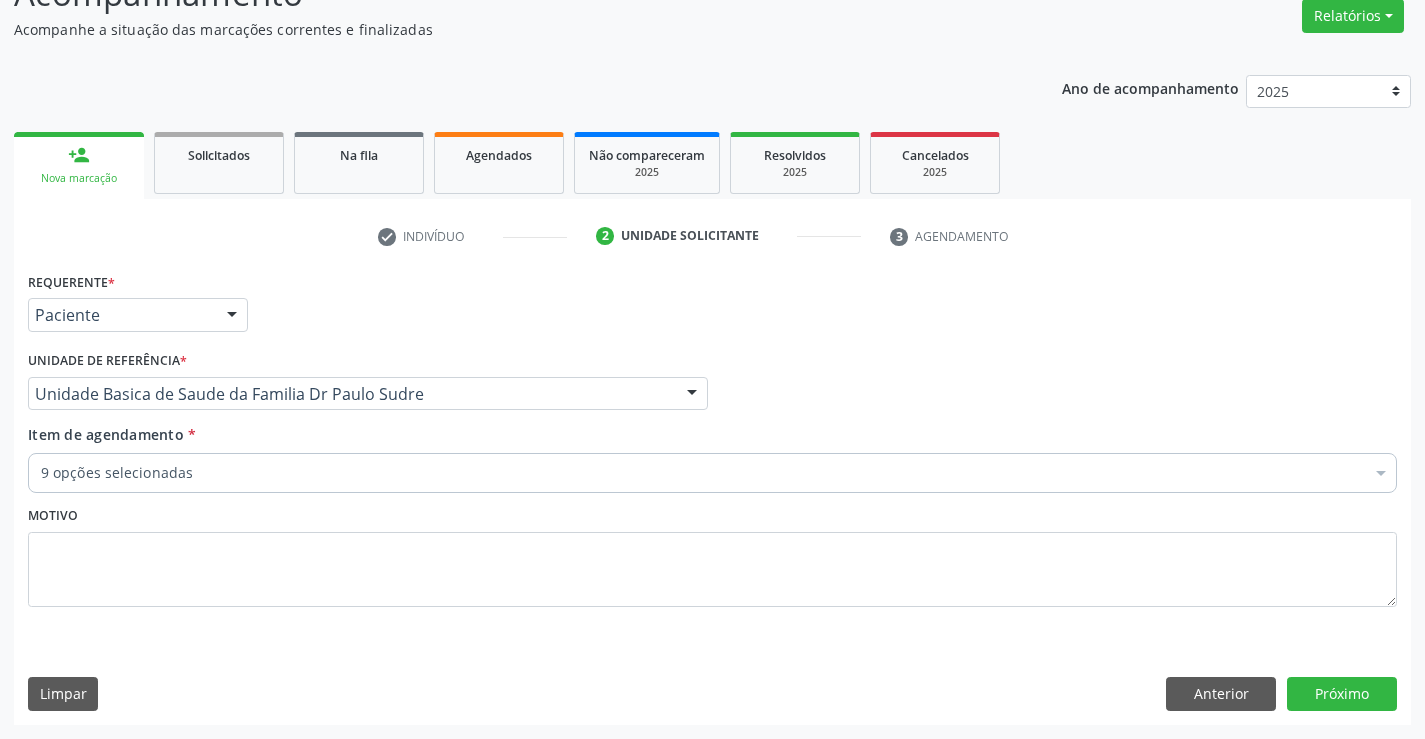 checkbox on "true" 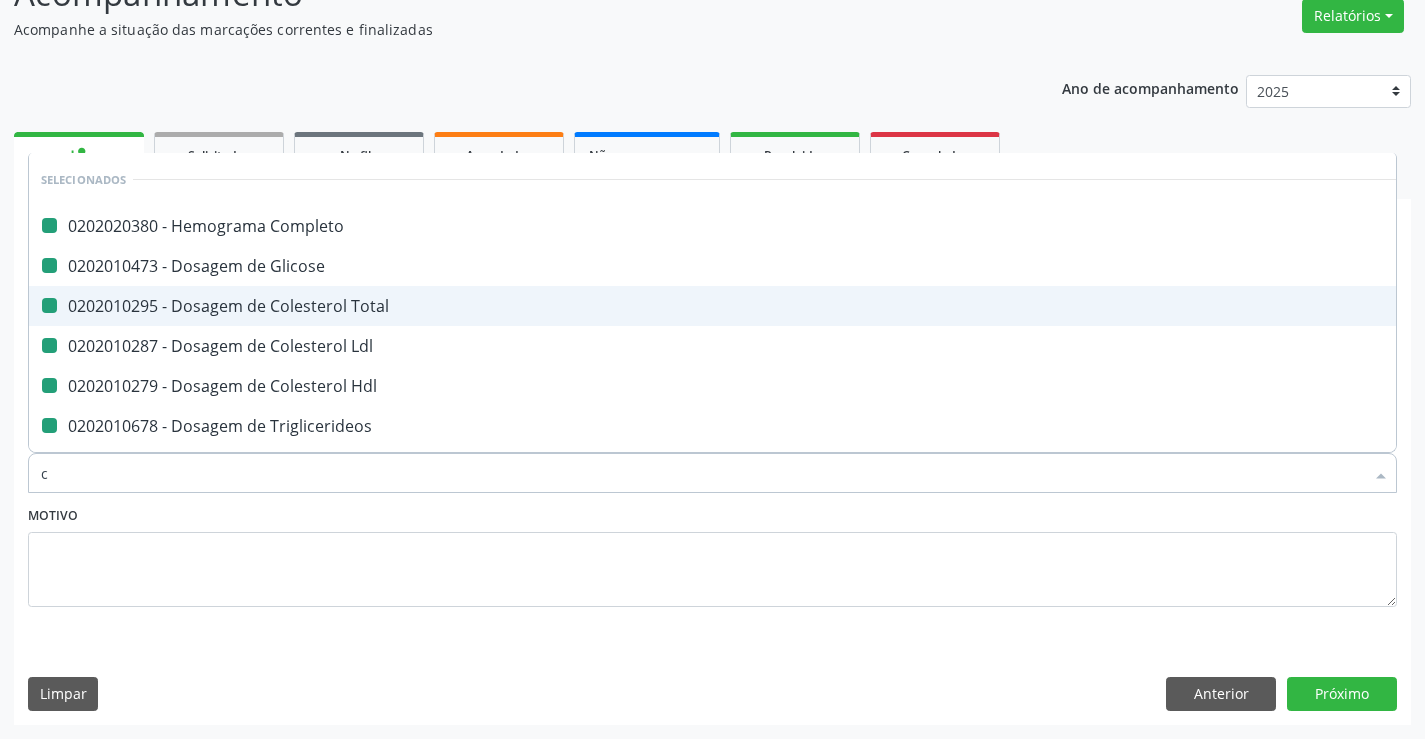 type on "cr" 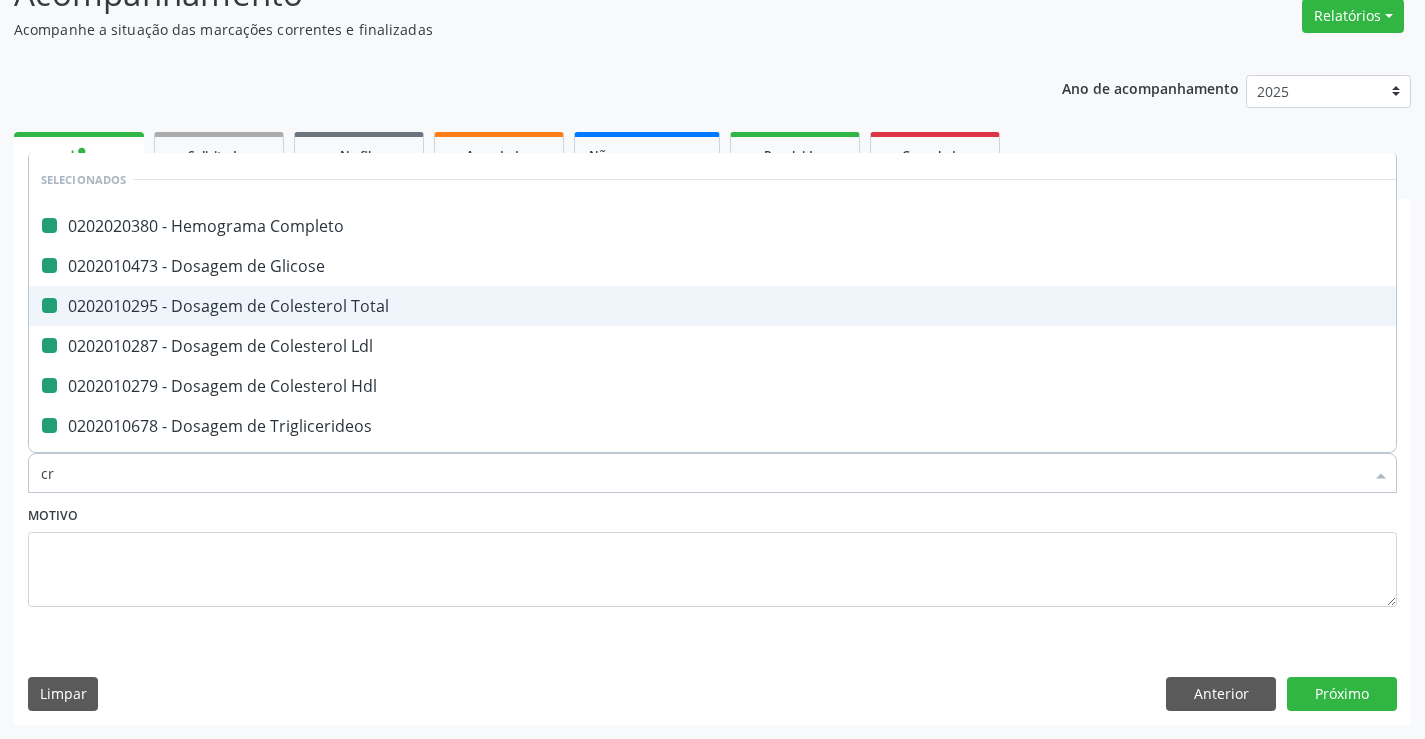 checkbox on "false" 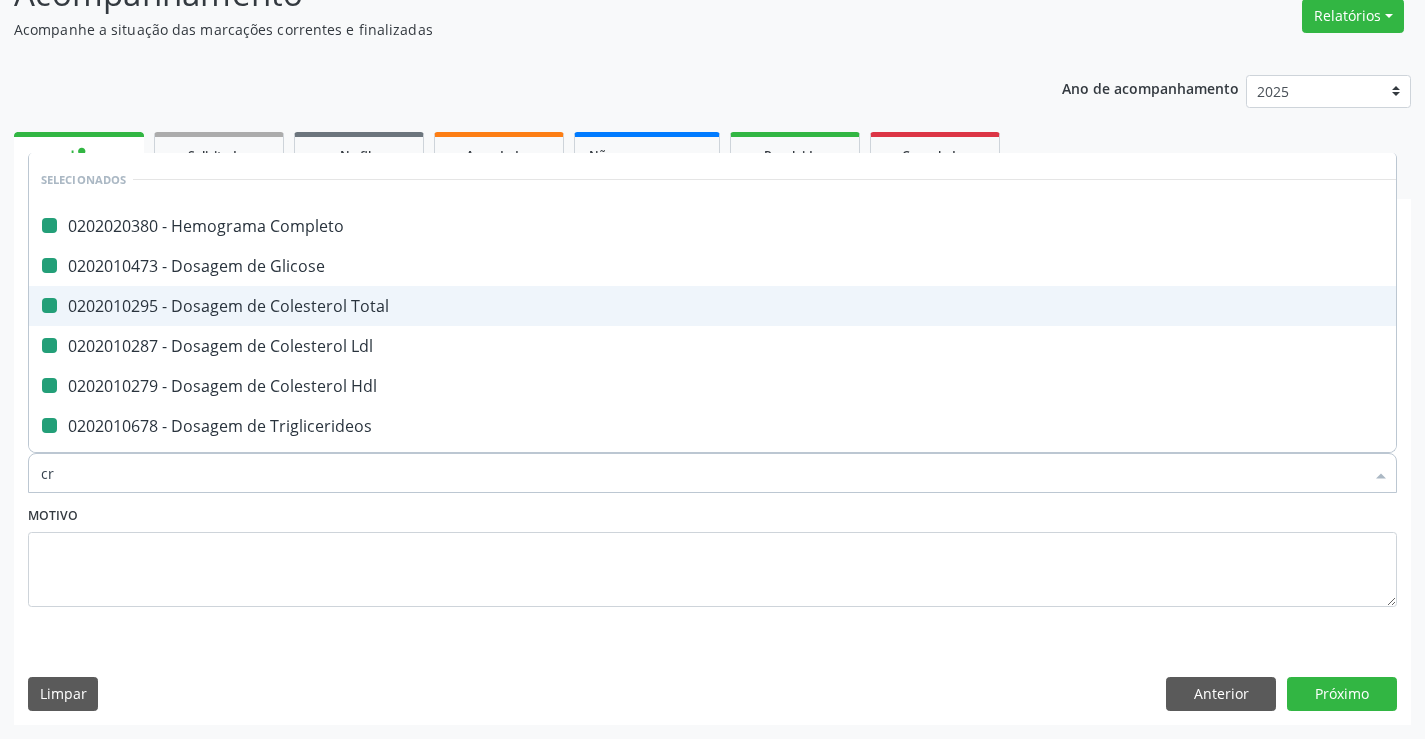 checkbox on "false" 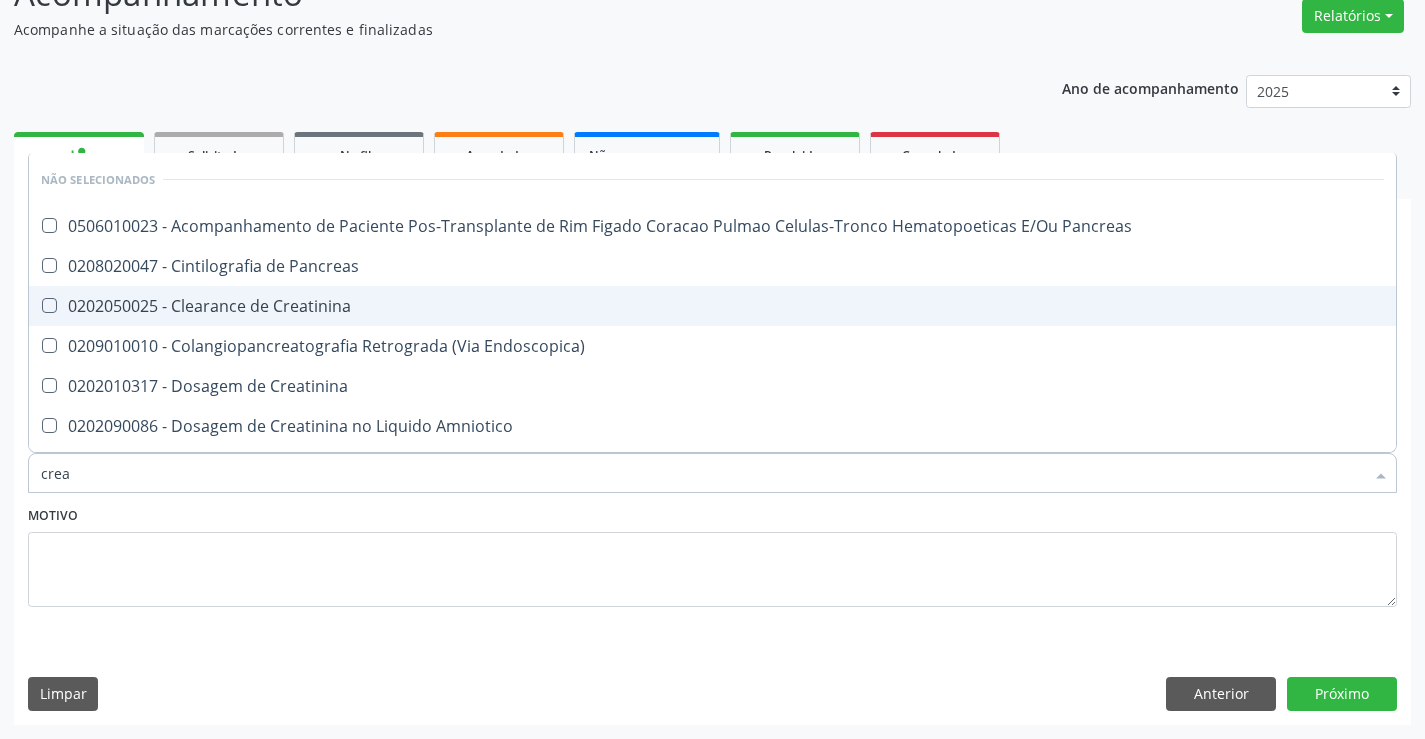 type on "creat" 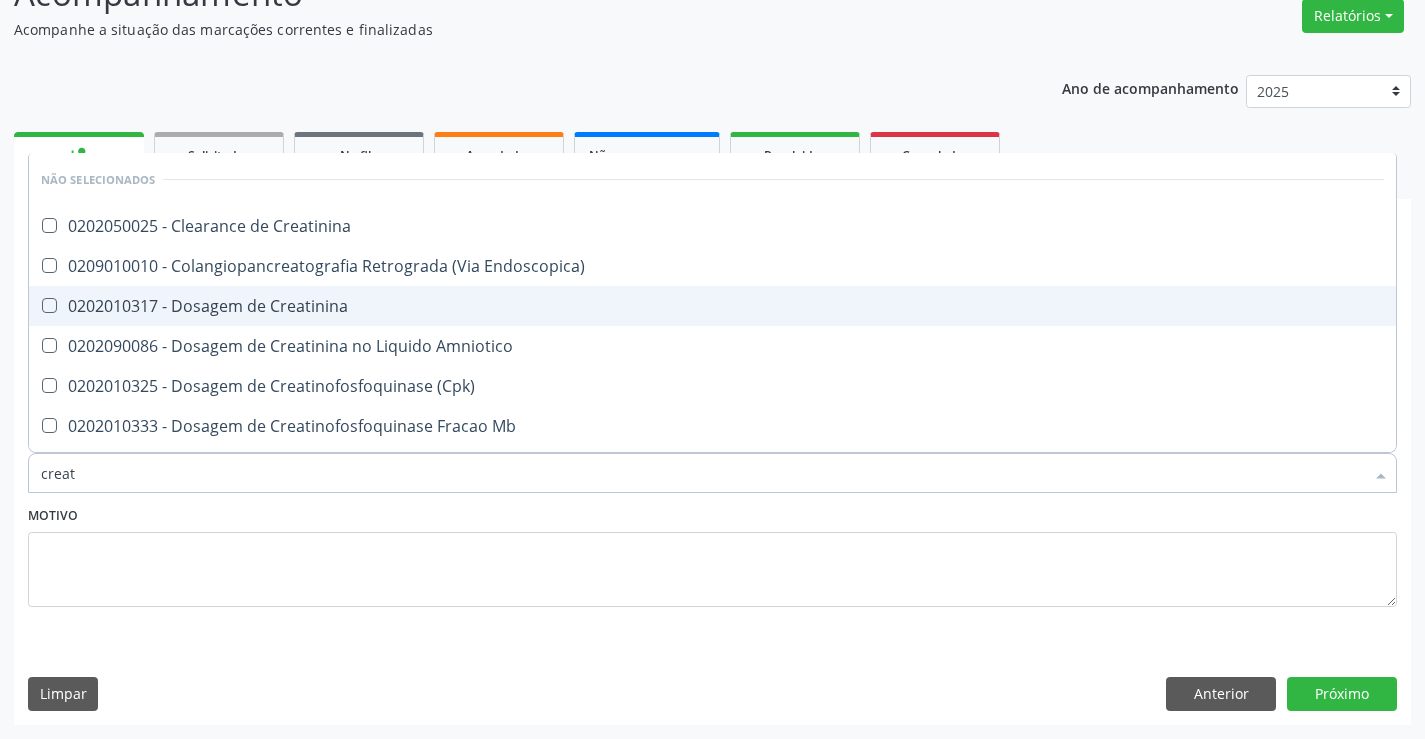click on "0202010317 - Dosagem de Creatinina" at bounding box center [712, 306] 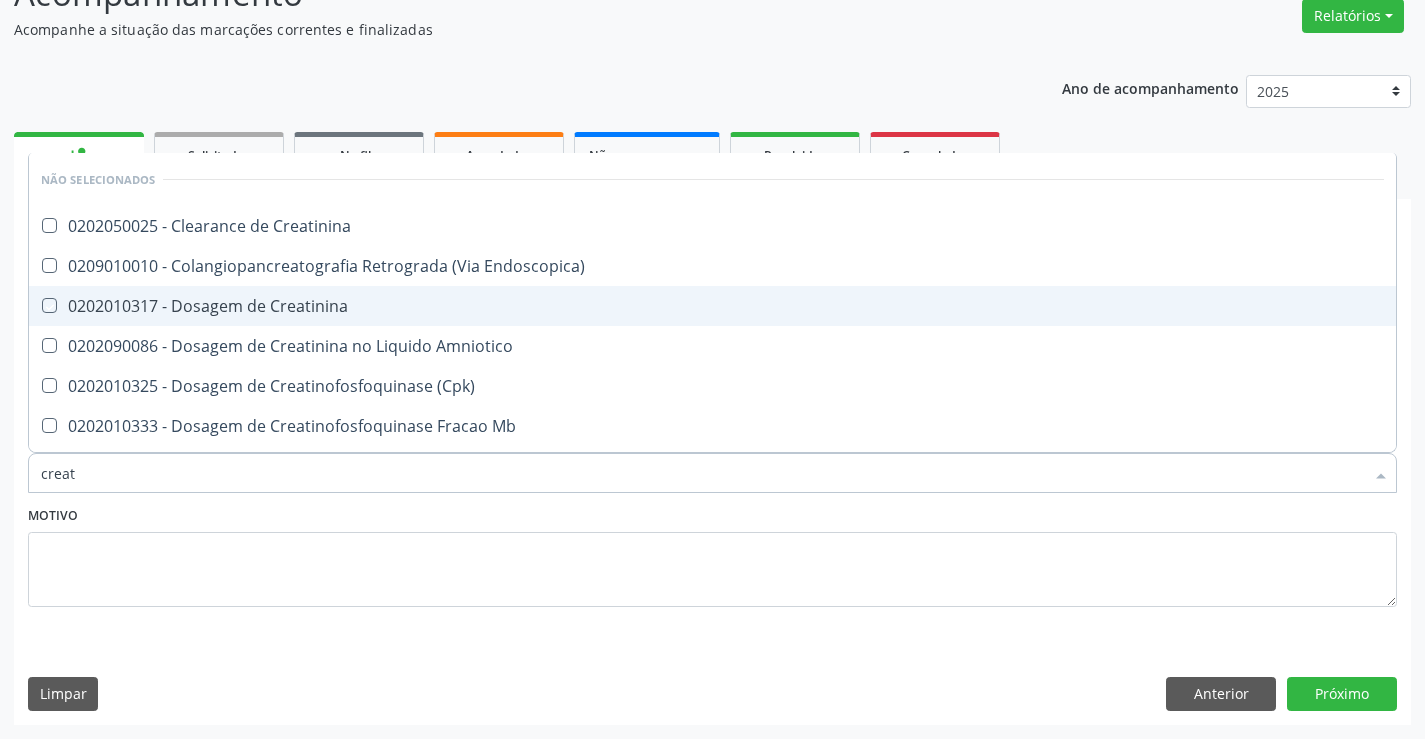 checkbox on "true" 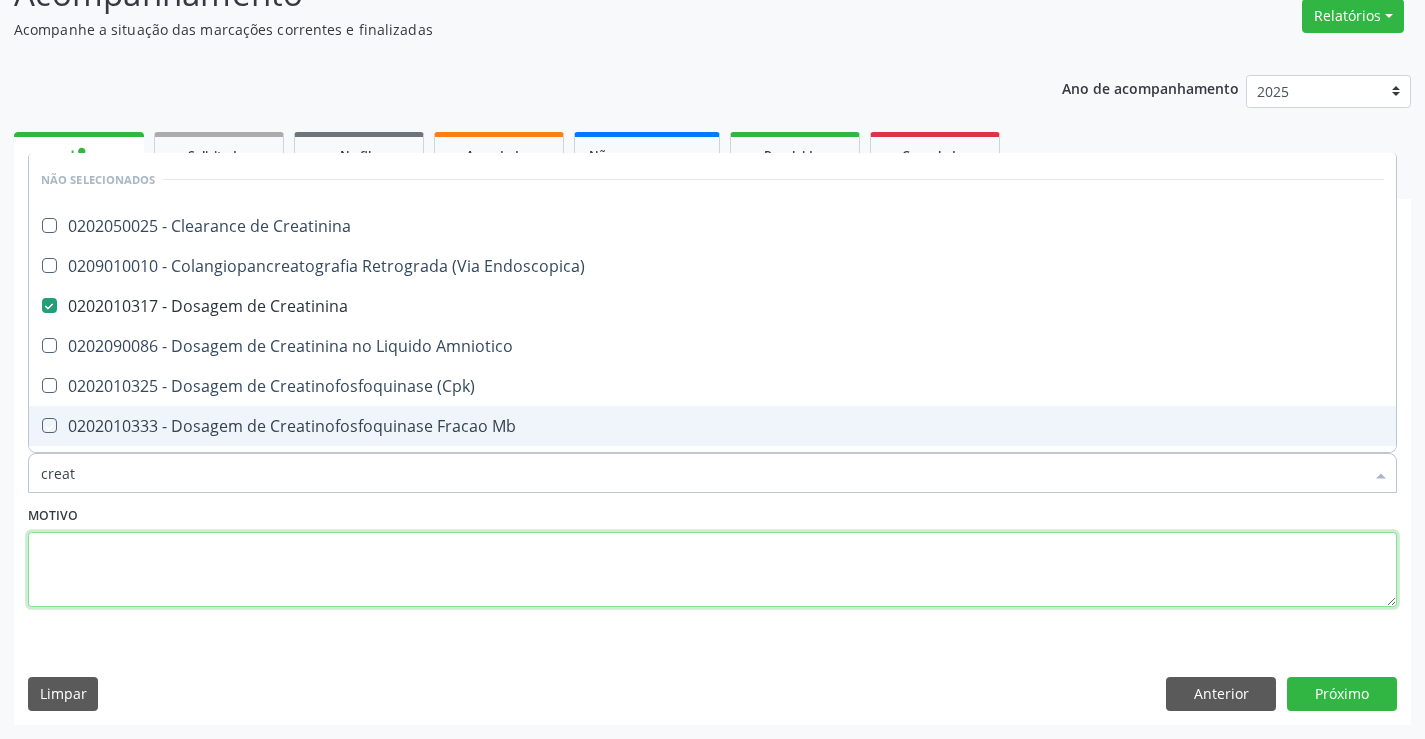 click at bounding box center [712, 570] 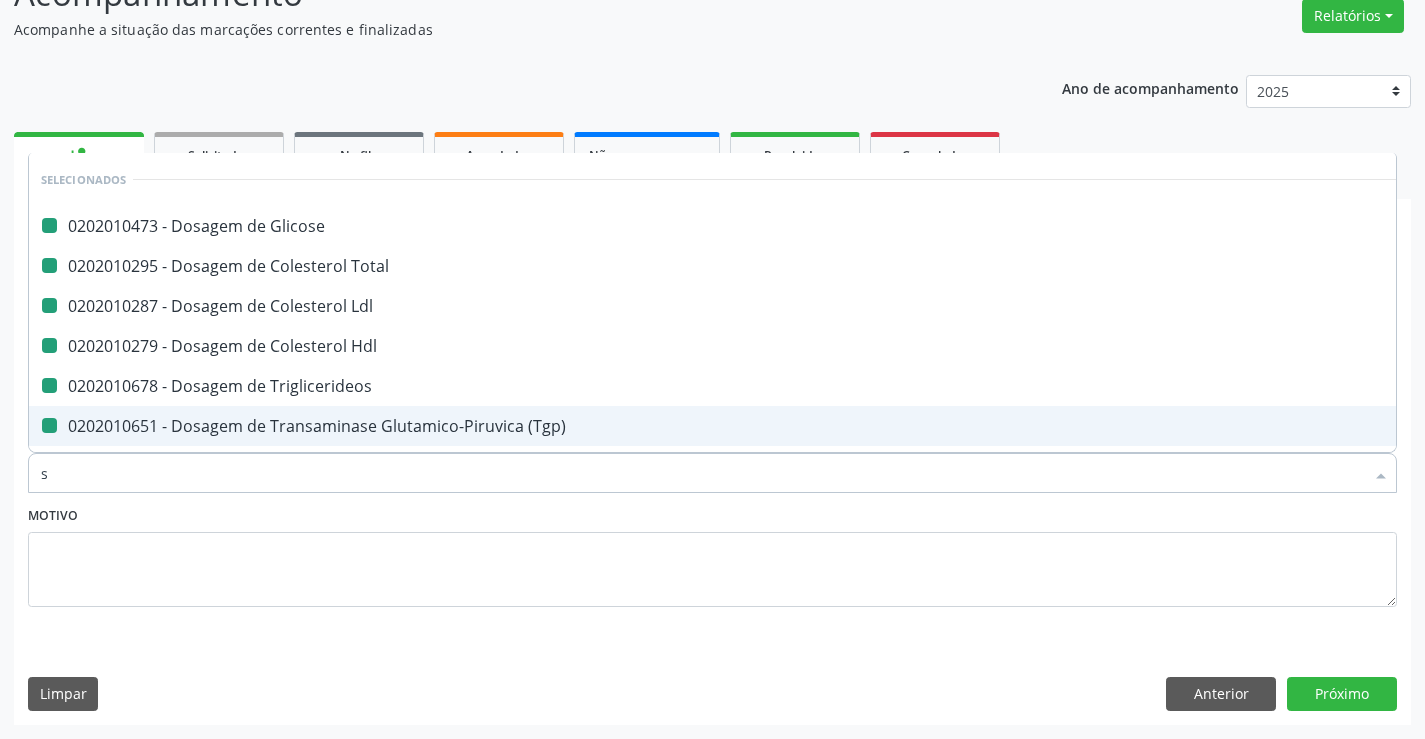 type on "so" 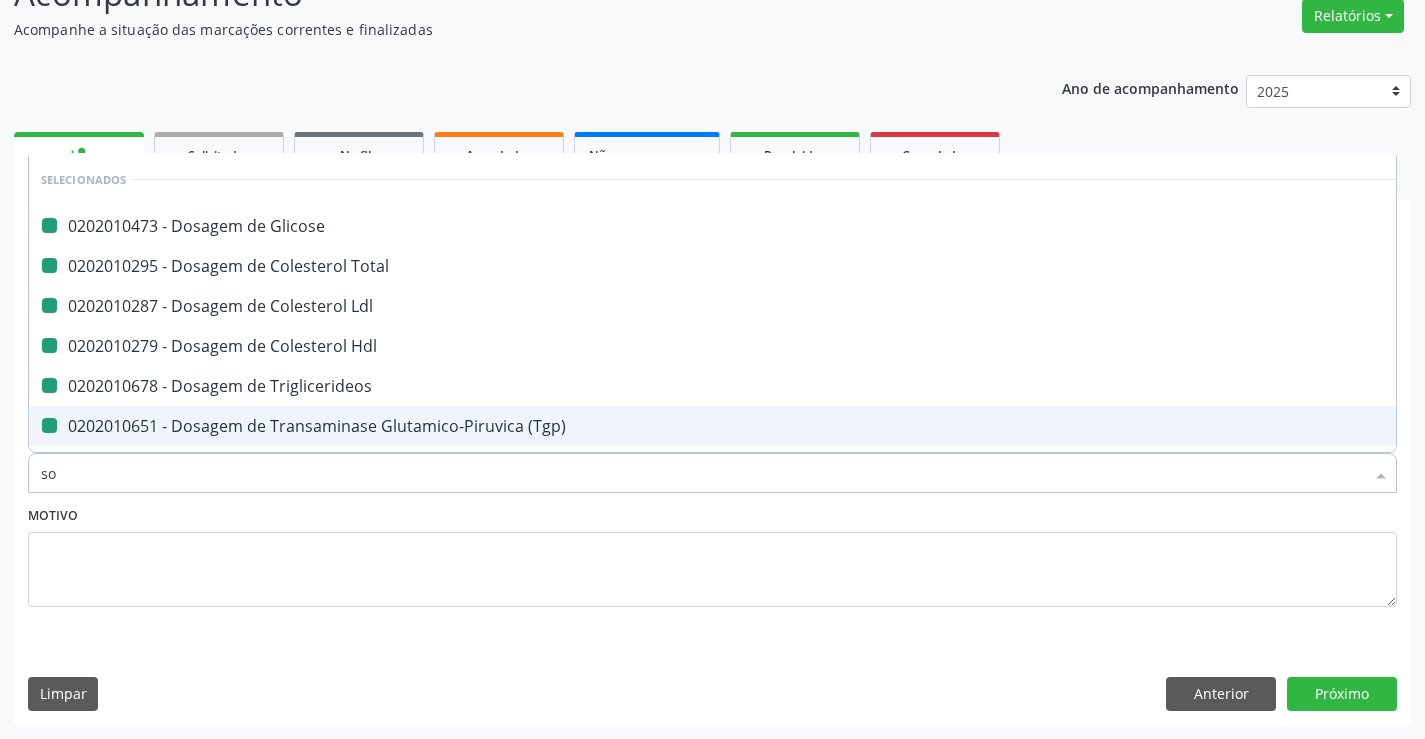 checkbox on "false" 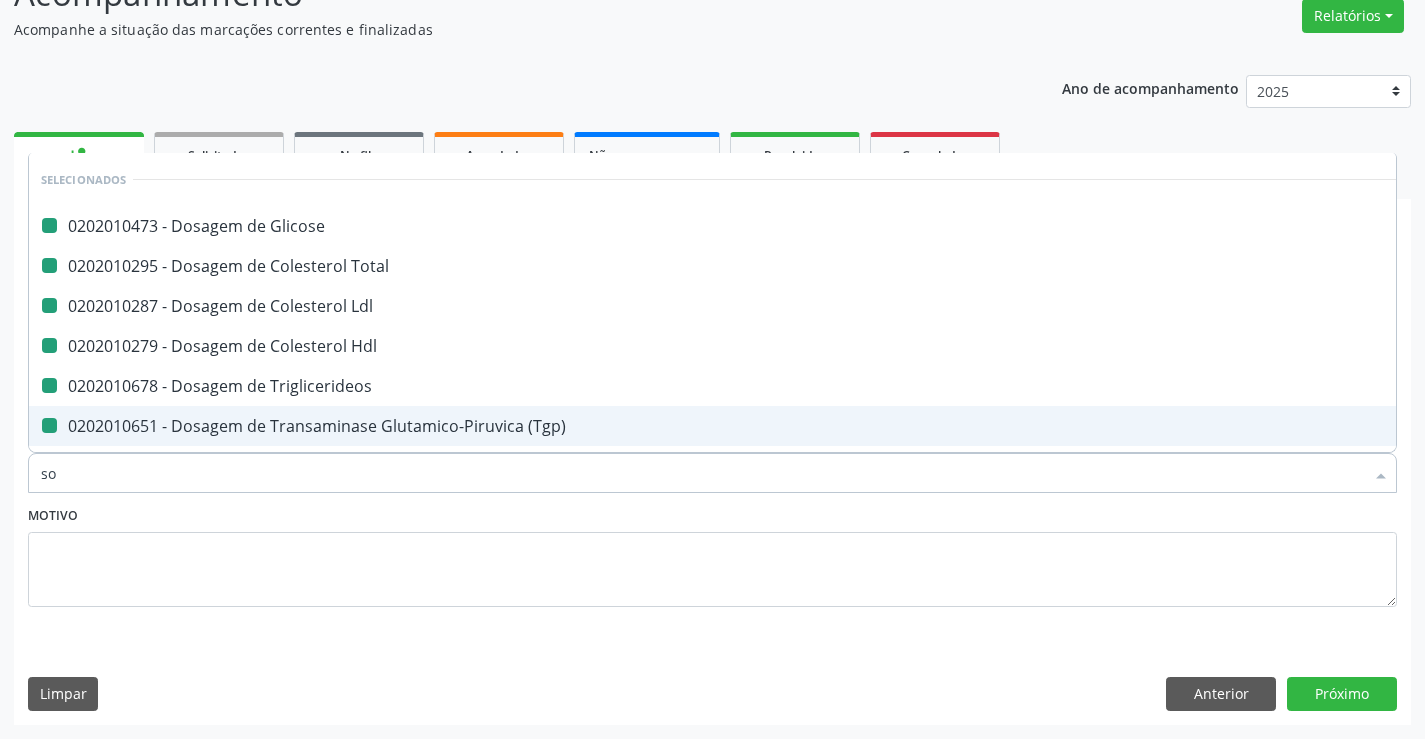 checkbox on "false" 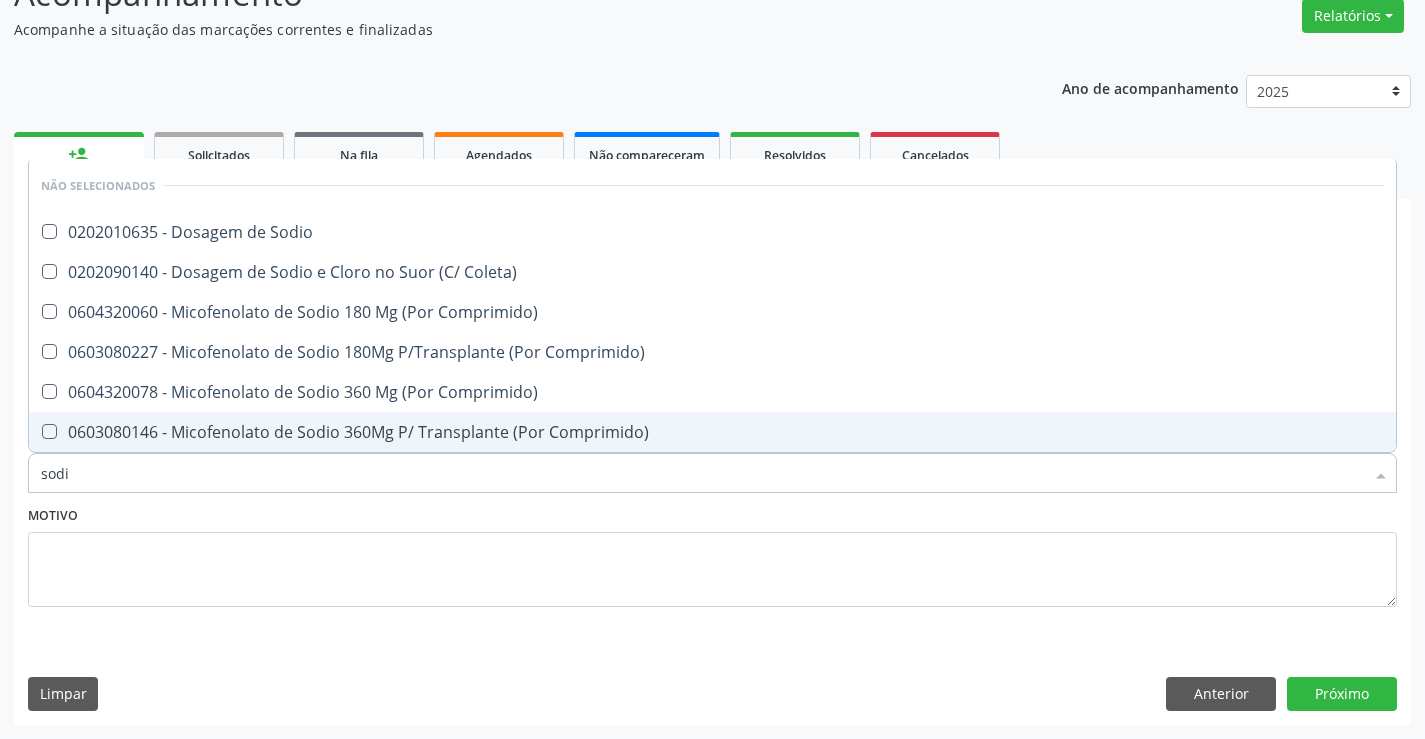 type on "sodio" 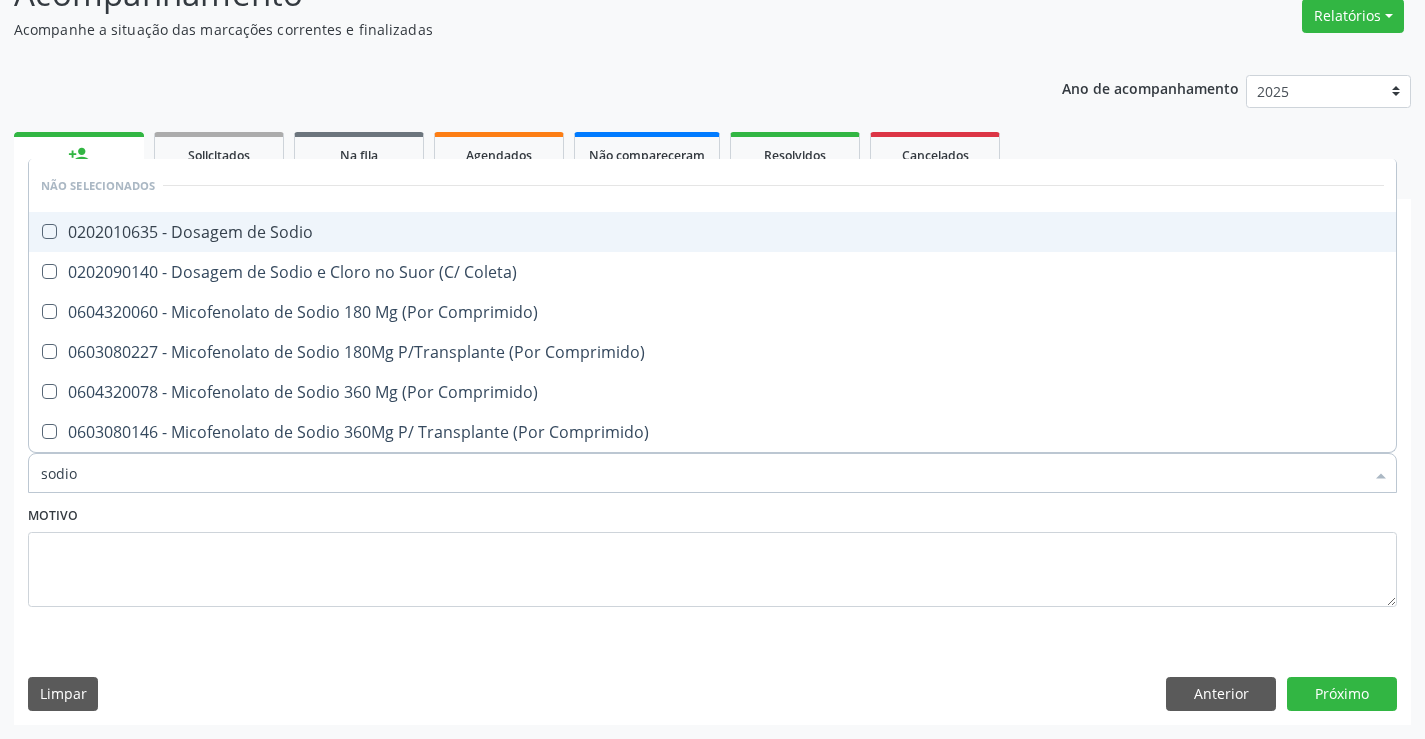 click on "0202010635 - Dosagem de Sodio" at bounding box center (712, 232) 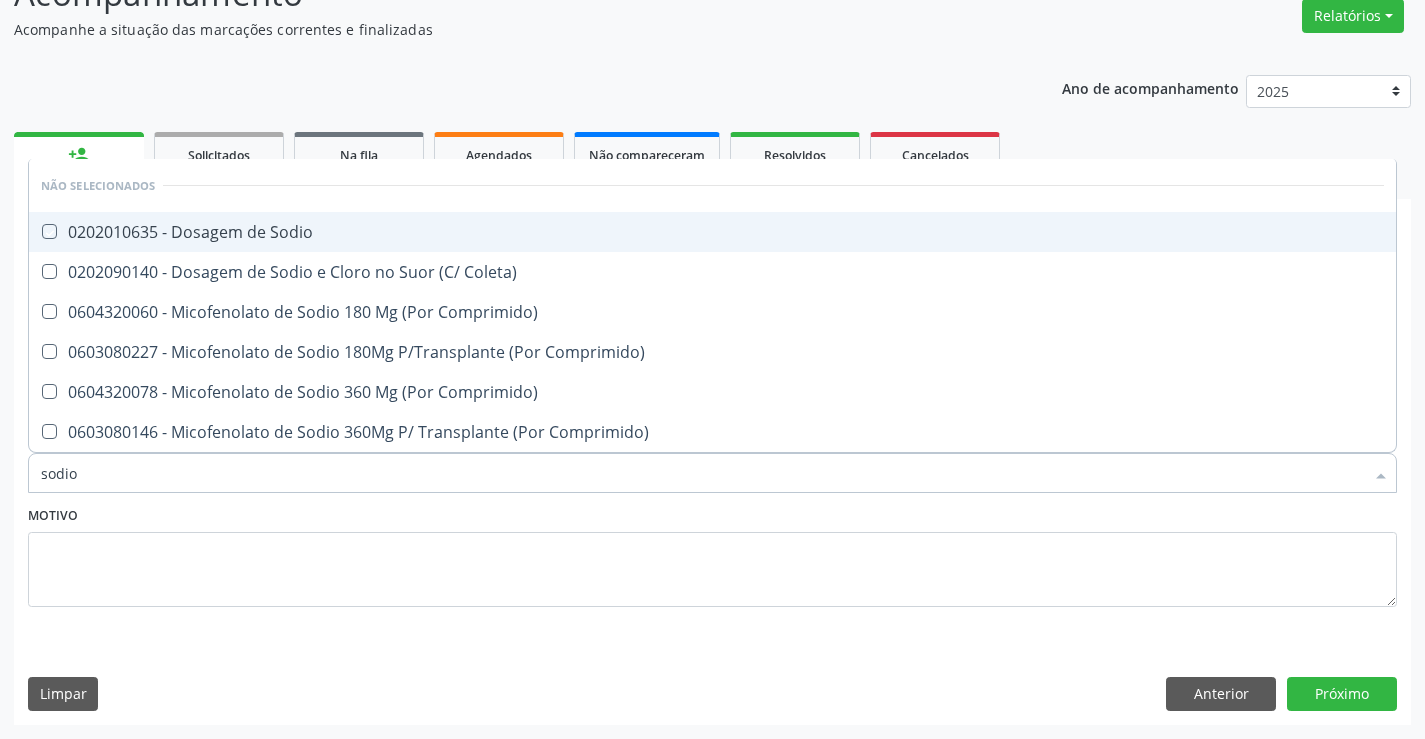 checkbox on "true" 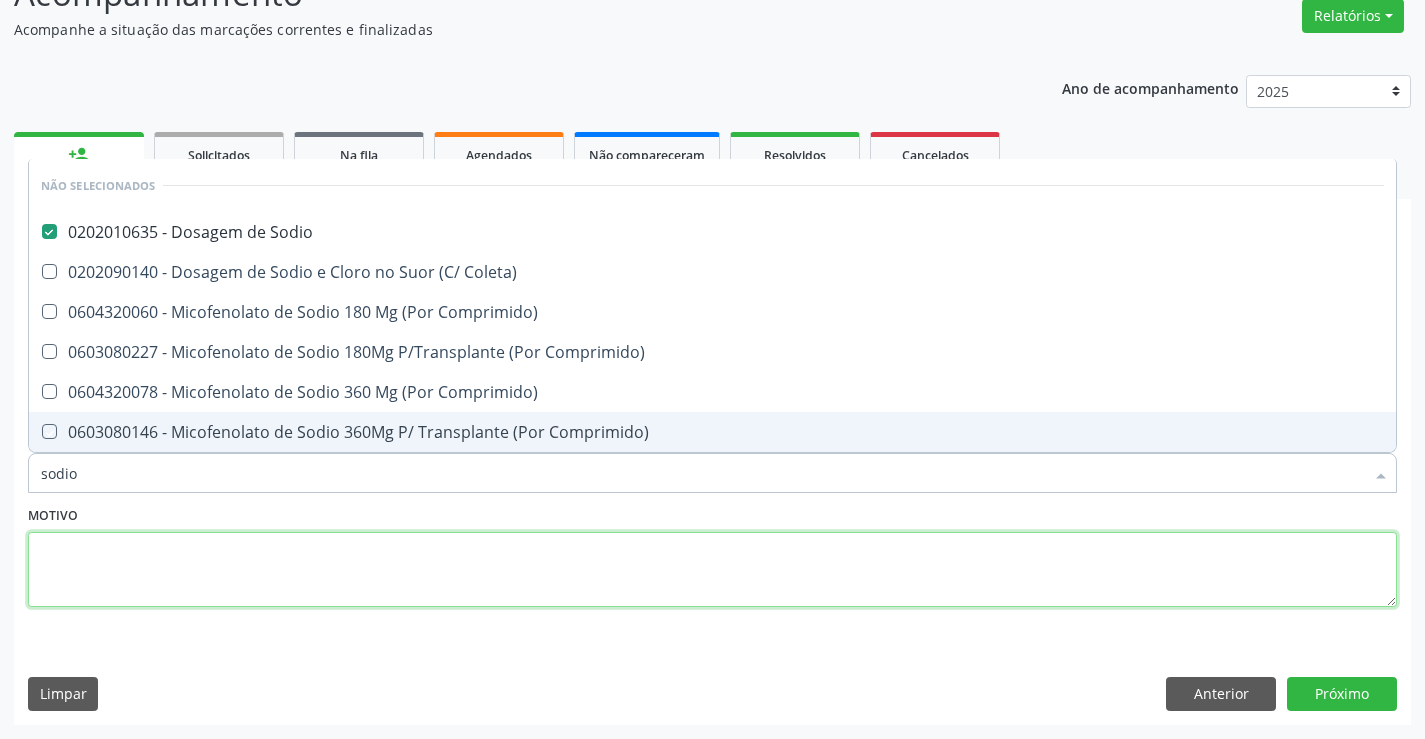 click at bounding box center (712, 570) 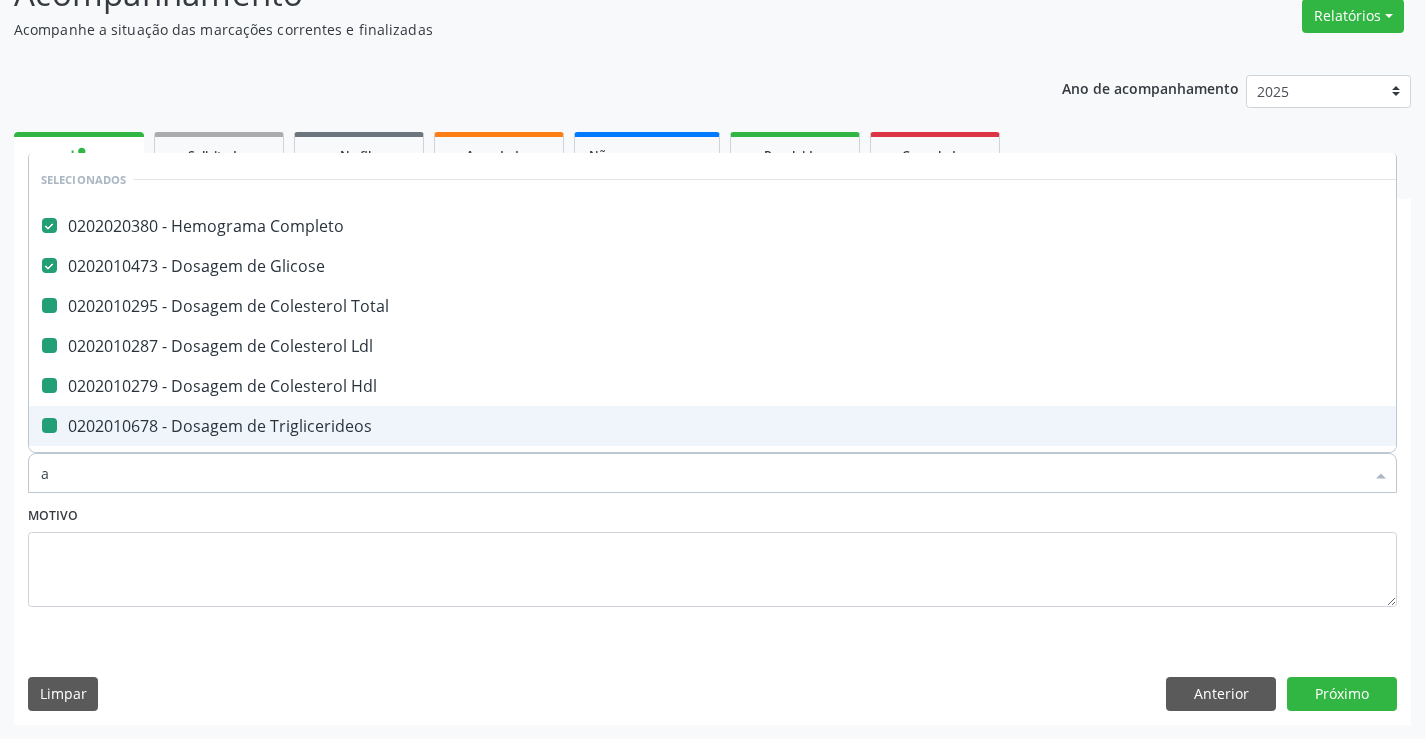 type on "ac" 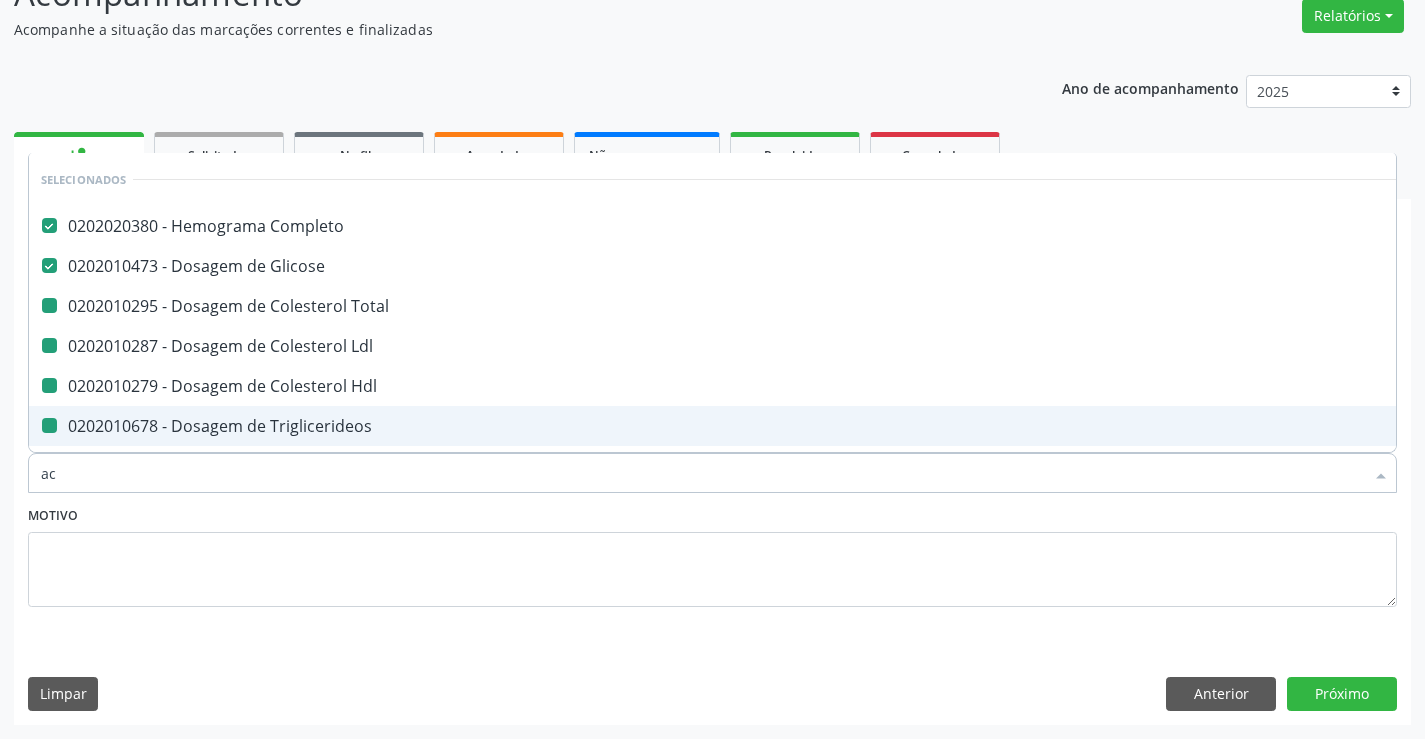 checkbox on "false" 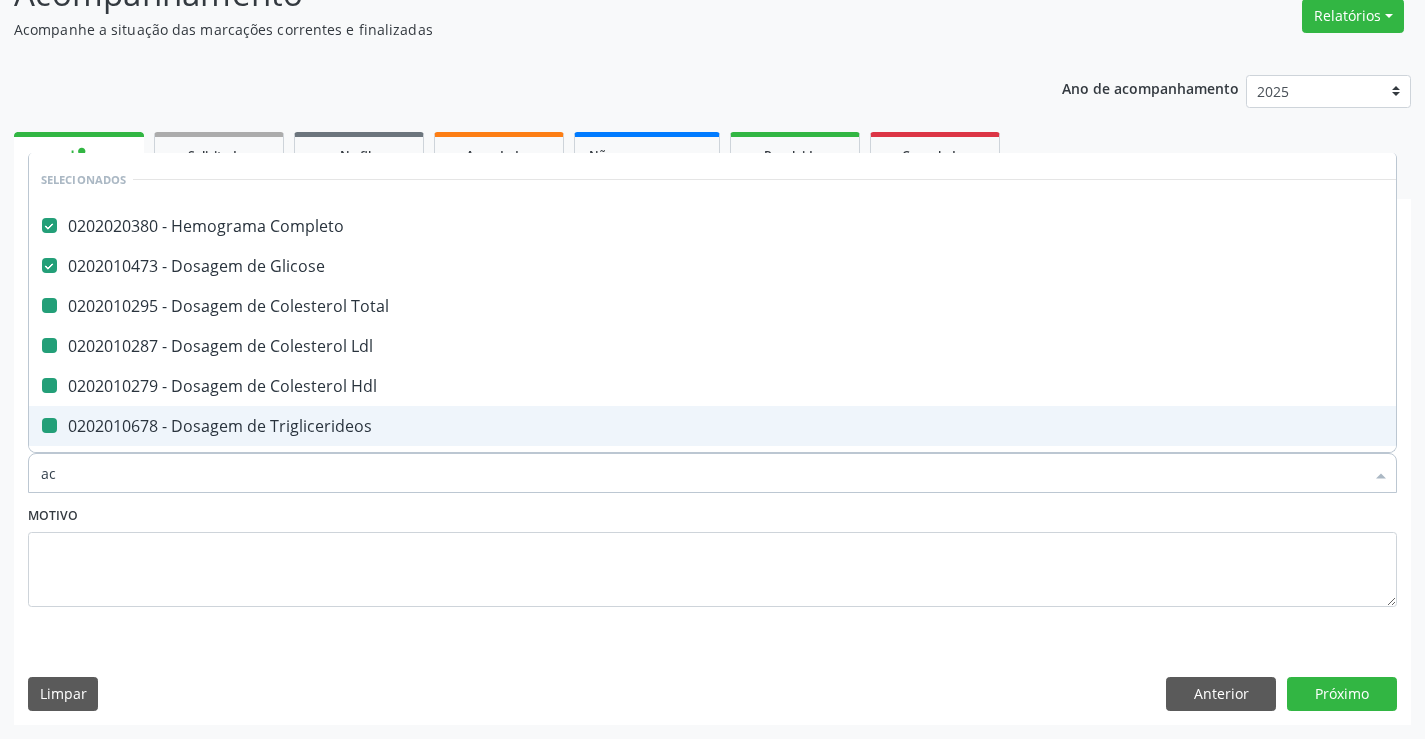 checkbox on "false" 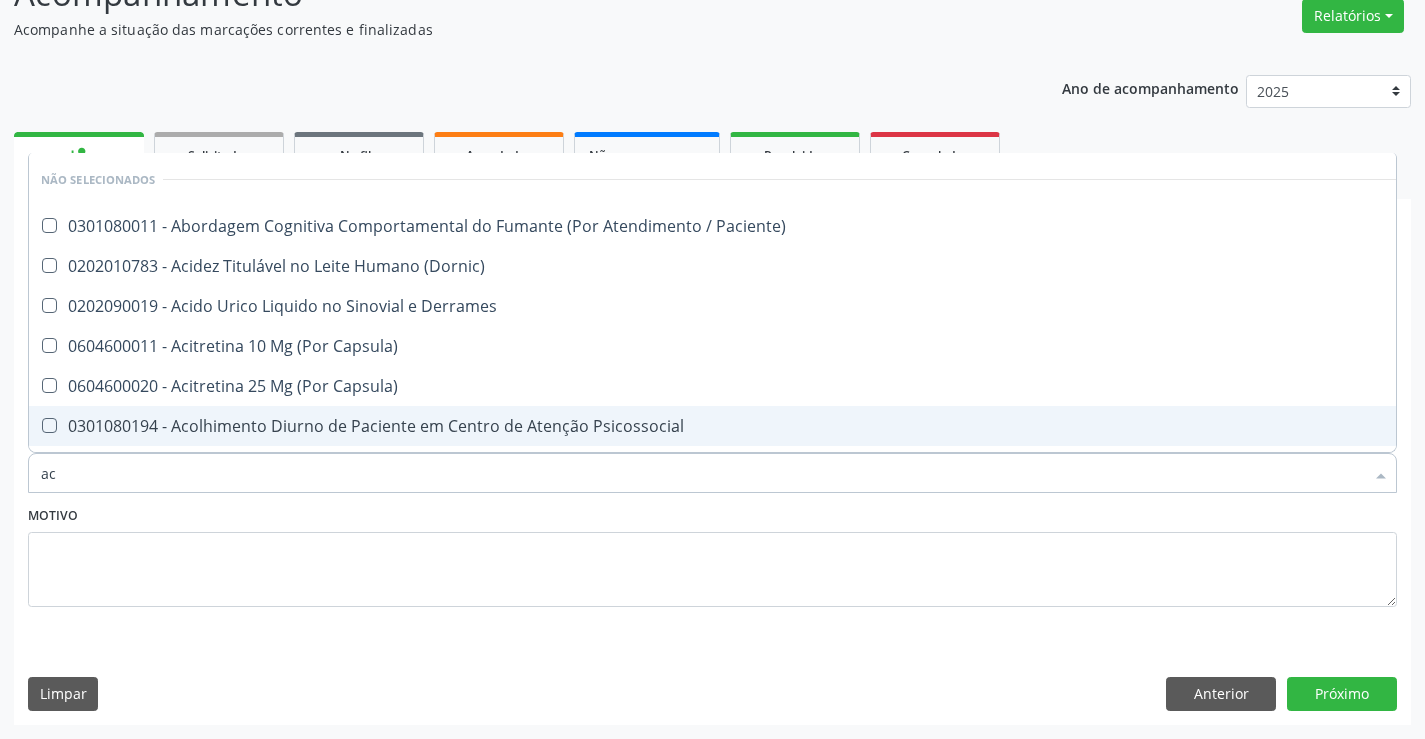 type on "aci" 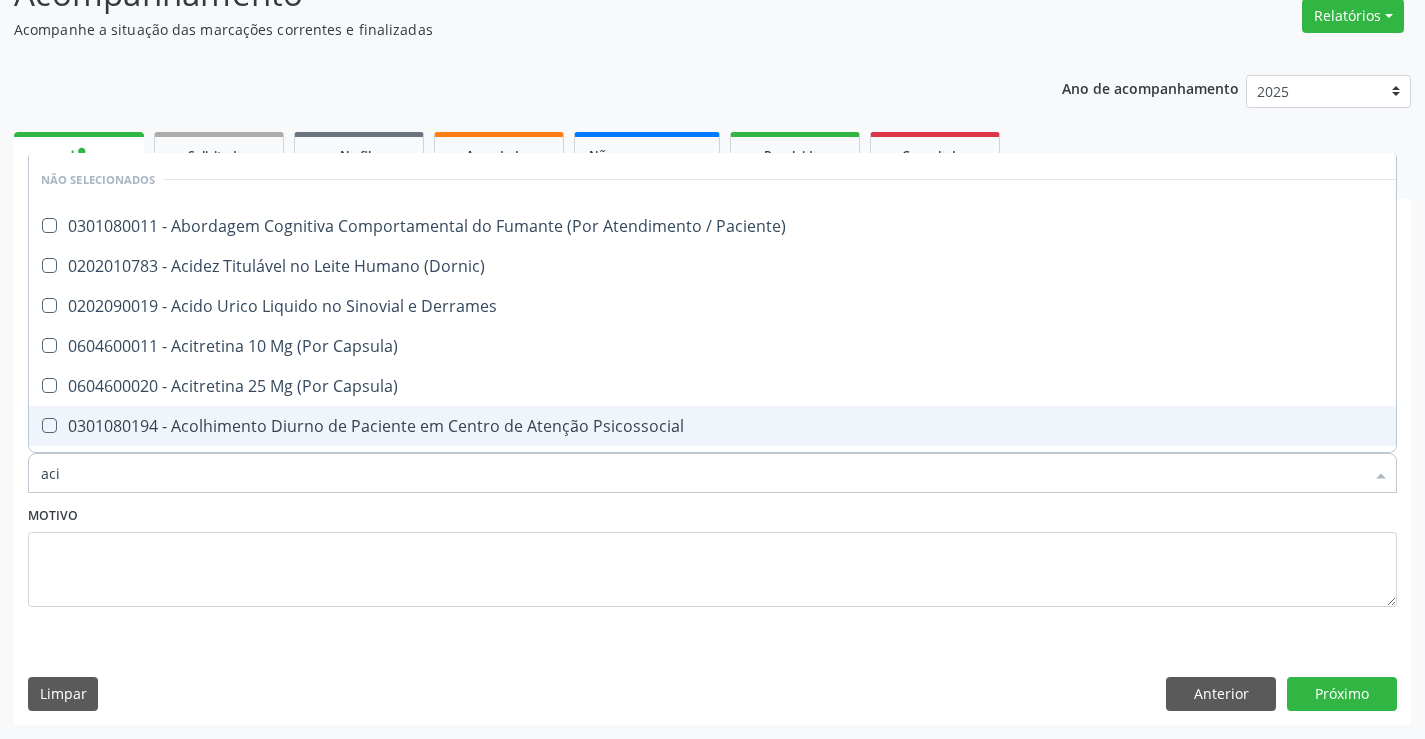 checkbox on "false" 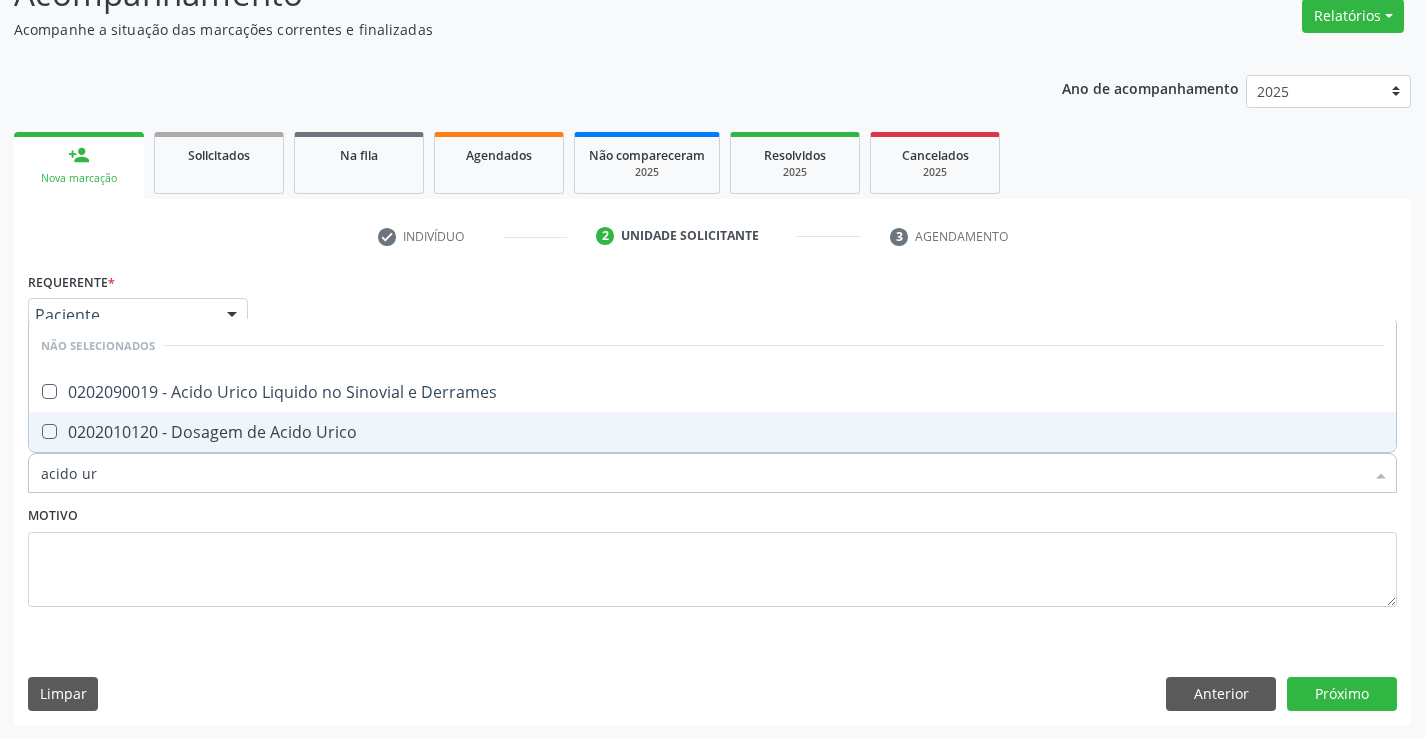 type on "acido uri" 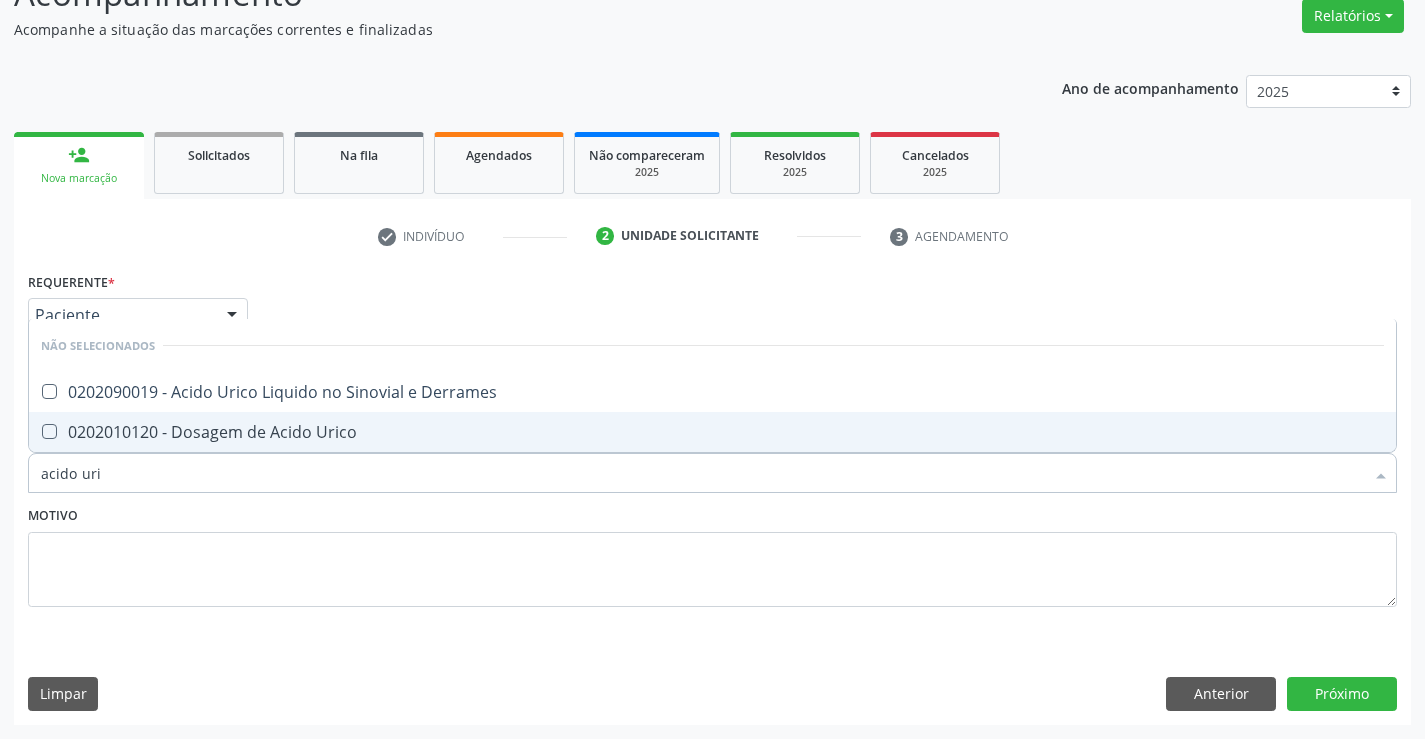 click on "0202010120 - Dosagem de Acido Urico" at bounding box center [712, 432] 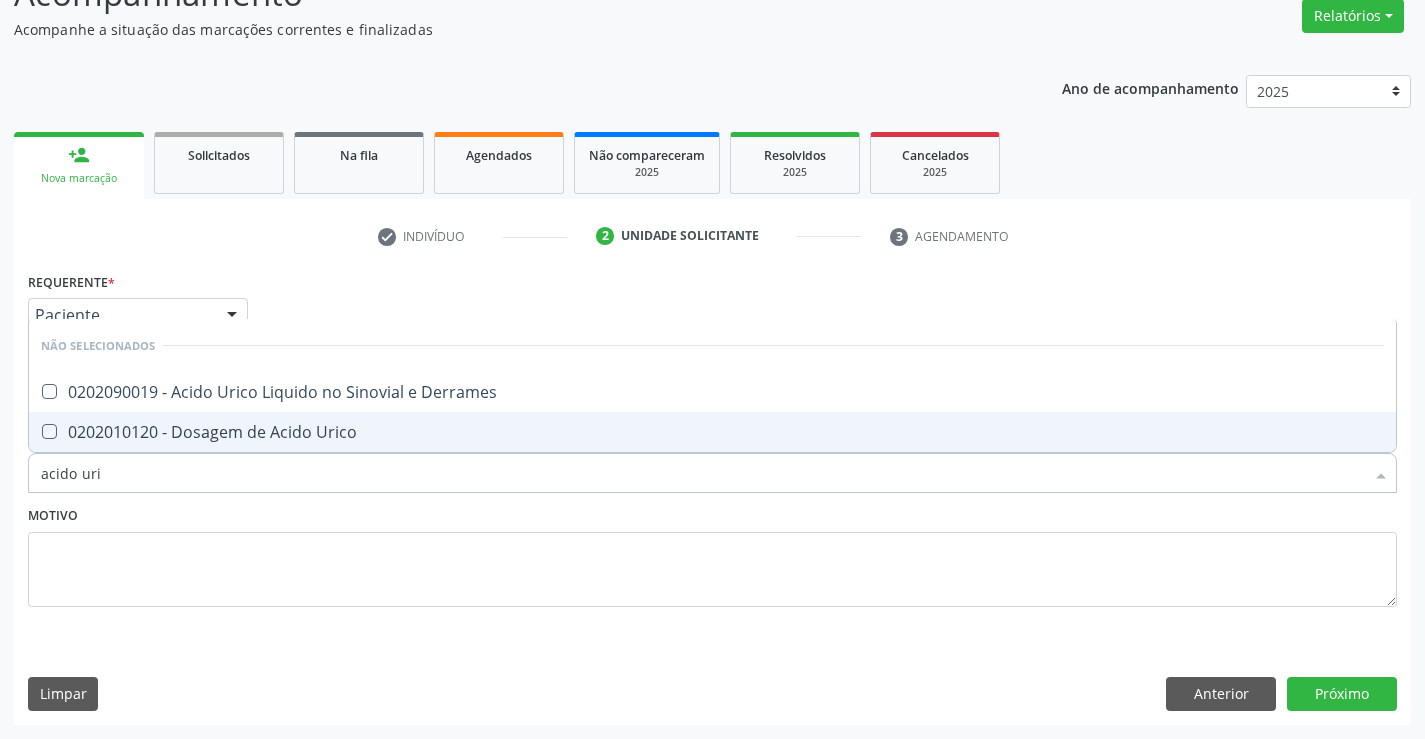 checkbox on "true" 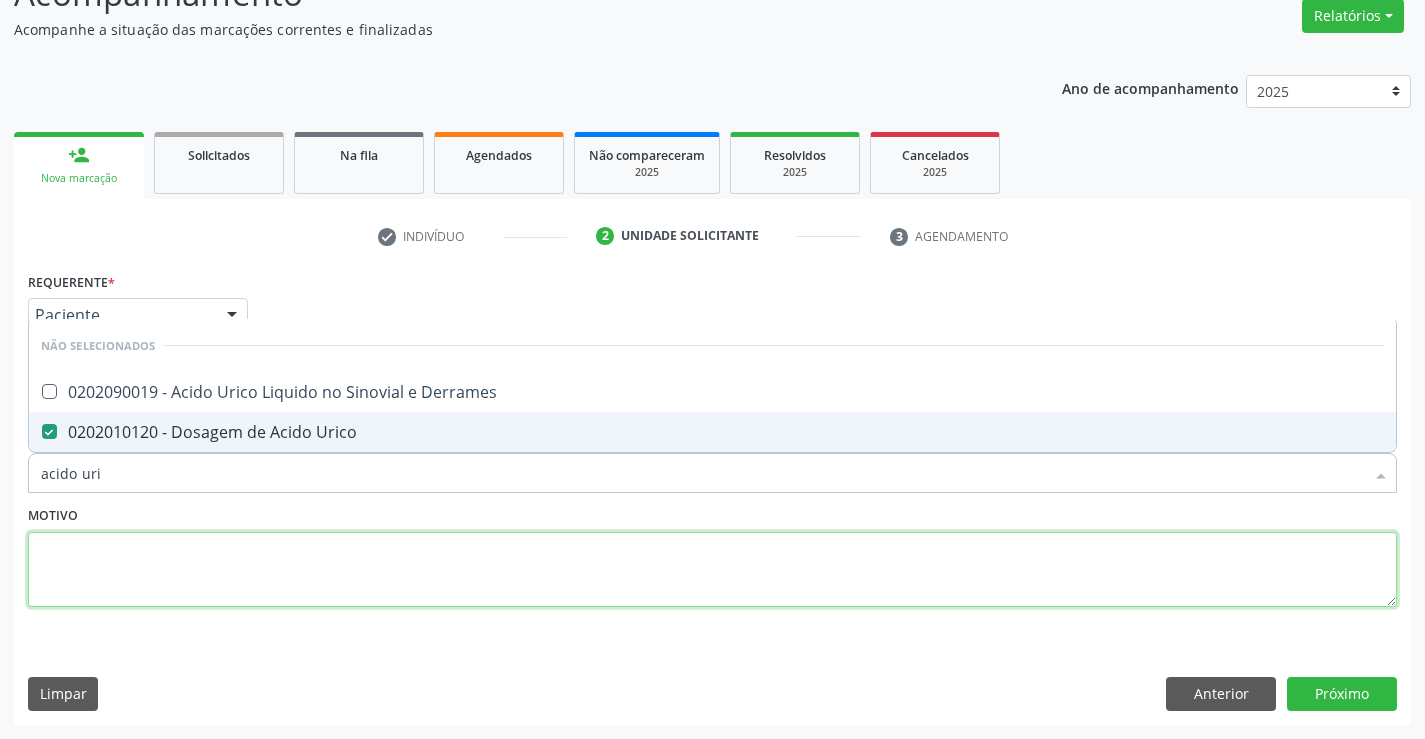click at bounding box center [712, 570] 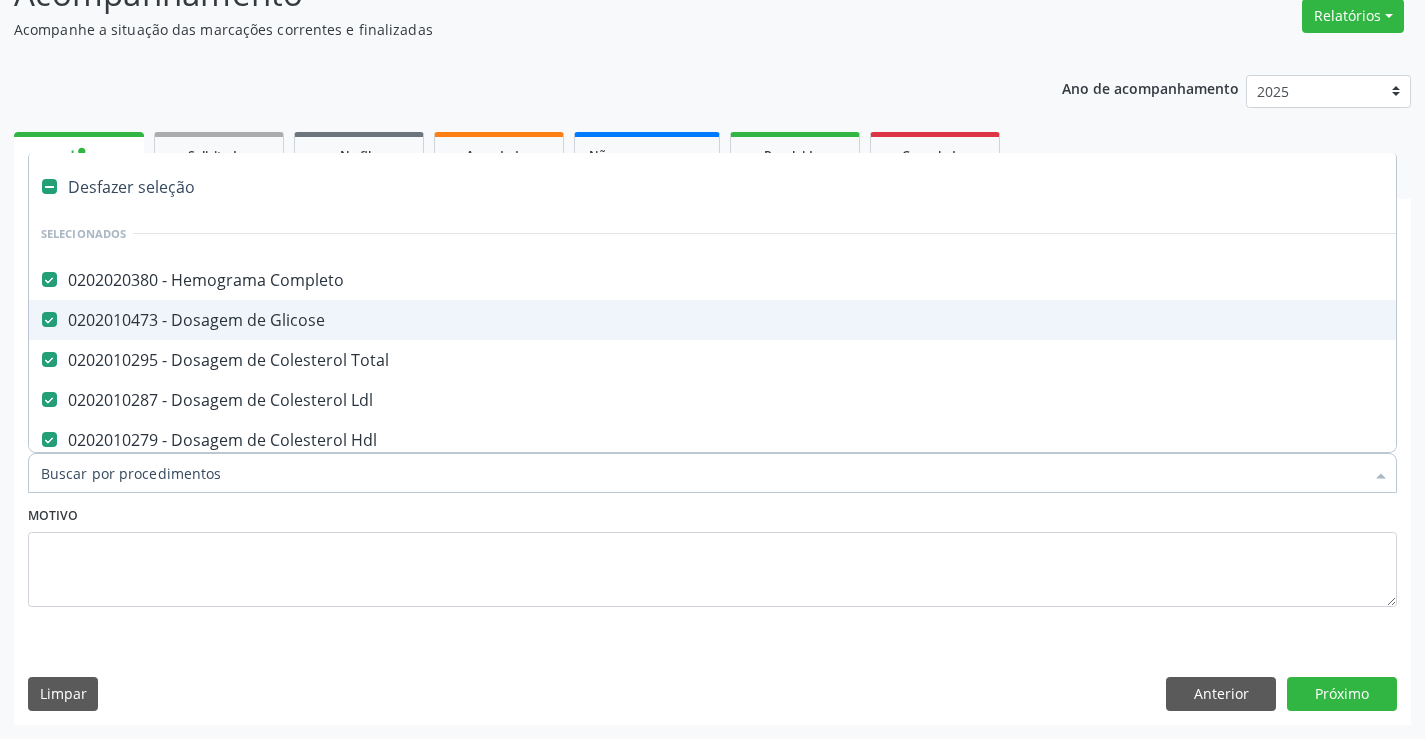 type on "u" 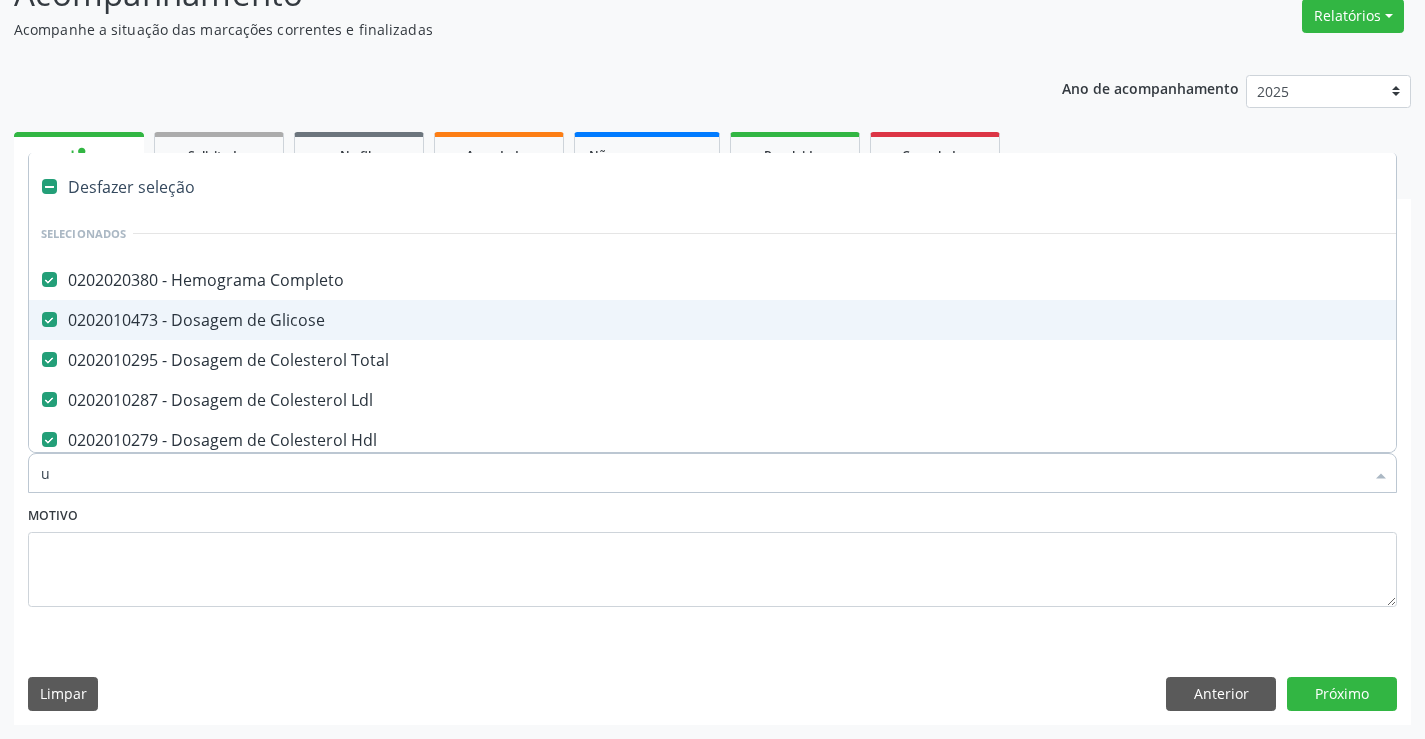 checkbox on "false" 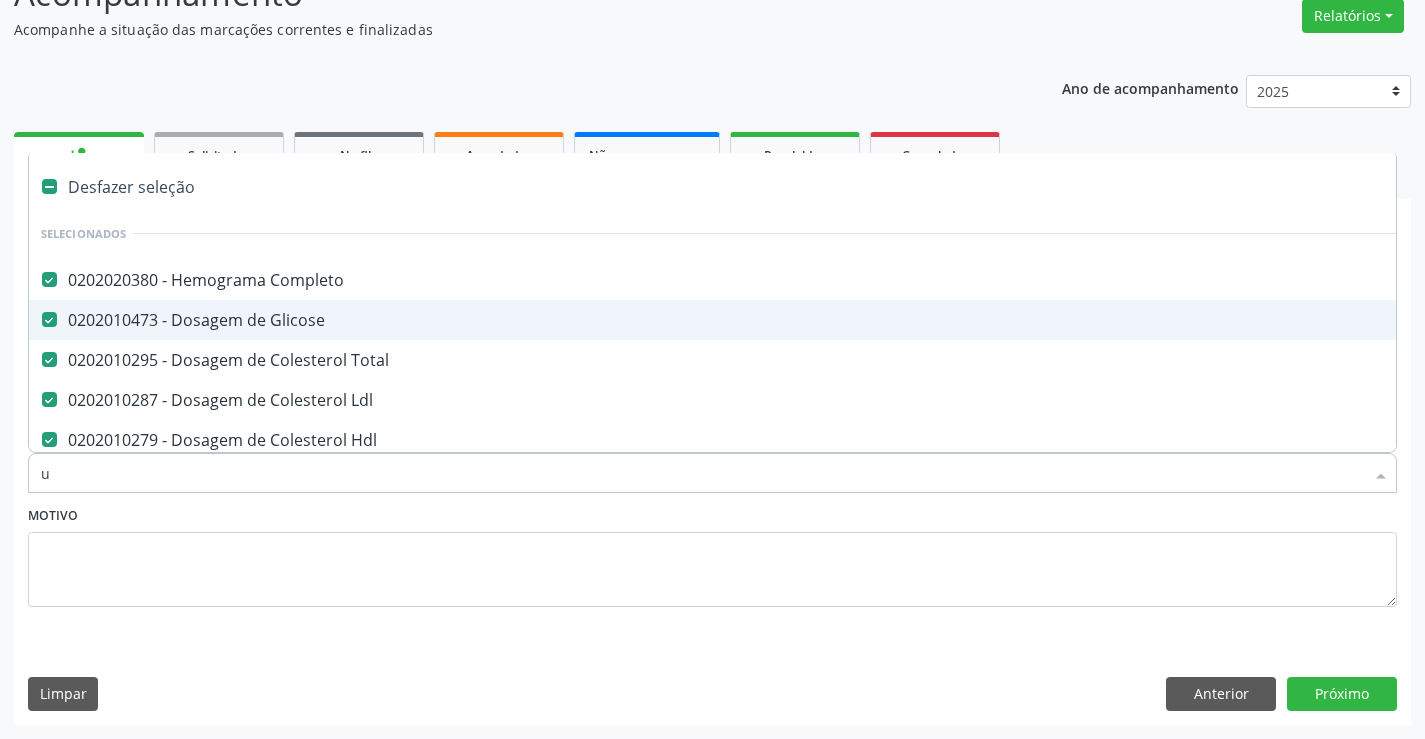checkbox on "false" 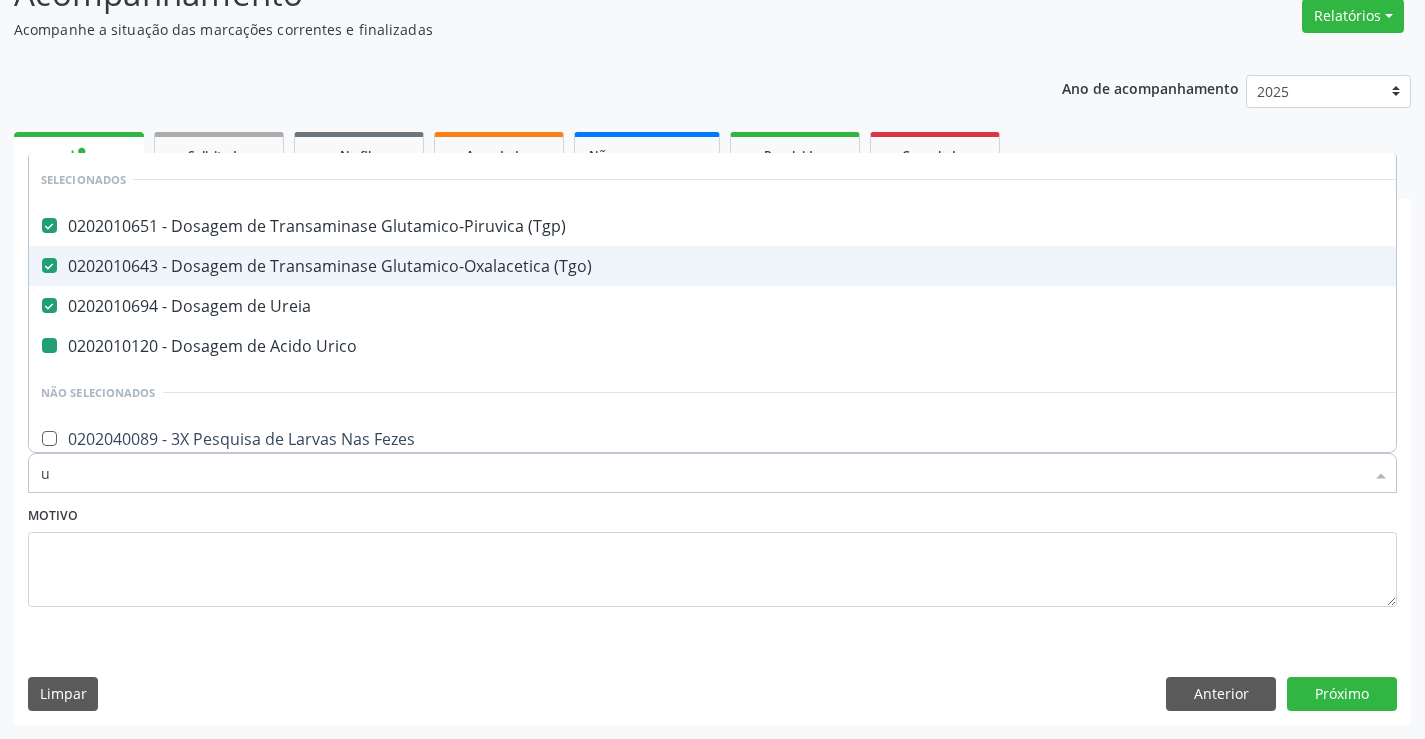 type on "ur" 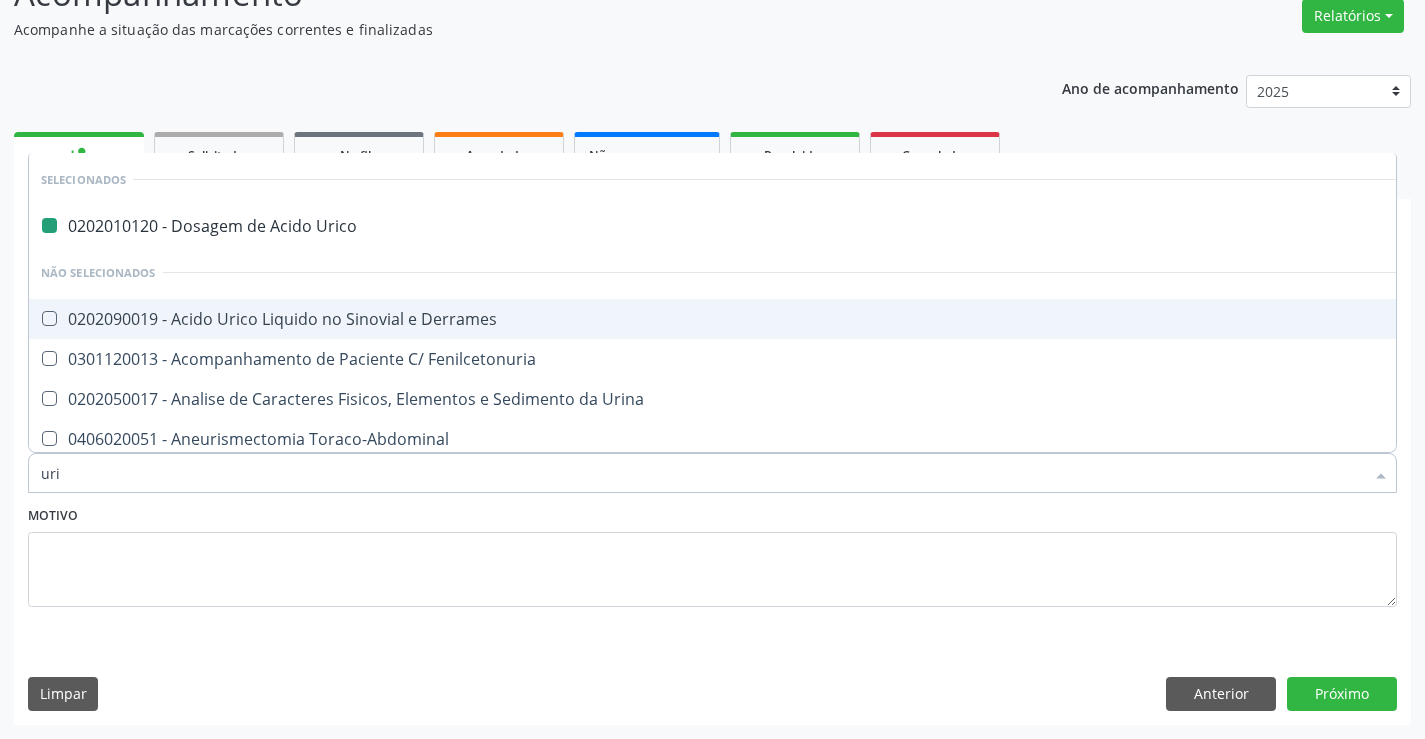 type on "urin" 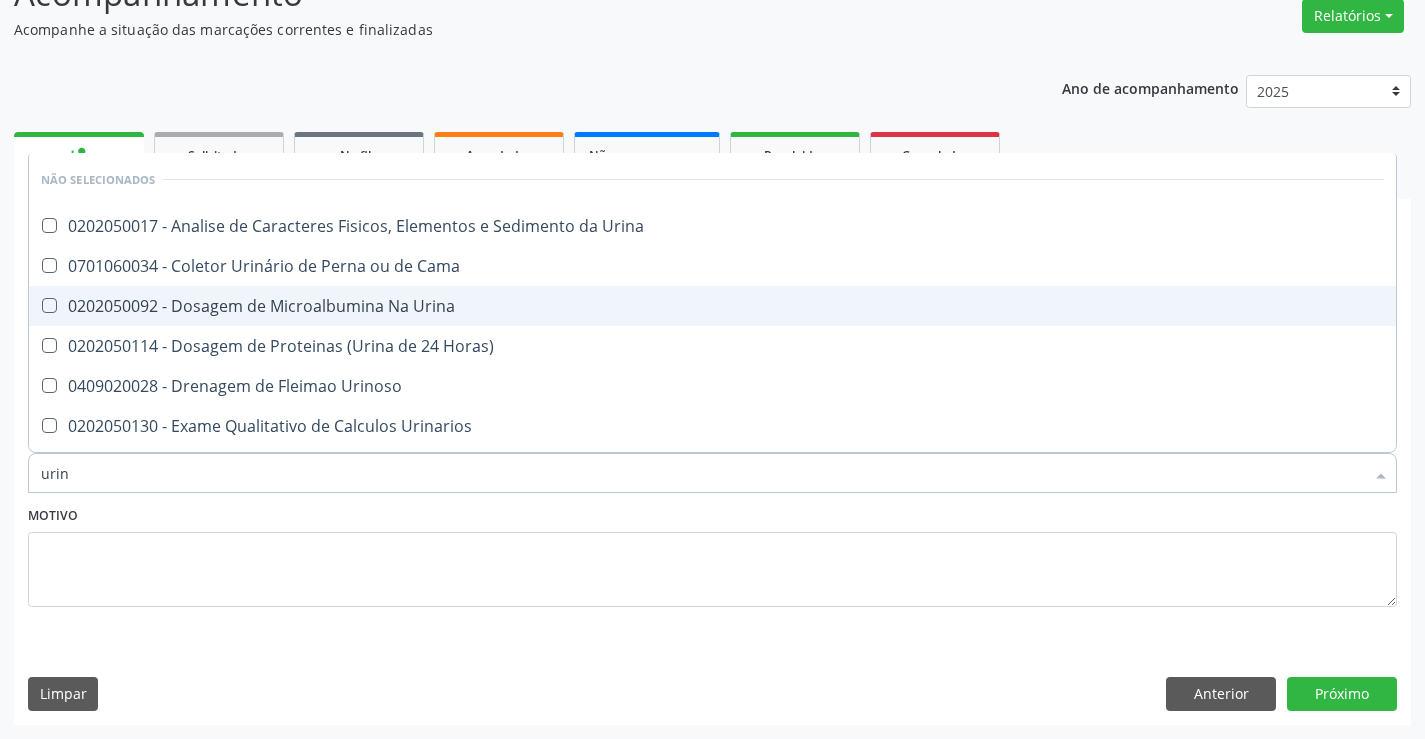 type on "urina" 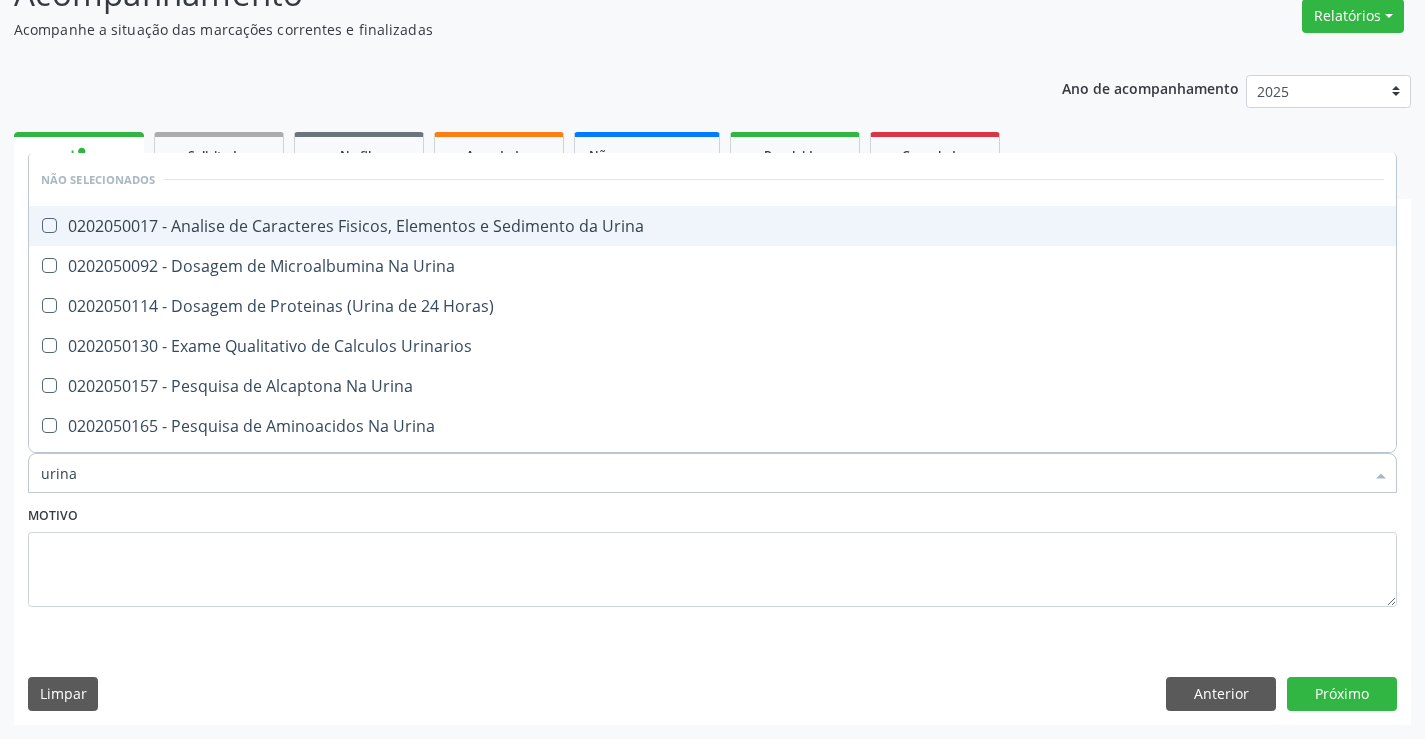 click on "0202050017 - Analise de Caracteres Fisicos, Elementos e Sedimento da Urina" at bounding box center [712, 226] 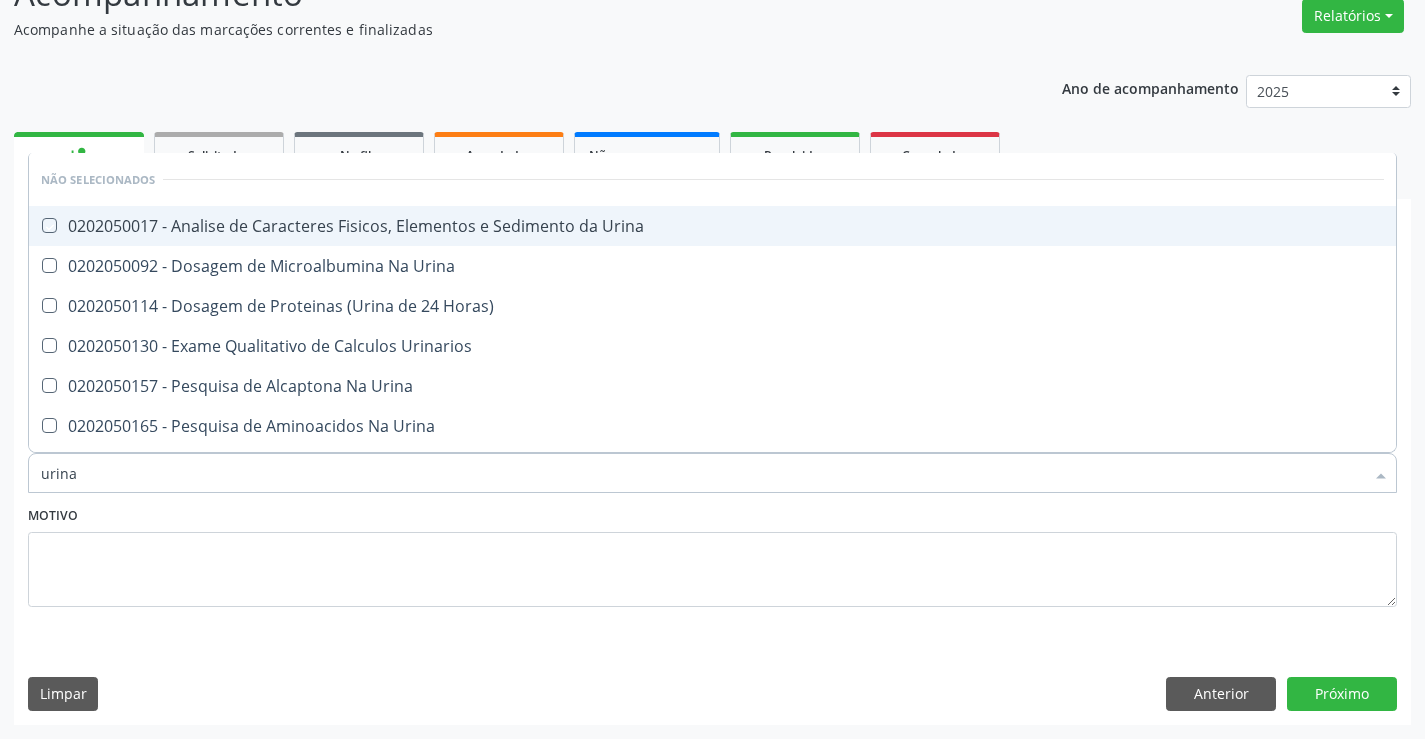 checkbox on "true" 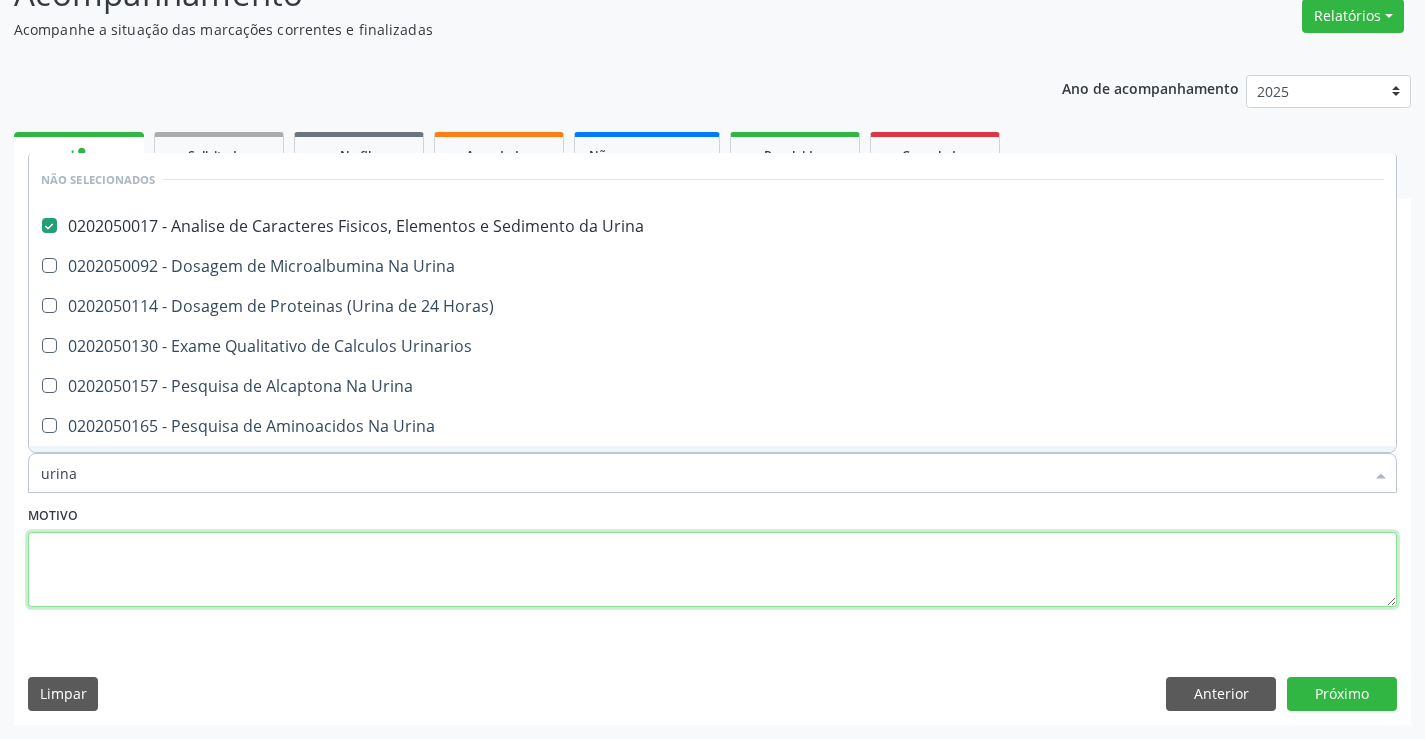 click at bounding box center [712, 570] 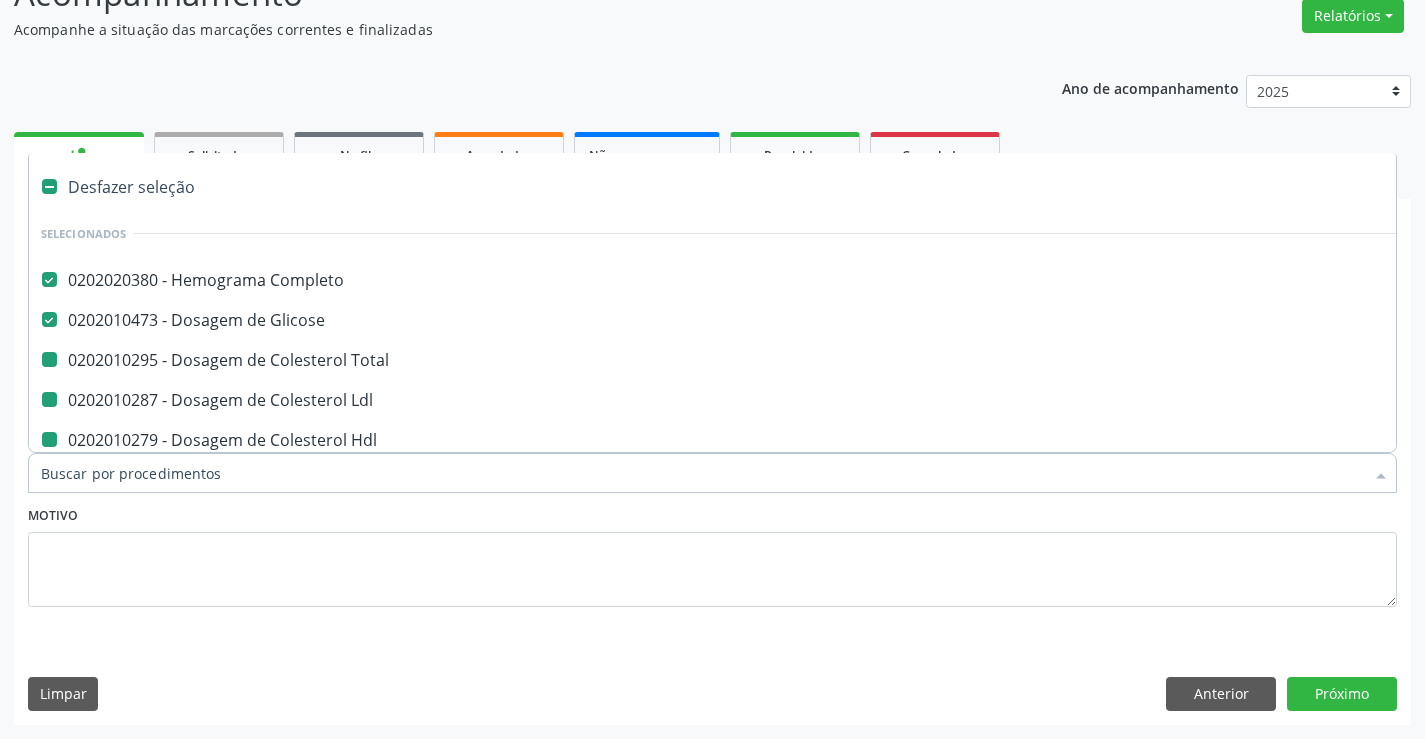type on "f" 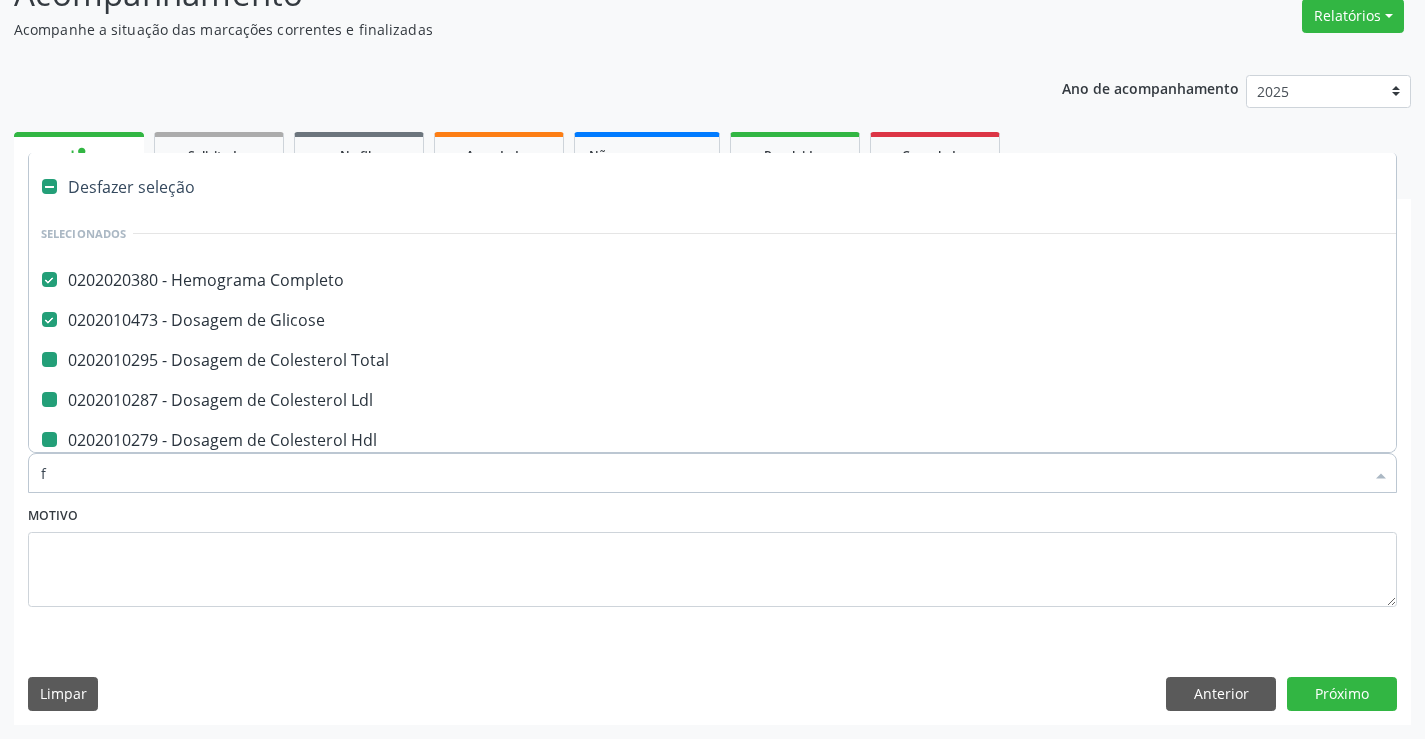 checkbox on "false" 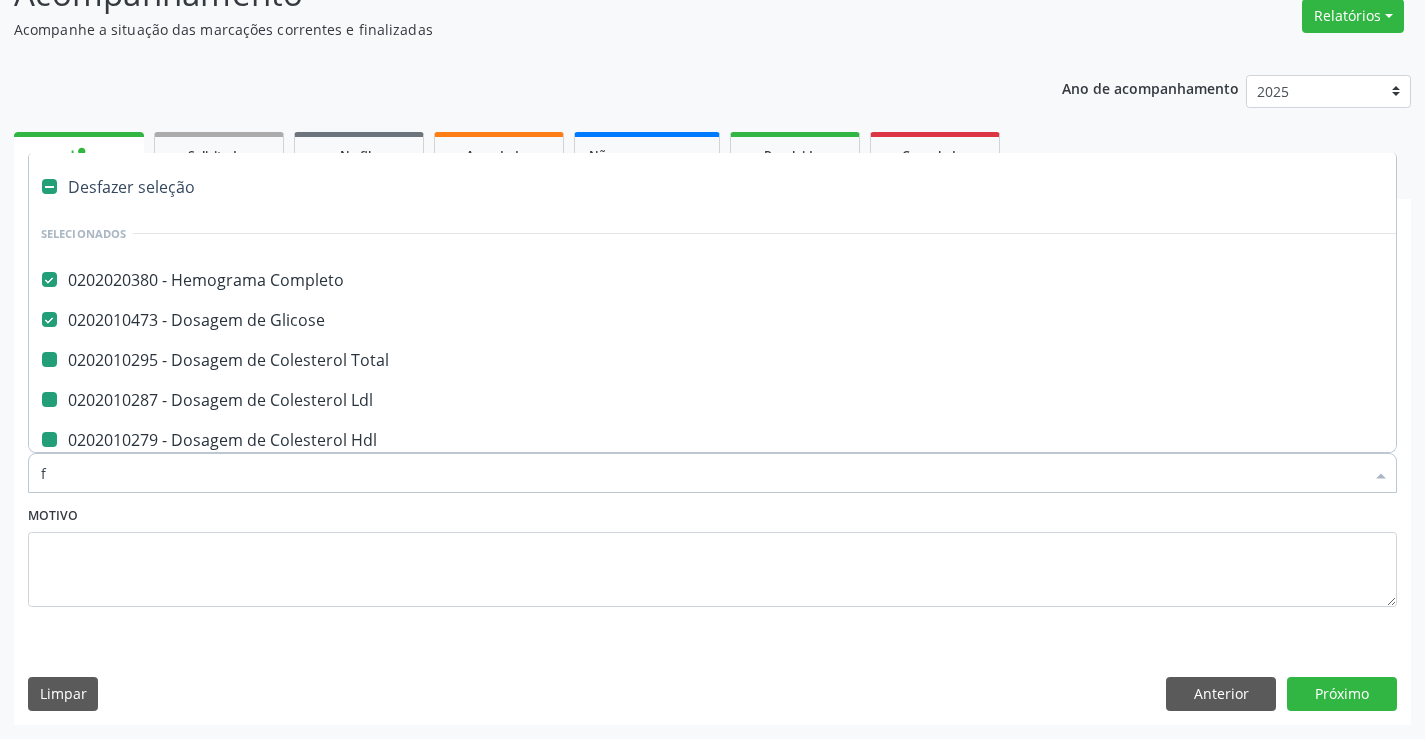checkbox on "false" 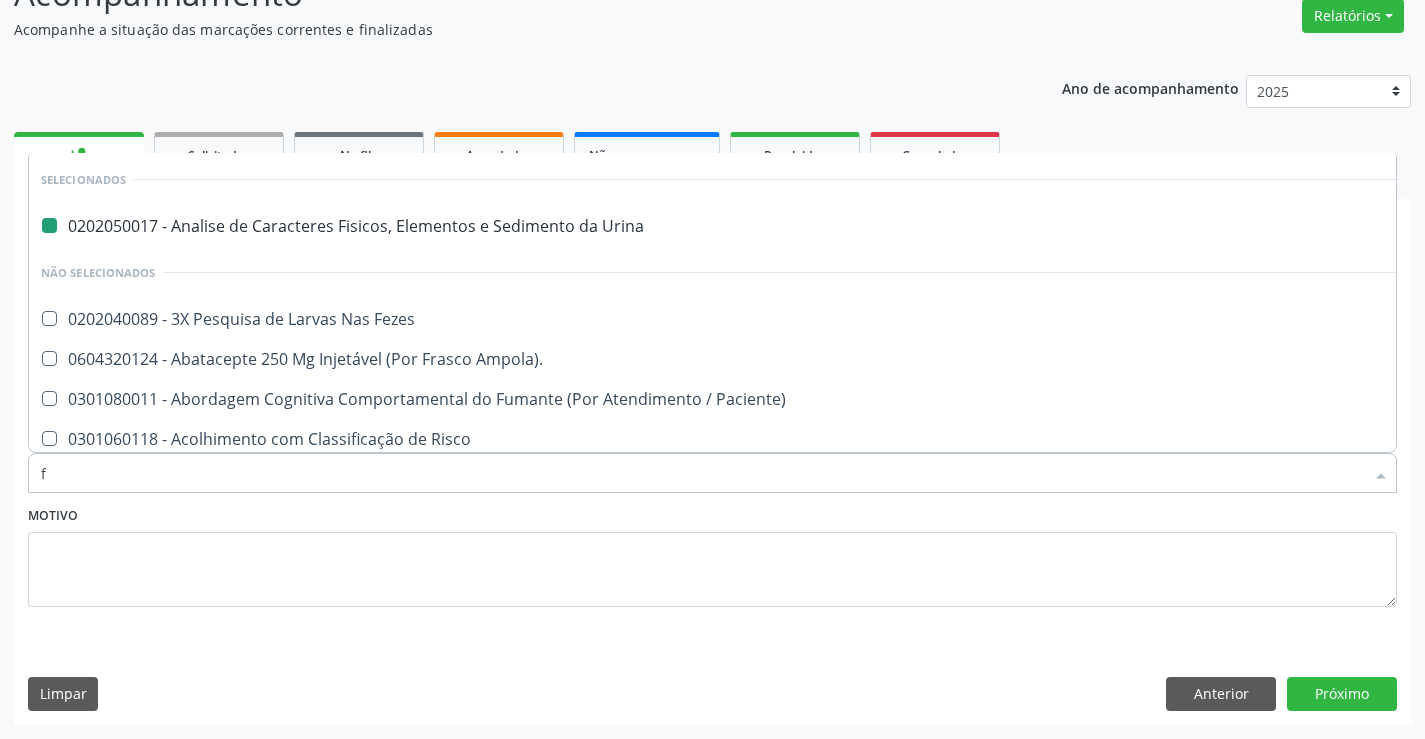 type on "fe" 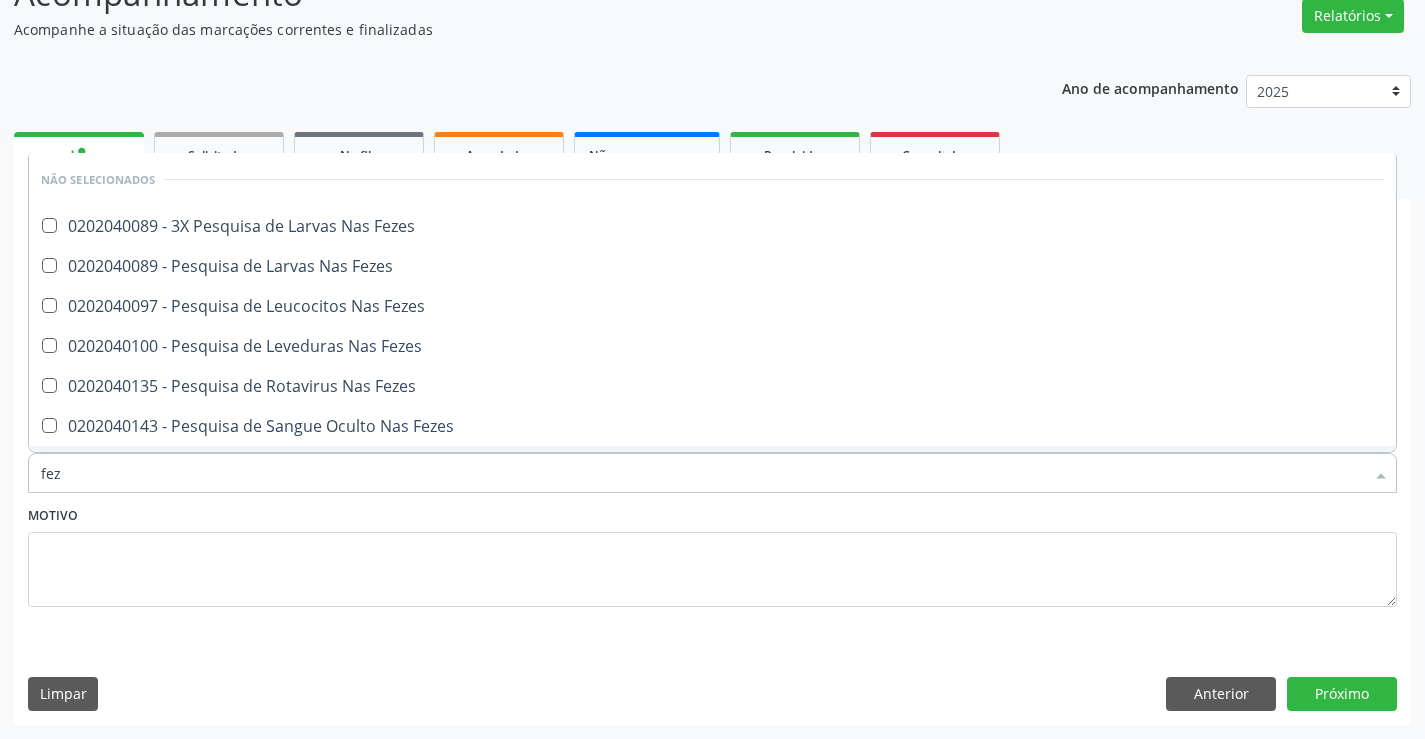 type on "feze" 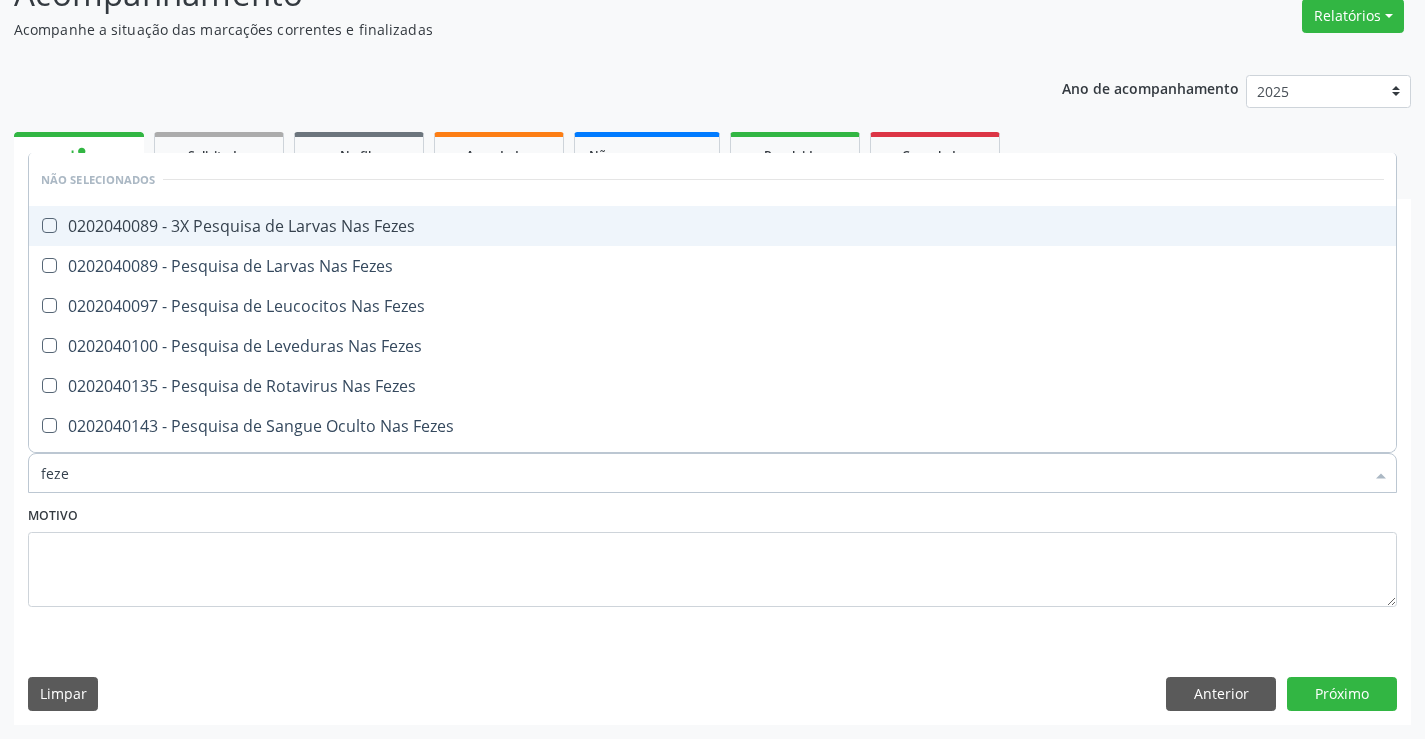 click on "0202040089 - 3X Pesquisa de Larvas Nas Fezes" at bounding box center [712, 226] 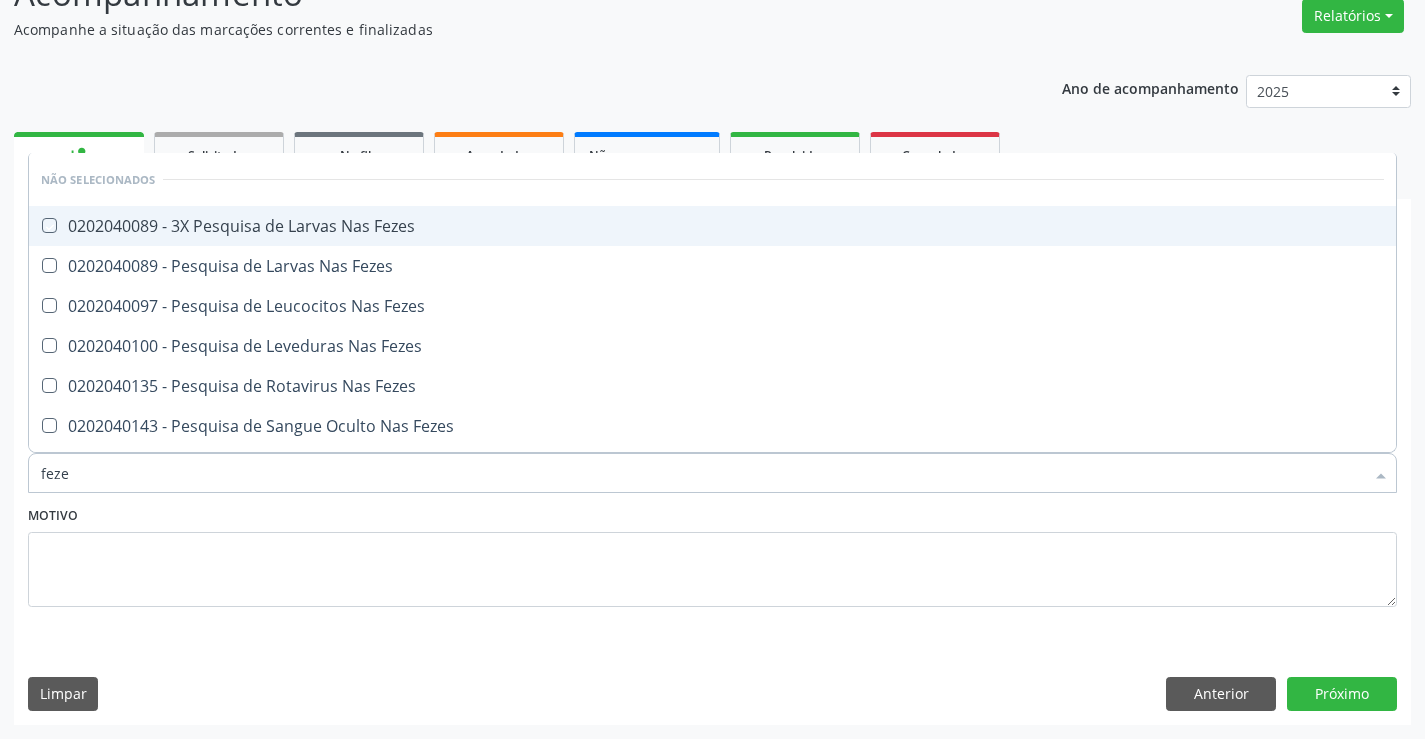 checkbox on "true" 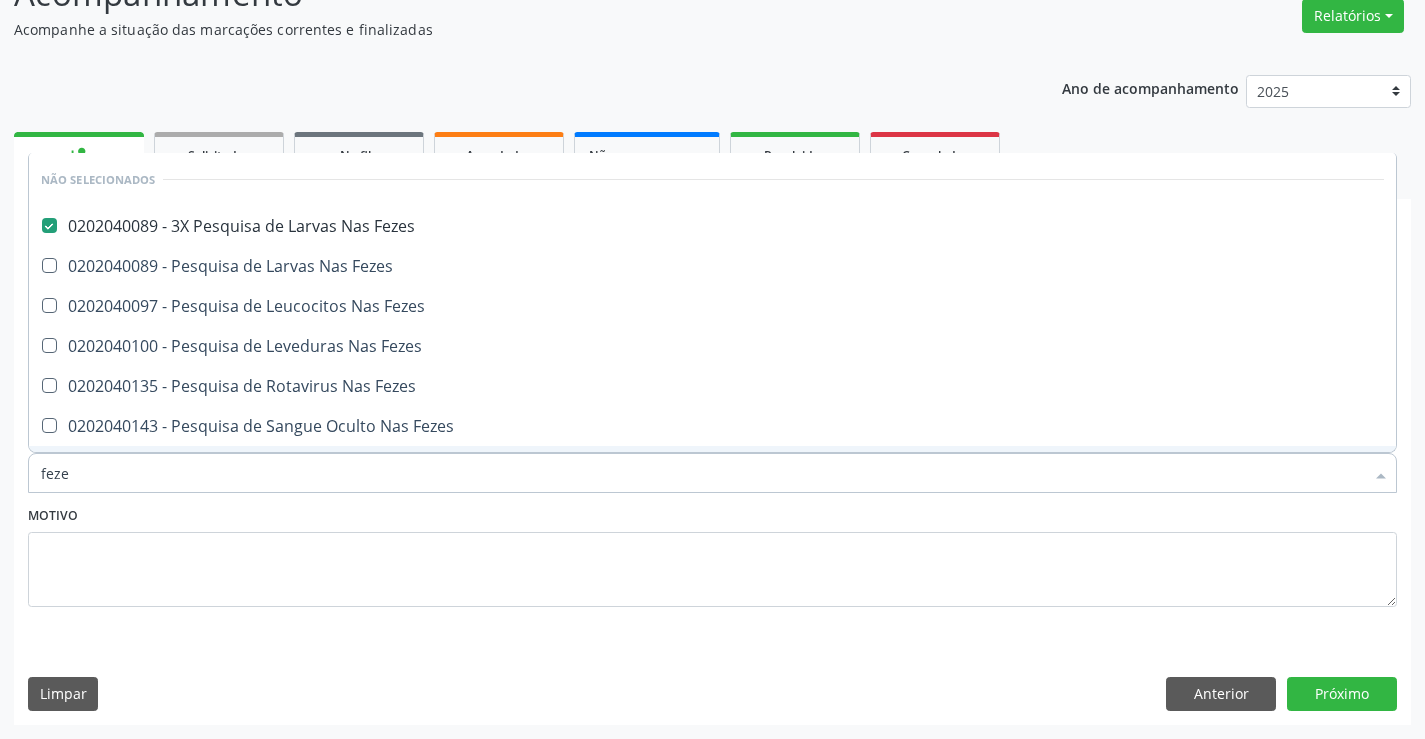 click on "Motivo" at bounding box center [712, 568] 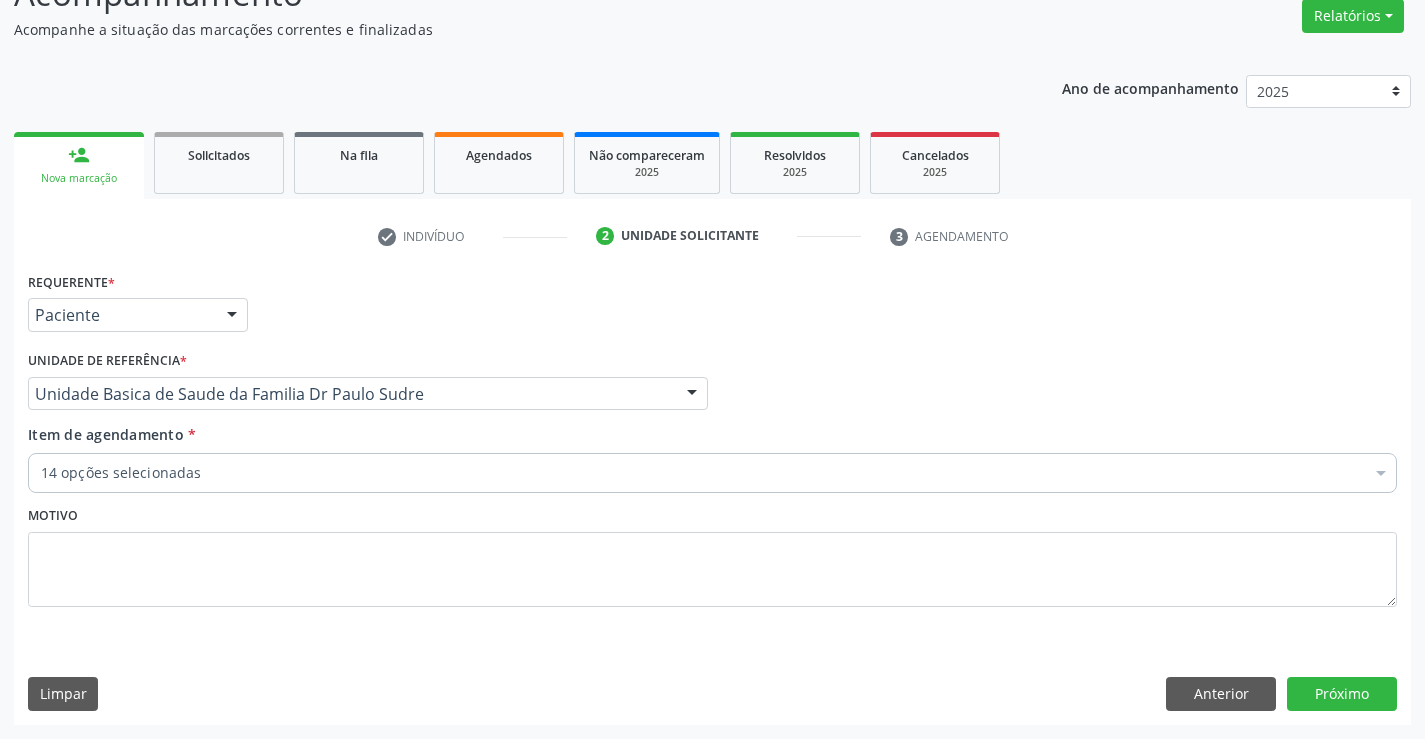 checkbox on "true" 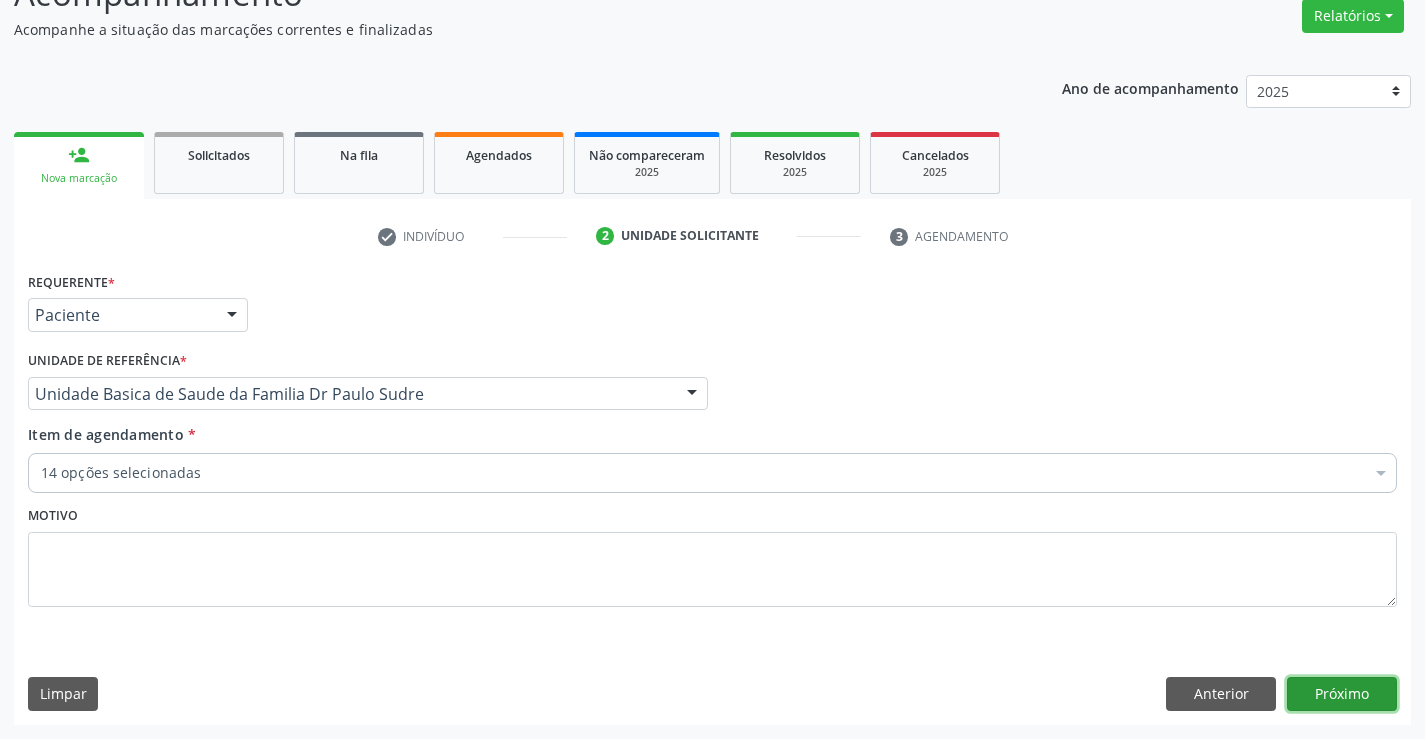 click on "Próximo" at bounding box center (1342, 694) 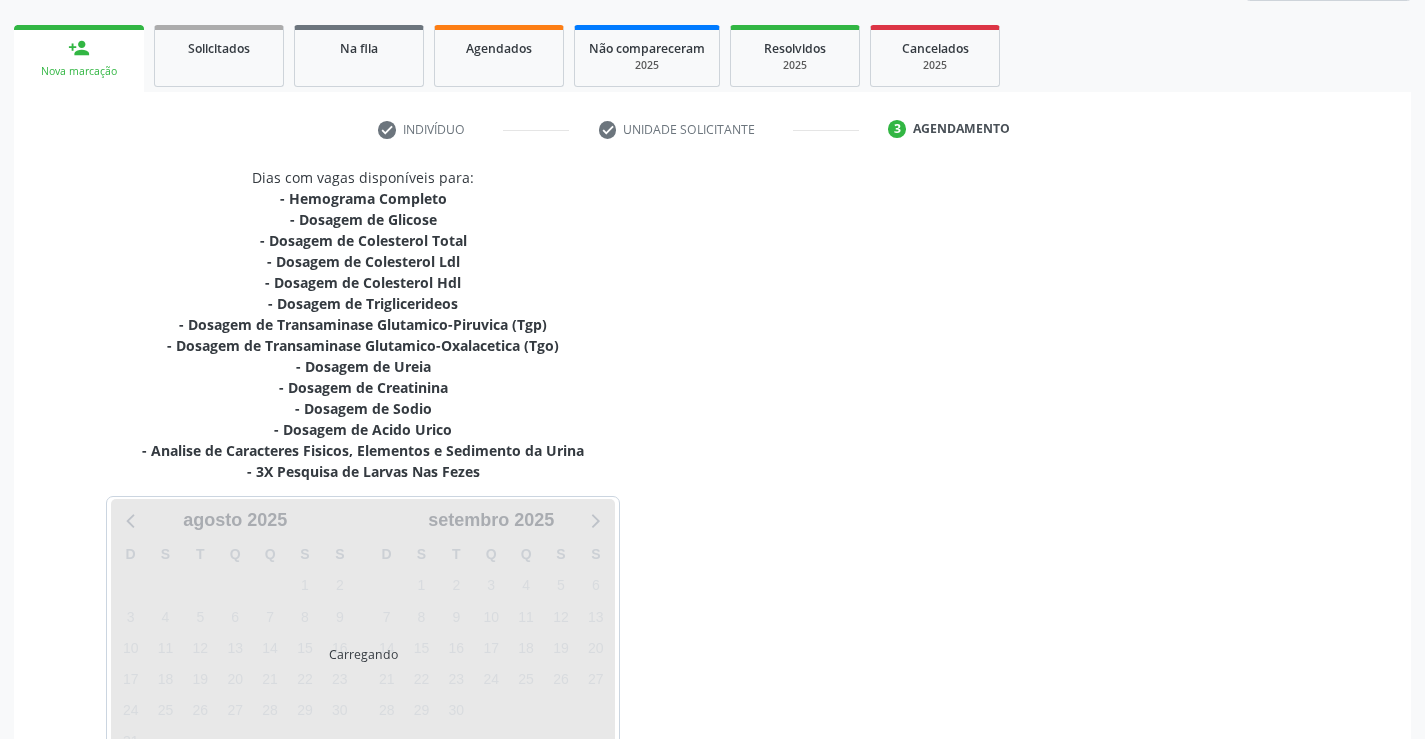 scroll, scrollTop: 404, scrollLeft: 0, axis: vertical 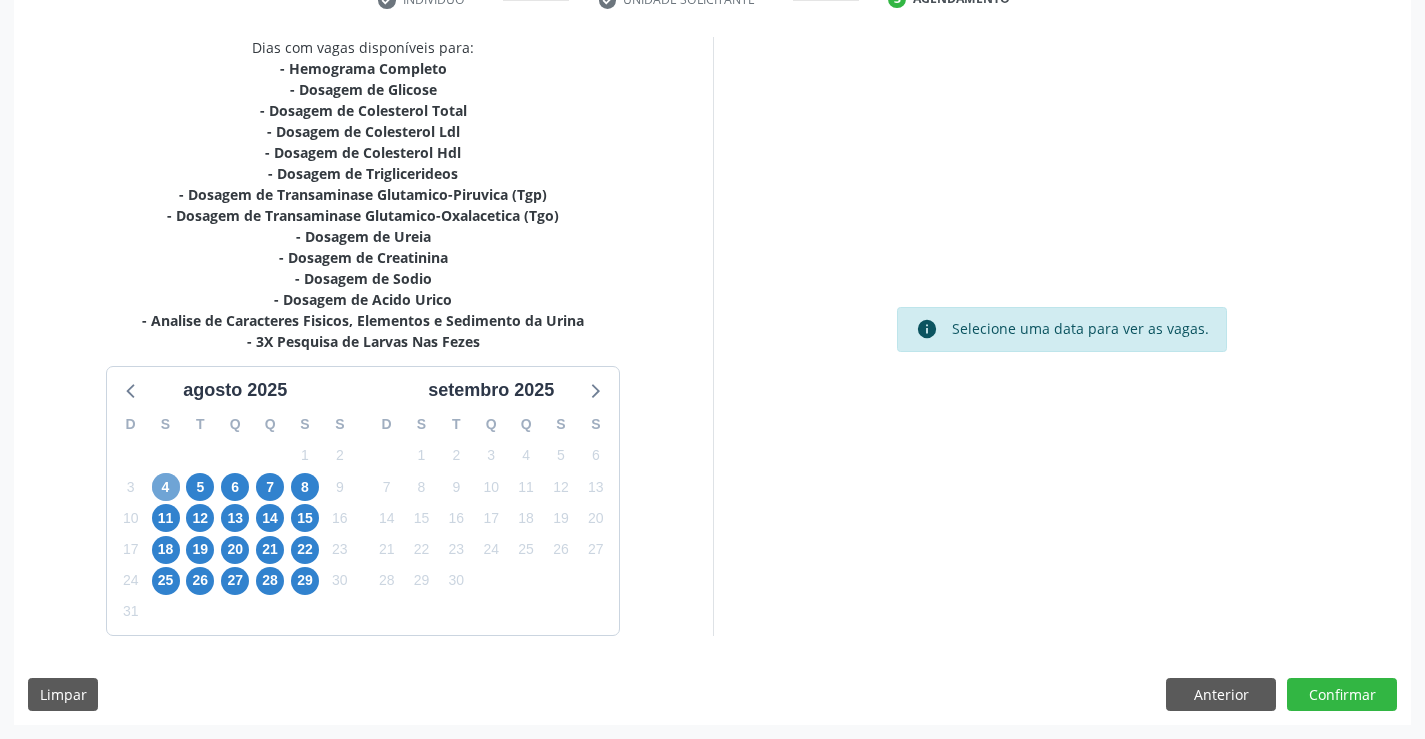 click on "4" at bounding box center (166, 487) 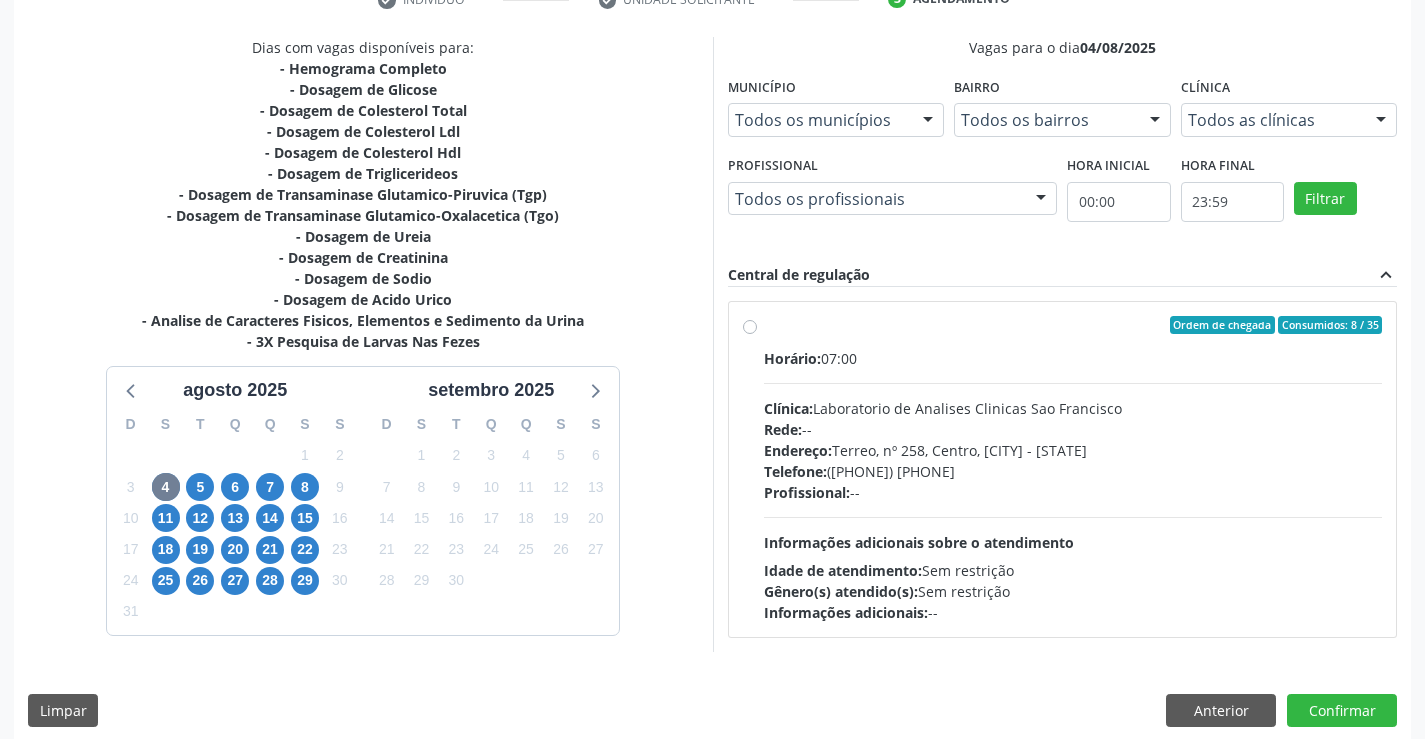 click on "Ordem de chegada
Consumidos: 8 / 35
Horário:   07:00
Clínica:  Laboratorio de Analises Clinicas Sao Francisco
Rede:
--
Endereço:   Terreo, nº 258, Centro, Campo Formoso - BA
Telefone:   (74) 36453588
Profissional:
--
Informações adicionais sobre o atendimento
Idade de atendimento:
Sem restrição
Gênero(s) atendido(s):
Sem restrição
Informações adicionais:
--" at bounding box center [1073, 469] 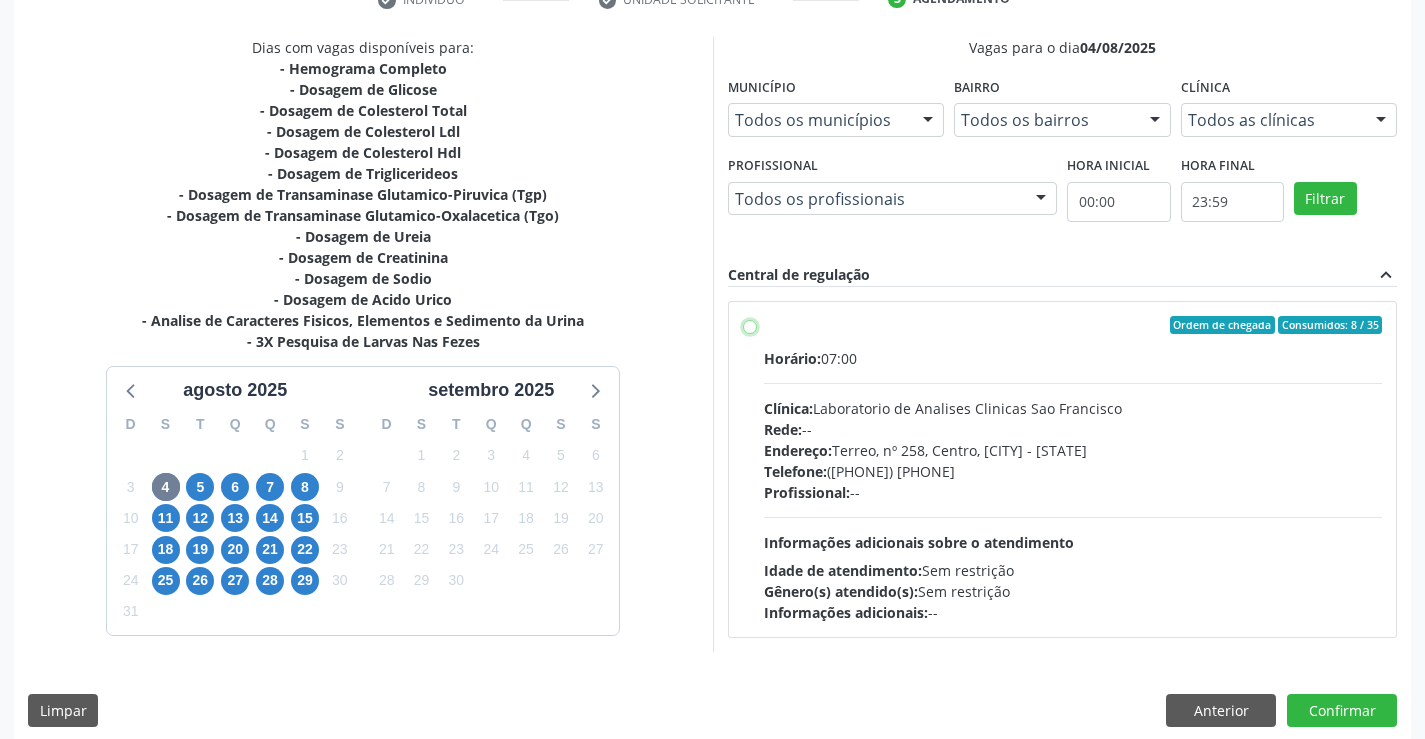 radio on "true" 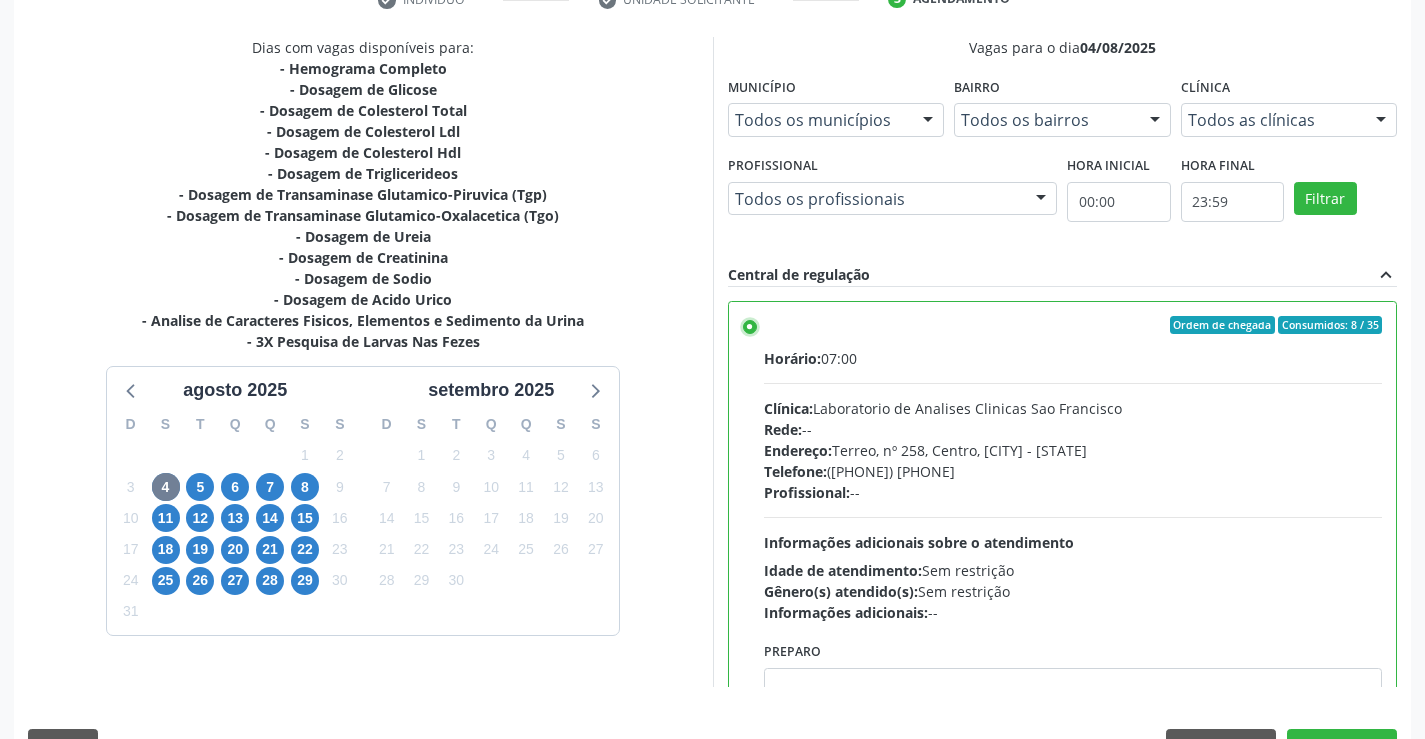 scroll, scrollTop: 456, scrollLeft: 0, axis: vertical 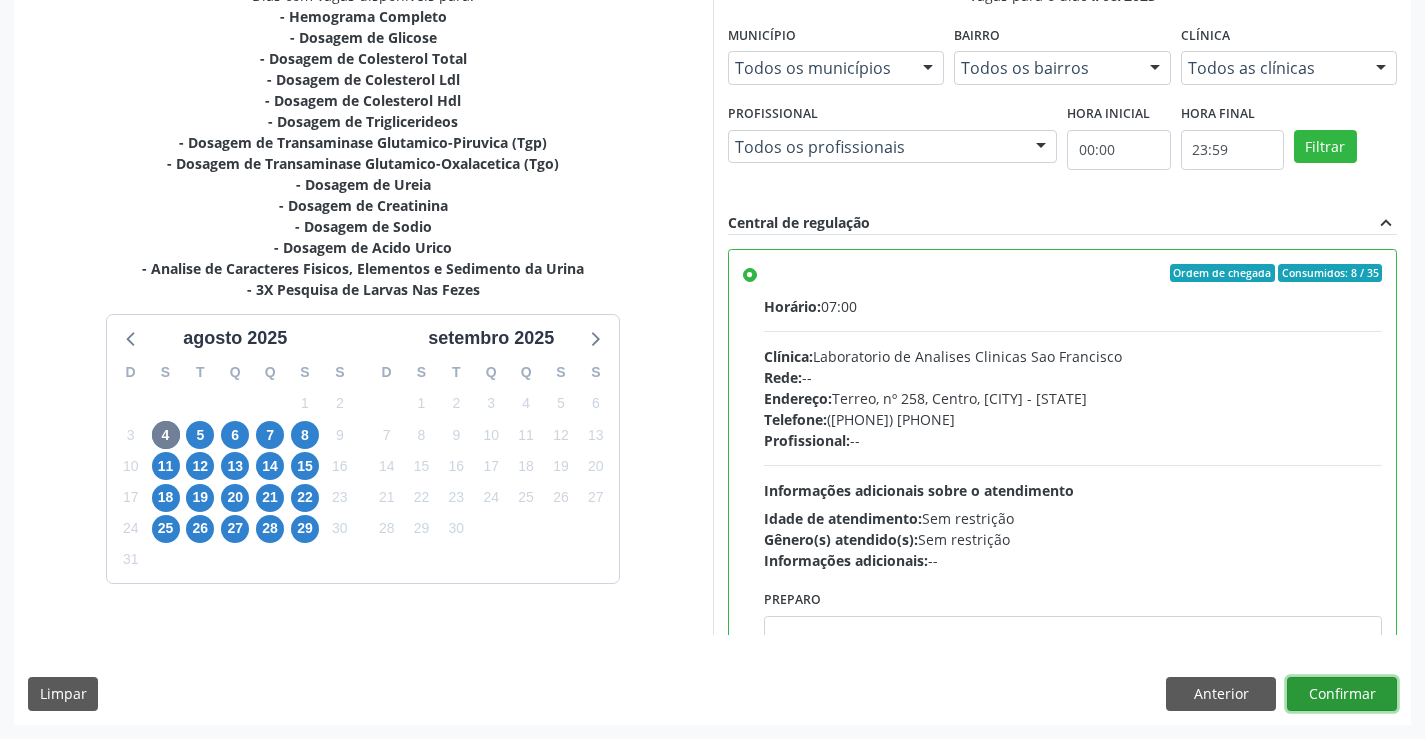 click on "Confirmar" at bounding box center [1342, 694] 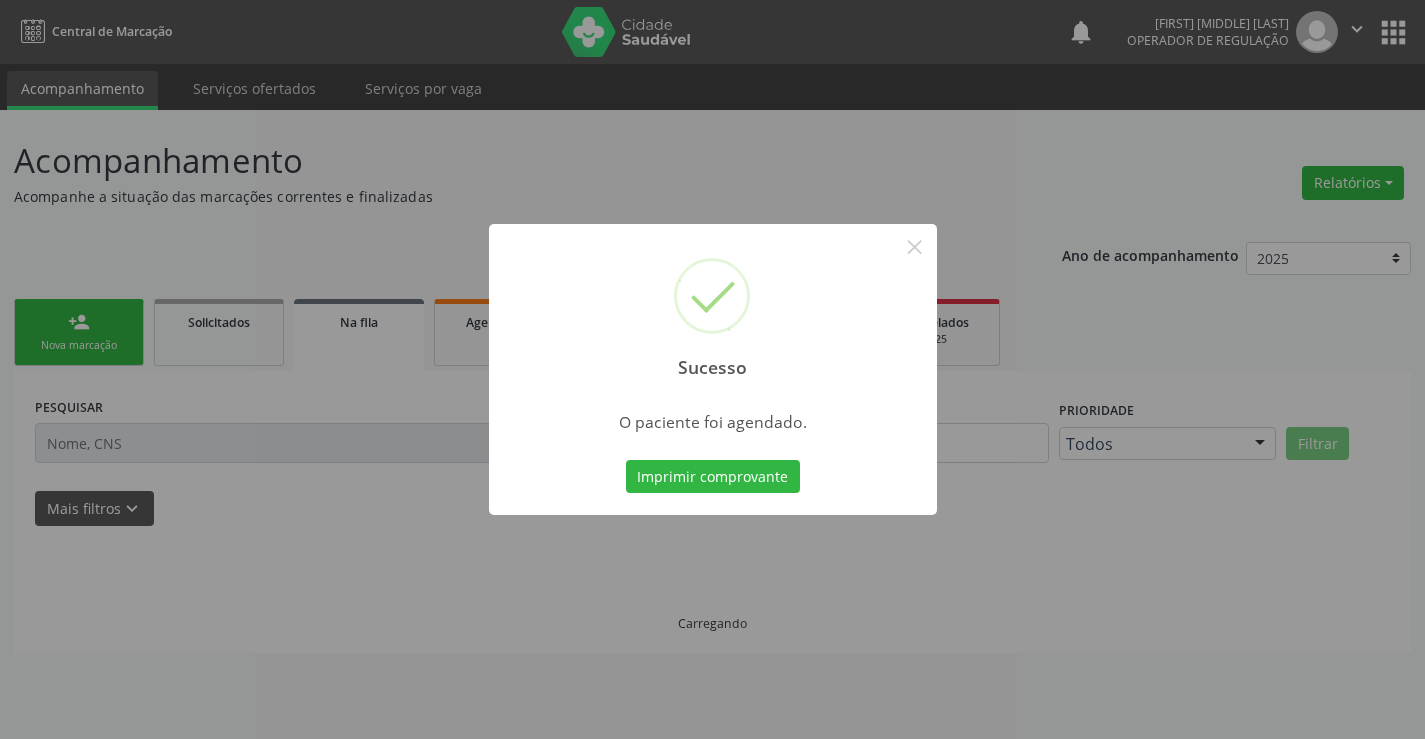 scroll, scrollTop: 0, scrollLeft: 0, axis: both 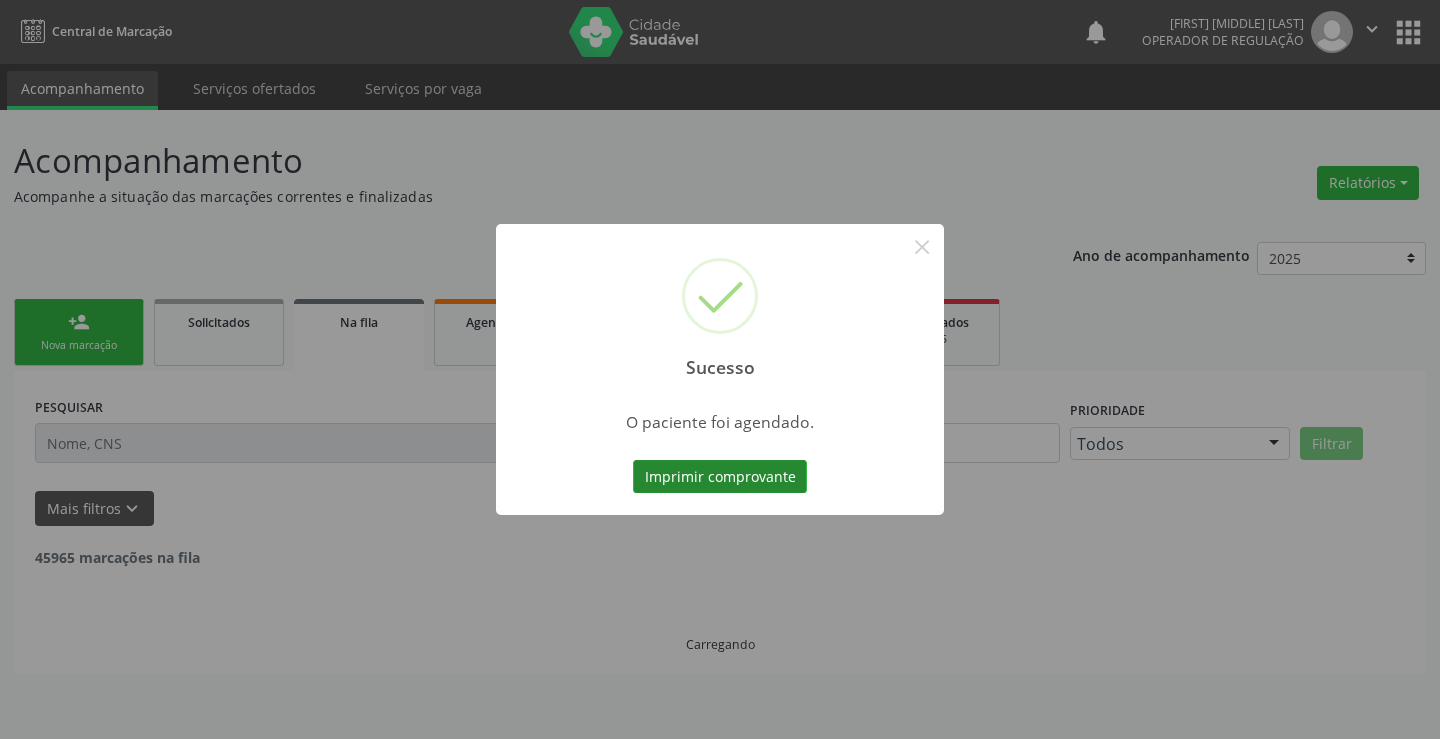 click on "Imprimir comprovante" at bounding box center (720, 477) 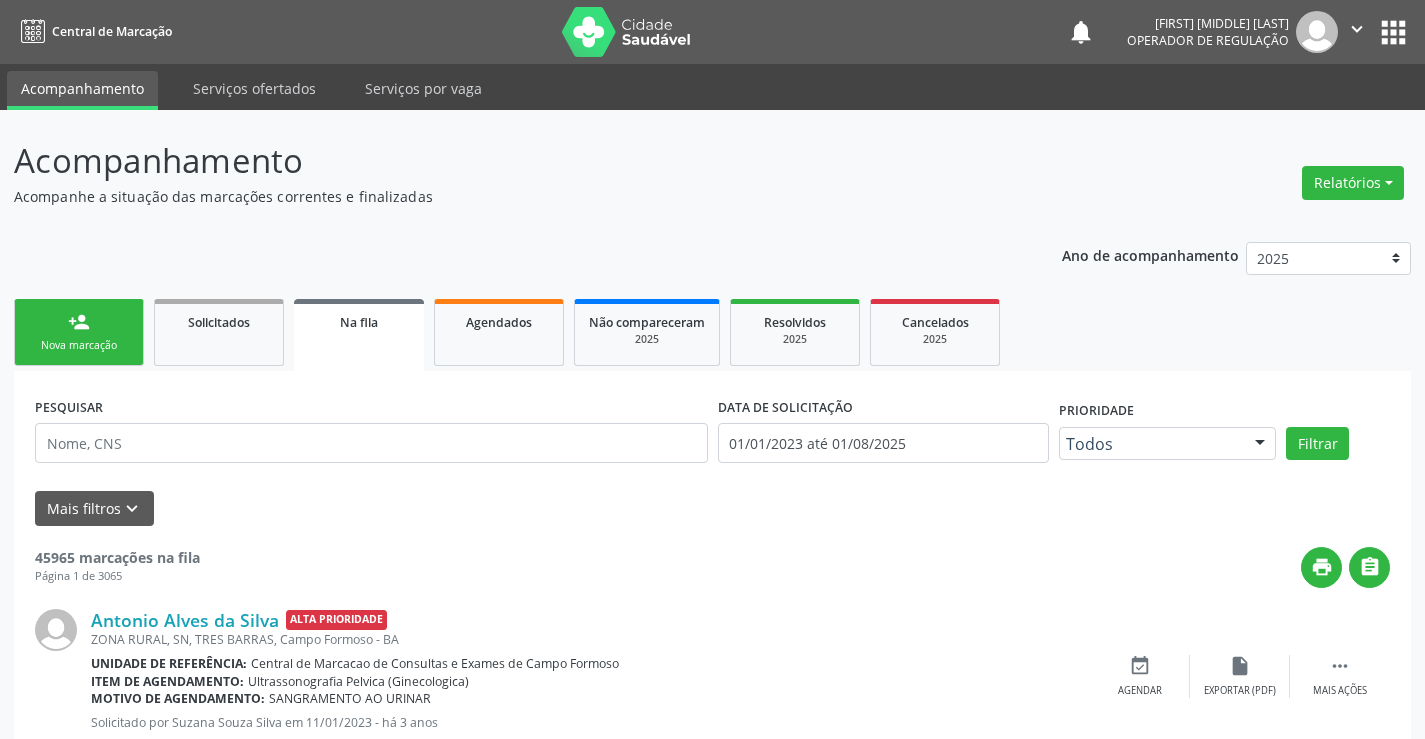 click on "person_add
Nova marcação" at bounding box center (79, 332) 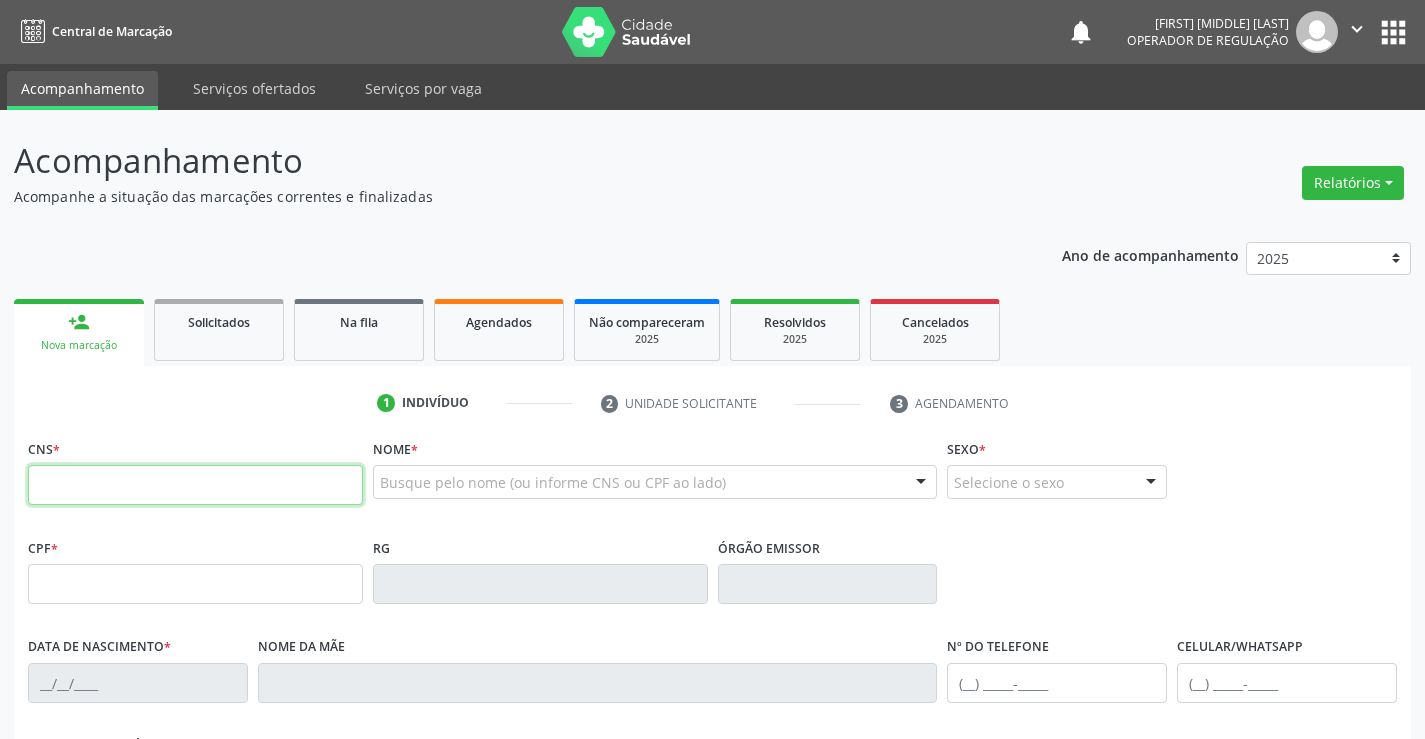 click at bounding box center [195, 485] 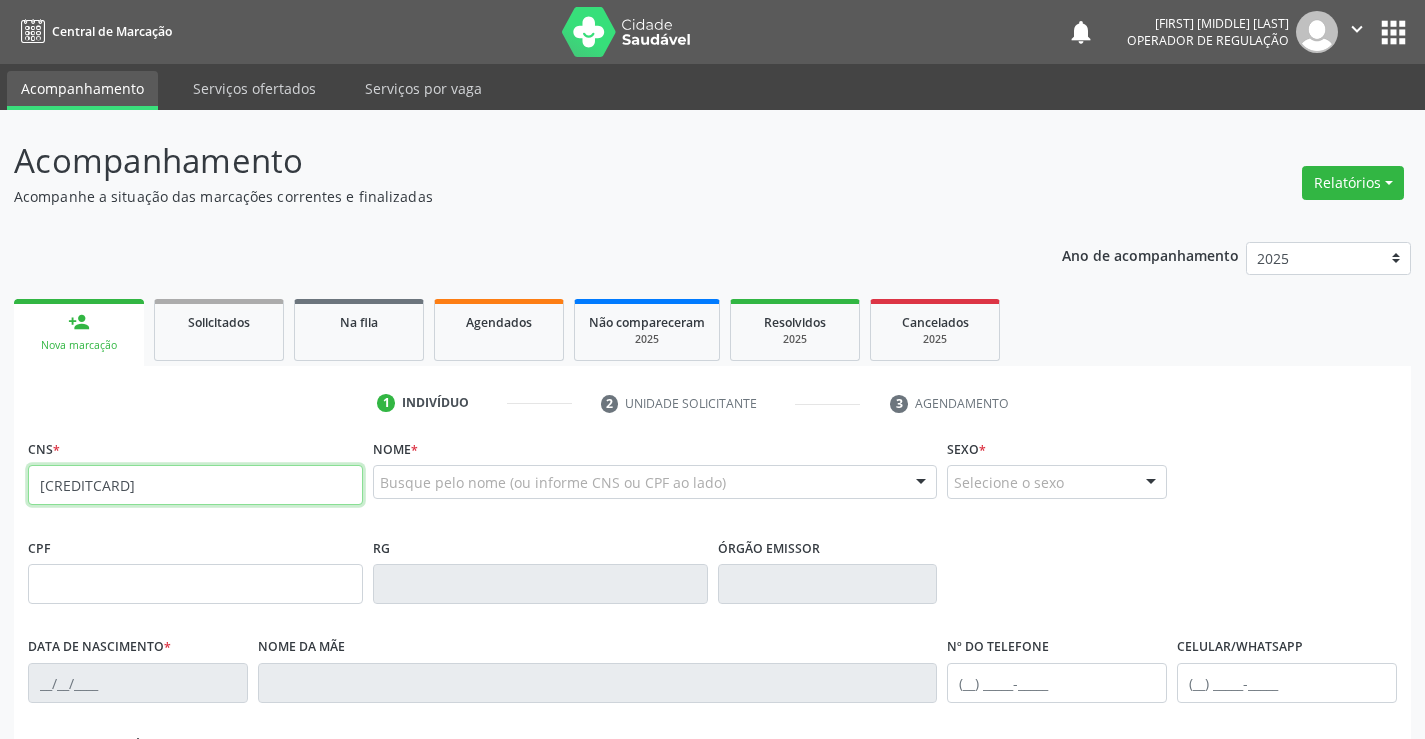 type on "700 5049 0679 0658" 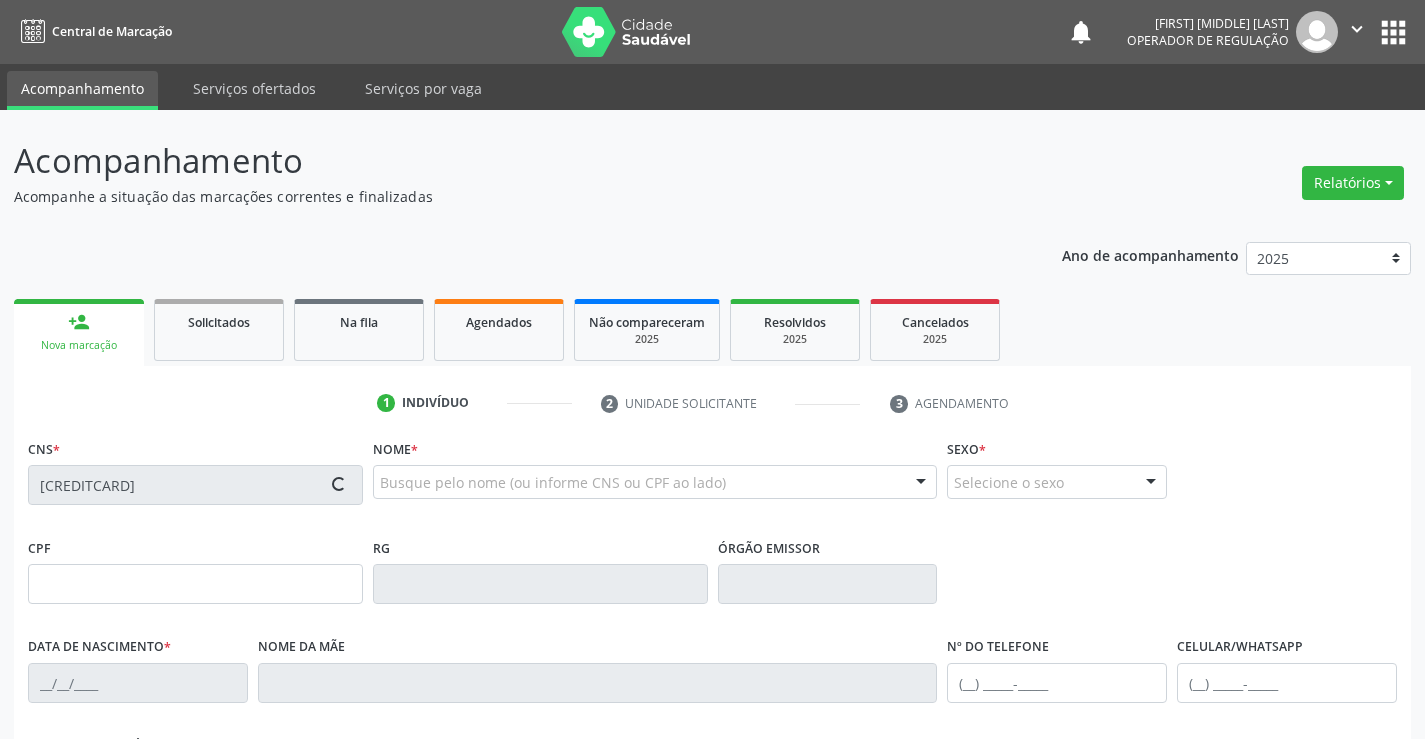 type on "602777021" 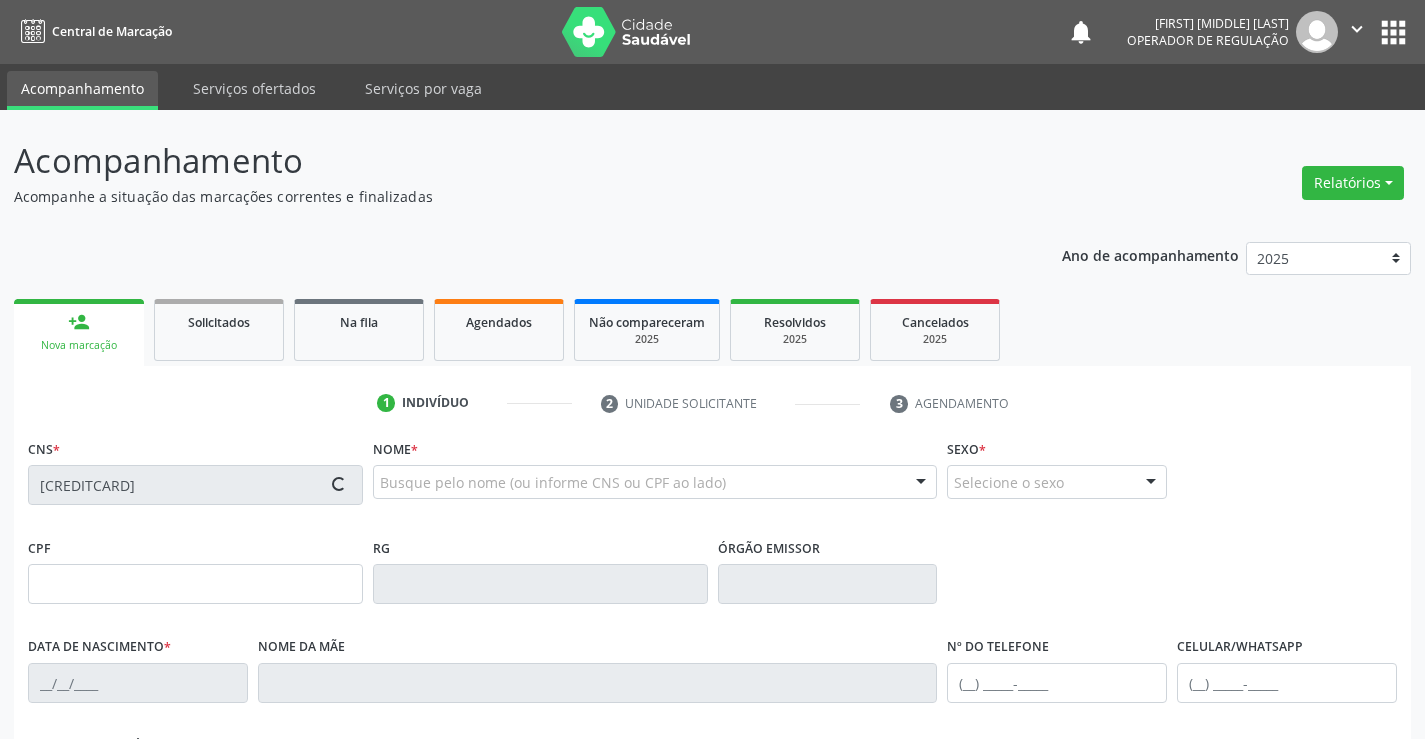 type on "20/12/1974" 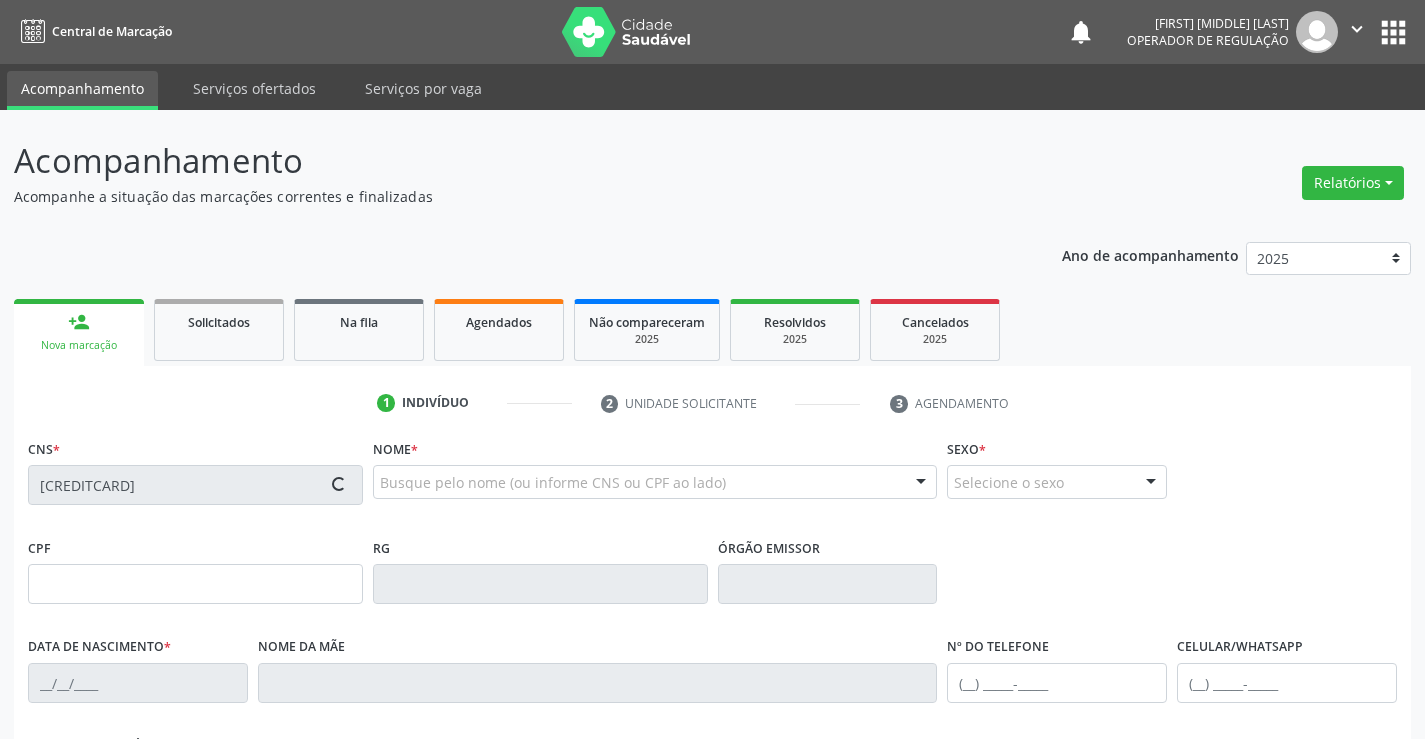 type on "023.066.145-98" 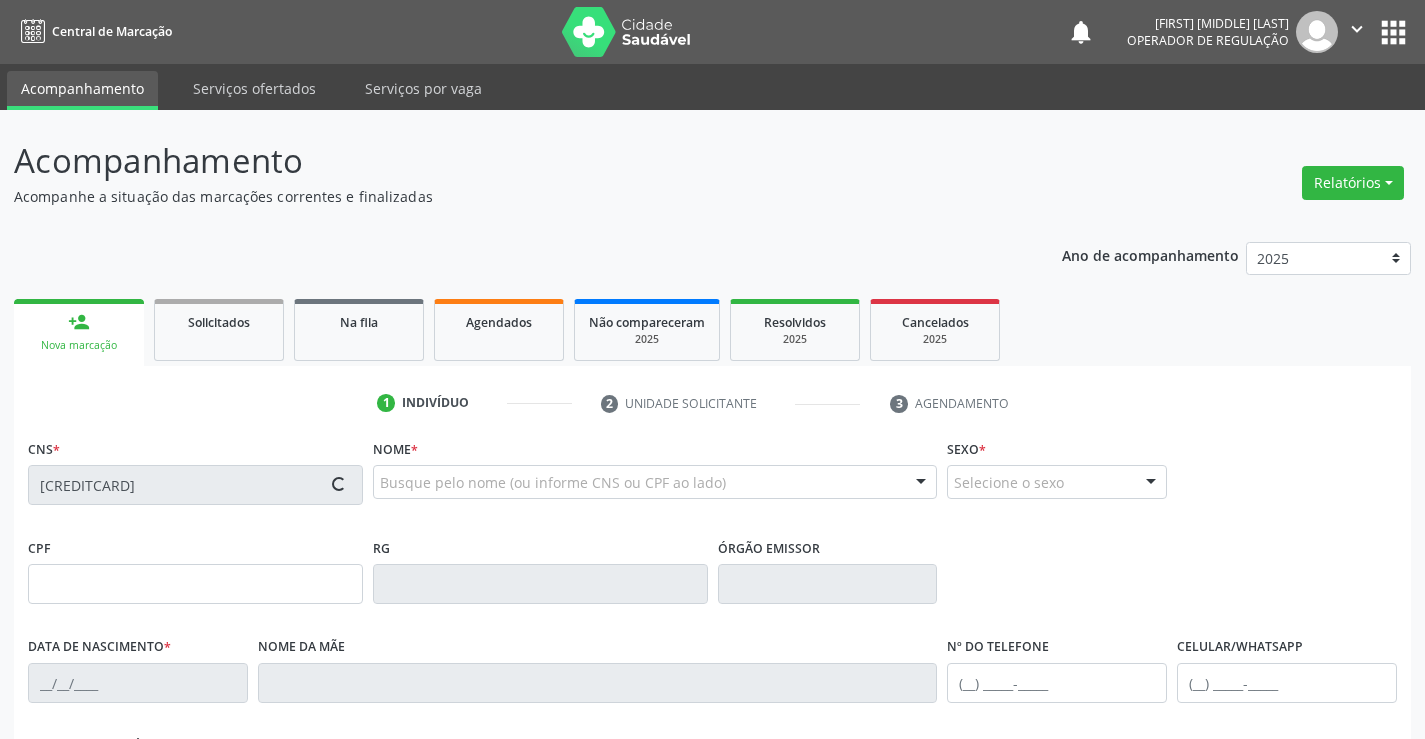 type on "S/N" 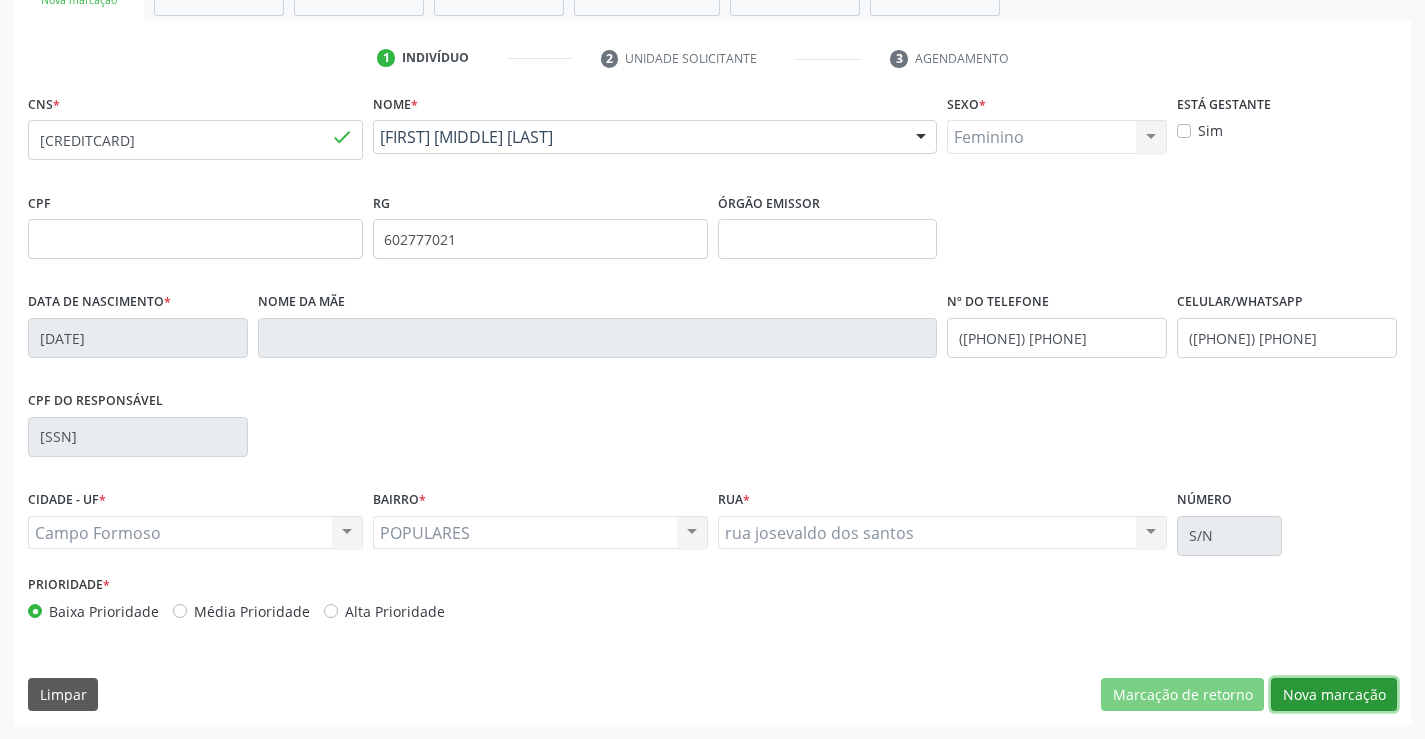 click on "Nova marcação" at bounding box center [1334, 695] 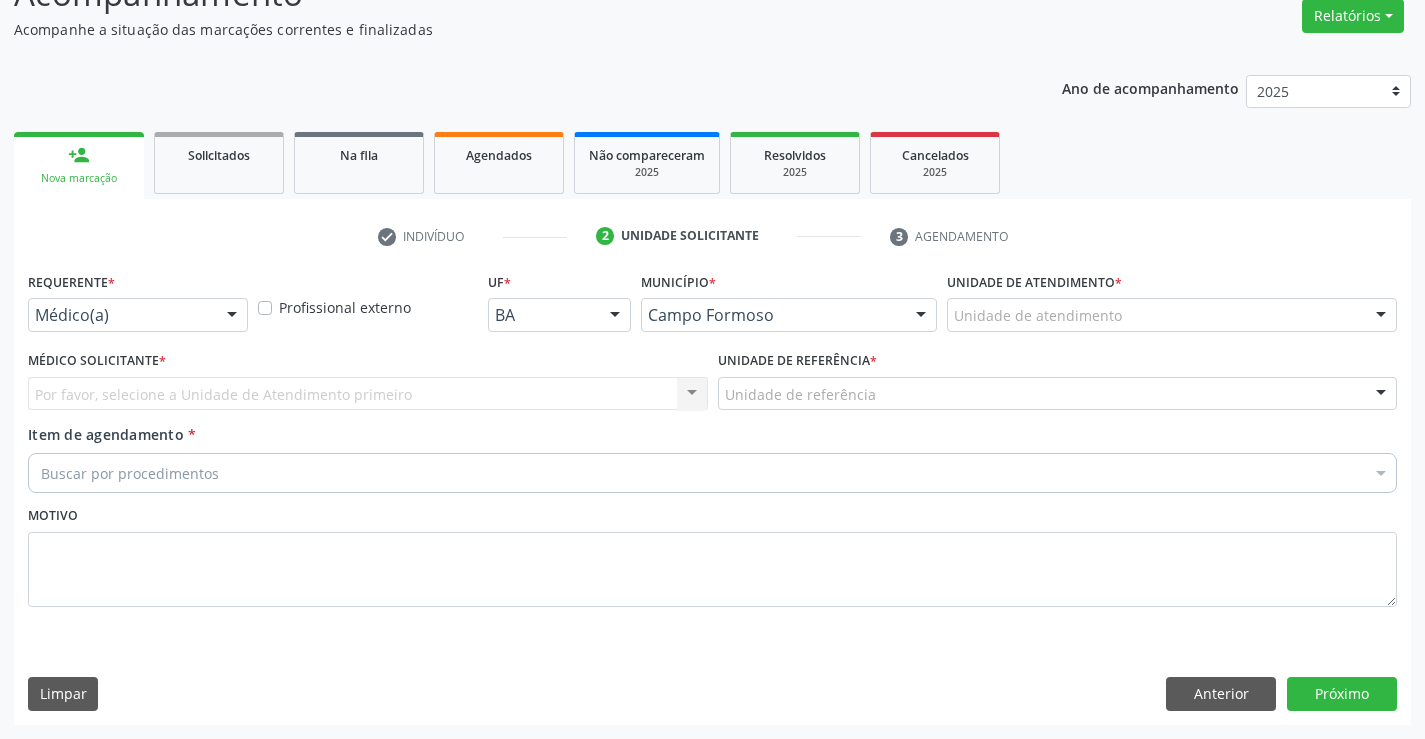 scroll, scrollTop: 167, scrollLeft: 0, axis: vertical 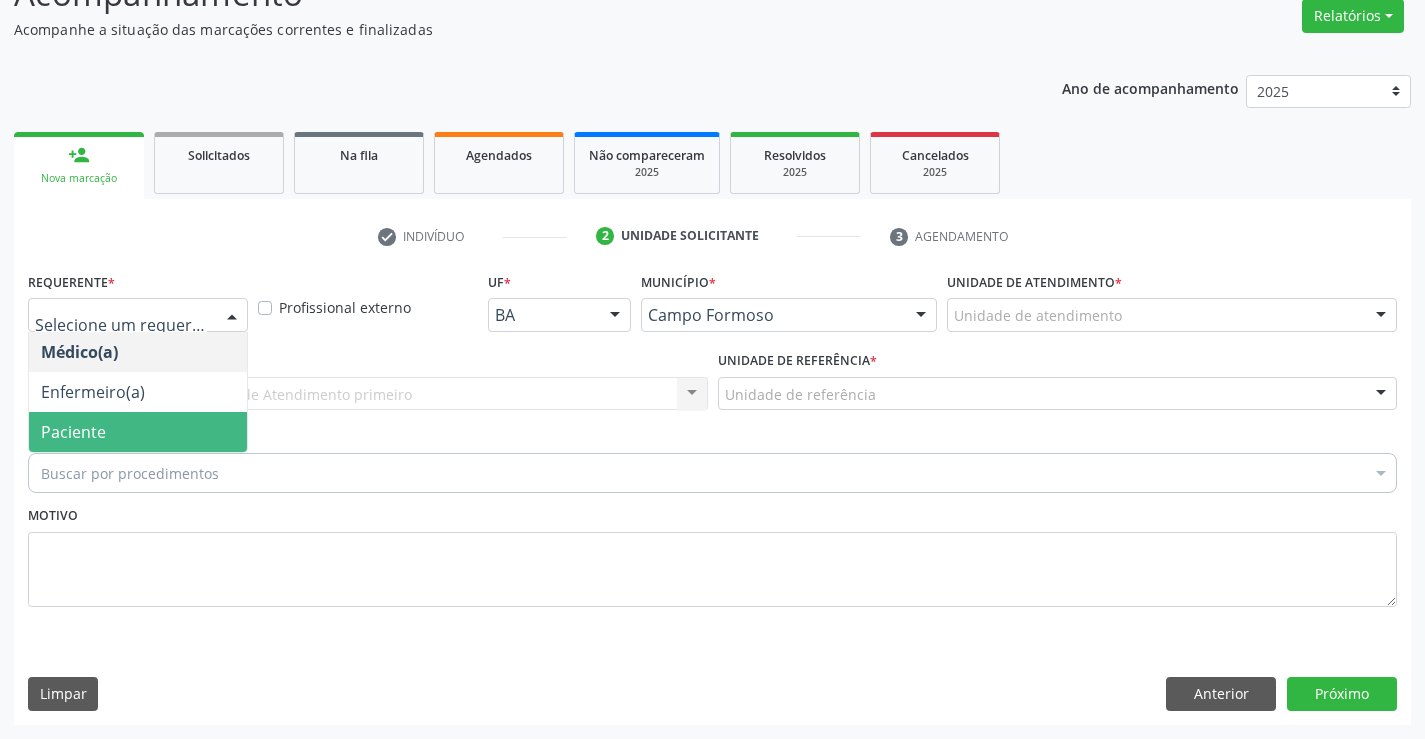 click on "Paciente" at bounding box center (138, 432) 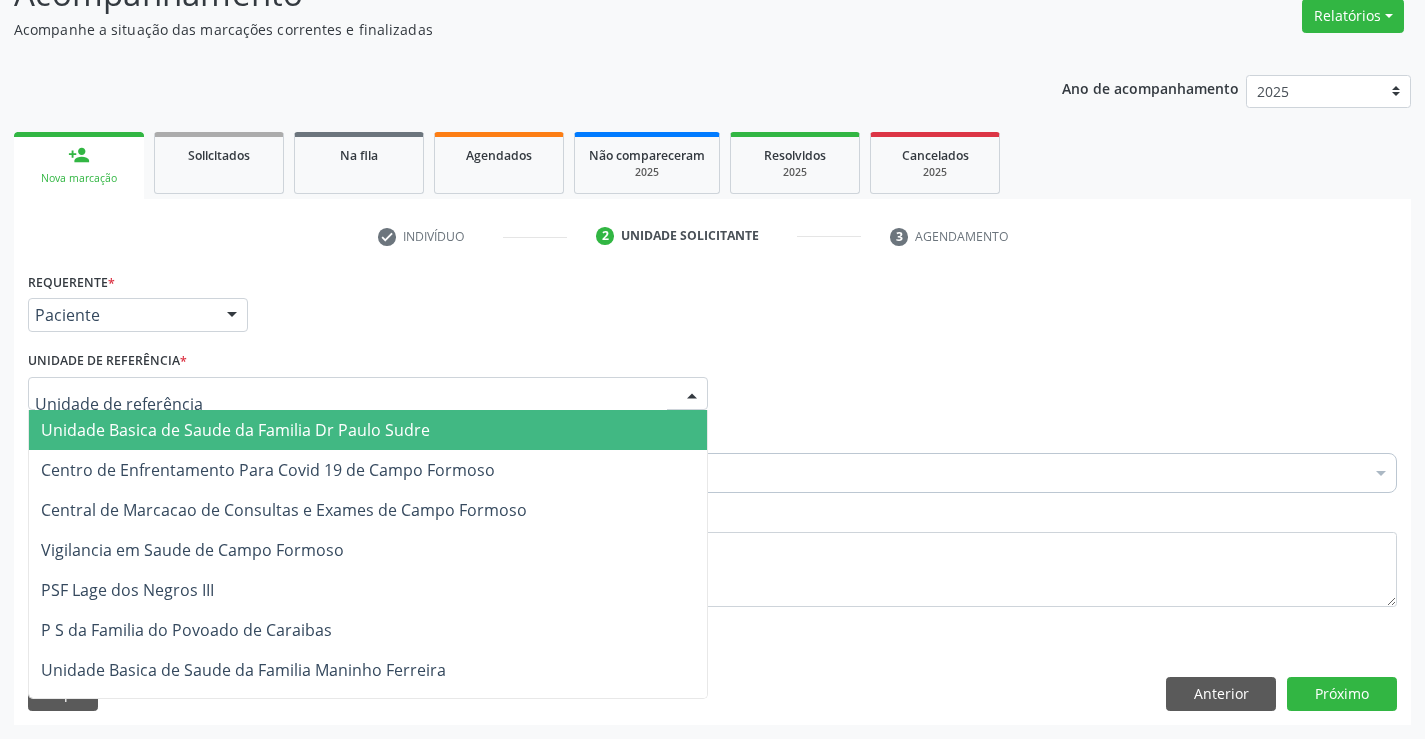 click on "Unidade Basica de Saude da Familia Dr Paulo Sudre" at bounding box center (235, 430) 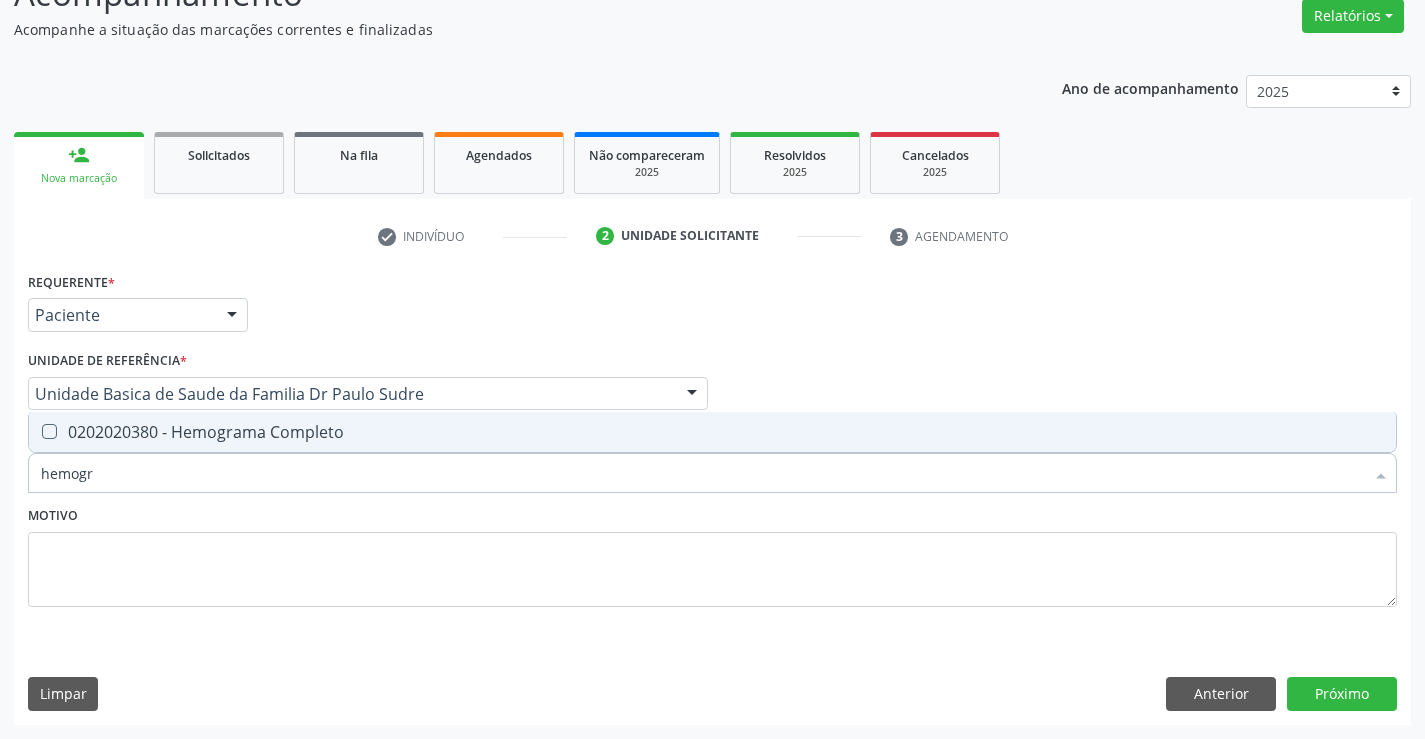 type on "hemogra" 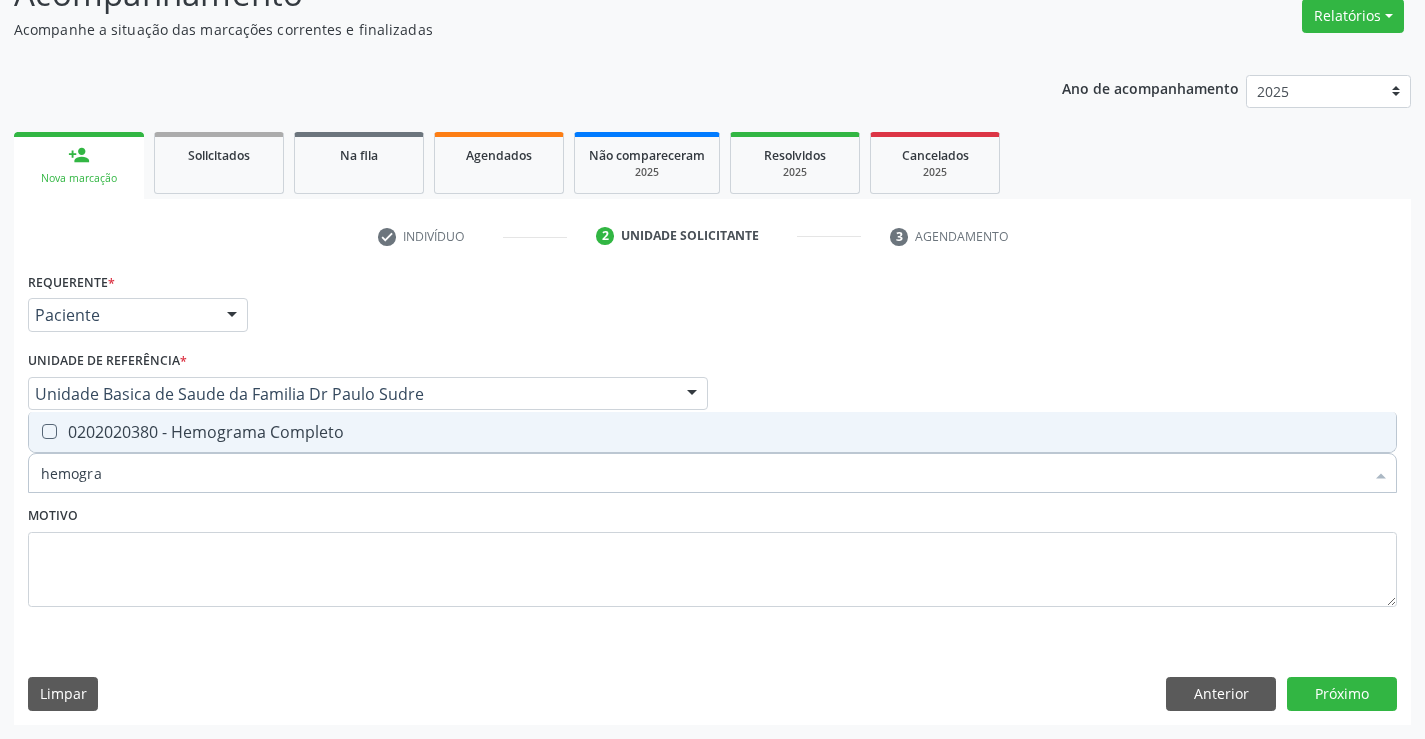 click on "0202020380 - Hemograma Completo" at bounding box center [712, 432] 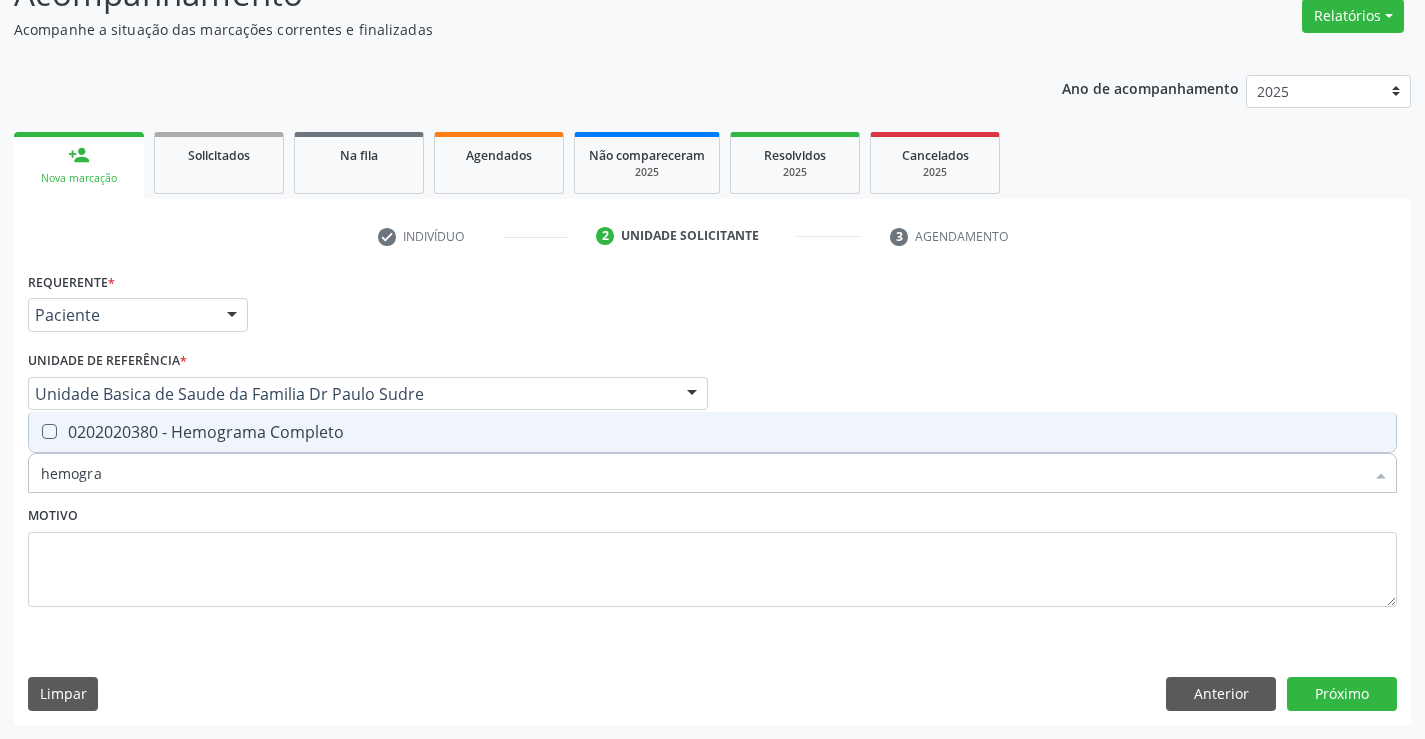 checkbox on "true" 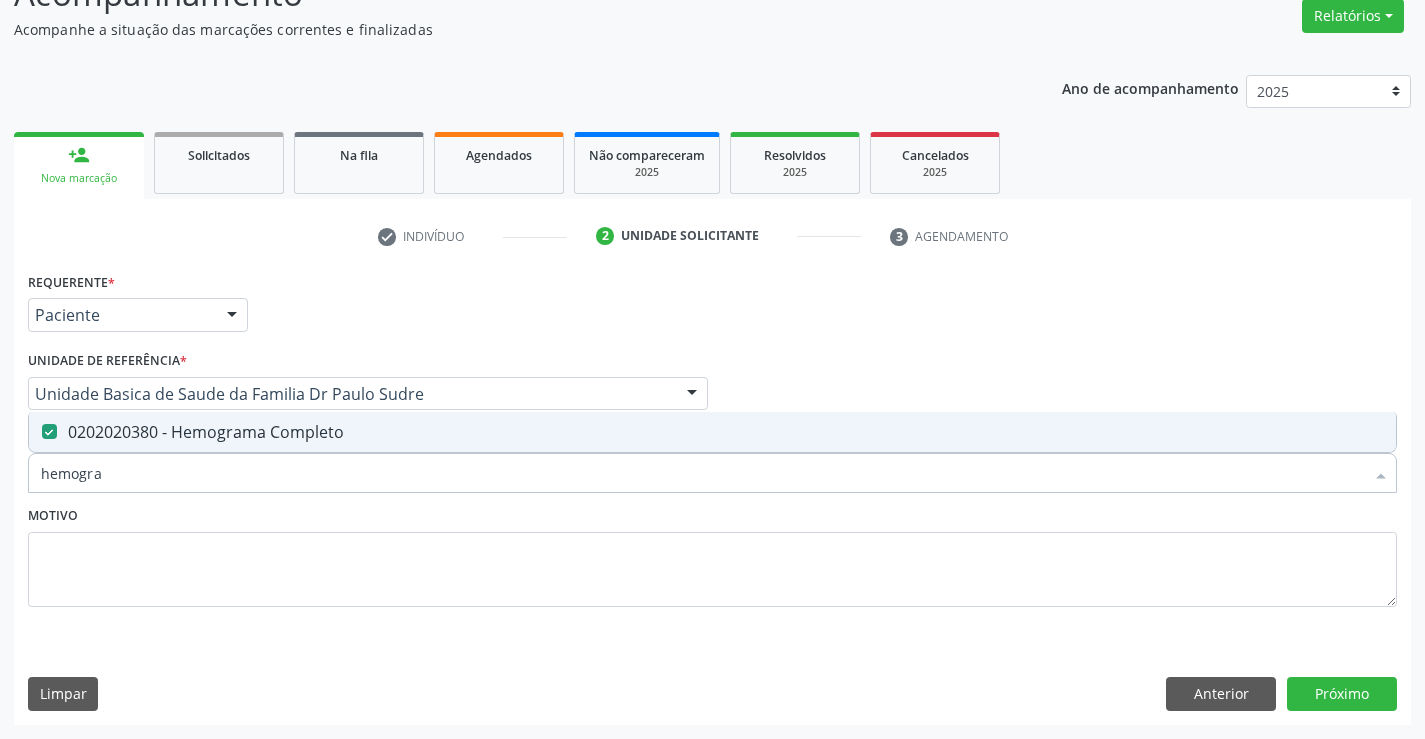 type on "hemogra" 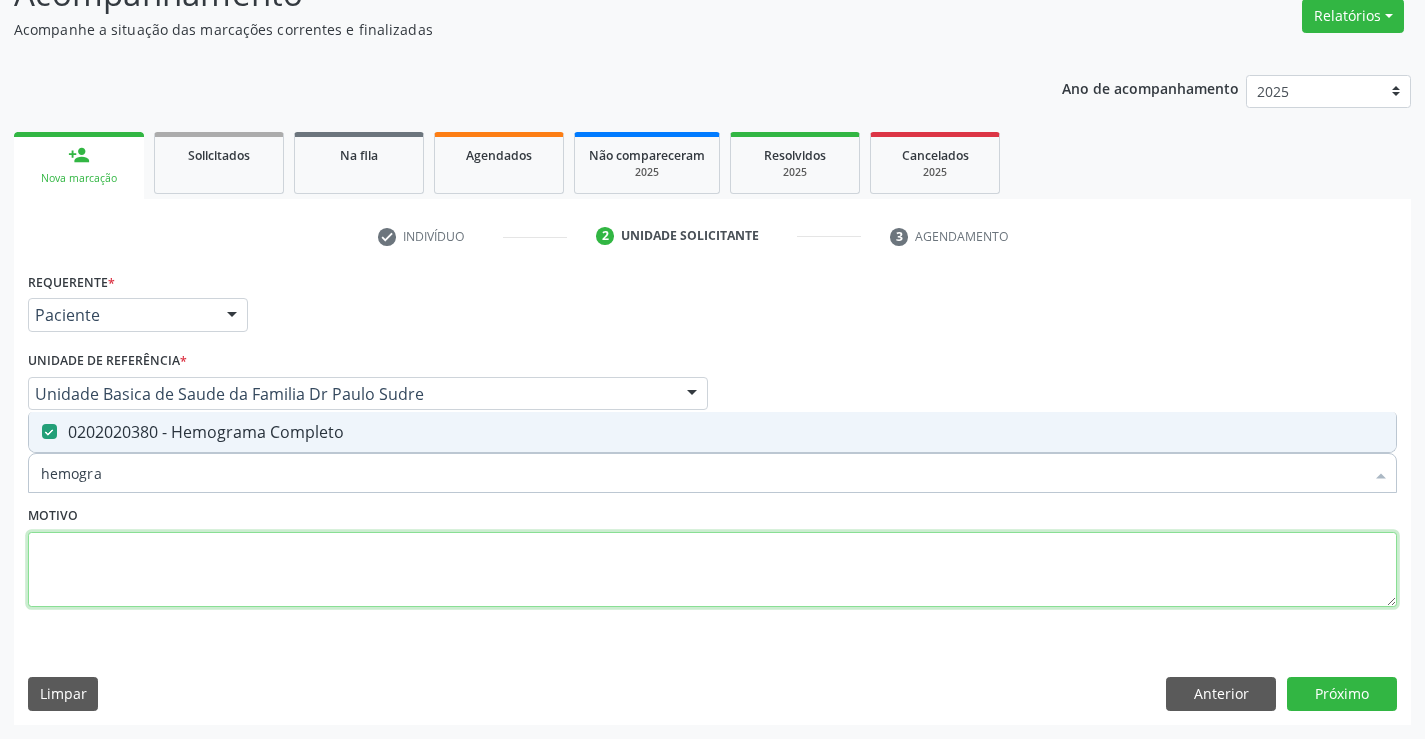 click at bounding box center (712, 570) 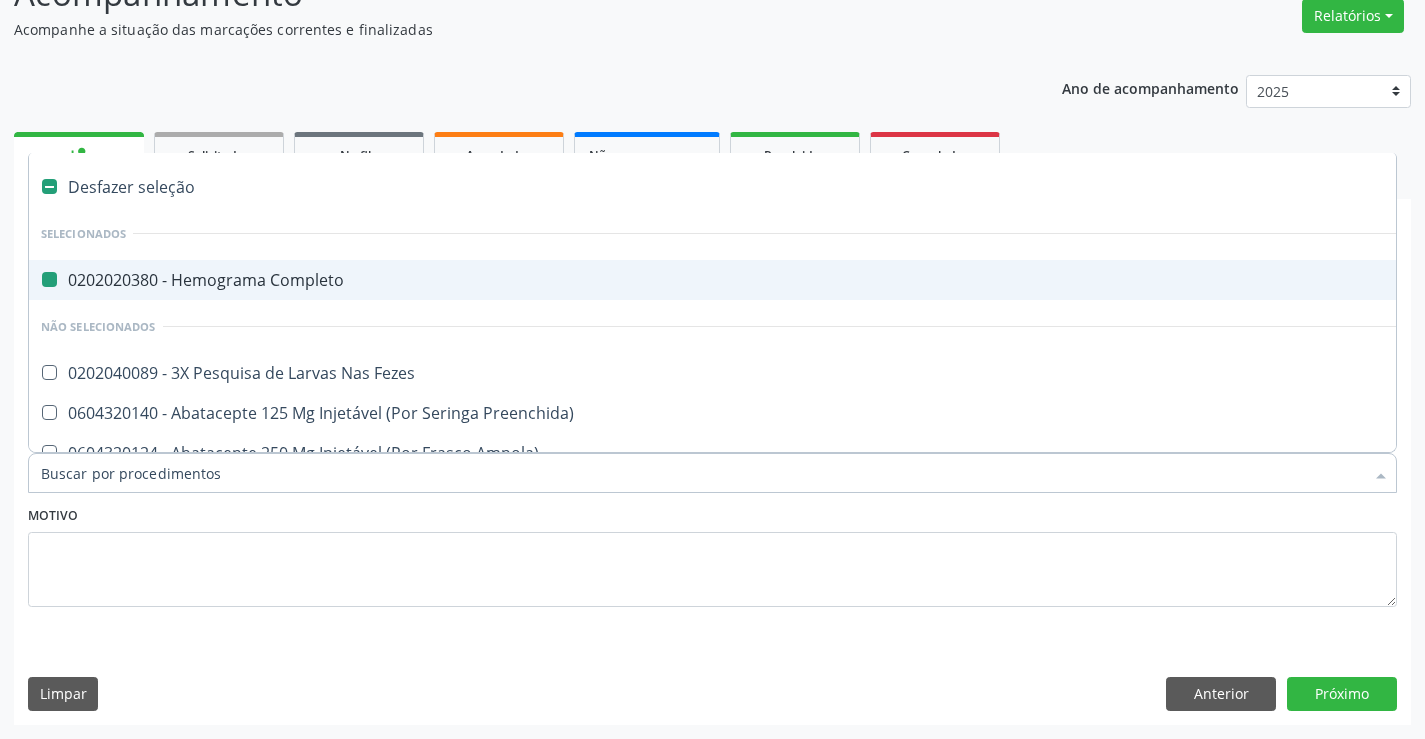 type on "u" 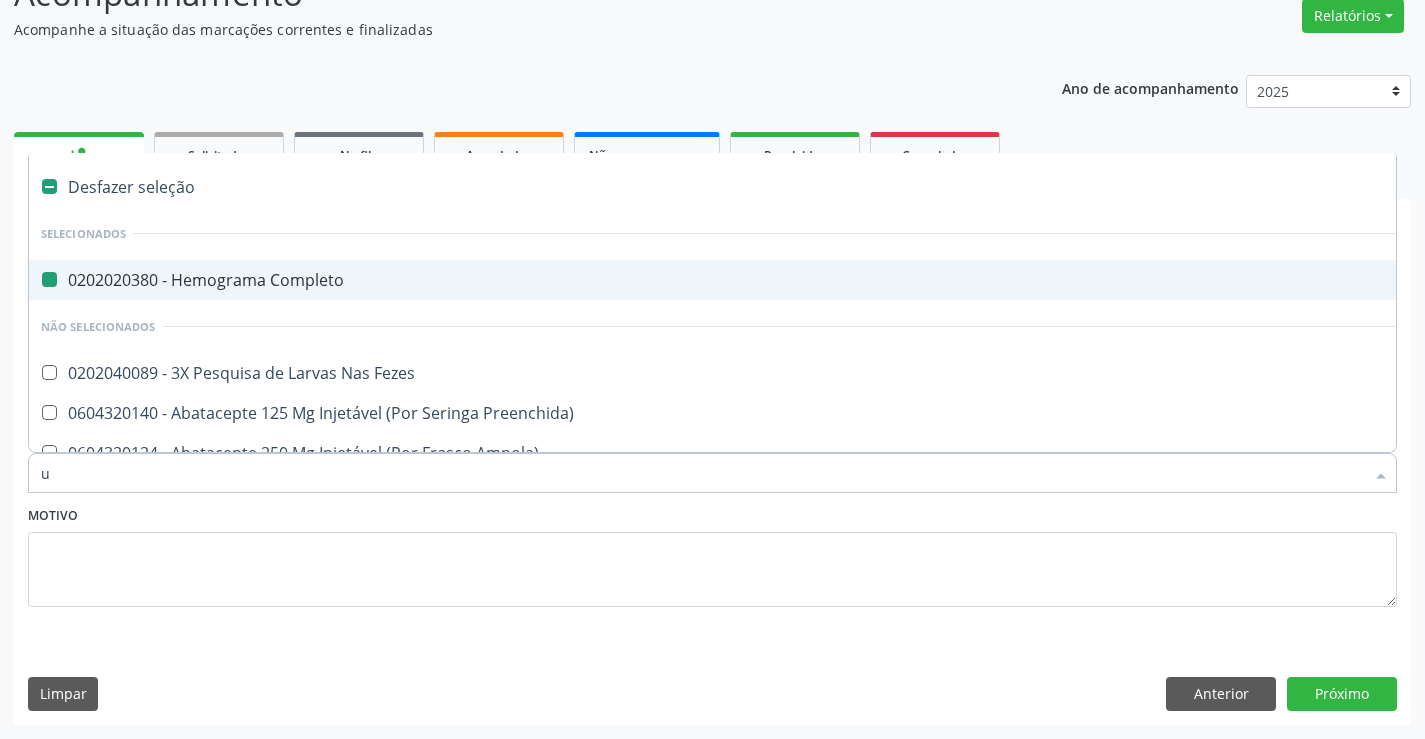 checkbox on "false" 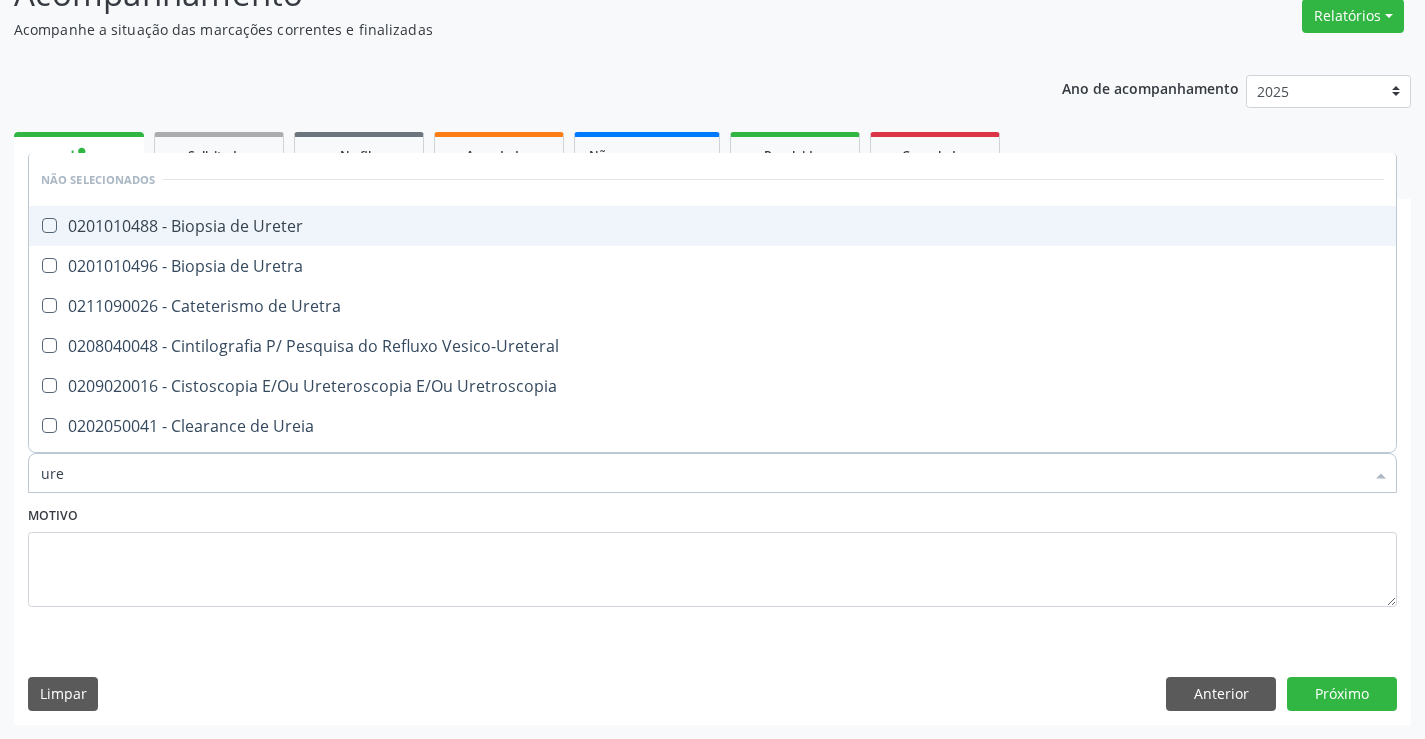 type on "urei" 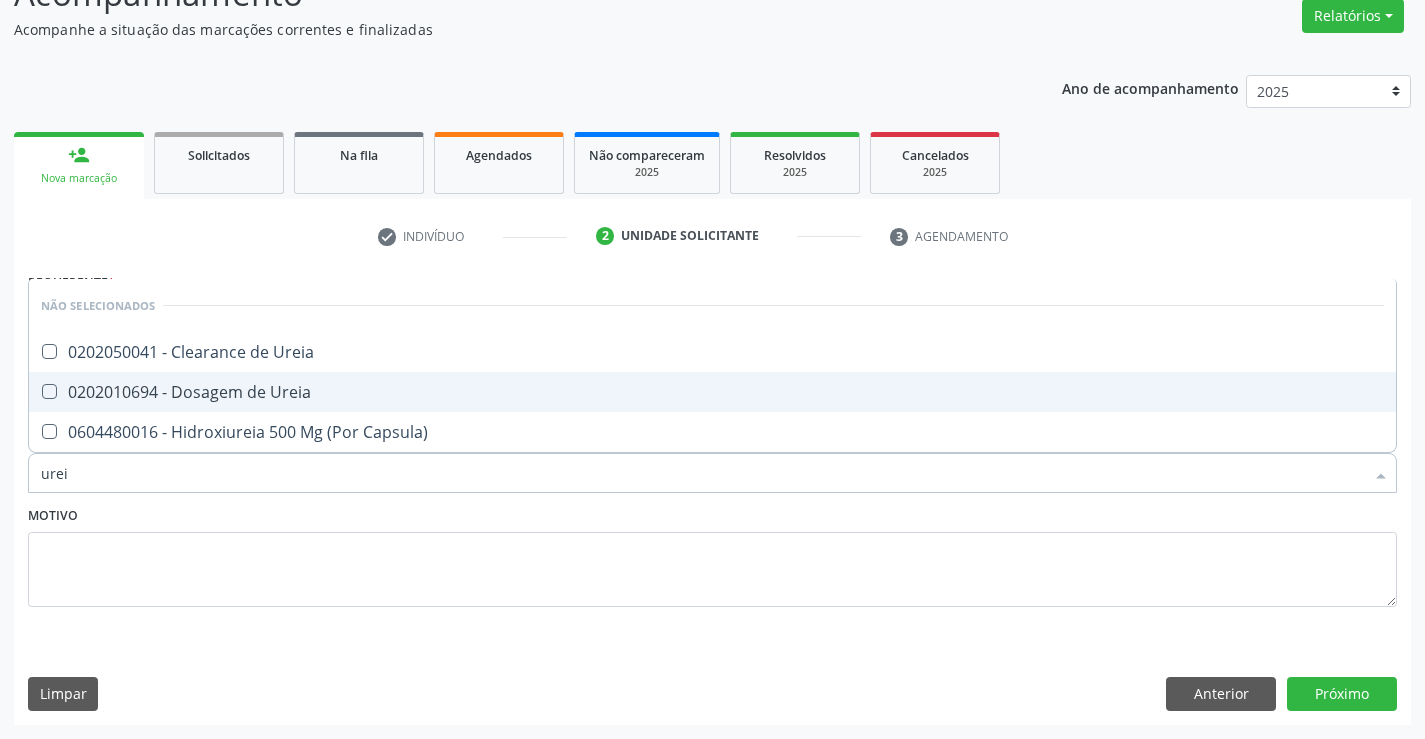 click on "0202010694 - Dosagem de Ureia" at bounding box center (712, 392) 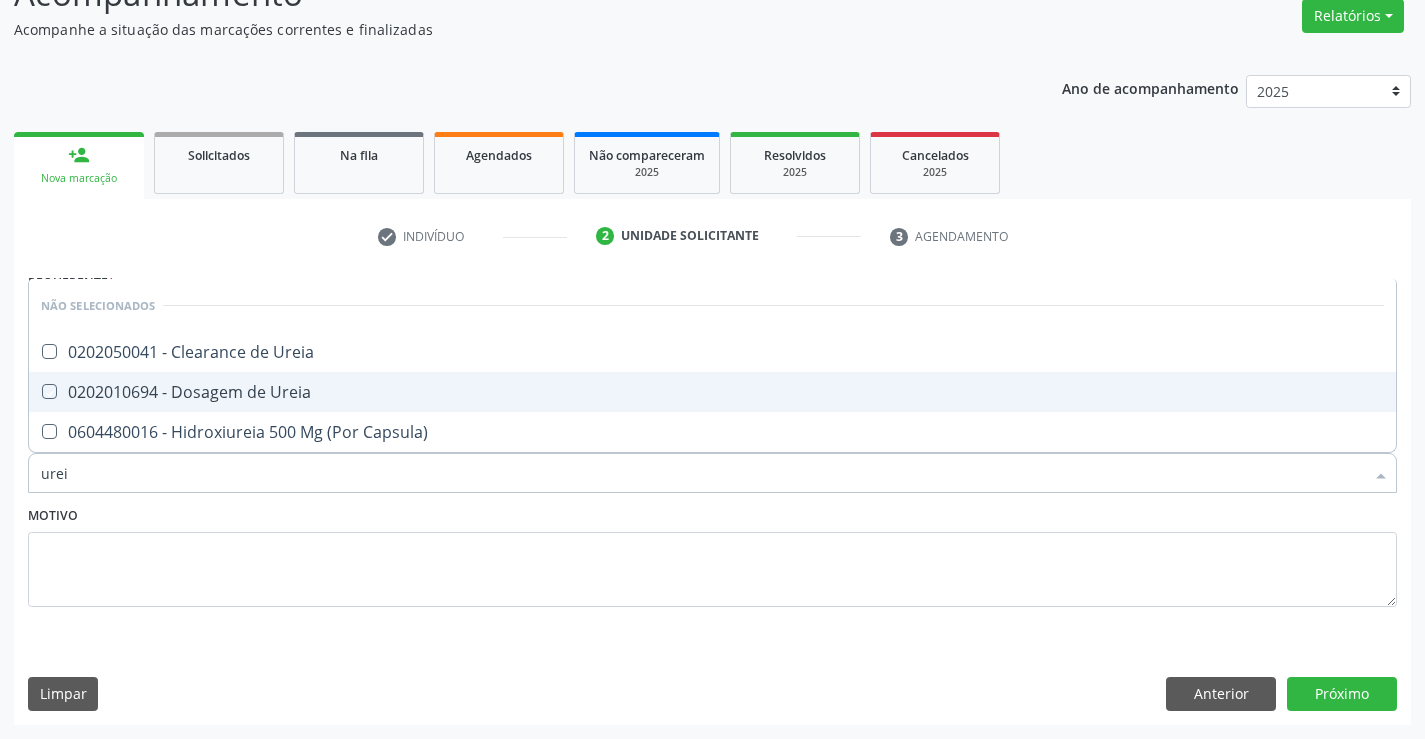checkbox on "true" 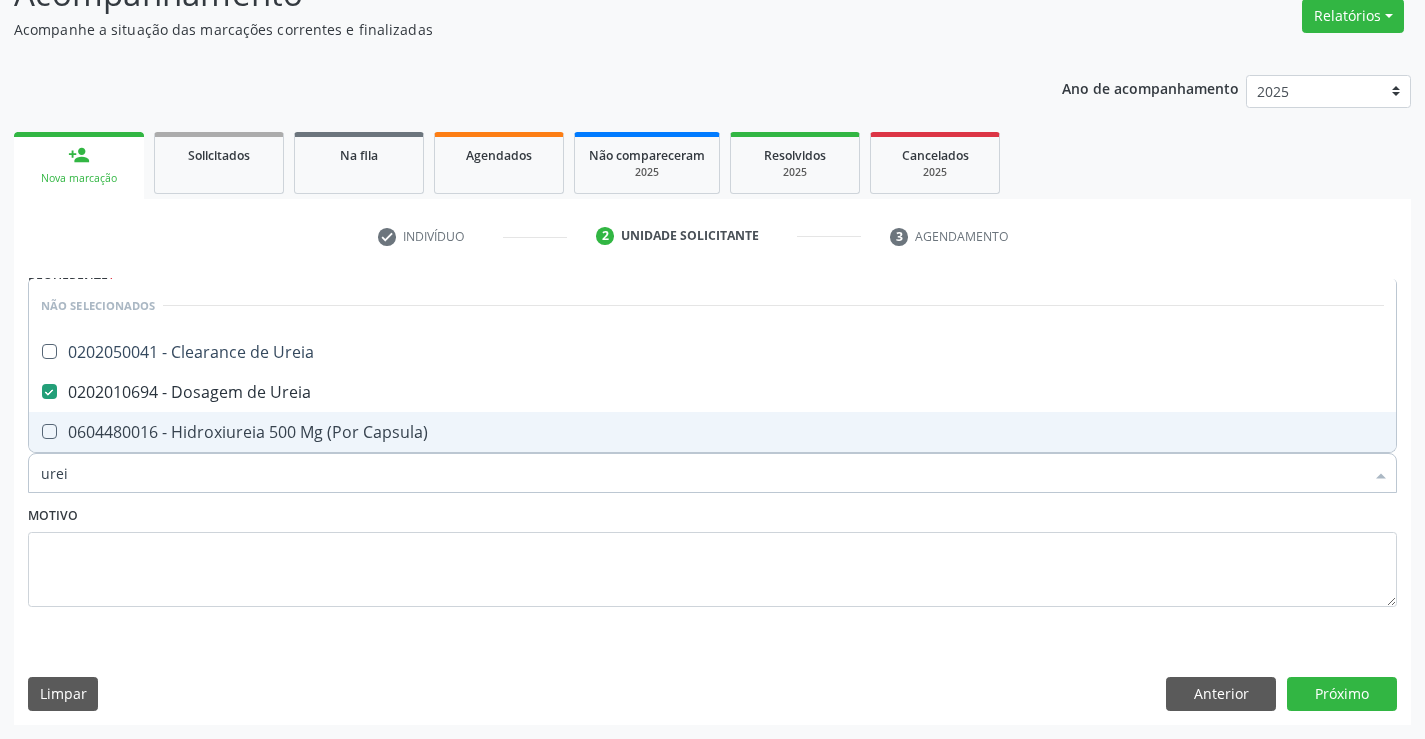 type on "urei" 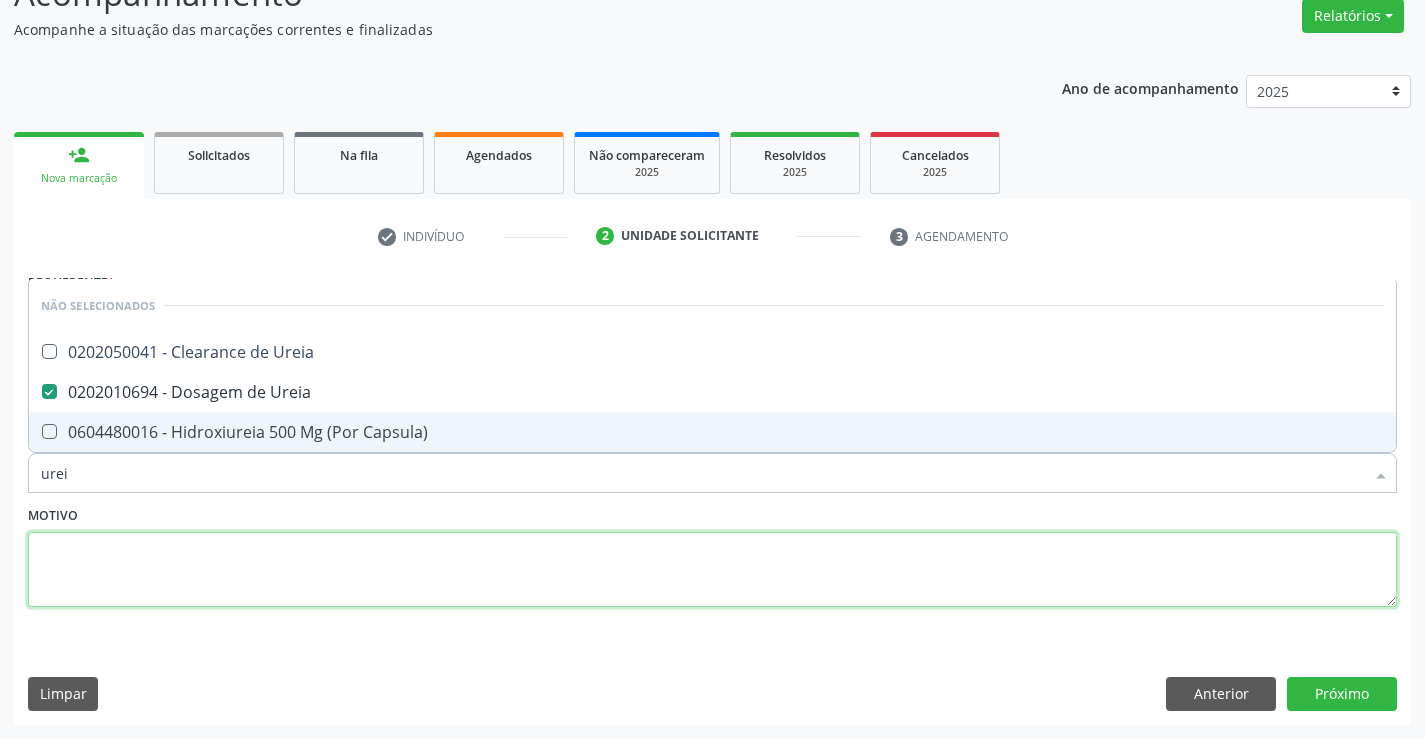 click at bounding box center (712, 570) 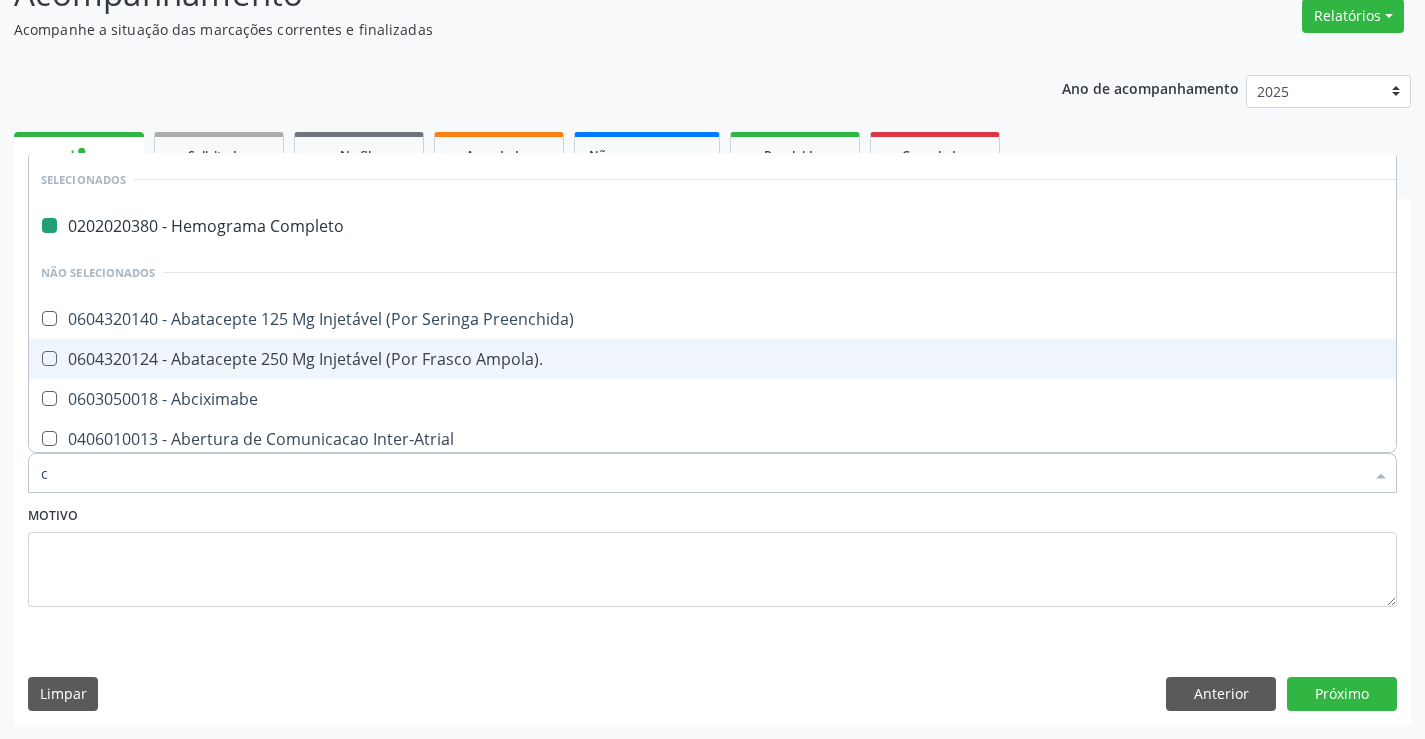 type on "cr" 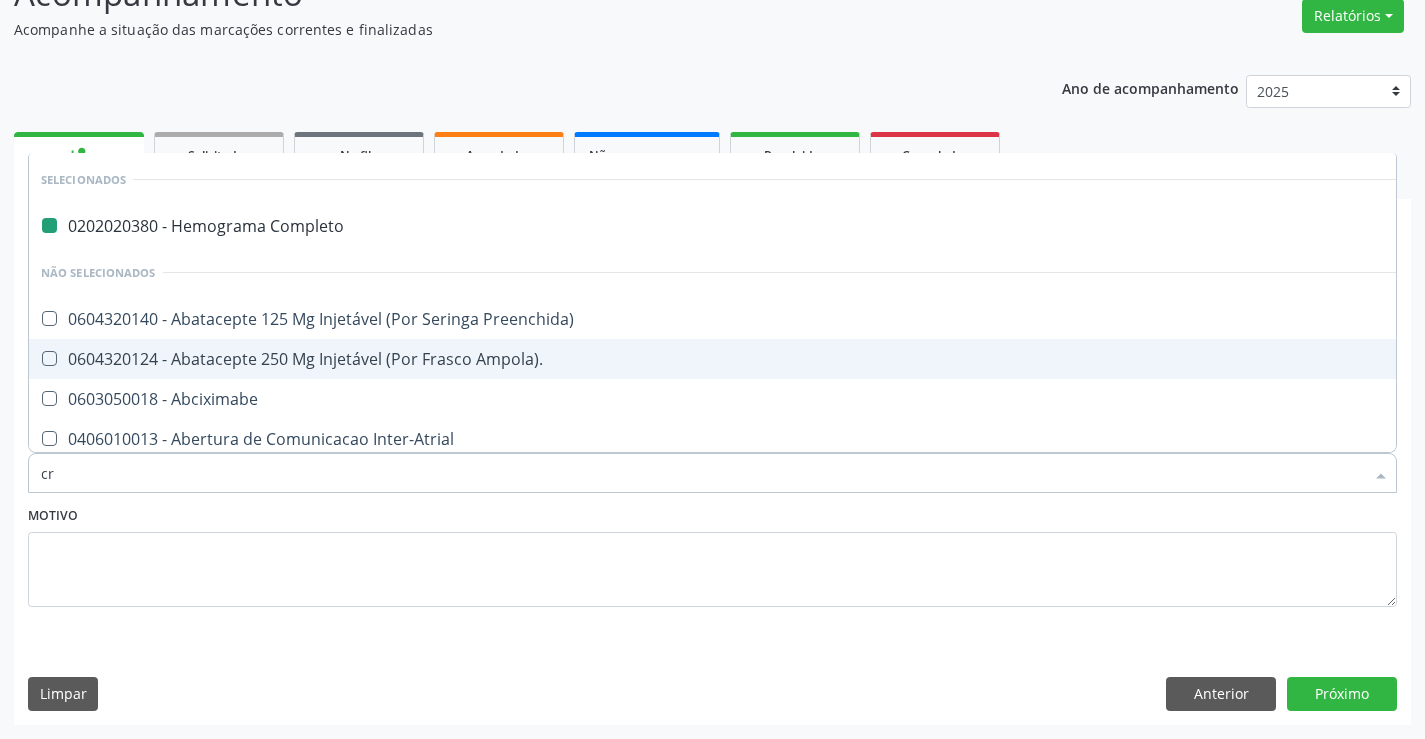 checkbox on "false" 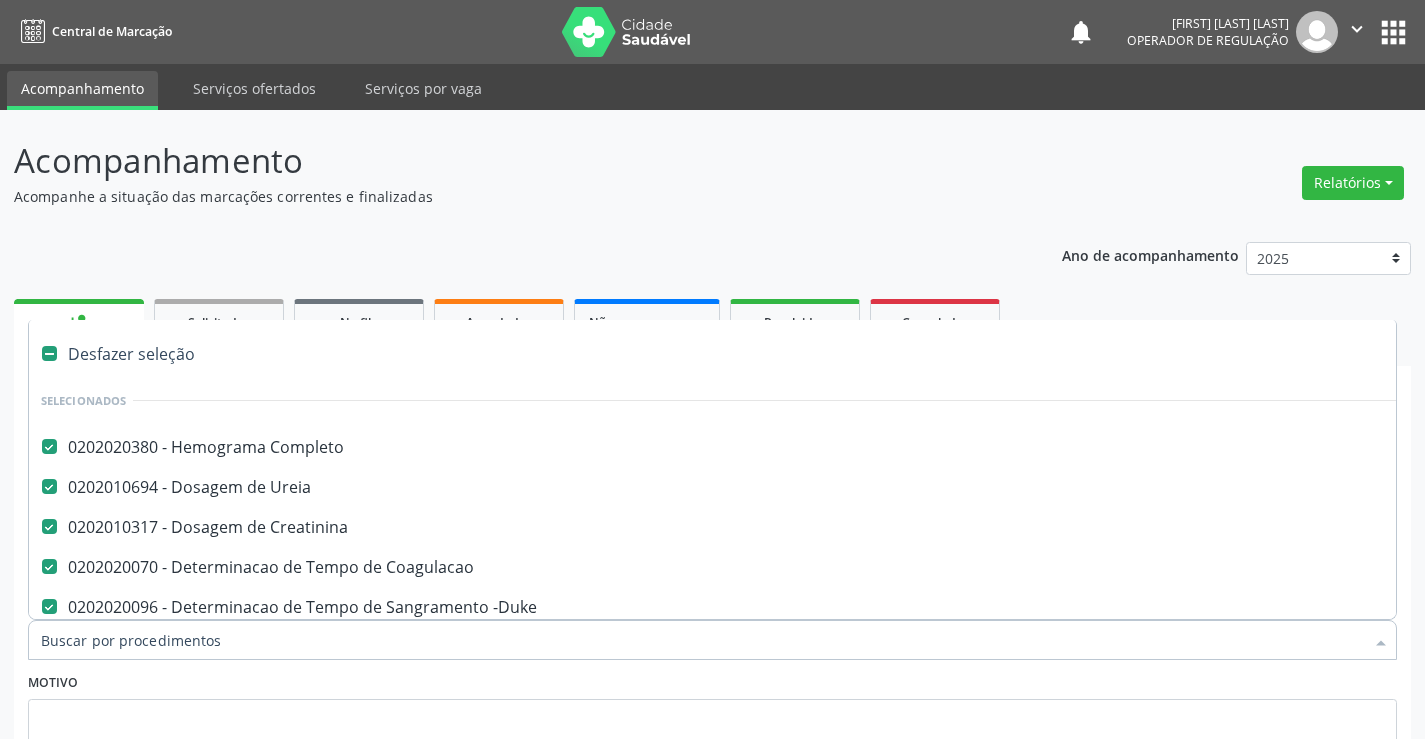 scroll, scrollTop: 167, scrollLeft: 0, axis: vertical 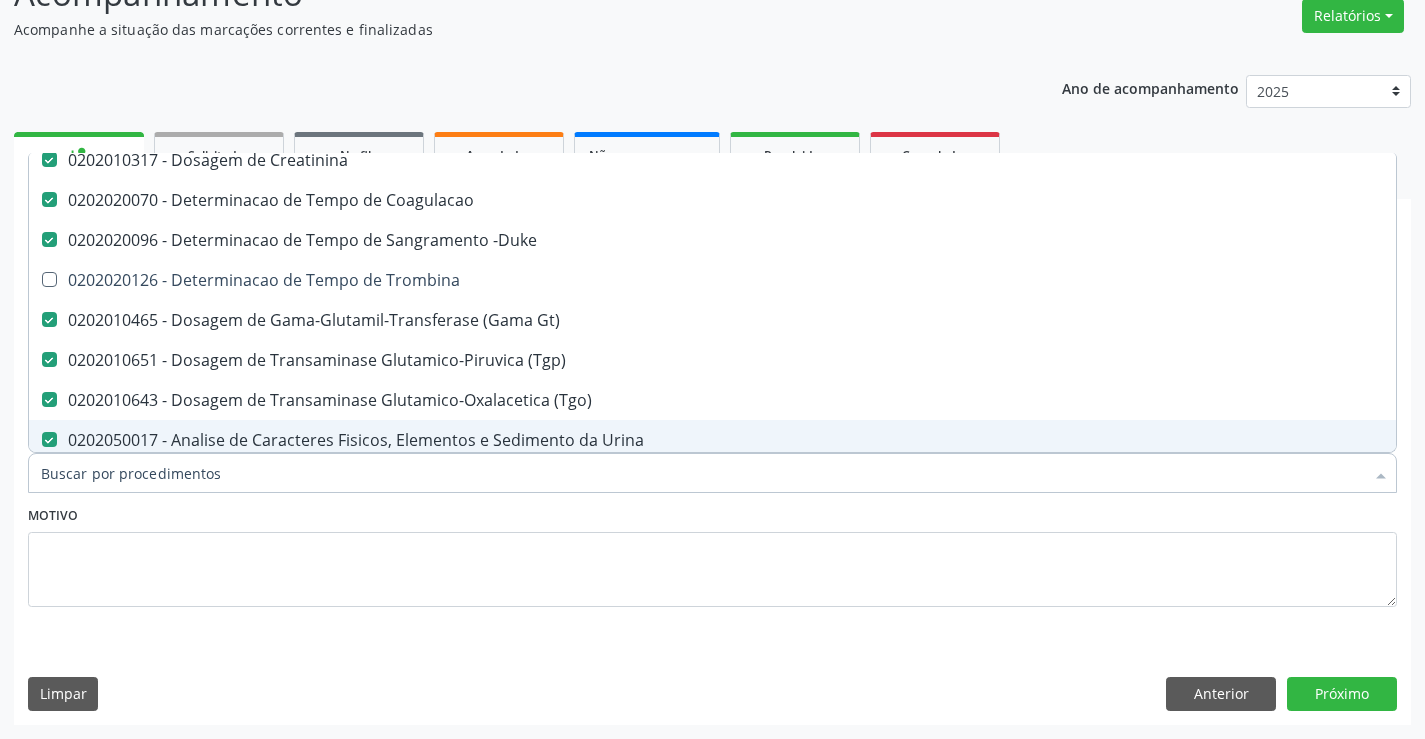 click on "Item de agendamento
*" at bounding box center (702, 473) 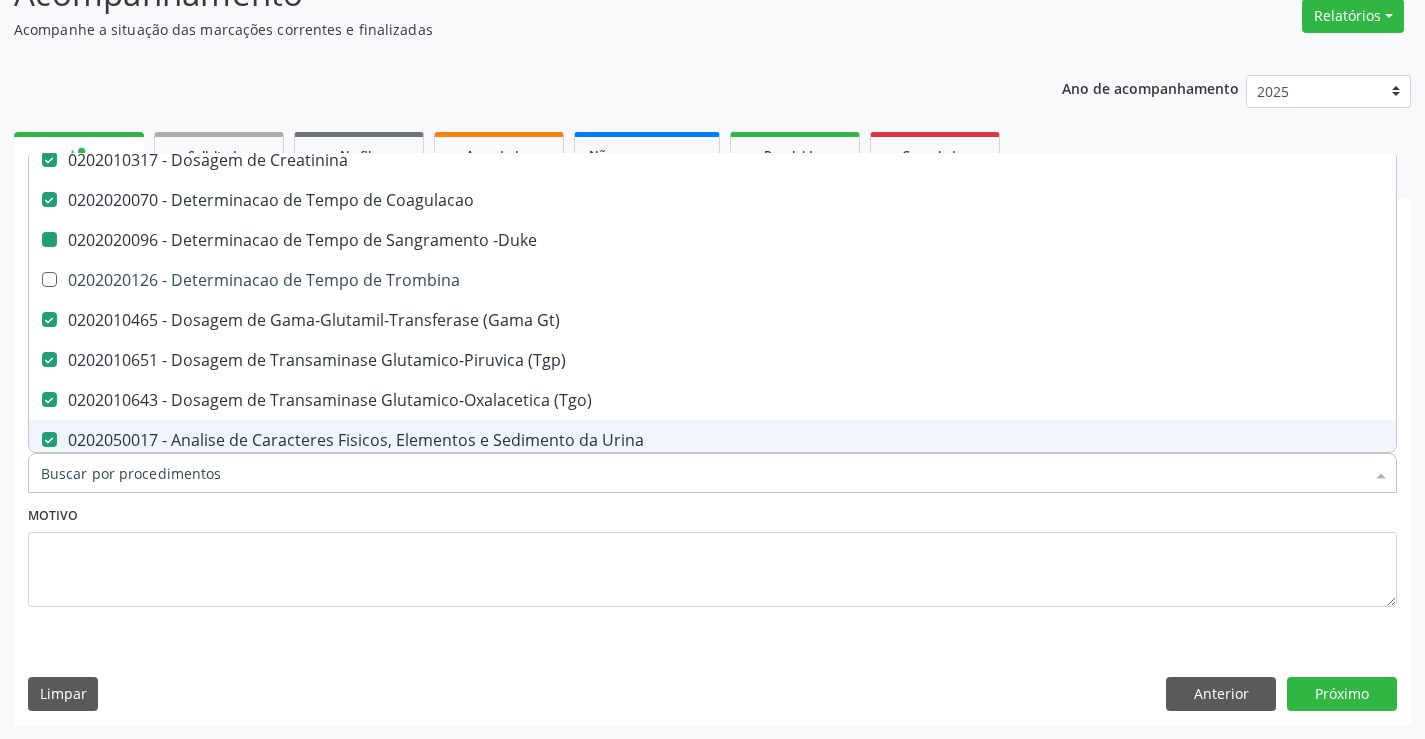 type on "t" 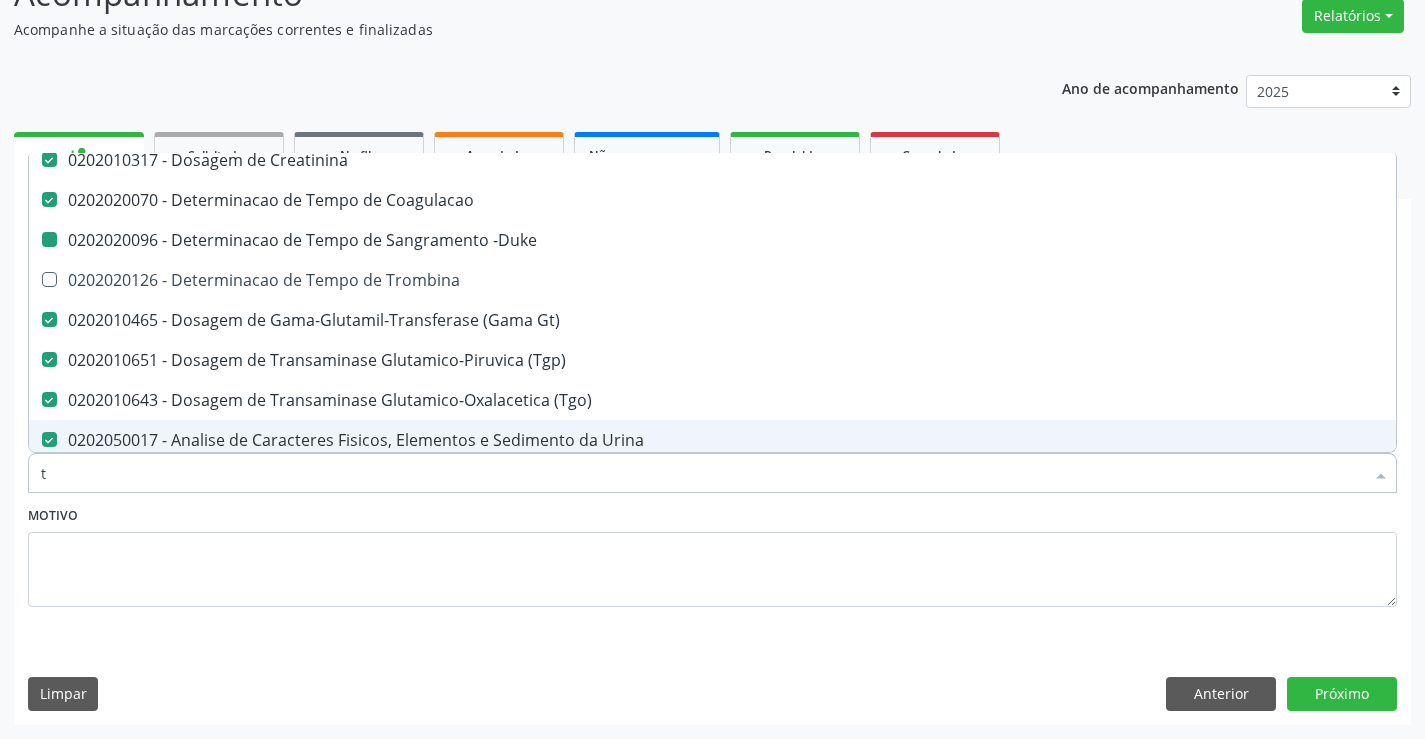 checkbox on "false" 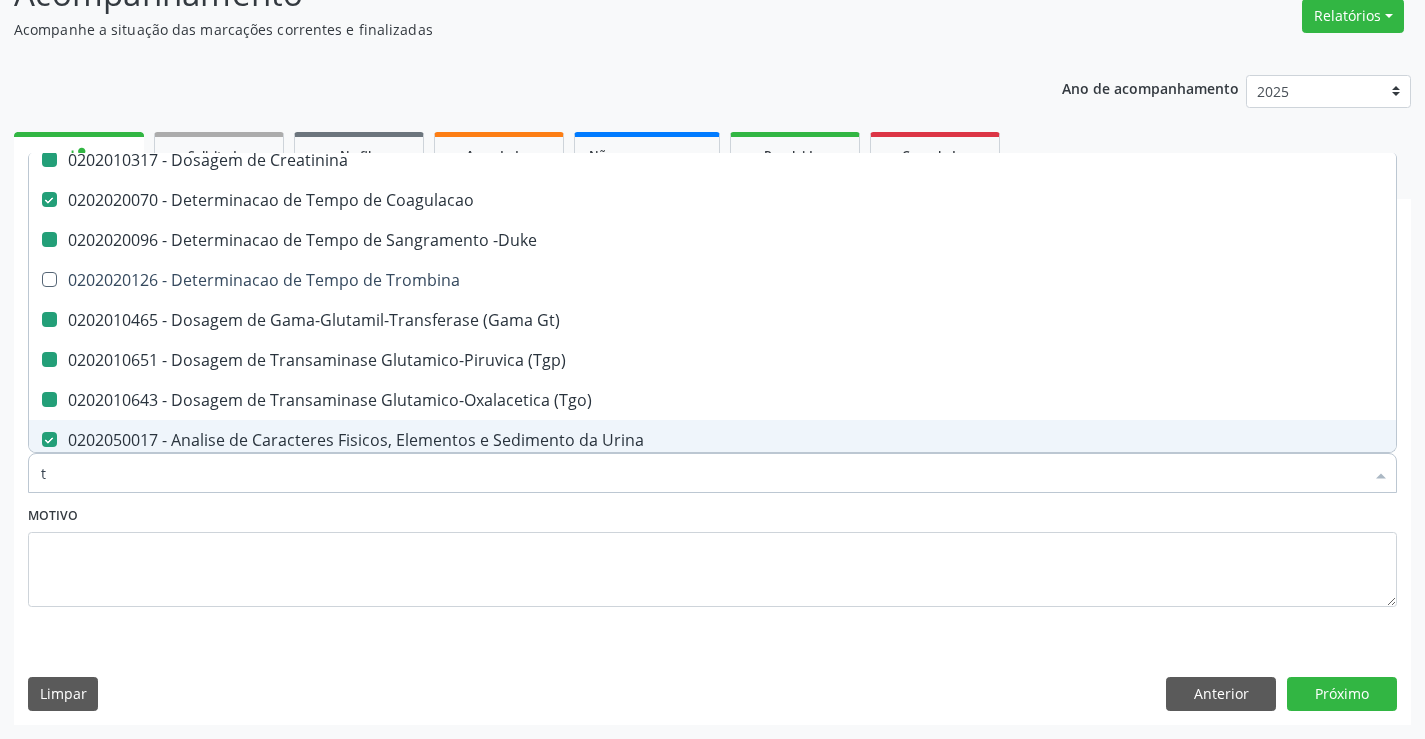 type on "te" 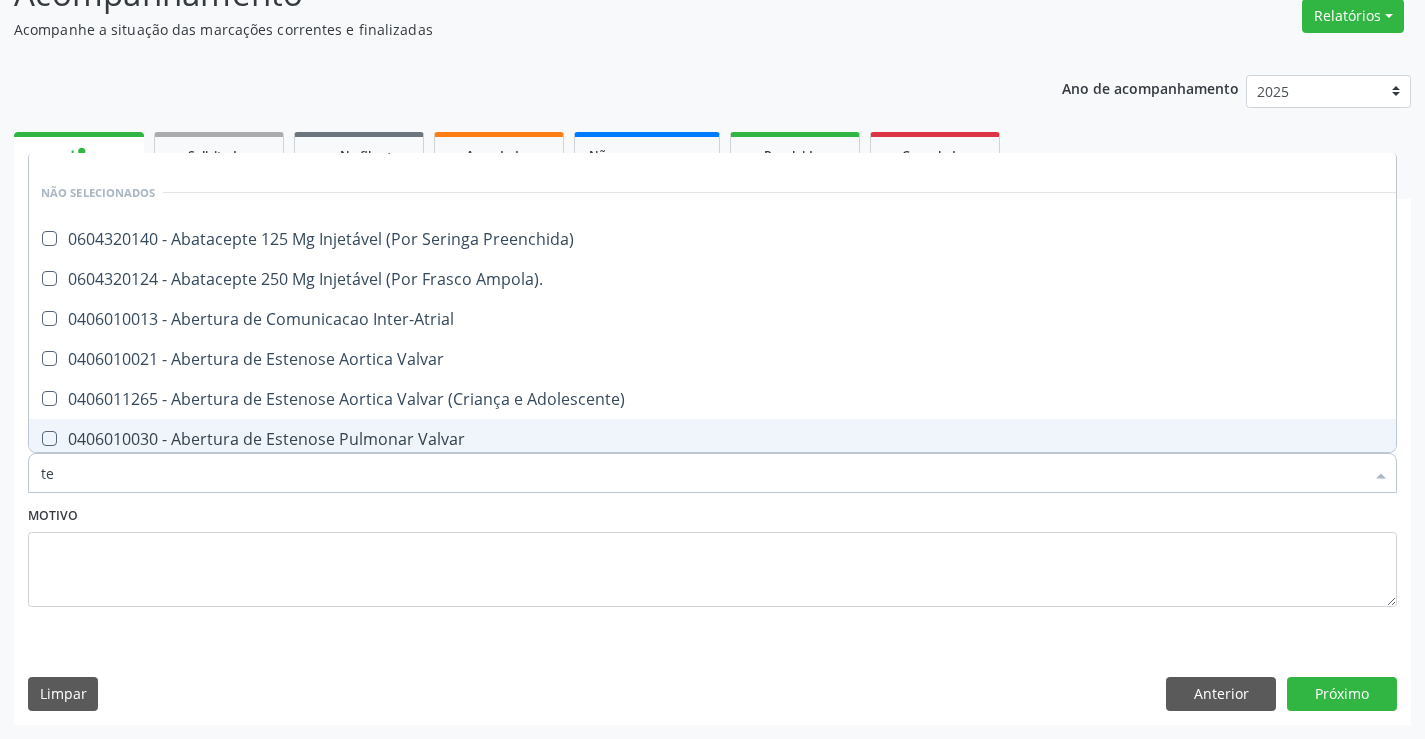 scroll, scrollTop: 146, scrollLeft: 0, axis: vertical 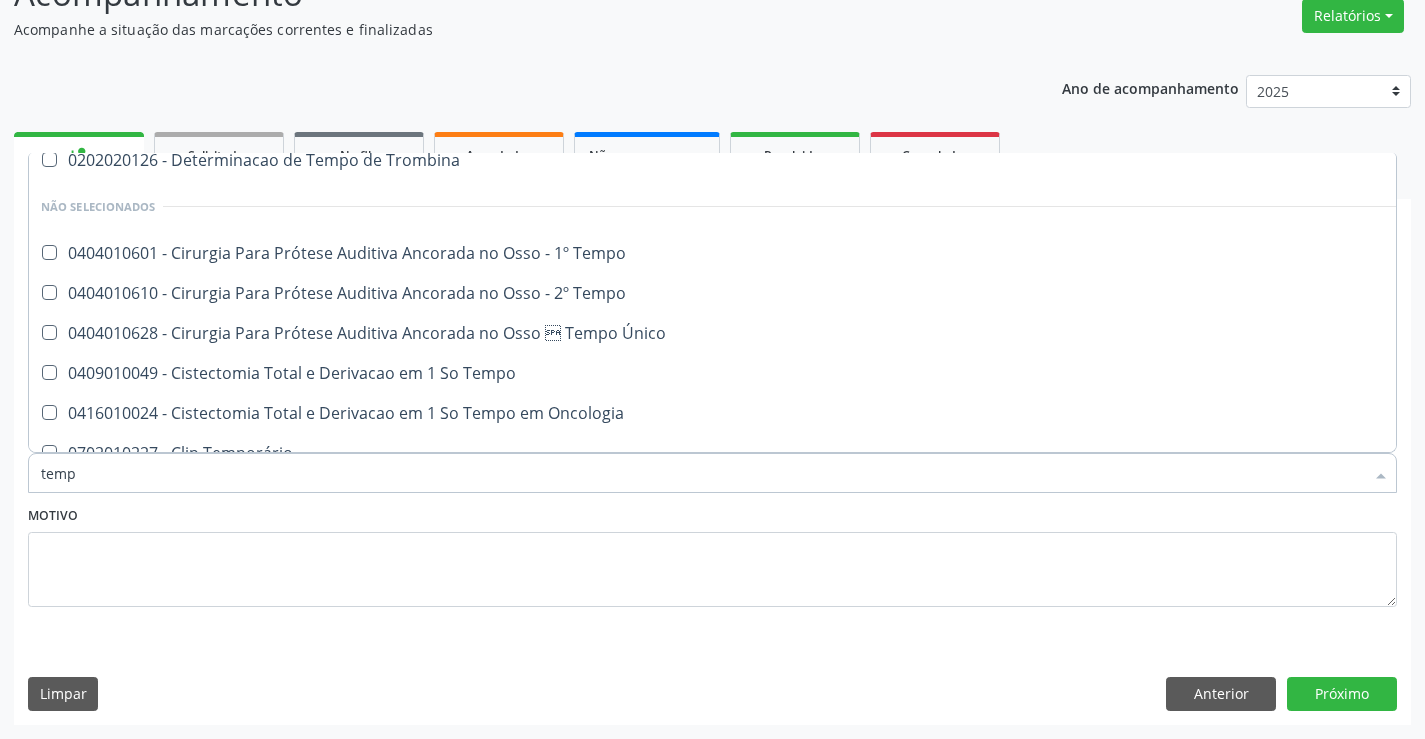 type on "tempo" 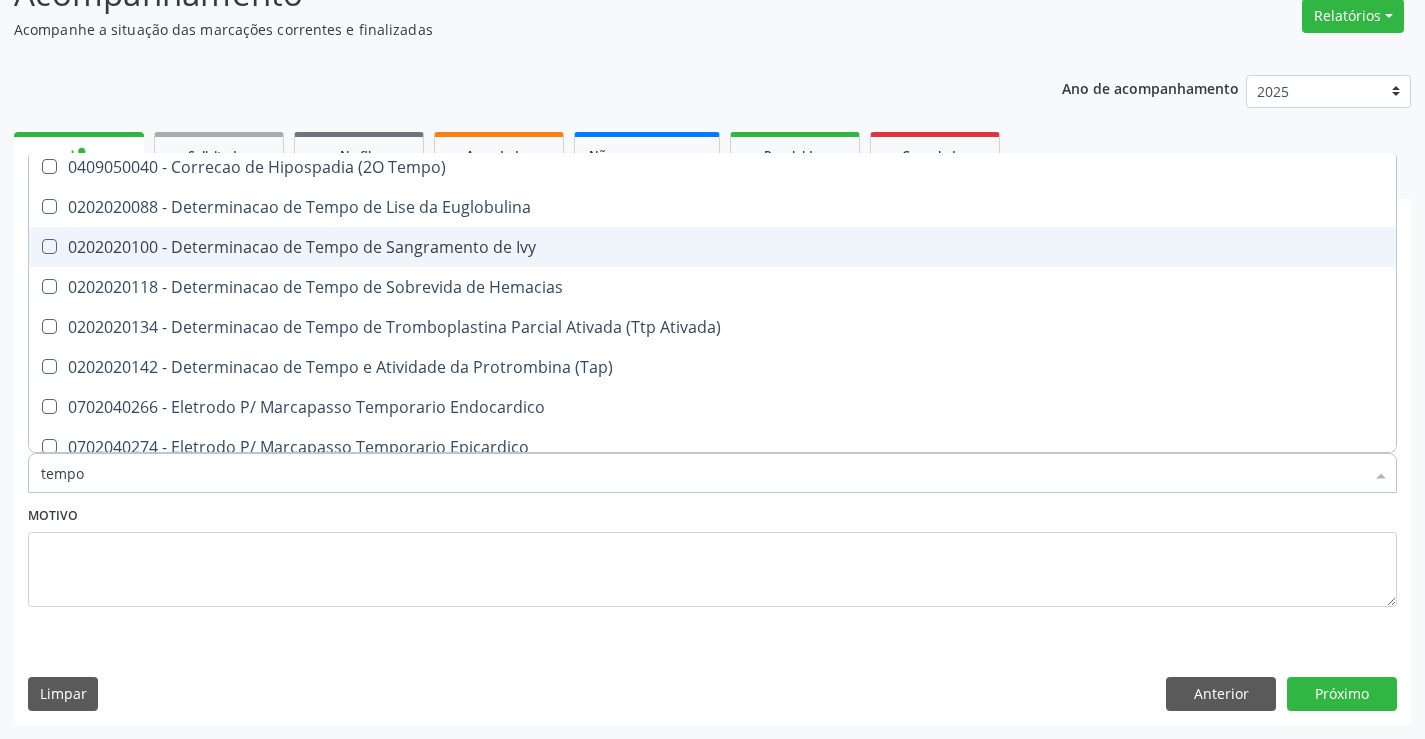 scroll, scrollTop: 546, scrollLeft: 0, axis: vertical 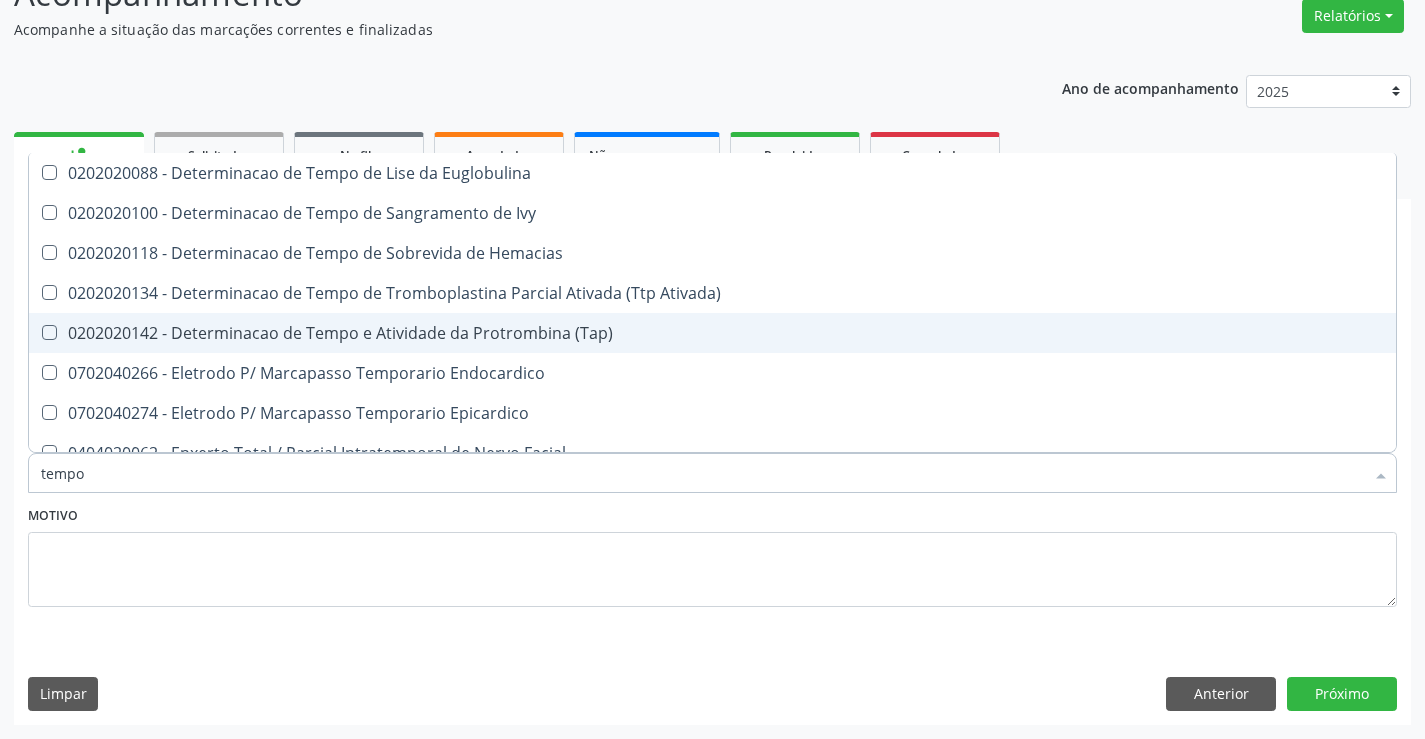 click on "0202020142 - Determinacao de Tempo e Atividade da Protrombina (Tap)" at bounding box center (756, 333) 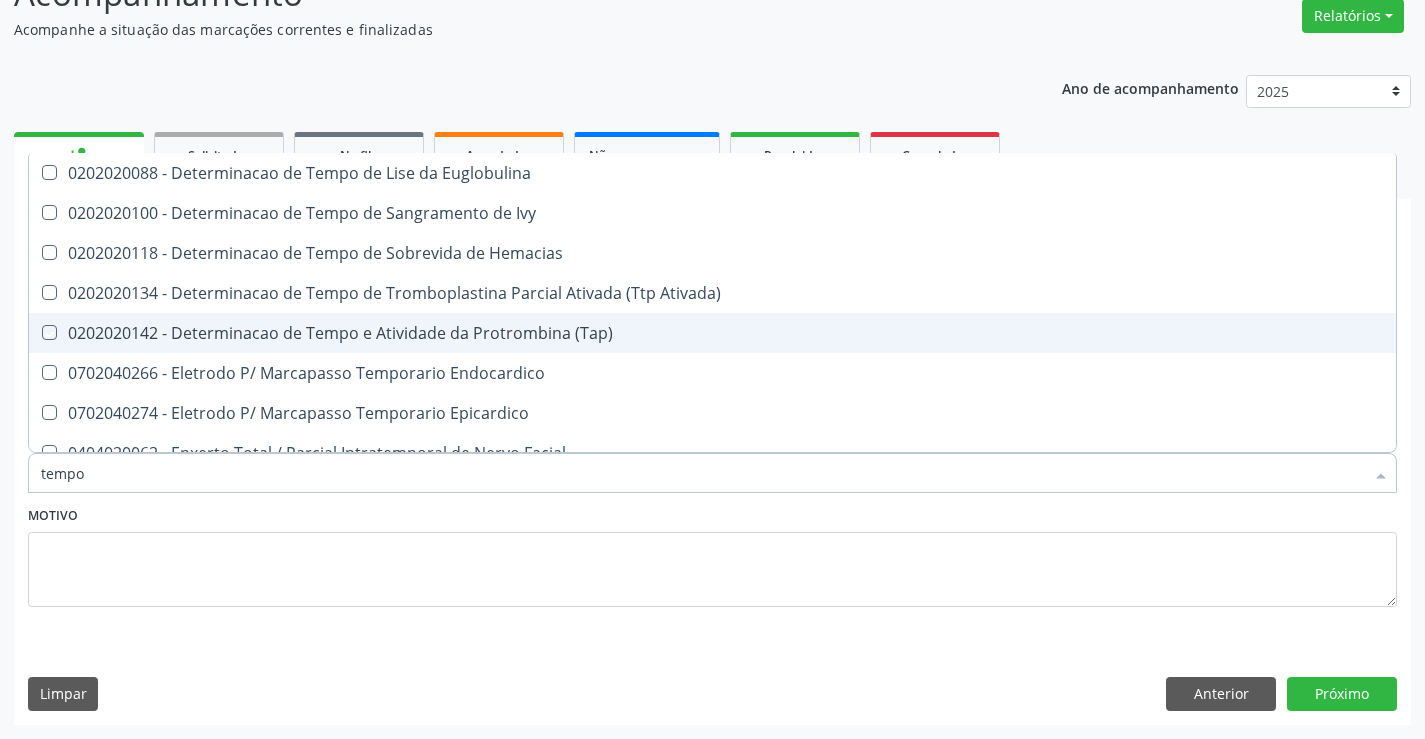 checkbox on "true" 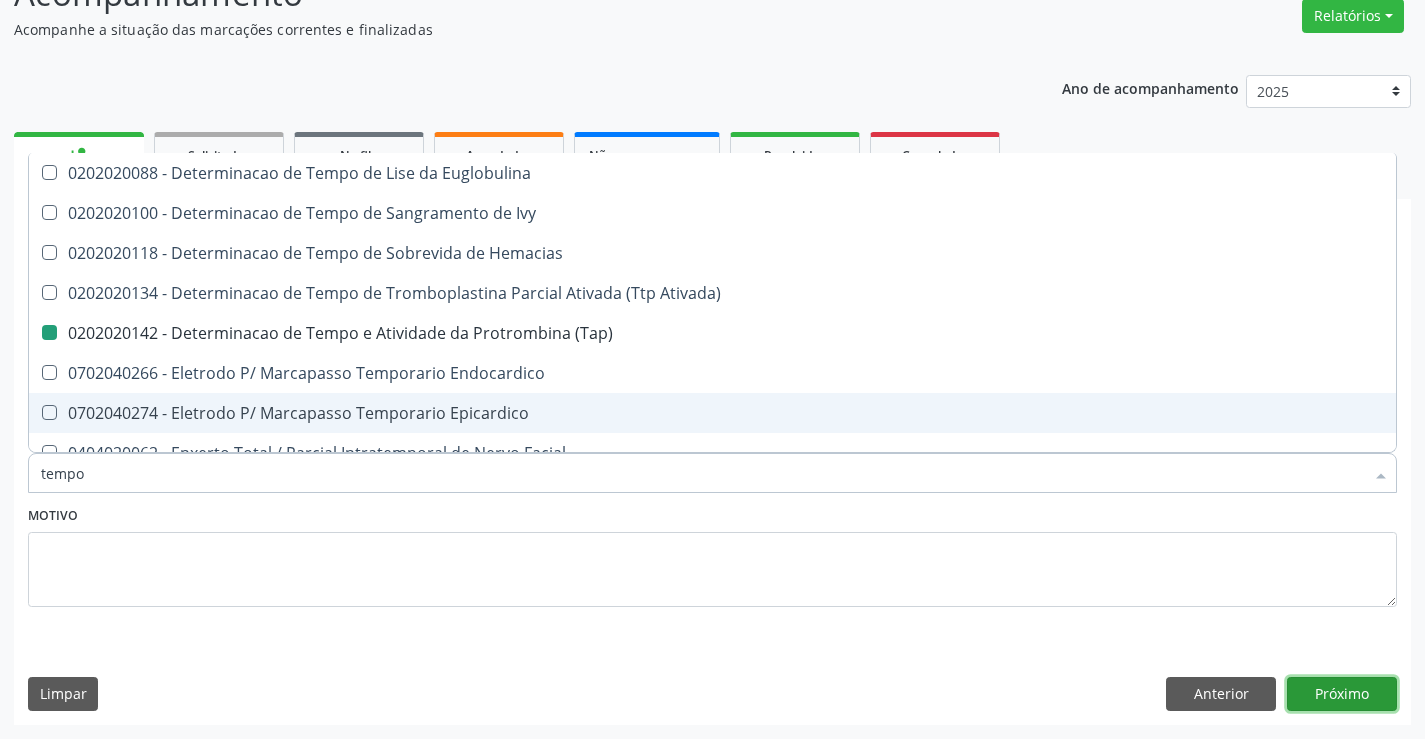 click on "Próximo" at bounding box center (1342, 694) 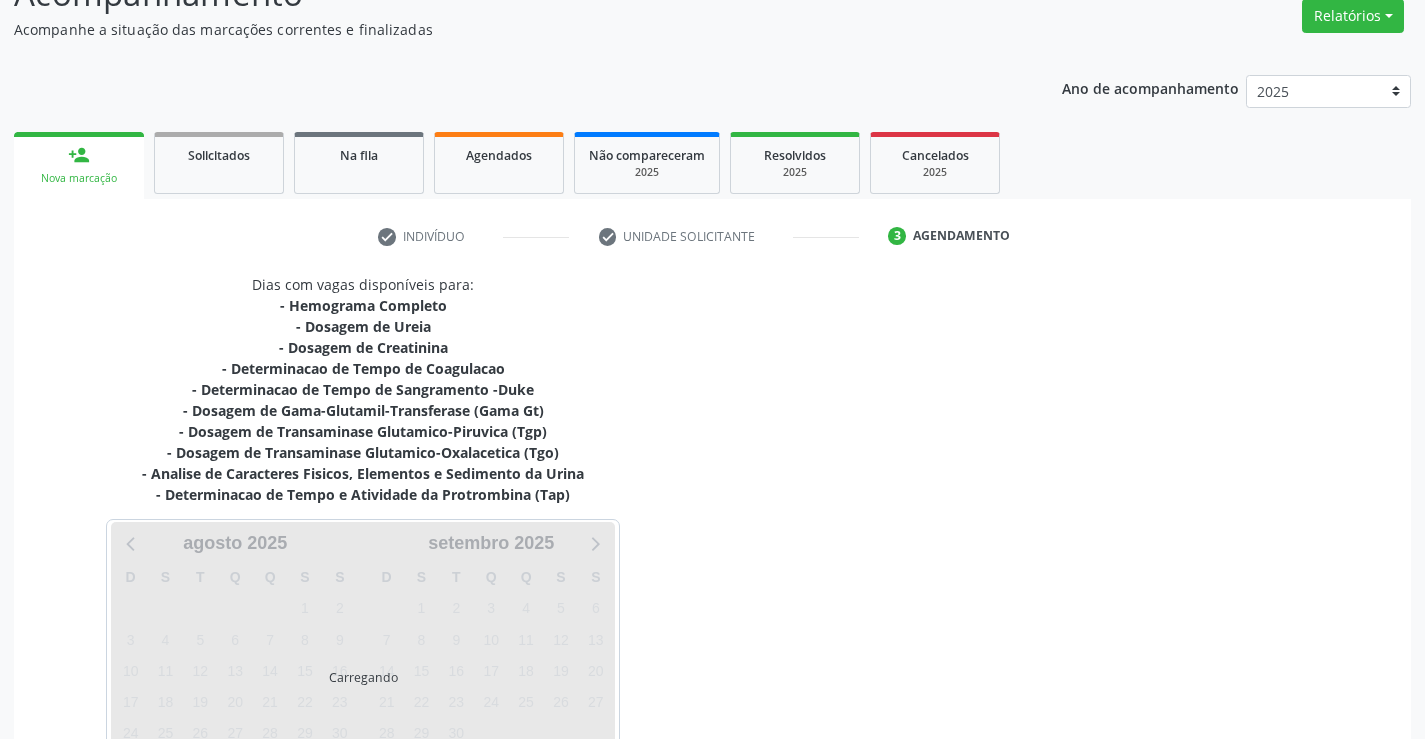 scroll, scrollTop: 0, scrollLeft: 0, axis: both 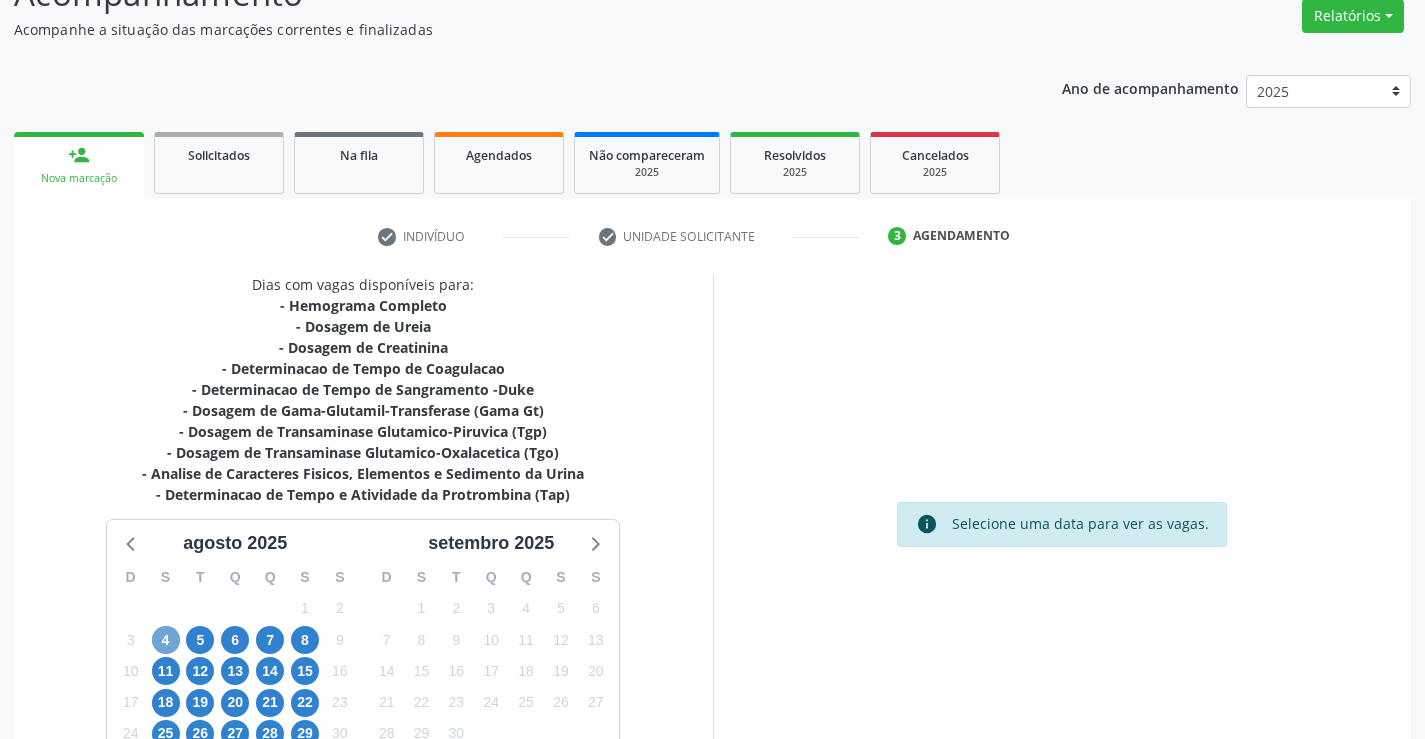 click on "4" at bounding box center (166, 640) 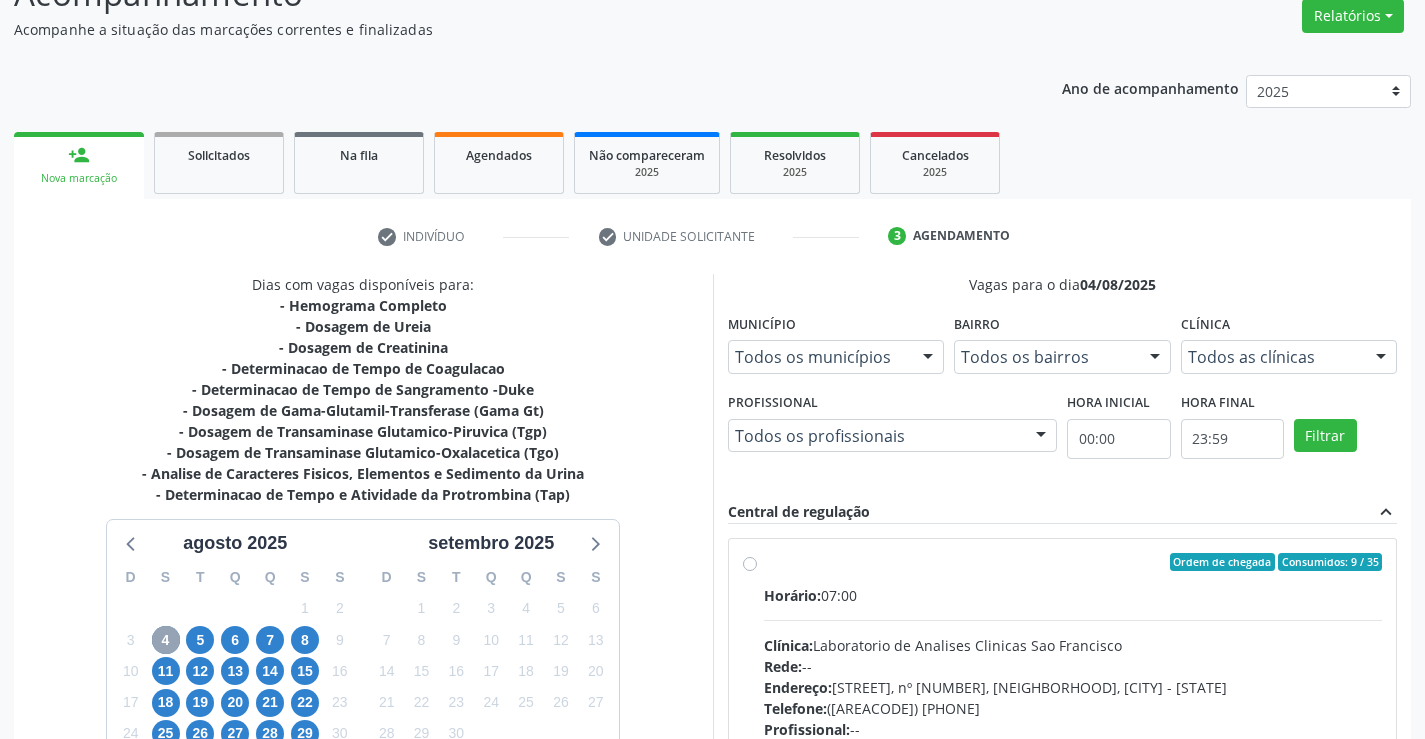 scroll, scrollTop: 267, scrollLeft: 0, axis: vertical 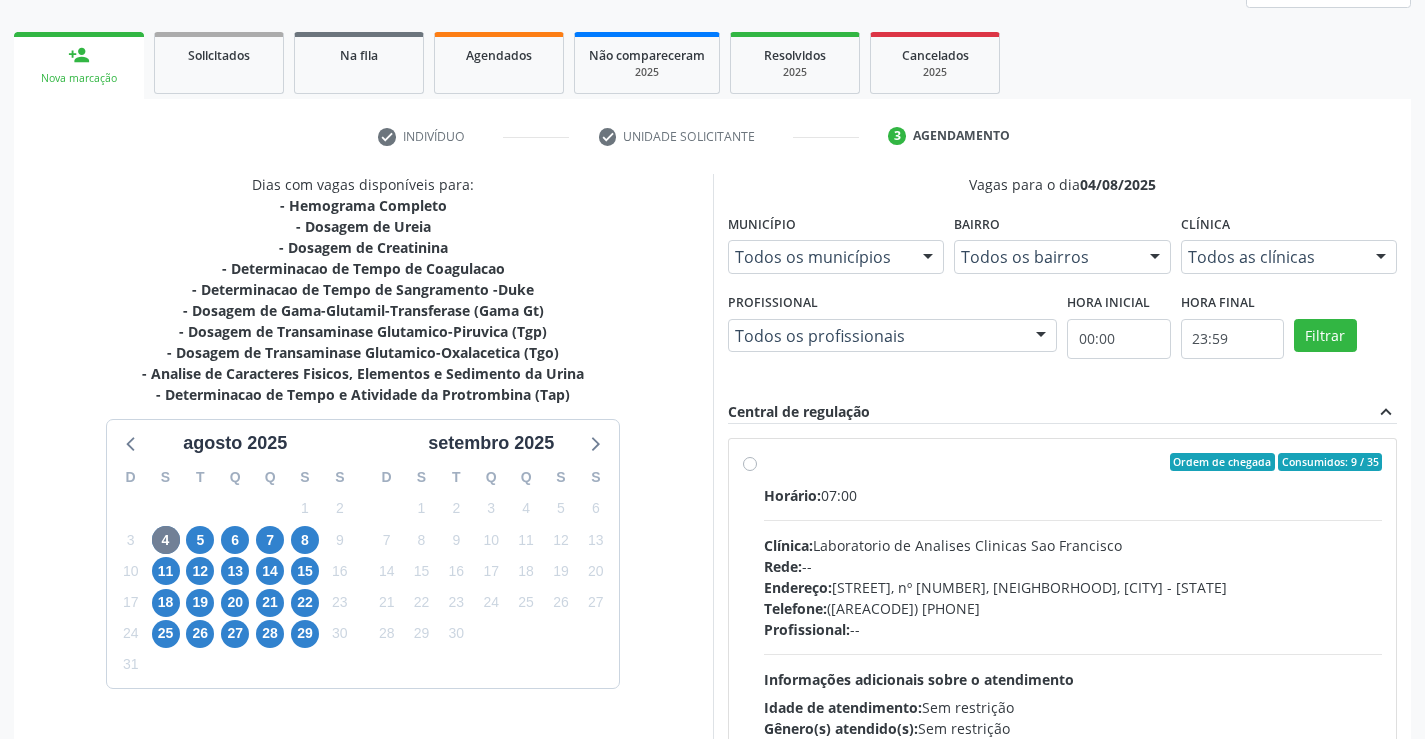 click on "Ordem de chegada
Consumidos: 9 / 35
Horário:   07:00
Clínica:  Laboratorio de Analises Clinicas Sao Francisco
Rede:
--
Endereço:   Terreo, nº 258, Centro, Campo Formoso - BA
Telefone:   (74) 36453588
Profissional:
--
Informações adicionais sobre o atendimento
Idade de atendimento:
Sem restrição
Gênero(s) atendido(s):
Sem restrição
Informações adicionais:
--" at bounding box center [1073, 606] 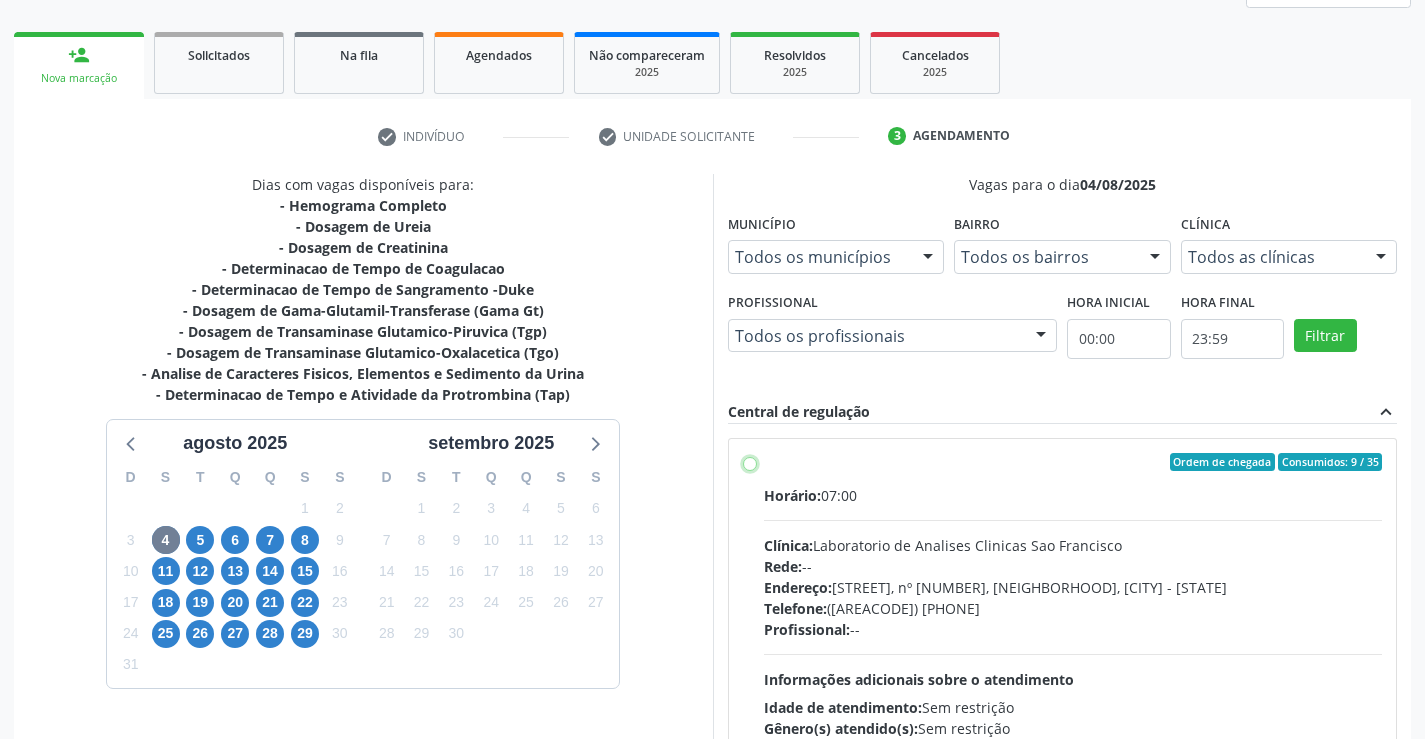 radio on "true" 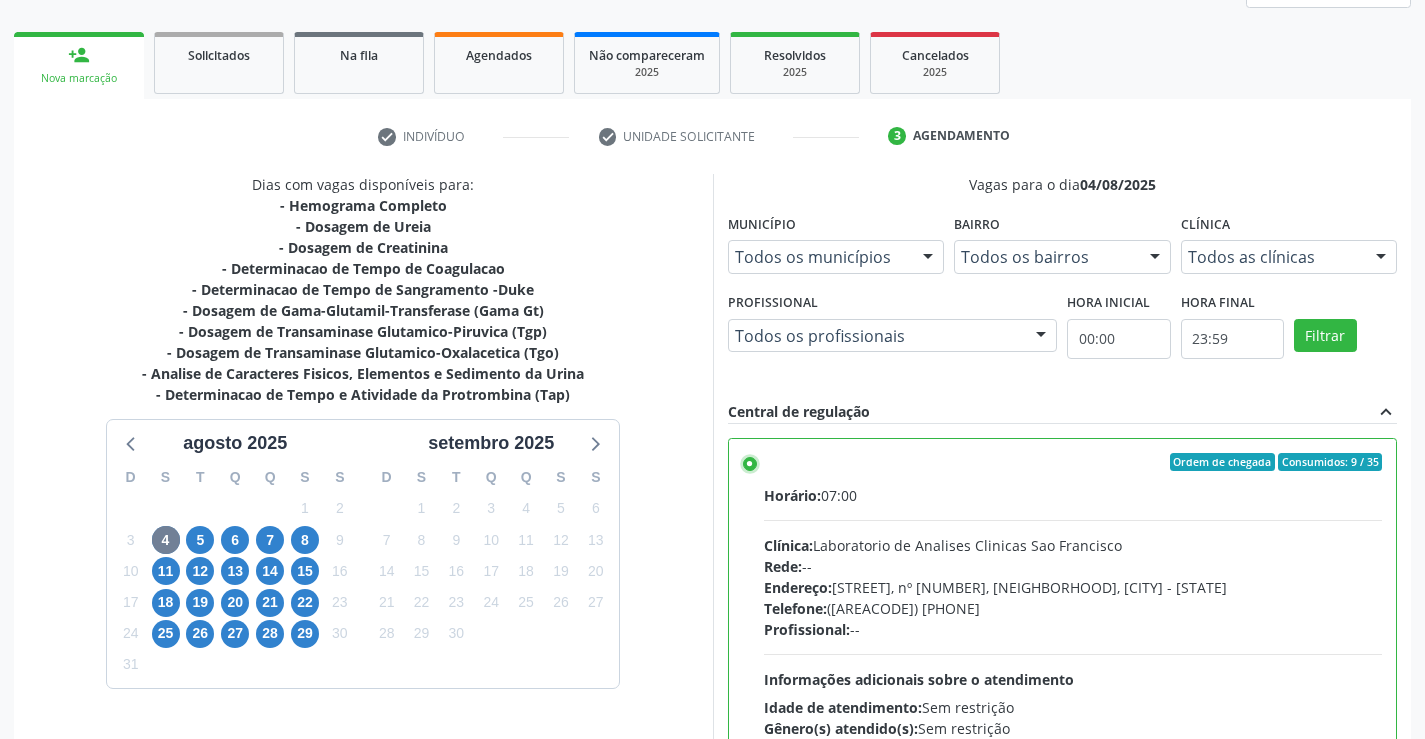 scroll, scrollTop: 456, scrollLeft: 0, axis: vertical 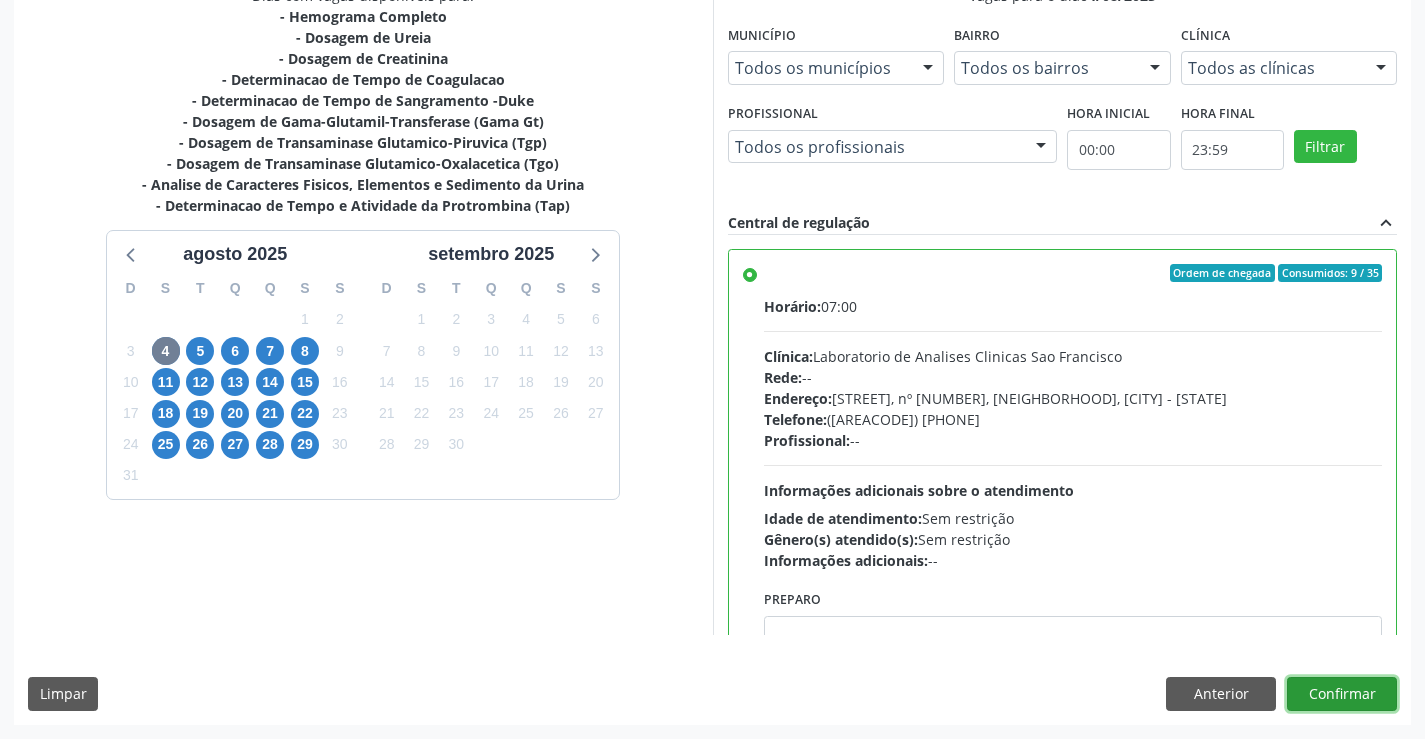 click on "Confirmar" at bounding box center [1342, 694] 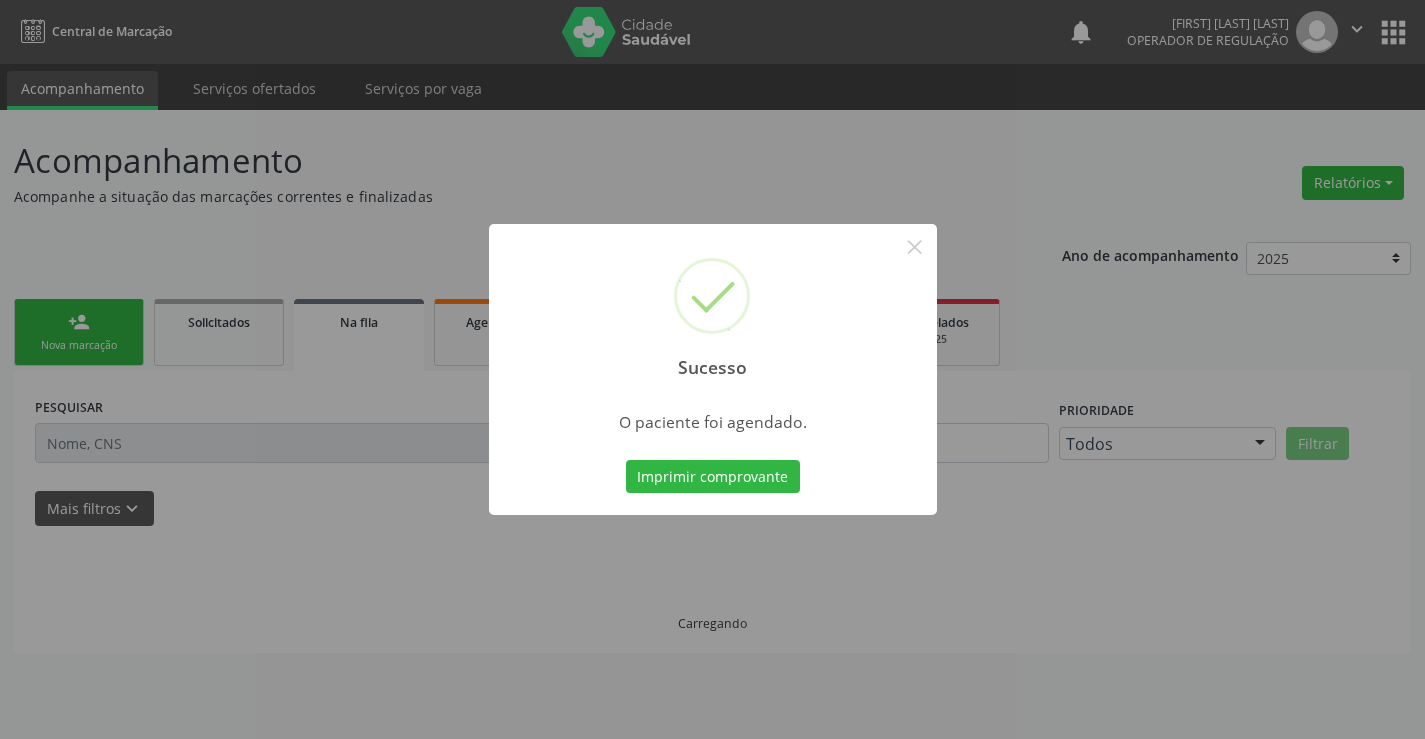 scroll, scrollTop: 0, scrollLeft: 0, axis: both 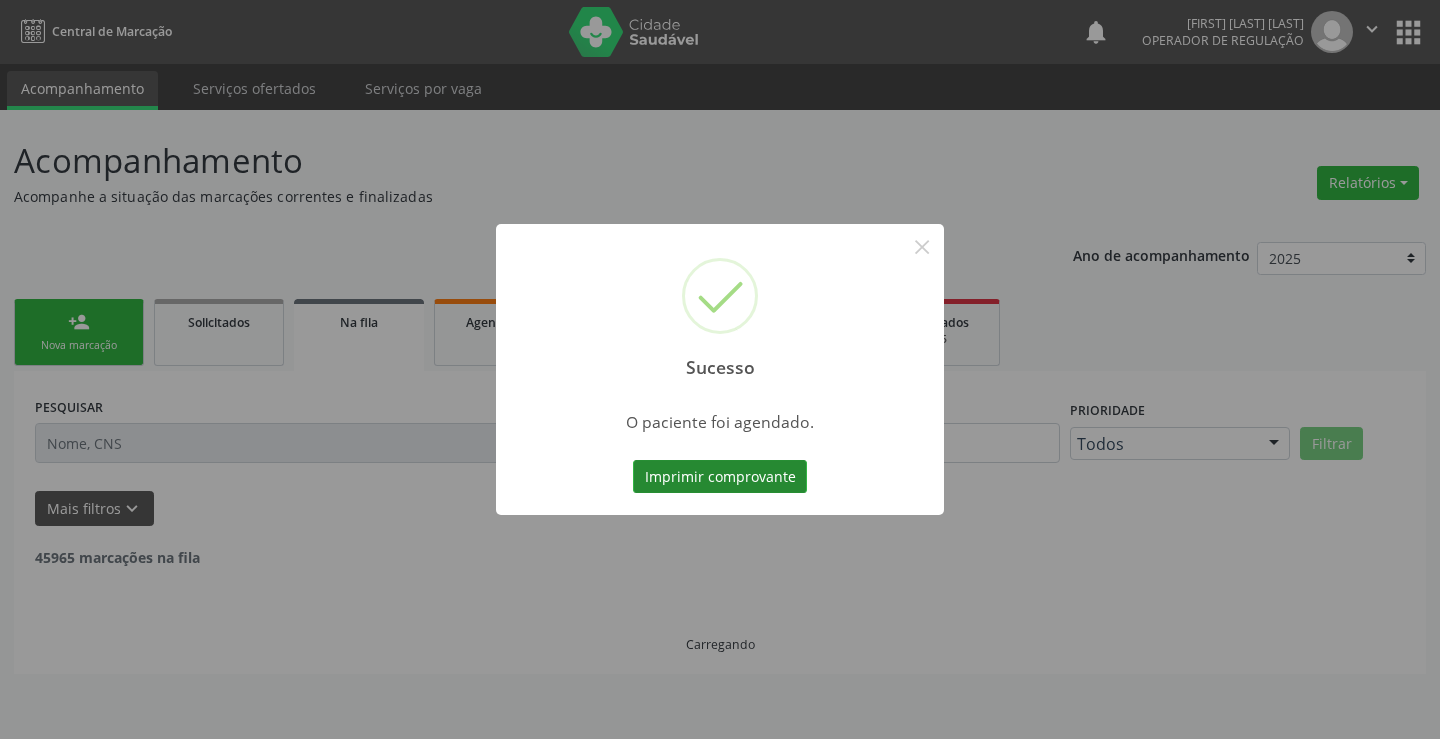 click on "Imprimir comprovante" at bounding box center [720, 477] 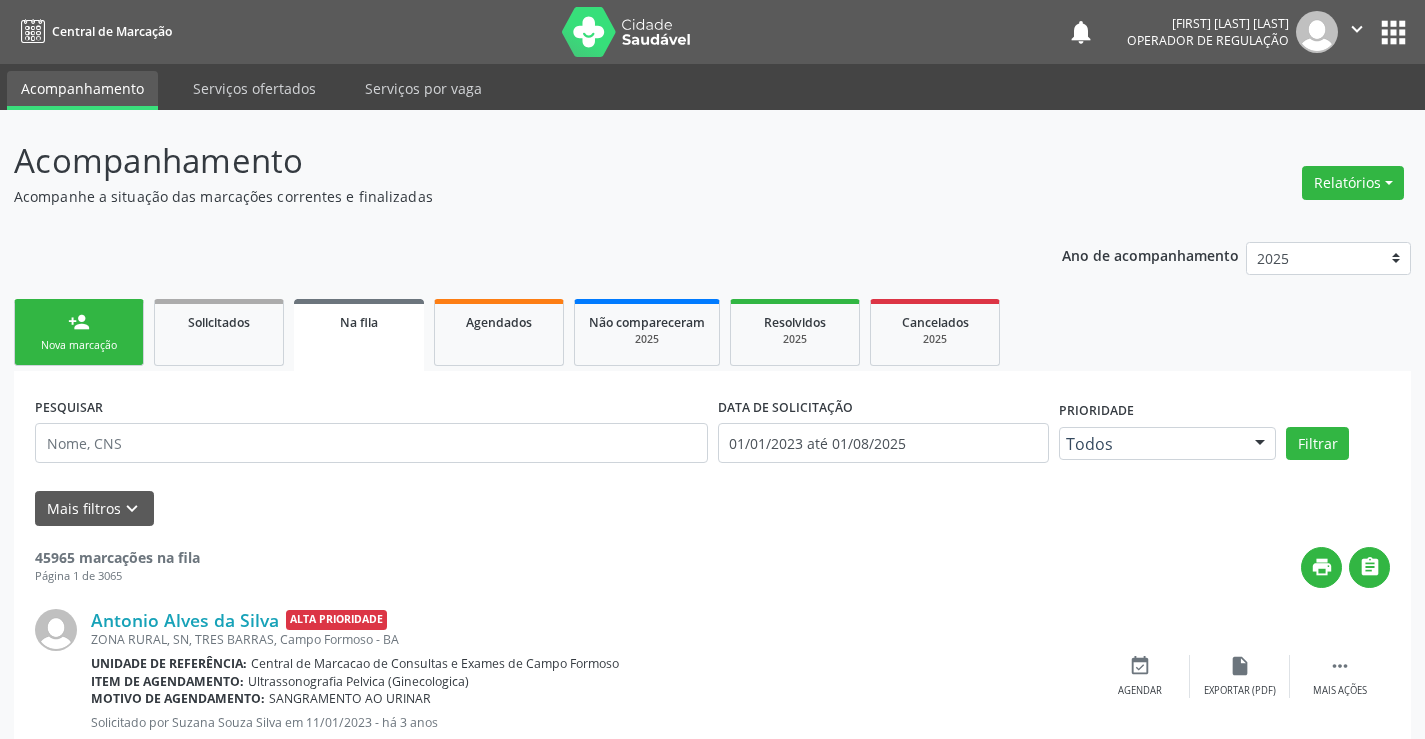 click on "person_add
Nova marcação" at bounding box center [79, 332] 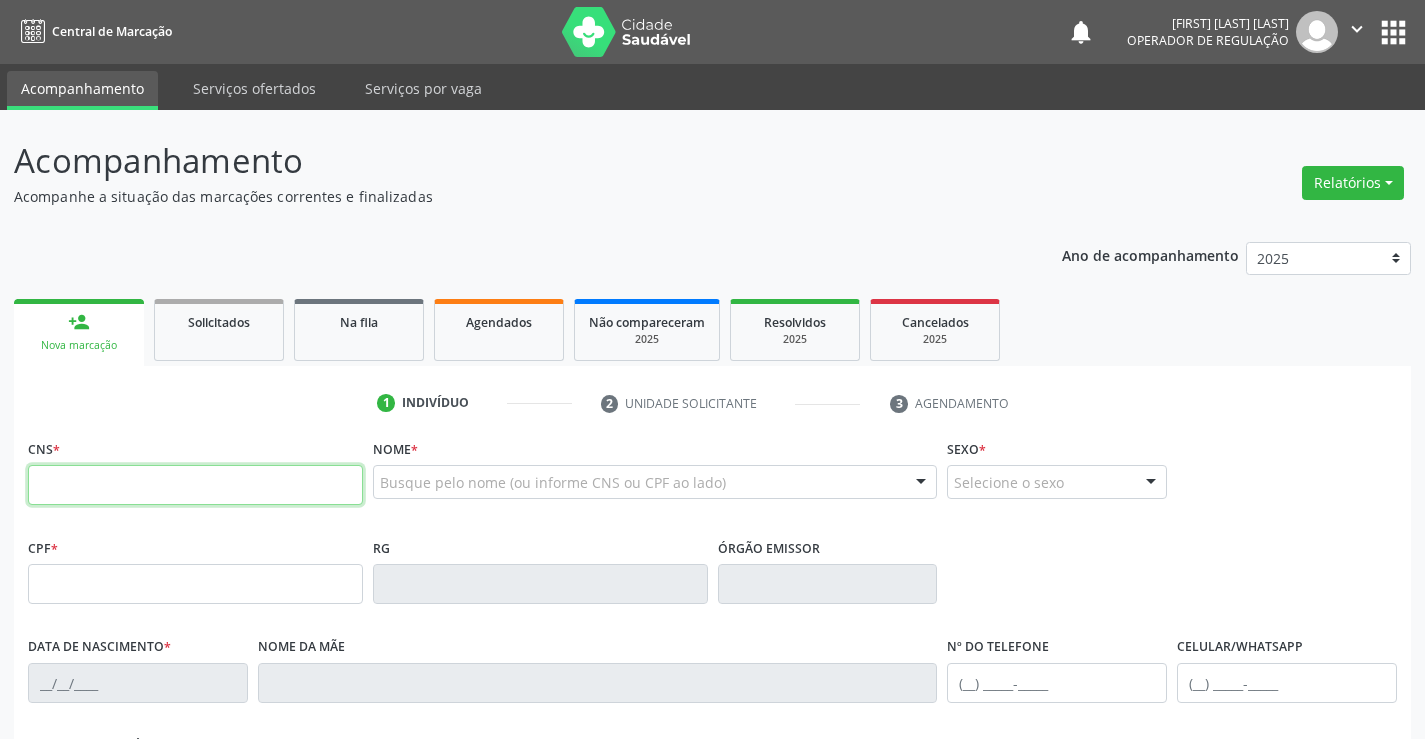 click at bounding box center (195, 485) 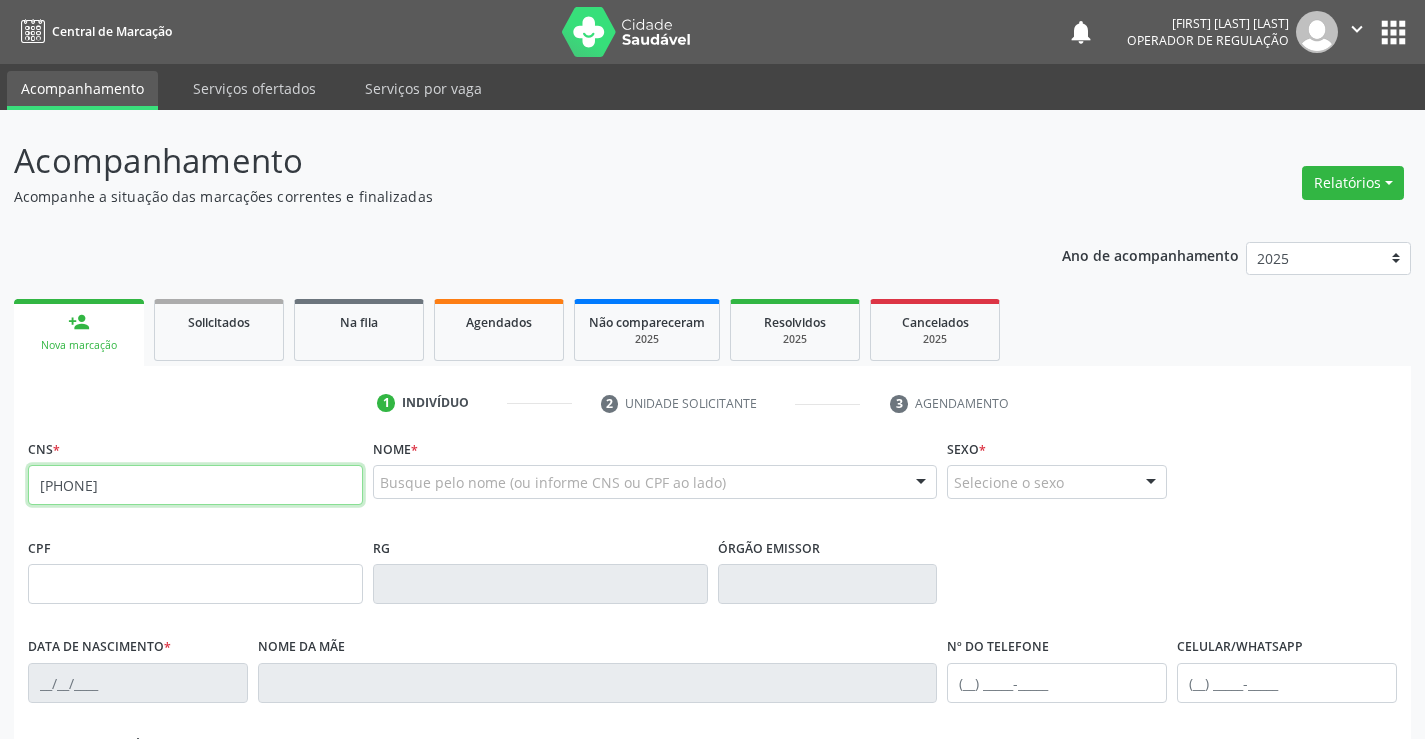 type on "704 2087 1541 1686" 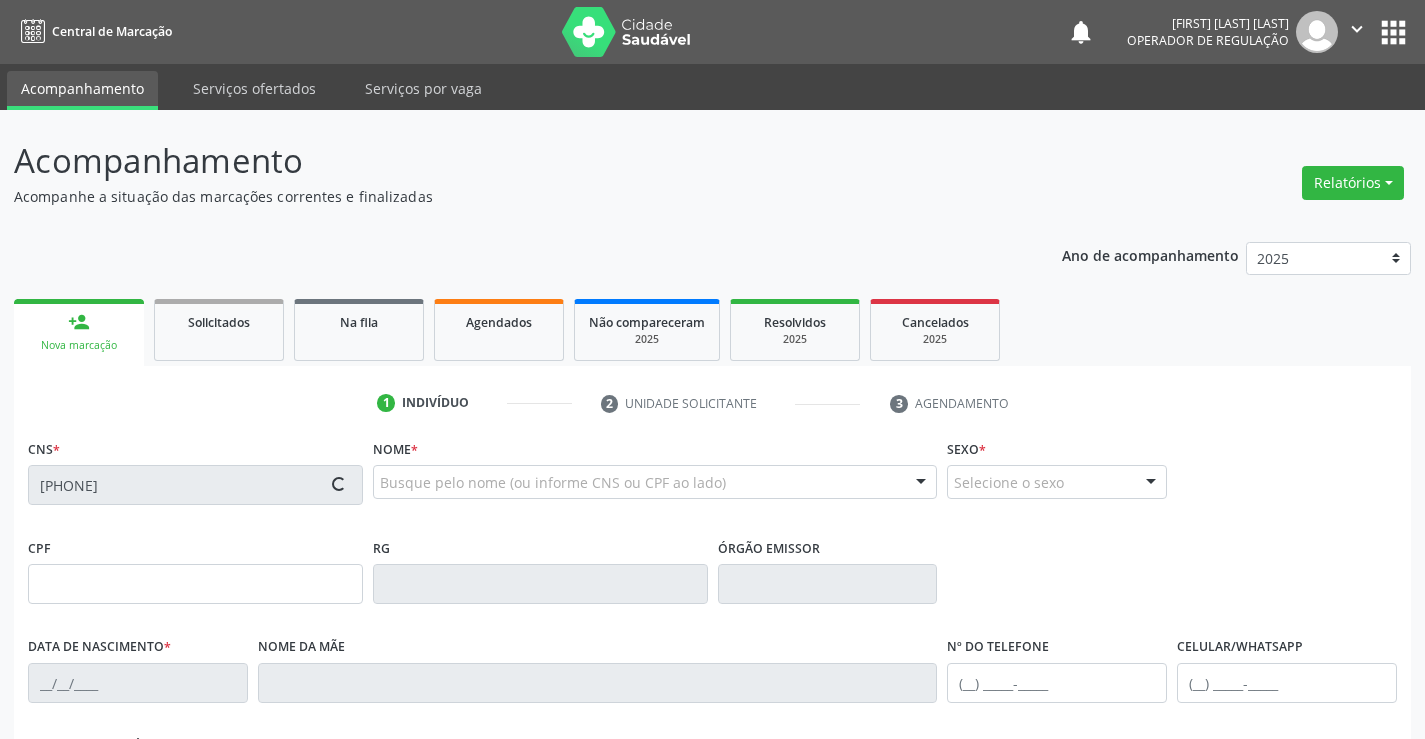type on "1544458517" 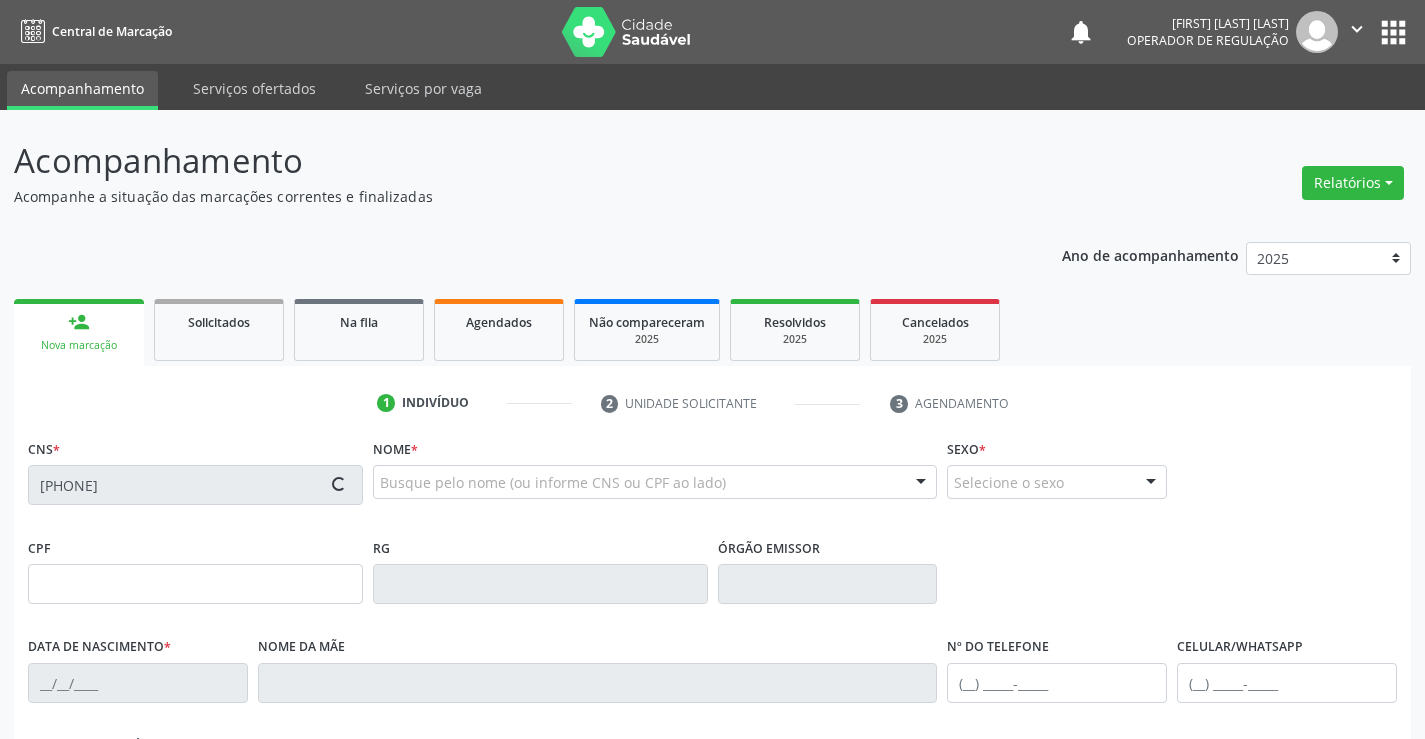 type on "24/05/1992" 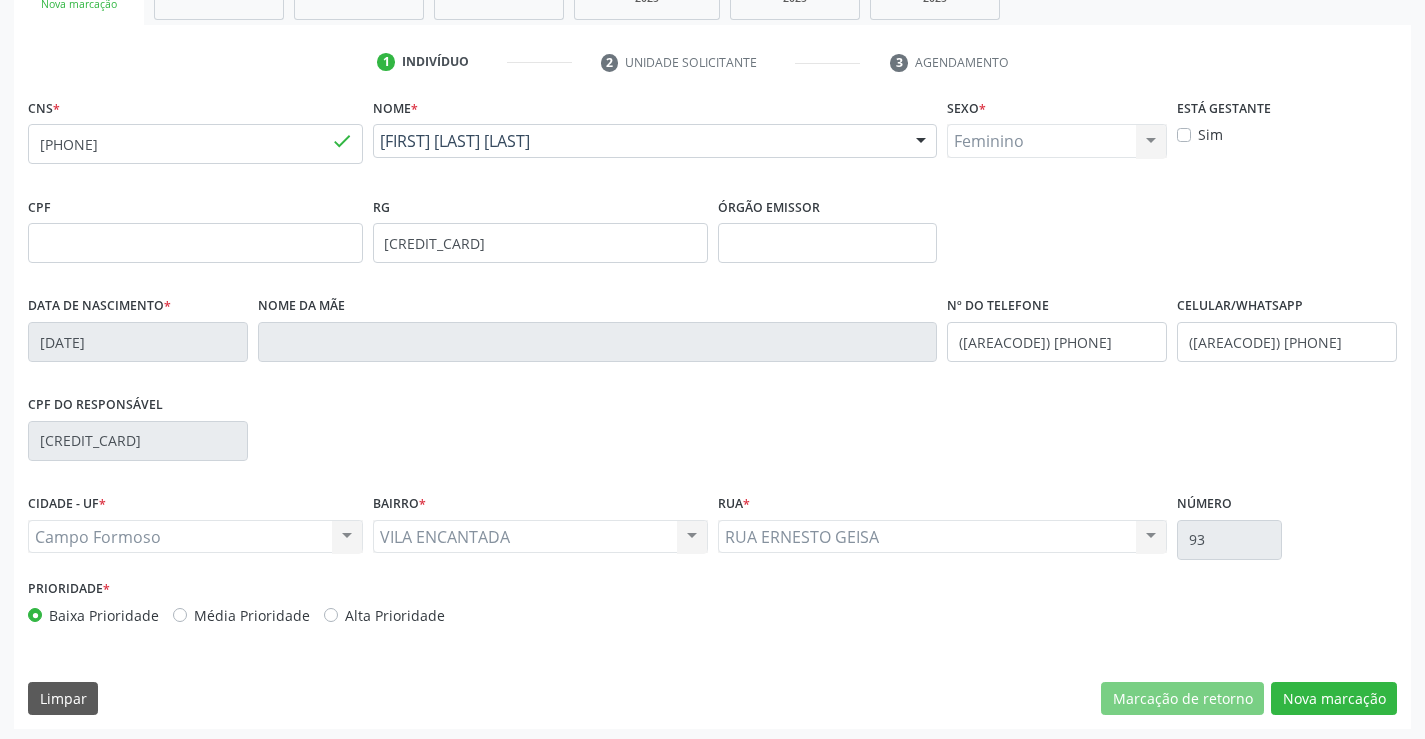scroll, scrollTop: 345, scrollLeft: 0, axis: vertical 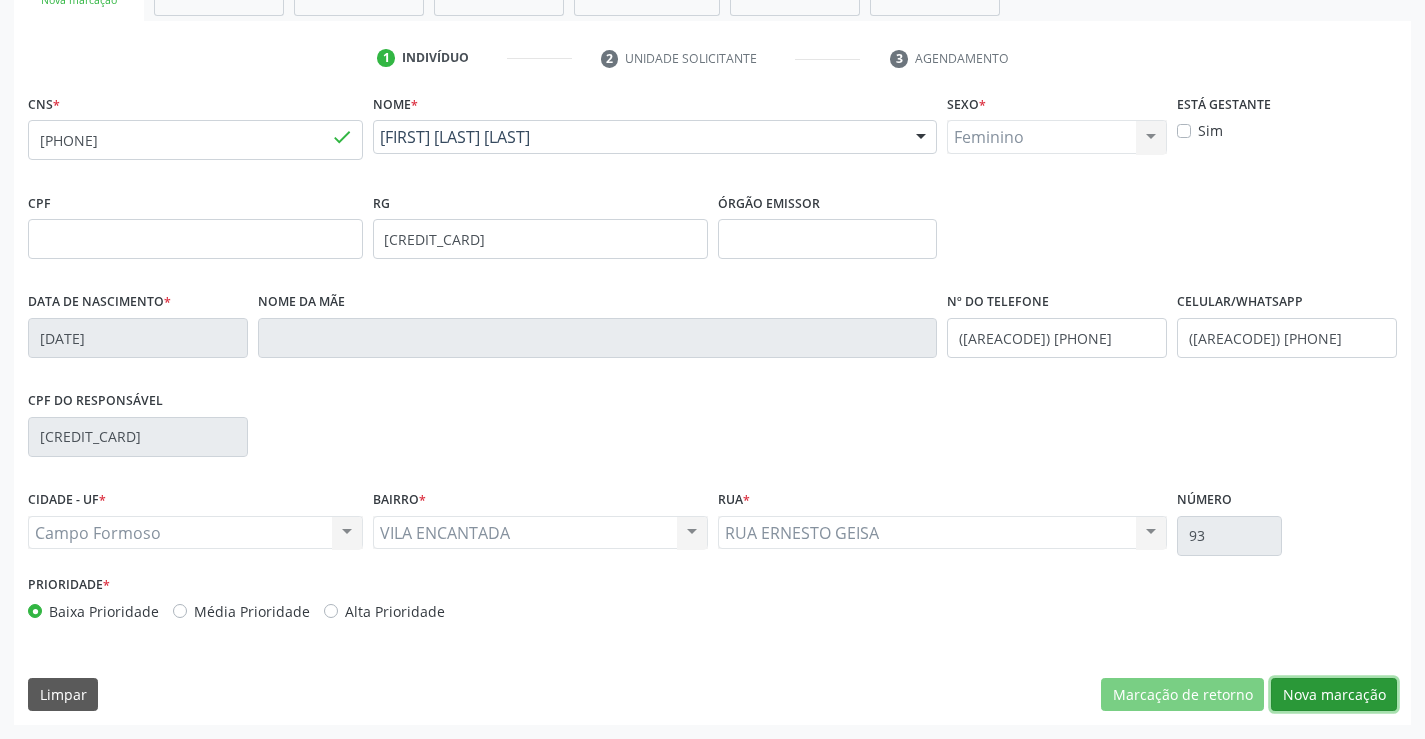 click on "Nova marcação" at bounding box center [1334, 695] 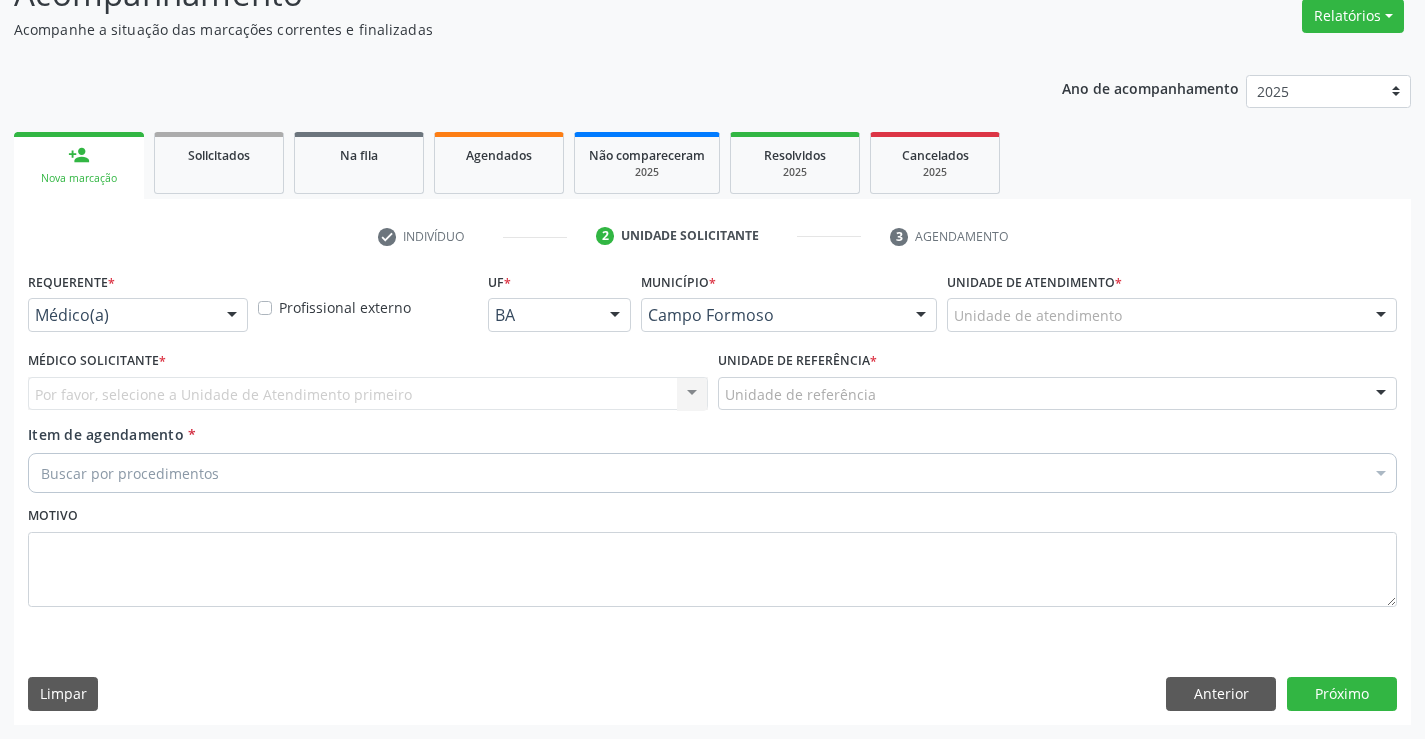 scroll, scrollTop: 167, scrollLeft: 0, axis: vertical 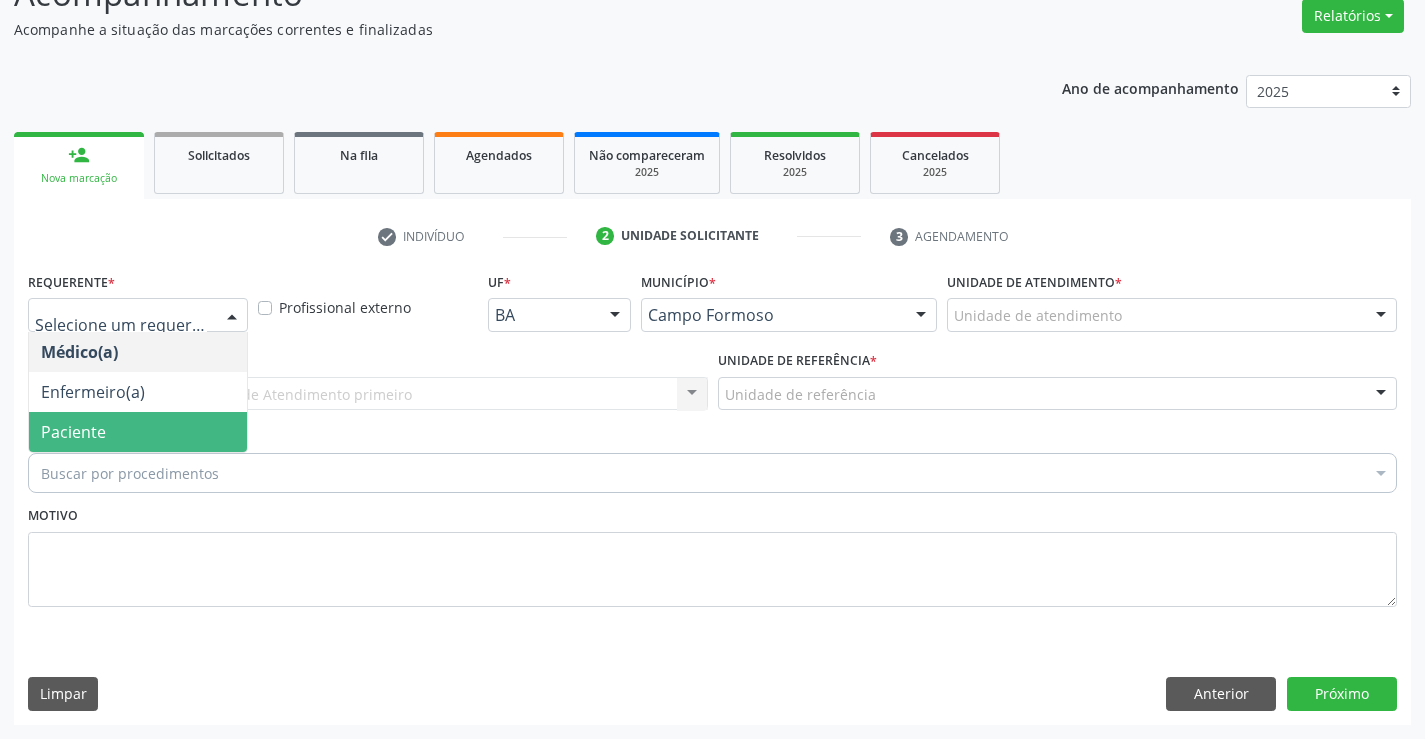 click on "Paciente" at bounding box center (138, 432) 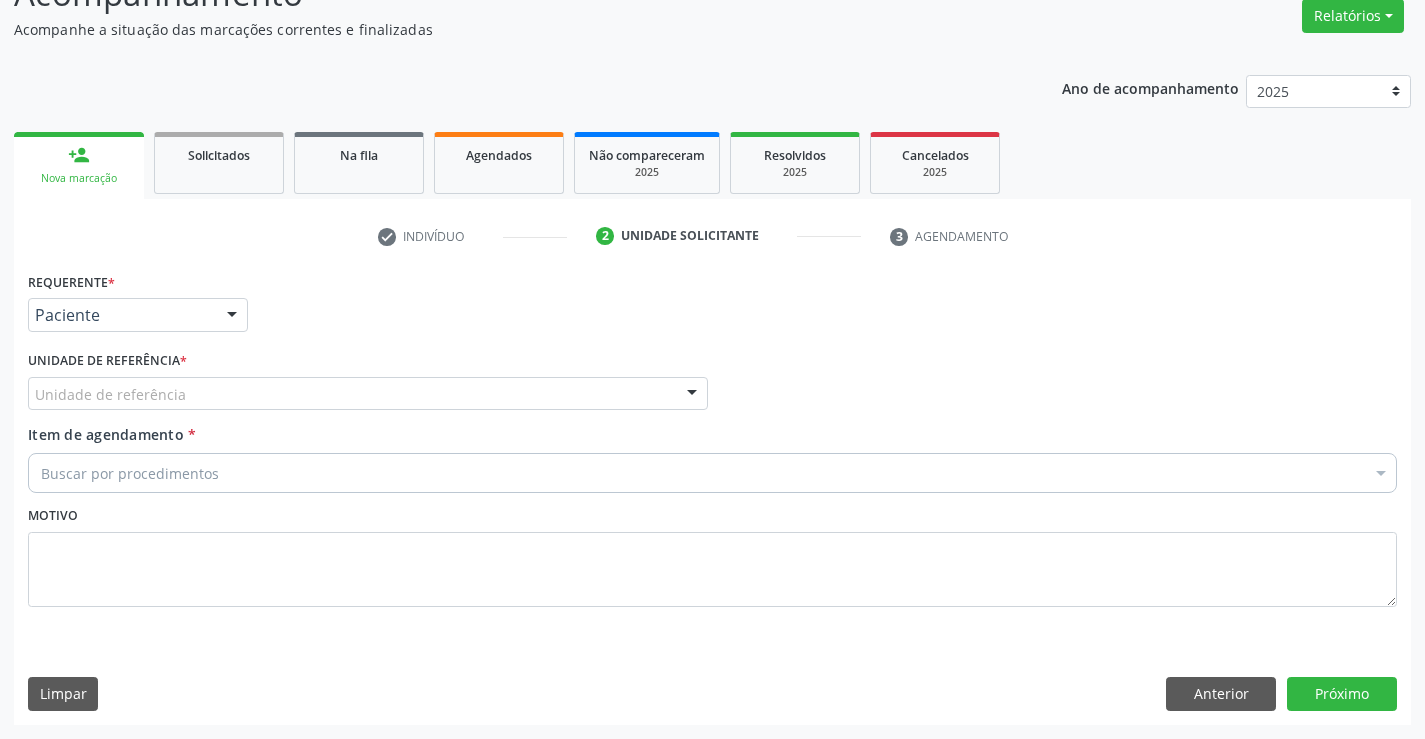 click on "Unidade de referência" at bounding box center [368, 394] 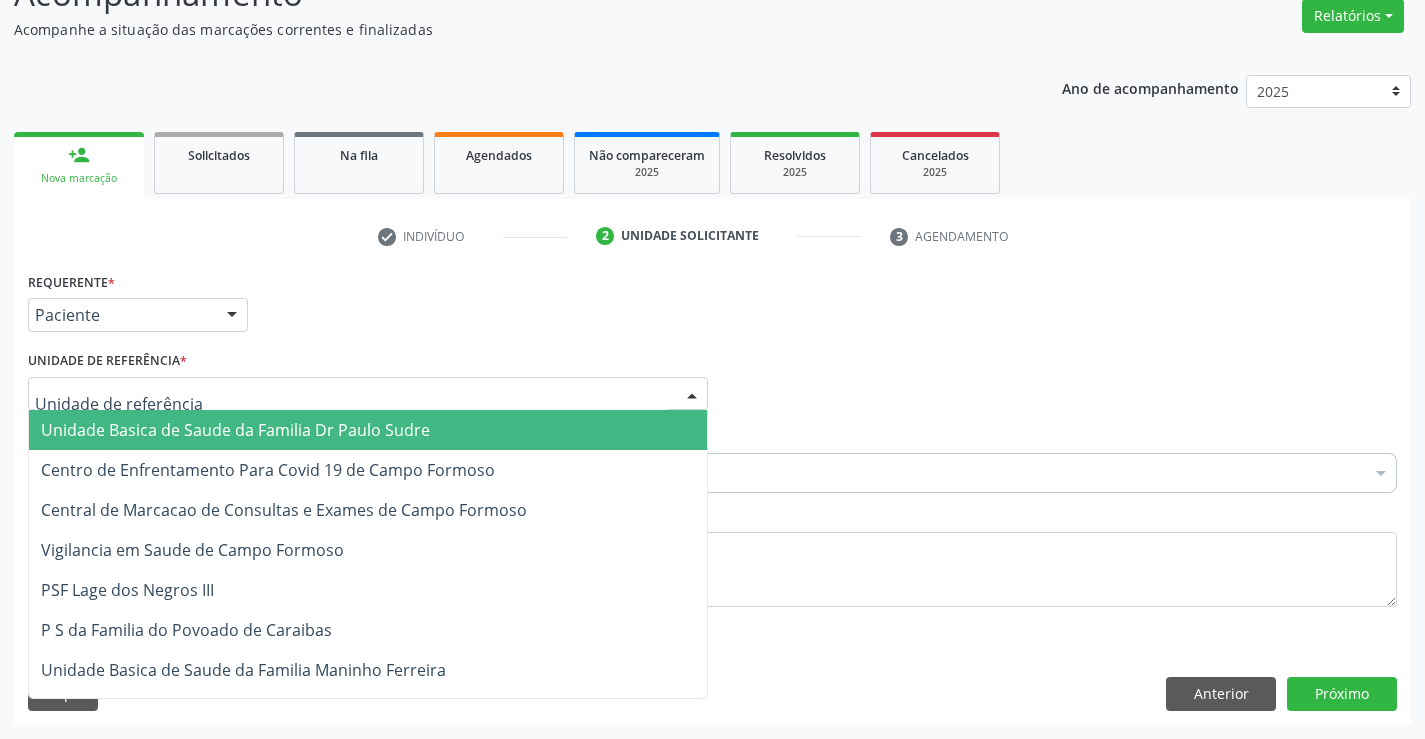 click on "Unidade Basica de Saude da Familia Dr Paulo Sudre" at bounding box center (235, 430) 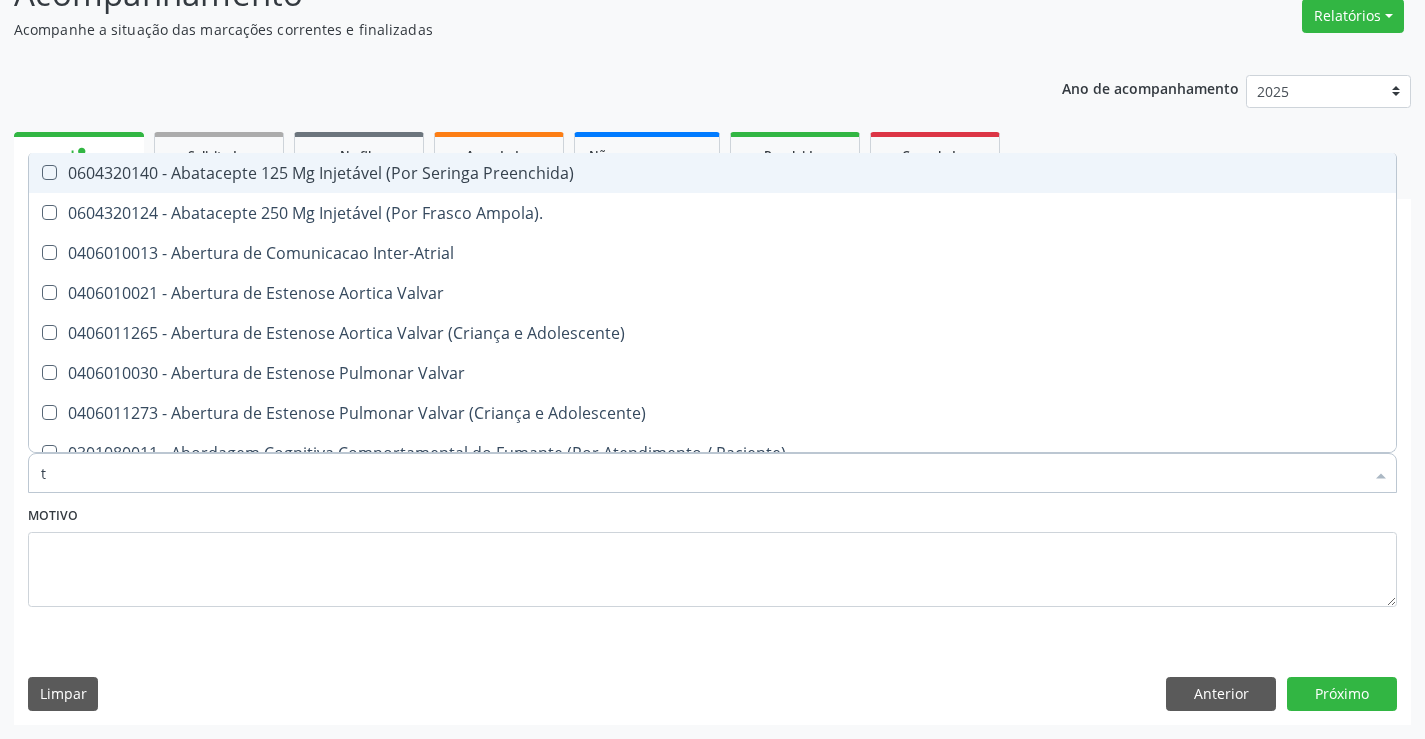 type on "tg" 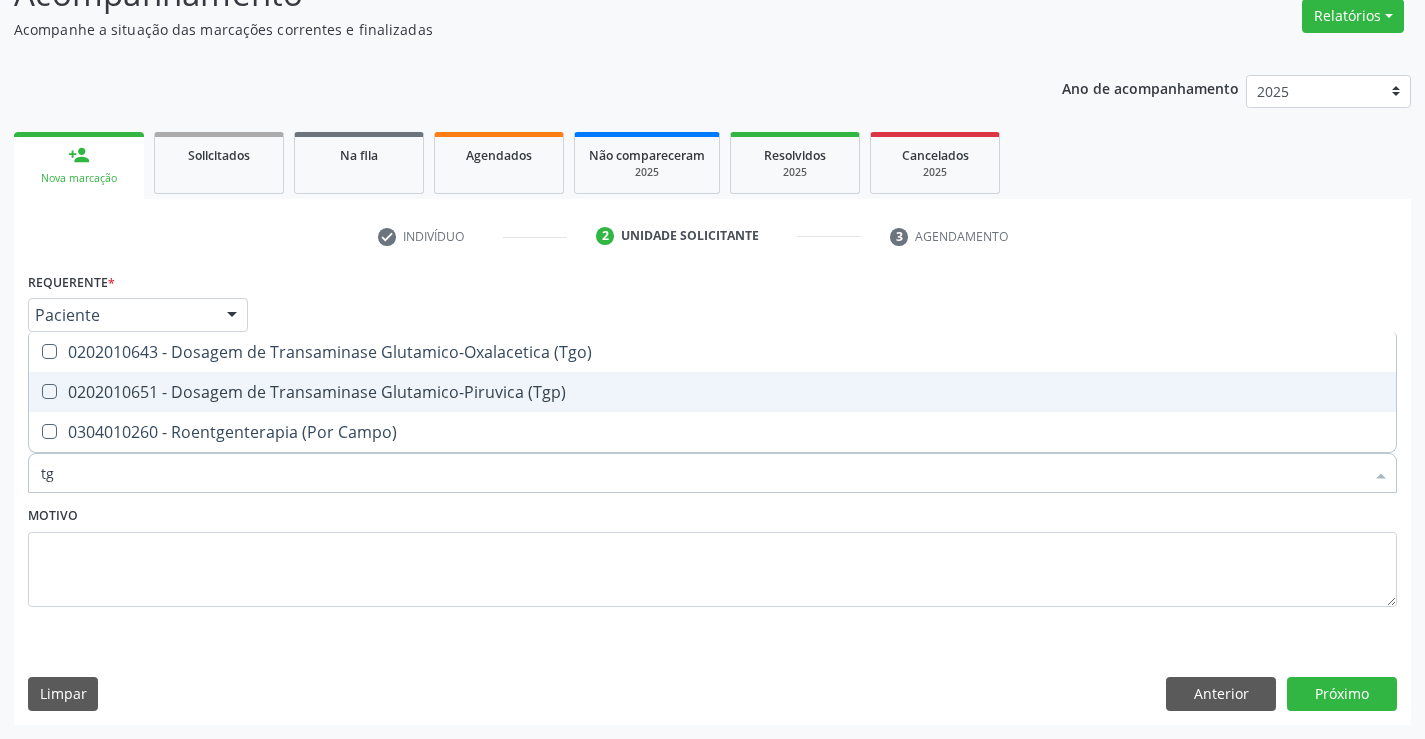 click on "0202010651 - Dosagem de Transaminase Glutamico-Piruvica (Tgp)" at bounding box center (712, 392) 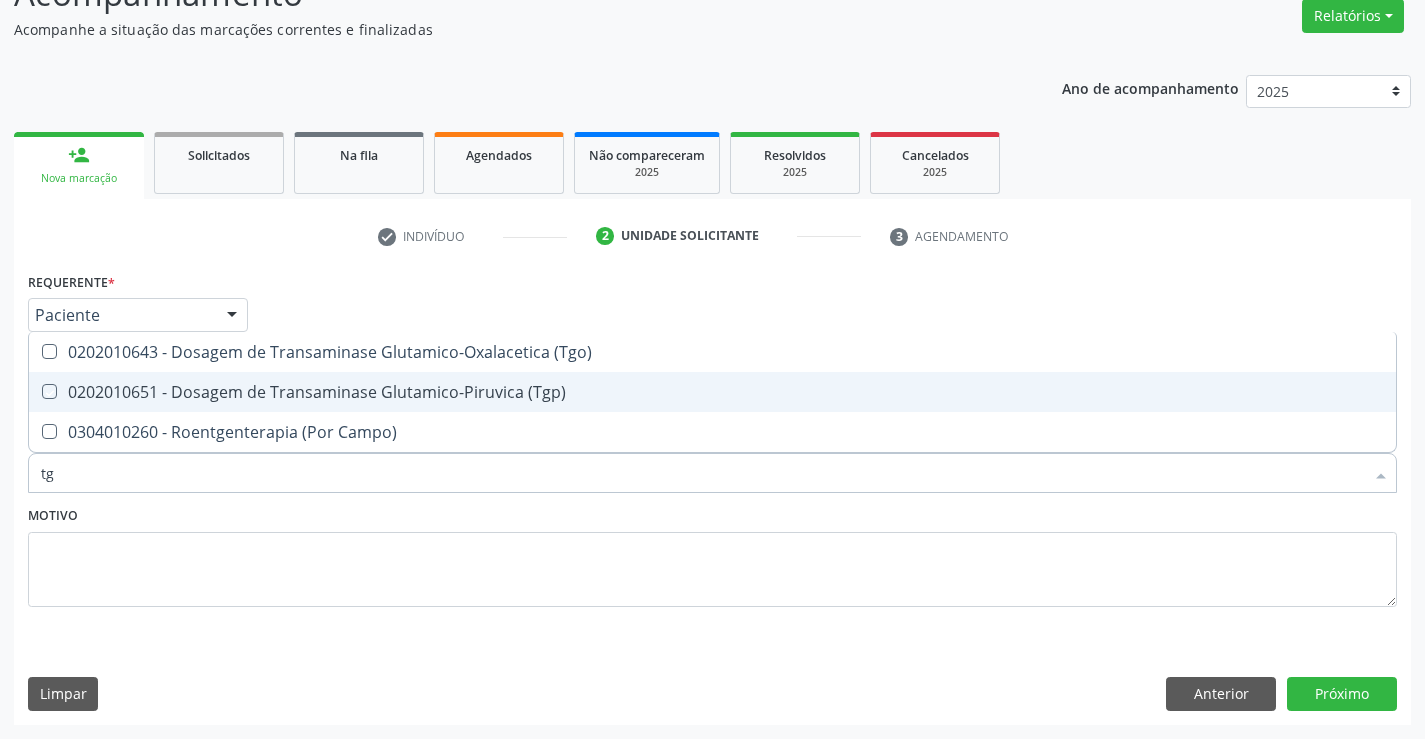 checkbox on "true" 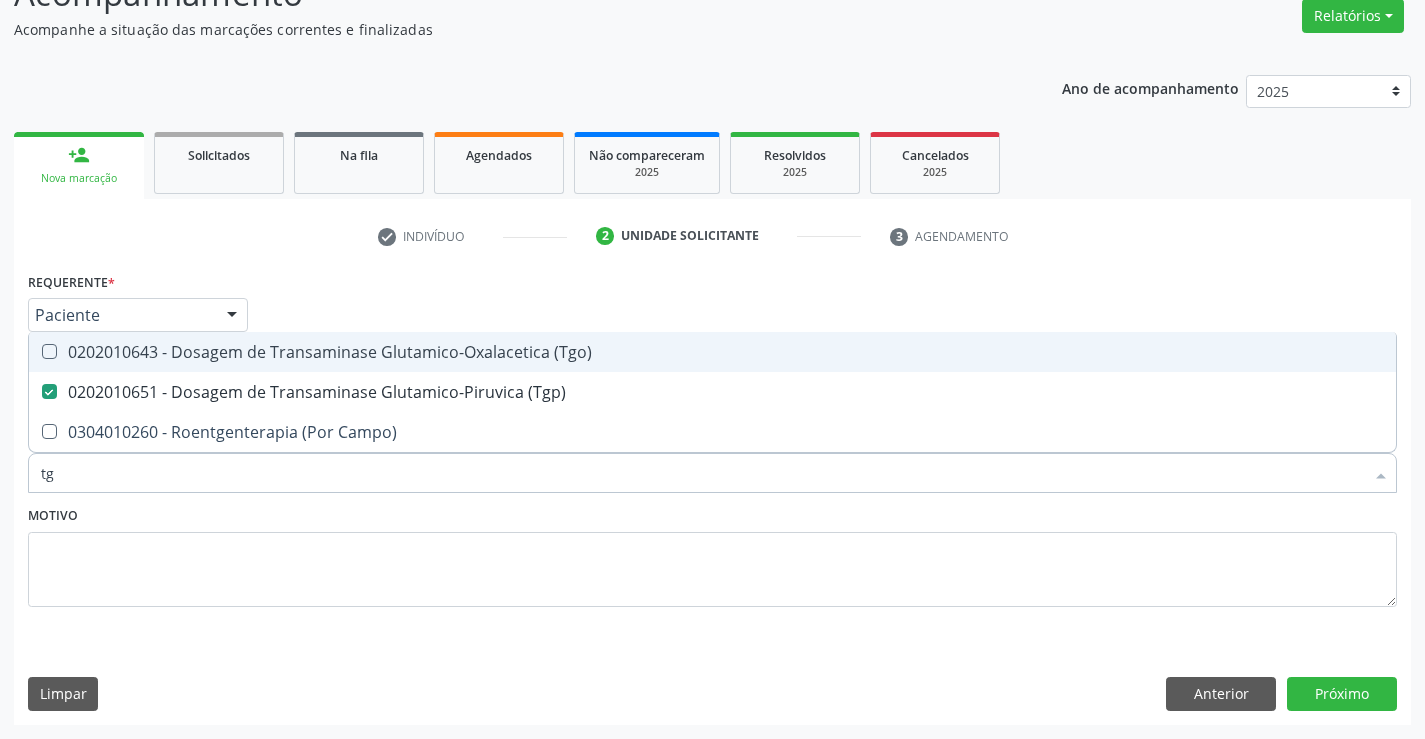 click on "0202010643 - Dosagem de Transaminase Glutamico-Oxalacetica (Tgo)" at bounding box center [712, 352] 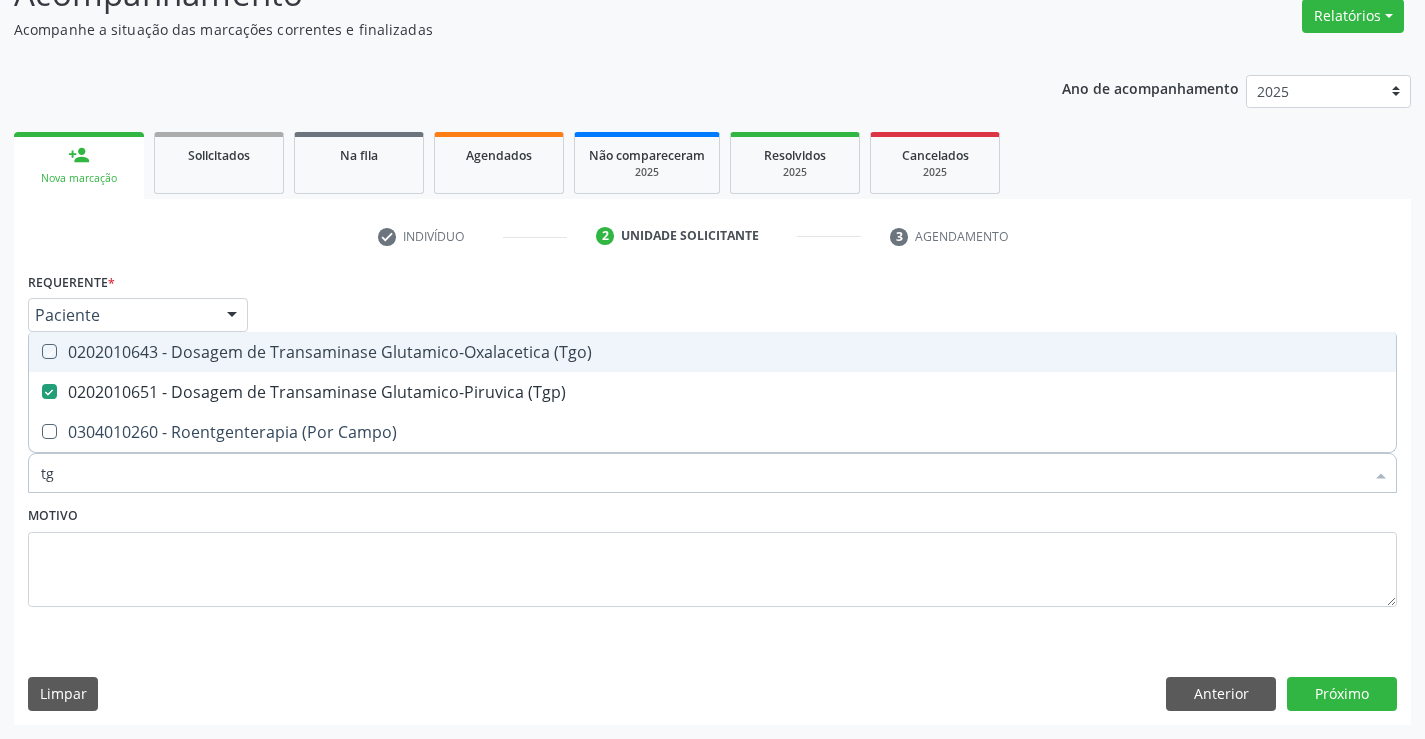 checkbox on "true" 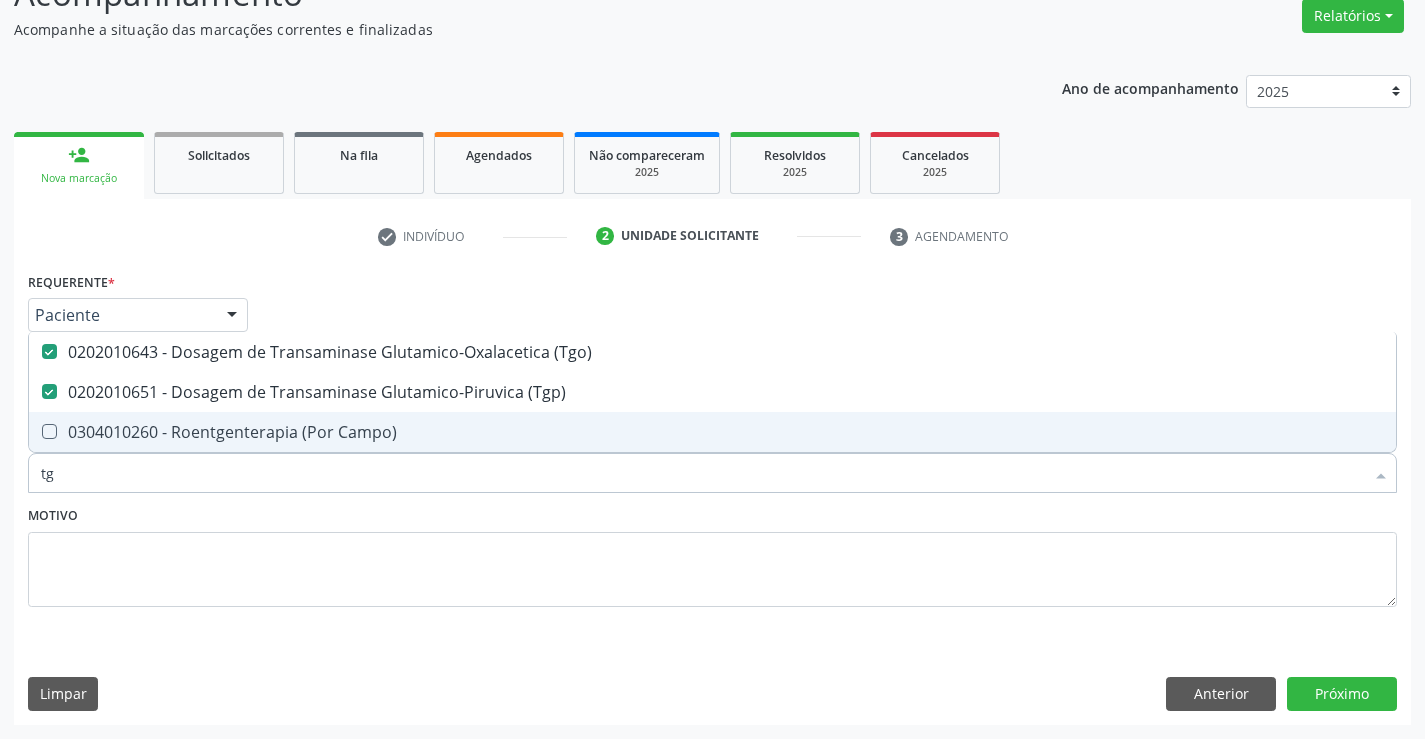type on "tg" 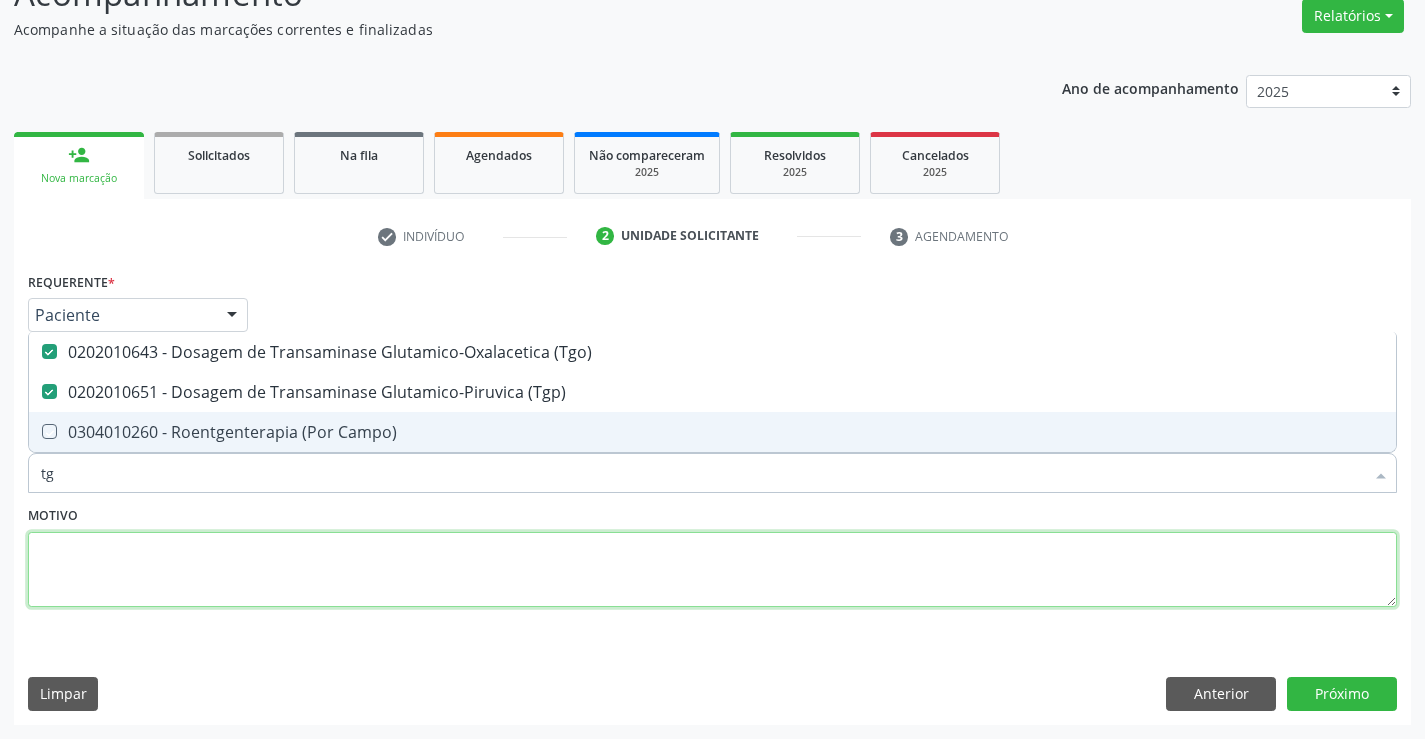 click at bounding box center [712, 570] 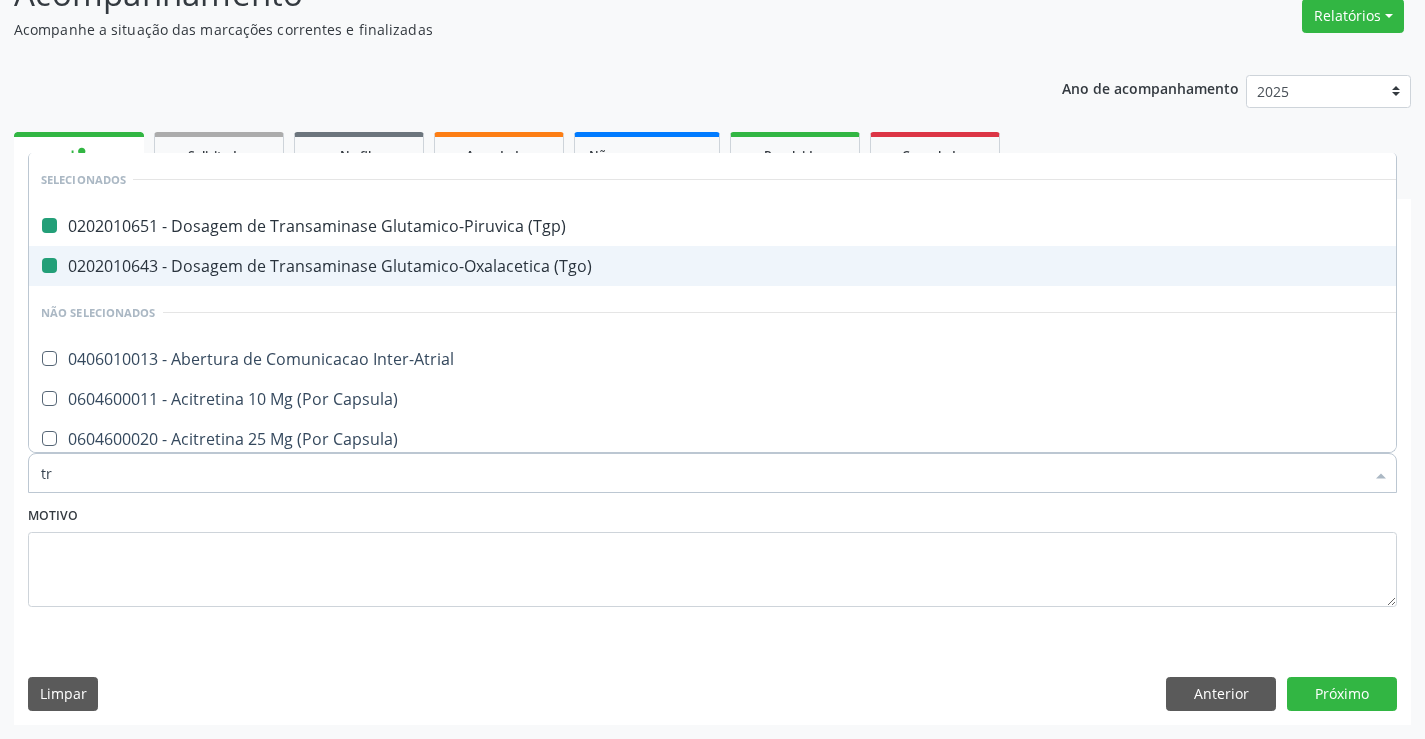type on "tri" 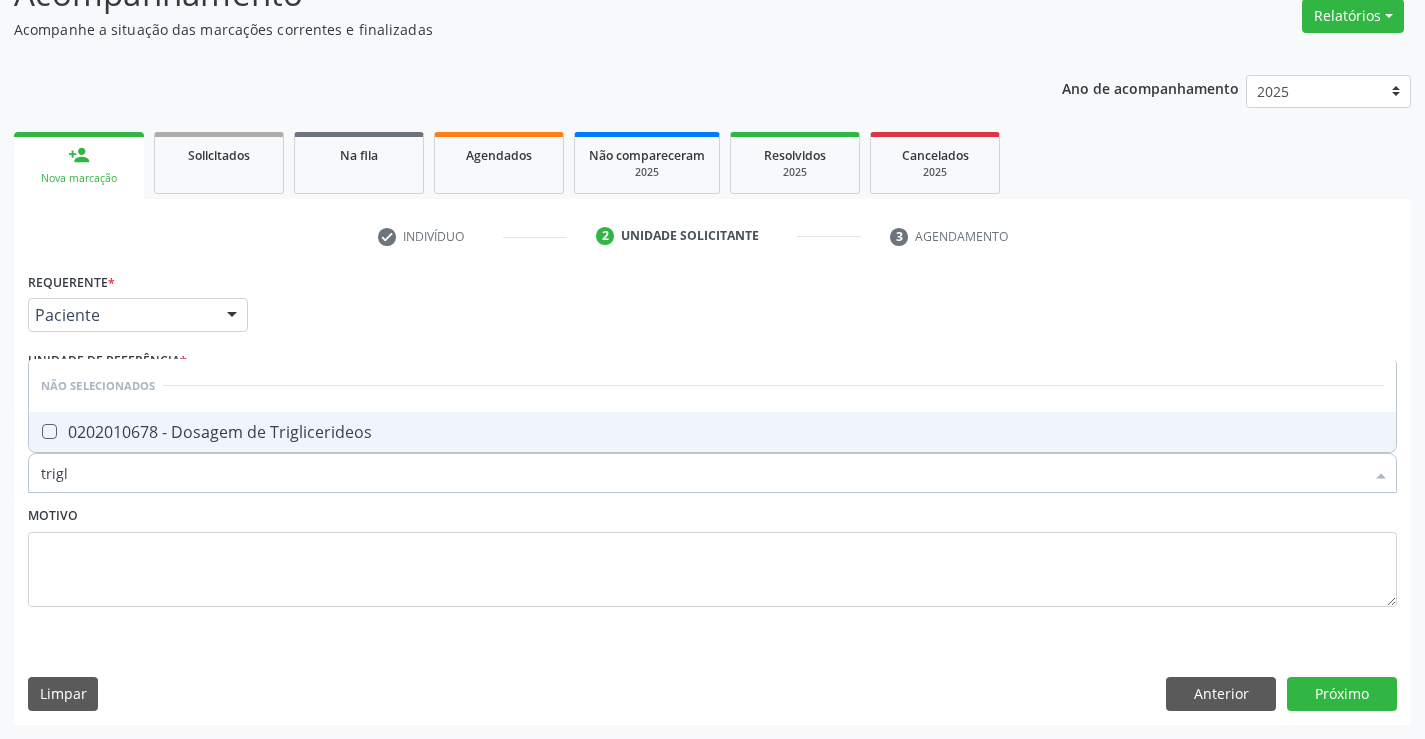 type on "trigli" 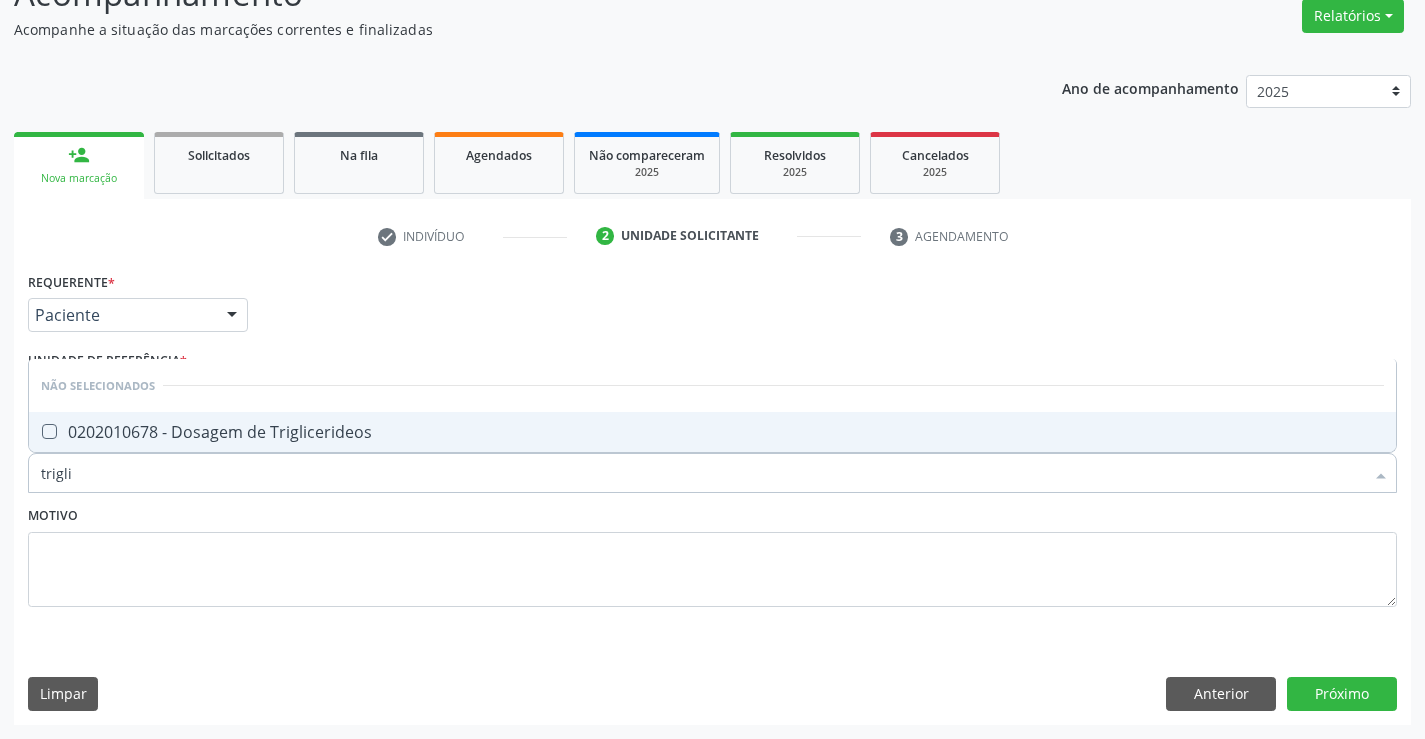 click on "0202010678 - Dosagem de Triglicerideos" at bounding box center [712, 432] 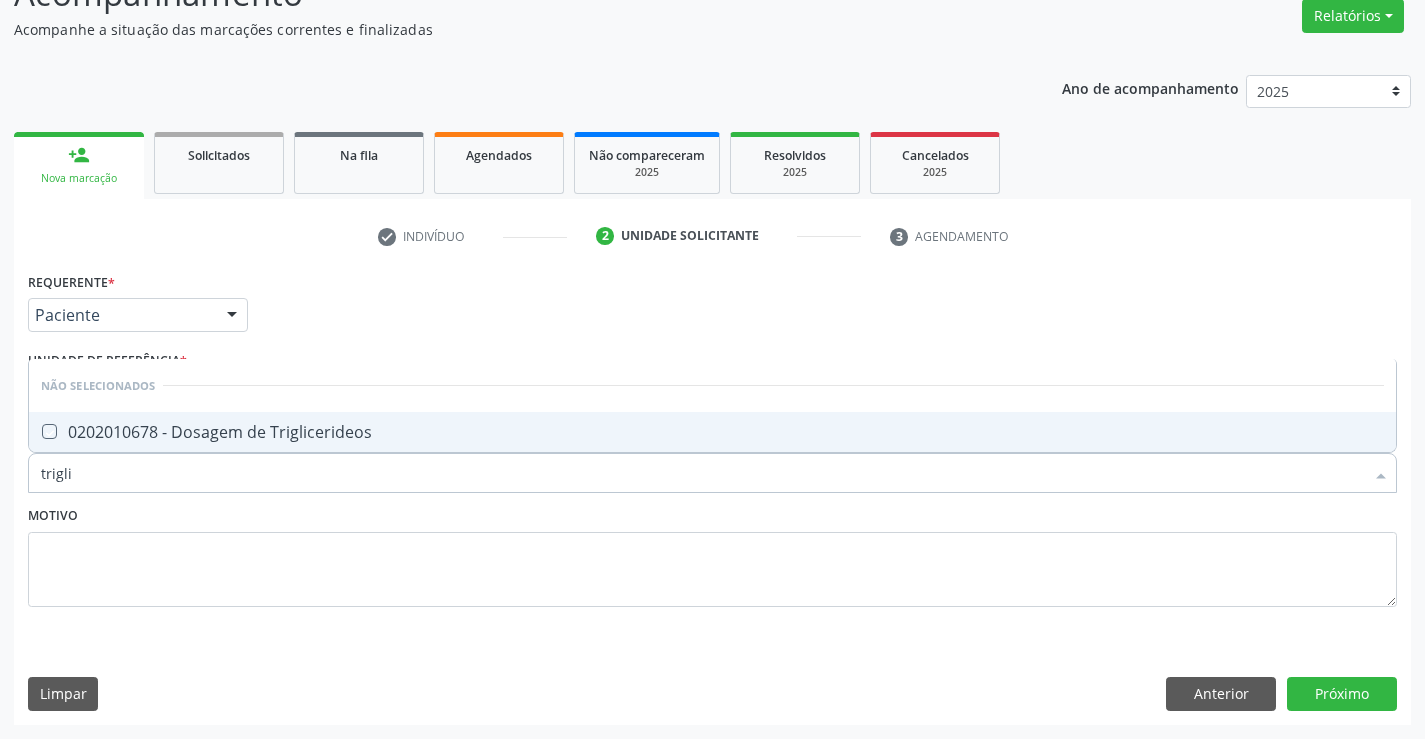 checkbox on "true" 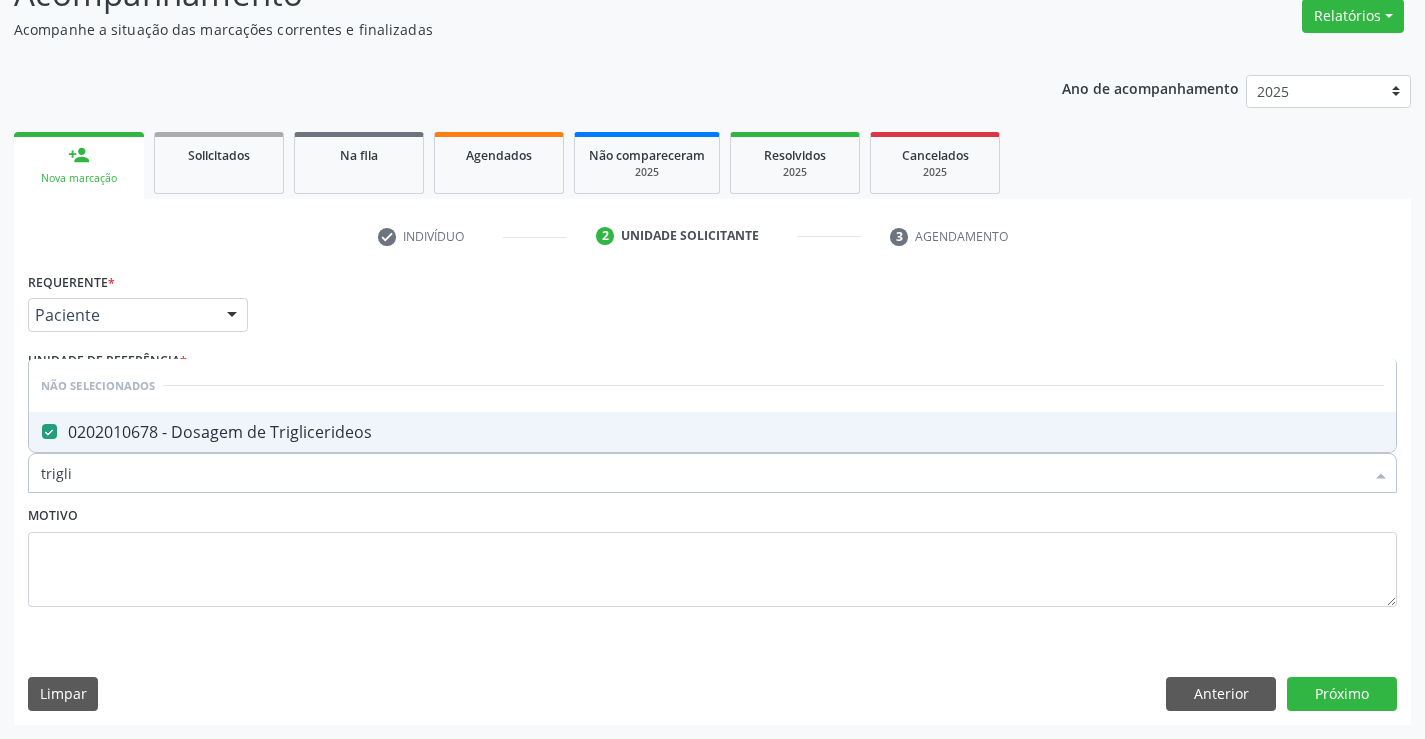 type on "trigli" 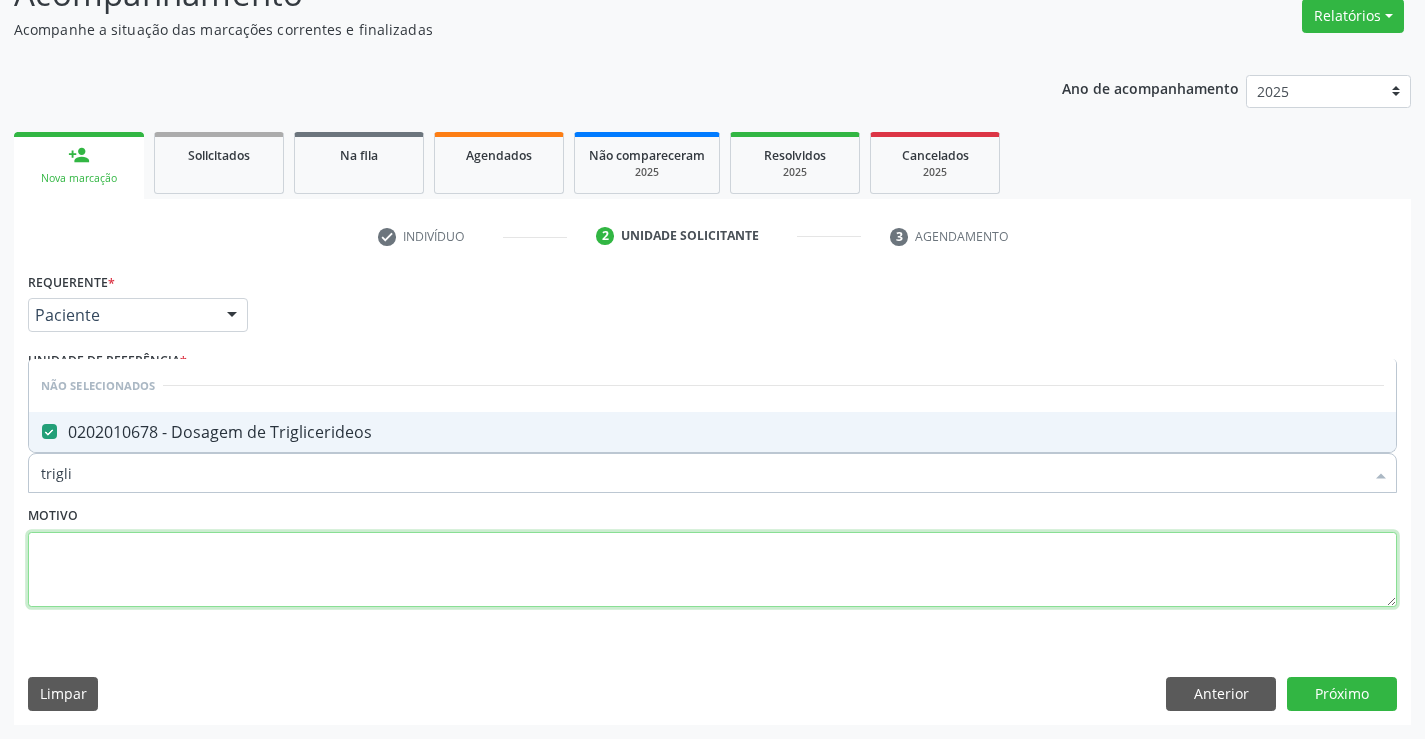 click at bounding box center (712, 570) 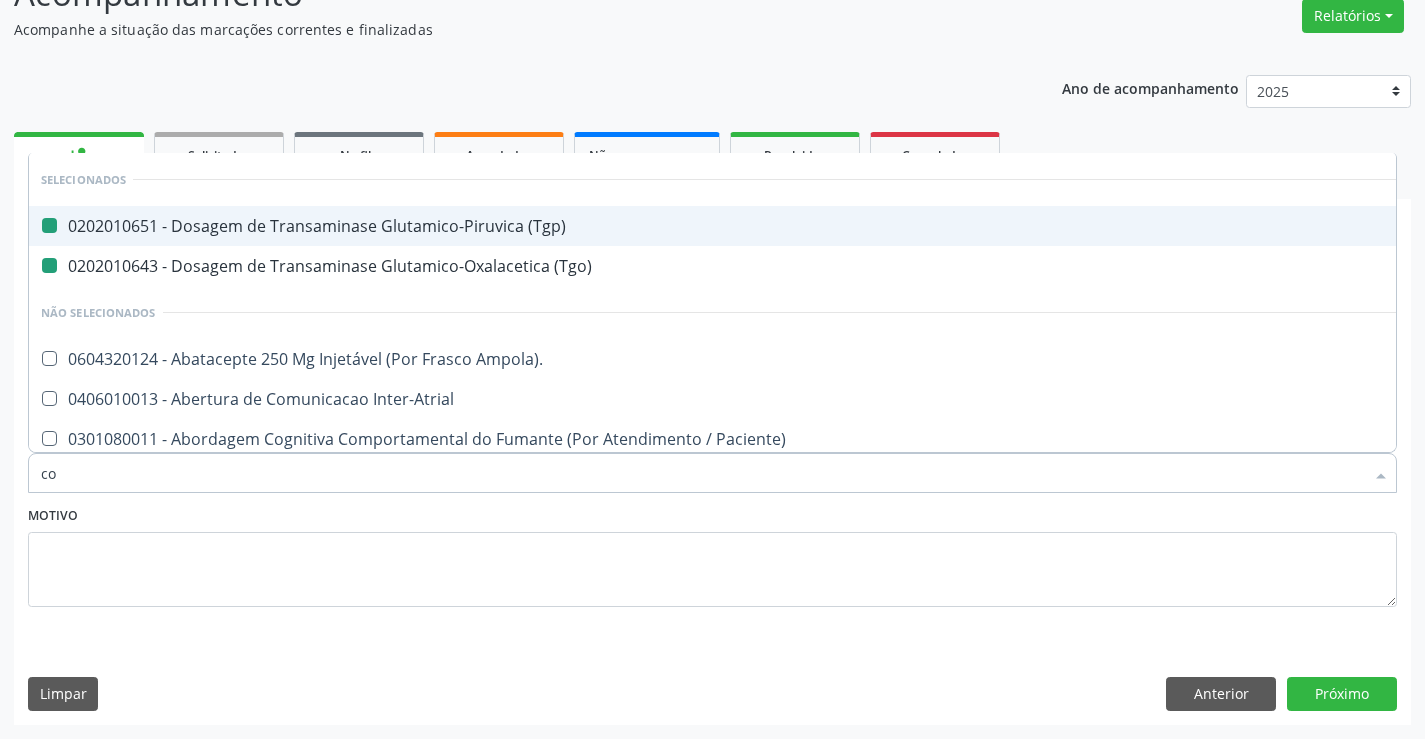 type on "col" 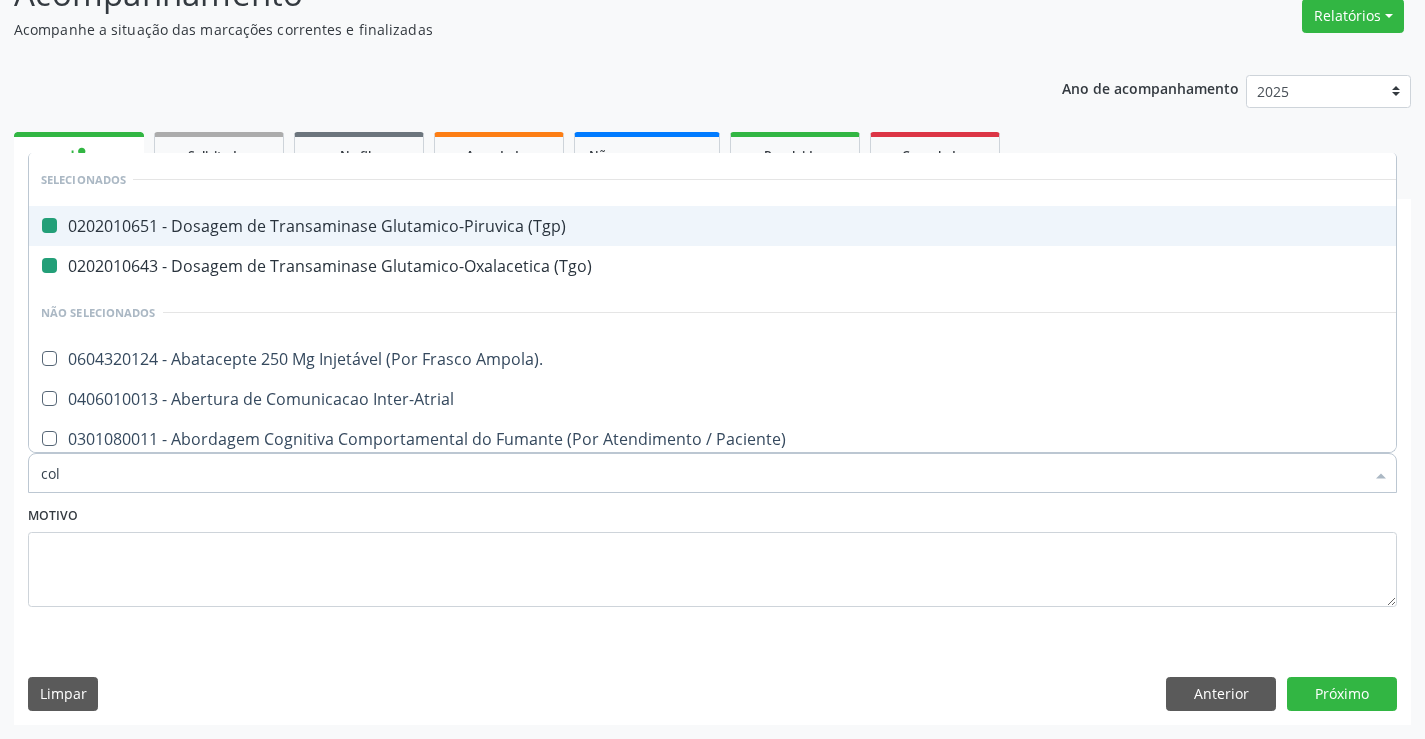 checkbox on "false" 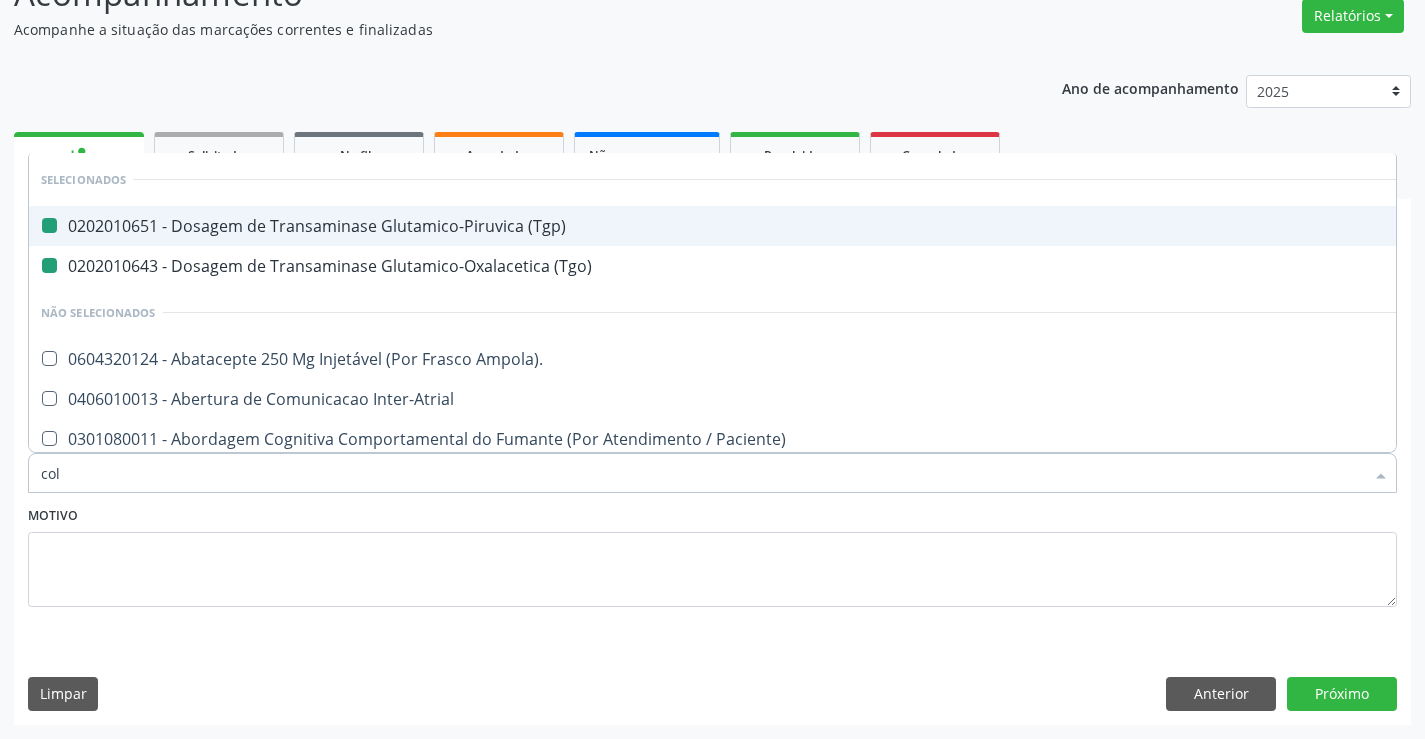 checkbox on "false" 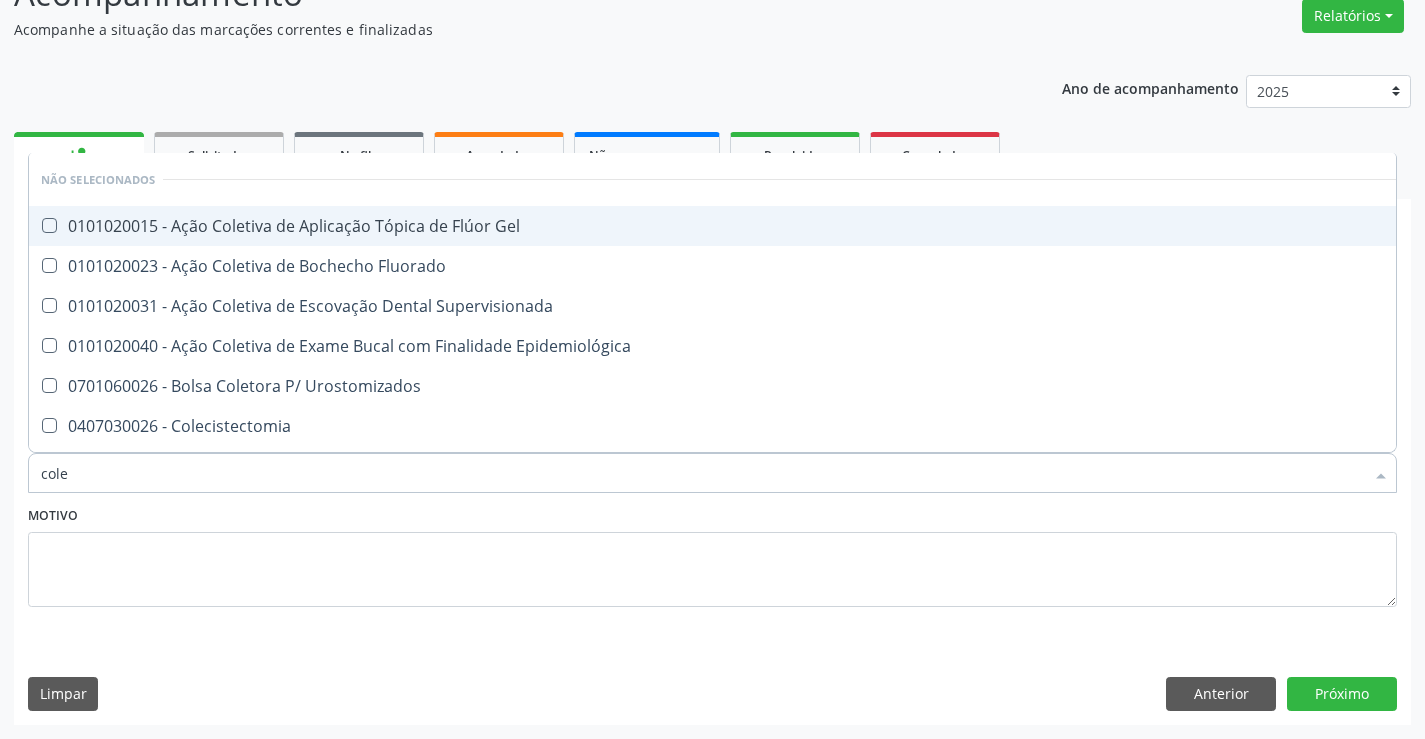 type on "coles" 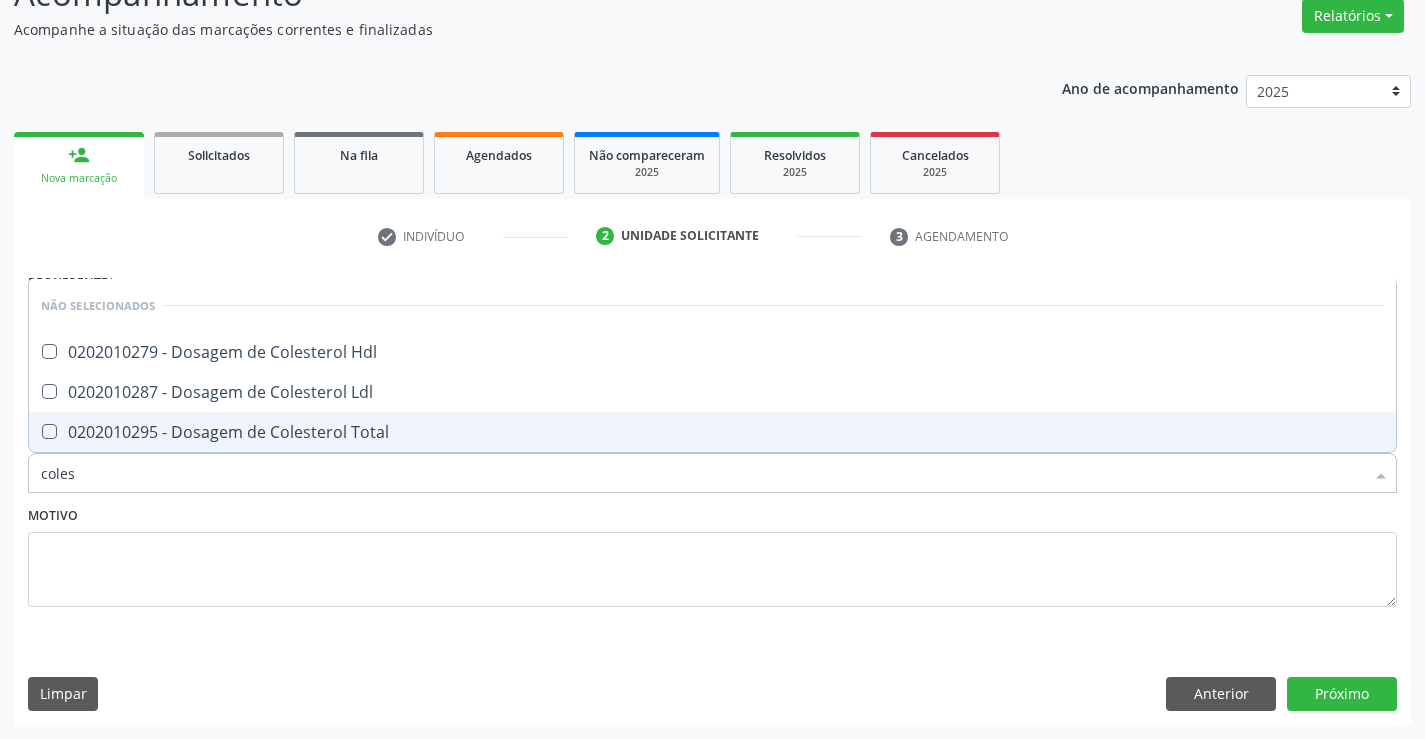 click on "0202010295 - Dosagem de Colesterol Total" at bounding box center [712, 432] 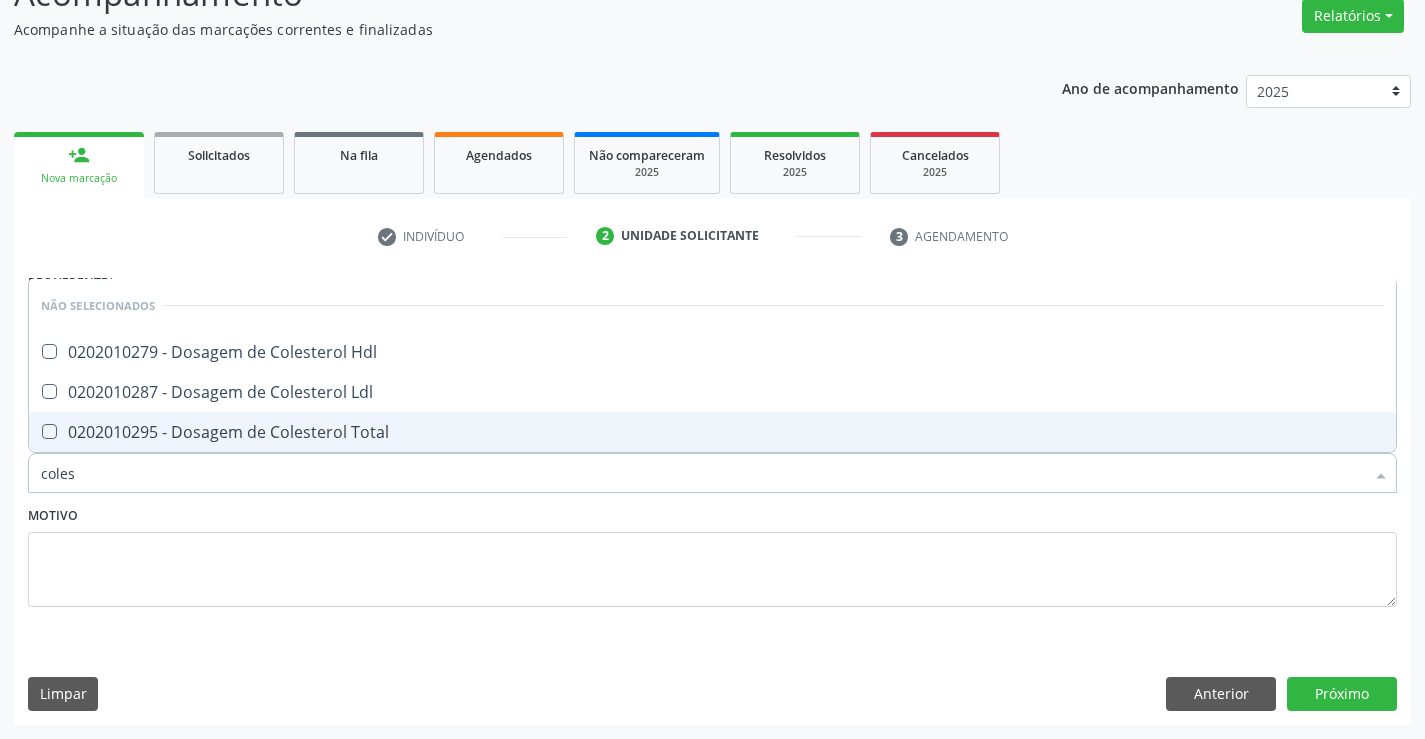checkbox on "true" 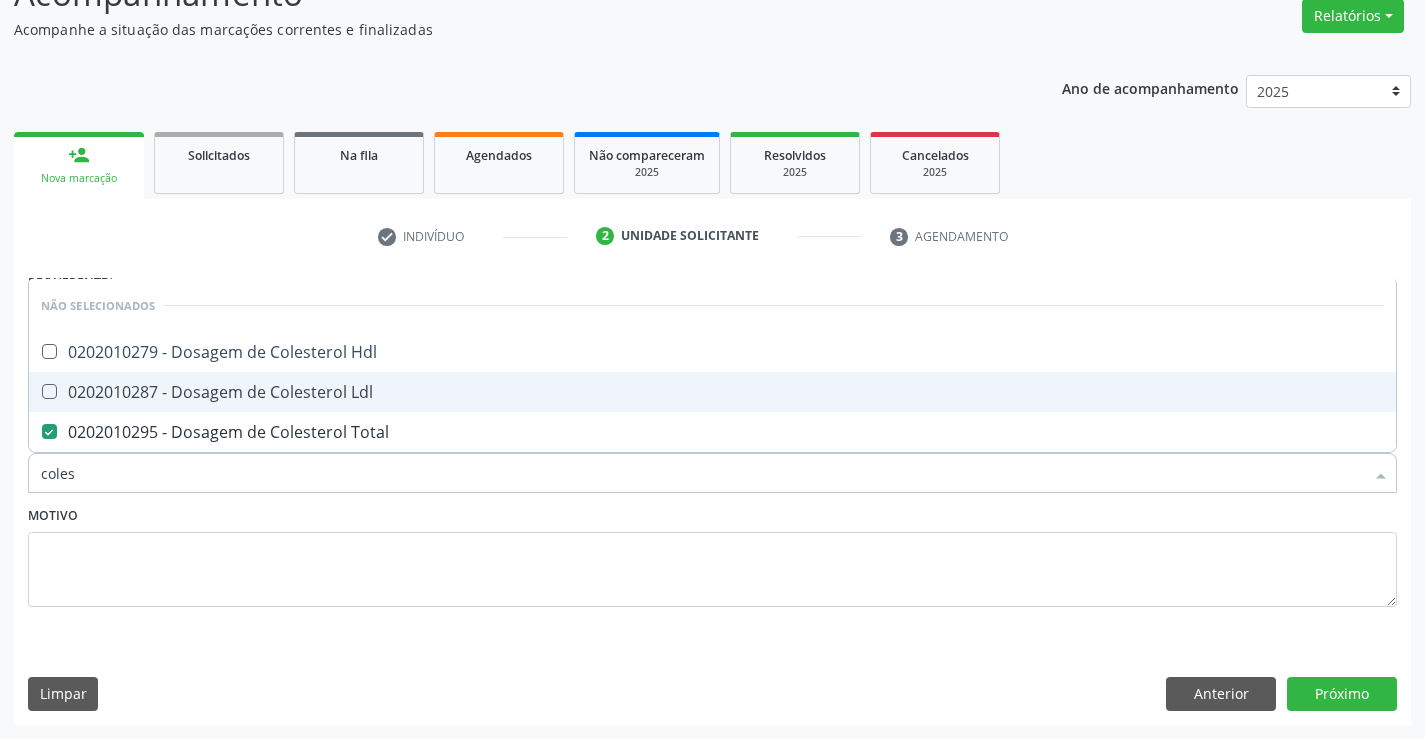 click on "0202010287 - Dosagem de Colesterol Ldl" at bounding box center (712, 392) 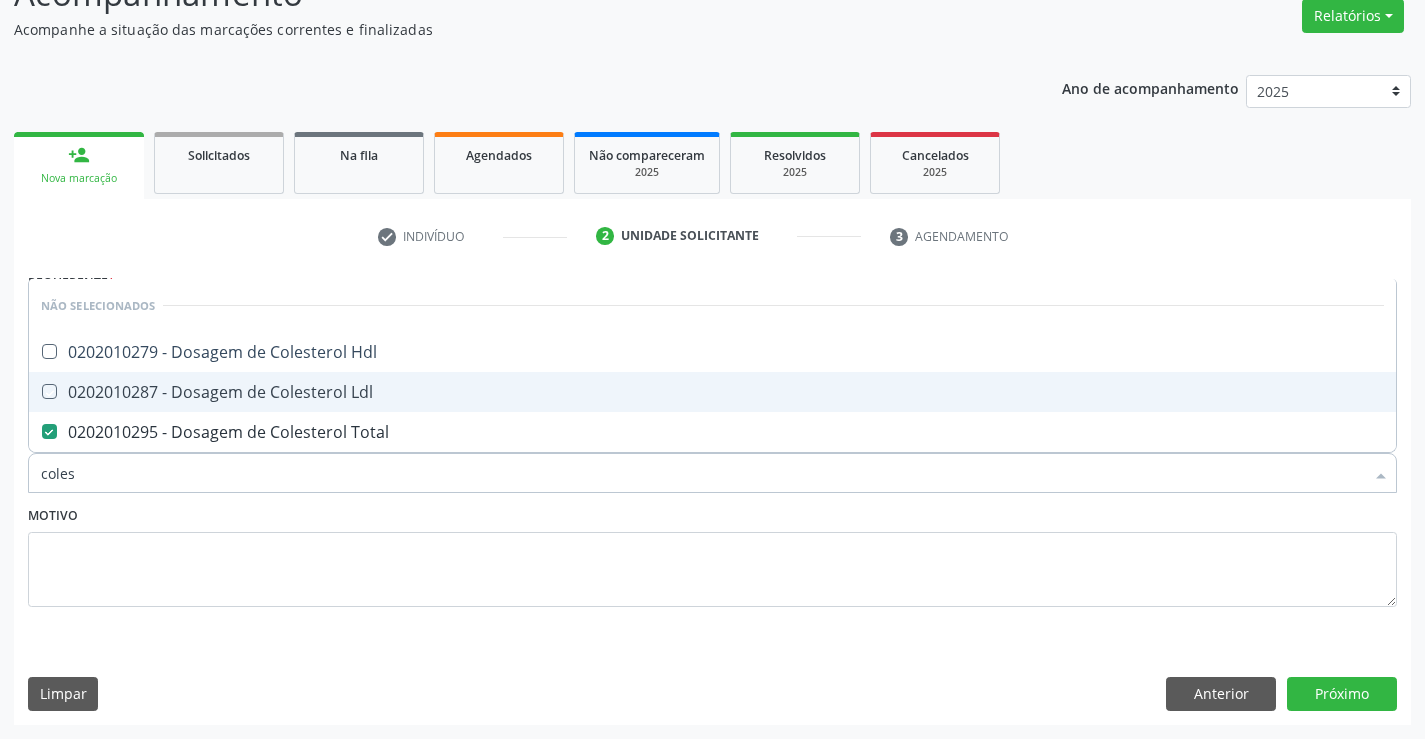checkbox on "true" 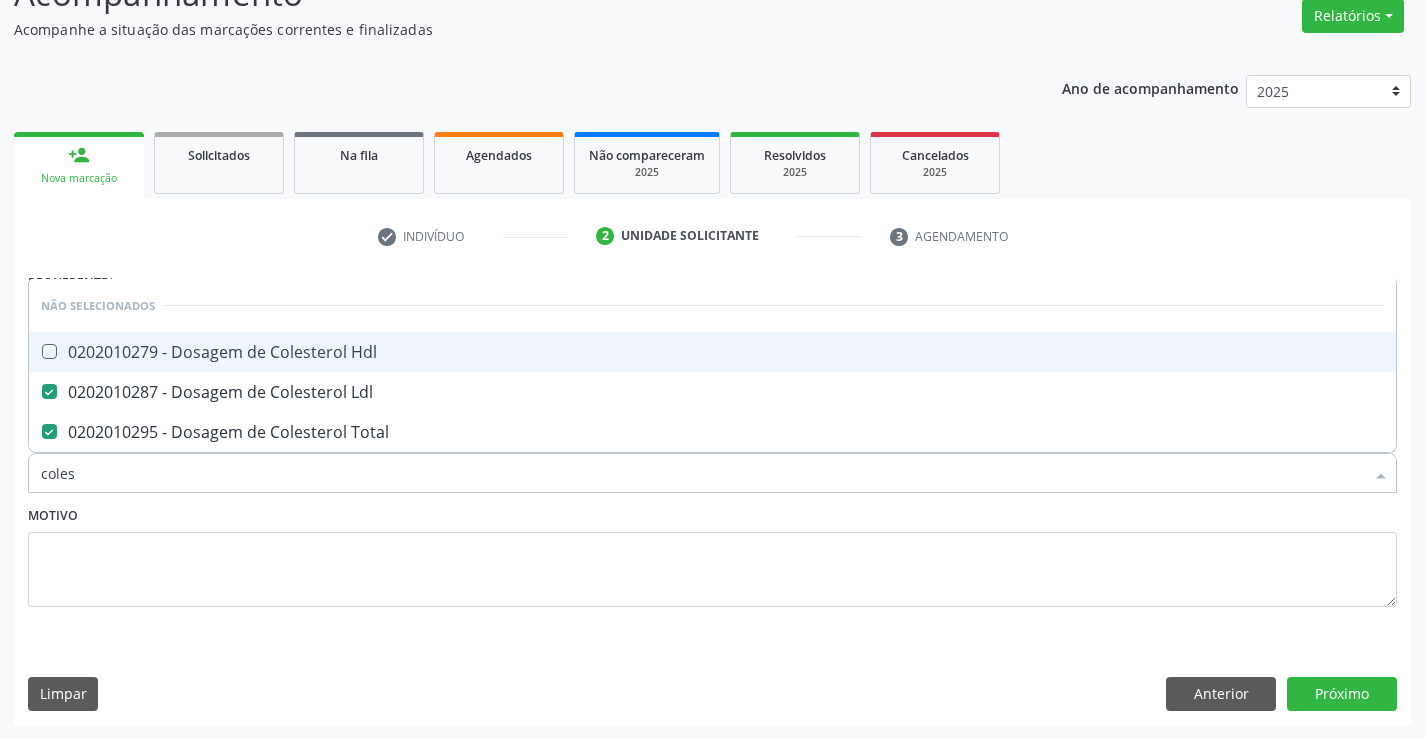 click on "0202010279 - Dosagem de Colesterol Hdl" at bounding box center (712, 352) 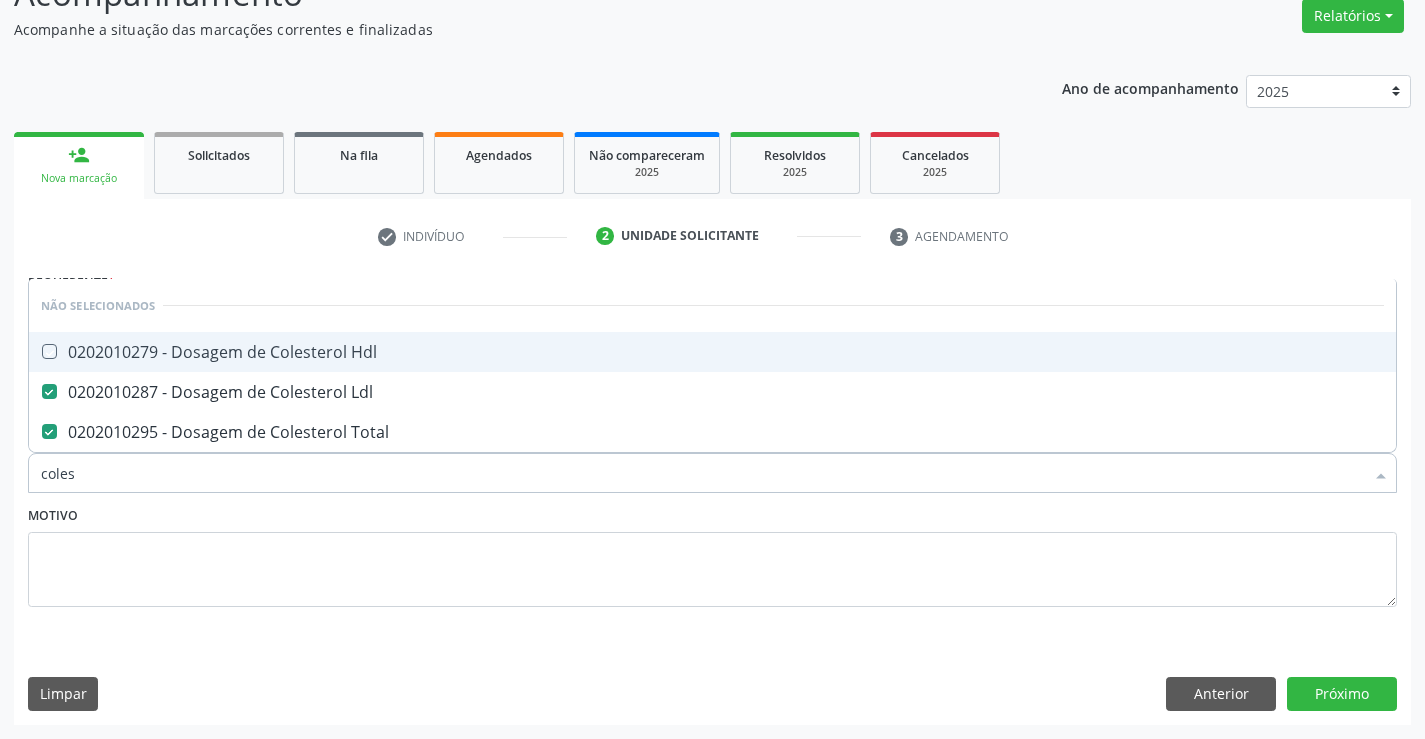 checkbox on "true" 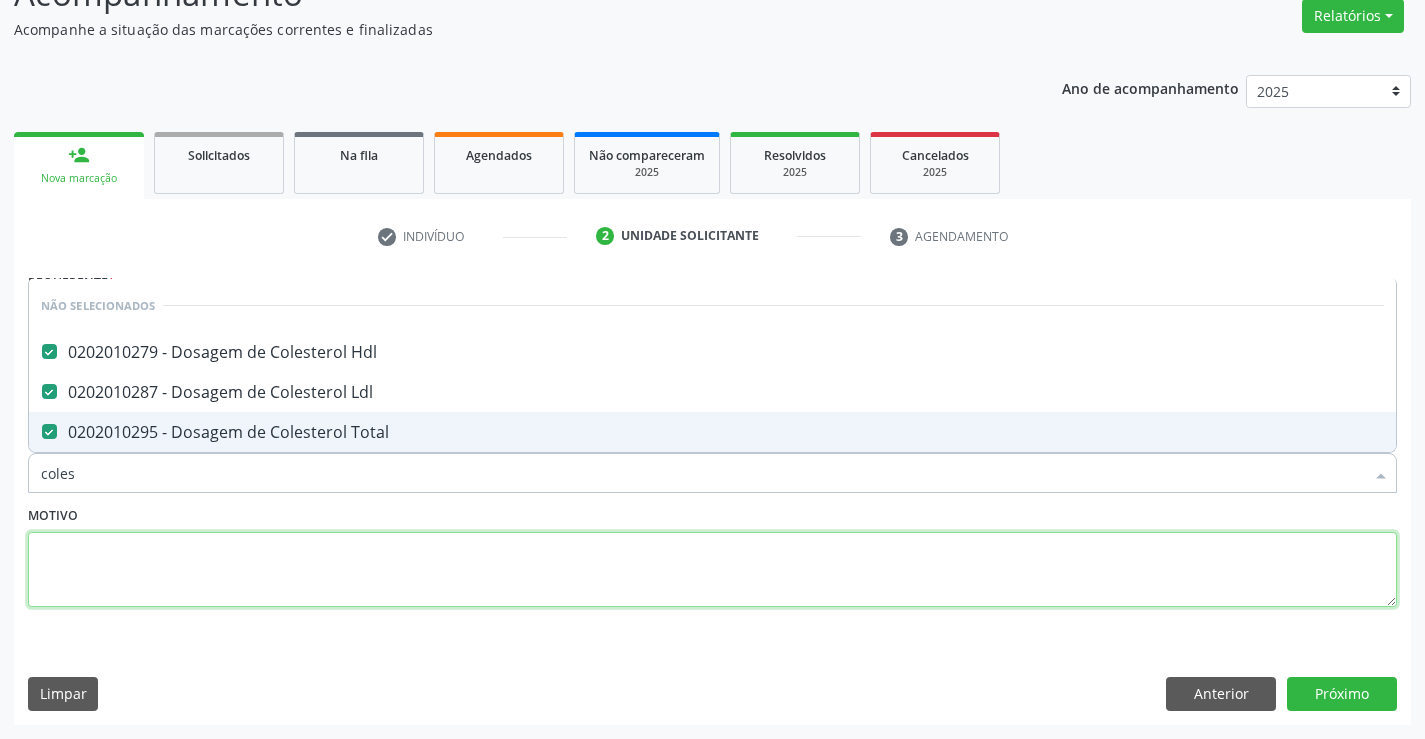 click at bounding box center (712, 570) 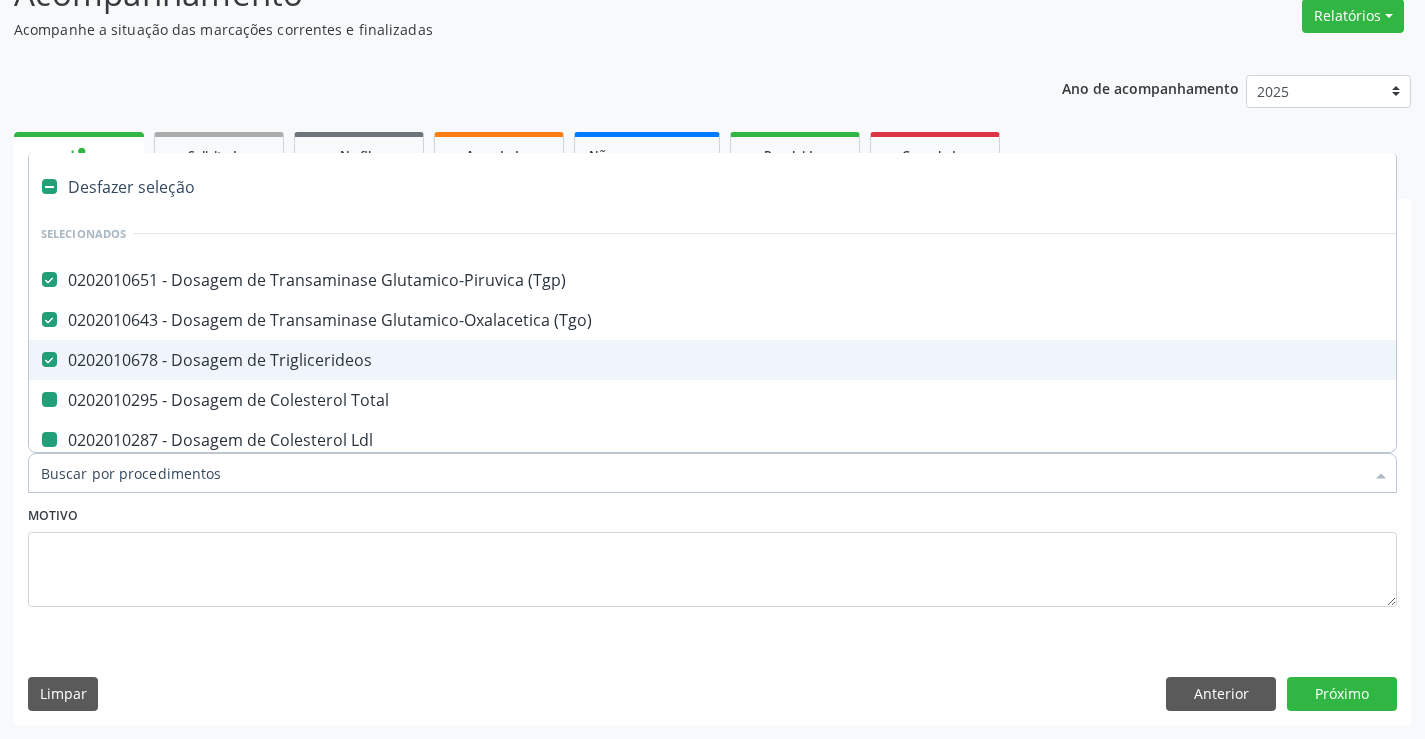 type on "u" 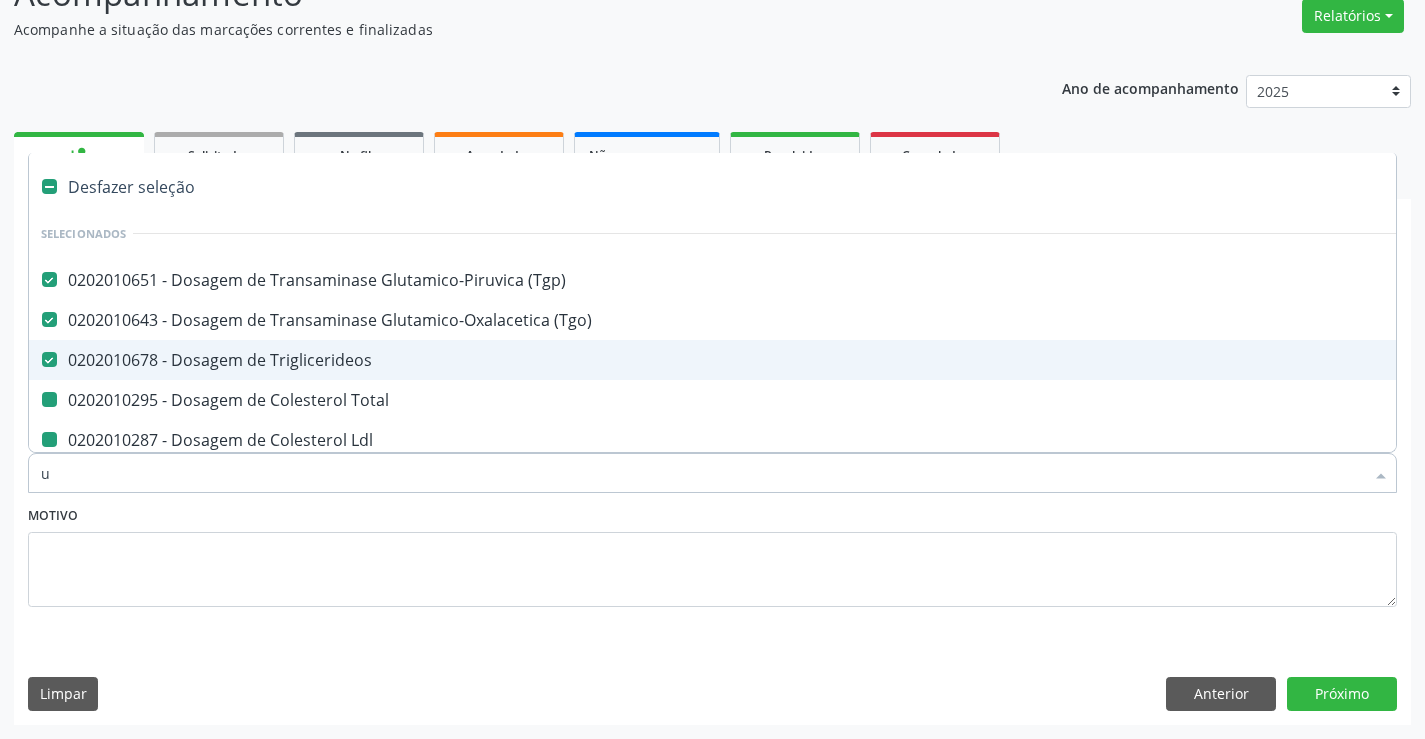 checkbox on "false" 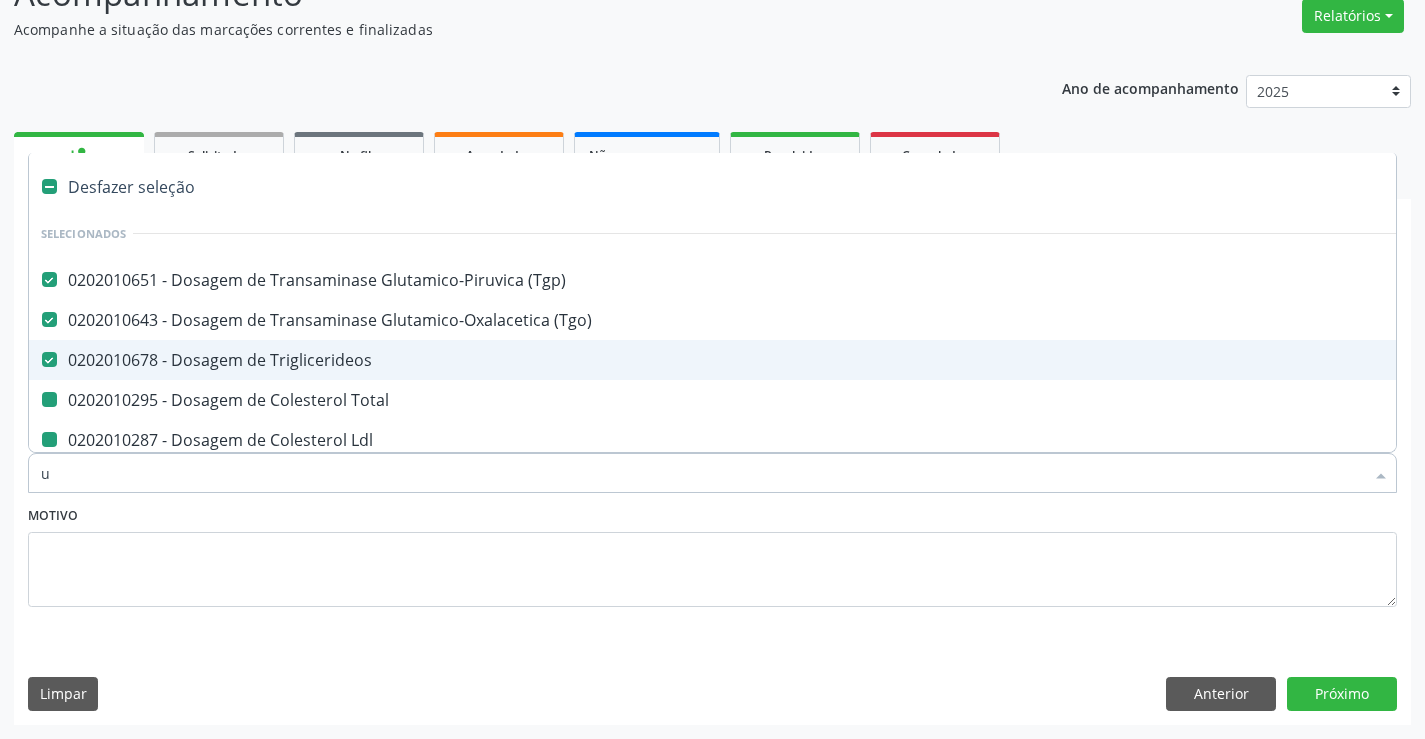 checkbox on "false" 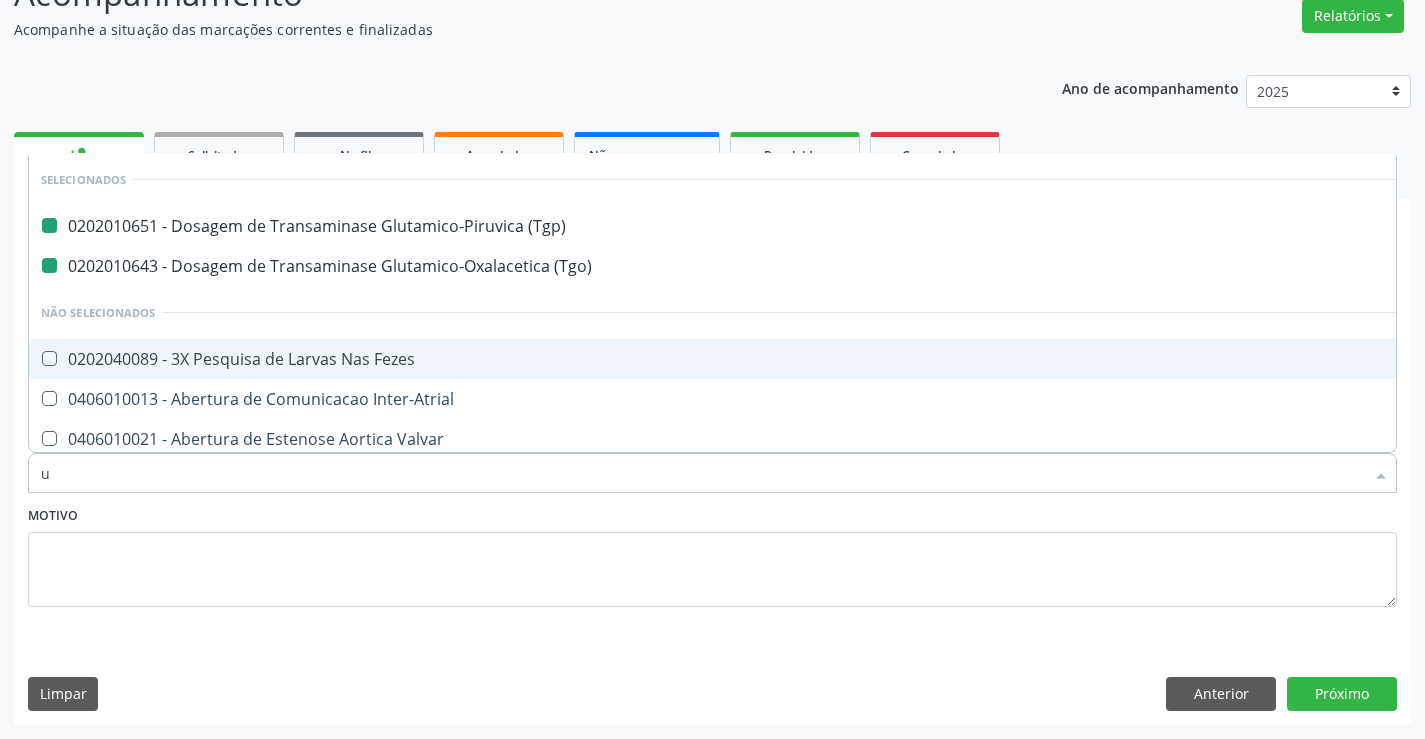 type on "ur" 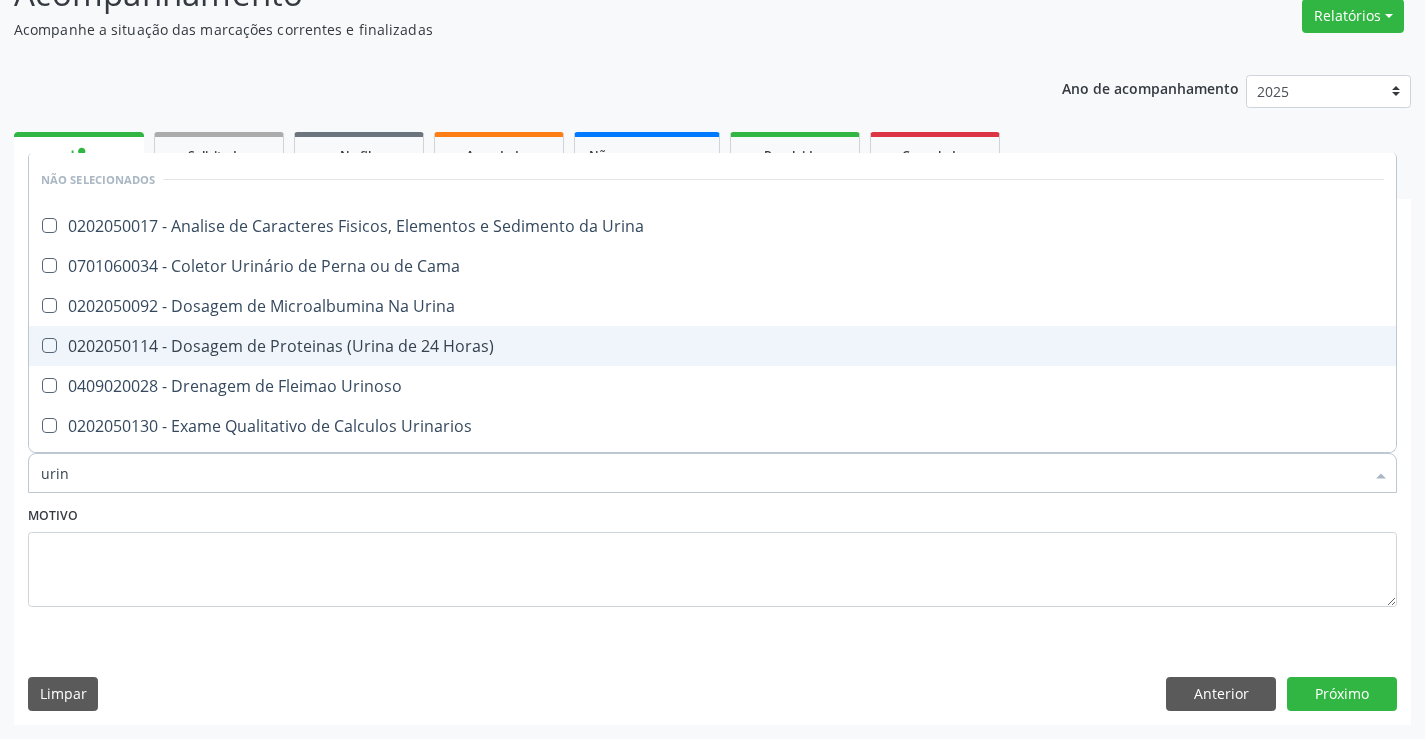 type on "urina" 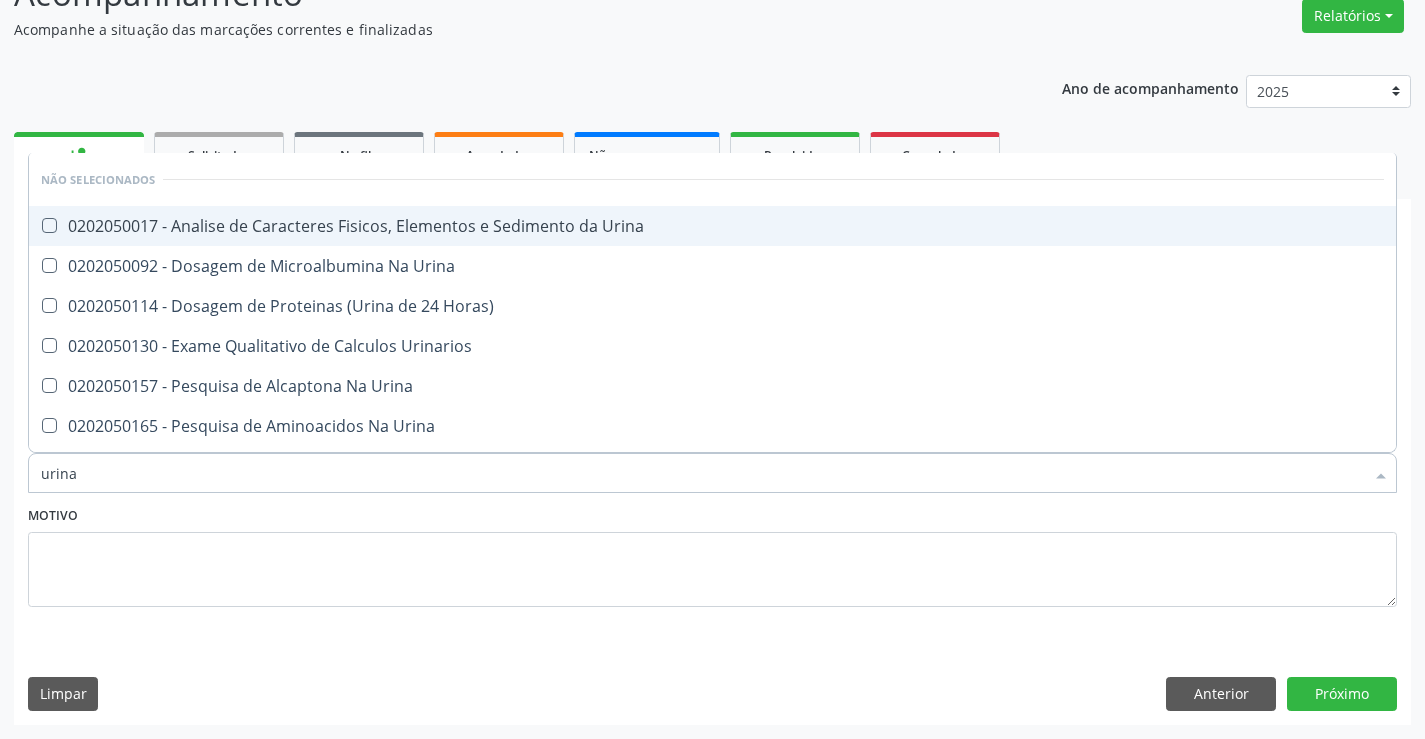 click on "0202050017 - Analise de Caracteres Fisicos, Elementos e Sedimento da Urina" at bounding box center [712, 226] 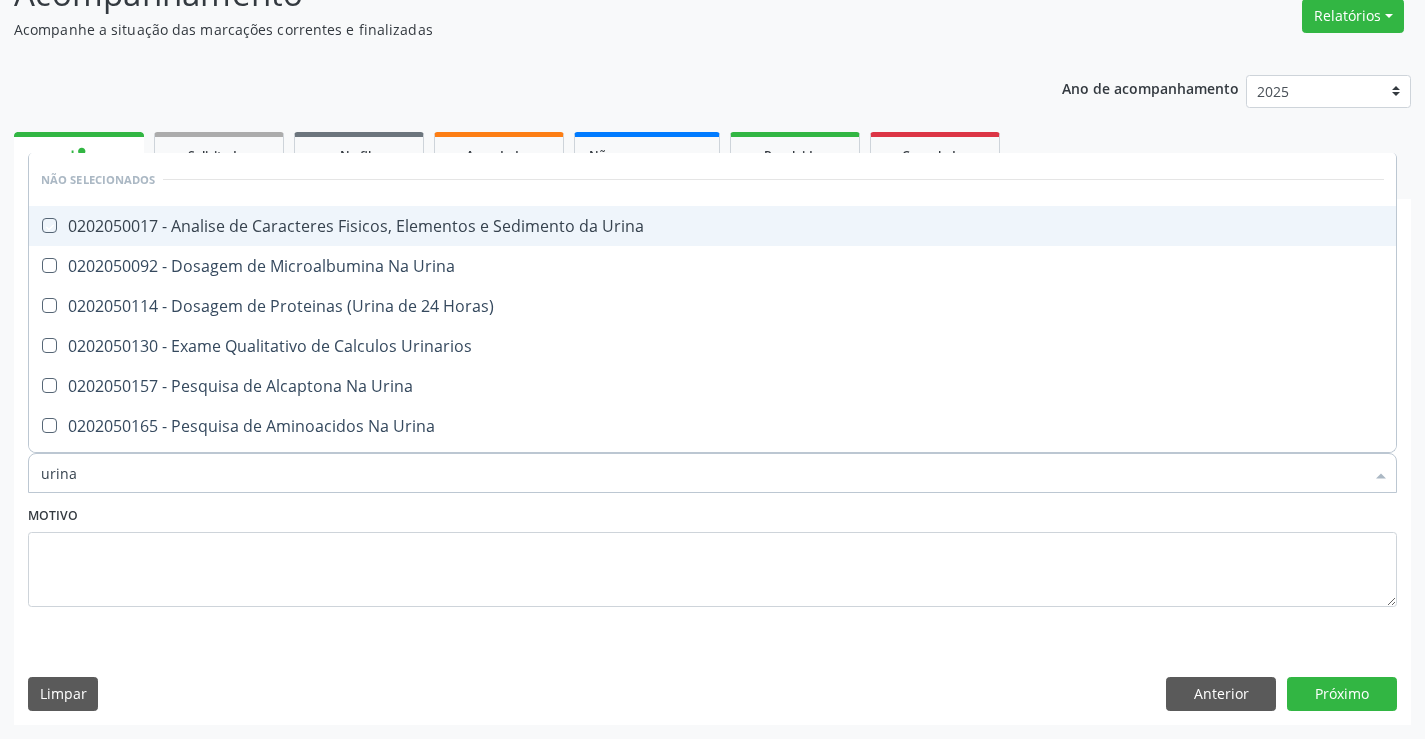checkbox on "true" 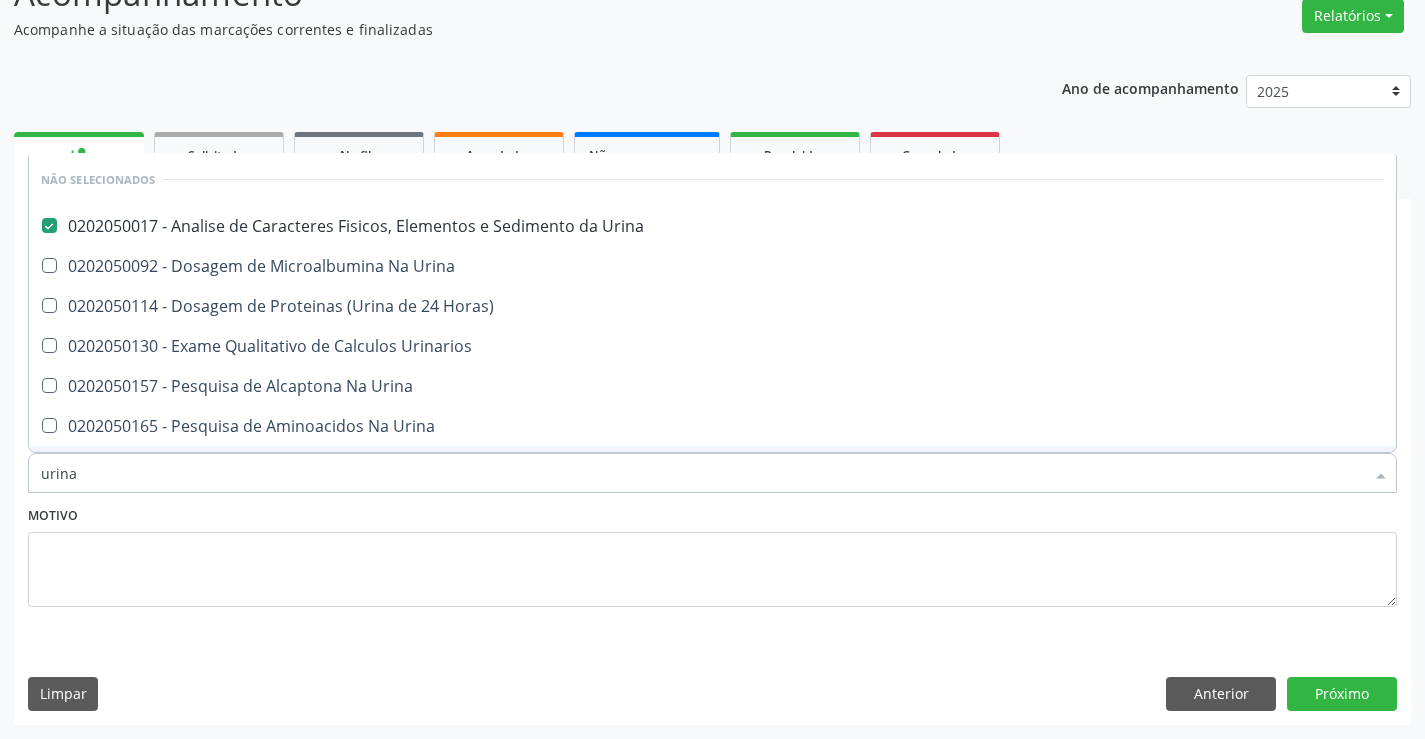 click on "Motivo" at bounding box center (712, 554) 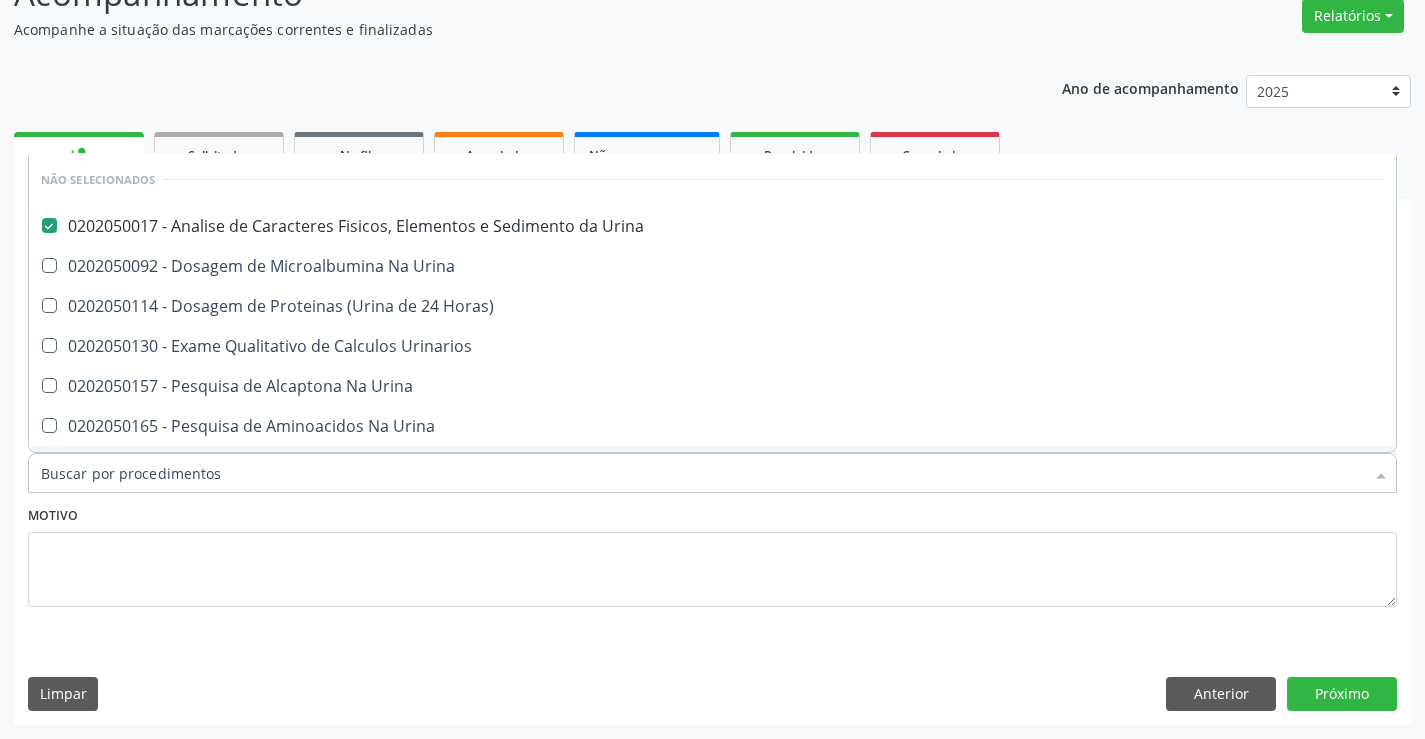 checkbox on "true" 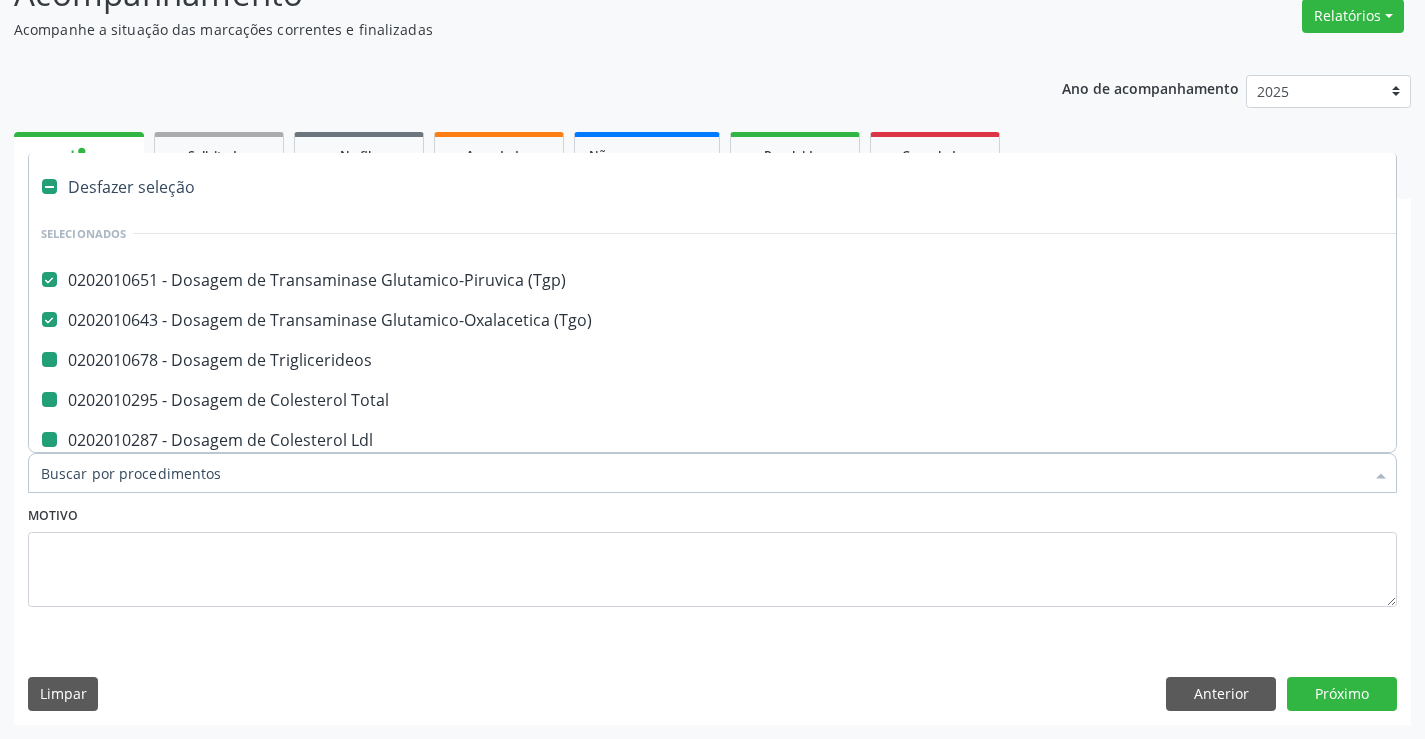 type on "f" 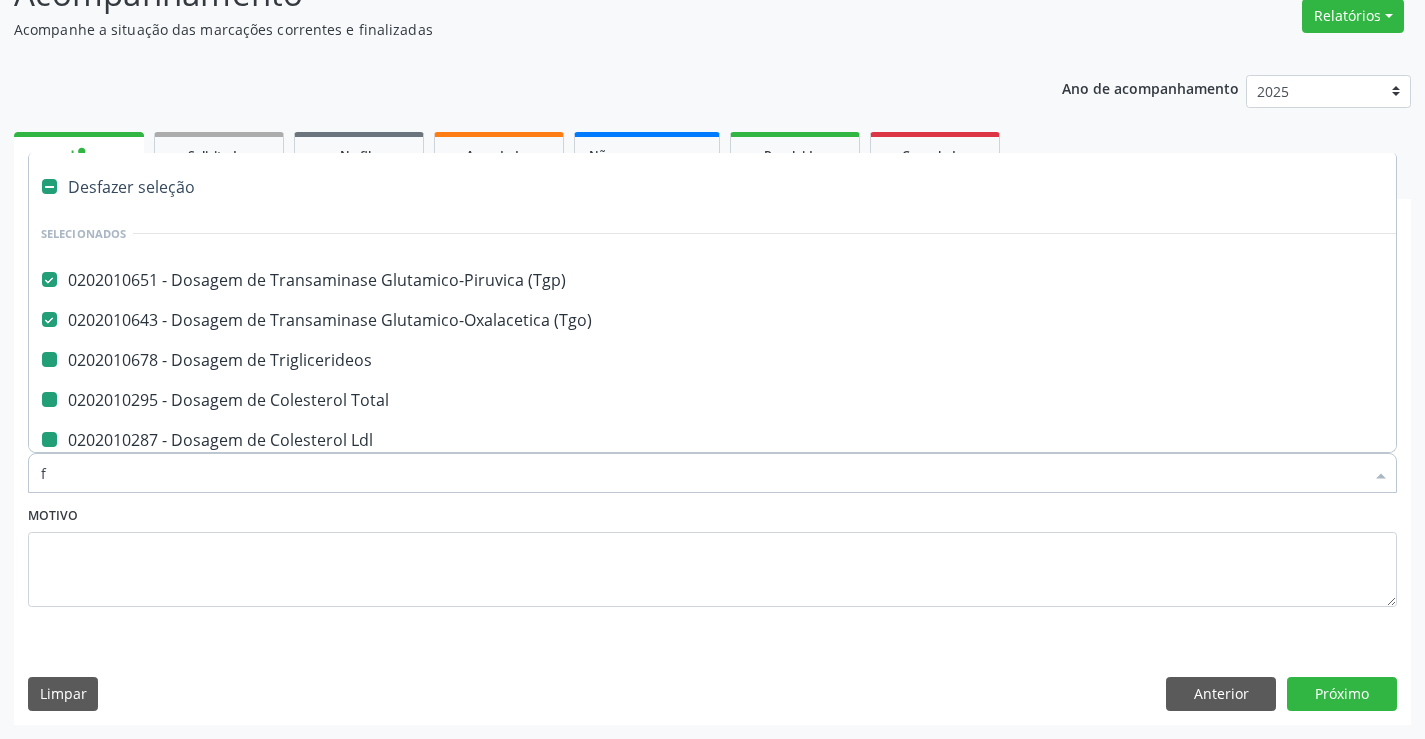 checkbox on "false" 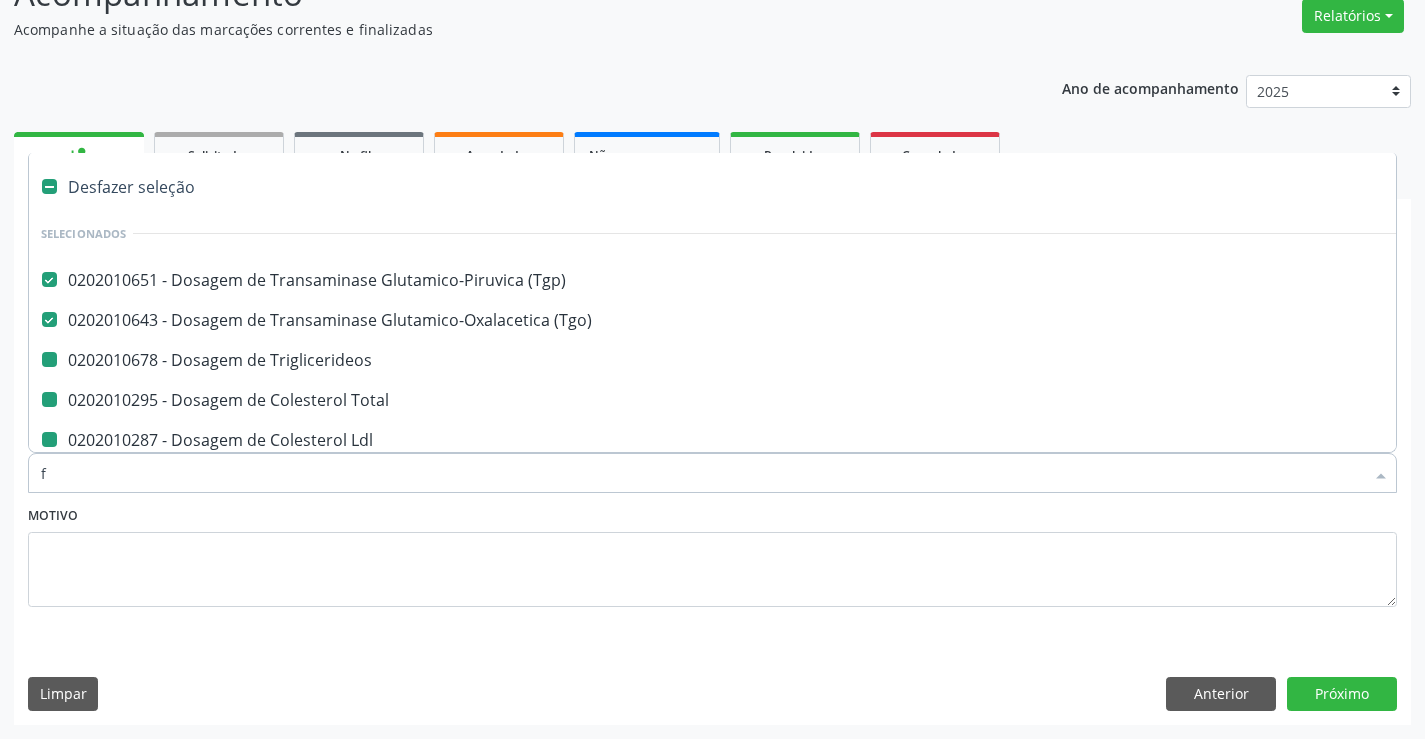 checkbox on "false" 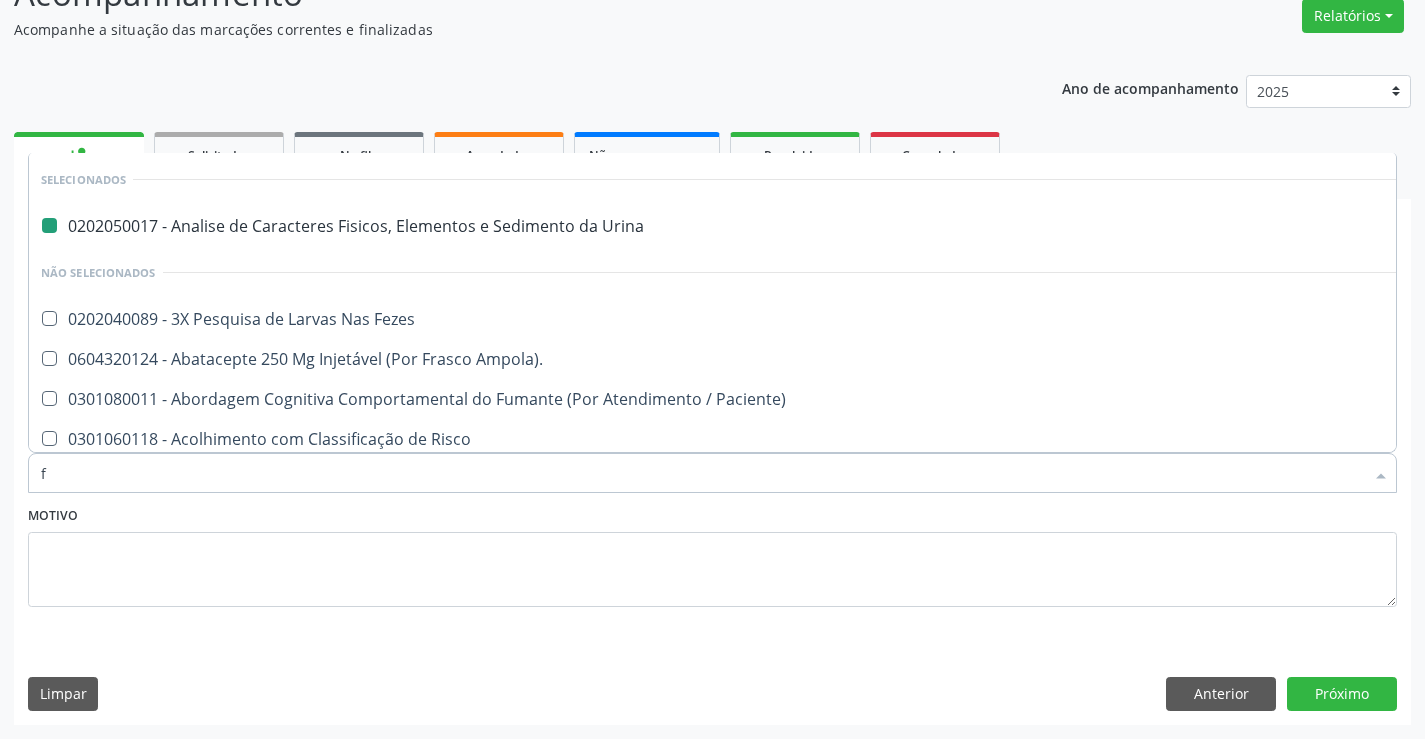 type on "fe" 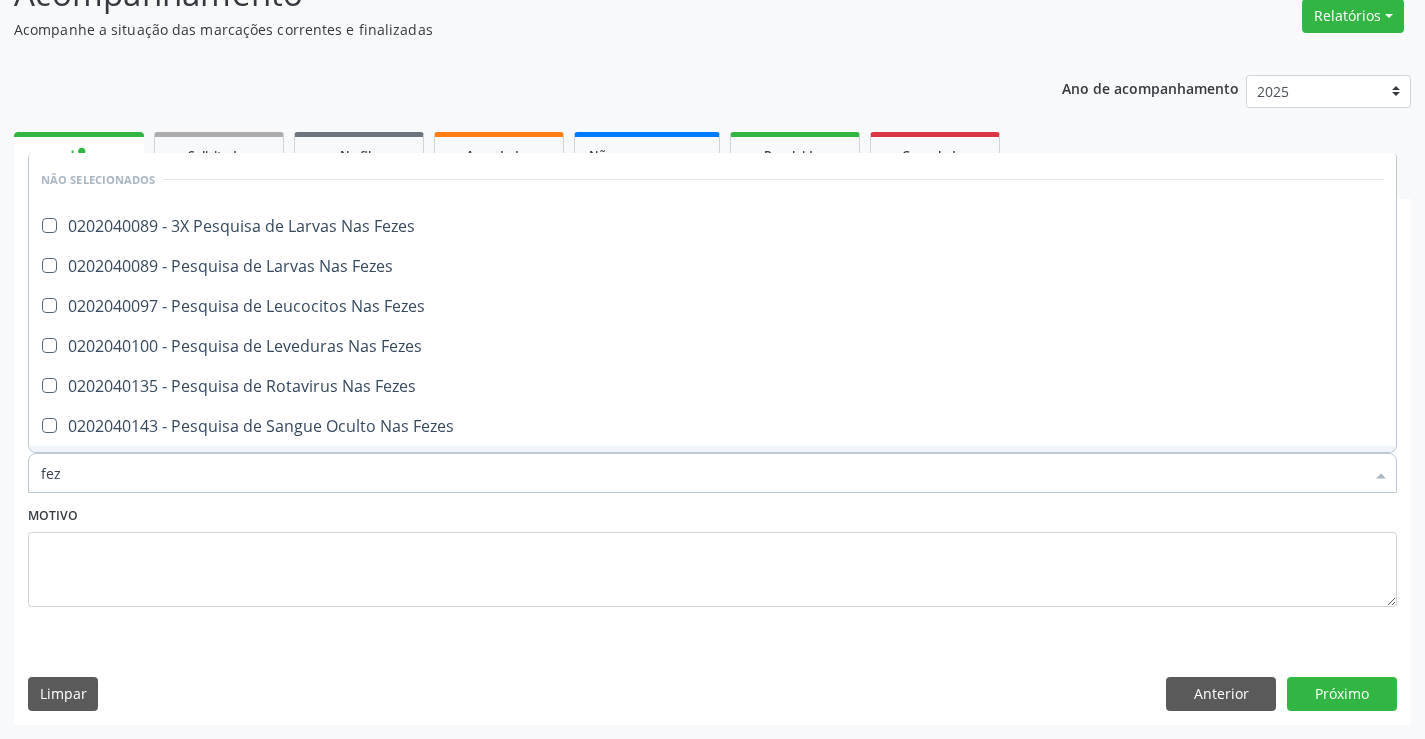 type on "feze" 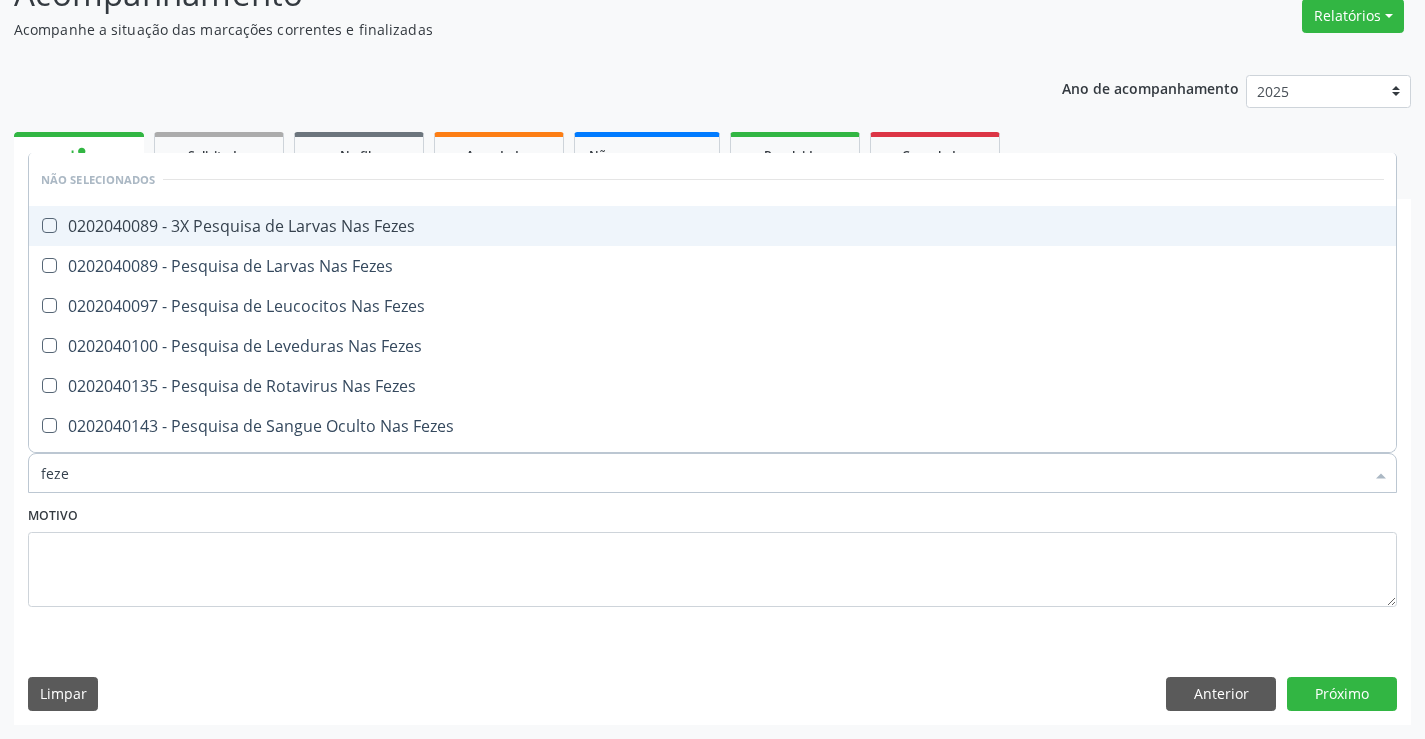 click on "0202040089 - 3X Pesquisa de Larvas Nas Fezes" at bounding box center [712, 226] 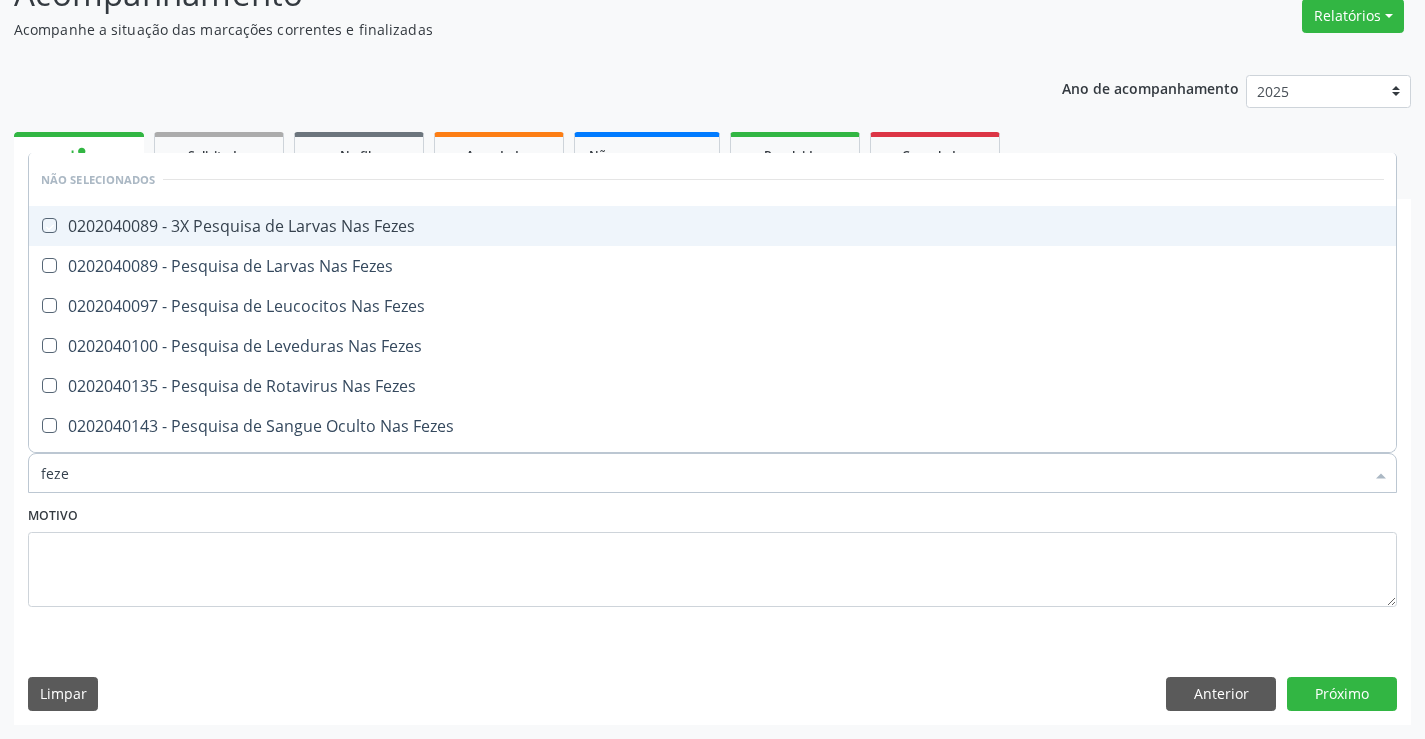 checkbox on "true" 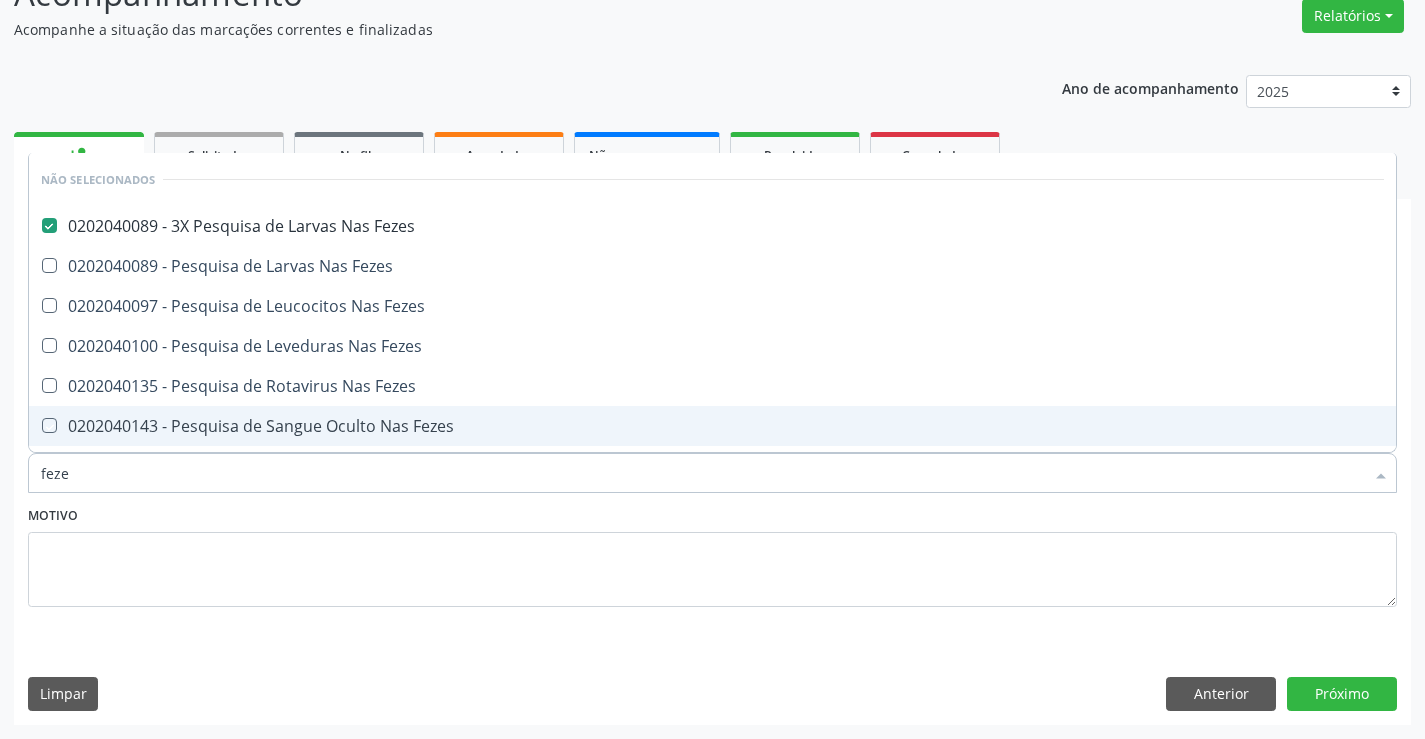 click on "Motivo" at bounding box center [712, 554] 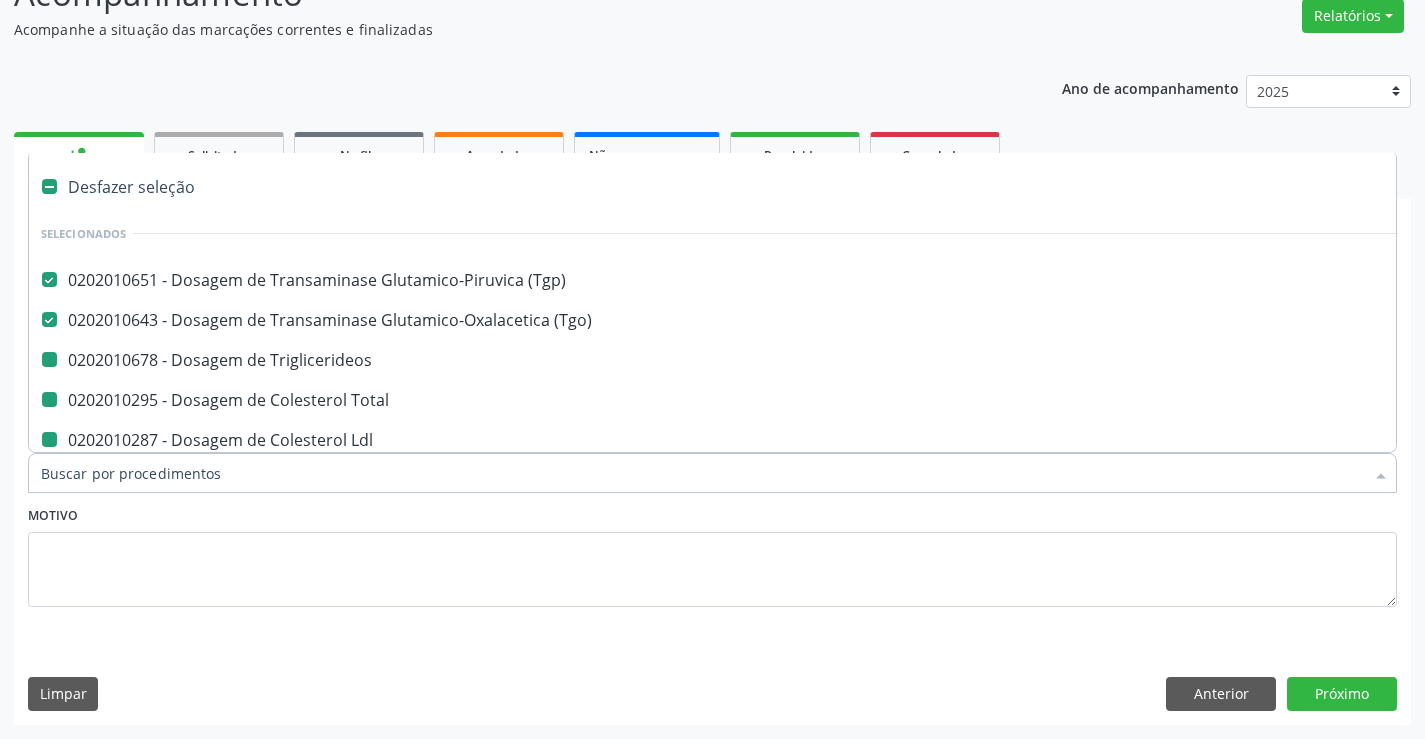 type on "h" 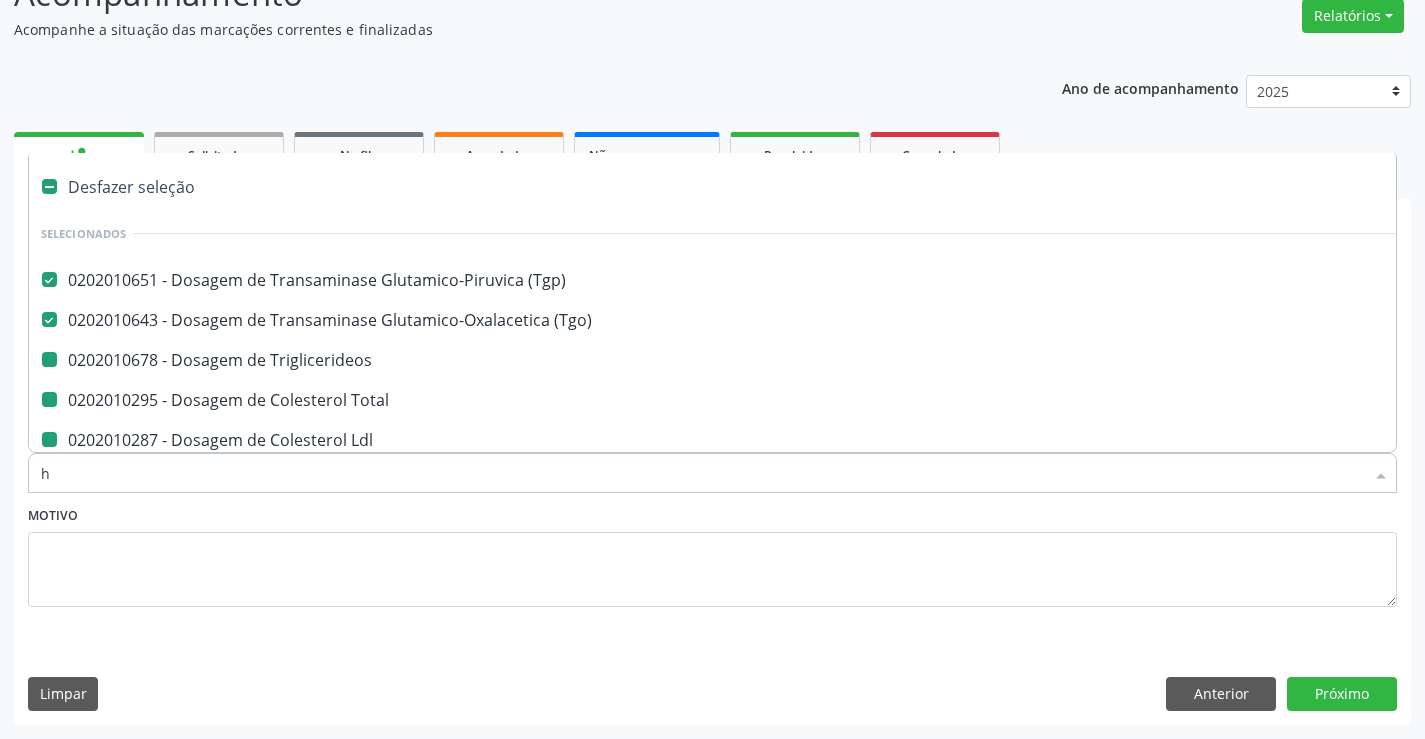 checkbox on "false" 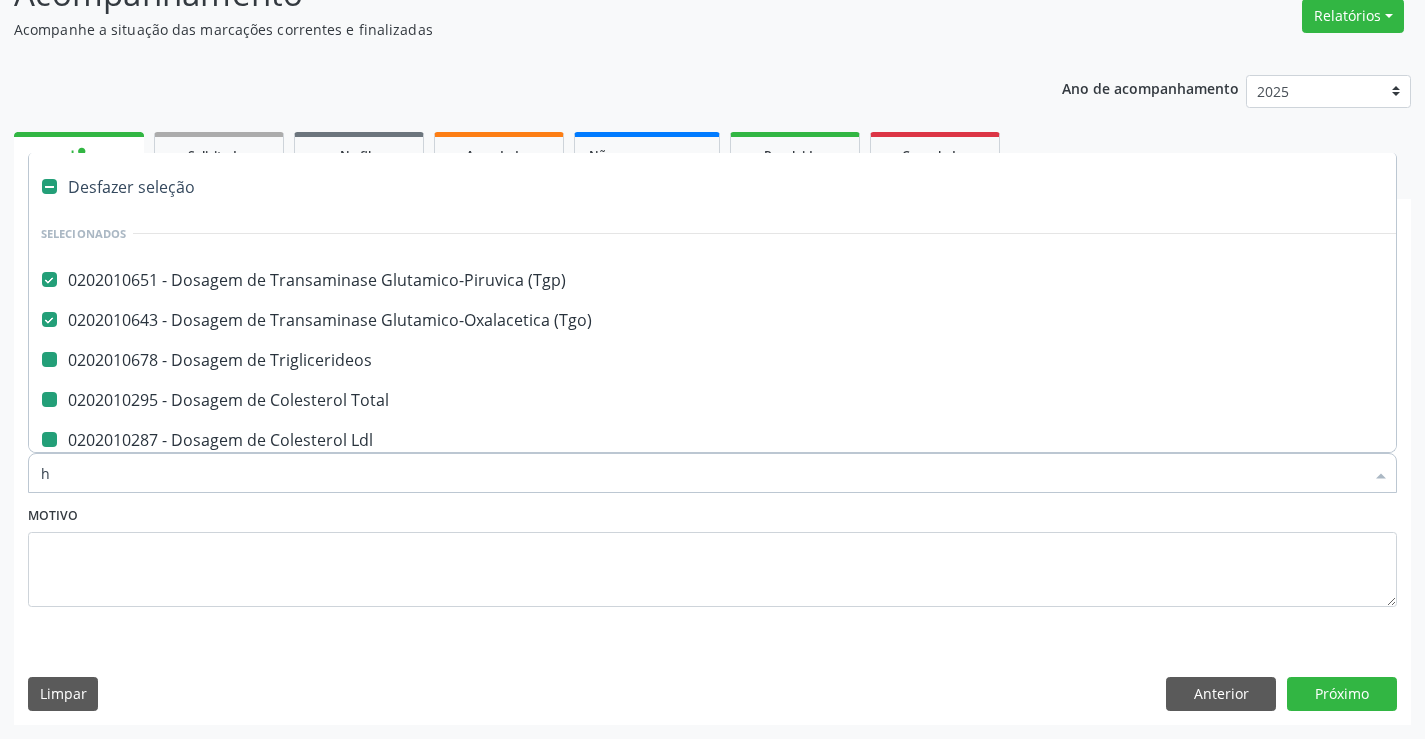 checkbox on "false" 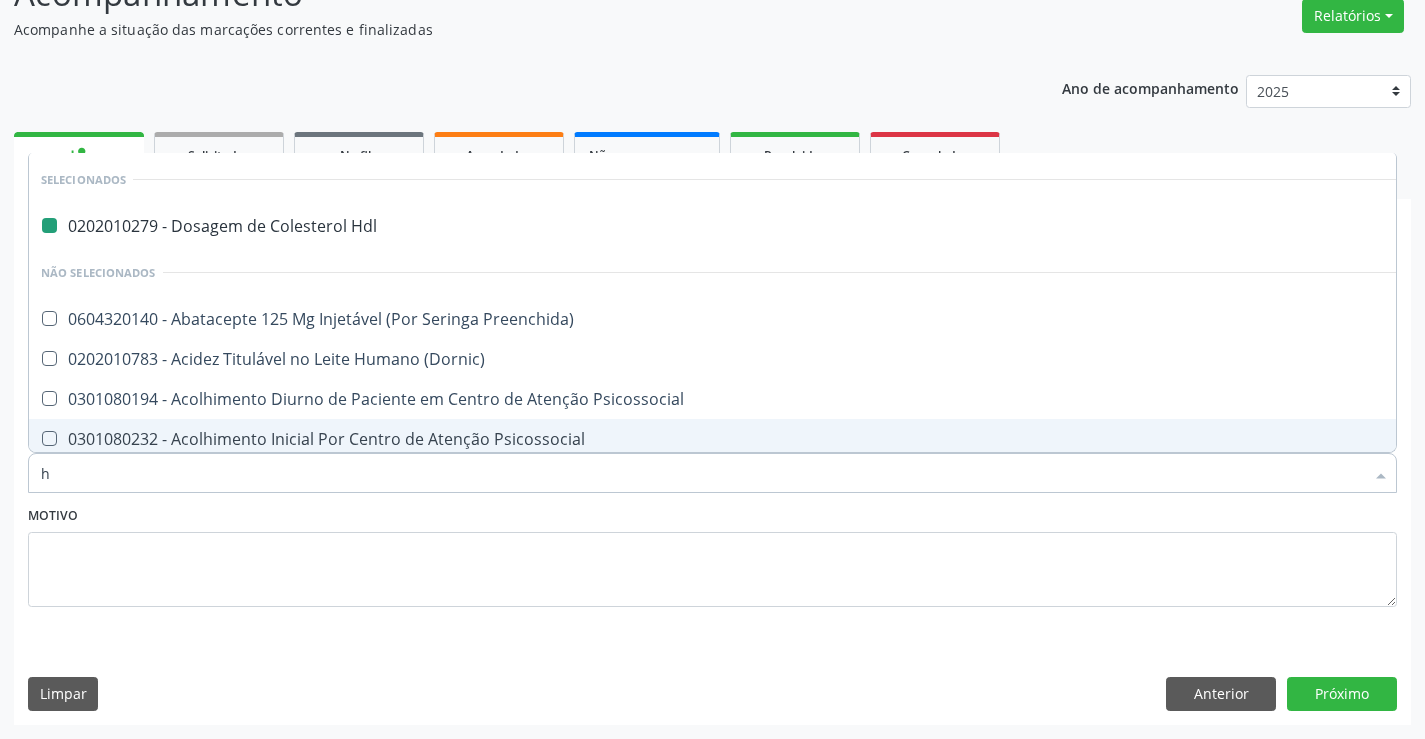 type on "he" 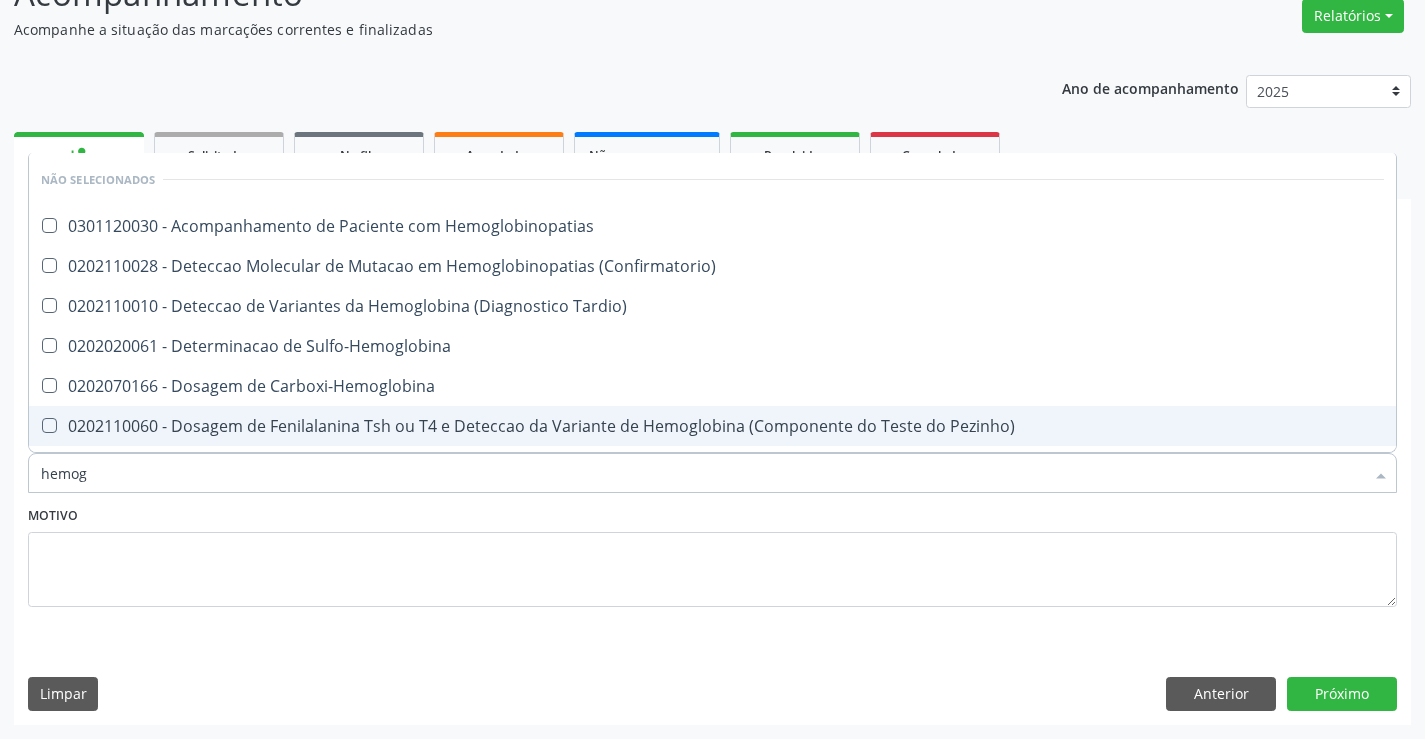 type on "hemogr" 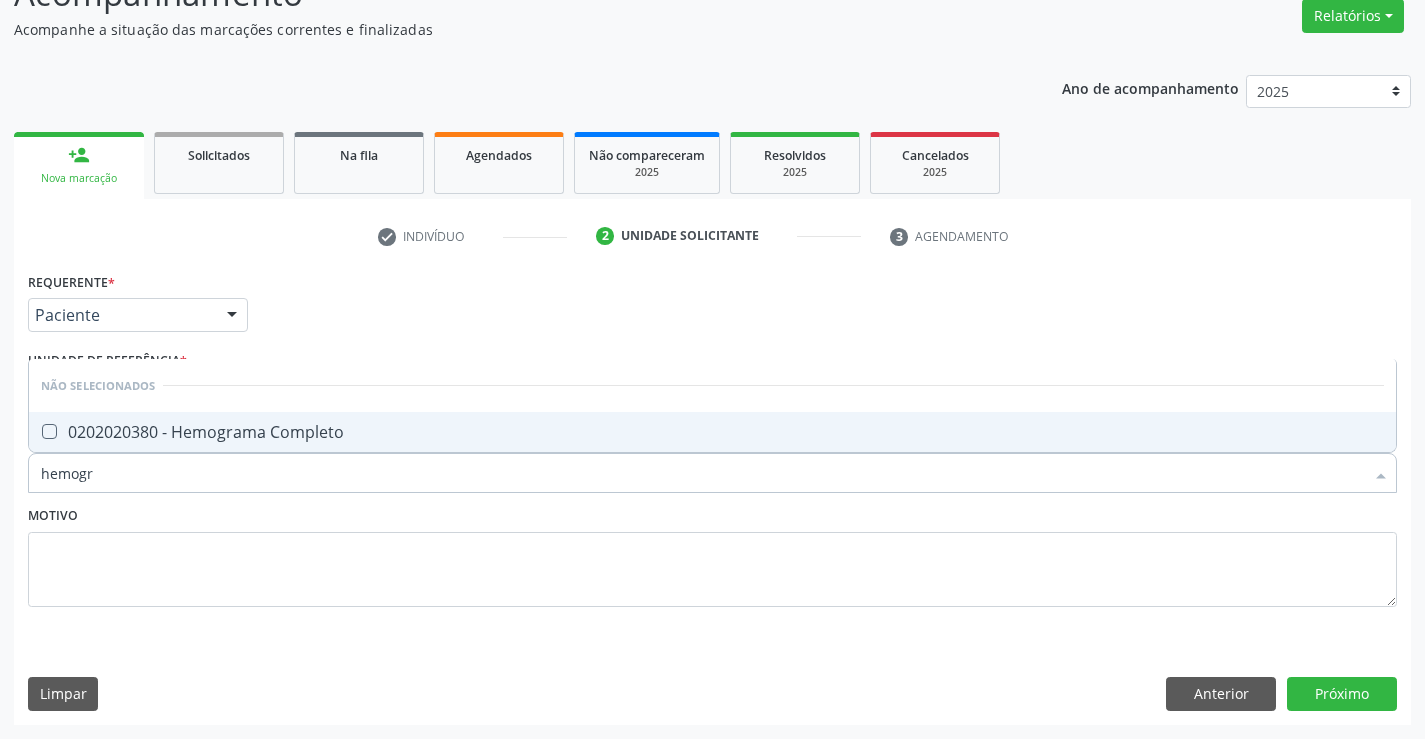 click on "0202020380 - Hemograma Completo" at bounding box center (712, 432) 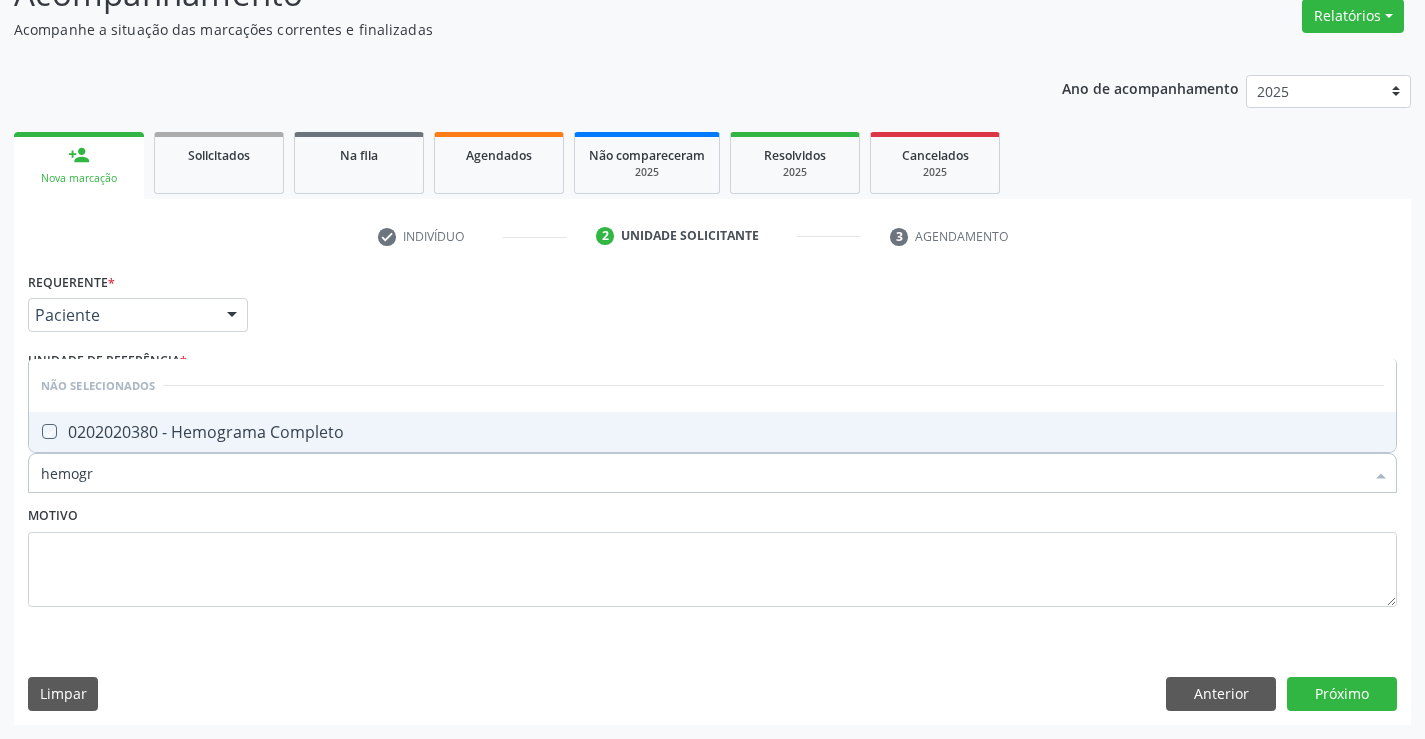 checkbox on "true" 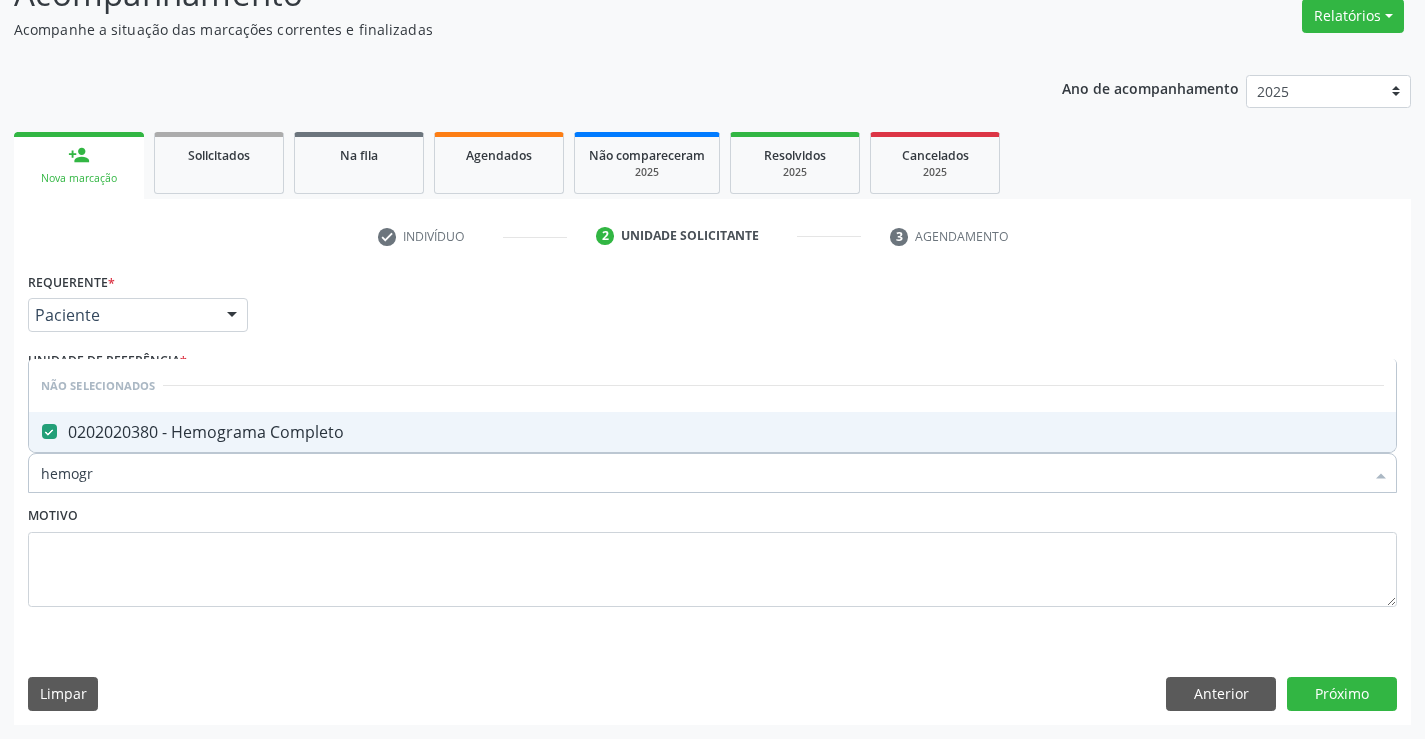 type on "hemogr" 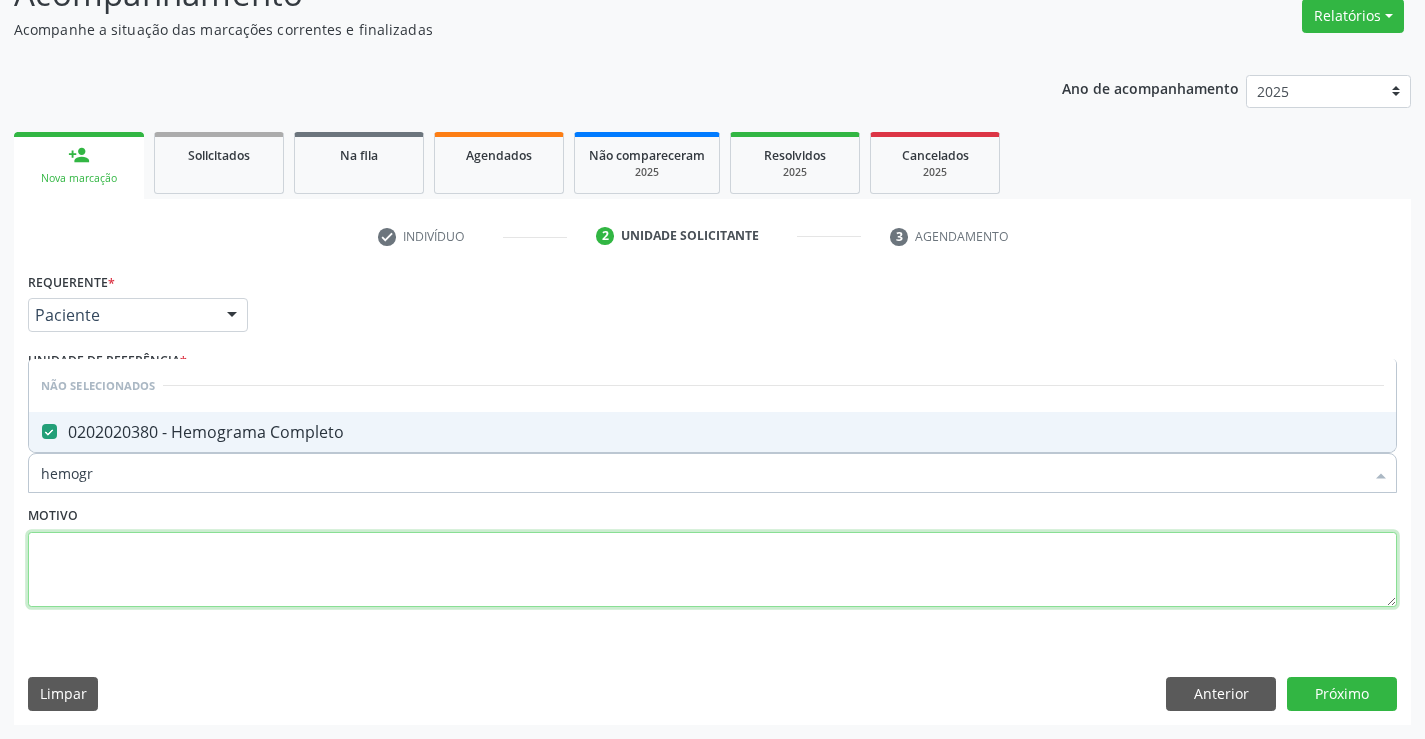 click at bounding box center [712, 570] 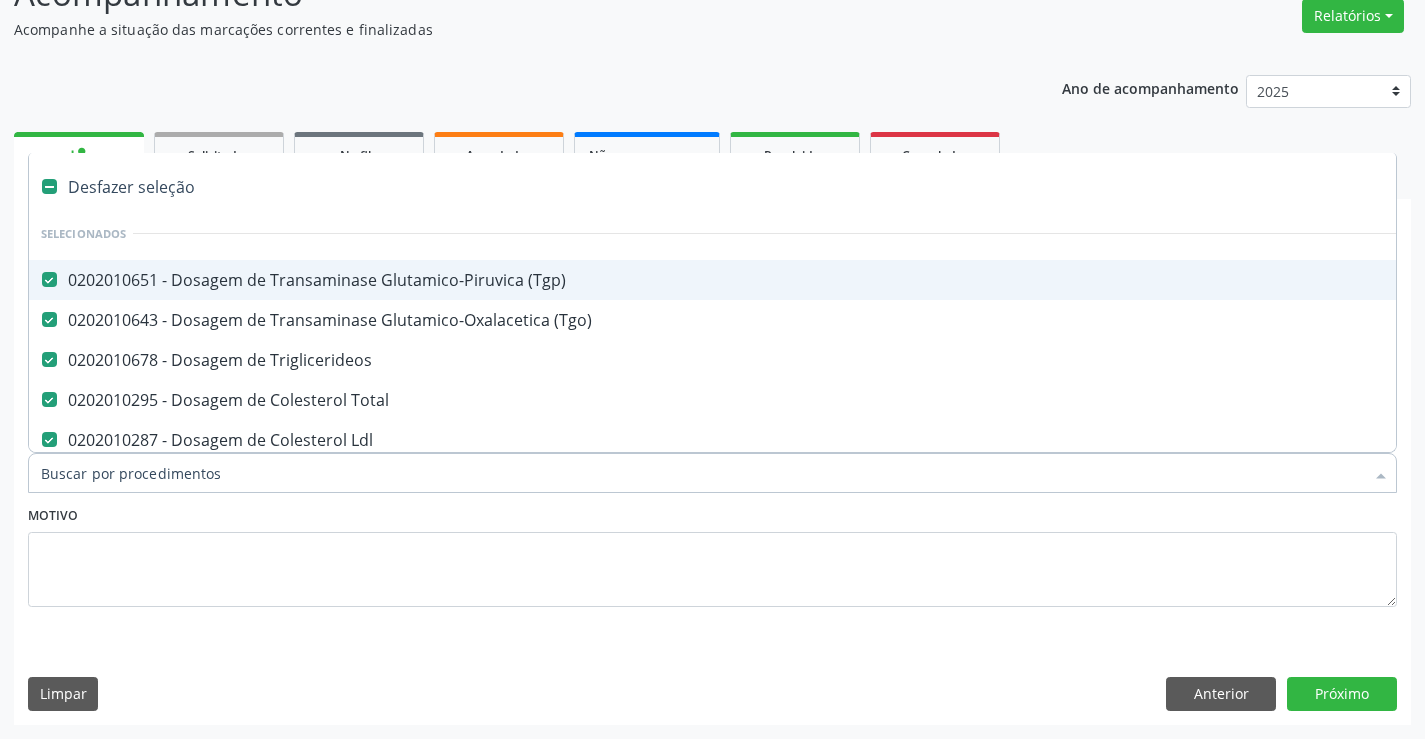 type on "g" 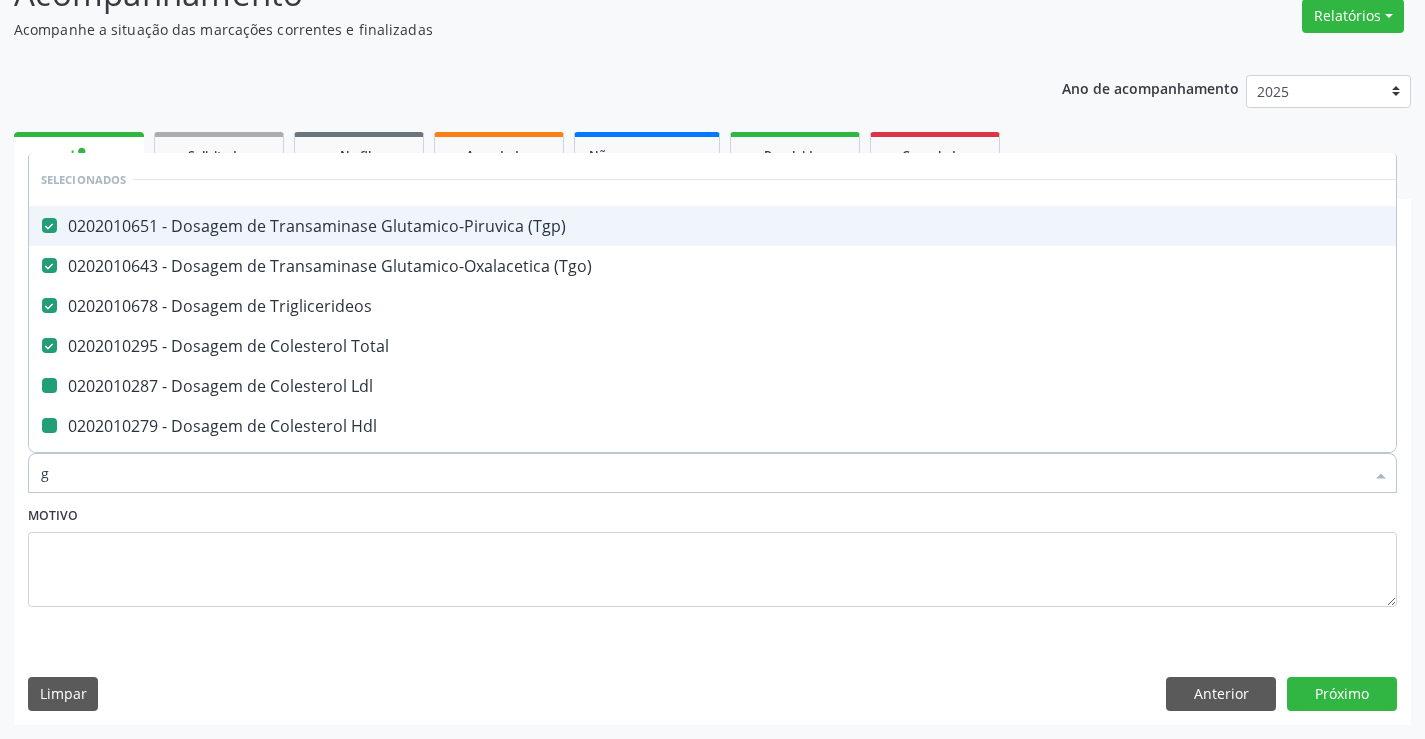 type on "gl" 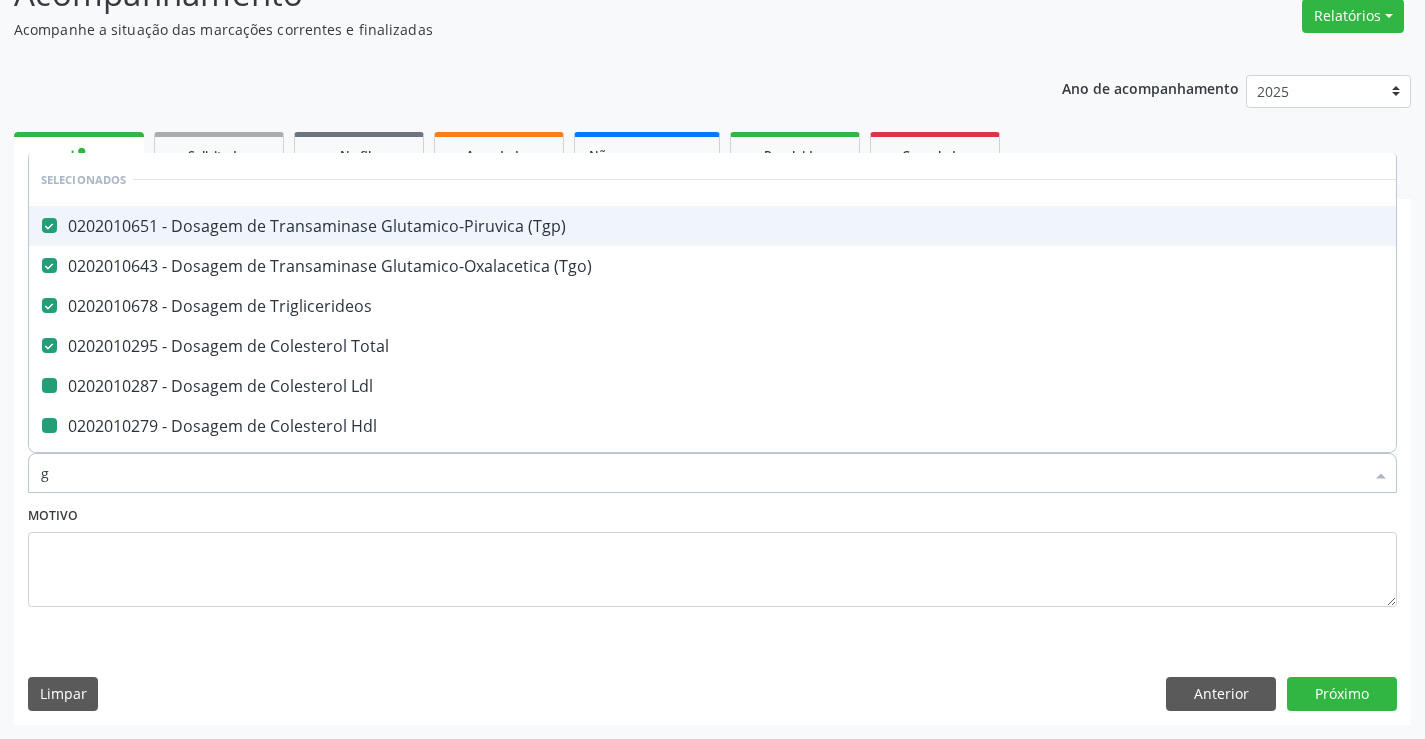 checkbox on "false" 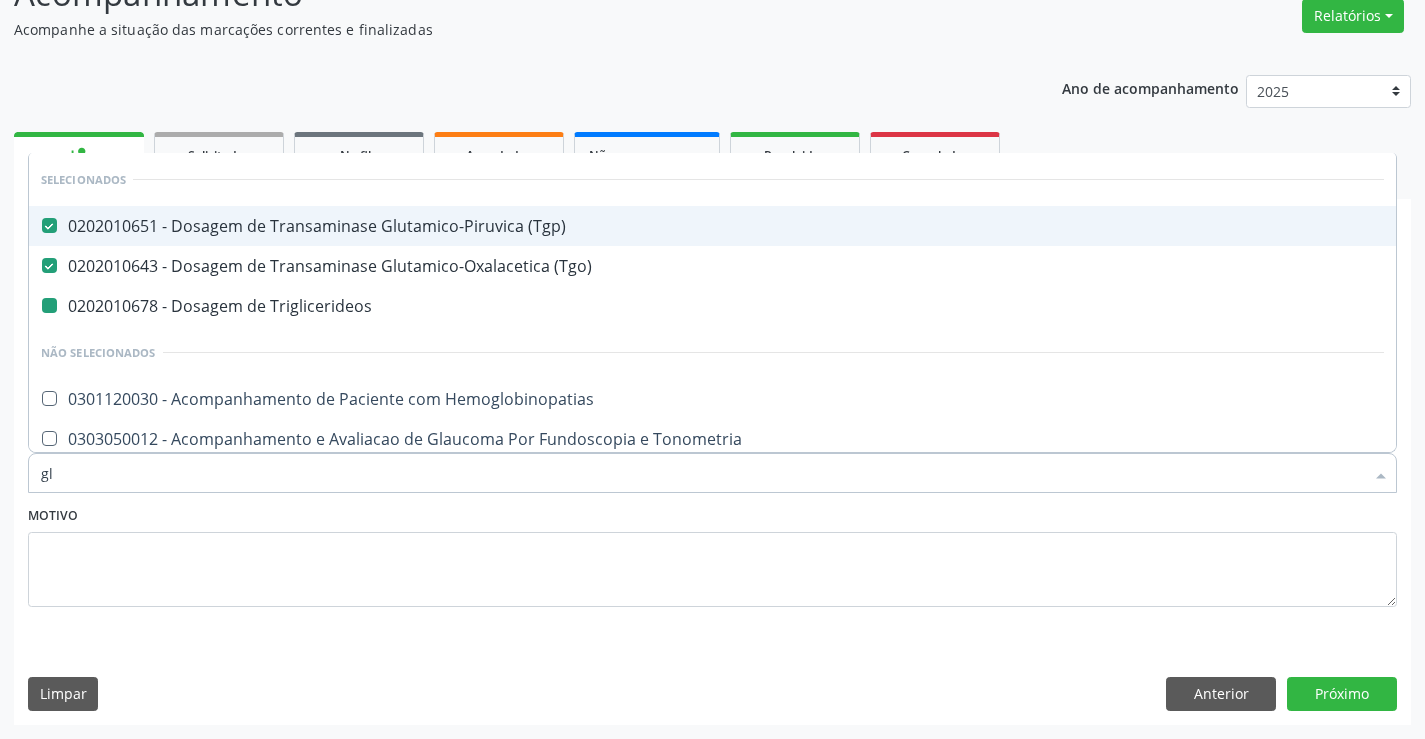 type on "gli" 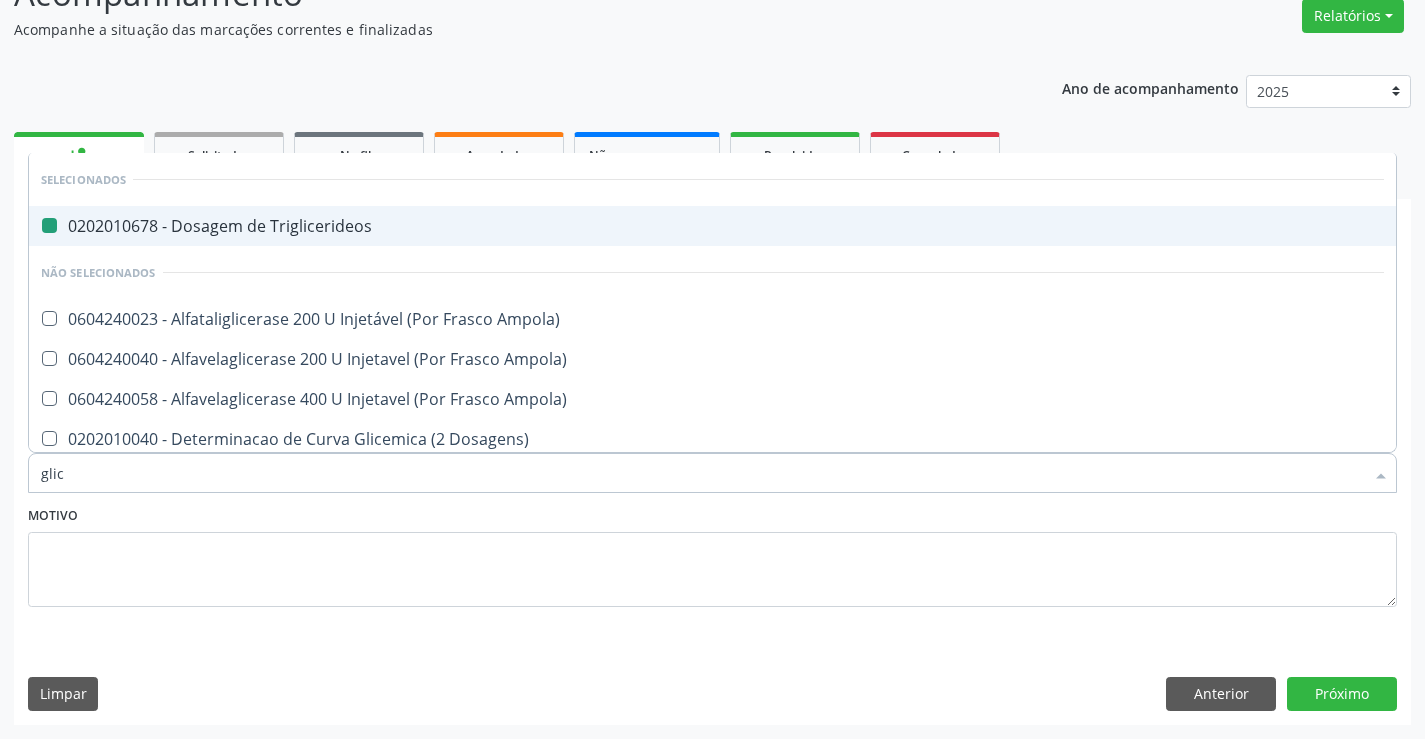 type on "glico" 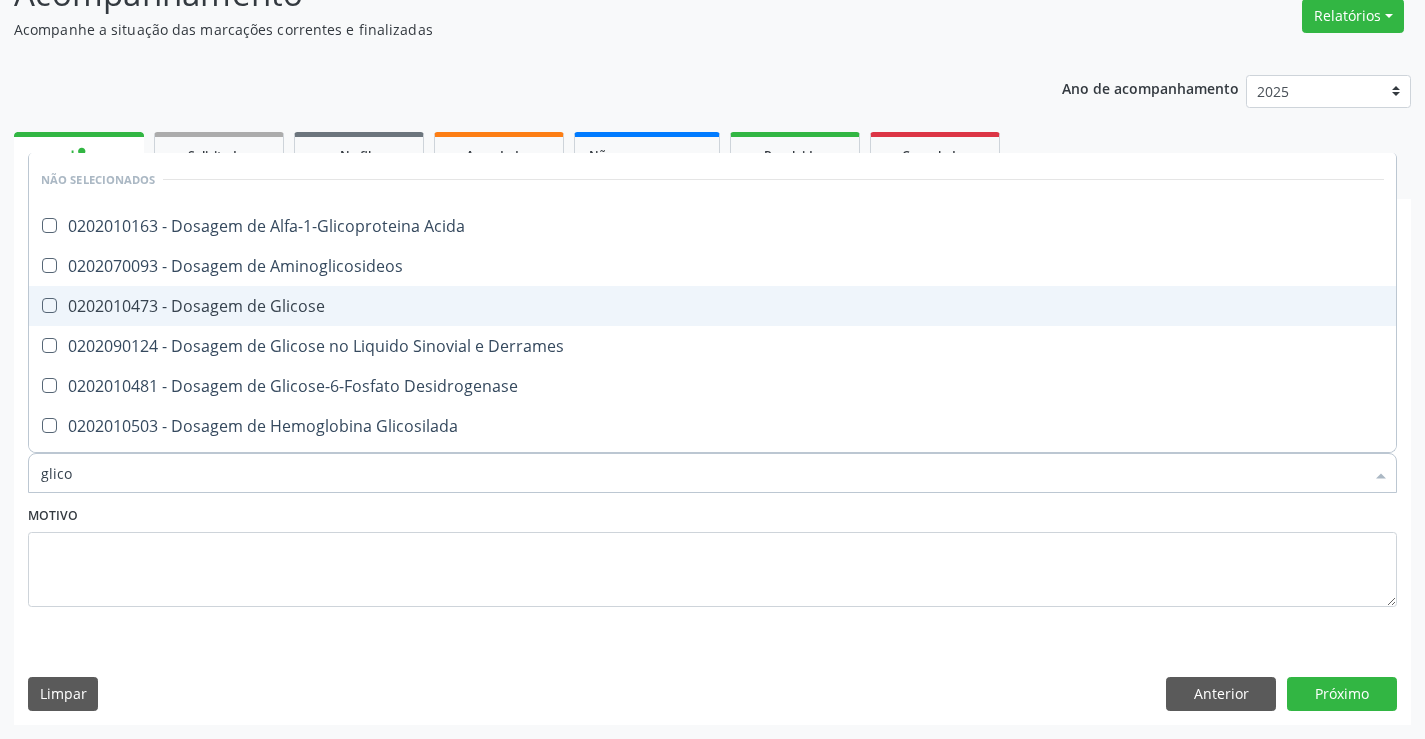 click on "0202010473 - Dosagem de Glicose" at bounding box center (712, 306) 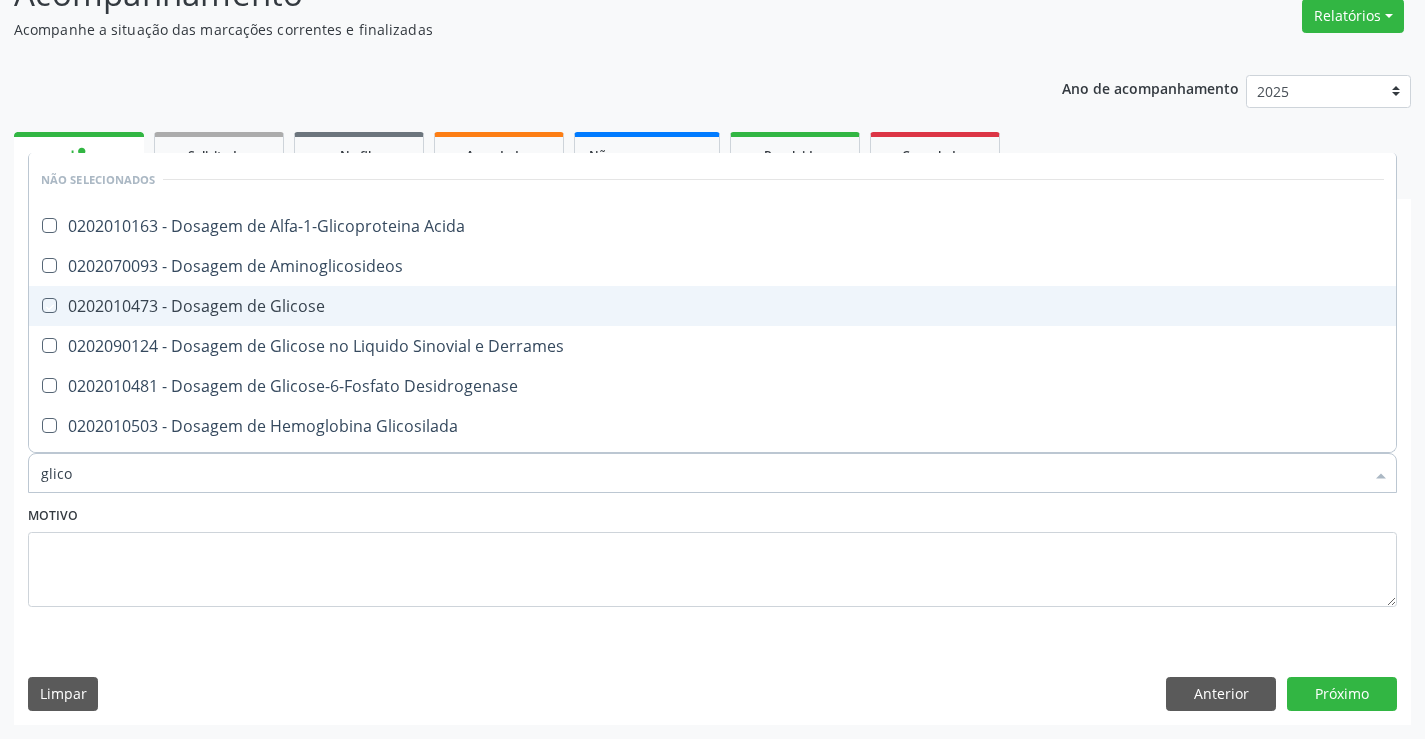 checkbox on "true" 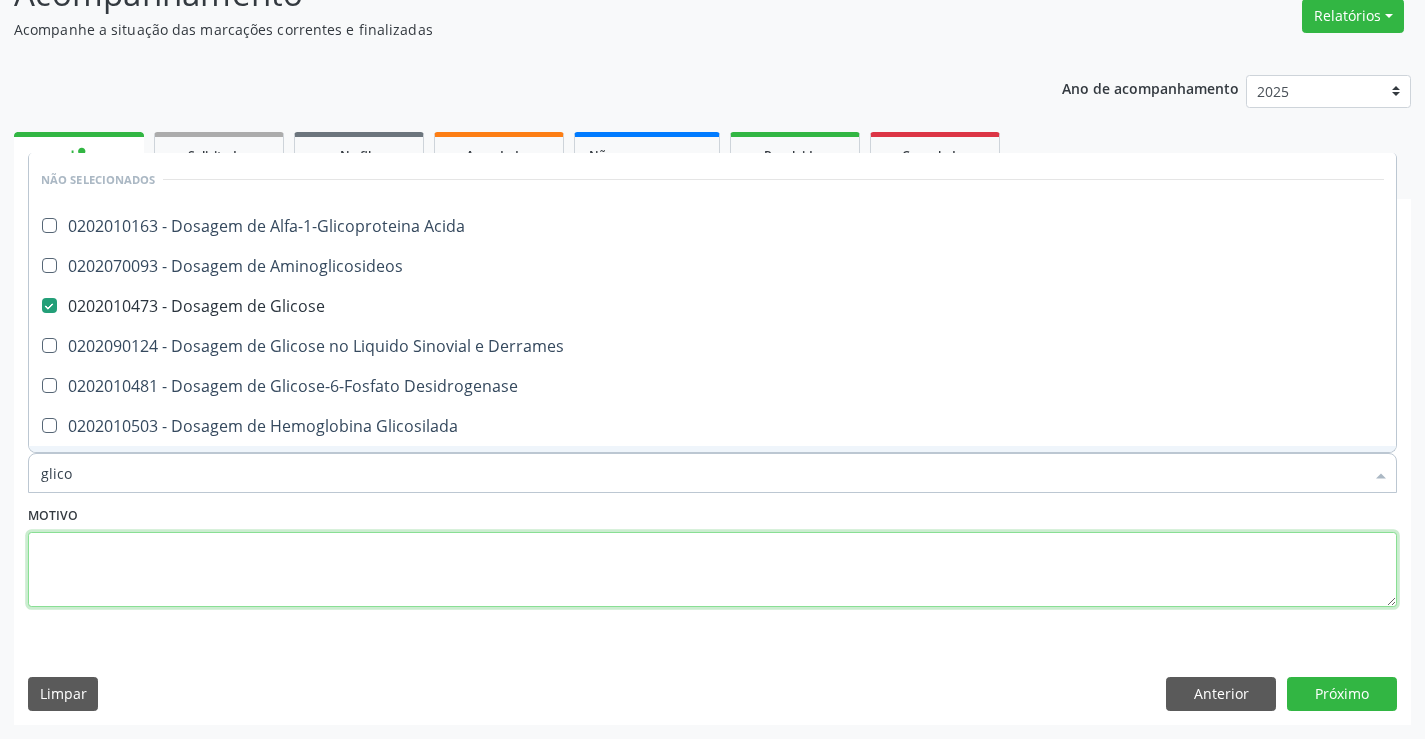 click at bounding box center [712, 570] 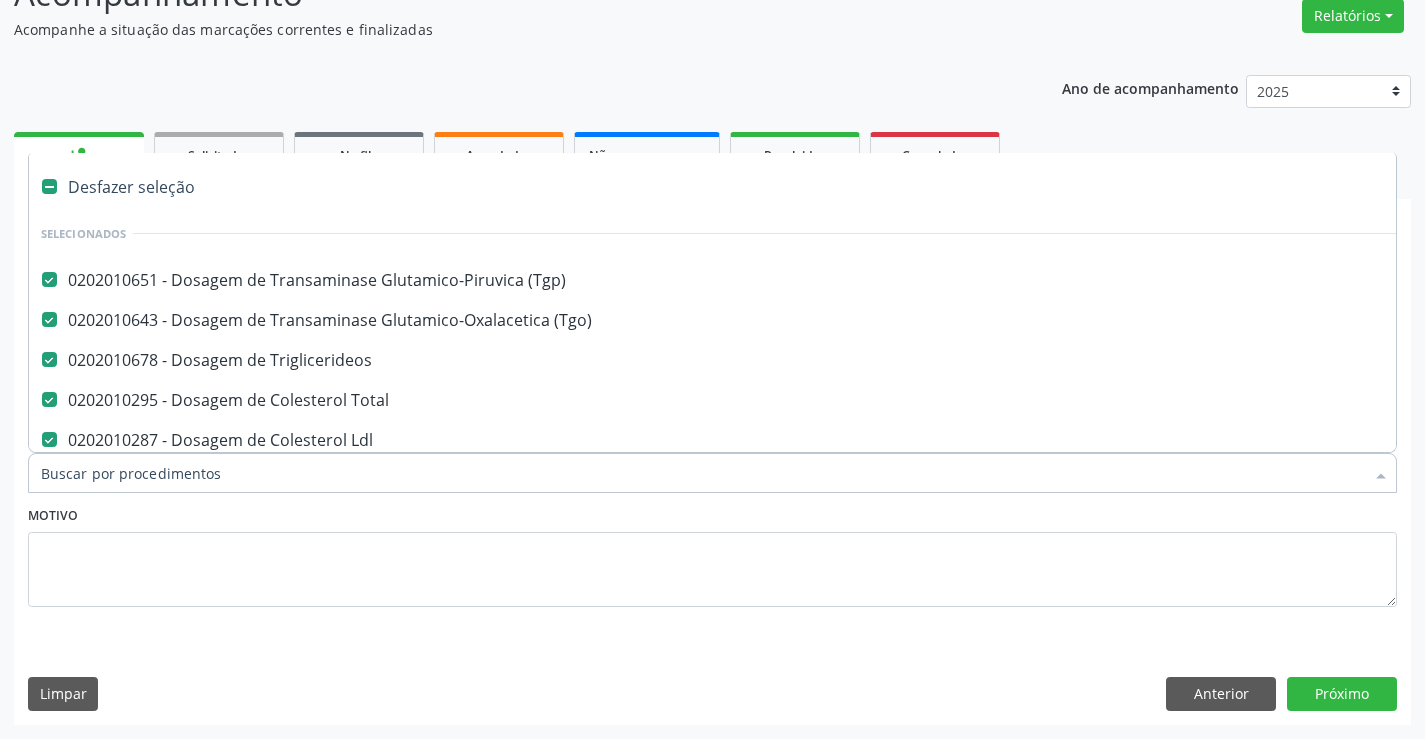 type on "u" 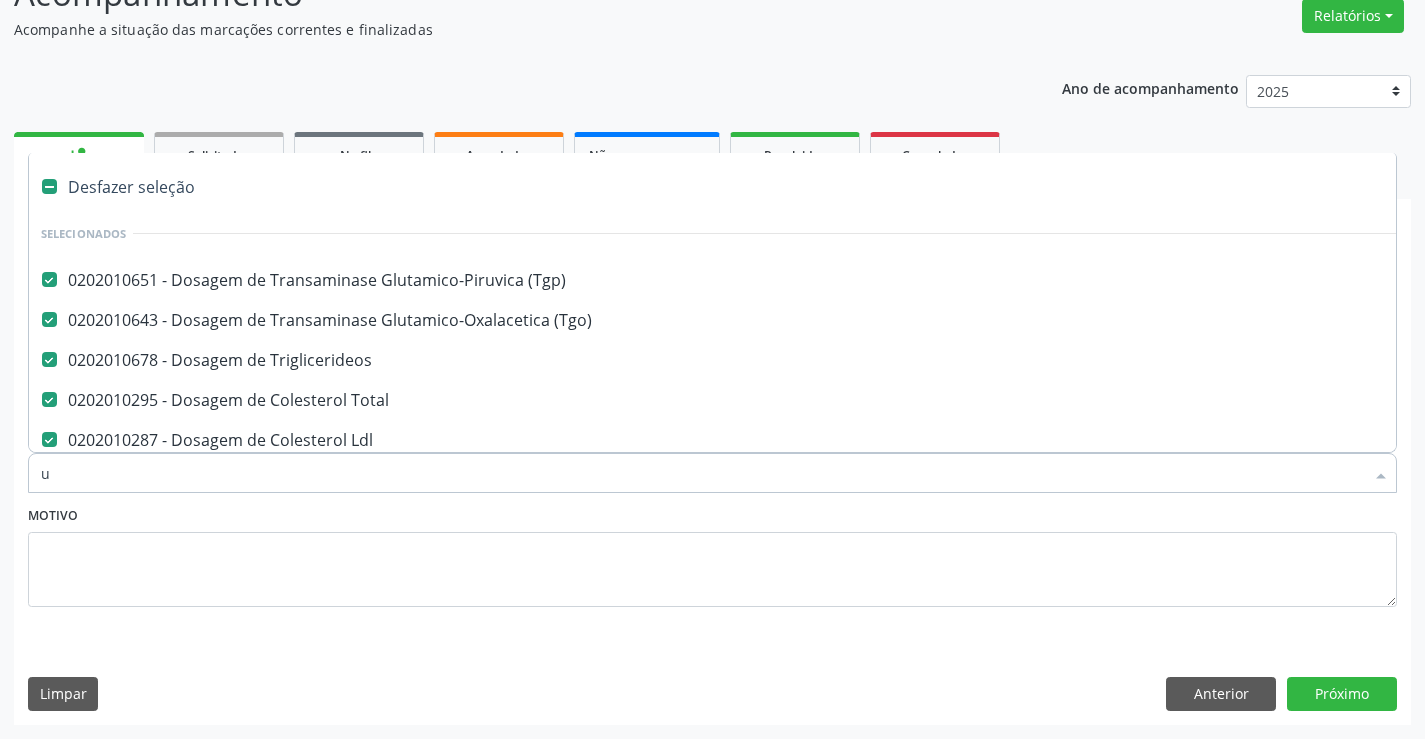 checkbox on "false" 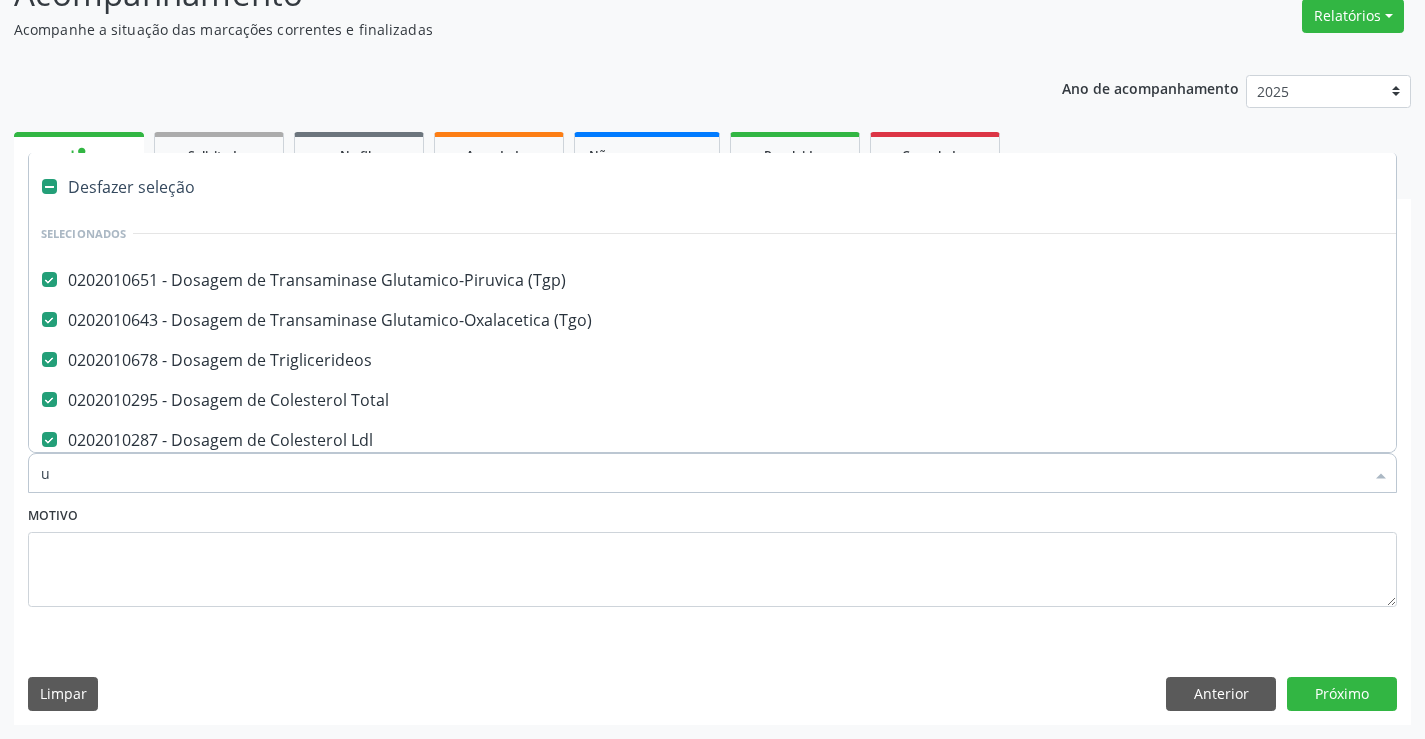 checkbox on "false" 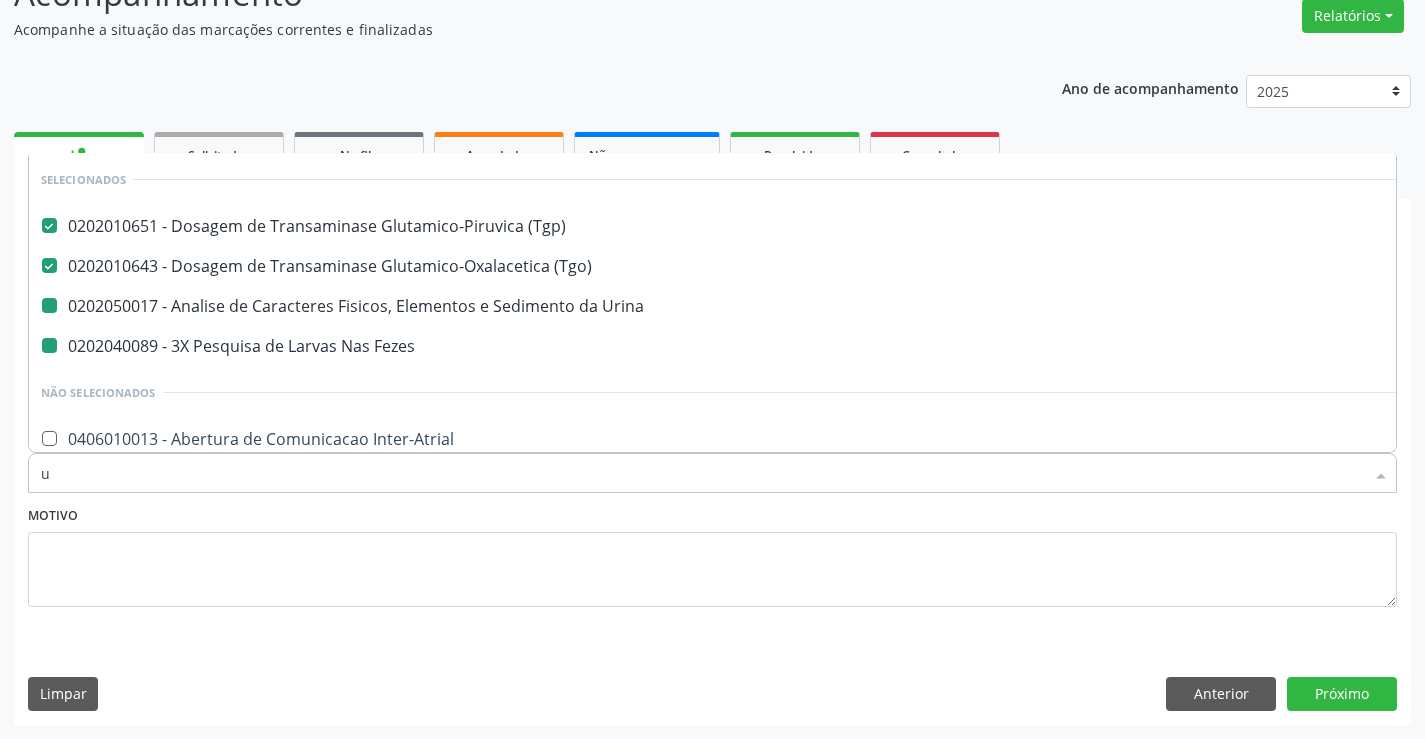 type on "ur" 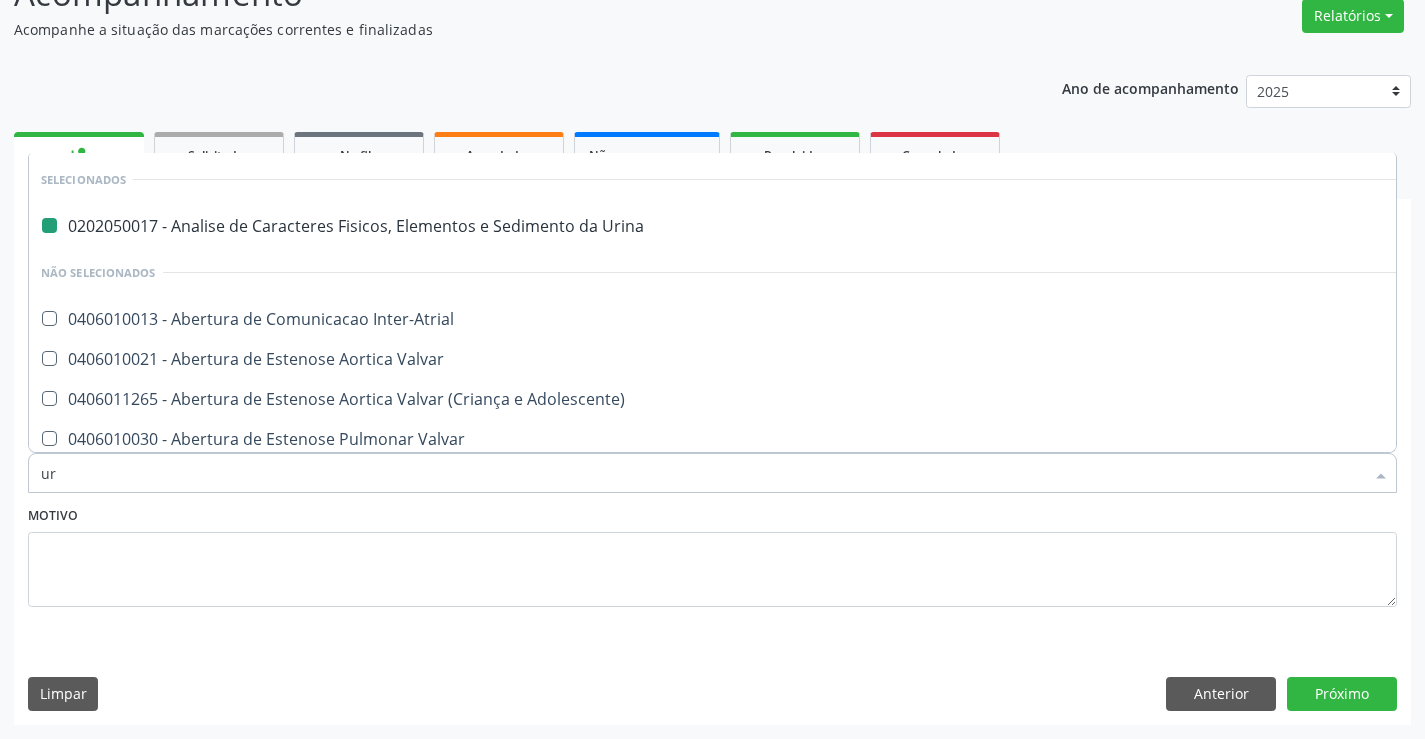 type on "ure" 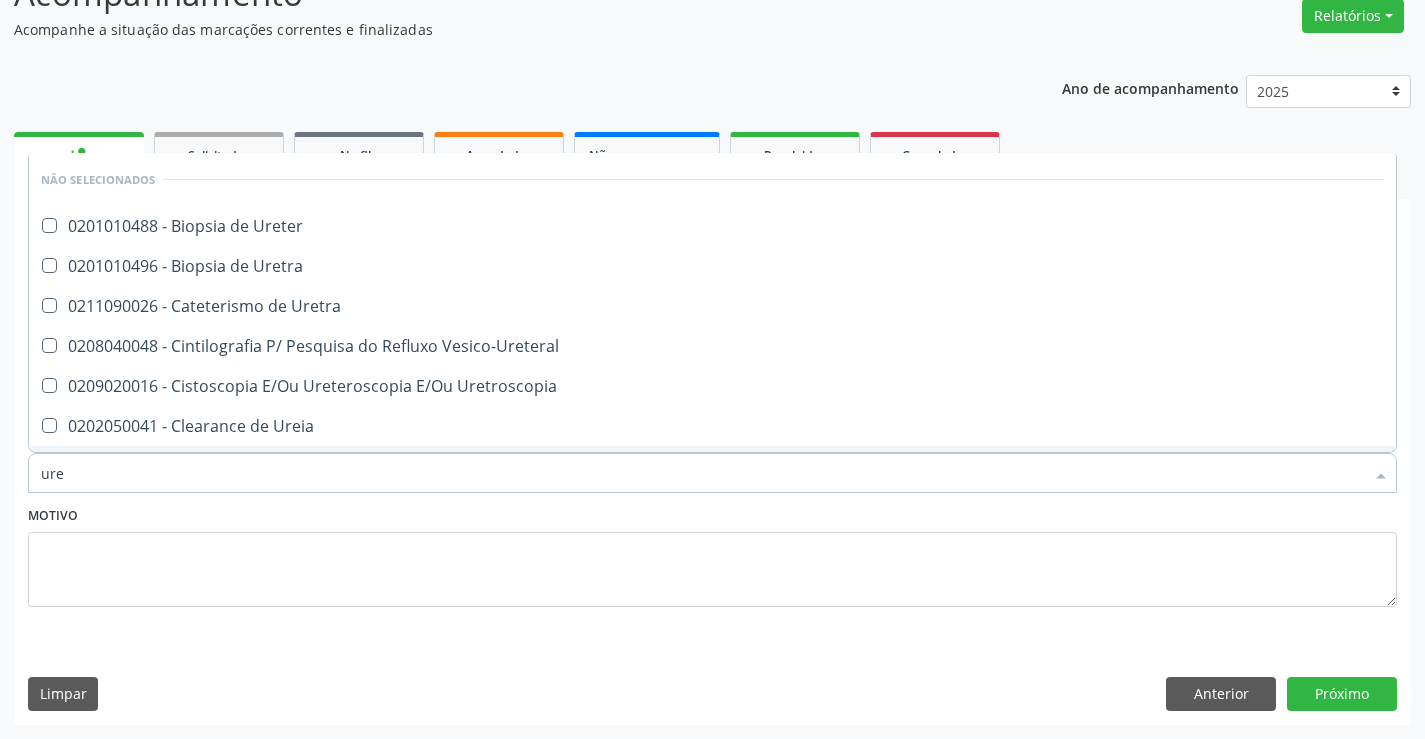type on "urei" 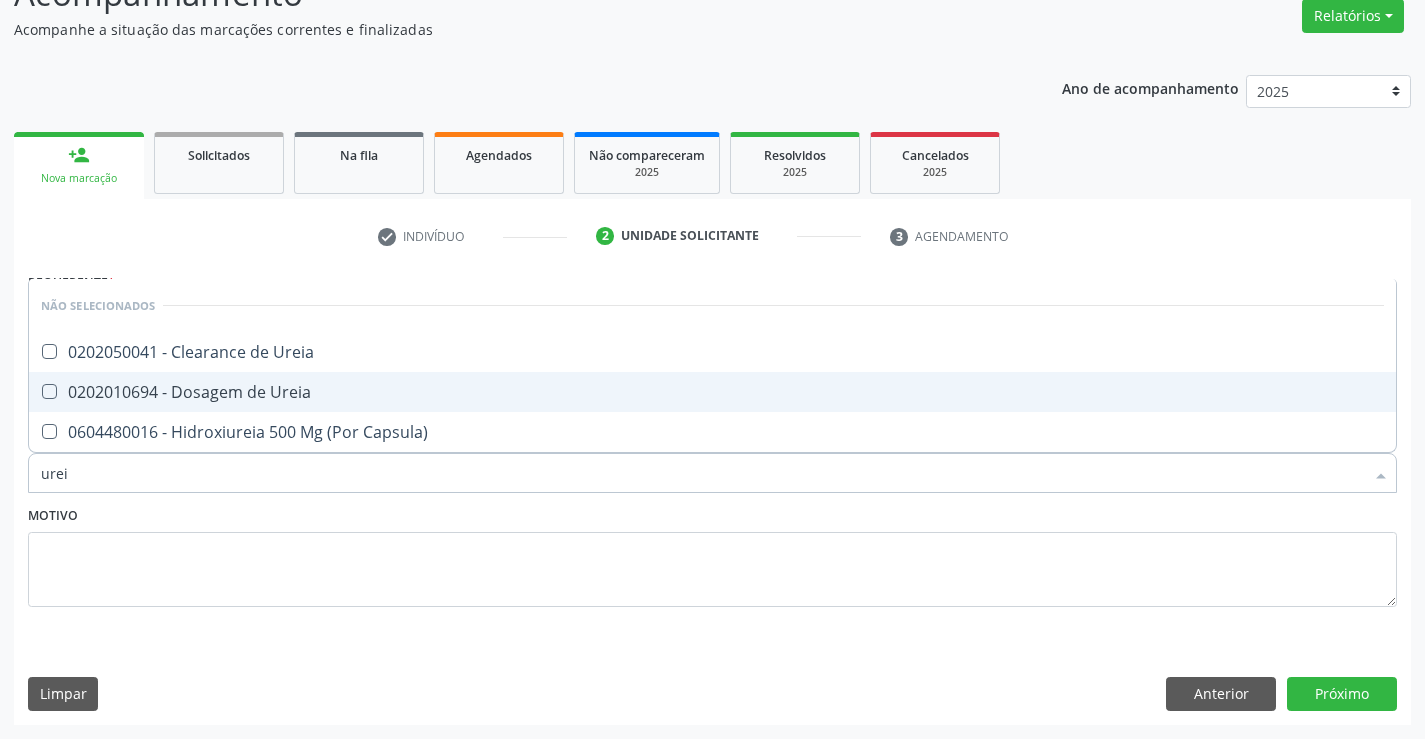 click on "0202010694 - Dosagem de Ureia" at bounding box center [712, 392] 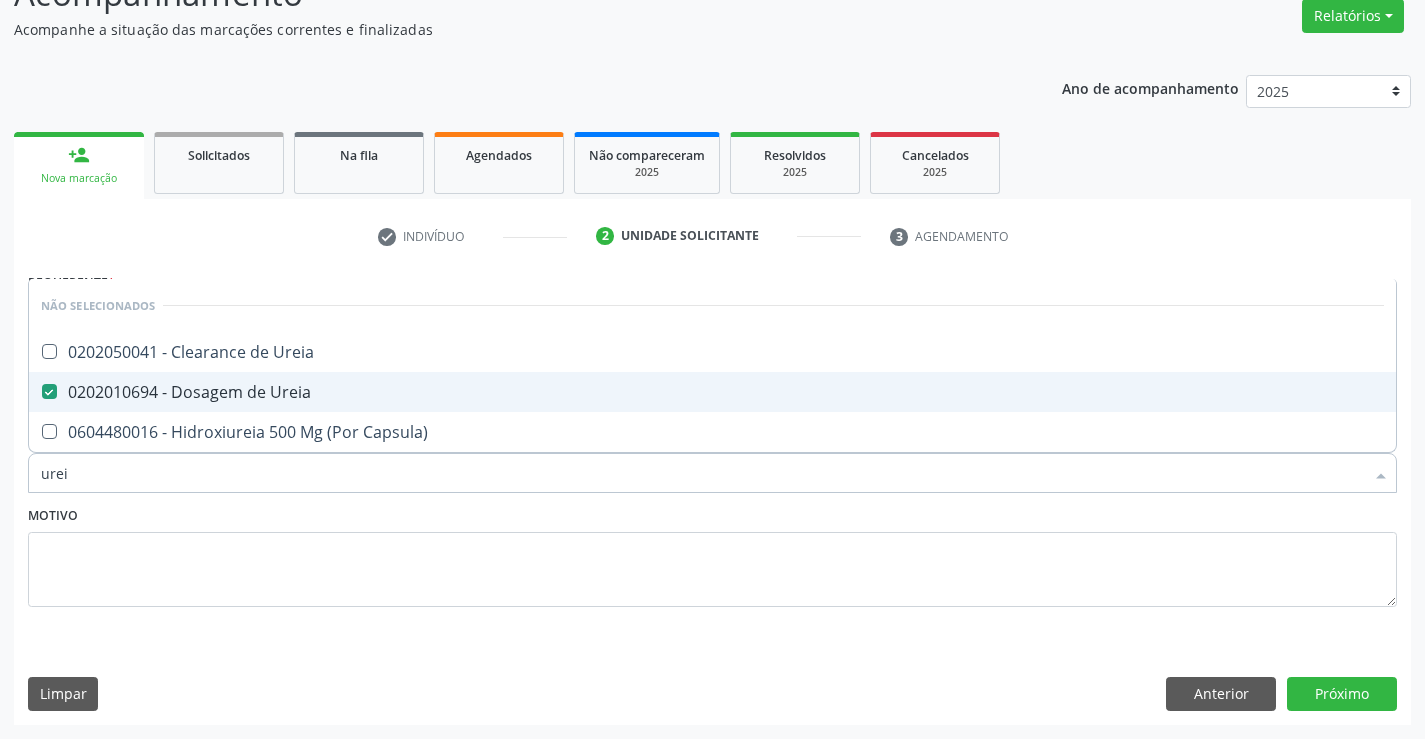 checkbox on "true" 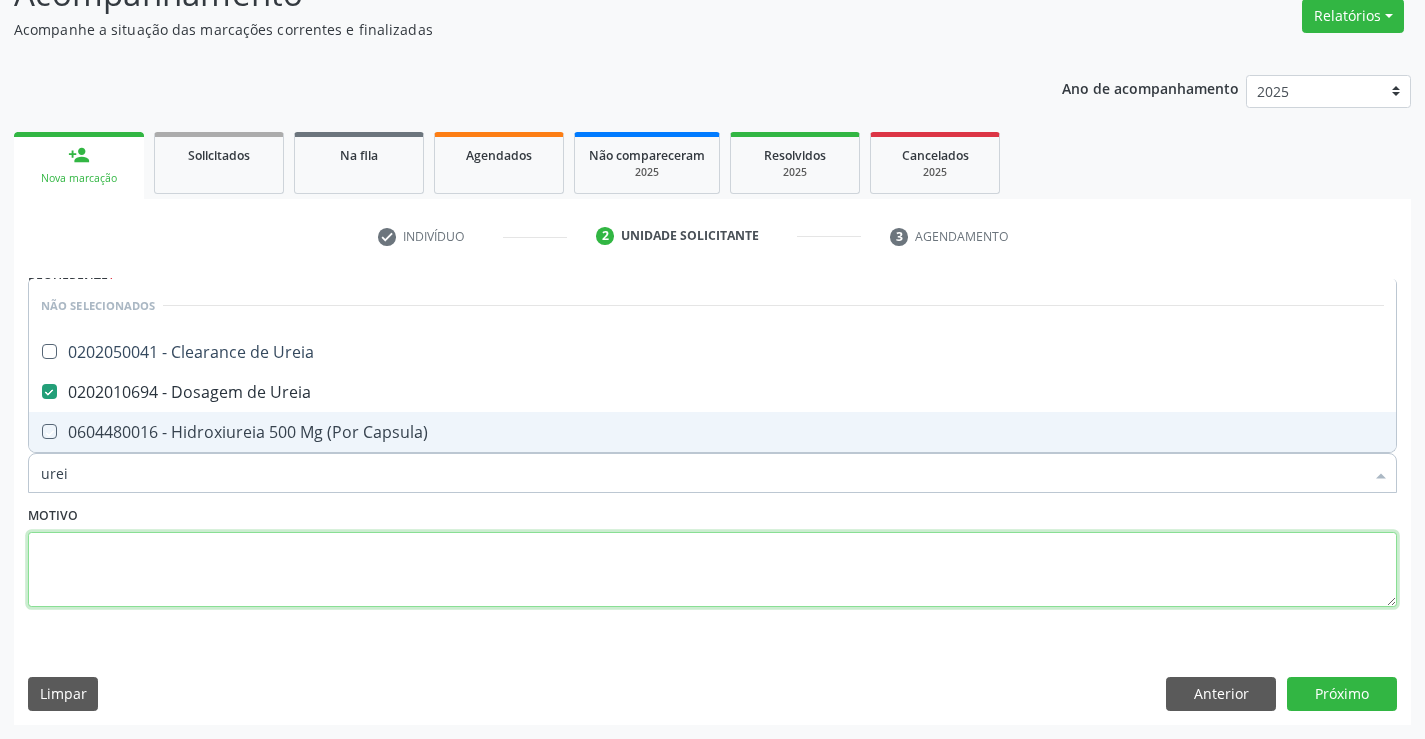 click at bounding box center (712, 570) 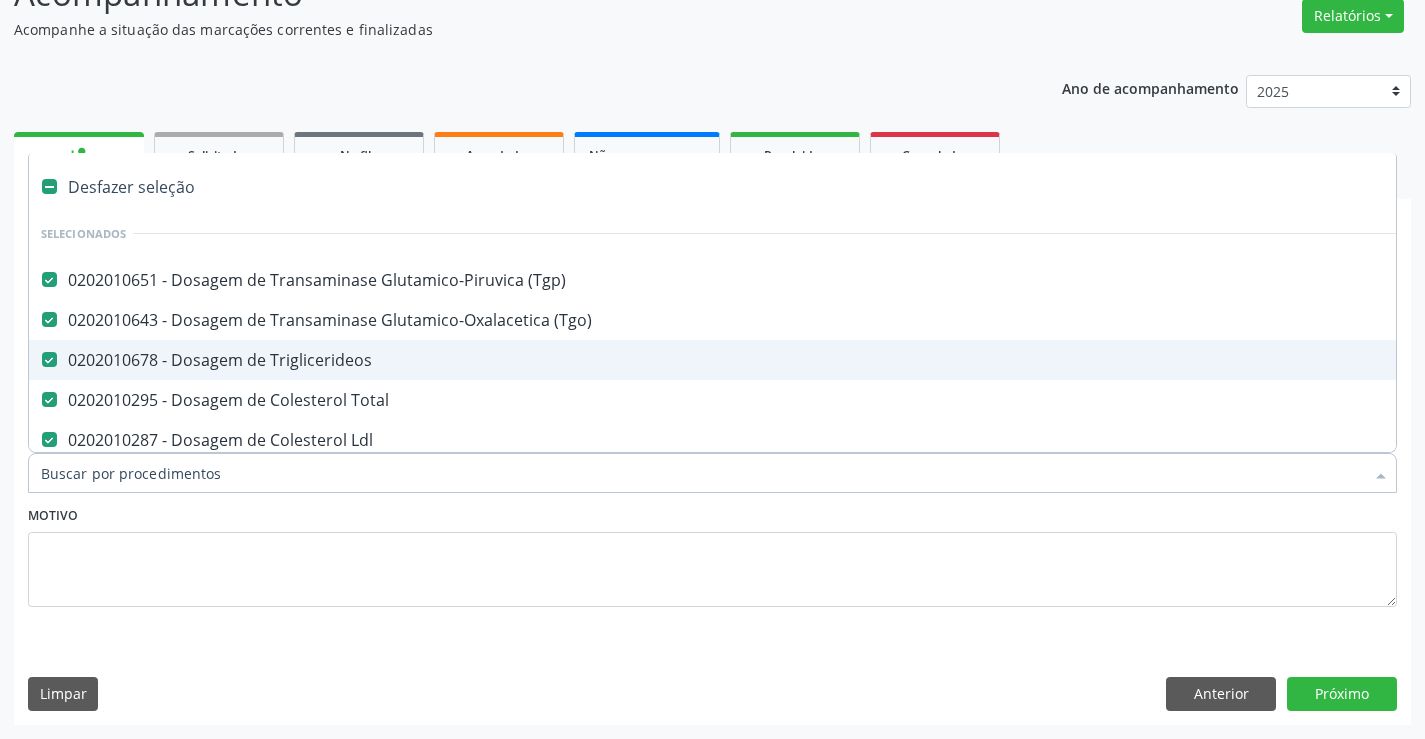 type on "c" 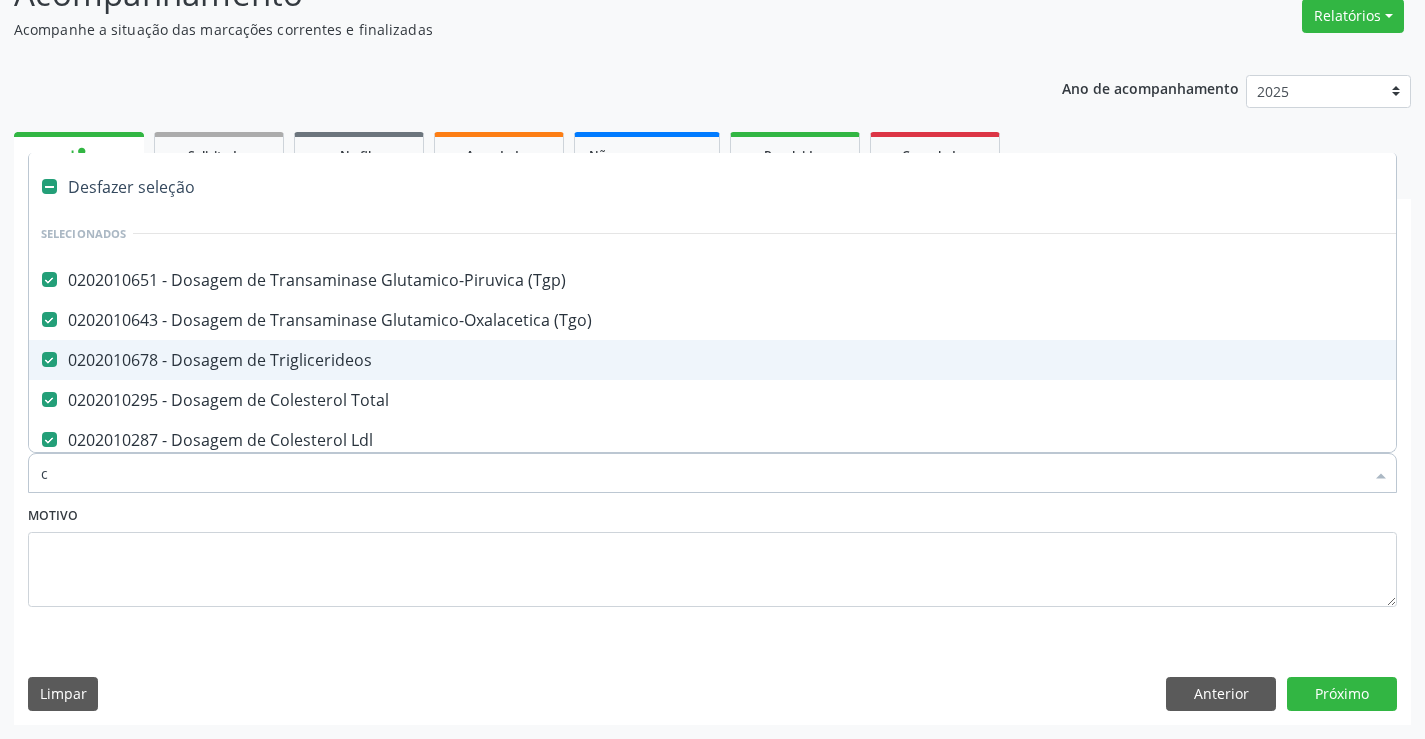 checkbox on "false" 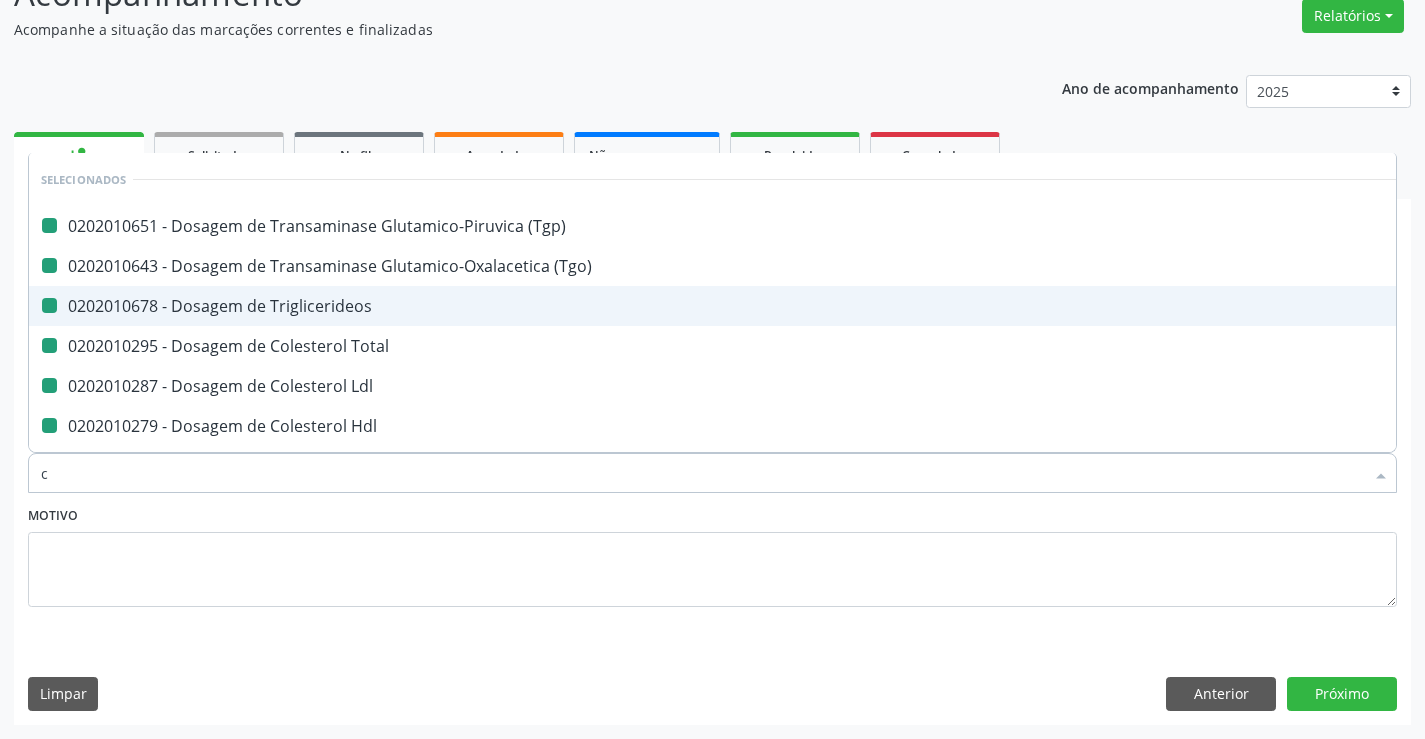 type on "cr" 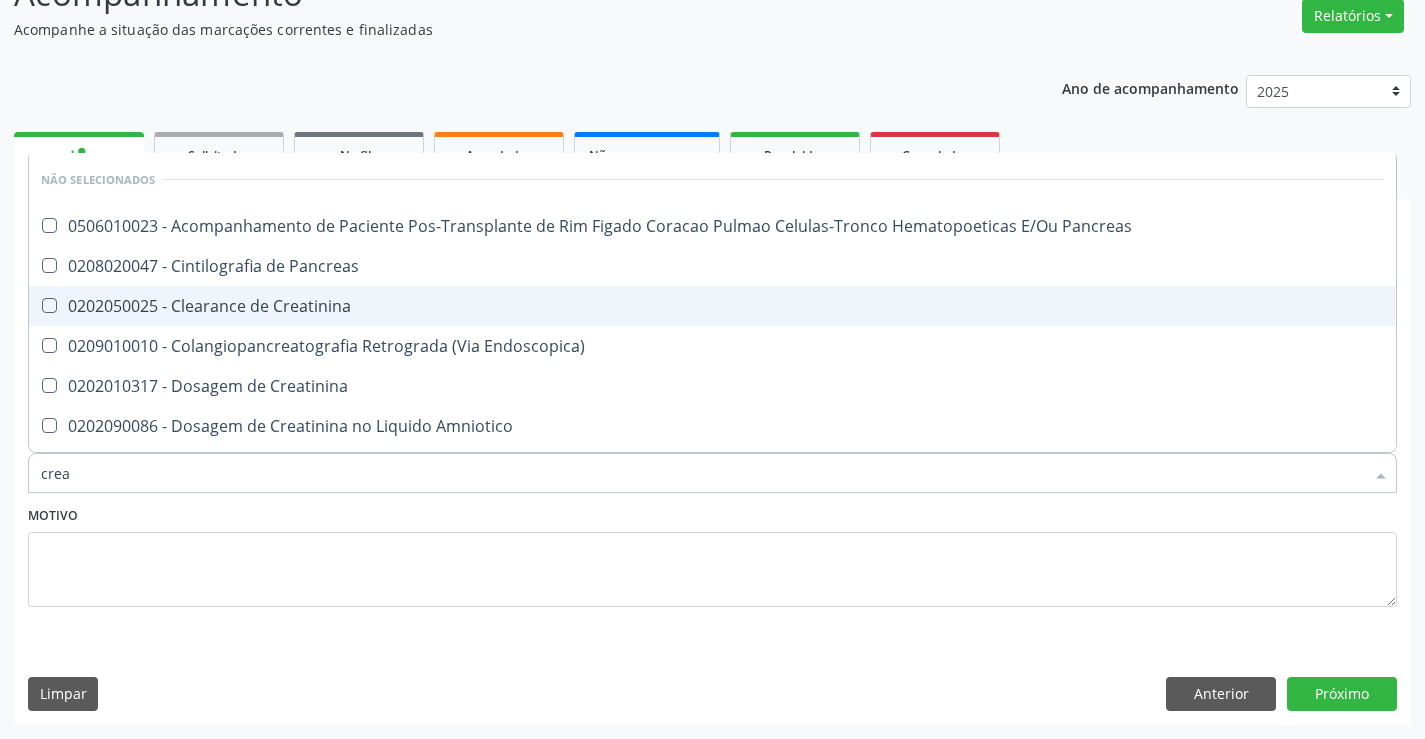 type on "creat" 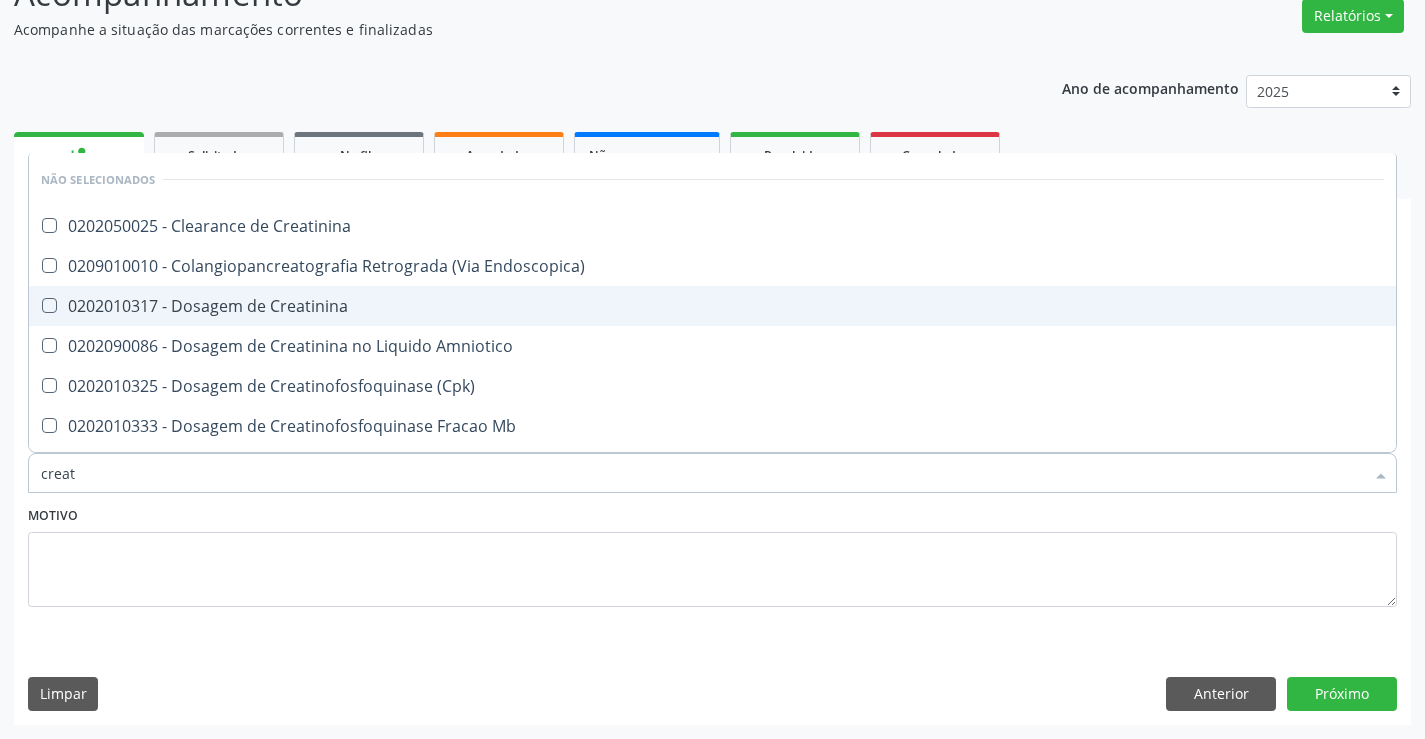 click on "0202010317 - Dosagem de Creatinina" at bounding box center (712, 306) 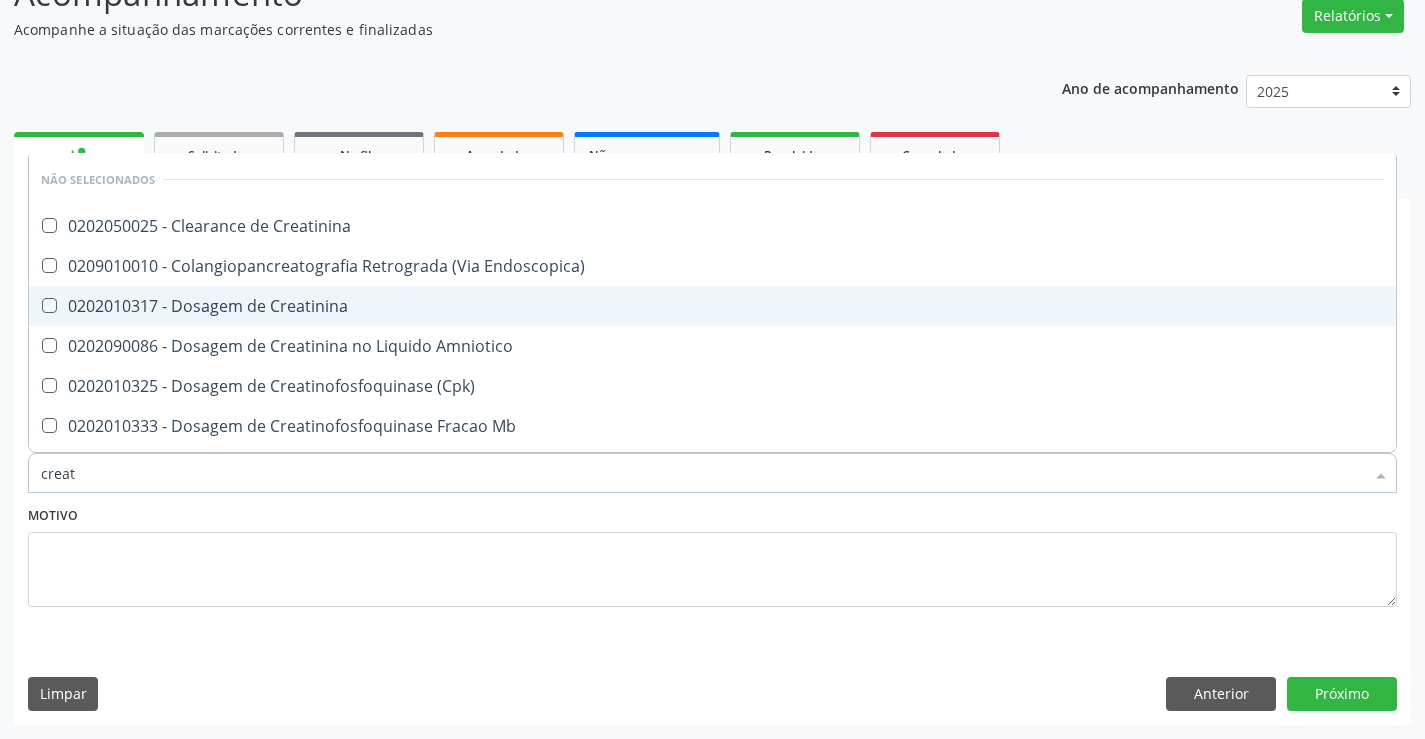 checkbox on "true" 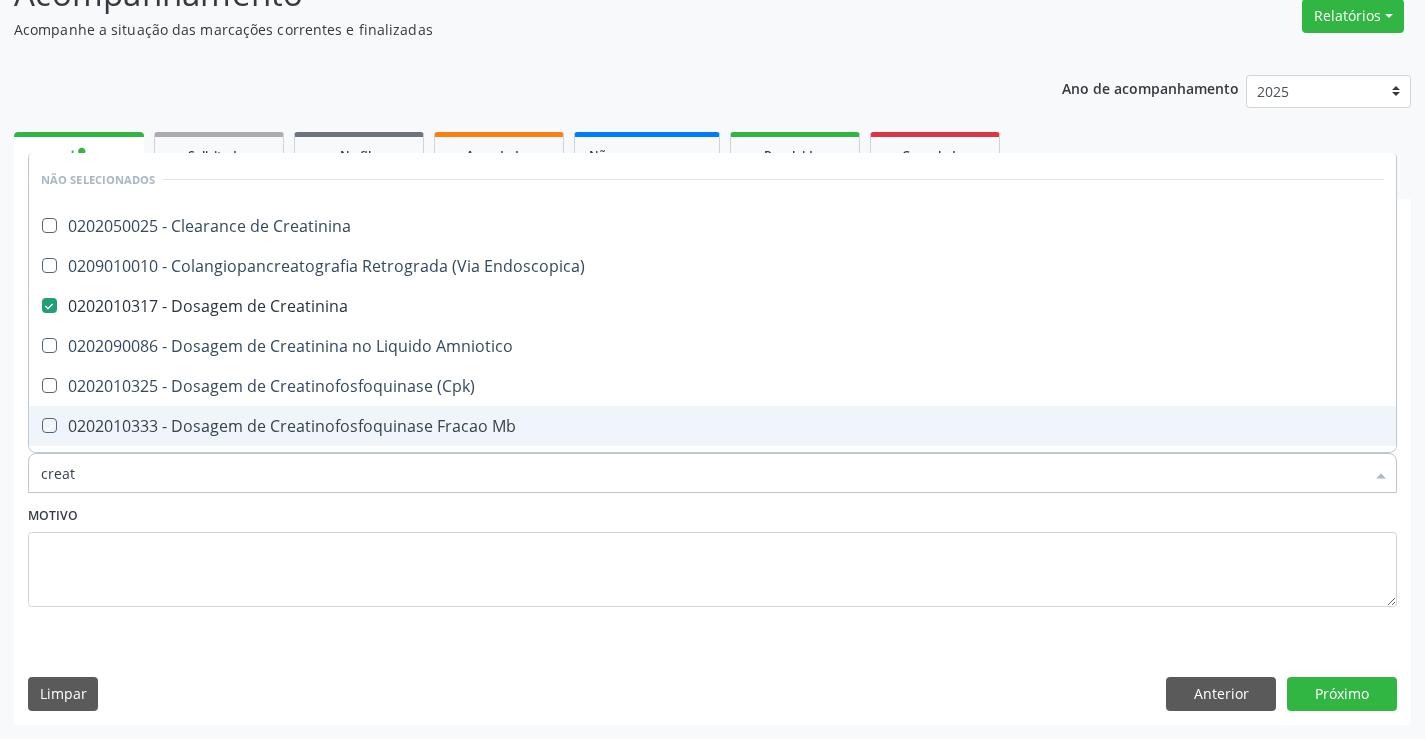 click on "Motivo" at bounding box center [712, 554] 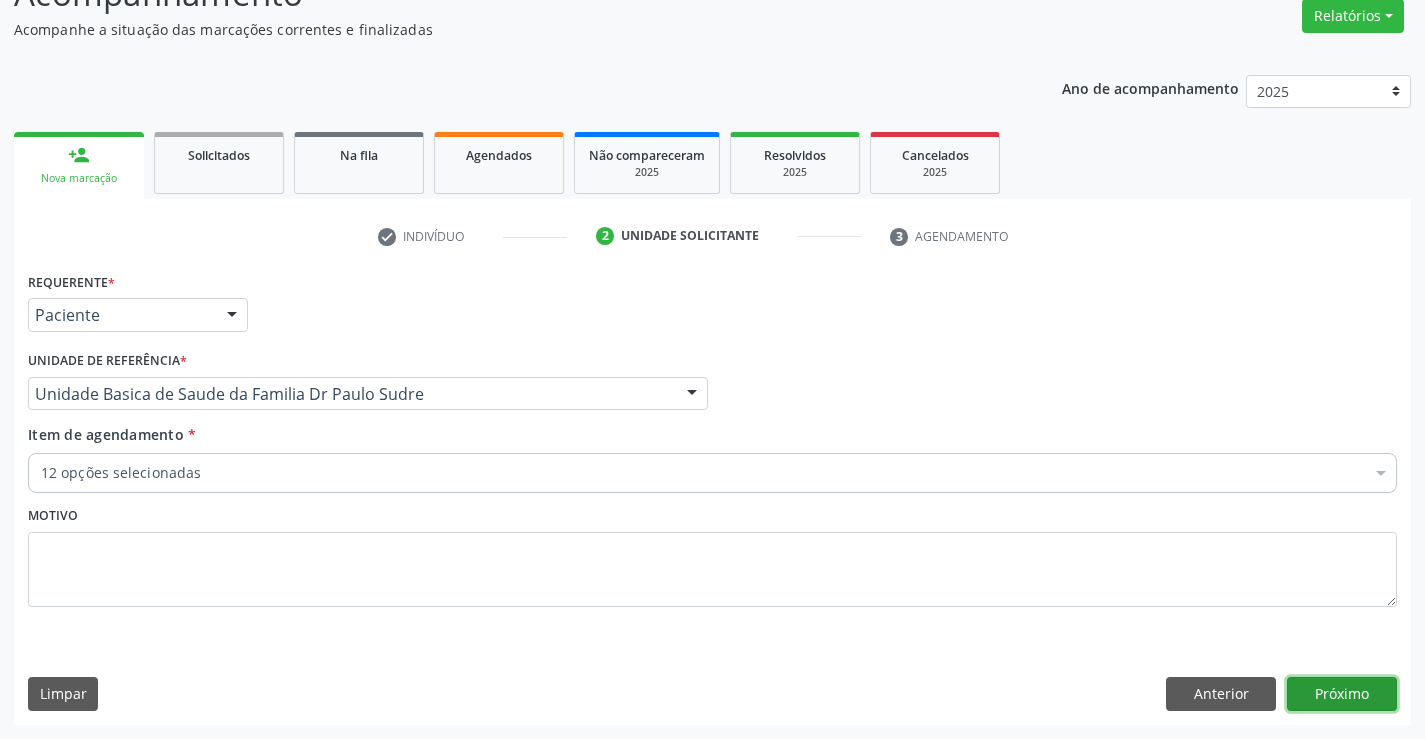 click on "Próximo" at bounding box center (1342, 694) 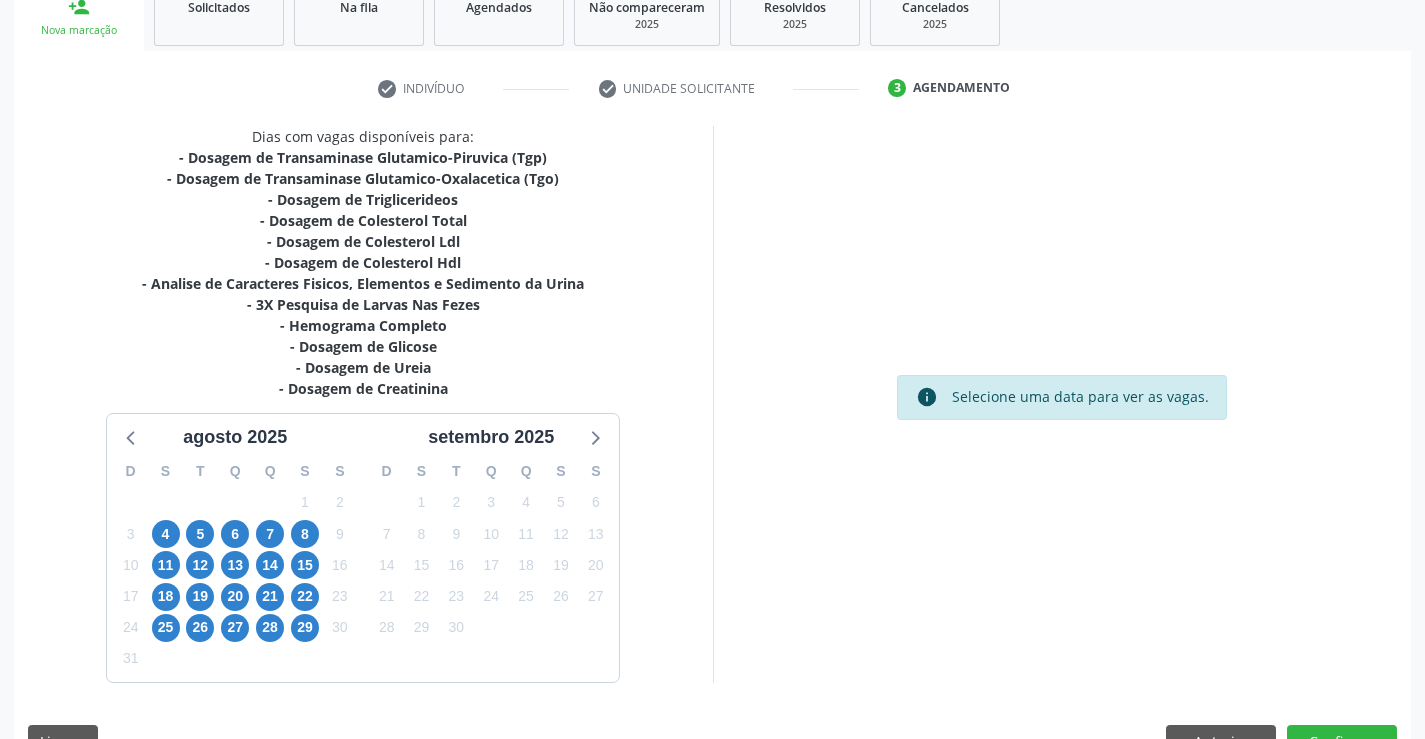scroll, scrollTop: 362, scrollLeft: 0, axis: vertical 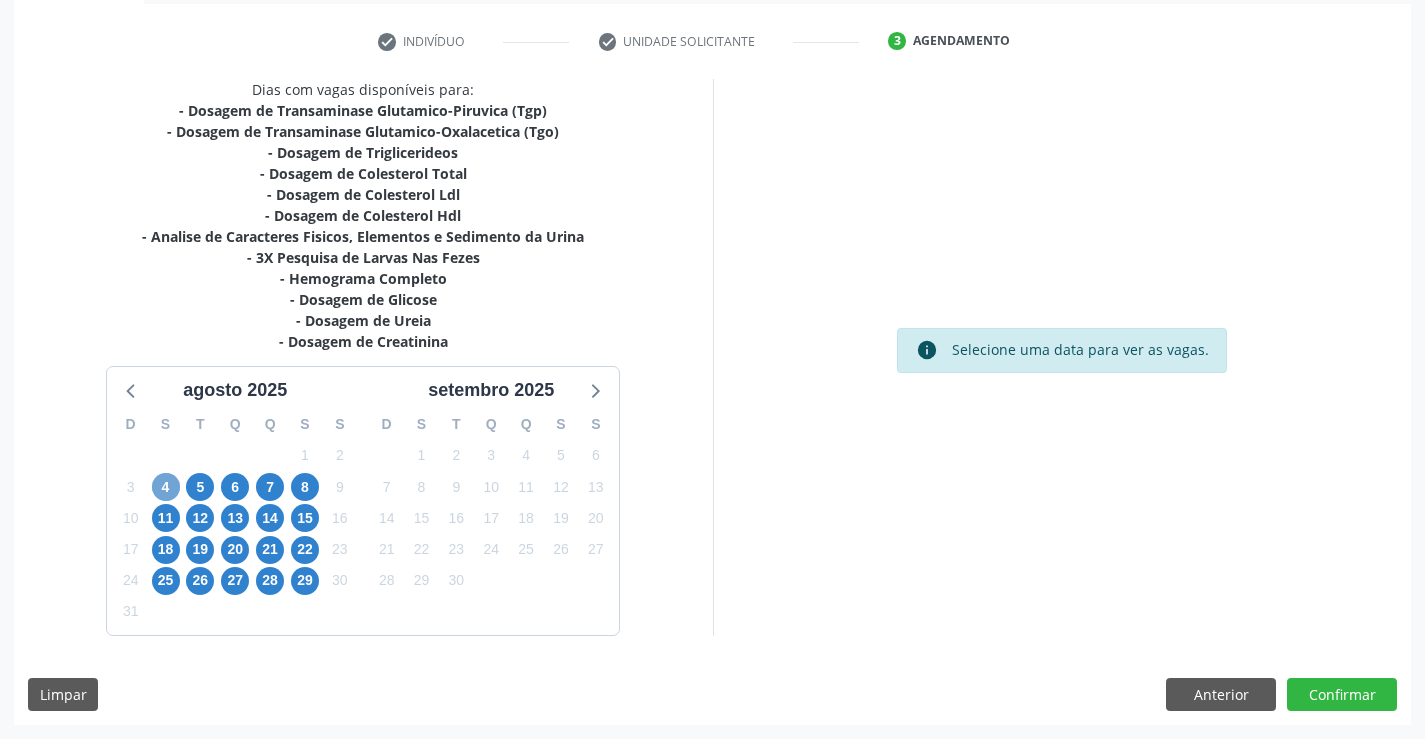 click on "4" at bounding box center [166, 487] 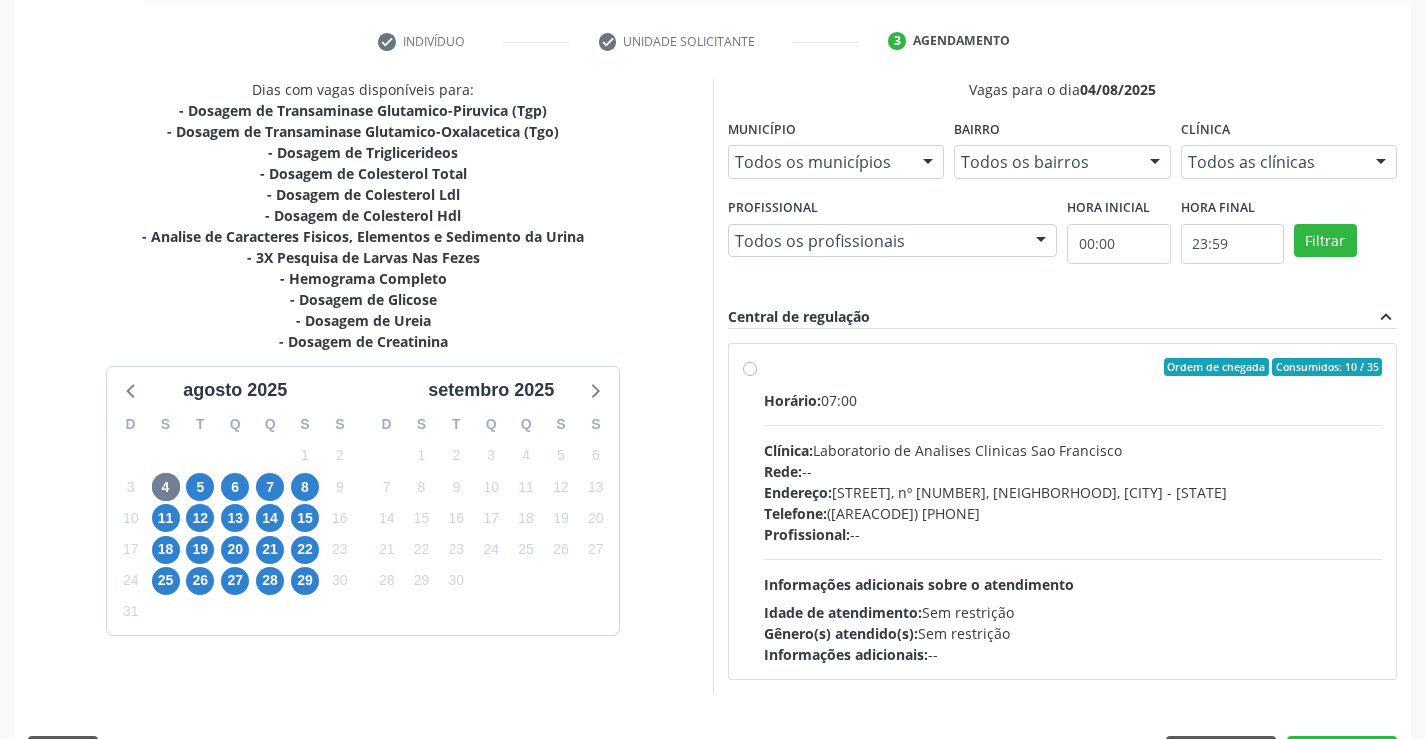 click on "Ordem de chegada
Consumidos: 10 / 35
Horário:   07:00
Clínica:  Laboratorio de Analises Clinicas Sao Francisco
Rede:
--
Endereço:   Terreo, nº 258, Centro, Campo Formoso - BA
Telefone:   (74) 36453588
Profissional:
--
Informações adicionais sobre o atendimento
Idade de atendimento:
Sem restrição
Gênero(s) atendido(s):
Sem restrição
Informações adicionais:
--" at bounding box center (1073, 511) 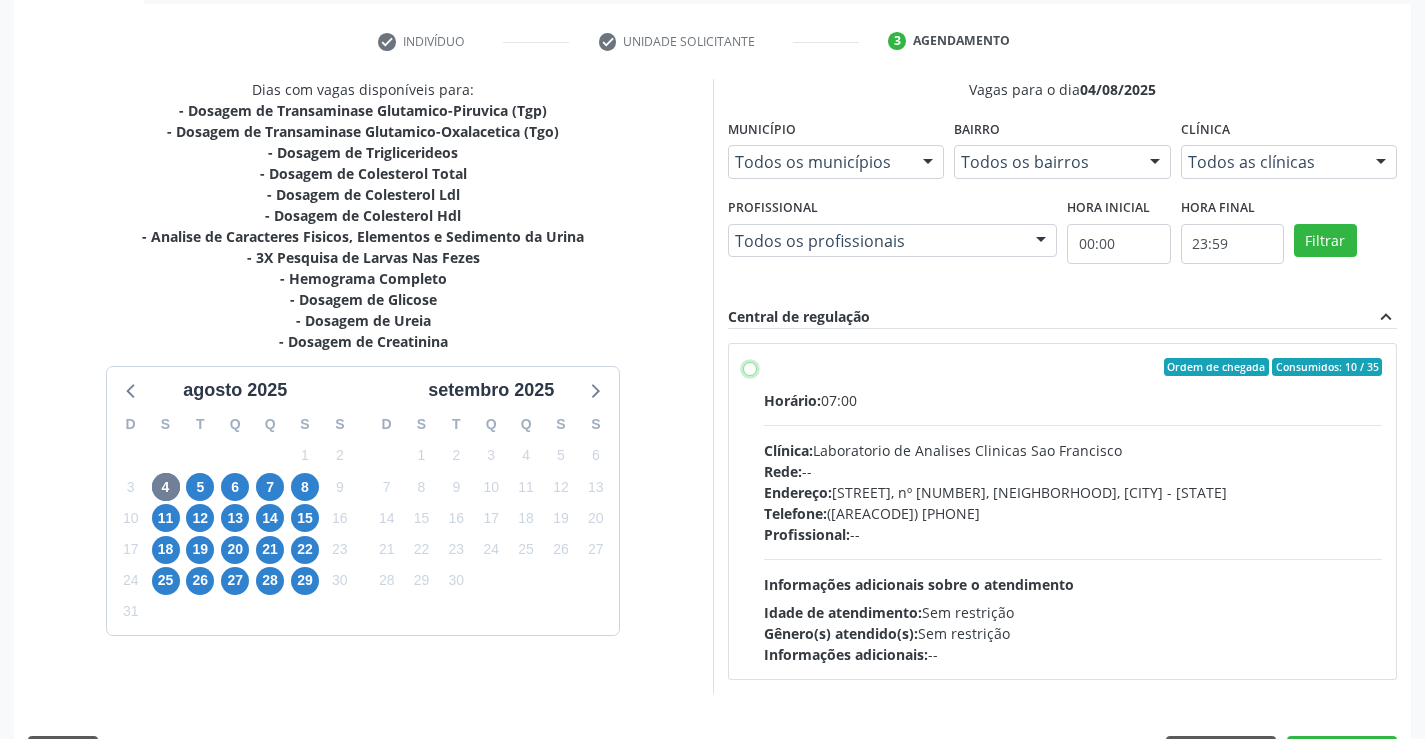 click on "Ordem de chegada
Consumidos: 10 / 35
Horário:   07:00
Clínica:  Laboratorio de Analises Clinicas Sao Francisco
Rede:
--
Endereço:   Terreo, nº 258, Centro, Campo Formoso - BA
Telefone:   (74) 36453588
Profissional:
--
Informações adicionais sobre o atendimento
Idade de atendimento:
Sem restrição
Gênero(s) atendido(s):
Sem restrição
Informações adicionais:
--" at bounding box center [750, 367] 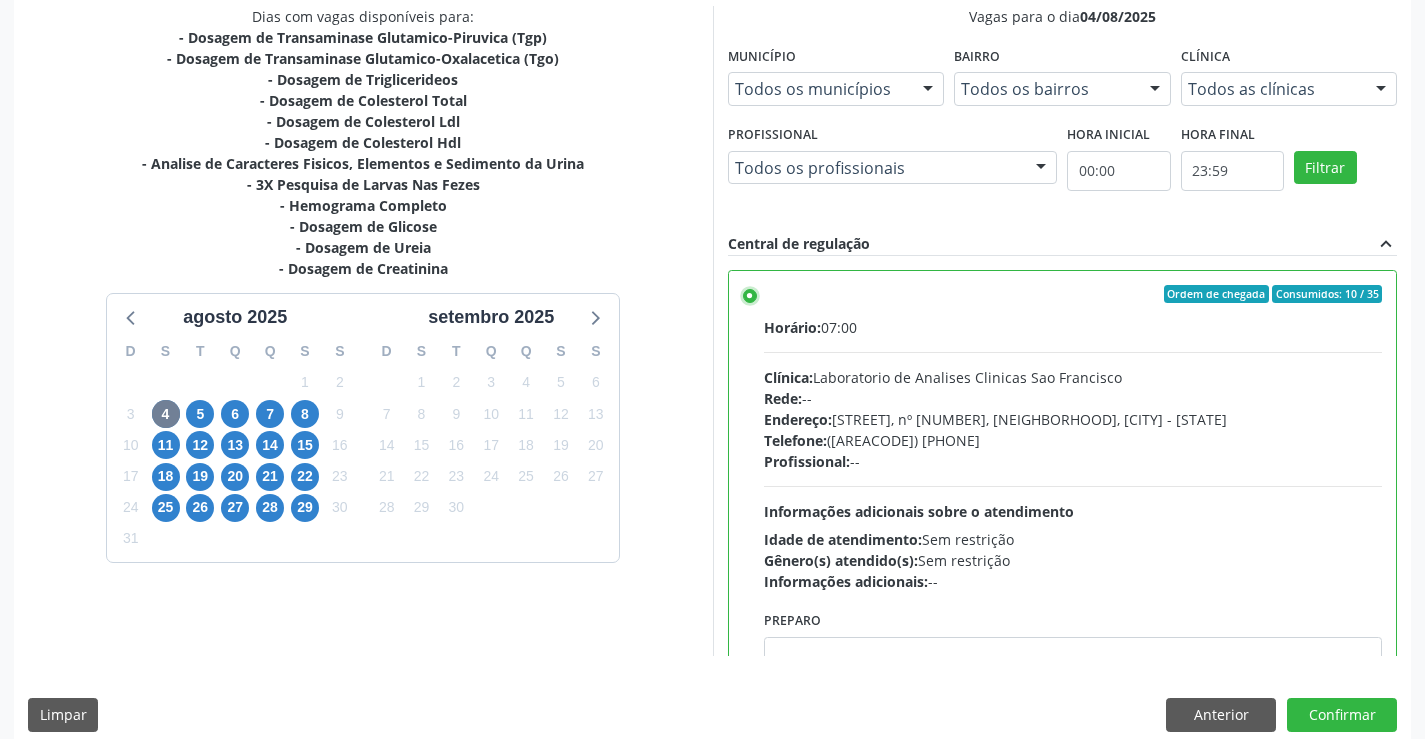 scroll, scrollTop: 456, scrollLeft: 0, axis: vertical 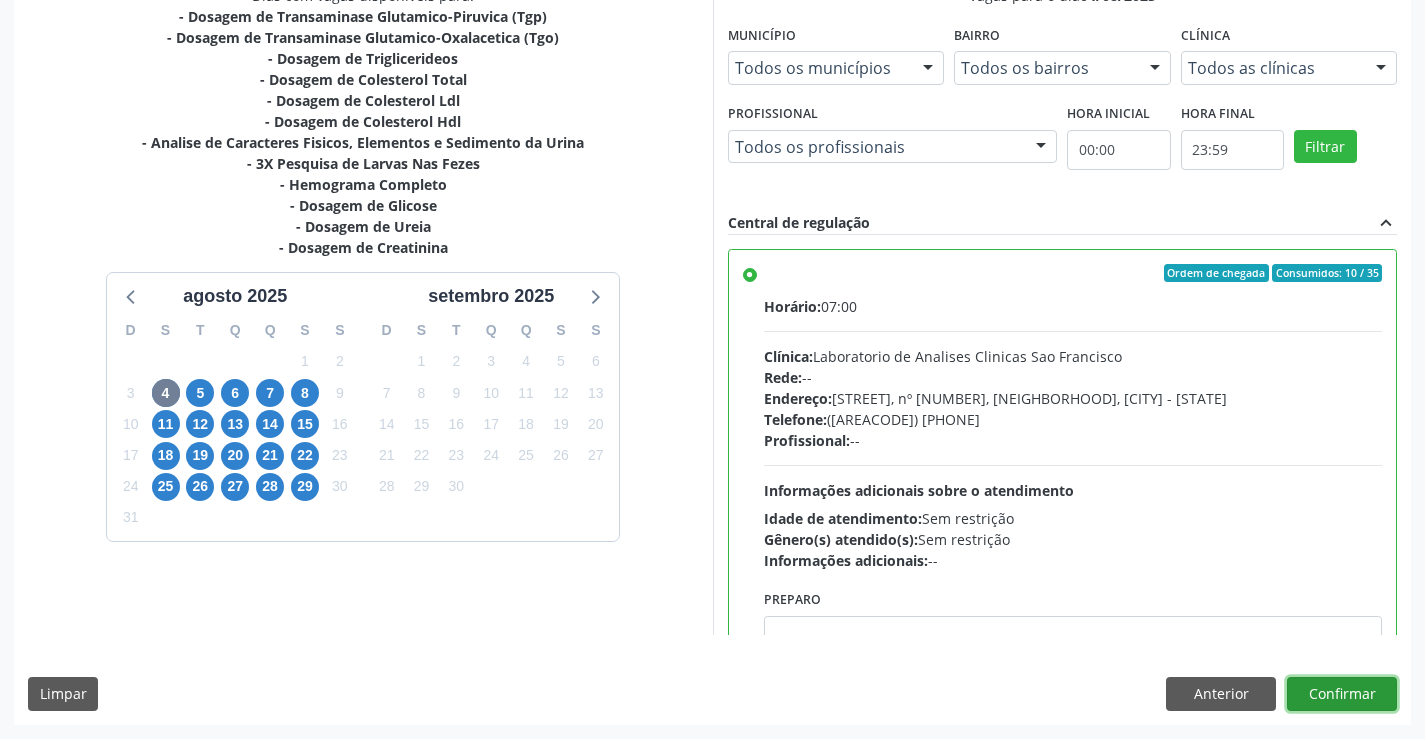 click on "Confirmar" at bounding box center (1342, 694) 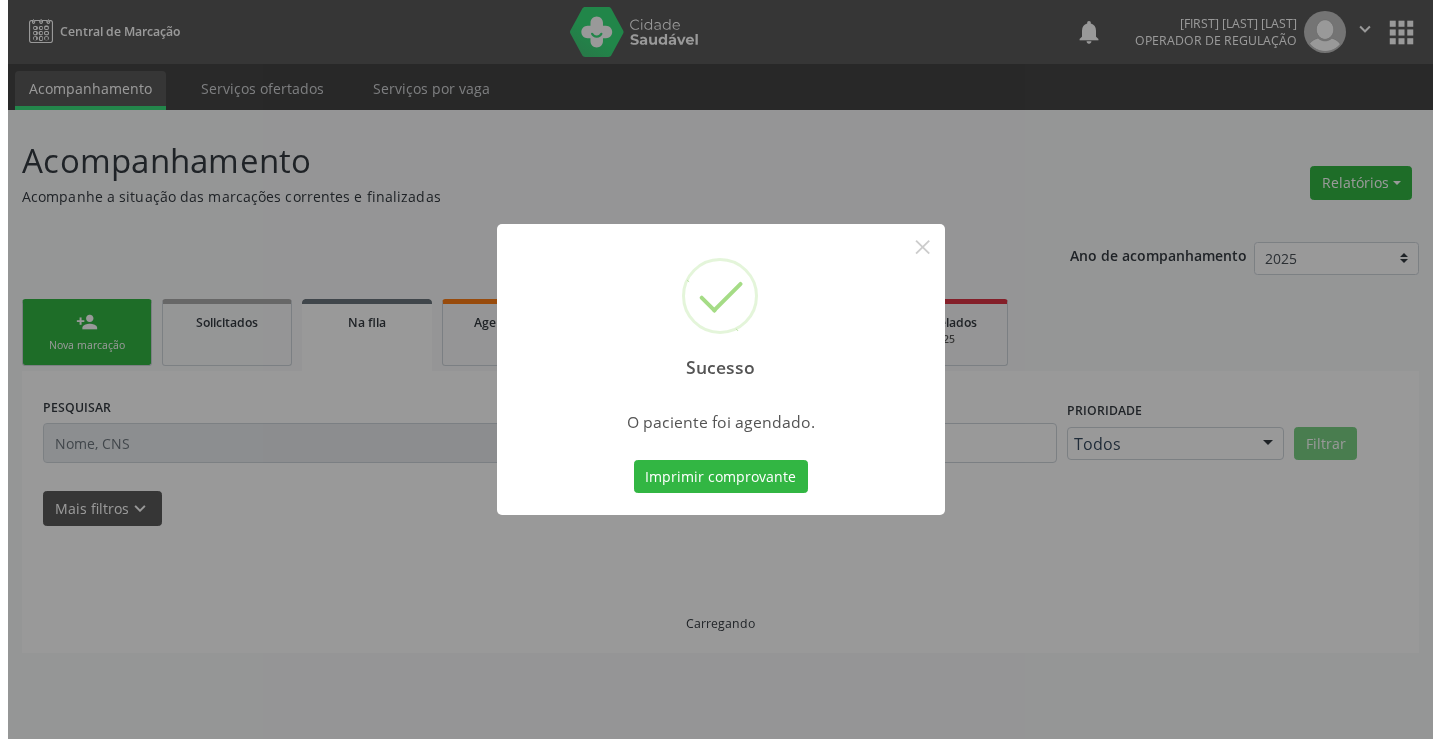scroll, scrollTop: 0, scrollLeft: 0, axis: both 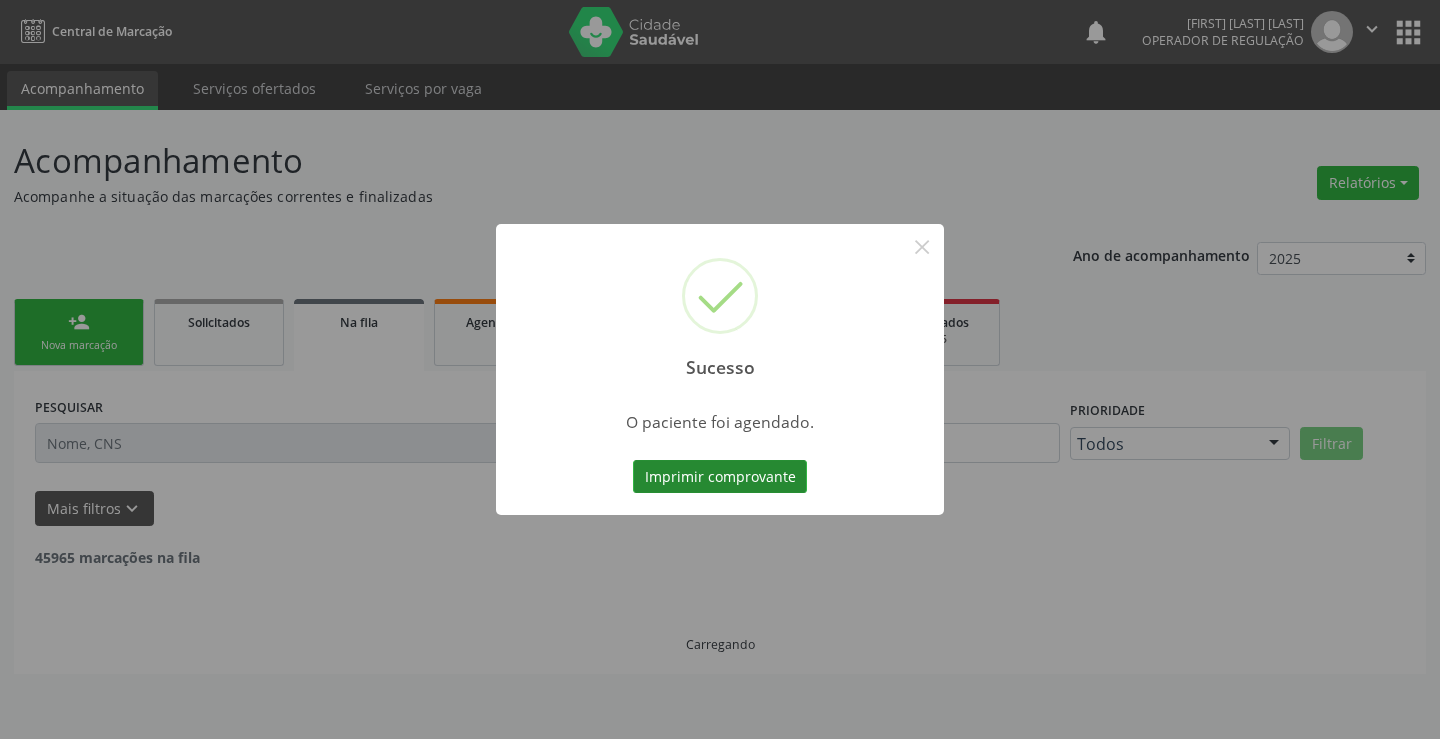 click on "Imprimir comprovante" at bounding box center (720, 477) 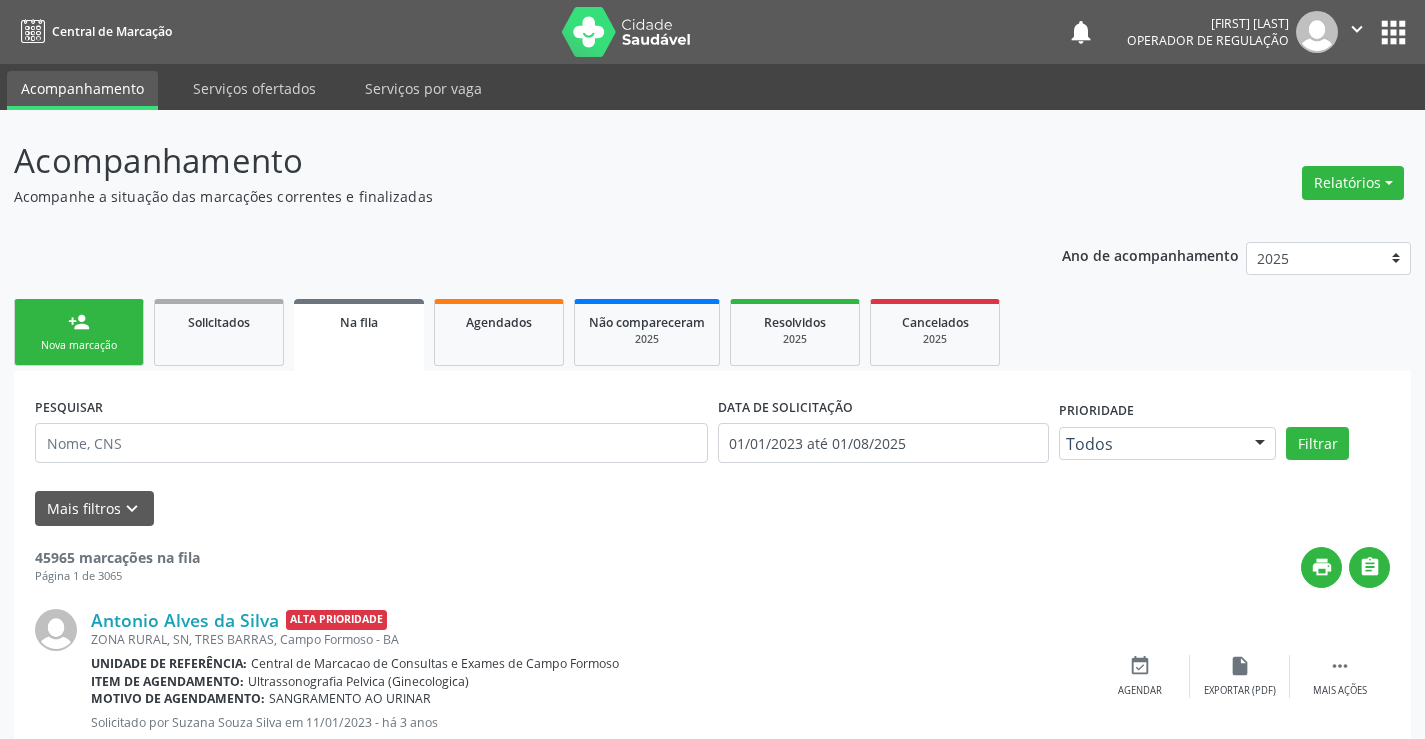 scroll, scrollTop: 0, scrollLeft: 0, axis: both 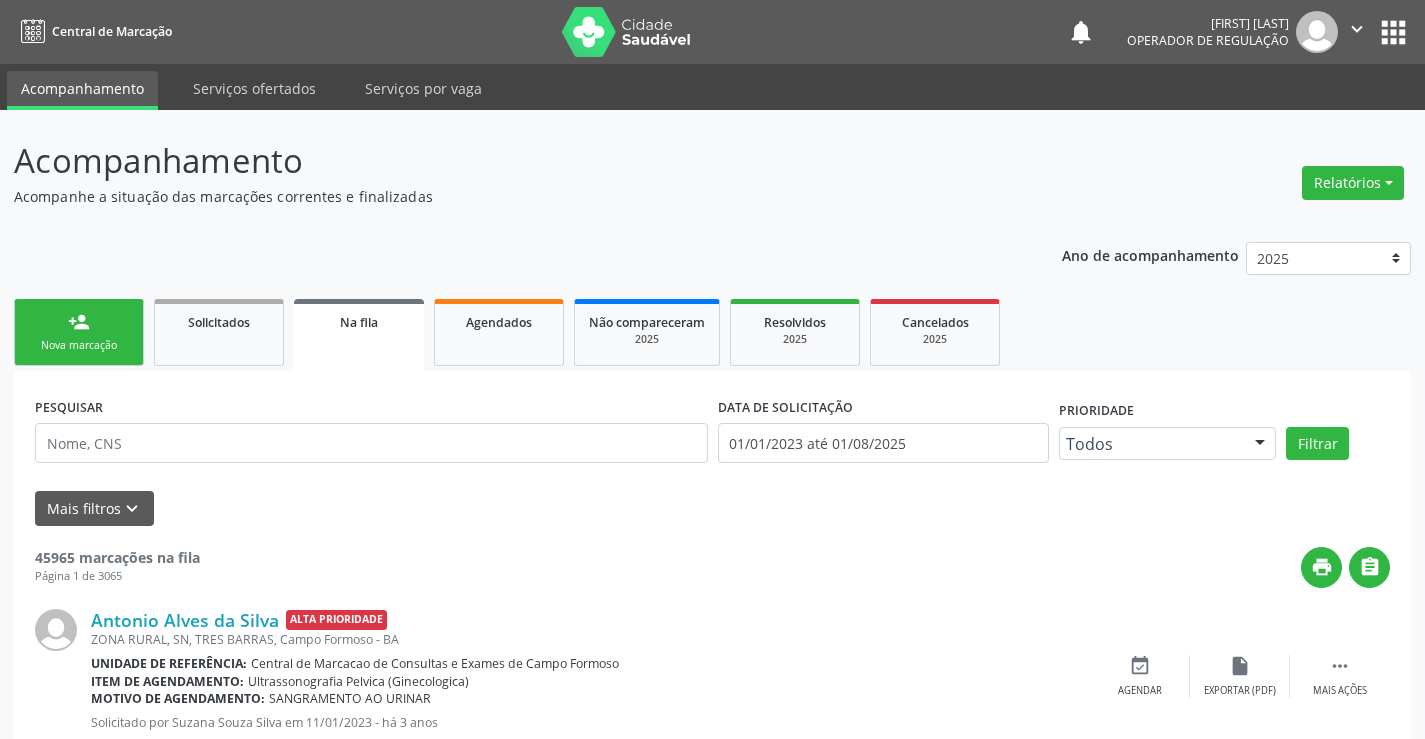 click on "person_add
Nova marcação" at bounding box center [79, 332] 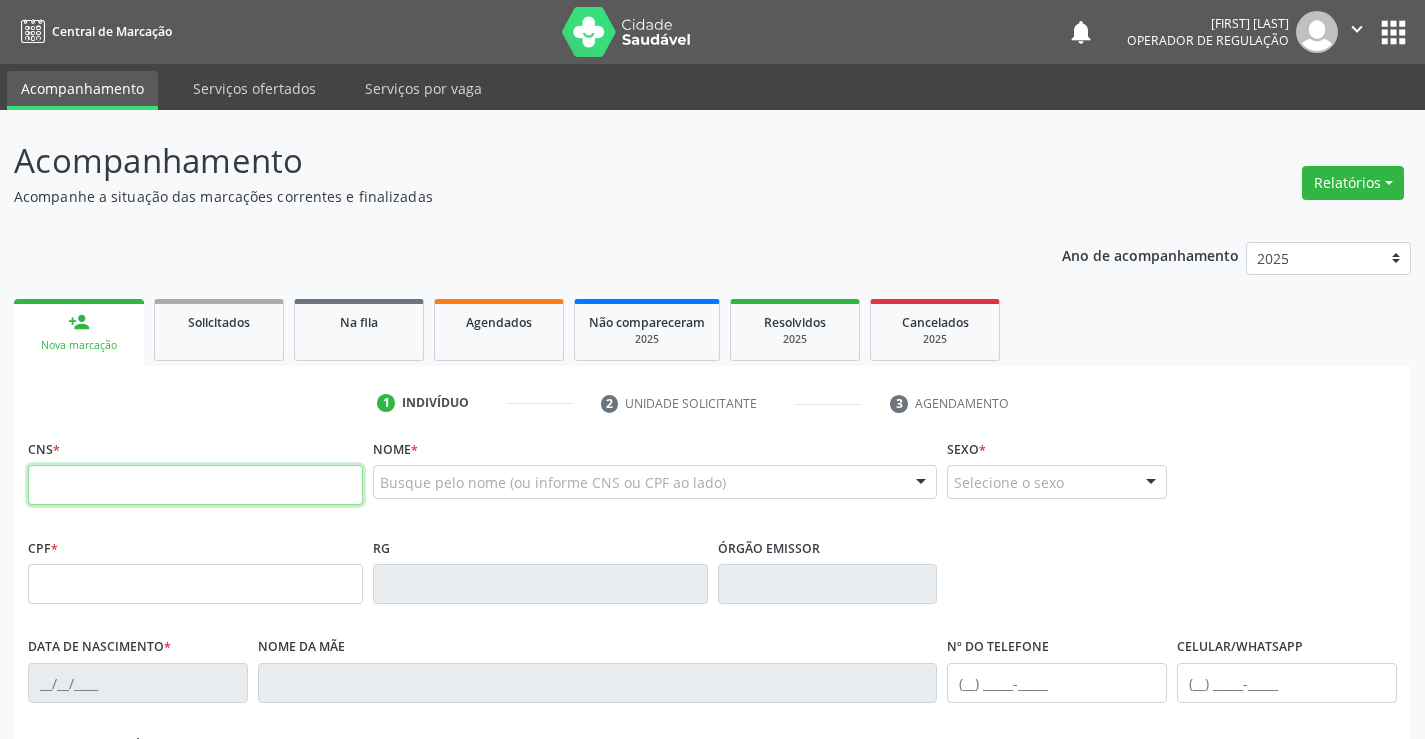 click at bounding box center (195, 485) 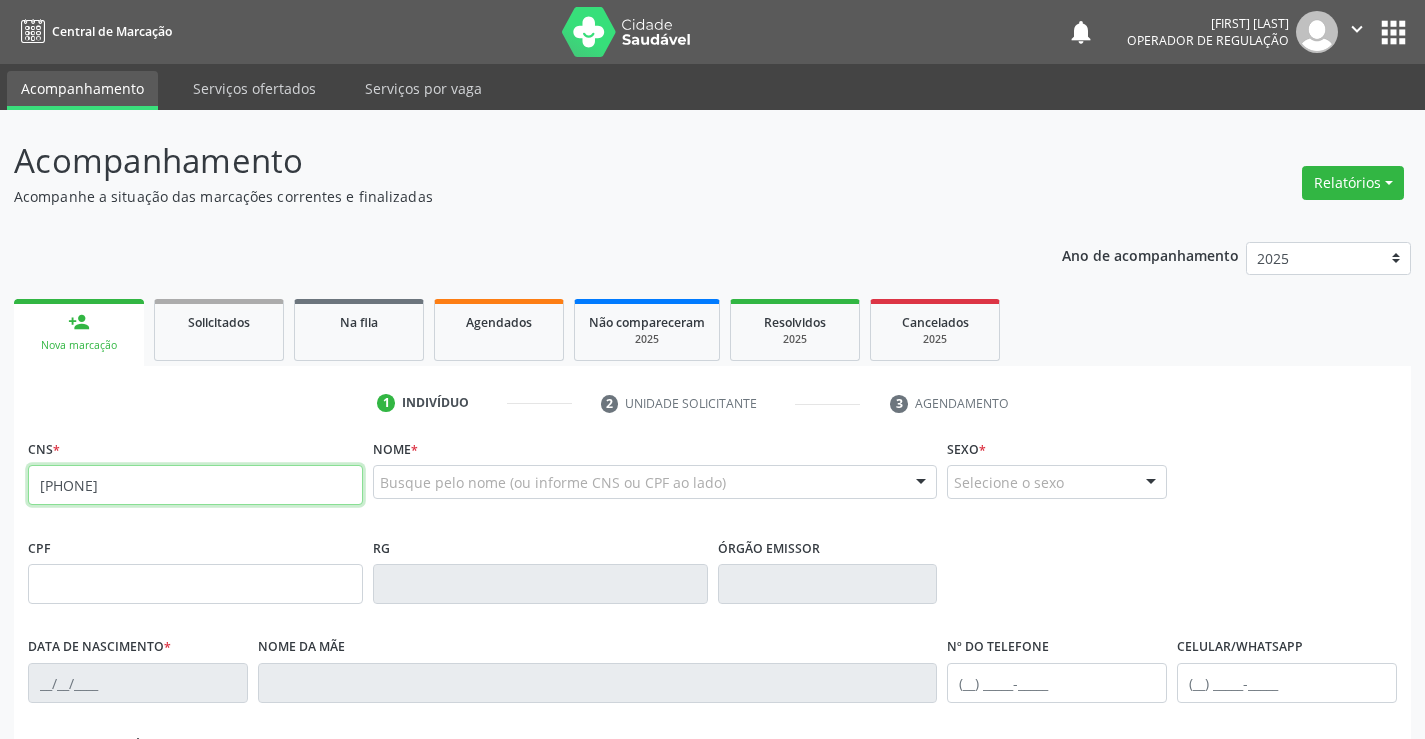type on "[PHONE]" 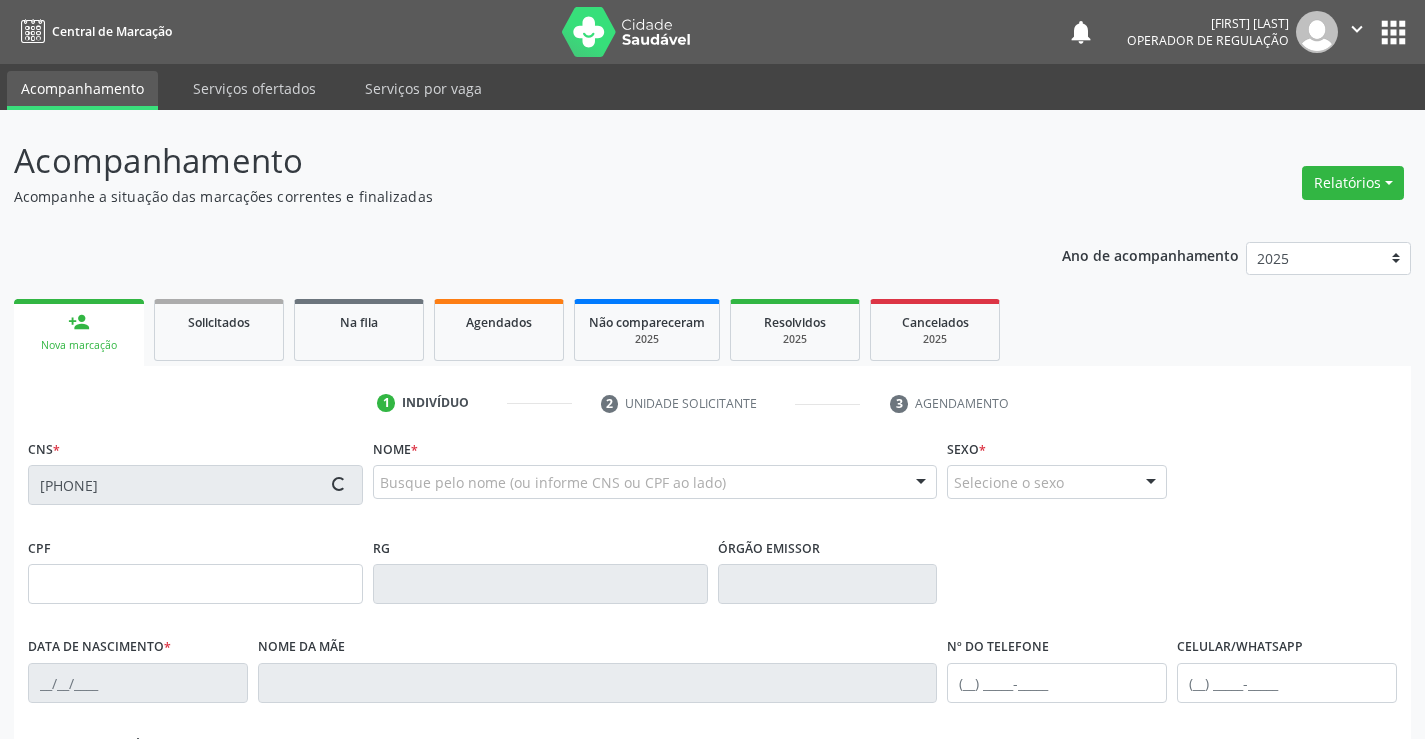 type on "[PROCEDURE_CODE]" 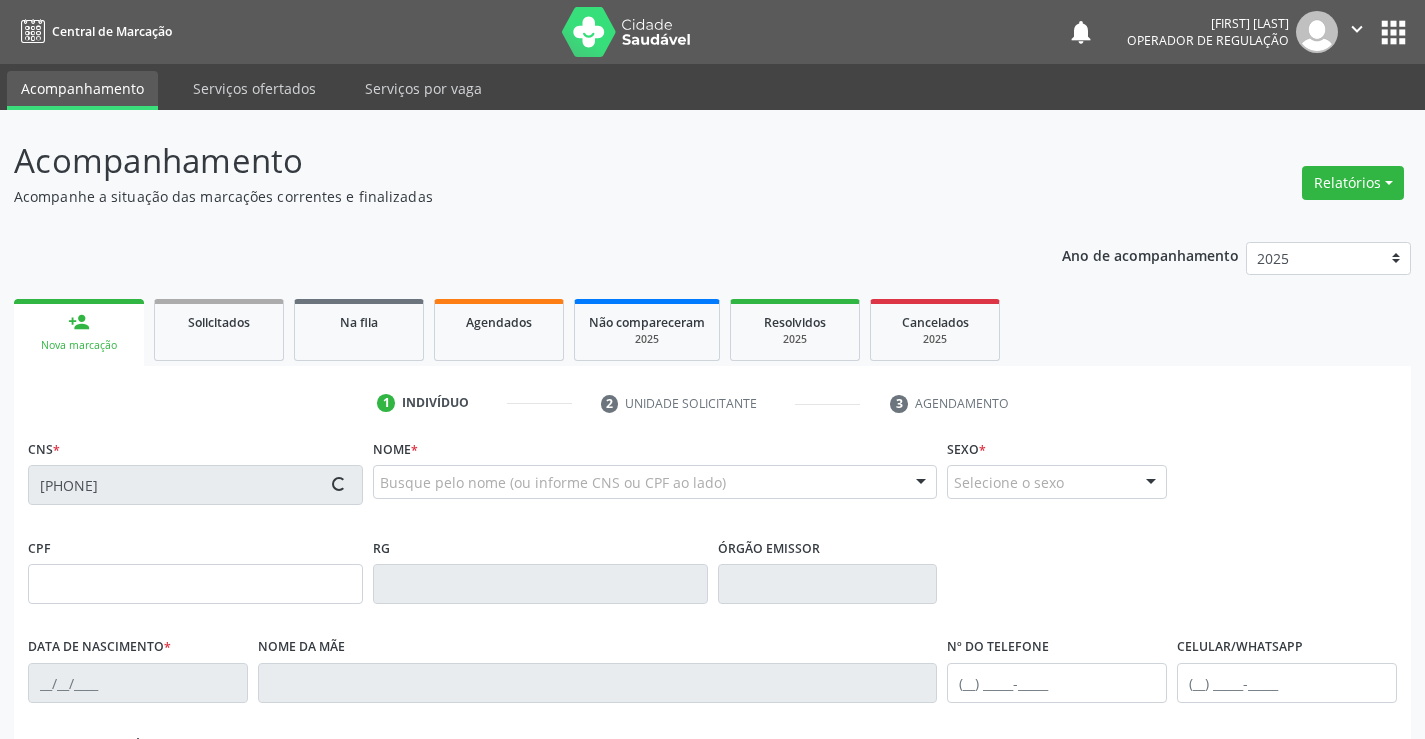 type on "[DATE]" 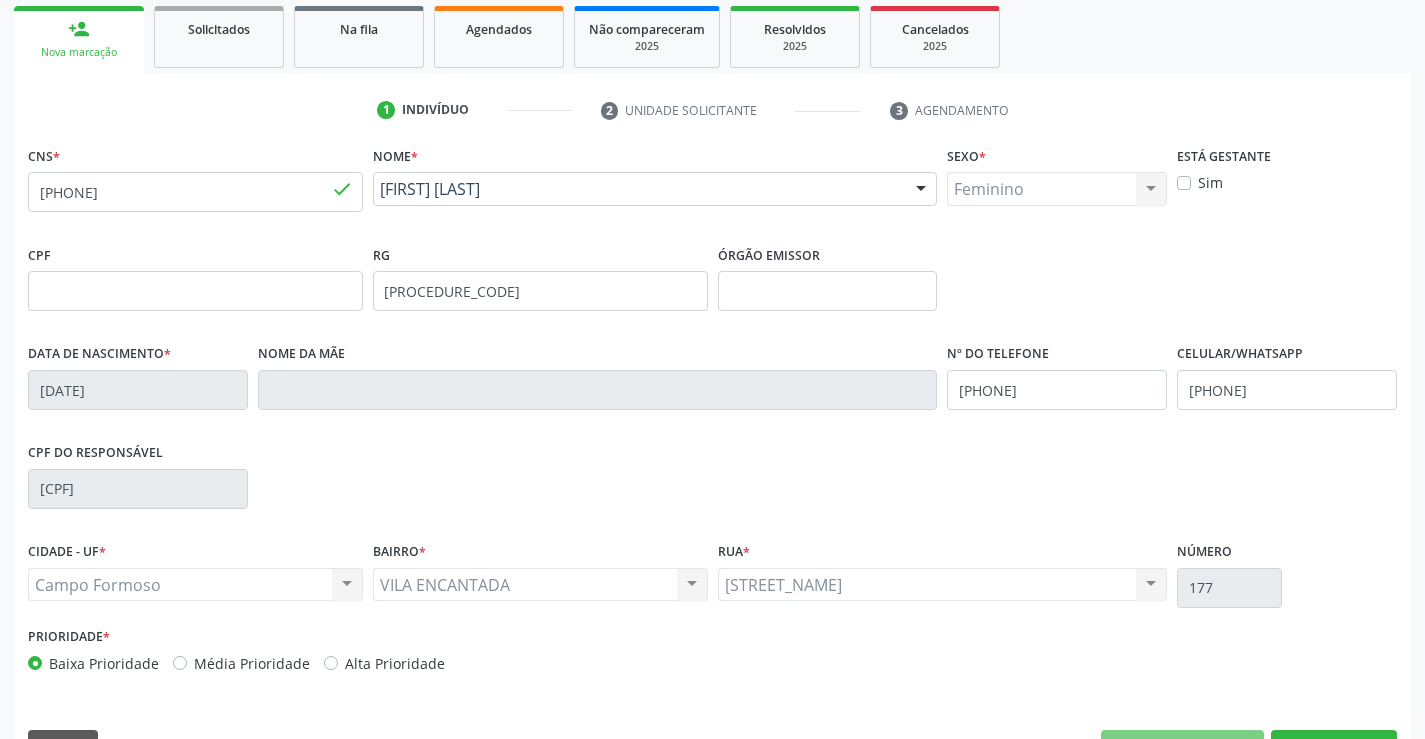 scroll, scrollTop: 345, scrollLeft: 0, axis: vertical 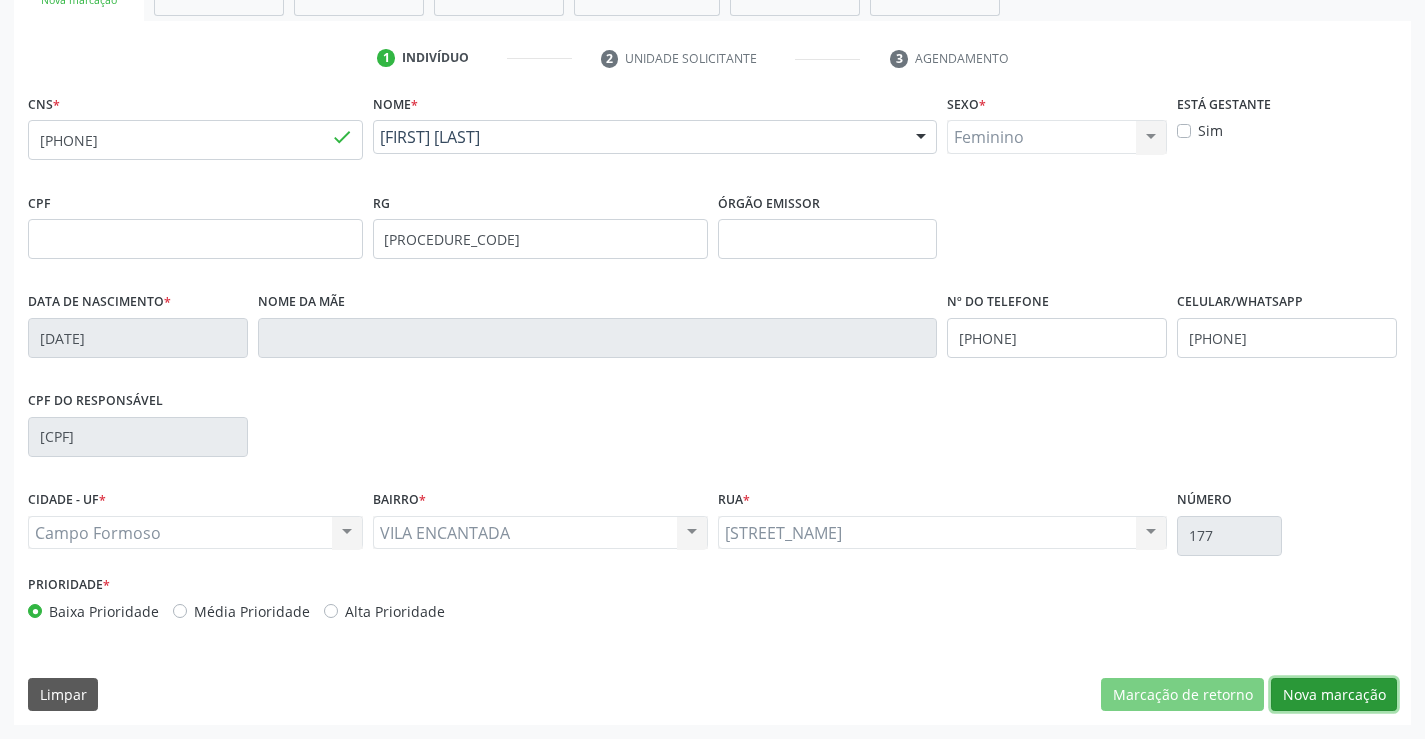 click on "Nova marcação" at bounding box center [1334, 695] 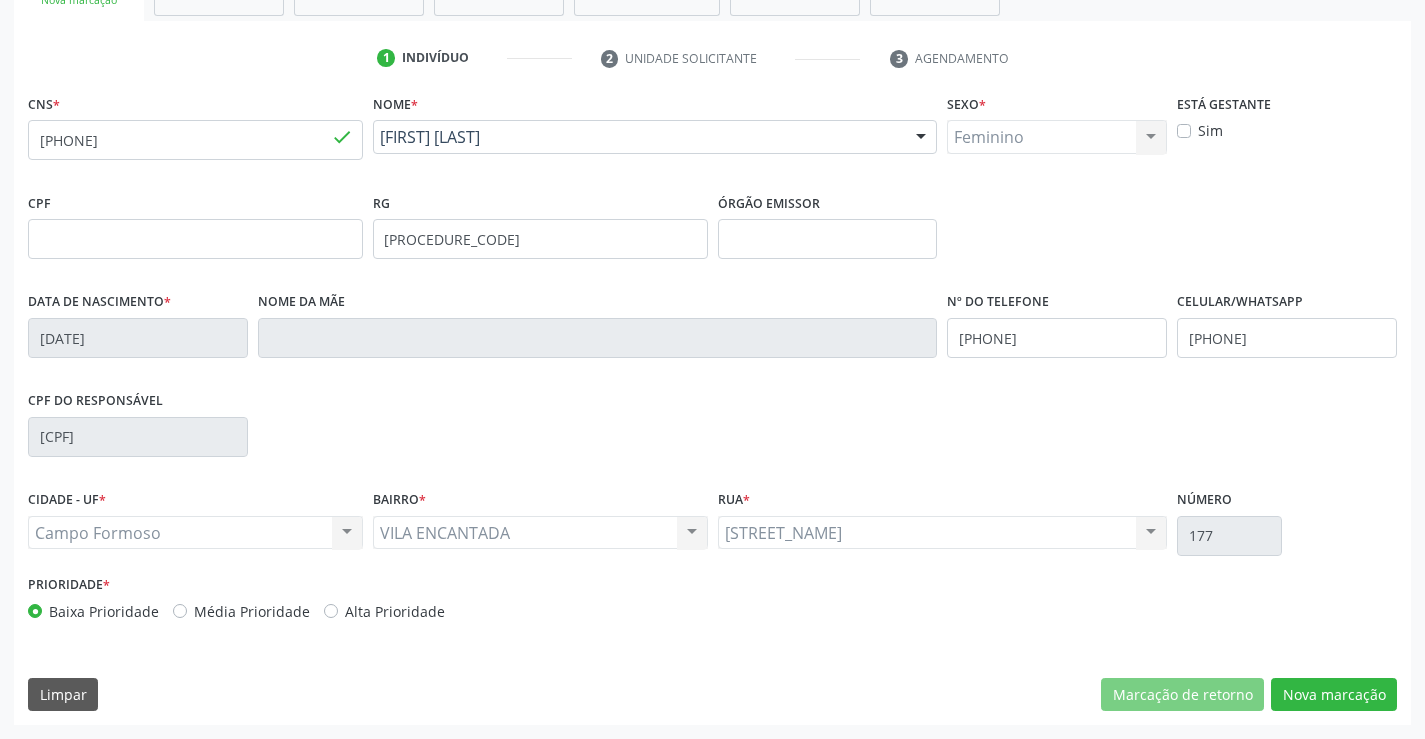 scroll, scrollTop: 167, scrollLeft: 0, axis: vertical 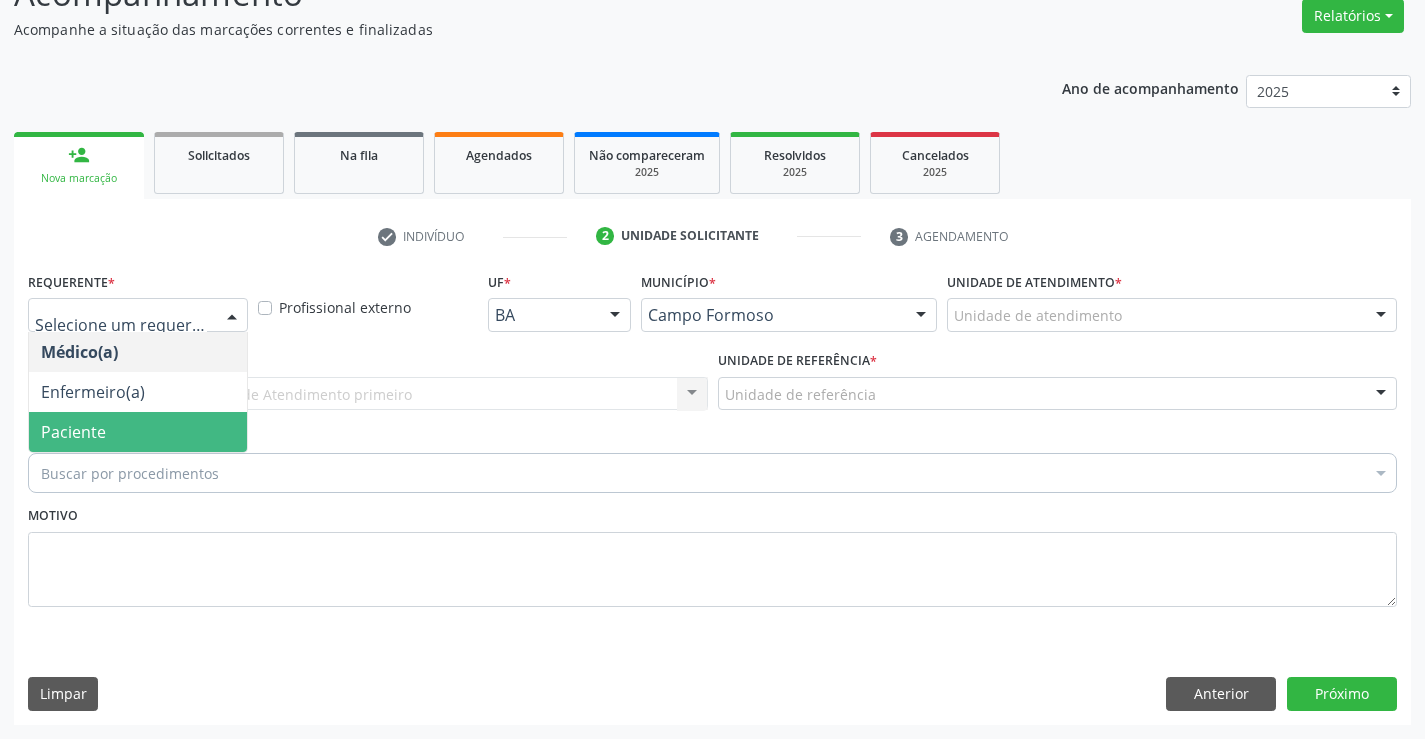 click on "Paciente" at bounding box center [138, 432] 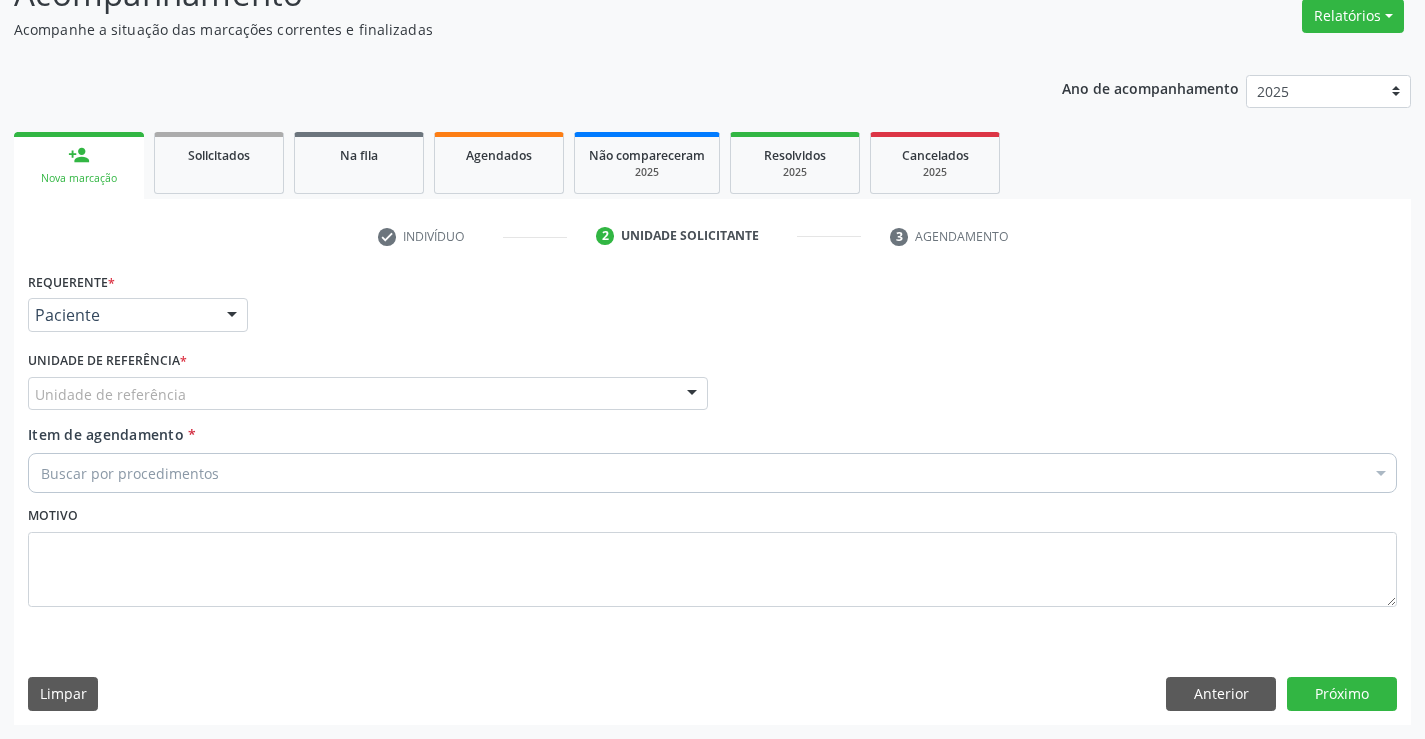 click on "Unidade de referência" at bounding box center [368, 394] 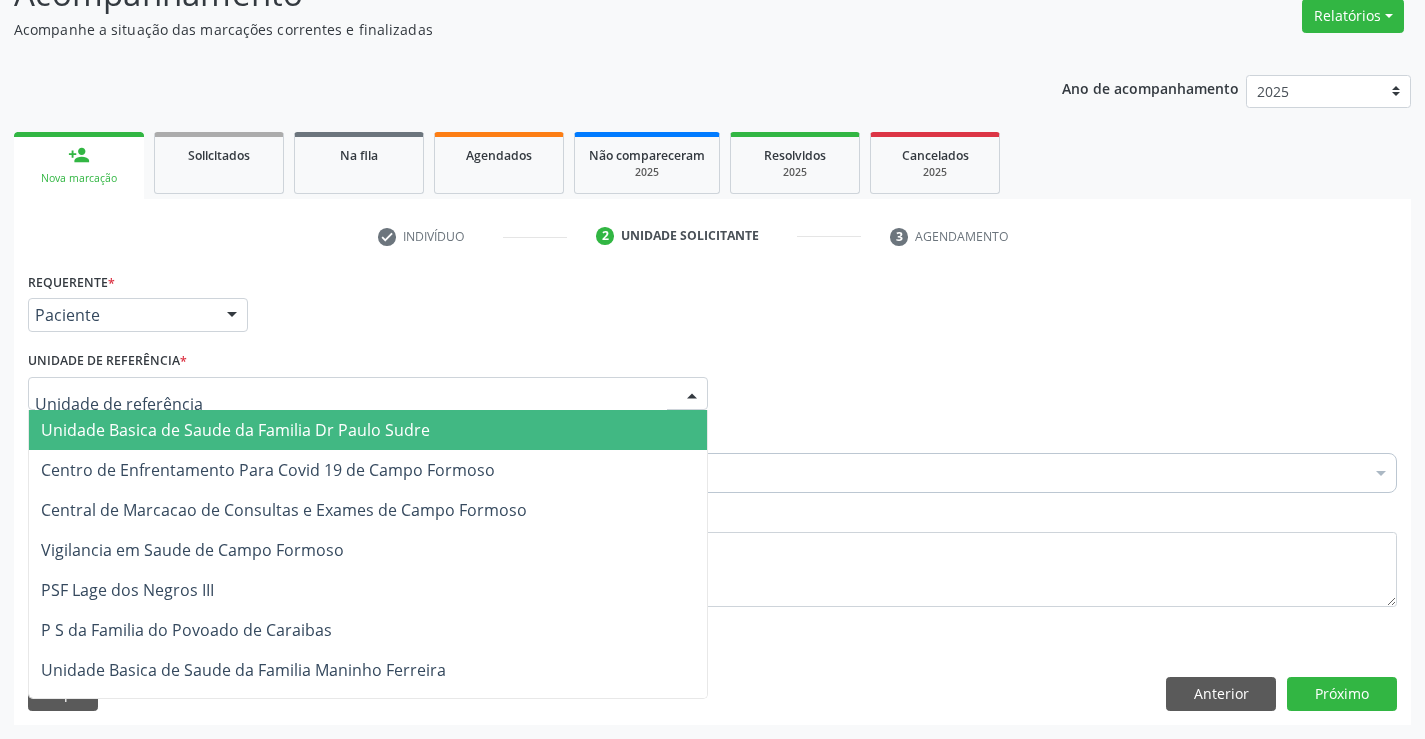 click on "Unidade Basica de Saude da Familia Dr Paulo Sudre" at bounding box center (368, 430) 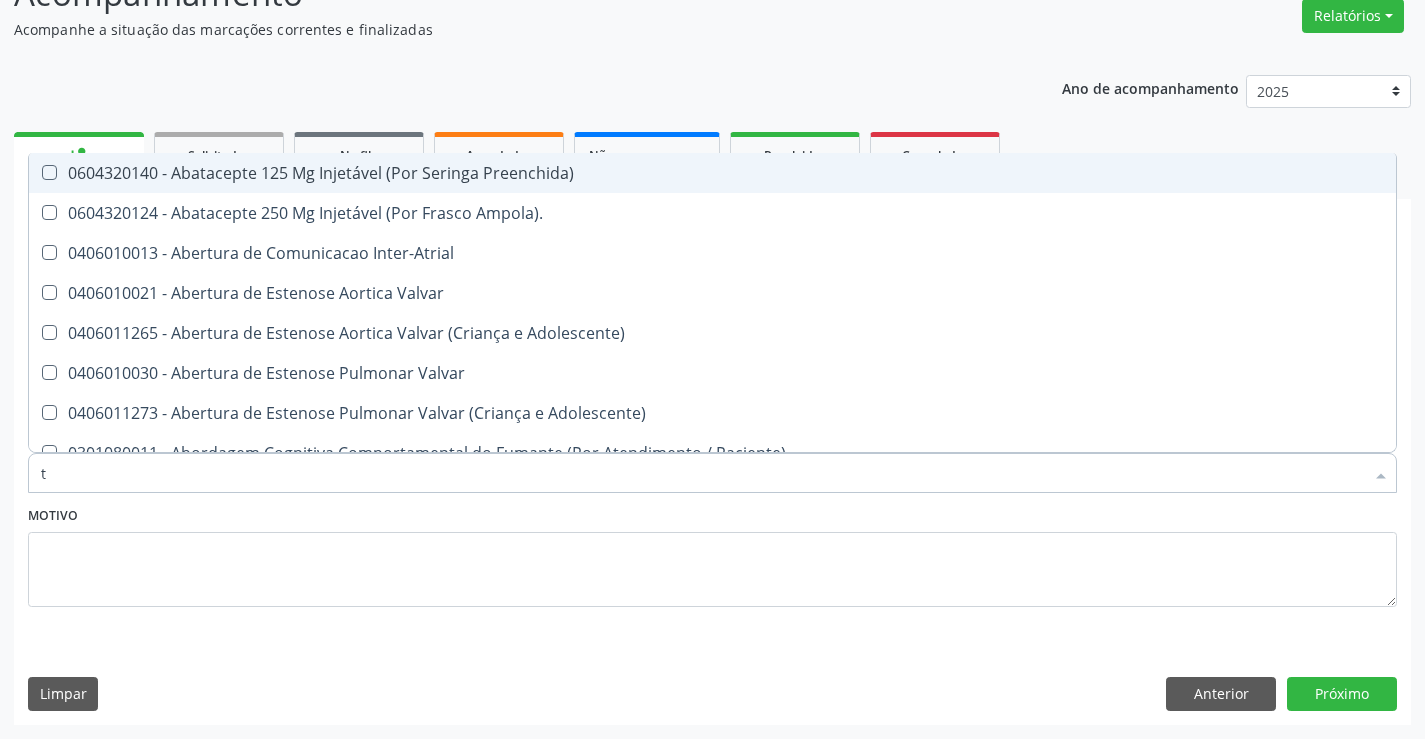 type on "tg" 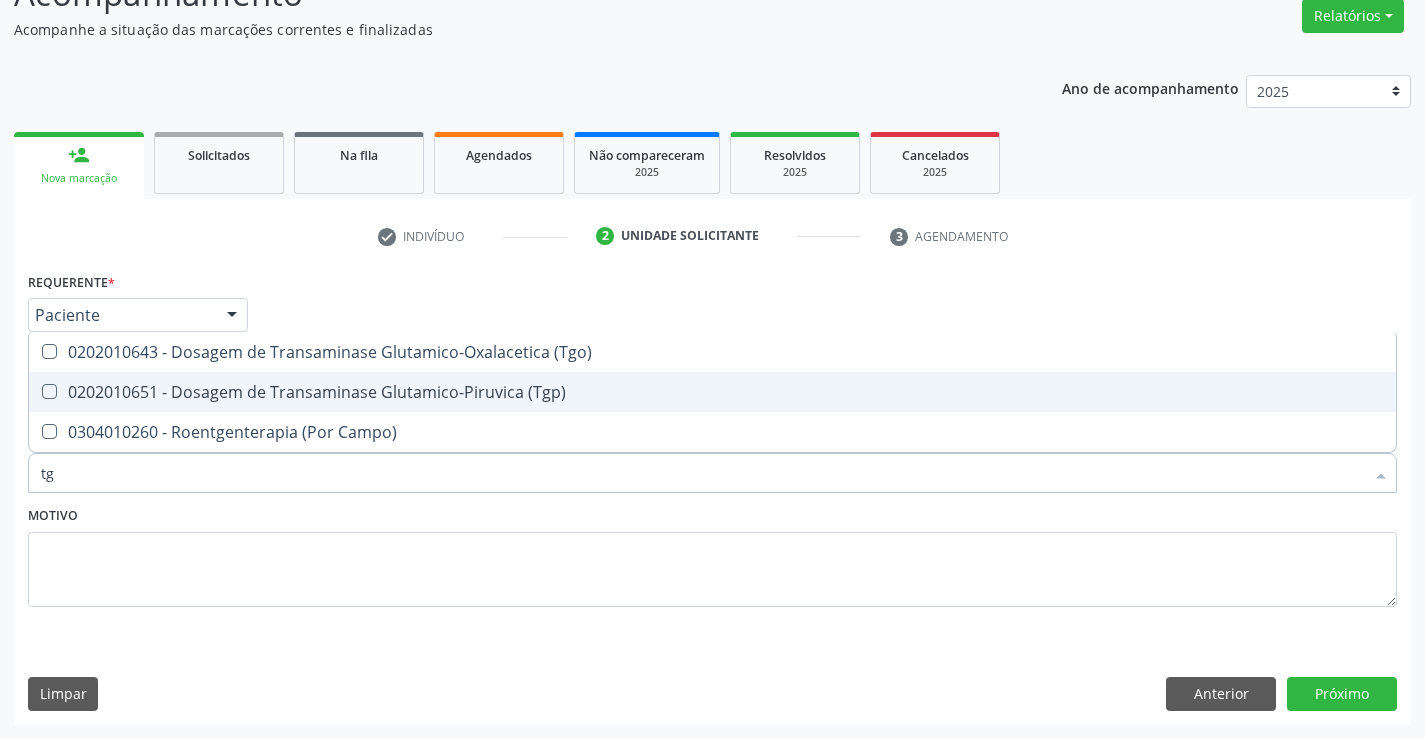 click on "0202010651 - Dosagem de Transaminase Glutamico-Piruvica (Tgp)" at bounding box center (712, 392) 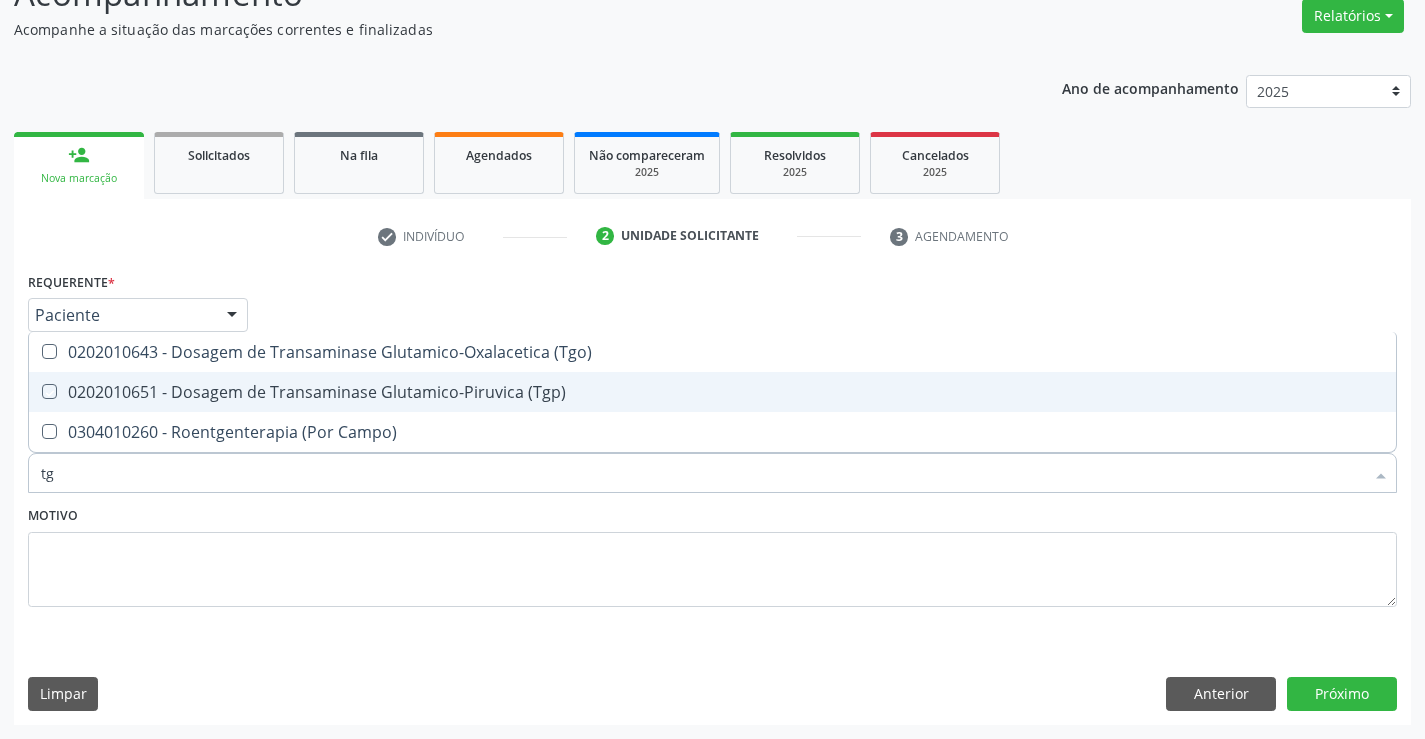 checkbox on "true" 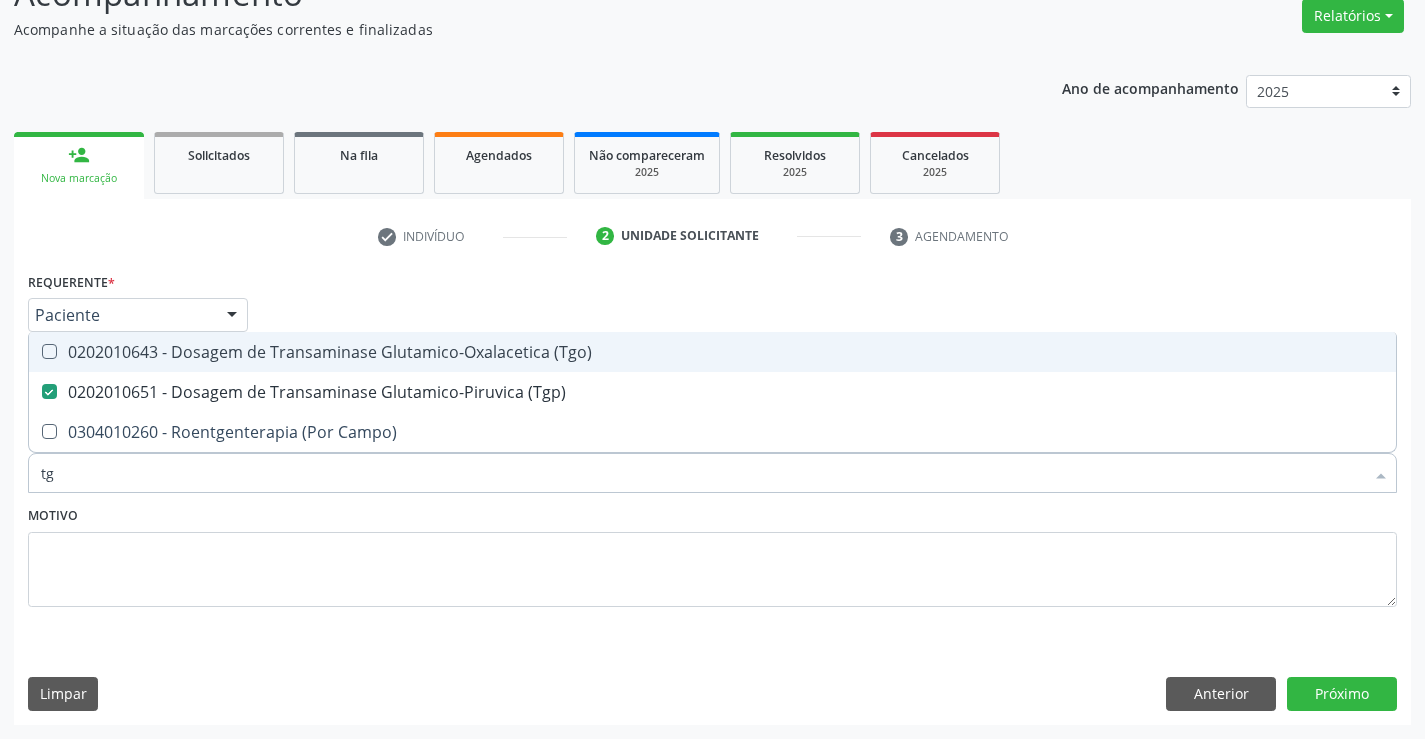 click on "0202010643 - Dosagem de Transaminase Glutamico-Oxalacetica (Tgo)" at bounding box center (712, 352) 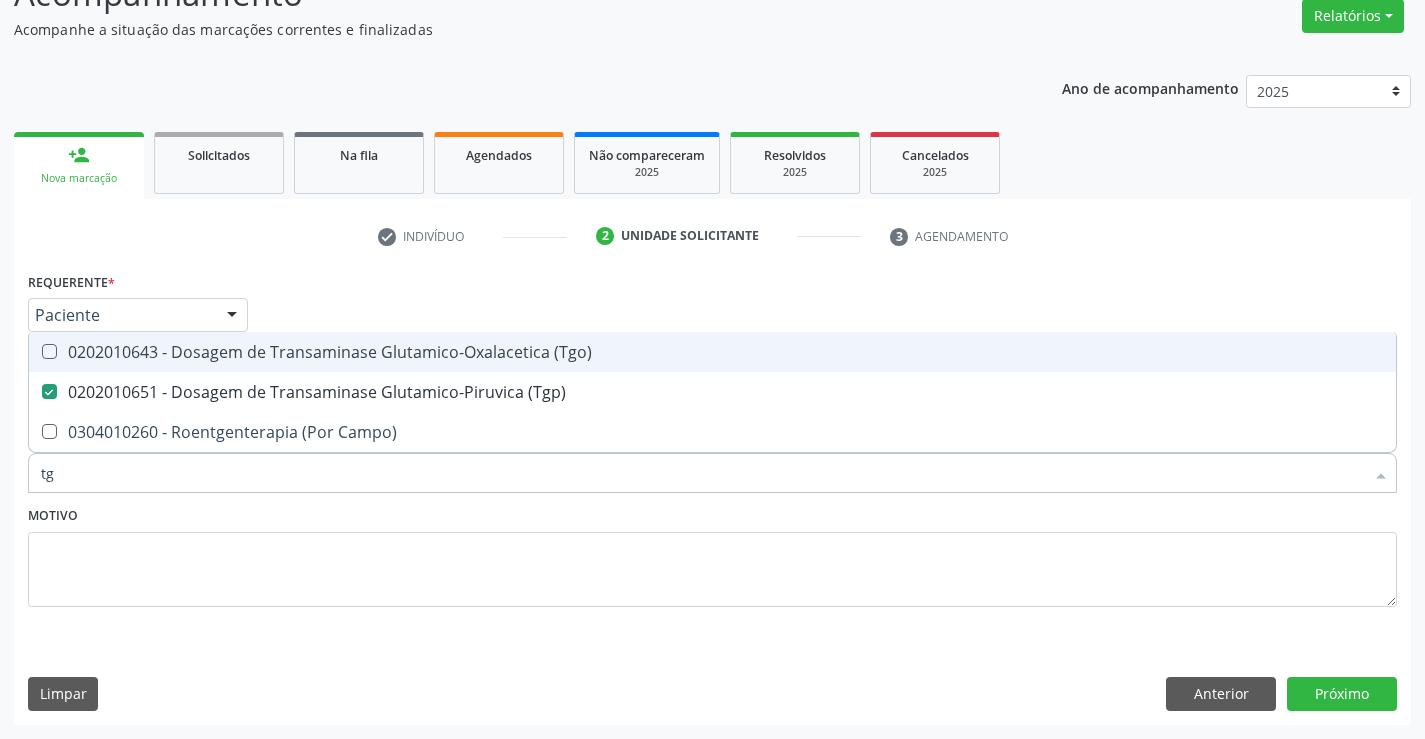 checkbox on "true" 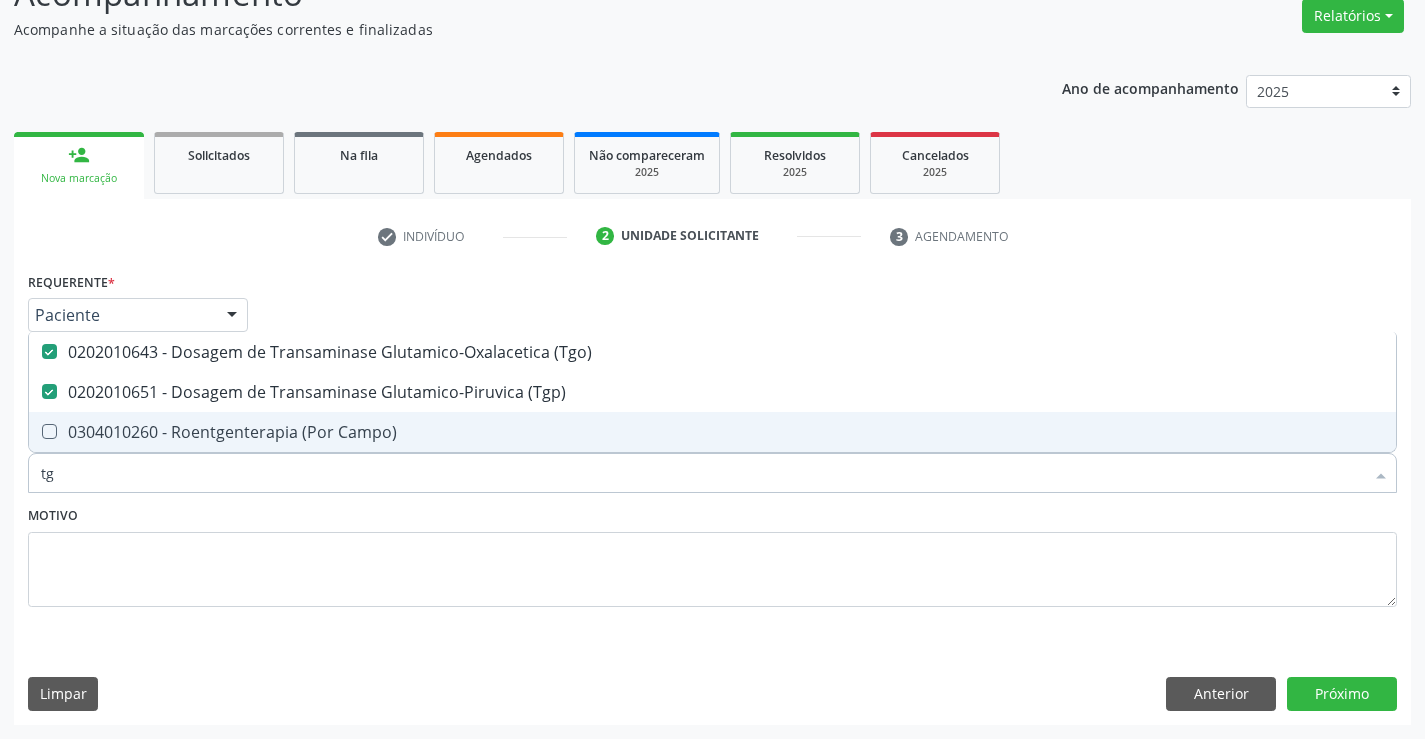 type on "tg" 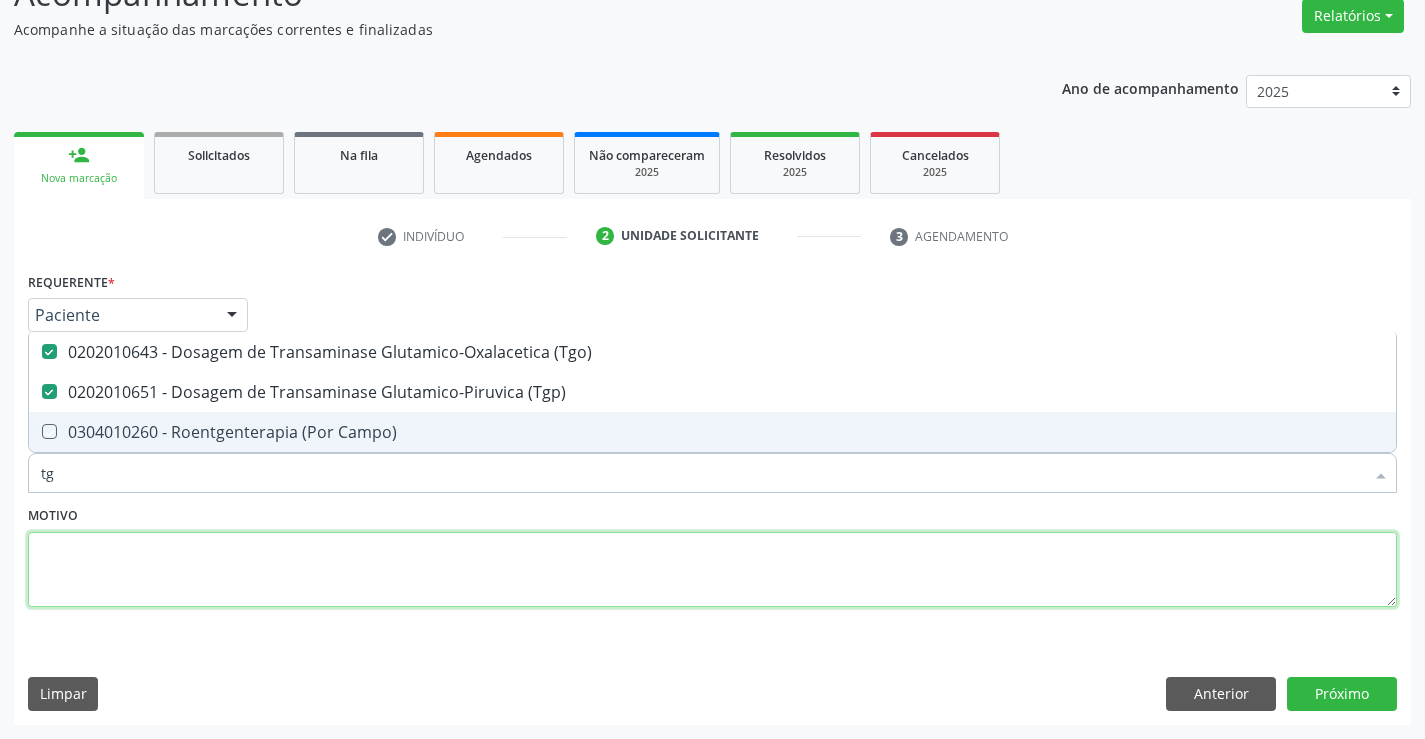 click at bounding box center [712, 570] 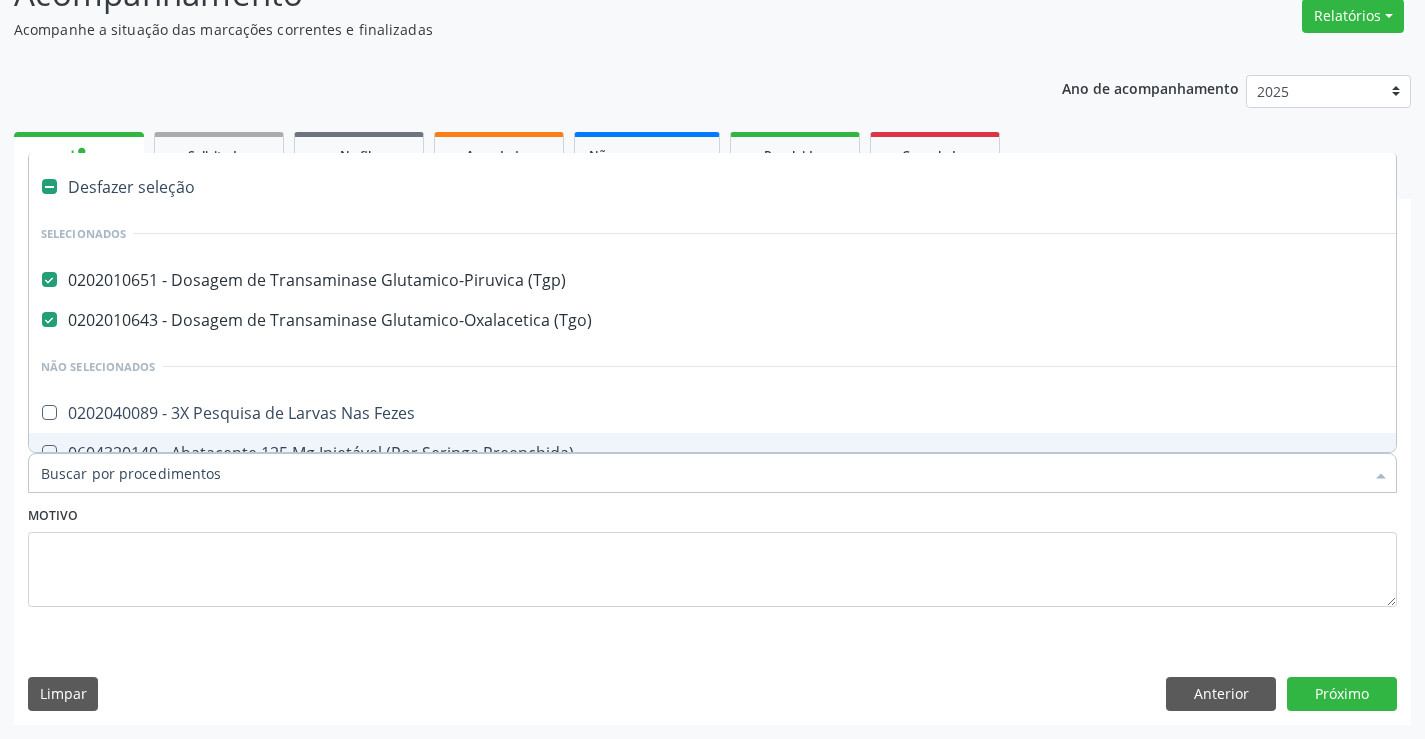 click on "Item de agendamento
*" at bounding box center [702, 473] 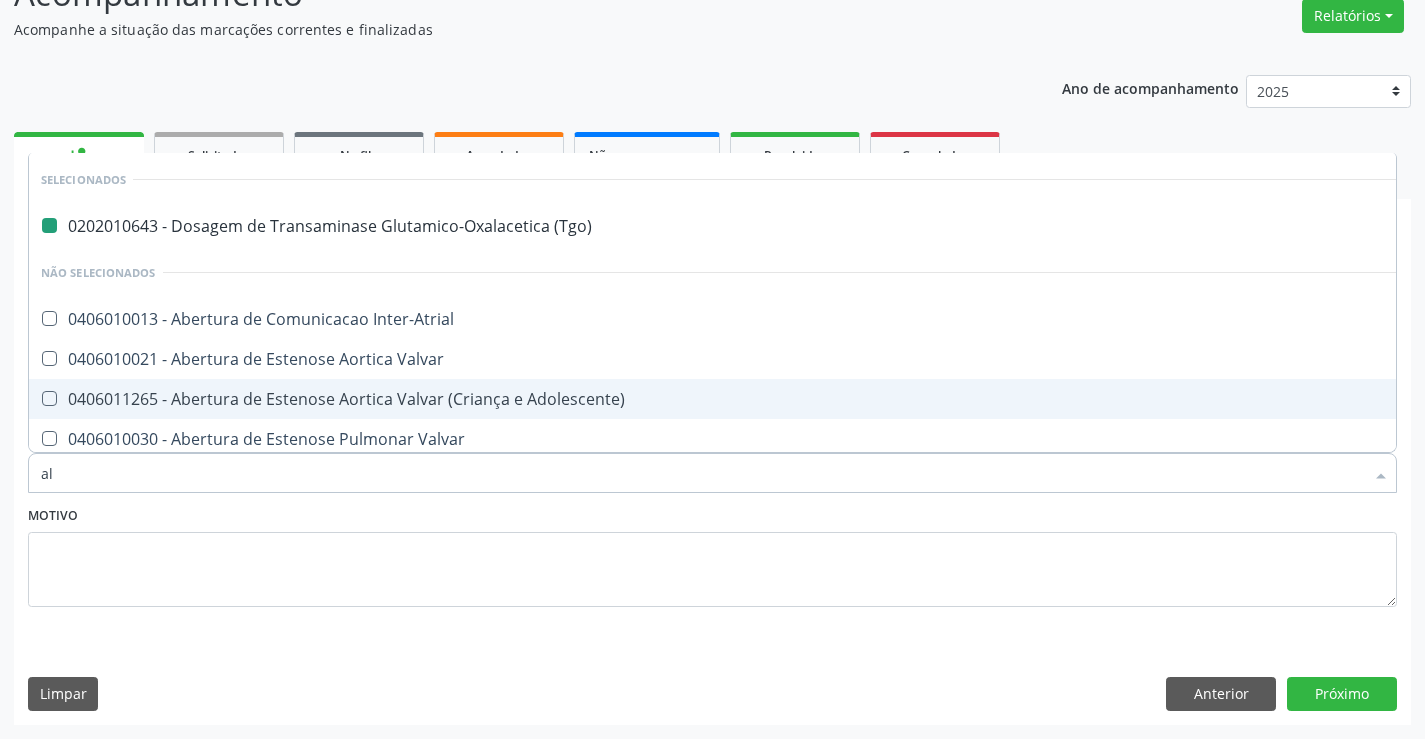 type on "alc" 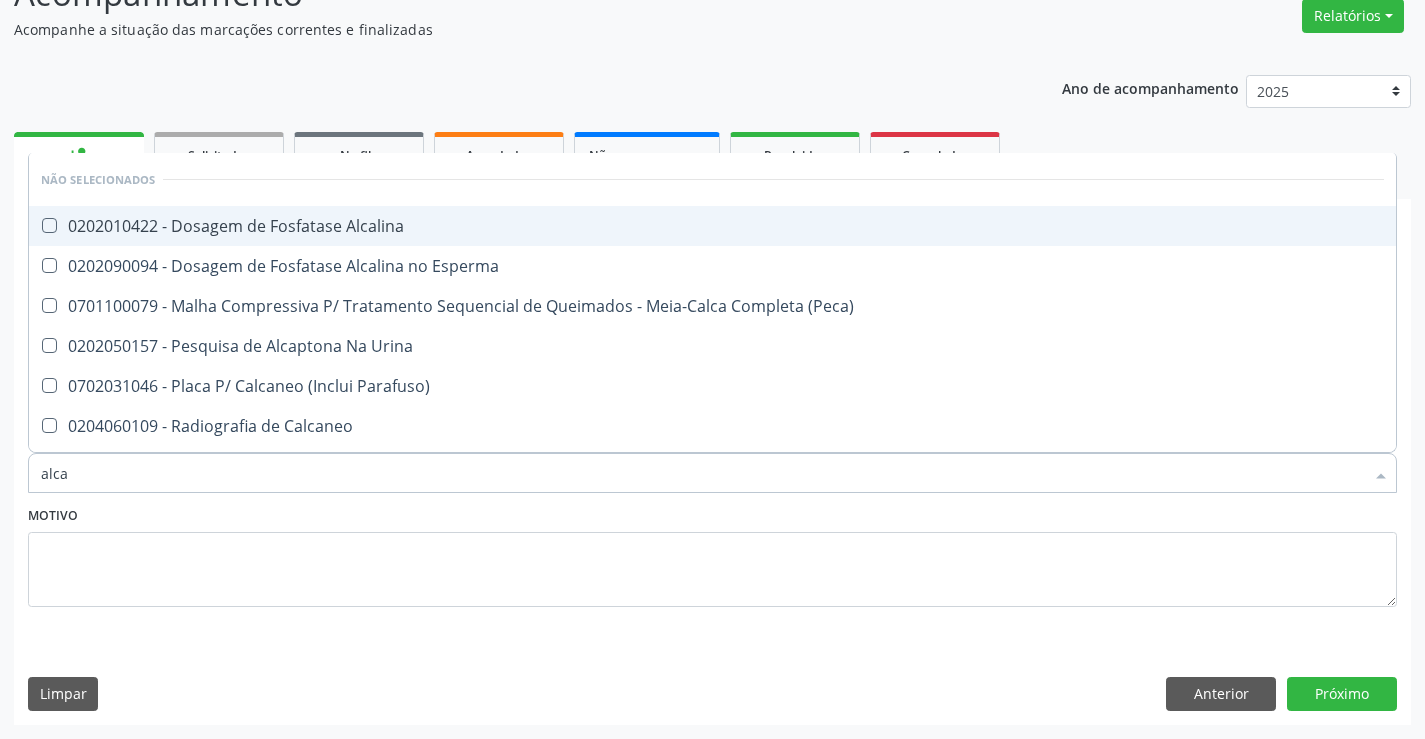 type on "alcal" 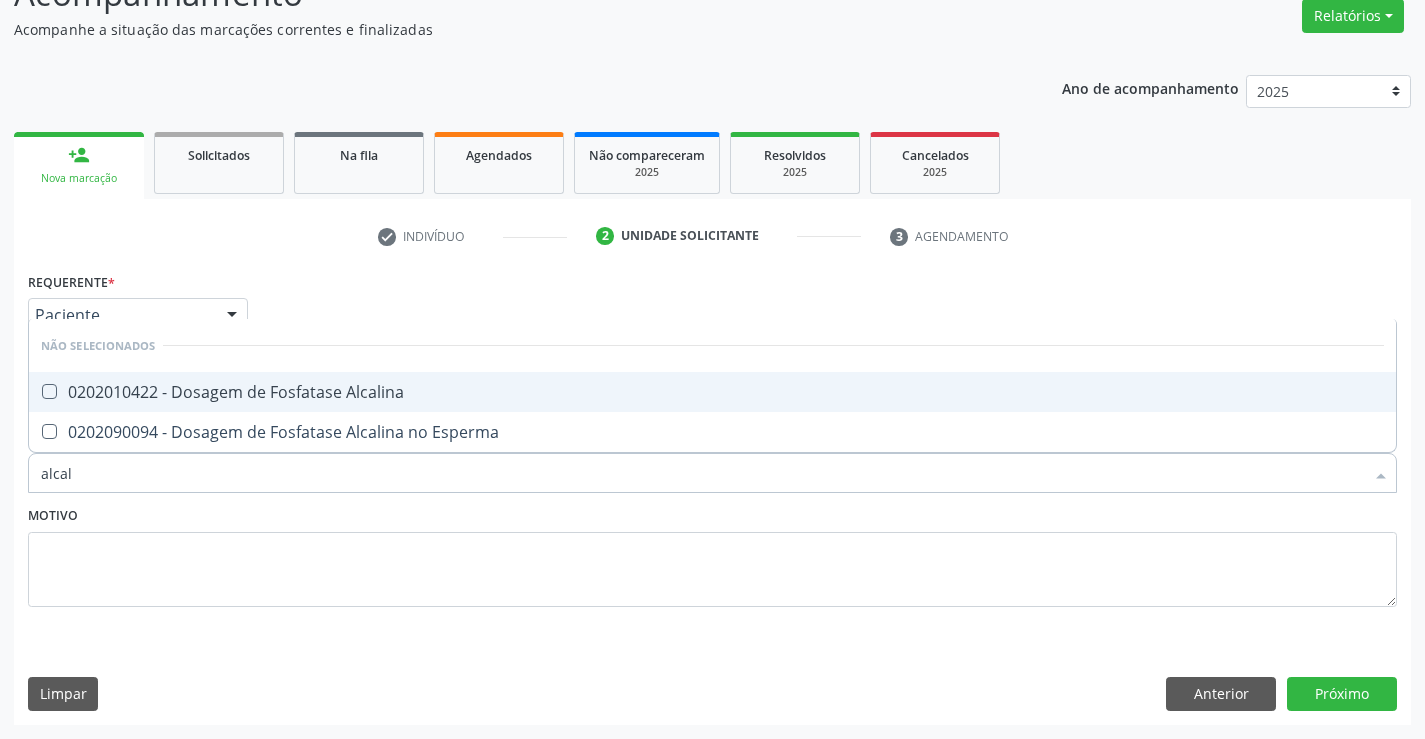 click on "0202010422 - Dosagem de Fosfatase Alcalina" at bounding box center [712, 392] 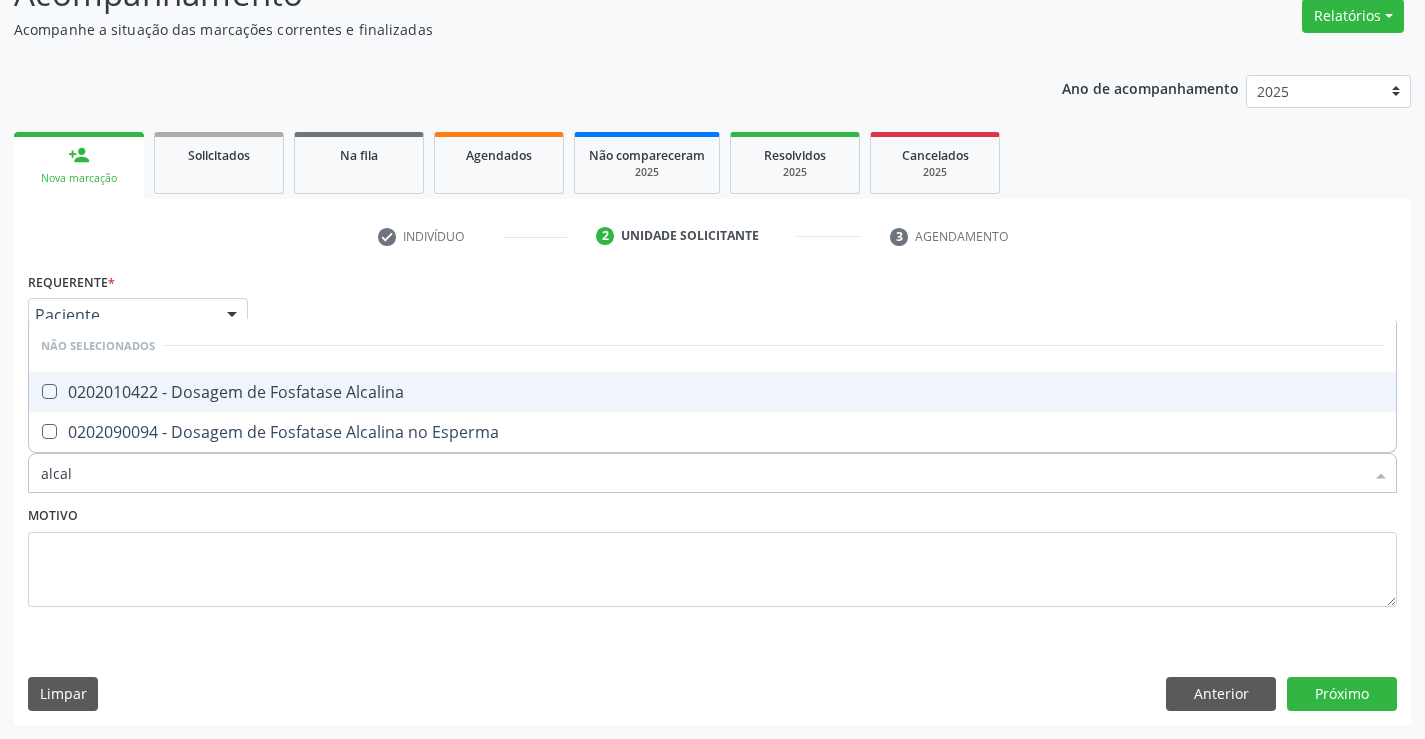 checkbox on "true" 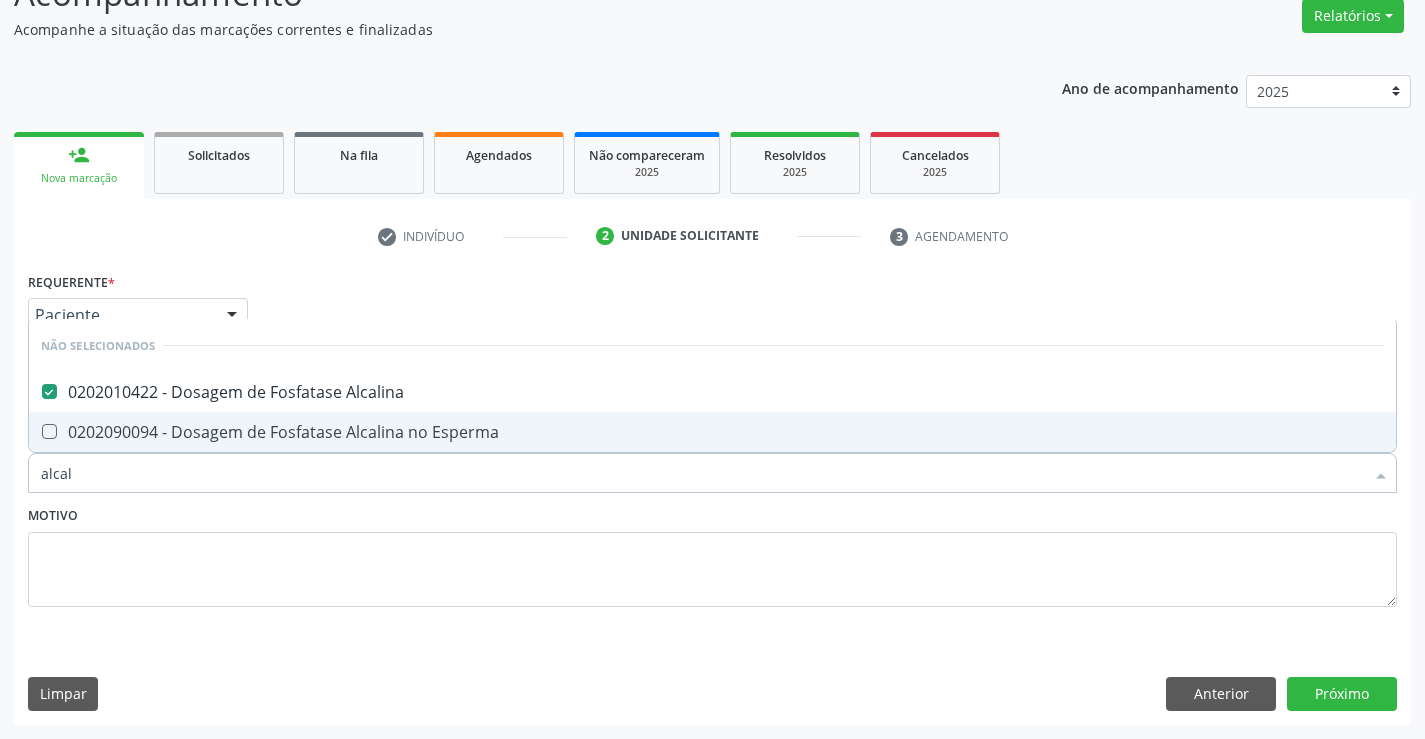 type on "alcal" 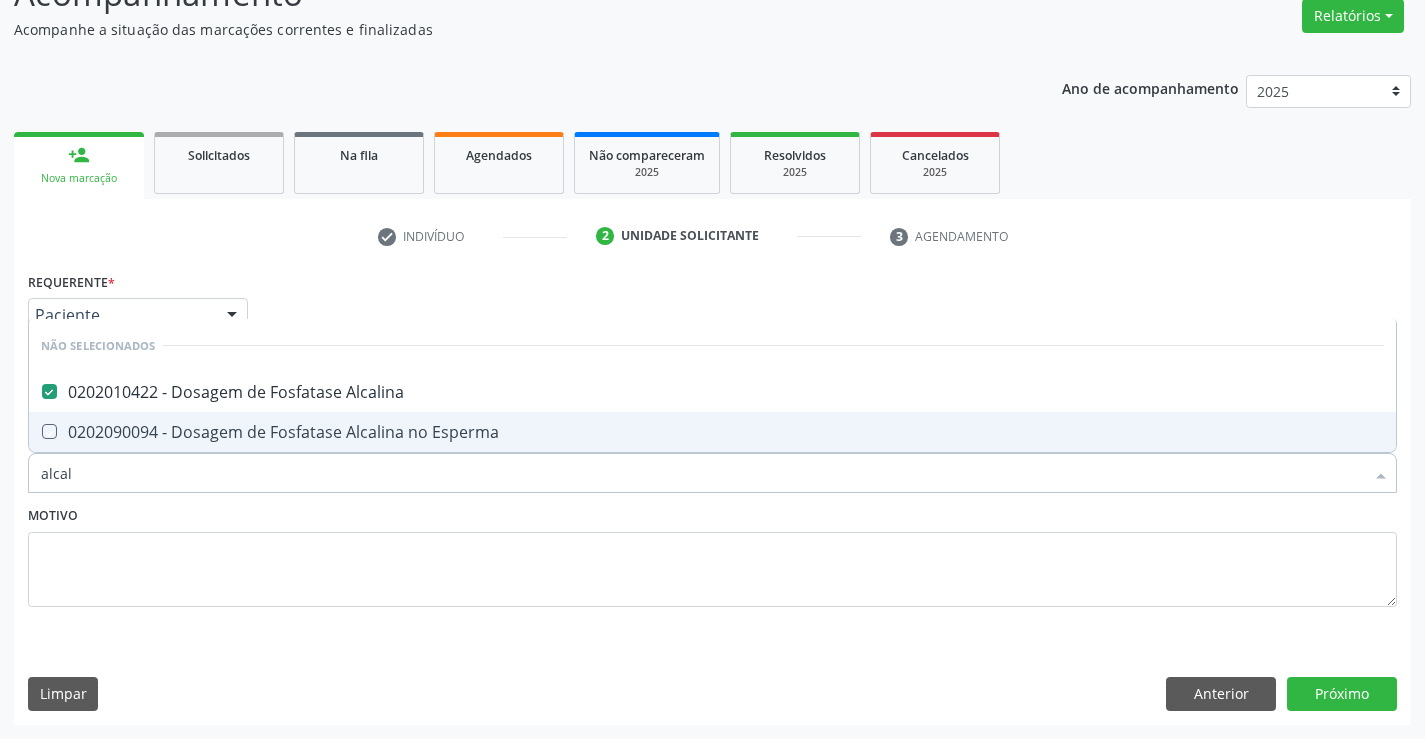 click on "Motivo" at bounding box center (712, 554) 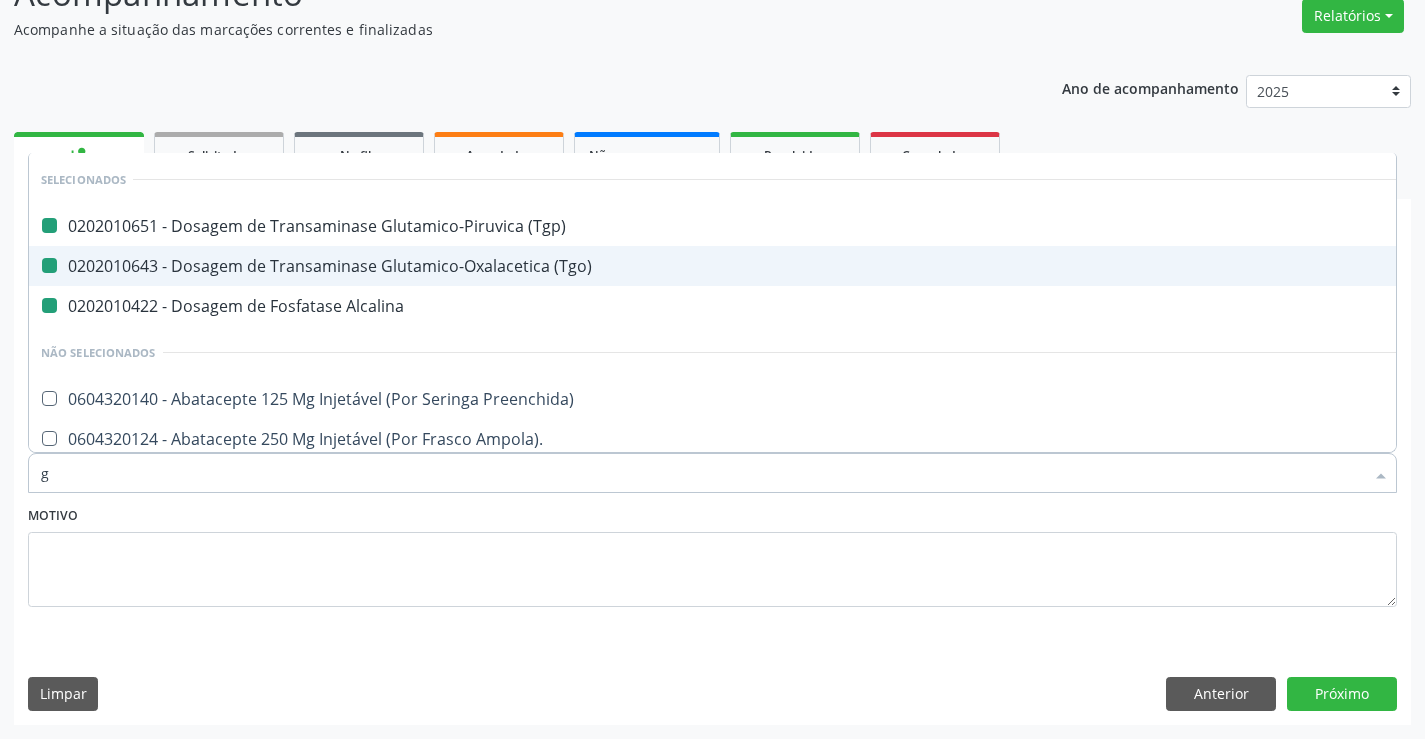type on "ga" 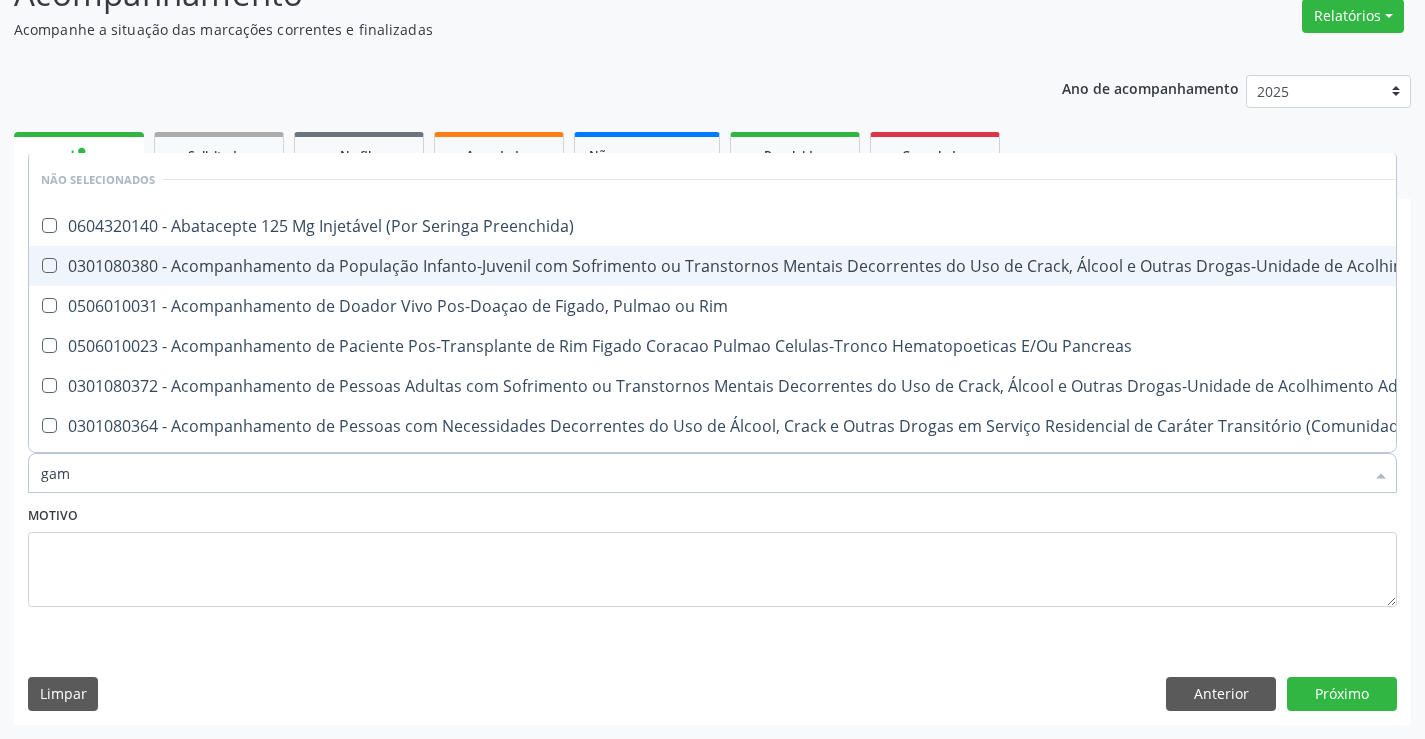 type on "gama" 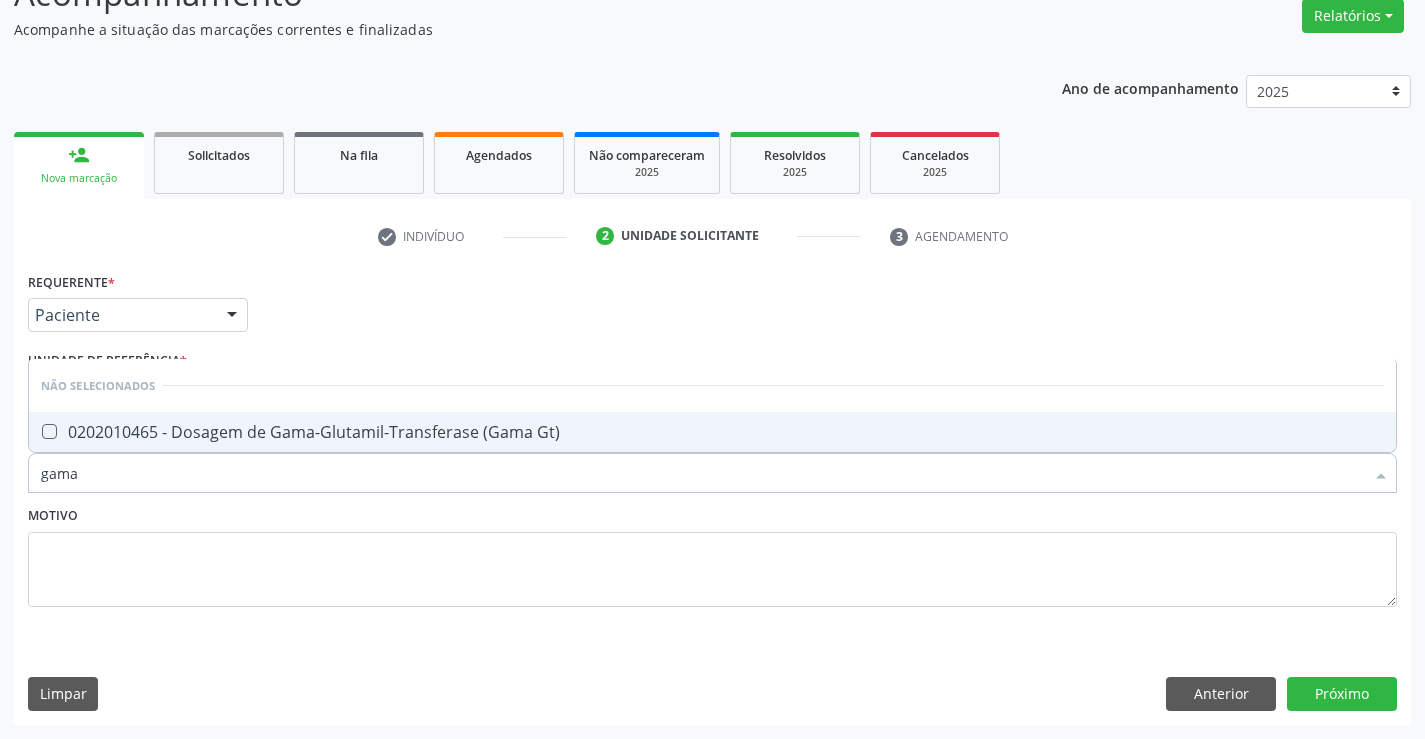 click on "0202010465 - Dosagem de Gama-Glutamil-Transferase (Gama Gt)" at bounding box center [712, 432] 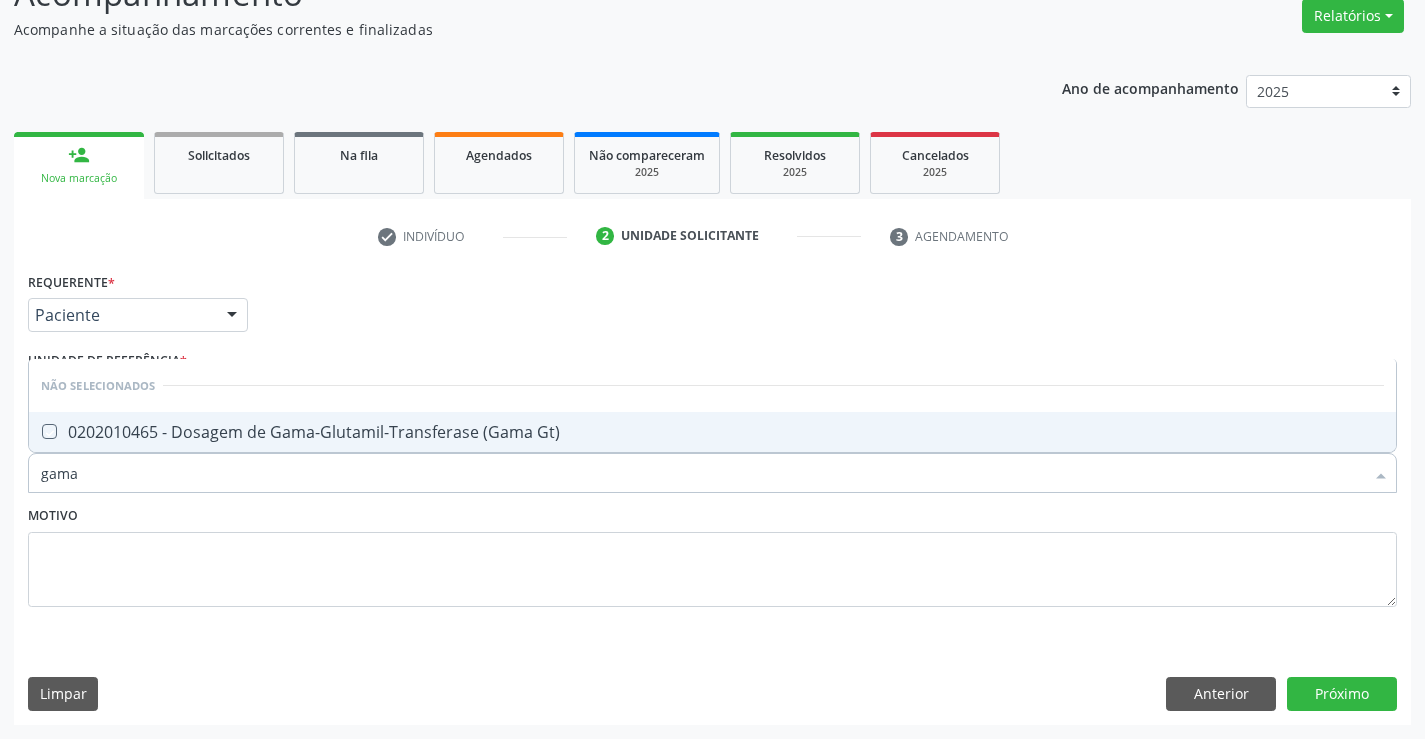 checkbox on "true" 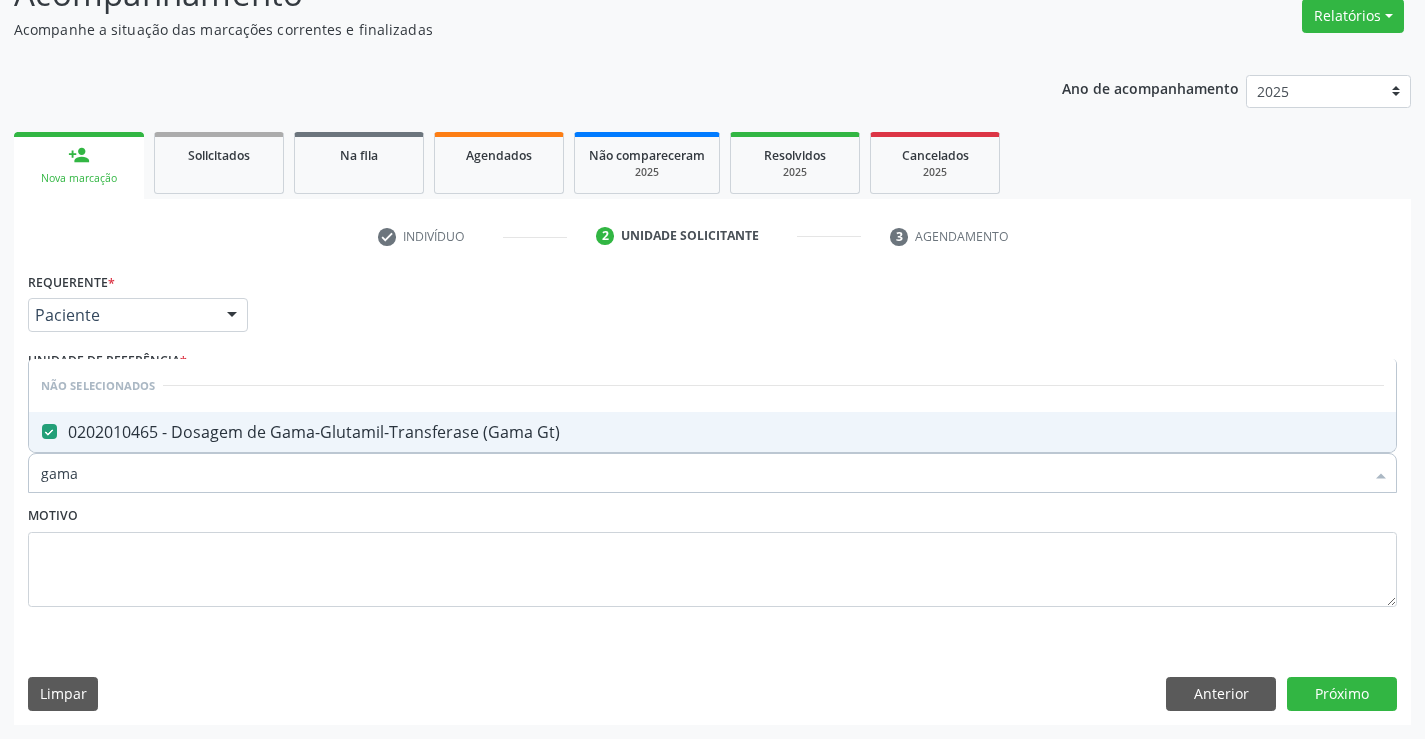 type on "gama" 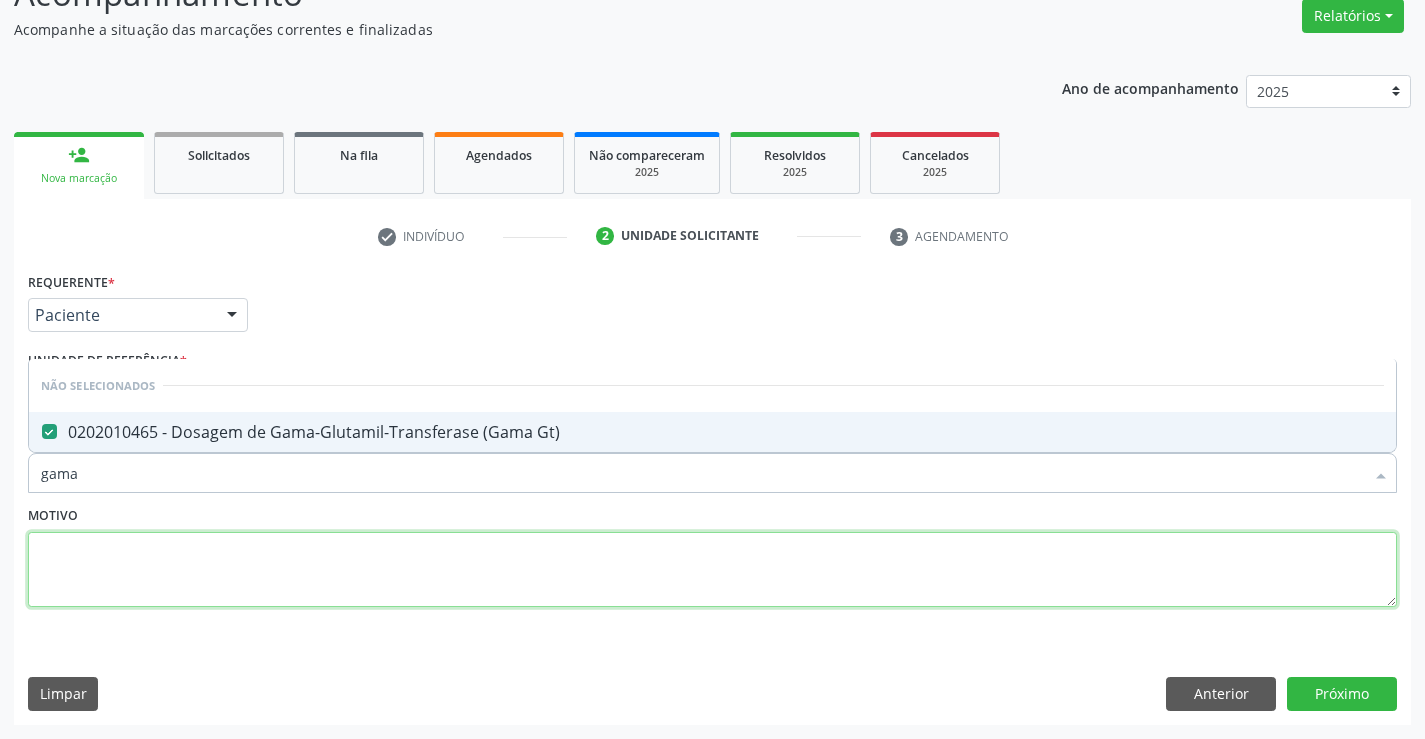 click at bounding box center [712, 570] 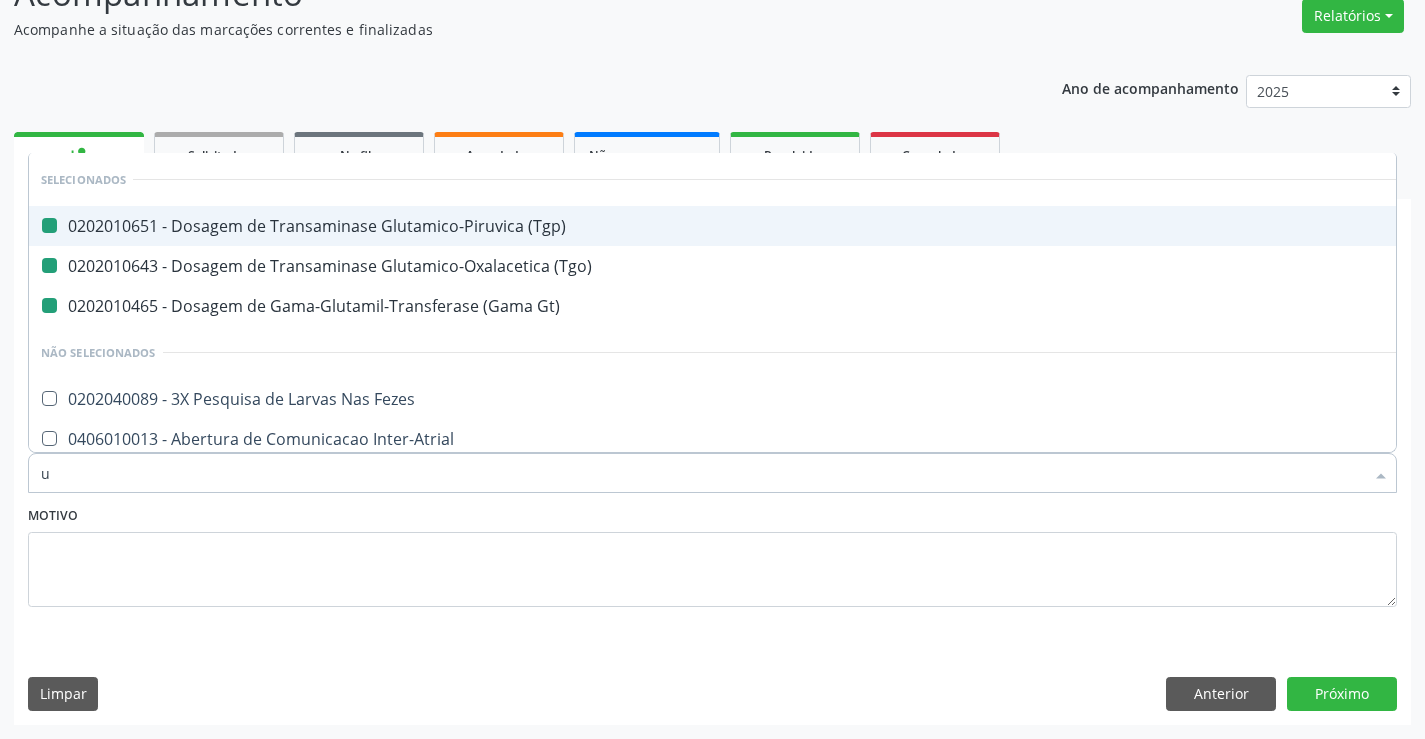 type on "ur" 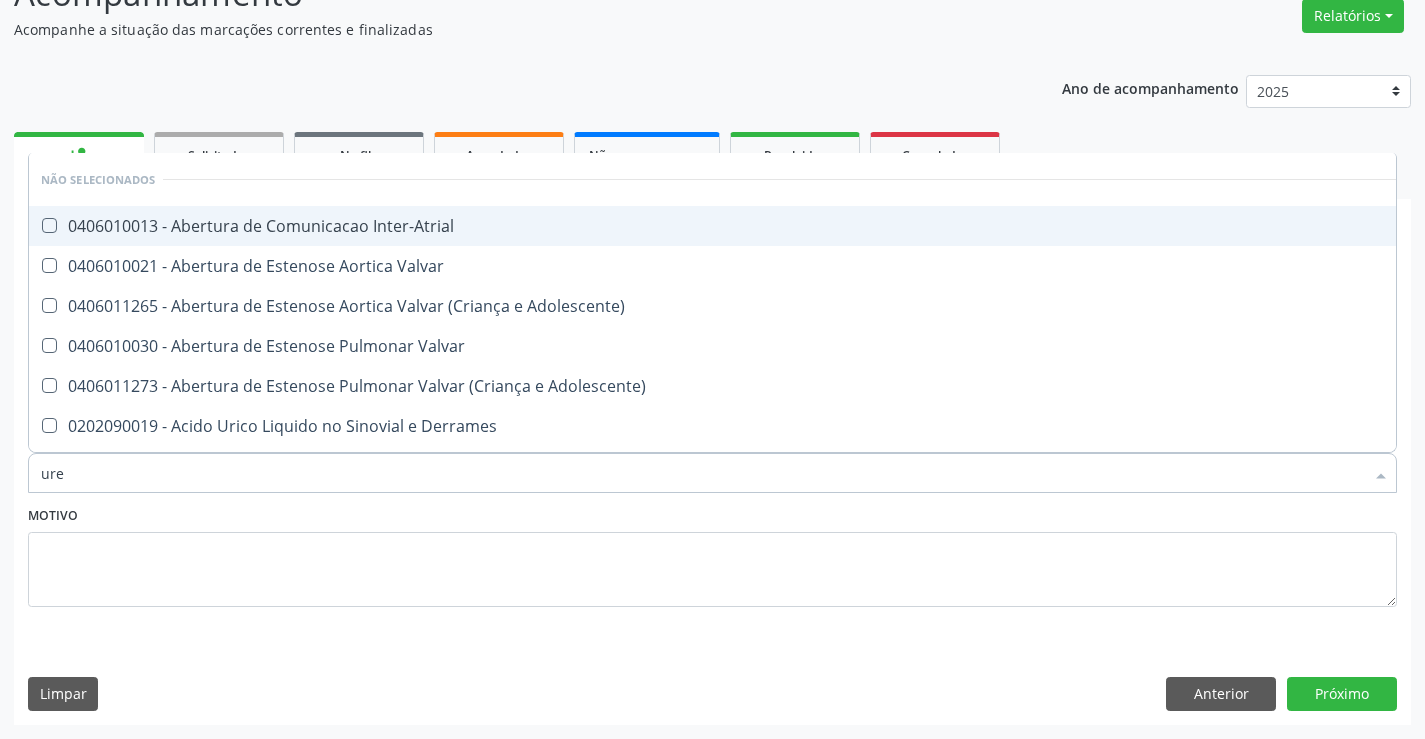 type on "urei" 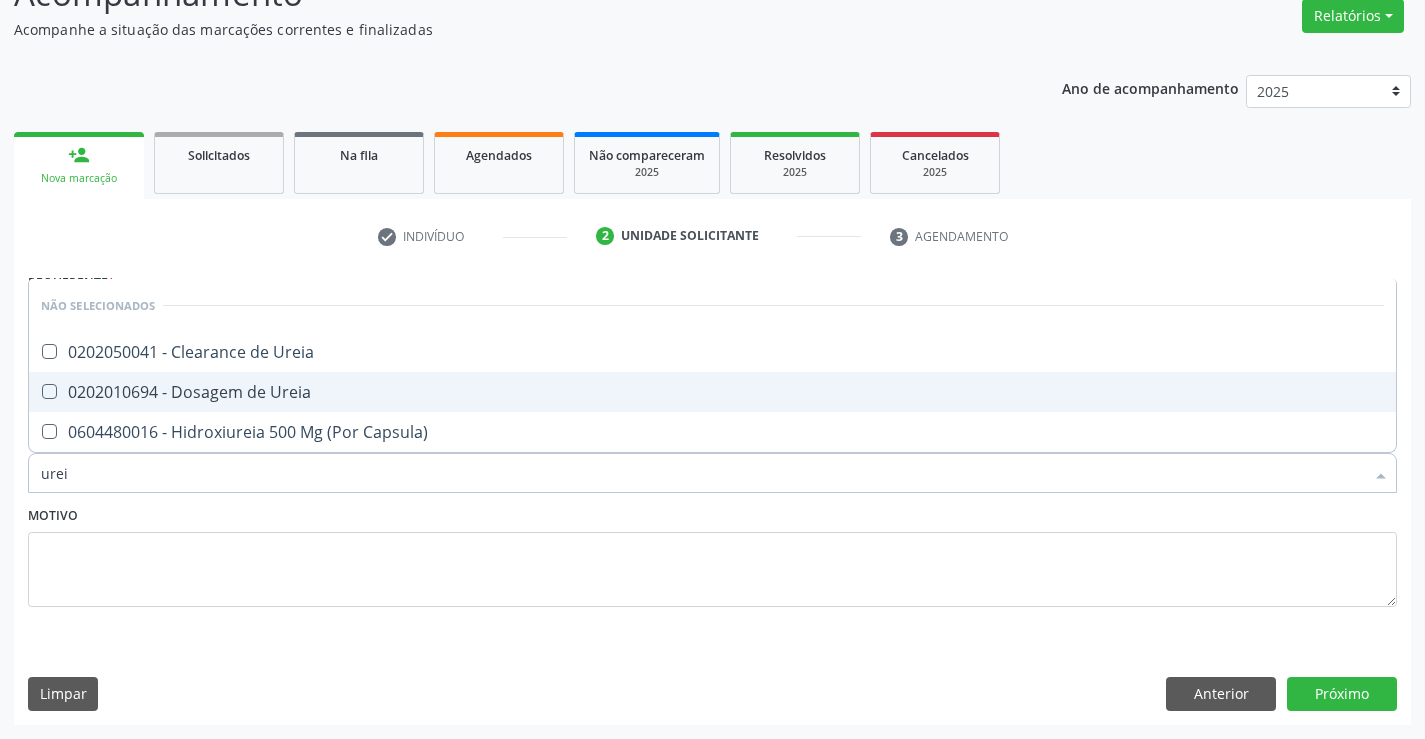 click on "0202010694 - Dosagem de Ureia" at bounding box center (712, 392) 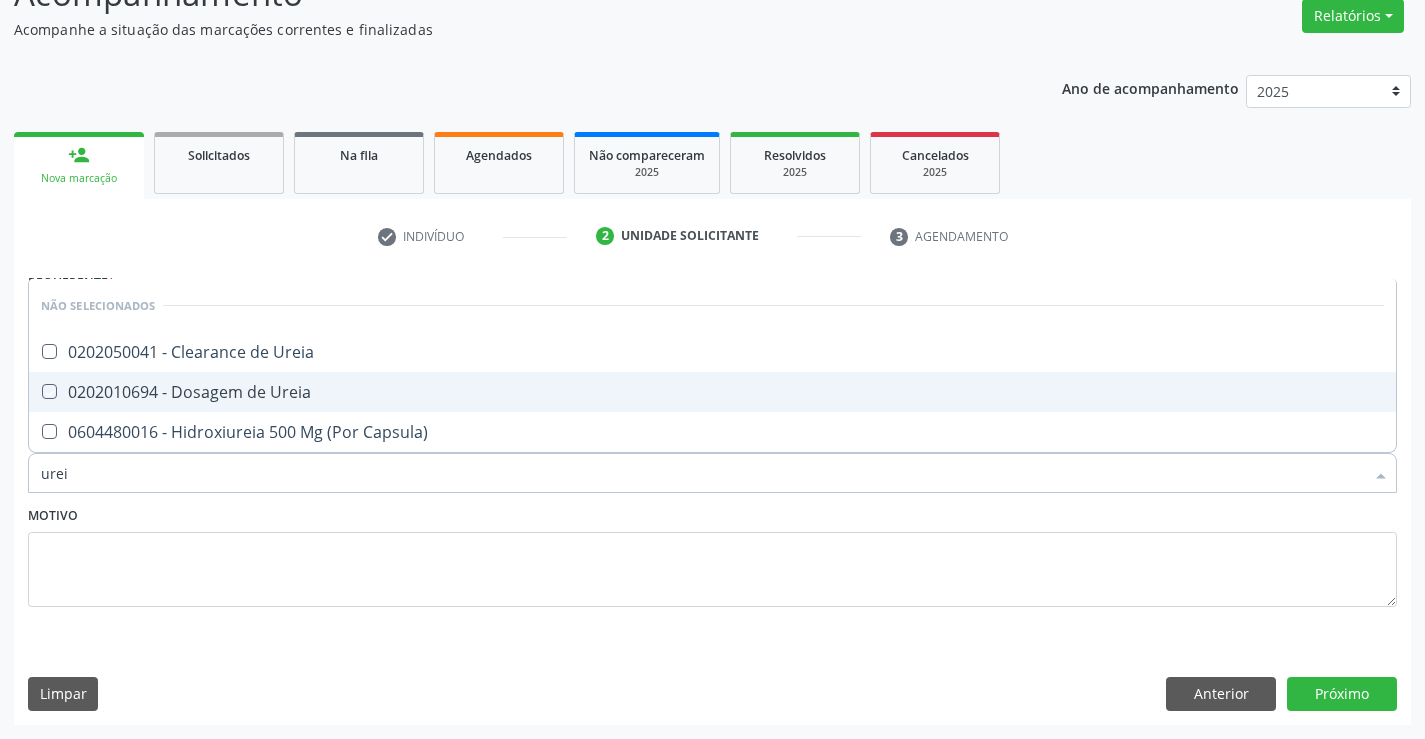 checkbox on "true" 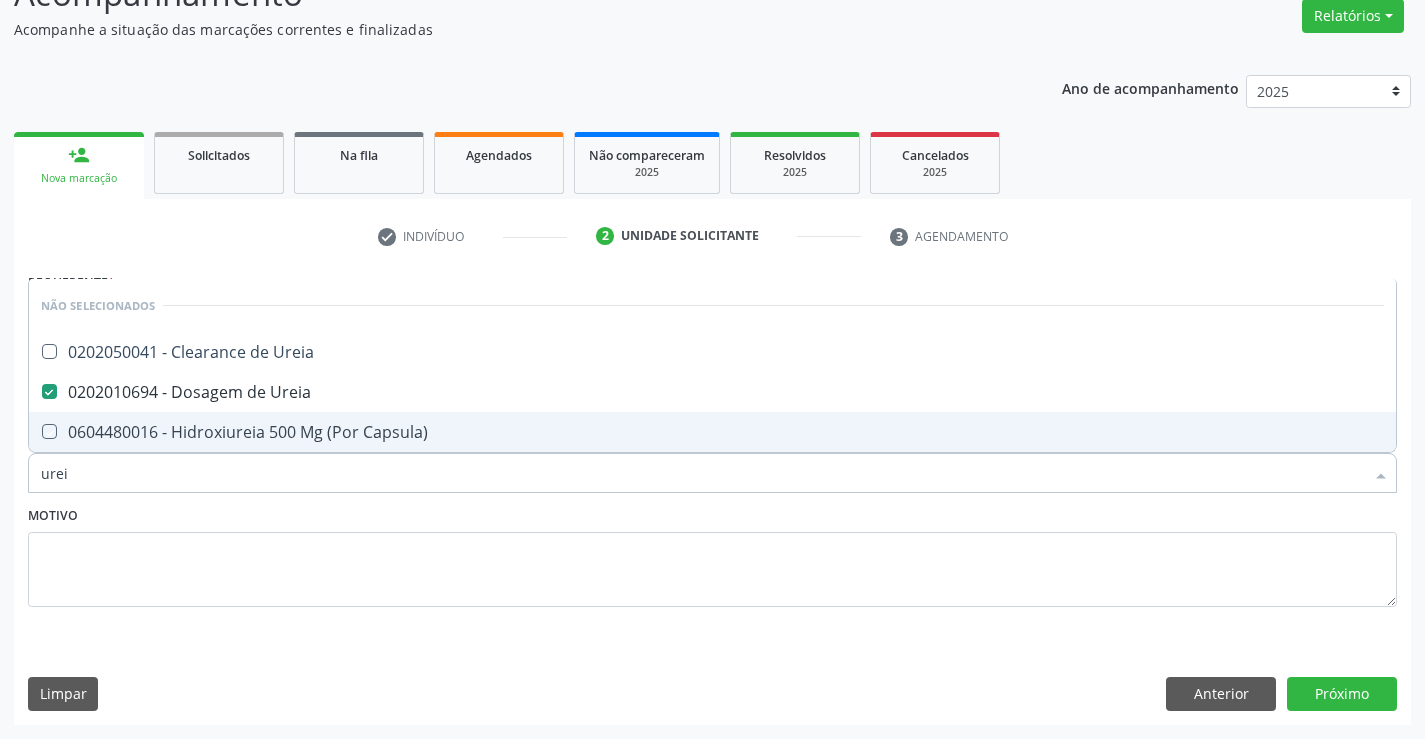 click on "Motivo" at bounding box center [712, 554] 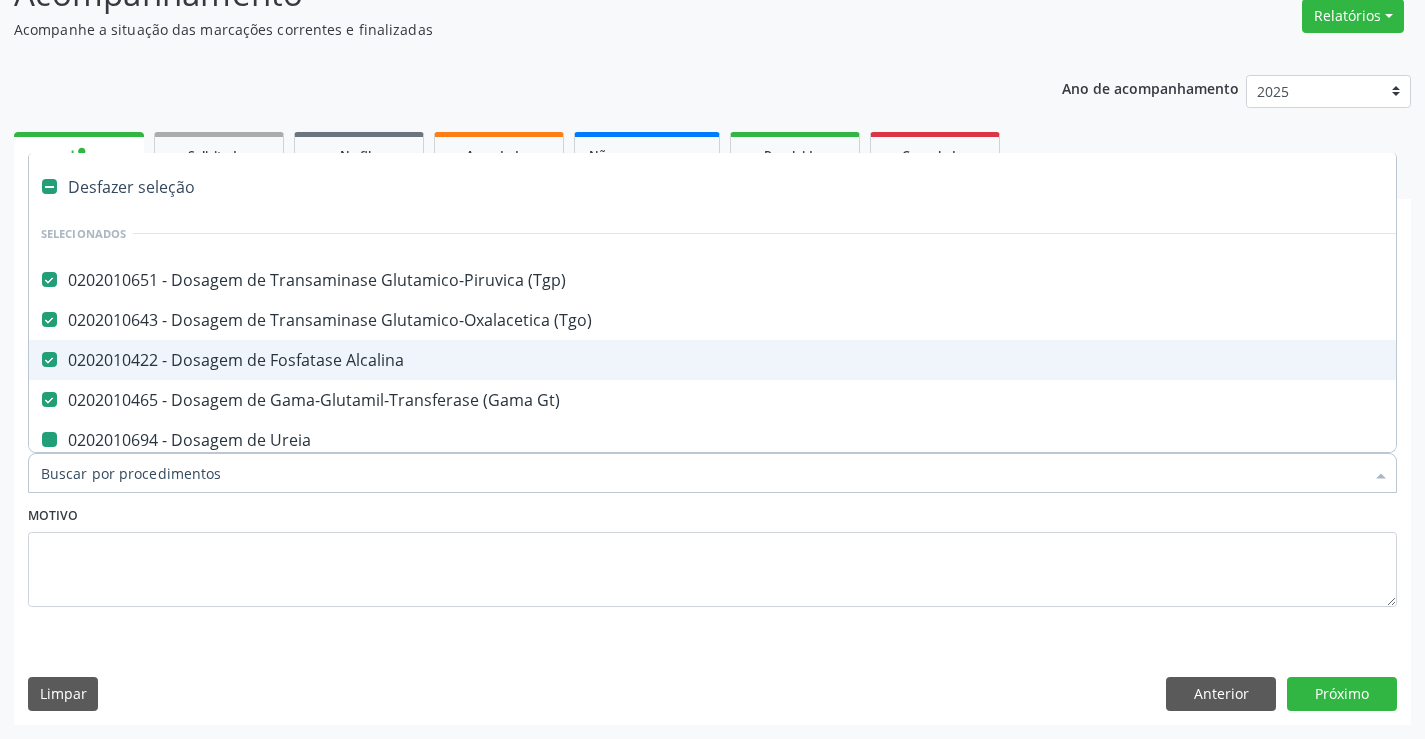 type on "c" 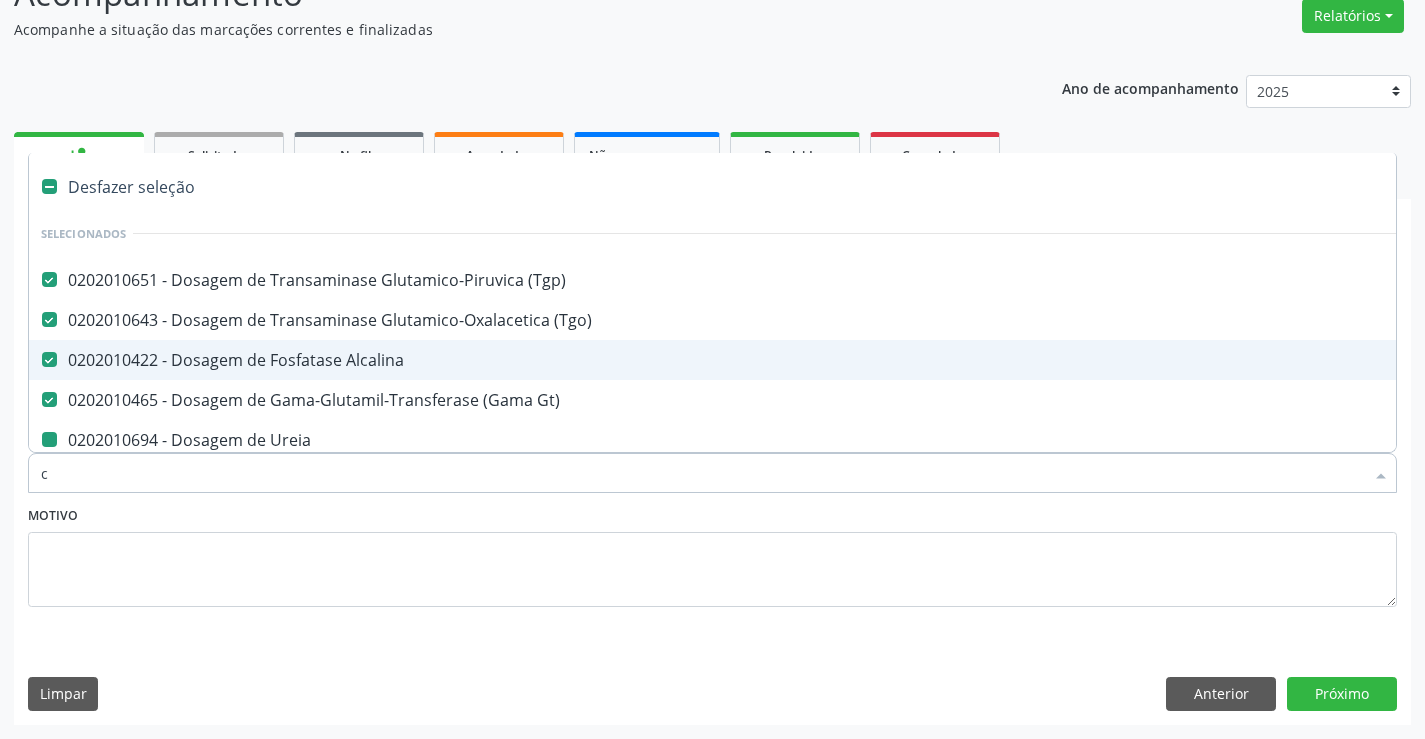 checkbox on "false" 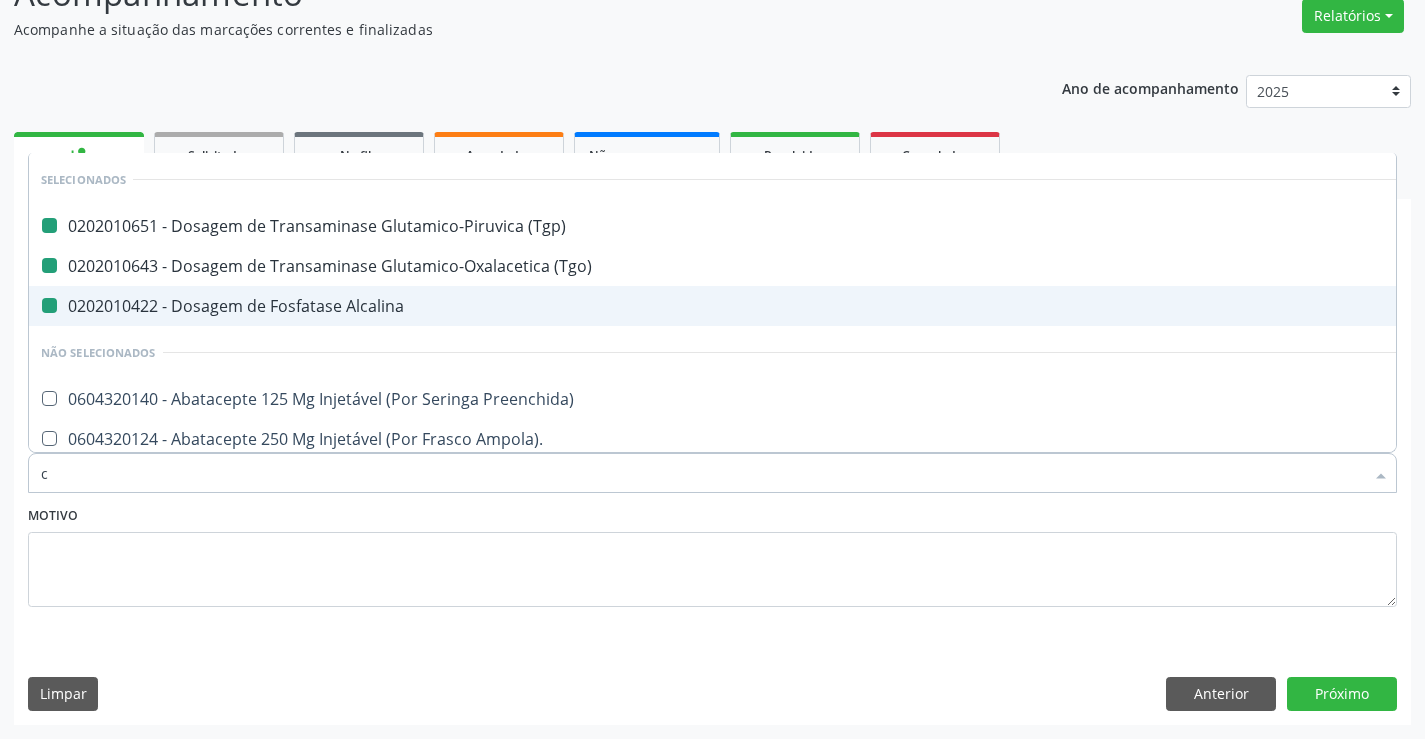 type on "cr" 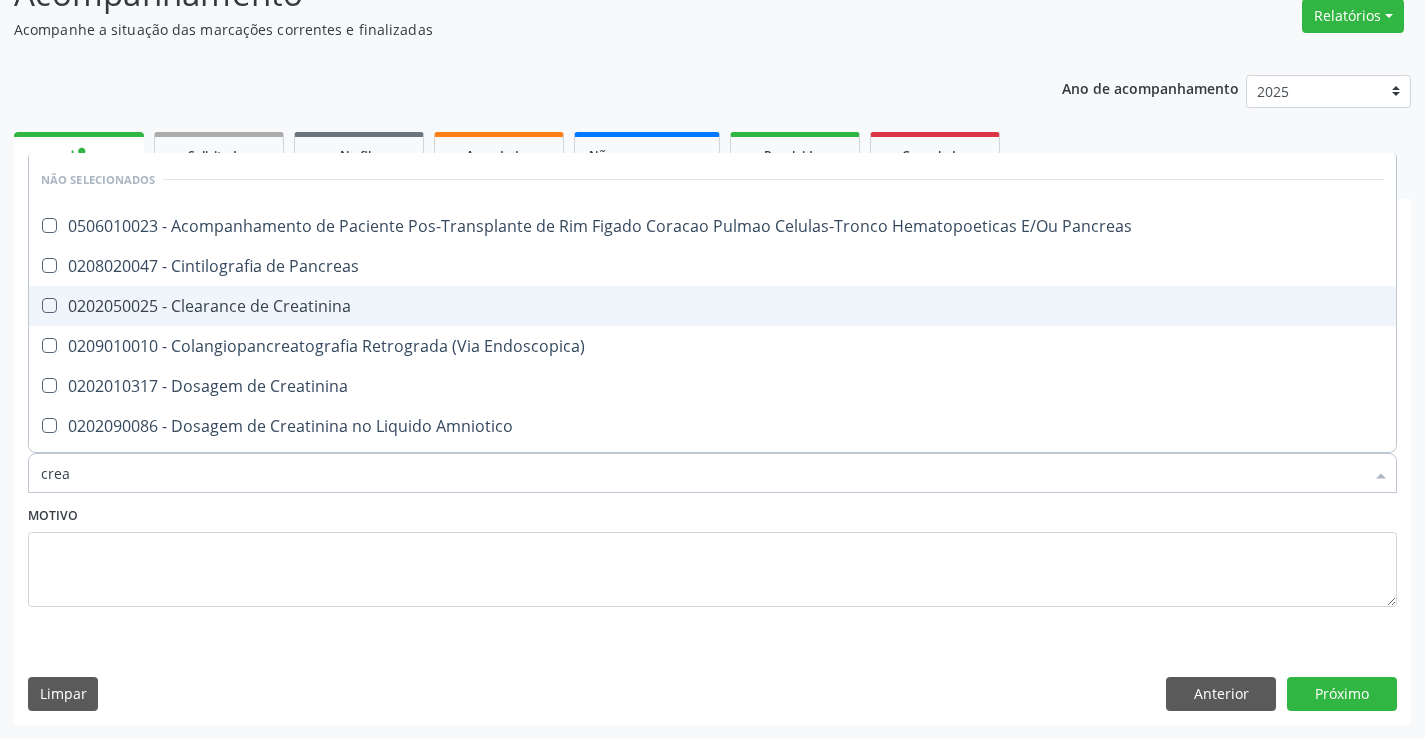 type on "creat" 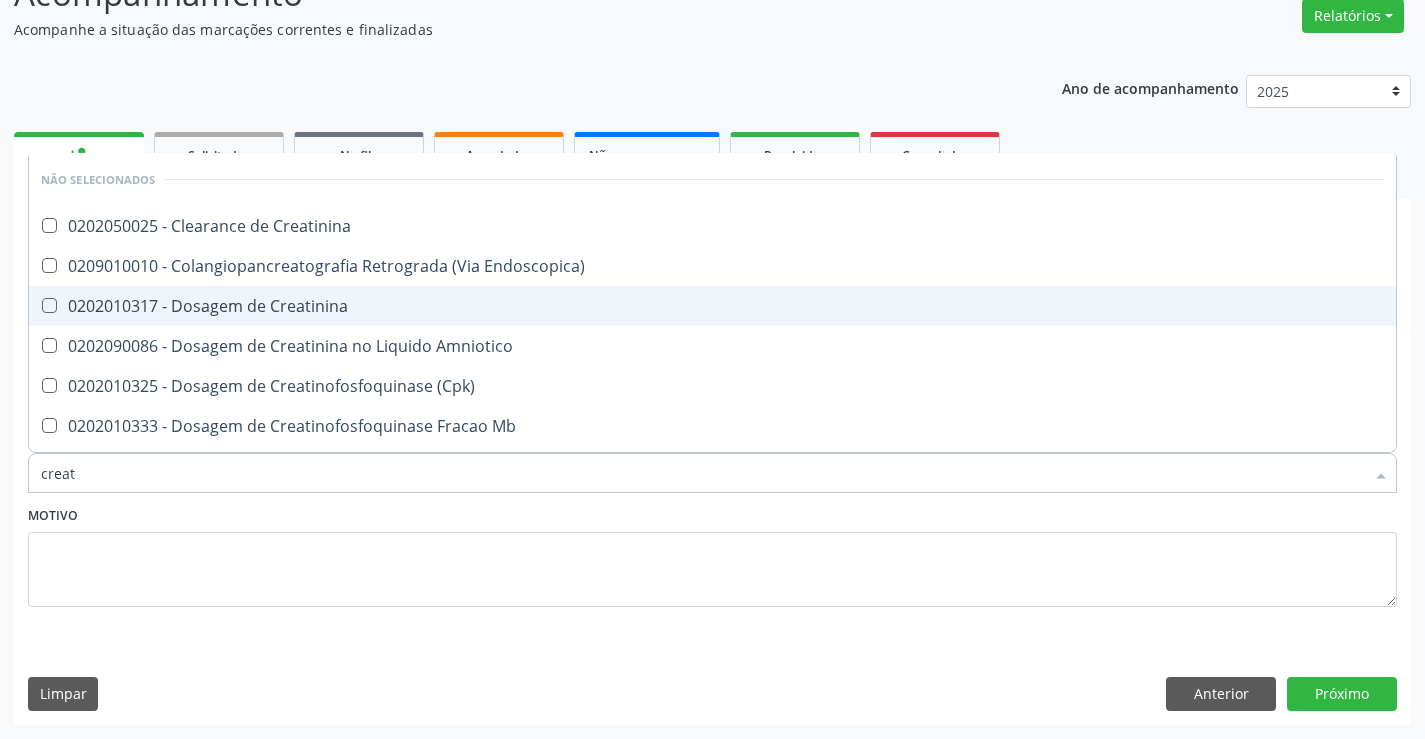 click on "0202010317 - Dosagem de Creatinina" at bounding box center [712, 306] 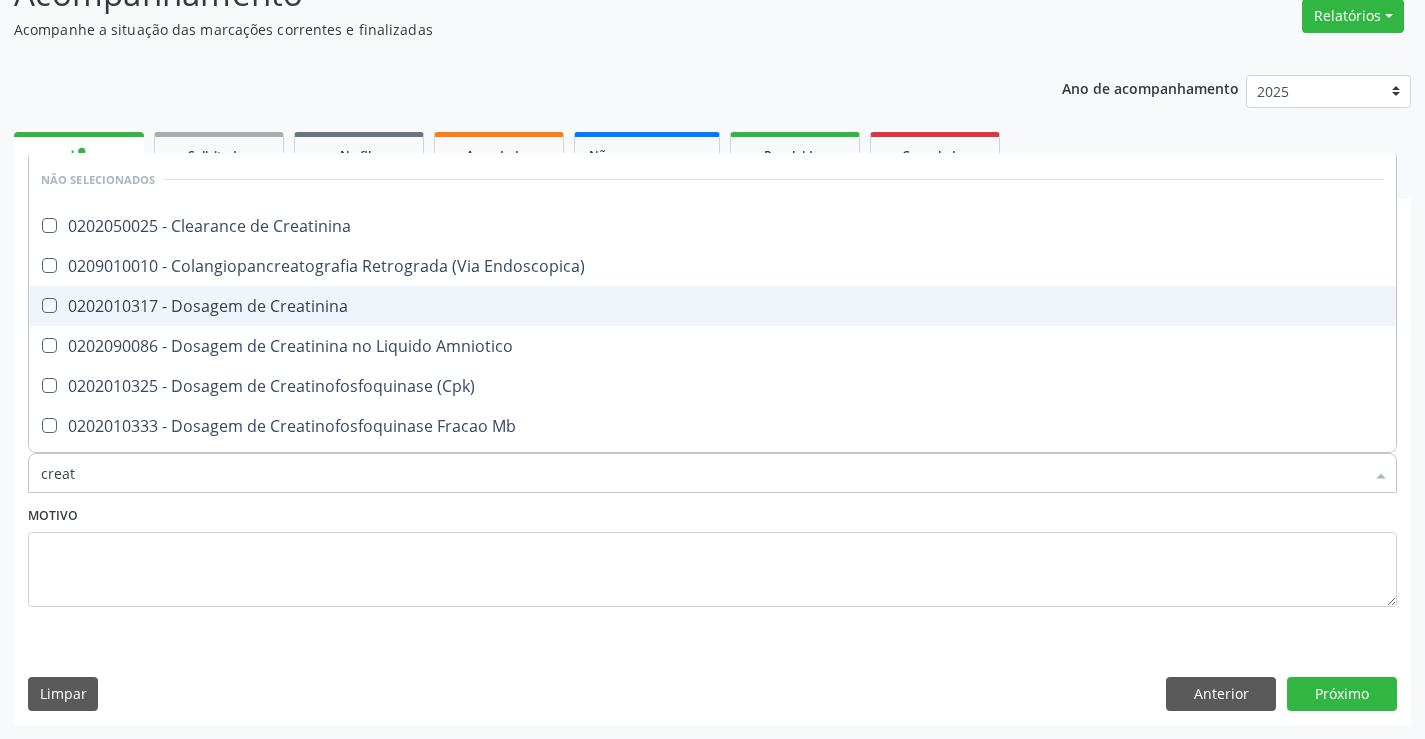 checkbox on "true" 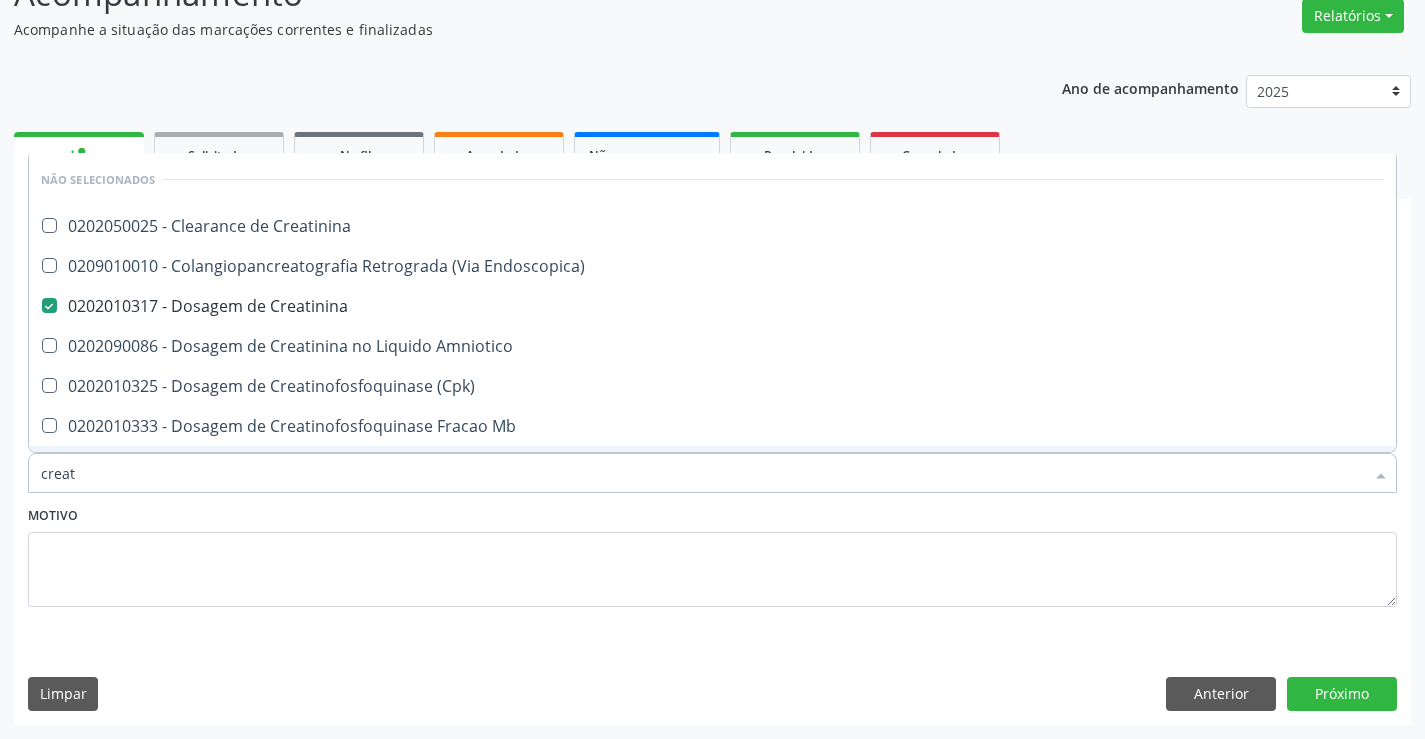type on "creat" 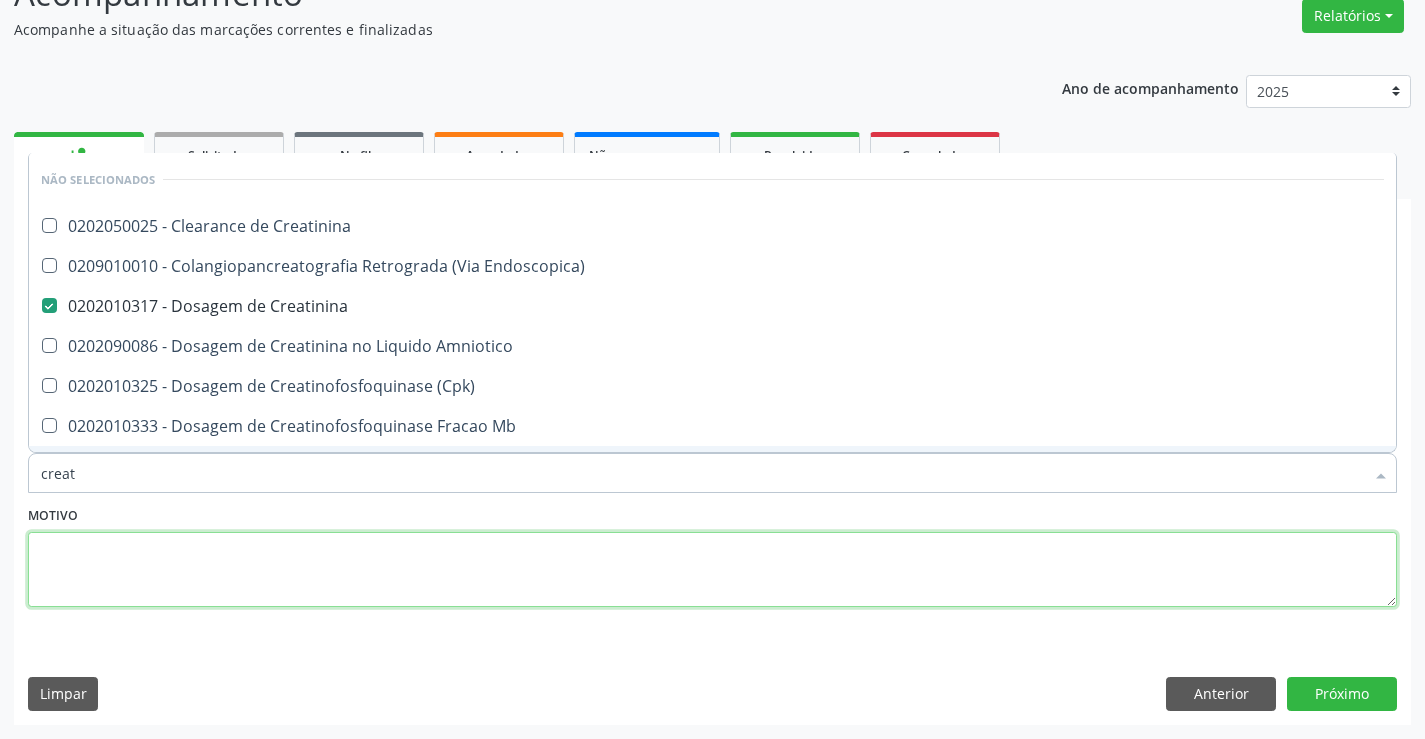 click at bounding box center [712, 570] 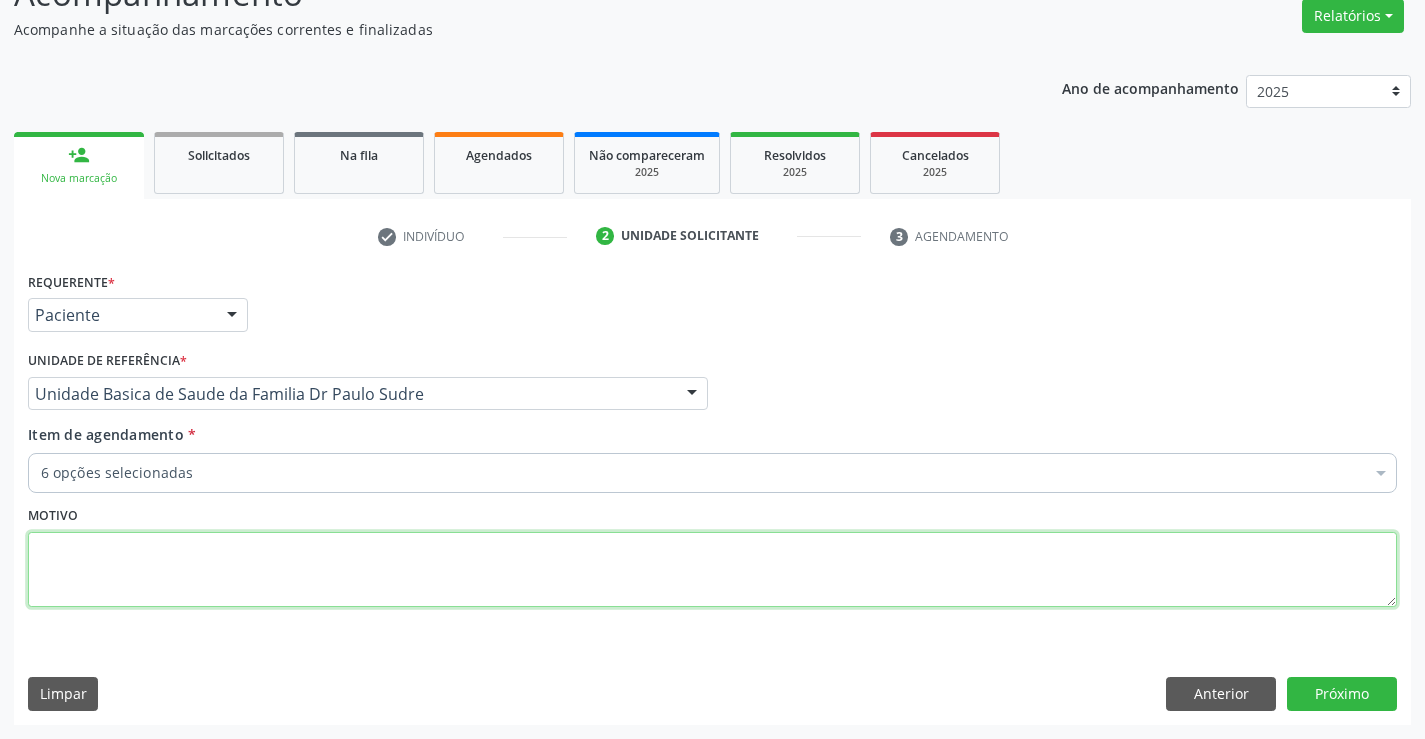 scroll, scrollTop: 114, scrollLeft: 0, axis: vertical 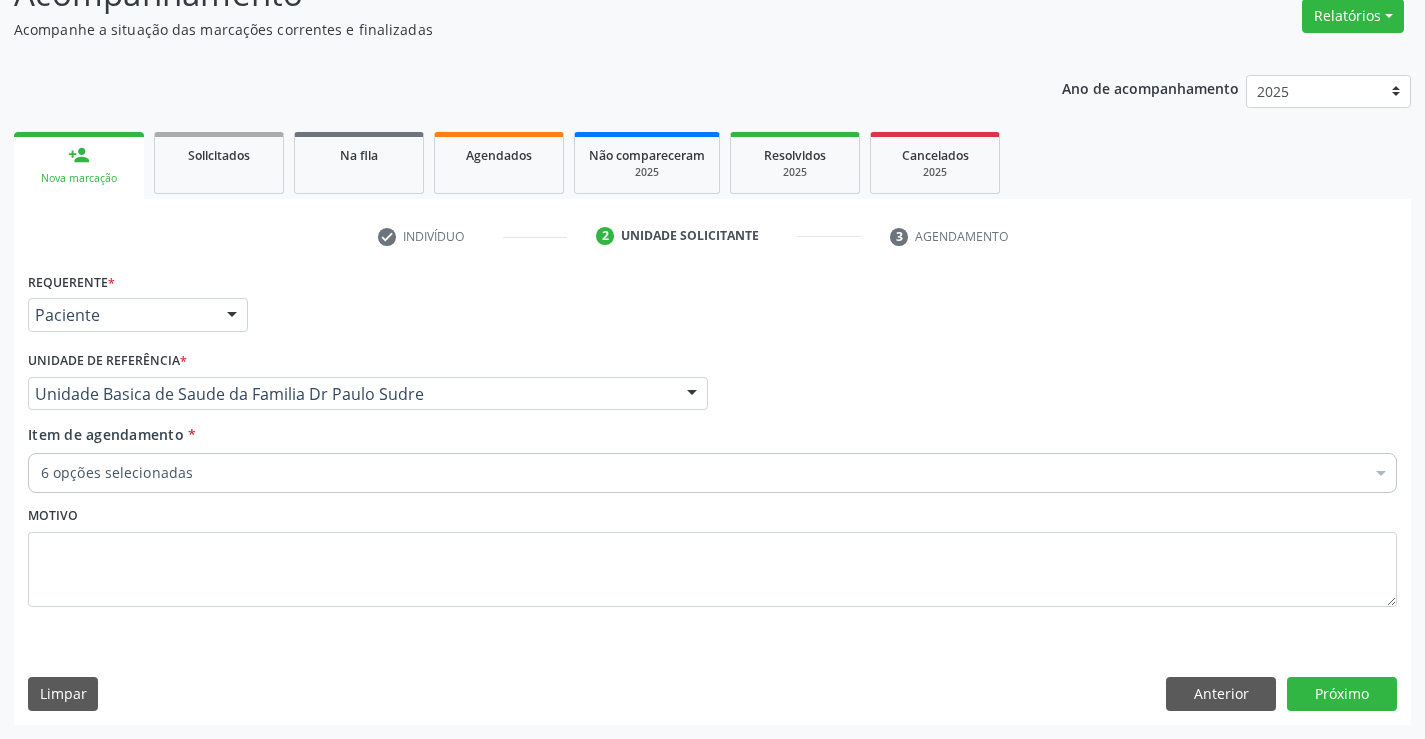 click on "6 opções selecionadas" at bounding box center (712, 473) 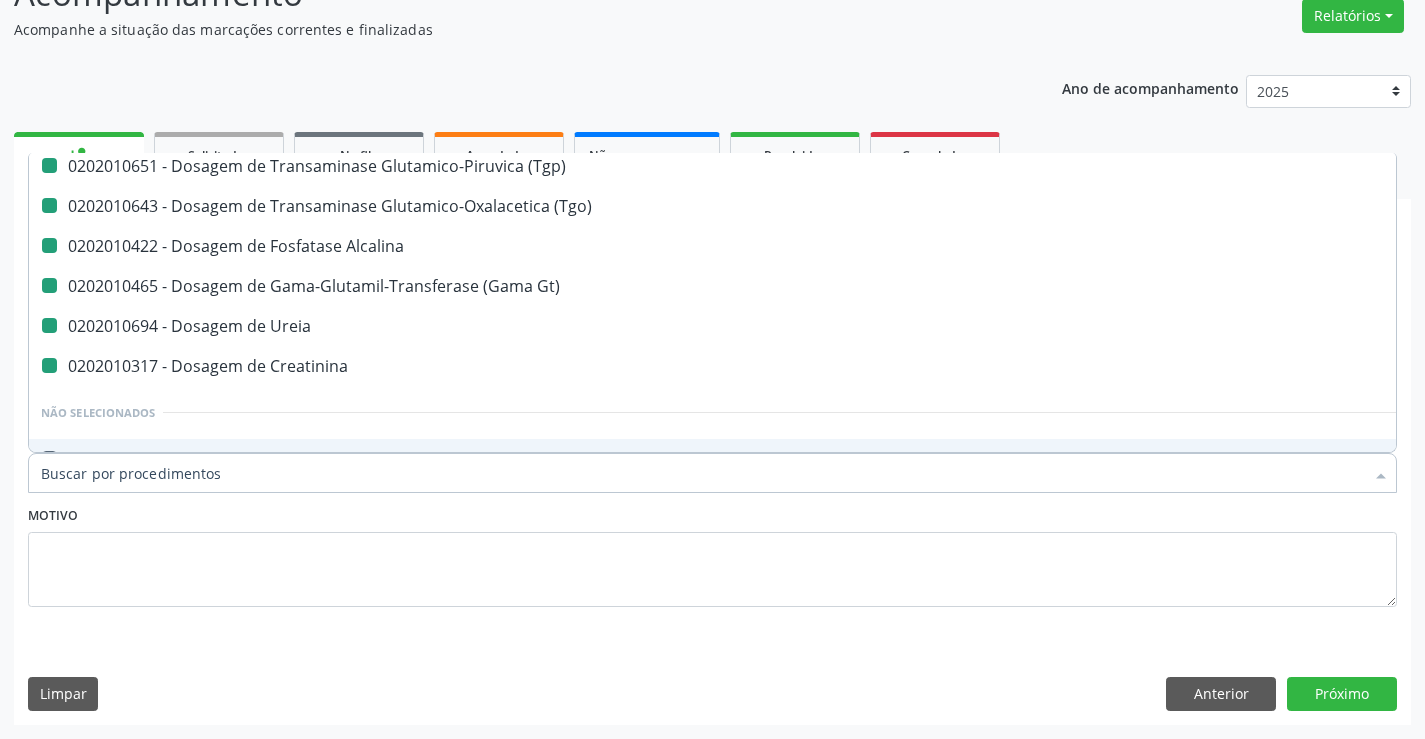 type on "h" 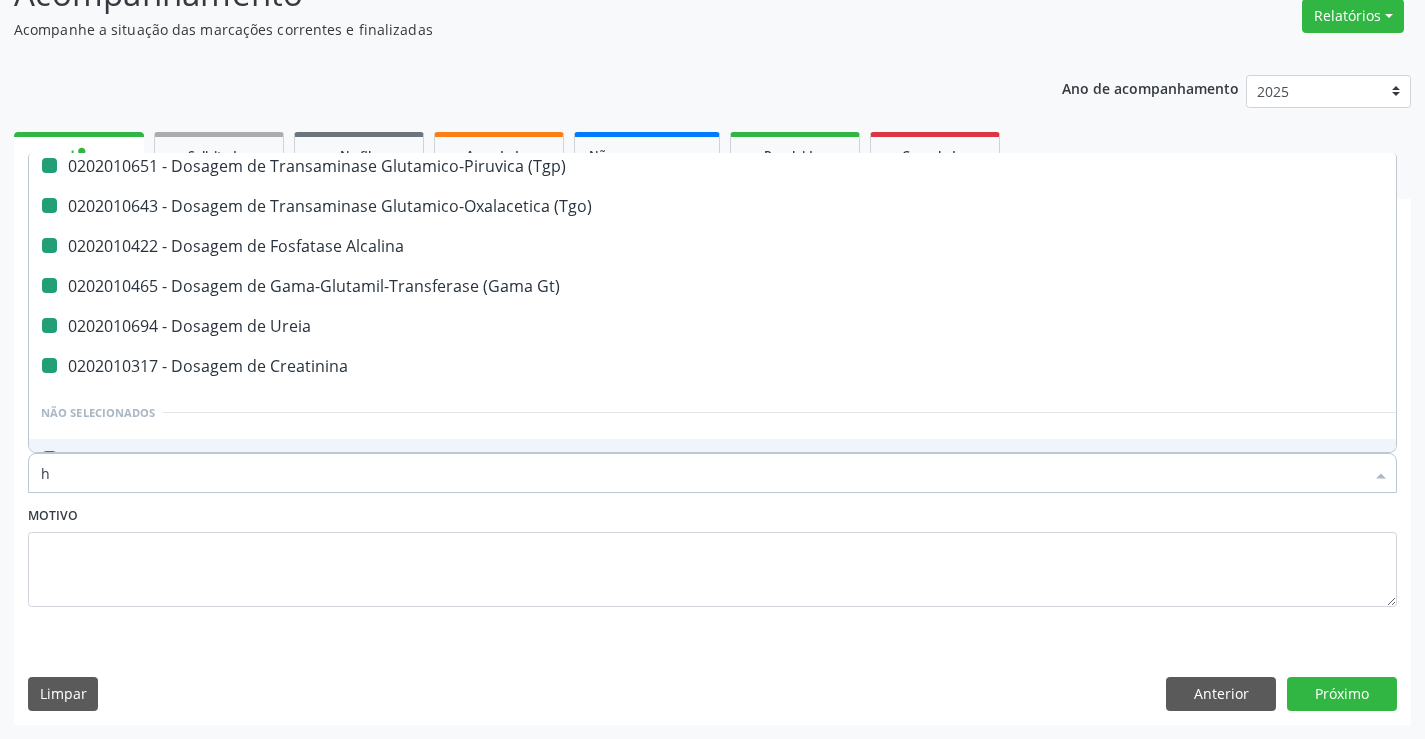 checkbox on "false" 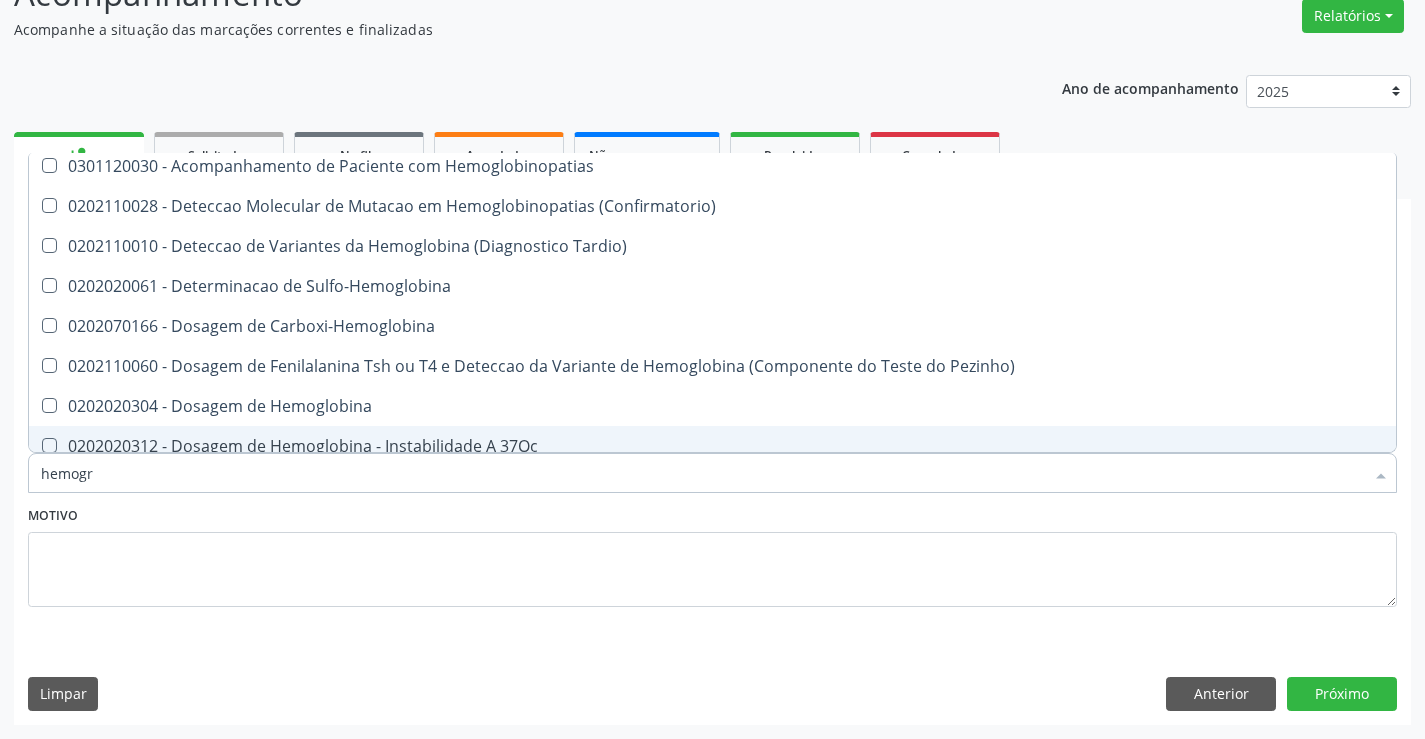 scroll, scrollTop: 0, scrollLeft: 0, axis: both 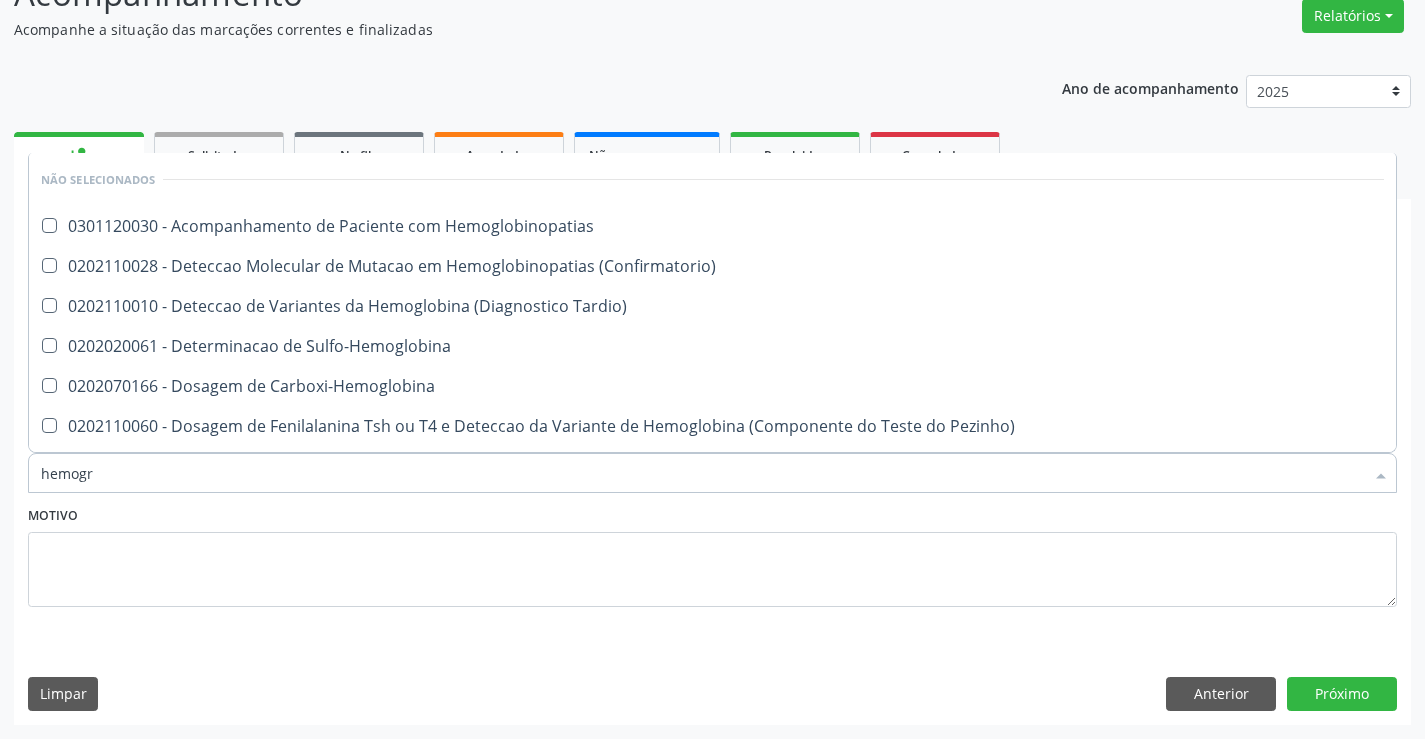 type on "hemogra" 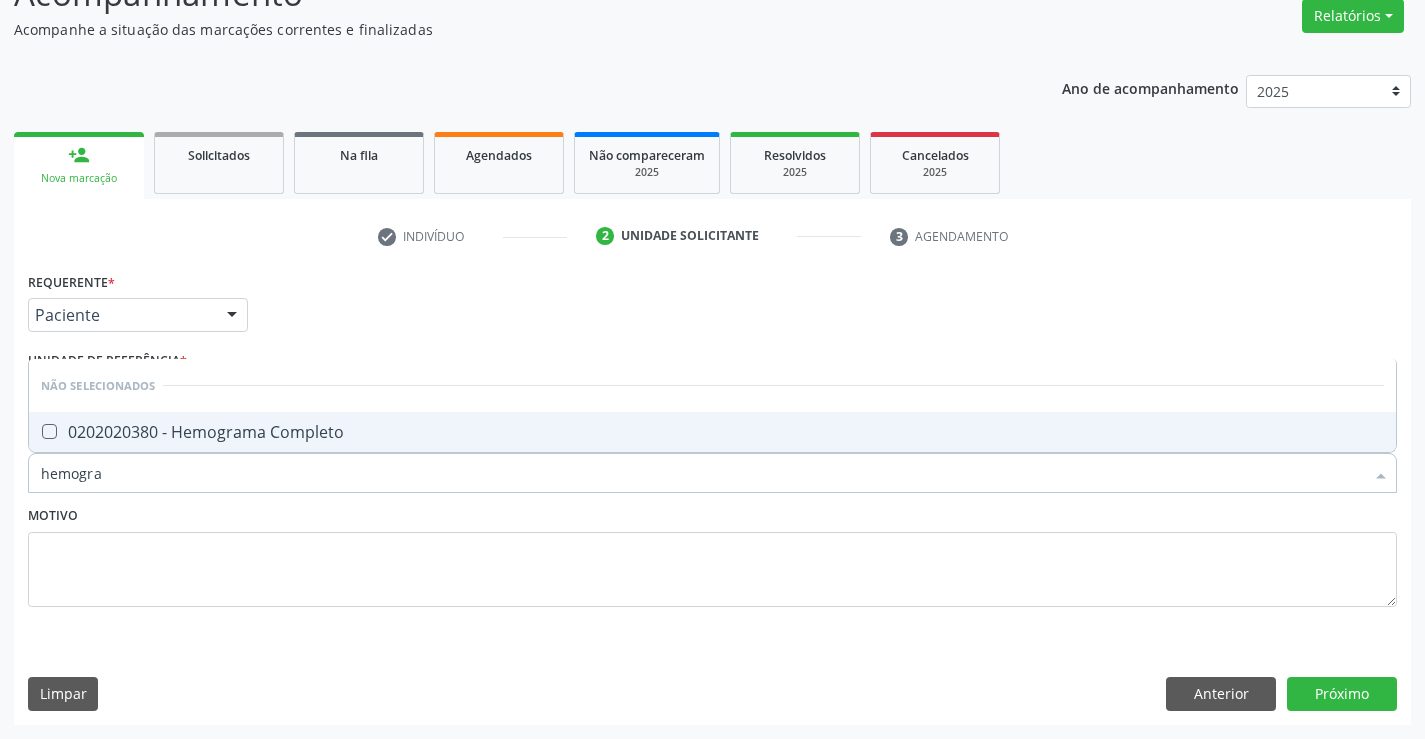 click on "0202020380 - Hemograma Completo" at bounding box center [712, 432] 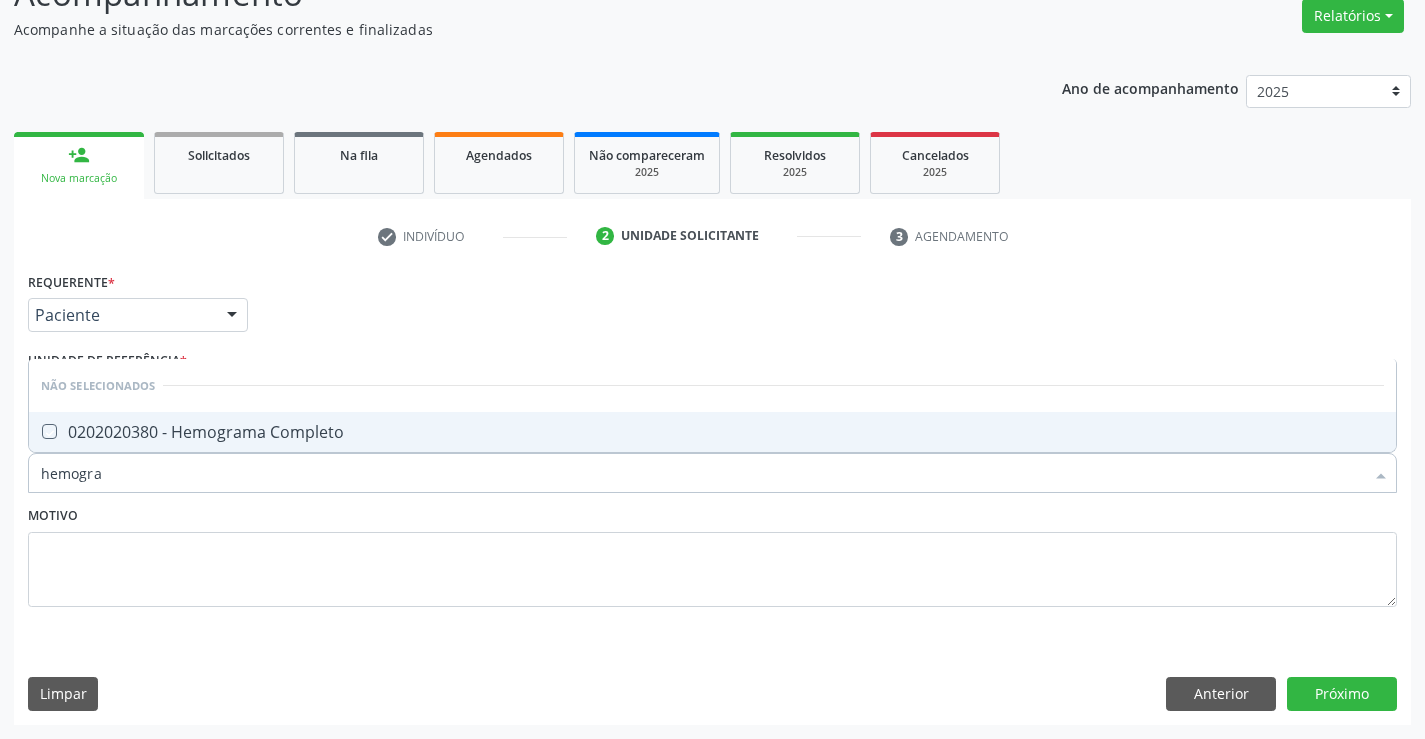 checkbox on "true" 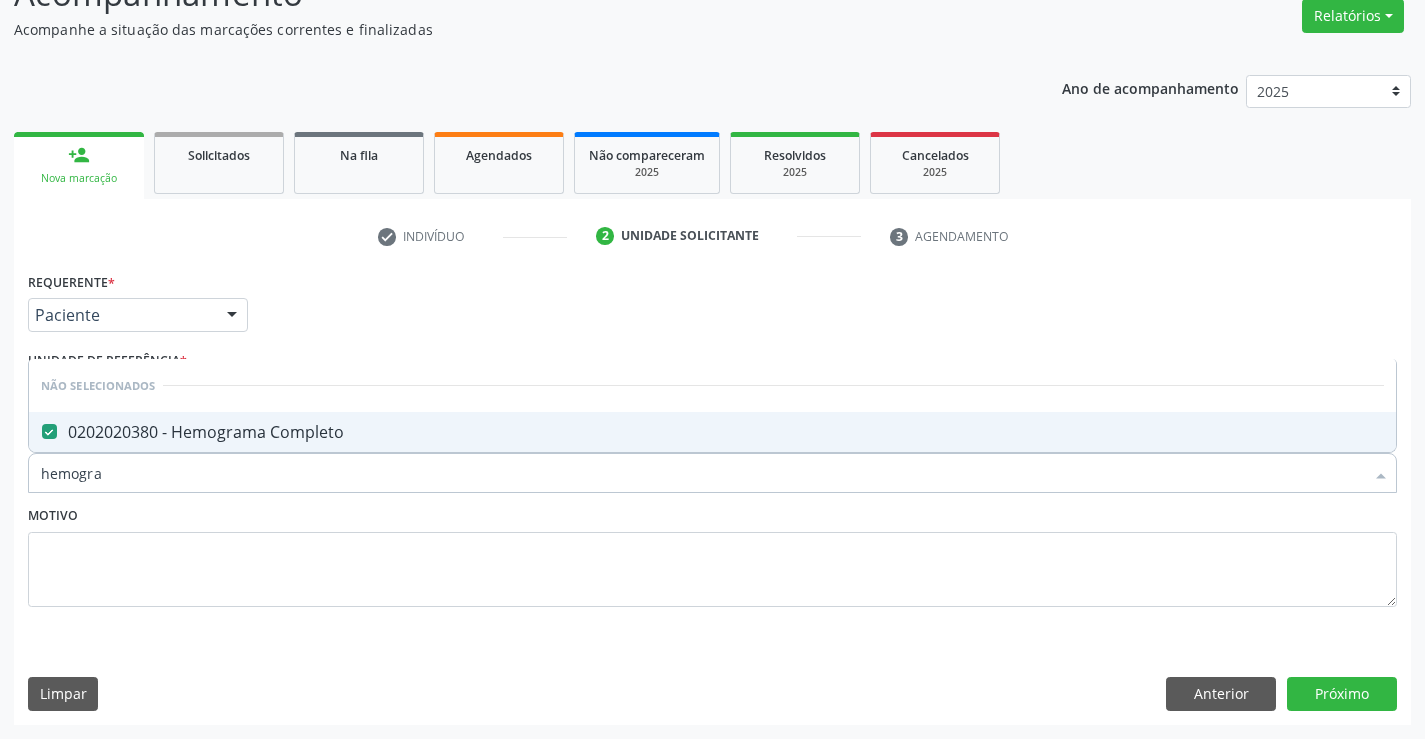 type on "hemogra" 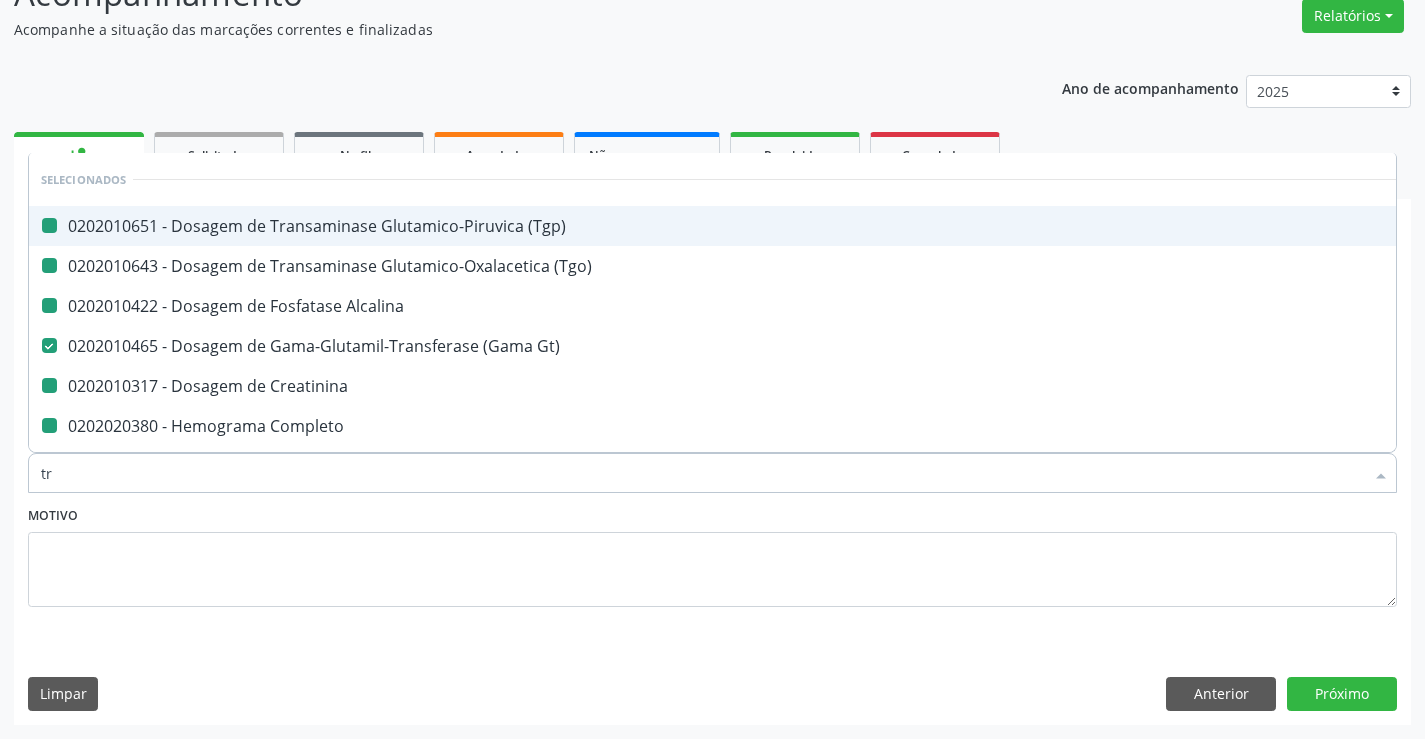 type on "tri" 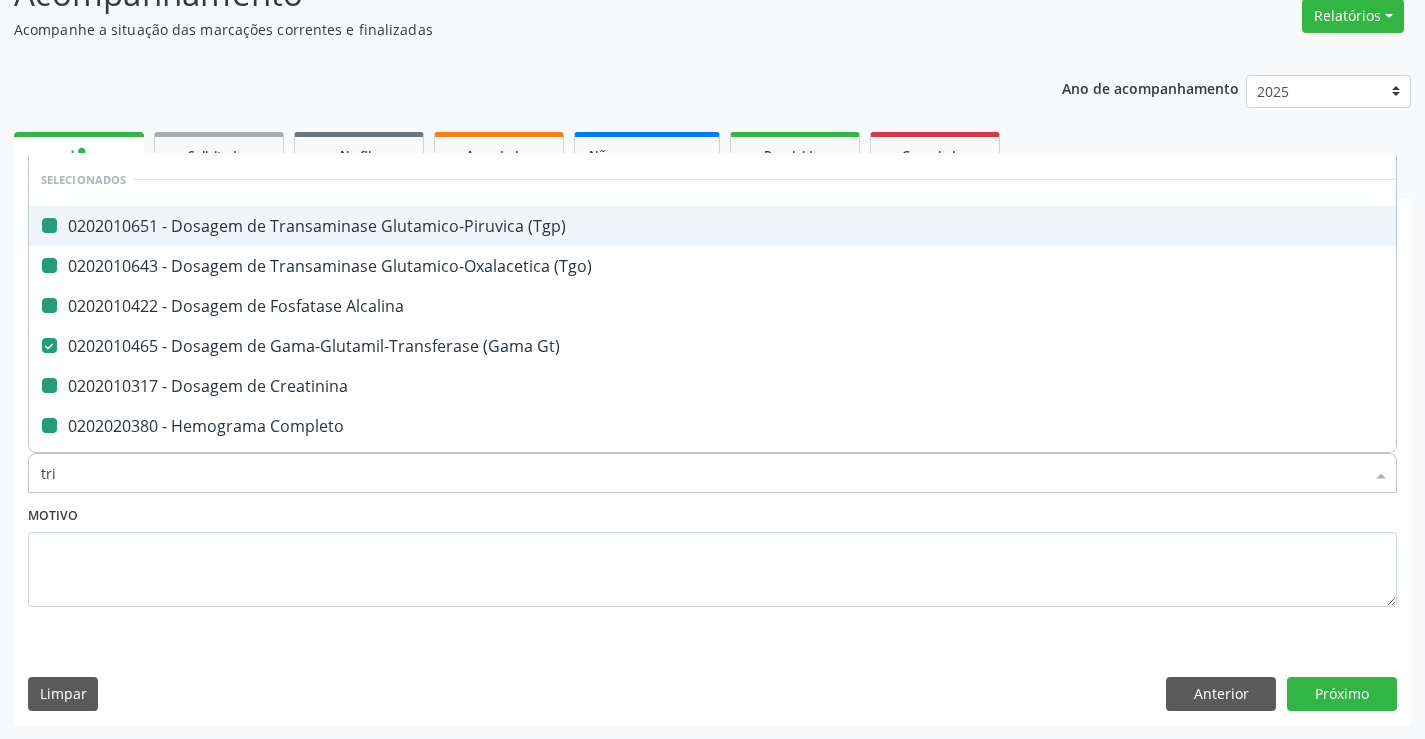 checkbox on "false" 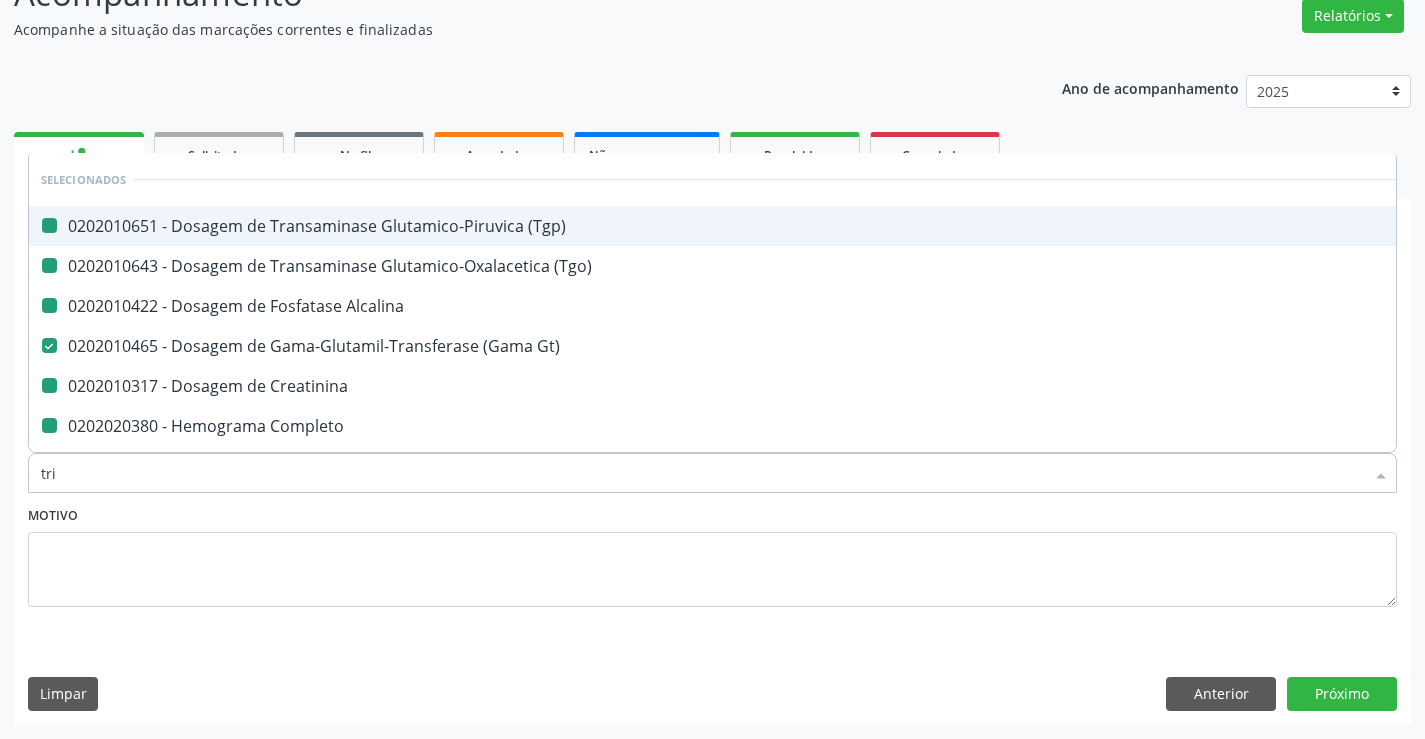 checkbox on "false" 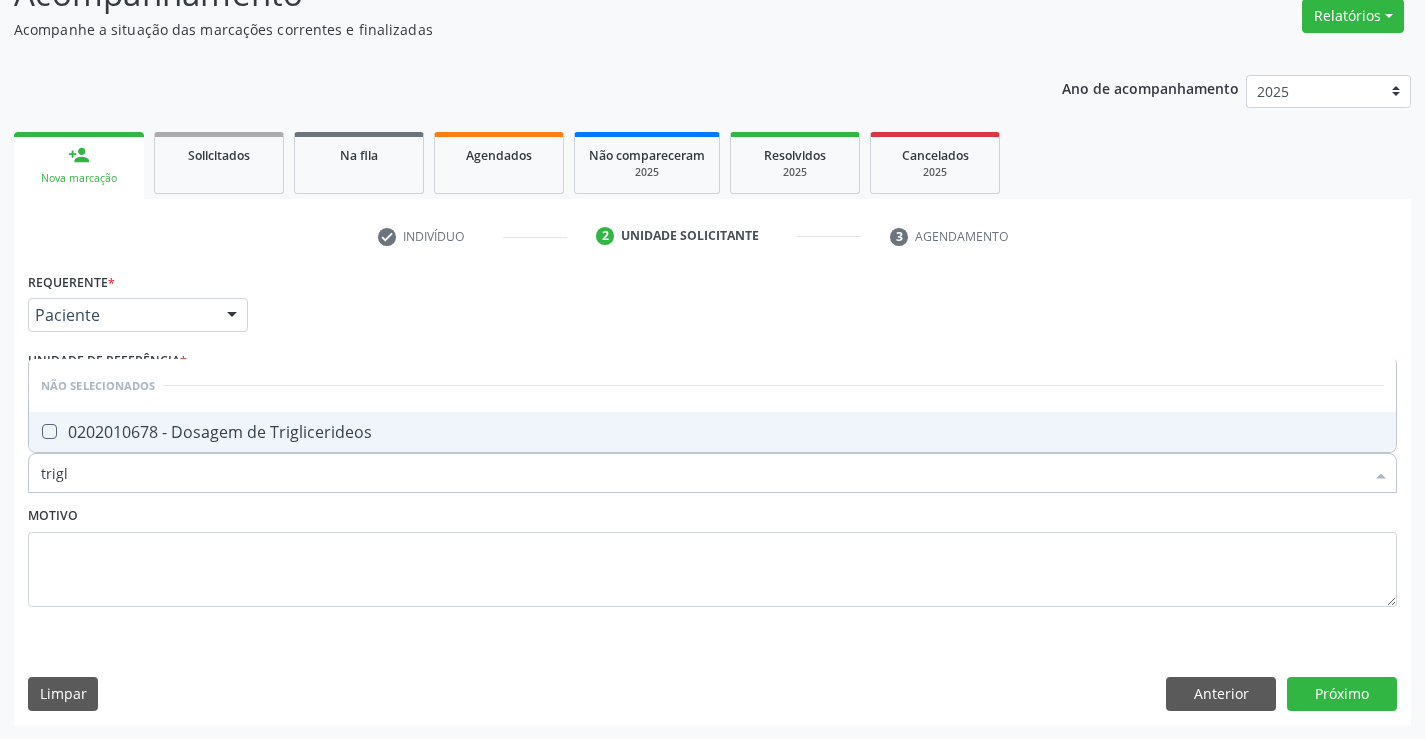 type on "trigli" 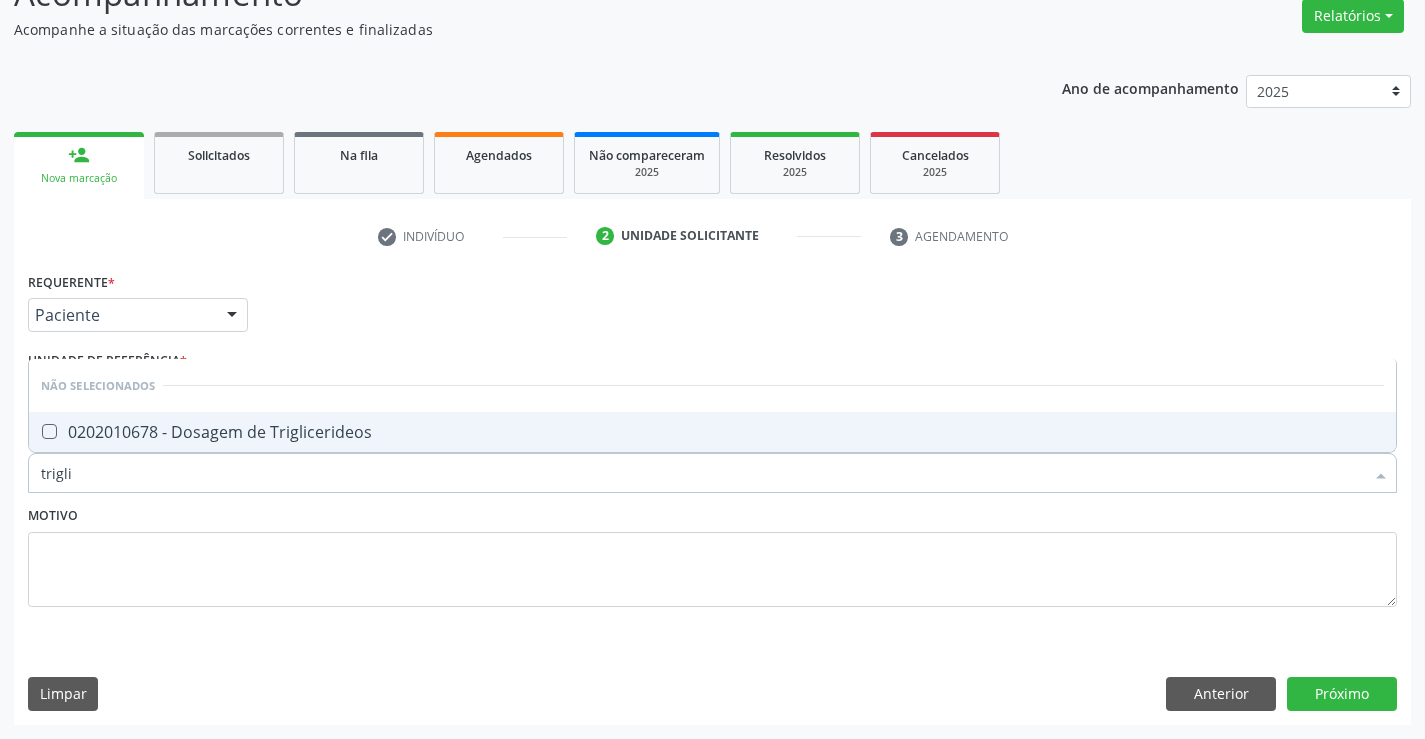 click on "0202010678 - Dosagem de Triglicerideos" at bounding box center [712, 432] 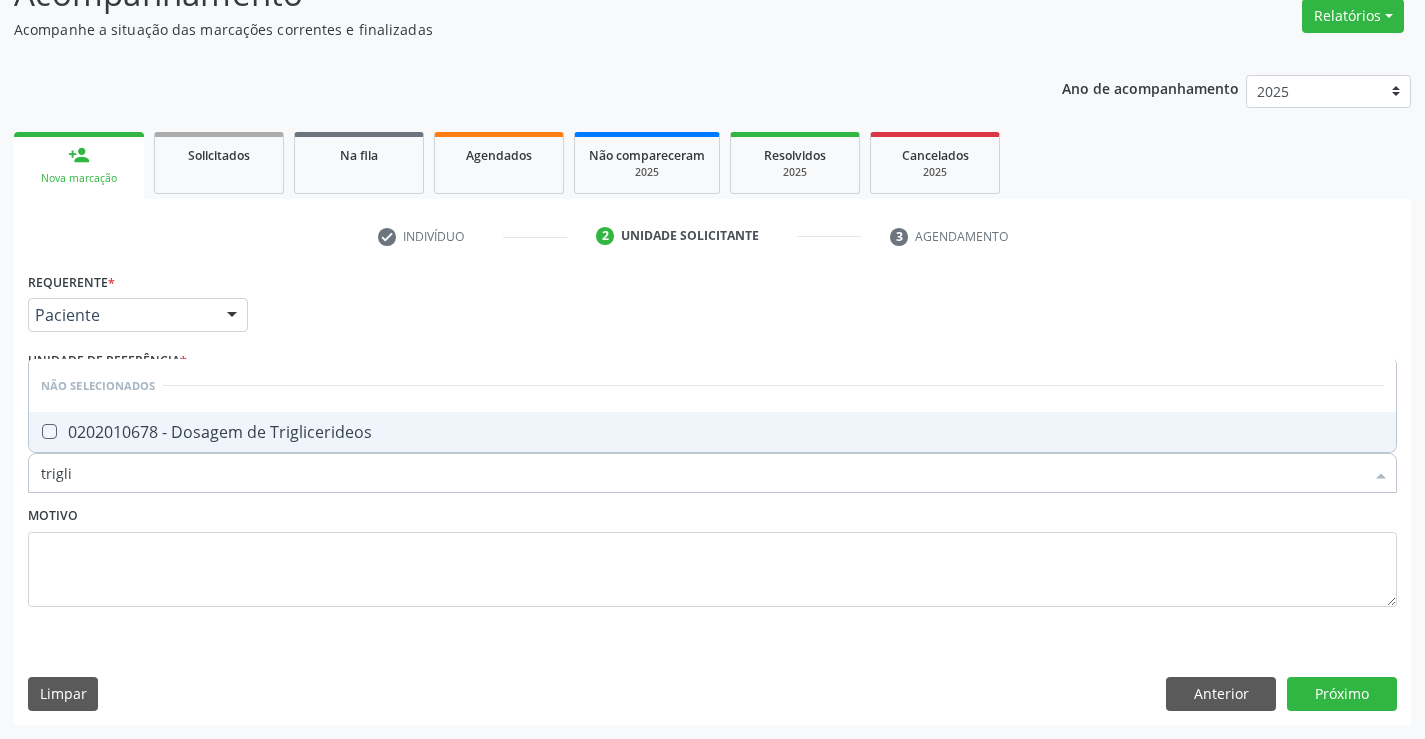 checkbox on "true" 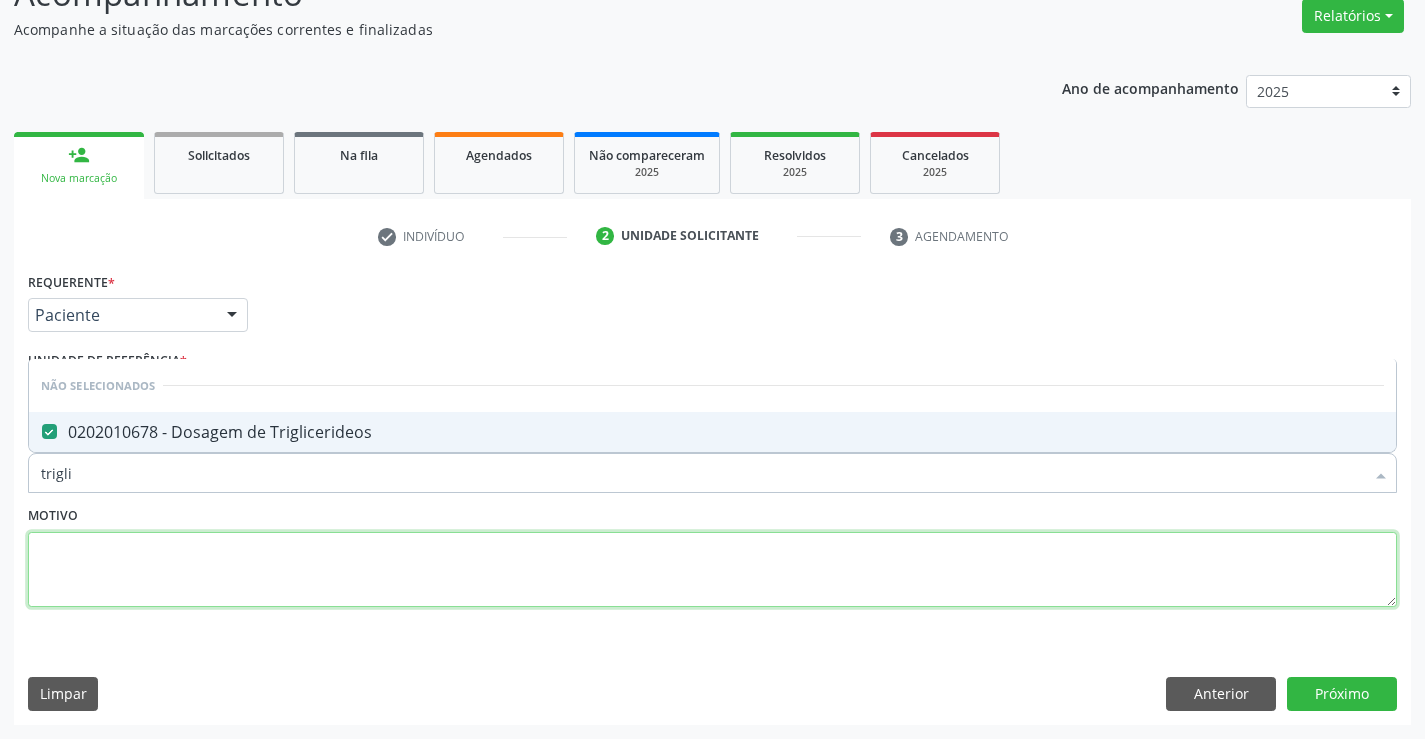 click at bounding box center [712, 570] 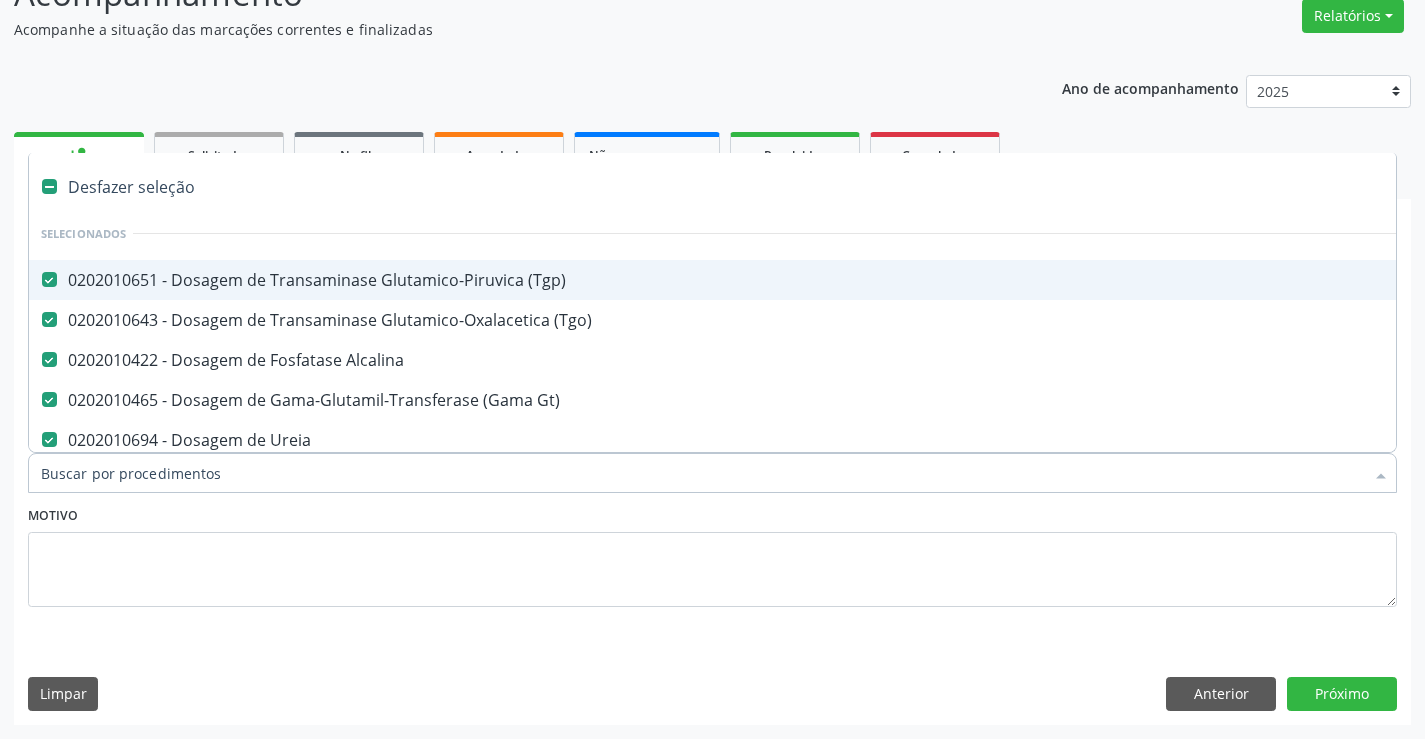 type on "c" 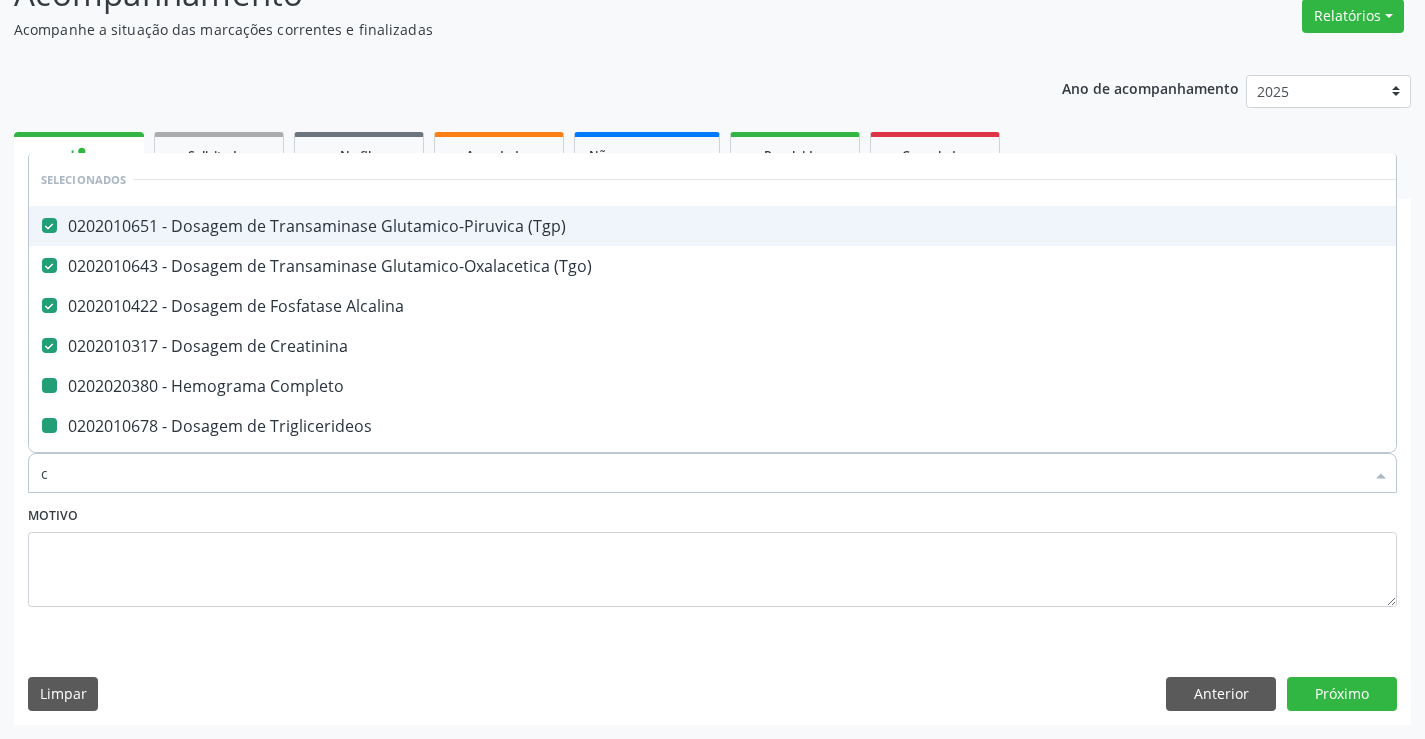type on "co" 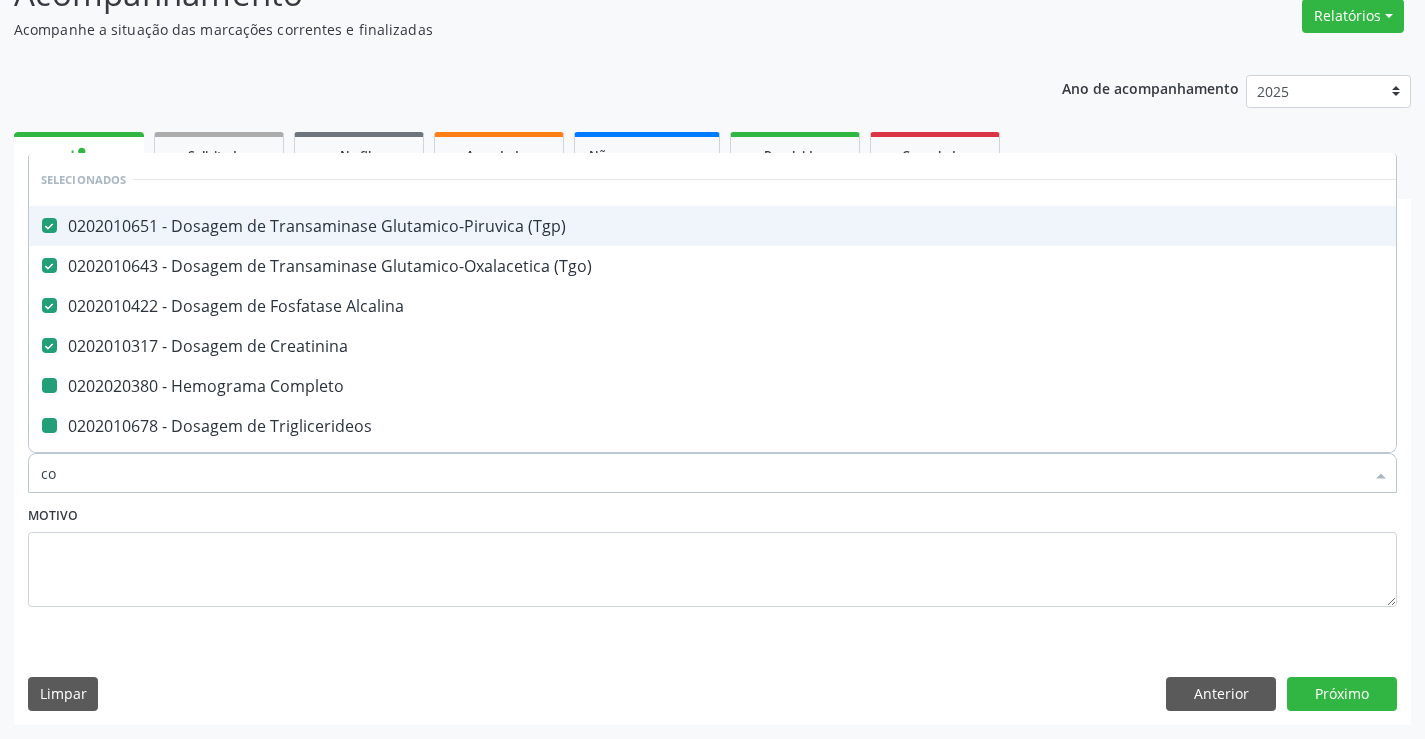 checkbox on "false" 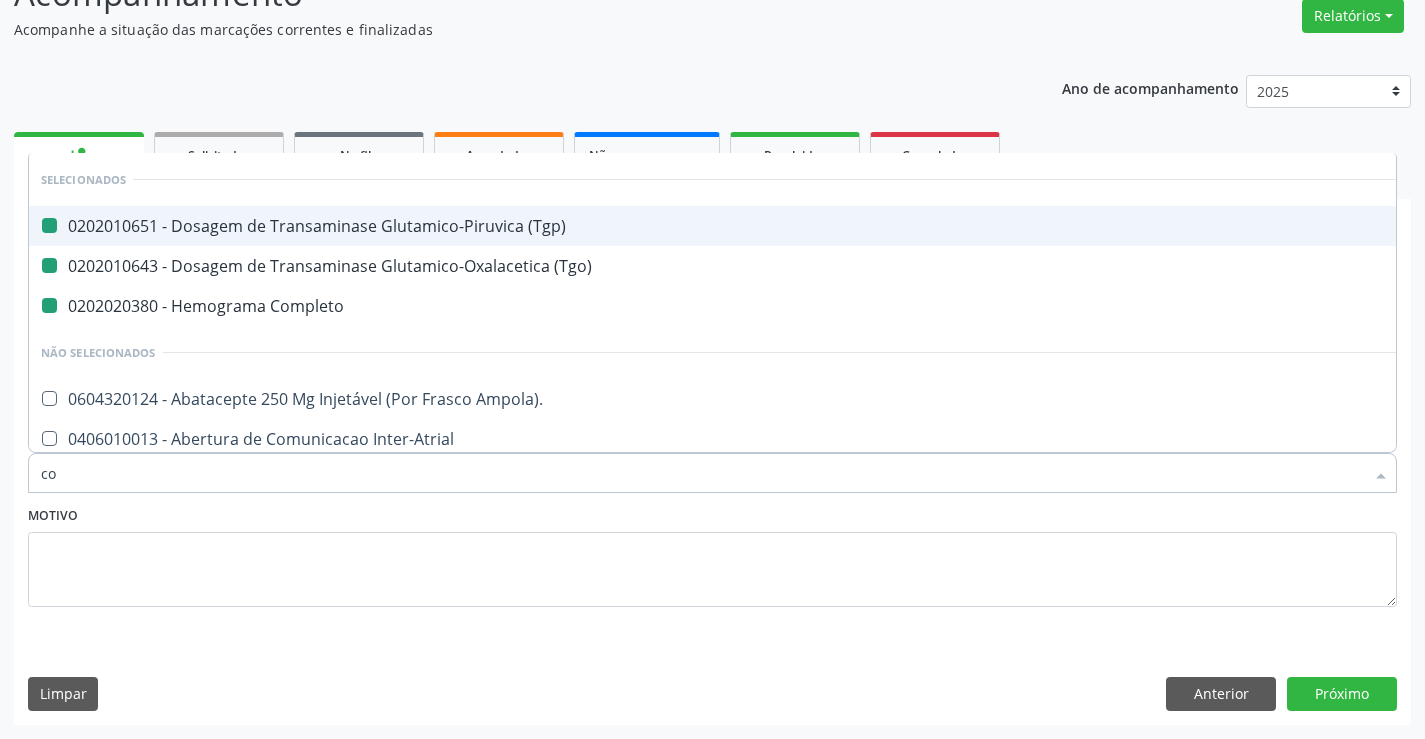 type on "col" 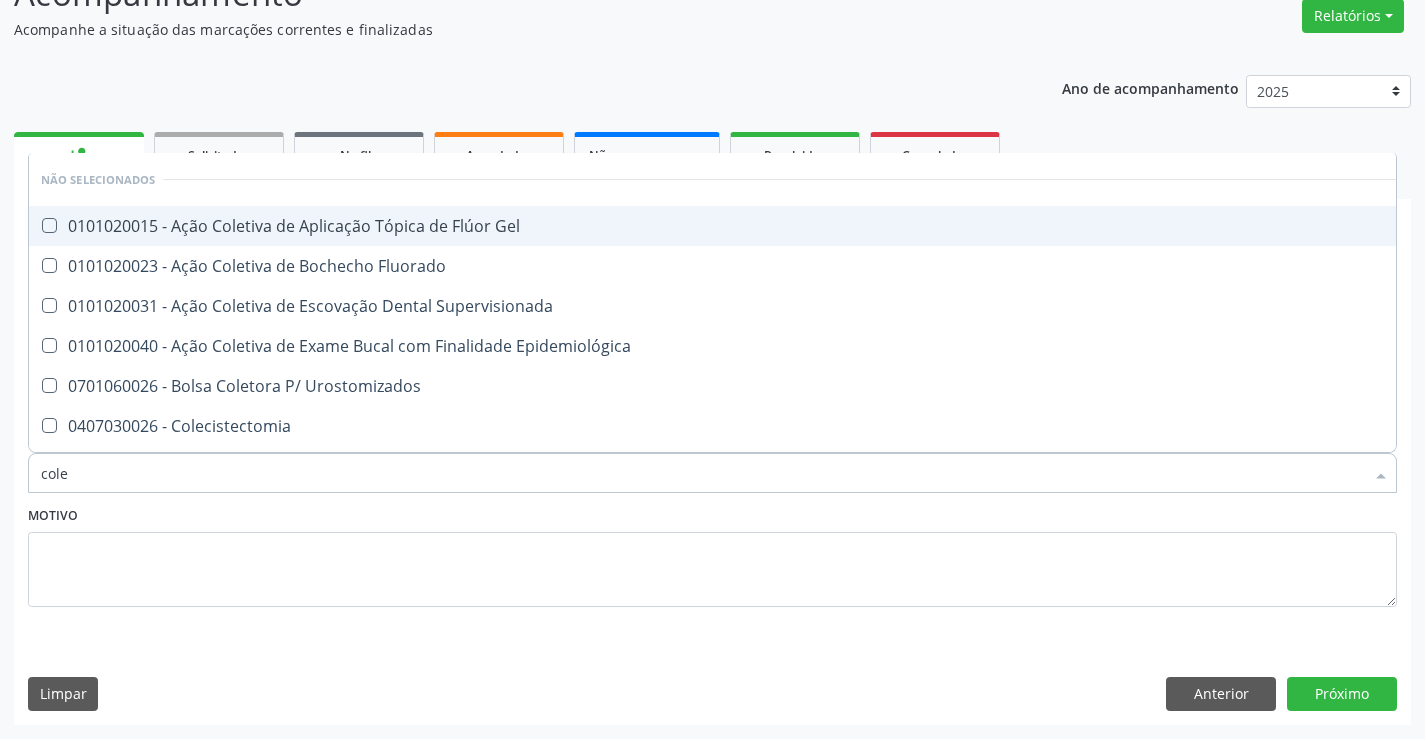 type on "coles" 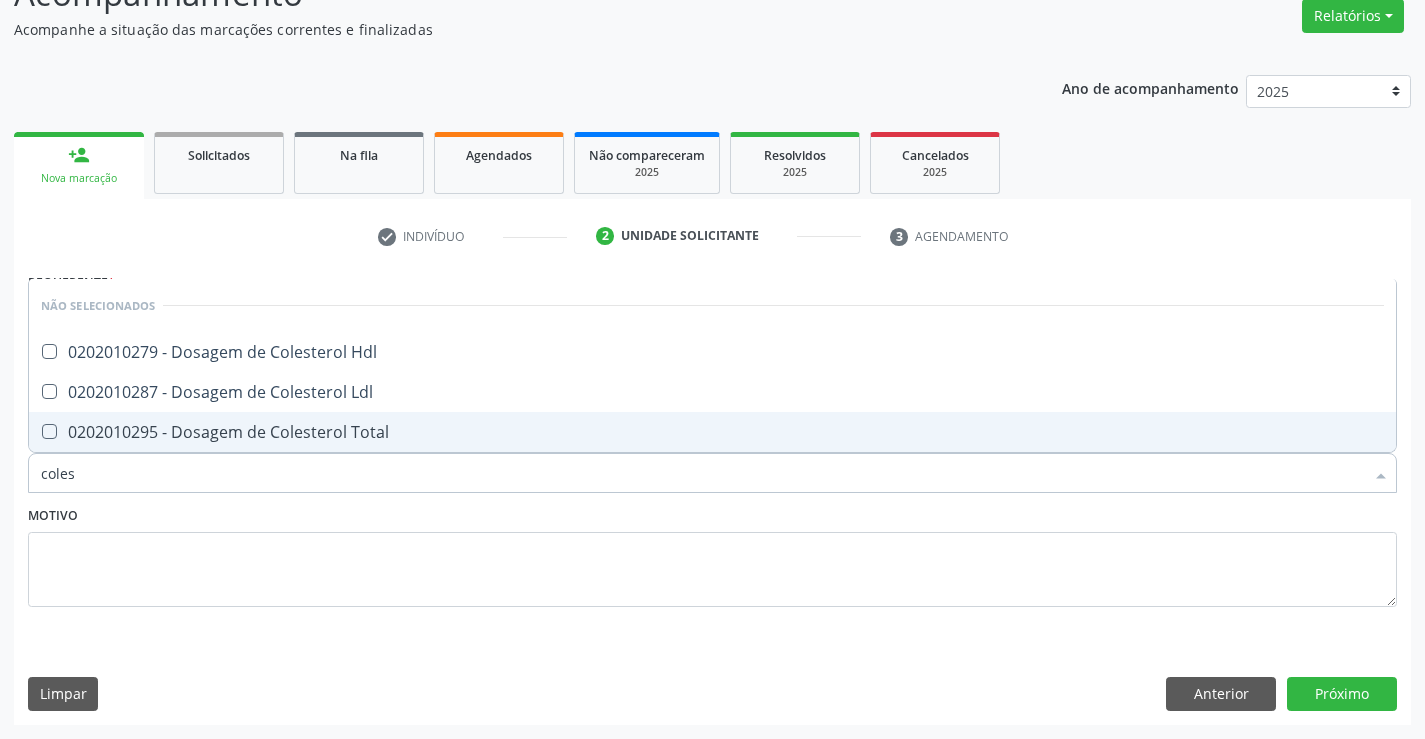 click on "0202010295 - Dosagem de Colesterol Total" at bounding box center (712, 432) 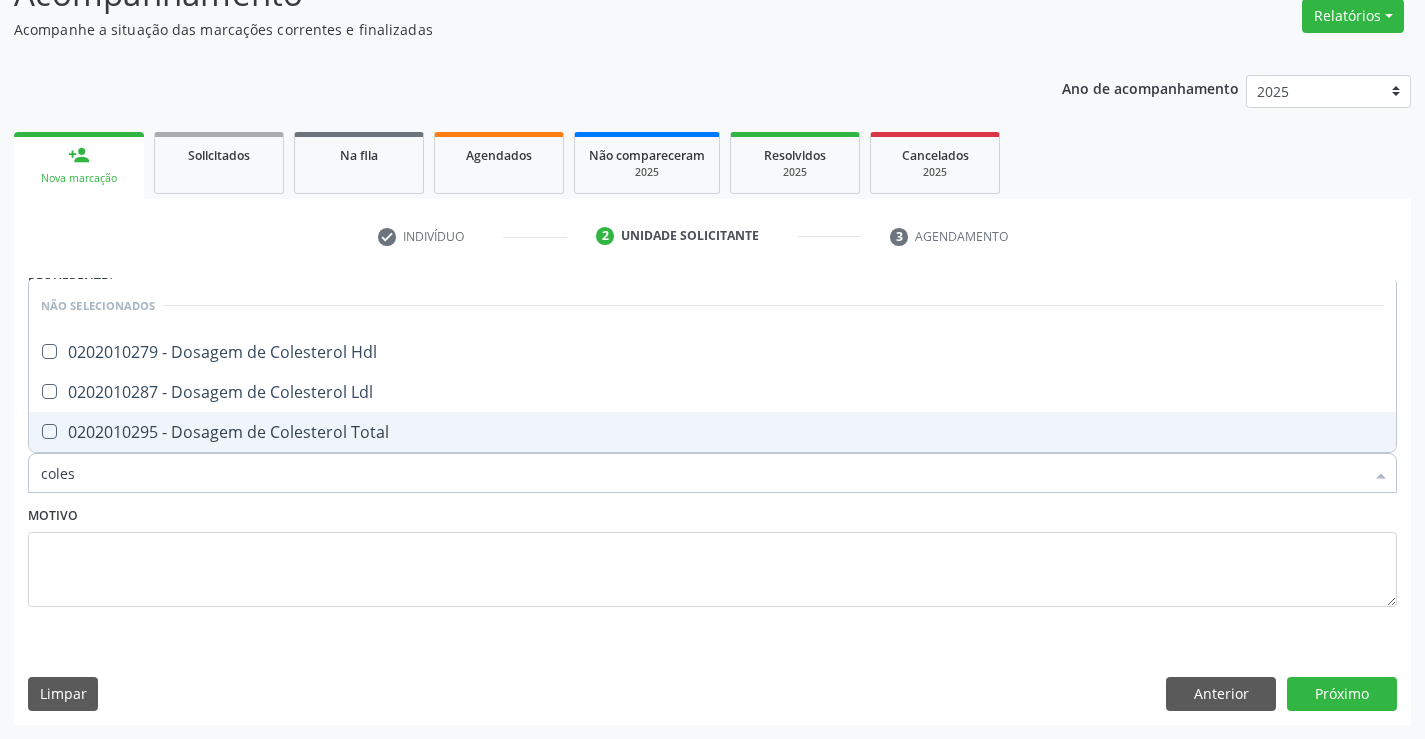 checkbox on "true" 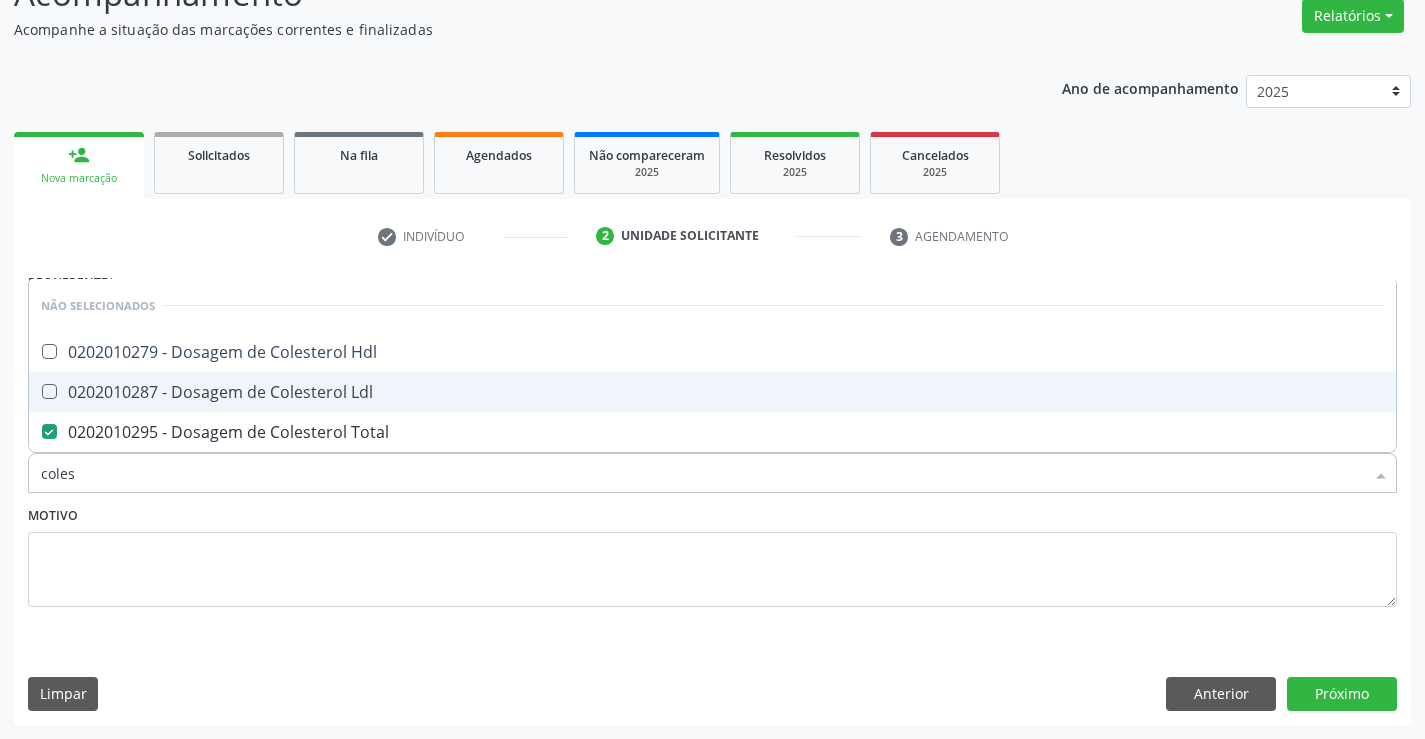click on "0202010287 - Dosagem de Colesterol Ldl" at bounding box center (712, 392) 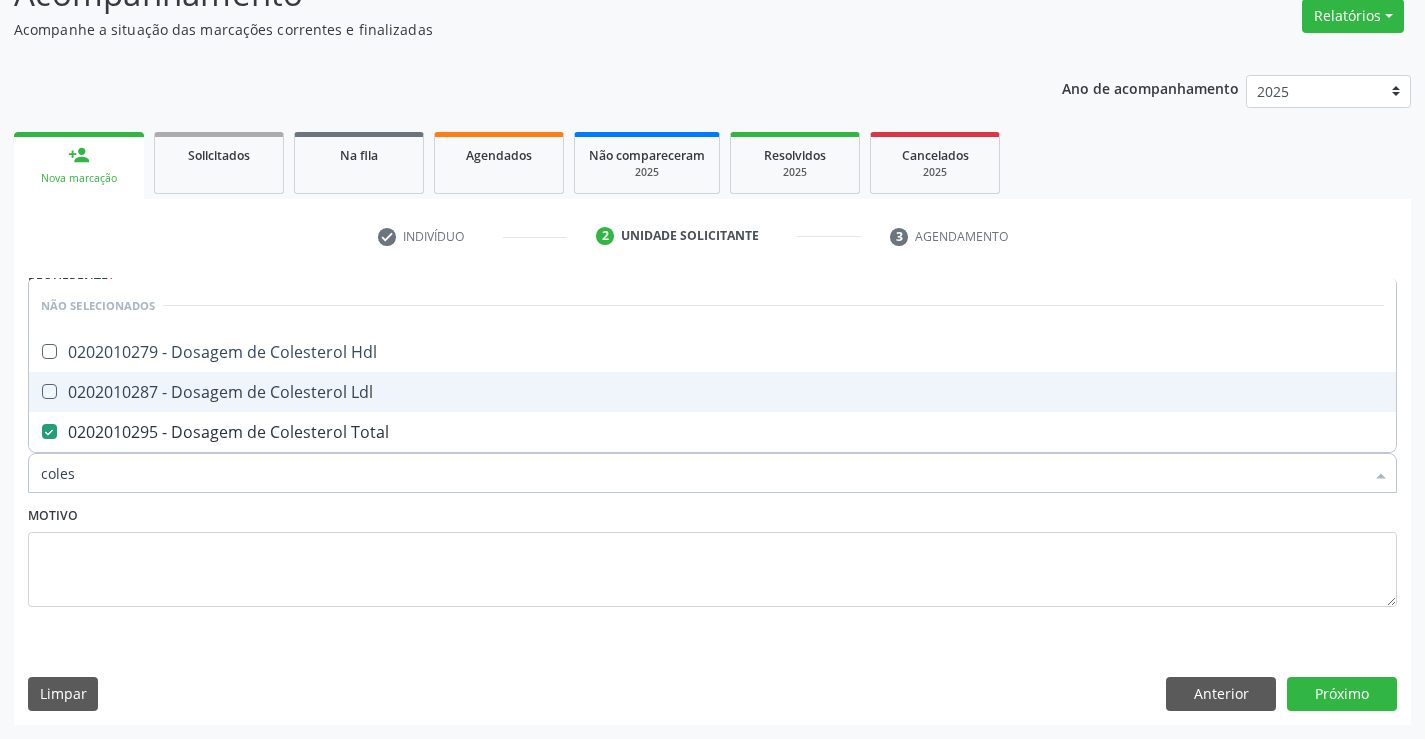 checkbox on "true" 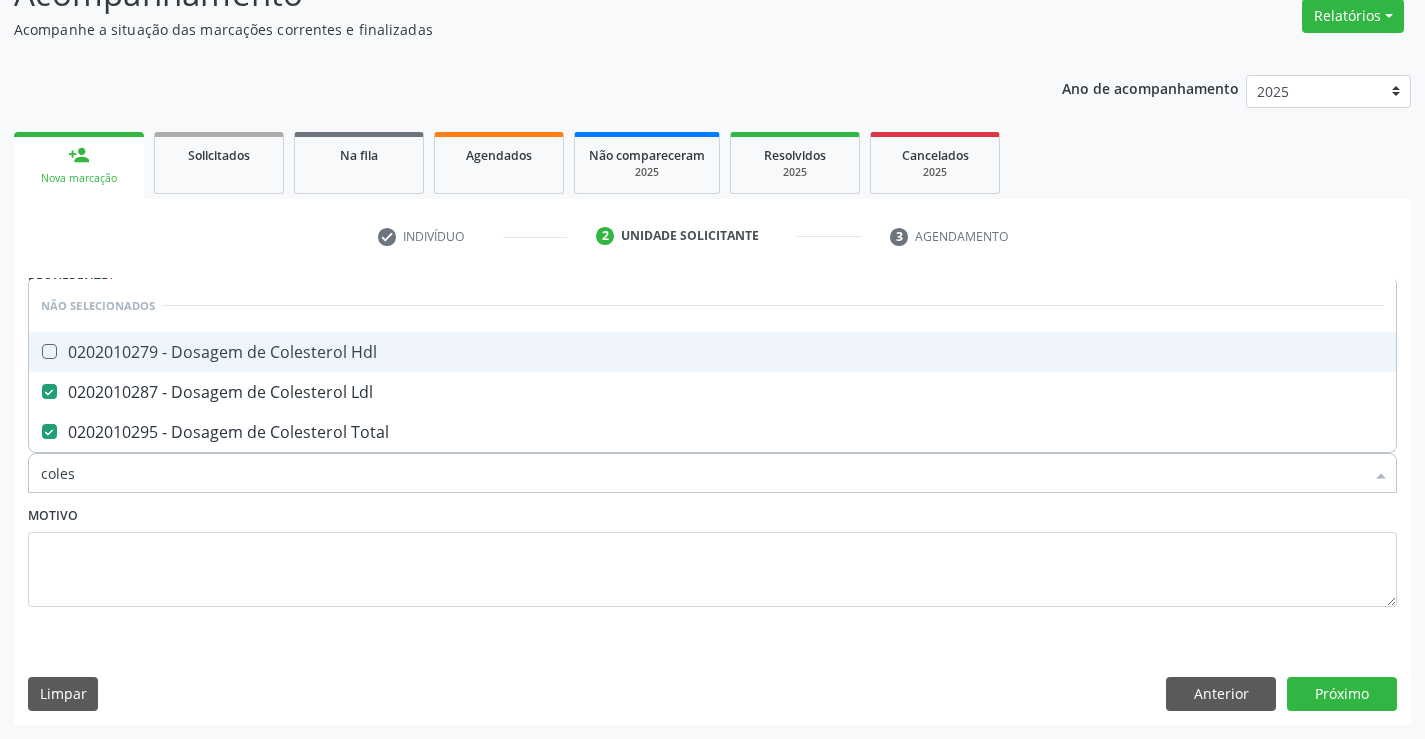 click on "0202010279 - Dosagem de Colesterol Hdl" at bounding box center (712, 352) 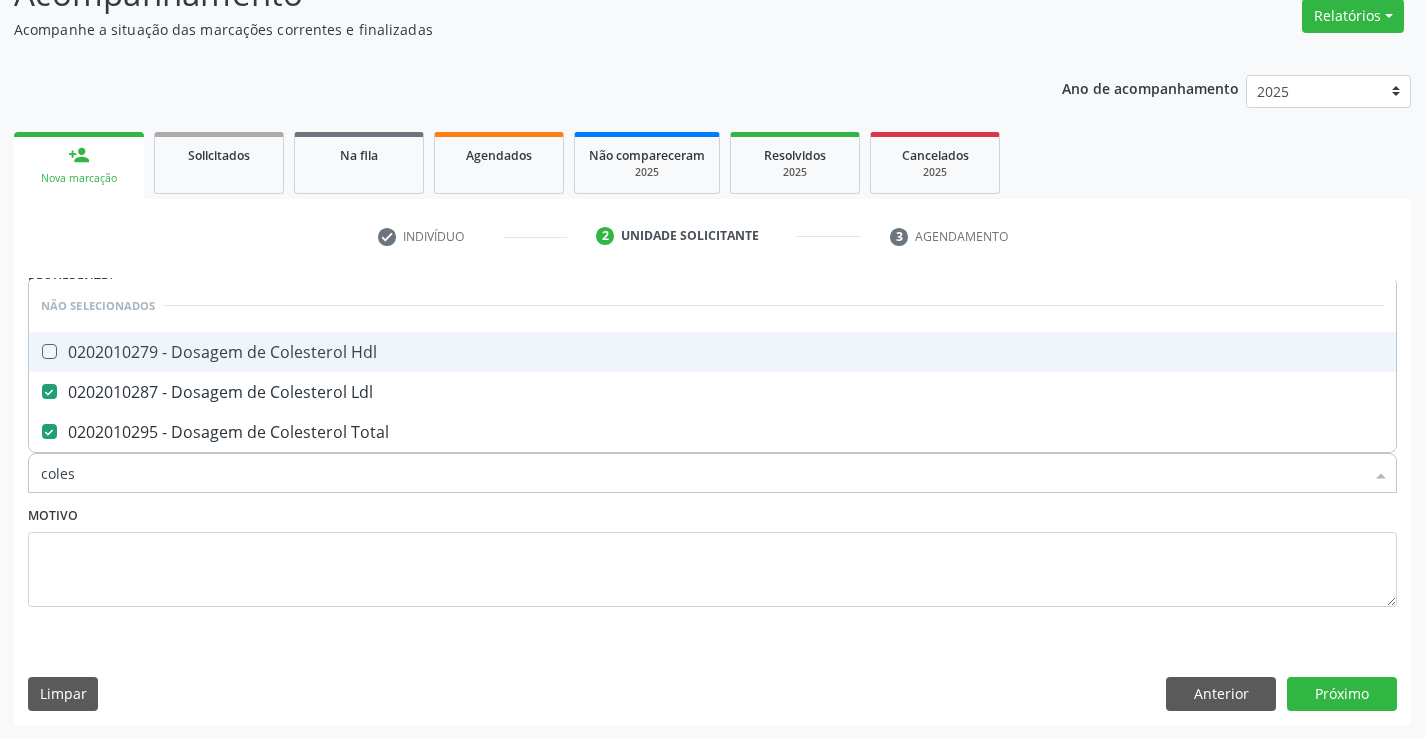 checkbox on "true" 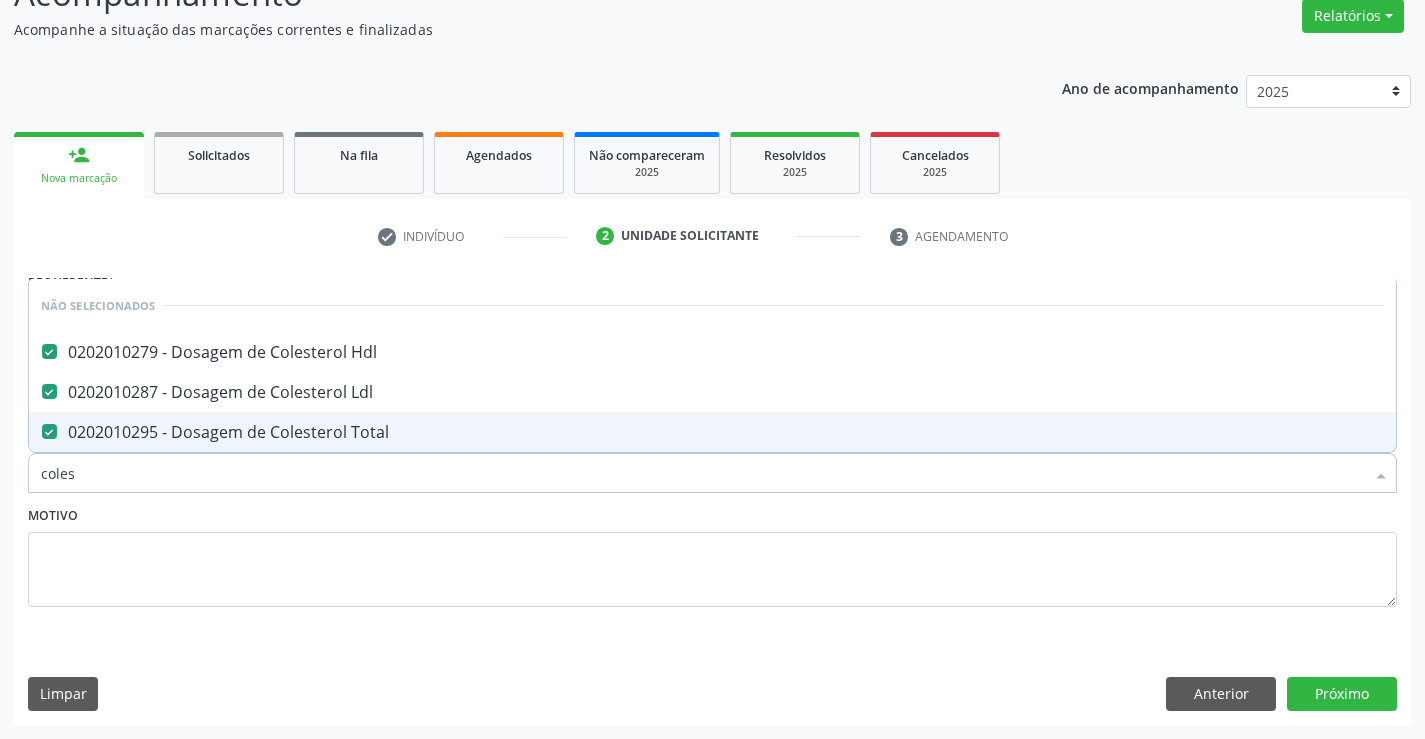 click on "Motivo" at bounding box center [712, 554] 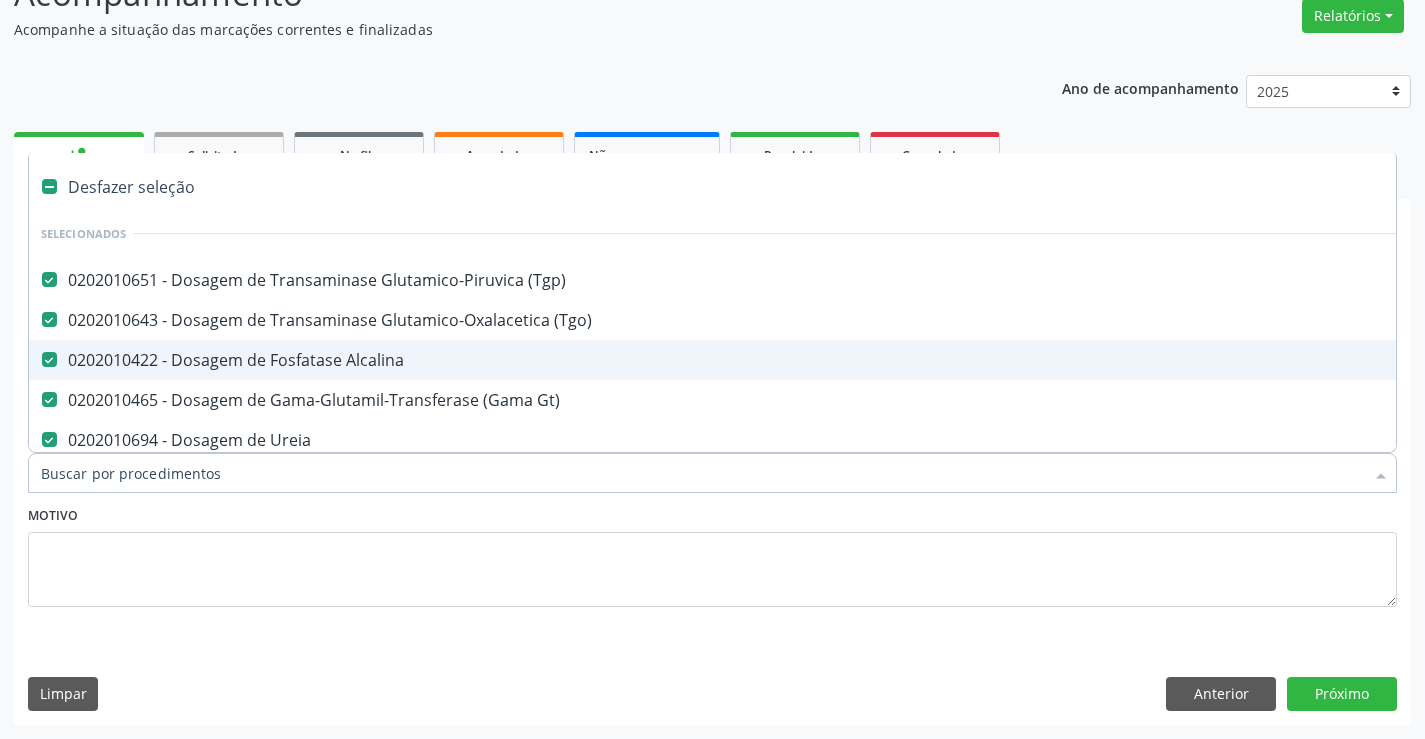 type on "c" 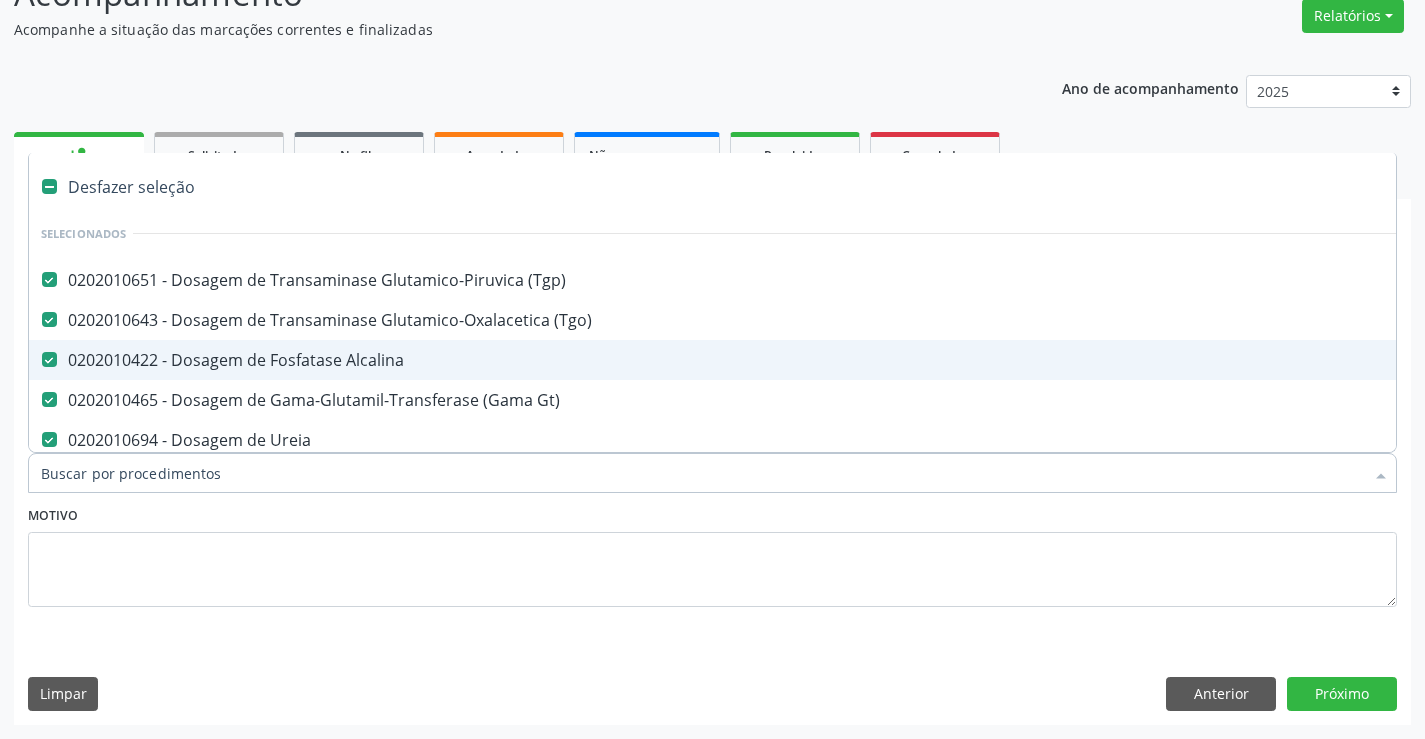checkbox on "false" 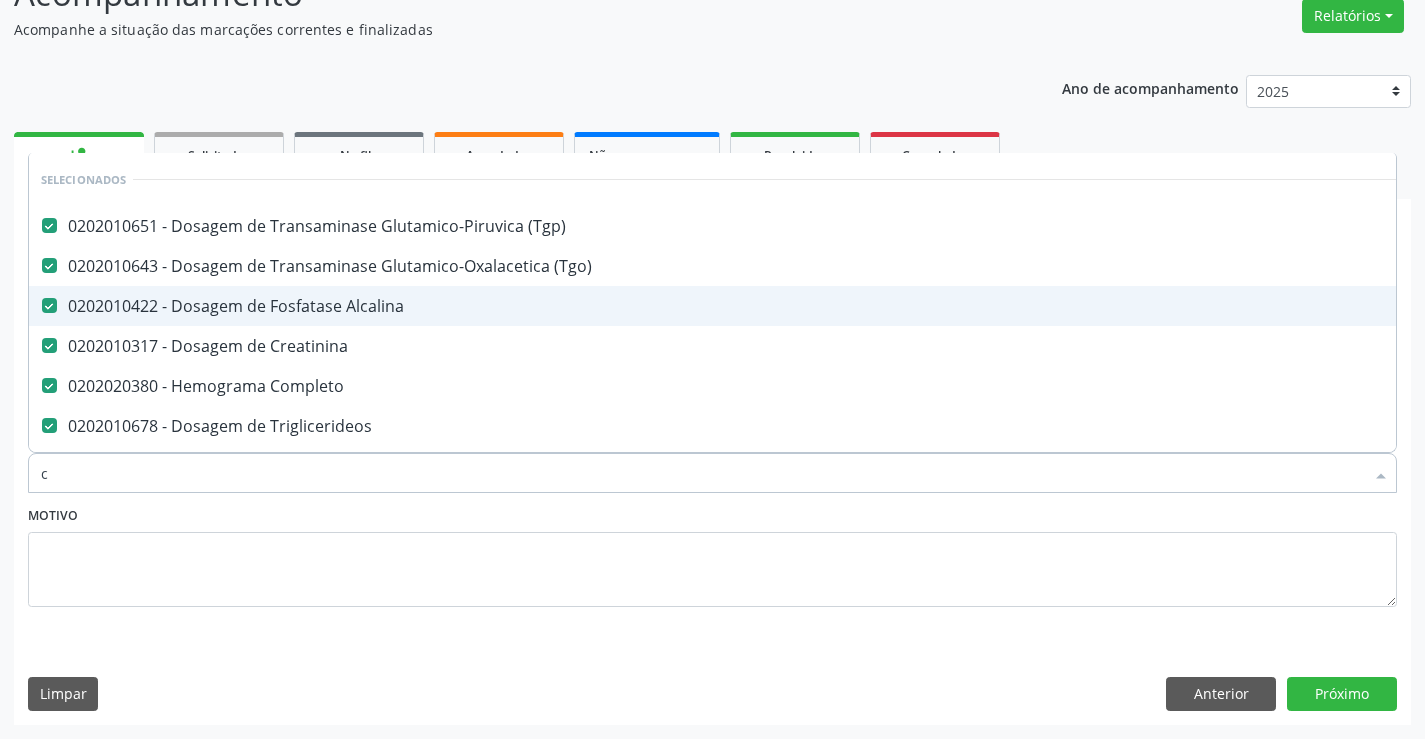 type on "co" 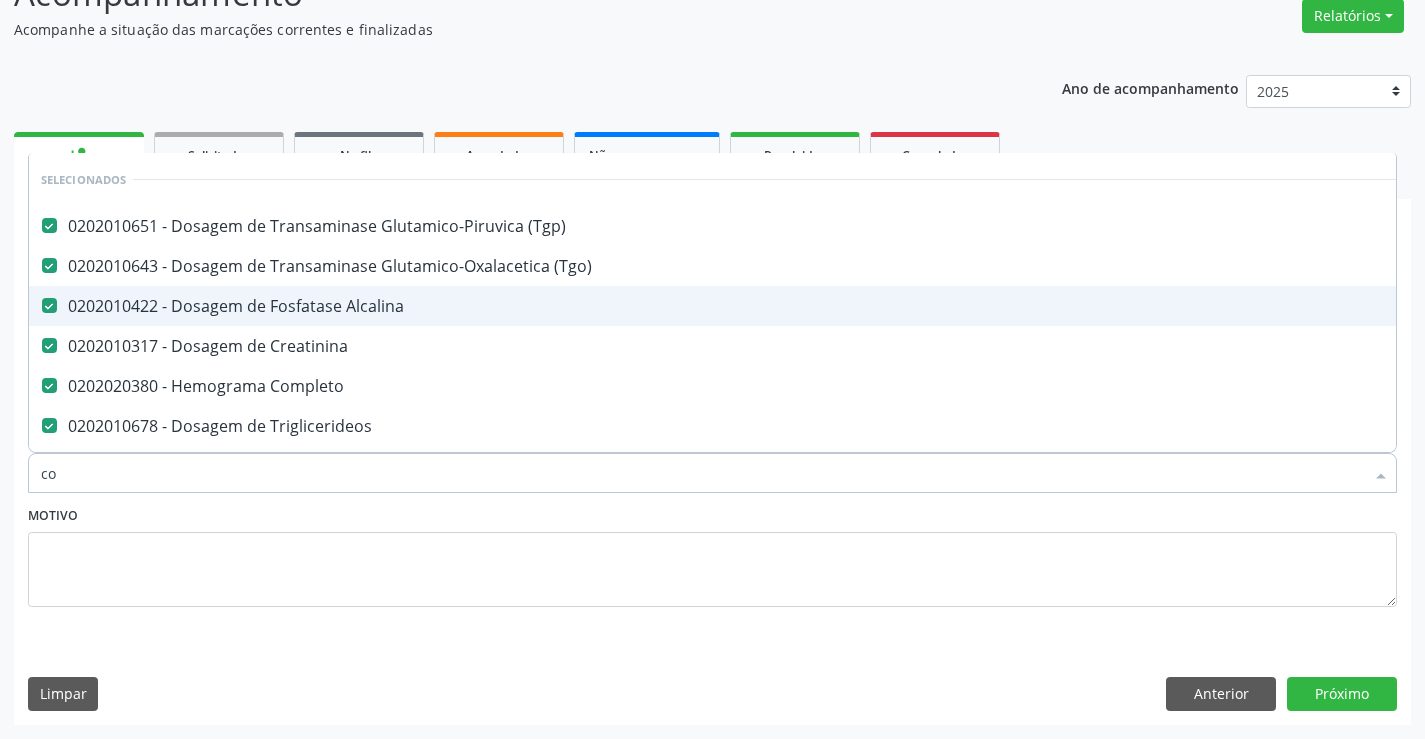 checkbox on "false" 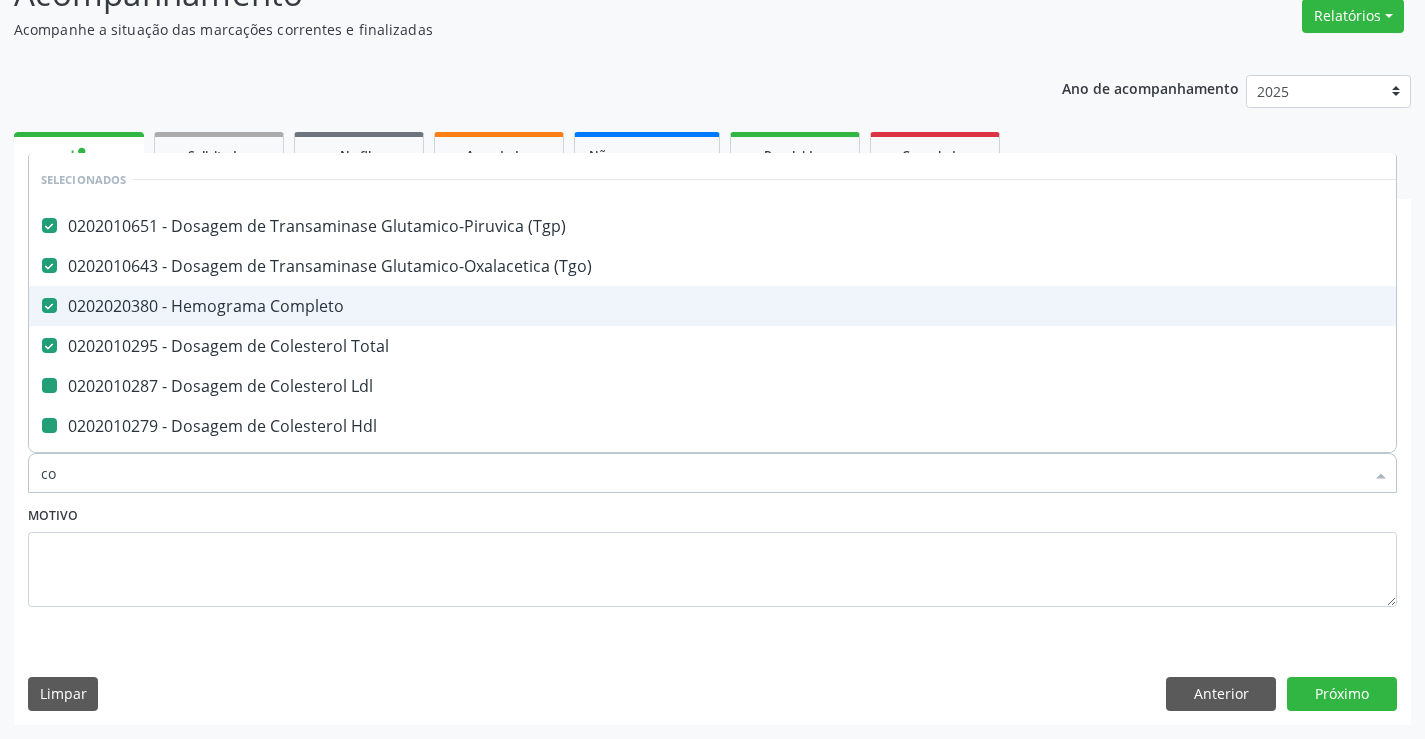 type on "col" 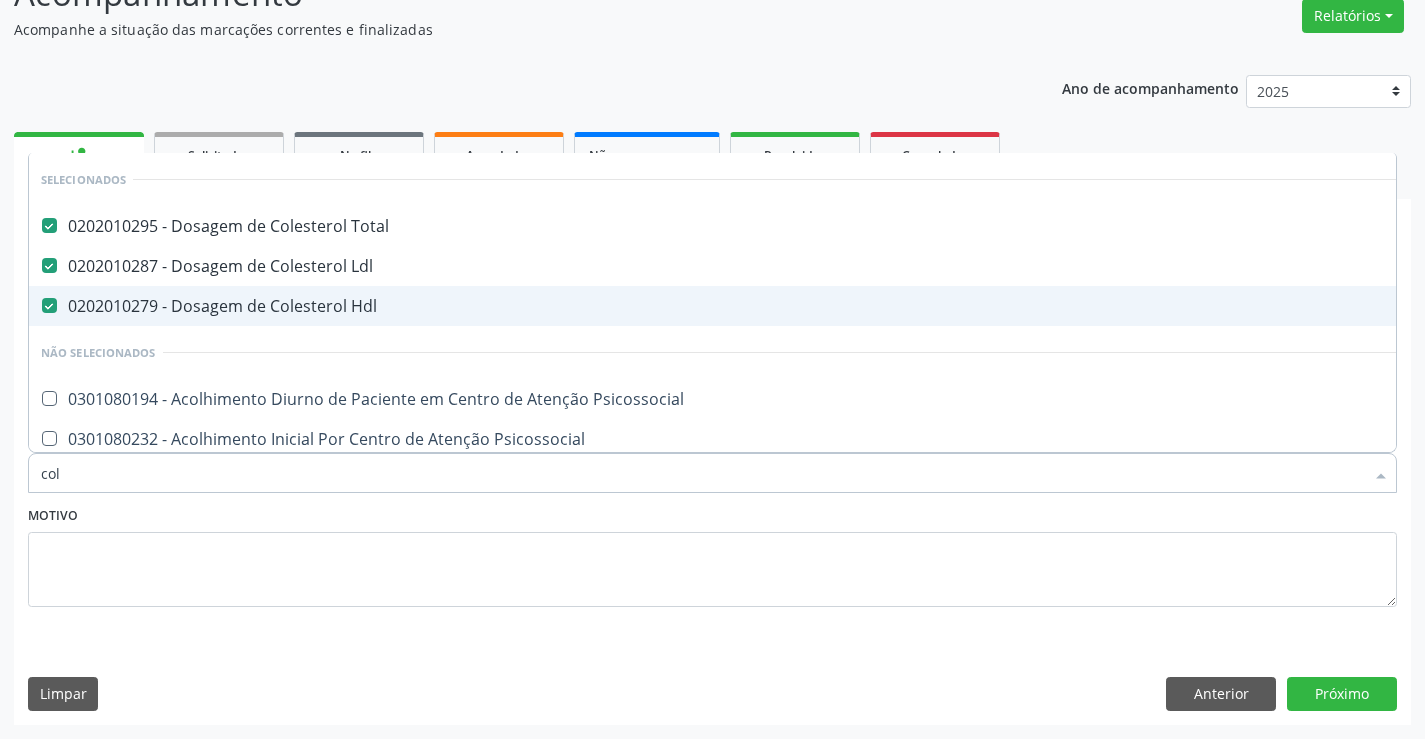 type on "co" 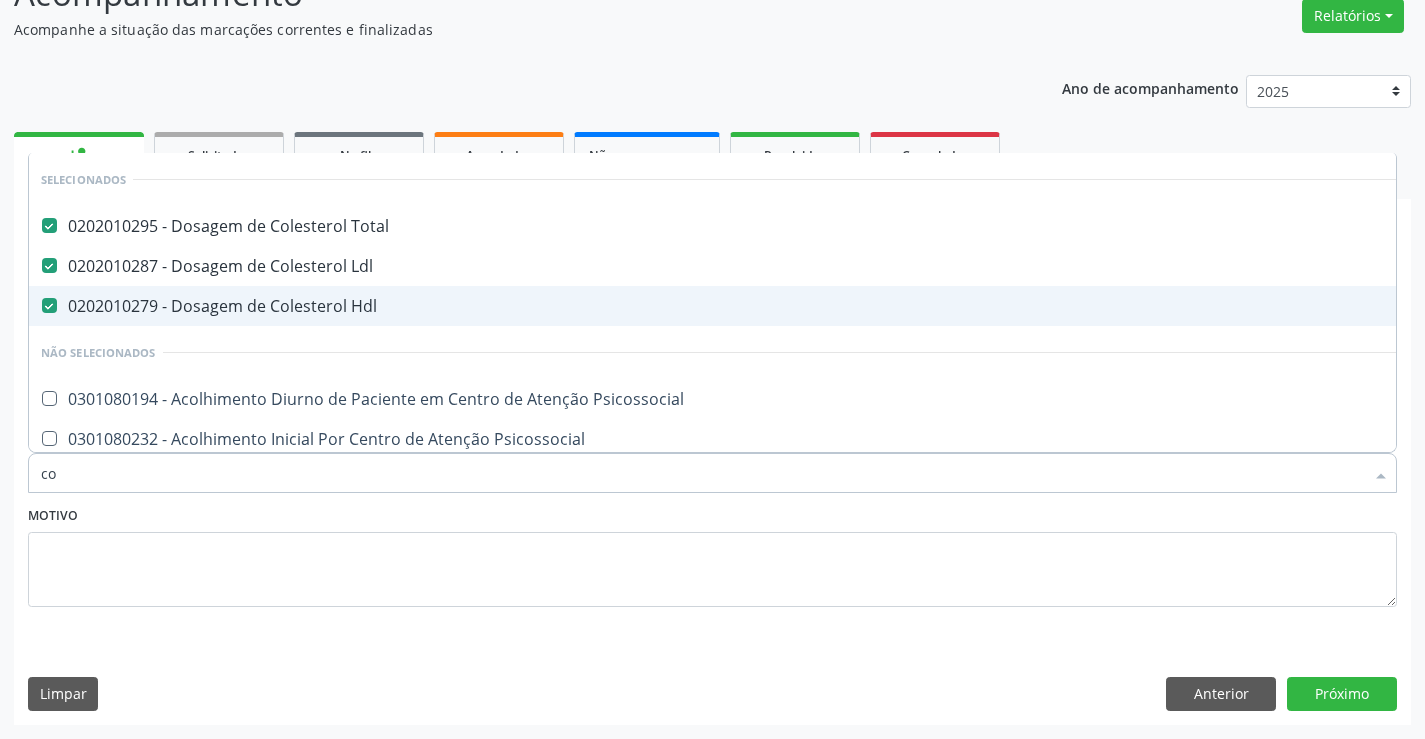 checkbox on "true" 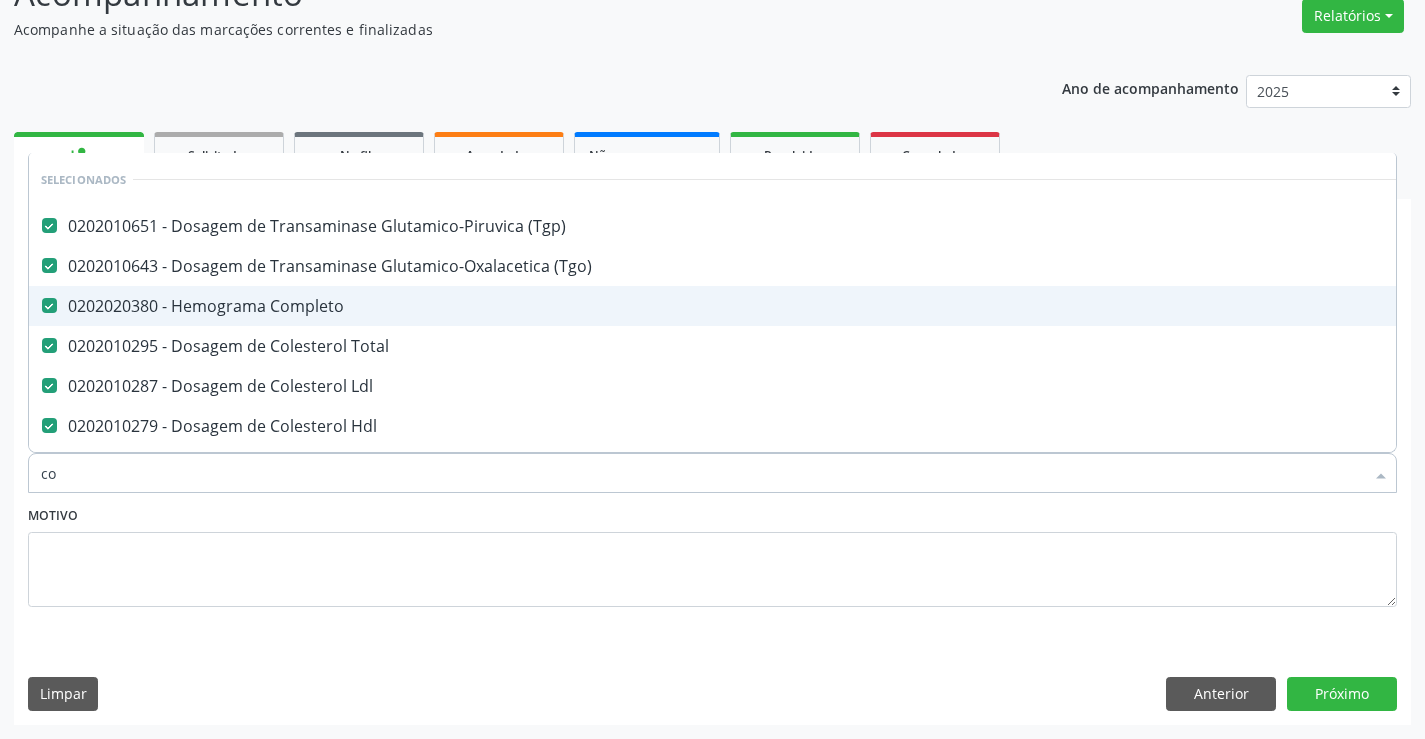 type on "c" 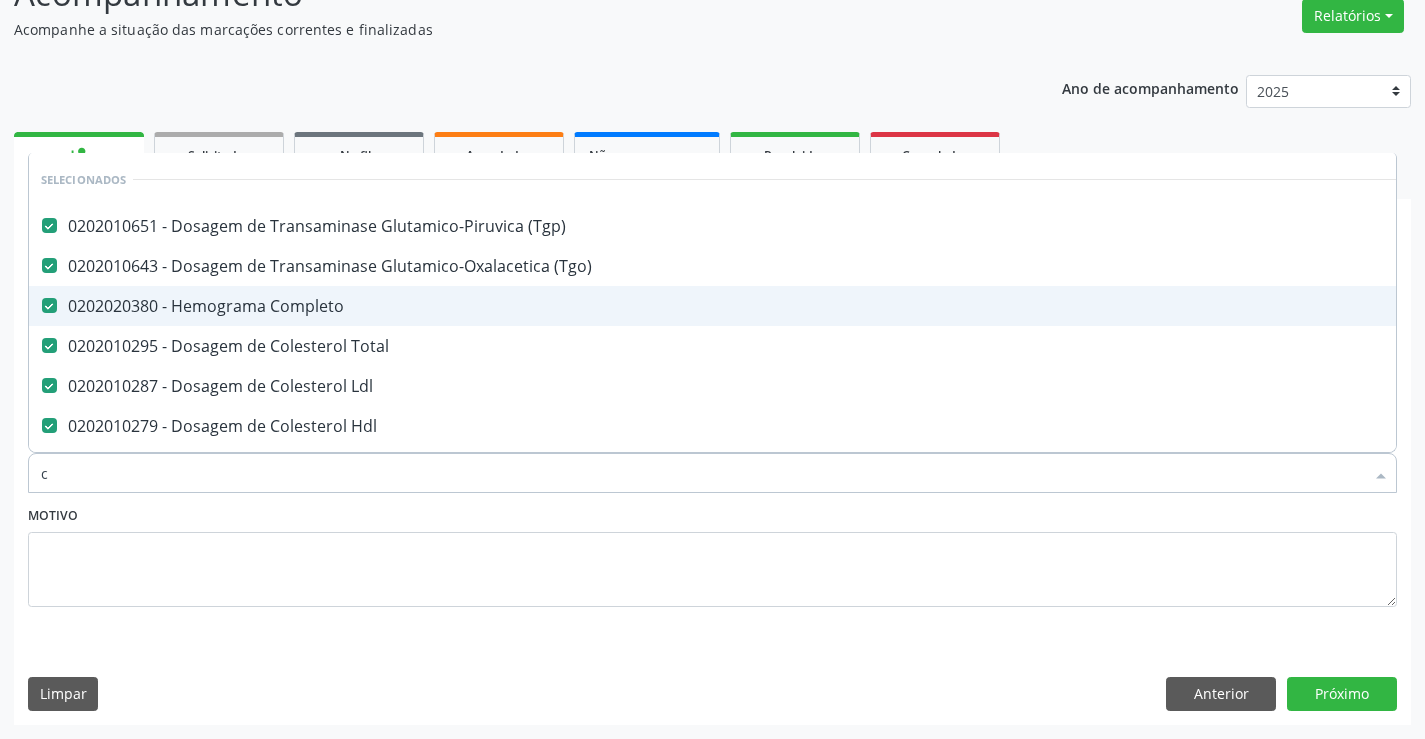 checkbox on "true" 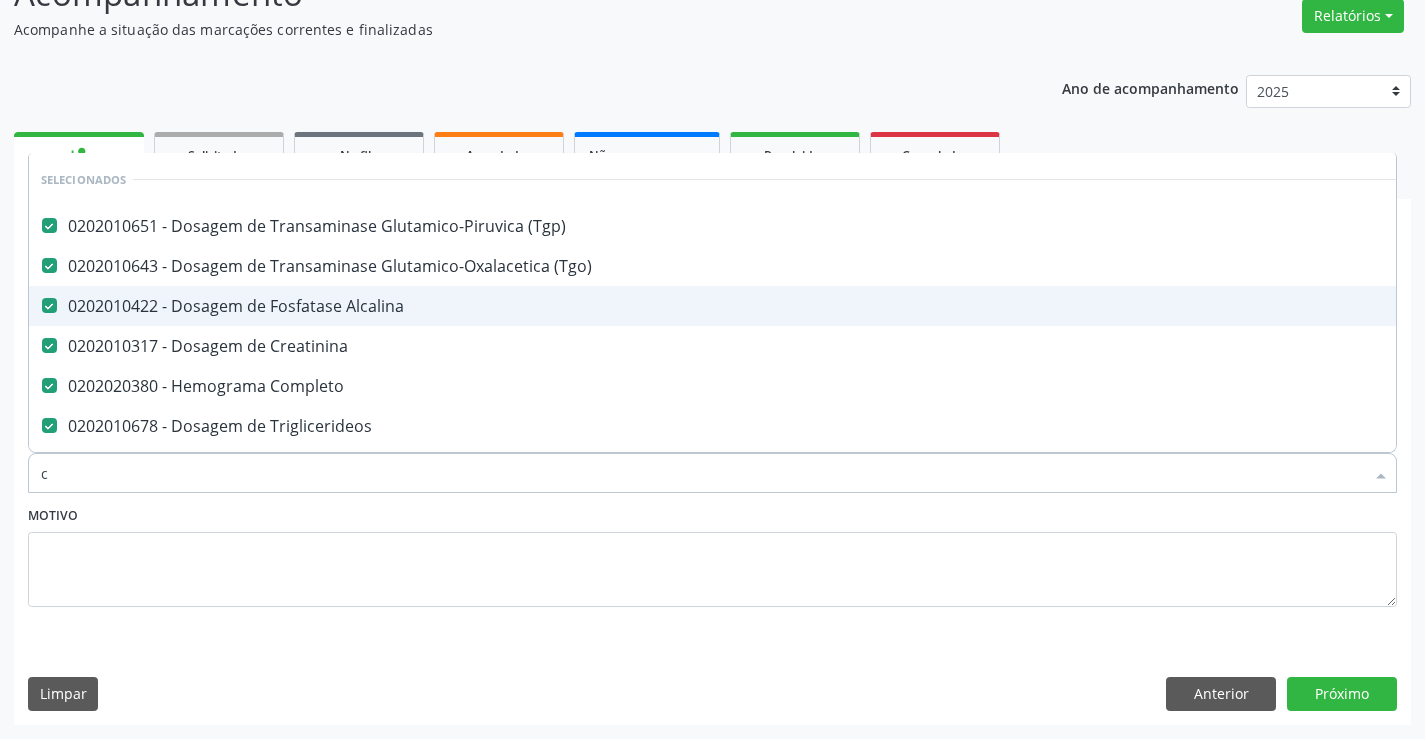 type 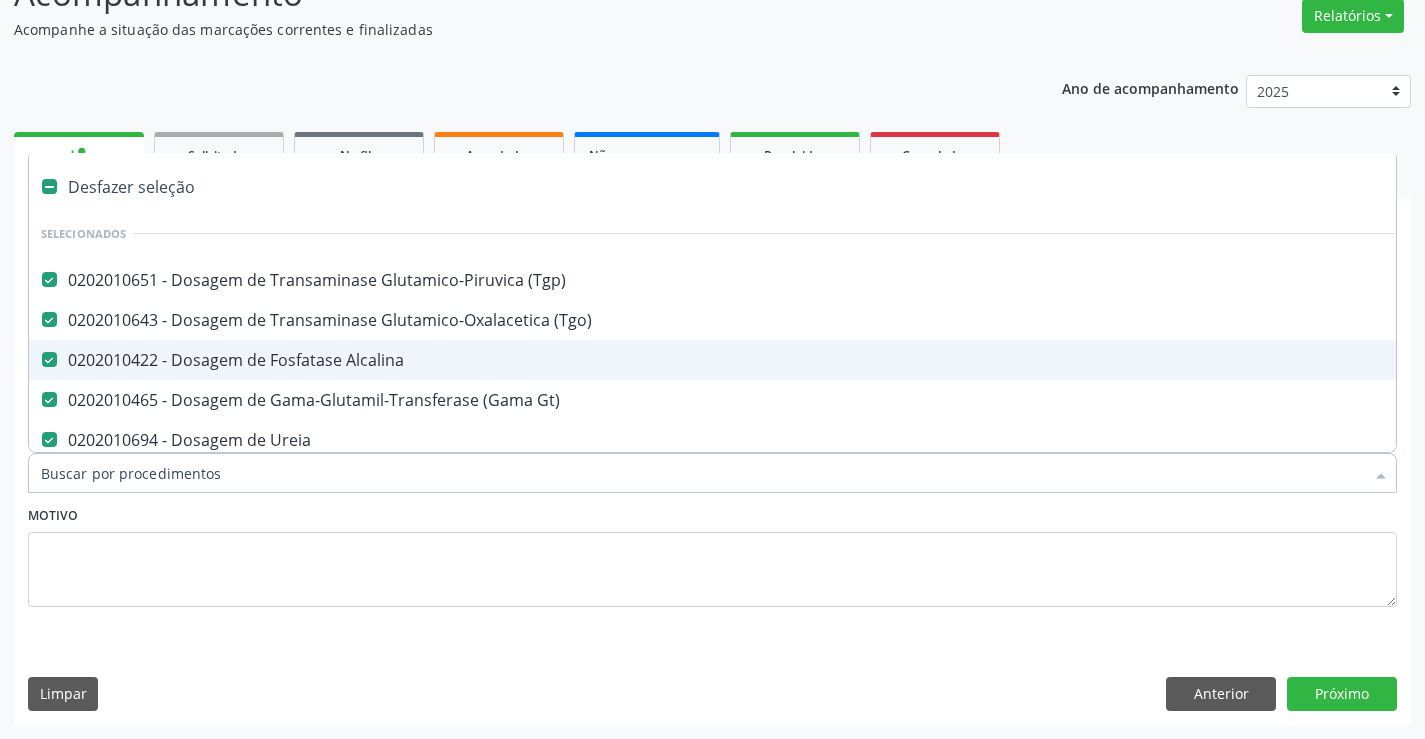 checkbox on "true" 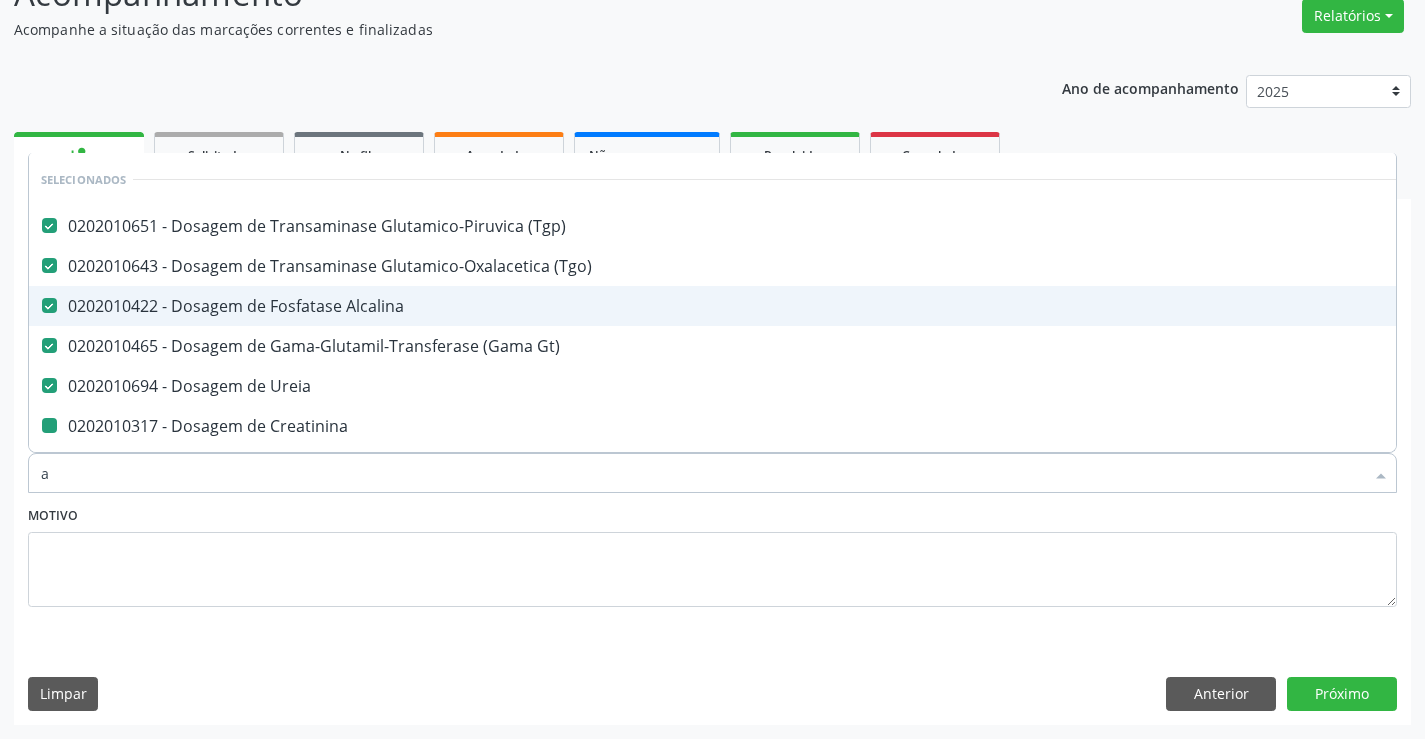 type on "am" 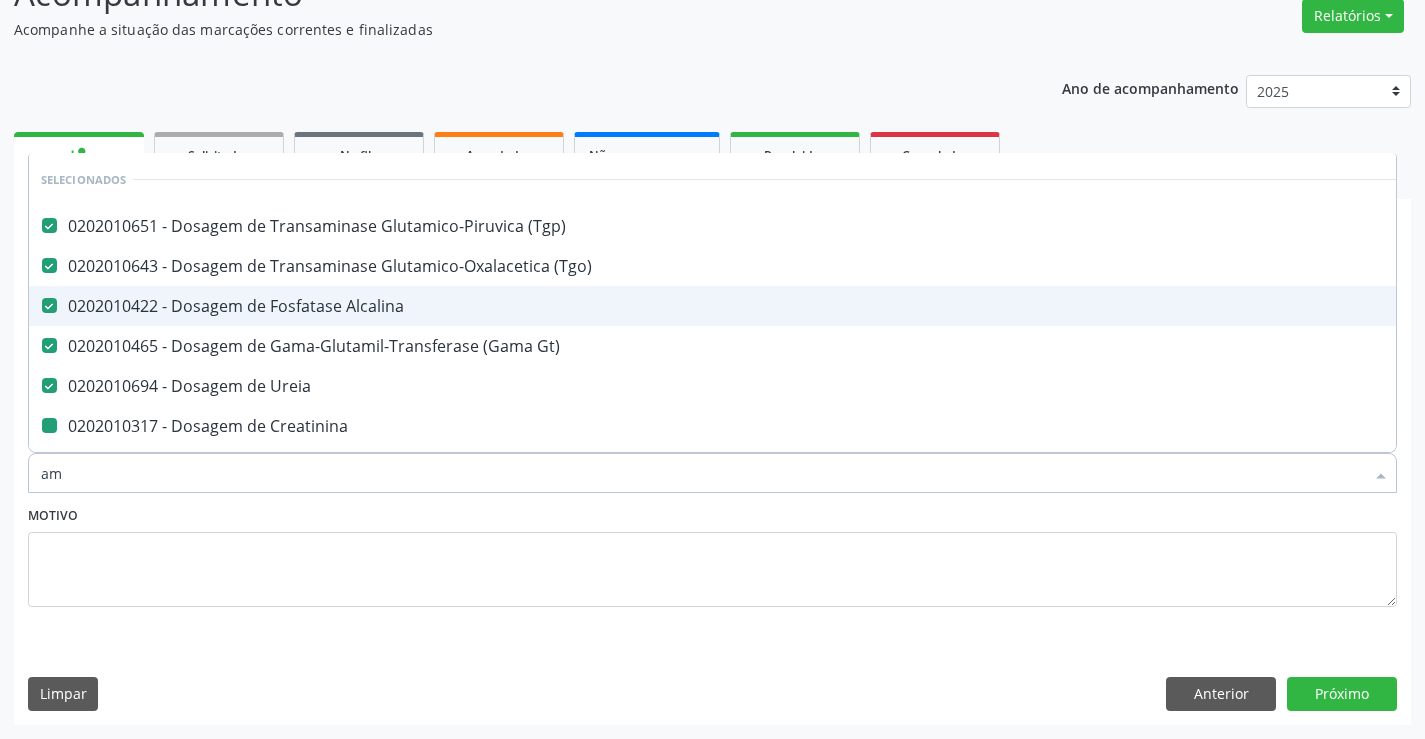 checkbox on "false" 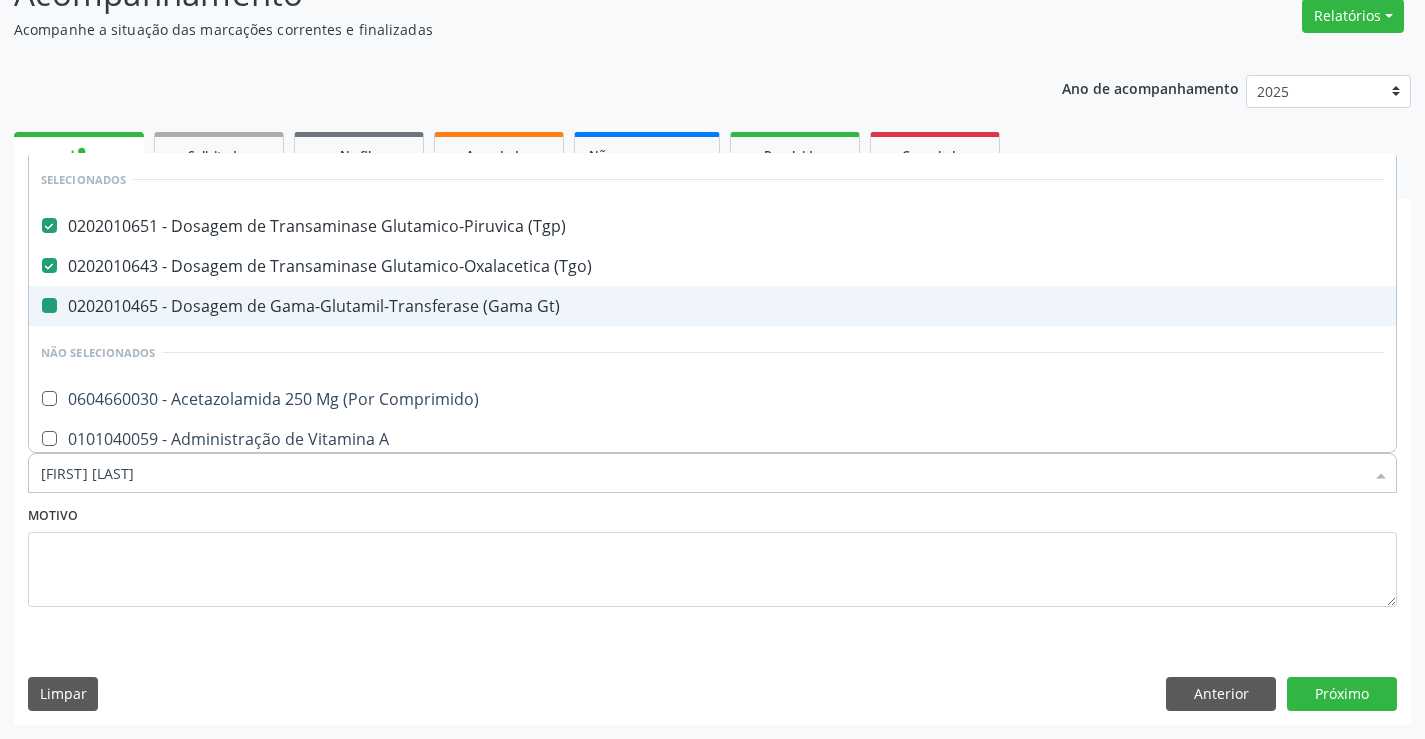 type on "amil" 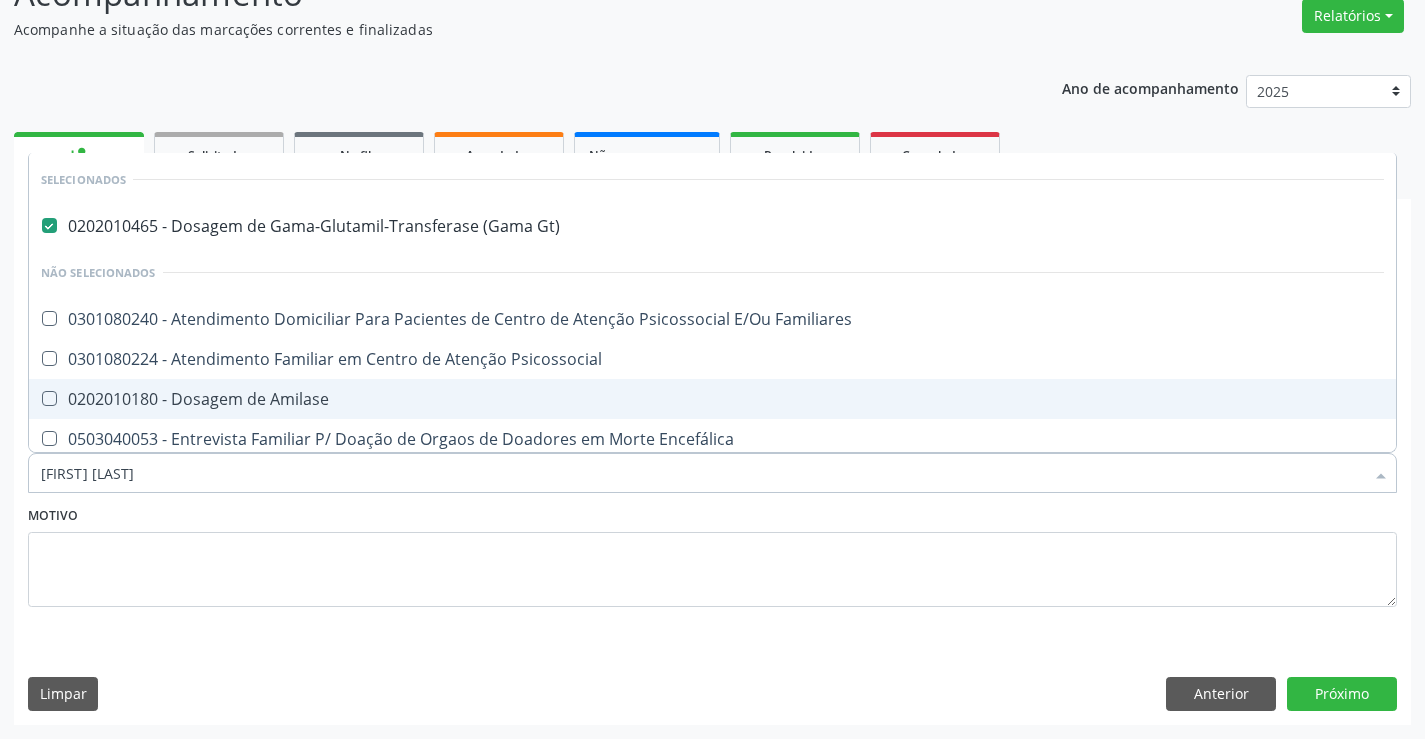 click on "0202010180 - Dosagem de Amilase" at bounding box center (712, 399) 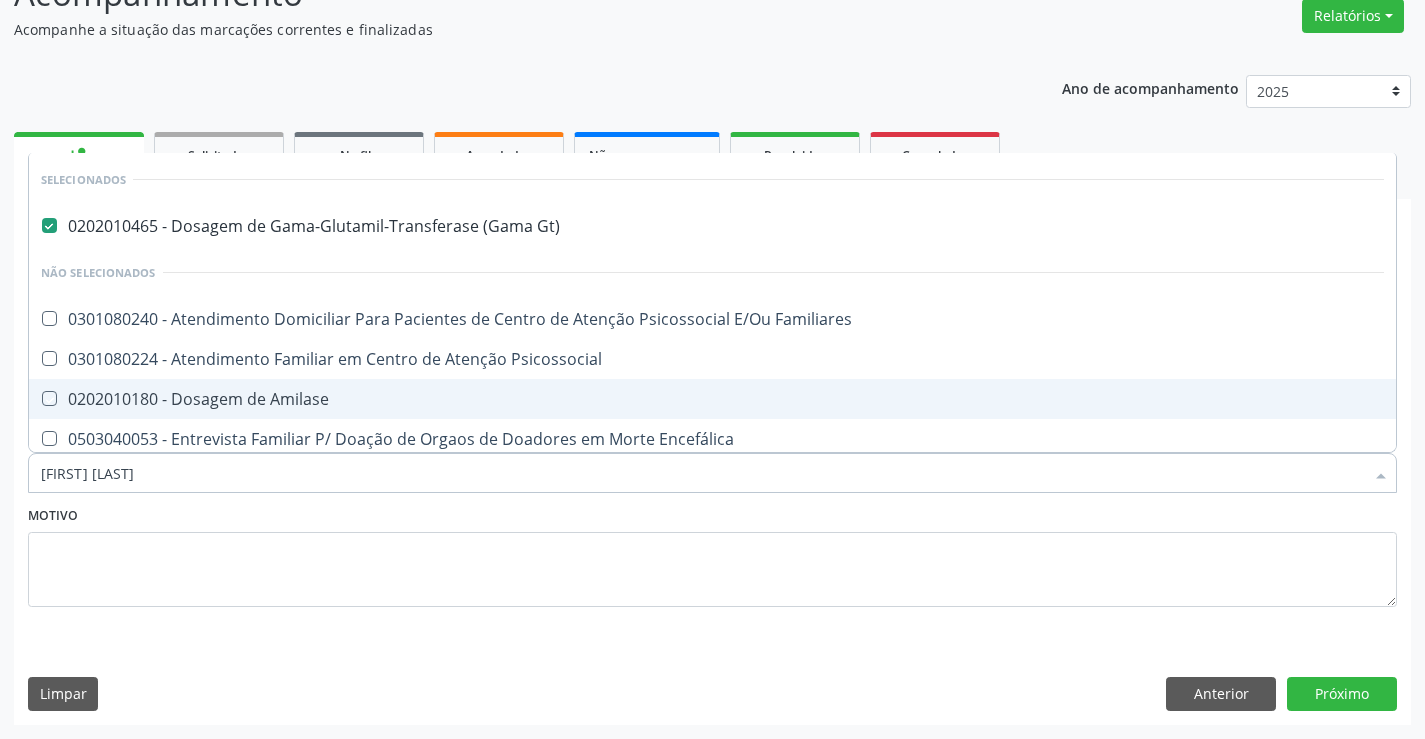 checkbox on "true" 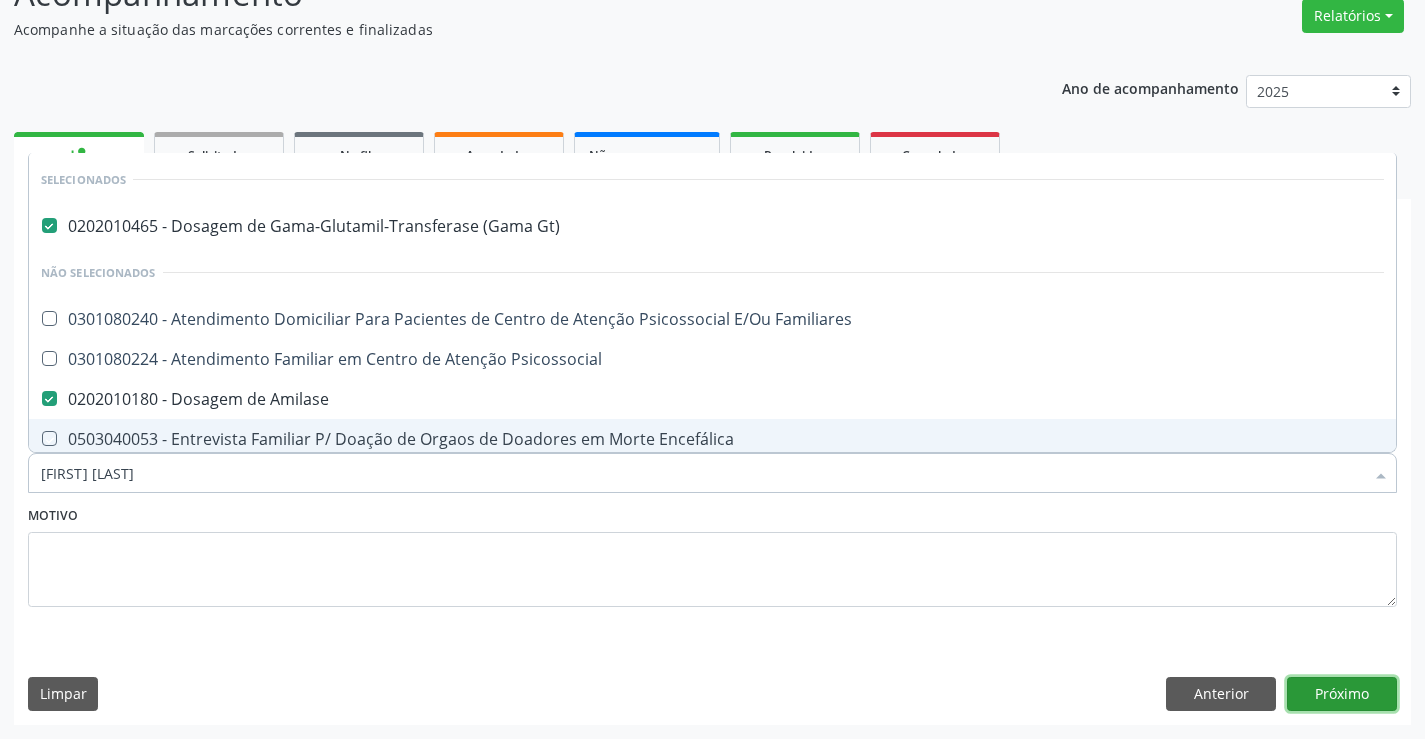 click on "Próximo" at bounding box center [1342, 694] 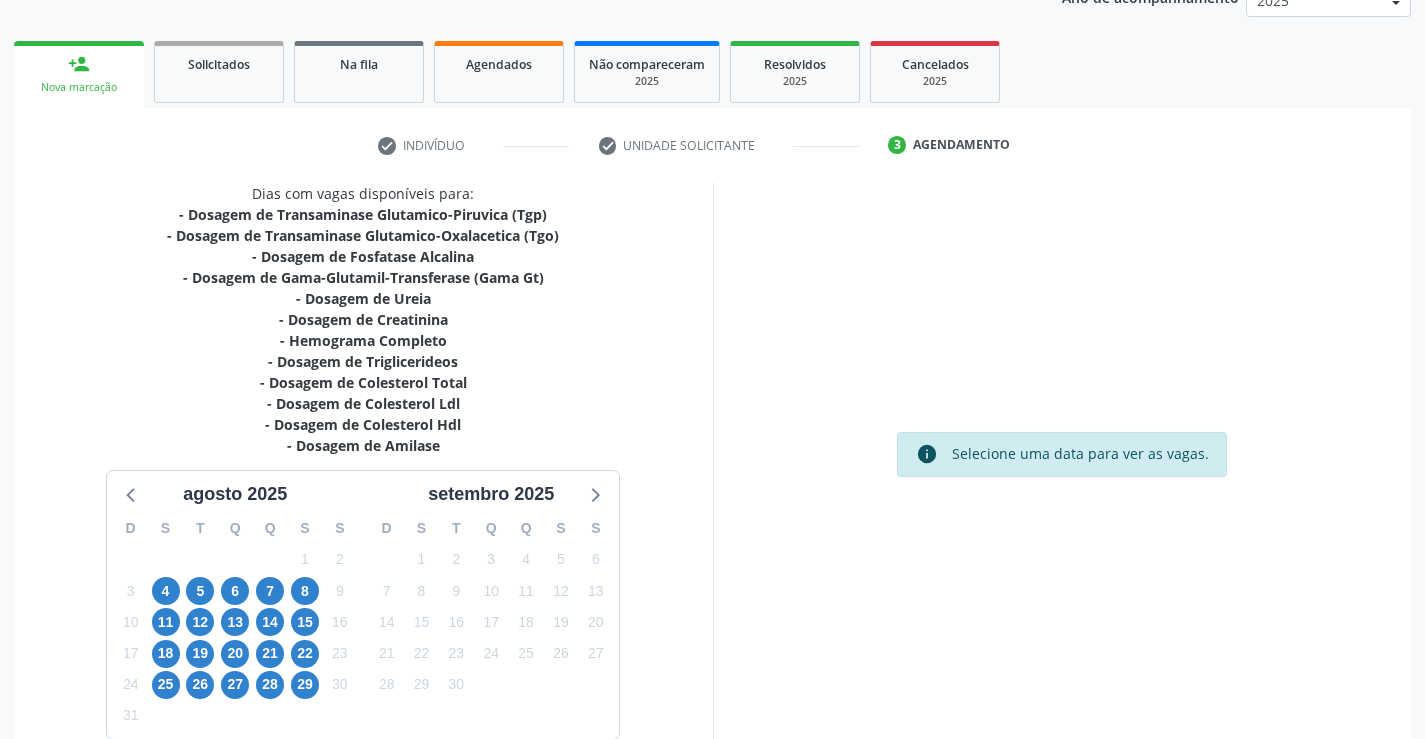 scroll, scrollTop: 362, scrollLeft: 0, axis: vertical 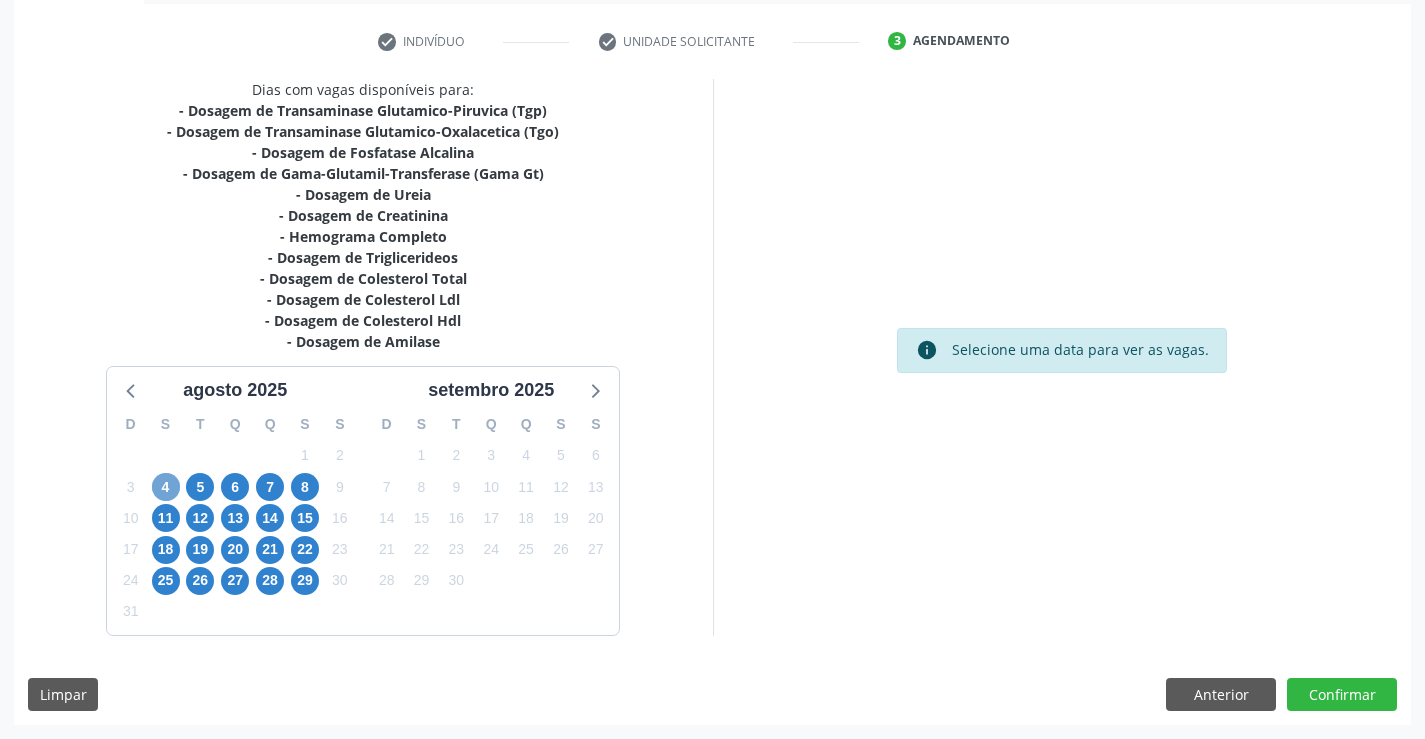 click on "4" at bounding box center (166, 487) 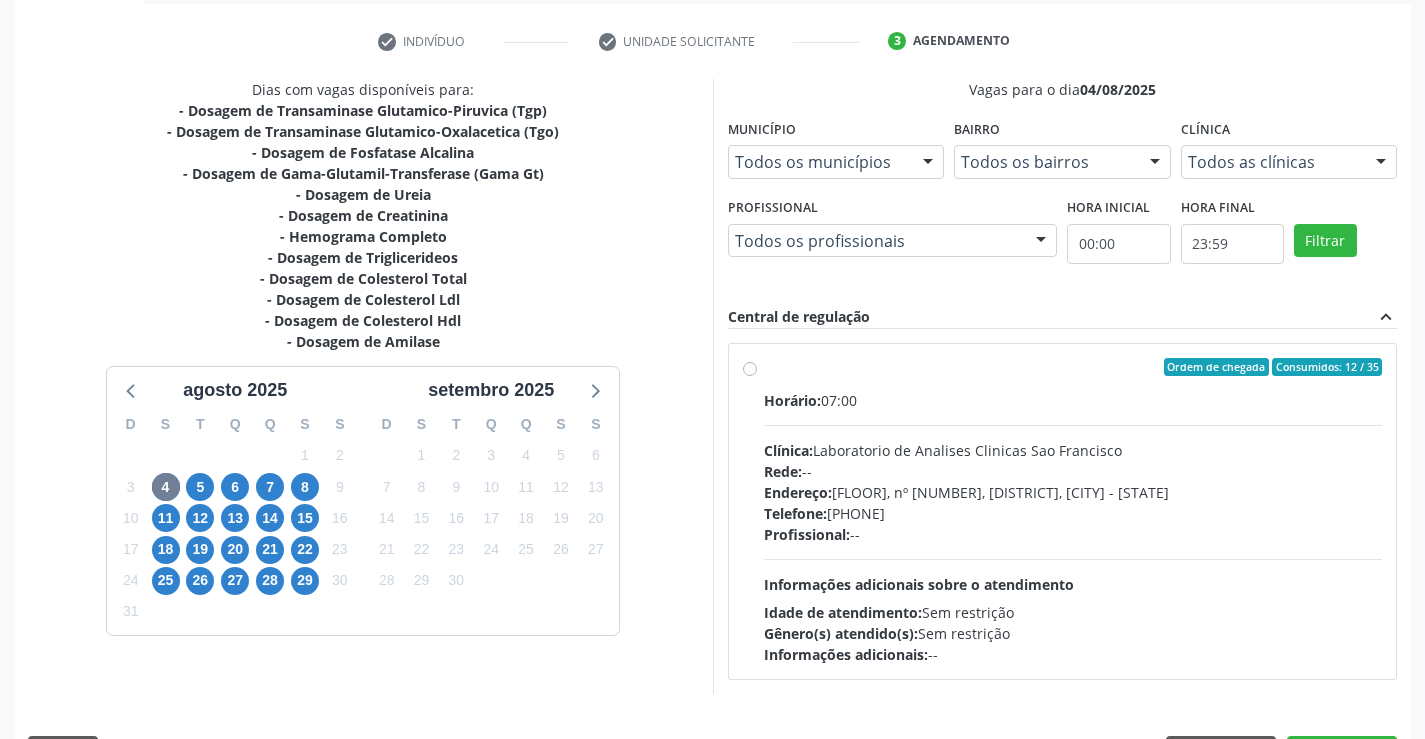 click on "Ordem de chegada
Consumidos: 12 / 35
Horário:   07:00
Clínica:  Laboratorio de Analises Clinicas Sao Francisco
Rede:
--
Endereço:   Terreo, nº 258, Centro, Campo Formoso - BA
Telefone:   (74) 36453588
Profissional:
--
Informações adicionais sobre o atendimento
Idade de atendimento:
Sem restrição
Gênero(s) atendido(s):
Sem restrição
Informações adicionais:
--" at bounding box center (1073, 511) 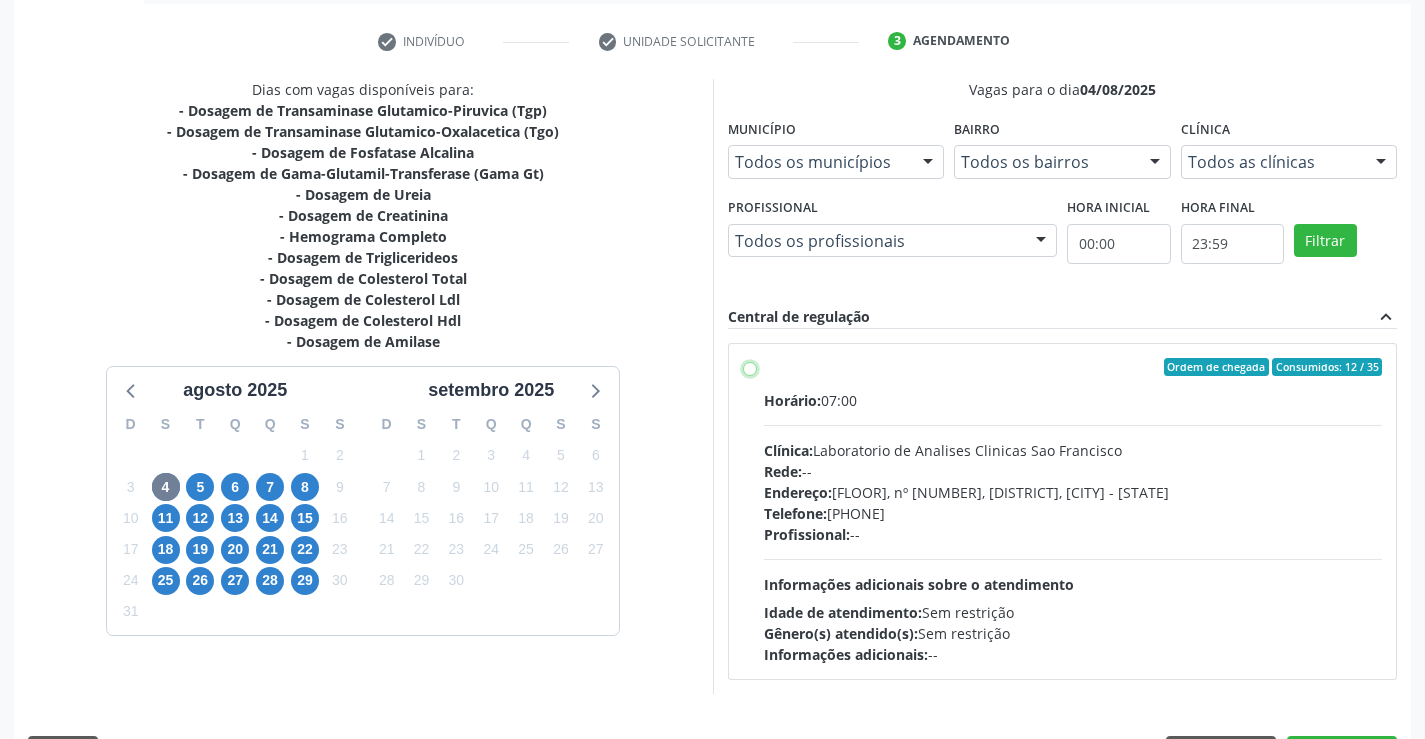 click on "Ordem de chegada
Consumidos: 12 / 35
Horário:   07:00
Clínica:  Laboratorio de Analises Clinicas Sao Francisco
Rede:
--
Endereço:   Terreo, nº 258, Centro, Campo Formoso - BA
Telefone:   (74) 36453588
Profissional:
--
Informações adicionais sobre o atendimento
Idade de atendimento:
Sem restrição
Gênero(s) atendido(s):
Sem restrição
Informações adicionais:
--" at bounding box center (750, 367) 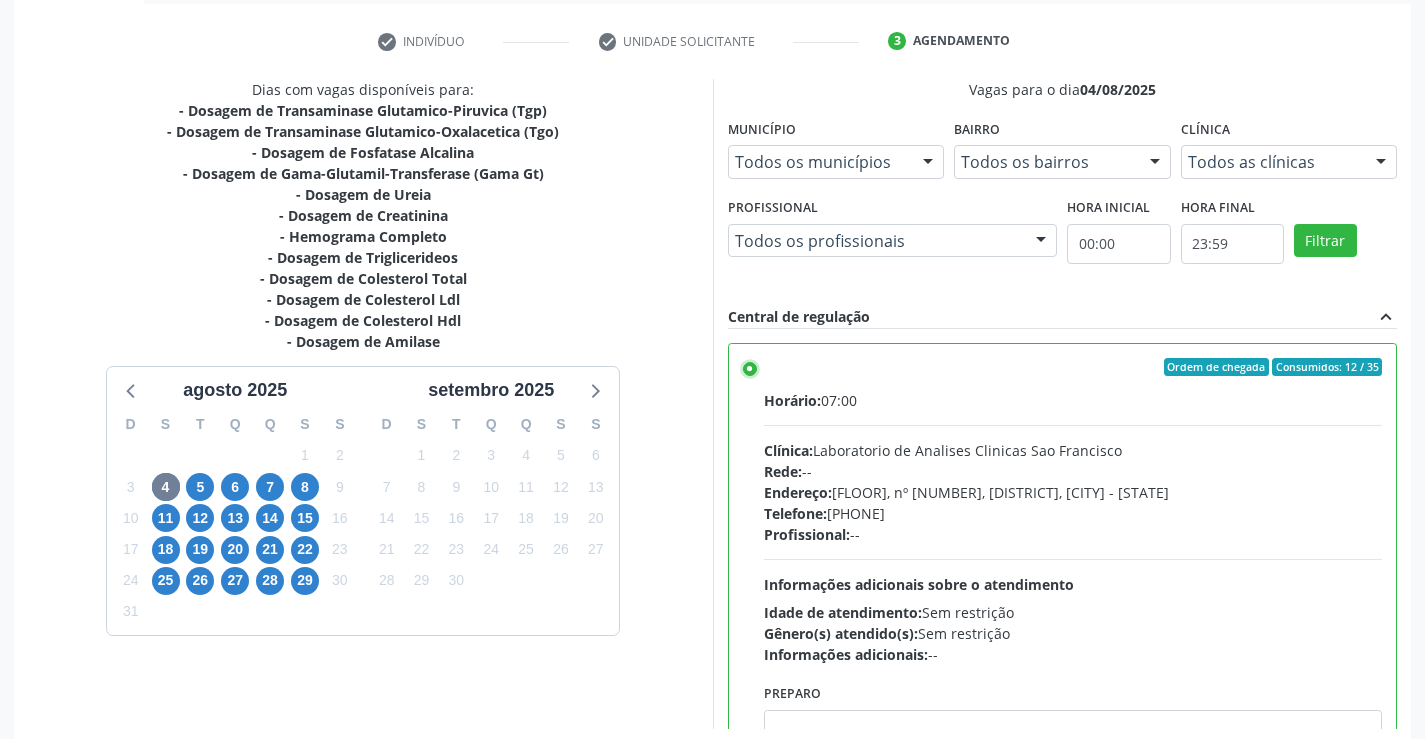 scroll, scrollTop: 456, scrollLeft: 0, axis: vertical 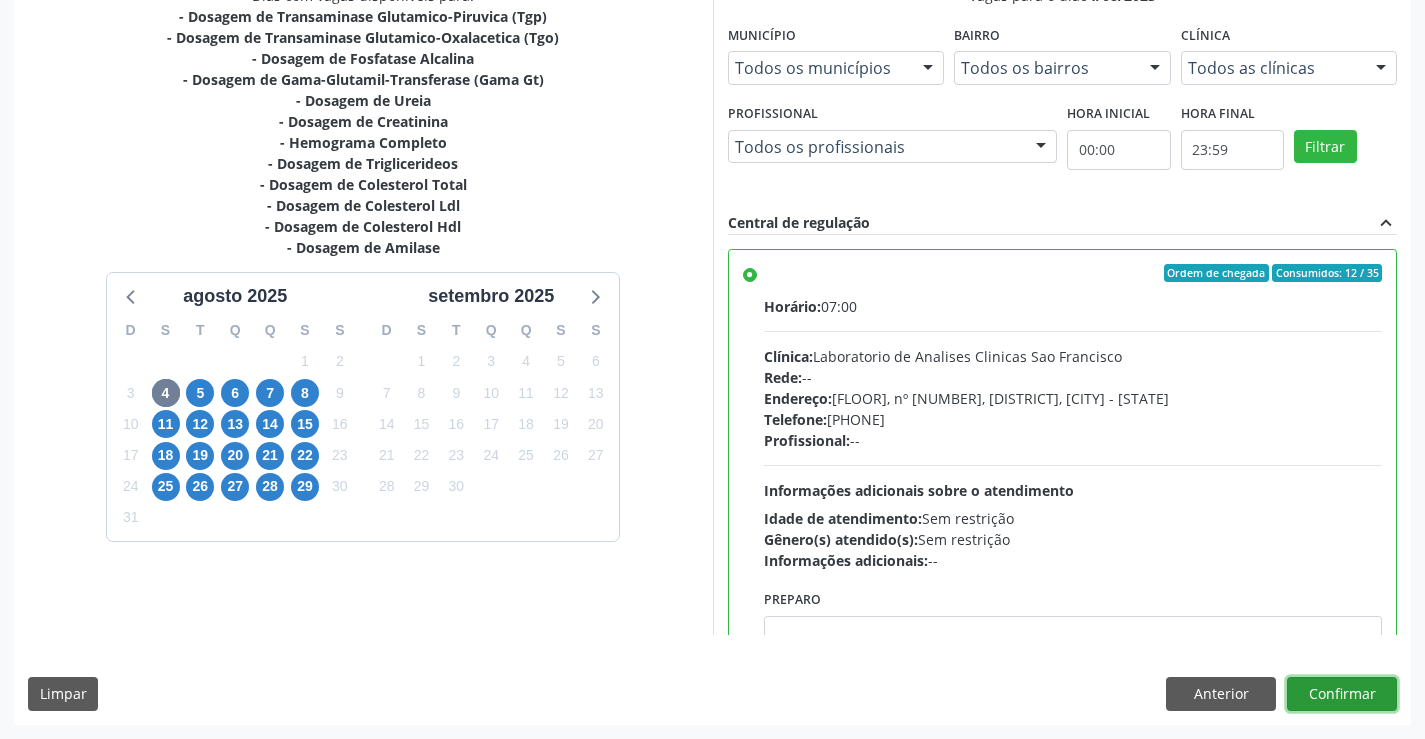 click on "Confirmar" at bounding box center (1342, 694) 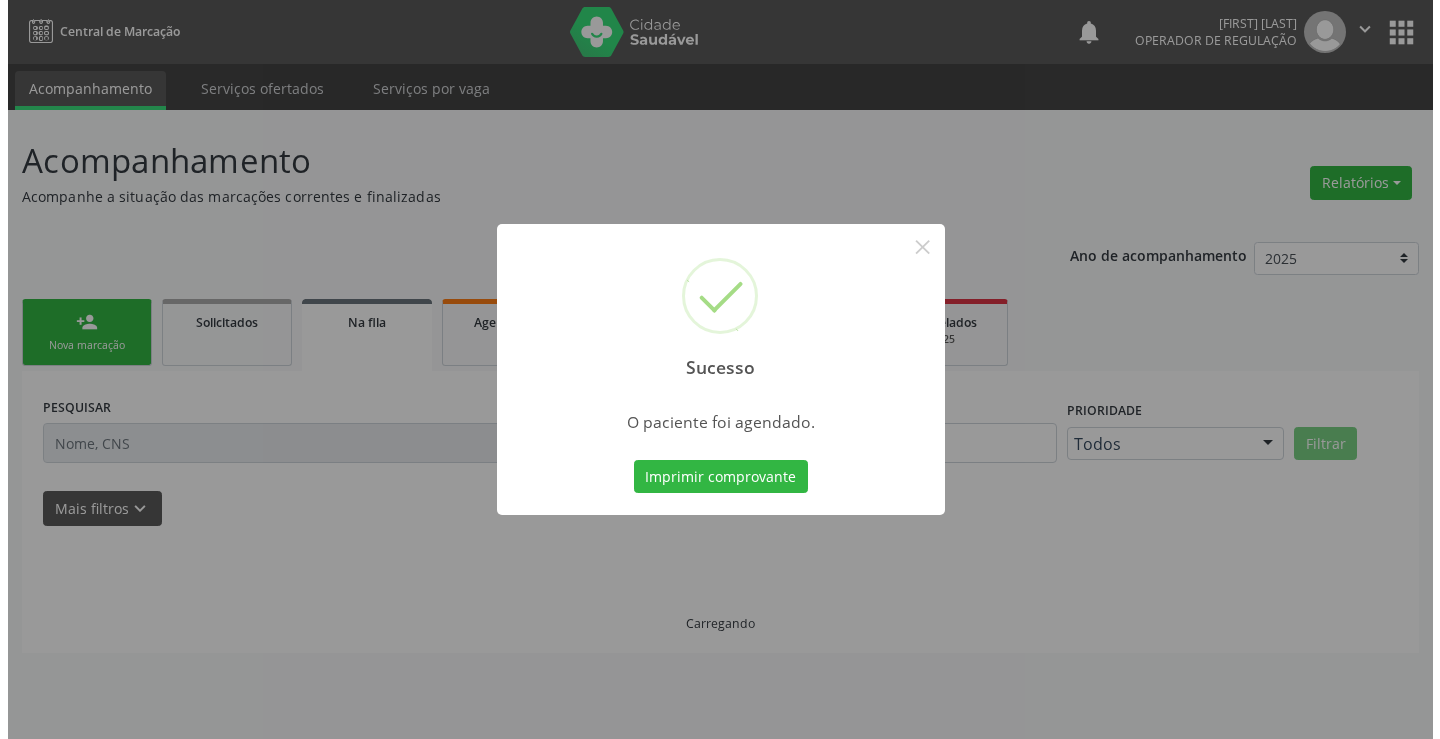scroll, scrollTop: 0, scrollLeft: 0, axis: both 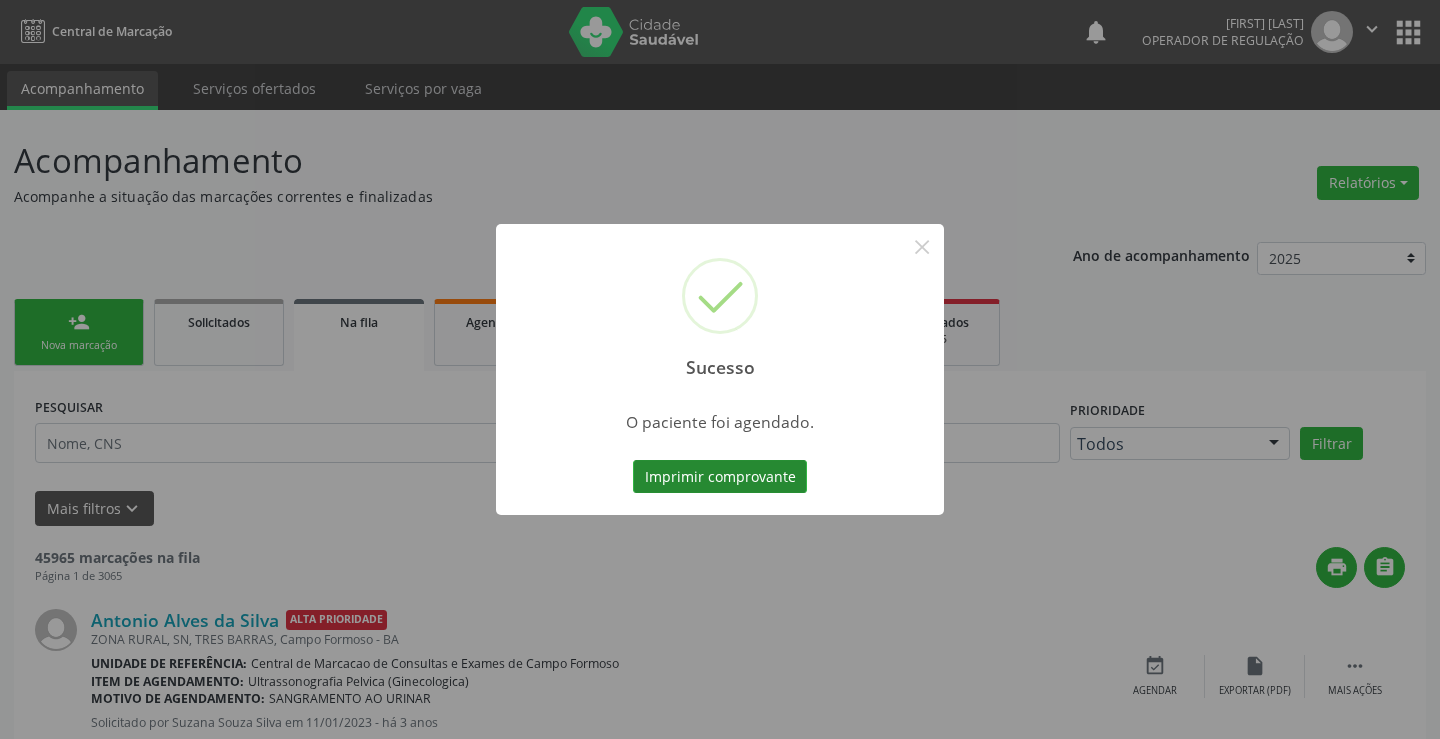 click on "Imprimir comprovante" at bounding box center (720, 477) 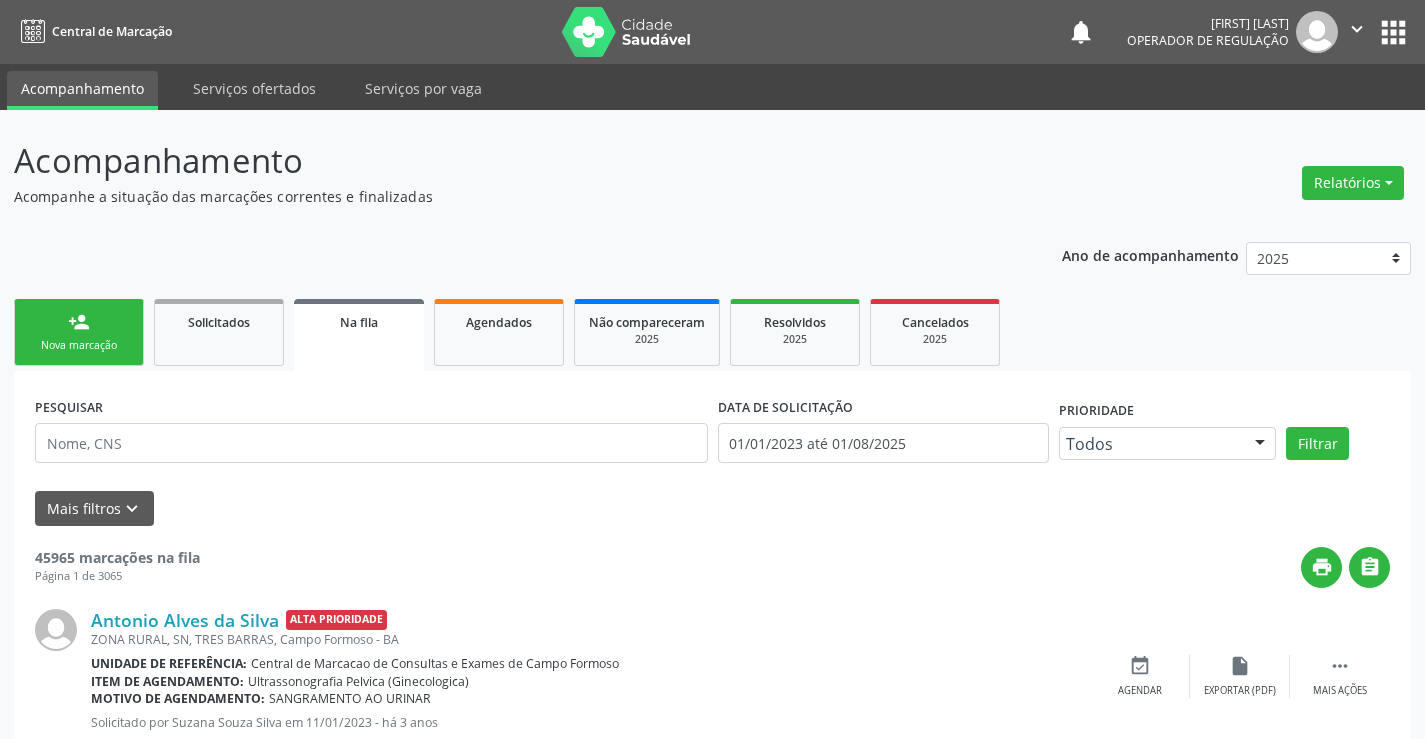 scroll, scrollTop: 0, scrollLeft: 0, axis: both 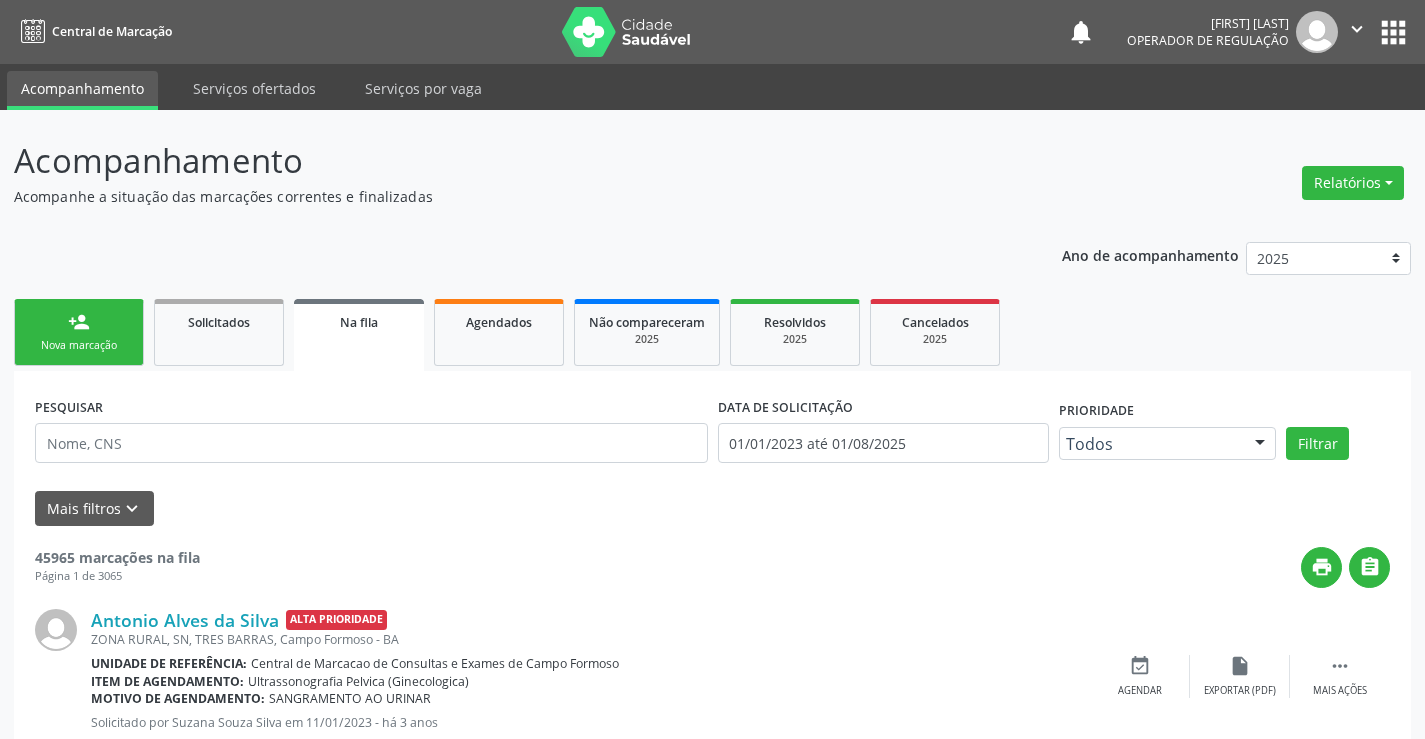 click on "person_add
Nova marcação" at bounding box center [79, 332] 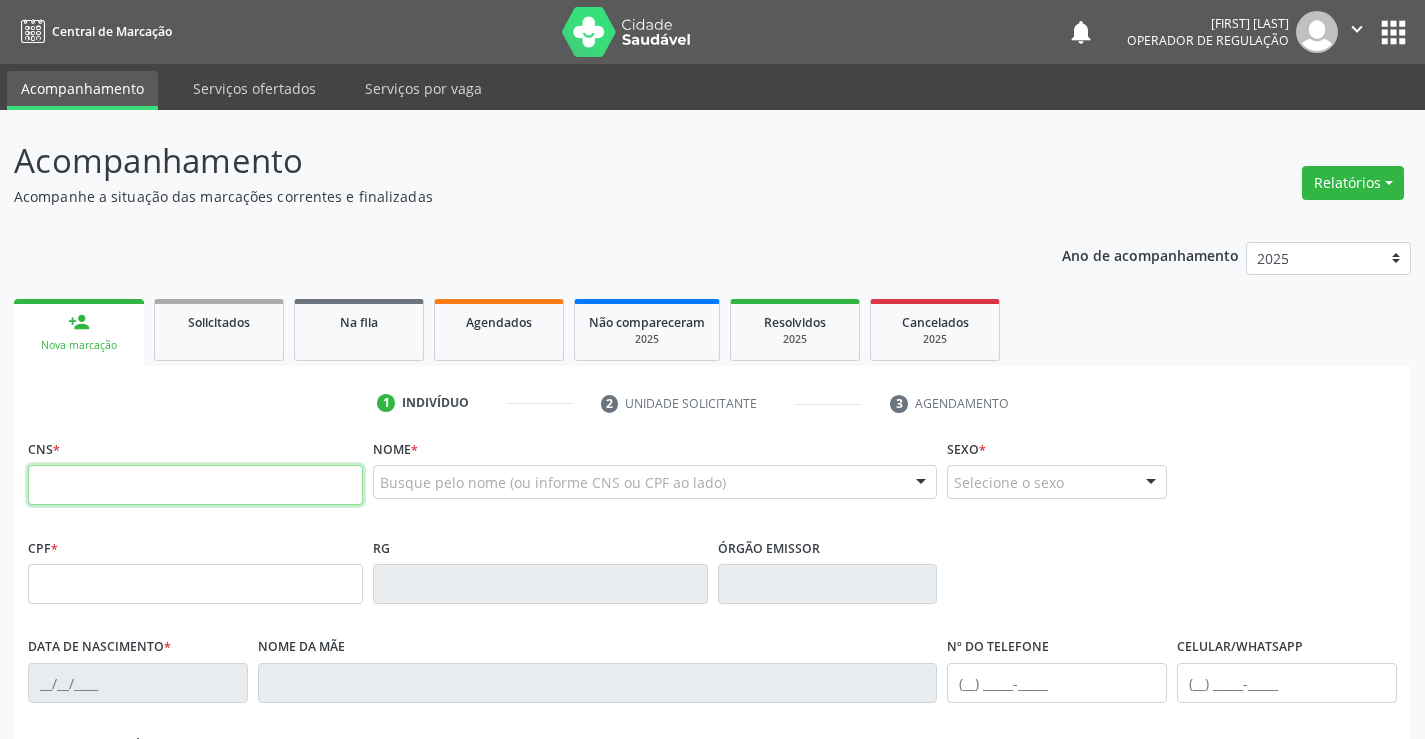 click at bounding box center [195, 485] 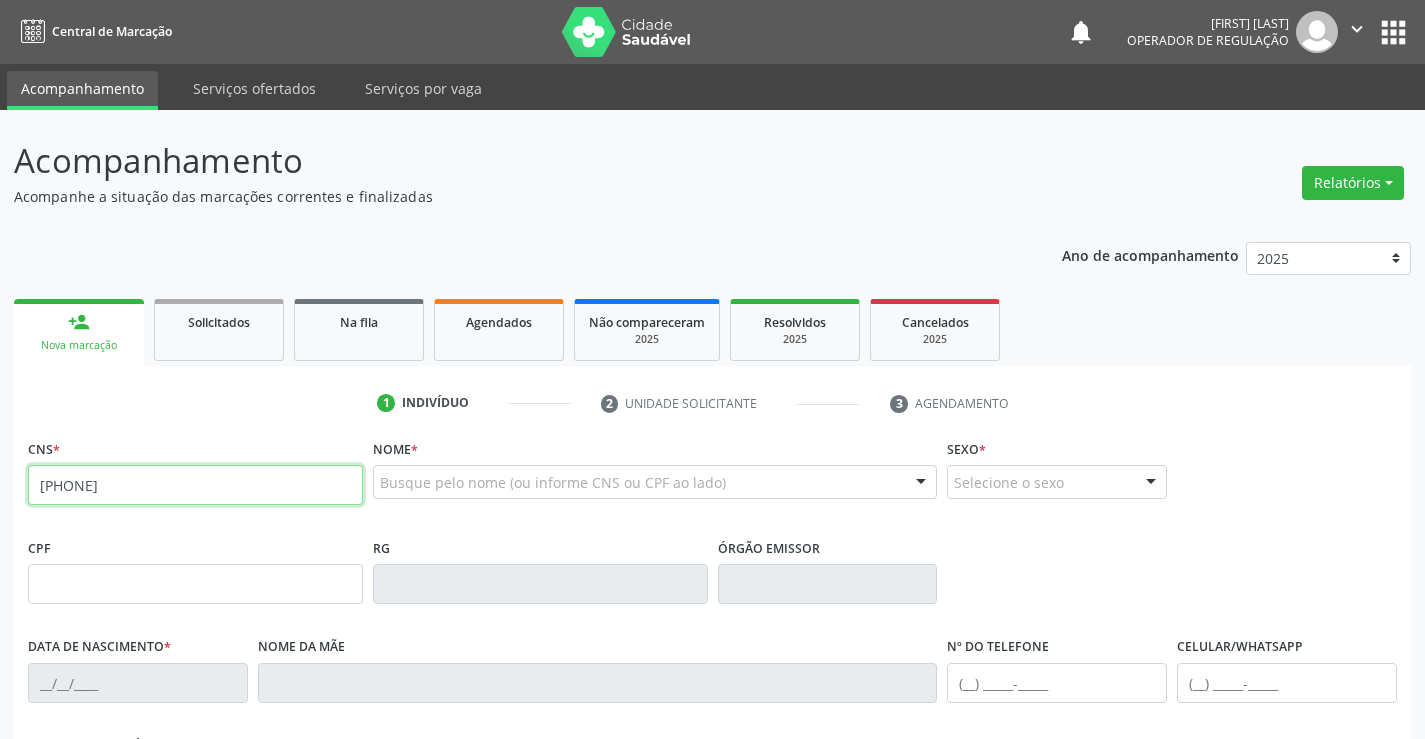 type on "[PHONE]" 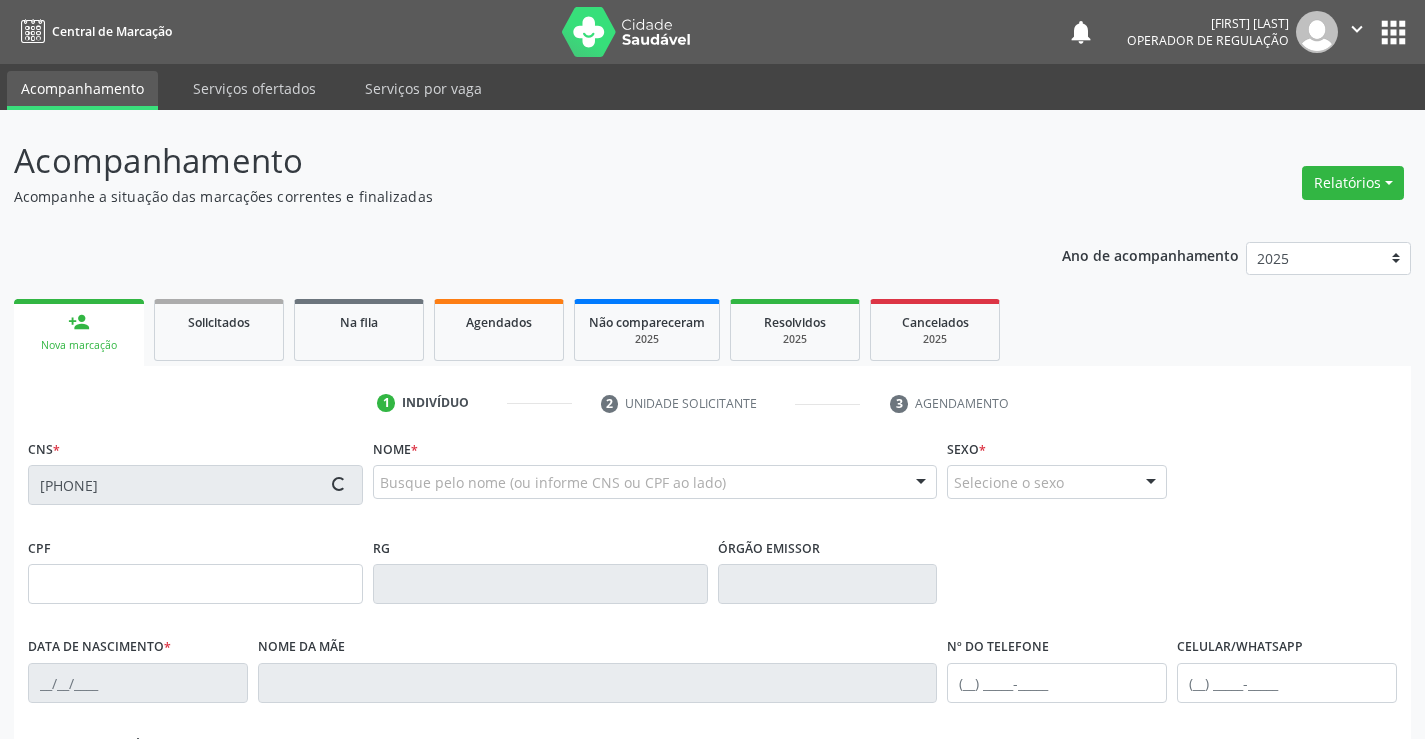 type on "[CPF]" 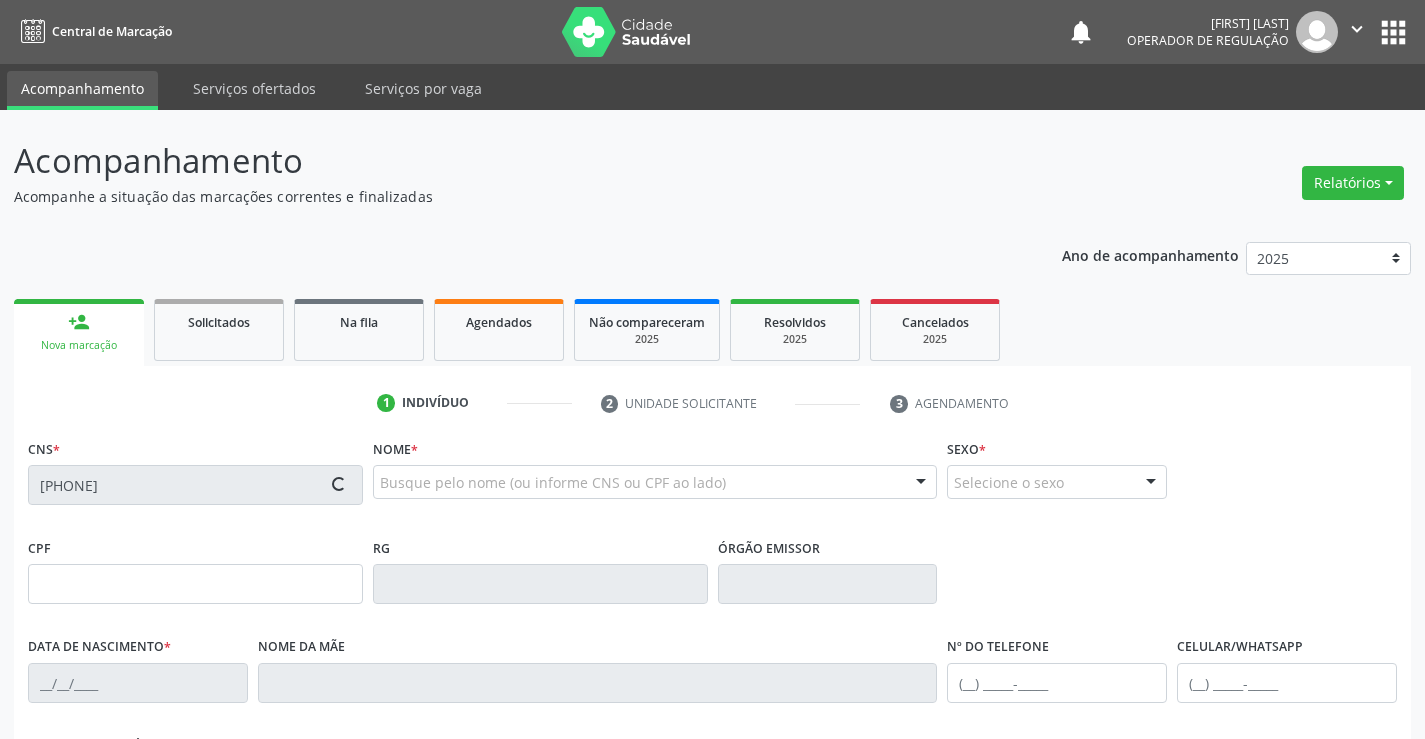 type on "1603809015" 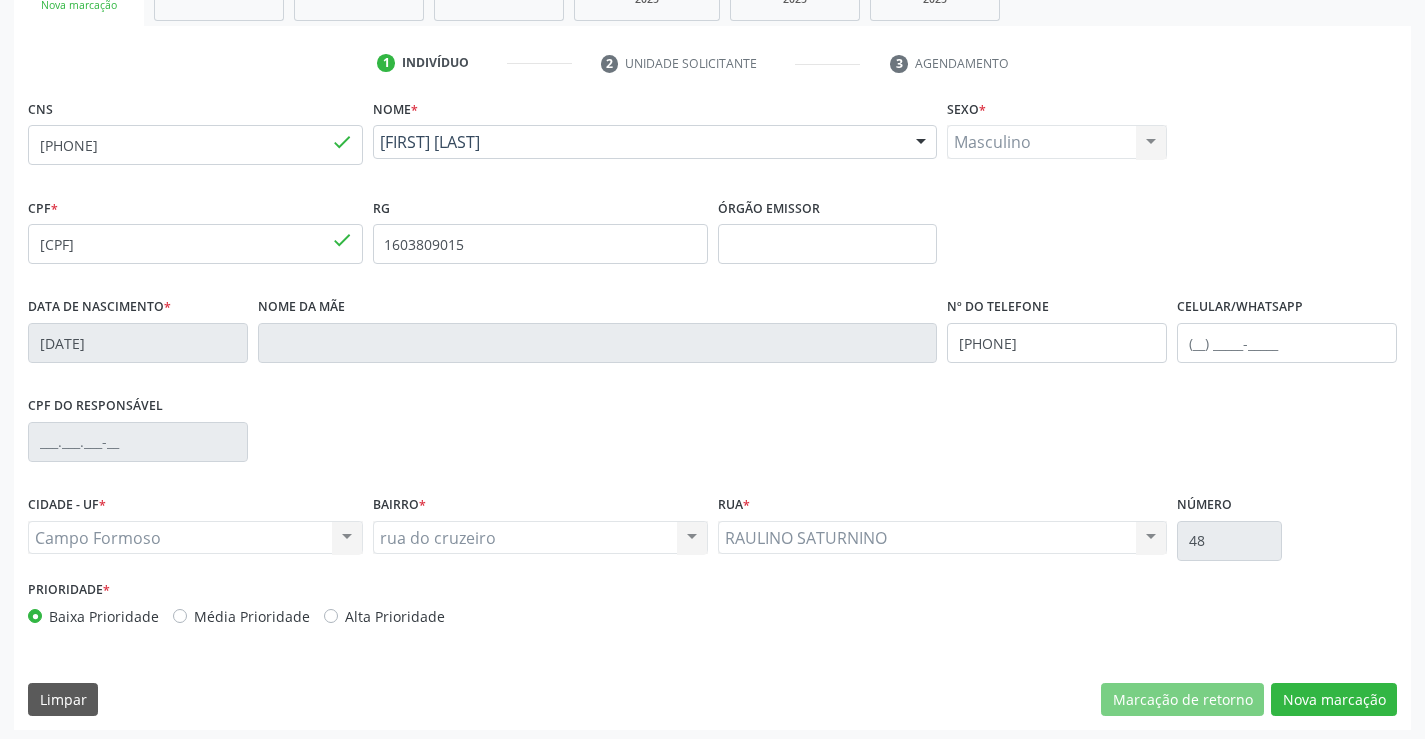 scroll, scrollTop: 345, scrollLeft: 0, axis: vertical 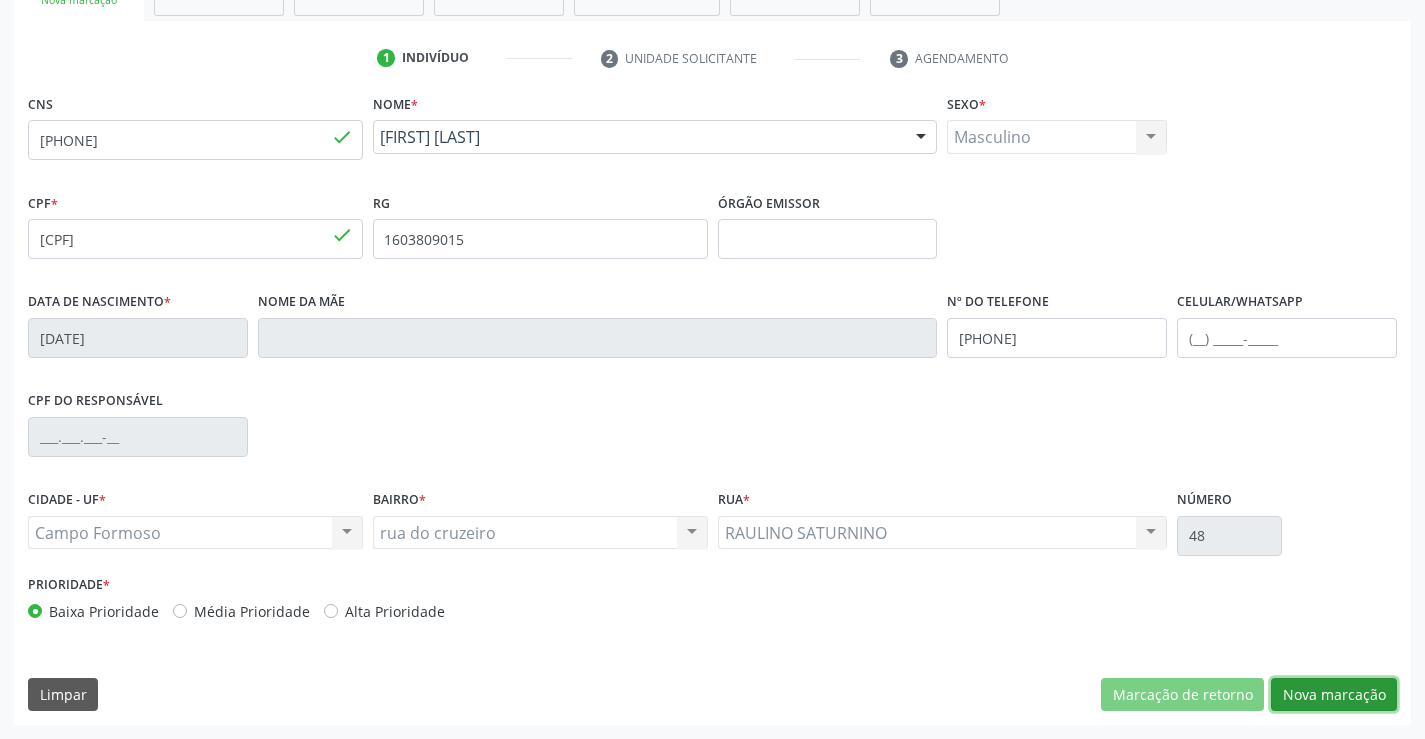 click on "Nova marcação" at bounding box center [1334, 695] 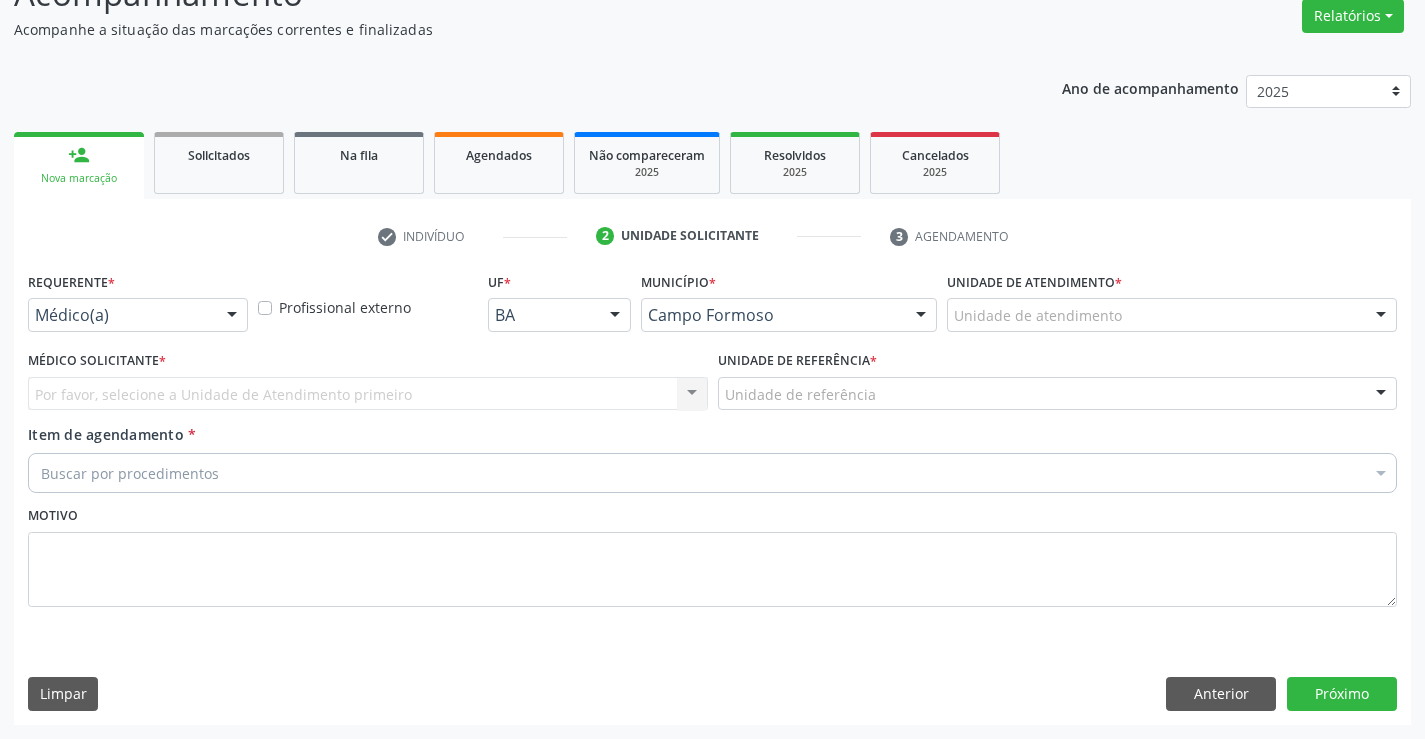 scroll, scrollTop: 167, scrollLeft: 0, axis: vertical 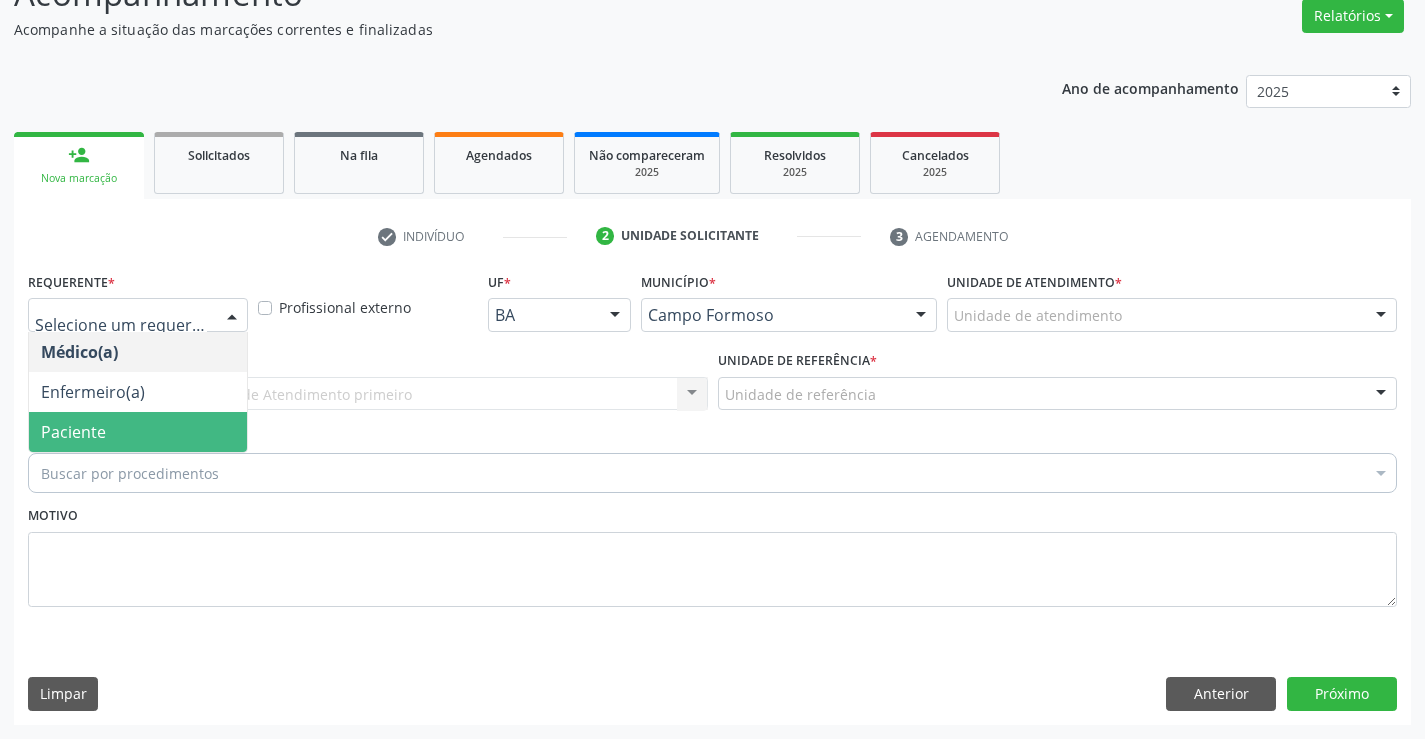 click on "Paciente" at bounding box center [138, 432] 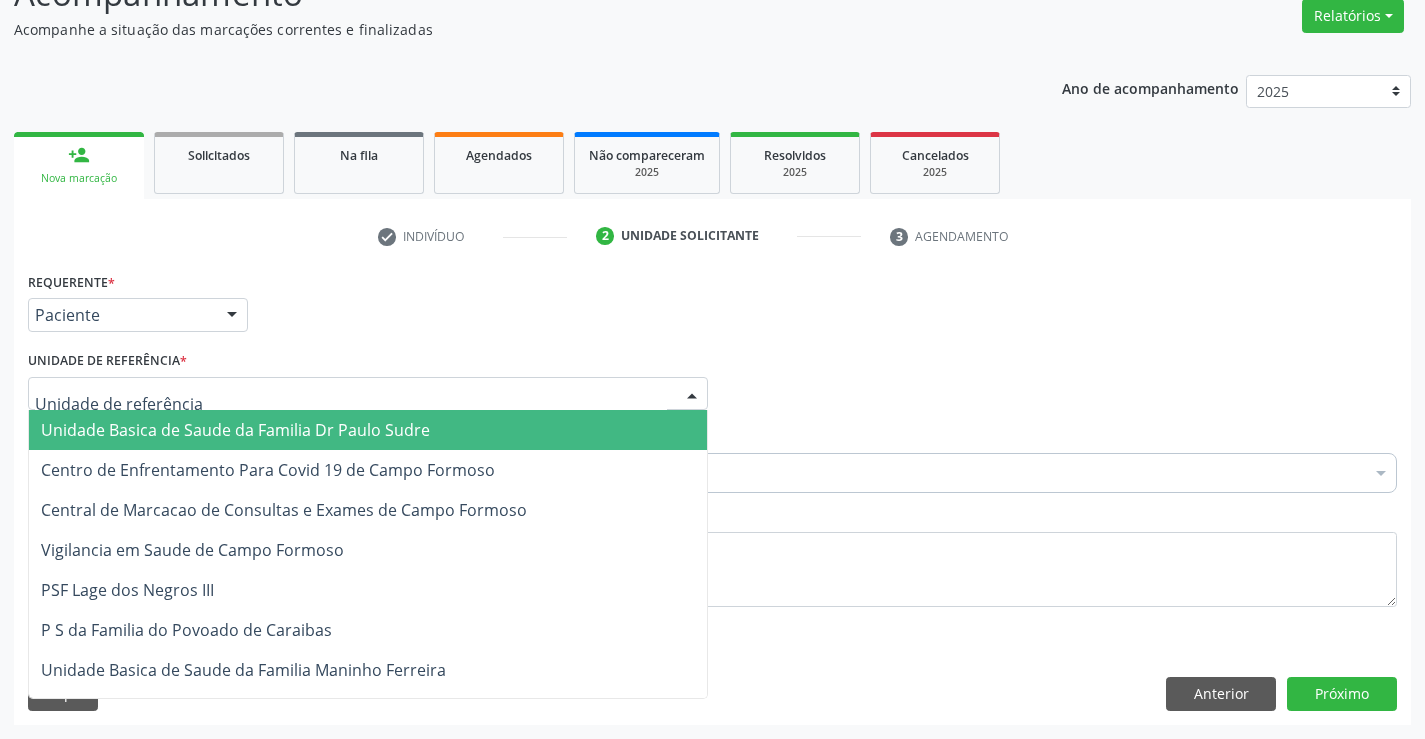 click on "Unidade Basica de Saude da Familia Dr Paulo Sudre" at bounding box center [368, 430] 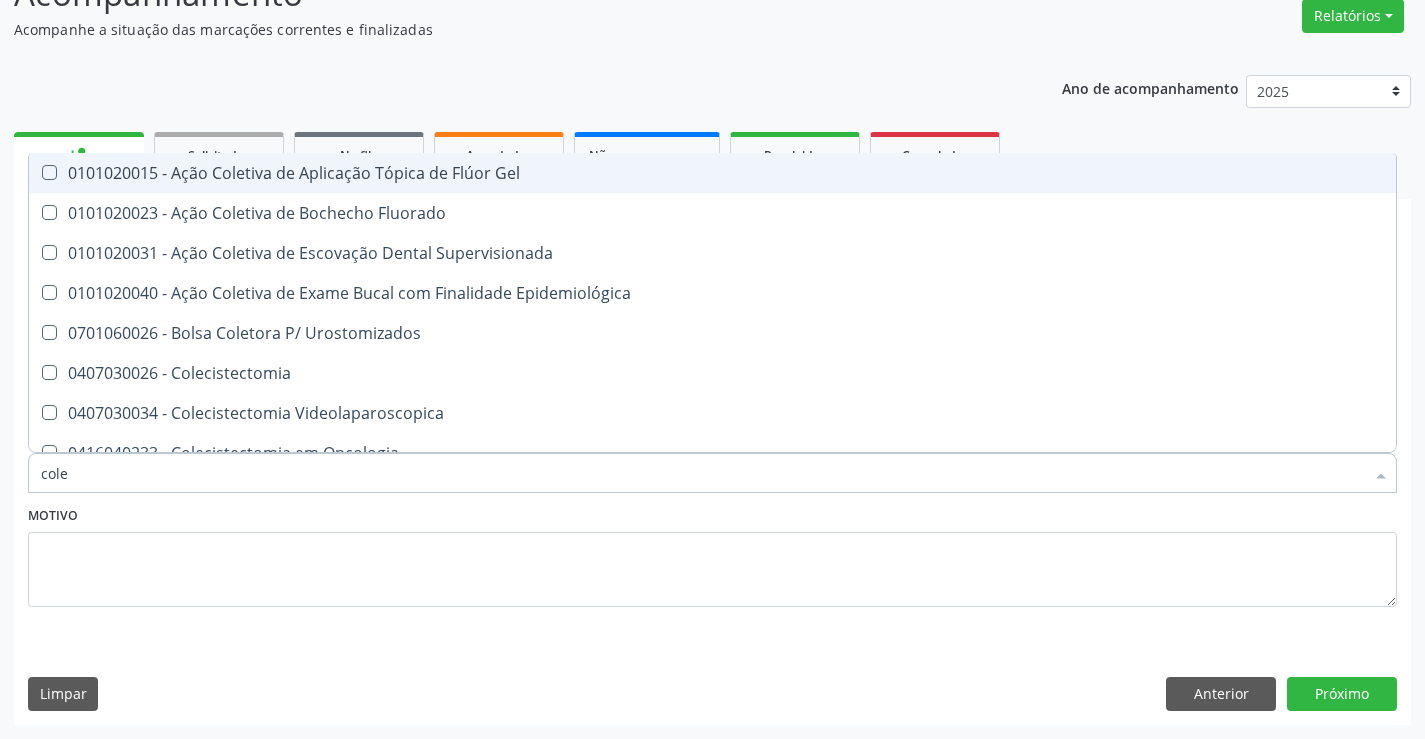 type on "coles" 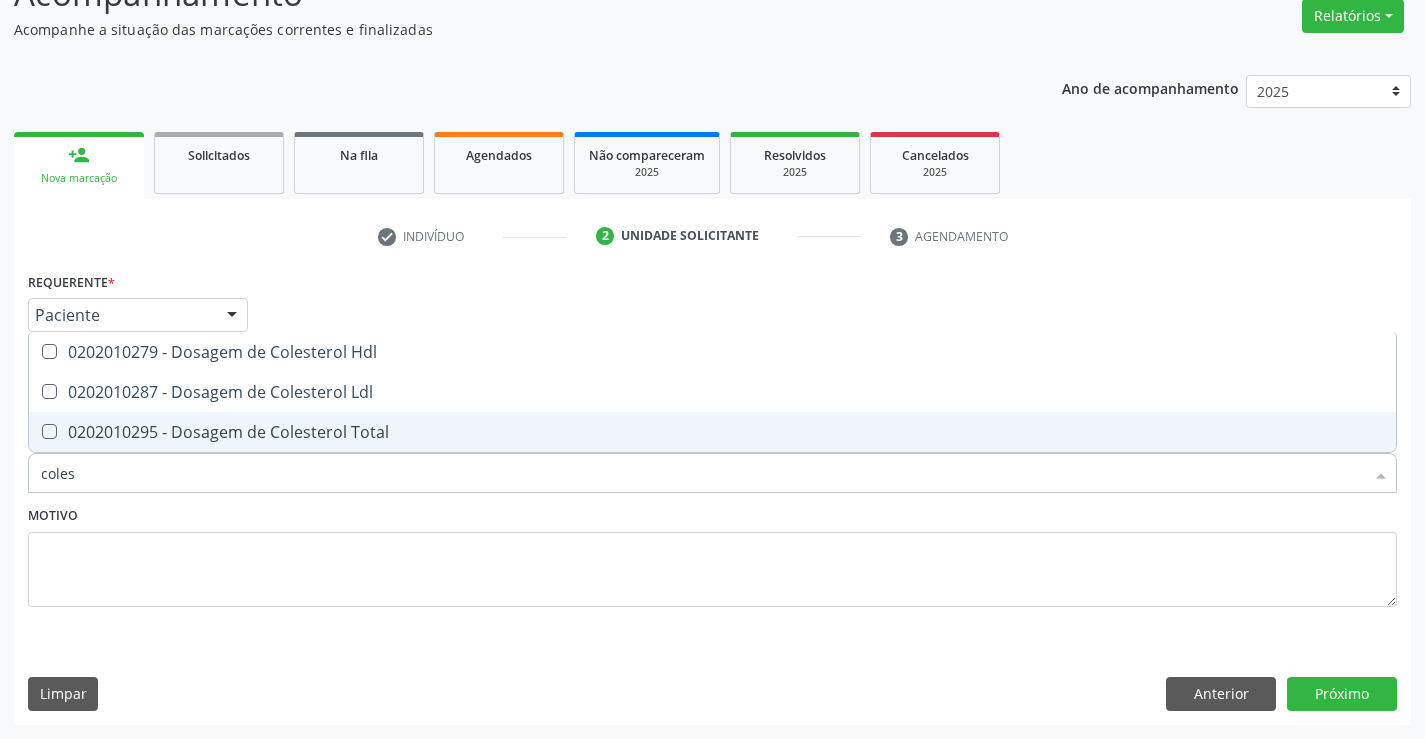 click on "0202010295 - Dosagem de Colesterol Total" at bounding box center (712, 432) 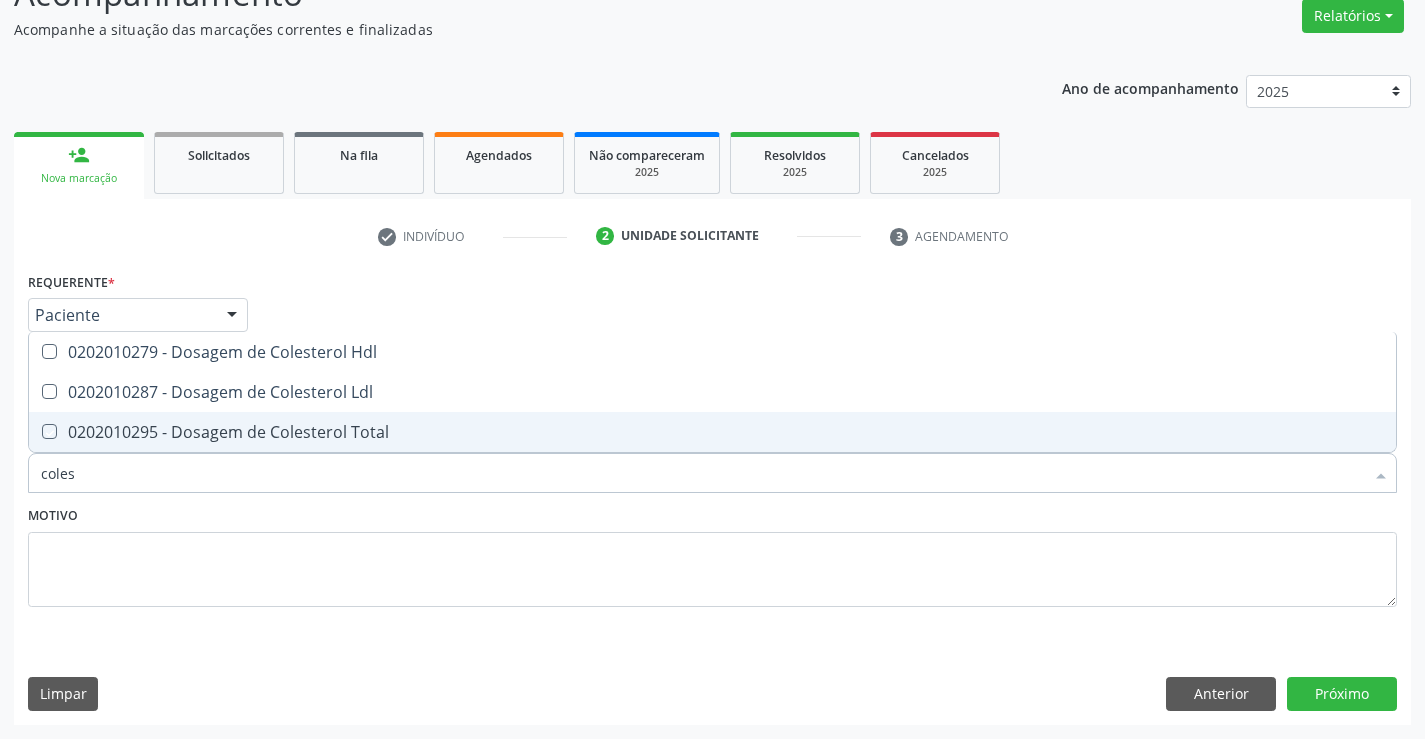 checkbox on "true" 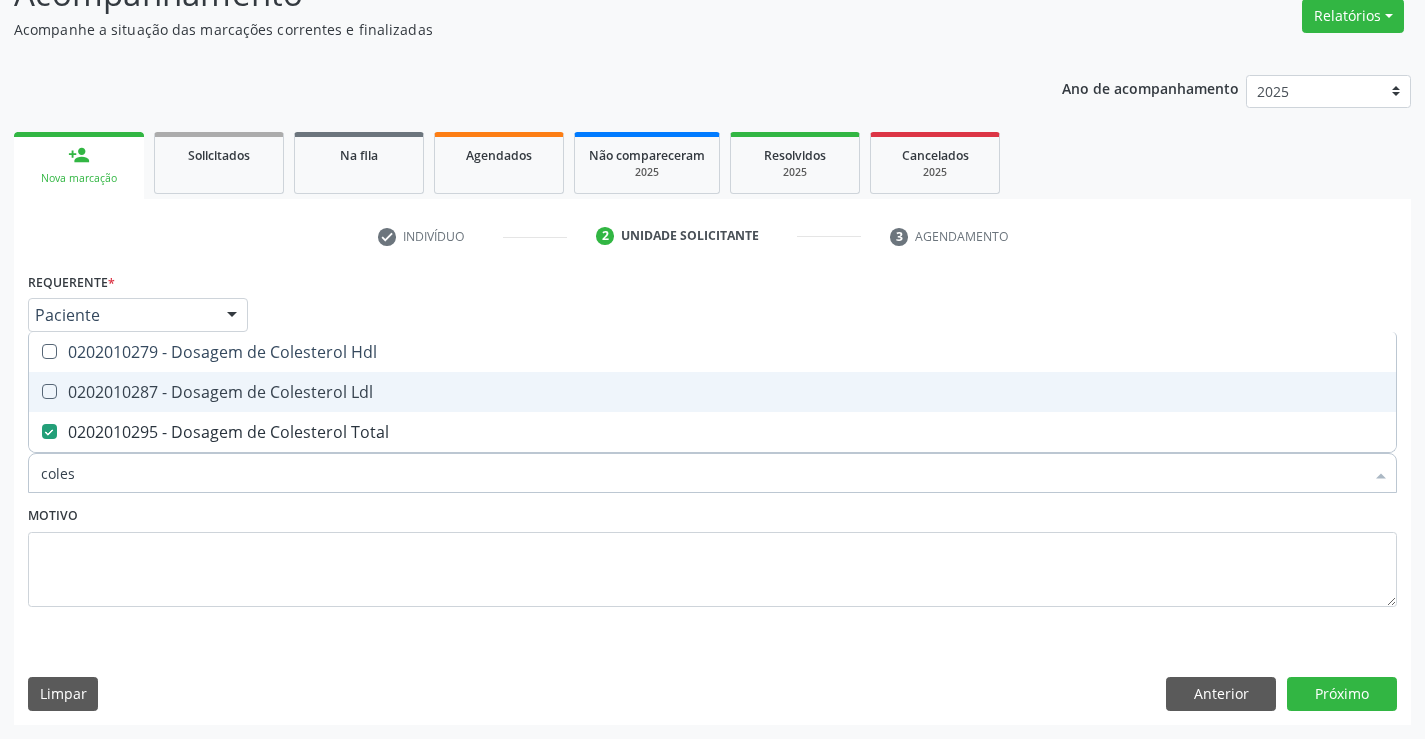 click on "0202010287 - Dosagem de Colesterol Ldl" at bounding box center [712, 392] 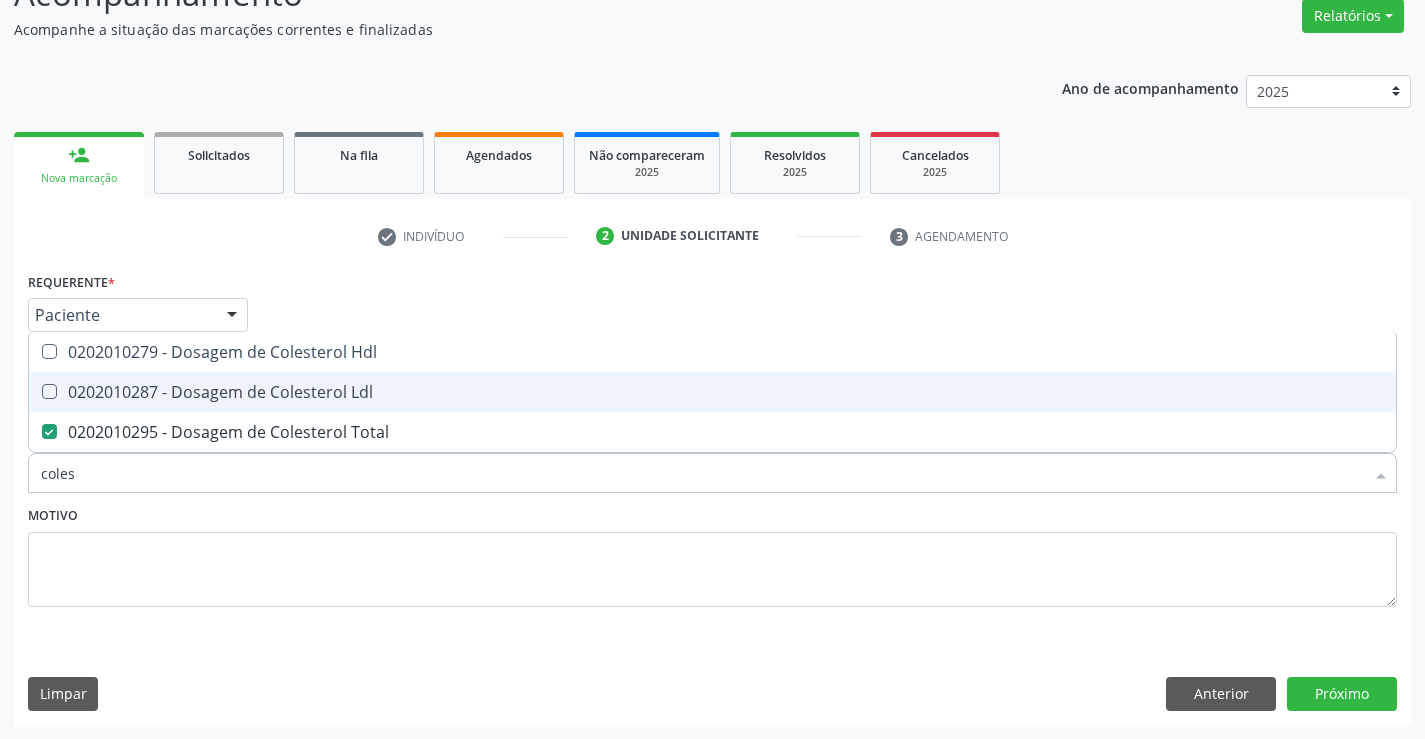 checkbox on "true" 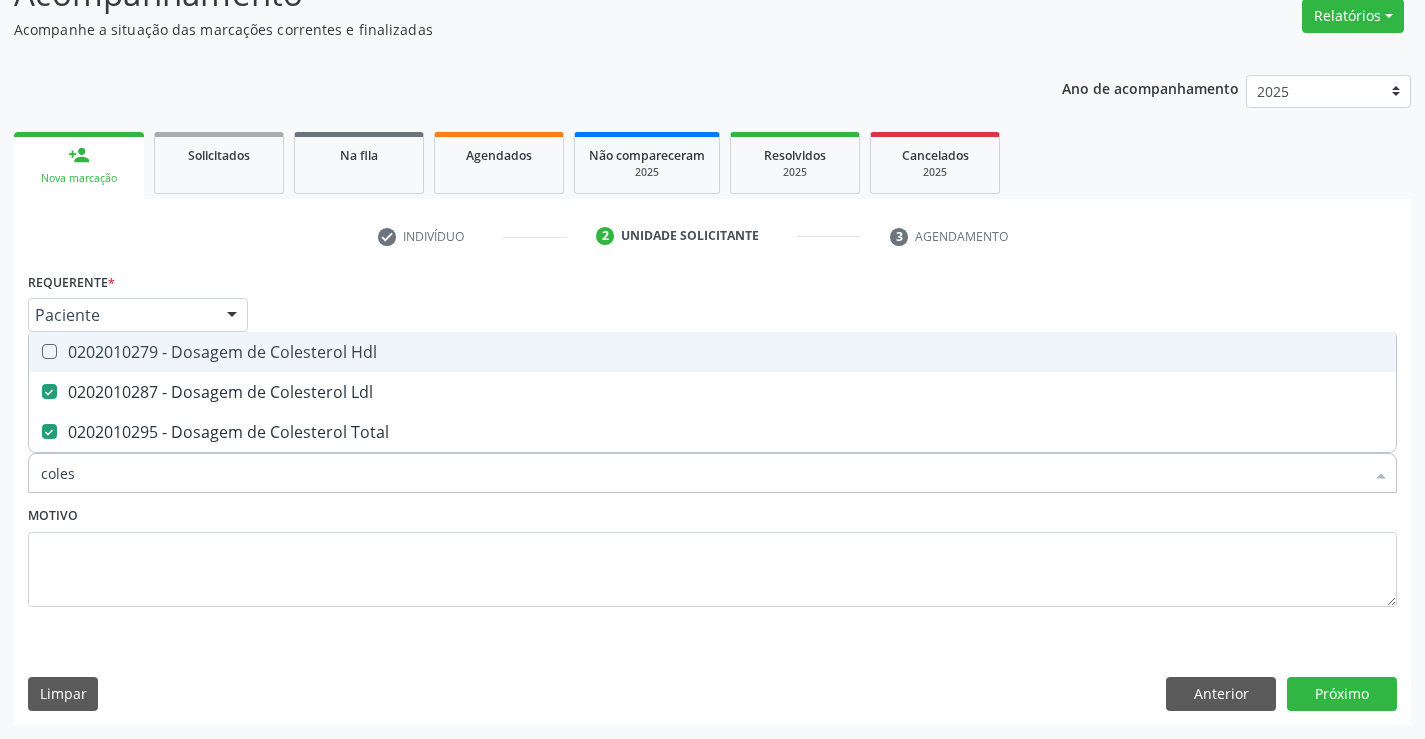 click on "0202010279 - Dosagem de Colesterol Hdl" at bounding box center (712, 352) 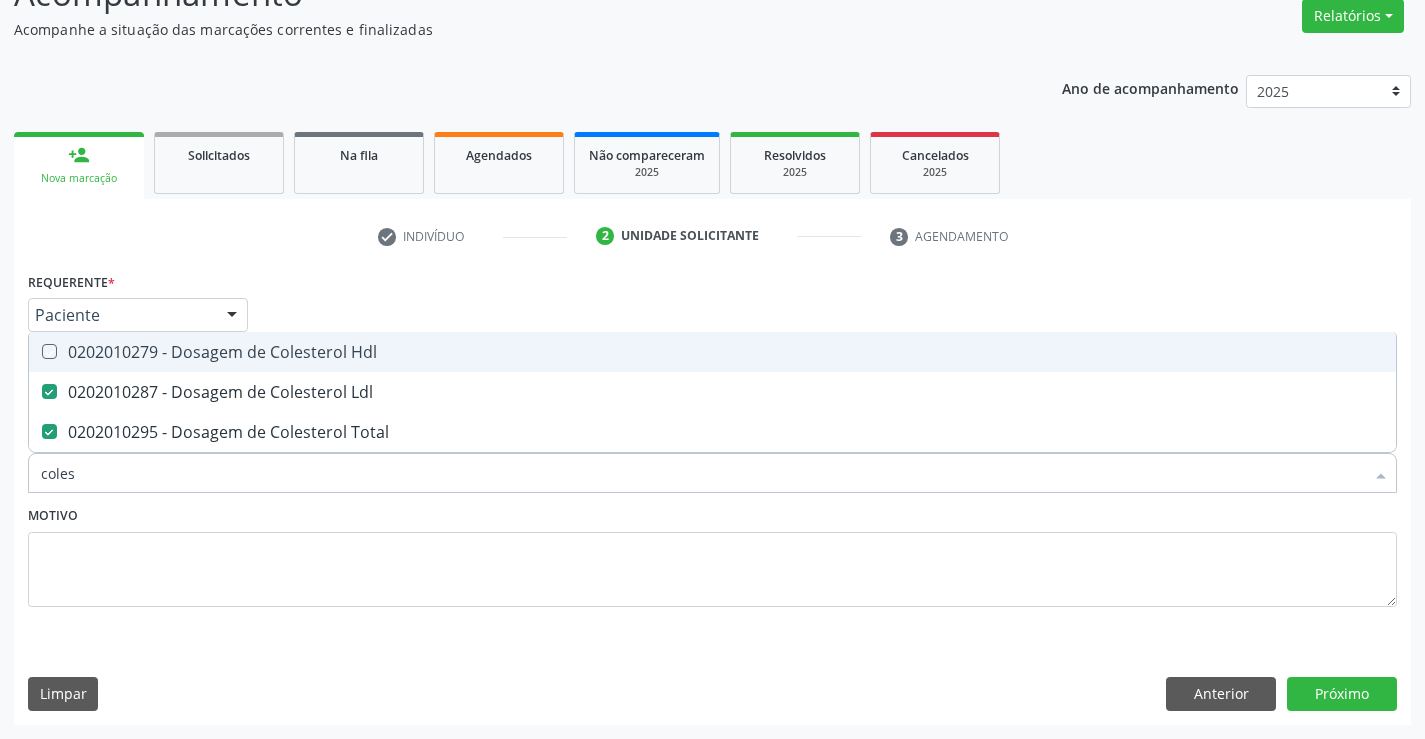 checkbox on "true" 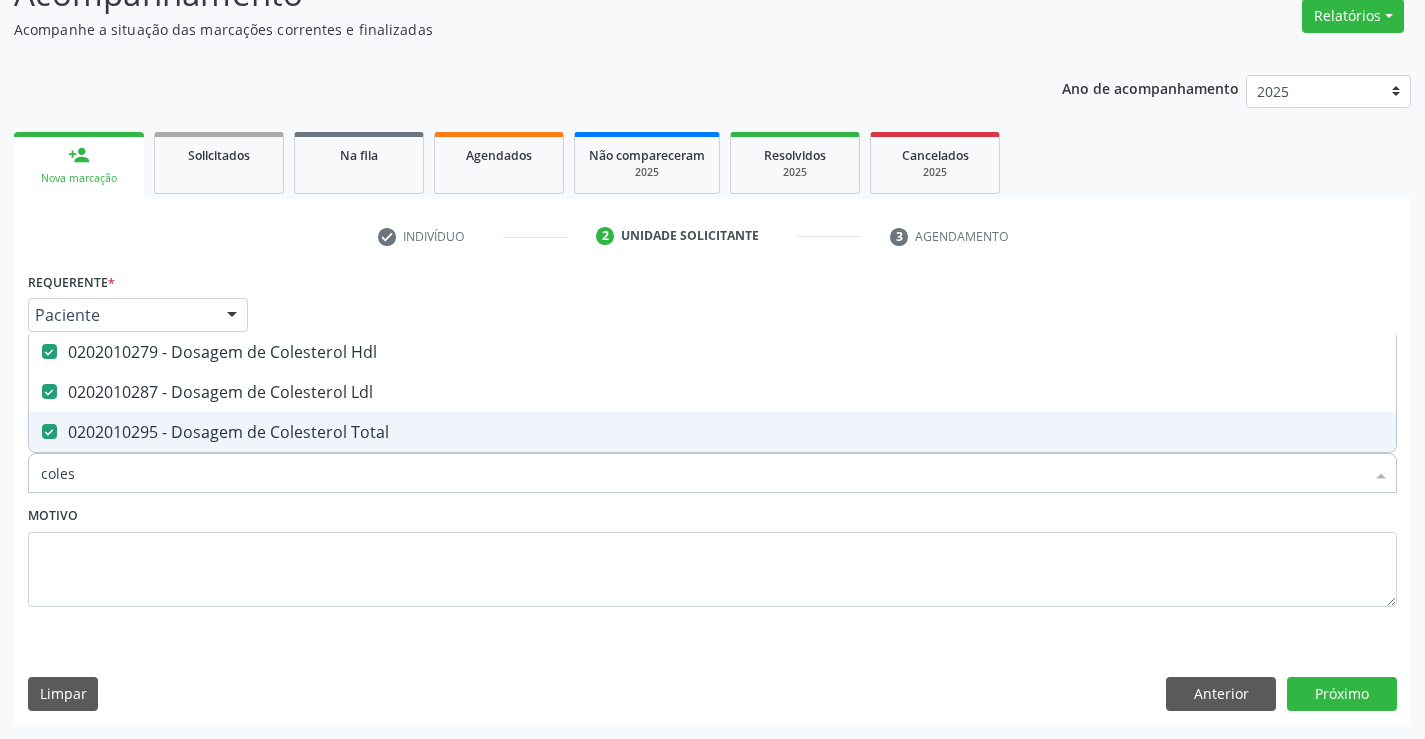 type on "coles" 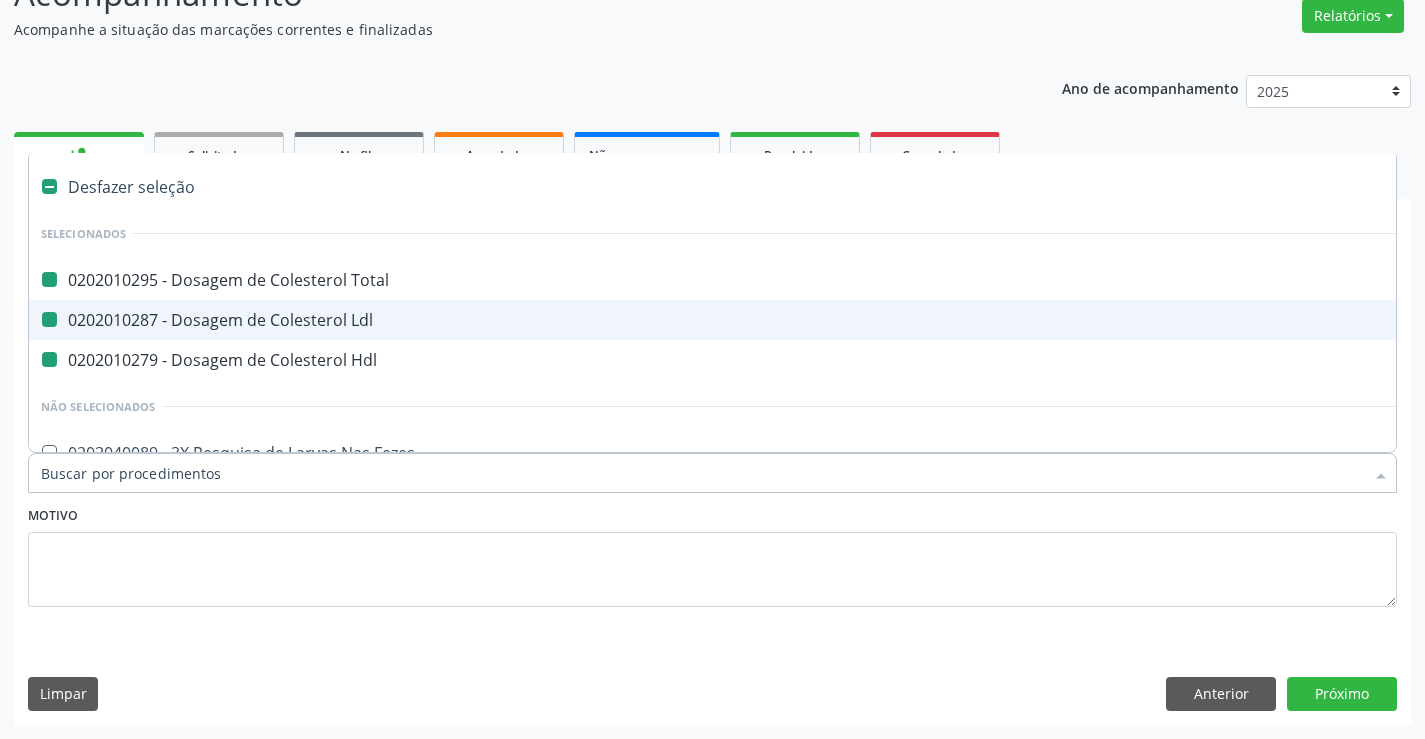 type on "u" 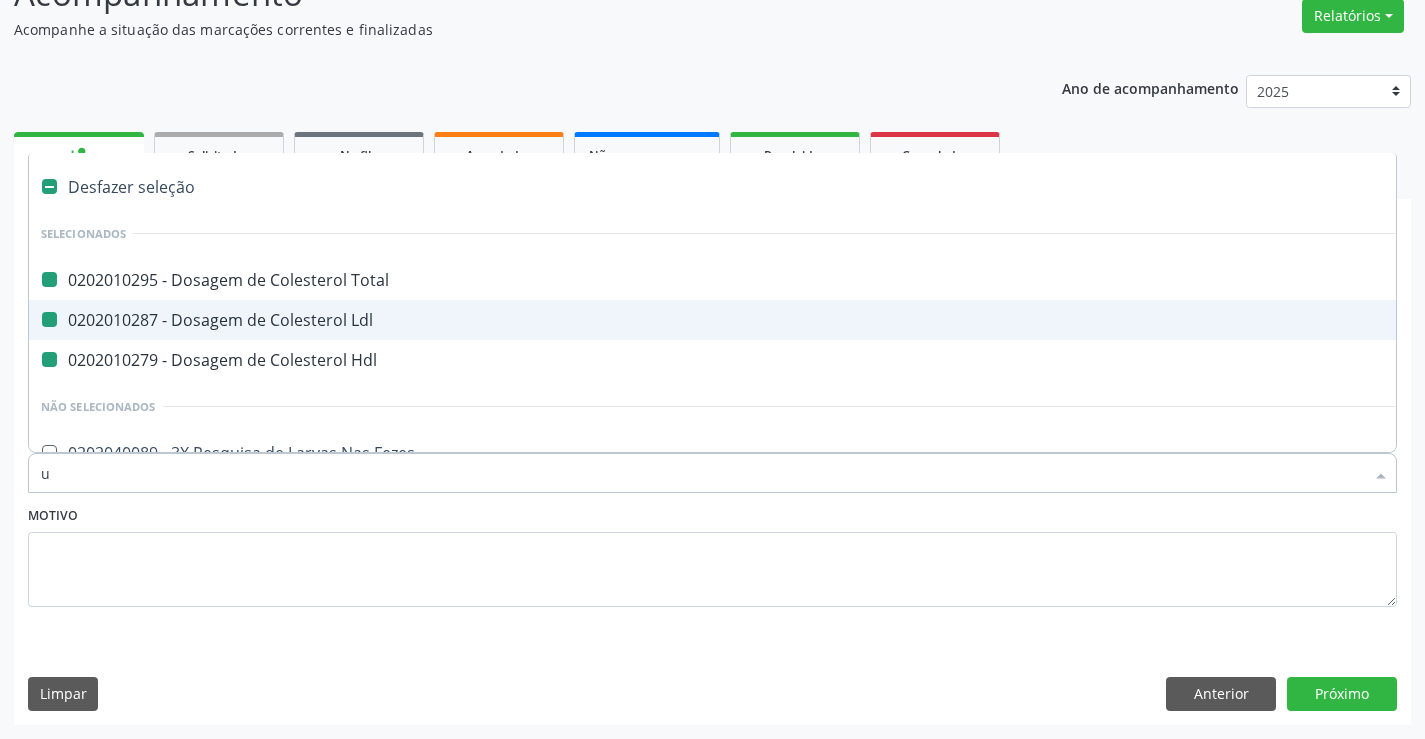 checkbox on "false" 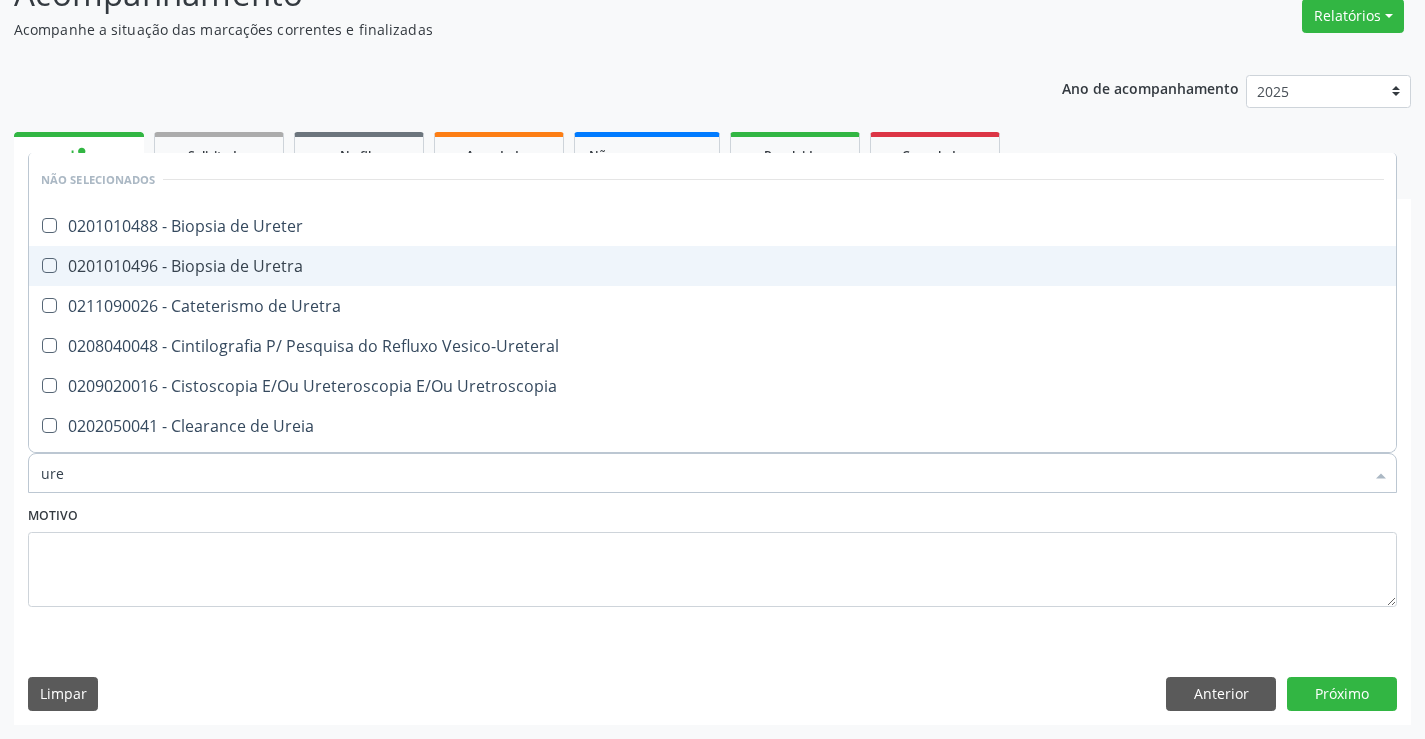 type on "urei" 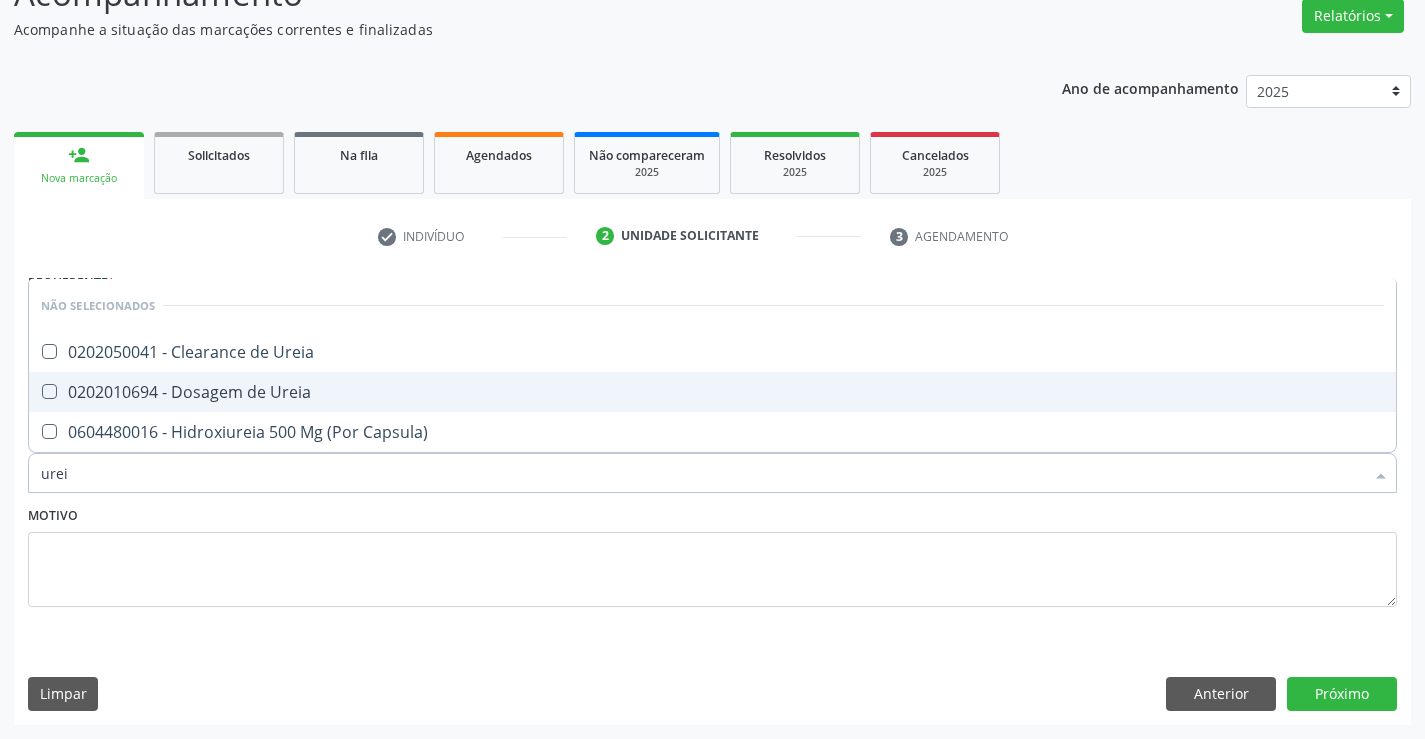 click on "0202010694 - Dosagem de Ureia" at bounding box center (712, 392) 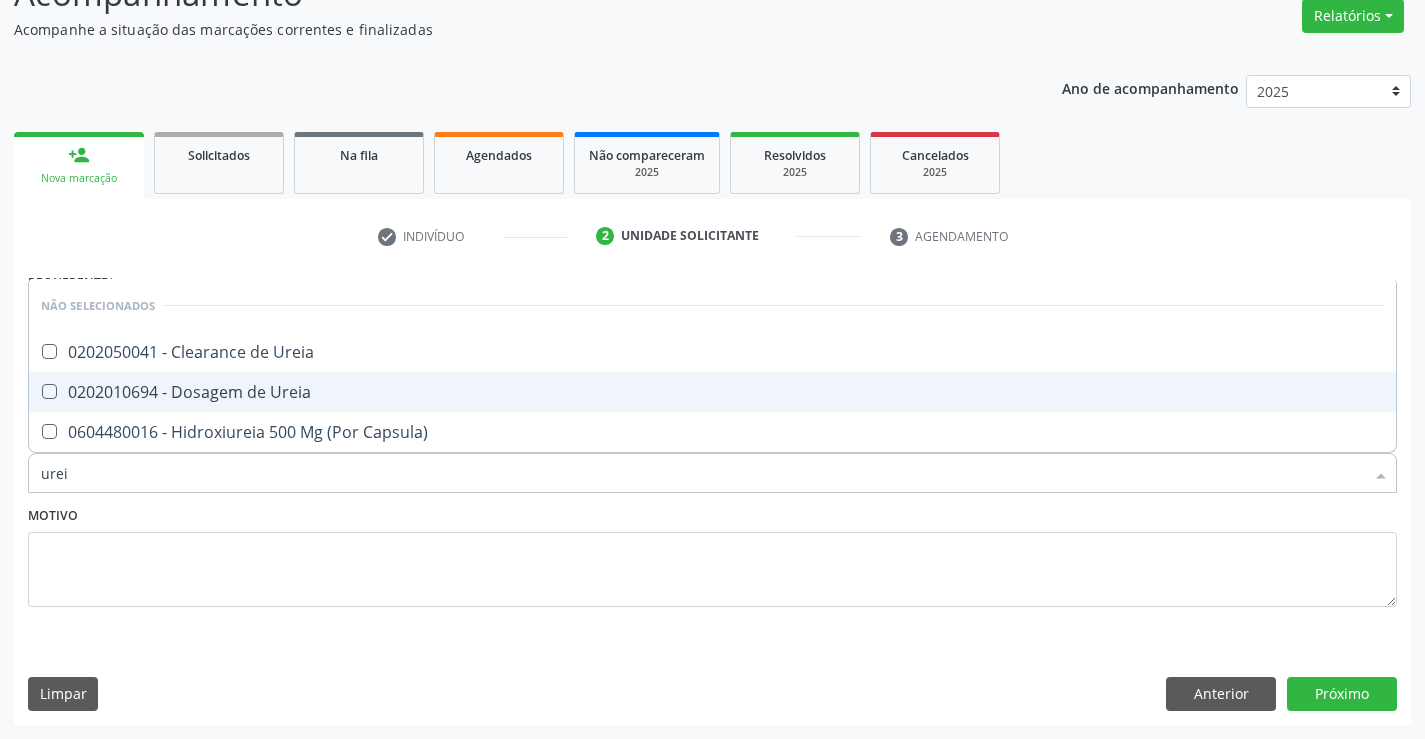 checkbox on "true" 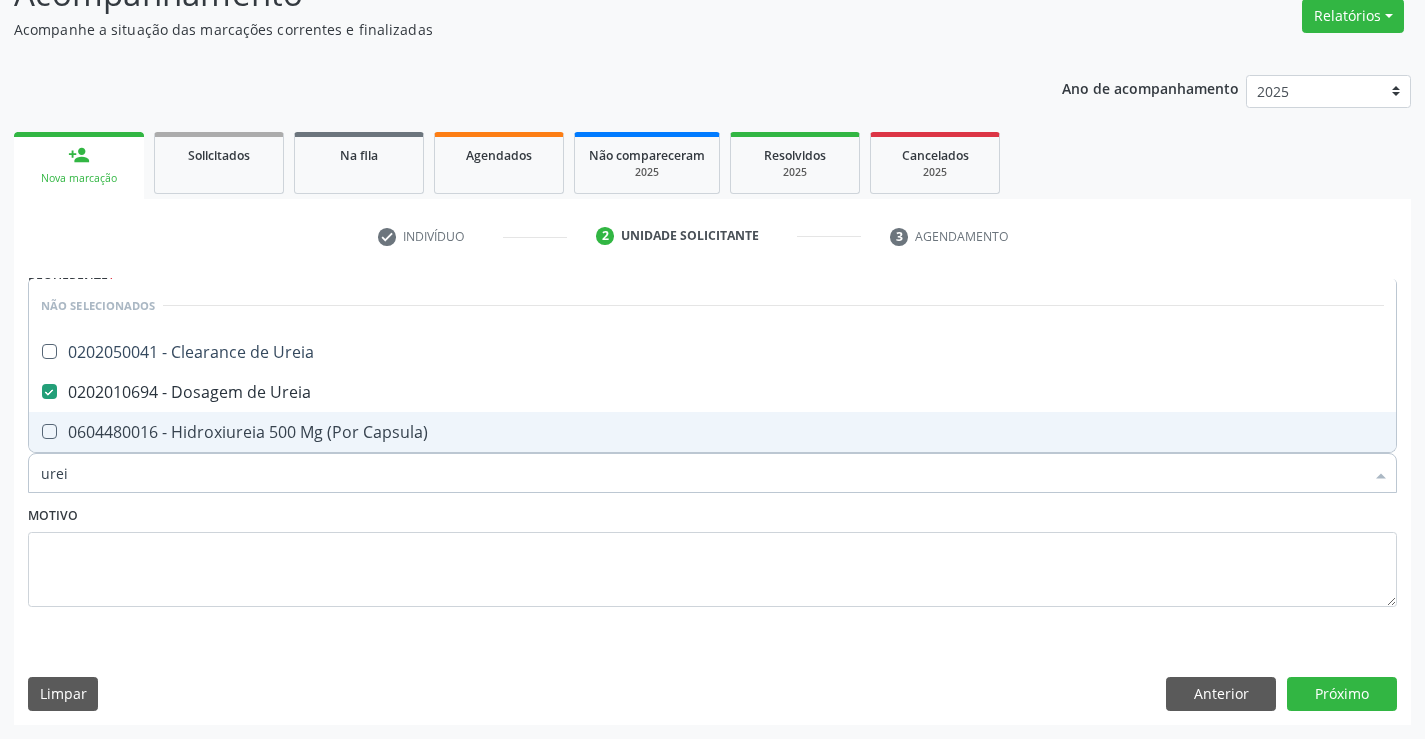 type on "urei" 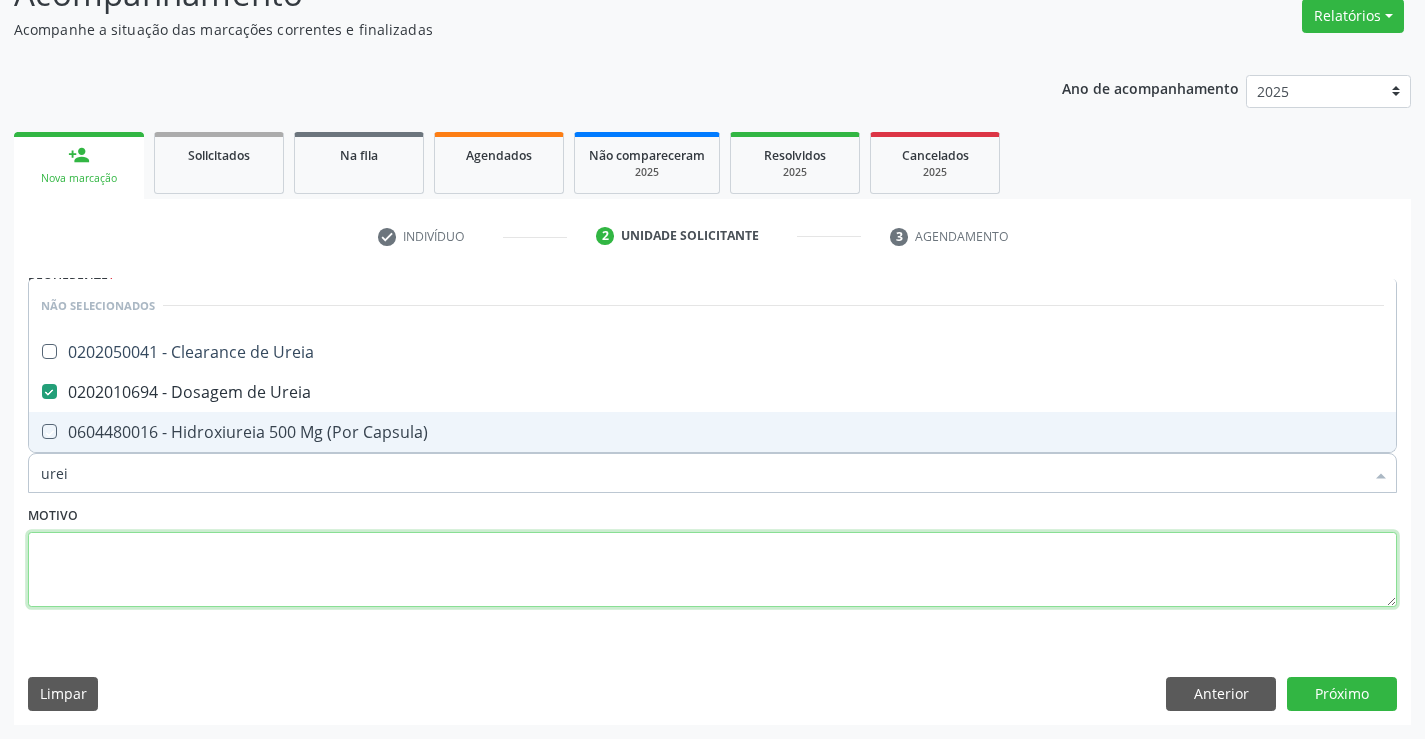 click at bounding box center (712, 570) 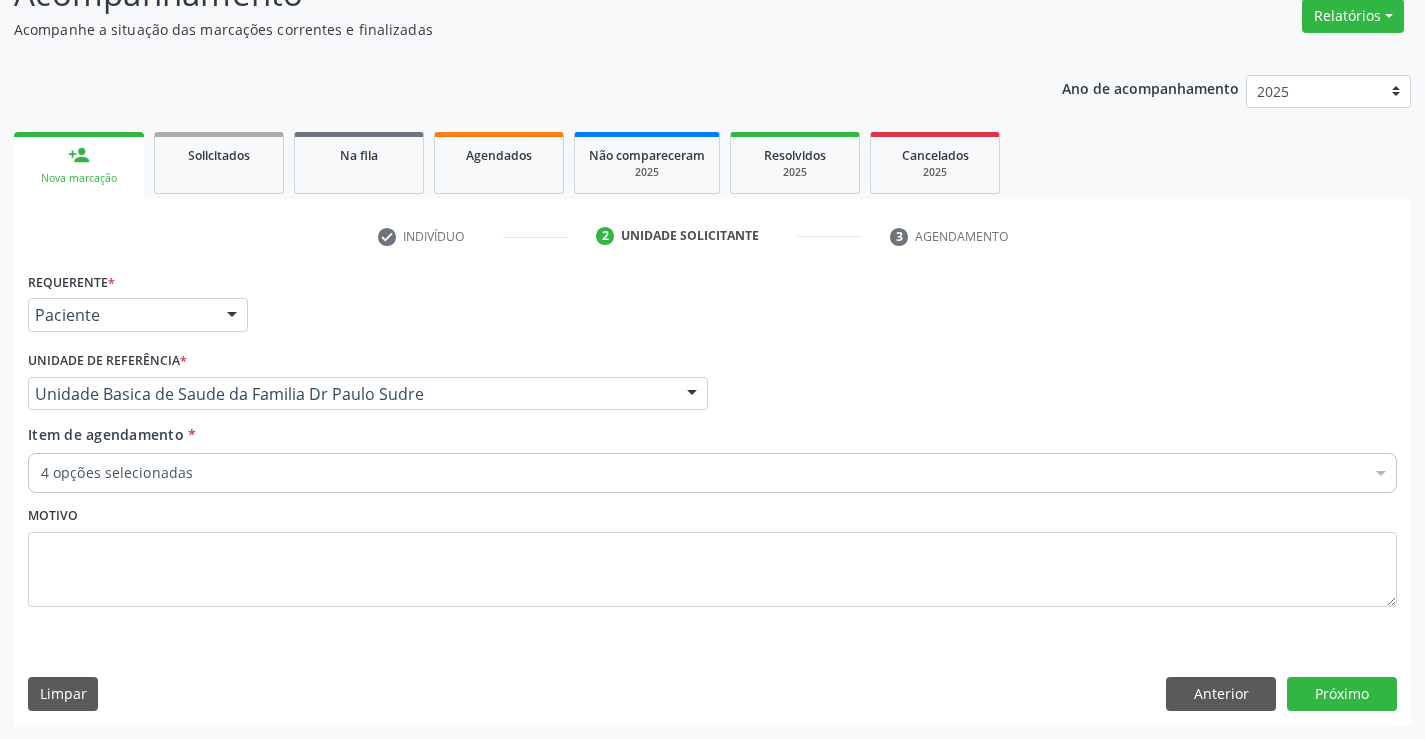 click on "4 opções selecionadas" at bounding box center (712, 473) 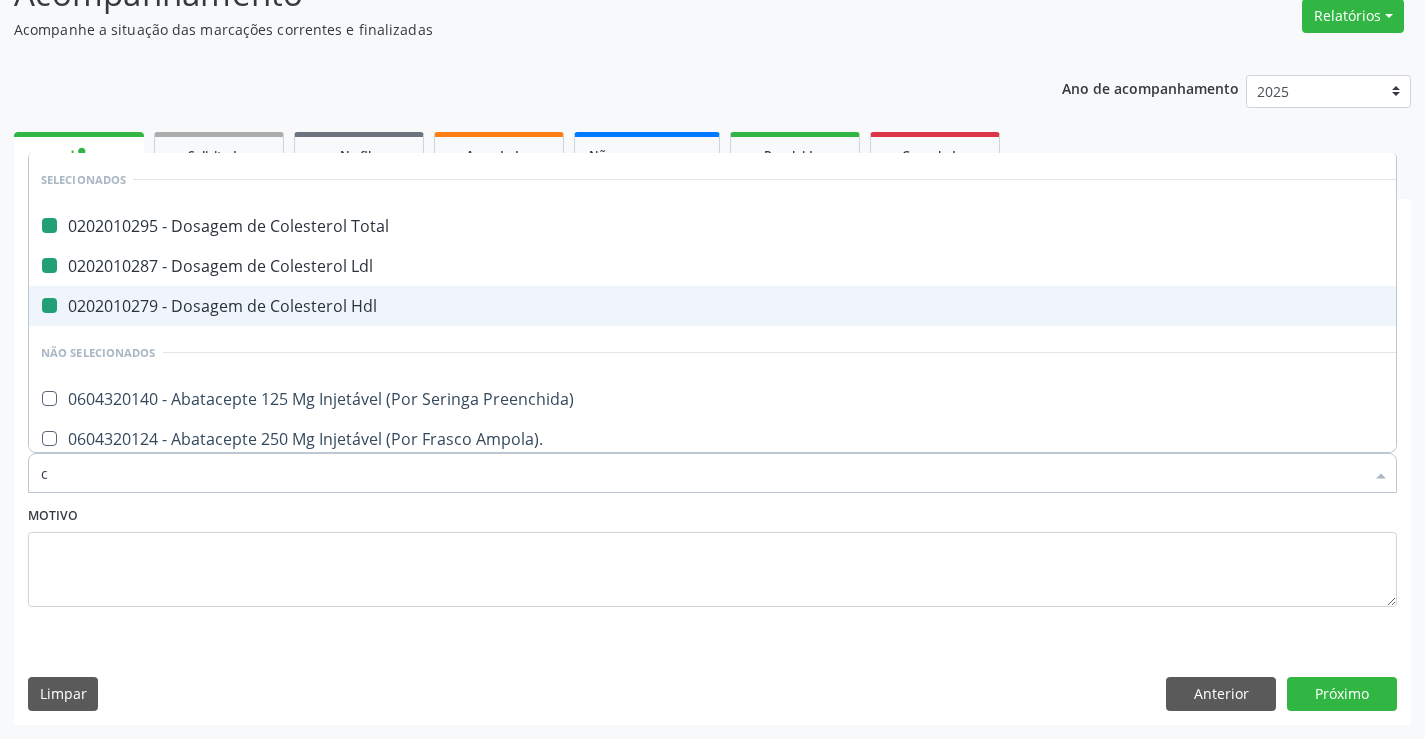 type on "cr" 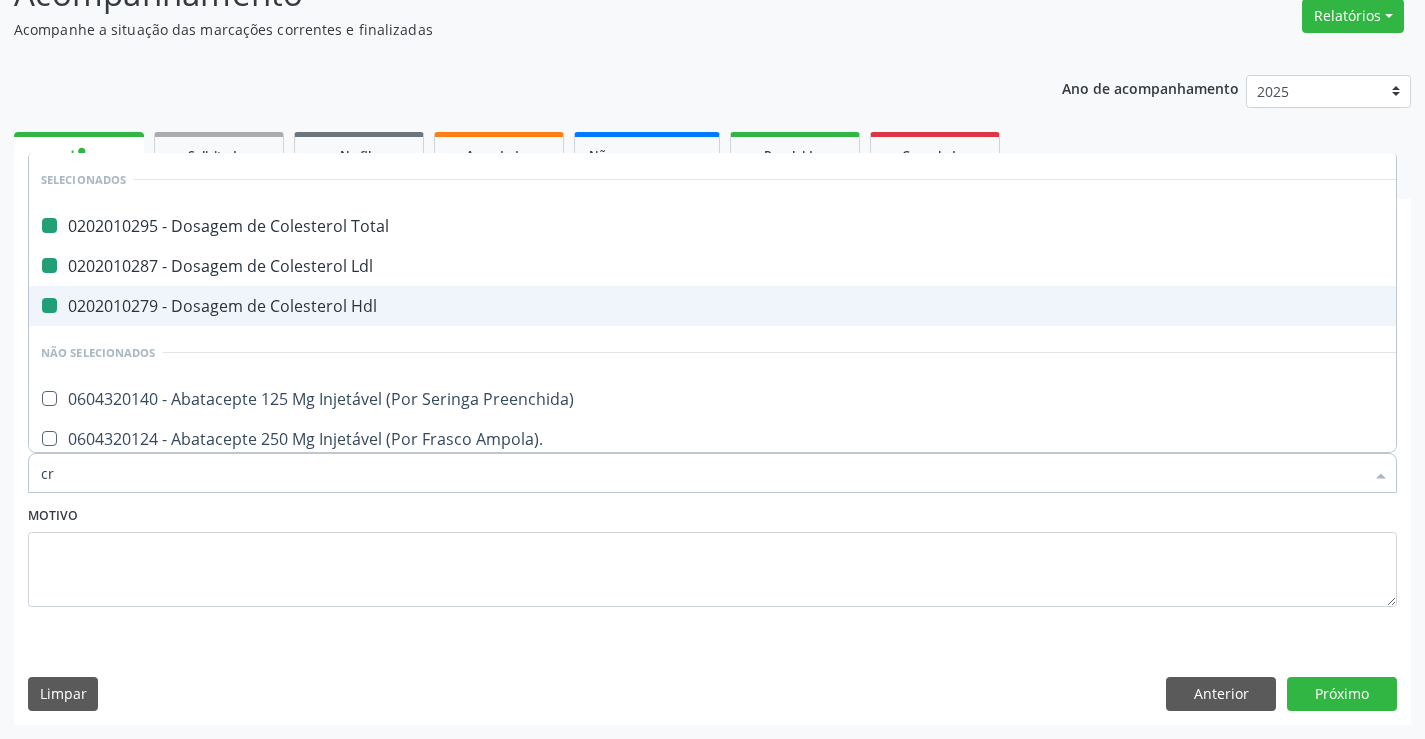 checkbox on "false" 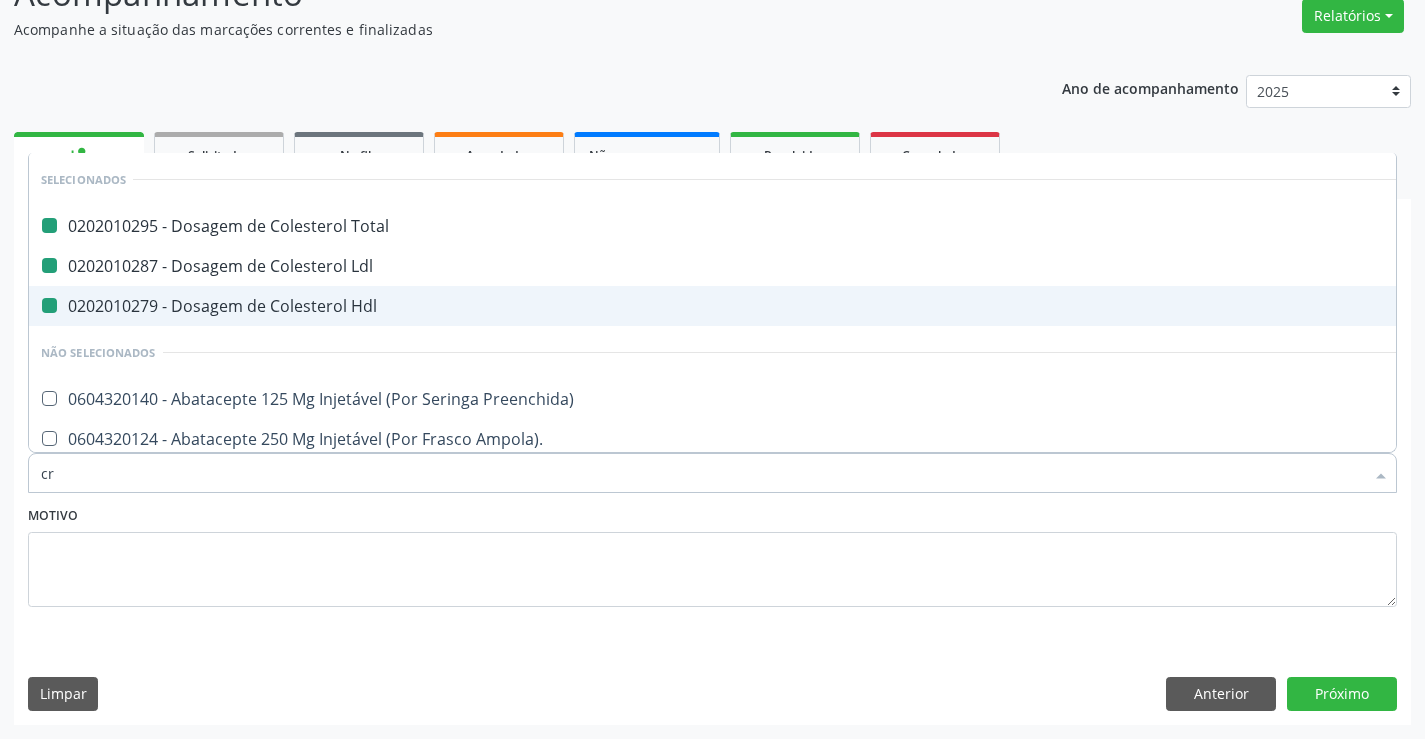 checkbox on "false" 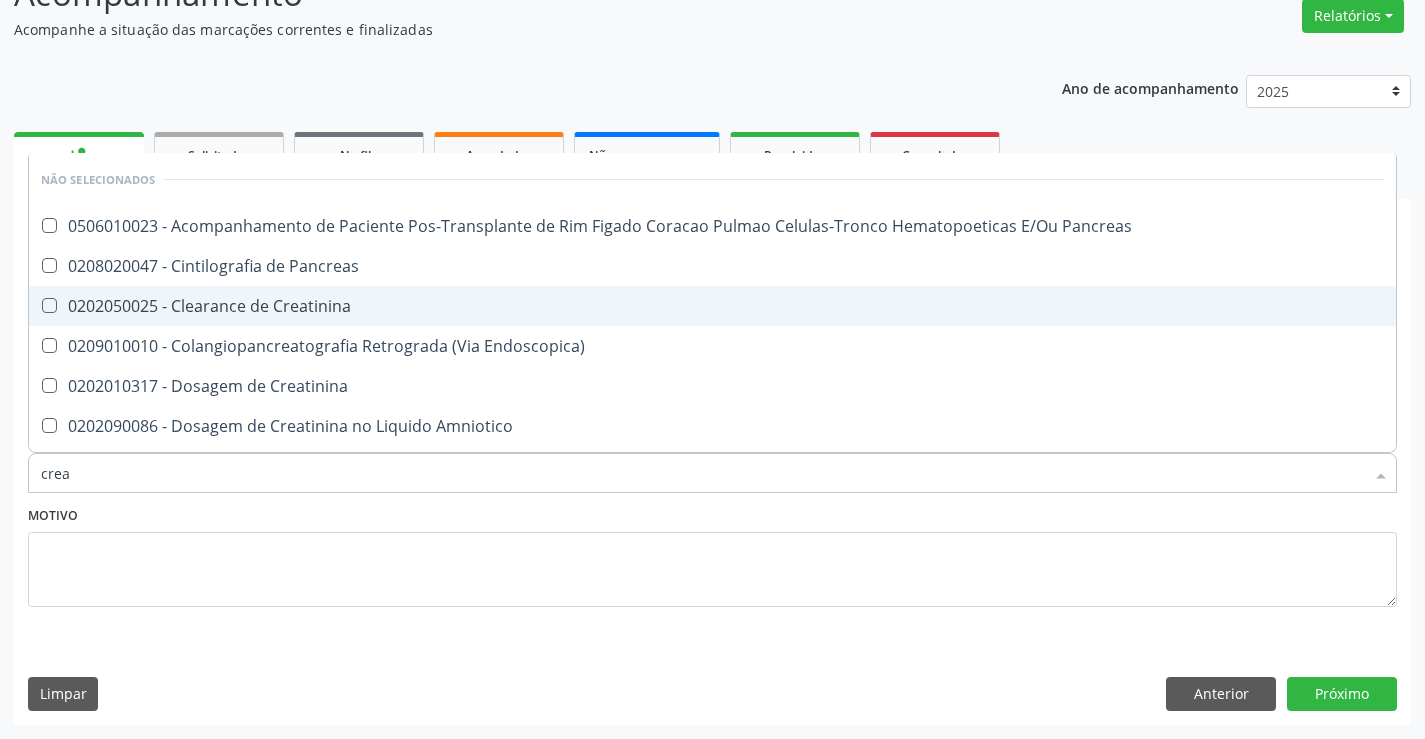 type on "creat" 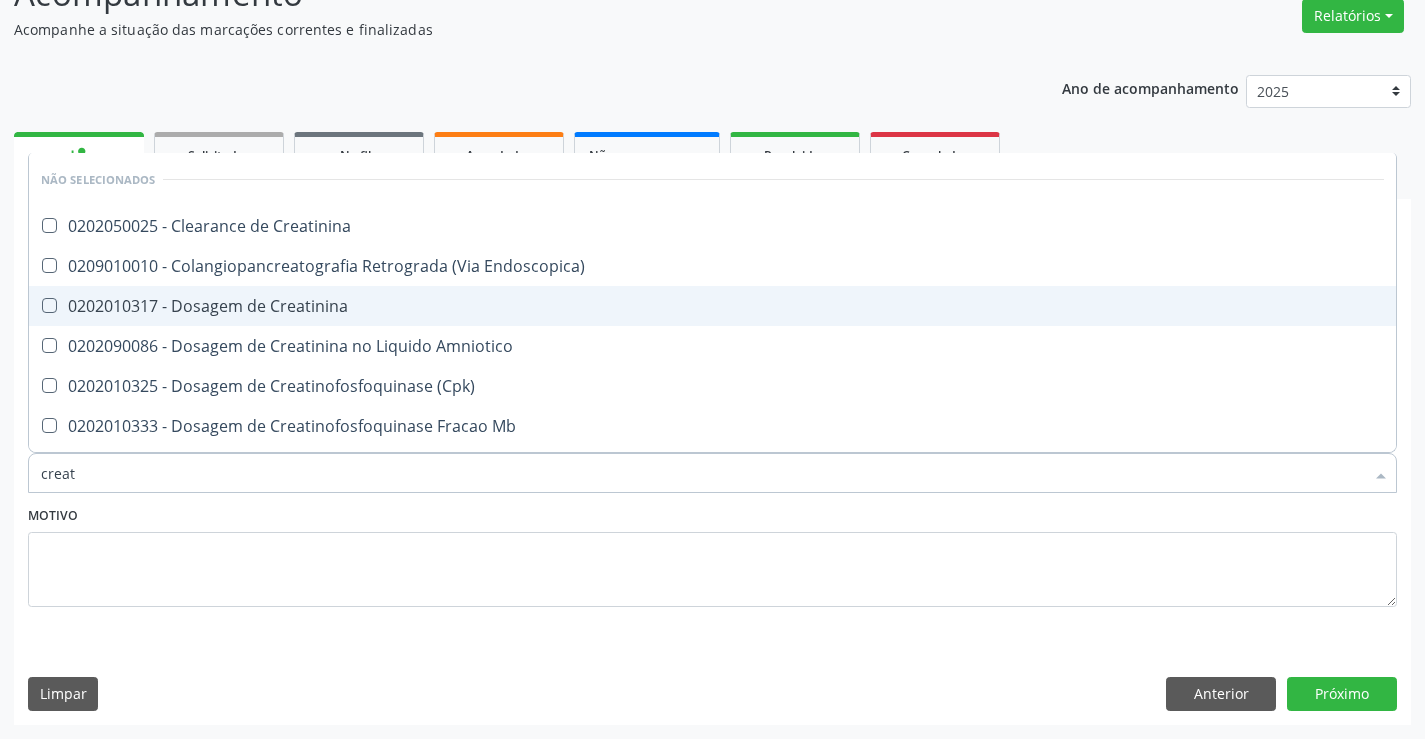 click on "0202010317 - Dosagem de Creatinina" at bounding box center (712, 306) 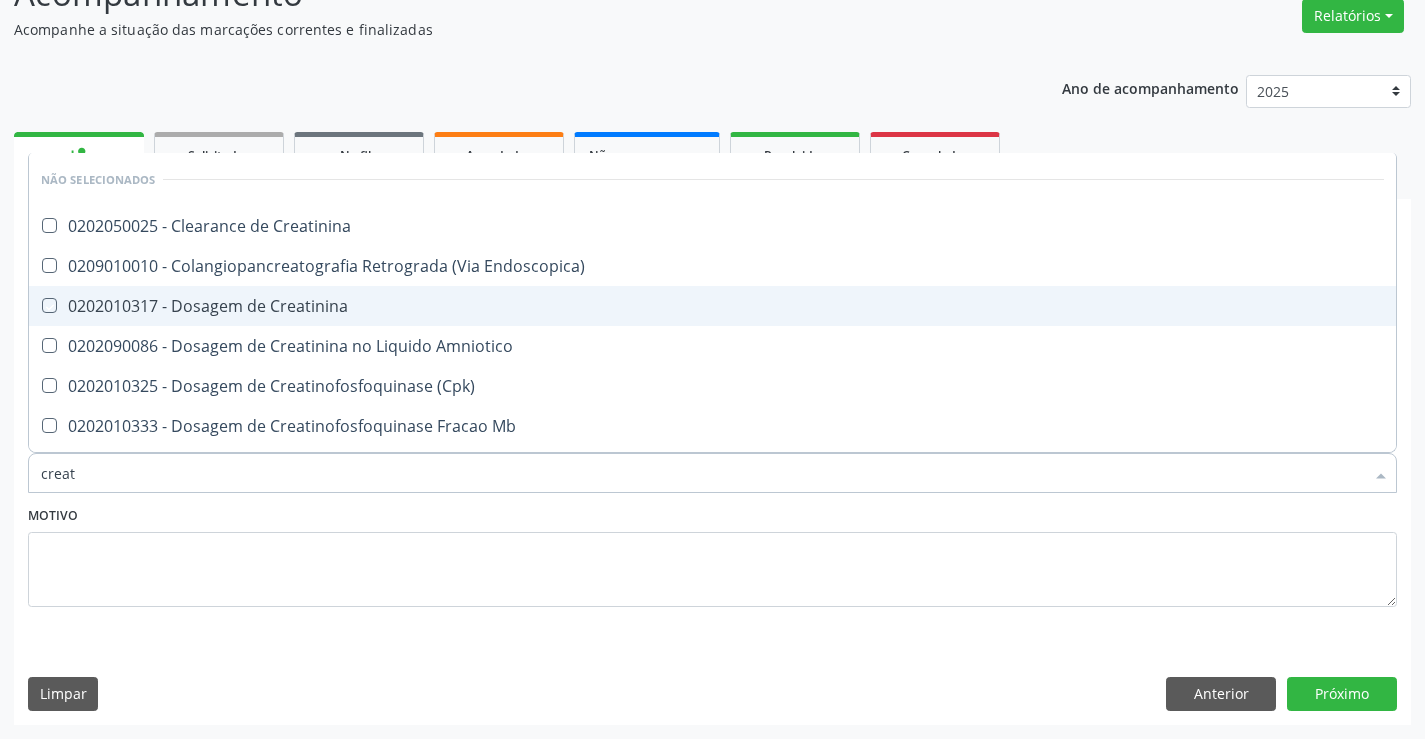 checkbox on "true" 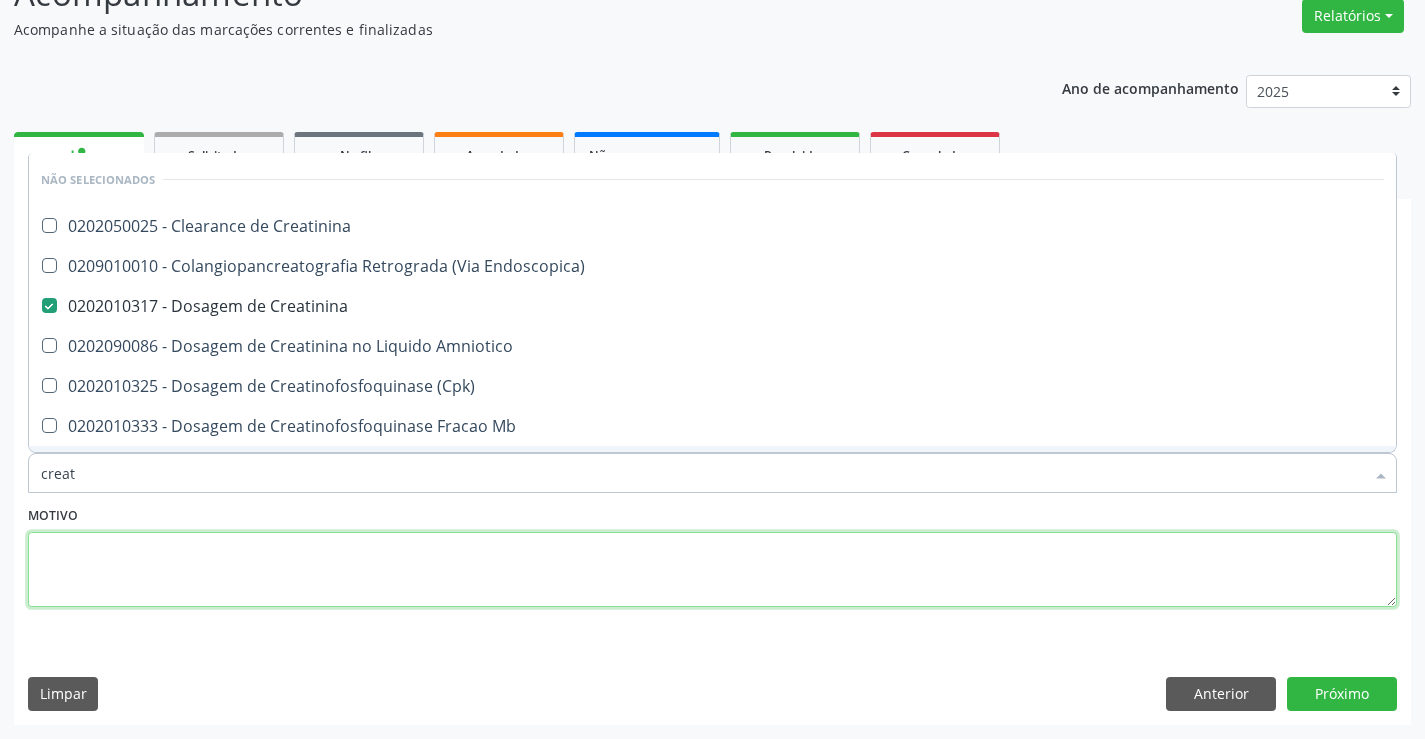 click at bounding box center [712, 570] 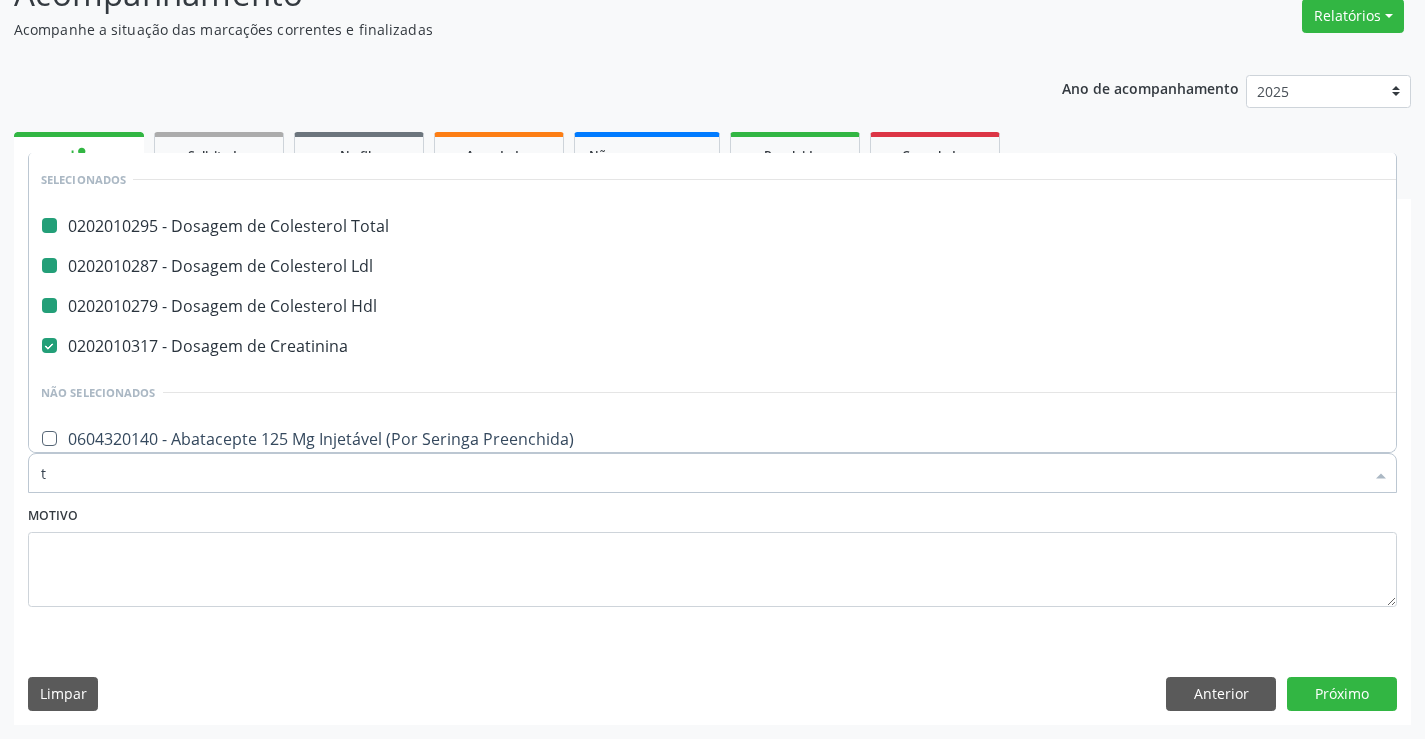 type on "tg" 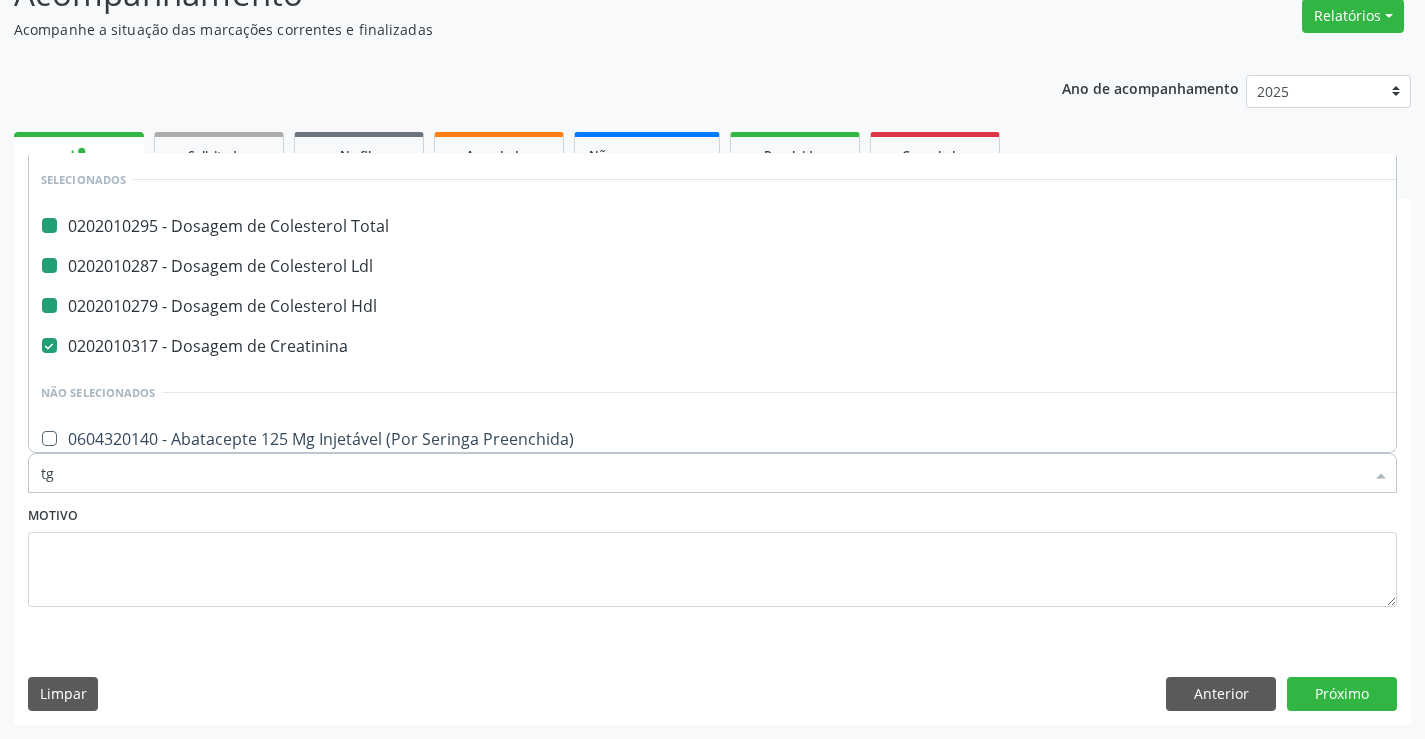 checkbox on "false" 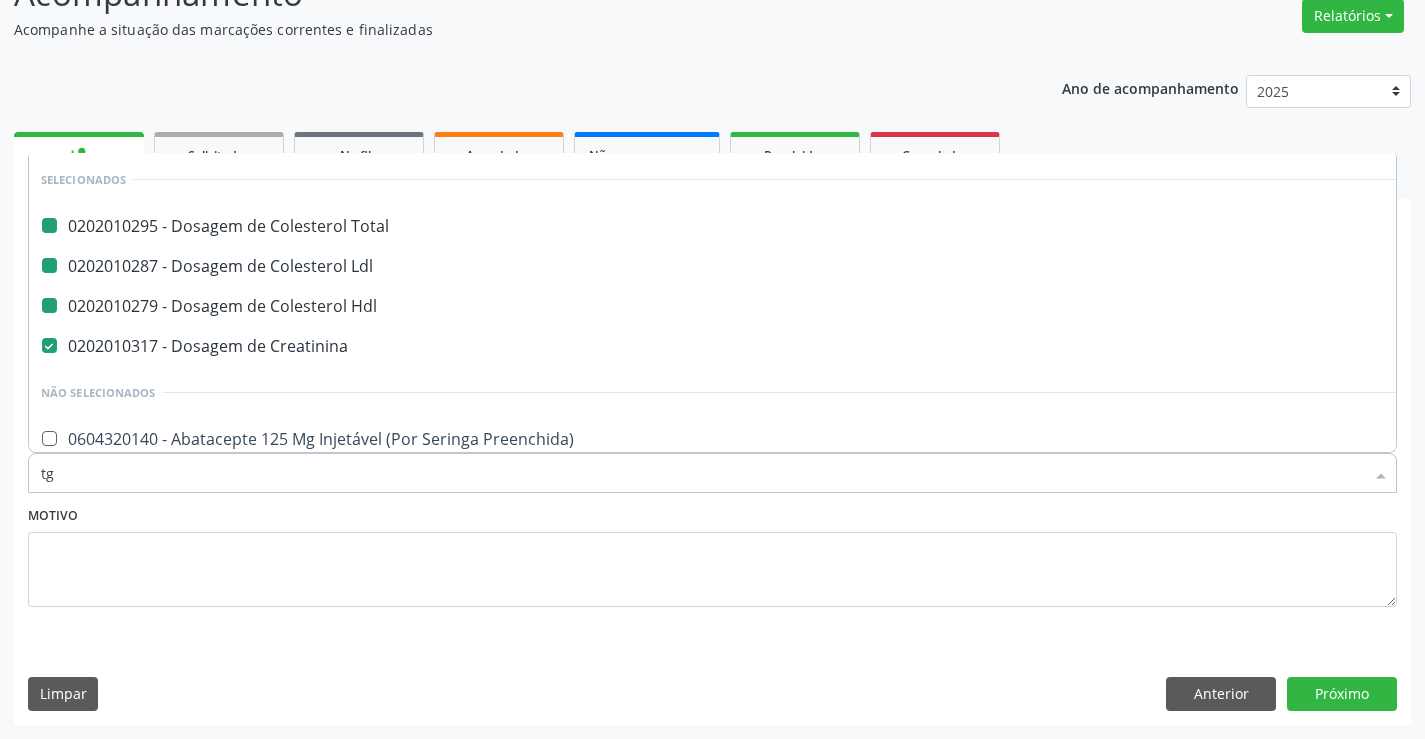 checkbox on "false" 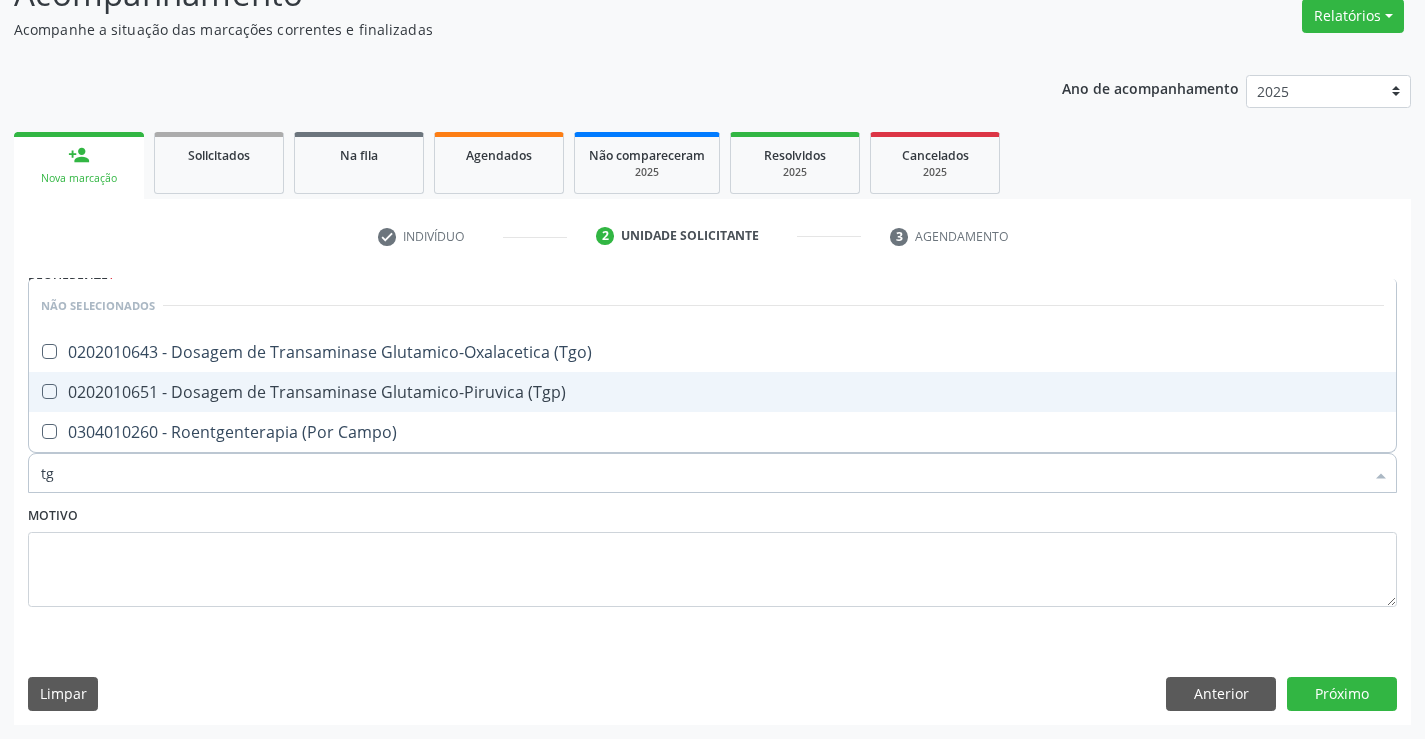 click on "0202010651 - Dosagem de Transaminase Glutamico-Piruvica (Tgp)" at bounding box center [712, 392] 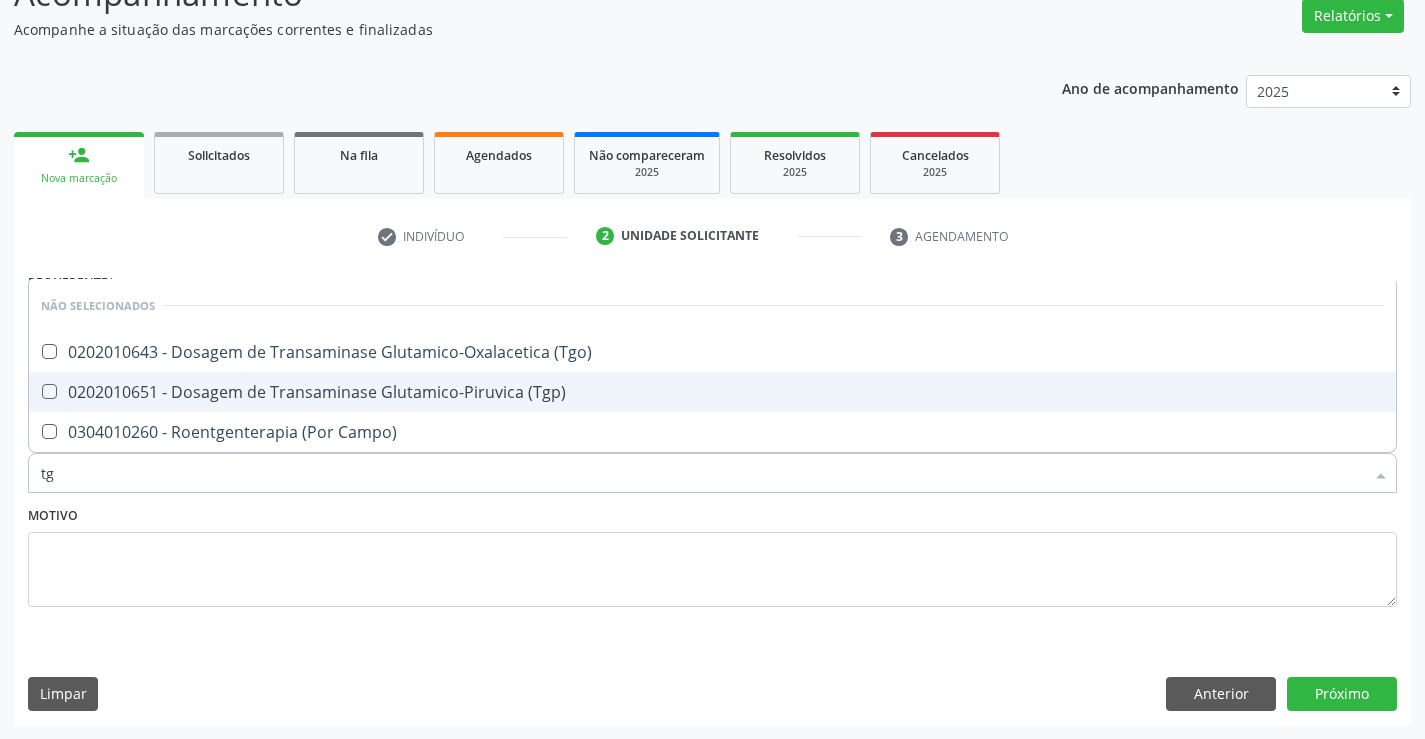 checkbox on "true" 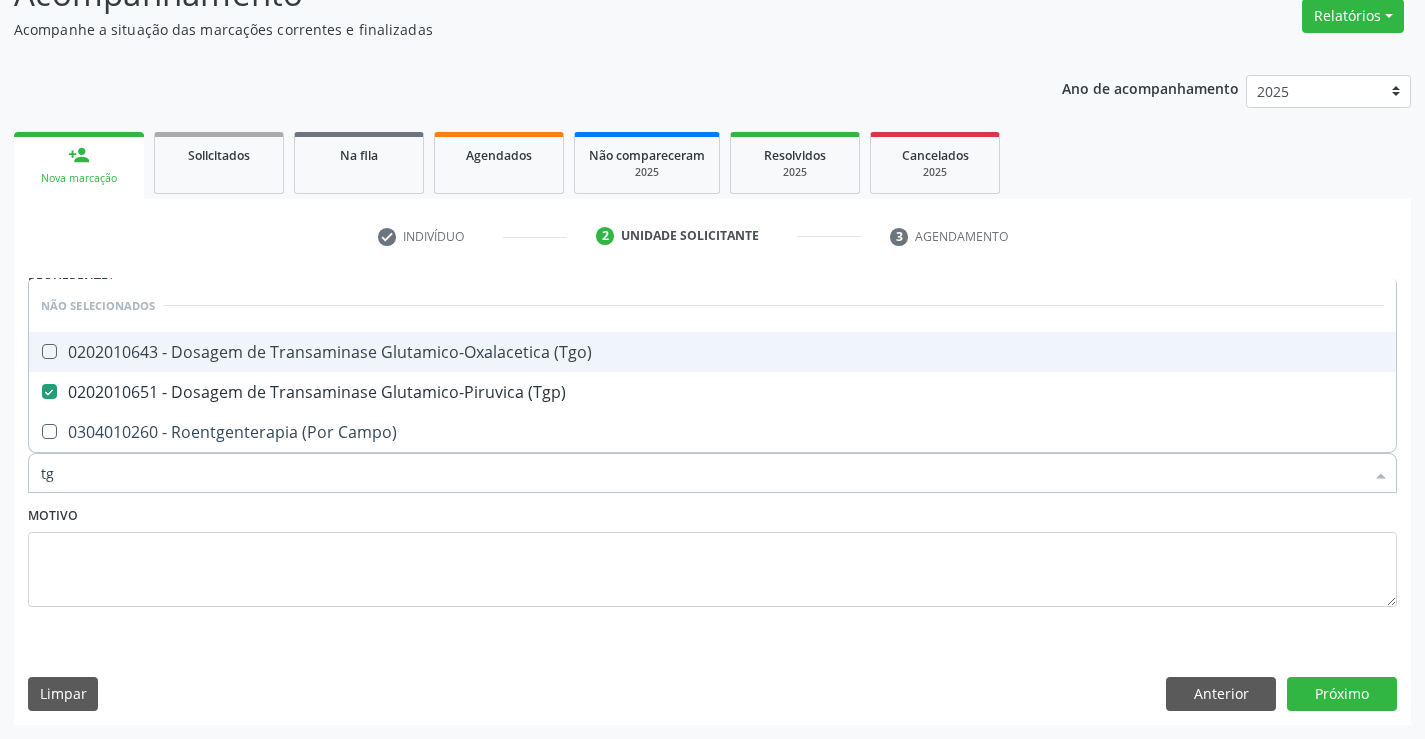click on "0202010643 - Dosagem de Transaminase Glutamico-Oxalacetica (Tgo)" at bounding box center (712, 352) 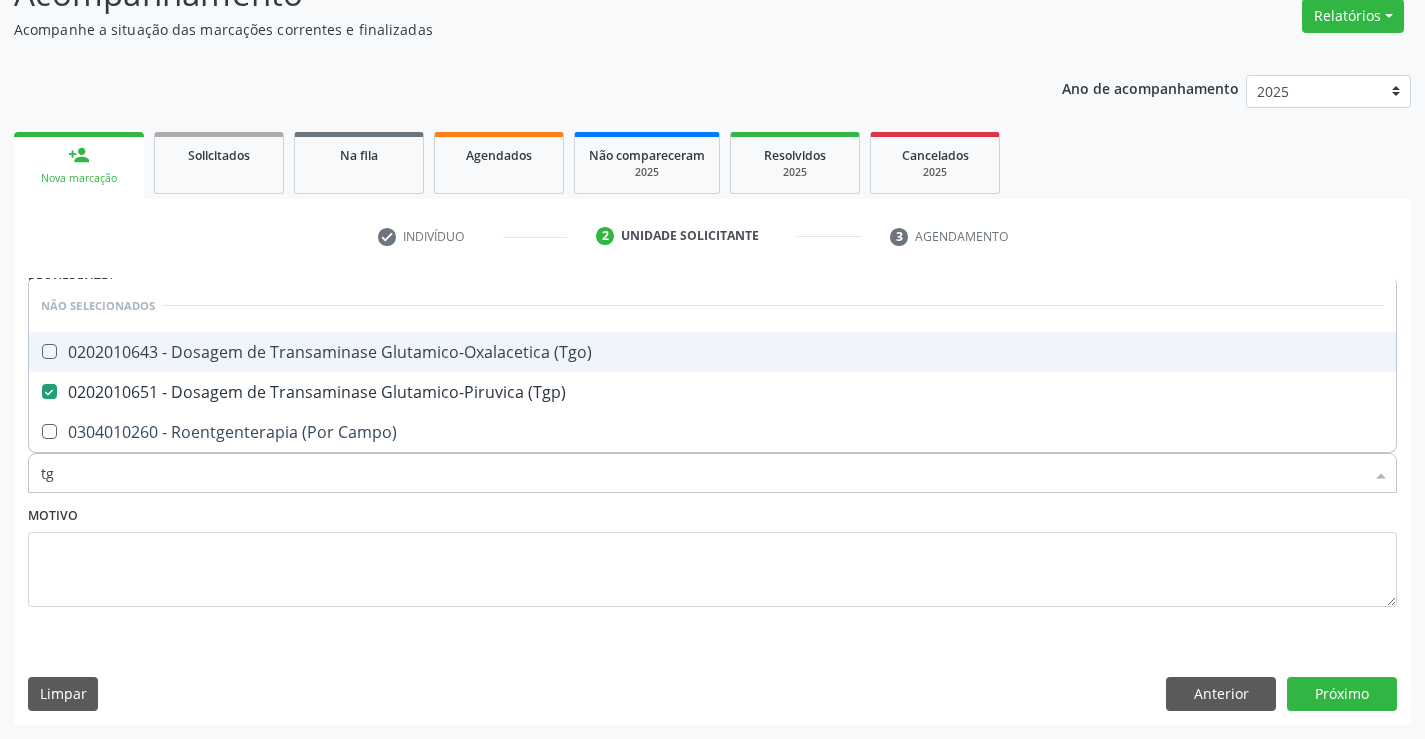 checkbox on "true" 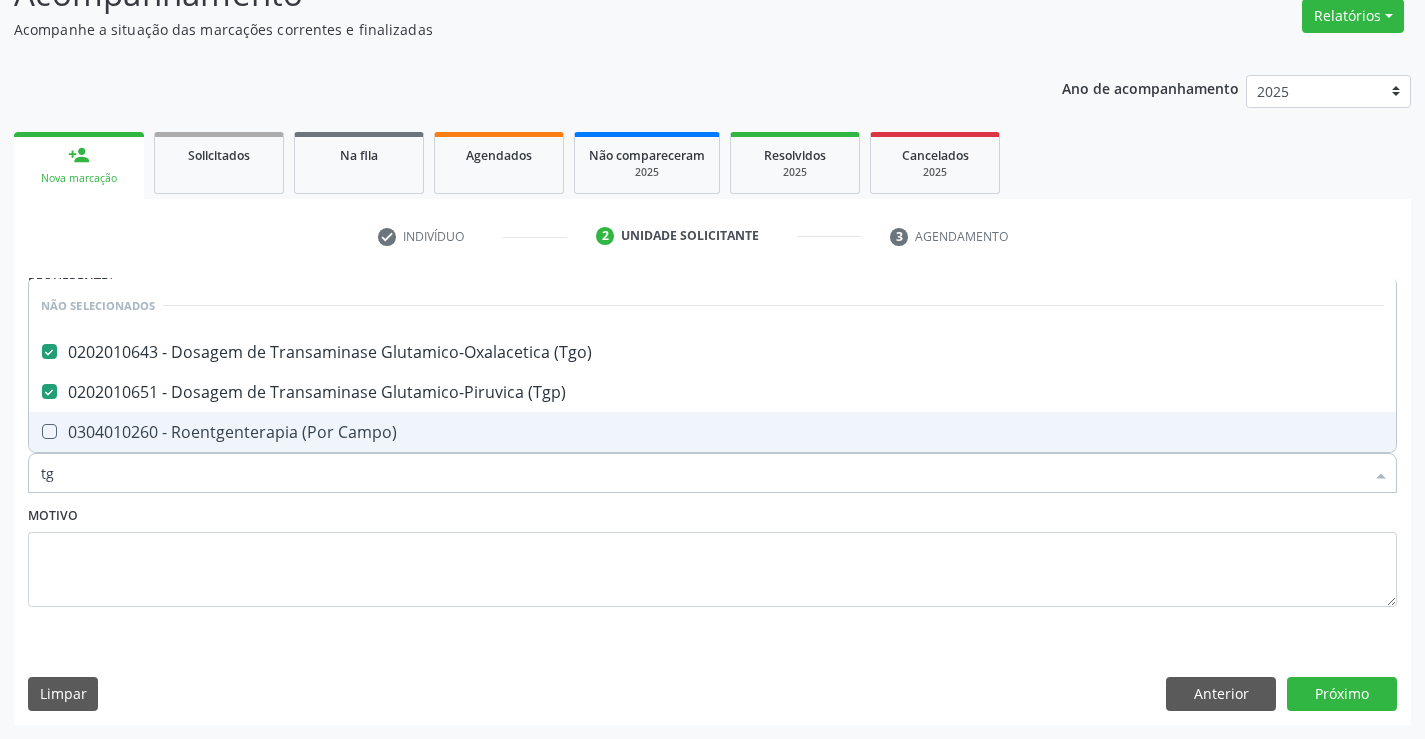 type on "tg" 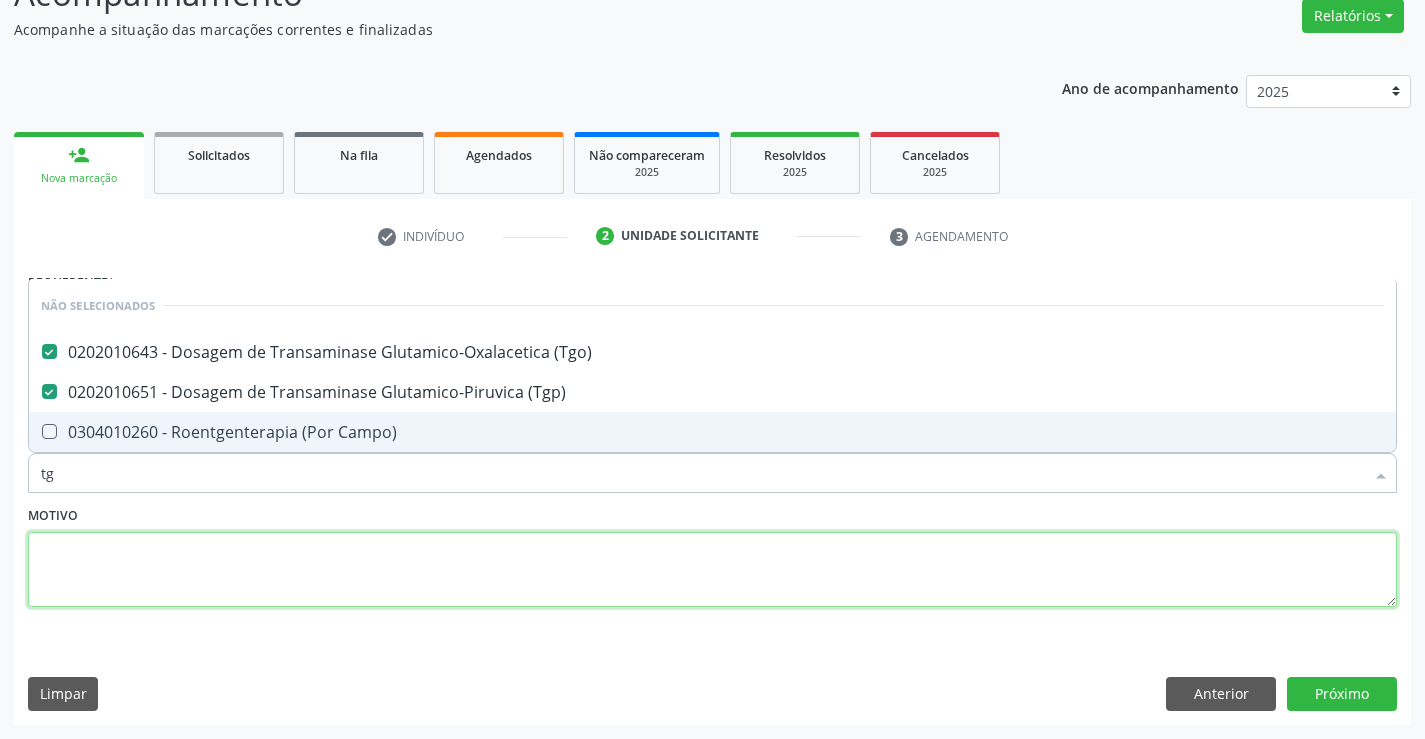 click at bounding box center [712, 570] 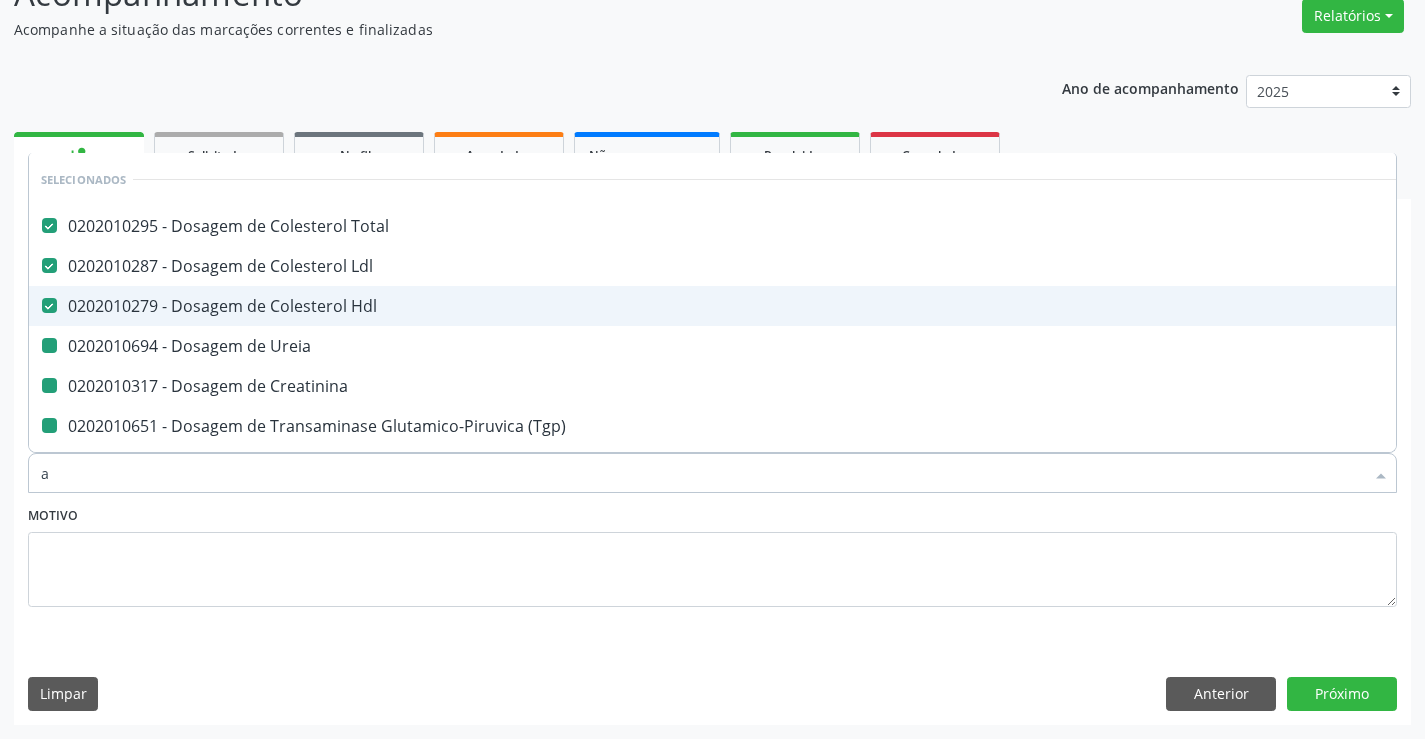 type on "al" 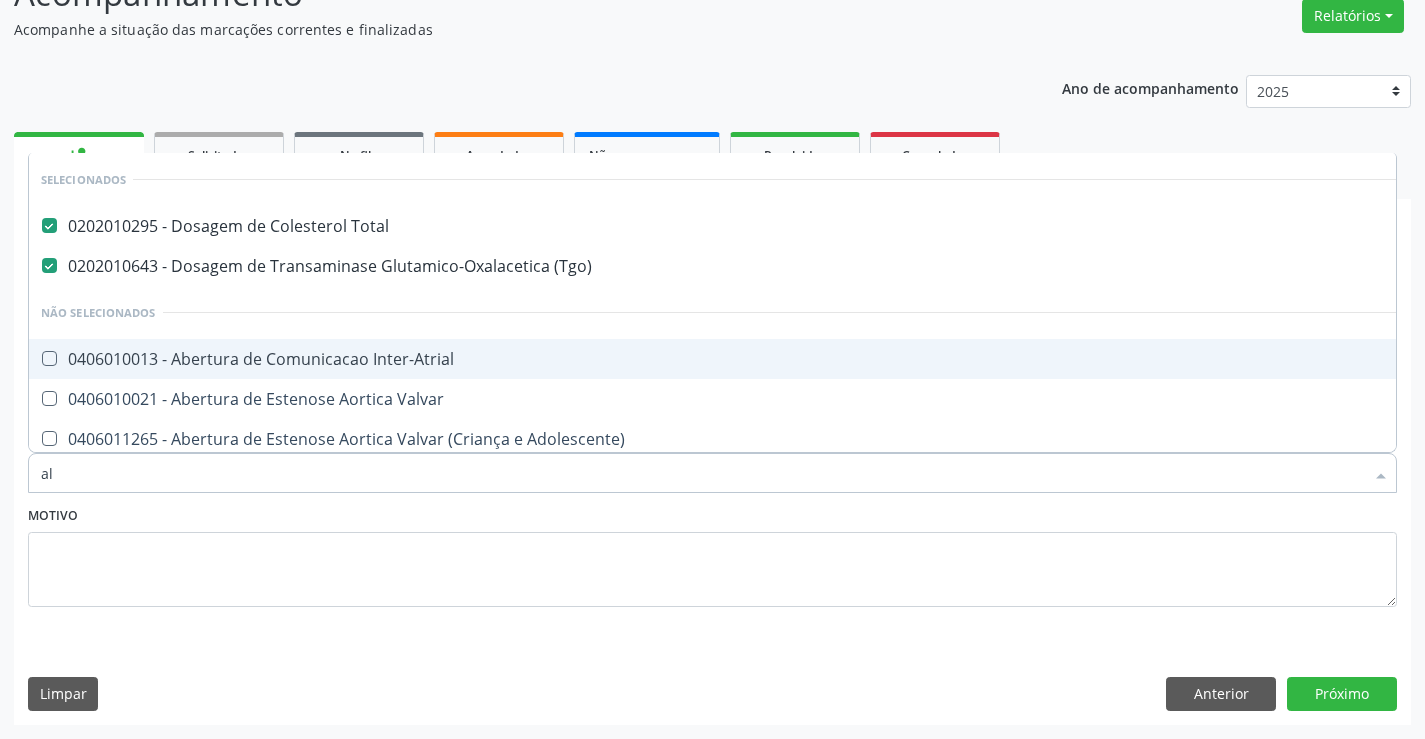 checkbox on "false" 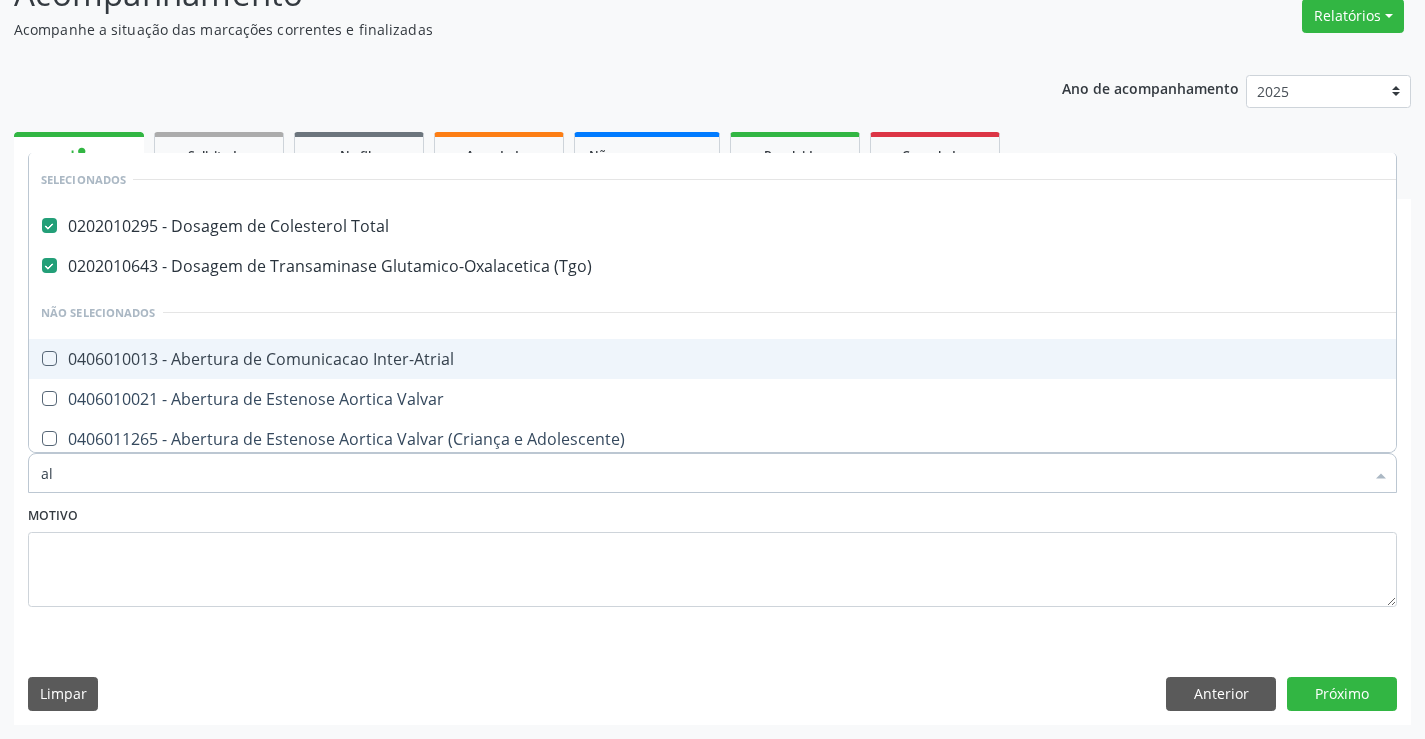 checkbox on "false" 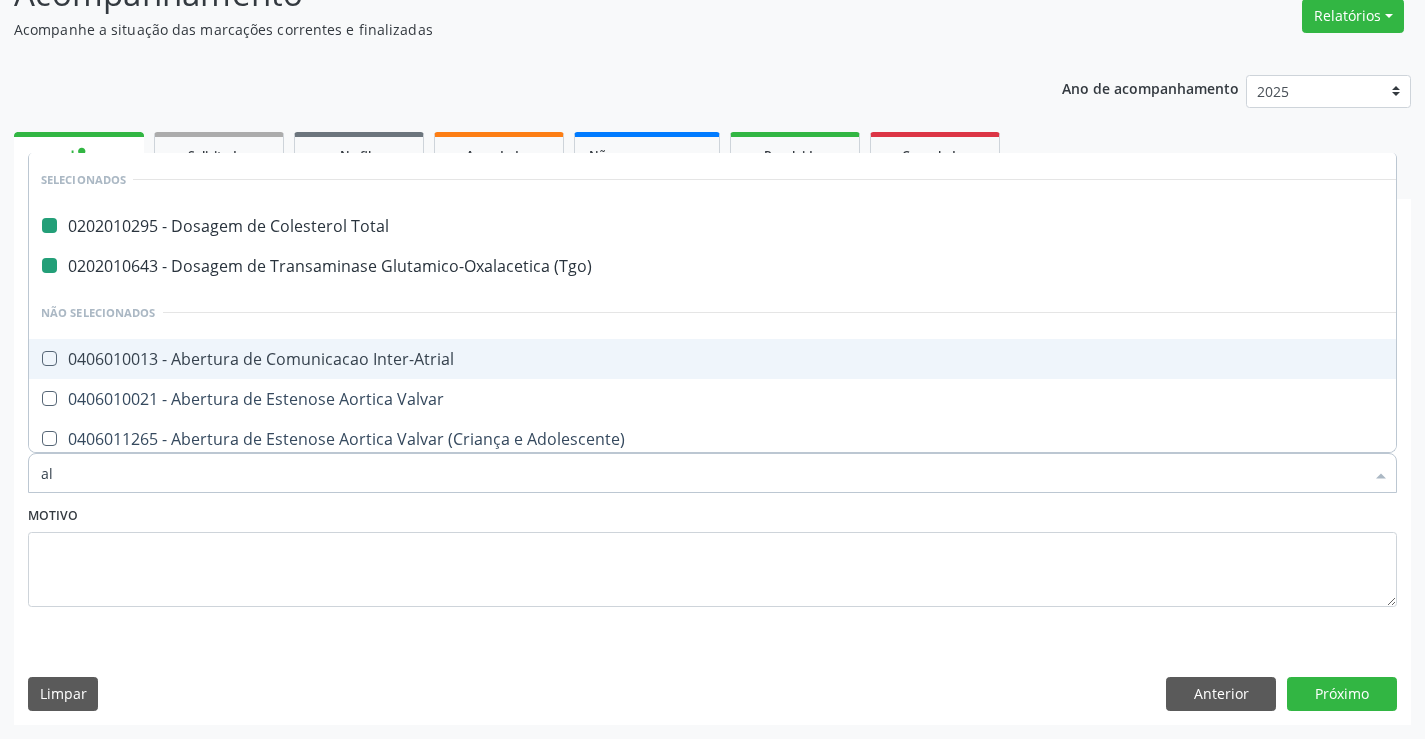 type on "alc" 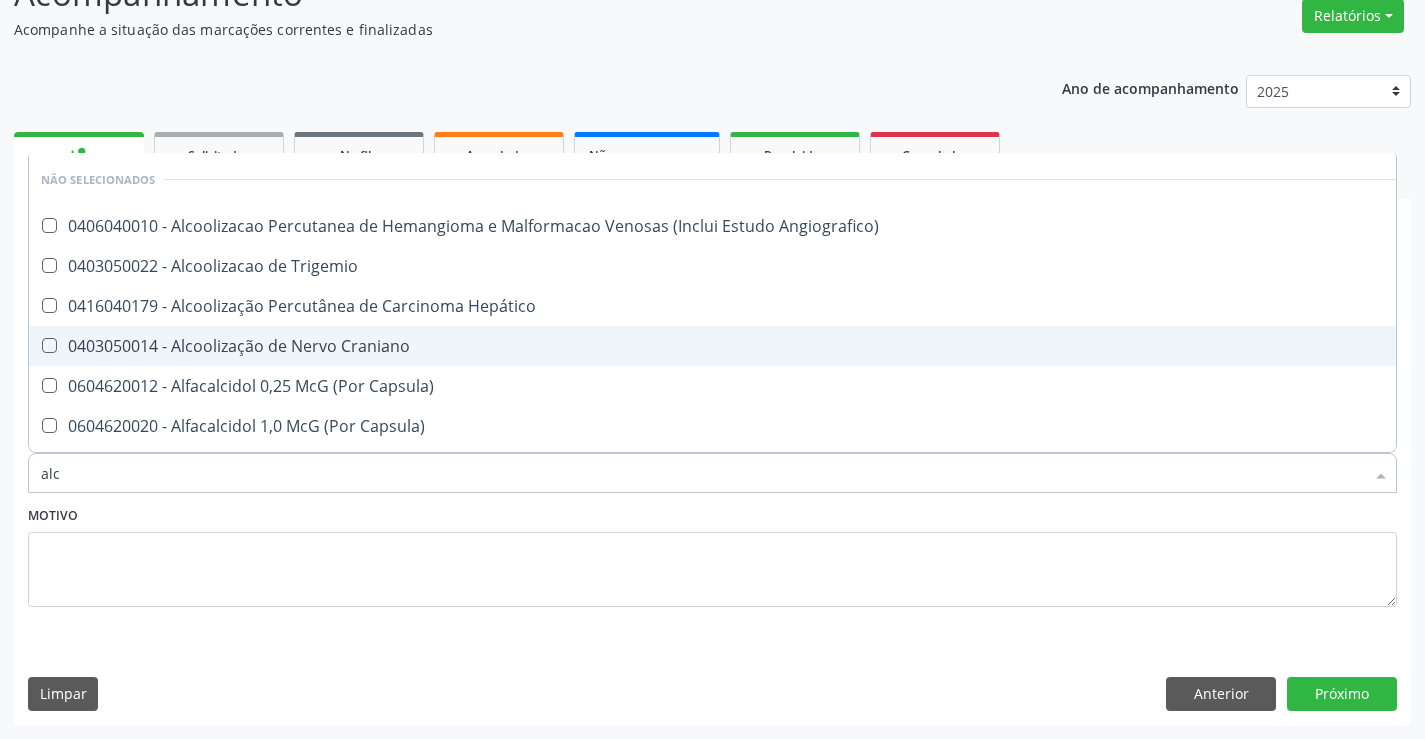 type on "alca" 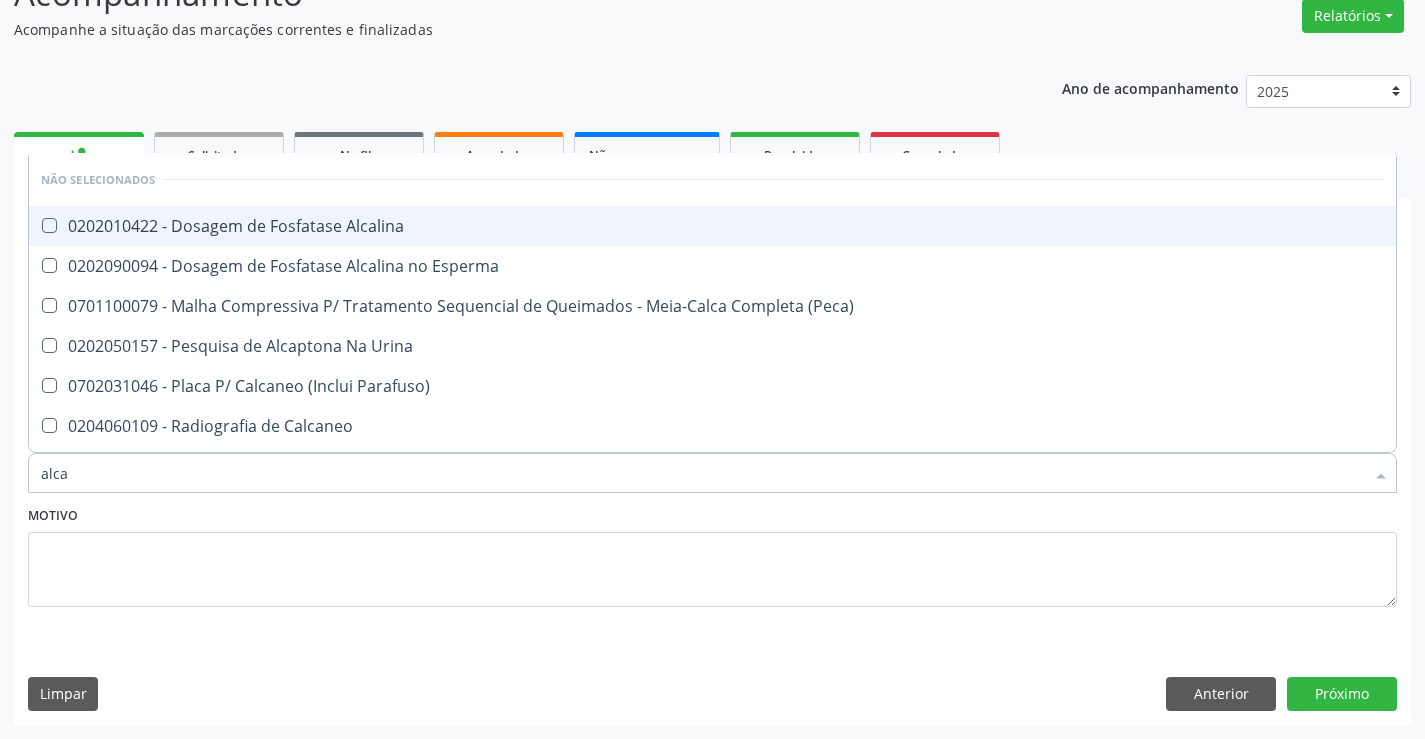 click on "0202010422 - Dosagem de Fosfatase Alcalina" at bounding box center (712, 226) 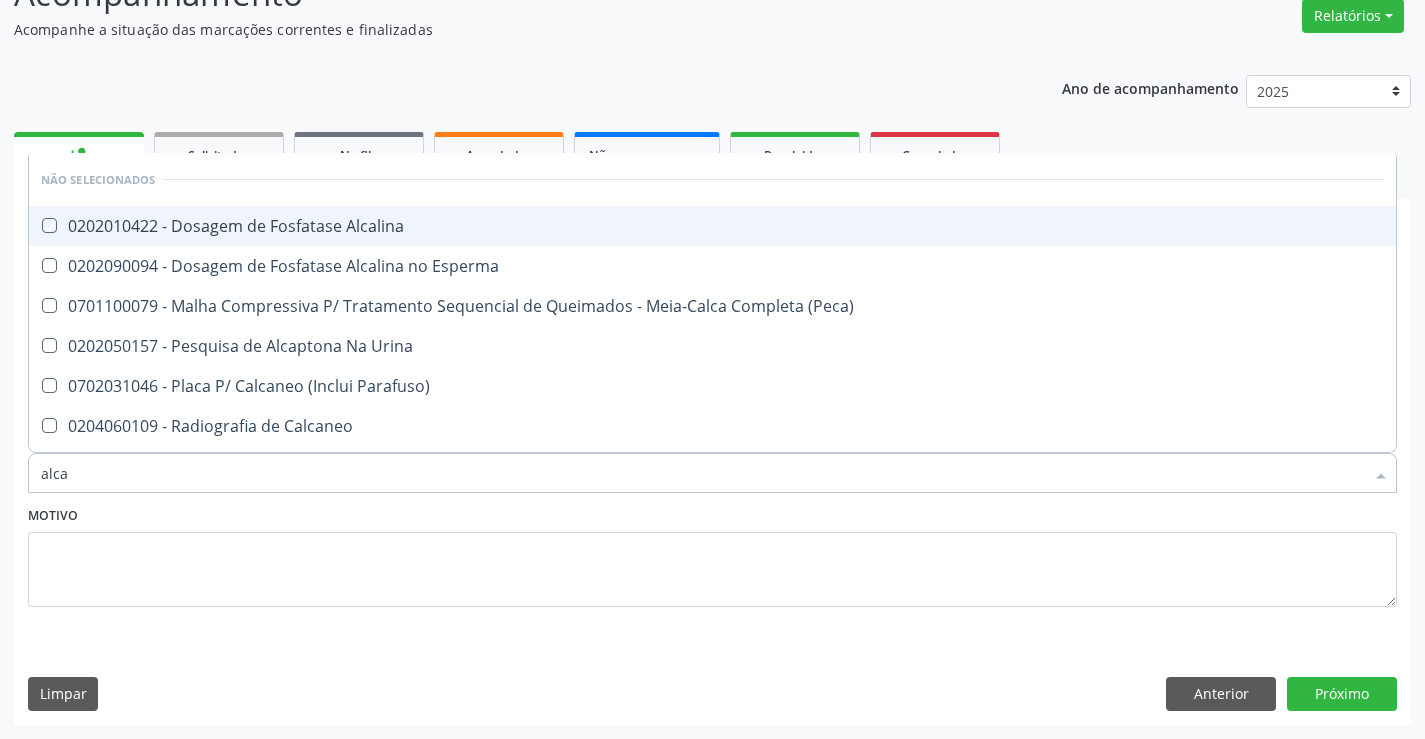 checkbox on "true" 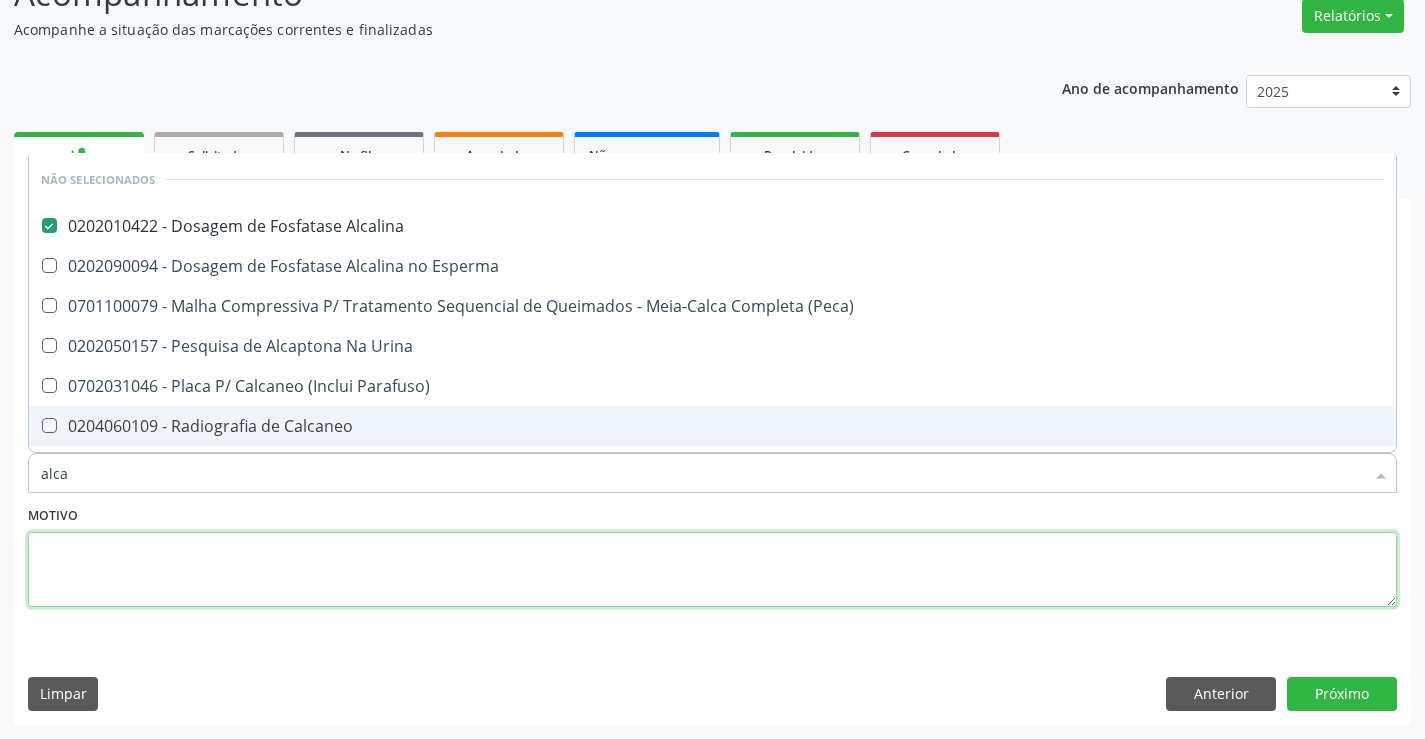 click at bounding box center (712, 570) 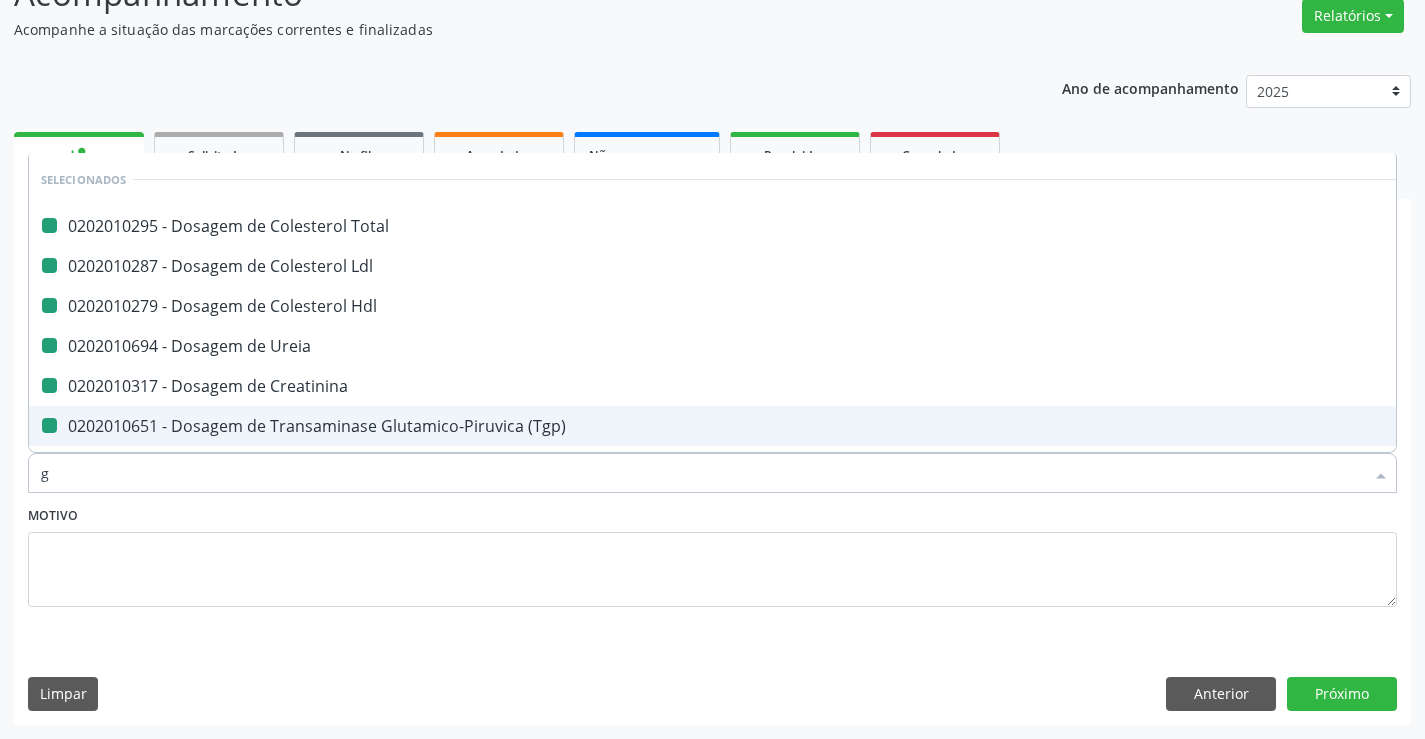 type on "ga" 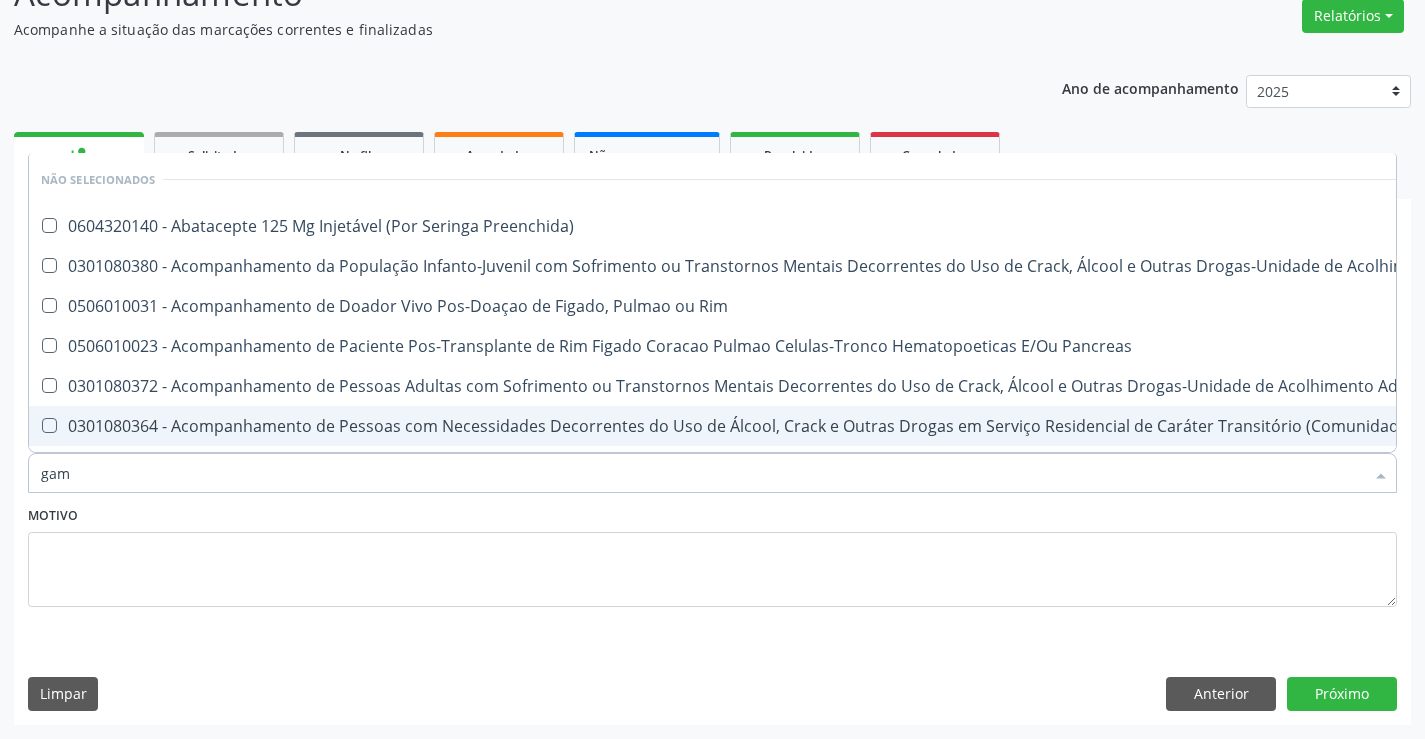 type on "gama" 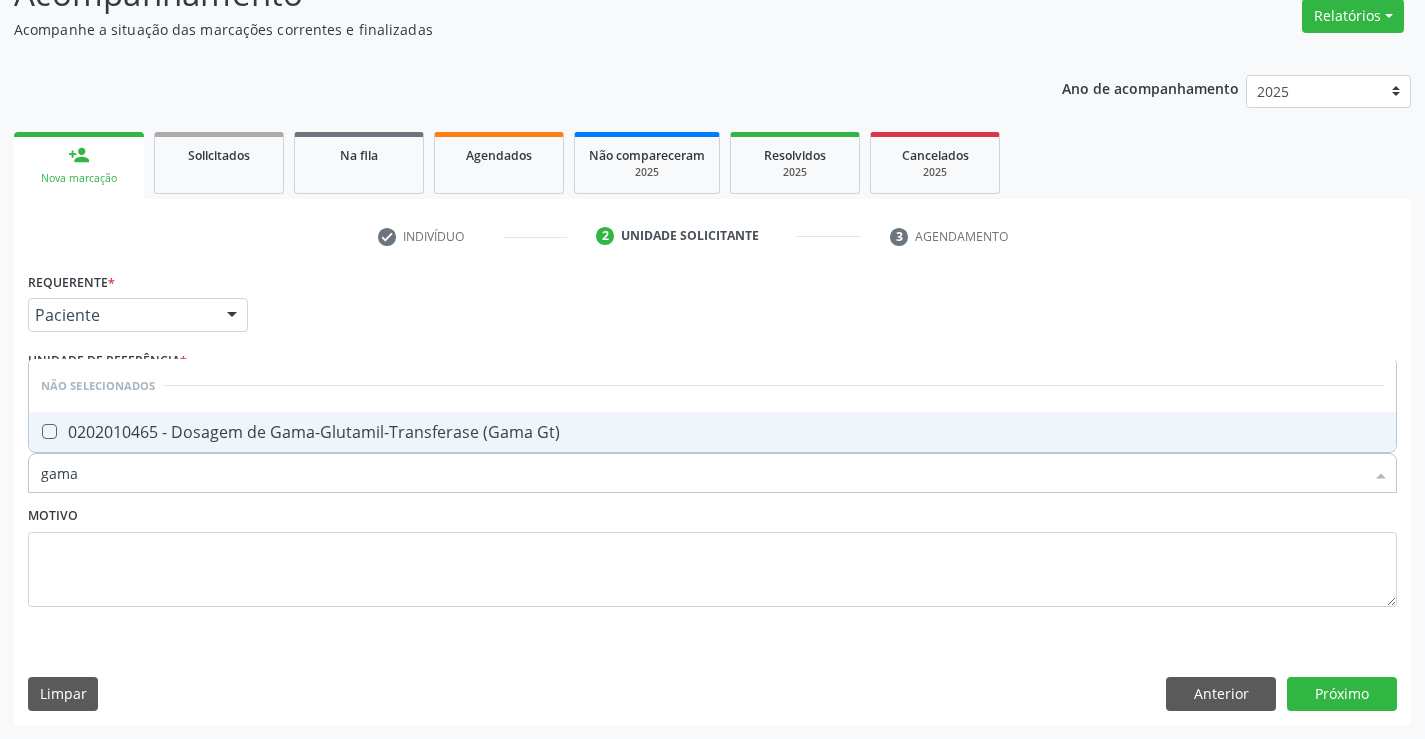 click on "0202010465 - Dosagem de Gama-Glutamil-Transferase (Gama Gt)" at bounding box center [712, 432] 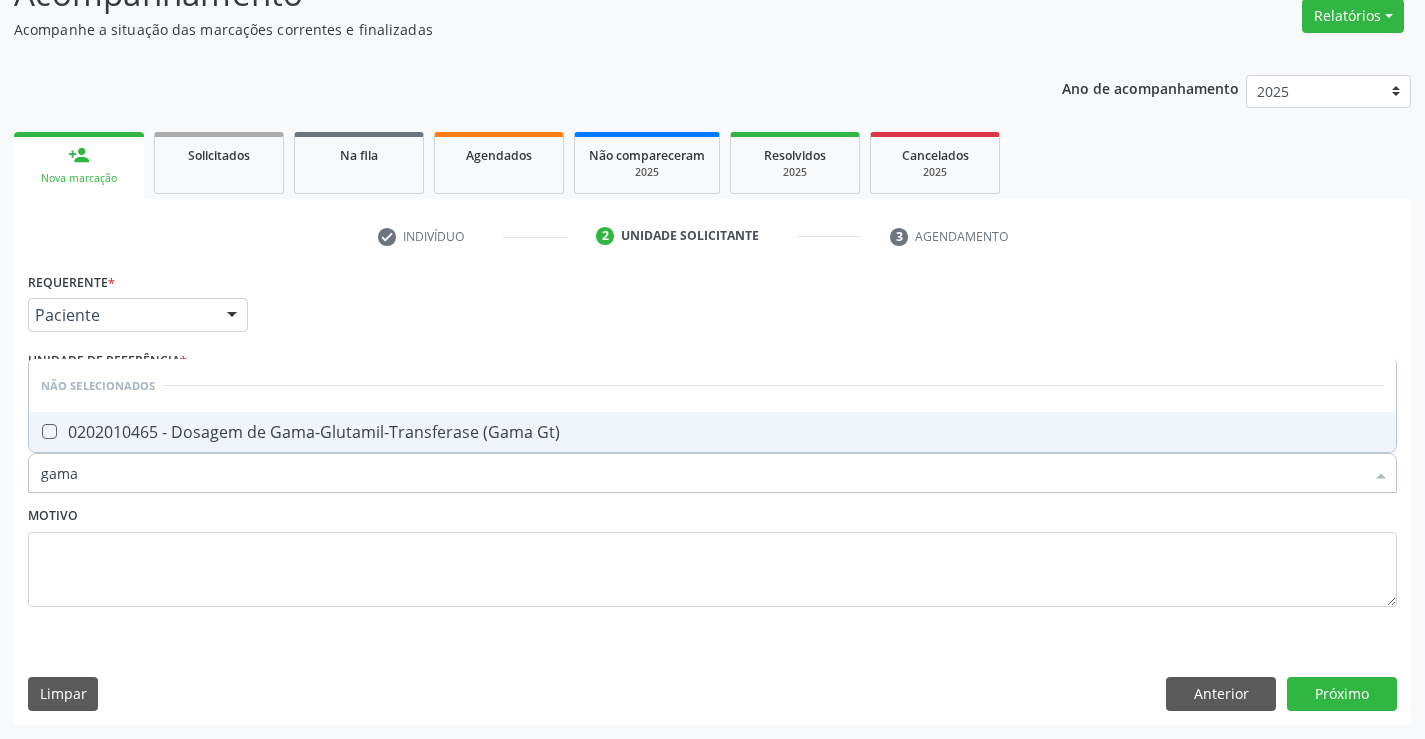 checkbox on "true" 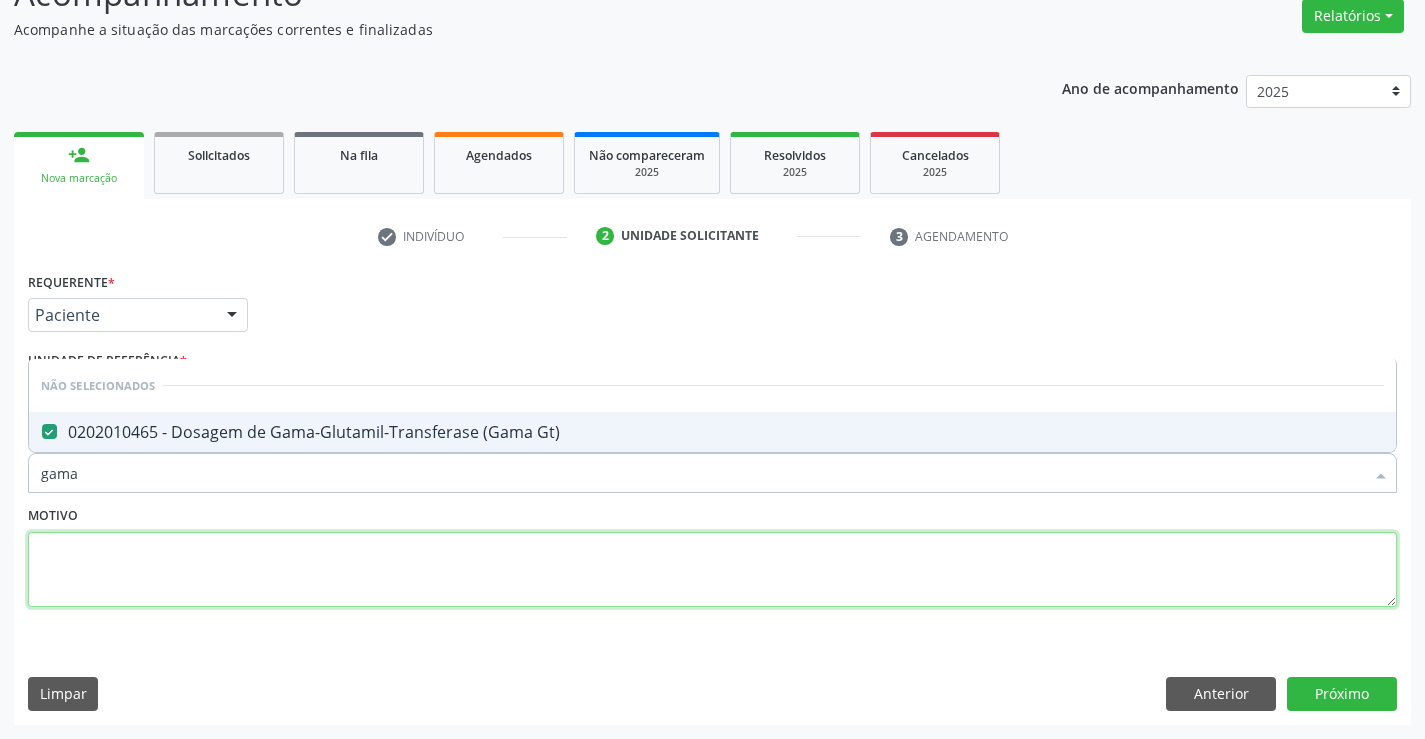 click at bounding box center [712, 570] 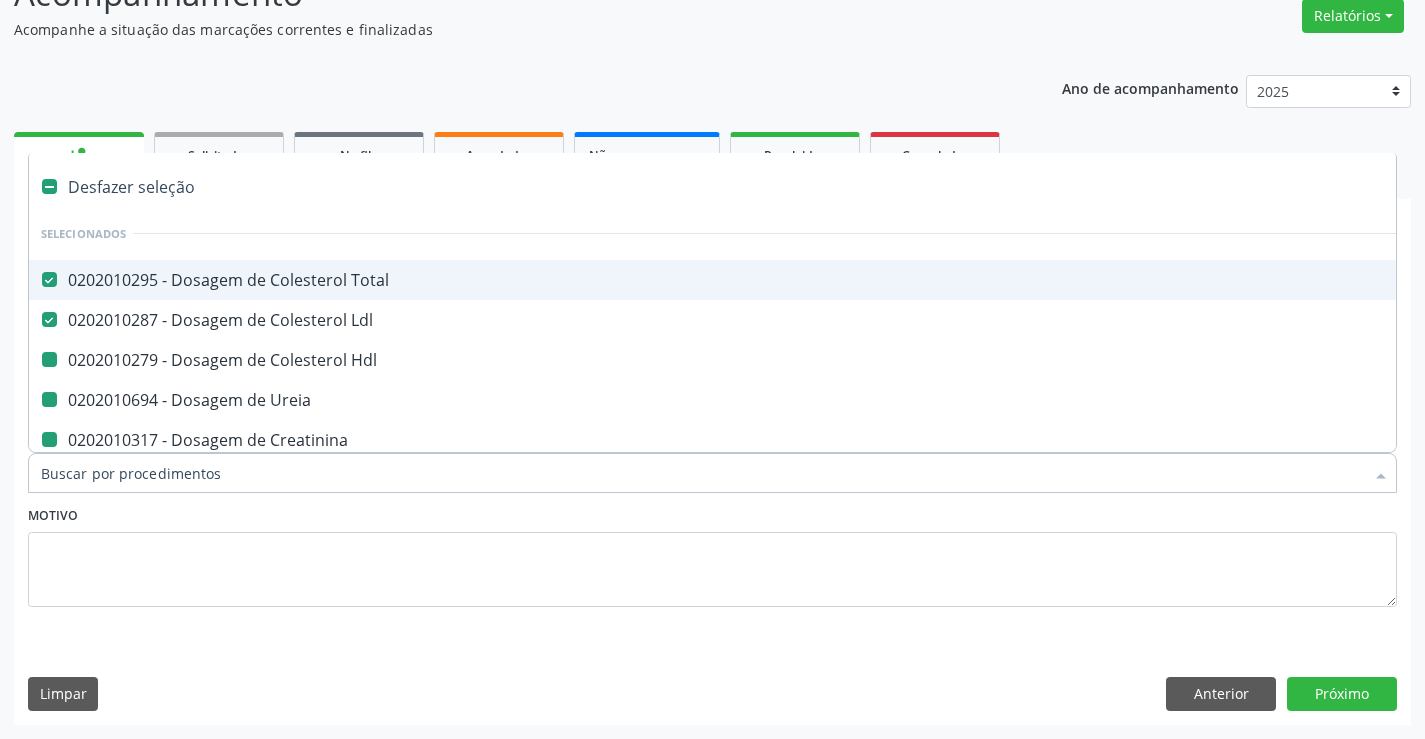 type on "h" 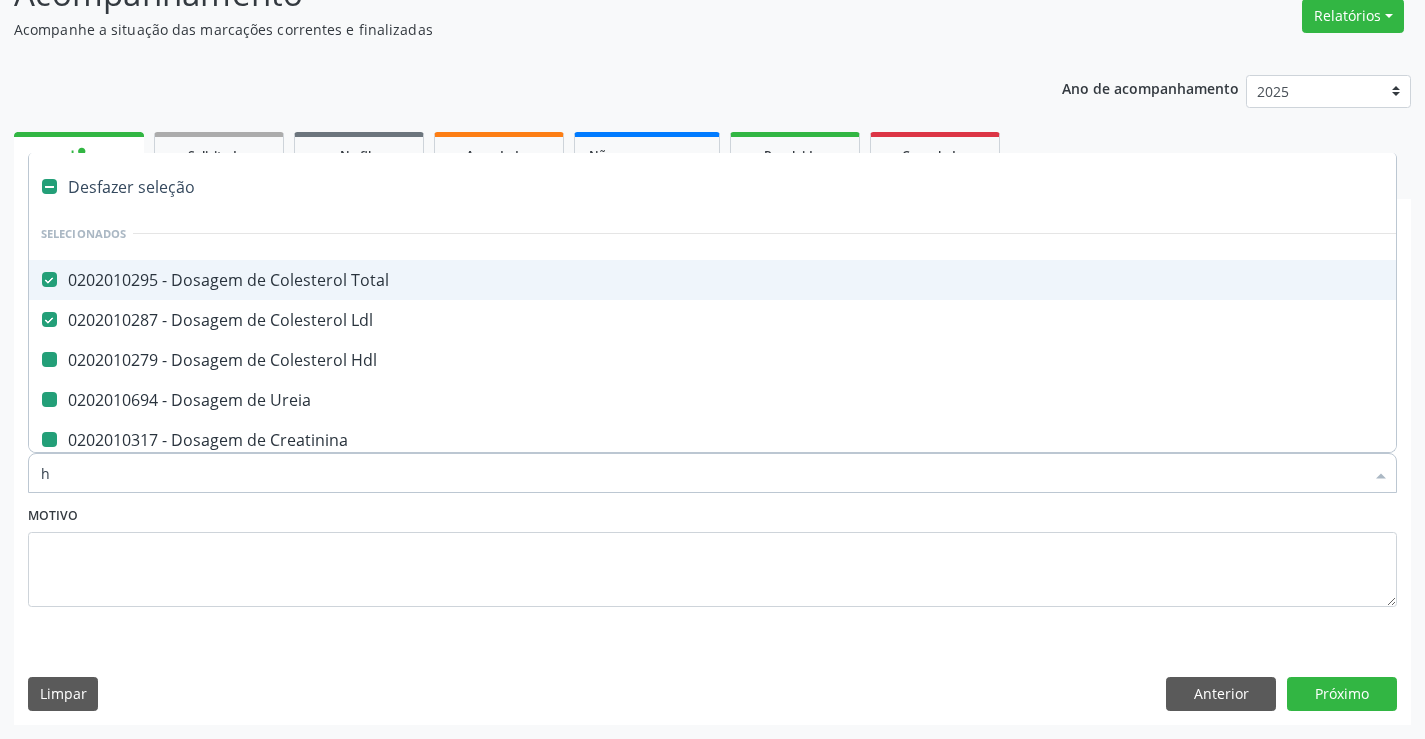checkbox on "false" 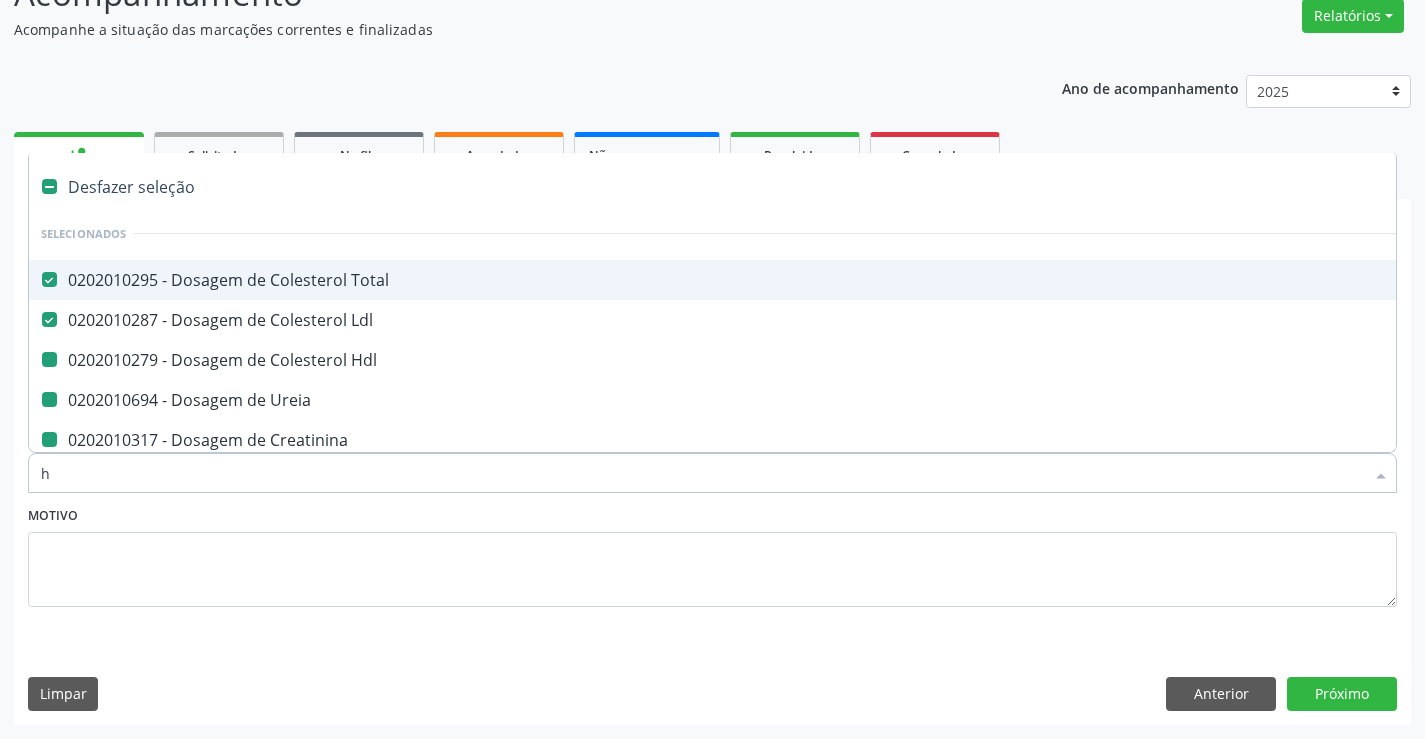 checkbox on "false" 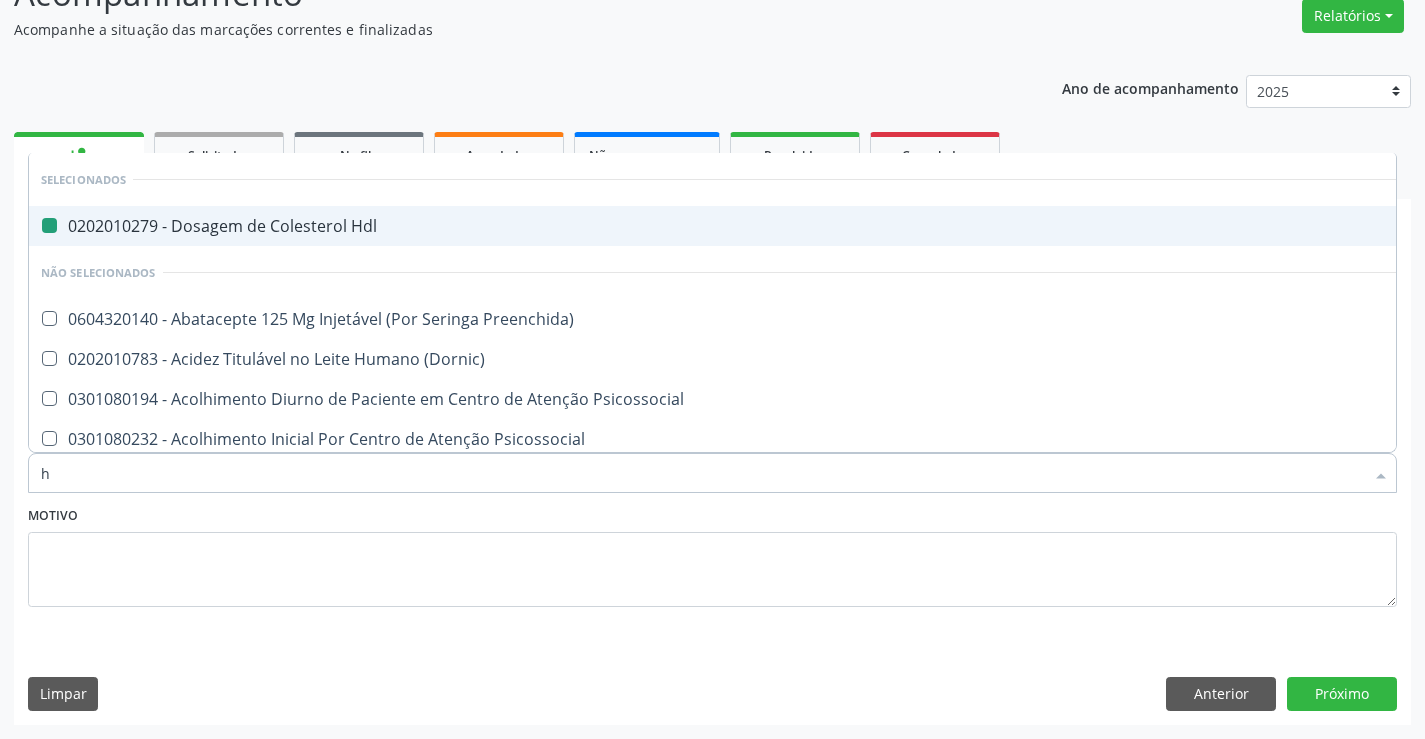 type on "he" 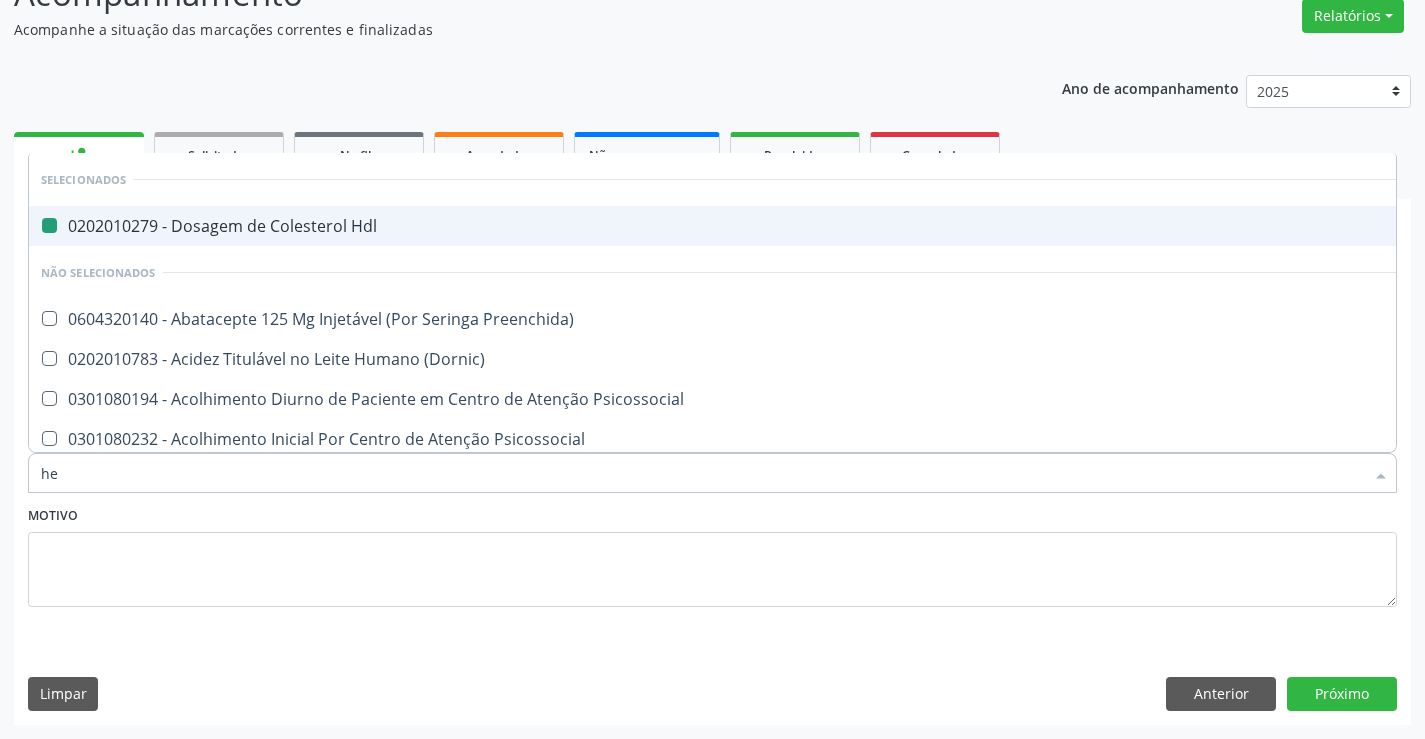 checkbox on "false" 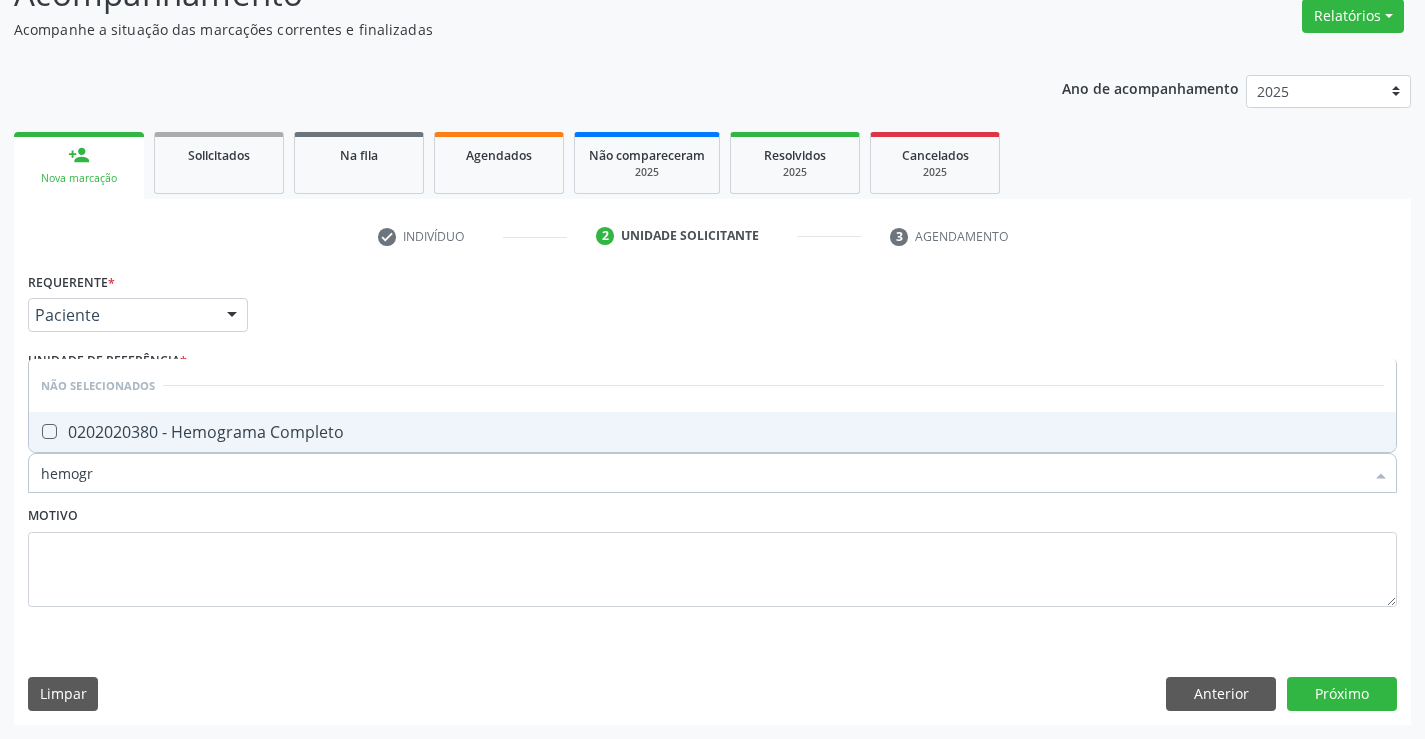 type on "hemogra" 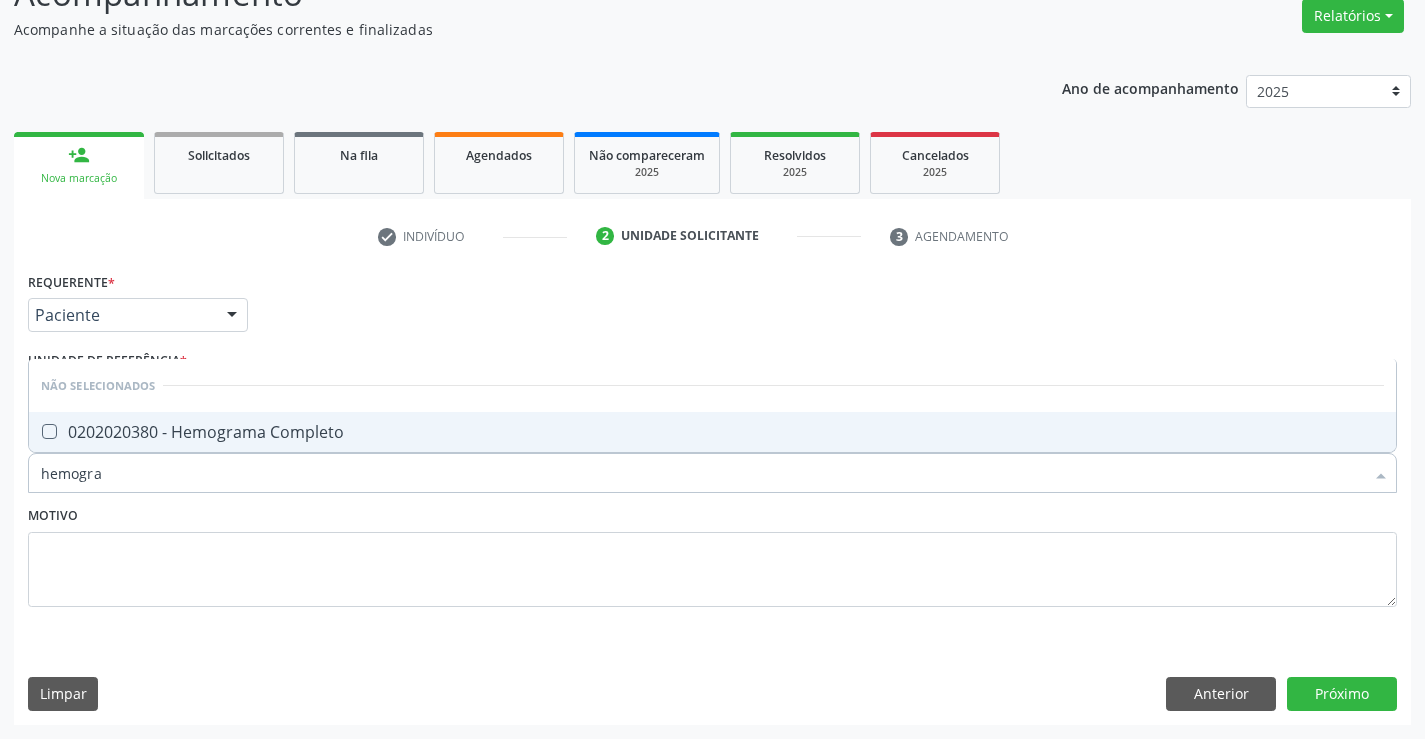 click on "0202020380 - Hemograma Completo" at bounding box center (712, 432) 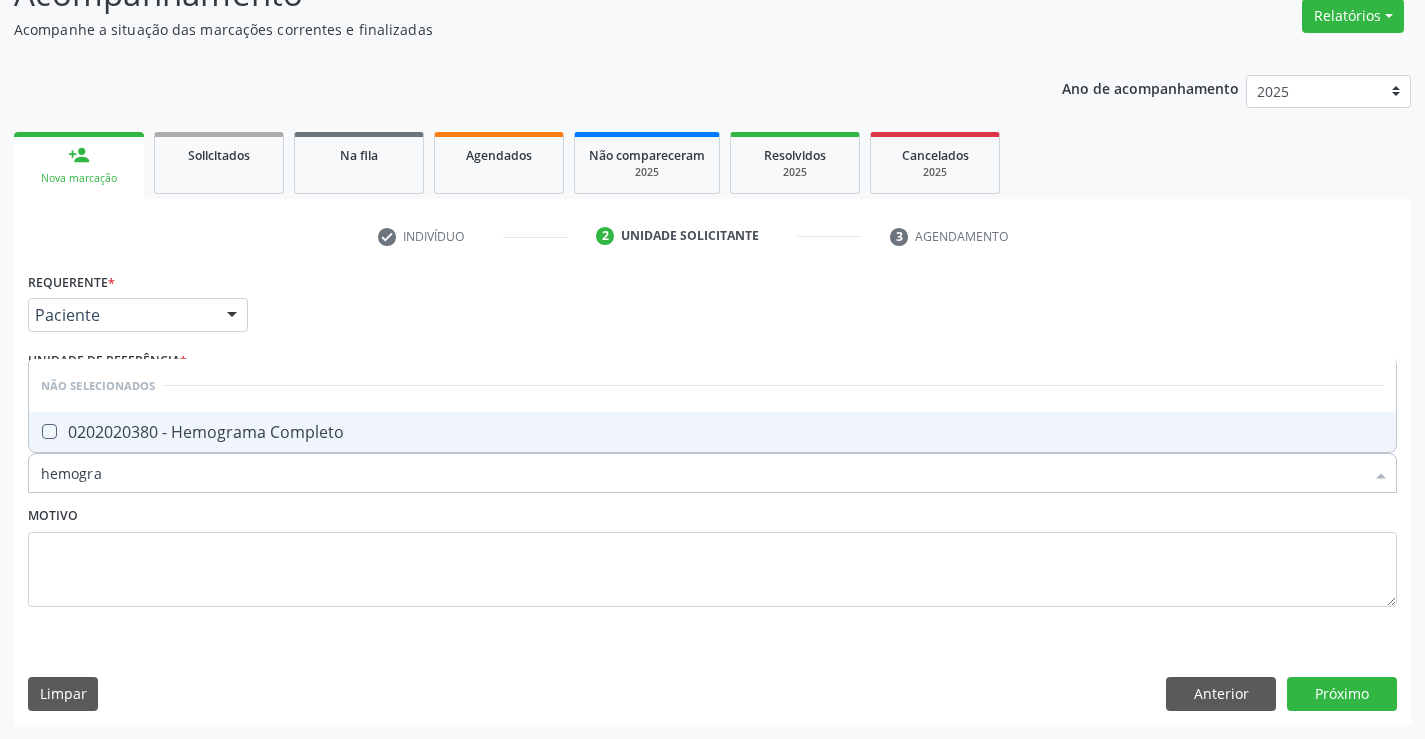 checkbox on "true" 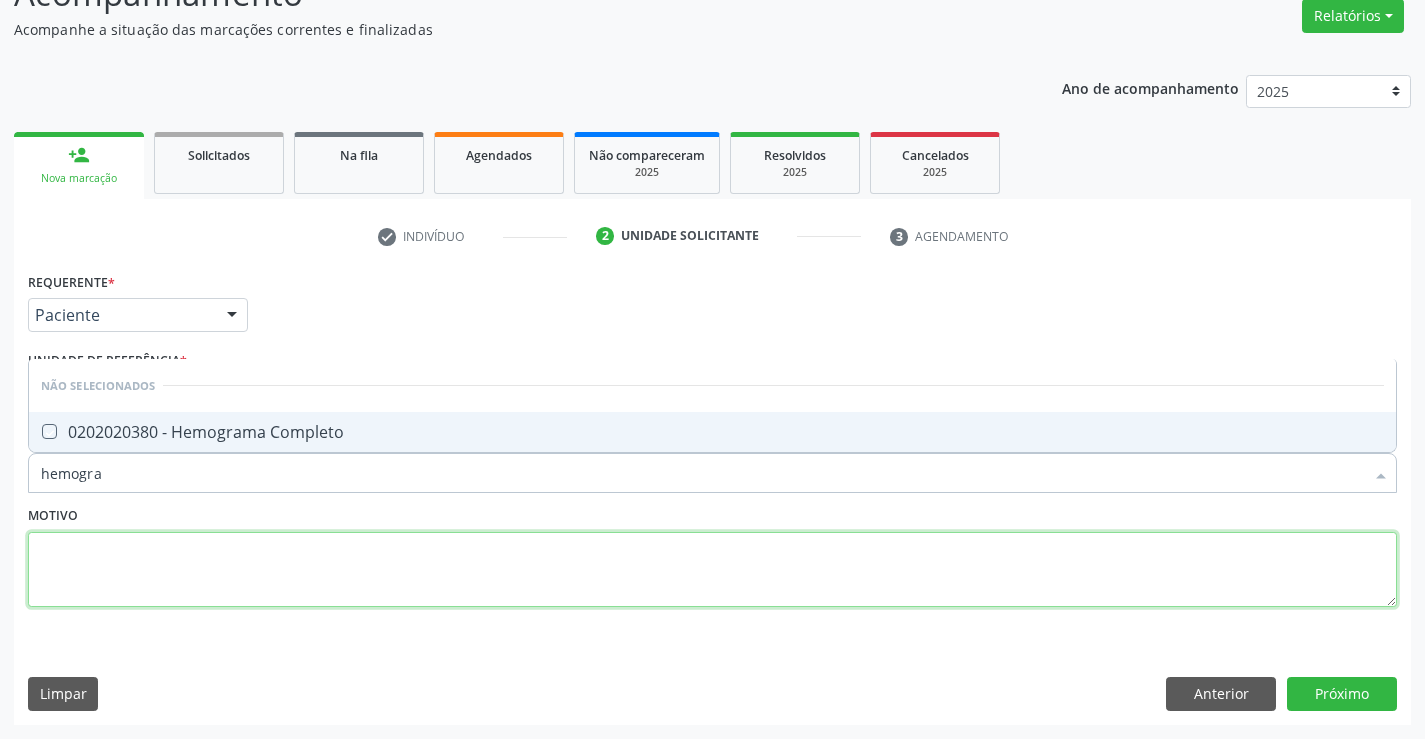 click at bounding box center (712, 570) 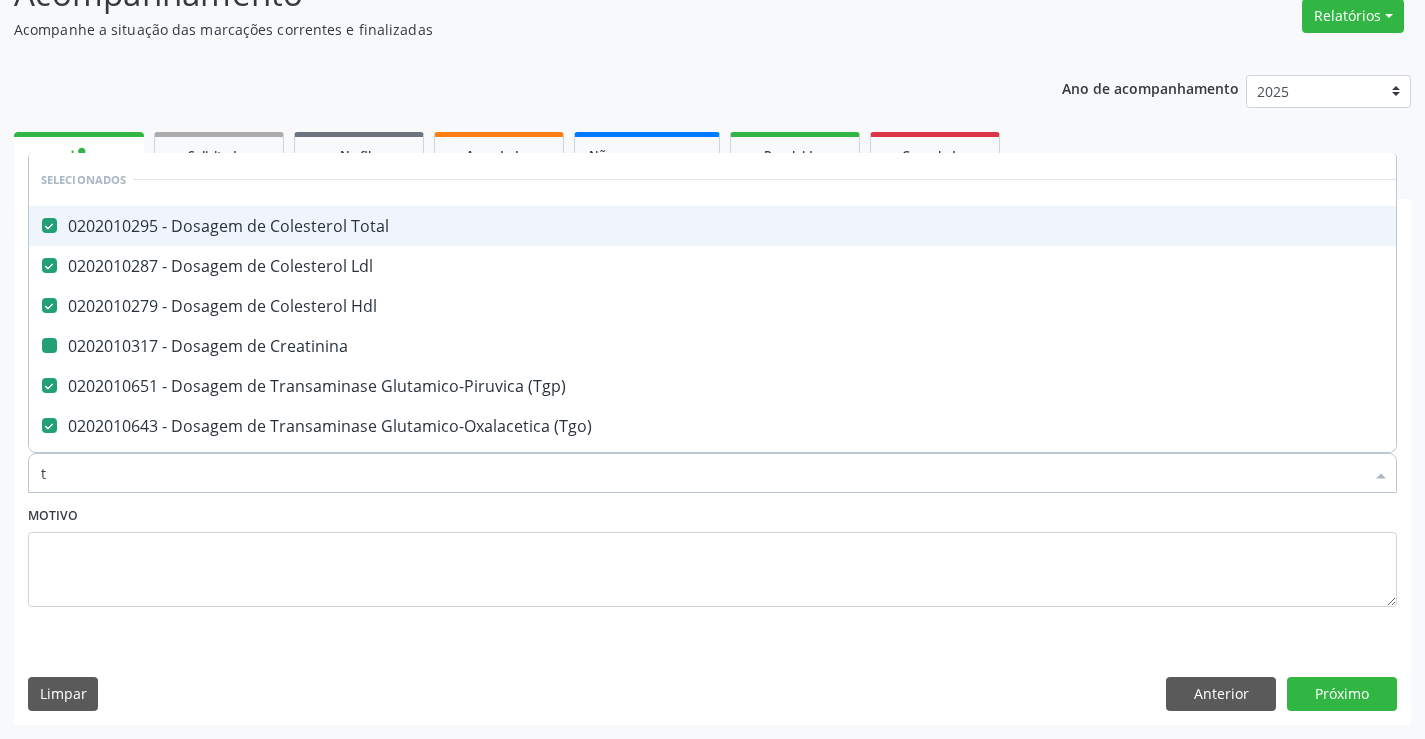 type on "tg" 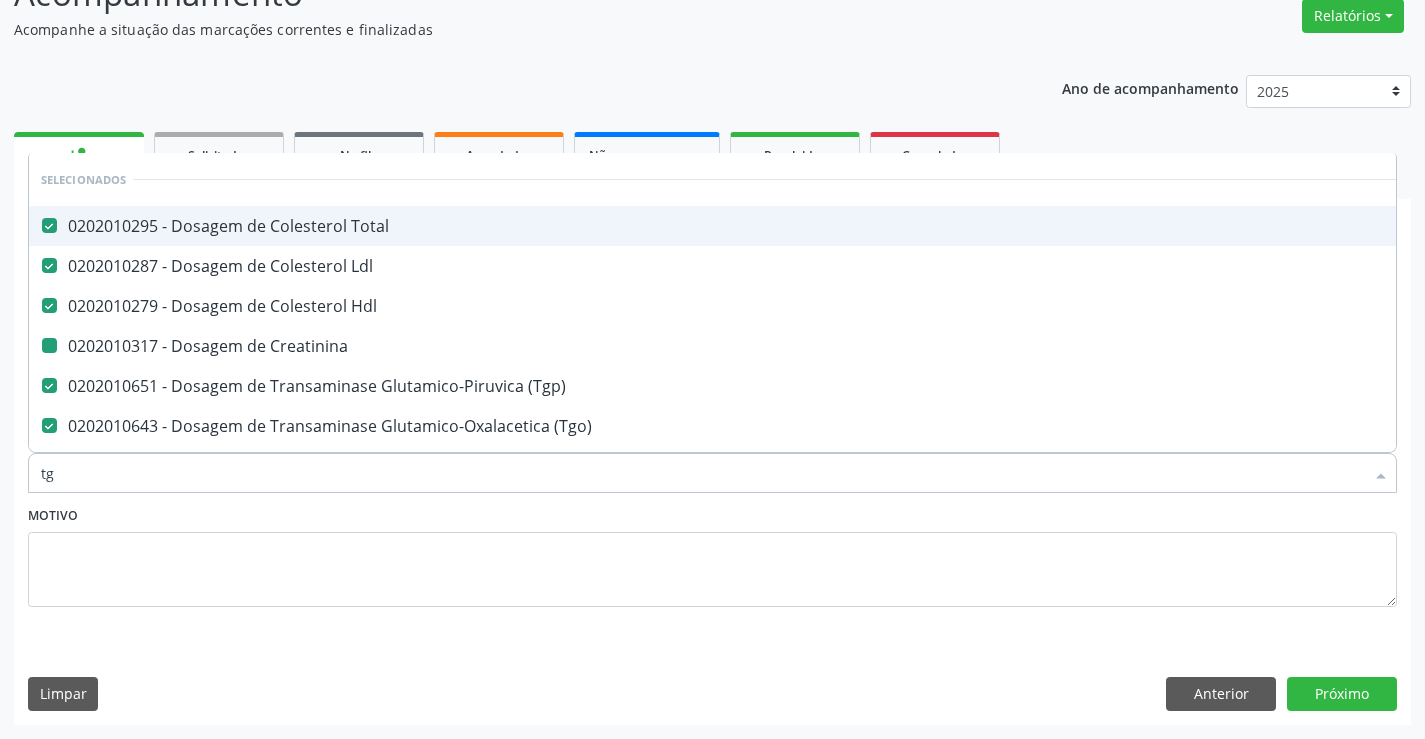 checkbox on "false" 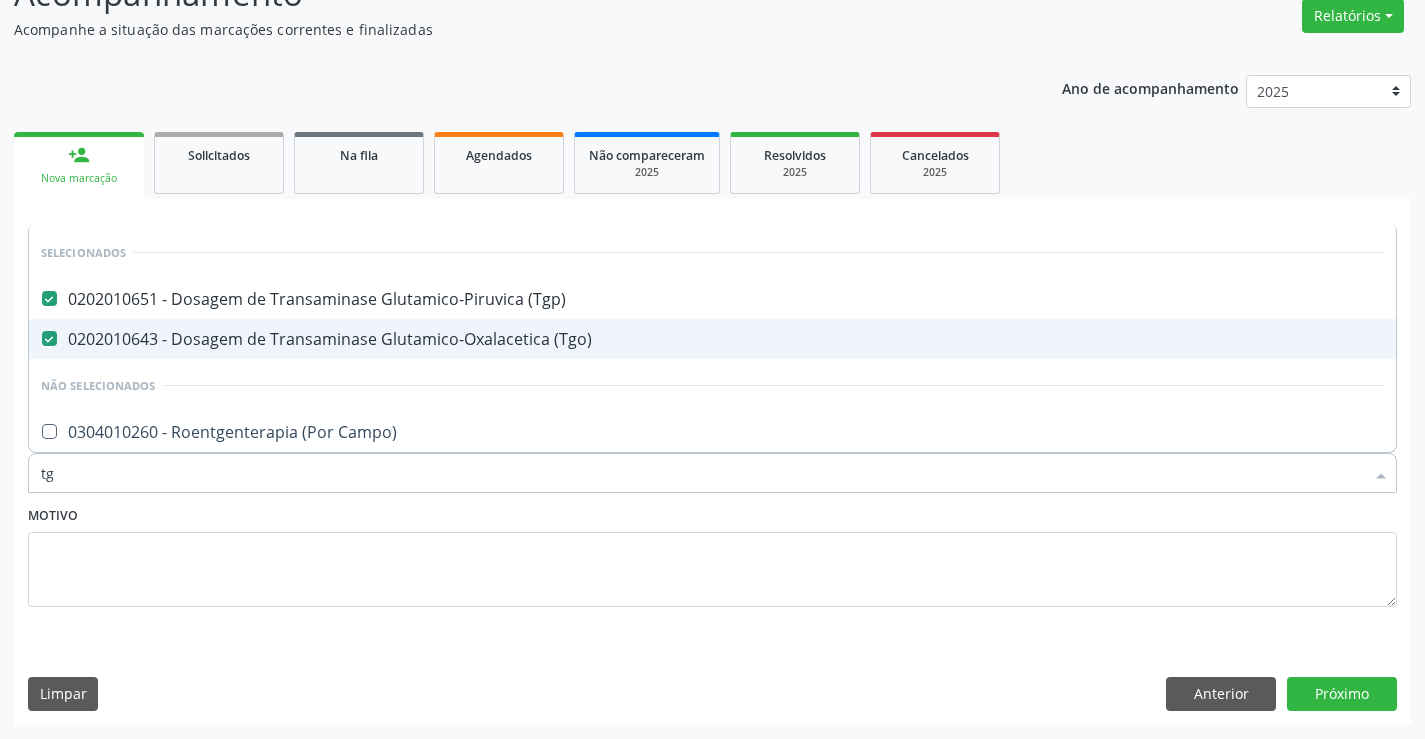 click on "0202010643 - Dosagem de Transaminase Glutamico-Oxalacetica (Tgo)" at bounding box center (712, 339) 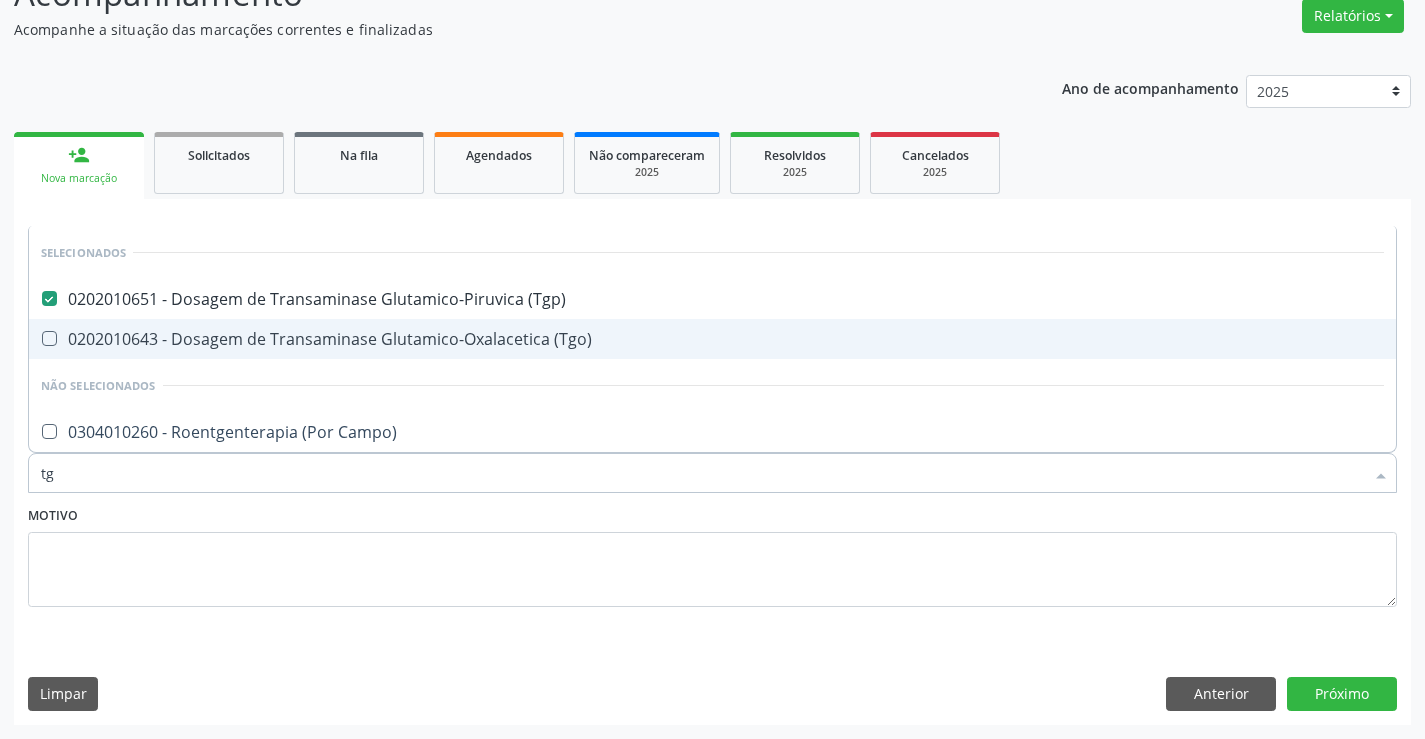 click on "0202010643 - Dosagem de Transaminase Glutamico-Oxalacetica (Tgo)" at bounding box center (712, 339) 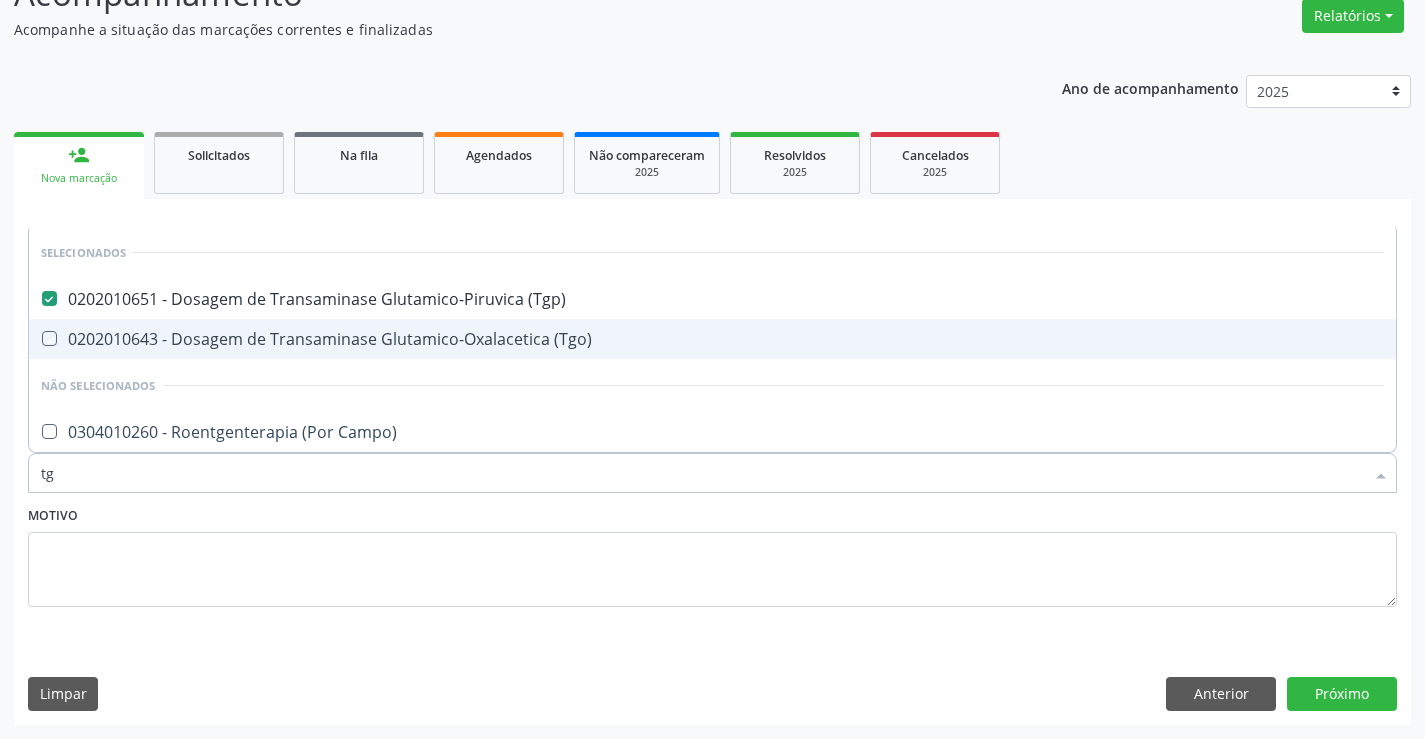 checkbox on "true" 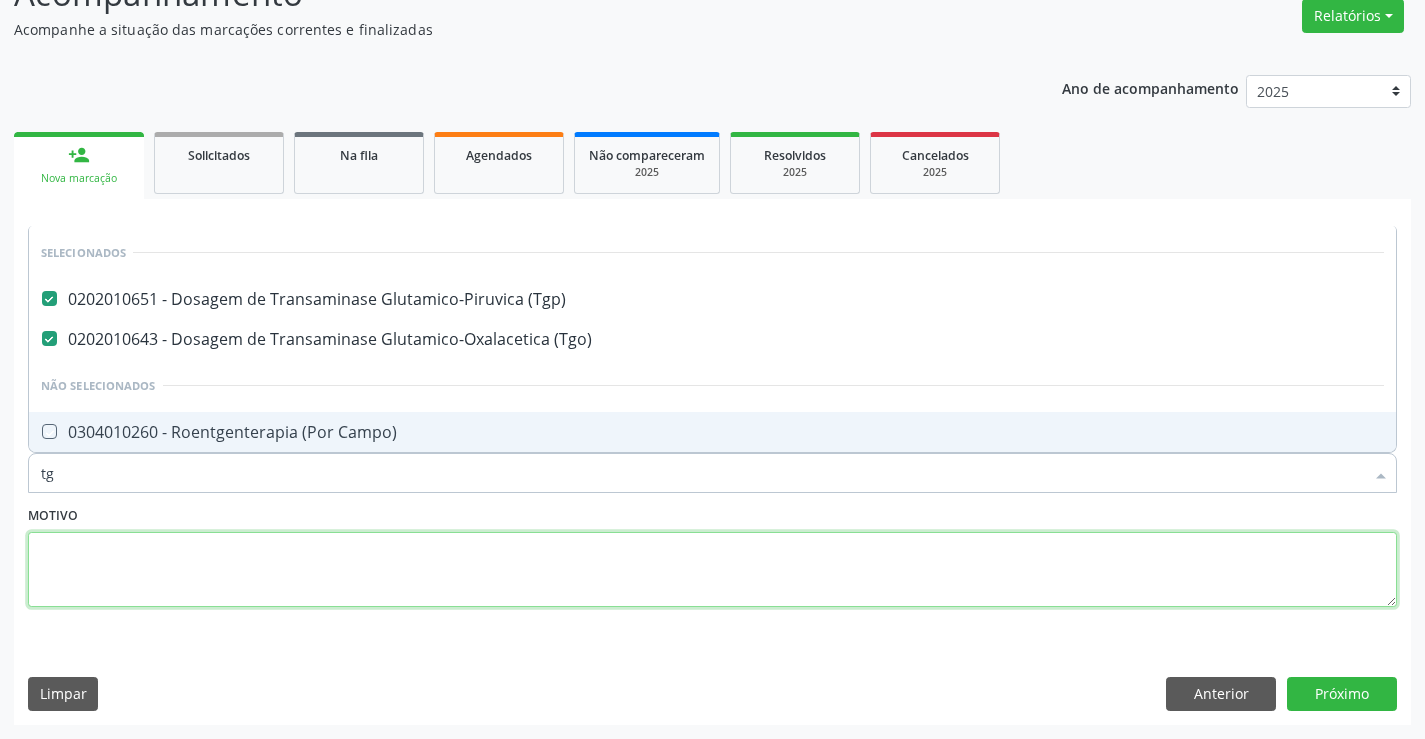 click at bounding box center (712, 570) 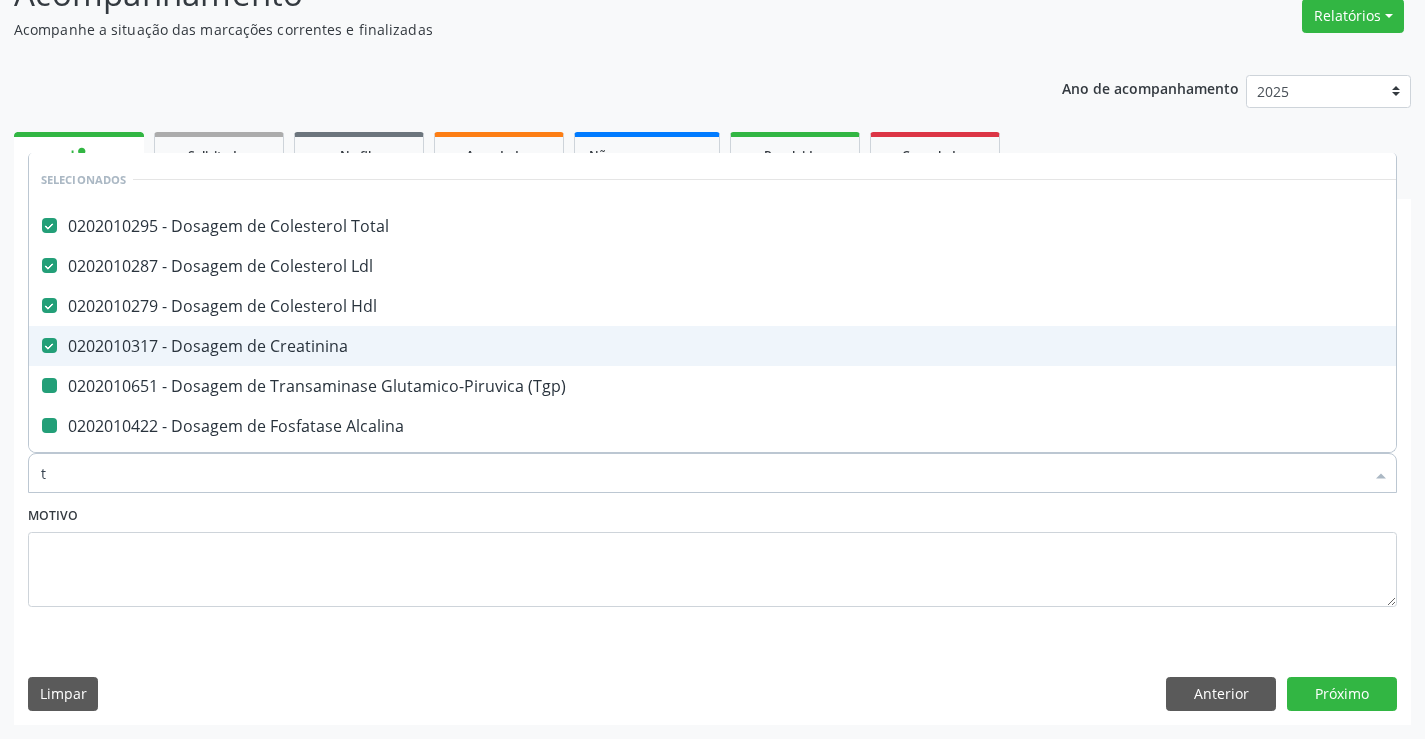 type on "tr" 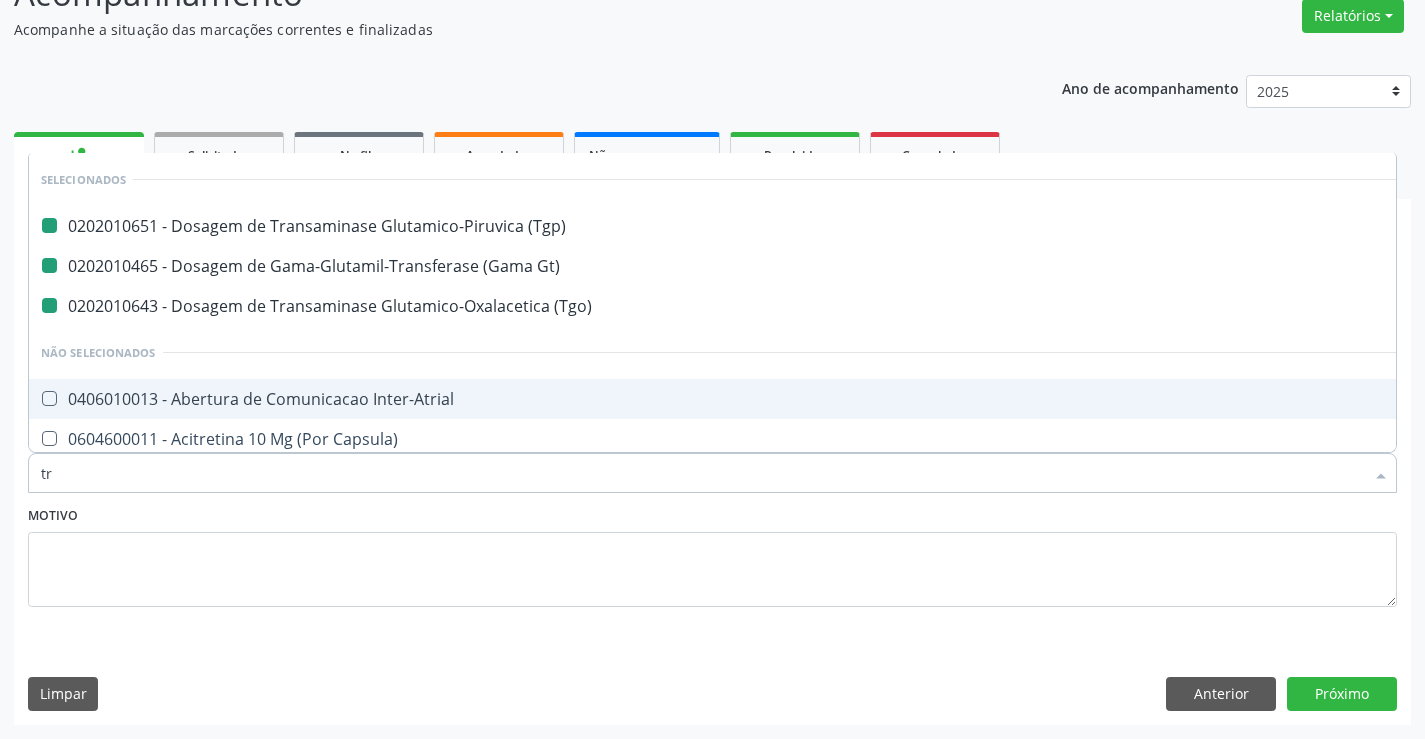 type on "tri" 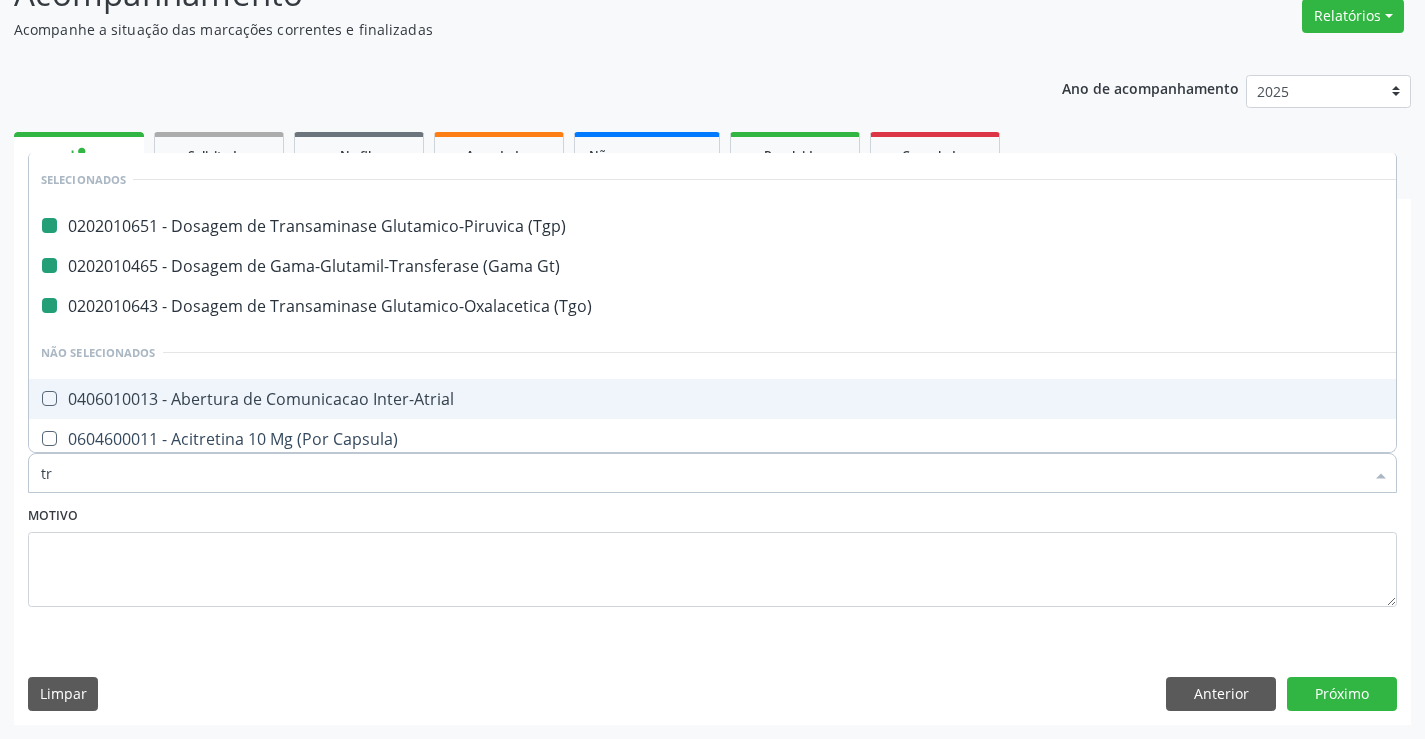 checkbox on "false" 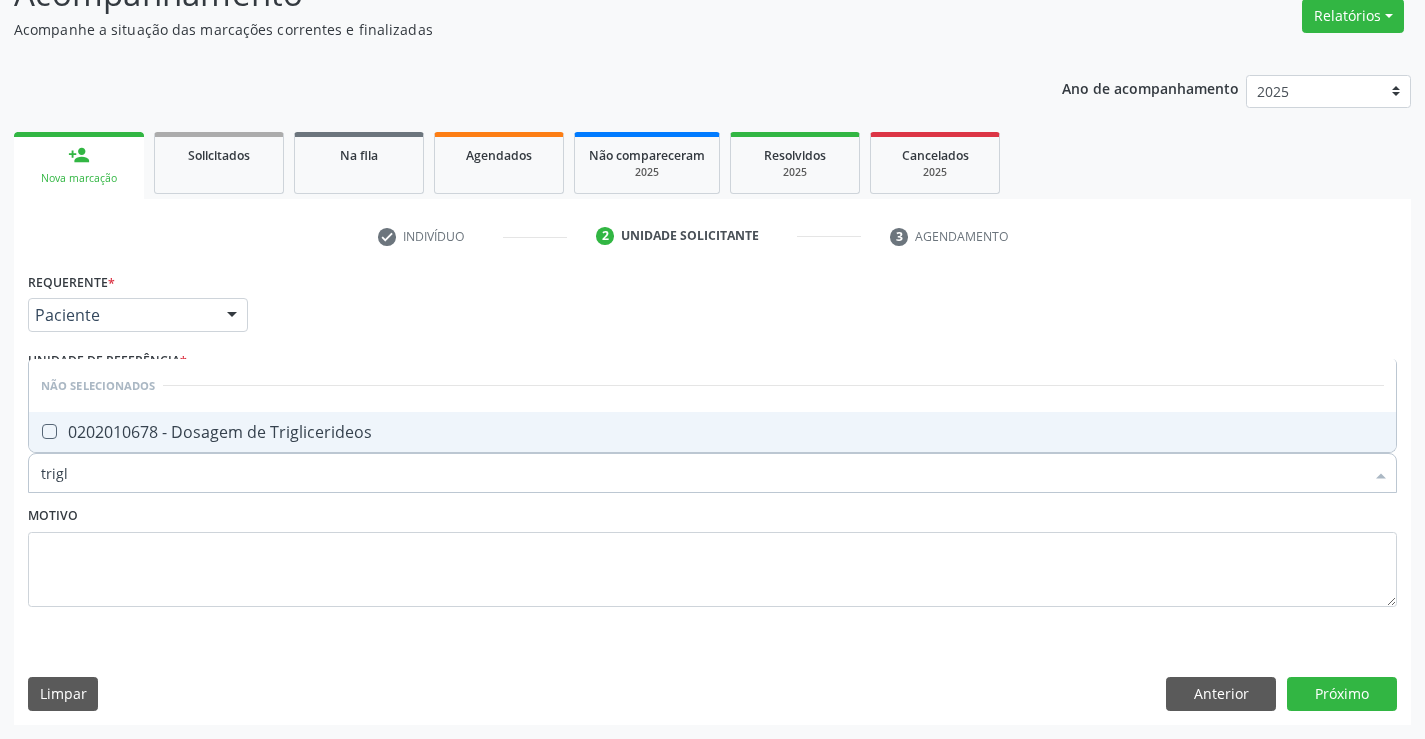 type on "trigli" 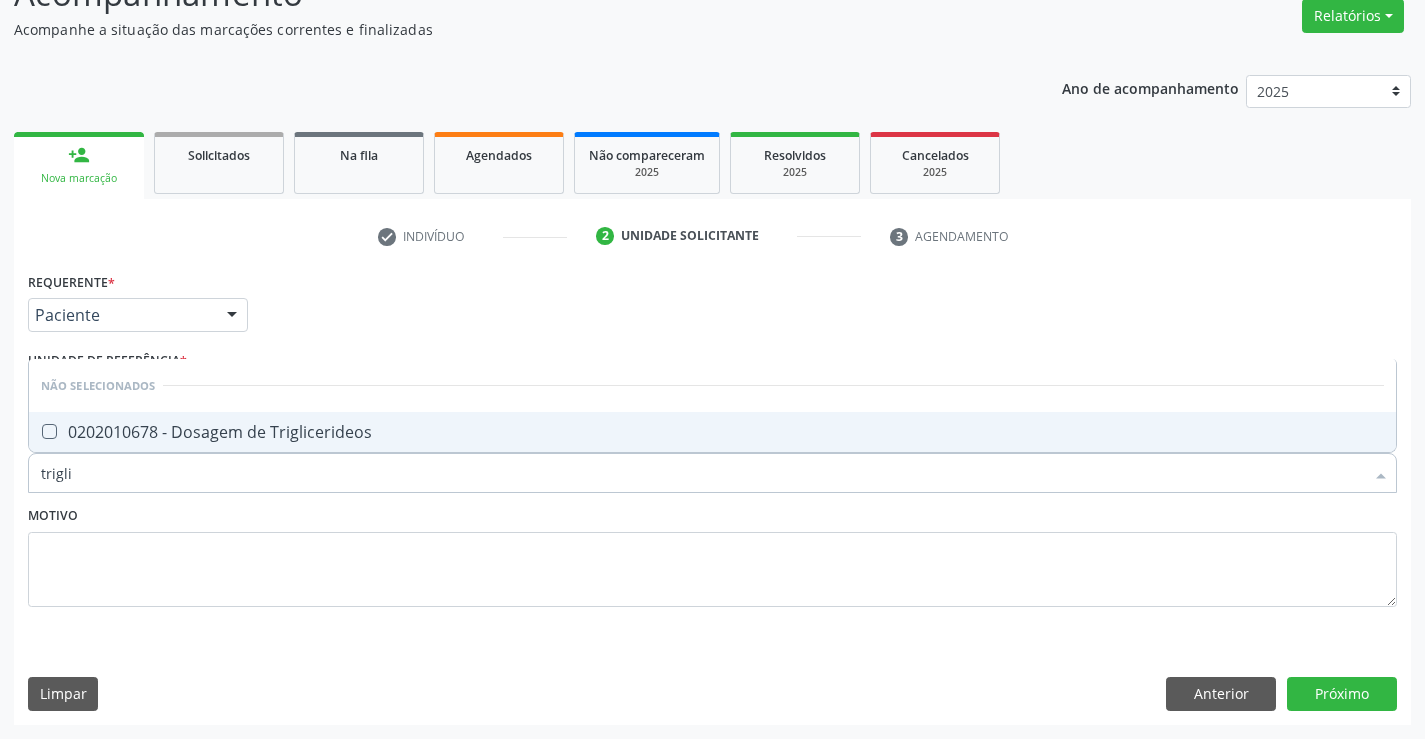 click on "0202010678 - Dosagem de Triglicerideos" at bounding box center [712, 432] 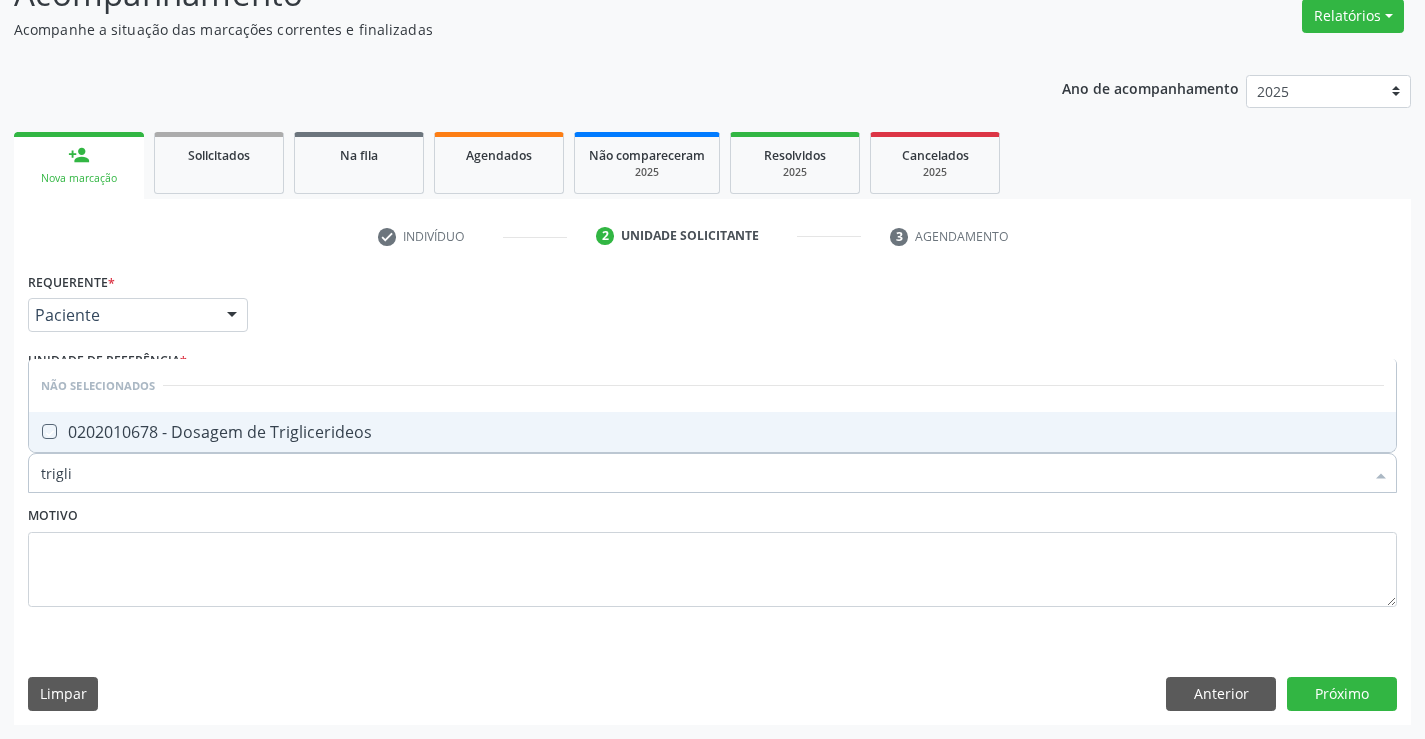 checkbox on "true" 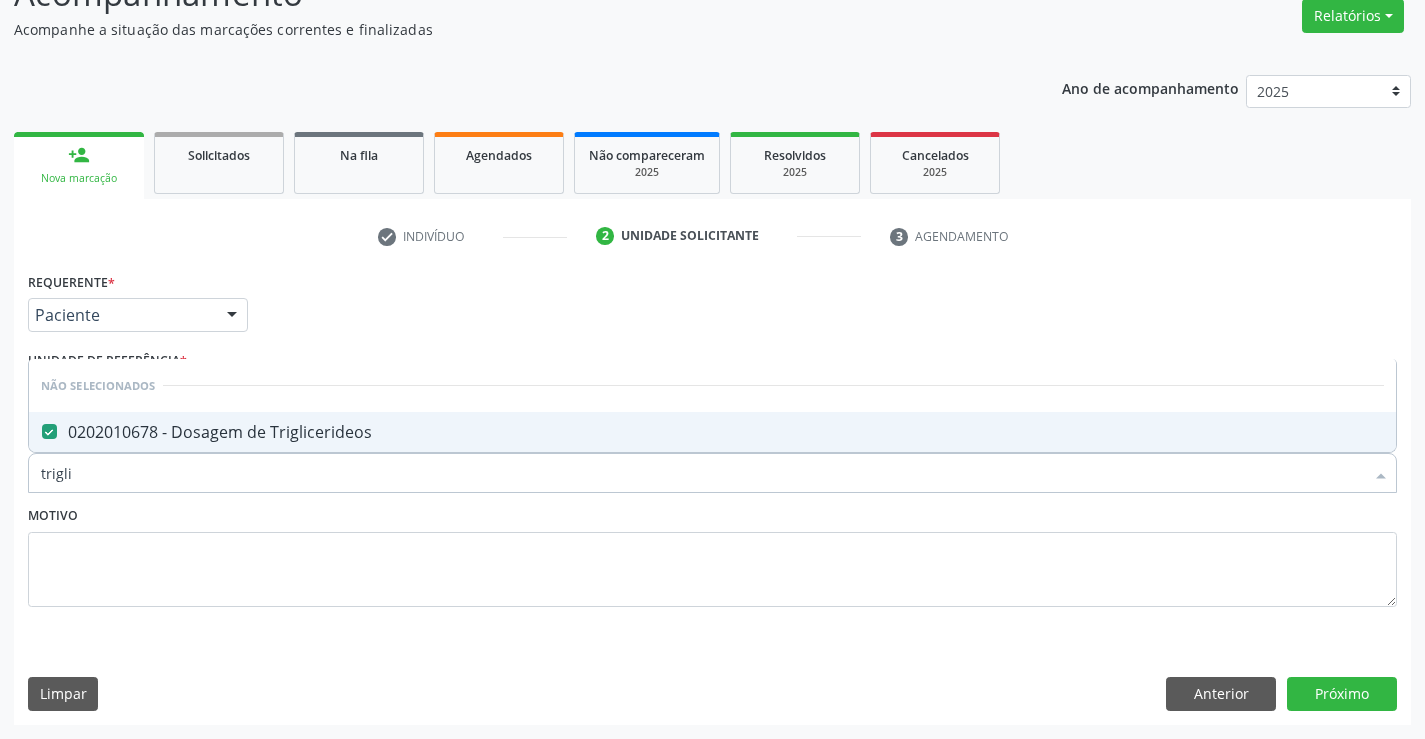 click on "Motivo" at bounding box center (712, 554) 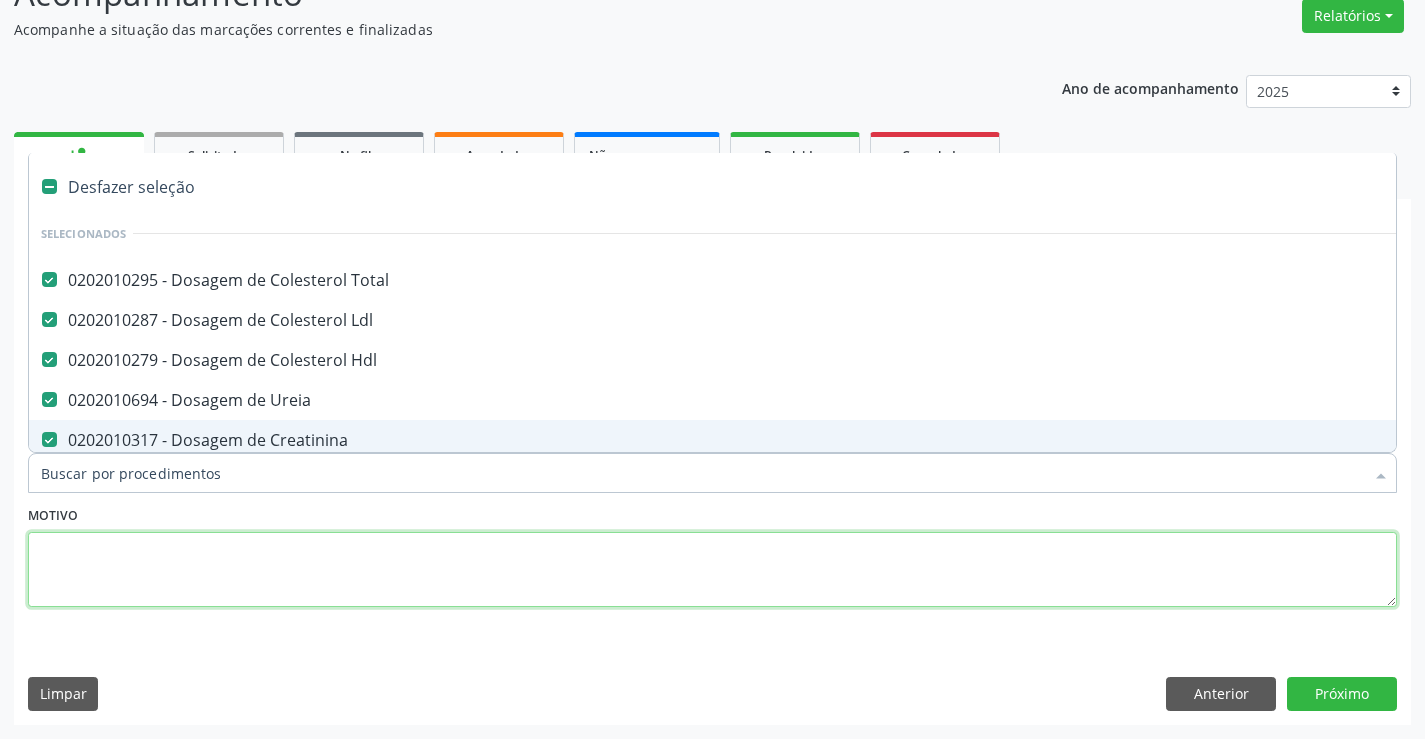 click at bounding box center (712, 570) 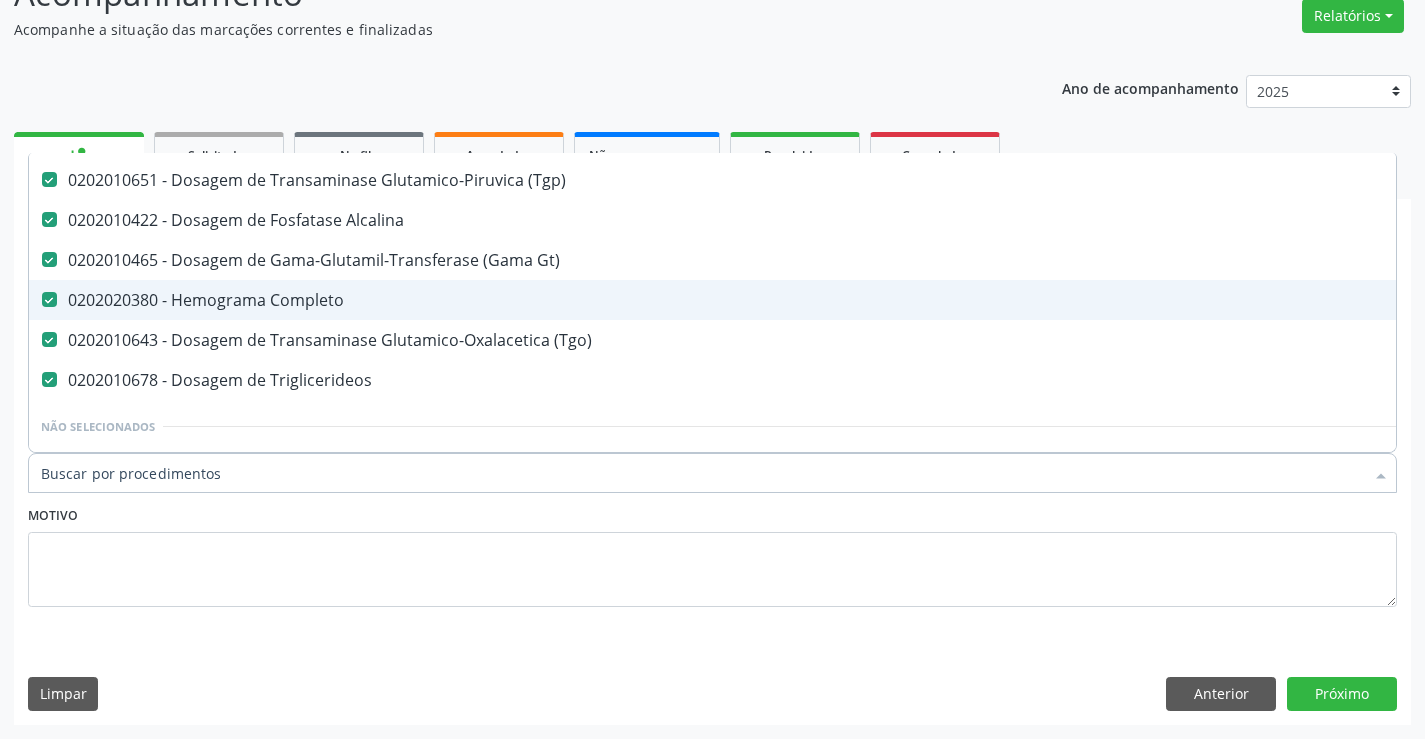 scroll, scrollTop: 400, scrollLeft: 0, axis: vertical 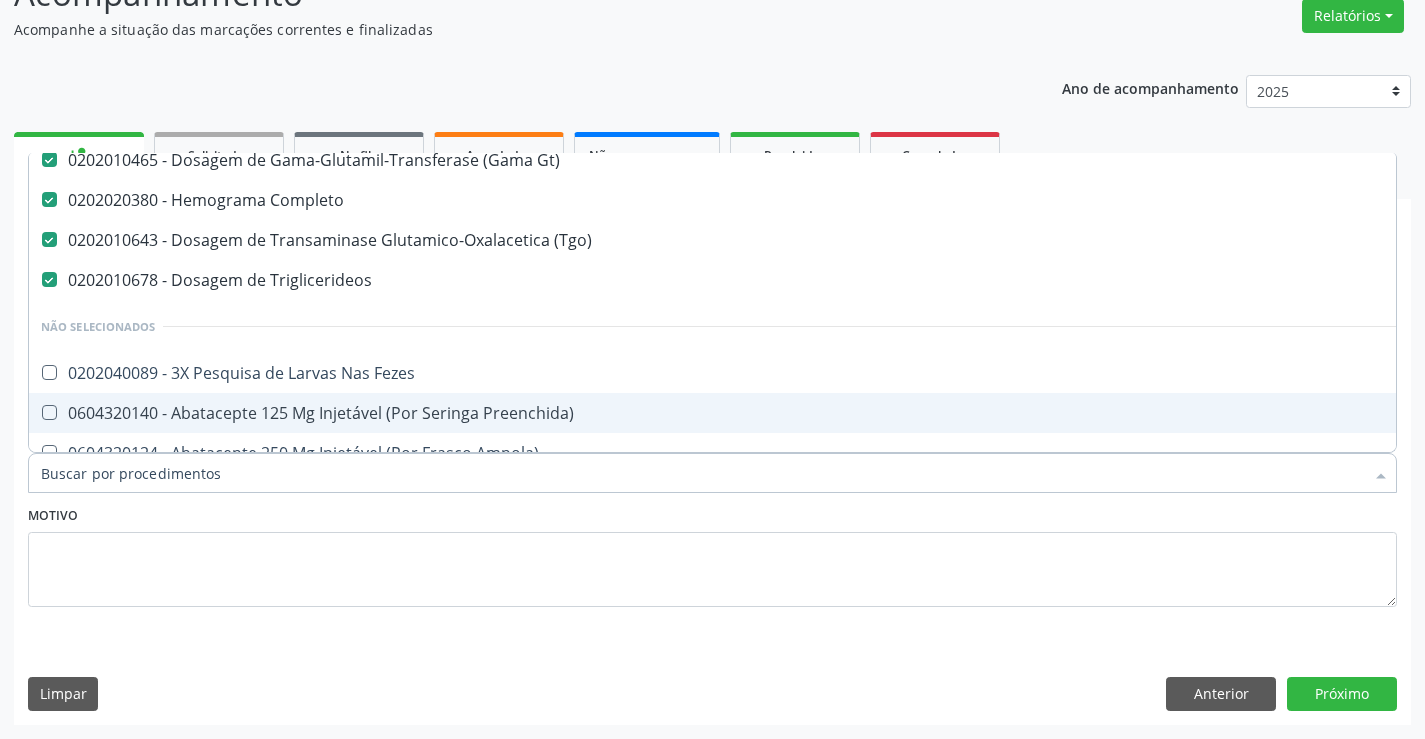 click on "Item de agendamento
*" at bounding box center [702, 473] 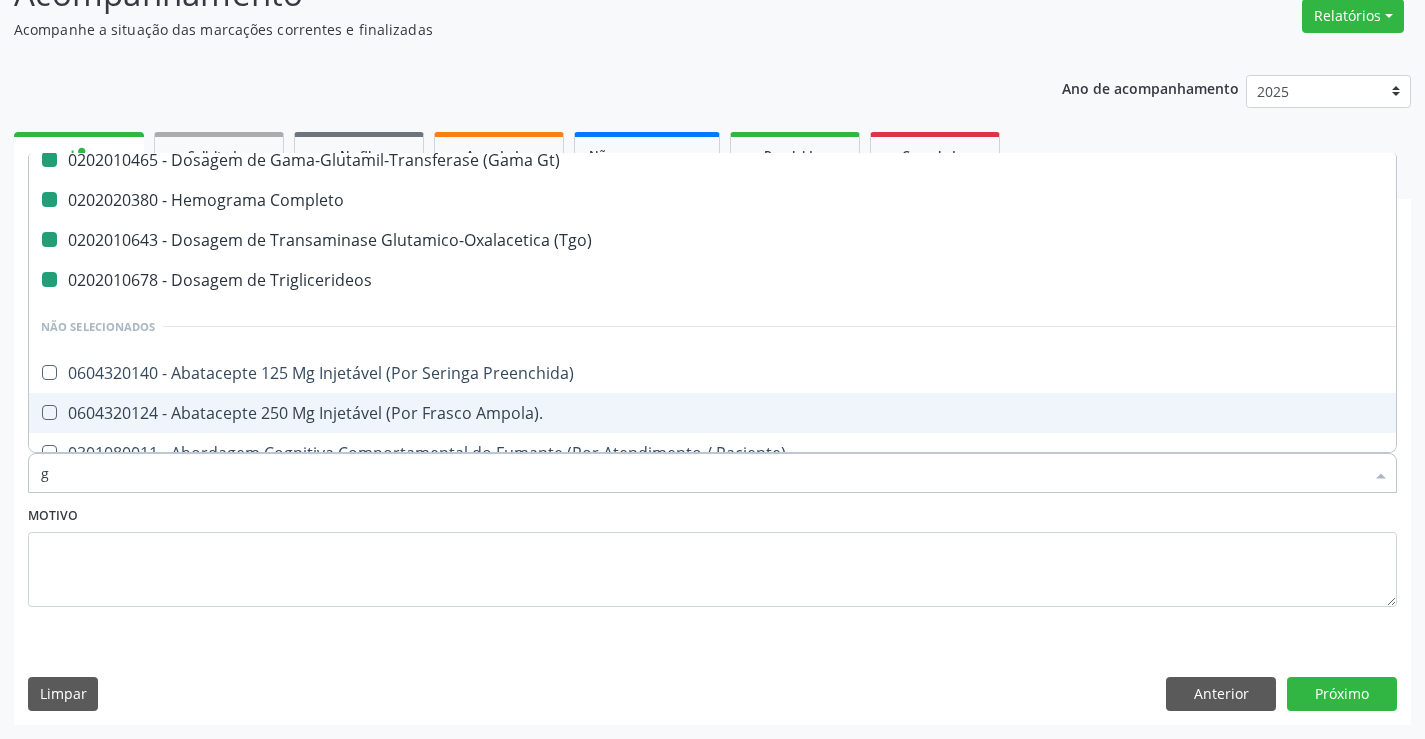 type on "gl" 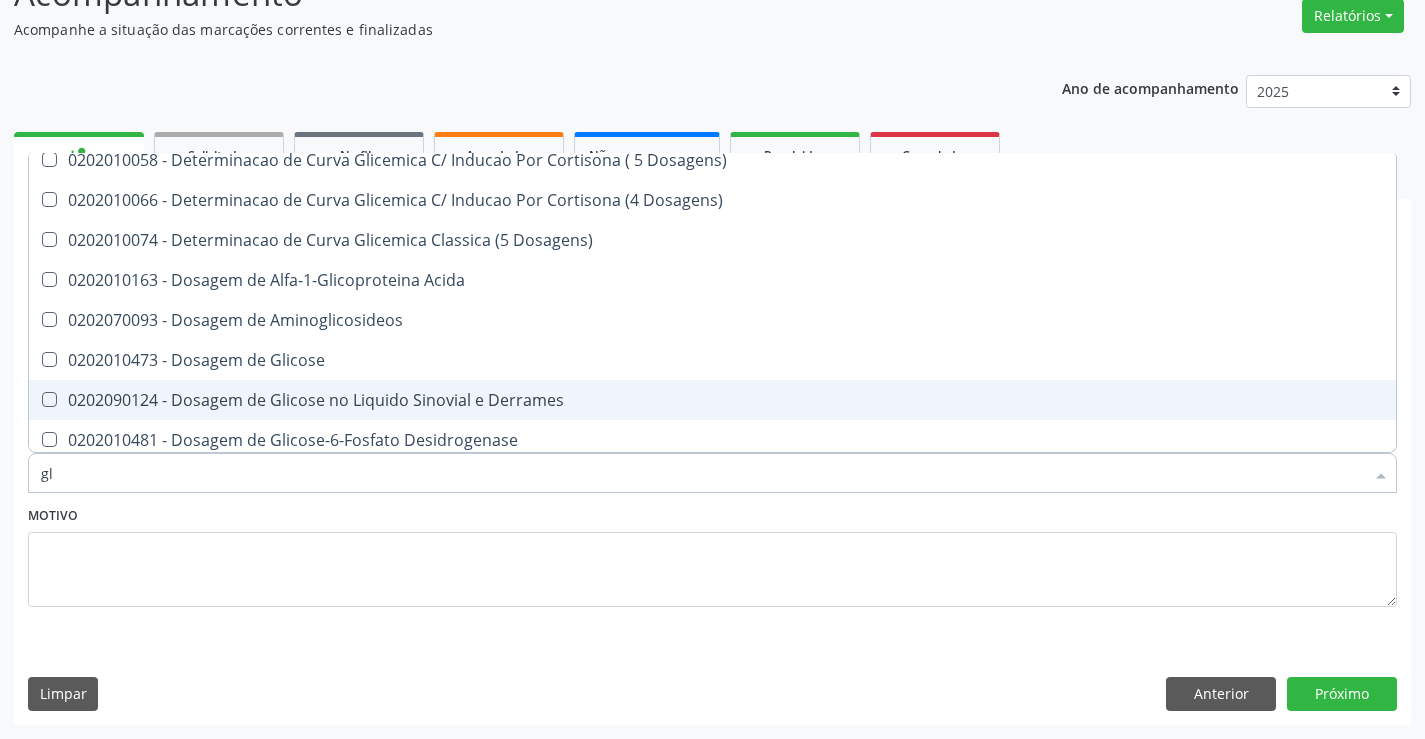 type on "gli" 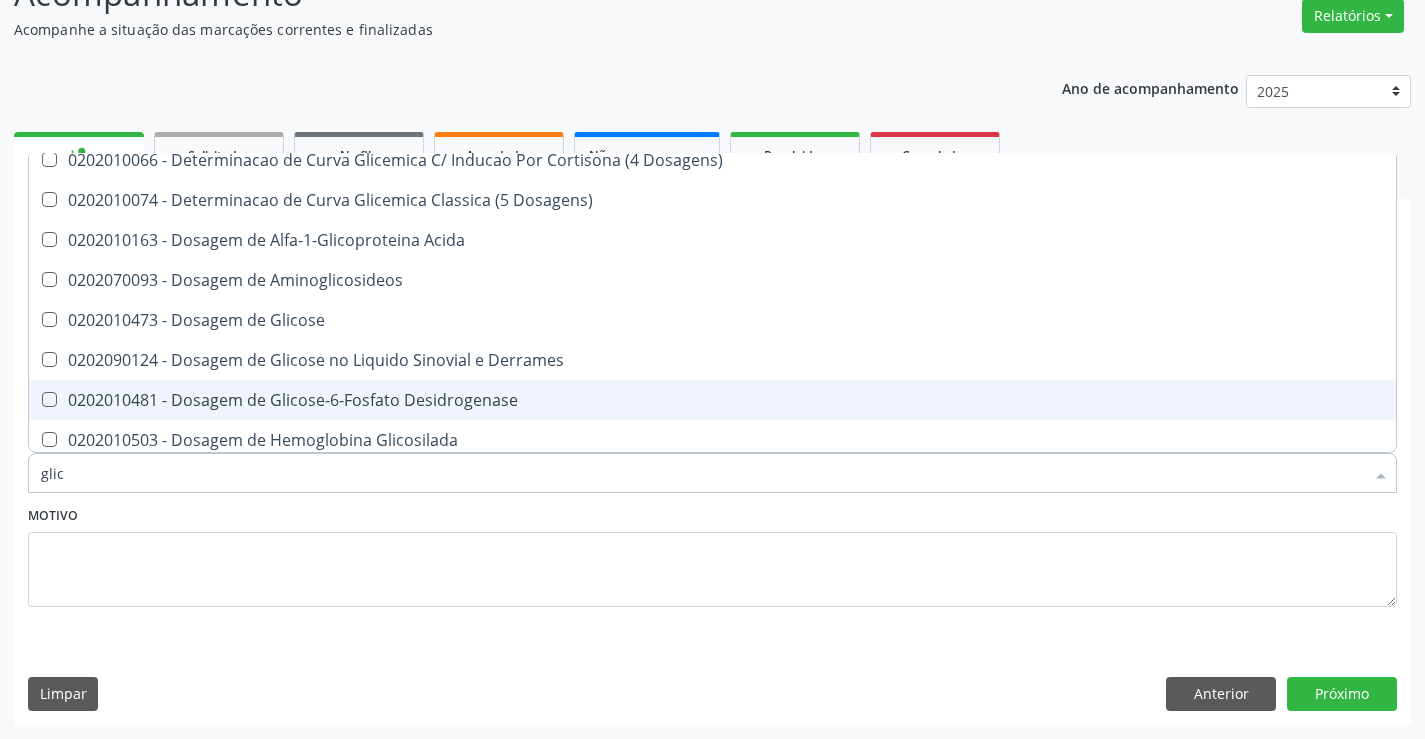 type on "glico" 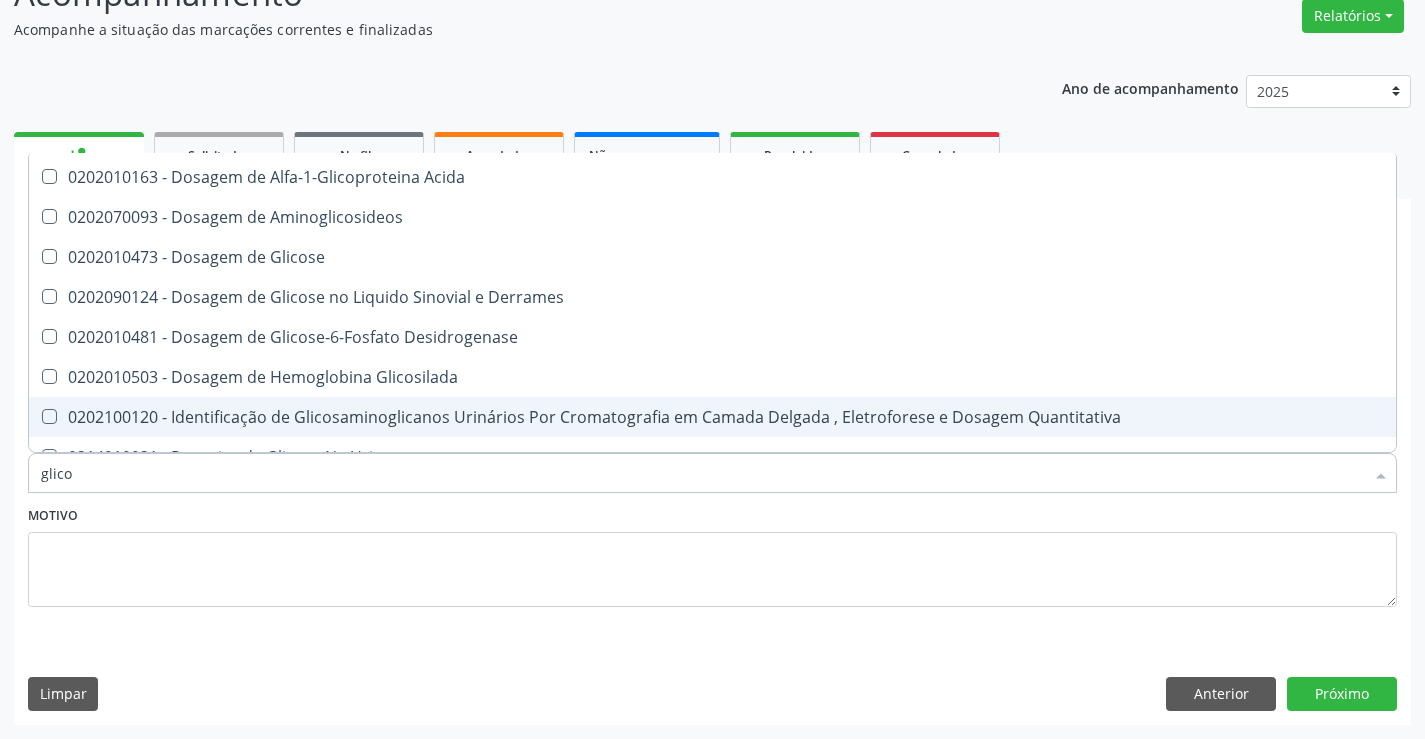 scroll, scrollTop: 14, scrollLeft: 0, axis: vertical 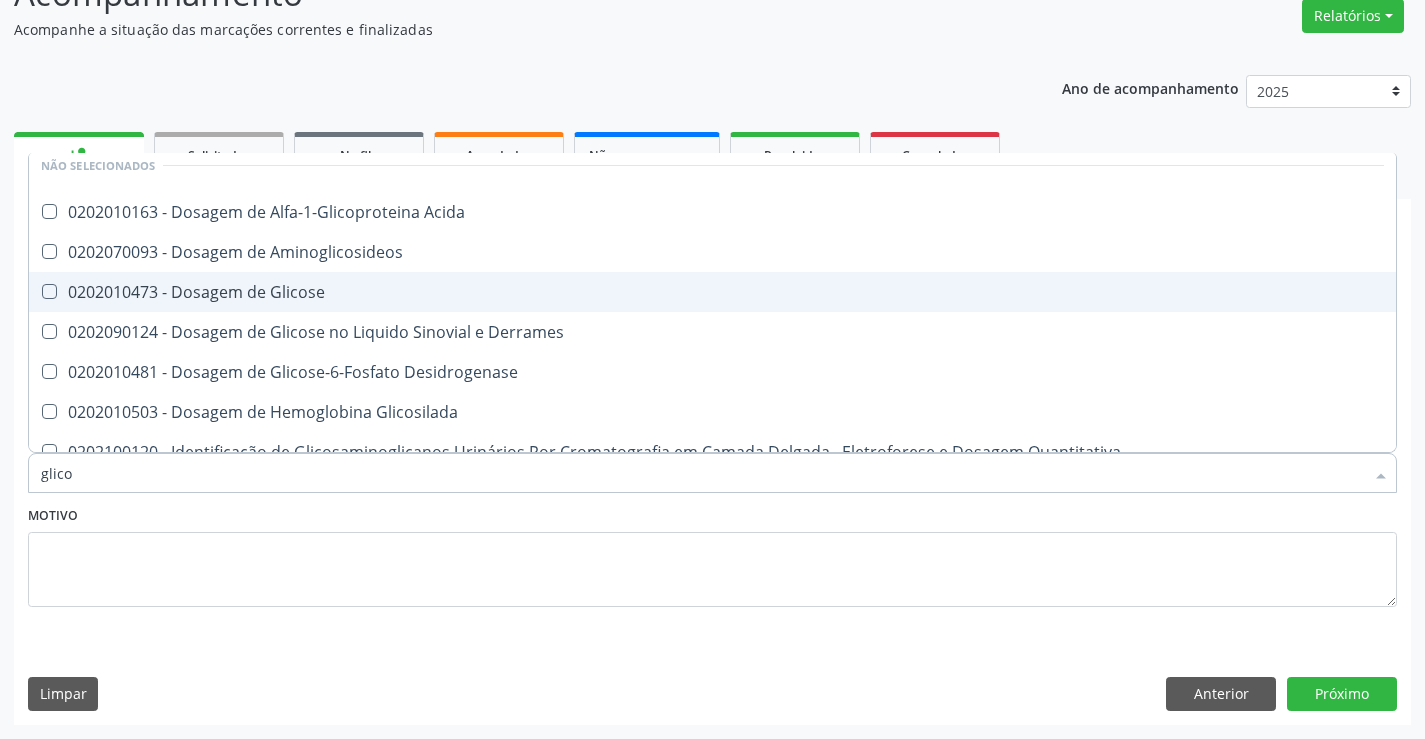 click on "0202010473 - Dosagem de Glicose" at bounding box center [712, 292] 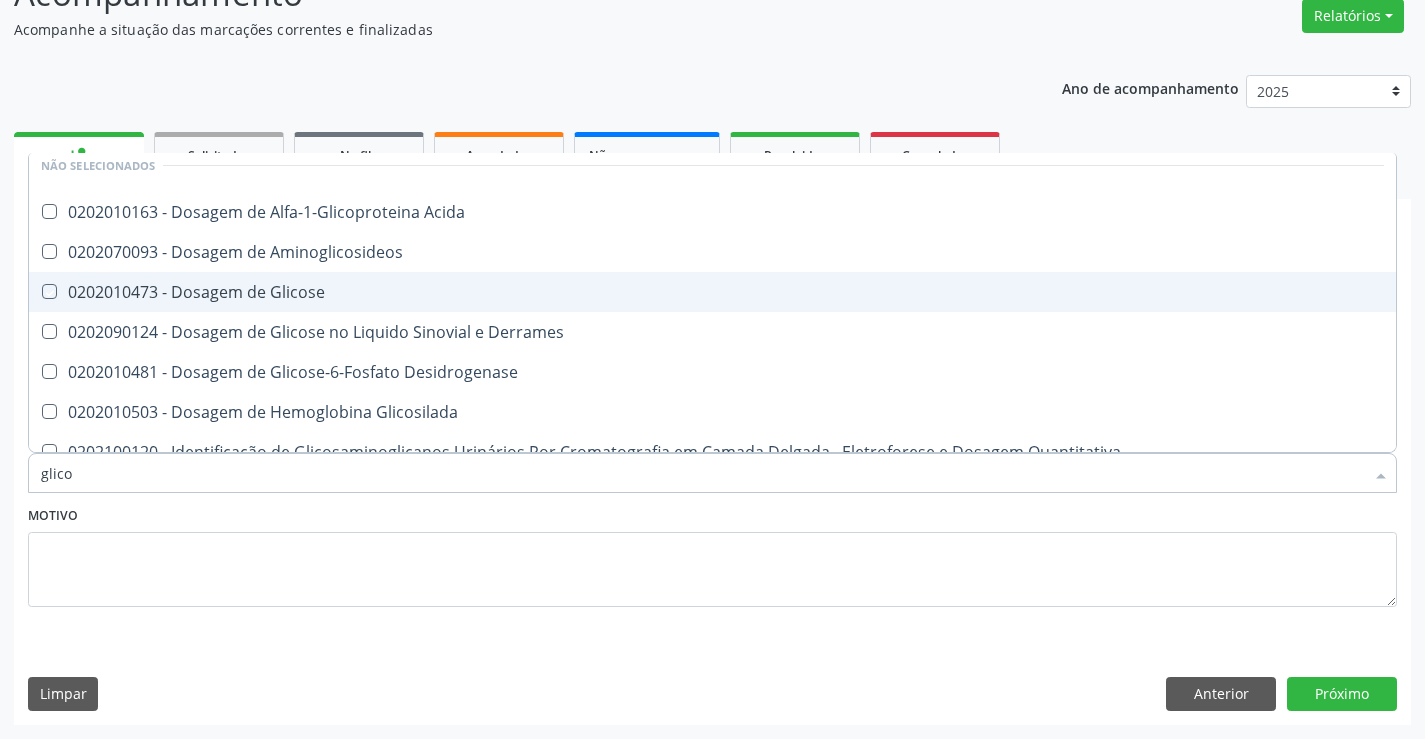 checkbox on "true" 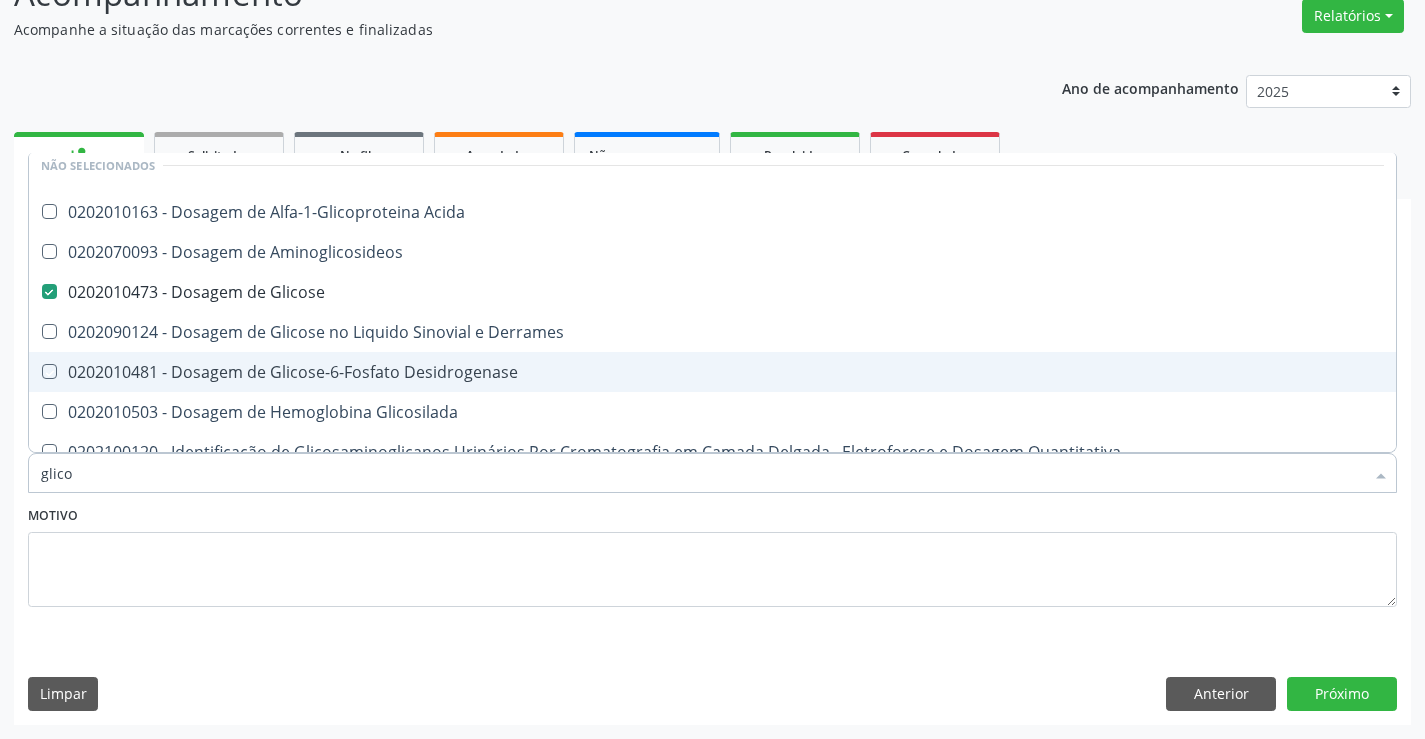 click on "Requerente
*
Paciente         Médico(a)   Enfermeiro(a)   Paciente
Nenhum resultado encontrado para: "   "
Não há nenhuma opção para ser exibida.
UF
BA         BA
Nenhum resultado encontrado para: "   "
Não há nenhuma opção para ser exibida.
Município
Campo Formoso         Campo Formoso
Nenhum resultado encontrado para: "   "
Não há nenhuma opção para ser exibida.
Médico Solicitante
Por favor, selecione a Unidade de Atendimento primeiro
Nenhum resultado encontrado para: "   "
Não há nenhuma opção para ser exibida.
Unidade de referência
*
Unidade Basica de Saude da Familia Dr Paulo Sudre         Unidade Basica de Saude da Familia Dr Paulo Sudre   Centro de Enfrentamento Para Covid 19 de Campo Formoso       PSF Lage dos Negros III" at bounding box center (712, 495) 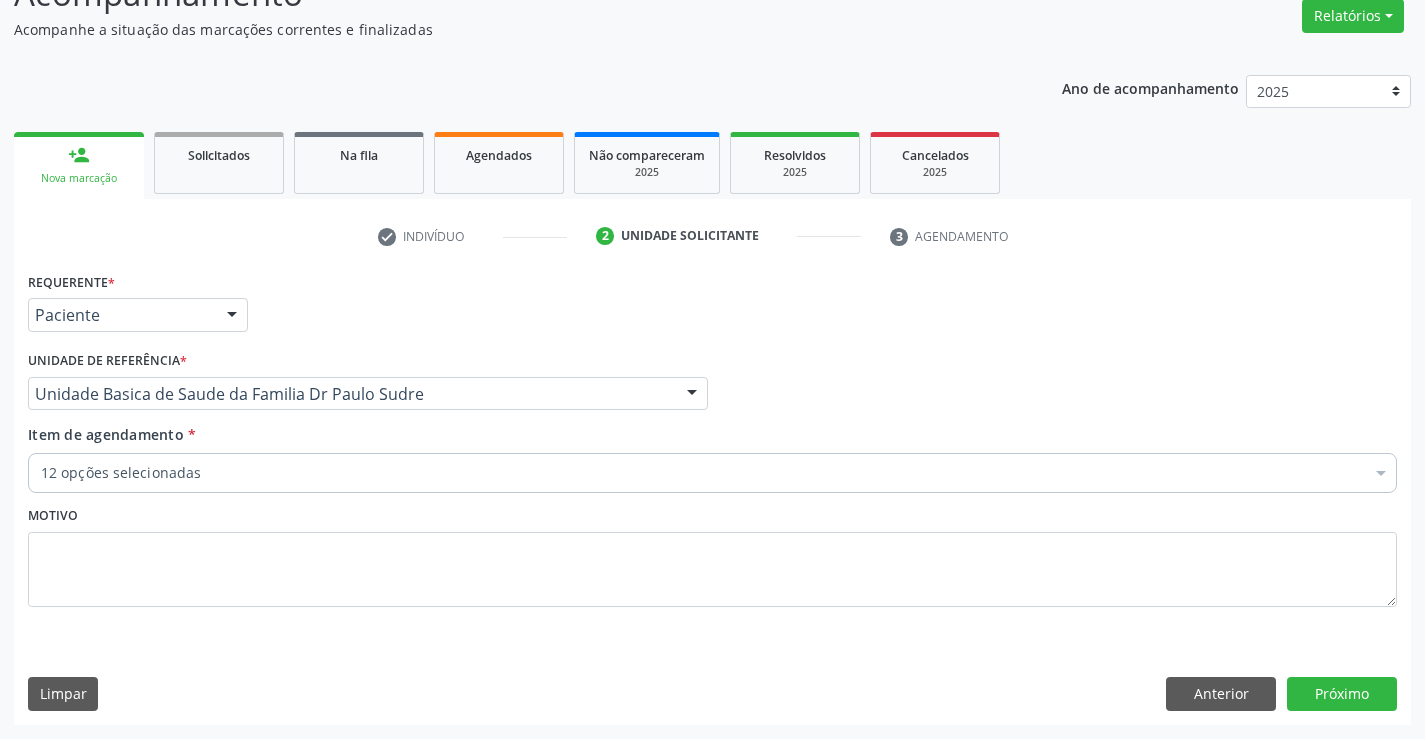 checkbox on "true" 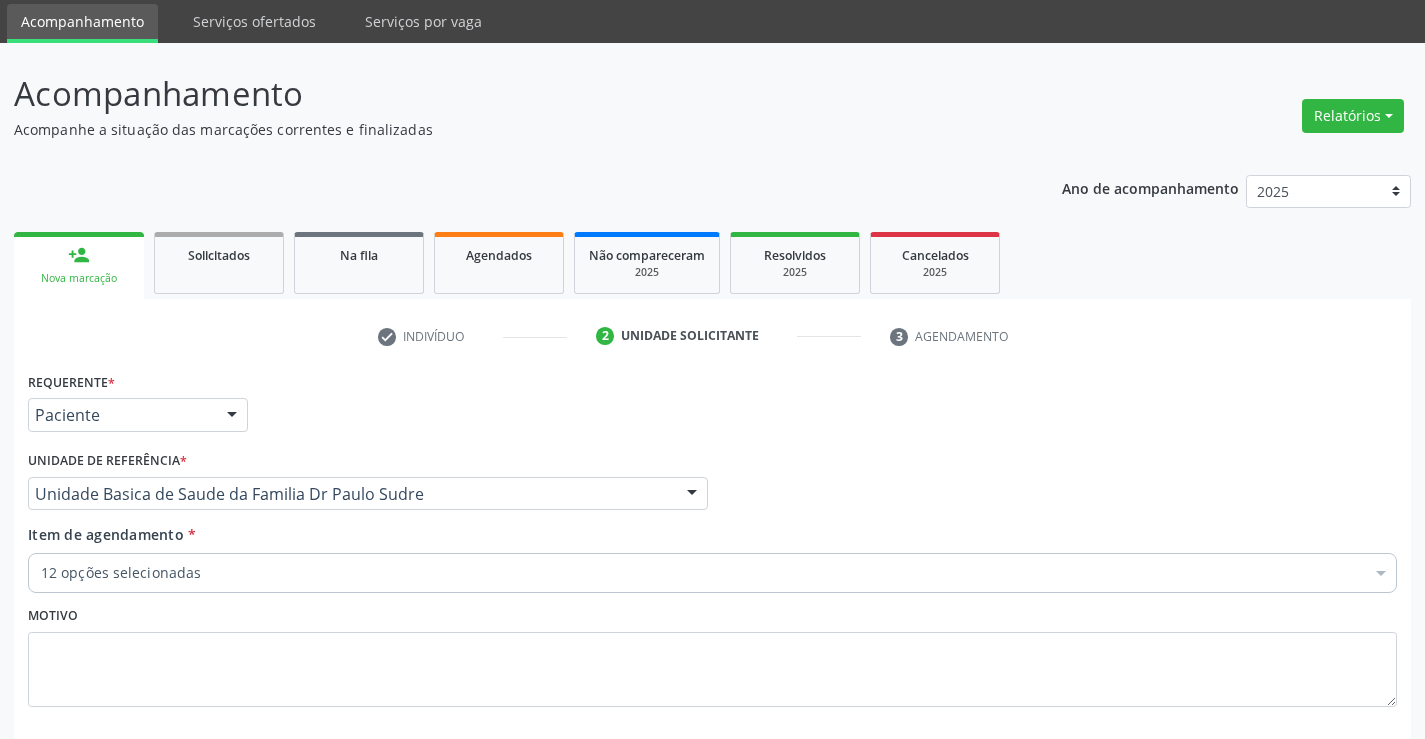 scroll, scrollTop: 0, scrollLeft: 0, axis: both 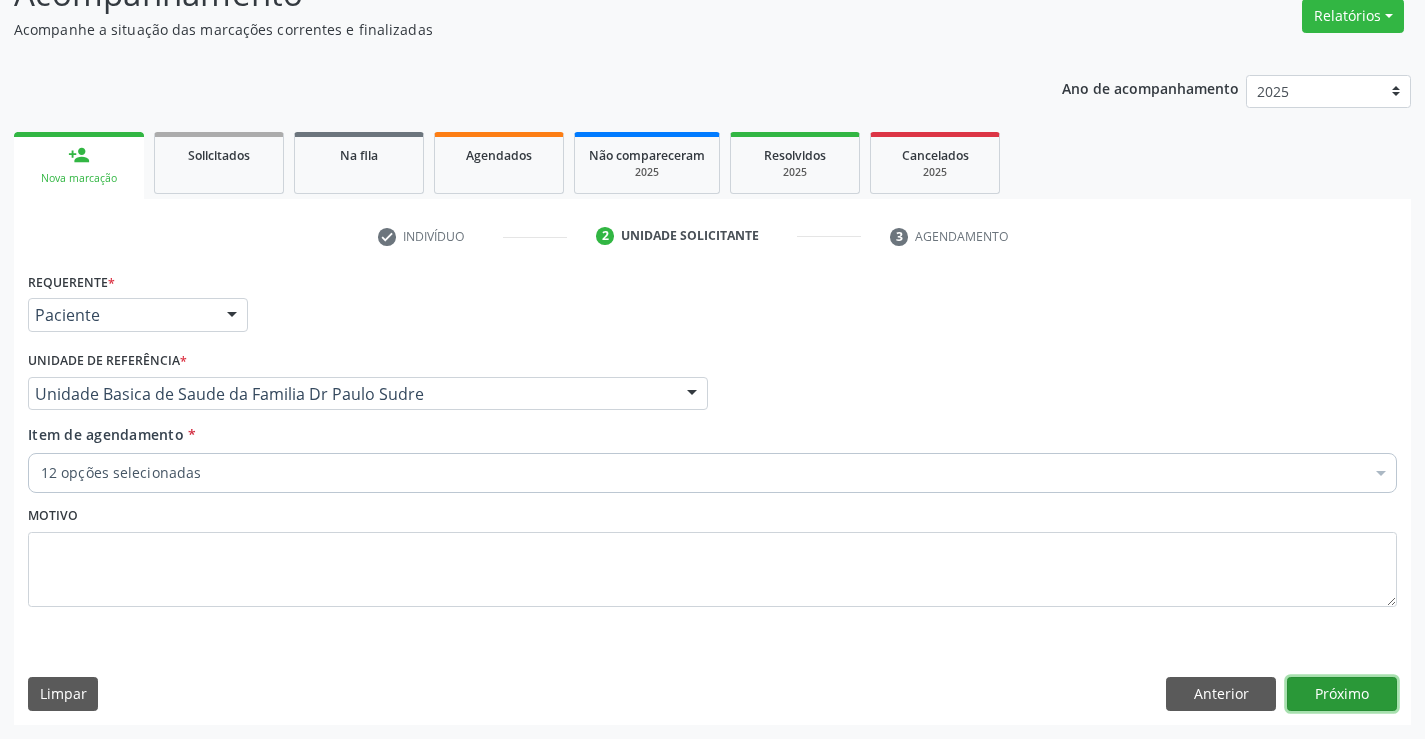 click on "Próximo" at bounding box center [1342, 694] 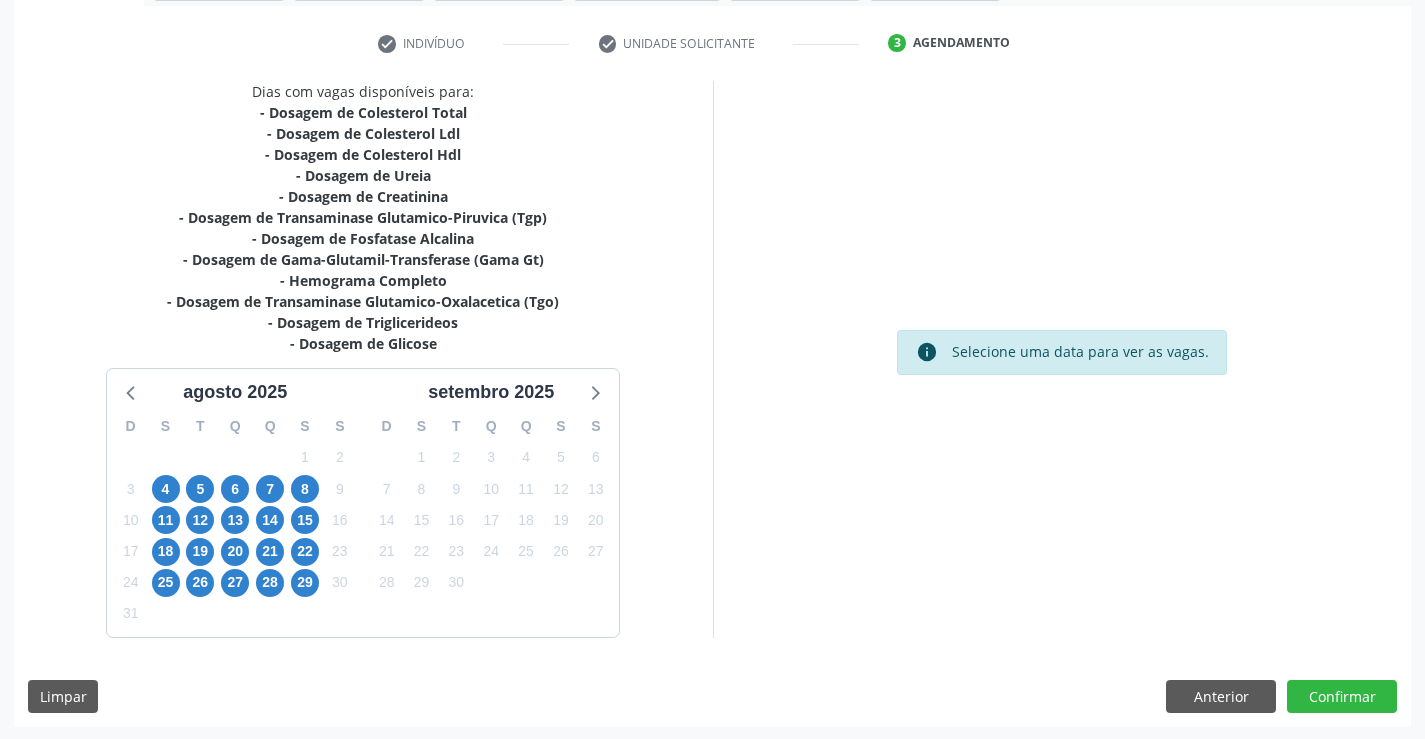 scroll, scrollTop: 362, scrollLeft: 0, axis: vertical 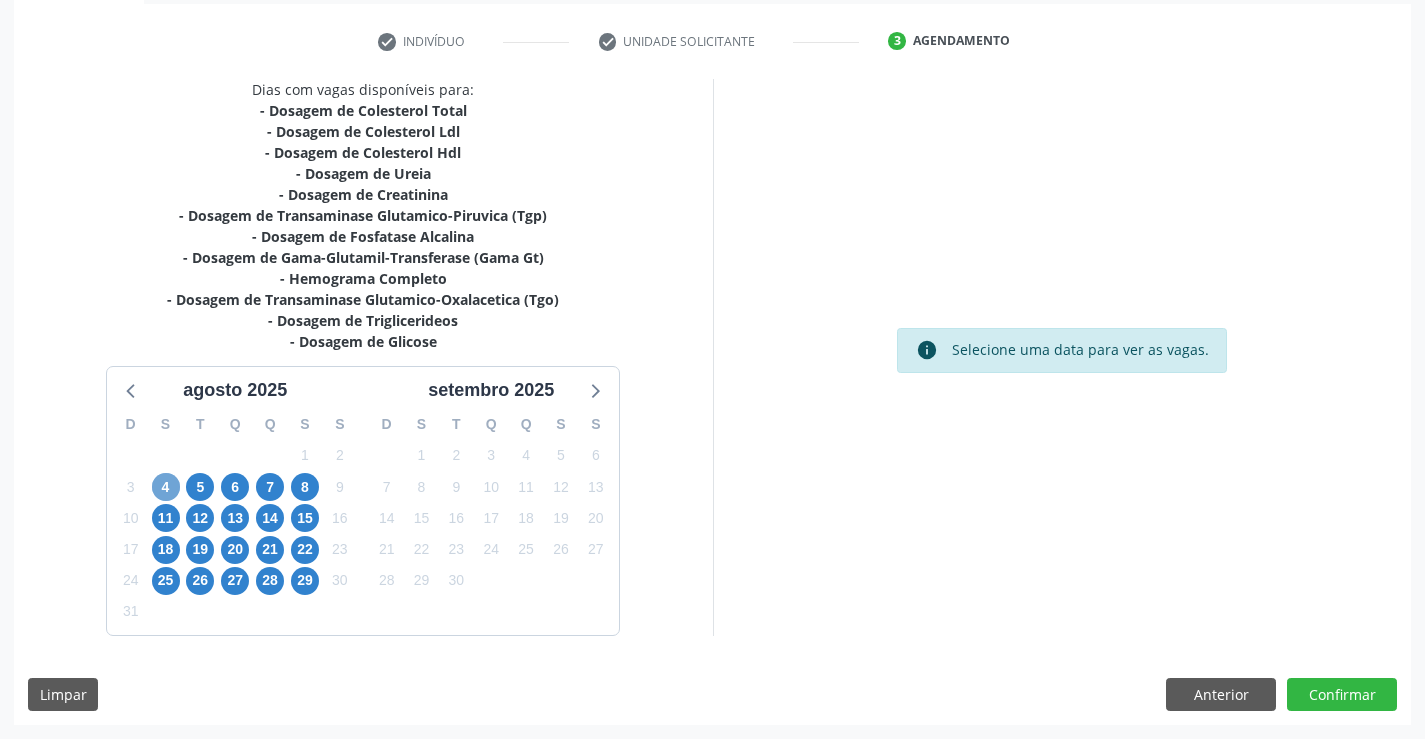click on "4" at bounding box center [166, 487] 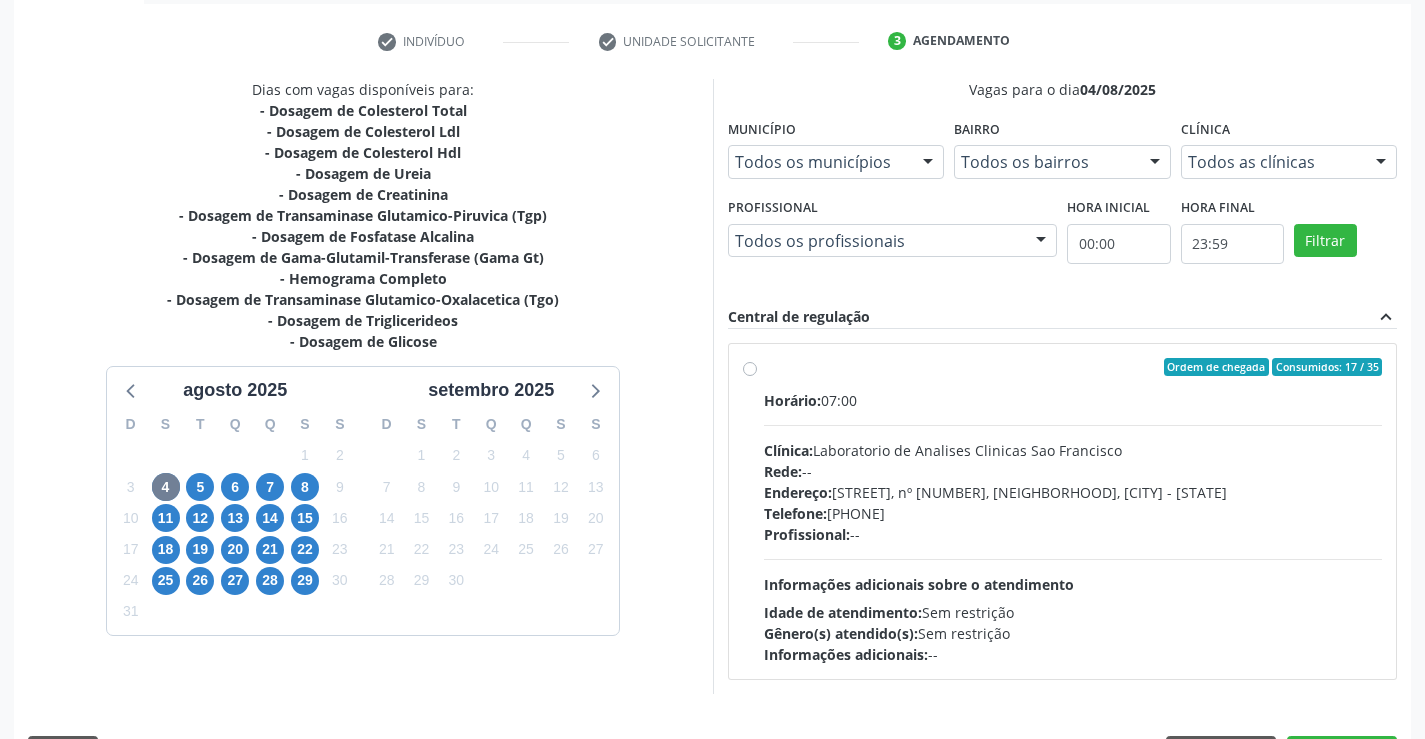 click on "Ordem de chegada
Consumidos: 17 / 35
Horário:   07:00
Clínica:  Laboratorio de Analises Clinicas Sao Francisco
Rede:
--
Endereço:   Terreo, nº 258, Centro, Campo Formoso - BA
Telefone:   (74) 36453588
Profissional:
--
Informações adicionais sobre o atendimento
Idade de atendimento:
Sem restrição
Gênero(s) atendido(s):
Sem restrição
Informações adicionais:
--" at bounding box center [1073, 511] 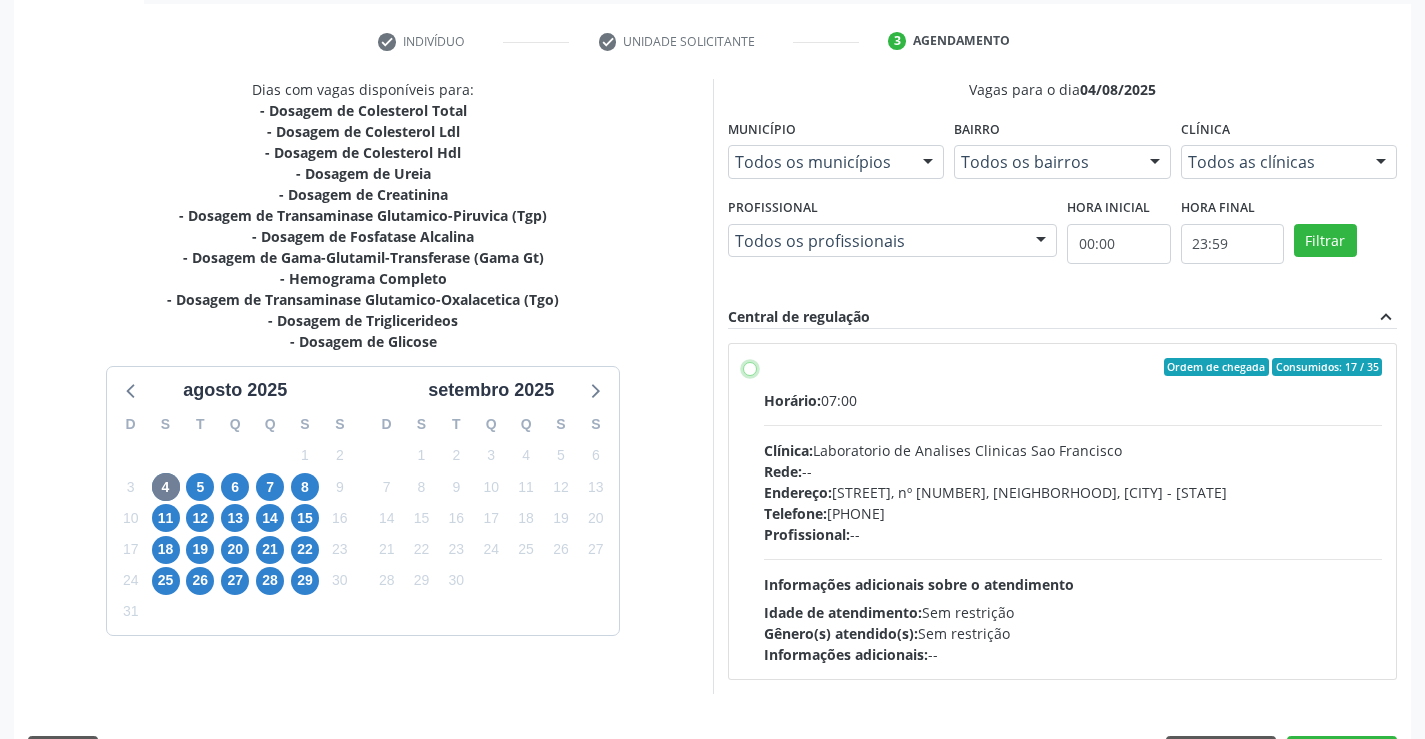 radio on "true" 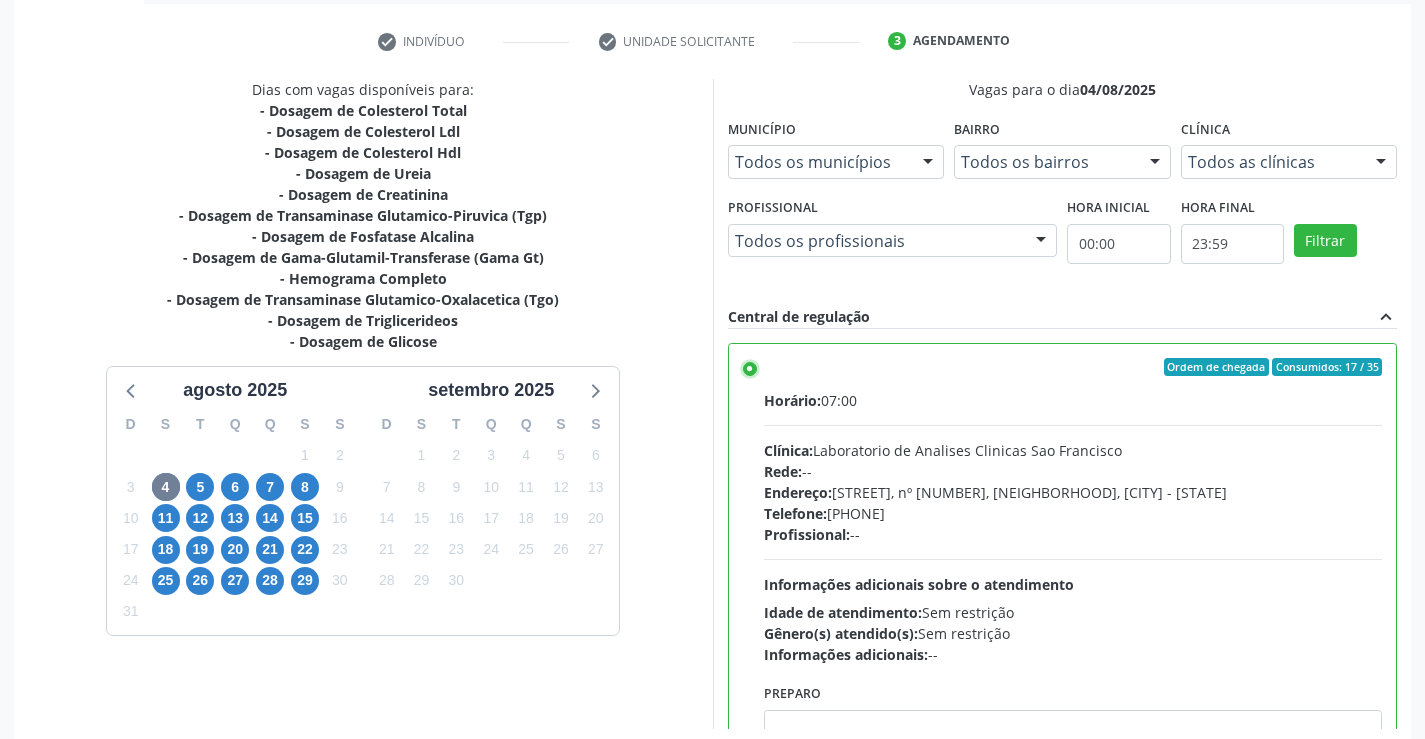 scroll, scrollTop: 456, scrollLeft: 0, axis: vertical 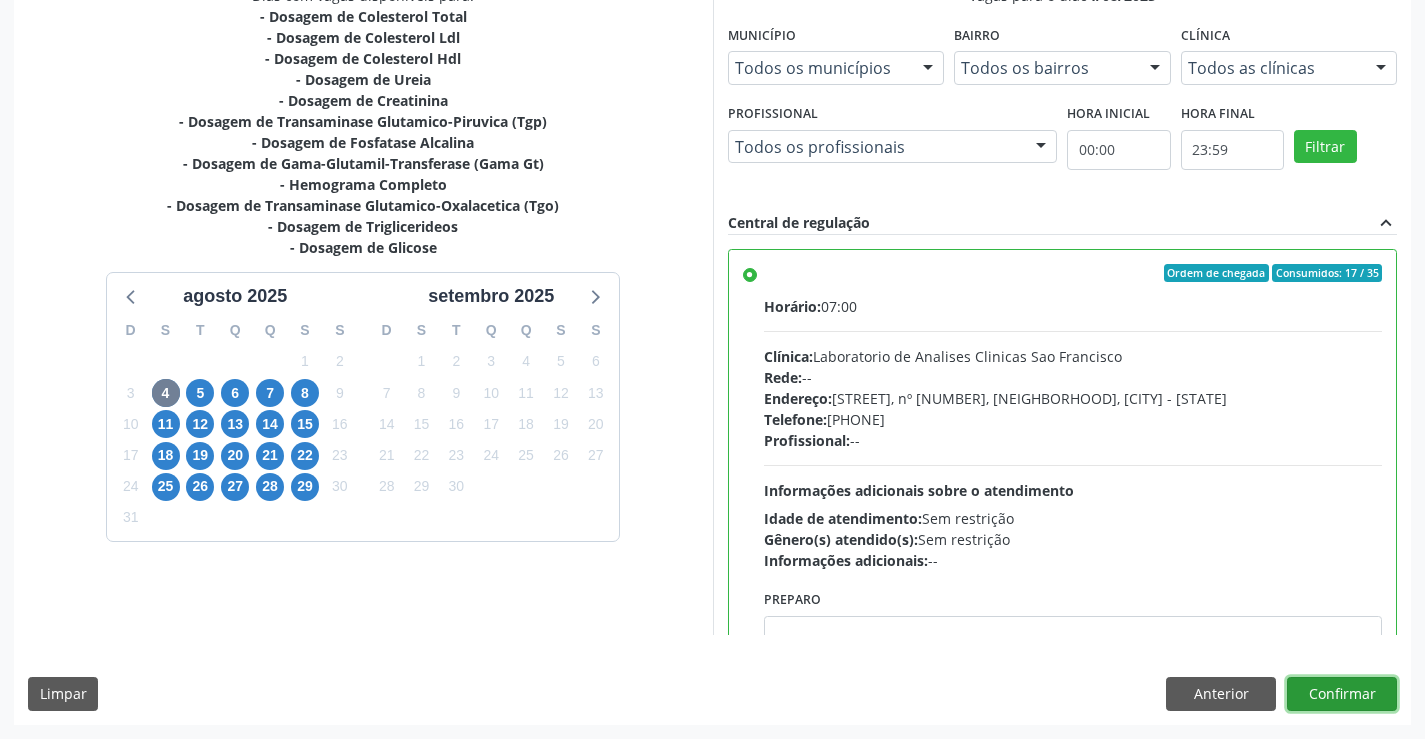 click on "Confirmar" at bounding box center (1342, 694) 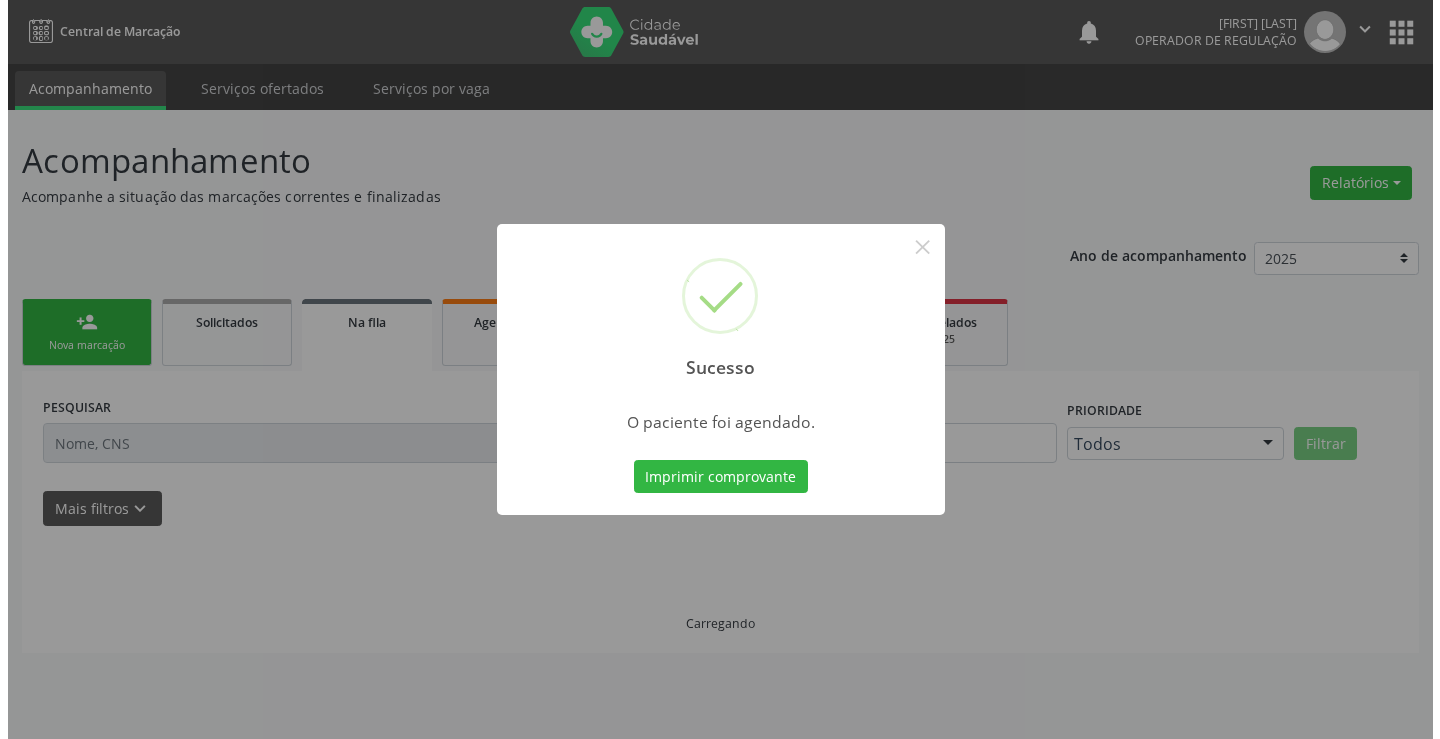 scroll, scrollTop: 0, scrollLeft: 0, axis: both 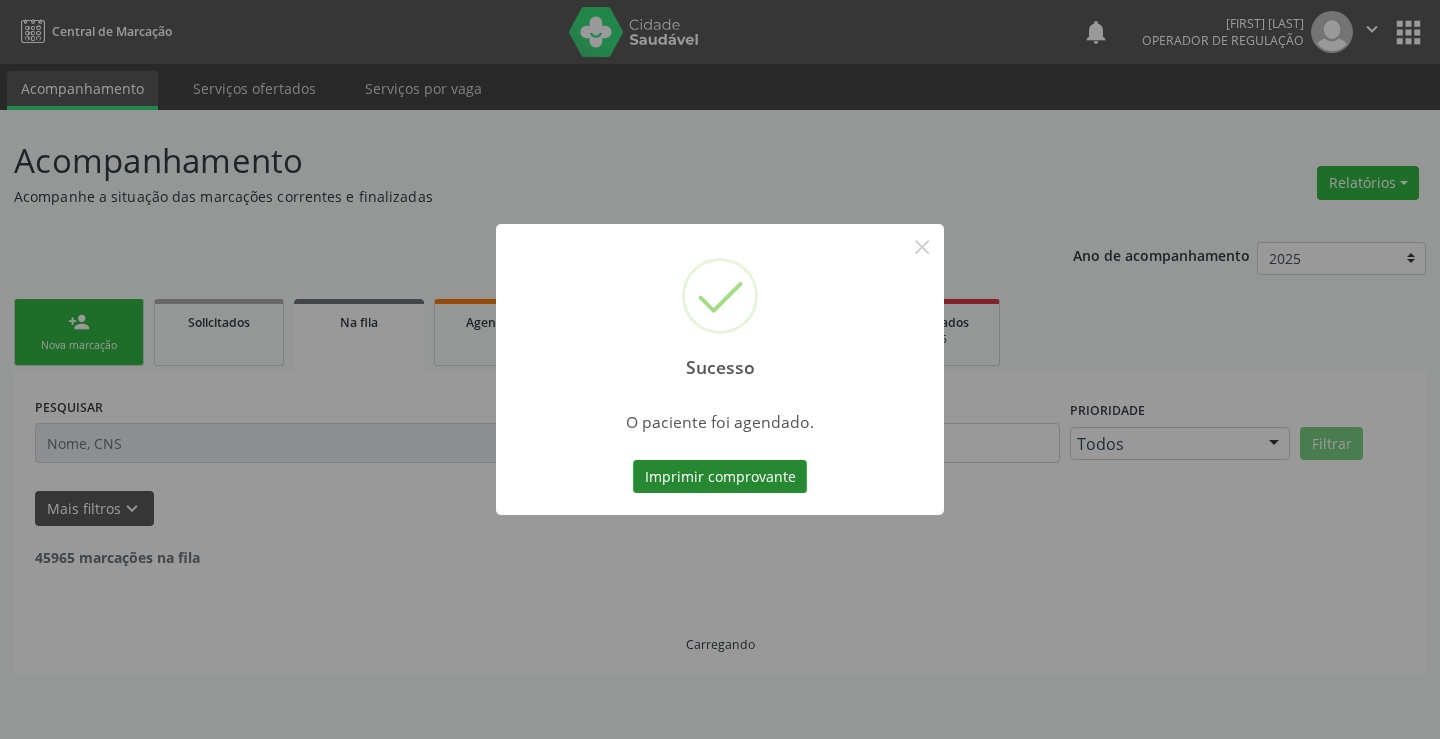 click on "Imprimir comprovante" at bounding box center (720, 477) 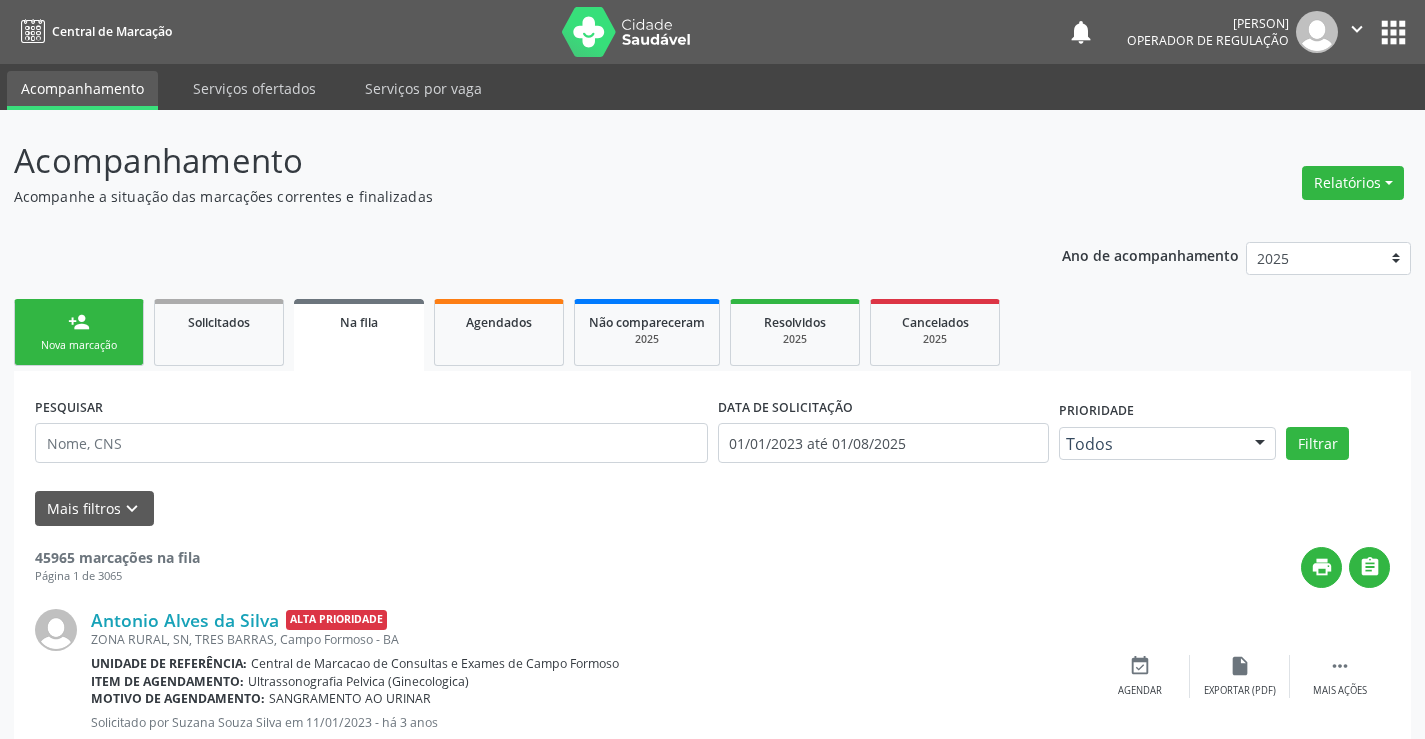 scroll, scrollTop: 0, scrollLeft: 0, axis: both 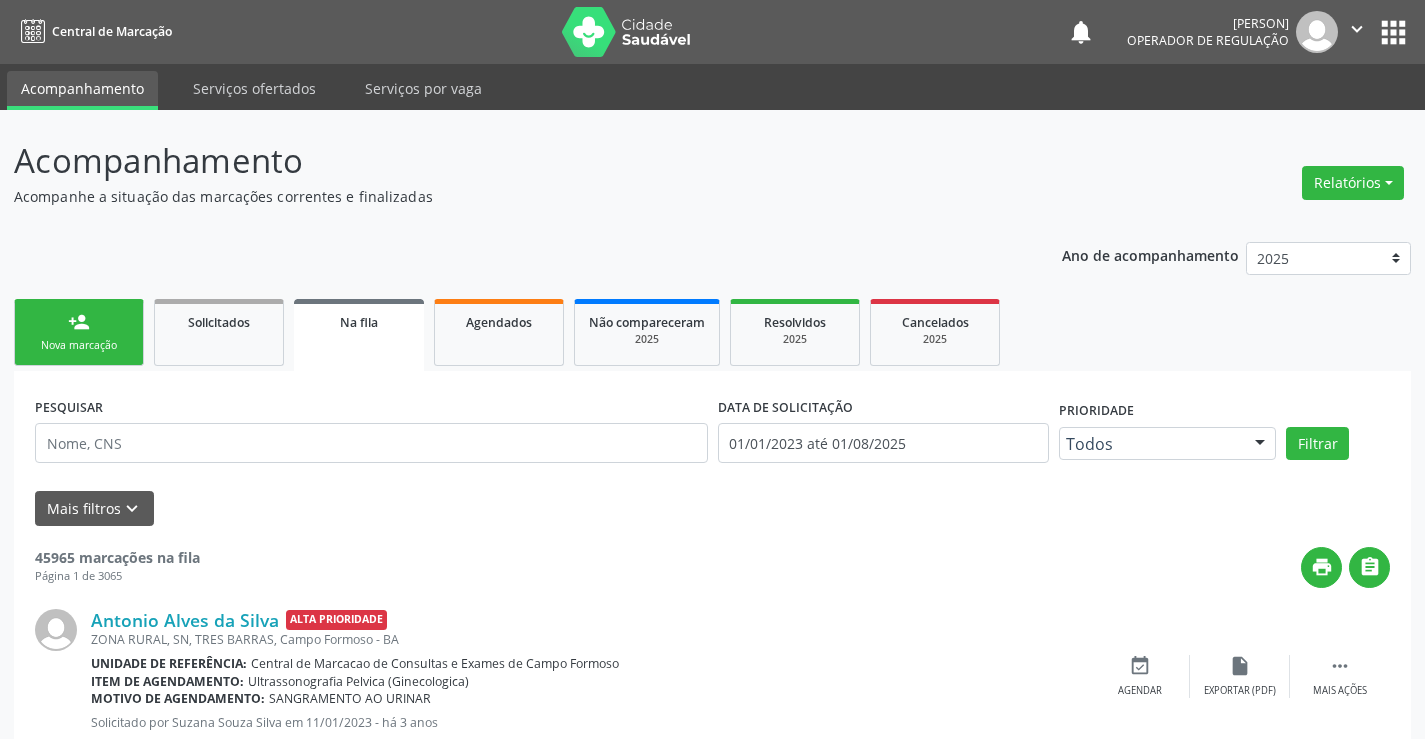 click on "person_add" at bounding box center (79, 322) 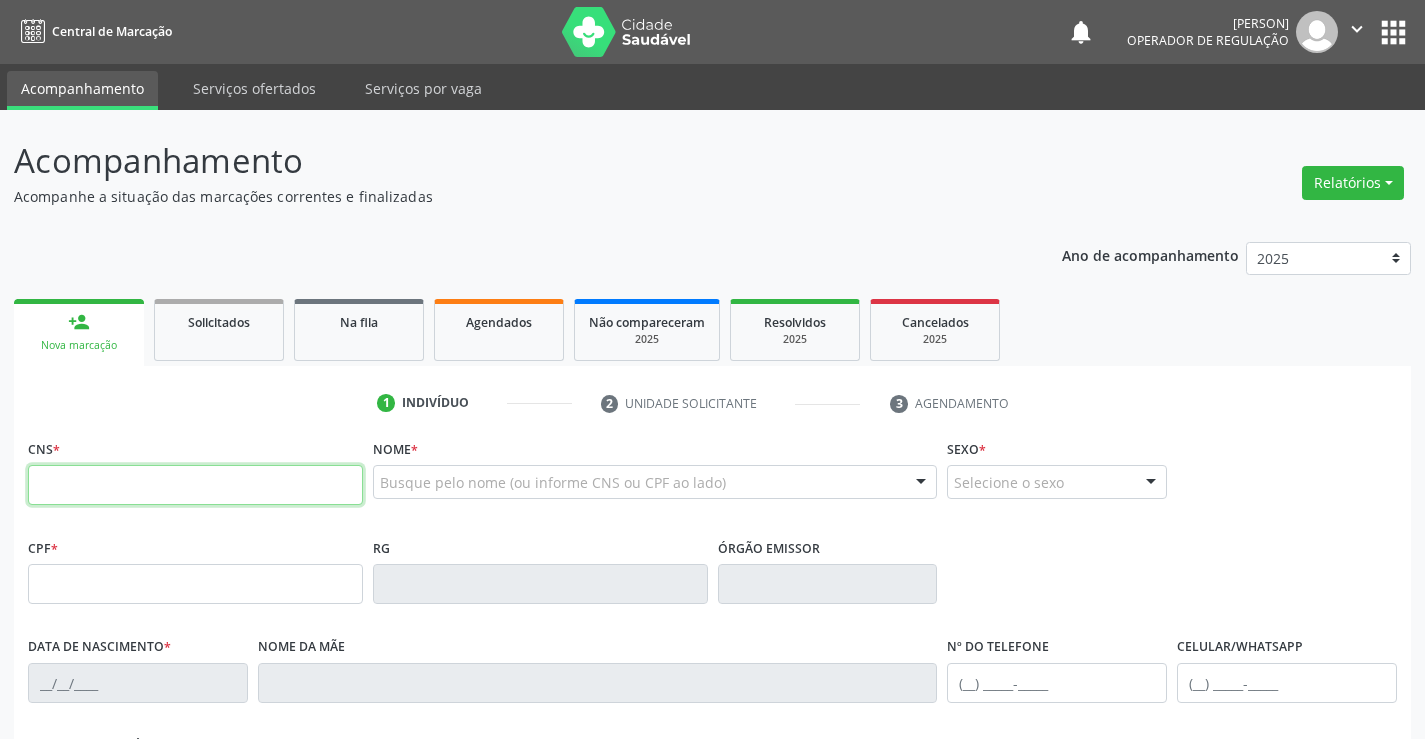 click at bounding box center (195, 485) 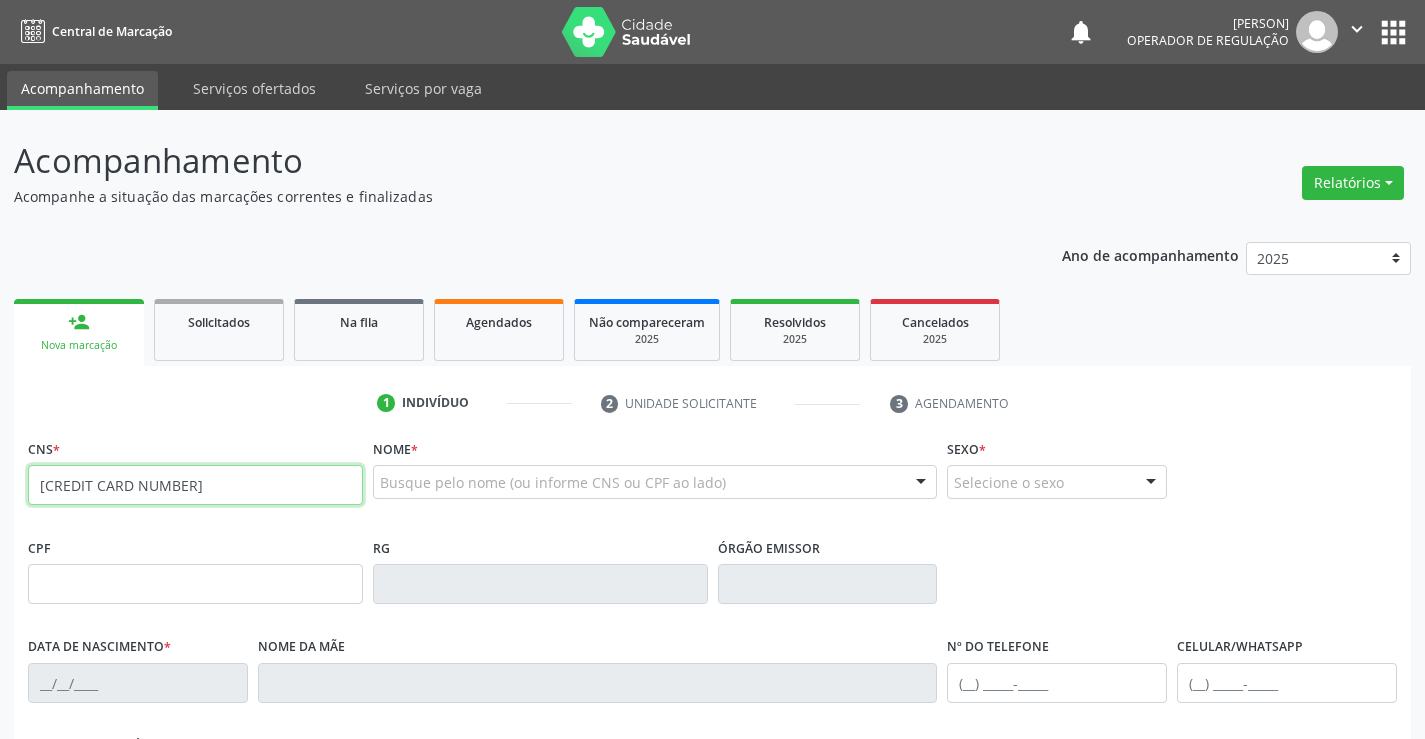 type on "[CREDIT CARD NUMBER]" 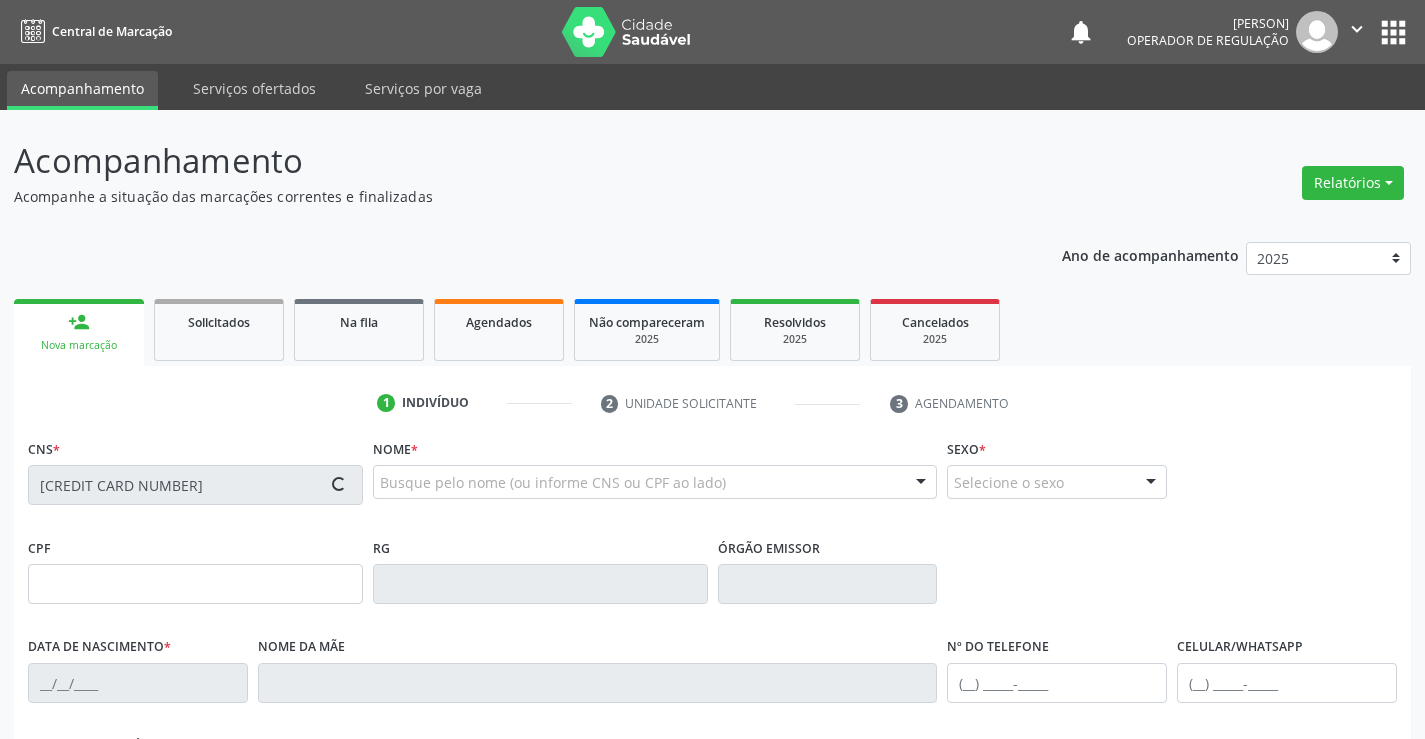 type on "[DATE]" 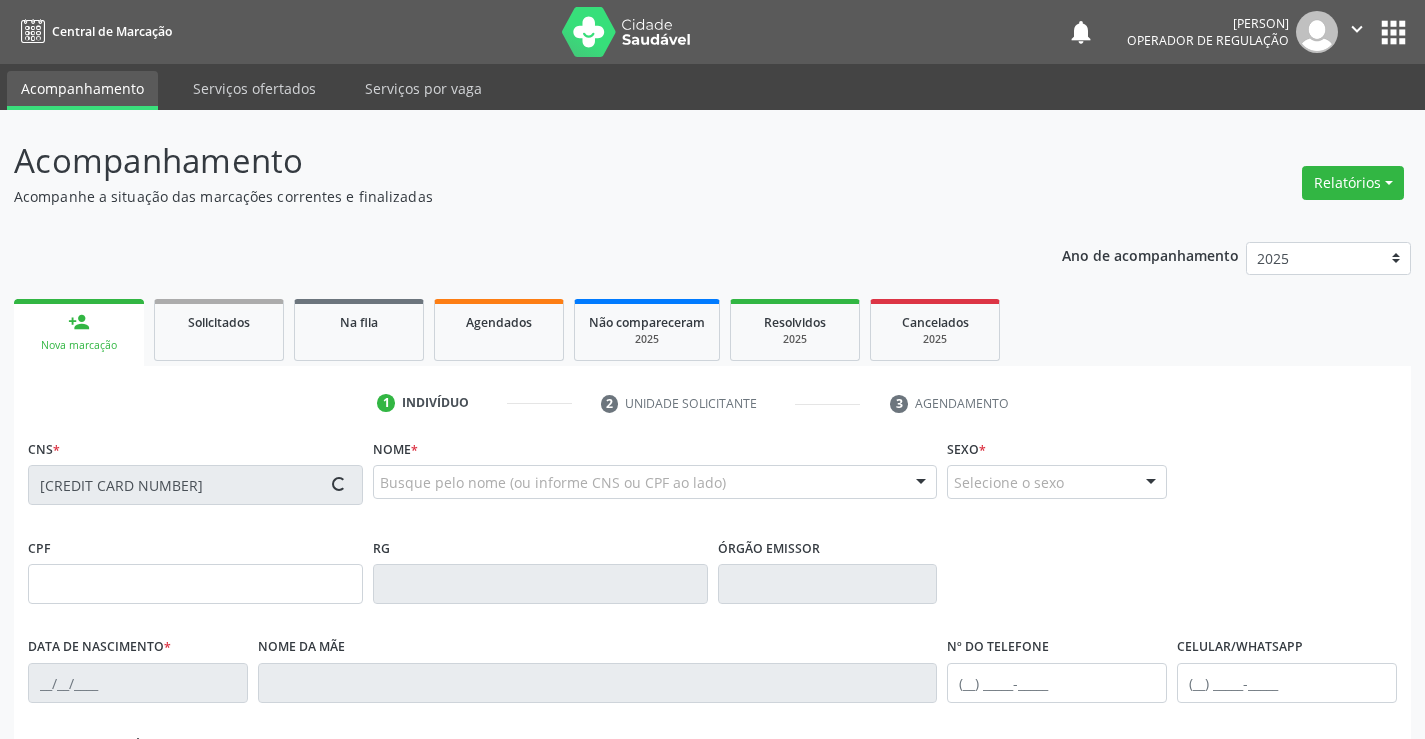 type on "S/N" 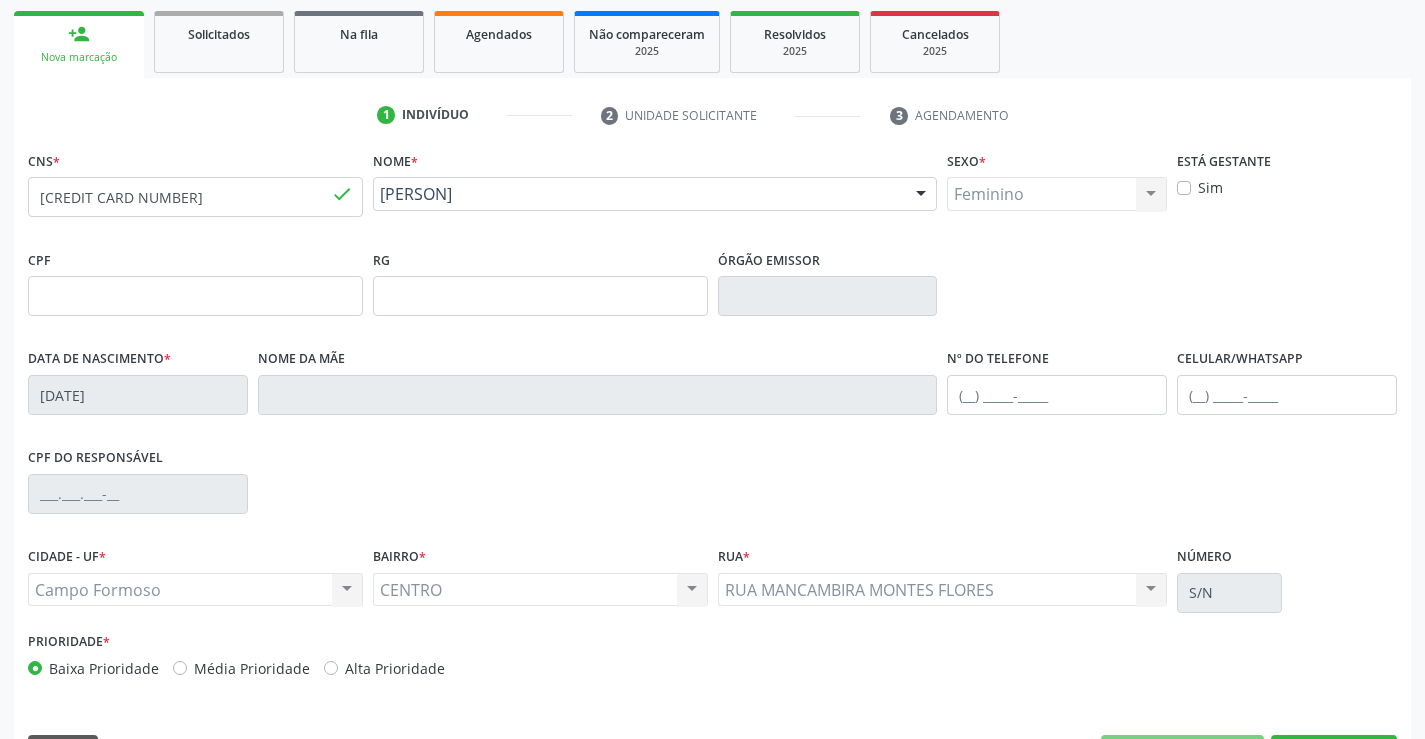 scroll, scrollTop: 345, scrollLeft: 0, axis: vertical 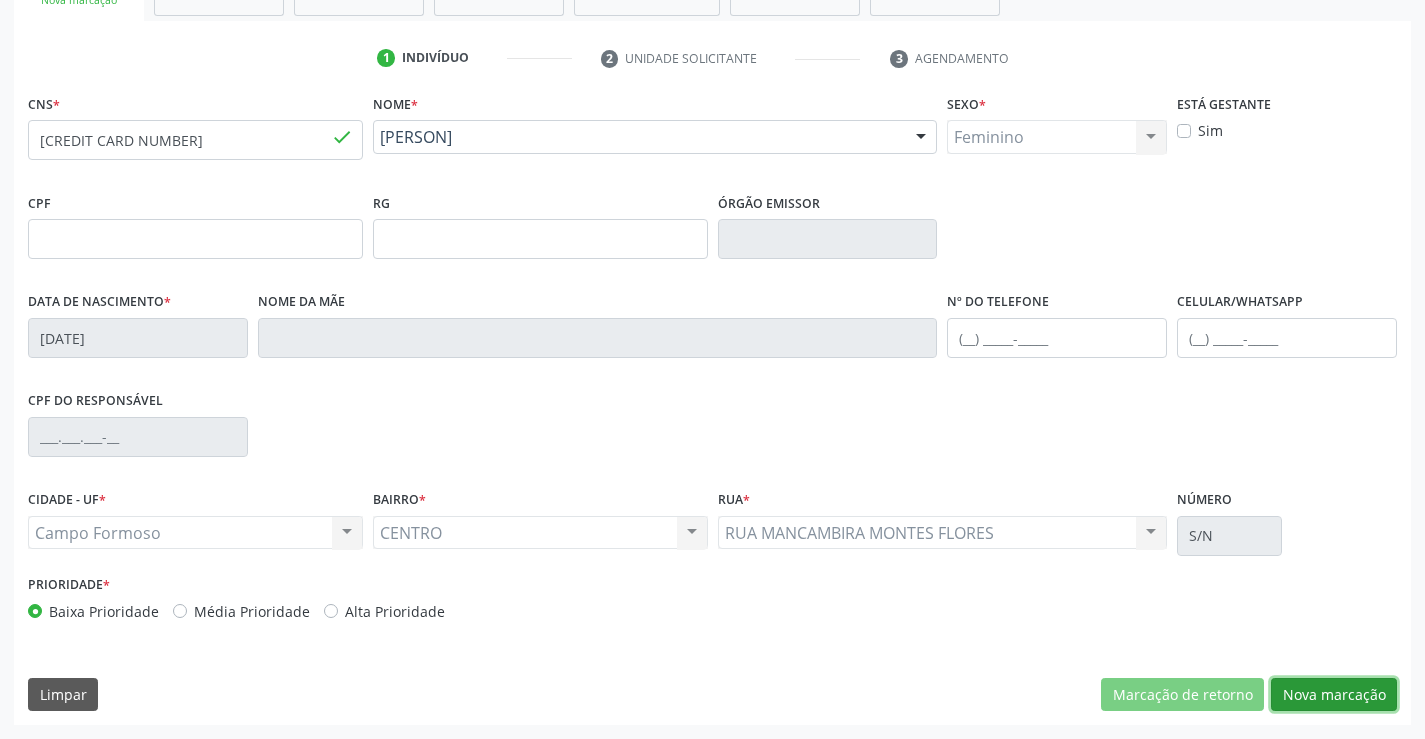 click on "Nova marcação" at bounding box center [1334, 695] 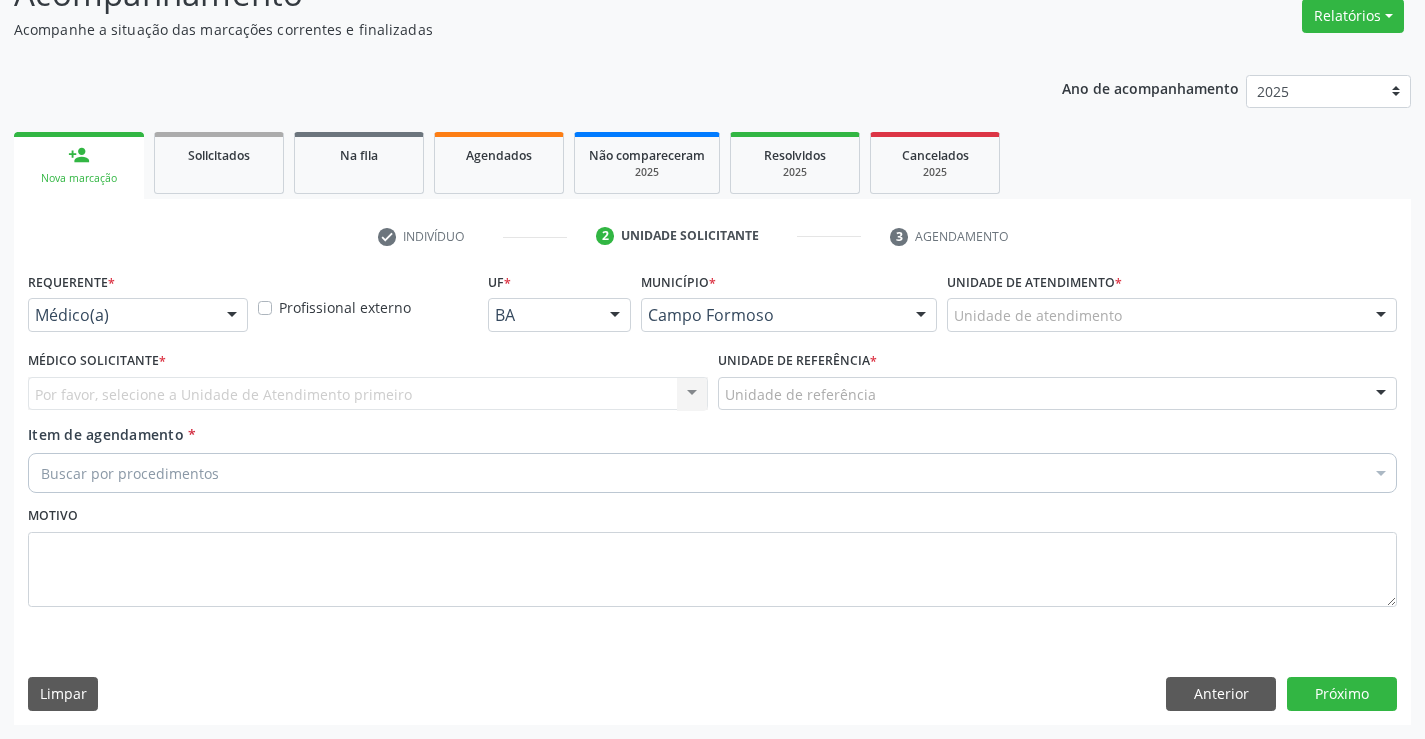 scroll, scrollTop: 167, scrollLeft: 0, axis: vertical 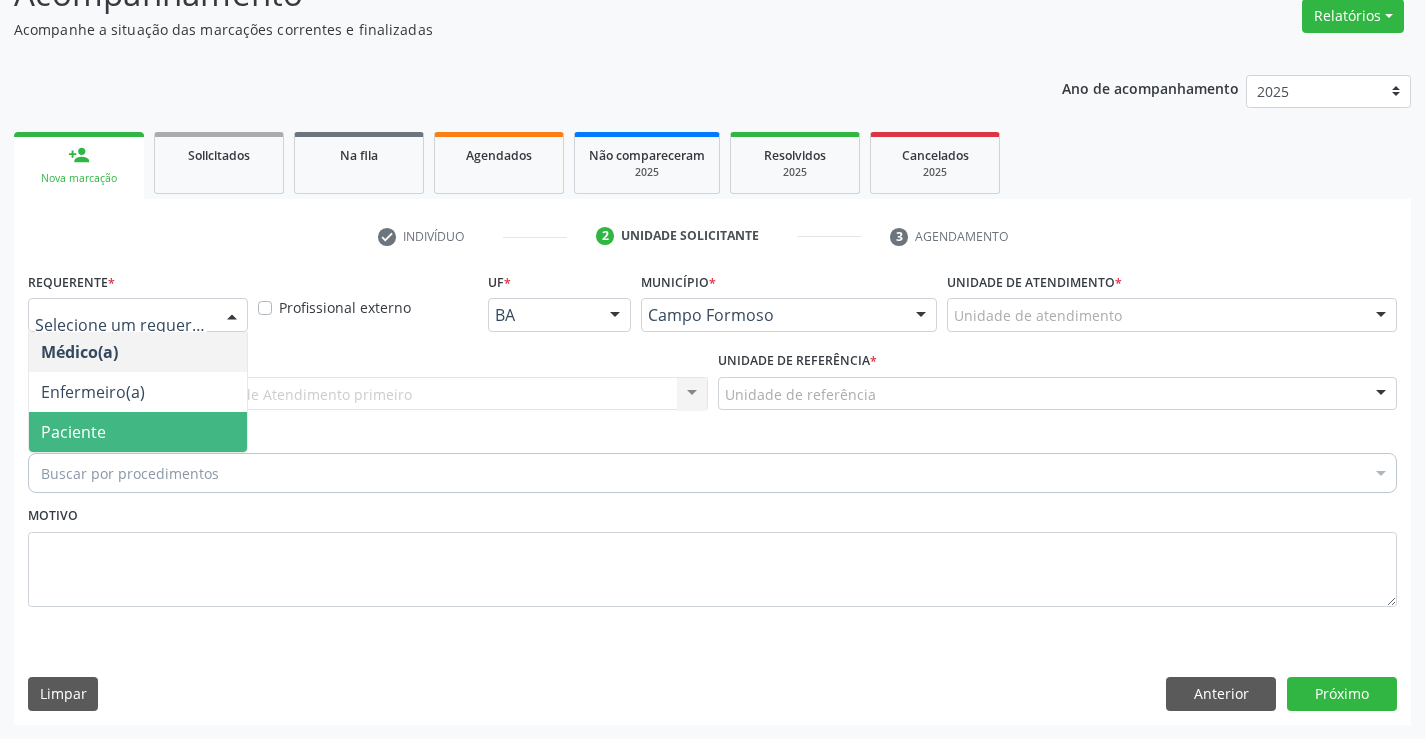 click on "Paciente" at bounding box center [138, 432] 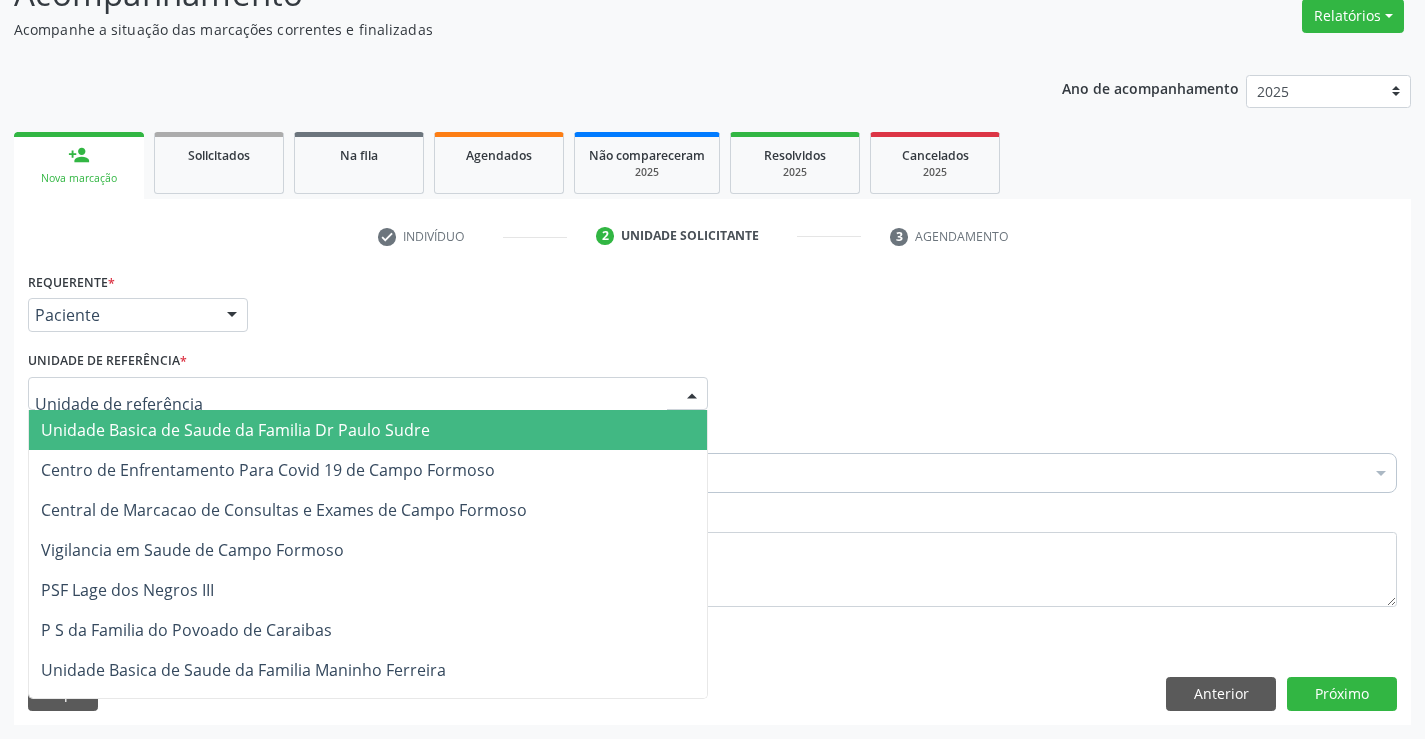 click at bounding box center [351, 404] 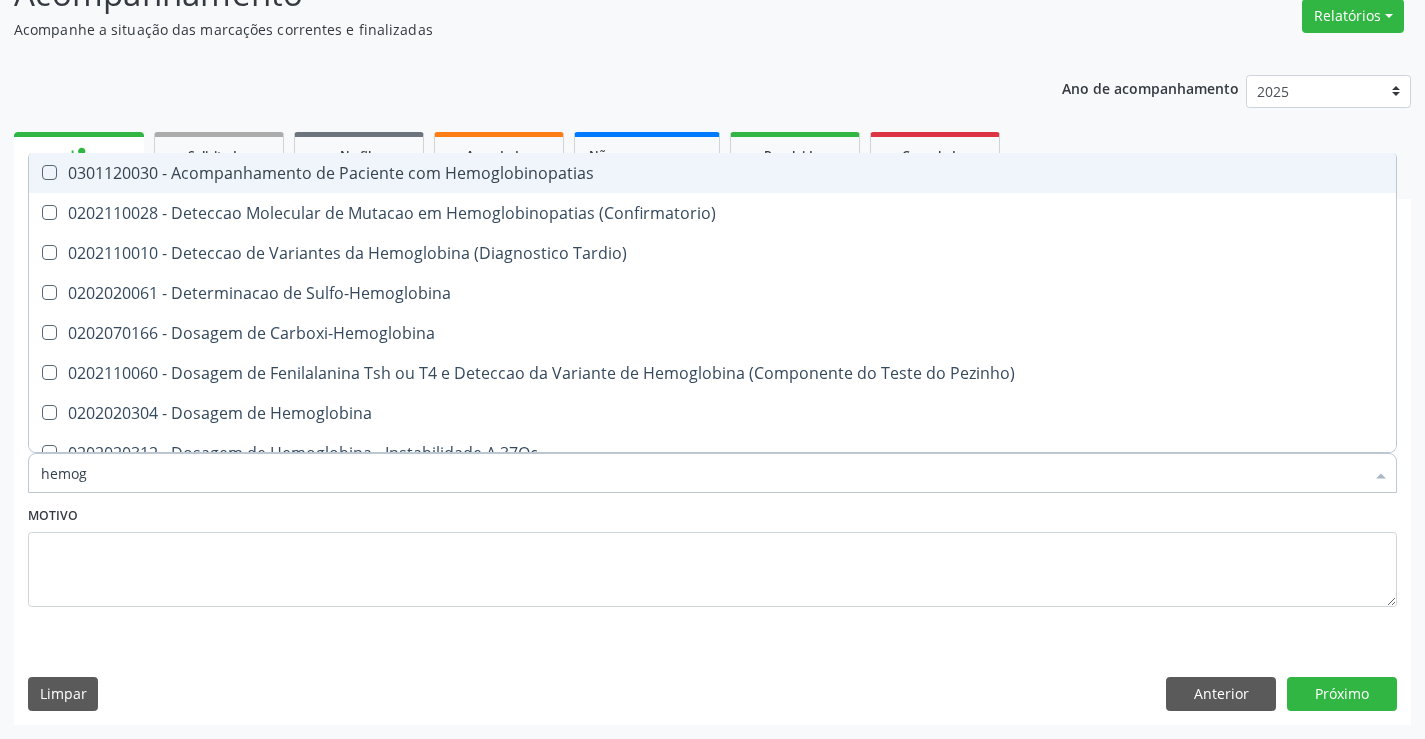 type on "hemogr" 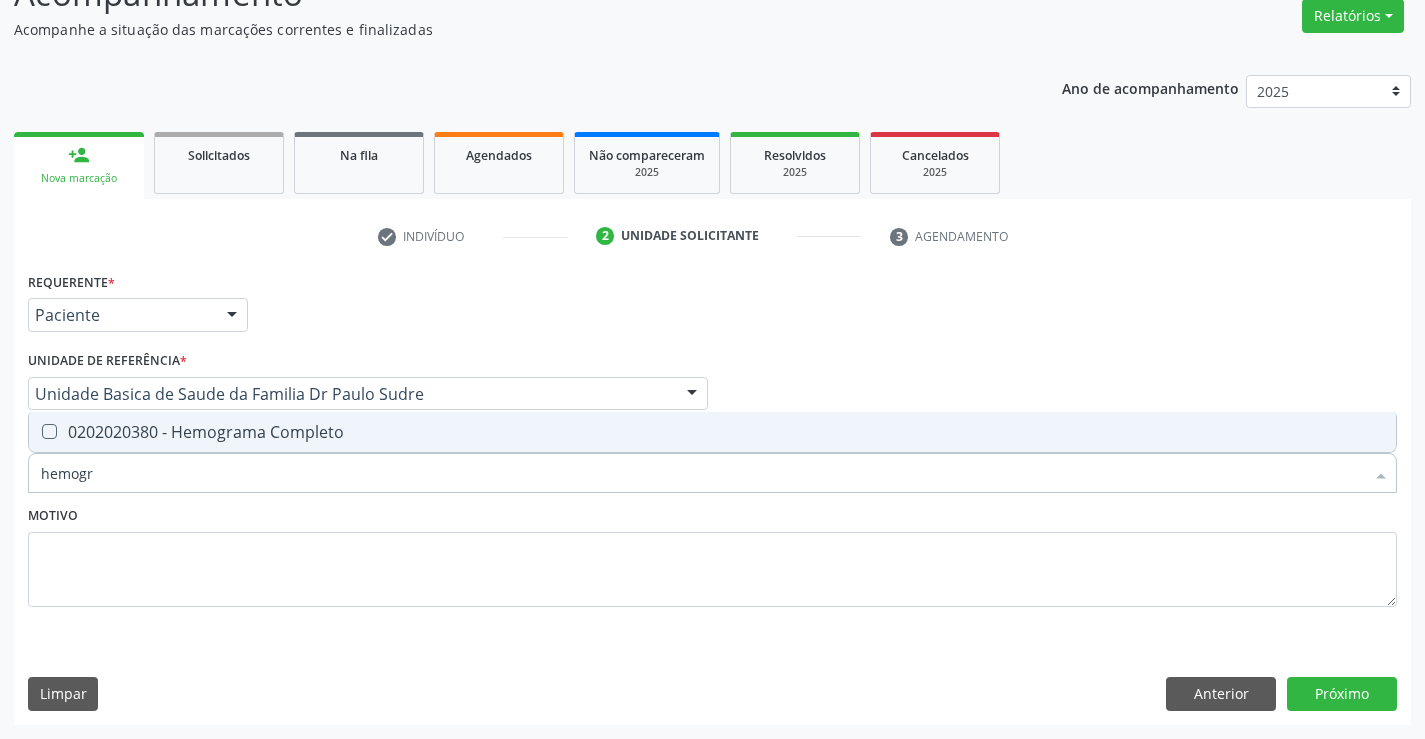 click on "0202020380 - Hemograma Completo" at bounding box center [712, 432] 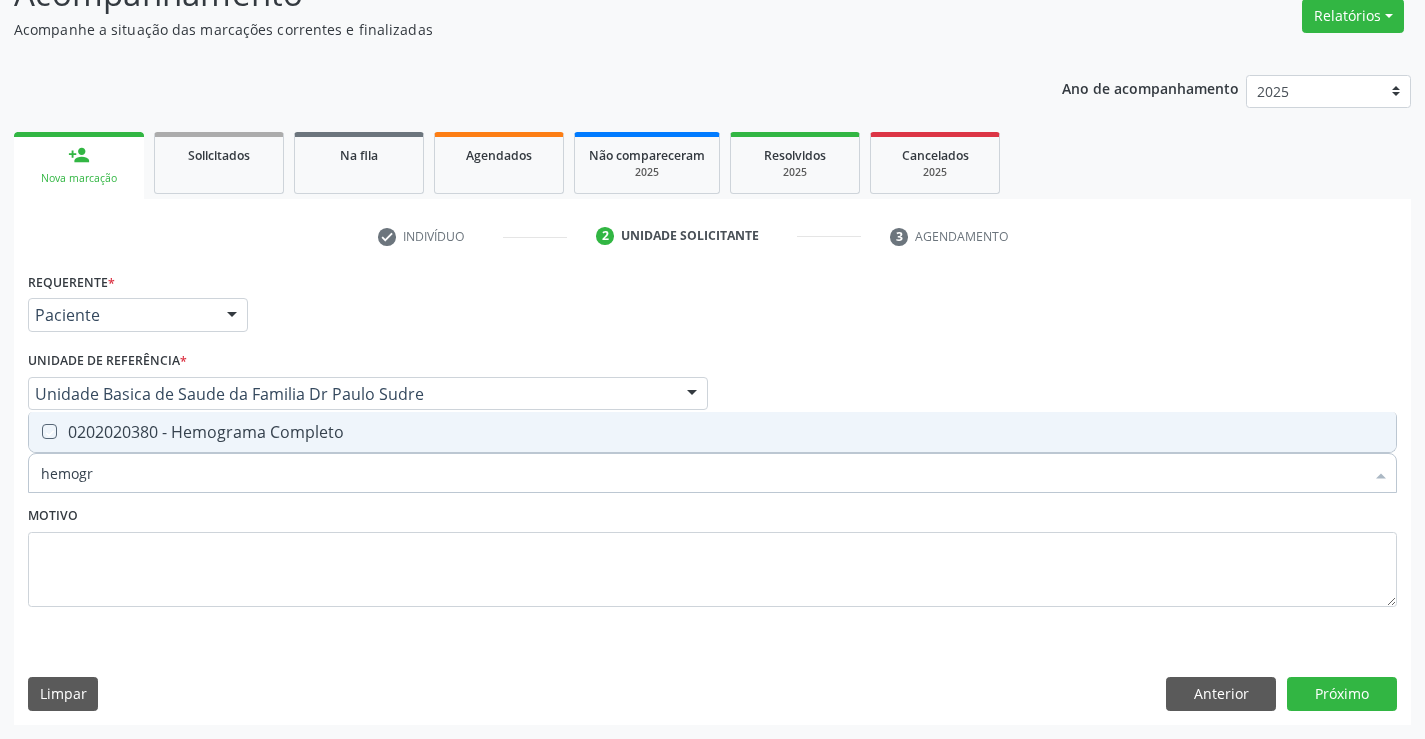 checkbox on "true" 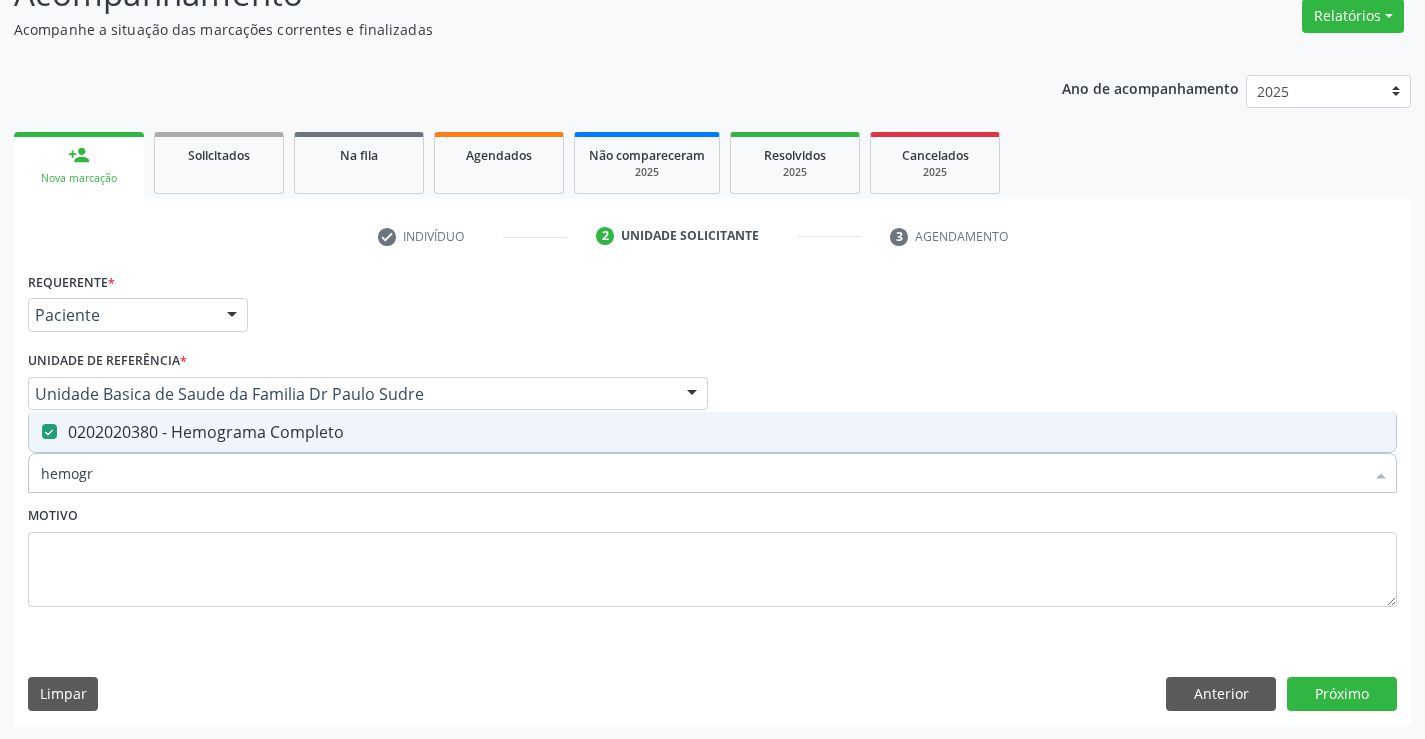 type on "hemogr" 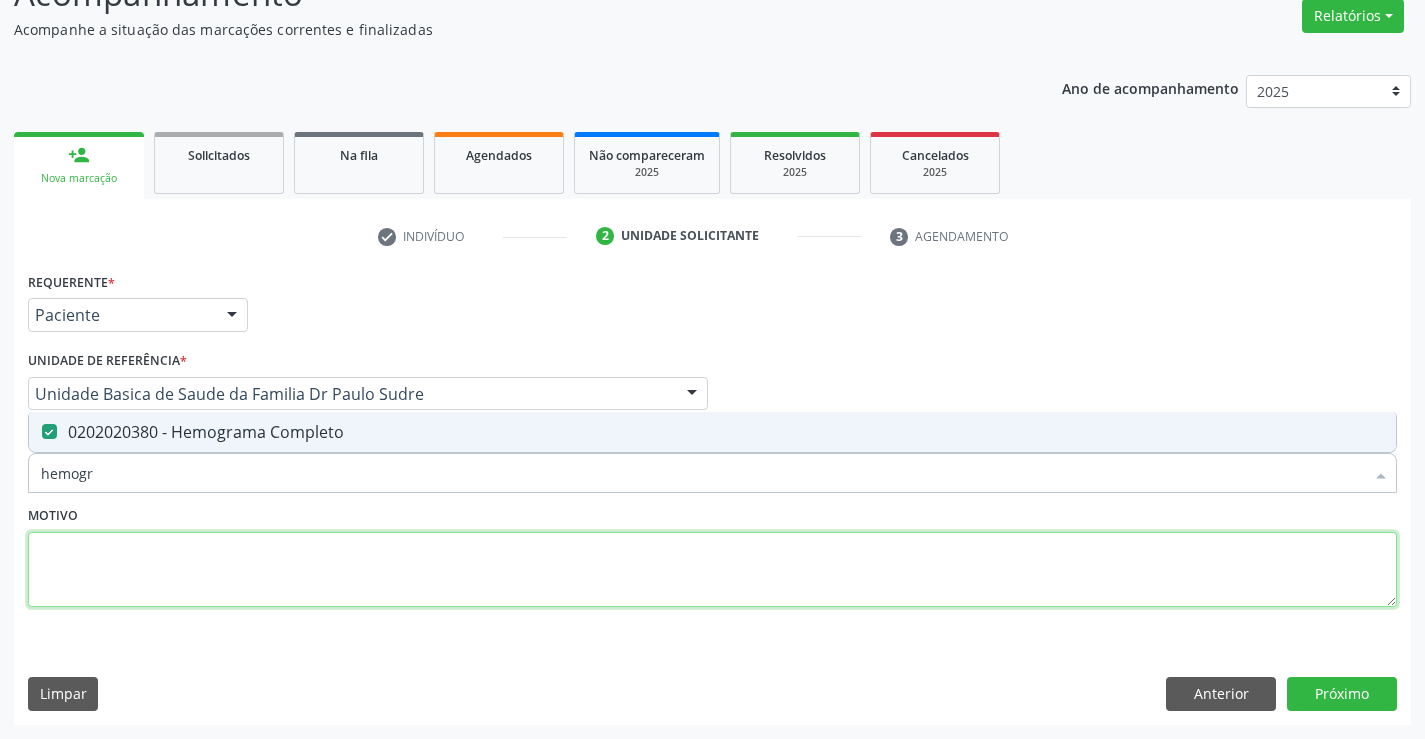 click at bounding box center (712, 570) 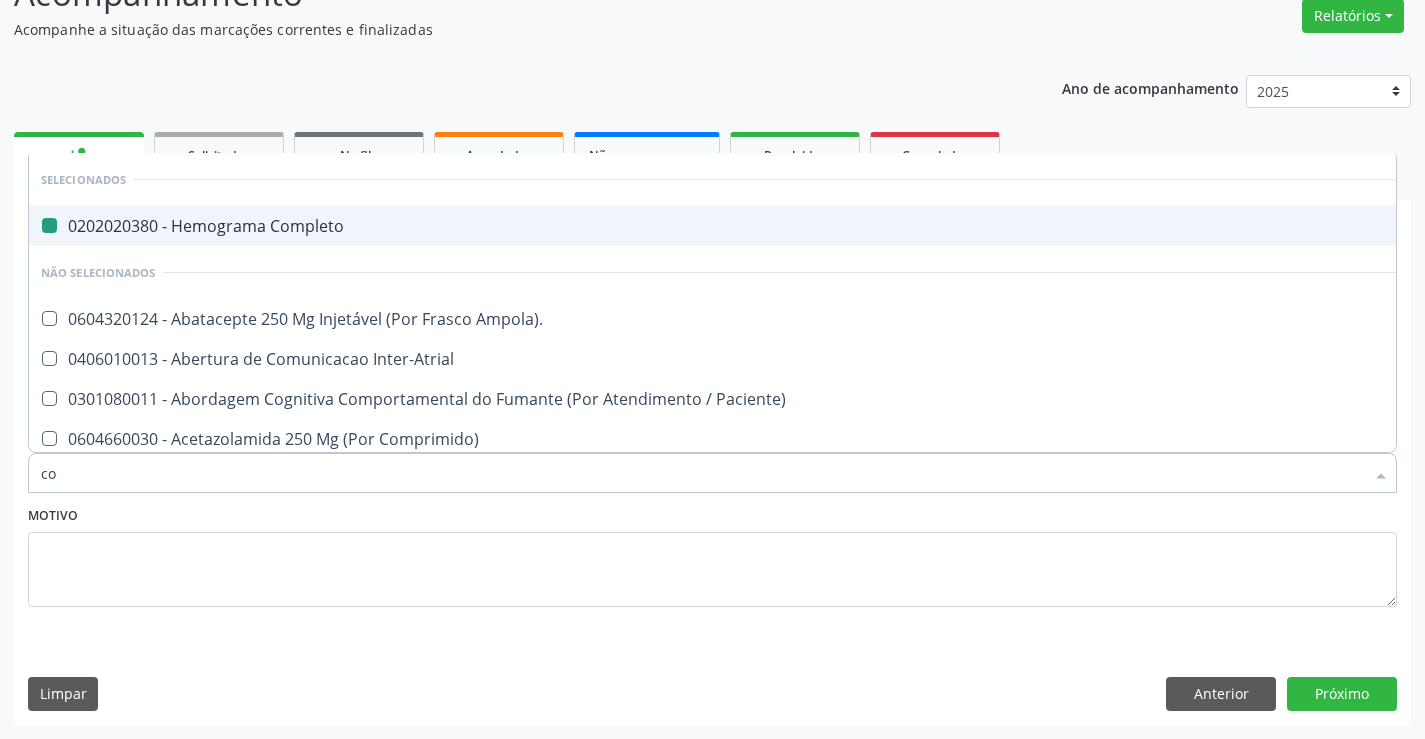 type on "col" 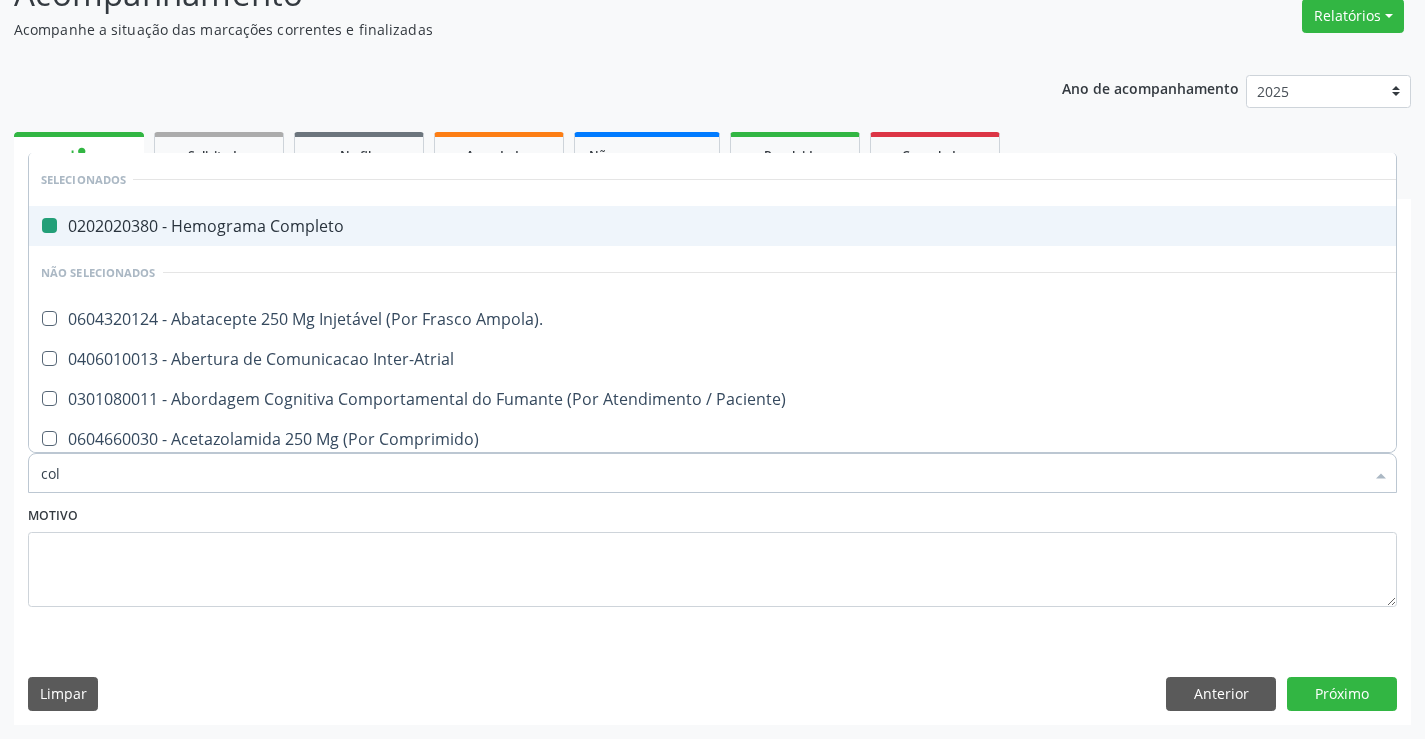 checkbox on "false" 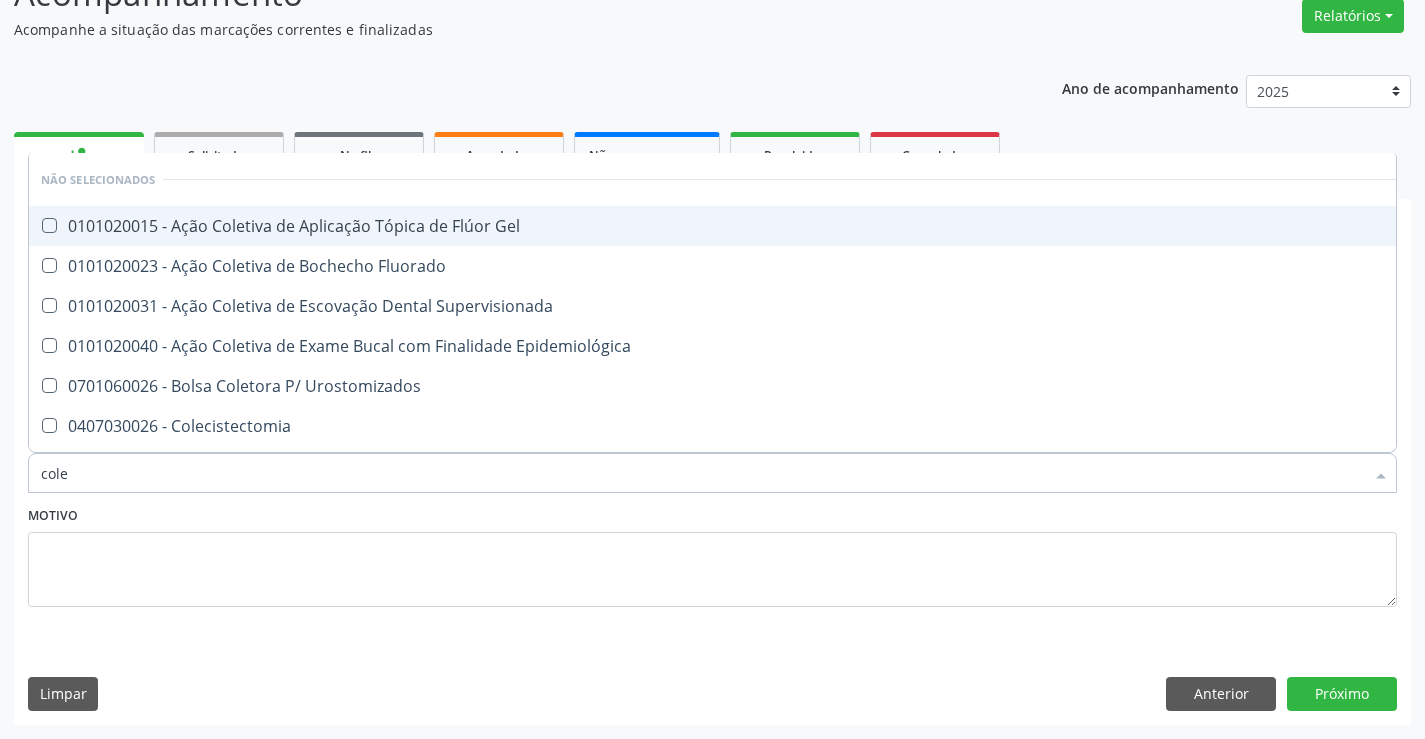 type on "coles" 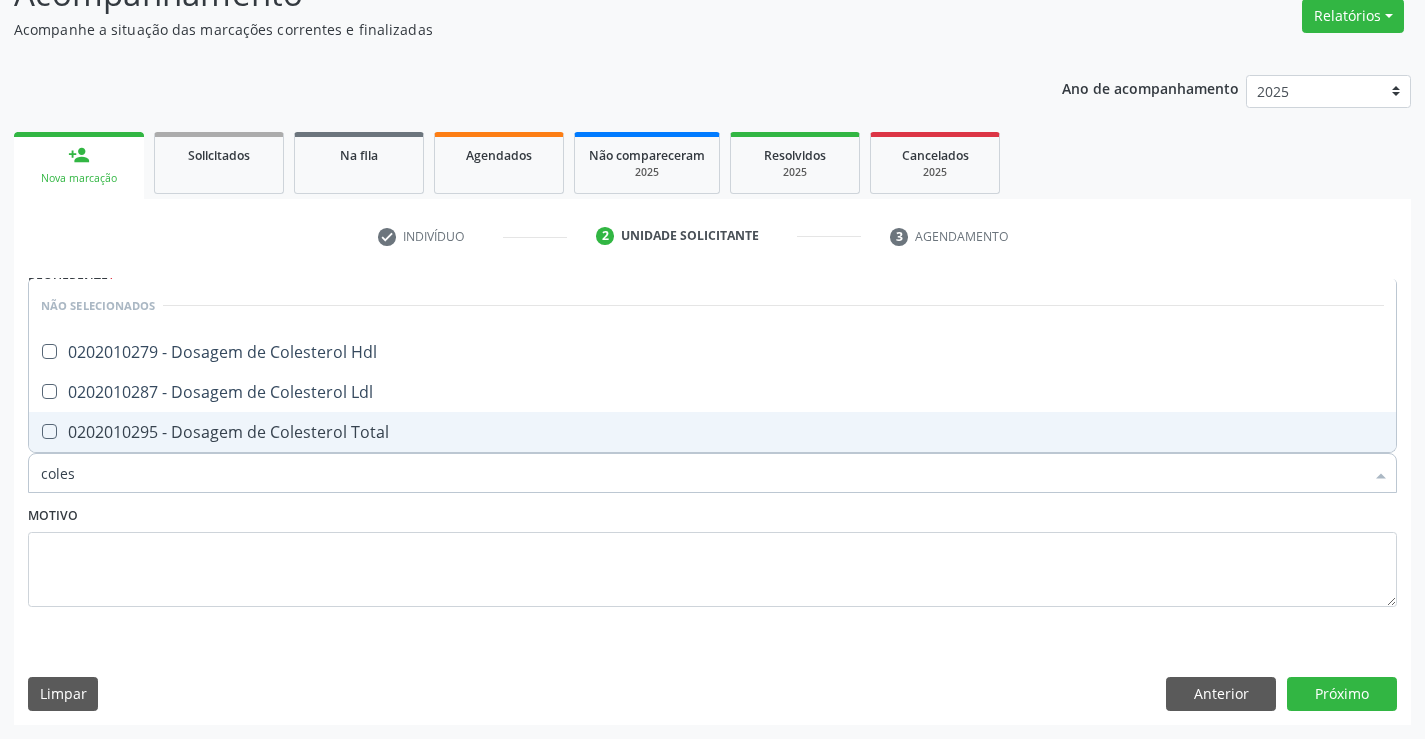 click on "0202010295 - Dosagem de Colesterol Total" at bounding box center [712, 432] 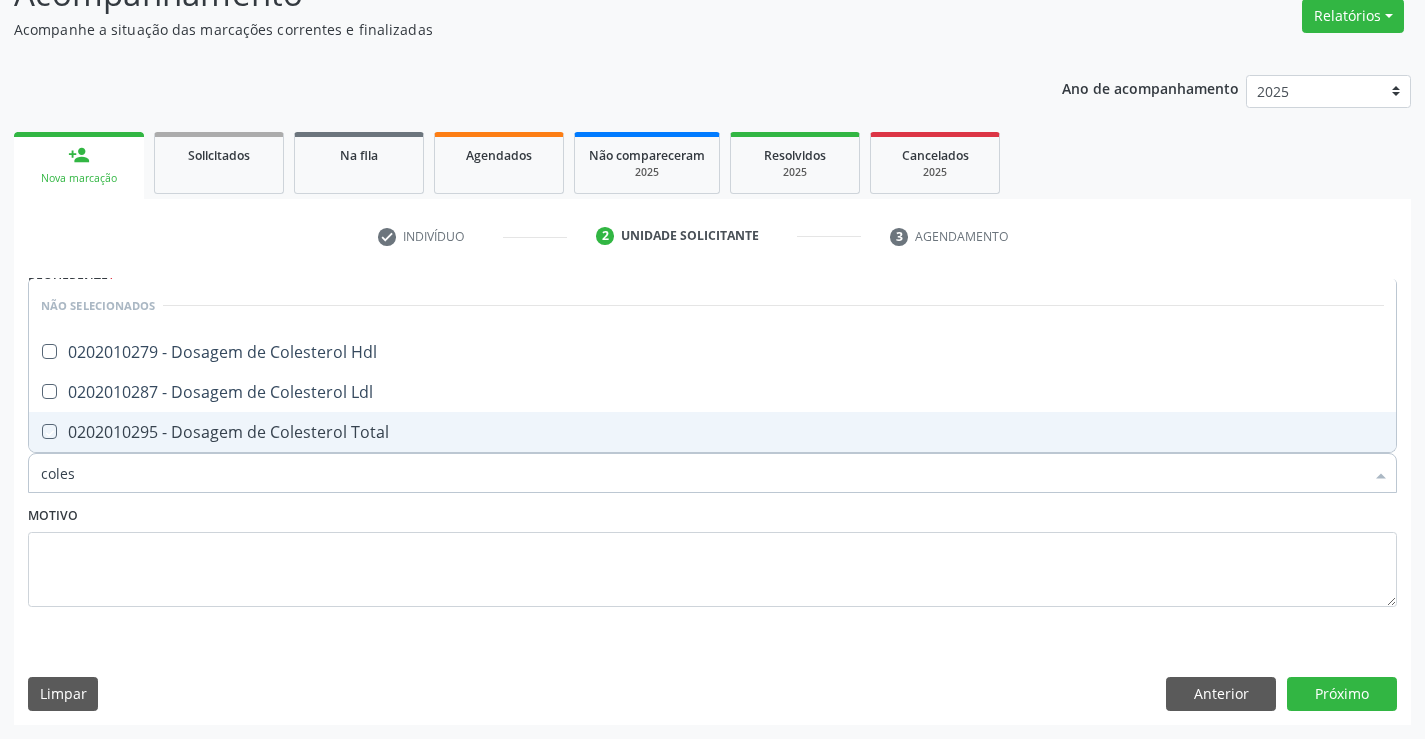 checkbox on "true" 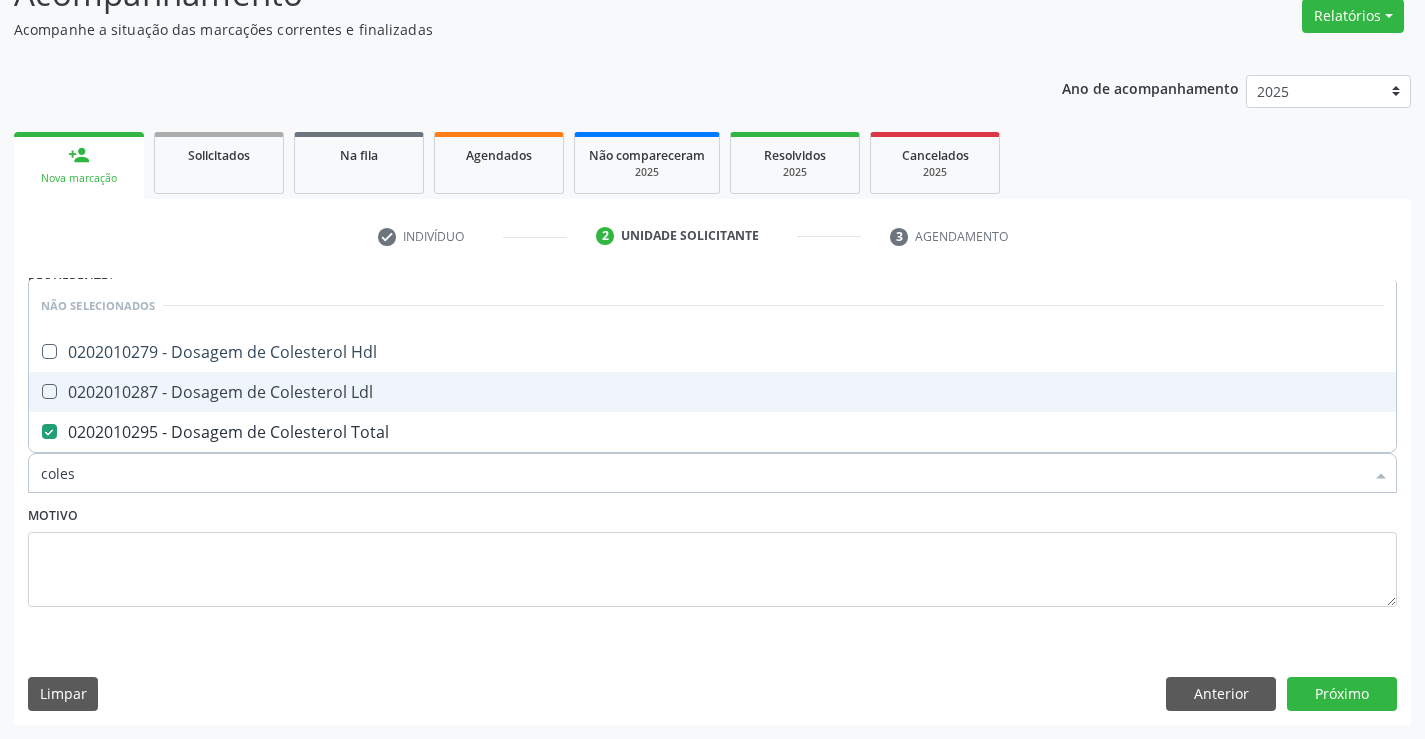 click on "0202010287 - Dosagem de Colesterol Ldl" at bounding box center (712, 392) 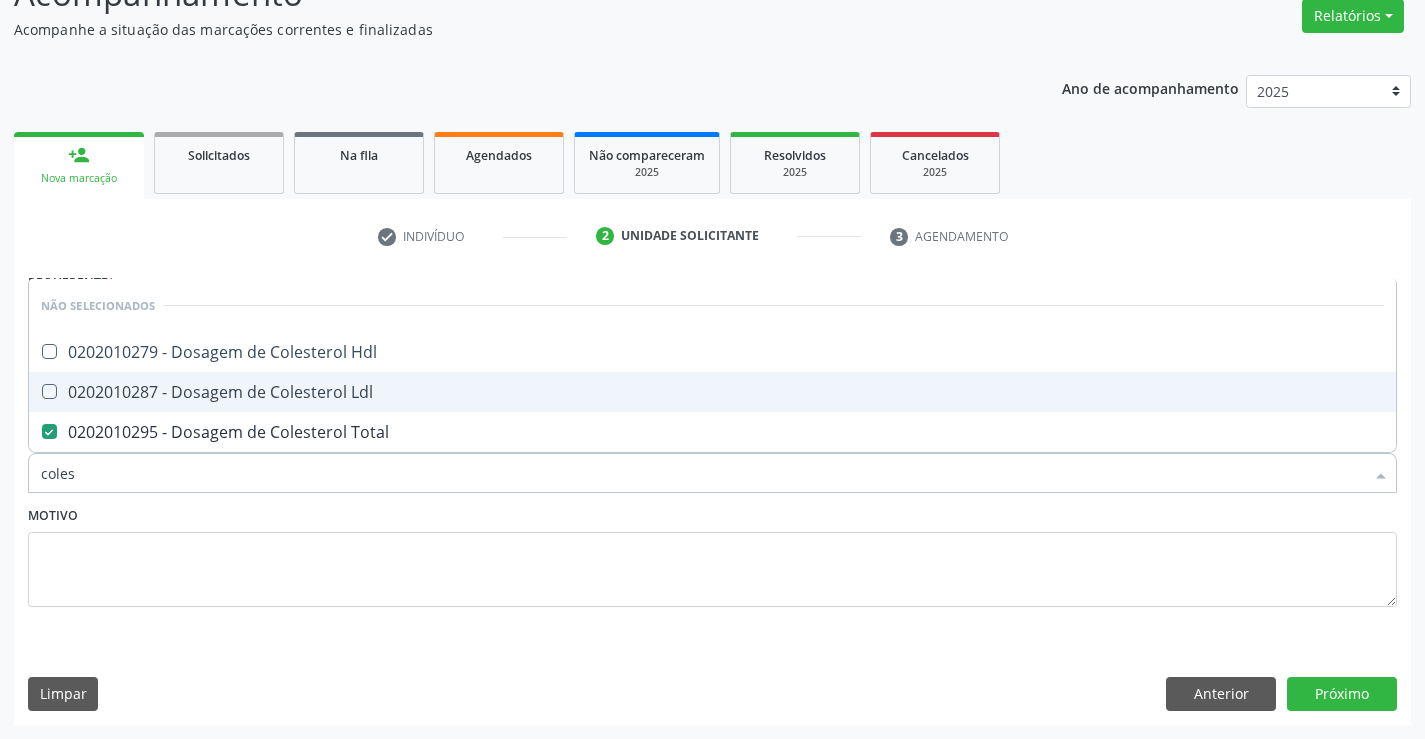 checkbox on "true" 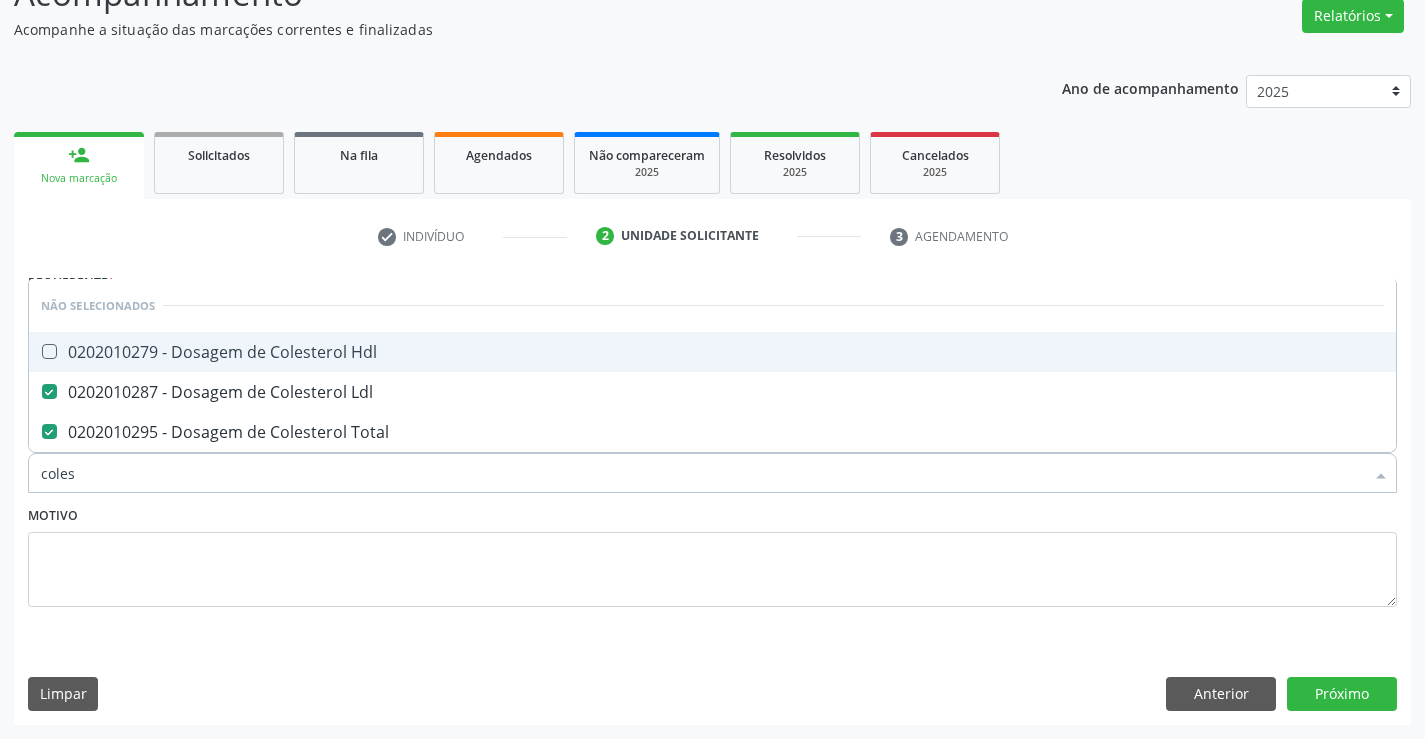 click on "0202010279 - Dosagem de Colesterol Hdl" at bounding box center (712, 352) 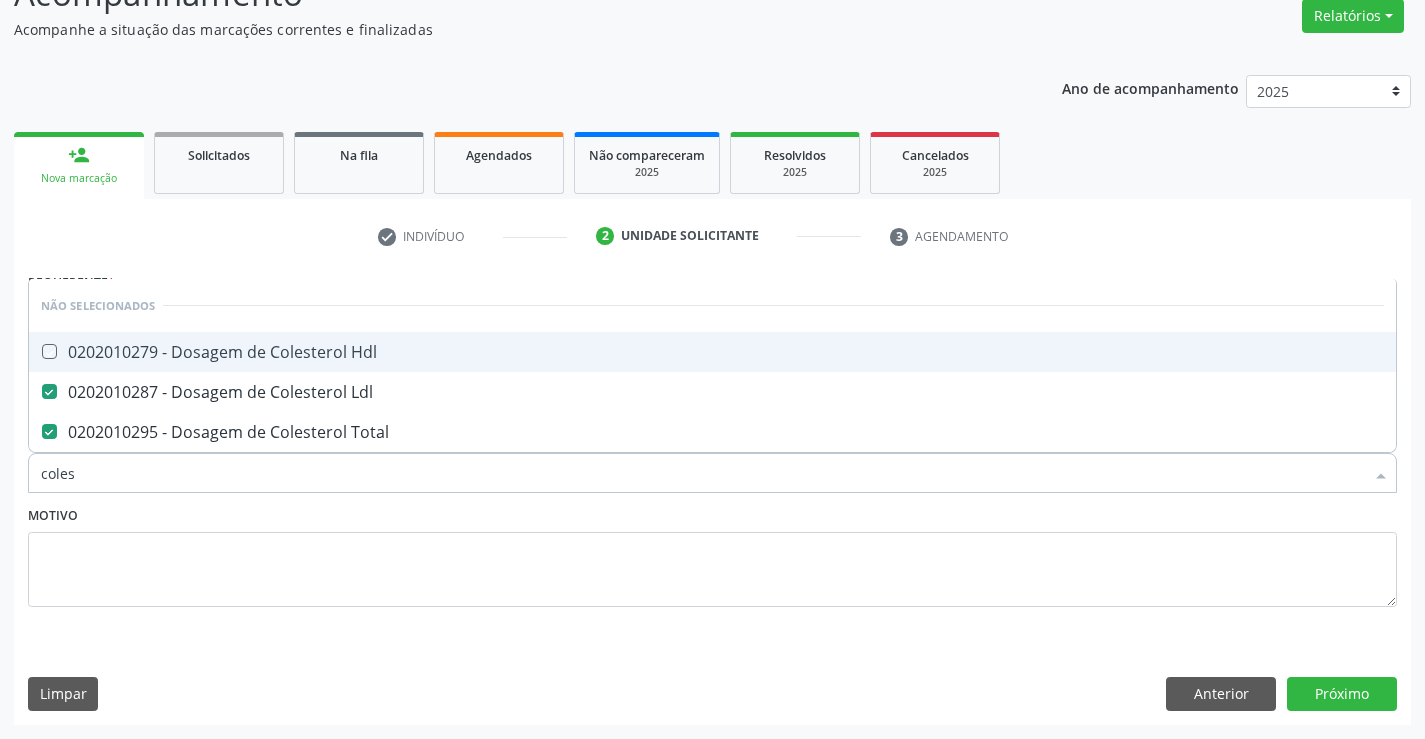 checkbox on "true" 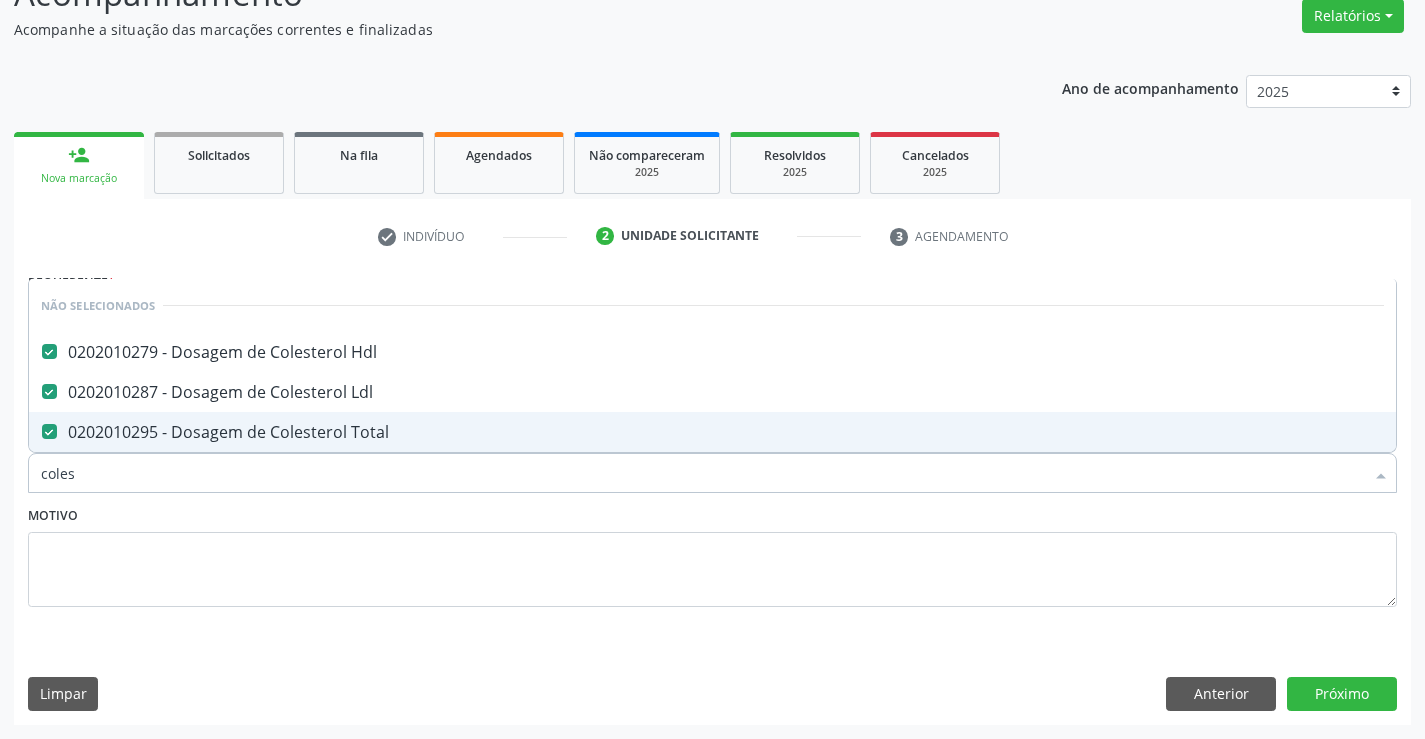 click on "coles" at bounding box center (702, 473) 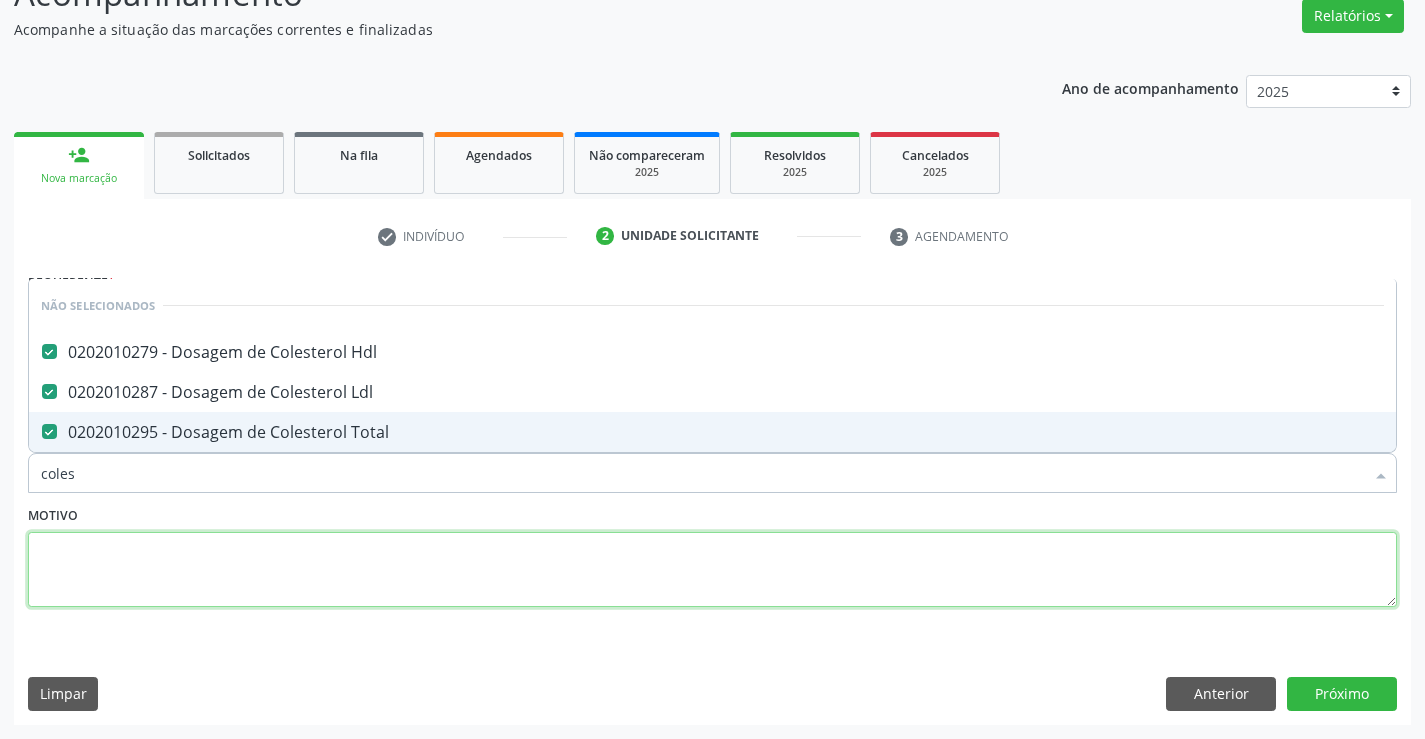 click at bounding box center [712, 570] 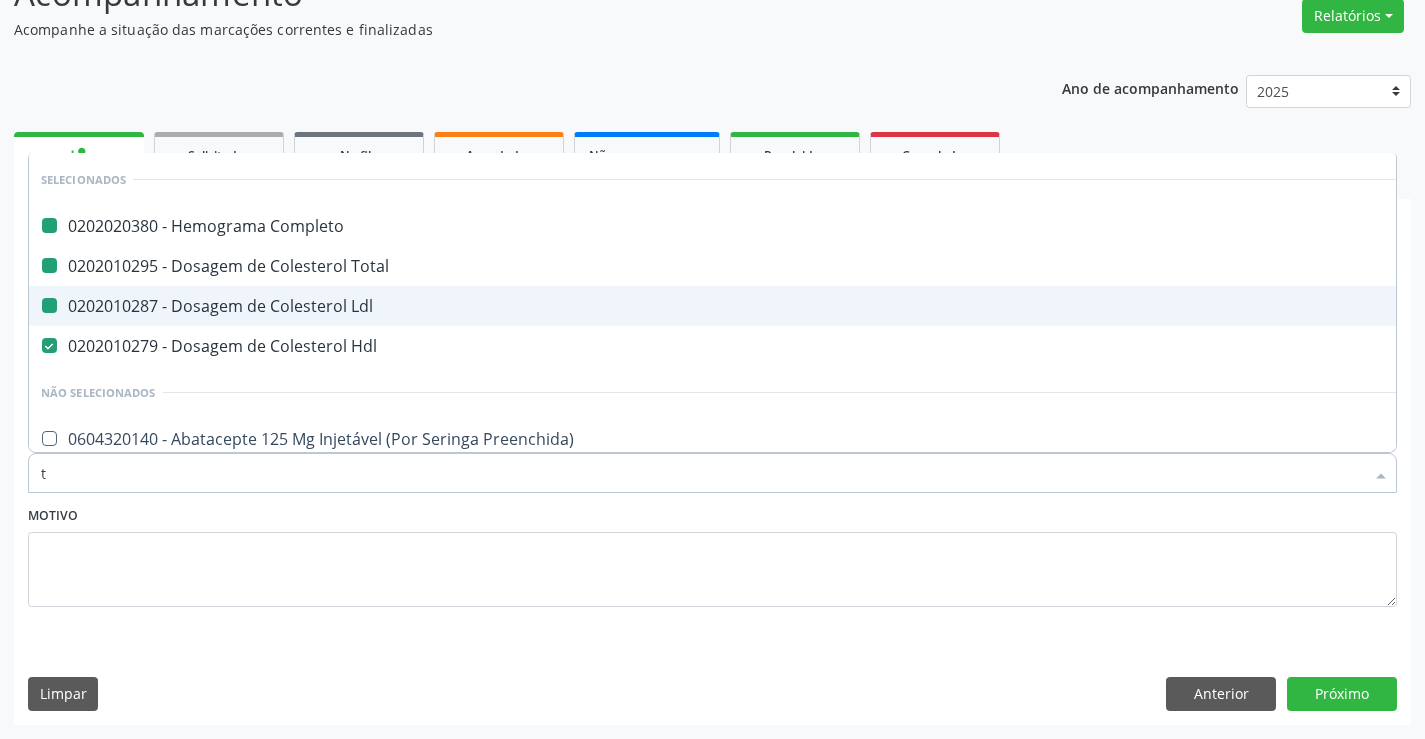 type on "tg" 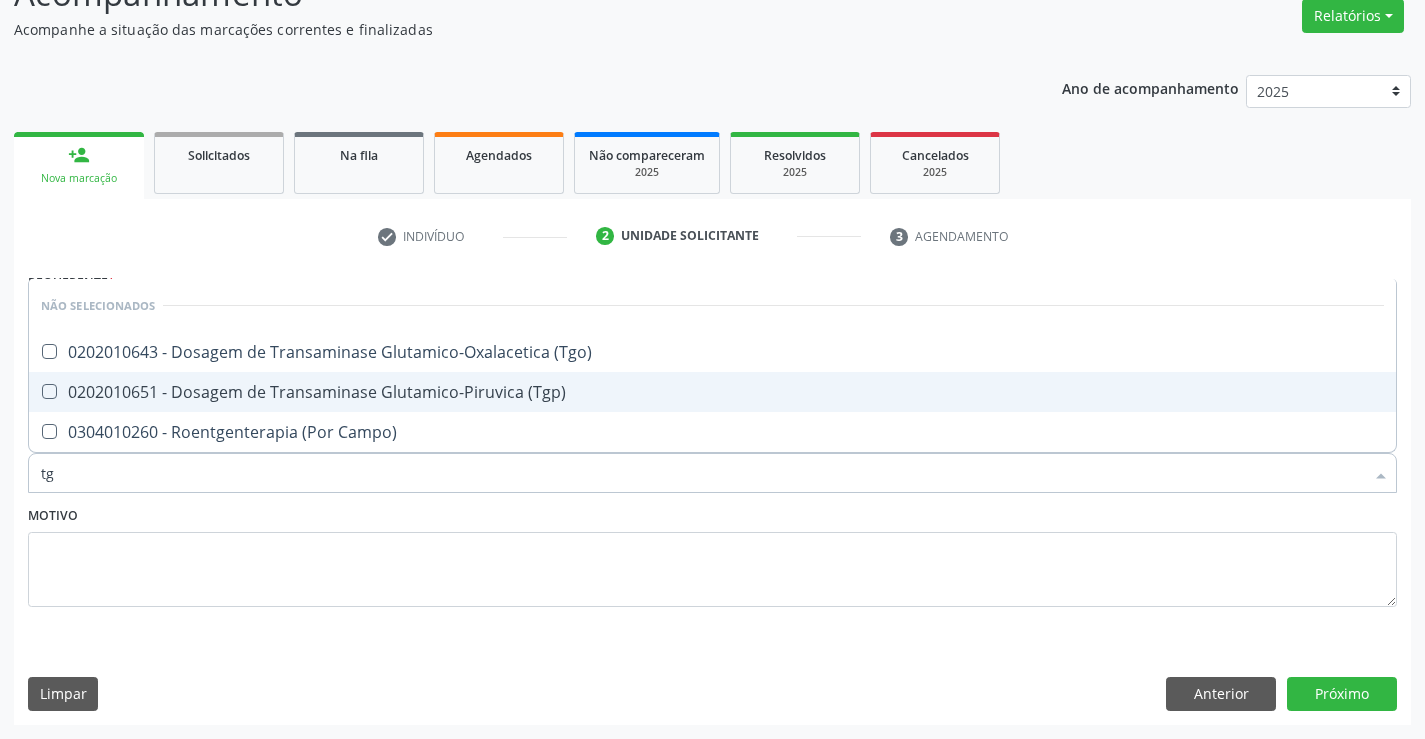 click on "0202010651 - Dosagem de Transaminase Glutamico-Piruvica (Tgp)" at bounding box center [712, 392] 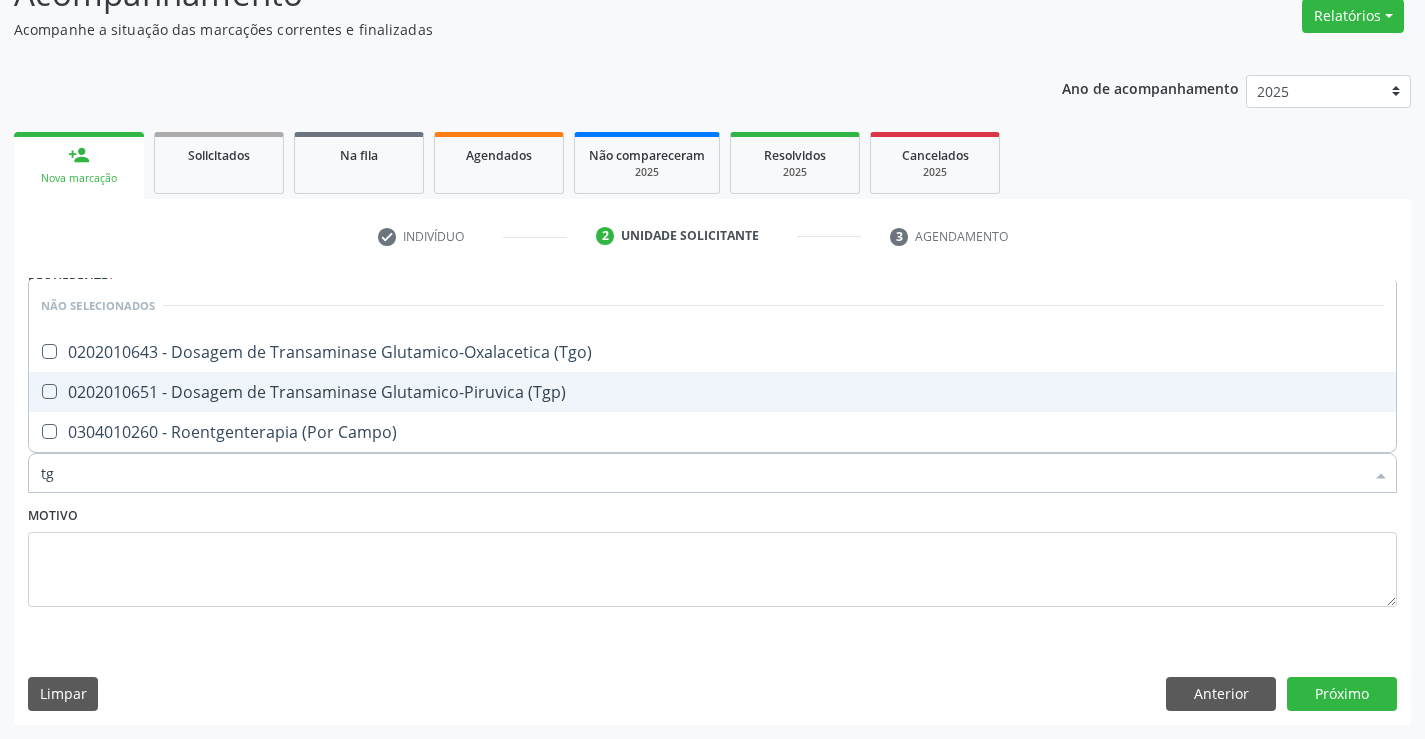 checkbox on "true" 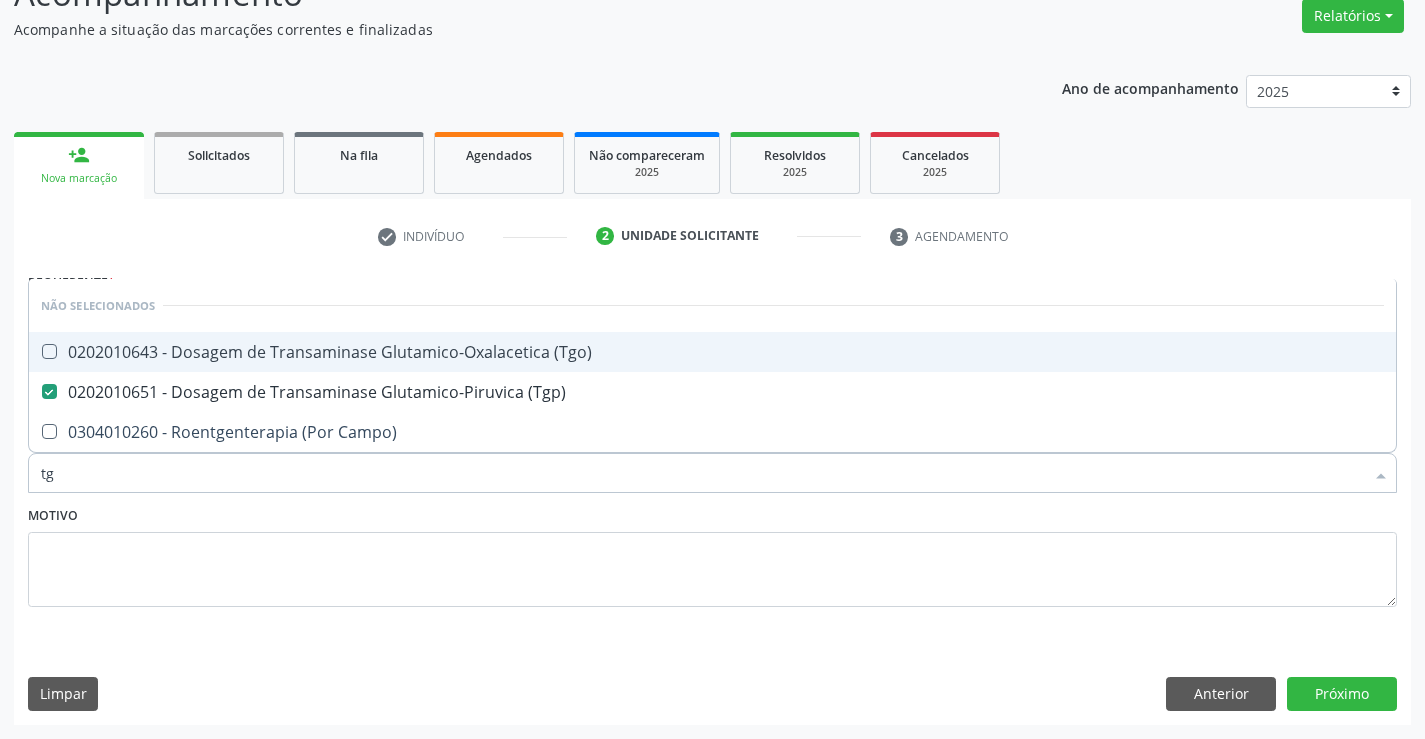 click on "0202010643 - Dosagem de Transaminase Glutamico-Oxalacetica (Tgo)" at bounding box center (712, 352) 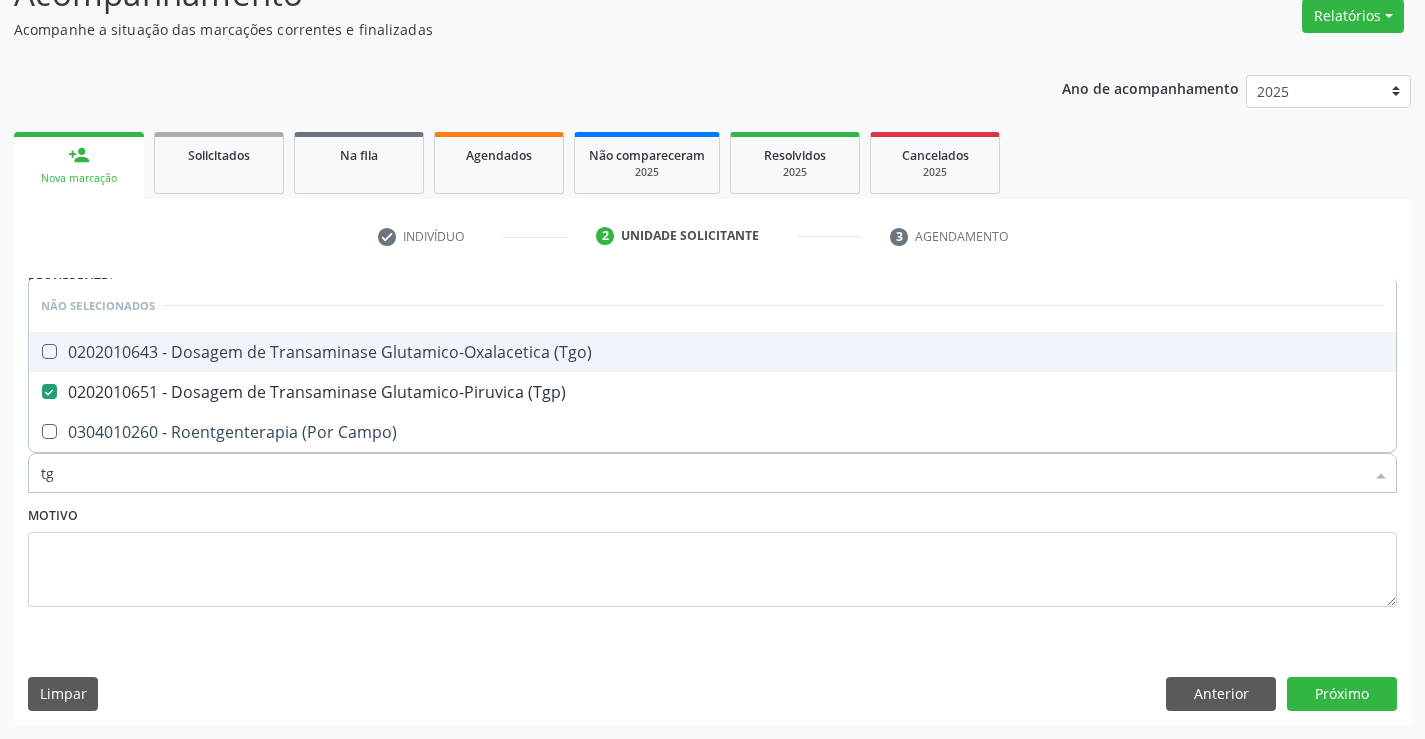 checkbox on "true" 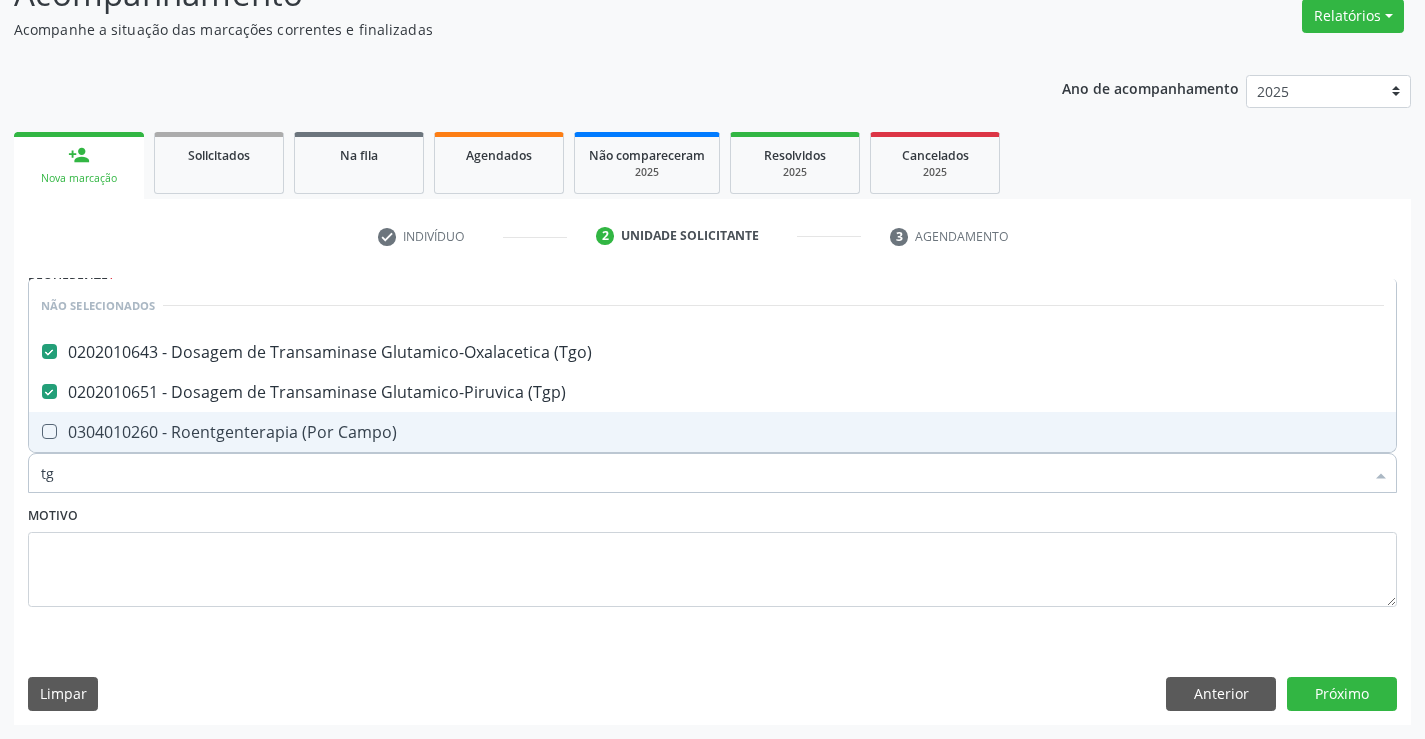 type on "tg" 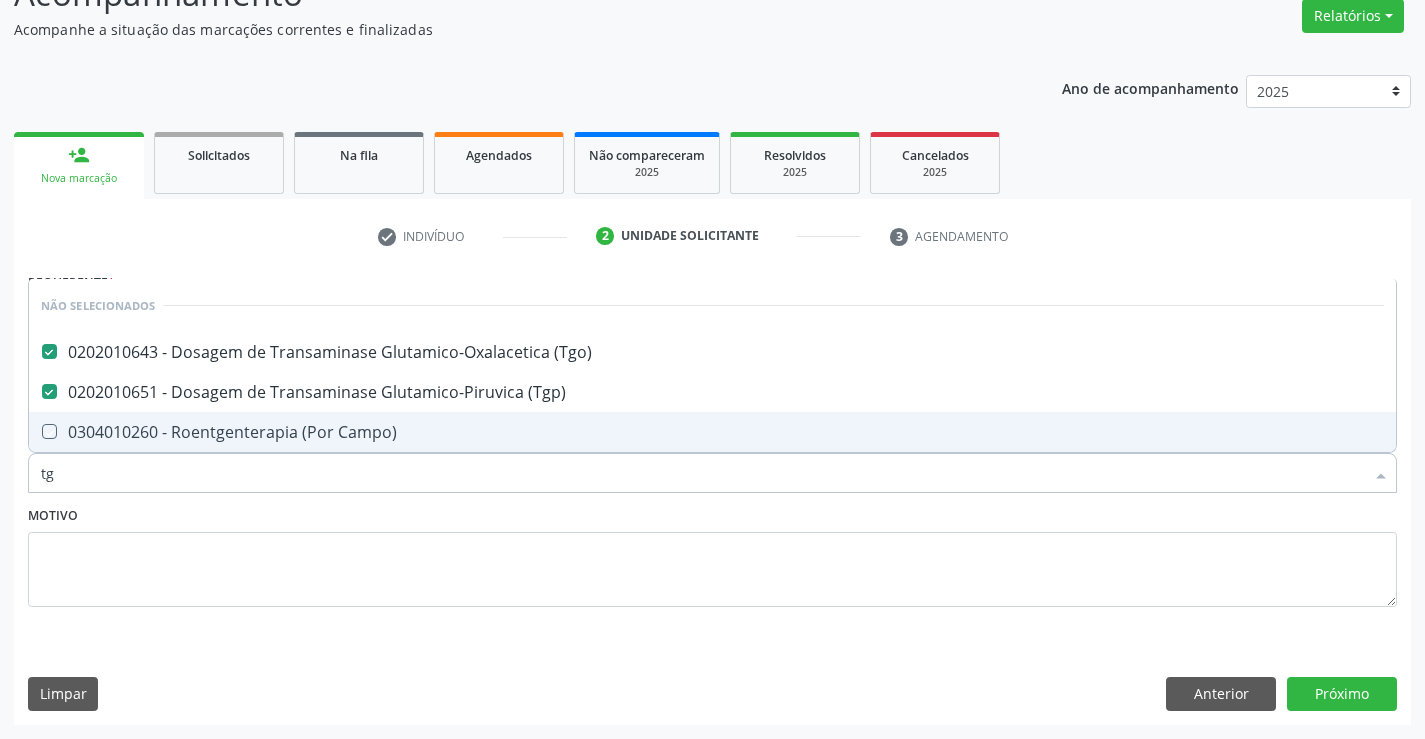 click on "Motivo" at bounding box center (712, 554) 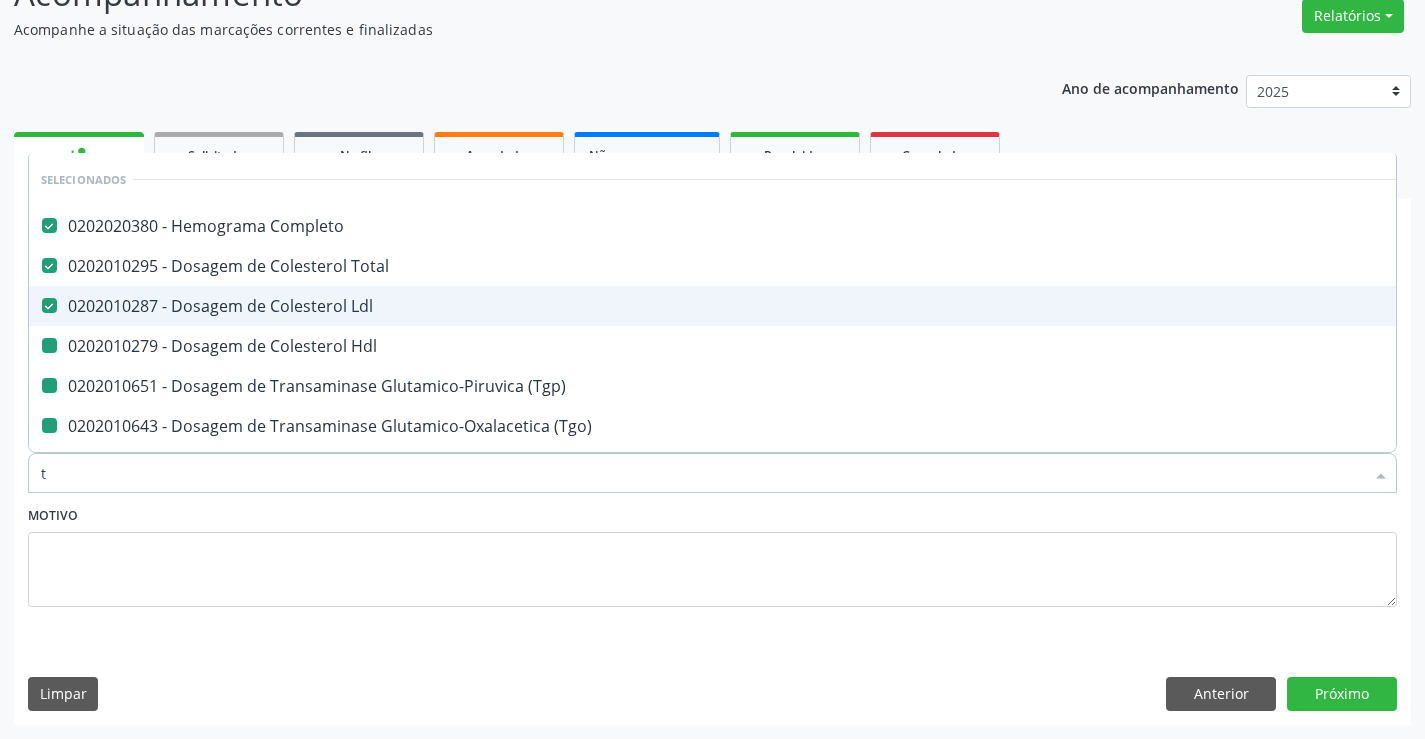 type on "tr" 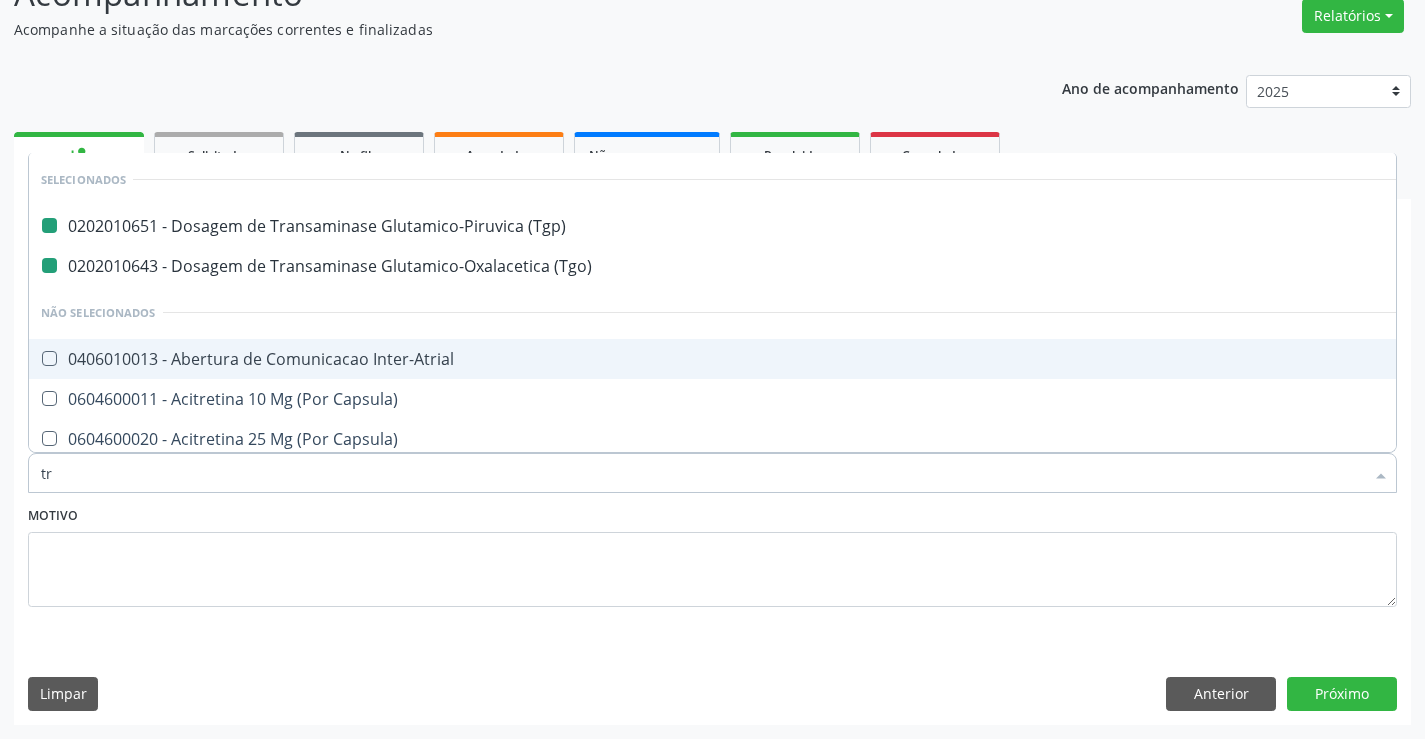 type on "tri" 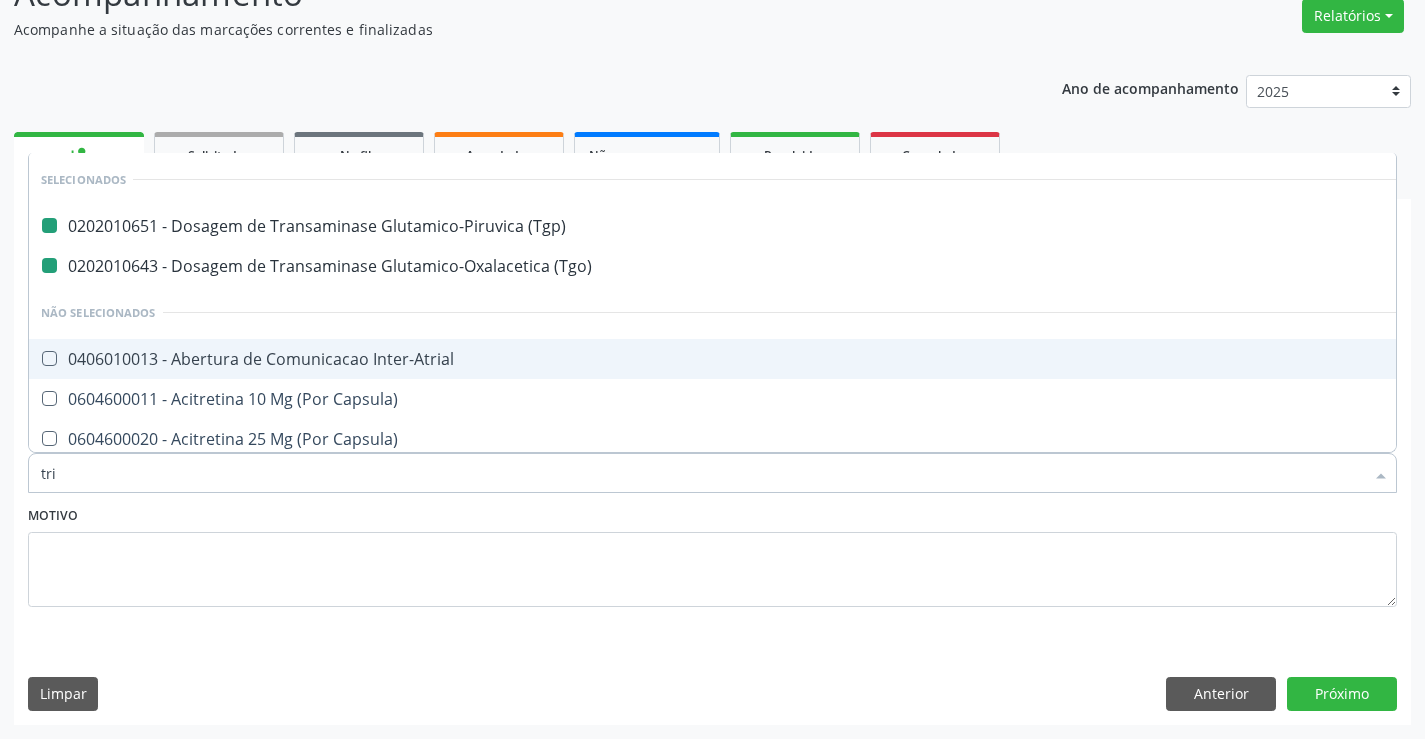 checkbox on "false" 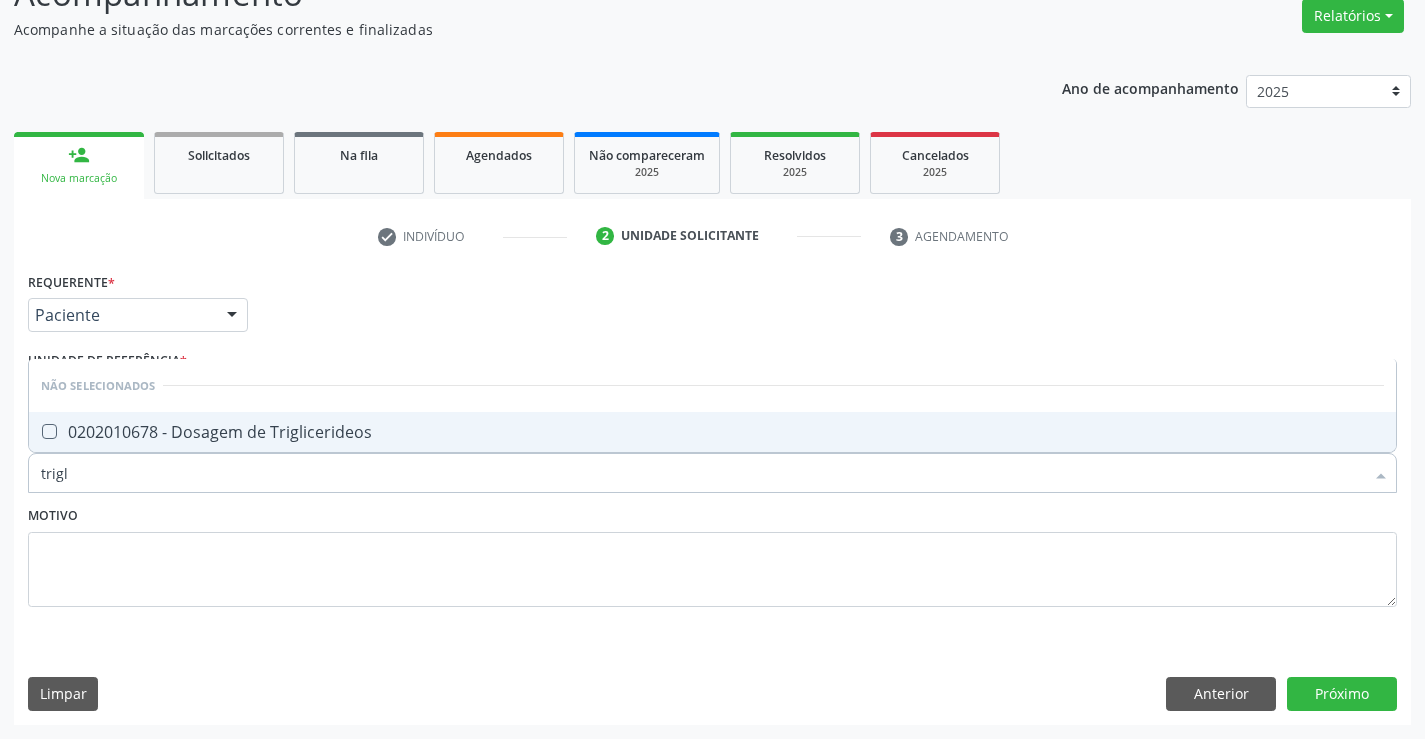 type on "trigli" 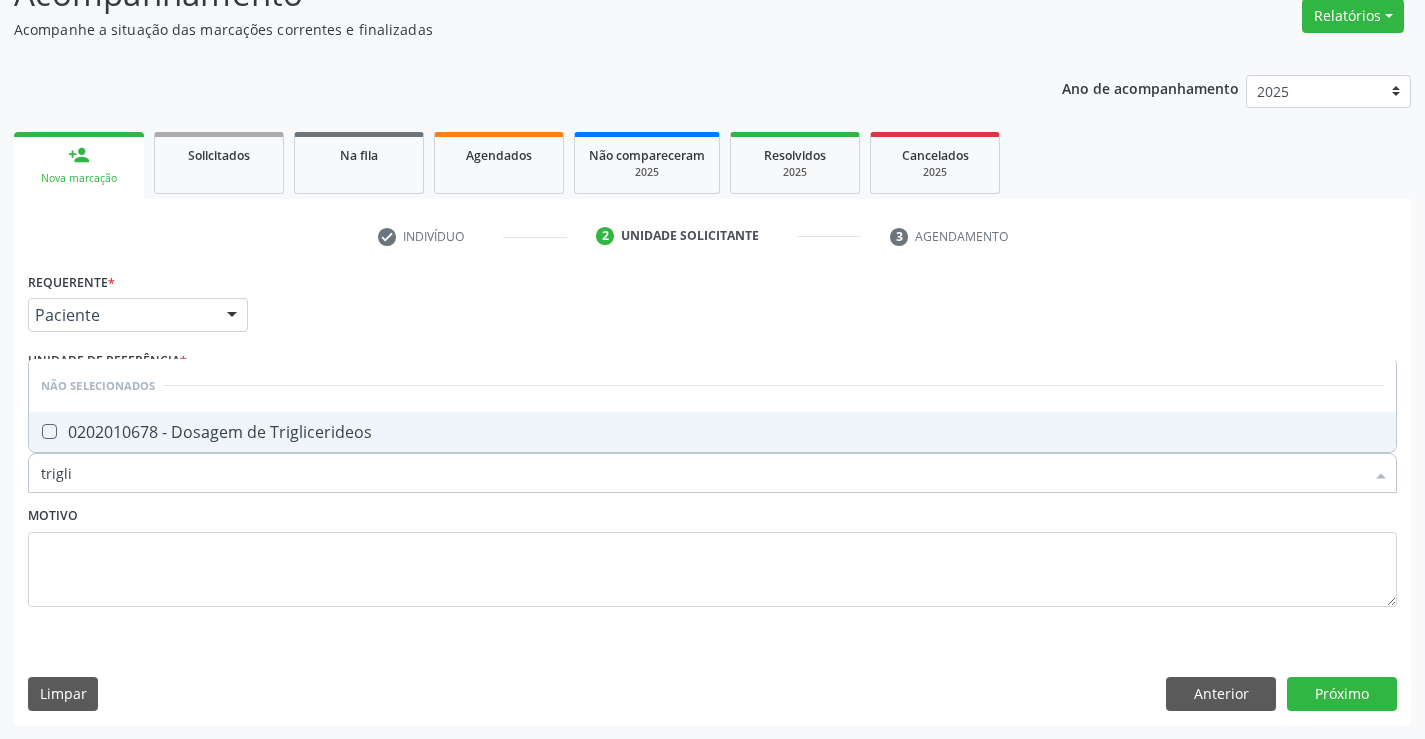 click on "0202010678 - Dosagem de Triglicerideos" at bounding box center [712, 432] 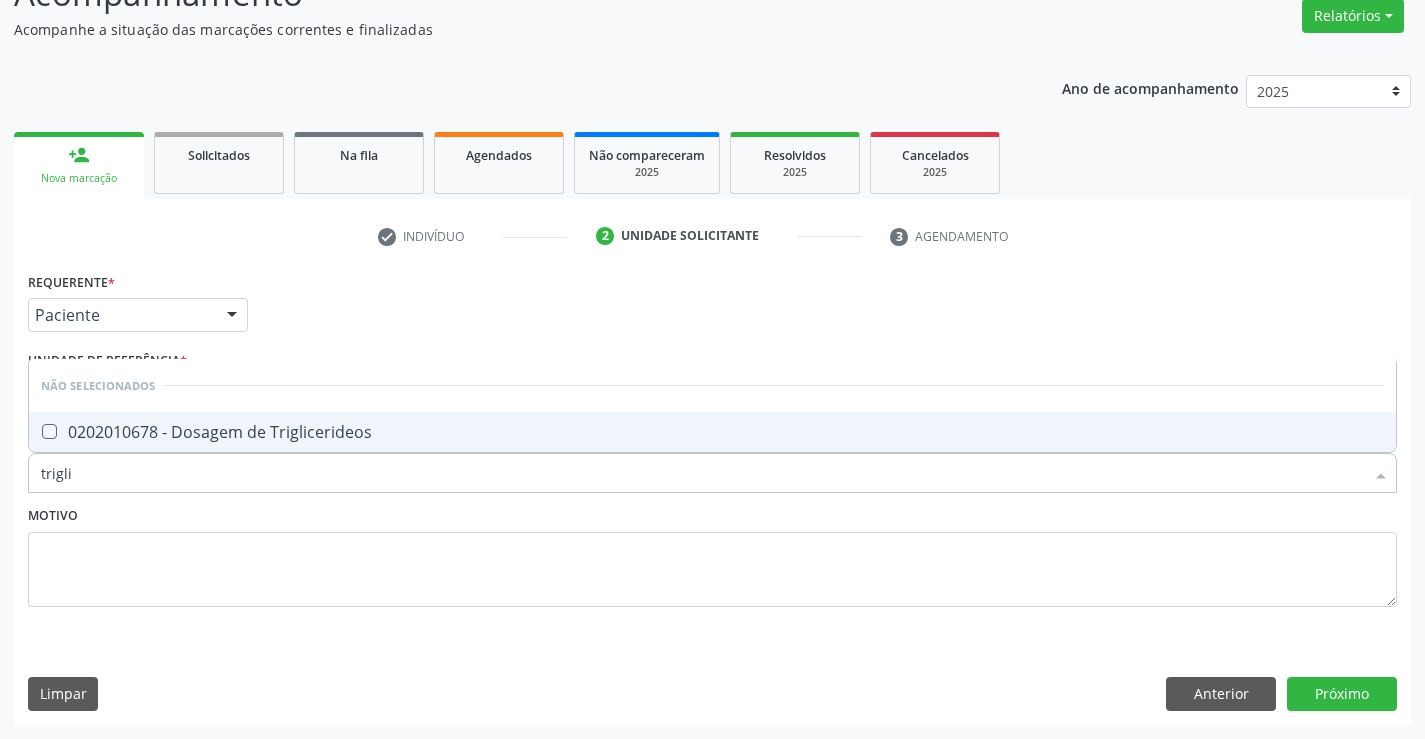 checkbox on "true" 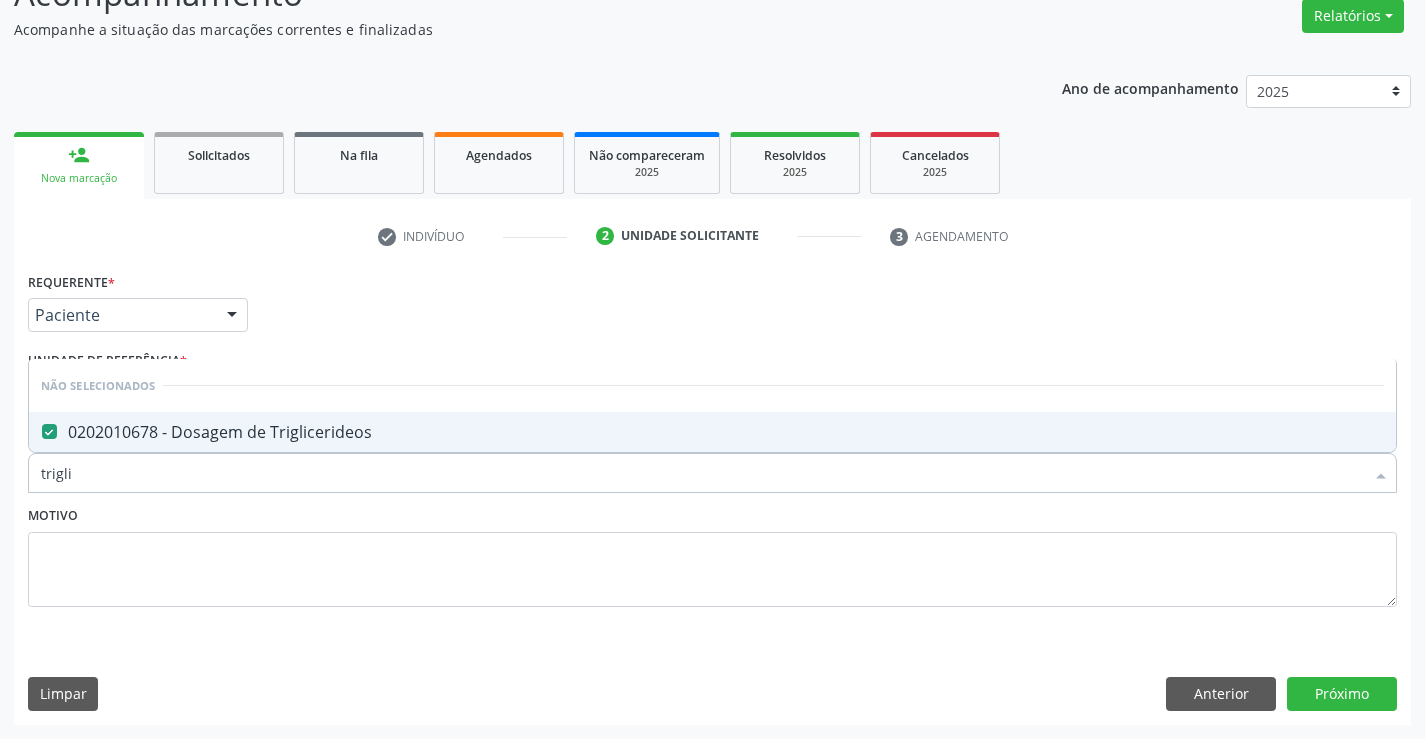 click on "Item de agendamento
*
trigli
Desfazer seleção
Não selecionados
0202010678 - Dosagem de Triglicerideos
Nenhum resultado encontrado para: " trigli  "
Não há nenhuma opção para ser exibida." at bounding box center [712, 462] 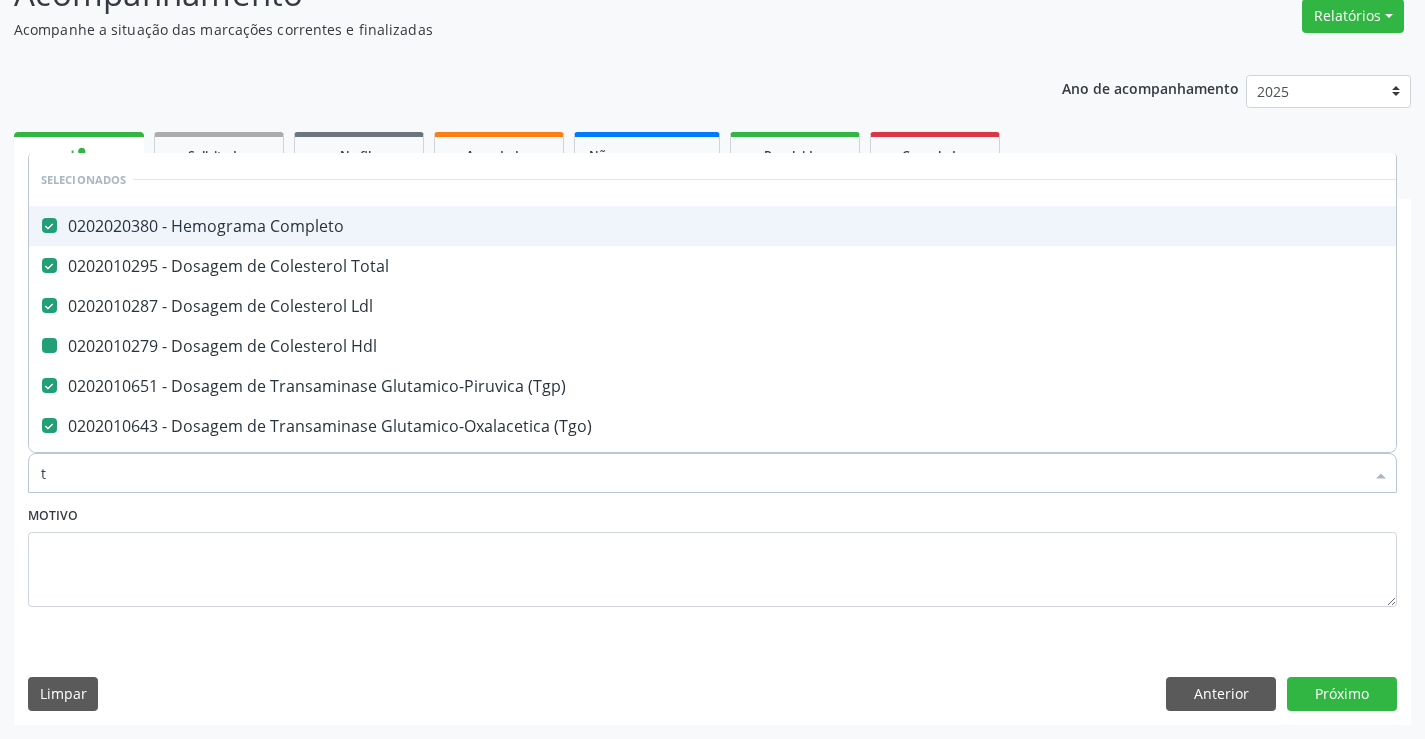 type on "tg" 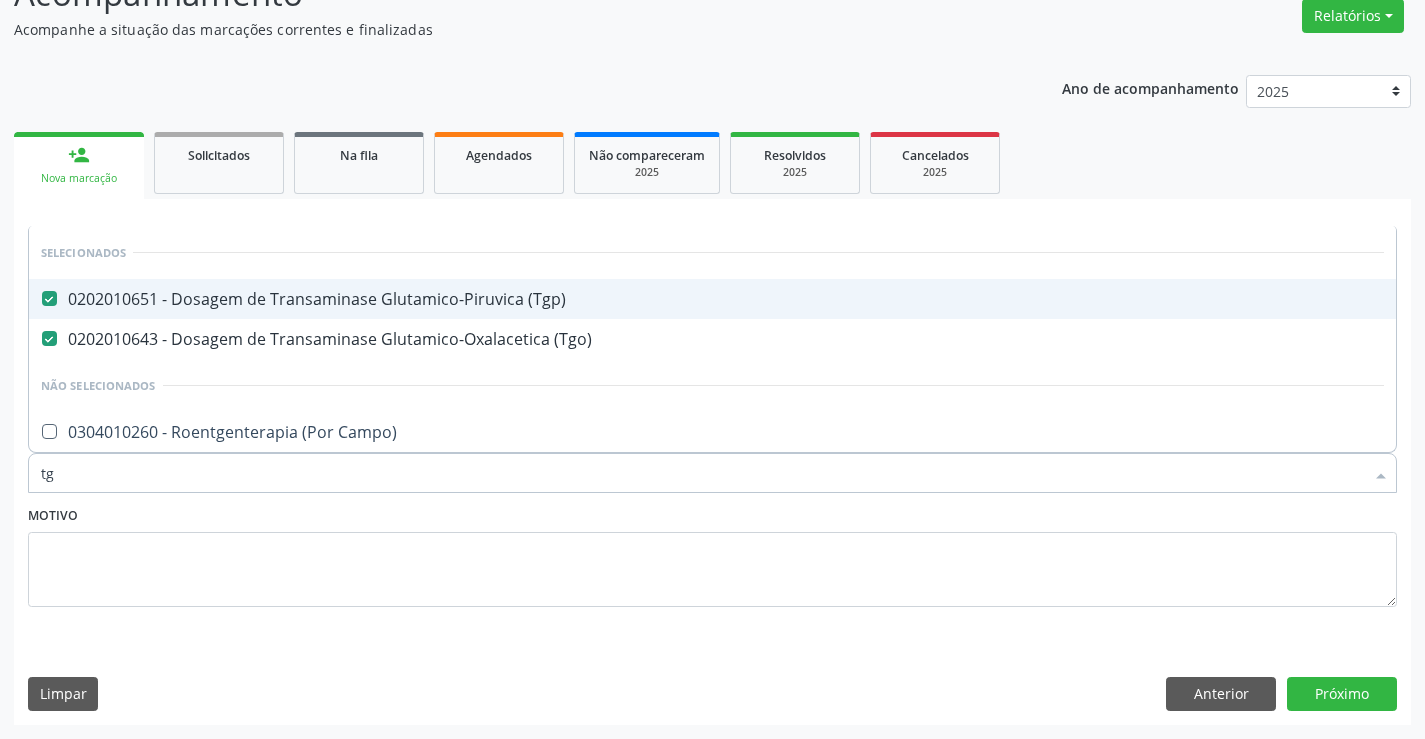 type on "t" 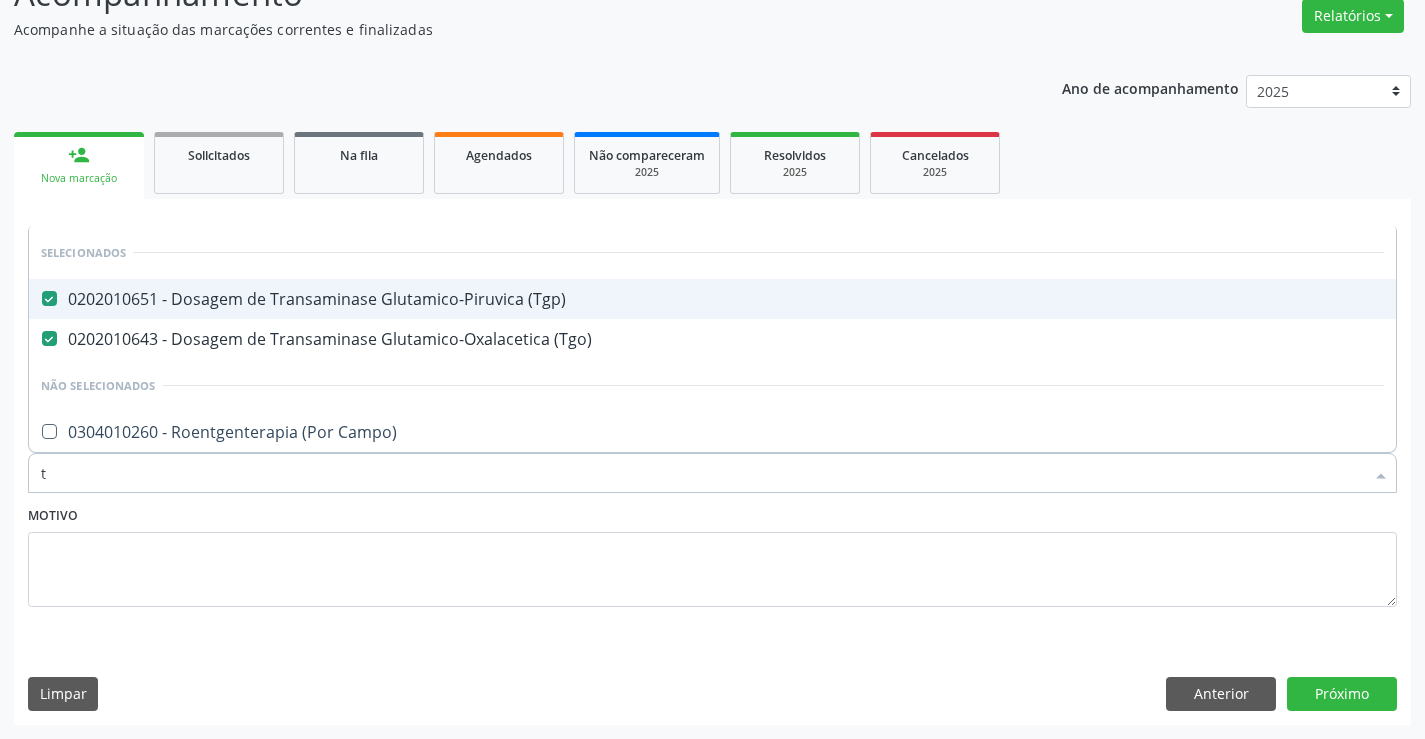 type 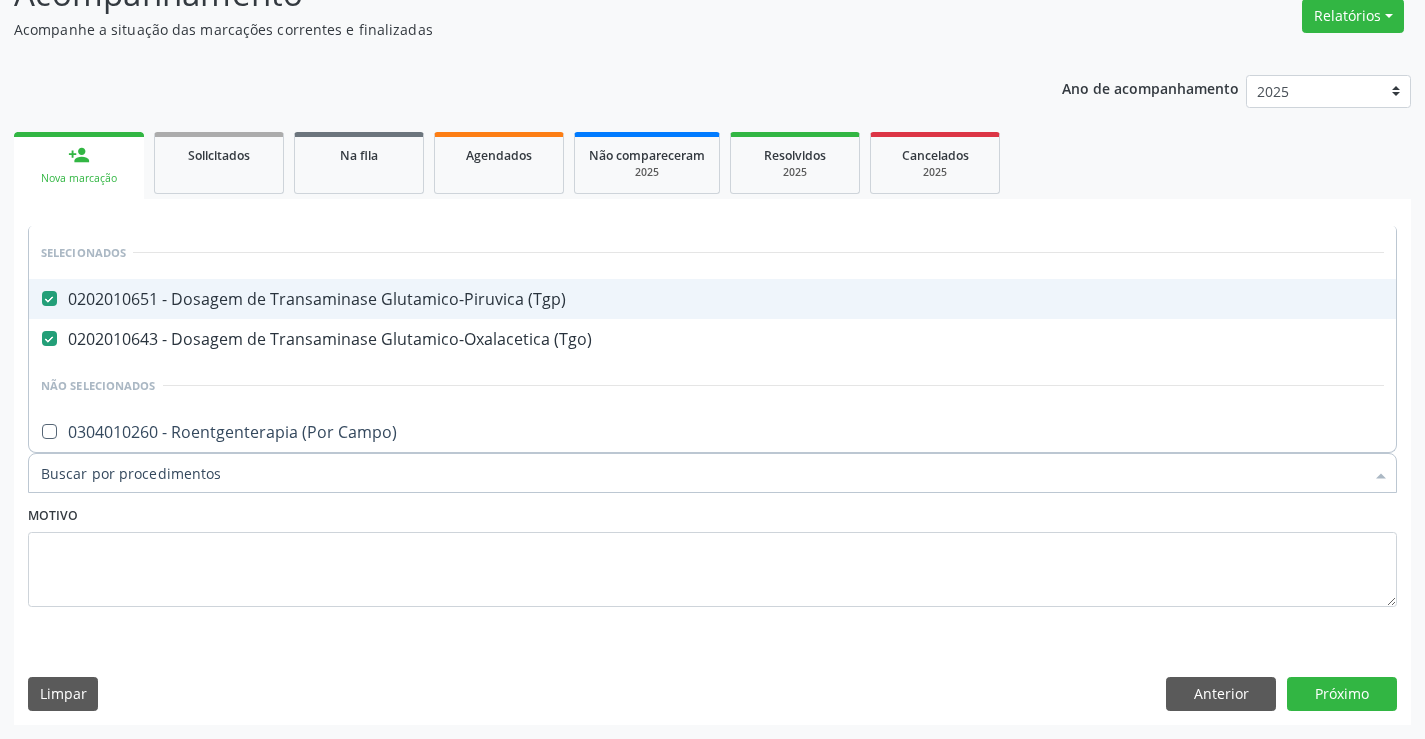 checkbox on "true" 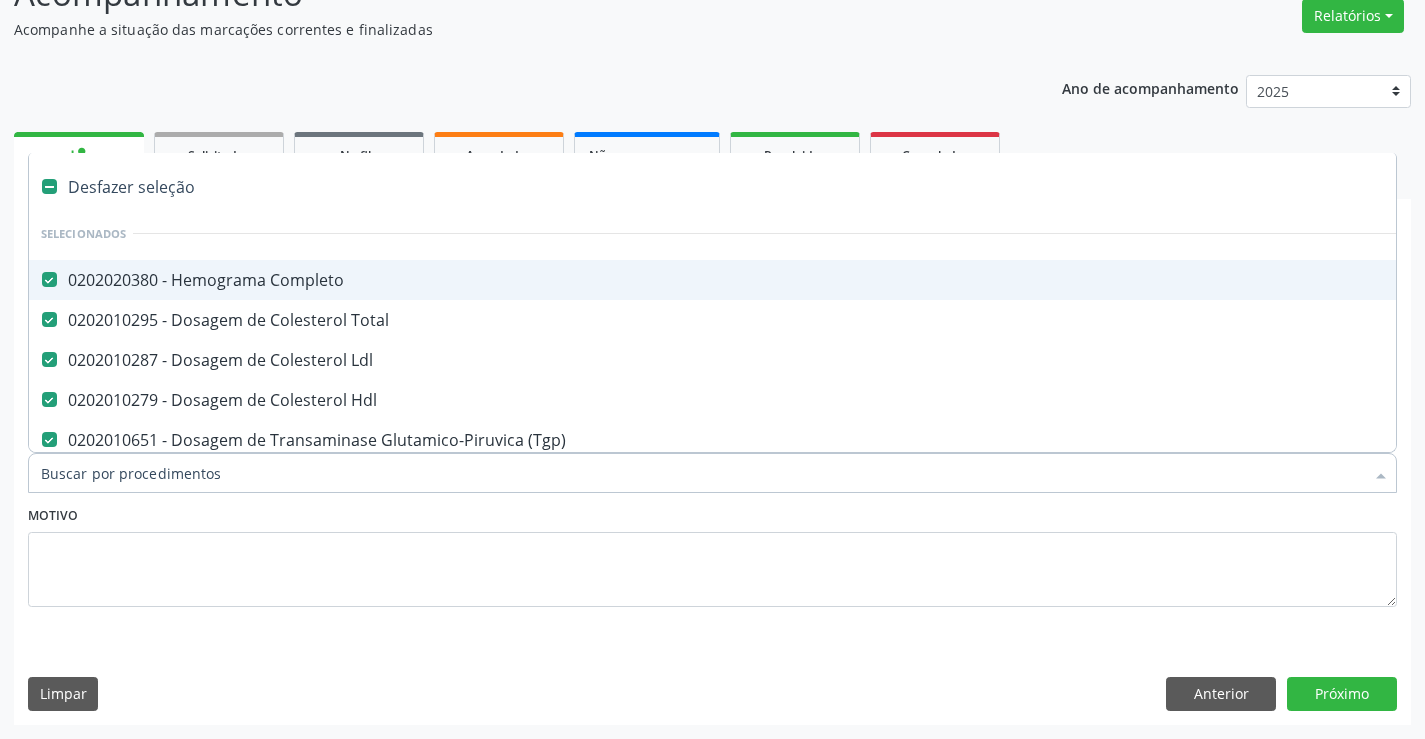 type on "u" 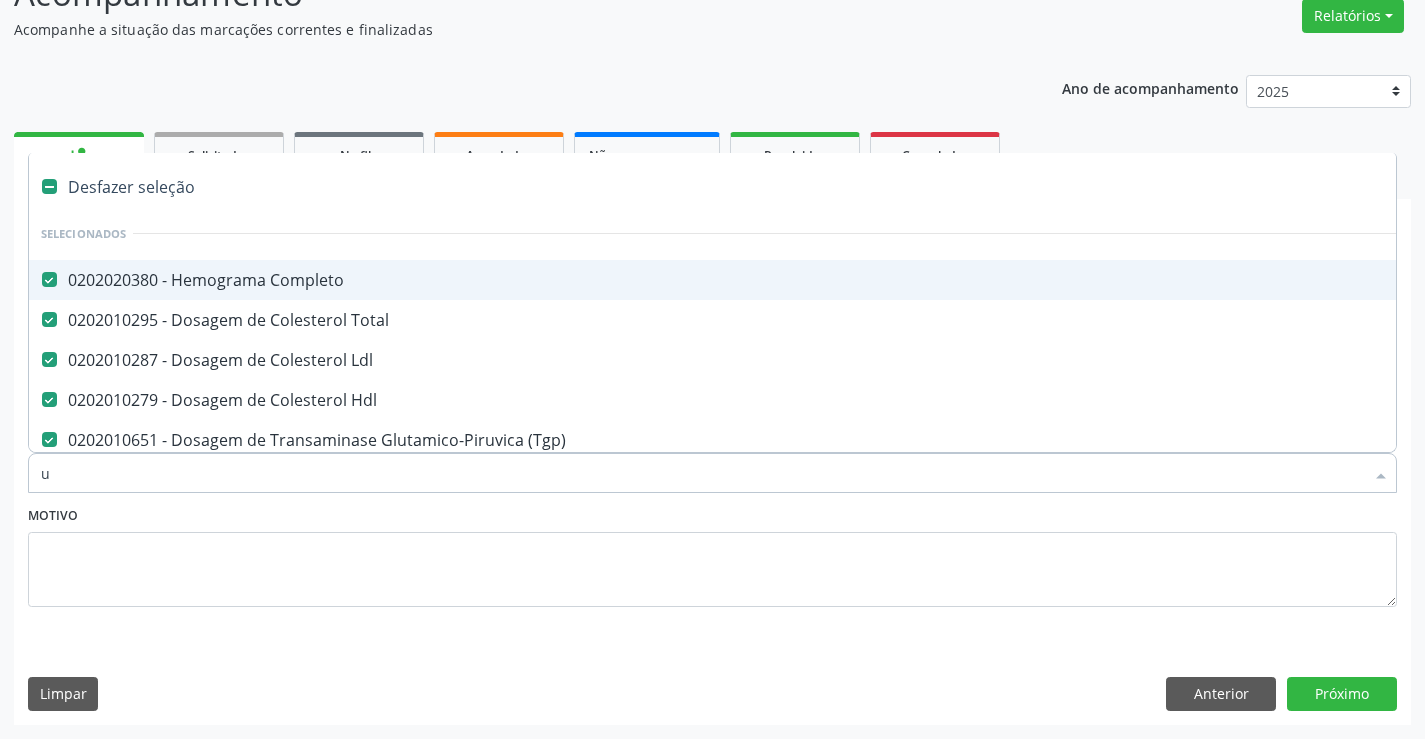 checkbox on "false" 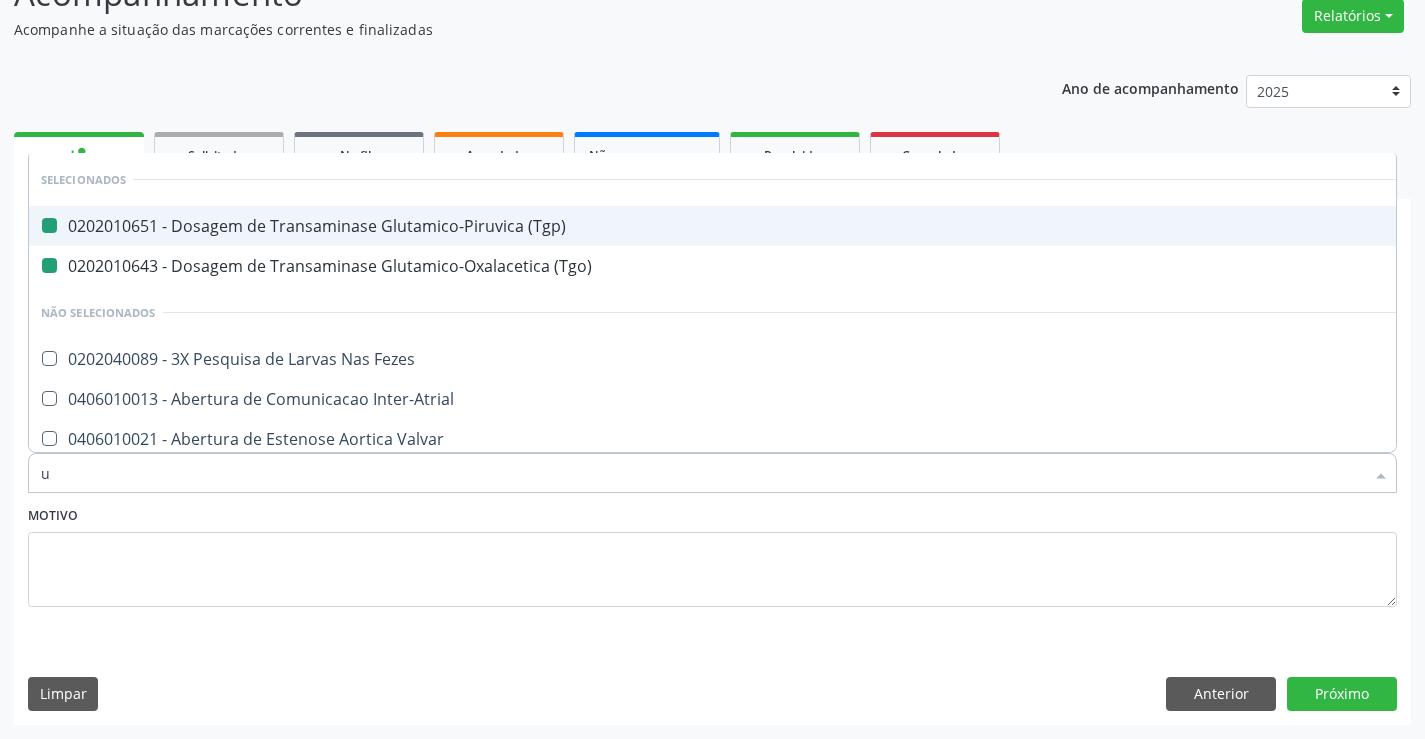 type on "ur" 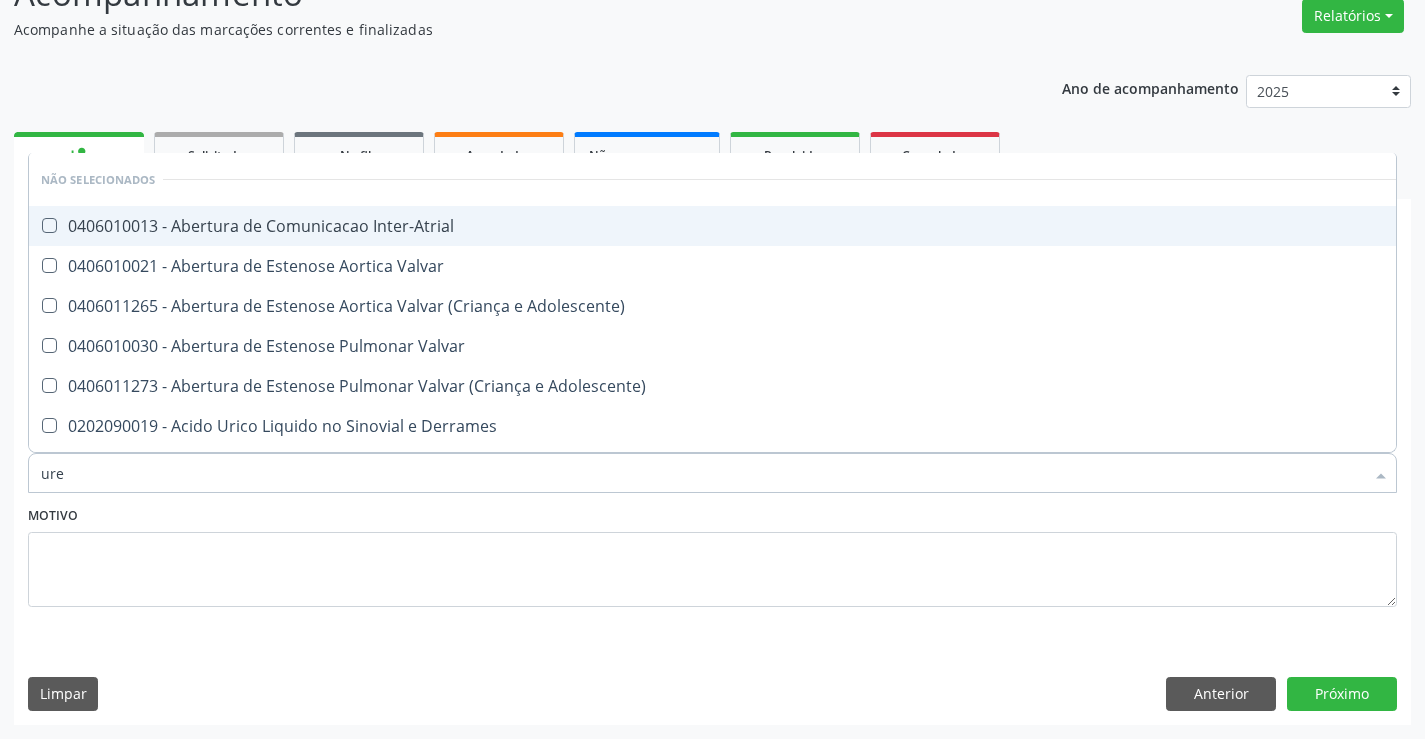 type on "urei" 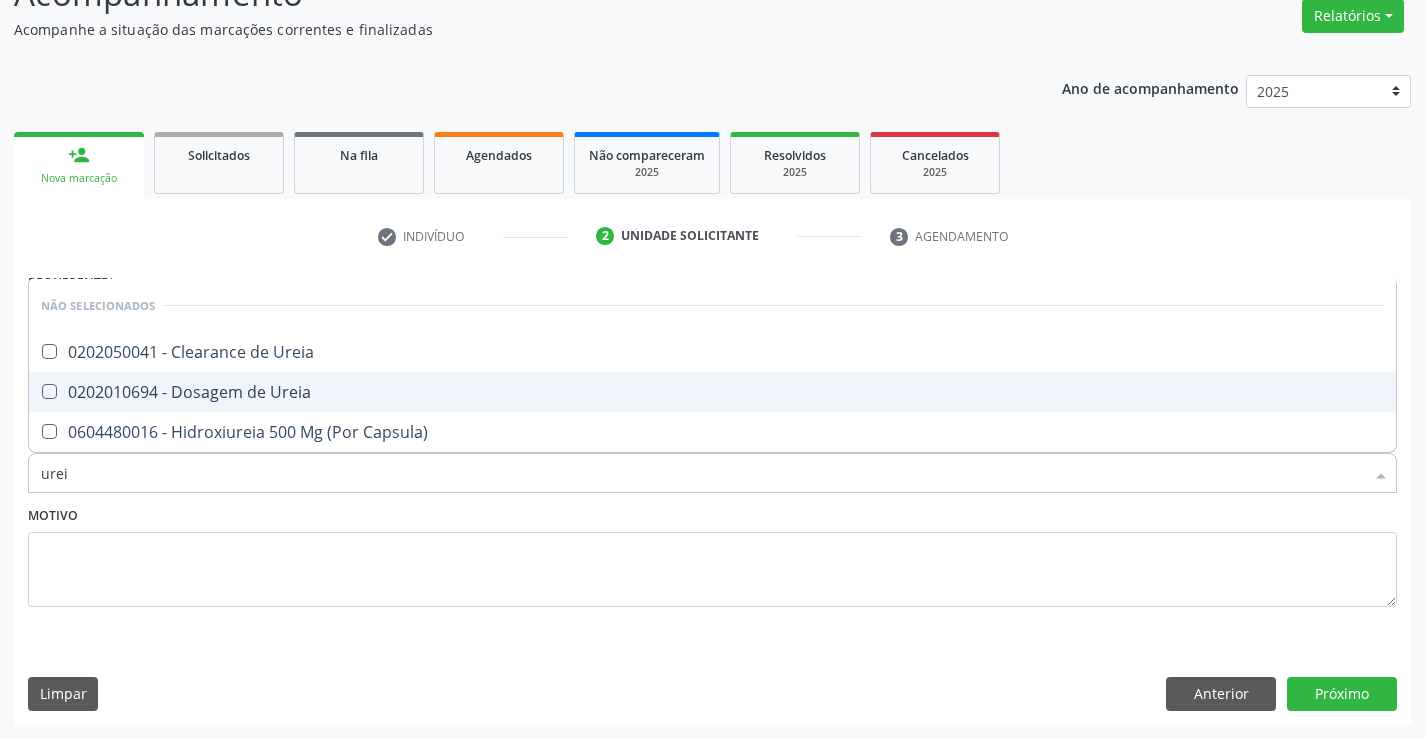 click on "0202010694 - Dosagem de Ureia" at bounding box center [712, 392] 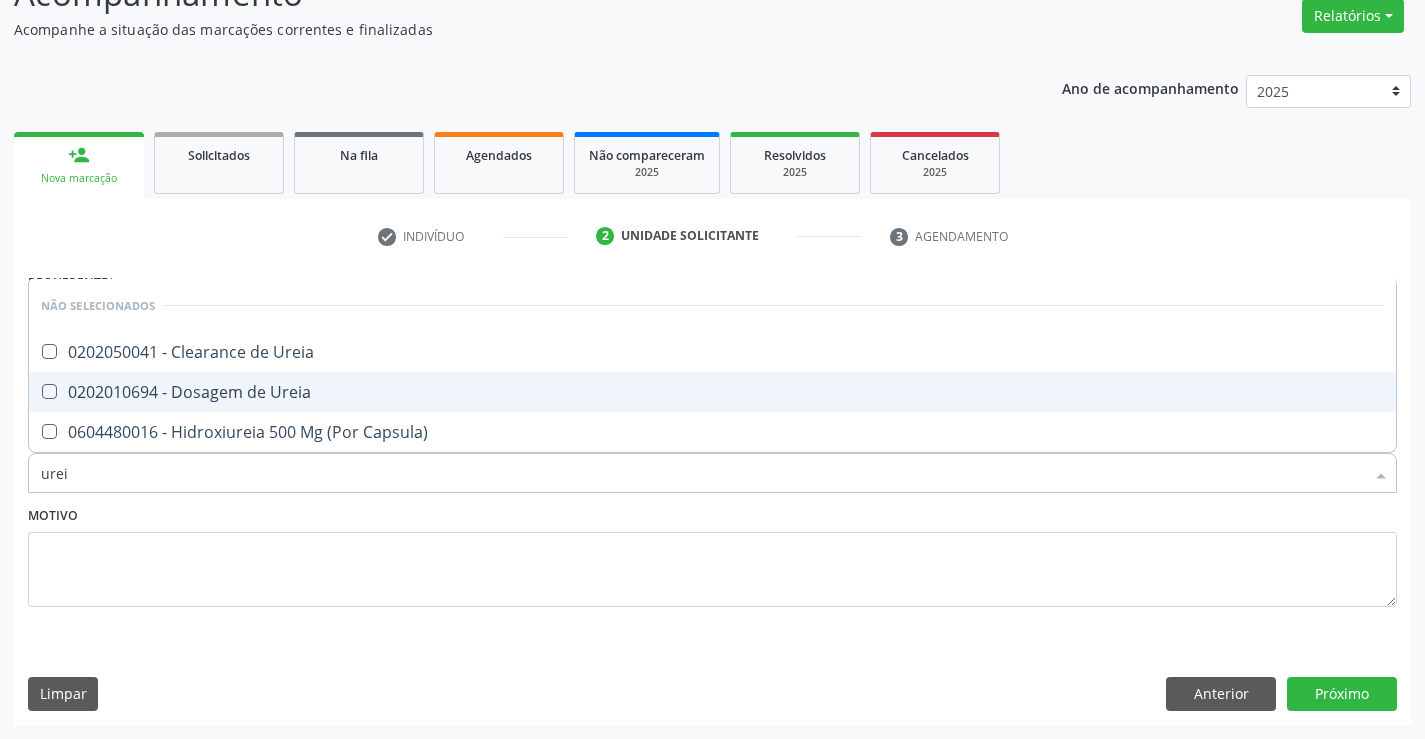 checkbox on "true" 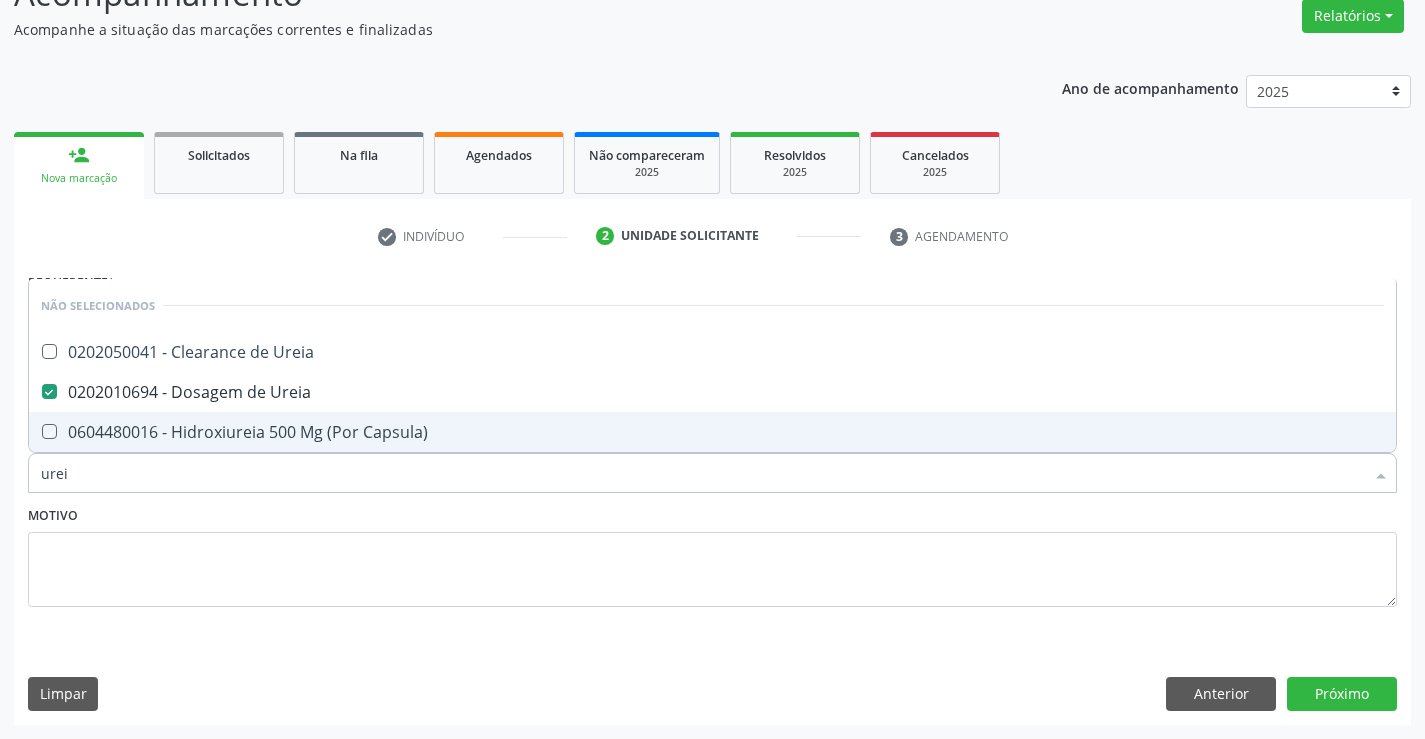 click on "Motivo" at bounding box center [712, 554] 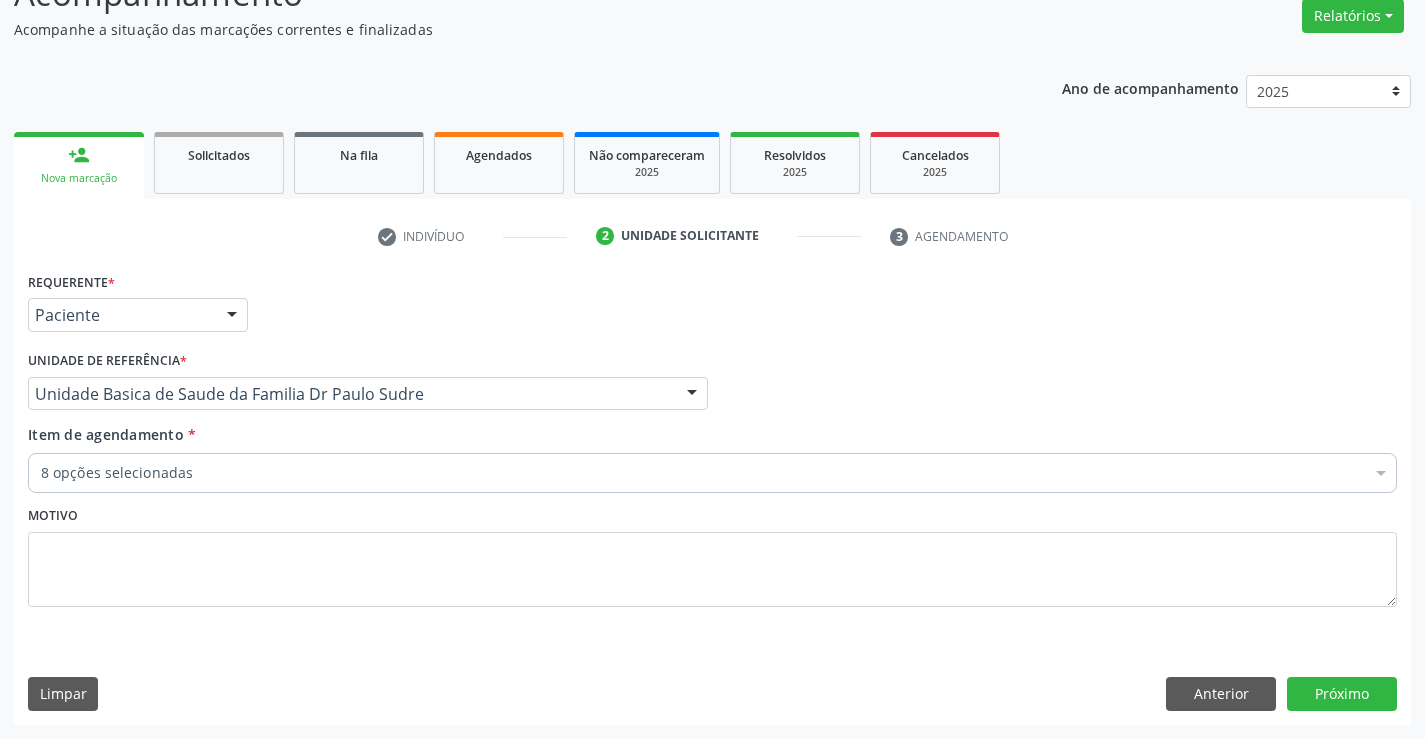 checkbox on "true" 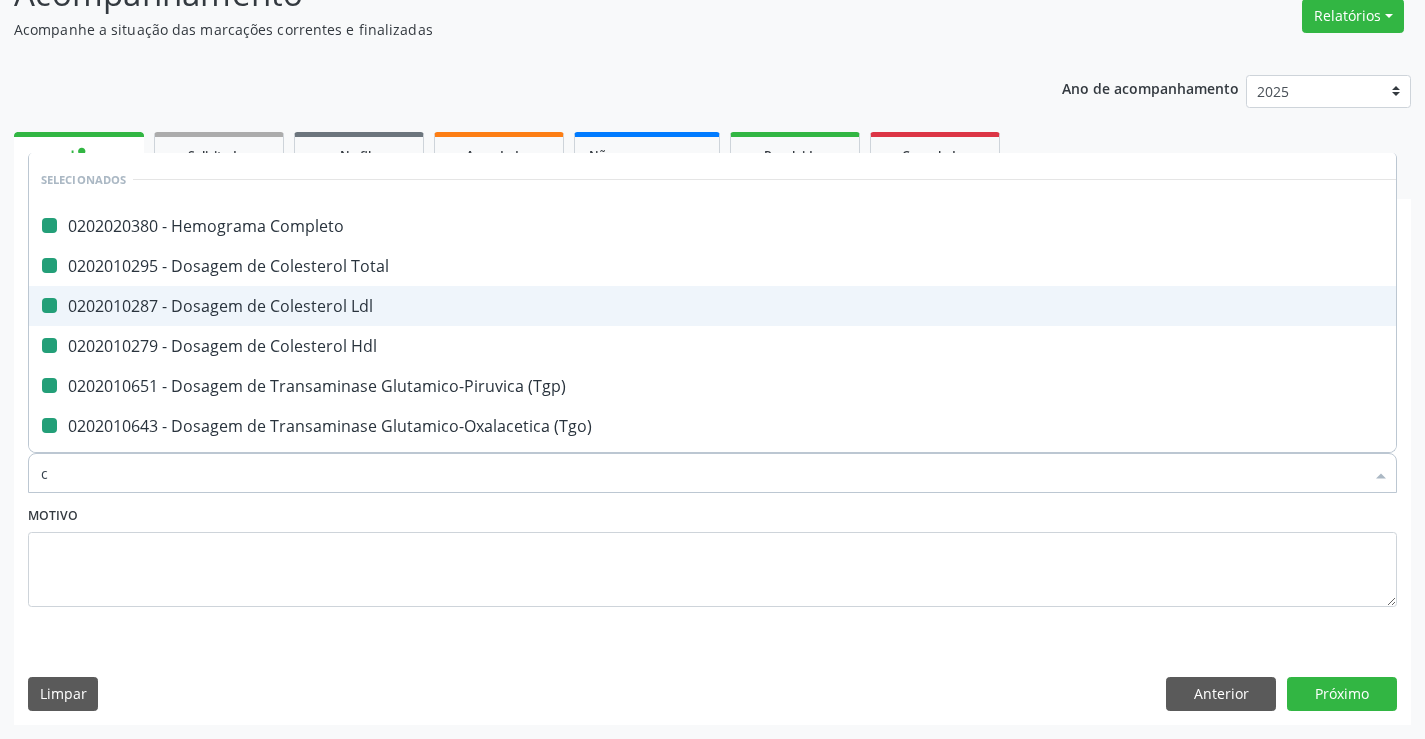 type on "cr" 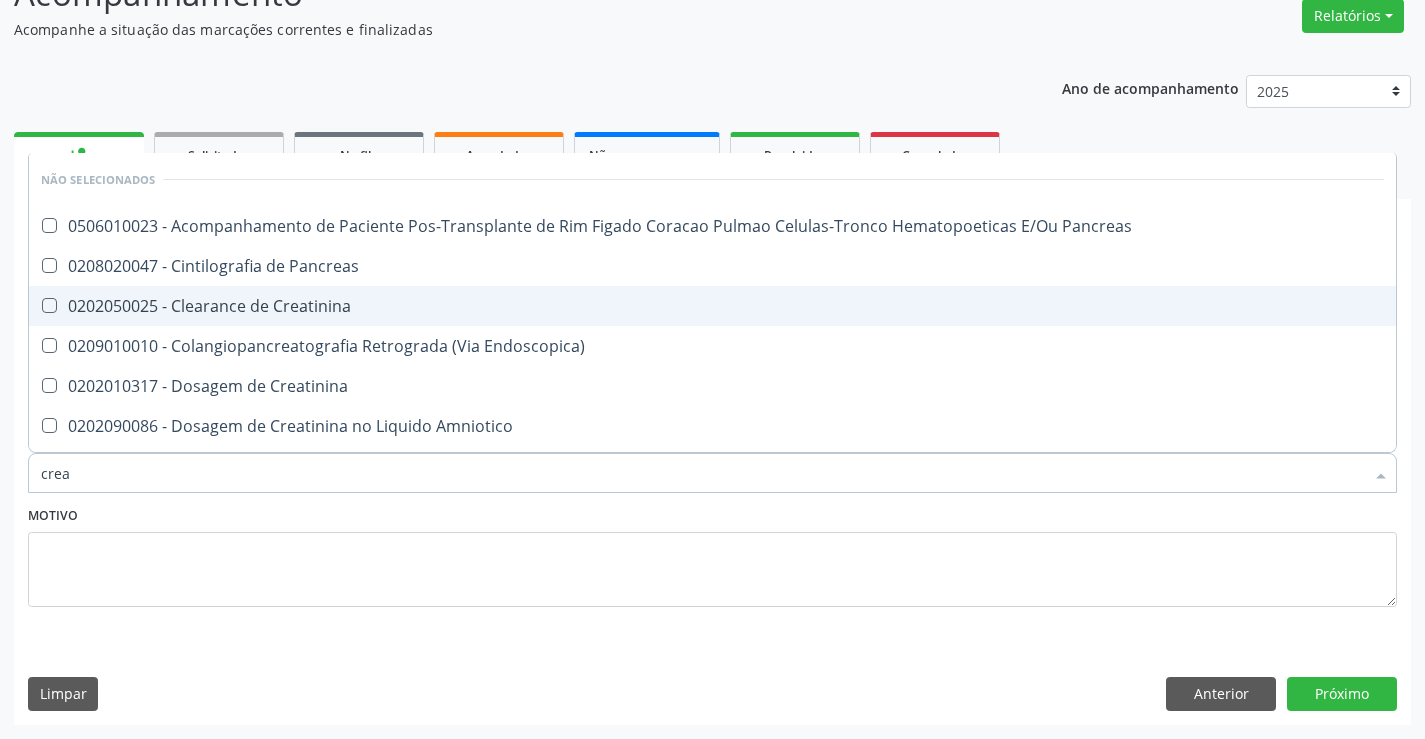 type on "creat" 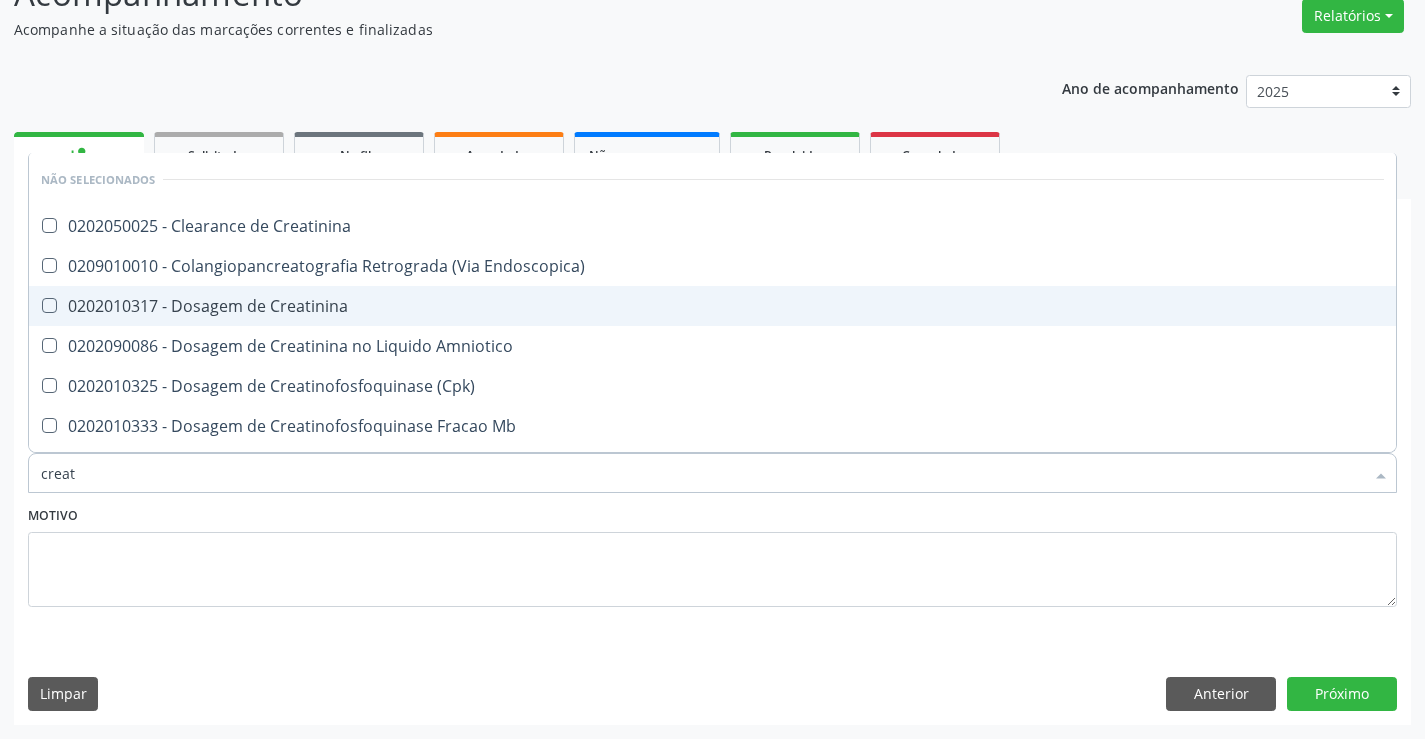 click on "0202010317 - Dosagem de Creatinina" at bounding box center (712, 306) 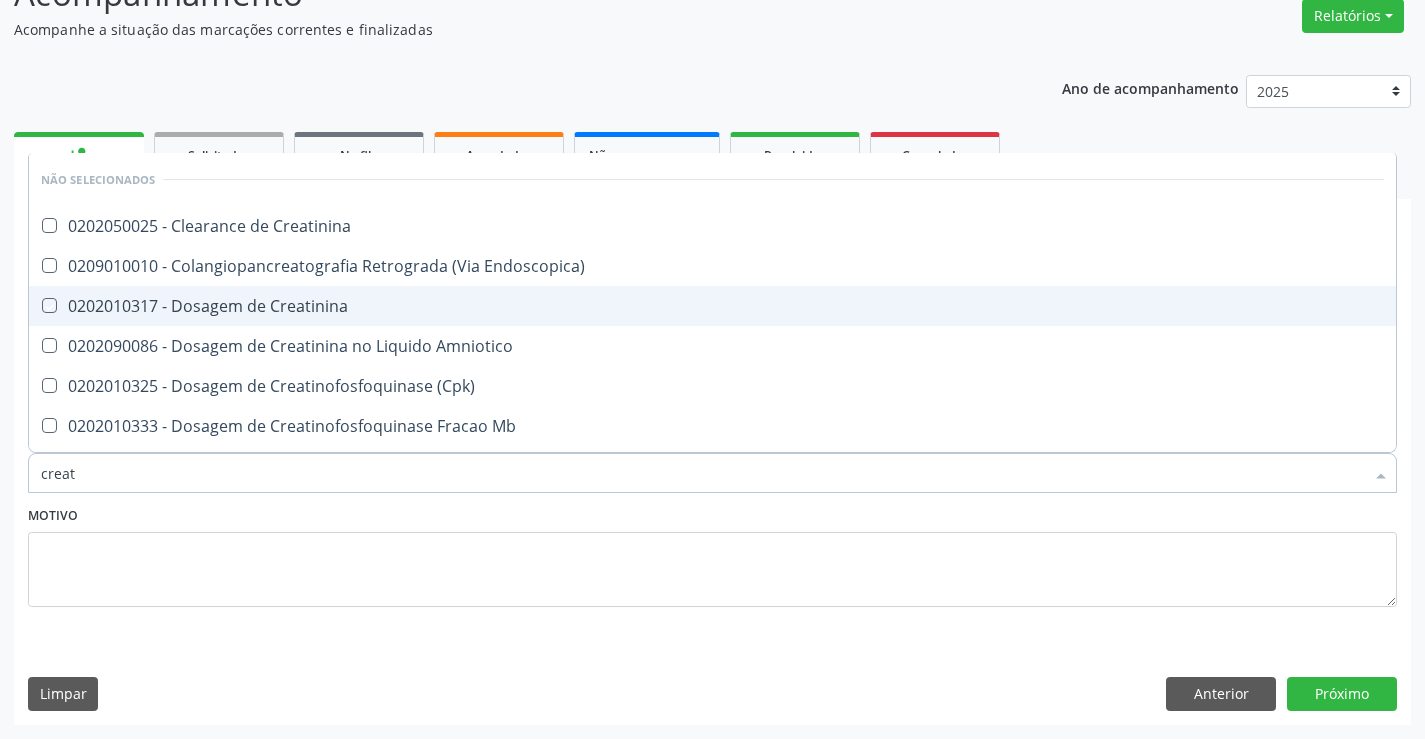 checkbox on "true" 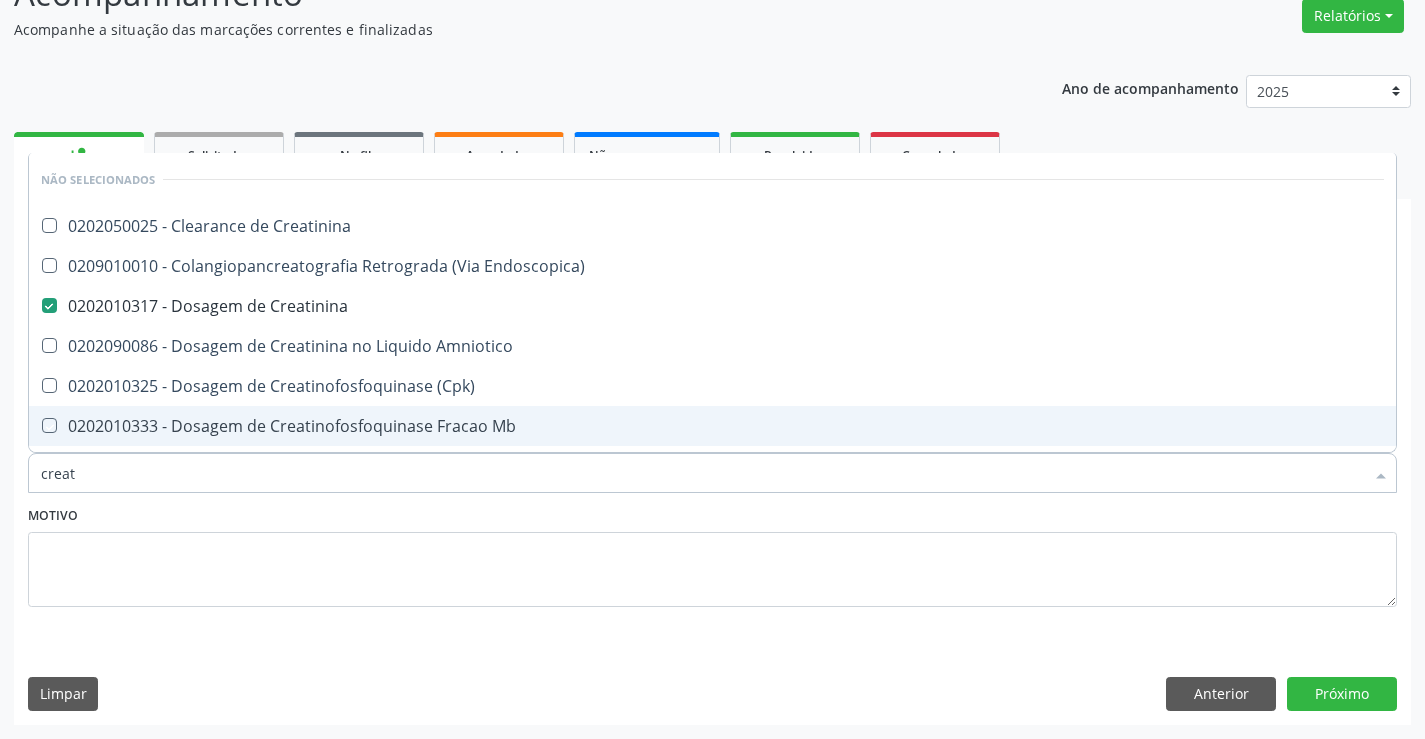 click on "Item de agendamento
*
creat
Desfazer seleção
Não selecionados
0202050025 - Clearance de Creatinina
0209010010 - Colangiopancreatografia Retrograda (Via Endoscopica)
0202010317 - Dosagem de Creatinina
0202090086 - Dosagem de Creatinina no Liquido Amniotico
0202010325 - Dosagem de Creatinofosfoquinase (Cpk)
0202010333 - Dosagem de Creatinofosfoquinase Fracao Mb
0416040128 - Duodenopancreatectomia em Oncologia
0407030182 - Pancreatectomia Parcial
0416040110 - Pancreatectomia Parcial em Oncologia
0407030190 - Pancreatectomia Videolaparoscopica
0604580010 - Pancreatina 10.000 Ui (Por Capsula)
0604580029 - Pancreatina 25000 Ui (Por Capsula)
0407030204 - Pancreato-Duodenectomia
0407030212 - Pancreato-Enterostomia
0407030220 - Pancreatotomia P/ Drenagem
creat" at bounding box center (712, 462) 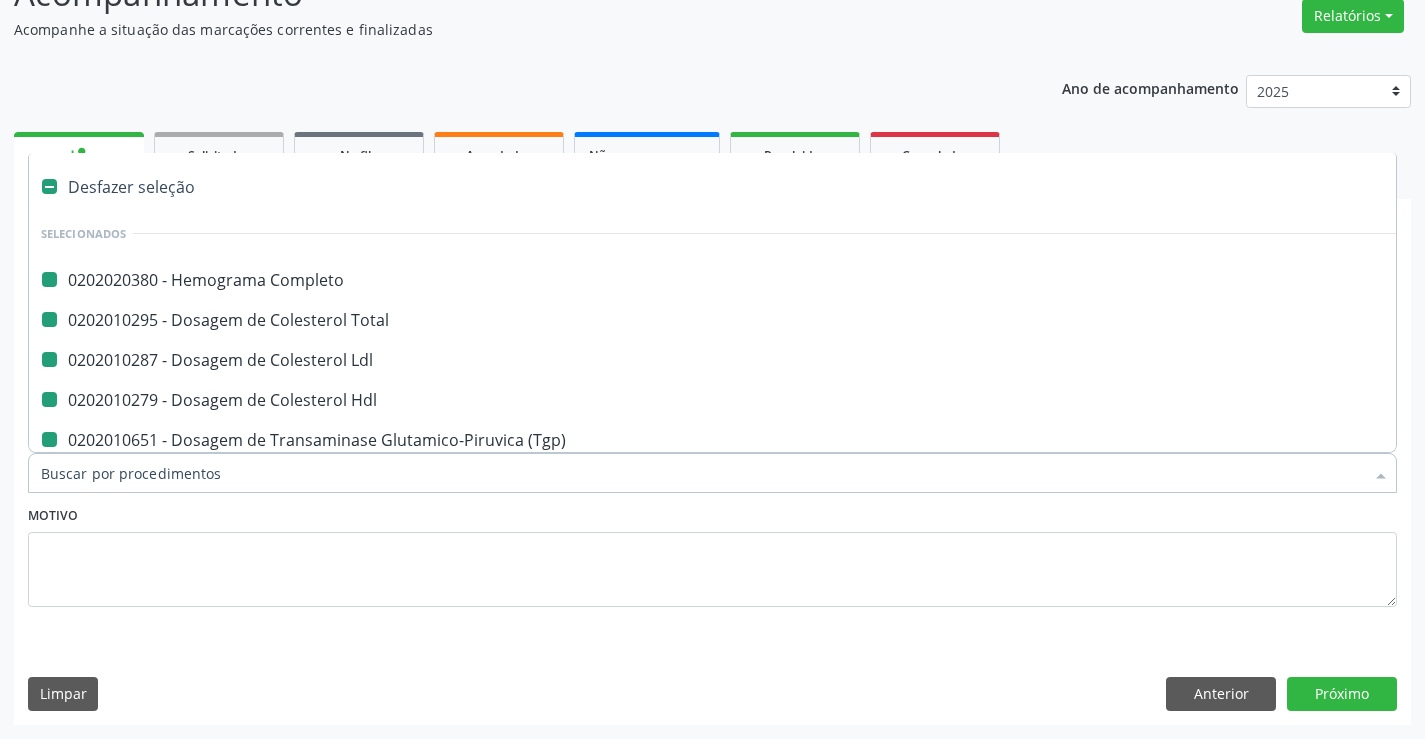 type on "f" 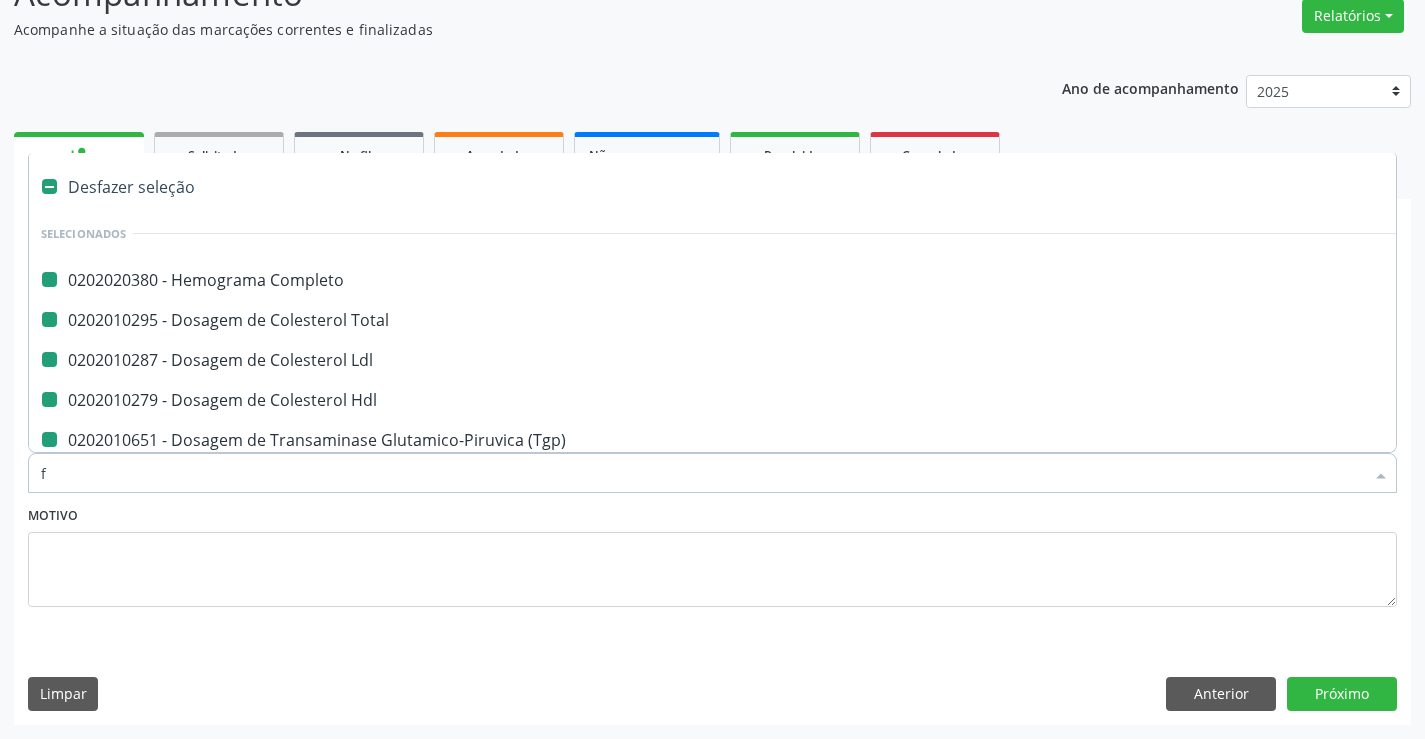 checkbox on "false" 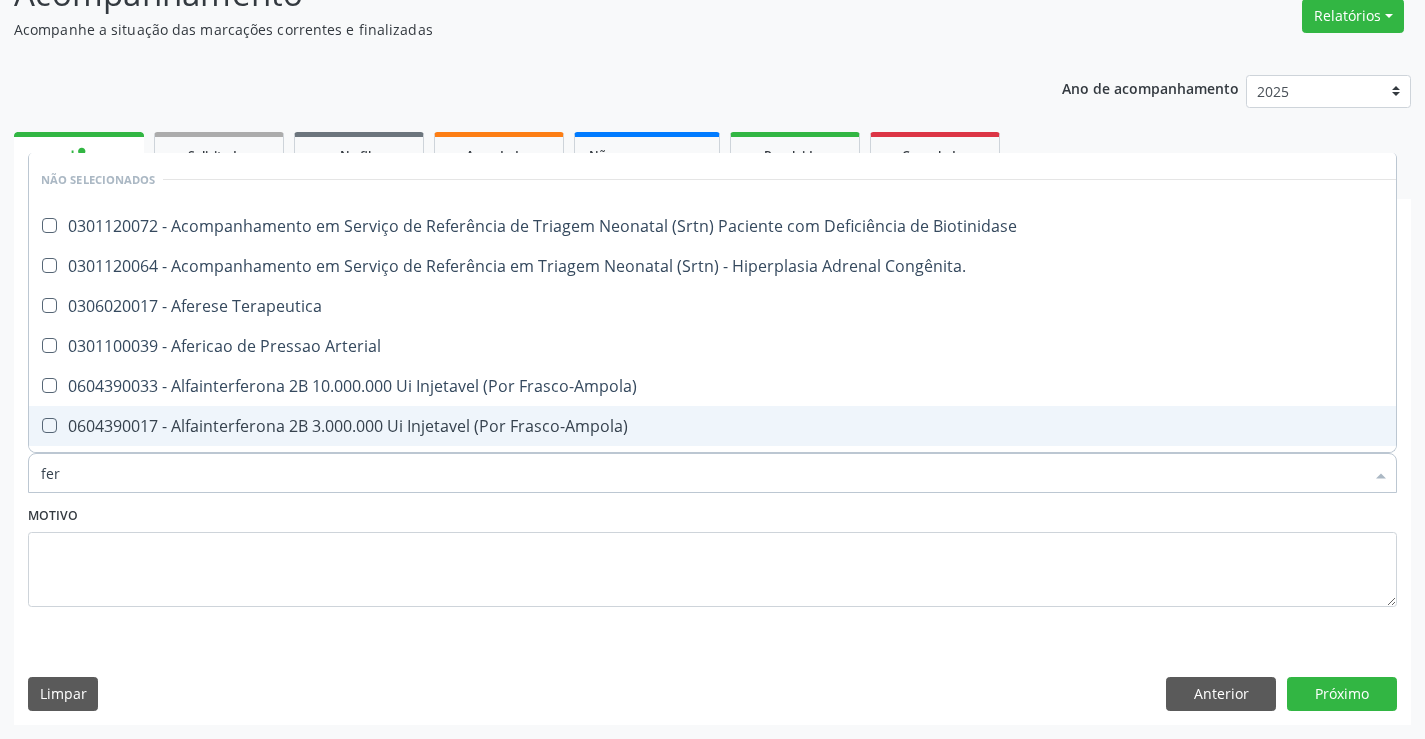 type on "ferr" 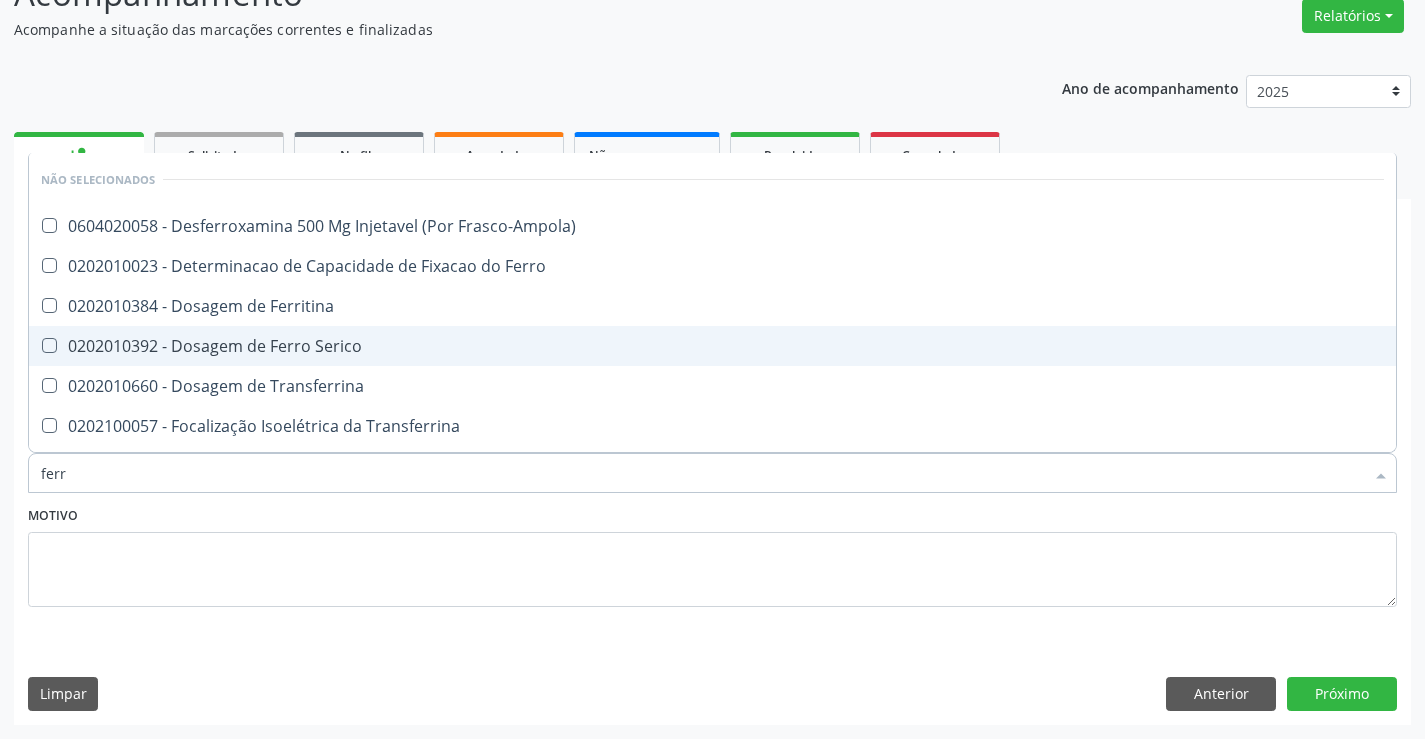 click on "0202010392 - Dosagem de Ferro Serico" at bounding box center (712, 346) 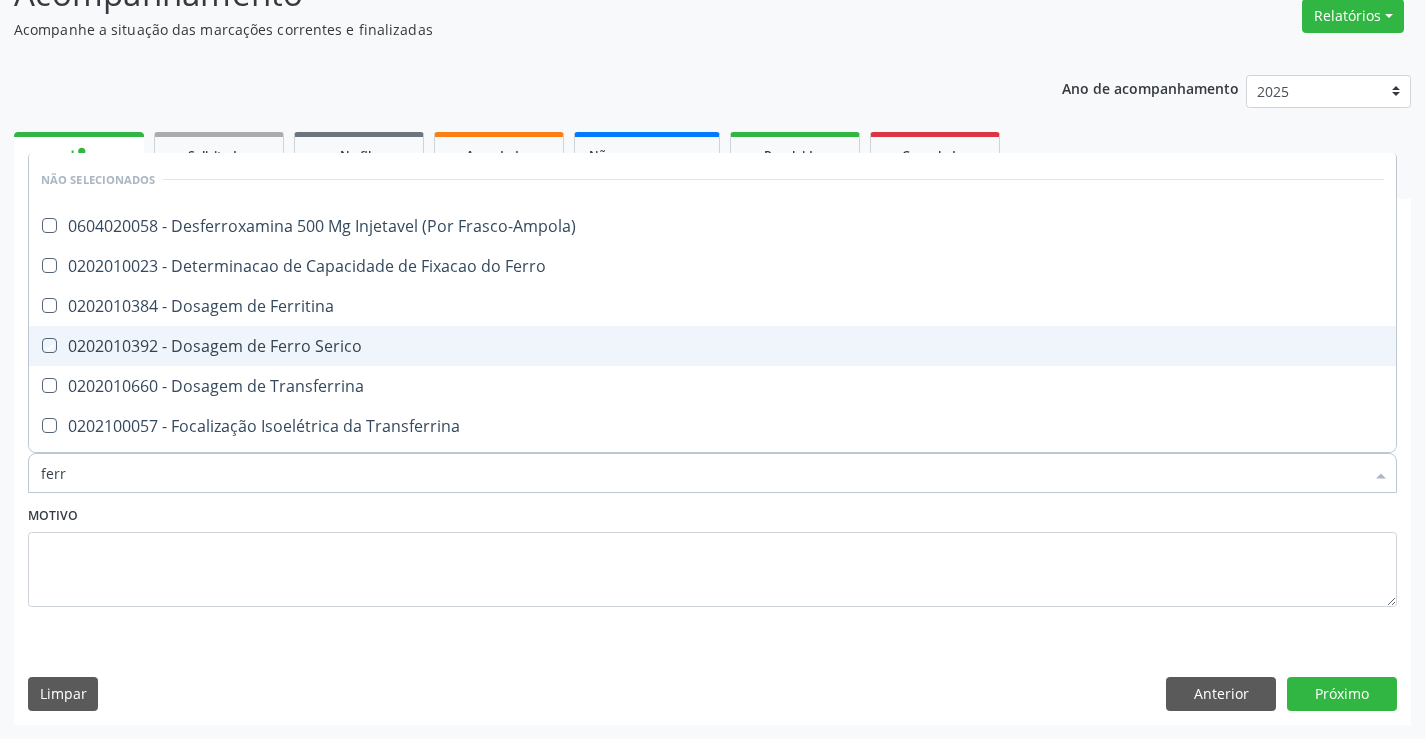 checkbox on "true" 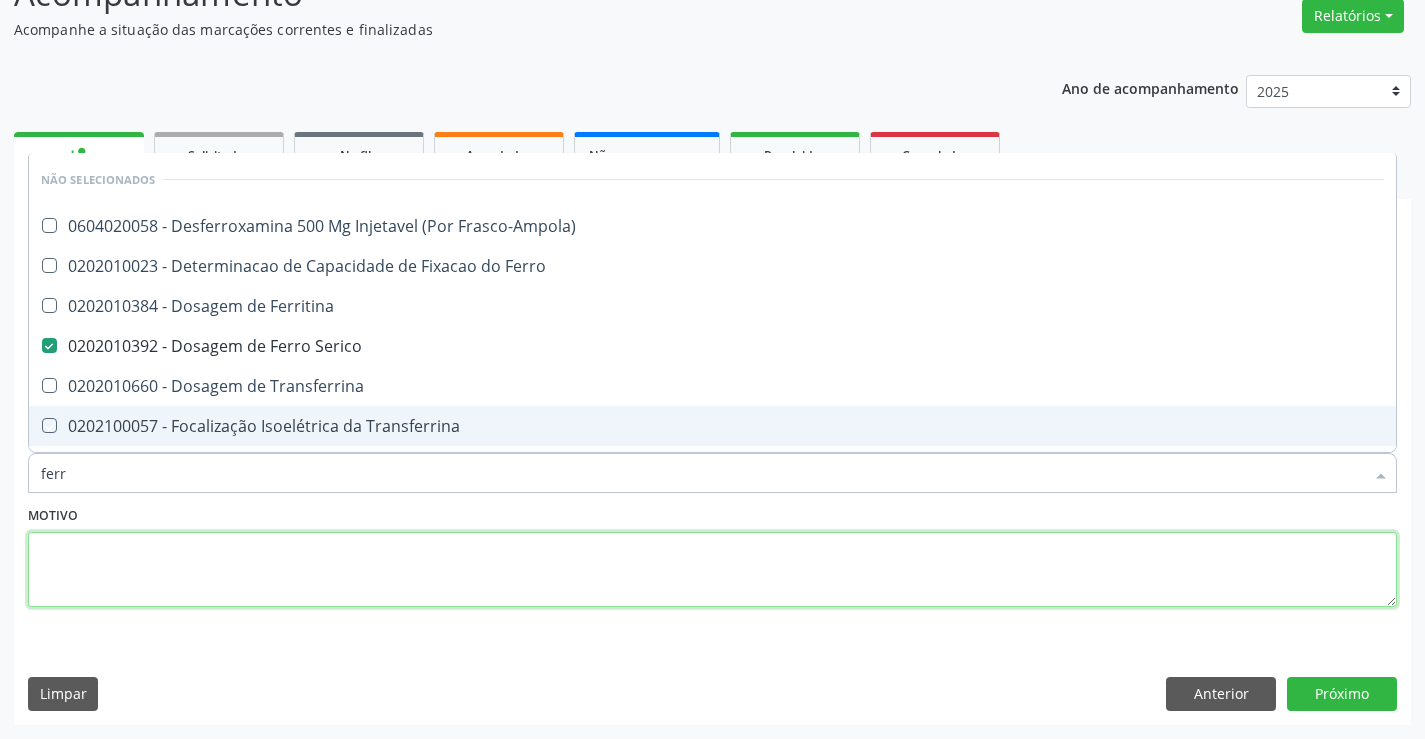 click at bounding box center (712, 570) 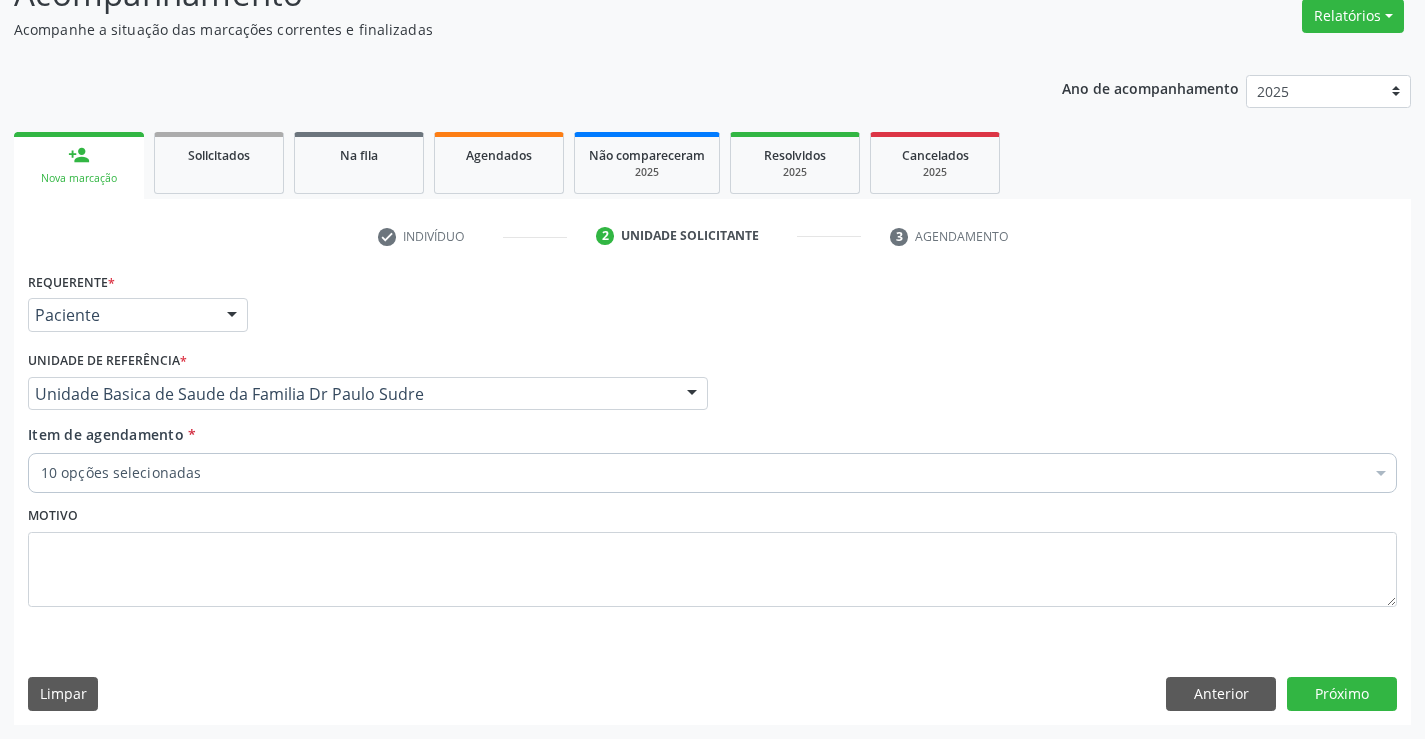 click on "10 opções selecionadas" at bounding box center [712, 473] 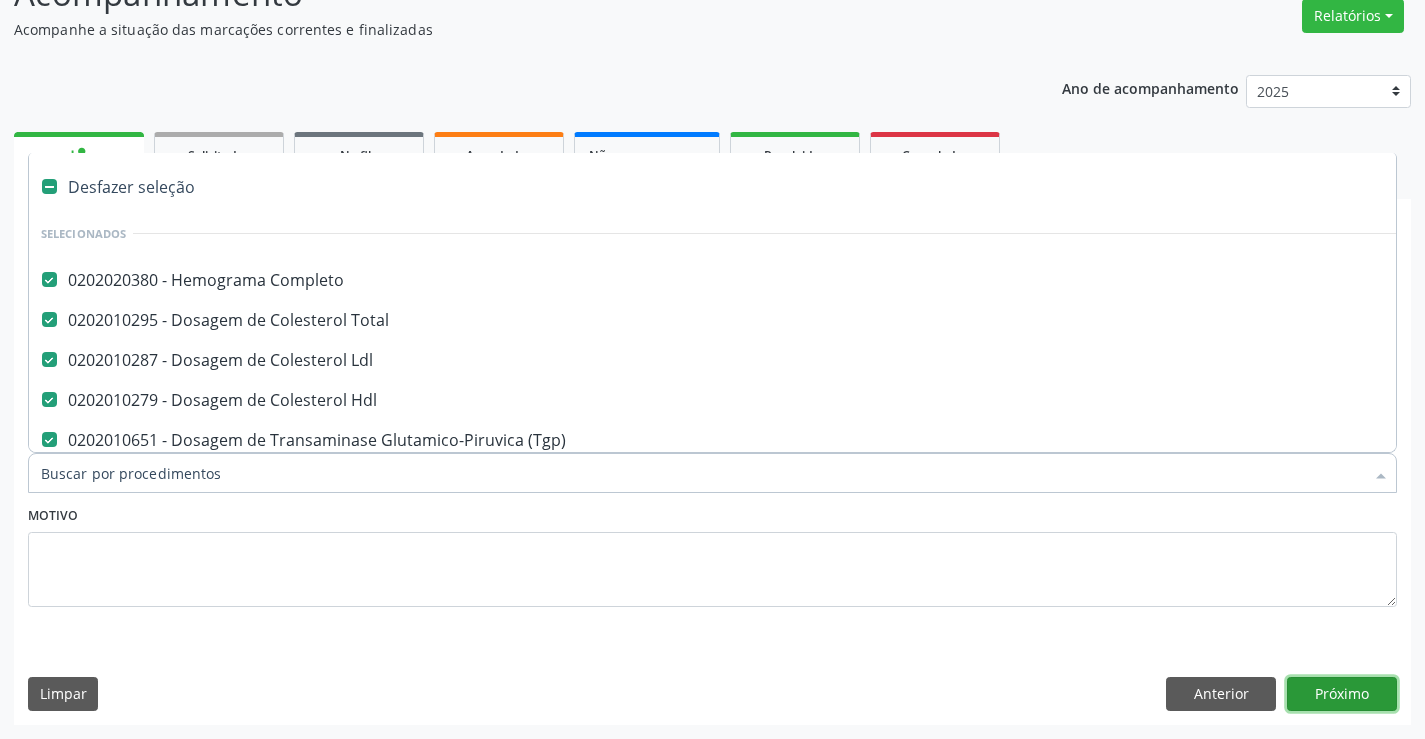 click on "Próximo" at bounding box center (1342, 694) 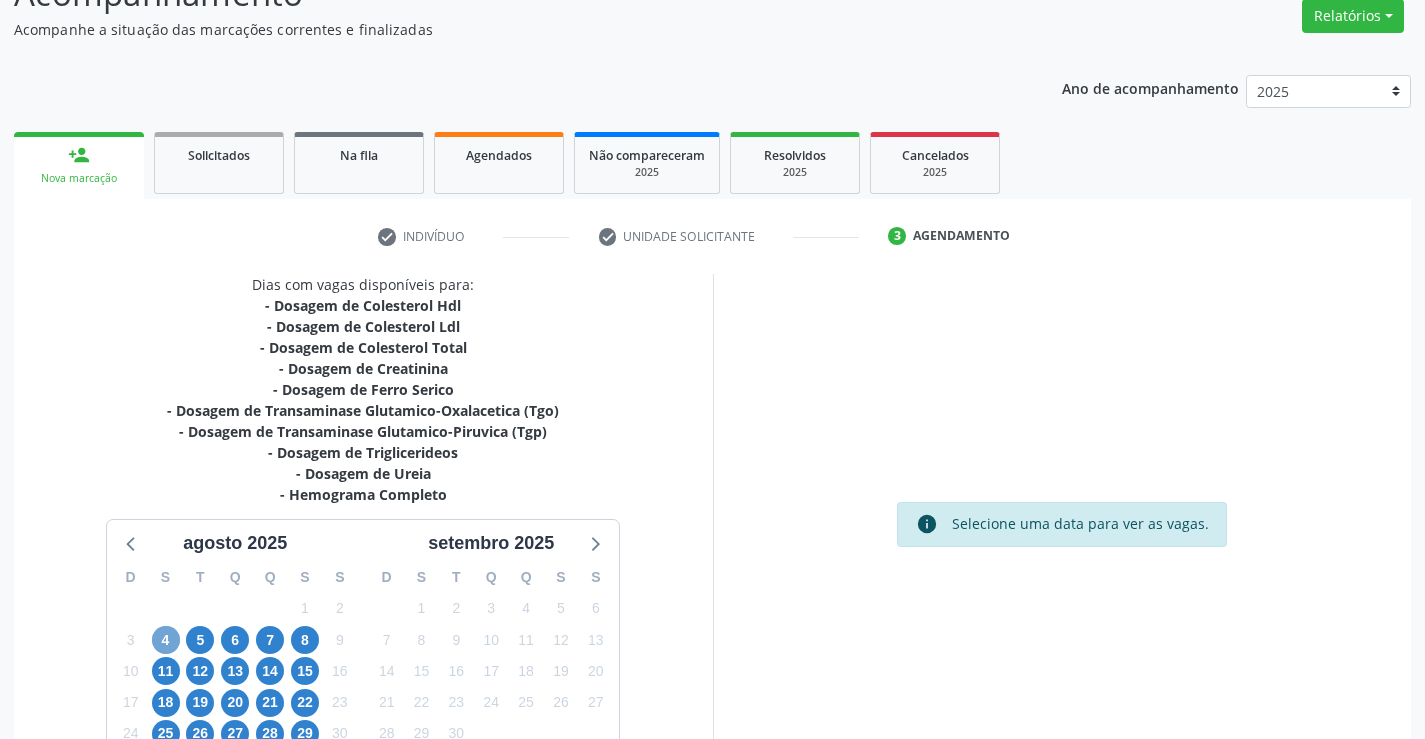 click on "4" at bounding box center [166, 640] 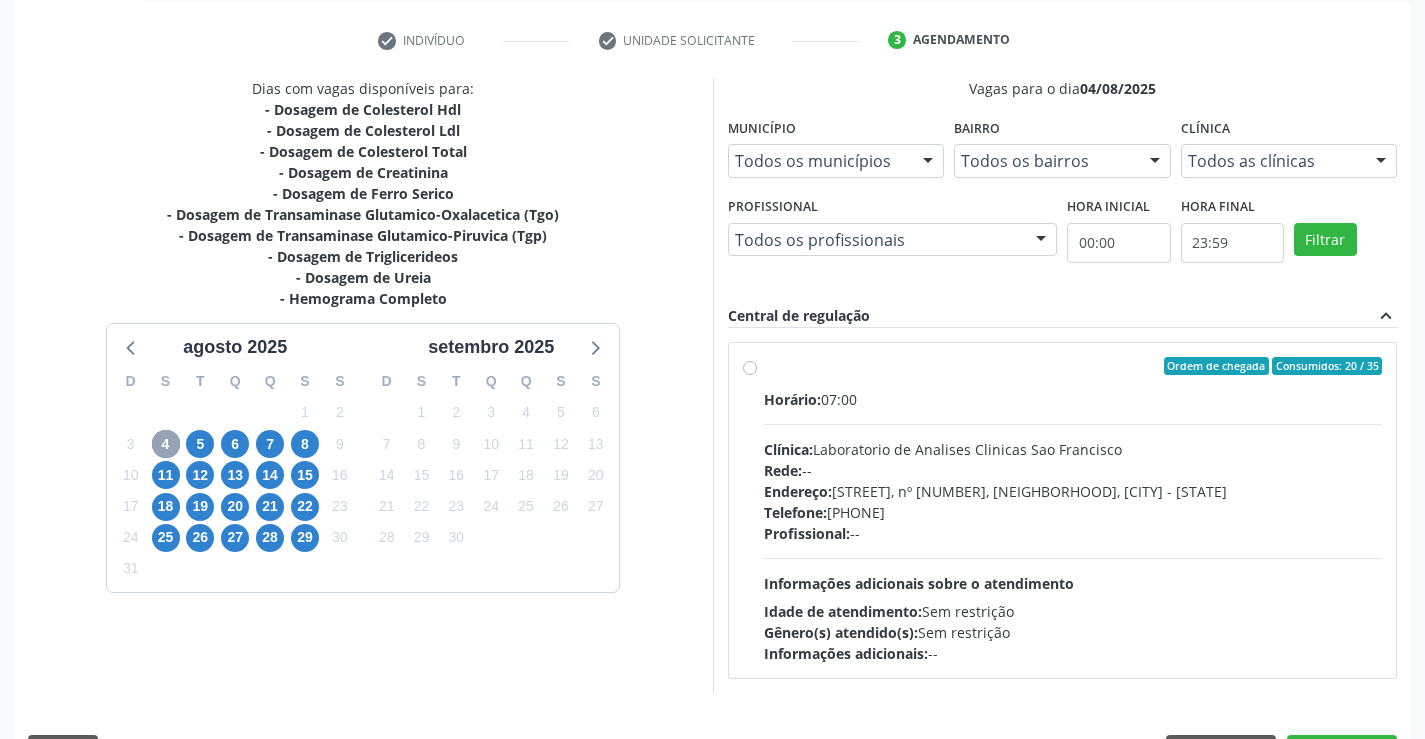 scroll, scrollTop: 378, scrollLeft: 0, axis: vertical 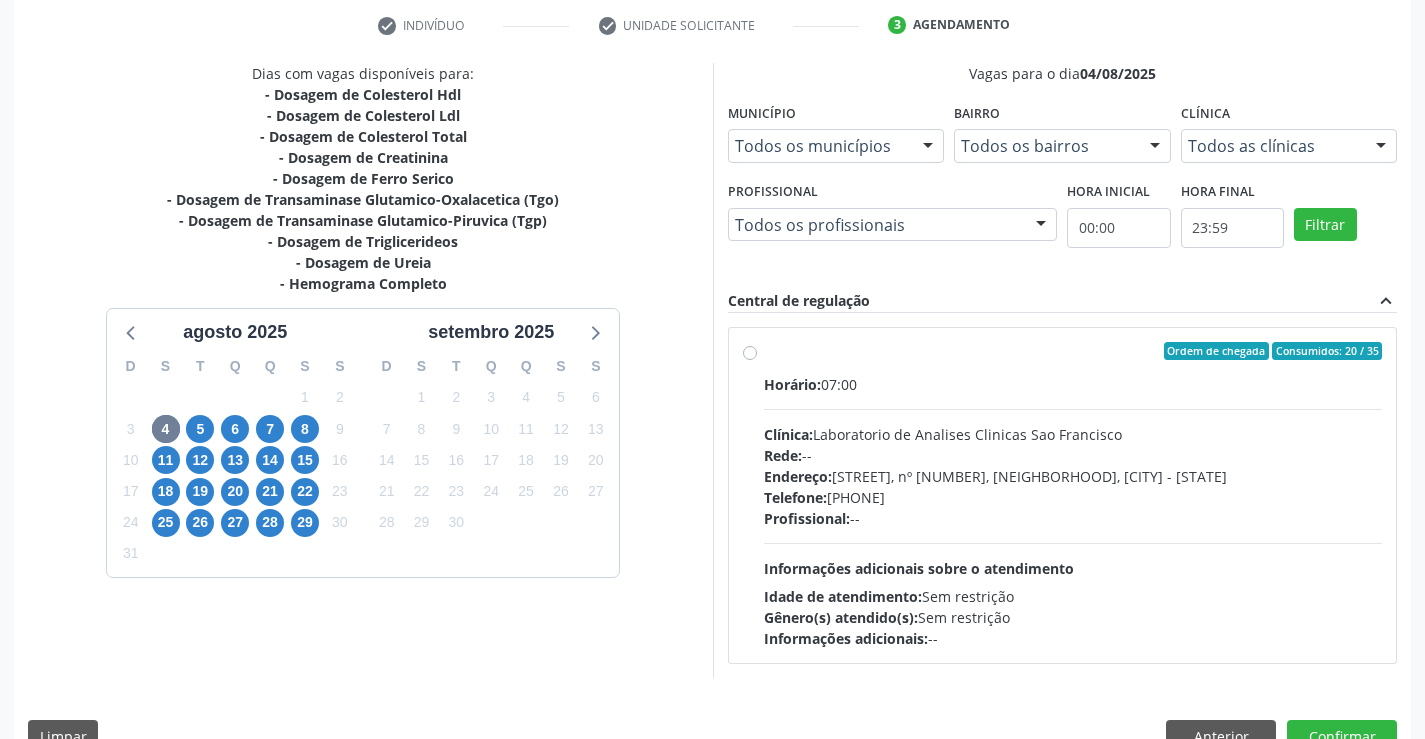 click on "Ordem de chegada
Consumidos: 20 / 35
Horário:   07:00
Clínica:  Laboratorio de Analises Clinicas Sao Francisco
Rede:
--
Endereço:   Terreo, nº 258, Centro, Campo Formoso - BA
Telefone:   (74) 36453588
Profissional:
--
Informações adicionais sobre o atendimento
Idade de atendimento:
Sem restrição
Gênero(s) atendido(s):
Sem restrição
Informações adicionais:
--" at bounding box center [1073, 495] 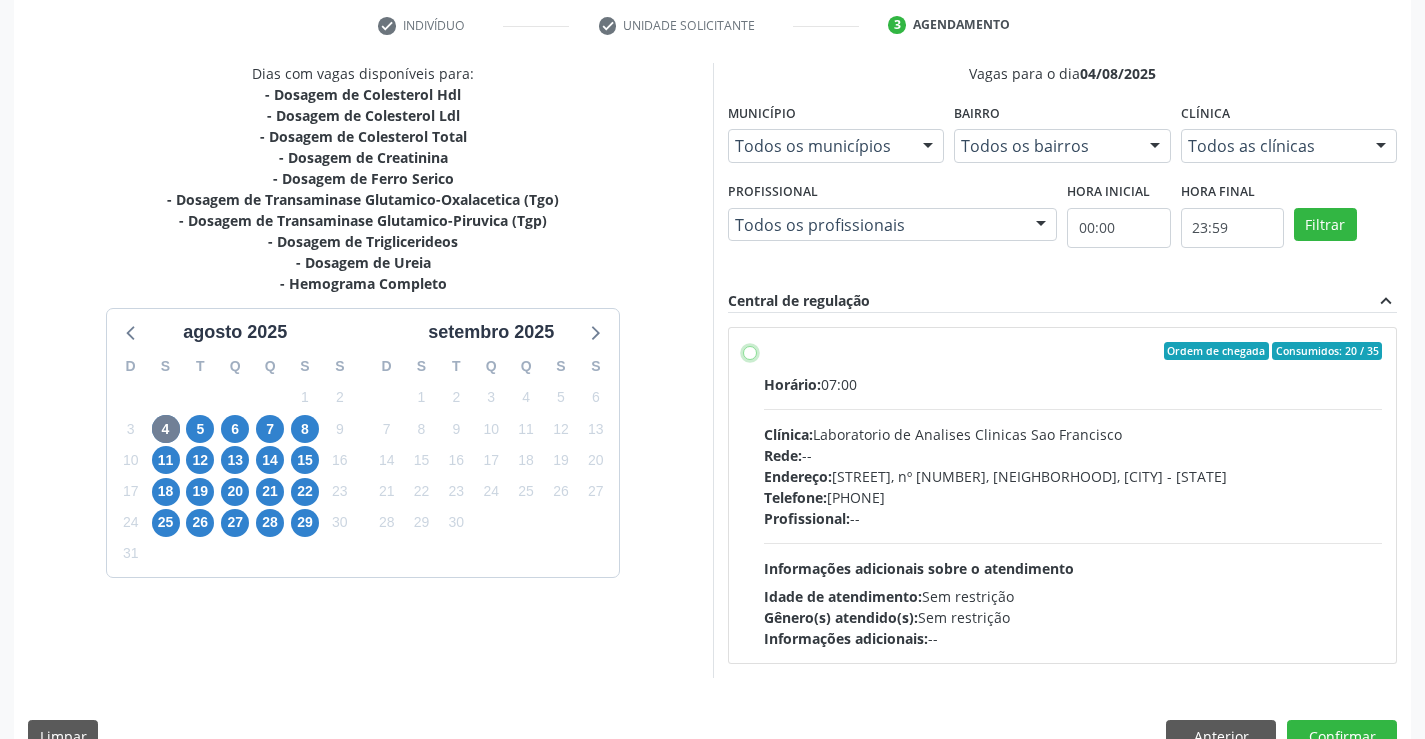 click on "Ordem de chegada
Consumidos: 20 / 35
Horário:   07:00
Clínica:  Laboratorio de Analises Clinicas Sao Francisco
Rede:
--
Endereço:   Terreo, nº 258, Centro, Campo Formoso - BA
Telefone:   (74) 36453588
Profissional:
--
Informações adicionais sobre o atendimento
Idade de atendimento:
Sem restrição
Gênero(s) atendido(s):
Sem restrição
Informações adicionais:
--" at bounding box center (750, 351) 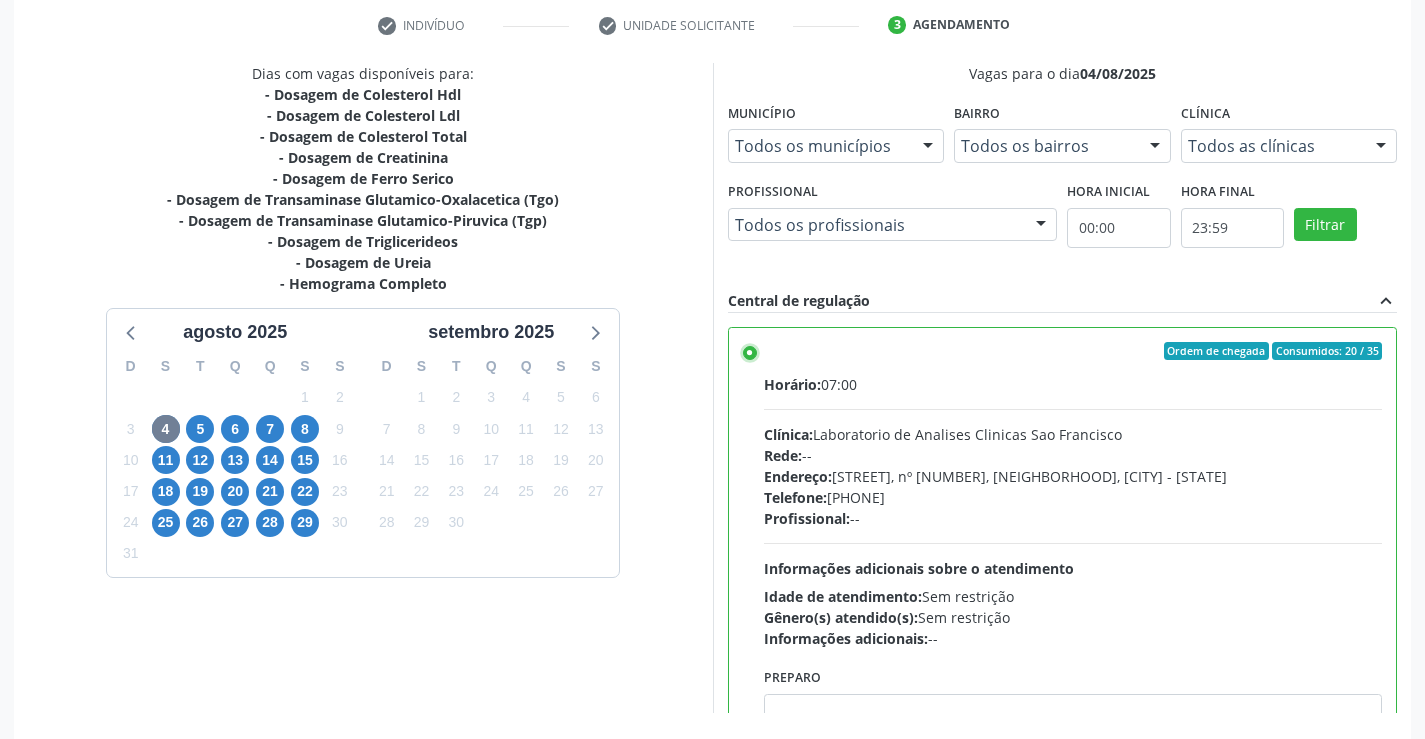 scroll, scrollTop: 456, scrollLeft: 0, axis: vertical 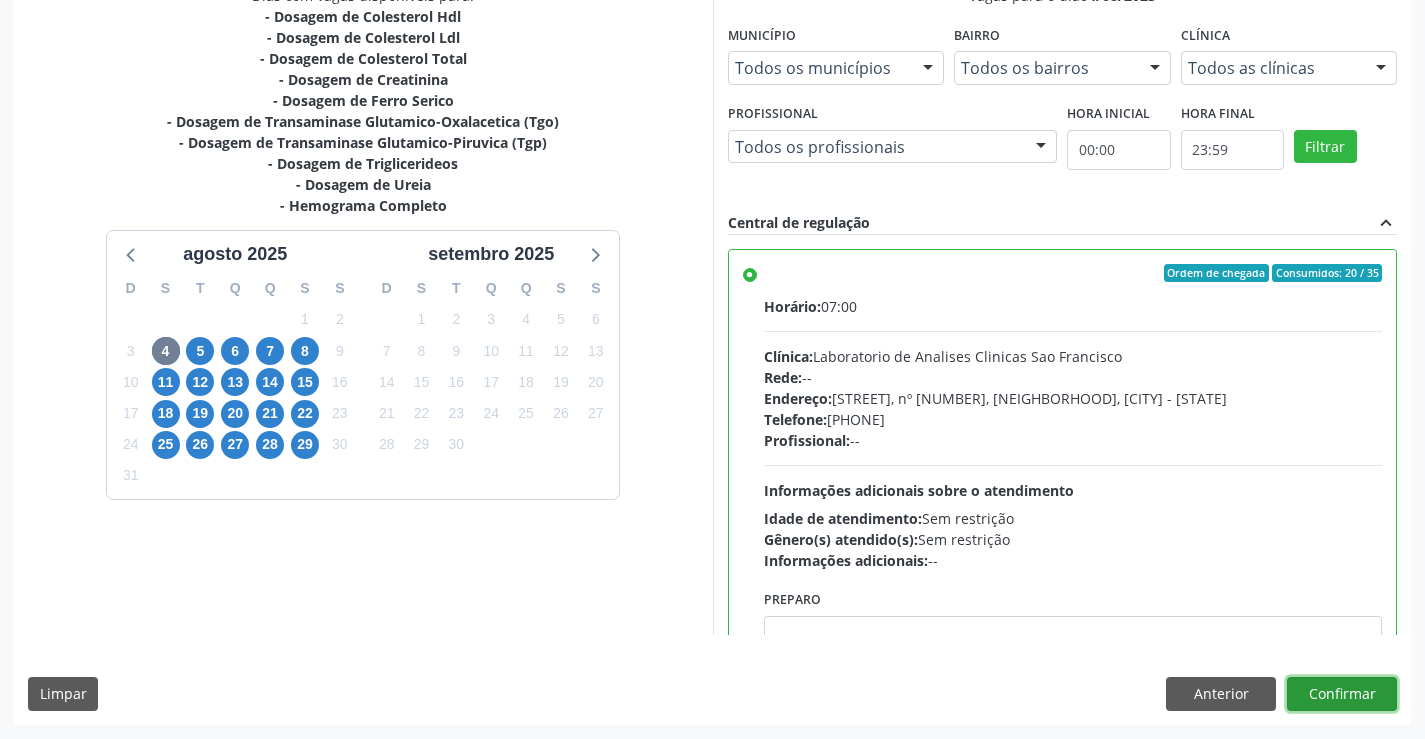 click on "Confirmar" at bounding box center [1342, 694] 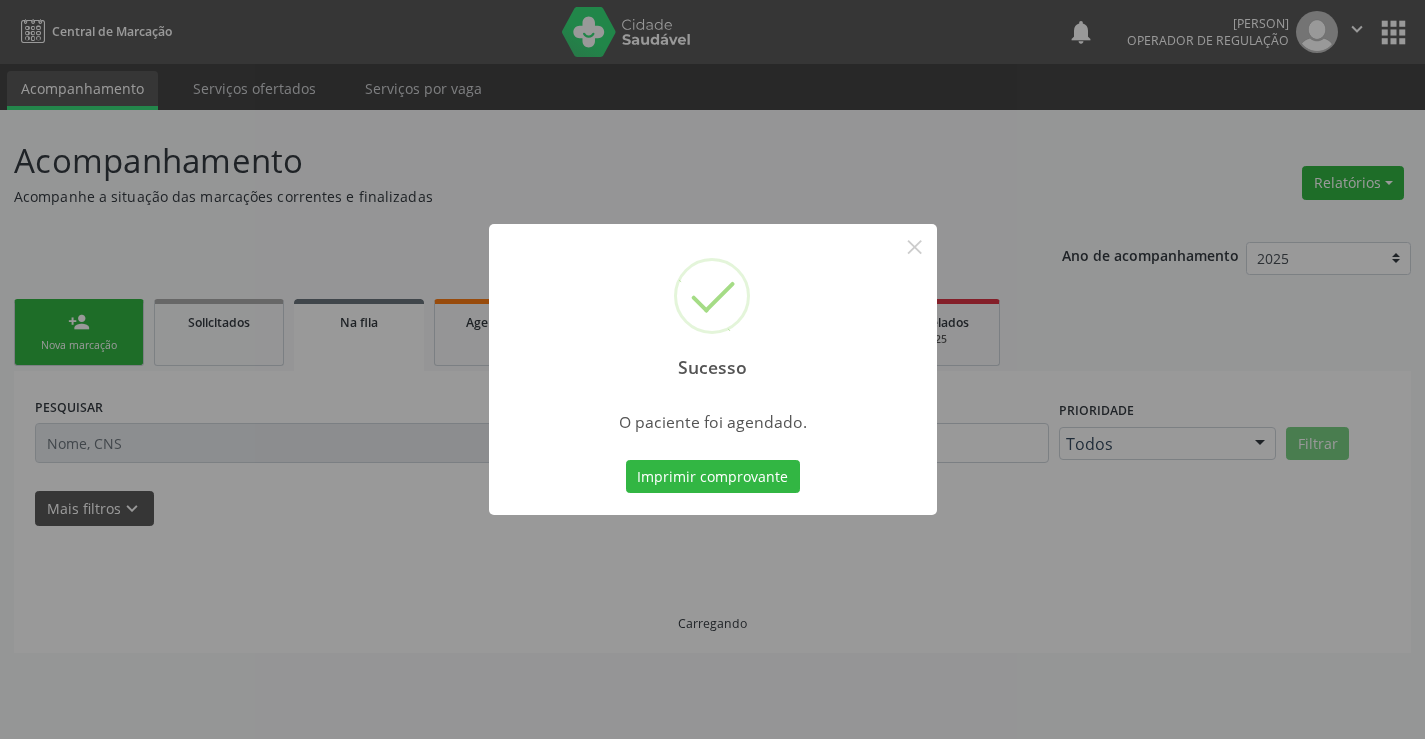 scroll, scrollTop: 0, scrollLeft: 0, axis: both 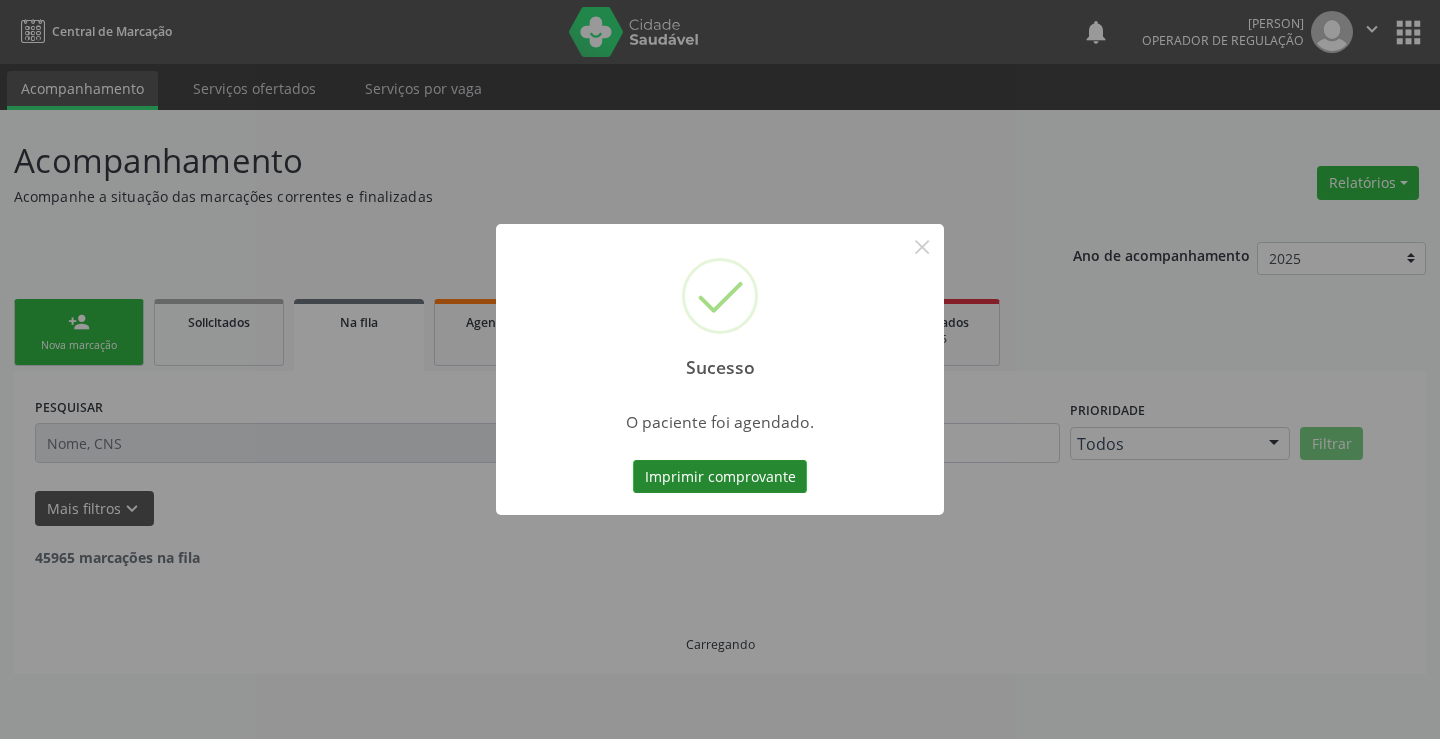 click on "Imprimir comprovante" at bounding box center [720, 477] 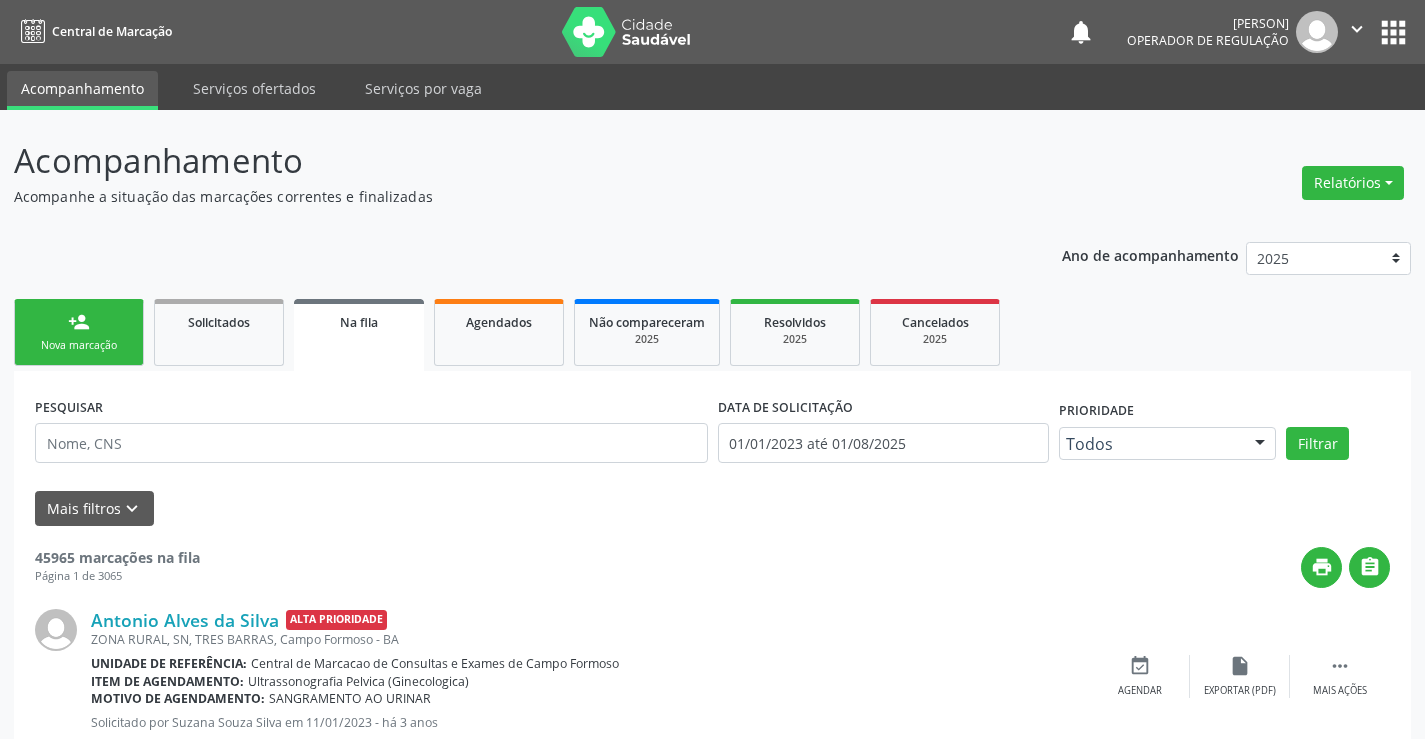 click on "person_add
Nova marcação" at bounding box center (79, 332) 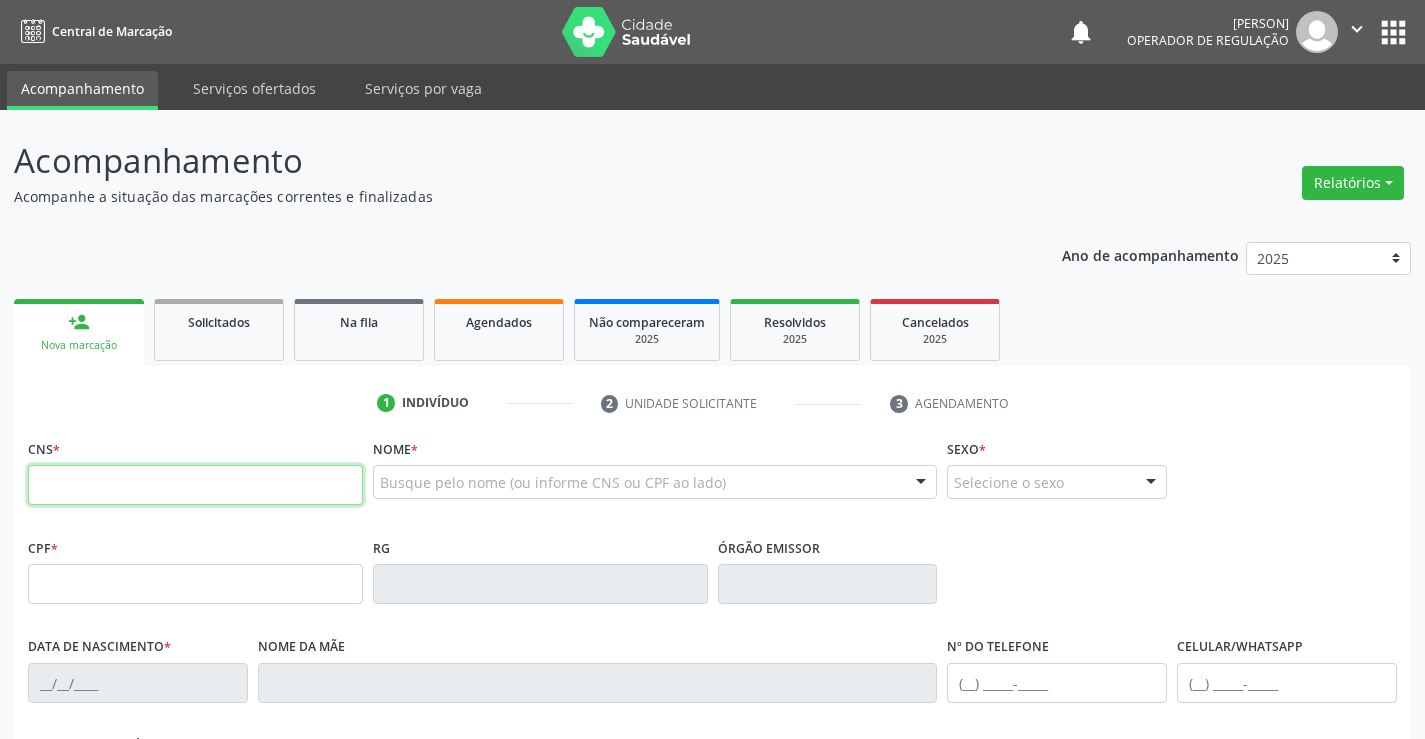 click at bounding box center [195, 485] 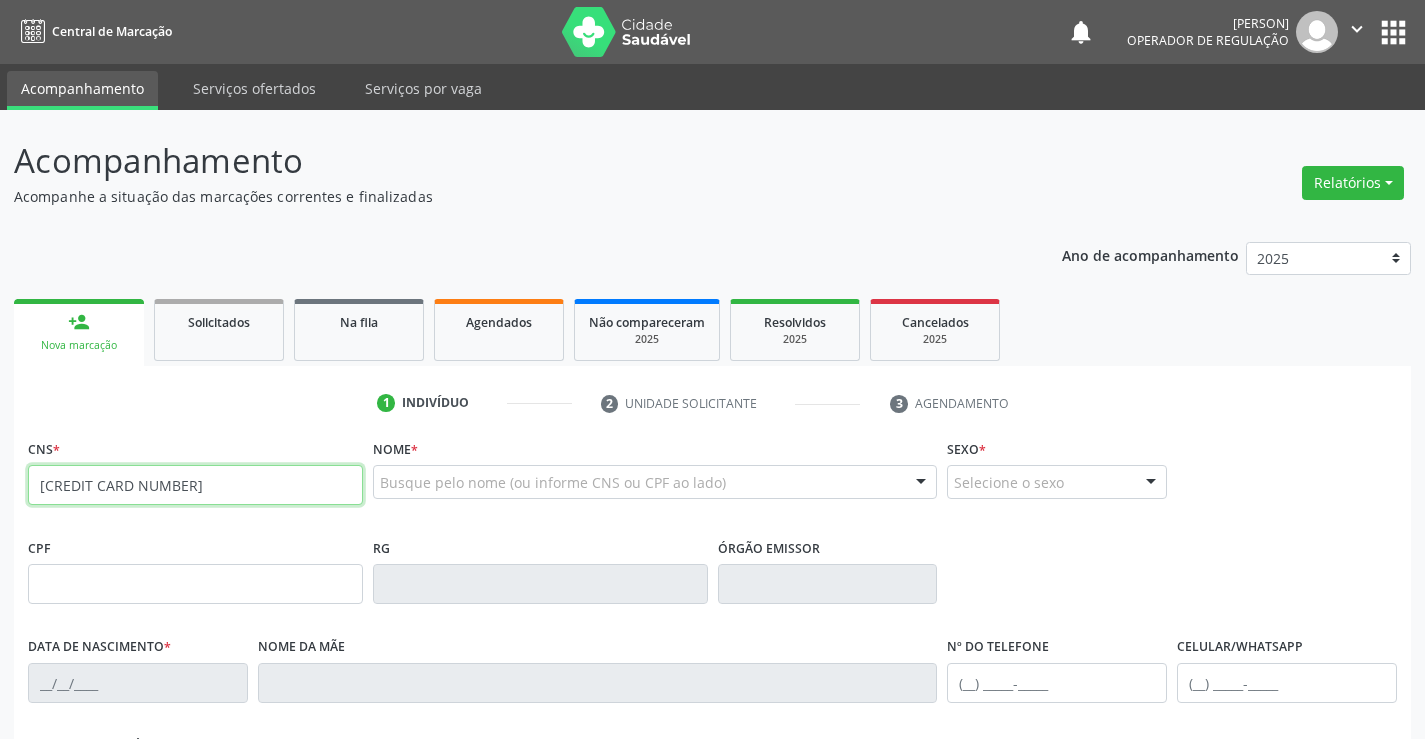type on "701 0048 4472 2894" 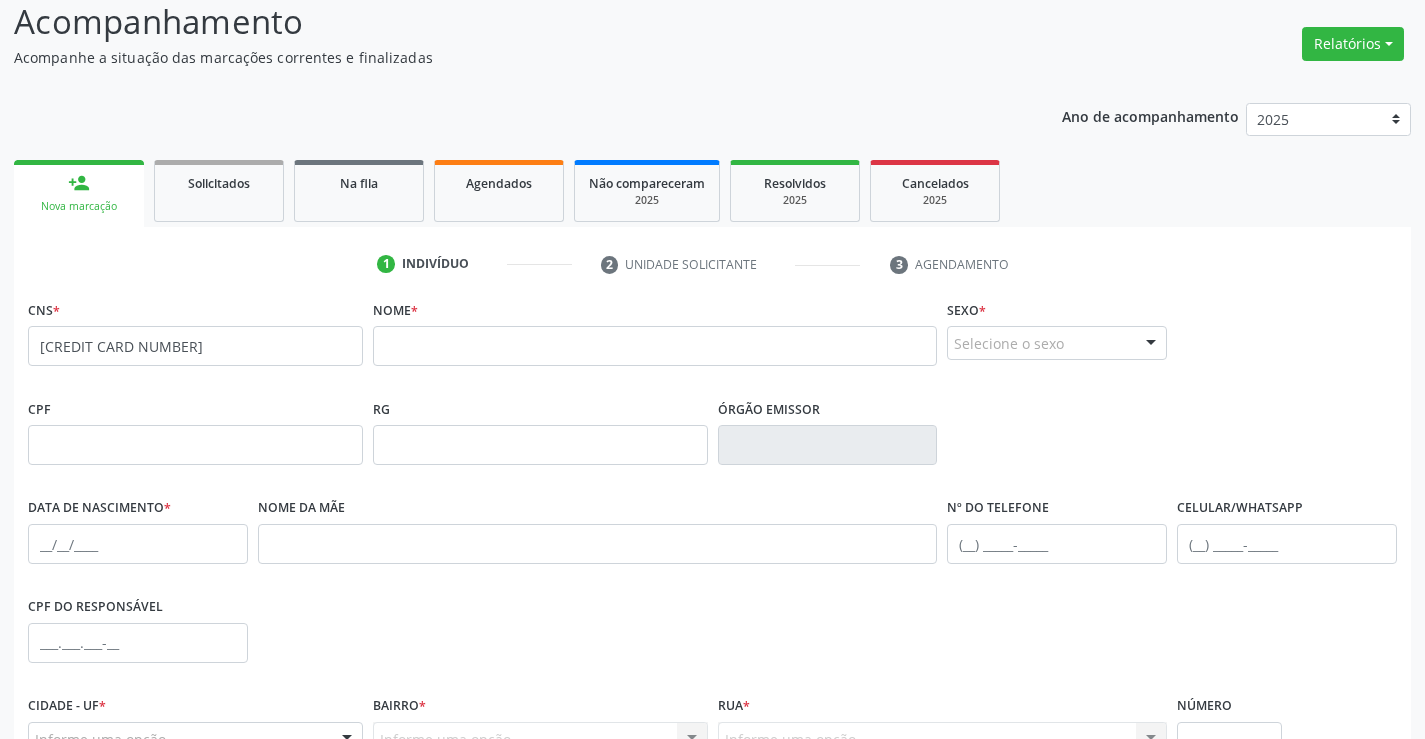 scroll, scrollTop: 300, scrollLeft: 0, axis: vertical 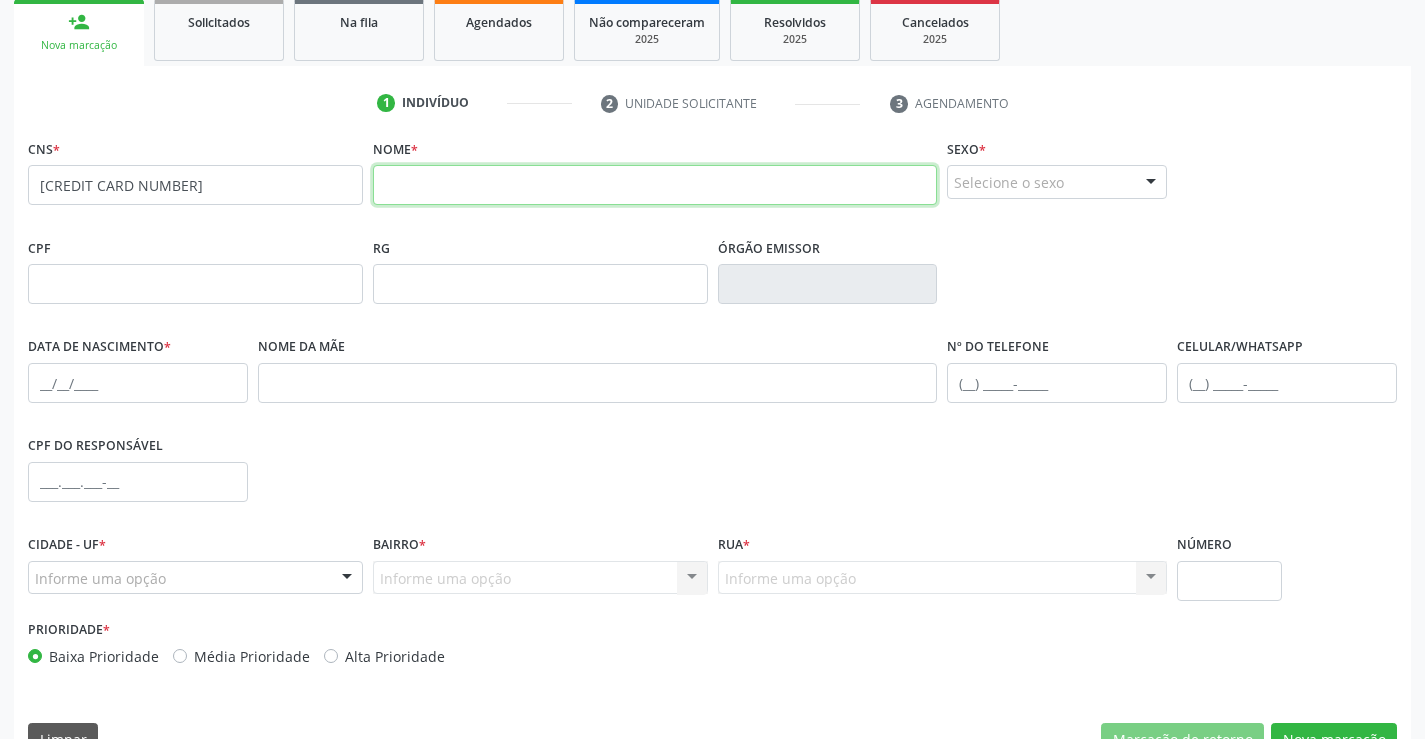 click at bounding box center [655, 185] 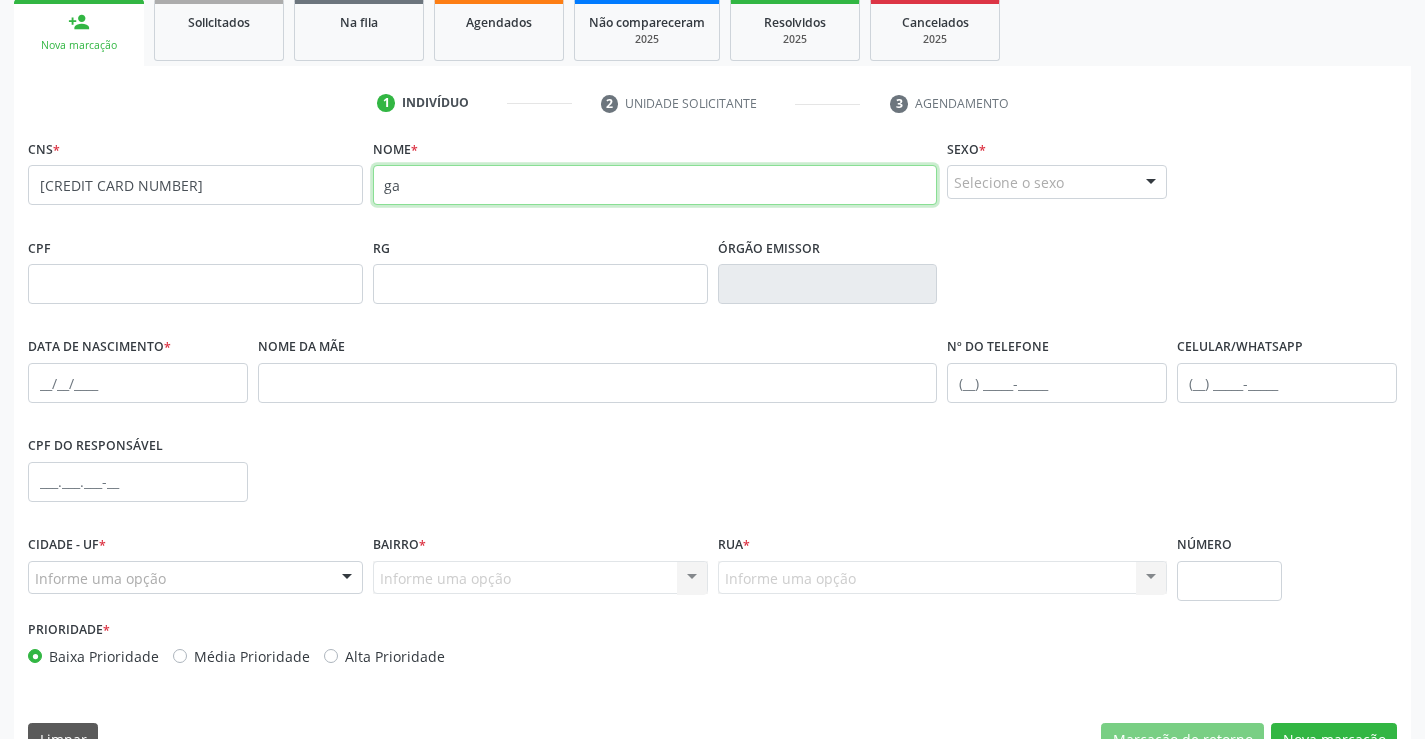type on "g" 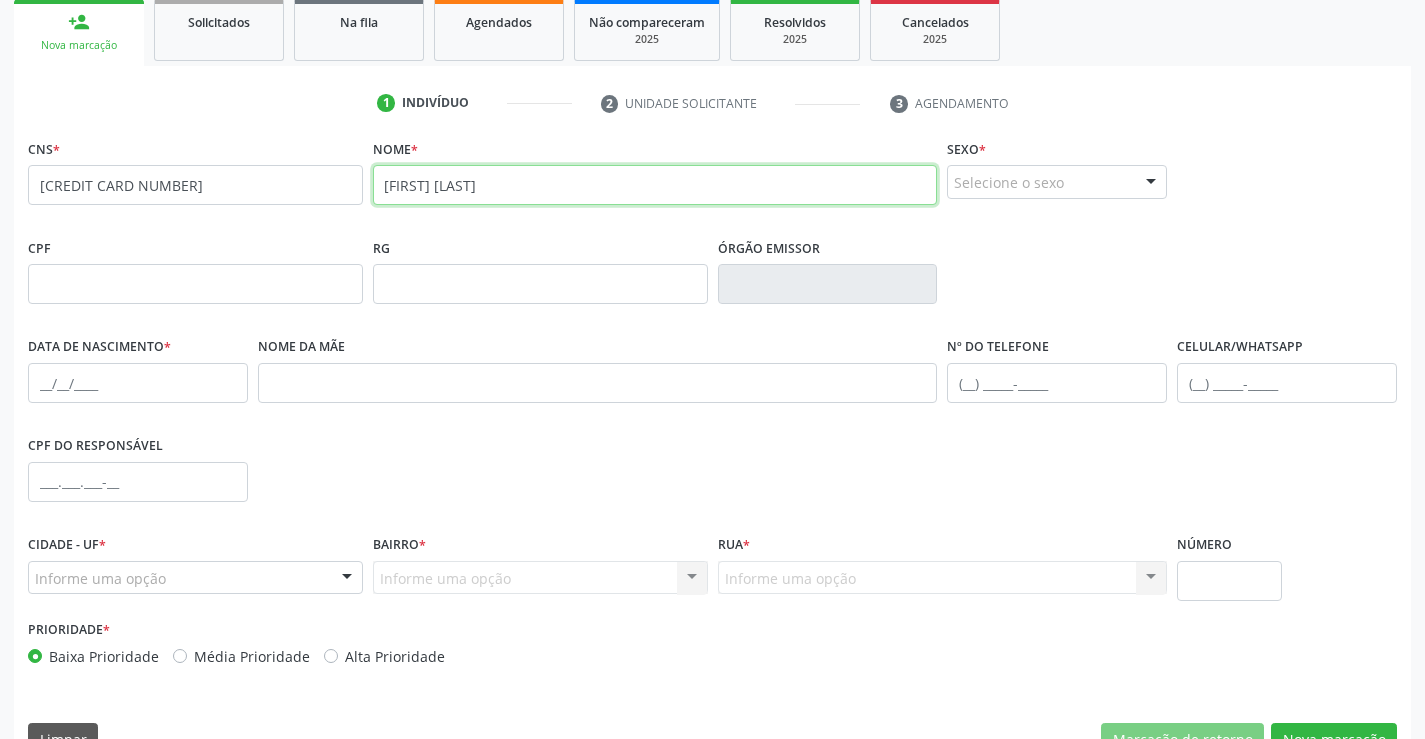type on "GABRIEL ALVES DA SILVA" 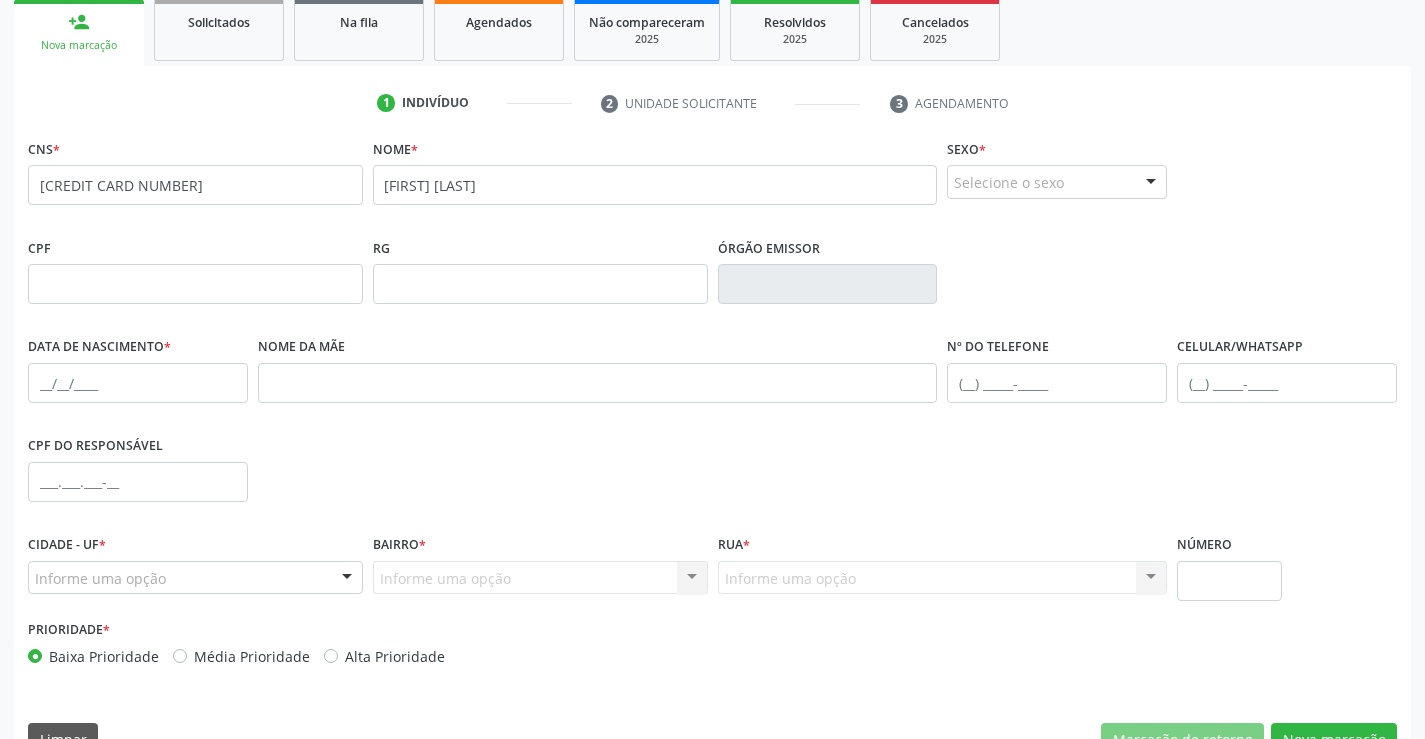 click on "Nome
*
GABRIEL ALVES DA SILVA" at bounding box center [655, 183] 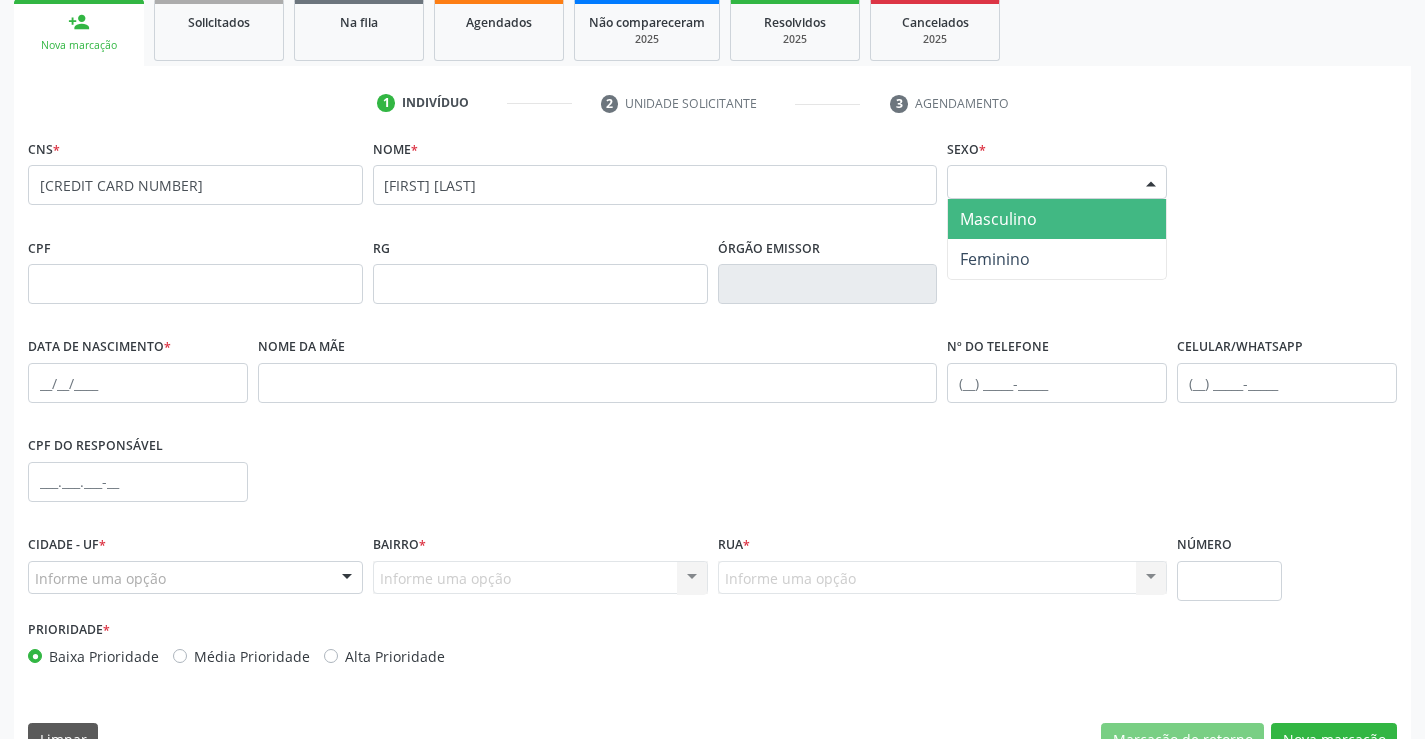click on "Selecione o sexo" at bounding box center (1057, 182) 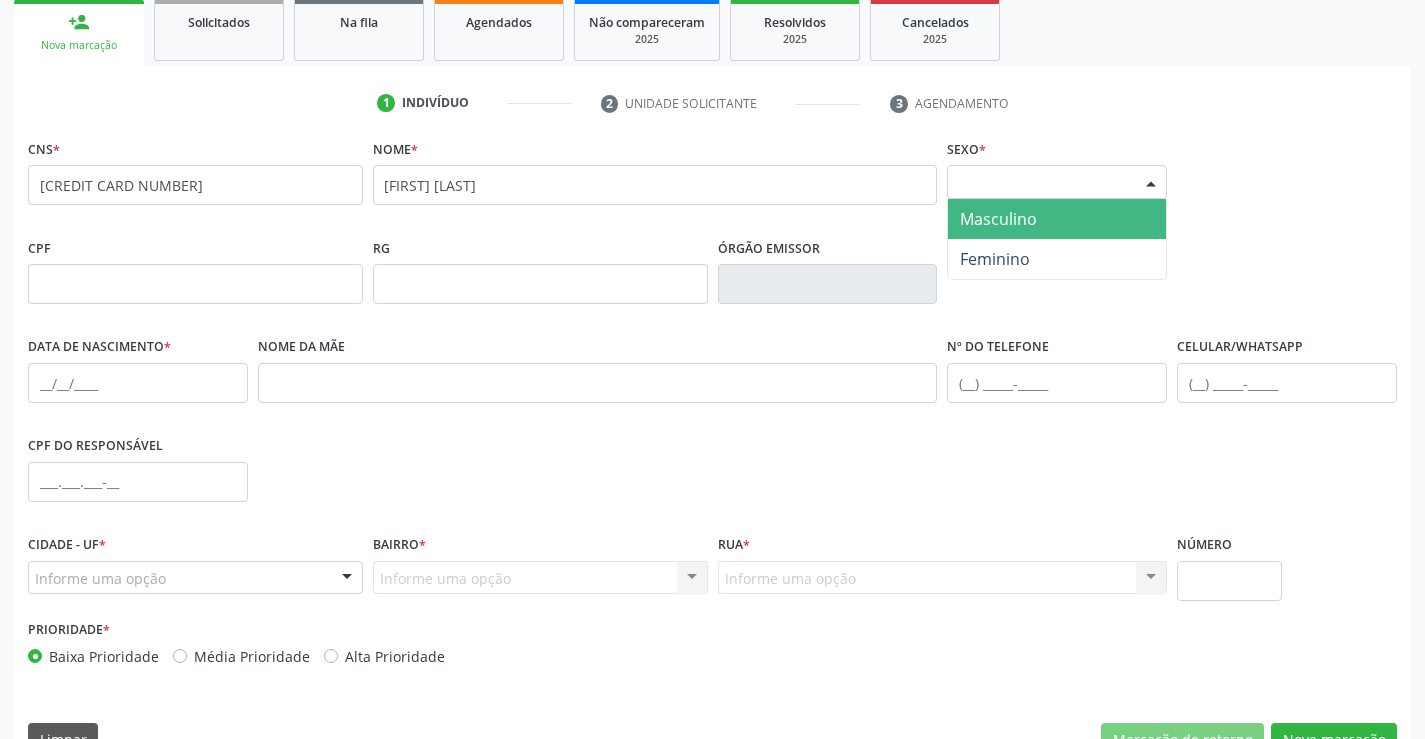 click on "Masculino" at bounding box center (1057, 219) 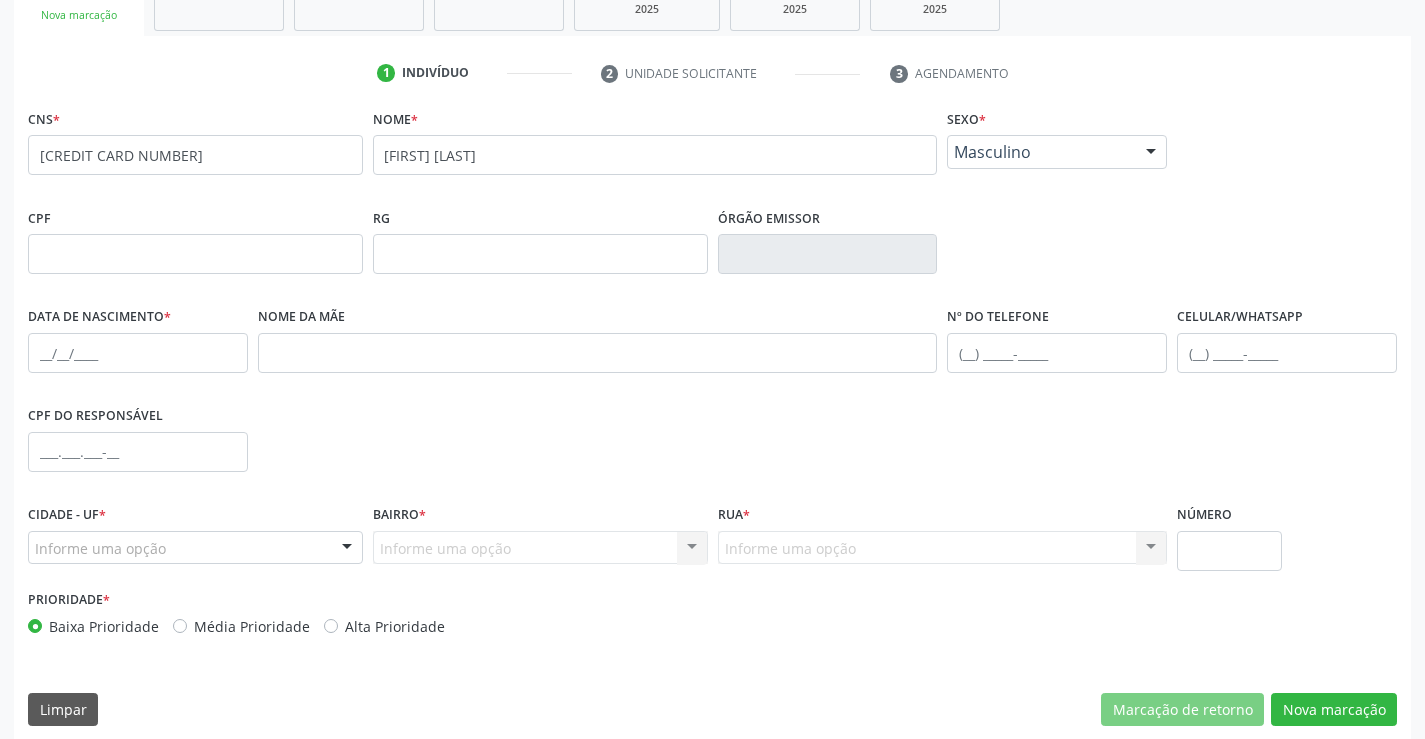 scroll, scrollTop: 345, scrollLeft: 0, axis: vertical 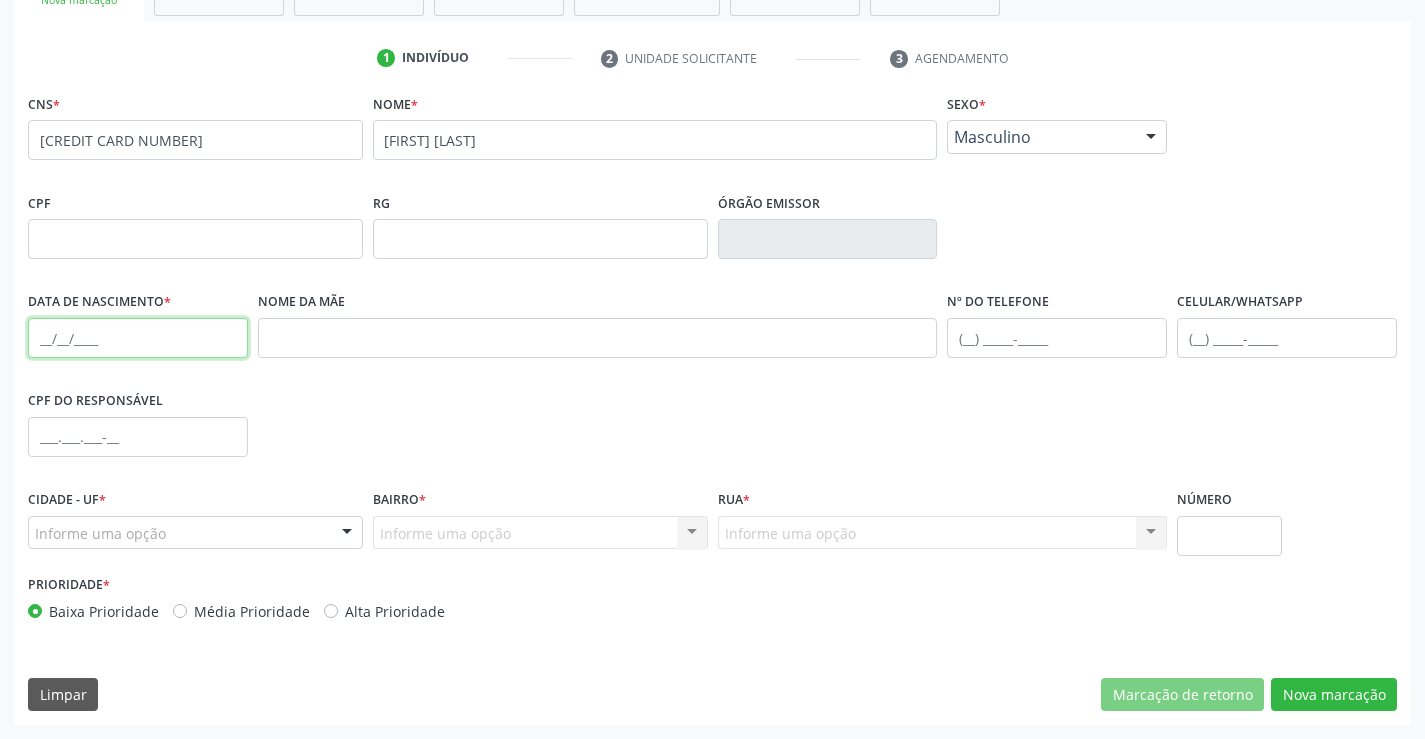 click at bounding box center (138, 338) 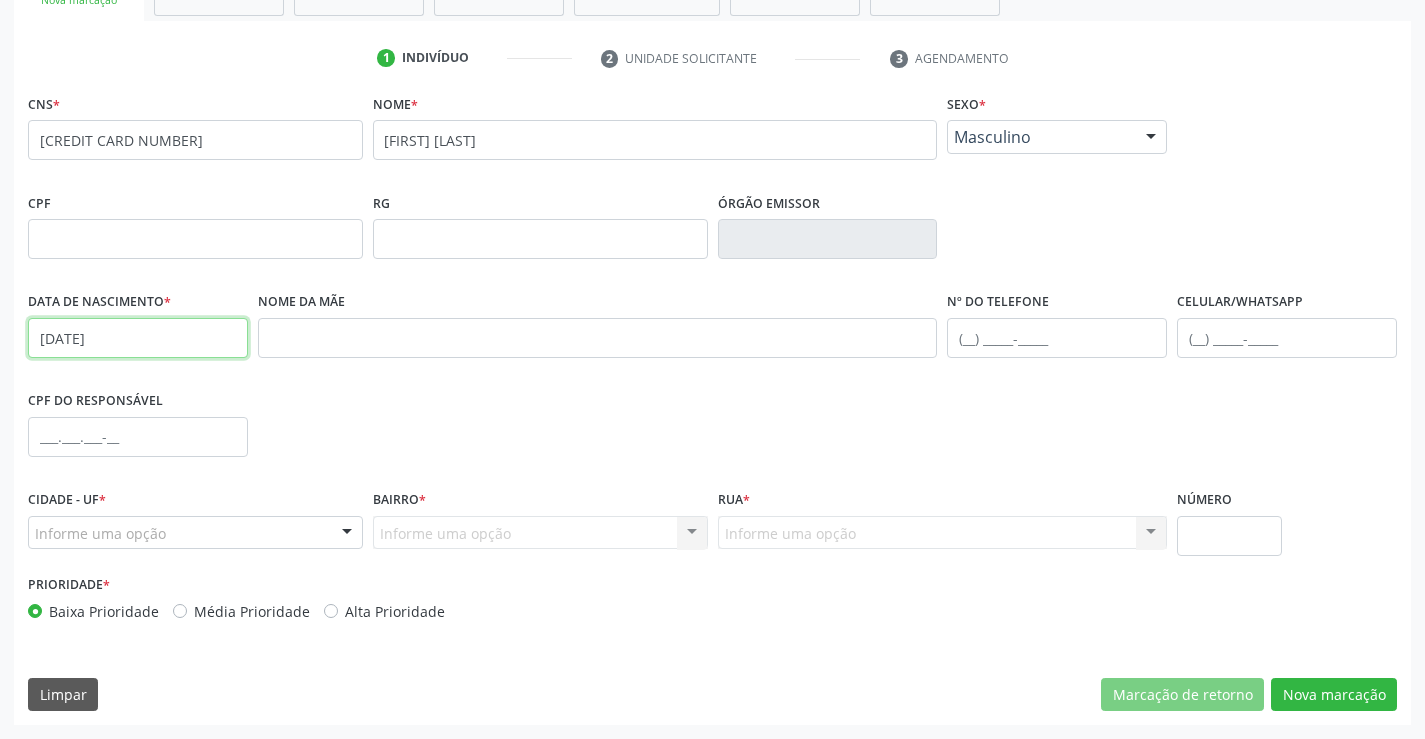 type on "09/04/2017" 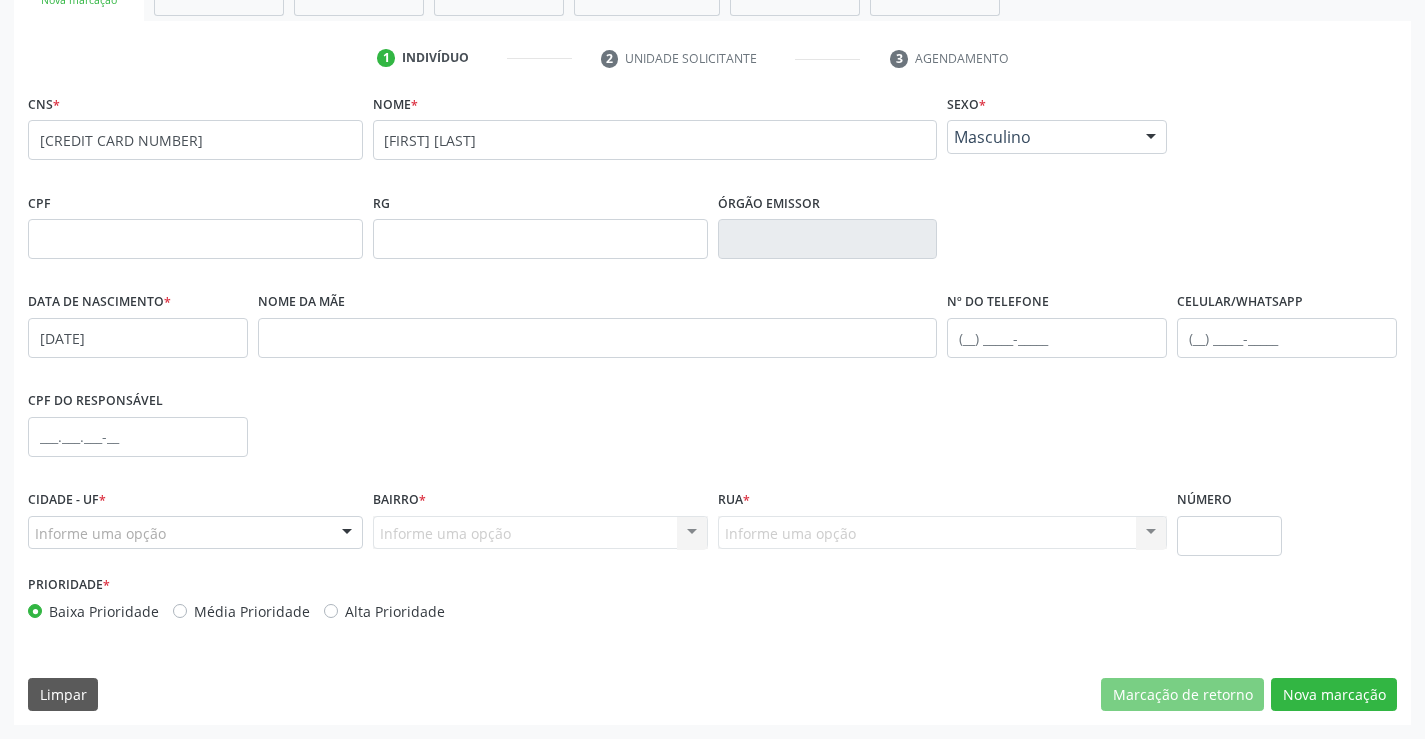 click on "CPF do responsável" at bounding box center [712, 435] 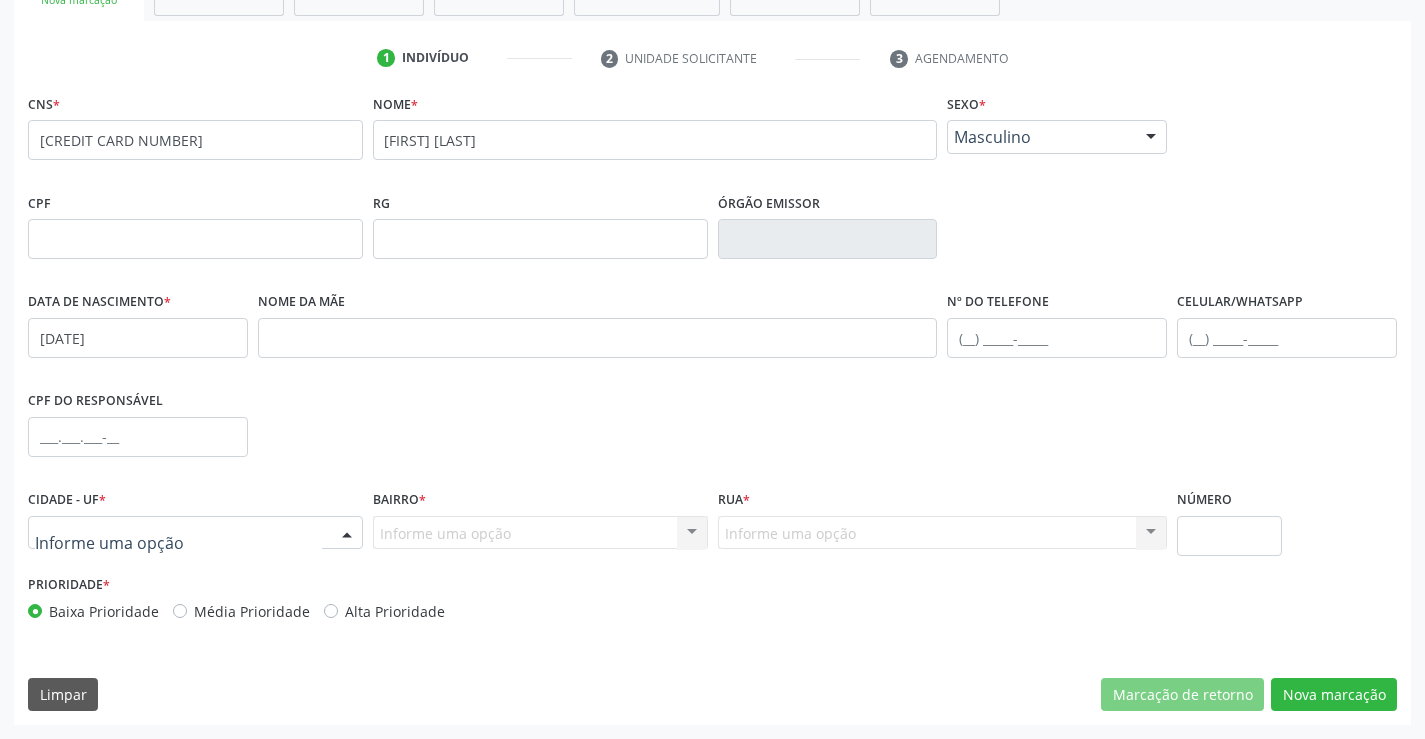 click at bounding box center [195, 533] 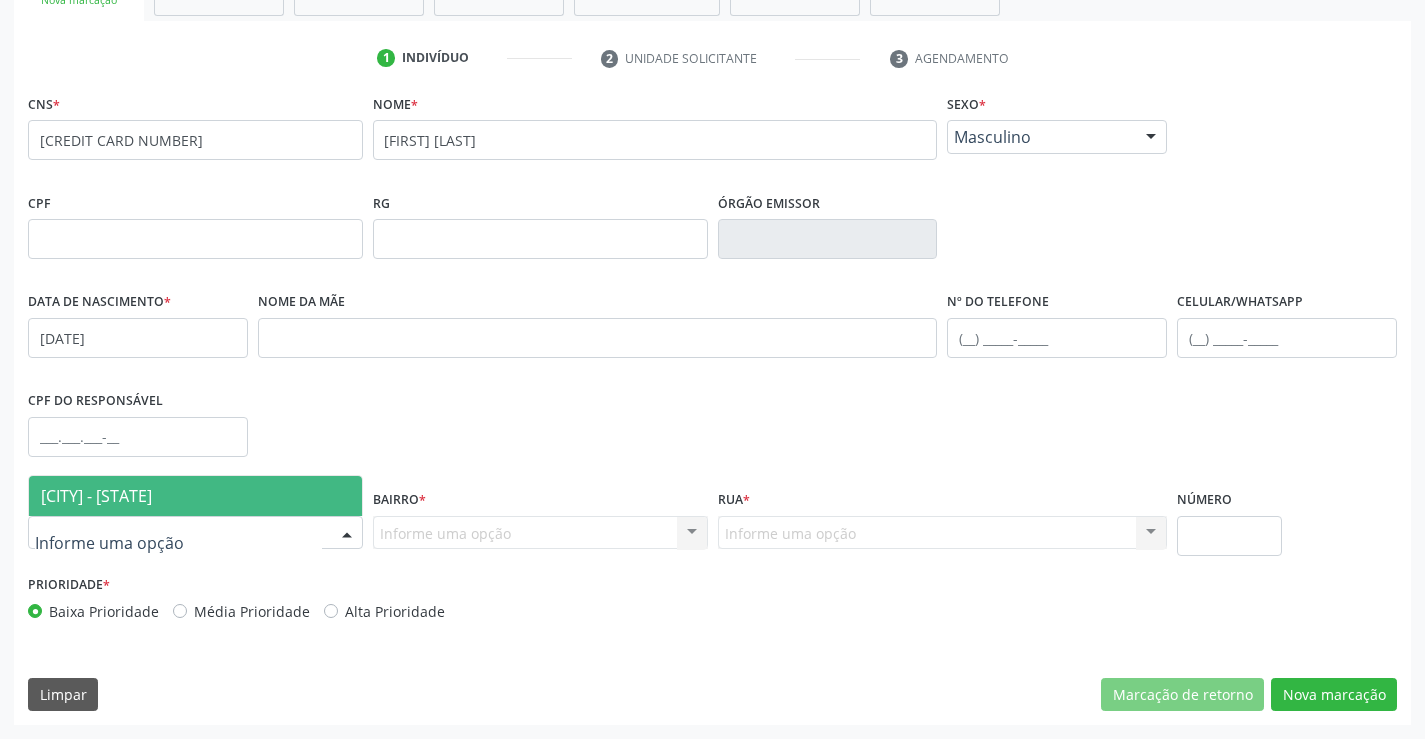 click on "[CITY] - [STATE]" at bounding box center (195, 496) 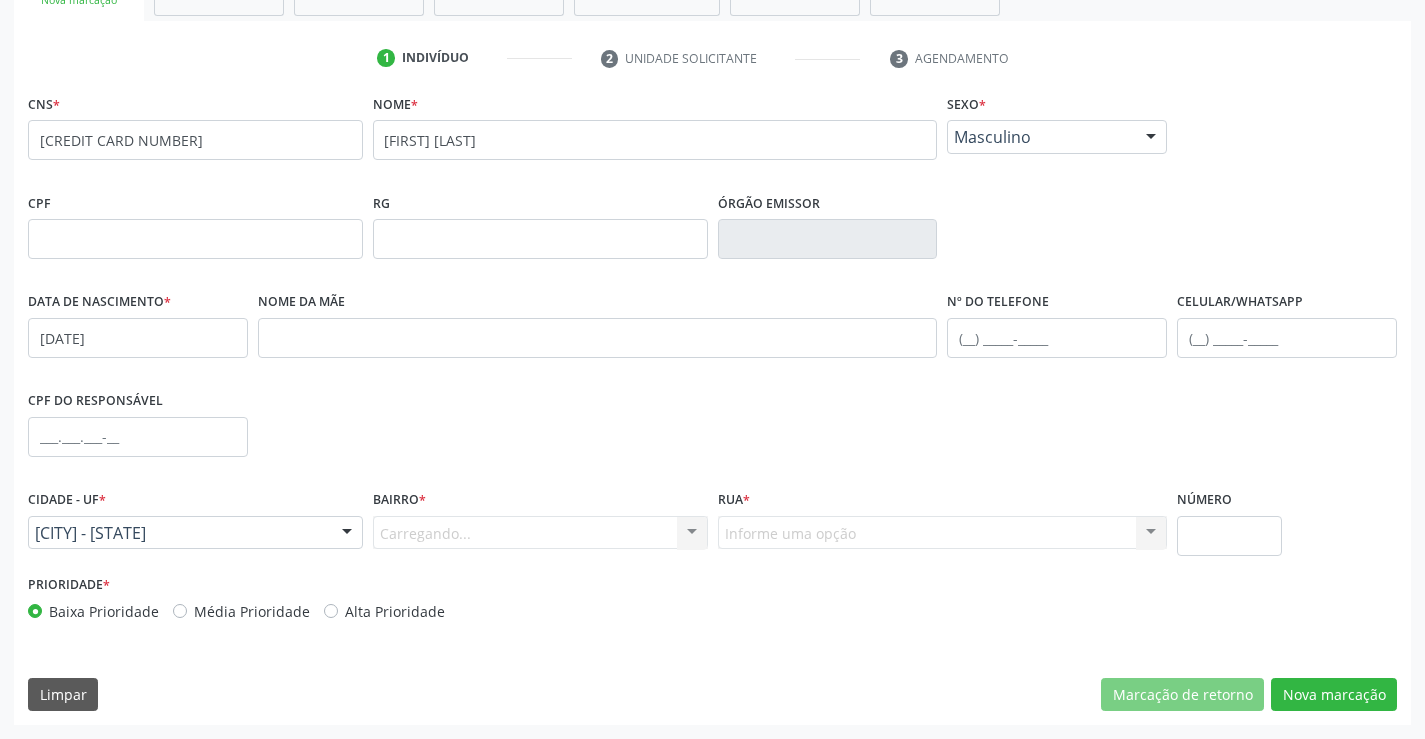 click on "Carregando...
Nenhum resultado encontrado para: "   "
Nenhuma opção encontrada. Digite para adicionar." at bounding box center [540, 533] 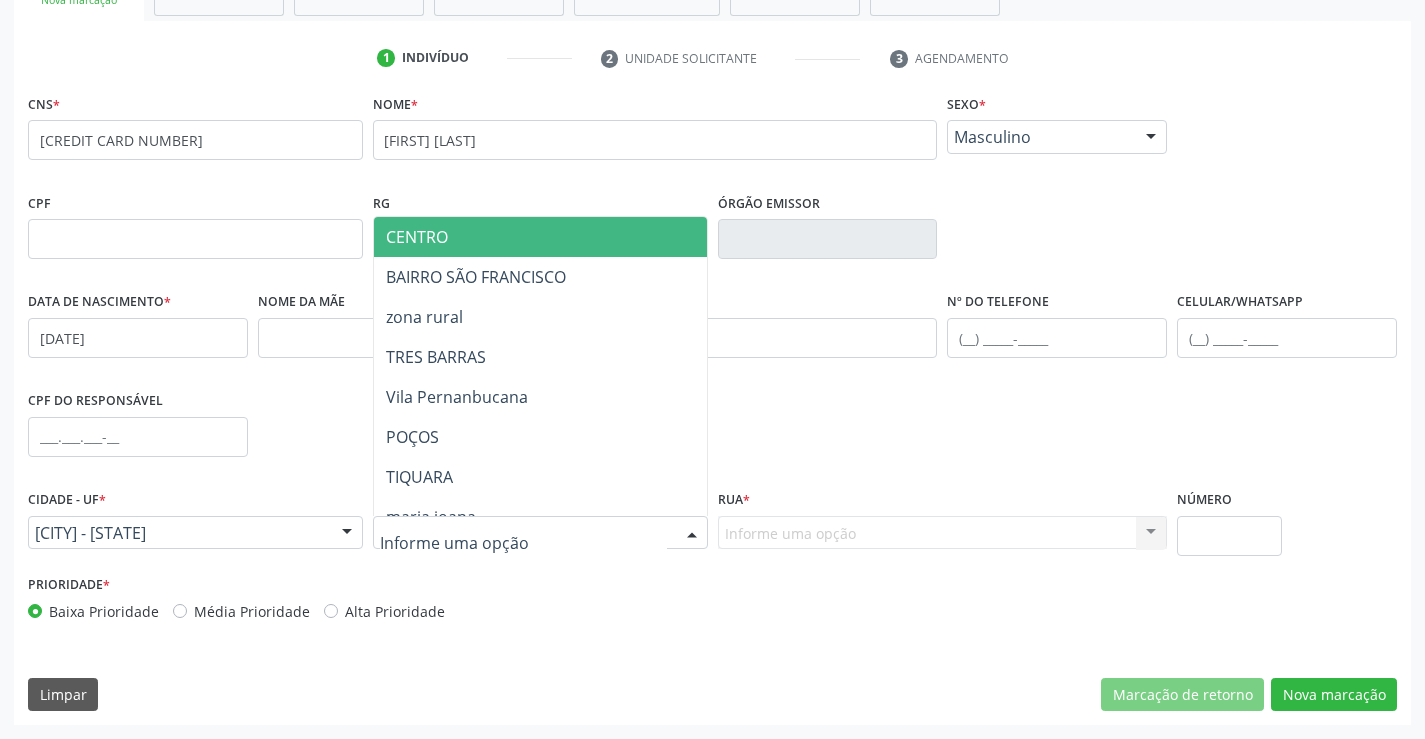 click at bounding box center (540, 533) 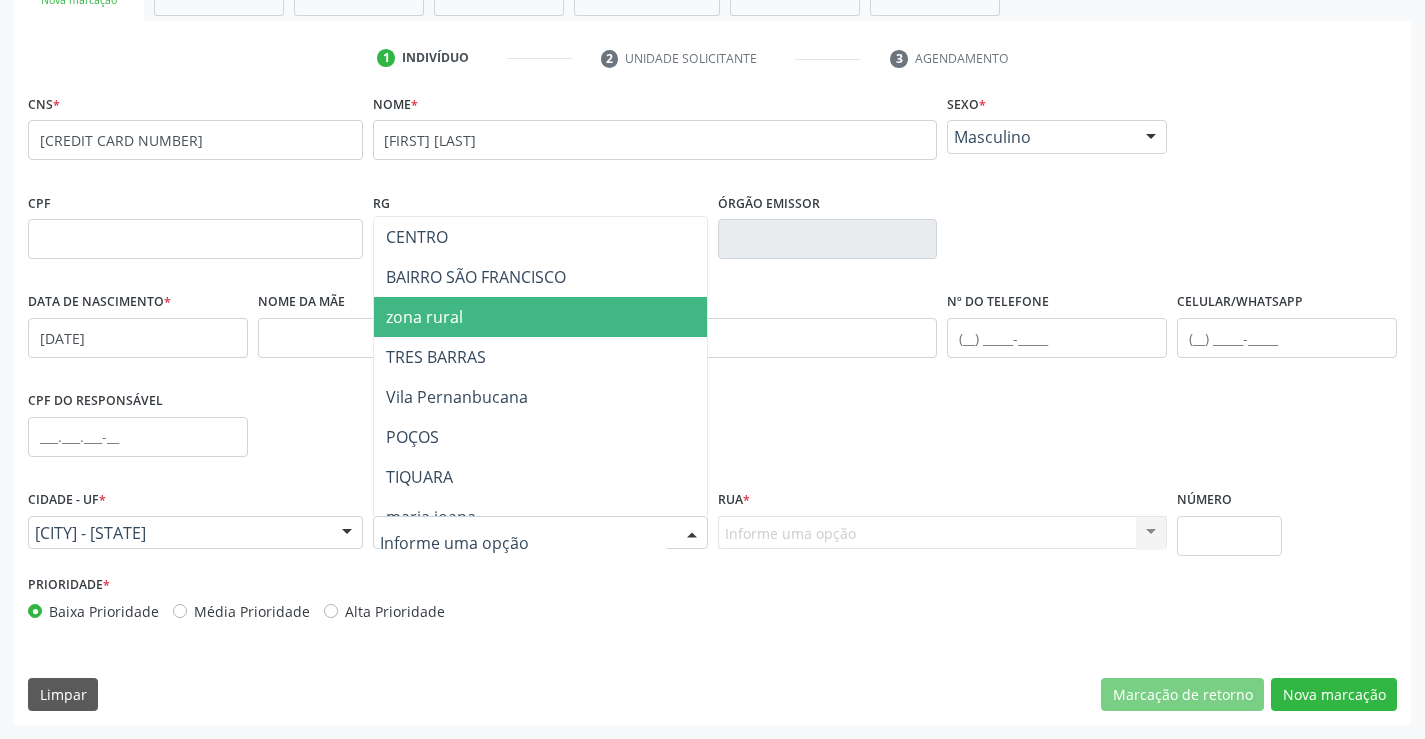 click on "zona rural" at bounding box center [578, 317] 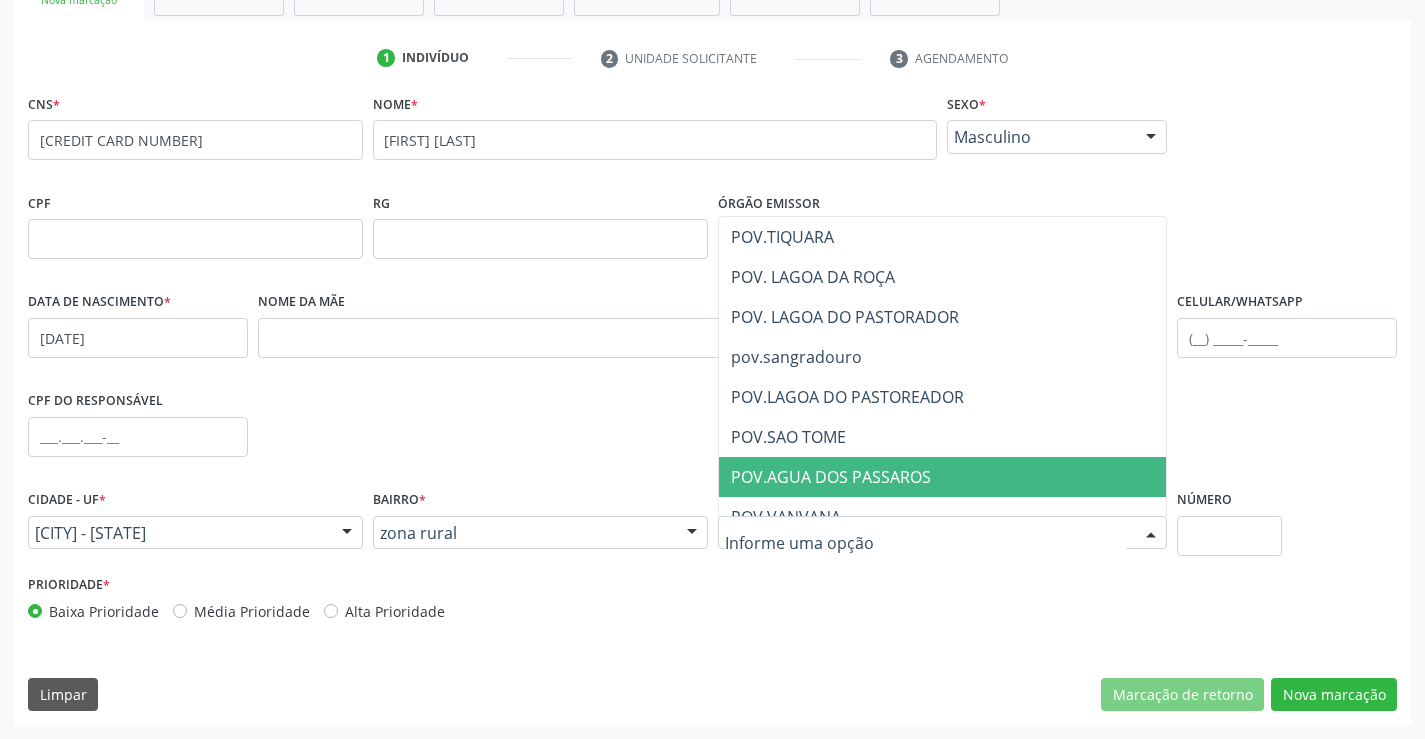 scroll, scrollTop: 500, scrollLeft: 0, axis: vertical 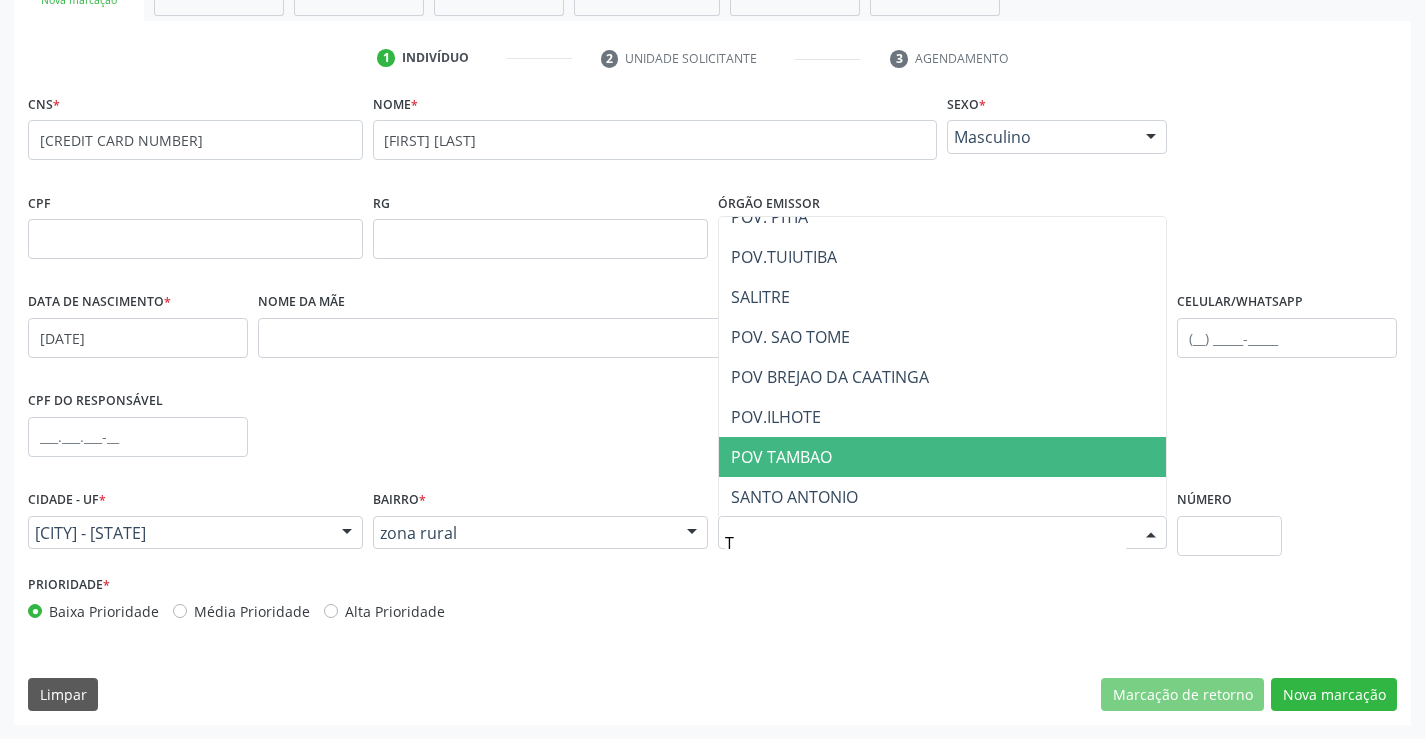 type on "TI" 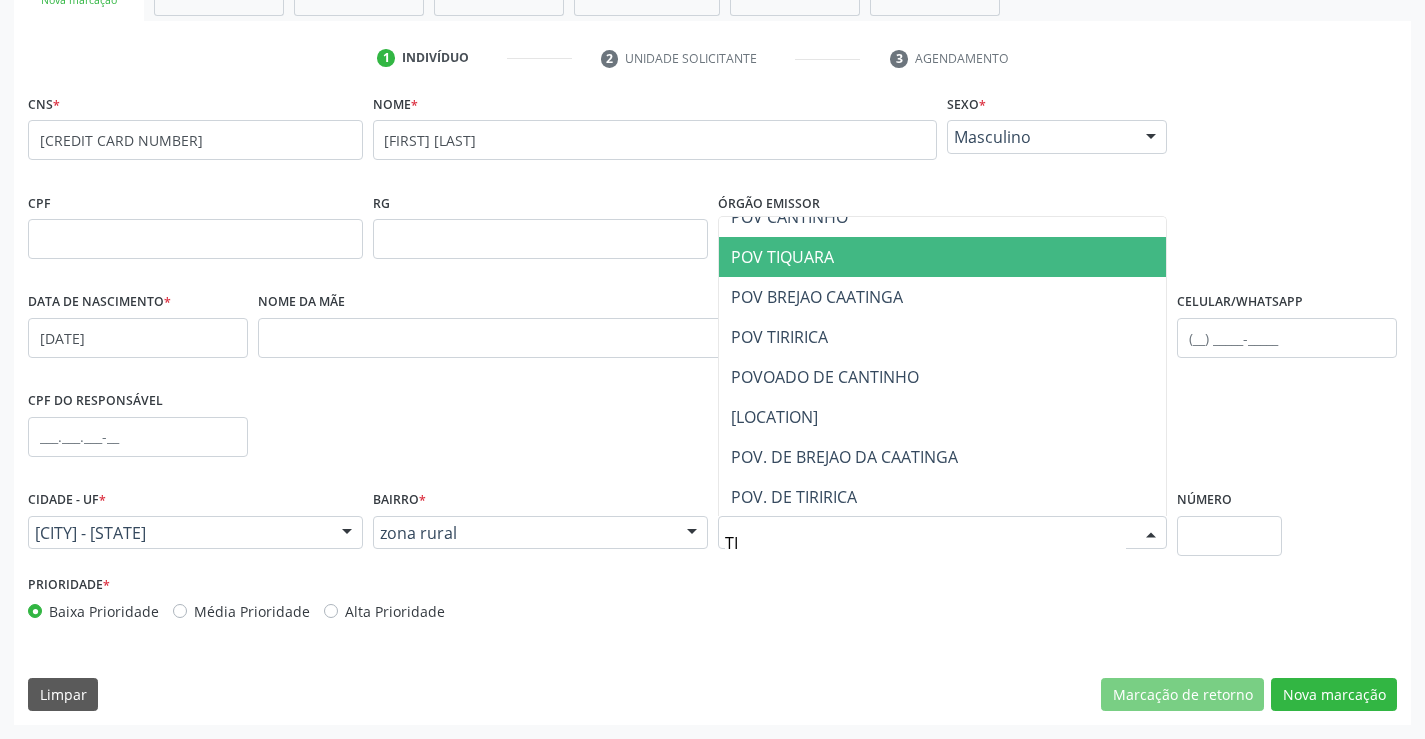 click on "POV TIQUARA" at bounding box center [943, 257] 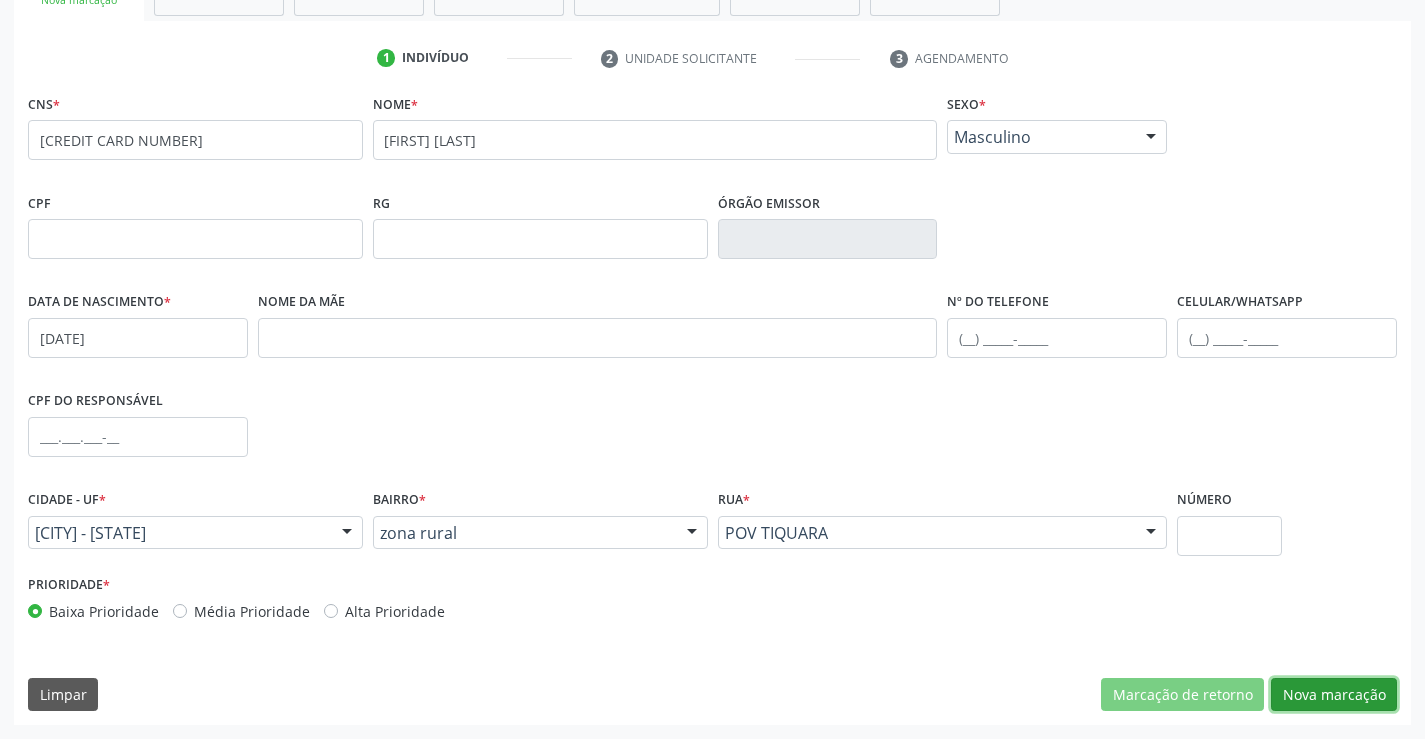 click on "Nova marcação" at bounding box center [1334, 695] 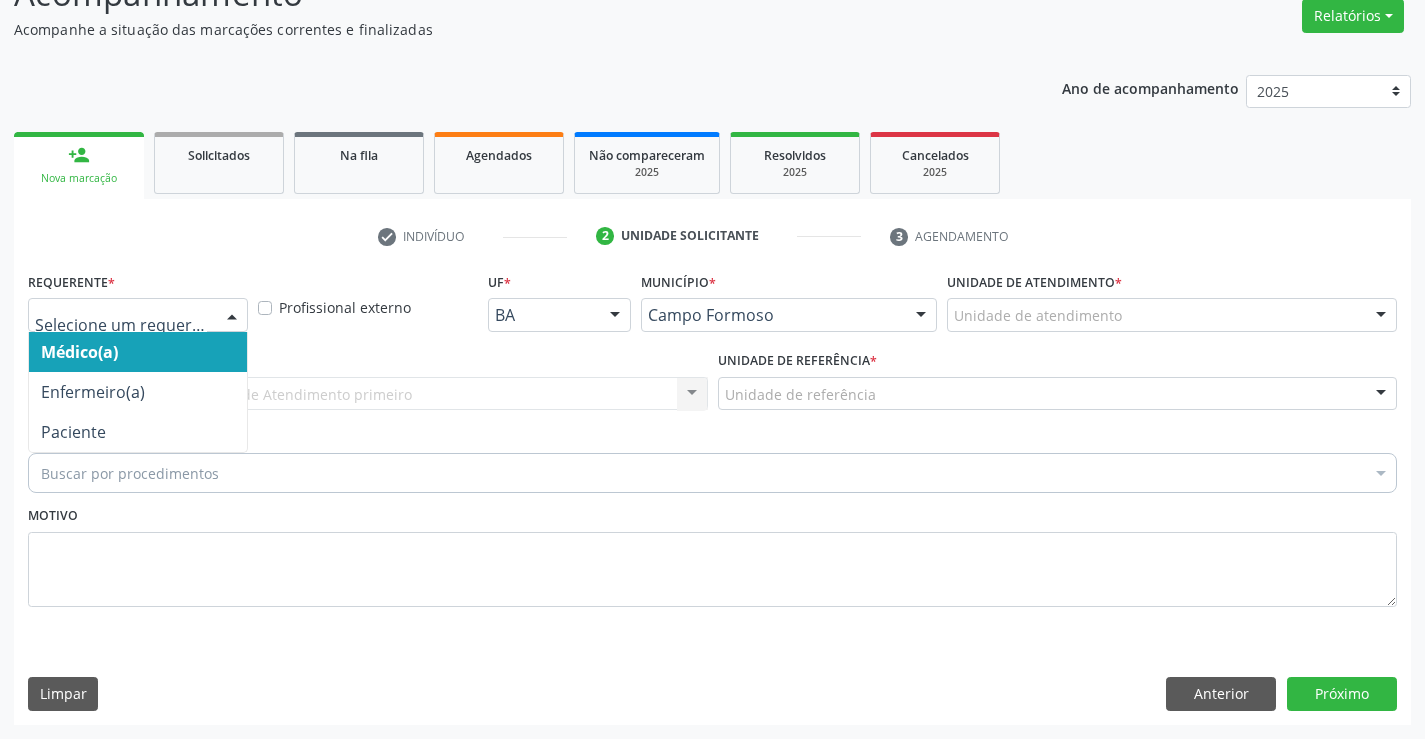 click at bounding box center [138, 315] 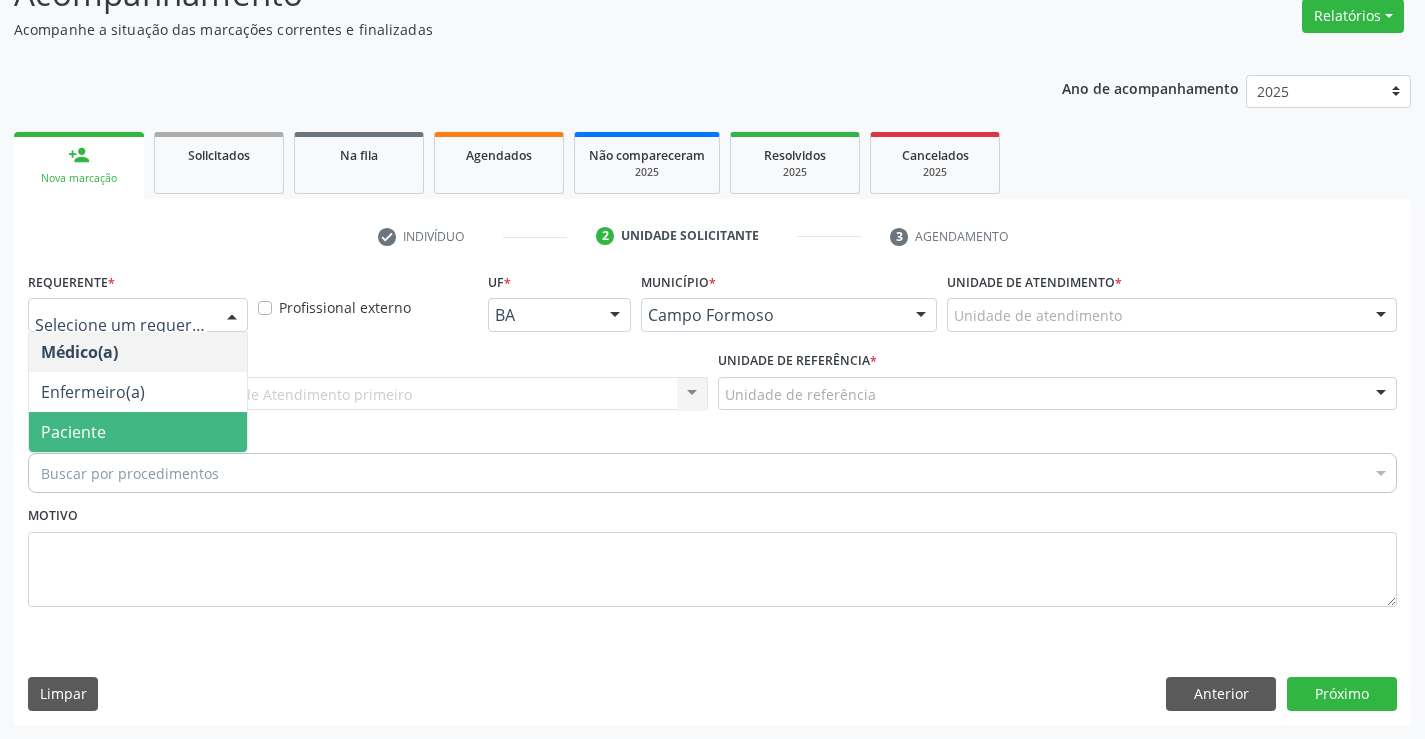 click on "Paciente" at bounding box center (138, 432) 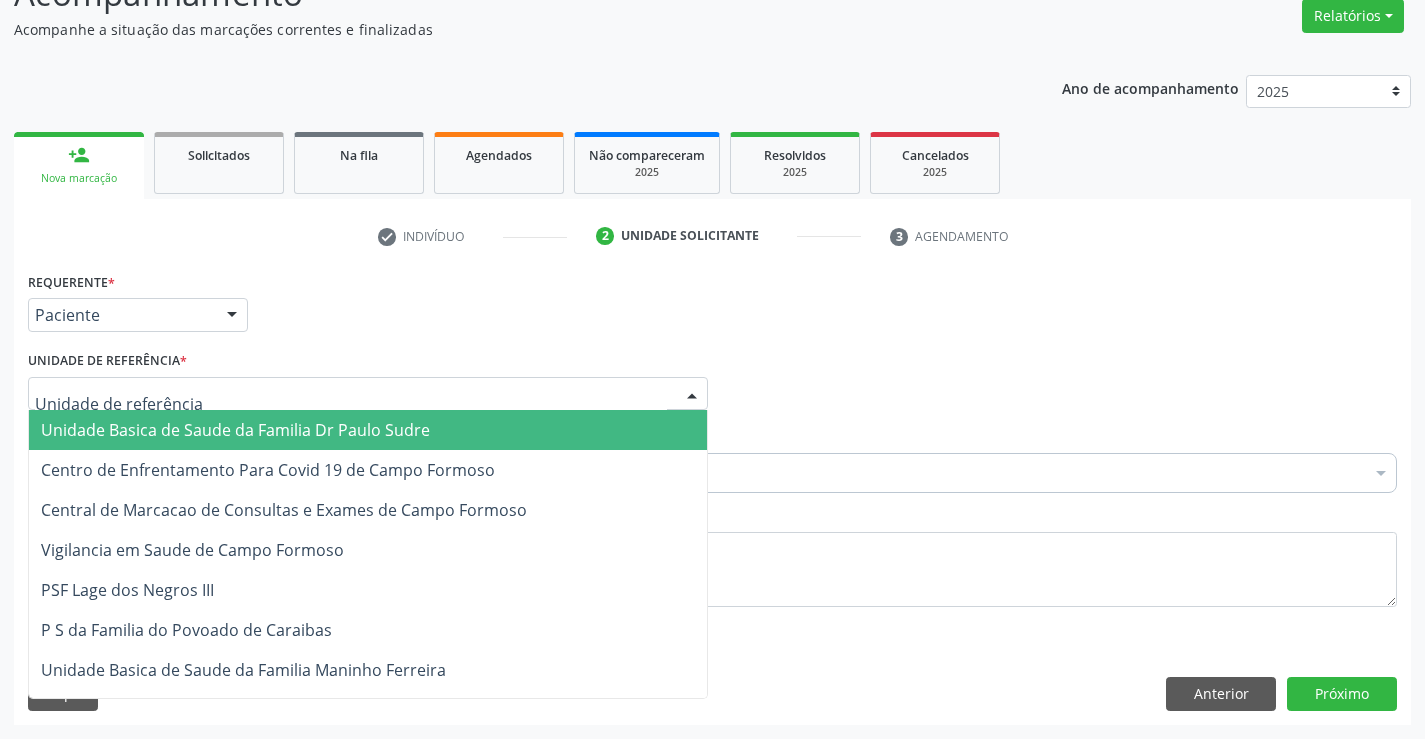 click at bounding box center (368, 394) 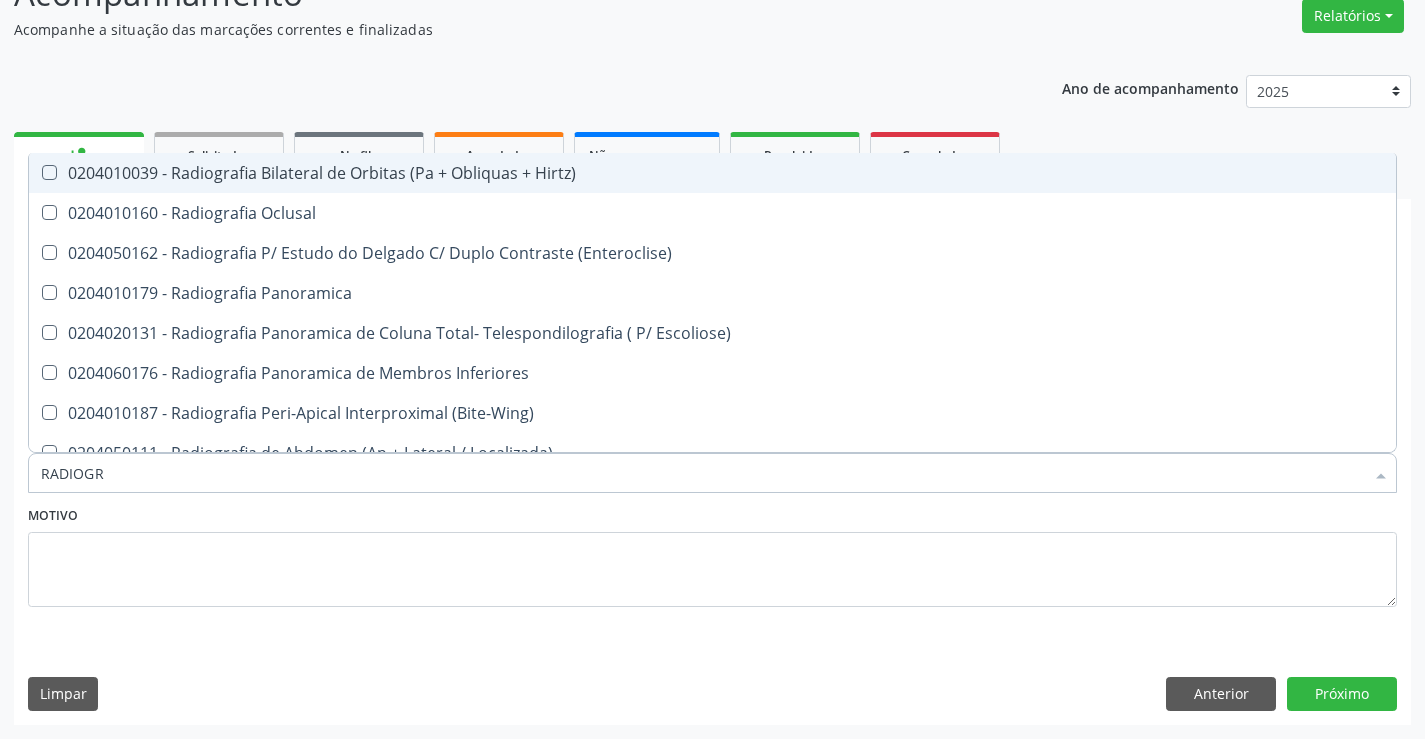 type on "RADIOGRA" 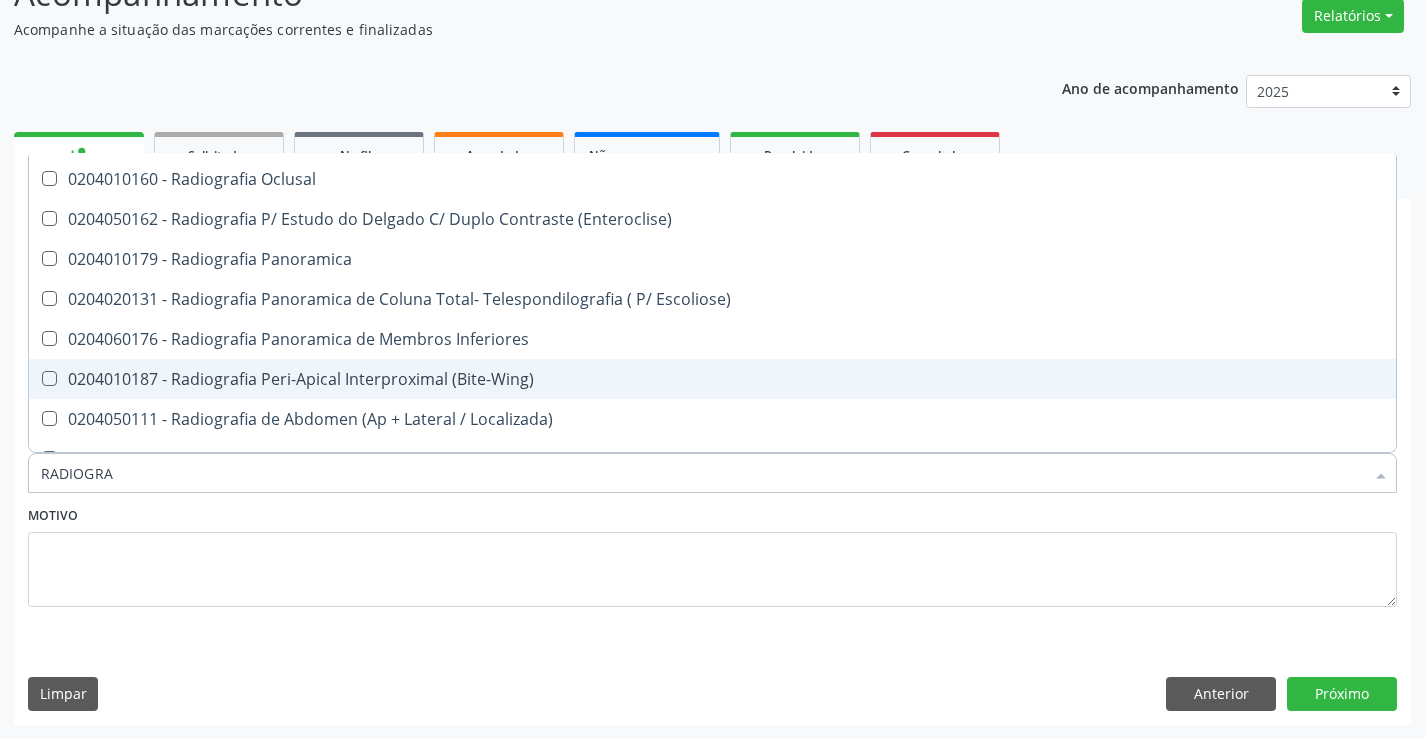 scroll, scrollTop: 0, scrollLeft: 0, axis: both 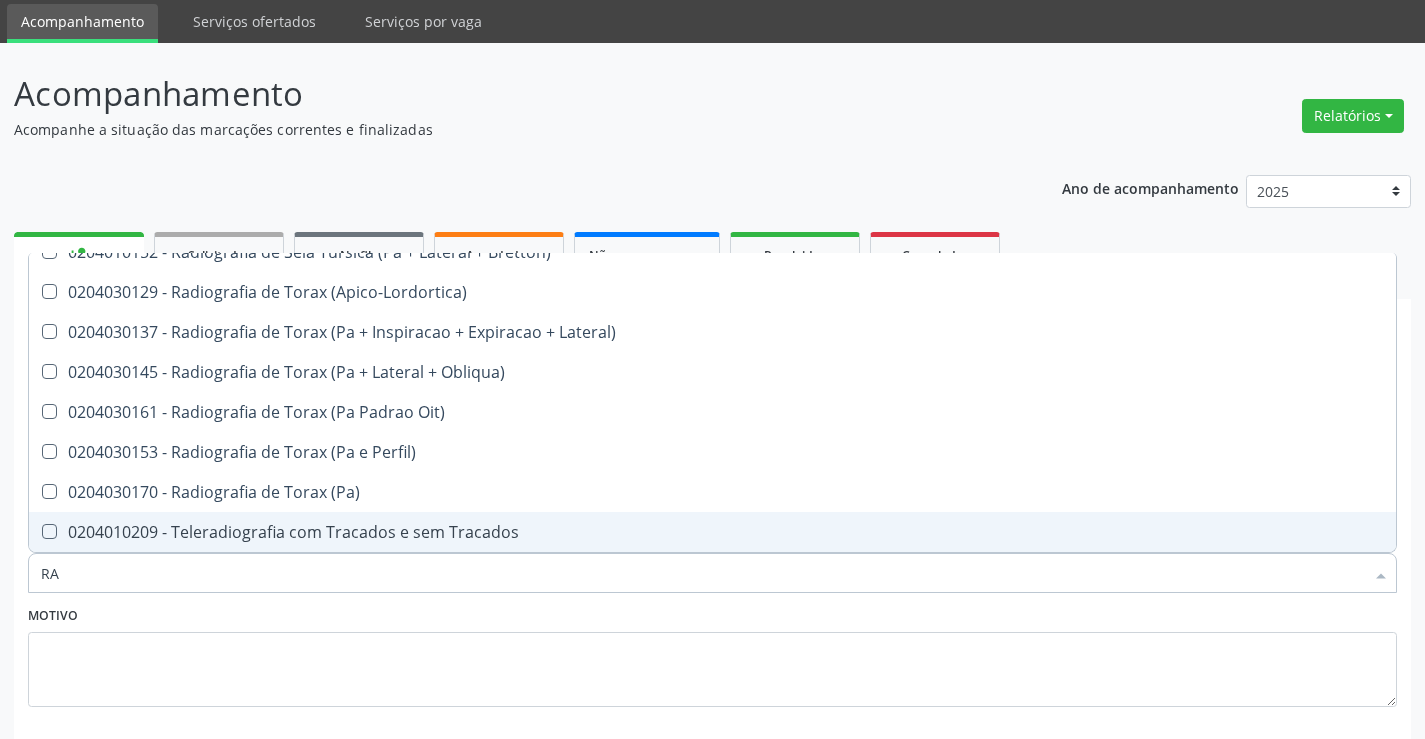type on "R" 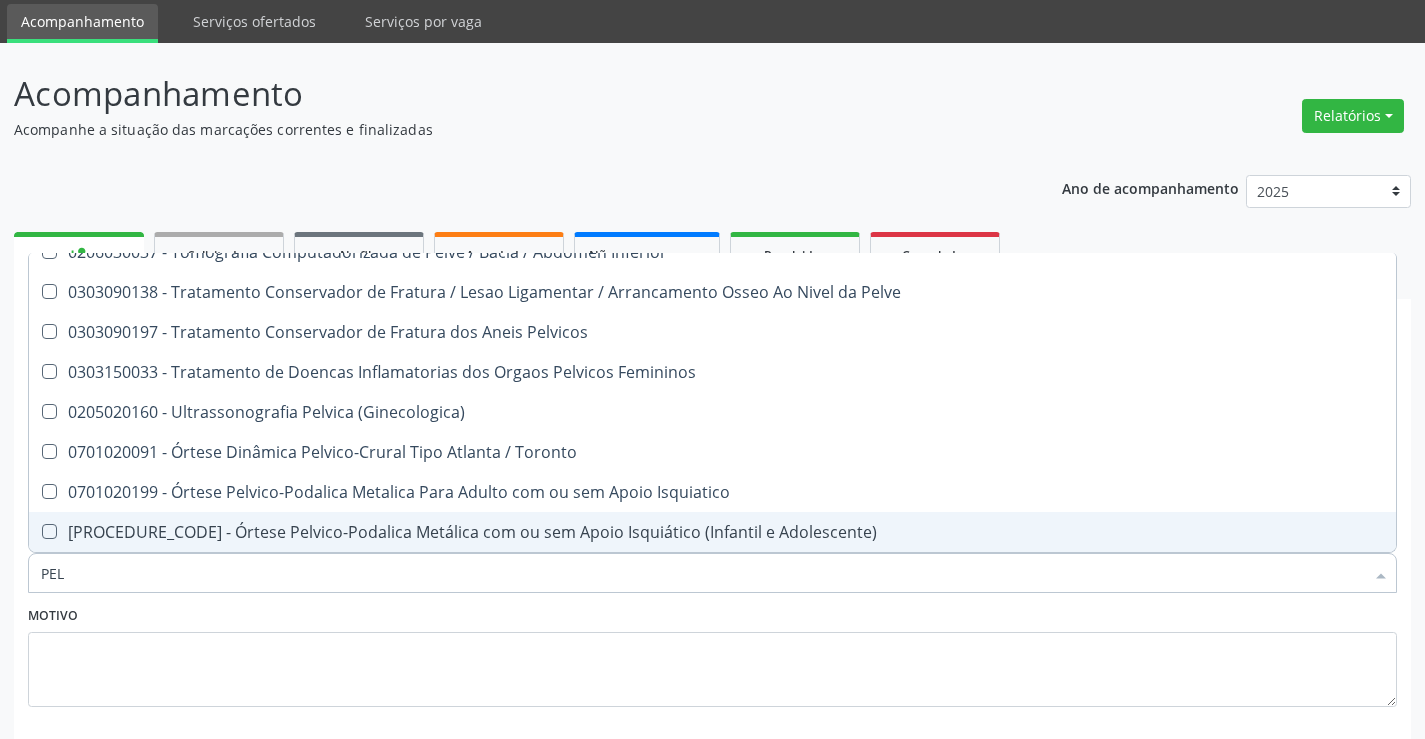 scroll, scrollTop: 2541, scrollLeft: 0, axis: vertical 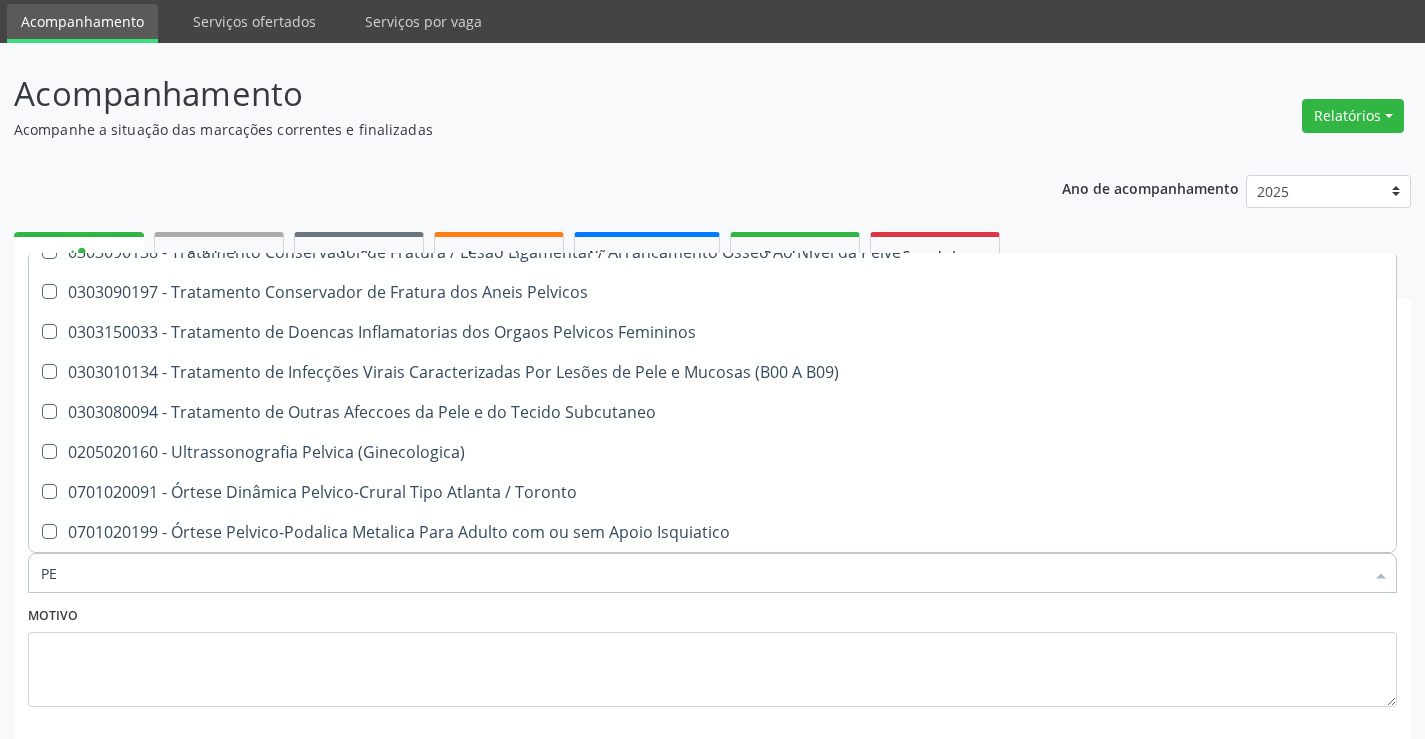 type on "P" 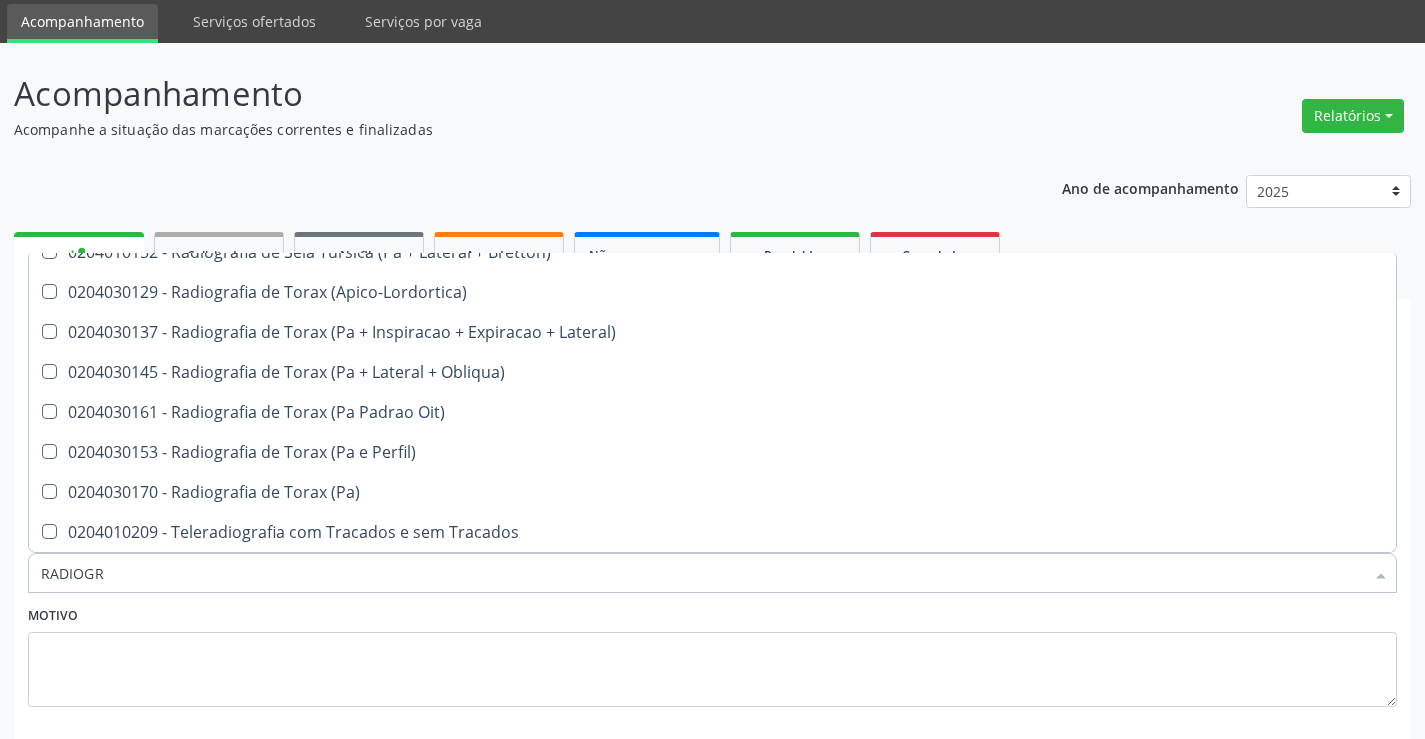 type on "RADIOGRA" 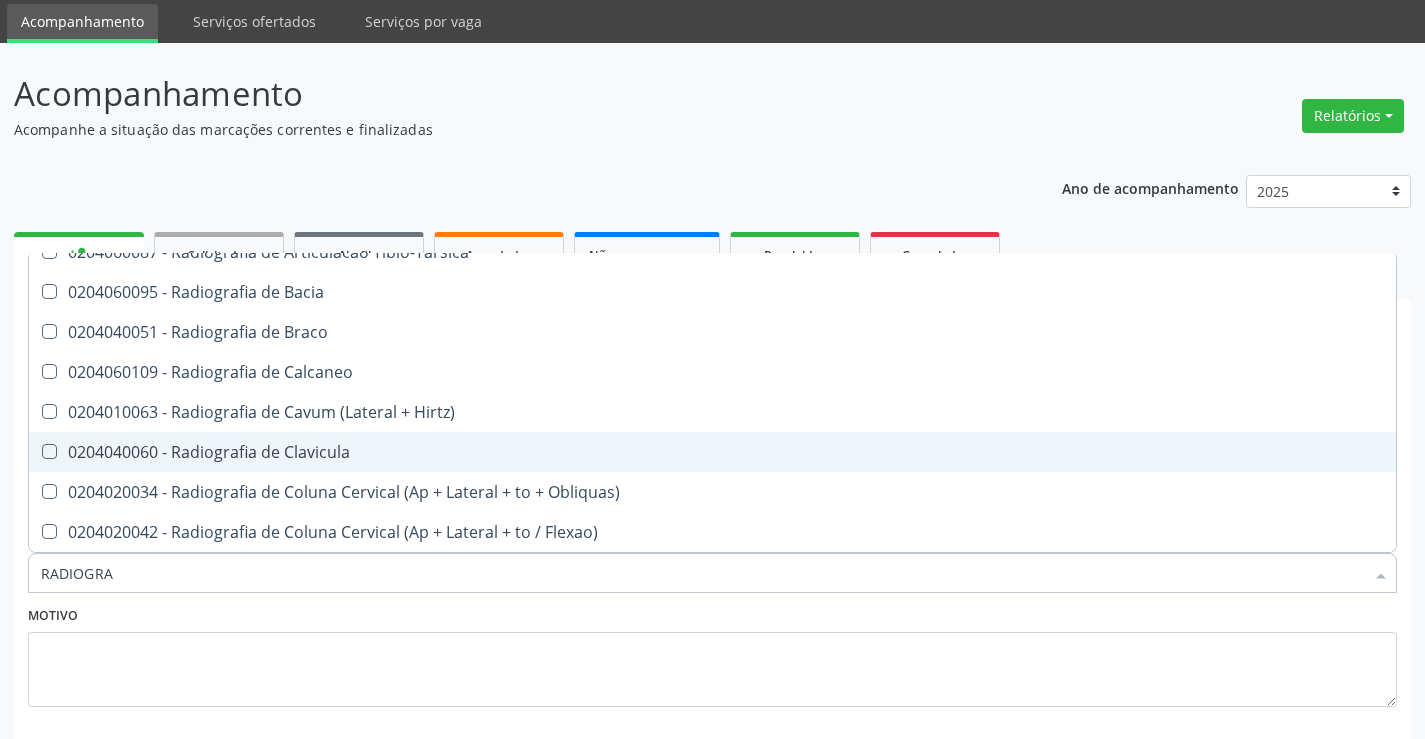 scroll, scrollTop: 641, scrollLeft: 0, axis: vertical 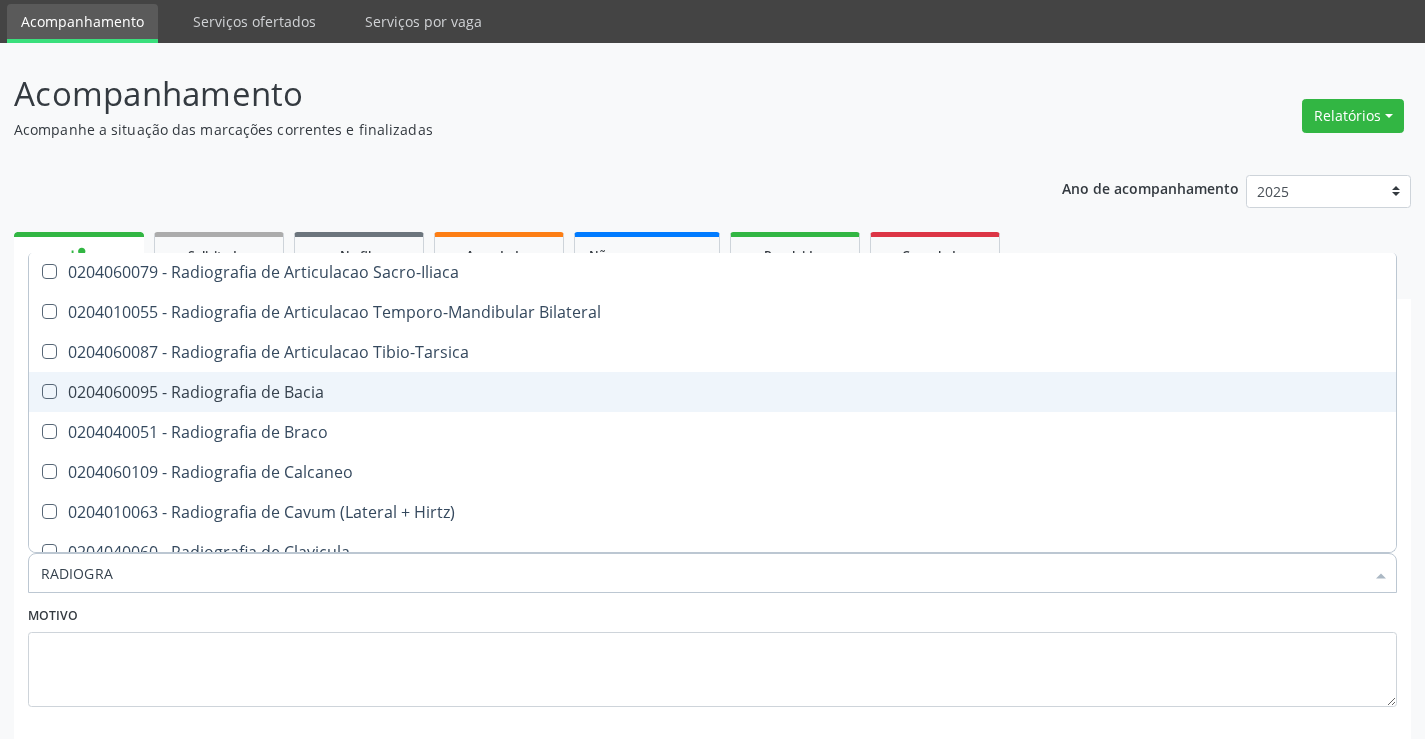 click on "0204060095 - Radiografia de Bacia" at bounding box center (712, 392) 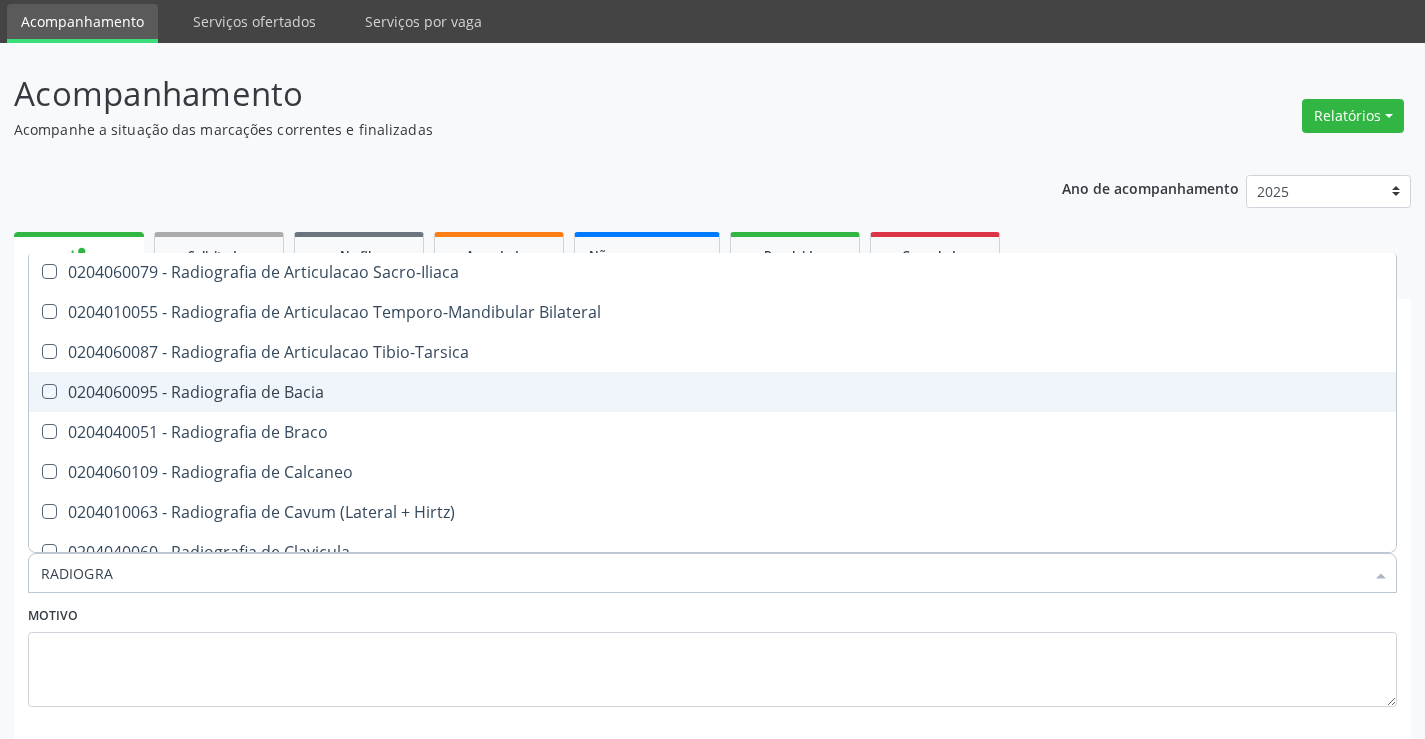 checkbox on "true" 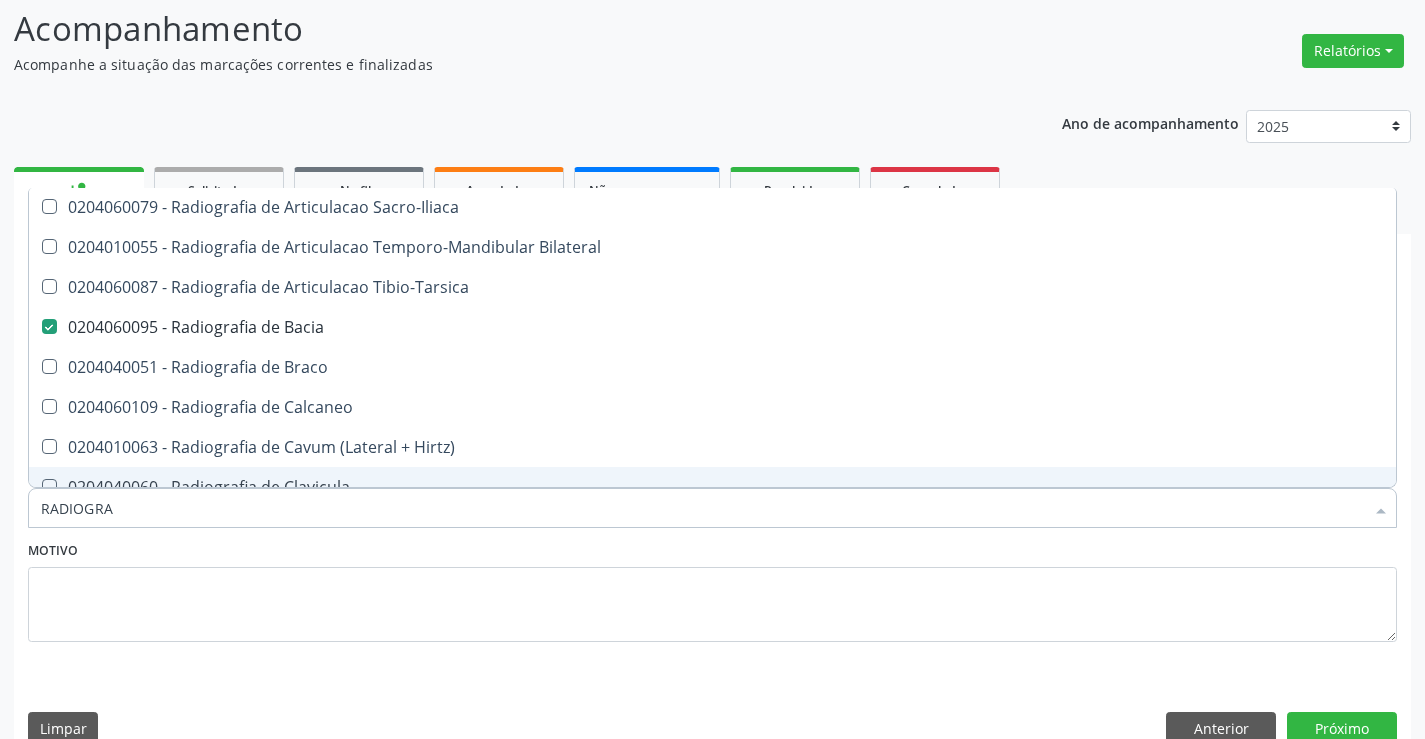 scroll, scrollTop: 167, scrollLeft: 0, axis: vertical 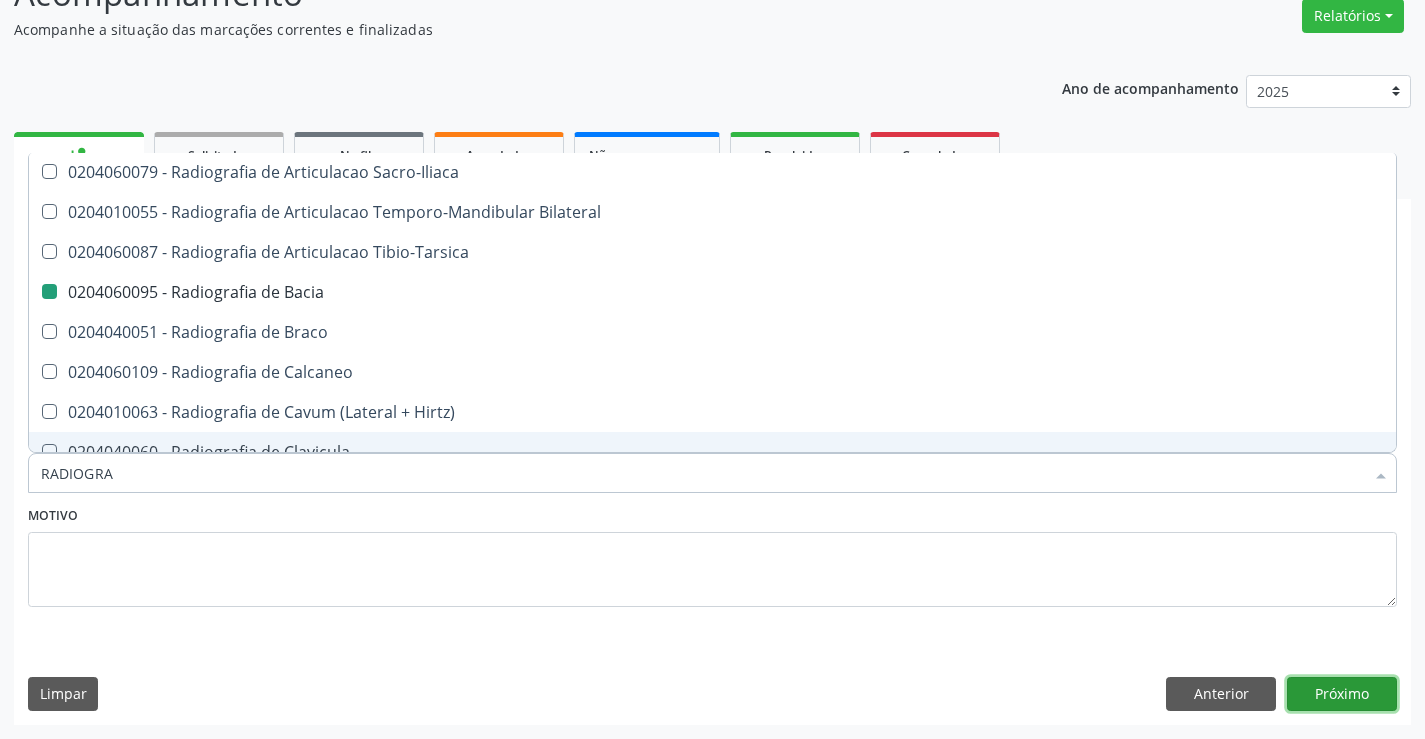 click on "Próximo" at bounding box center (1342, 694) 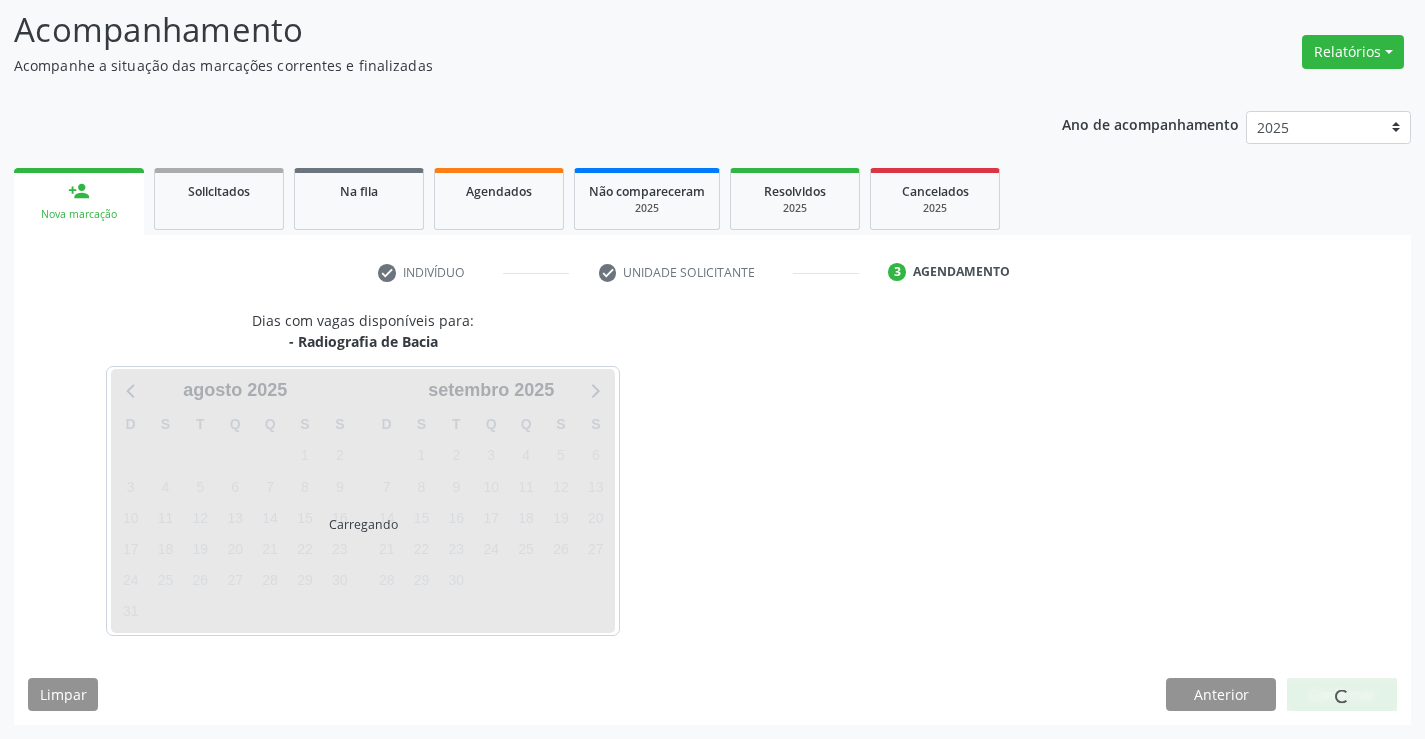 scroll, scrollTop: 131, scrollLeft: 0, axis: vertical 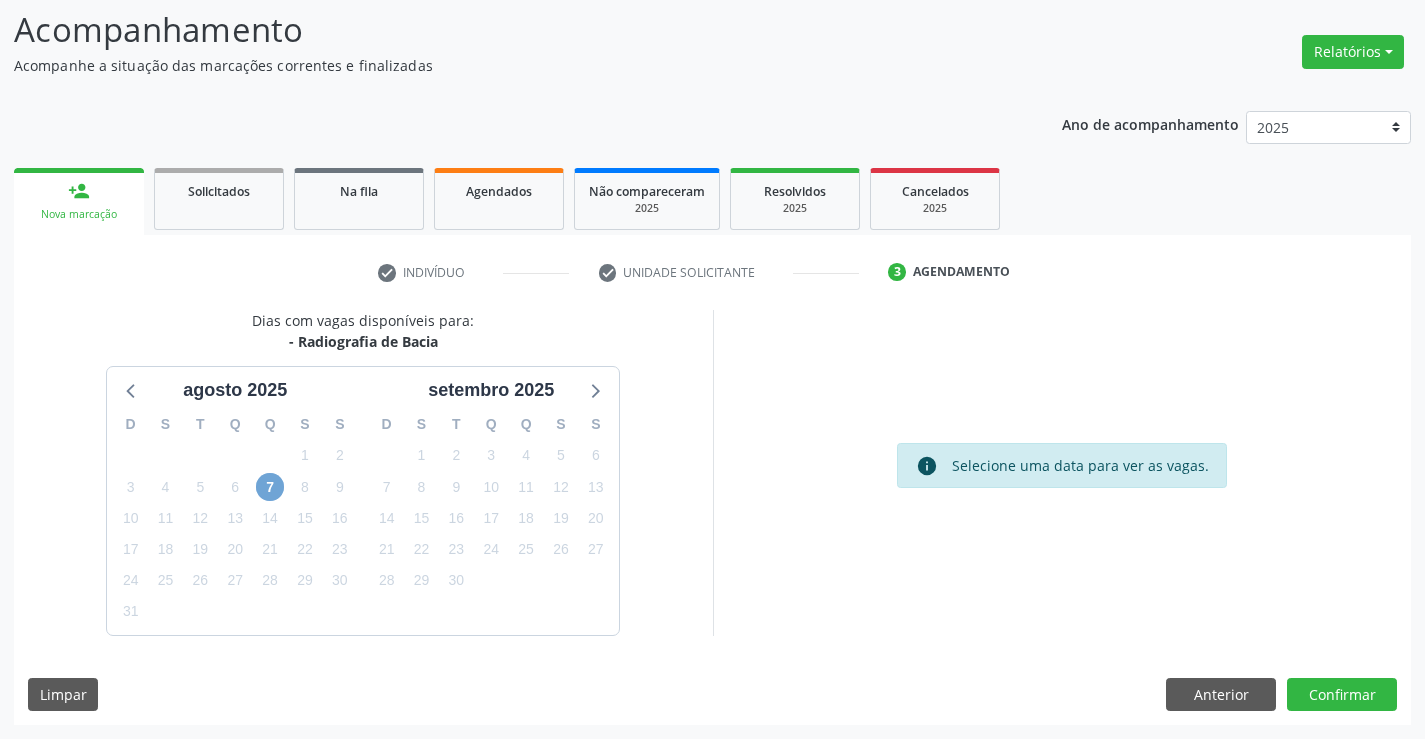 click on "7" at bounding box center [270, 487] 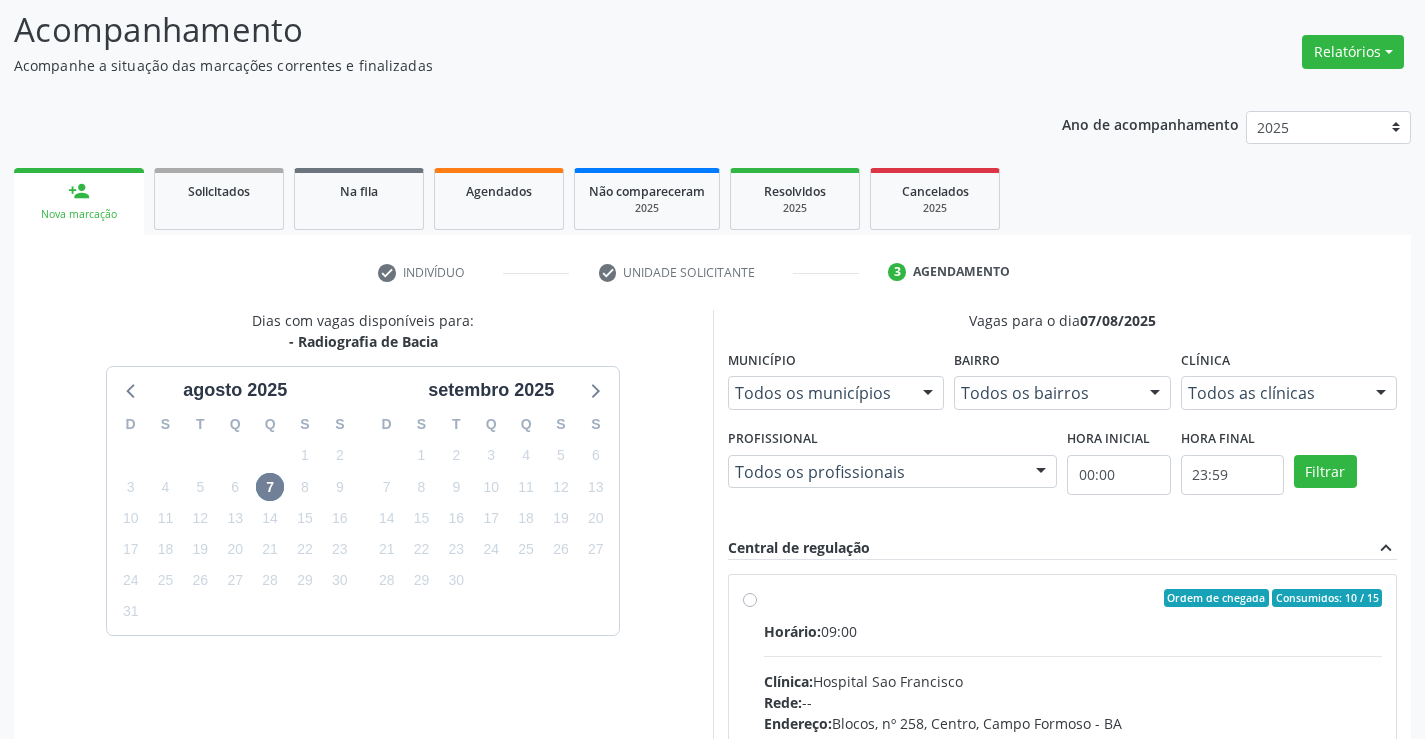 click on "Ordem de chegada
Consumidos: 10 / 15
Horário:   09:00
Clínica:  Hospital Sao Francisco
Rede:
--
Endereço:   Blocos, nº 258, Centro, Campo Formoso - BA
Telefone:   (74) 36451217
Profissional:
Joel da Rocha Almeida
Informações adicionais sobre o atendimento
Idade de atendimento:
de 0 a 120 anos
Gênero(s) atendido(s):
Masculino e Feminino
Informações adicionais:
--" at bounding box center (1073, 742) 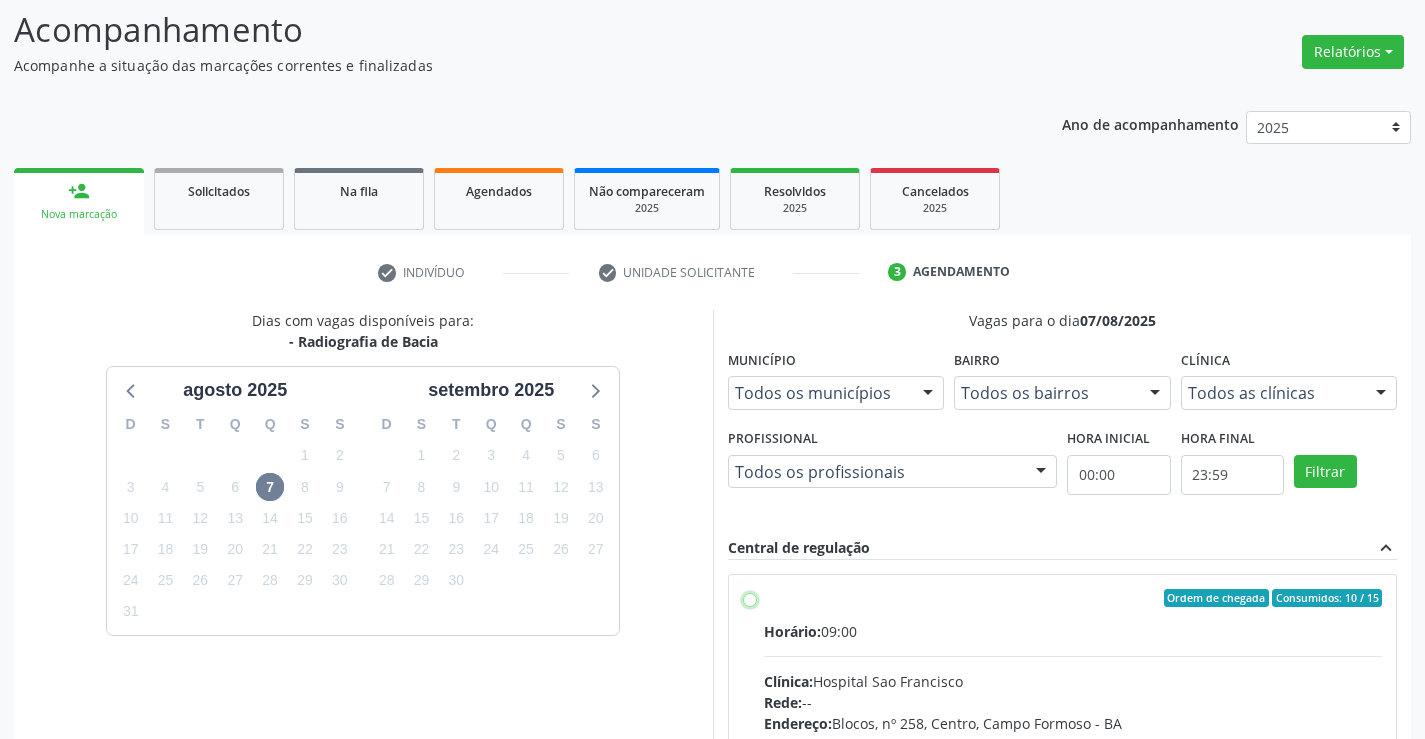 click on "Ordem de chegada
Consumidos: 10 / 15
Horário:   09:00
Clínica:  Hospital Sao Francisco
Rede:
--
Endereço:   Blocos, nº 258, Centro, Campo Formoso - BA
Telefone:   (74) 36451217
Profissional:
Joel da Rocha Almeida
Informações adicionais sobre o atendimento
Idade de atendimento:
de 0 a 120 anos
Gênero(s) atendido(s):
Masculino e Feminino
Informações adicionais:
--" at bounding box center [750, 598] 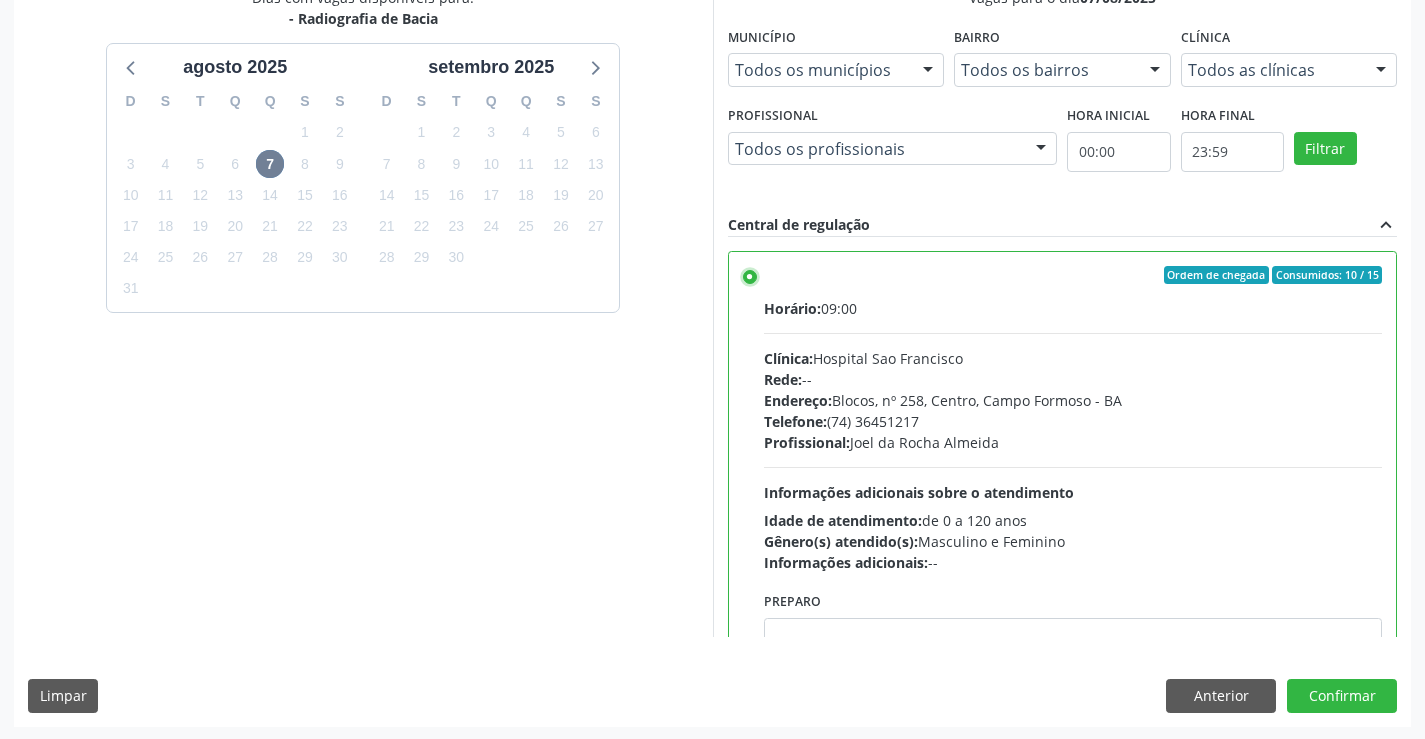 scroll, scrollTop: 456, scrollLeft: 0, axis: vertical 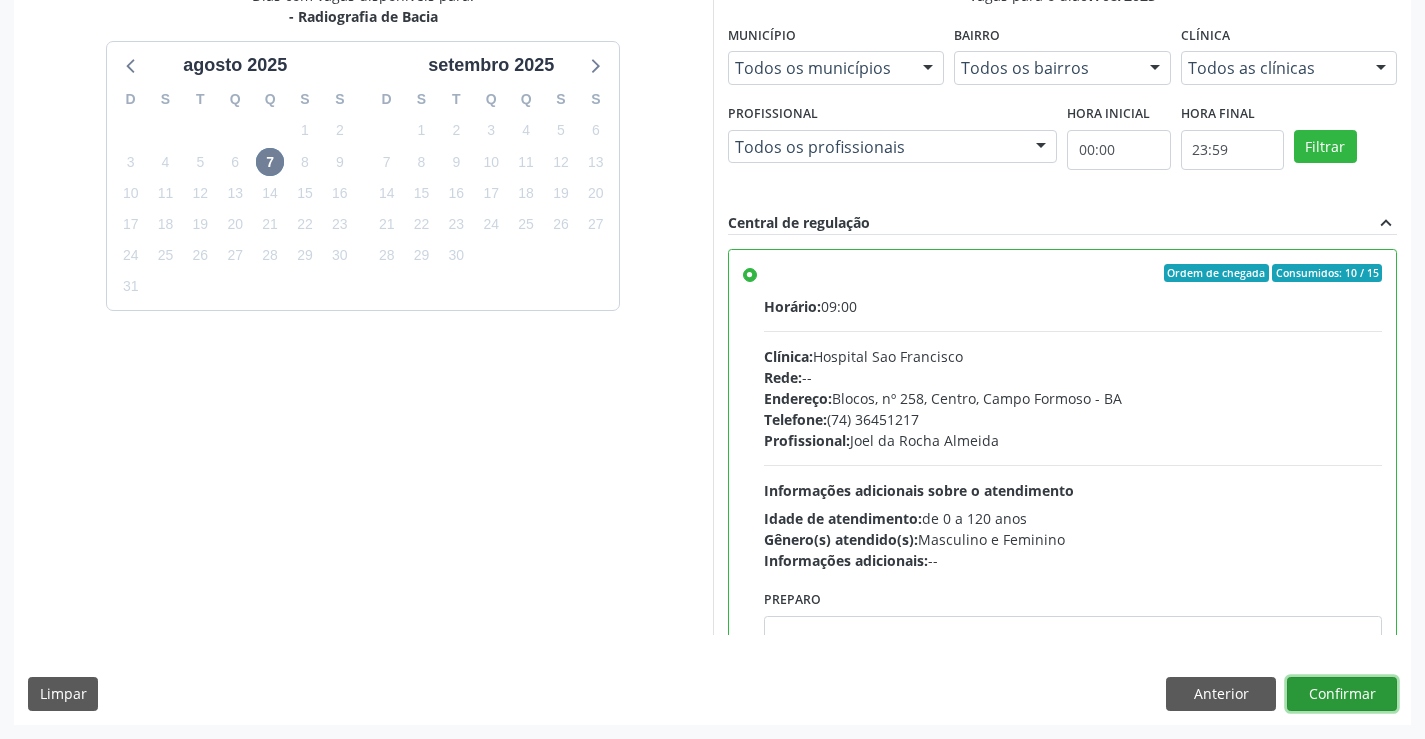 click on "Confirmar" at bounding box center [1342, 694] 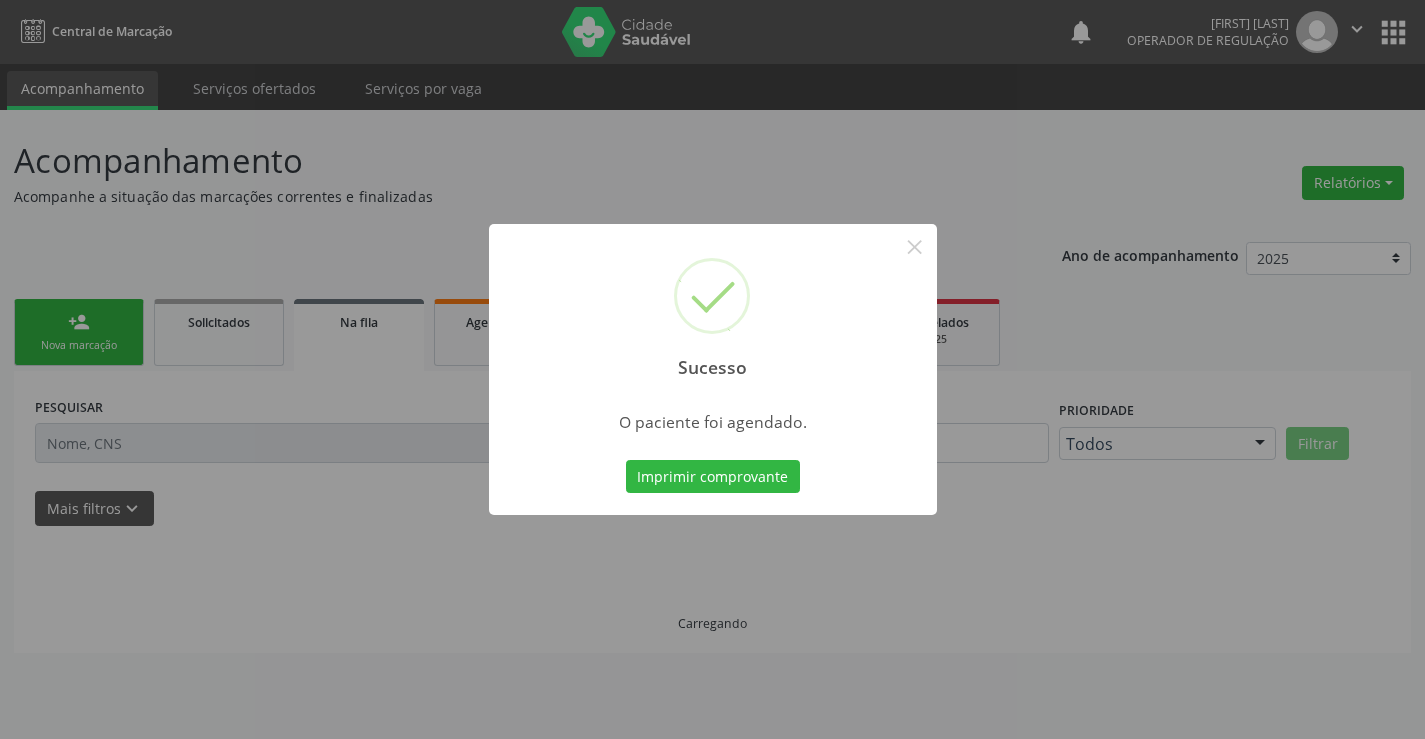 scroll, scrollTop: 0, scrollLeft: 0, axis: both 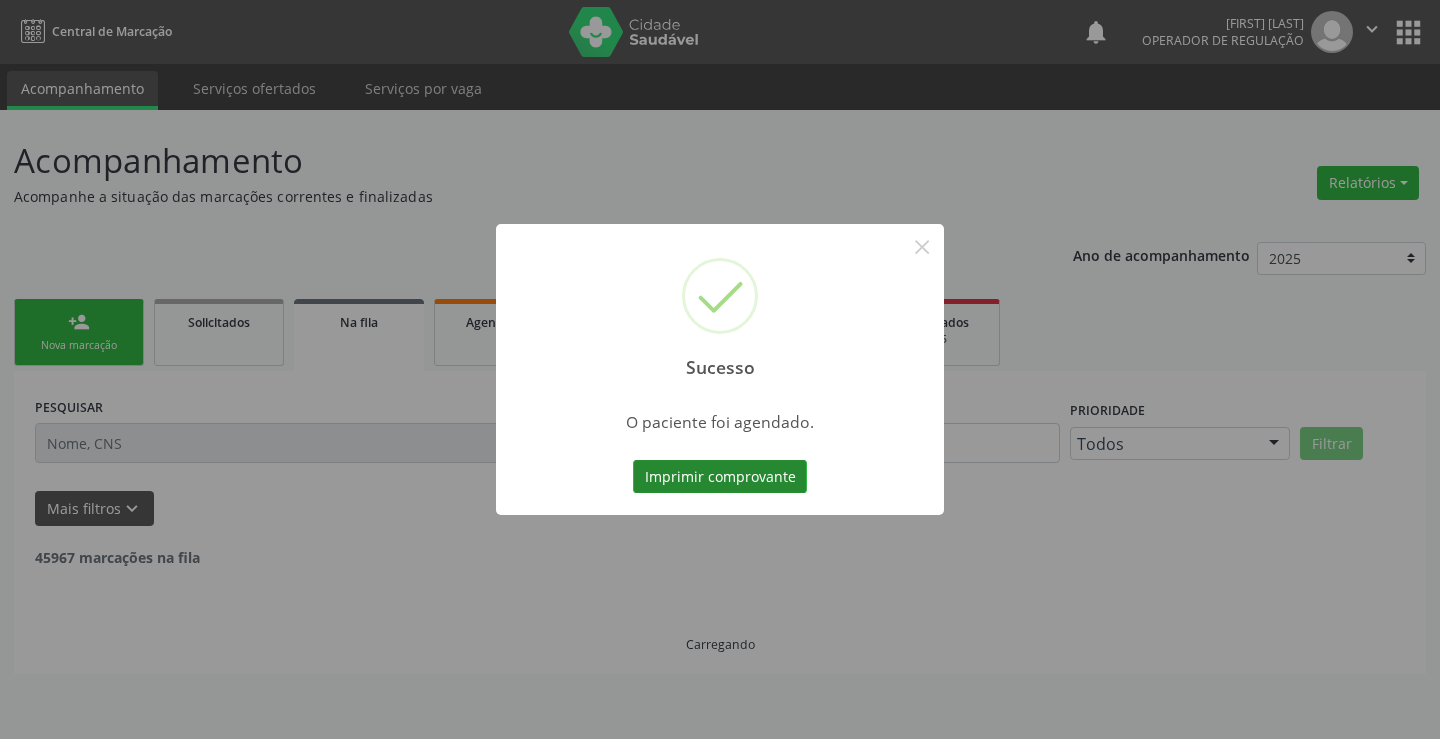 click on "Imprimir comprovante" at bounding box center [720, 477] 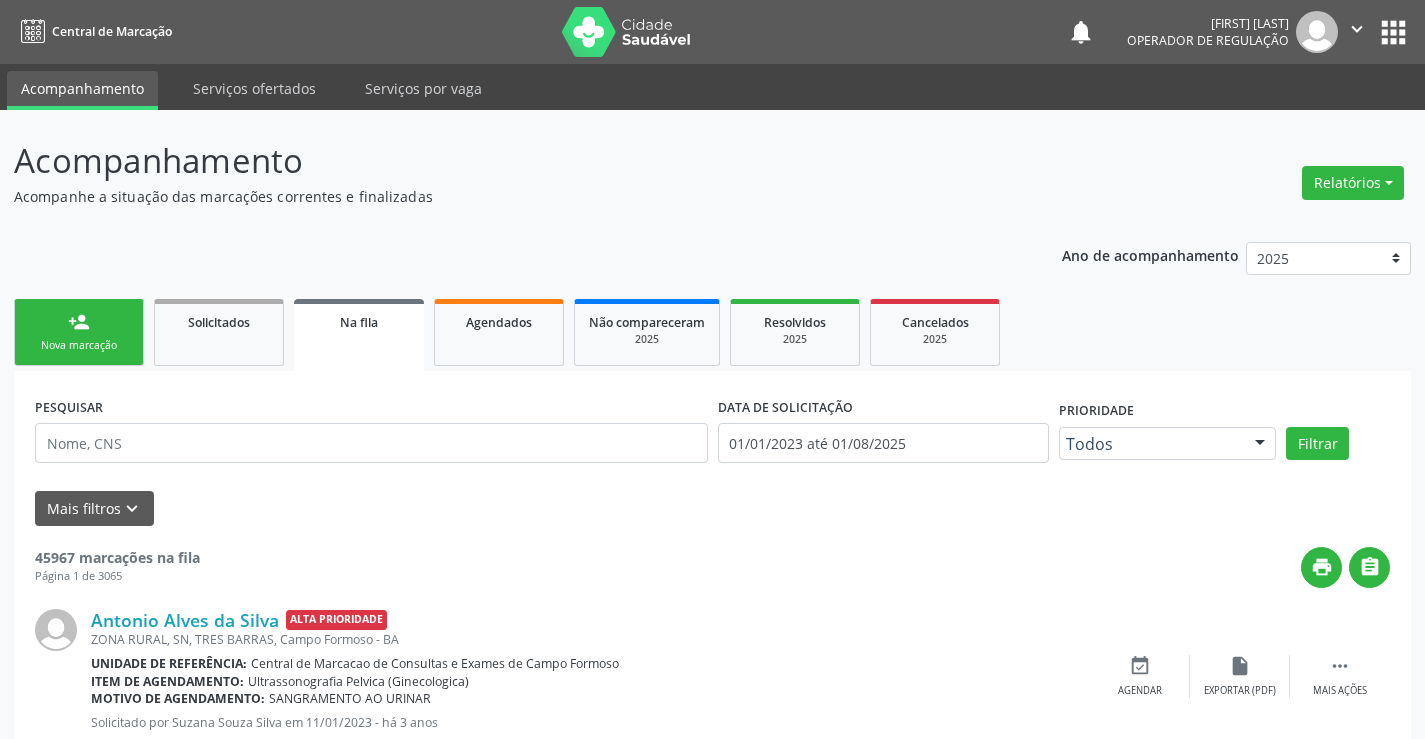 click on "person_add
Nova marcação" at bounding box center (79, 332) 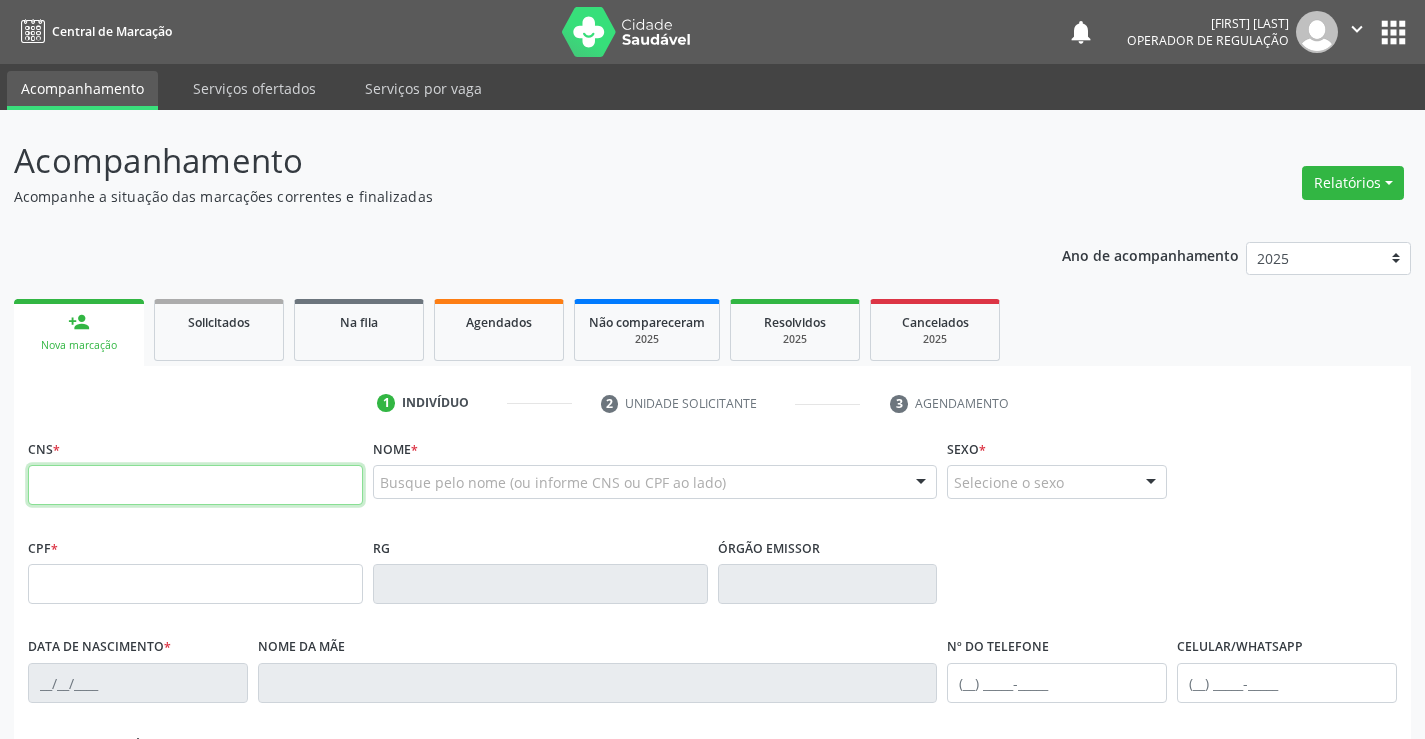 click at bounding box center (195, 485) 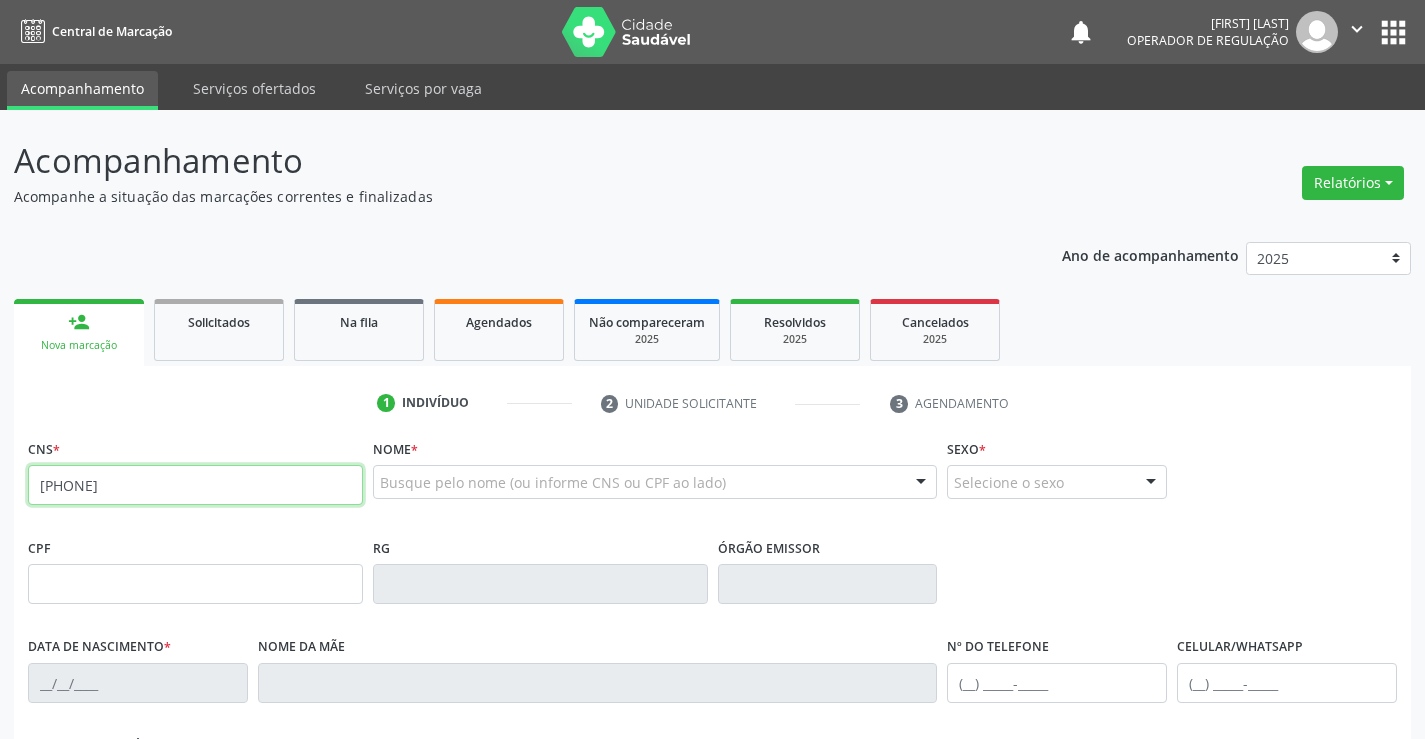 type on "704 6096 1588 3427" 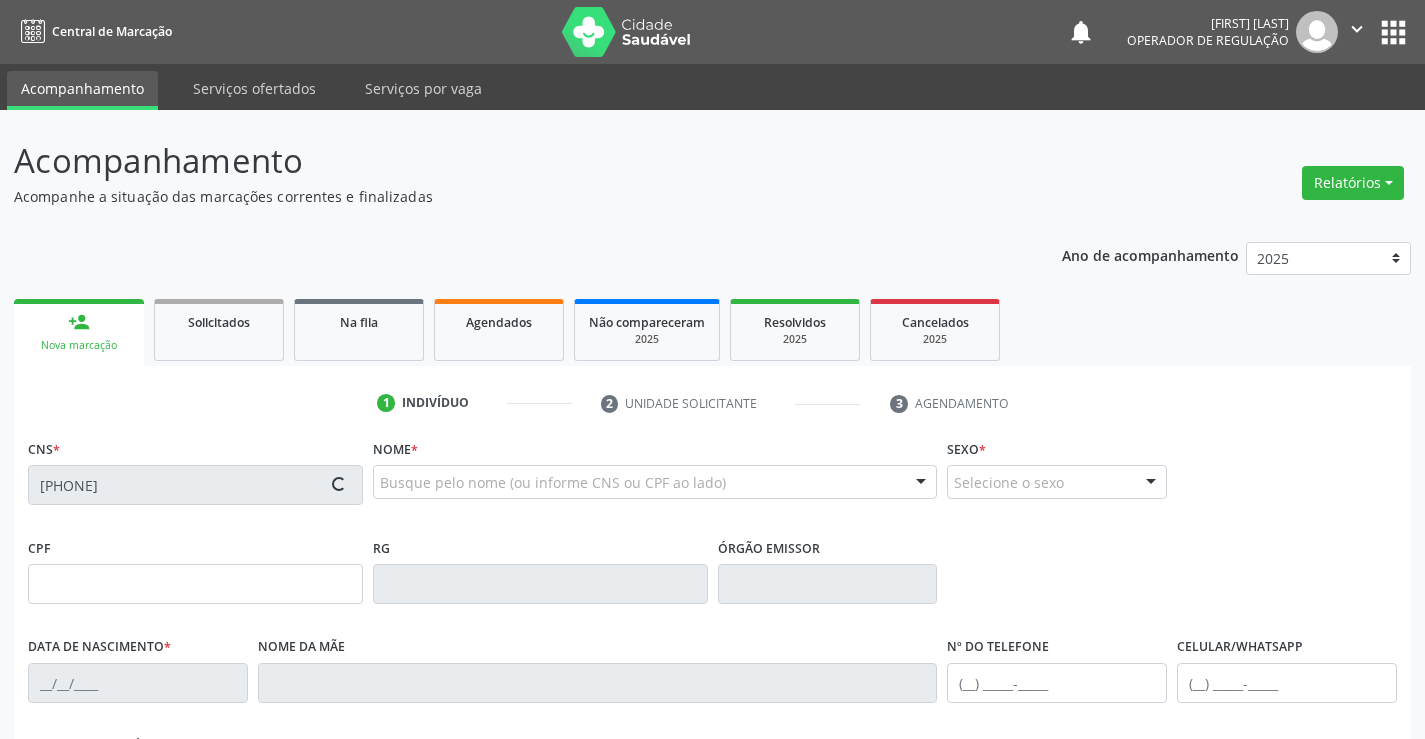 type on "2109501537" 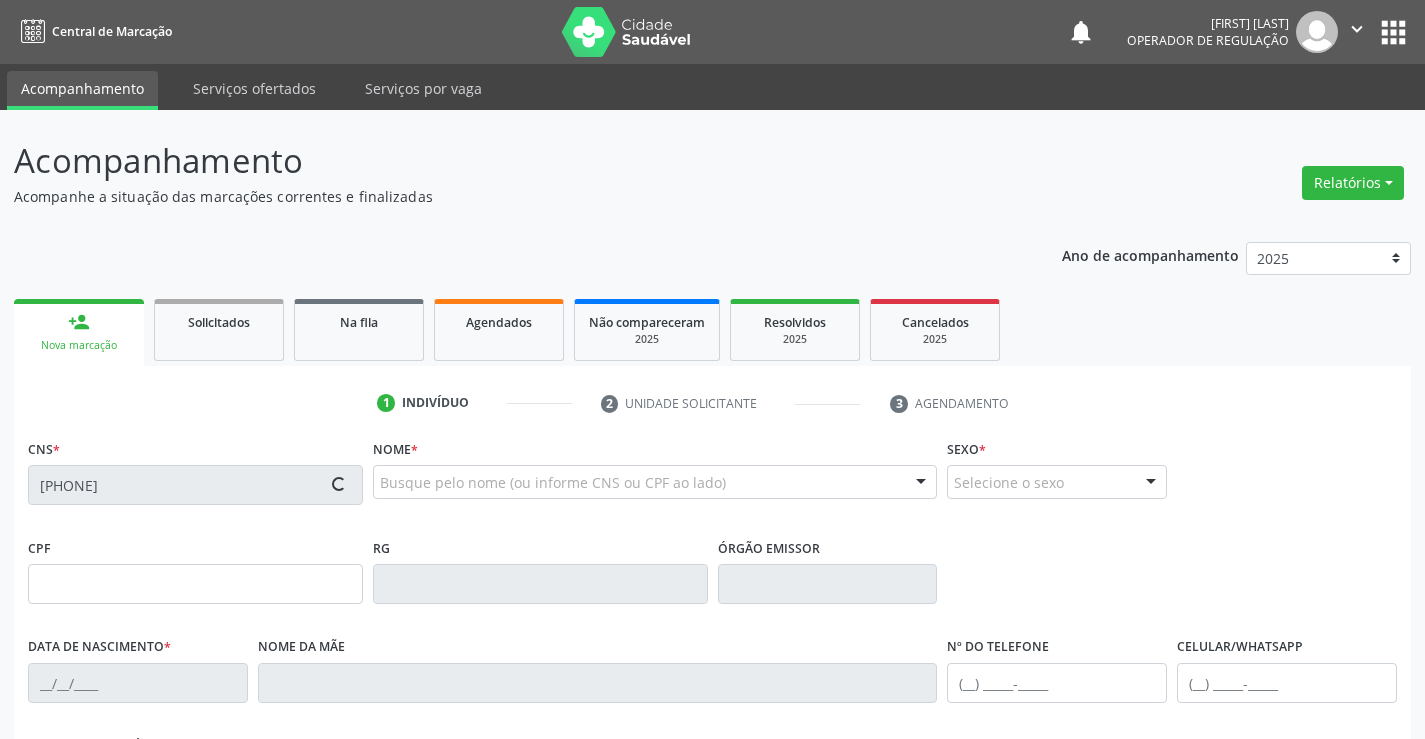 type on "14/03/2004" 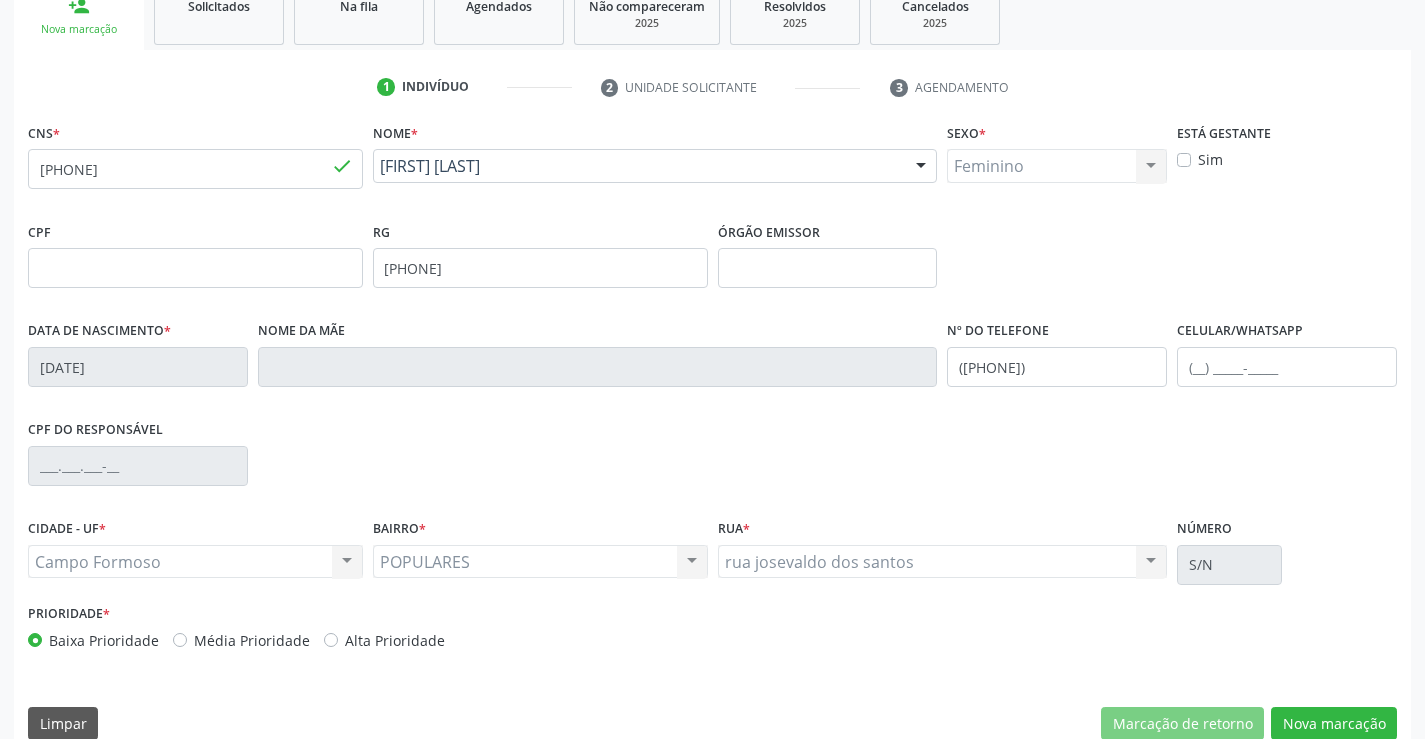 scroll, scrollTop: 345, scrollLeft: 0, axis: vertical 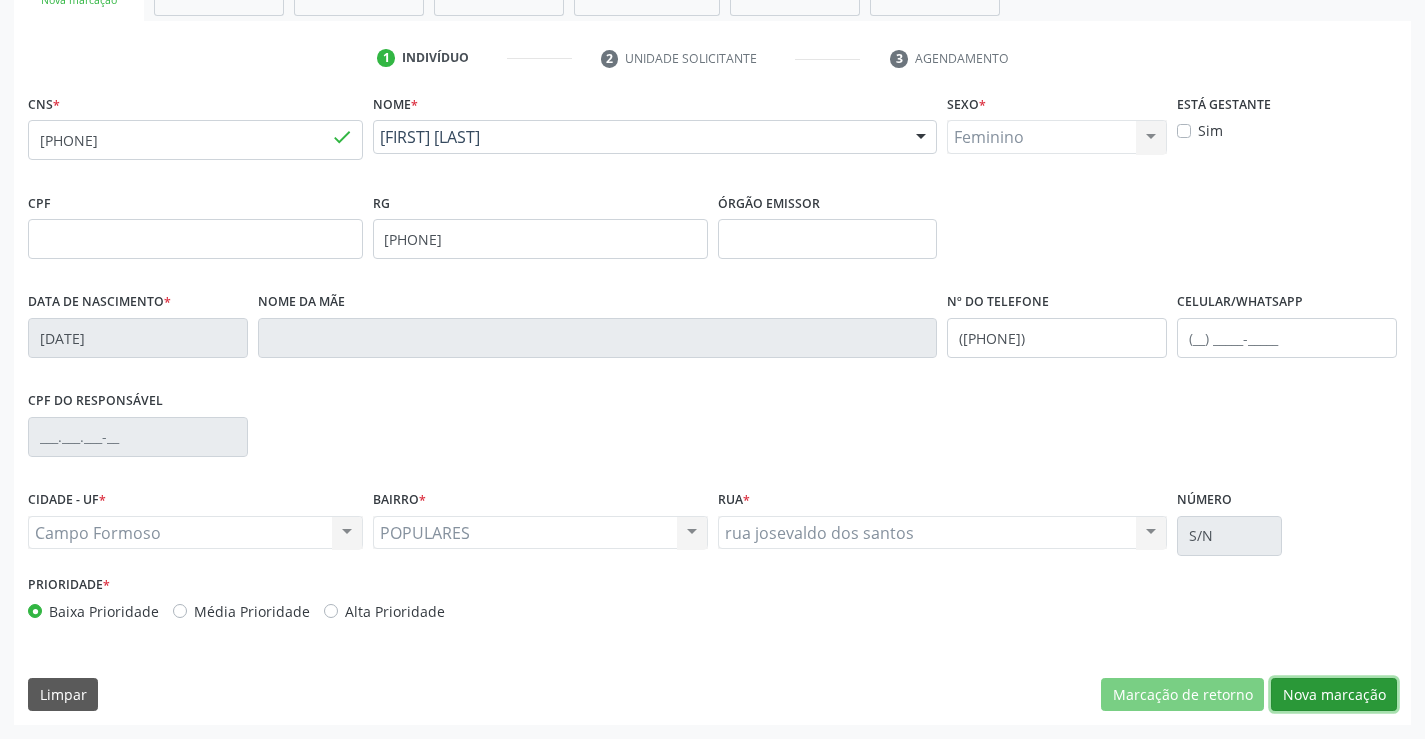 click on "Nova marcação" at bounding box center (1334, 695) 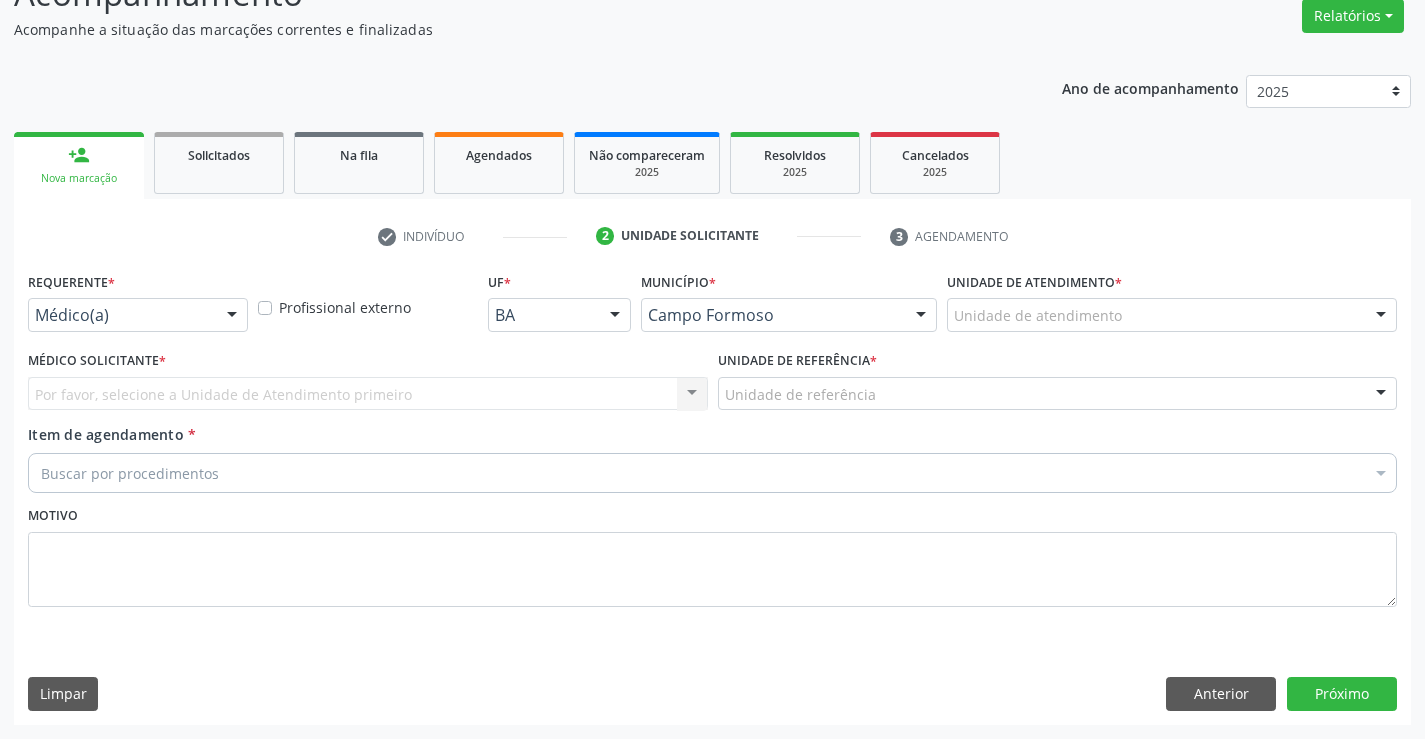scroll, scrollTop: 167, scrollLeft: 0, axis: vertical 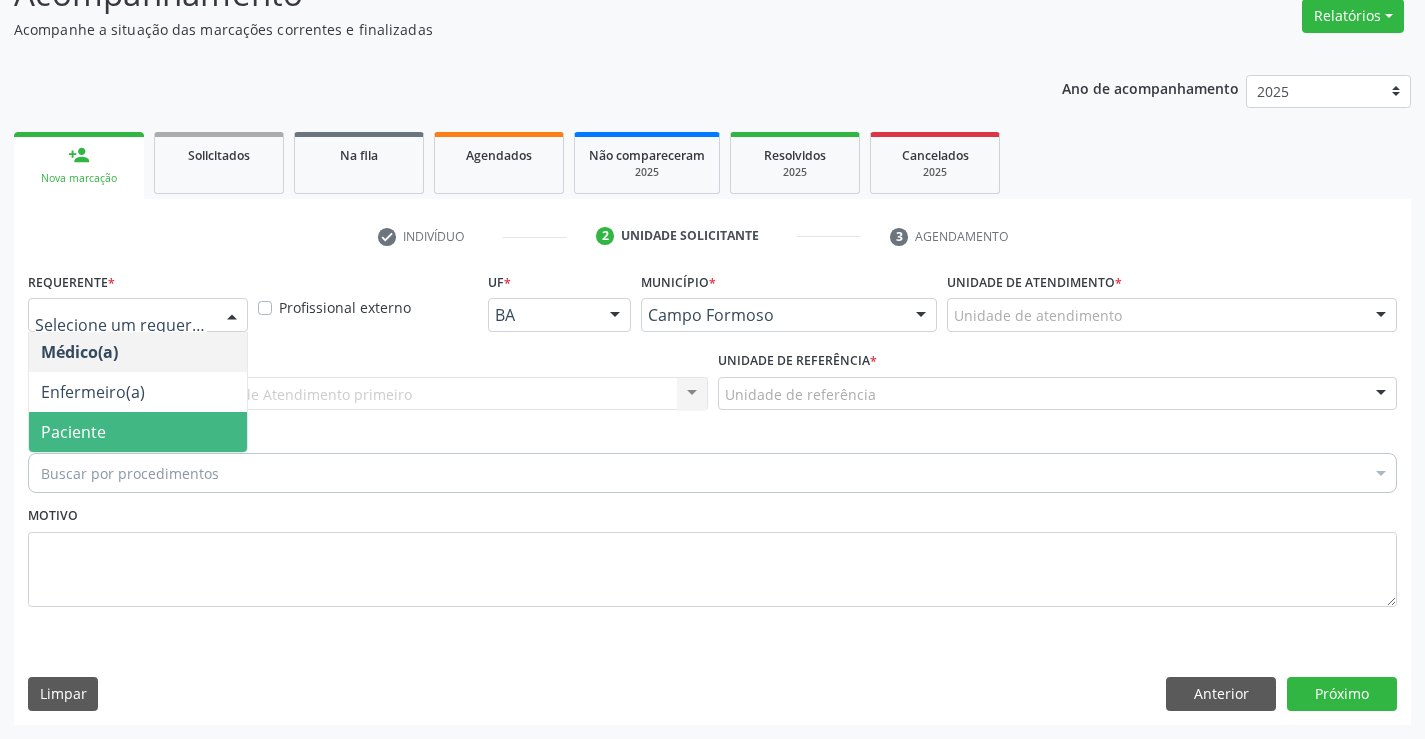 click on "Paciente" at bounding box center (138, 432) 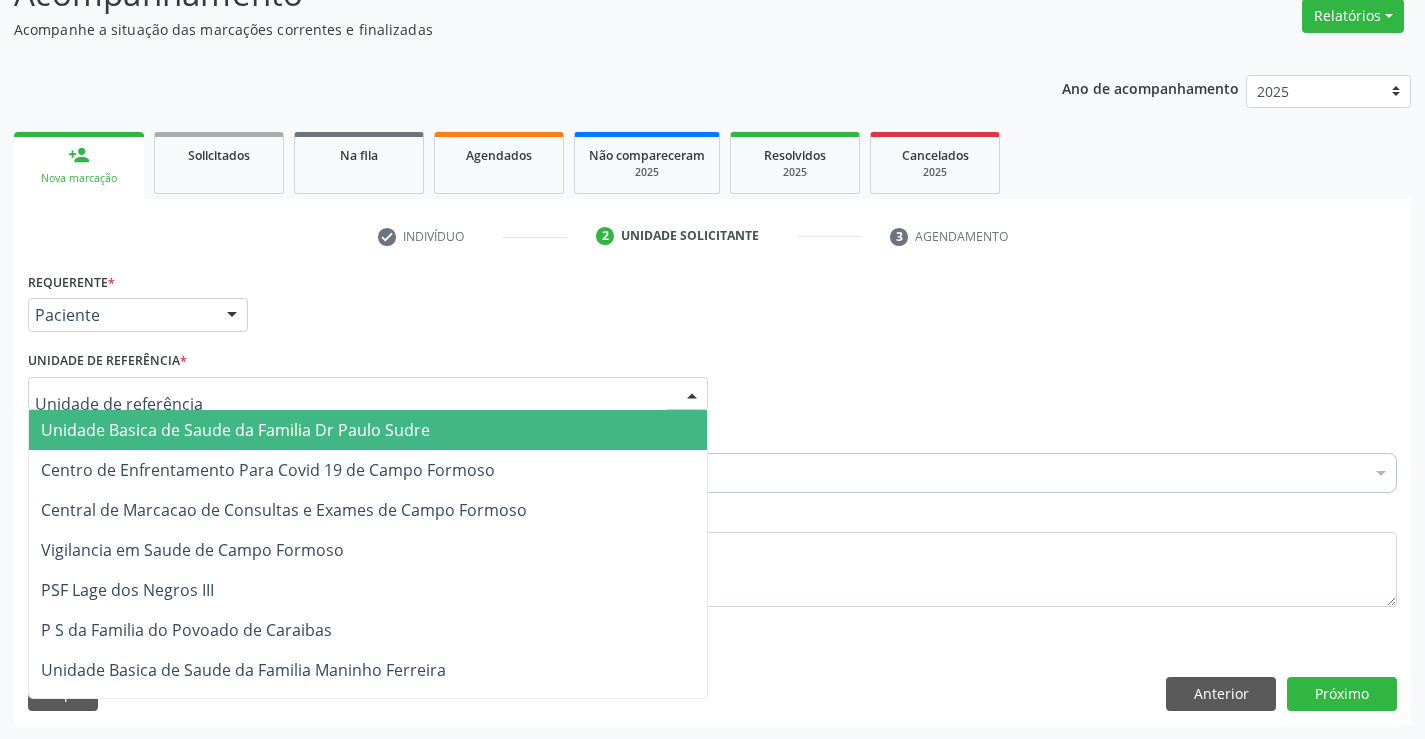click on "Unidade Basica de Saude da Familia Dr Paulo Sudre" at bounding box center [235, 430] 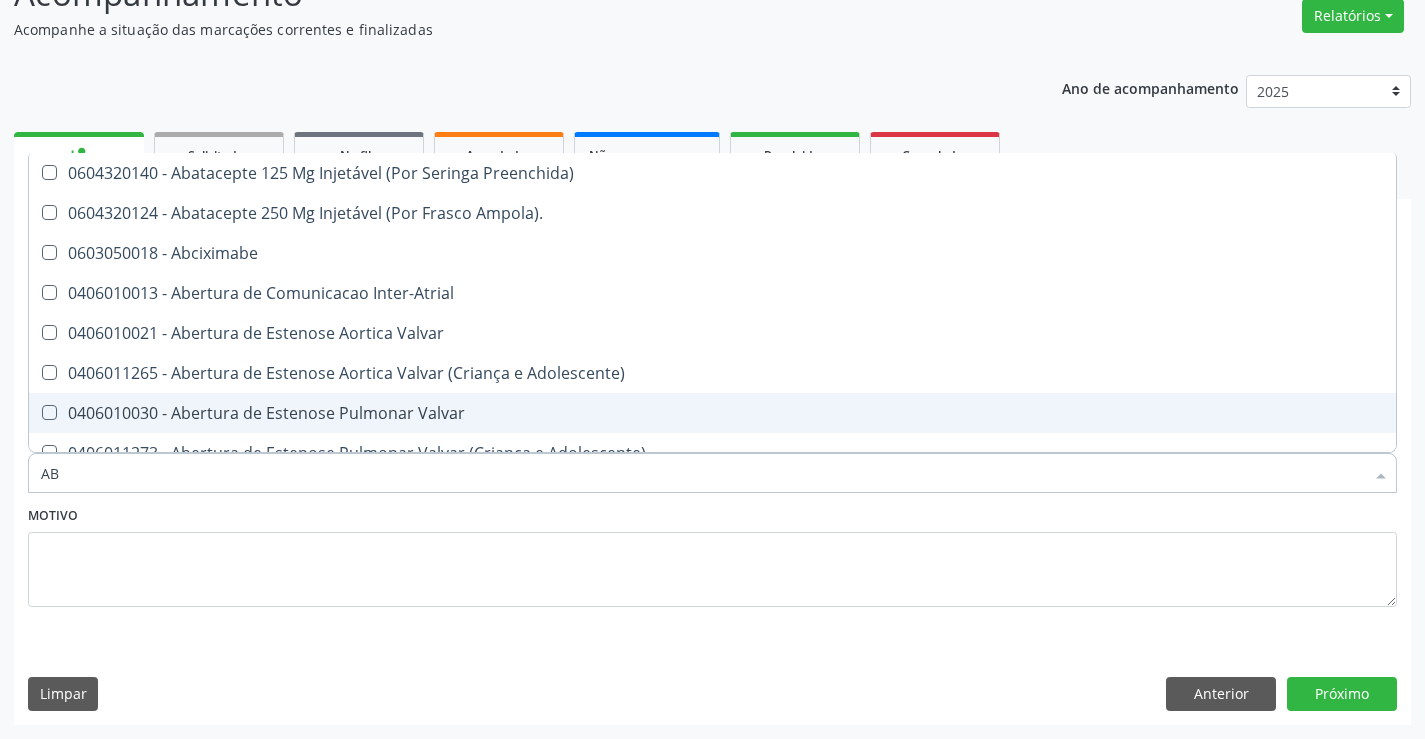 type on "ABO" 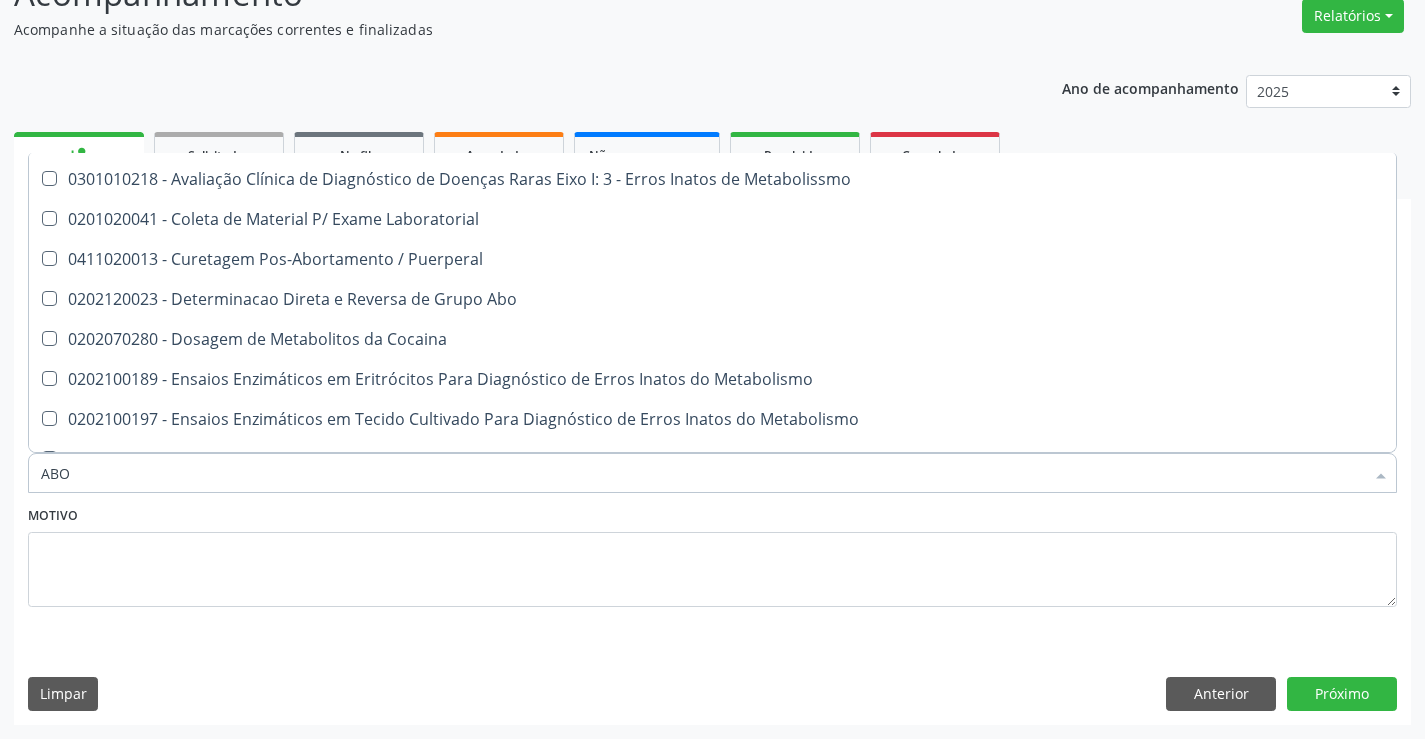 scroll, scrollTop: 0, scrollLeft: 0, axis: both 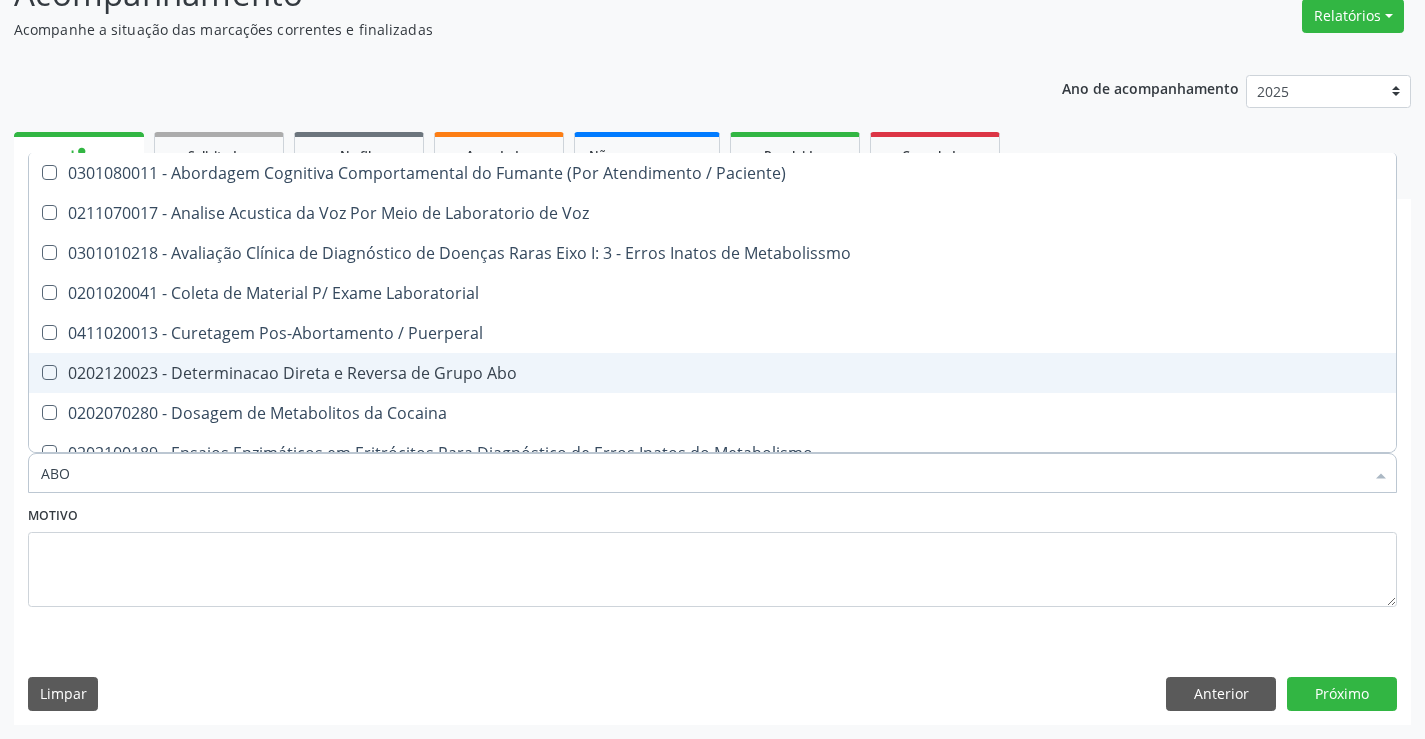 click on "0202120023 - Determinacao Direta e Reversa de Grupo Abo" at bounding box center [712, 373] 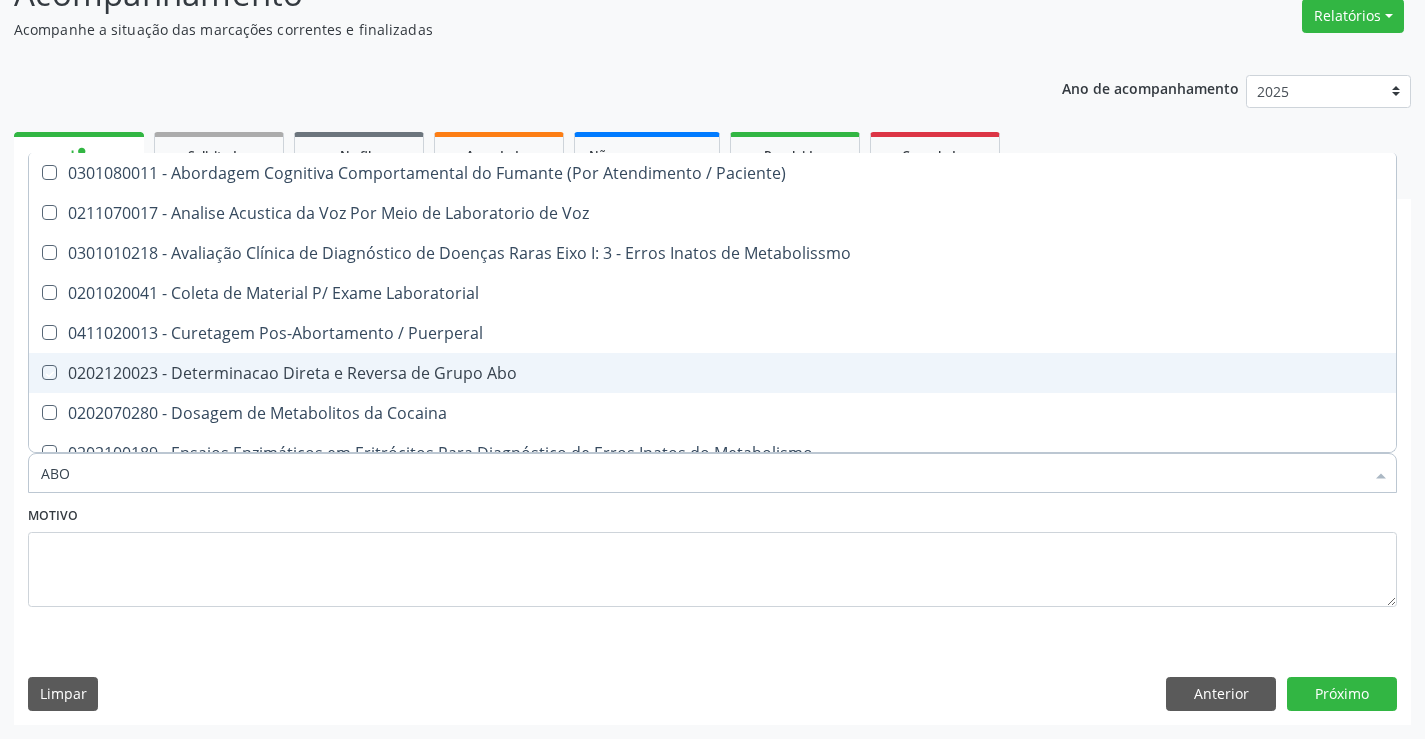 checkbox on "true" 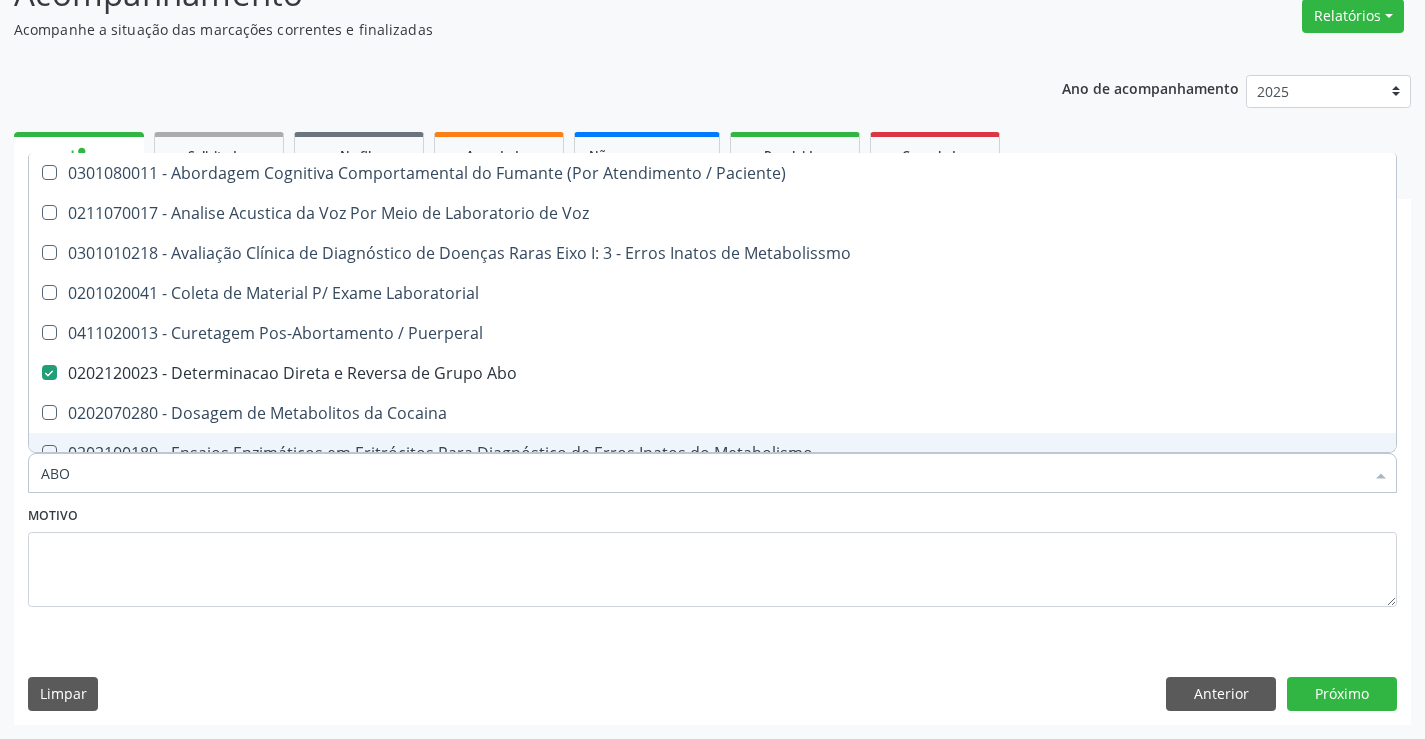 click on "ABO" at bounding box center [702, 473] 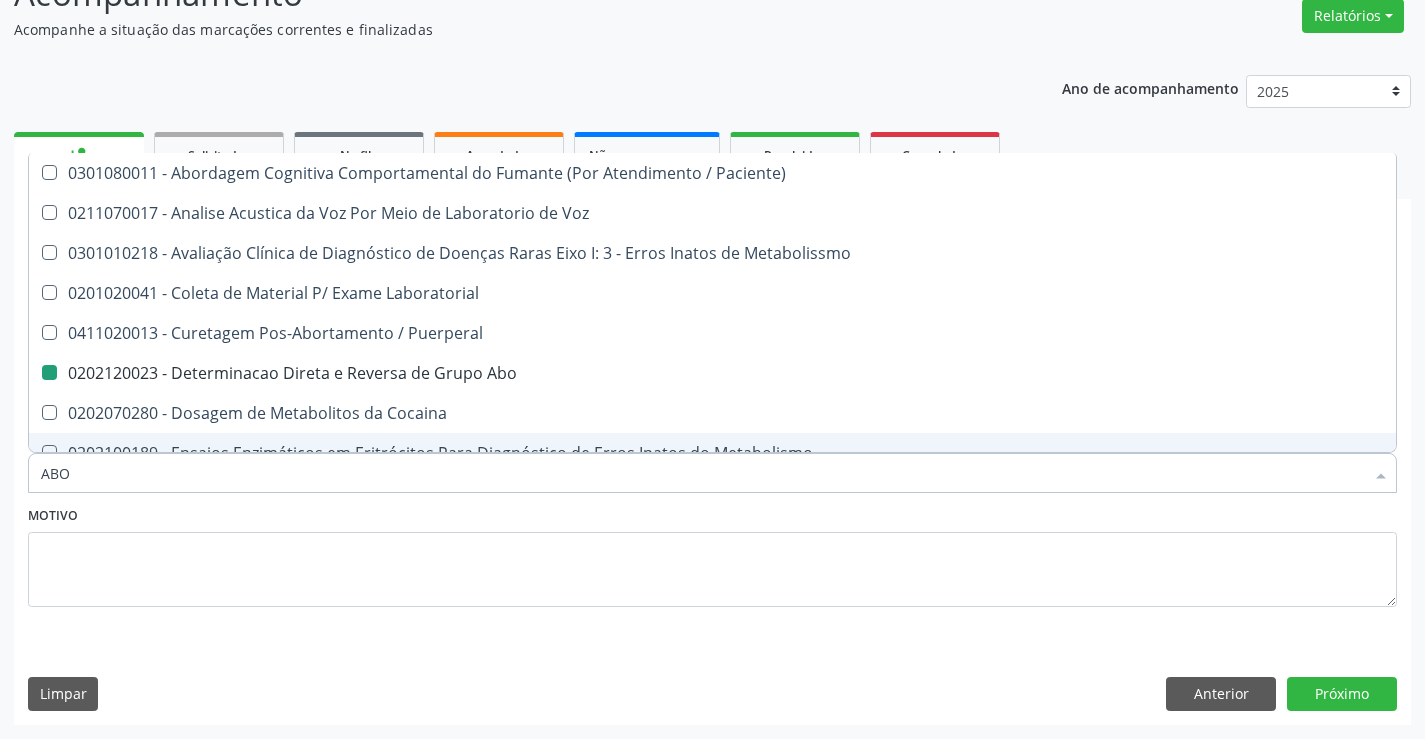 type on "AB" 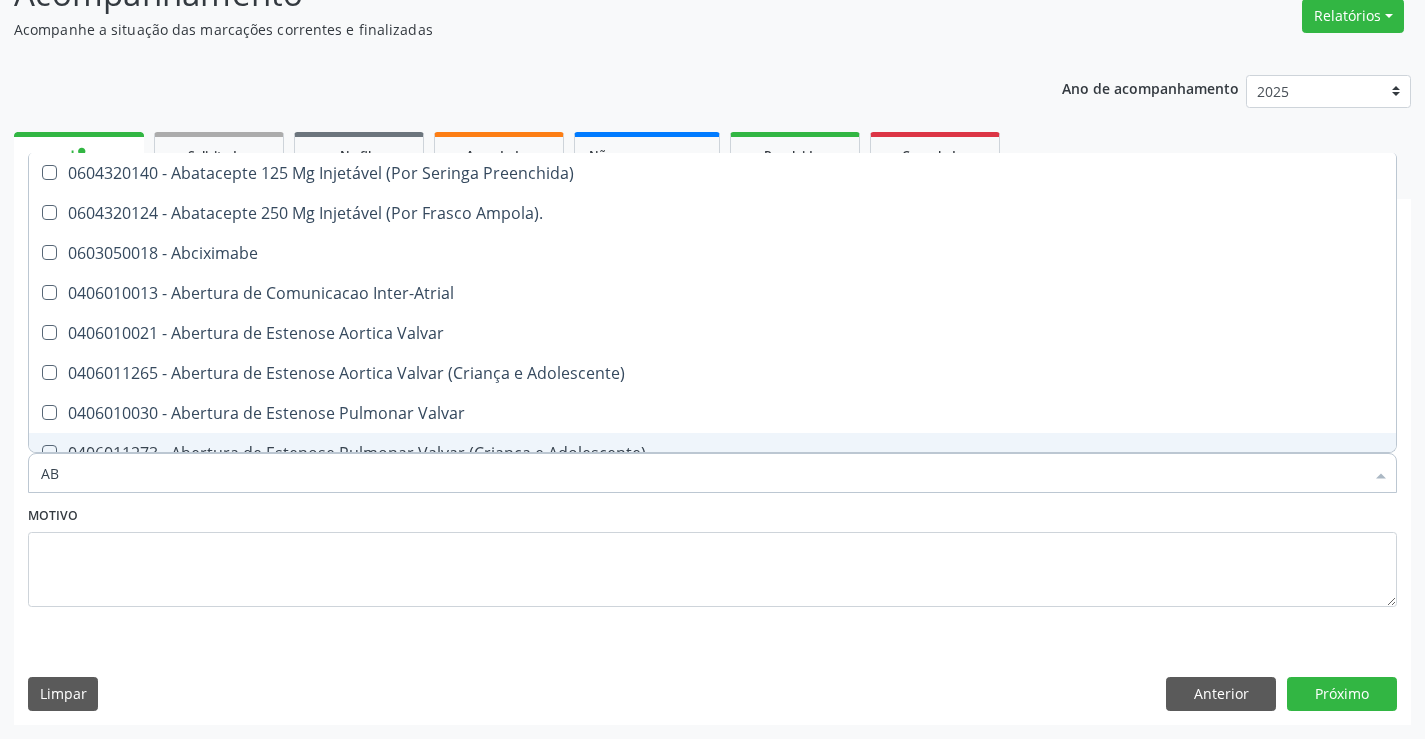 type on "A" 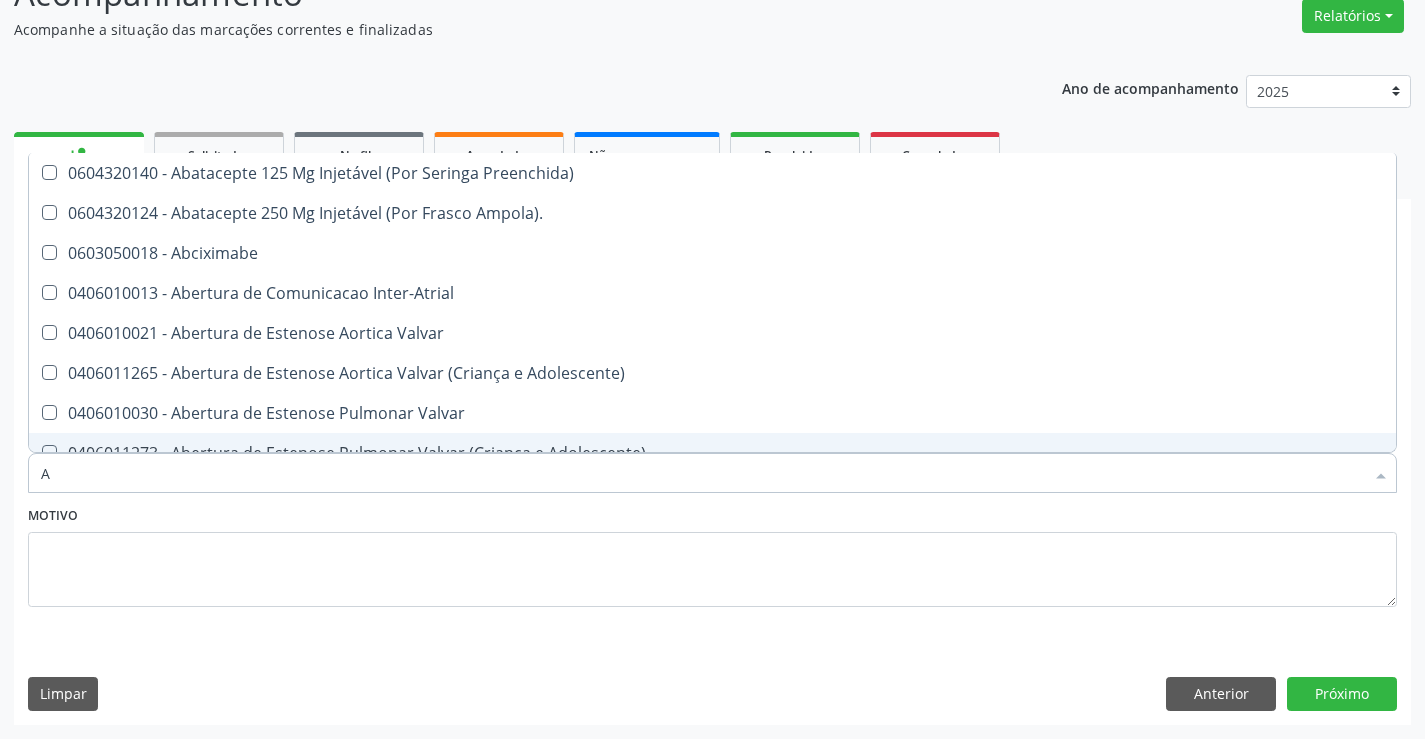 type 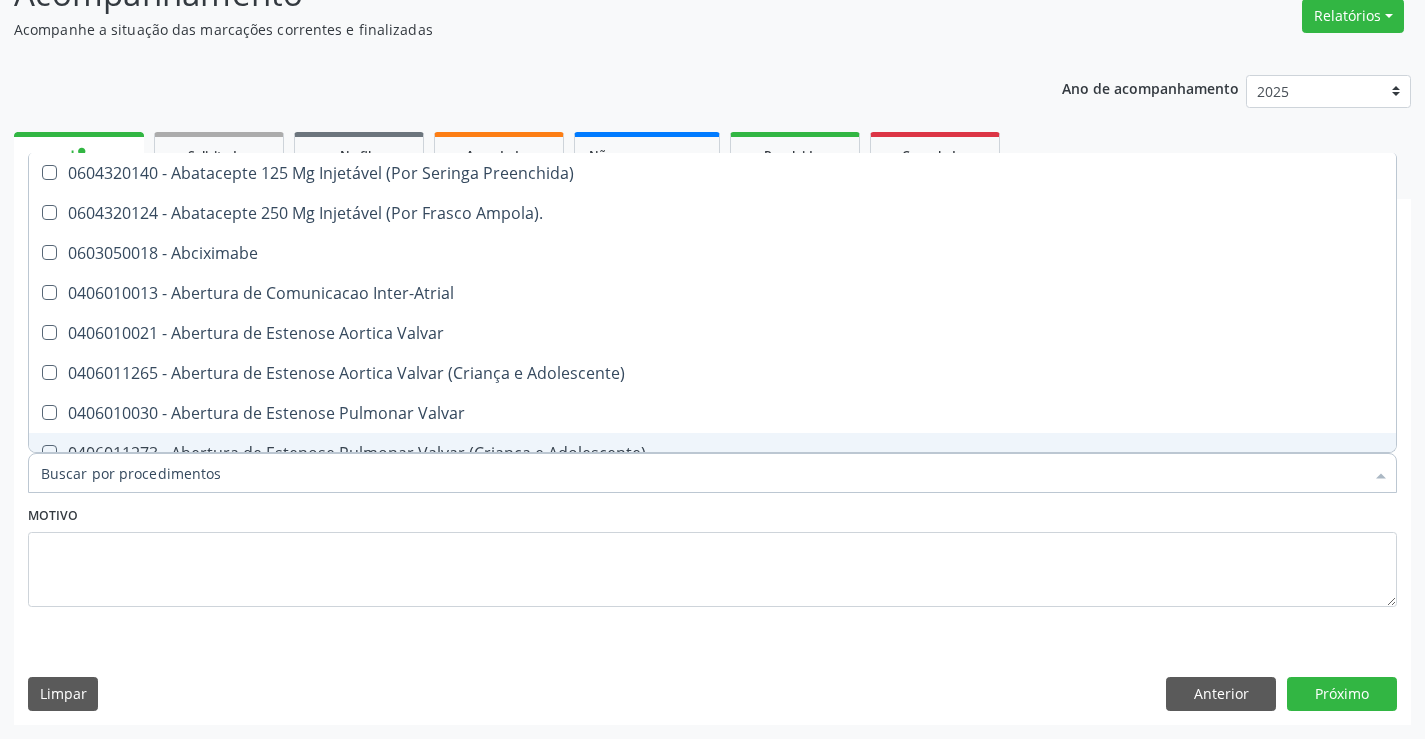 checkbox on "false" 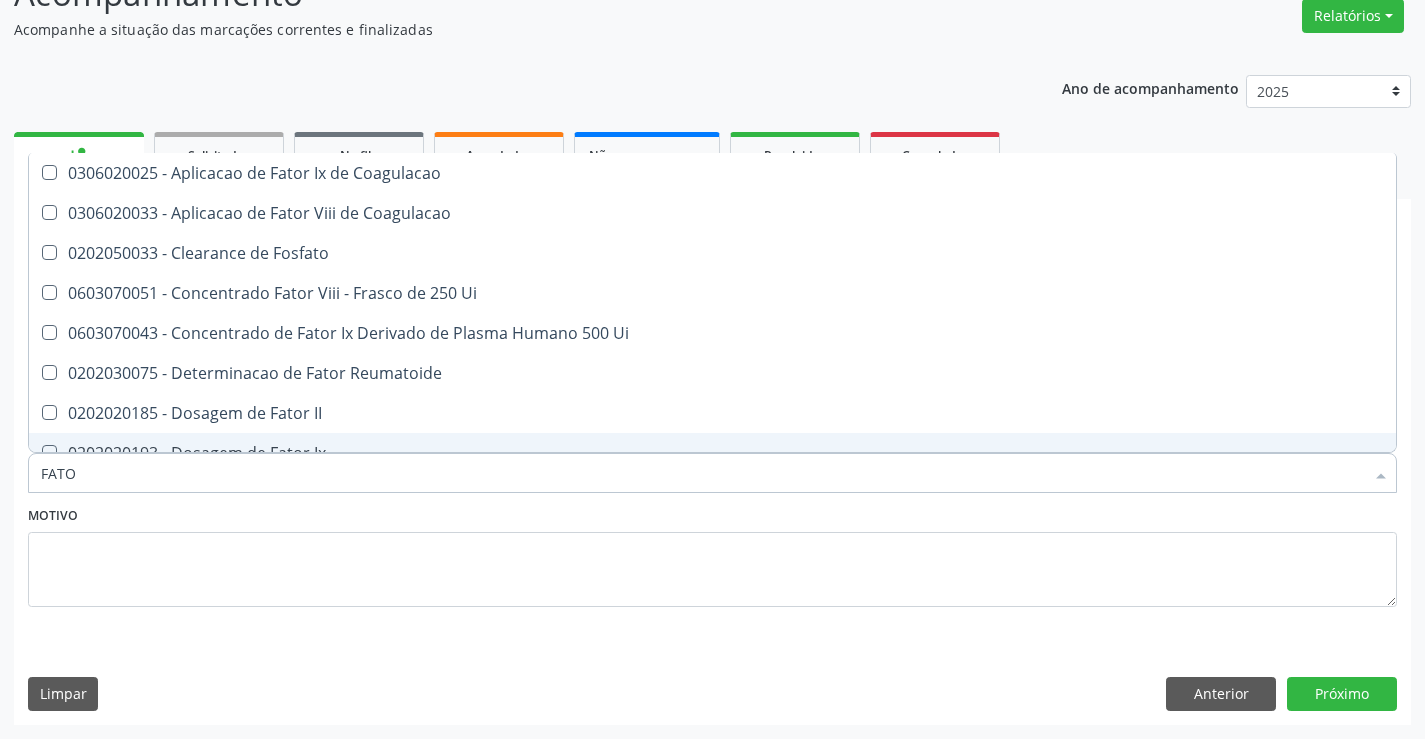 type on "FATOR" 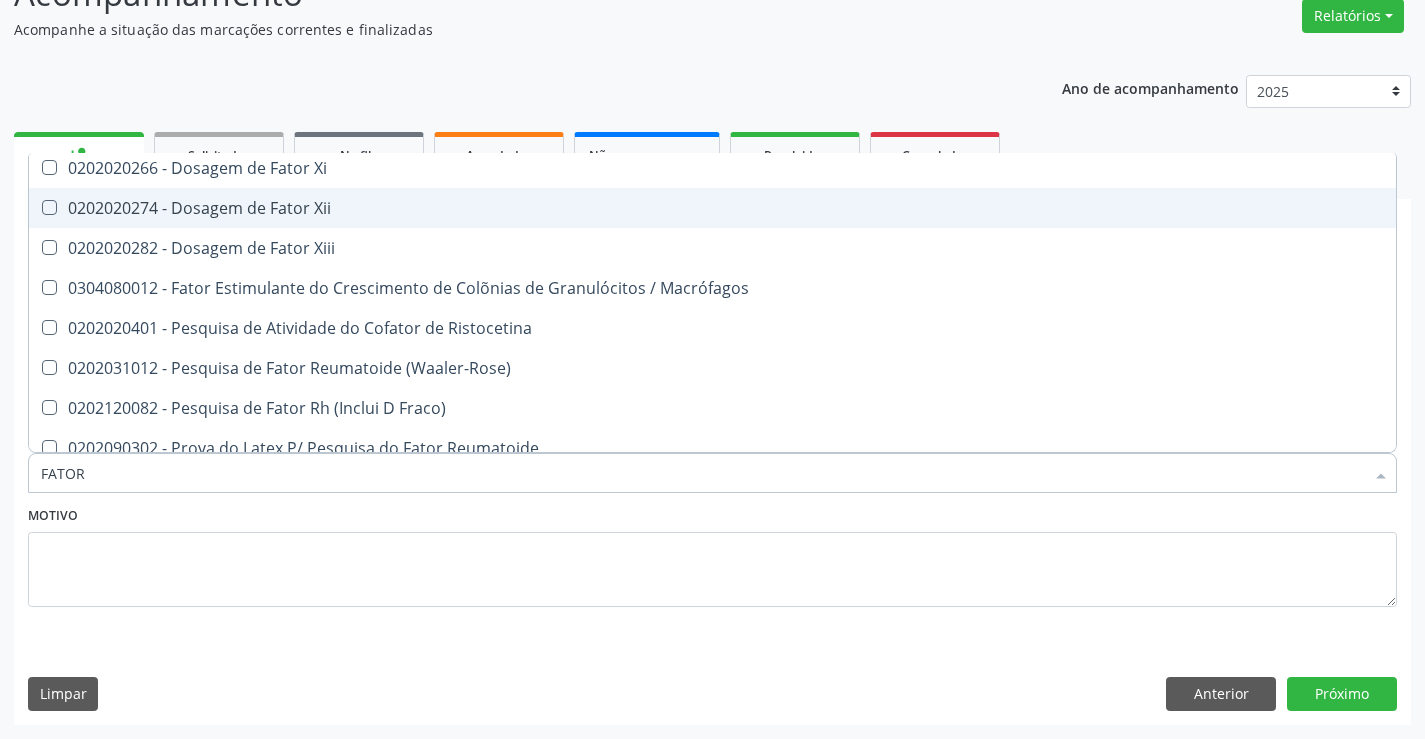 scroll, scrollTop: 541, scrollLeft: 0, axis: vertical 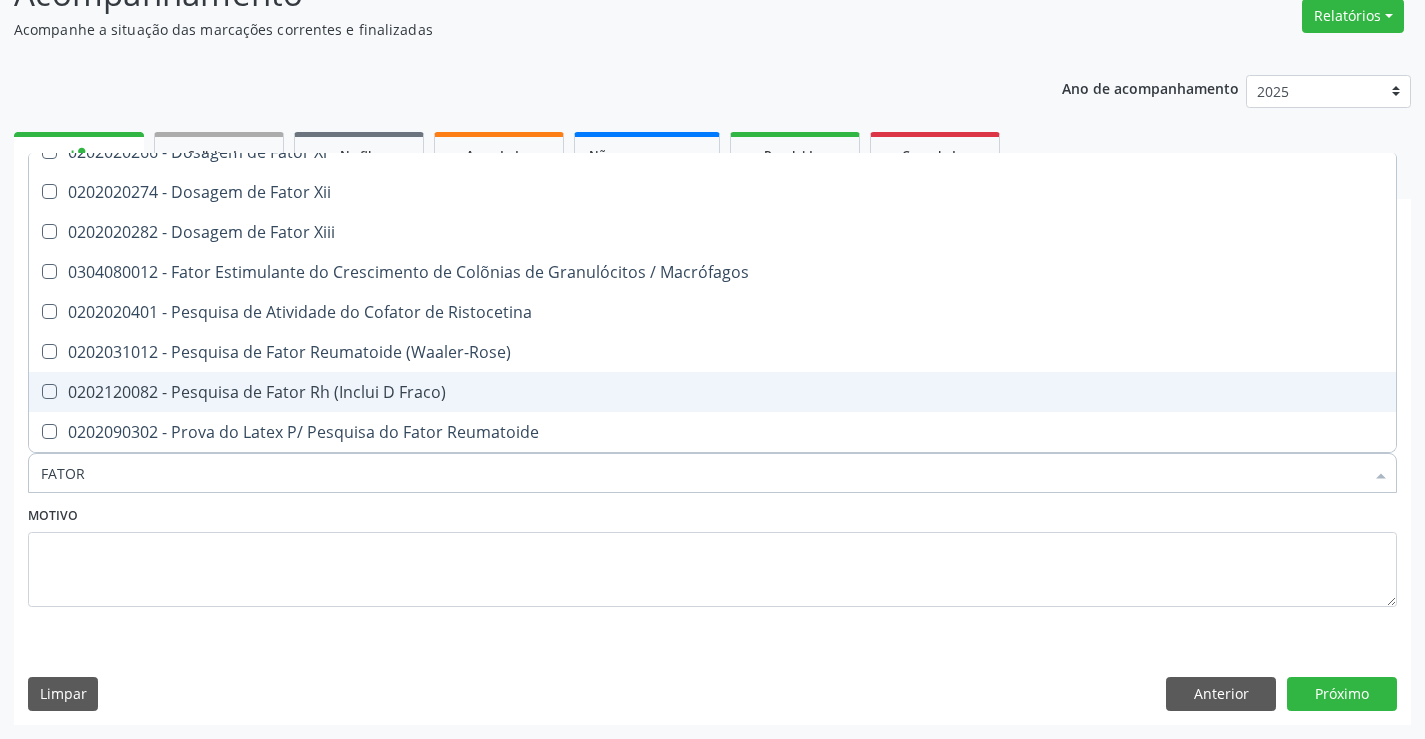 click on "0202120082 - Pesquisa de Fator Rh (Inclui D Fraco)" at bounding box center (712, 392) 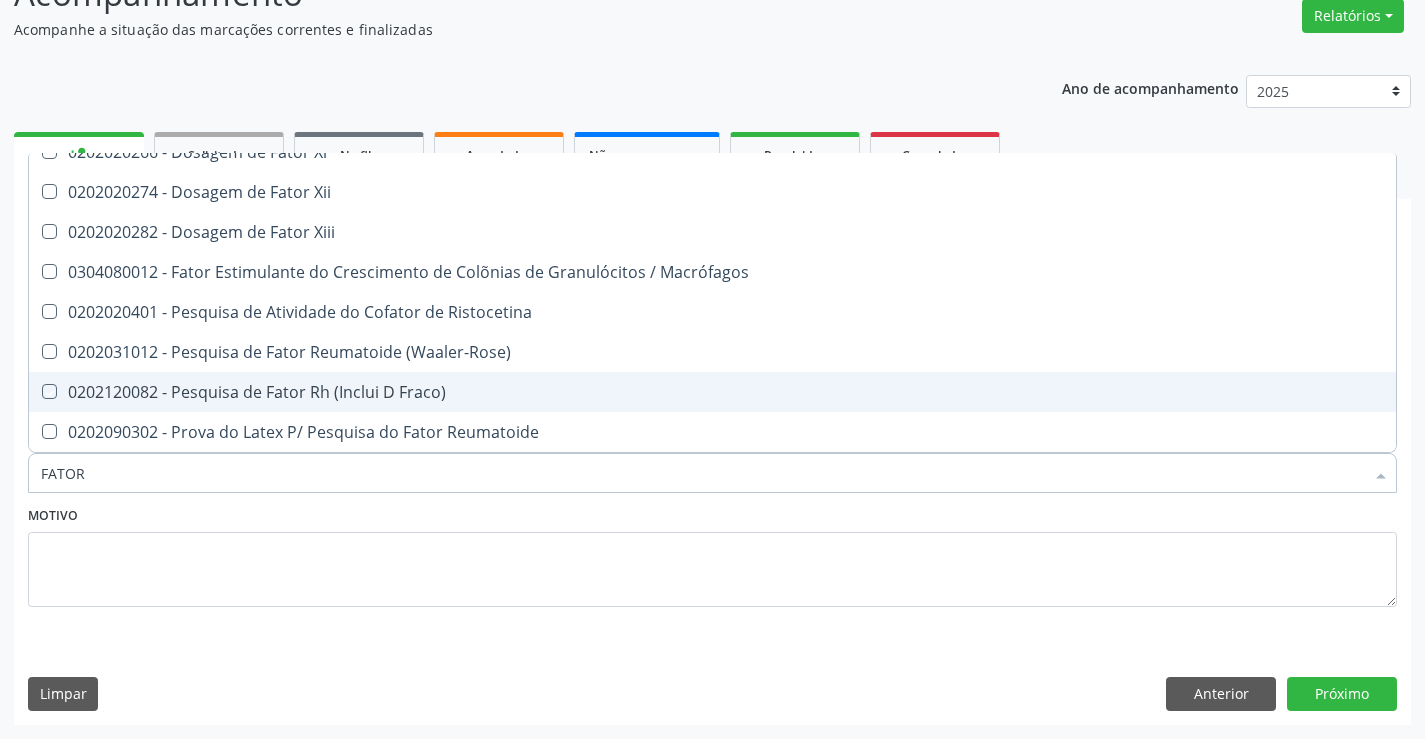 checkbox on "true" 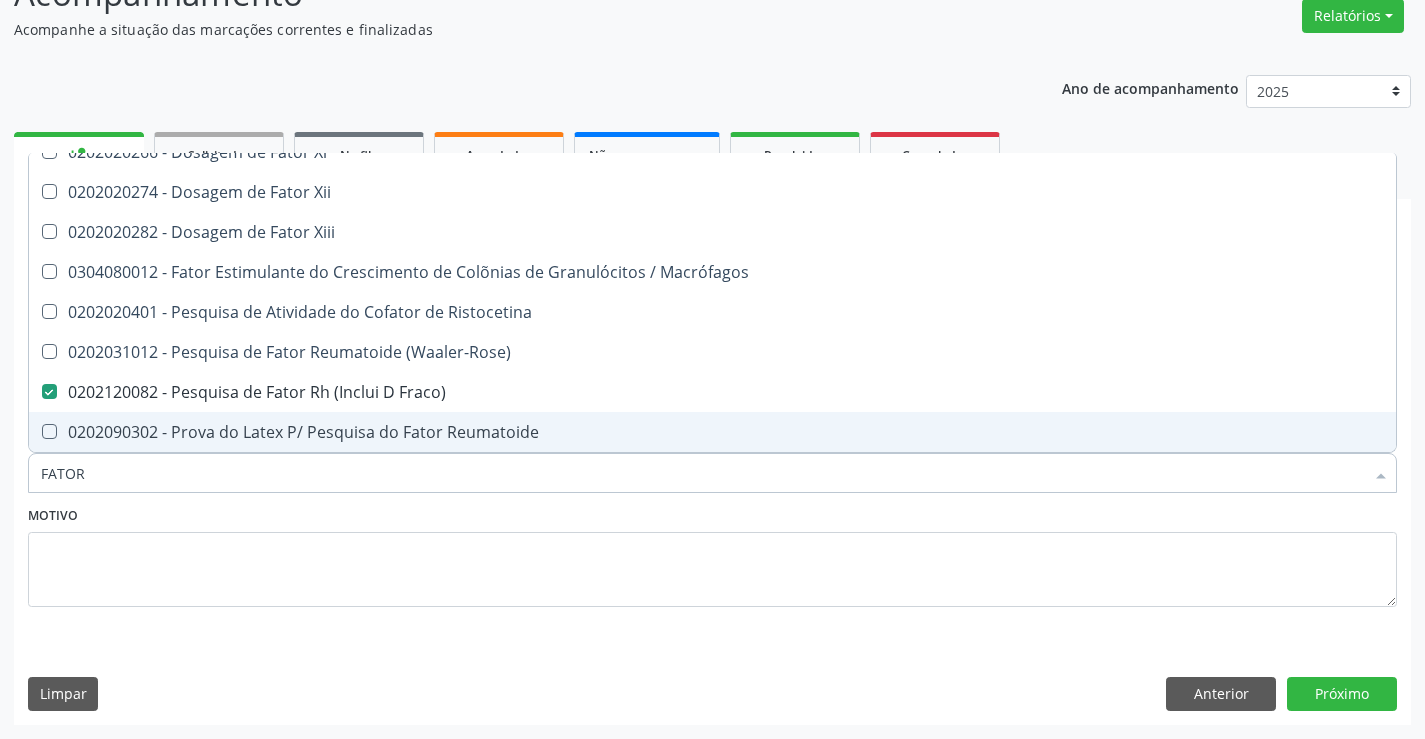 type on "FATOR" 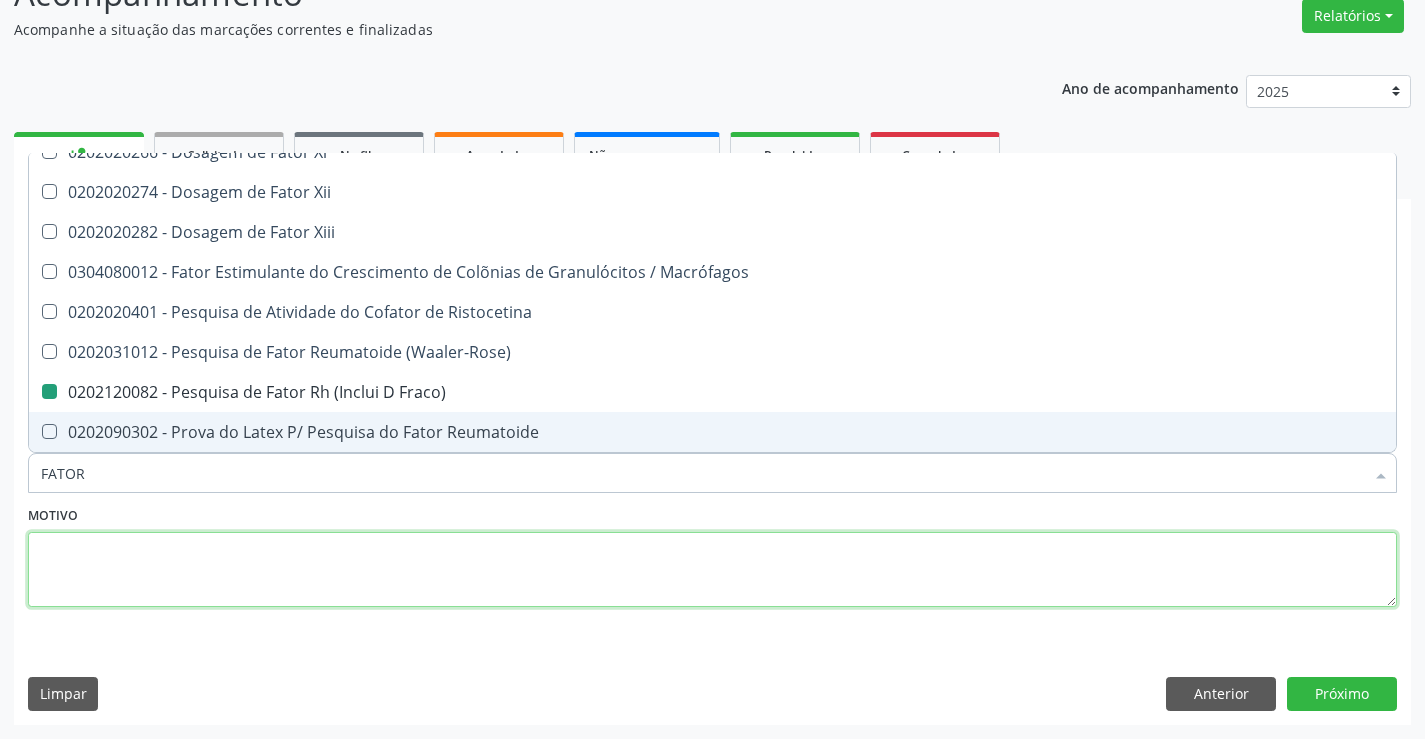 click at bounding box center [712, 570] 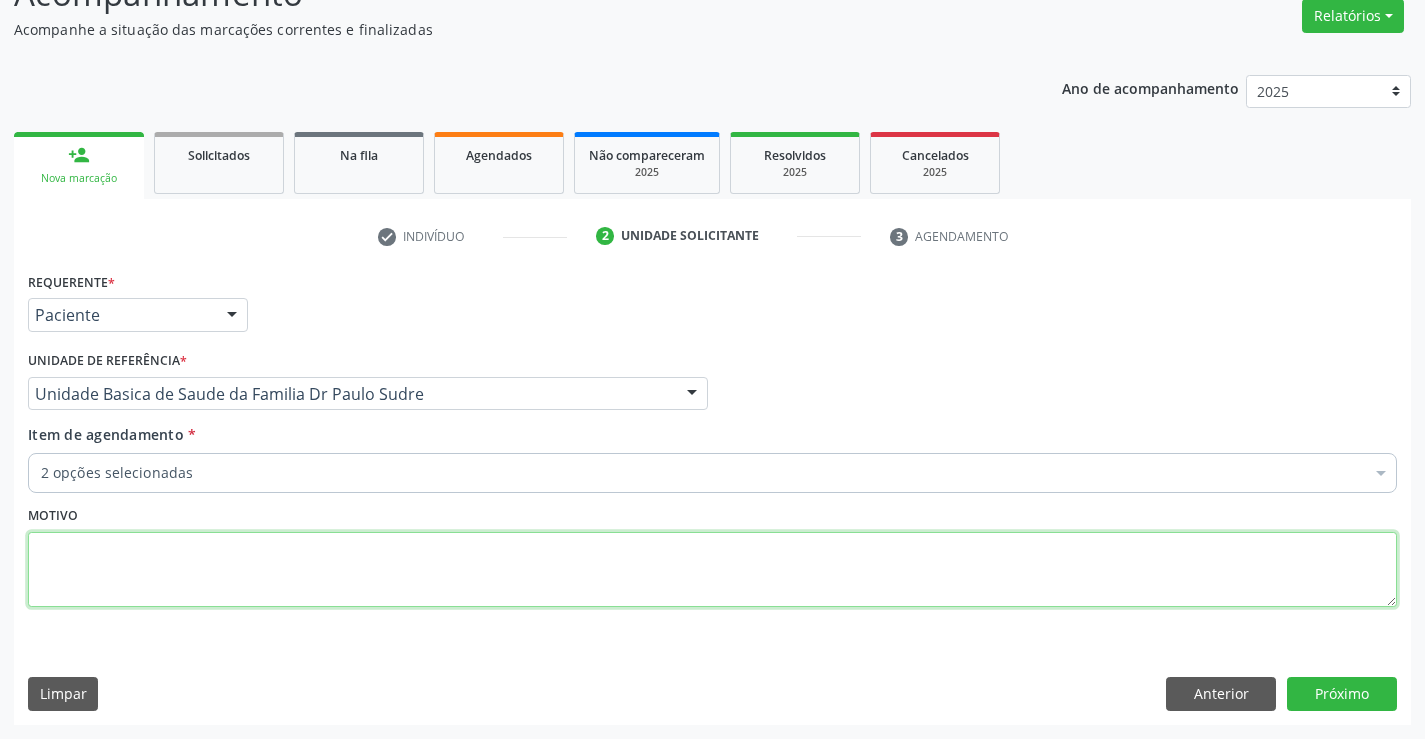 scroll, scrollTop: 0, scrollLeft: 0, axis: both 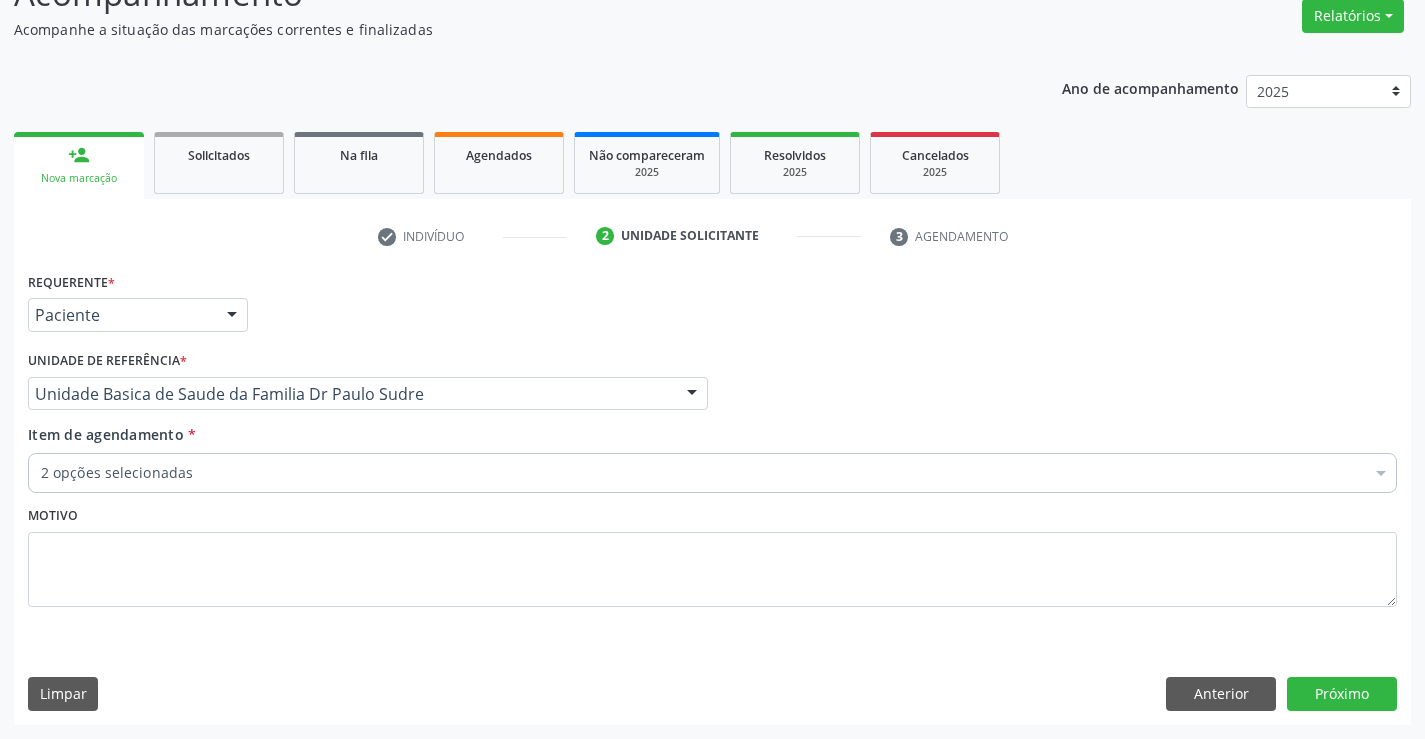 click on "2 opções selecionadas" at bounding box center [712, 473] 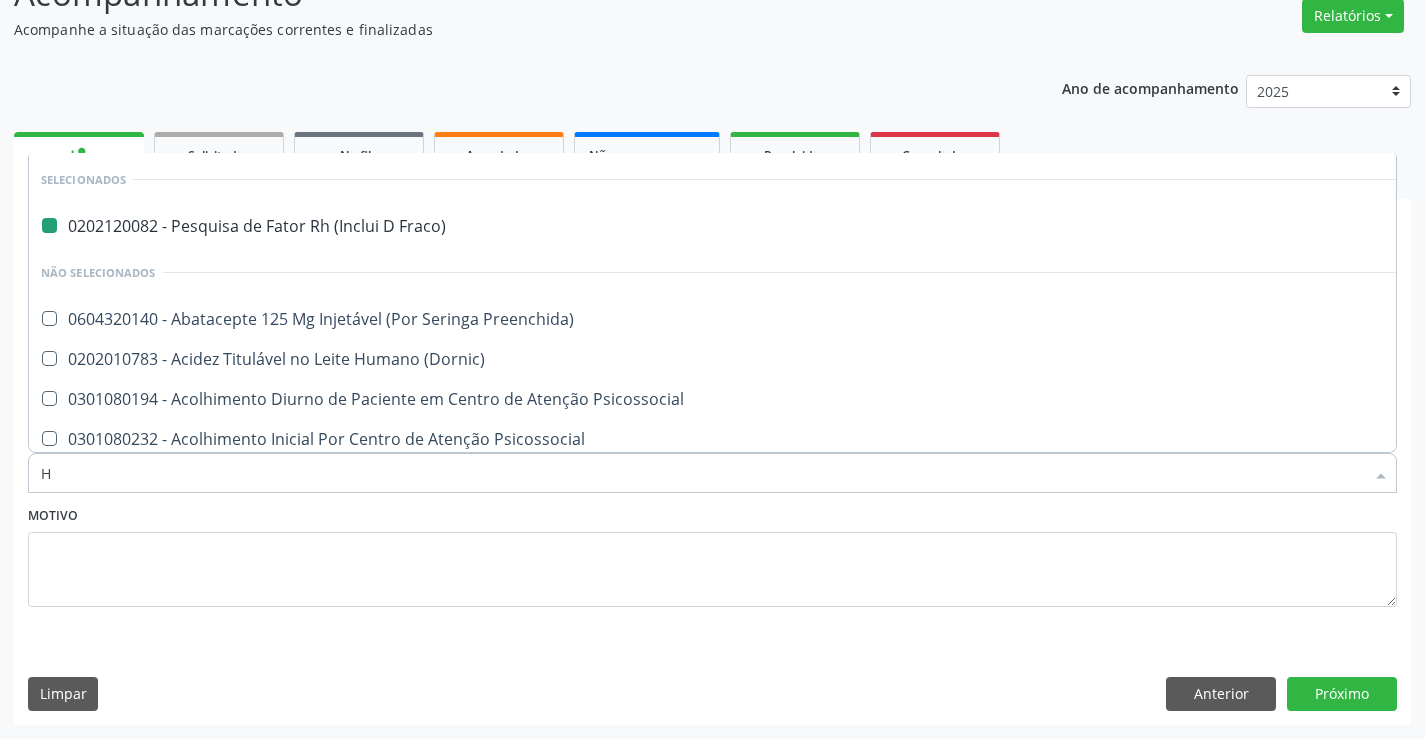 type on "HE" 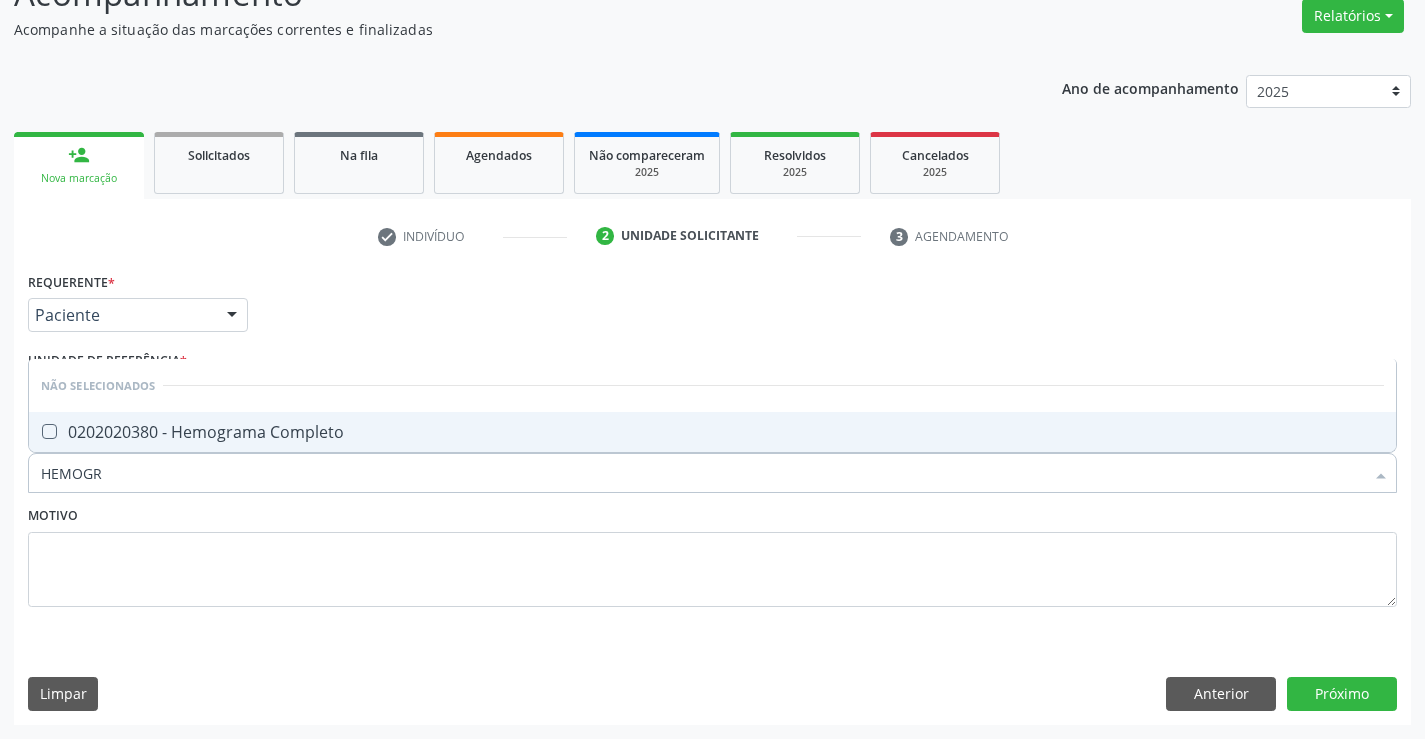 type on "HEMOGRA" 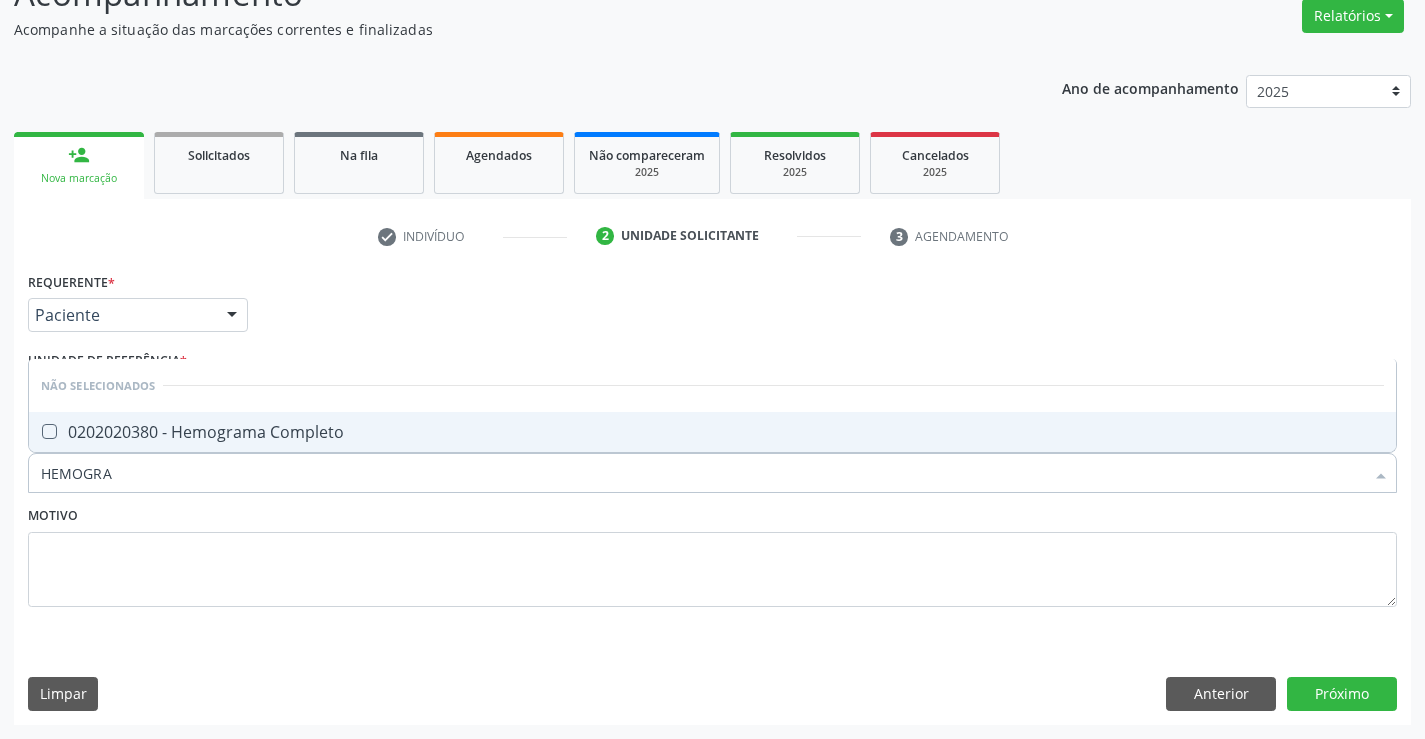 click on "0202020380 - Hemograma Completo" at bounding box center (712, 432) 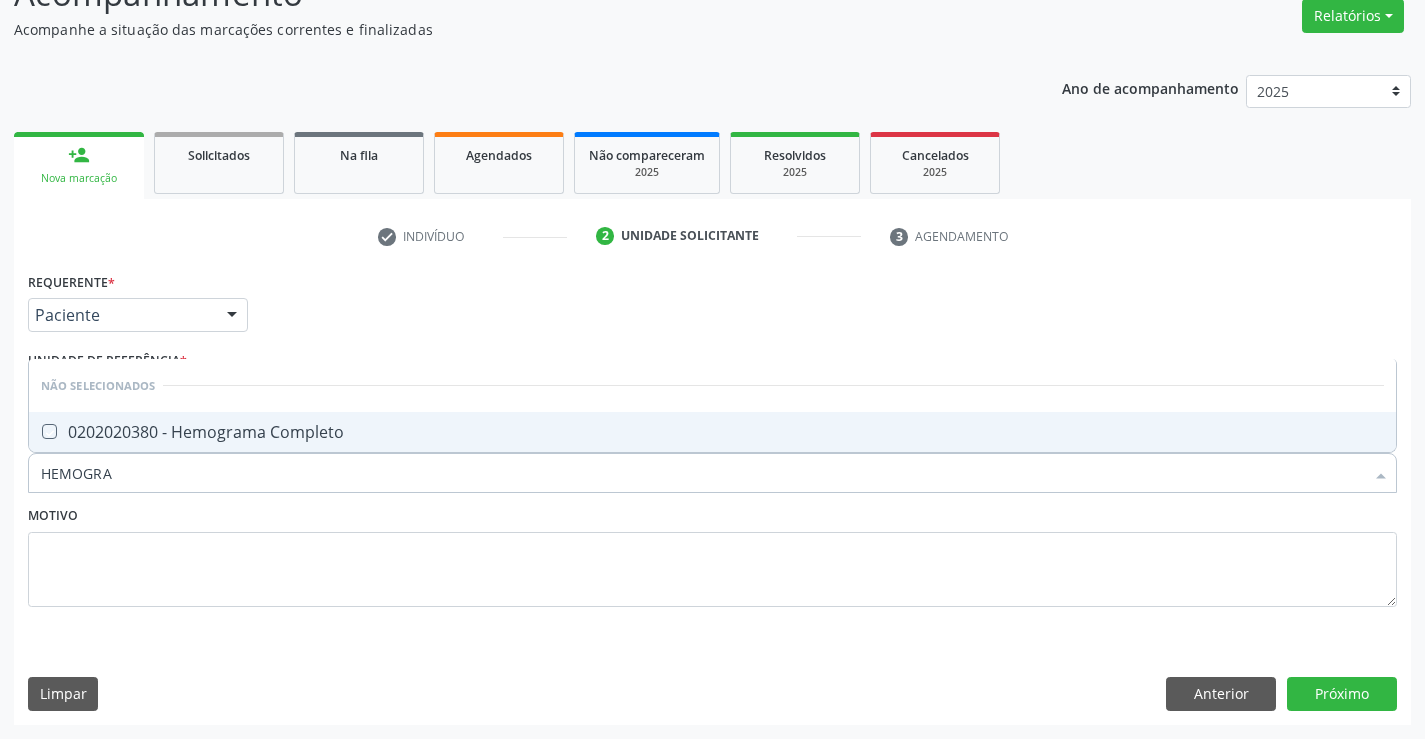 checkbox on "true" 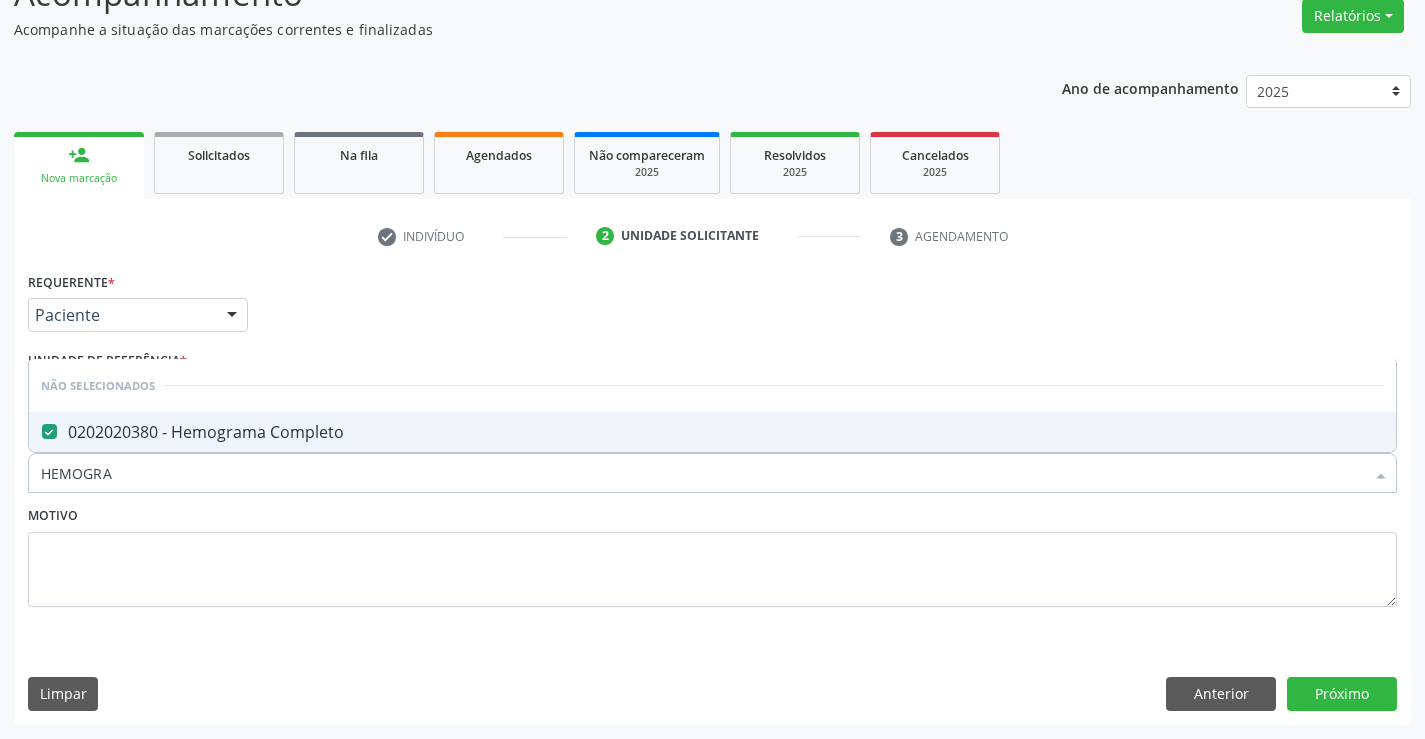 type on "HEMOGRA" 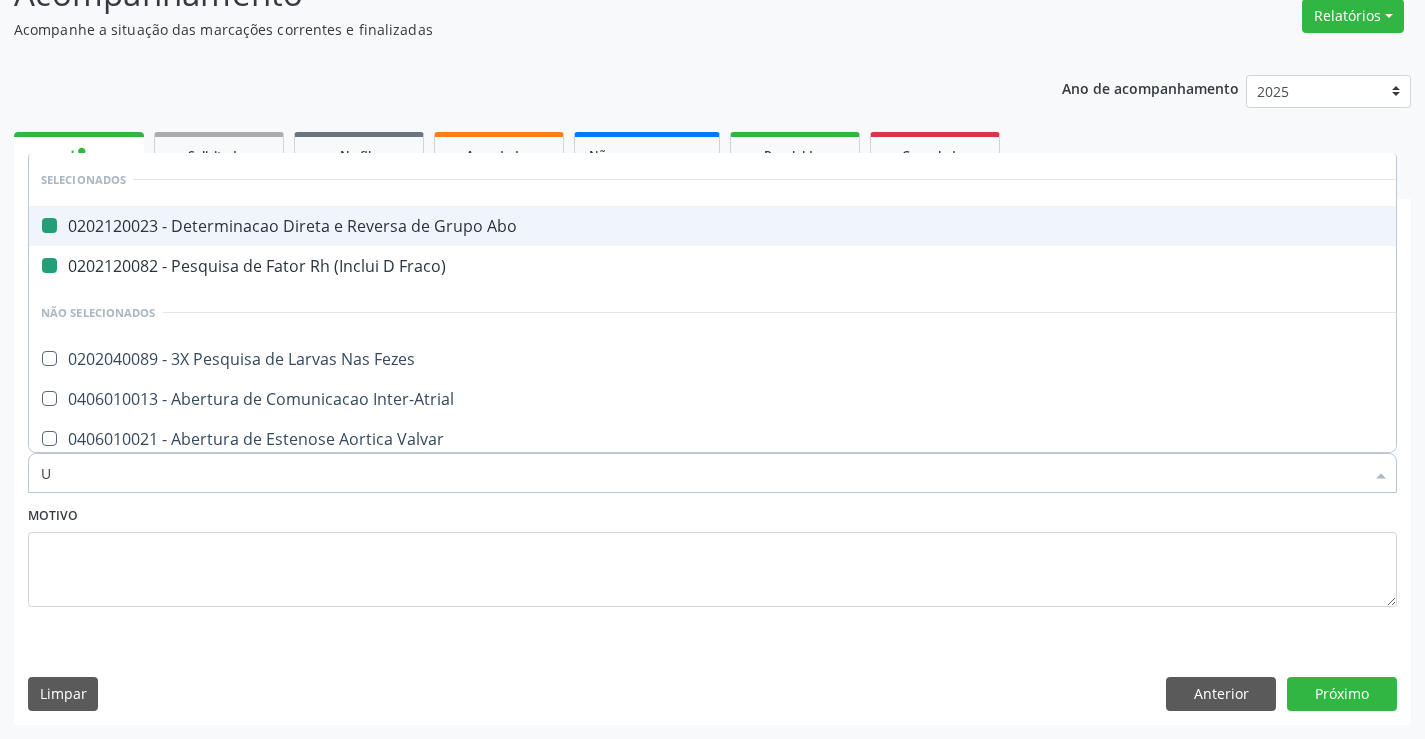 type on "UR" 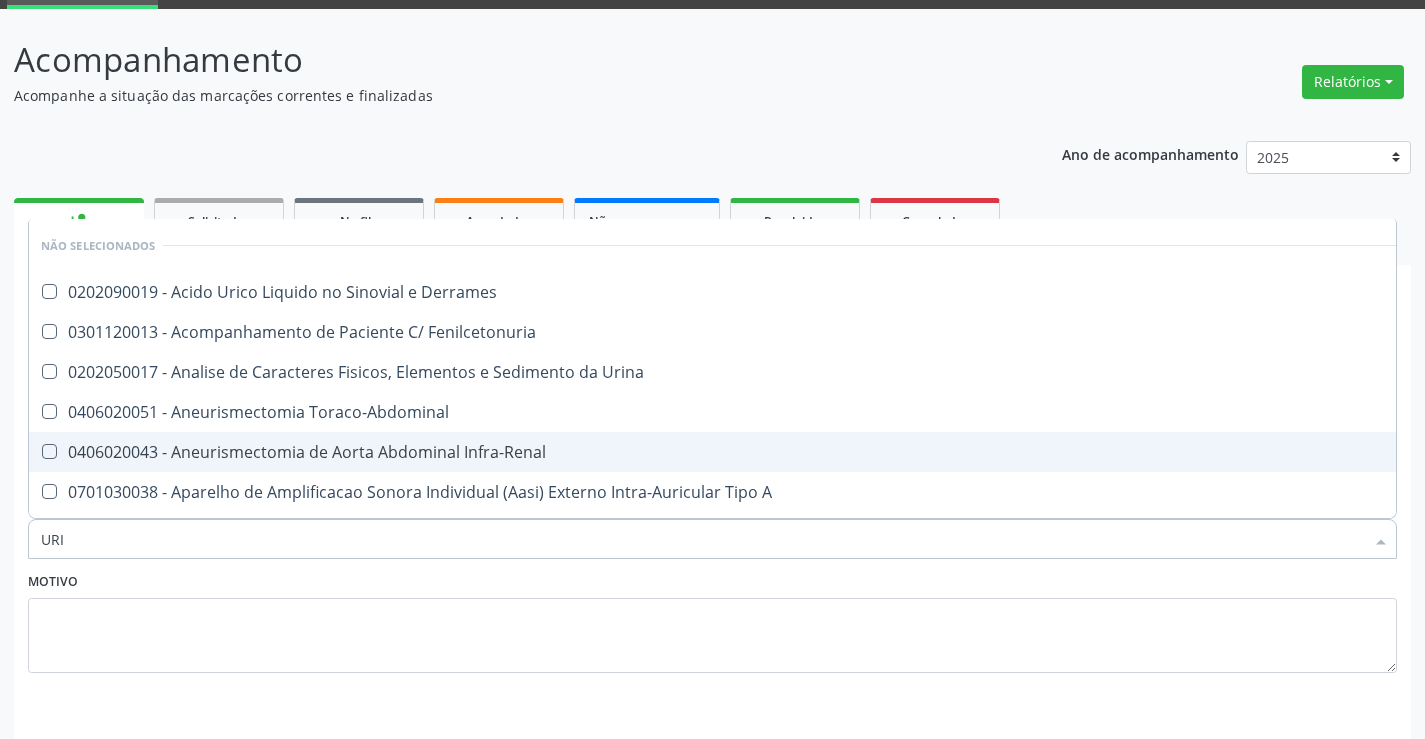 scroll, scrollTop: 67, scrollLeft: 0, axis: vertical 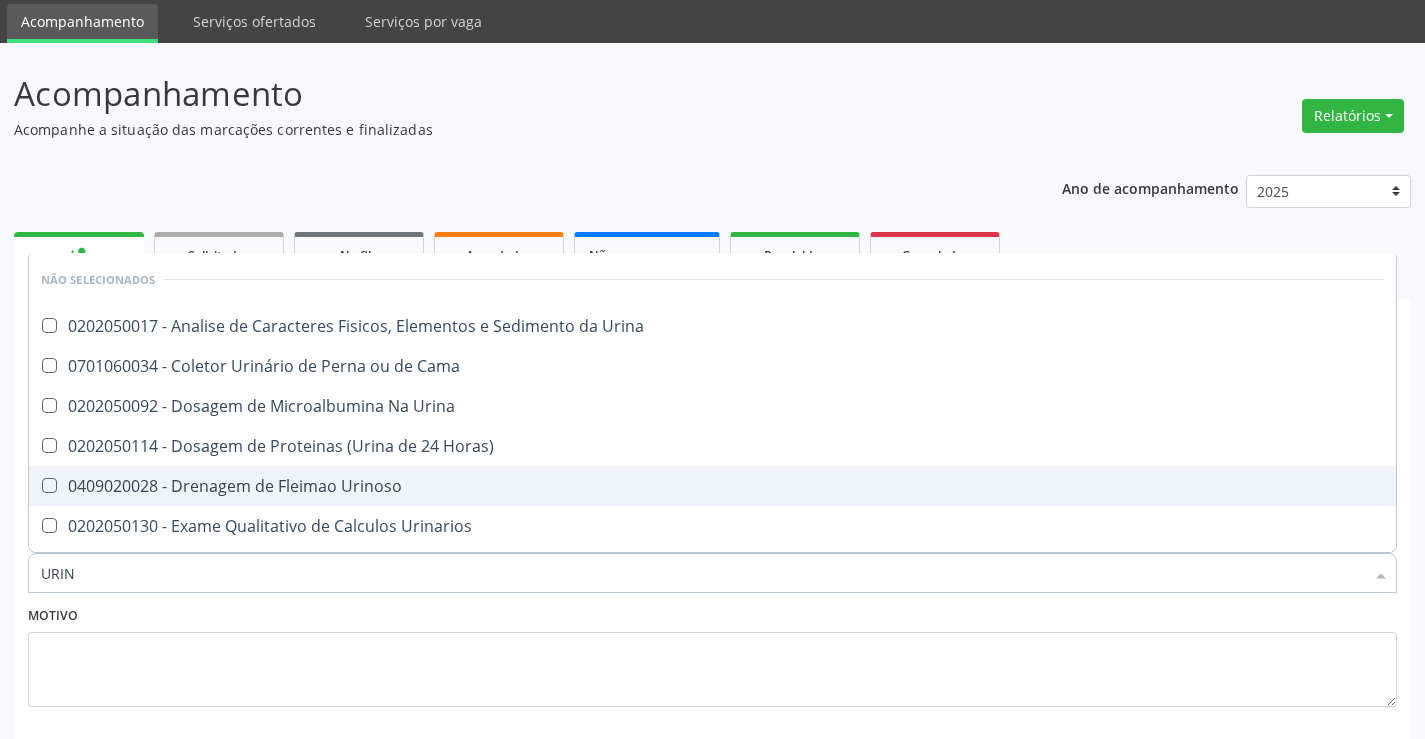 type on "URINA" 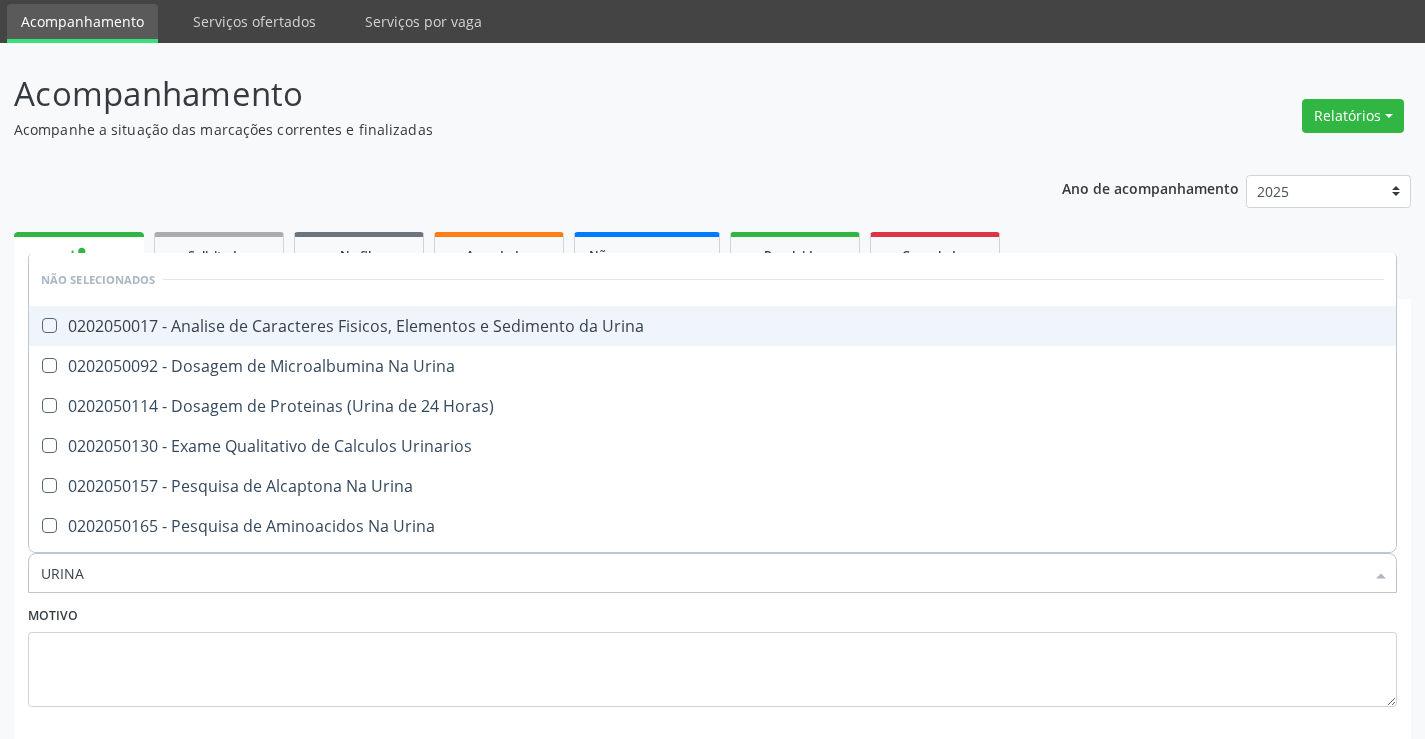 click on "0202050017 - Analise de Caracteres Fisicos, Elementos e Sedimento da Urina" at bounding box center [712, 326] 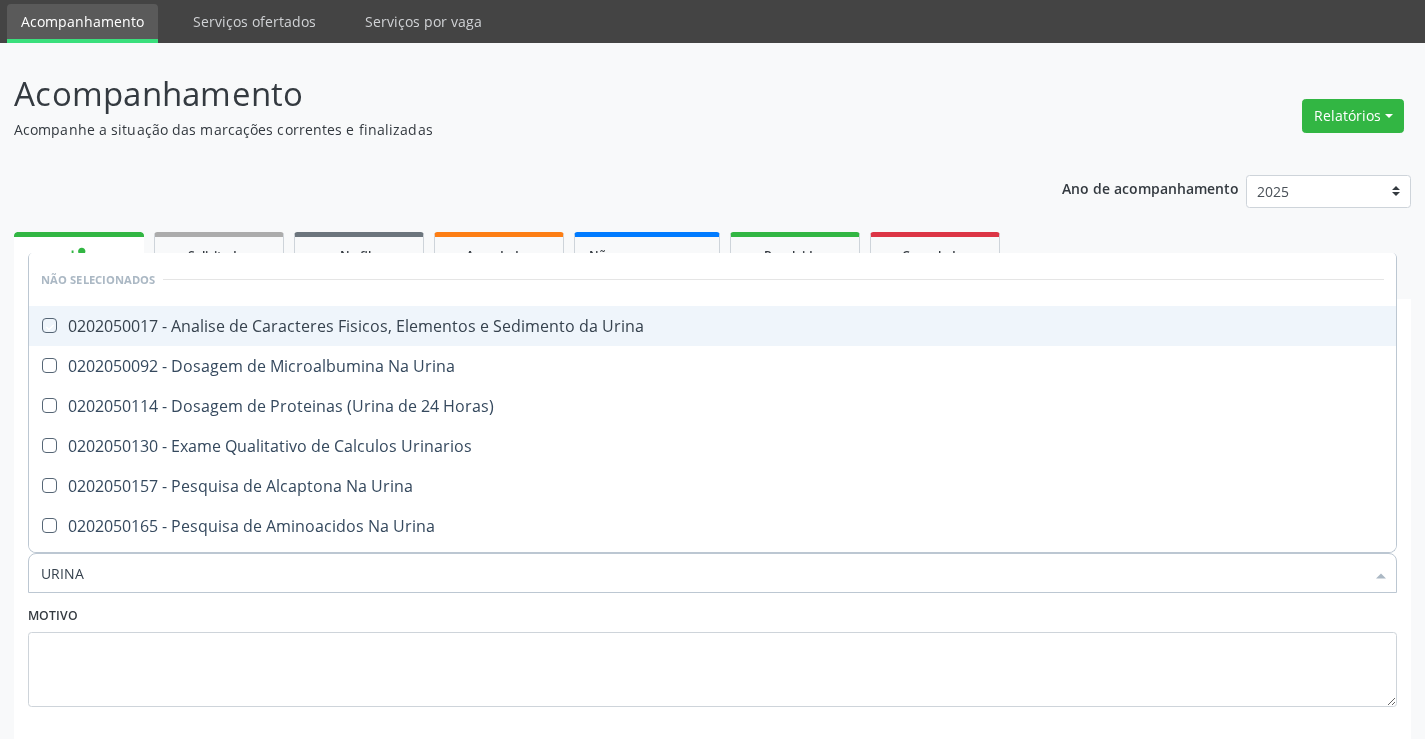 checkbox on "true" 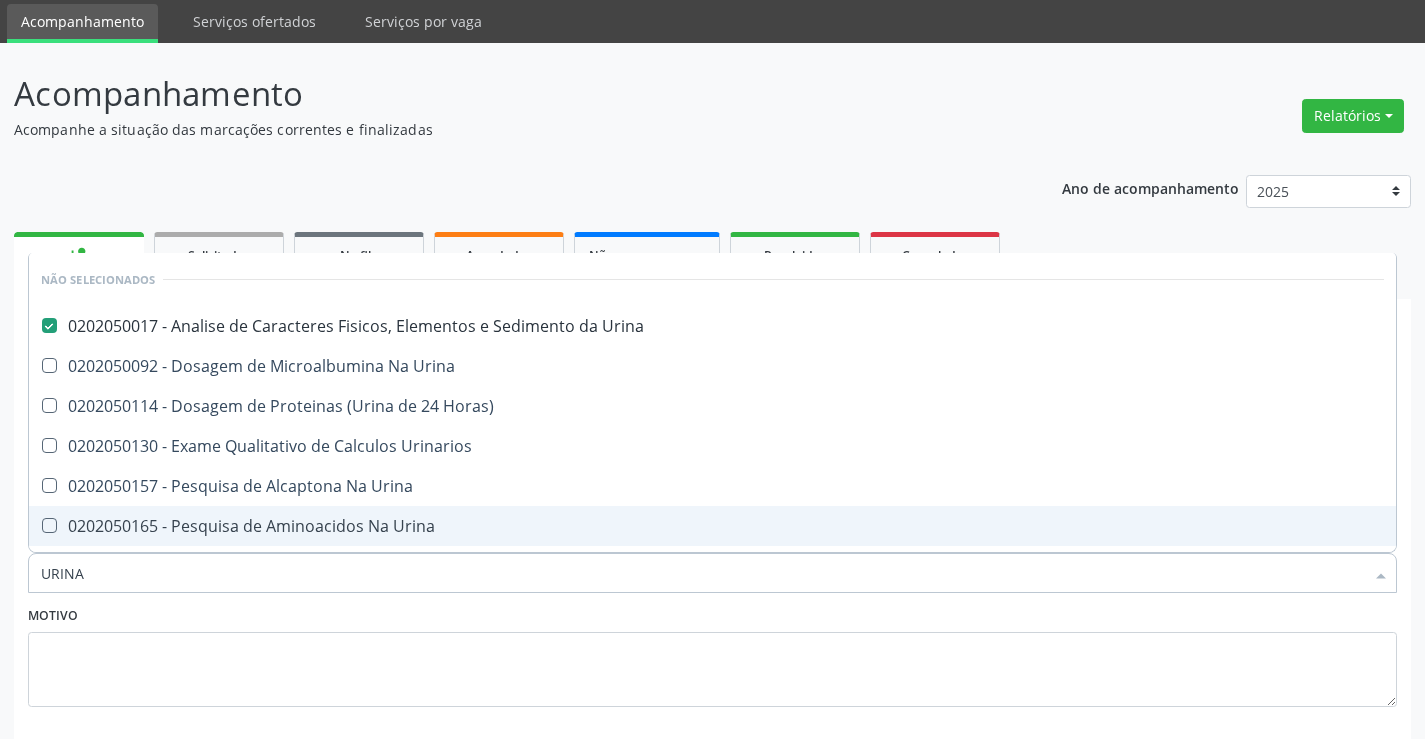 click on "Motivo" at bounding box center (712, 654) 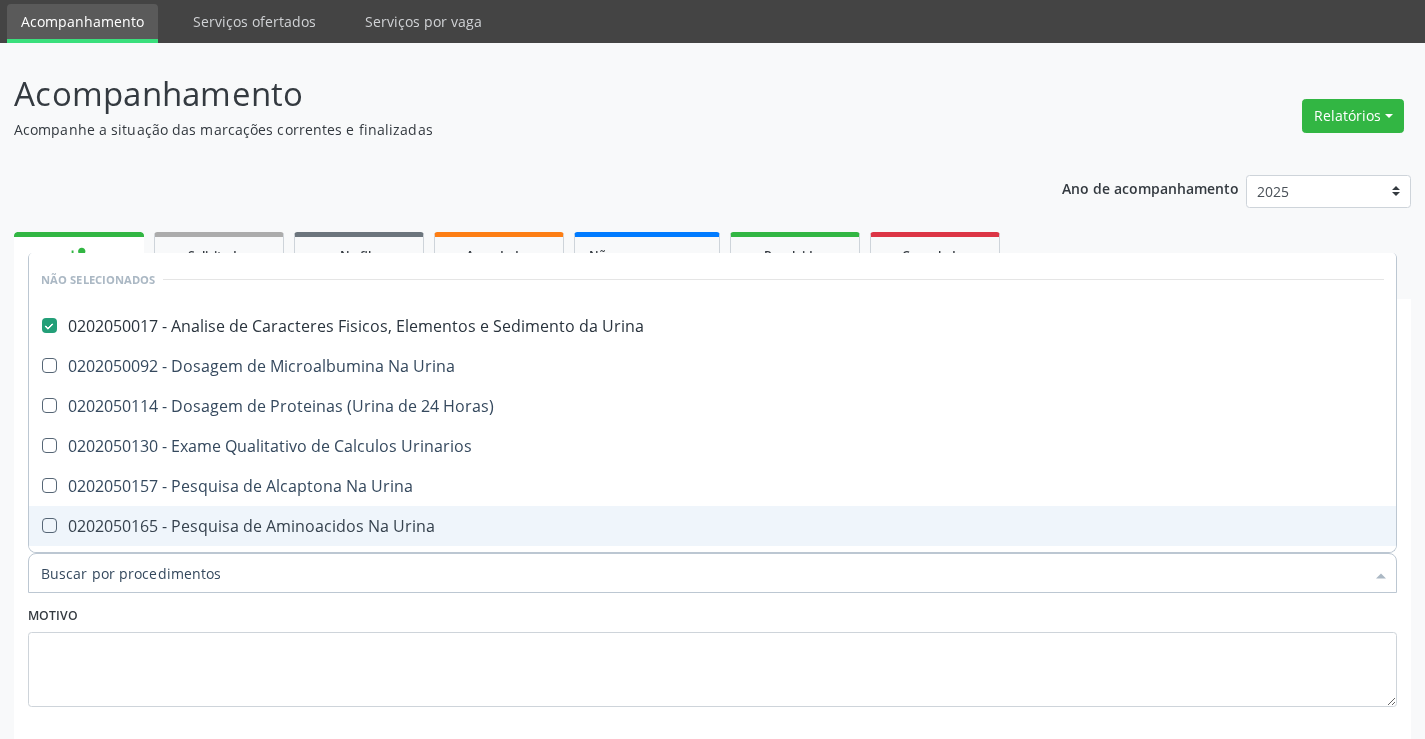 checkbox on "true" 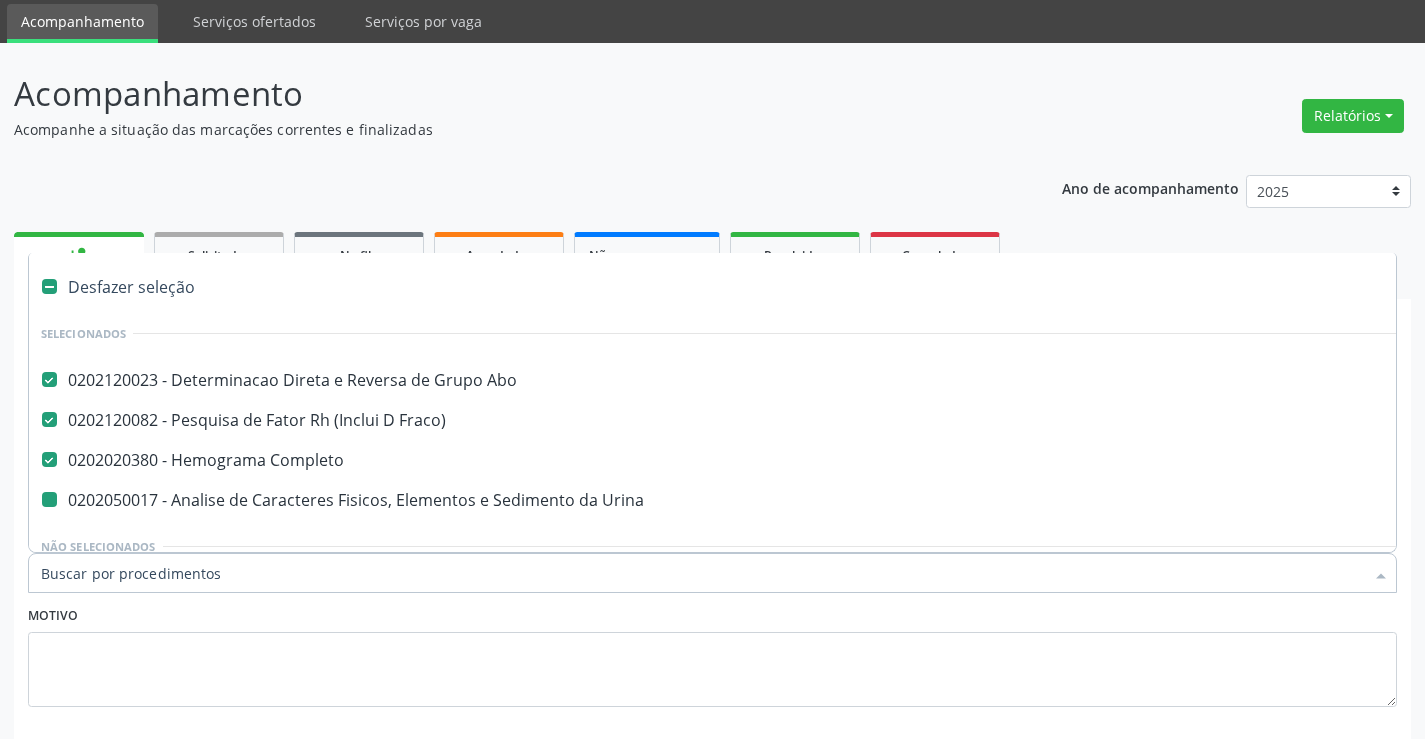 type on "F" 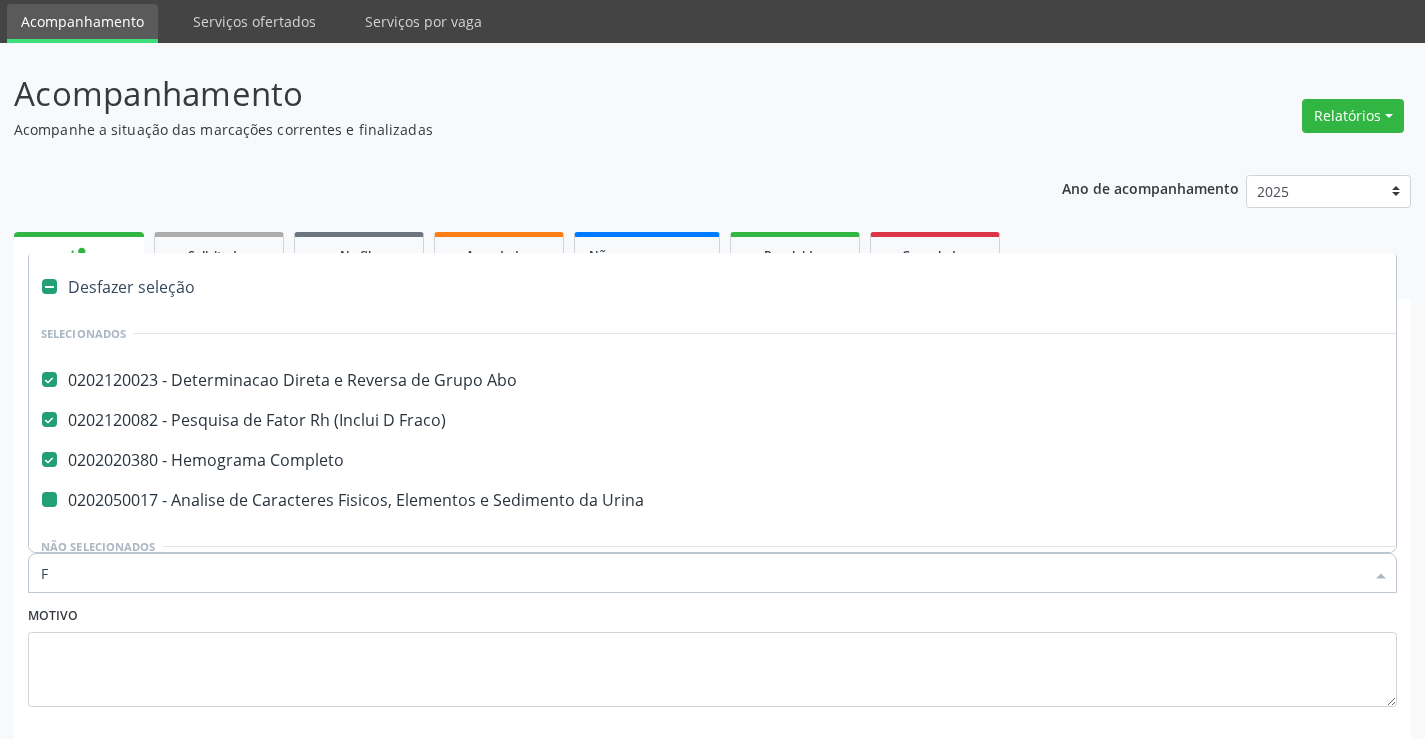 checkbox on "false" 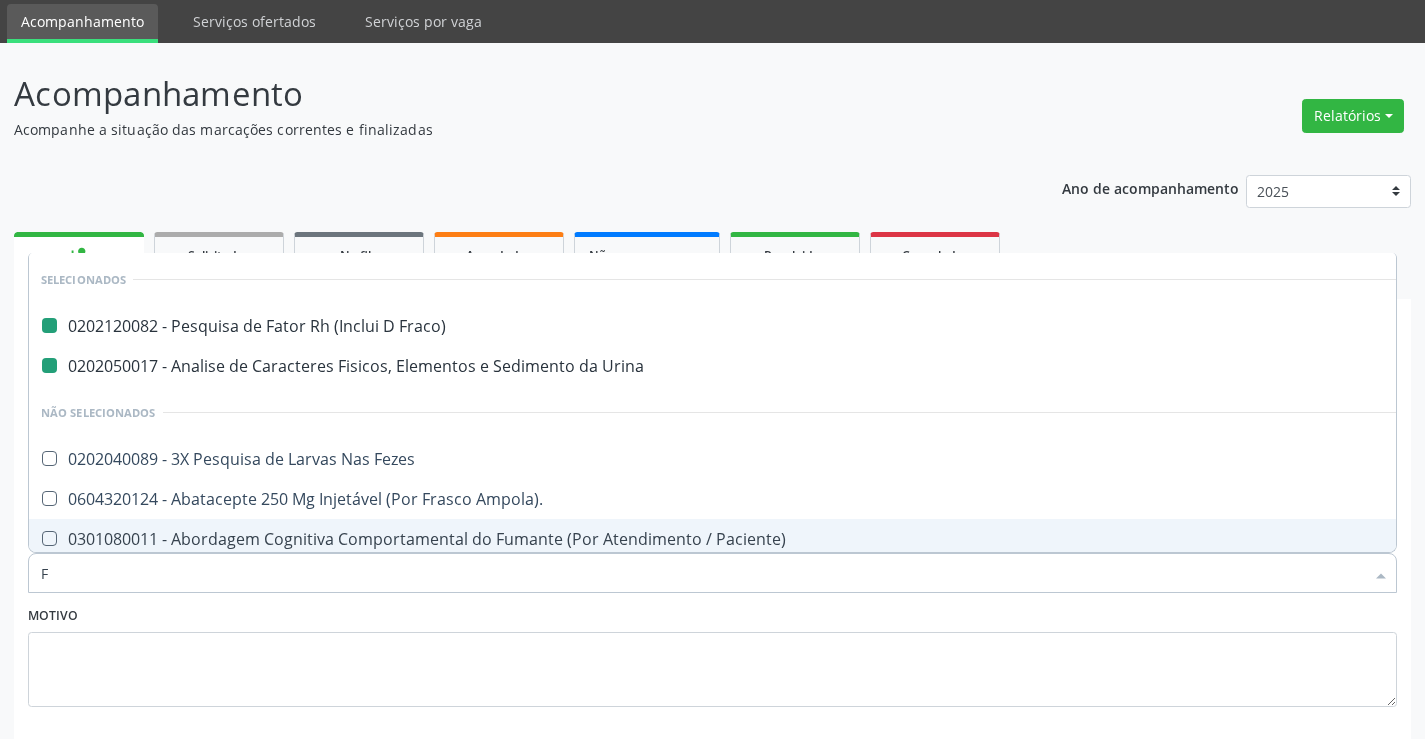 type on "FE" 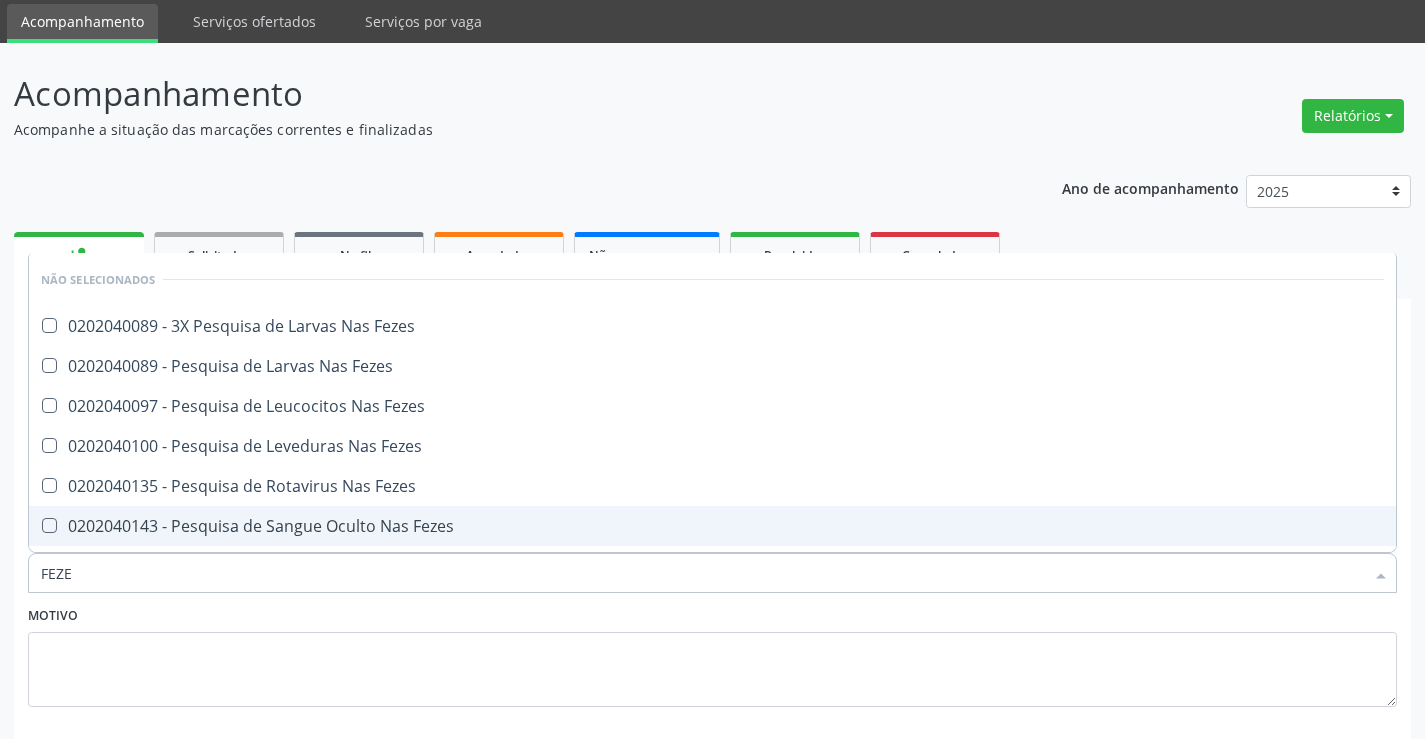 type on "FEZES" 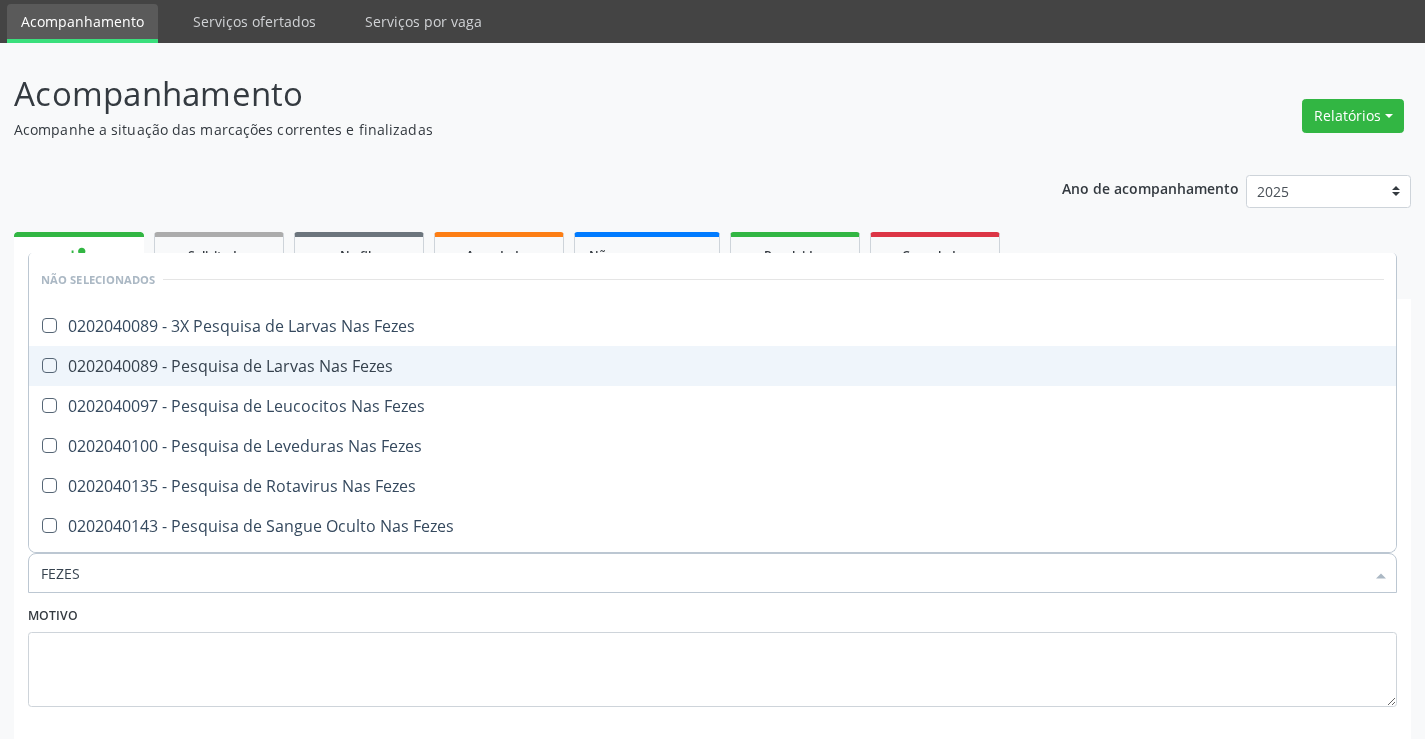 click on "0202040089 - Pesquisa de Larvas Nas Fezes" at bounding box center [712, 366] 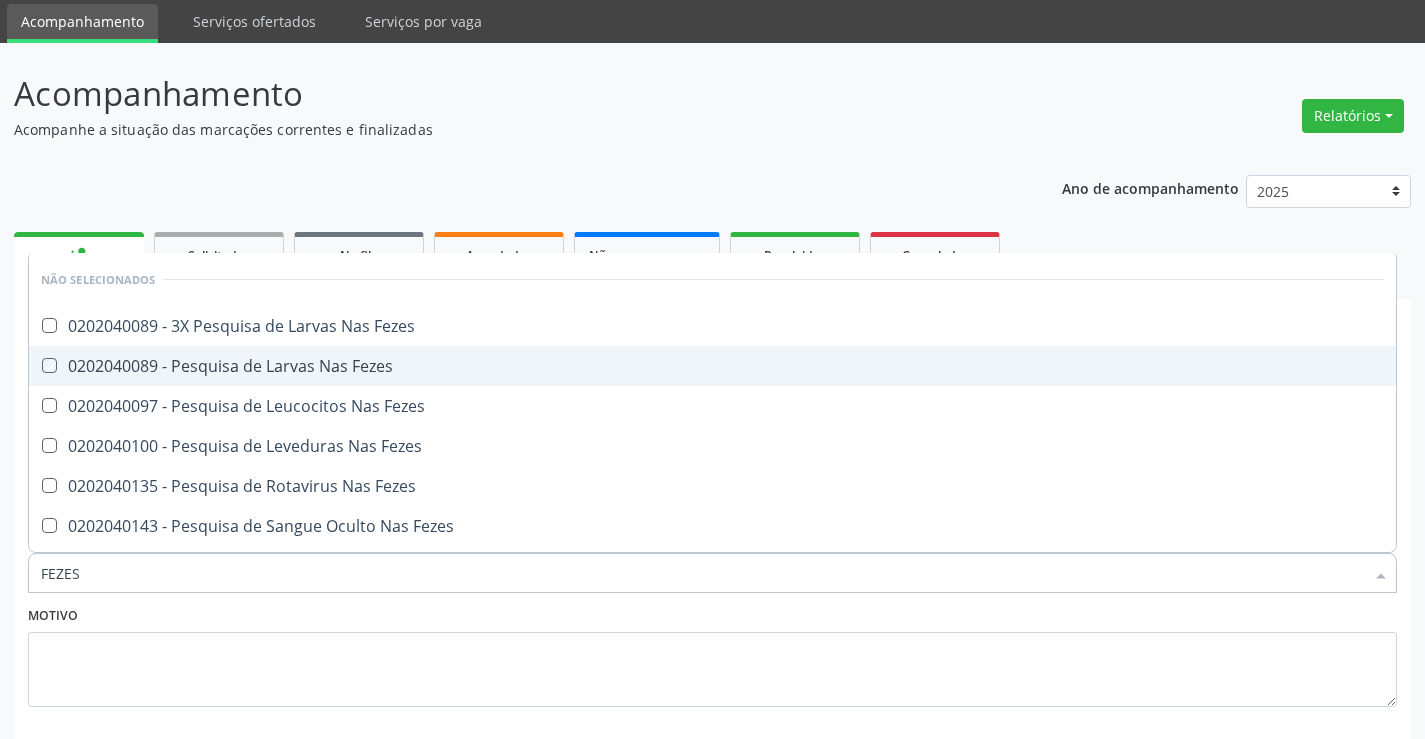 checkbox on "true" 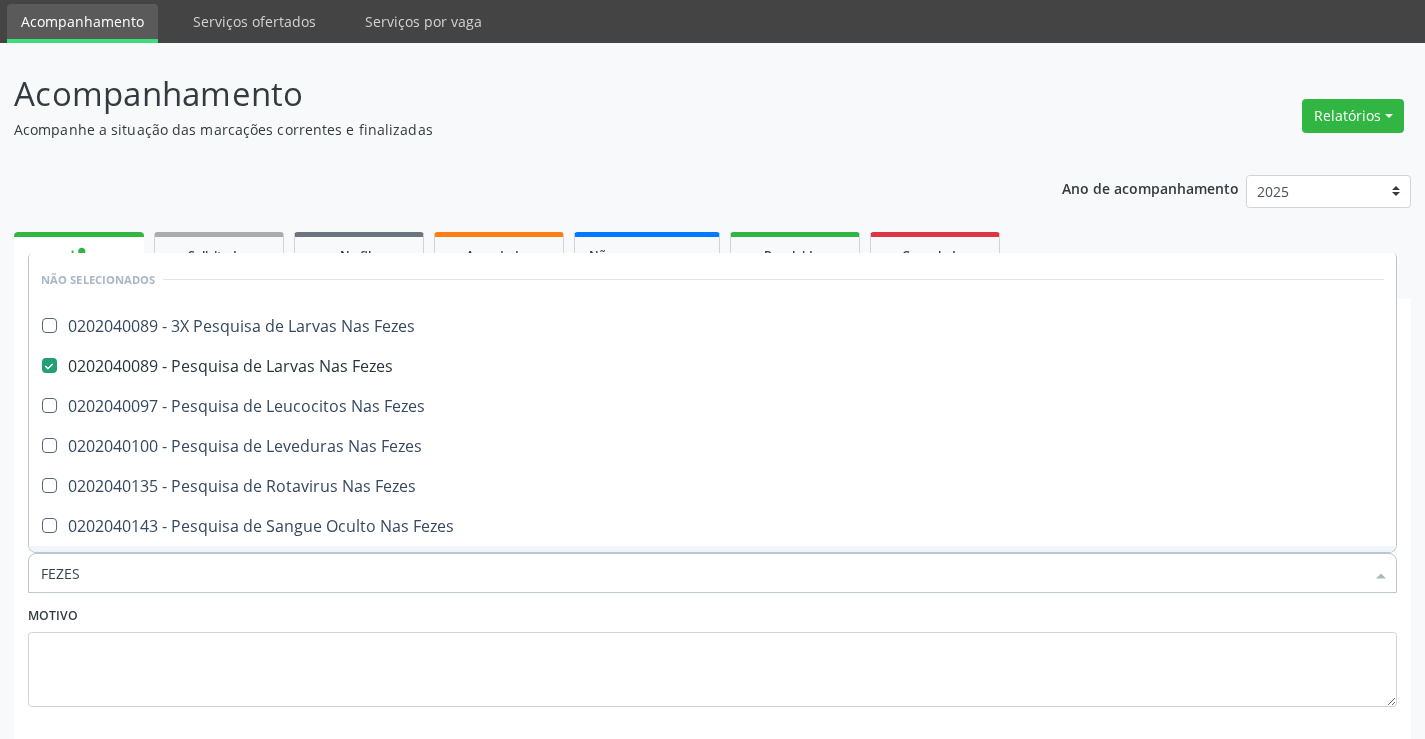 click on "FEZES" at bounding box center (702, 573) 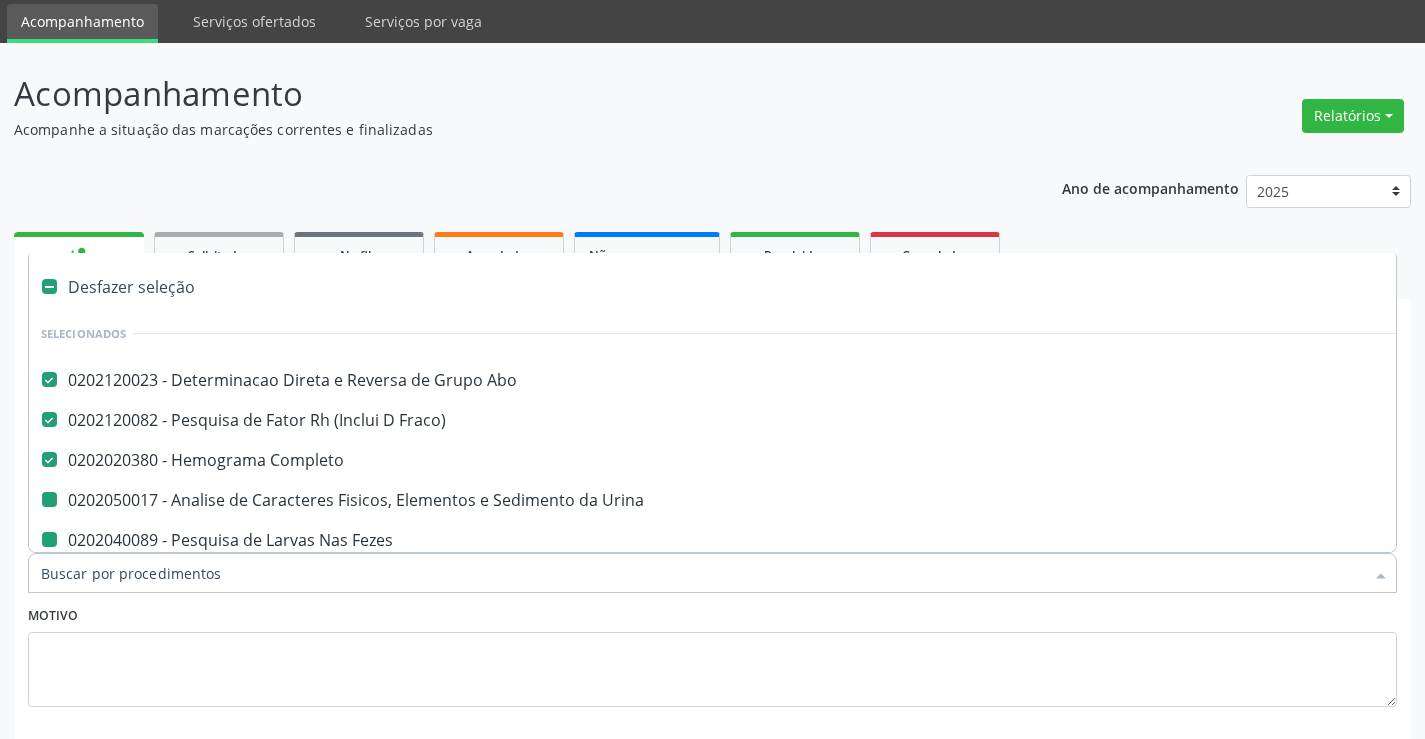 type on "G" 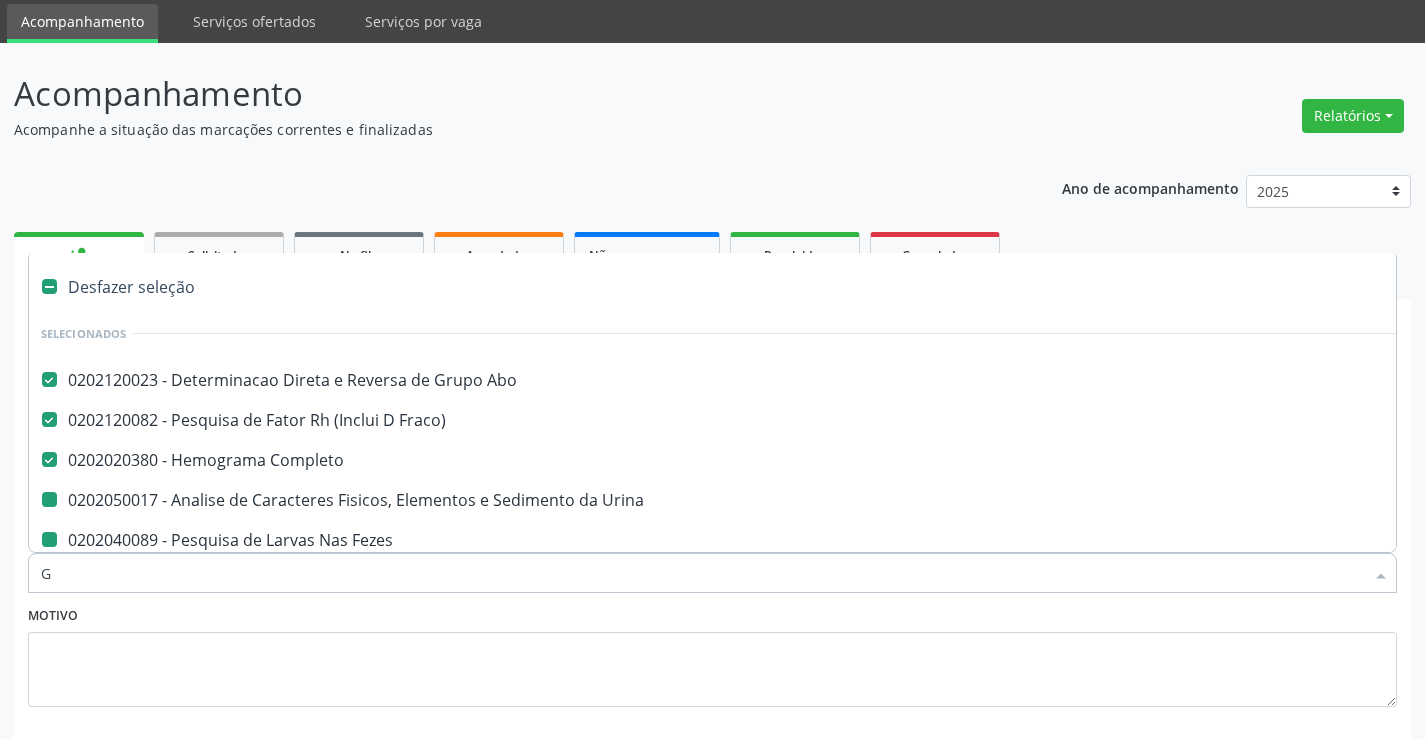 checkbox on "false" 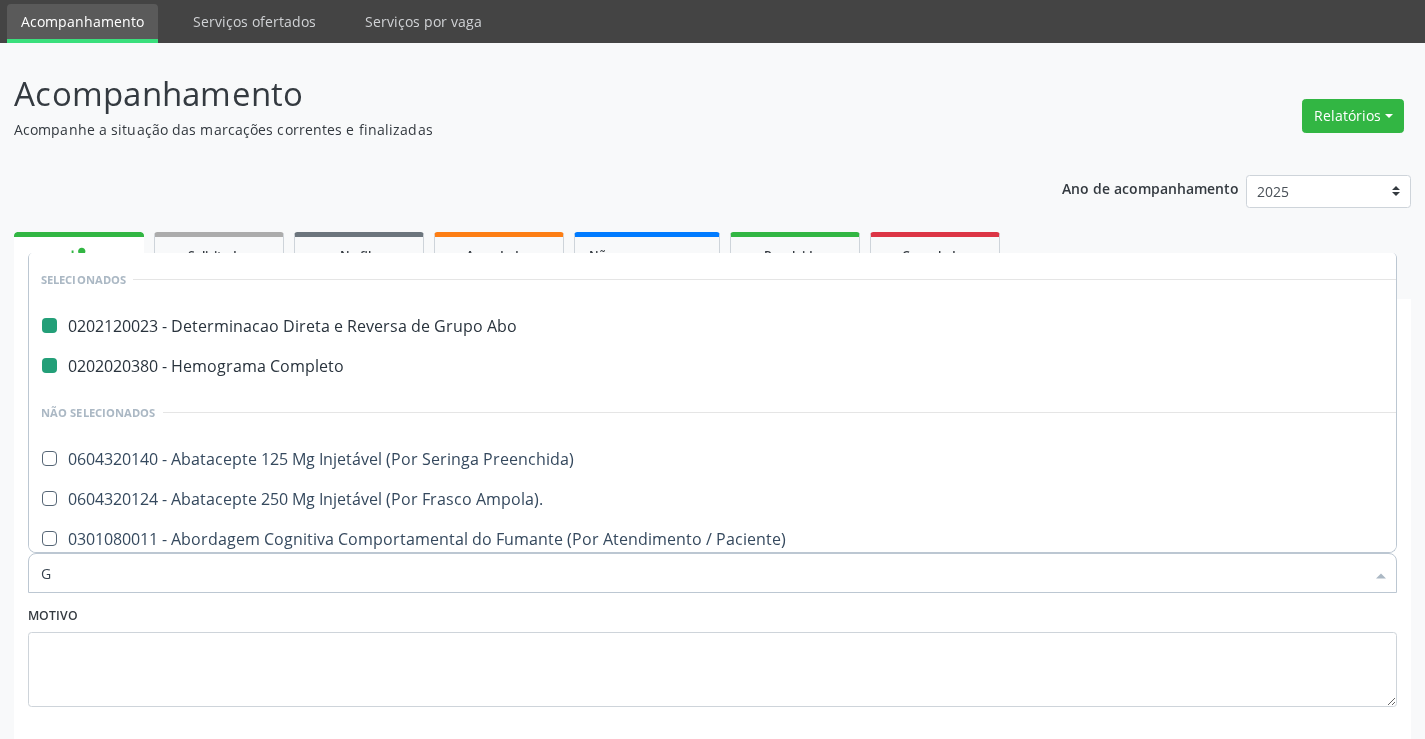 type on "GL" 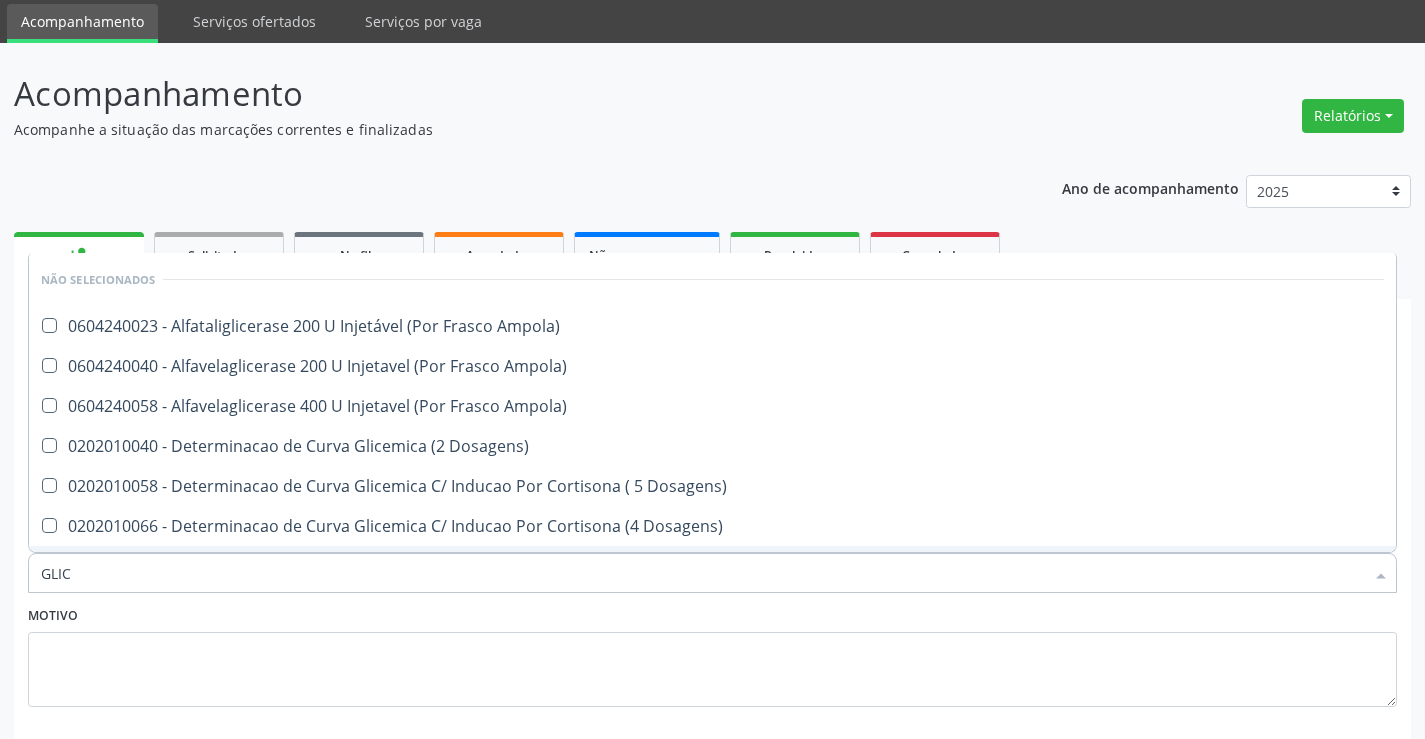 type on "GLICO" 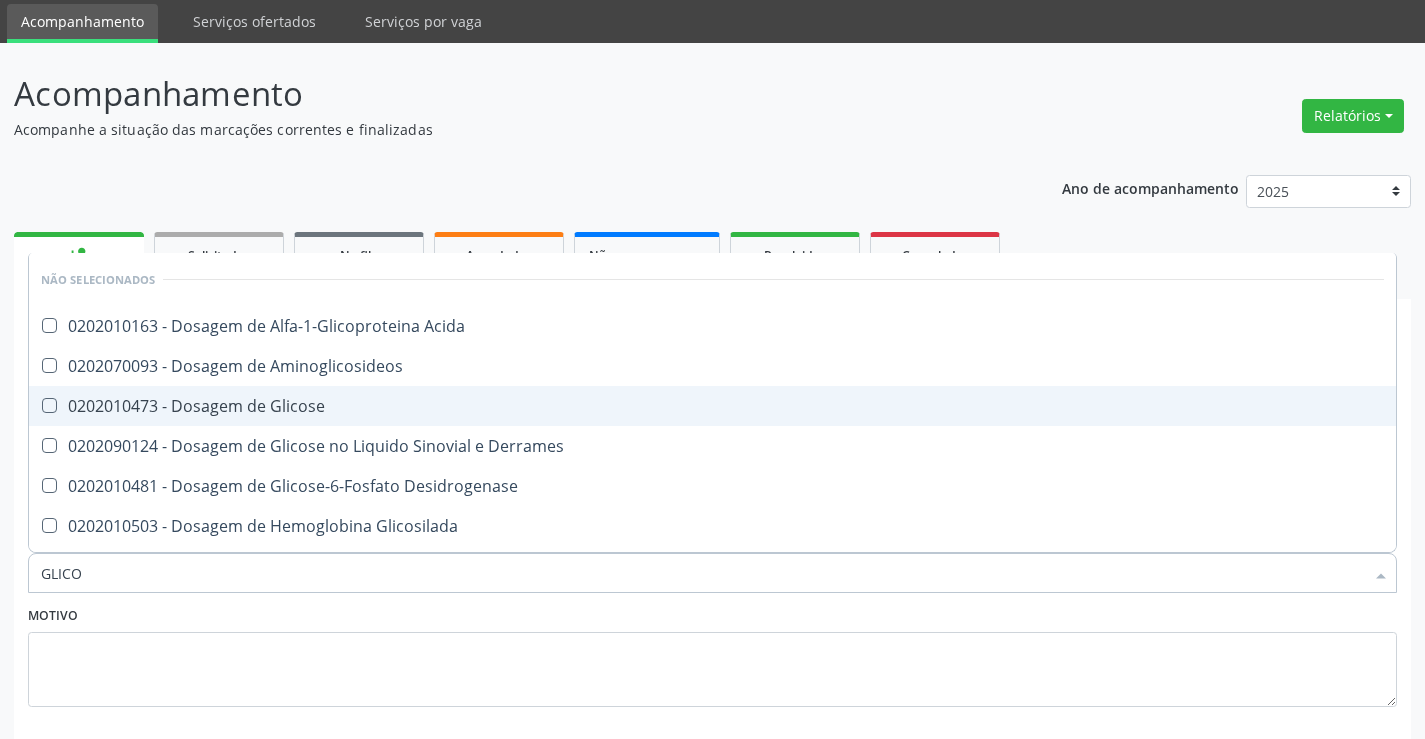 click on "0202010473 - Dosagem de Glicose" at bounding box center [712, 406] 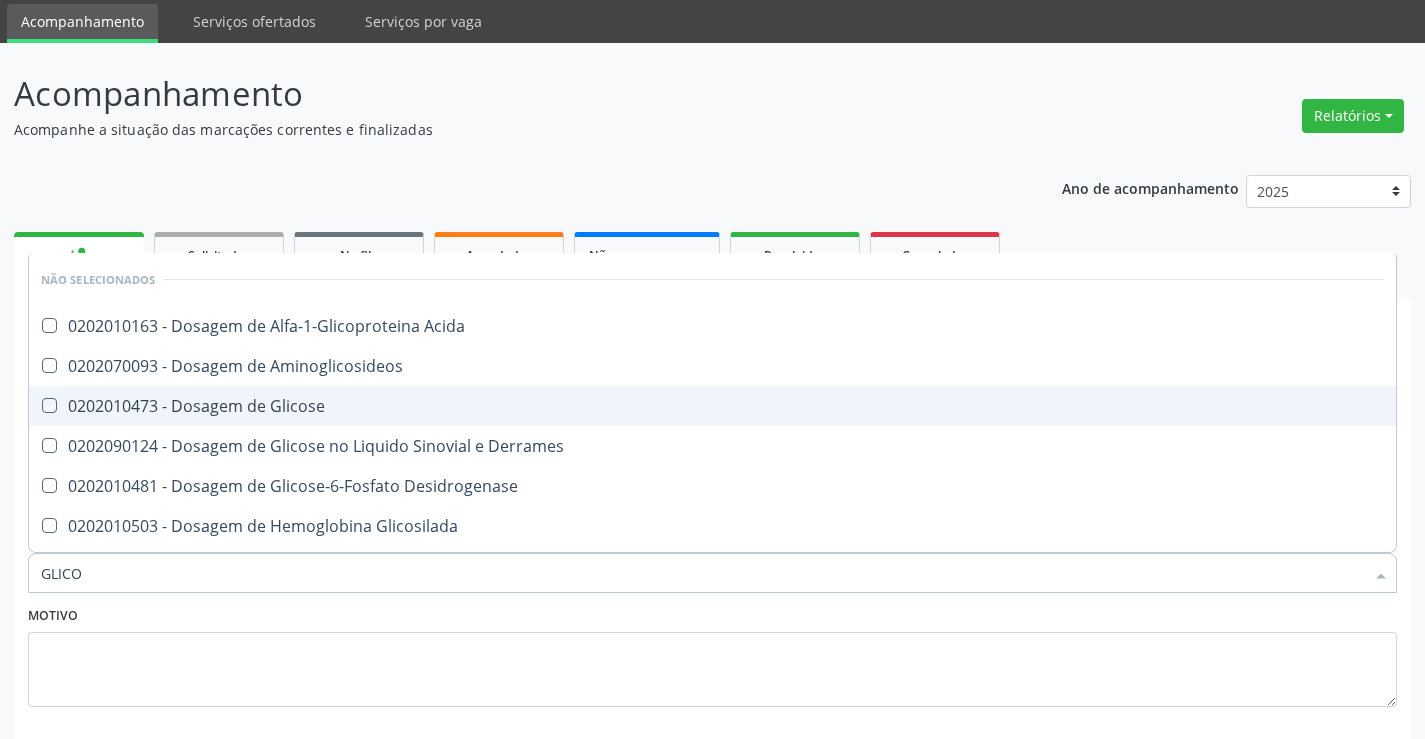 checkbox on "true" 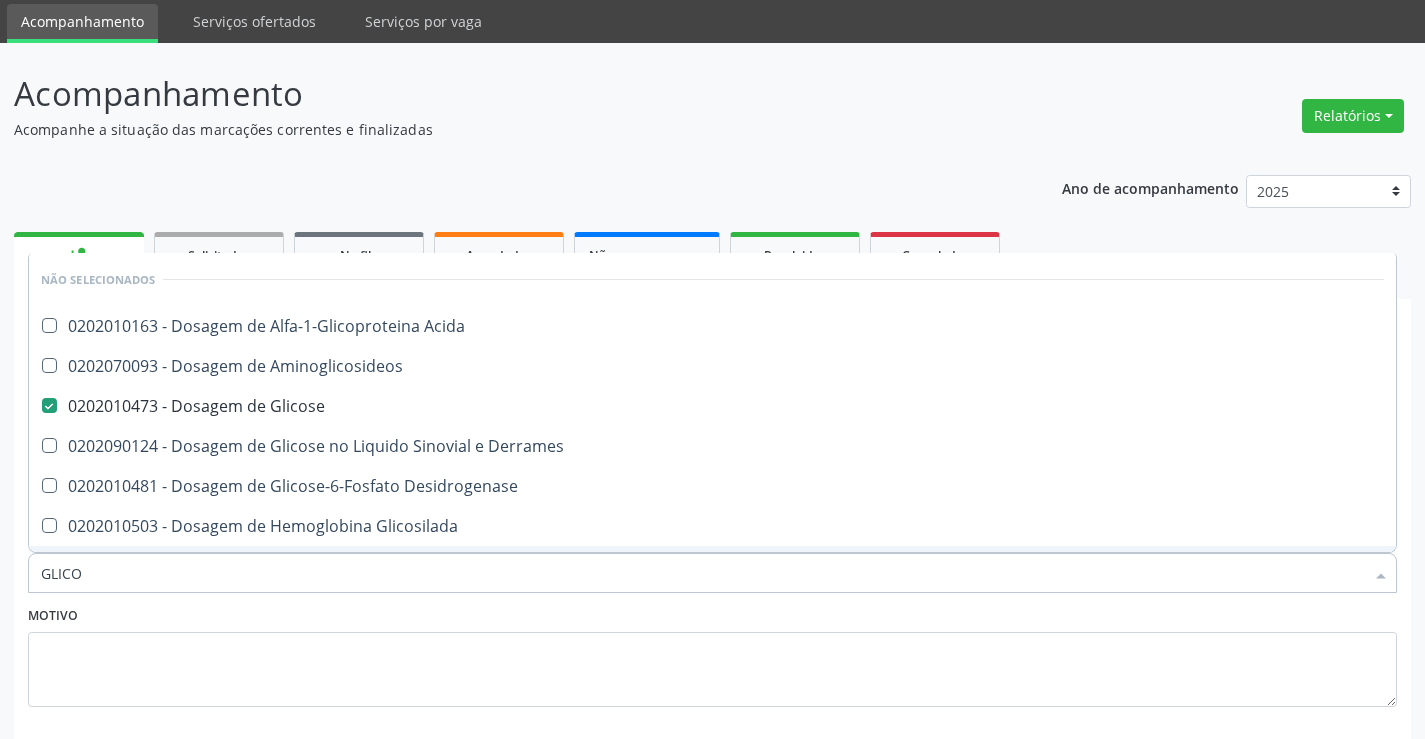 type on "GLICO" 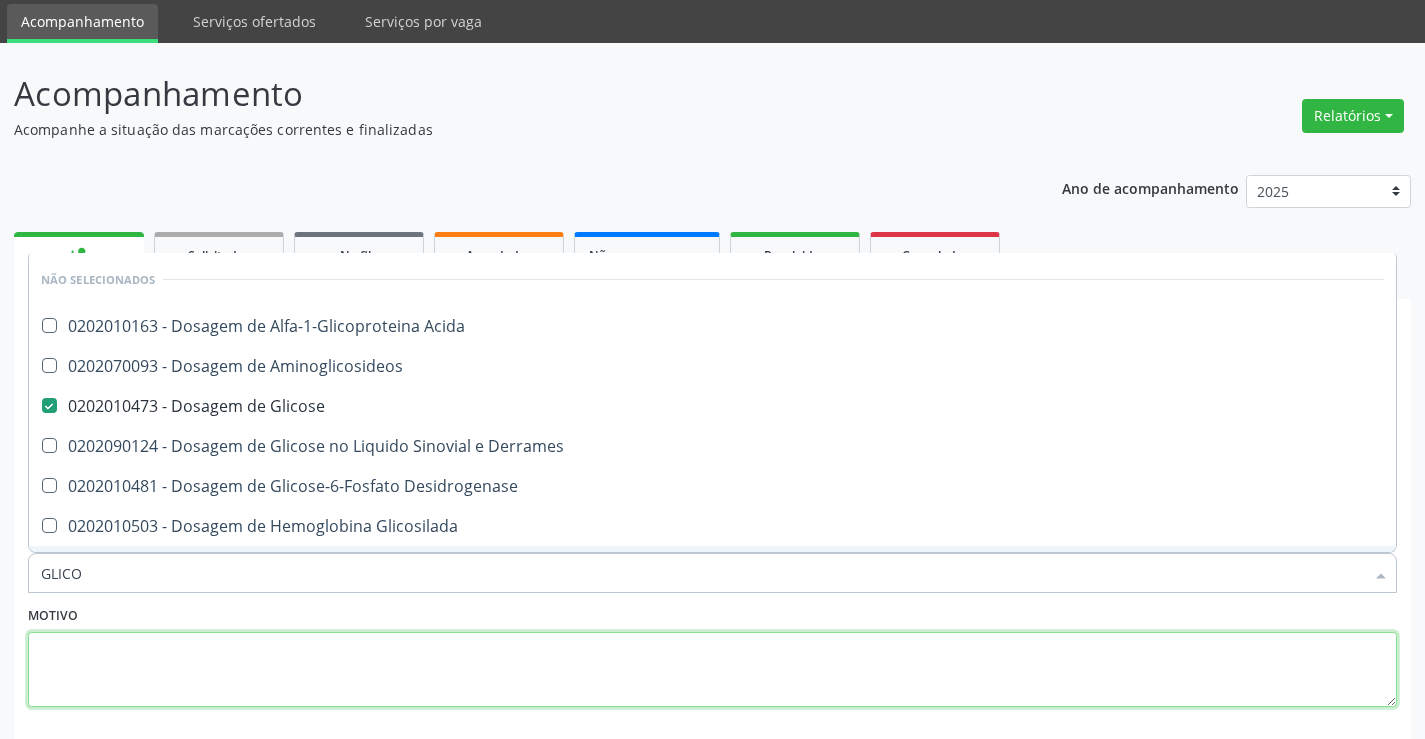 click at bounding box center (712, 670) 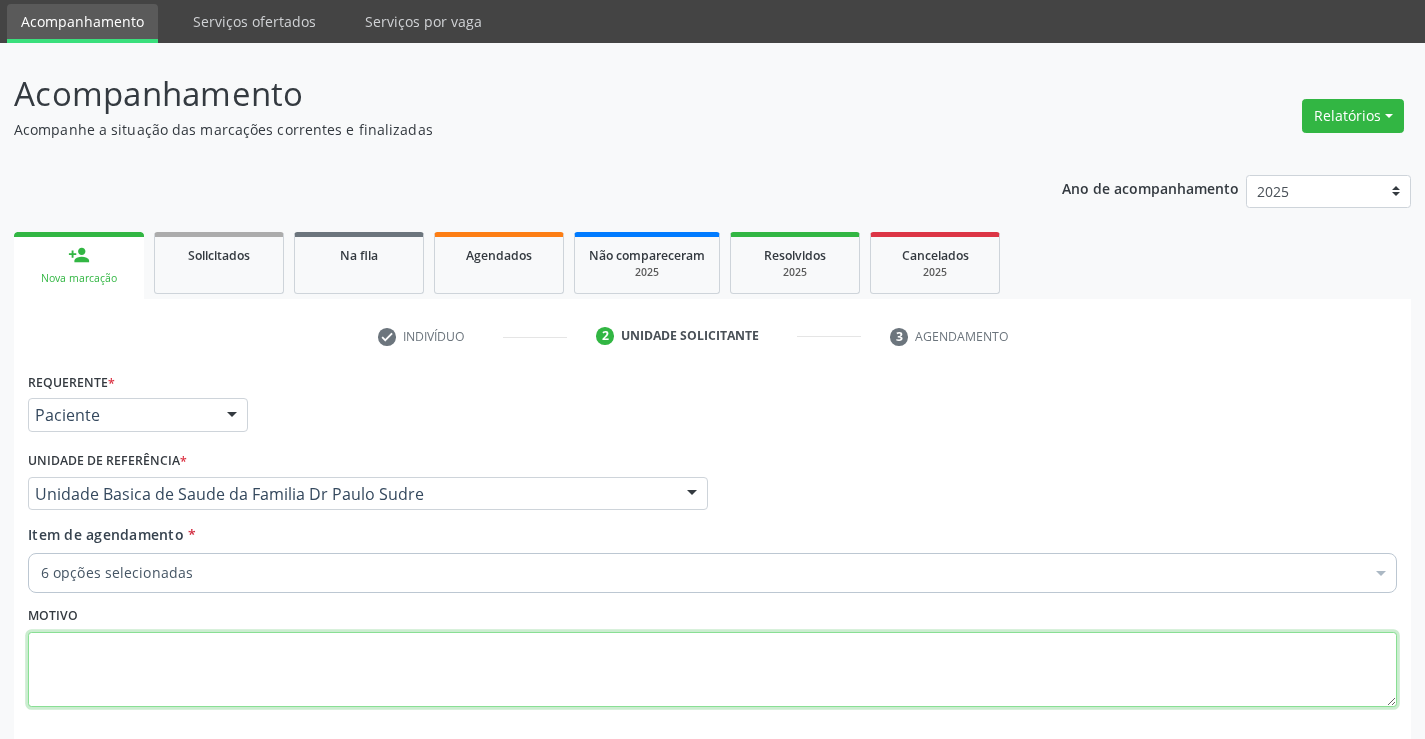 scroll, scrollTop: 0, scrollLeft: 0, axis: both 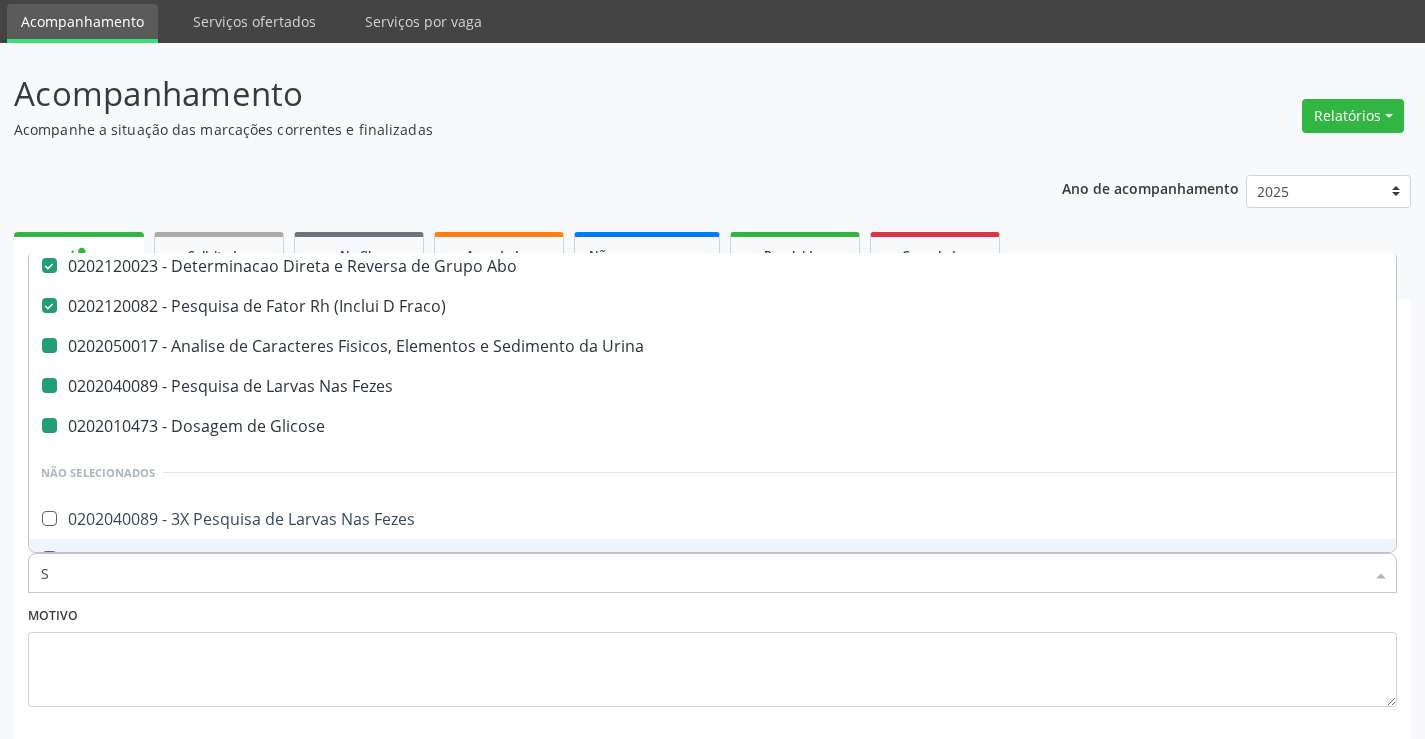 type on "SI" 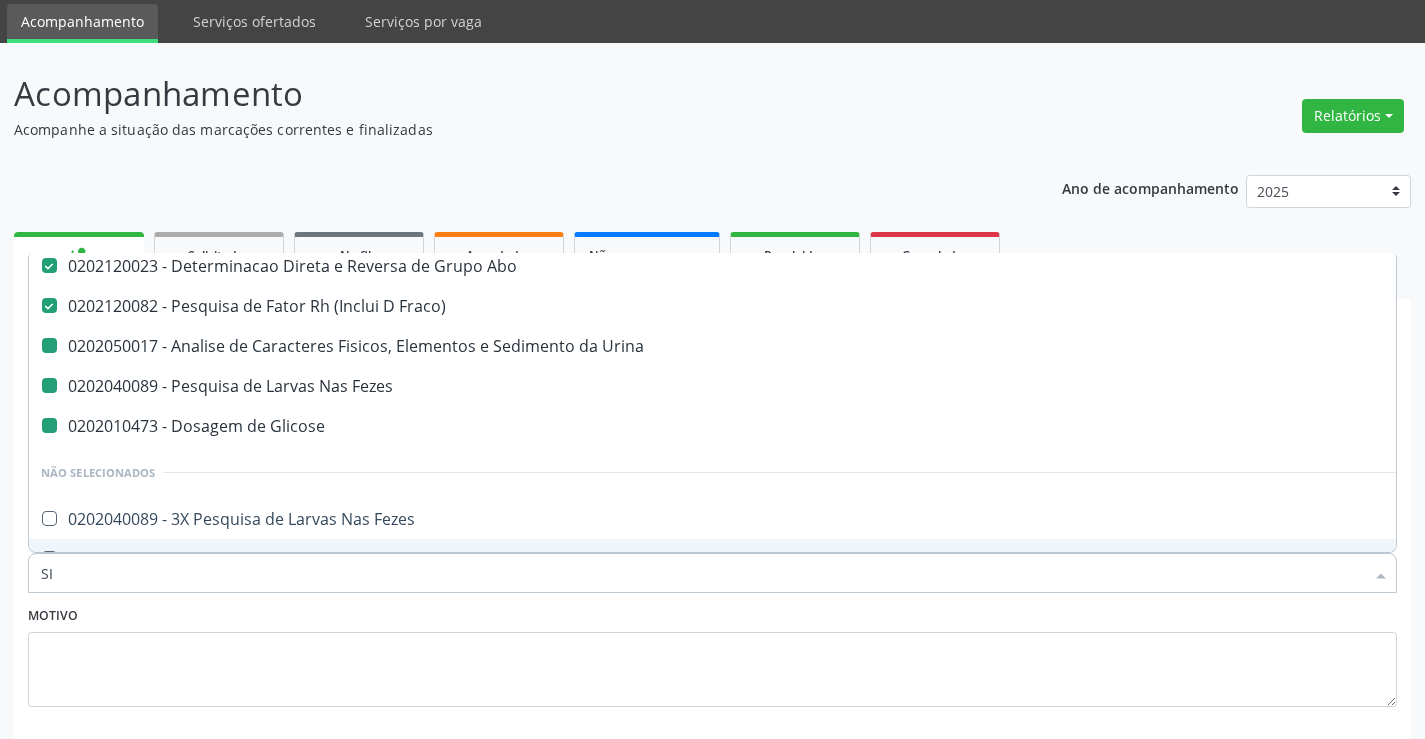 checkbox on "false" 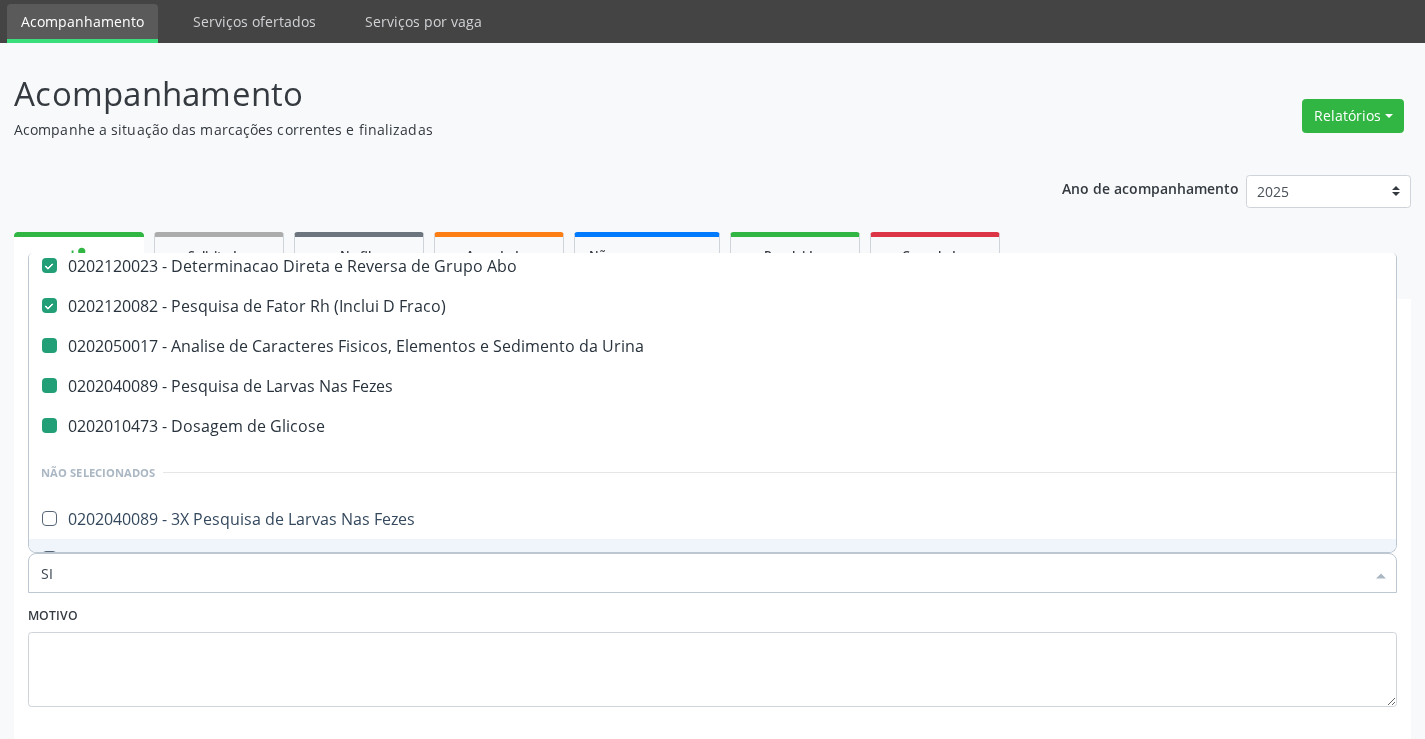 checkbox on "false" 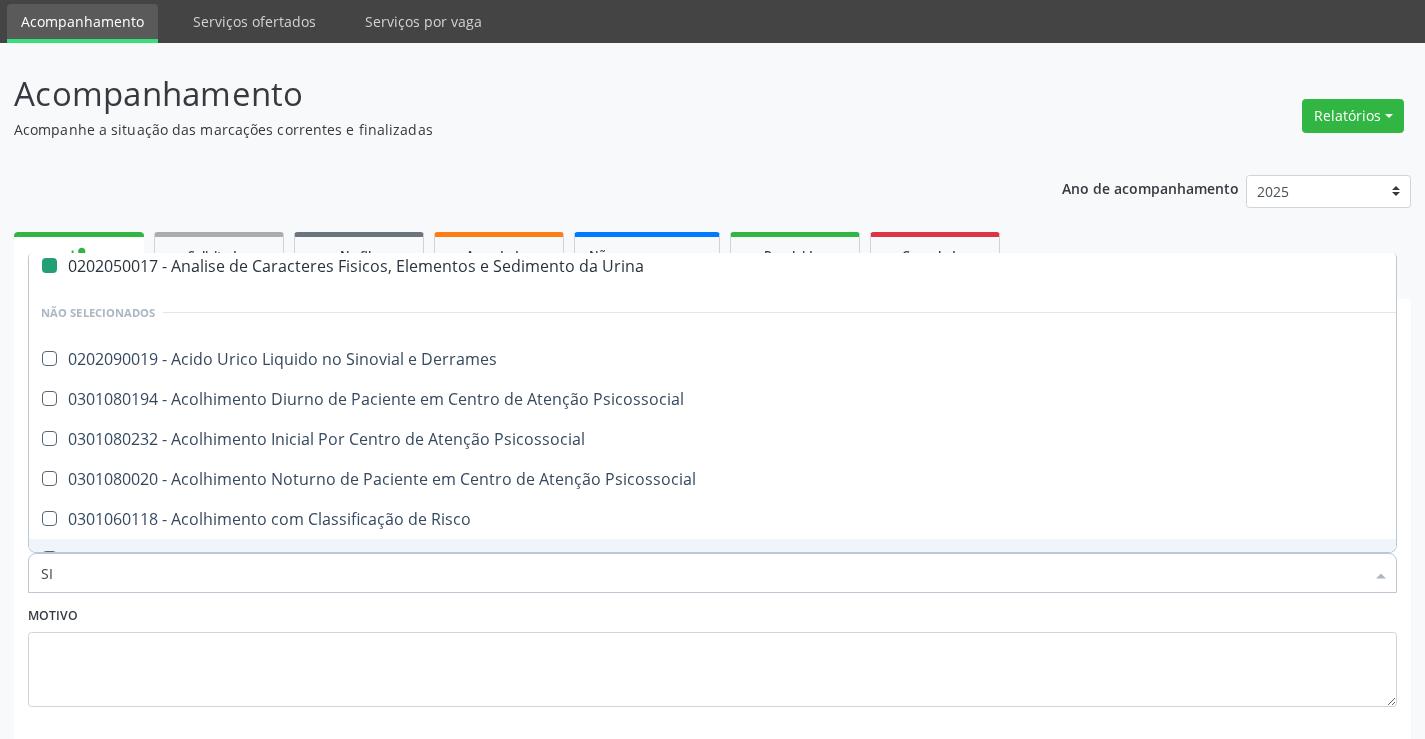 type on "SIF" 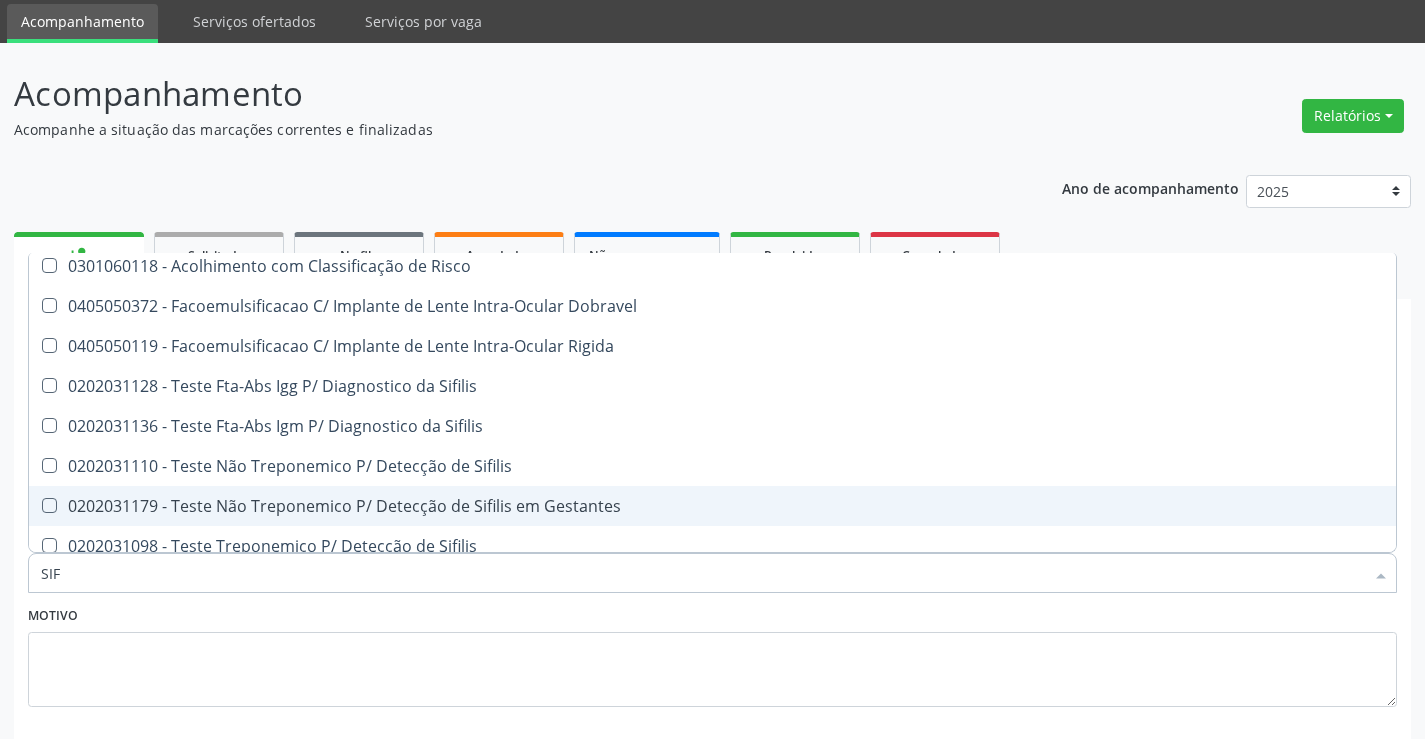 click on "0202031179 - Teste Não Treponemico P/ Detecção de Sifilis em Gestantes" at bounding box center (712, 506) 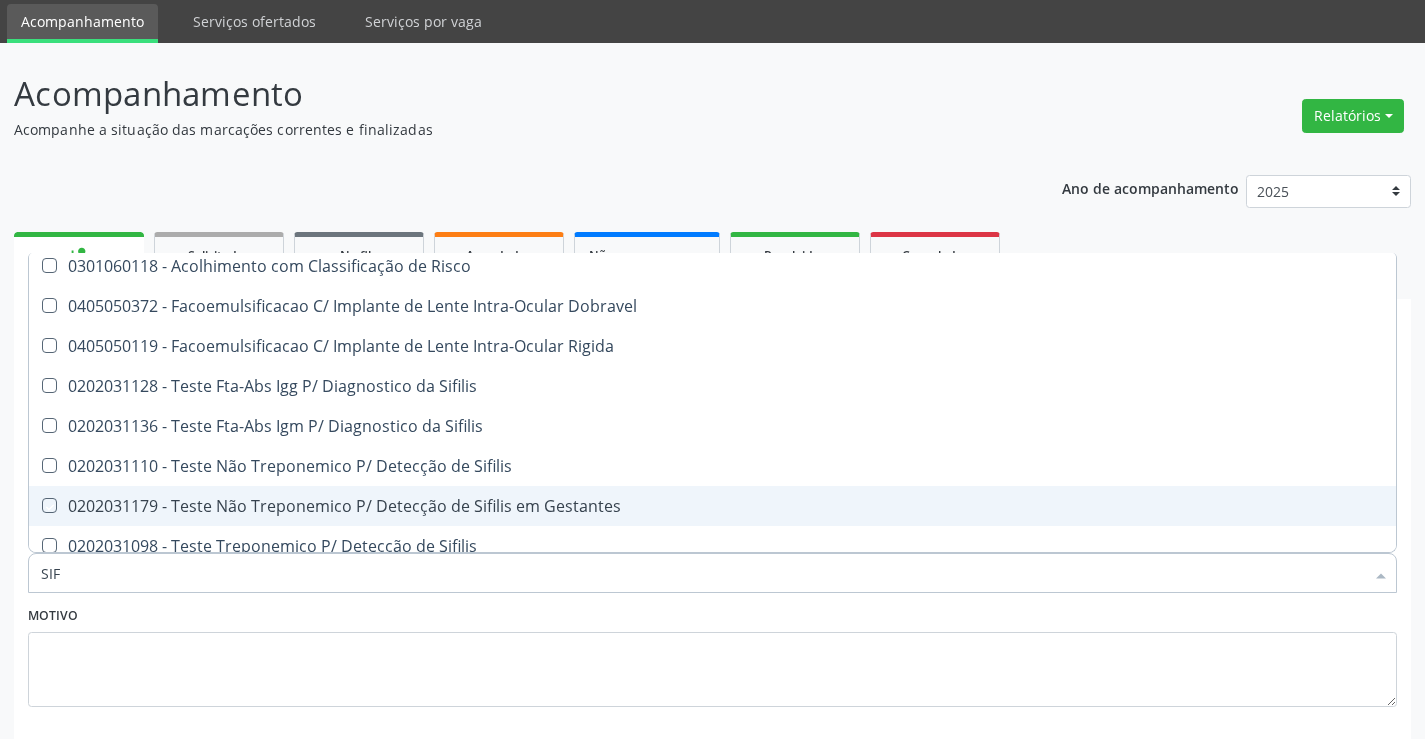 checkbox on "true" 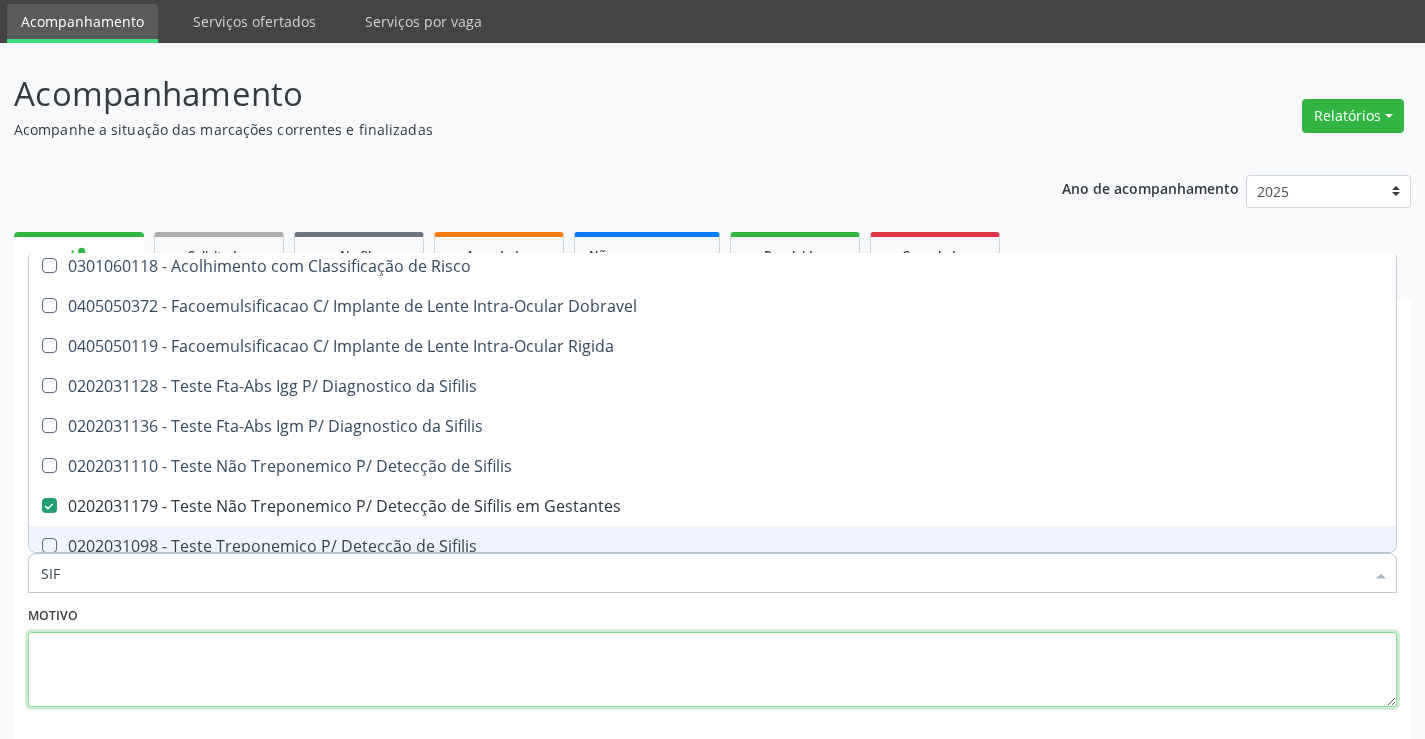 click at bounding box center (712, 670) 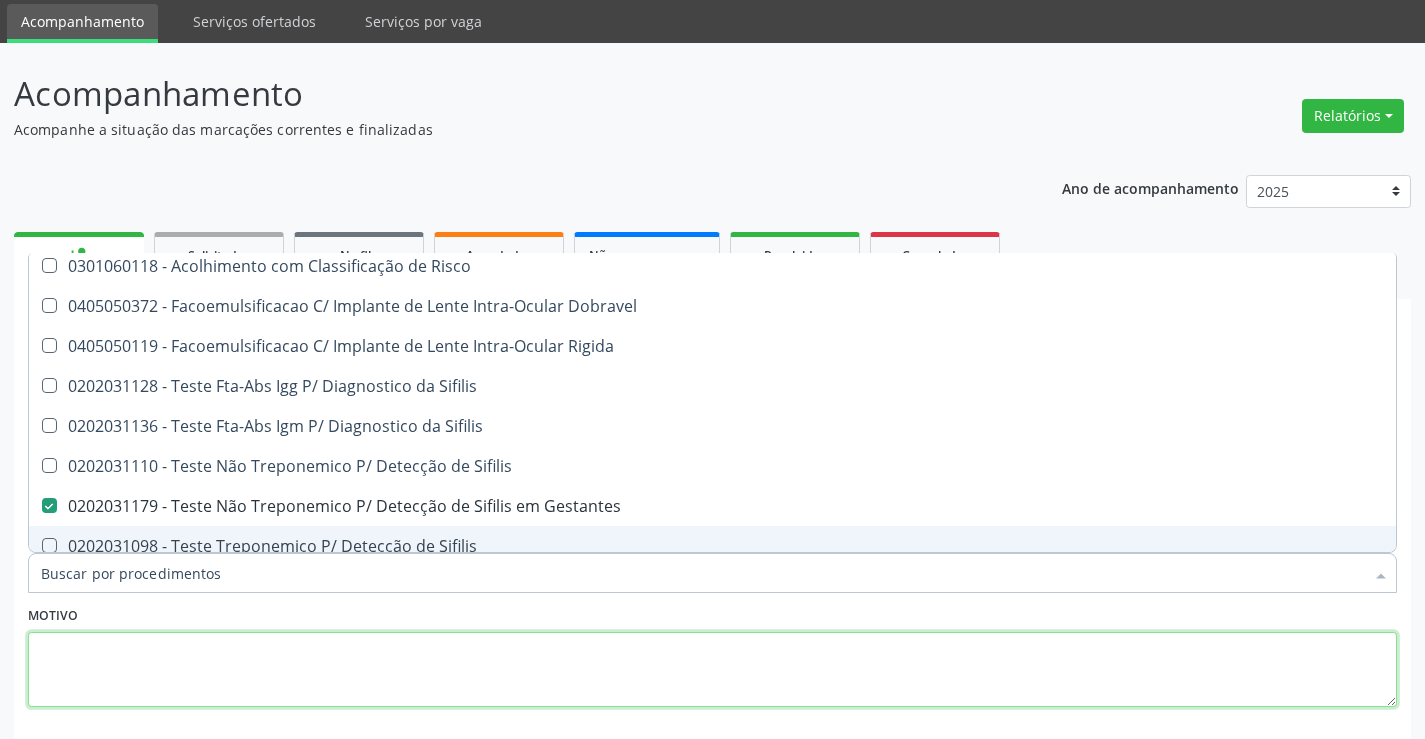 checkbox on "true" 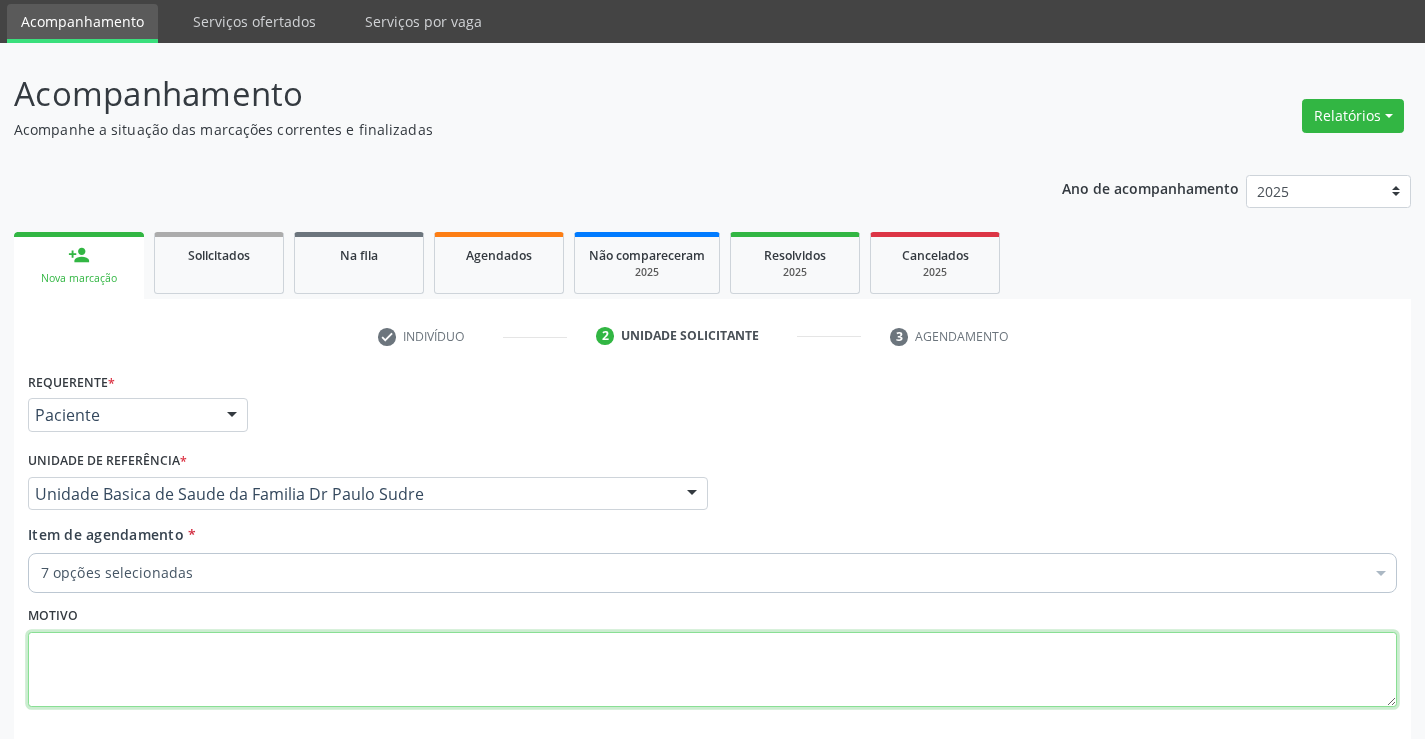 scroll, scrollTop: 154, scrollLeft: 0, axis: vertical 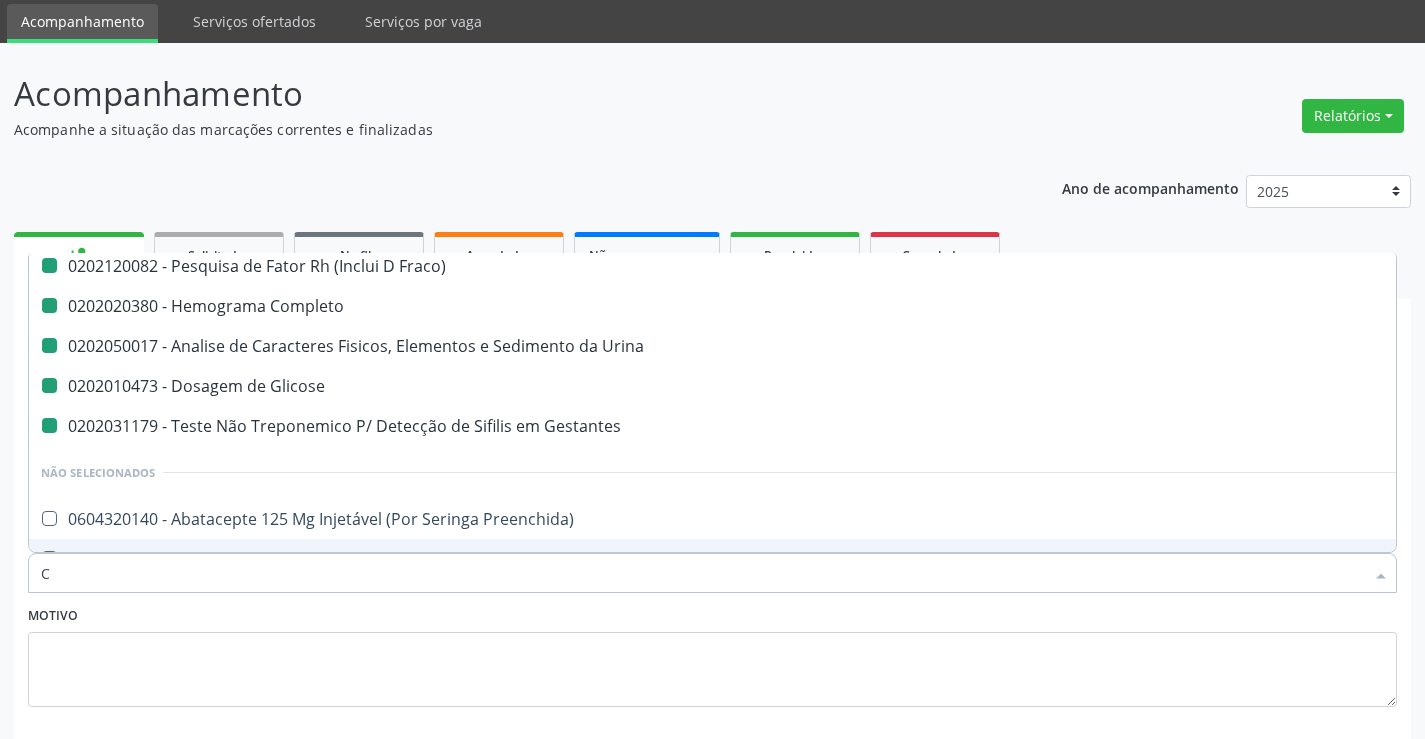 type on "CI" 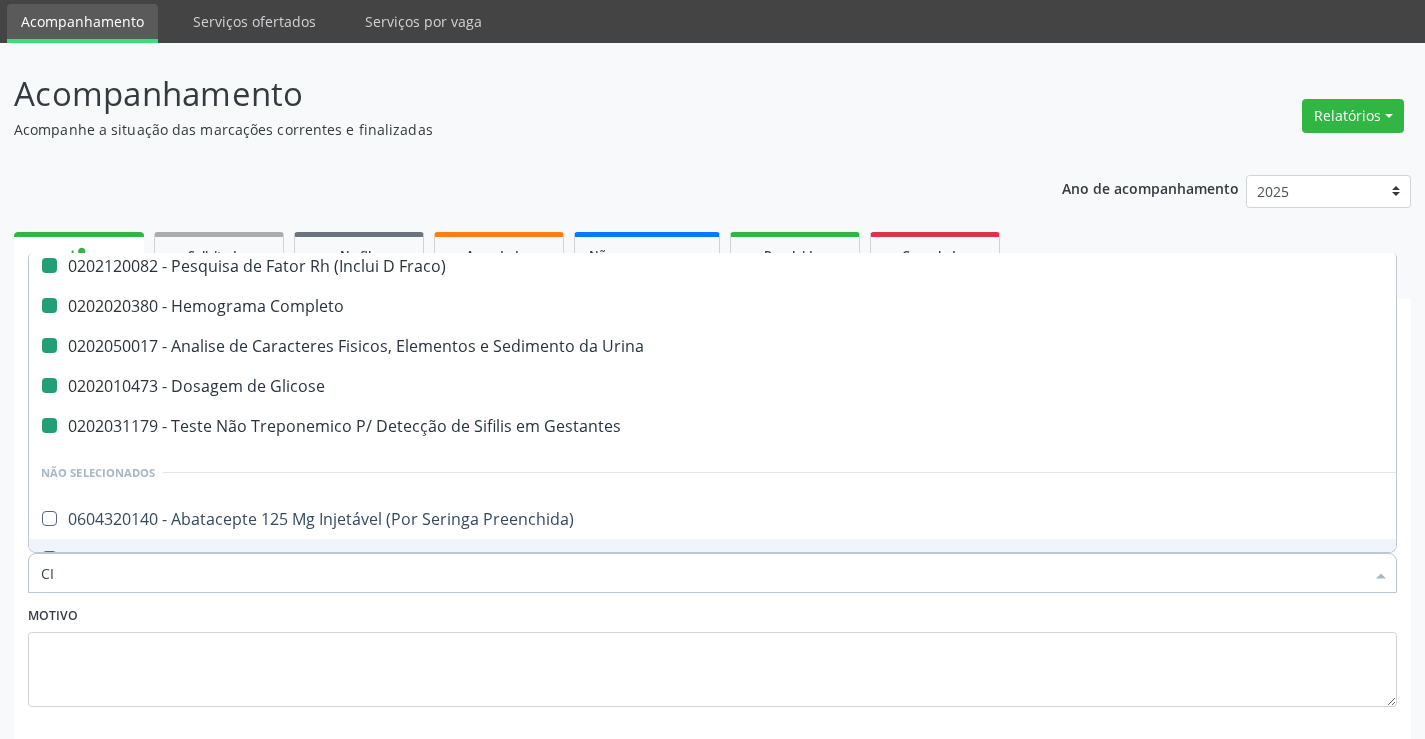 checkbox on "false" 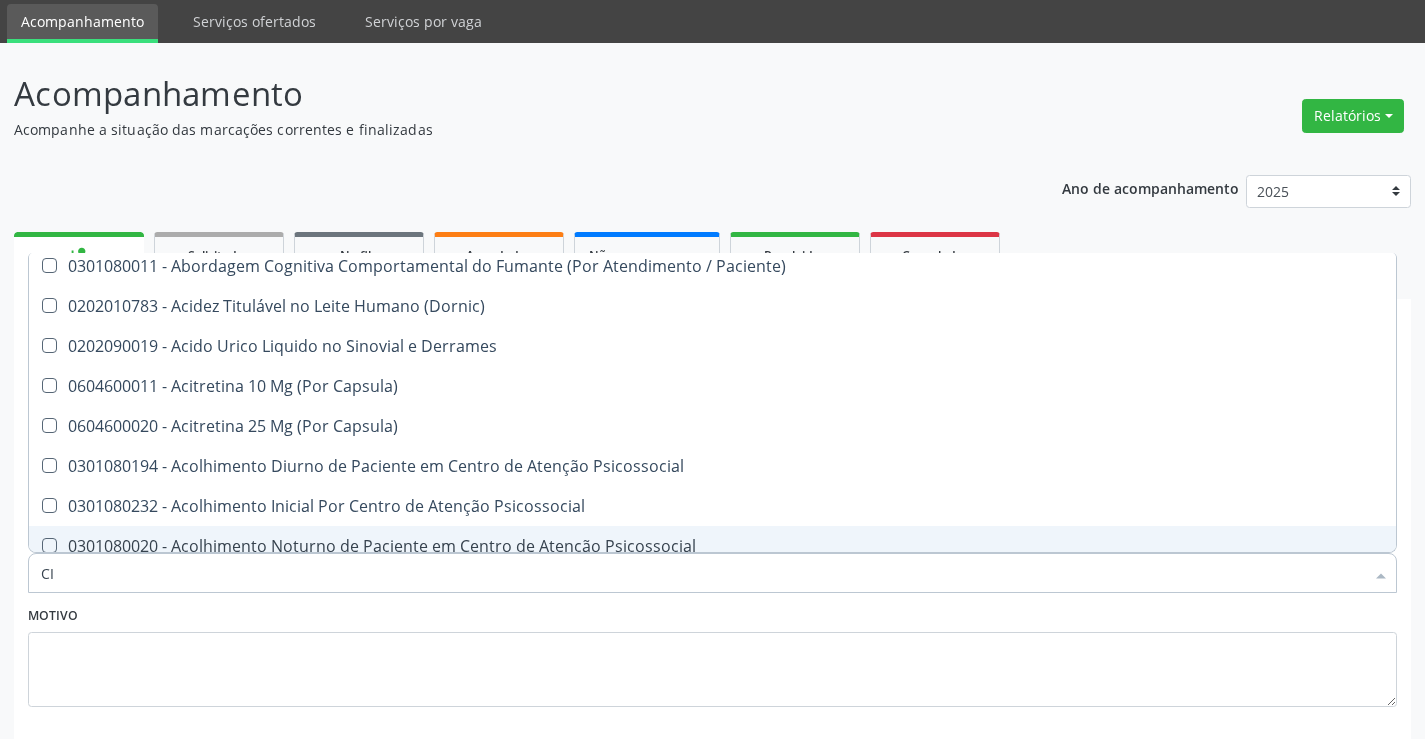 type on "C" 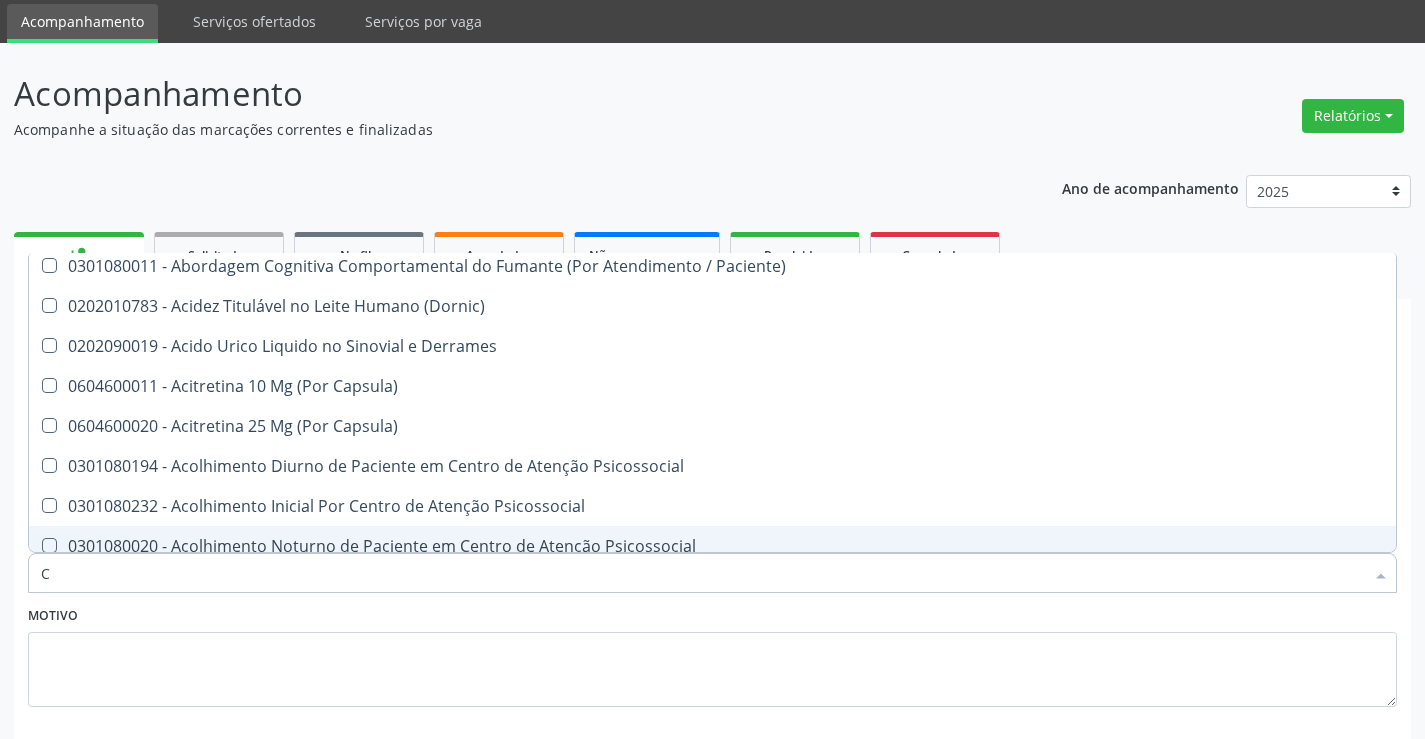 checkbox on "true" 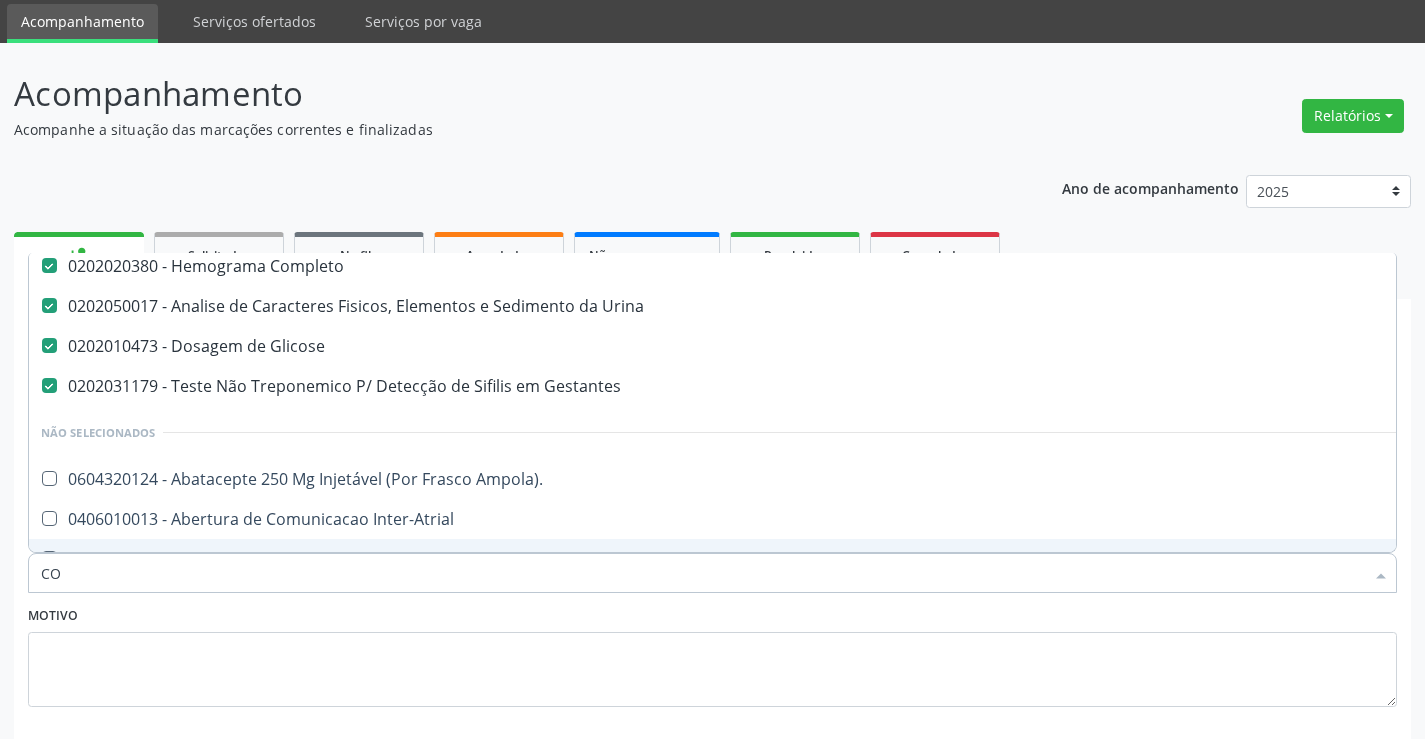 type on "COA" 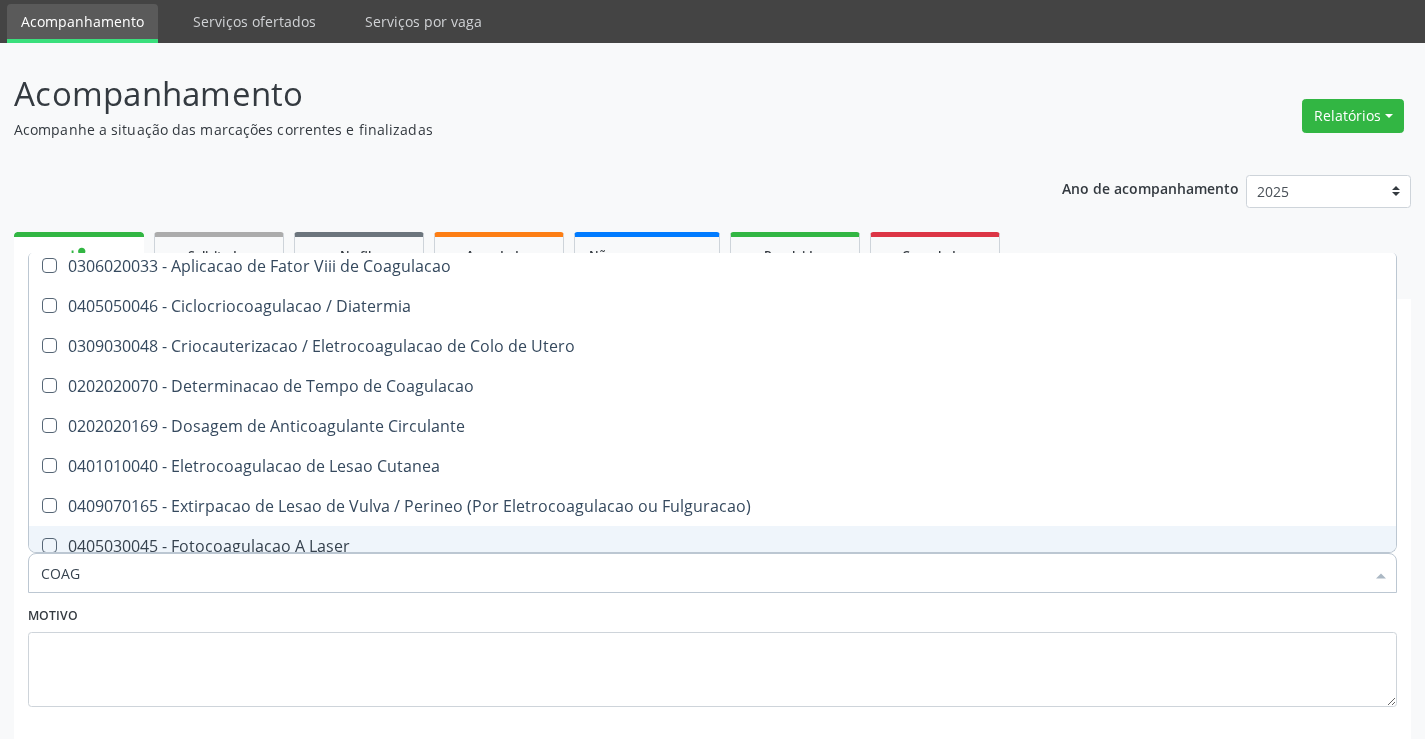 type on "COAGU" 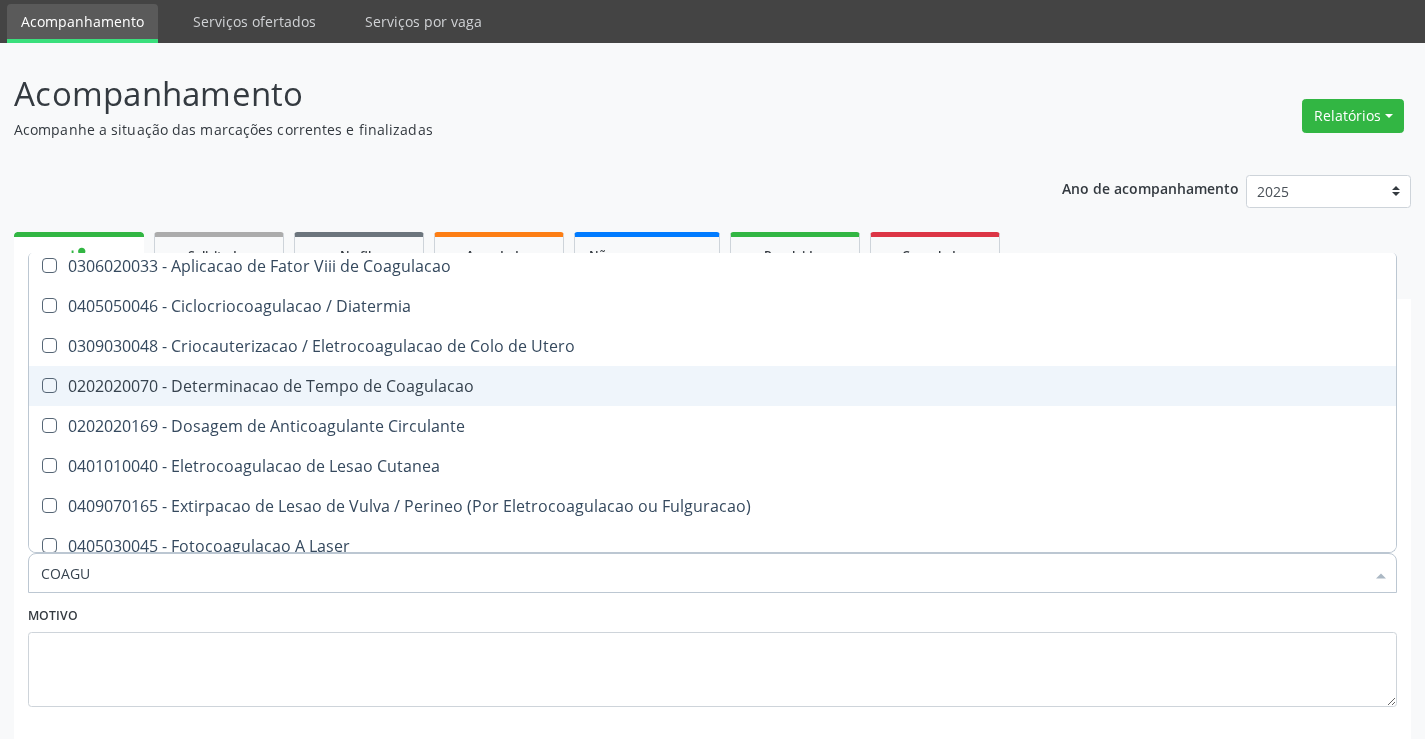 click on "0202020070 - Determinacao de Tempo de Coagulacao" at bounding box center (712, 386) 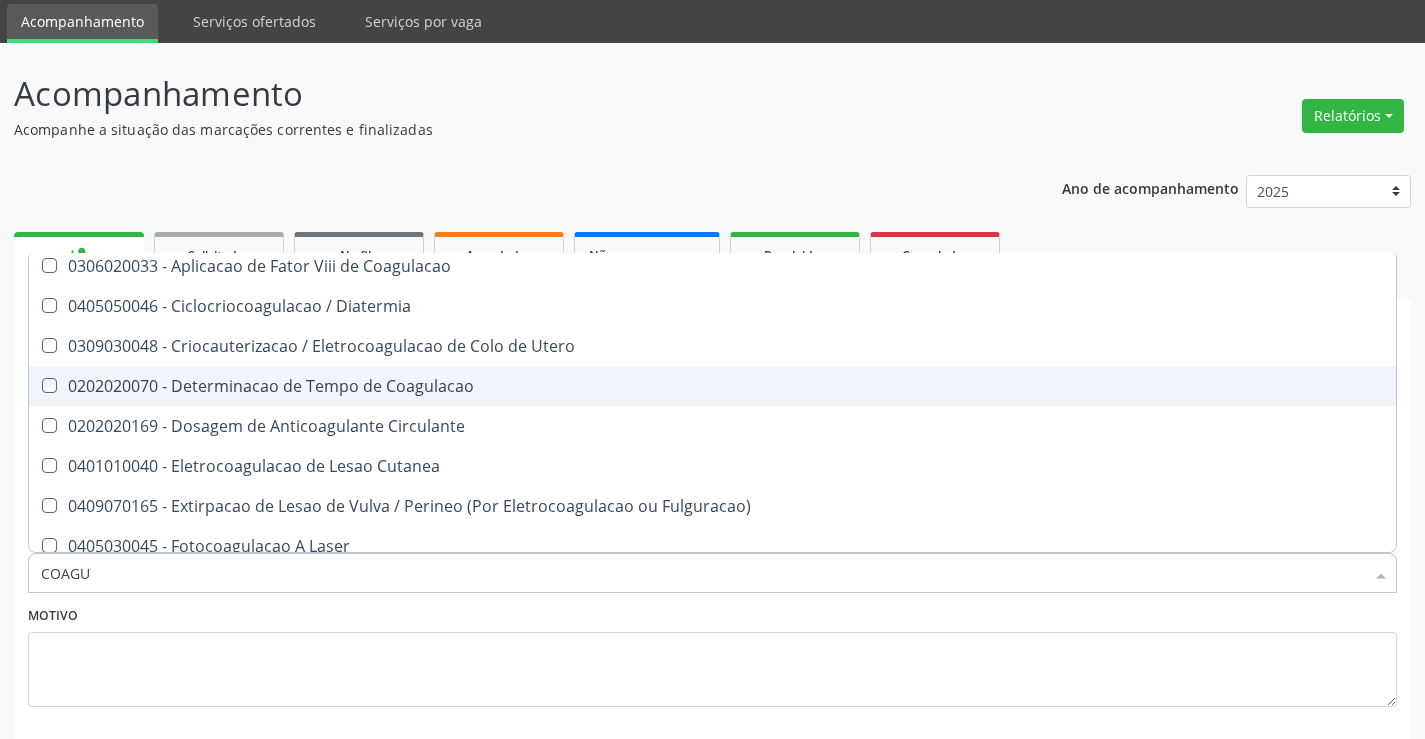 checkbox on "true" 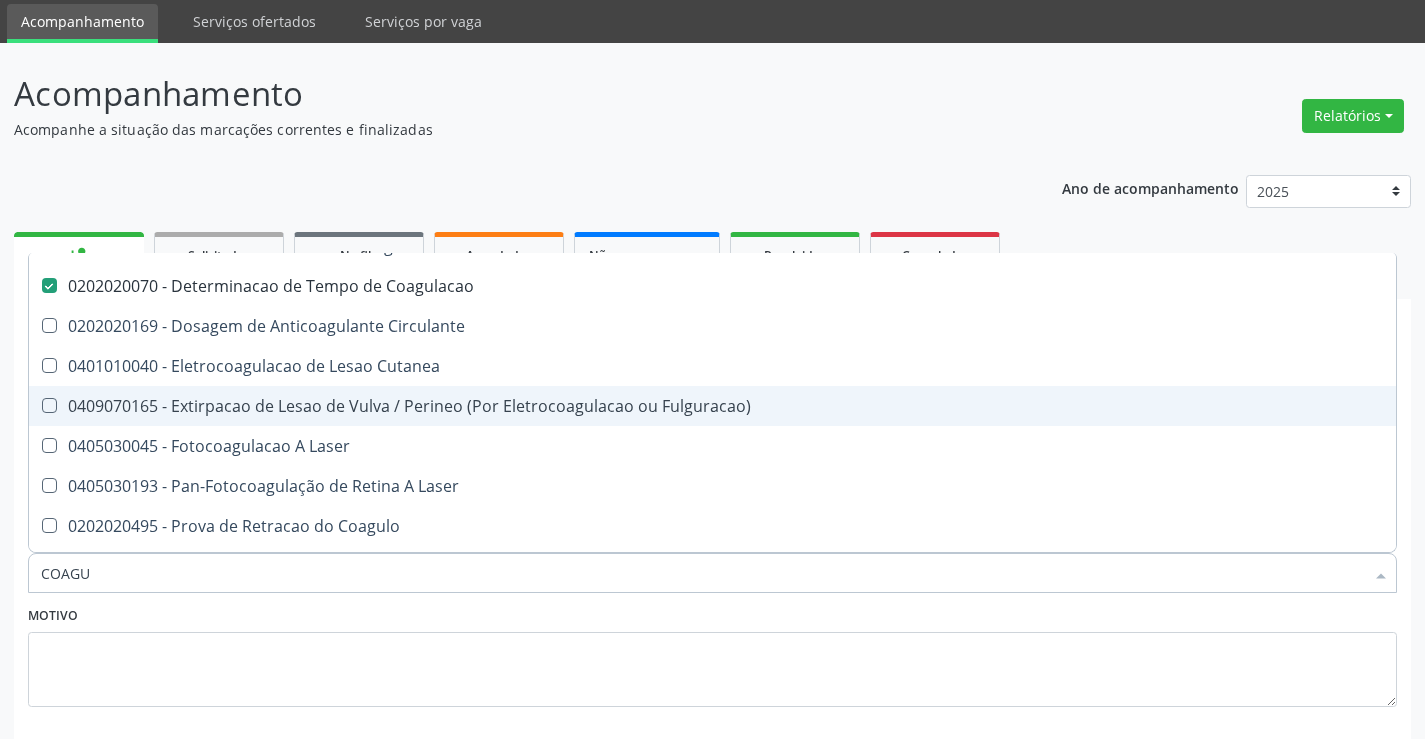 scroll, scrollTop: 274, scrollLeft: 0, axis: vertical 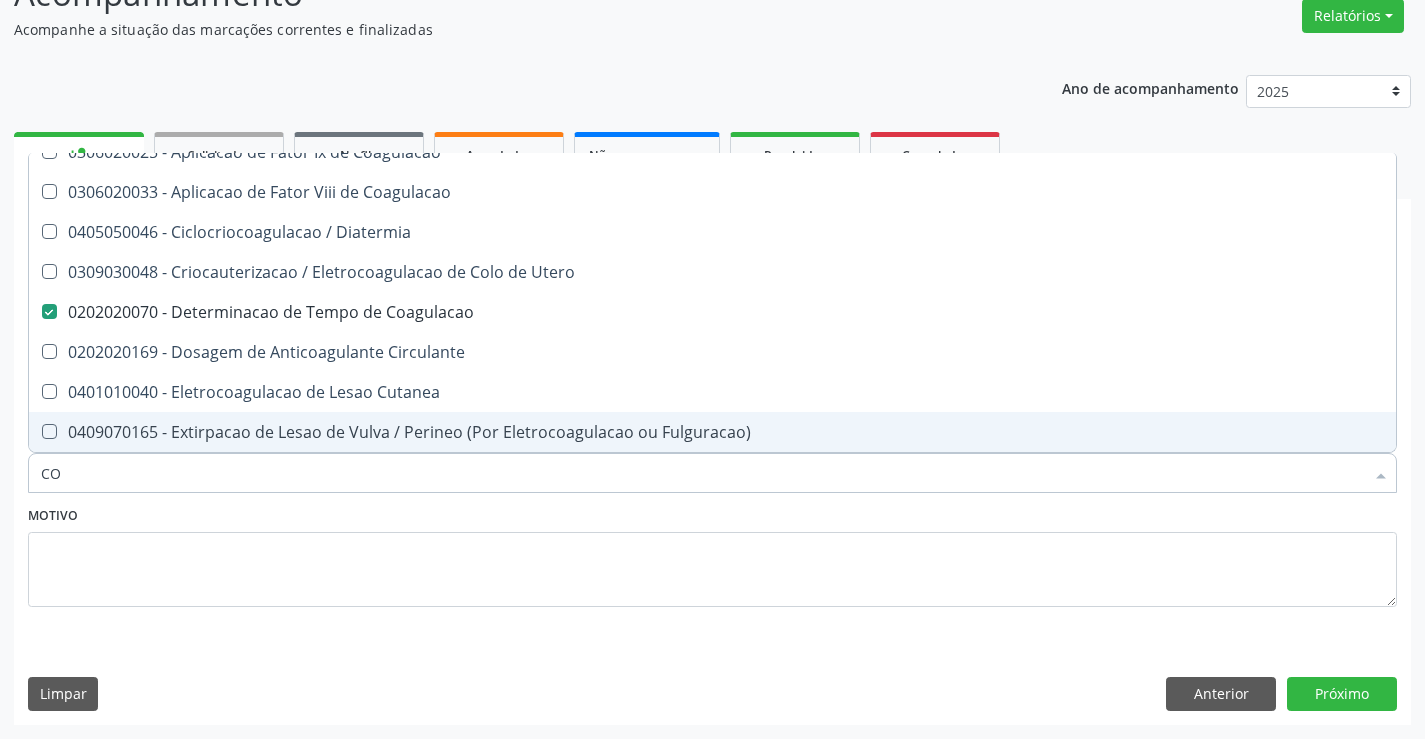 type on "C" 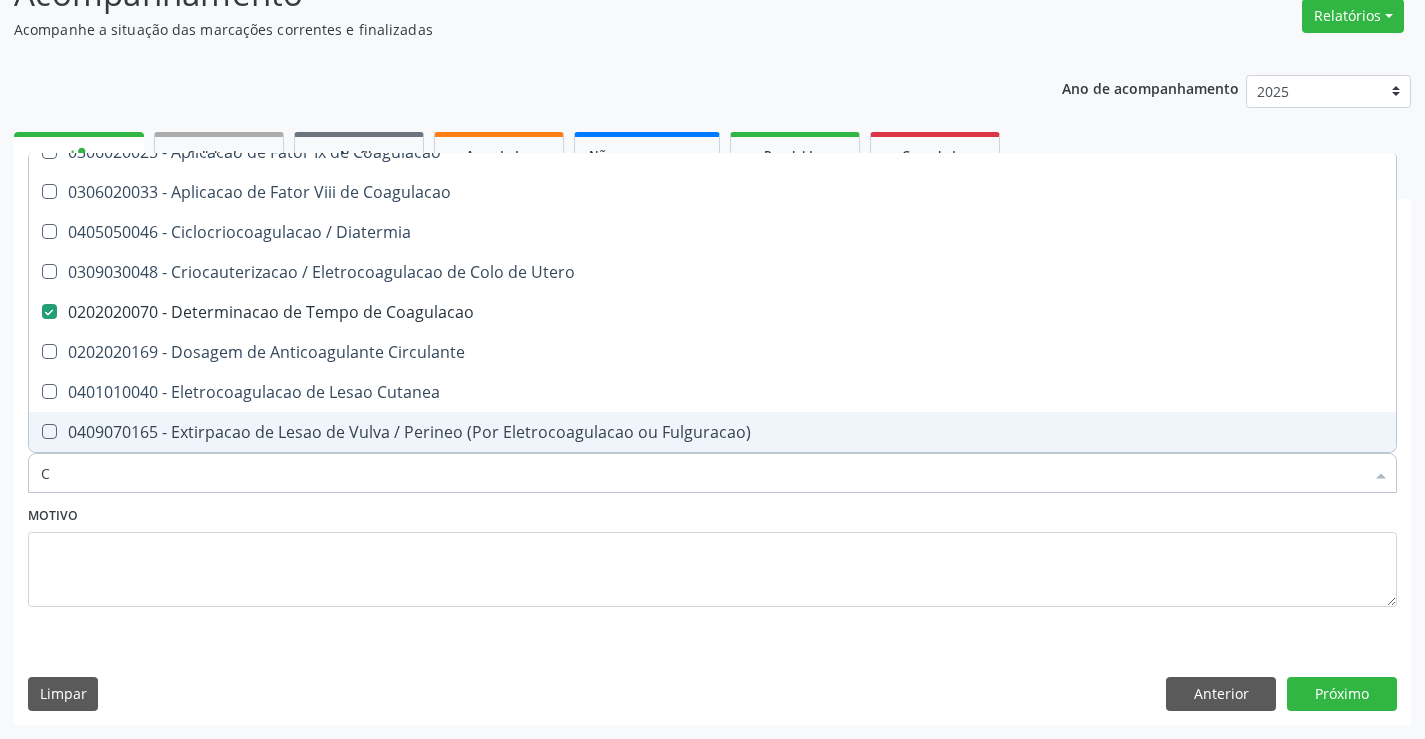 type 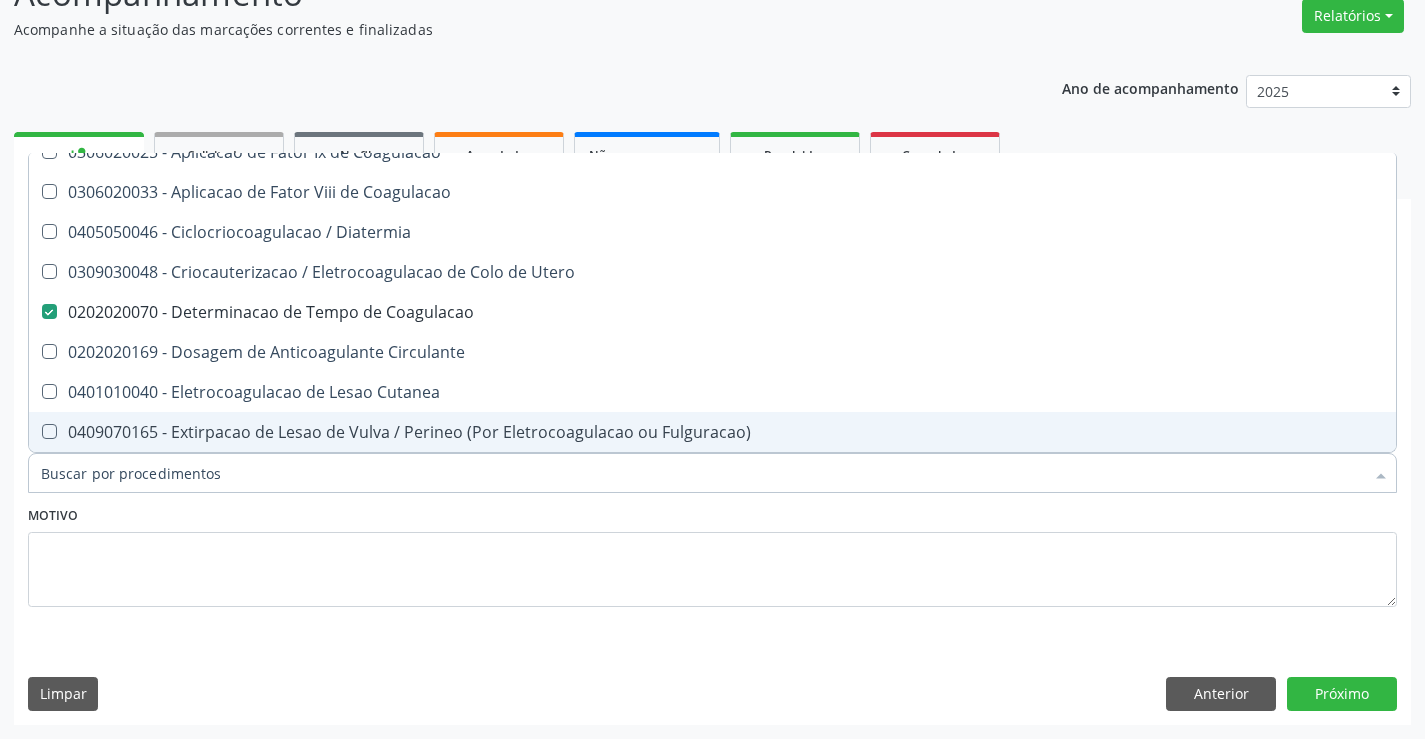 checkbox on "true" 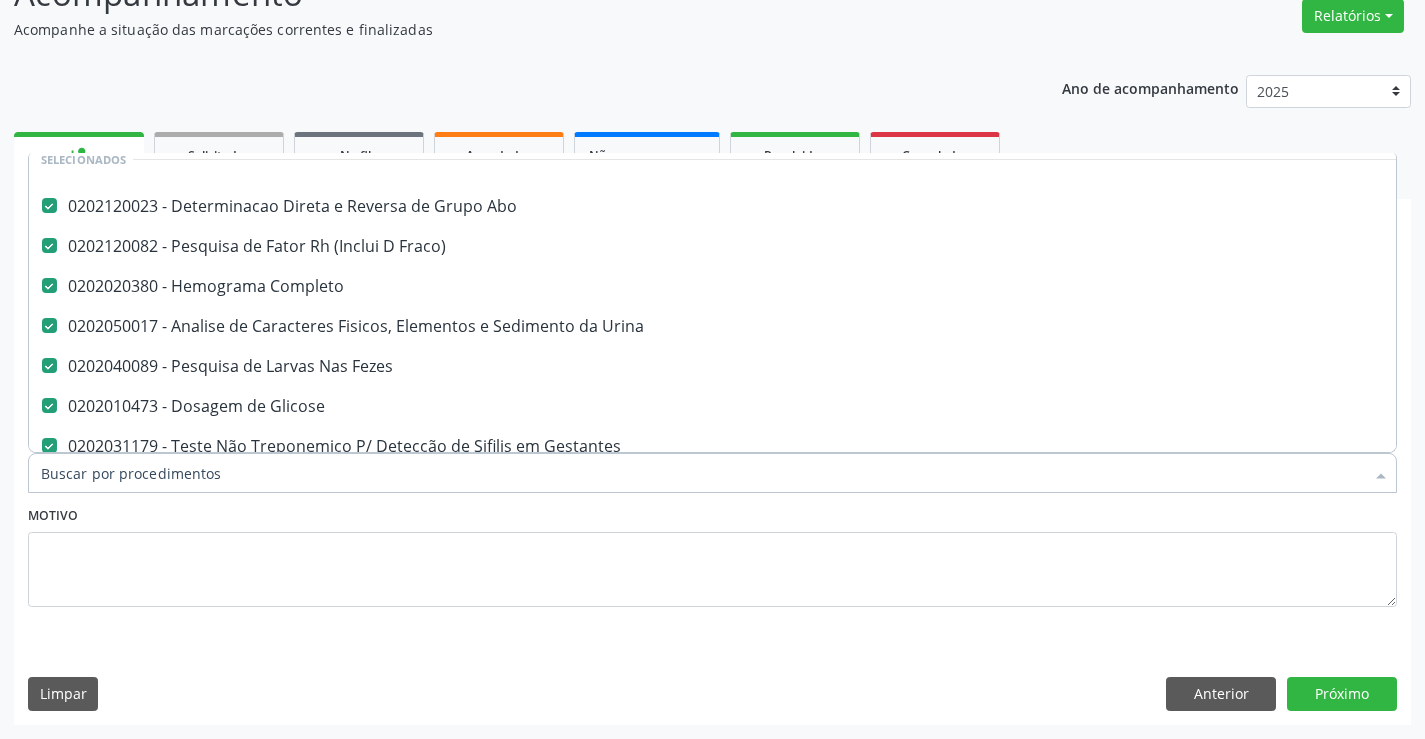scroll, scrollTop: 154, scrollLeft: 0, axis: vertical 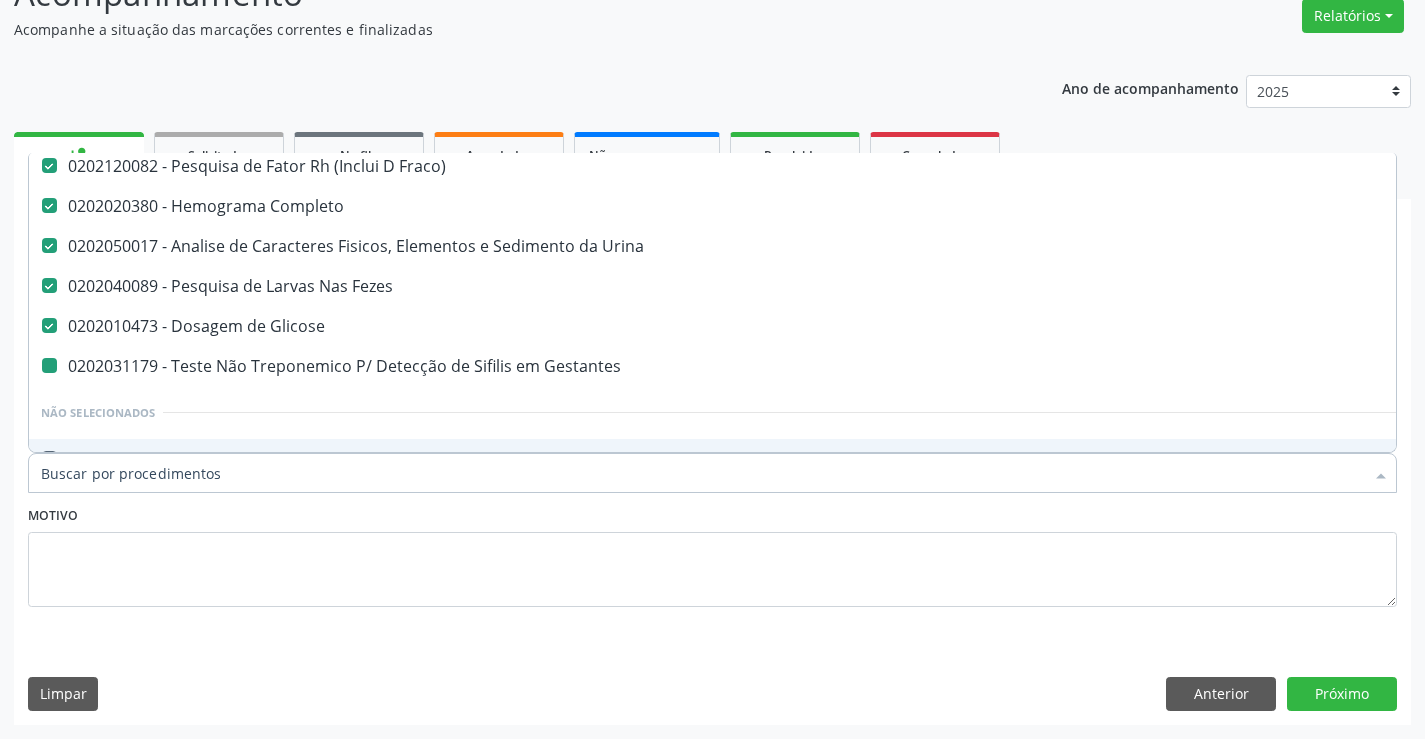 type on "T" 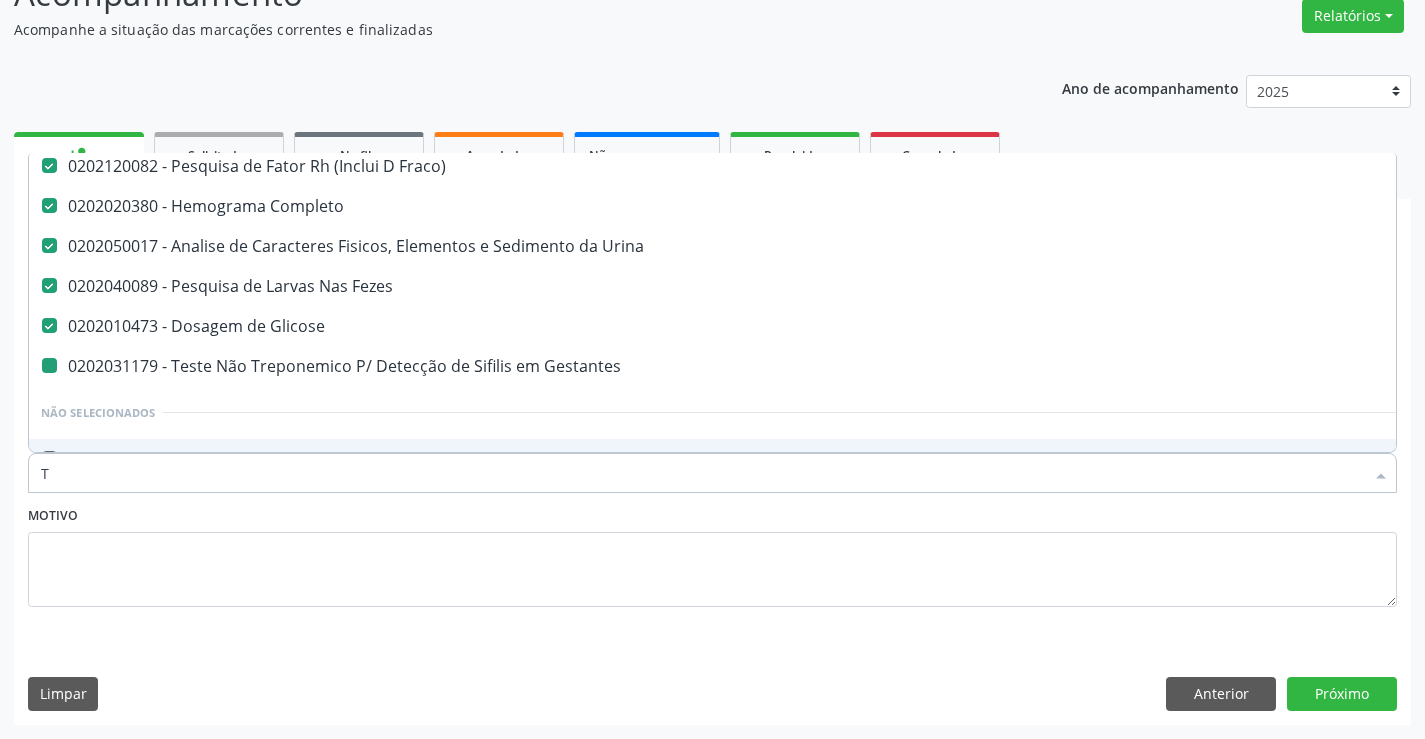 checkbox on "false" 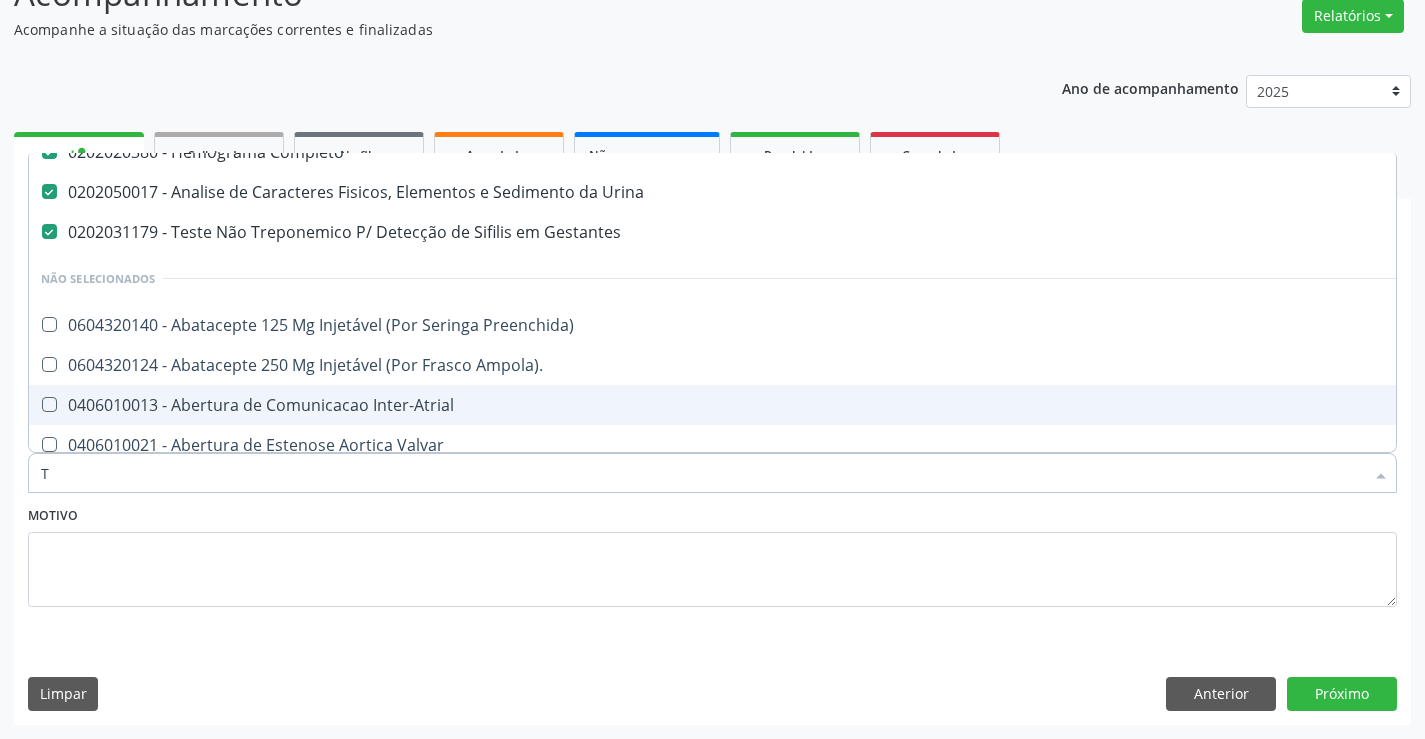 scroll, scrollTop: 100, scrollLeft: 0, axis: vertical 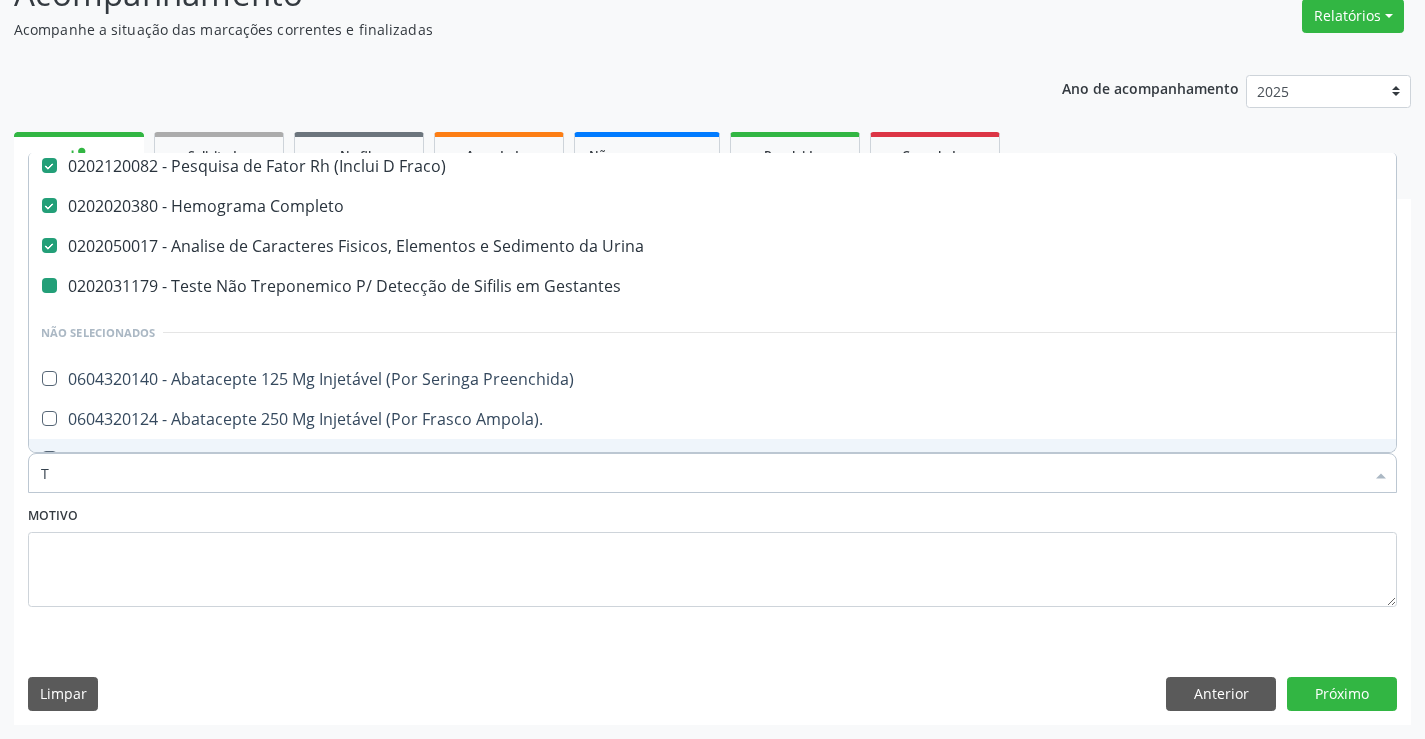 type on "TE" 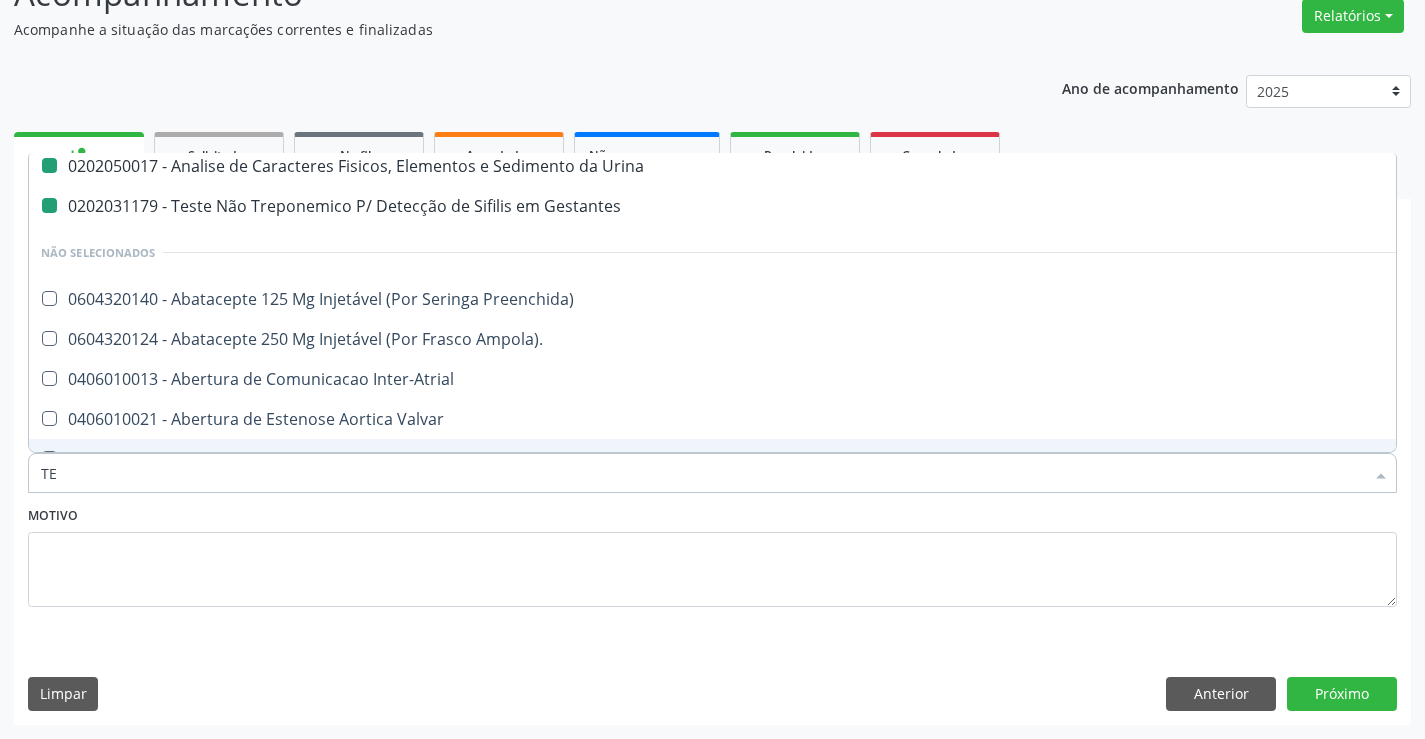 type on "TEM" 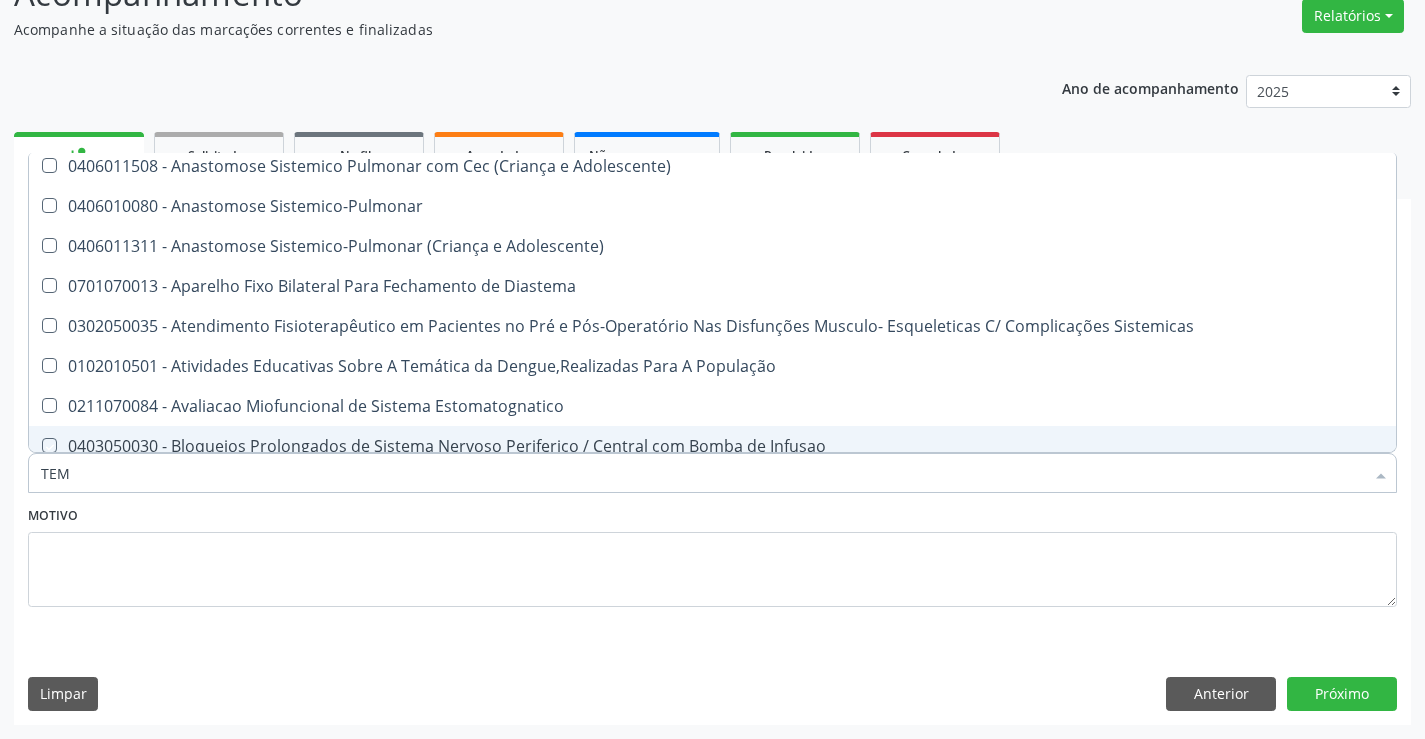 type on "TEMP" 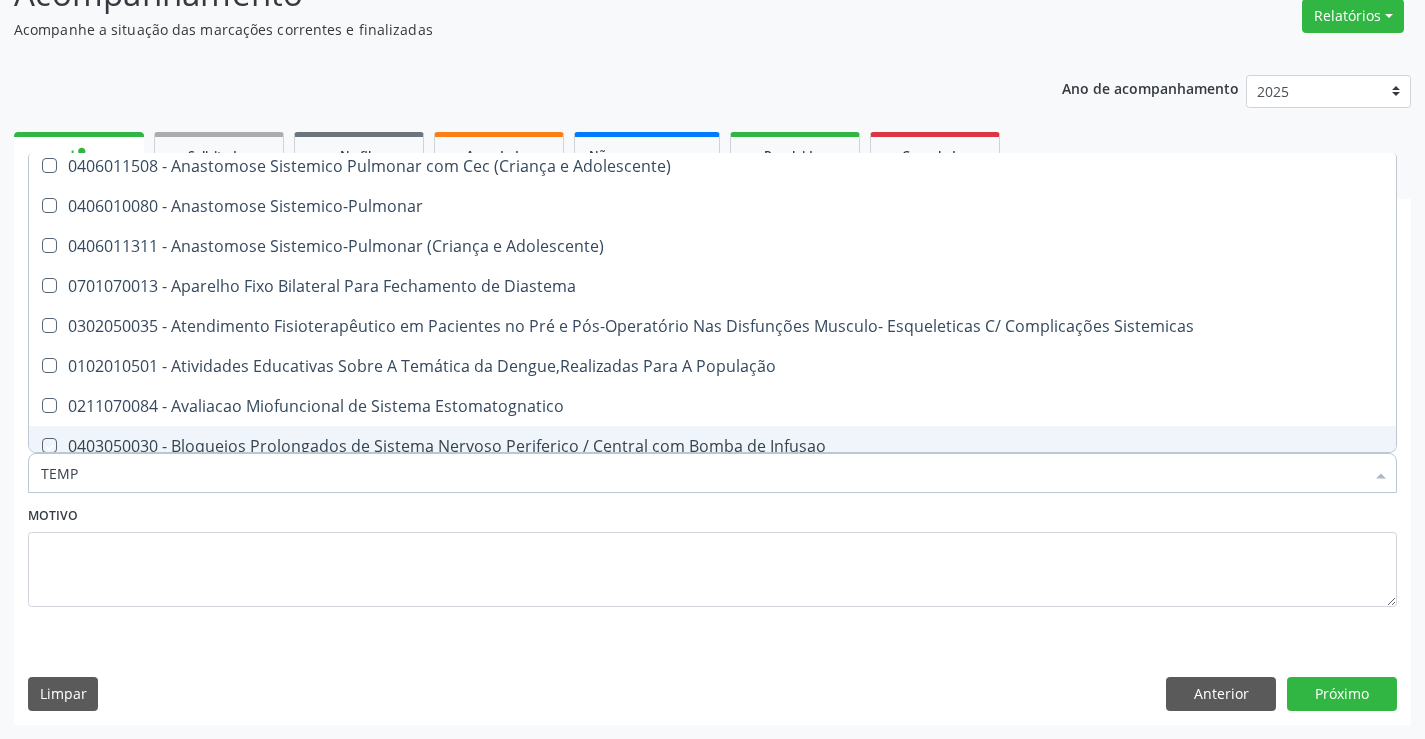 checkbox on "true" 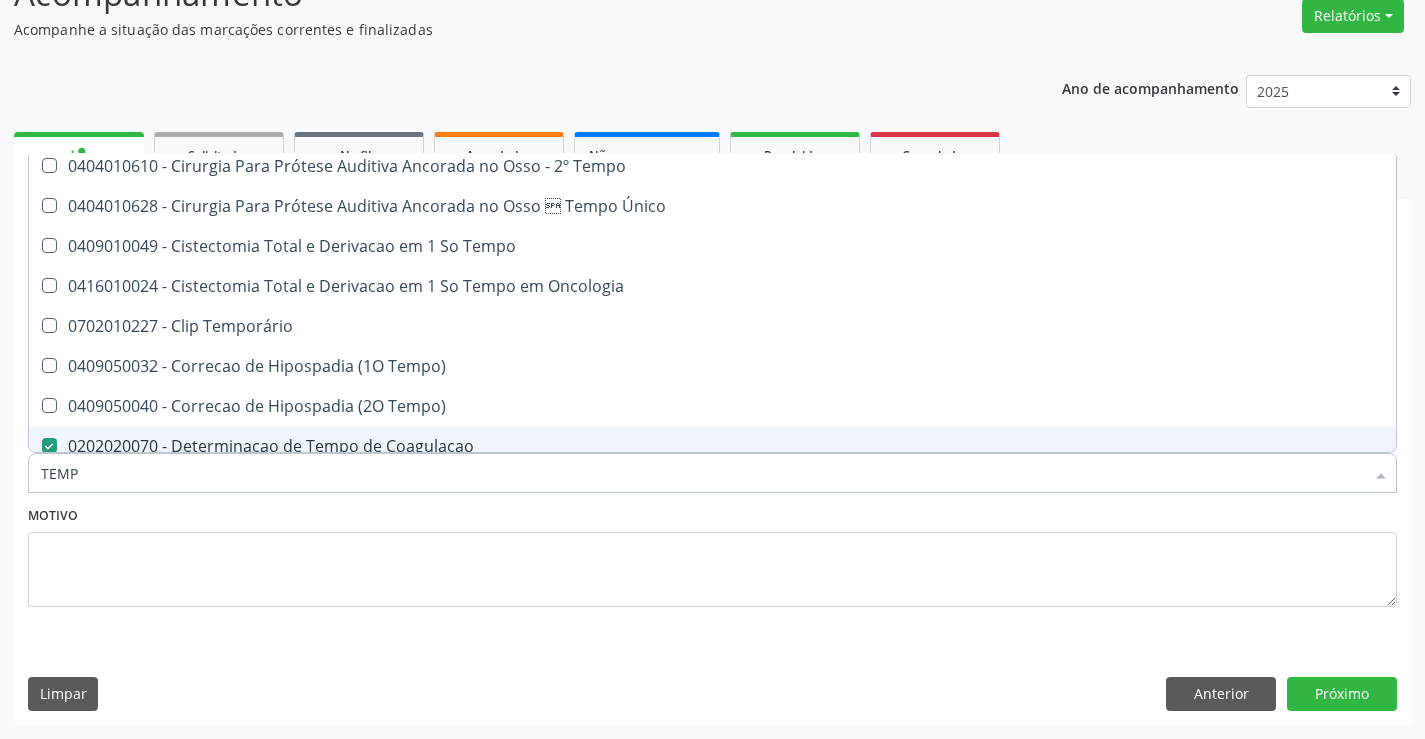 type on "TEMPO" 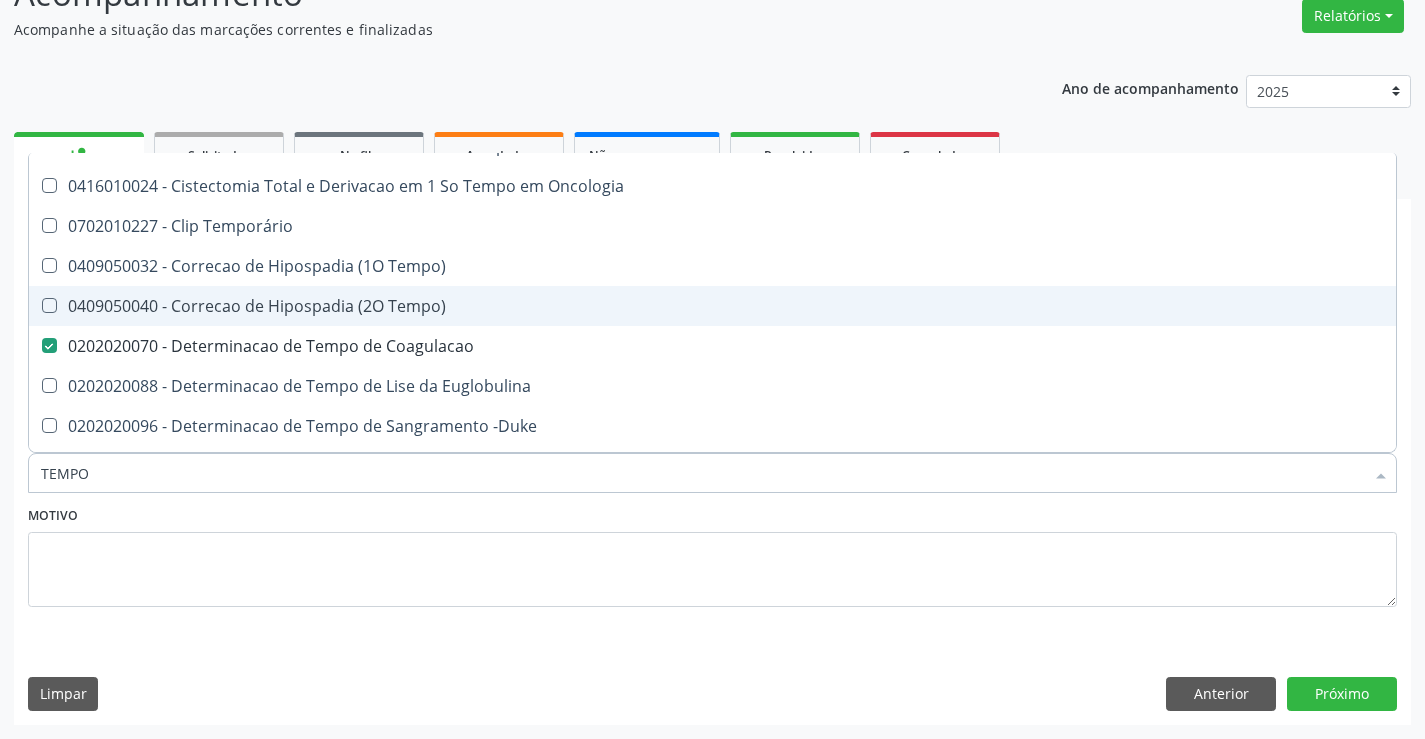 scroll, scrollTop: 300, scrollLeft: 0, axis: vertical 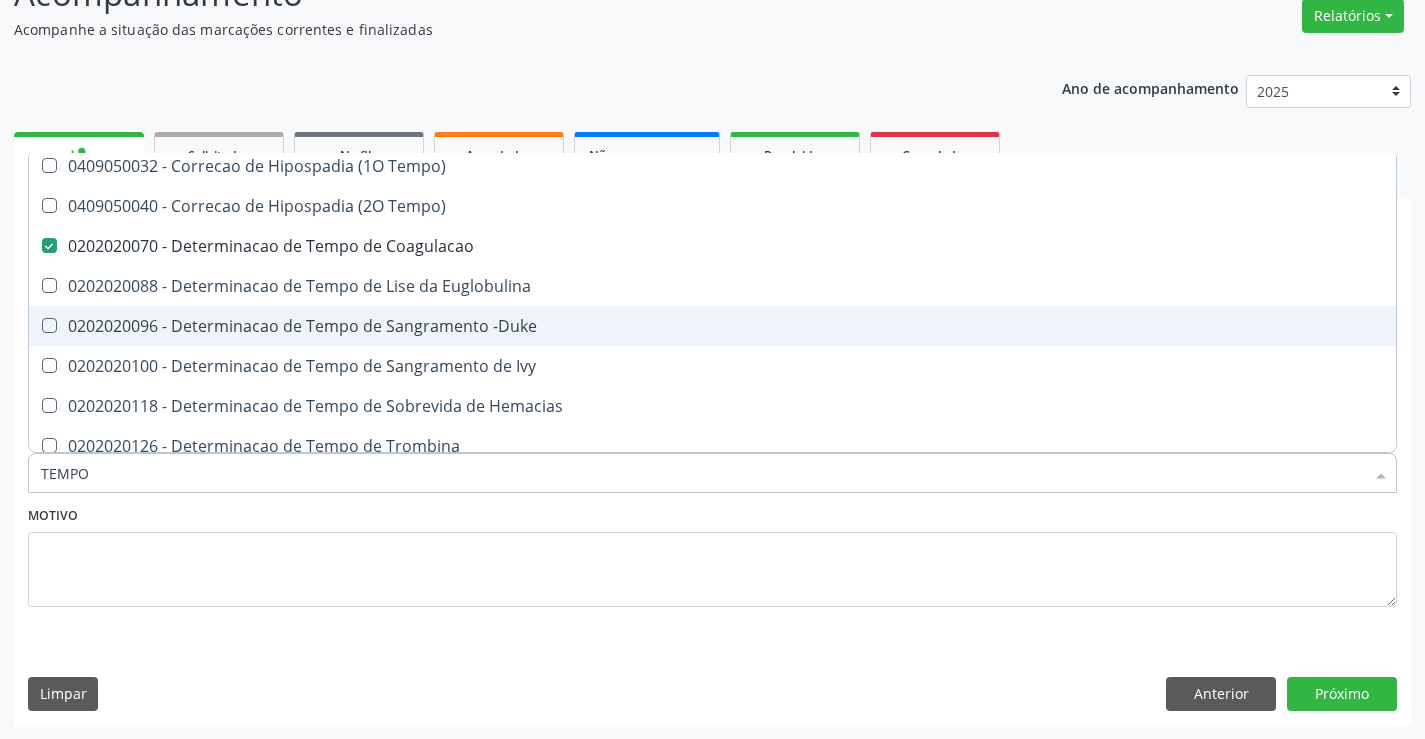 click on "0202020096 - Determinacao de Tempo de Sangramento -Duke" at bounding box center [756, 326] 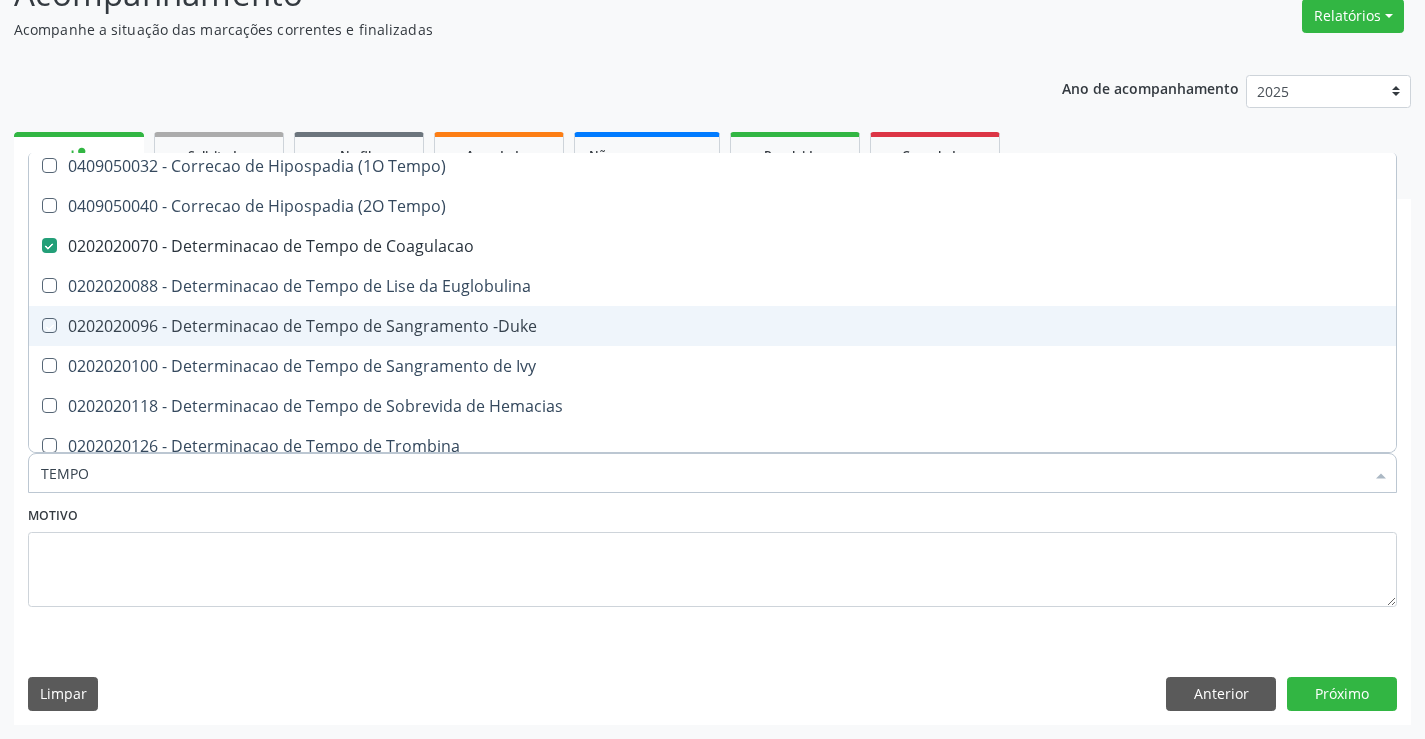 checkbox on "true" 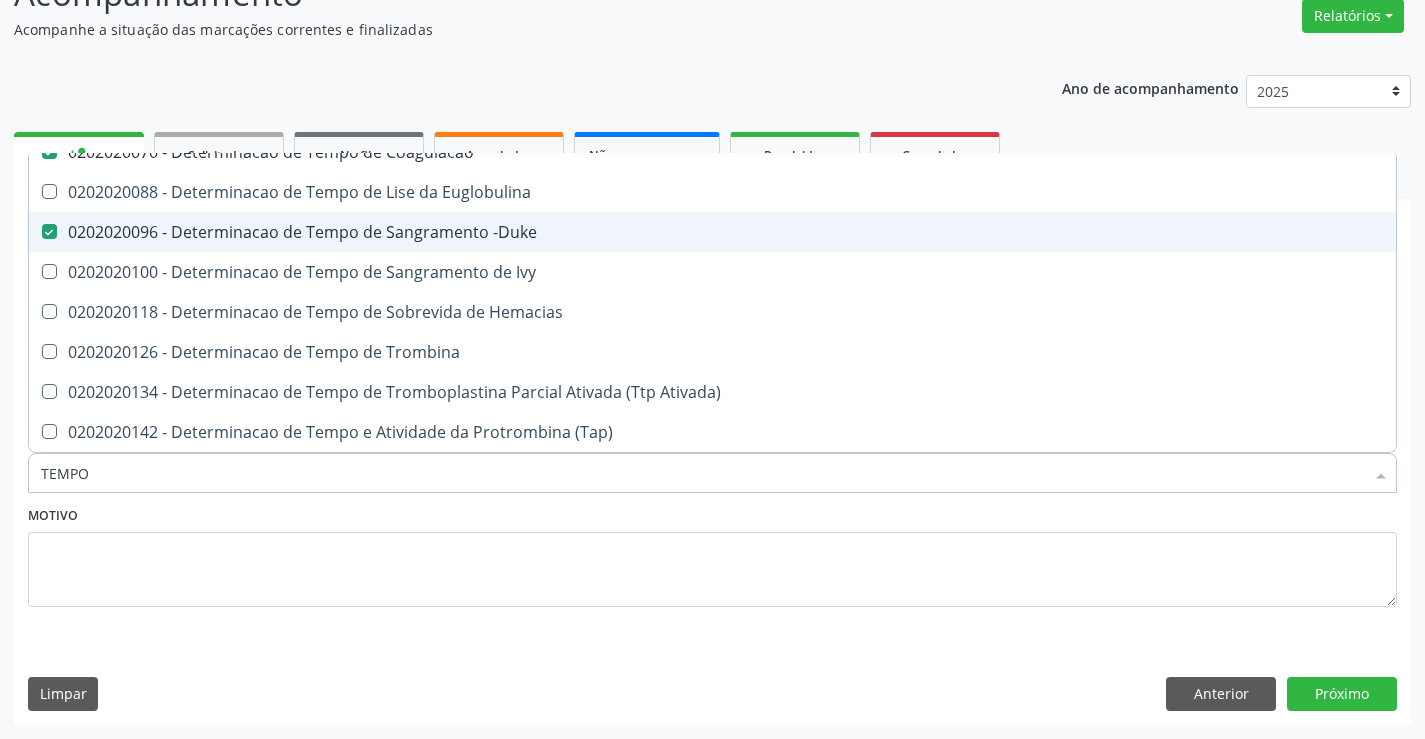 scroll, scrollTop: 500, scrollLeft: 0, axis: vertical 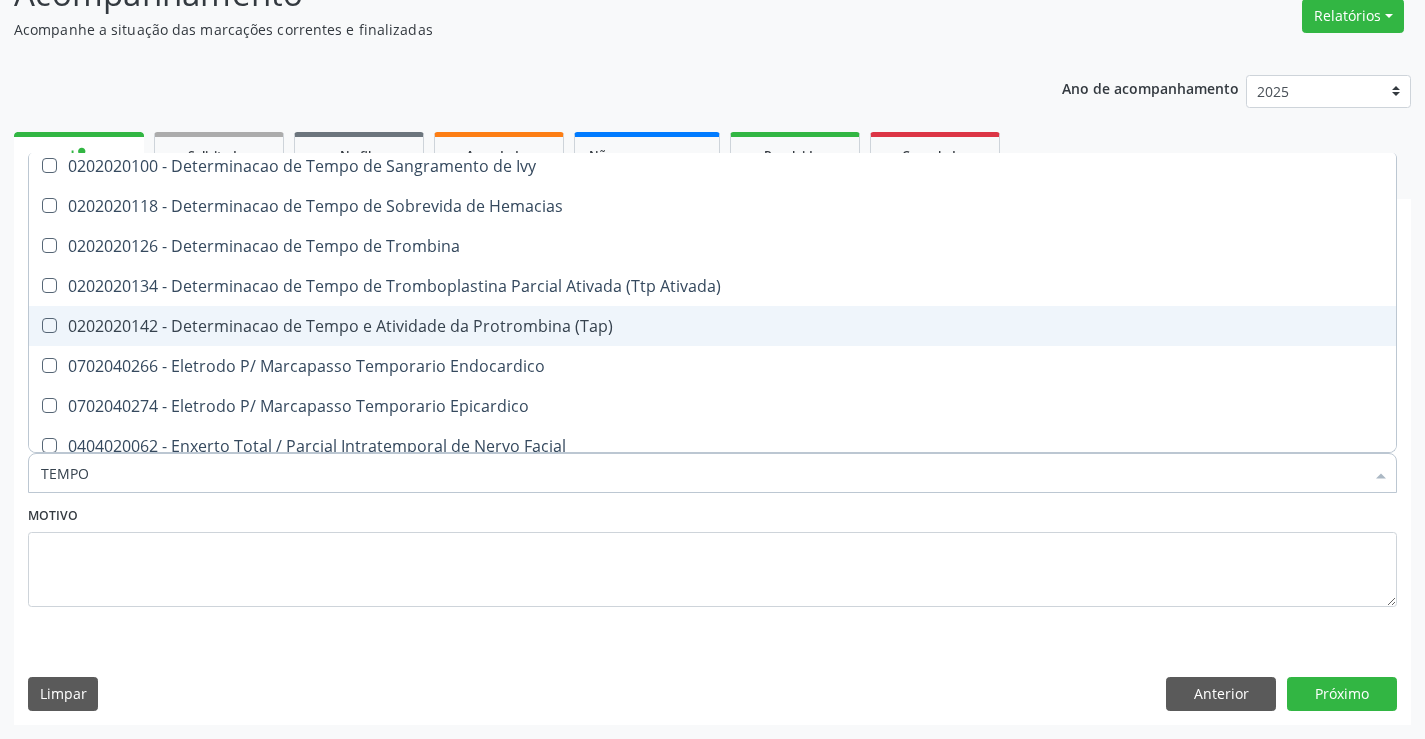 click on "0202020142 - Determinacao de Tempo e Atividade da Protrombina (Tap)" at bounding box center [756, 326] 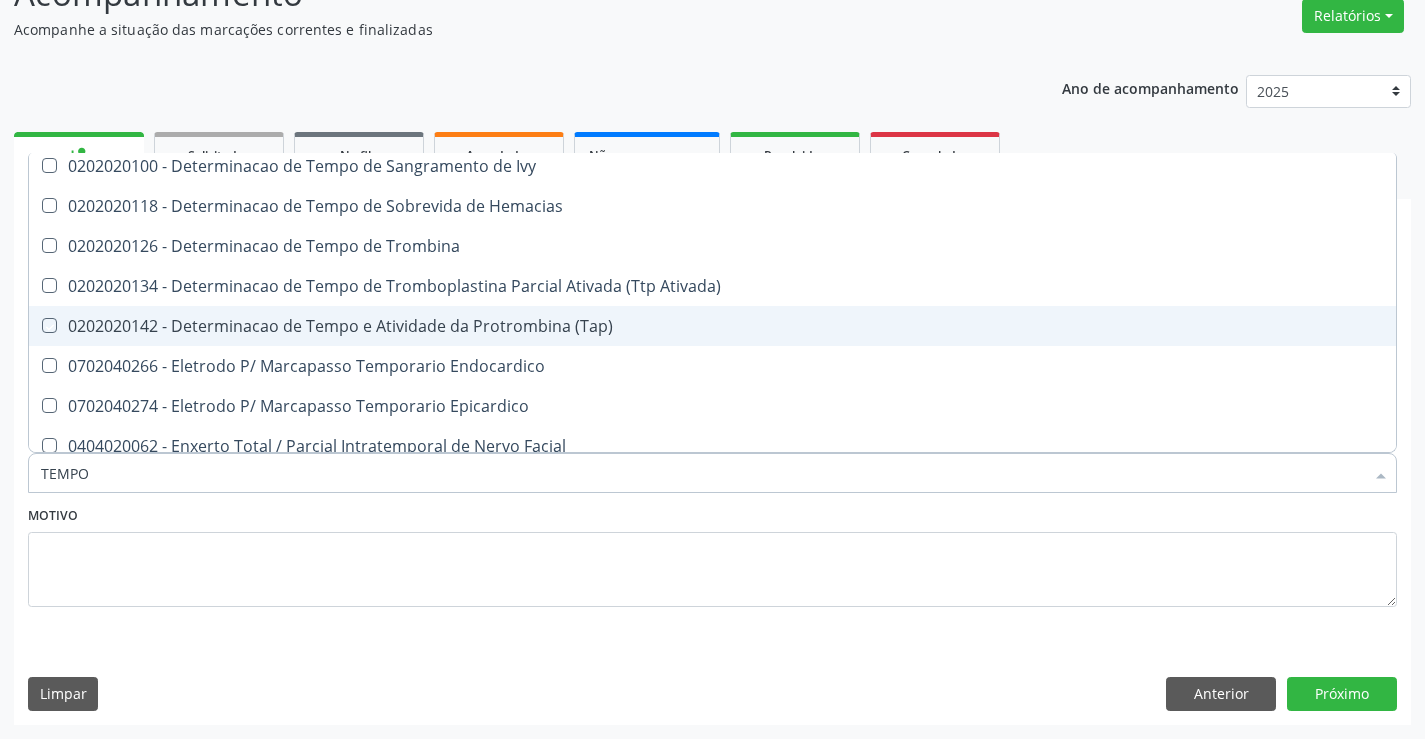 checkbox on "true" 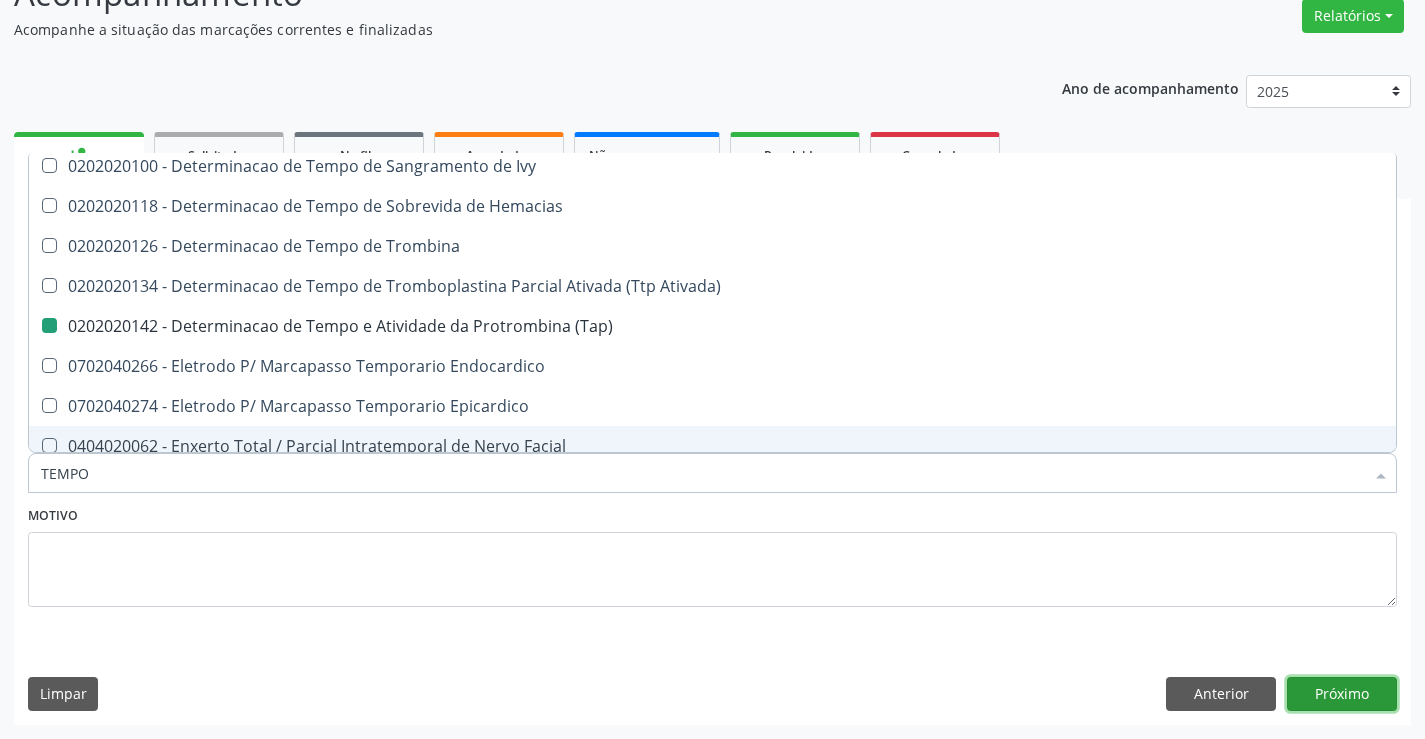 click on "Próximo" at bounding box center [1342, 694] 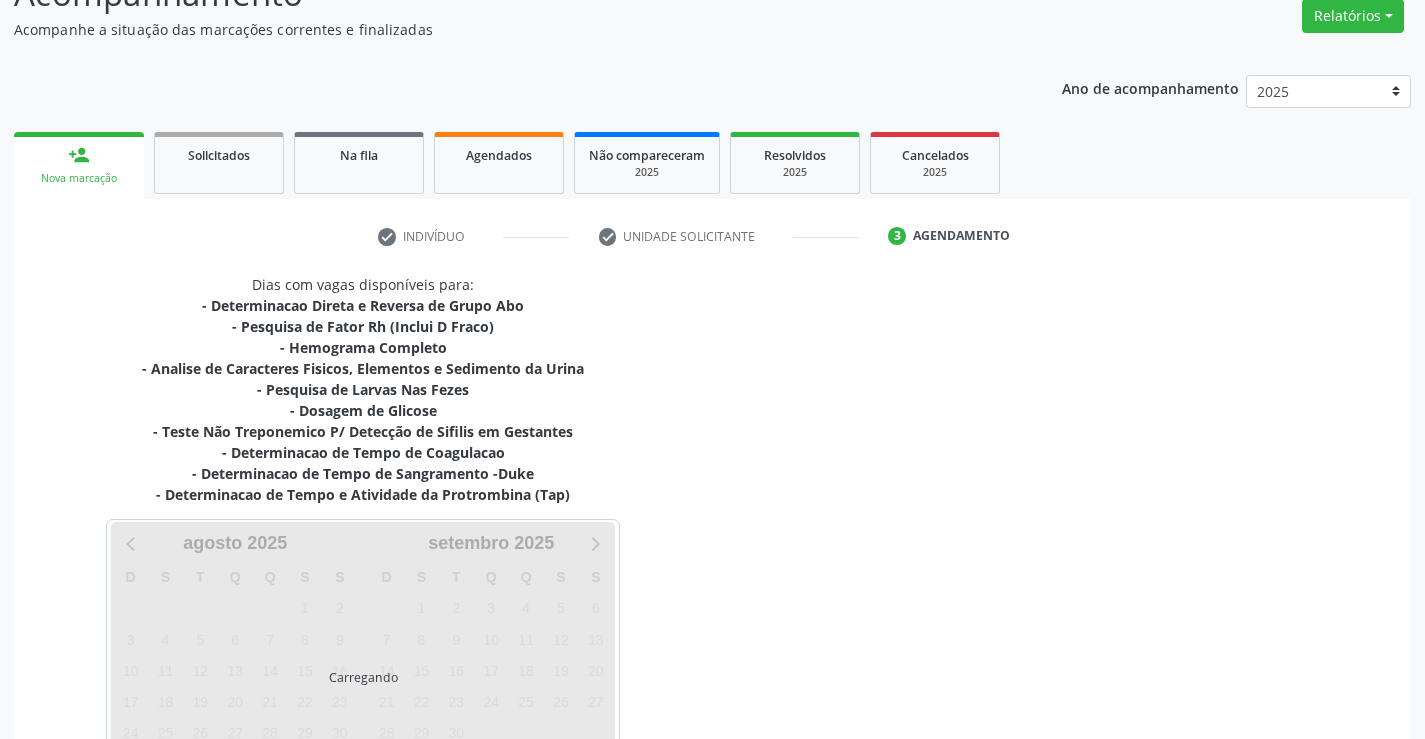 scroll, scrollTop: 0, scrollLeft: 0, axis: both 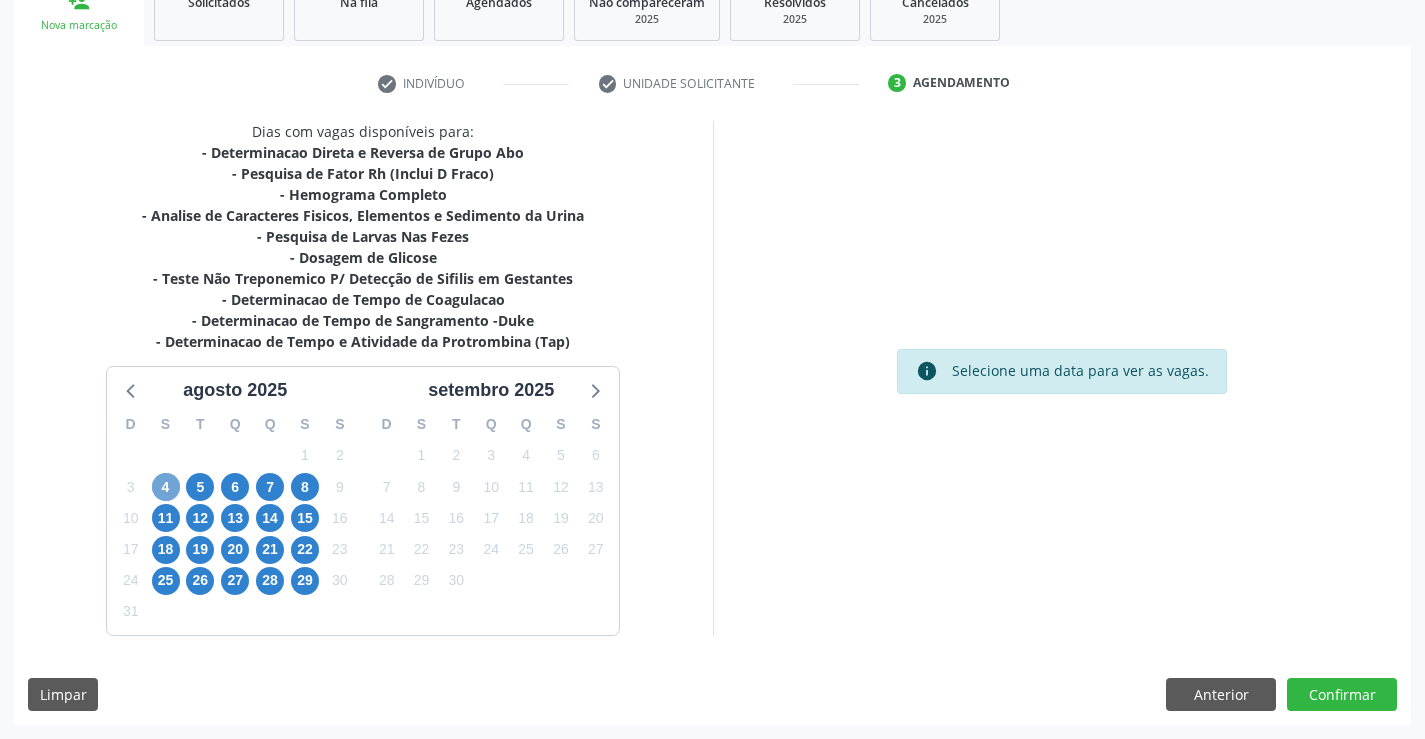 click on "4" at bounding box center [166, 487] 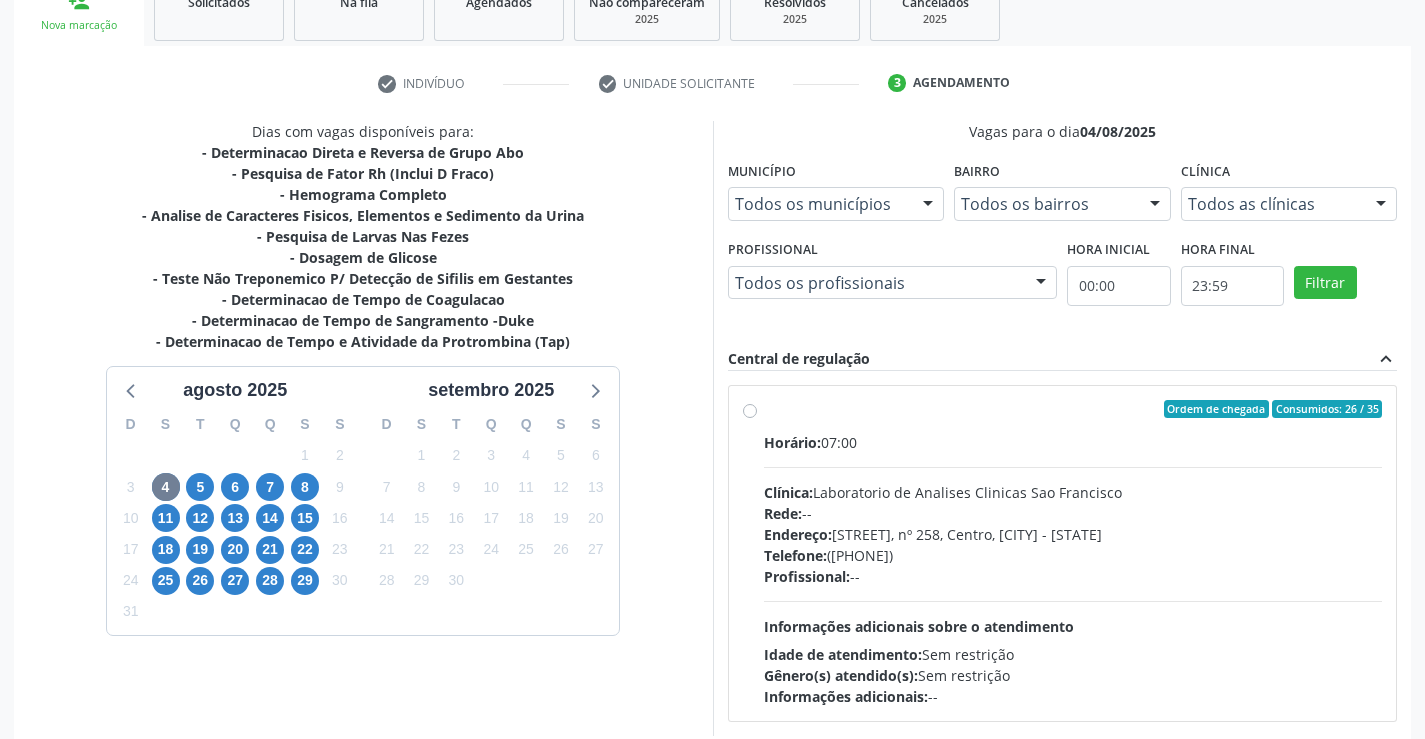 click on "Ordem de chegada
Consumidos: 26 / 35
Horário:   07:00
Clínica:  Laboratorio de Analises Clinicas Sao Francisco
Rede:
--
Endereço:   Terreo, nº 258, Centro, Campo Formoso - BA
Telefone:   (74) 36453588
Profissional:
--
Informações adicionais sobre o atendimento
Idade de atendimento:
Sem restrição
Gênero(s) atendido(s):
Sem restrição
Informações adicionais:
--" at bounding box center (1073, 553) 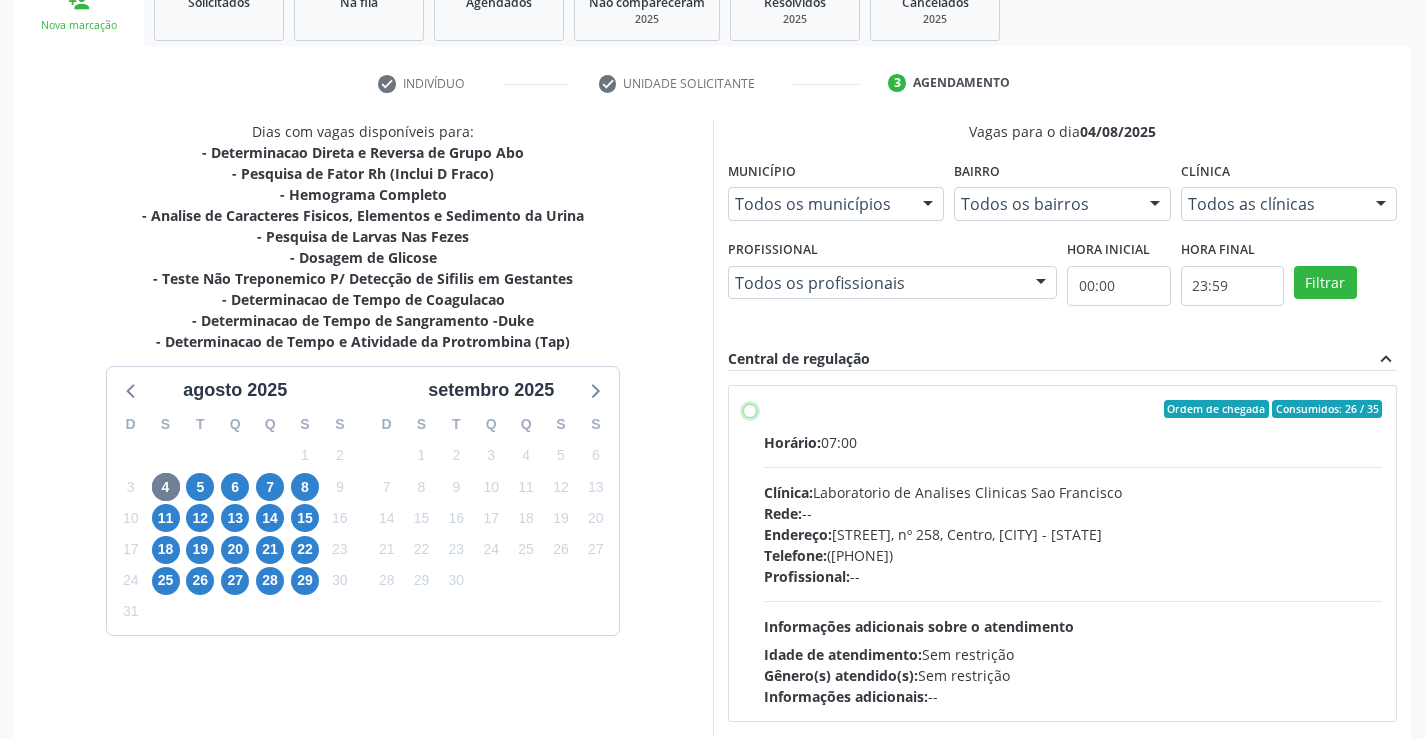 click on "Ordem de chegada
Consumidos: 26 / 35
Horário:   07:00
Clínica:  Laboratorio de Analises Clinicas Sao Francisco
Rede:
--
Endereço:   Terreo, nº 258, Centro, Campo Formoso - BA
Telefone:   (74) 36453588
Profissional:
--
Informações adicionais sobre o atendimento
Idade de atendimento:
Sem restrição
Gênero(s) atendido(s):
Sem restrição
Informações adicionais:
--" at bounding box center [750, 409] 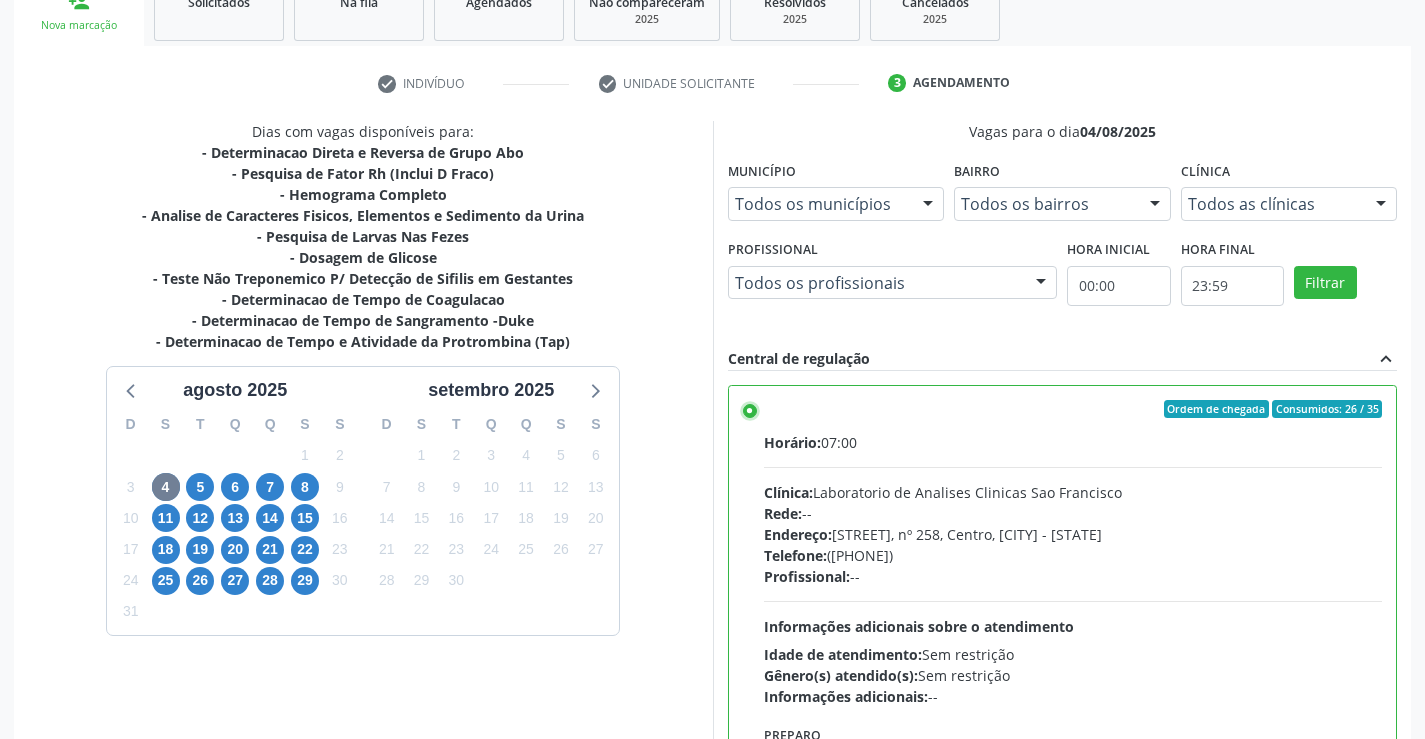 scroll, scrollTop: 456, scrollLeft: 0, axis: vertical 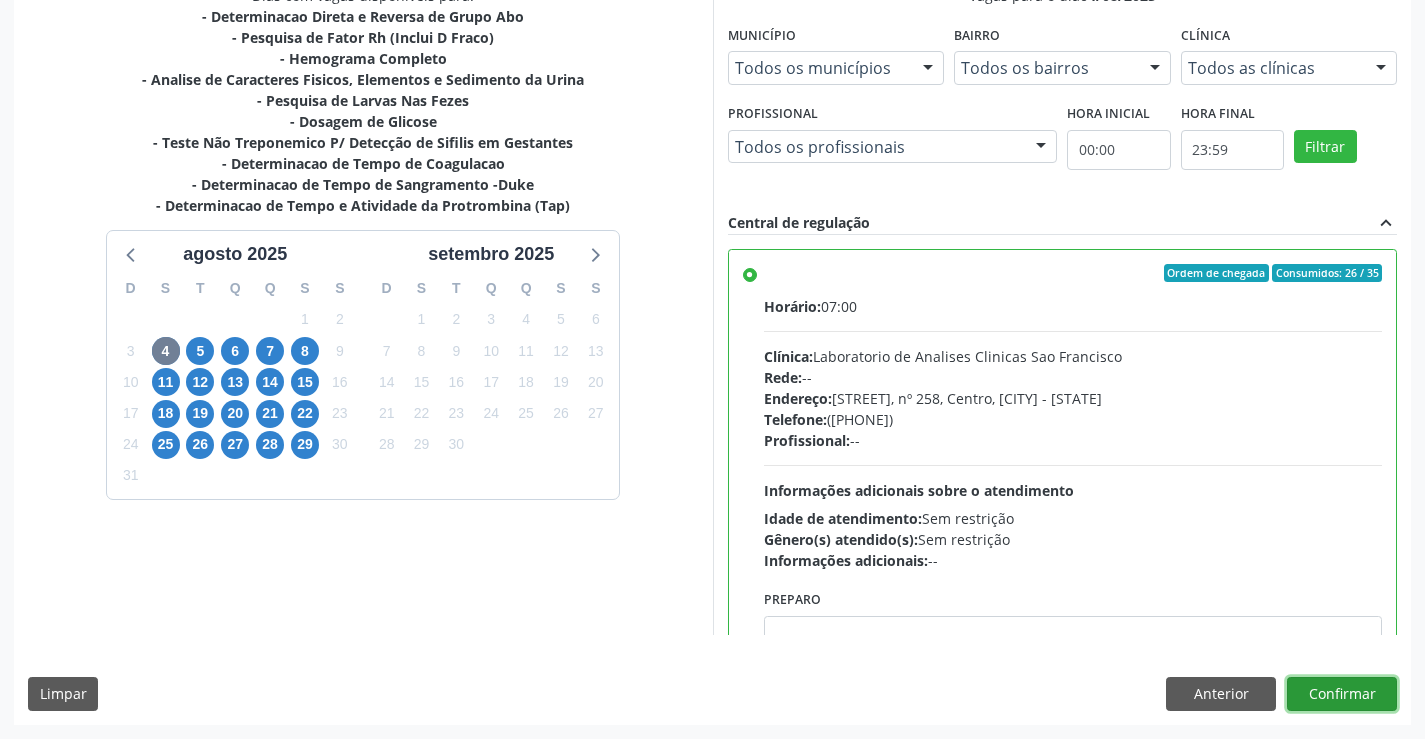 click on "Confirmar" at bounding box center [1342, 694] 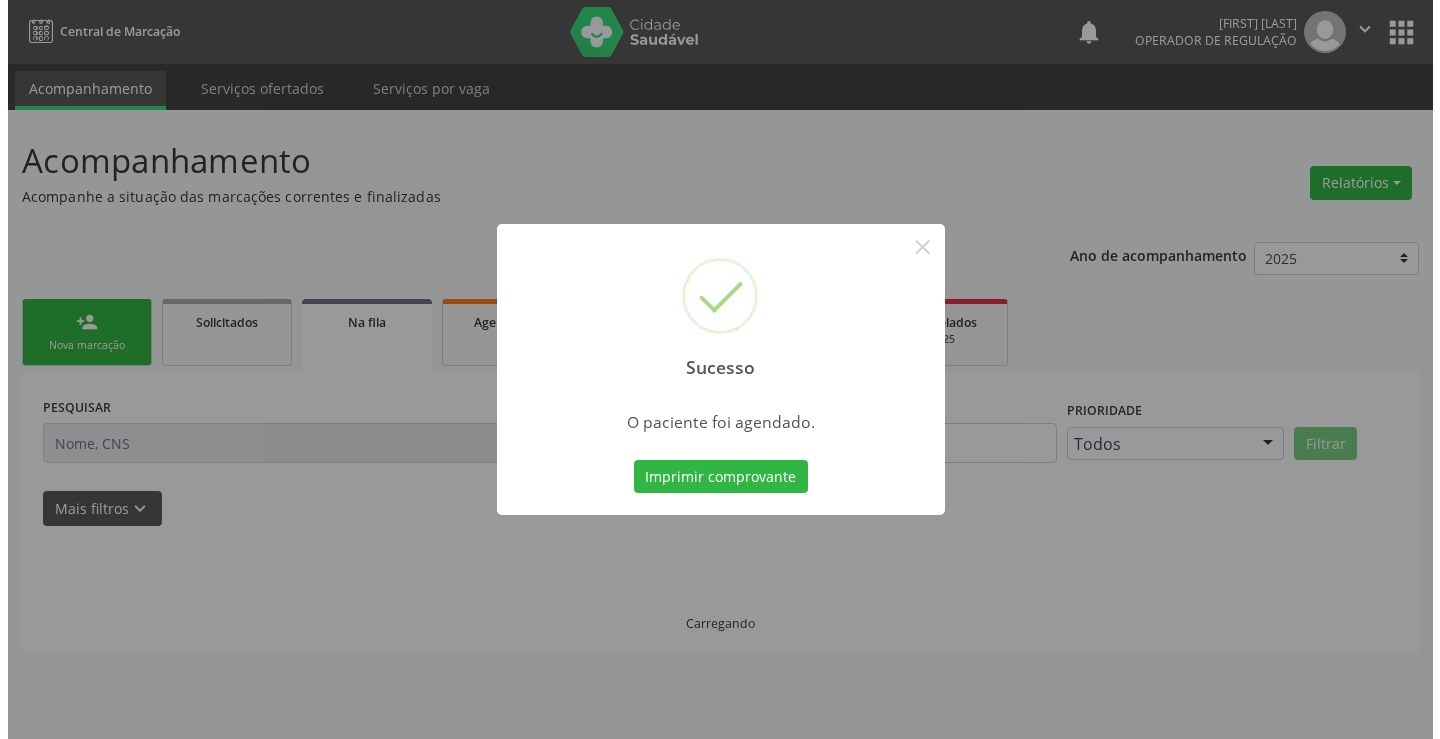 scroll, scrollTop: 0, scrollLeft: 0, axis: both 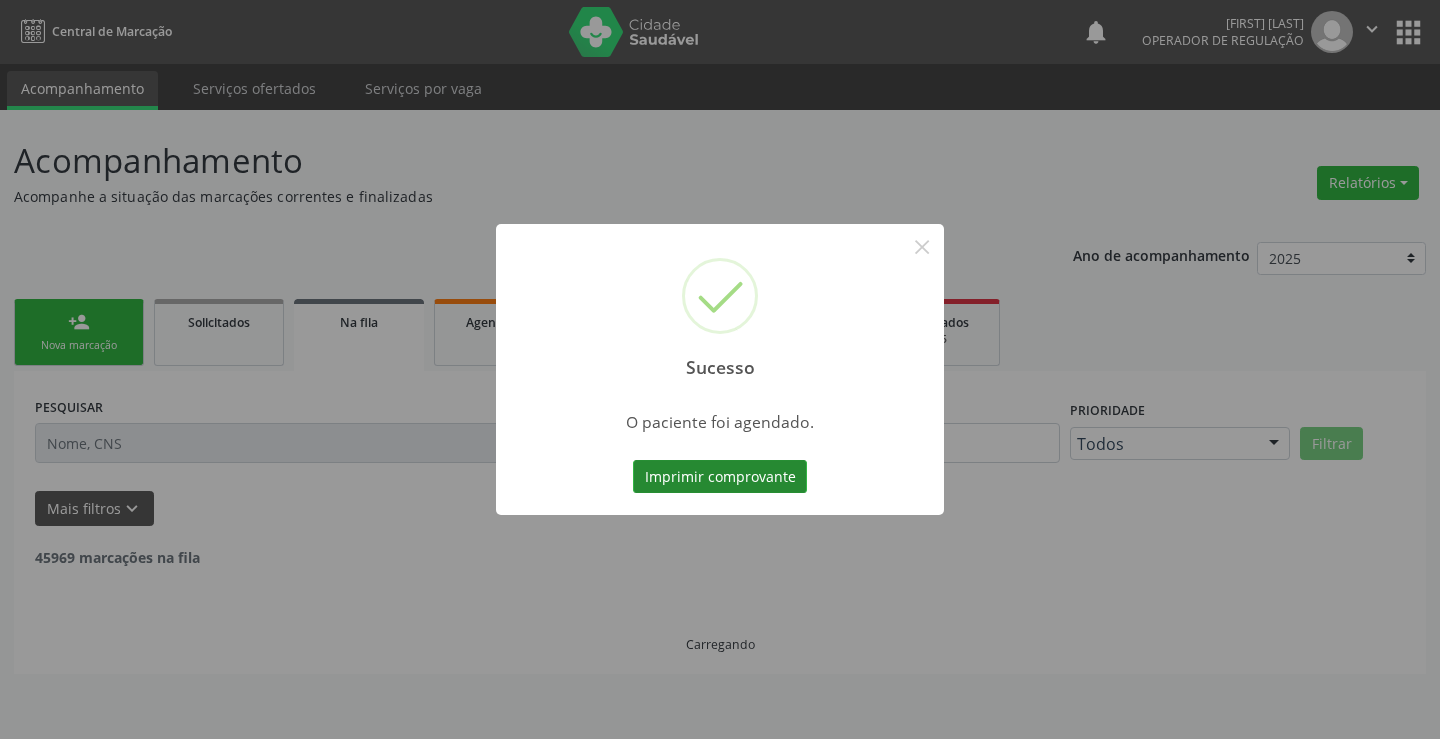 click on "Imprimir comprovante" at bounding box center [720, 477] 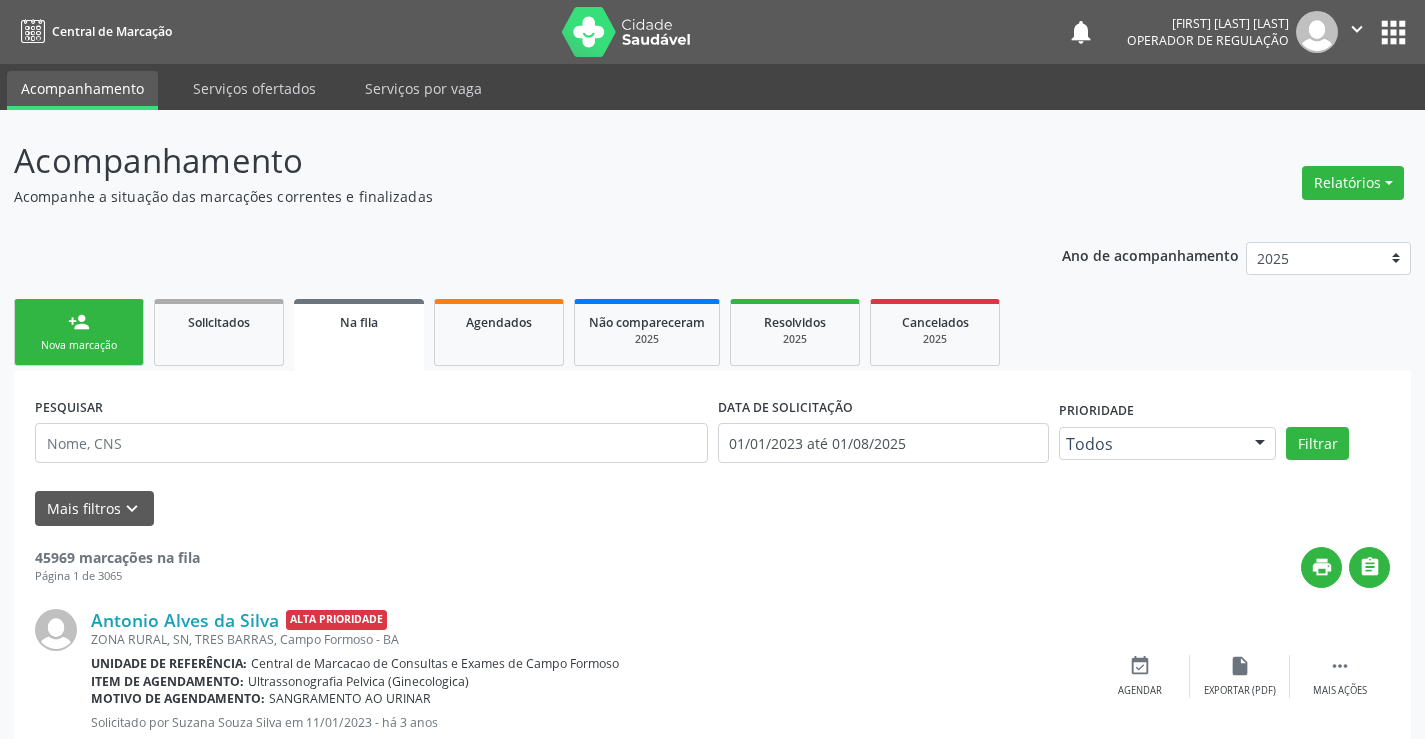 scroll, scrollTop: 0, scrollLeft: 0, axis: both 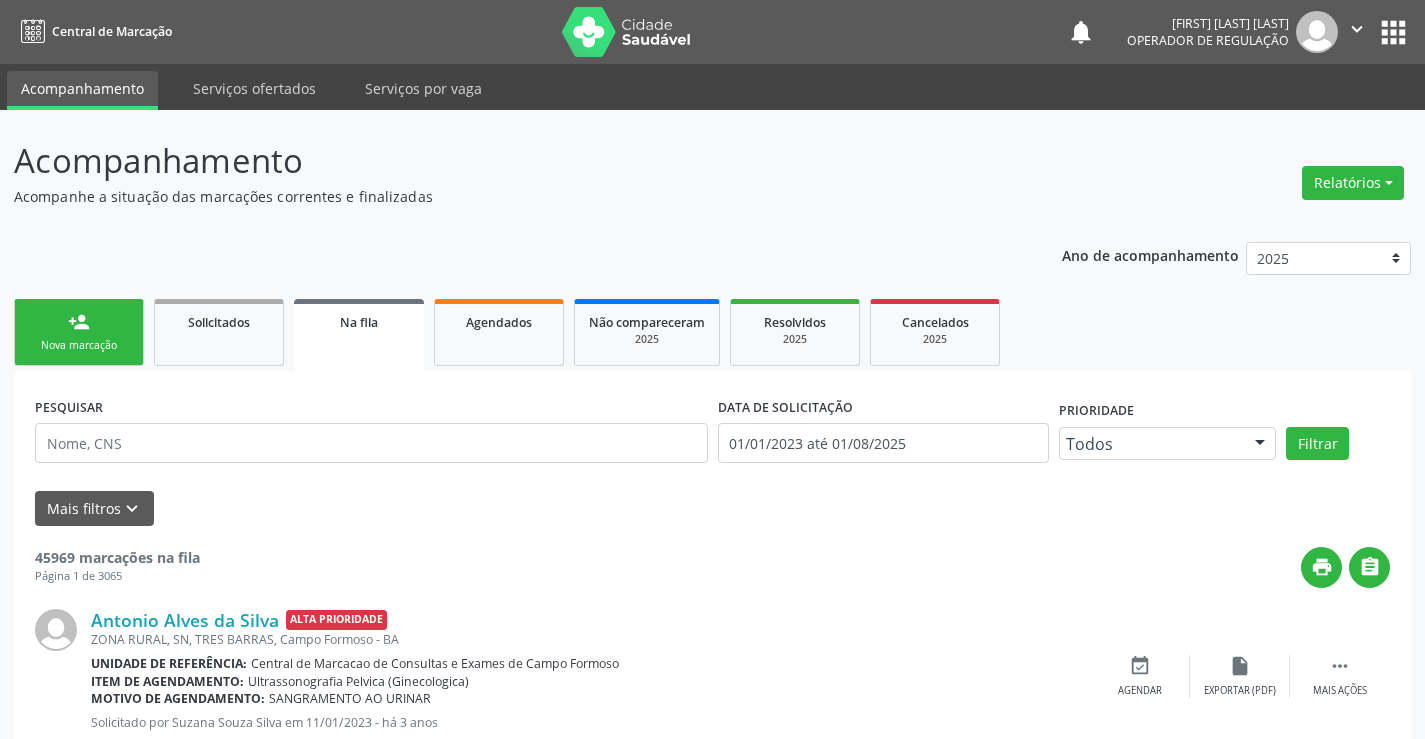 click on "person_add
Nova marcação" at bounding box center [79, 332] 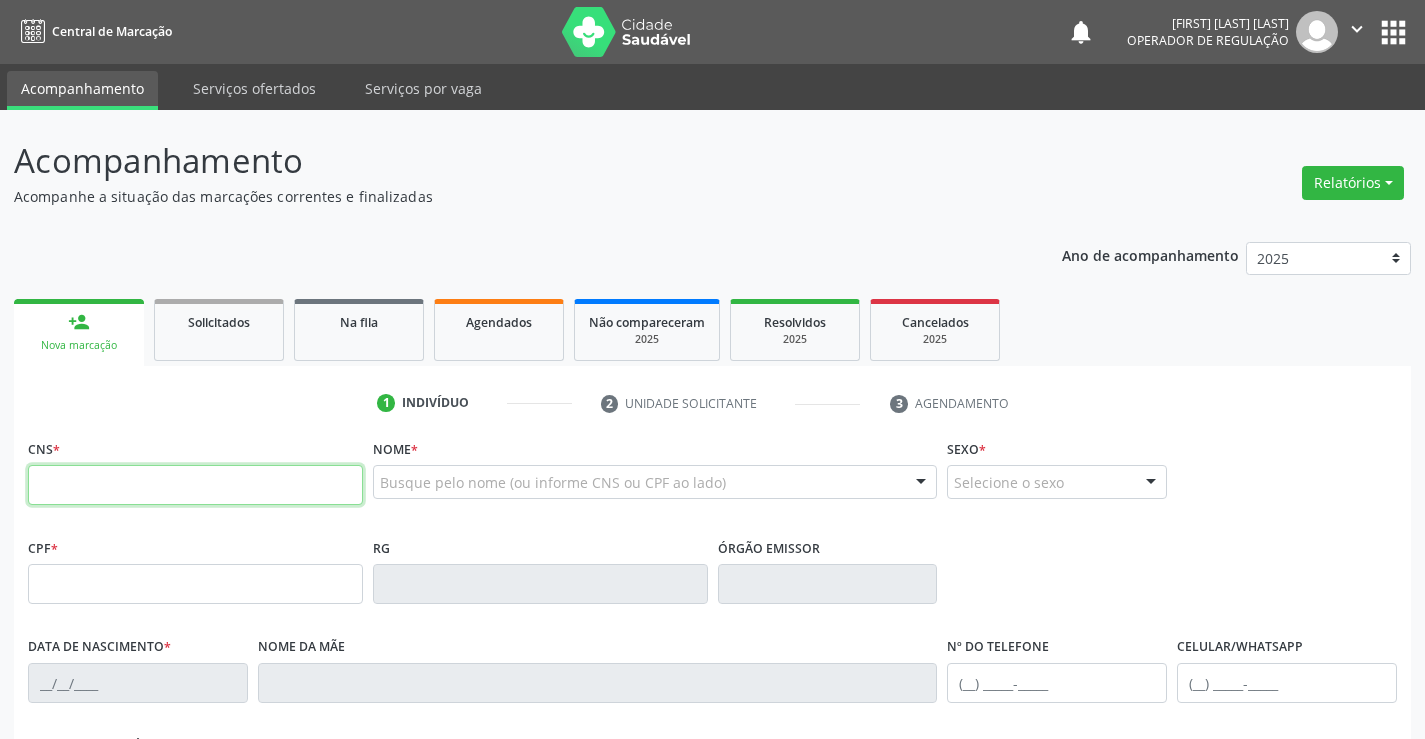 click at bounding box center [195, 485] 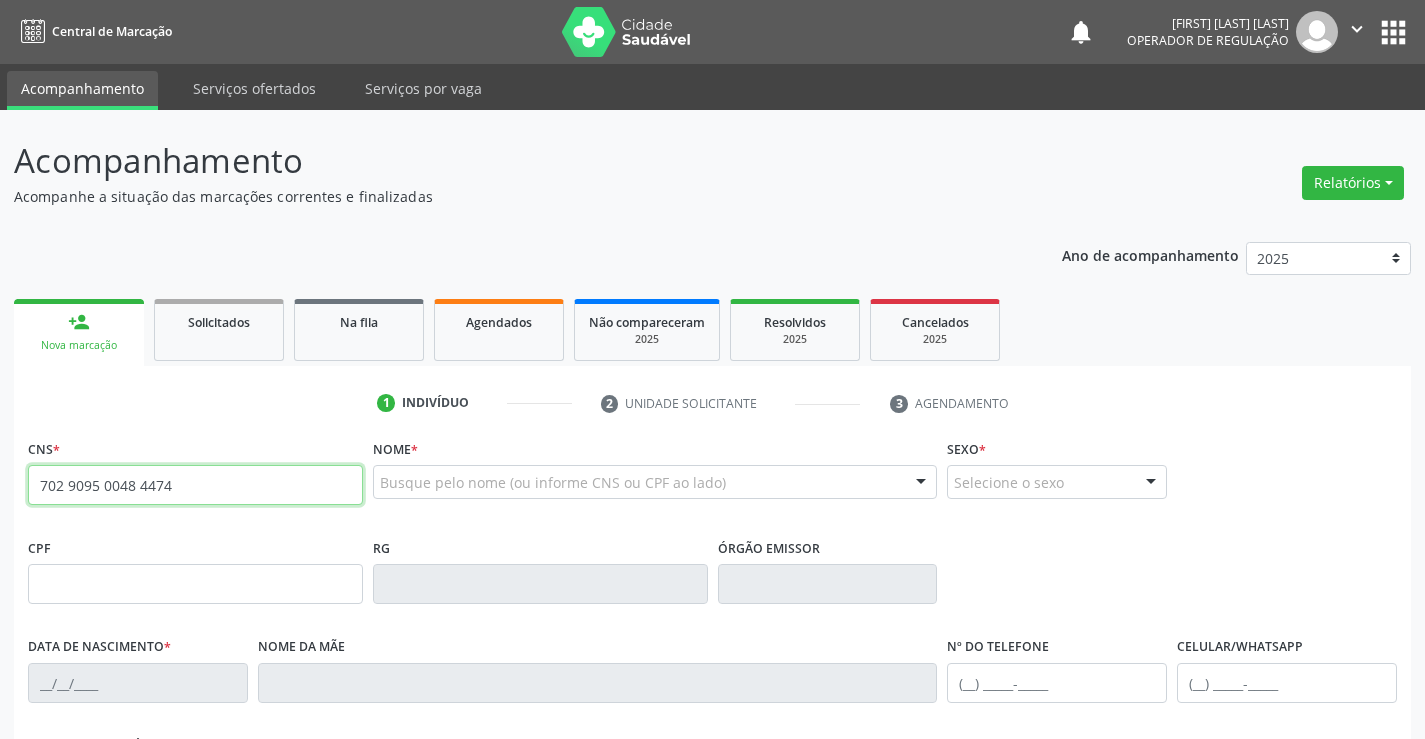 type on "702 9095 0048 4474" 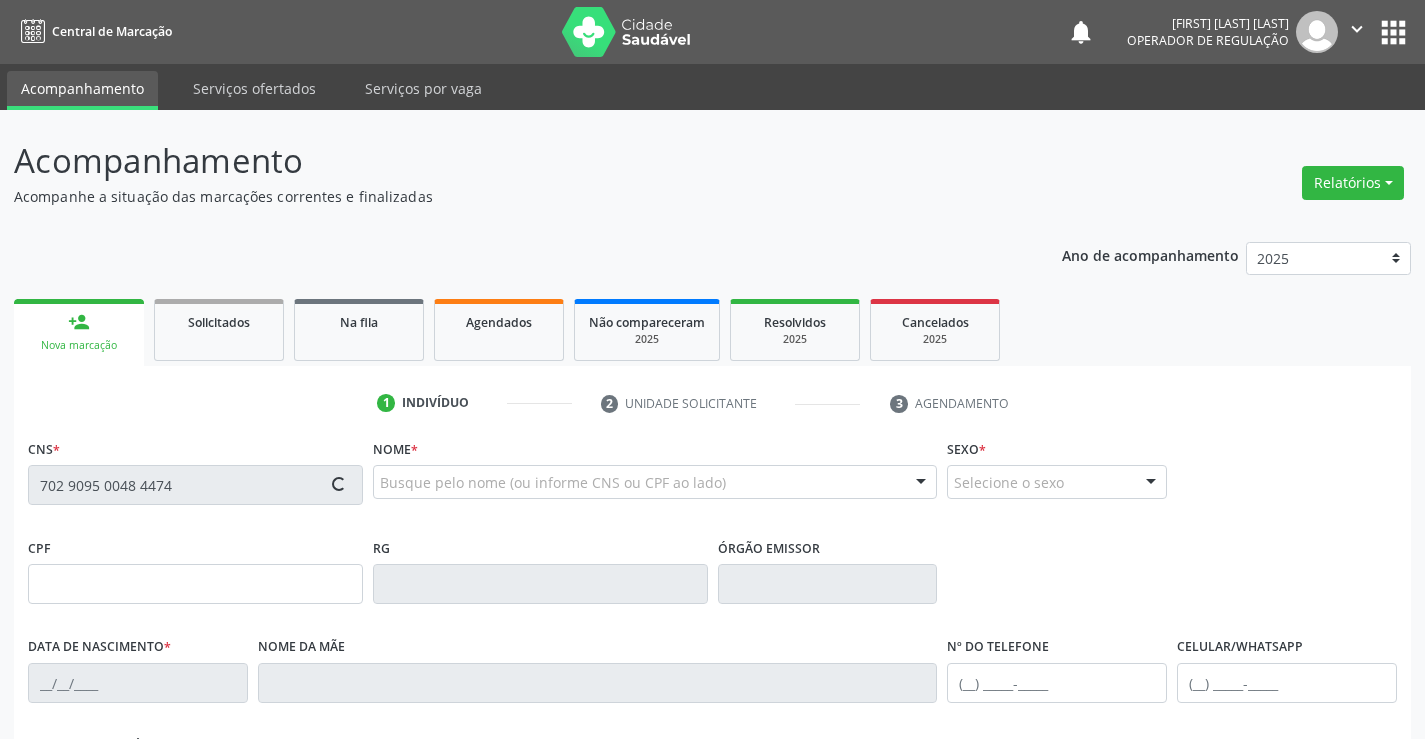 type on "[CPF]" 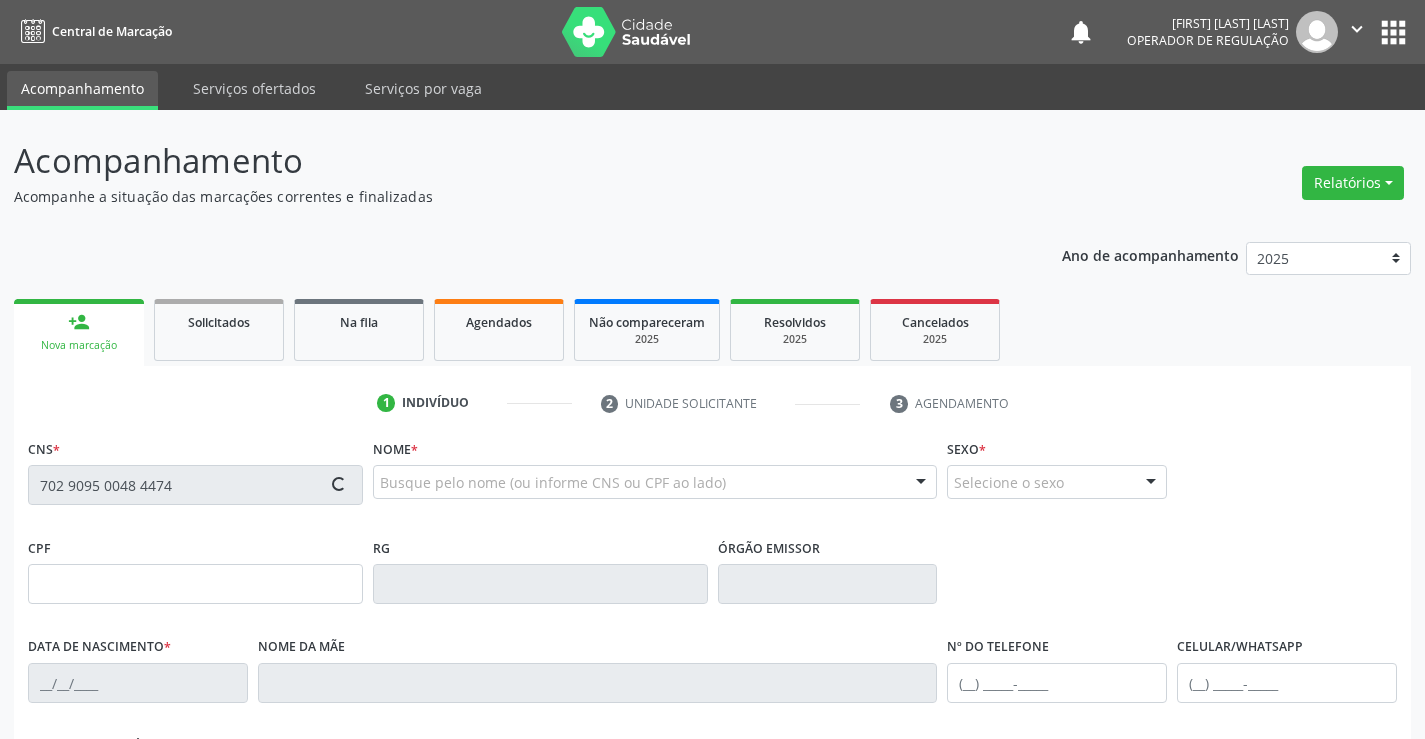 type on "[DD]/[MM]/[YYYY]" 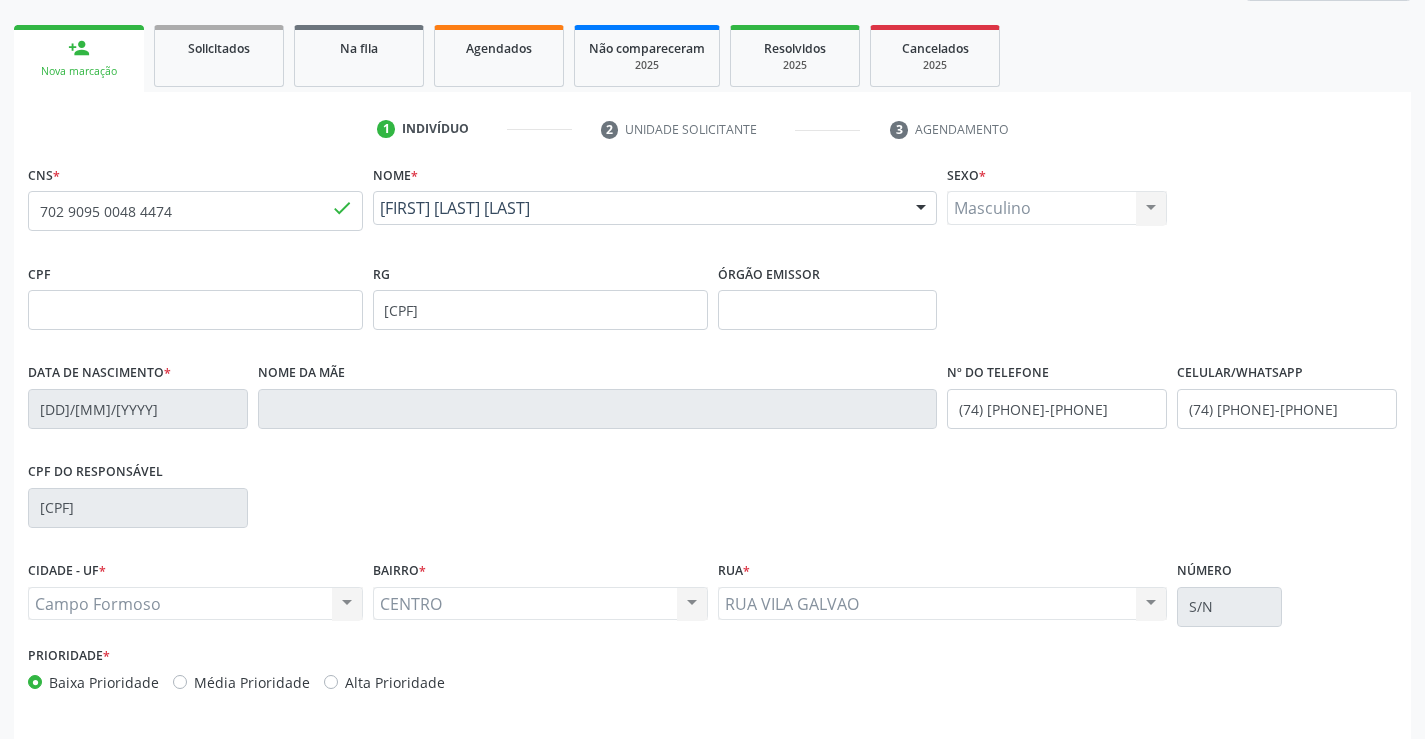 scroll, scrollTop: 345, scrollLeft: 0, axis: vertical 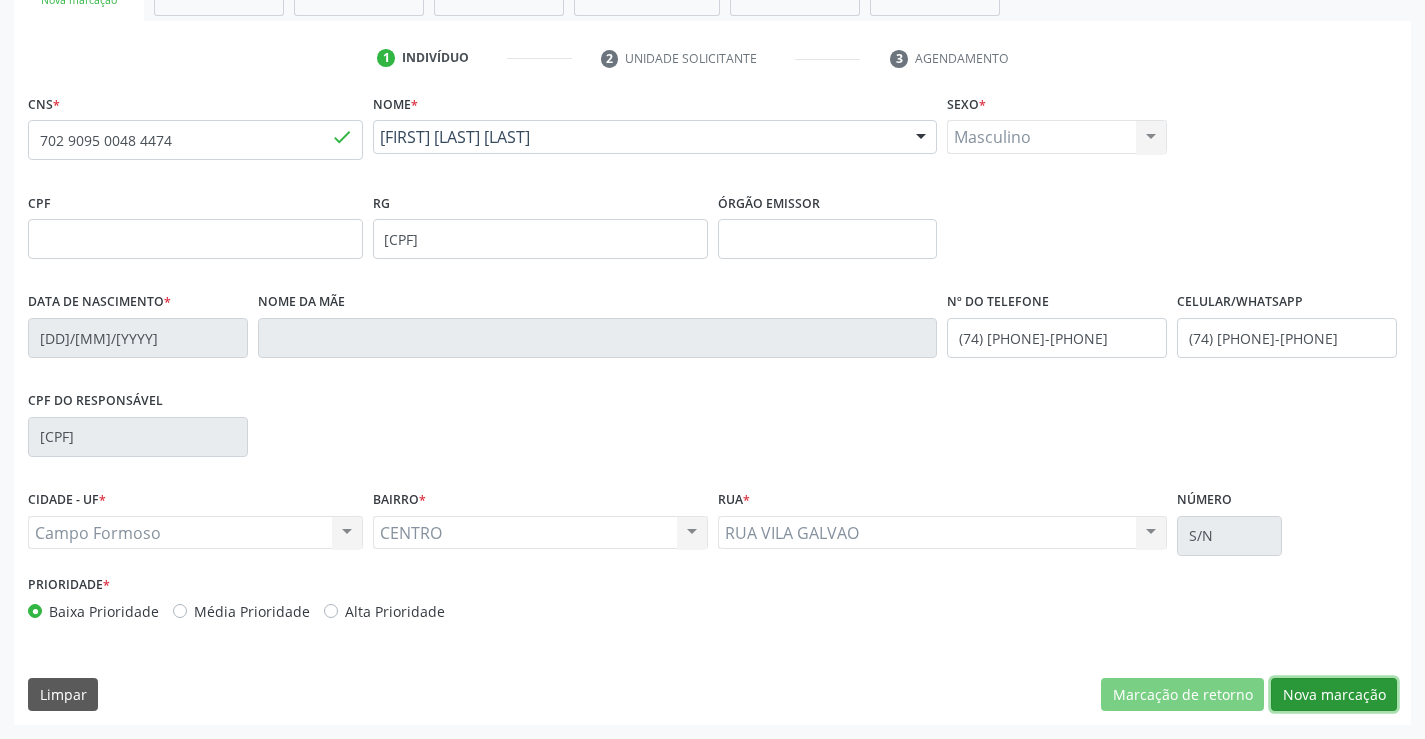 click on "Nova marcação" at bounding box center (1334, 695) 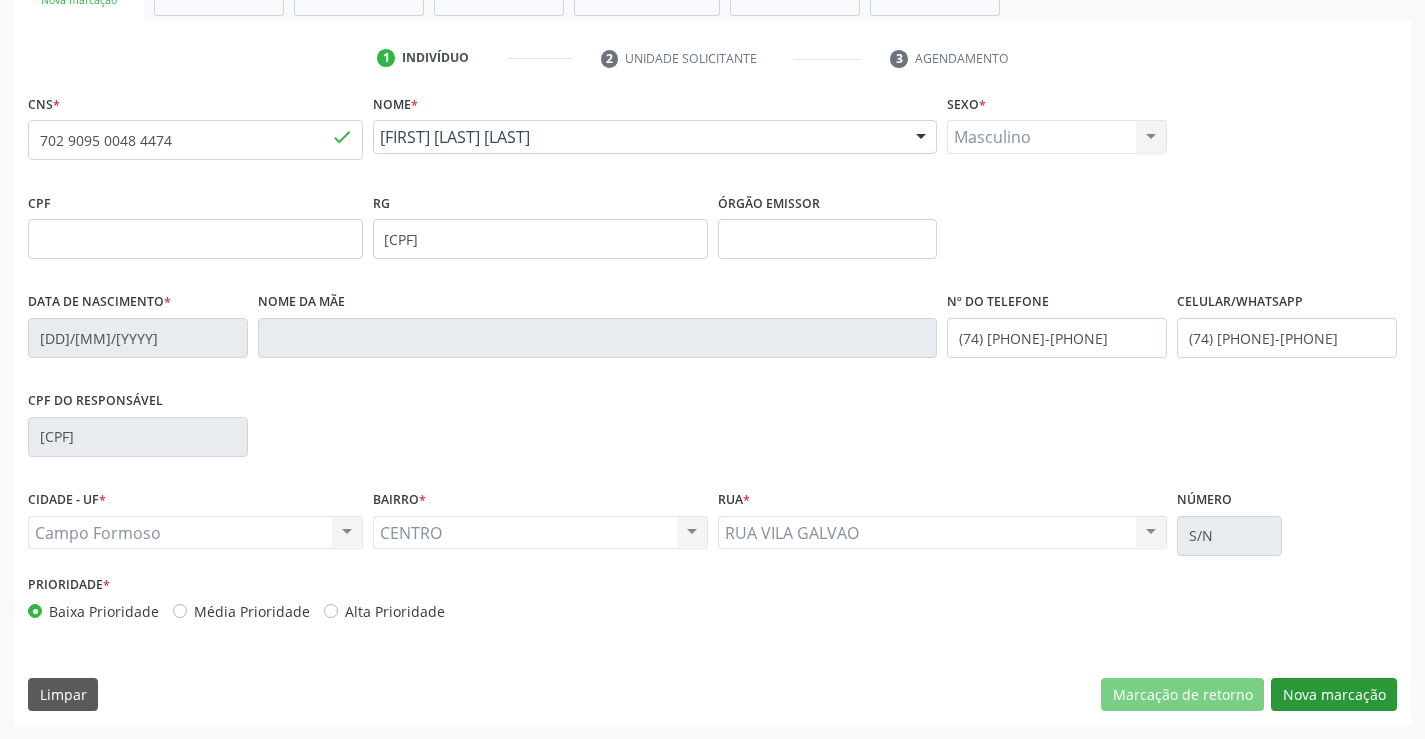 scroll, scrollTop: 167, scrollLeft: 0, axis: vertical 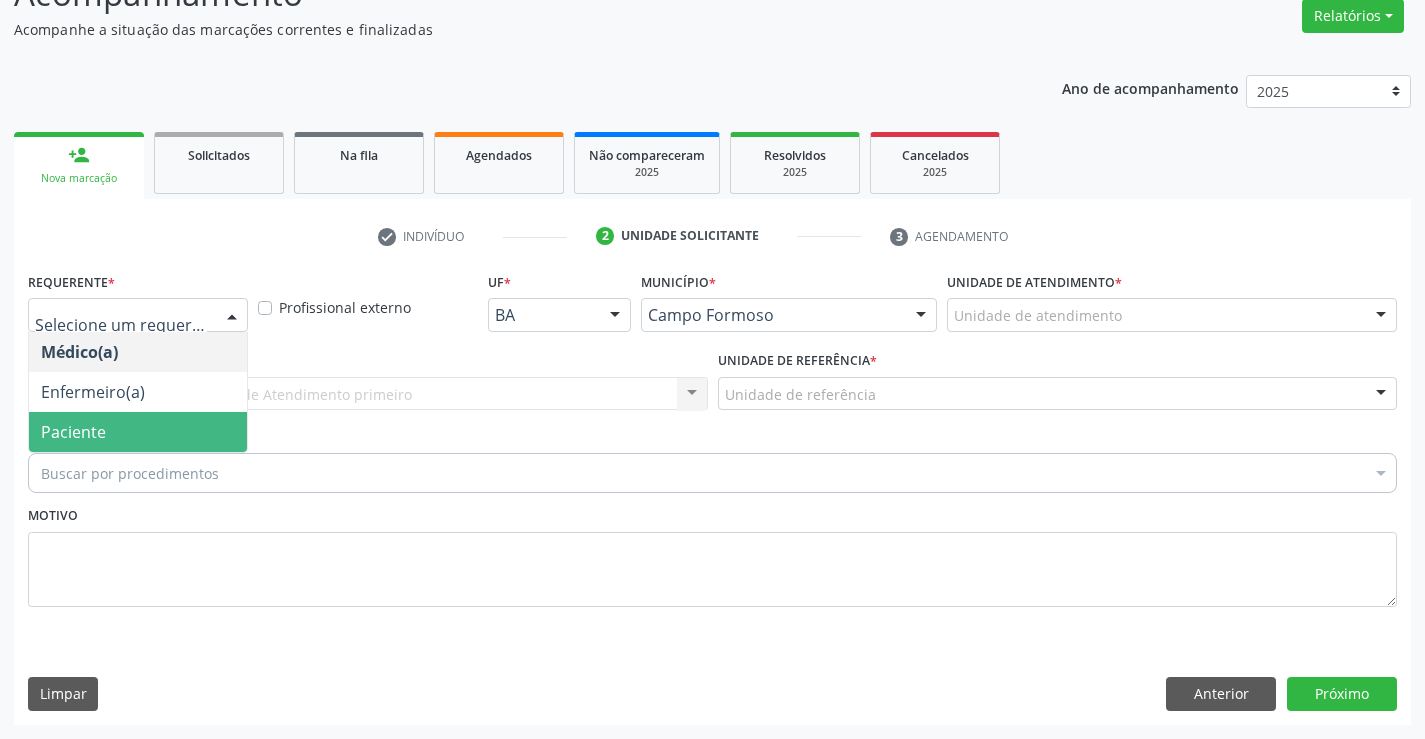 click on "Paciente" at bounding box center [138, 432] 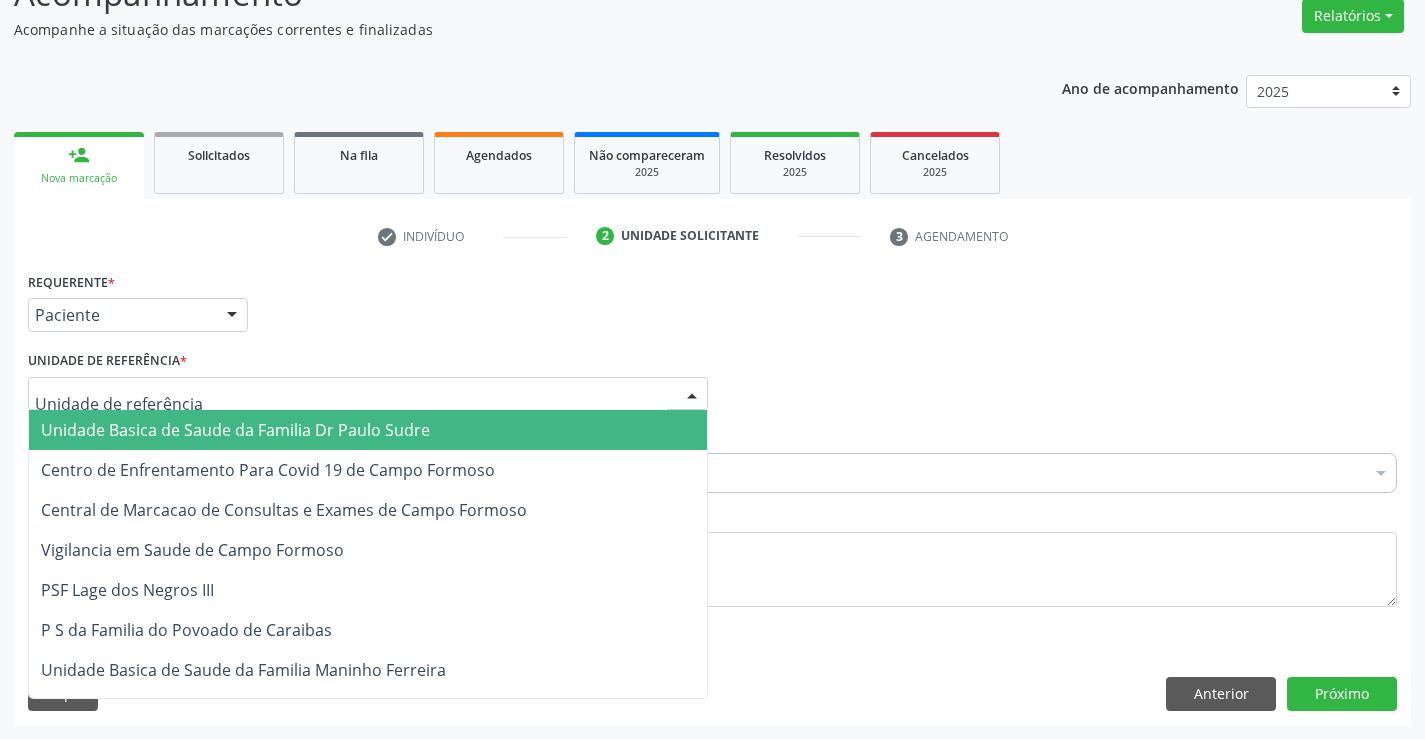 click at bounding box center (368, 394) 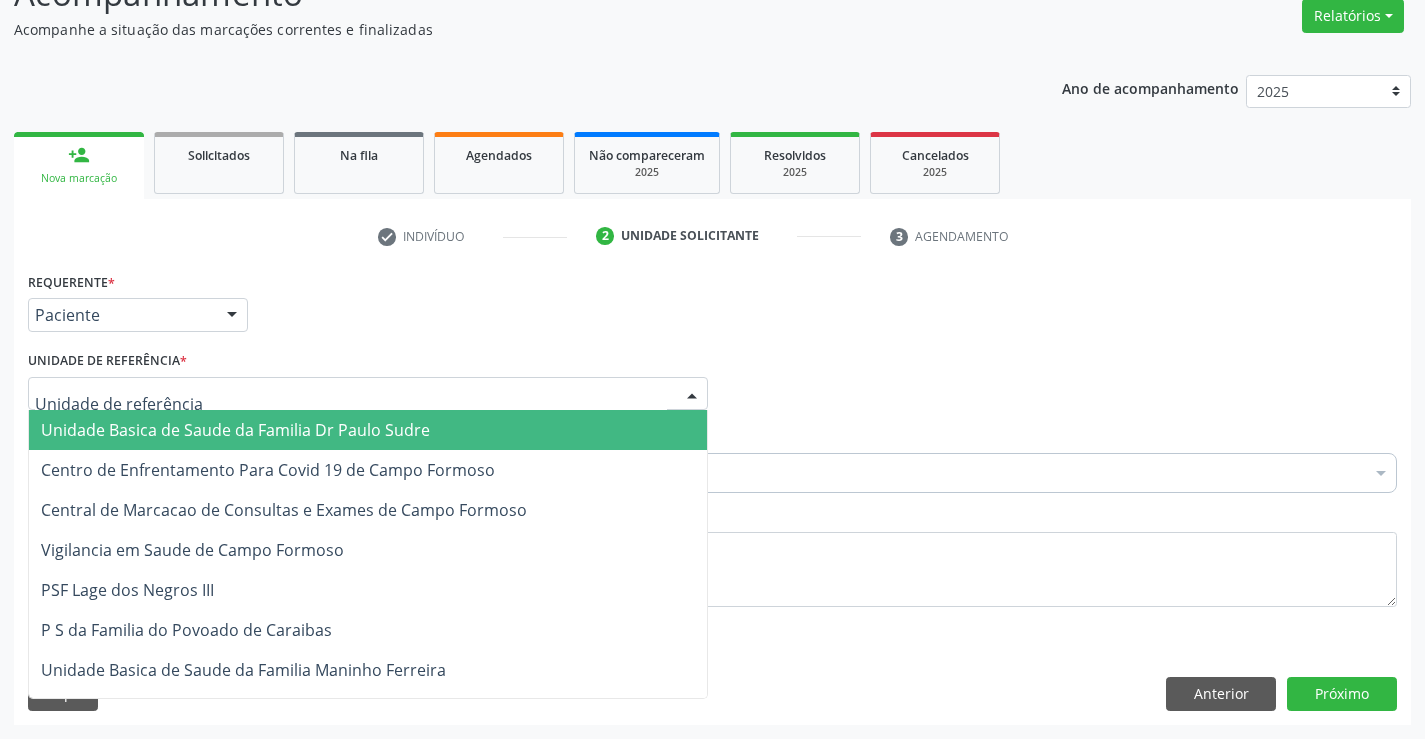 click on "Unidade Basica de Saude da Familia Dr Paulo Sudre" at bounding box center (368, 430) 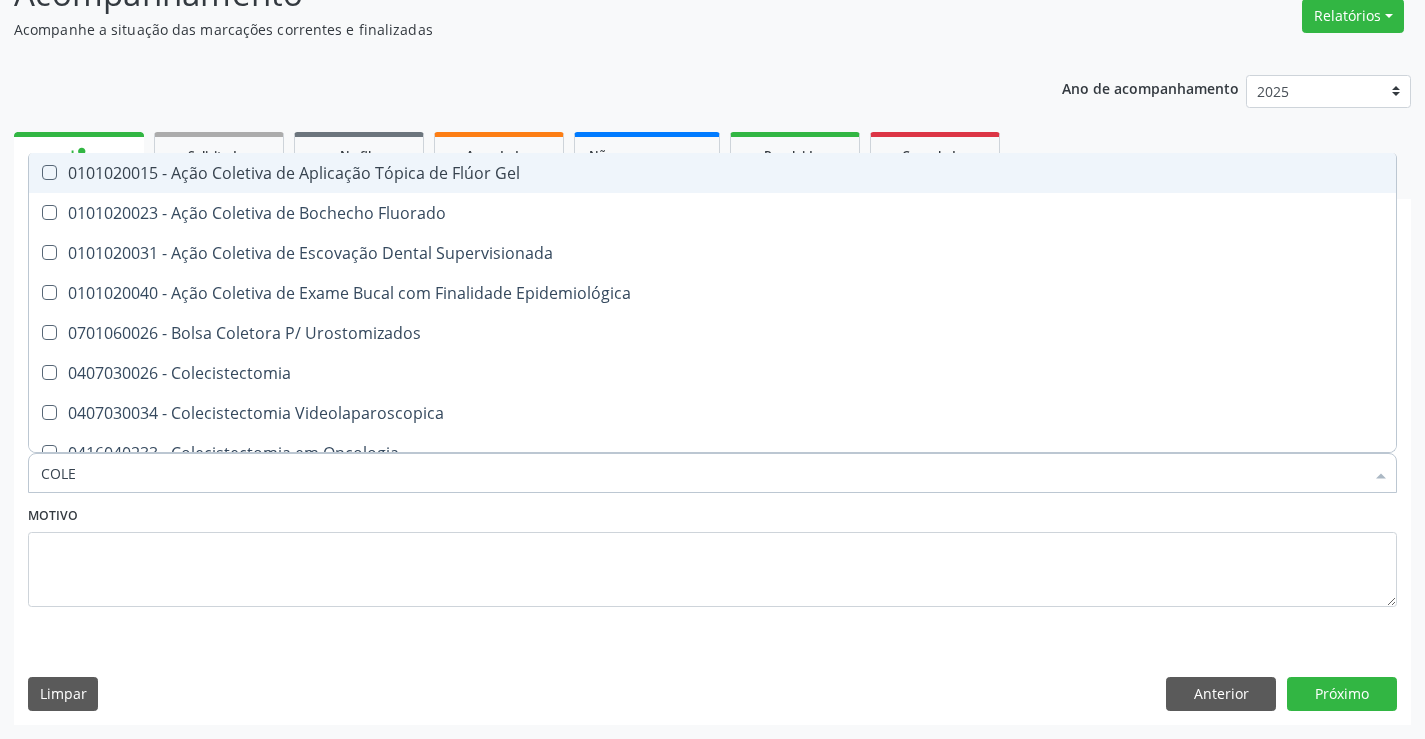 type on "COLES" 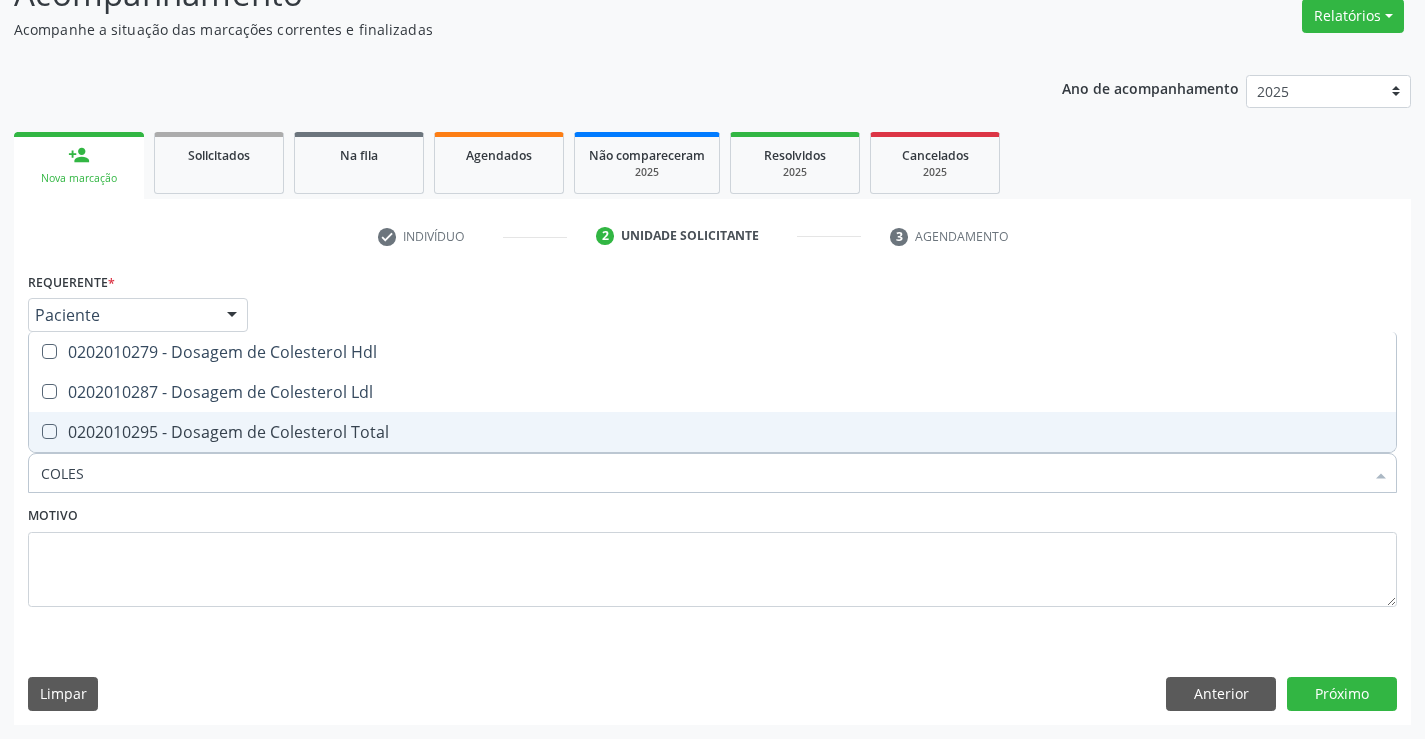 click on "0202010295 - Dosagem de Colesterol Total" at bounding box center (712, 432) 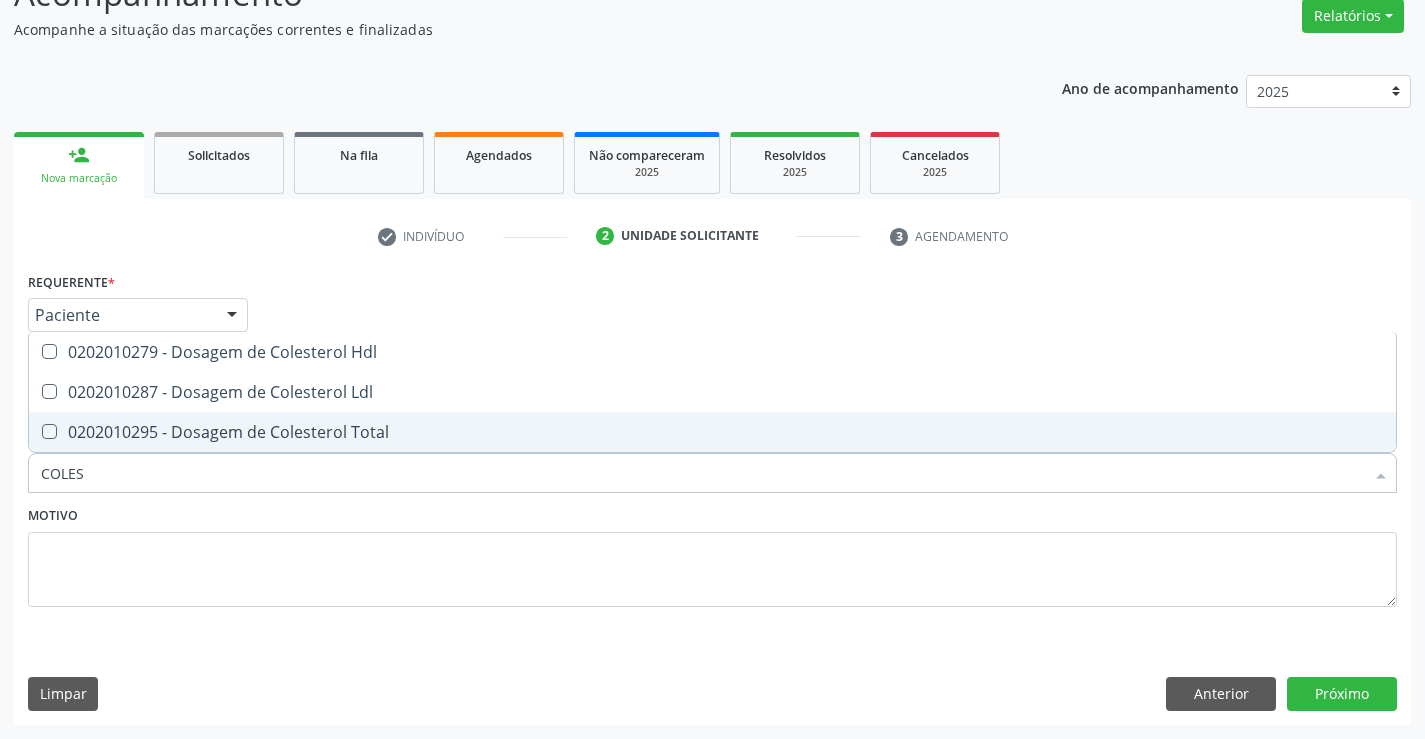 checkbox on "true" 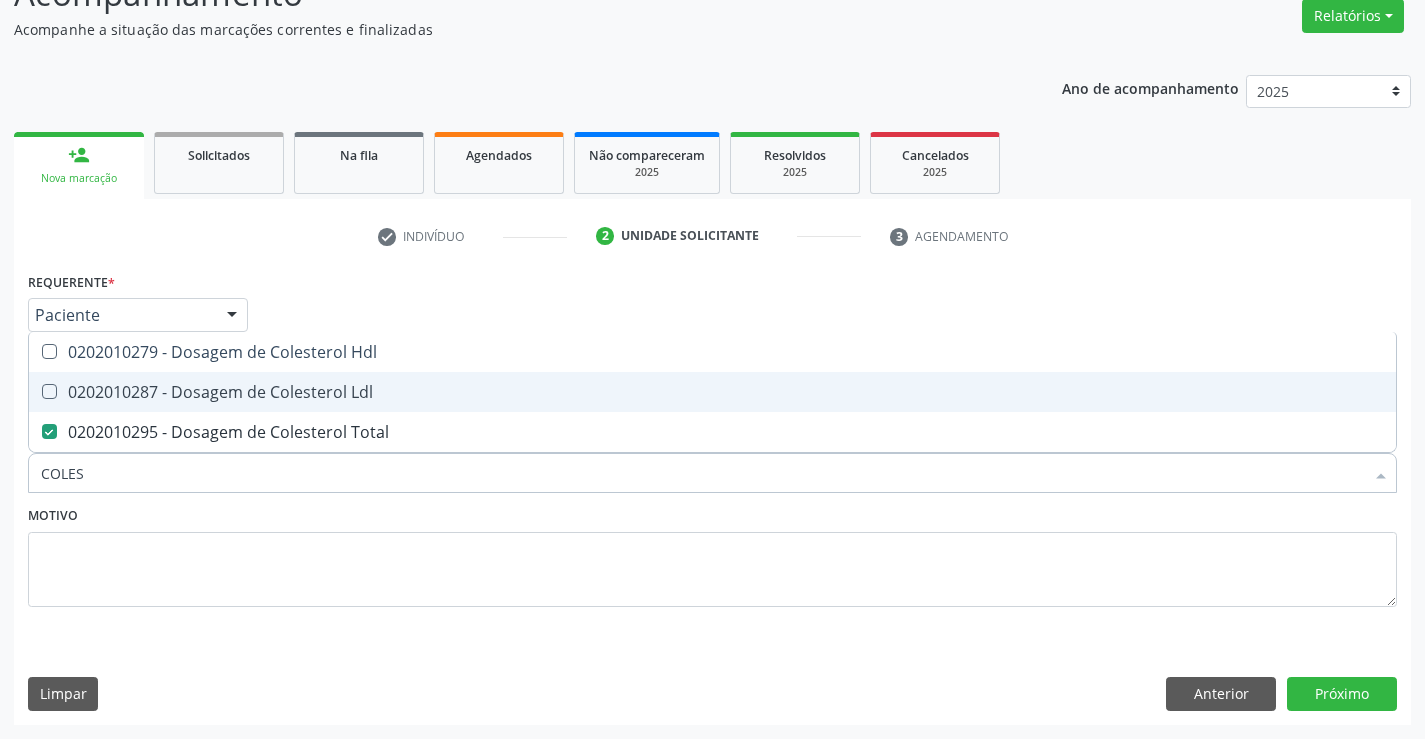 click on "0202010287 - Dosagem de Colesterol Ldl" at bounding box center (712, 392) 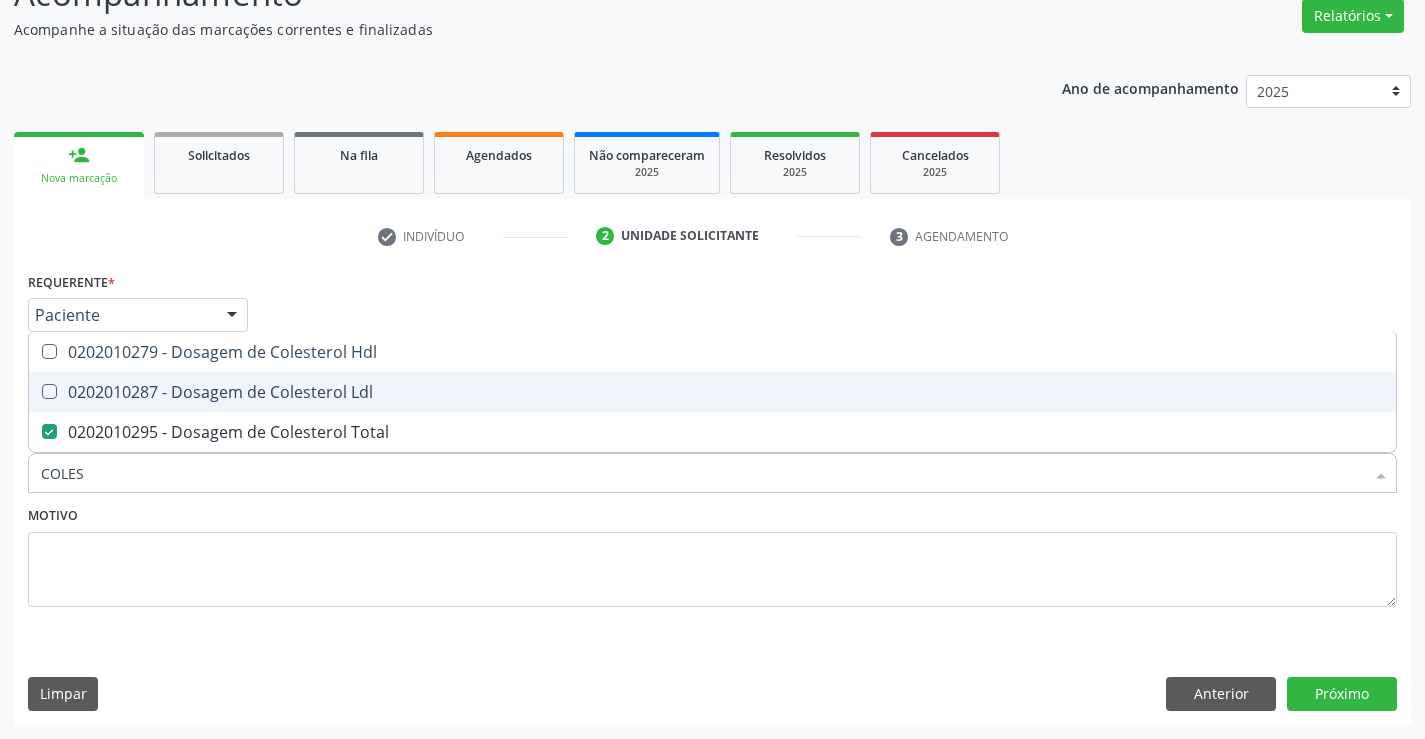 checkbox on "true" 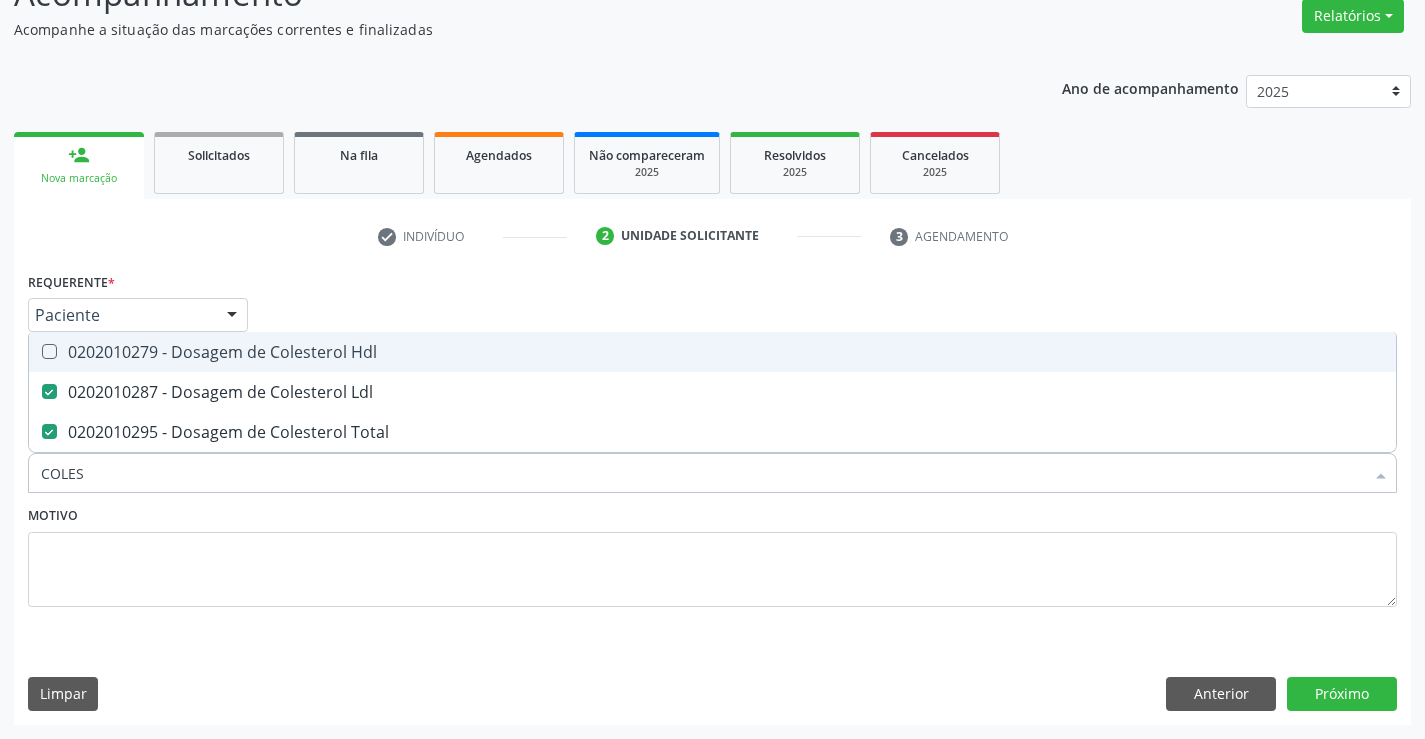 click on "0202010279 - Dosagem de Colesterol Hdl" at bounding box center [712, 352] 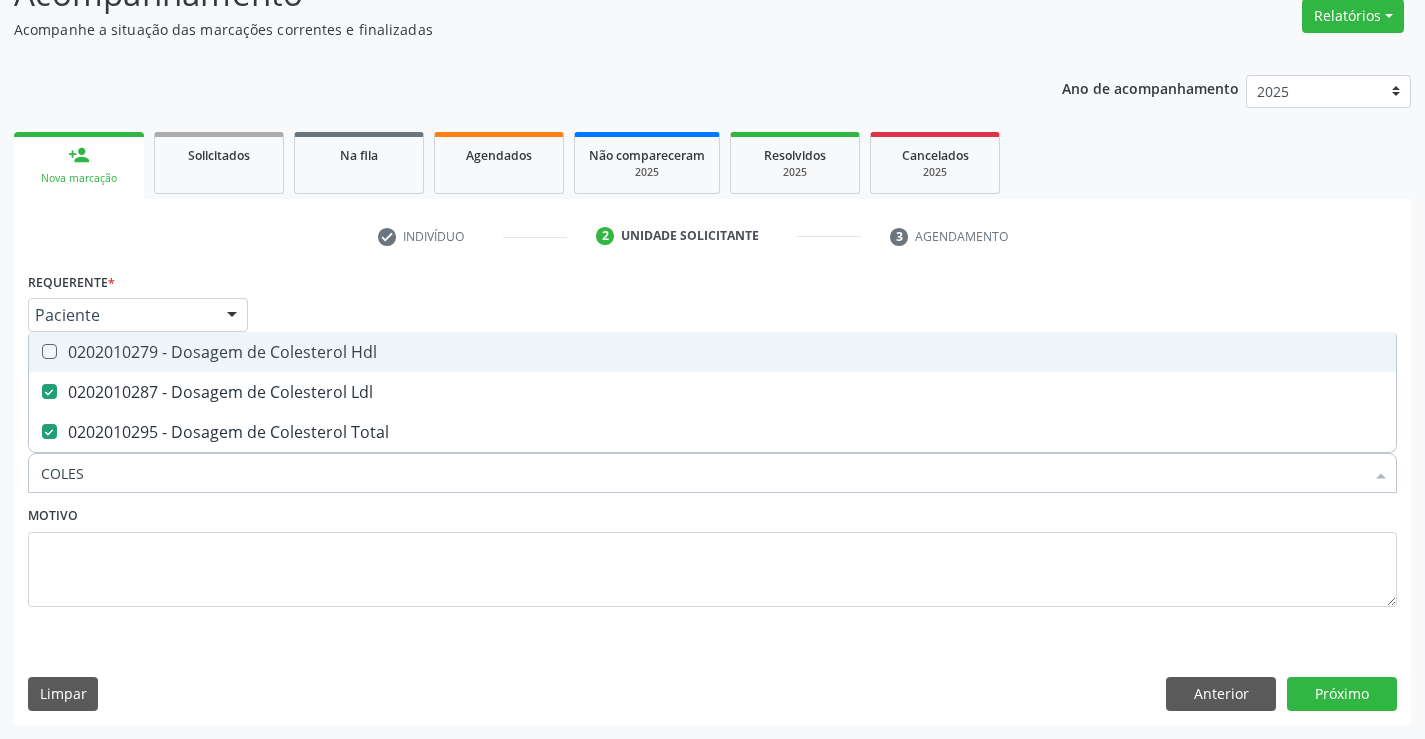 checkbox on "true" 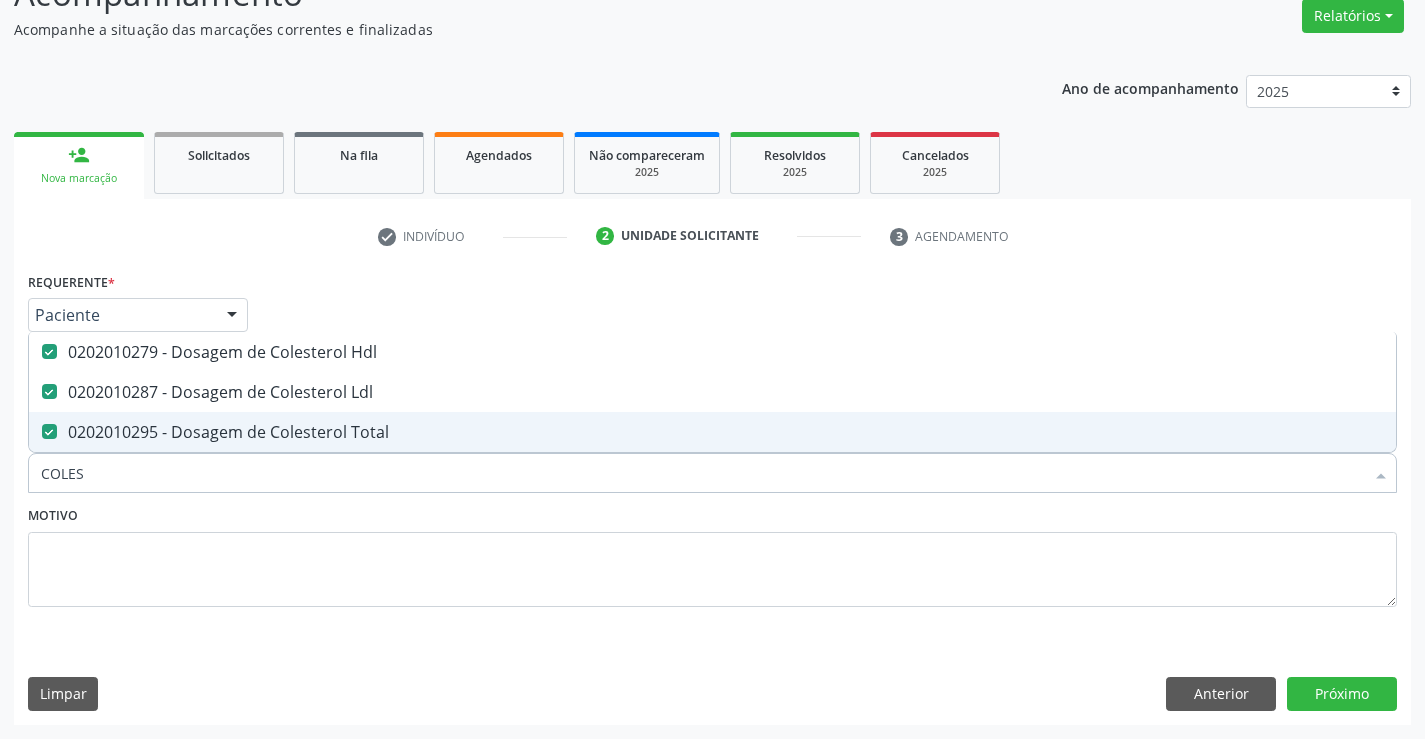 type on "COLES" 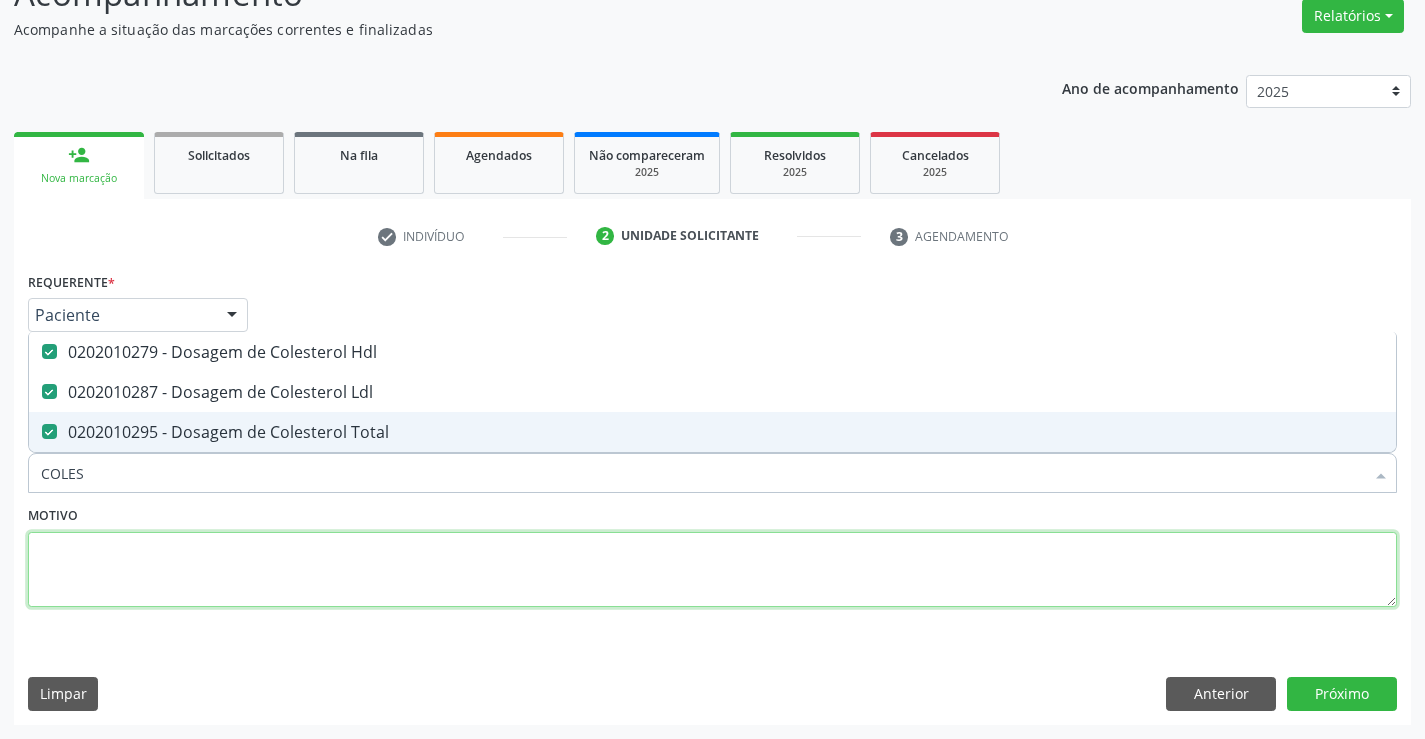 click at bounding box center [712, 570] 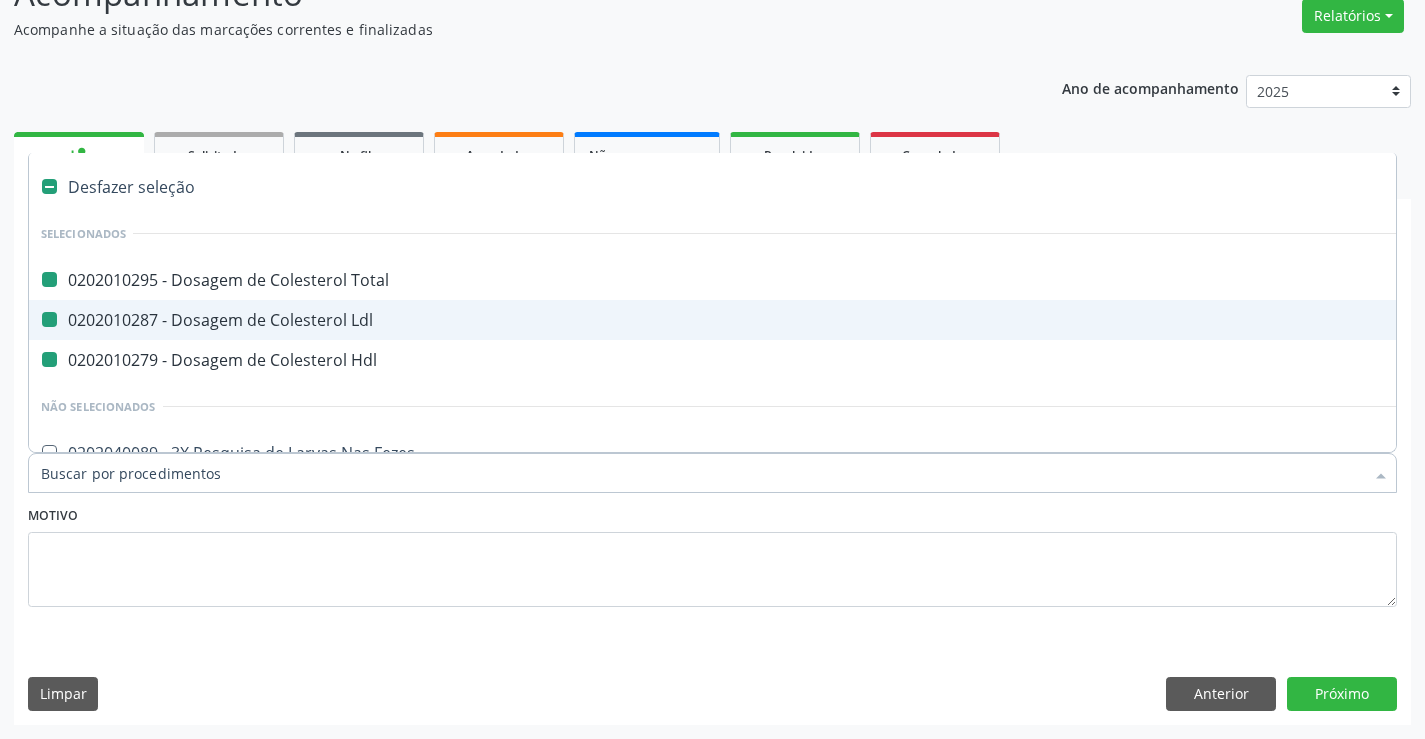 type on "F" 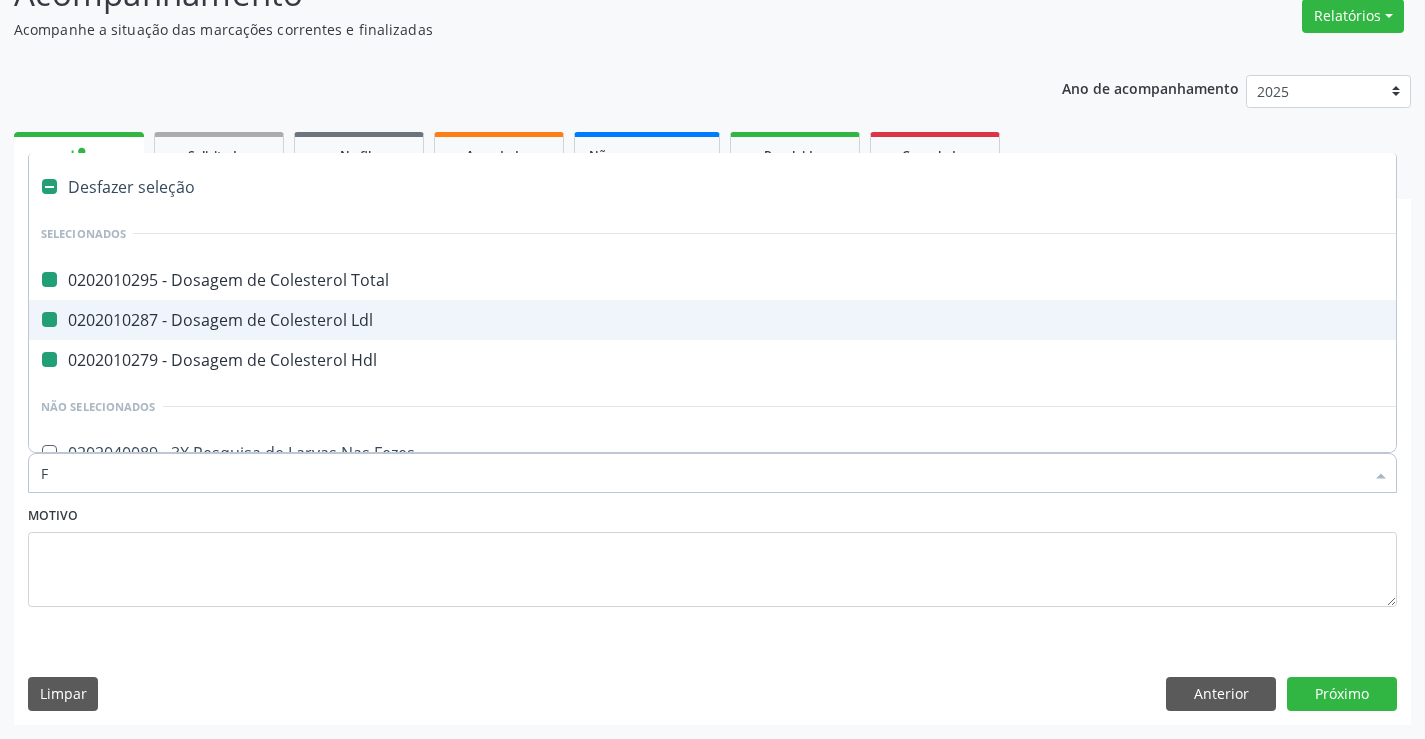 checkbox on "false" 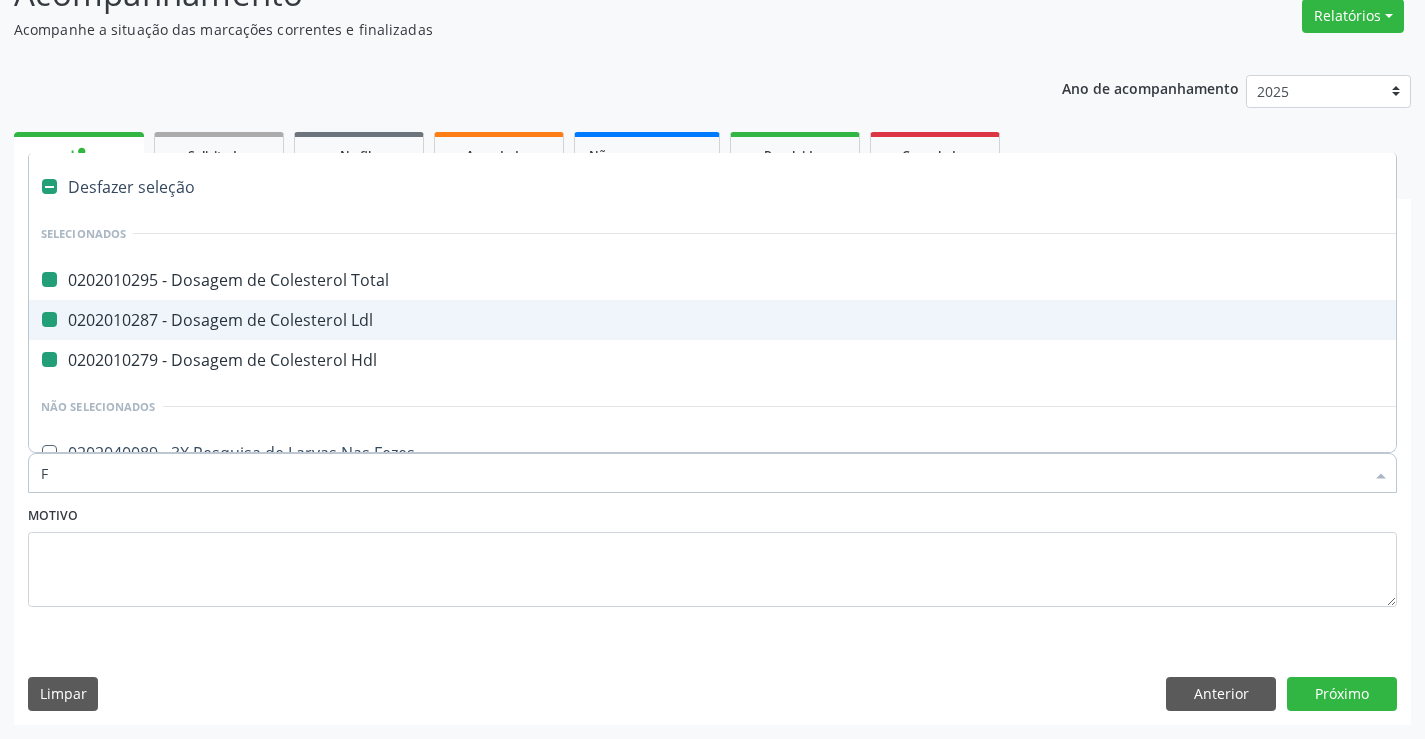 checkbox on "false" 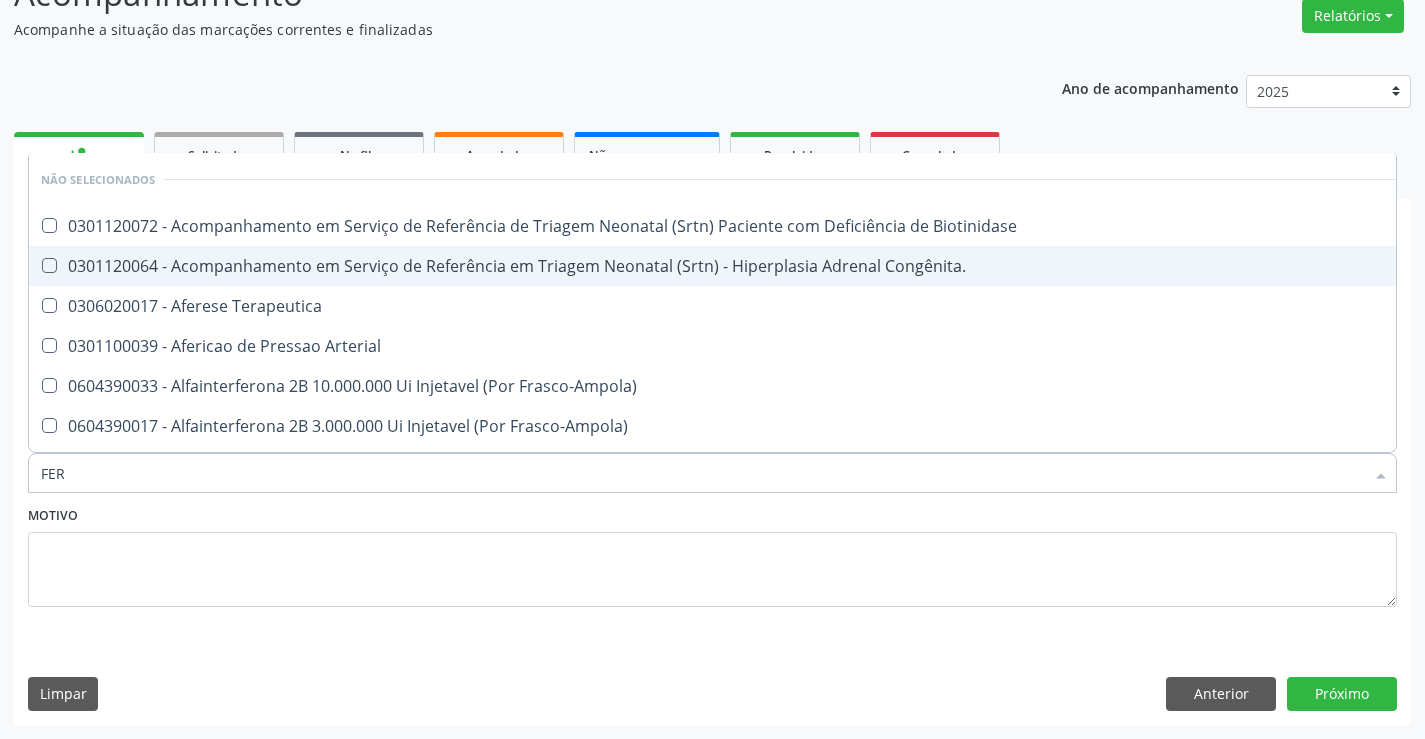 type on "FERR" 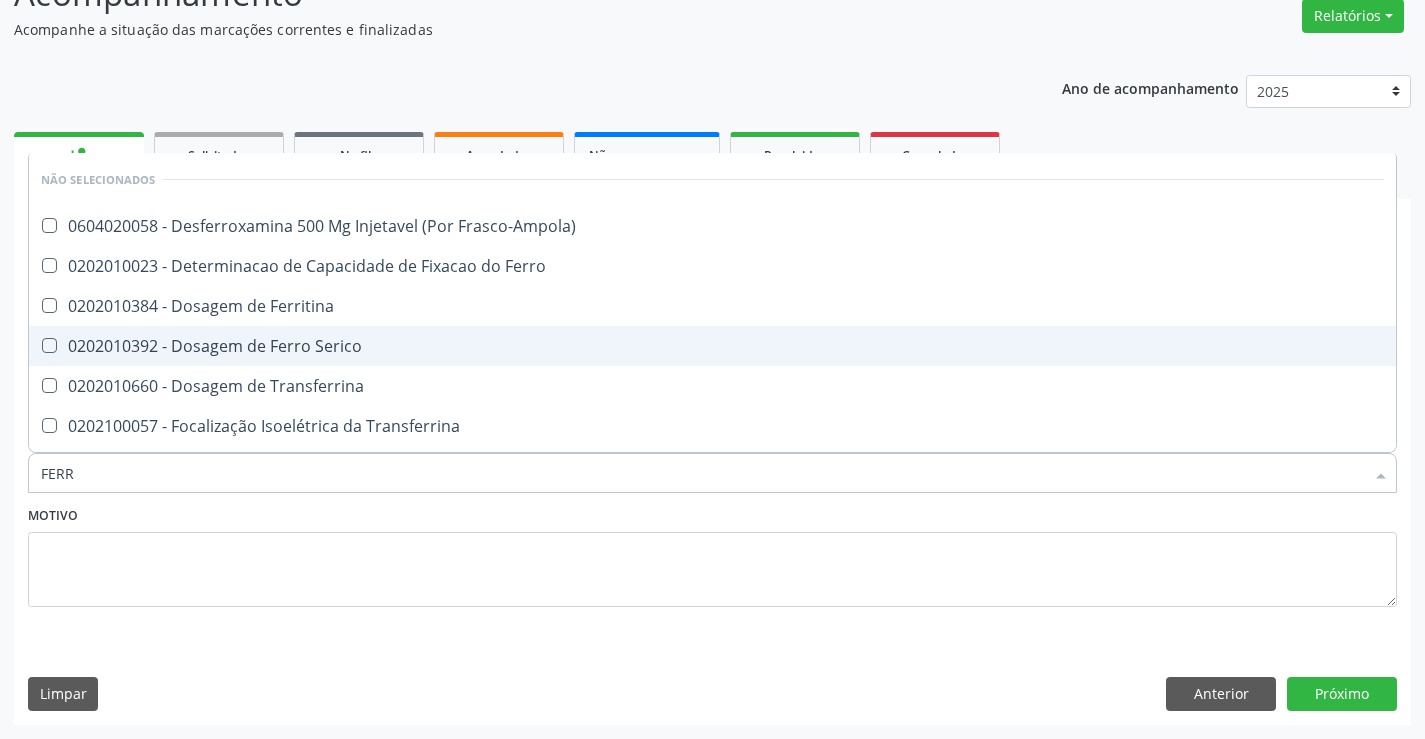 click on "0202010392 - Dosagem de Ferro Serico" at bounding box center (712, 346) 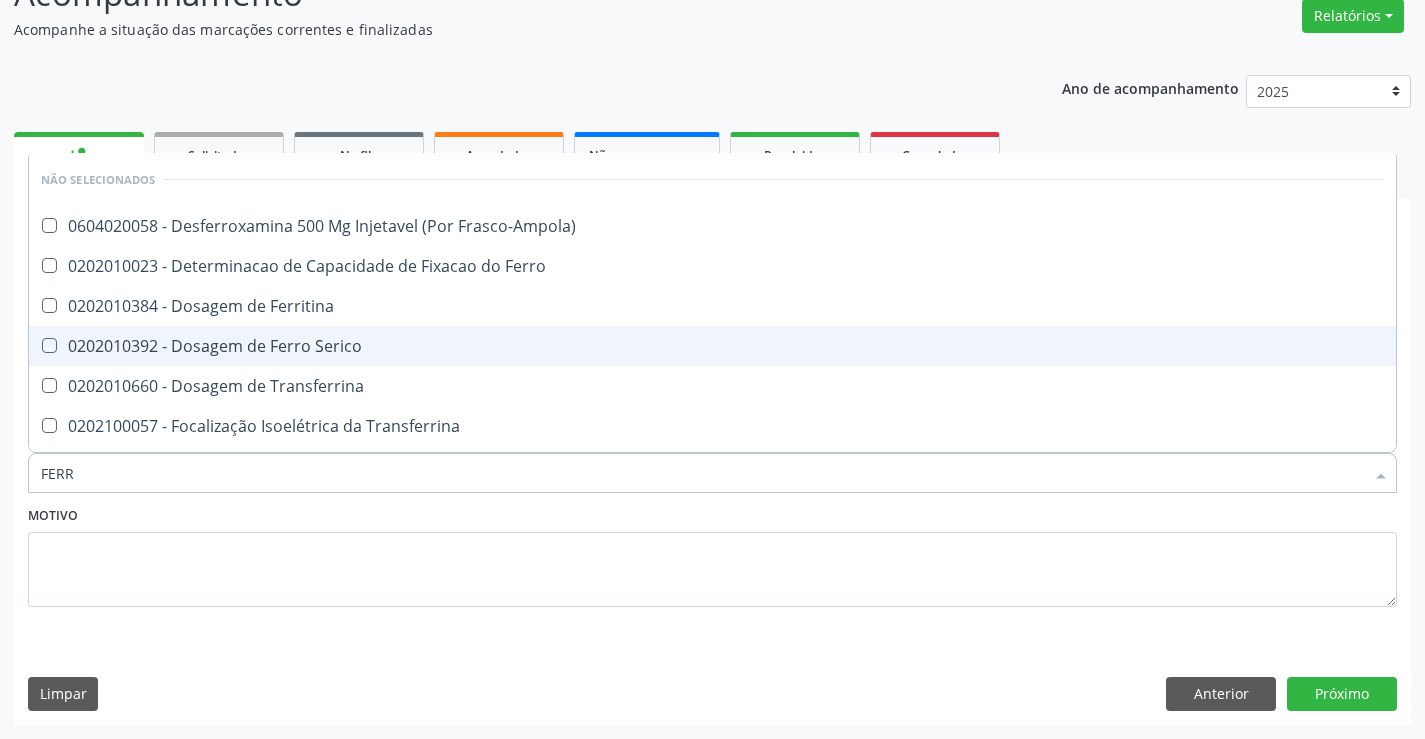 checkbox on "true" 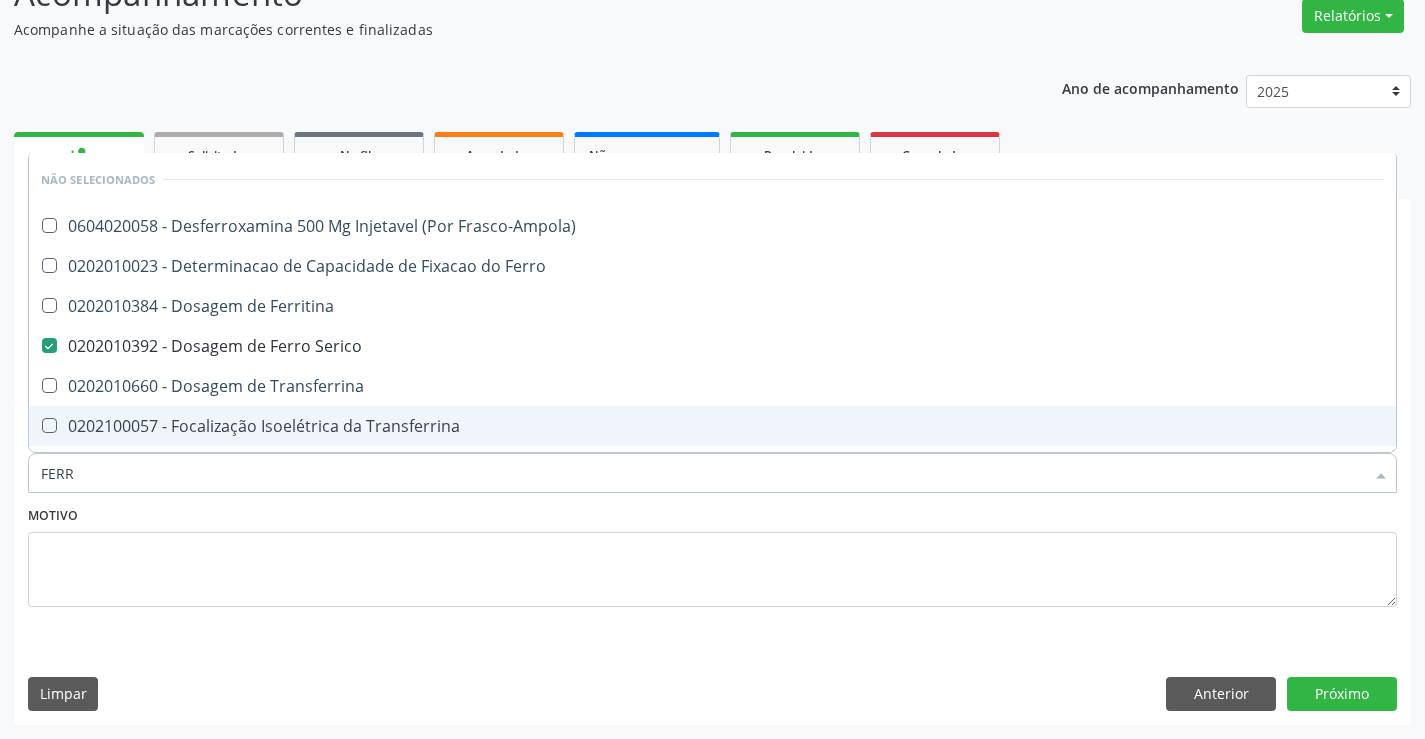 type on "FERR" 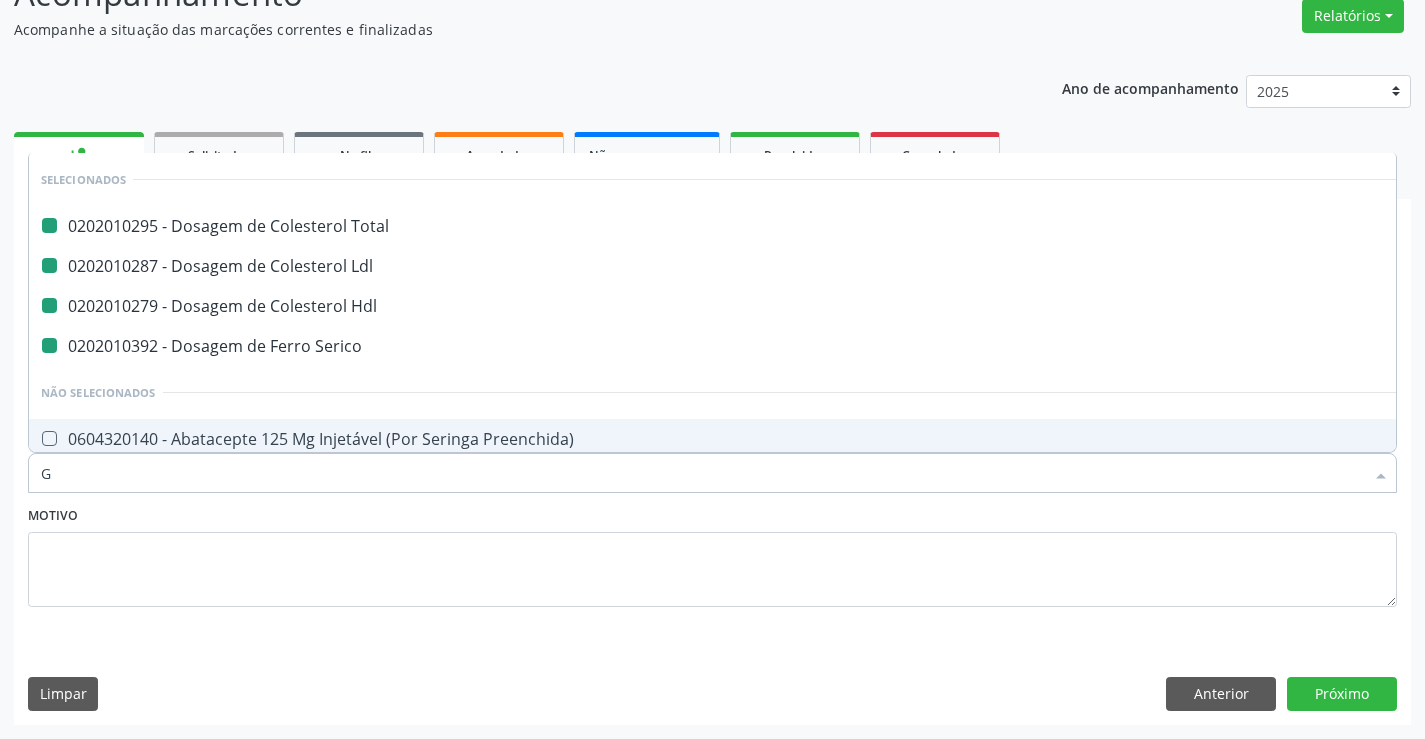 type on "GL" 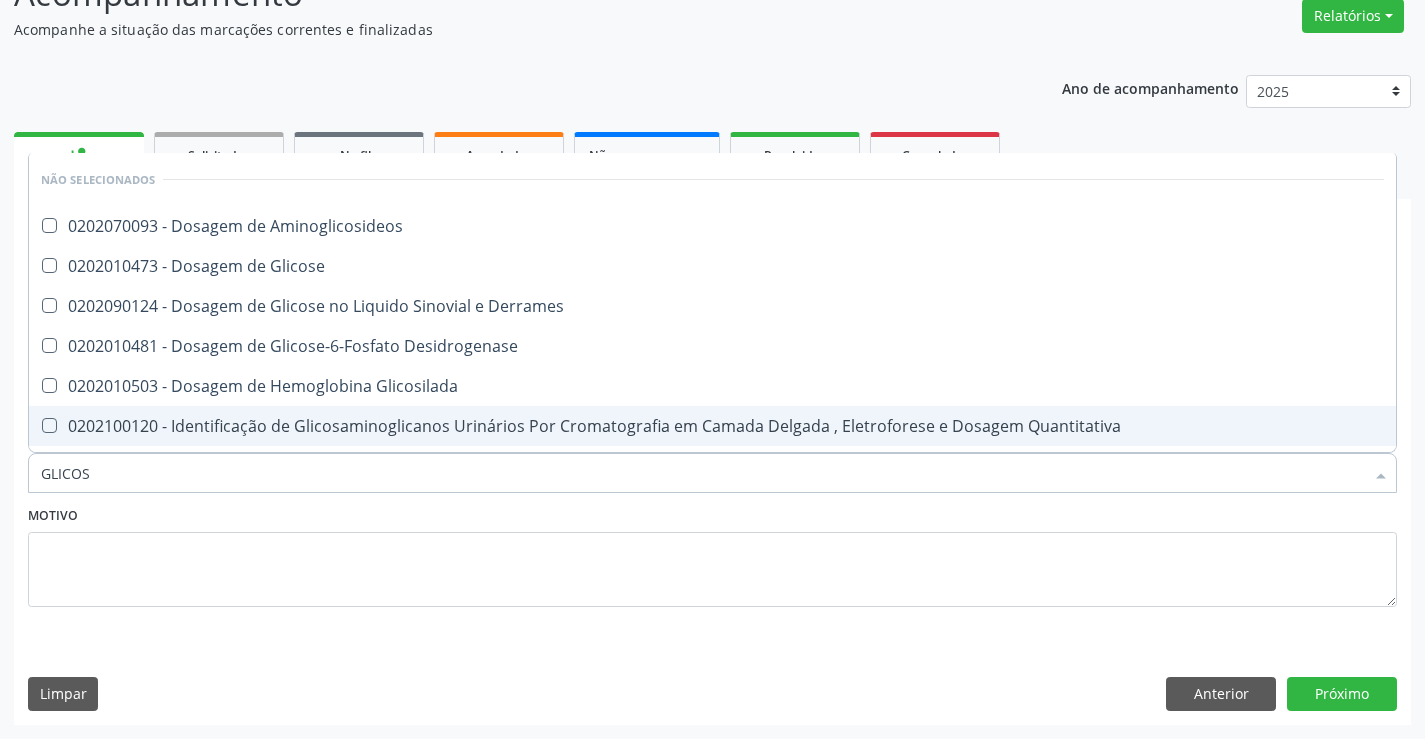 type on "GLICOSE" 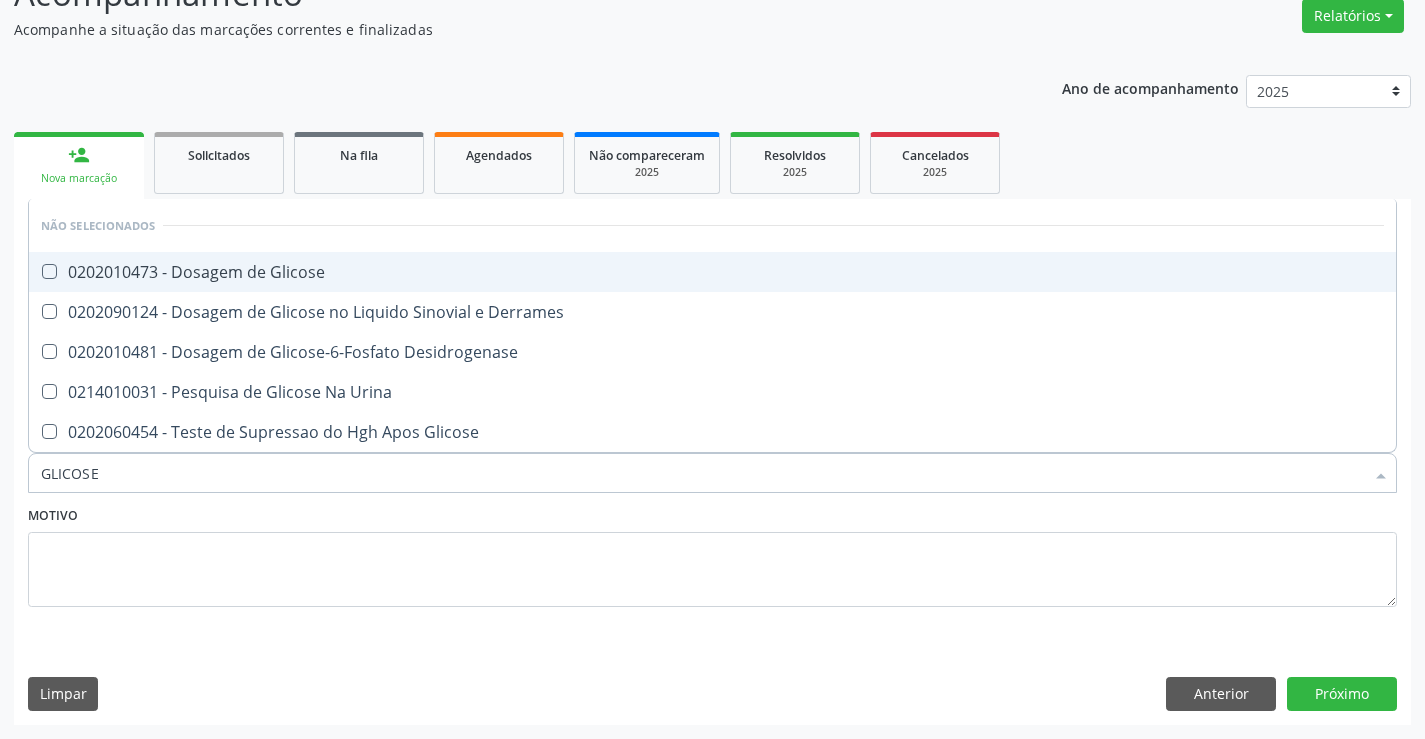 click on "0202010473 - Dosagem de Glicose" at bounding box center (712, 272) 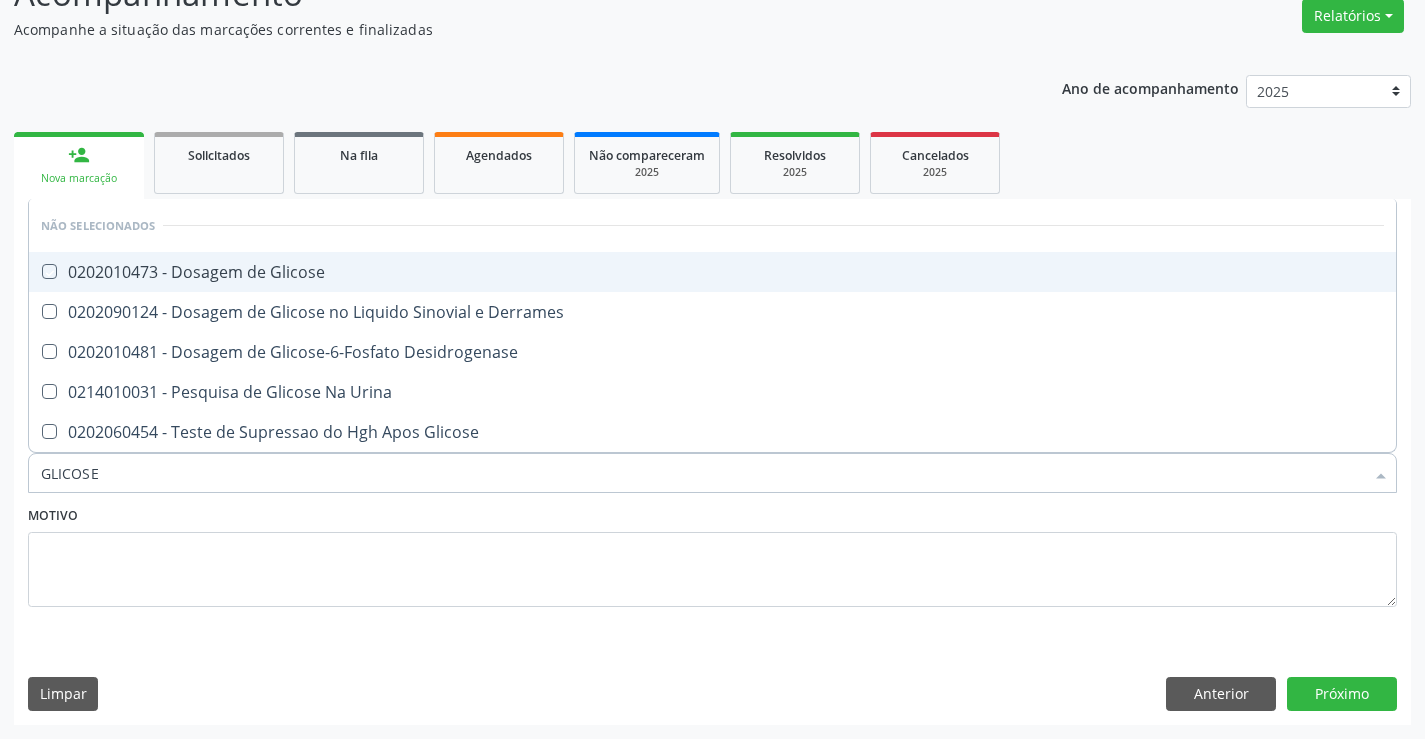 checkbox on "true" 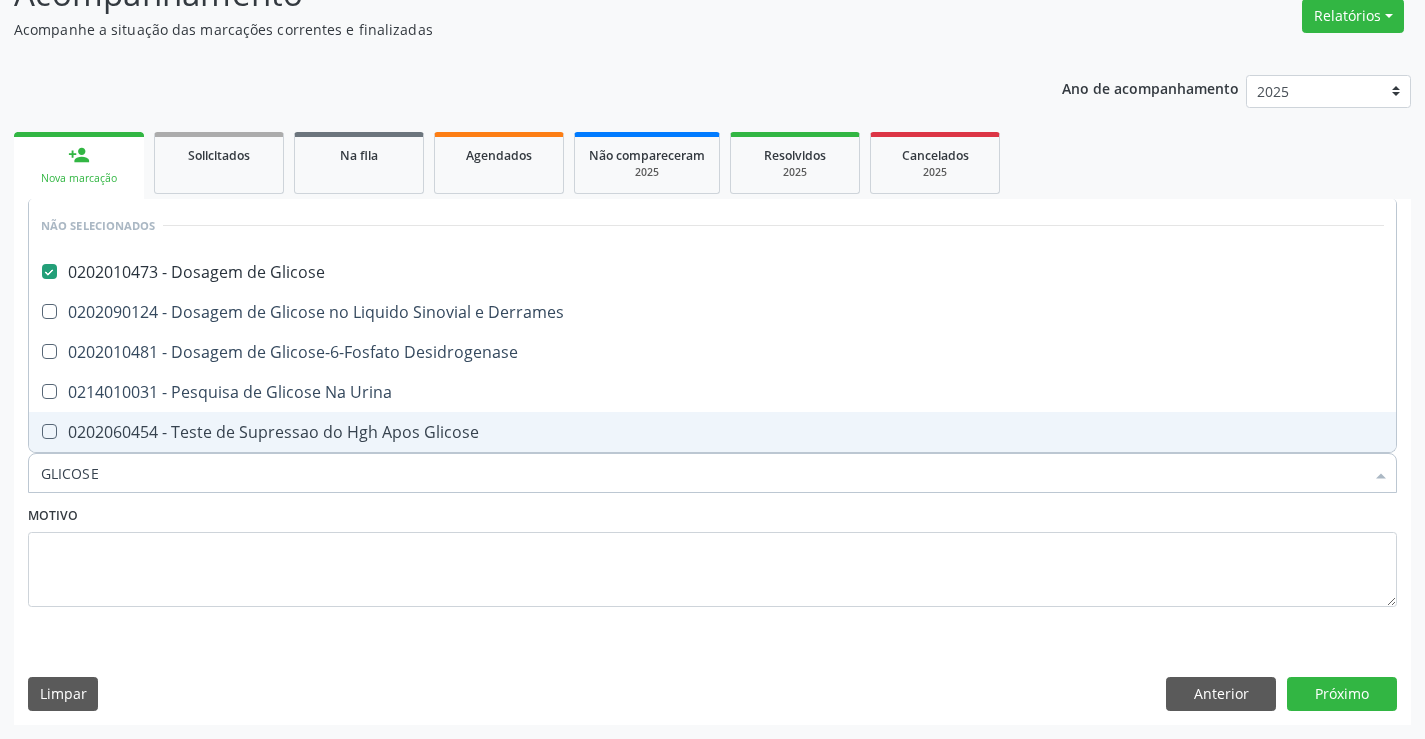 type on "GLICOSE" 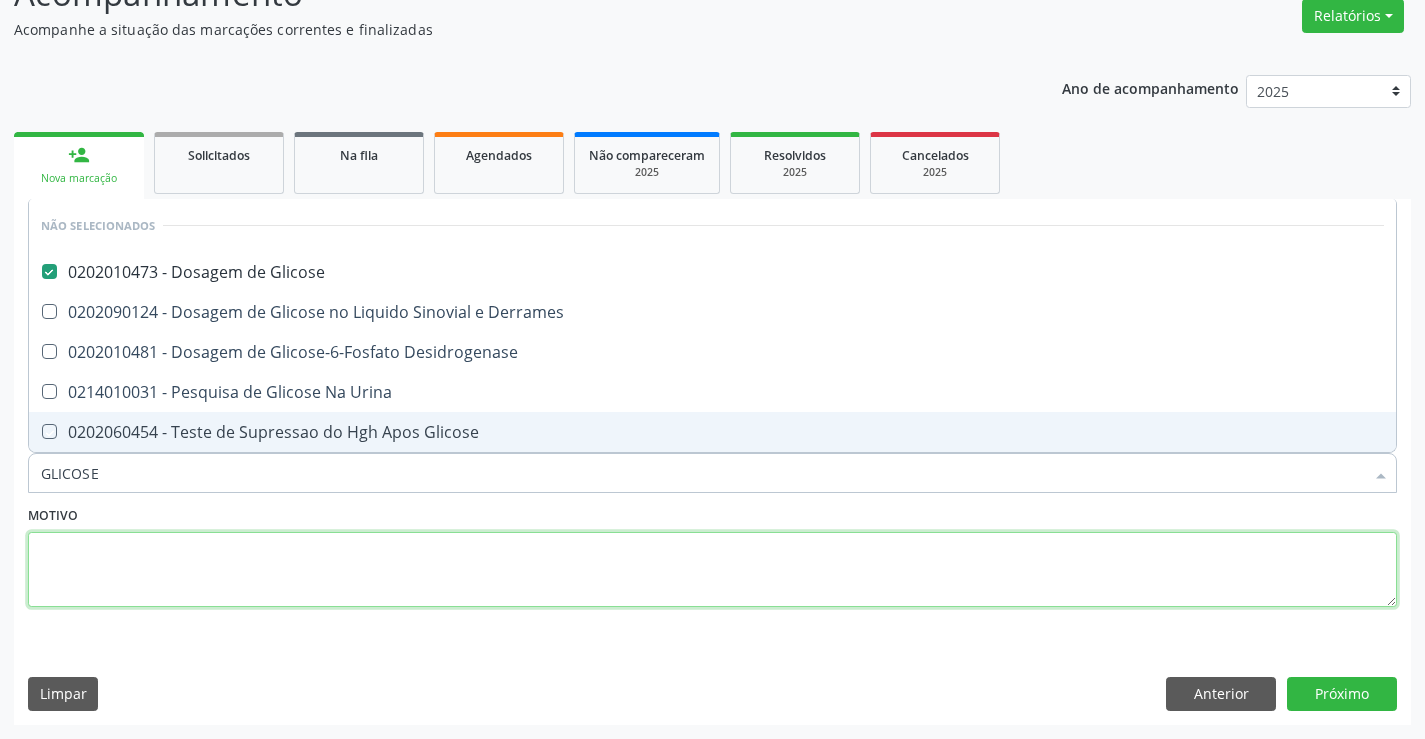 click at bounding box center [712, 570] 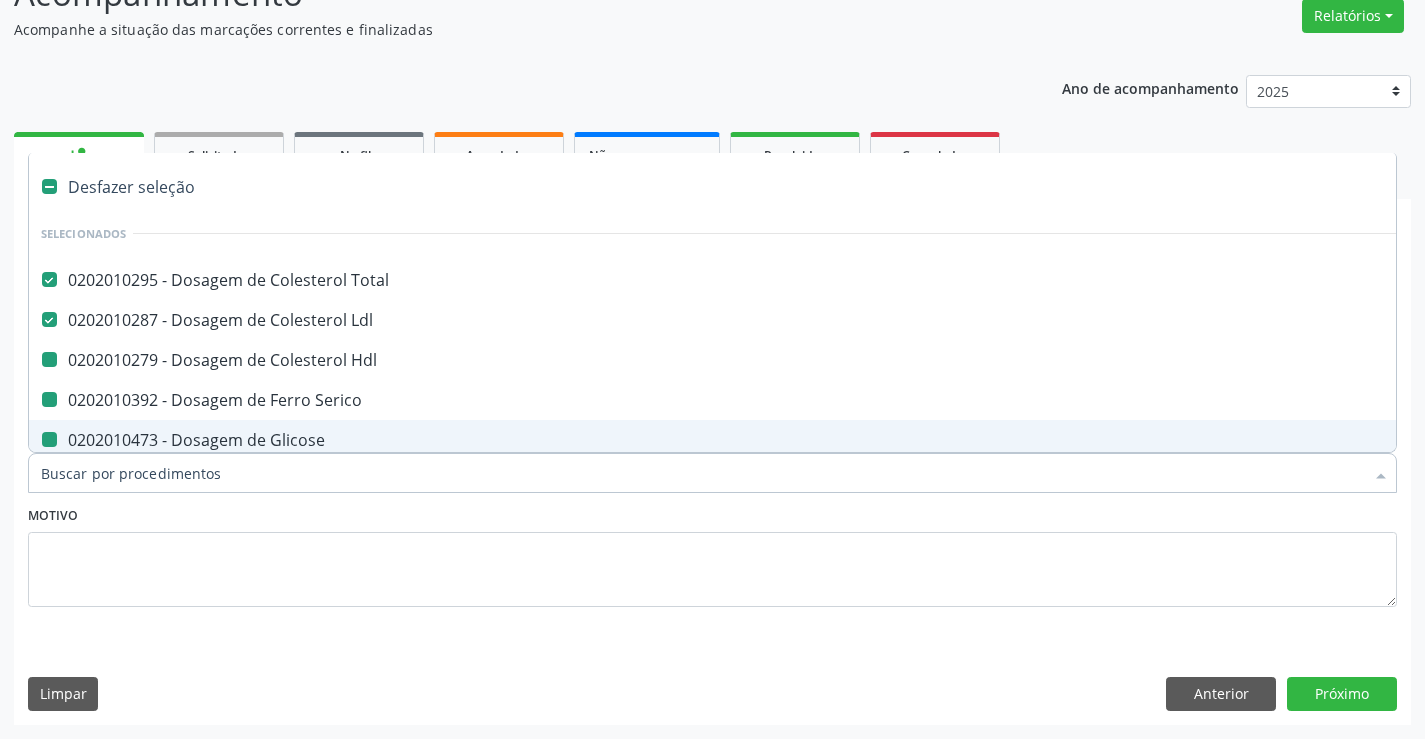type on "H" 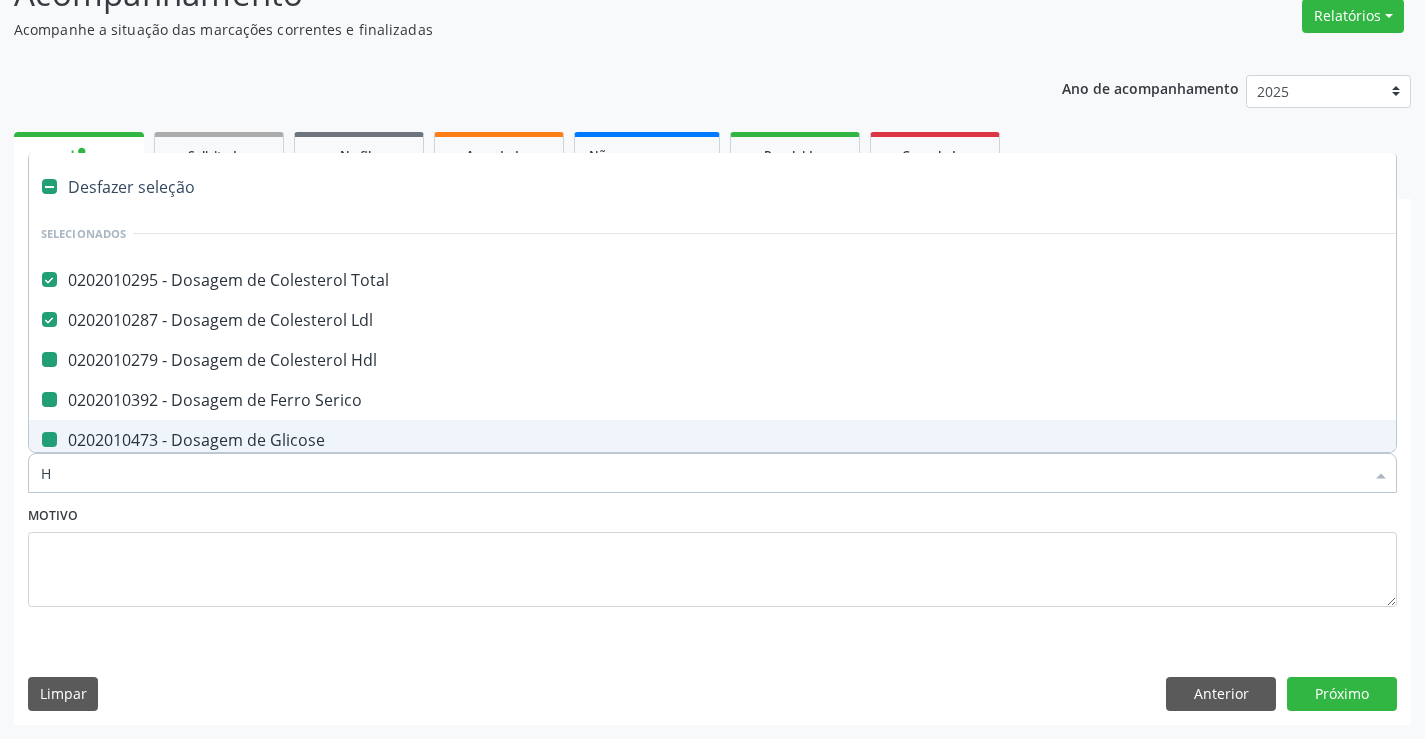 checkbox on "false" 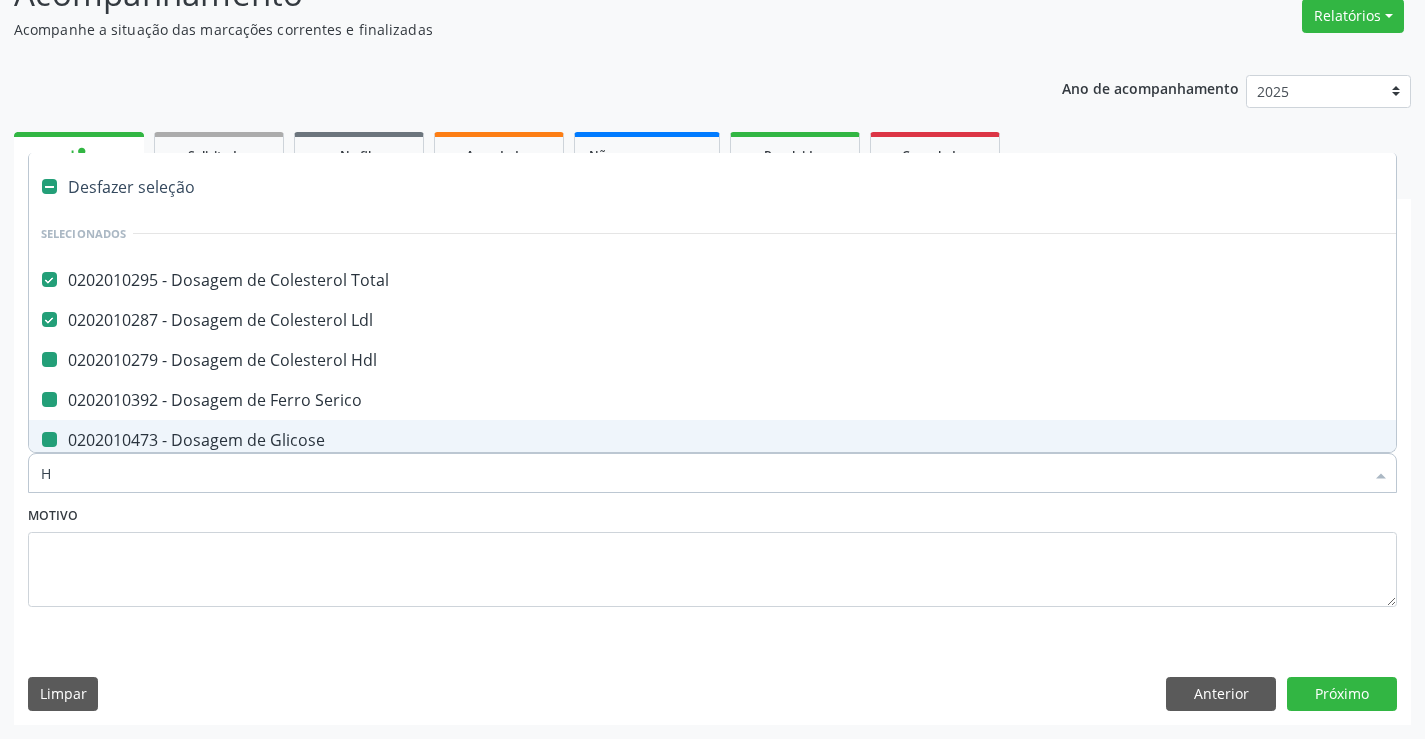 checkbox on "false" 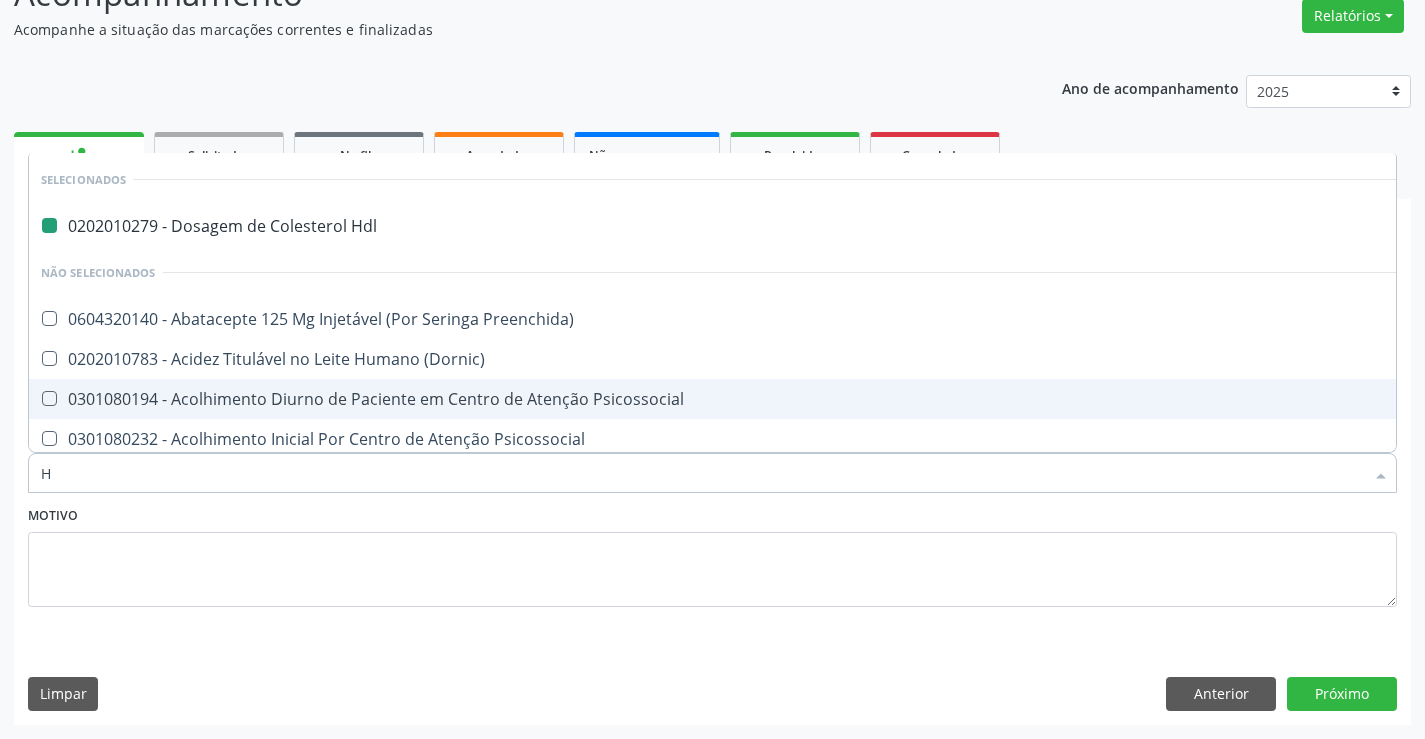 type on "HE" 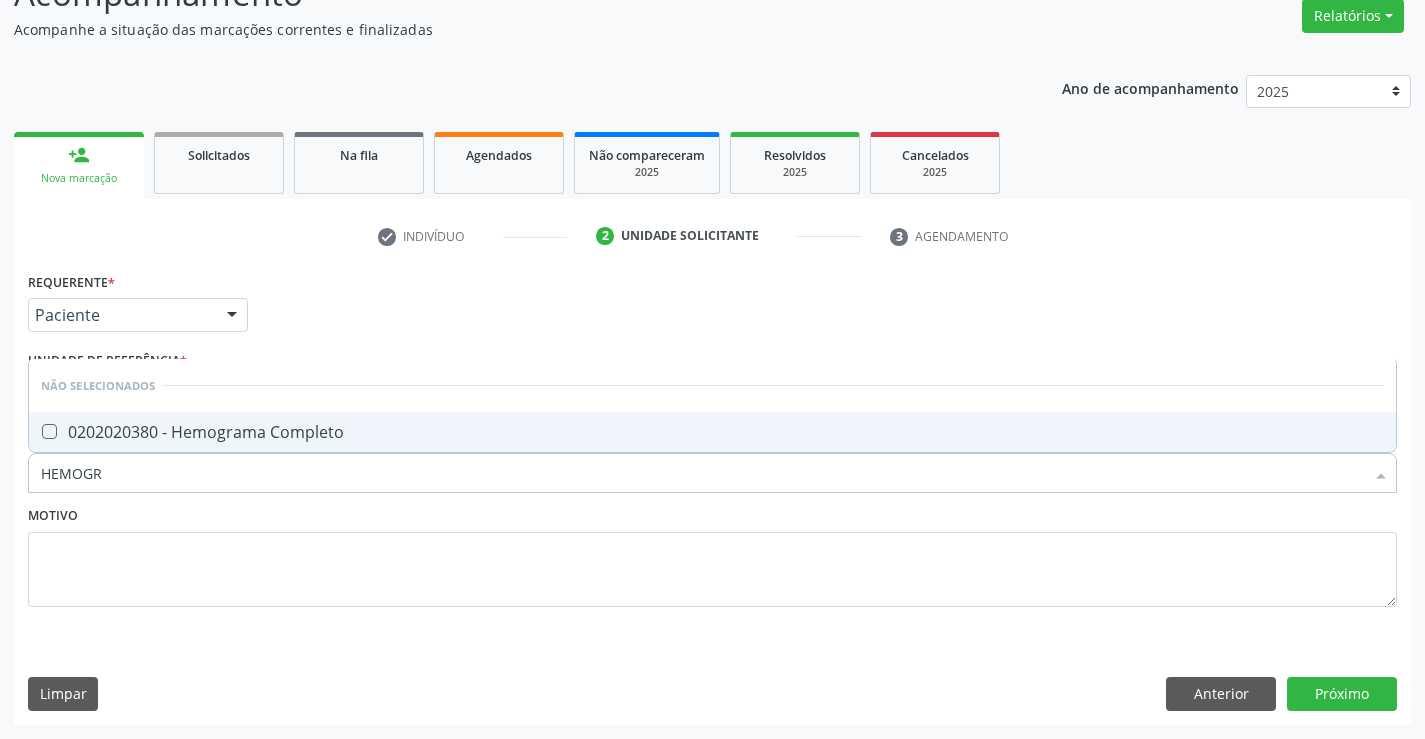 type on "HEMOGRA" 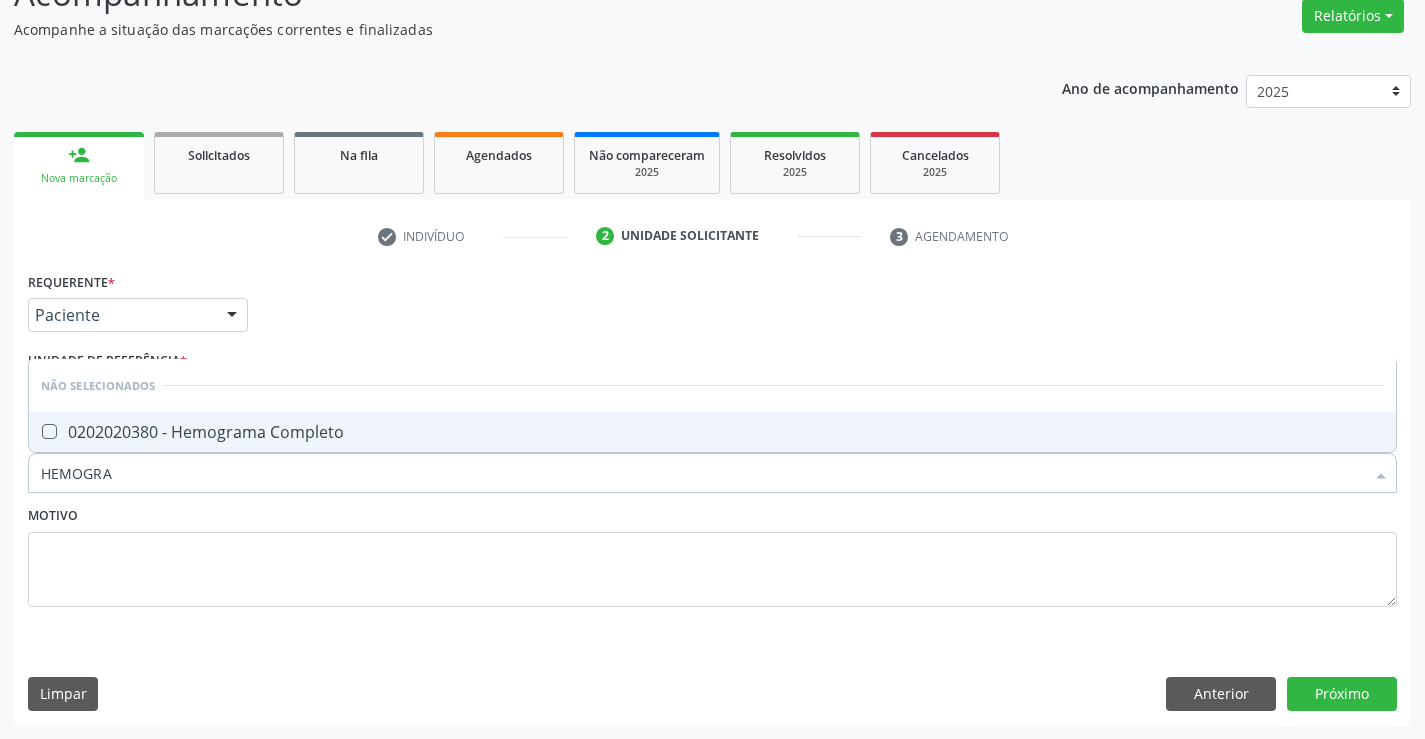 click on "0202020380 - Hemograma Completo" at bounding box center (712, 432) 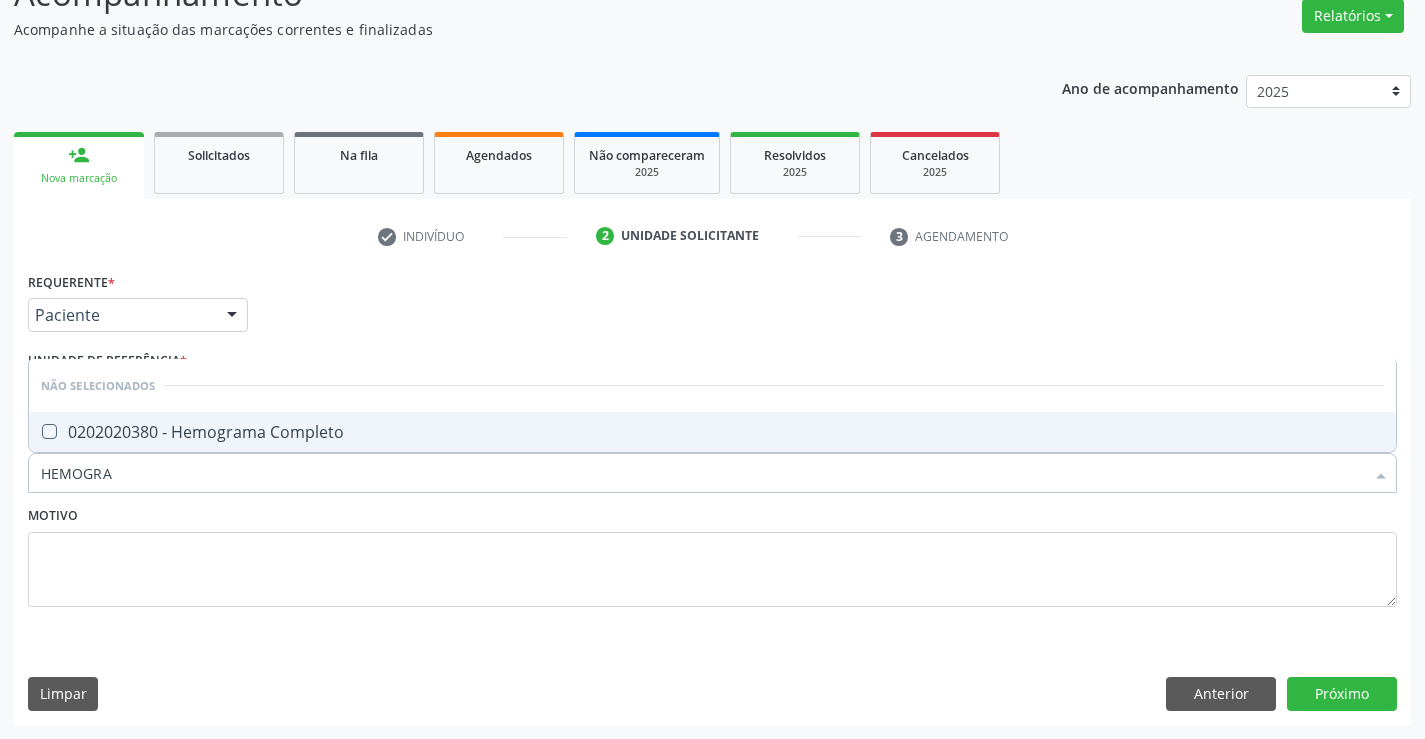 checkbox on "true" 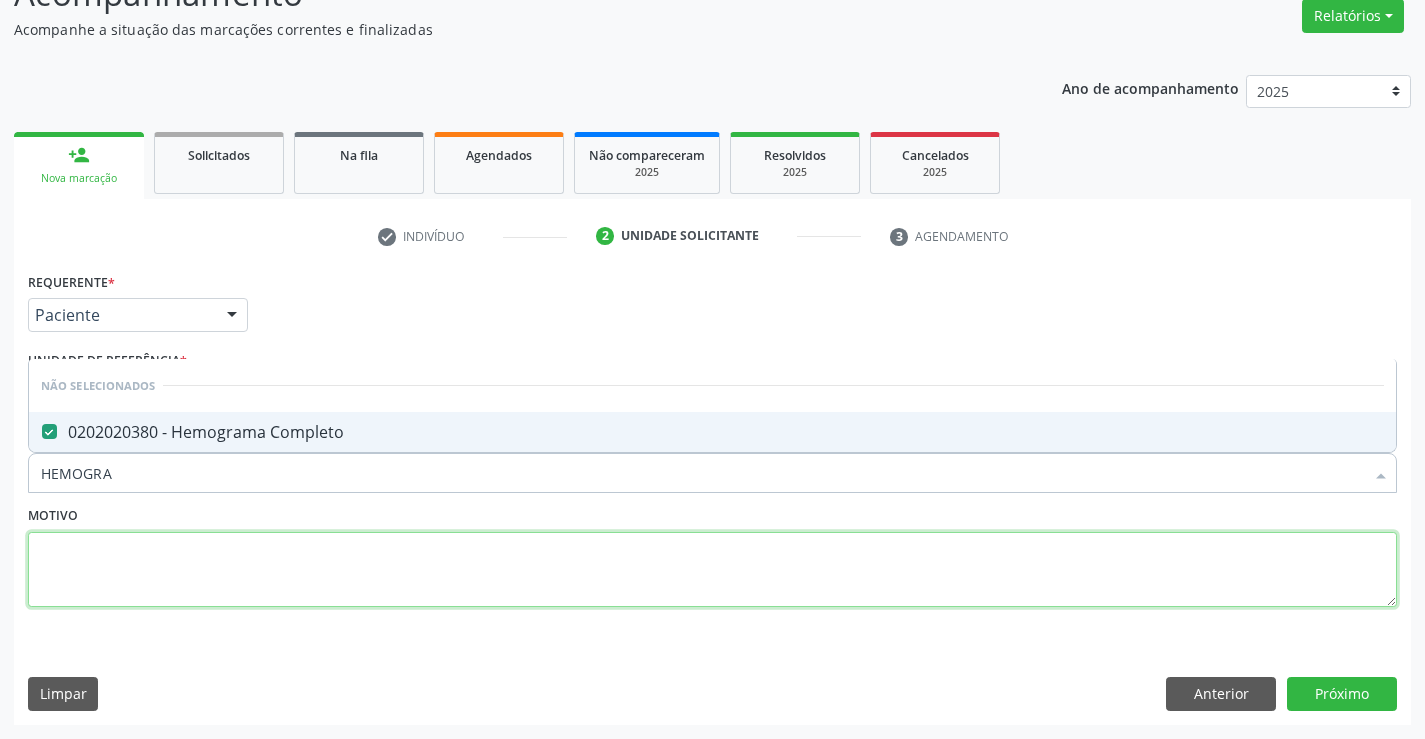 click at bounding box center [712, 570] 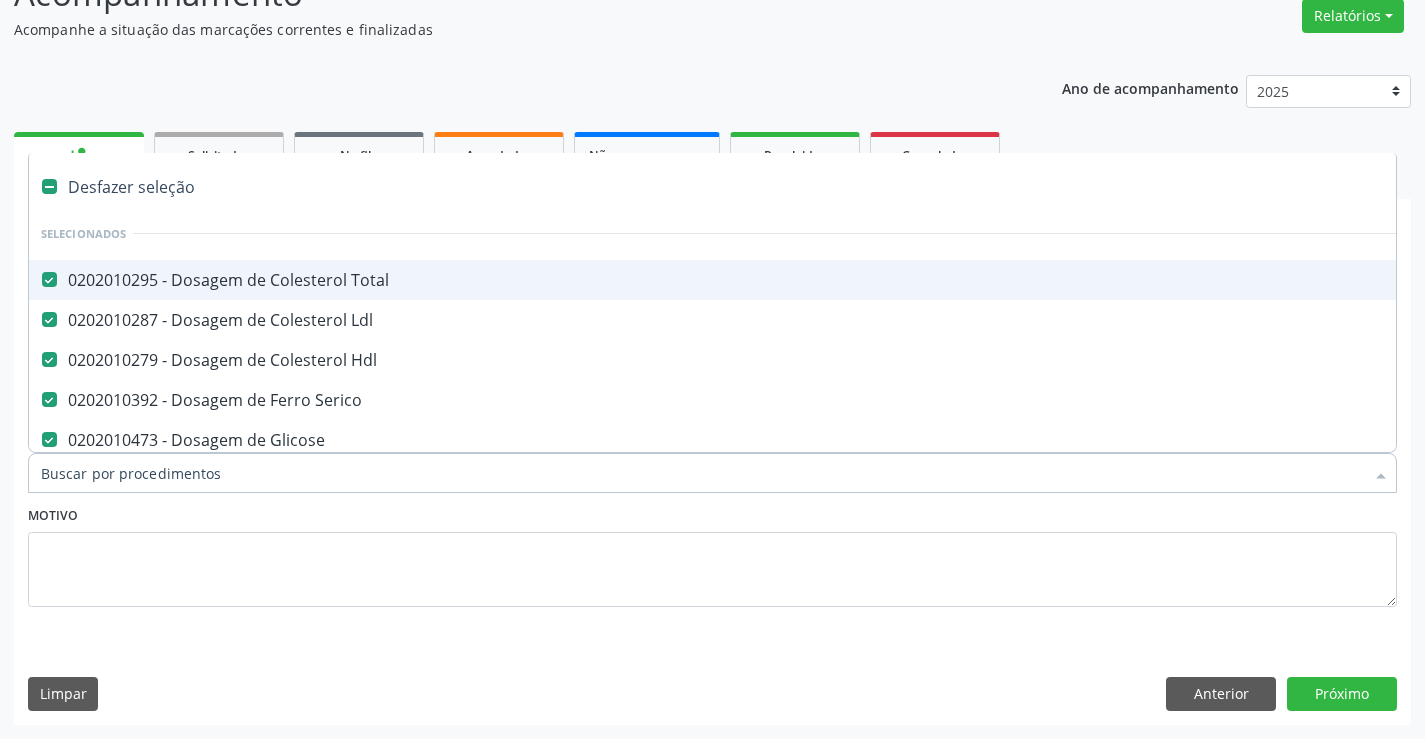 type on "T" 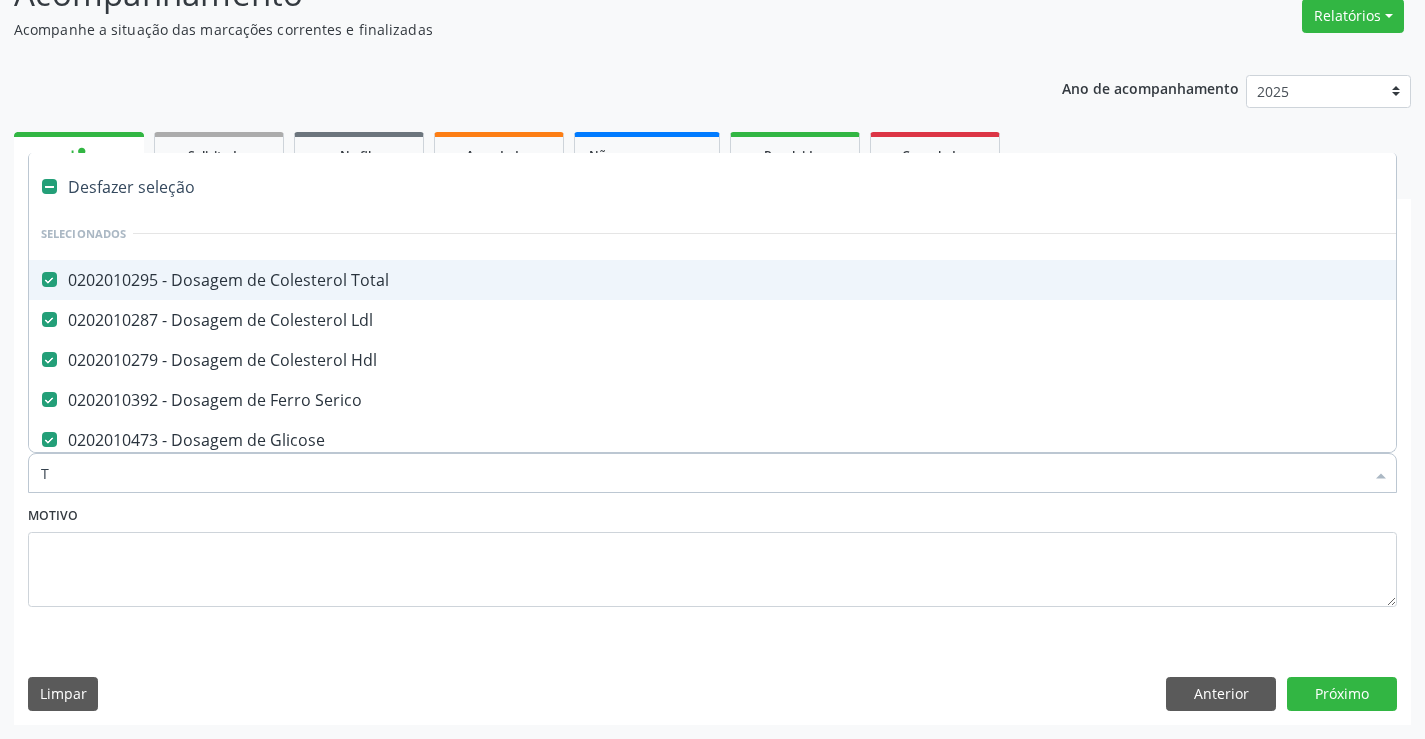 checkbox on "false" 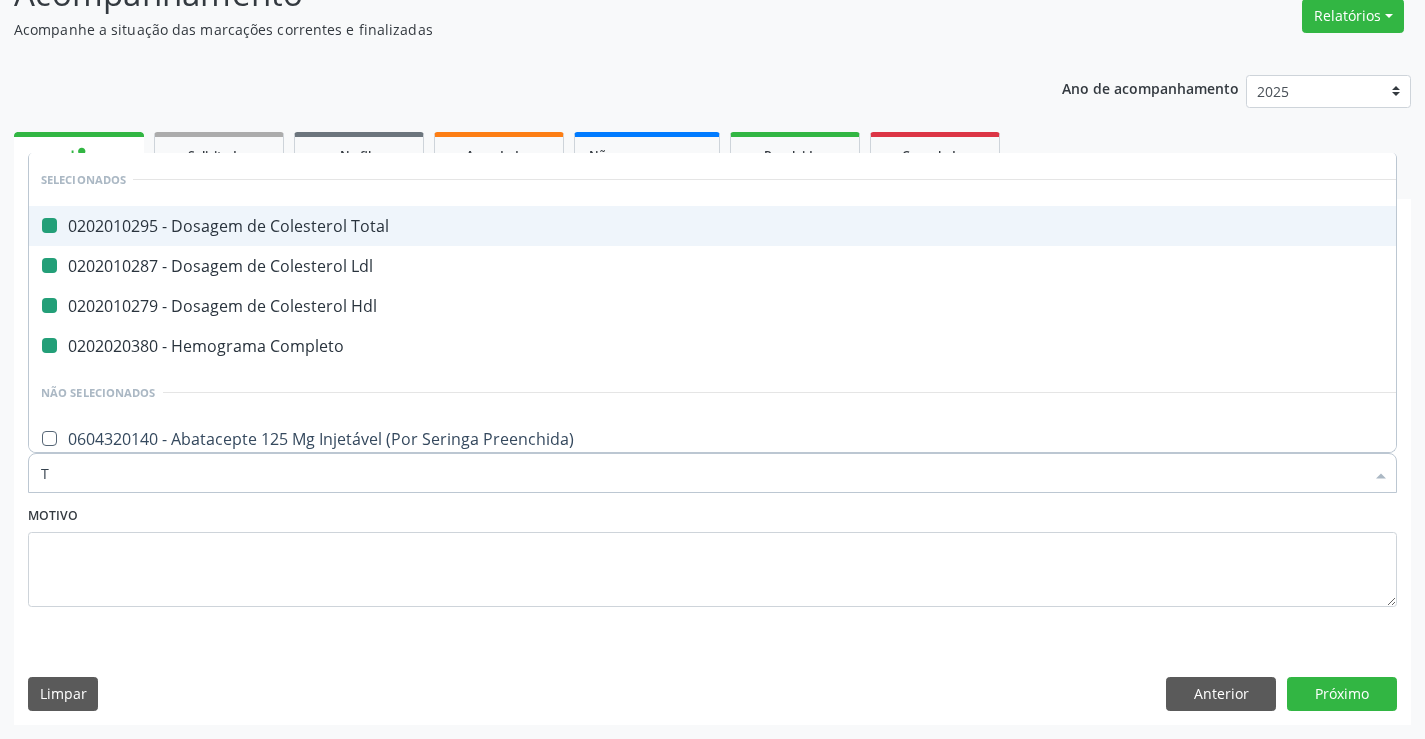type on "TR" 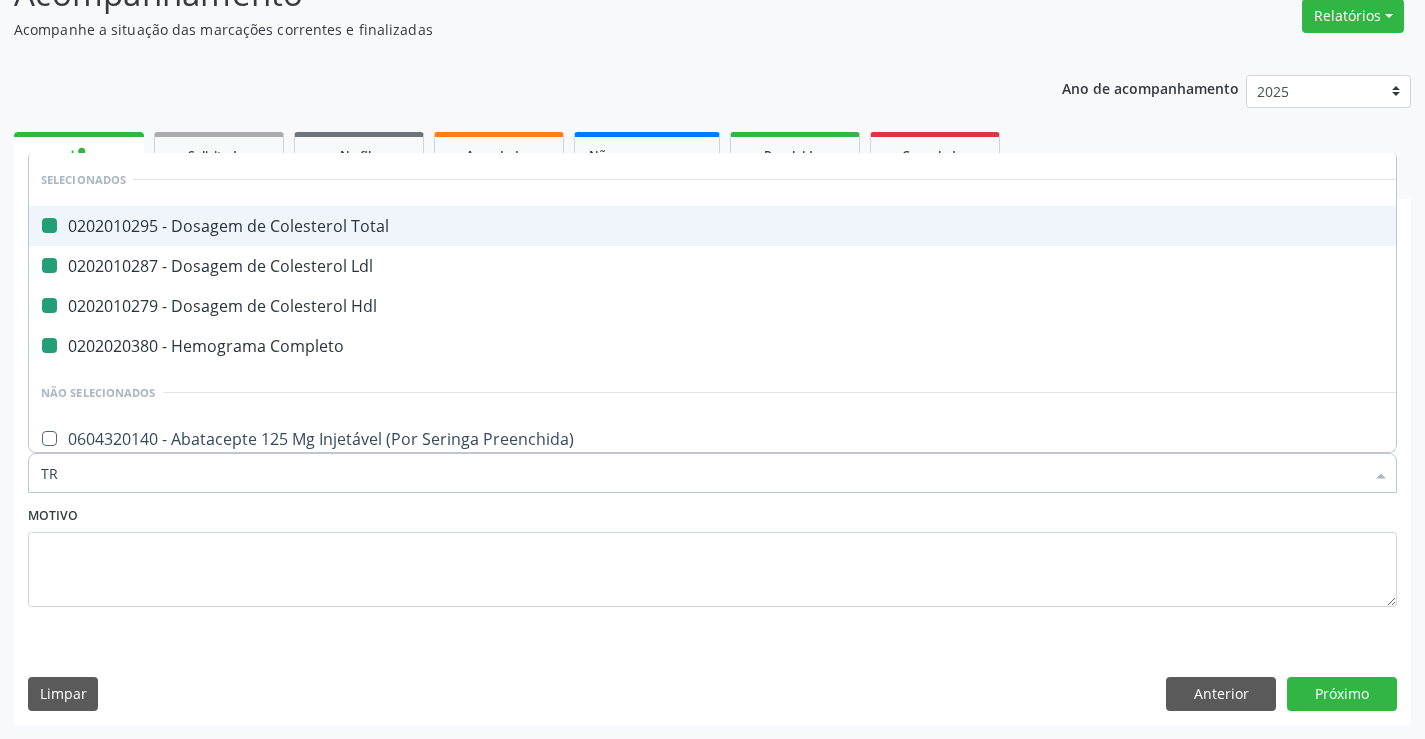 checkbox on "false" 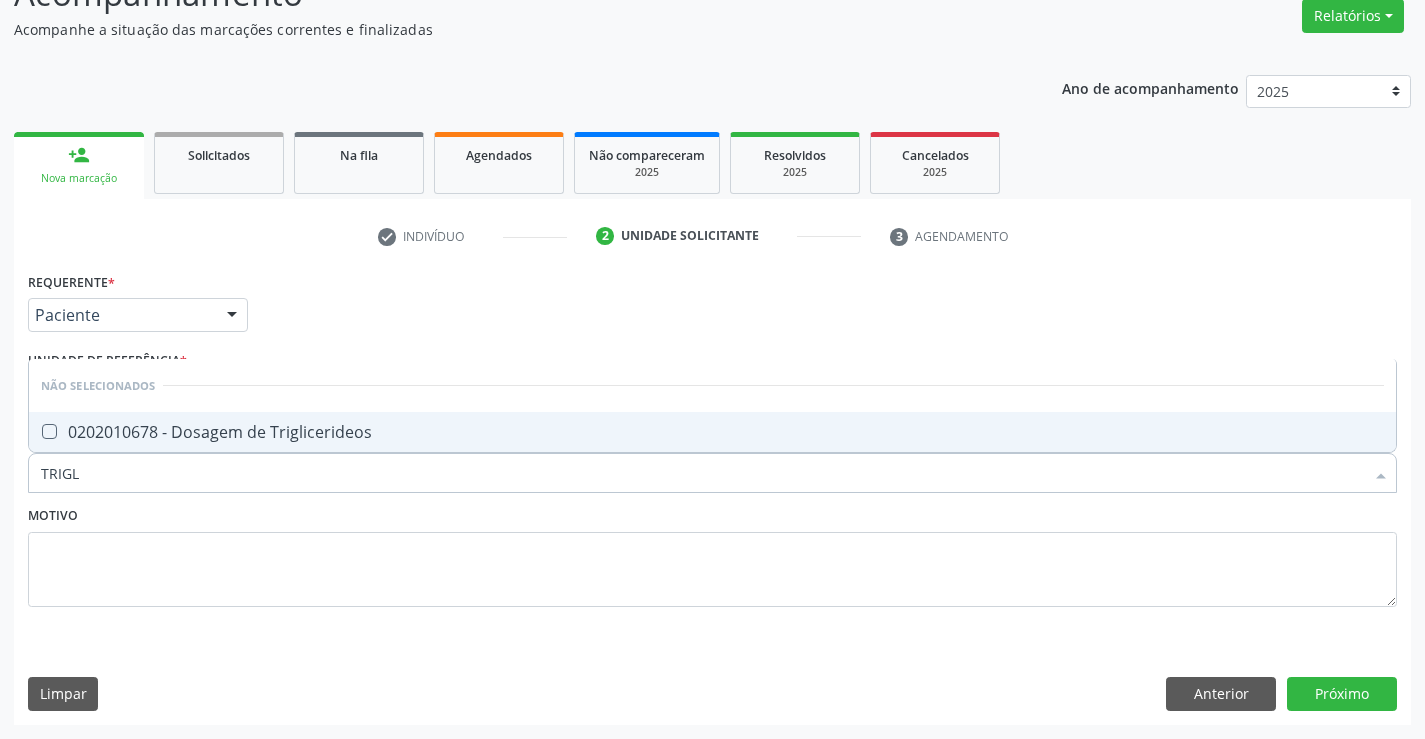 type on "TRIGLI" 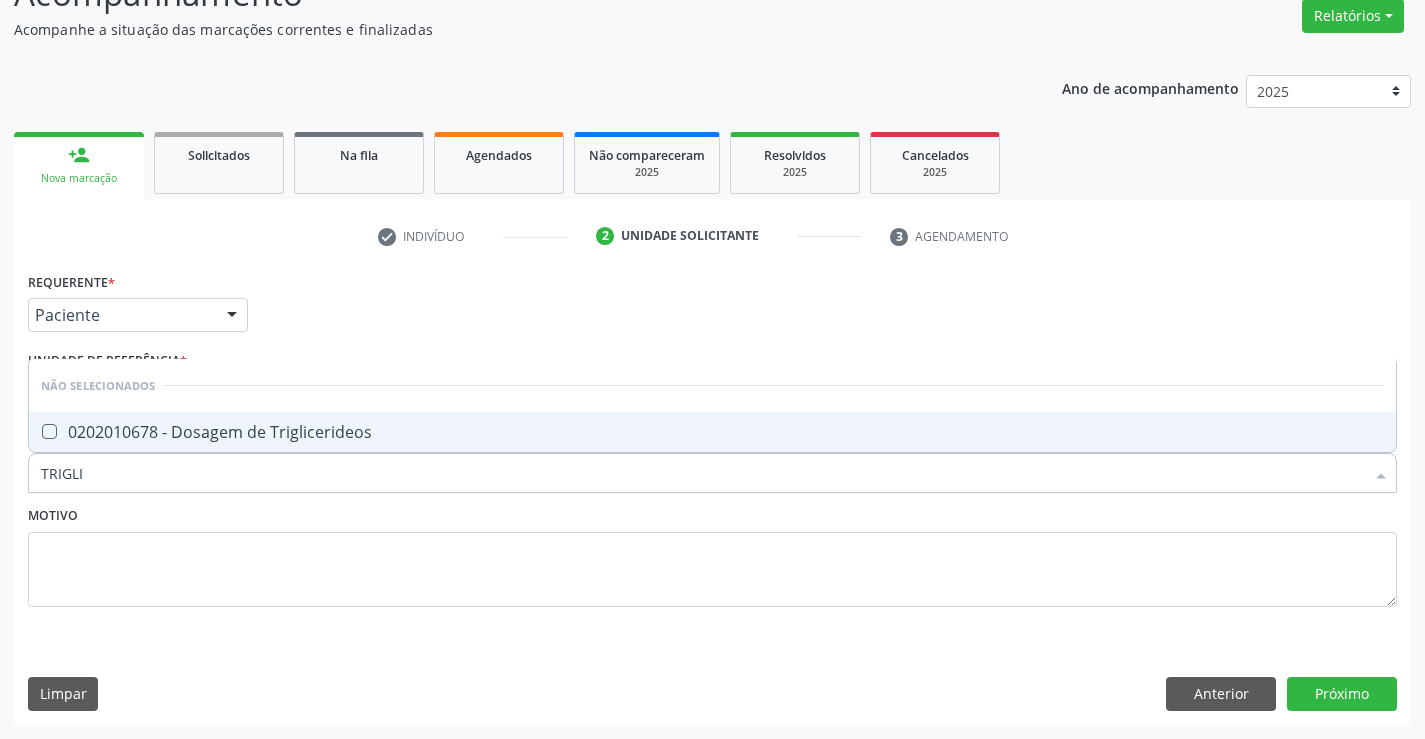 click on "0202010678 - Dosagem de Triglicerideos" at bounding box center [712, 432] 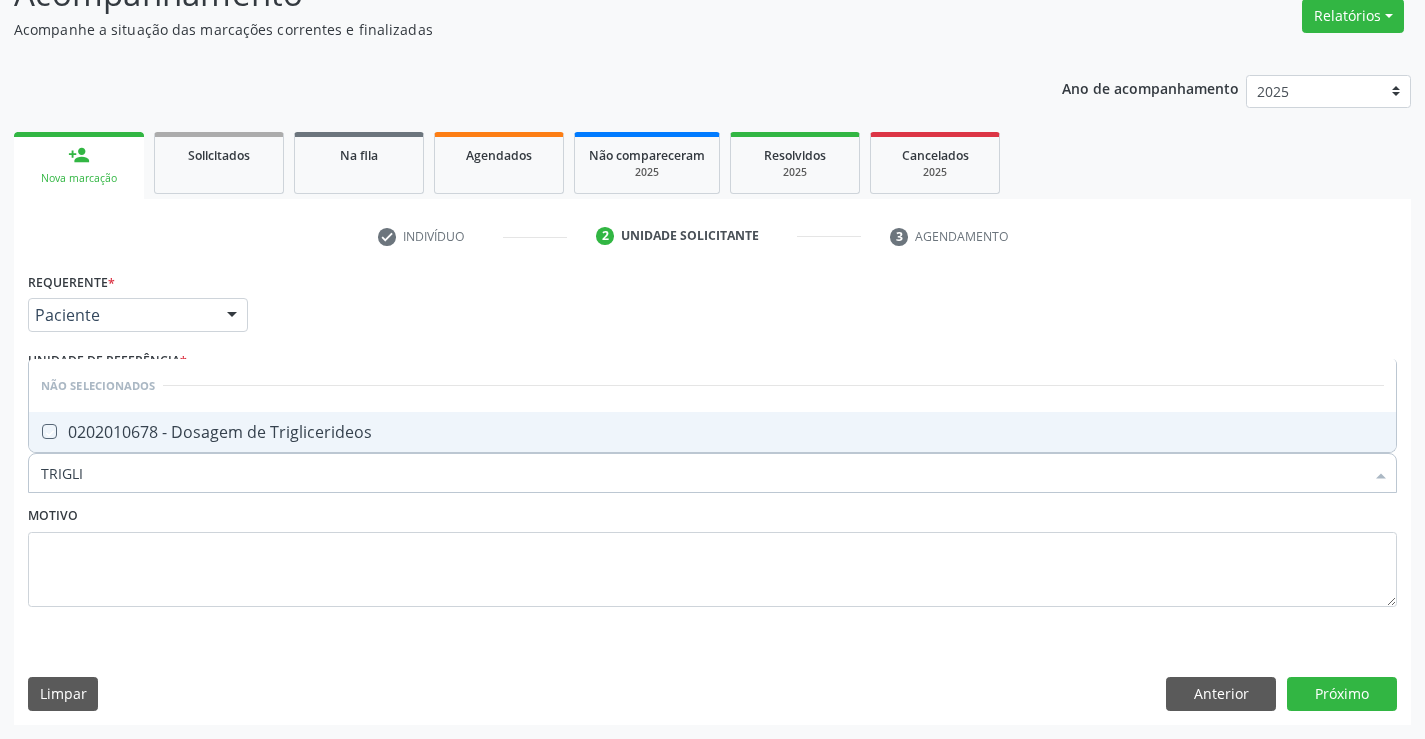 checkbox on "true" 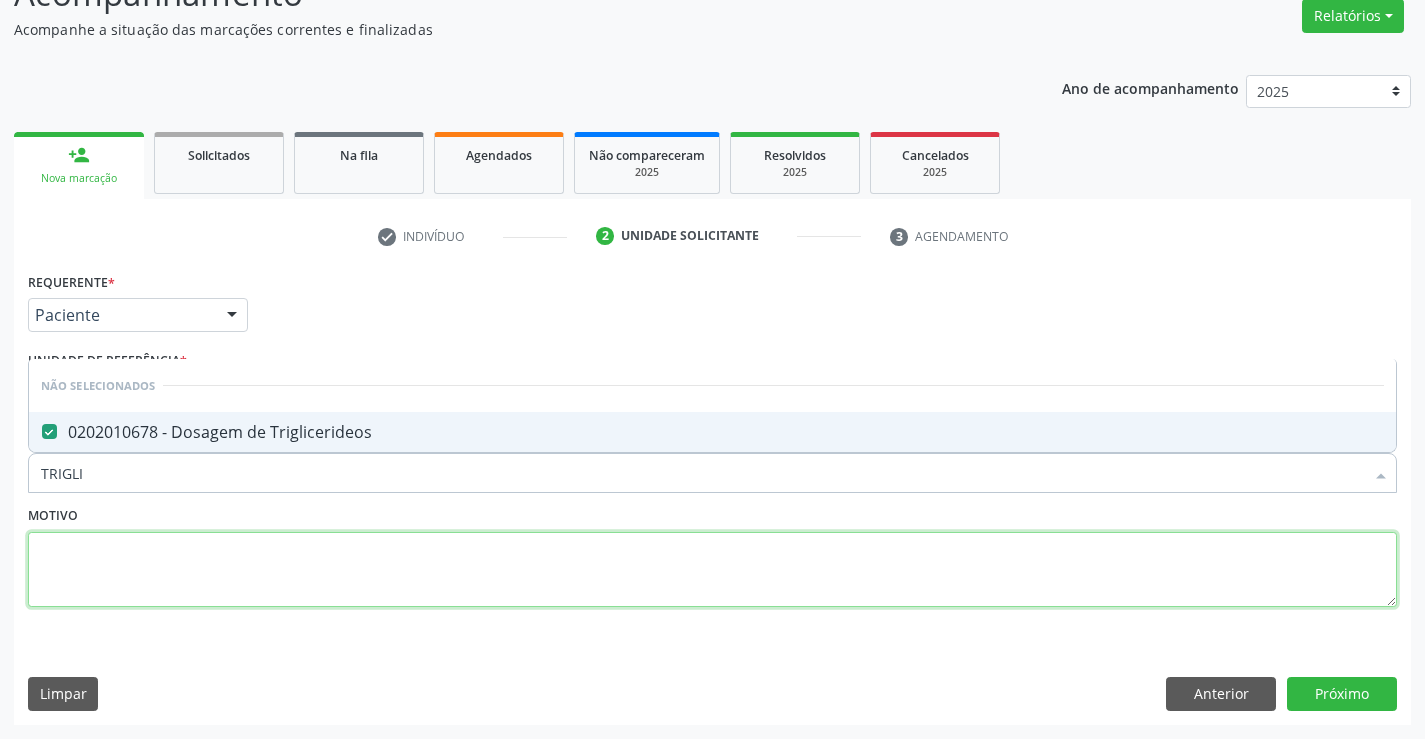 click at bounding box center (712, 570) 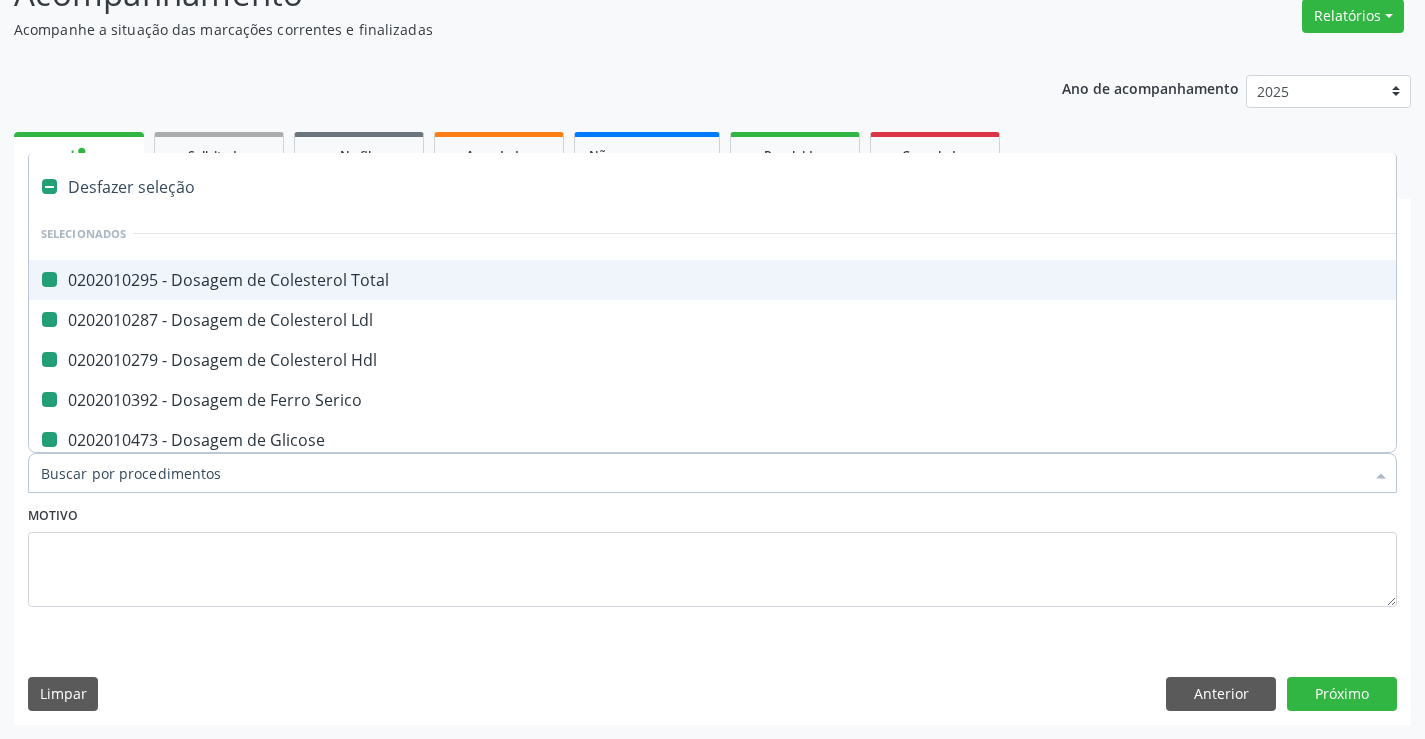 type on "U" 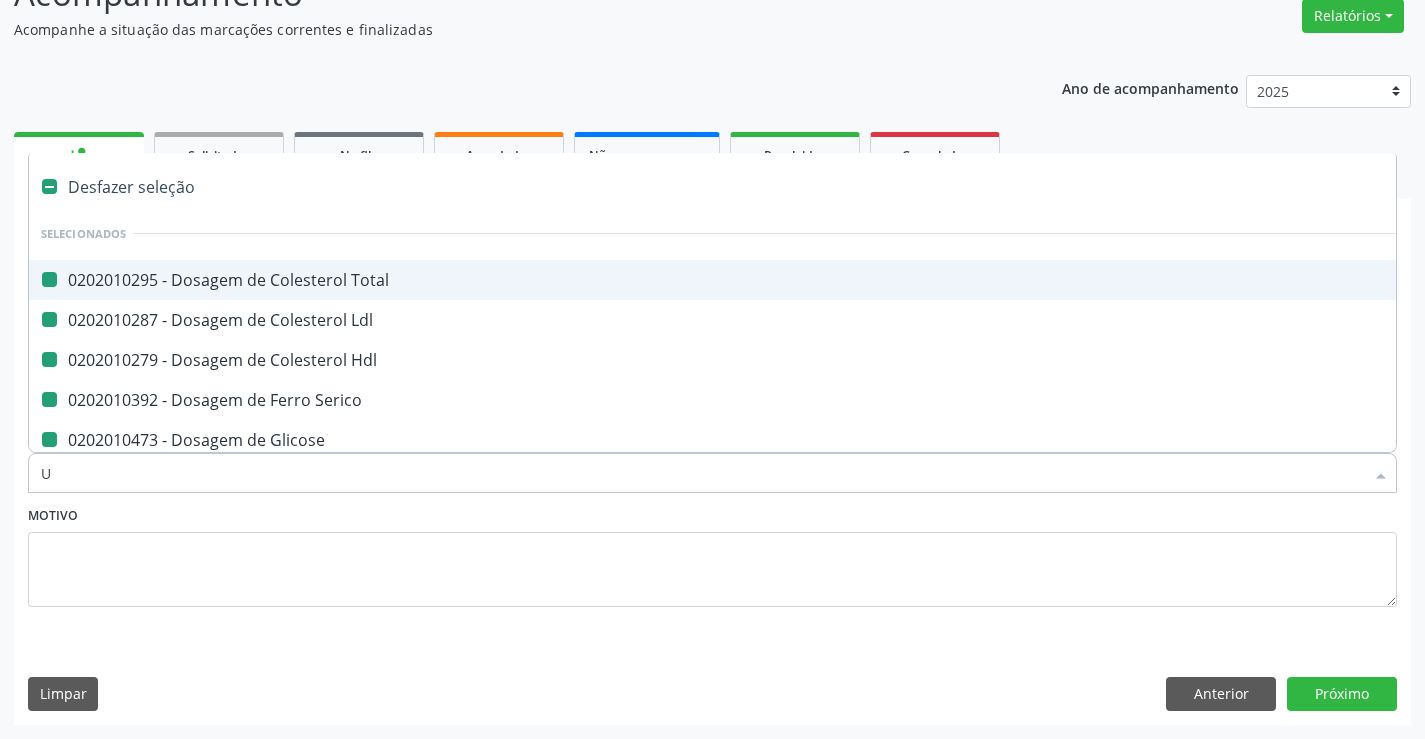 checkbox on "false" 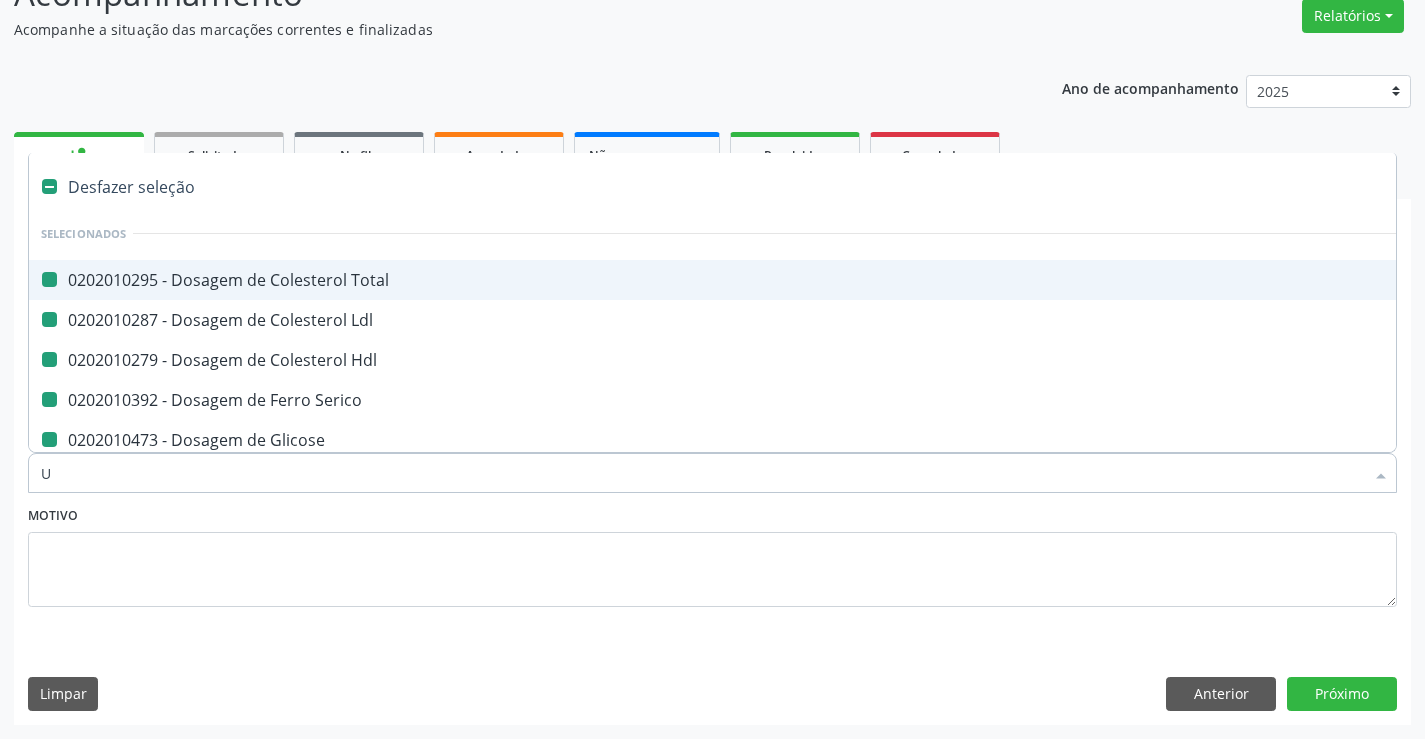 checkbox on "false" 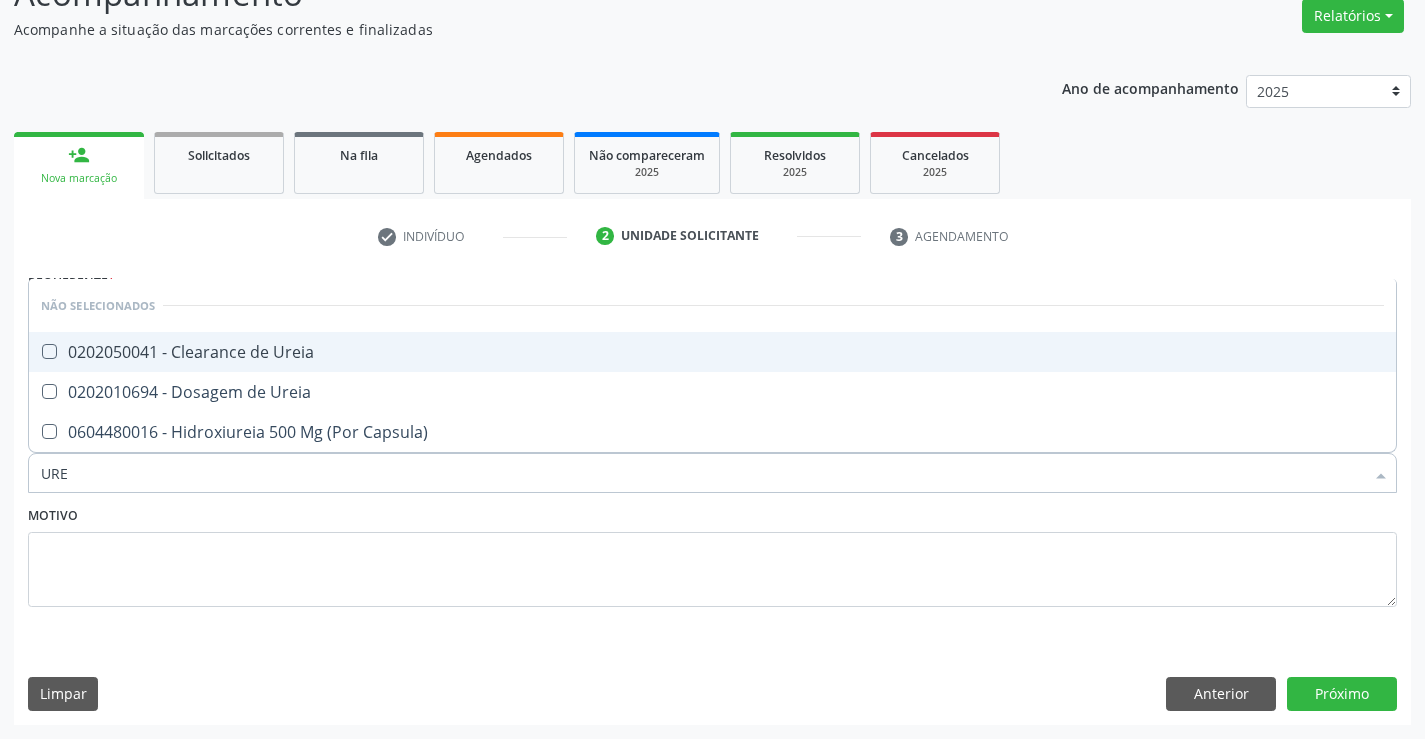 type on "UREI" 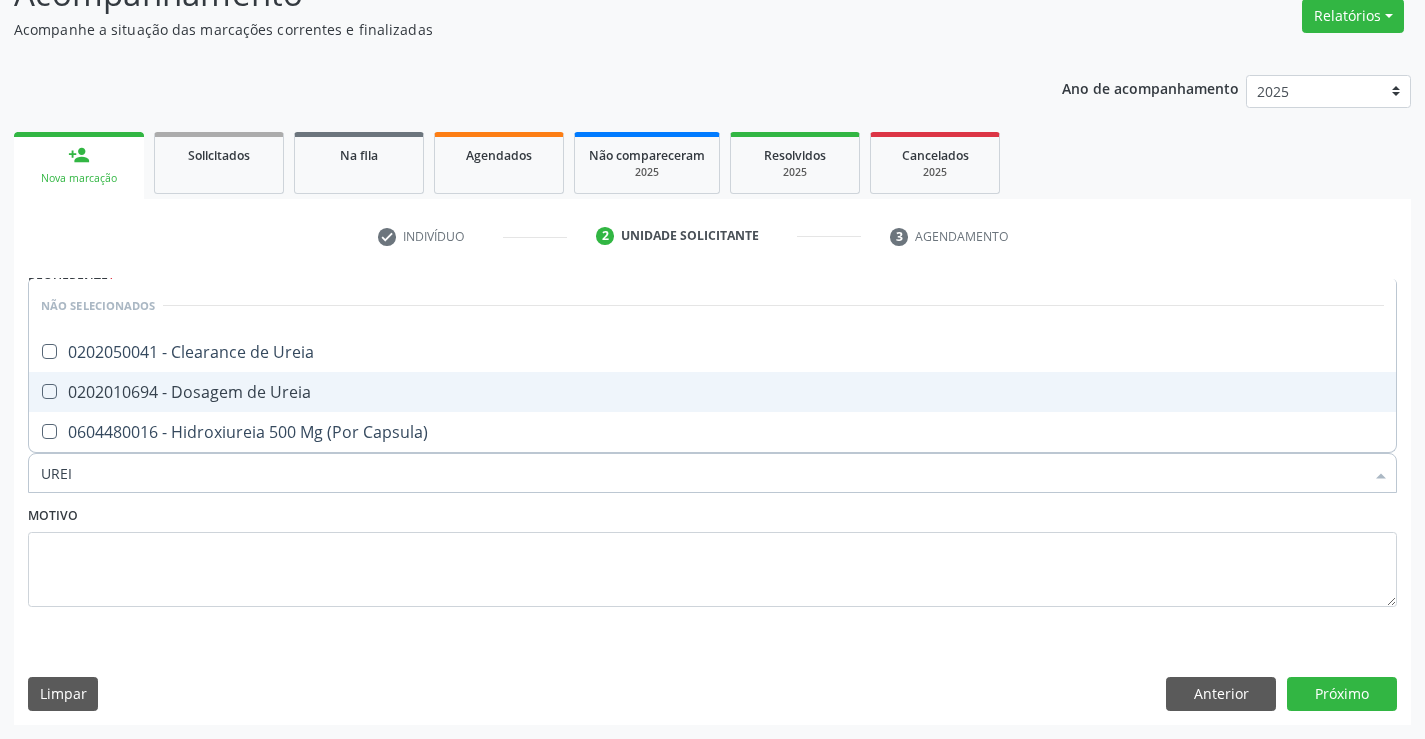 click on "0202010694 - Dosagem de Ureia" at bounding box center (712, 392) 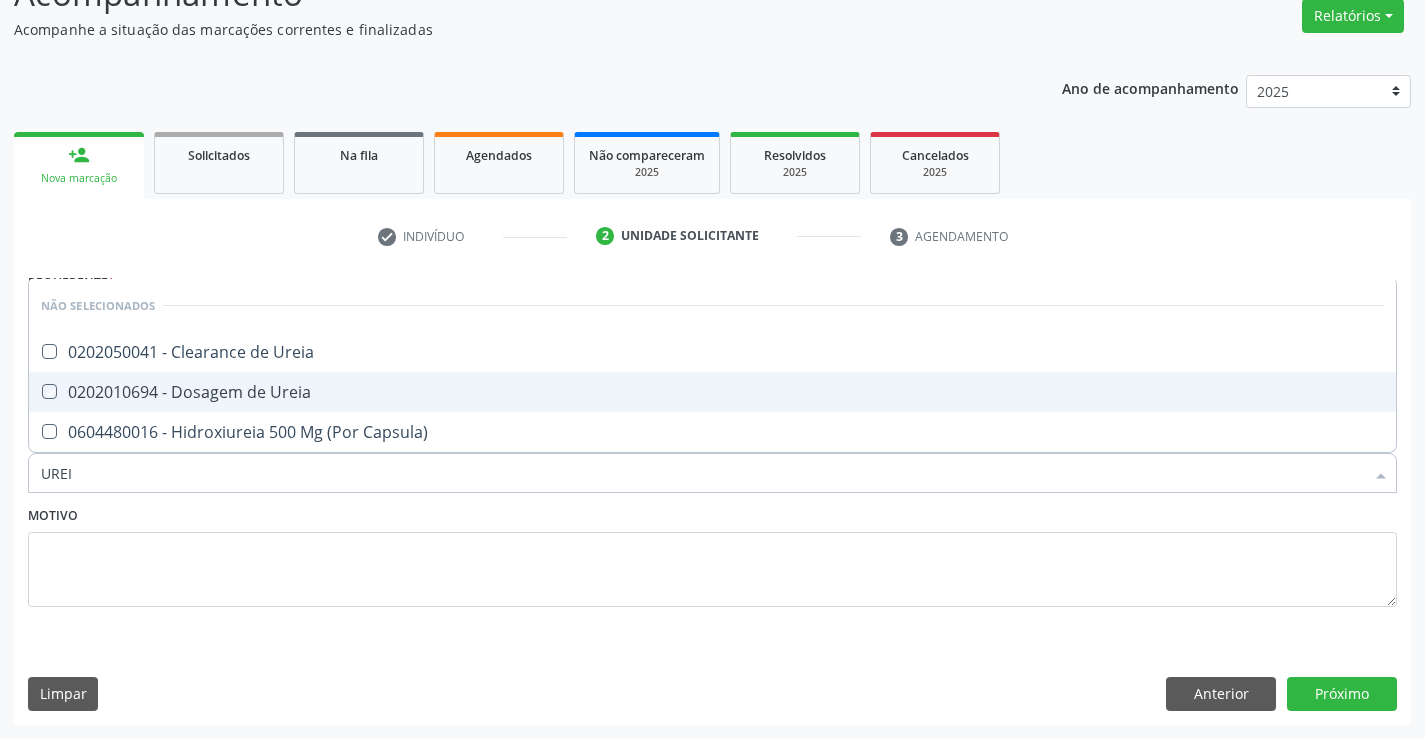 checkbox on "true" 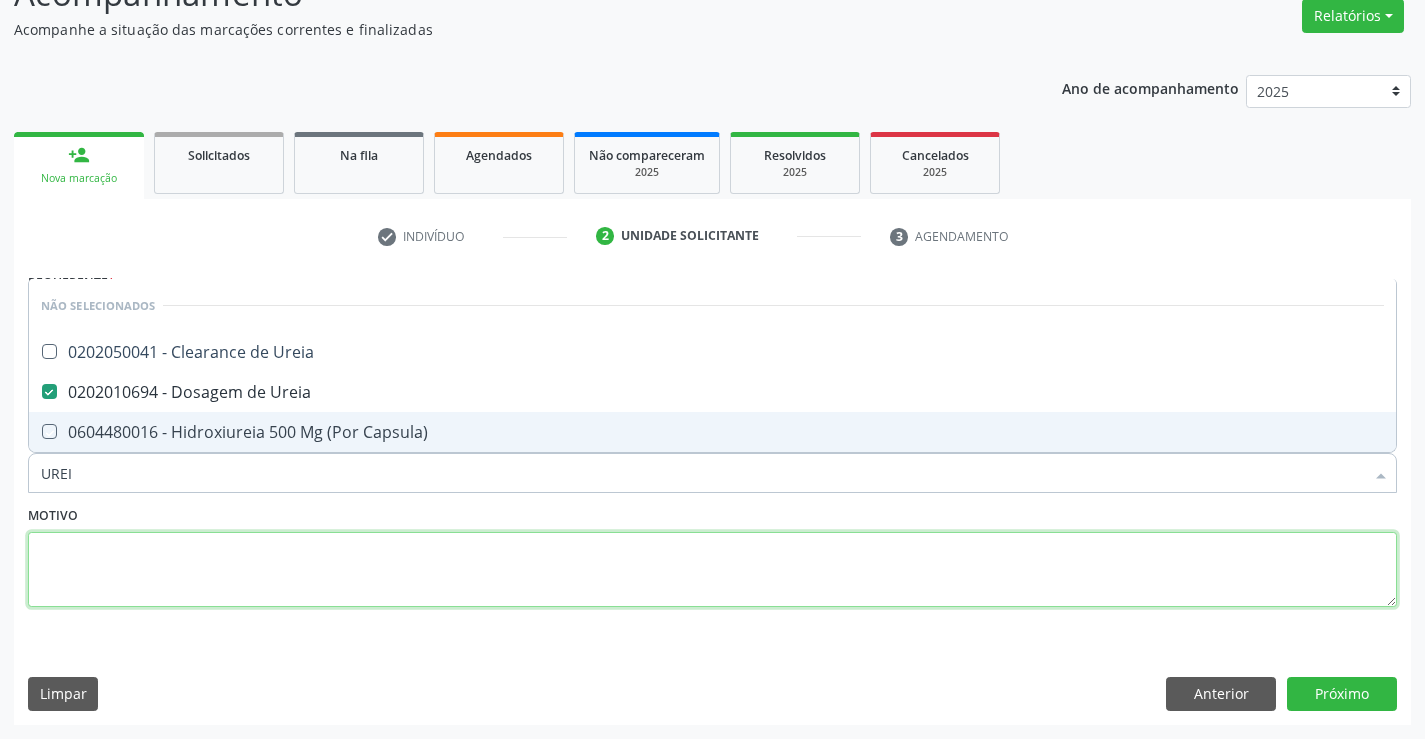 click at bounding box center (712, 570) 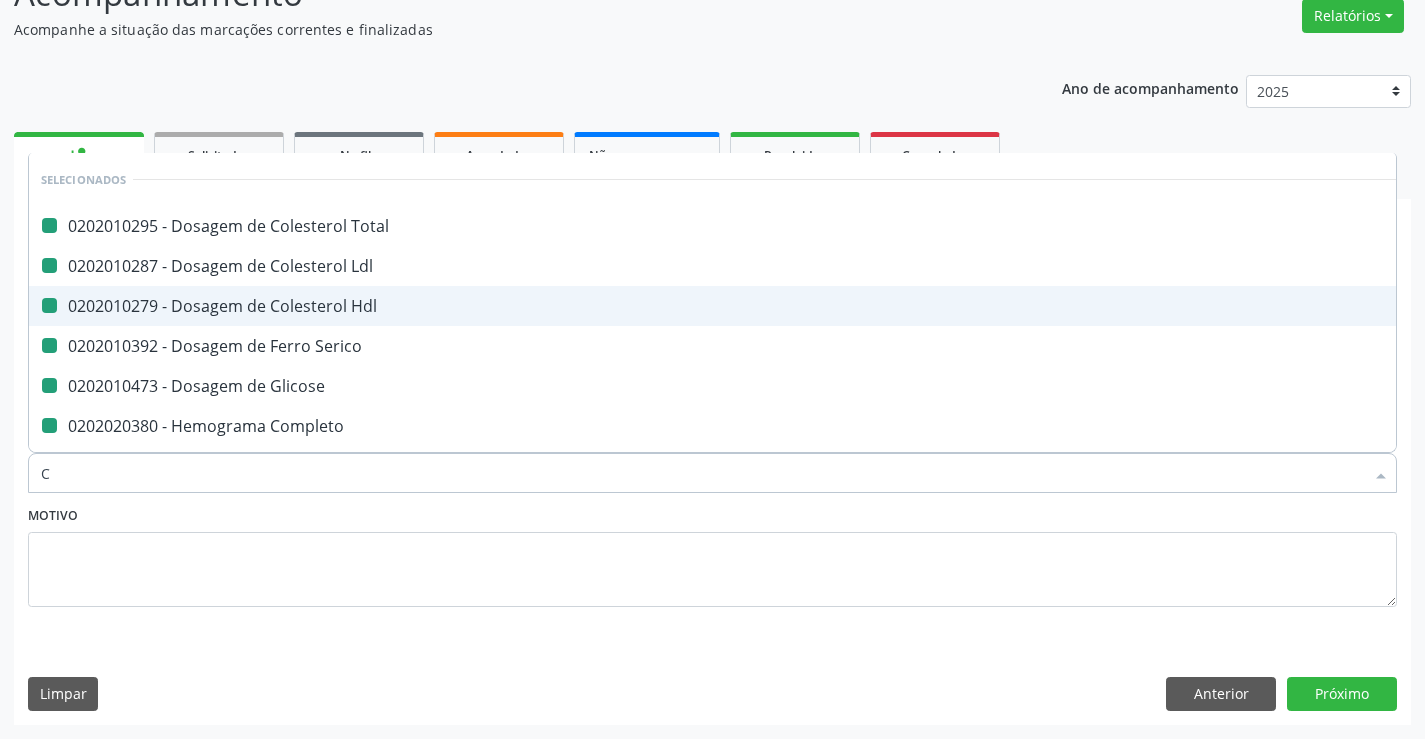 type on "CR" 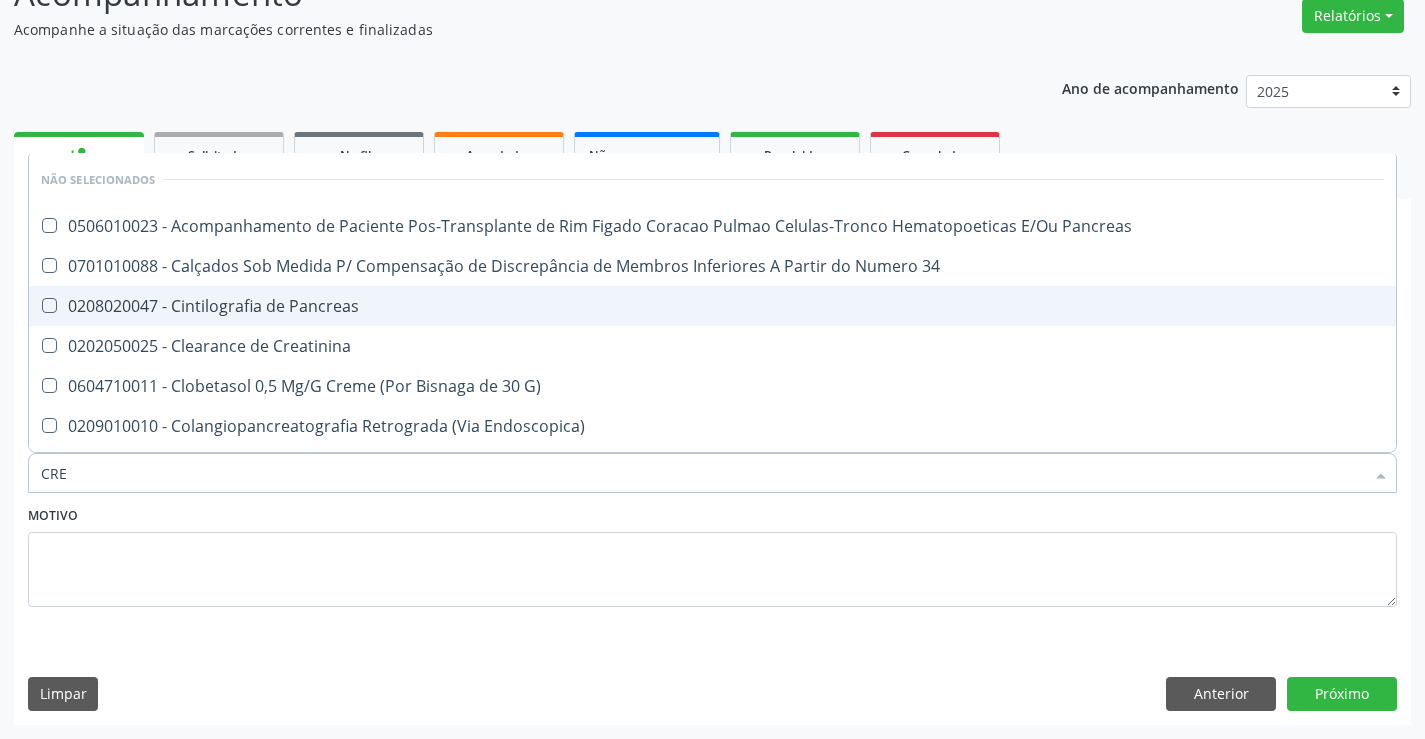 type on "CREA" 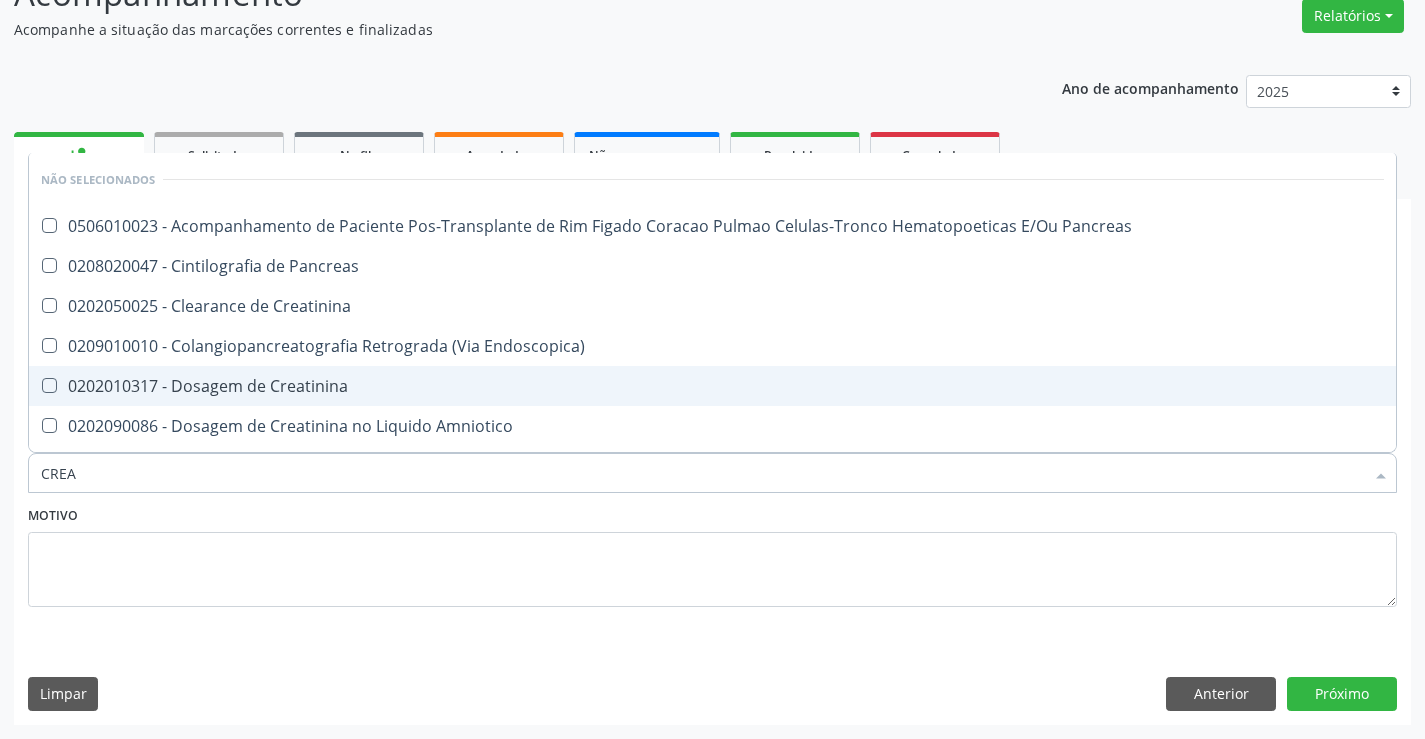 click on "0202010317 - Dosagem de Creatinina" at bounding box center (712, 386) 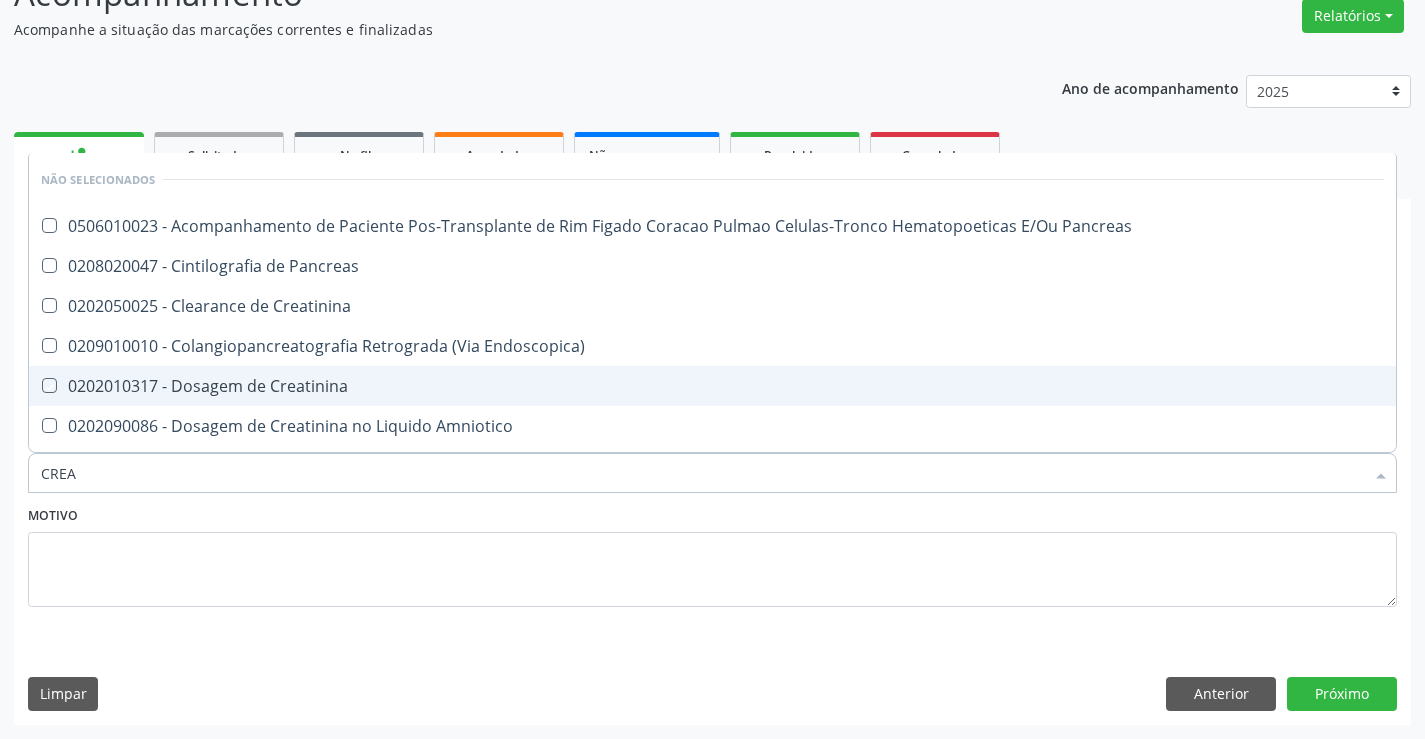 checkbox on "true" 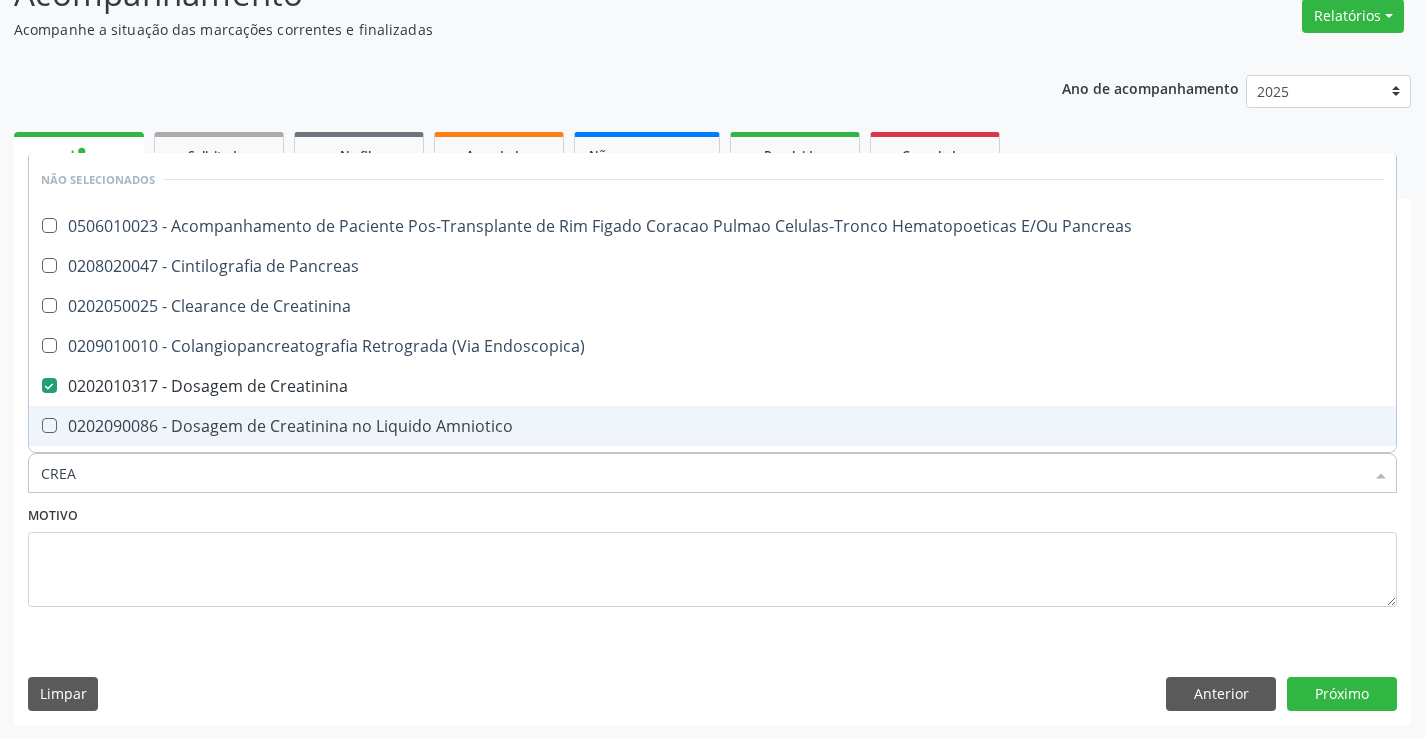 click on "CREA" at bounding box center [702, 473] 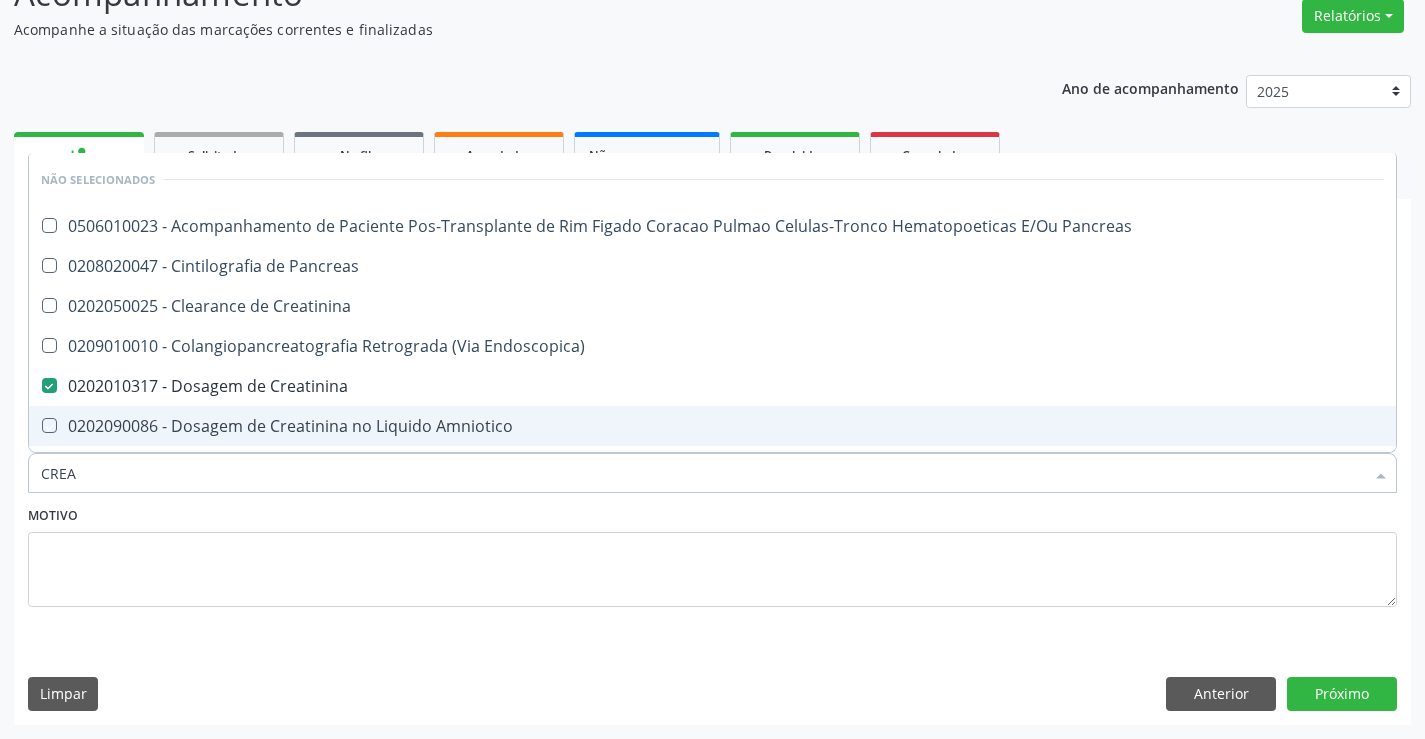 click on "Motivo" at bounding box center [712, 554] 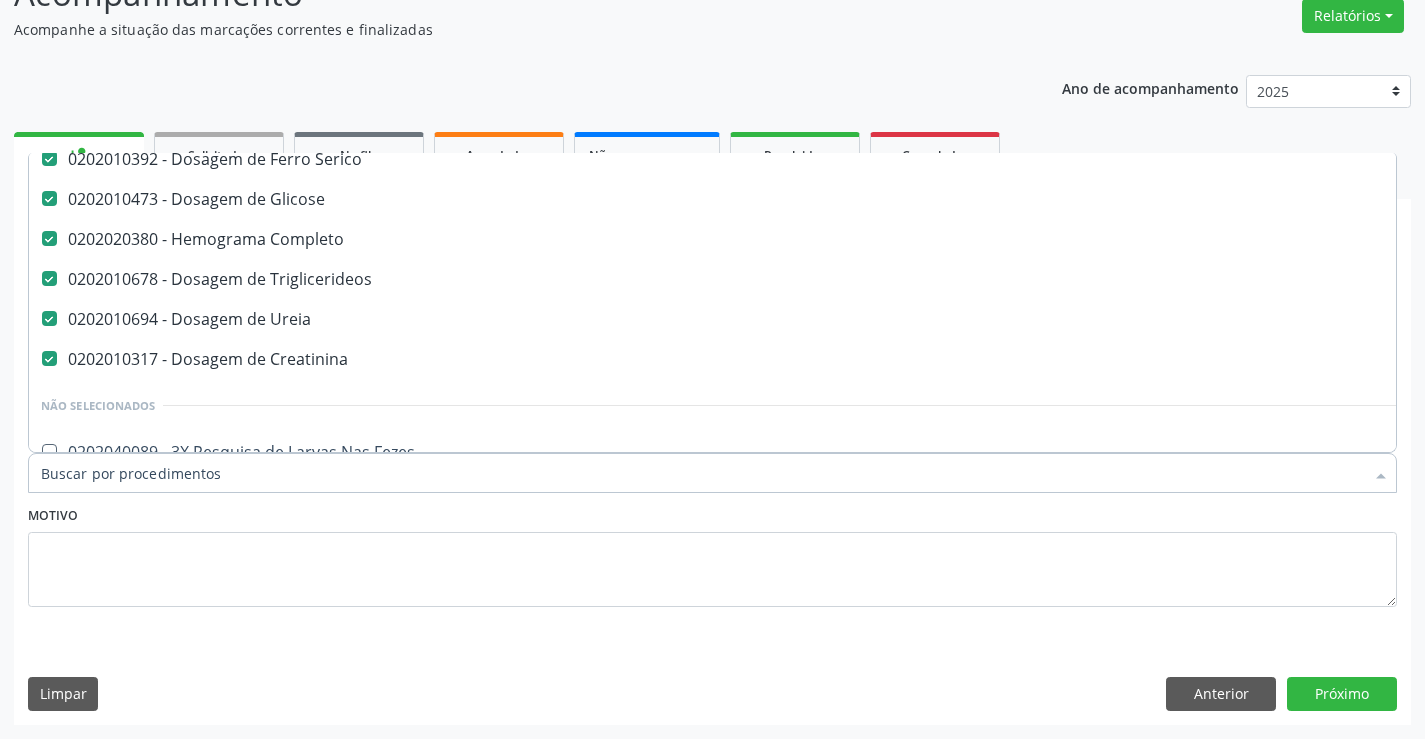 scroll, scrollTop: 300, scrollLeft: 0, axis: vertical 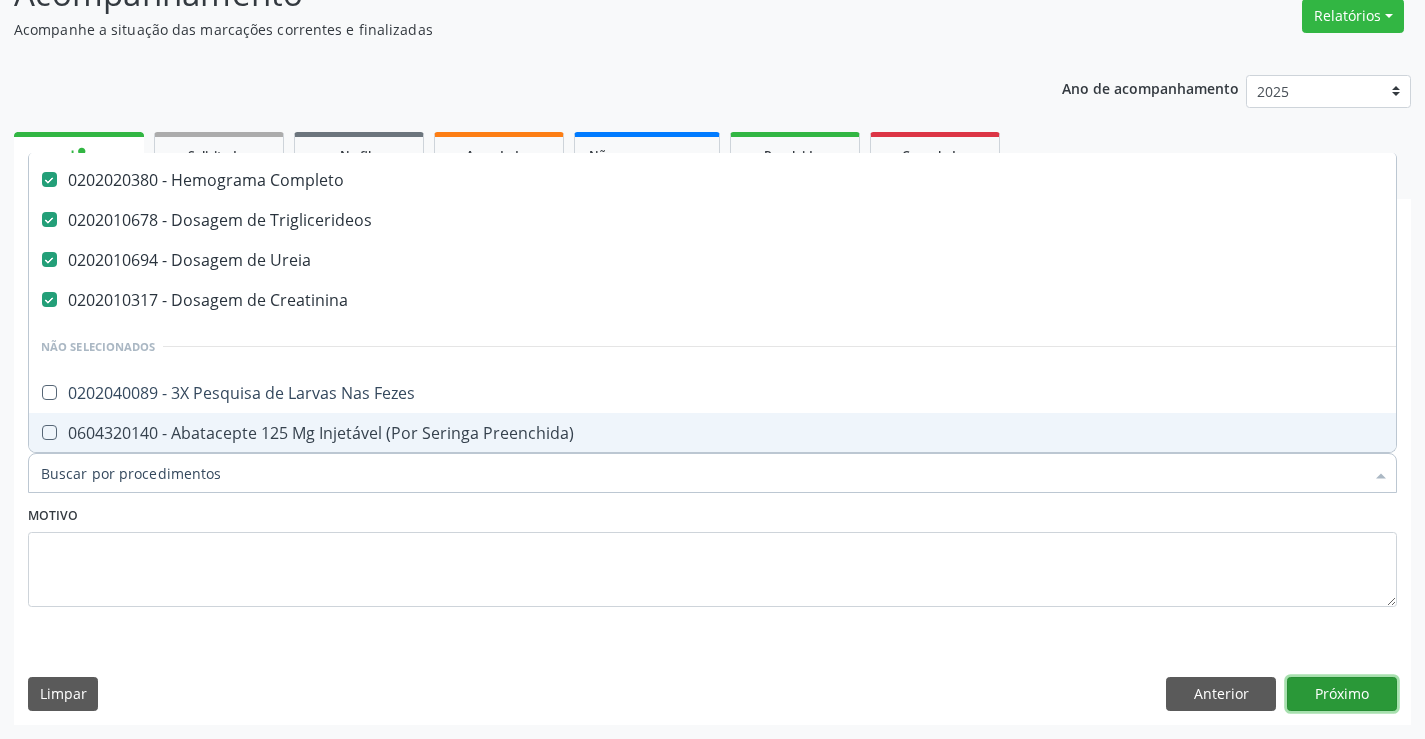 click on "Próximo" at bounding box center [1342, 694] 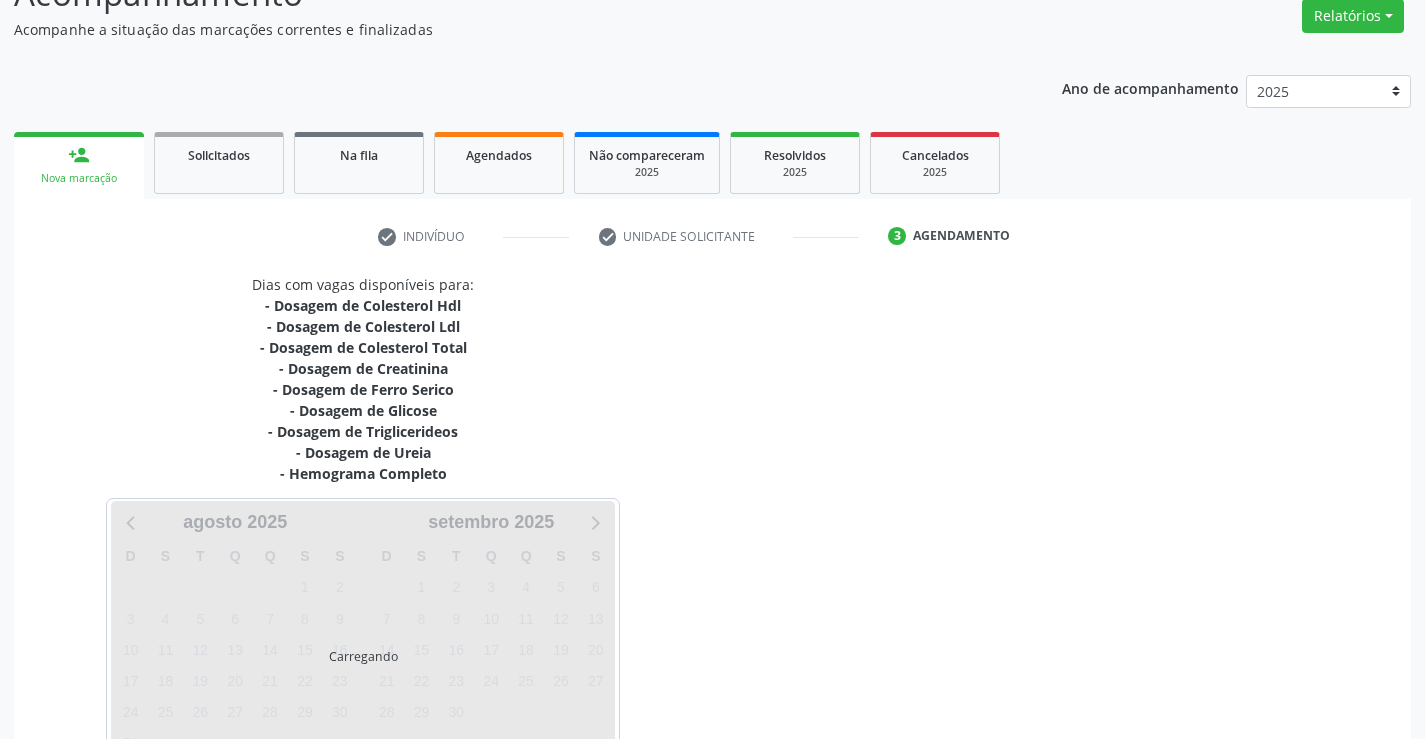 scroll, scrollTop: 0, scrollLeft: 0, axis: both 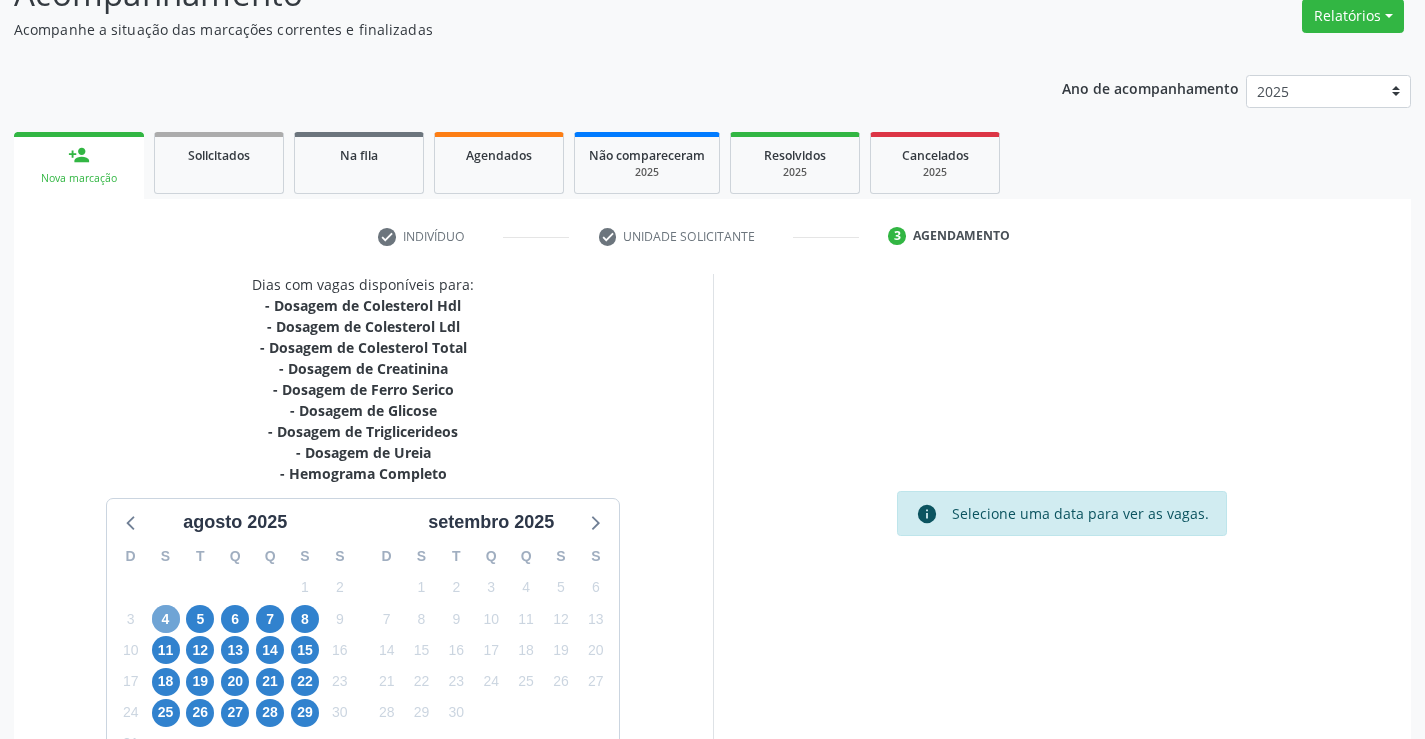 click on "4" at bounding box center [166, 619] 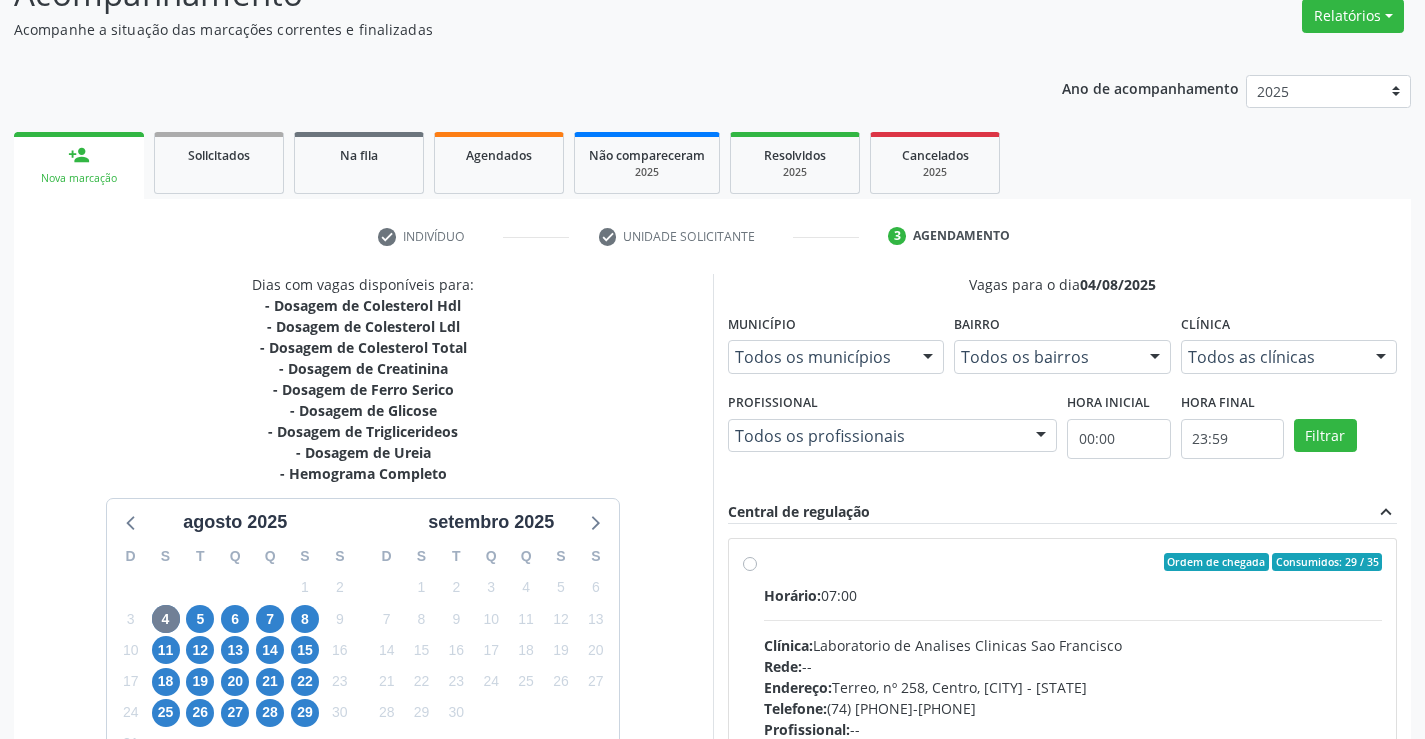 click on "Ordem de chegada
Consumidos: 29 / 35
Horário:   07:00
Clínica:  Laboratorio de Analises Clinicas Sao Francisco
Rede:
--
Endereço:   Terreo, nº 258, Centro, Campo Formoso - BA
Telefone:   (74) 36453588
Profissional:
--
Informações adicionais sobre o atendimento
Idade de atendimento:
Sem restrição
Gênero(s) atendido(s):
Sem restrição
Informações adicionais:
--" at bounding box center [1073, 706] 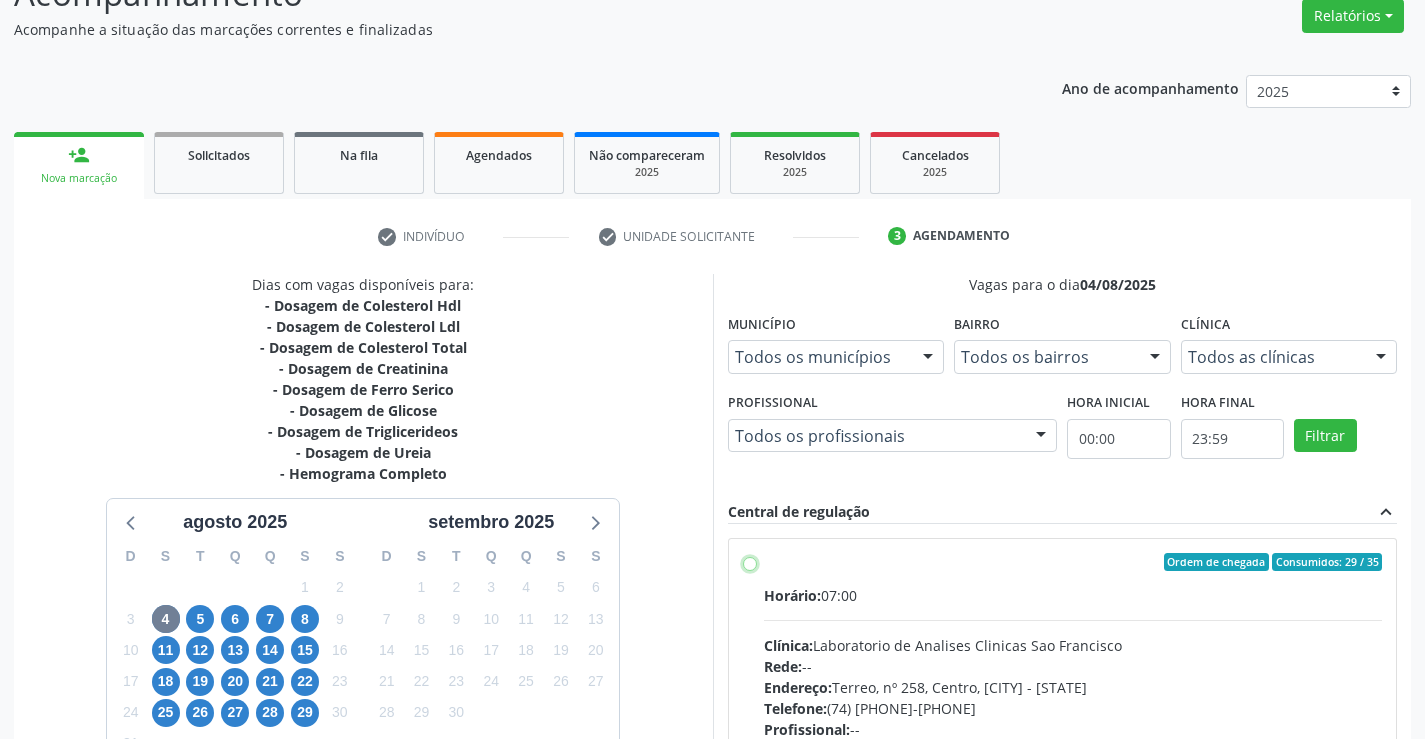 radio on "true" 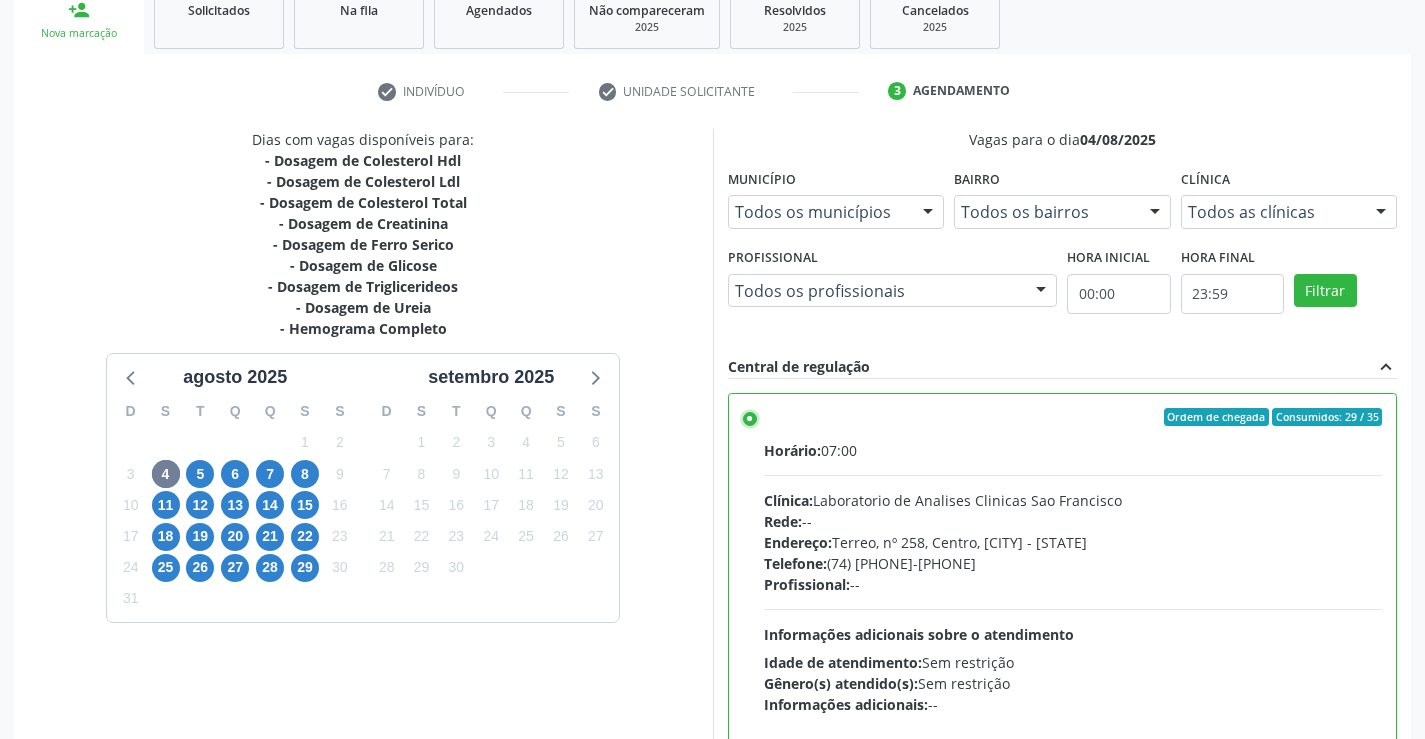 scroll, scrollTop: 456, scrollLeft: 0, axis: vertical 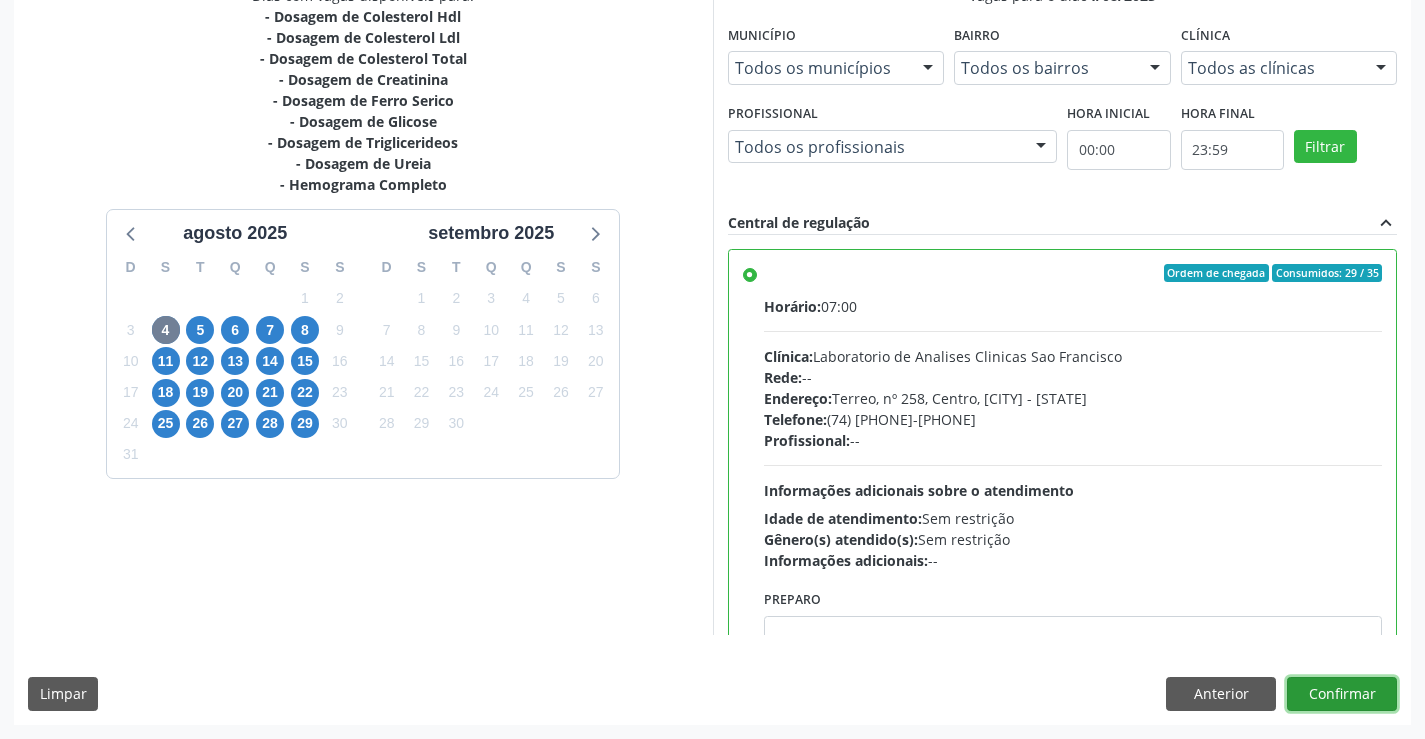 click on "Confirmar" at bounding box center [1342, 694] 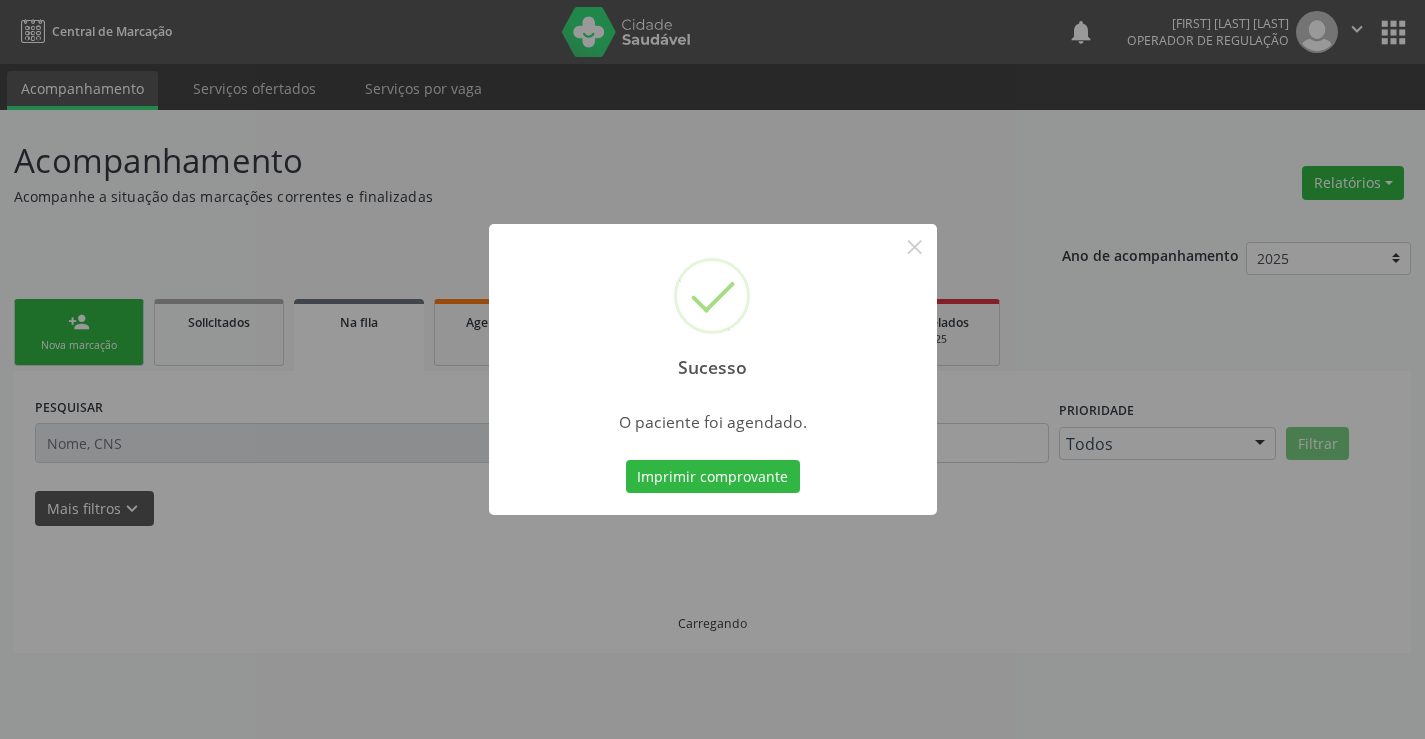 scroll, scrollTop: 0, scrollLeft: 0, axis: both 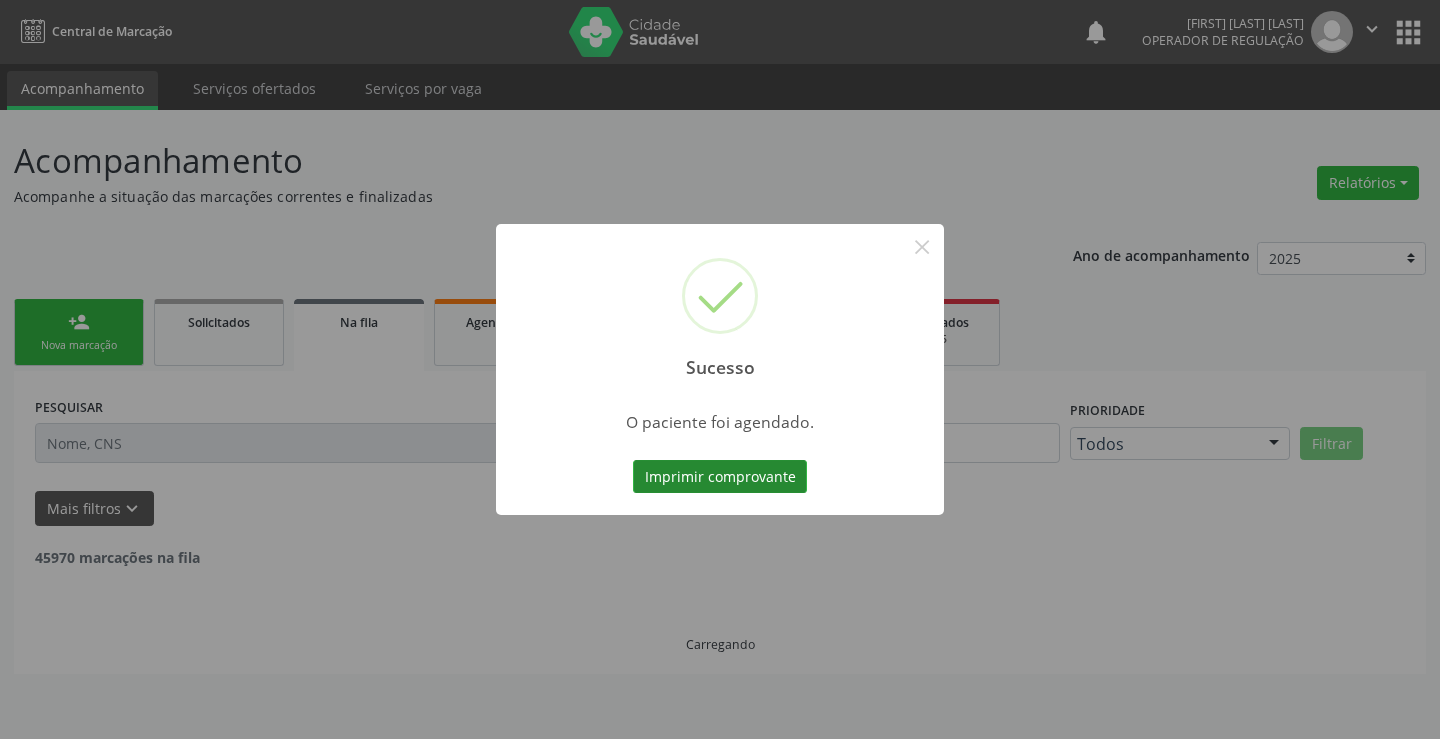 click on "Imprimir comprovante" at bounding box center (720, 477) 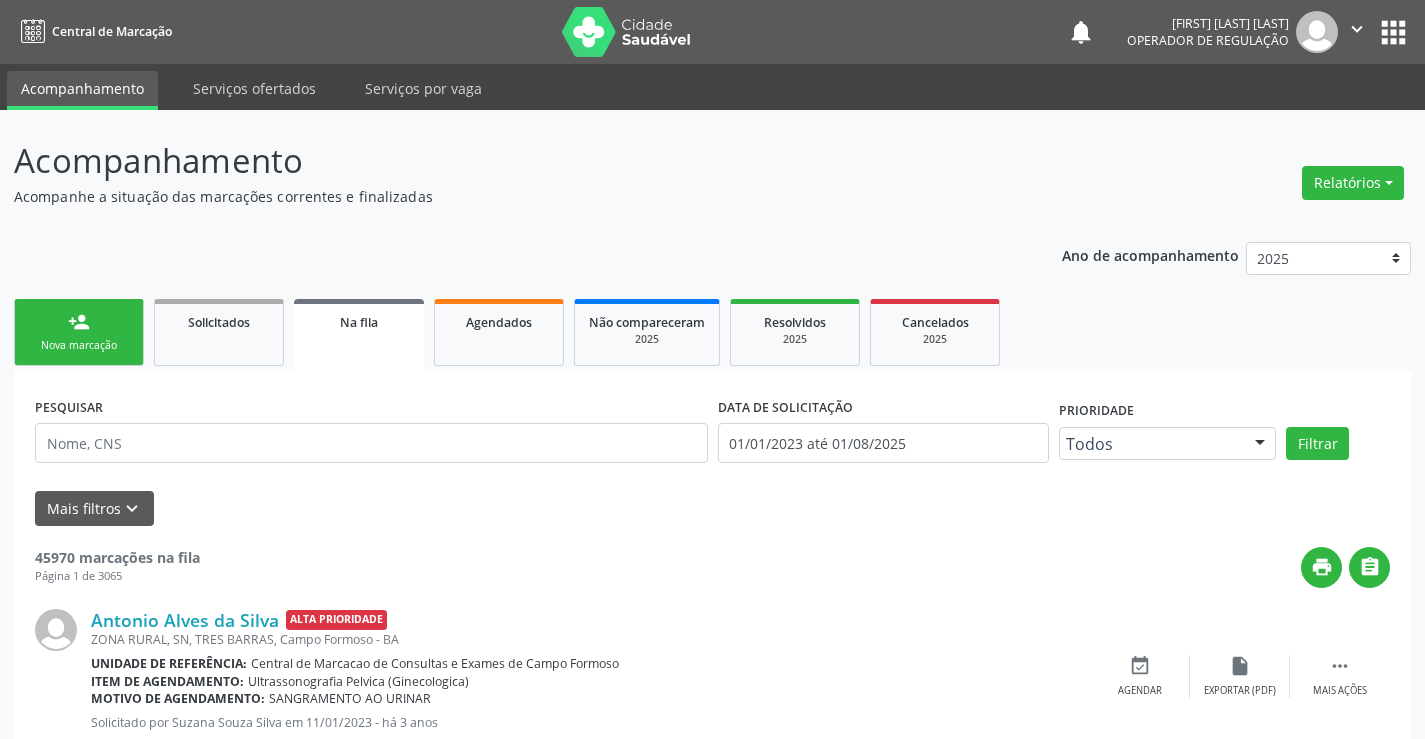 click on "Nova marcação" at bounding box center (79, 345) 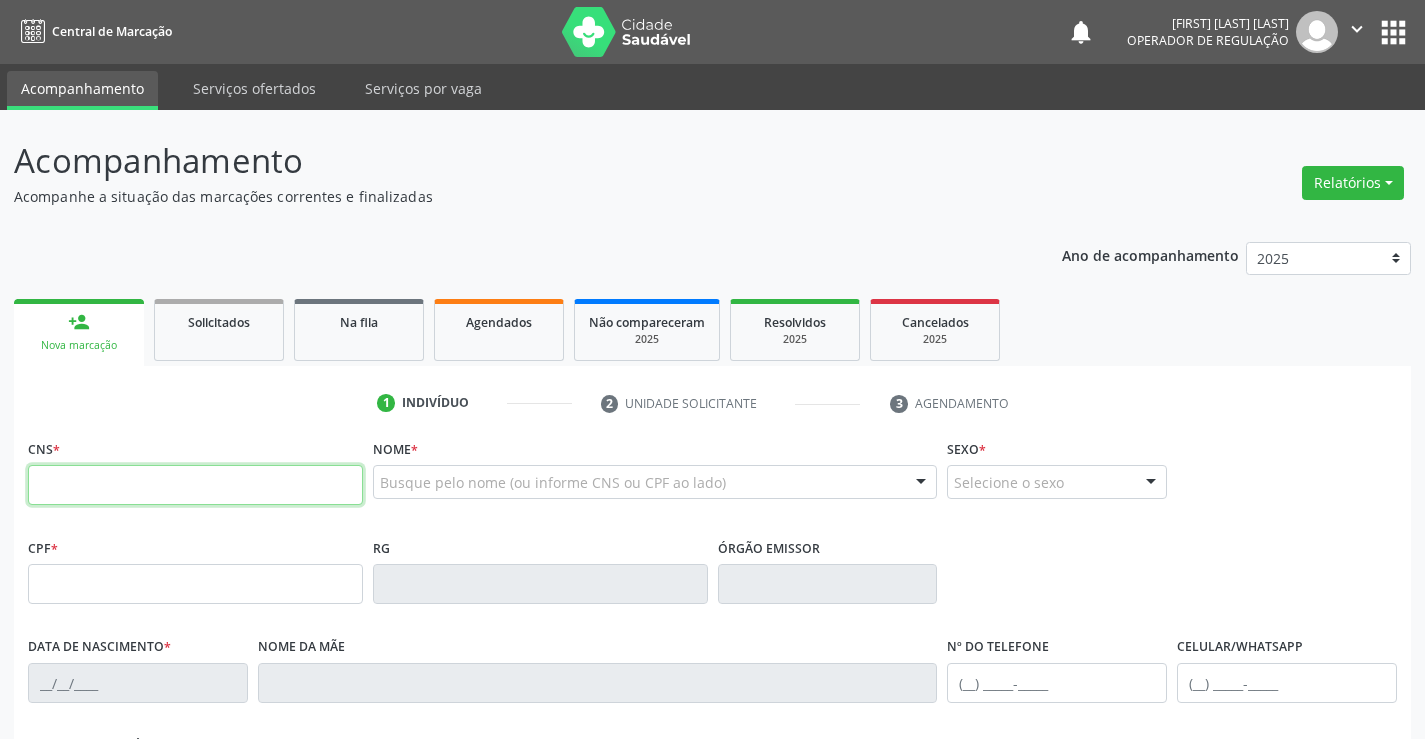 click at bounding box center (195, 485) 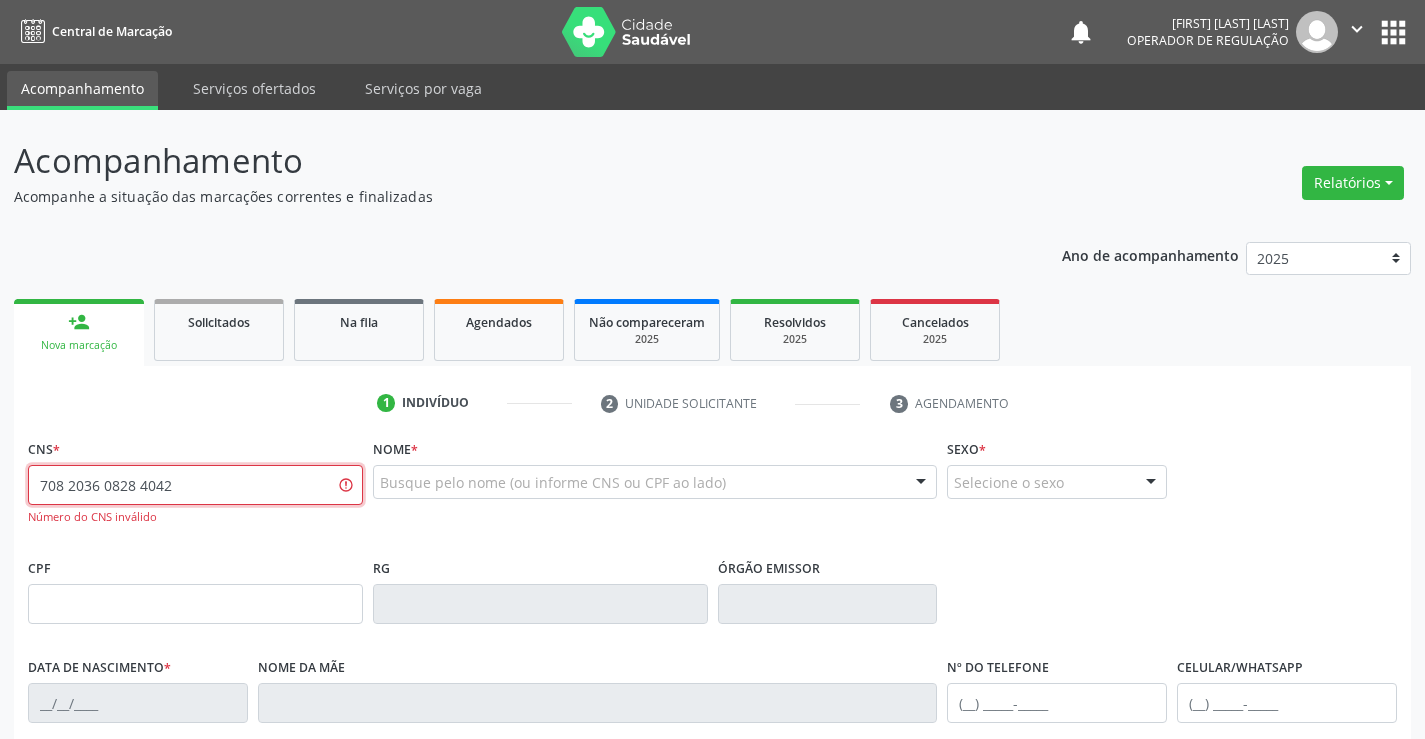 type on "708 2036 0828 4042" 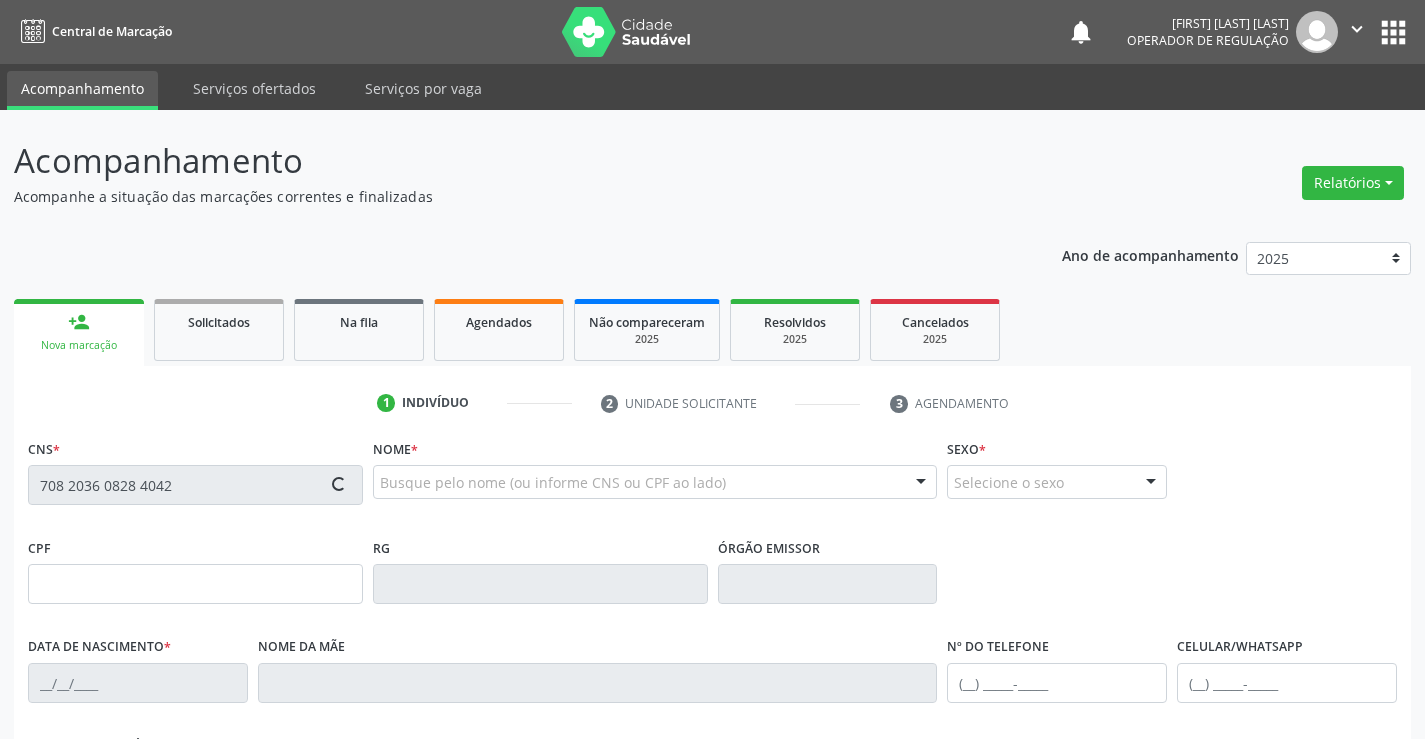 type on "1311198504" 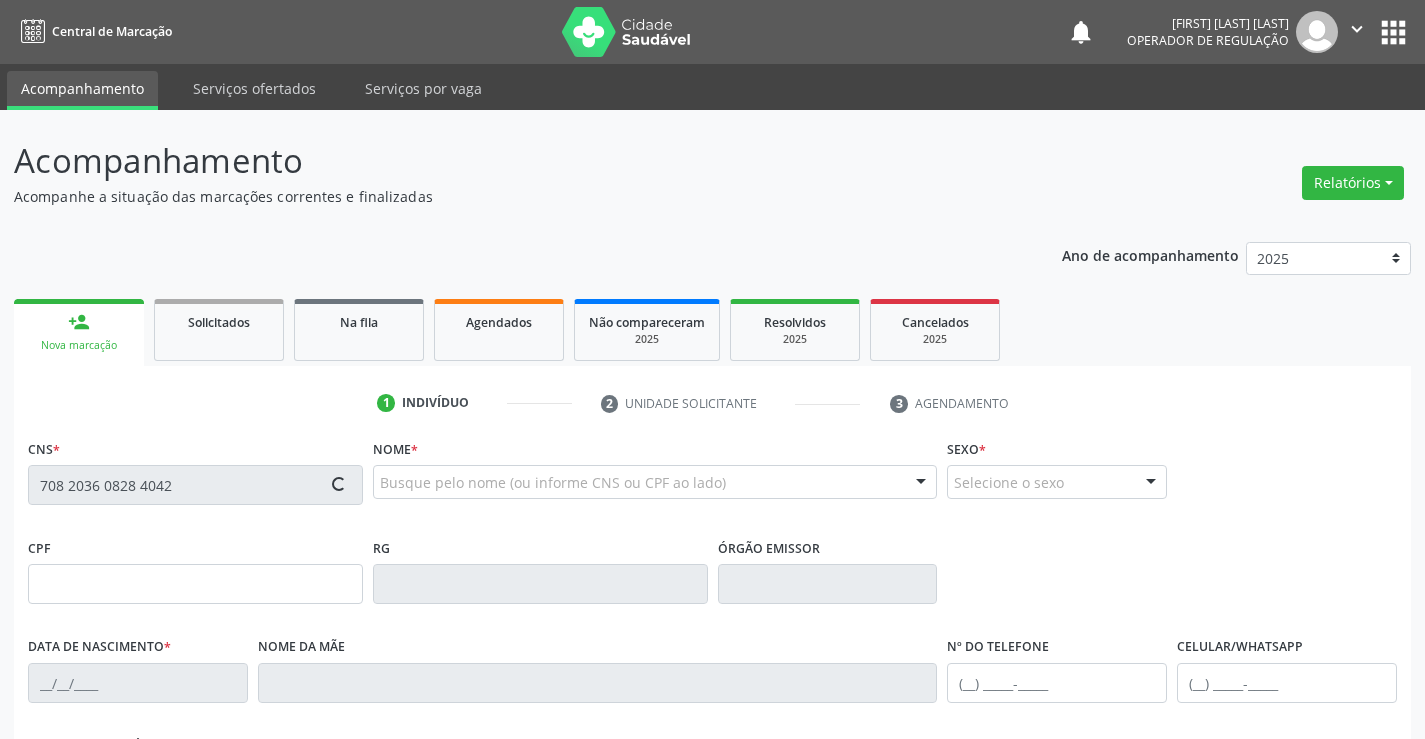 type on "17/03/1984" 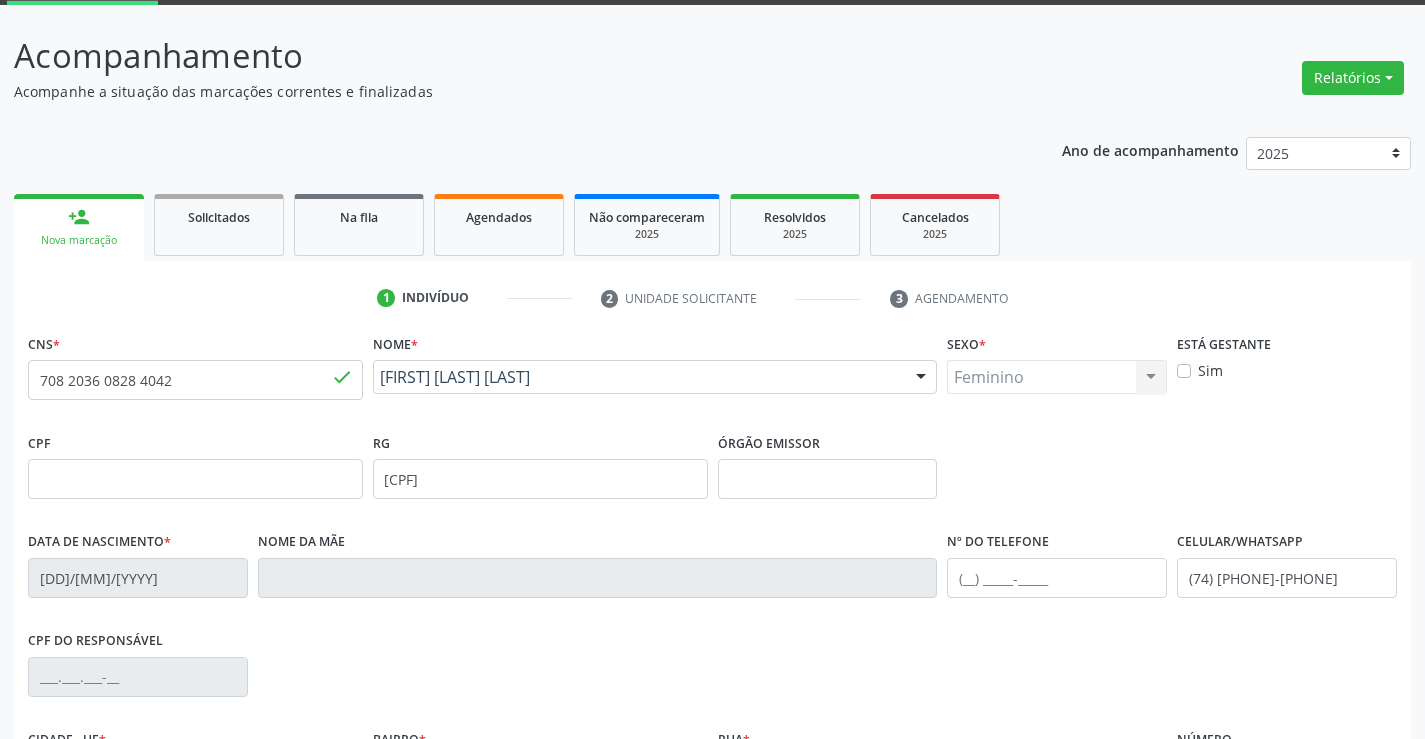 scroll, scrollTop: 345, scrollLeft: 0, axis: vertical 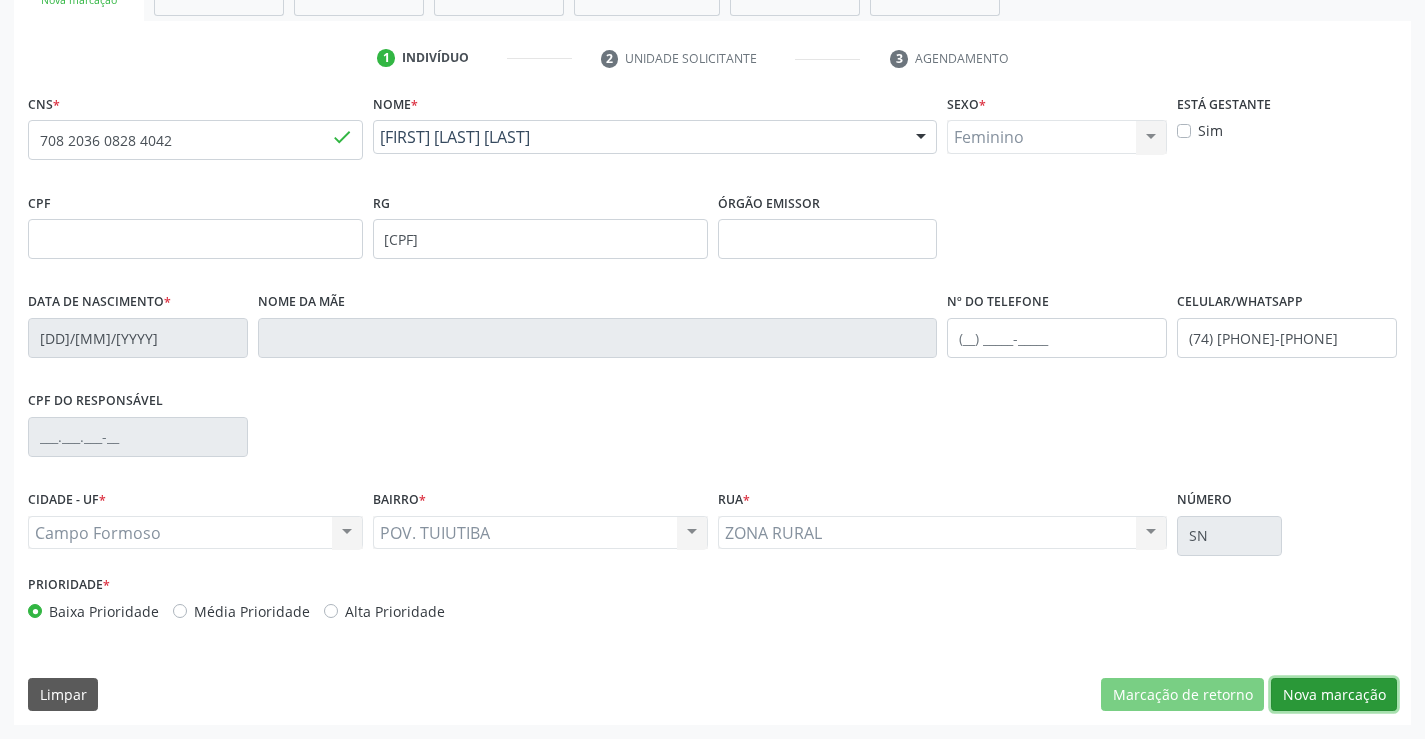 click on "Nova marcação" at bounding box center (1334, 695) 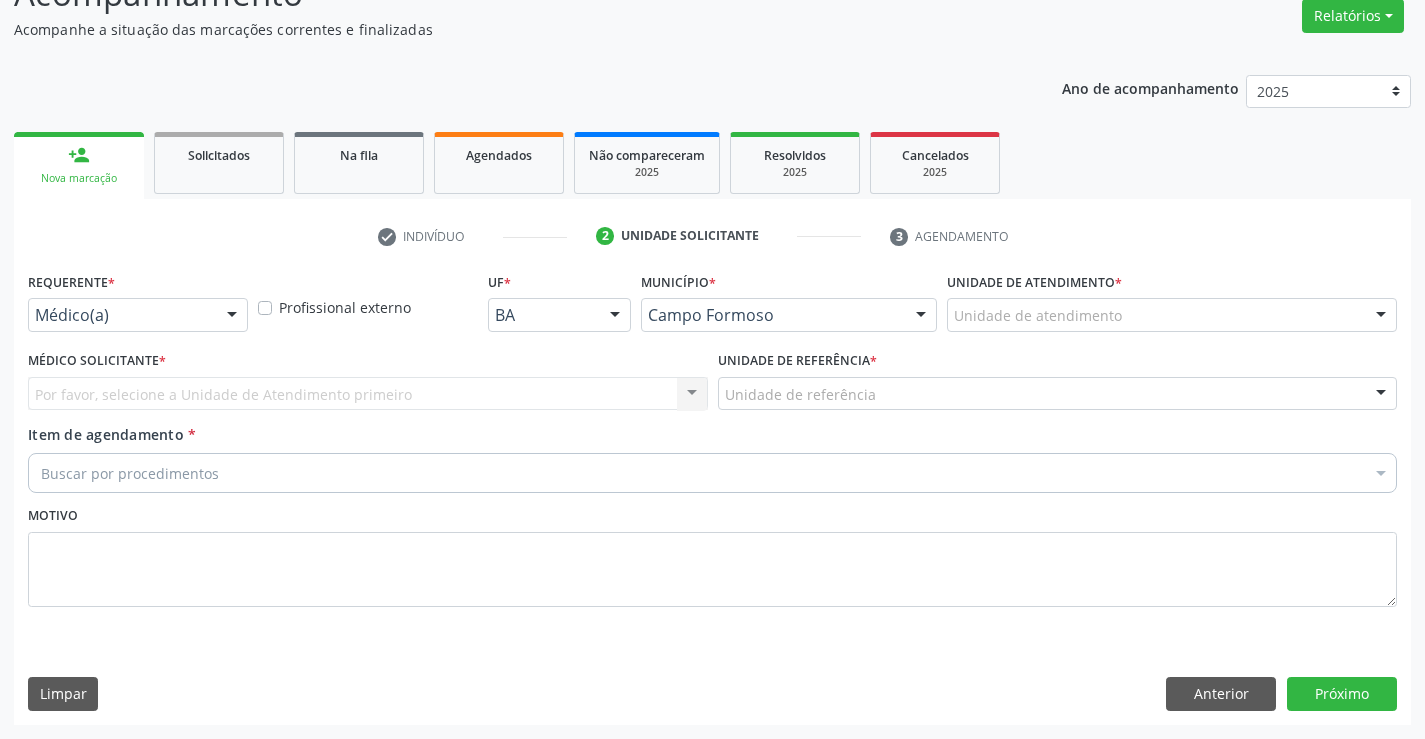 scroll, scrollTop: 167, scrollLeft: 0, axis: vertical 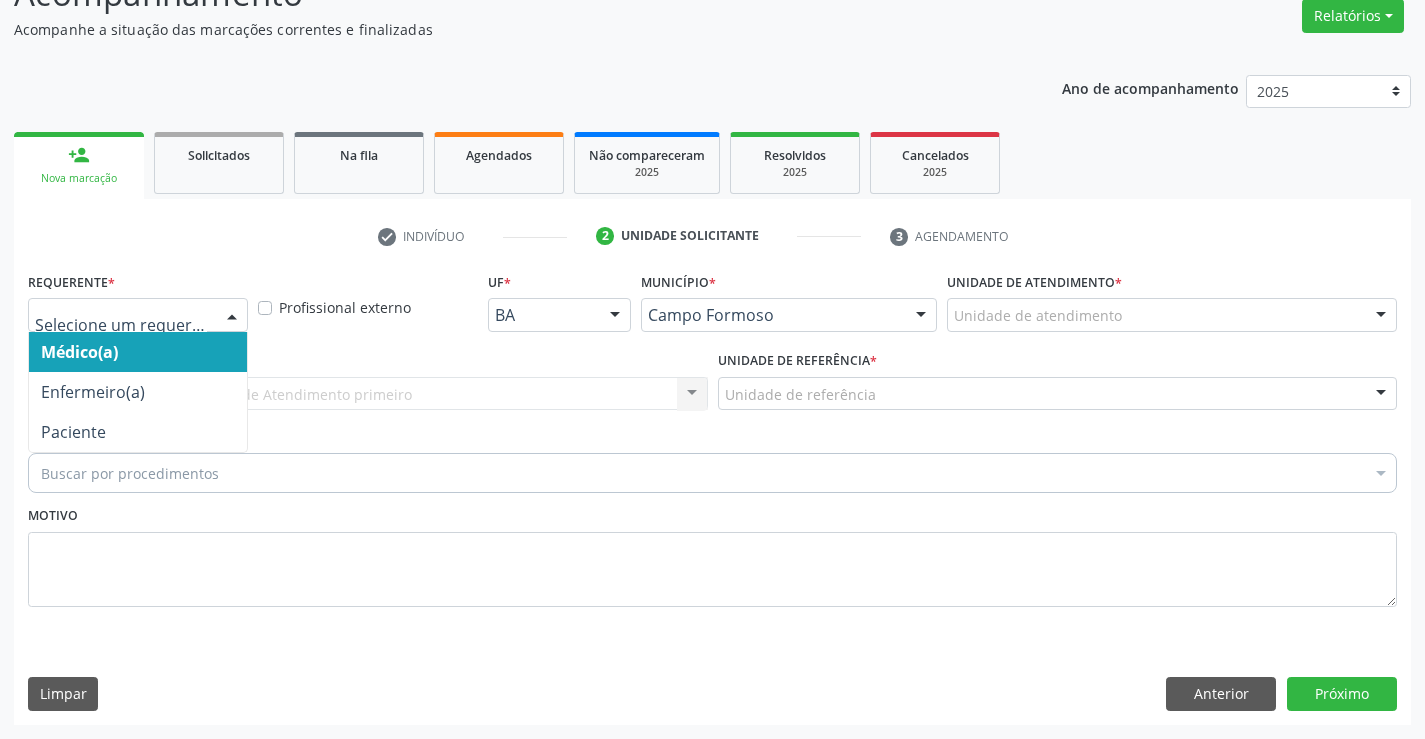 click at bounding box center (138, 315) 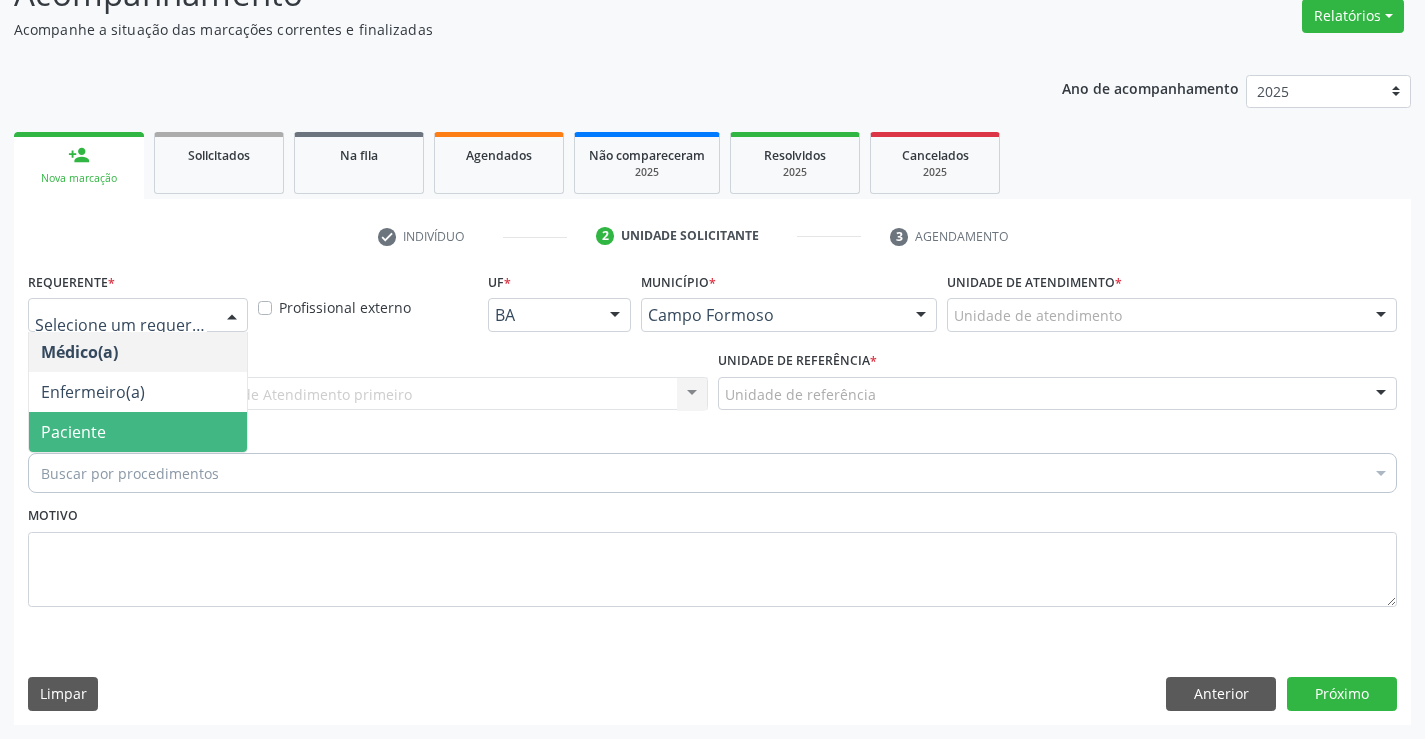 click on "Paciente" at bounding box center [138, 432] 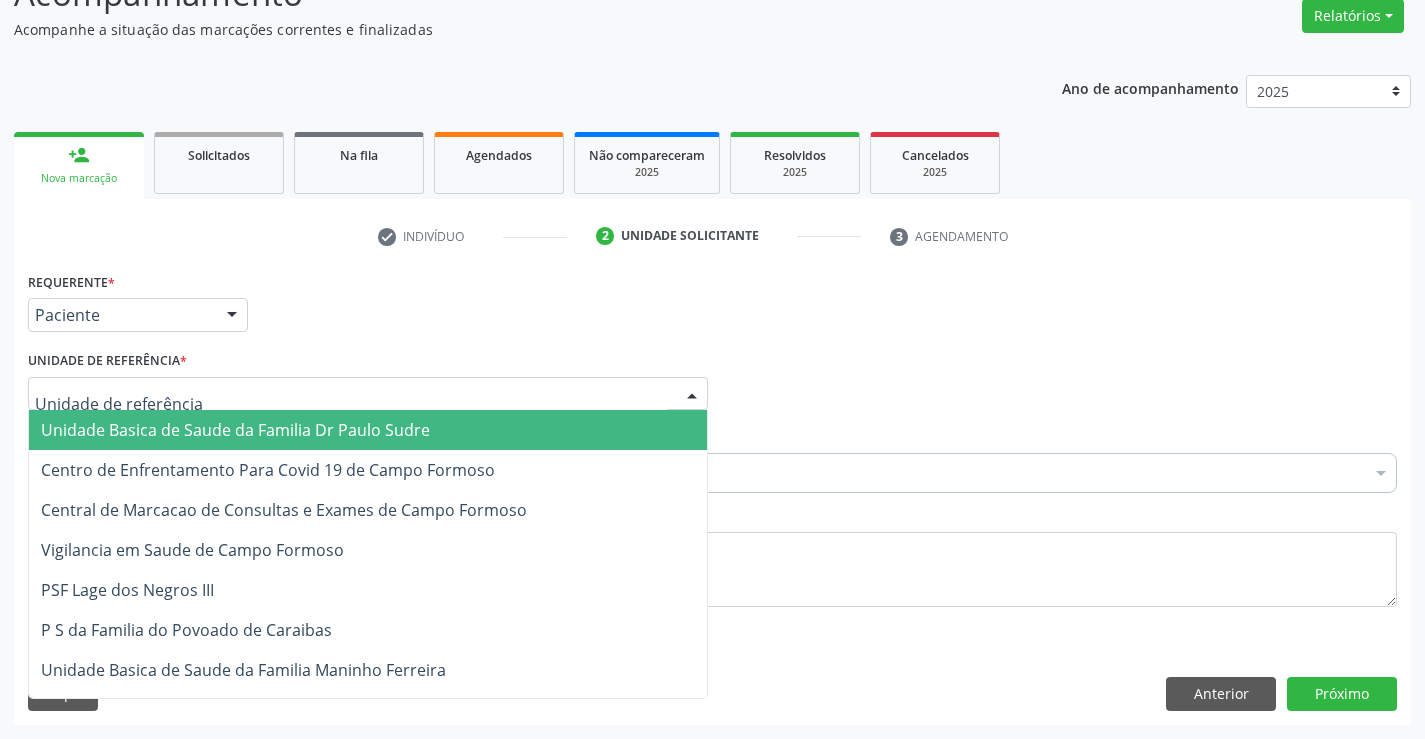 click on "Unidade Basica de Saude da Familia Dr Paulo Sudre" at bounding box center (368, 430) 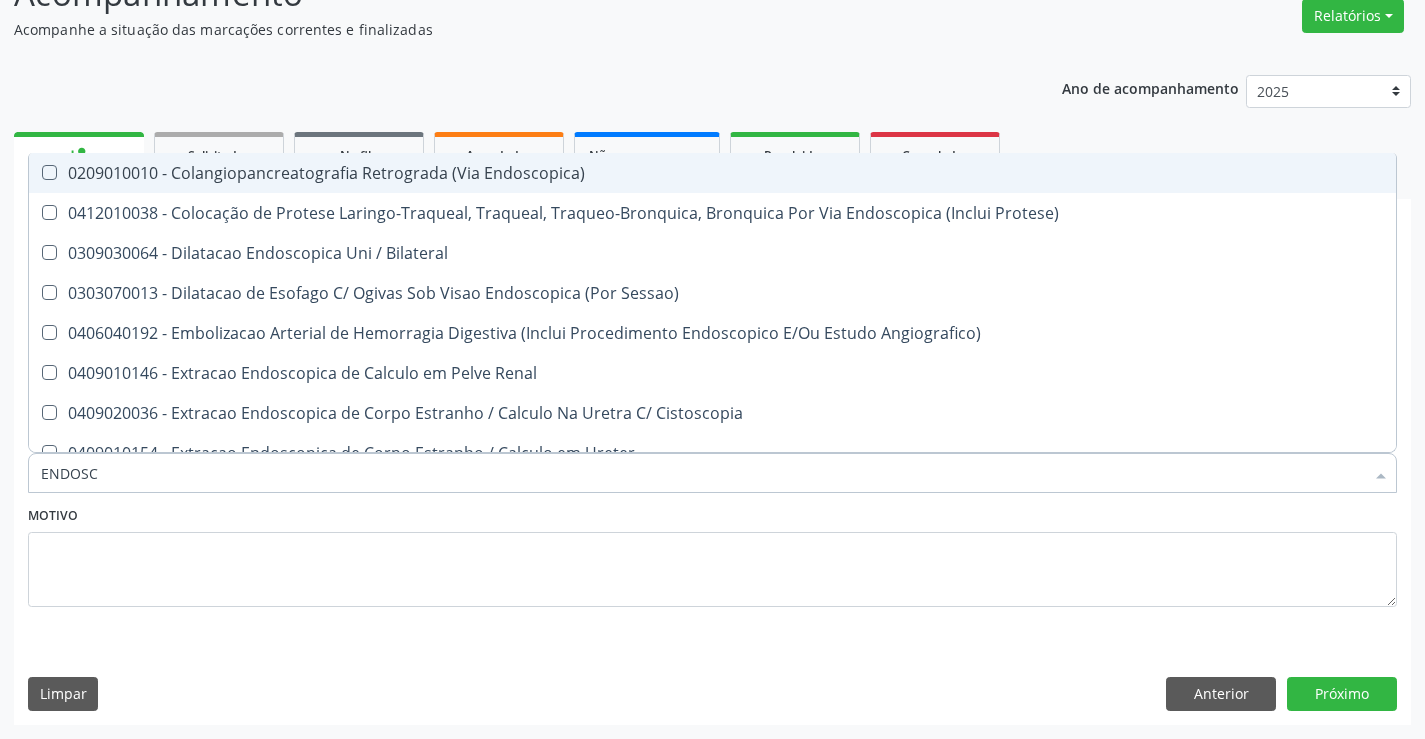 type on "ENDOSCO" 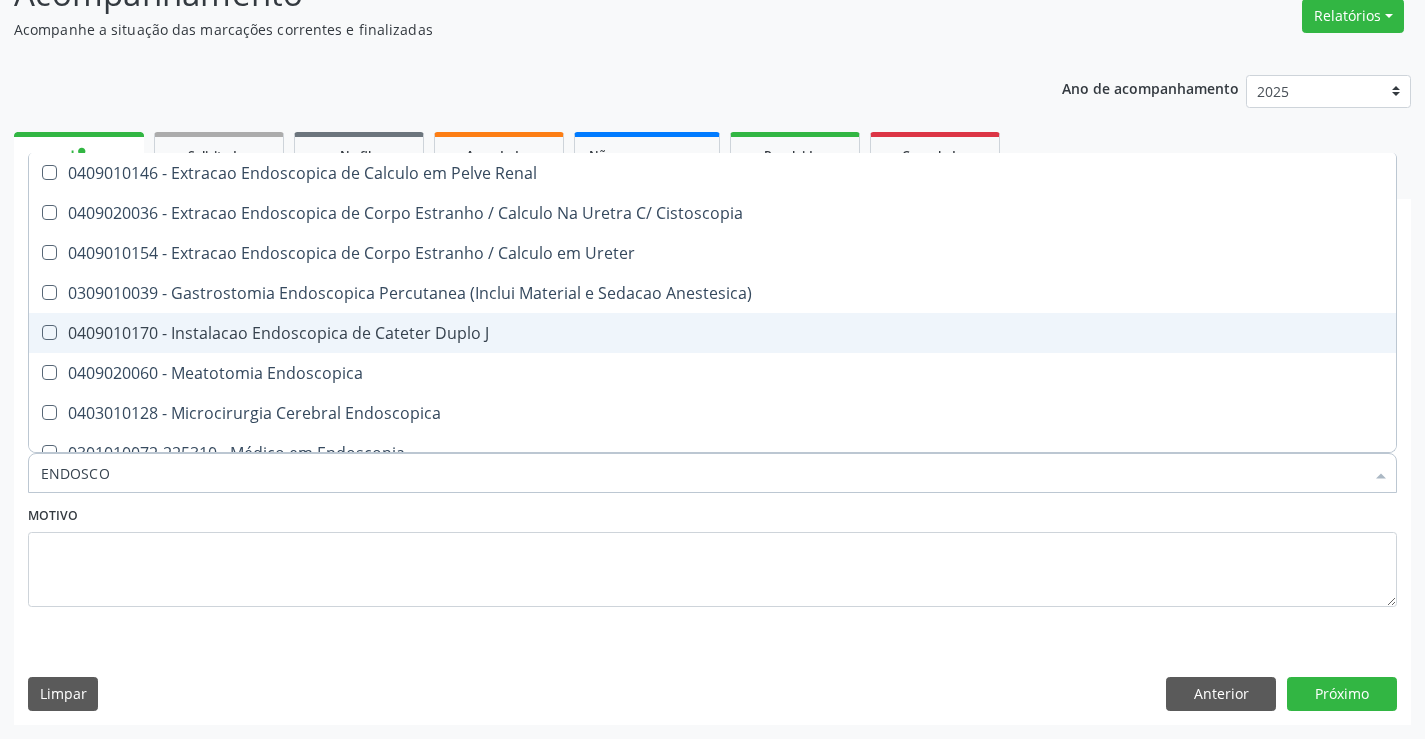 scroll, scrollTop: 300, scrollLeft: 0, axis: vertical 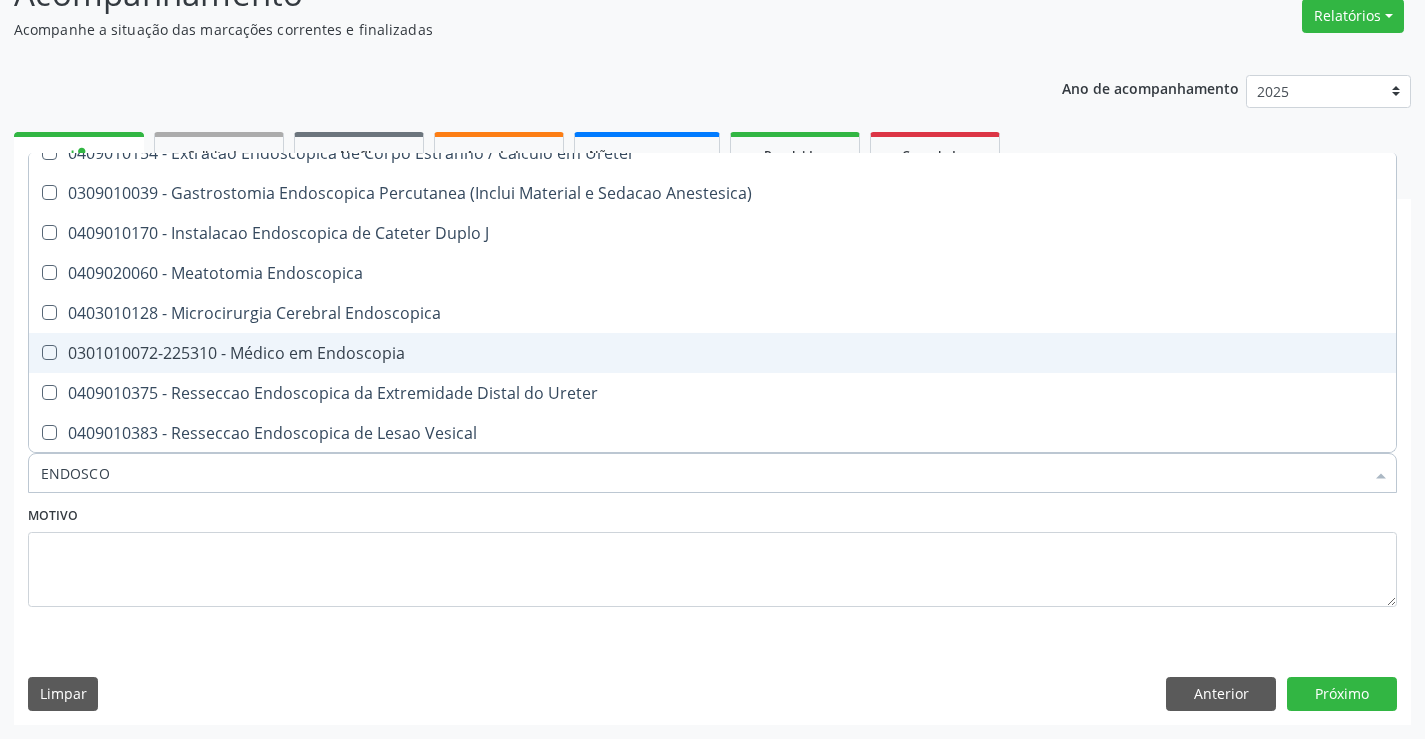 click on "0301010072-225310 - Médico em Endoscopia" at bounding box center [712, 353] 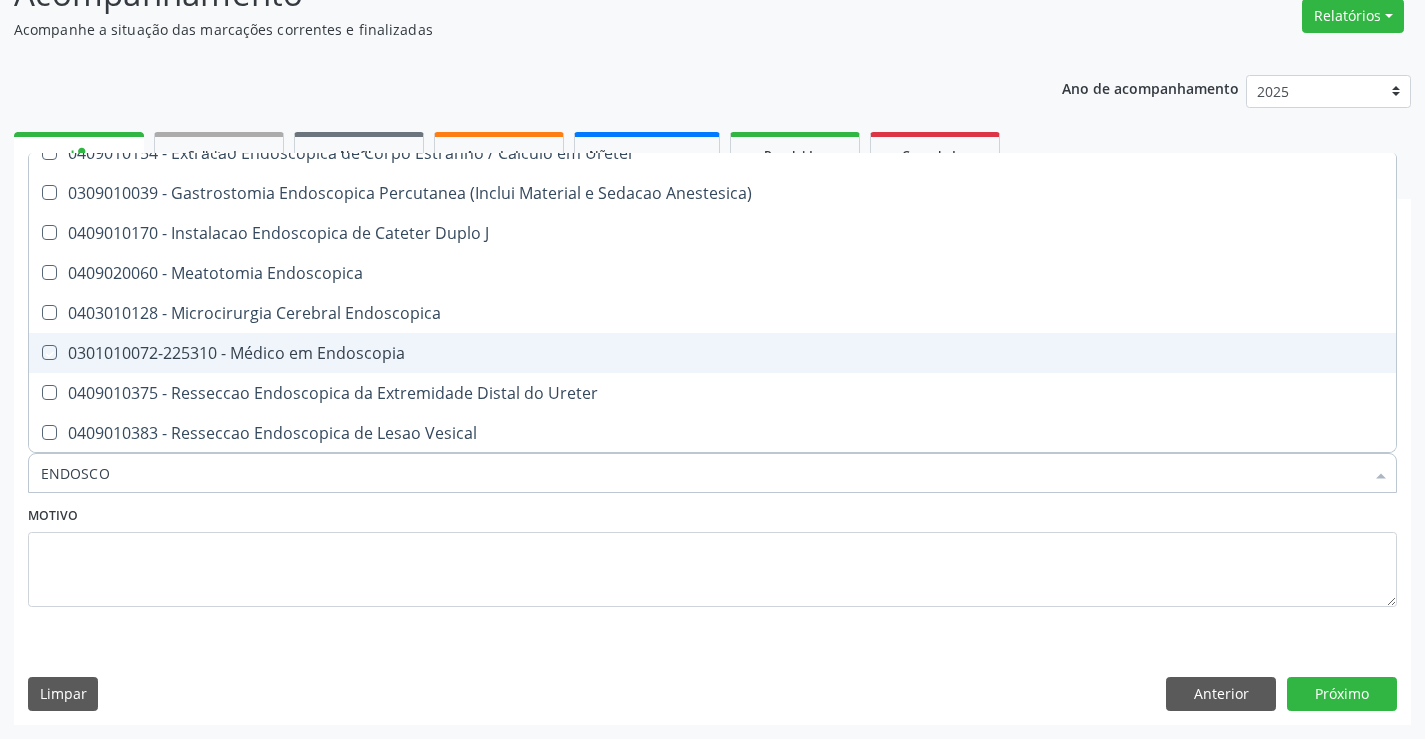 checkbox on "true" 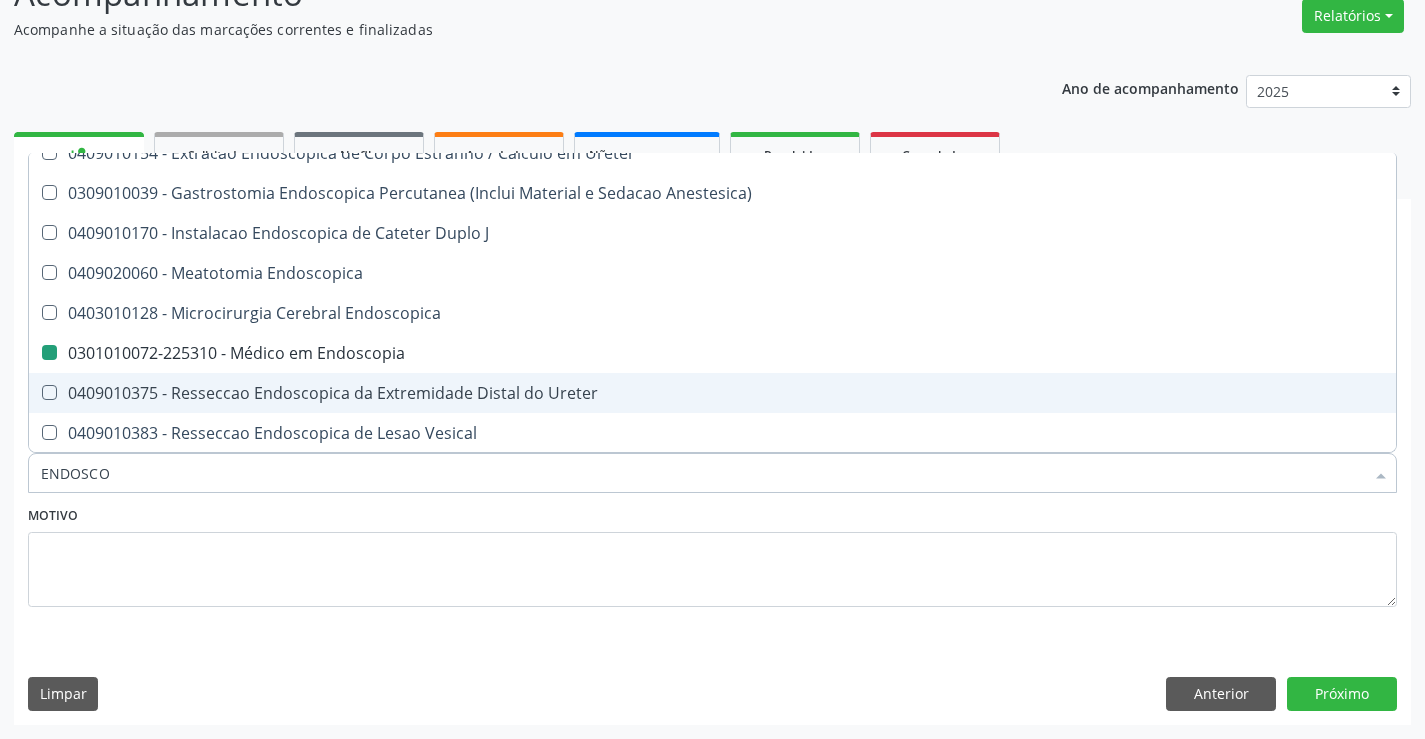 click on "Motivo" at bounding box center (712, 554) 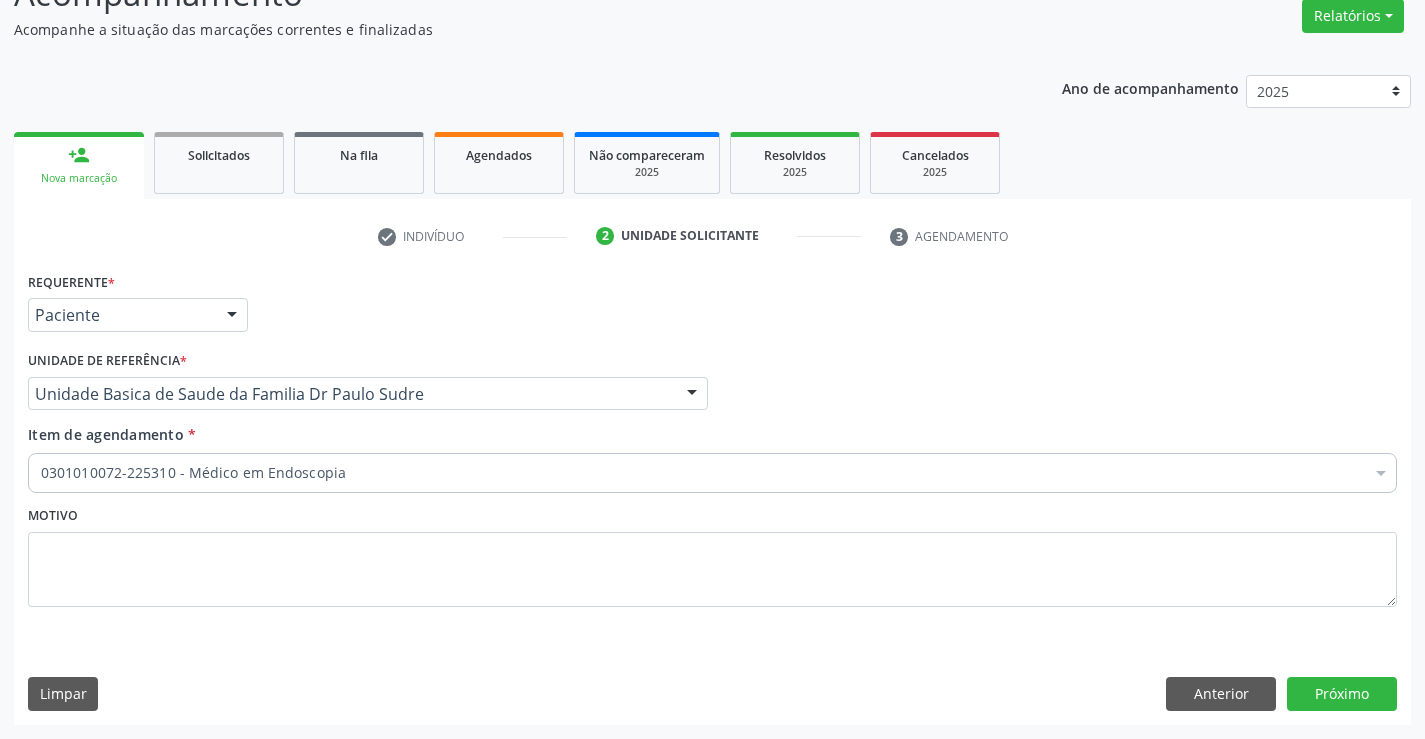 scroll, scrollTop: 0, scrollLeft: 0, axis: both 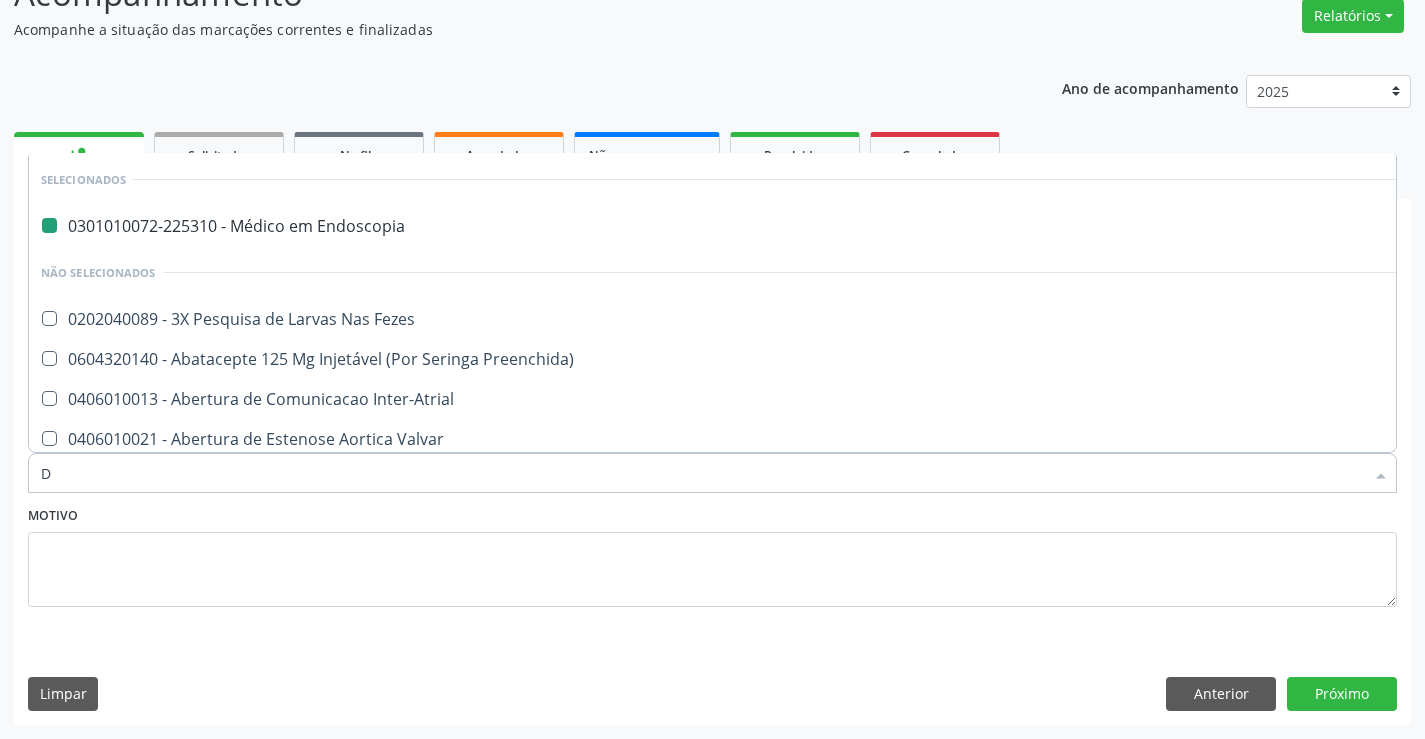 type on "DE" 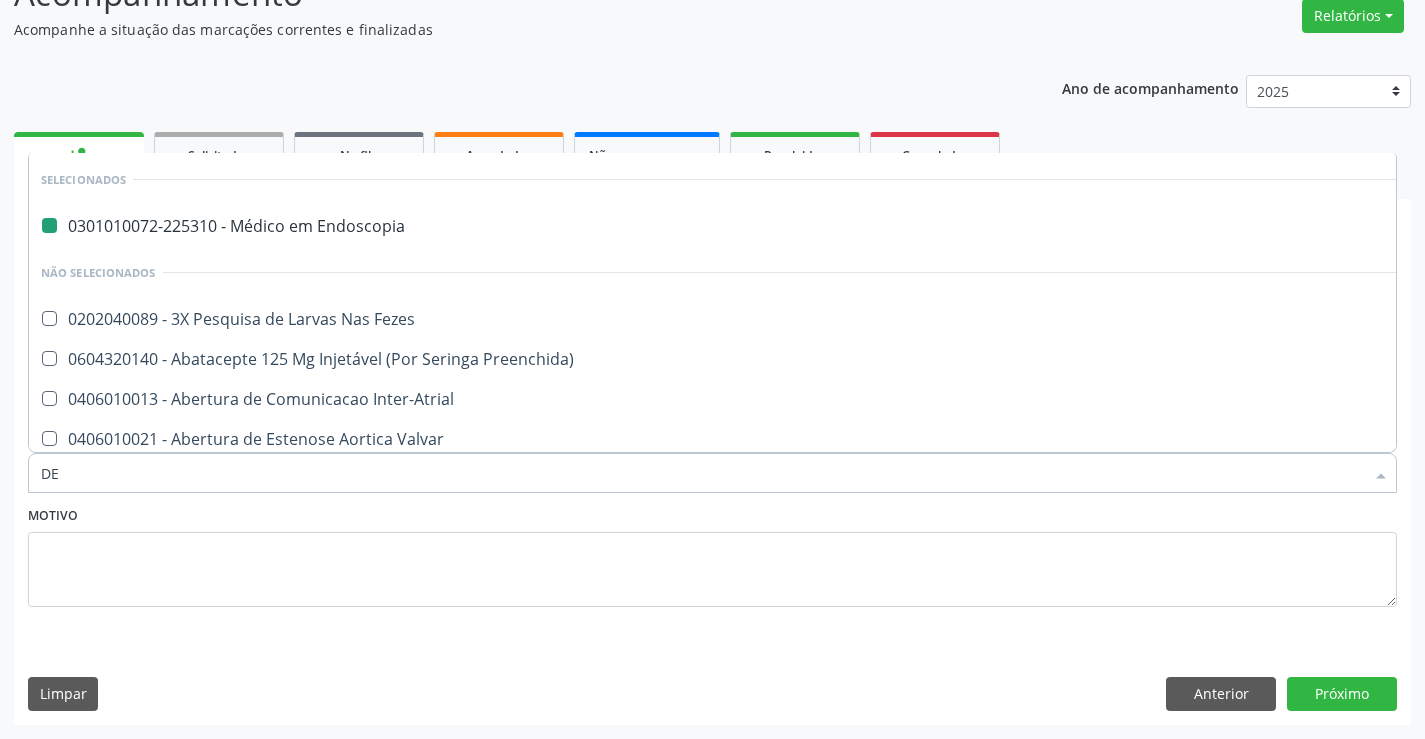 checkbox on "false" 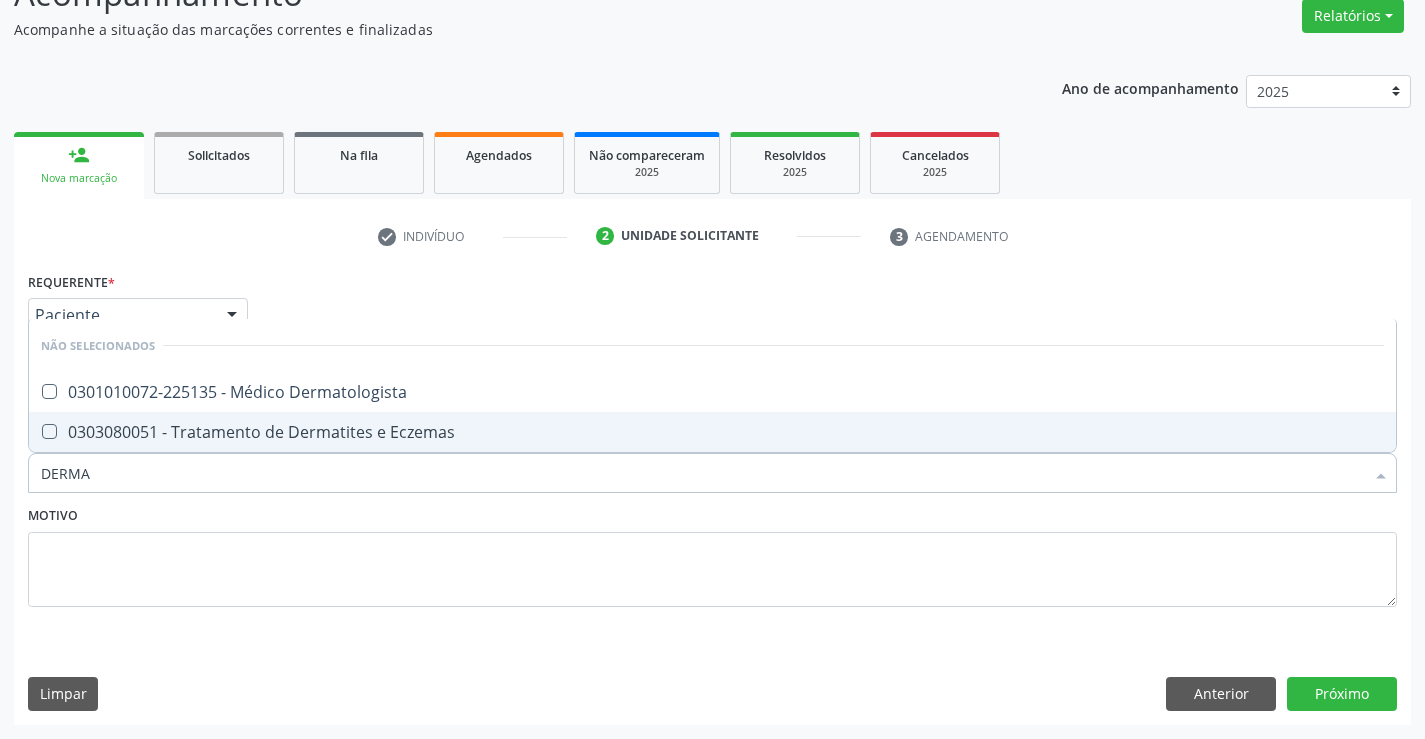 type on "DERMAT" 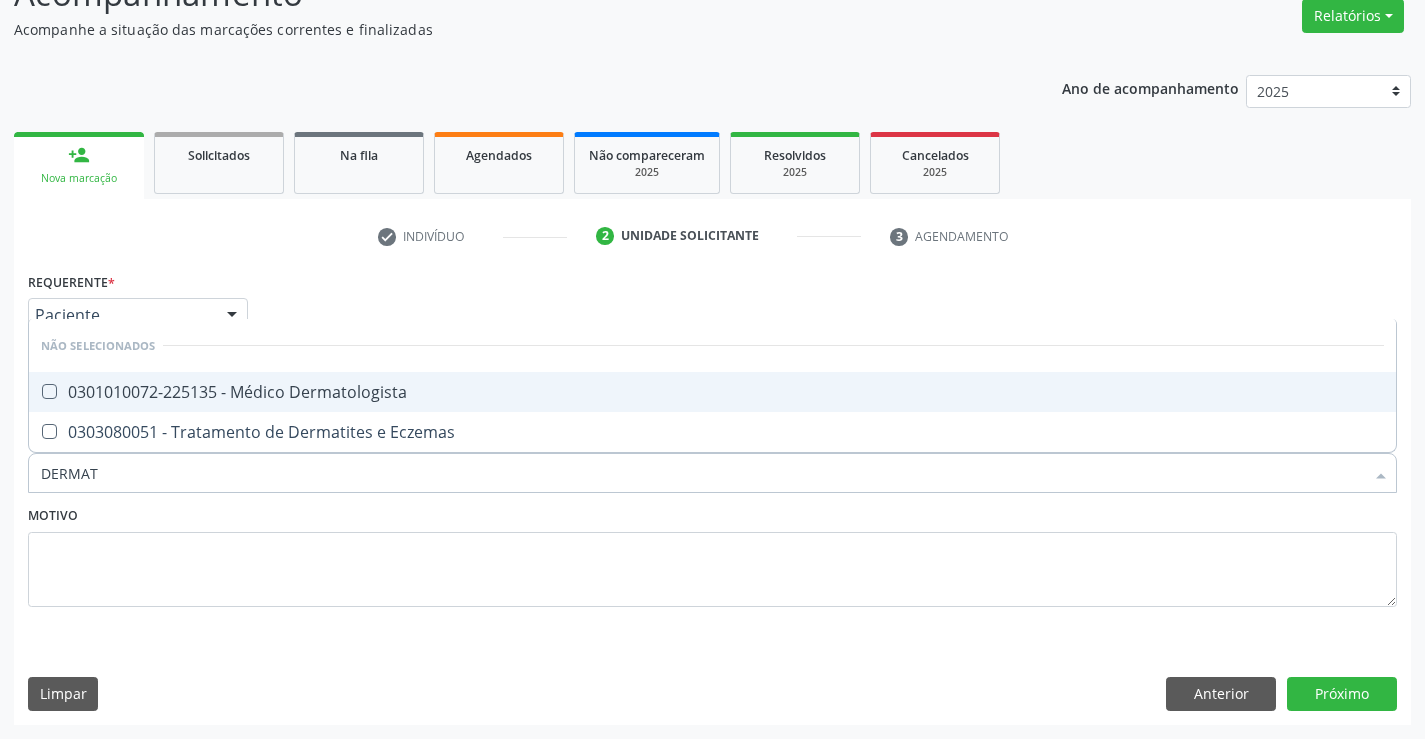 click on "0301010072-225135 - Médico Dermatologista" at bounding box center [712, 392] 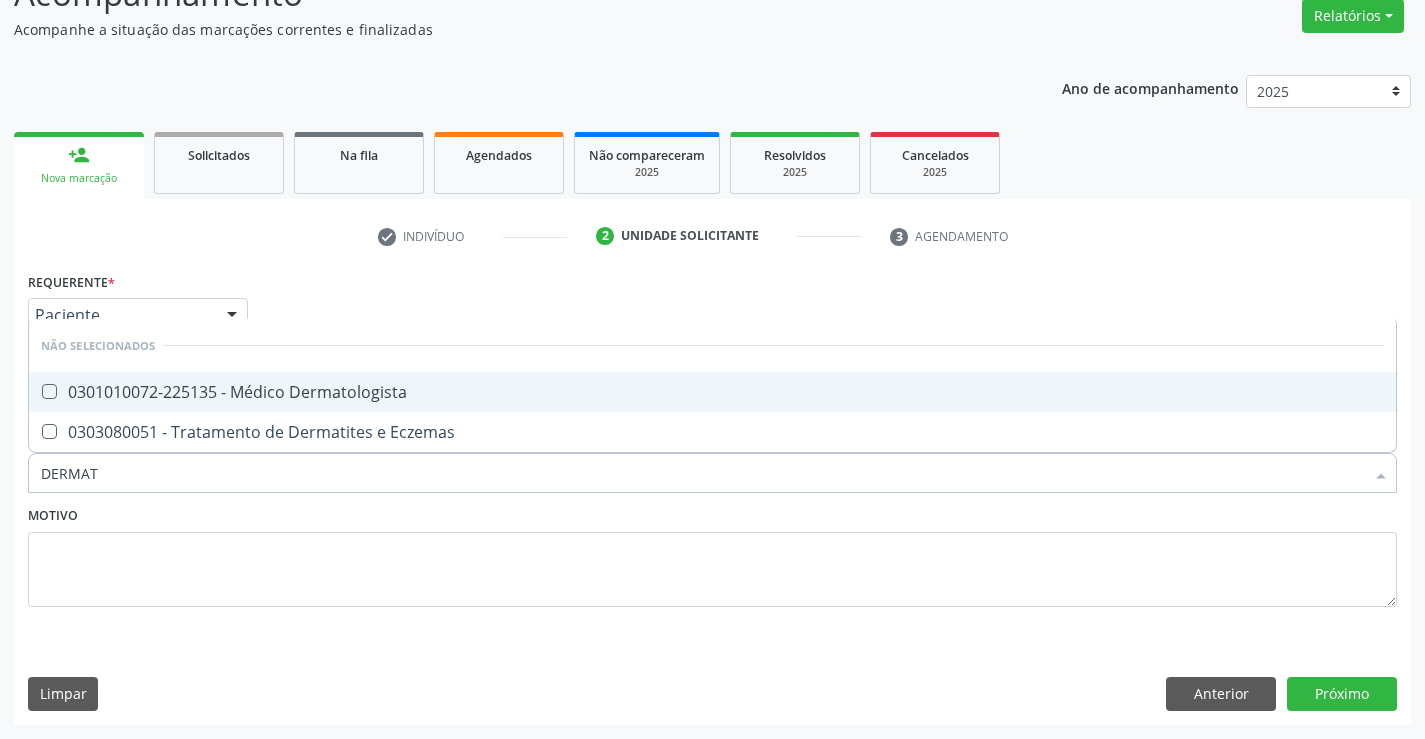 checkbox on "true" 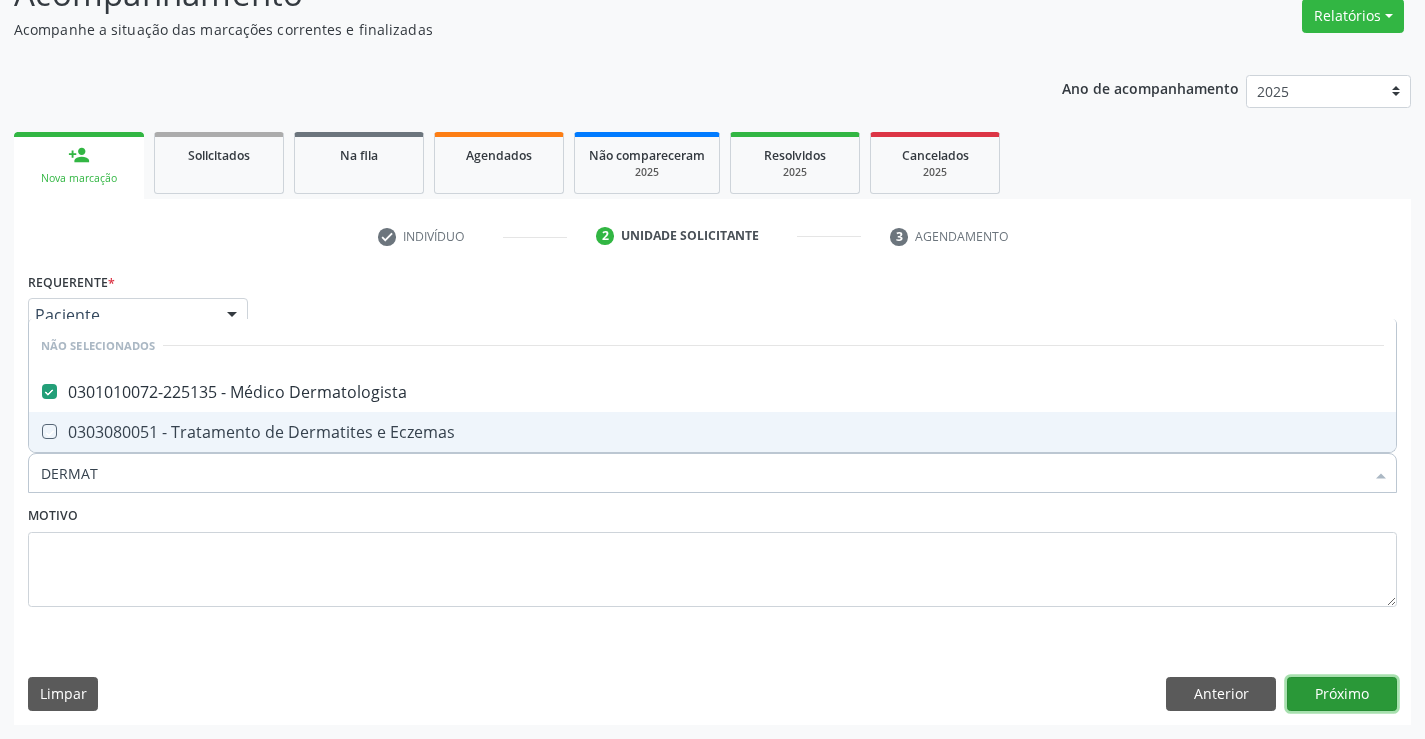 click on "Próximo" at bounding box center [1342, 694] 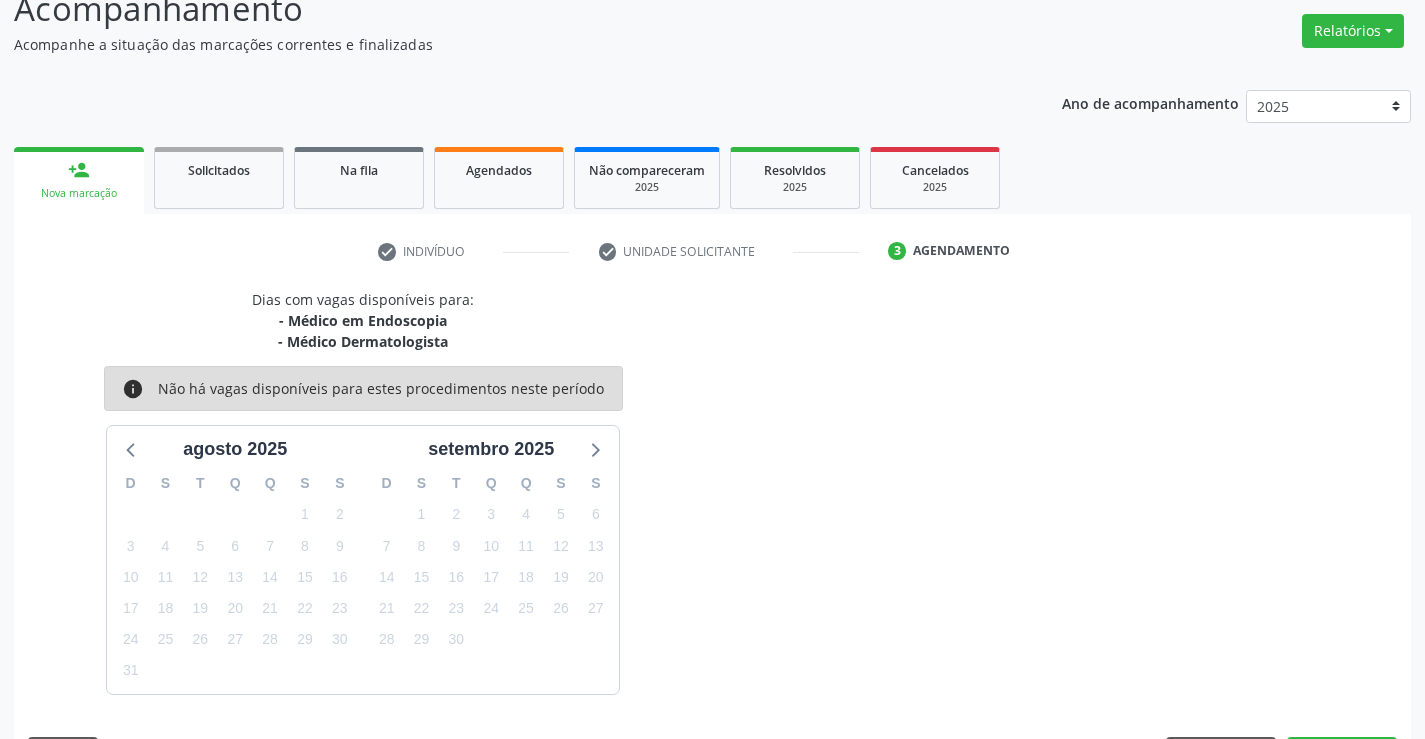 scroll, scrollTop: 167, scrollLeft: 0, axis: vertical 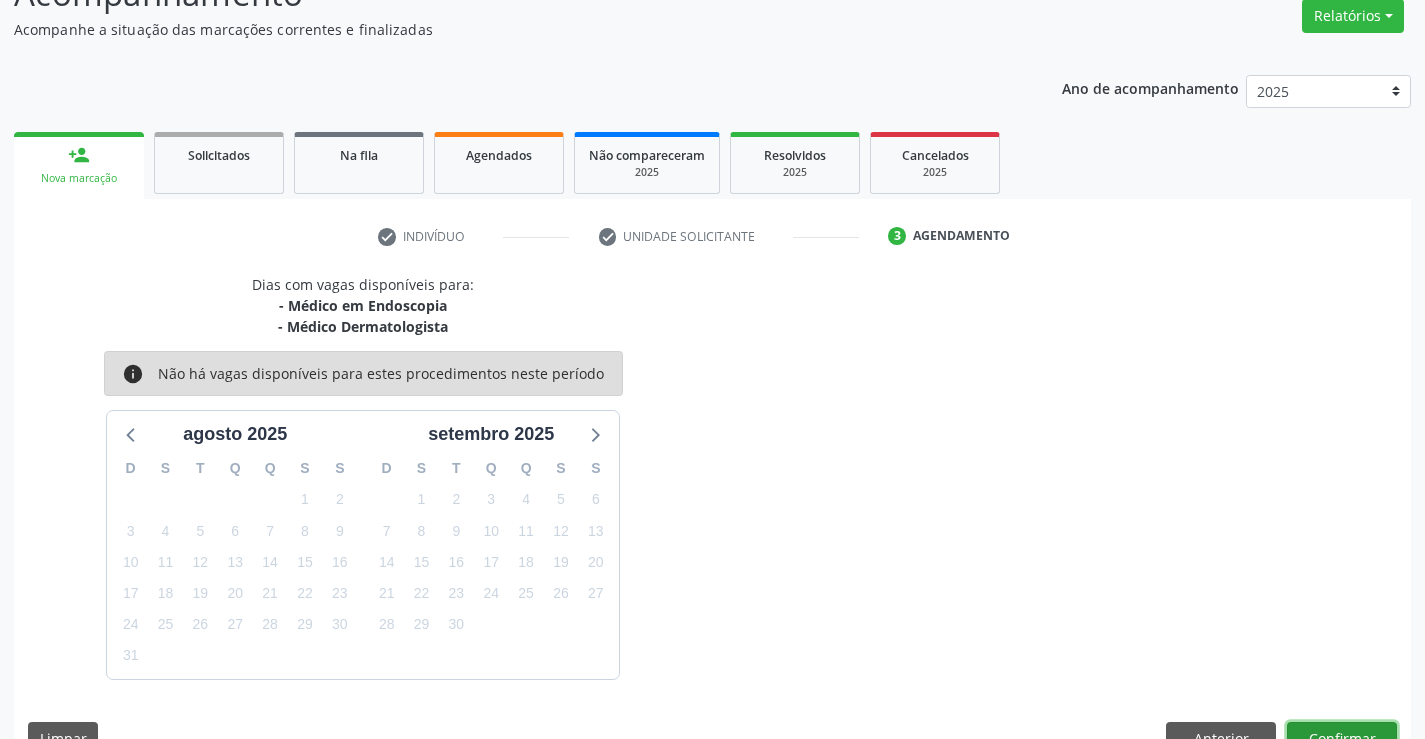 click on "Confirmar" at bounding box center (1342, 739) 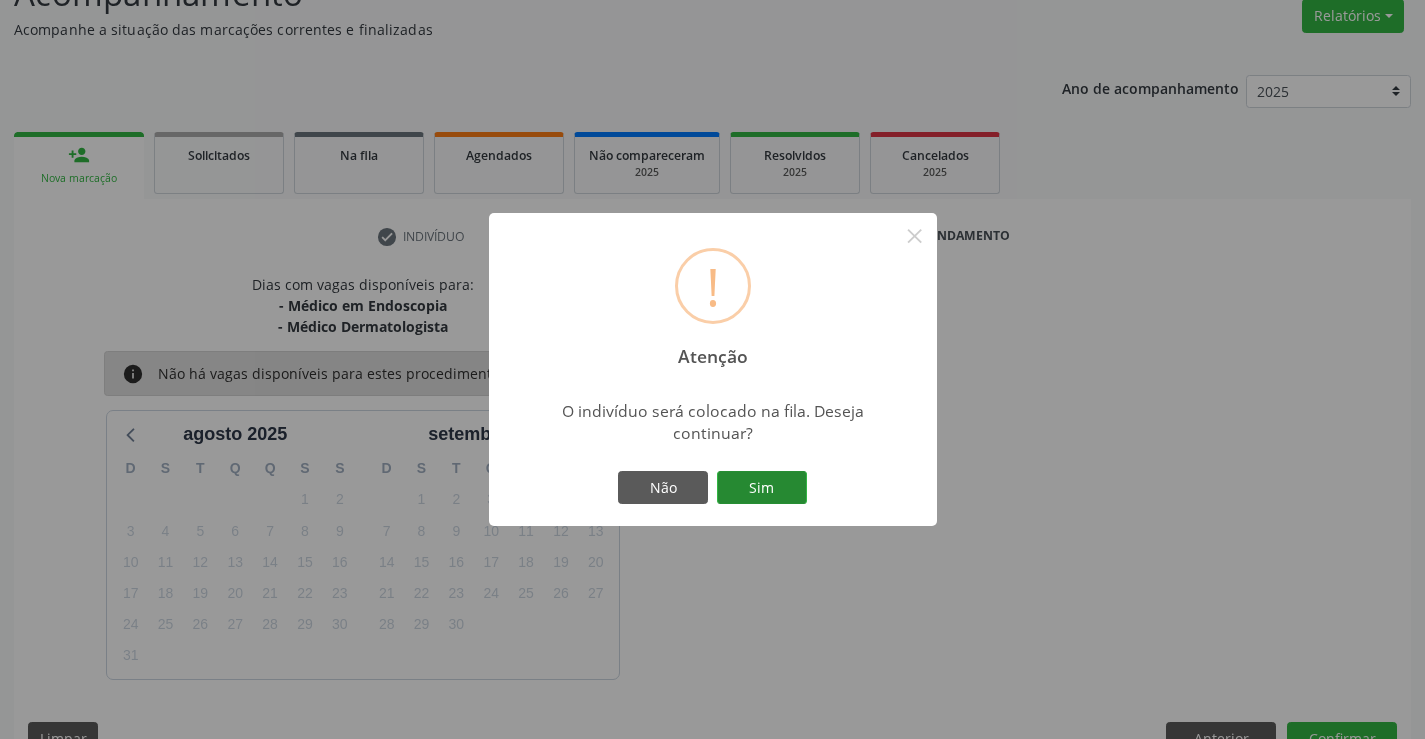 click on "Sim" at bounding box center (762, 488) 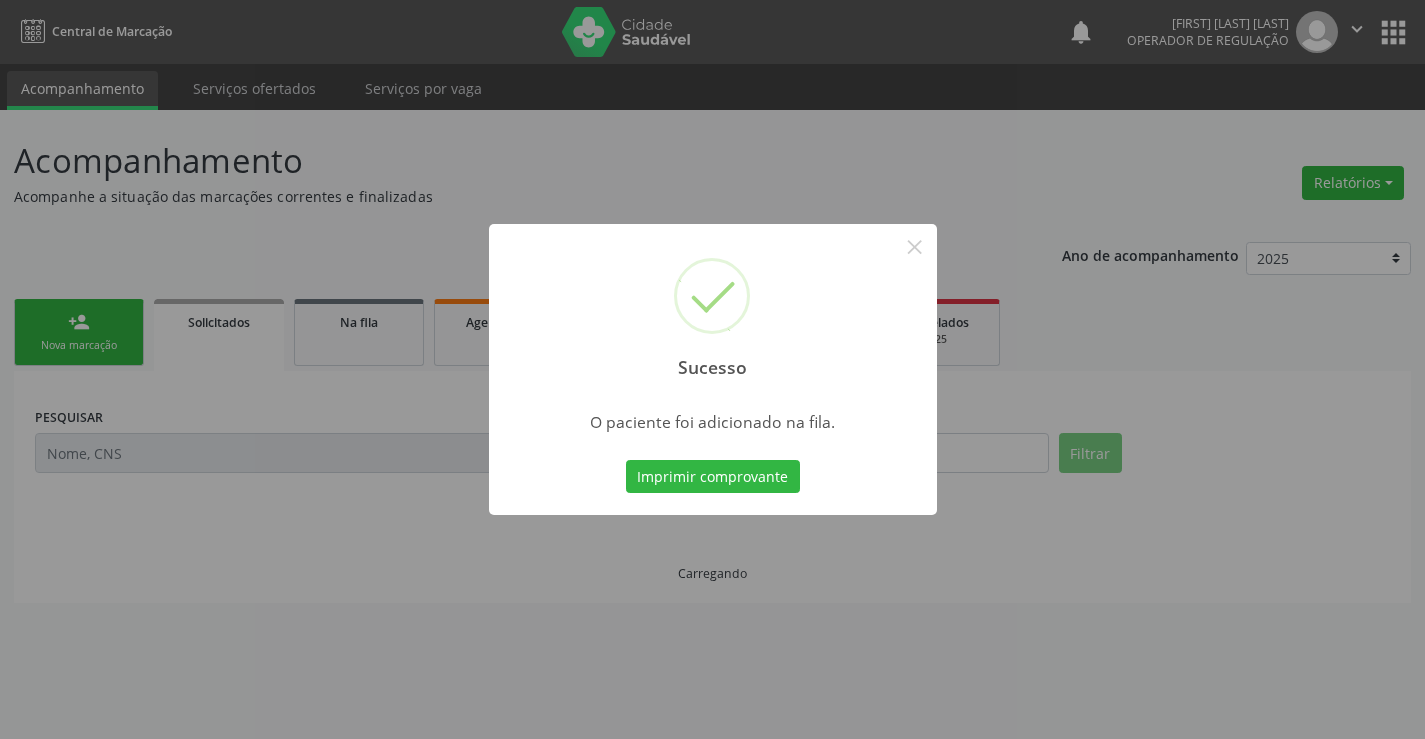 scroll, scrollTop: 0, scrollLeft: 0, axis: both 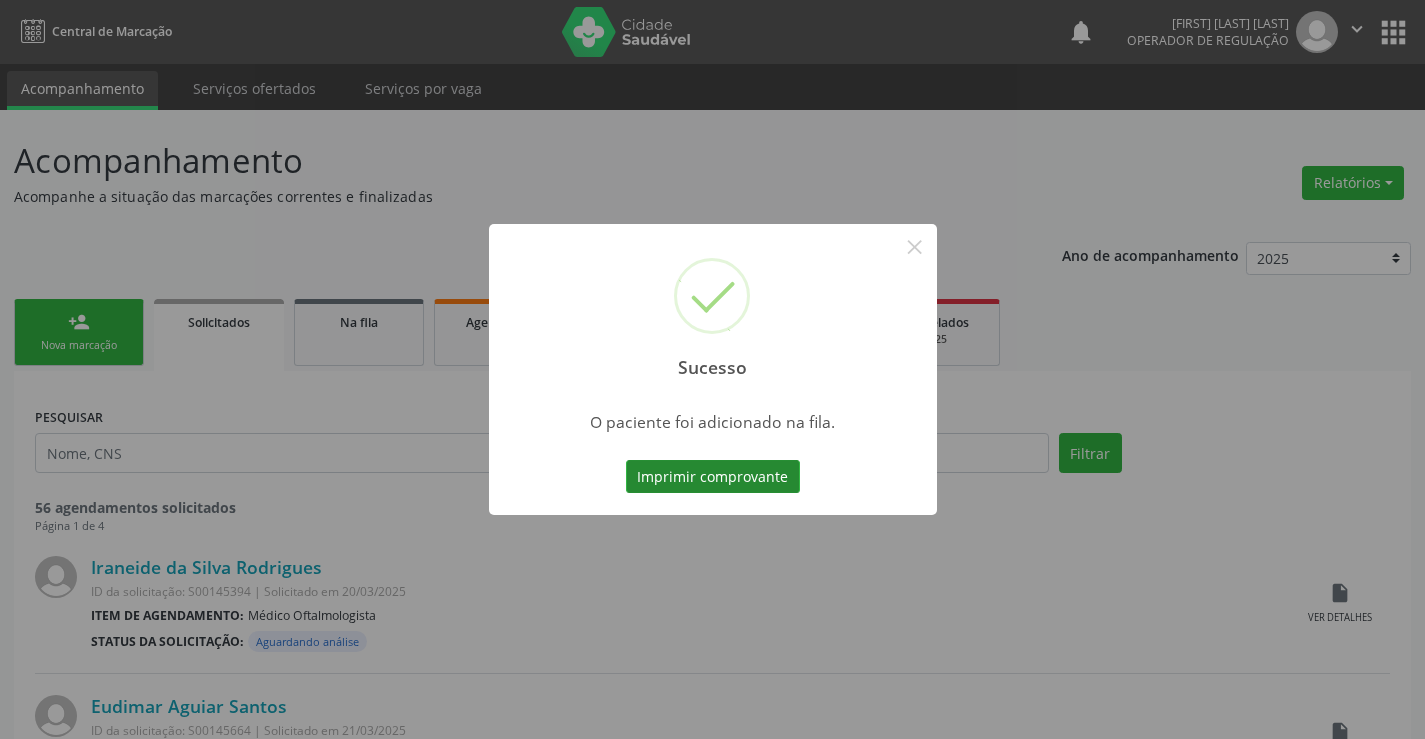 click on "Imprimir comprovante" at bounding box center (713, 477) 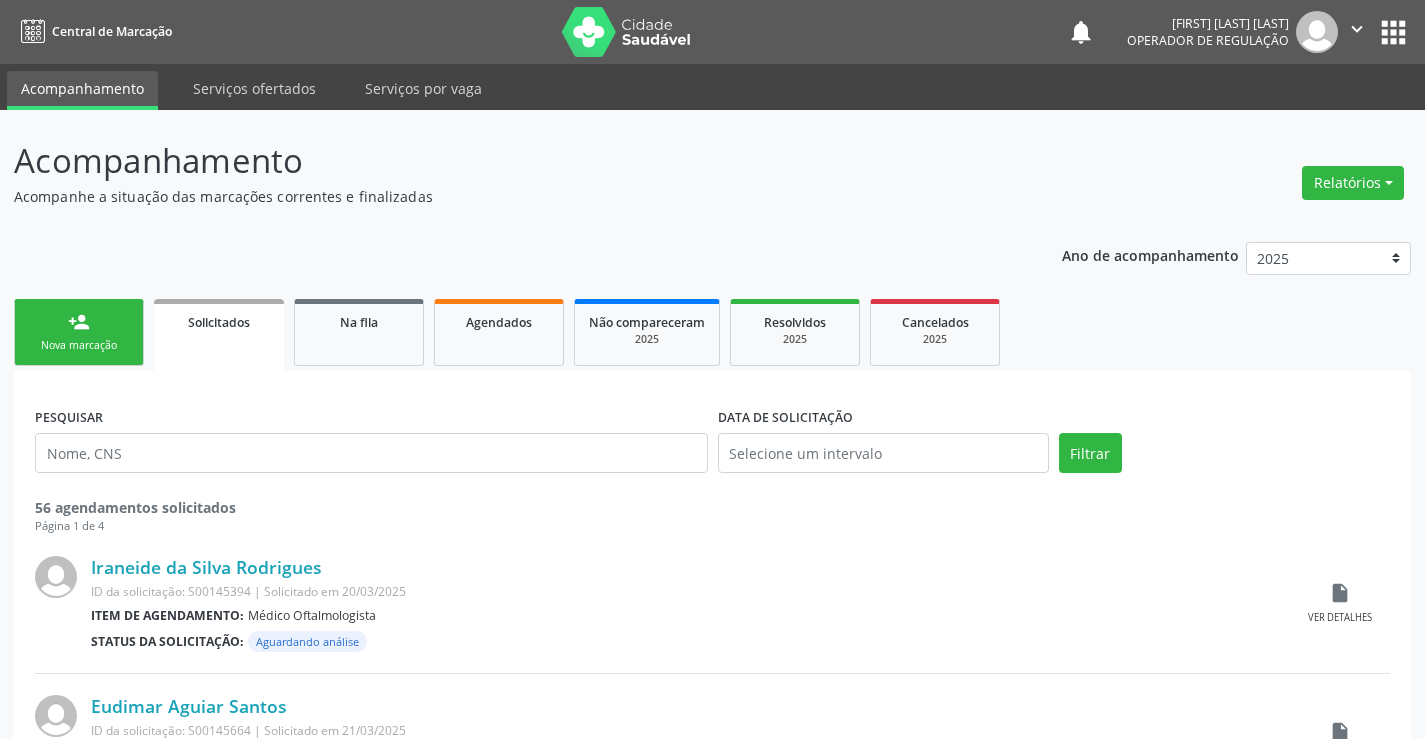 scroll, scrollTop: 0, scrollLeft: 0, axis: both 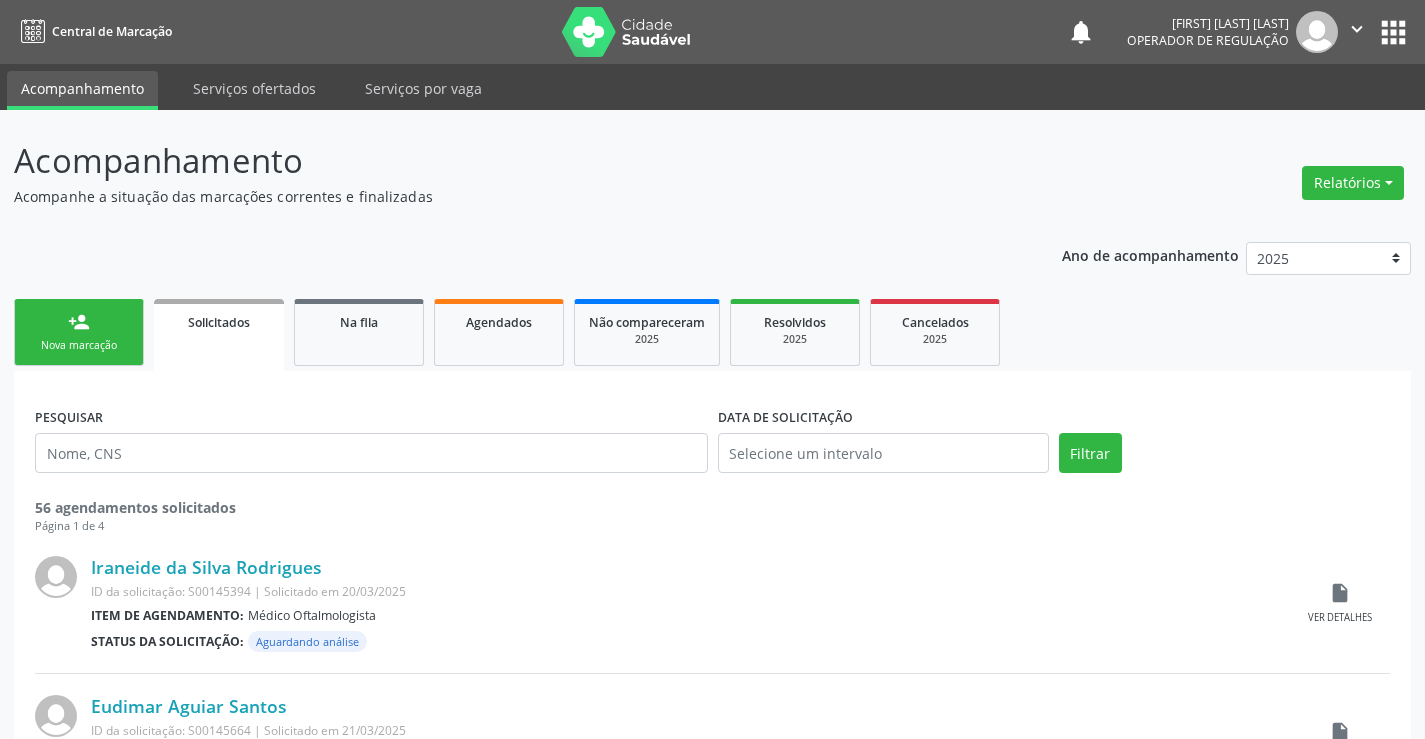 click on "Nova marcação" at bounding box center [79, 345] 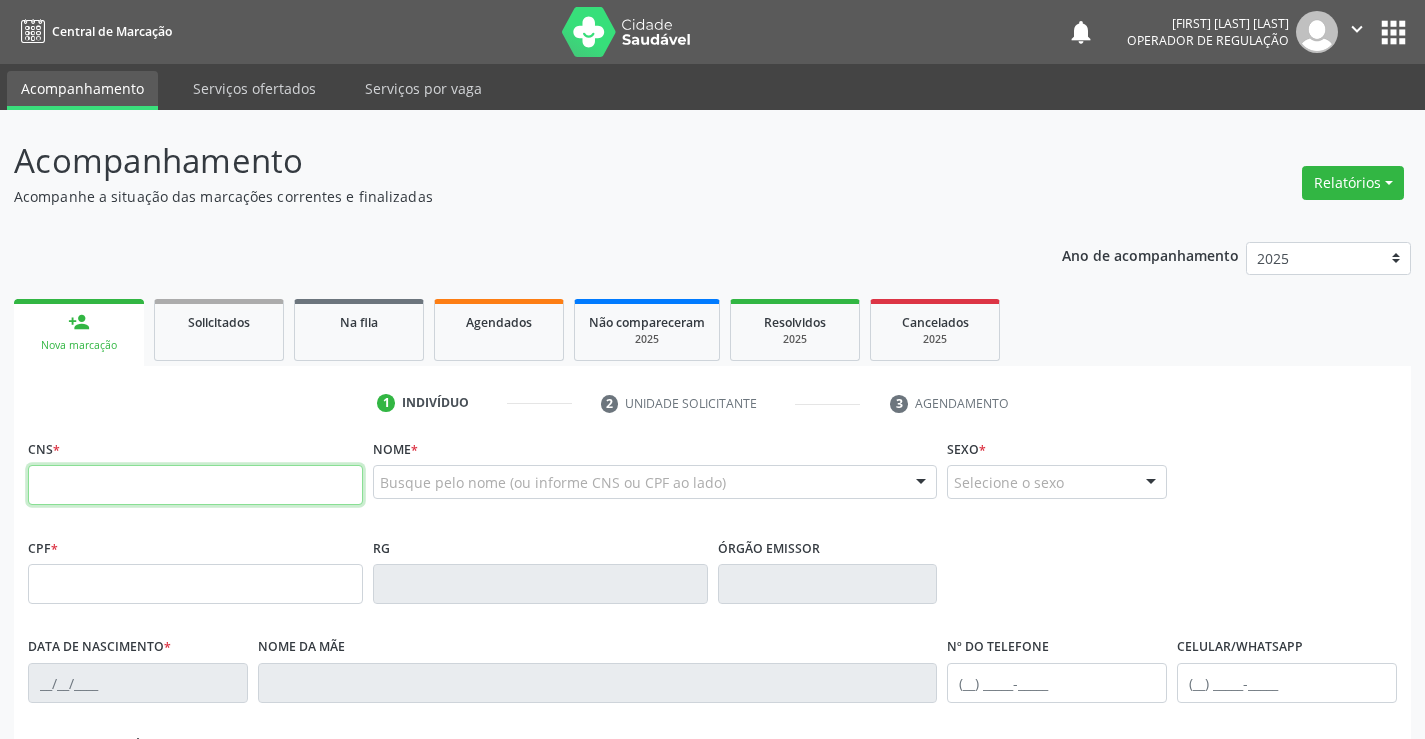 click at bounding box center [195, 485] 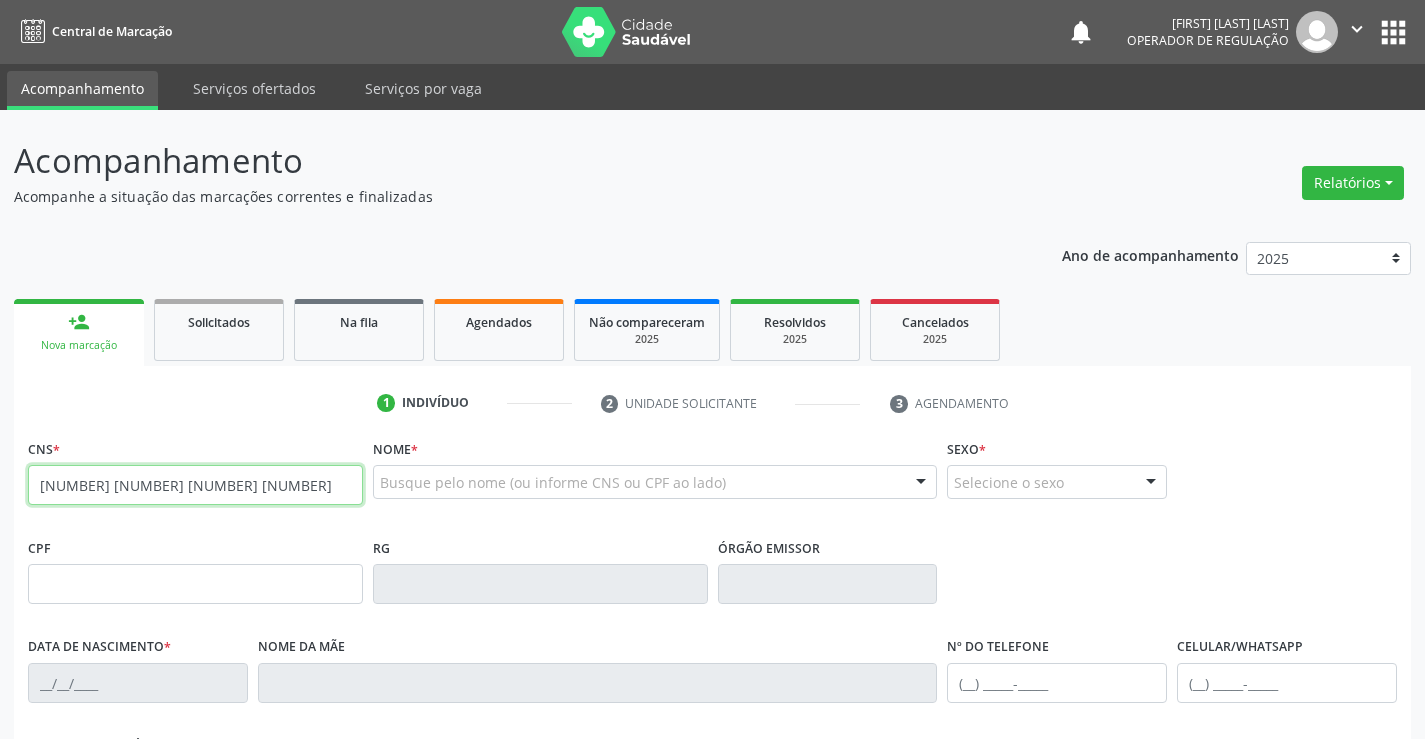 type on "[NUMBER] [NUMBER] [NUMBER] [NUMBER]" 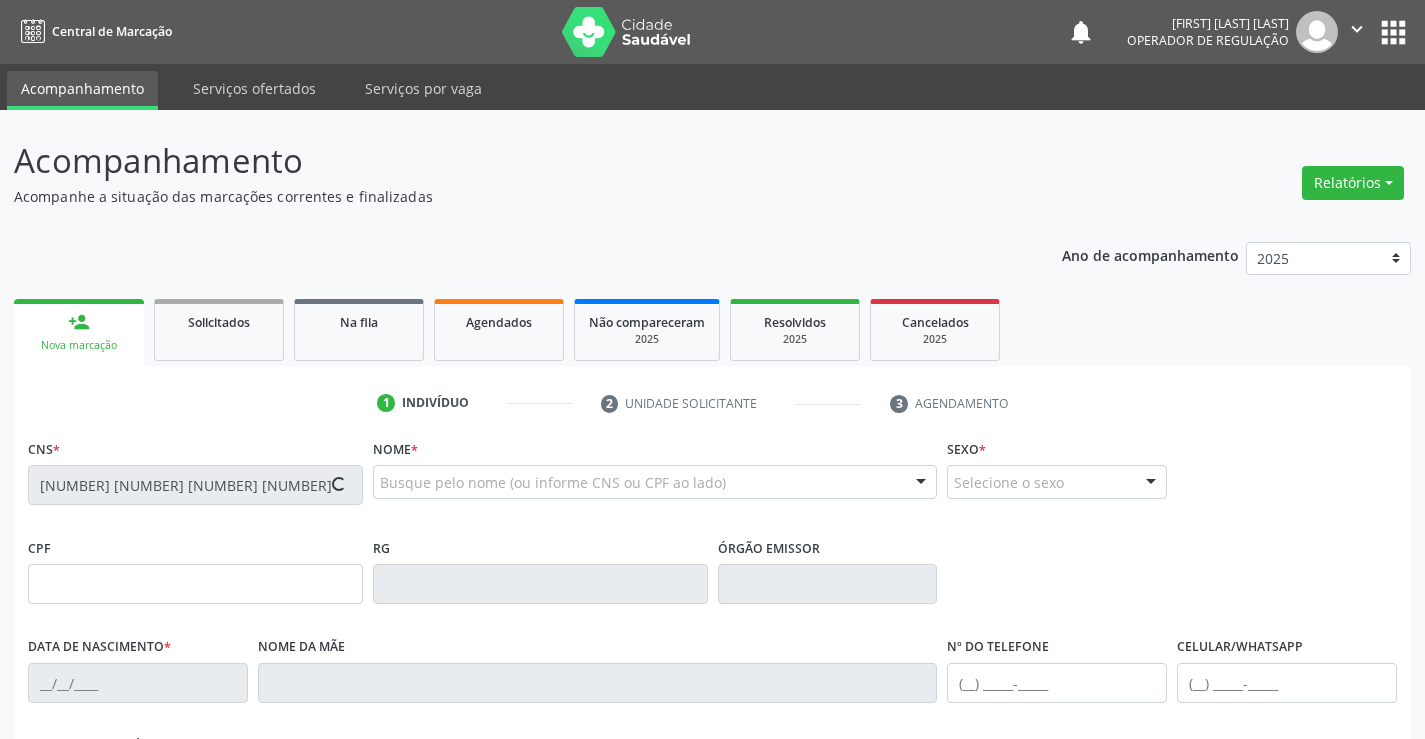 type on "[NUMBER]" 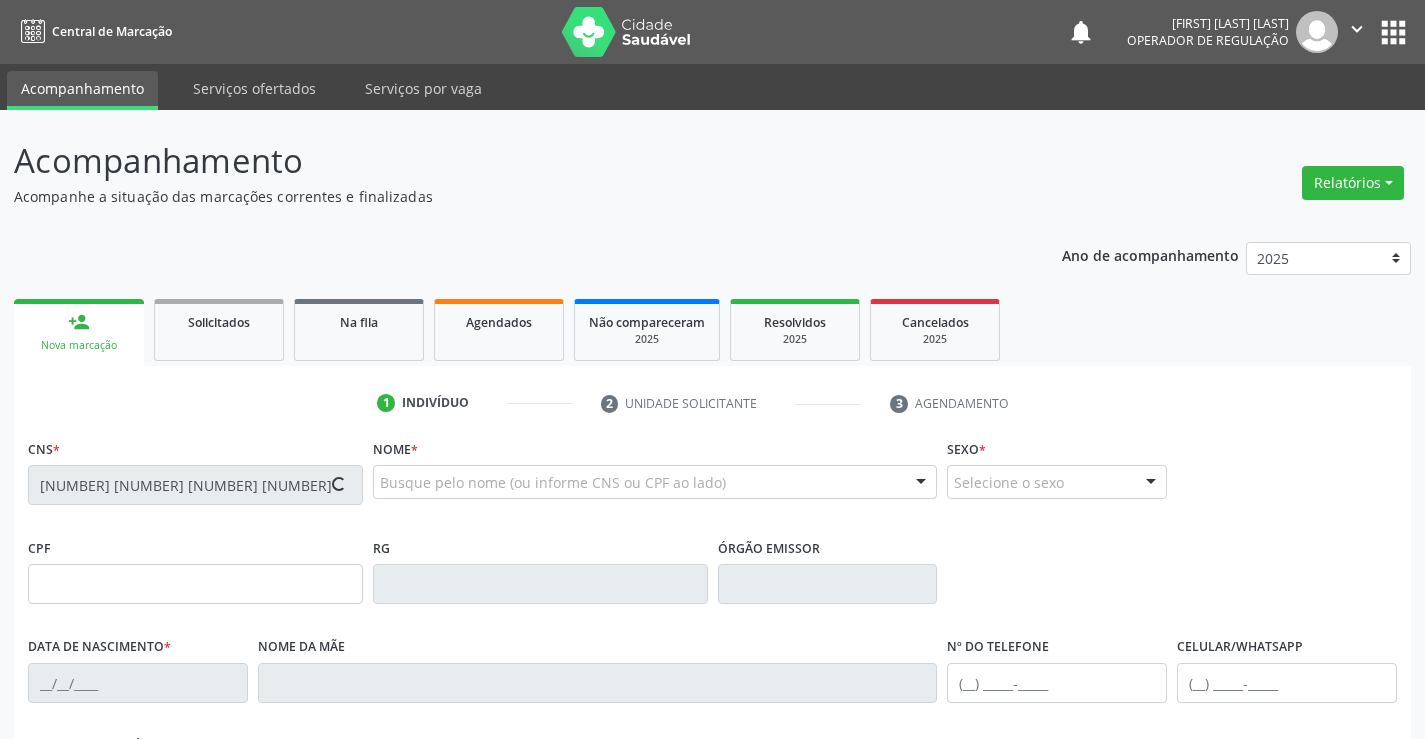 type on "[DATE]" 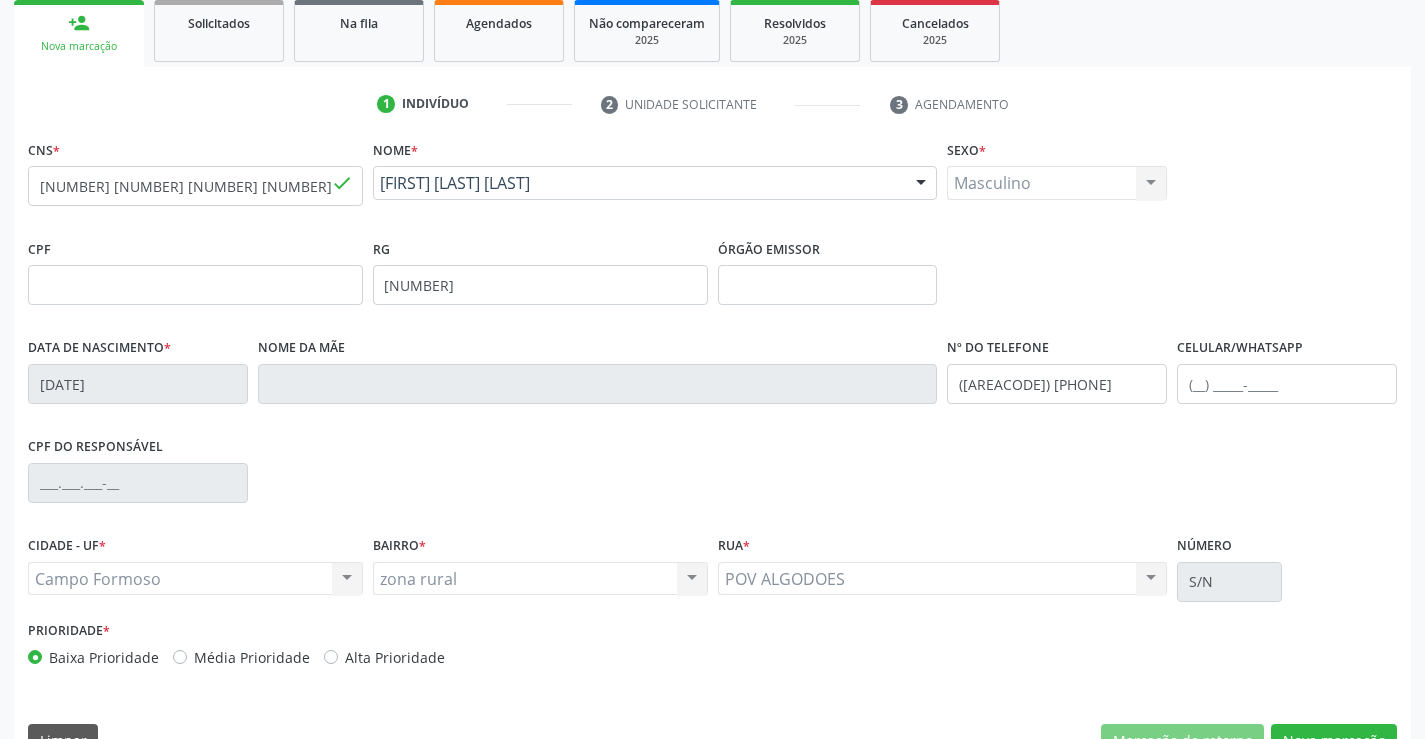 scroll, scrollTop: 300, scrollLeft: 0, axis: vertical 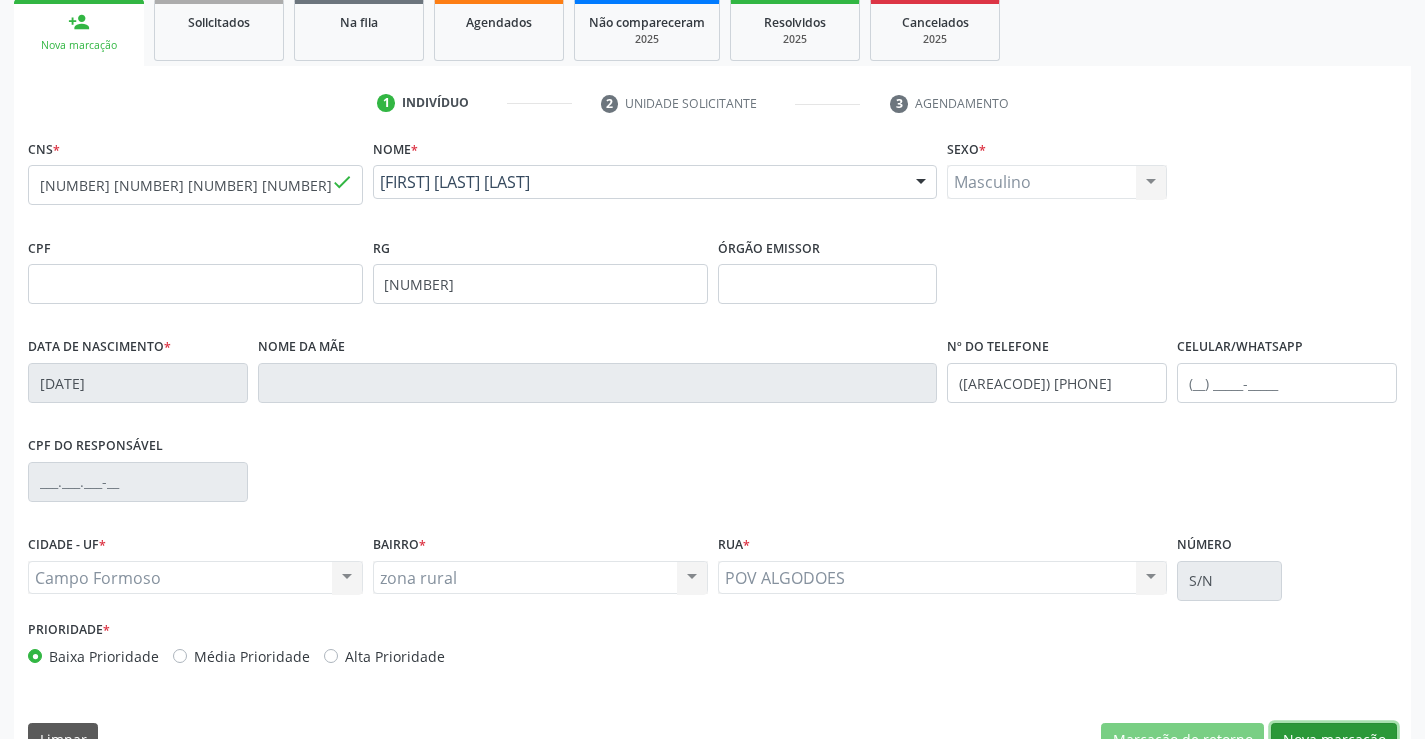 click on "Nova marcação" at bounding box center [1334, 740] 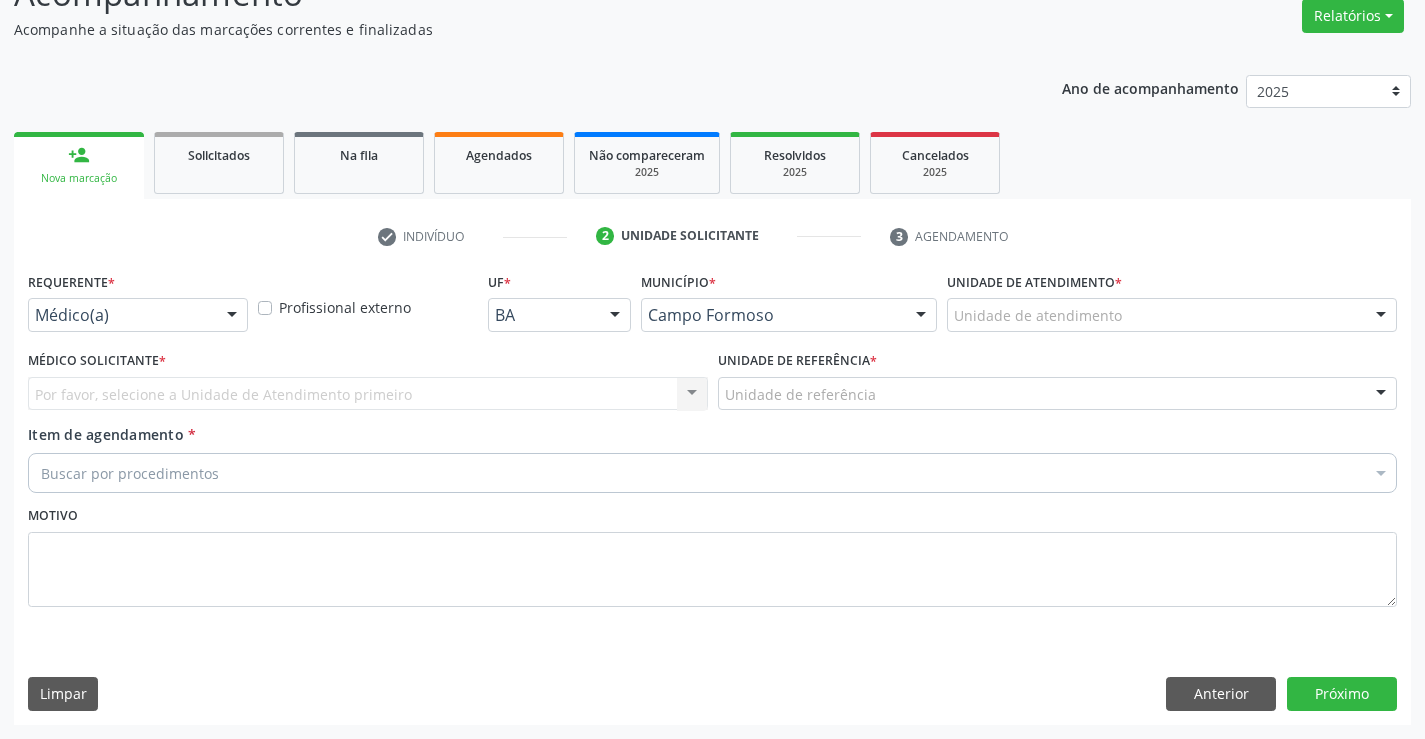 scroll, scrollTop: 167, scrollLeft: 0, axis: vertical 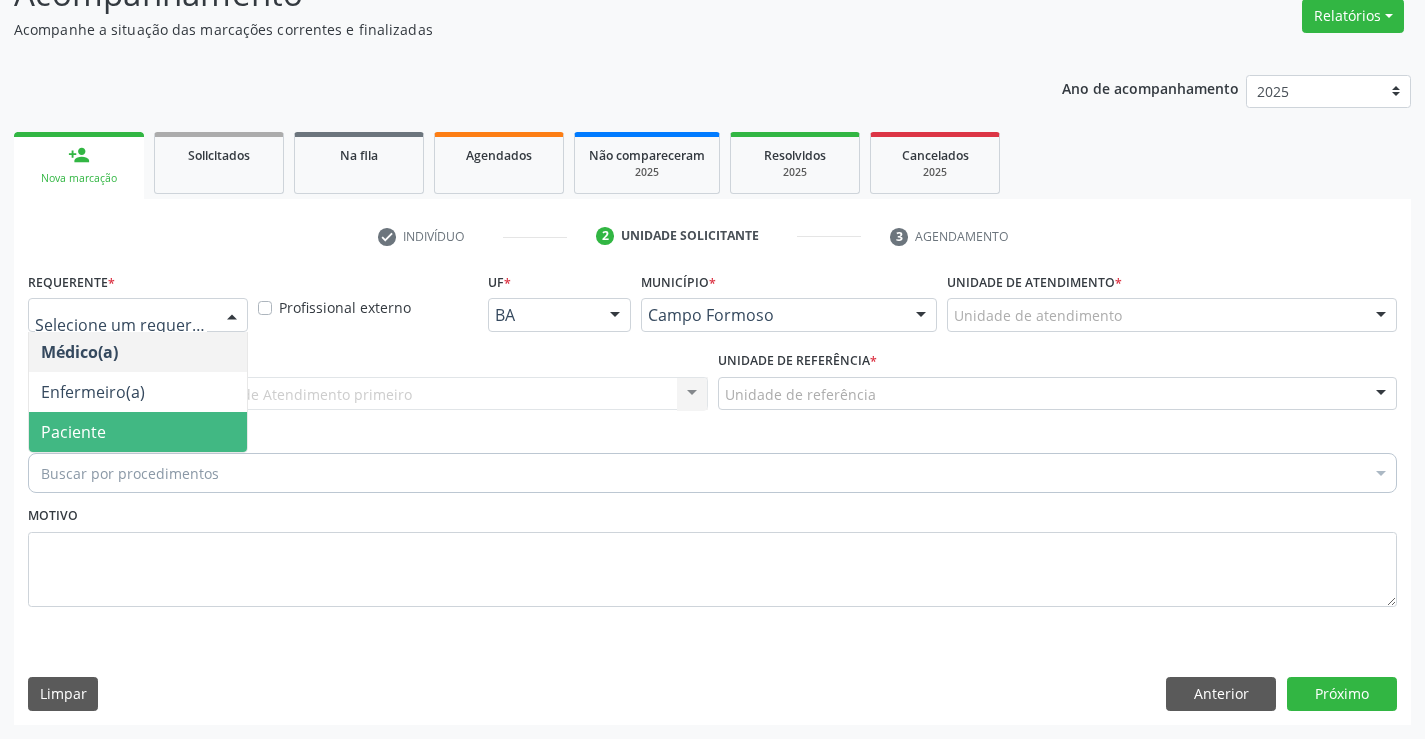 click on "Paciente" at bounding box center (138, 432) 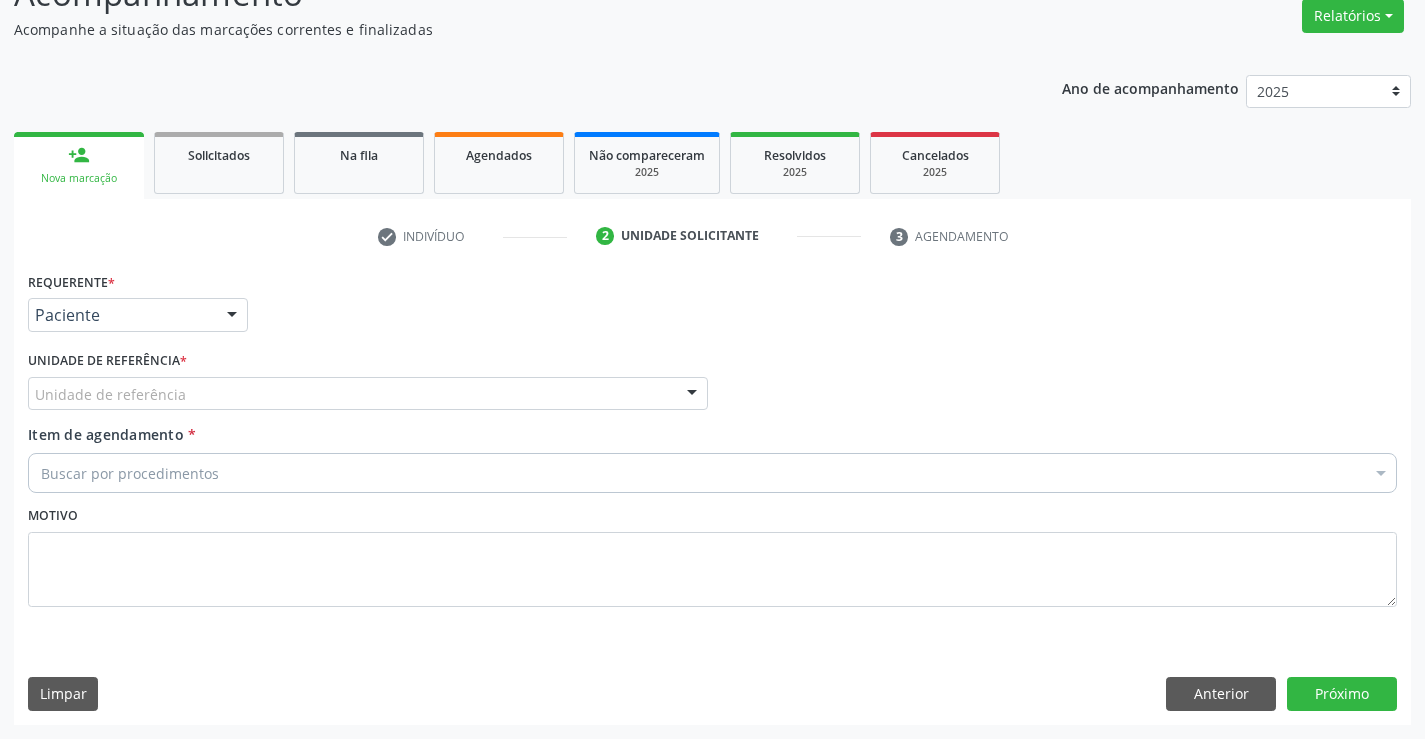 click on "Unidade de referência" at bounding box center (368, 394) 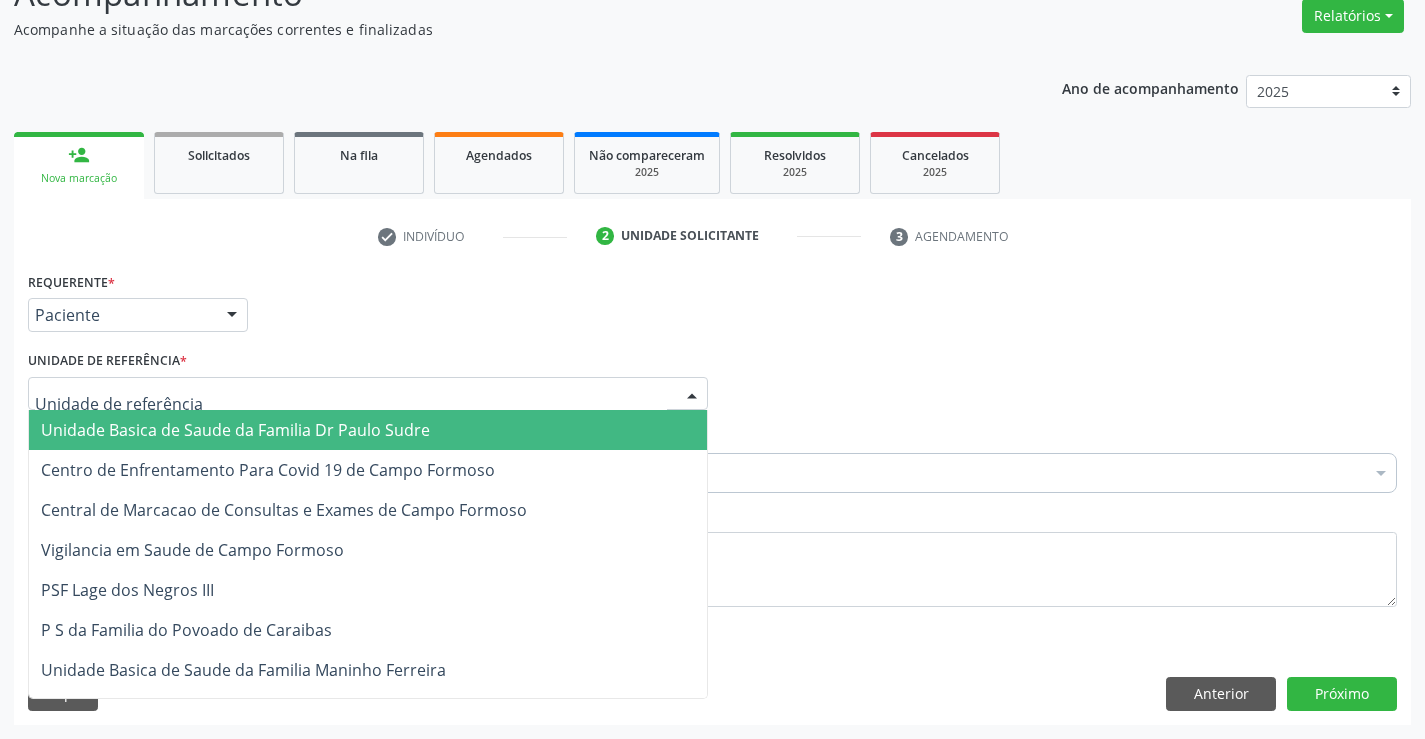 click on "Unidade Basica de Saude da Familia Dr Paulo Sudre" at bounding box center (235, 430) 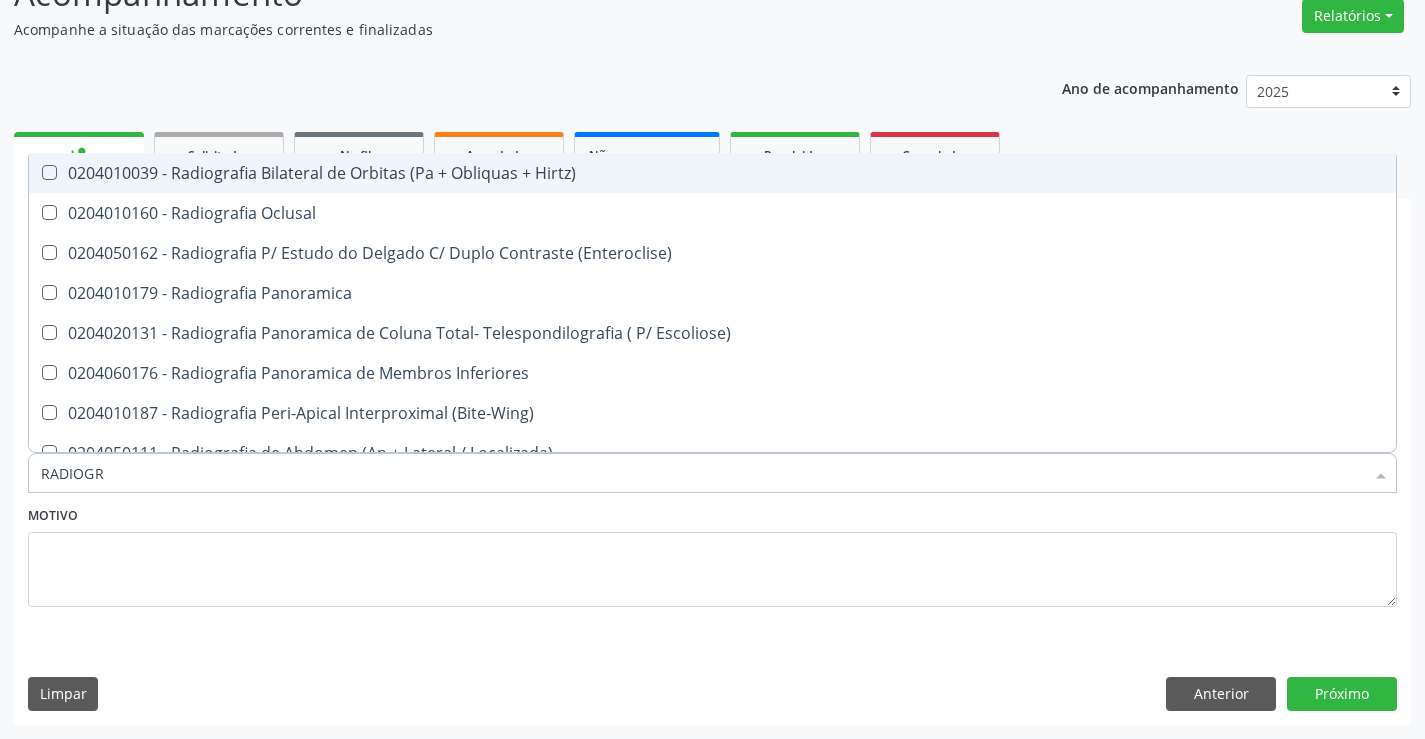 type on "RADIOGRA" 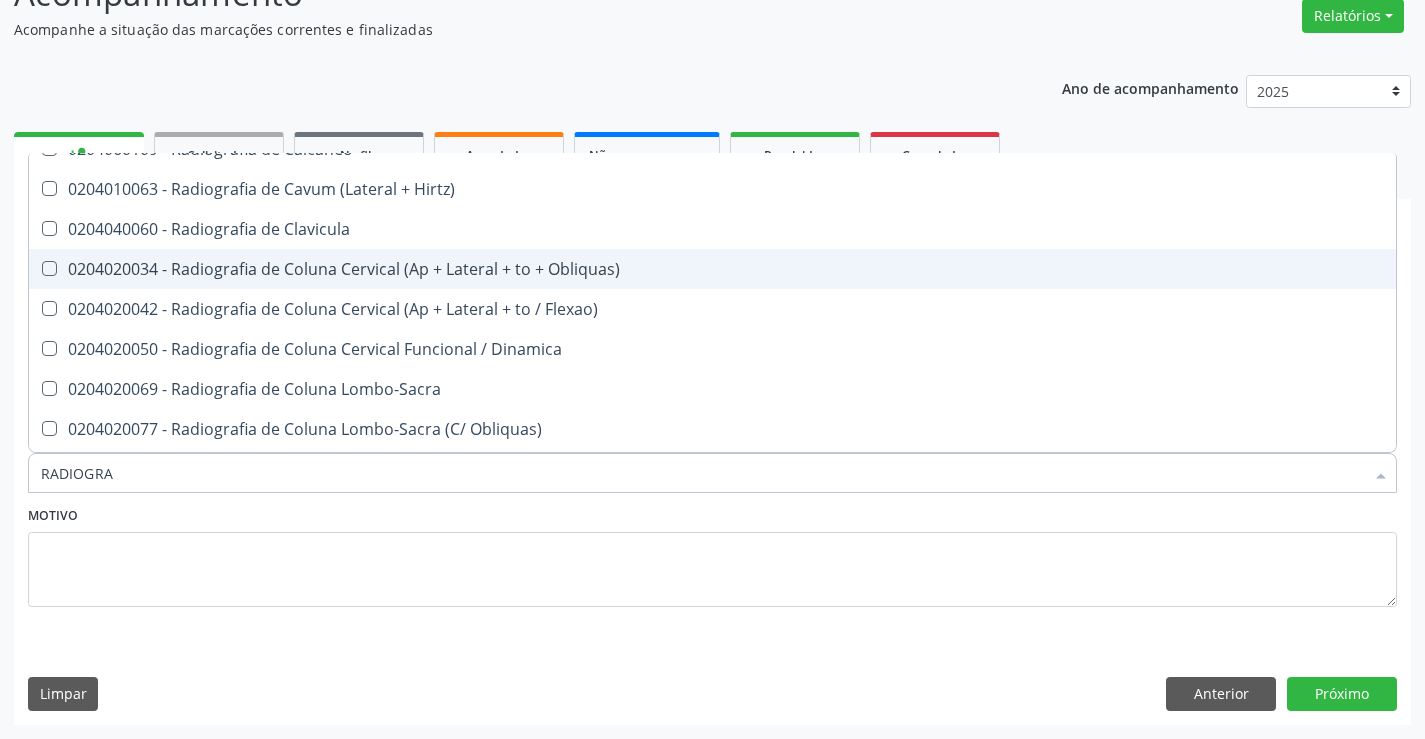 scroll, scrollTop: 900, scrollLeft: 0, axis: vertical 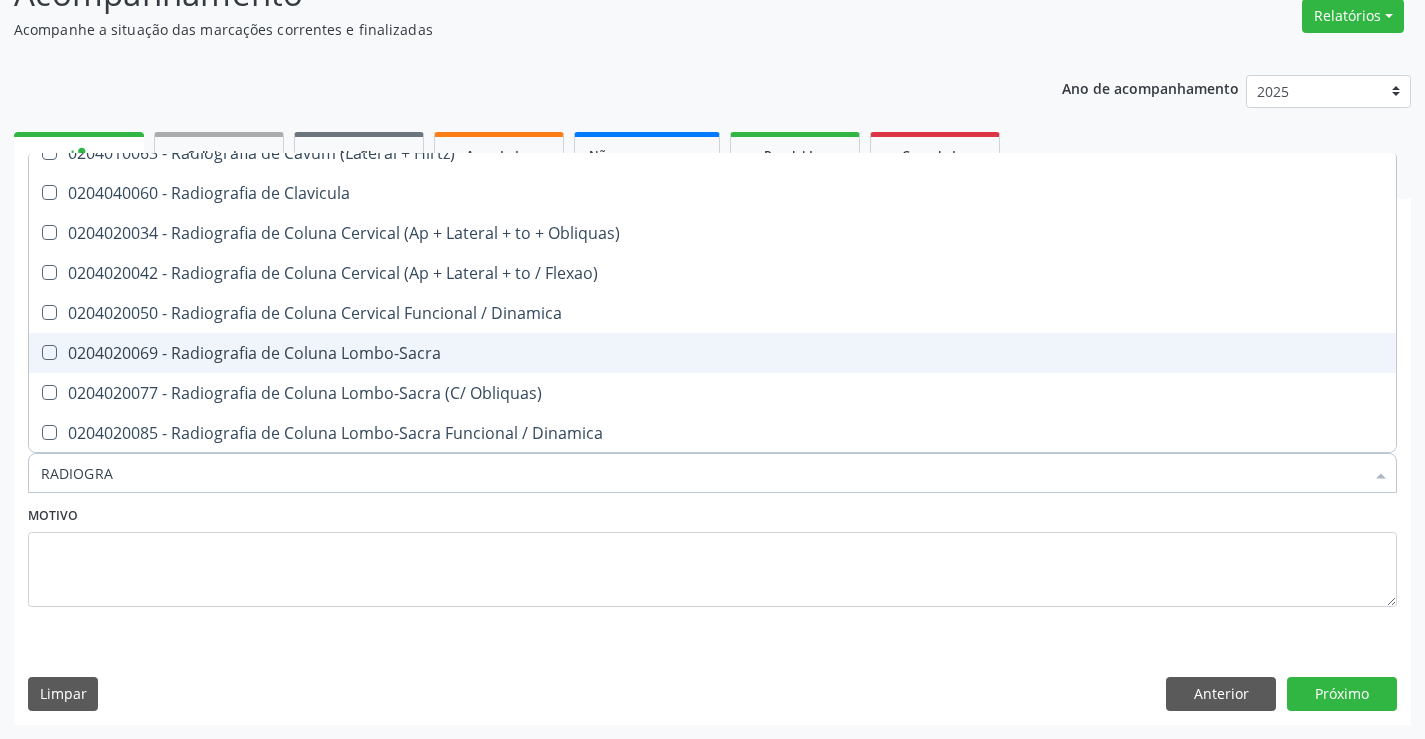click on "0204020069 - Radiografia de Coluna Lombo-Sacra" at bounding box center (712, 353) 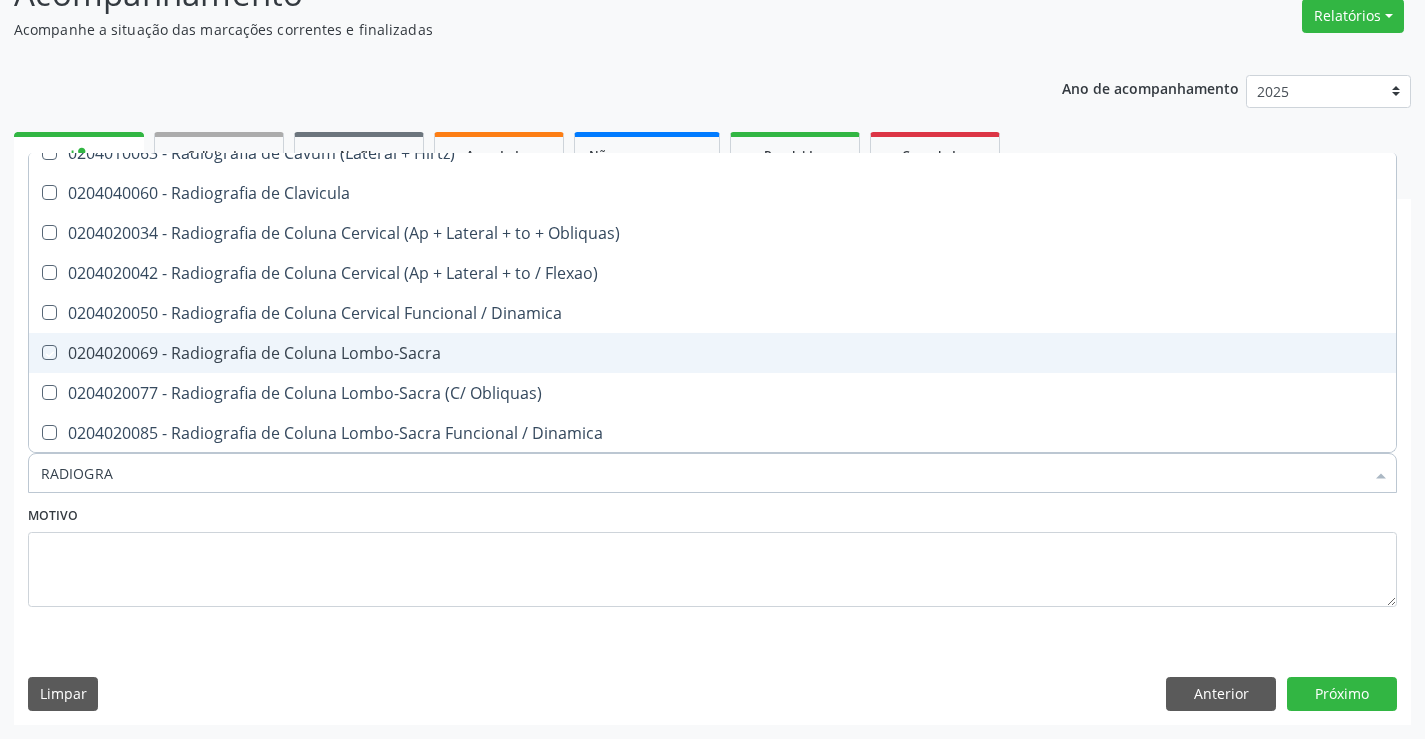 checkbox on "true" 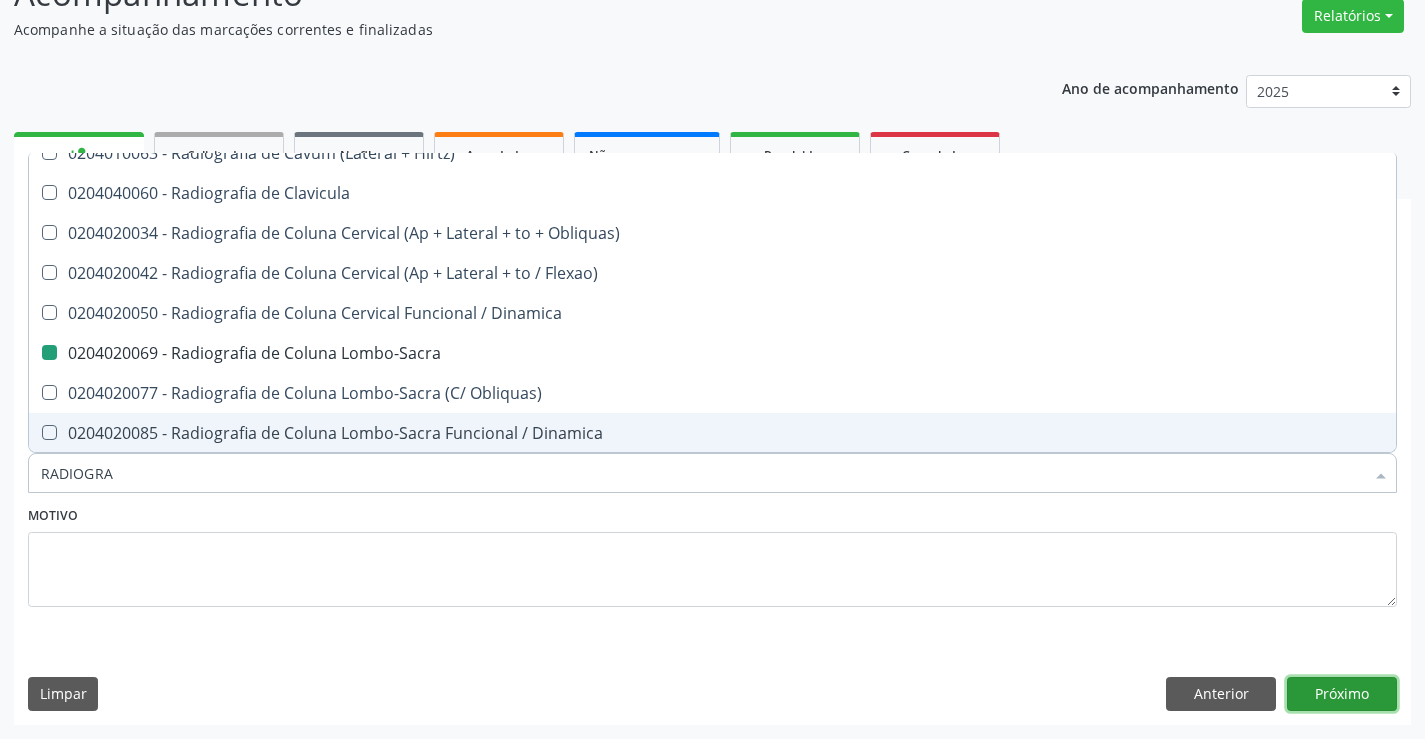 click on "Próximo" at bounding box center [1342, 694] 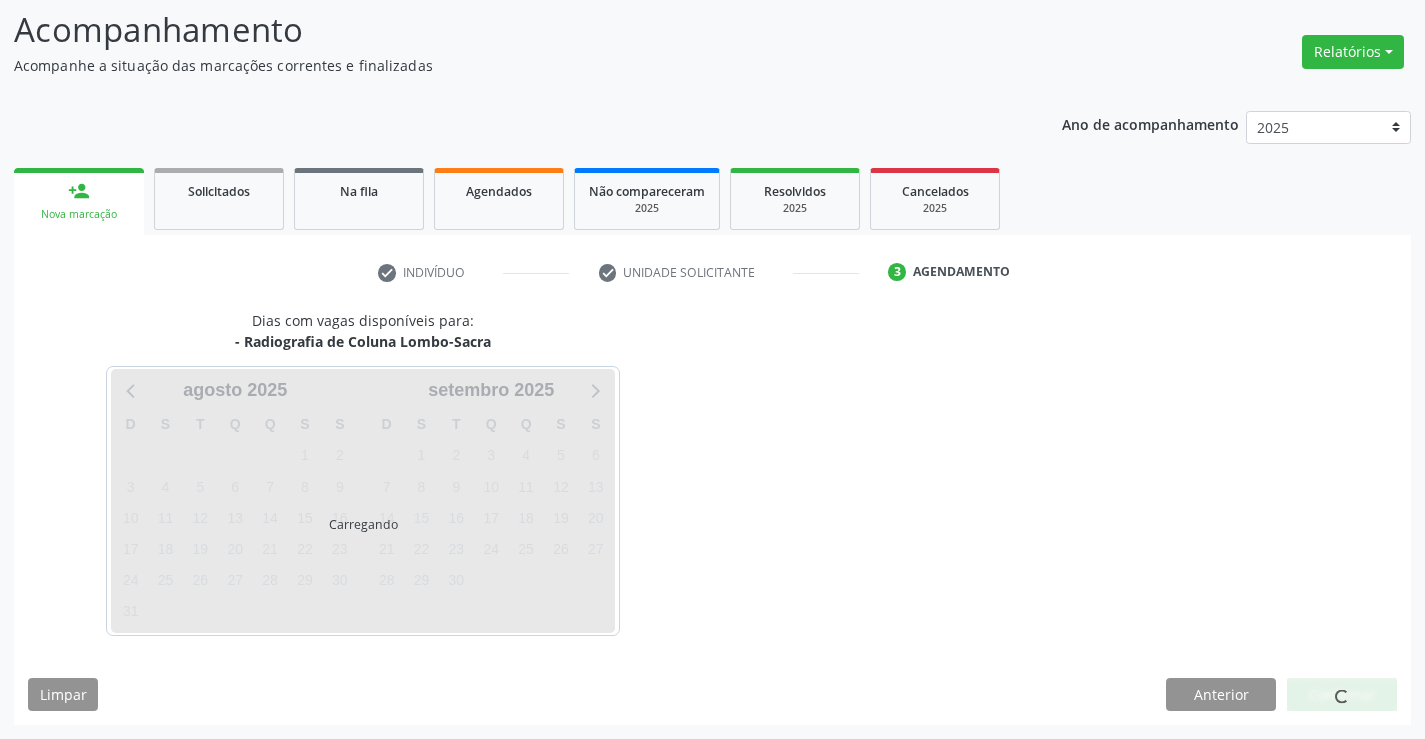scroll, scrollTop: 131, scrollLeft: 0, axis: vertical 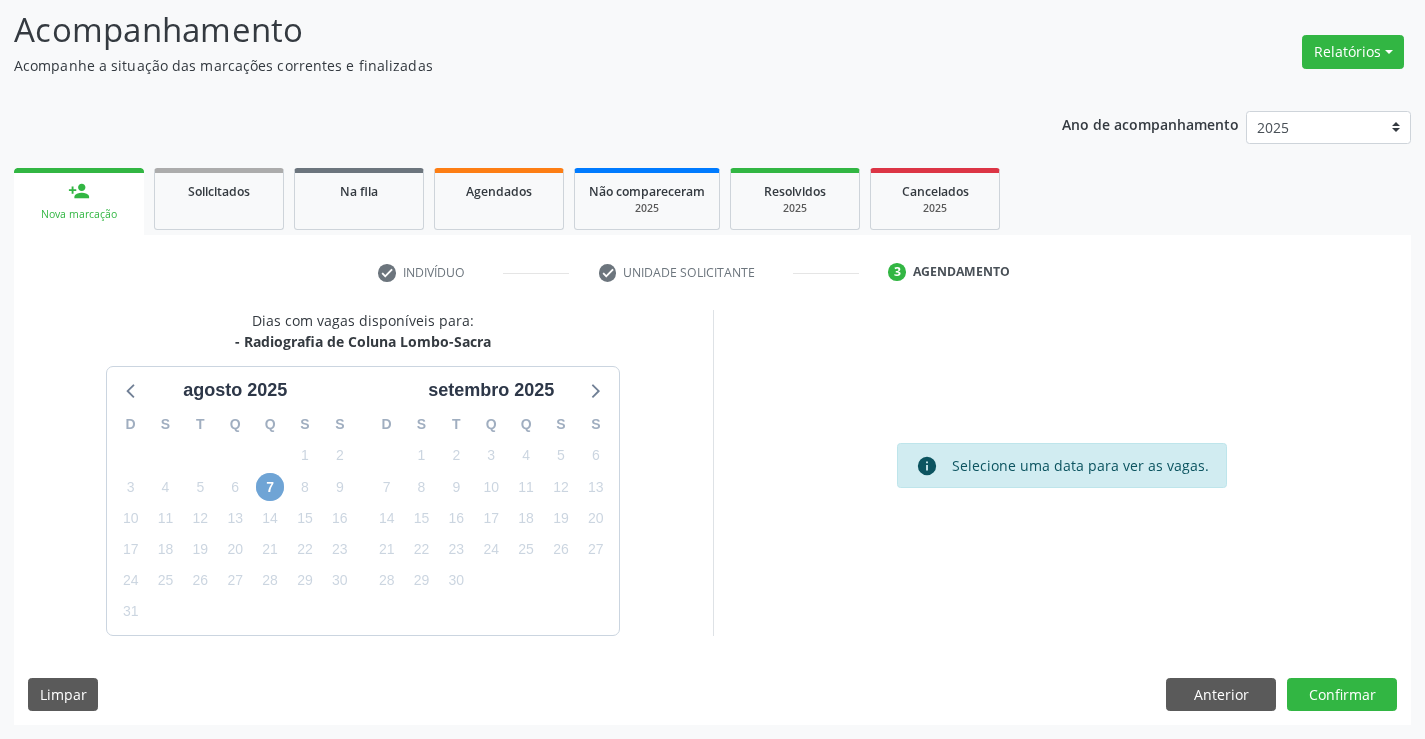 click on "7" at bounding box center [270, 487] 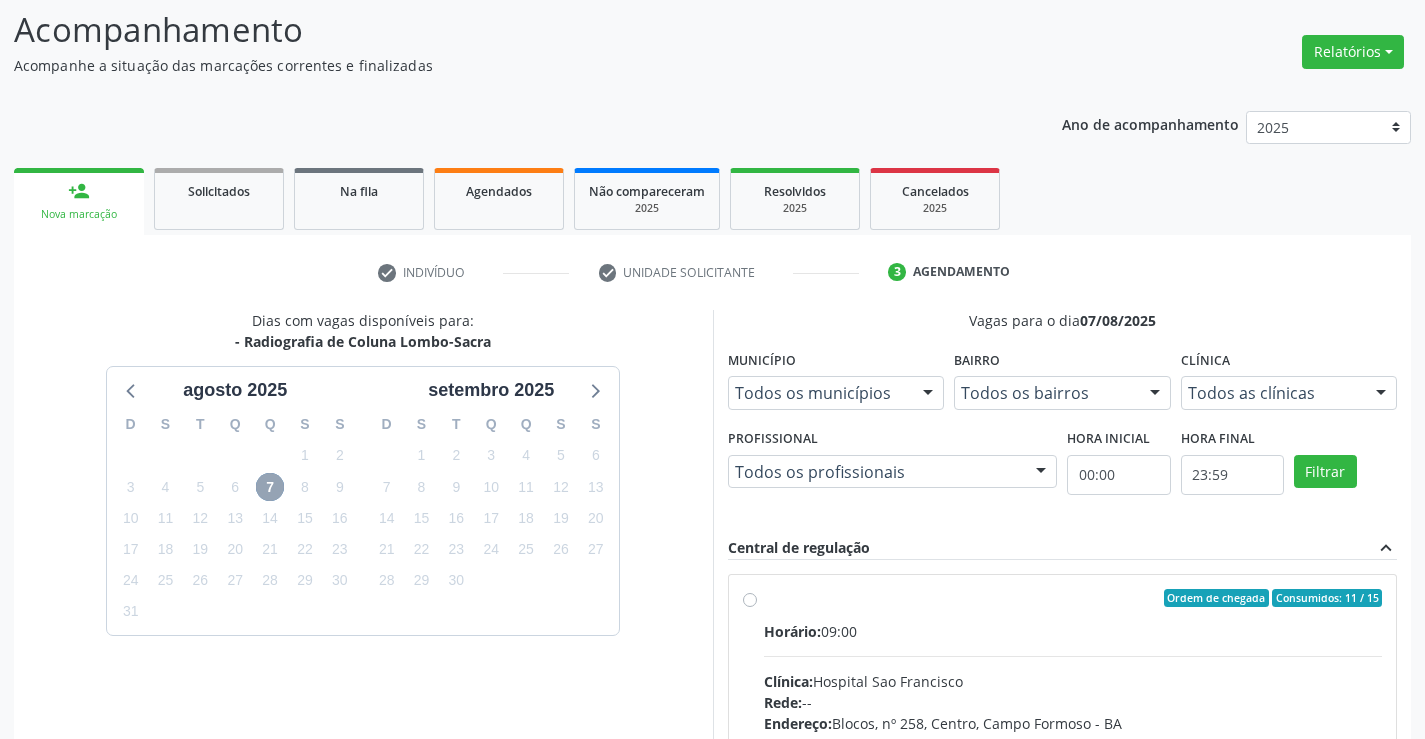 scroll, scrollTop: 454, scrollLeft: 0, axis: vertical 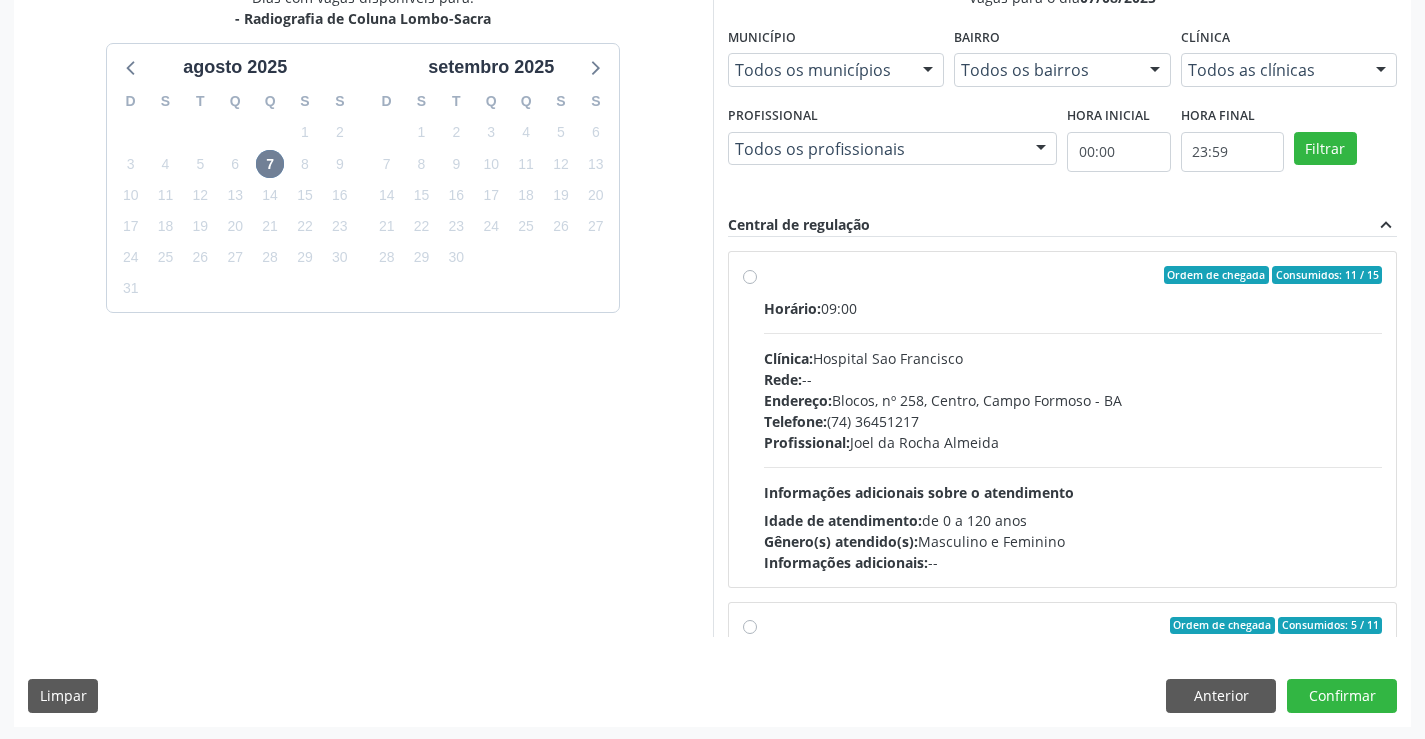 click on "Ordem de chegada
Consumidos: [NUMBER] / [NUMBER]
Horário:   [TIME]
Clínica:  [TEXT]
Rede:
--
Endereço:   [TEXT], nº [NUMBER], [TEXT], [CITY] - [STATE]
Telefone:   ([AREACODE]) [PHONE]
Profissional:
[FIRST] [LAST] [LAST]
Informações adicionais sobre o atendimento
Idade de atendimento:
de [NUMBER] a [NUMBER] anos
Gênero(s) atendido(s):
[TEXT] e [TEXT]
Informações adicionais:
--" at bounding box center (1073, 419) 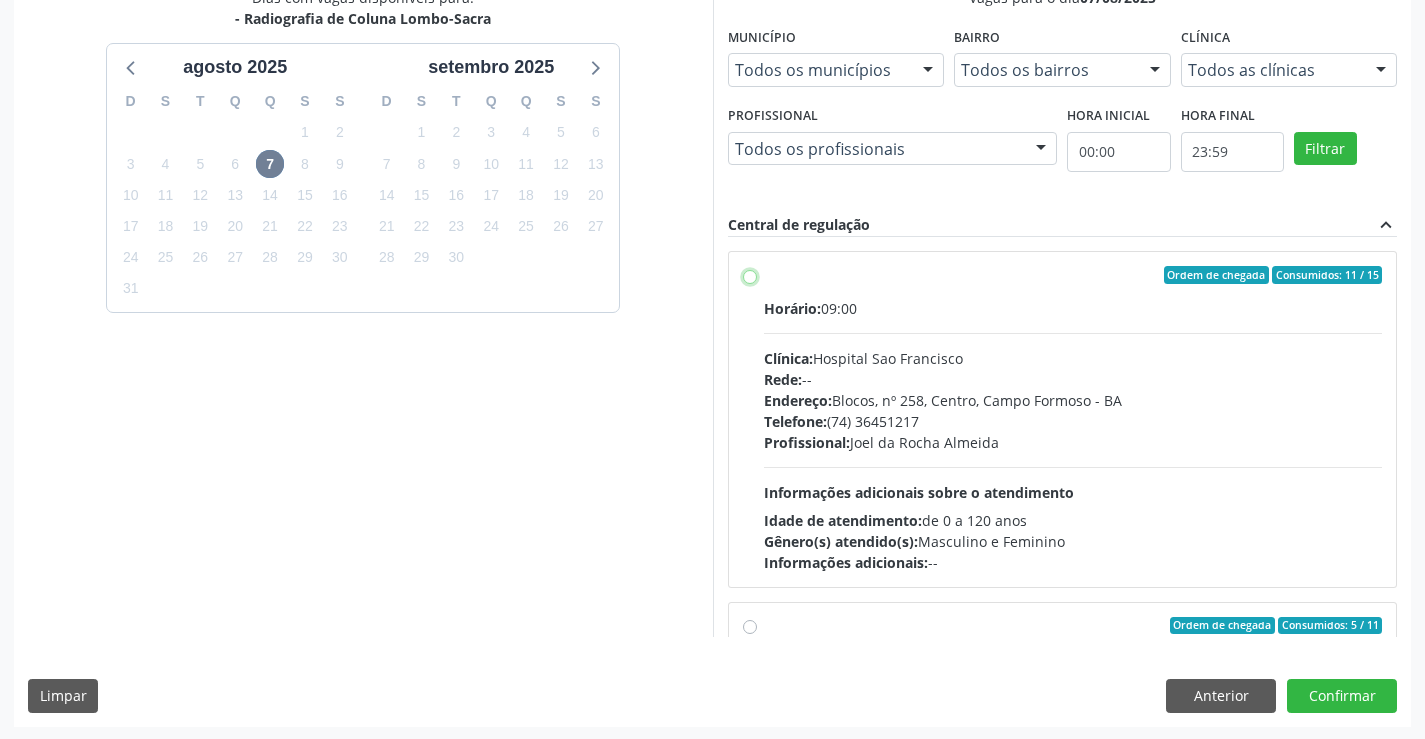 click on "Ordem de chegada
Consumidos: [NUMBER] / [NUMBER]
Horário:   [TIME]
Clínica:  [TEXT]
Rede:
--
Endereço:   [TEXT], nº [NUMBER], [TEXT], [CITY] - [STATE]
Telefone:   ([AREACODE]) [PHONE]
Profissional:
[FIRST] [LAST] [LAST]
Informações adicionais sobre o atendimento
Idade de atendimento:
de [NUMBER] a [NUMBER] anos
Gênero(s) atendido(s):
[TEXT] e [TEXT]
Informações adicionais:
--" at bounding box center [750, 275] 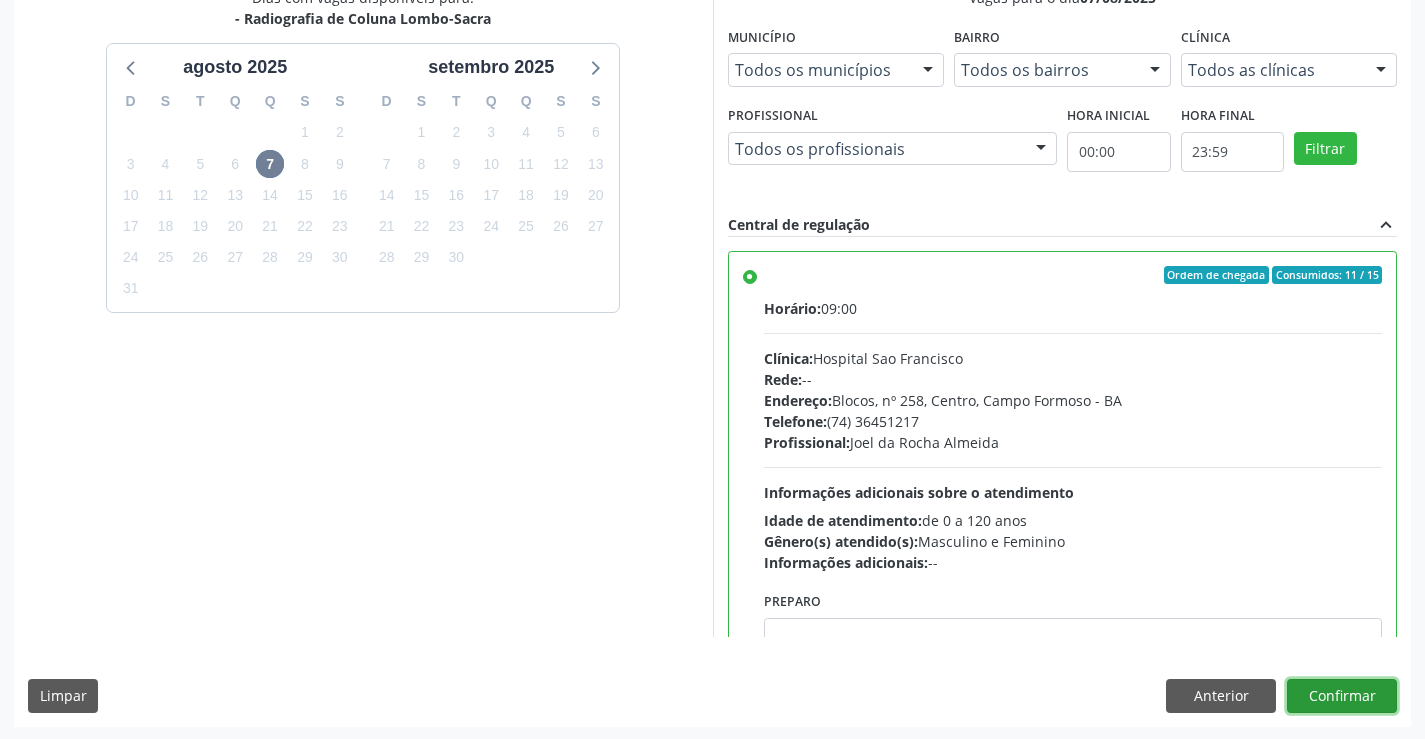 click on "Confirmar" at bounding box center [1342, 696] 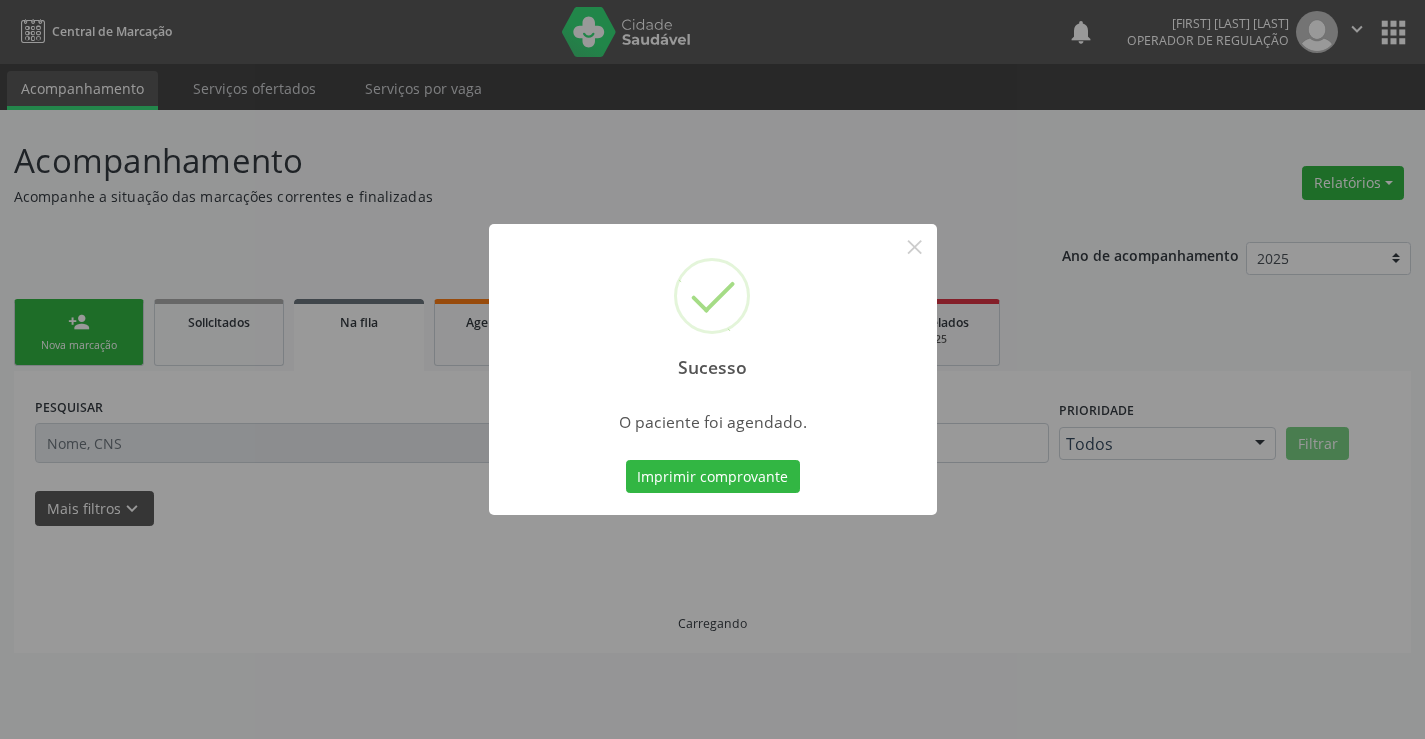 scroll, scrollTop: 0, scrollLeft: 0, axis: both 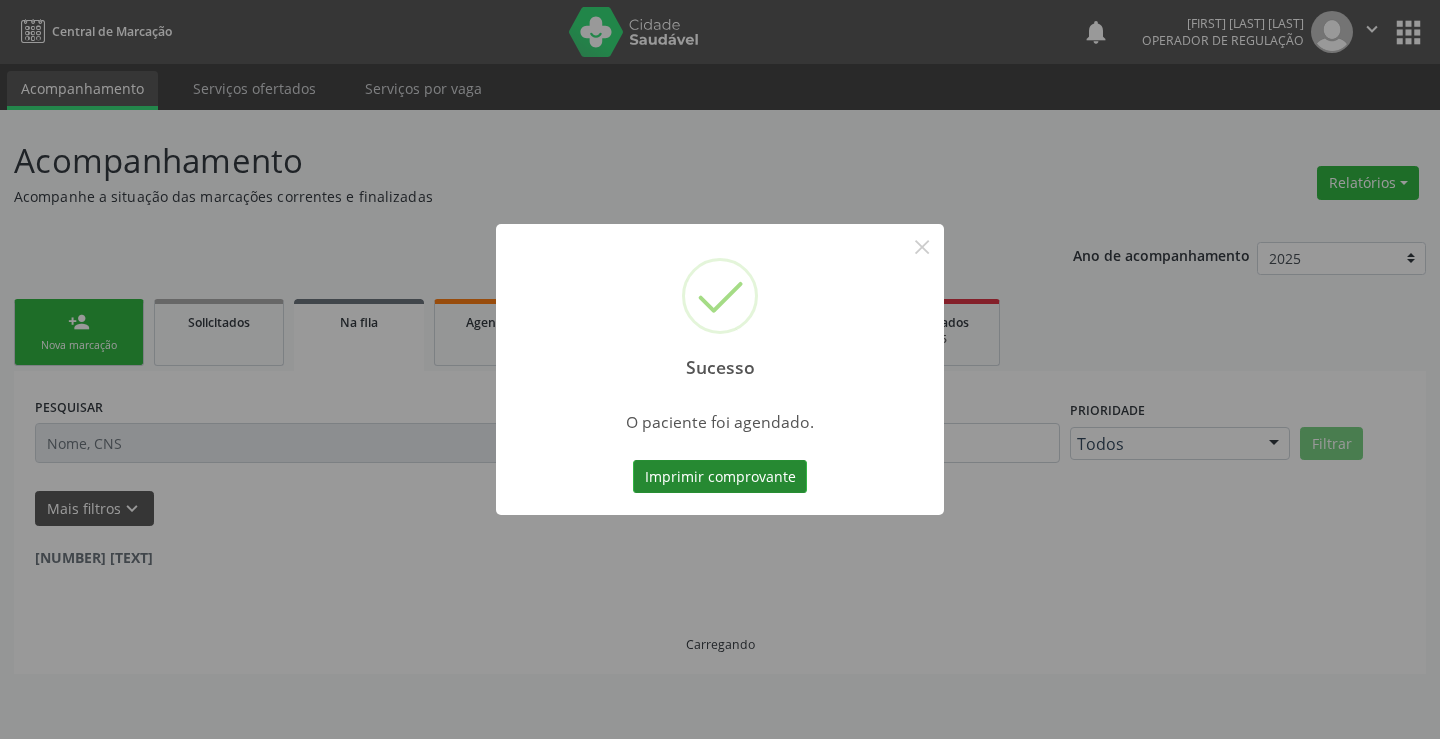 click on "Imprimir comprovante" at bounding box center [720, 477] 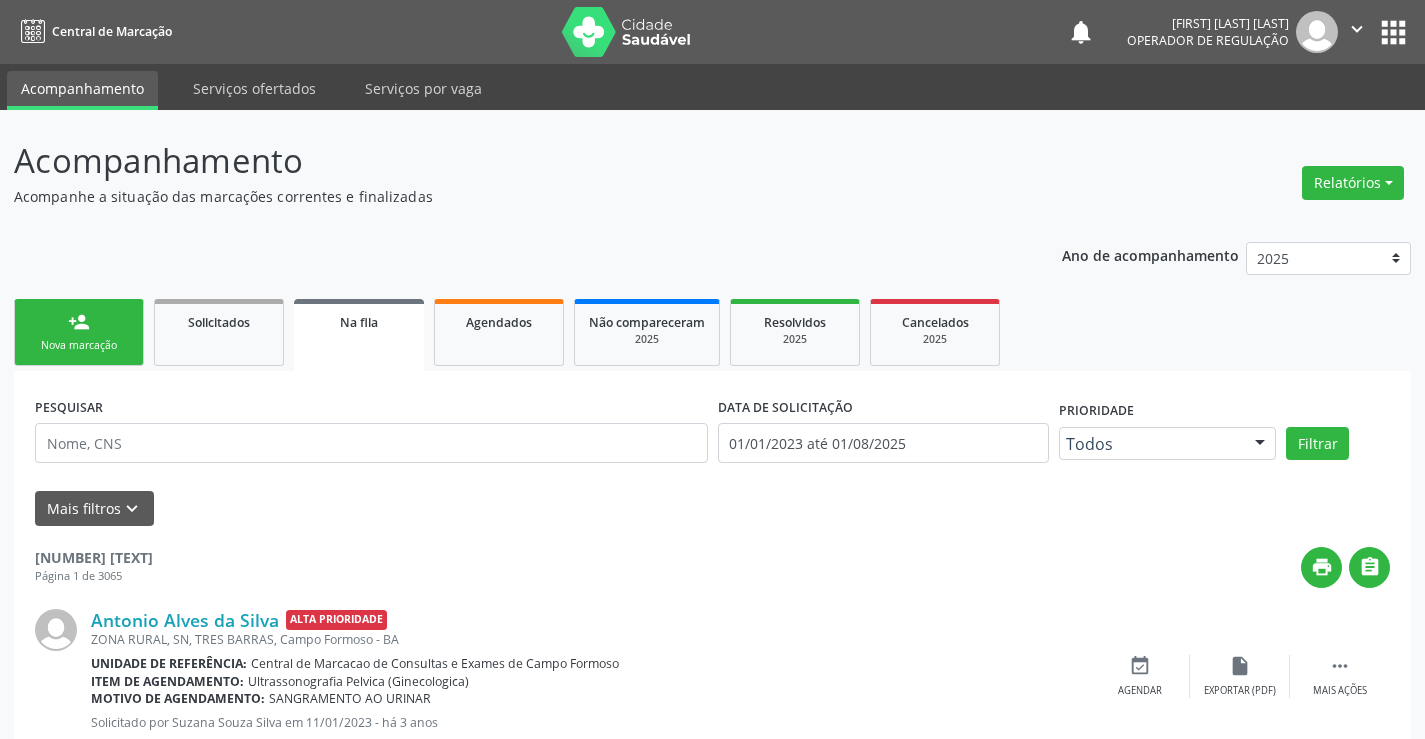 click on "person_add
Nova marcação" at bounding box center [79, 332] 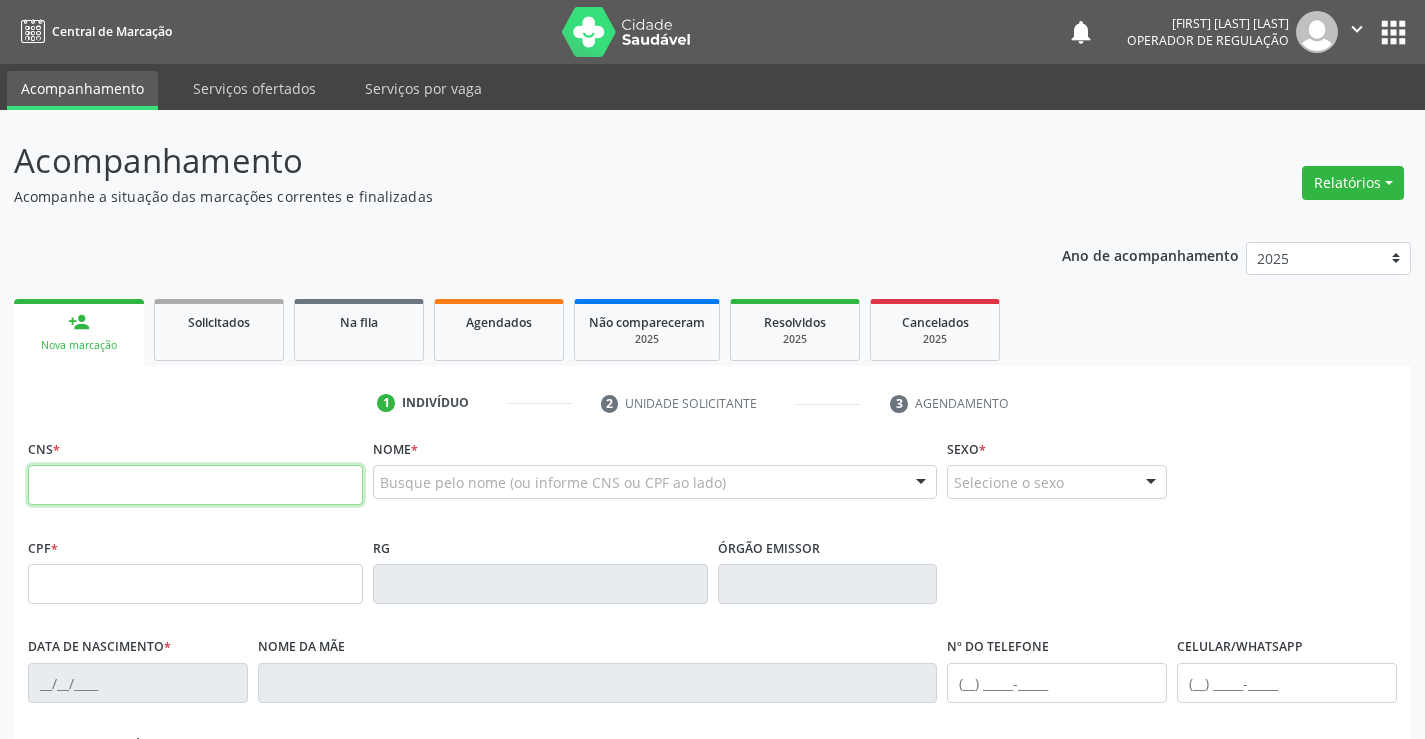 click at bounding box center [195, 485] 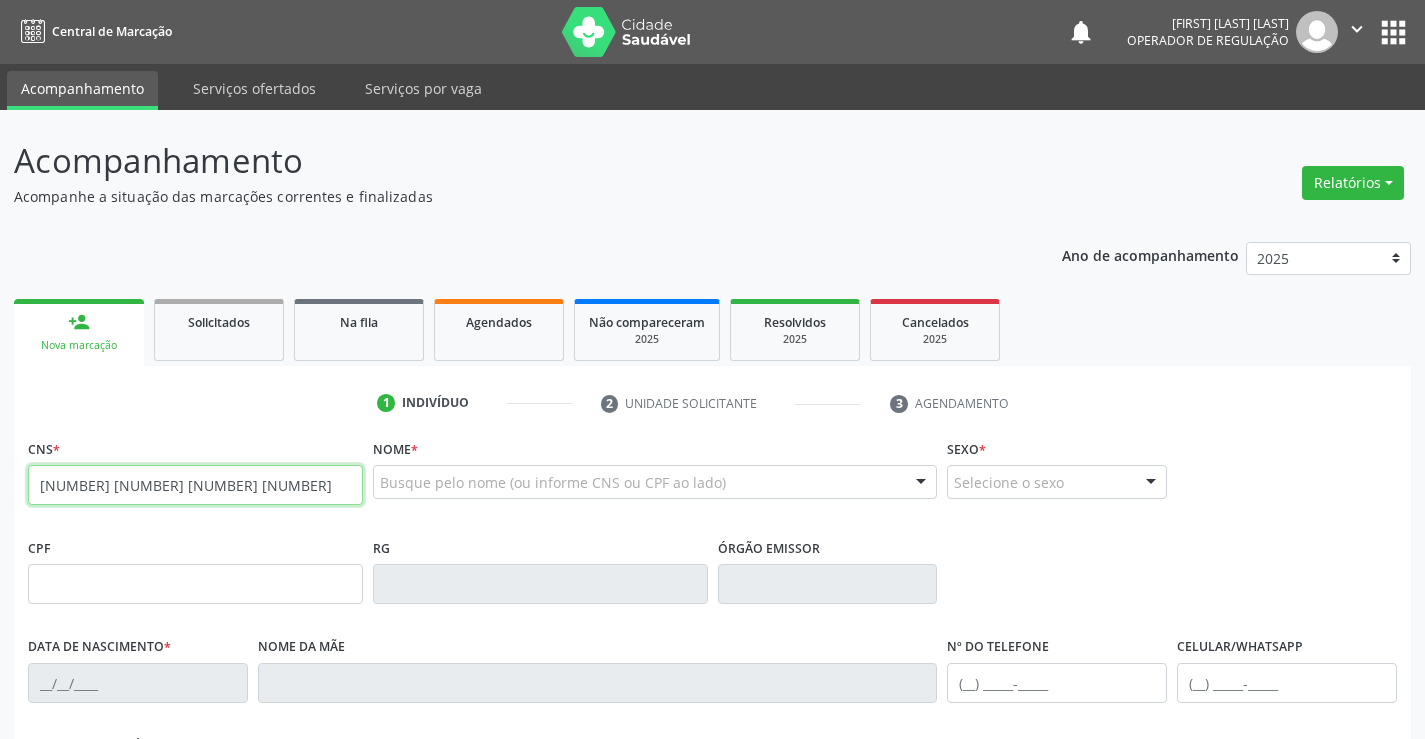 type on "[NUMBER] [NUMBER] [NUMBER] [NUMBER]" 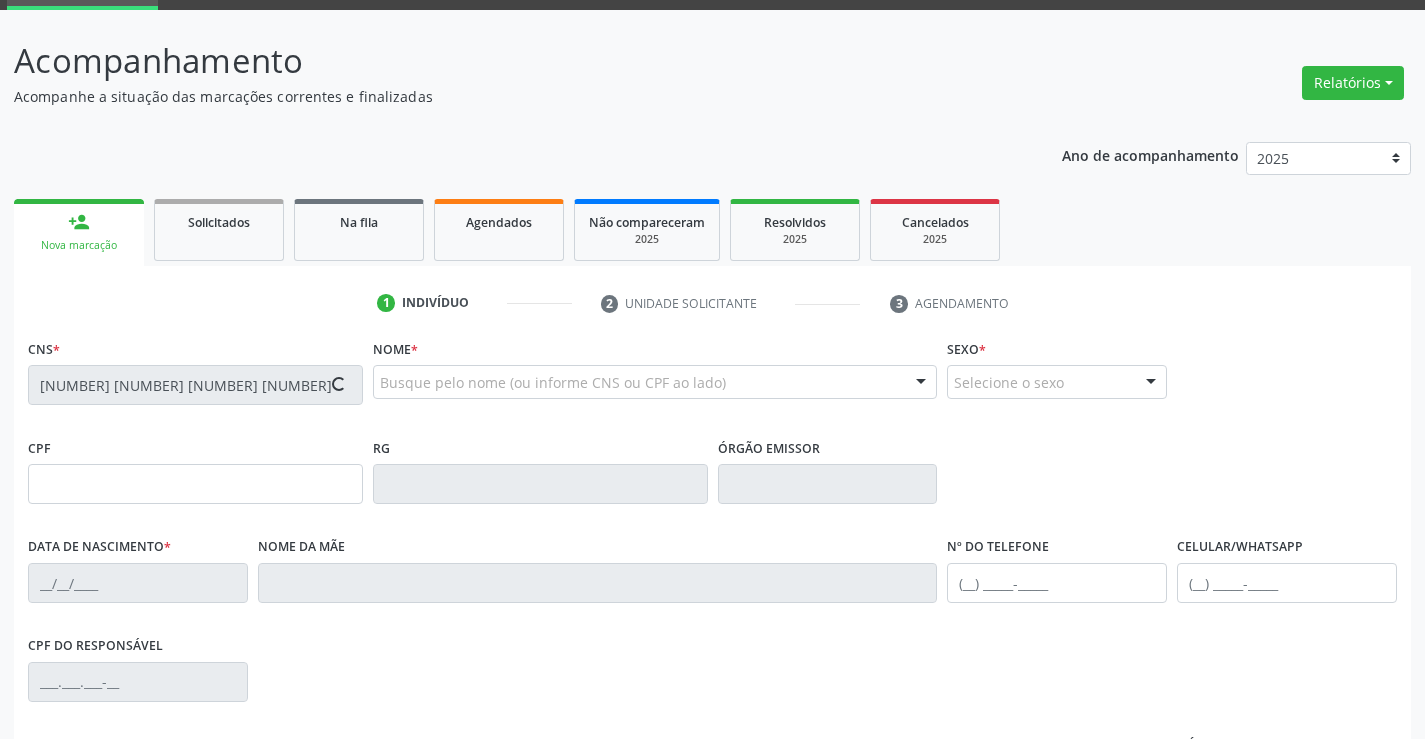 type on "[NUMBER]" 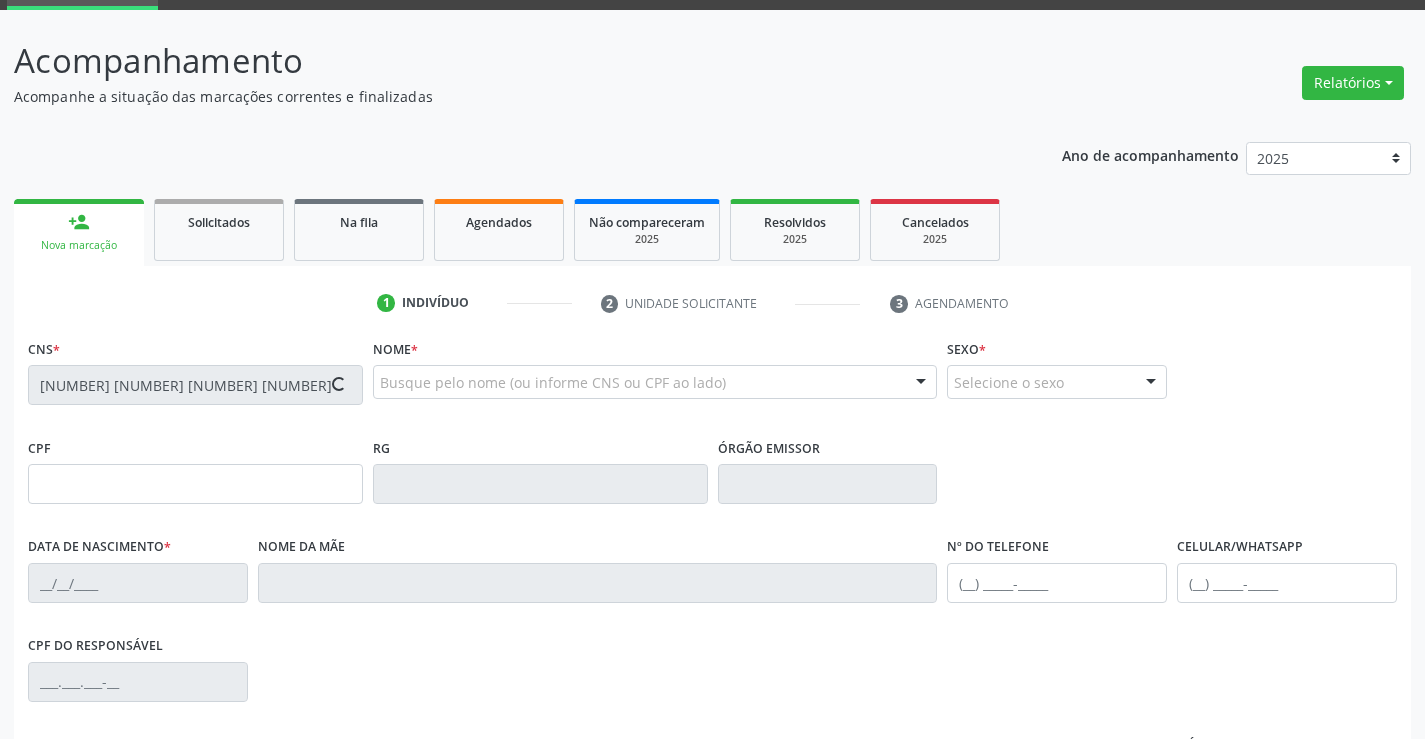 type on "[DATE]" 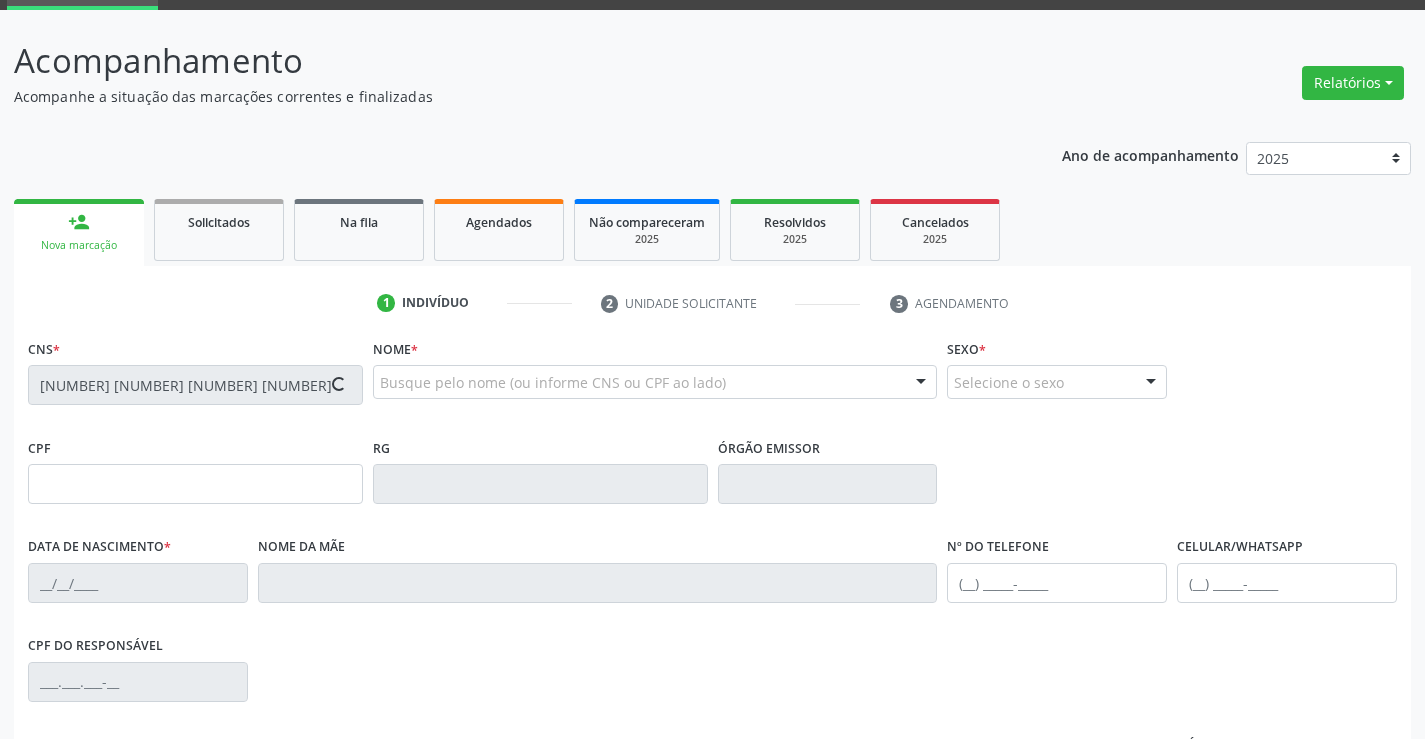 type on "([AREACODE]) [PHONE]" 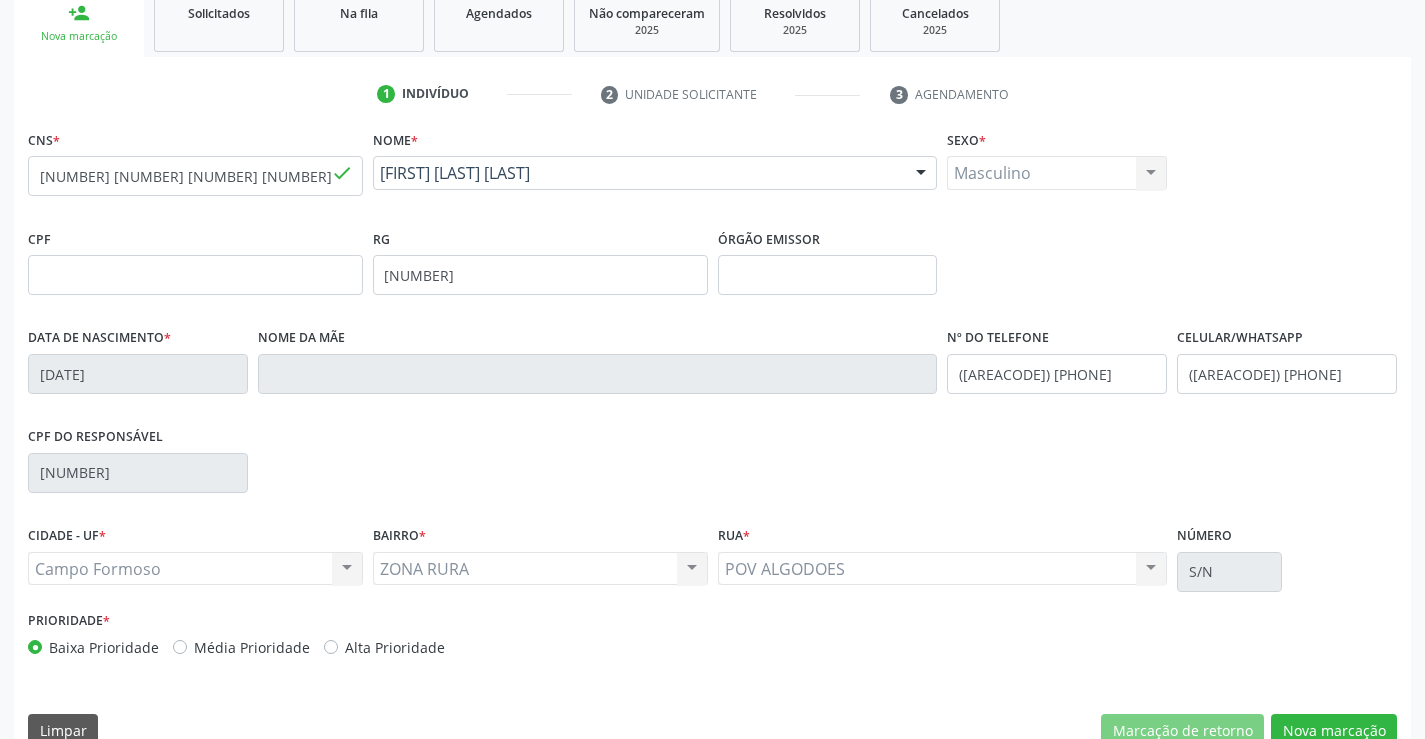 scroll, scrollTop: 345, scrollLeft: 0, axis: vertical 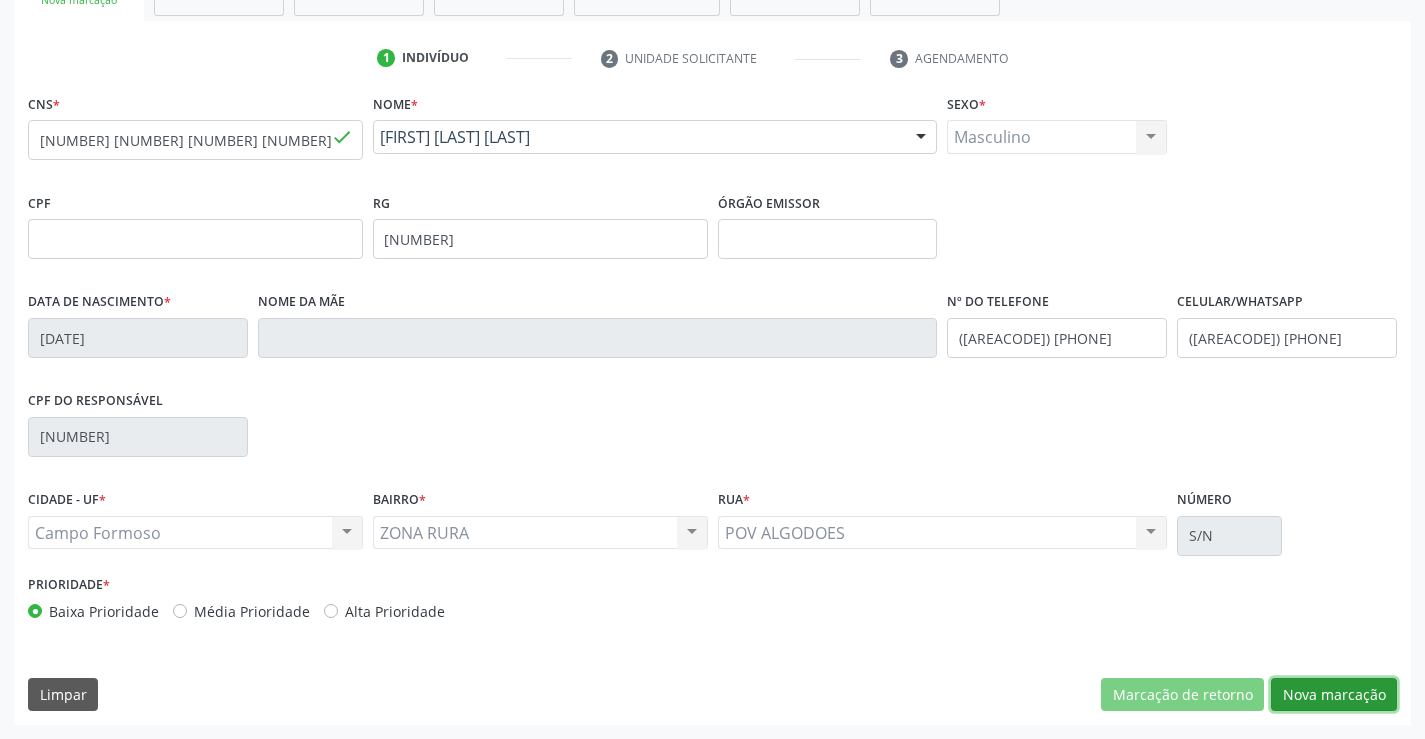 click on "Nova marcação" at bounding box center (1334, 695) 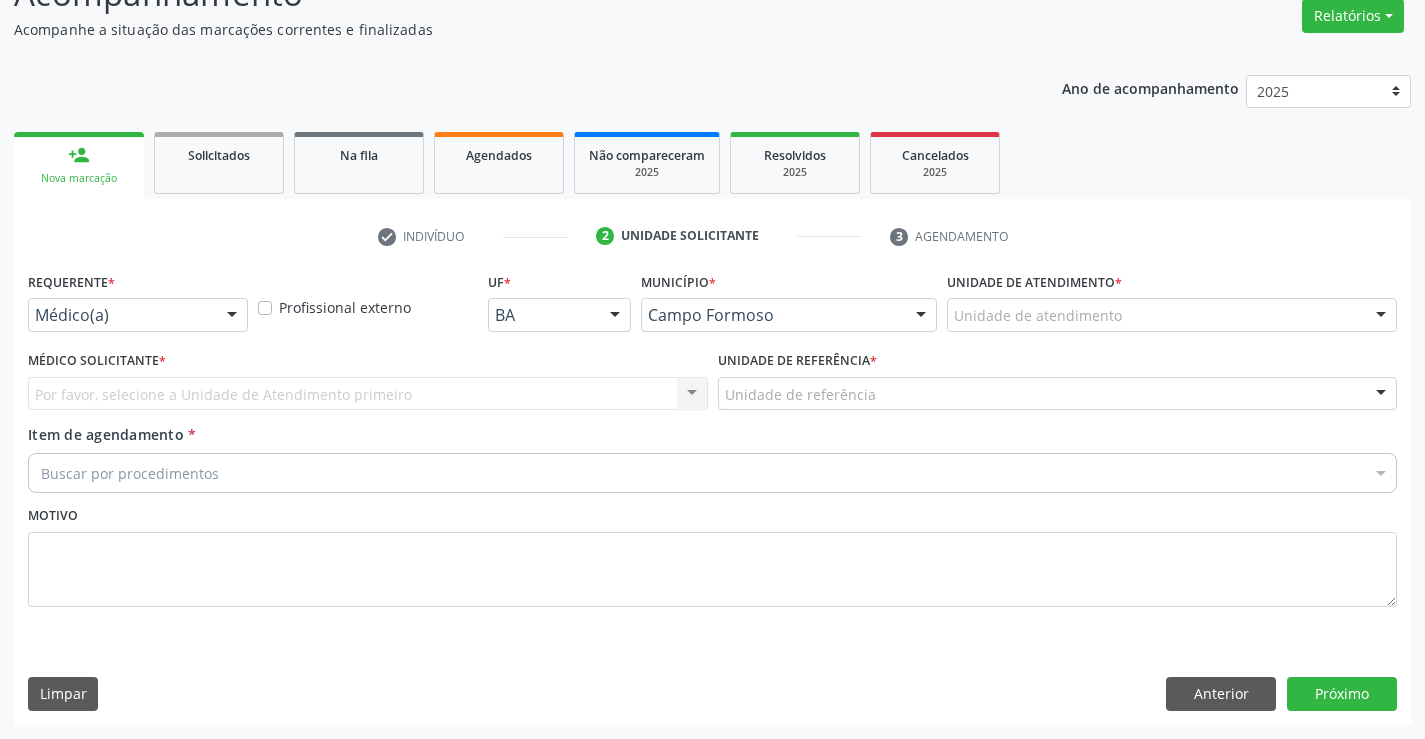 scroll, scrollTop: 167, scrollLeft: 0, axis: vertical 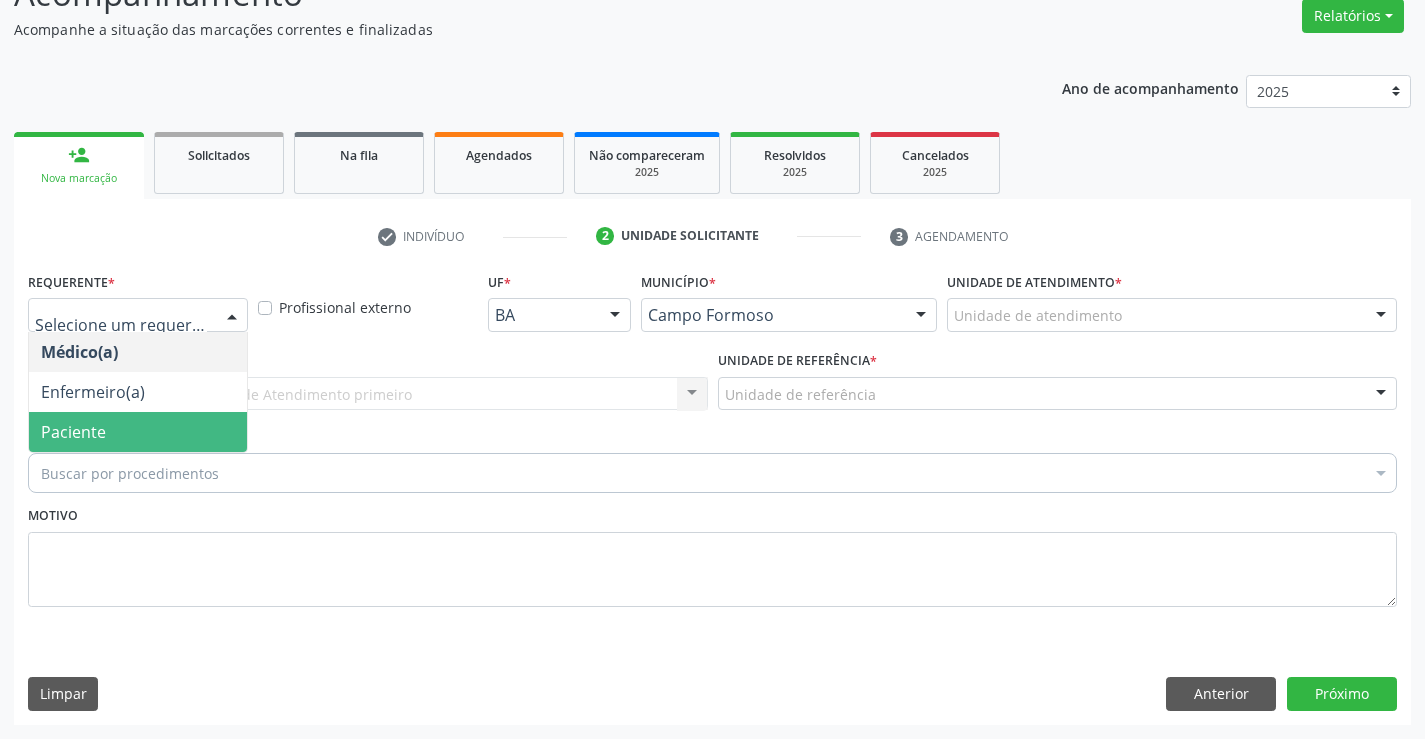 click on "Paciente" at bounding box center [138, 432] 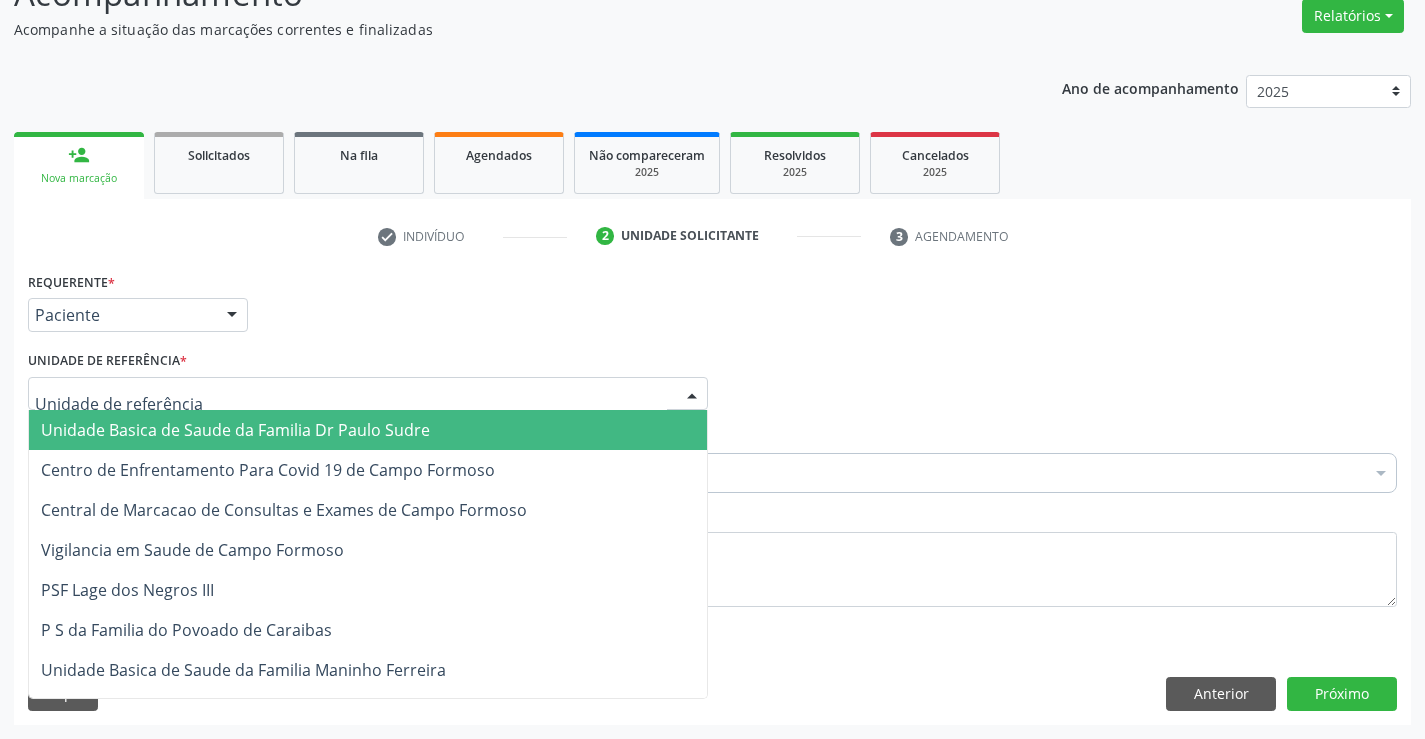 click on "Unidade Basica de Saude da Familia Dr Paulo Sudre" at bounding box center [235, 430] 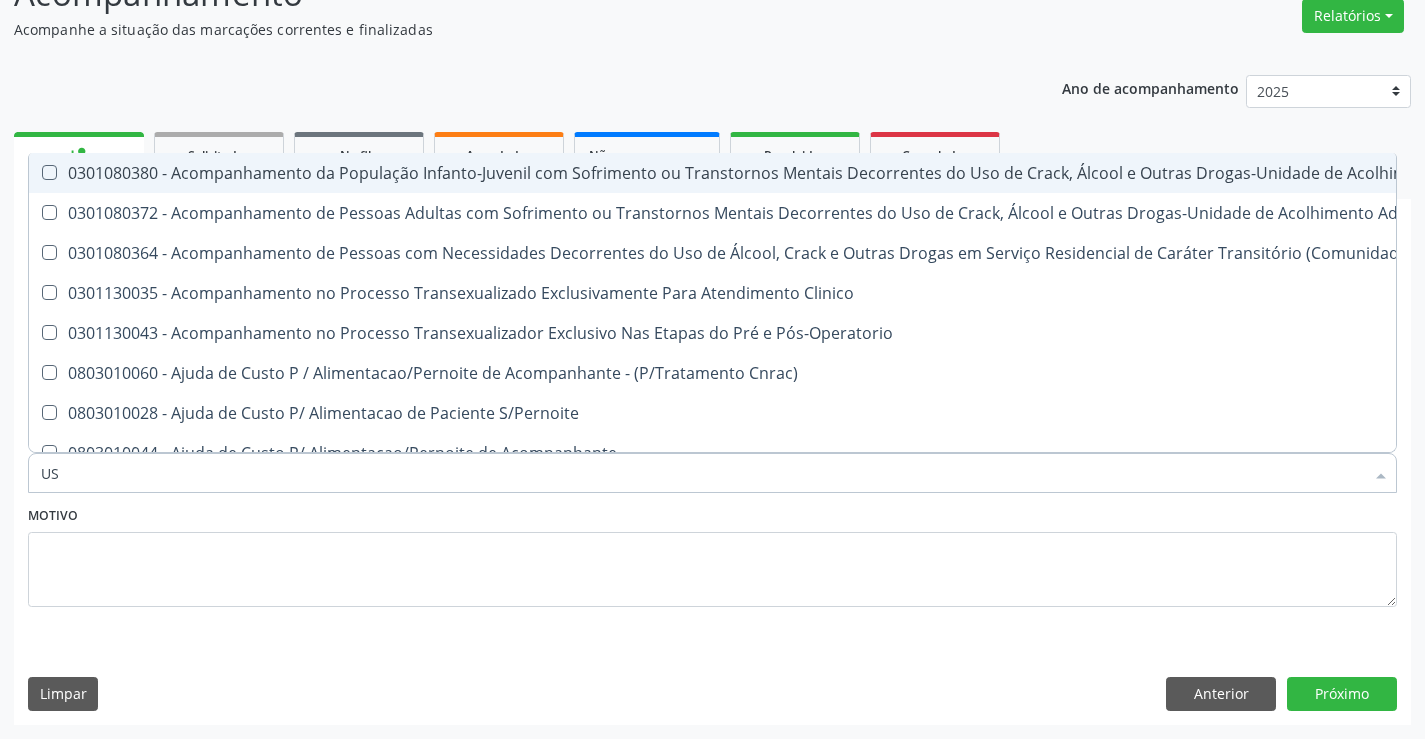 type on "USG" 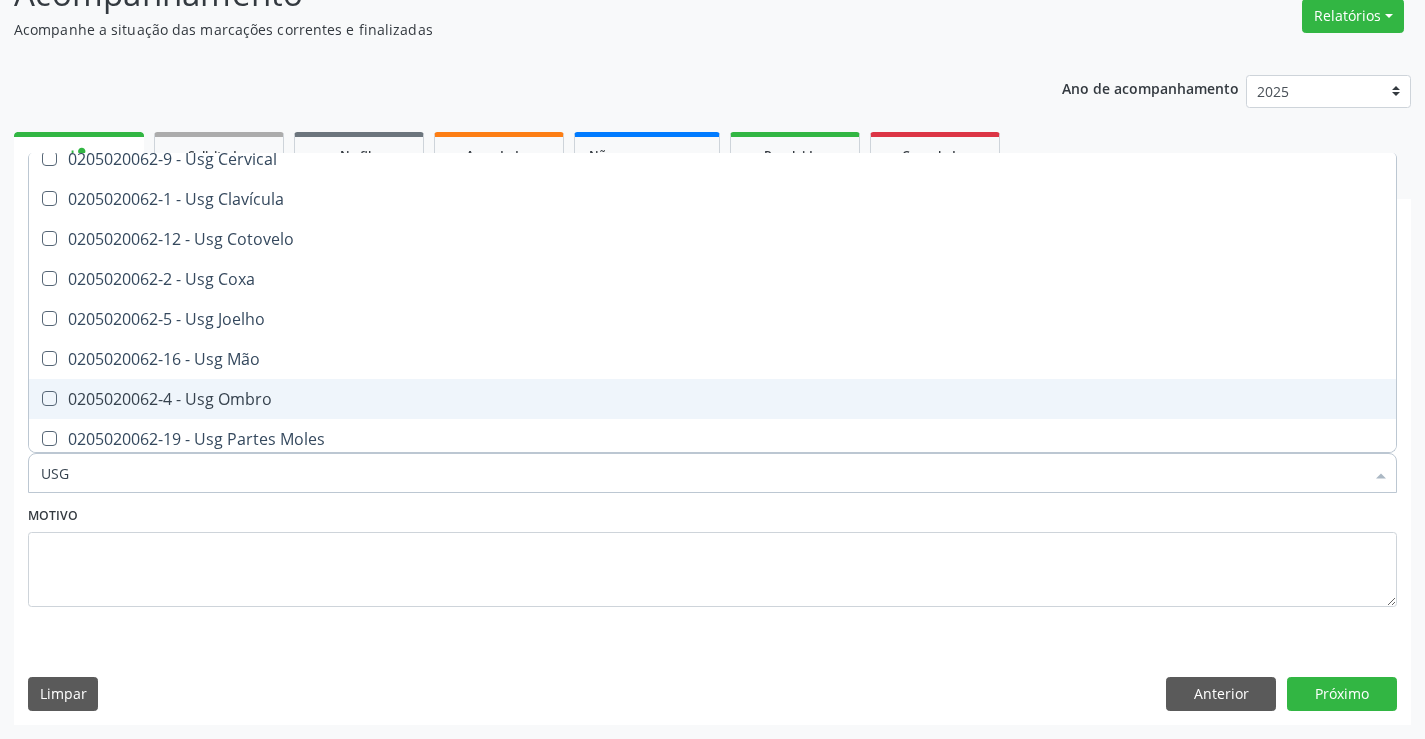 scroll, scrollTop: 100, scrollLeft: 0, axis: vertical 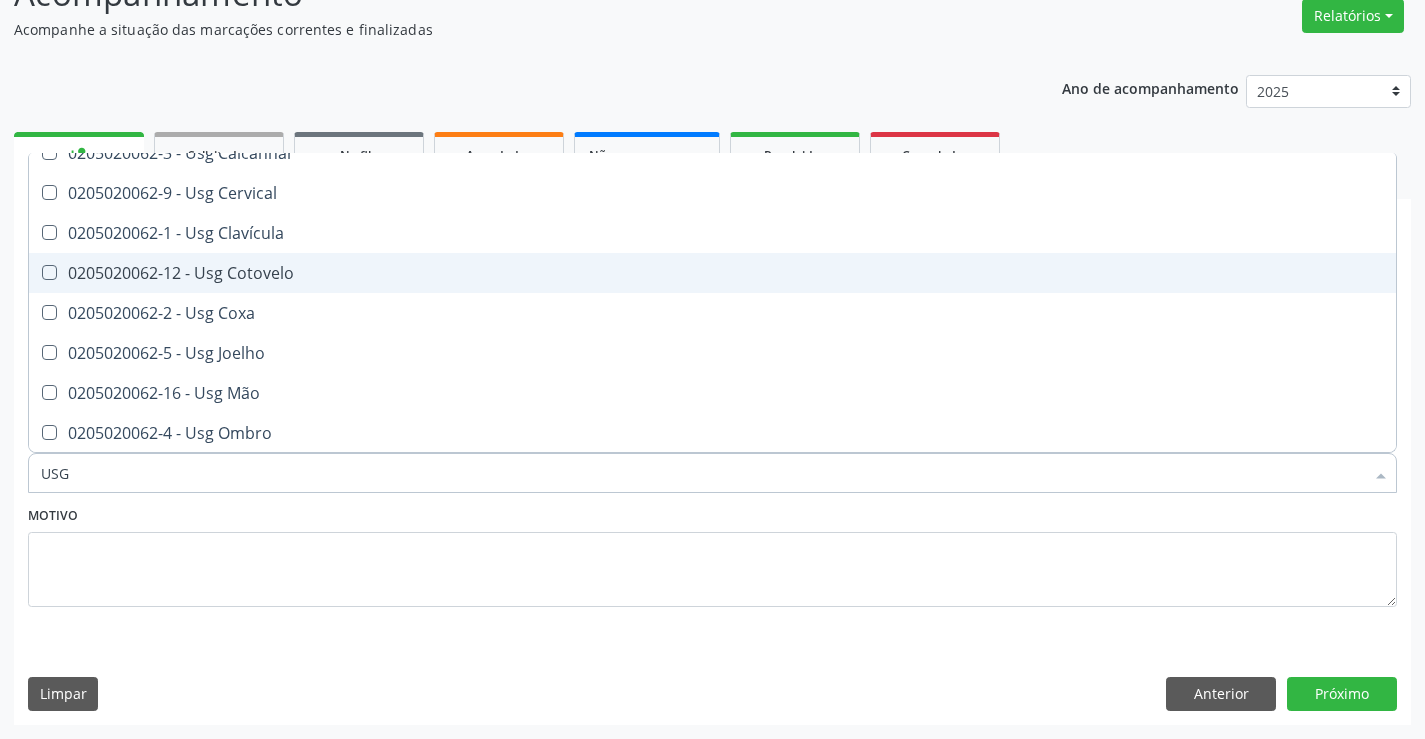 click on "0205020062-12 - Usg Cotovelo" at bounding box center (712, 273) 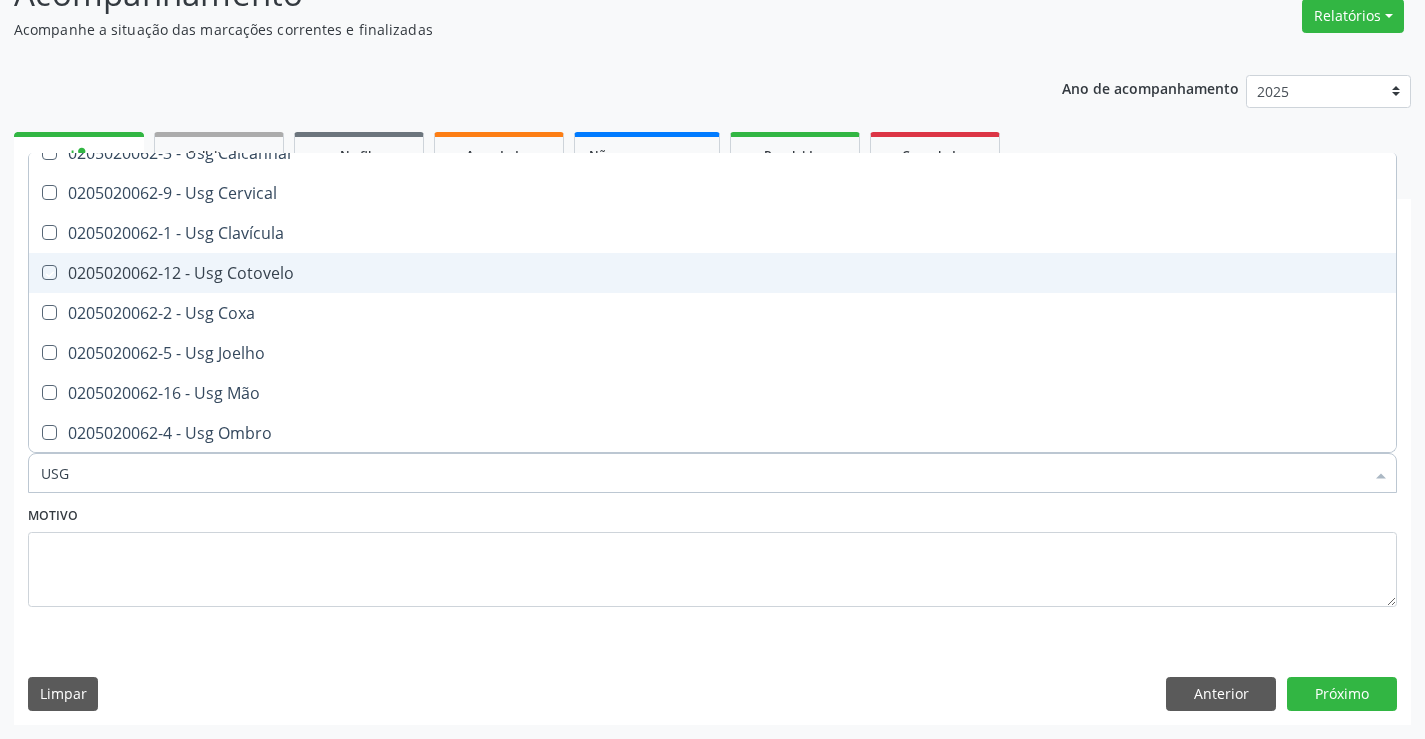 checkbox on "true" 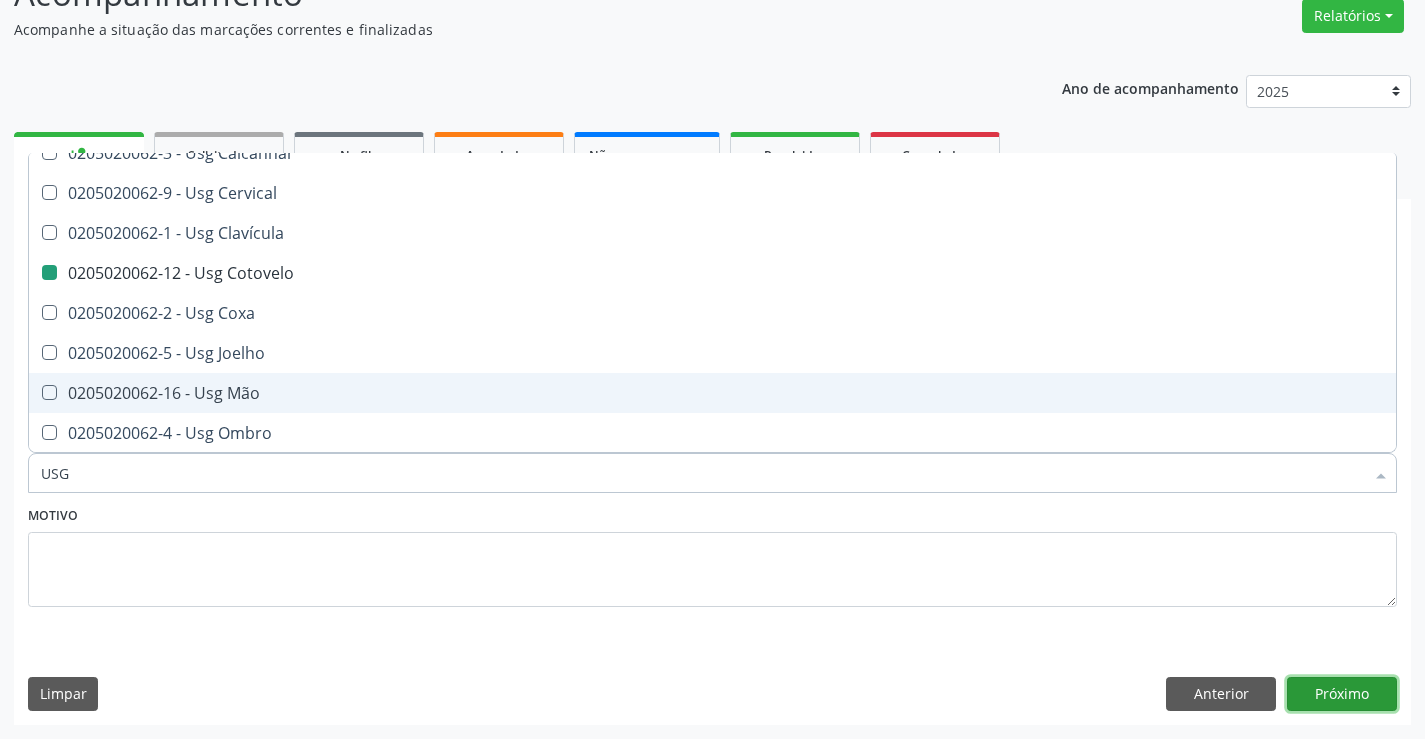 click on "Próximo" at bounding box center (1342, 694) 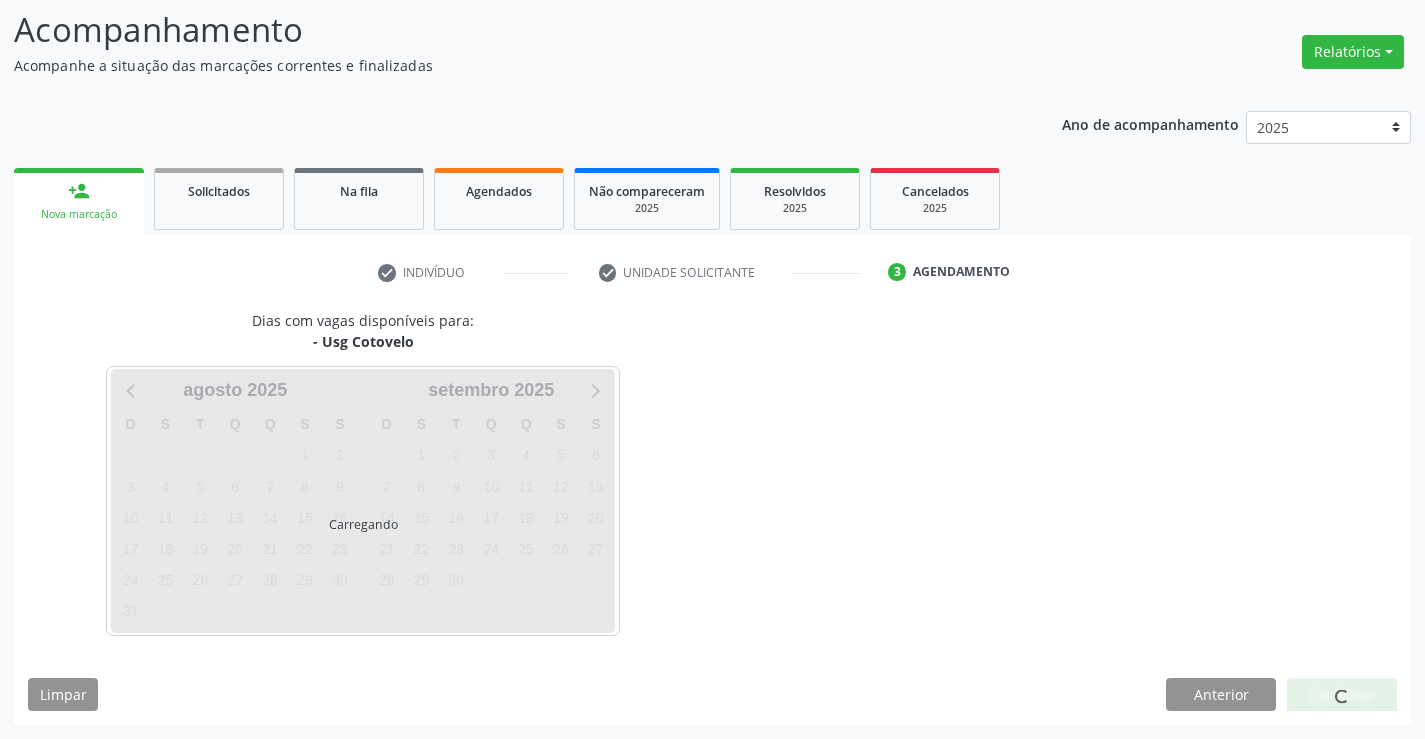 scroll, scrollTop: 131, scrollLeft: 0, axis: vertical 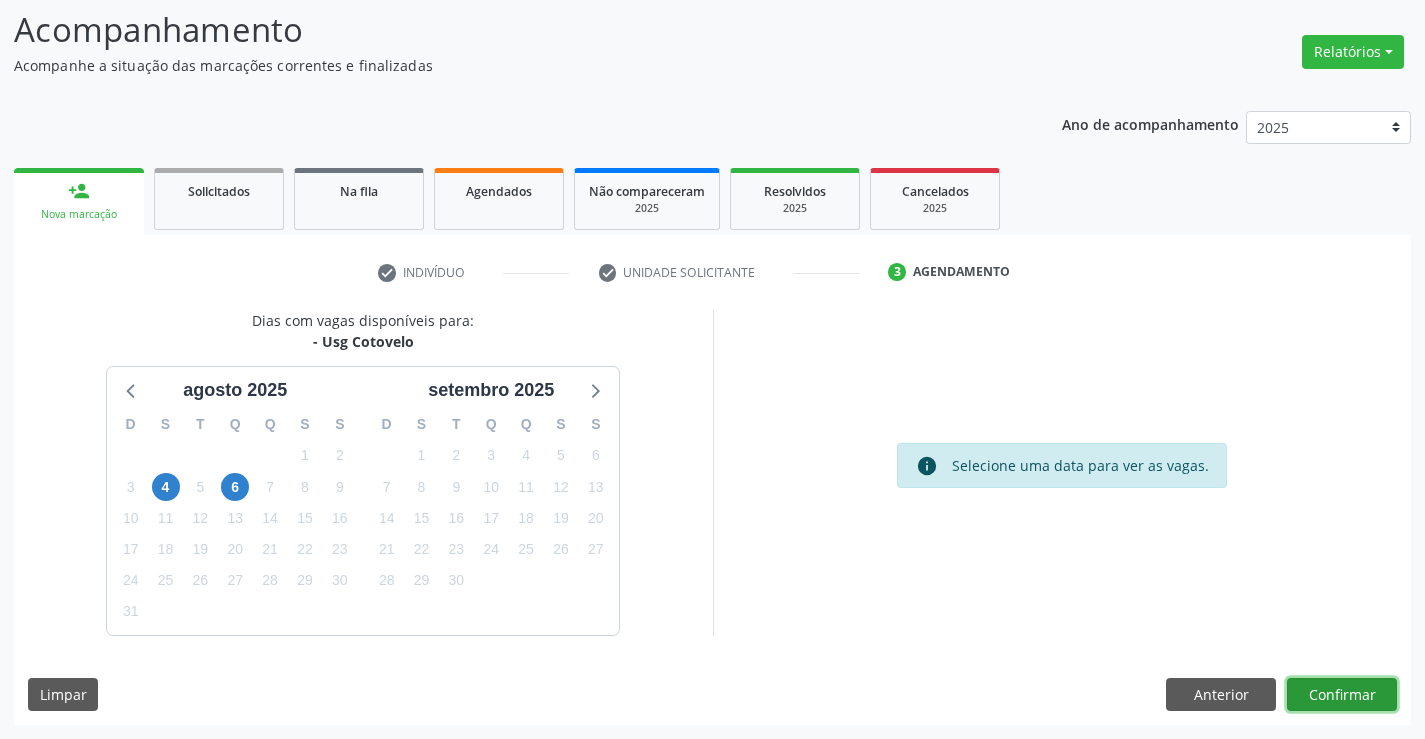 click on "Confirmar" at bounding box center [1342, 695] 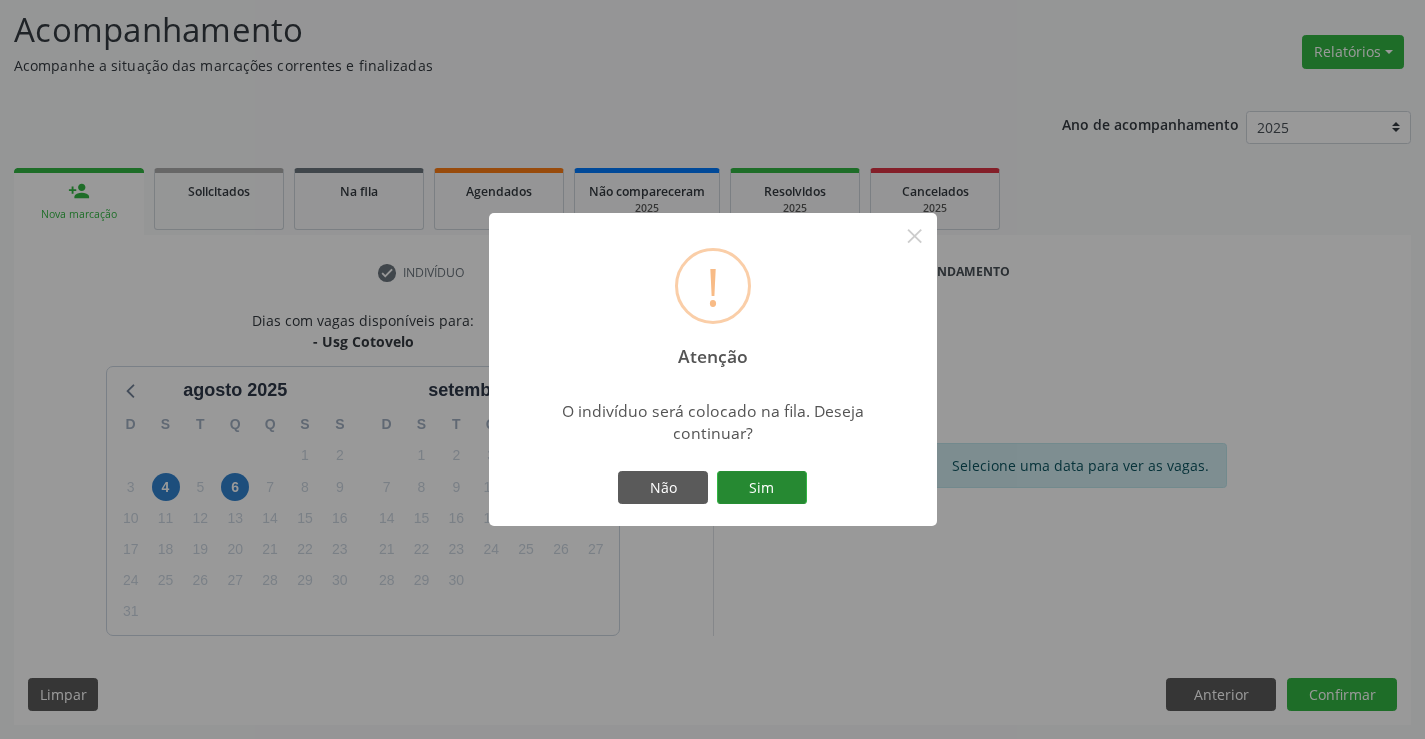 click on "Sim" at bounding box center (762, 488) 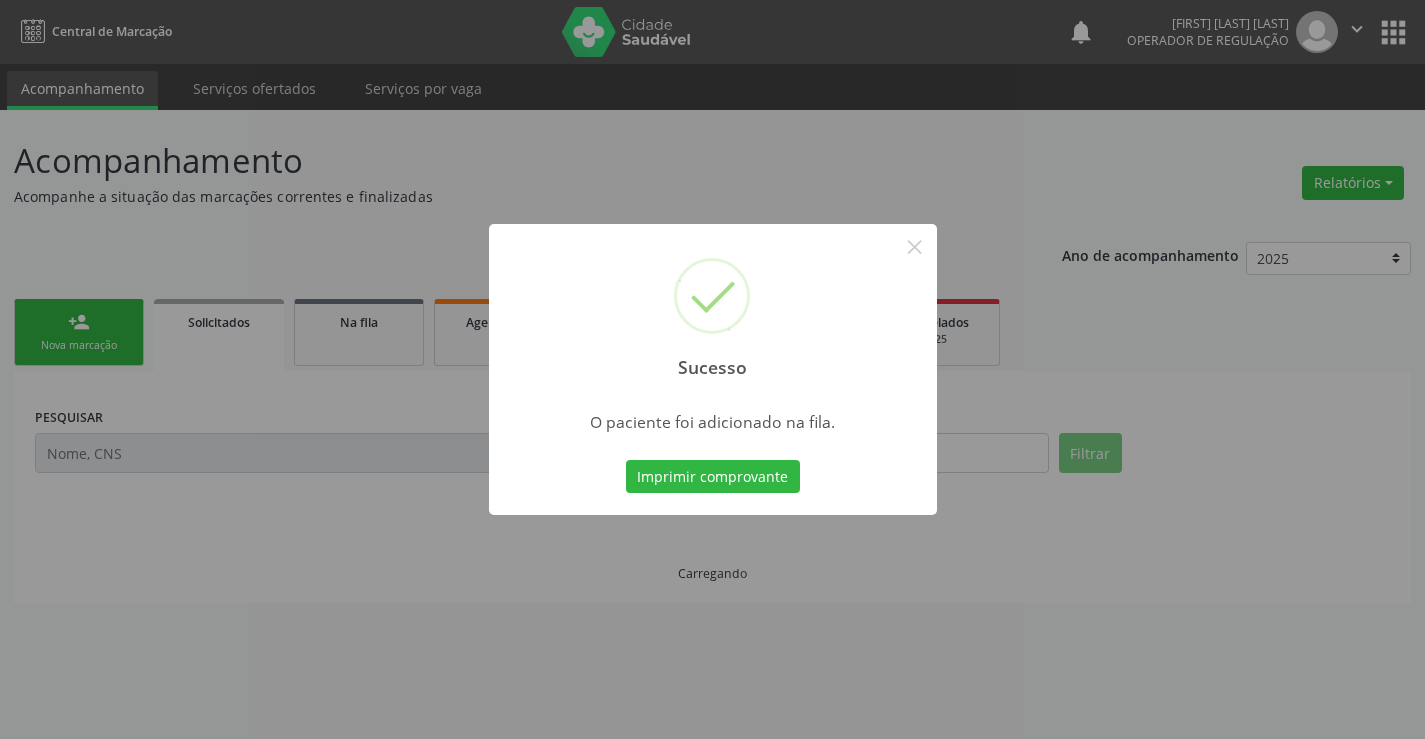 scroll, scrollTop: 0, scrollLeft: 0, axis: both 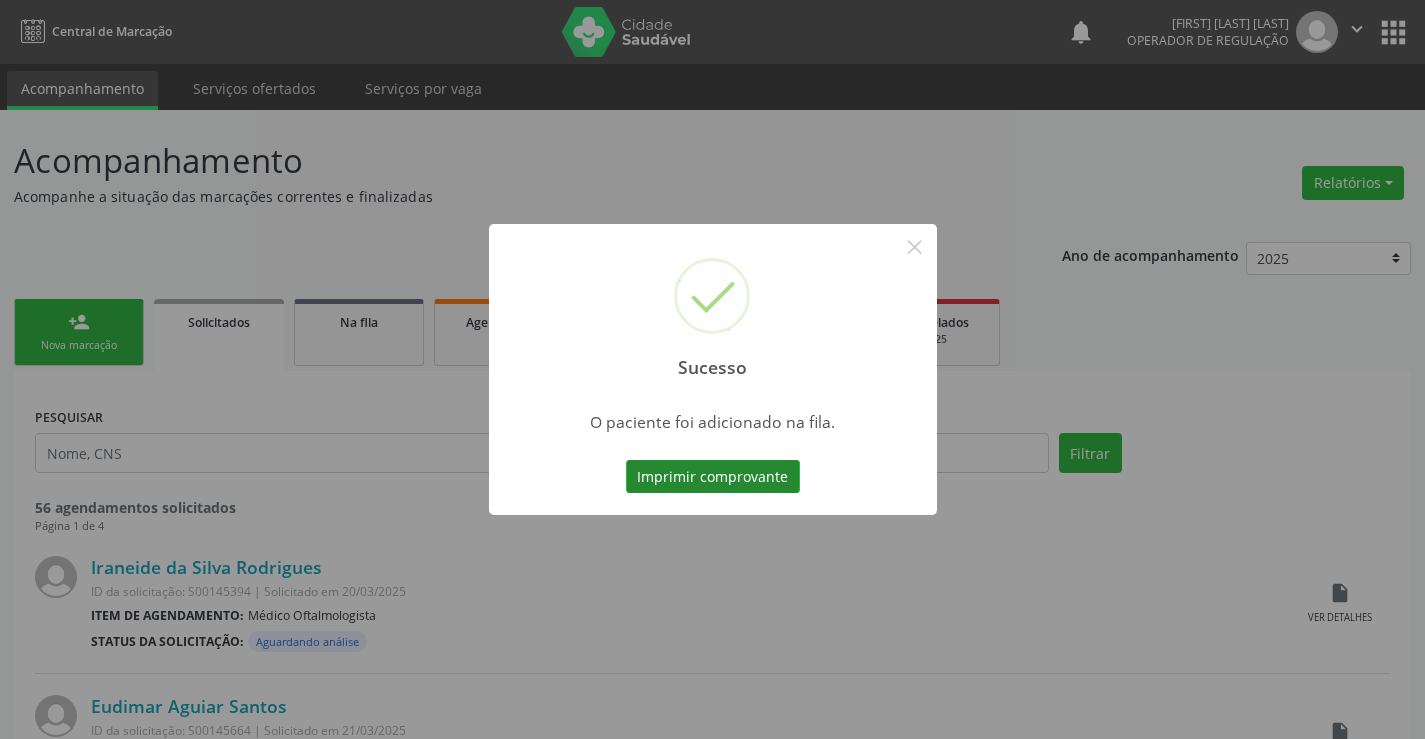 click on "Imprimir comprovante" at bounding box center [713, 477] 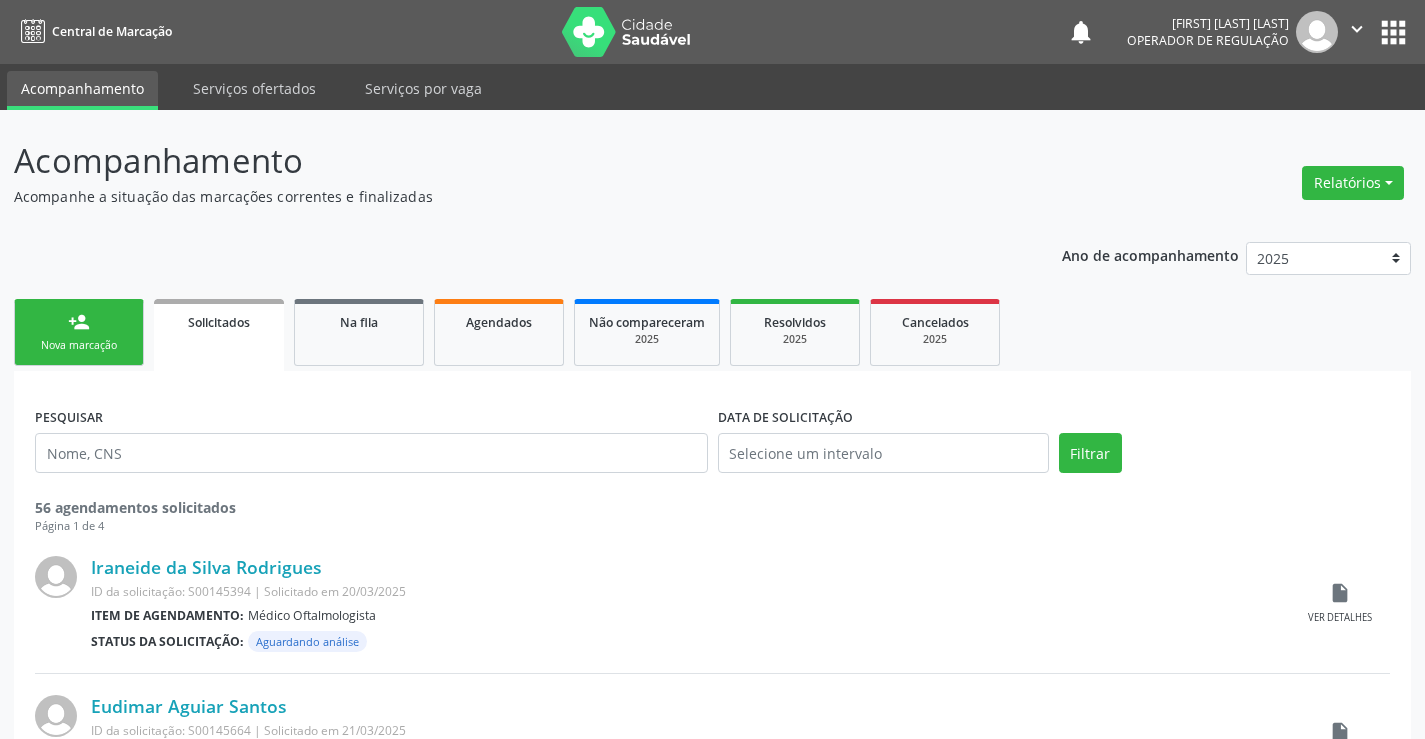 click on "person_add
Nova marcação" at bounding box center [79, 332] 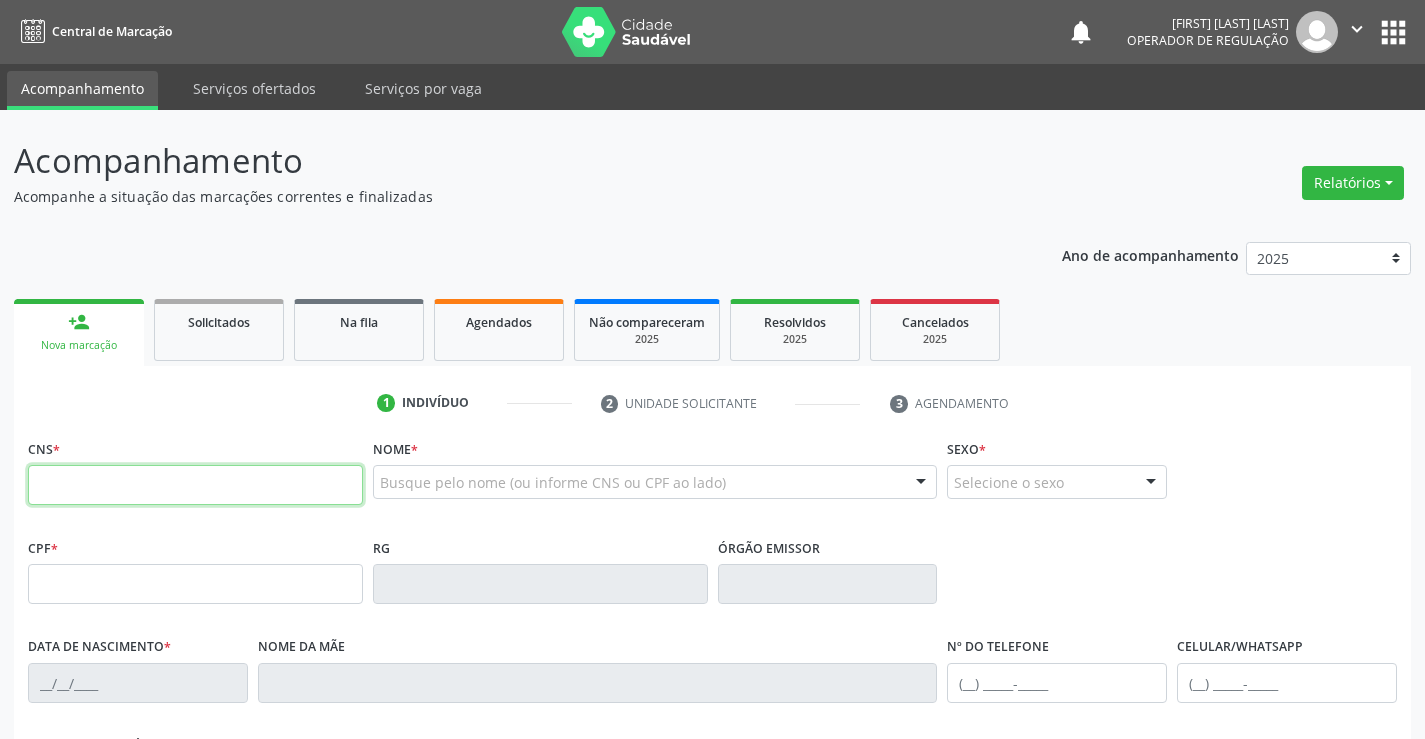 click at bounding box center [195, 485] 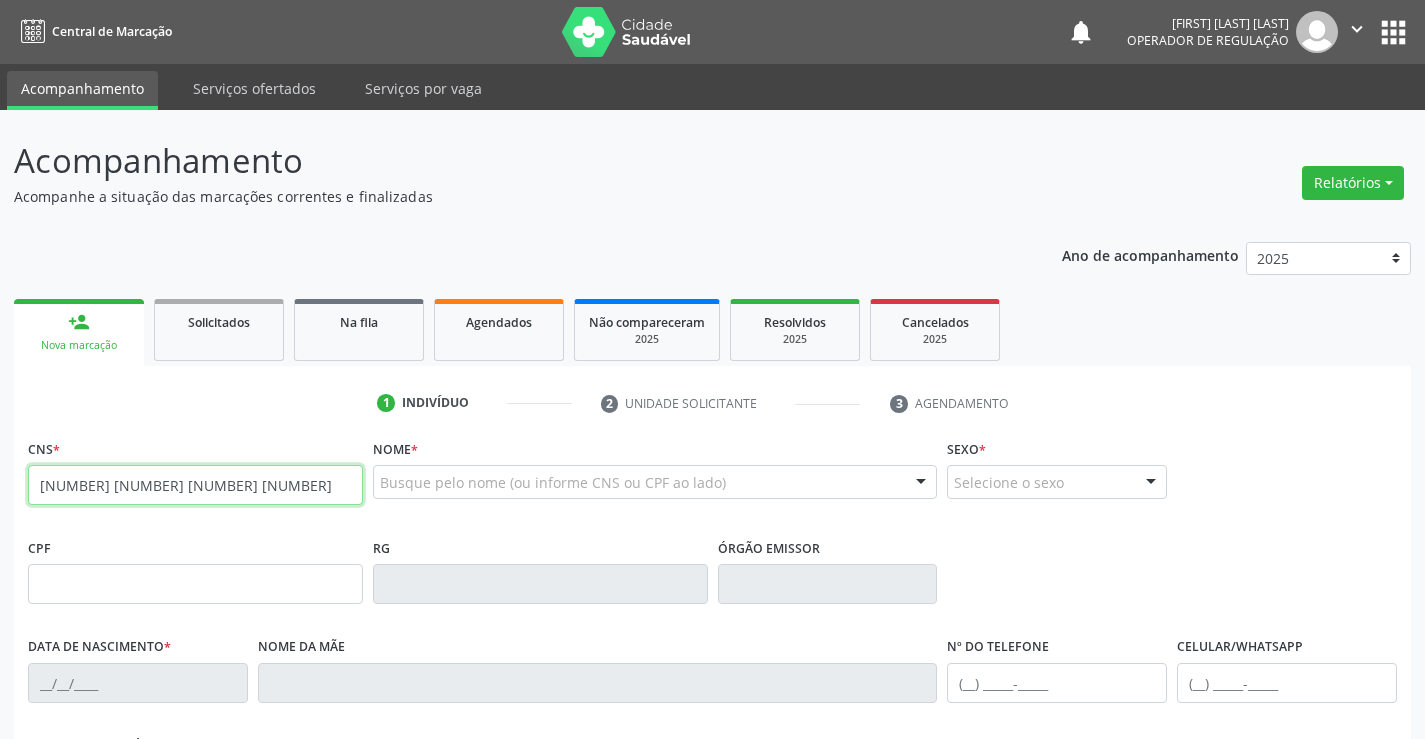type on "[NUMBER] [NUMBER] [NUMBER] [NUMBER]" 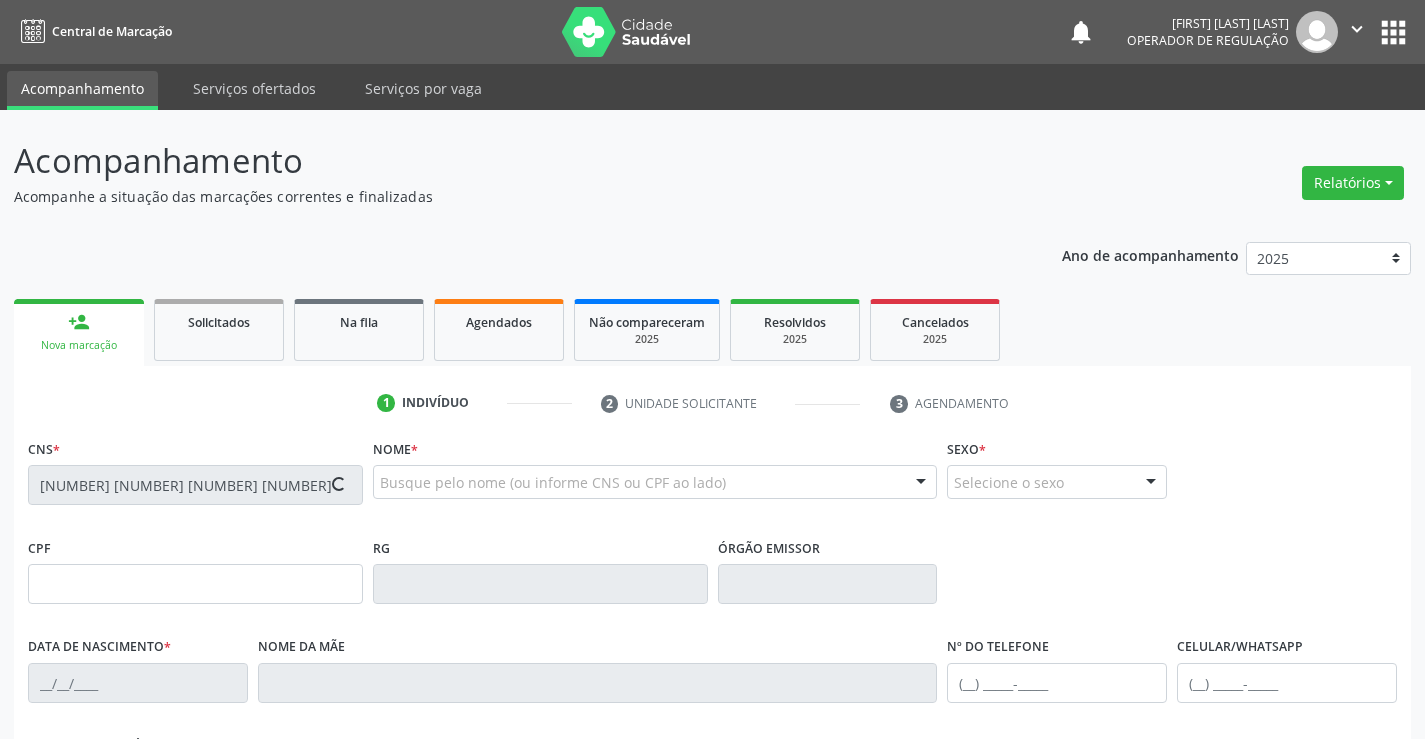 type on "[NUMBER]" 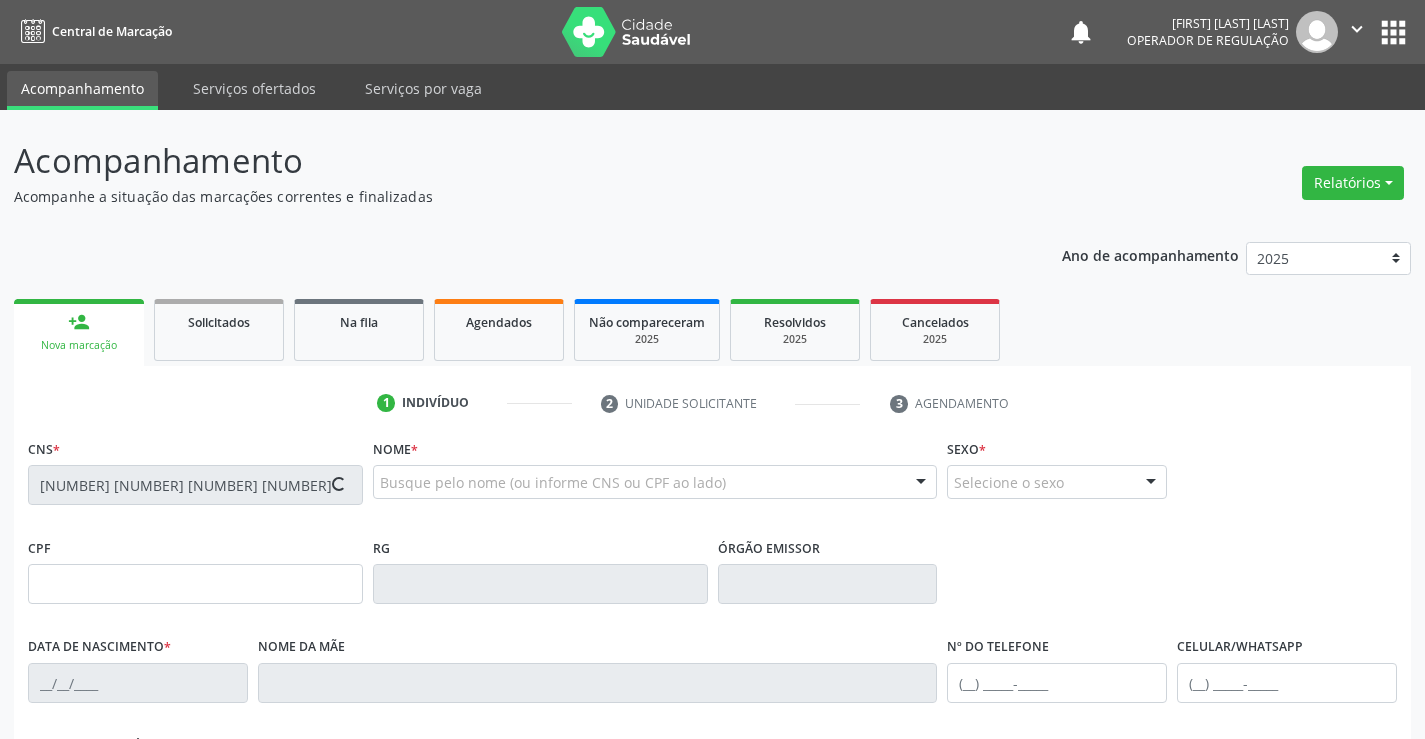 type on "[DATE]" 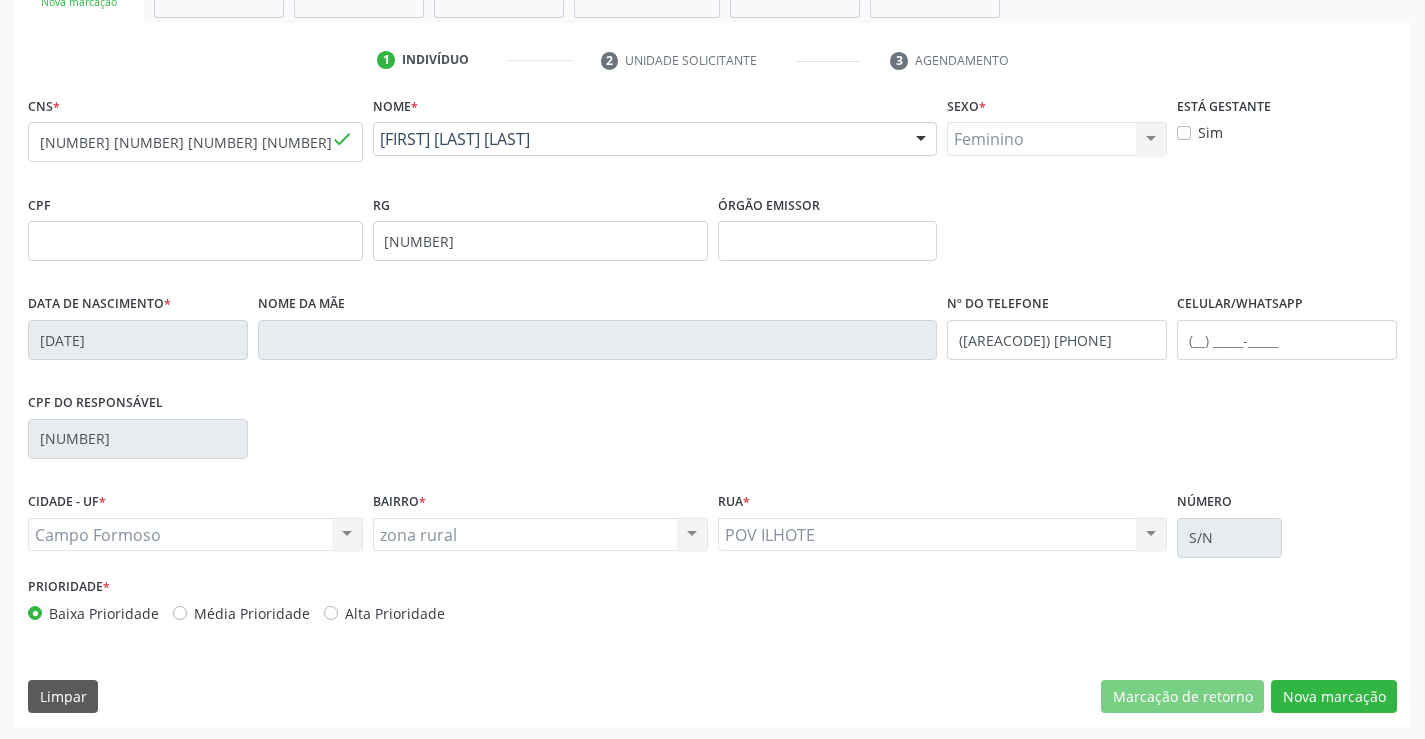 scroll, scrollTop: 345, scrollLeft: 0, axis: vertical 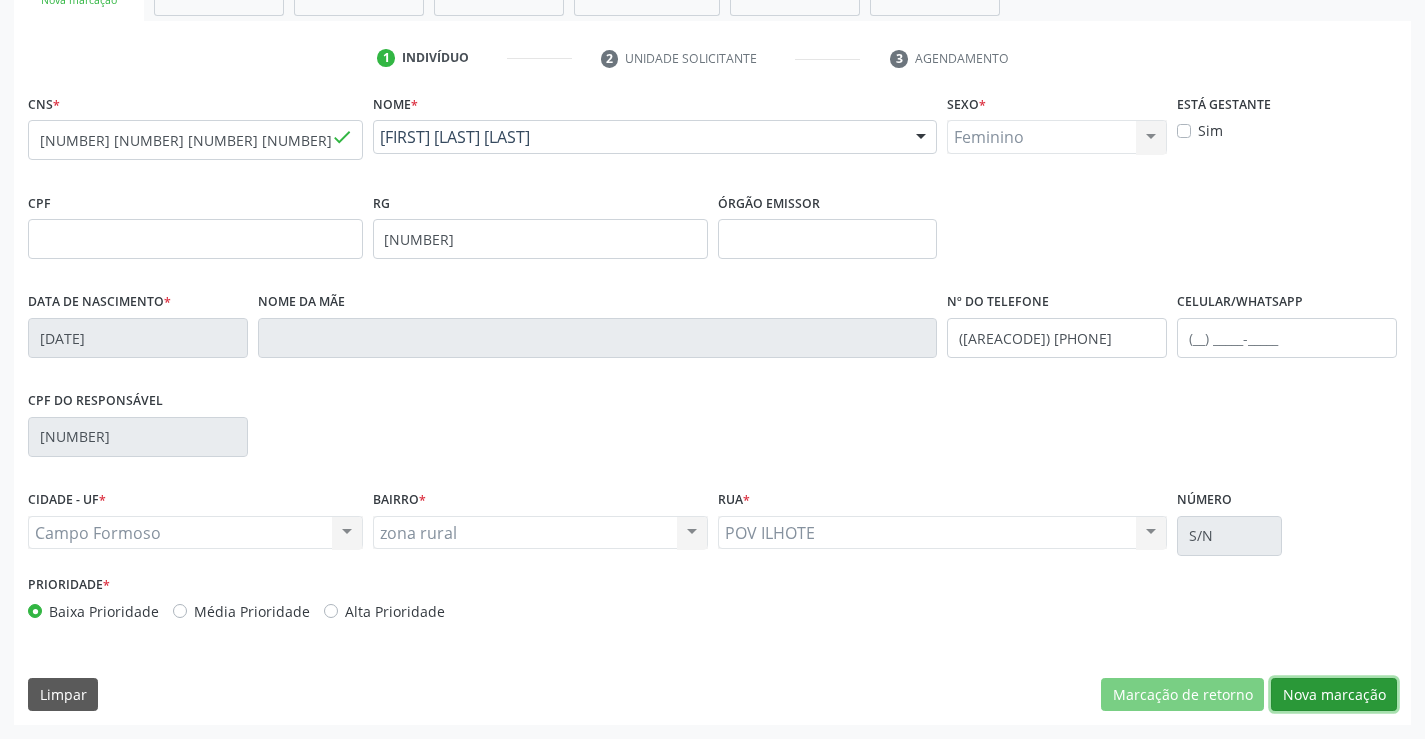 click on "Nova marcação" at bounding box center (1334, 695) 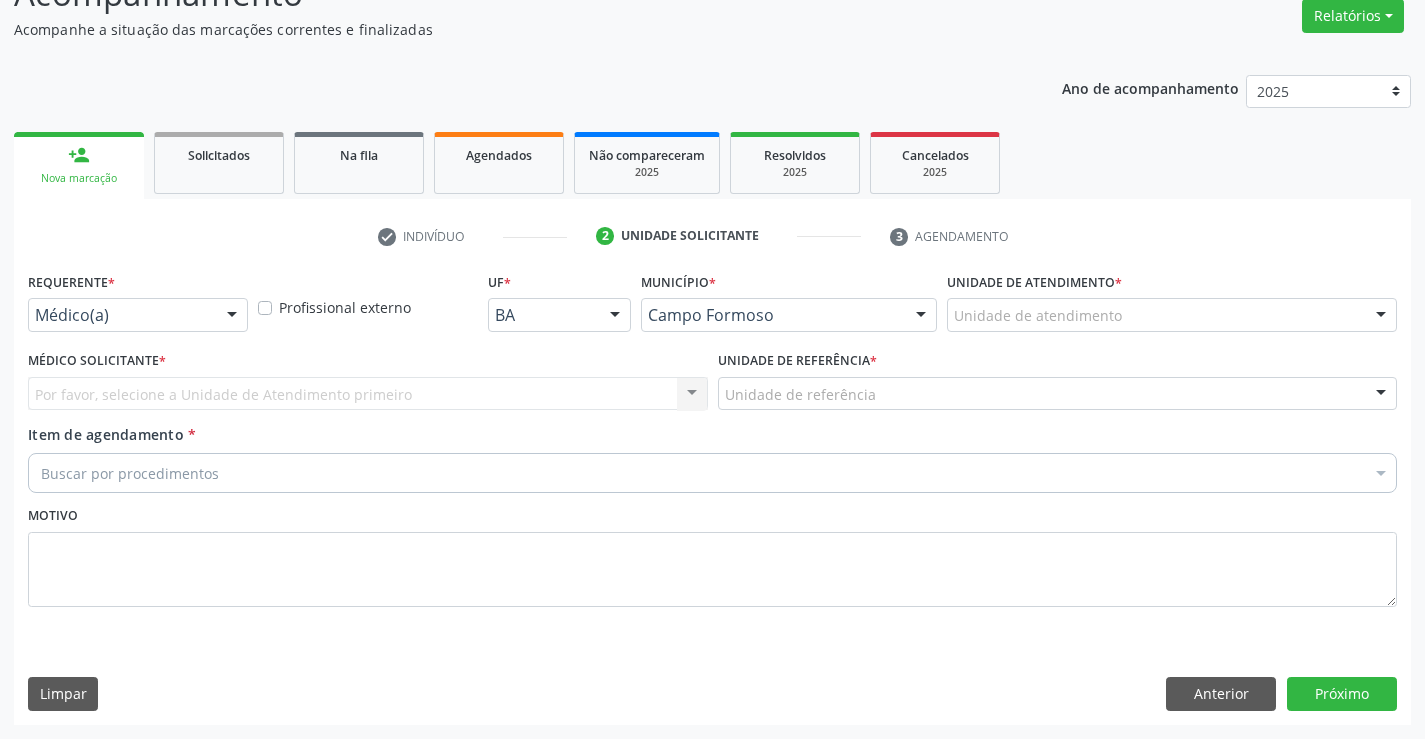 scroll, scrollTop: 167, scrollLeft: 0, axis: vertical 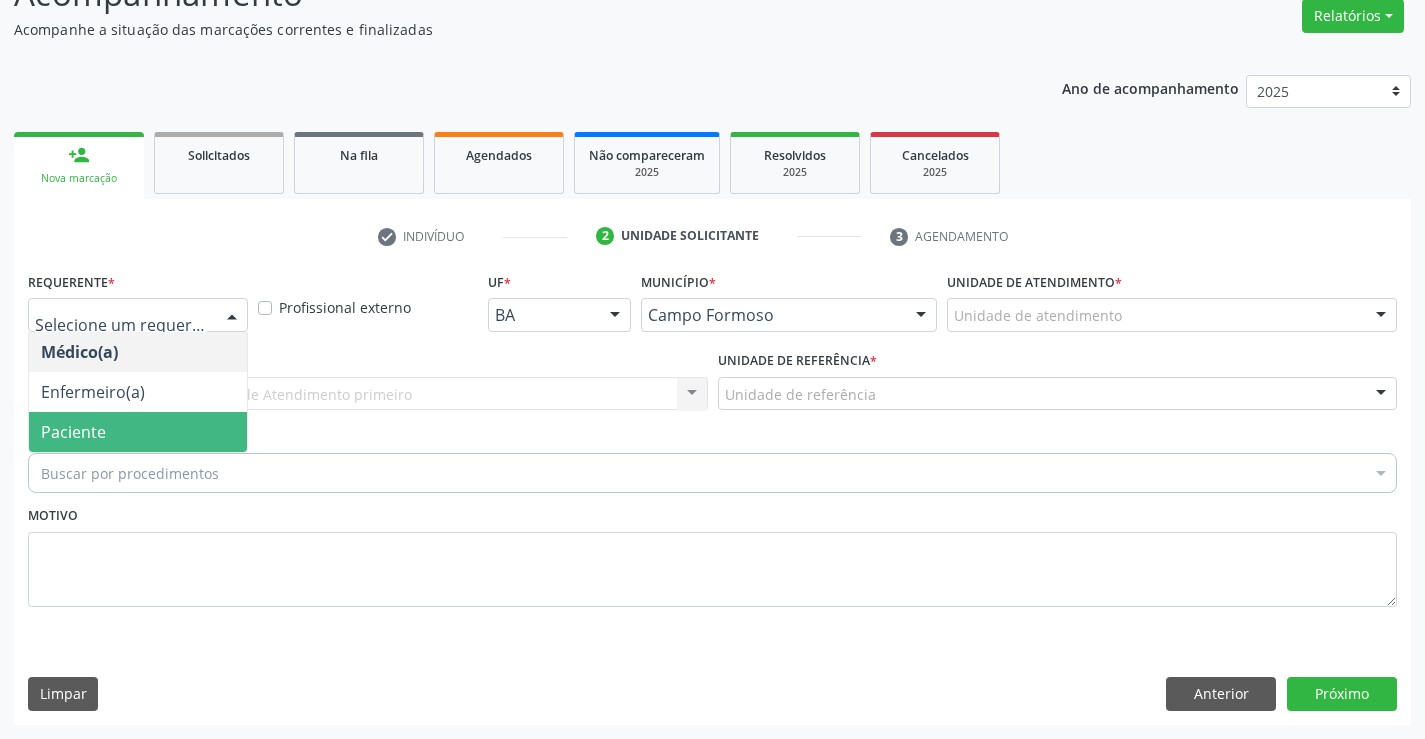 click on "Paciente" at bounding box center [138, 432] 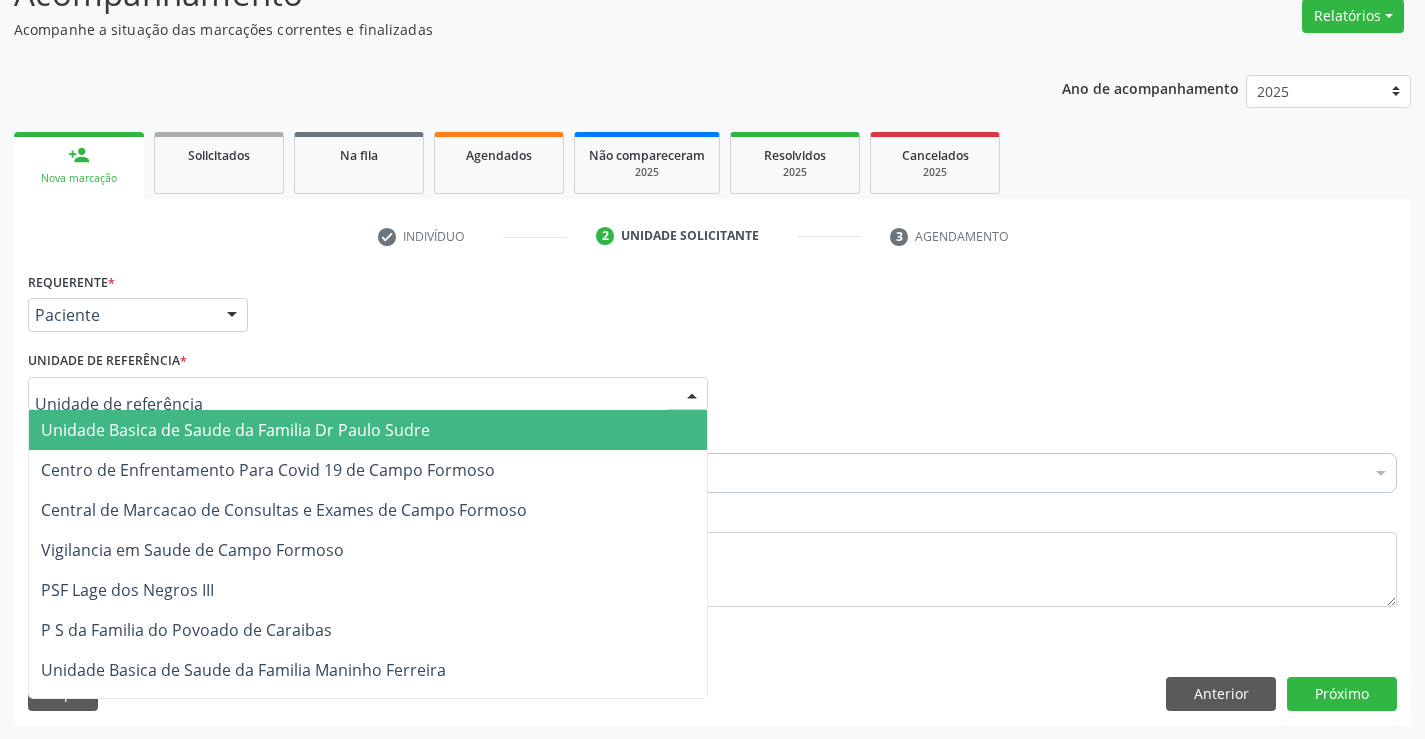 click on "Unidade Basica de Saude da Familia Dr Paulo Sudre" at bounding box center (235, 430) 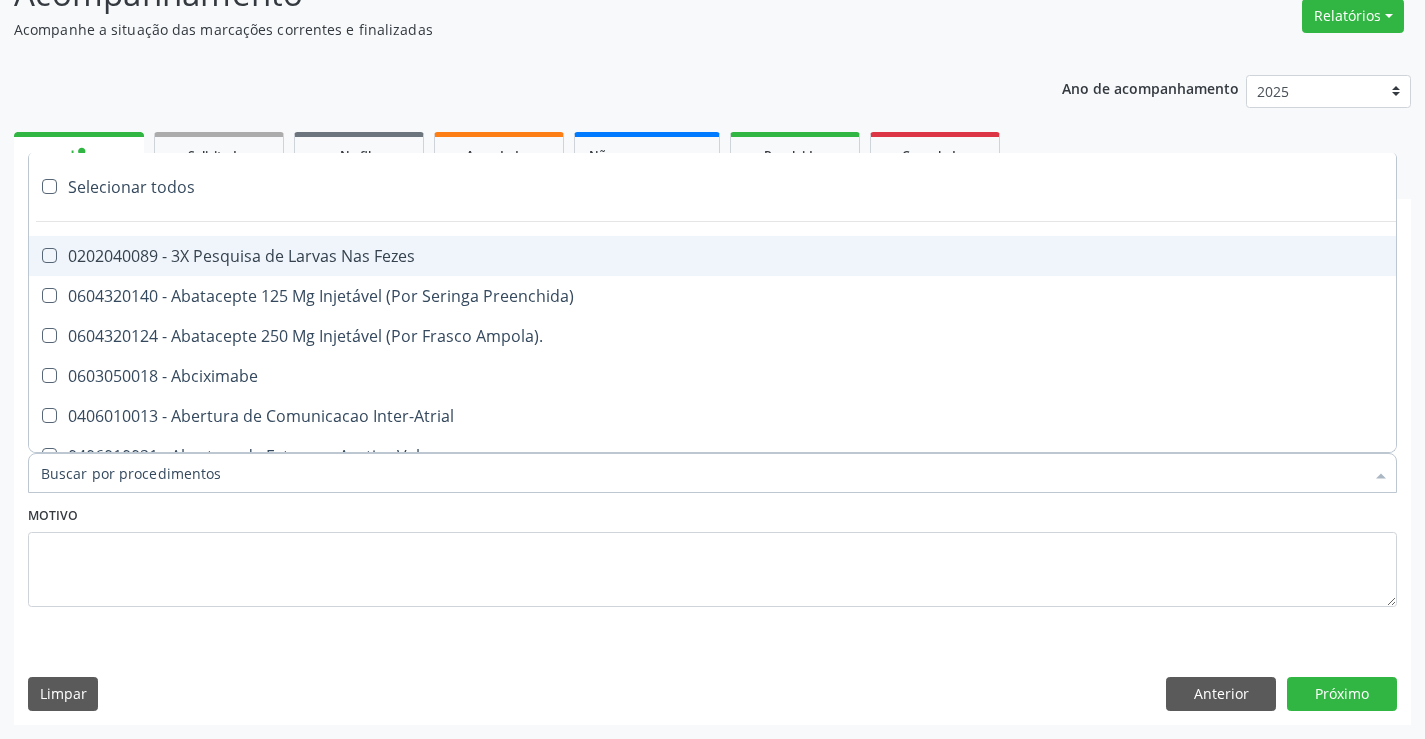 click at bounding box center [712, 473] 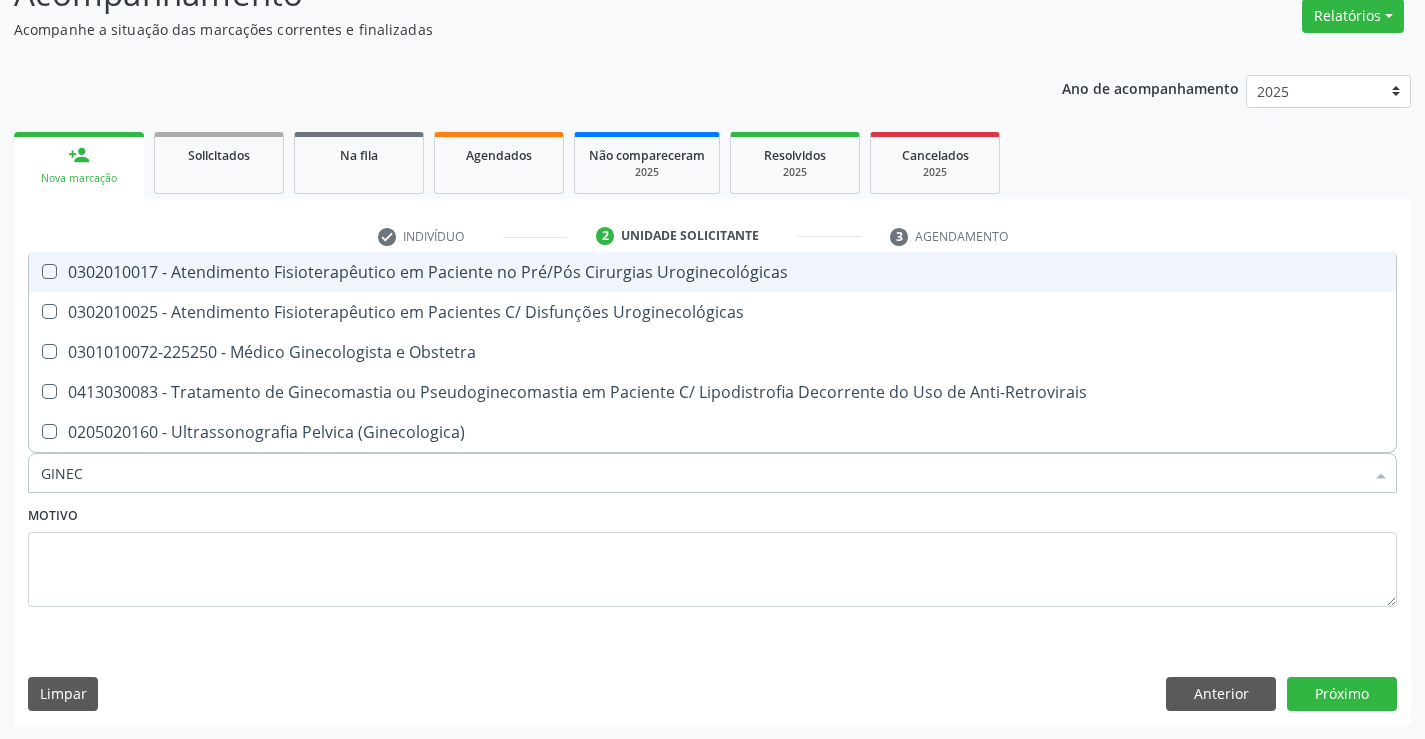 type on "GINECO" 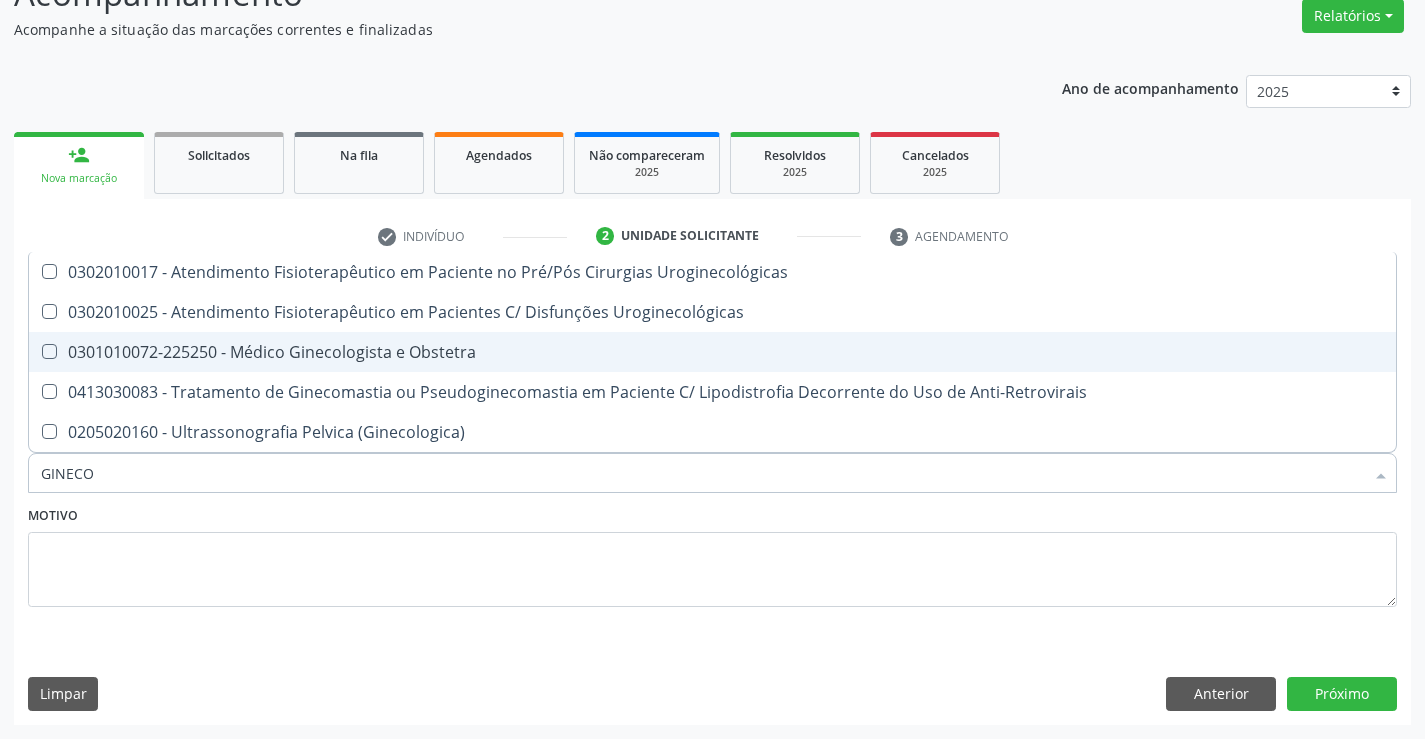 click on "0301010072-225250 - Médico Ginecologista e Obstetra" at bounding box center [712, 352] 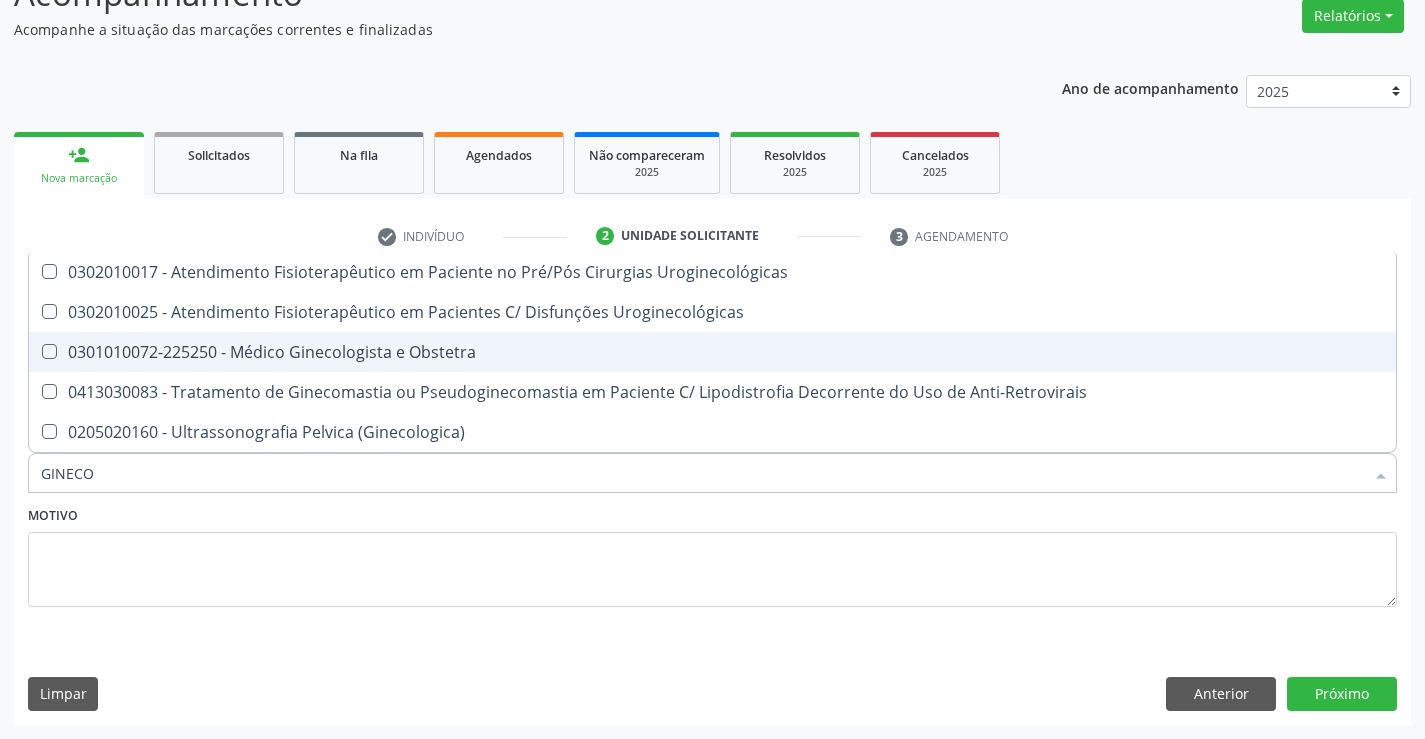 checkbox on "true" 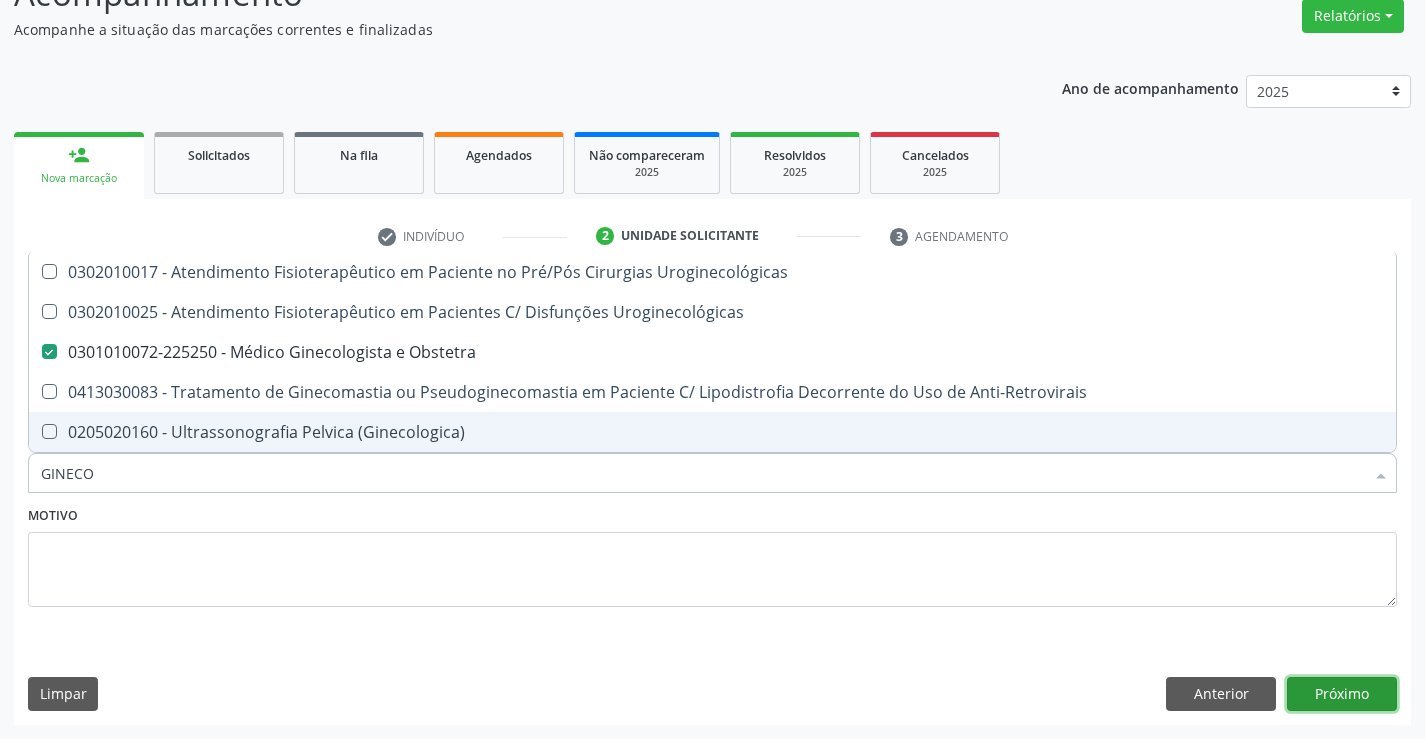 click on "Próximo" at bounding box center [1342, 694] 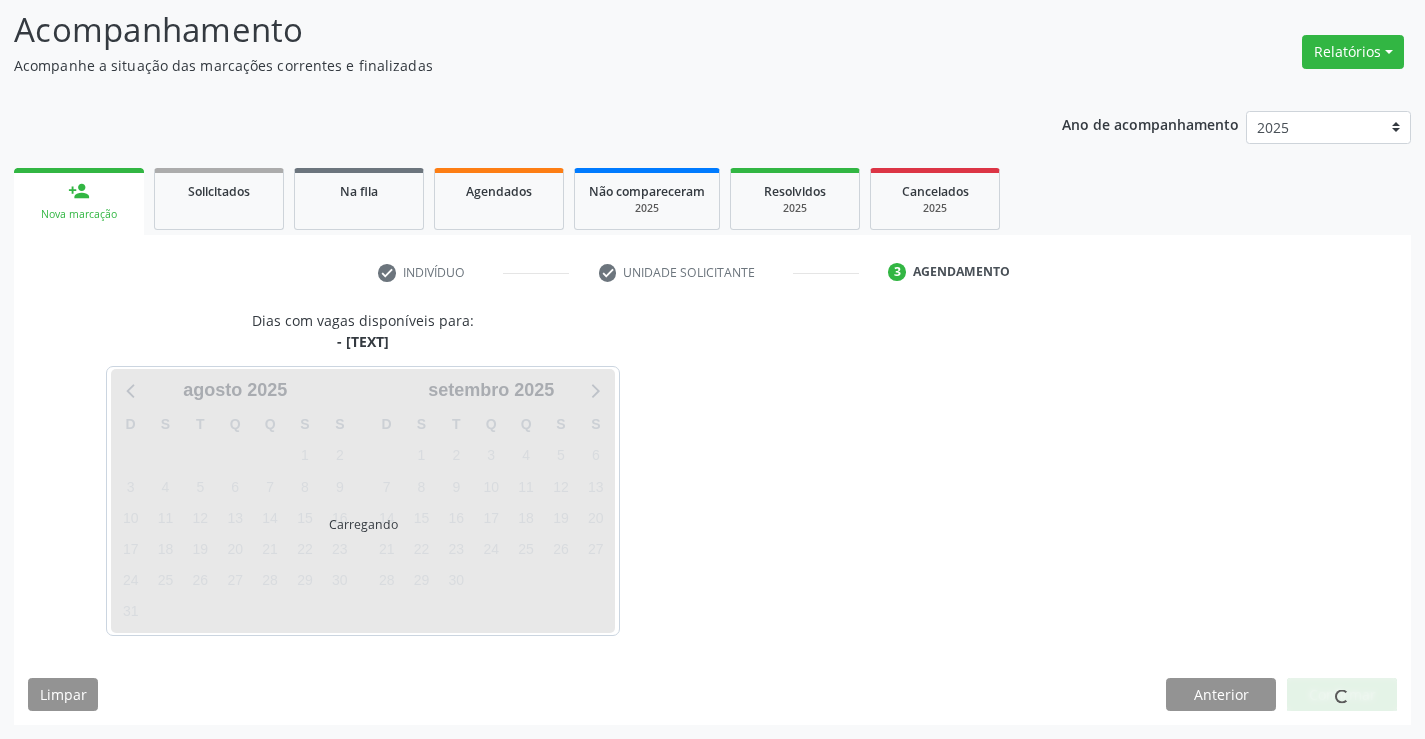 scroll, scrollTop: 131, scrollLeft: 0, axis: vertical 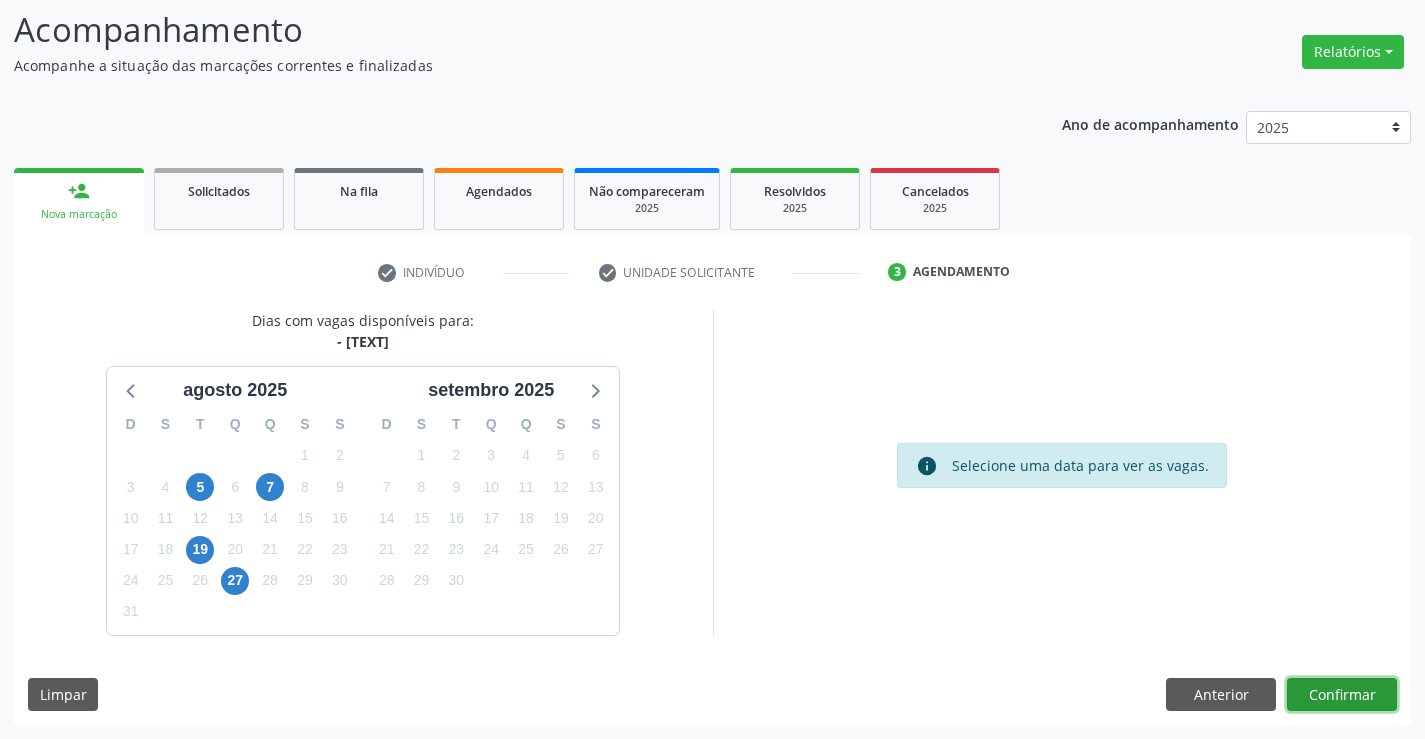 click on "Confirmar" at bounding box center [1342, 695] 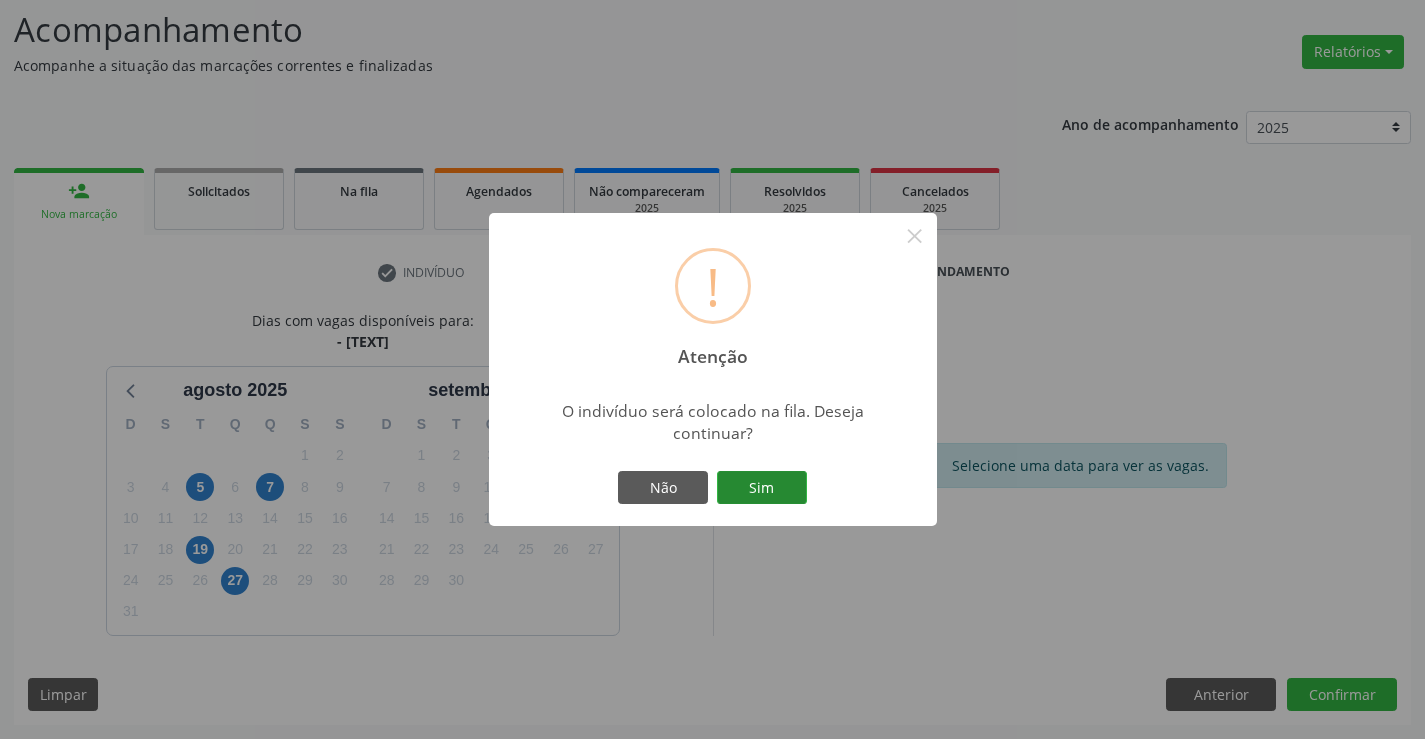 click on "Sim" at bounding box center (762, 488) 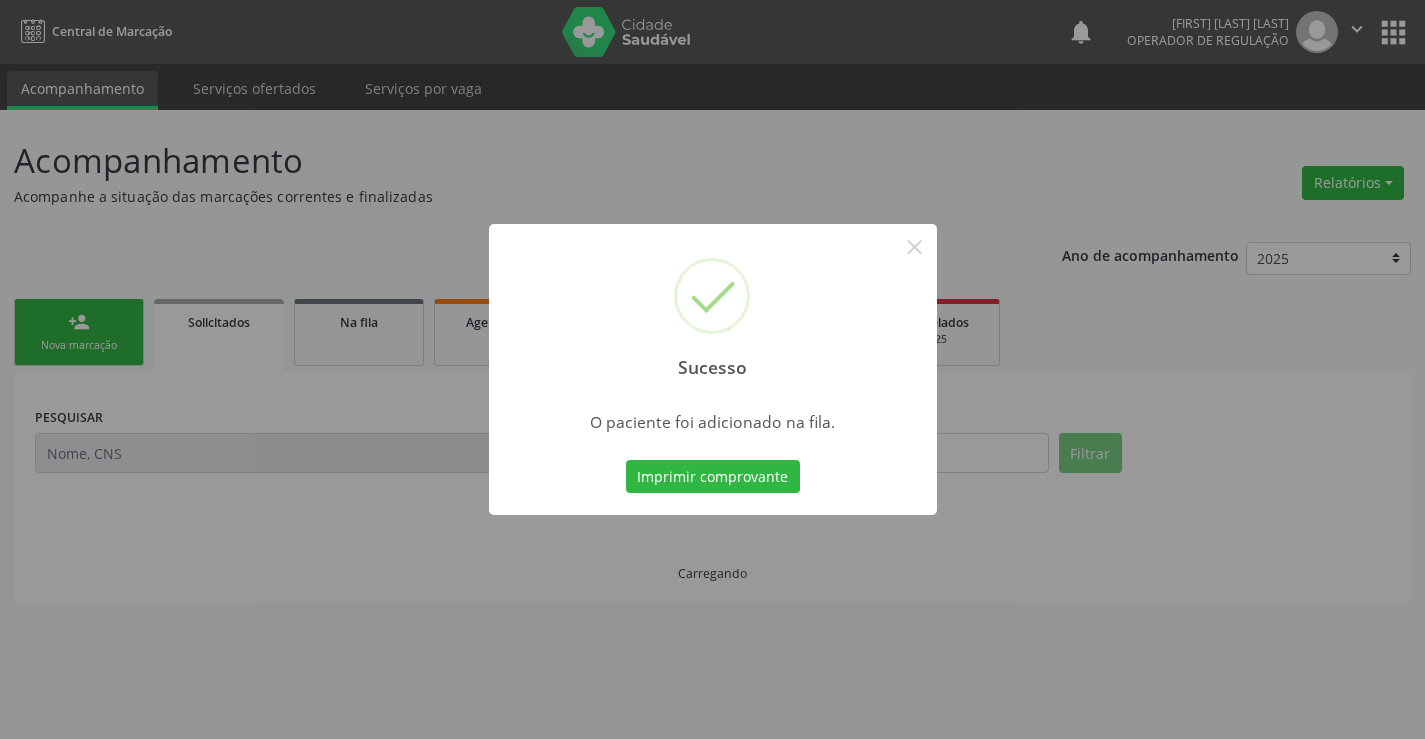 scroll, scrollTop: 0, scrollLeft: 0, axis: both 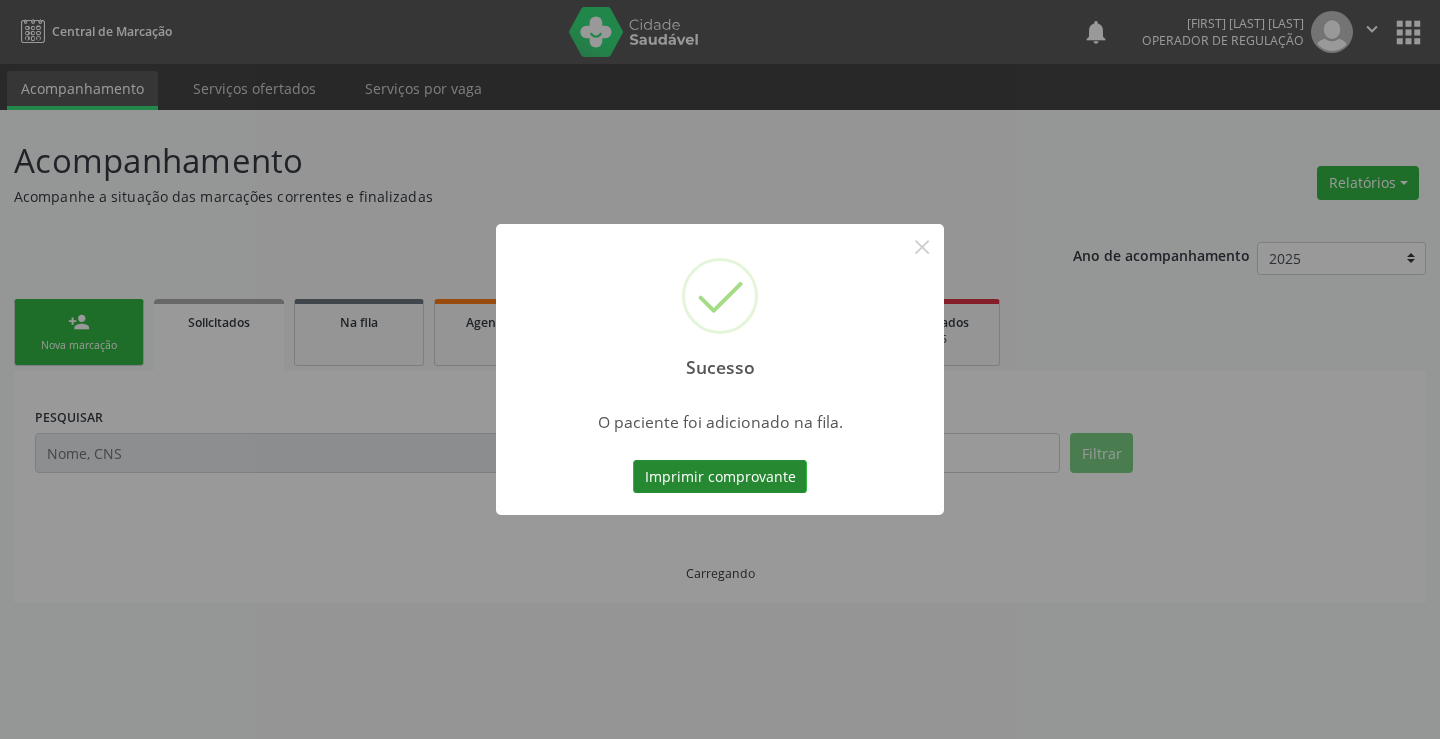 click on "Imprimir comprovante" at bounding box center (720, 477) 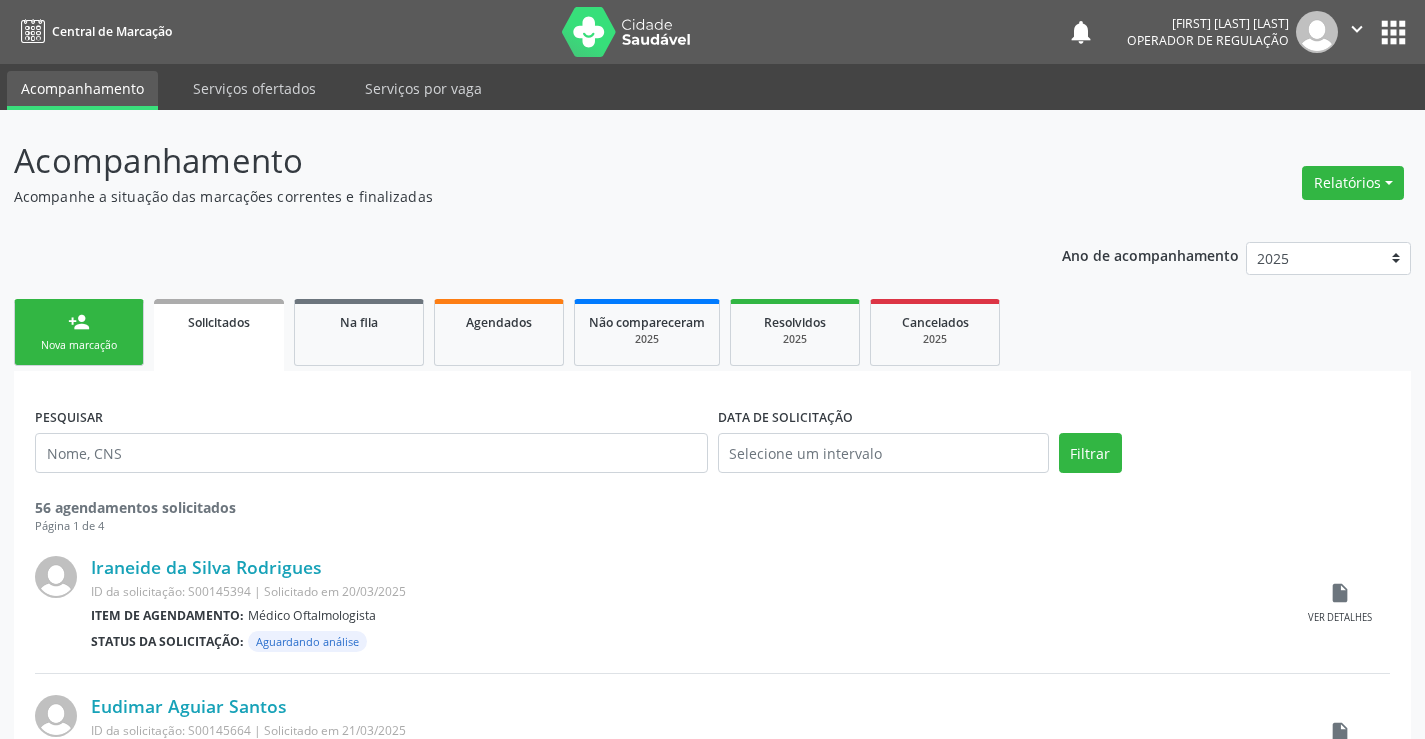 click on "person_add" at bounding box center (79, 322) 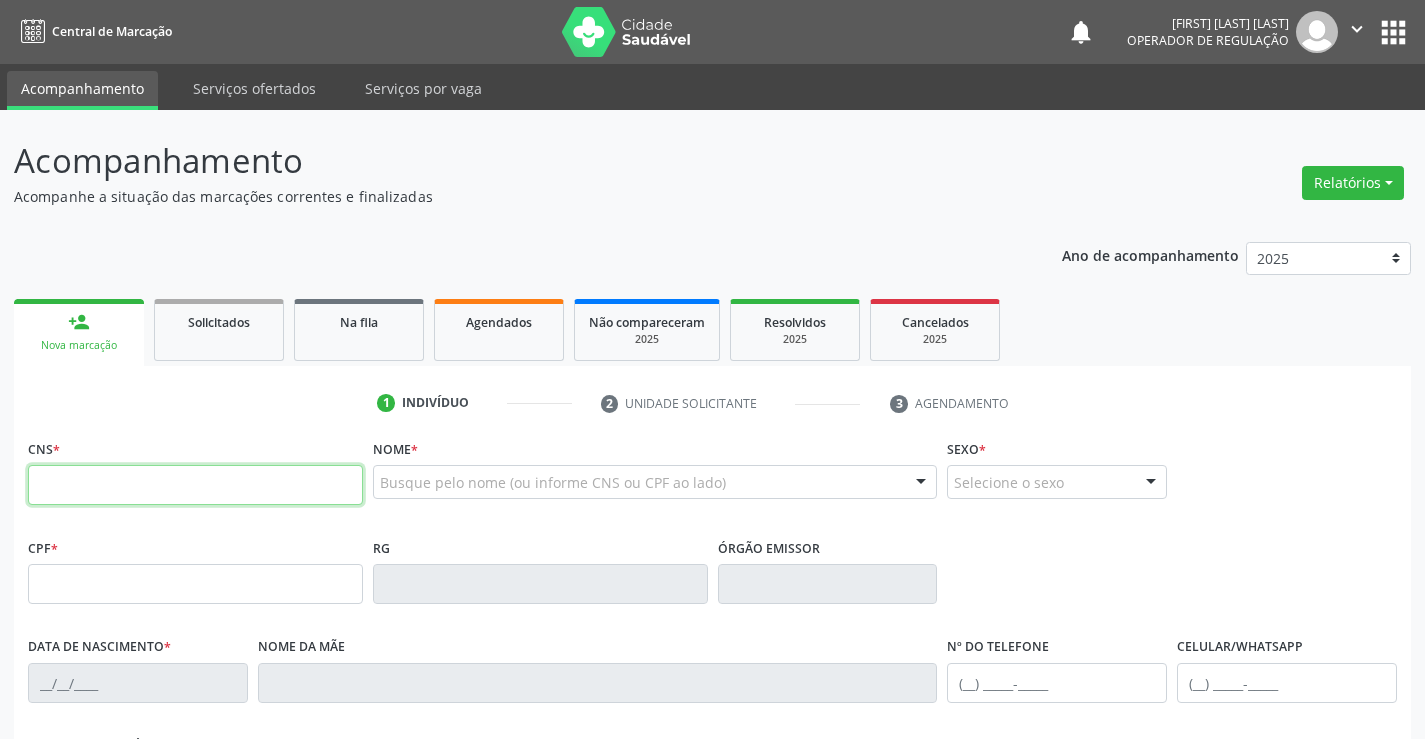 click at bounding box center [195, 485] 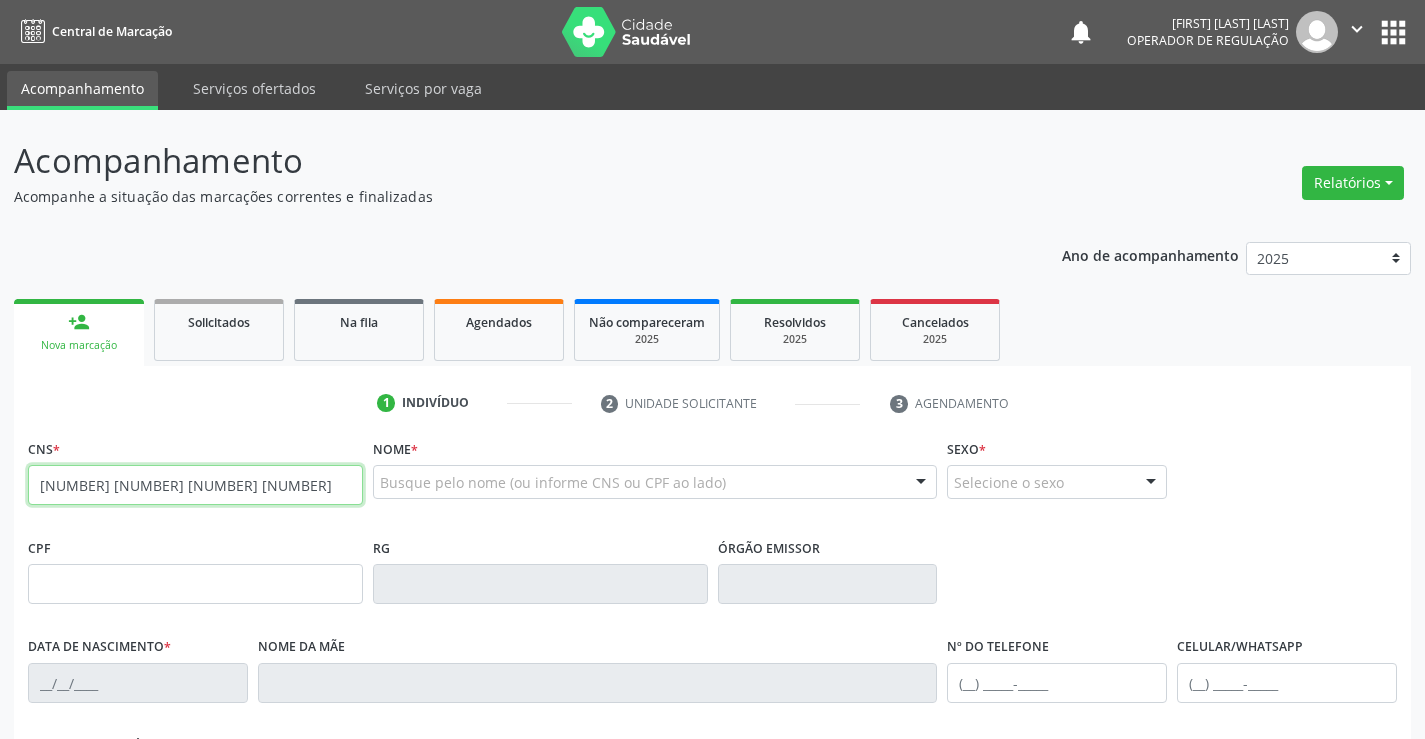 type on "[NUMBER] [NUMBER] [NUMBER] [NUMBER]" 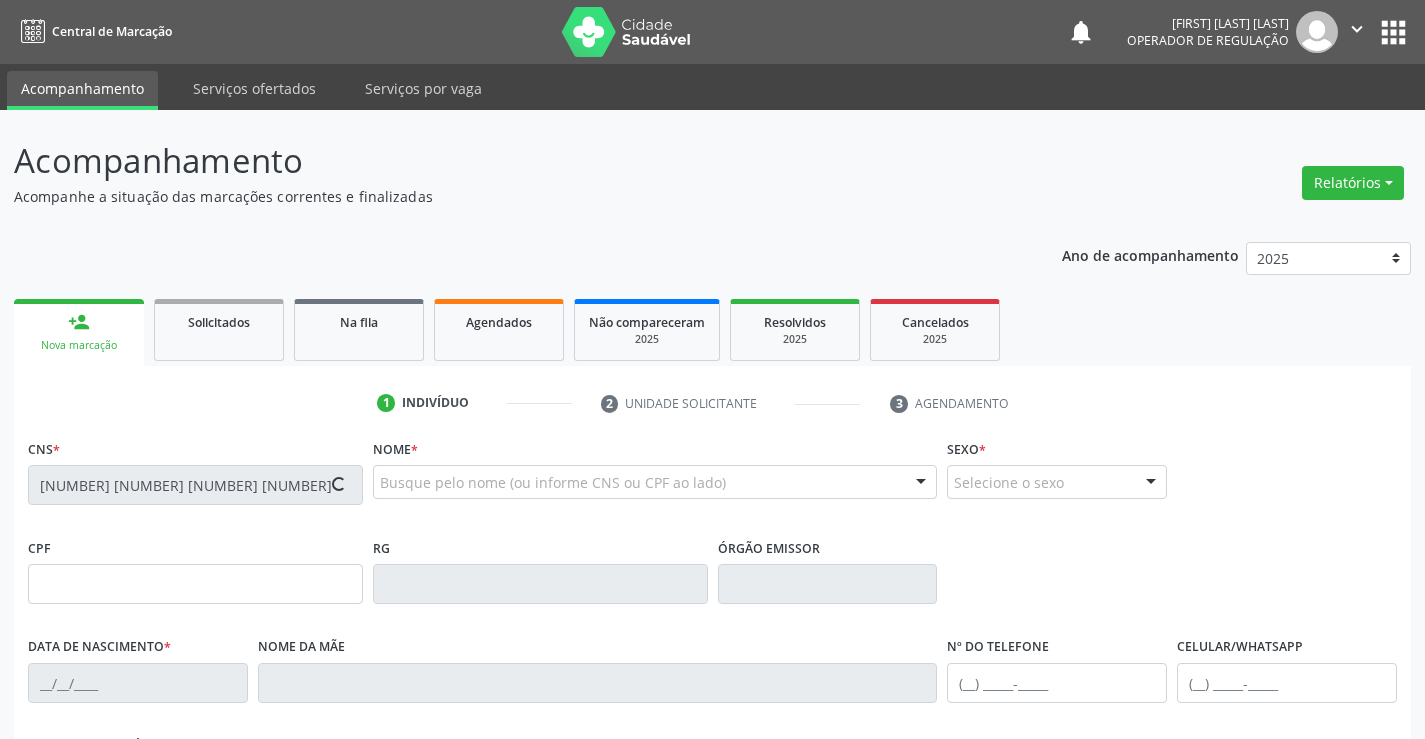 type on "[NUMBER]" 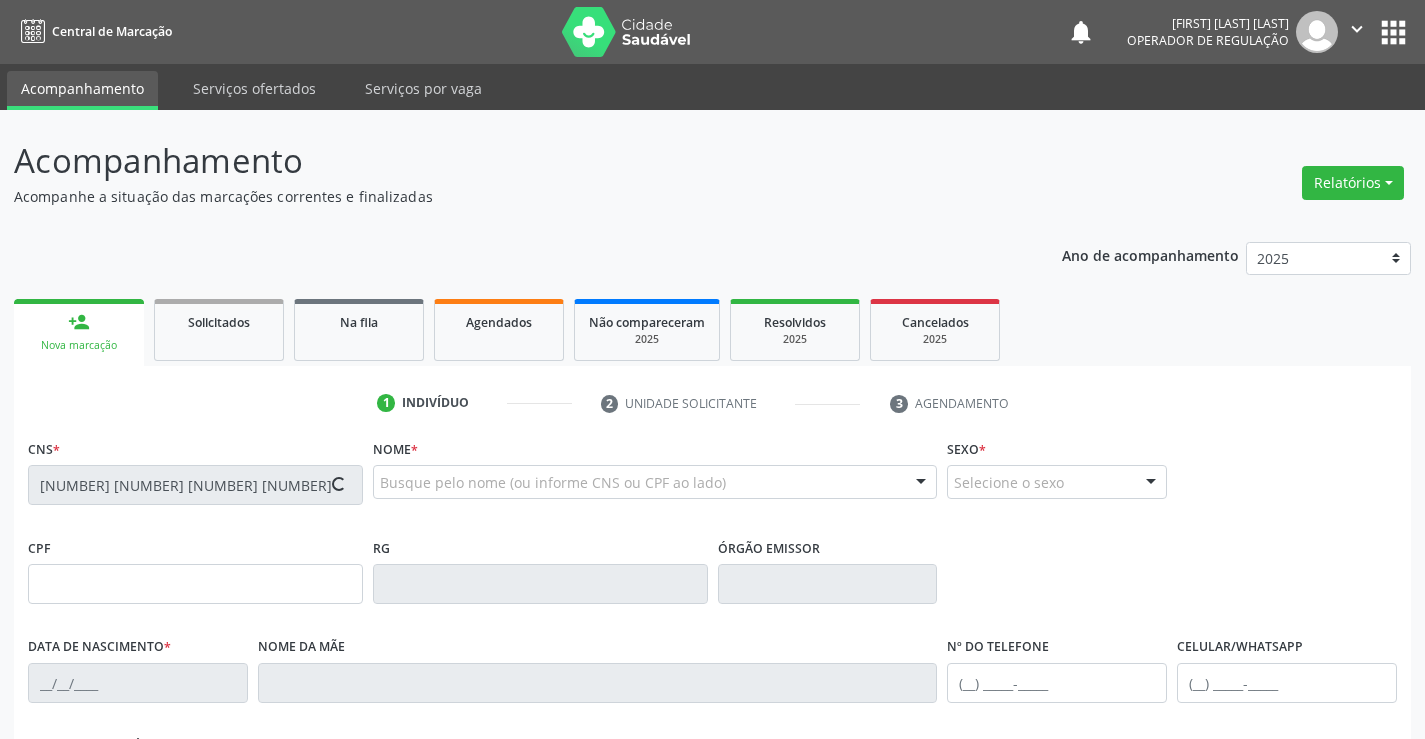 type on "[DATE]" 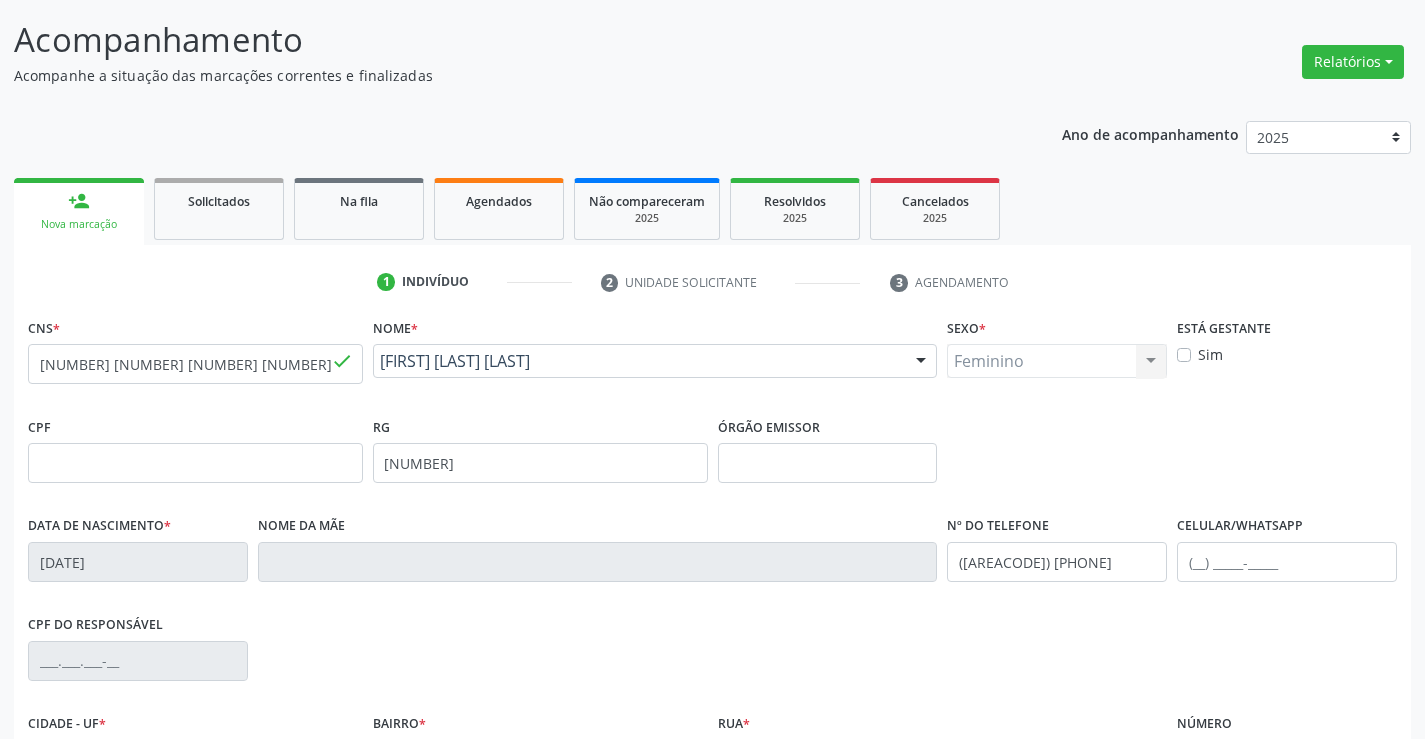 scroll, scrollTop: 345, scrollLeft: 0, axis: vertical 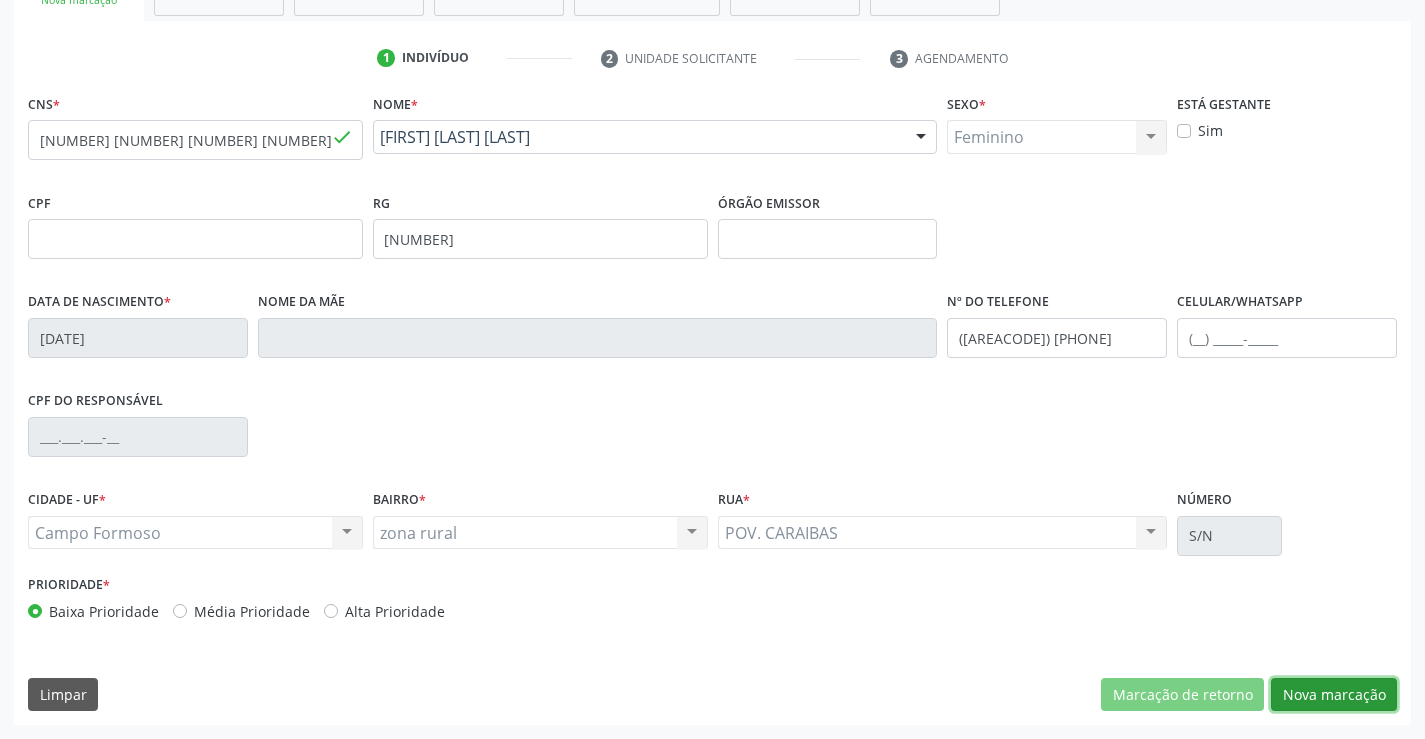 click on "Nova marcação" at bounding box center [1334, 695] 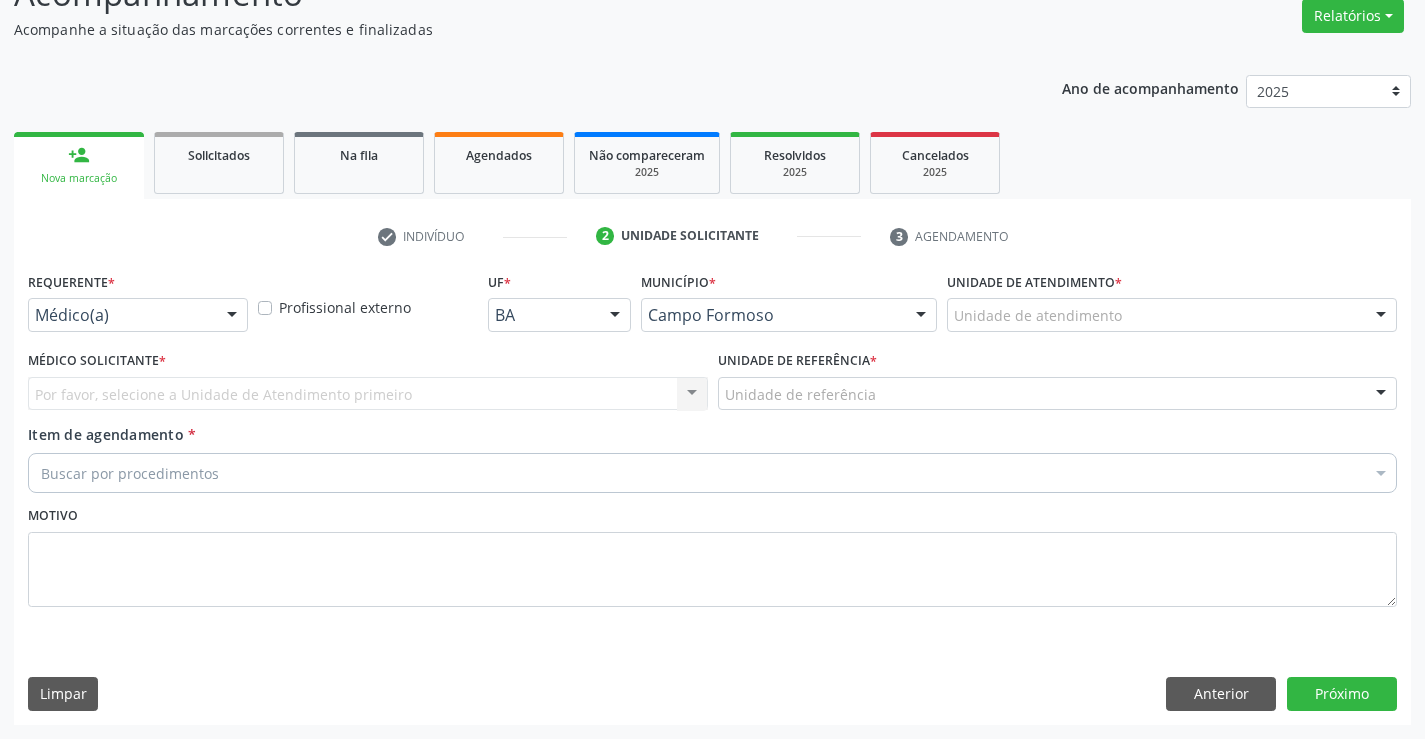 scroll, scrollTop: 167, scrollLeft: 0, axis: vertical 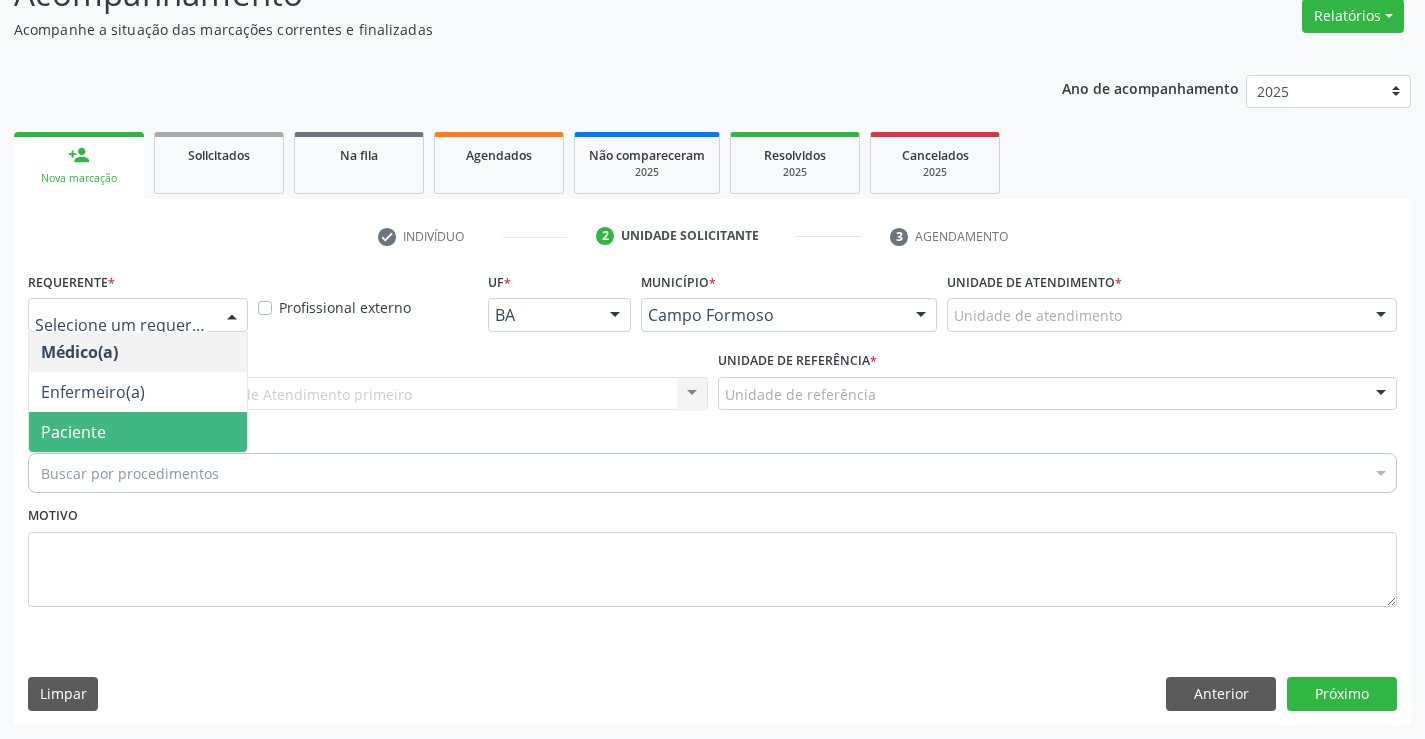 click on "Paciente" at bounding box center (138, 432) 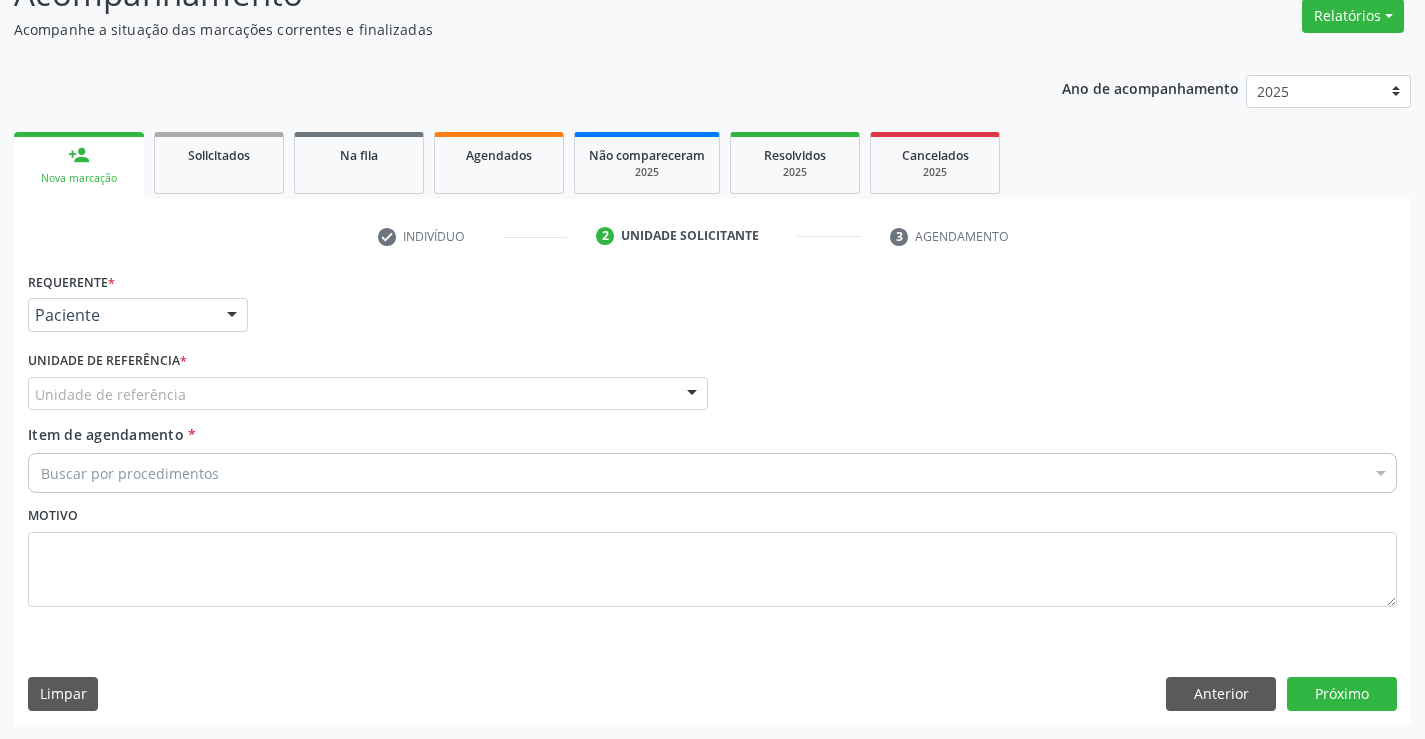 click on "Unidade de referência" at bounding box center (368, 394) 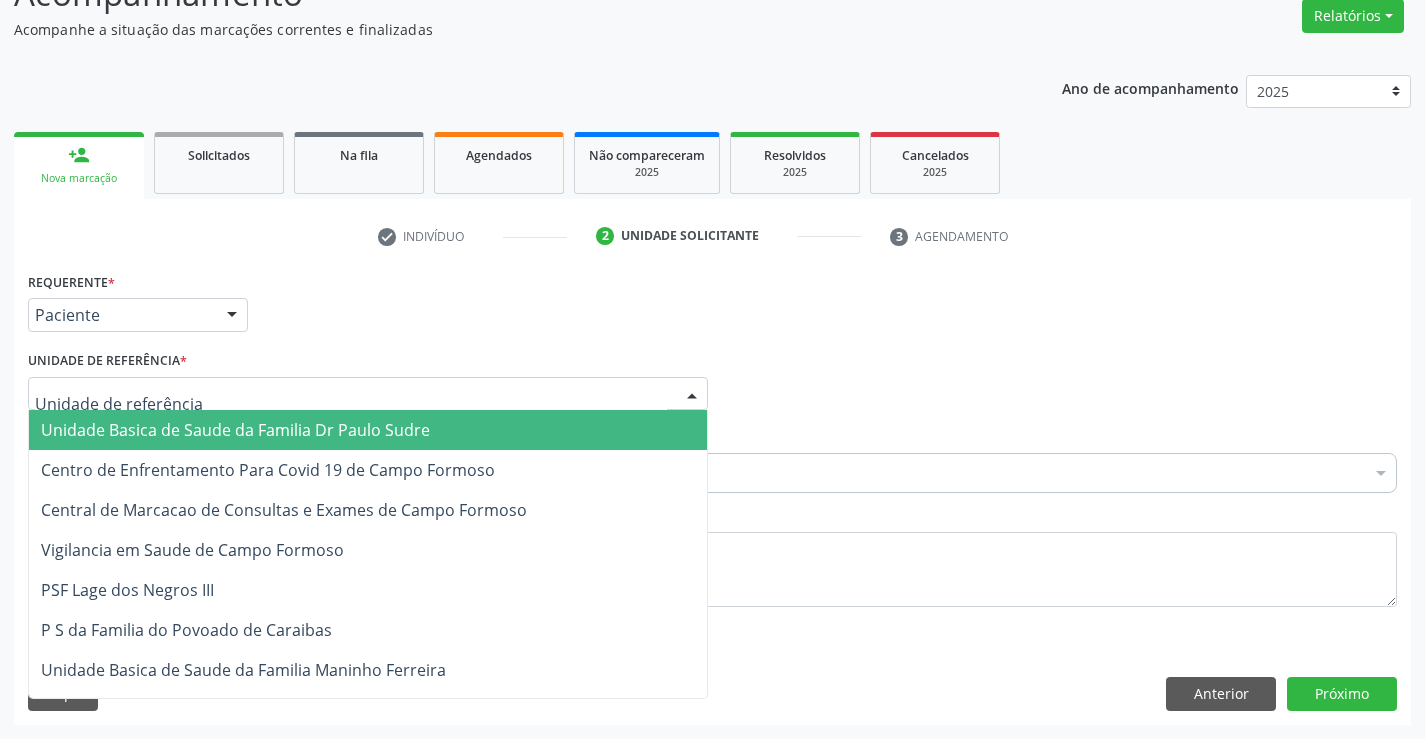 click on "Unidade Basica de Saude da Familia Dr Paulo Sudre" at bounding box center [235, 430] 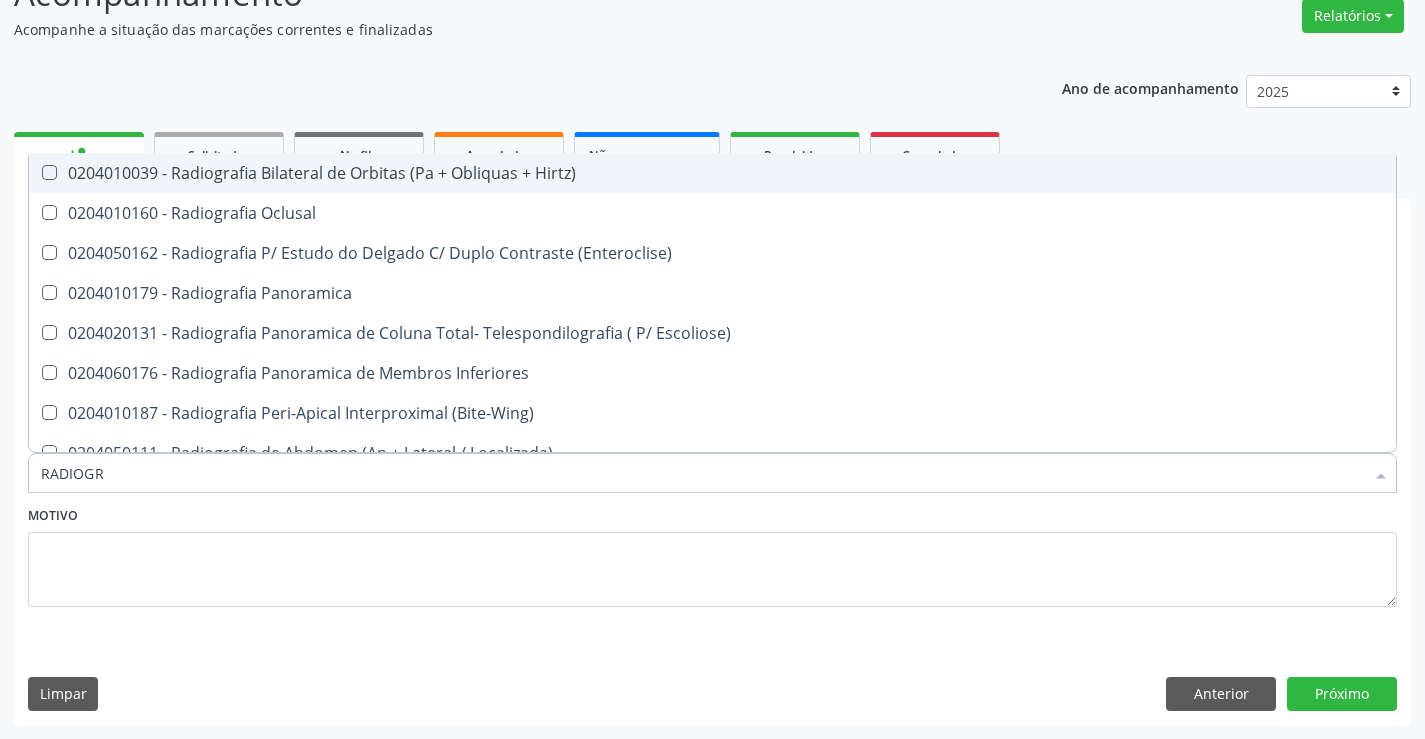 type on "RADIOGRA" 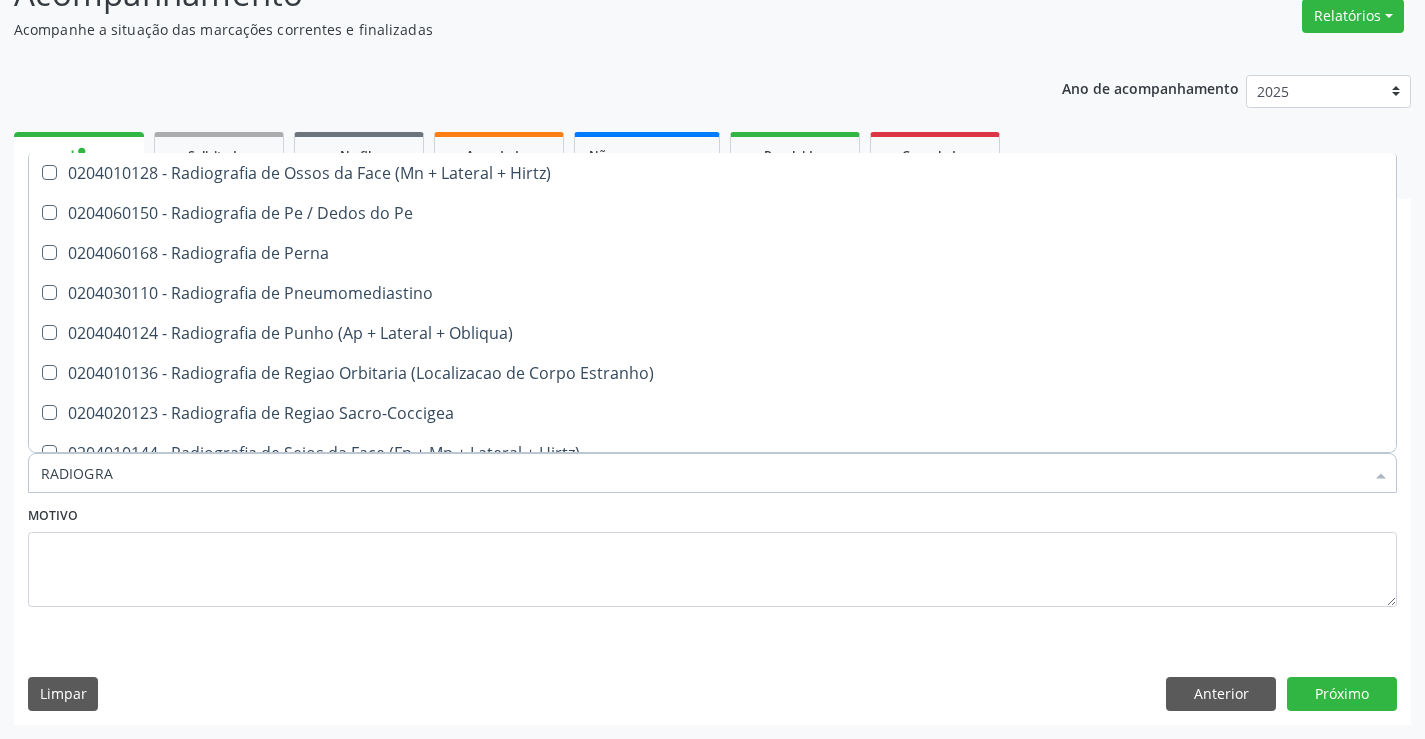 scroll, scrollTop: 2500, scrollLeft: 0, axis: vertical 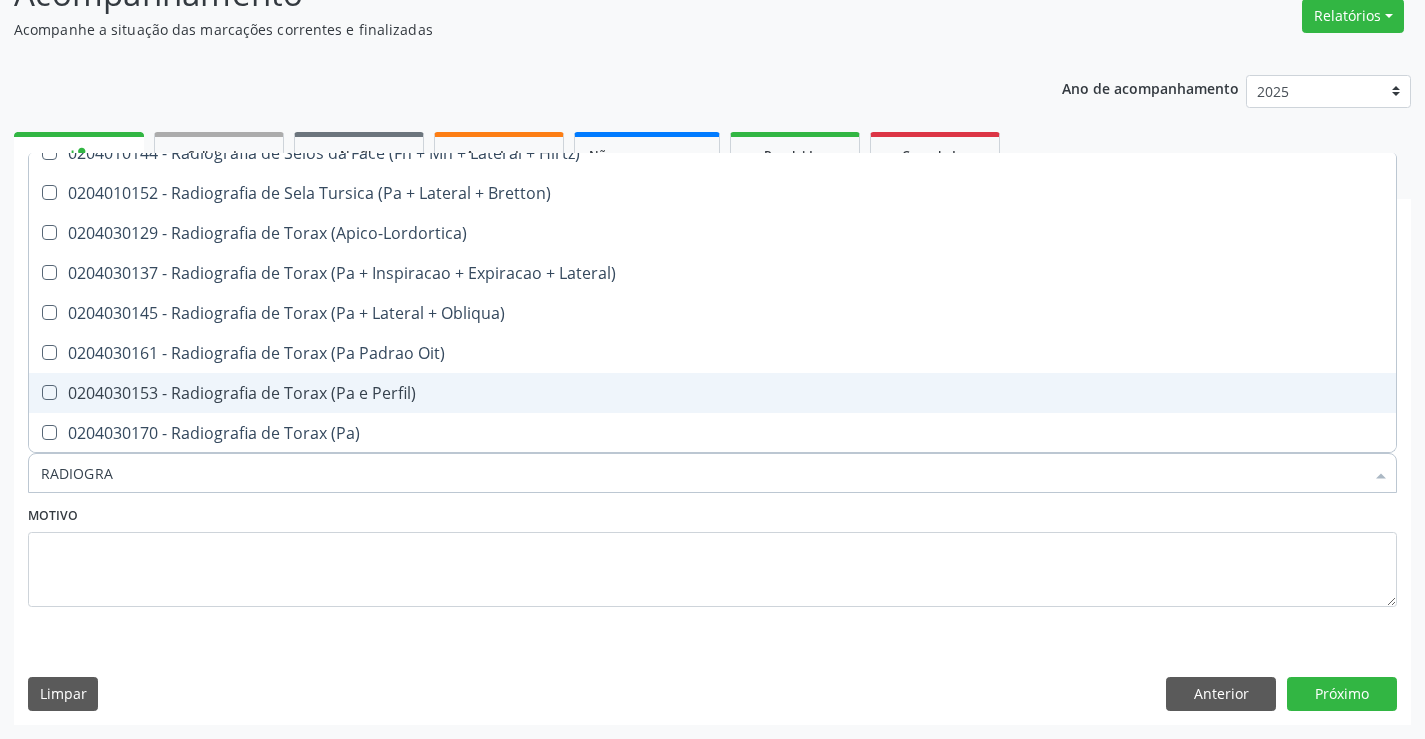 click on "0204030153 - Radiografia de Torax (Pa e Perfil)" at bounding box center (712, 393) 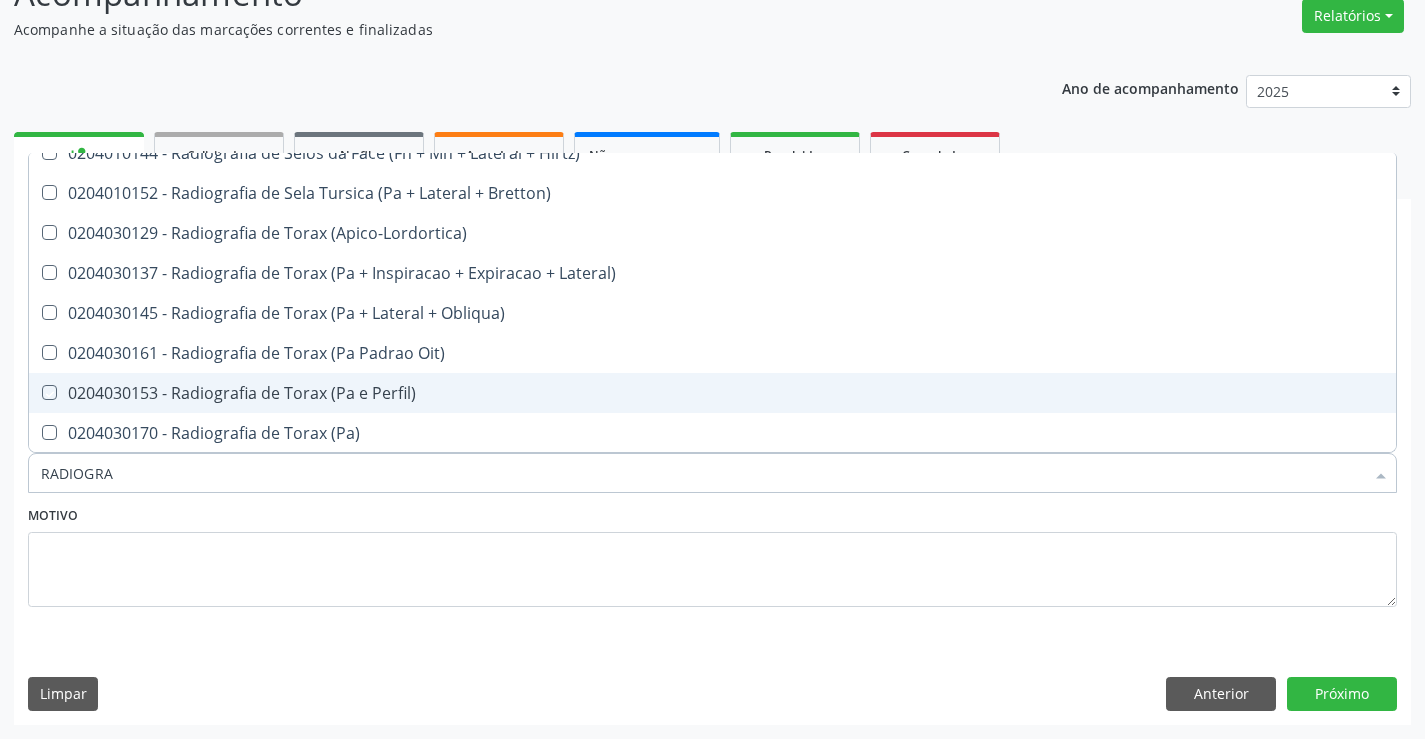 checkbox on "true" 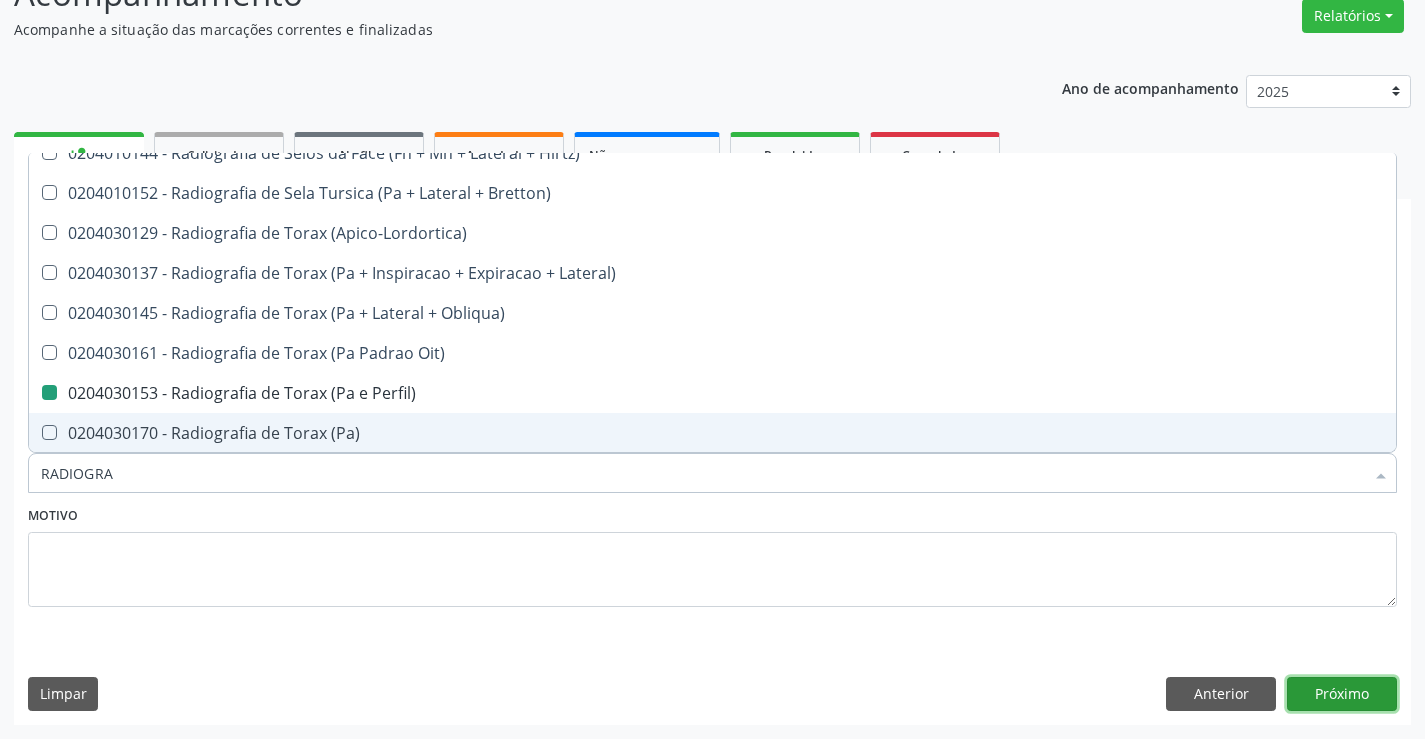 click on "Próximo" at bounding box center [1342, 694] 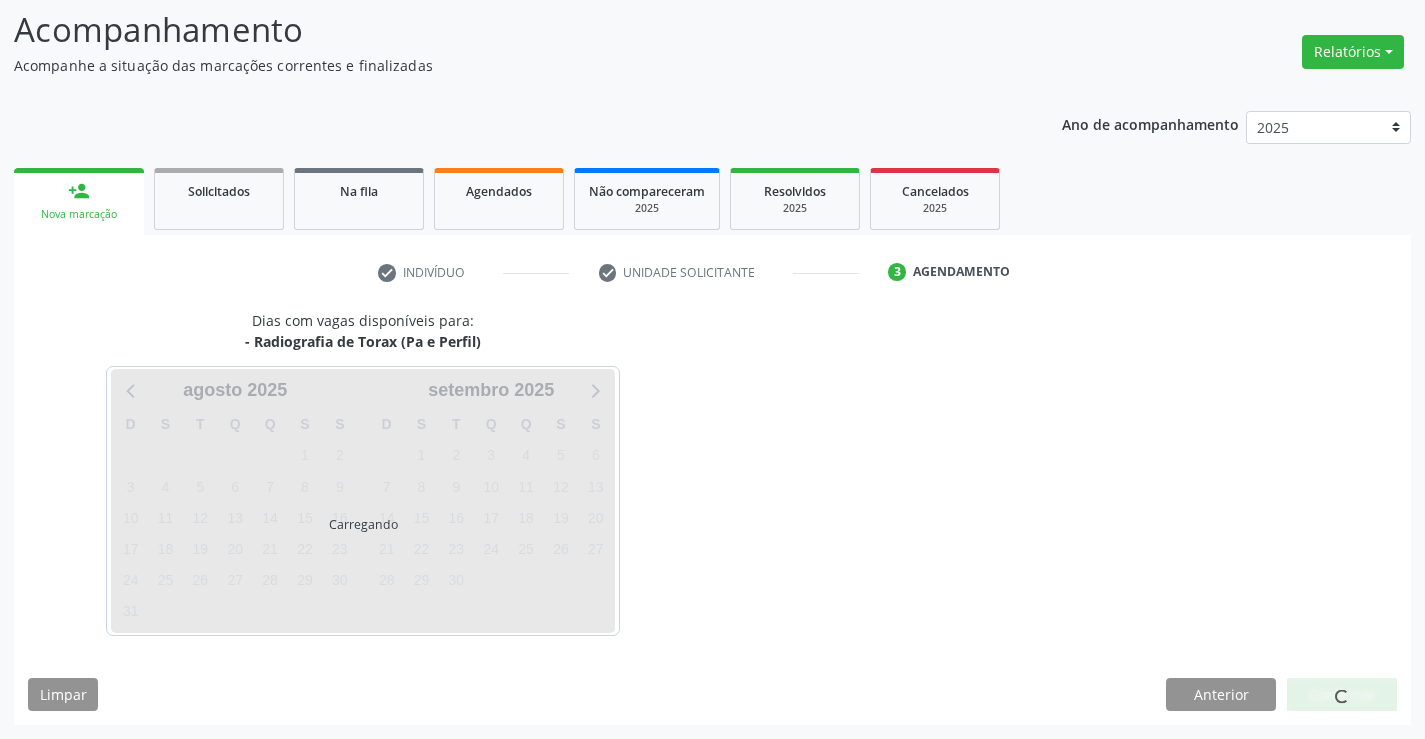 scroll, scrollTop: 131, scrollLeft: 0, axis: vertical 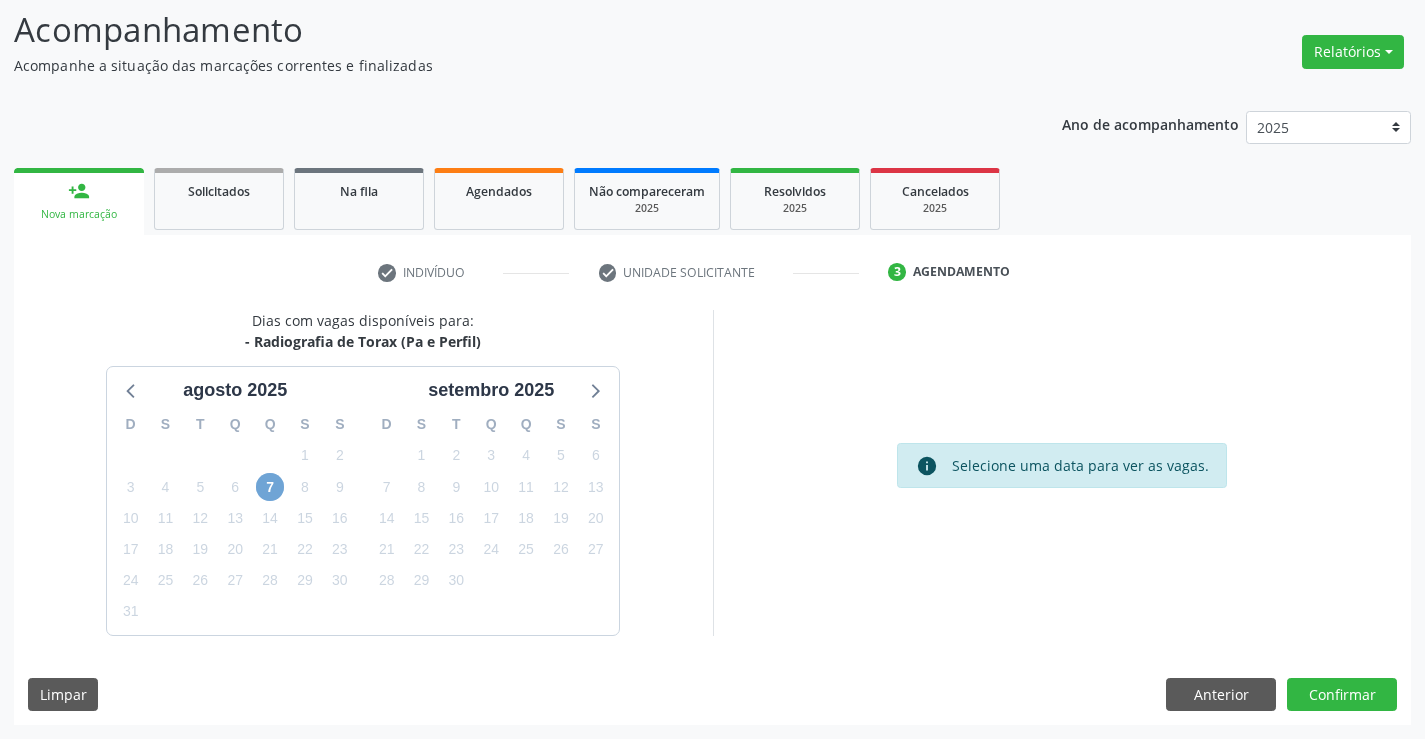 click on "7" at bounding box center (270, 487) 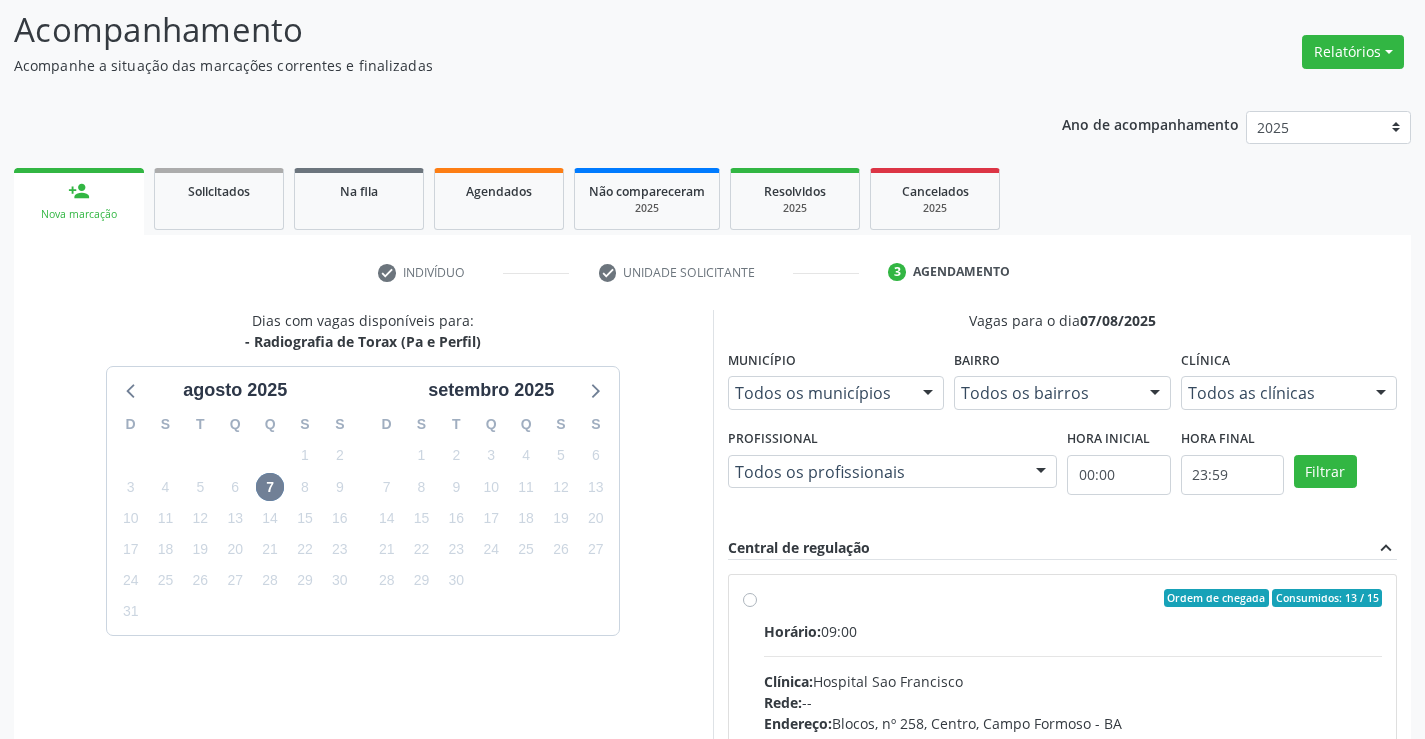 click on "Ordem de chegada
Consumidos: [NUMBER] / [NUMBER]
Horário:   [TIME]
Clínica:  [TEXT]
Rede:
--
Endereço:   [TEXT], nº [NUMBER], [TEXT], [CITY] - [STATE]
Telefone:   ([AREACODE]) [PHONE]
Profissional:
[FIRST] [LAST] [LAST]
Informações adicionais sobre o atendimento
Idade de atendimento:
de [NUMBER] a [NUMBER] anos
Gênero(s) atendido(s):
[TEXT] e [TEXT]
Informações adicionais:
--" at bounding box center [1073, 742] 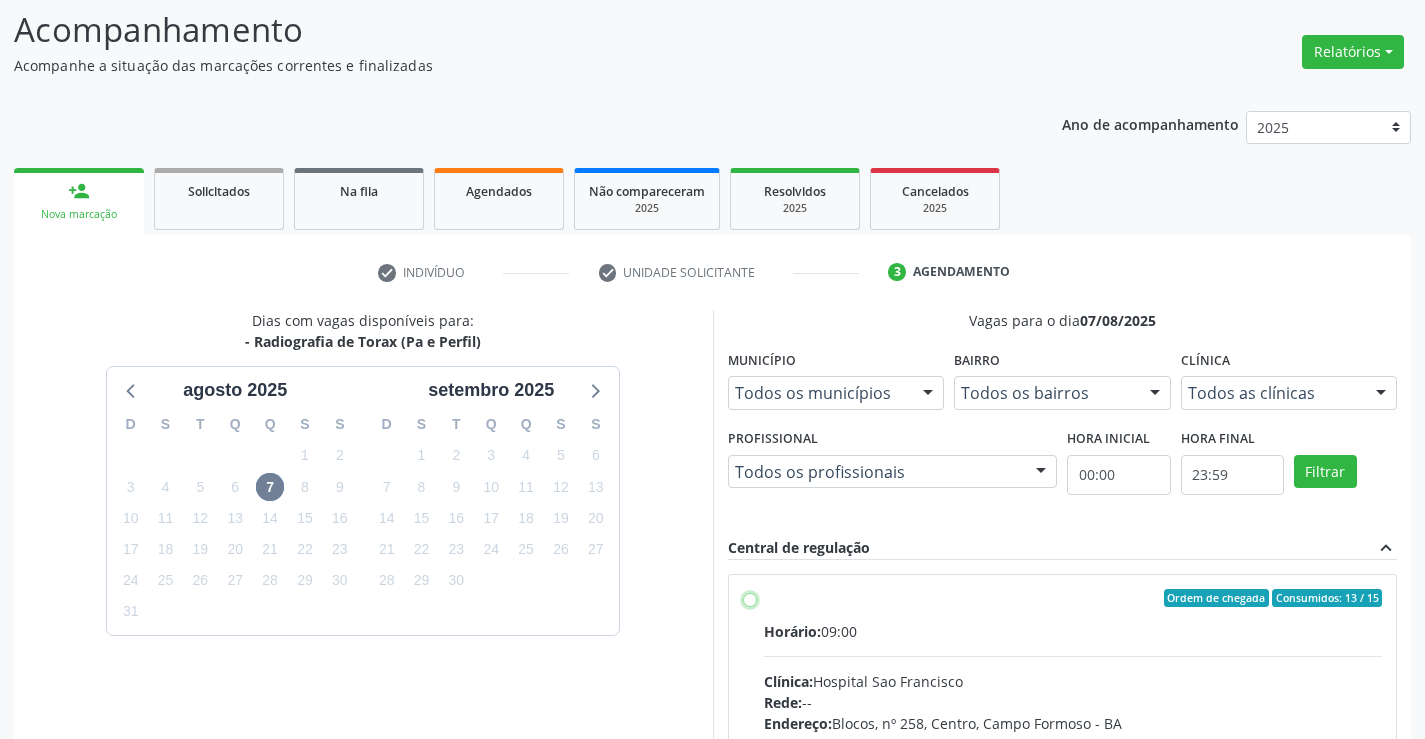 click on "Ordem de chegada
Consumidos: [NUMBER] / [NUMBER]
Horário:   [TIME]
Clínica:  [TEXT]
Rede:
--
Endereço:   [TEXT], nº [NUMBER], [TEXT], [CITY] - [STATE]
Telefone:   ([AREACODE]) [PHONE]
Profissional:
[FIRST] [LAST] [LAST]
Informações adicionais sobre o atendimento
Idade de atendimento:
de [NUMBER] a [NUMBER] anos
Gênero(s) atendido(s):
[TEXT] e [TEXT]
Informações adicionais:
--" at bounding box center [750, 598] 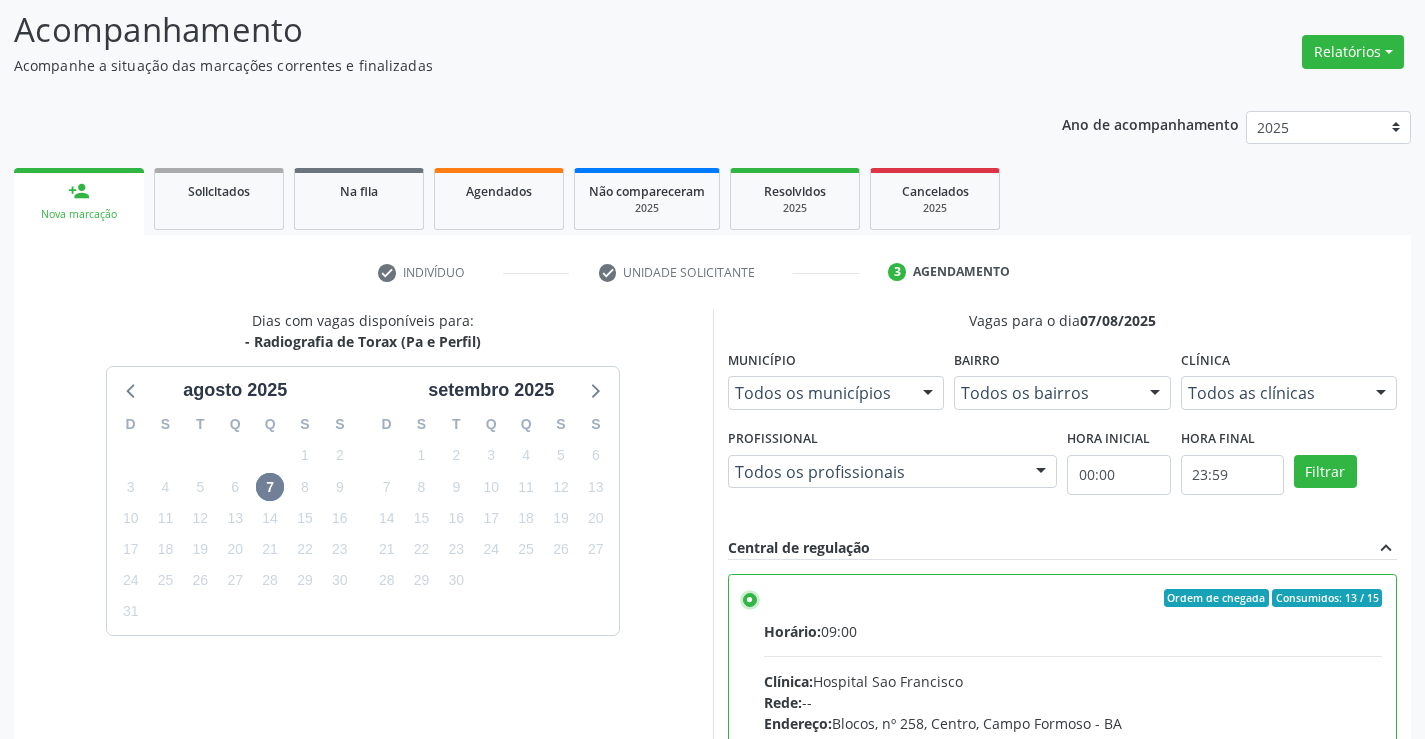 scroll, scrollTop: 449, scrollLeft: 0, axis: vertical 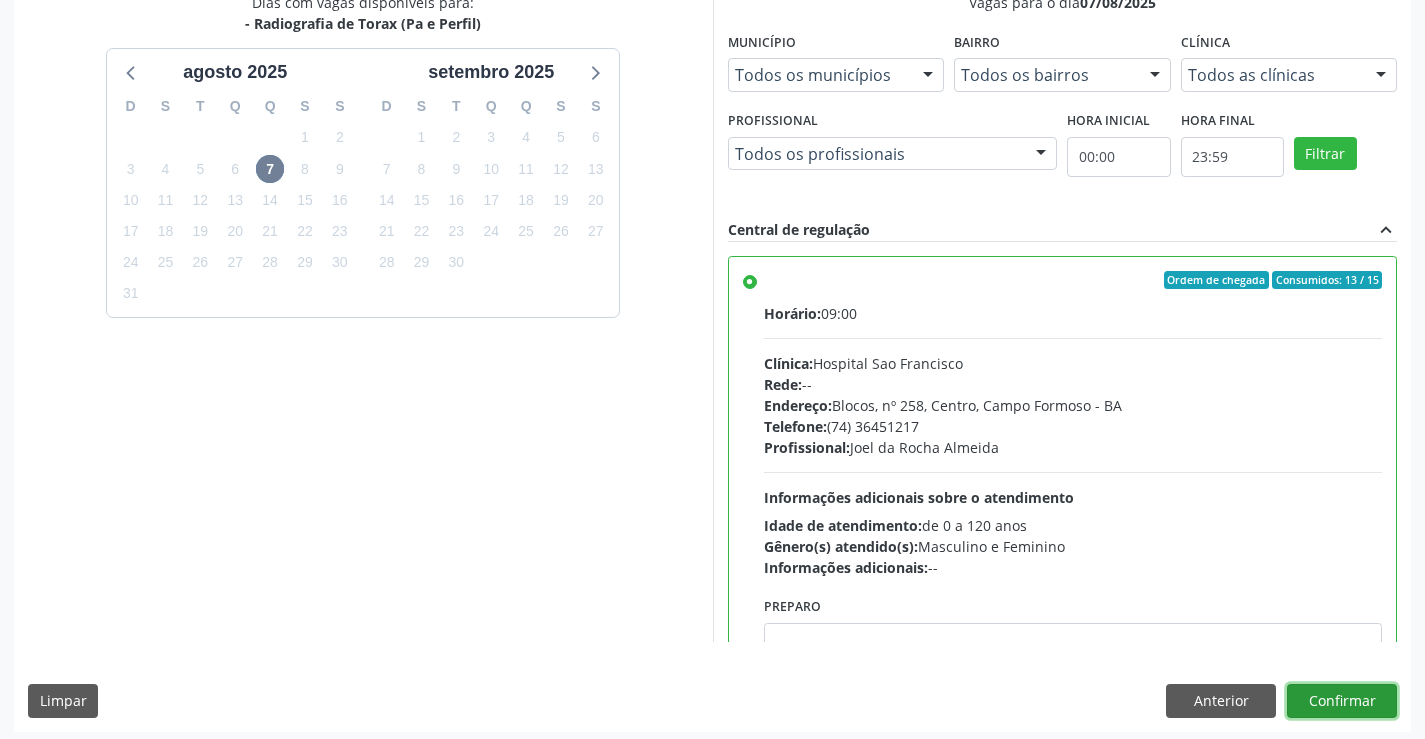 click on "Confirmar" at bounding box center (1342, 701) 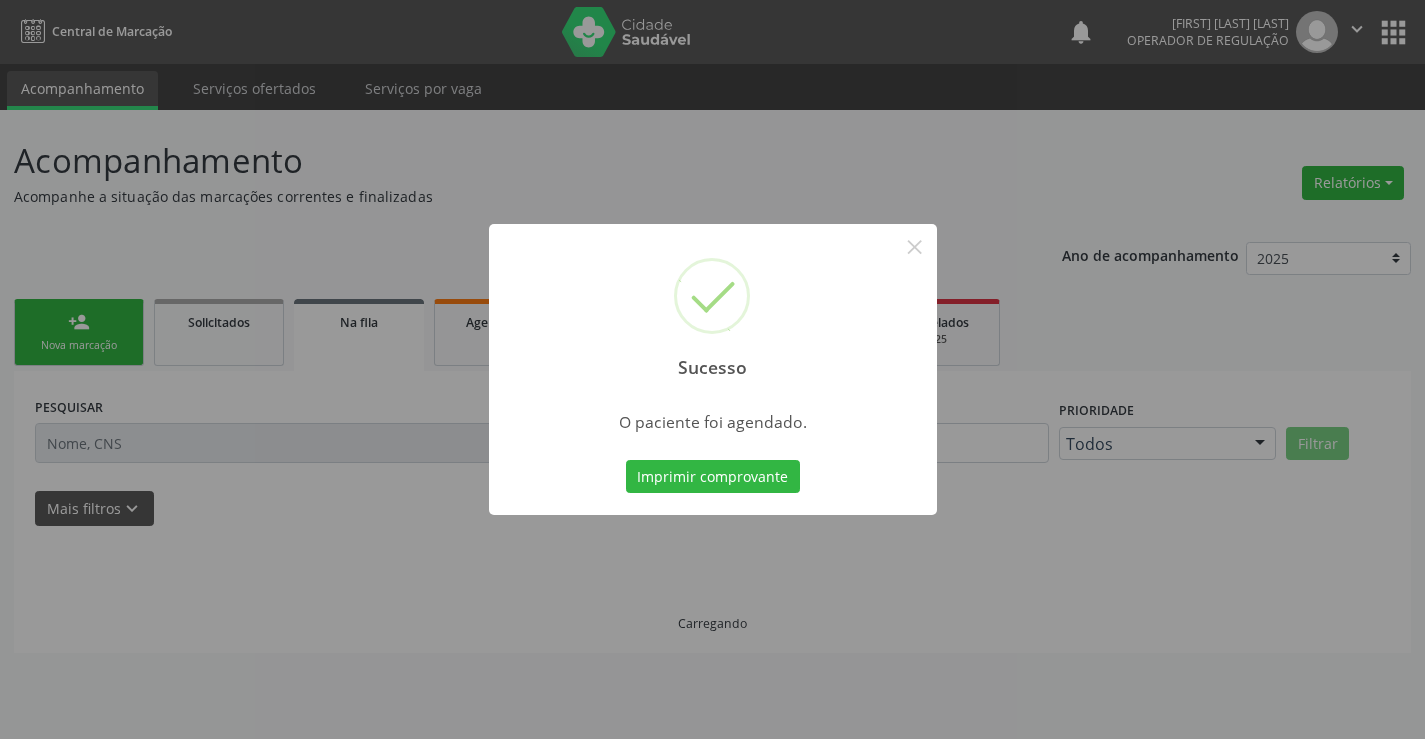 scroll, scrollTop: 0, scrollLeft: 0, axis: both 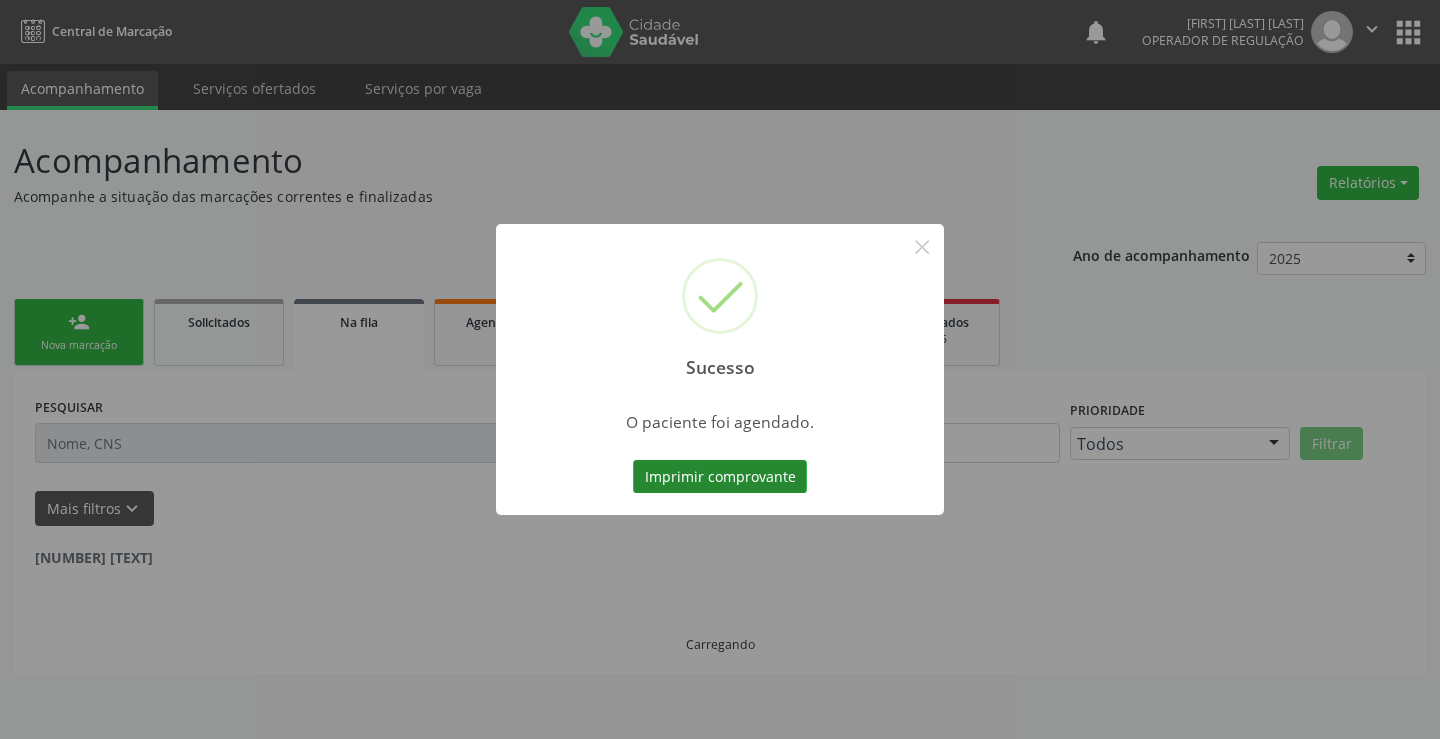 click on "Imprimir comprovante" at bounding box center [720, 477] 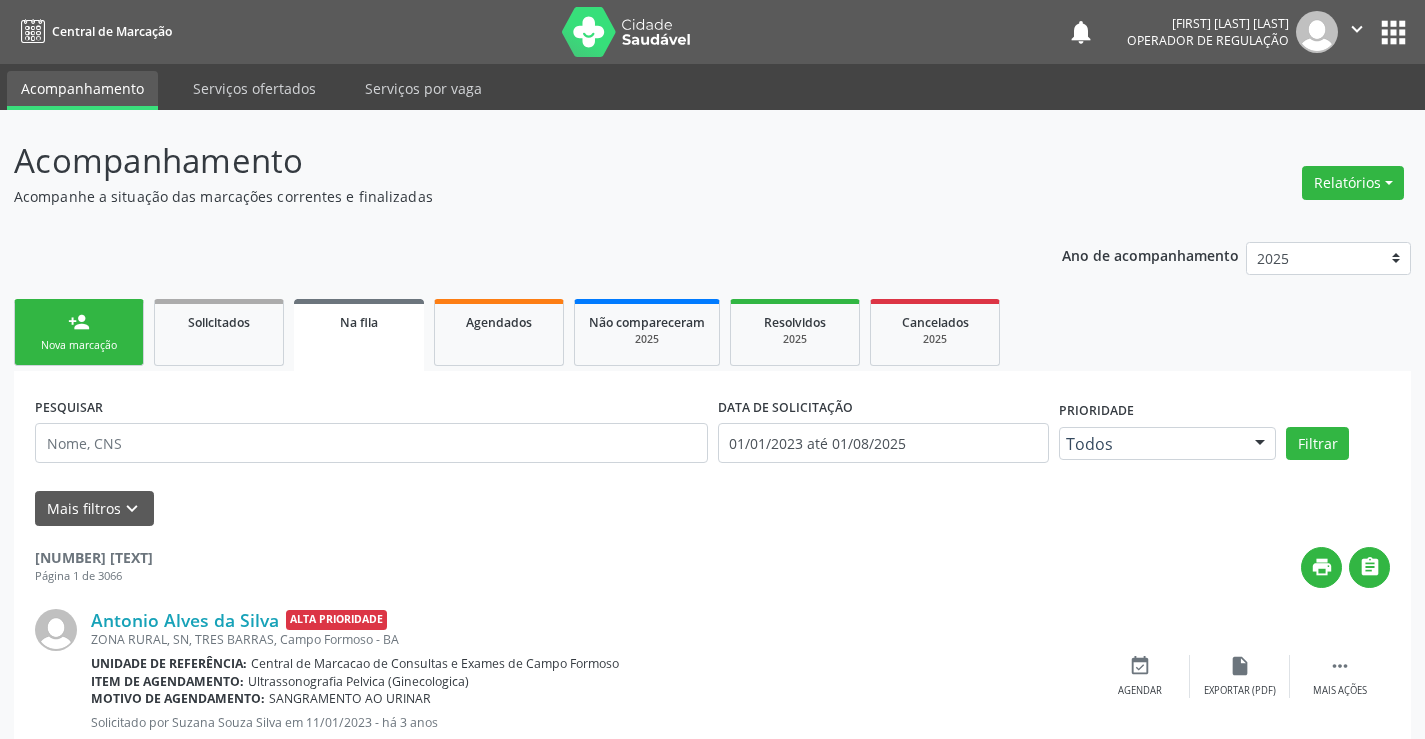 click on "person_add" at bounding box center [79, 322] 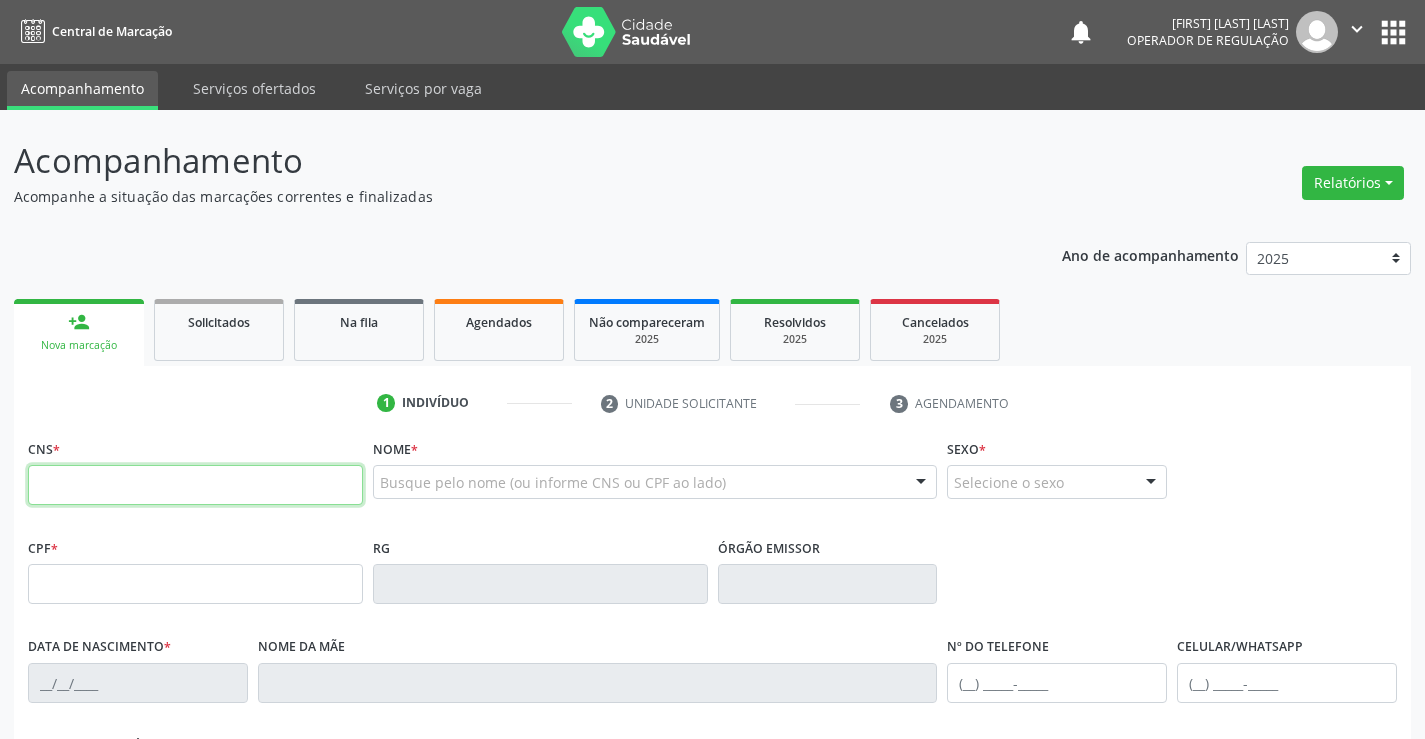 click at bounding box center [195, 485] 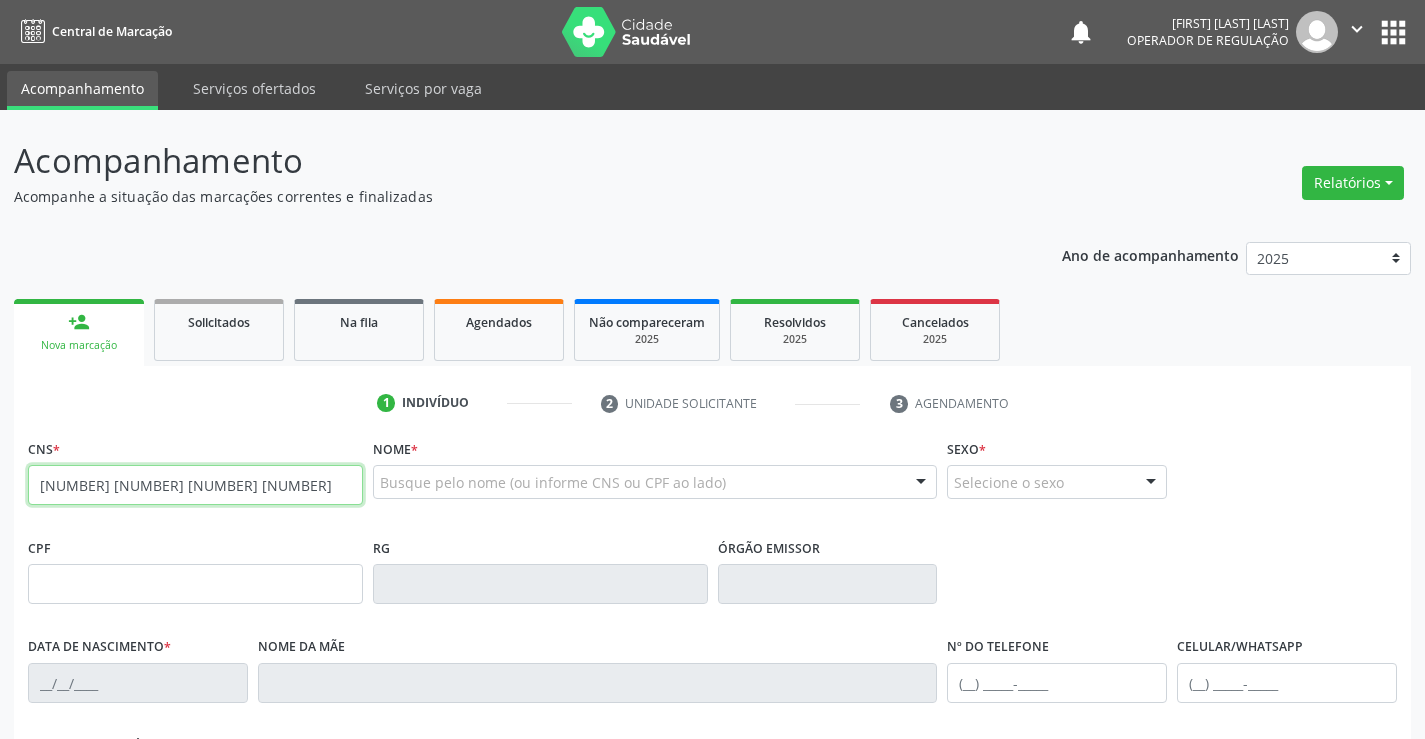 type on "[NUMBER] [NUMBER] [NUMBER] [NUMBER]" 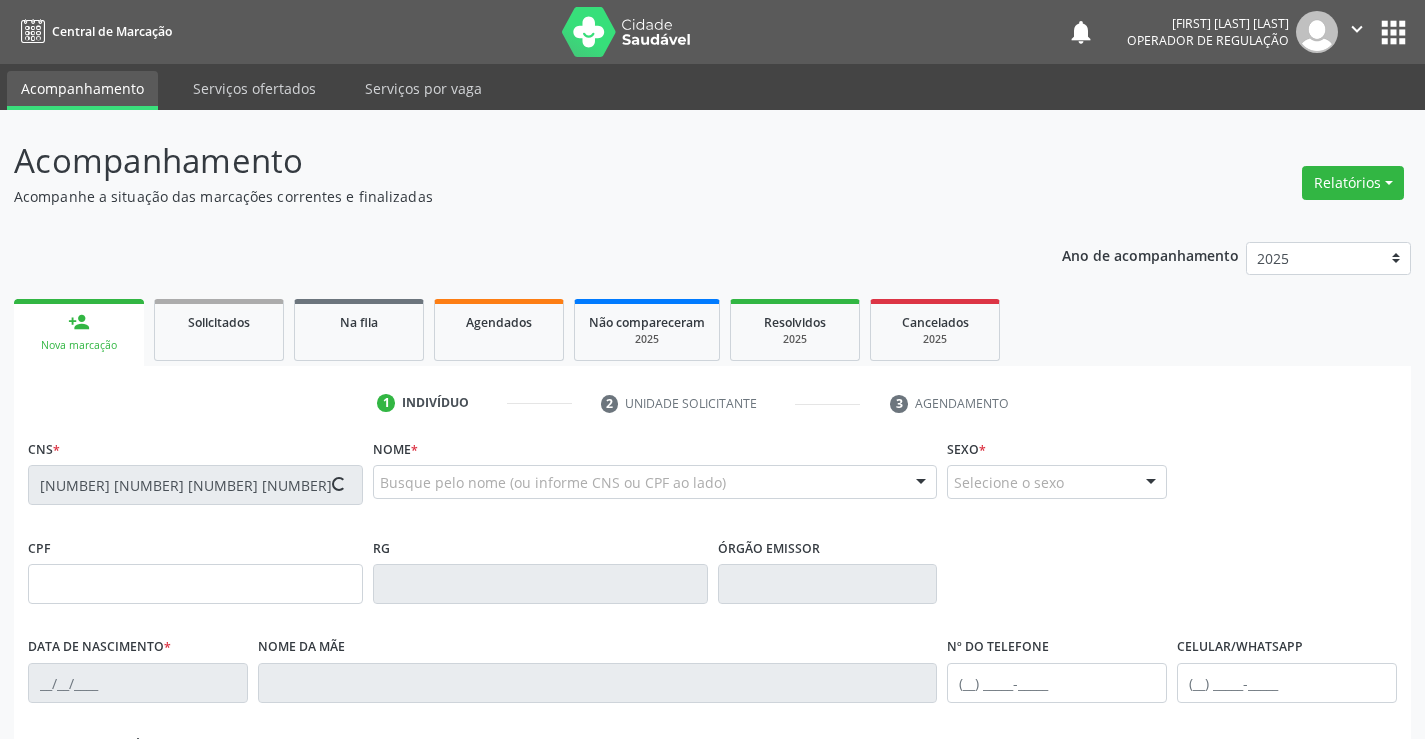 type on "[DATE]" 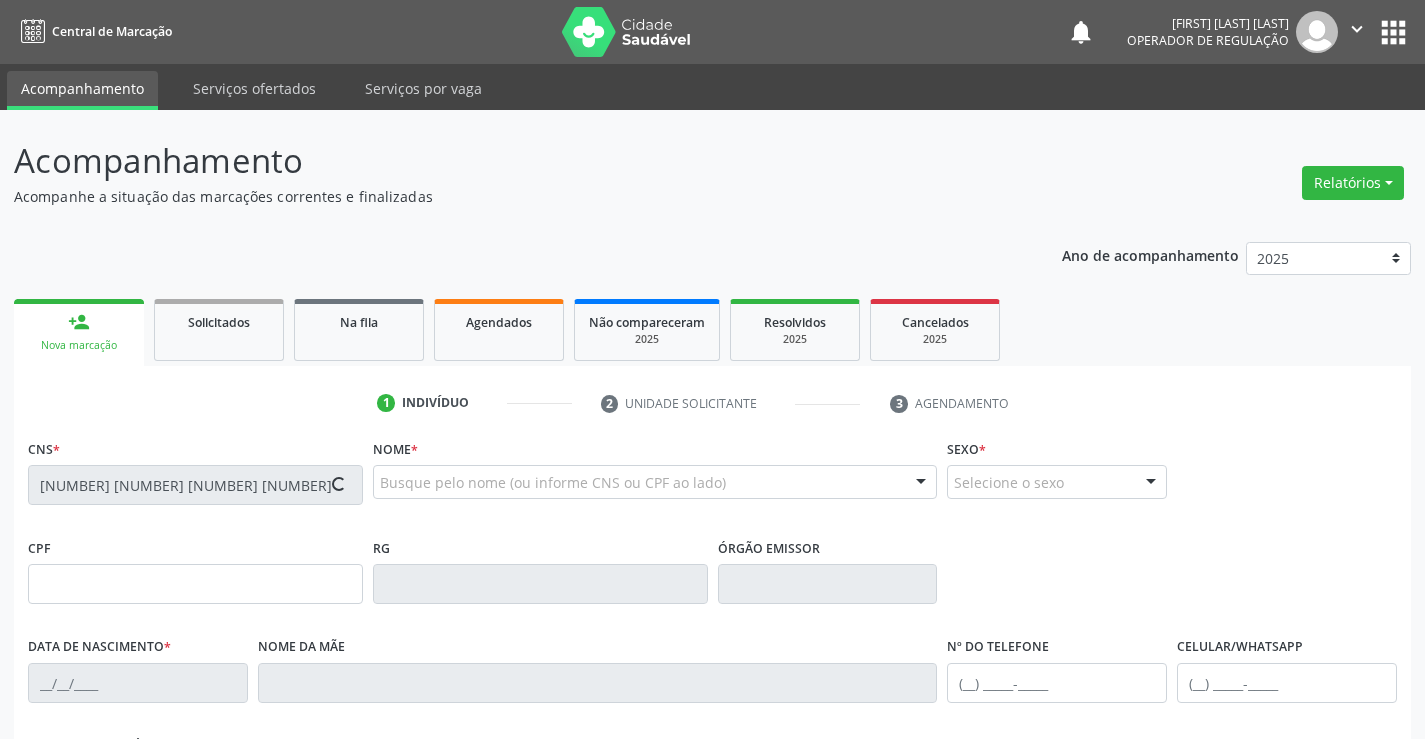 type on "([AREACODE]) [PHONE]" 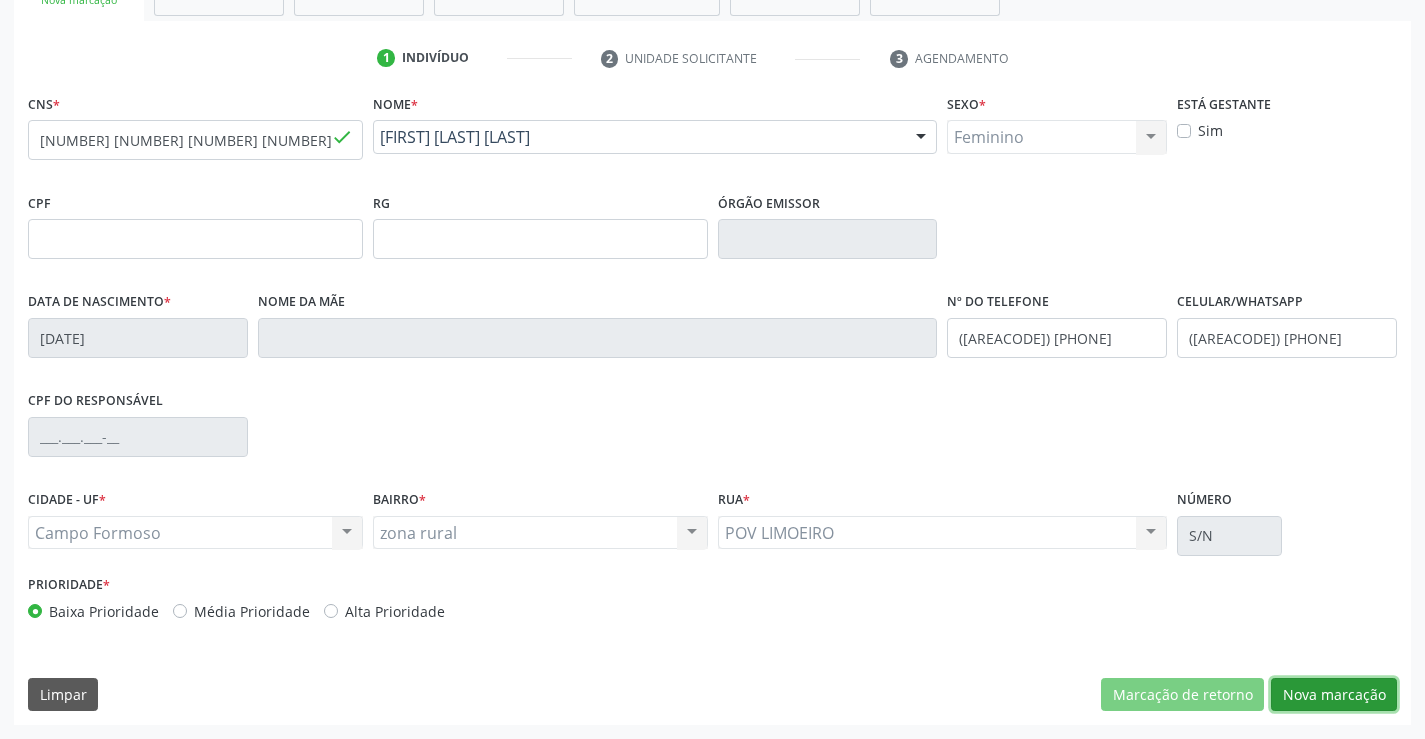 click on "Nova marcação" at bounding box center (1334, 695) 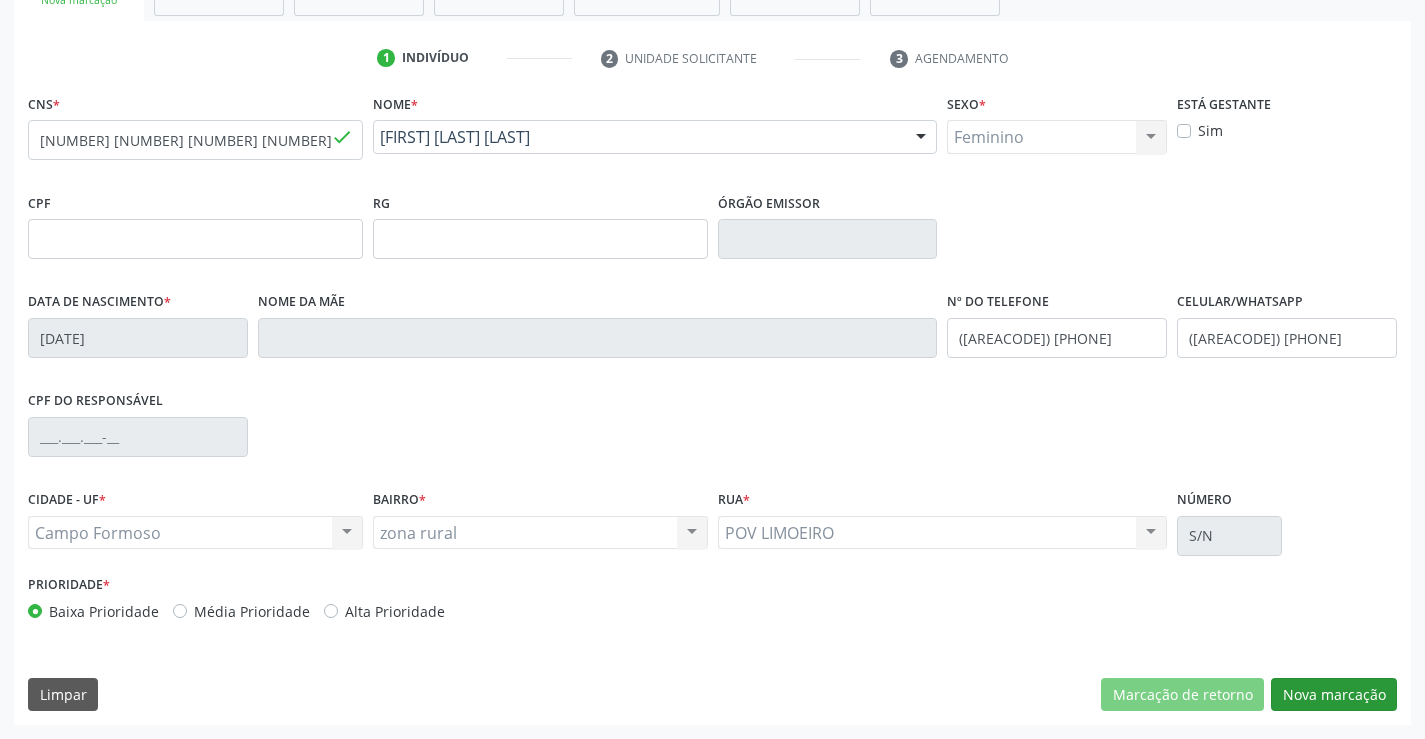 scroll, scrollTop: 167, scrollLeft: 0, axis: vertical 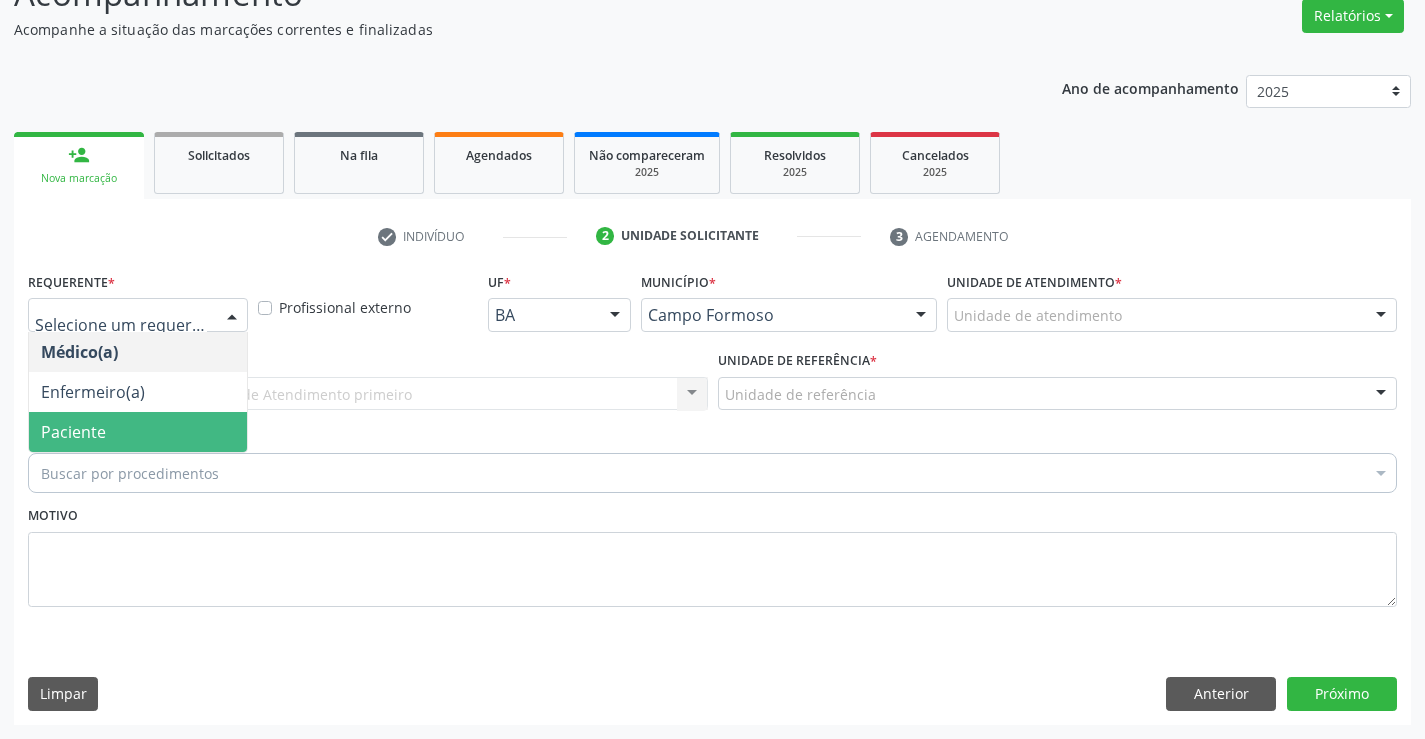 click on "Paciente" at bounding box center [138, 432] 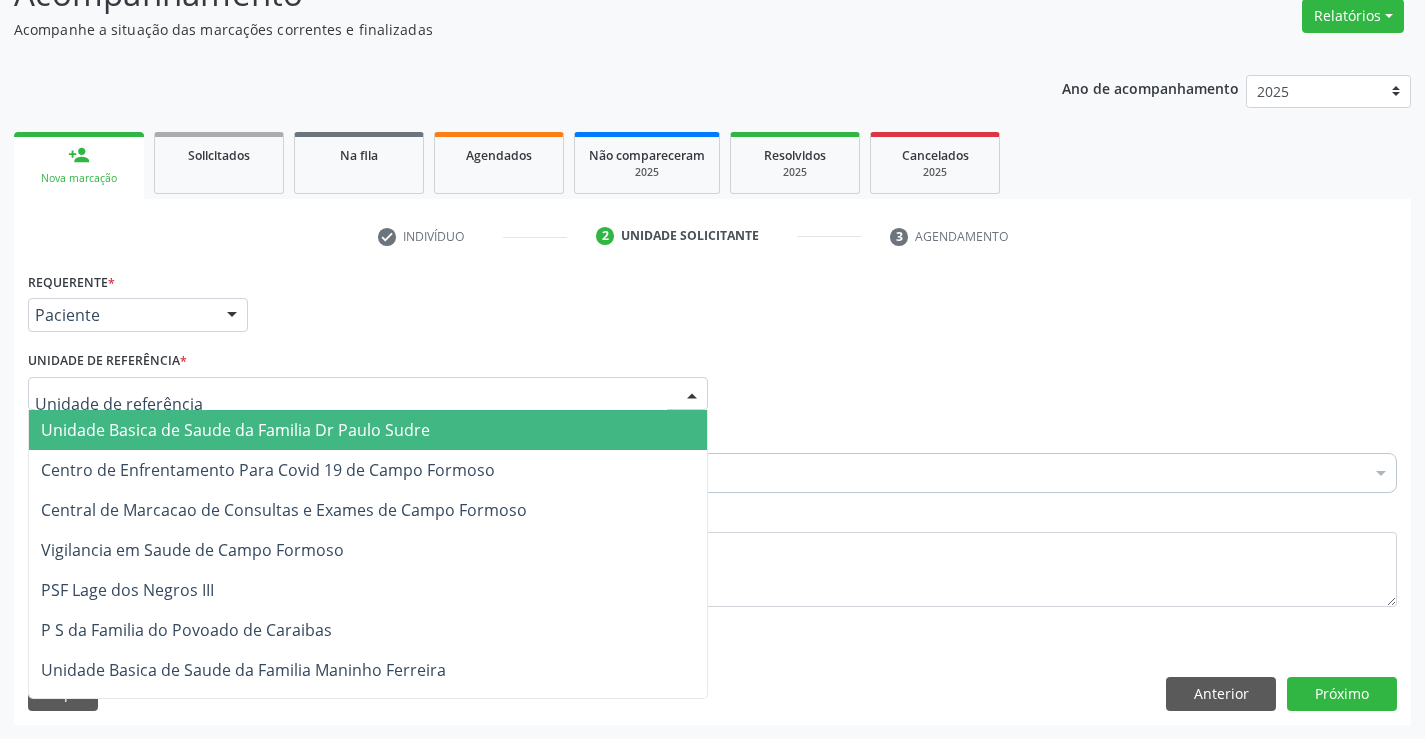 click on "Unidade Basica de Saude da Familia Dr Paulo Sudre" at bounding box center [235, 430] 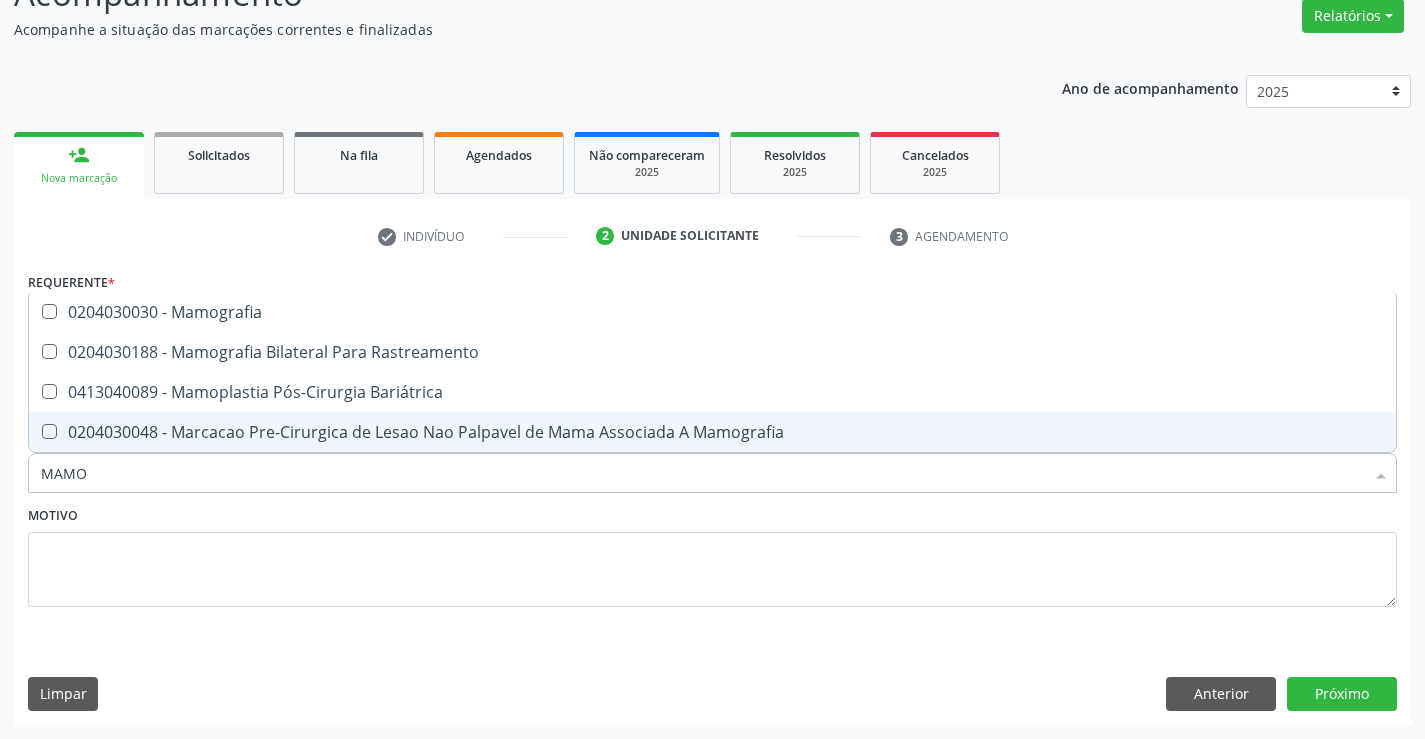 type on "MAMOG" 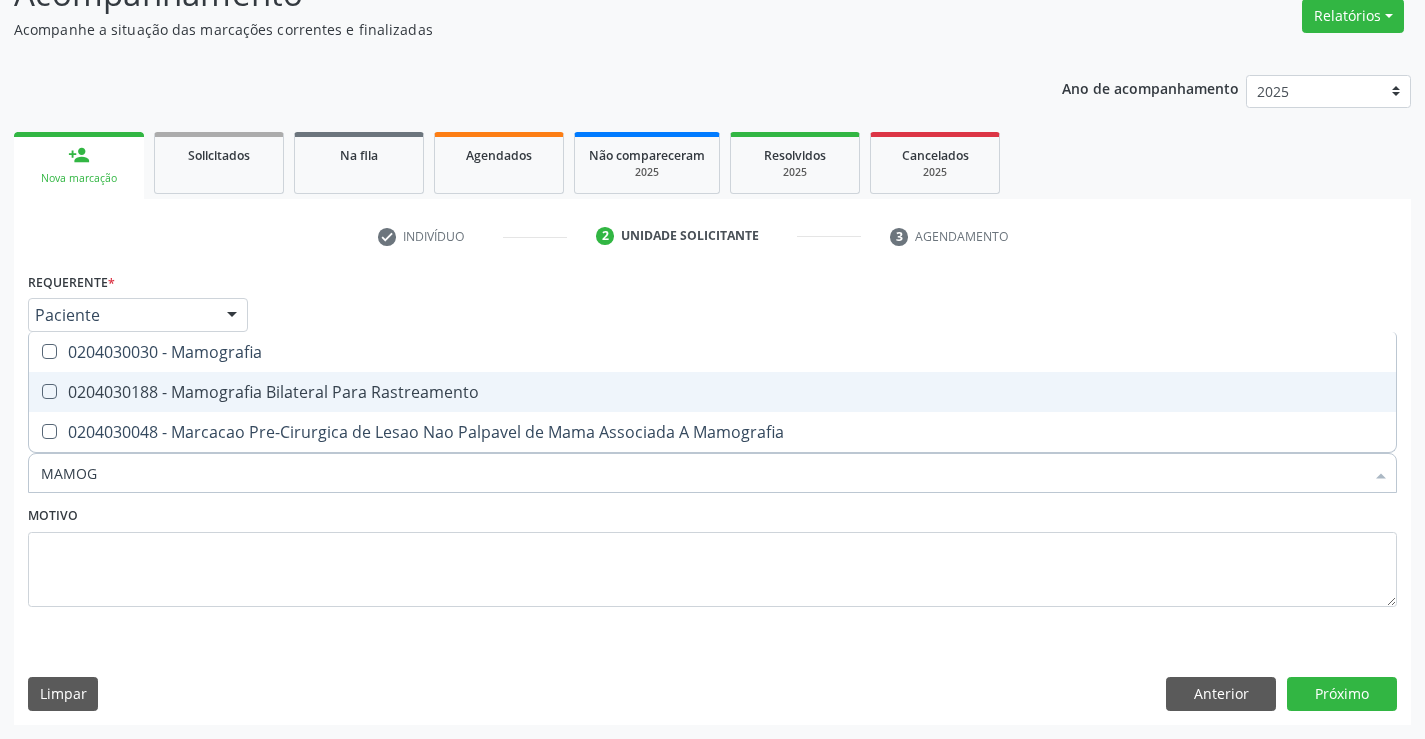 click on "0204030188 - Mamografia Bilateral Para Rastreamento" at bounding box center [712, 392] 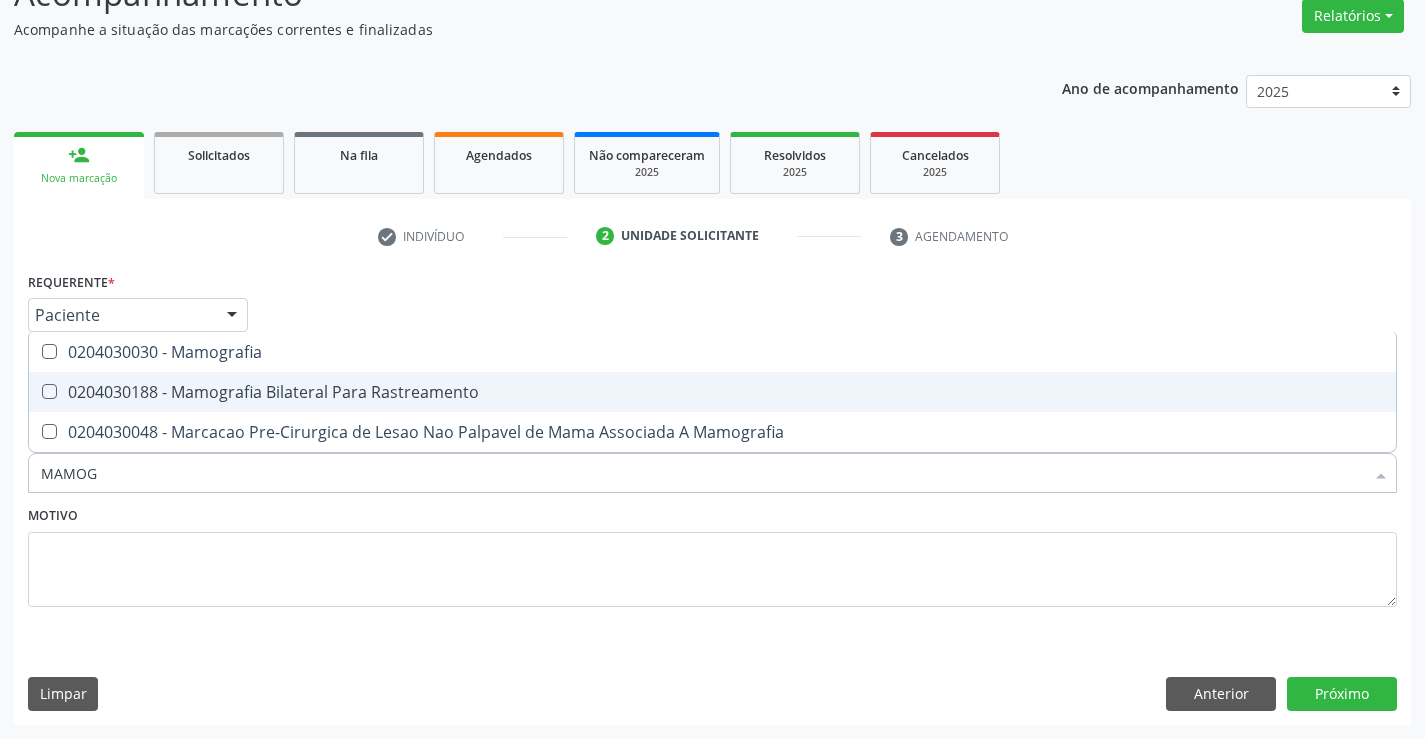 checkbox on "true" 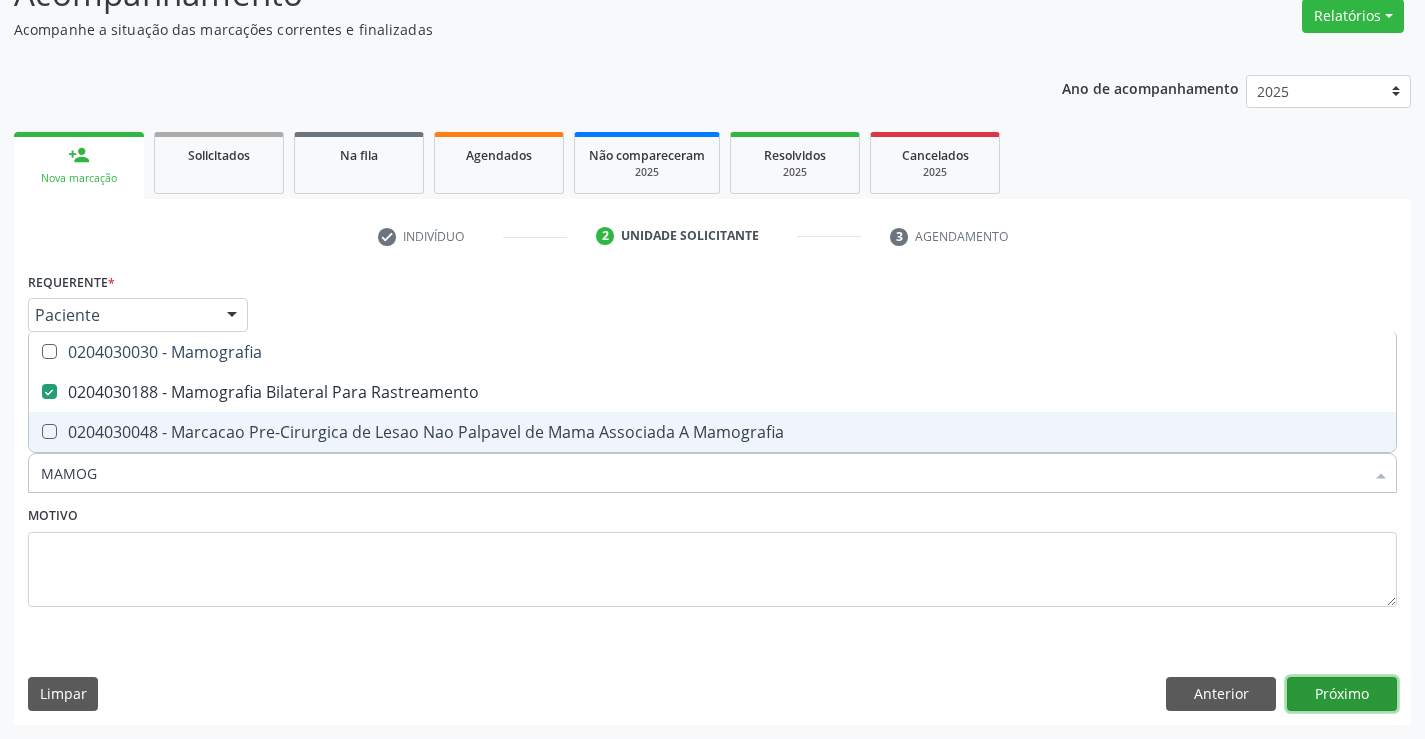 click on "Próximo" at bounding box center [1342, 694] 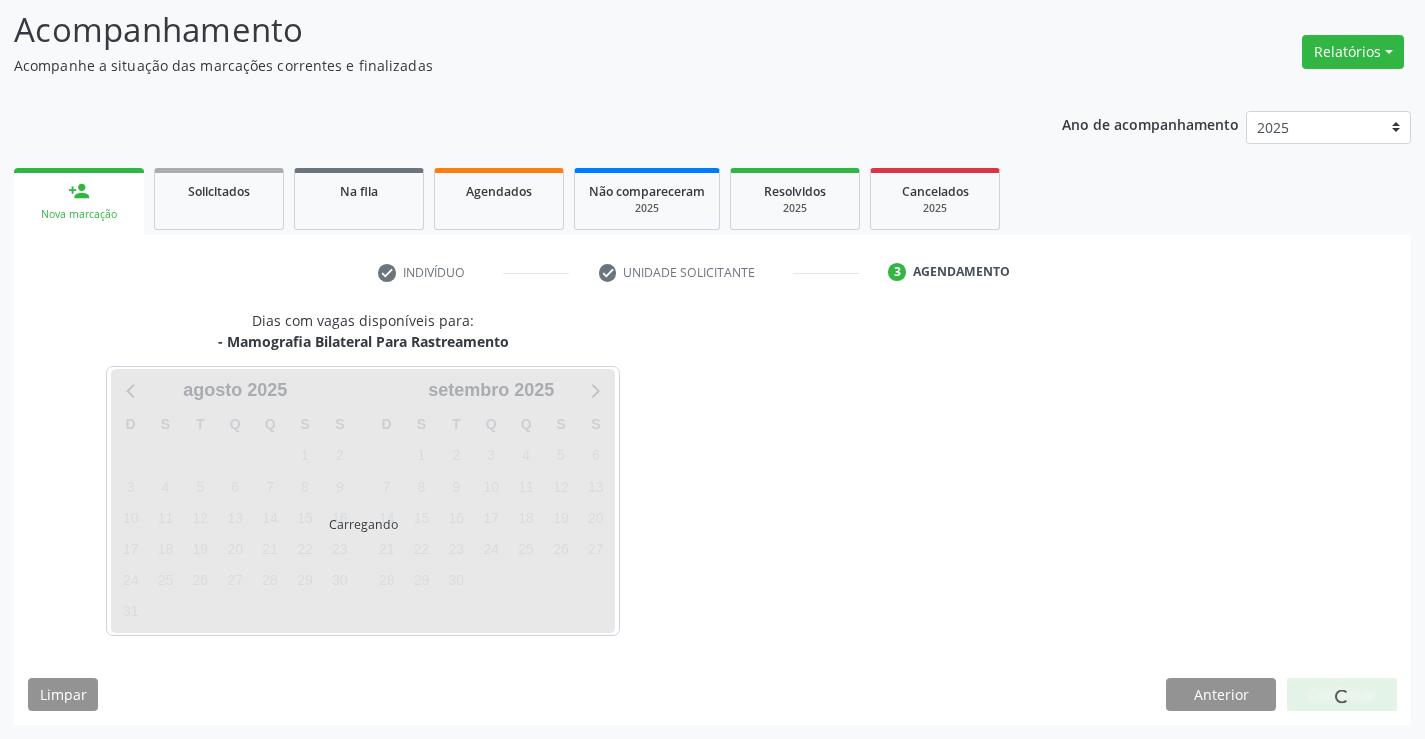 scroll, scrollTop: 131, scrollLeft: 0, axis: vertical 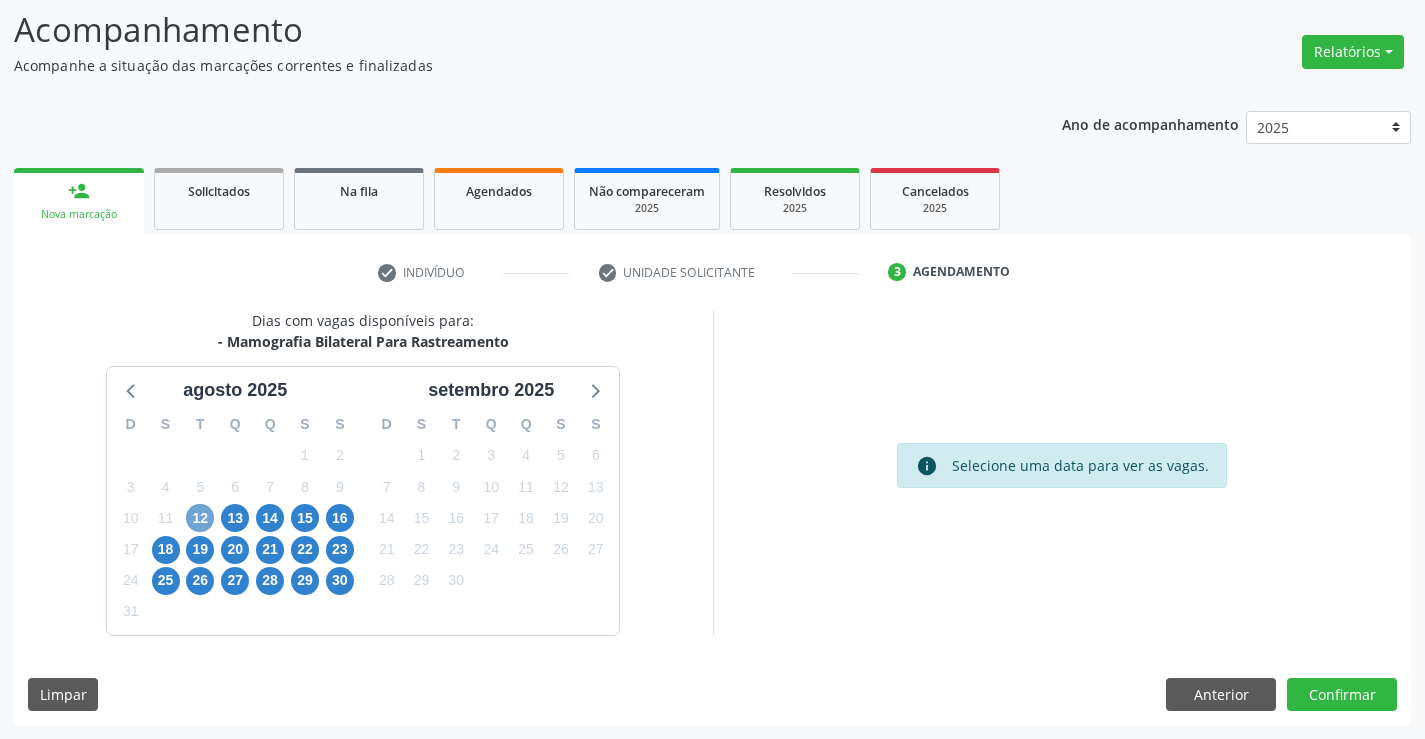 click on "12" at bounding box center (200, 518) 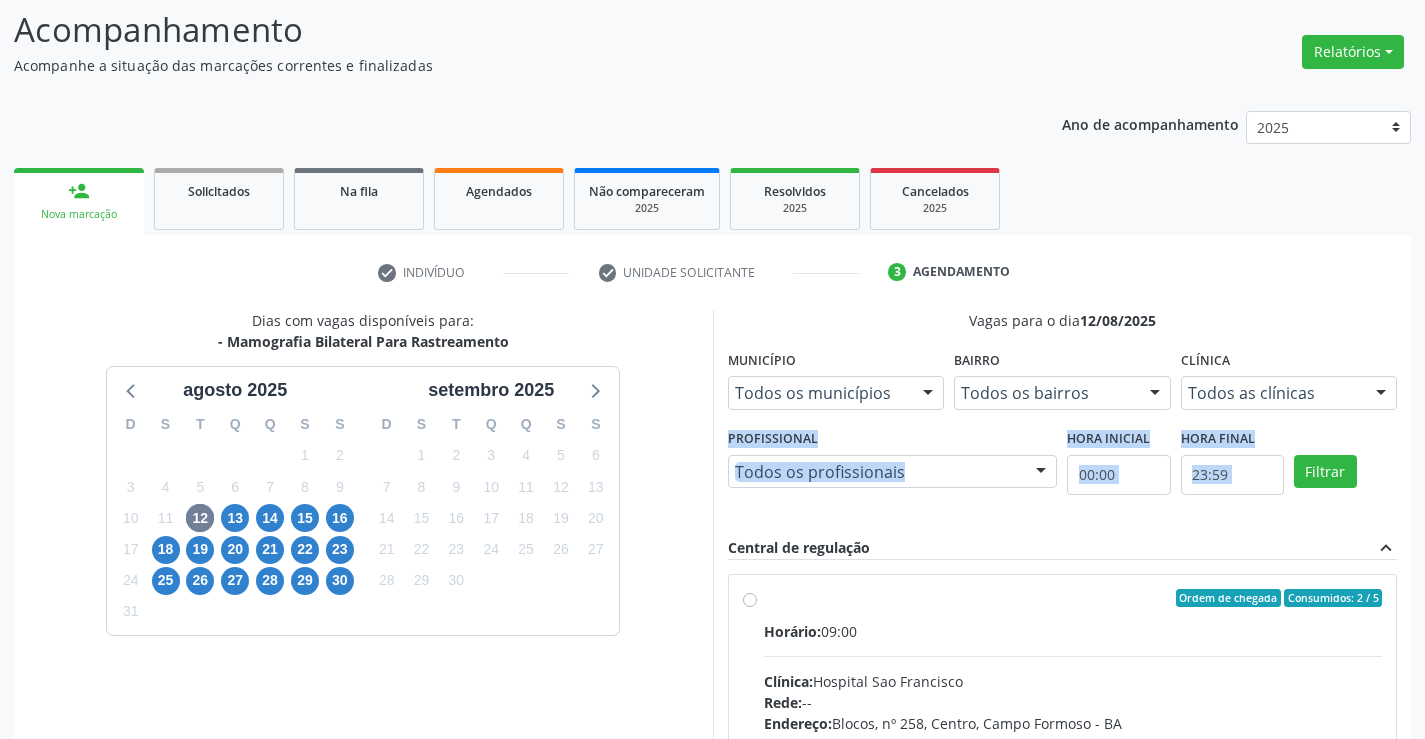 drag, startPoint x: 1409, startPoint y: 431, endPoint x: 1380, endPoint y: 505, distance: 79.47956 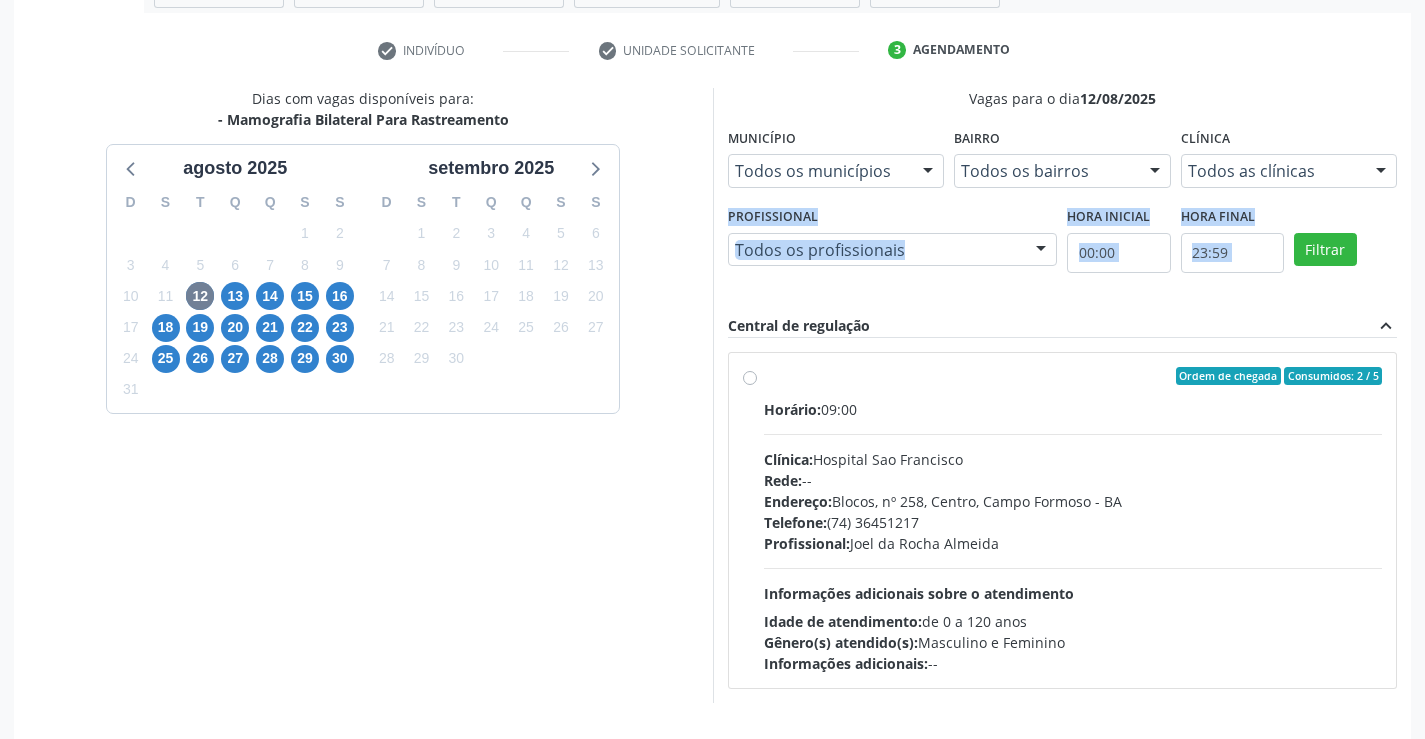 scroll, scrollTop: 376, scrollLeft: 0, axis: vertical 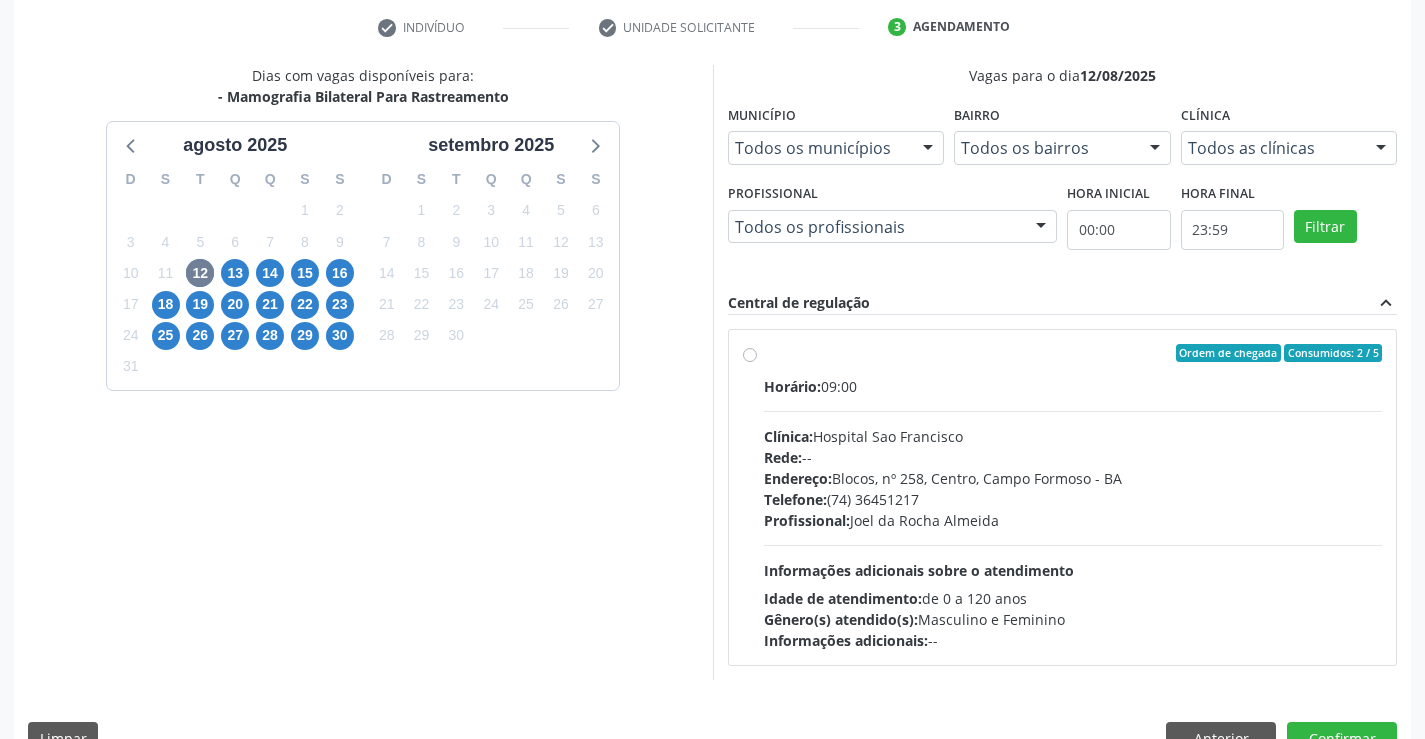 click on "Ordem de chegada
Consumidos: [NUMBER] / [NUMBER]
Horário:   [TIME]
Clínica:  [TEXT]
Rede:
--
Endereço:   [TEXT], nº [NUMBER], [TEXT], [CITY] - [STATE]
Telefone:   ([AREACODE]) [PHONE]
Profissional:
[FIRST] [LAST] [LAST]
Informações adicionais sobre o atendimento
Idade de atendimento:
de [NUMBER] a [NUMBER] anos
Gênero(s) atendido(s):
[TEXT] e [TEXT]
Informações adicionais:
--" at bounding box center [1073, 497] 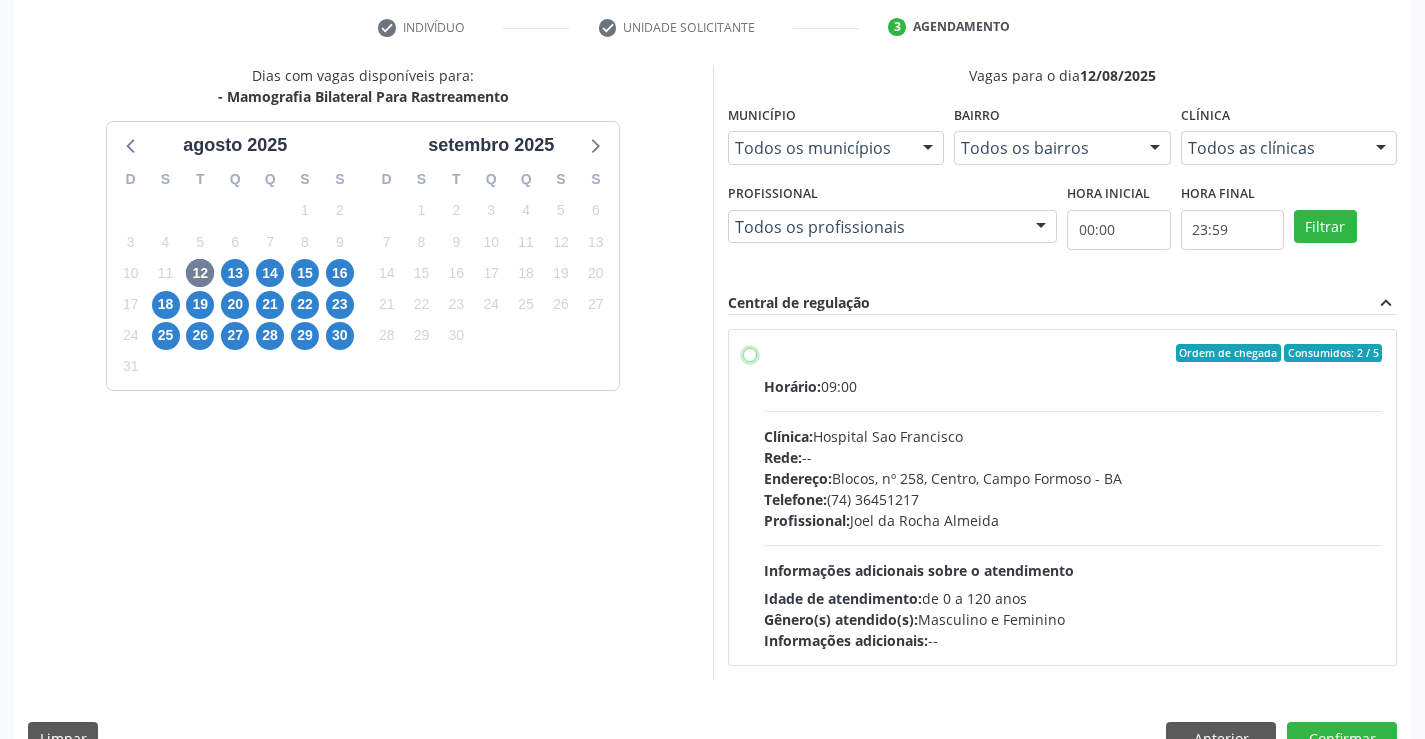 click on "Ordem de chegada
Consumidos: [NUMBER] / [NUMBER]
Horário:   [TIME]
Clínica:  [TEXT]
Rede:
--
Endereço:   [TEXT], nº [NUMBER], [TEXT], [CITY] - [STATE]
Telefone:   ([AREACODE]) [PHONE]
Profissional:
[FIRST] [LAST] [LAST]
Informações adicionais sobre o atendimento
Idade de atendimento:
de [NUMBER] a [NUMBER] anos
Gênero(s) atendido(s):
[TEXT] e [TEXT]
Informações adicionais:
--" at bounding box center [750, 353] 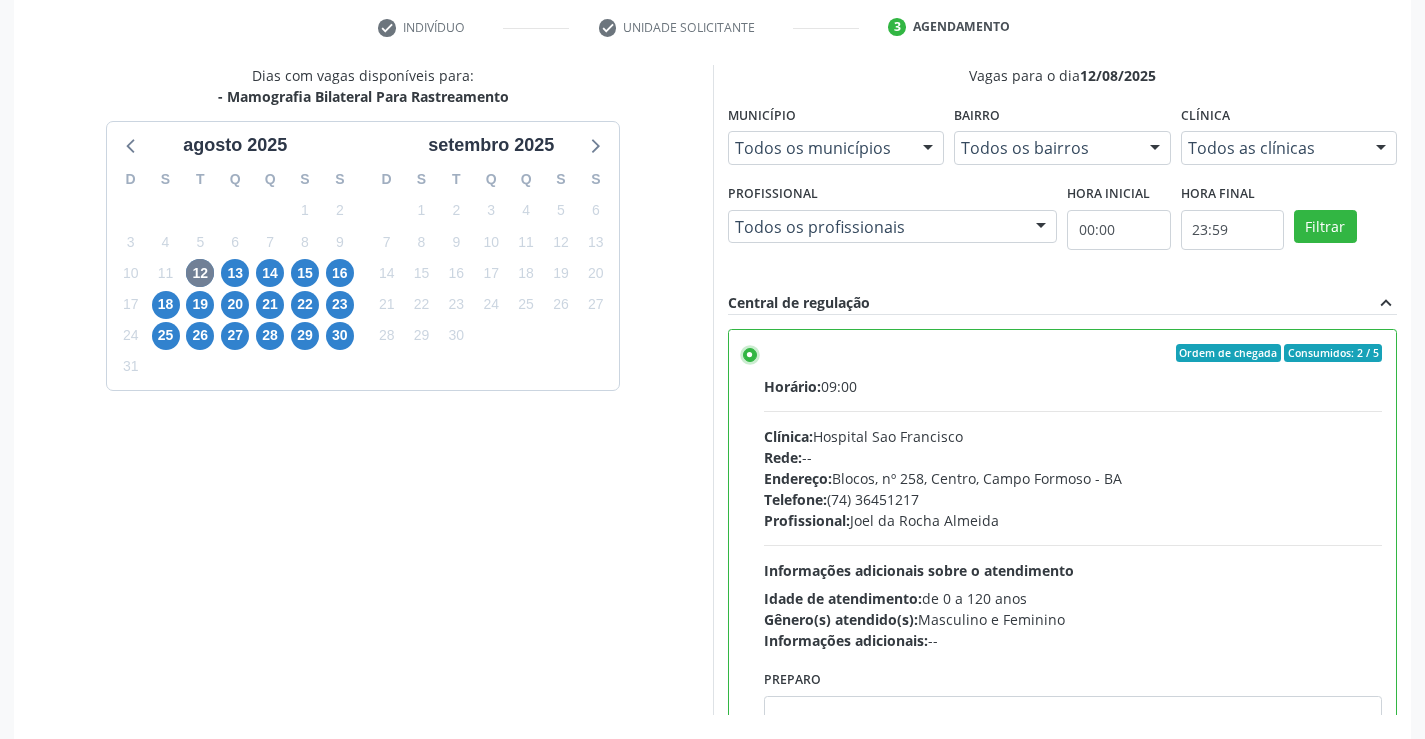 scroll, scrollTop: 456, scrollLeft: 0, axis: vertical 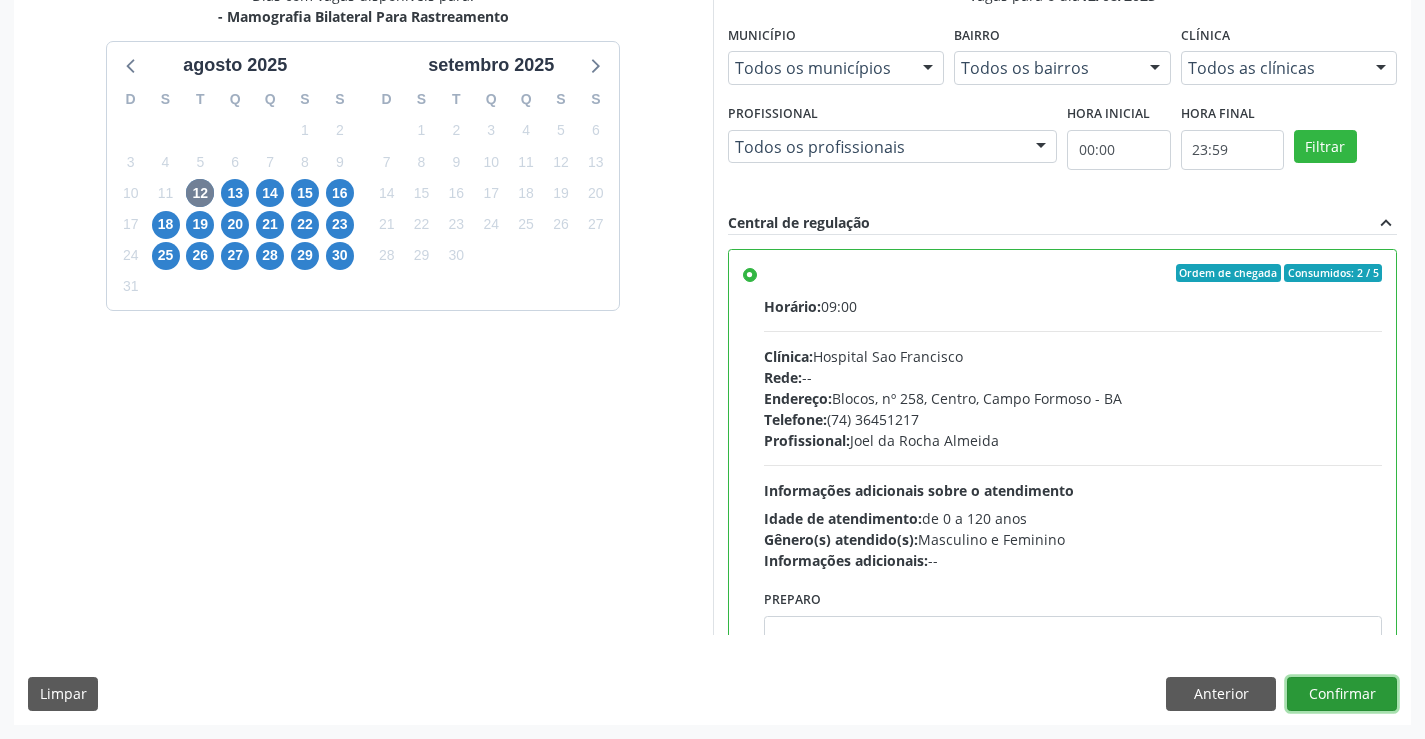 click on "Confirmar" at bounding box center (1342, 694) 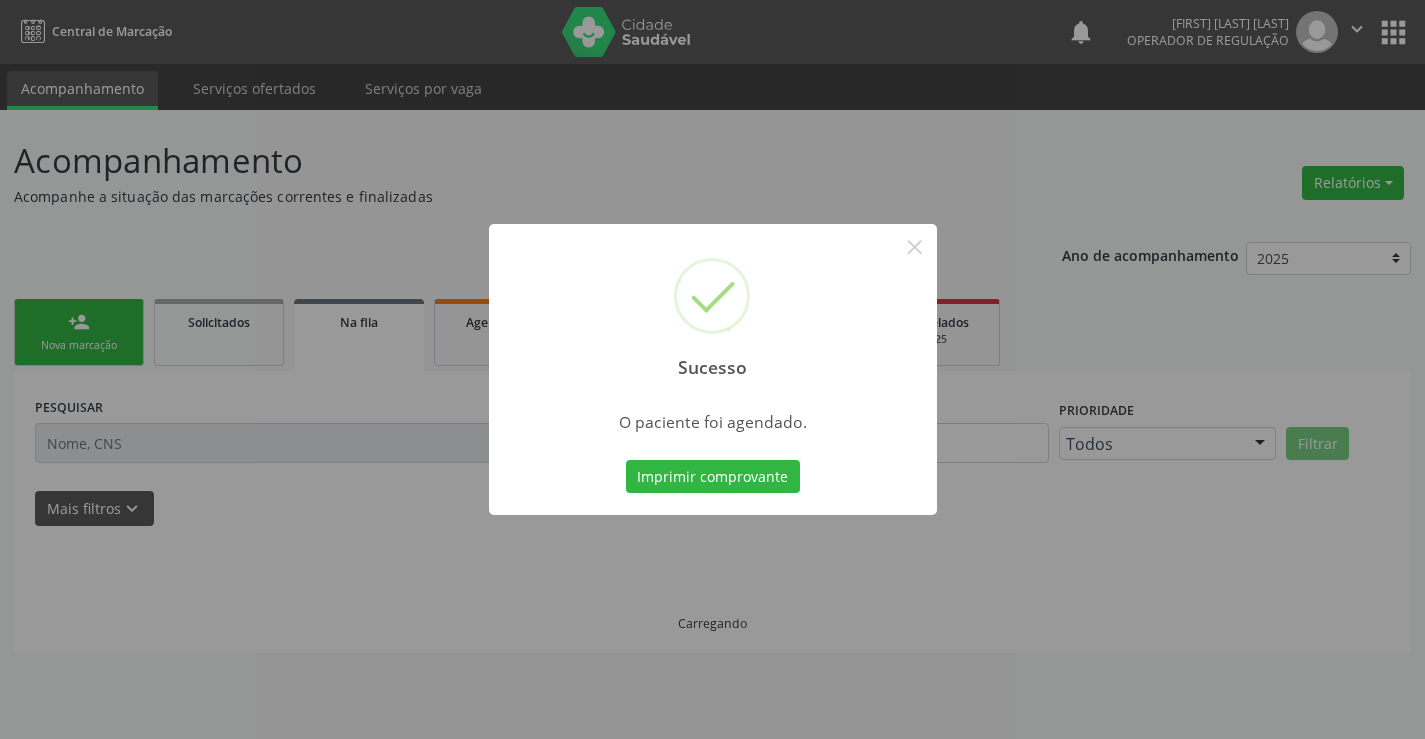 scroll, scrollTop: 0, scrollLeft: 0, axis: both 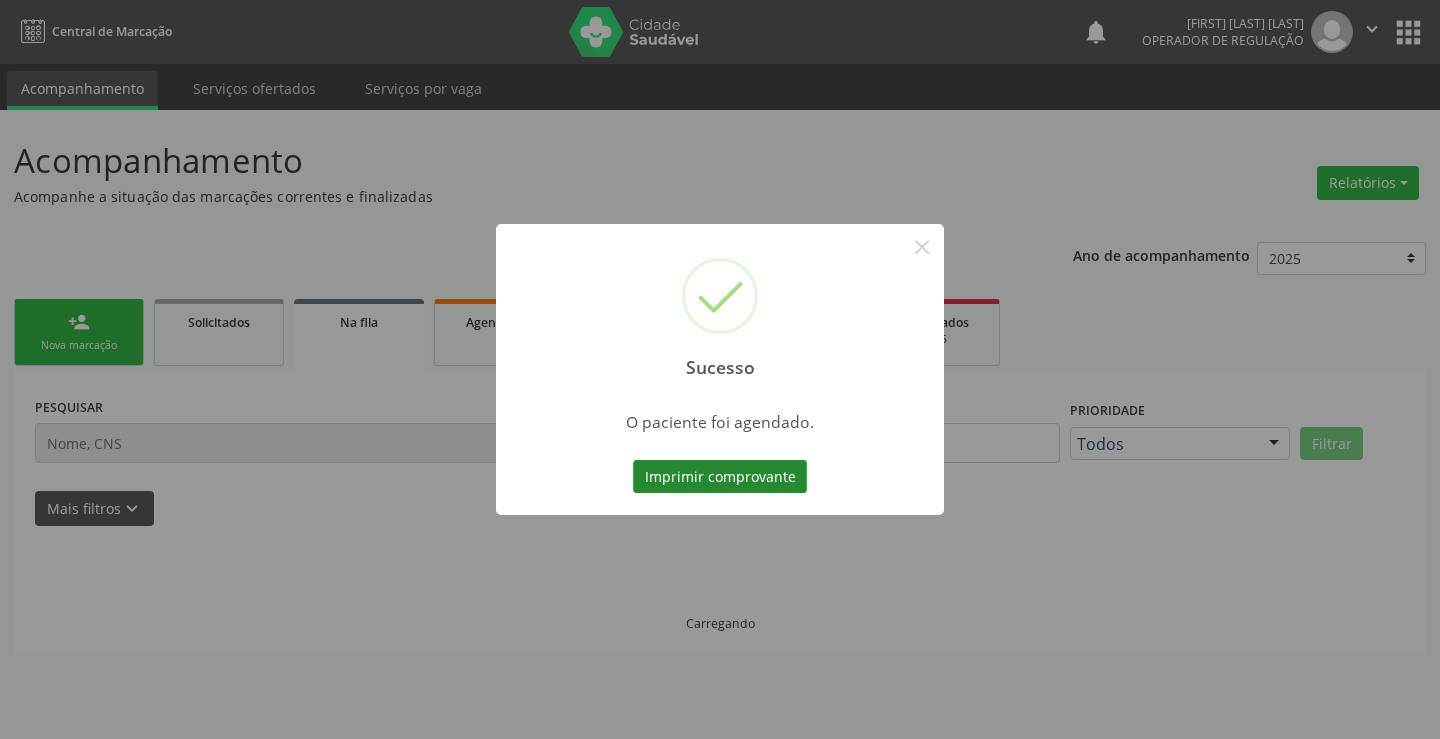 click on "Imprimir comprovante" at bounding box center (720, 477) 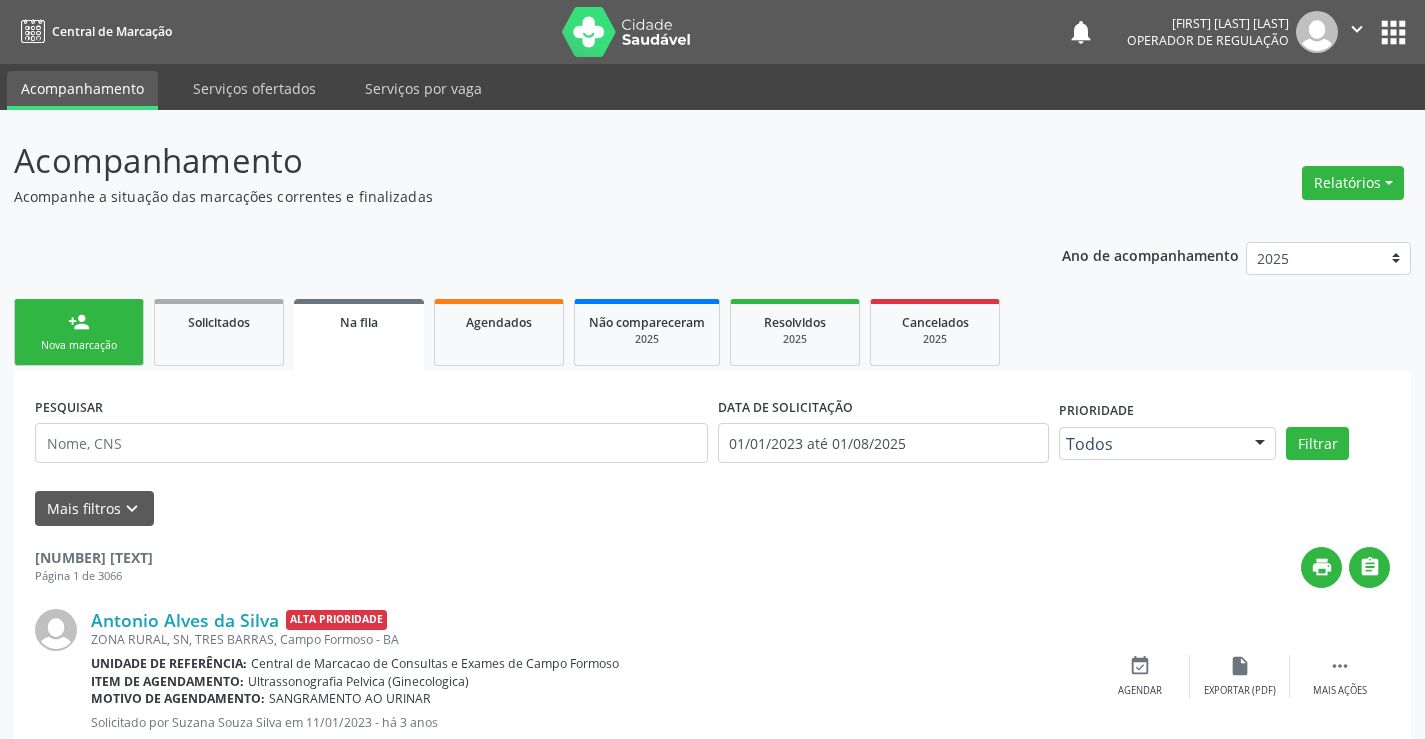 click on "Na fila" at bounding box center (359, 322) 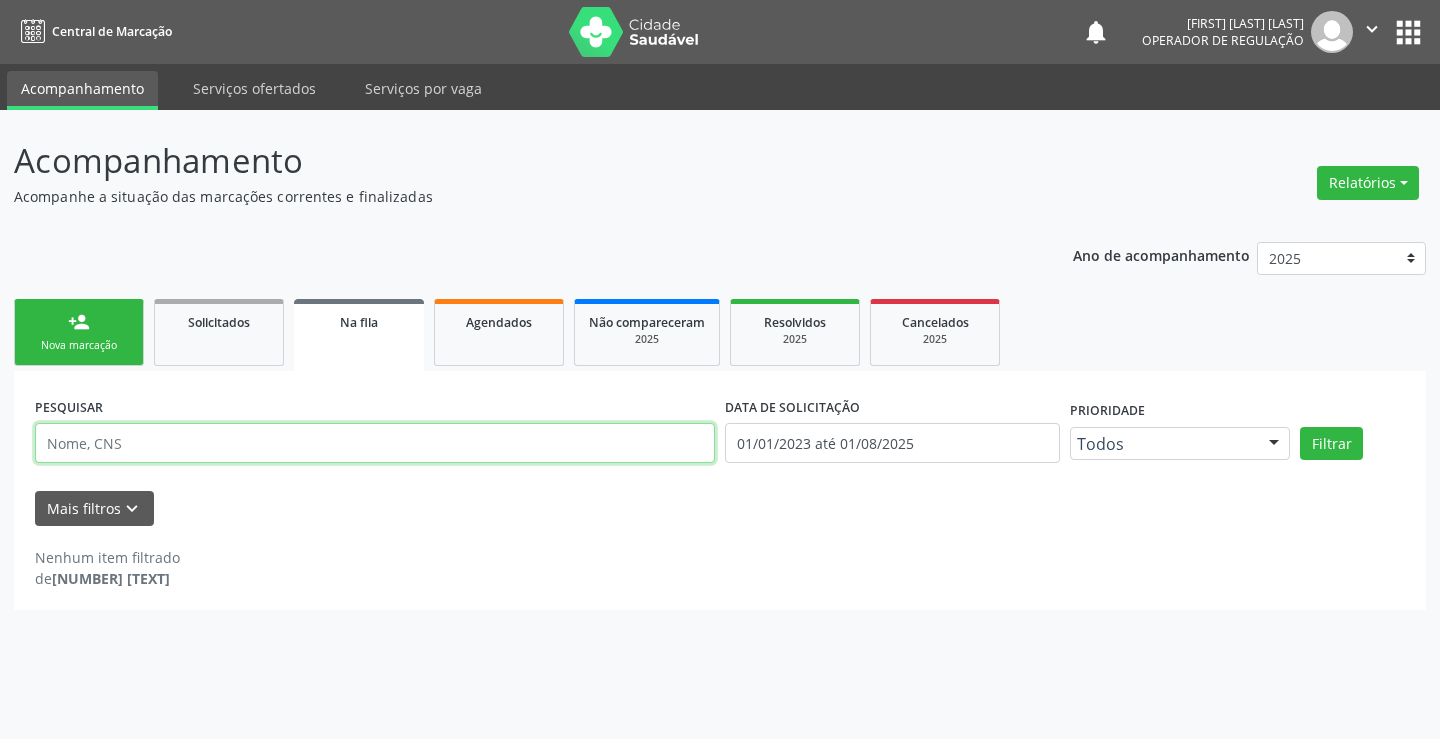 click at bounding box center (375, 443) 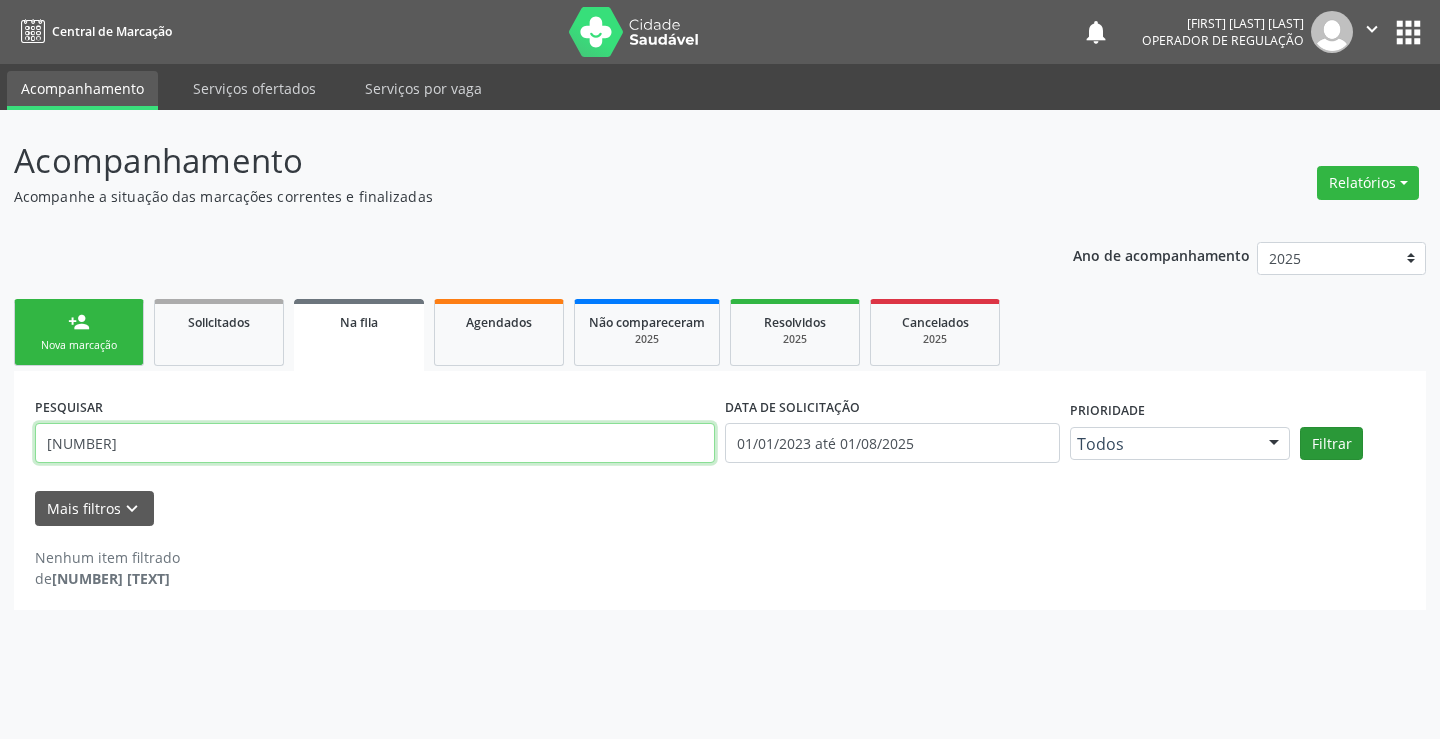 type on "[NUMBER]" 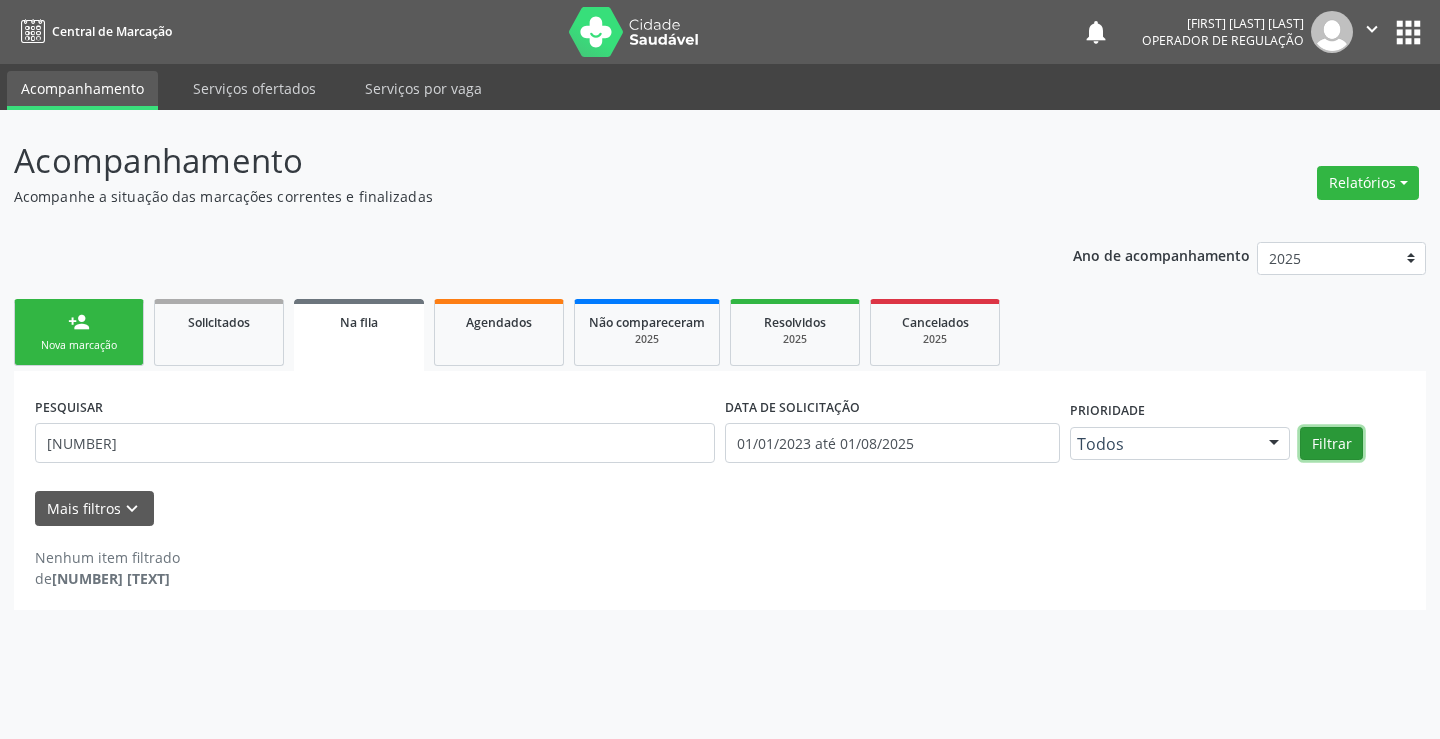 click on "Filtrar" at bounding box center [1331, 444] 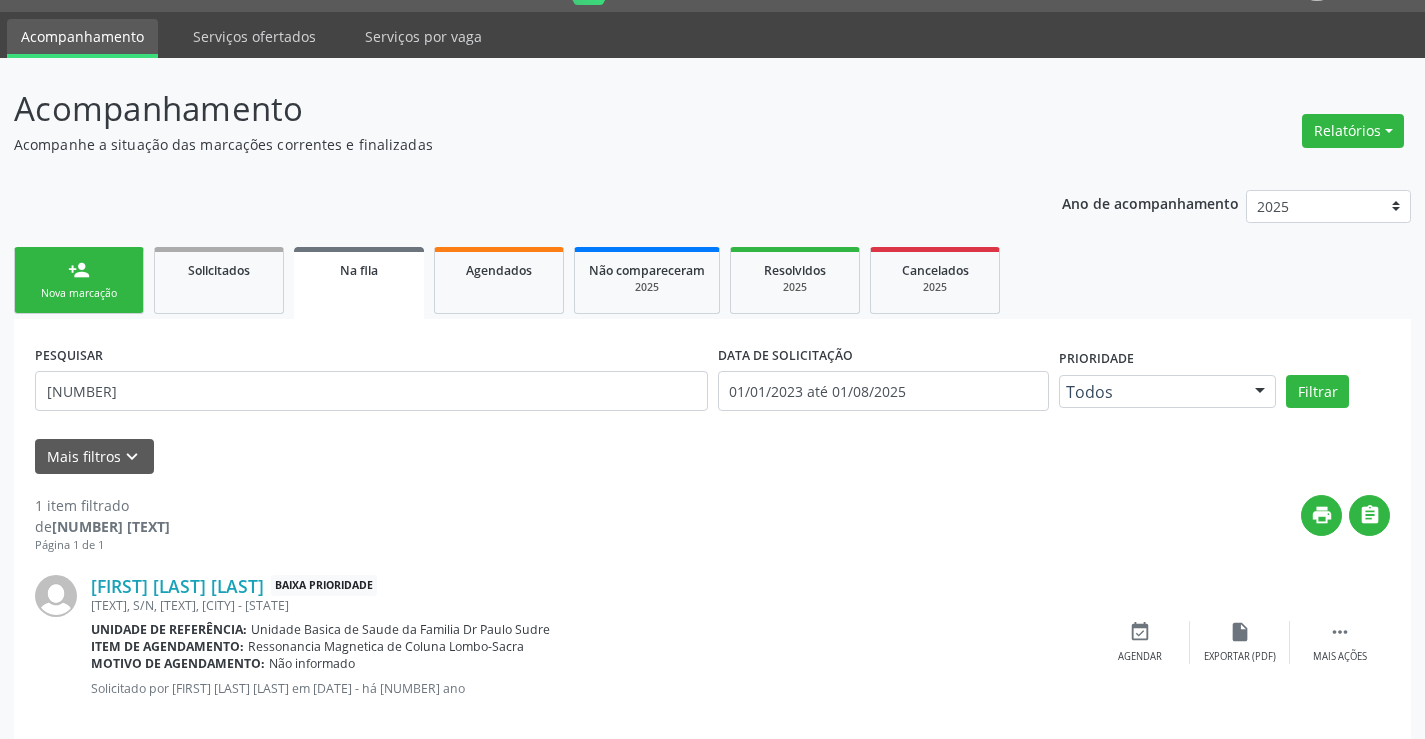scroll, scrollTop: 80, scrollLeft: 0, axis: vertical 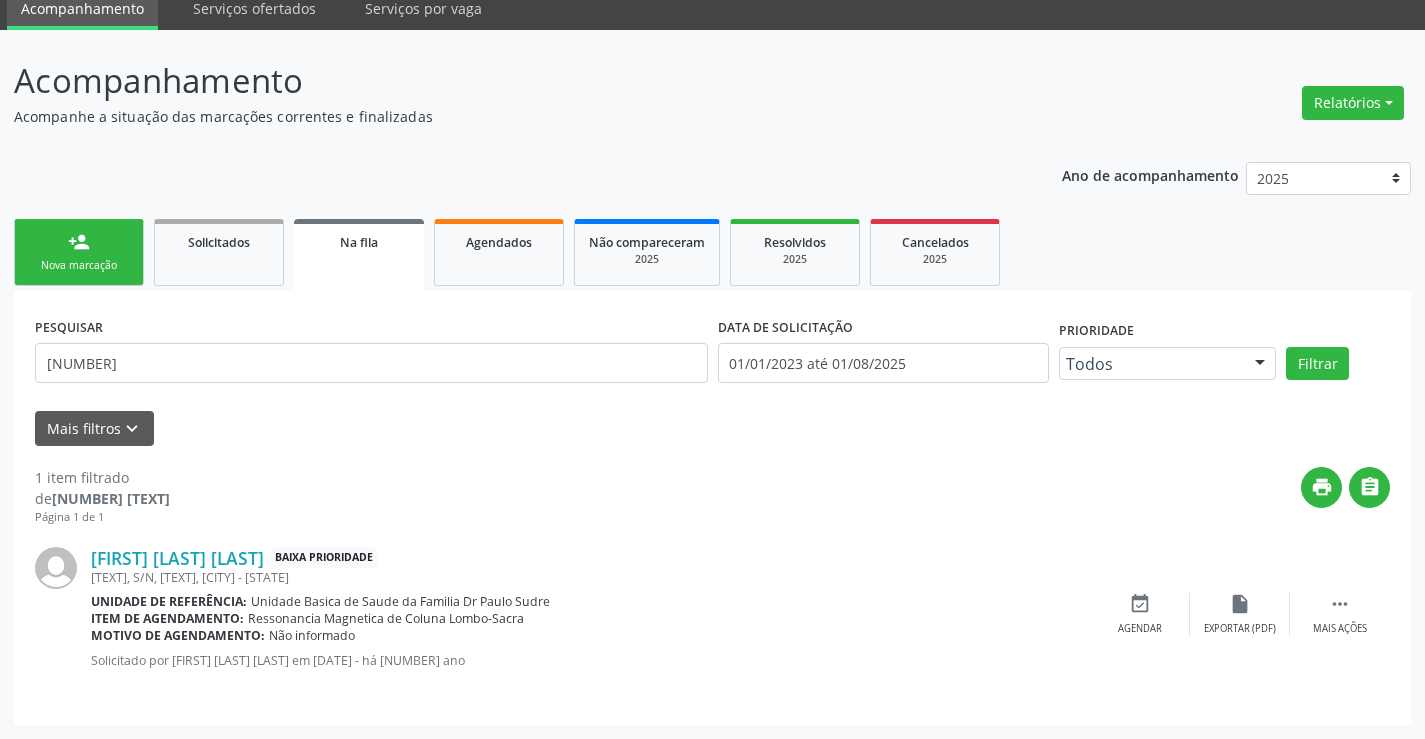 click on "person_add
Nova marcação" at bounding box center [79, 252] 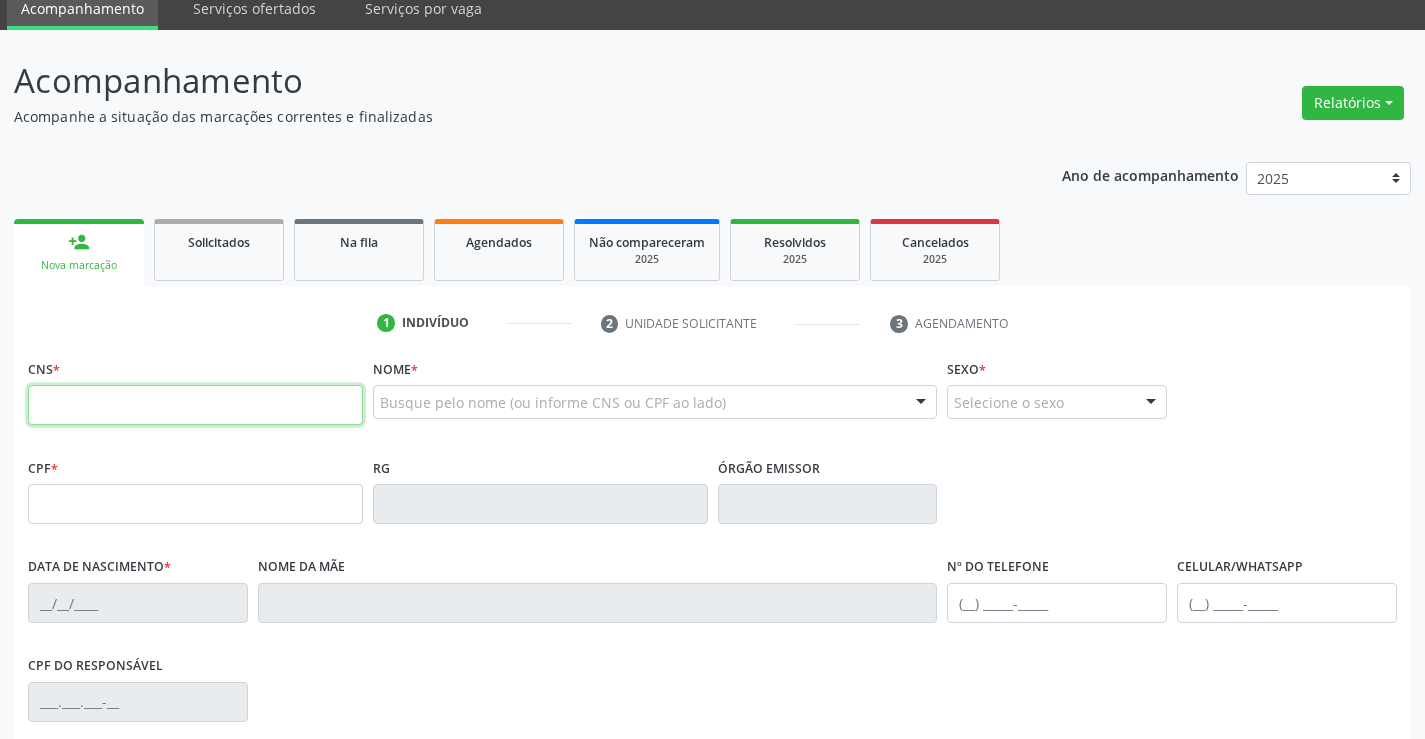 click at bounding box center (195, 405) 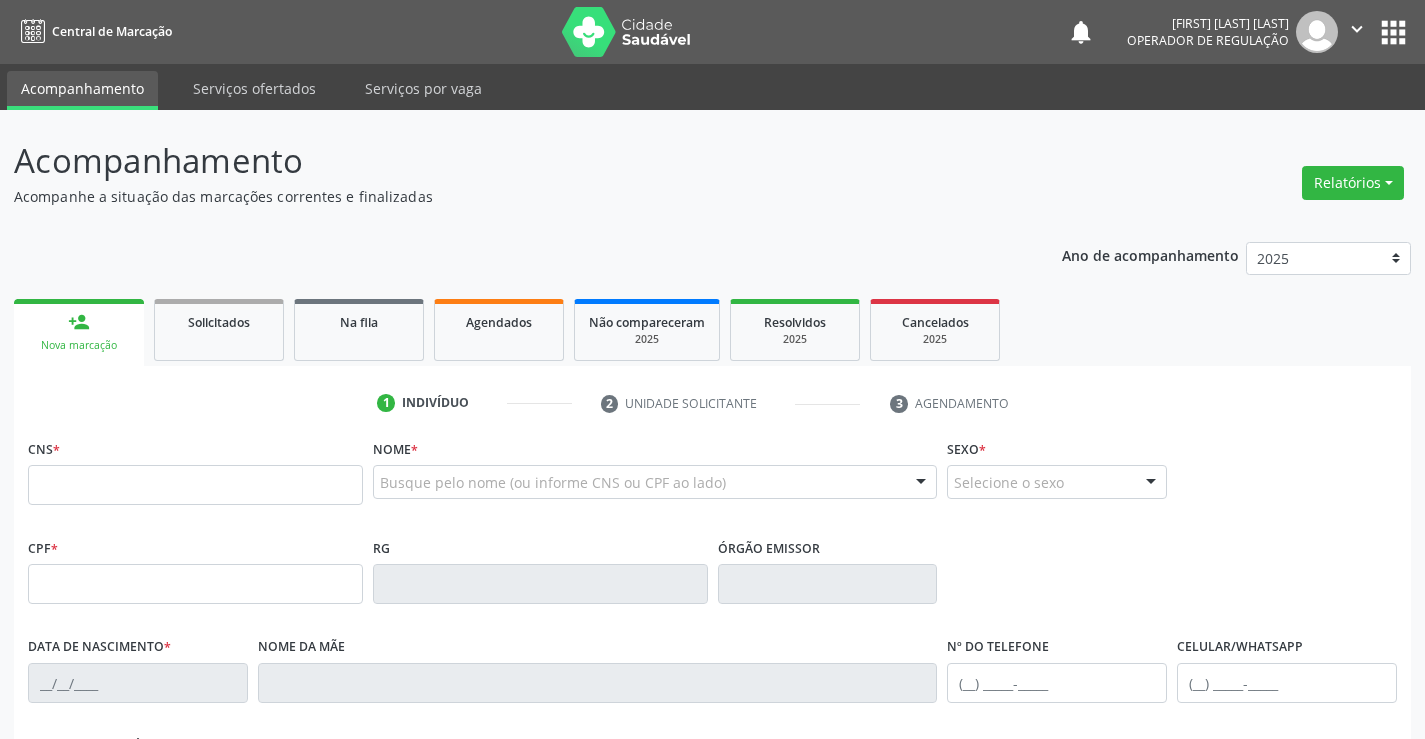 scroll, scrollTop: 80, scrollLeft: 0, axis: vertical 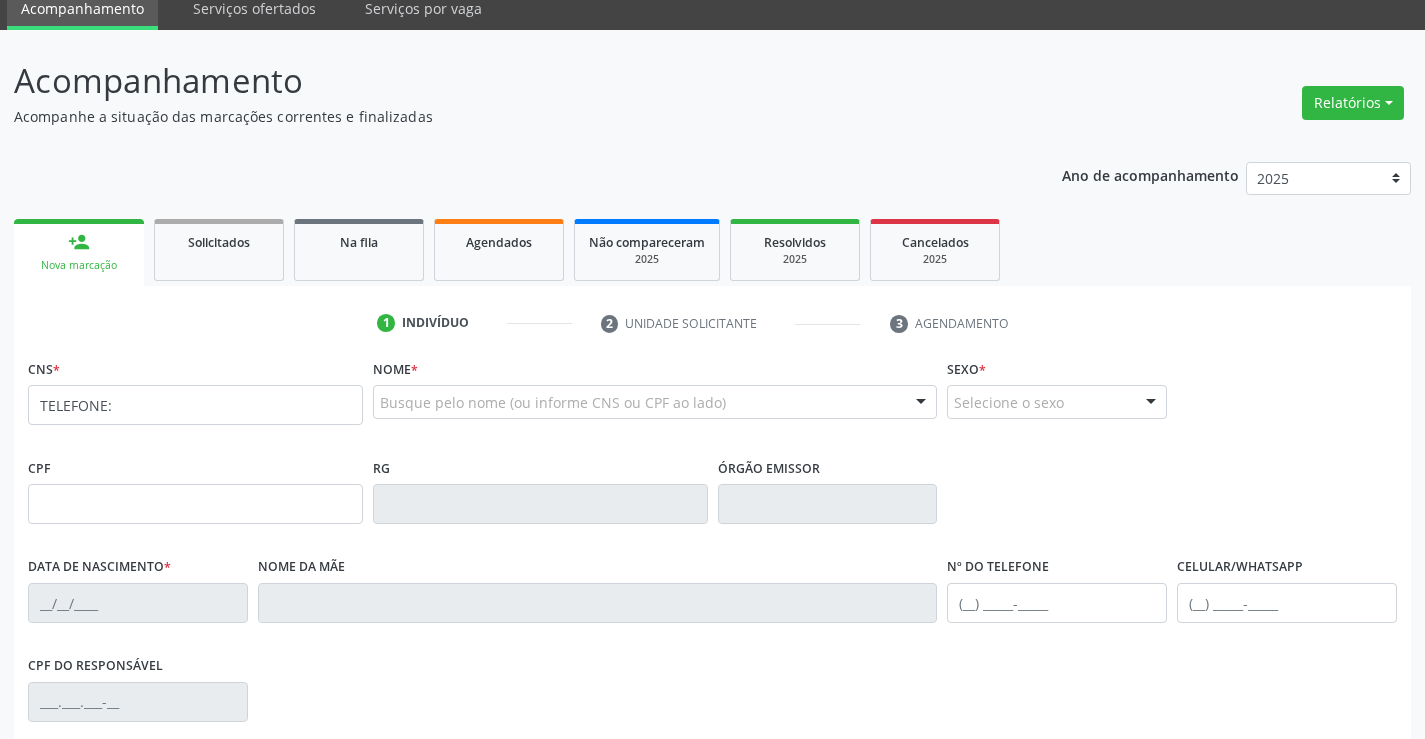 type on "TELEFONE:" 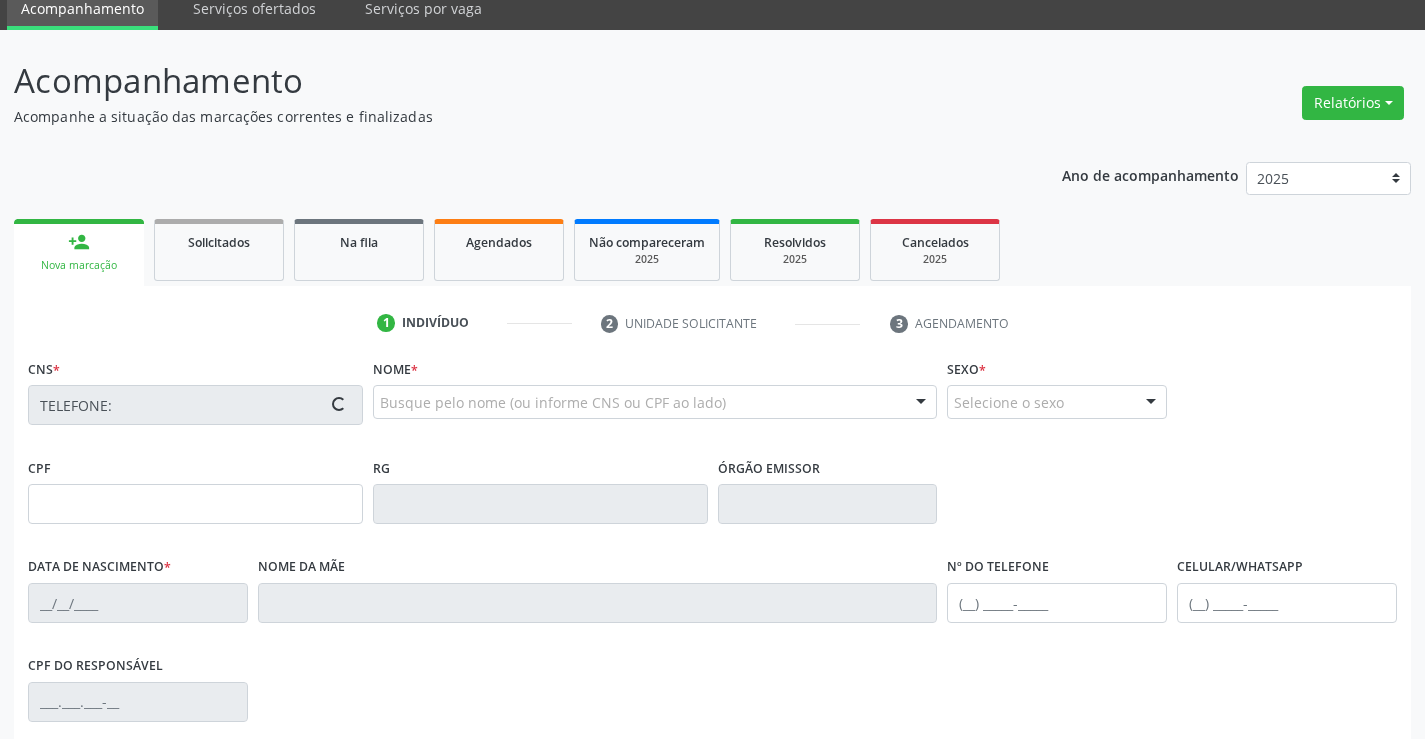 type on "[CPF]" 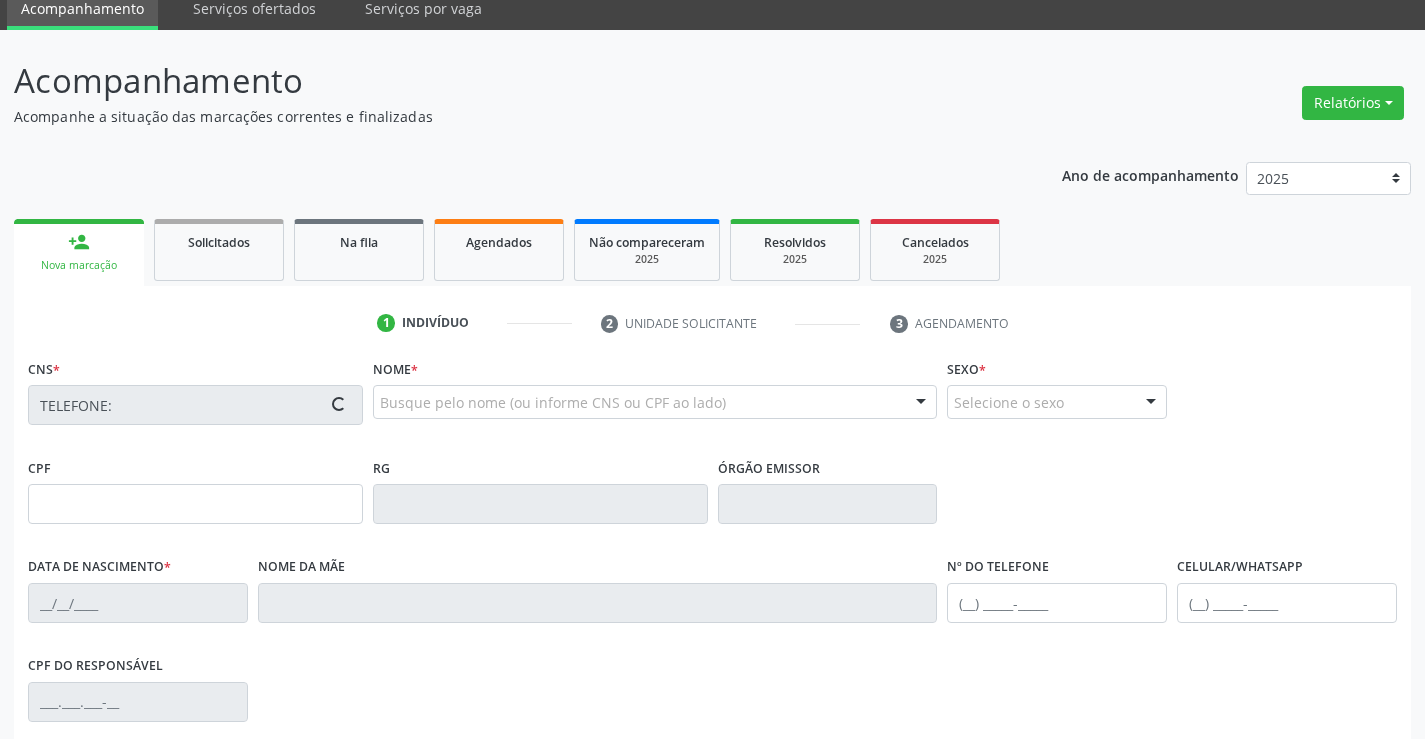 type on "[DATE]" 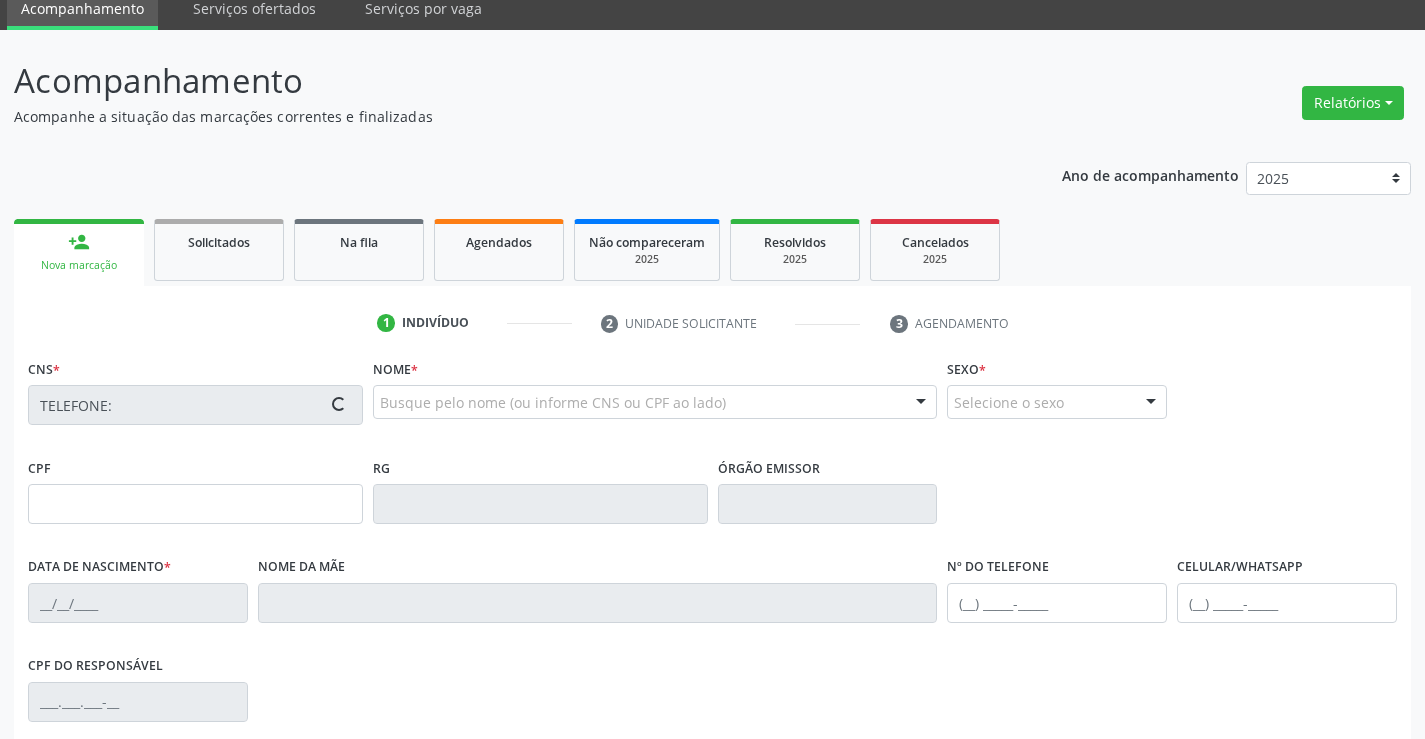 type on "([PHONE])" 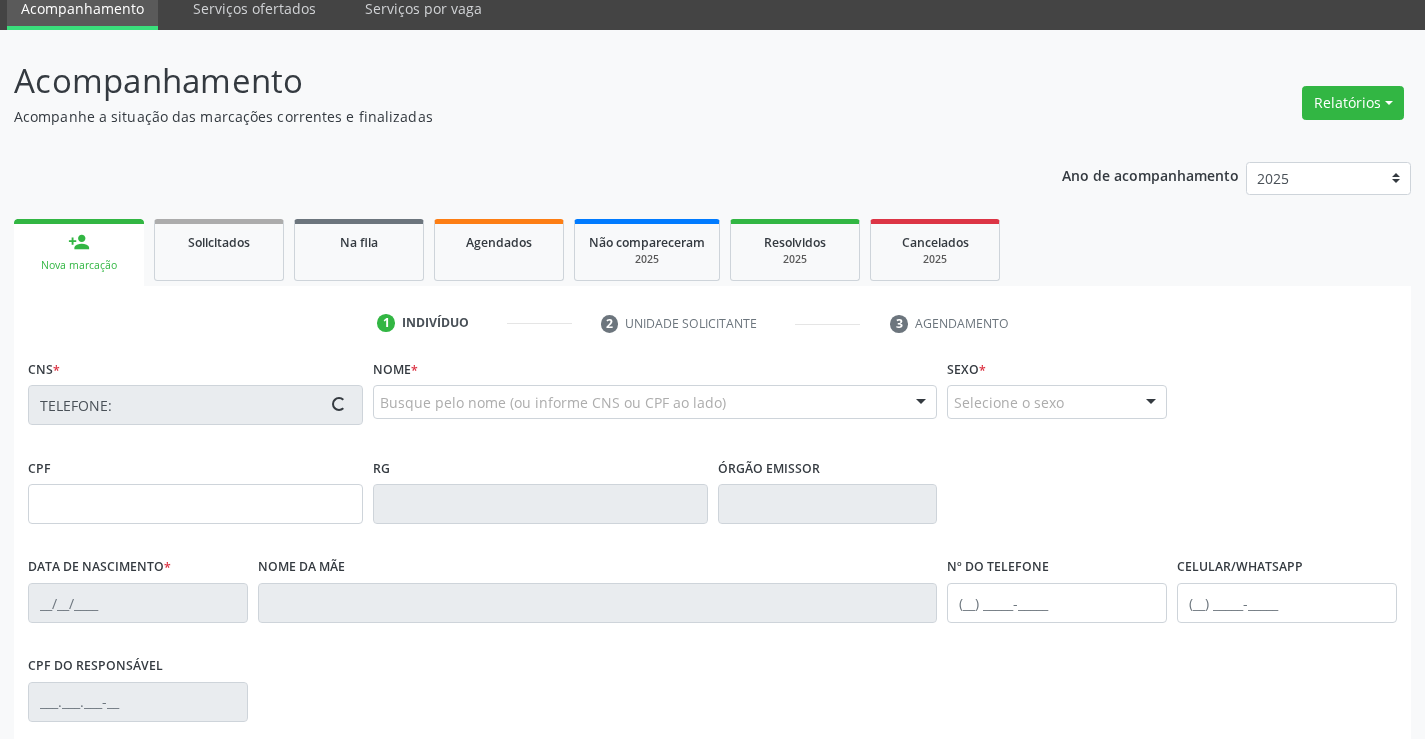 type on "S/N" 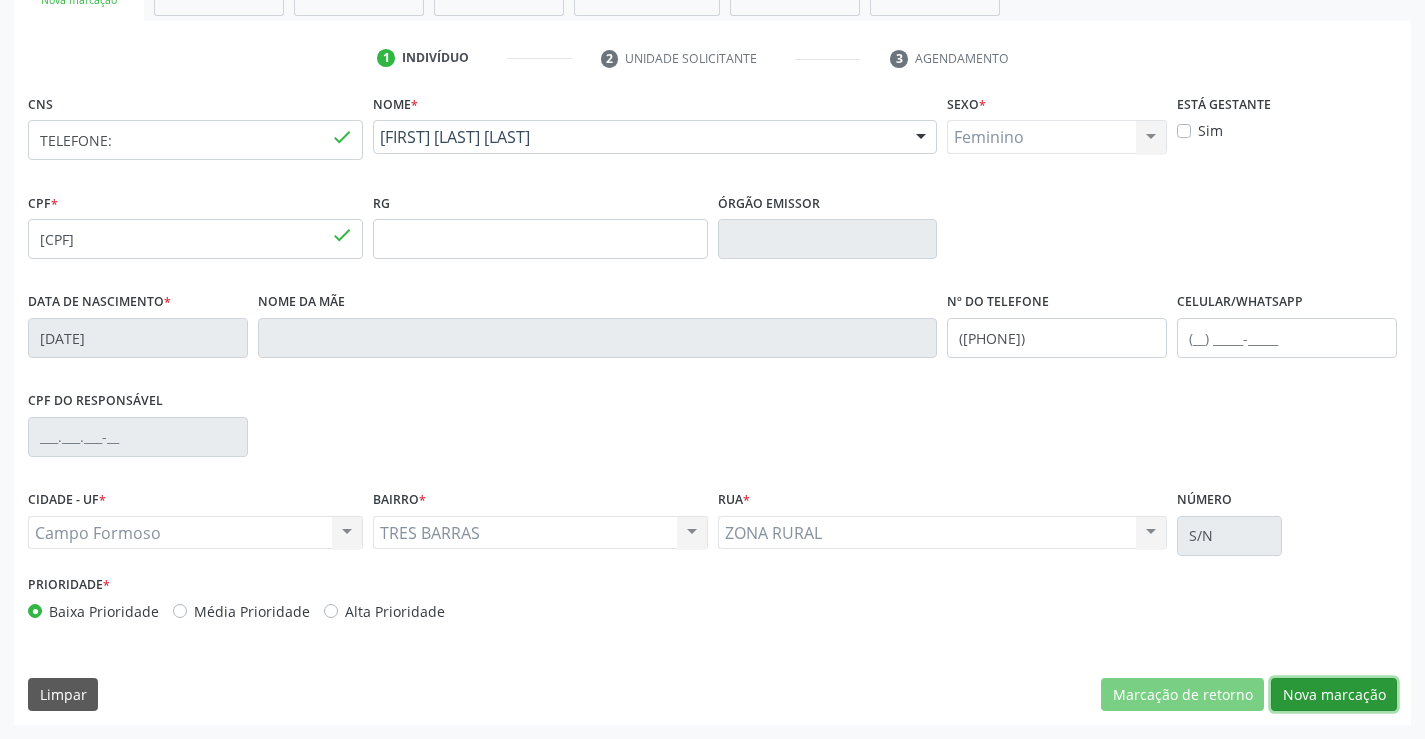 click on "Nova marcação" at bounding box center (1334, 695) 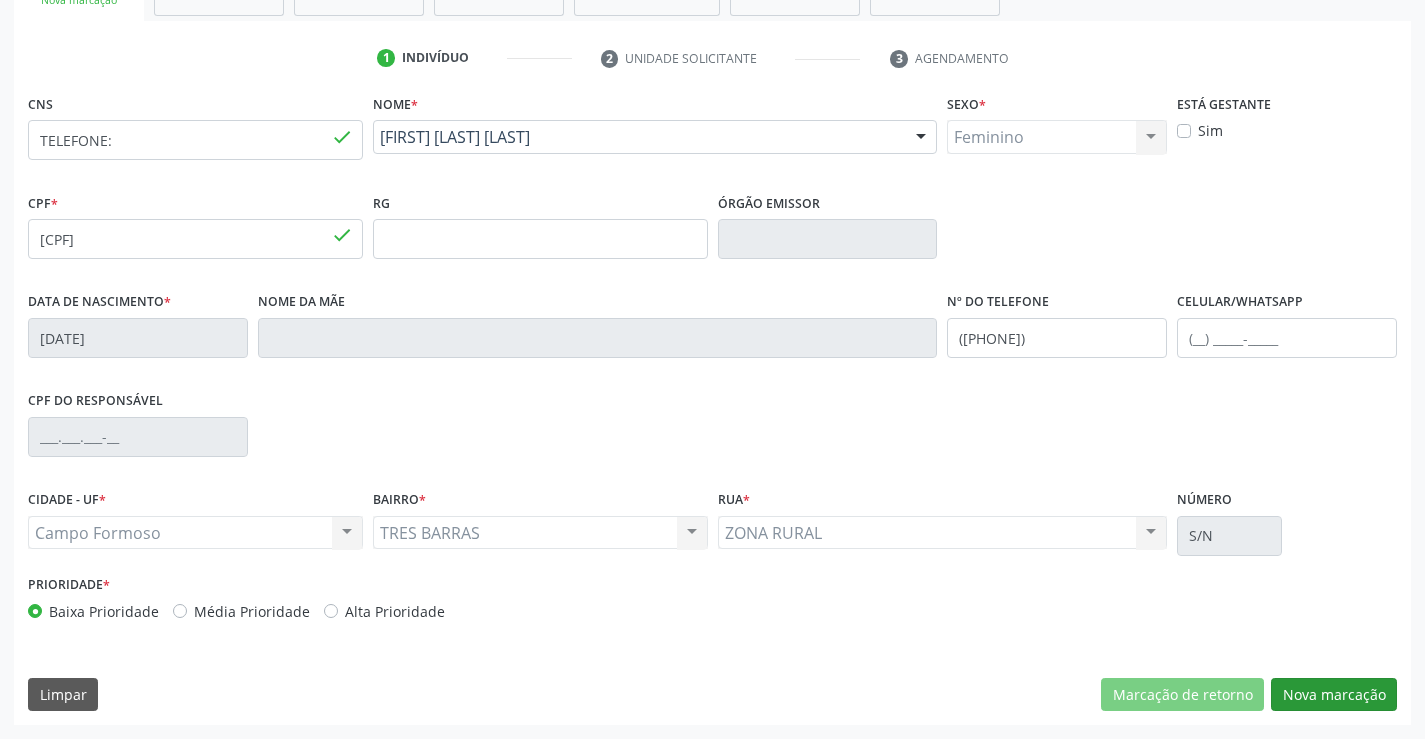 scroll, scrollTop: 167, scrollLeft: 0, axis: vertical 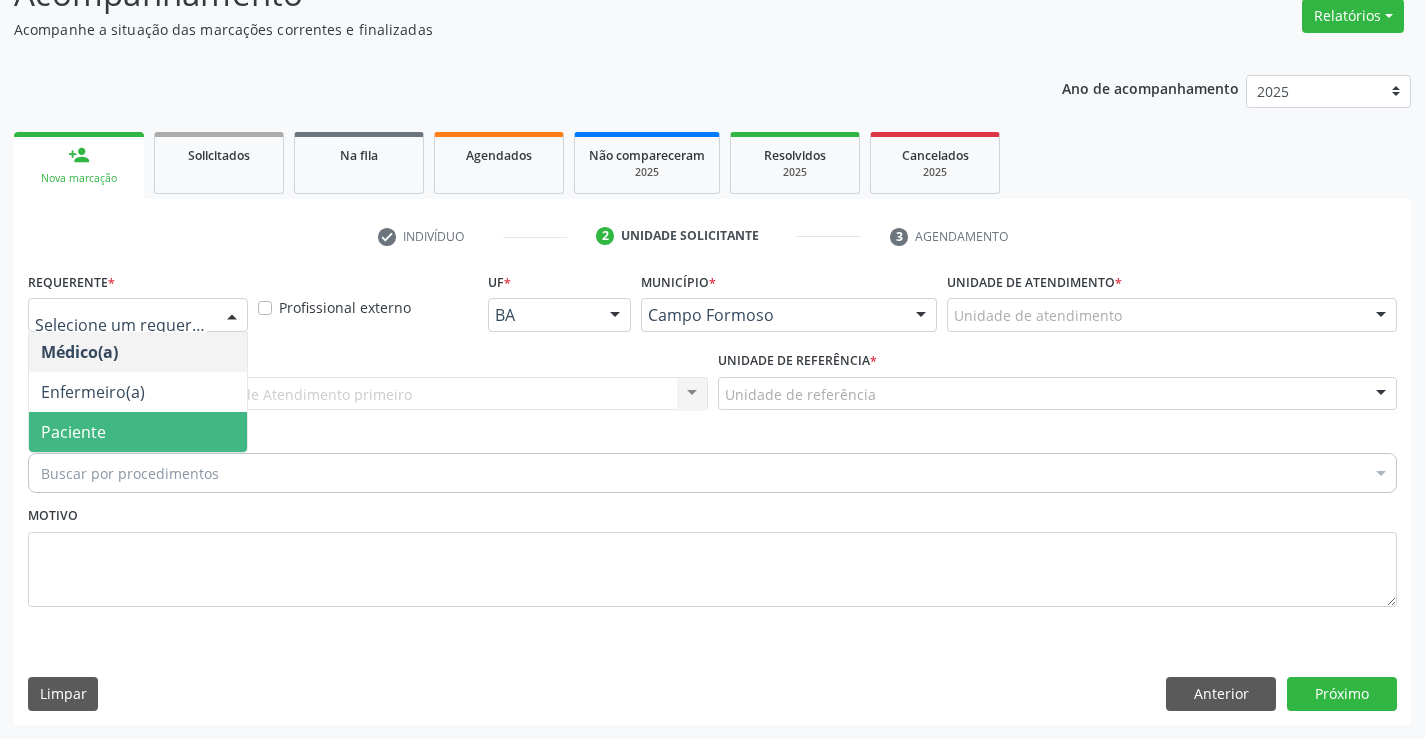 click on "Paciente" at bounding box center [73, 432] 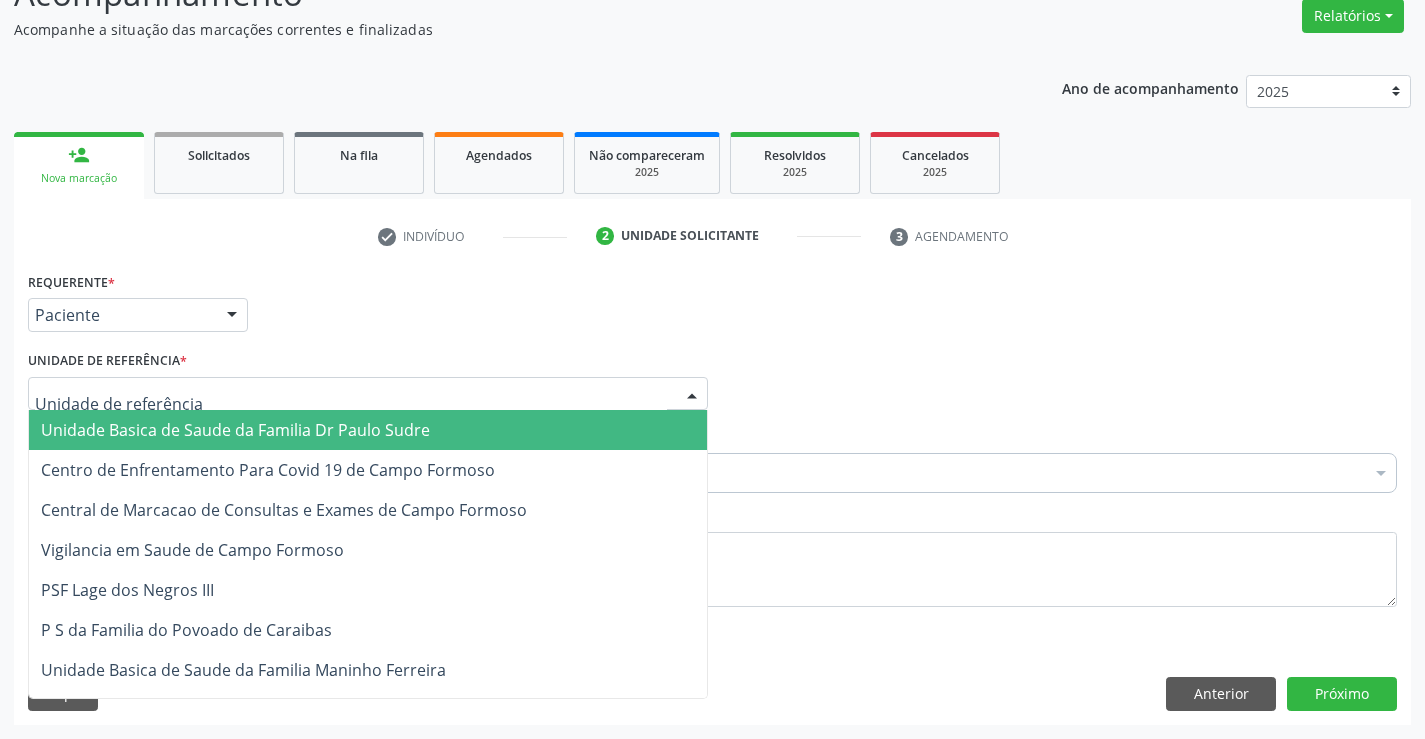 click on "Unidade Basica de Saude da Familia Dr Paulo Sudre" at bounding box center (235, 430) 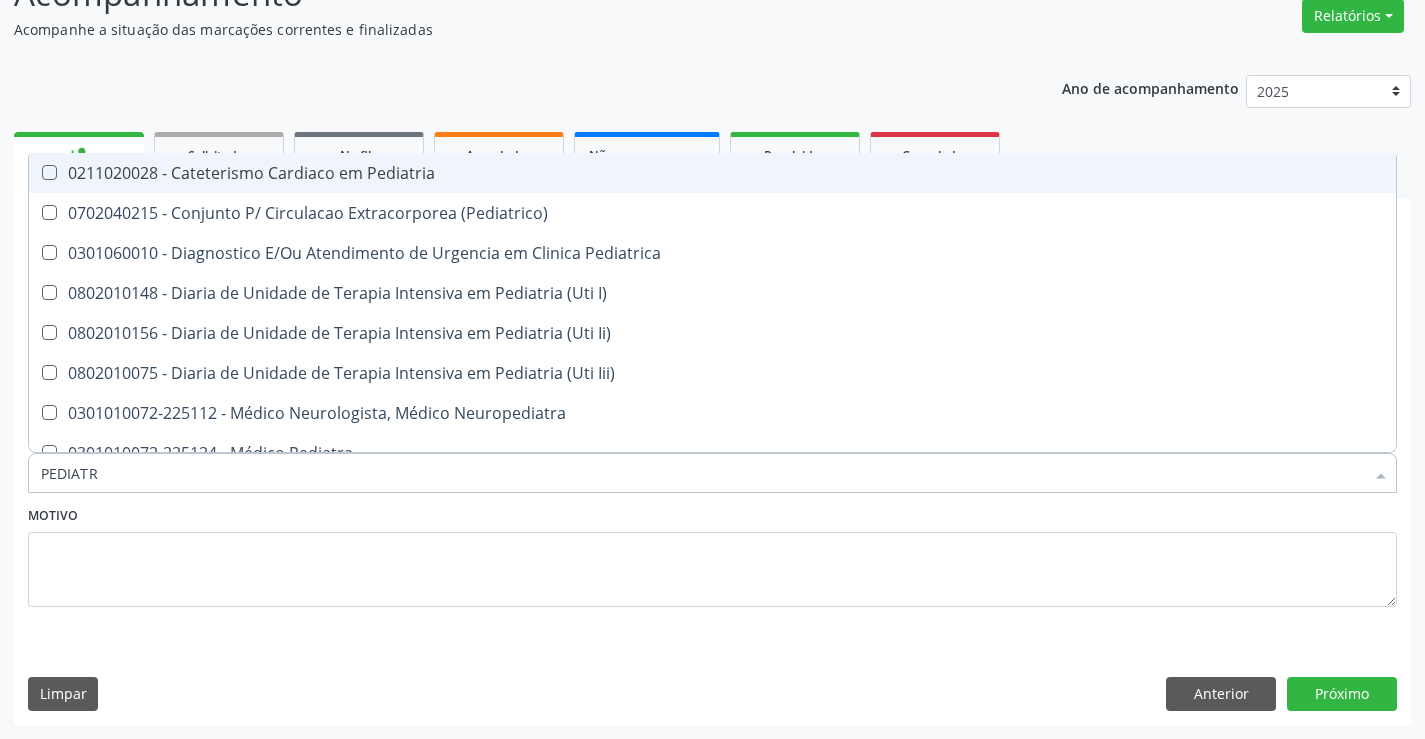type on "PEDIATRA" 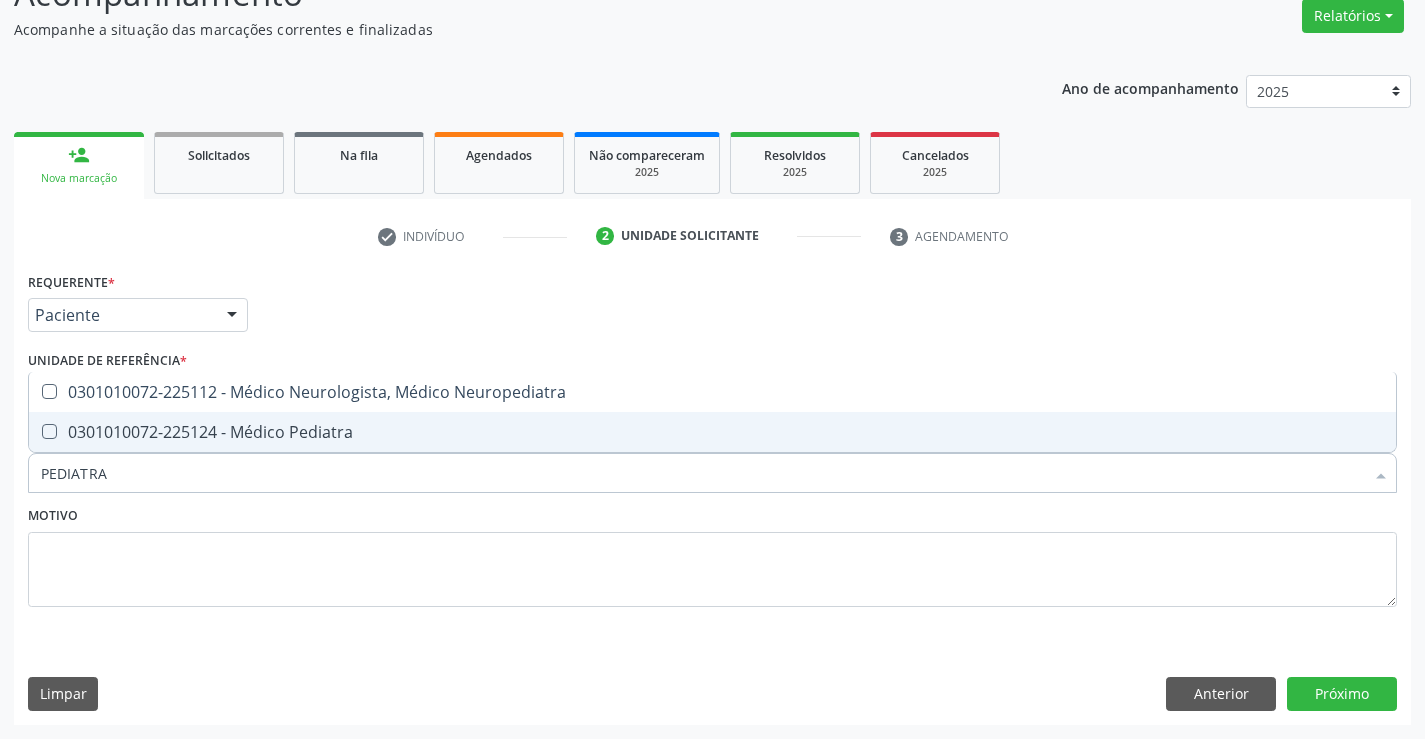 click on "0301010072-225124 - Médico Pediatra" at bounding box center [712, 432] 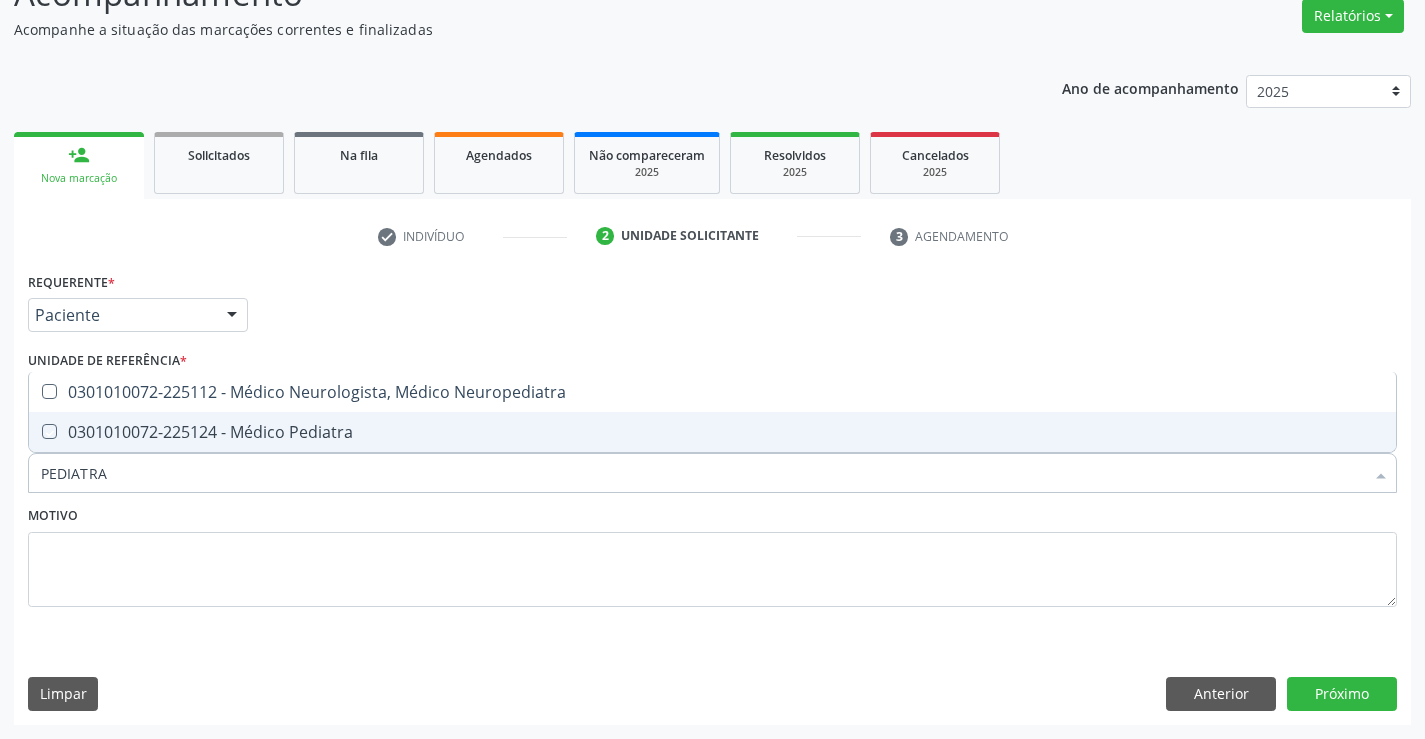 checkbox on "true" 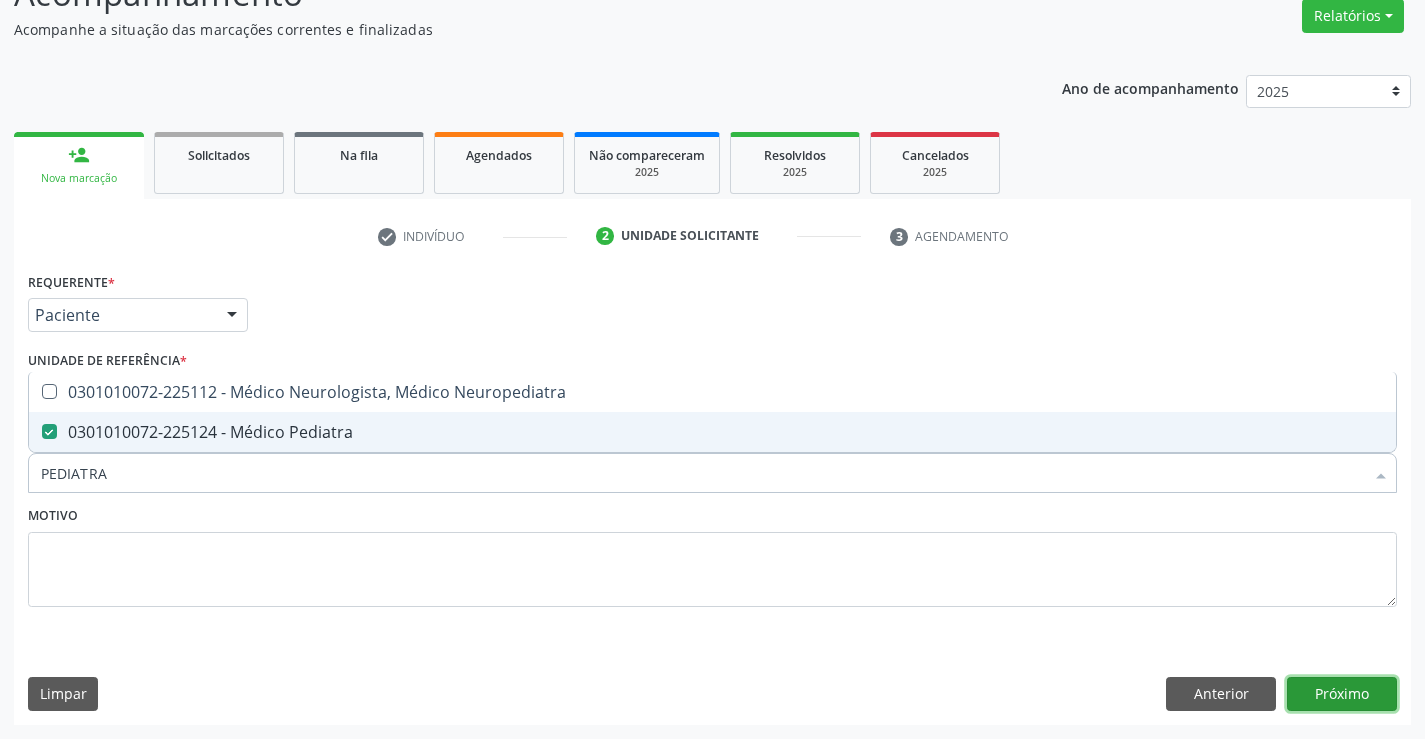 click on "Próximo" at bounding box center (1342, 694) 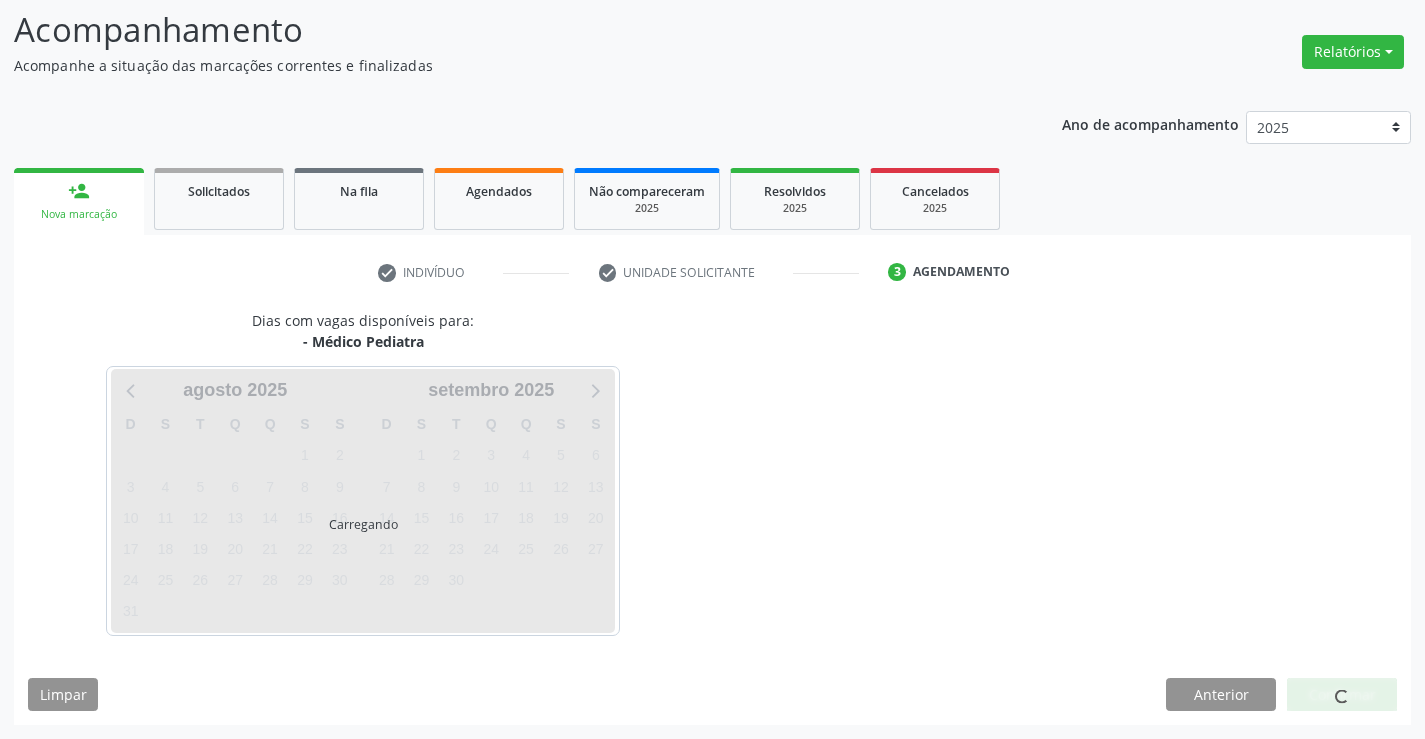 scroll, scrollTop: 131, scrollLeft: 0, axis: vertical 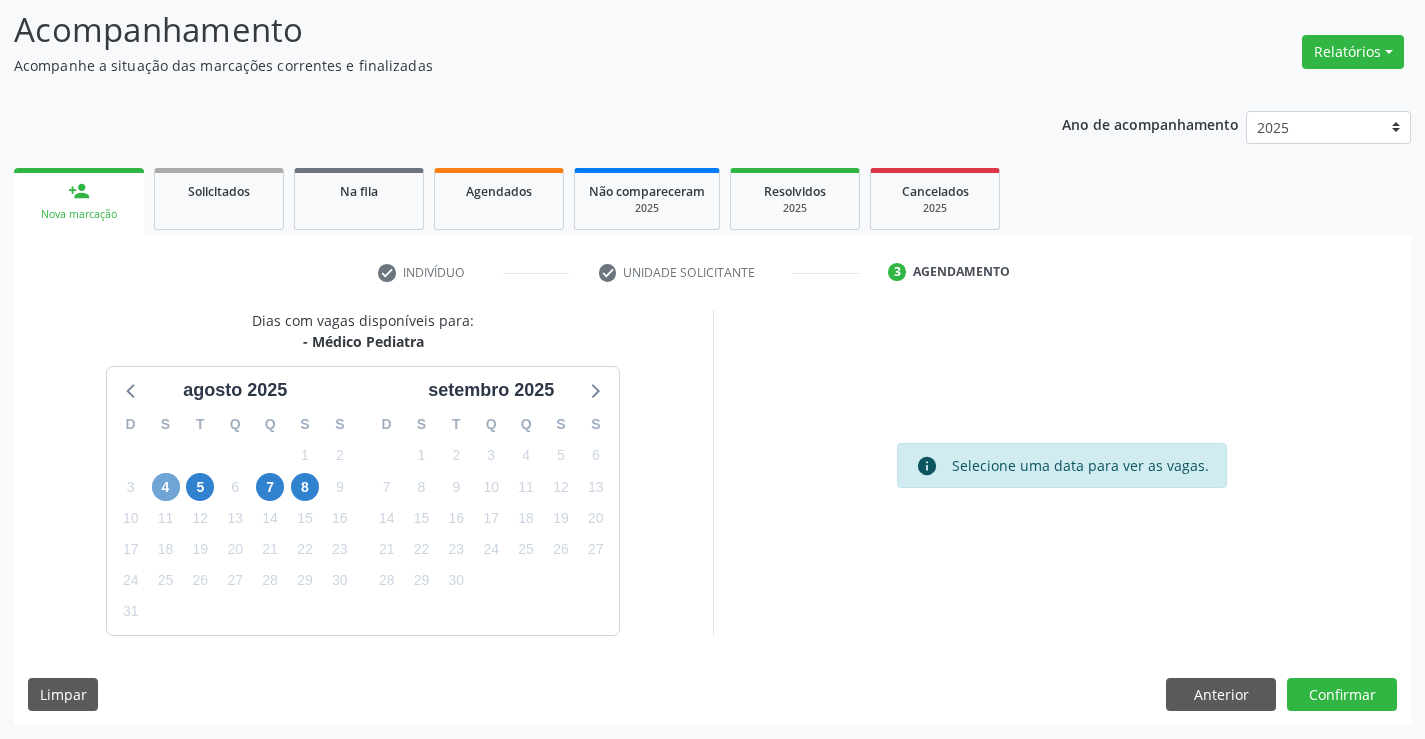 click on "4" at bounding box center [166, 487] 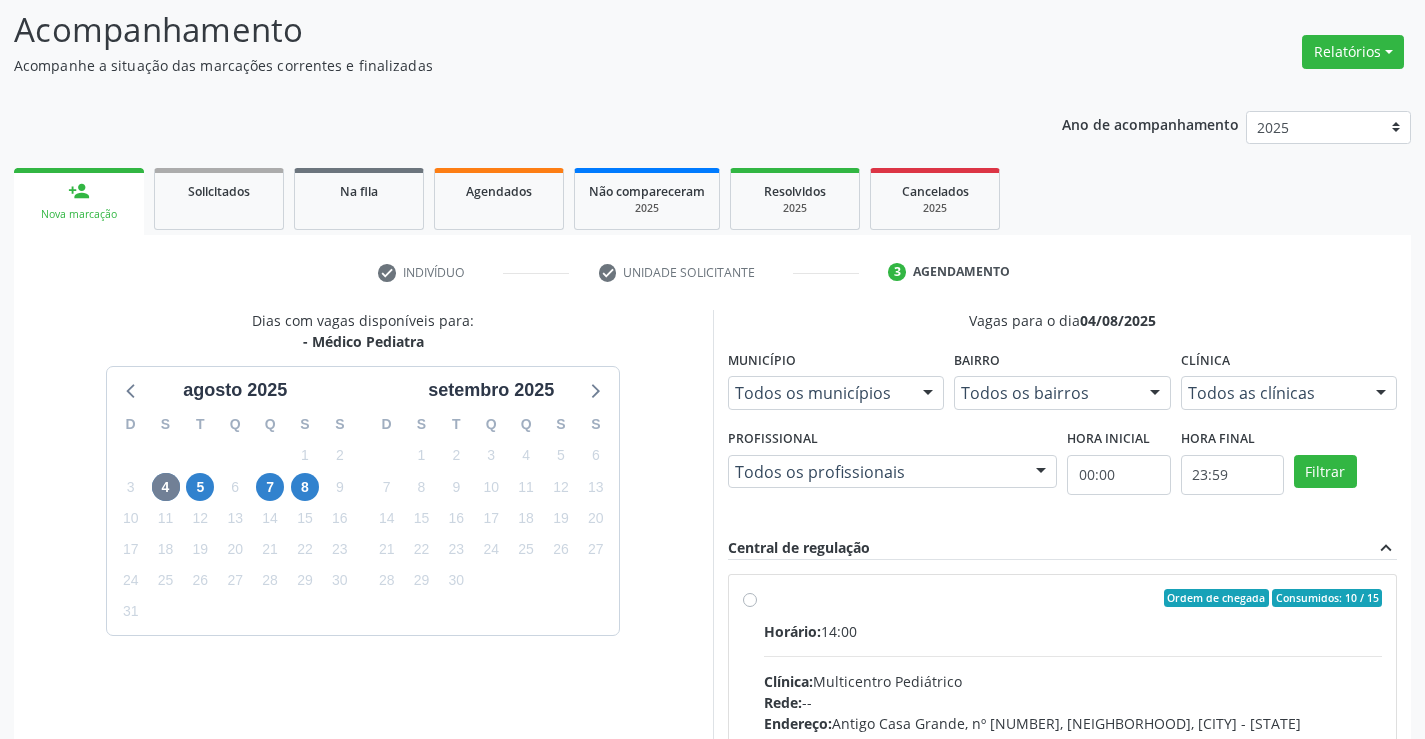 click on "Endereço: Antigo Casa Grande, nº [NUMBER], [NEIGHBORHOOD], [CITY] - [STATE]
Telefone: --
Profissional:
[FIRST] [LAST] [LAST]
Idade de atendimento:
de [AGE] a [AGE] anos" at bounding box center (1073, 742) 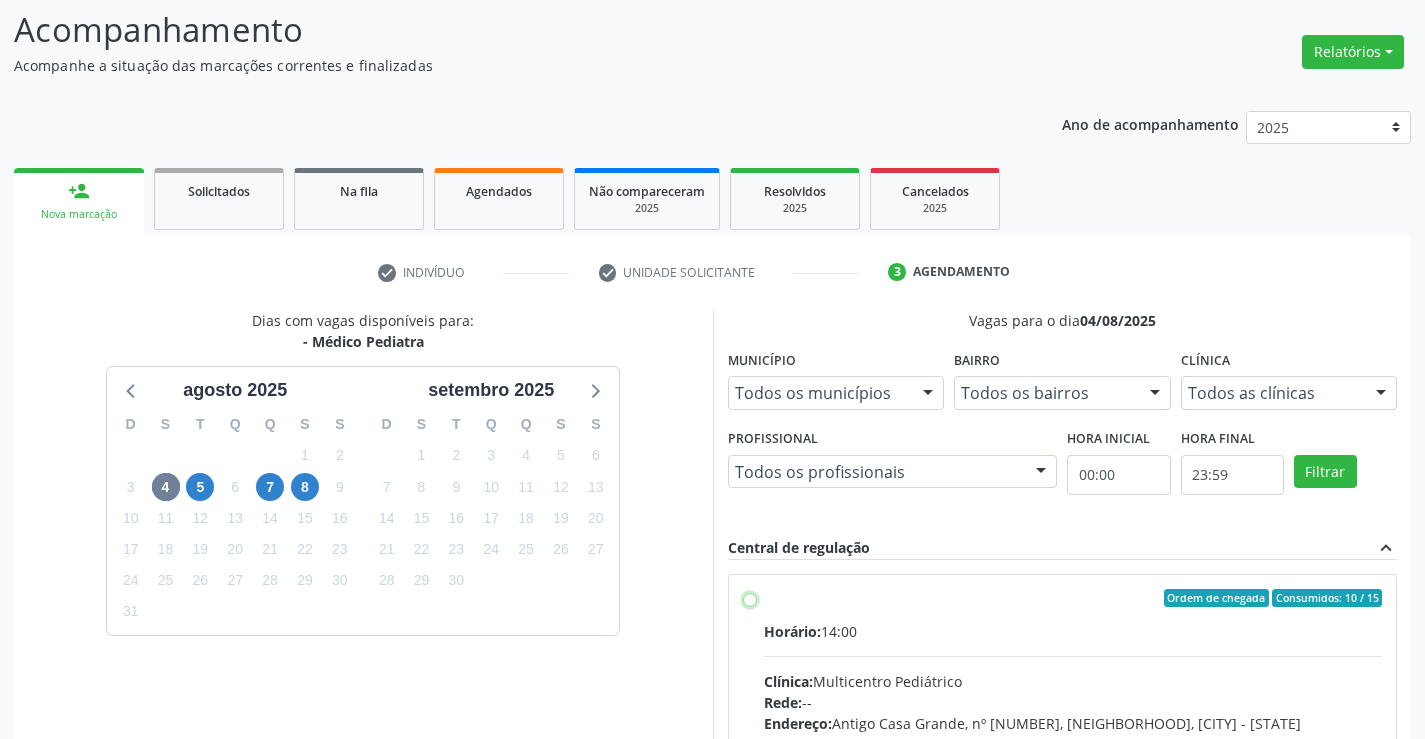 click on "Endereço: Antigo Casa Grande, nº [NUMBER], [NEIGHBORHOOD], [CITY] - [STATE]
Telefone: --
Profissional:
[FIRST] [LAST] [LAST]
Idade de atendimento:
de [AGE] a [AGE] anos" at bounding box center (750, 598) 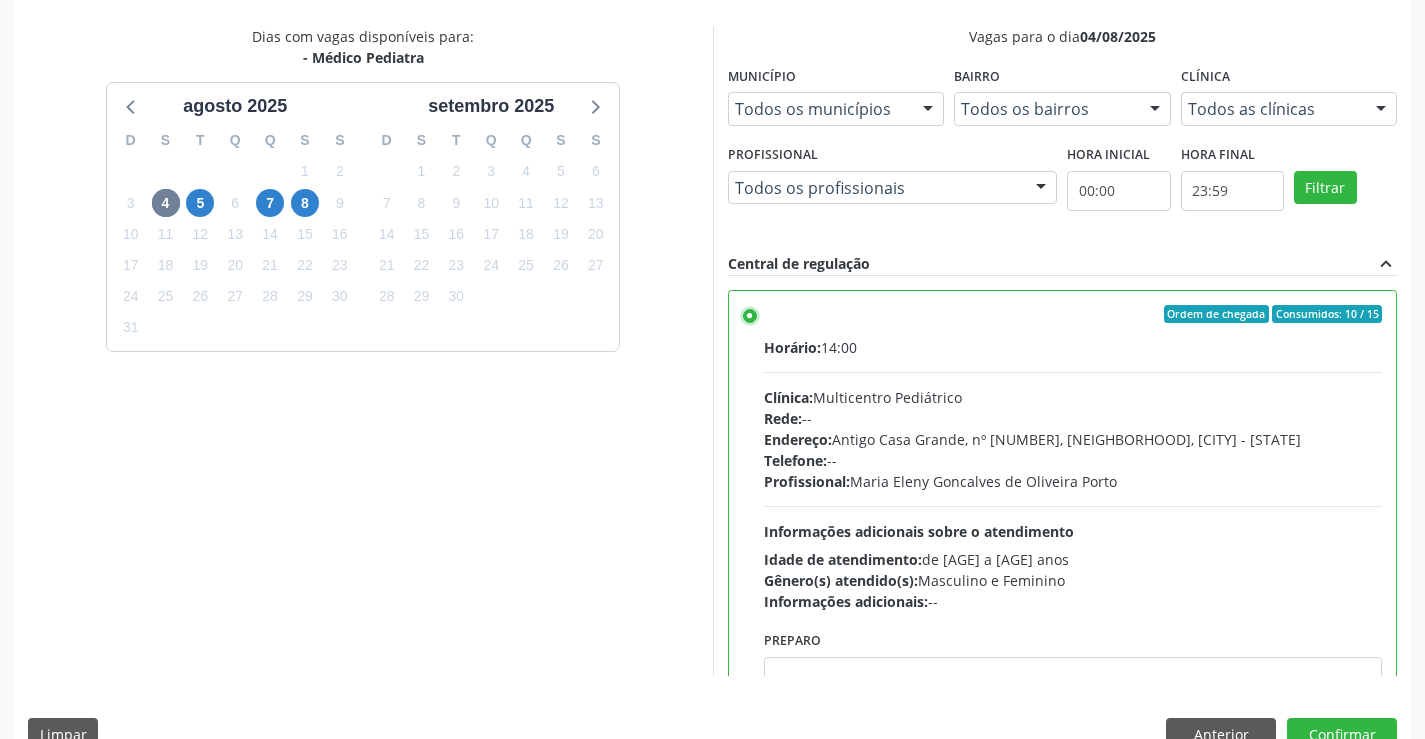 scroll, scrollTop: 456, scrollLeft: 0, axis: vertical 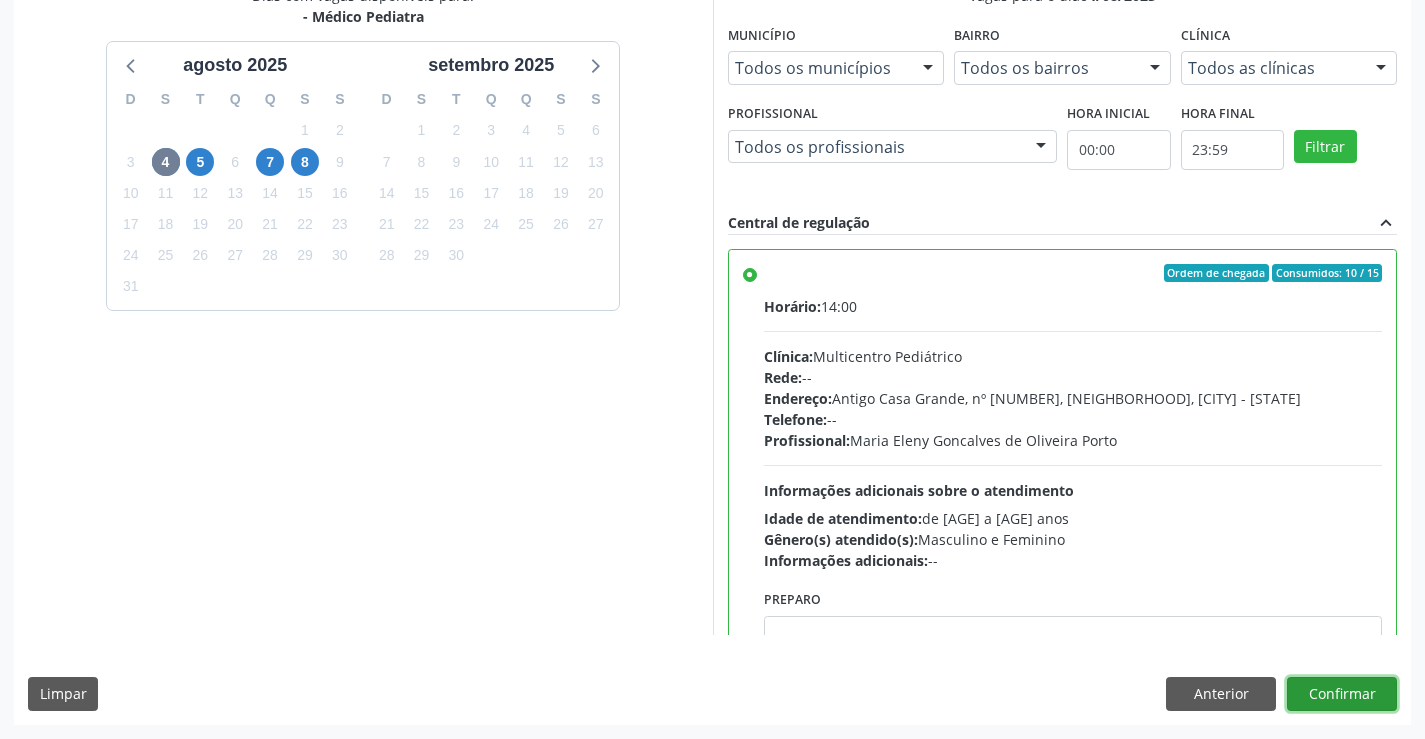 click on "Confirmar" at bounding box center [1342, 694] 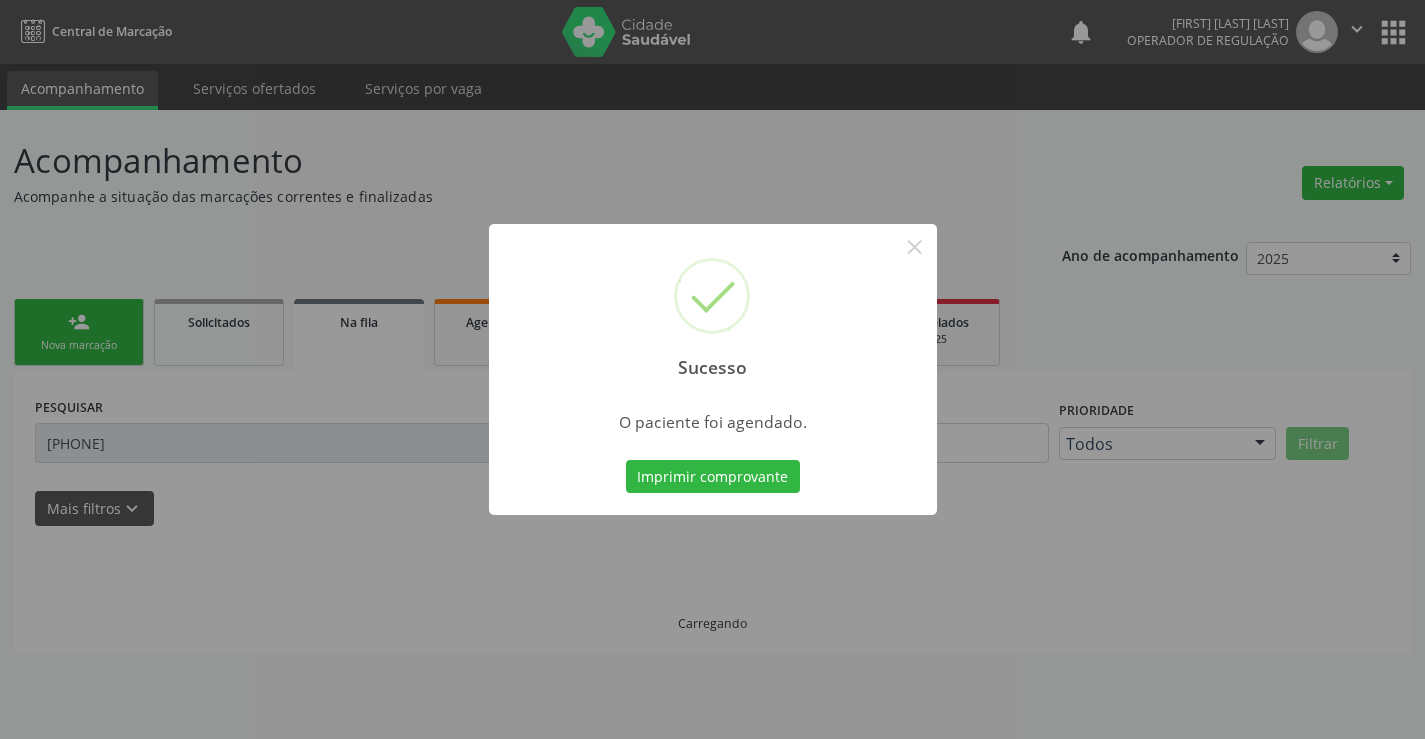 scroll, scrollTop: 0, scrollLeft: 0, axis: both 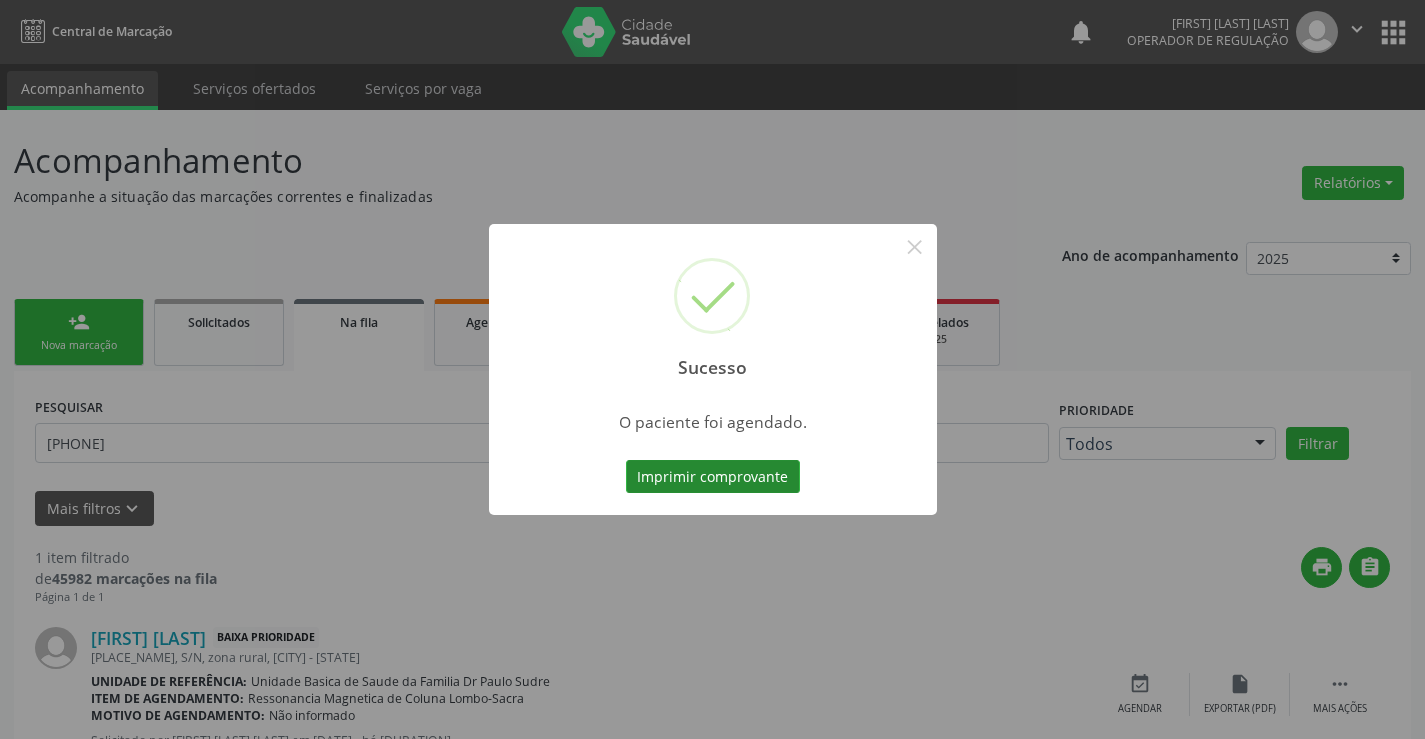 click on "Imprimir comprovante" at bounding box center (713, 477) 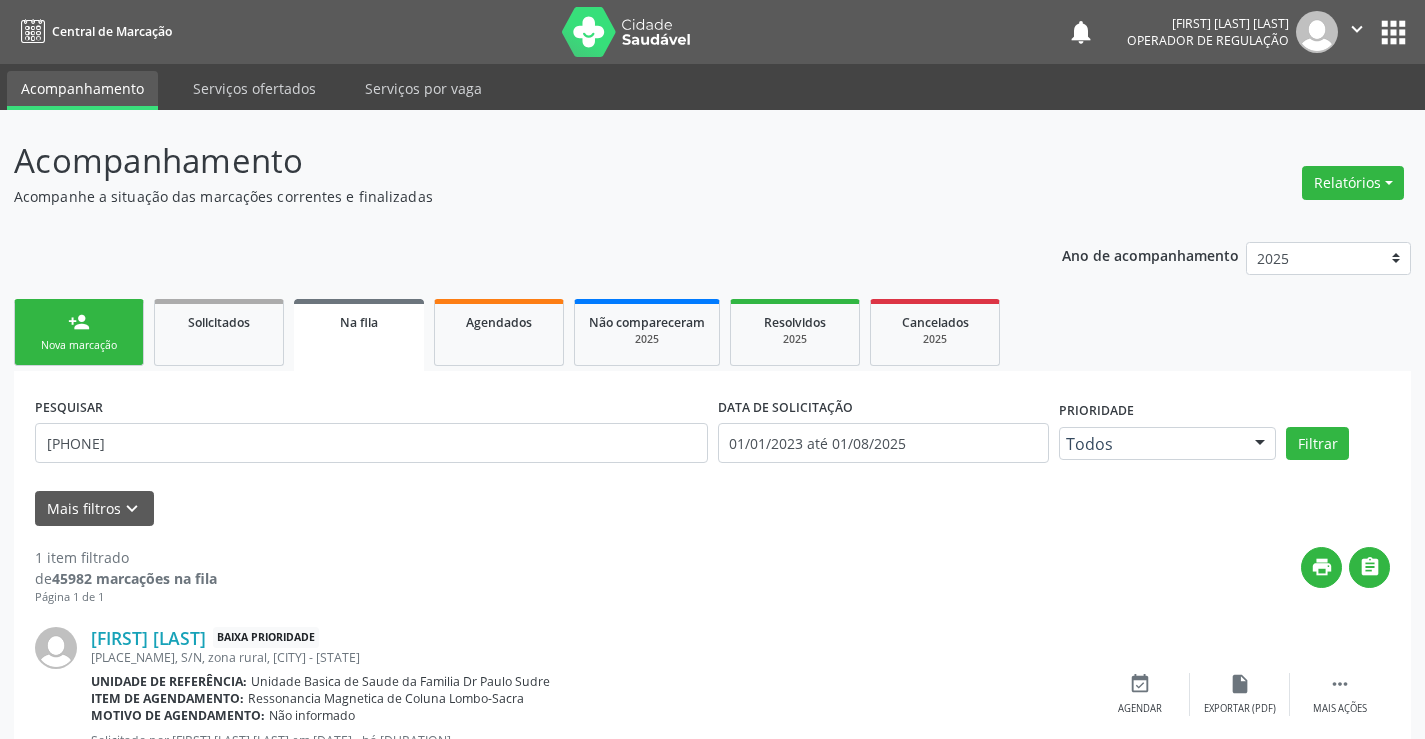 click on "Nova marcação" at bounding box center [79, 345] 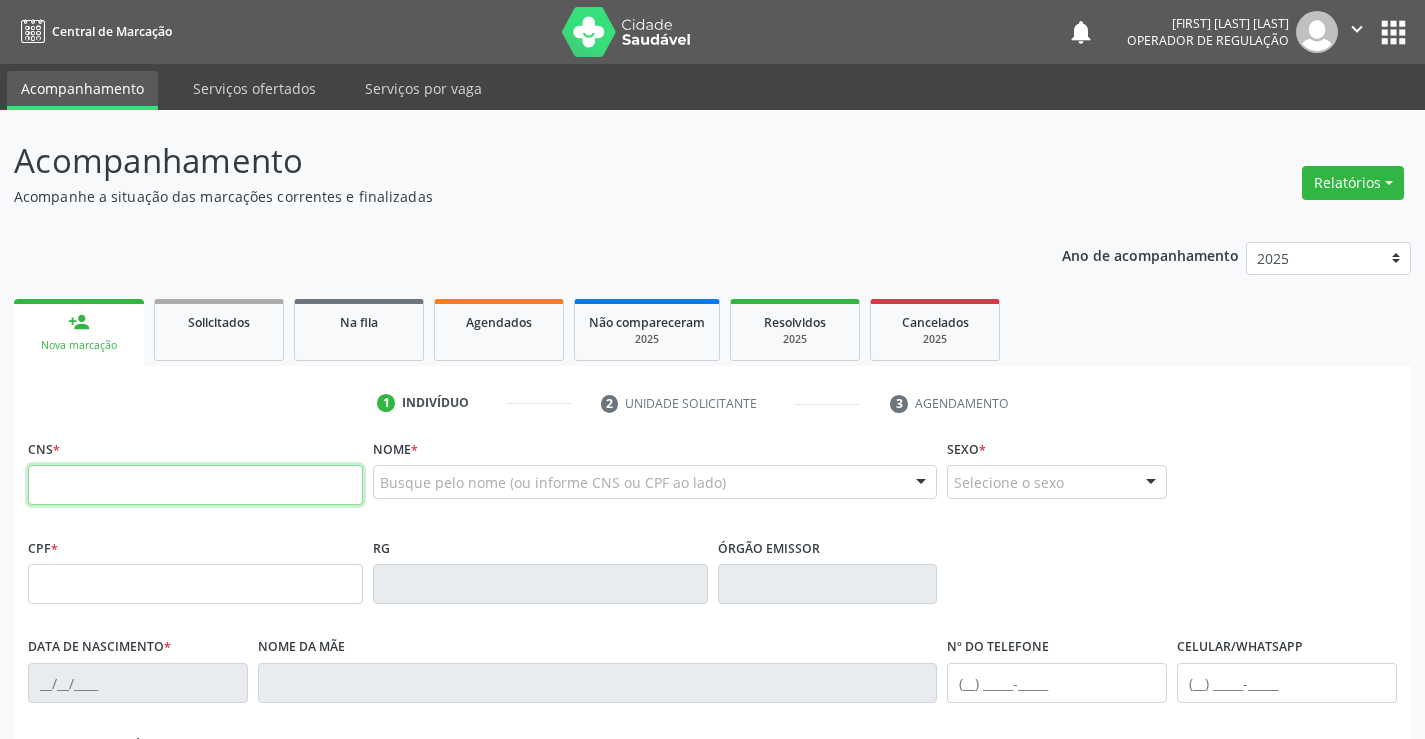 click at bounding box center [195, 485] 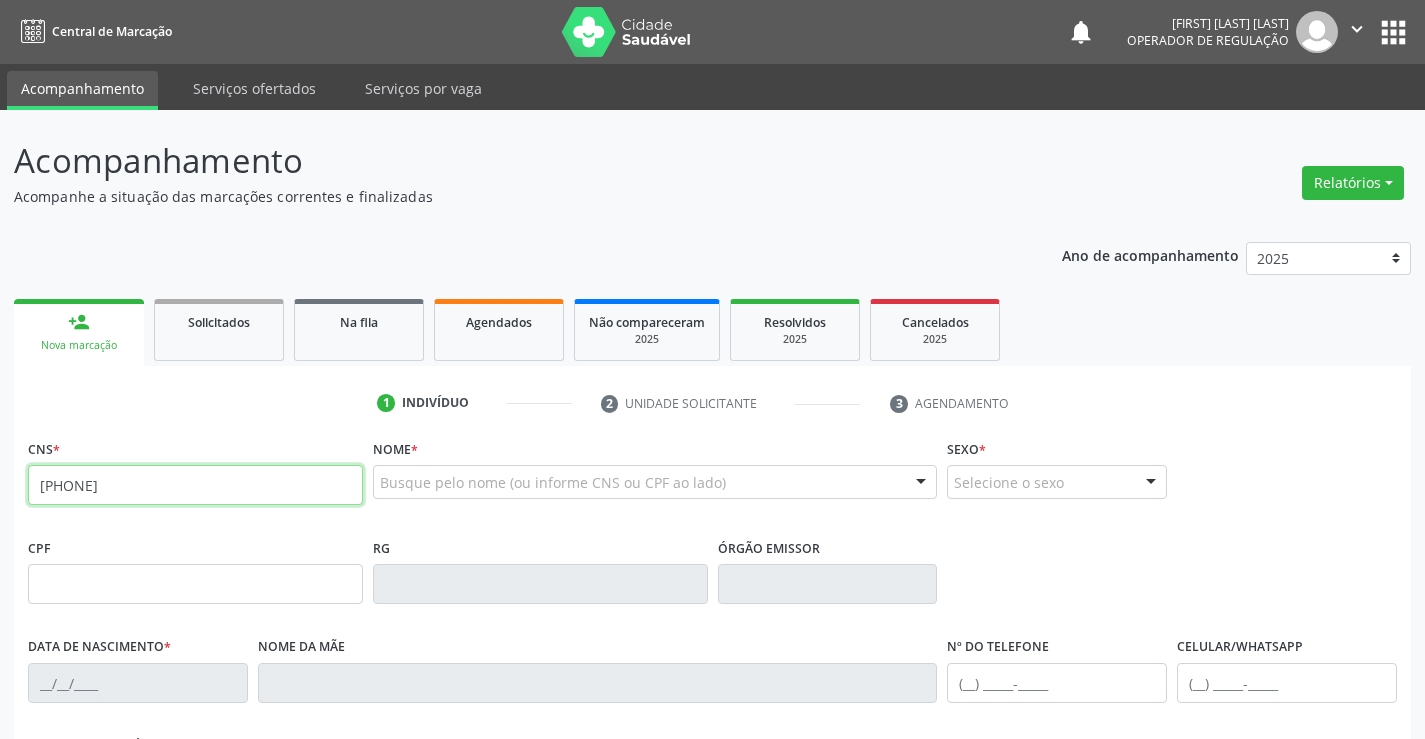 type on "[PHONE]" 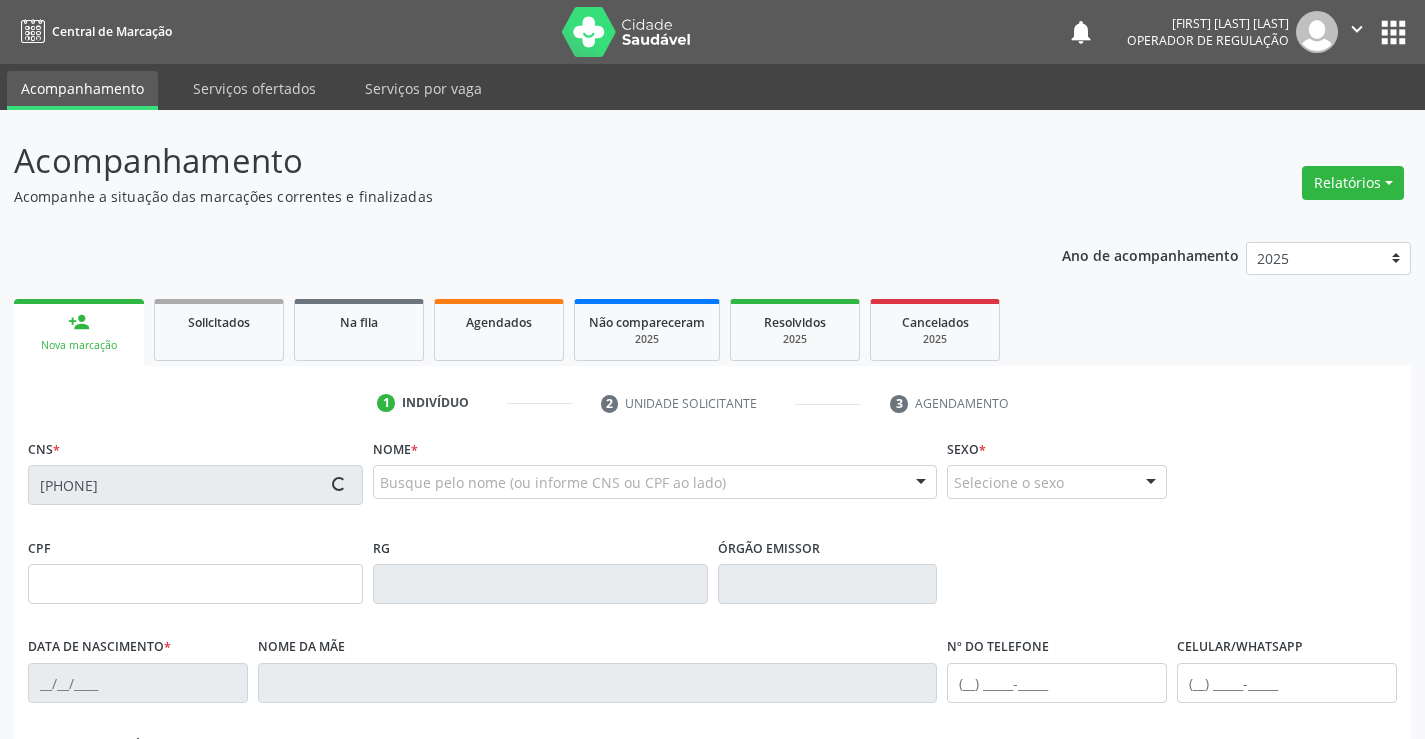 type on "[DATE]" 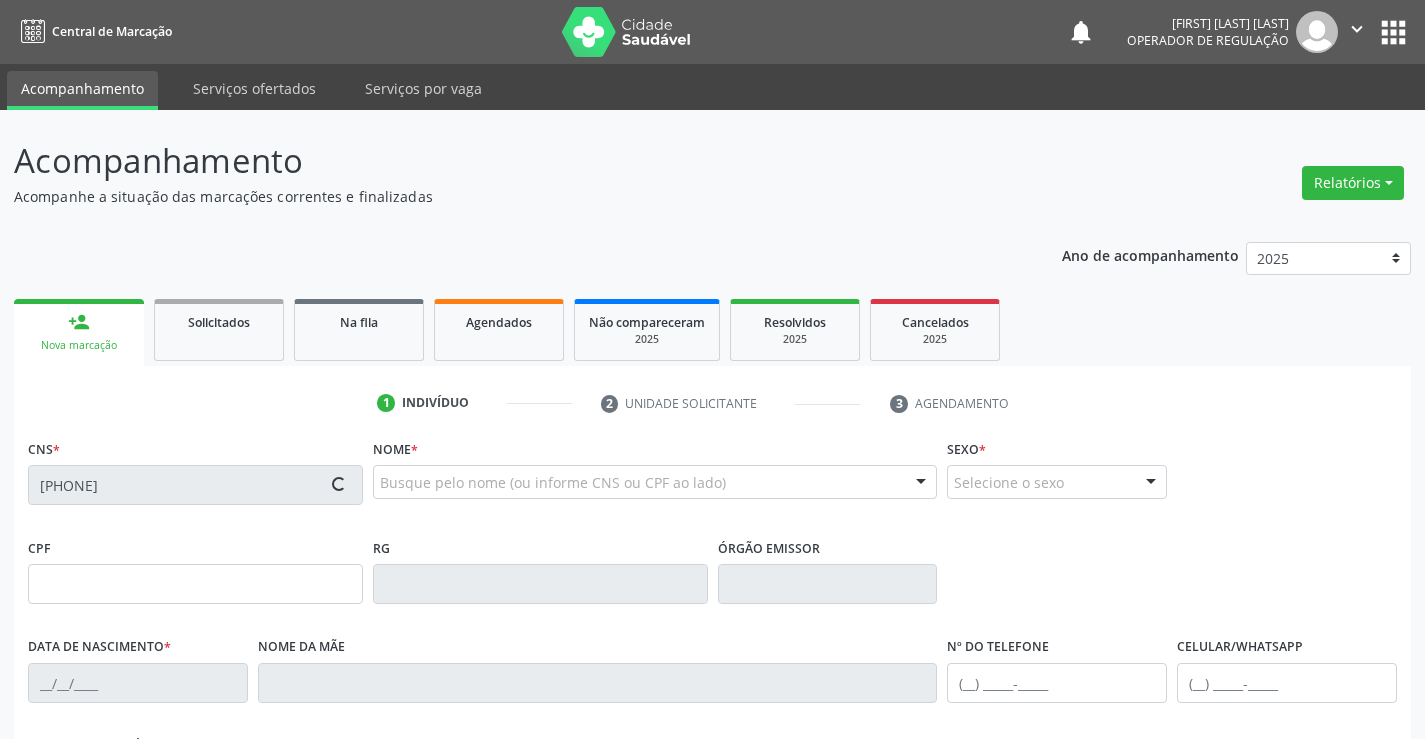 type on "([PHONE])" 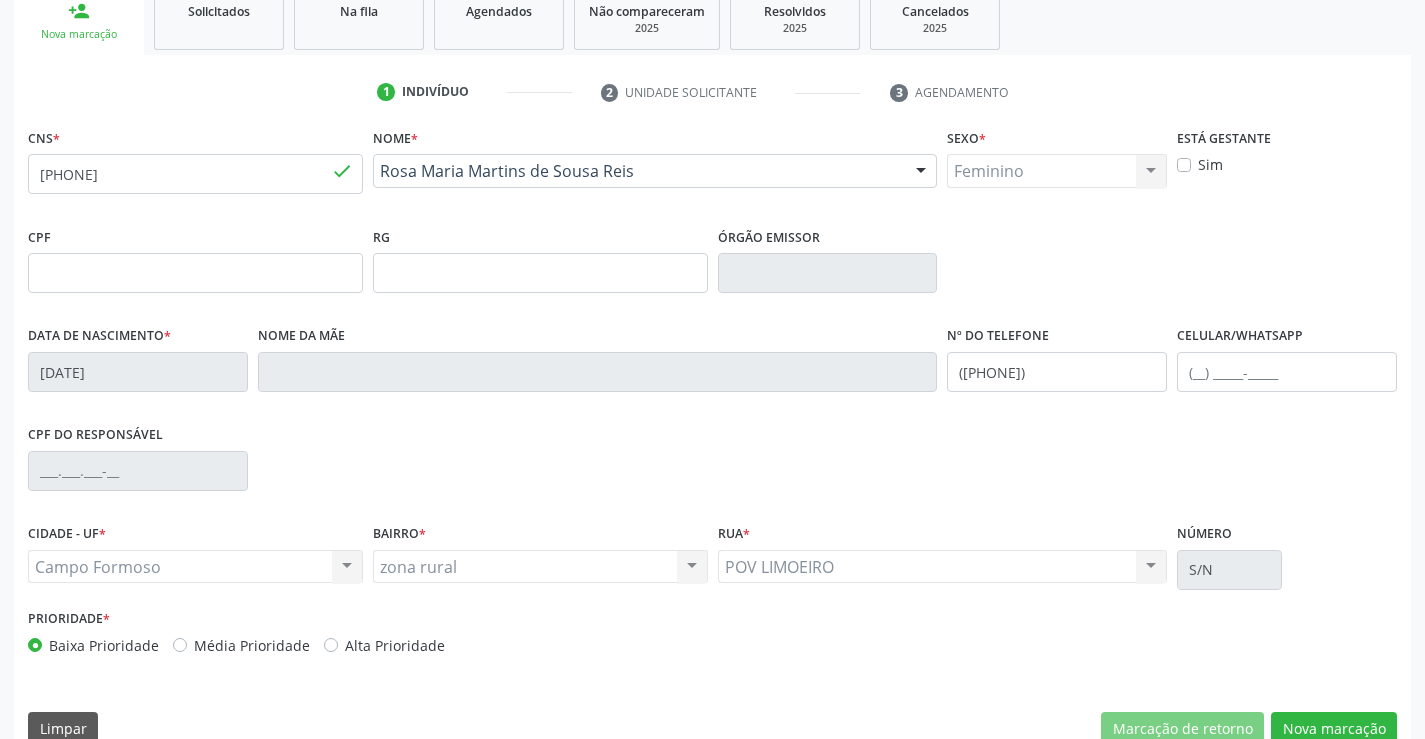 scroll, scrollTop: 345, scrollLeft: 0, axis: vertical 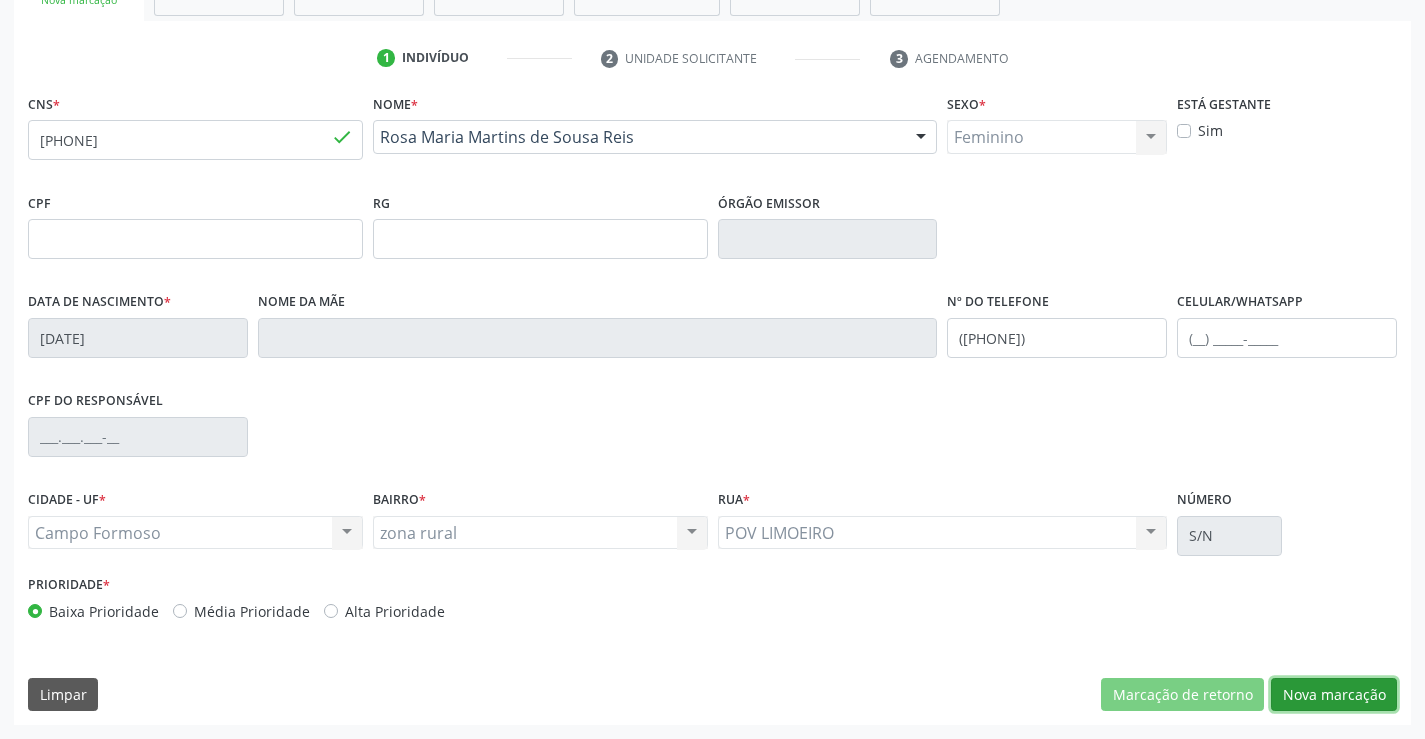 click on "Nova marcação" at bounding box center [1334, 695] 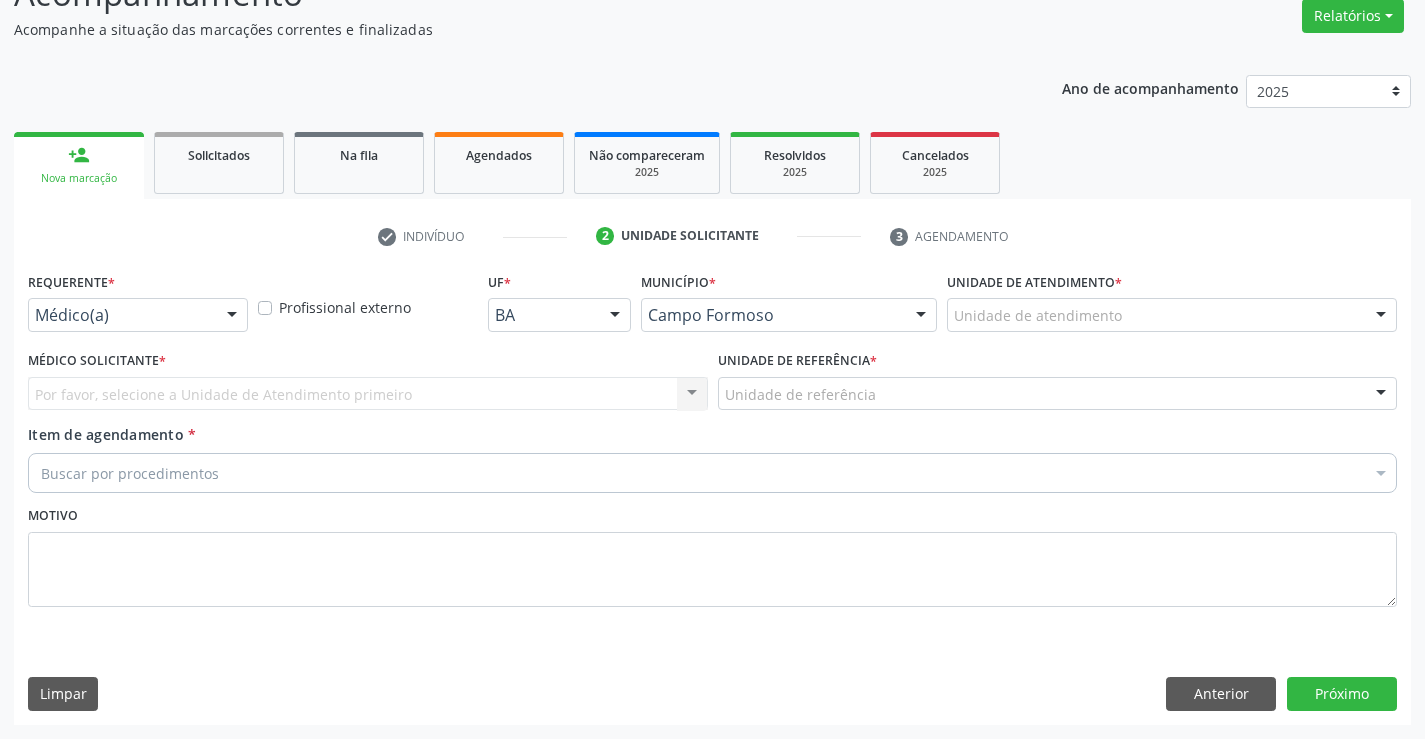 scroll, scrollTop: 167, scrollLeft: 0, axis: vertical 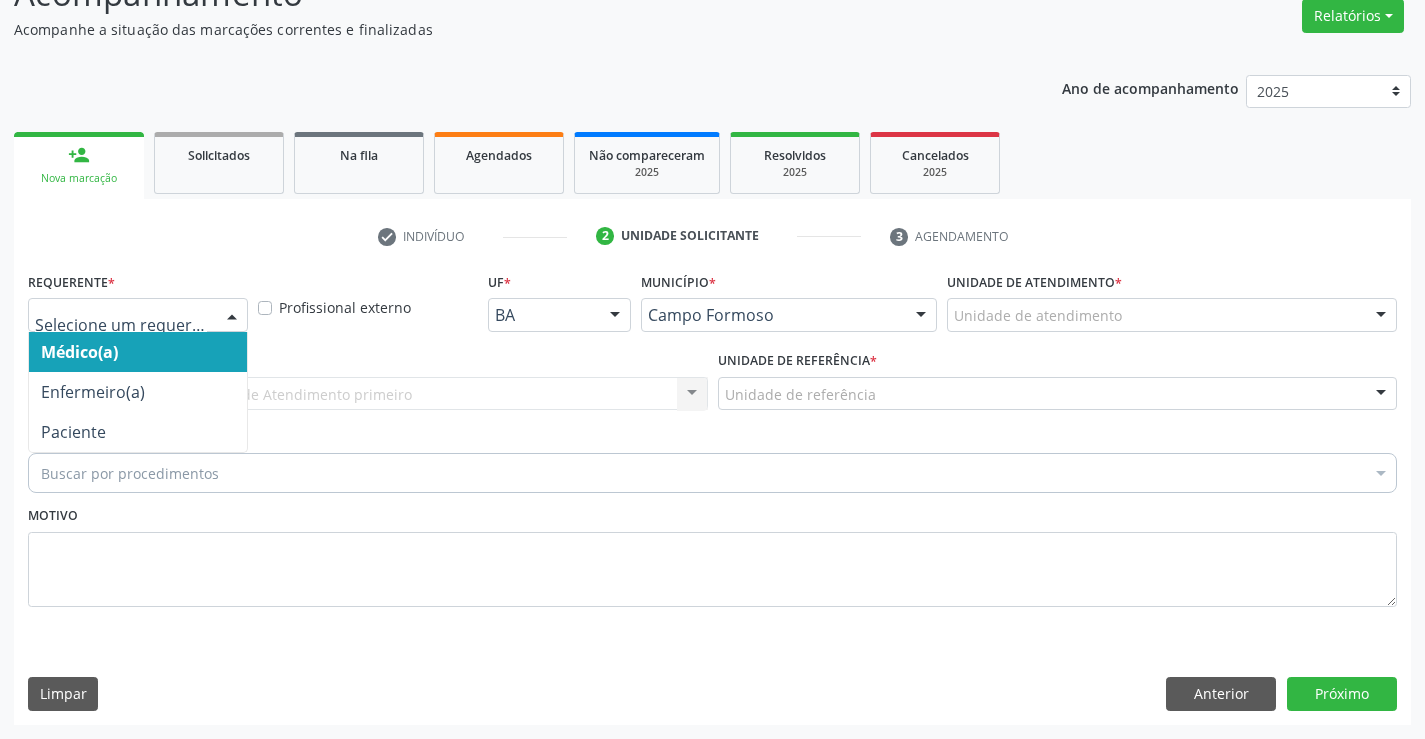click at bounding box center (138, 315) 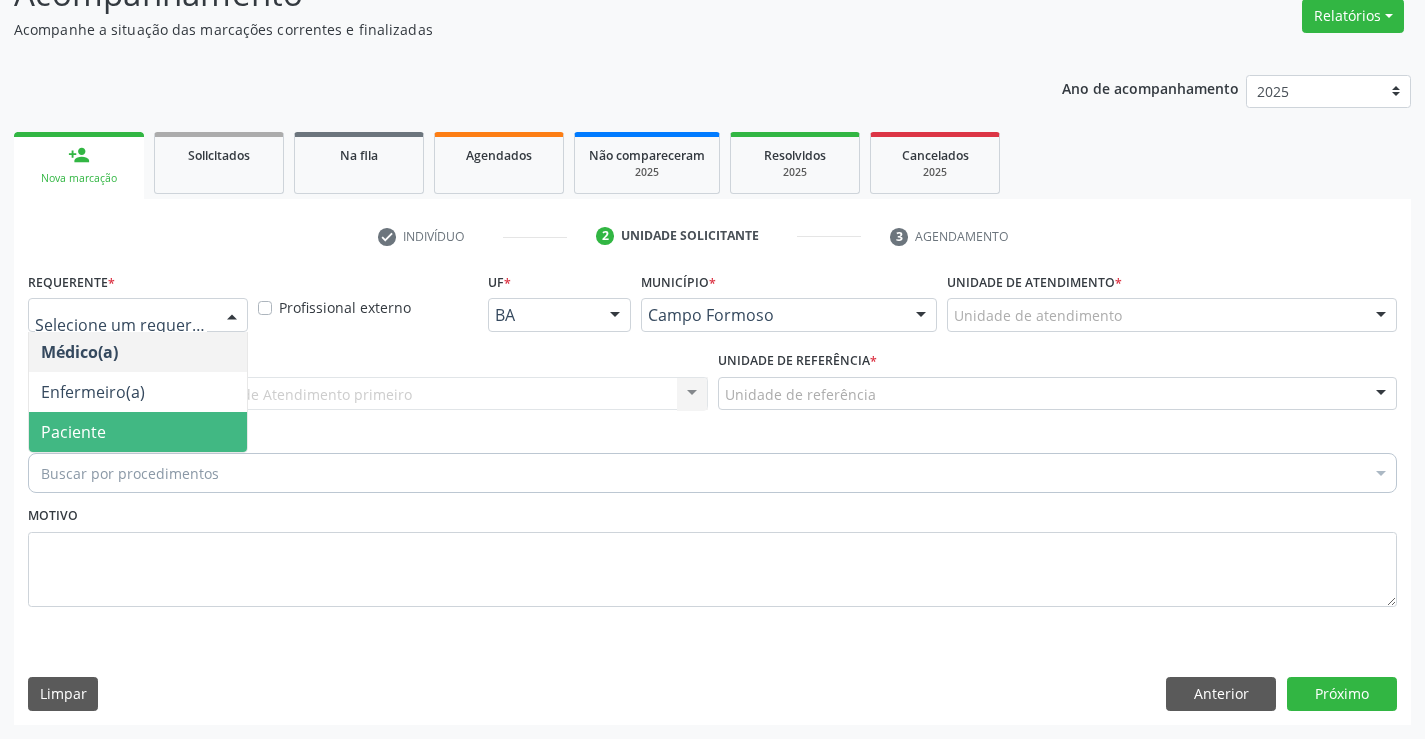 click on "Paciente" at bounding box center [138, 432] 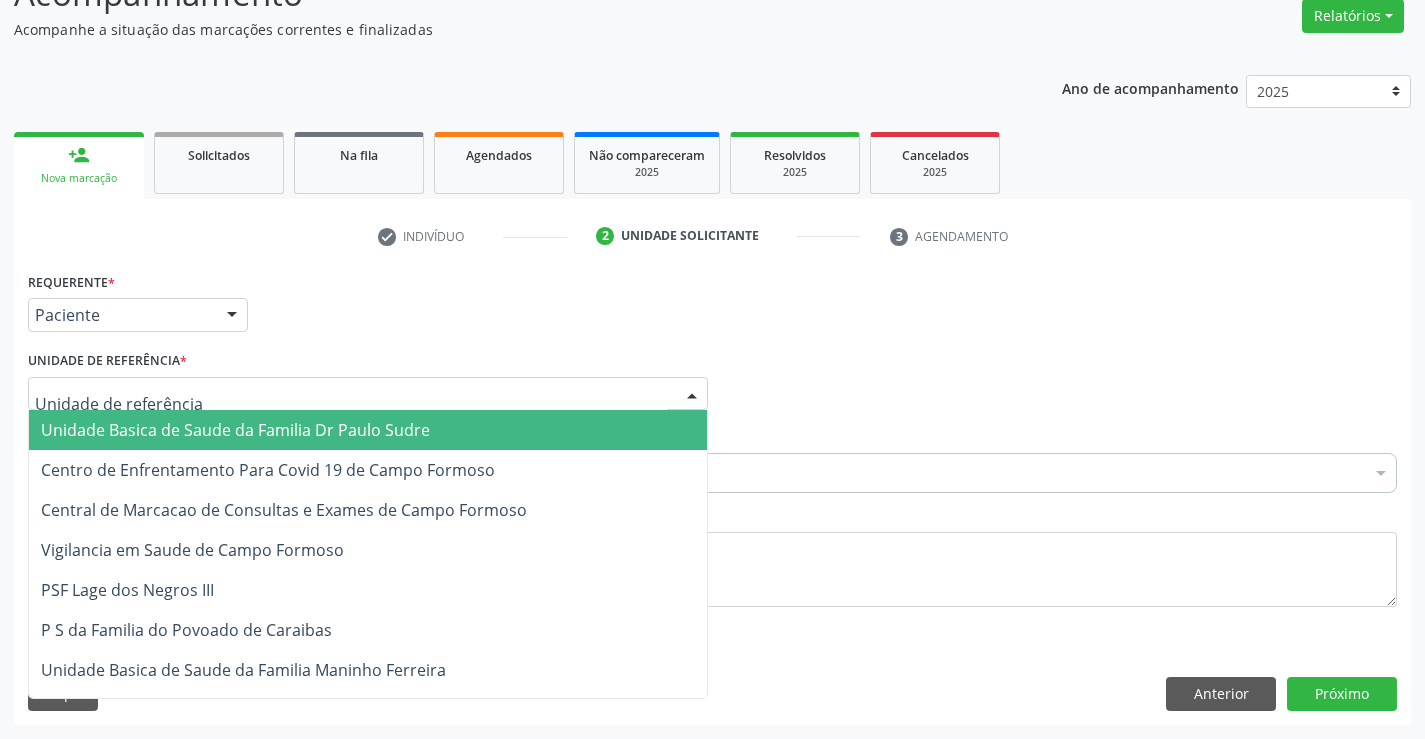 click on "Unidade Basica de Saude da Familia Dr Paulo Sudre" at bounding box center (235, 430) 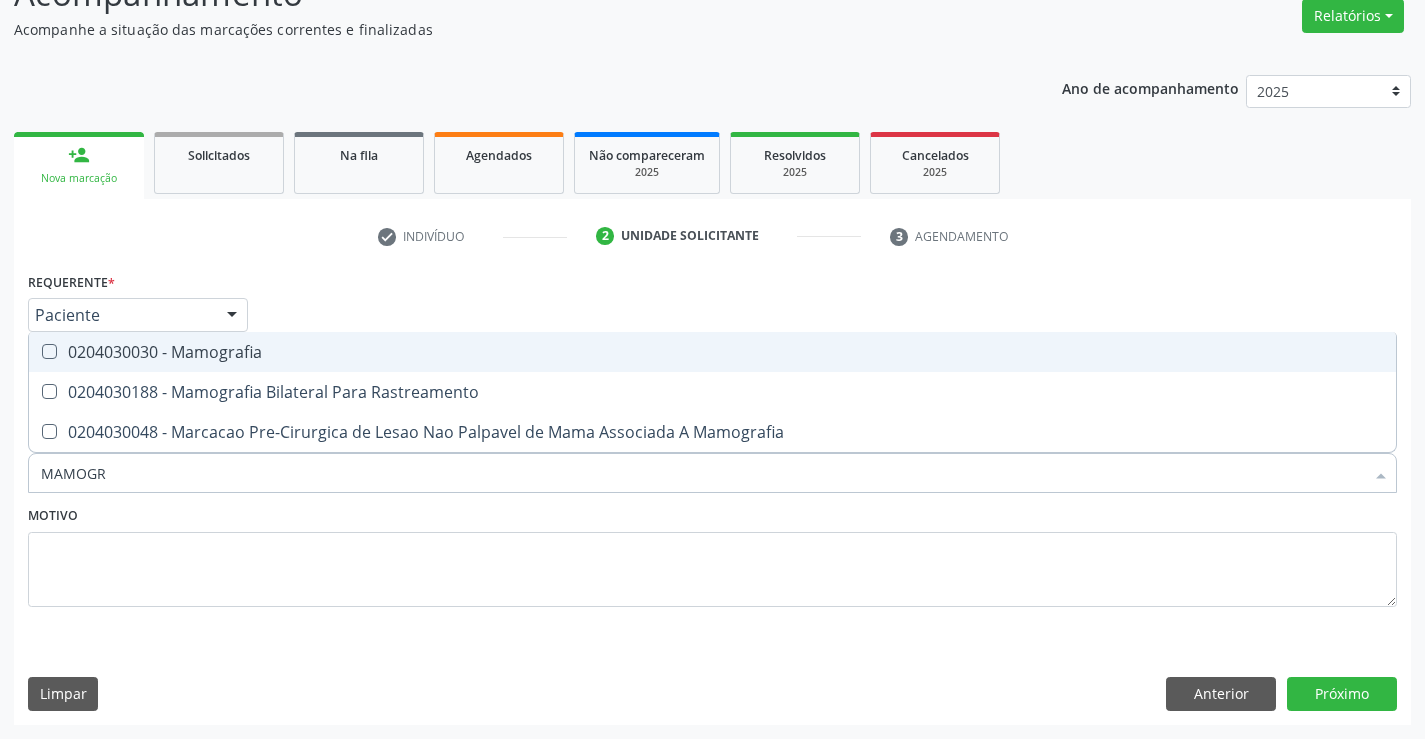 type on "MAMOGRA" 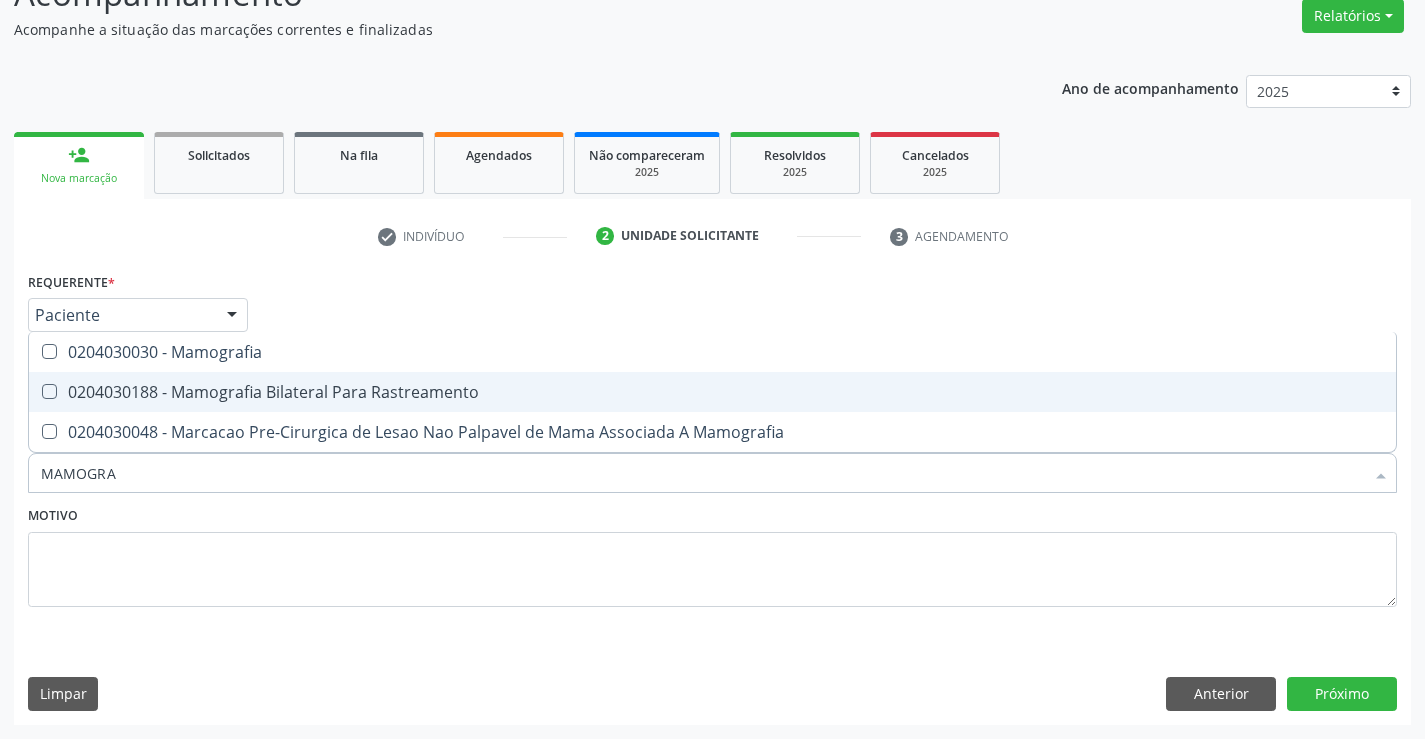 click on "0204030188 - Mamografia Bilateral Para Rastreamento" at bounding box center (712, 392) 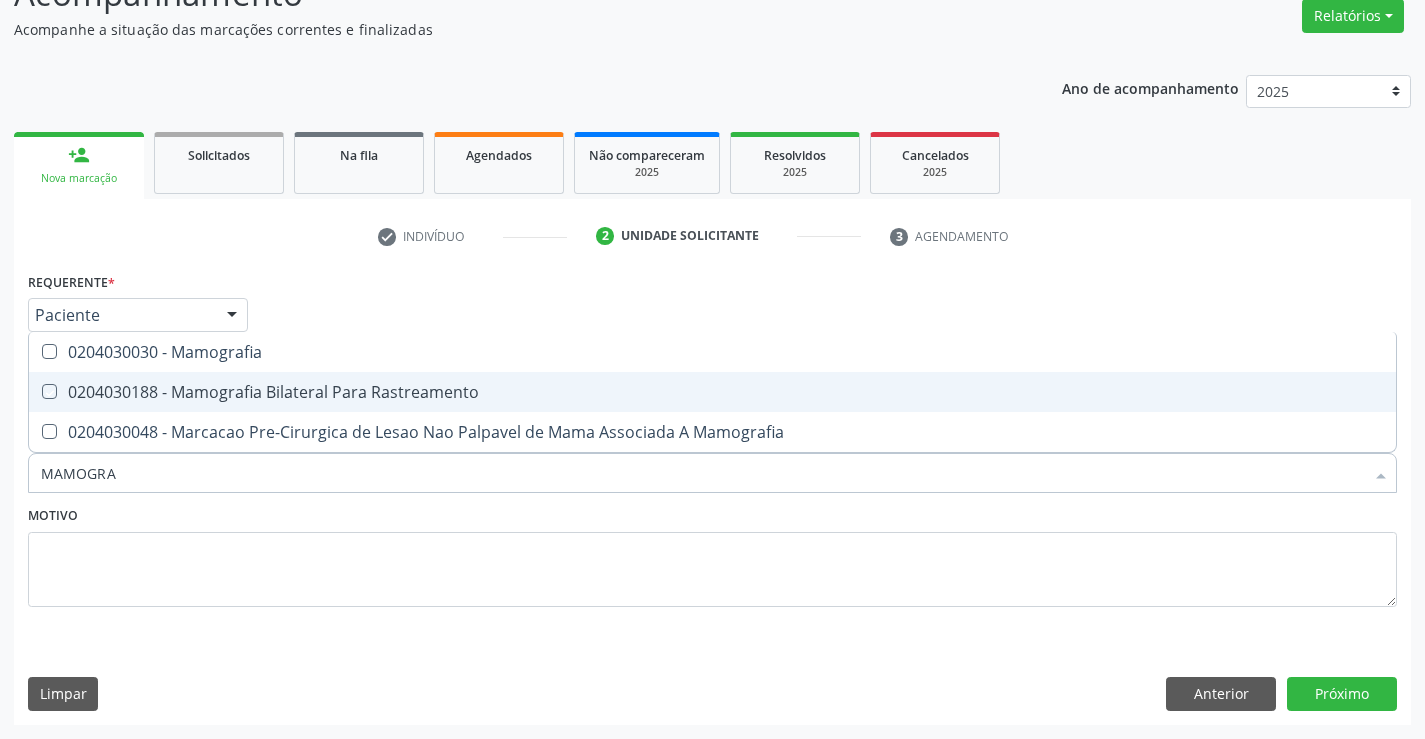 checkbox on "true" 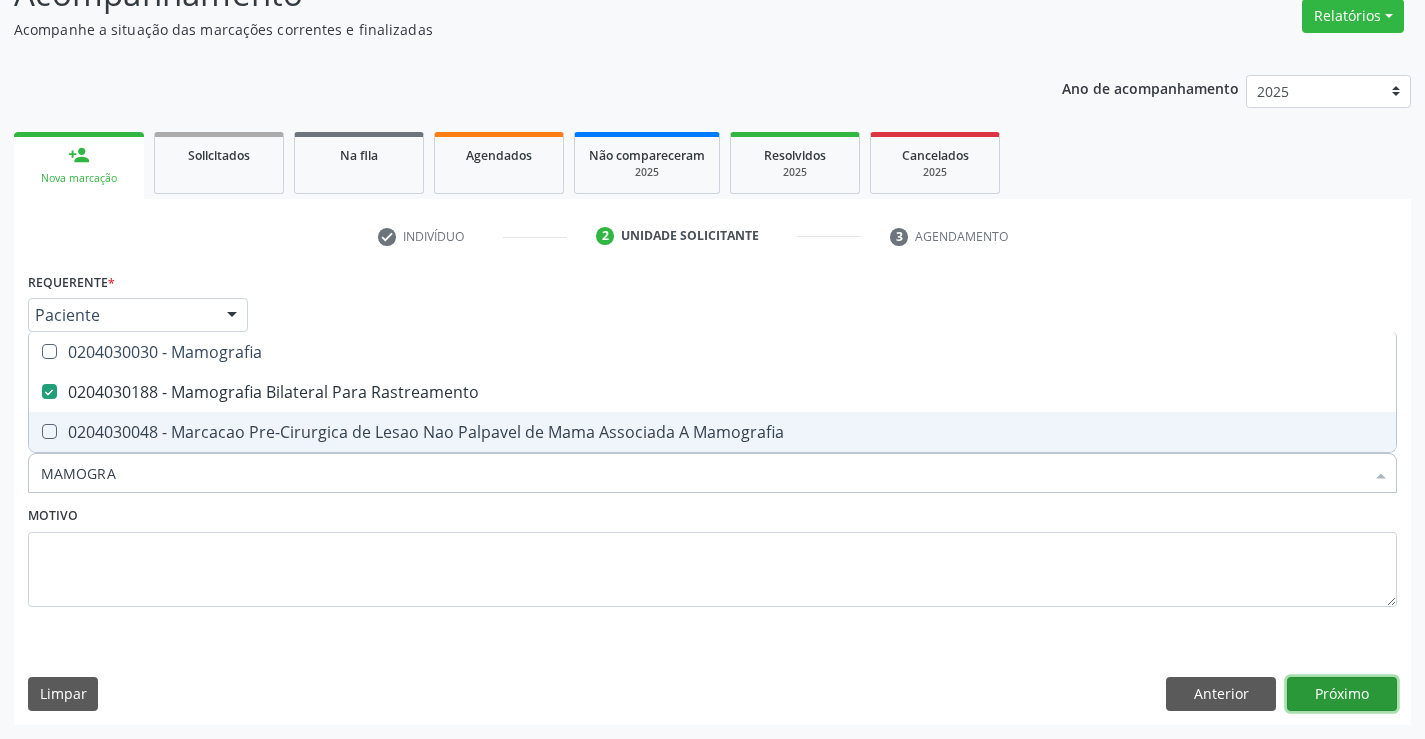 click on "Próximo" at bounding box center [1342, 694] 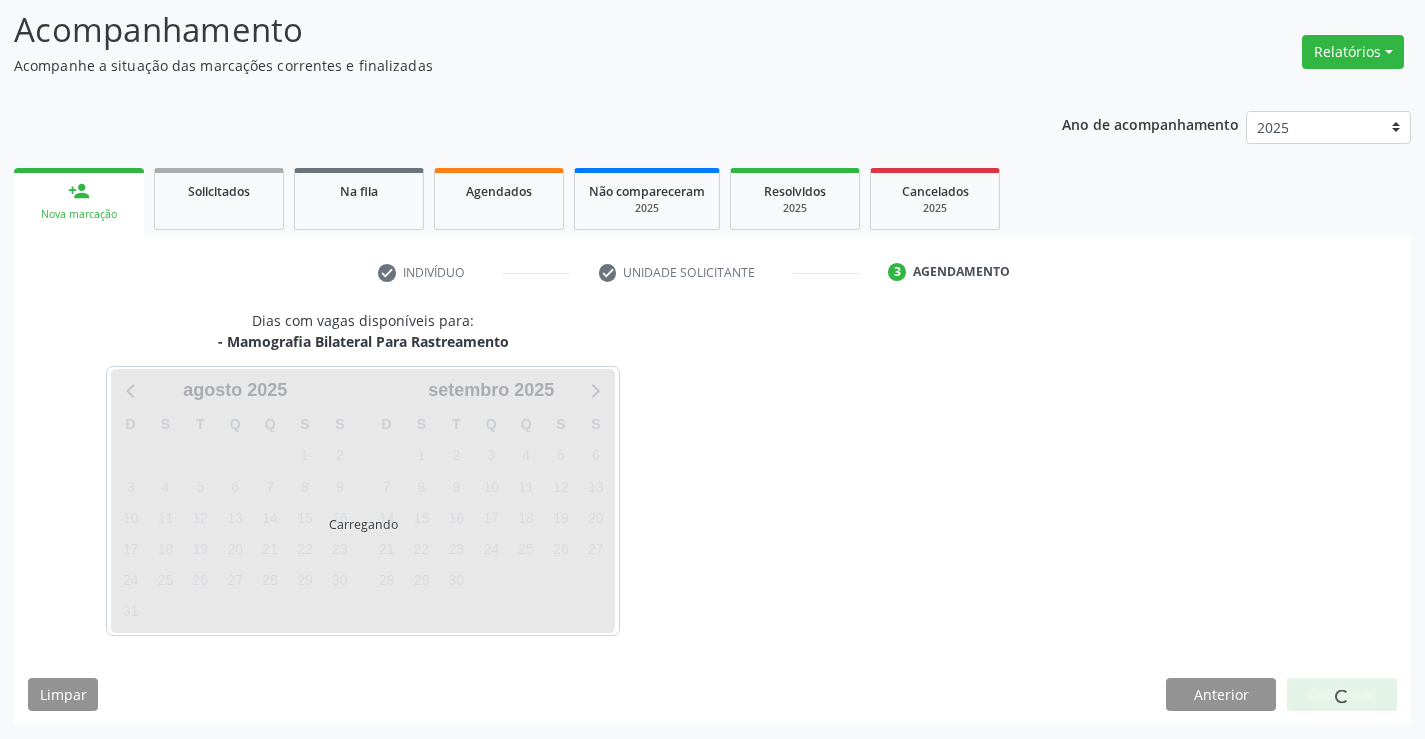scroll, scrollTop: 131, scrollLeft: 0, axis: vertical 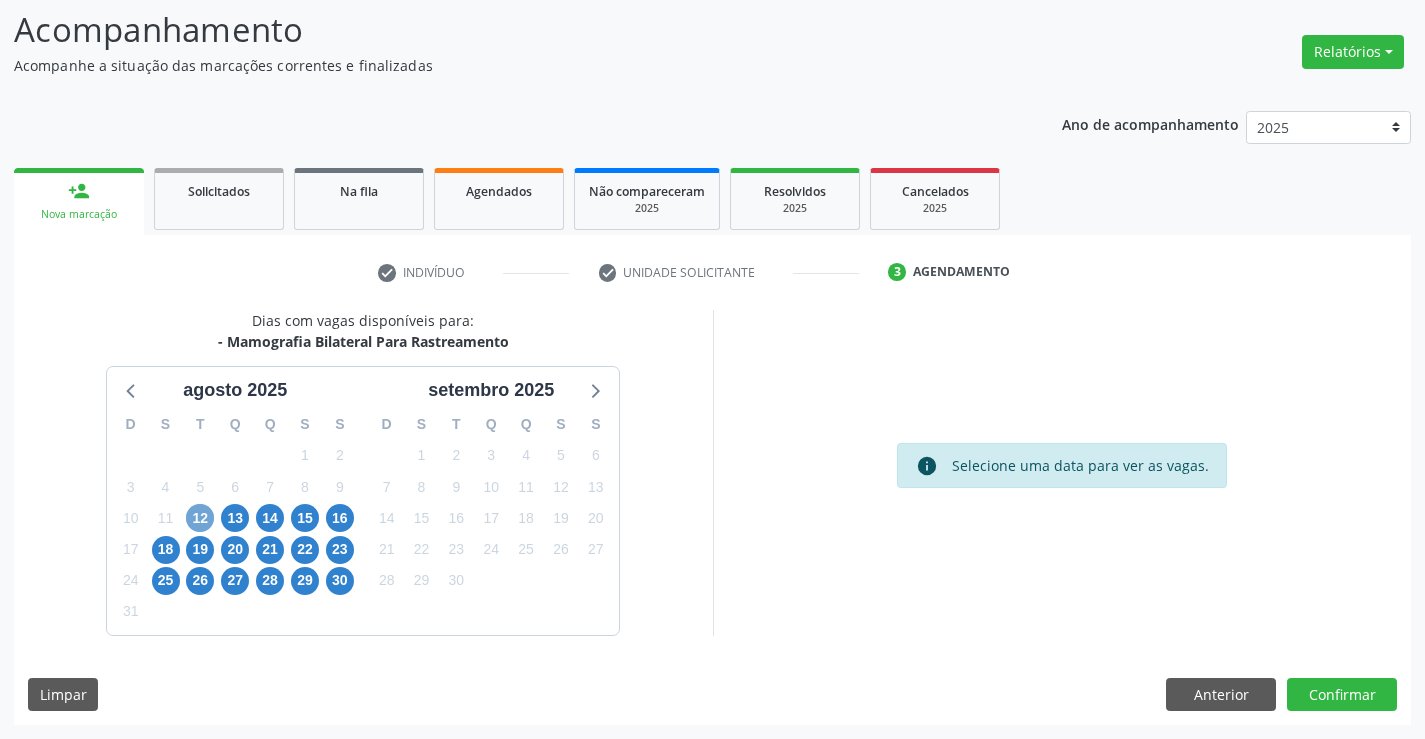 click on "12" at bounding box center (200, 518) 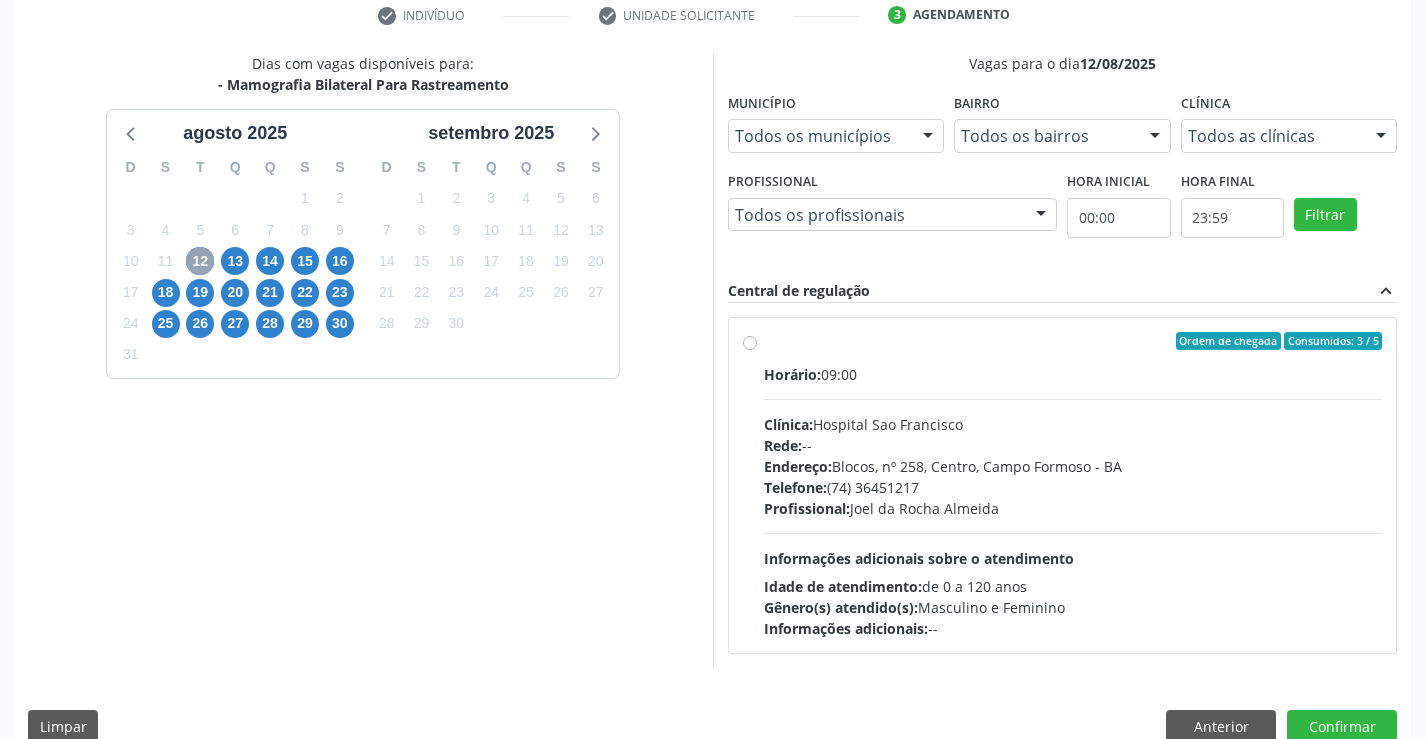 scroll, scrollTop: 420, scrollLeft: 0, axis: vertical 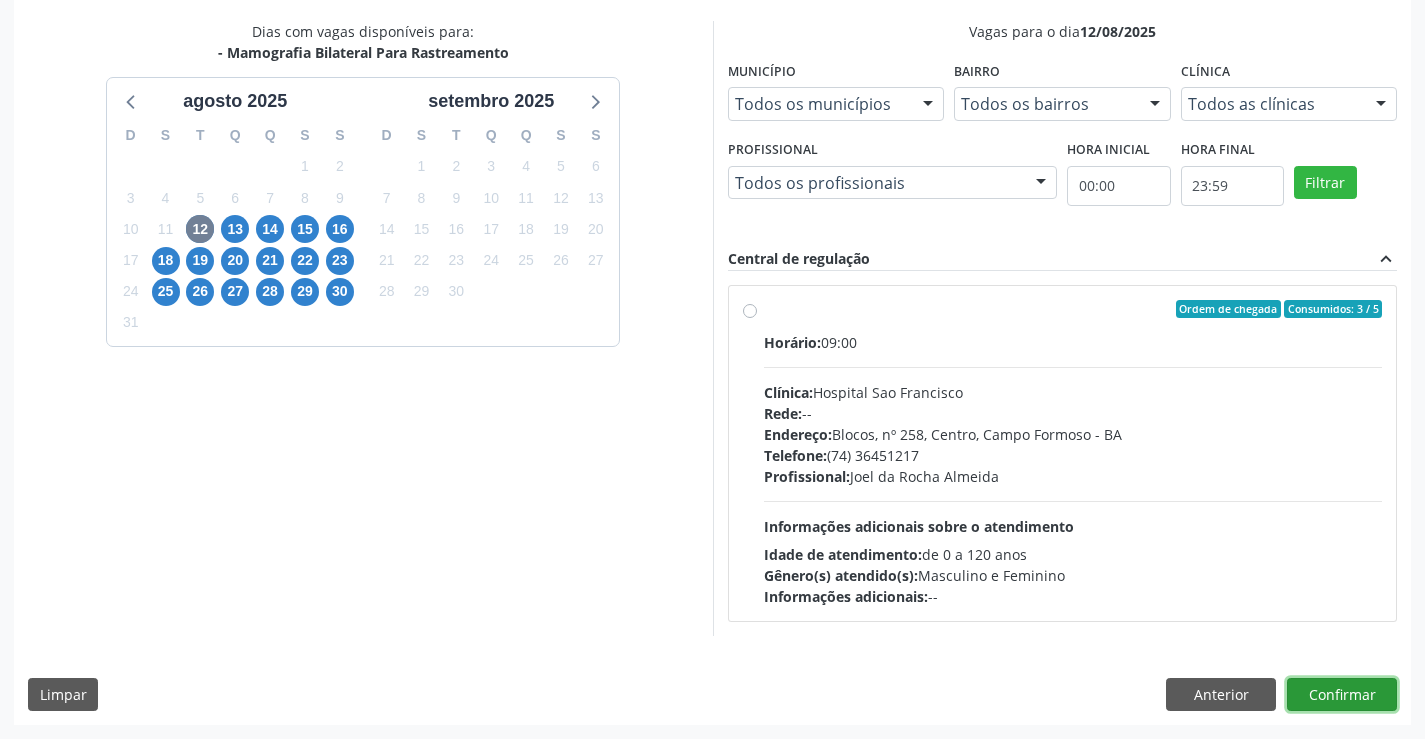 click on "Confirmar" at bounding box center (1342, 695) 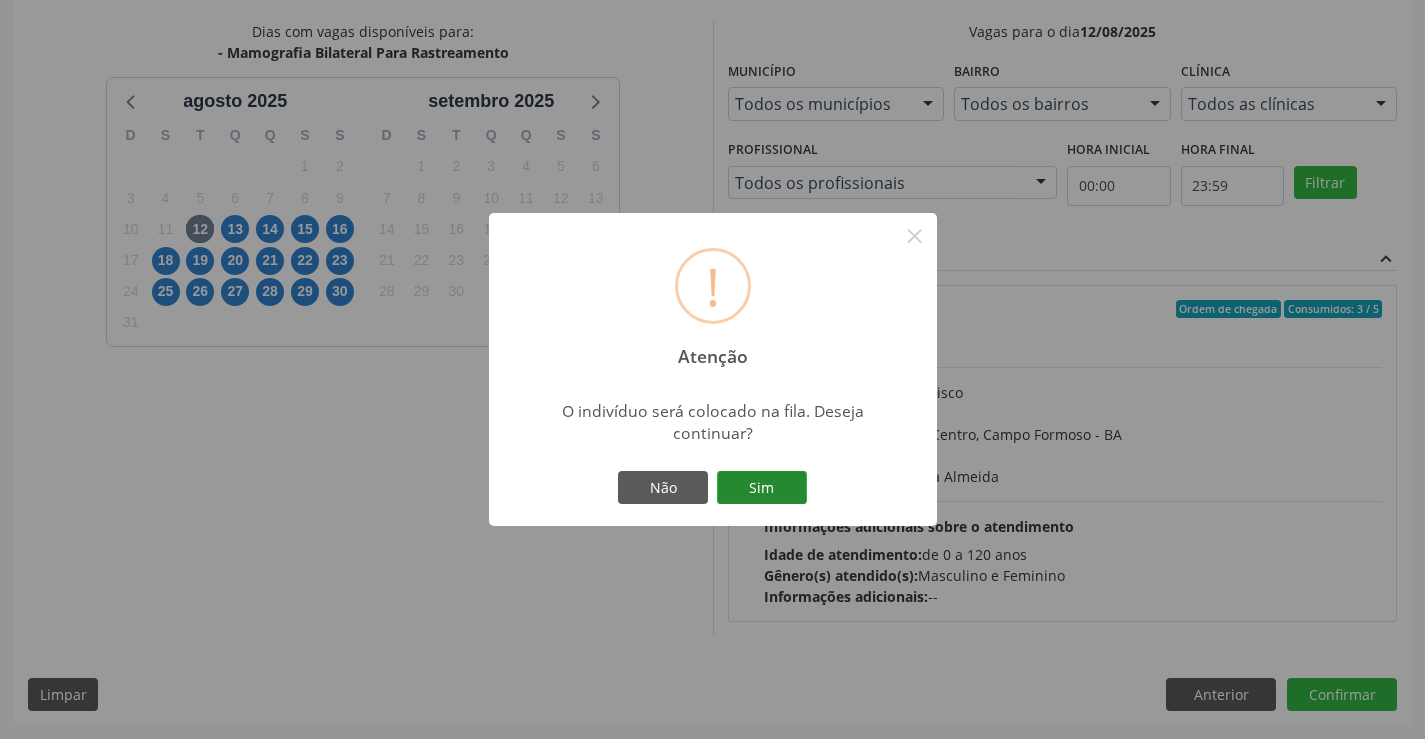 click on "Sim" at bounding box center [762, 488] 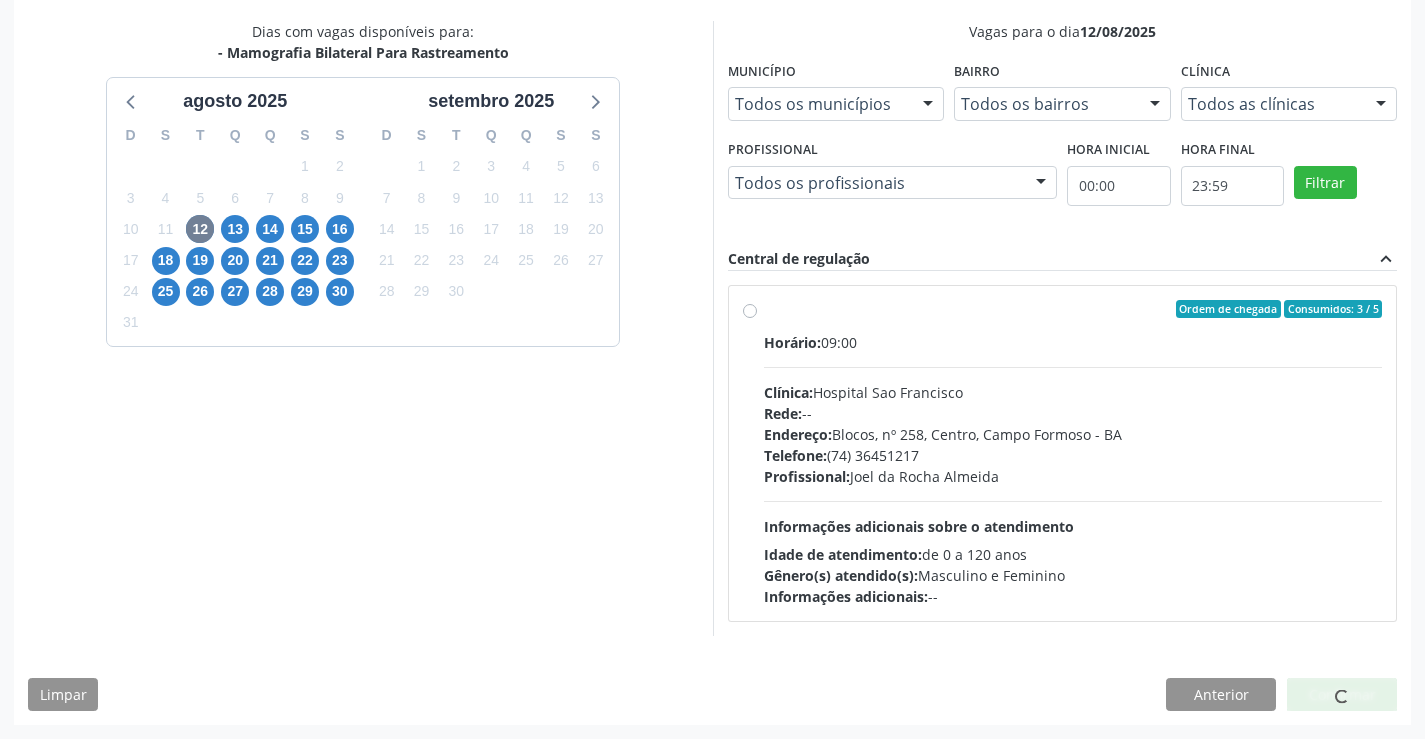 scroll, scrollTop: 0, scrollLeft: 0, axis: both 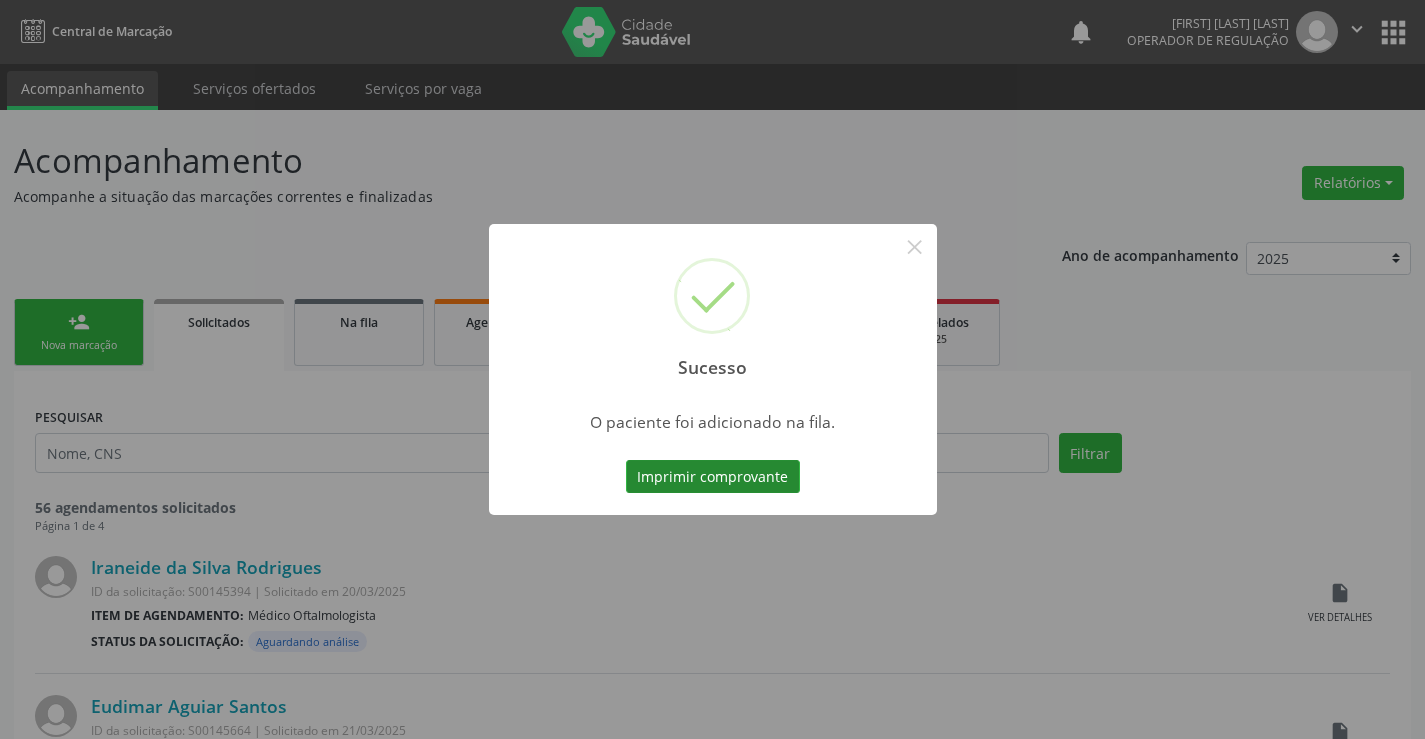 click on "Imprimir comprovante" at bounding box center [713, 477] 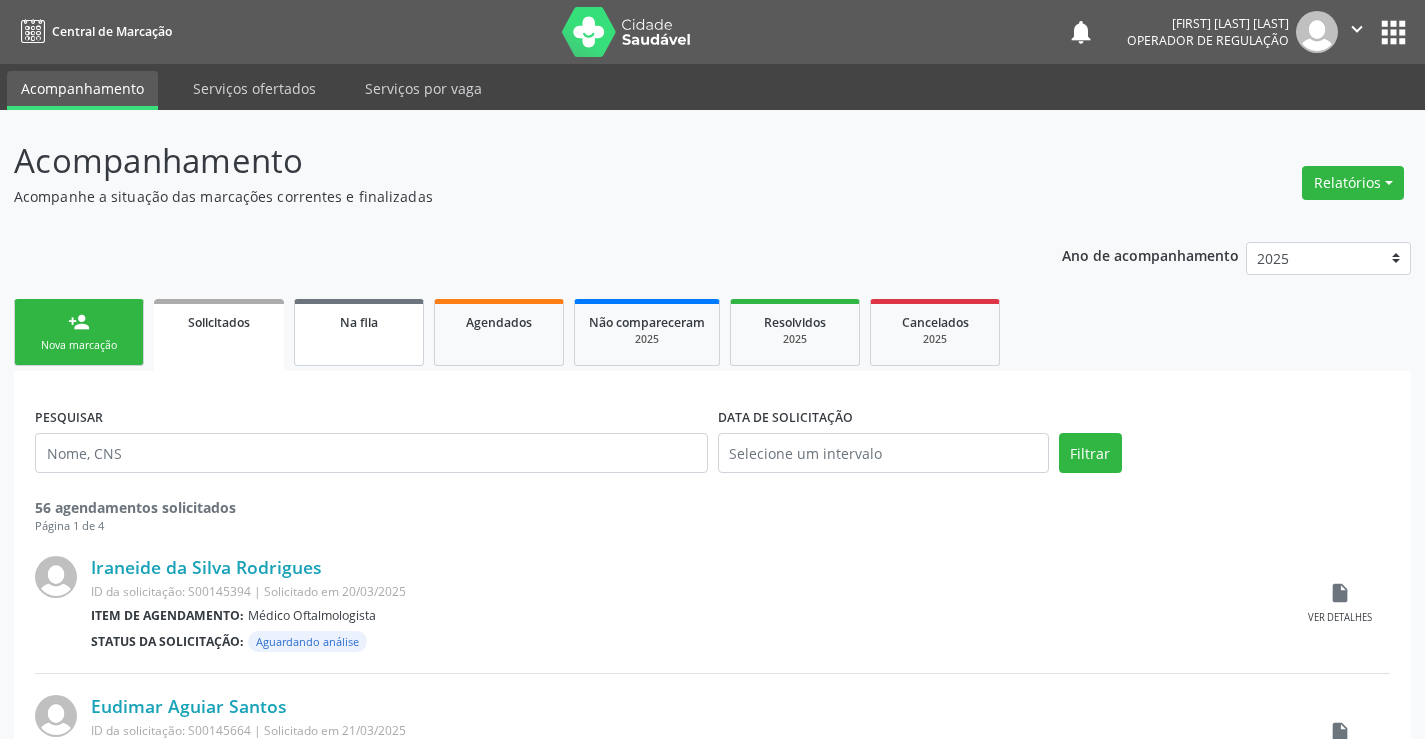 click on "Na fila" at bounding box center [359, 332] 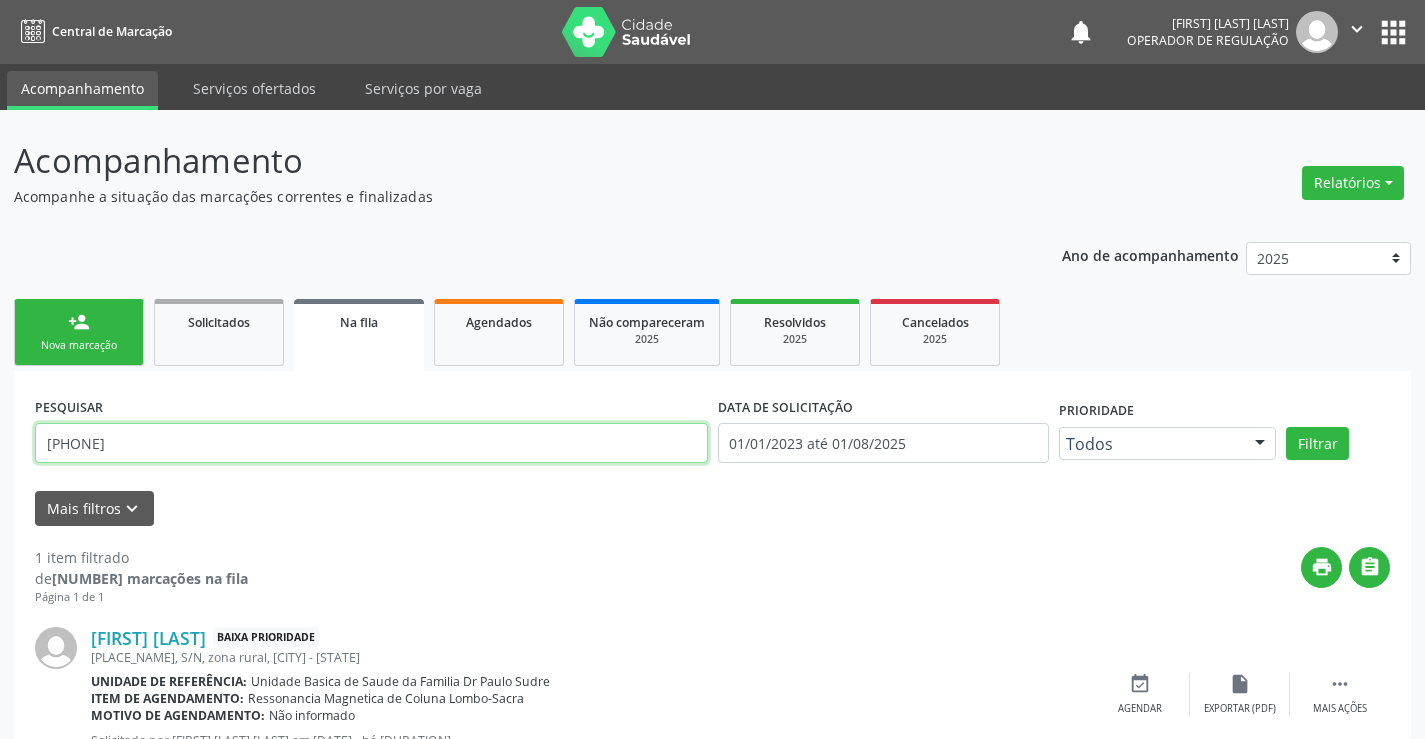 click on "708601568164682" at bounding box center [371, 443] 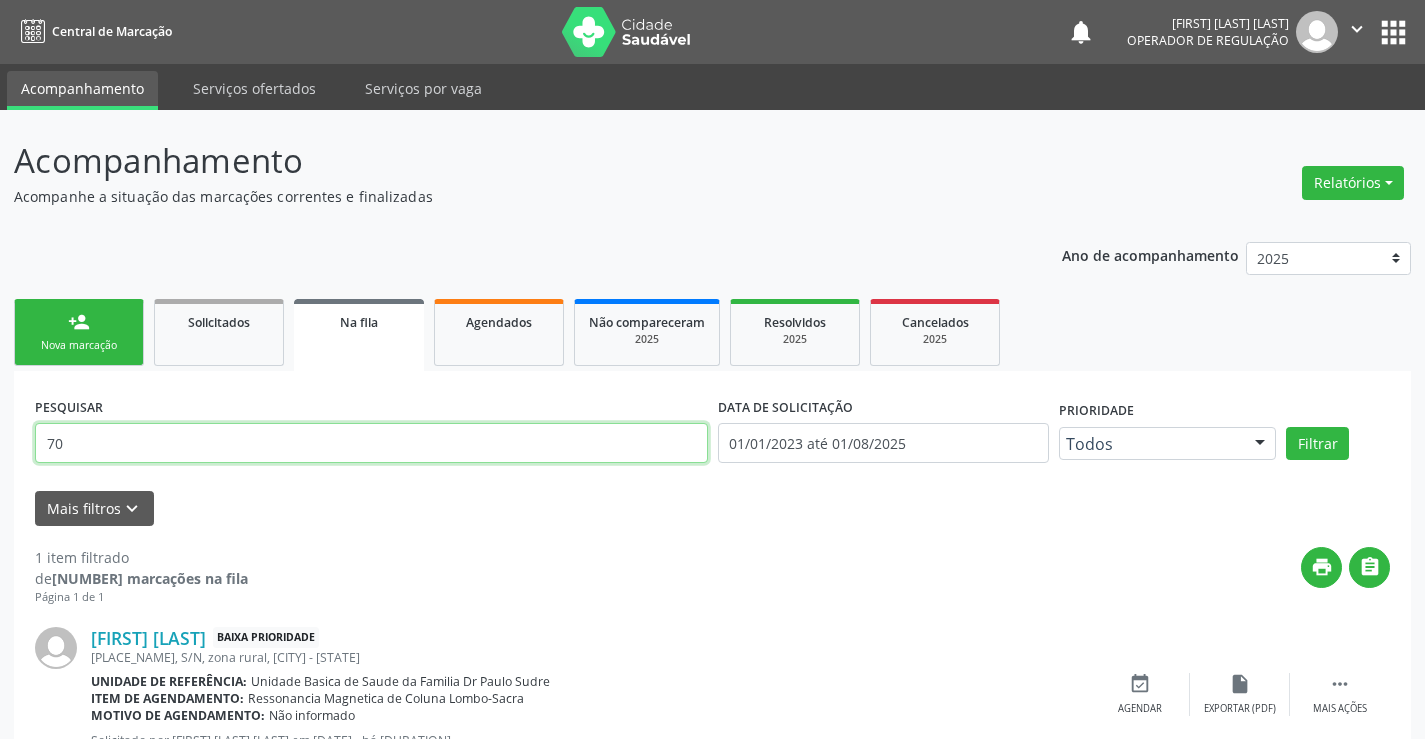 type on "7" 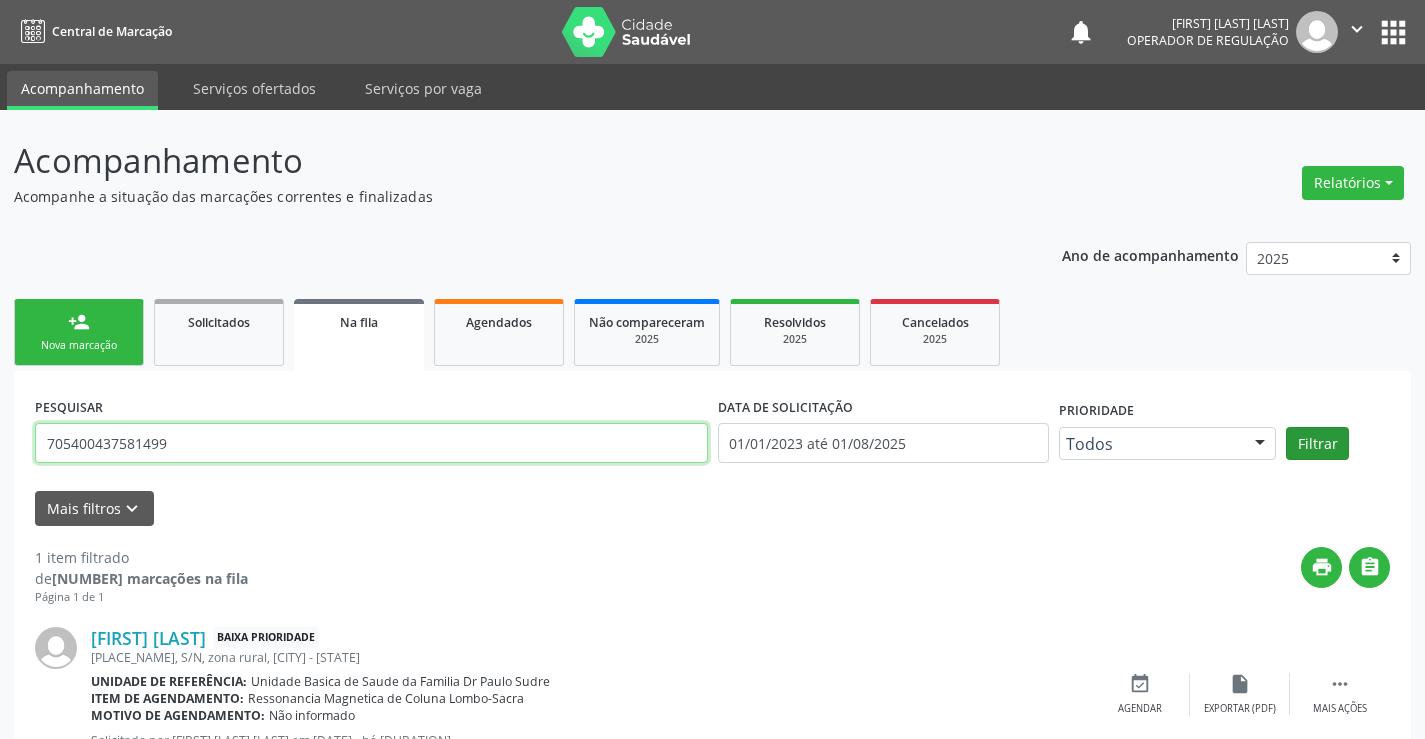 type on "705400437581499" 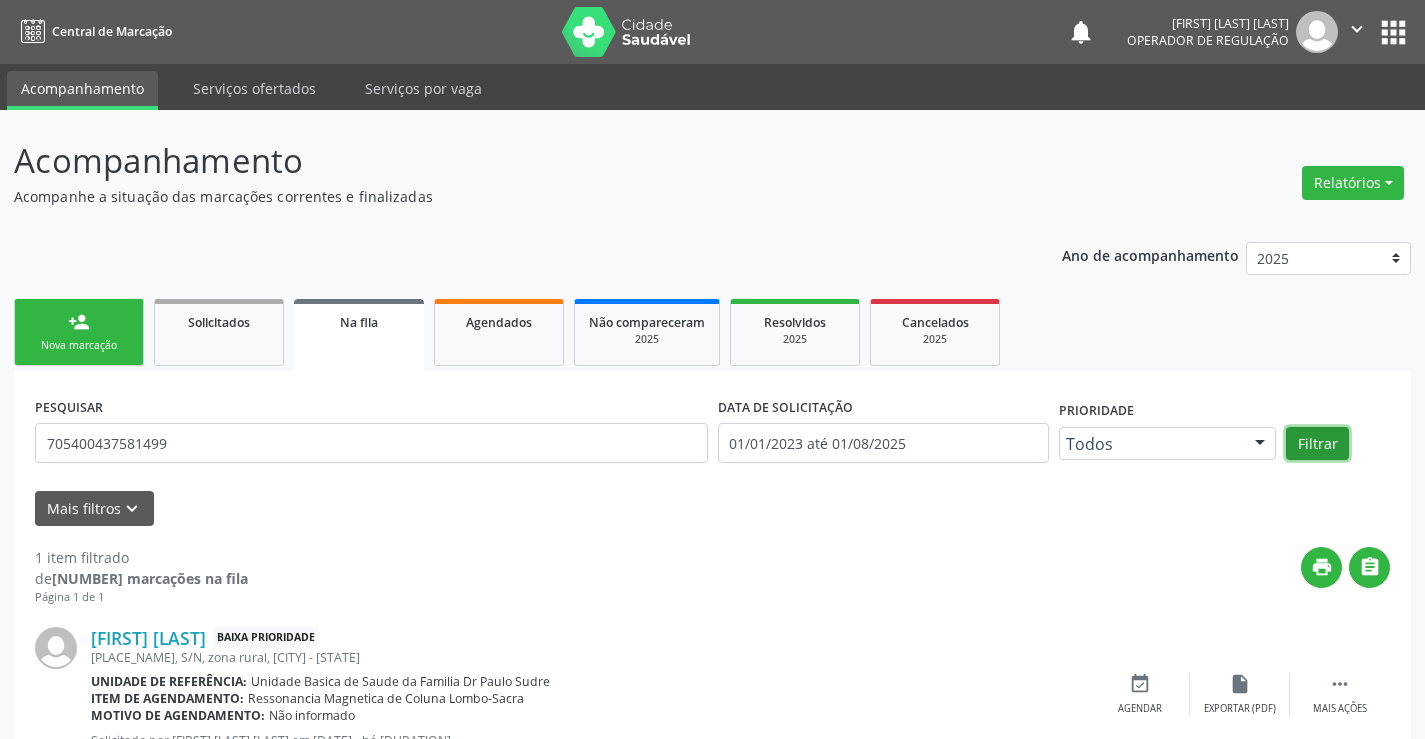 click on "Filtrar" at bounding box center [1317, 444] 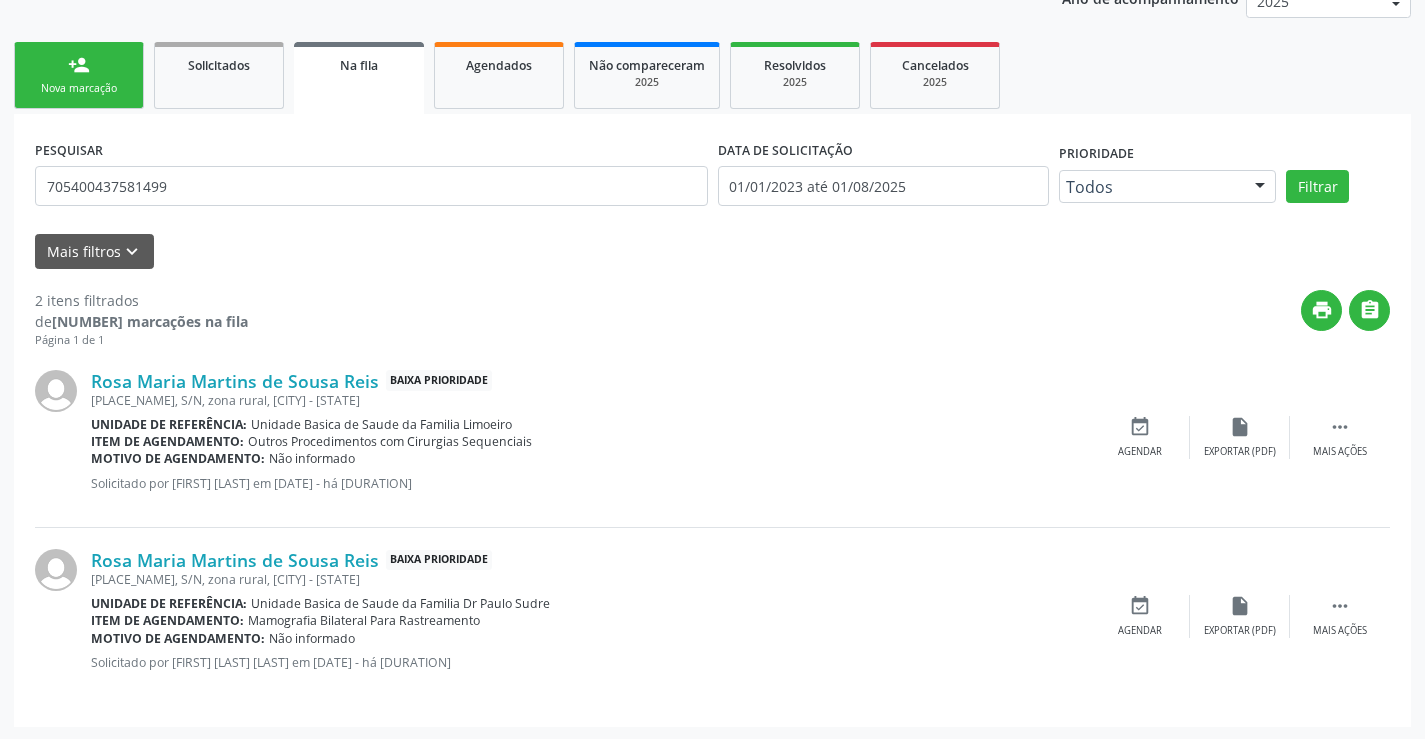 scroll, scrollTop: 259, scrollLeft: 0, axis: vertical 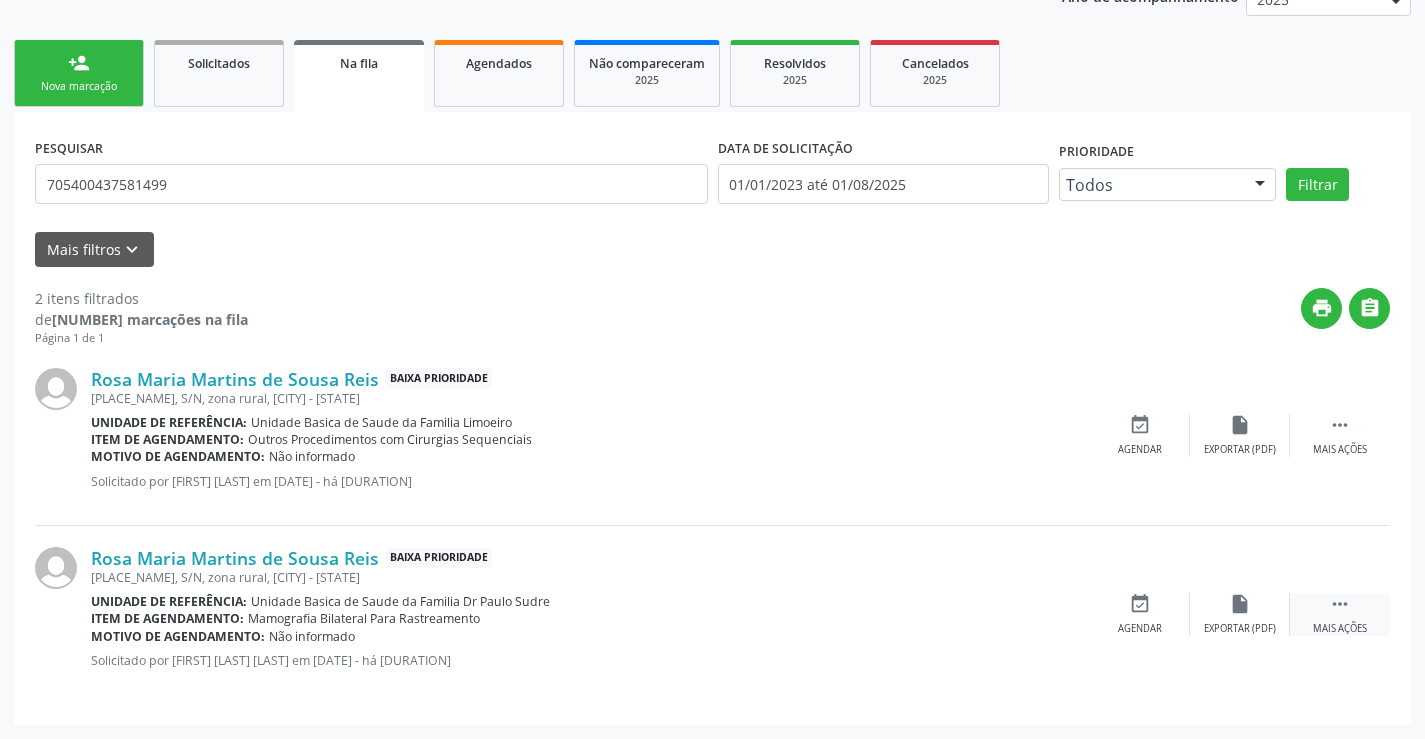 click on "" at bounding box center (1340, 604) 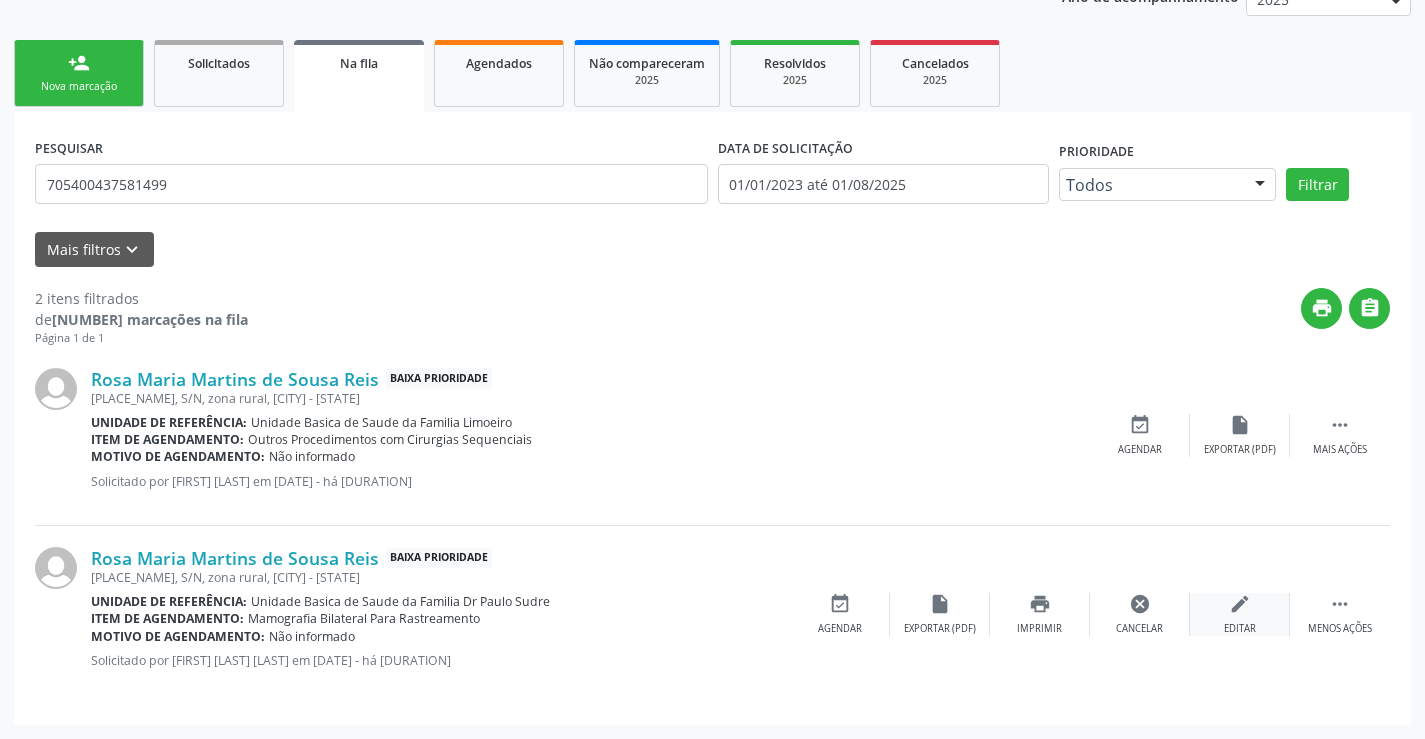 click on "edit" at bounding box center [1240, 604] 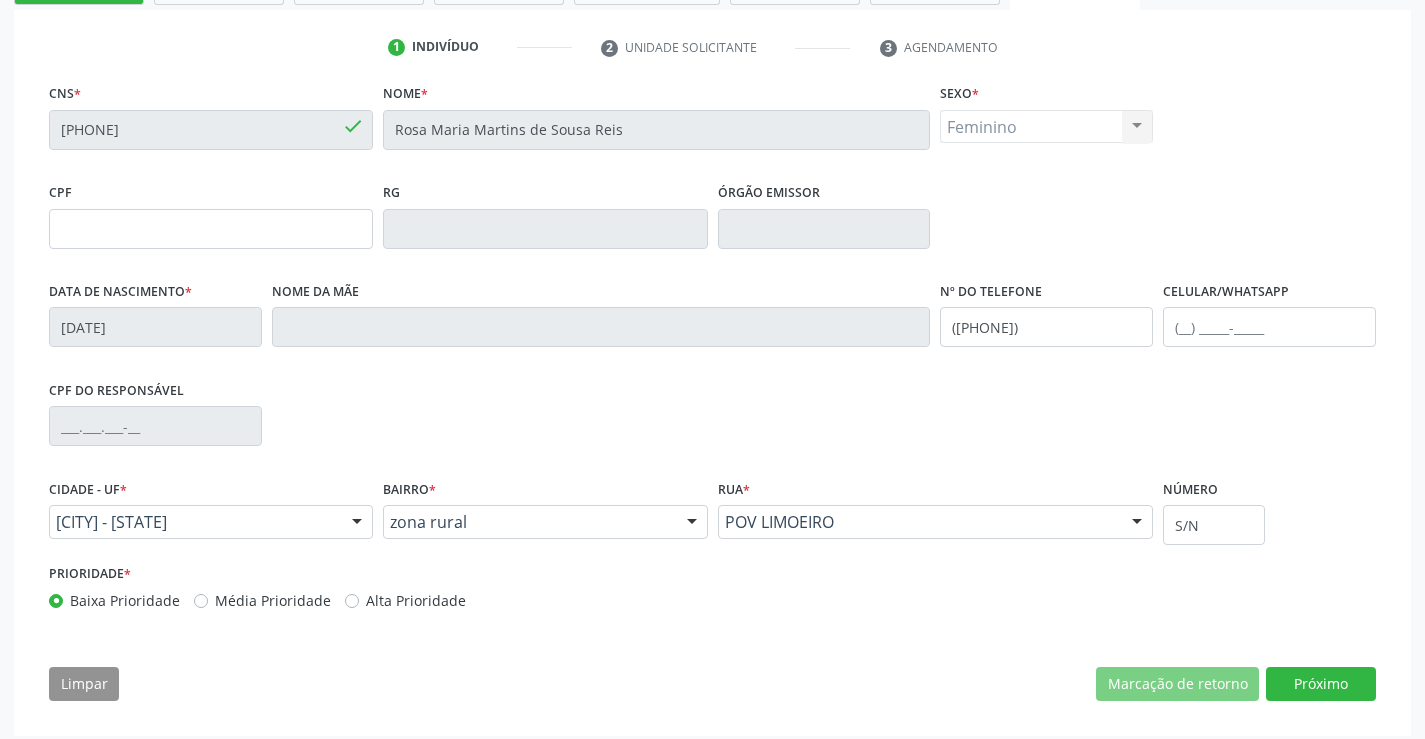 scroll, scrollTop: 372, scrollLeft: 0, axis: vertical 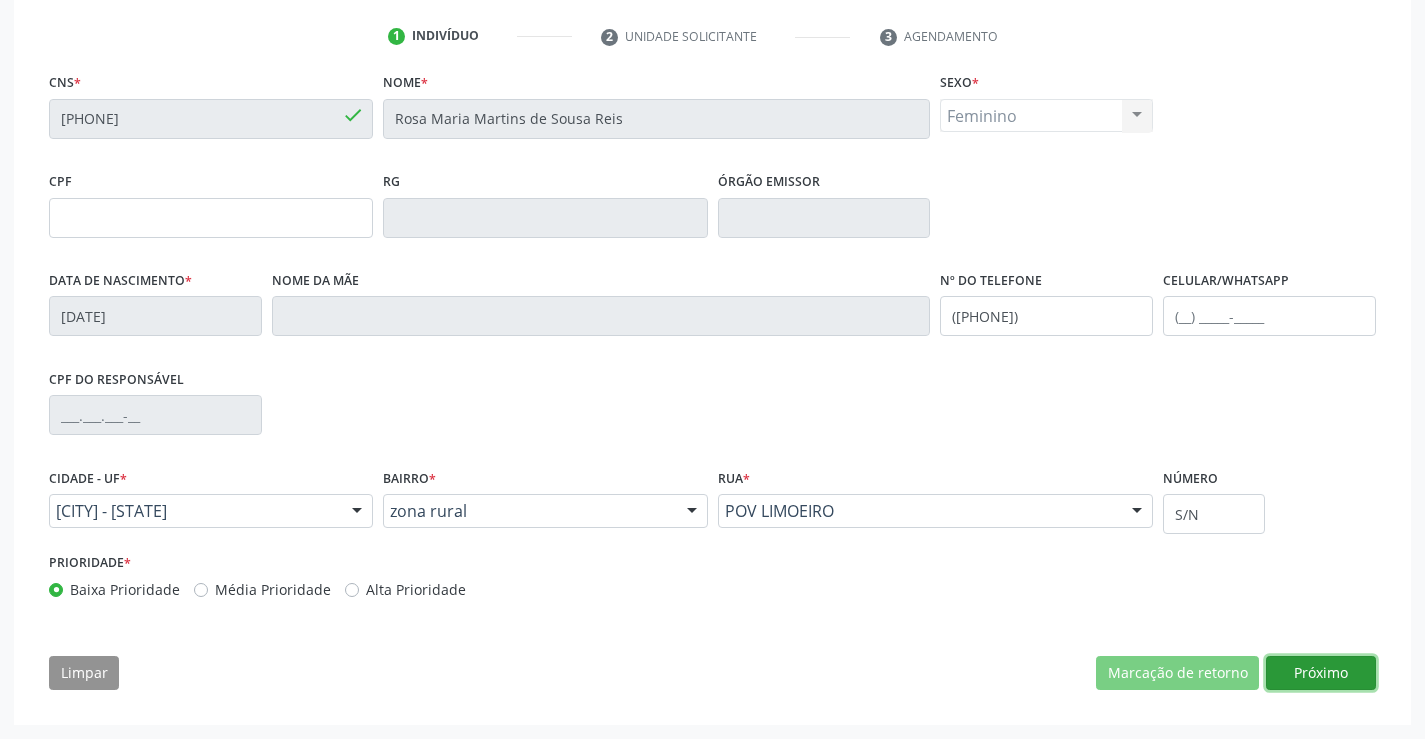 click on "Próximo" at bounding box center (1321, 673) 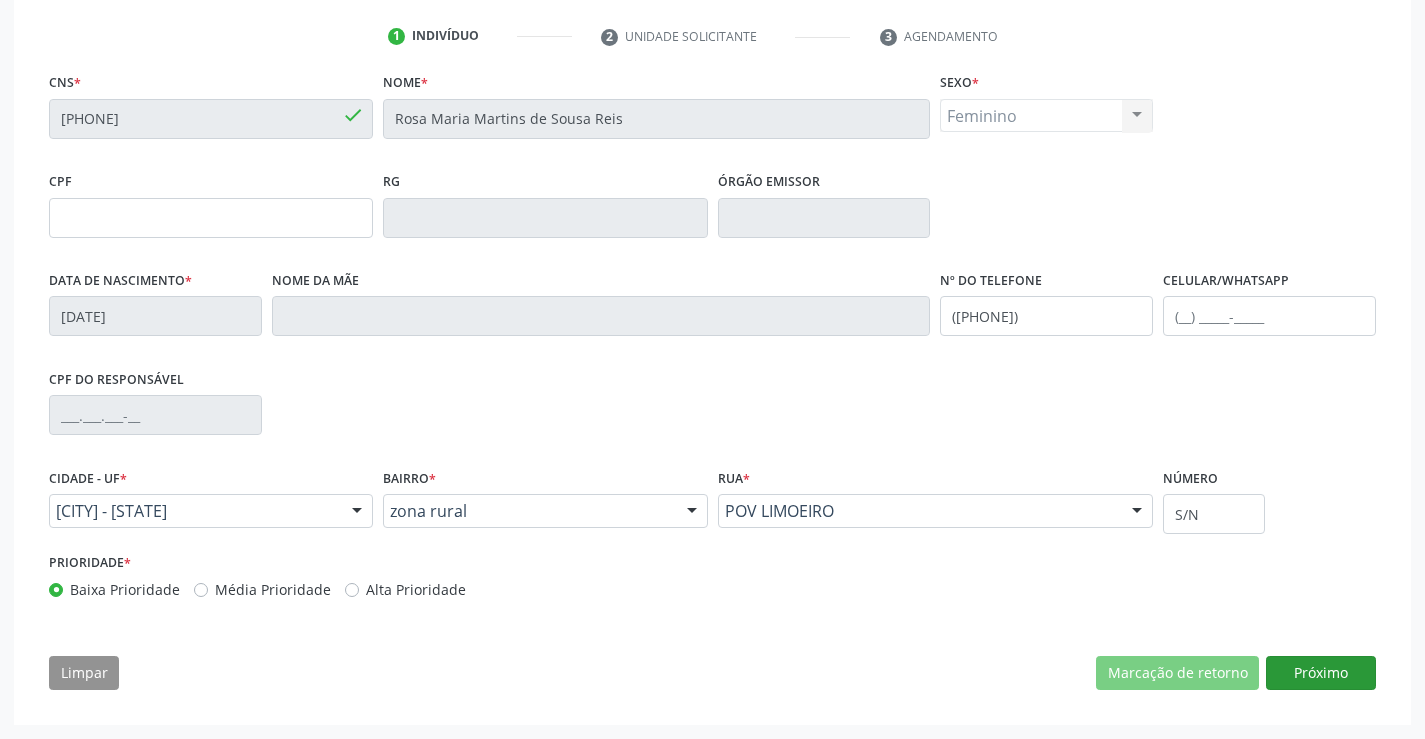 scroll, scrollTop: 193, scrollLeft: 0, axis: vertical 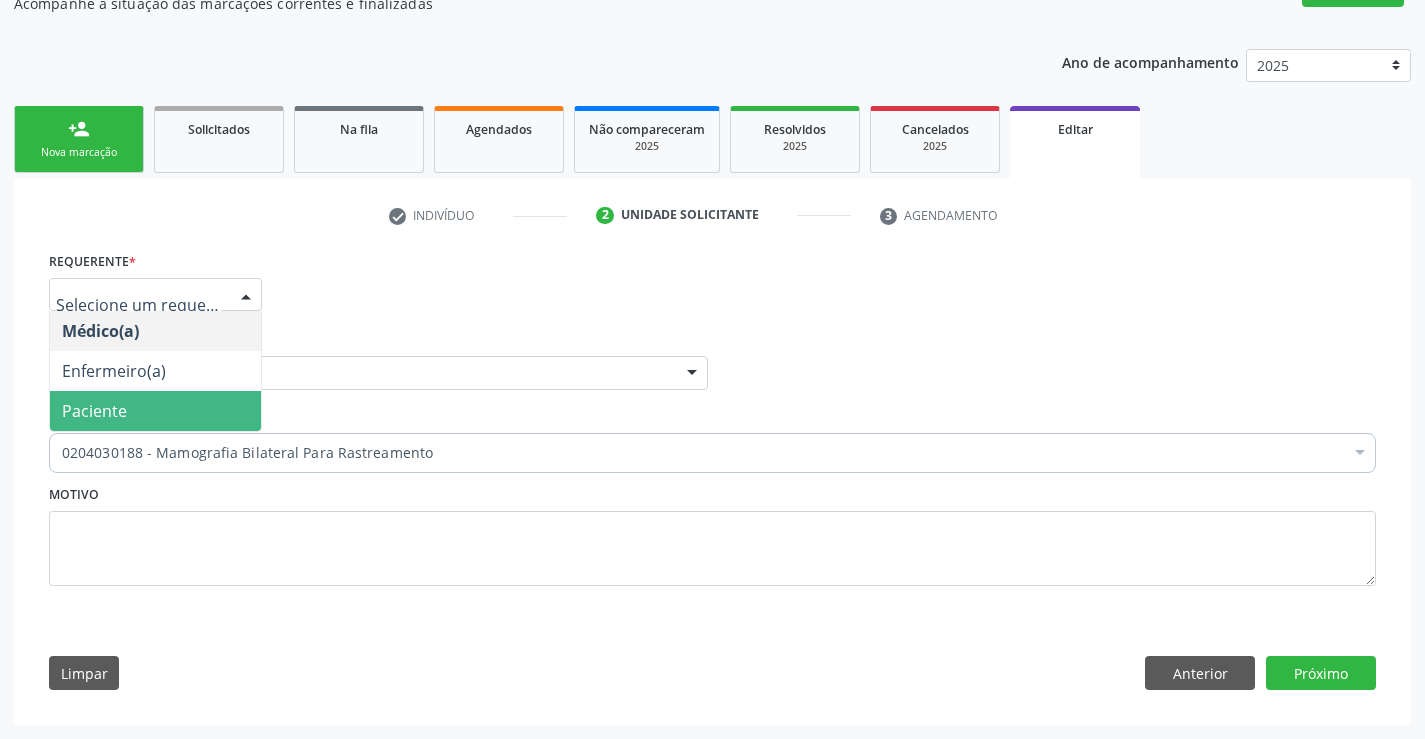 click on "Paciente" at bounding box center [155, 411] 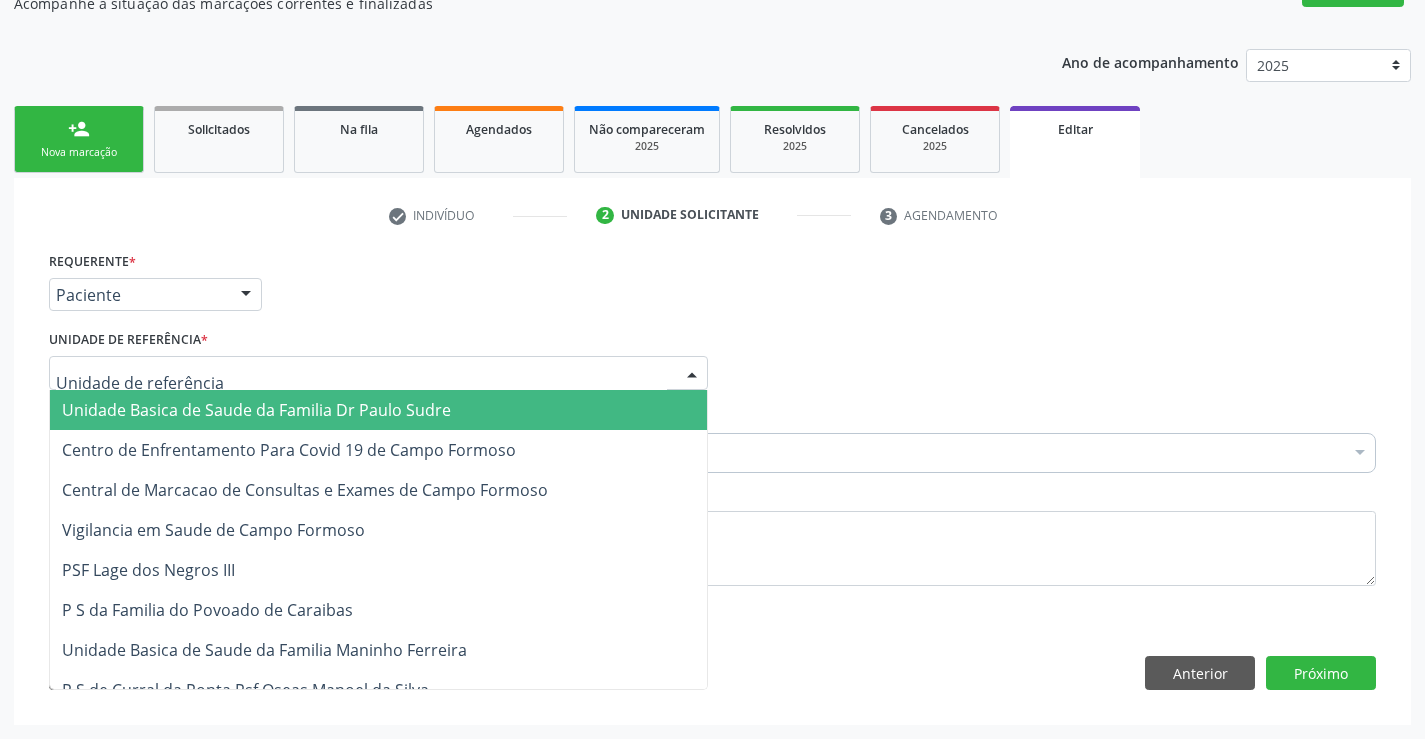 click at bounding box center [378, 373] 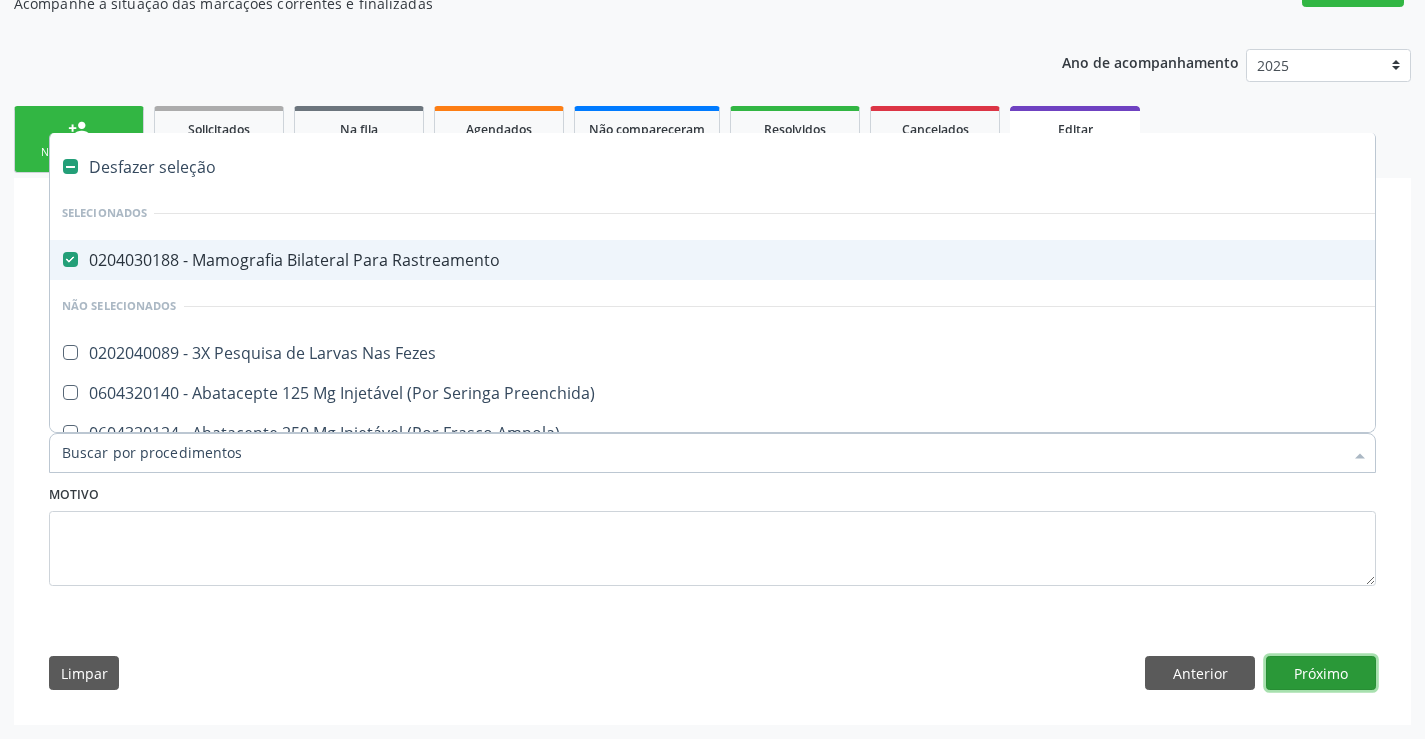 click on "Próximo" at bounding box center [1321, 673] 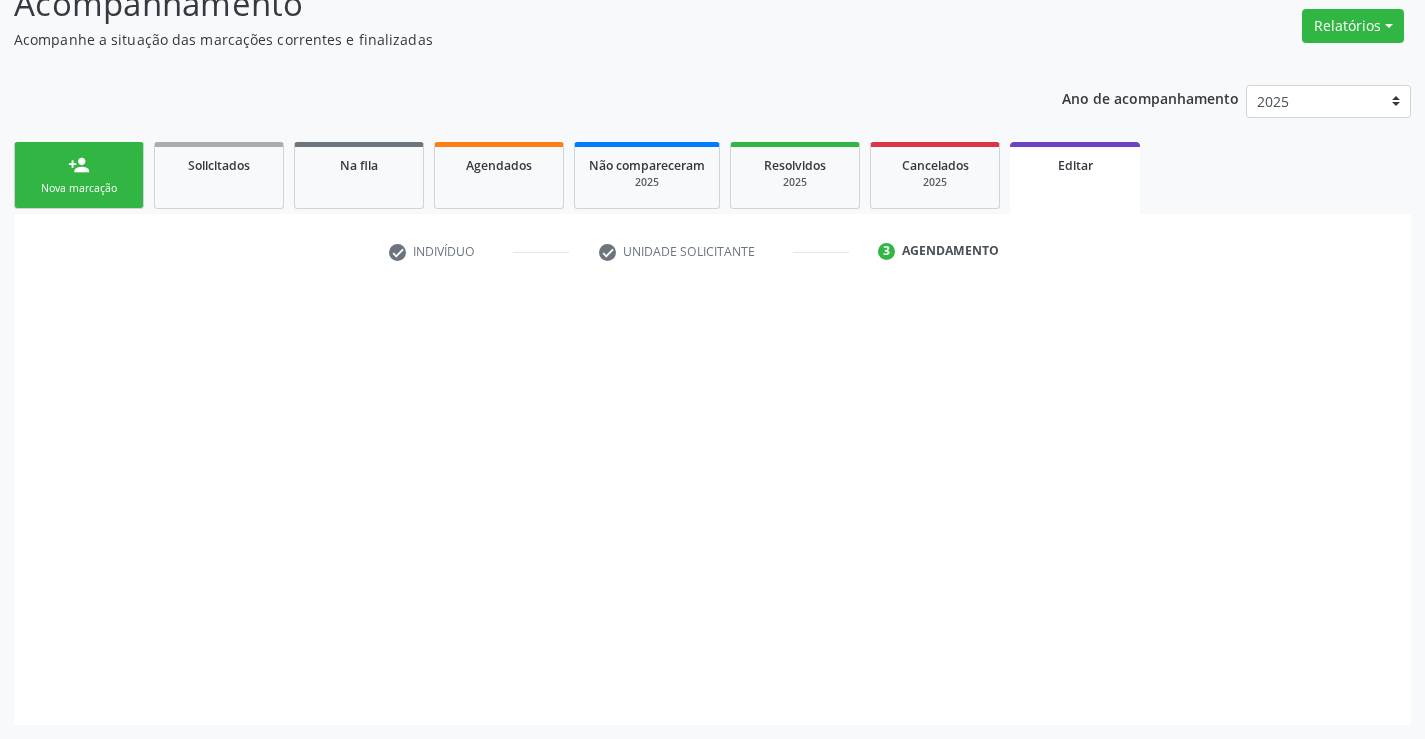 scroll, scrollTop: 157, scrollLeft: 0, axis: vertical 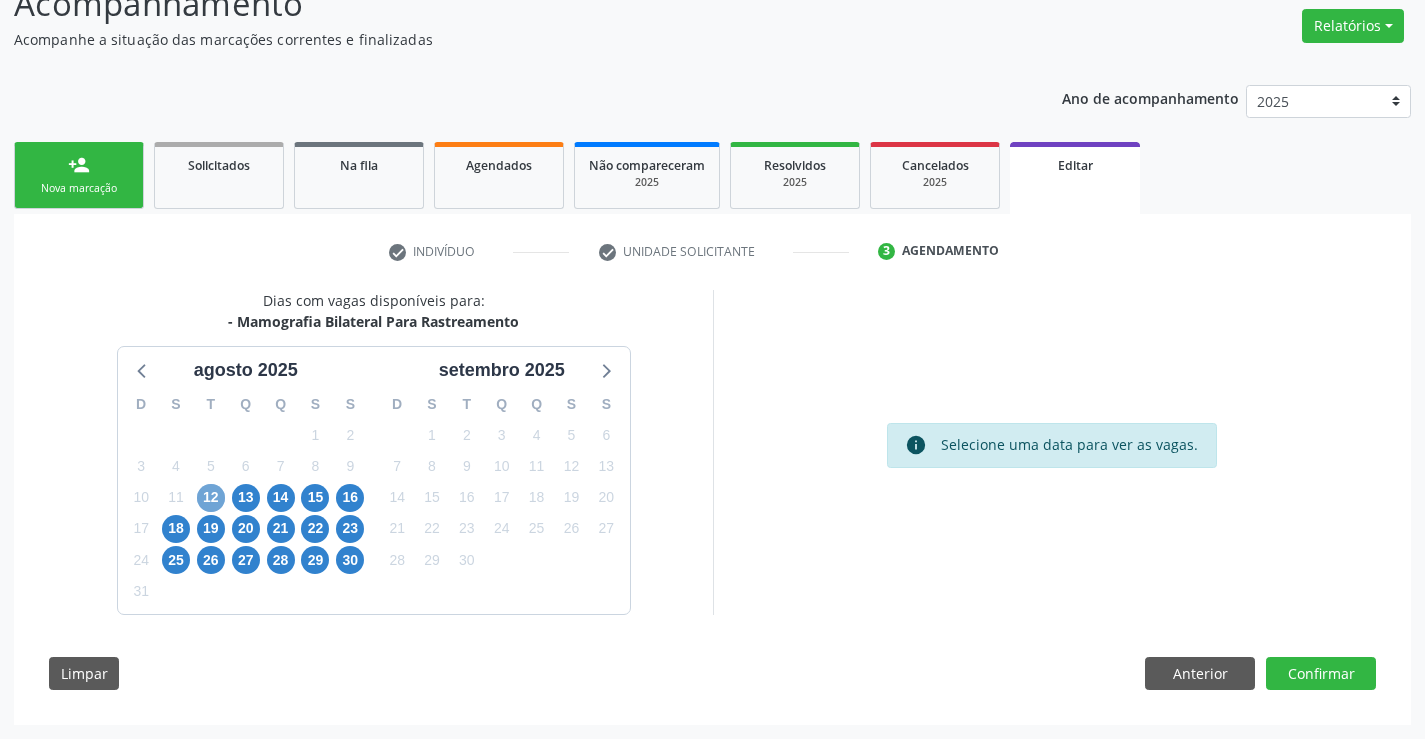 click on "12" at bounding box center (211, 498) 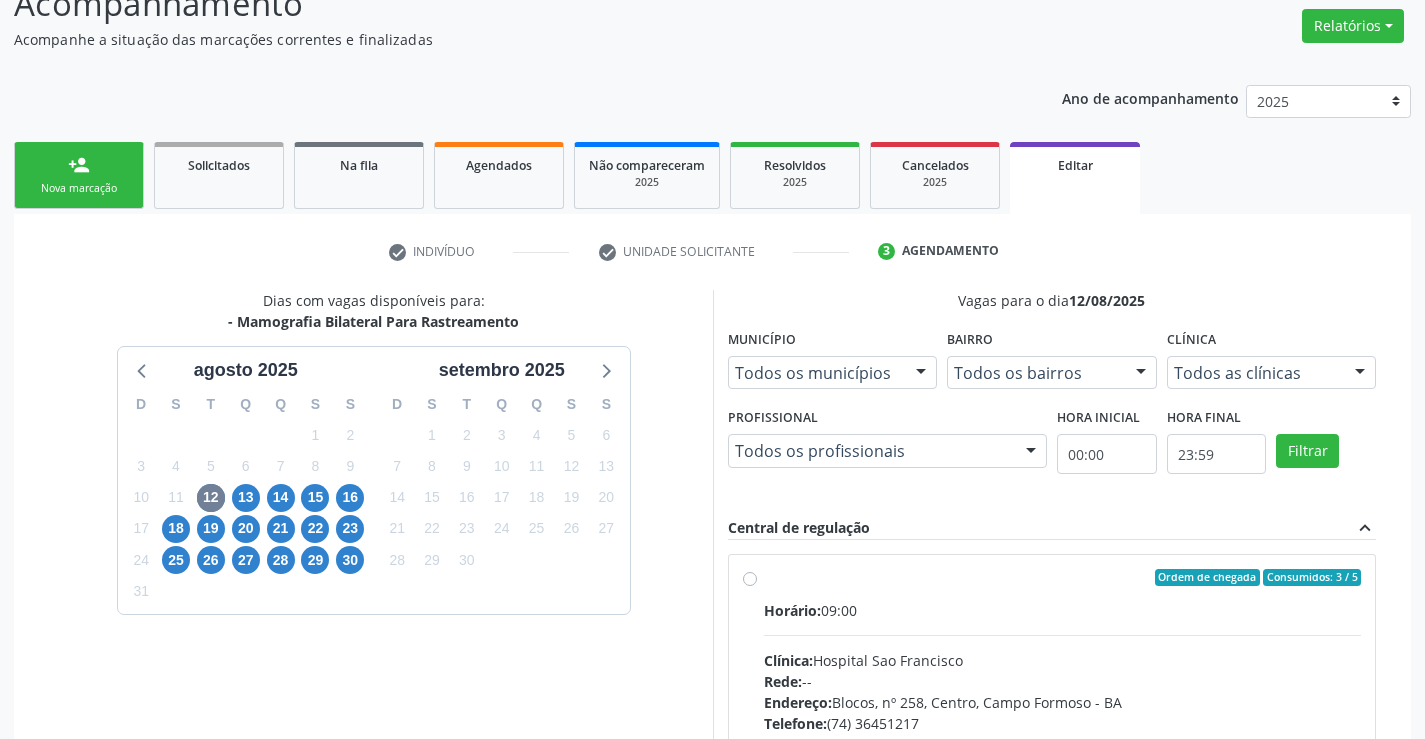 click on "Ordem de chegada
Consumidos: 3 / 5
Horário:   09:00
Clínica:  Hospital Sao Francisco
Rede:
--
Endereço:   Blocos, nº 258, Centro, Campo Formoso - BA
Telefone:   (74) 36451217
Profissional:
Joel da Rocha Almeida
Informações adicionais sobre o atendimento
Idade de atendimento:
de 0 a 120 anos
Gênero(s) atendido(s):
Masculino e Feminino
Informações adicionais:
--" at bounding box center [1063, 722] 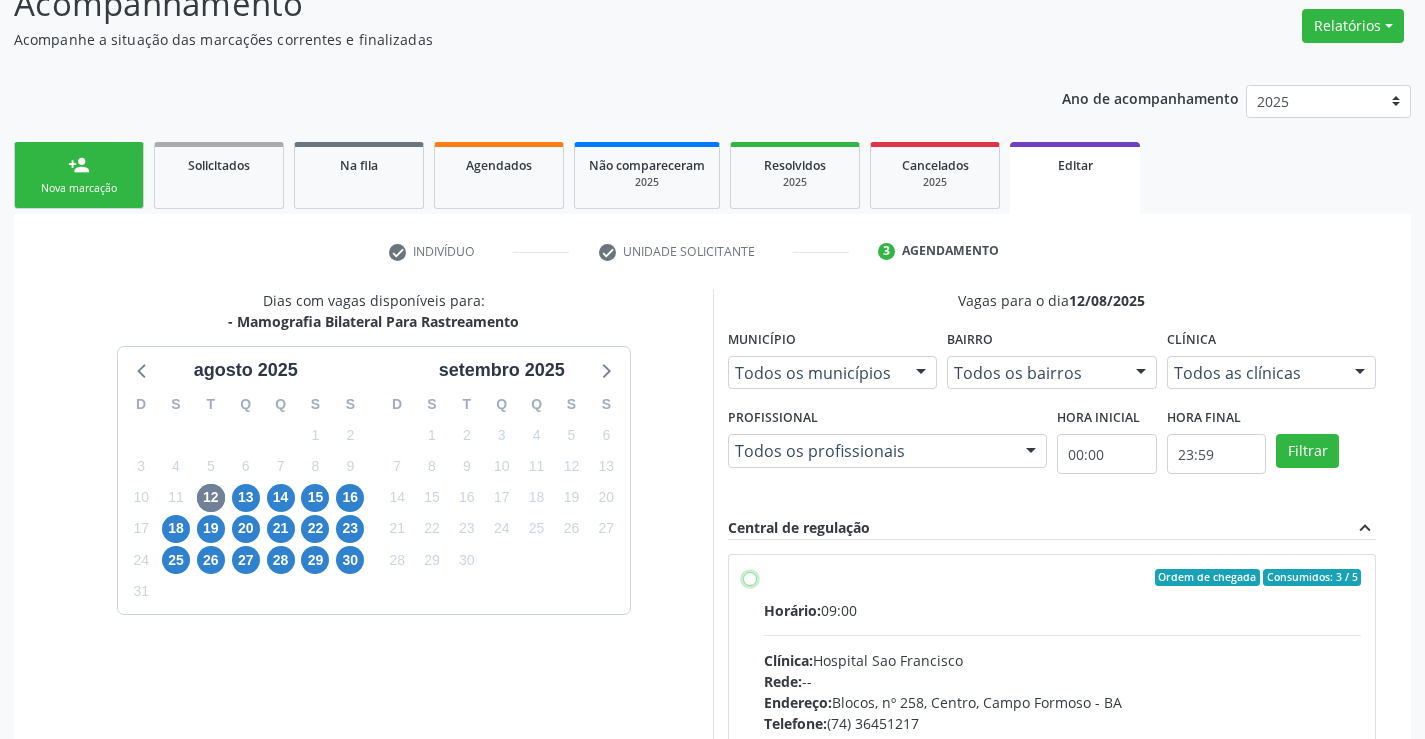 click on "Ordem de chegada
Consumidos: 3 / 5
Horário:   09:00
Clínica:  Hospital Sao Francisco
Rede:
--
Endereço:   Blocos, nº 258, Centro, Campo Formoso - BA
Telefone:   (74) 36451217
Profissional:
Joel da Rocha Almeida
Informações adicionais sobre o atendimento
Idade de atendimento:
de 0 a 120 anos
Gênero(s) atendido(s):
Masculino e Feminino
Informações adicionais:
--" at bounding box center (750, 578) 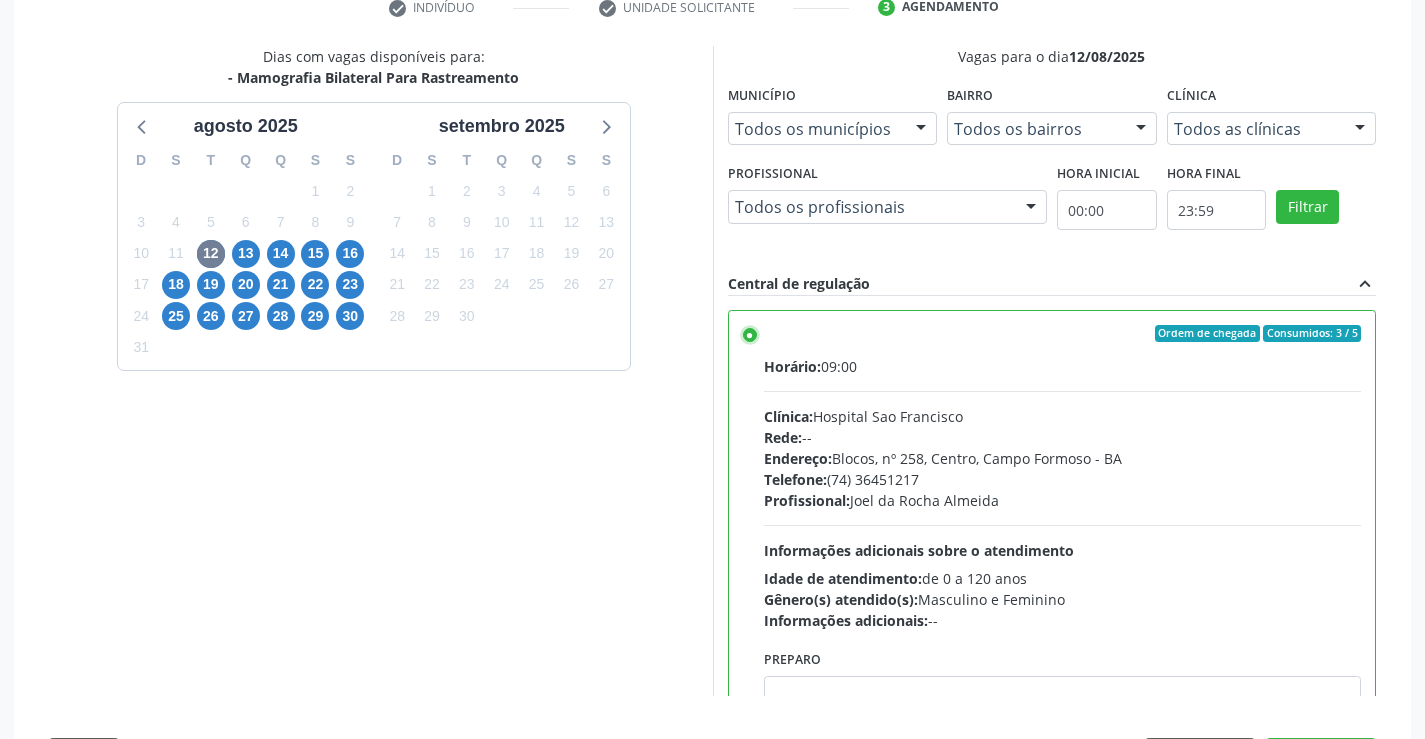 scroll, scrollTop: 482, scrollLeft: 0, axis: vertical 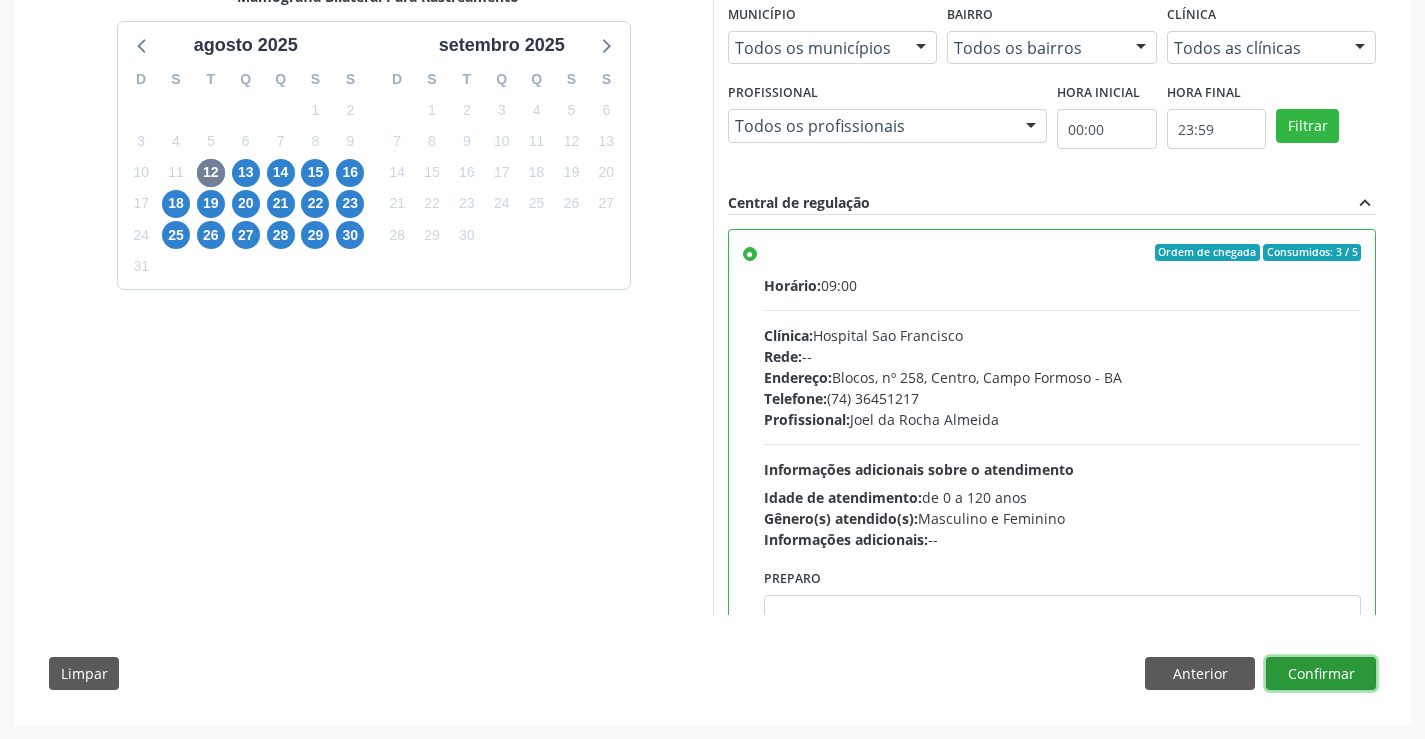 click on "Confirmar" at bounding box center (1321, 674) 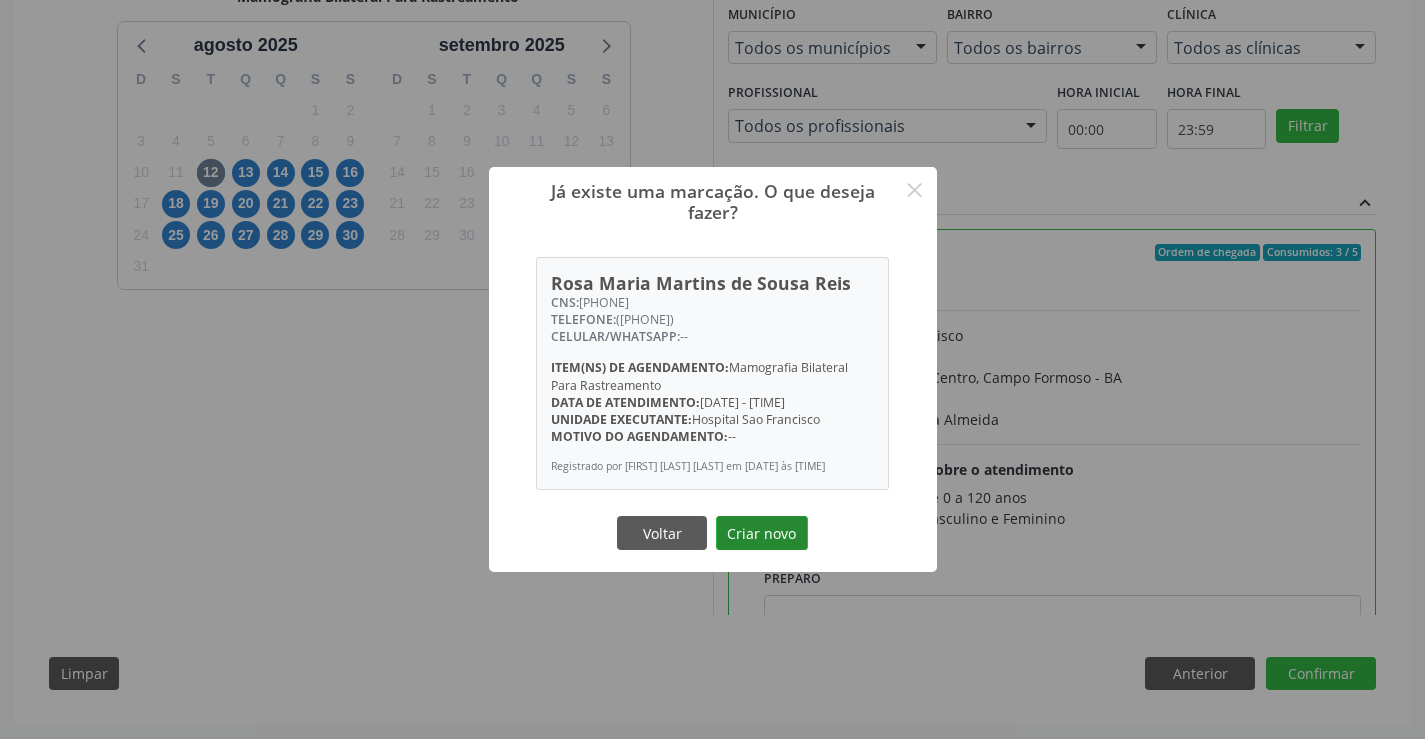 click on "Criar novo" at bounding box center [762, 533] 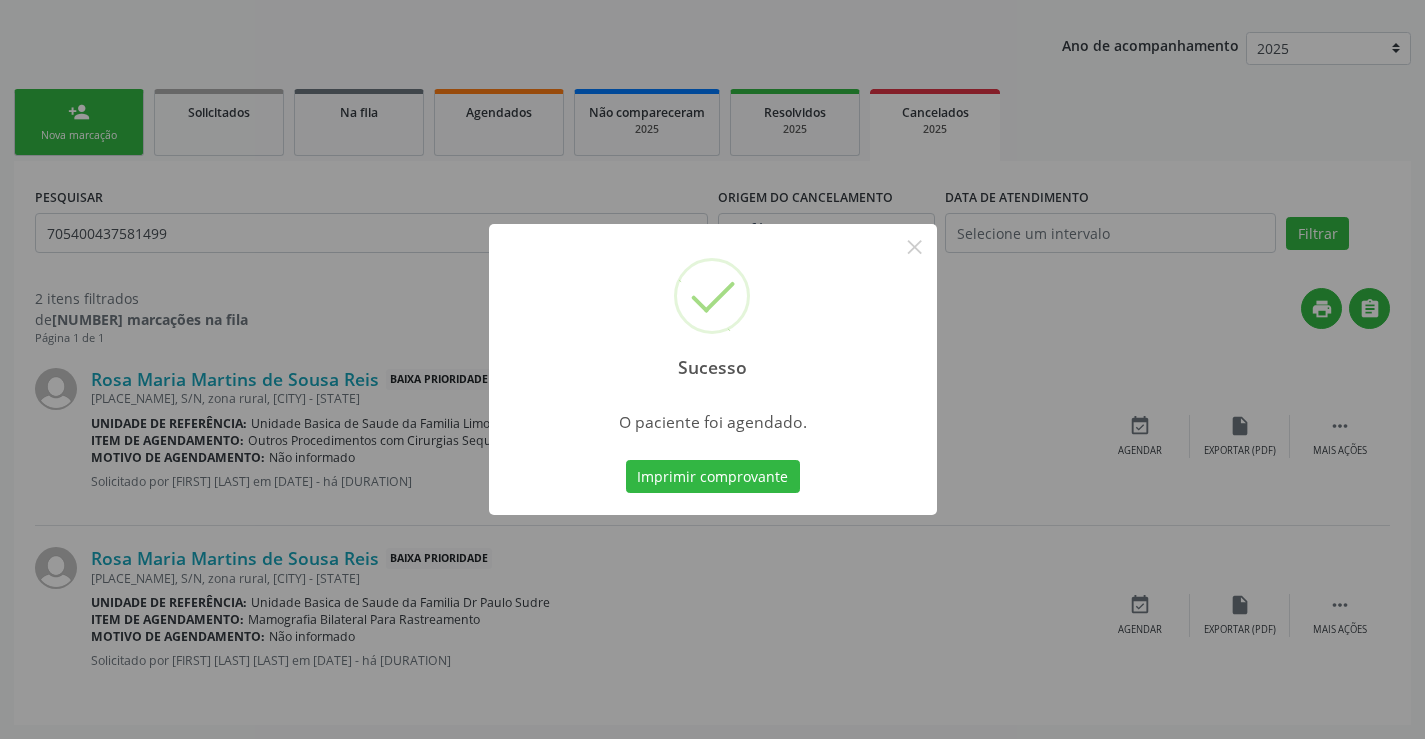 scroll, scrollTop: 0, scrollLeft: 0, axis: both 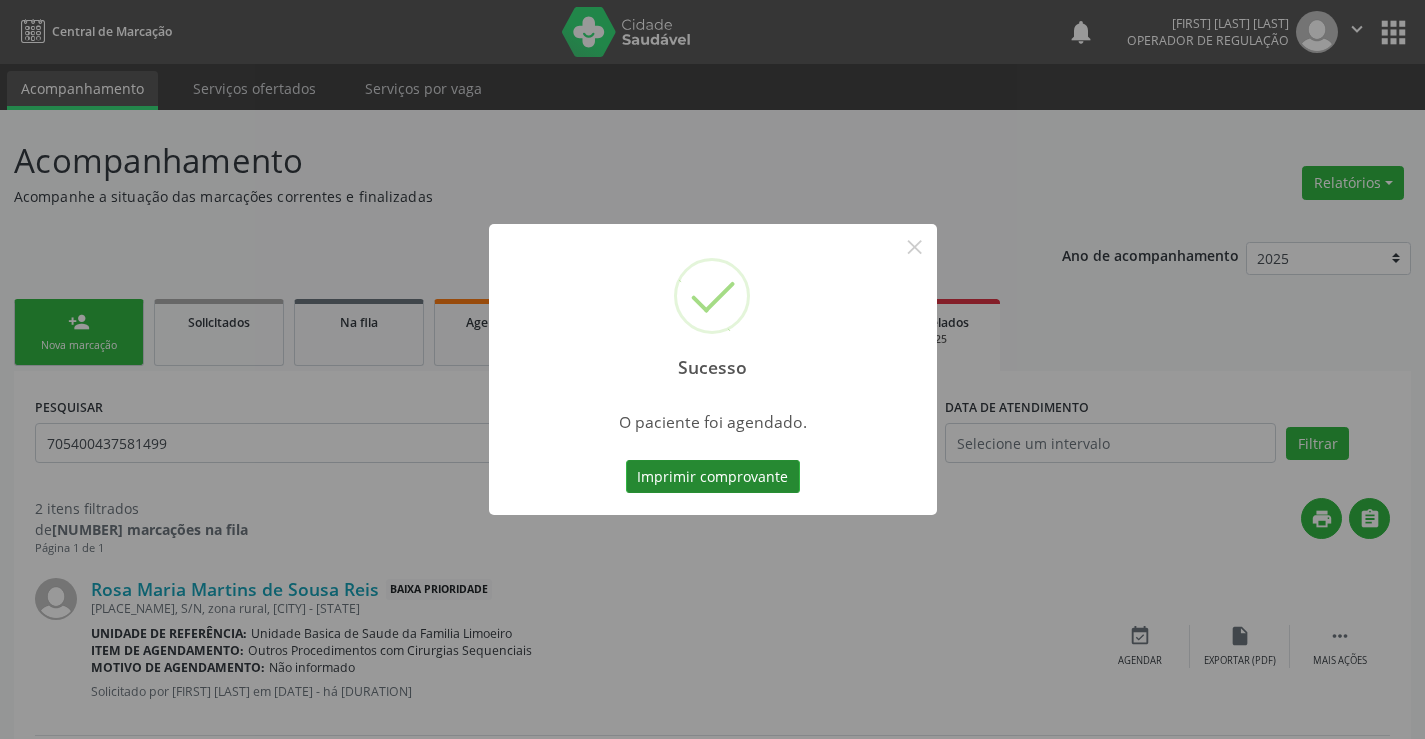 click on "Imprimir comprovante" at bounding box center (713, 477) 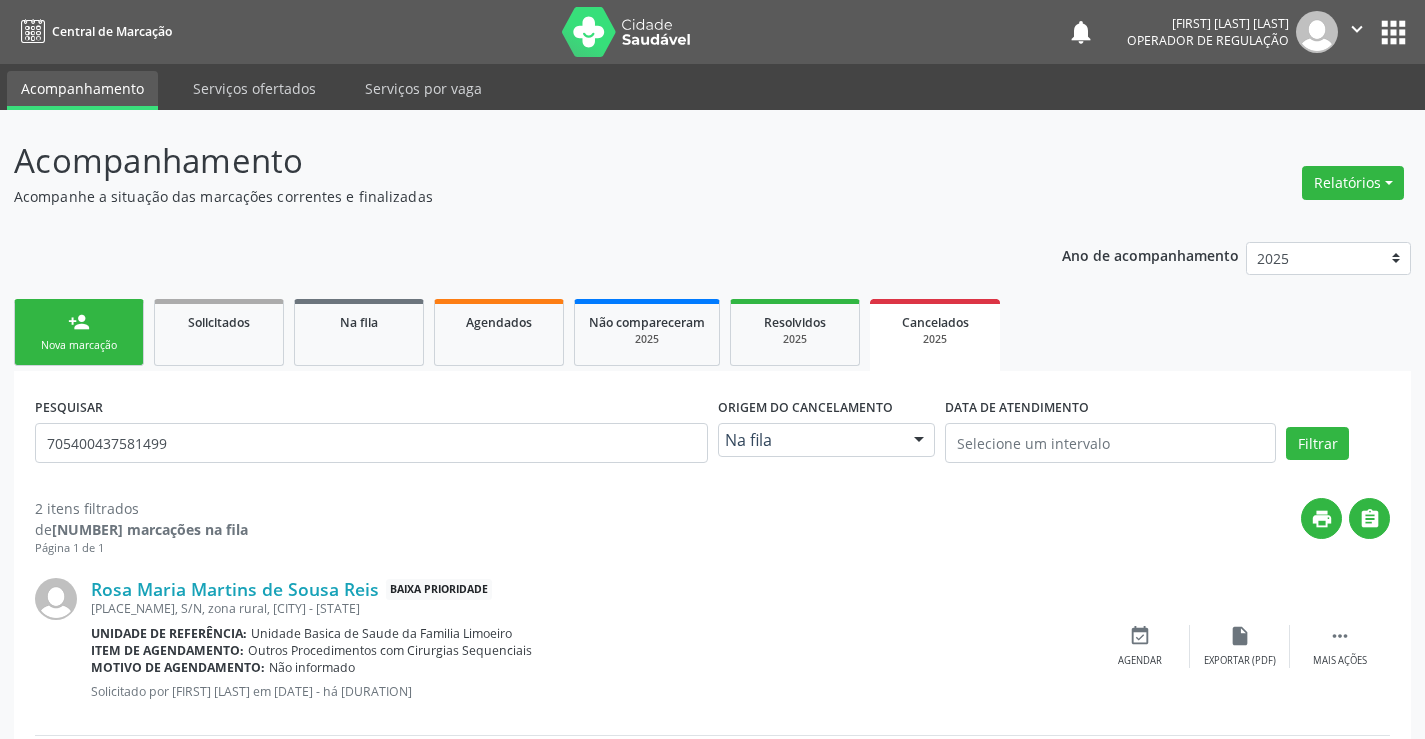 click on "Nova marcação" at bounding box center [79, 345] 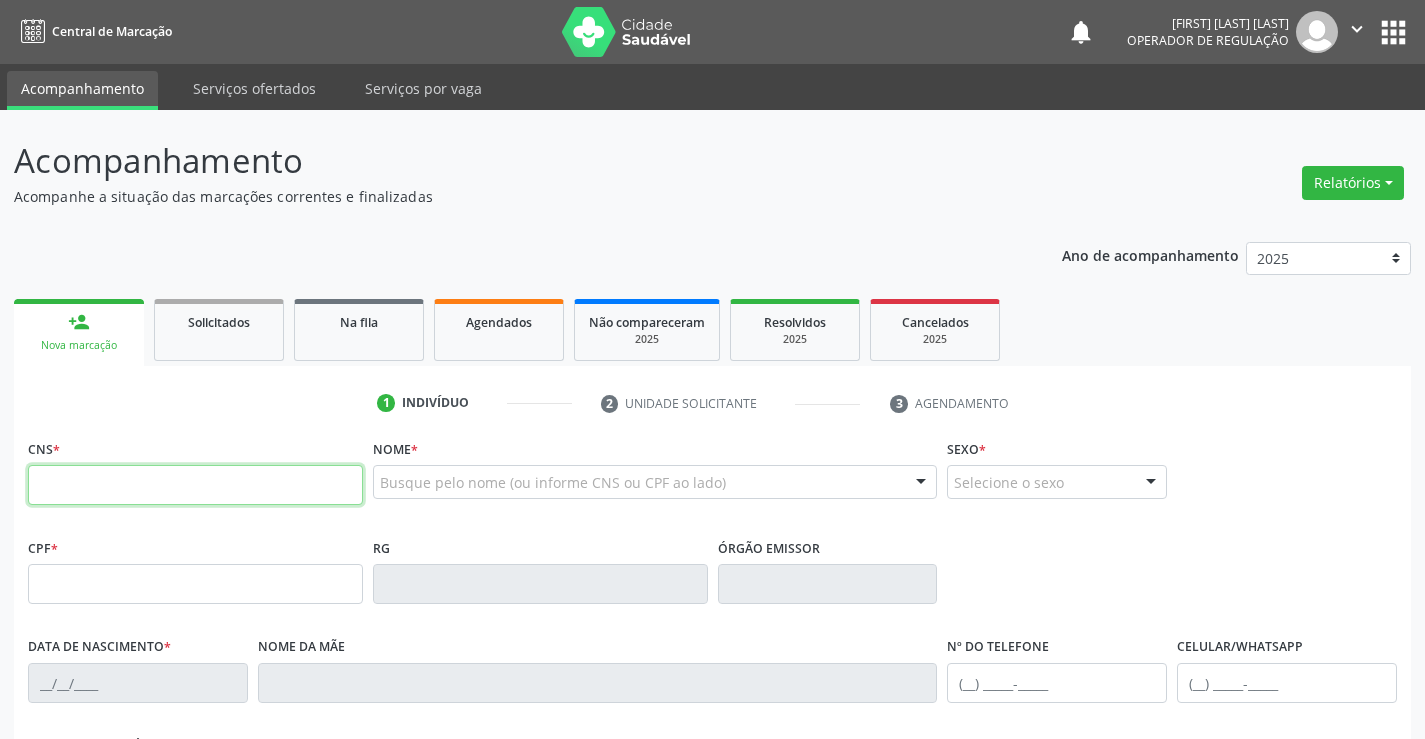 click at bounding box center (195, 485) 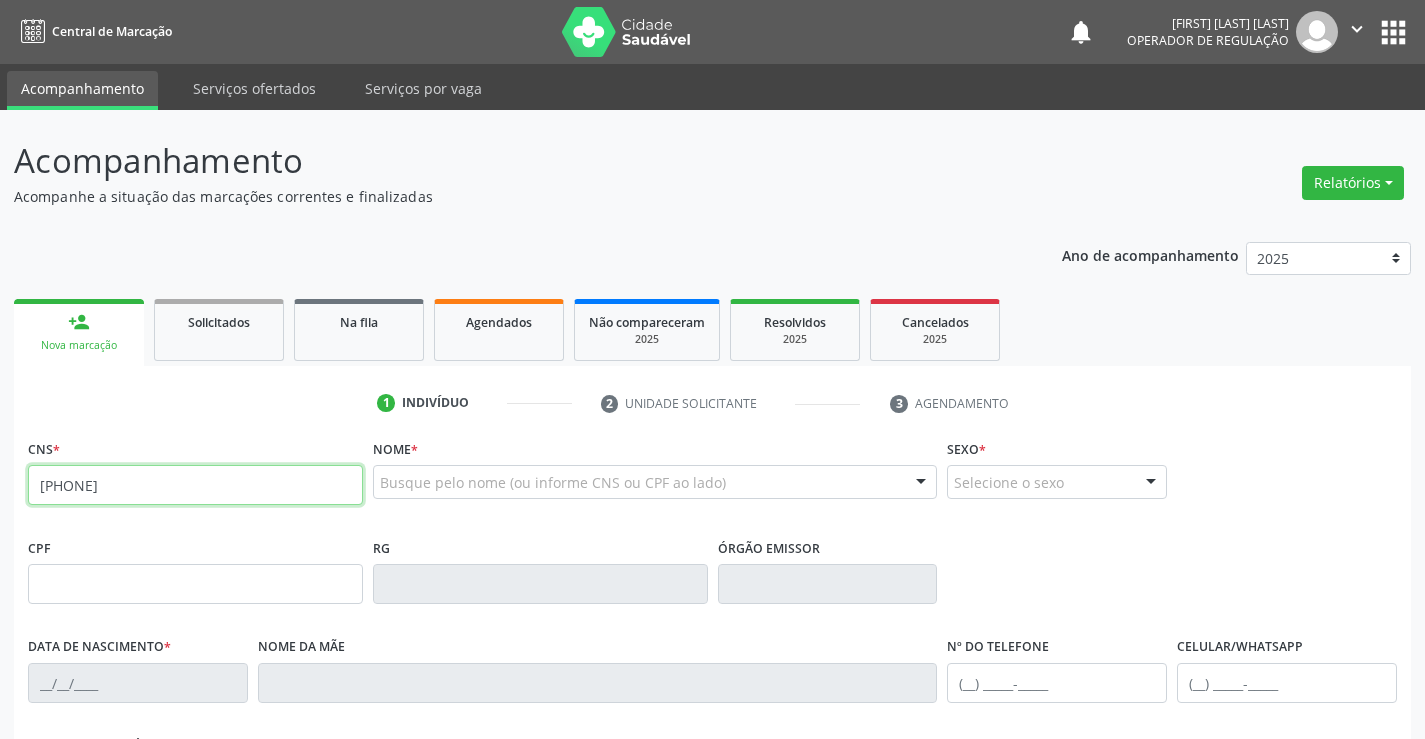 type on "701 8092 2989 1377" 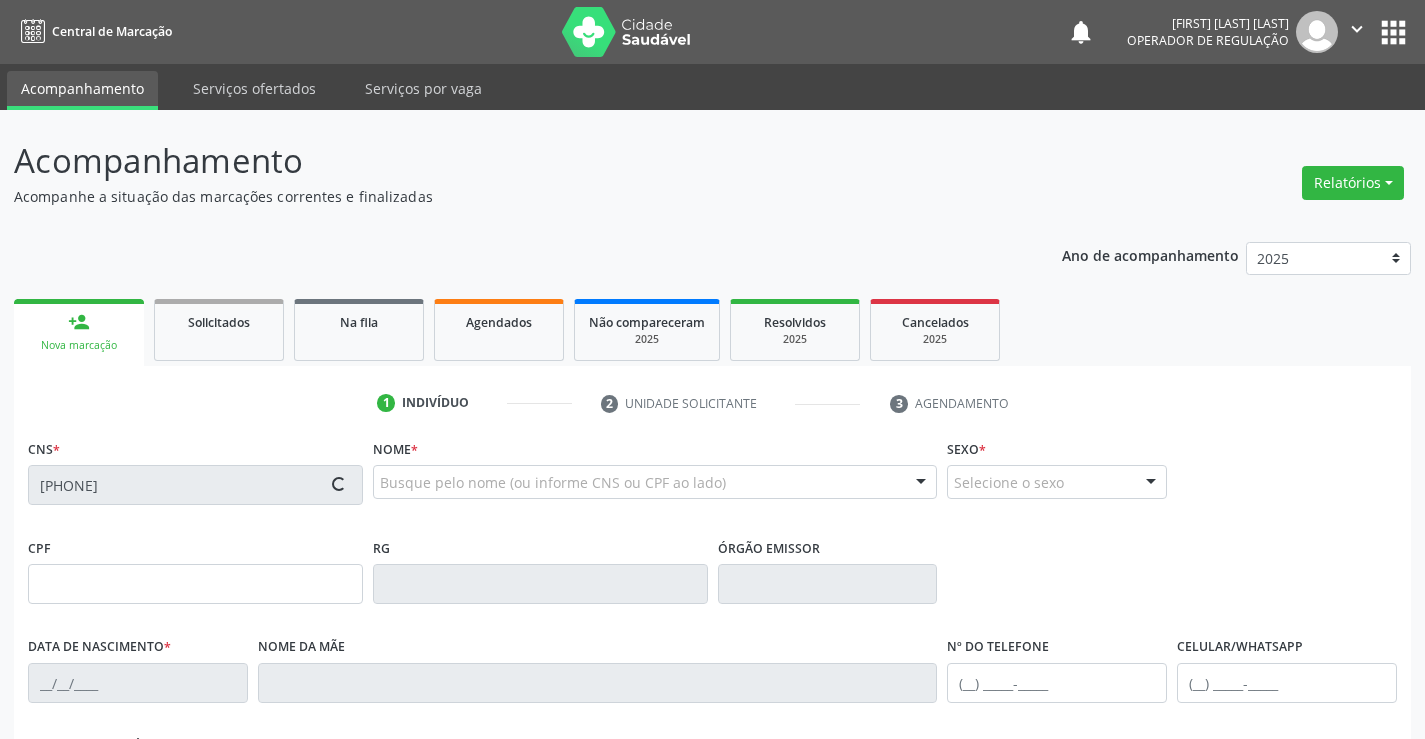 type on "1352422077" 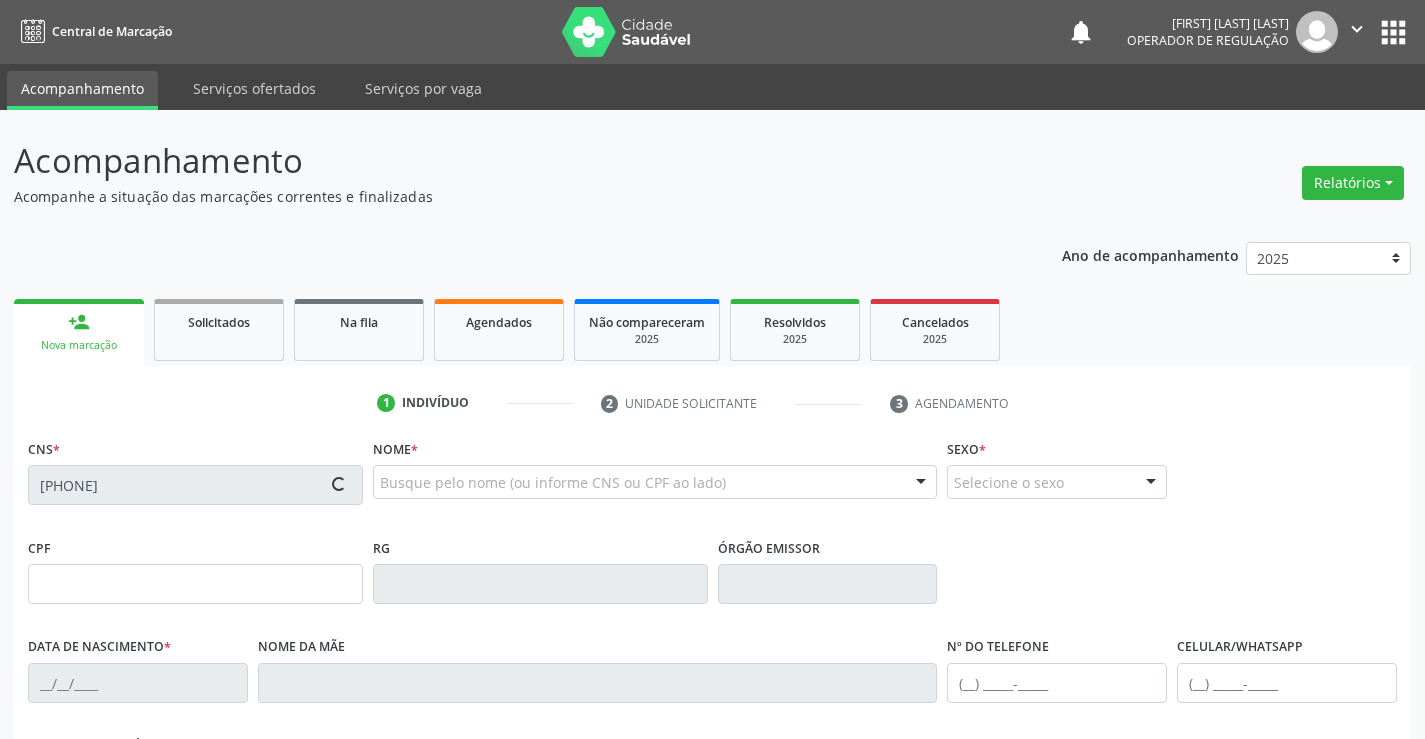 type on "14/08/1987" 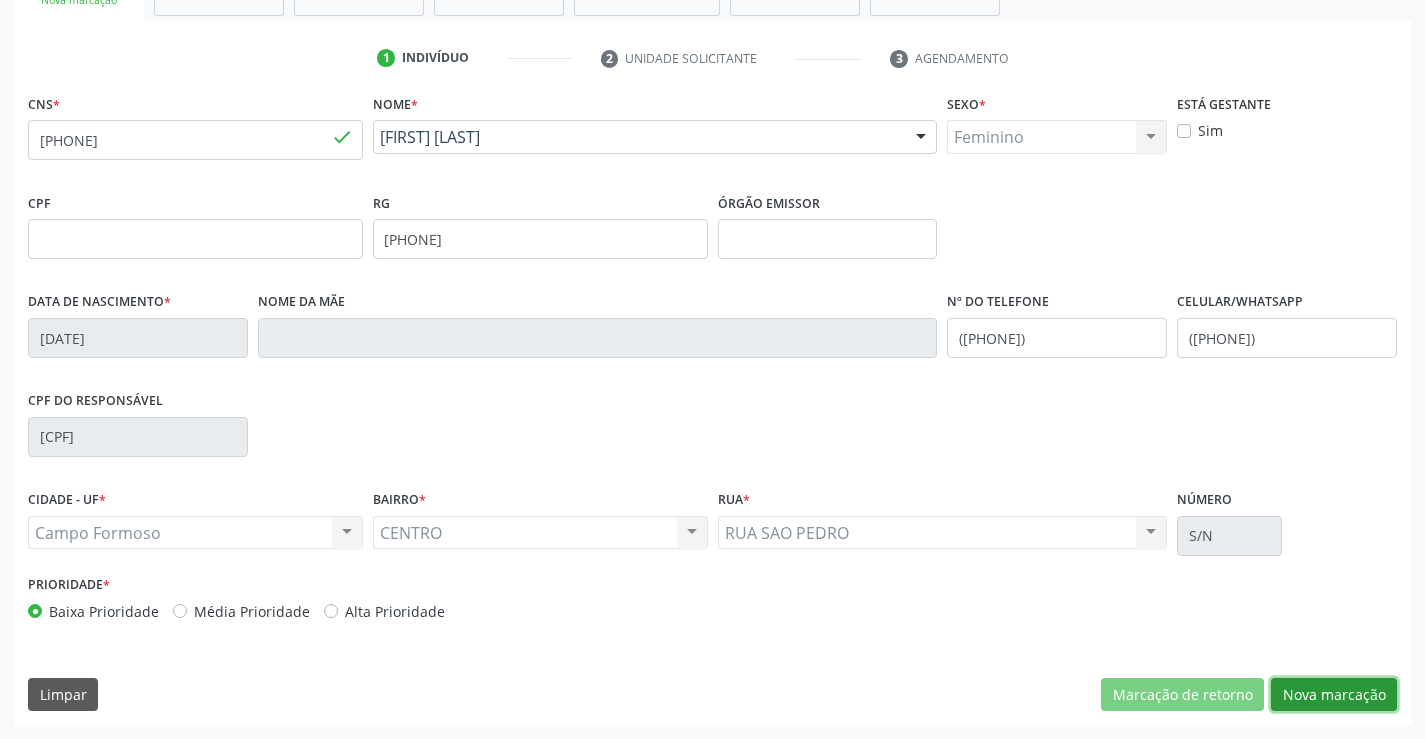 click on "Nova marcação" at bounding box center (1334, 695) 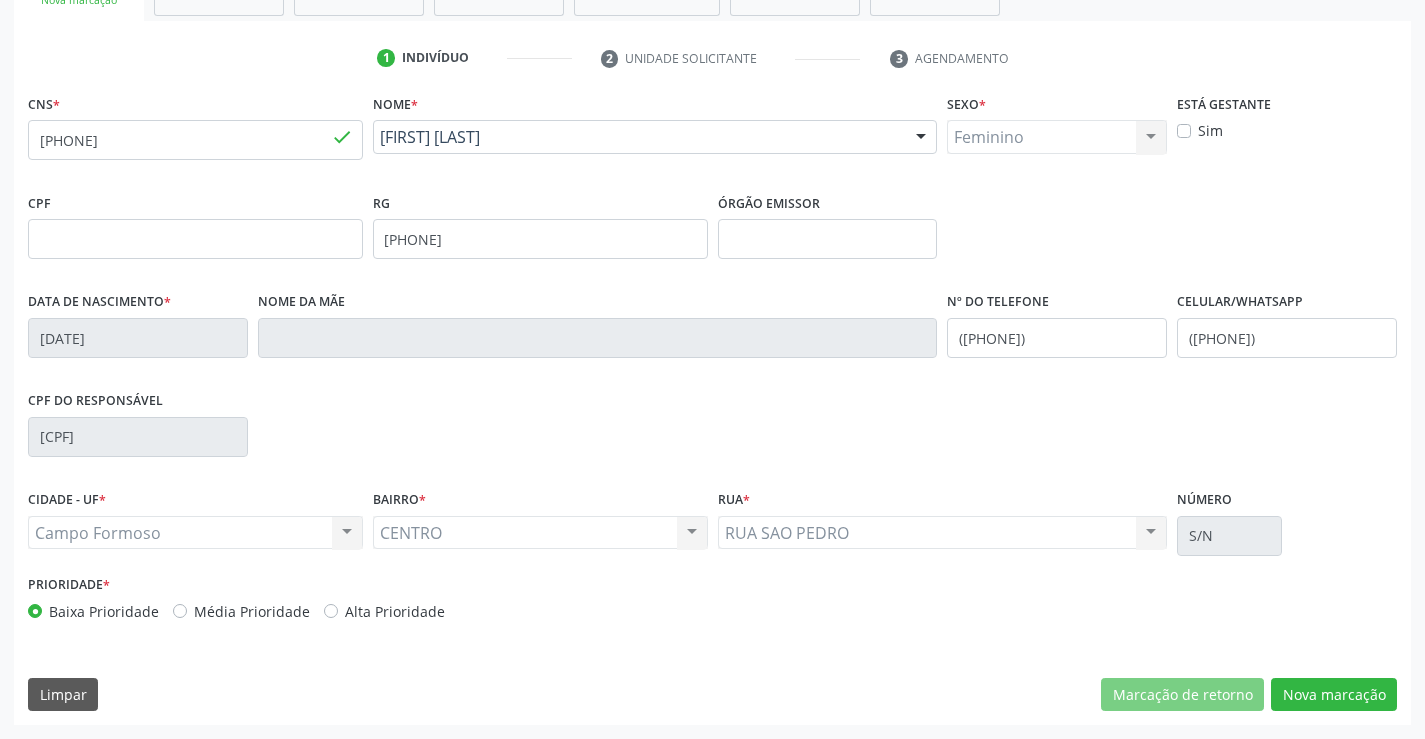 scroll, scrollTop: 167, scrollLeft: 0, axis: vertical 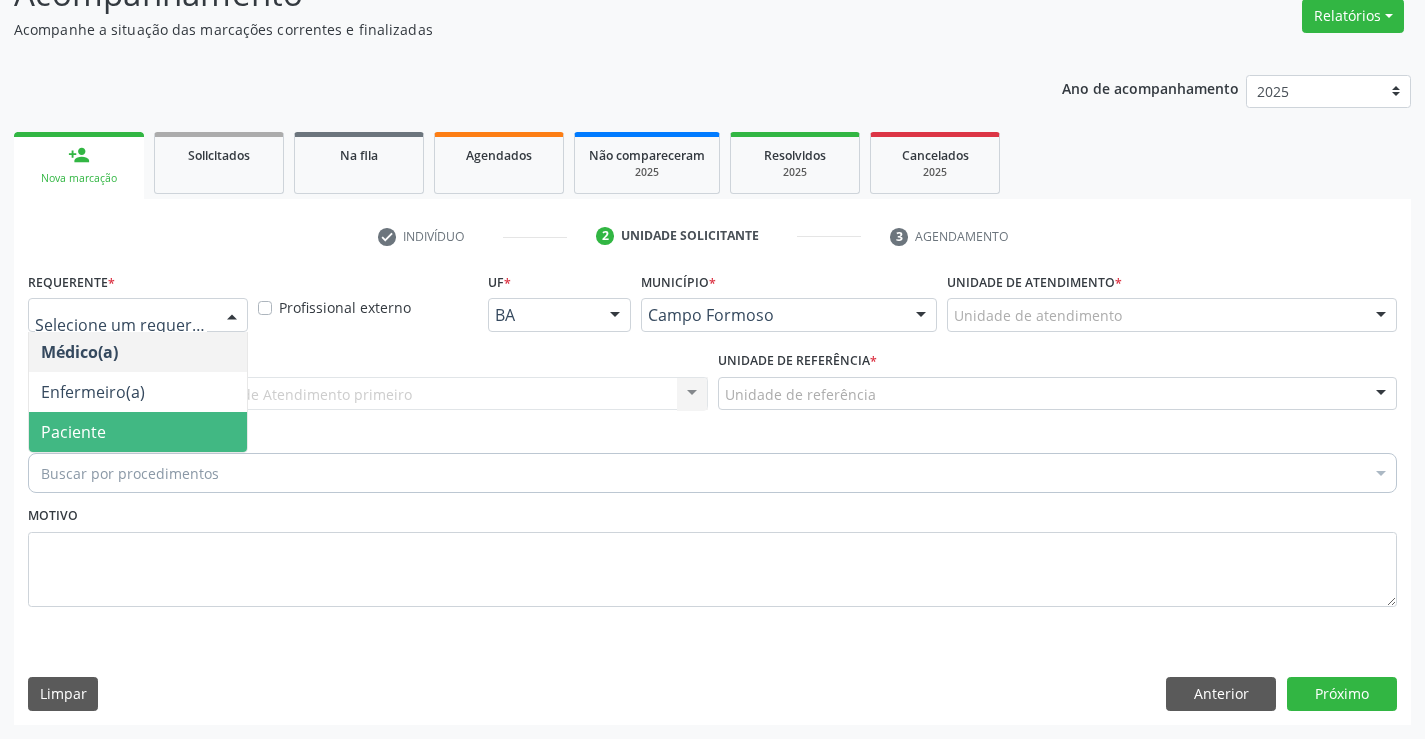 click on "Paciente" at bounding box center [138, 432] 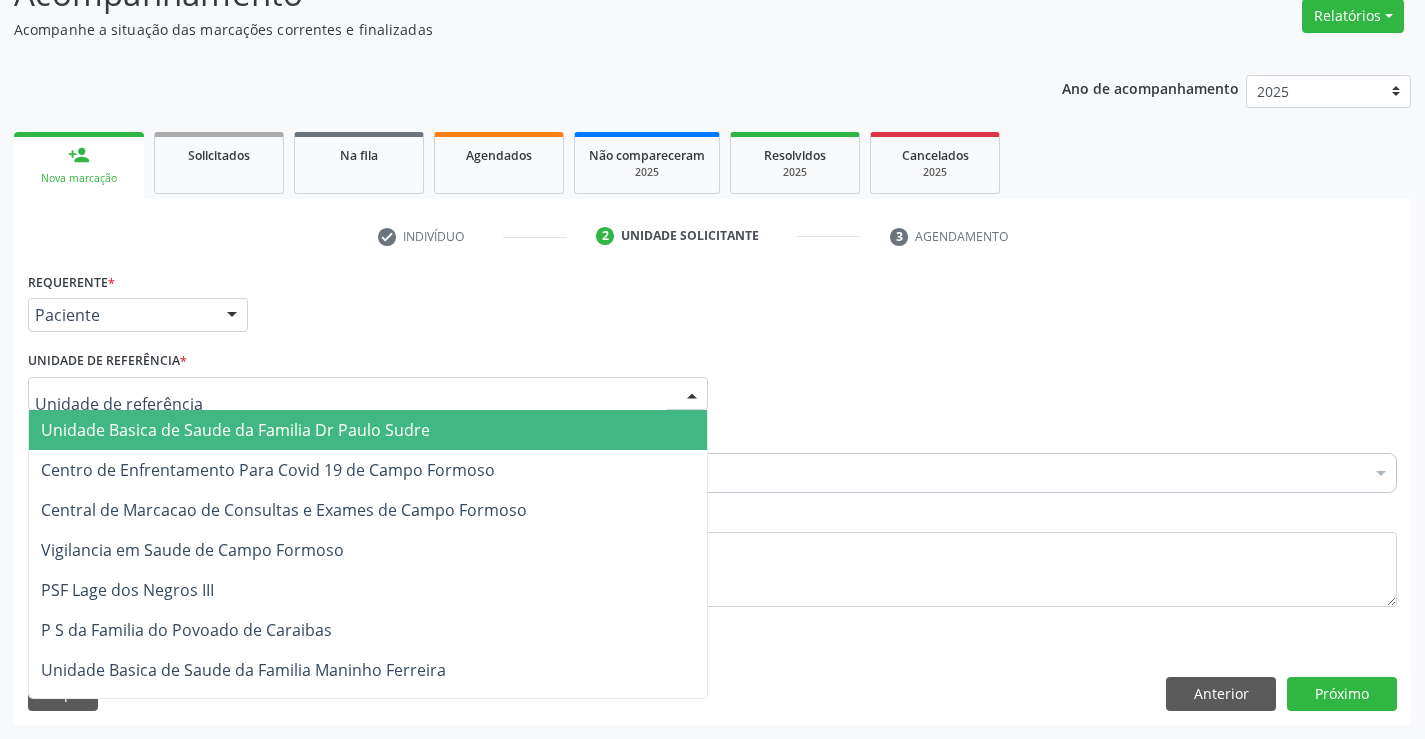 click on "Unidade Basica de Saude da Familia Dr Paulo Sudre" at bounding box center (235, 430) 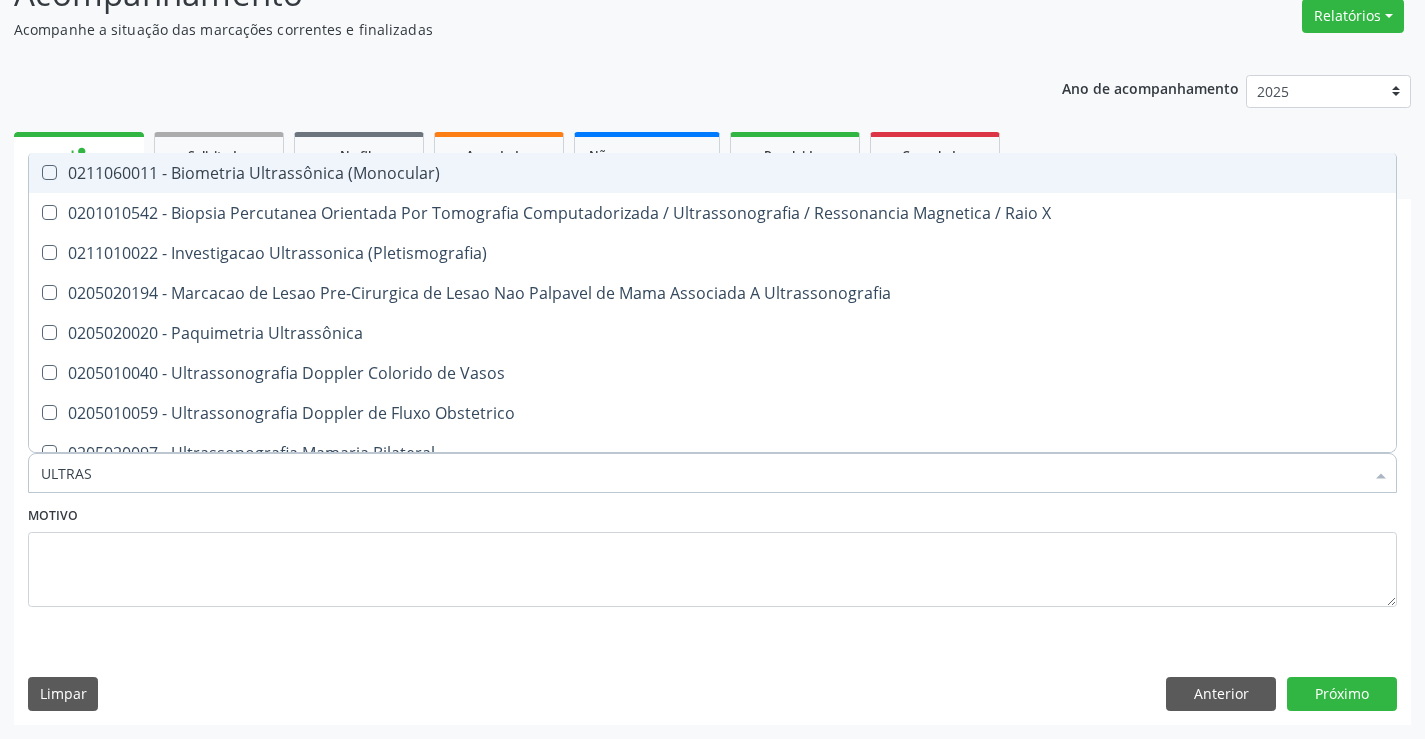type on "ULTRASS" 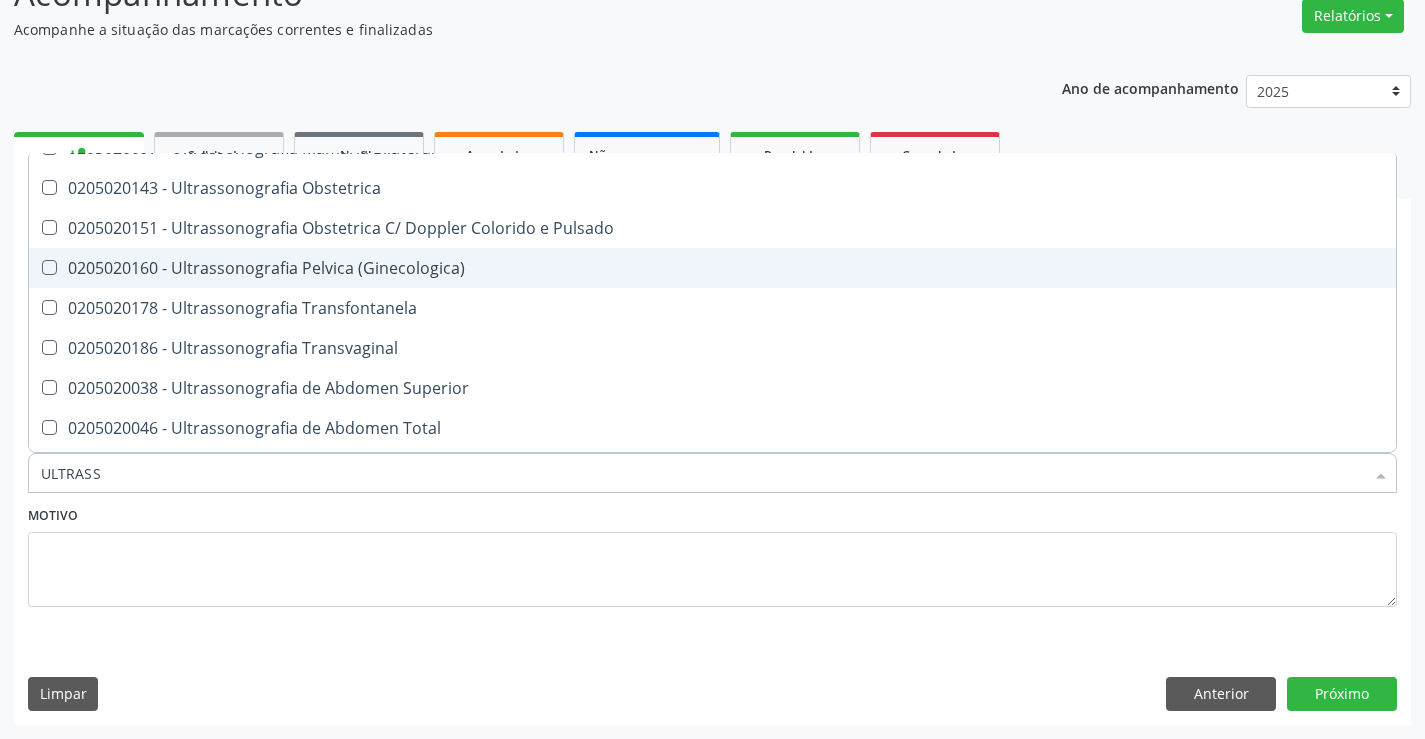 scroll, scrollTop: 400, scrollLeft: 0, axis: vertical 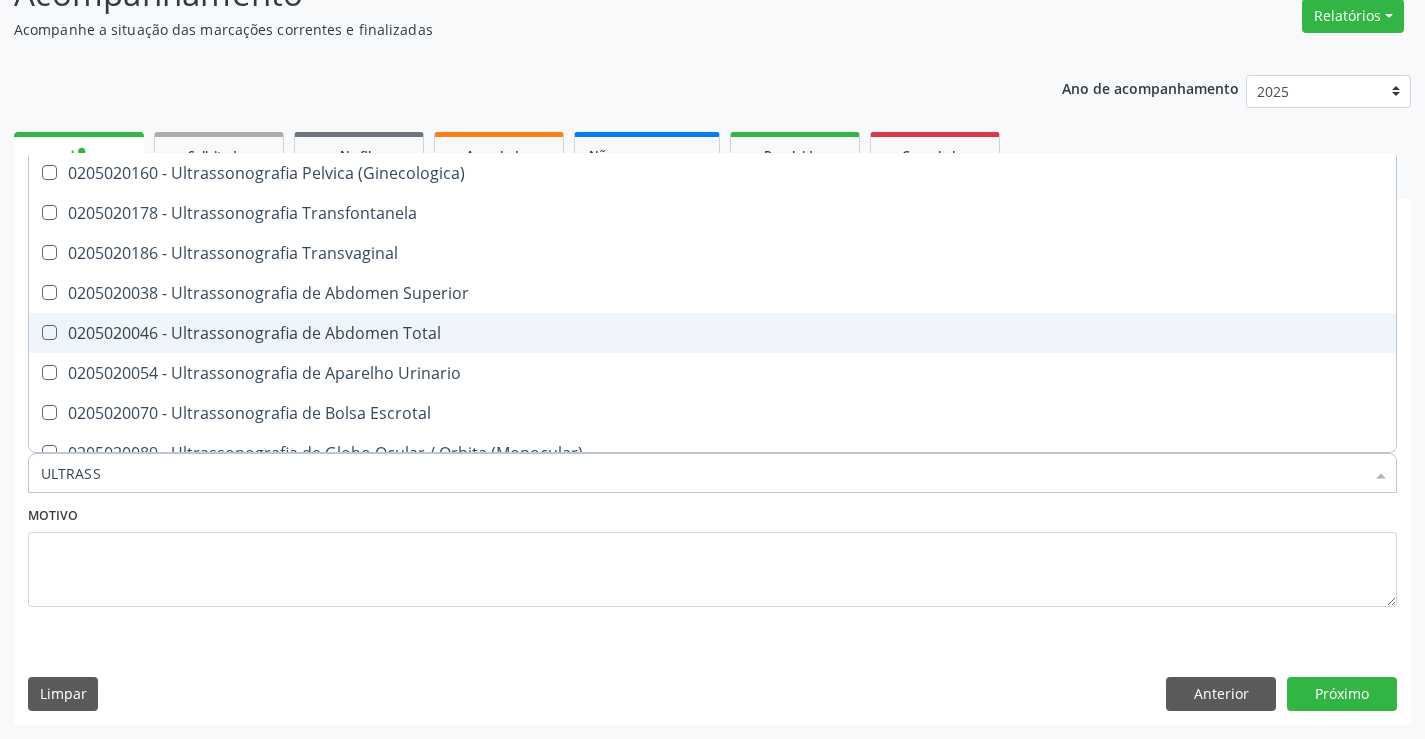 click on "0205020046 - Ultrassonografia de Abdomen Total" at bounding box center [712, 333] 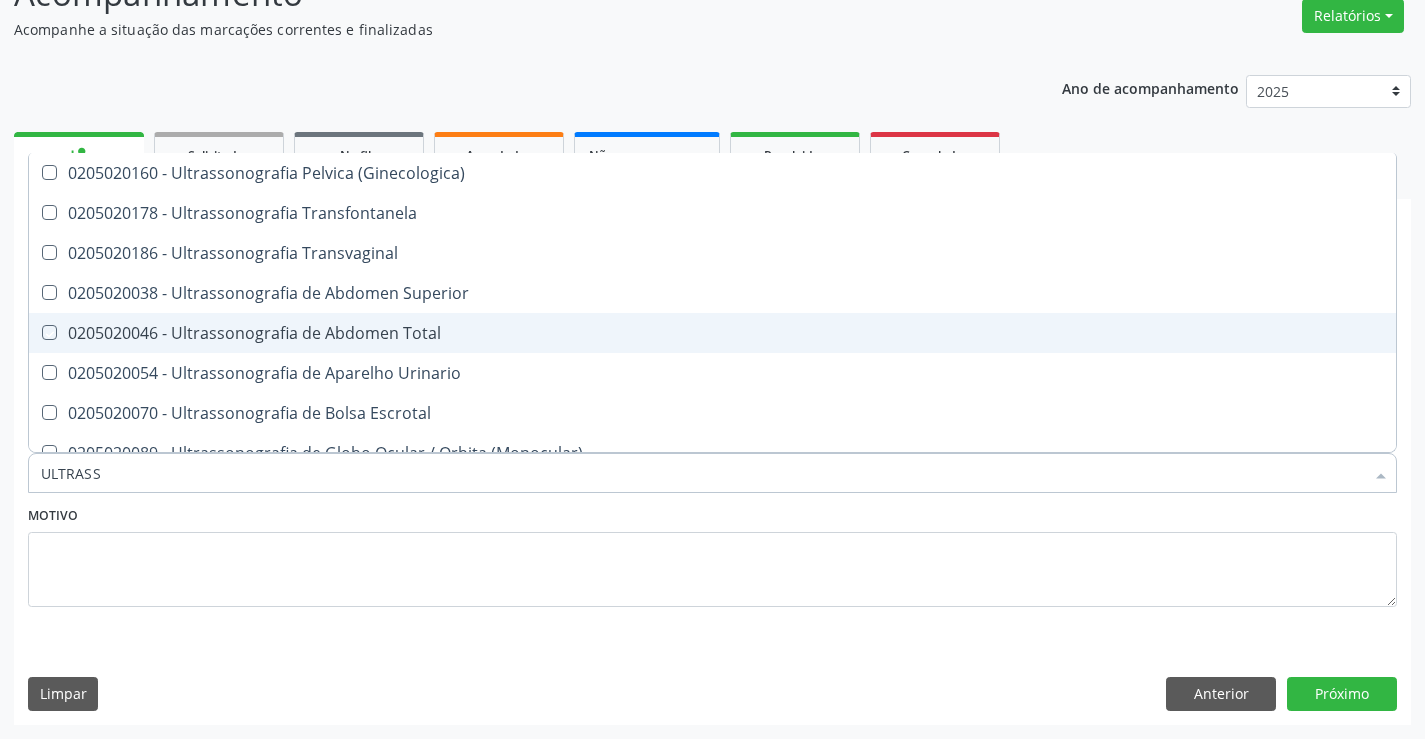 checkbox on "true" 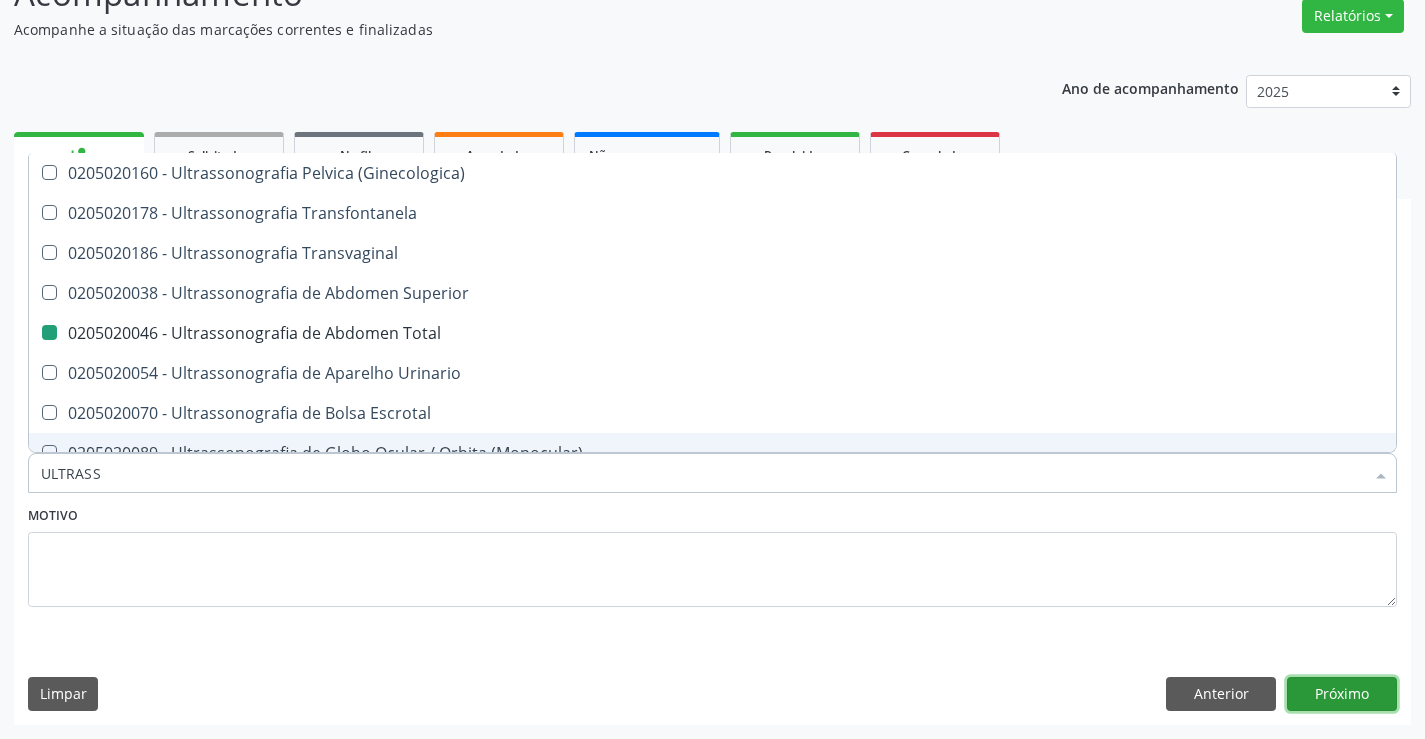 click on "Próximo" at bounding box center (1342, 694) 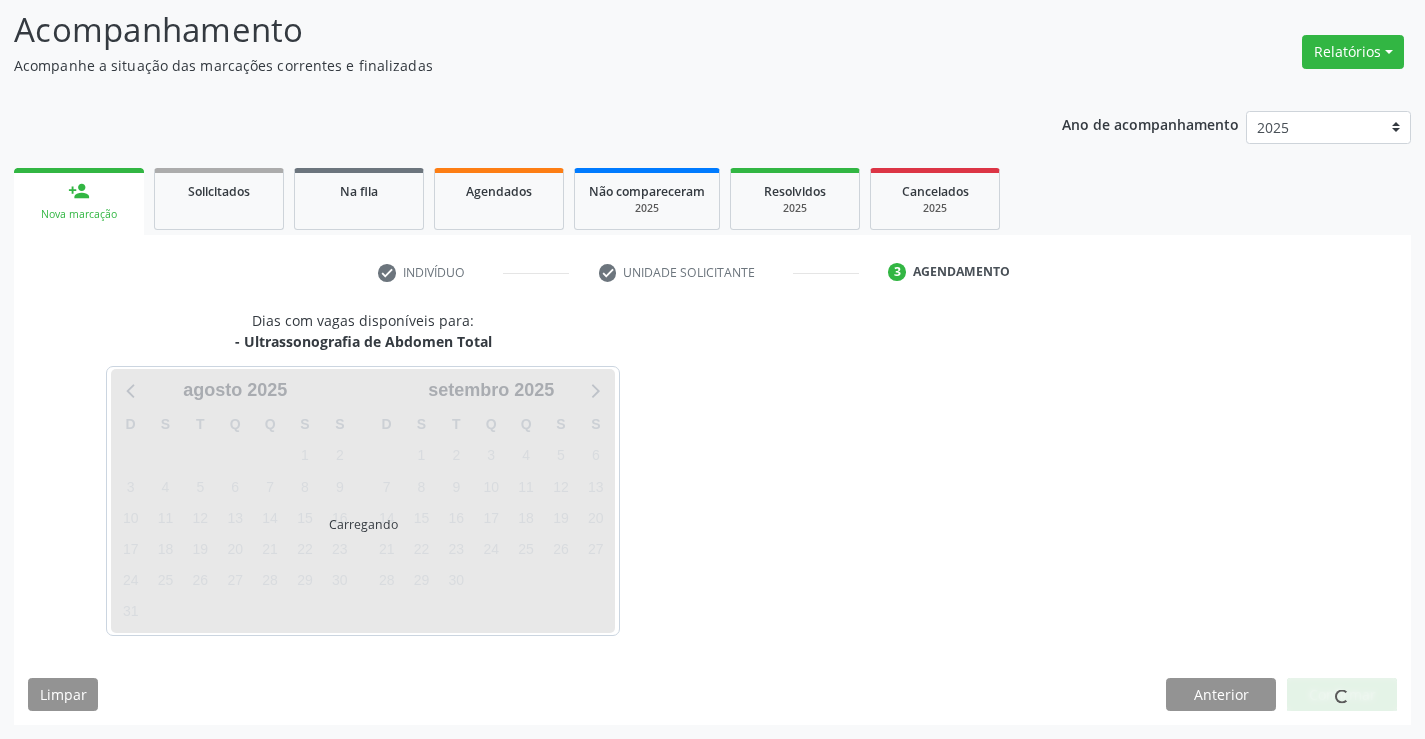 scroll, scrollTop: 131, scrollLeft: 0, axis: vertical 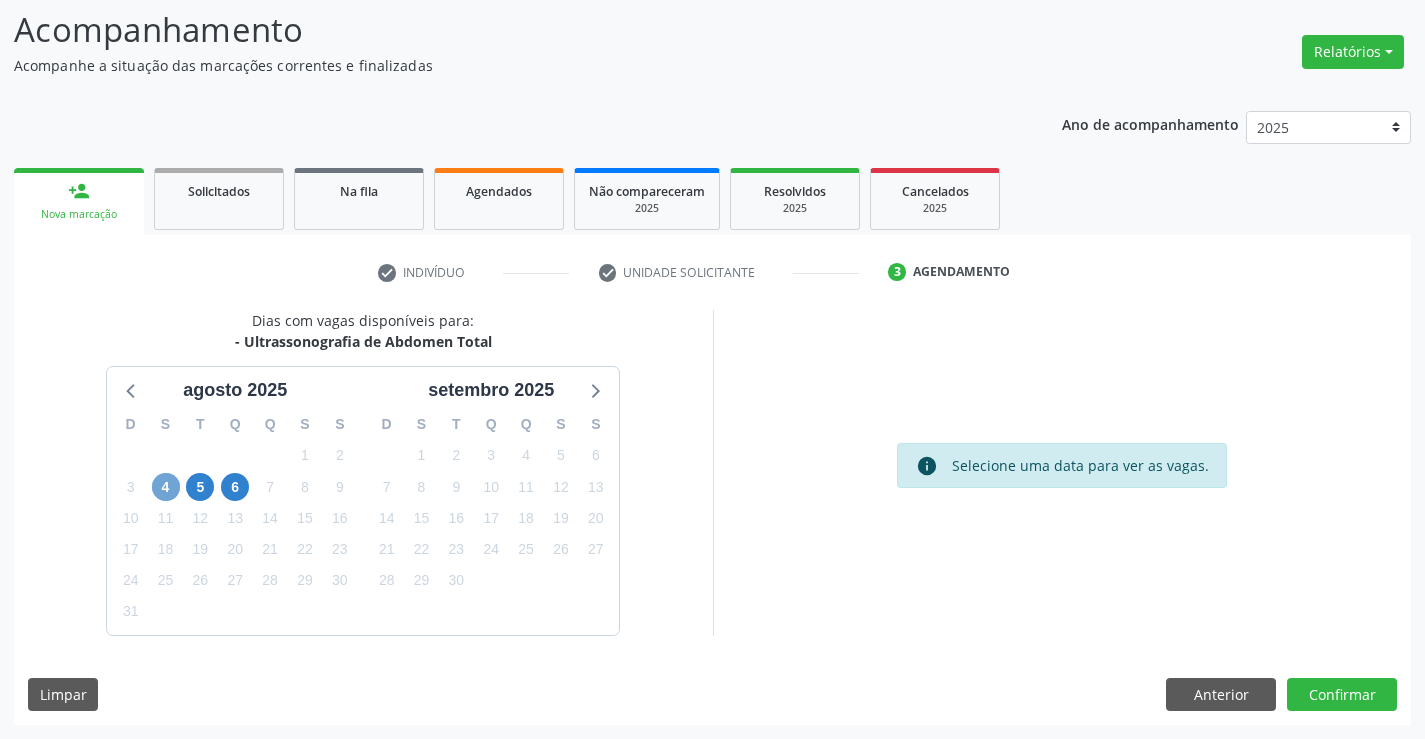 click on "4" at bounding box center (166, 487) 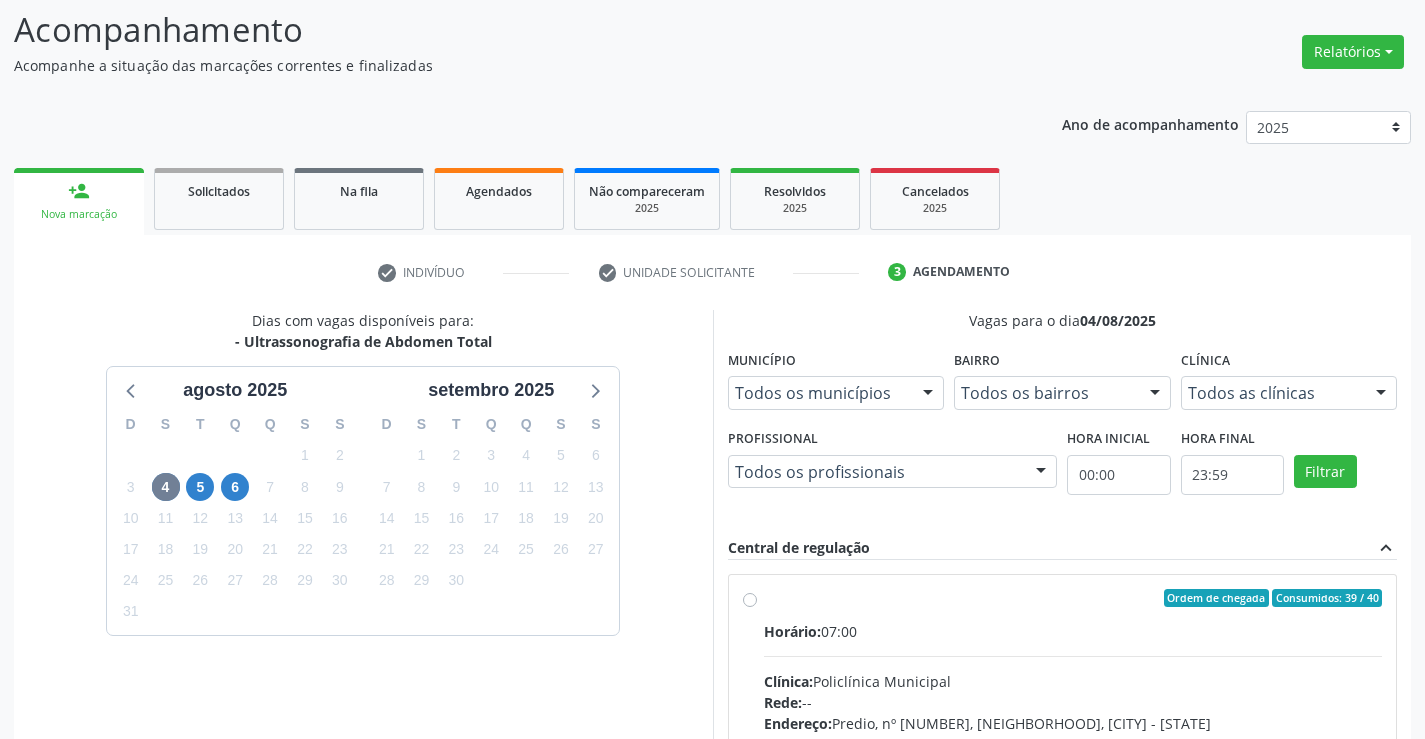 click on "Ordem de chegada
Consumidos: 39 / 40
Horário:   07:00
Clínica:  Policlínica Municipal
Rede:
--
Endereço:   Predio, nº 386, Centro, Campo Formoso - BA
Telefone:   (74) 6451312
Profissional:
Amilton Soares
Informações adicionais sobre o atendimento
Idade de atendimento:
de 0 a 120 anos
Gênero(s) atendido(s):
Masculino e Feminino
Informações adicionais:
--" at bounding box center [1073, 742] 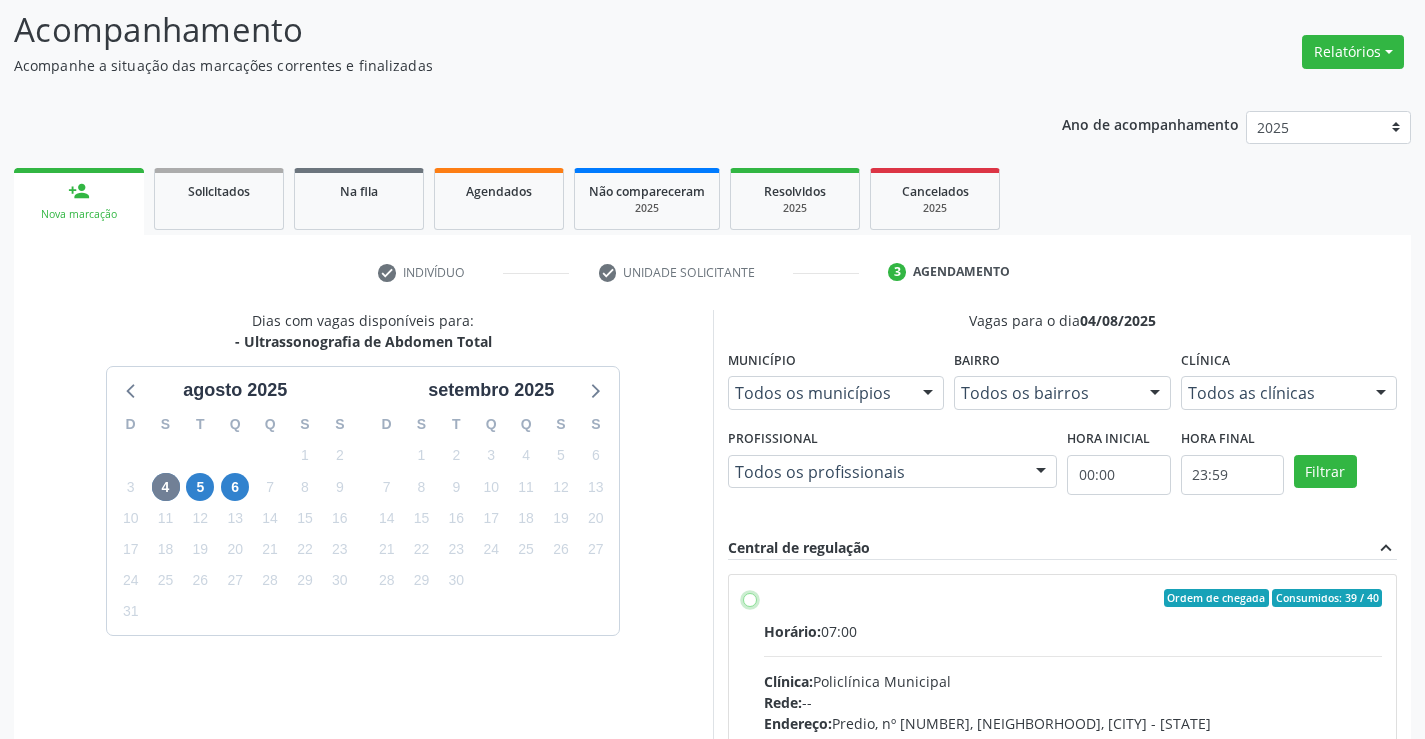 radio on "true" 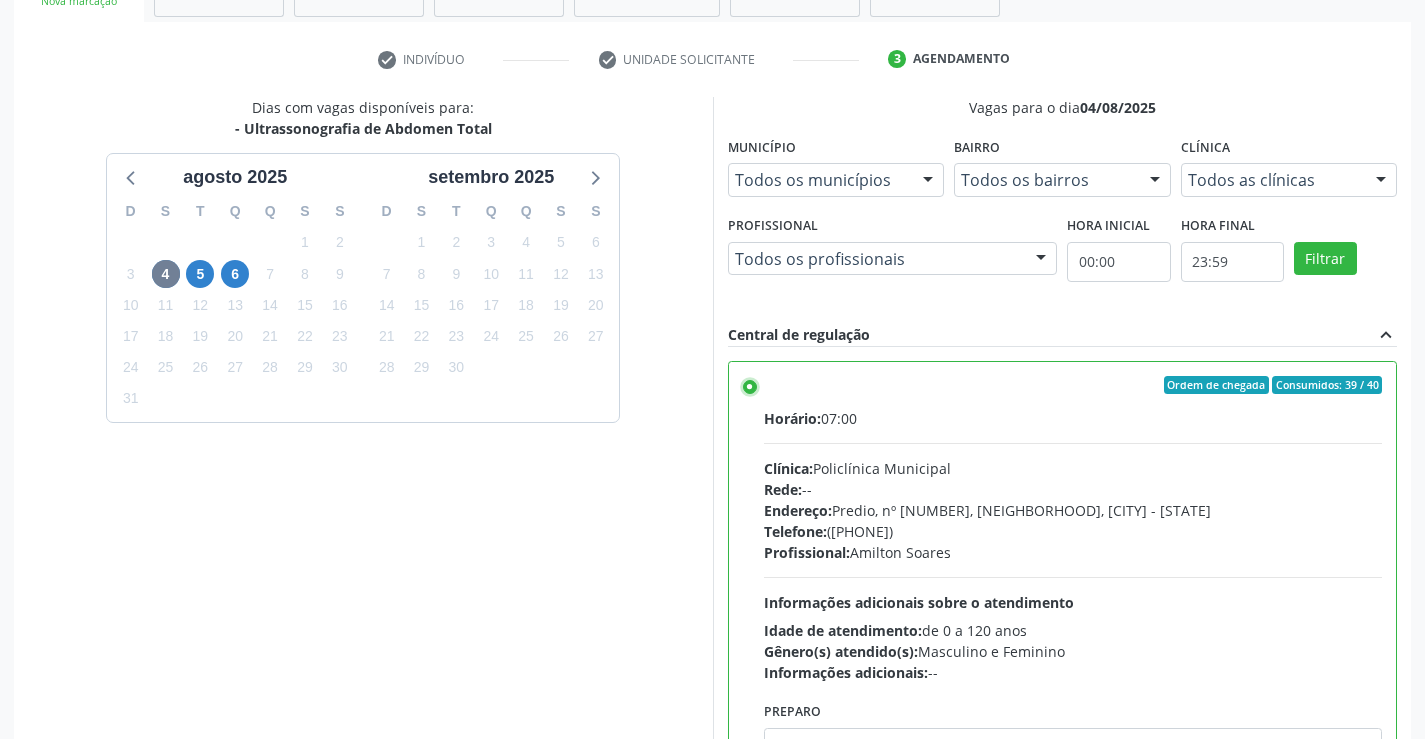 scroll, scrollTop: 456, scrollLeft: 0, axis: vertical 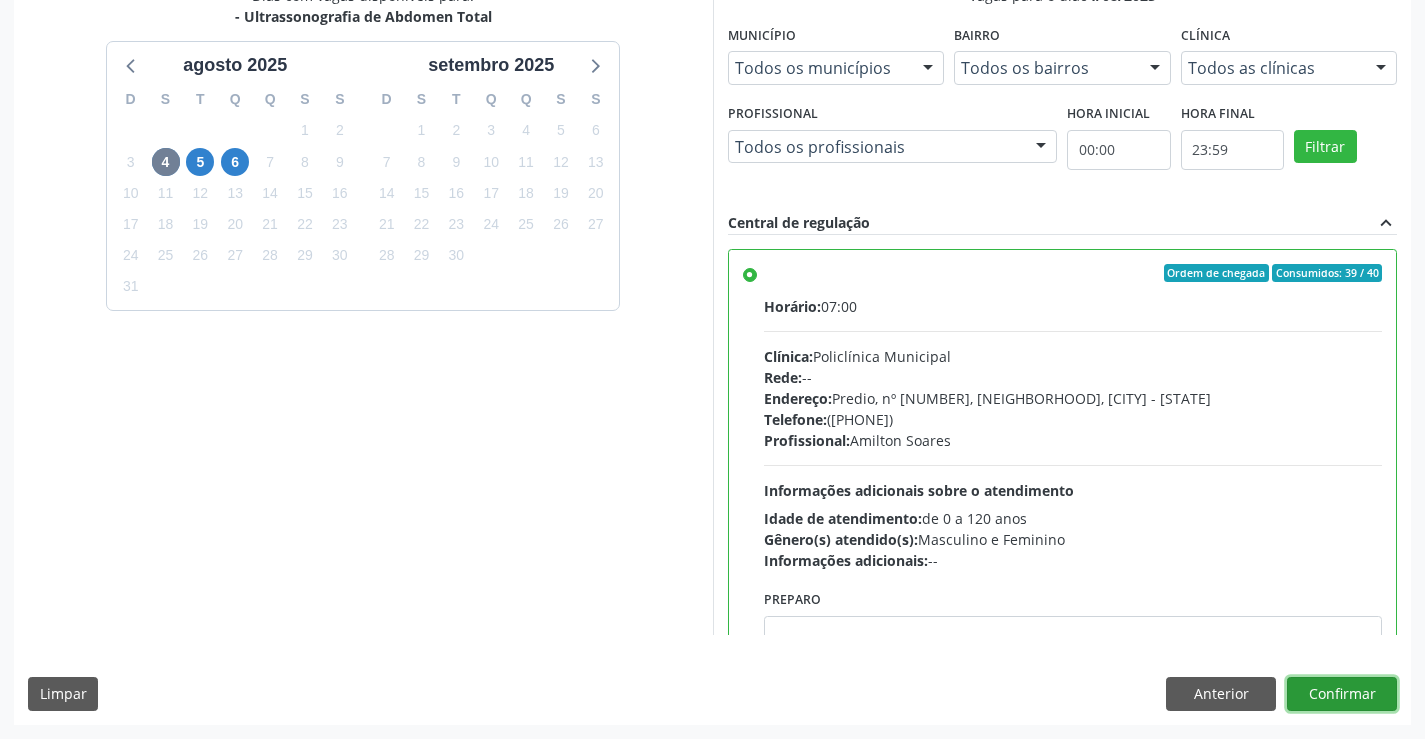 click on "Confirmar" at bounding box center (1342, 694) 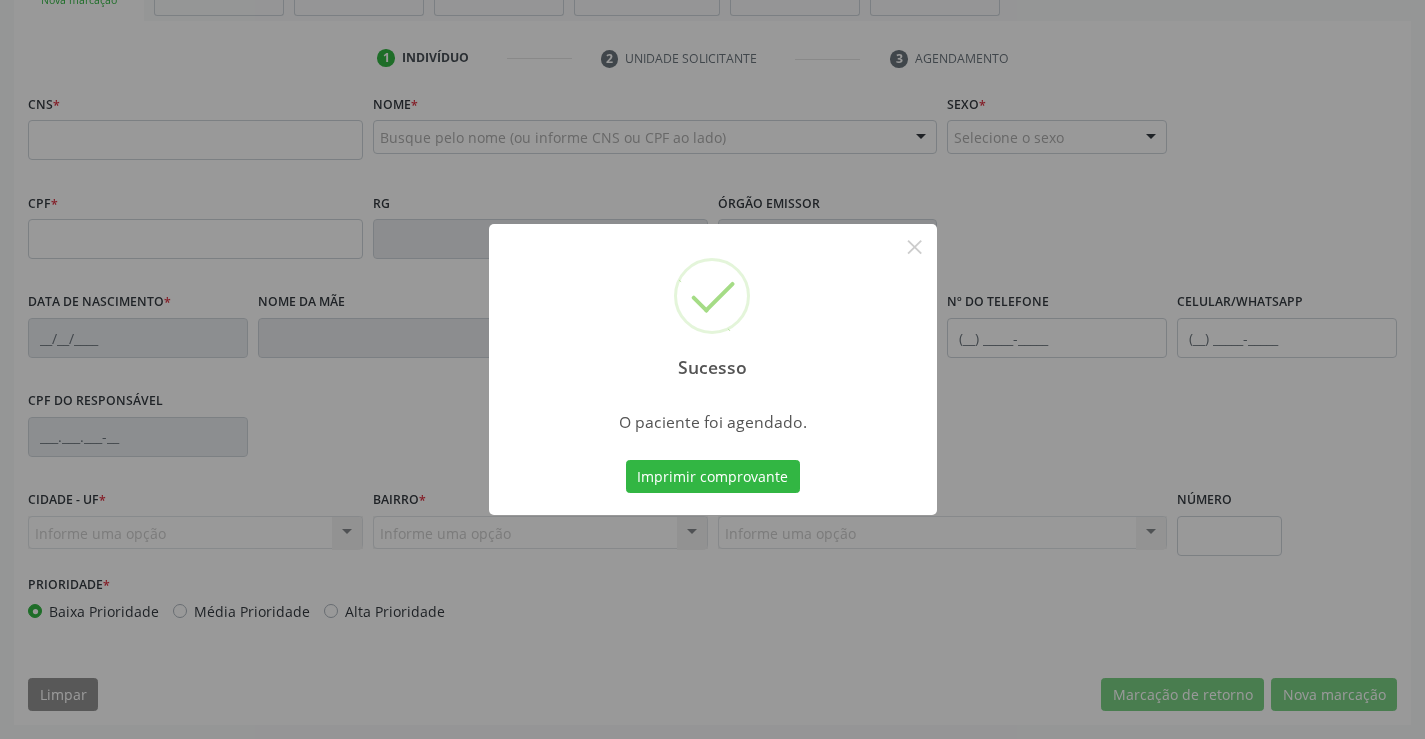 scroll, scrollTop: 345, scrollLeft: 0, axis: vertical 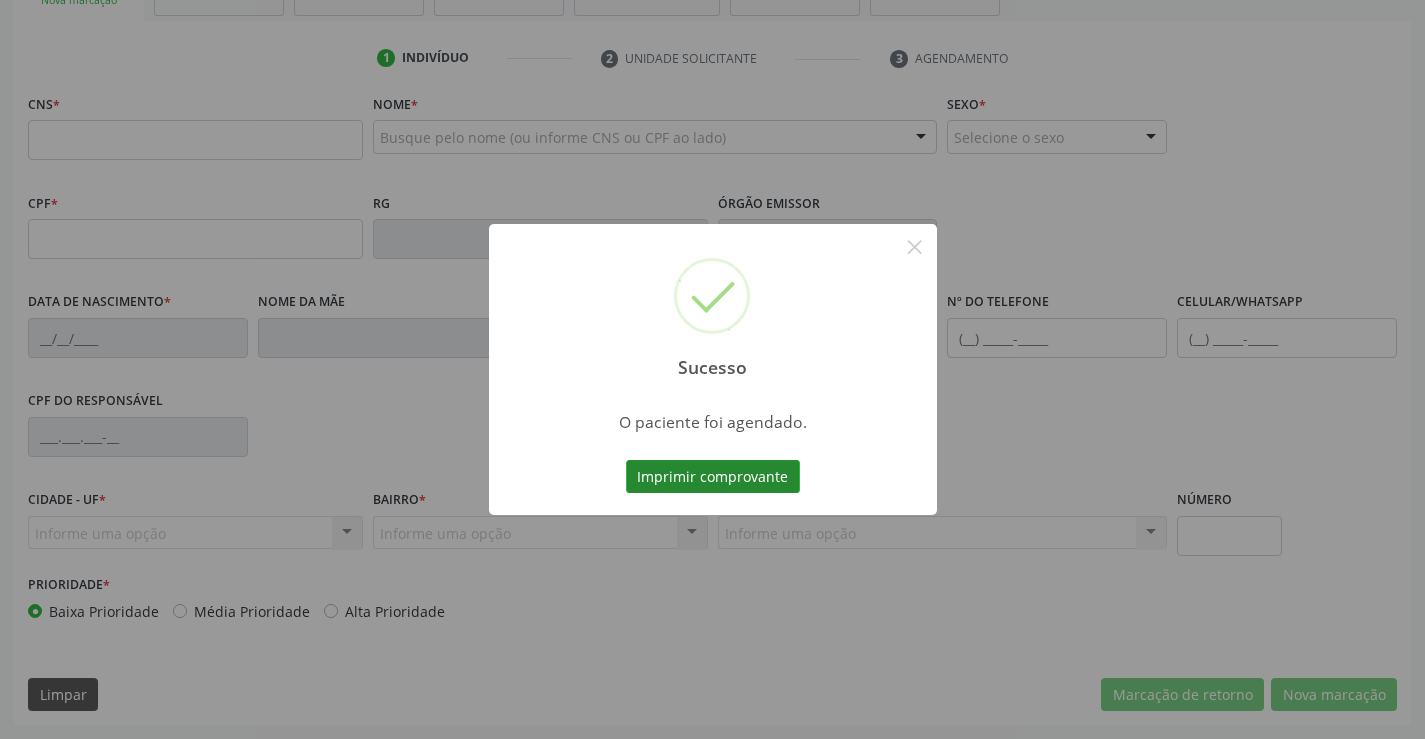 click on "Imprimir comprovante" at bounding box center [713, 477] 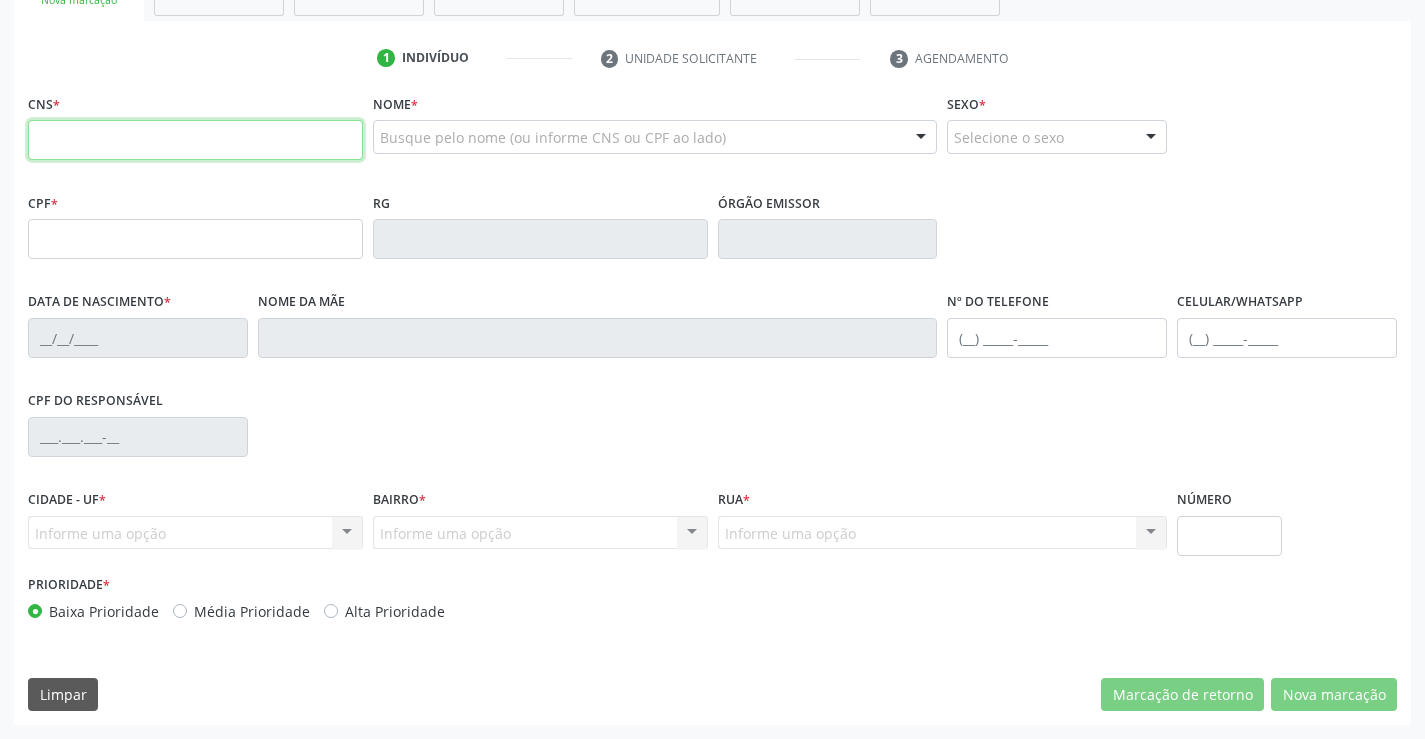 click at bounding box center (195, 140) 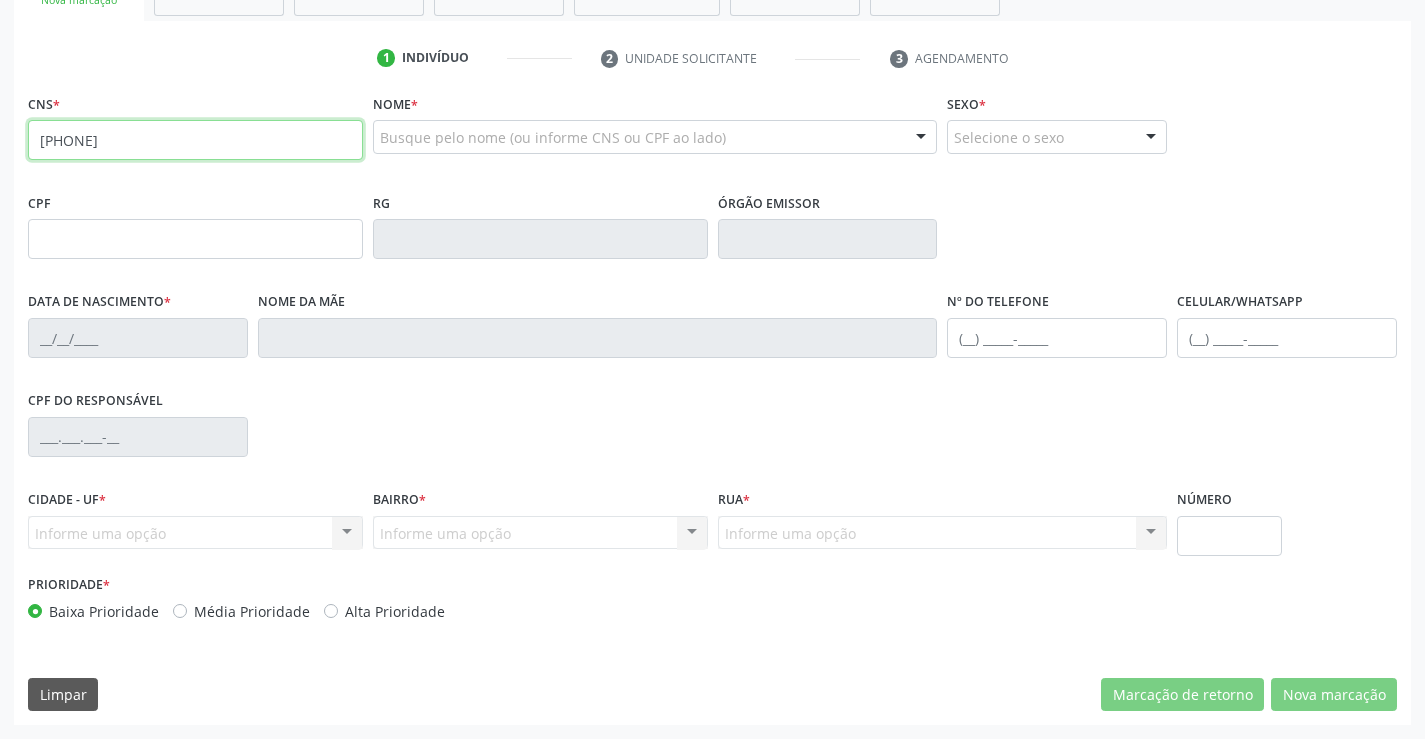 type on "702 0058 9095 4386" 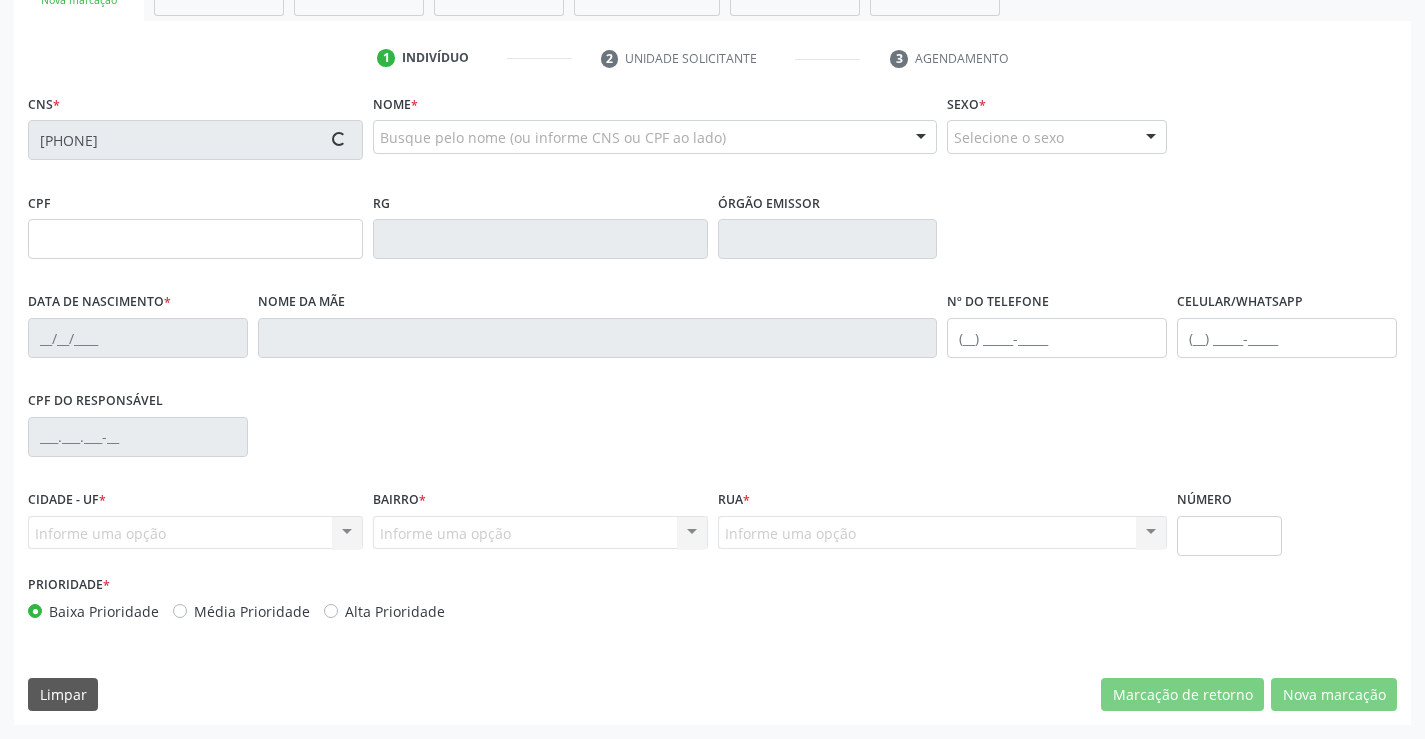 type on "0339355999" 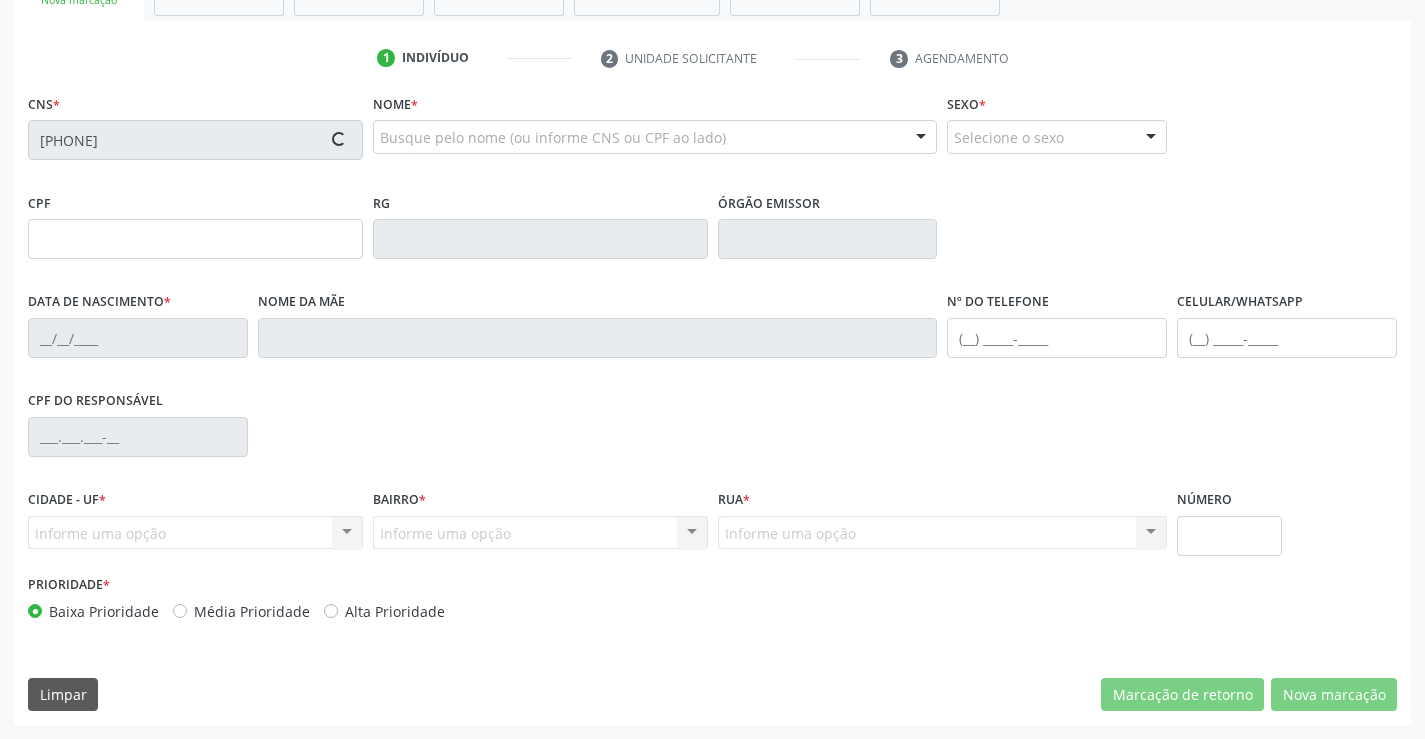 type on "15/02/1959" 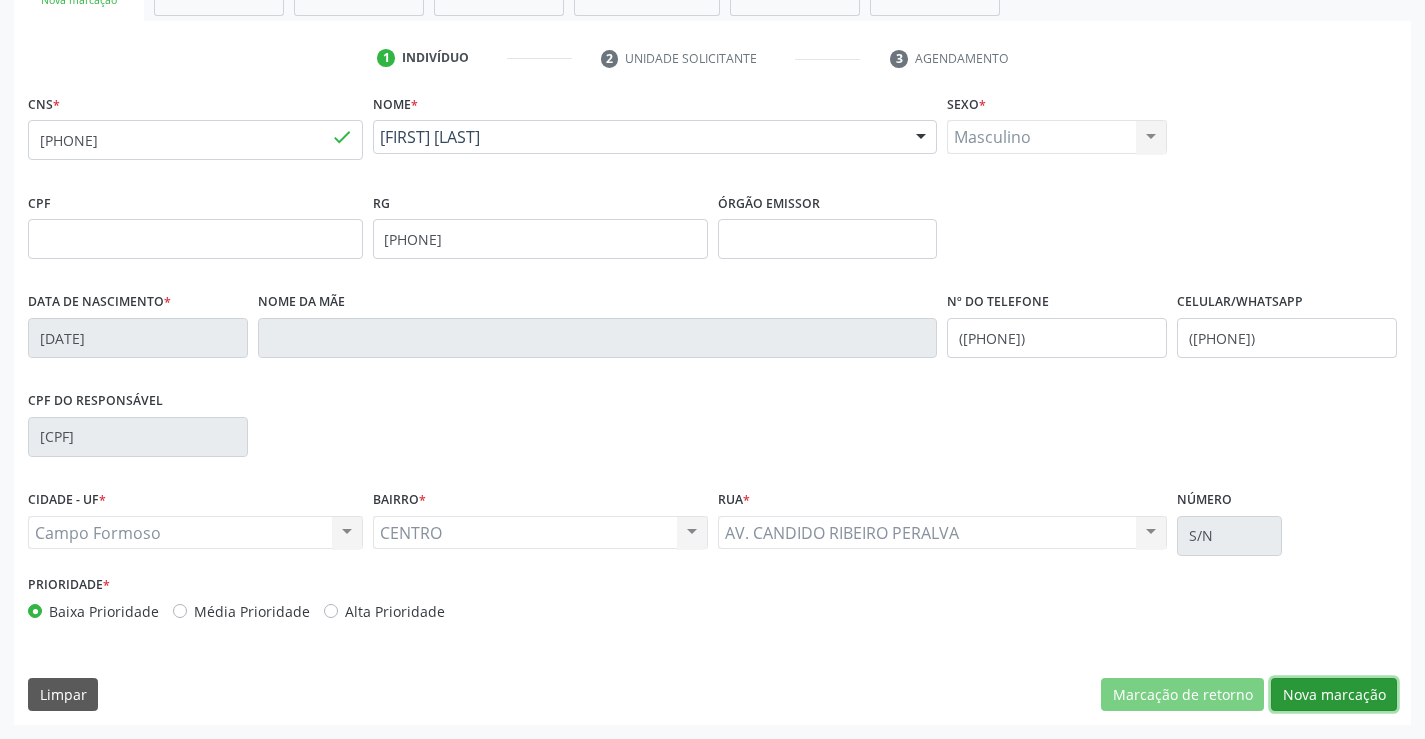 click on "Nova marcação" at bounding box center [1334, 695] 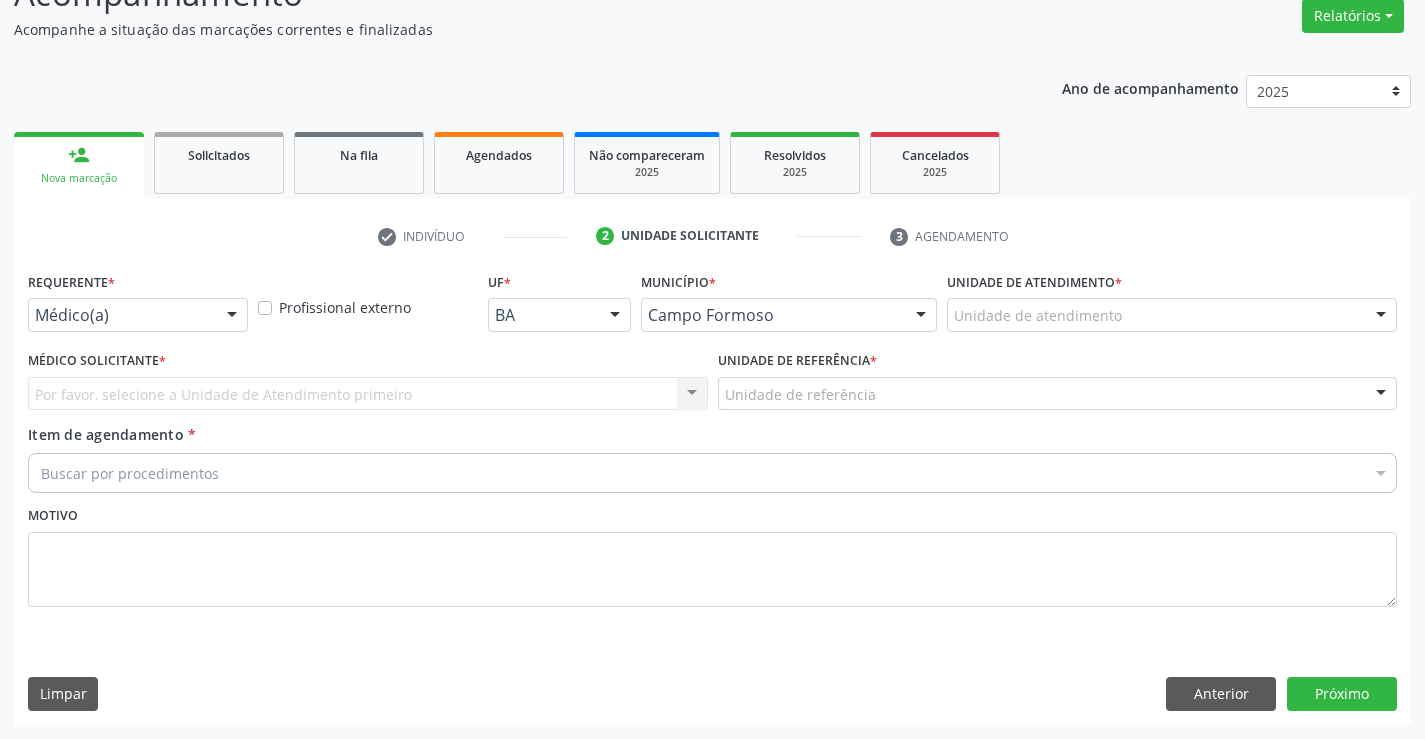 scroll, scrollTop: 167, scrollLeft: 0, axis: vertical 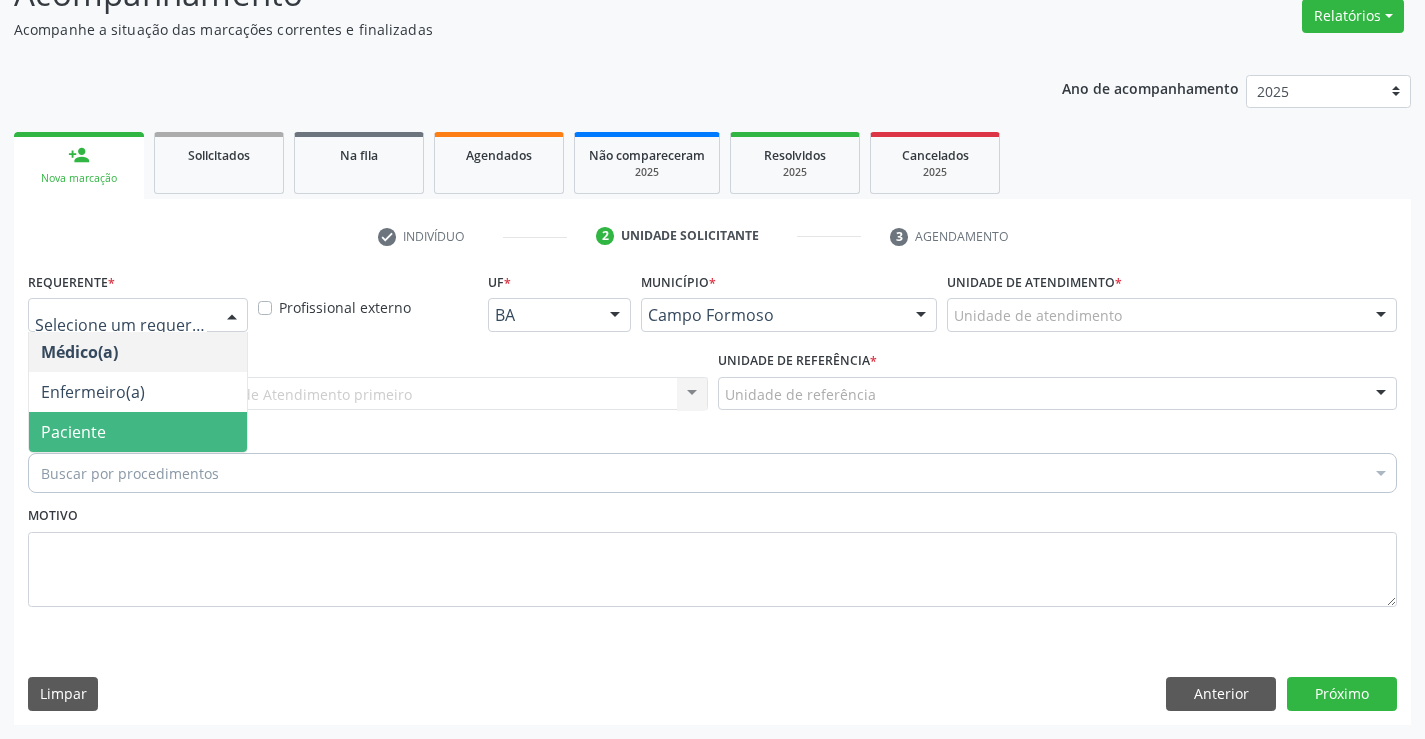 click on "Paciente" at bounding box center [73, 432] 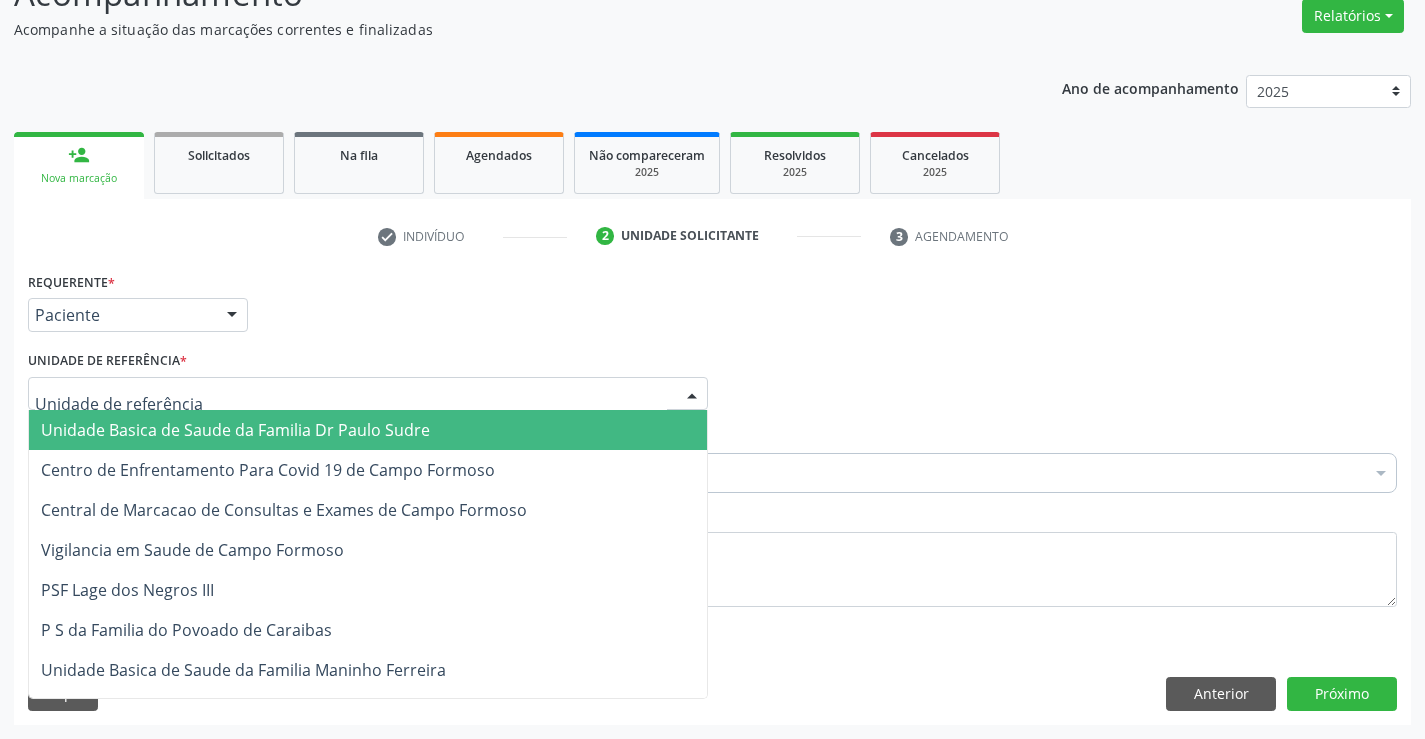 click on "Unidade Basica de Saude da Familia Dr Paulo Sudre" at bounding box center (368, 430) 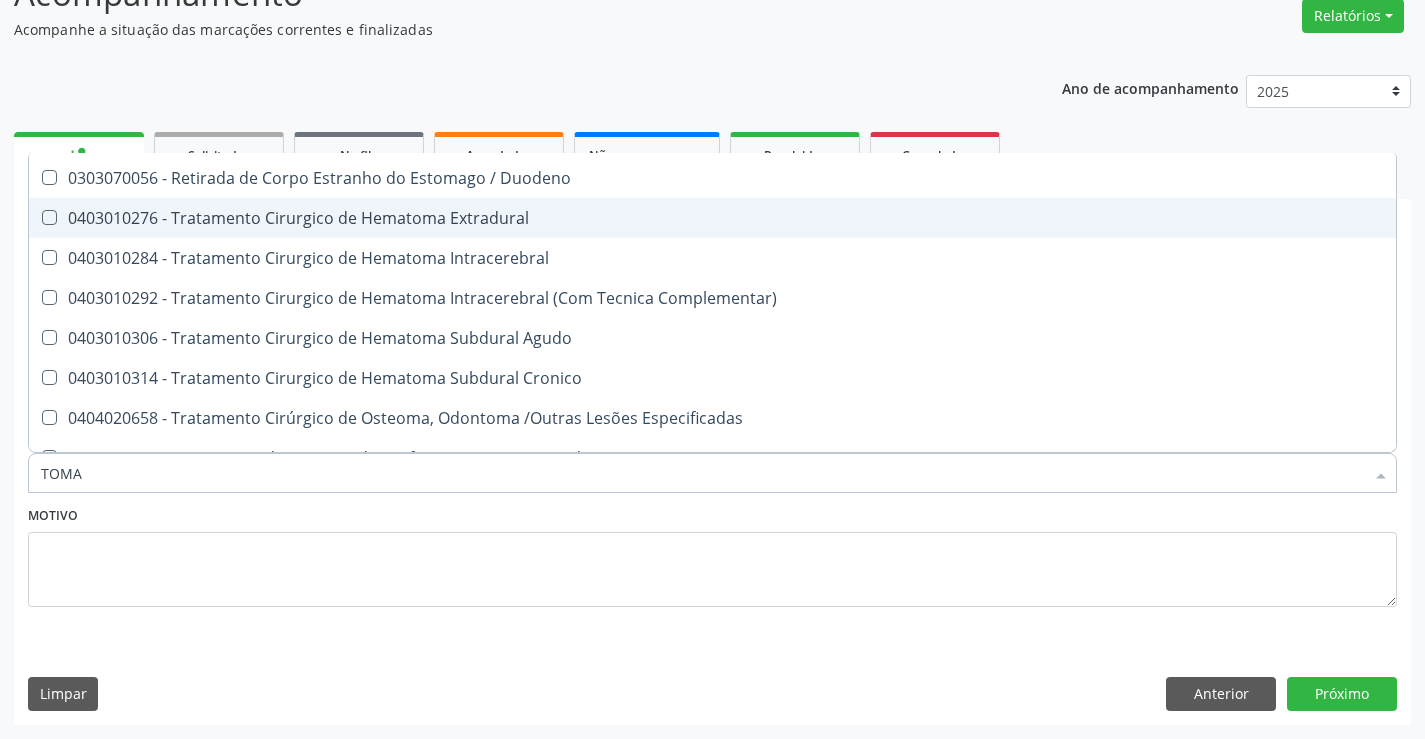 scroll, scrollTop: 341, scrollLeft: 0, axis: vertical 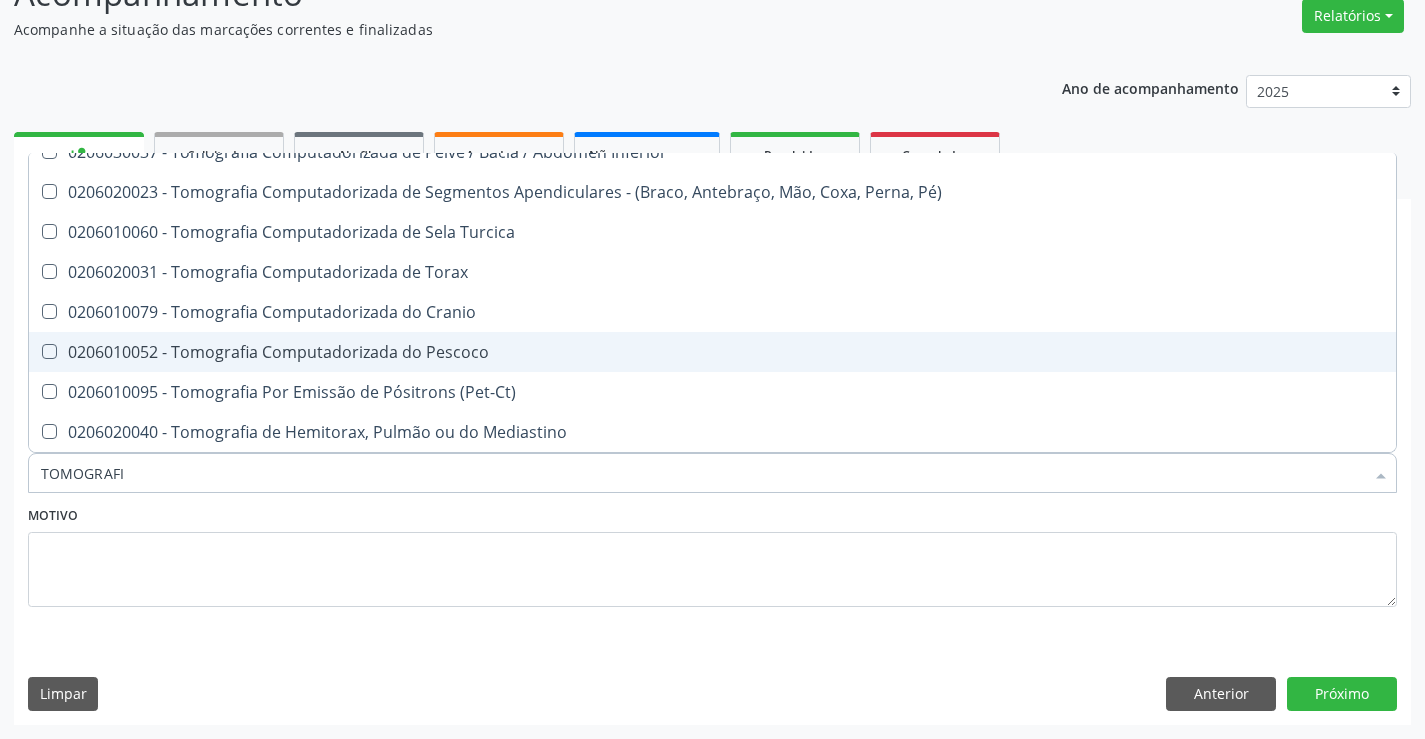 type on "TOMOGRAFIA" 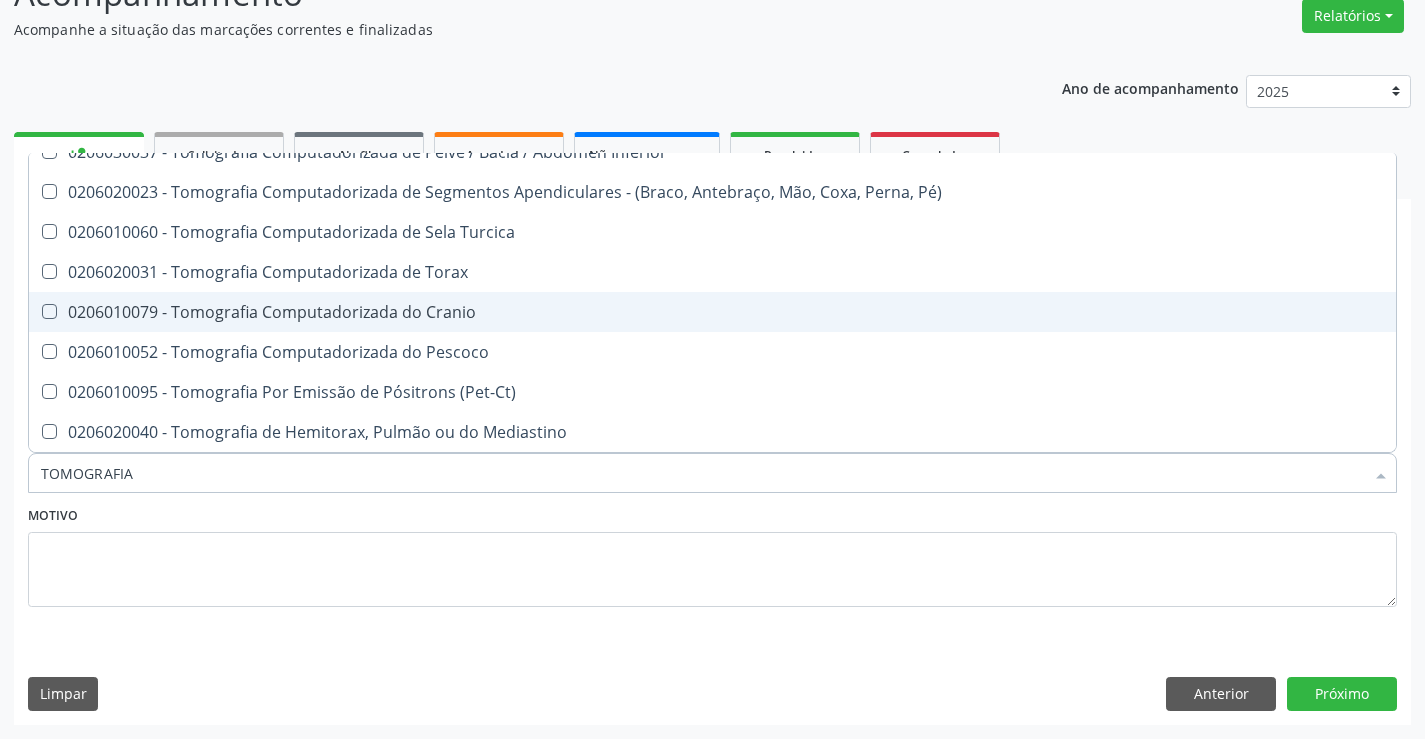 click on "0206010079 - Tomografia Computadorizada do Cranio" at bounding box center (712, 312) 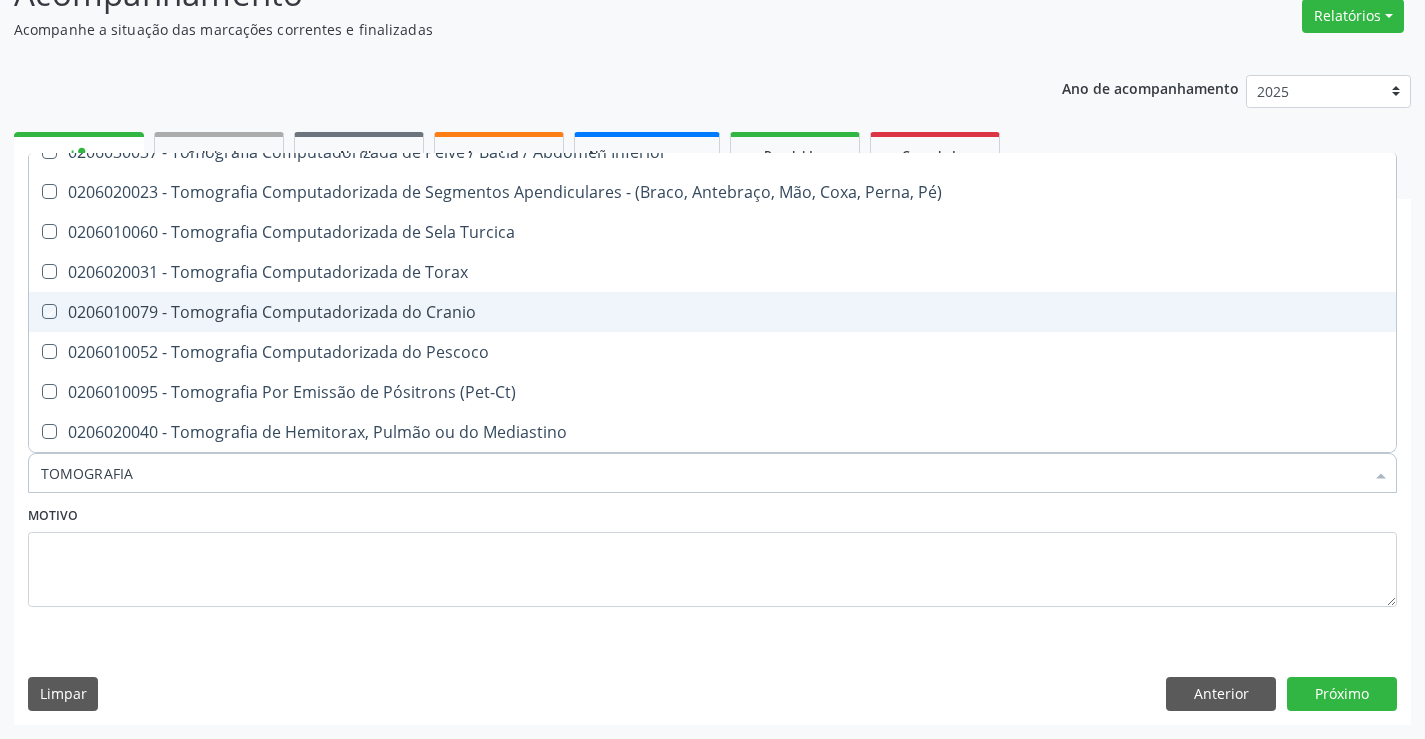 checkbox on "true" 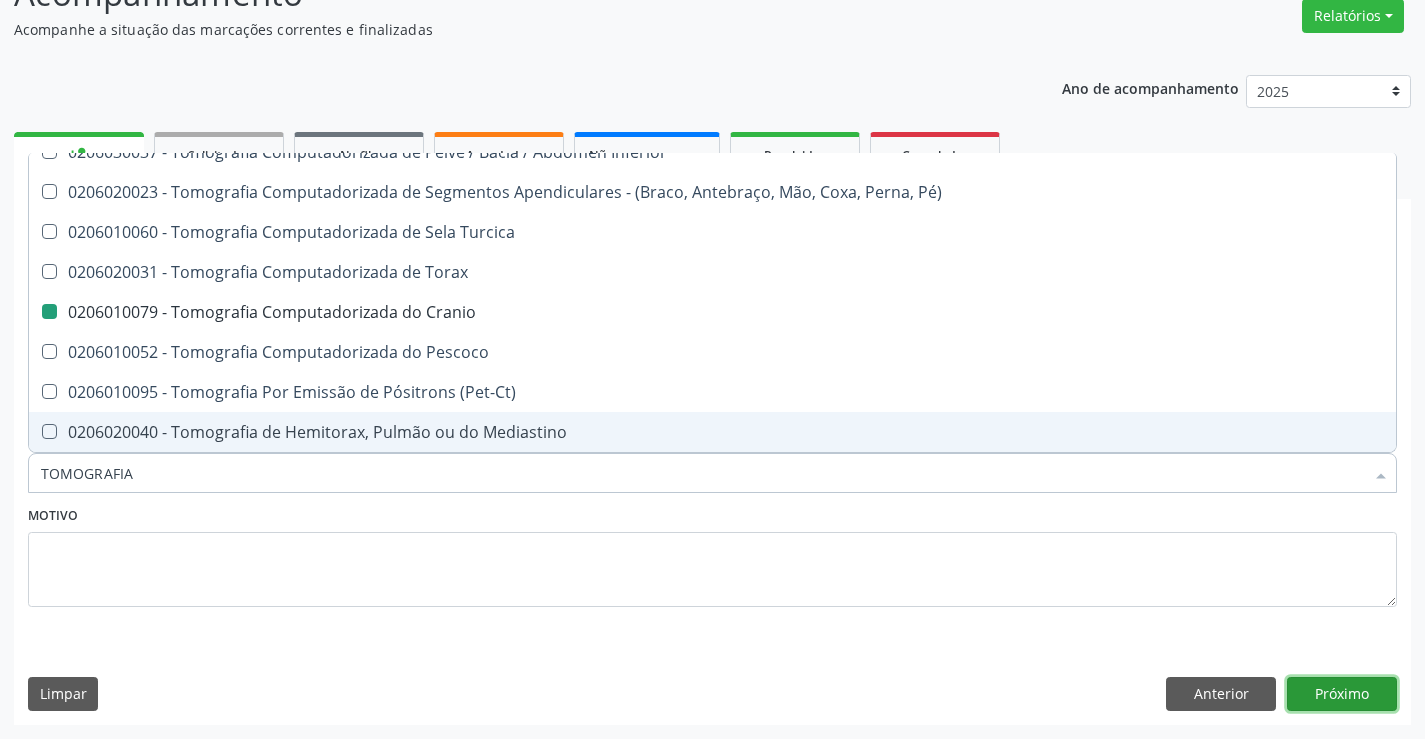 click on "Próximo" at bounding box center (1342, 694) 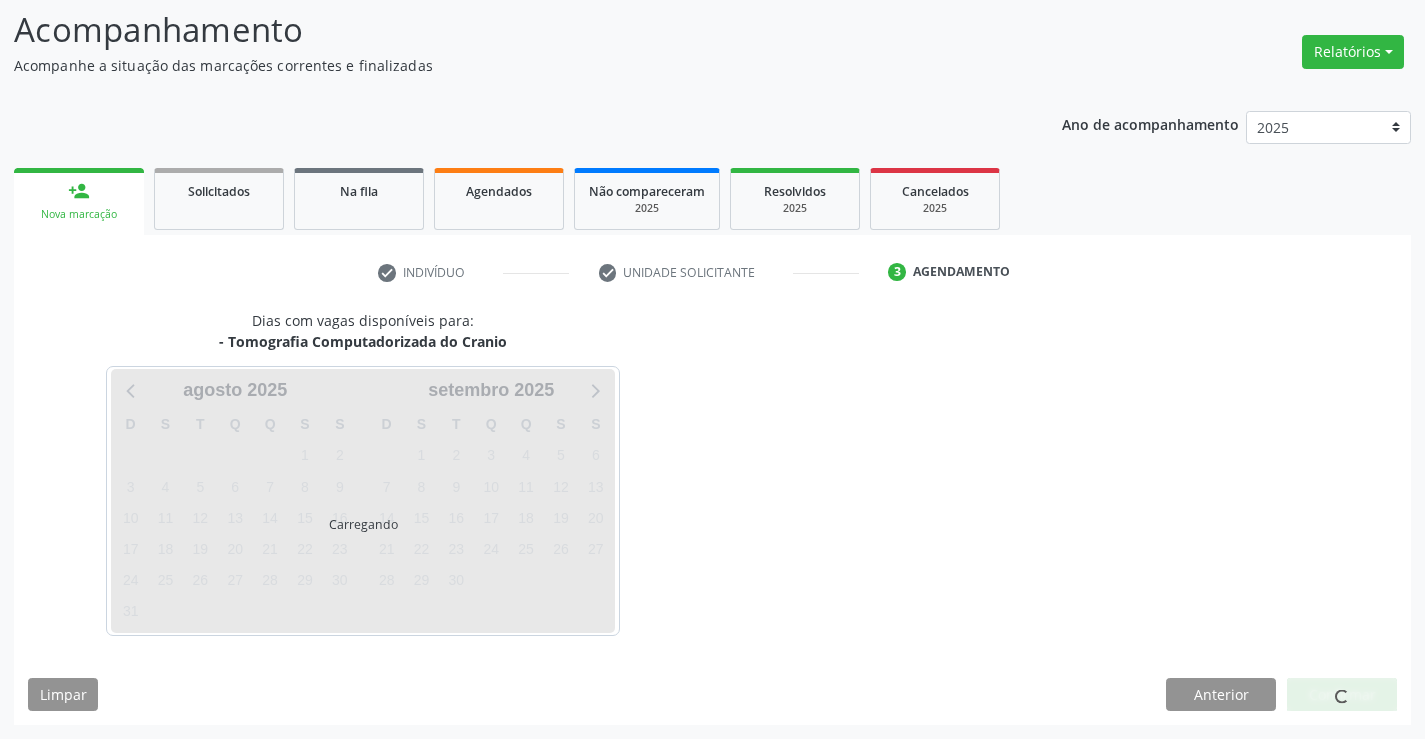 scroll, scrollTop: 131, scrollLeft: 0, axis: vertical 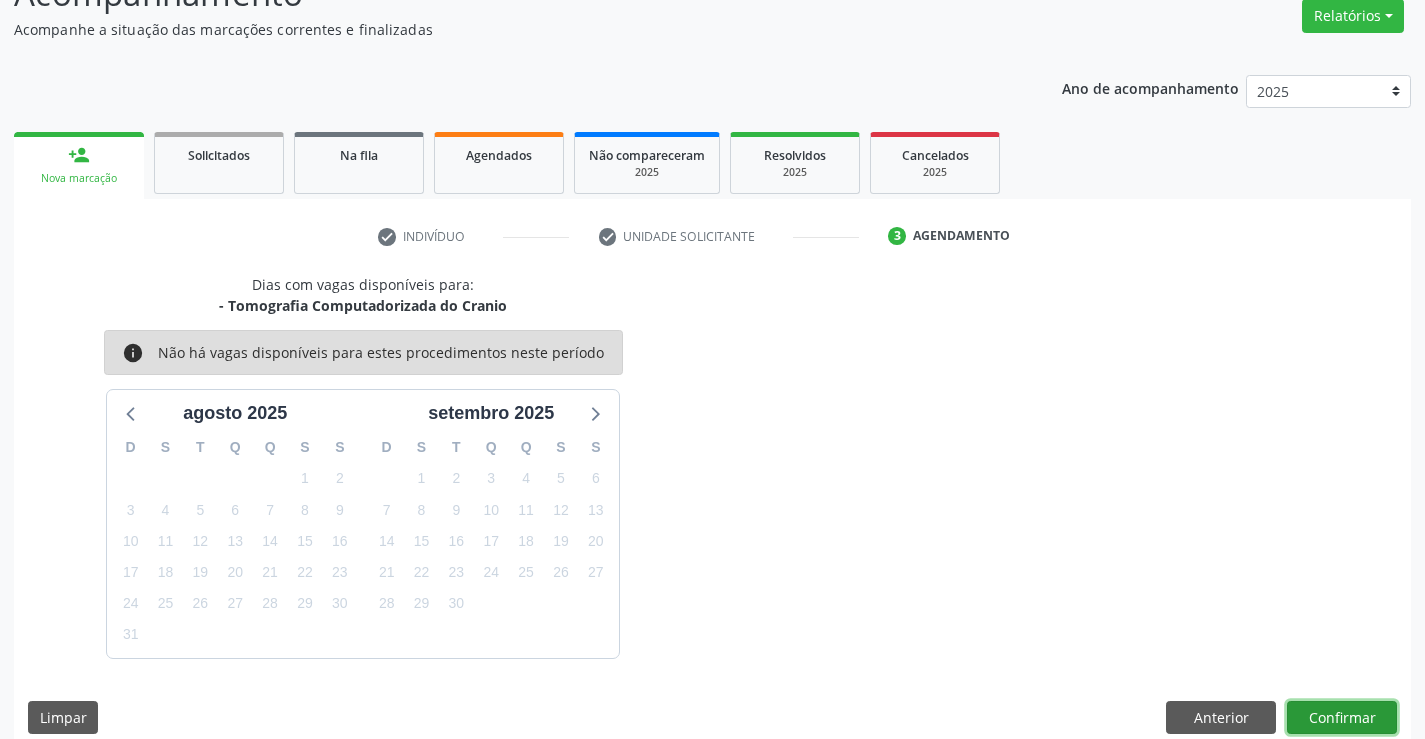 click on "Confirmar" at bounding box center [1342, 718] 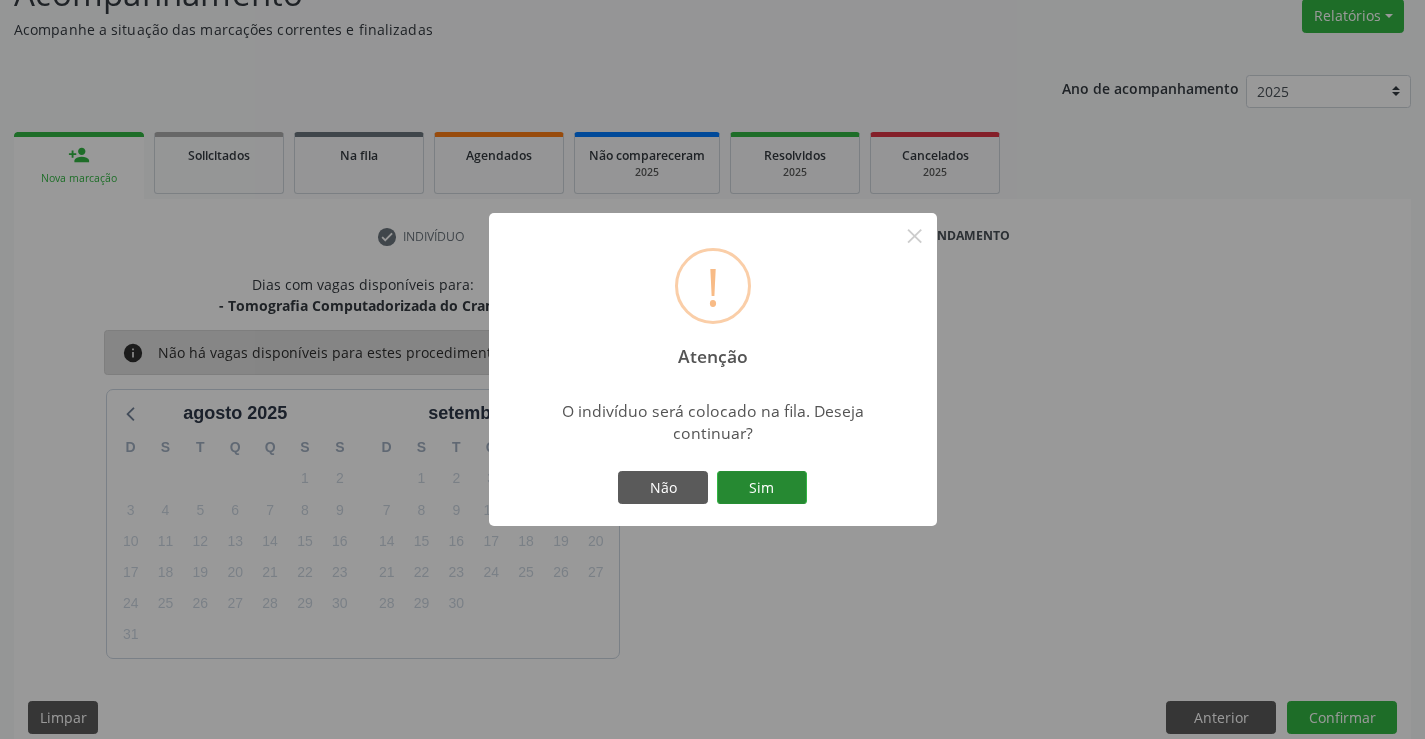 click on "Sim" at bounding box center [762, 488] 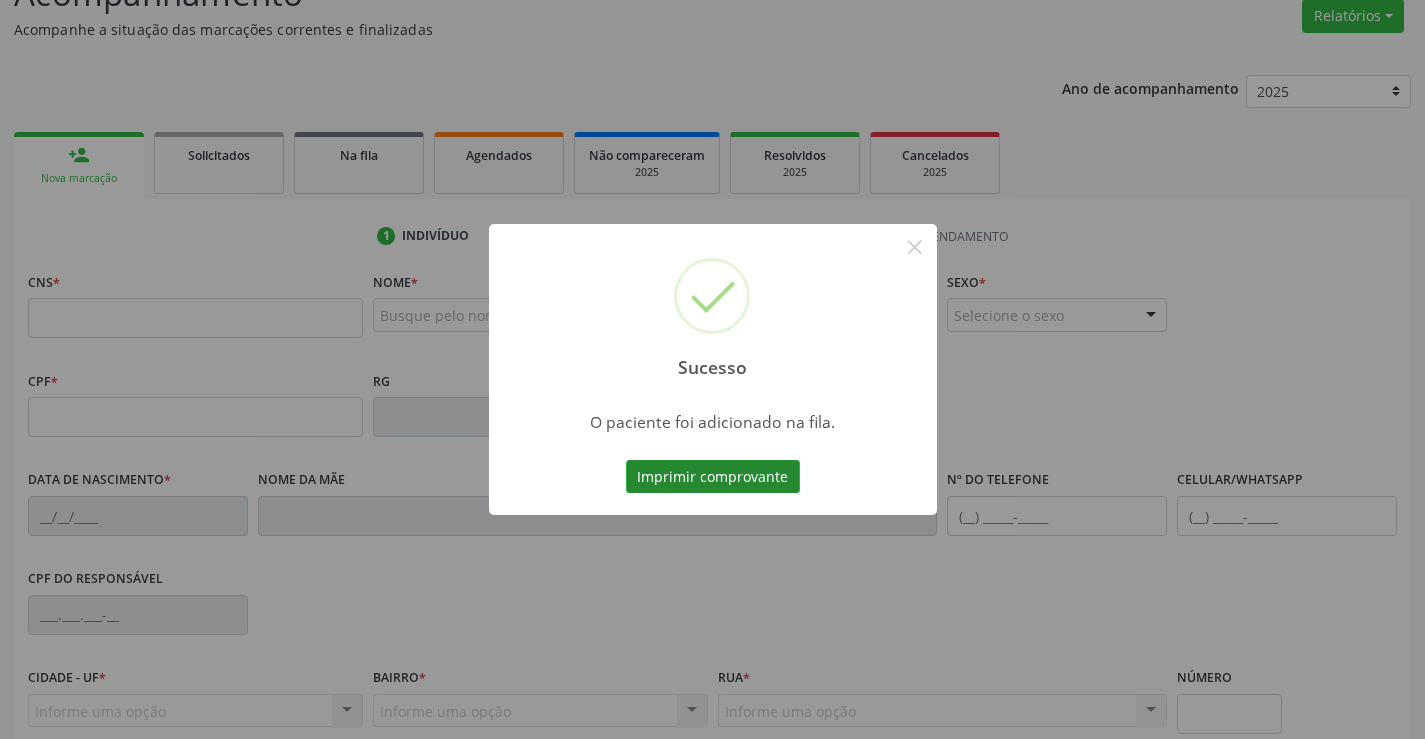 click on "Imprimir comprovante" at bounding box center (713, 477) 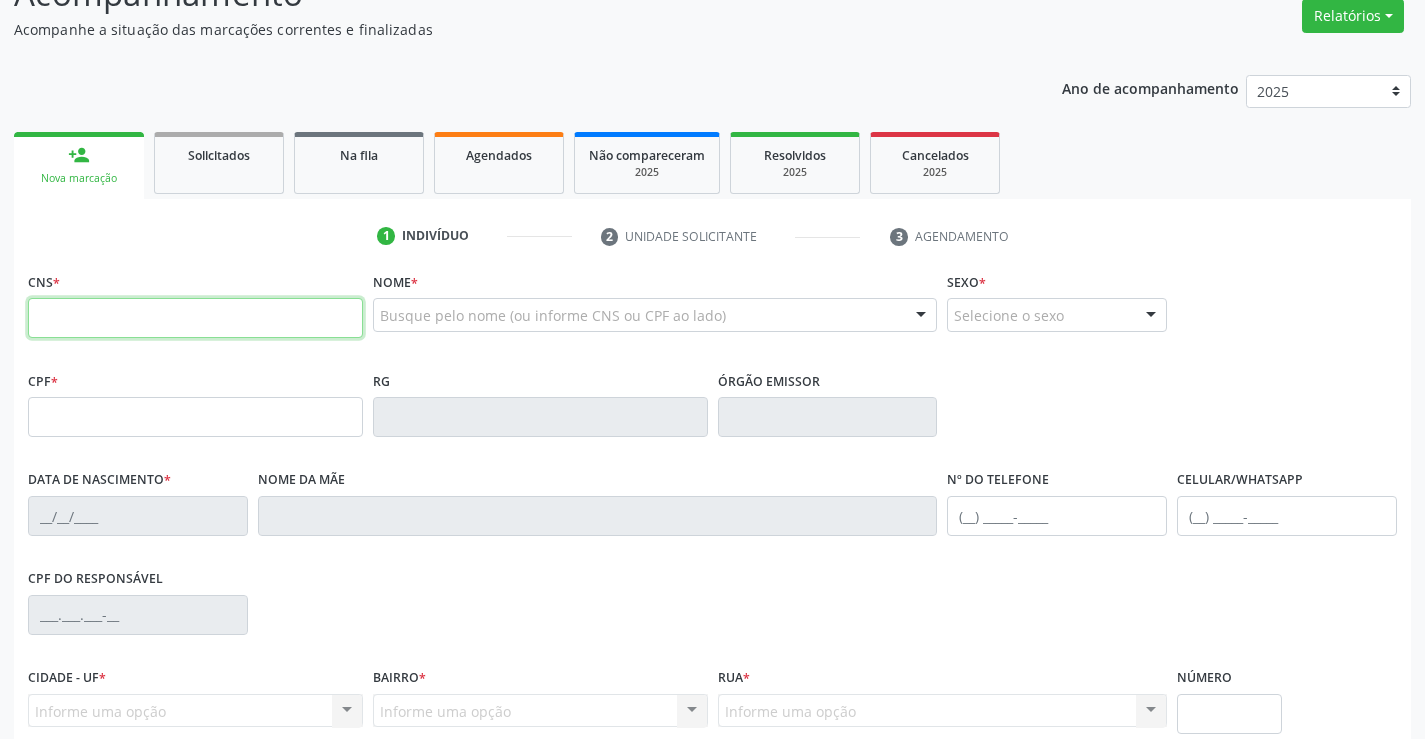 click at bounding box center (195, 318) 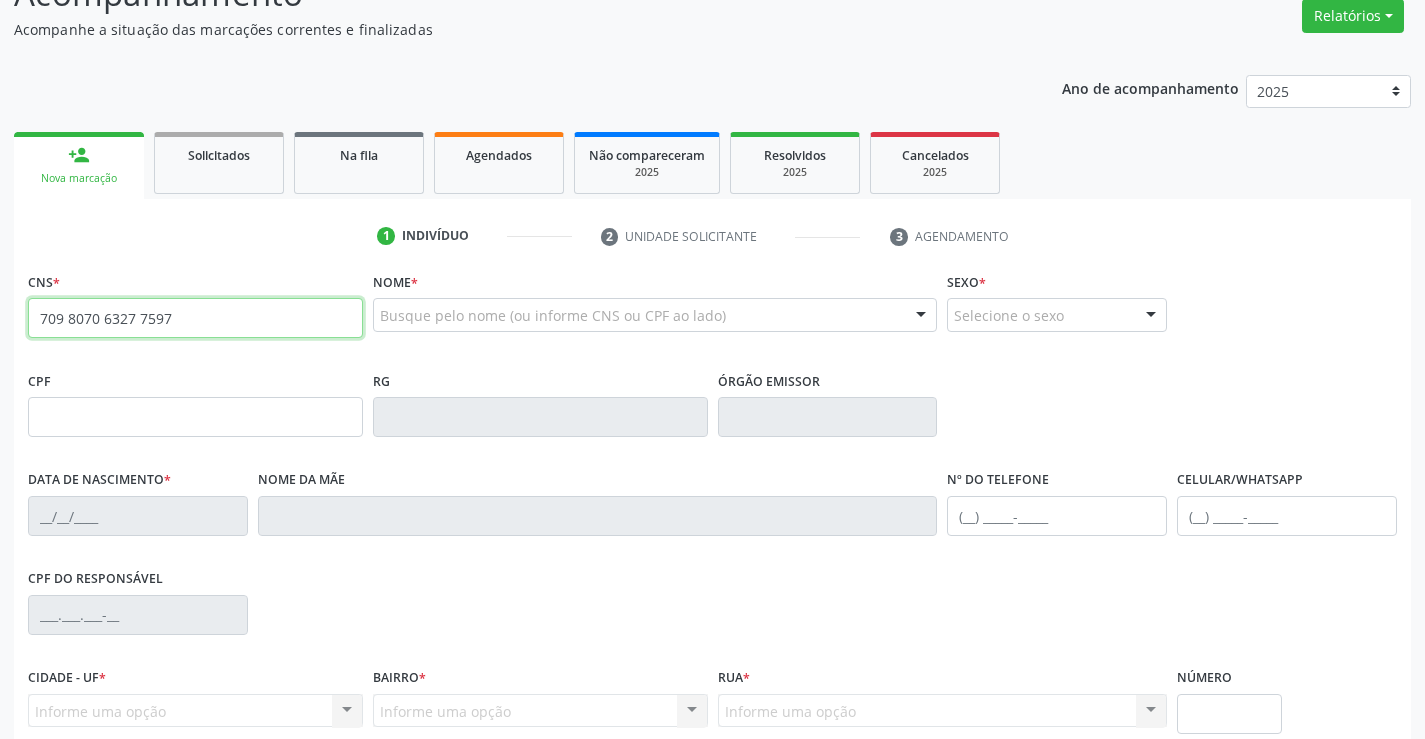 type on "709 8070 6327 7597" 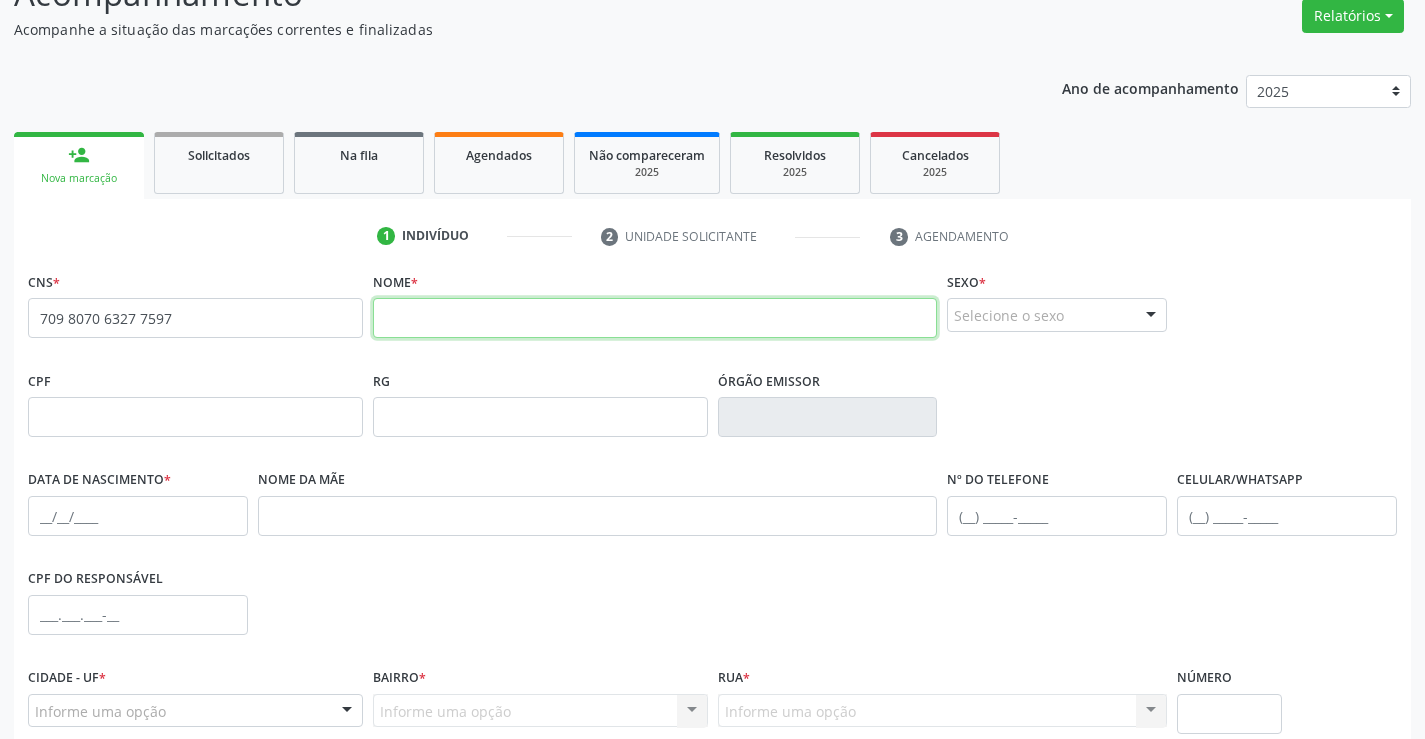 click at bounding box center [655, 318] 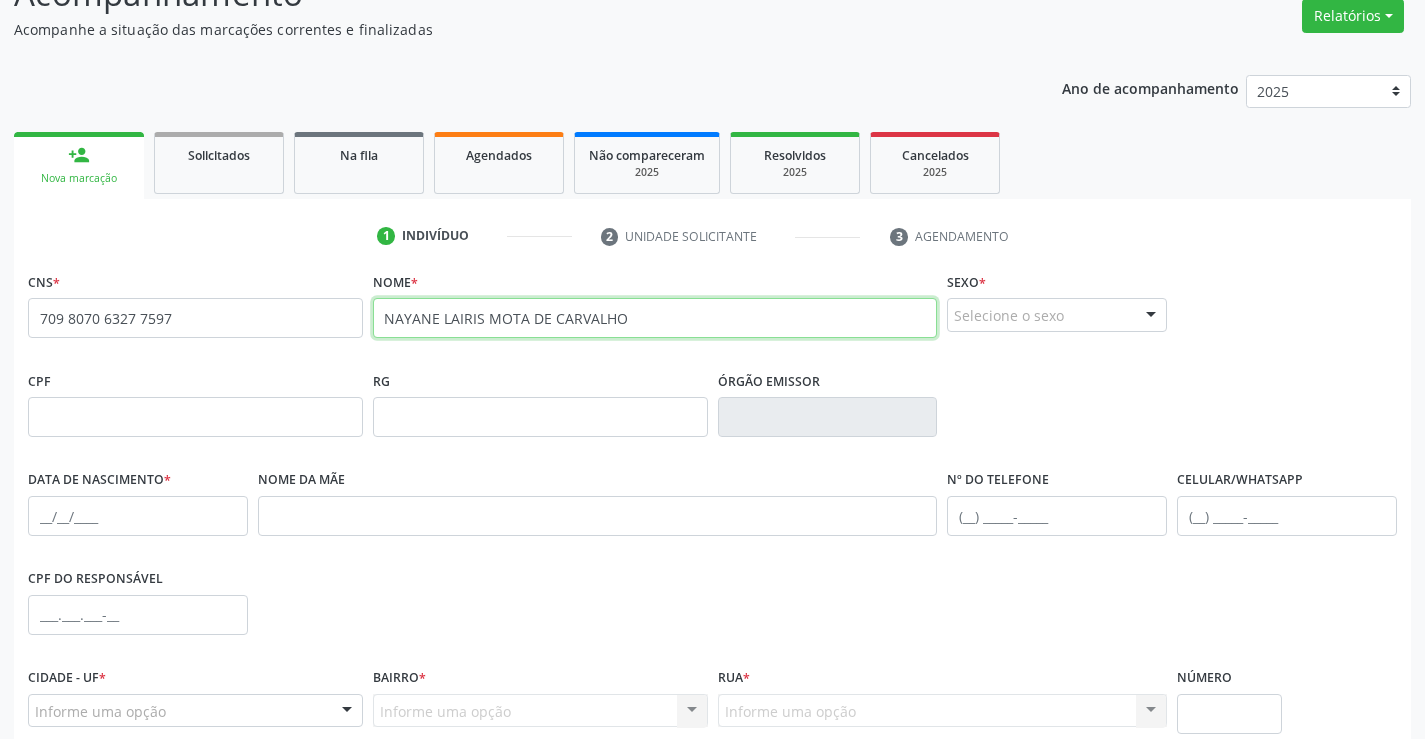 type on "NAYANE LAIRIS MOTA DE CARVALHO" 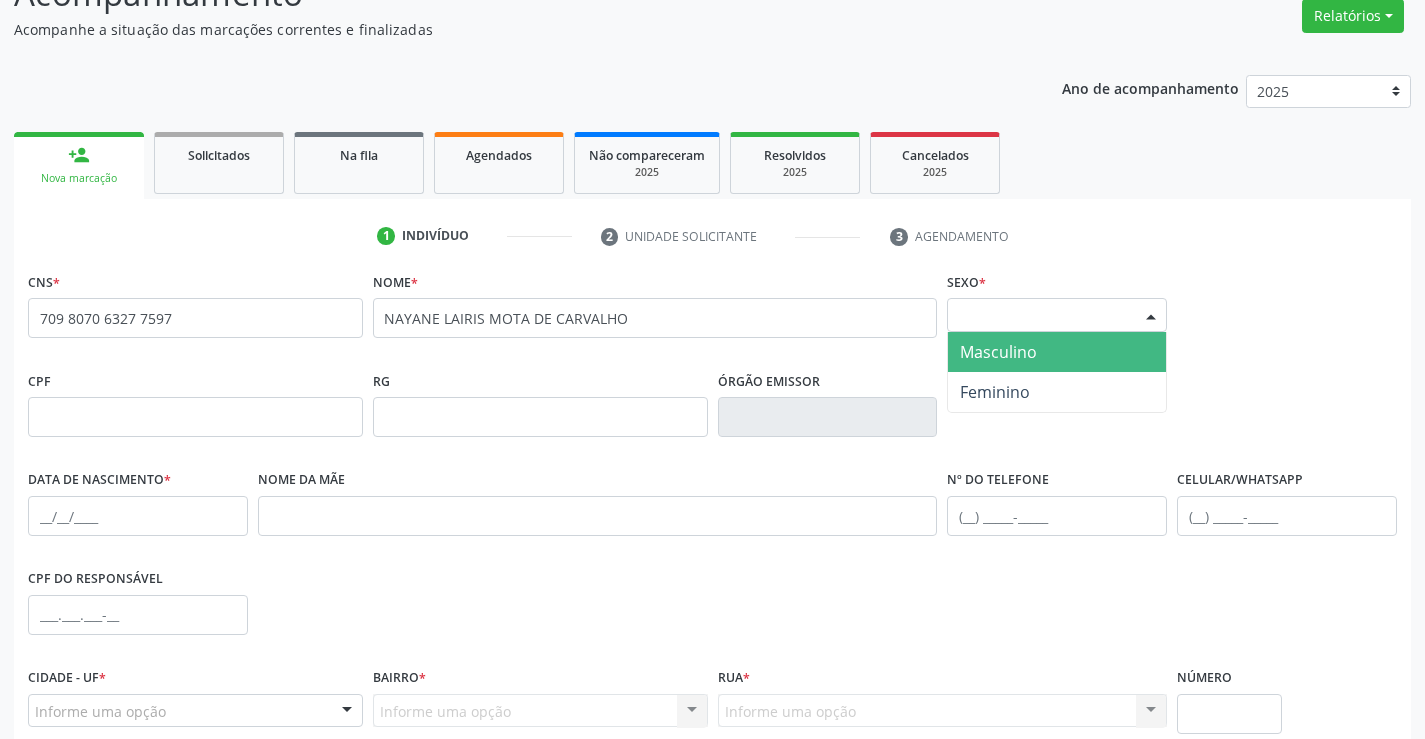 click at bounding box center [1151, 316] 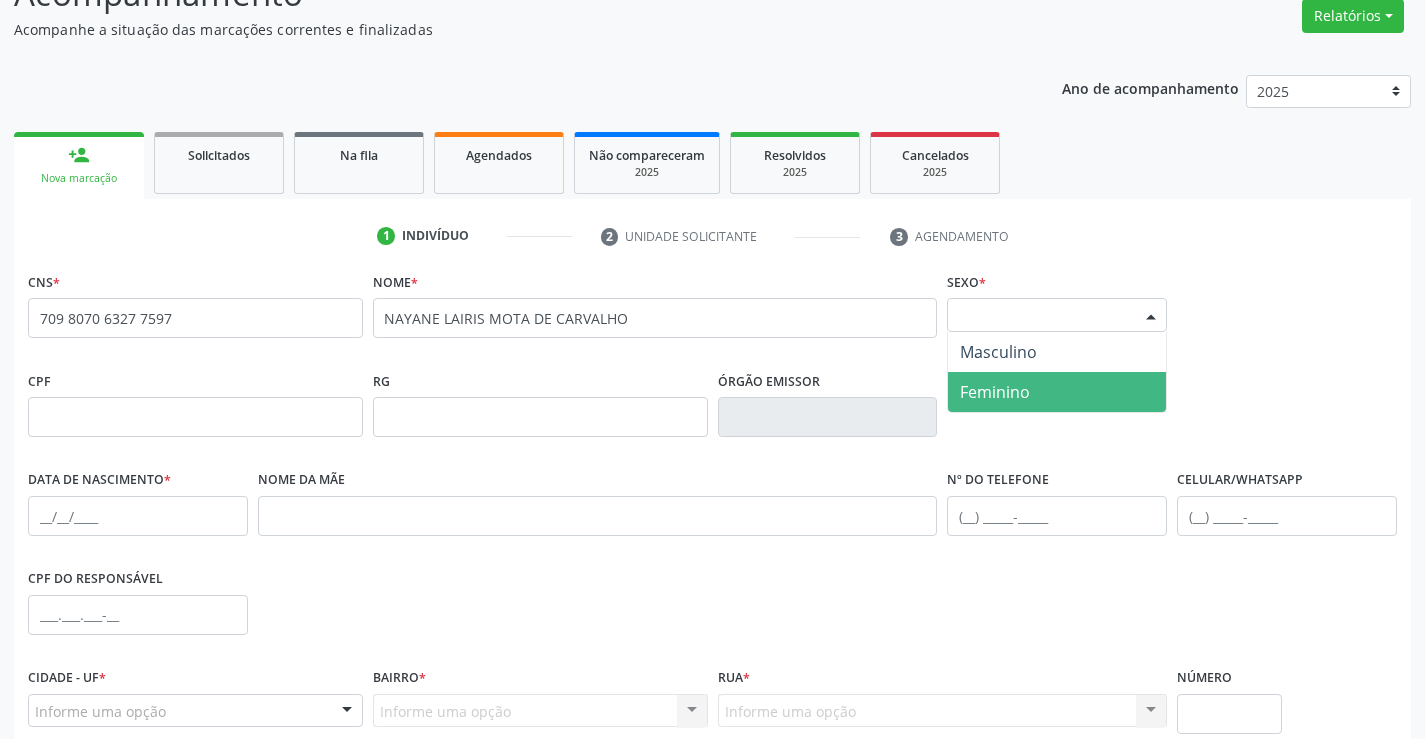 click on "Feminino" at bounding box center (1057, 392) 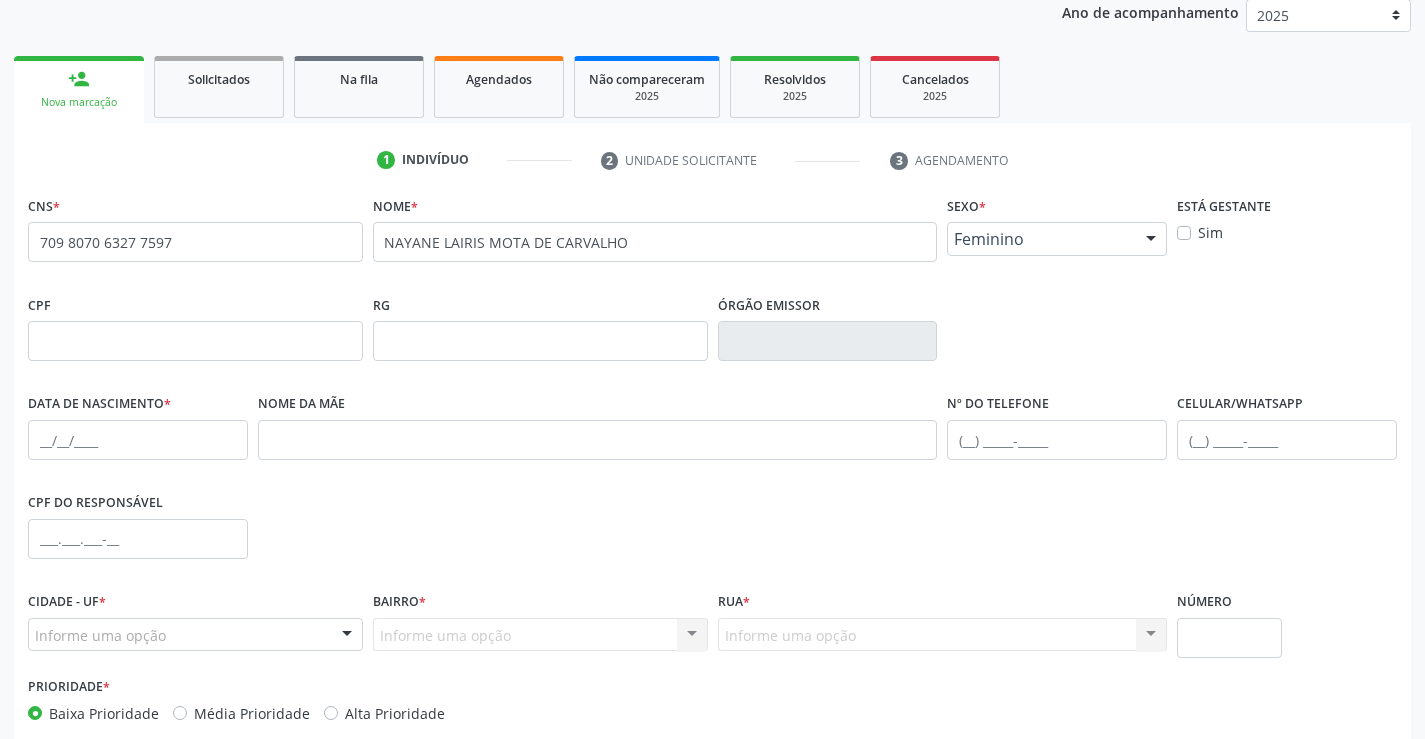 scroll, scrollTop: 345, scrollLeft: 0, axis: vertical 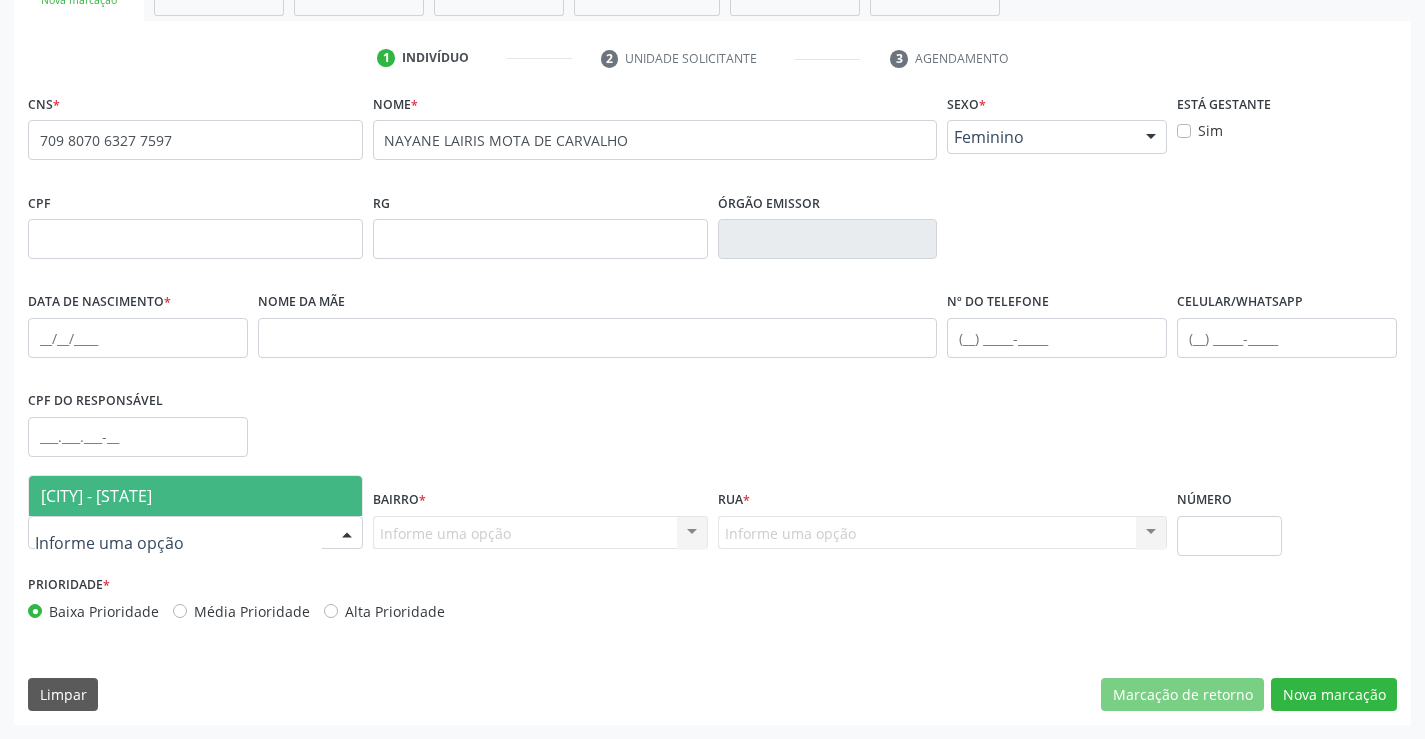 click at bounding box center (195, 533) 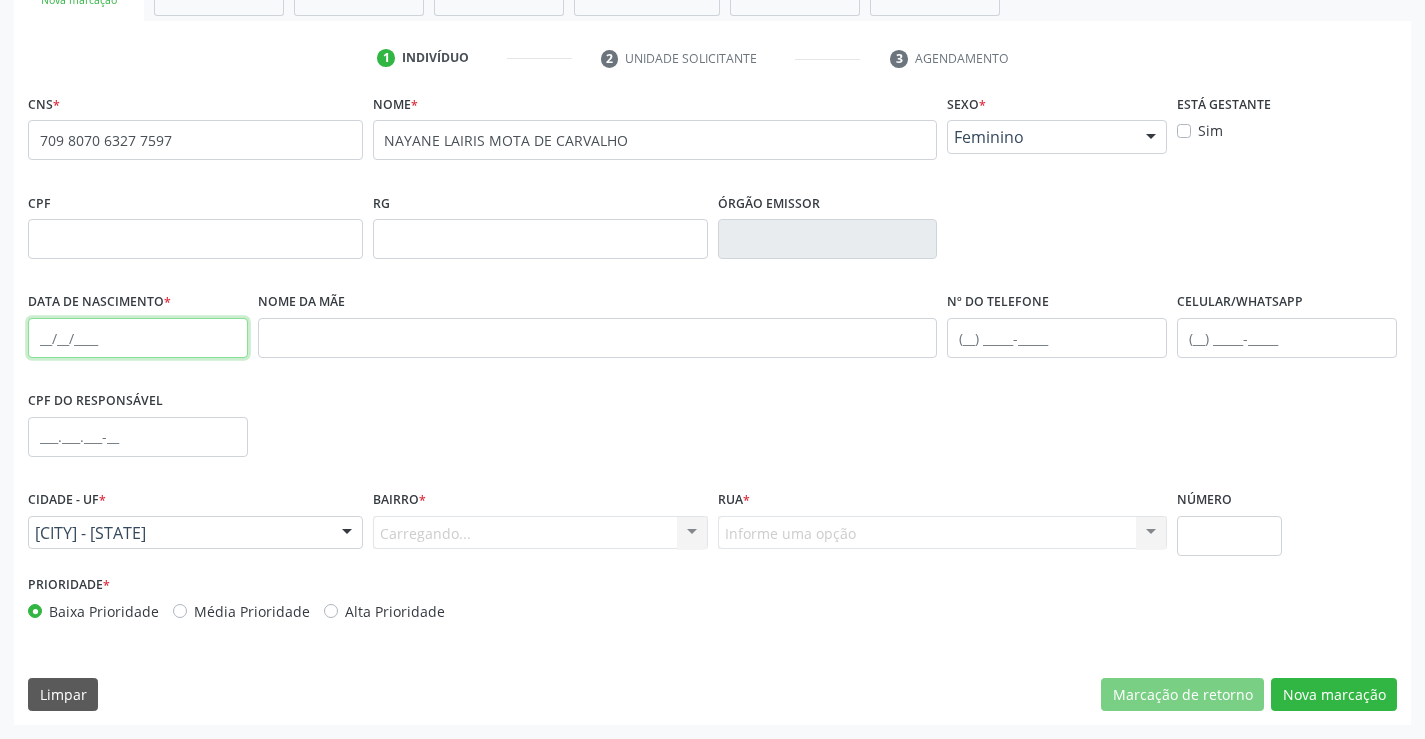 click at bounding box center (138, 338) 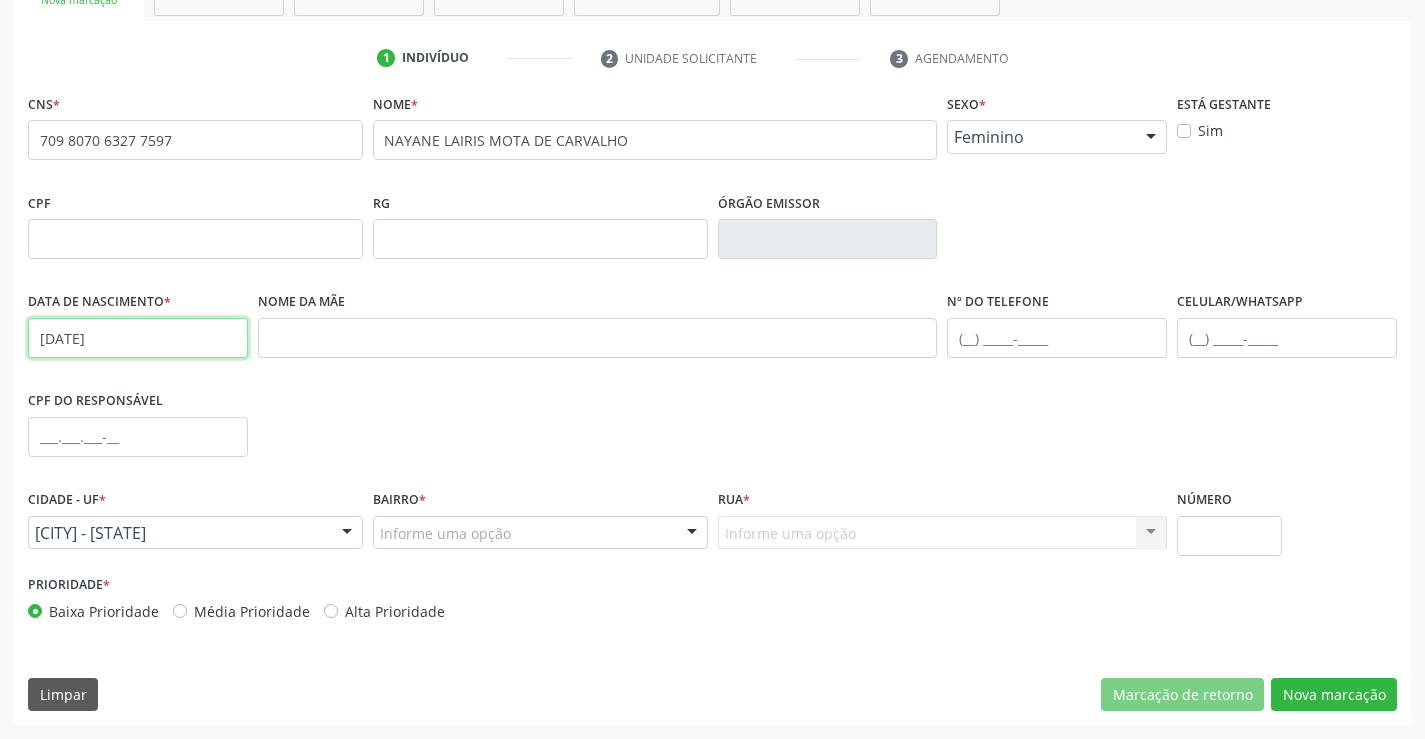 type on "[DATE]" 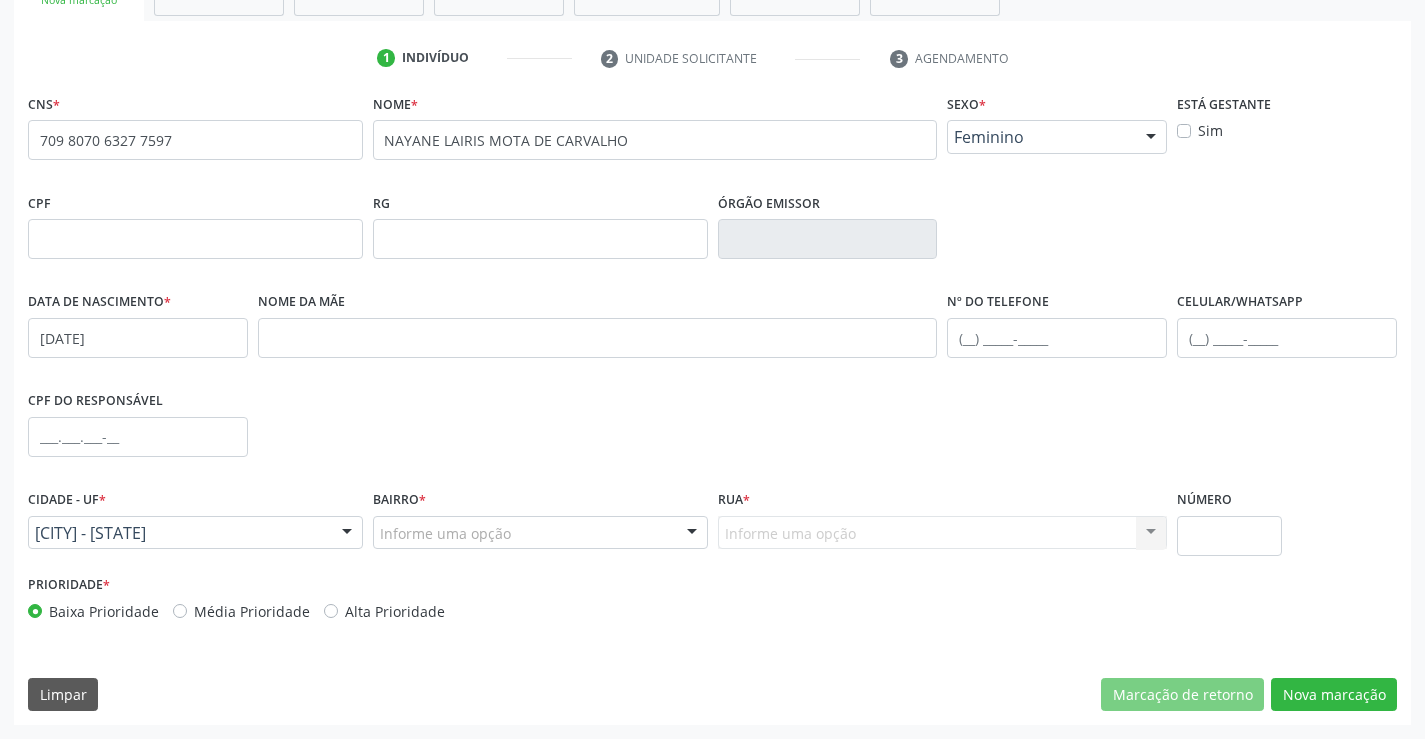click on "Prioridade
*
Baixa Prioridade
Média Prioridade
Alta Prioridade" at bounding box center (712, 603) 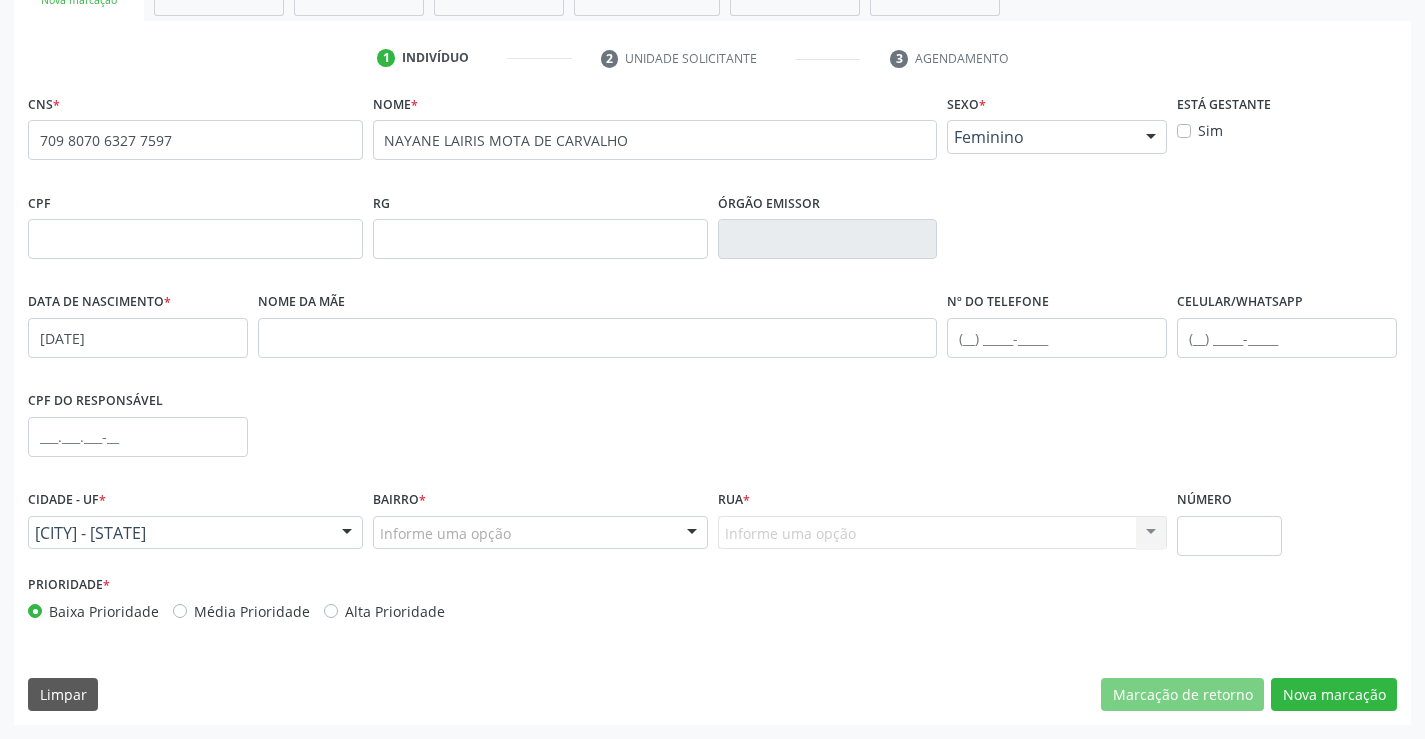 click on "Informe uma opção" at bounding box center [540, 533] 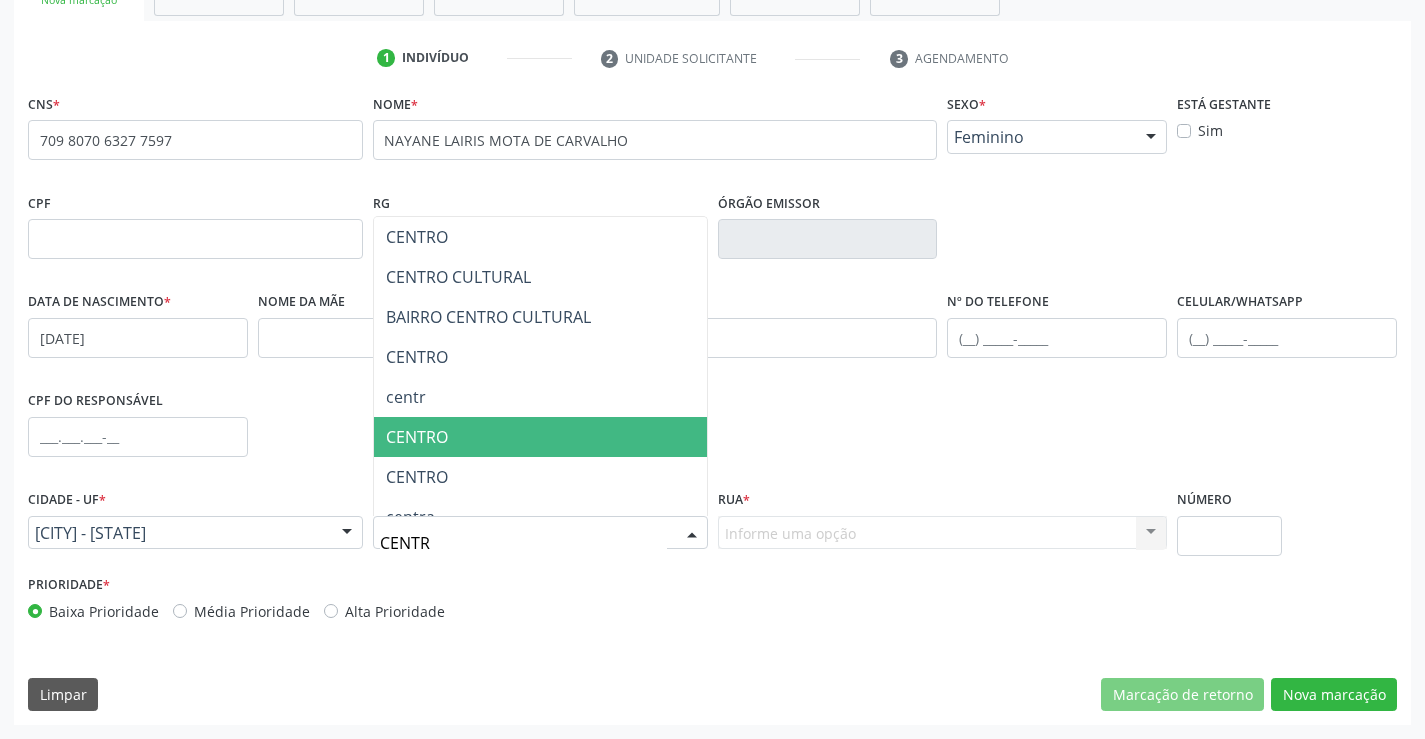 type on "CENTRO" 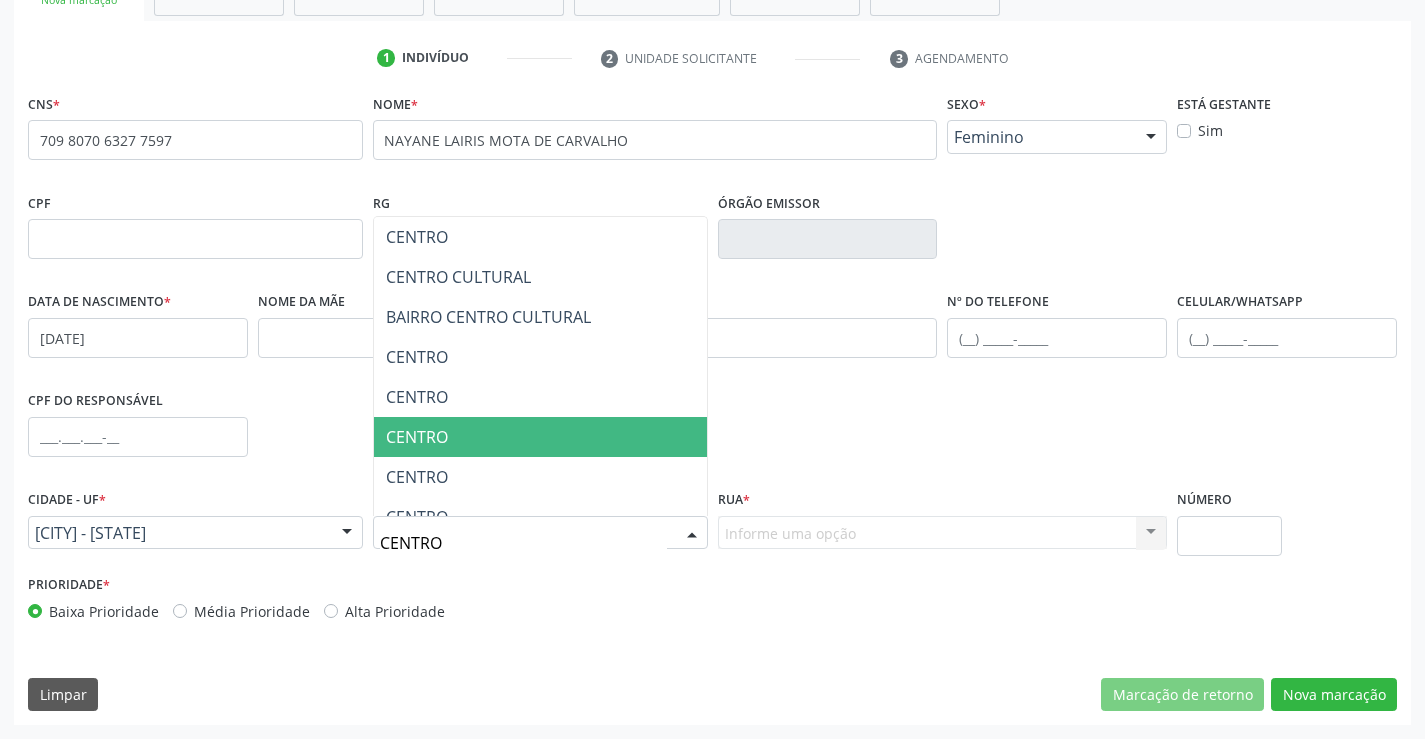 click on "CENTRO" at bounding box center (540, 437) 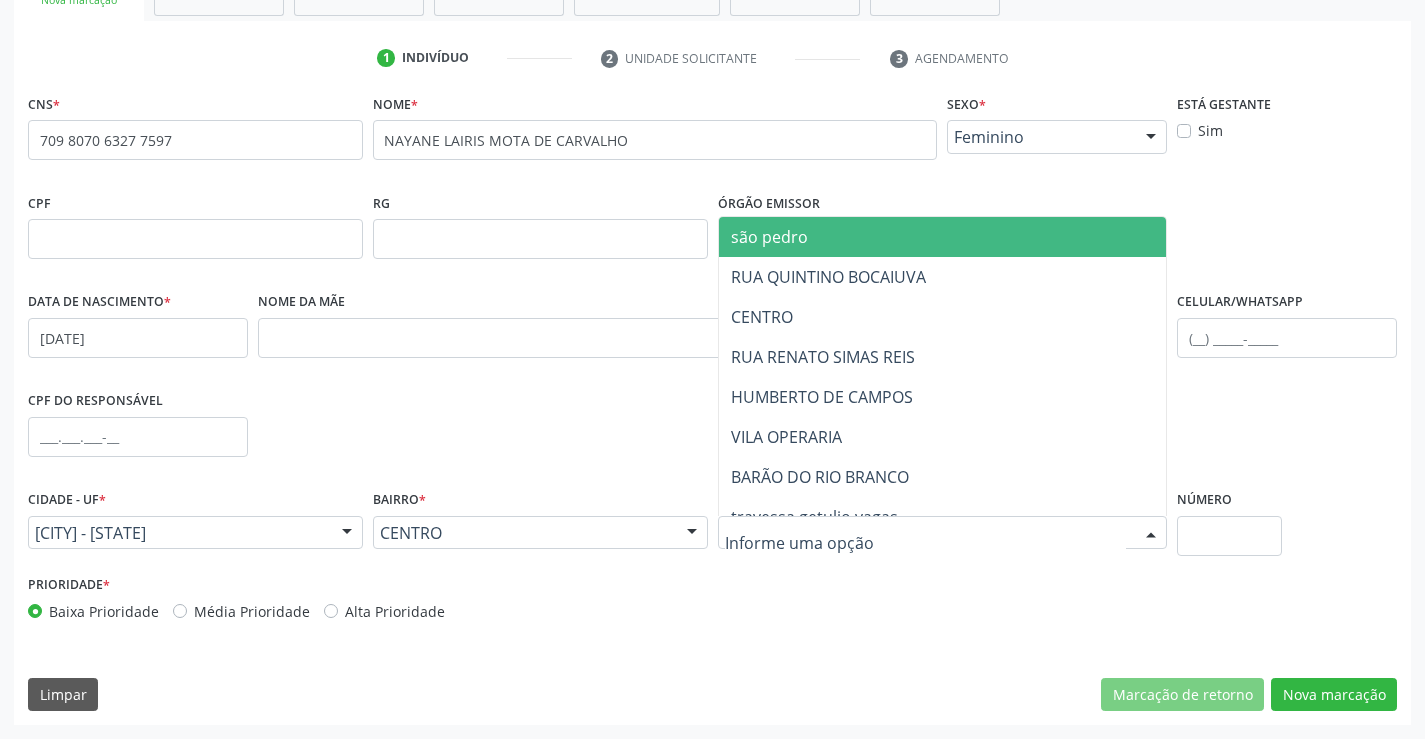 click at bounding box center (943, 533) 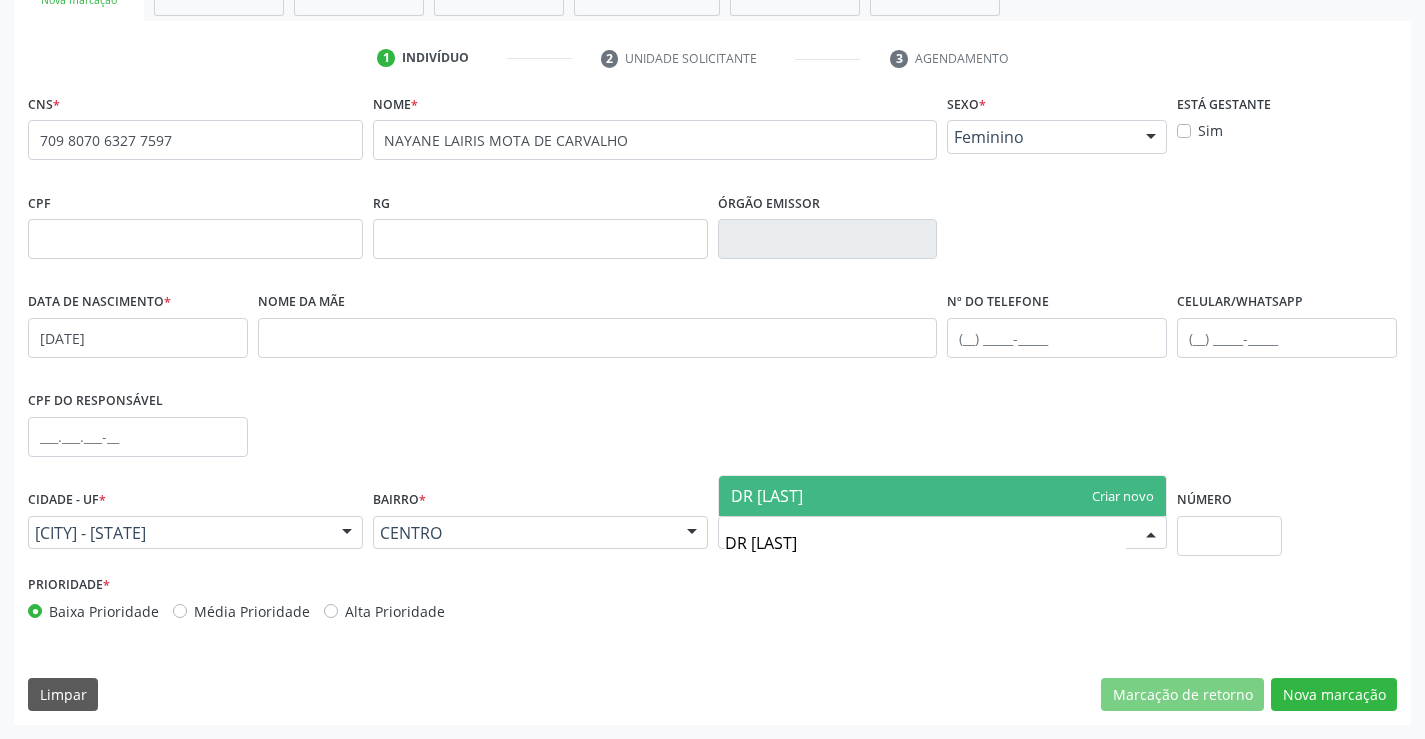 type on "DR ANTONIO GONÇALVES" 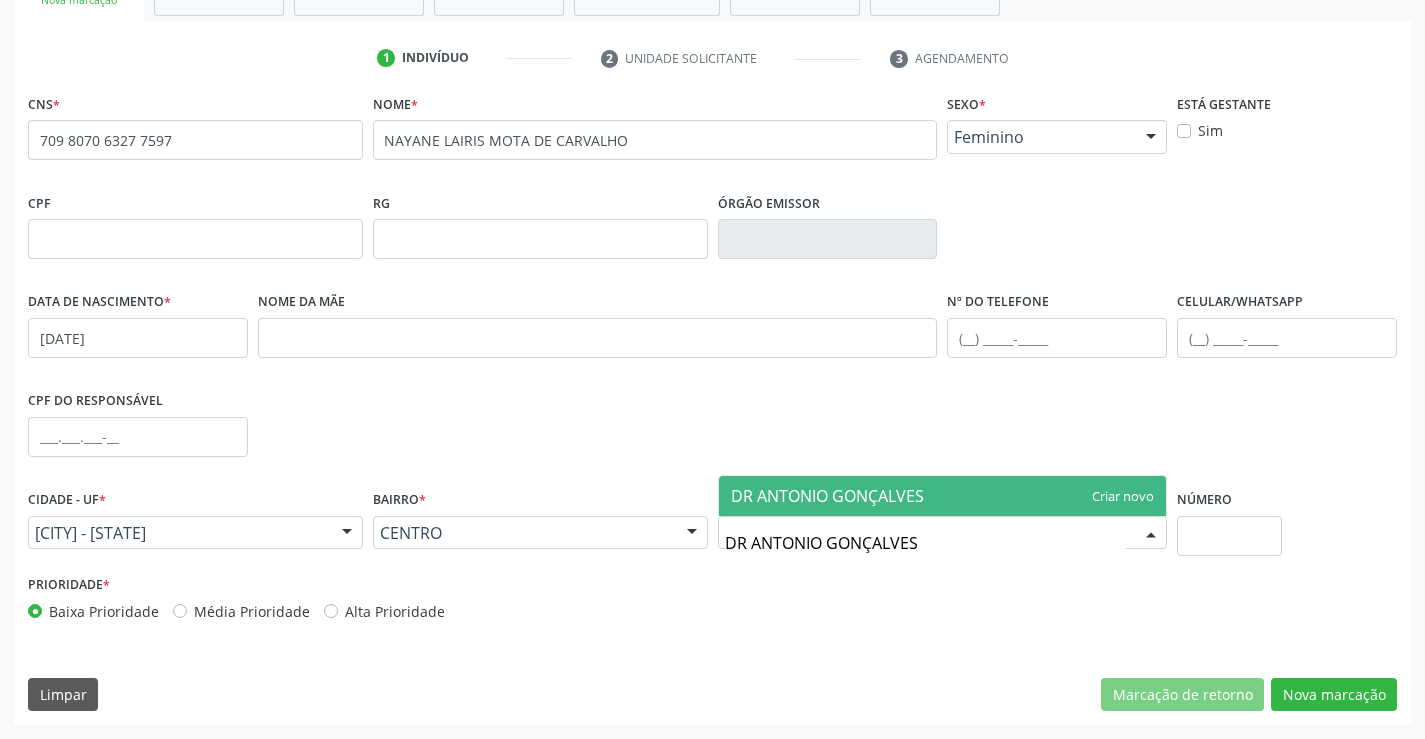 click on "DR ANTONIO GONÇALVES" at bounding box center [943, 496] 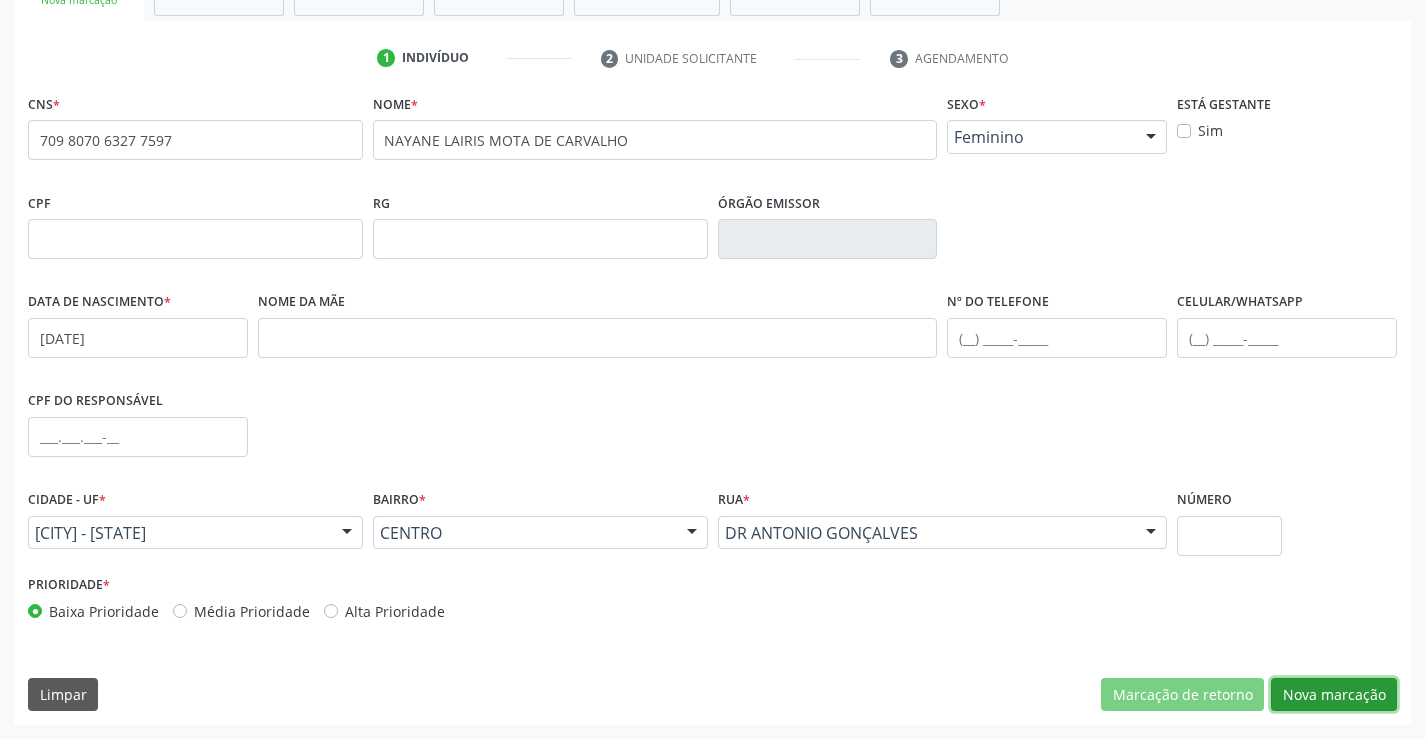 click on "Nova marcação" at bounding box center (1334, 695) 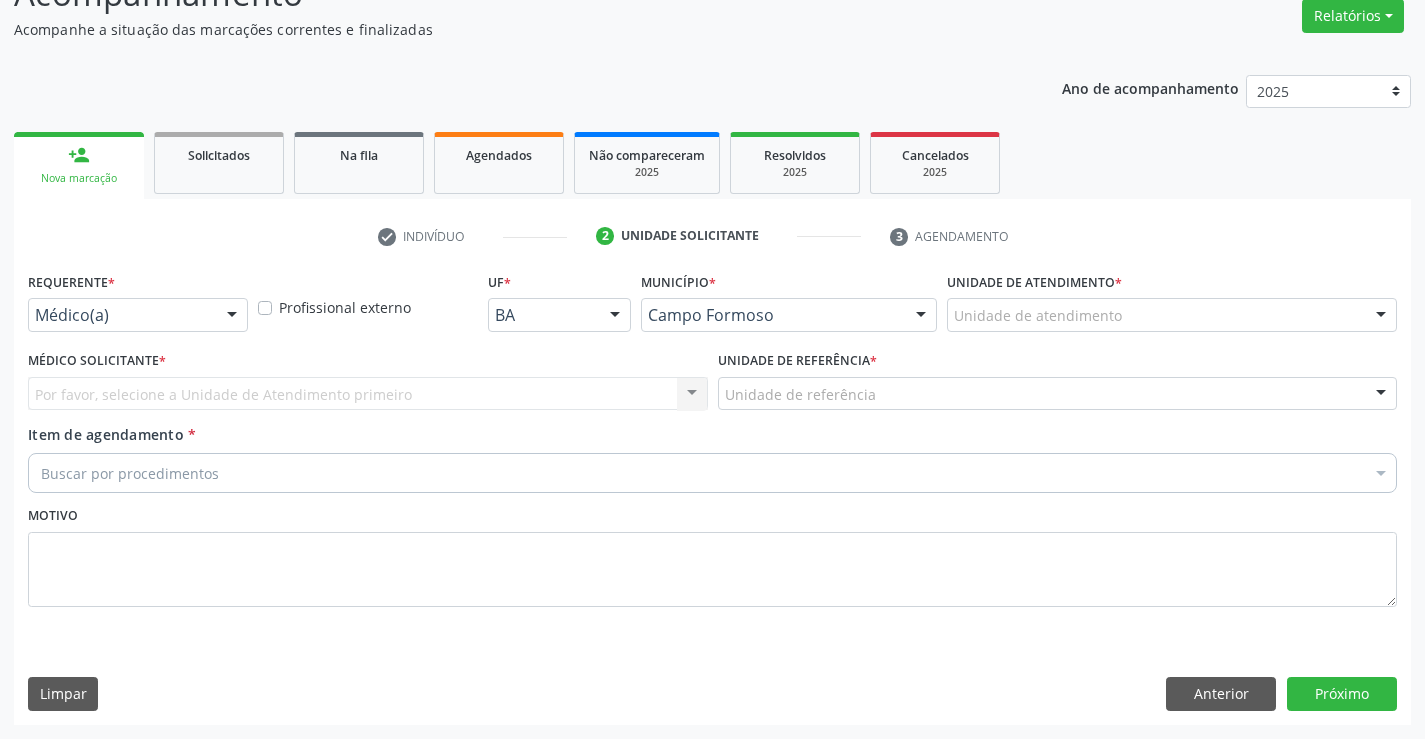 scroll, scrollTop: 167, scrollLeft: 0, axis: vertical 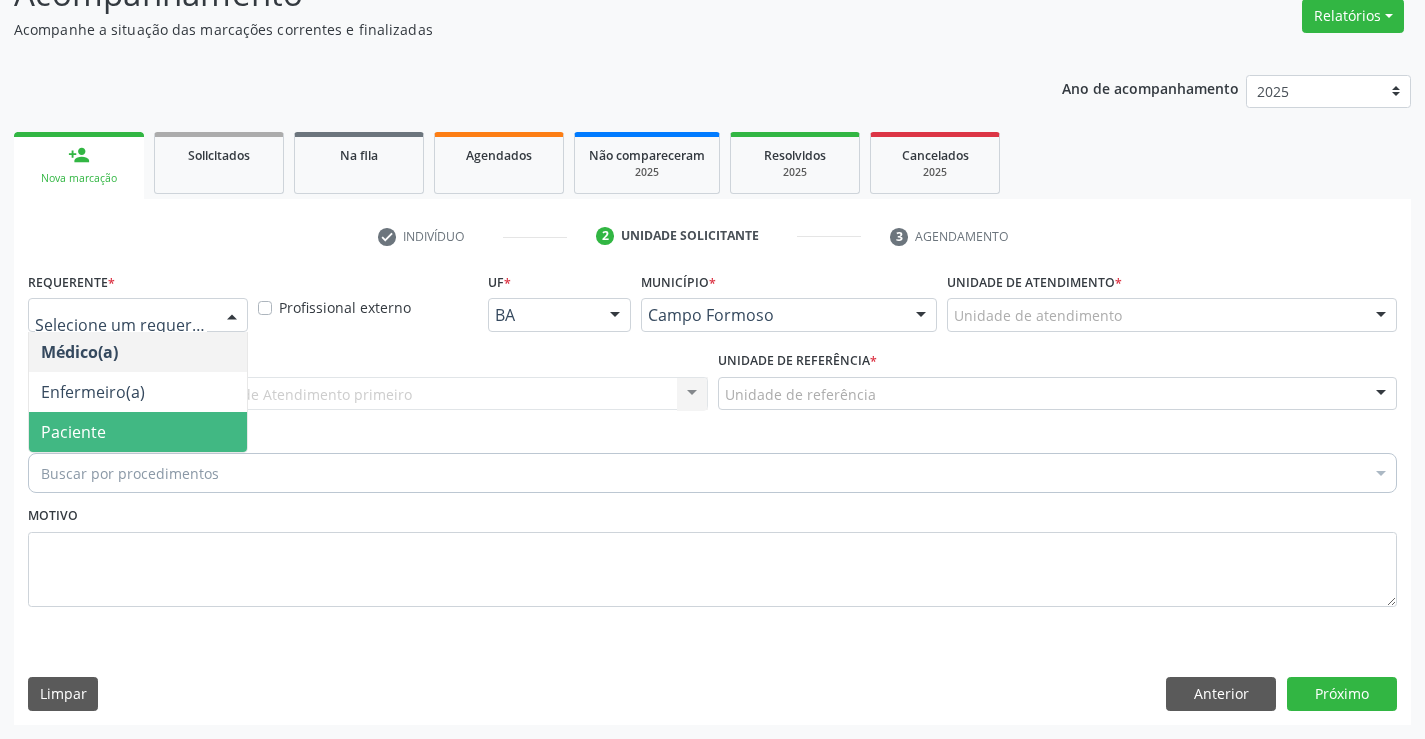 click on "Paciente" at bounding box center [138, 432] 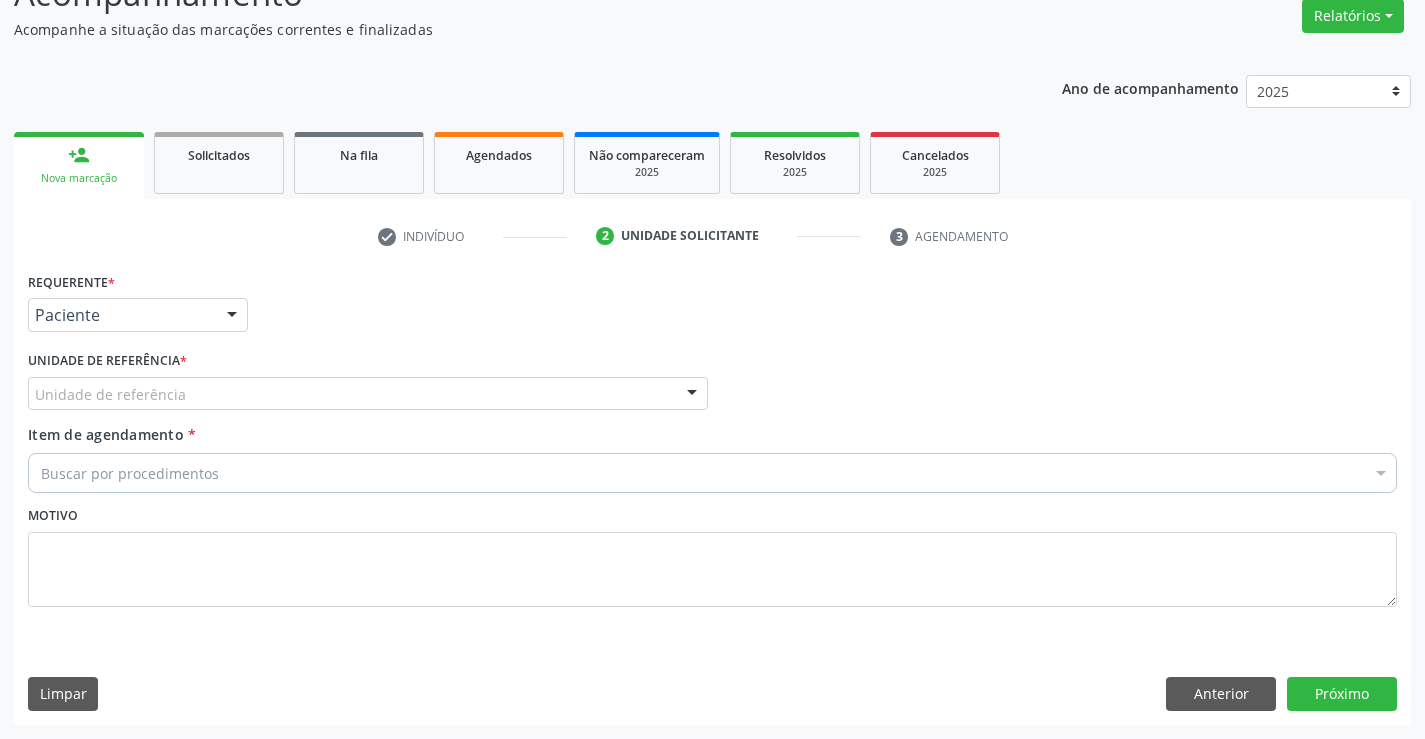 click on "Unidade de referência" at bounding box center (368, 394) 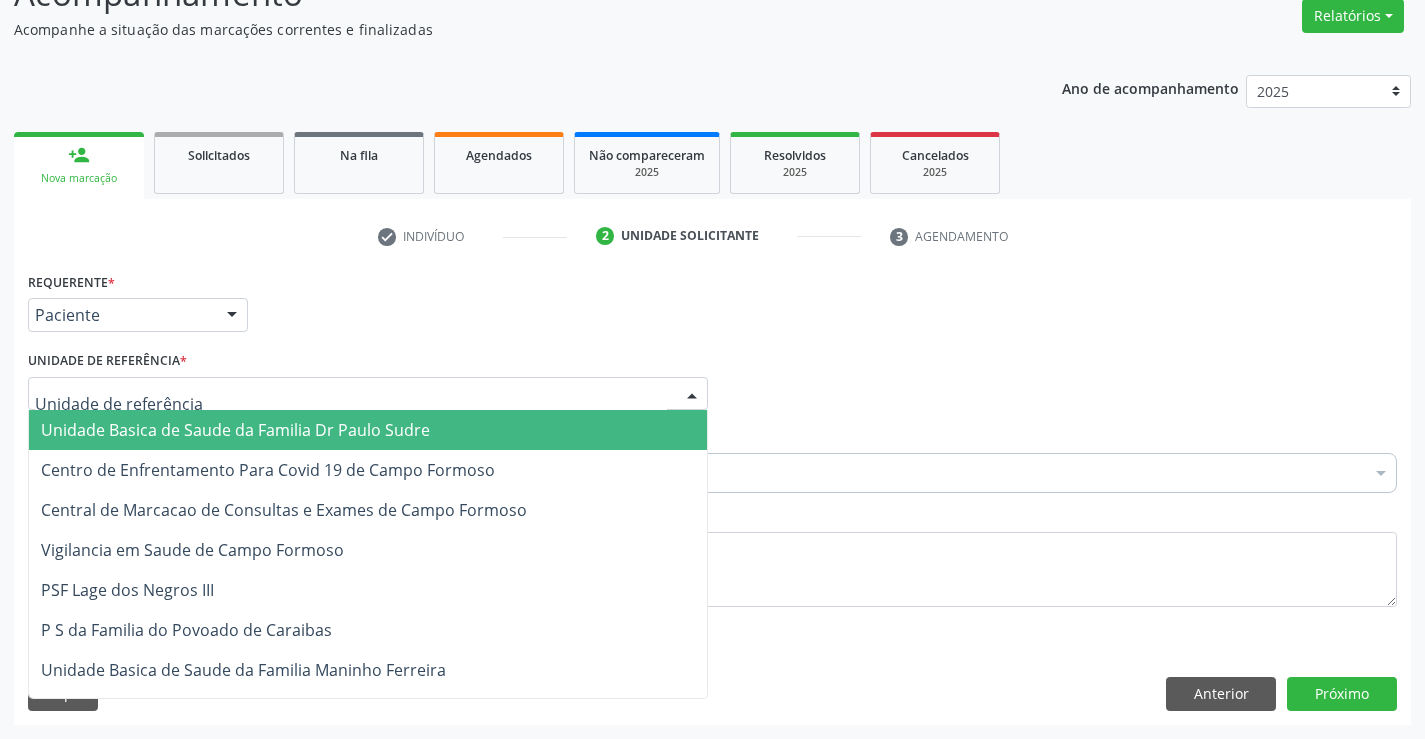 click on "Unidade Basica de Saude da Familia Dr Paulo Sudre" at bounding box center [235, 430] 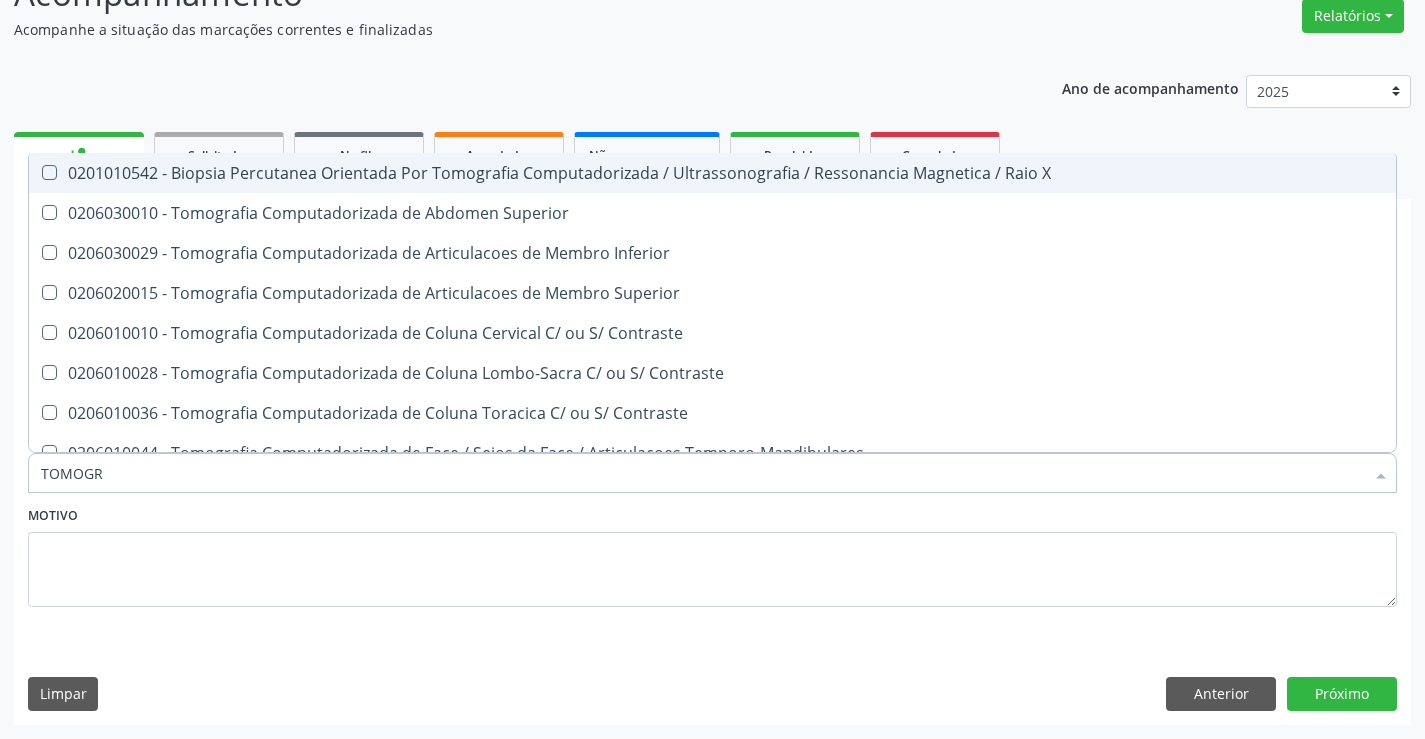 type on "TOMOGRA" 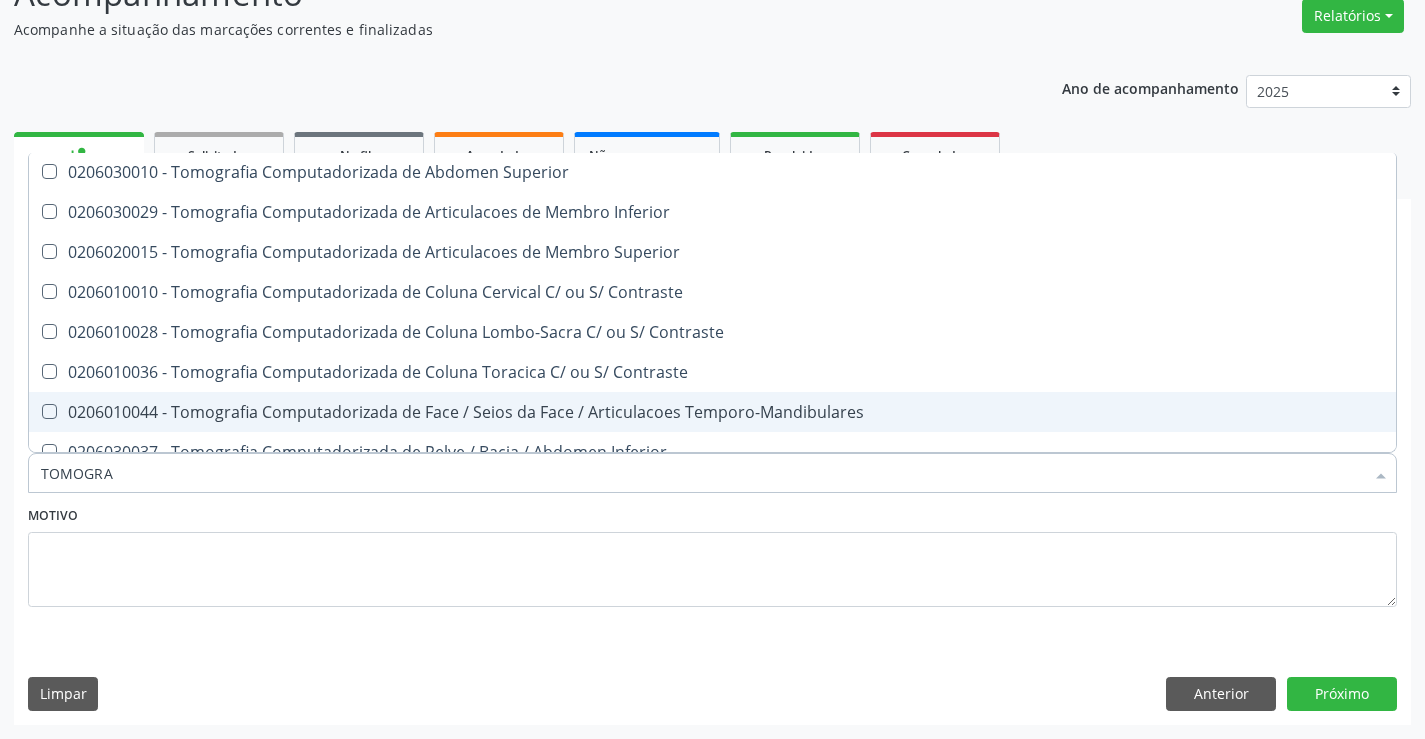 scroll, scrollTop: 0, scrollLeft: 0, axis: both 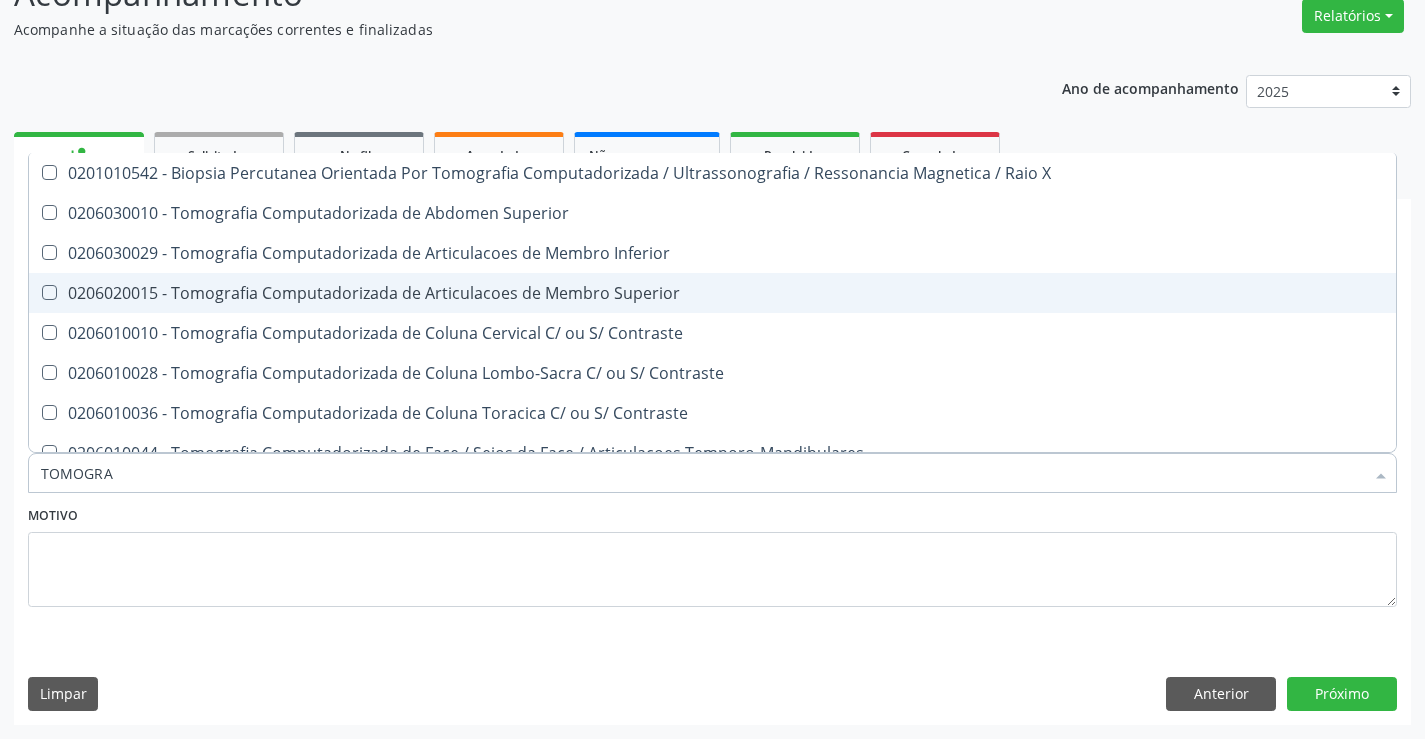click on "0206020015 - Tomografia Computadorizada de Articulacoes de Membro Superior" at bounding box center (712, 293) 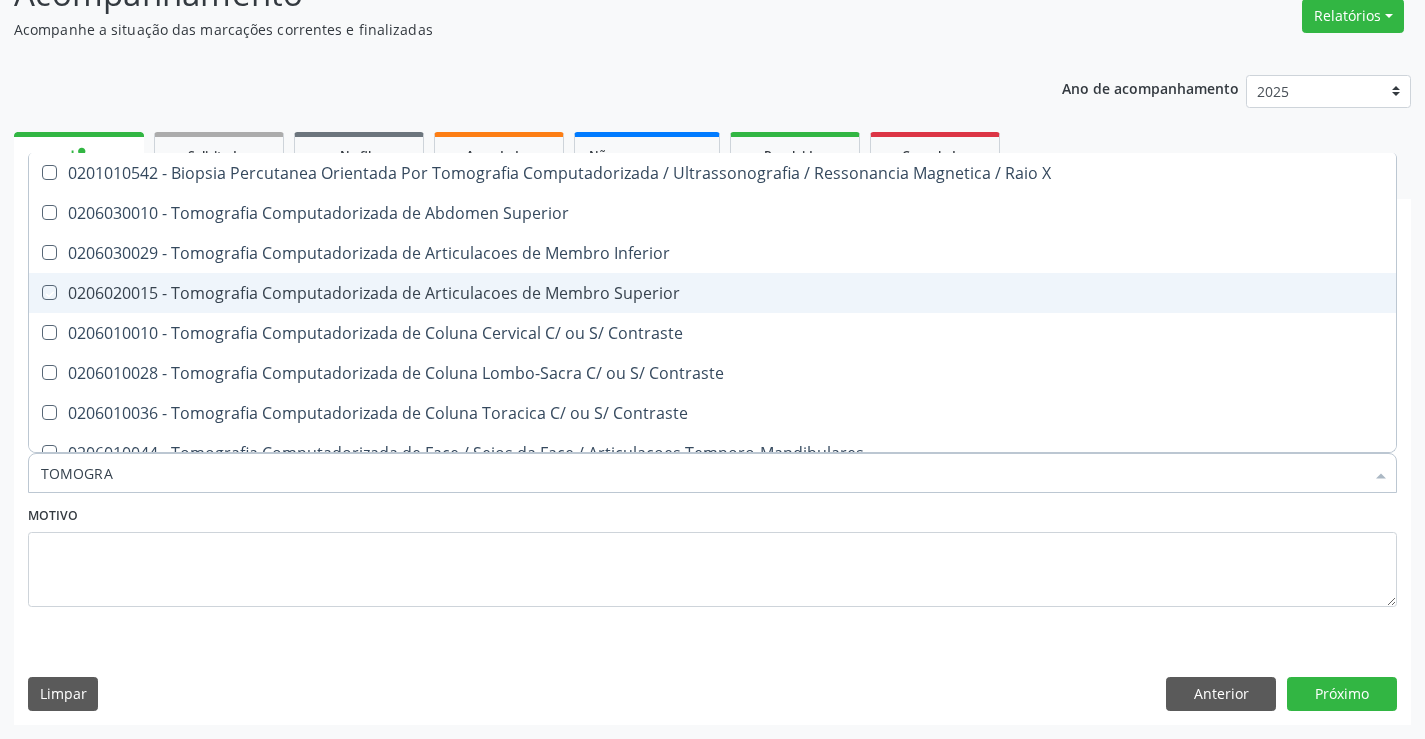 checkbox on "true" 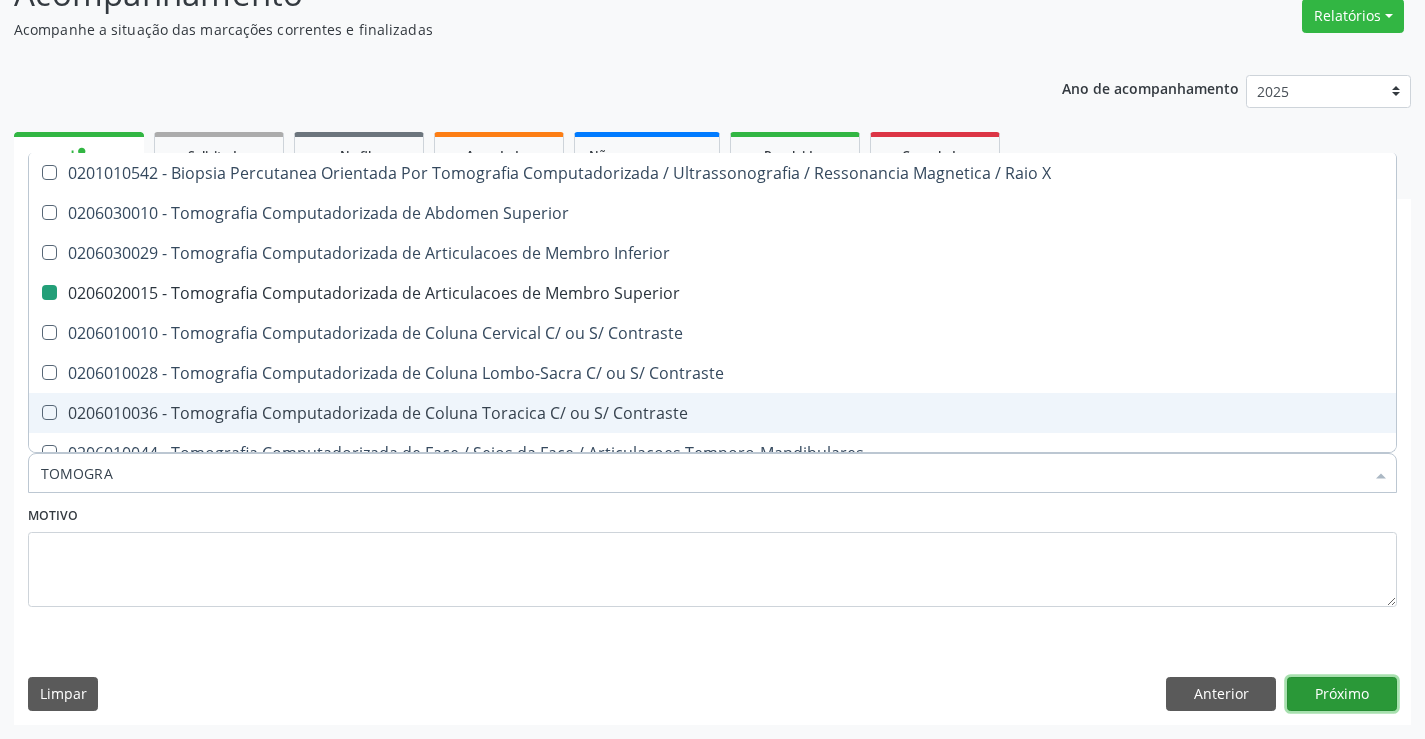 click on "Próximo" at bounding box center (1342, 694) 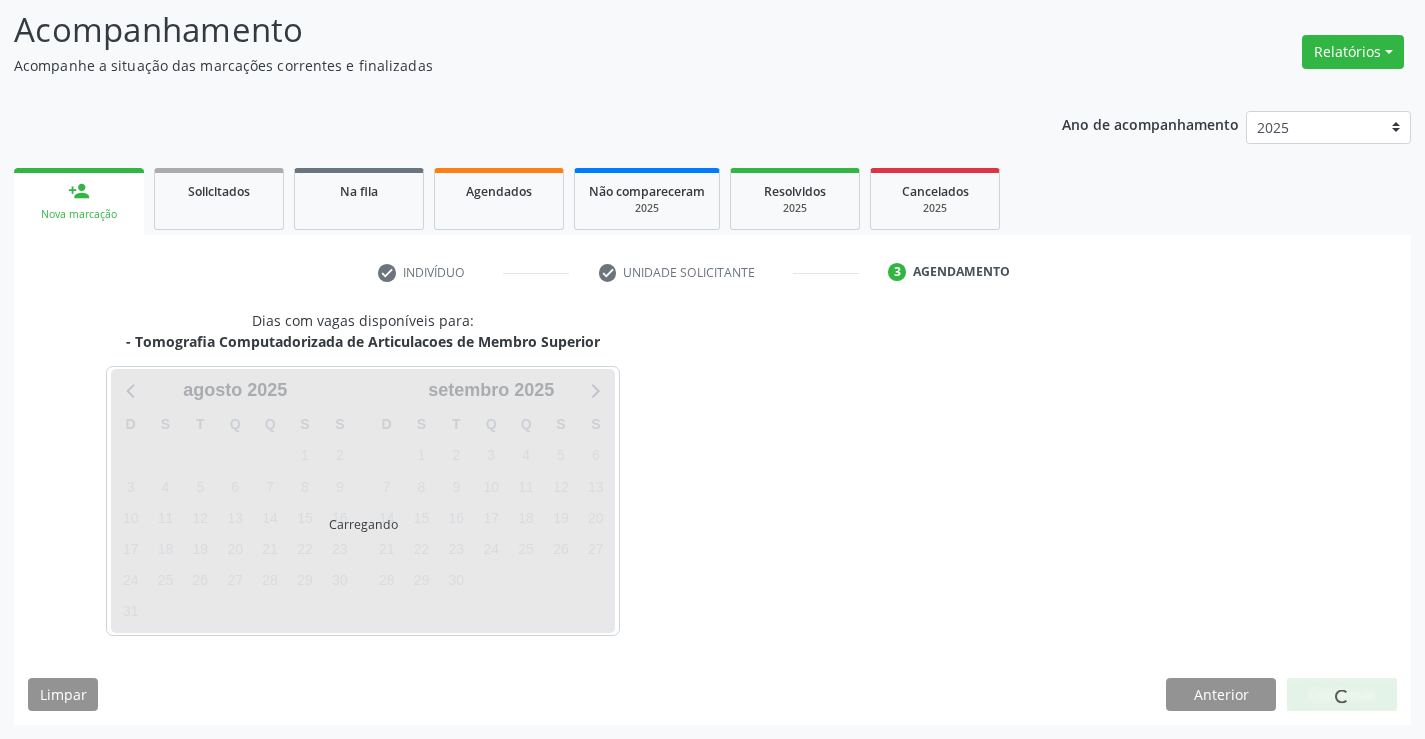 scroll, scrollTop: 131, scrollLeft: 0, axis: vertical 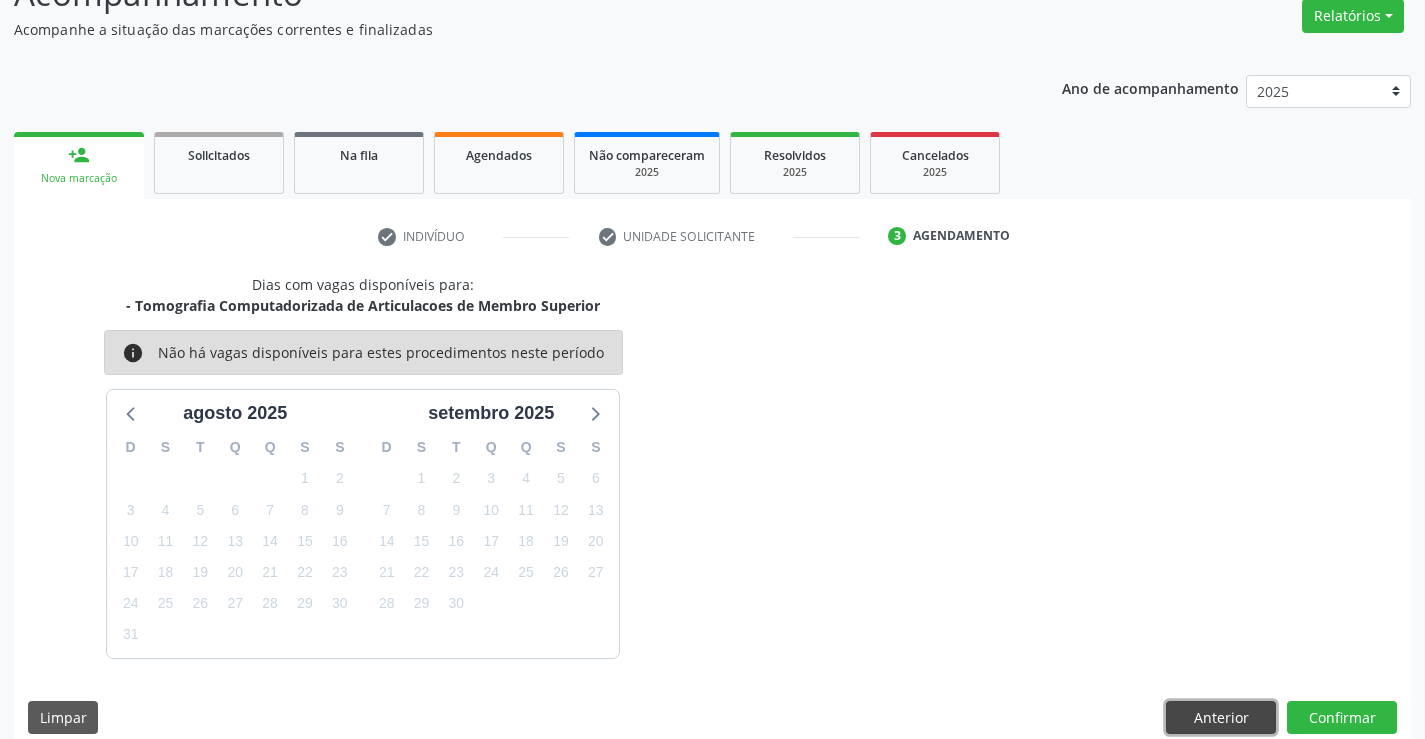 click on "Anterior" at bounding box center (1221, 718) 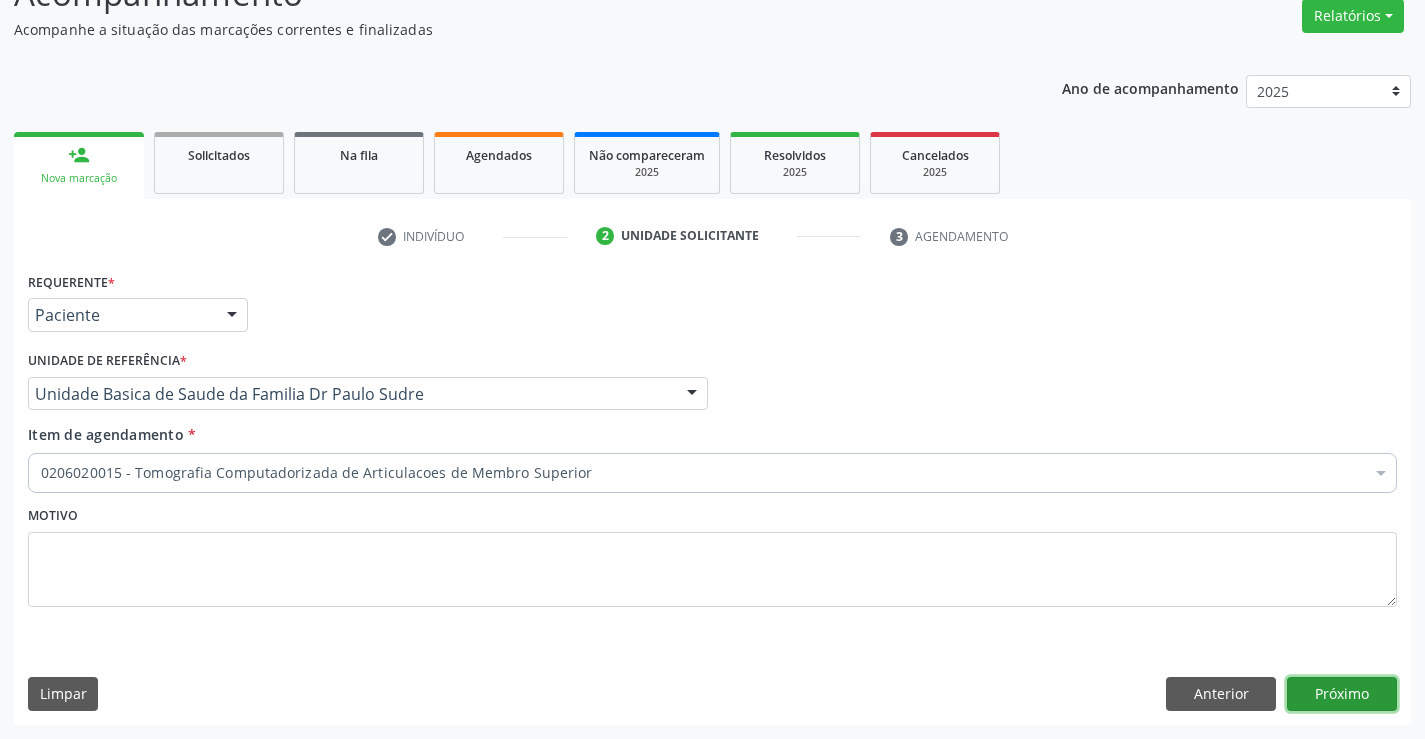 click on "Próximo" at bounding box center (1342, 694) 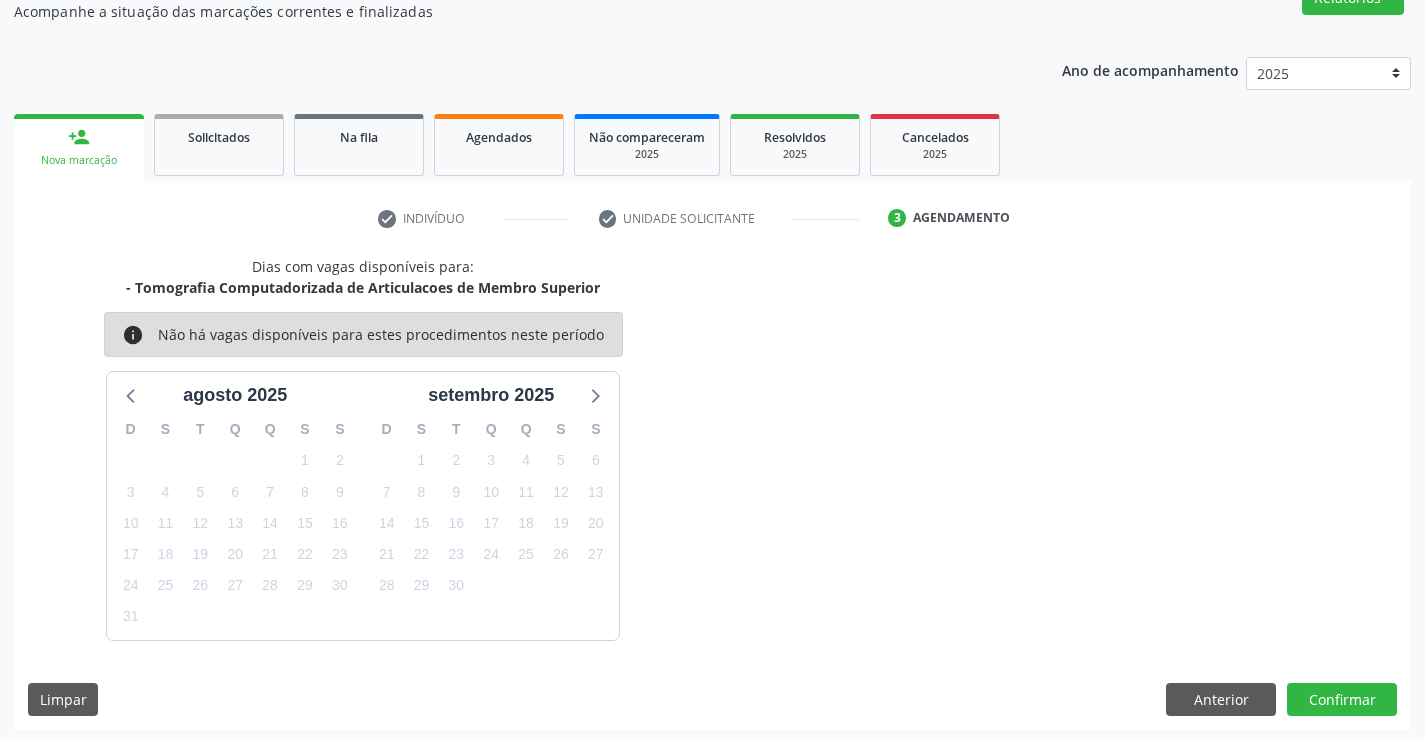 scroll, scrollTop: 190, scrollLeft: 0, axis: vertical 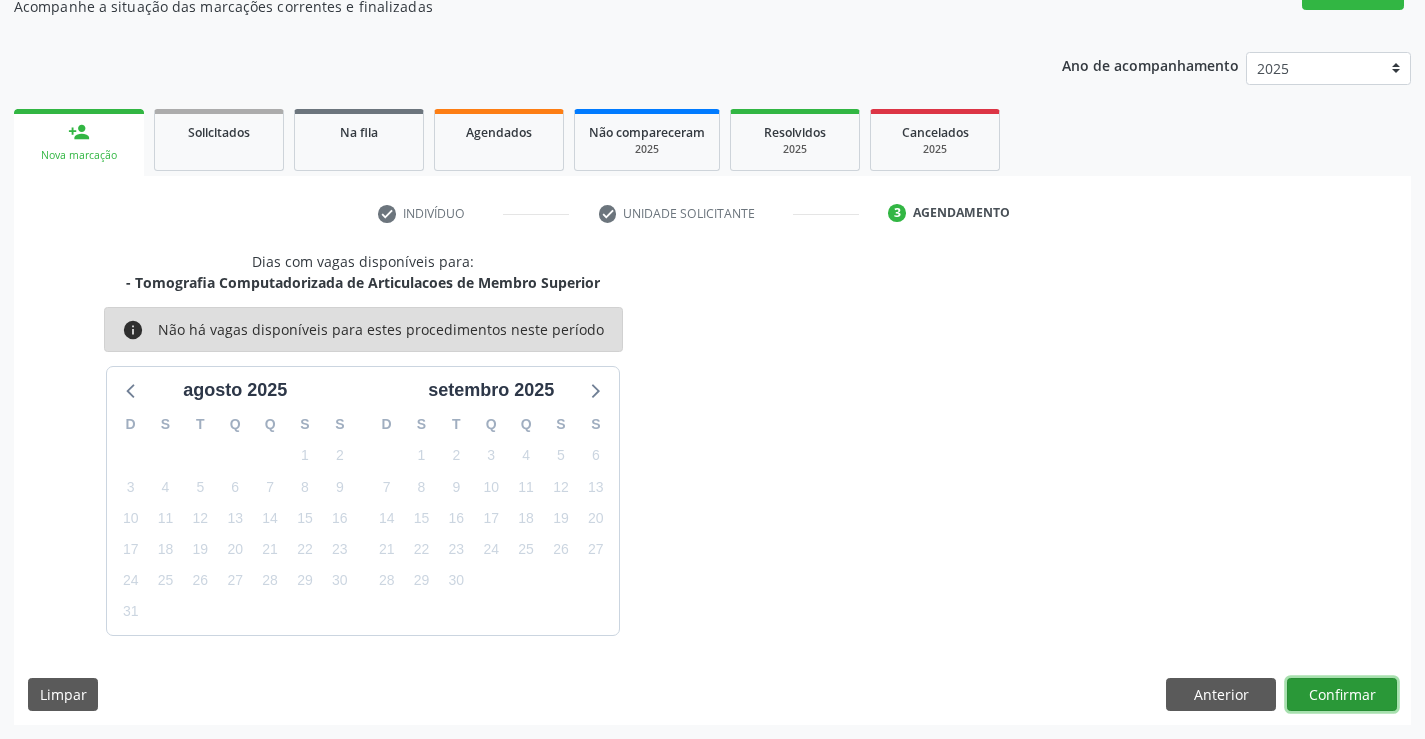 click on "Confirmar" at bounding box center [1342, 695] 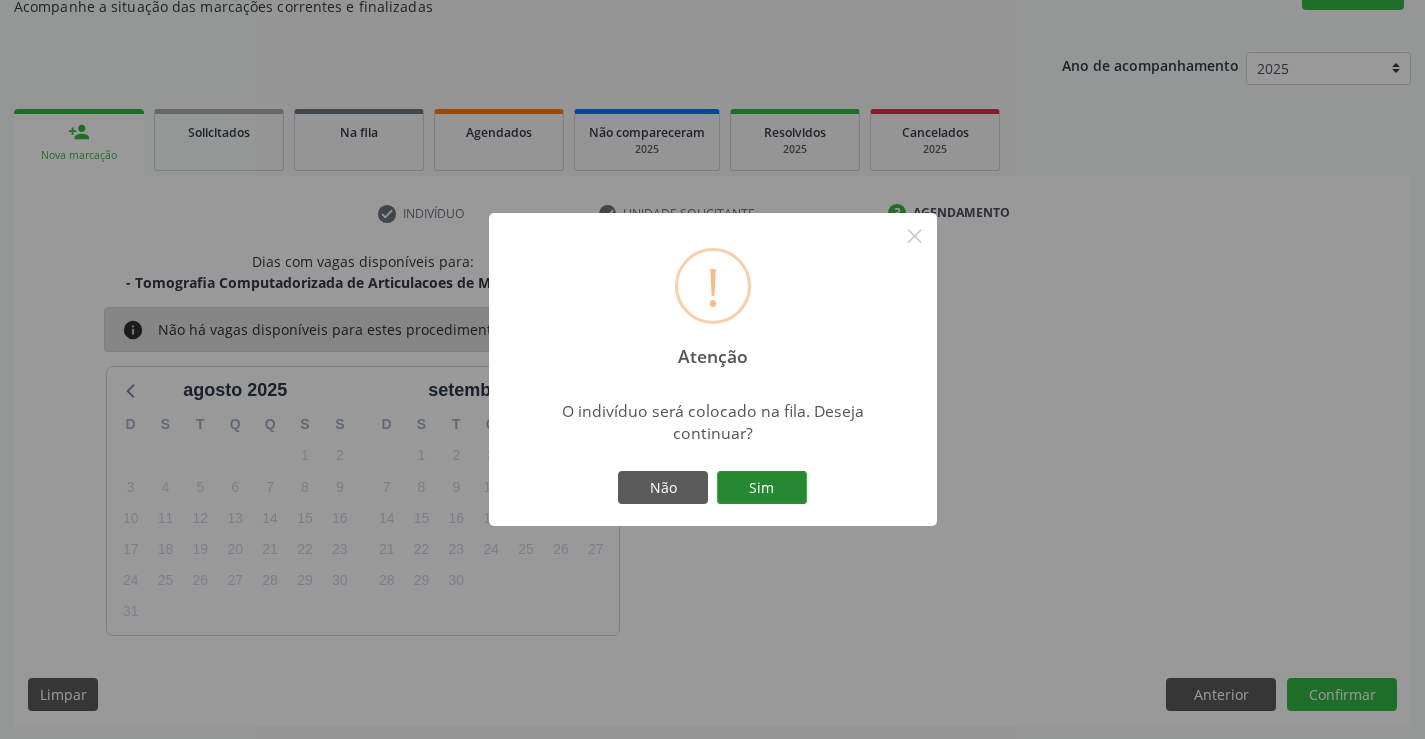 click on "Sim" at bounding box center (762, 488) 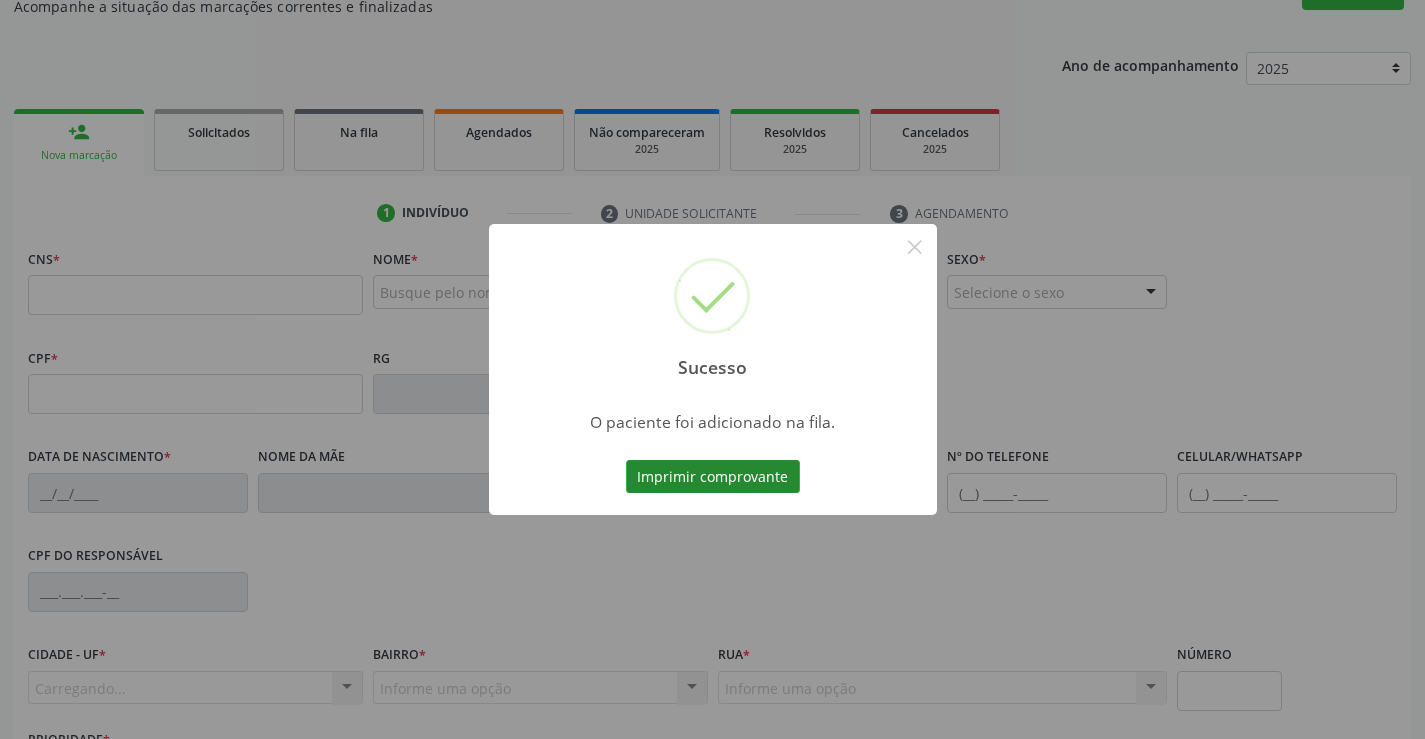 click on "Imprimir comprovante" at bounding box center (713, 477) 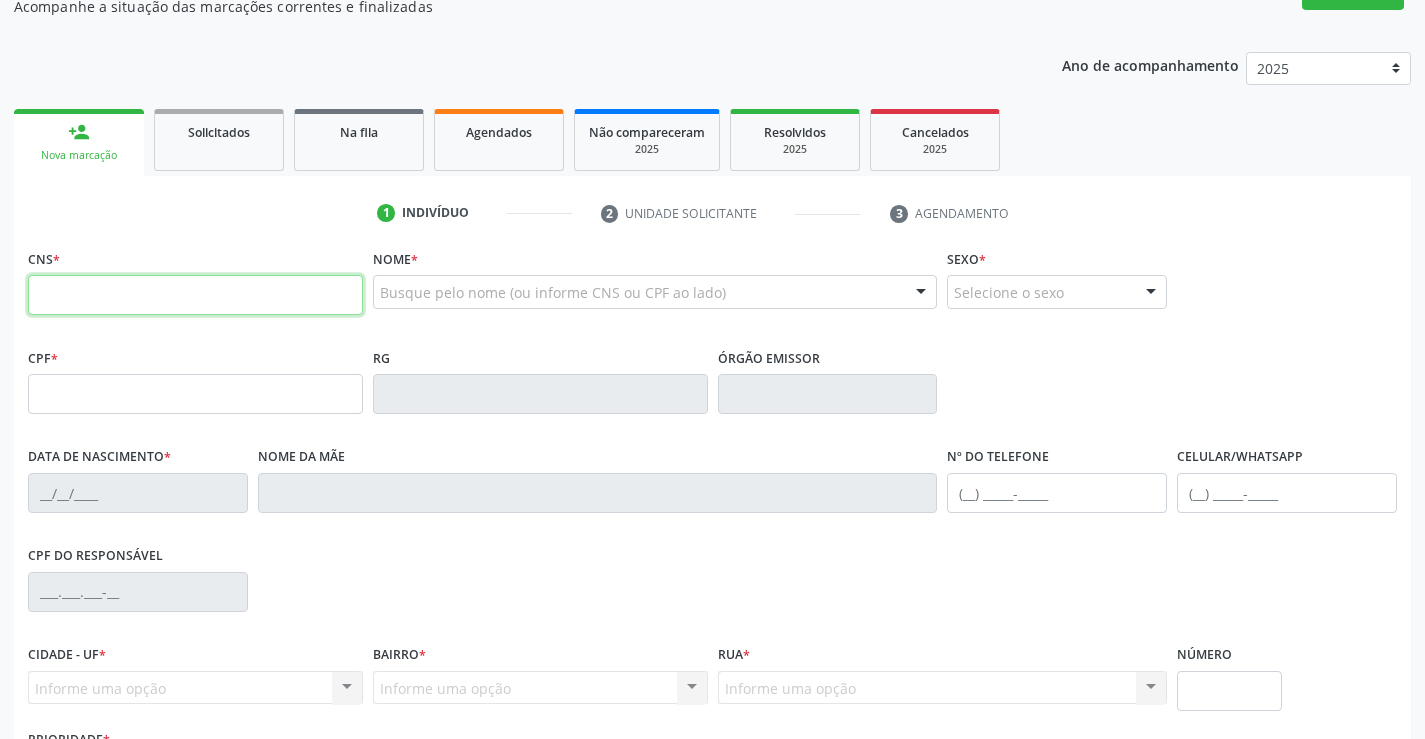 click at bounding box center (195, 295) 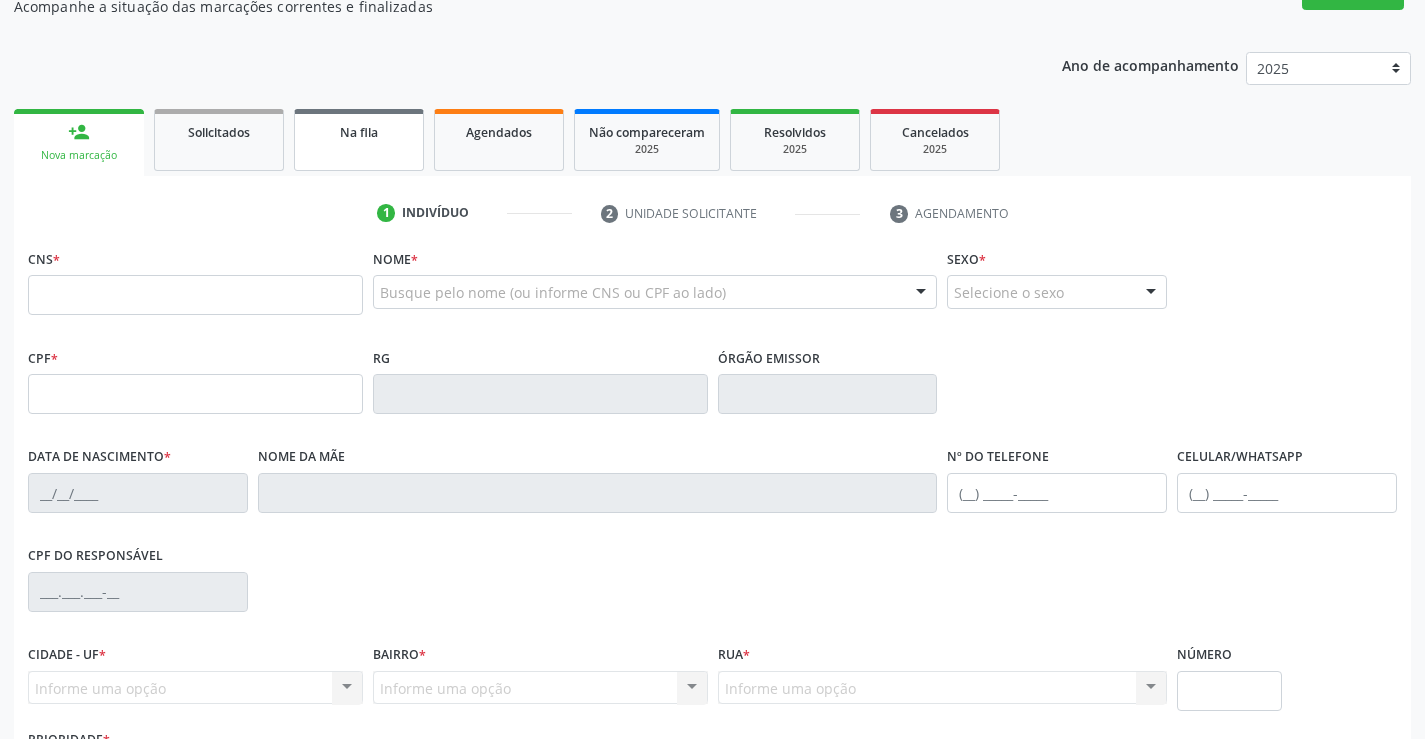 click on "Na fila" at bounding box center [359, 140] 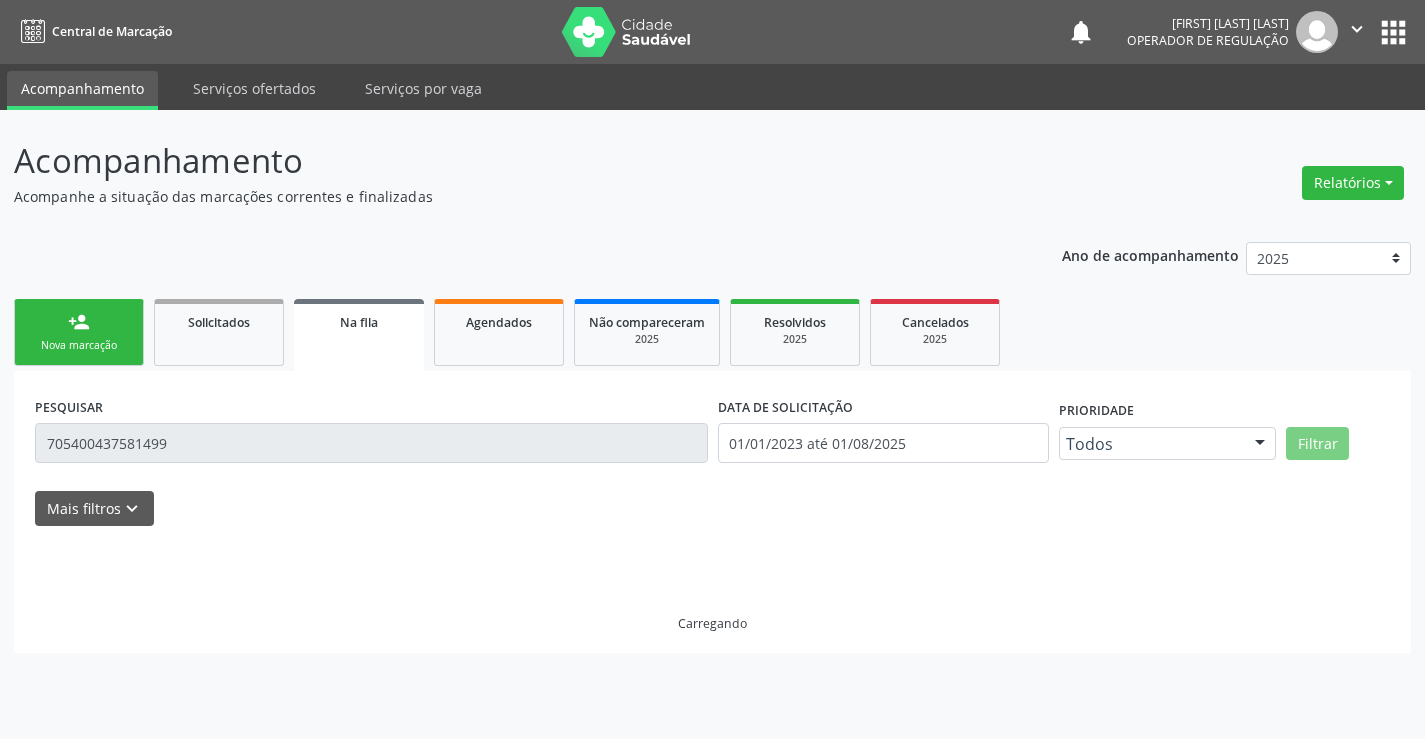 scroll, scrollTop: 0, scrollLeft: 0, axis: both 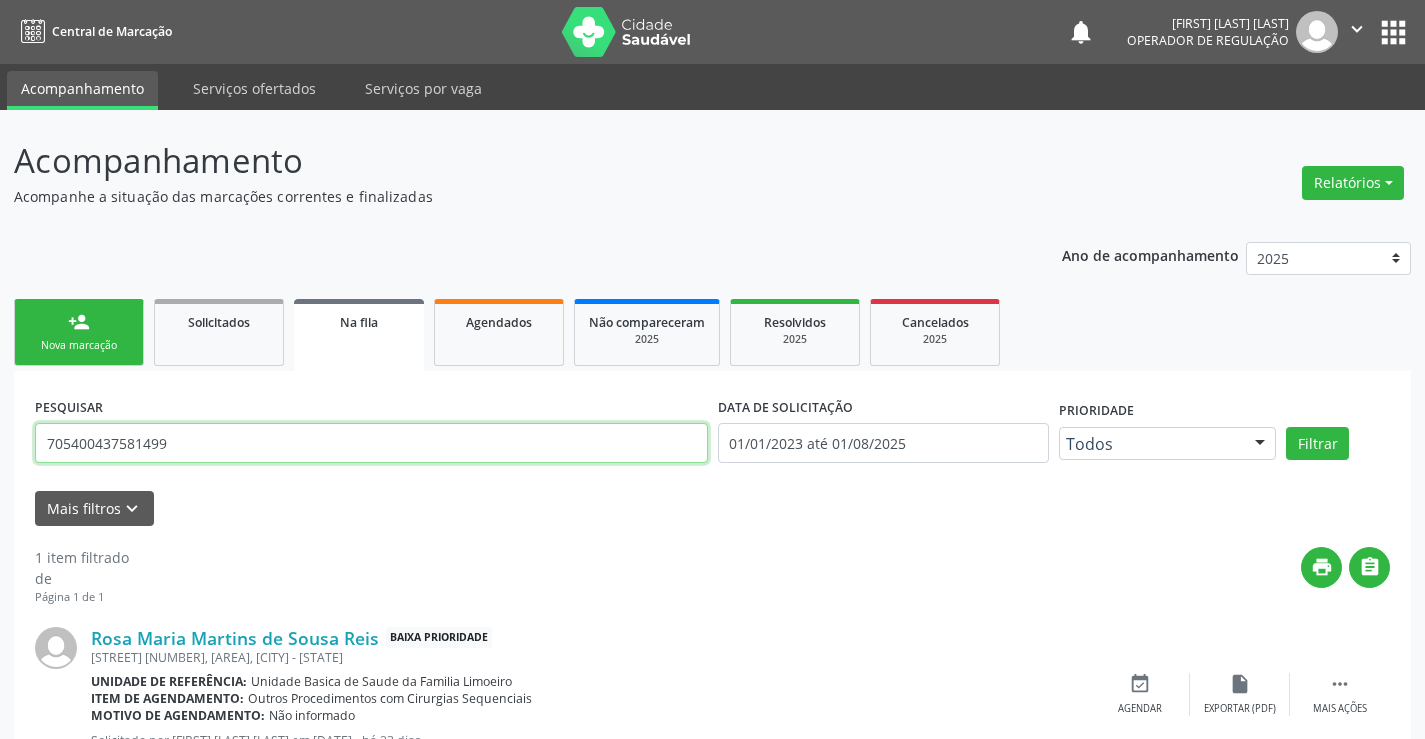 click on "705400437581499" at bounding box center (371, 443) 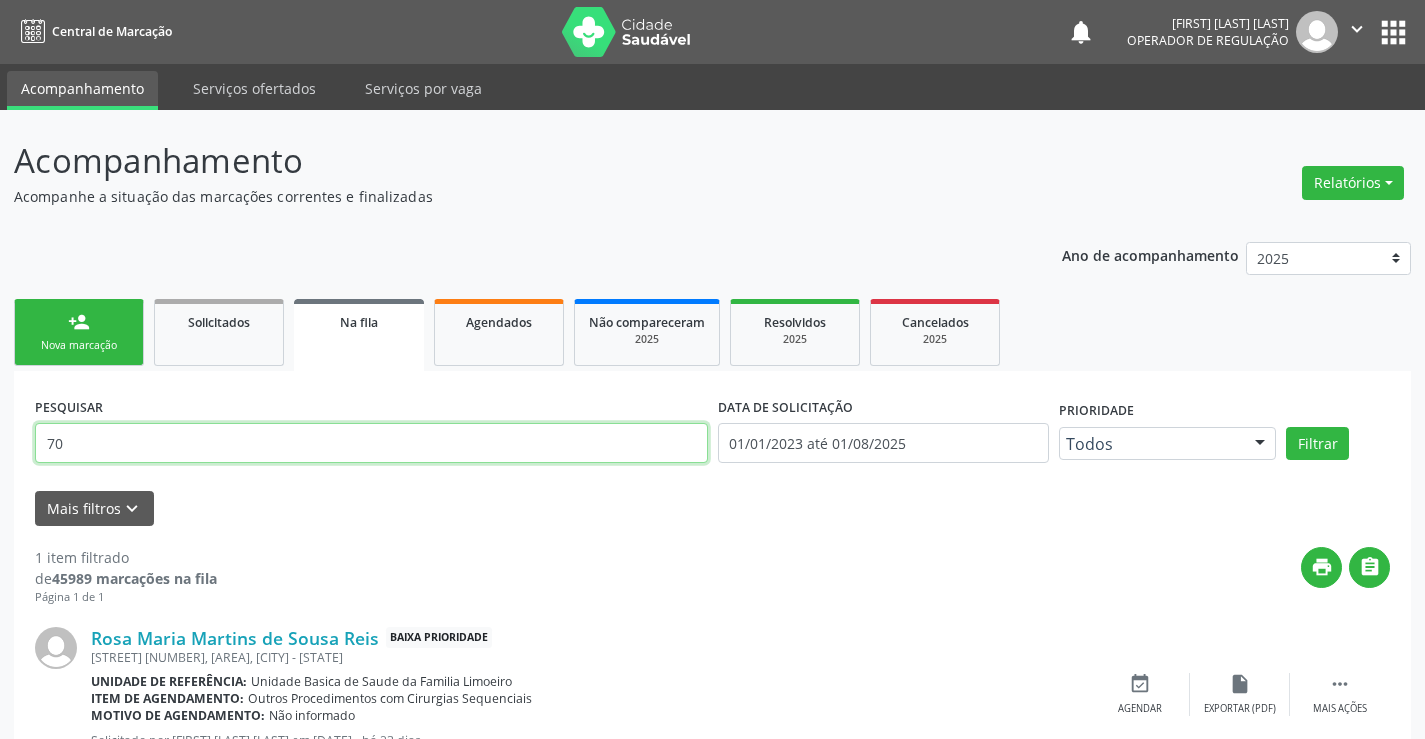 type on "7" 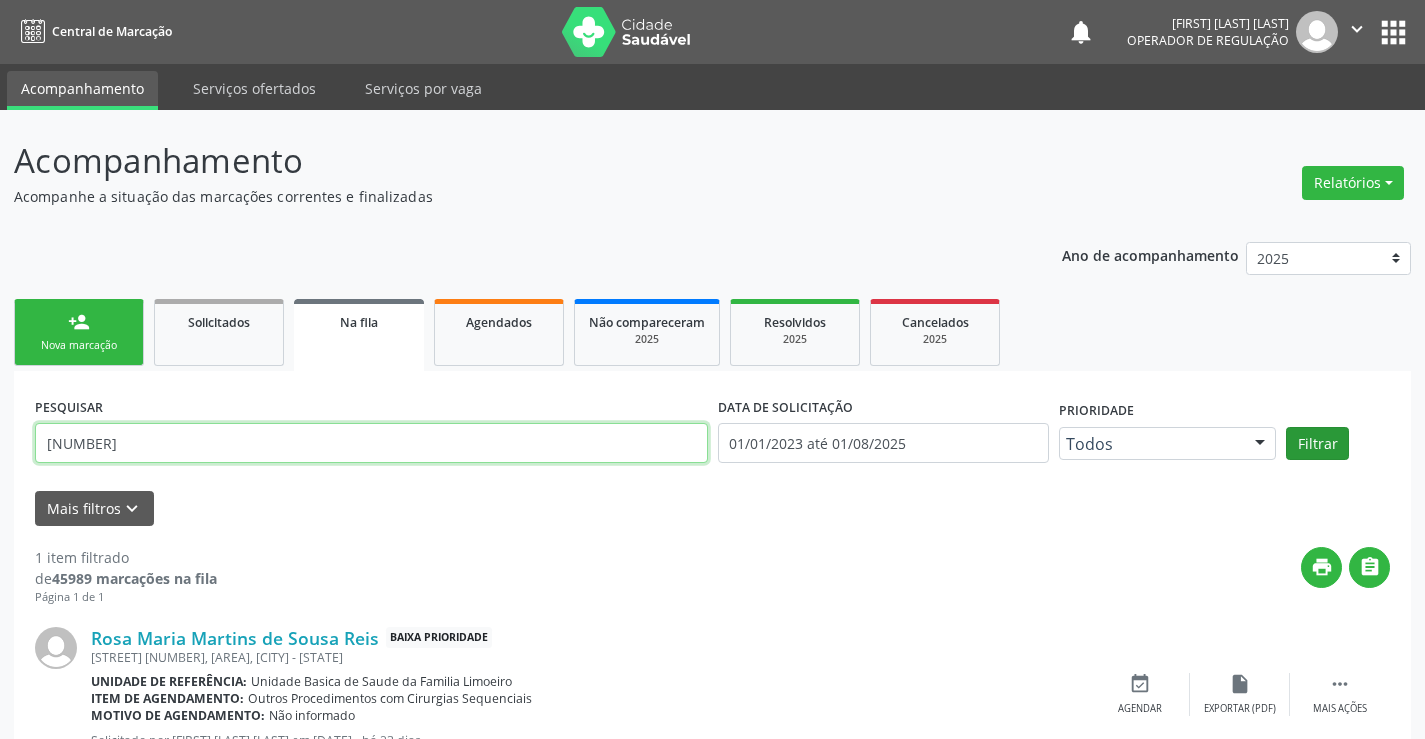 type on "709003846155517" 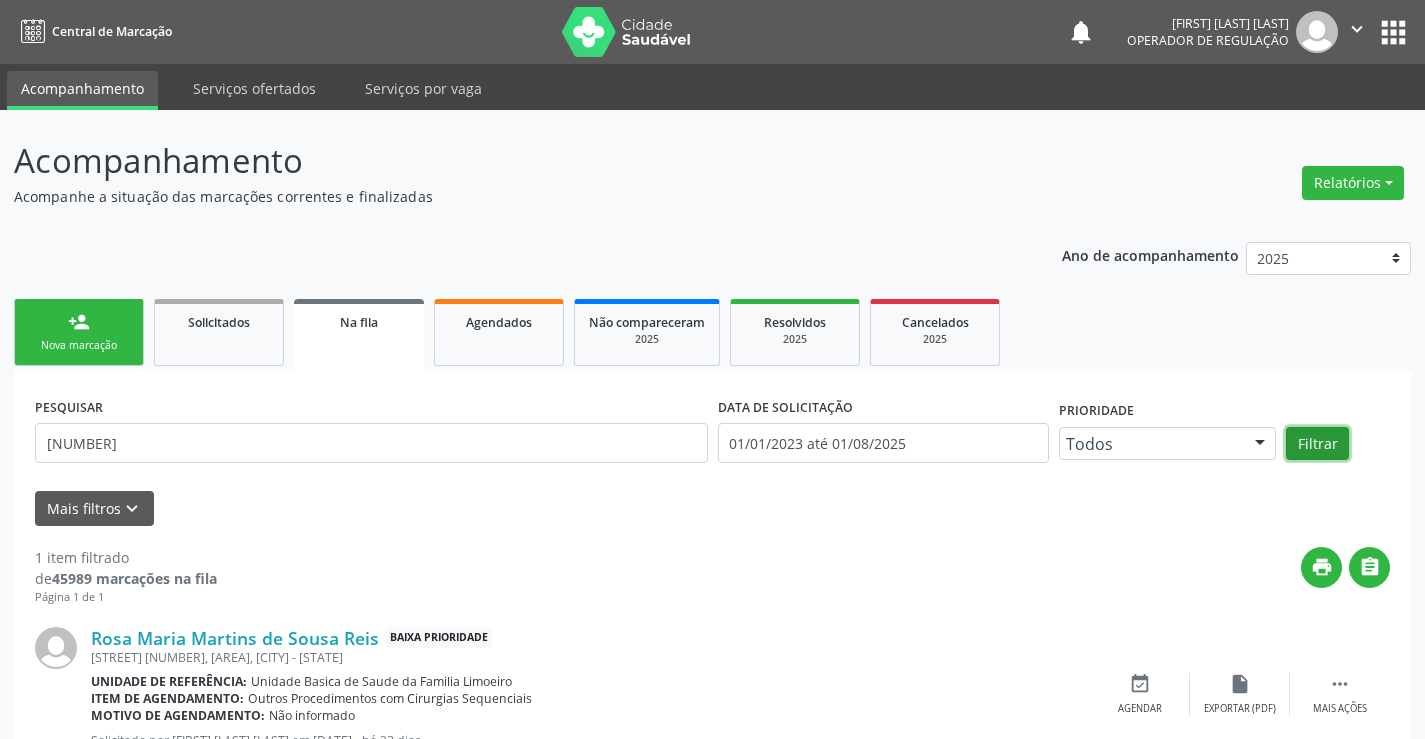 click on "Filtrar" at bounding box center (1317, 444) 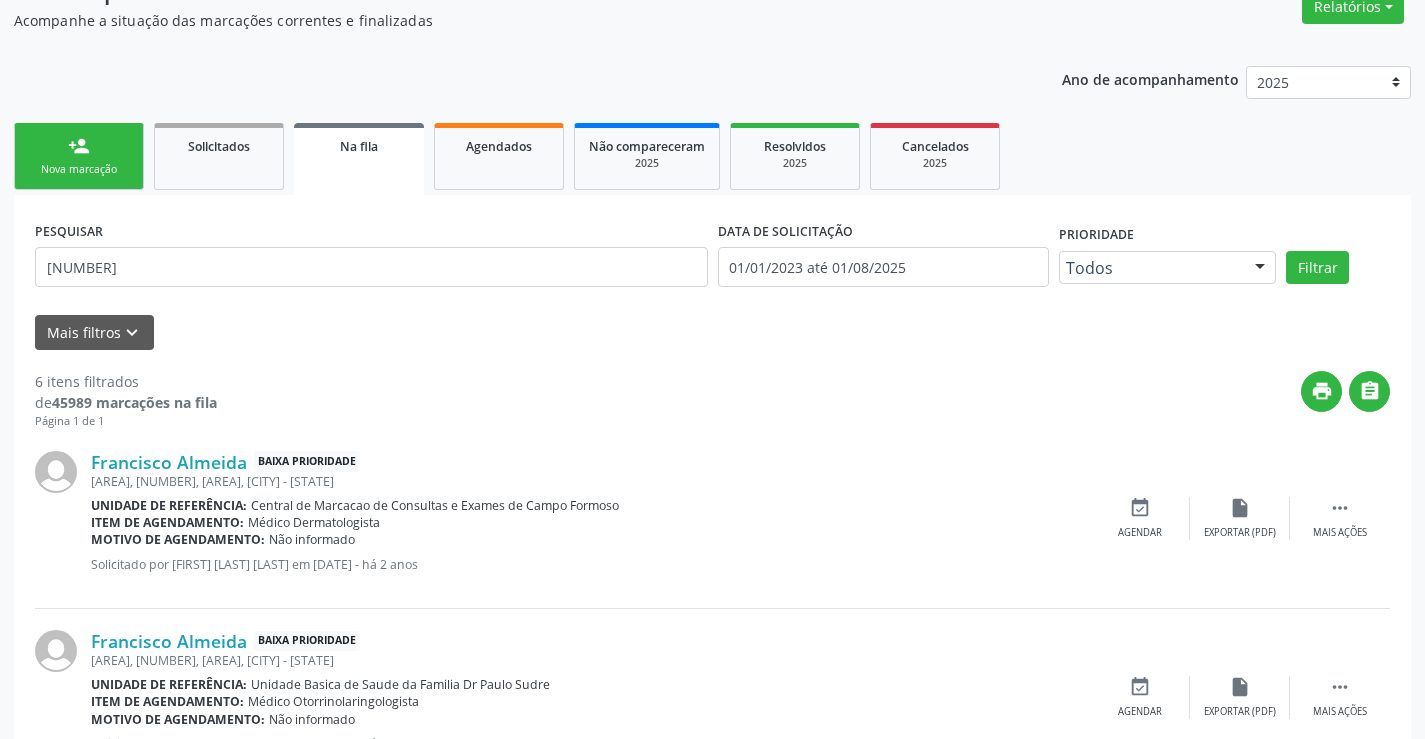 scroll, scrollTop: 0, scrollLeft: 0, axis: both 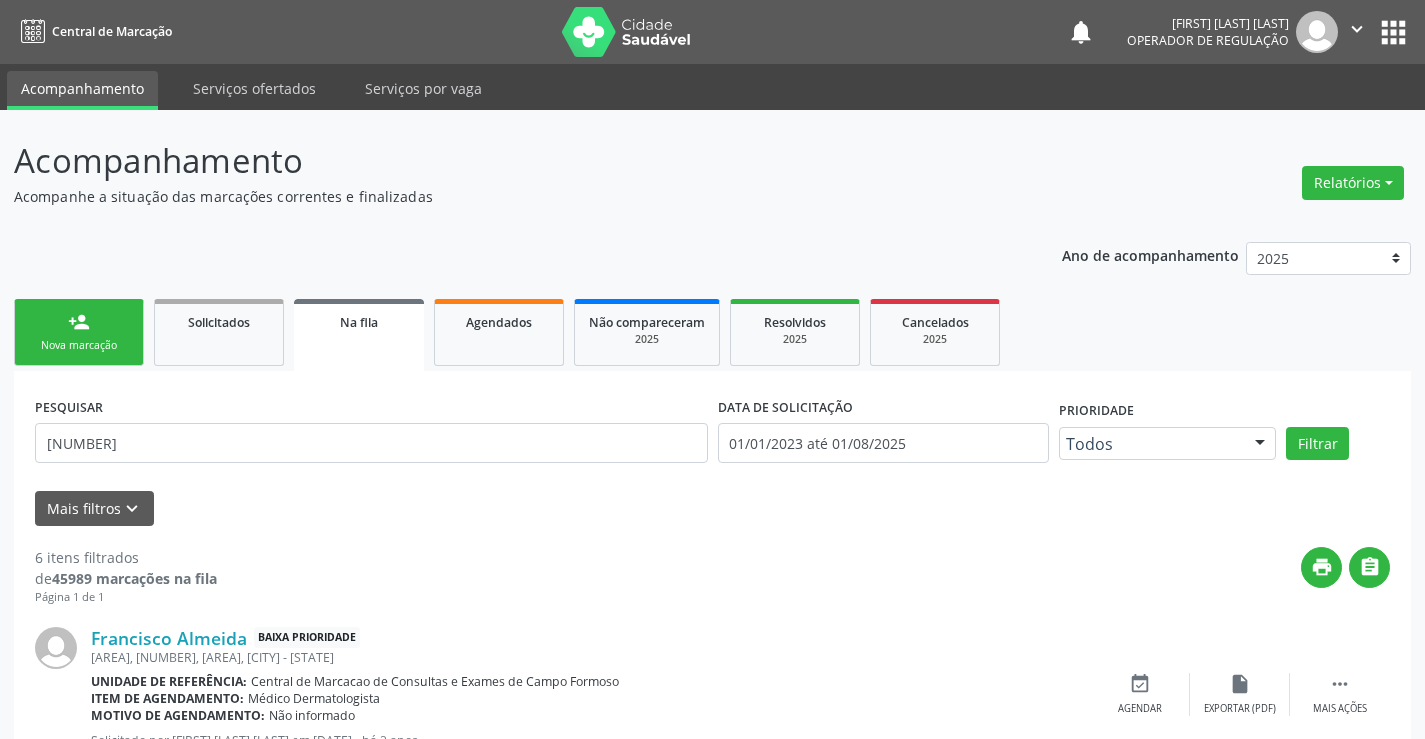 click on "person_add
Nova marcação" at bounding box center (79, 332) 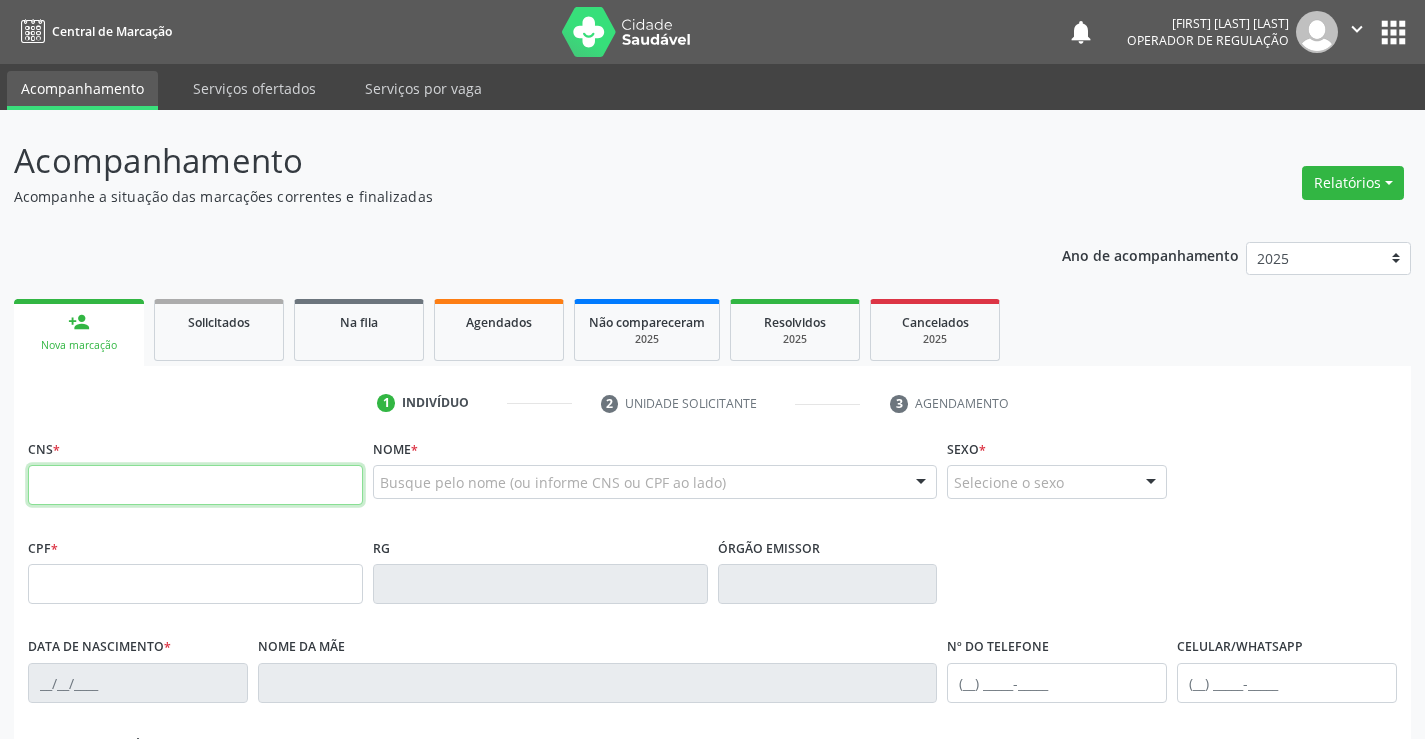 click at bounding box center [195, 485] 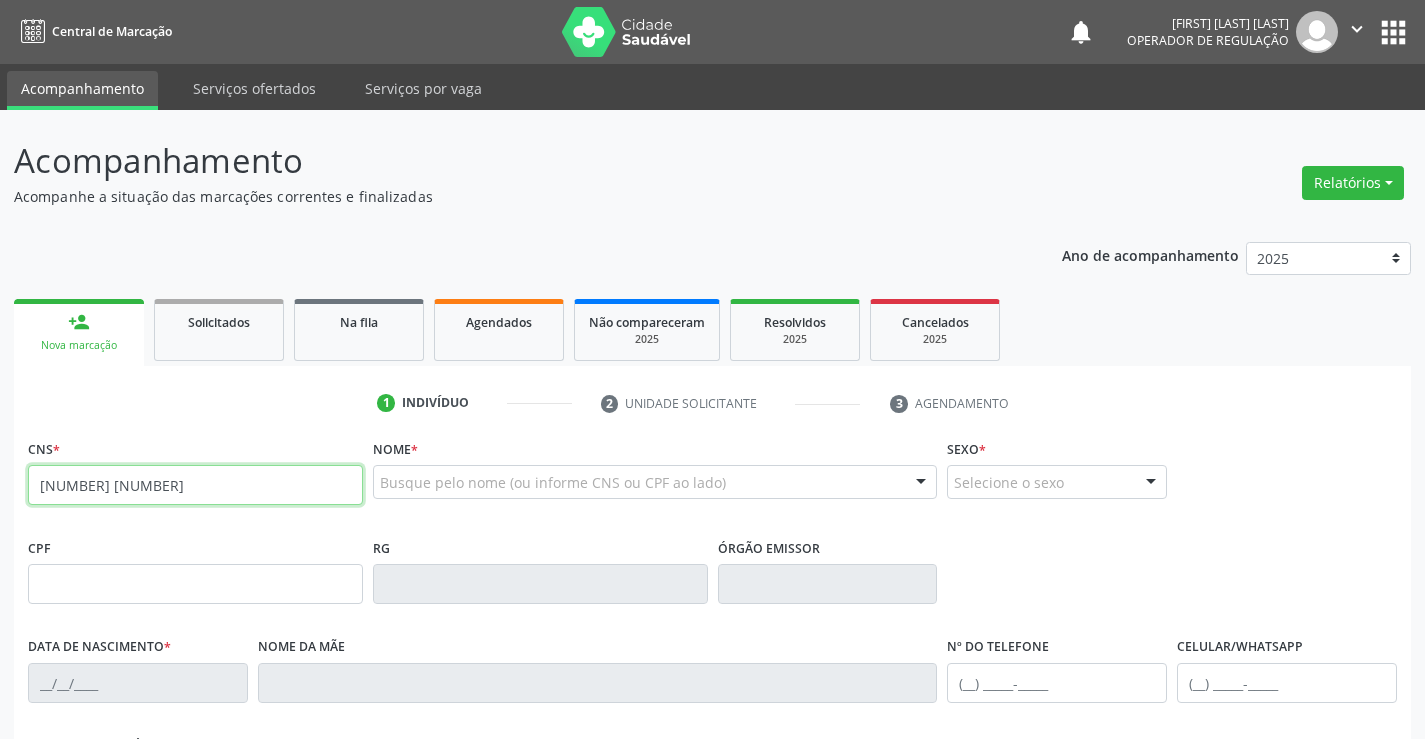 type on "706 4046 6823 4680" 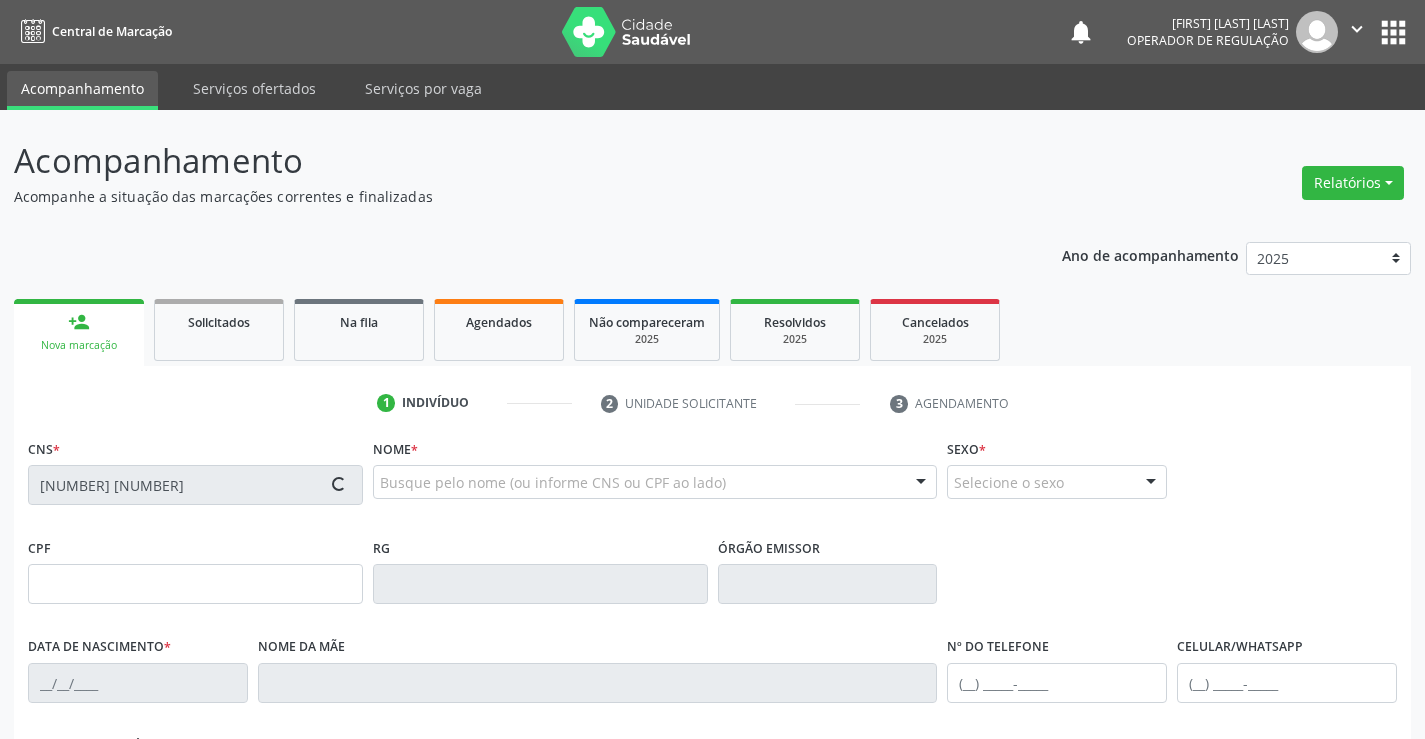 type on "31/03/2025" 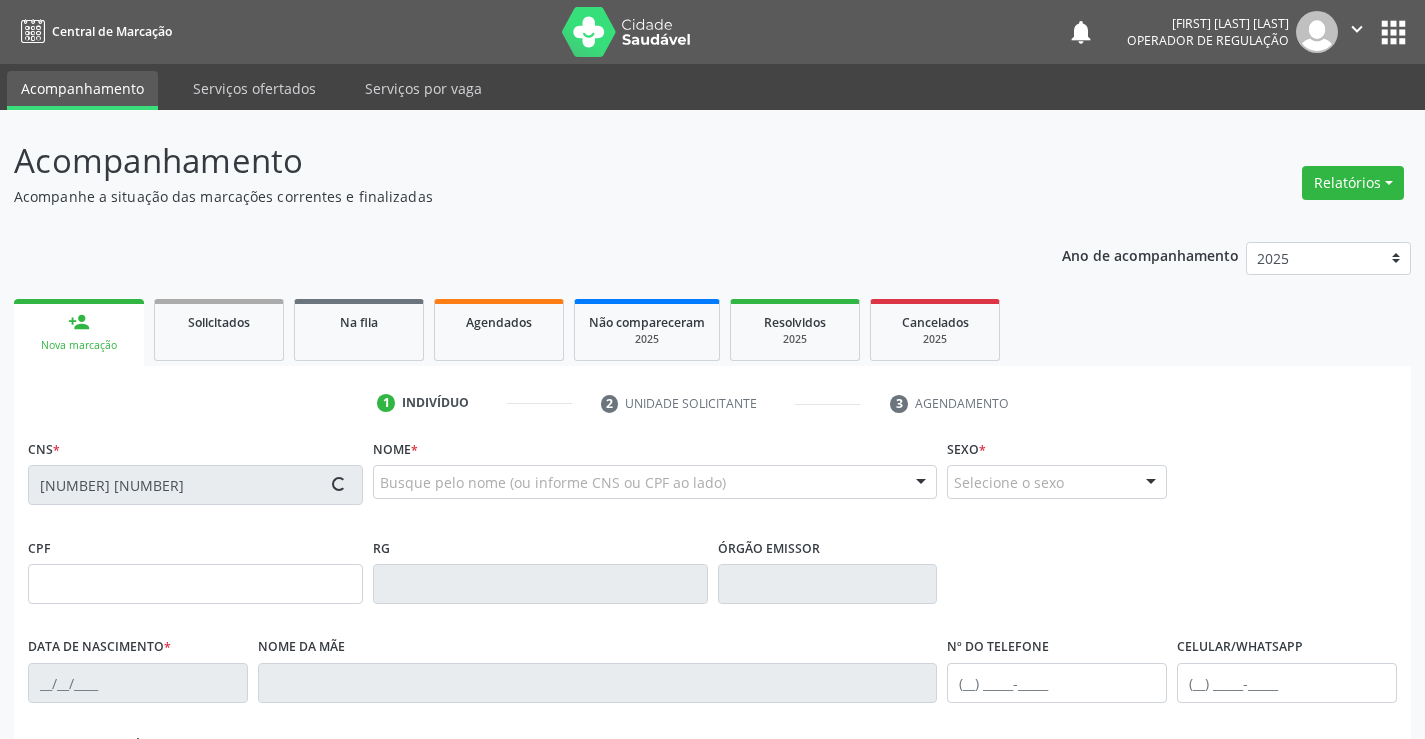type on "S/N" 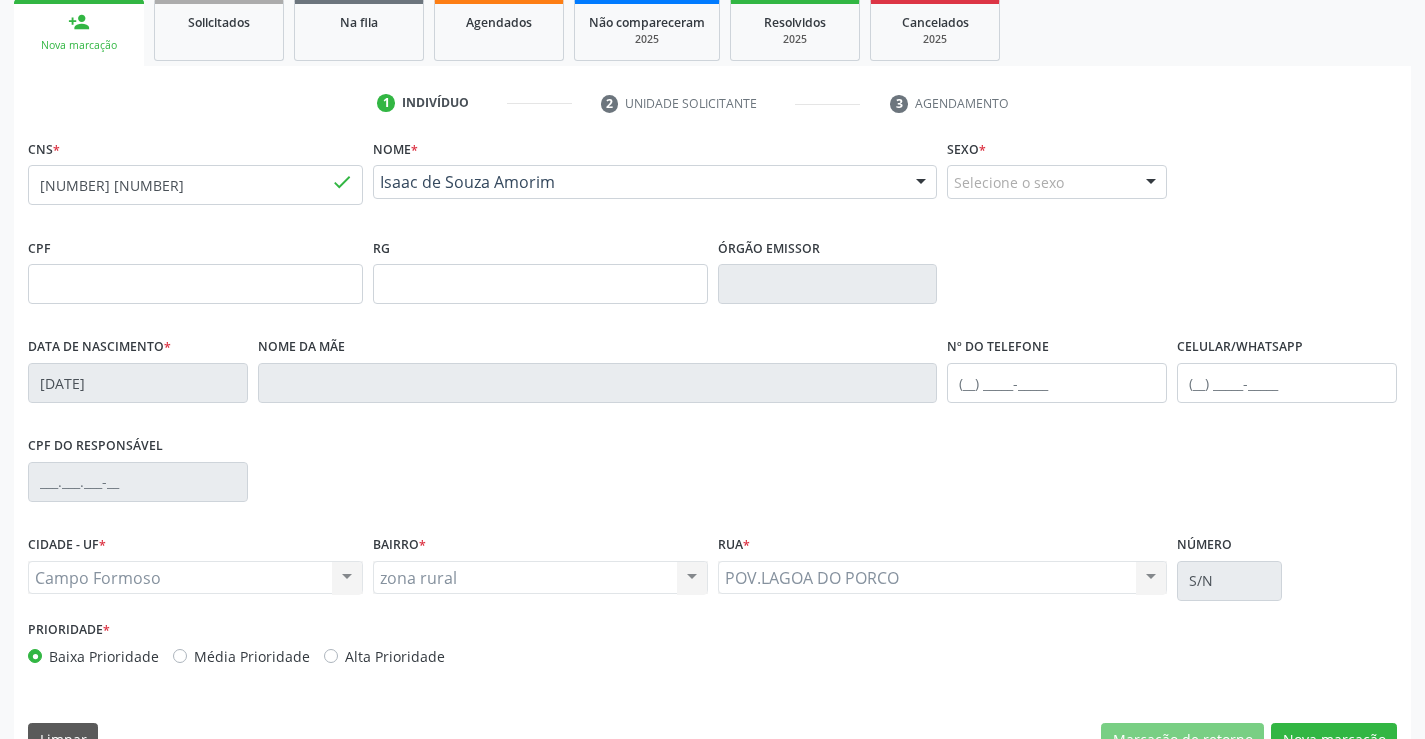 scroll, scrollTop: 345, scrollLeft: 0, axis: vertical 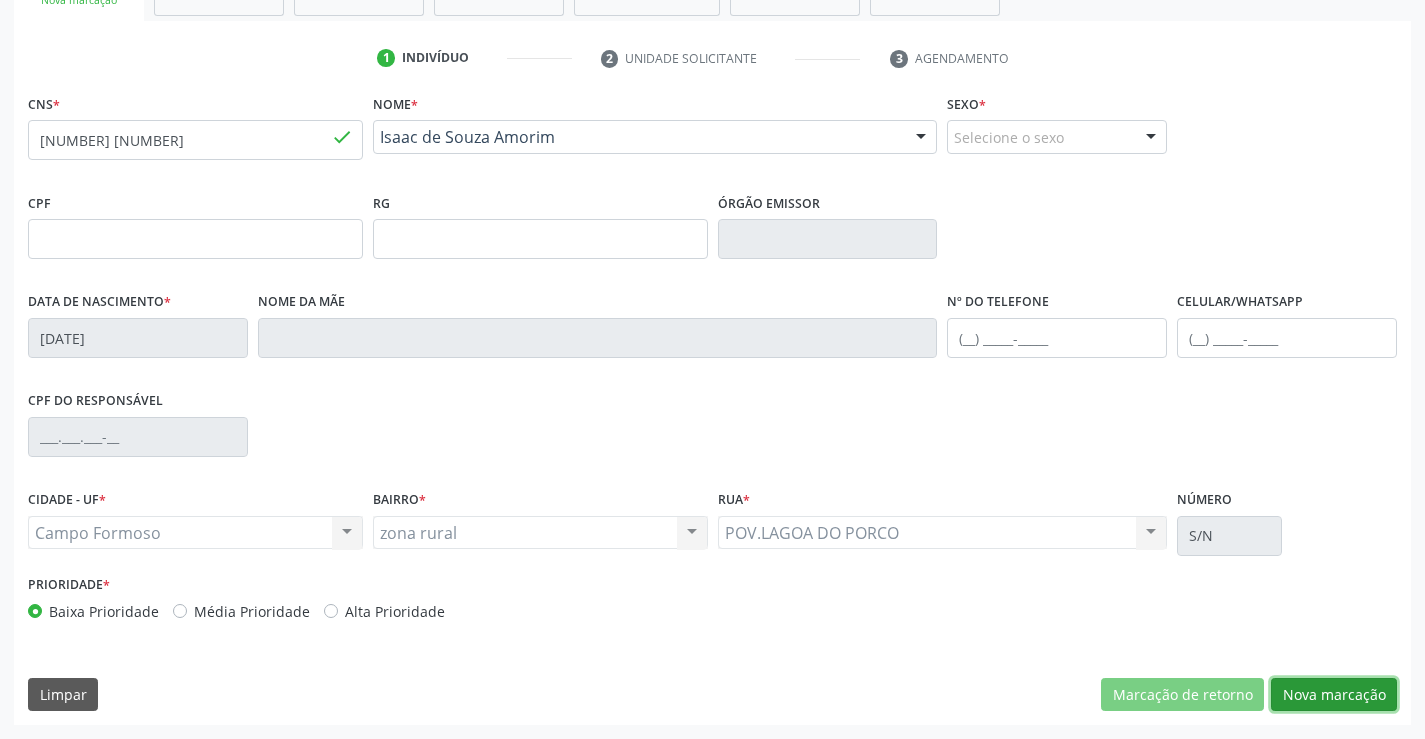 click on "Nova marcação" at bounding box center (1334, 695) 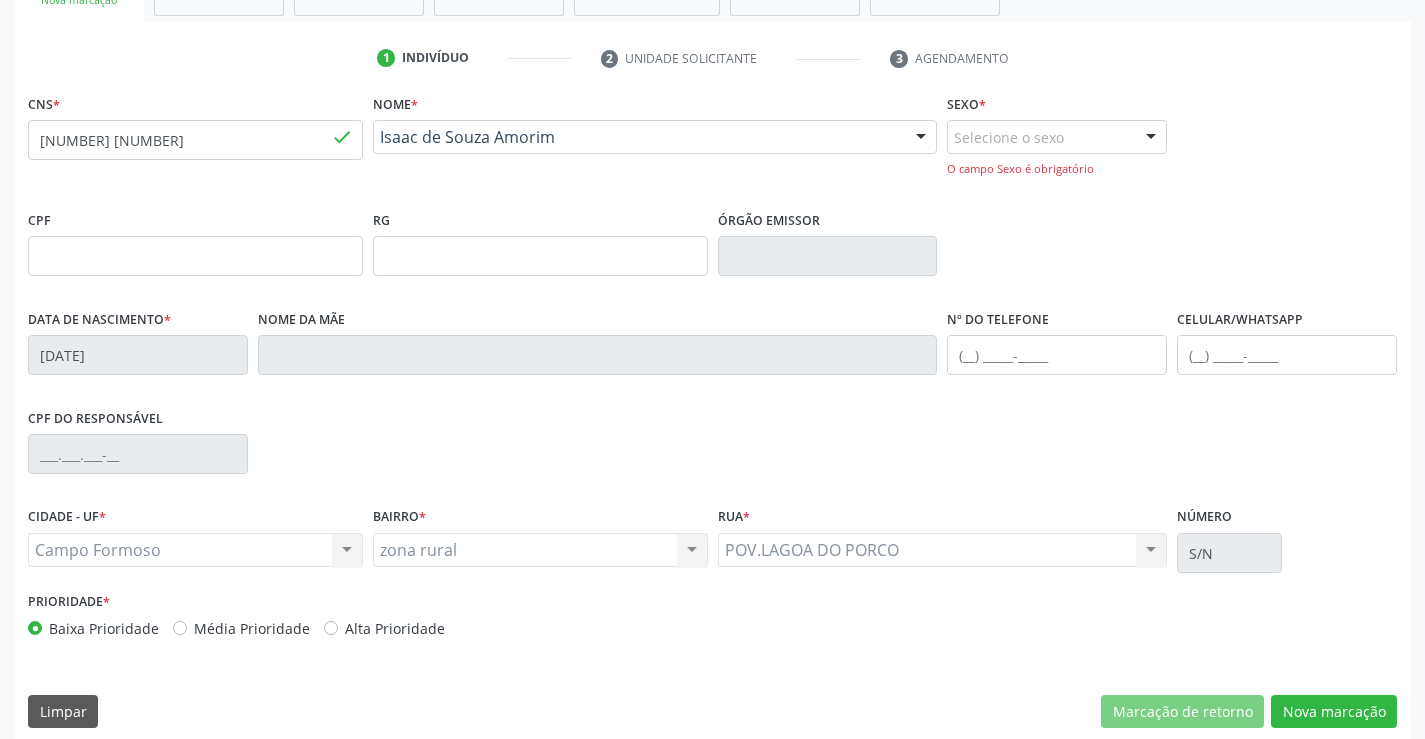 click on "Selecione o sexo" at bounding box center [1057, 137] 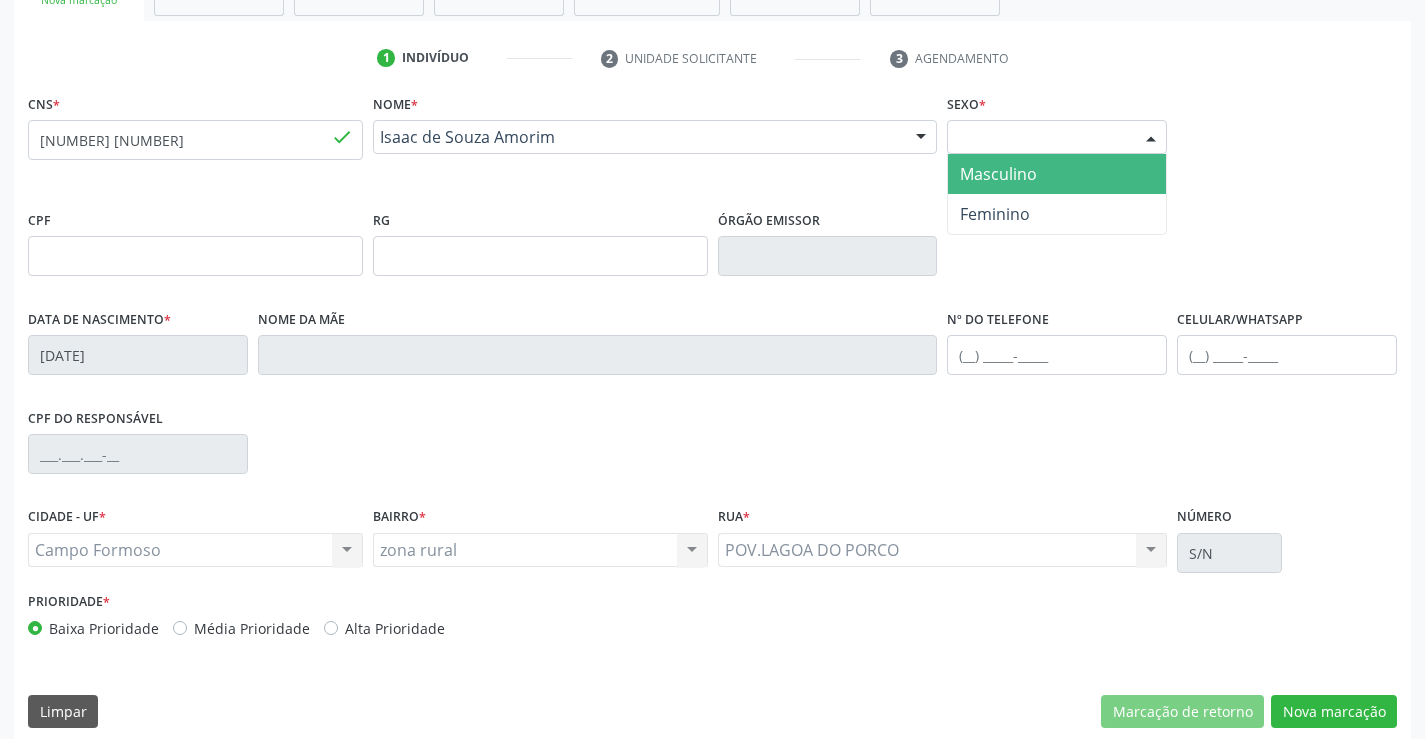 click on "Masculino" at bounding box center (1057, 174) 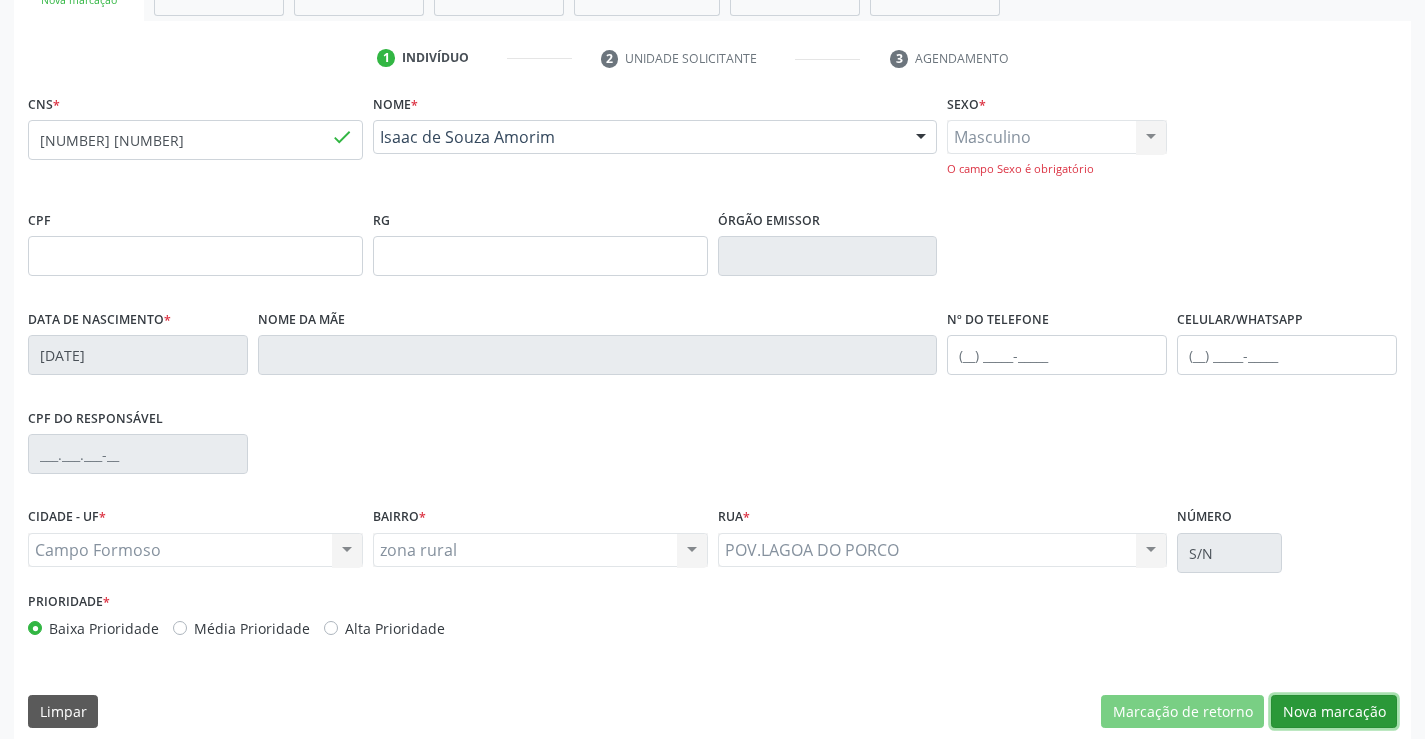 click on "Nova marcação" at bounding box center [1334, 712] 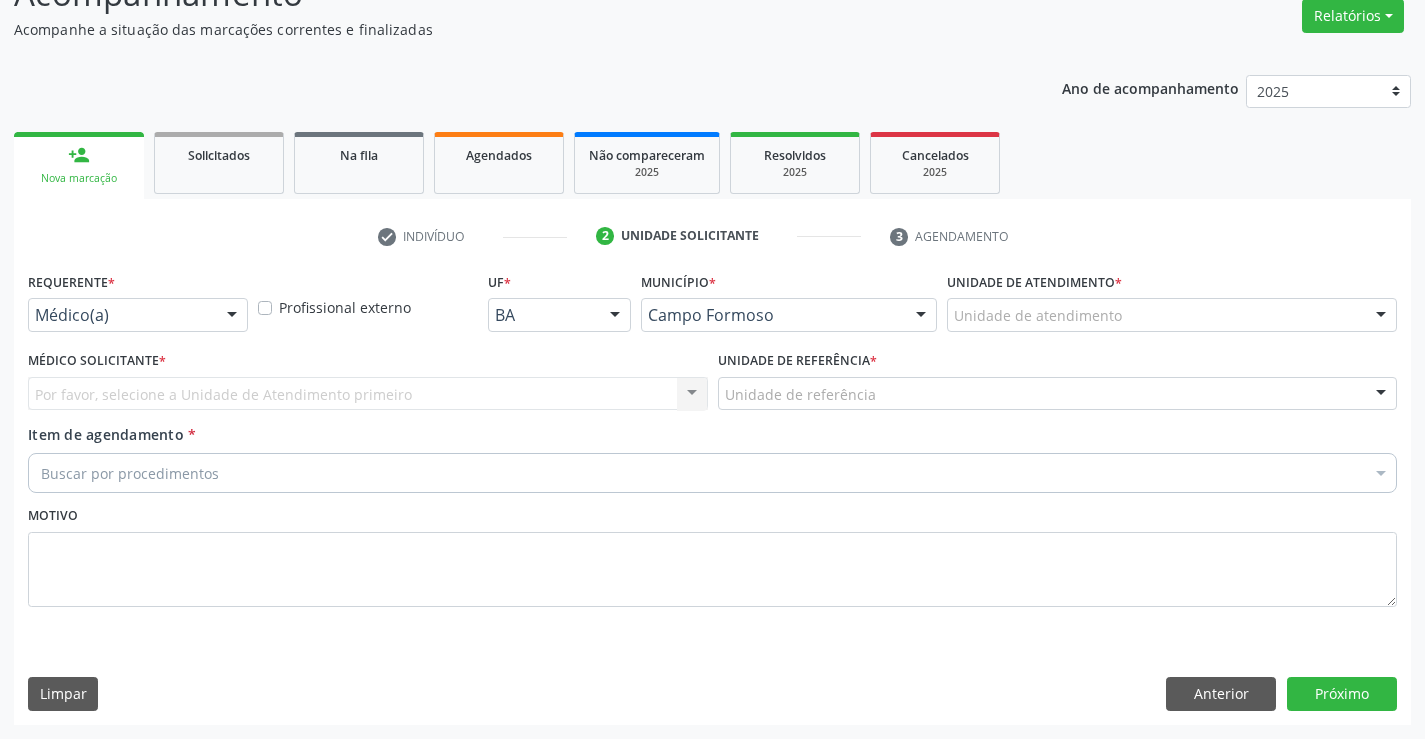 scroll, scrollTop: 167, scrollLeft: 0, axis: vertical 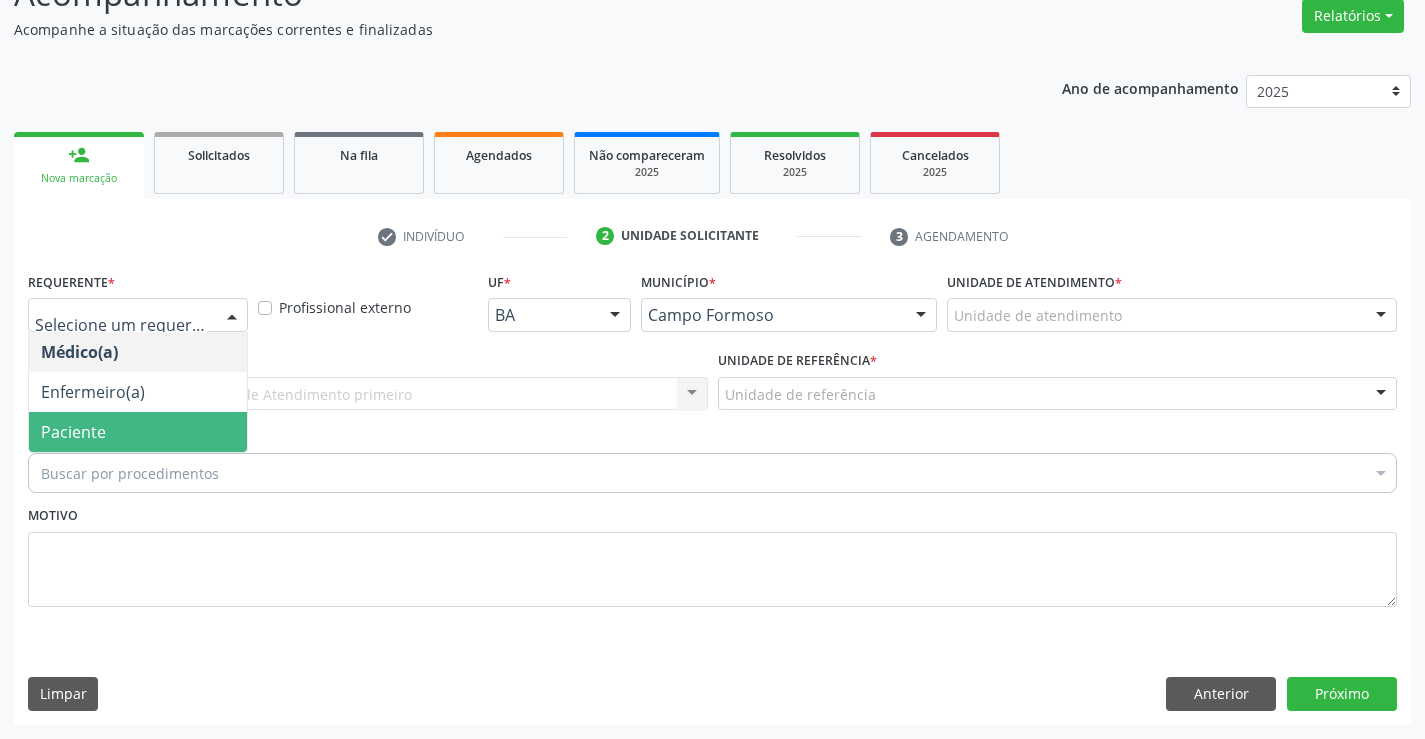 click on "Paciente" at bounding box center [138, 432] 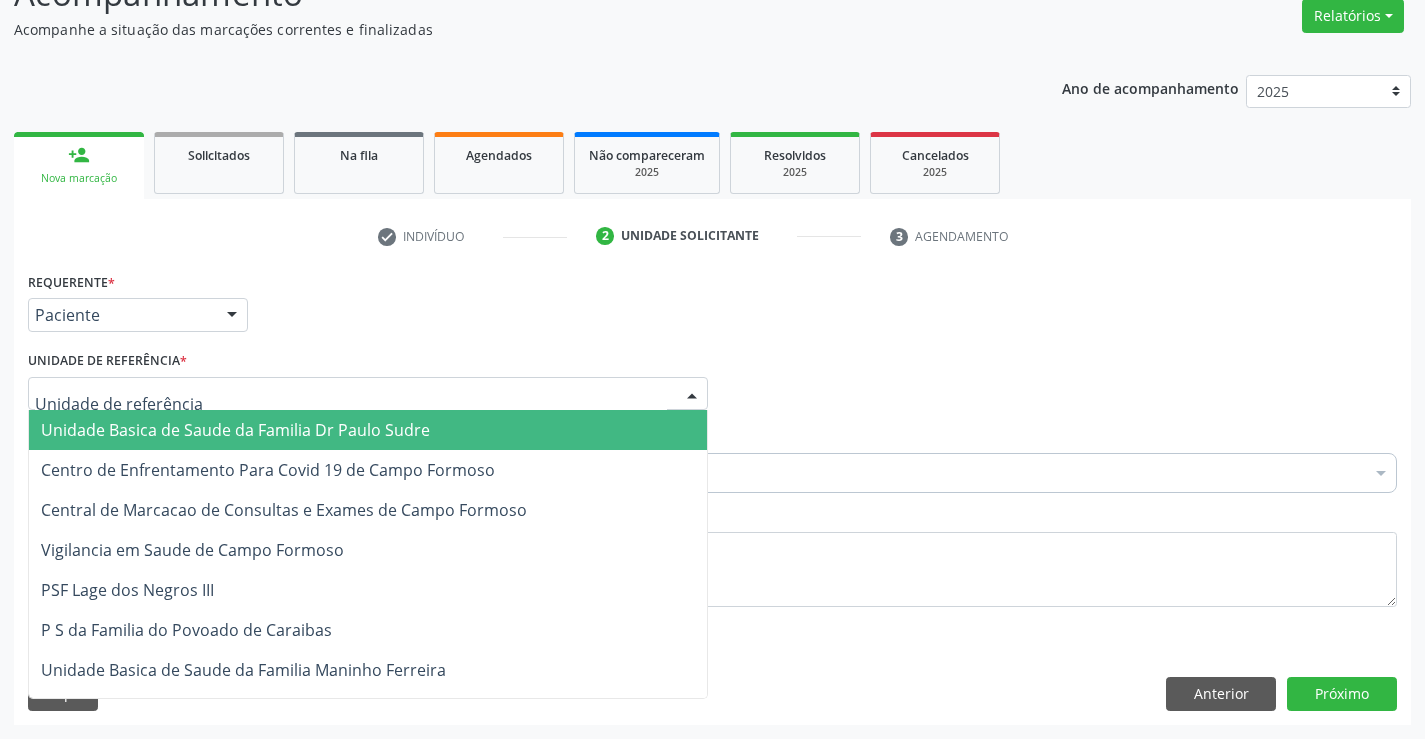 click on "Unidade Basica de Saude da Familia Dr Paulo Sudre" at bounding box center (368, 430) 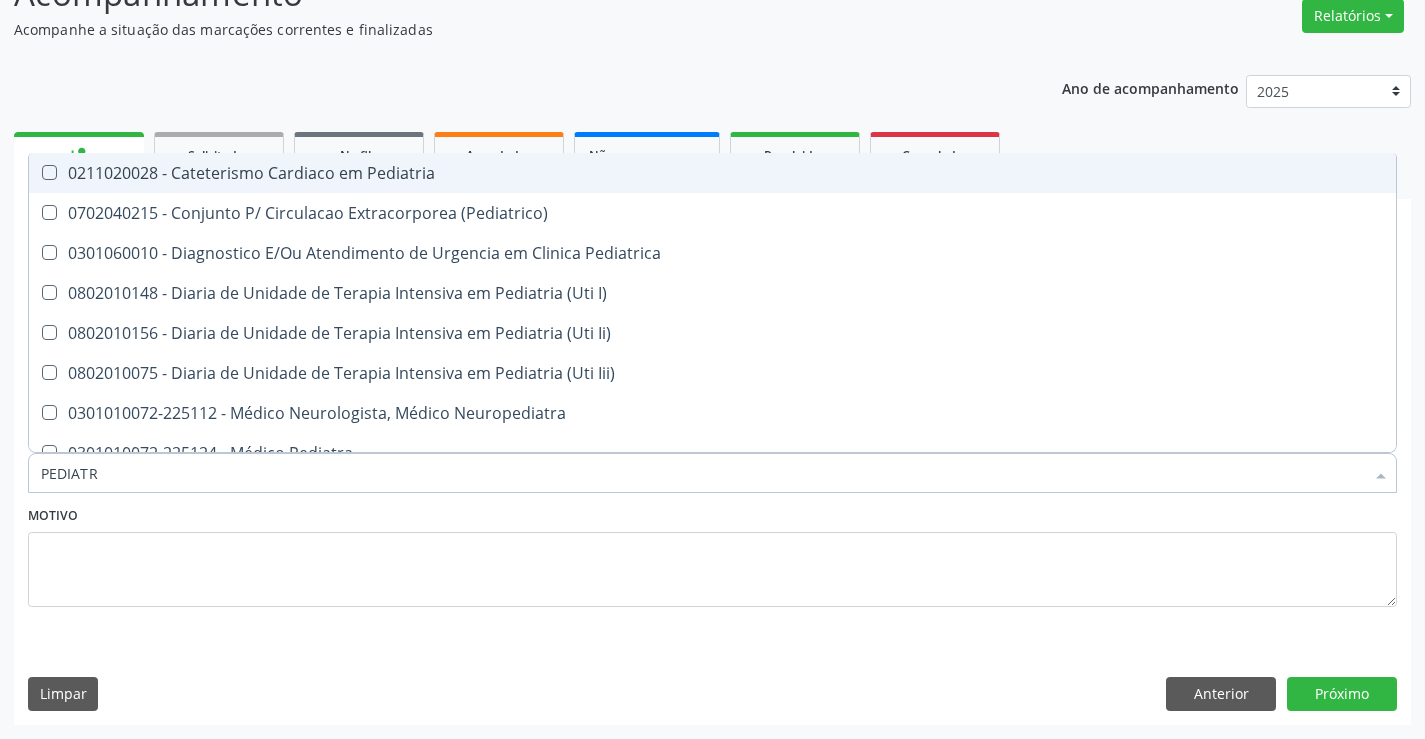 type on "PEDIATRA" 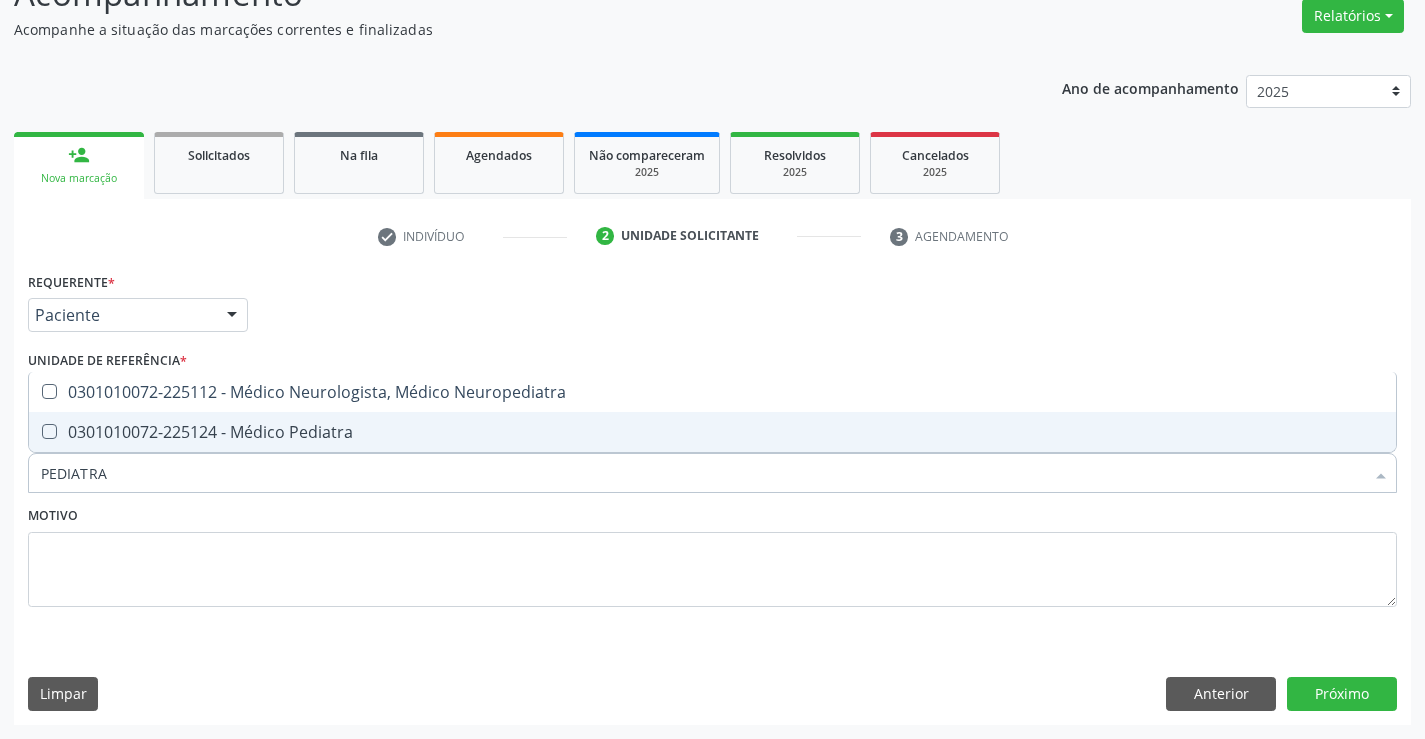 click on "0301010072-225124 - Médico Pediatra" at bounding box center [712, 432] 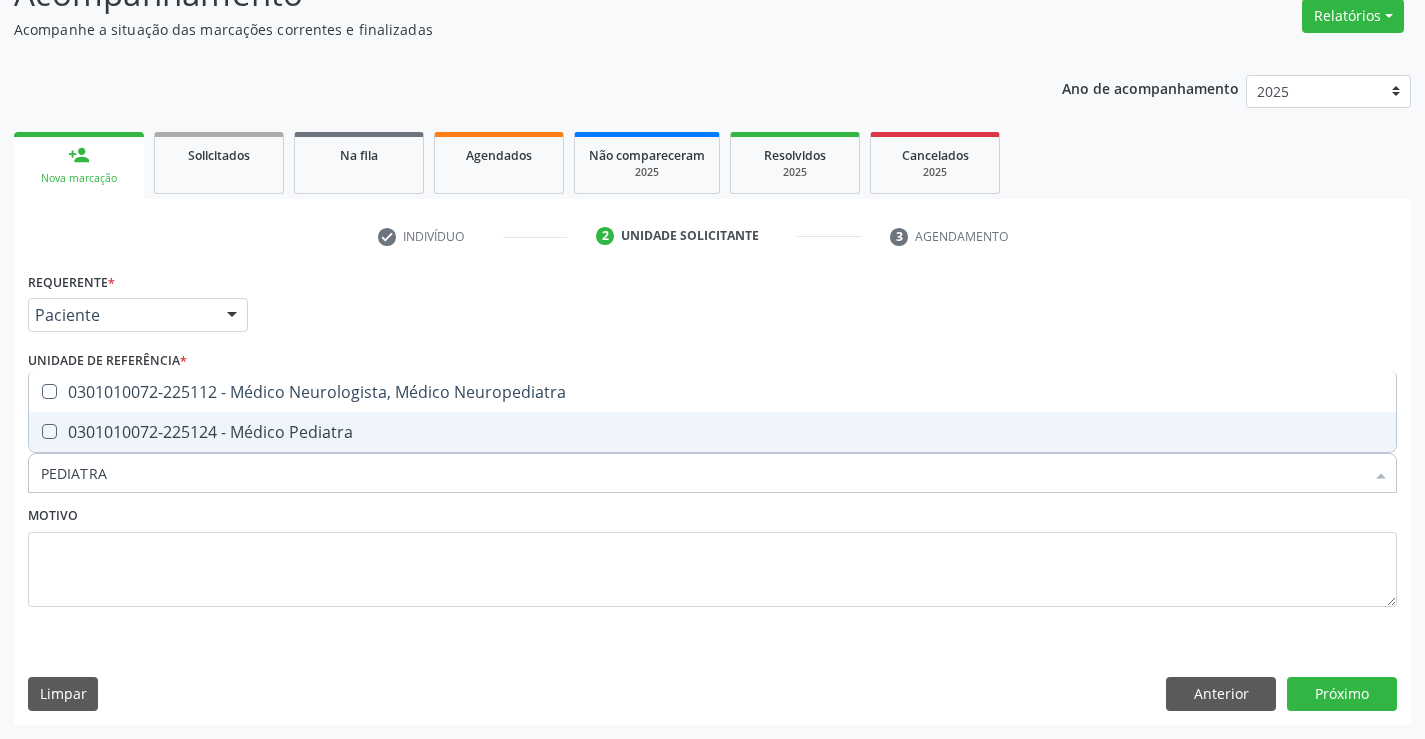checkbox on "true" 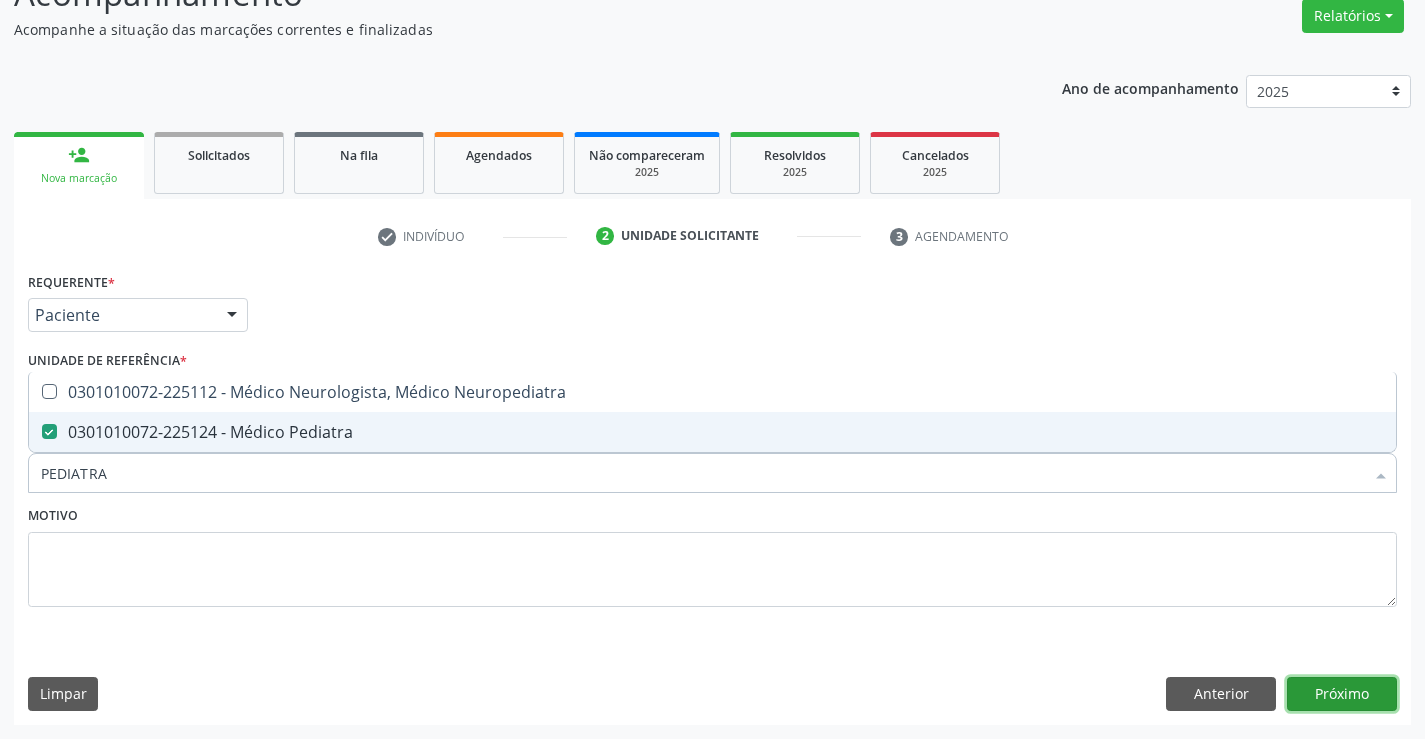 click on "Próximo" at bounding box center [1342, 694] 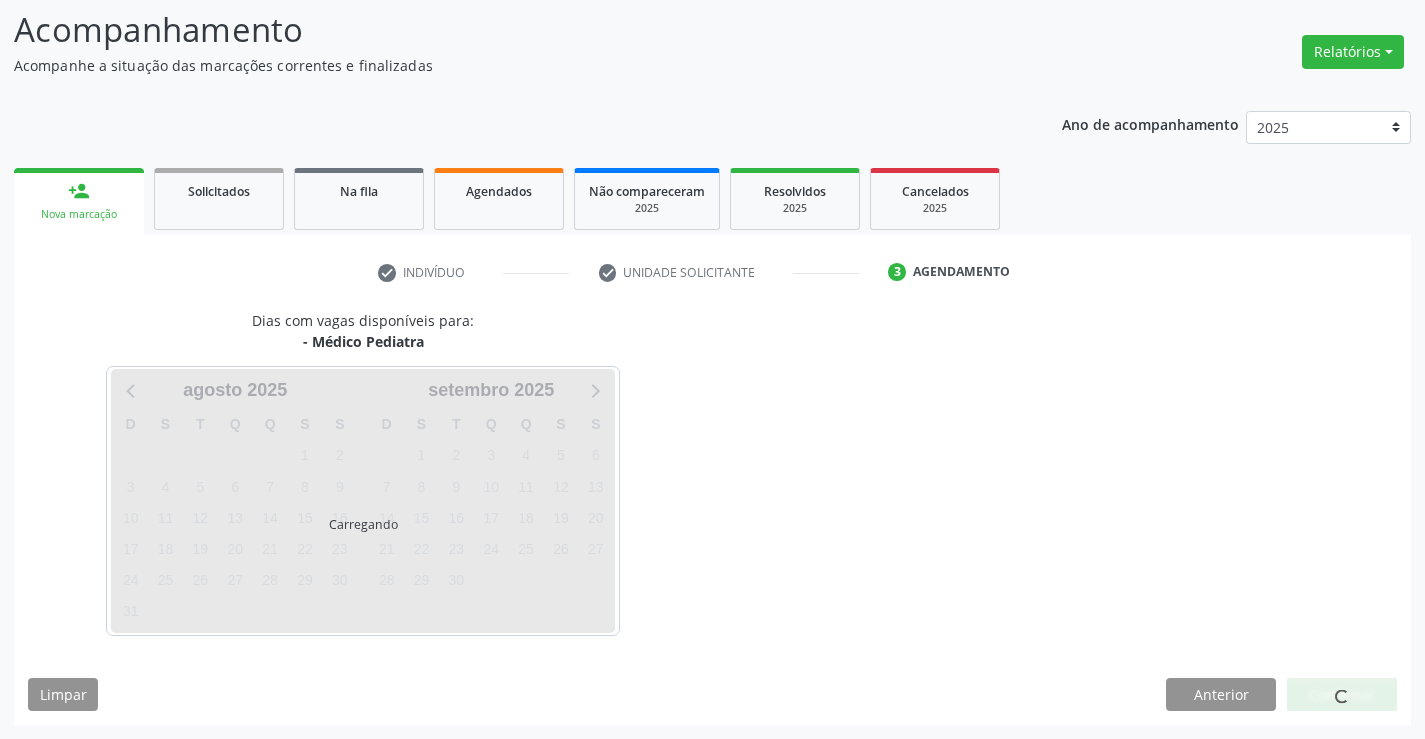scroll, scrollTop: 131, scrollLeft: 0, axis: vertical 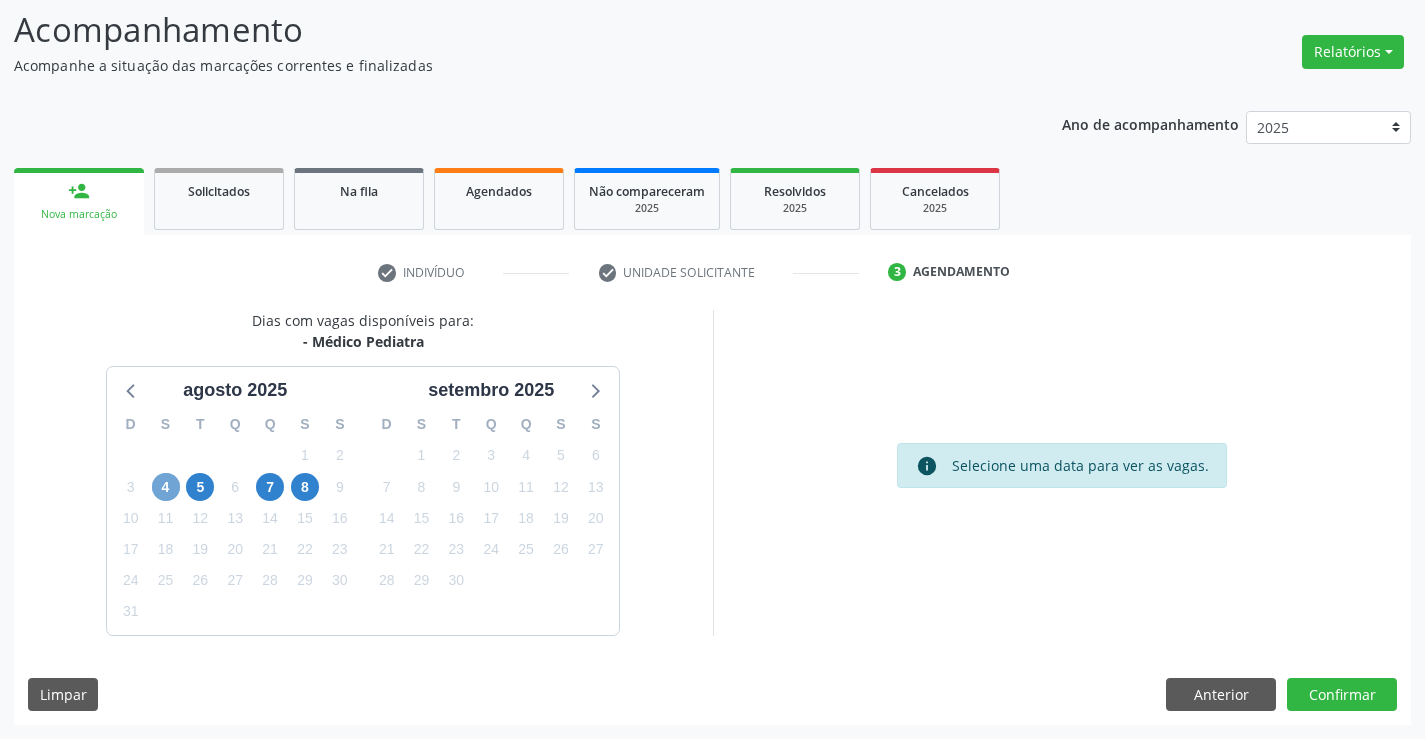 click on "4" at bounding box center (166, 487) 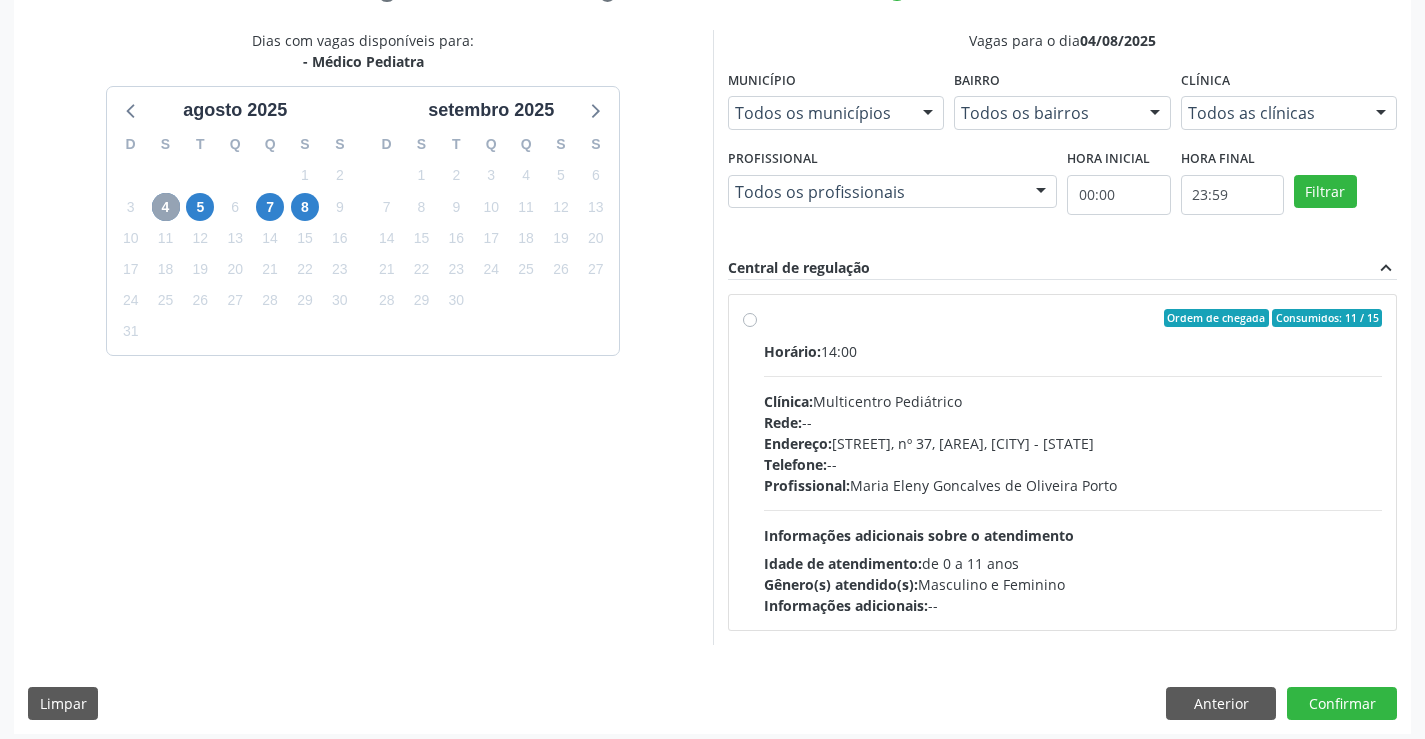 scroll, scrollTop: 416, scrollLeft: 0, axis: vertical 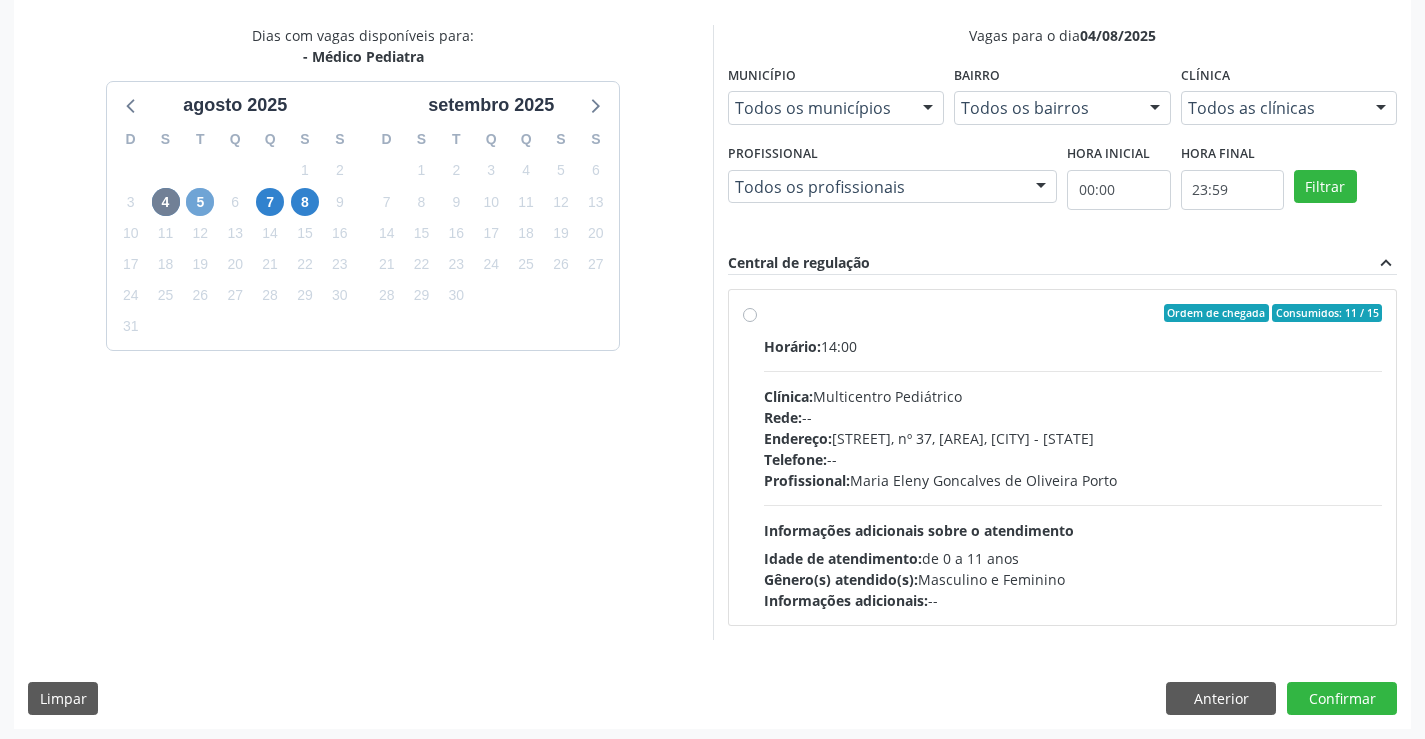 click on "5" at bounding box center [200, 202] 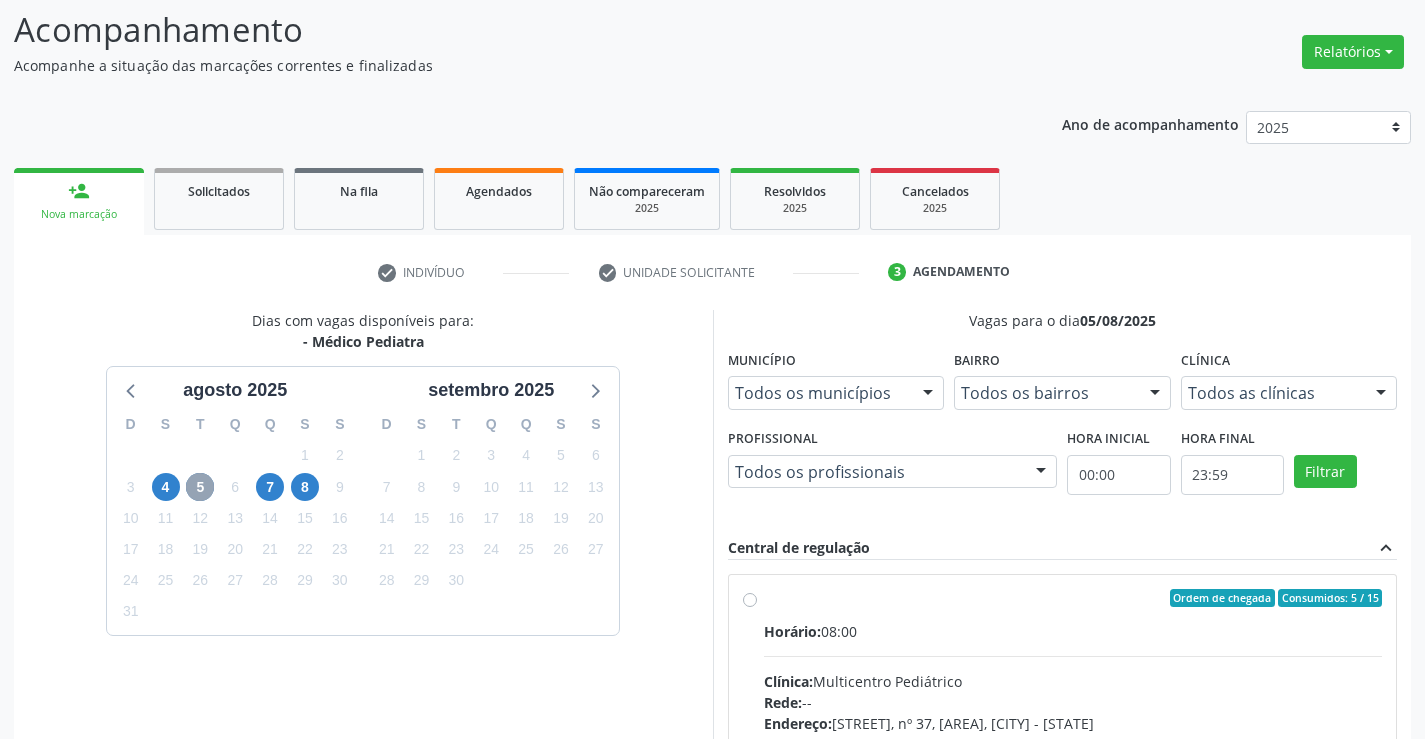 scroll, scrollTop: 416, scrollLeft: 0, axis: vertical 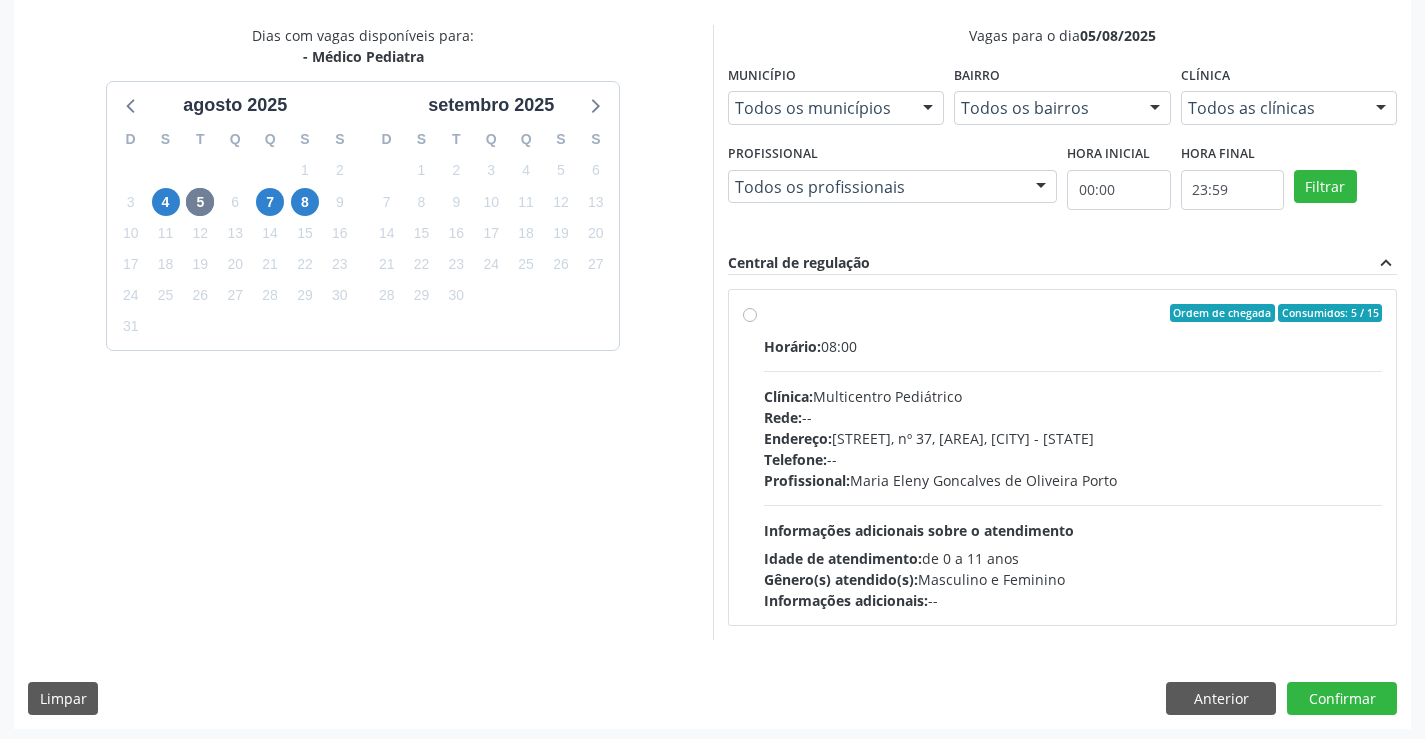 click on "Ordem de chegada
Consumidos: 5 / 15
Horário:   08:00
Clínica:  Multicentro Pediátrico
Rede:
--
Endereço:   Antigo Casa Grande, nº 37, Centro, Campo Formoso - BA
Telefone:   --
Profissional:
Maria Eleny Goncalves de Oliveira Porto
Informações adicionais sobre o atendimento
Idade de atendimento:
de 0 a 11 anos
Gênero(s) atendido(s):
Masculino e Feminino
Informações adicionais:
--" at bounding box center (1073, 457) 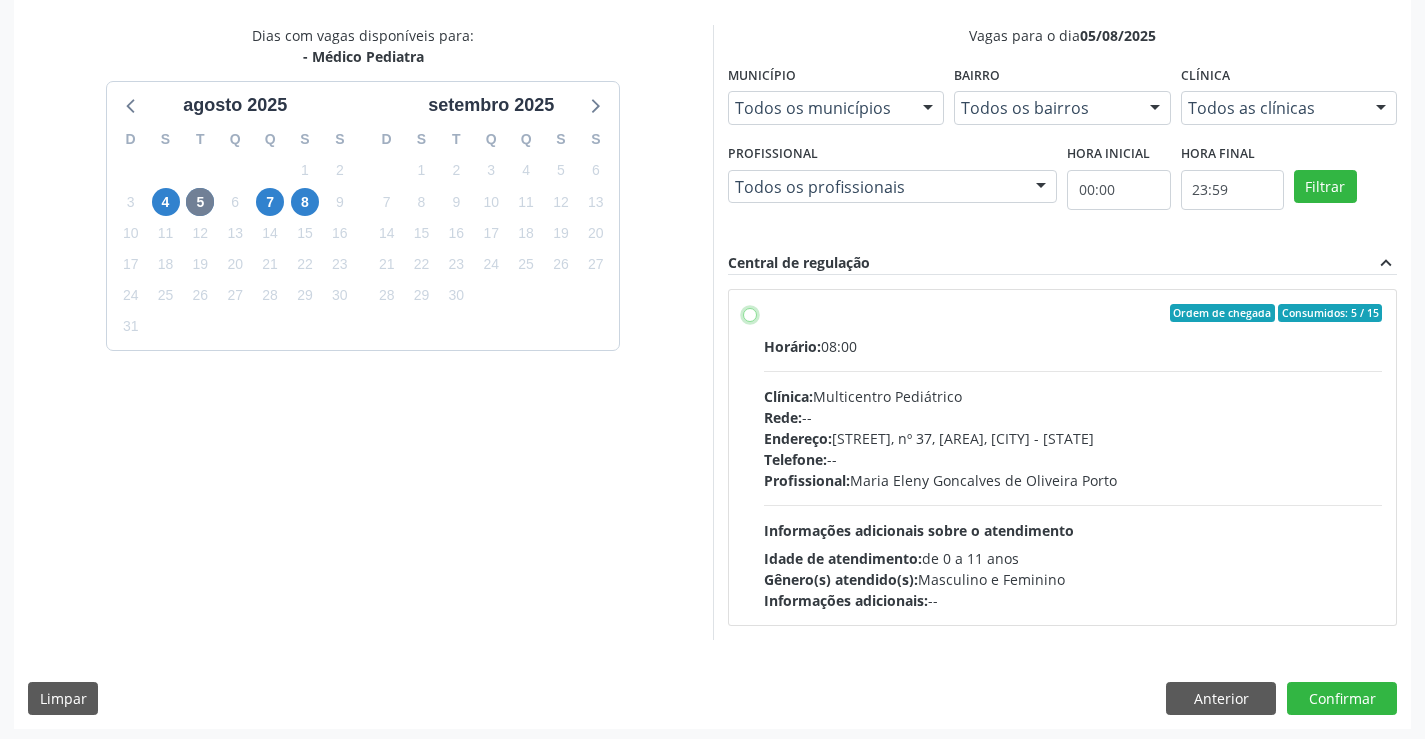 click on "Ordem de chegada
Consumidos: 5 / 15
Horário:   08:00
Clínica:  Multicentro Pediátrico
Rede:
--
Endereço:   Antigo Casa Grande, nº 37, Centro, Campo Formoso - BA
Telefone:   --
Profissional:
Maria Eleny Goncalves de Oliveira Porto
Informações adicionais sobre o atendimento
Idade de atendimento:
de 0 a 11 anos
Gênero(s) atendido(s):
Masculino e Feminino
Informações adicionais:
--" at bounding box center [750, 313] 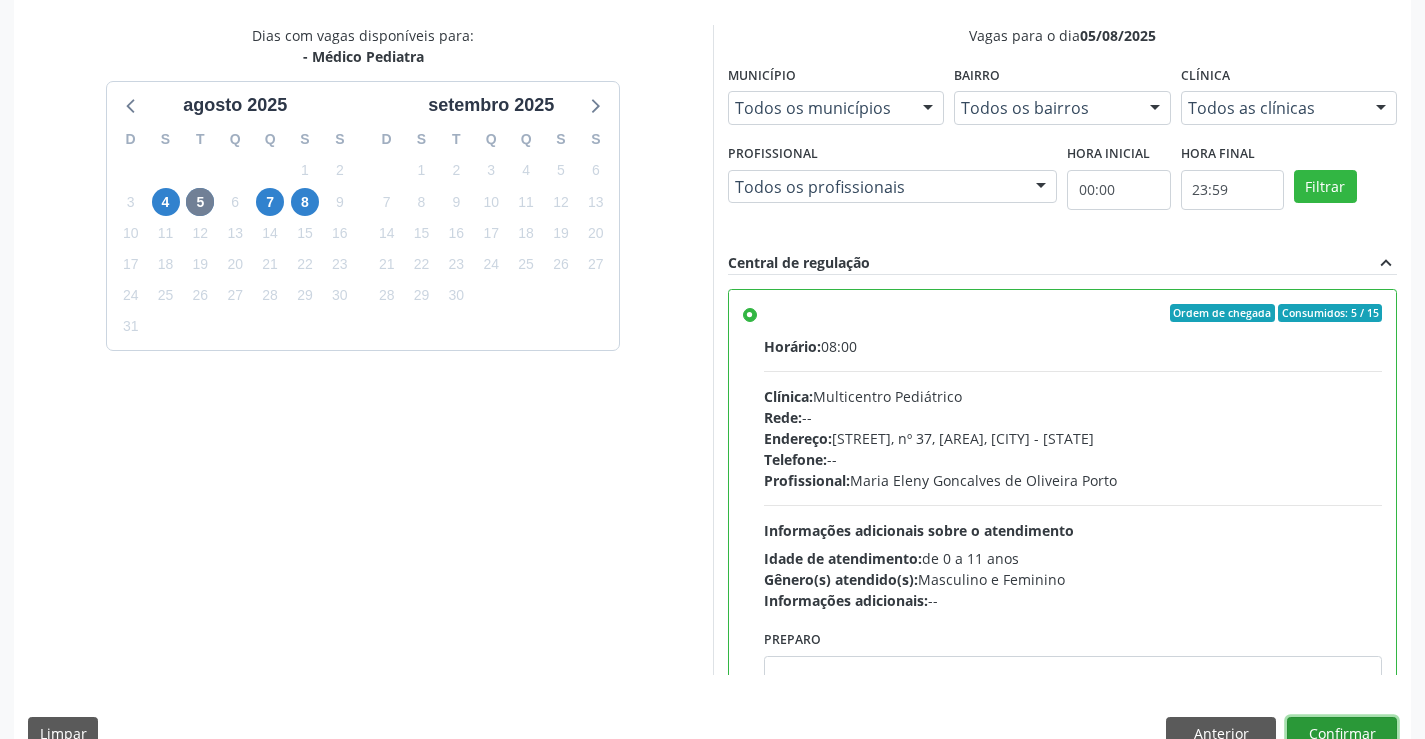click on "Confirmar" at bounding box center (1342, 734) 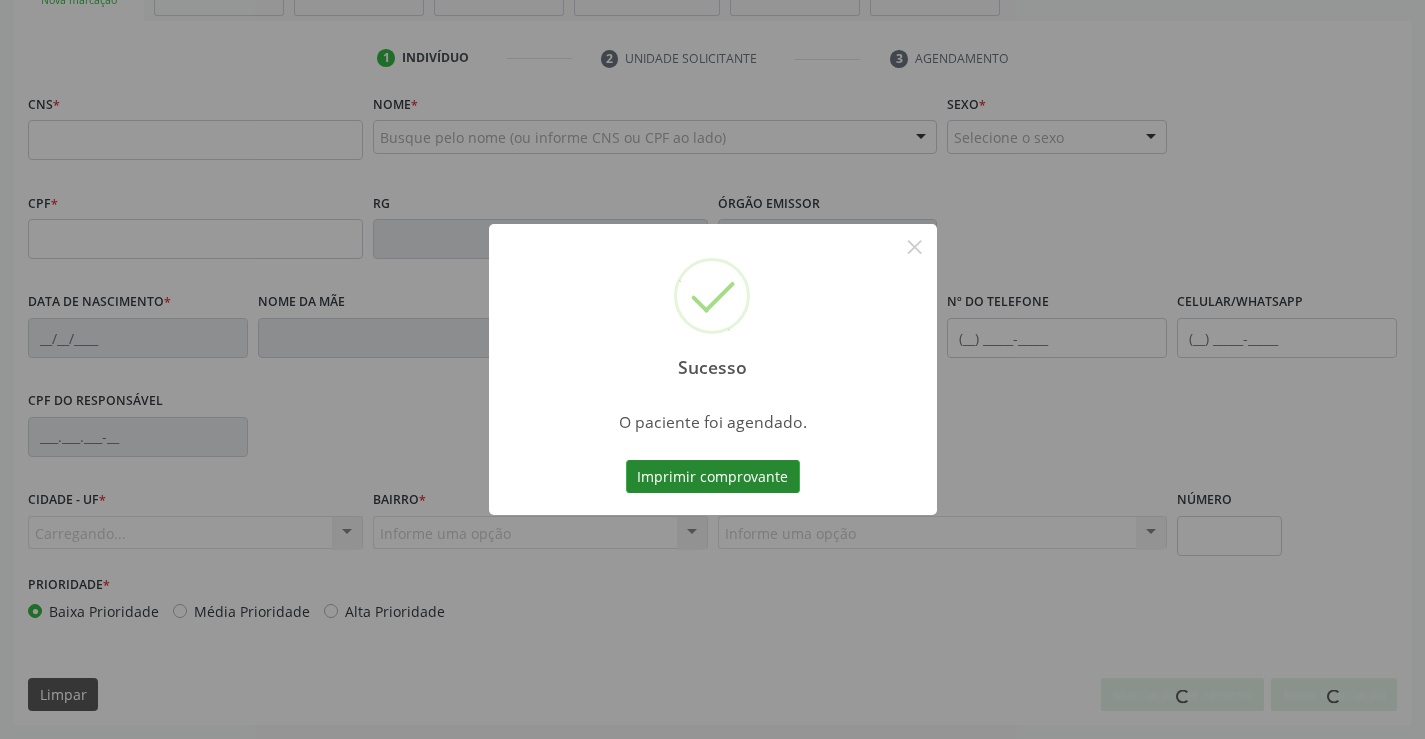 scroll, scrollTop: 345, scrollLeft: 0, axis: vertical 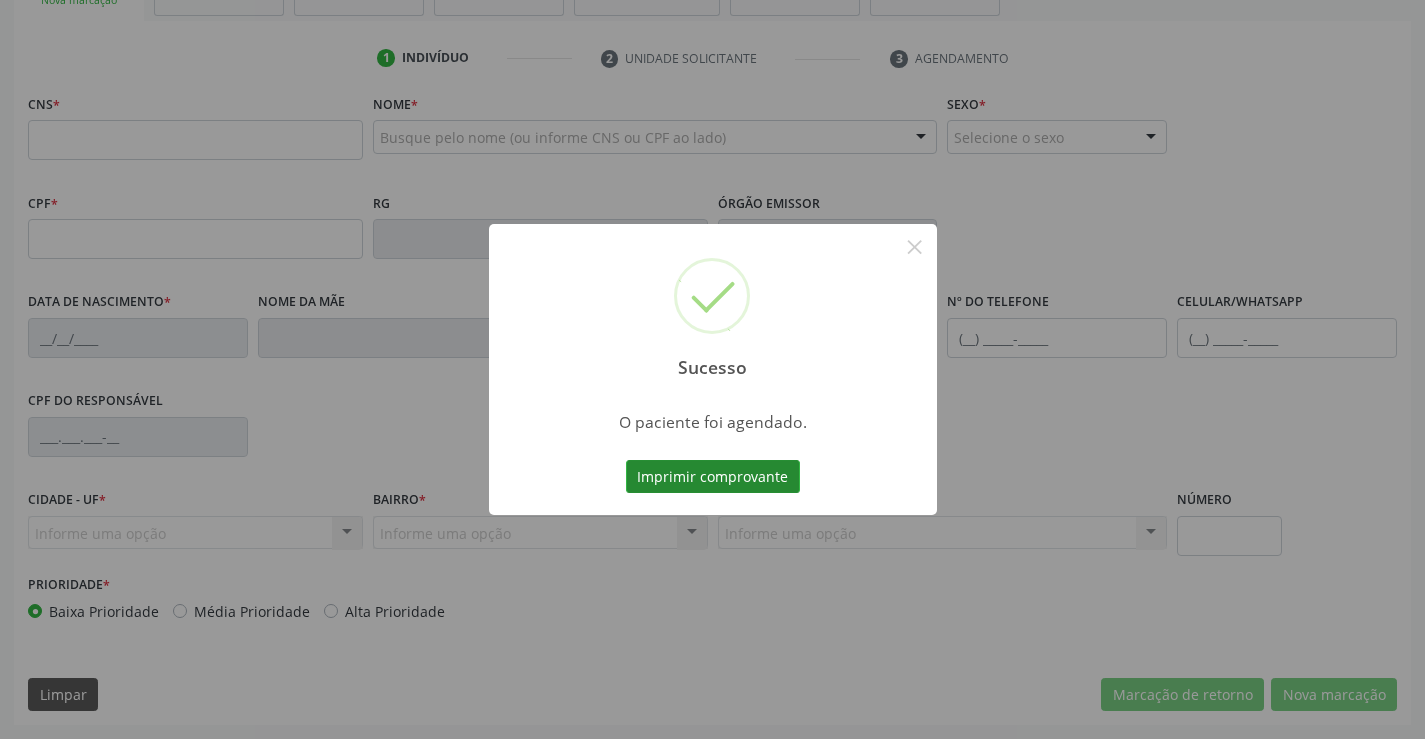 click on "Imprimir comprovante" at bounding box center [713, 477] 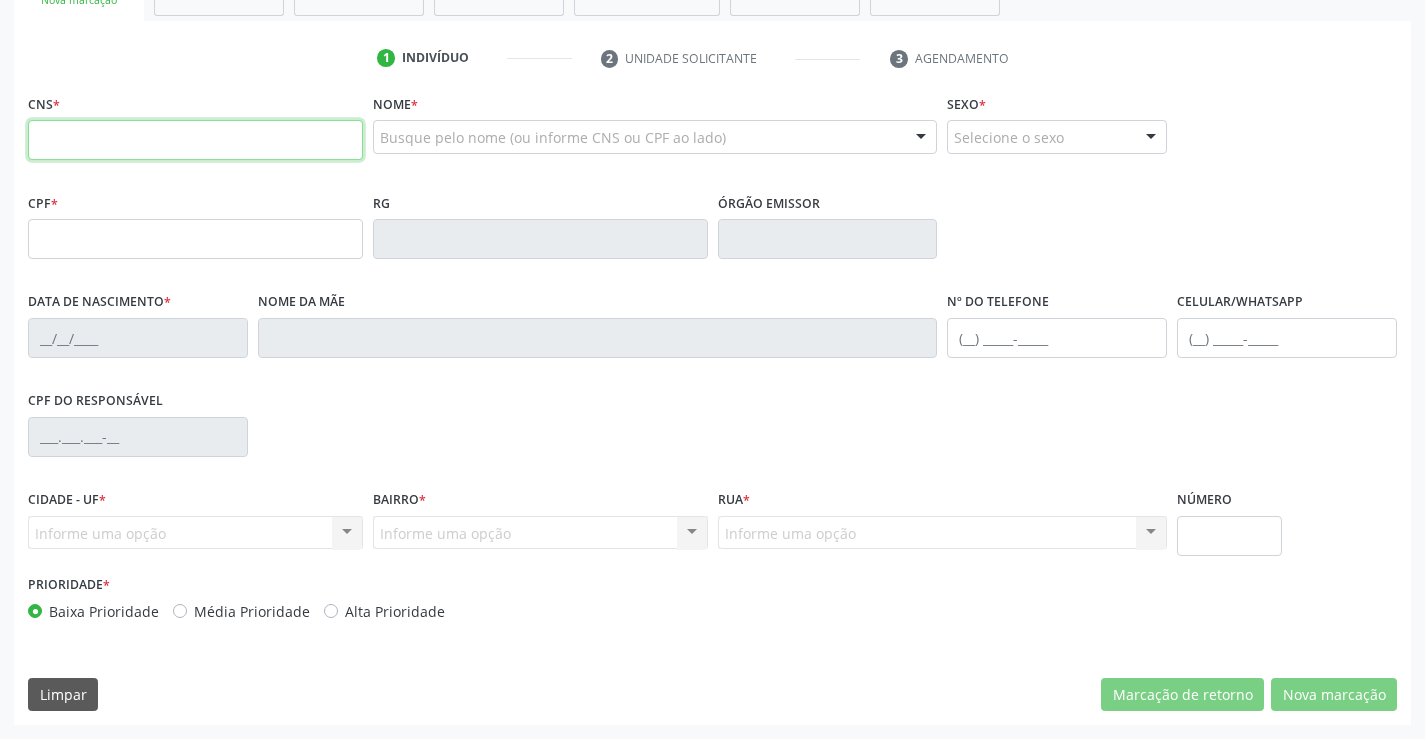 click at bounding box center (195, 140) 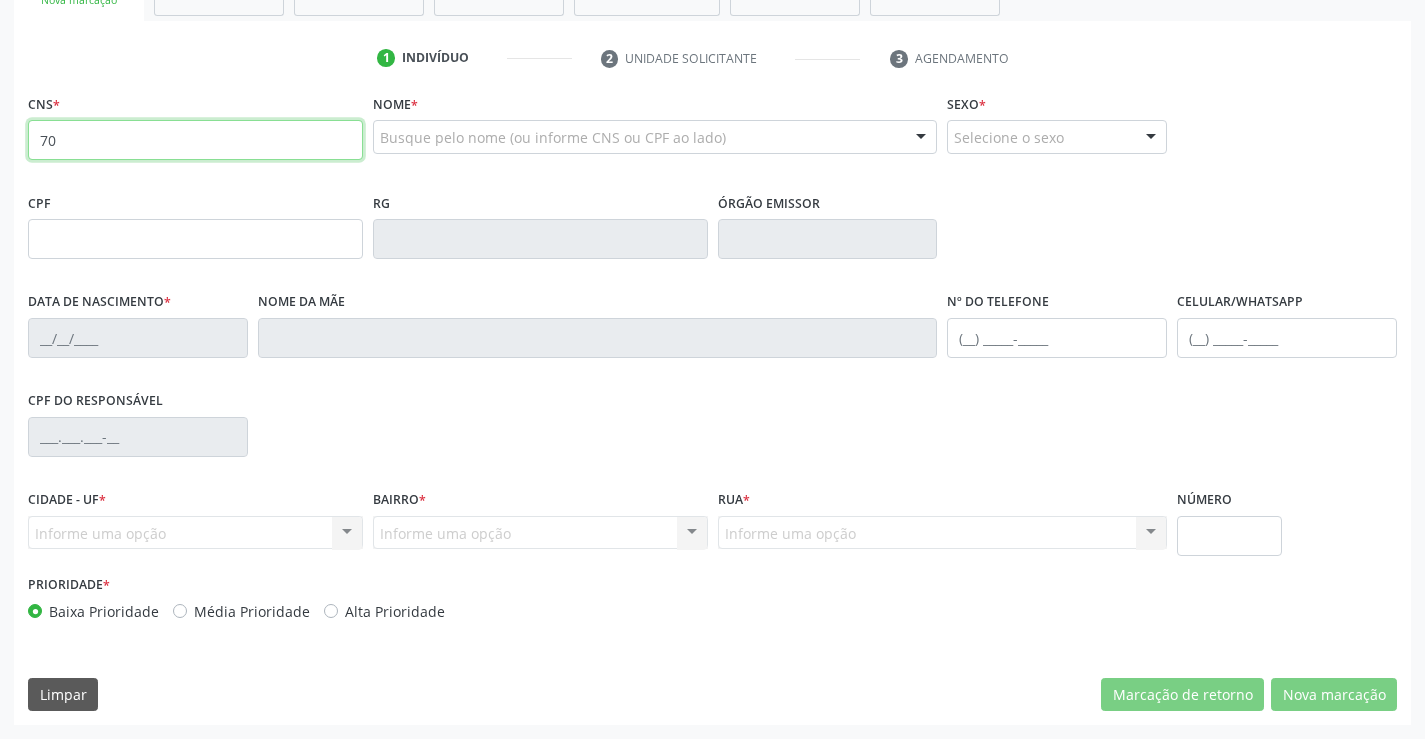 type on "7" 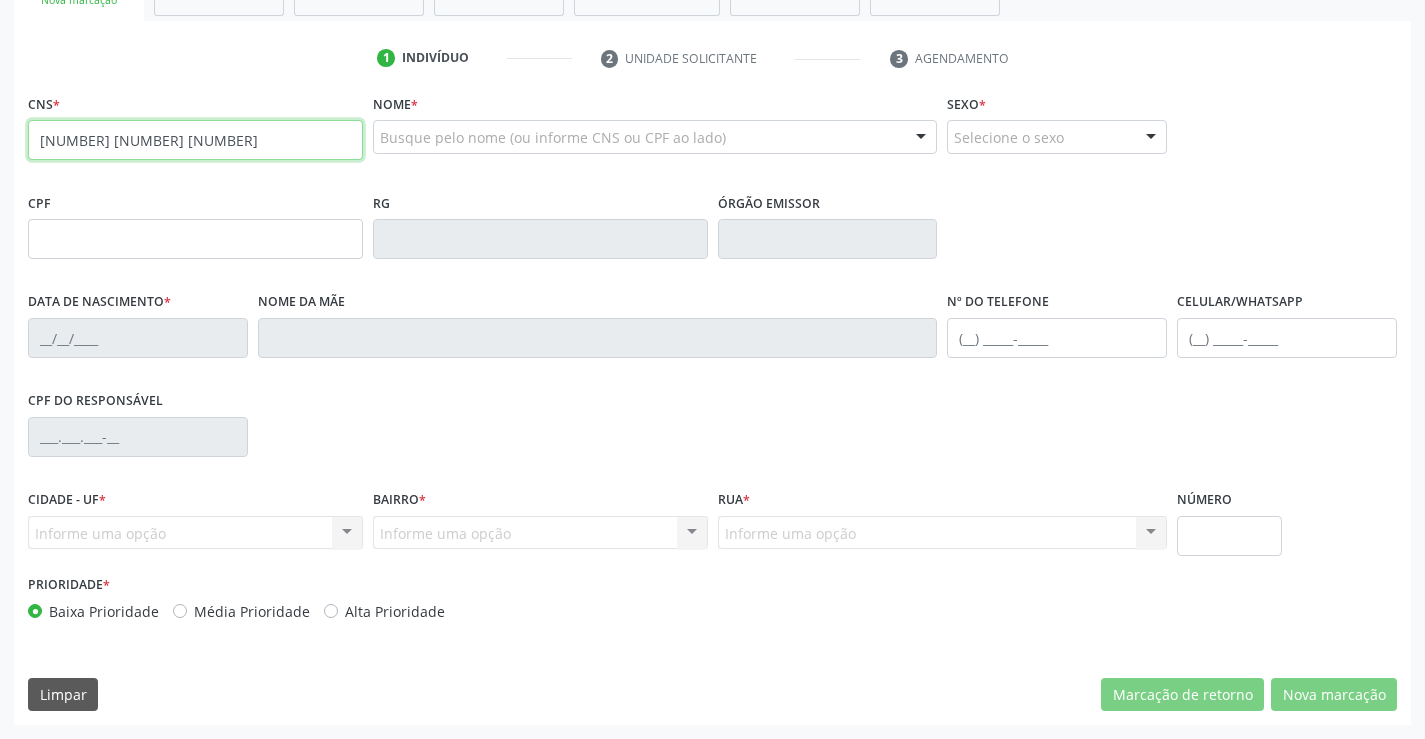 click on "708 1018 0121 310" at bounding box center [195, 140] 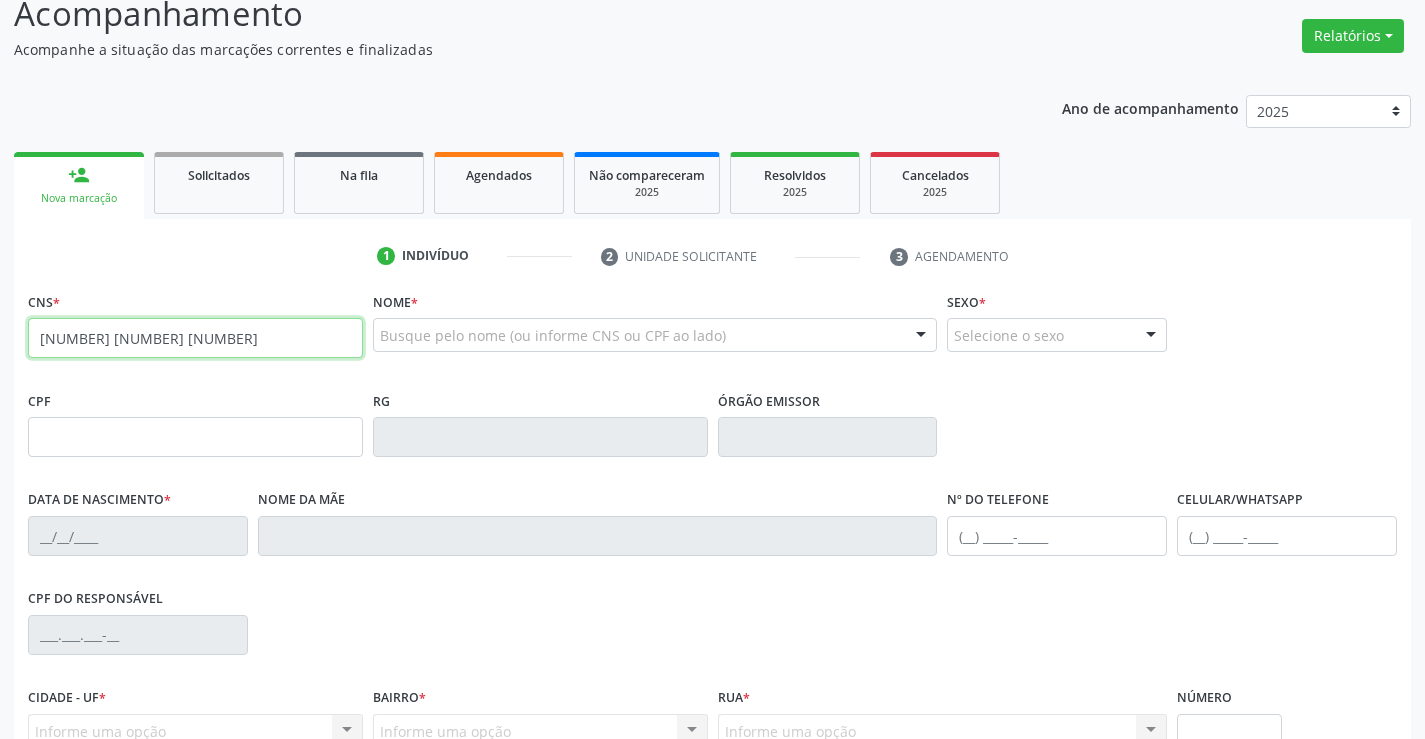 scroll, scrollTop: 145, scrollLeft: 0, axis: vertical 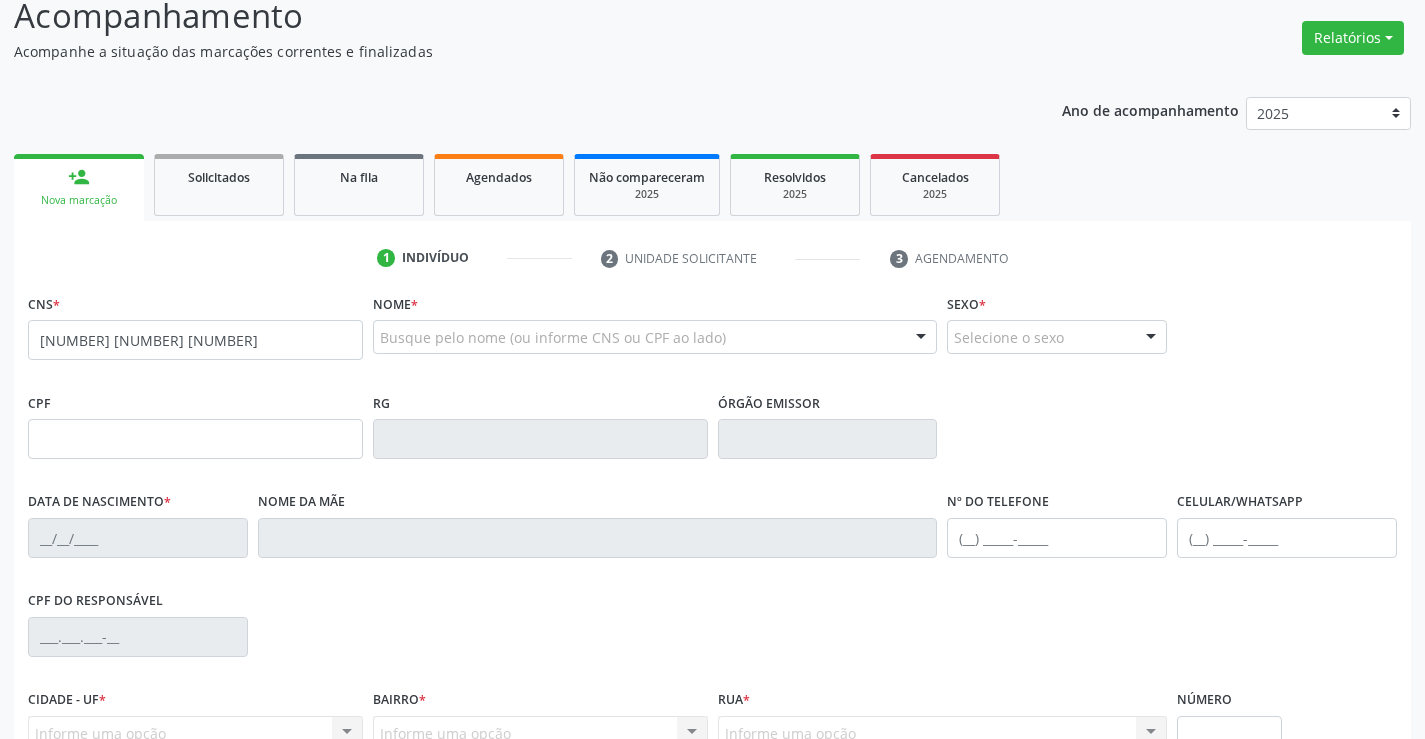 click on "person_add
Nova marcação" at bounding box center (79, 187) 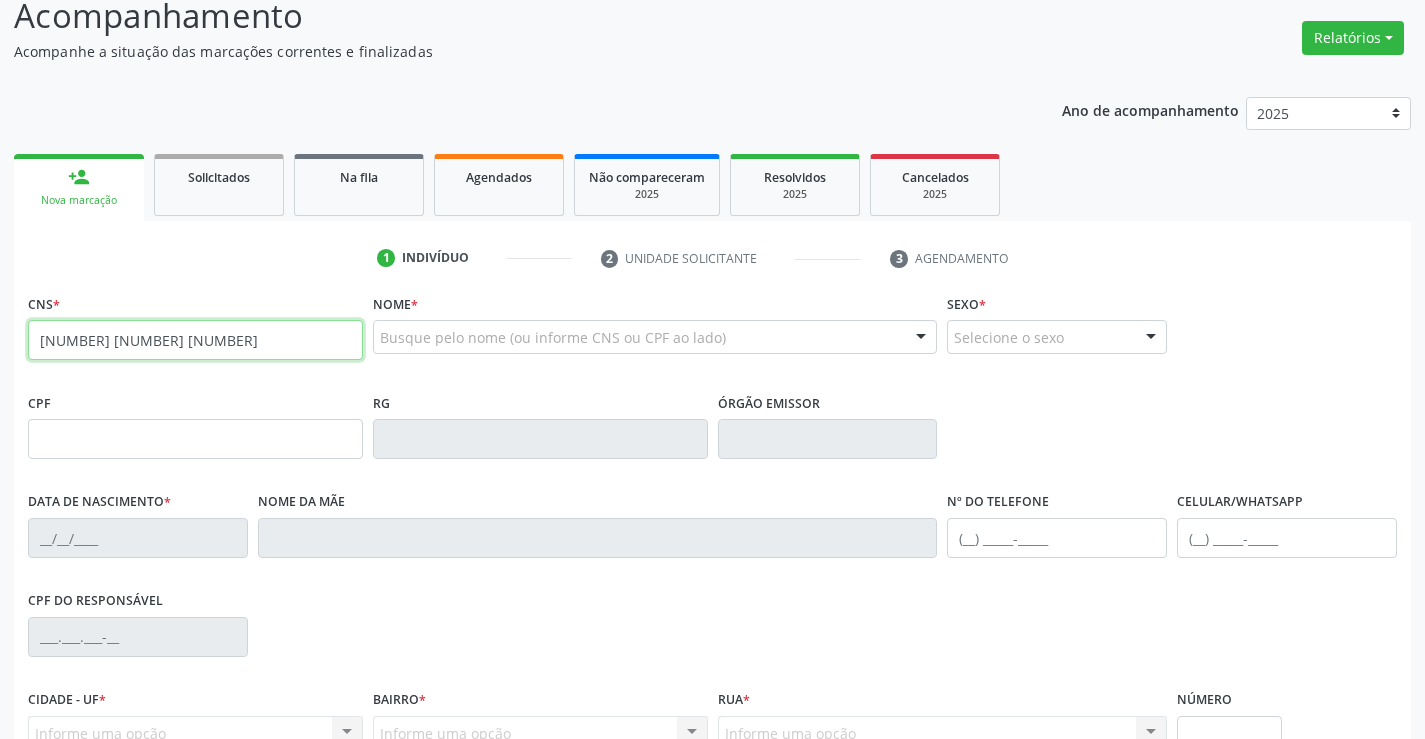 click on "708 1018 0121 310" at bounding box center (195, 340) 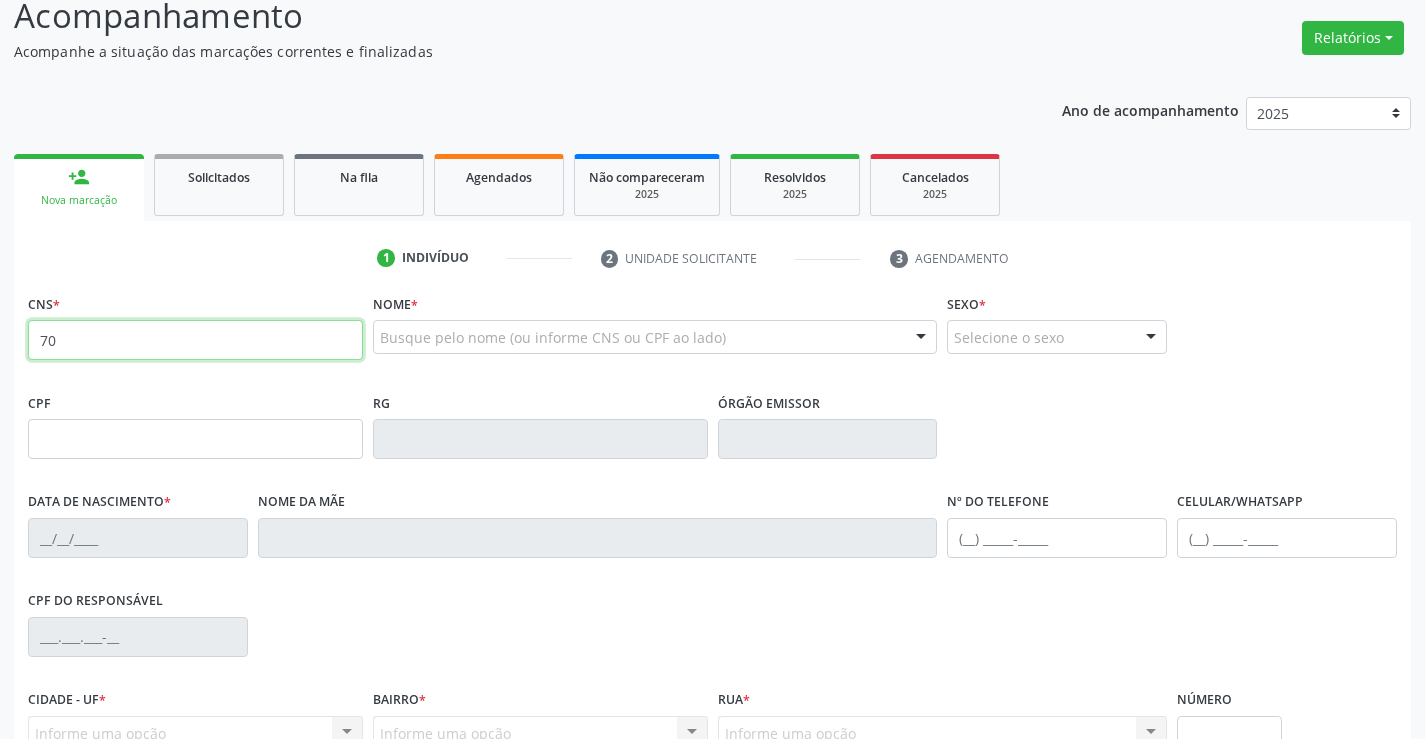 type on "7" 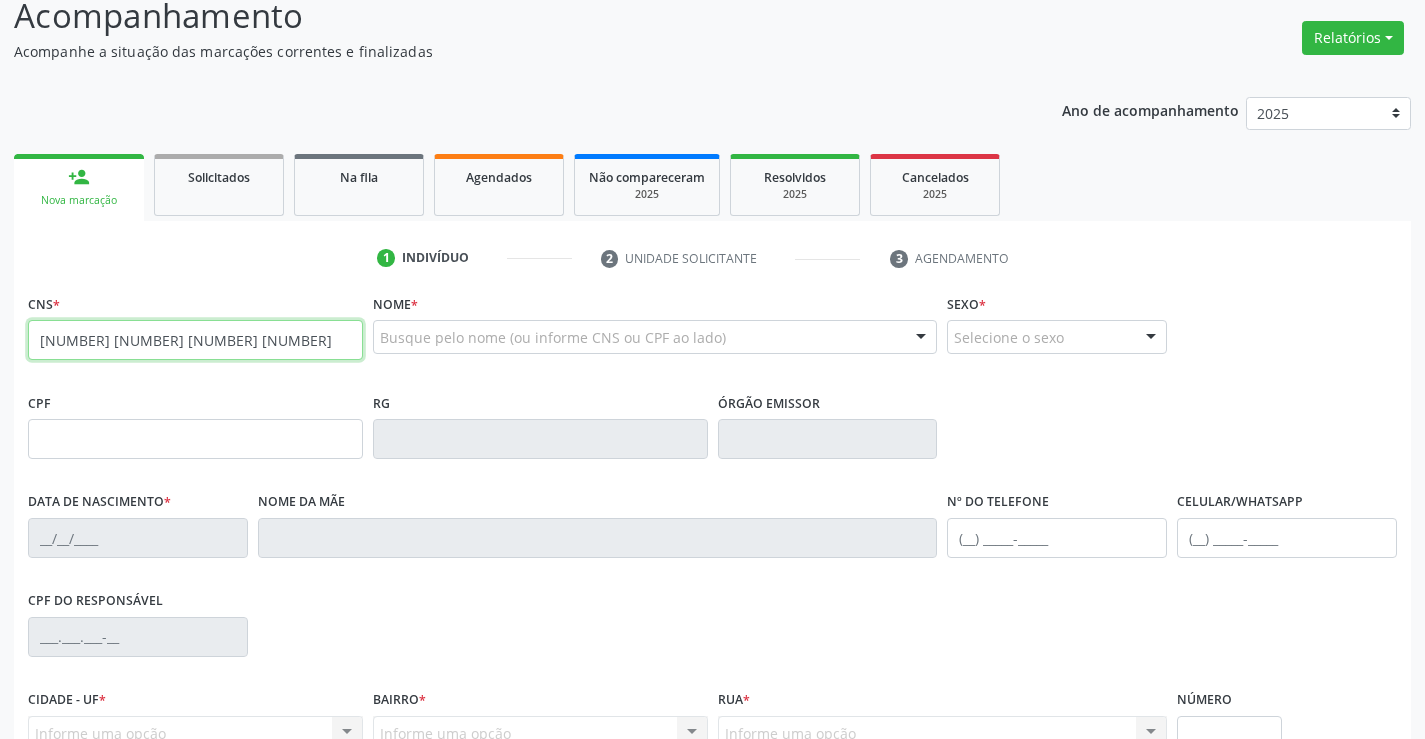 type on "708 1018 0121 3010" 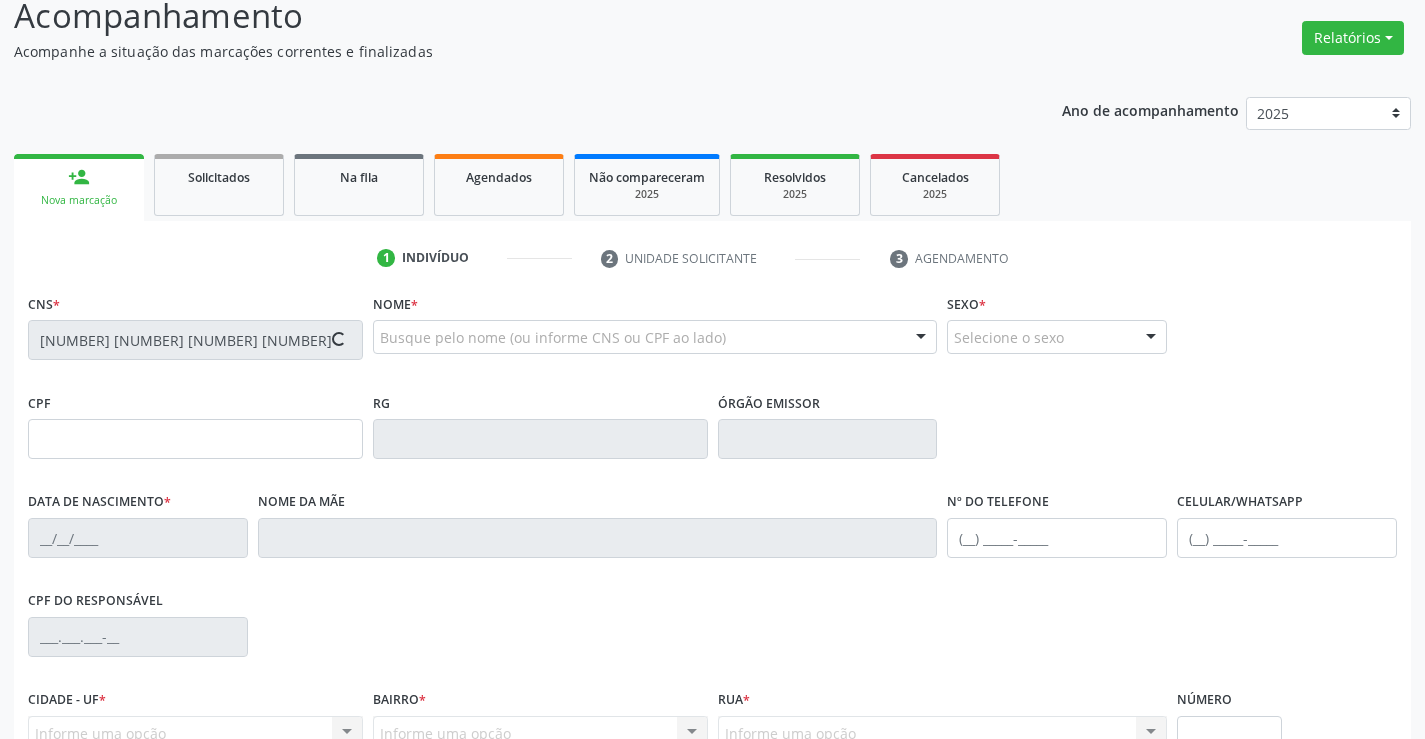type on "0255590016" 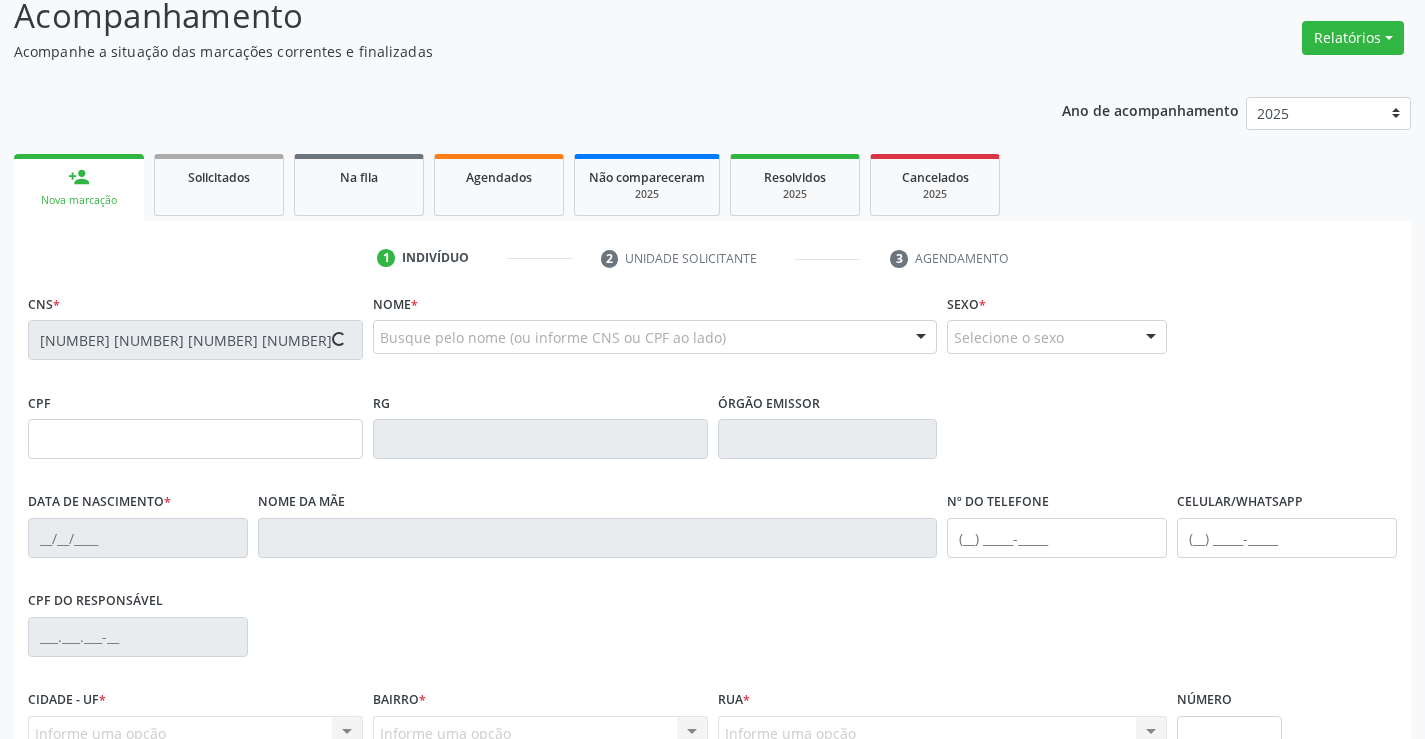 type on "29/12/1964" 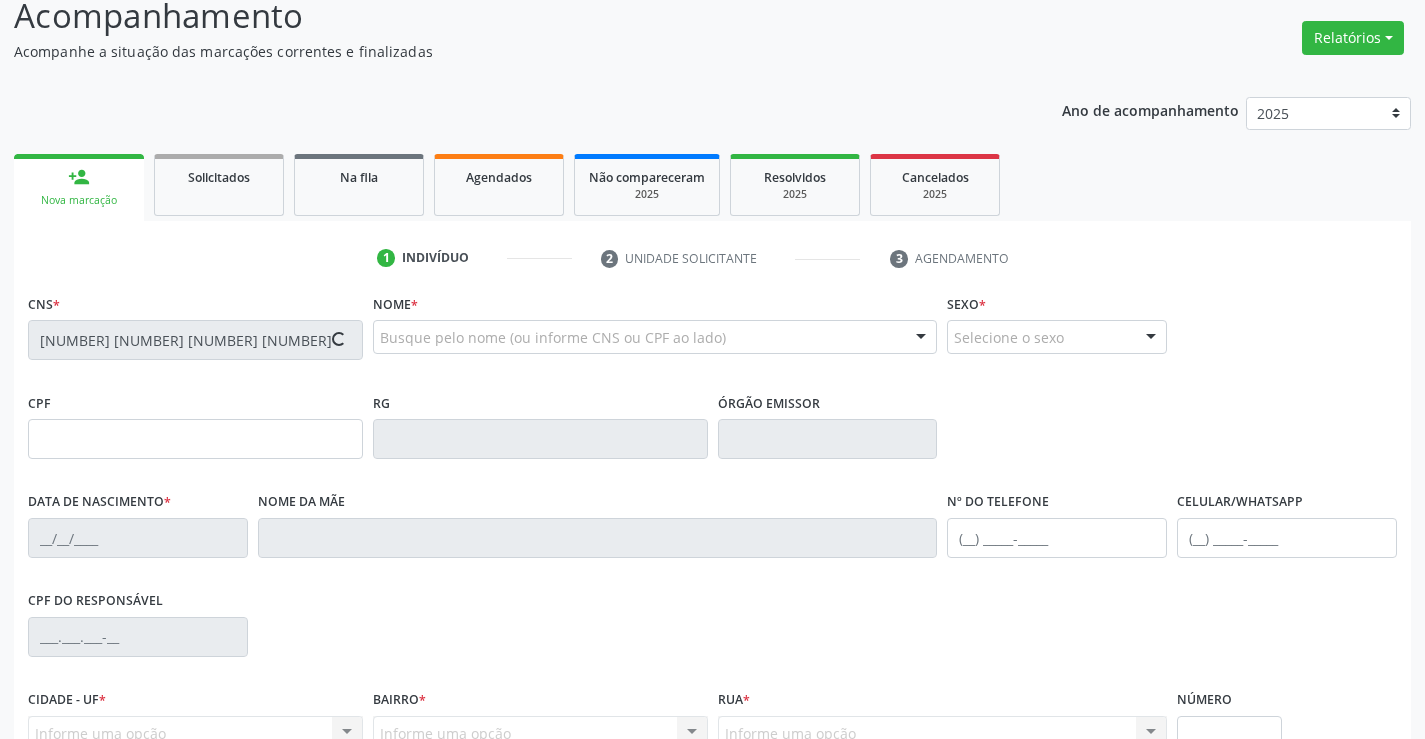 type on "(74) 99197-4770" 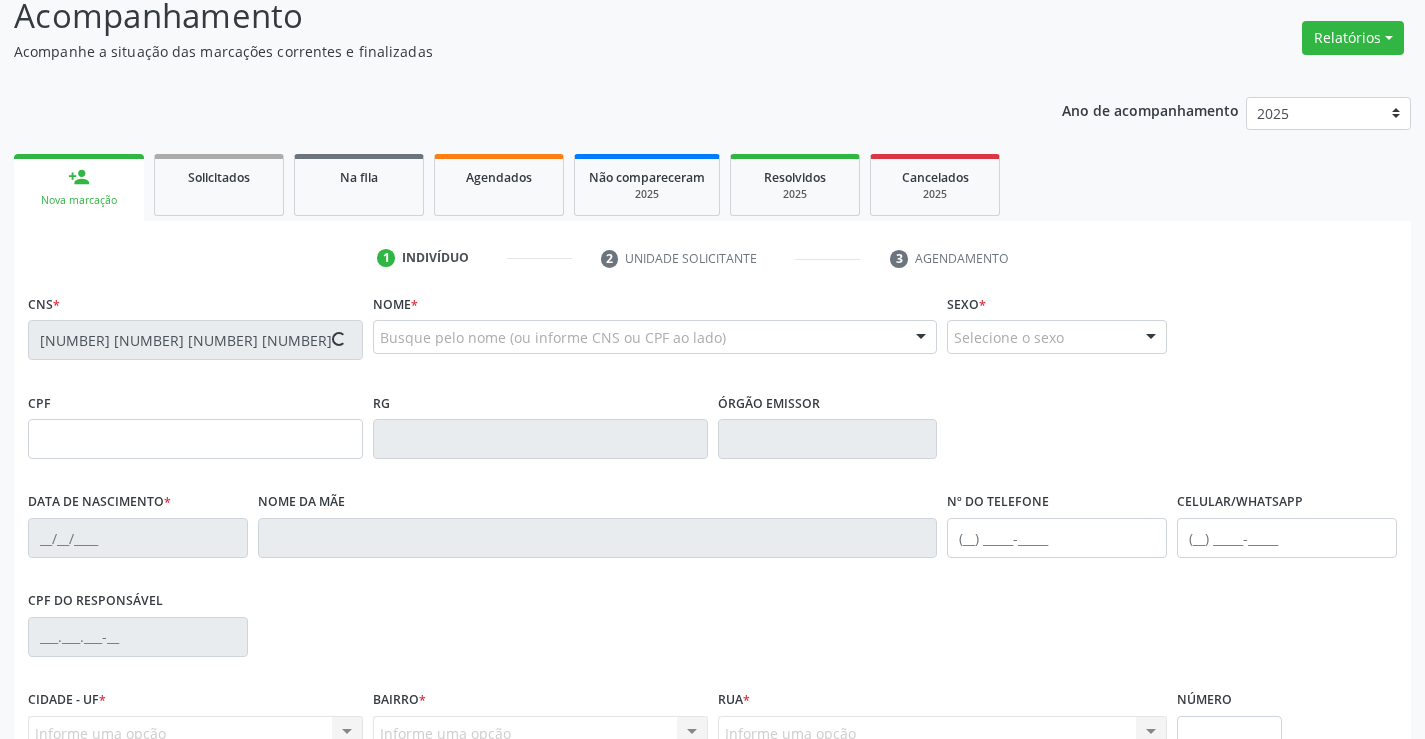 type on "136" 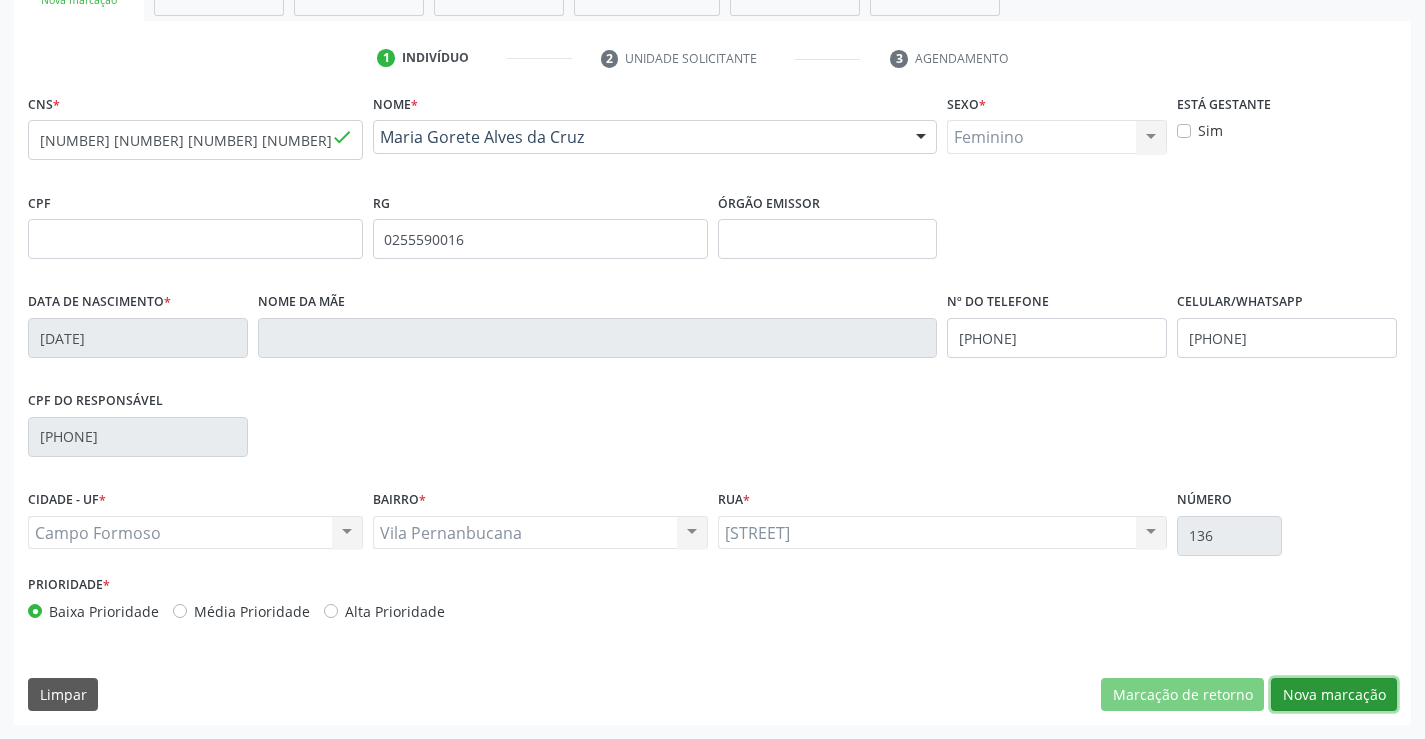 click on "Nova marcação" at bounding box center [1334, 695] 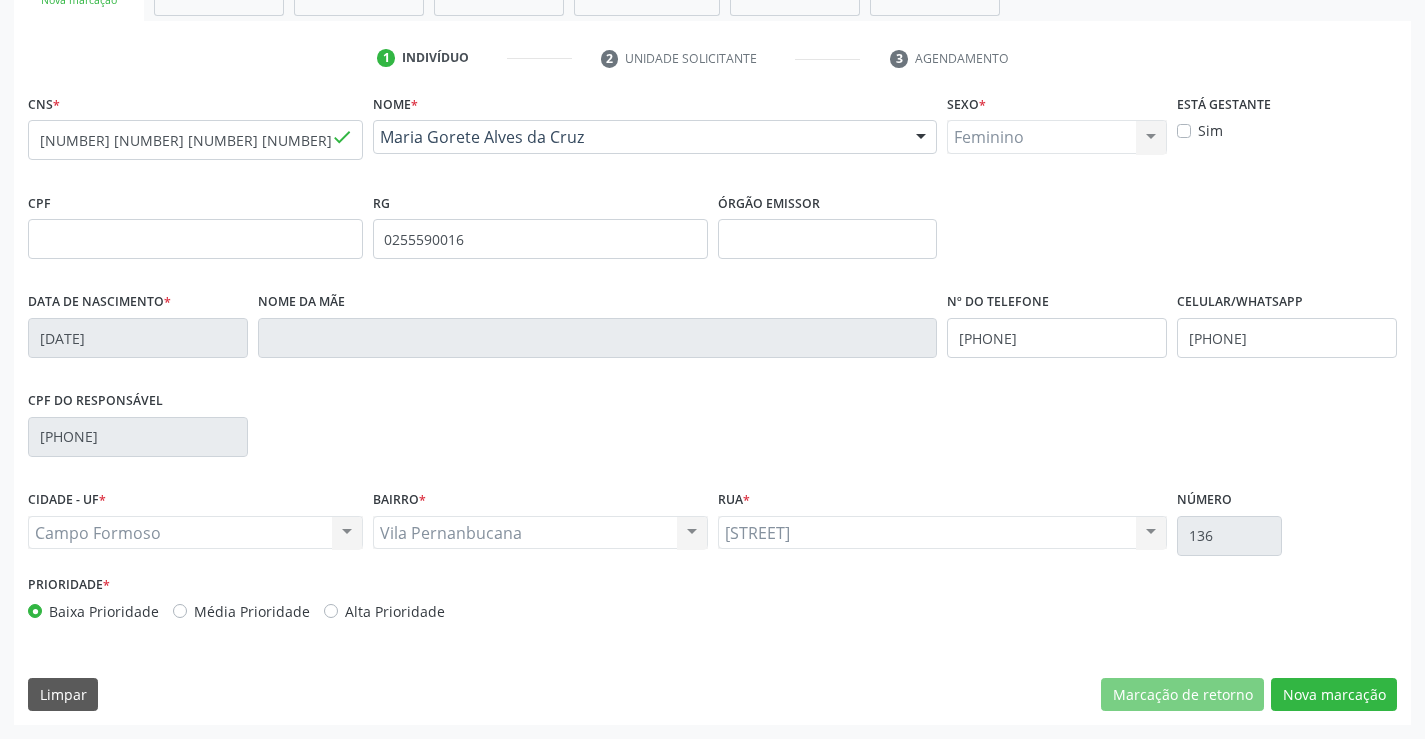 scroll, scrollTop: 167, scrollLeft: 0, axis: vertical 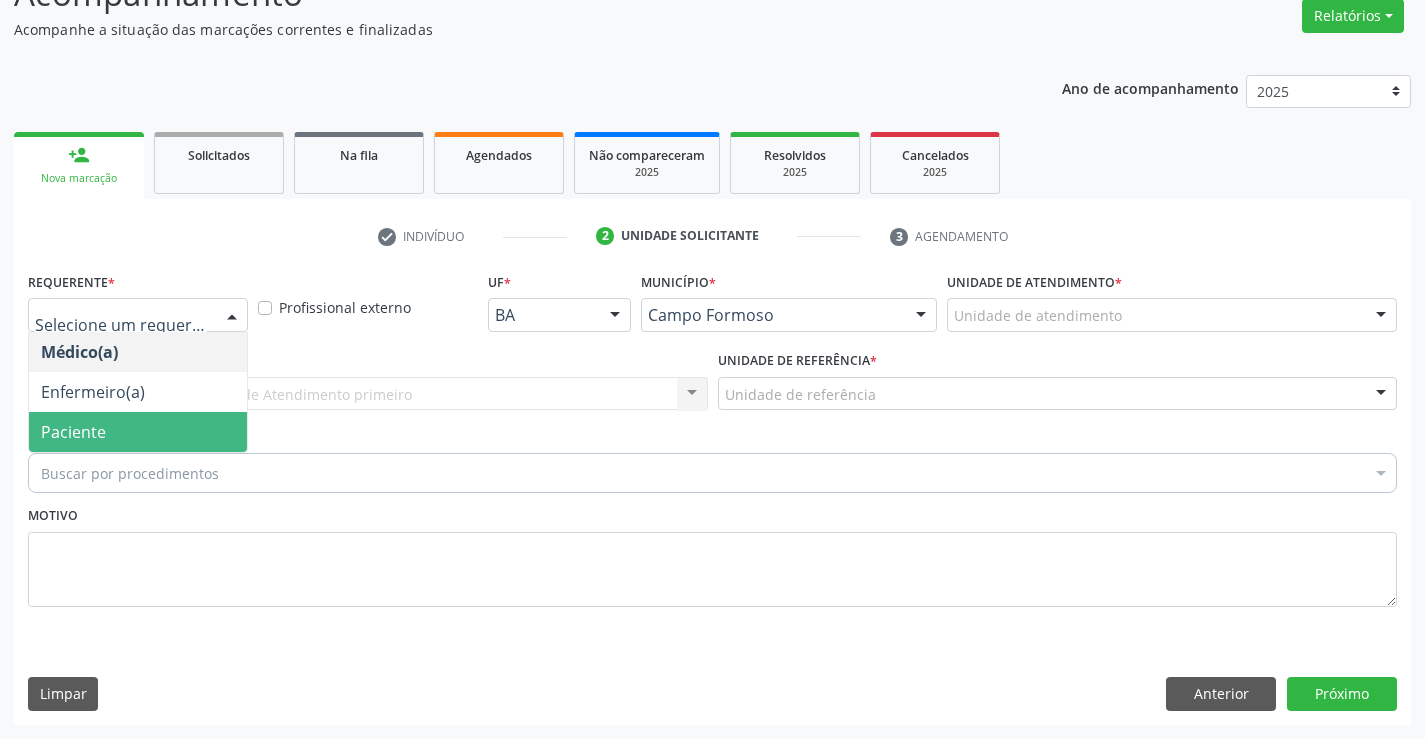 click on "Paciente" at bounding box center (138, 432) 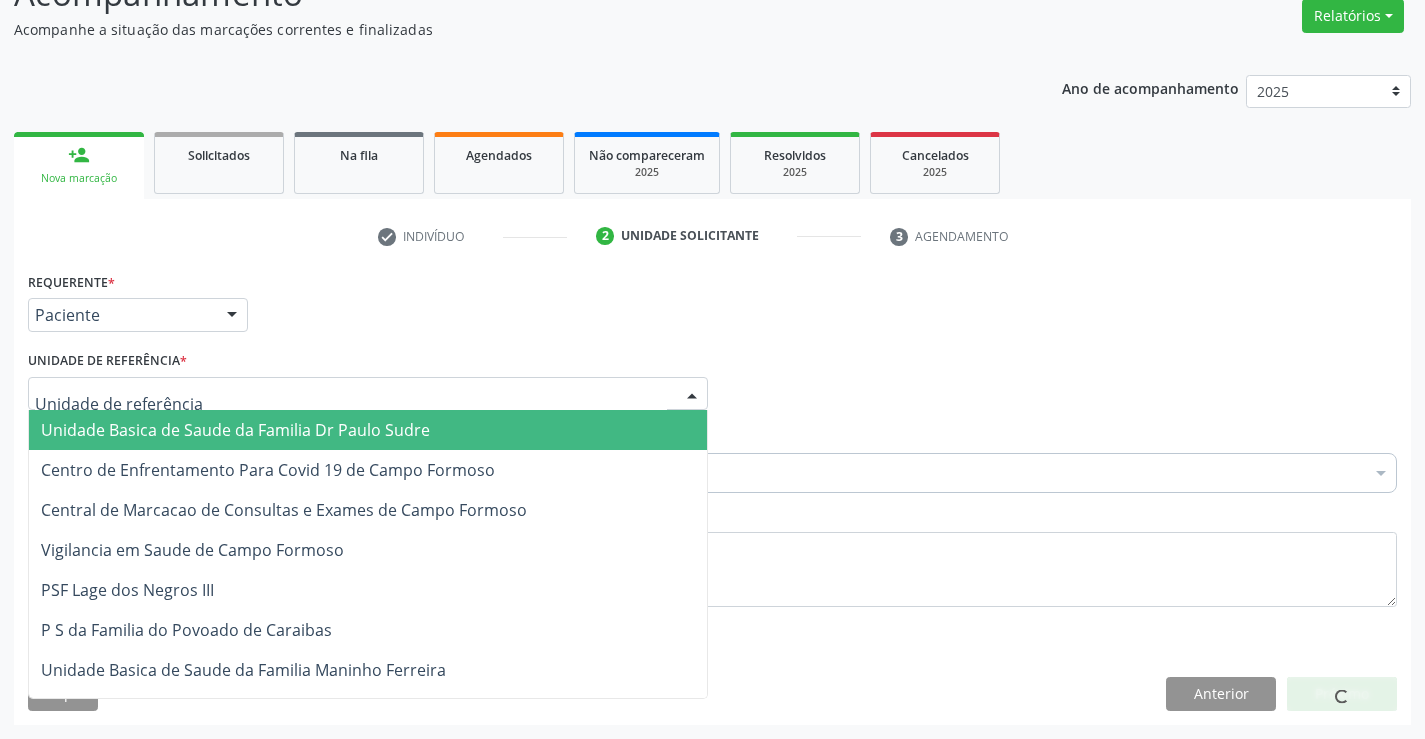click on "Unidade Basica de Saude da Familia Dr Paulo Sudre" at bounding box center [235, 430] 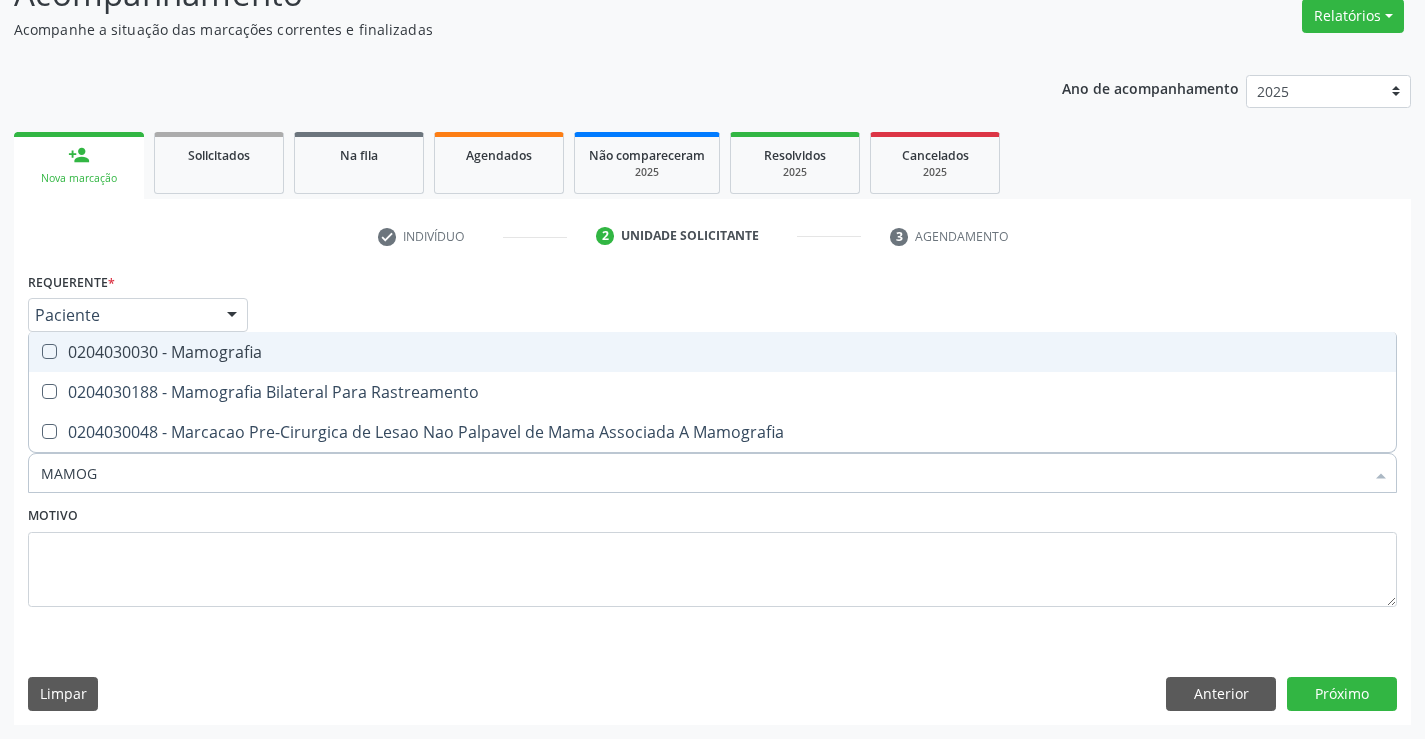 type on "MAMOGR" 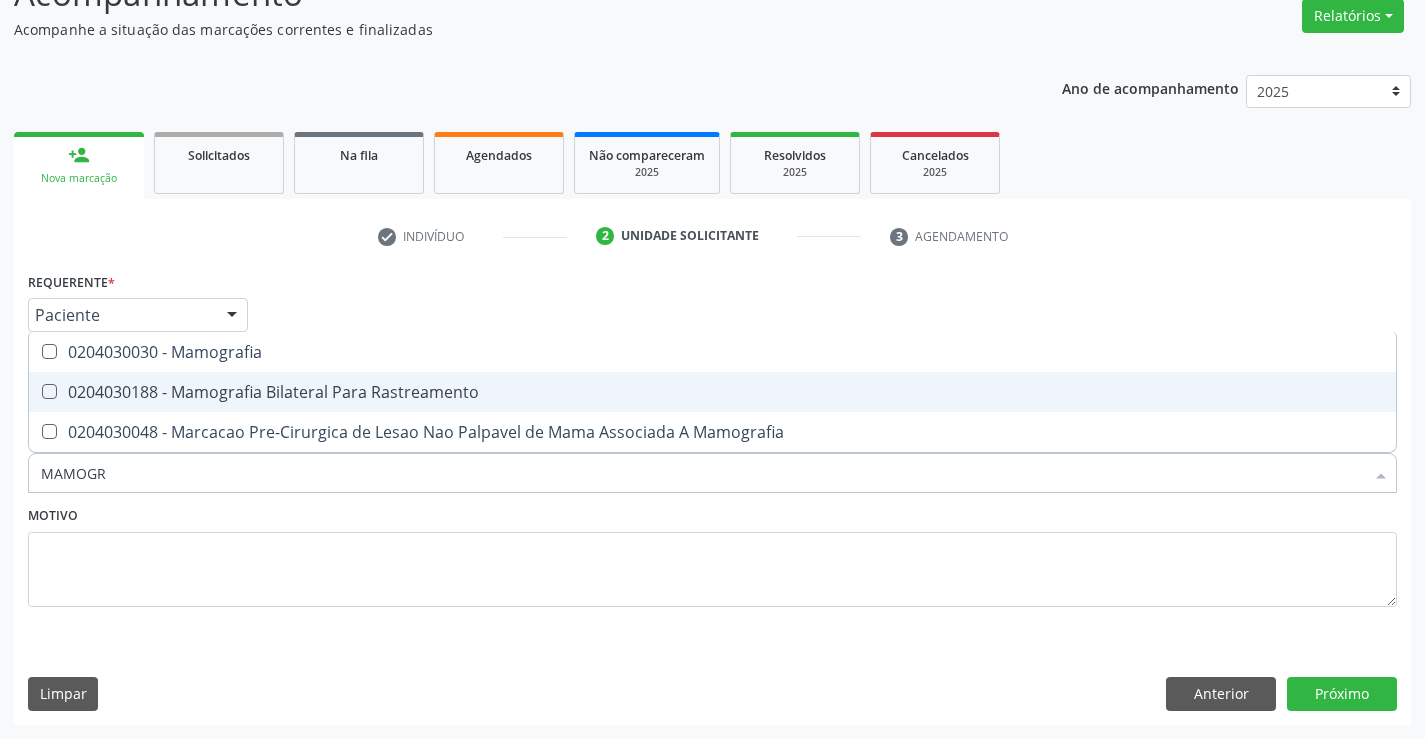 click on "0204030188 - Mamografia Bilateral Para Rastreamento" at bounding box center [712, 392] 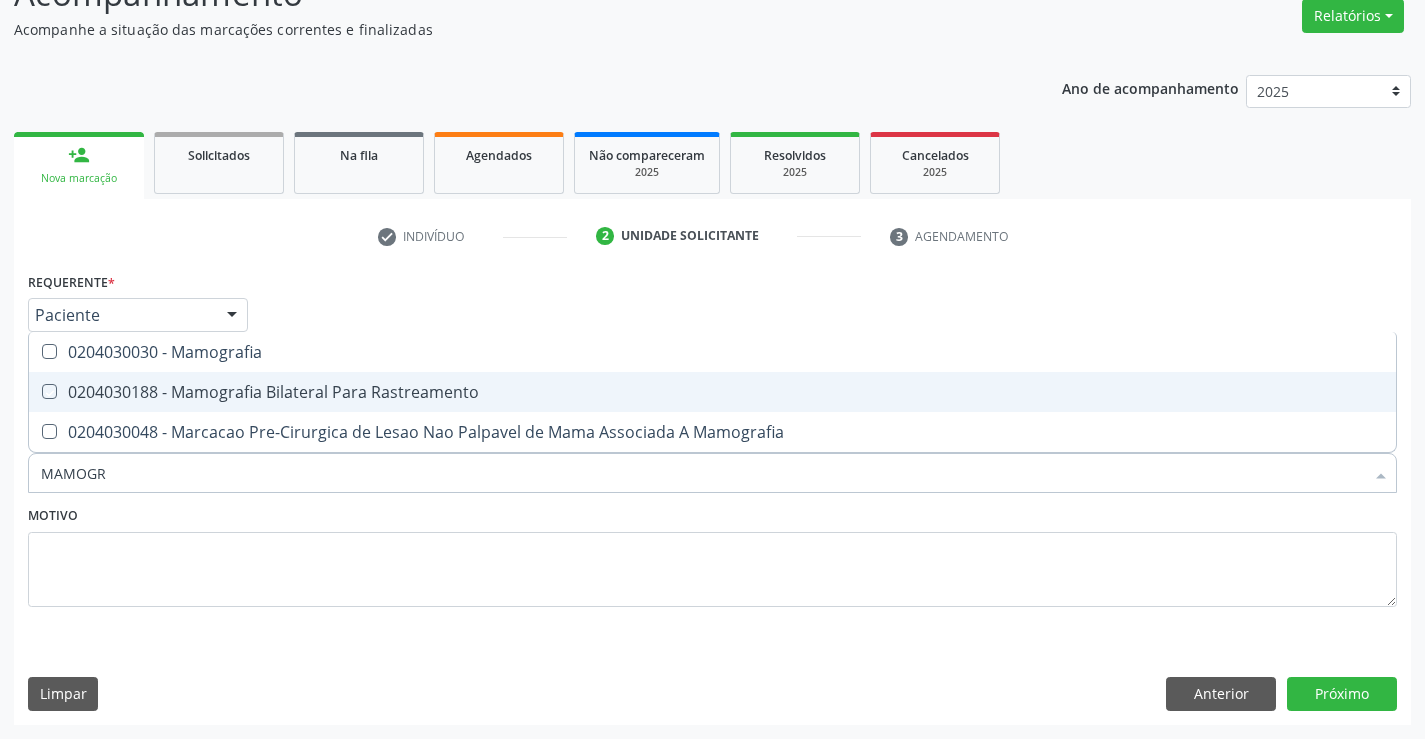 checkbox on "true" 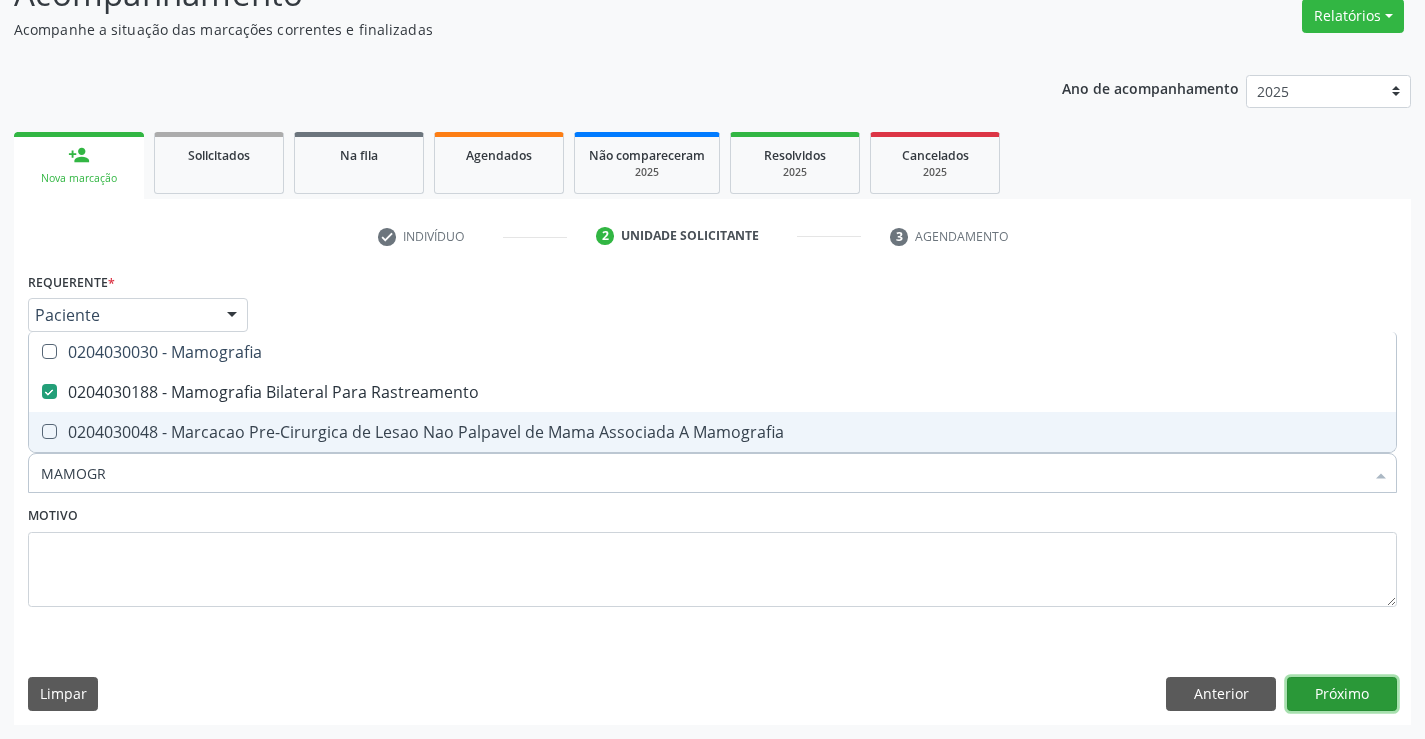 click on "Próximo" at bounding box center (1342, 694) 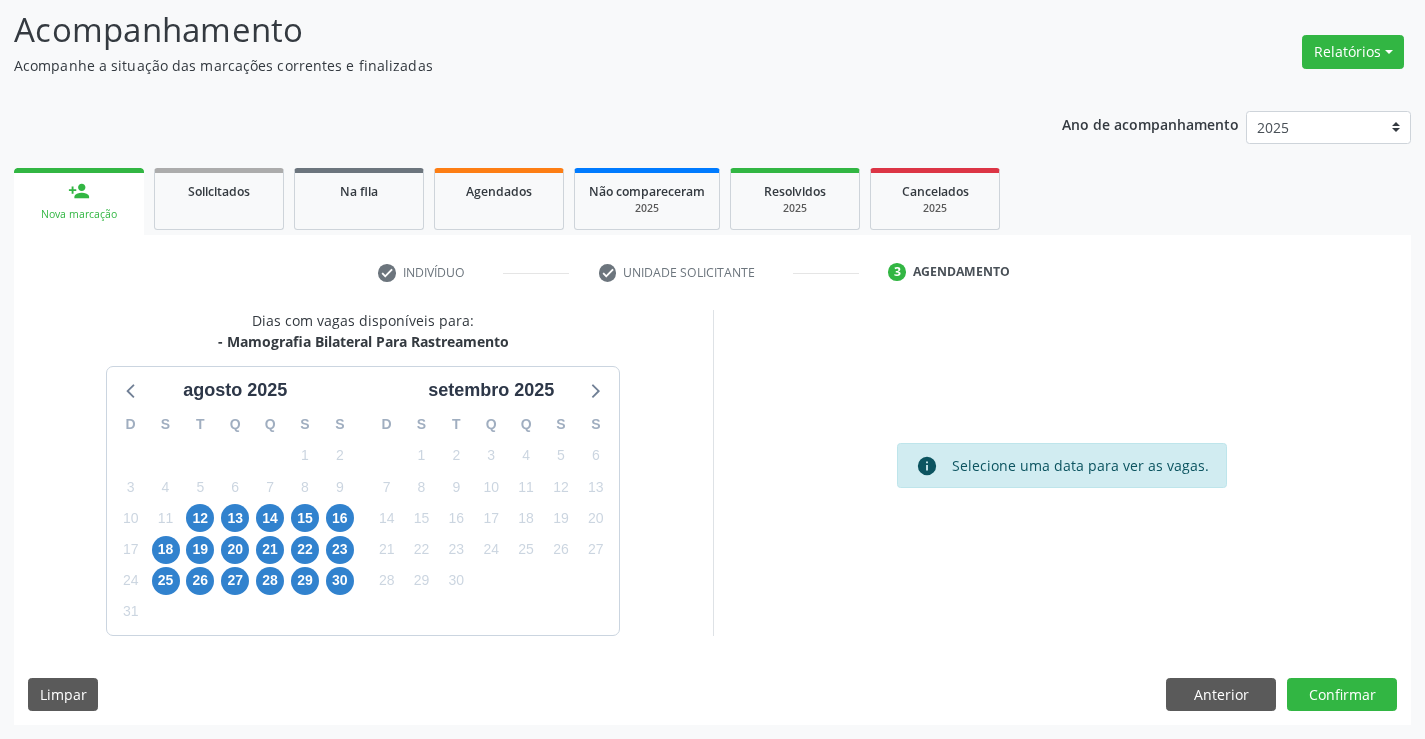 scroll, scrollTop: 131, scrollLeft: 0, axis: vertical 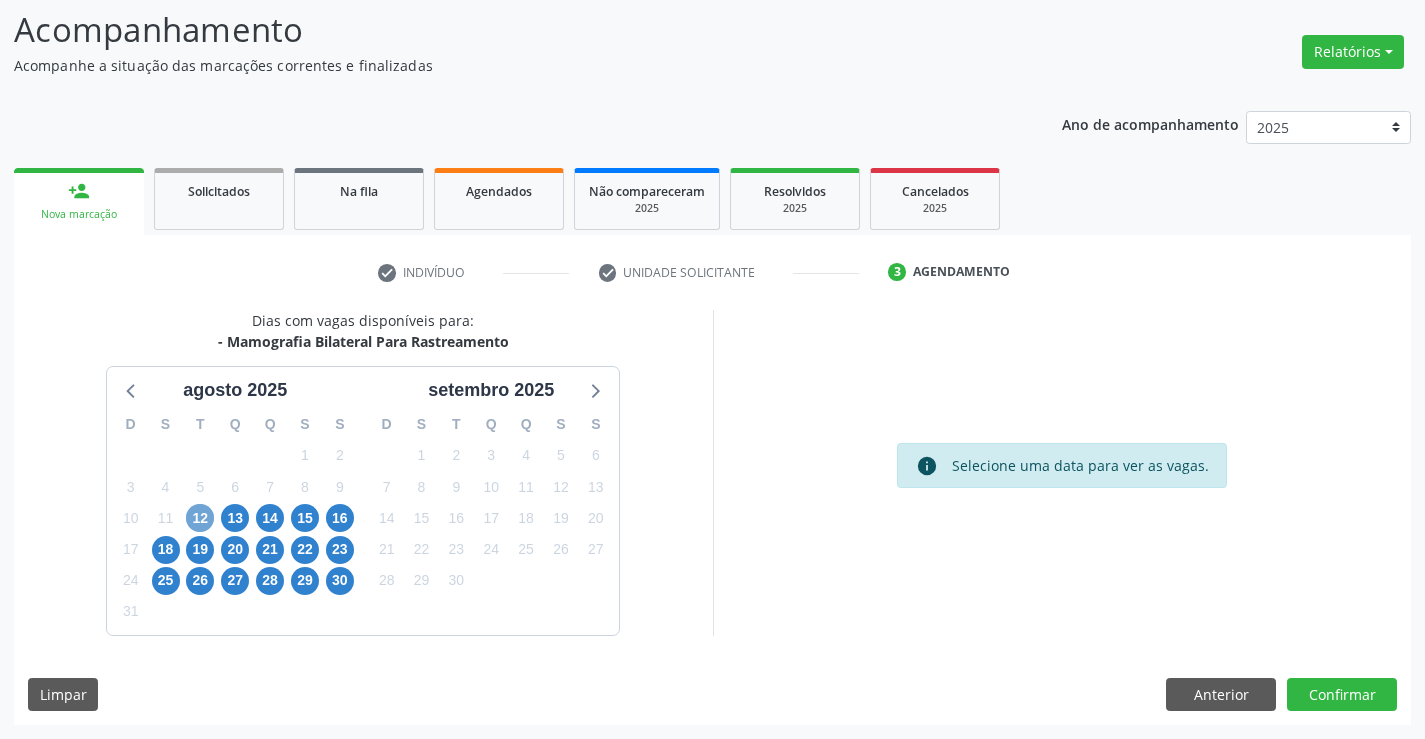 click on "12" at bounding box center [200, 518] 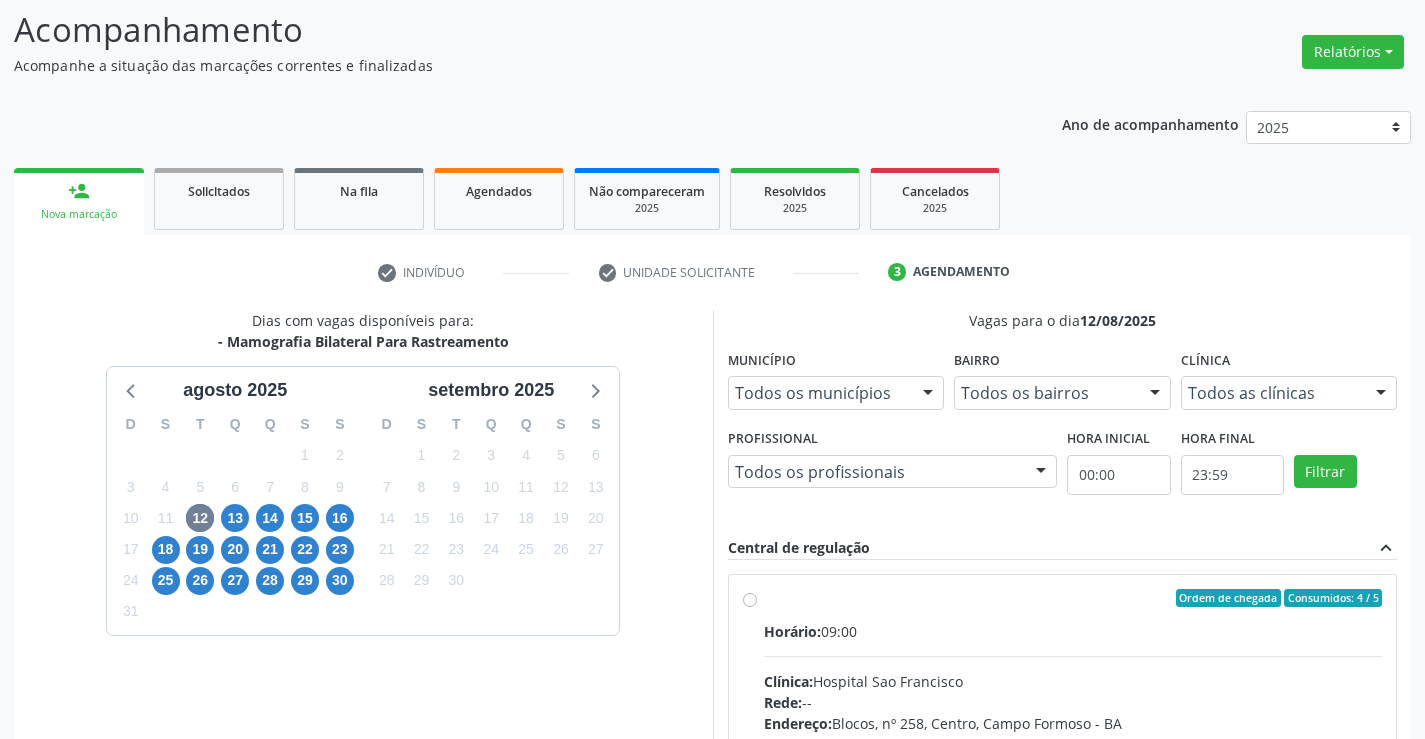 click on "Ordem de chegada
Consumidos: 4 / 5
Horário:   09:00
Clínica:  Hospital Sao Francisco
Rede:
--
Endereço:   Blocos, nº 258, Centro, Campo Formoso - BA
Telefone:   (74) 36451217
Profissional:
Joel da Rocha Almeida
Informações adicionais sobre o atendimento
Idade de atendimento:
de 0 a 120 anos
Gênero(s) atendido(s):
Masculino e Feminino
Informações adicionais:
--" at bounding box center [1073, 742] 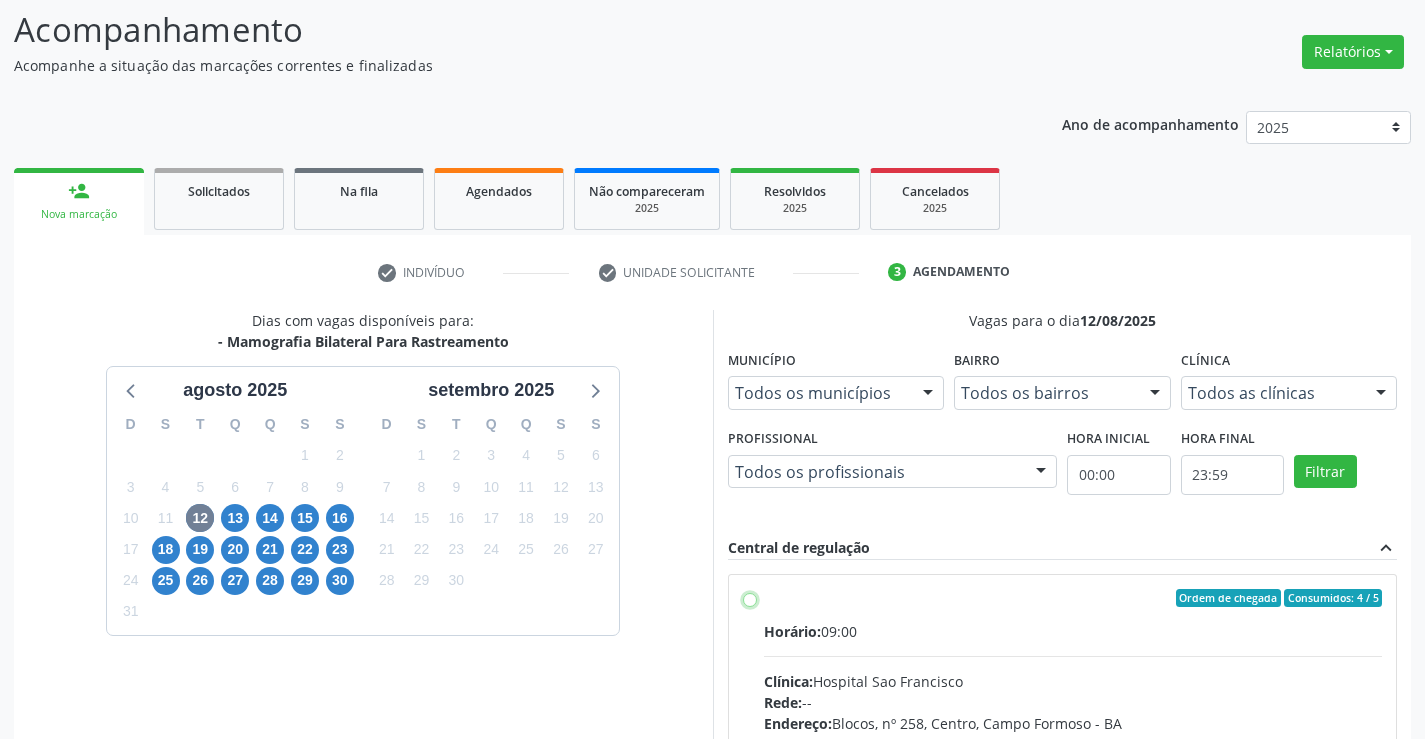click on "Ordem de chegada
Consumidos: 4 / 5
Horário:   09:00
Clínica:  Hospital Sao Francisco
Rede:
--
Endereço:   Blocos, nº 258, Centro, Campo Formoso - BA
Telefone:   (74) 36451217
Profissional:
Joel da Rocha Almeida
Informações adicionais sobre o atendimento
Idade de atendimento:
de 0 a 120 anos
Gênero(s) atendido(s):
Masculino e Feminino
Informações adicionais:
--" at bounding box center (750, 598) 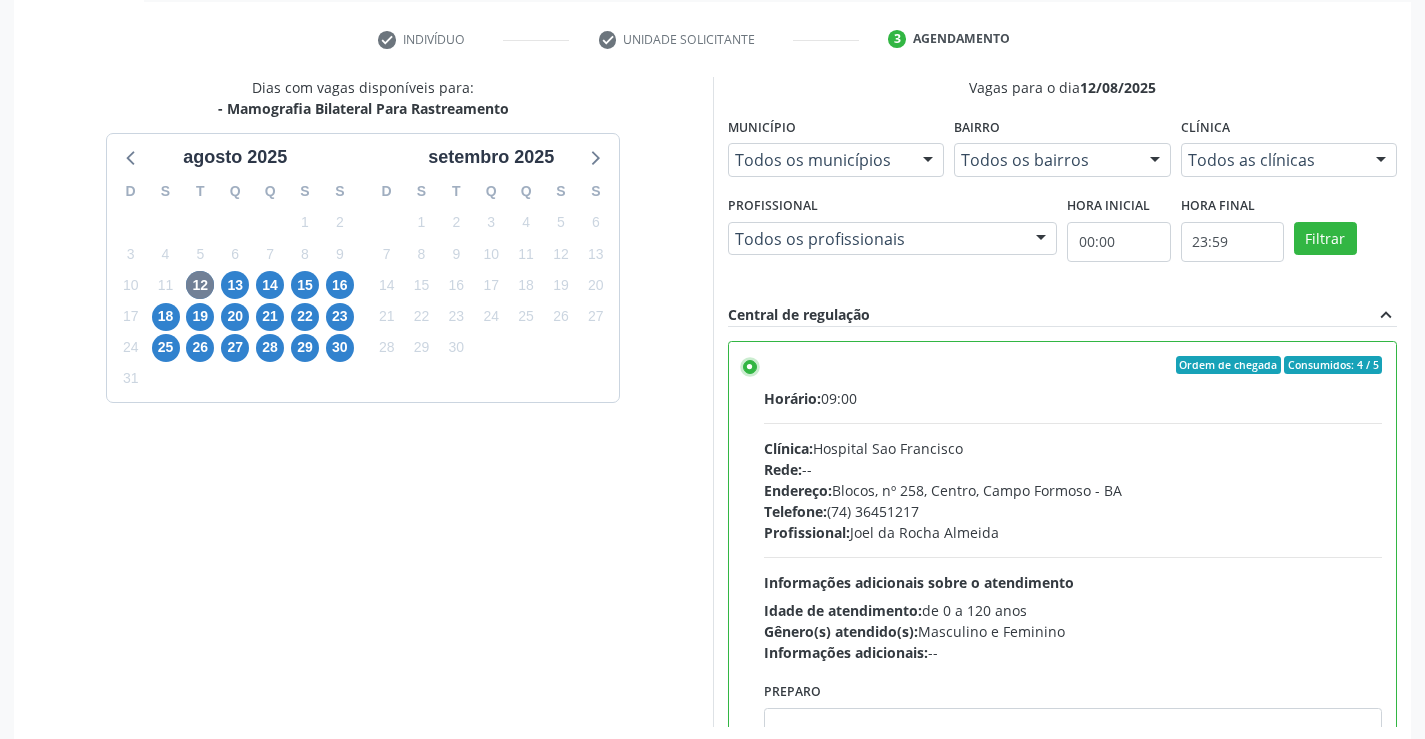 scroll, scrollTop: 456, scrollLeft: 0, axis: vertical 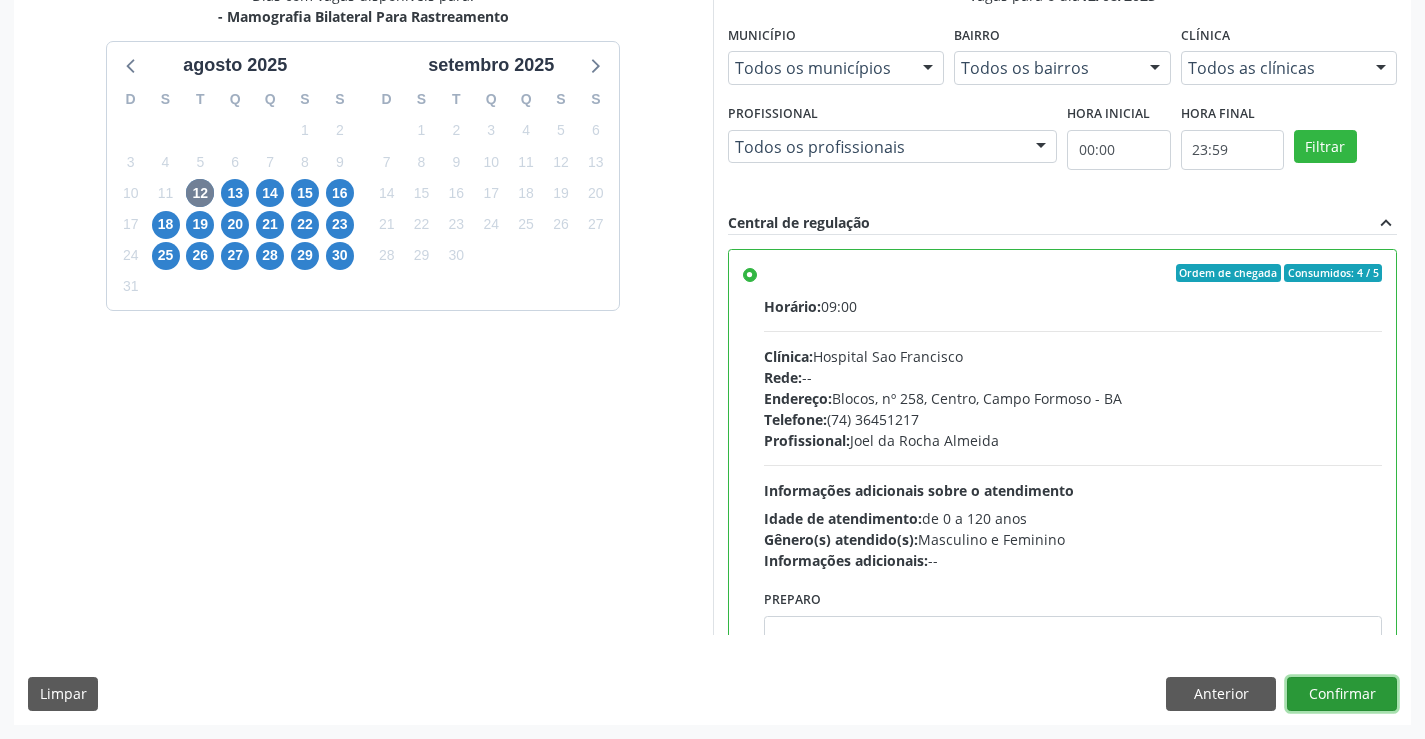 click on "Confirmar" at bounding box center (1342, 694) 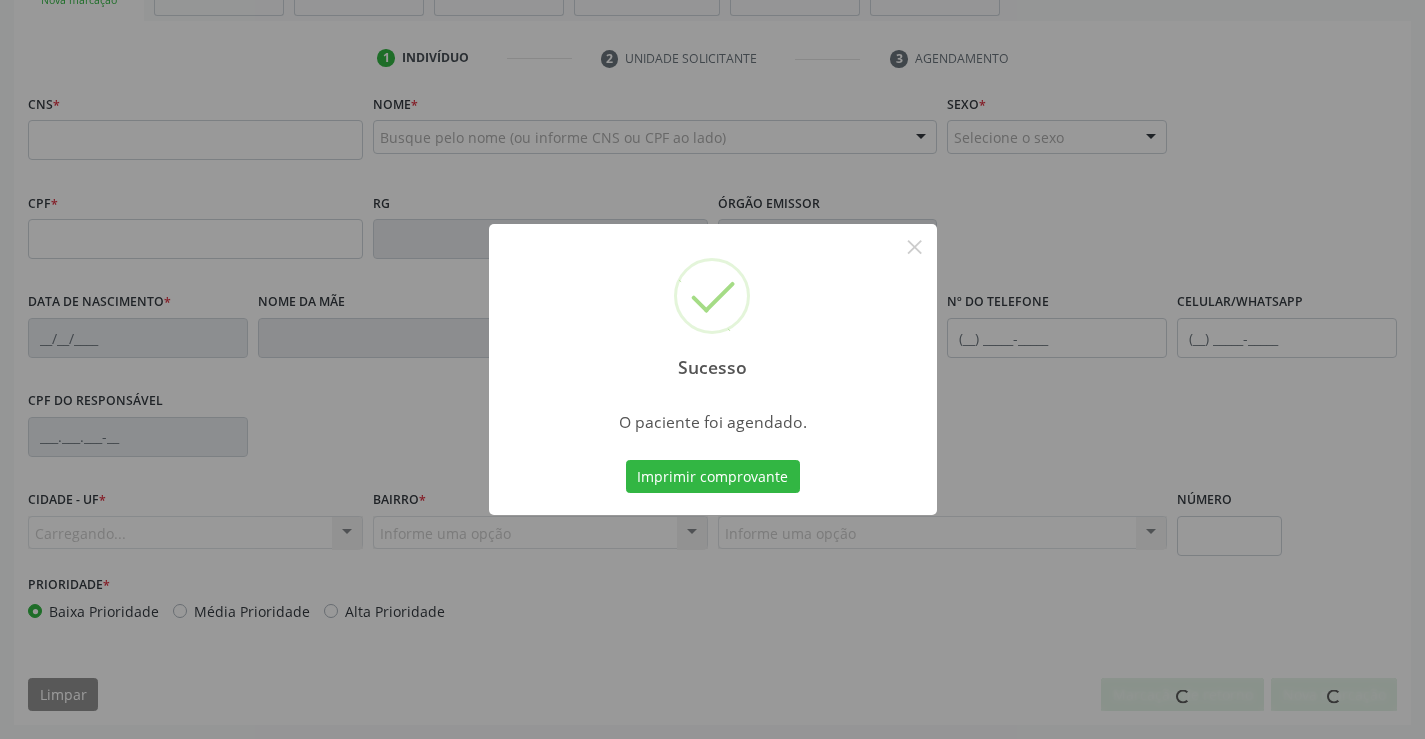 scroll, scrollTop: 345, scrollLeft: 0, axis: vertical 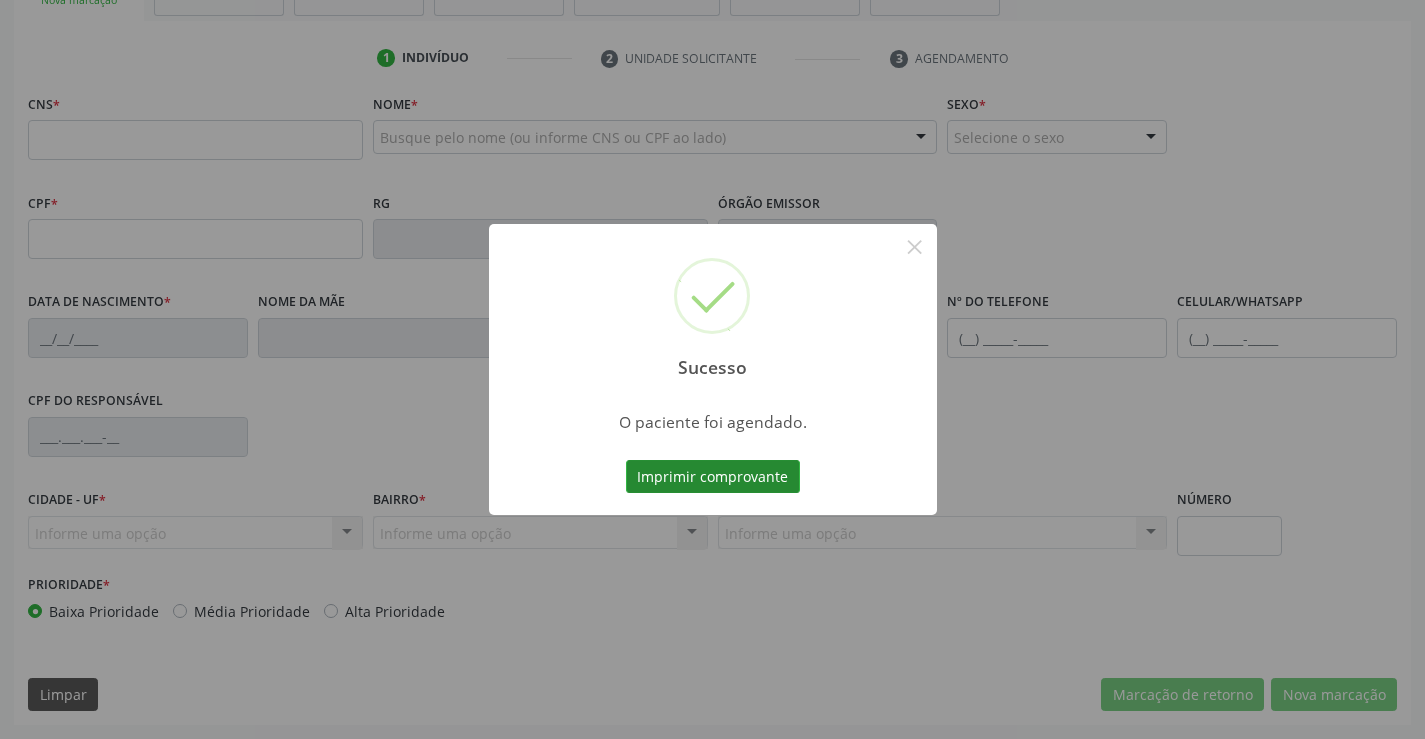 click on "Imprimir comprovante" at bounding box center (713, 477) 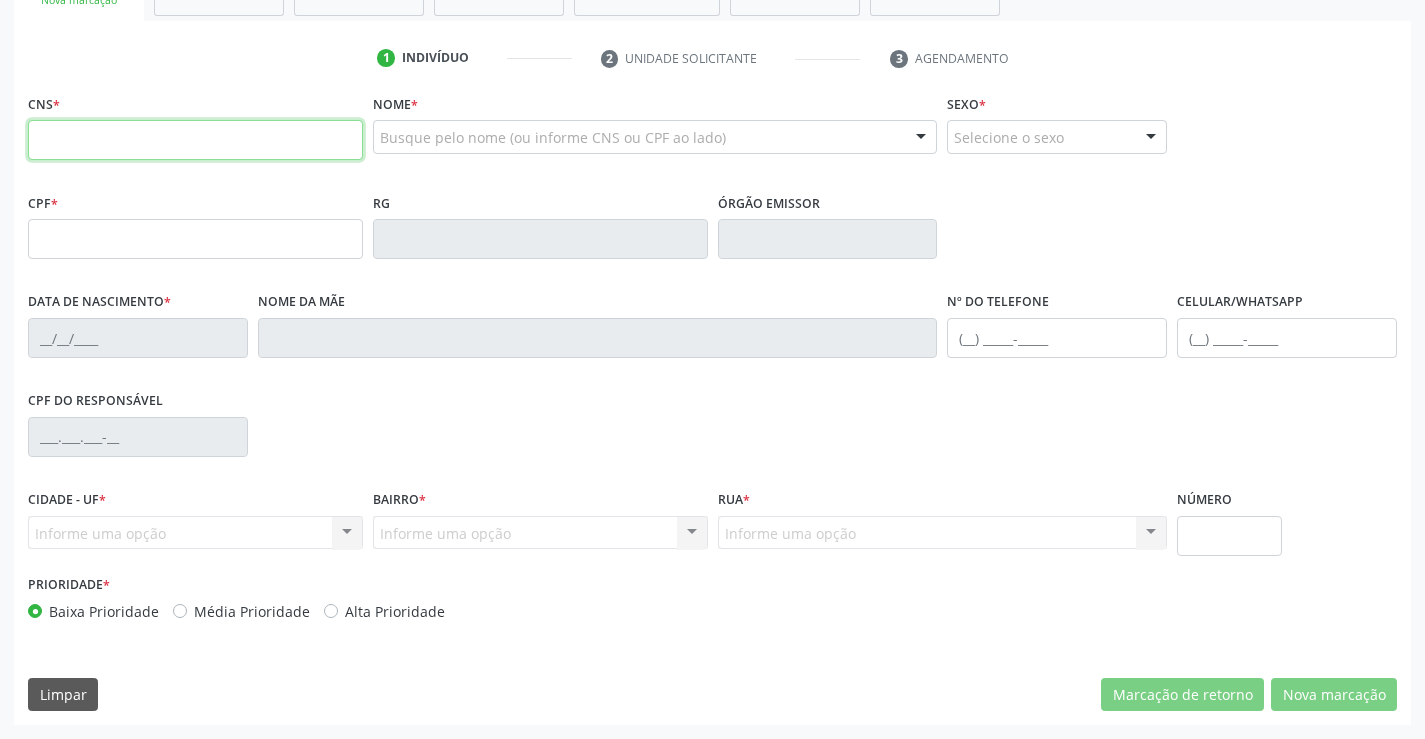 click at bounding box center [195, 140] 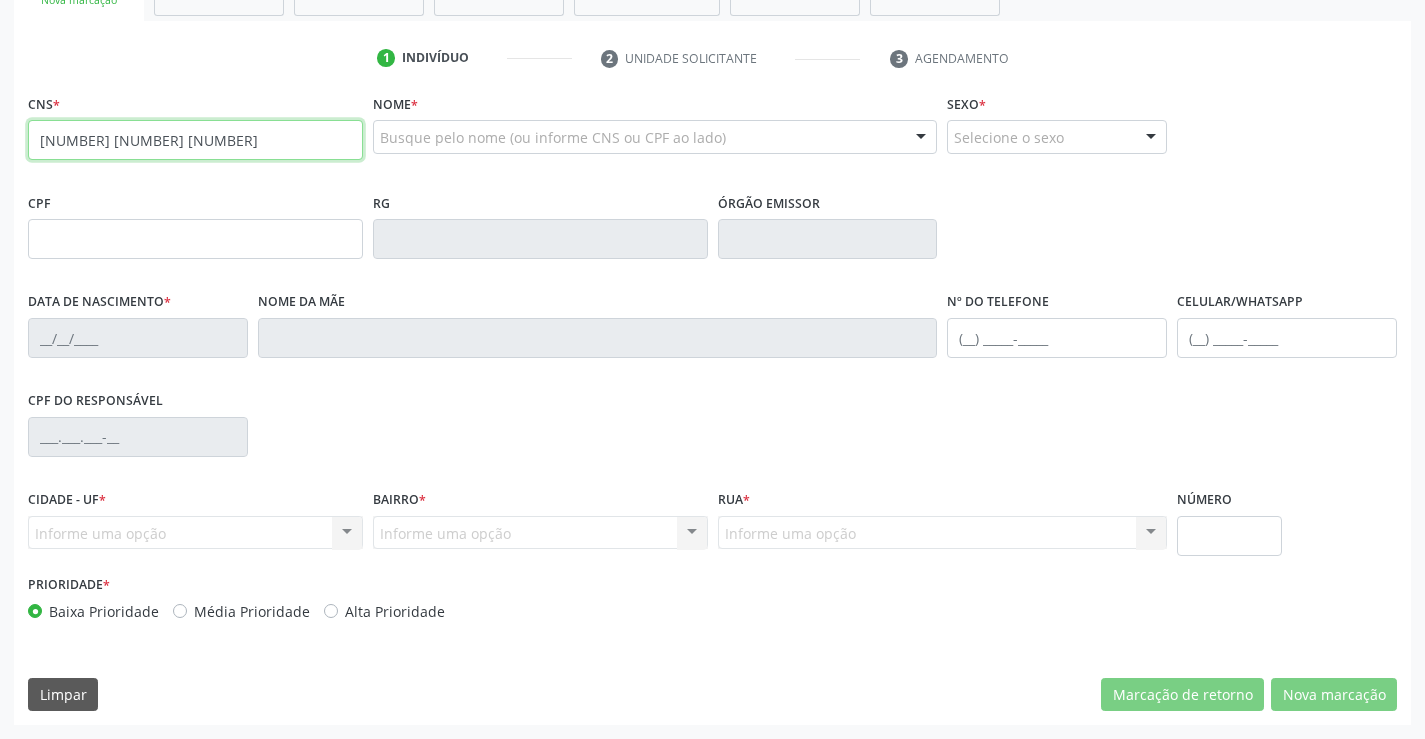 type on "704 1057 7786 8580" 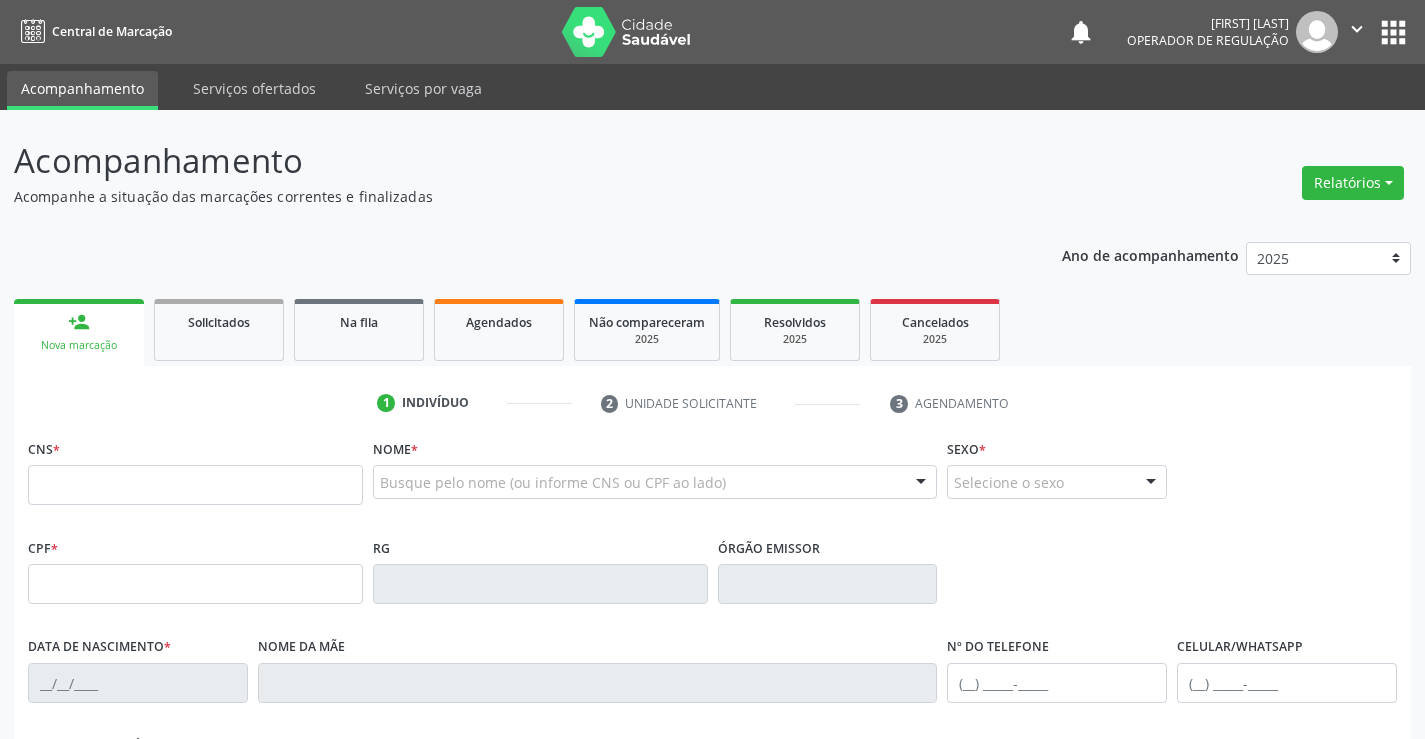 scroll, scrollTop: 0, scrollLeft: 0, axis: both 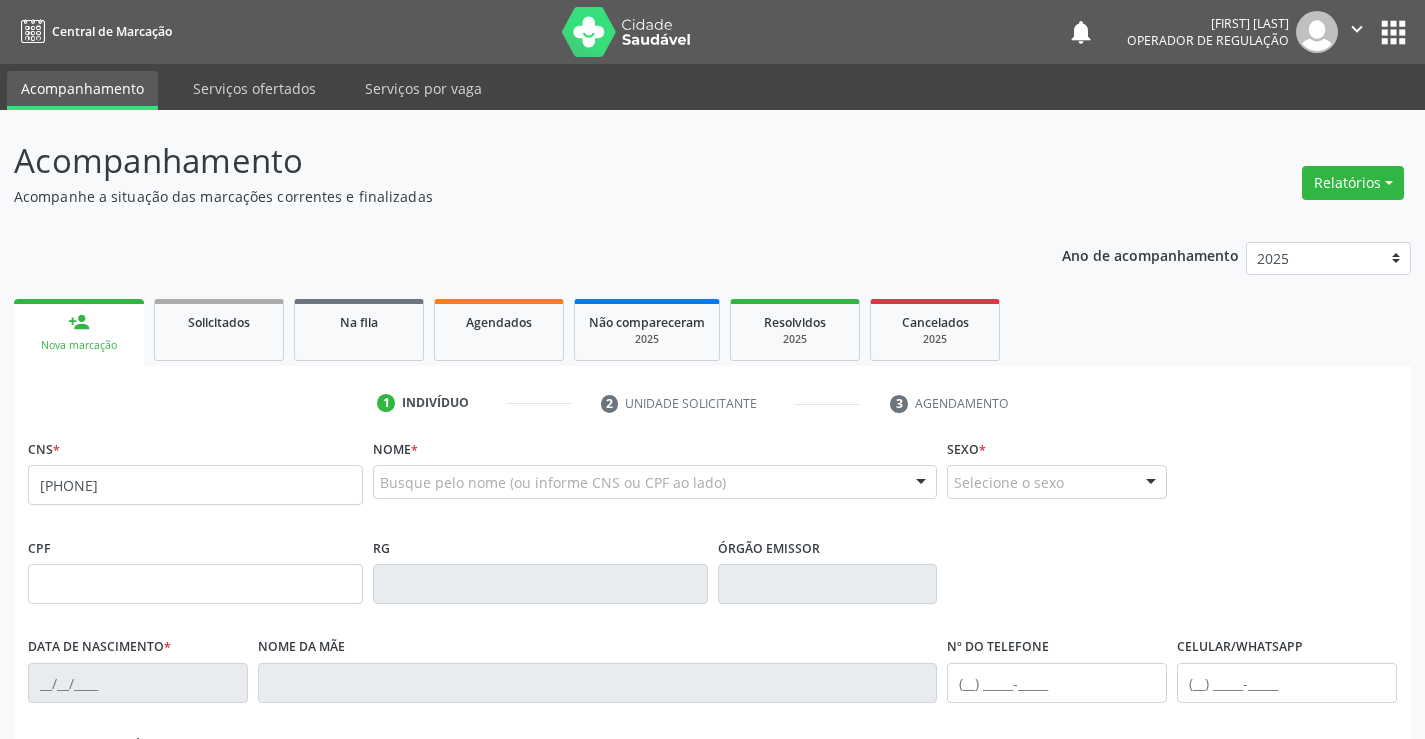 type on "[PHONE]" 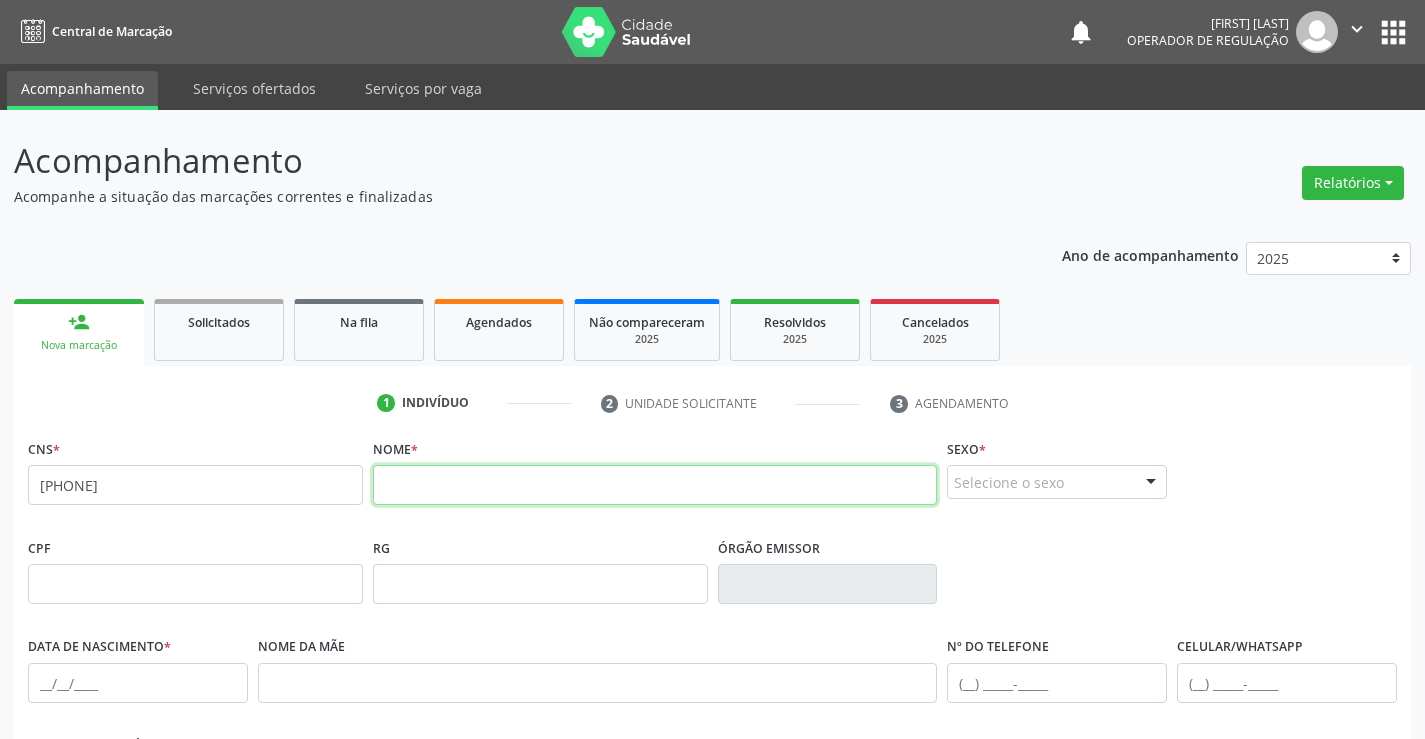 click at bounding box center (655, 485) 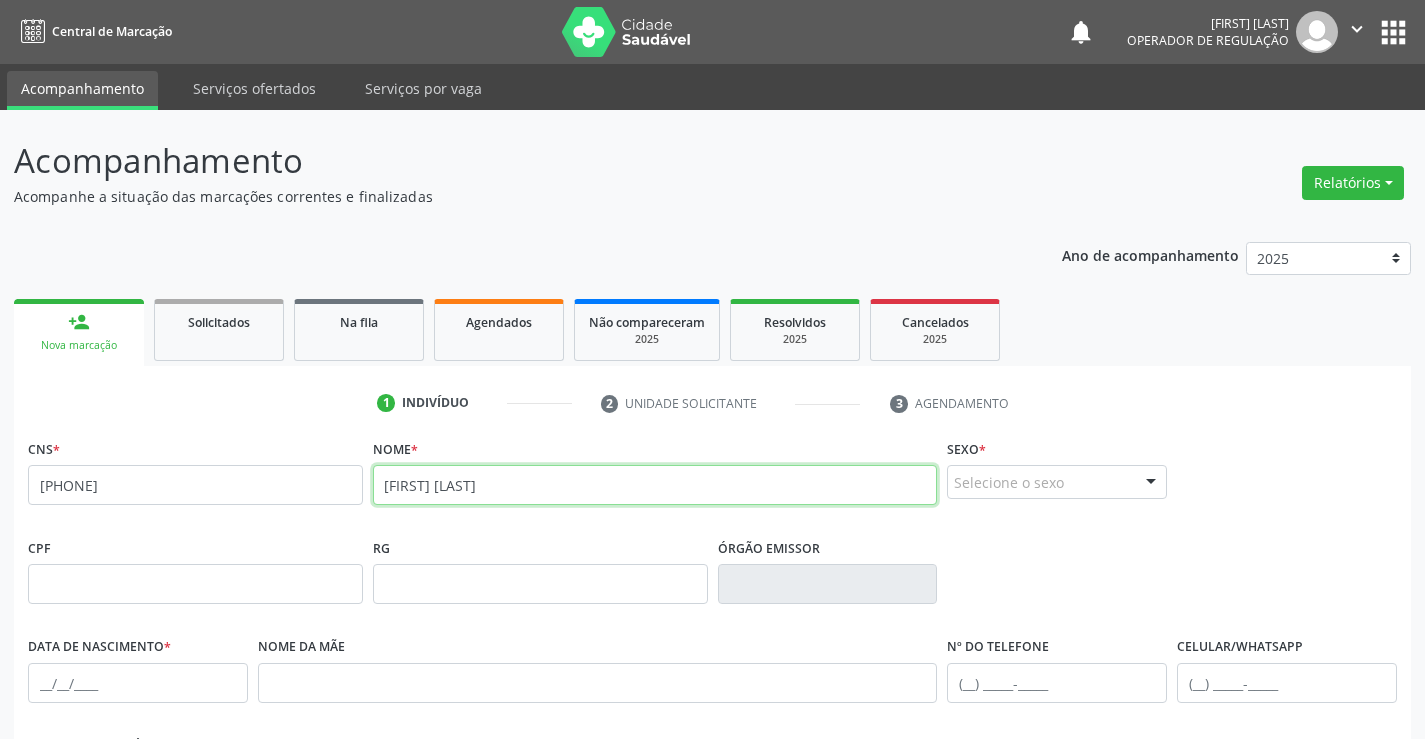 type on "[FIRST] [LAST]" 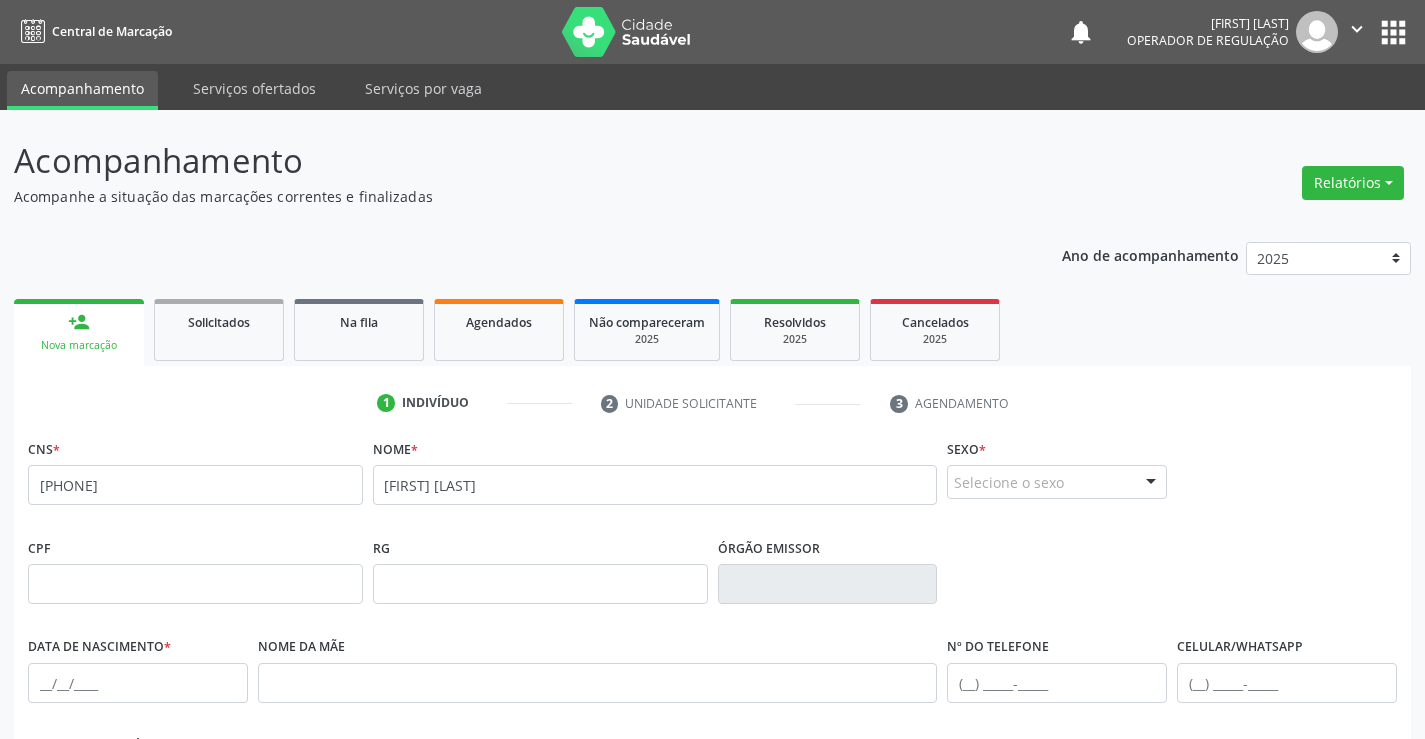 click on "Selecione o sexo" at bounding box center (1057, 482) 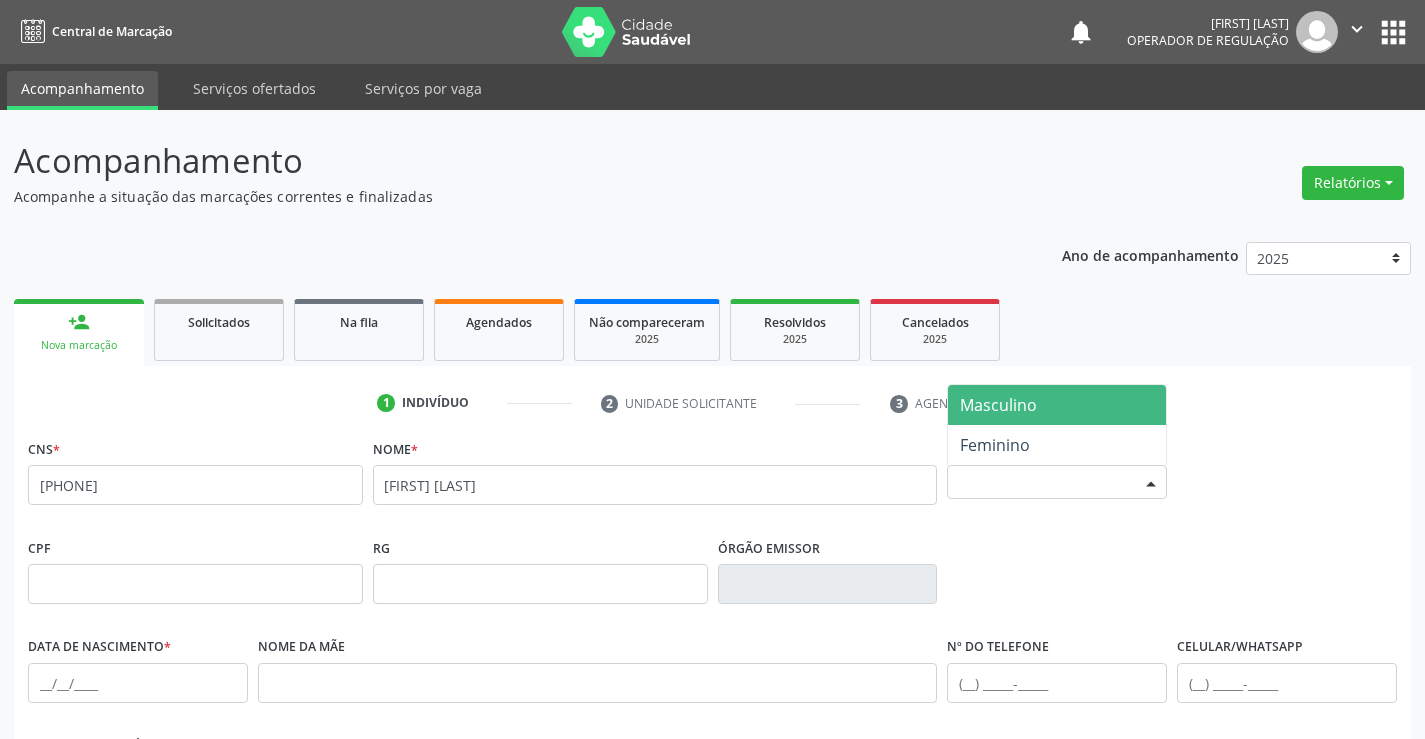 click on "Masculino" at bounding box center [1057, 405] 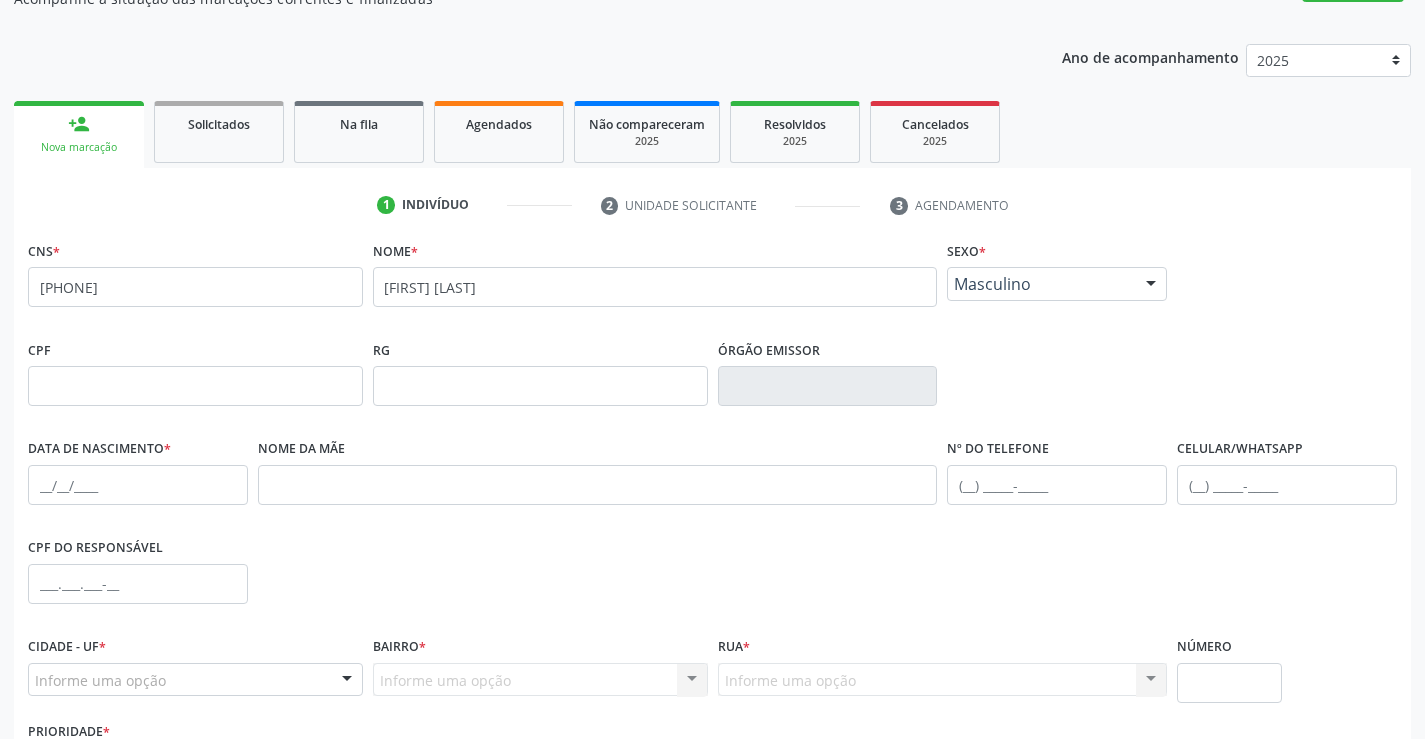 scroll, scrollTop: 200, scrollLeft: 0, axis: vertical 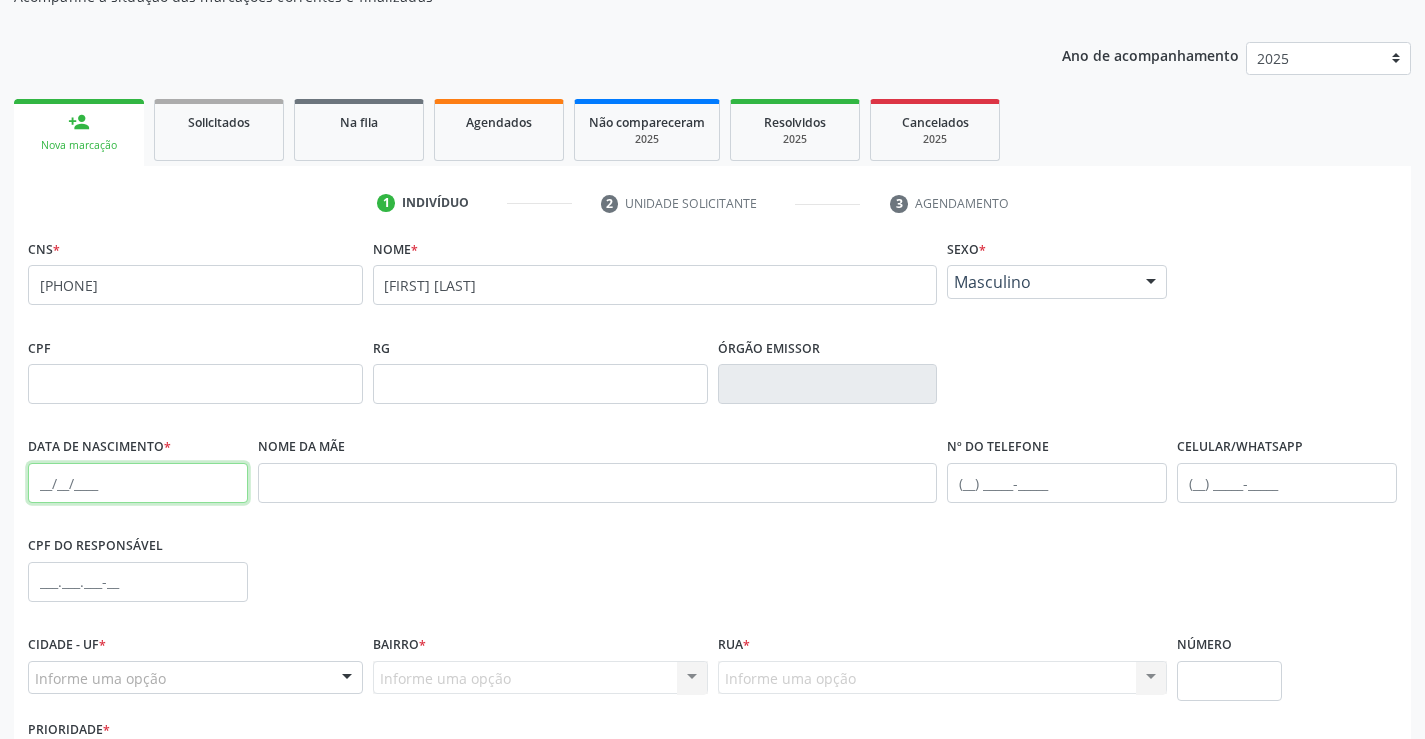 click at bounding box center (138, 483) 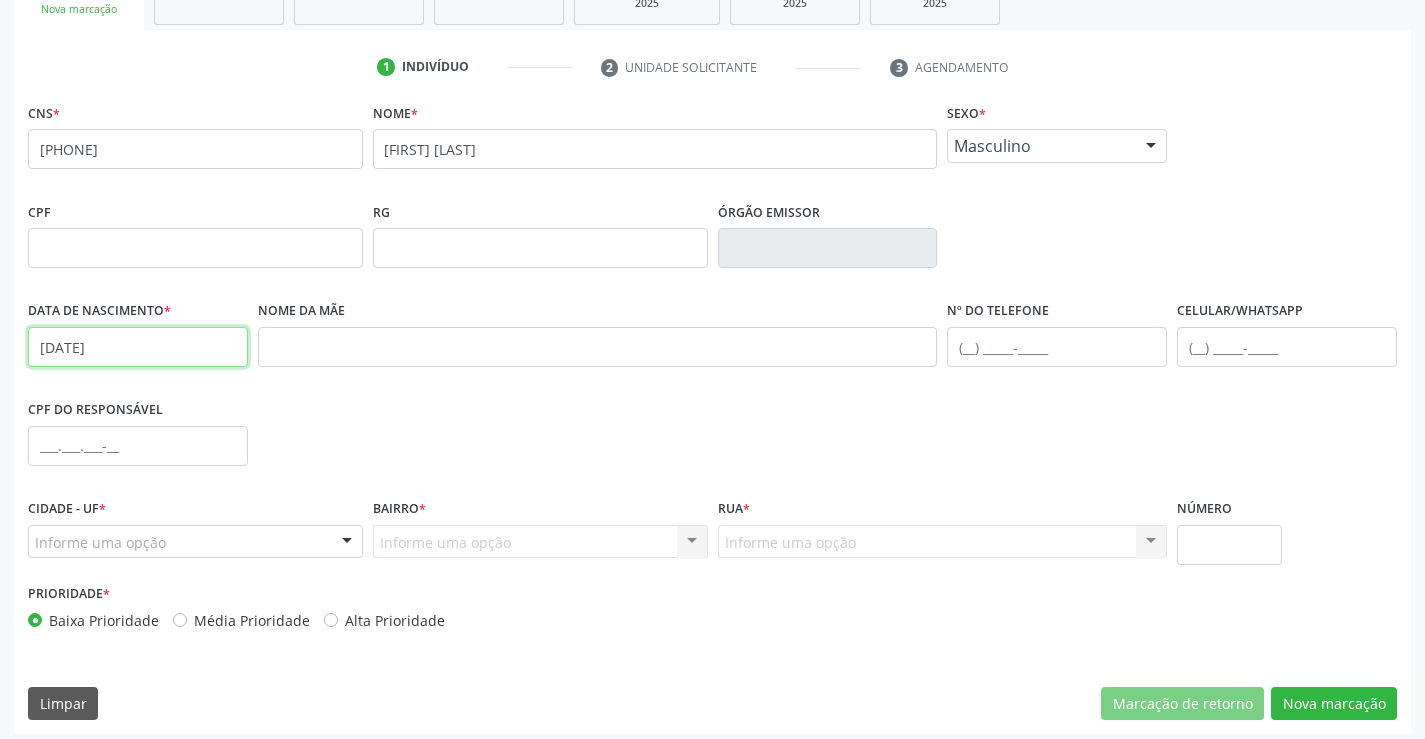 scroll, scrollTop: 345, scrollLeft: 0, axis: vertical 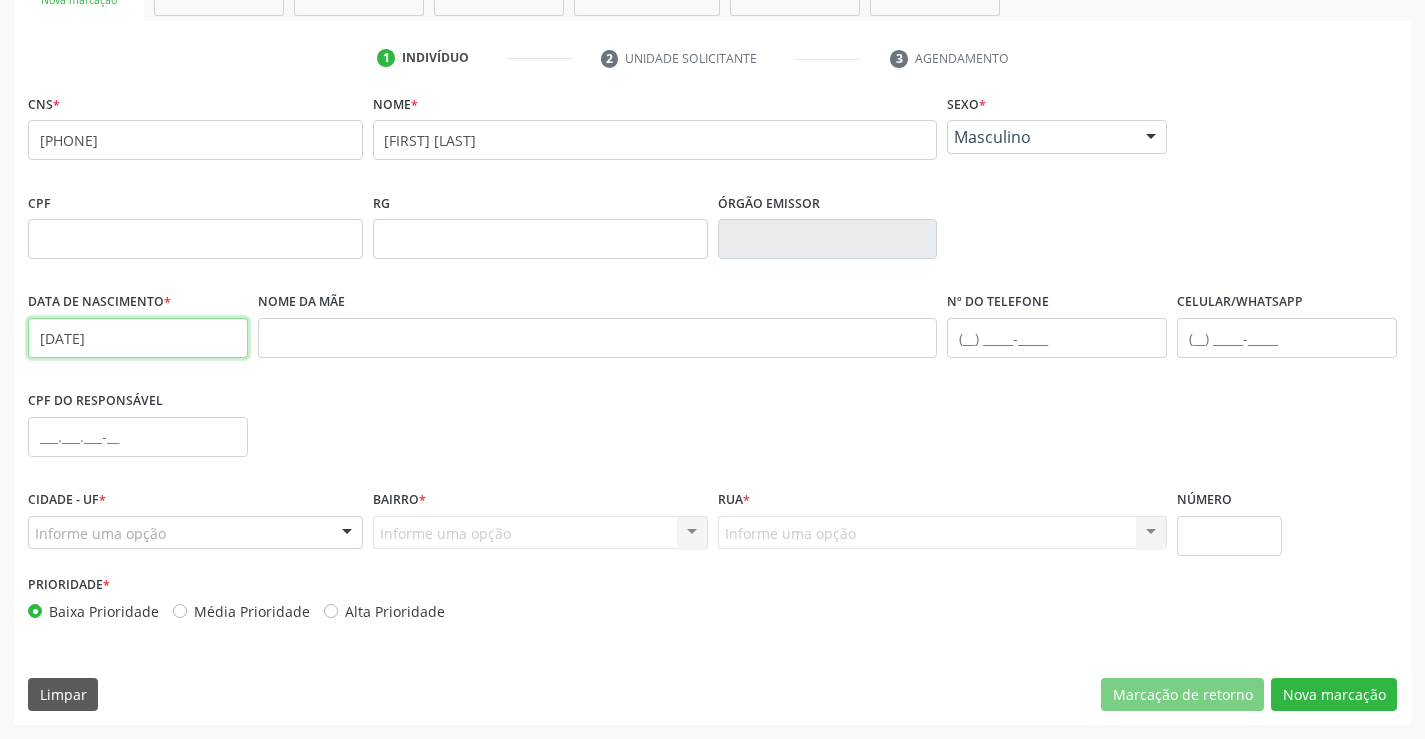 type on "25/06/2009" 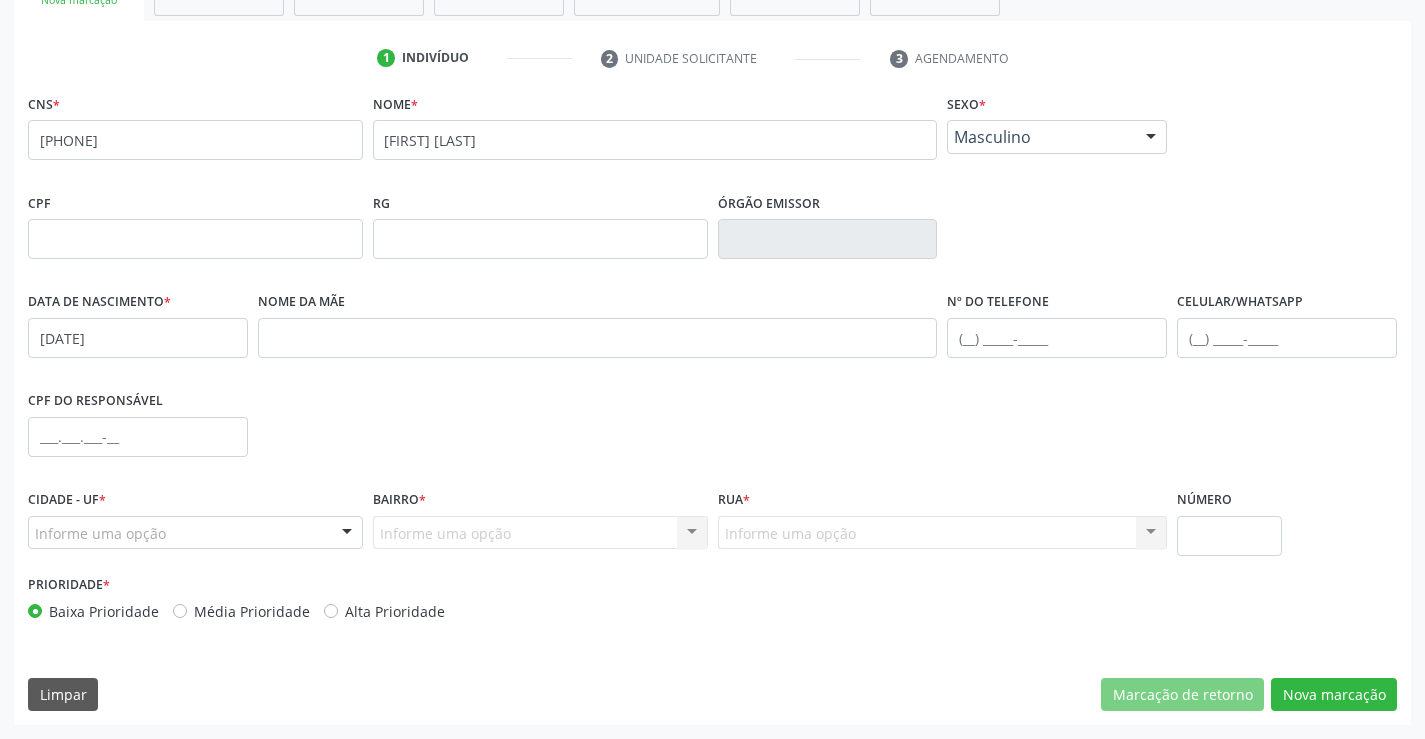 click on "Informe uma opção" at bounding box center [195, 533] 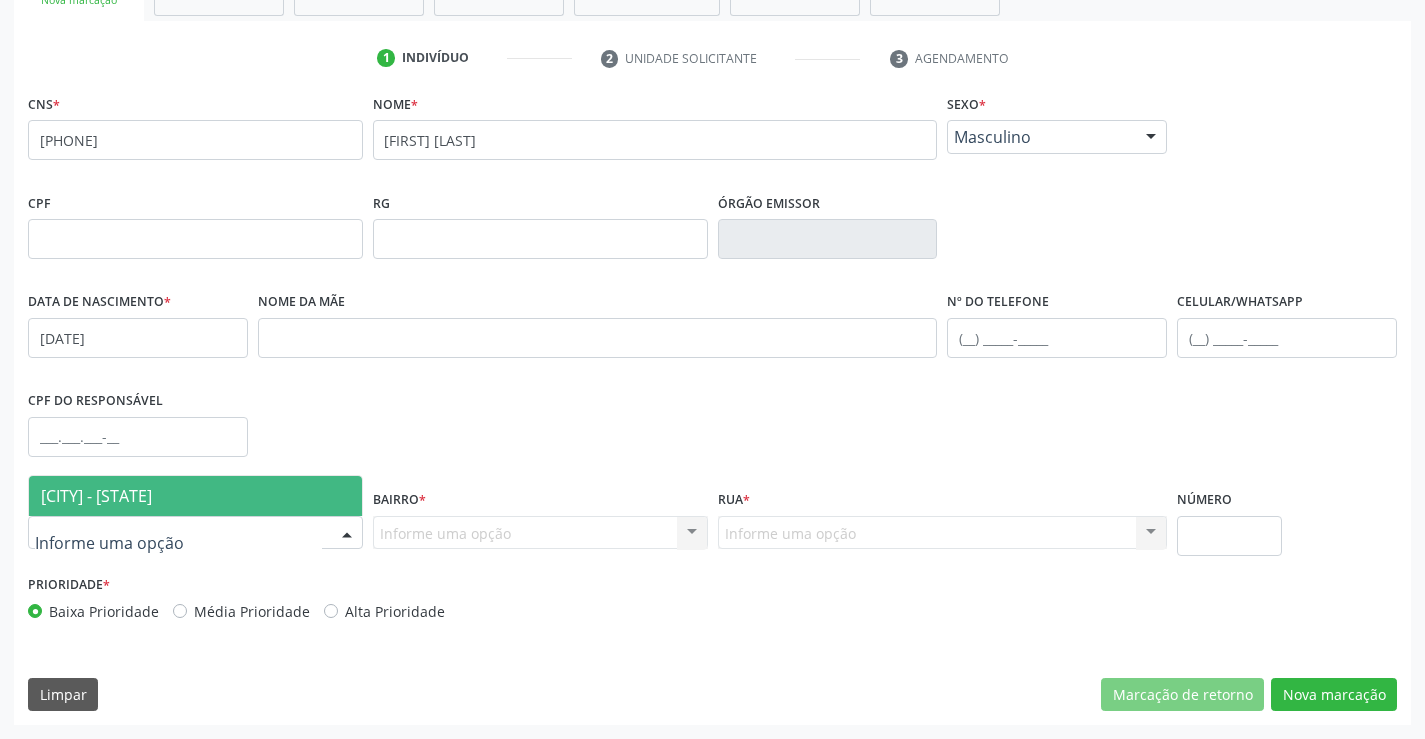 click on "Campo Formoso - [STATE]" at bounding box center [195, 496] 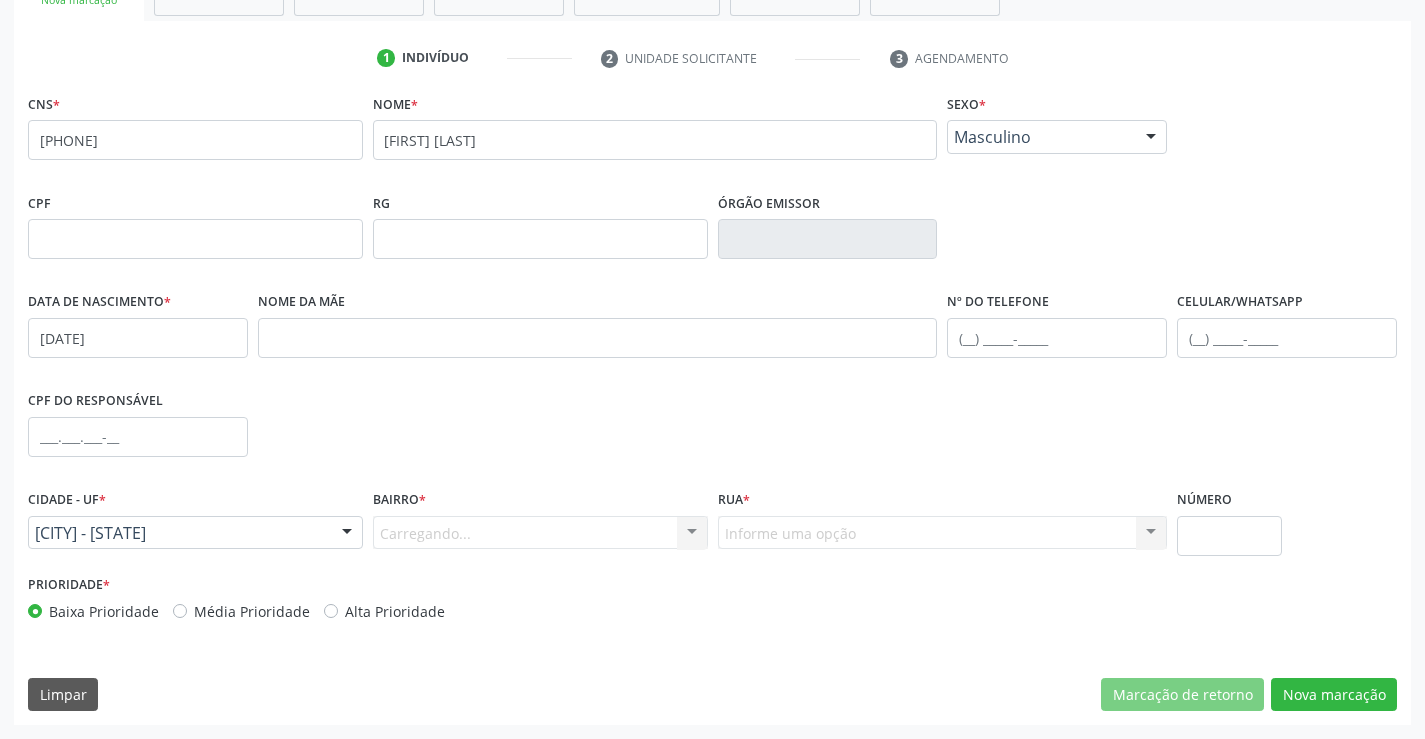 click on "Carregando...
Nenhum resultado encontrado para: "   "
Nenhuma opção encontrada. Digite para adicionar." at bounding box center (540, 533) 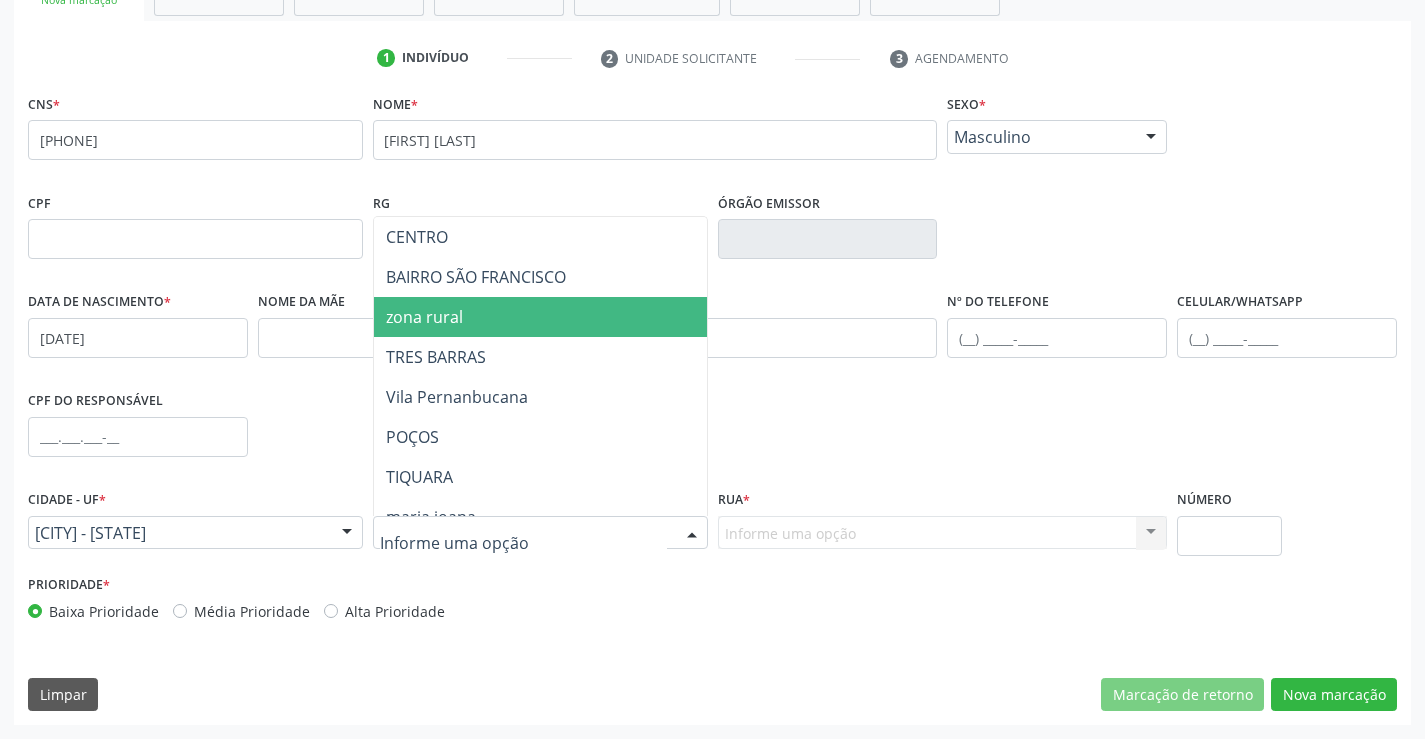 click on "zona rural" at bounding box center (578, 317) 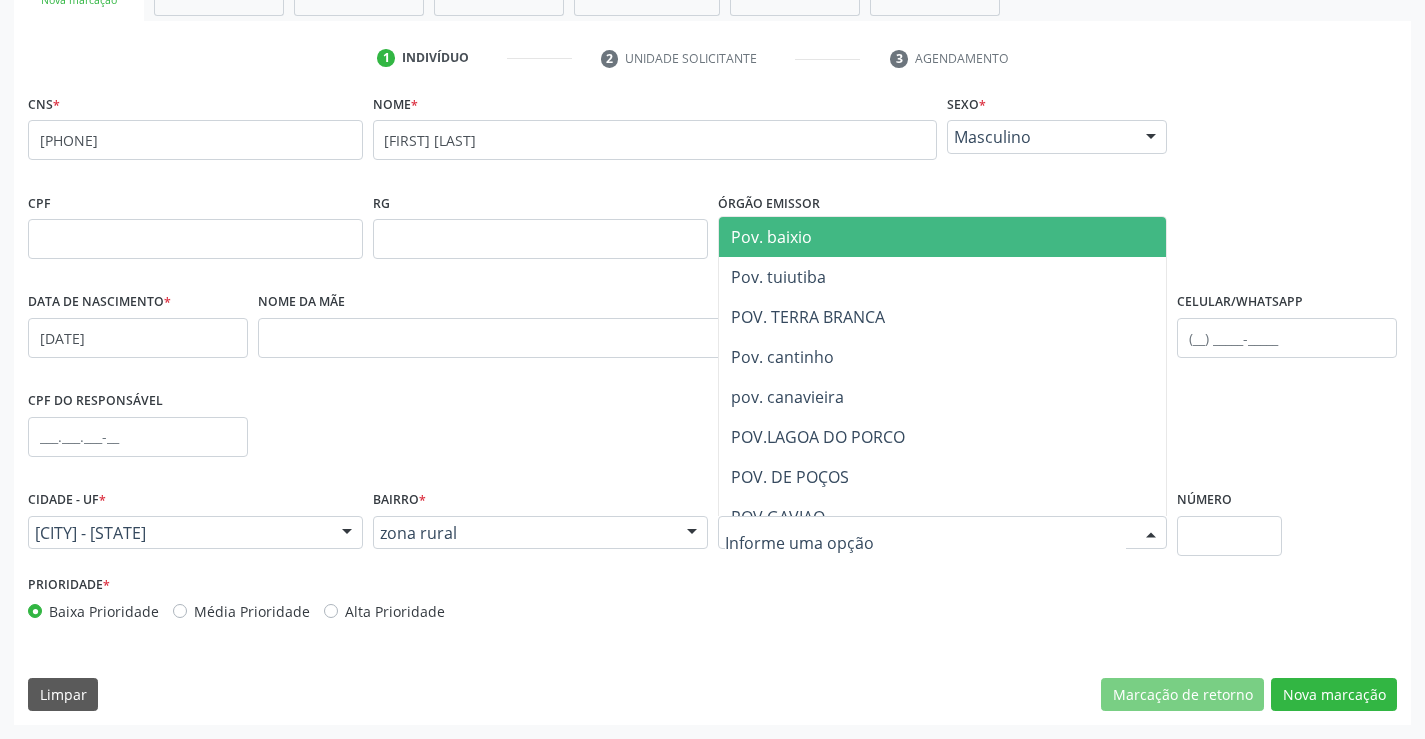 click at bounding box center [943, 533] 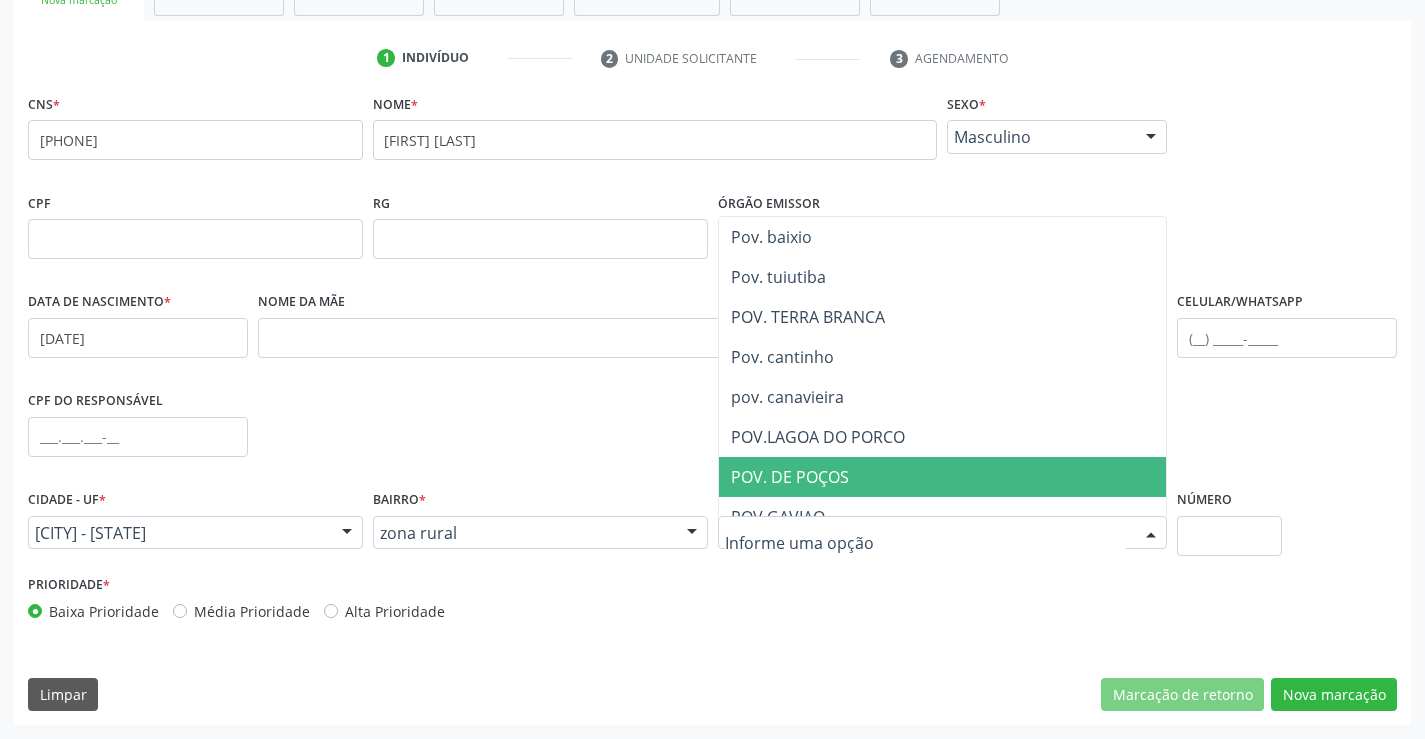 click on "POV. DE POÇOS" at bounding box center (943, 477) 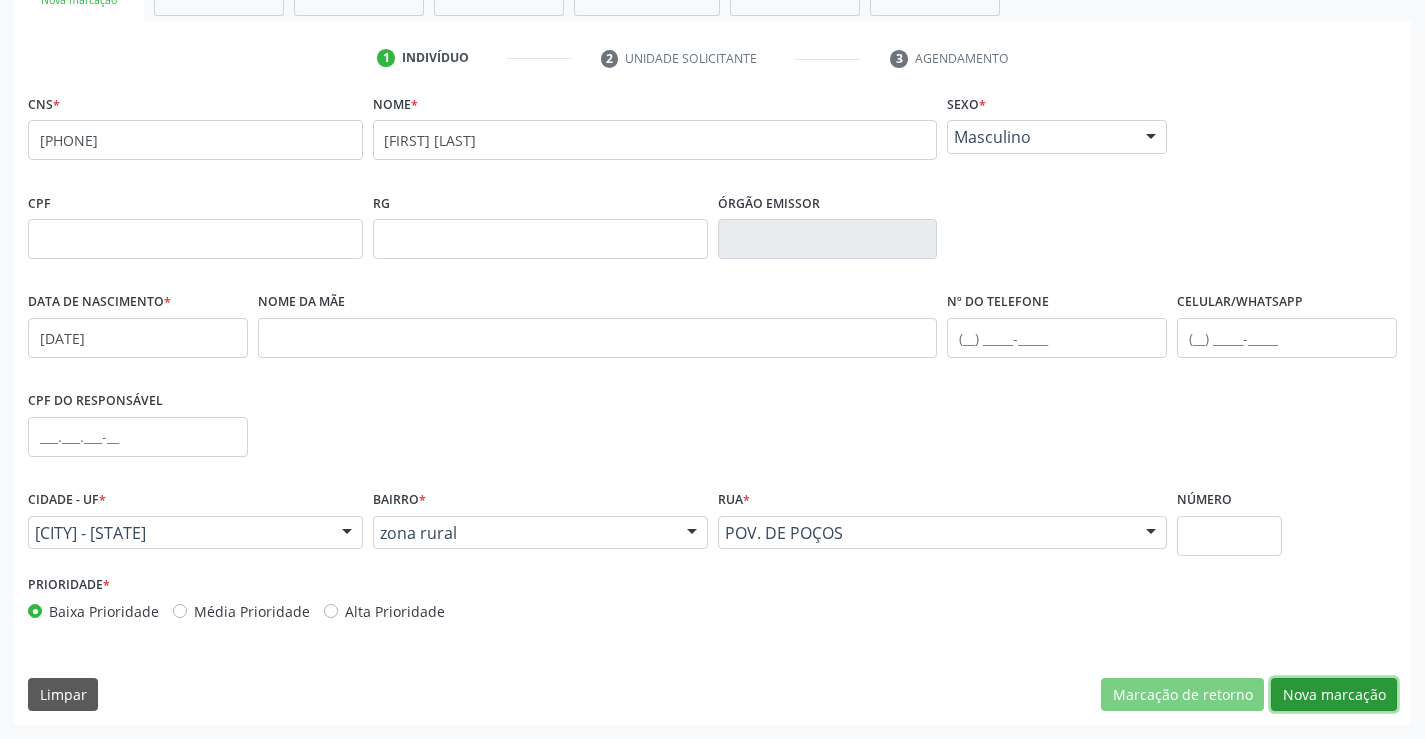 click on "Nova marcação" at bounding box center (1334, 695) 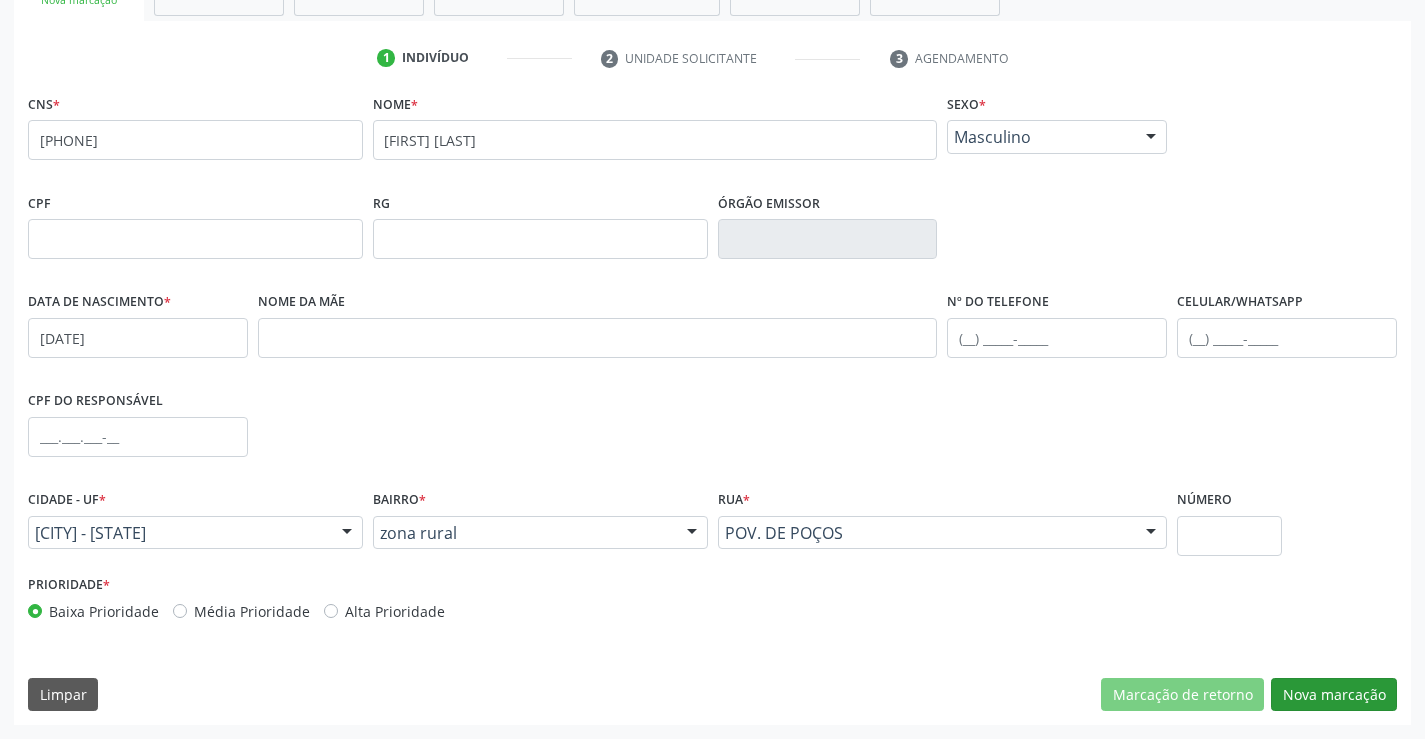 scroll, scrollTop: 167, scrollLeft: 0, axis: vertical 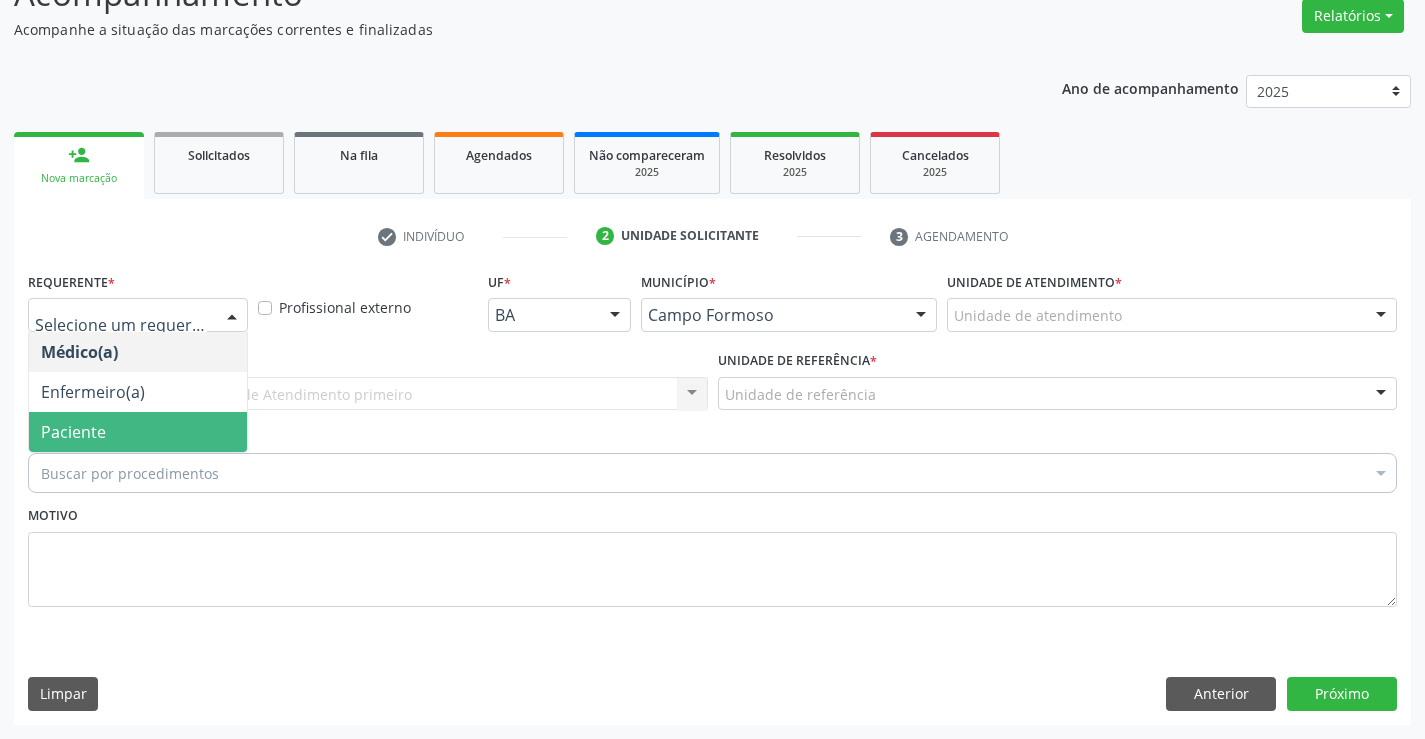 click on "Paciente" at bounding box center (138, 432) 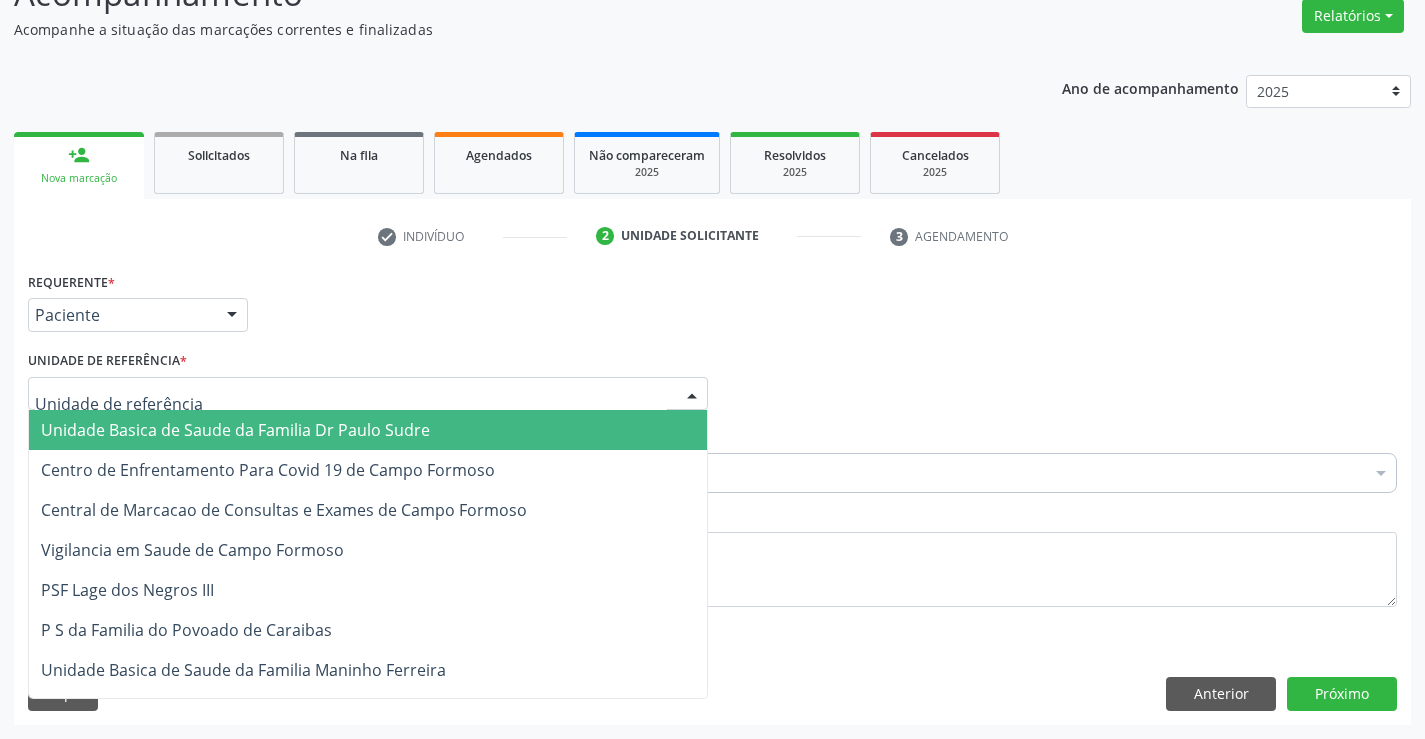 click on "Unidade Basica de Saude da Familia Dr Paulo Sudre" at bounding box center (235, 430) 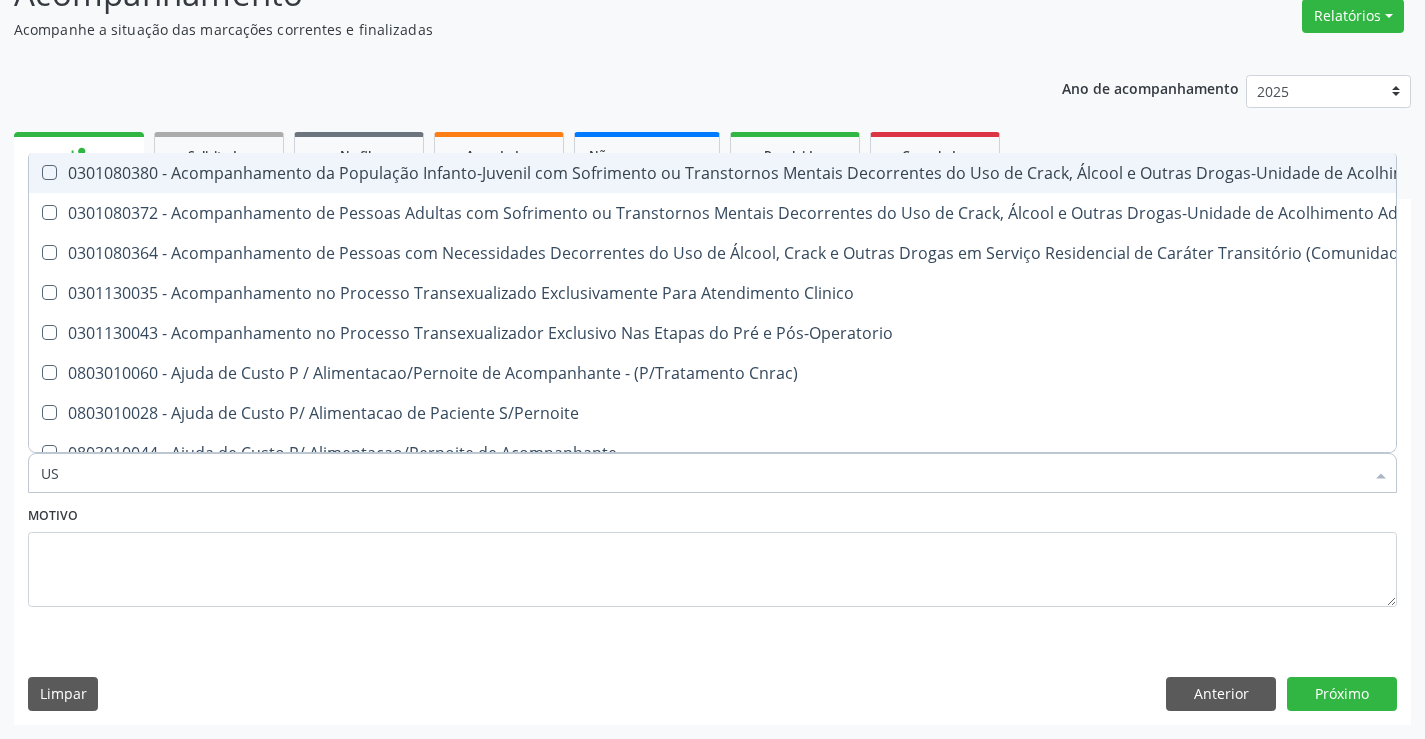 type on "USG" 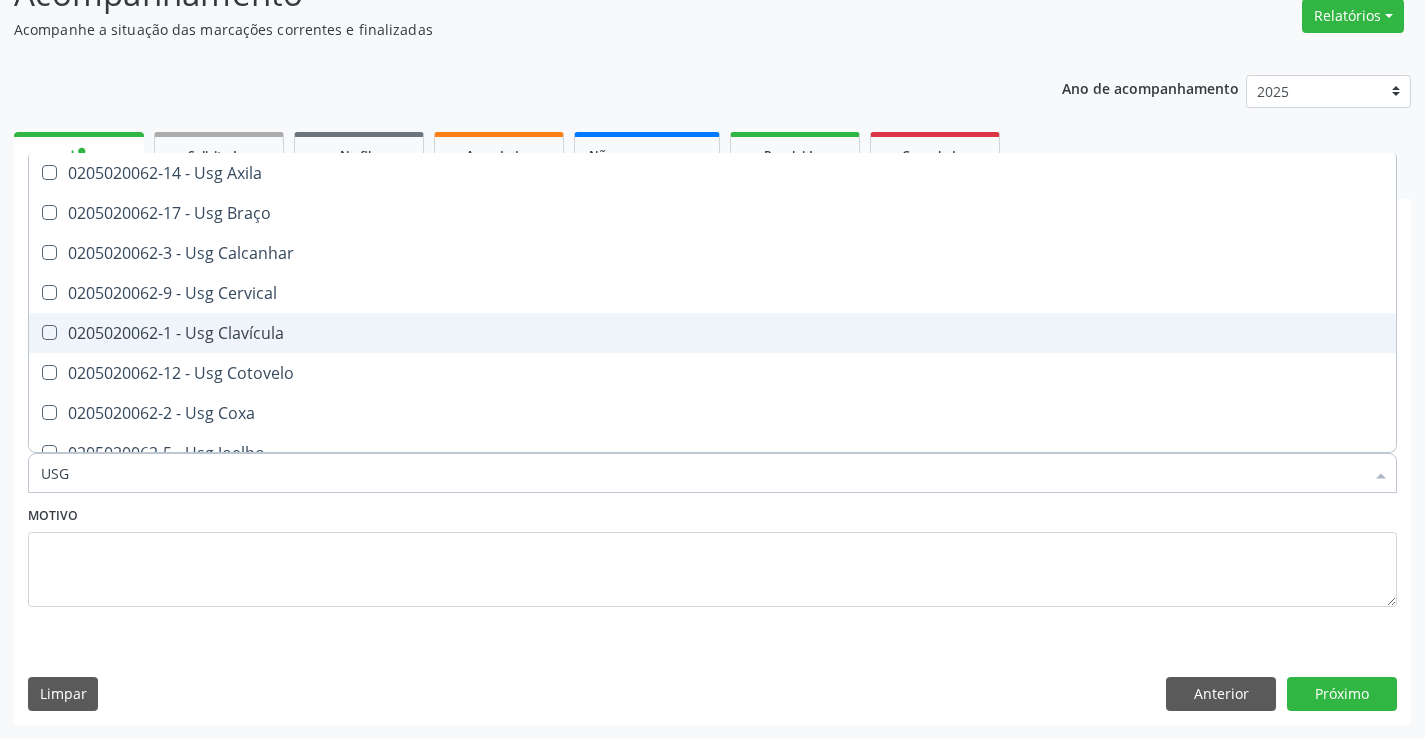 scroll, scrollTop: 100, scrollLeft: 0, axis: vertical 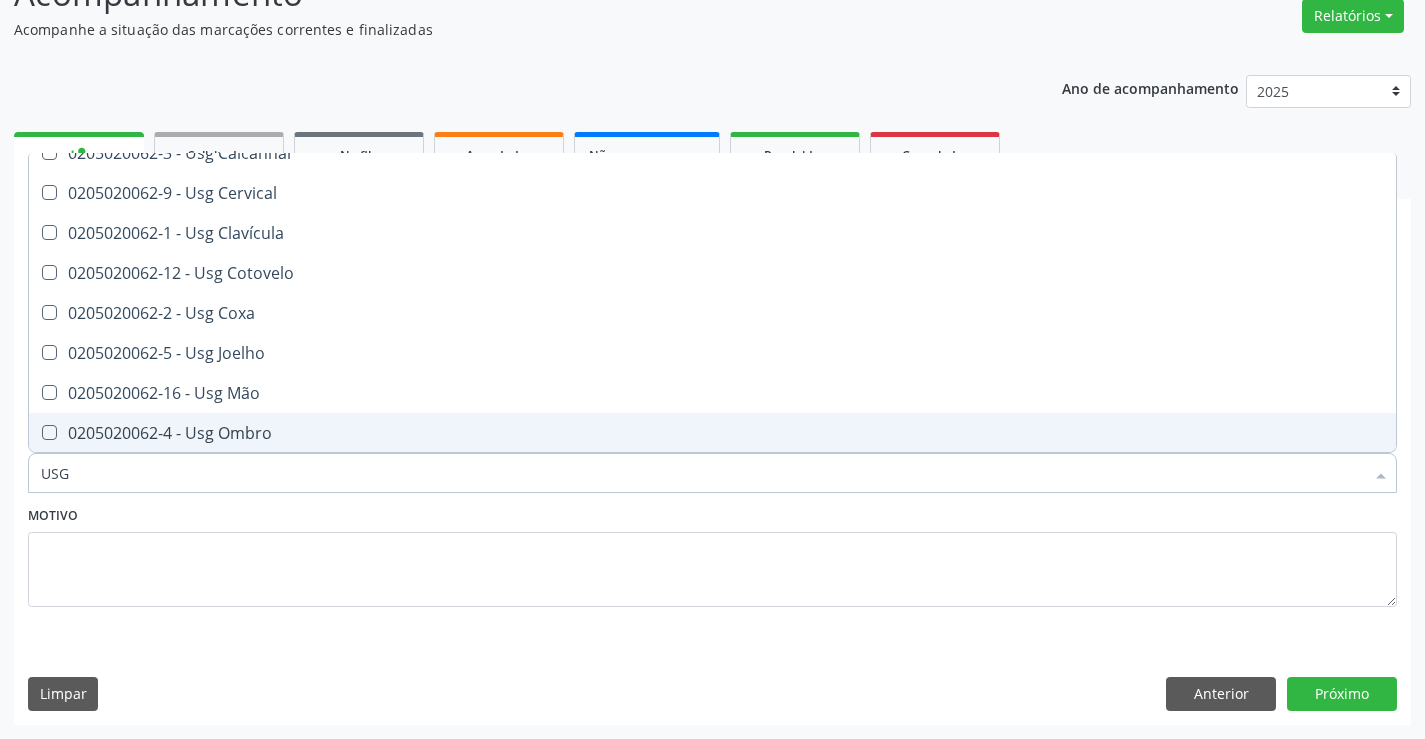 click on "0205020062-4 - Usg Ombro" at bounding box center (712, 433) 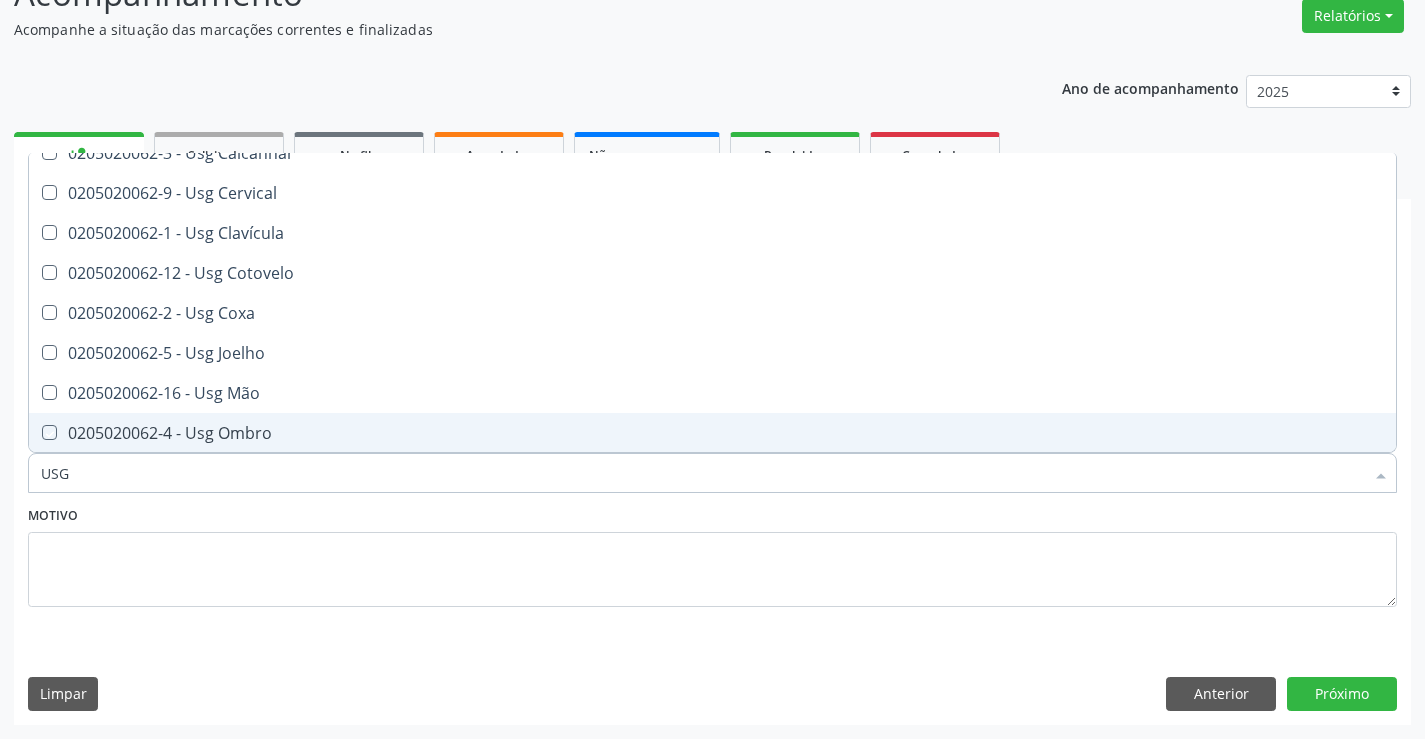 checkbox on "true" 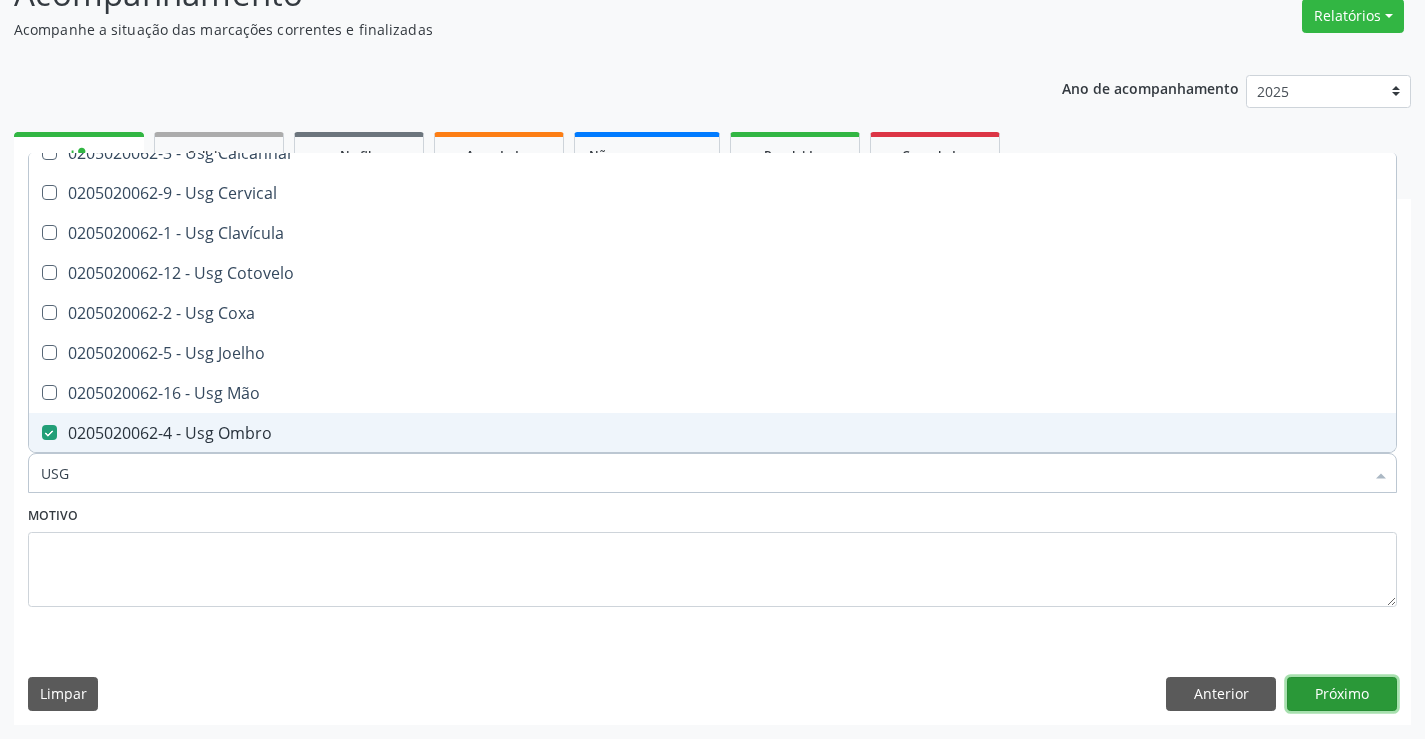 click on "Próximo" at bounding box center [1342, 694] 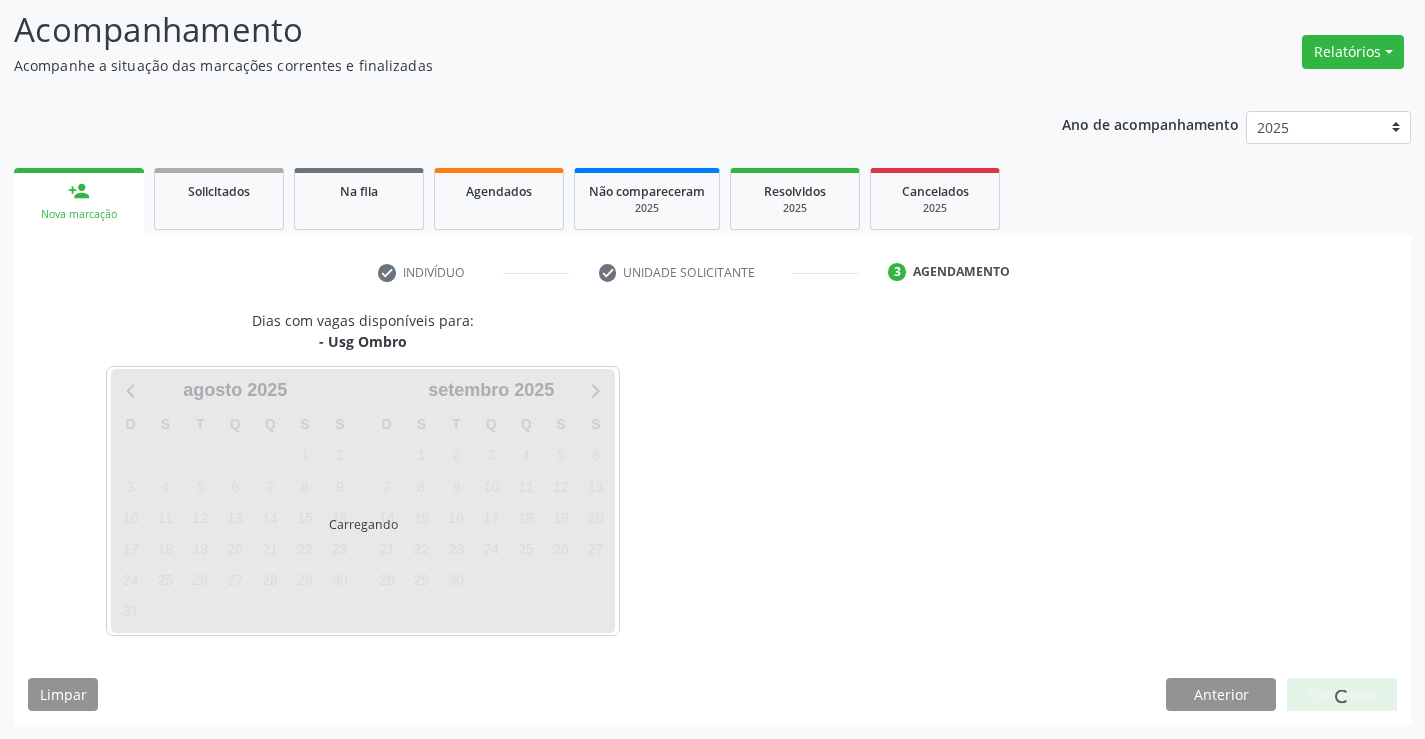 scroll, scrollTop: 131, scrollLeft: 0, axis: vertical 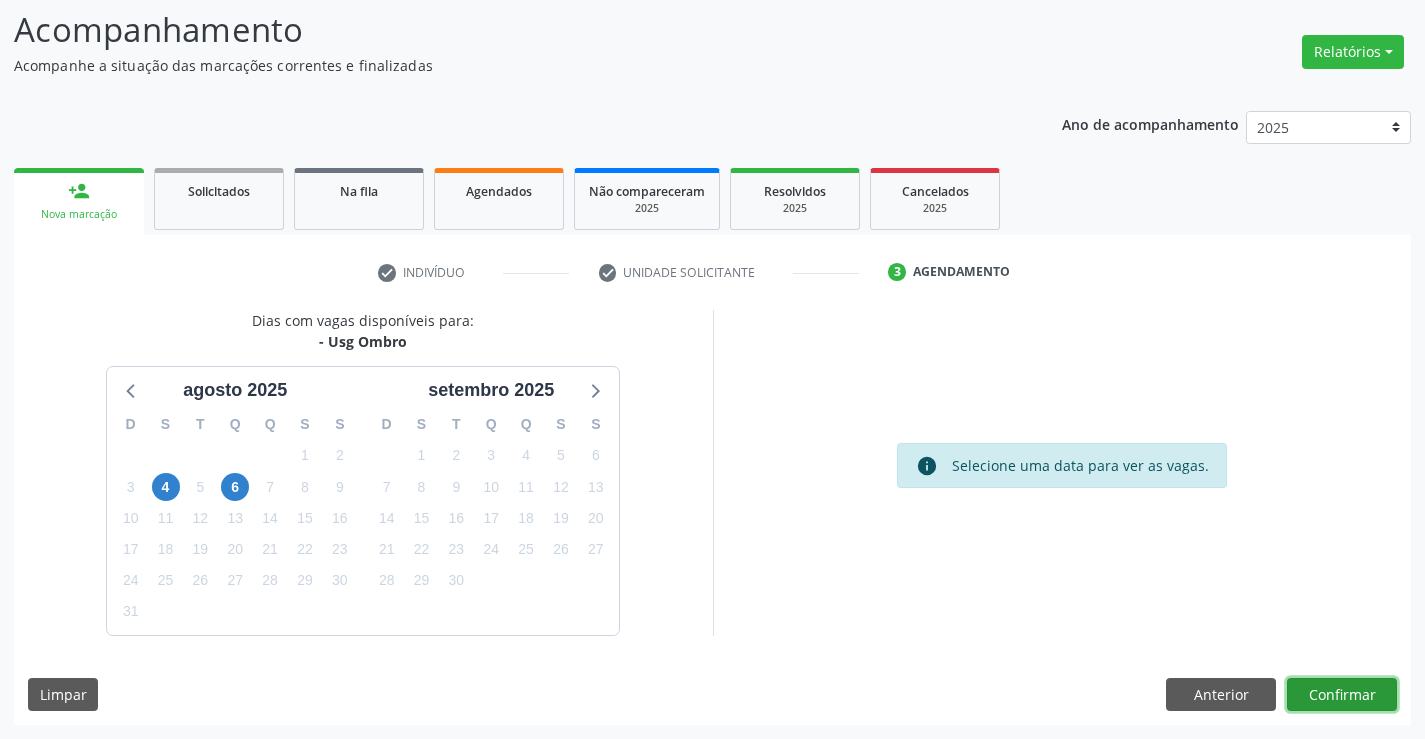 click on "Confirmar" at bounding box center [1342, 695] 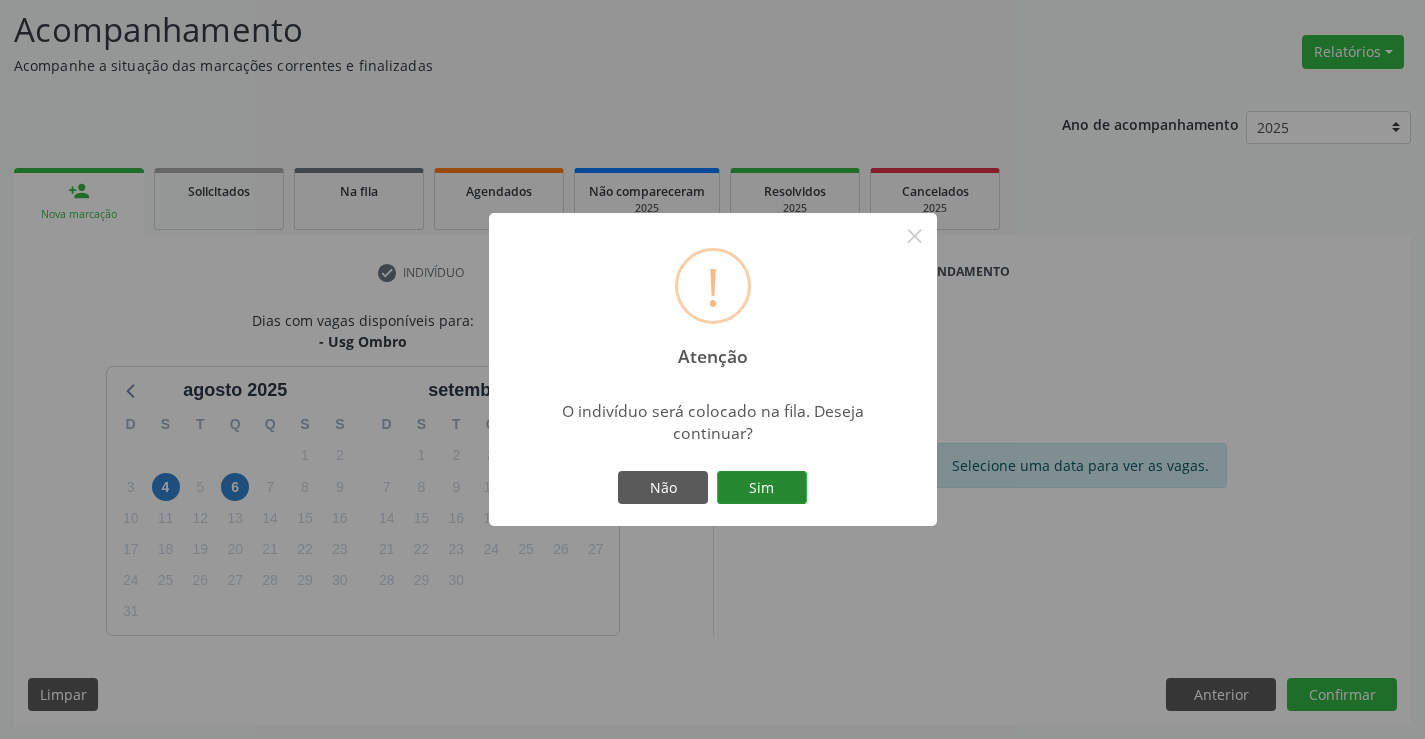 click on "Sim" at bounding box center (762, 488) 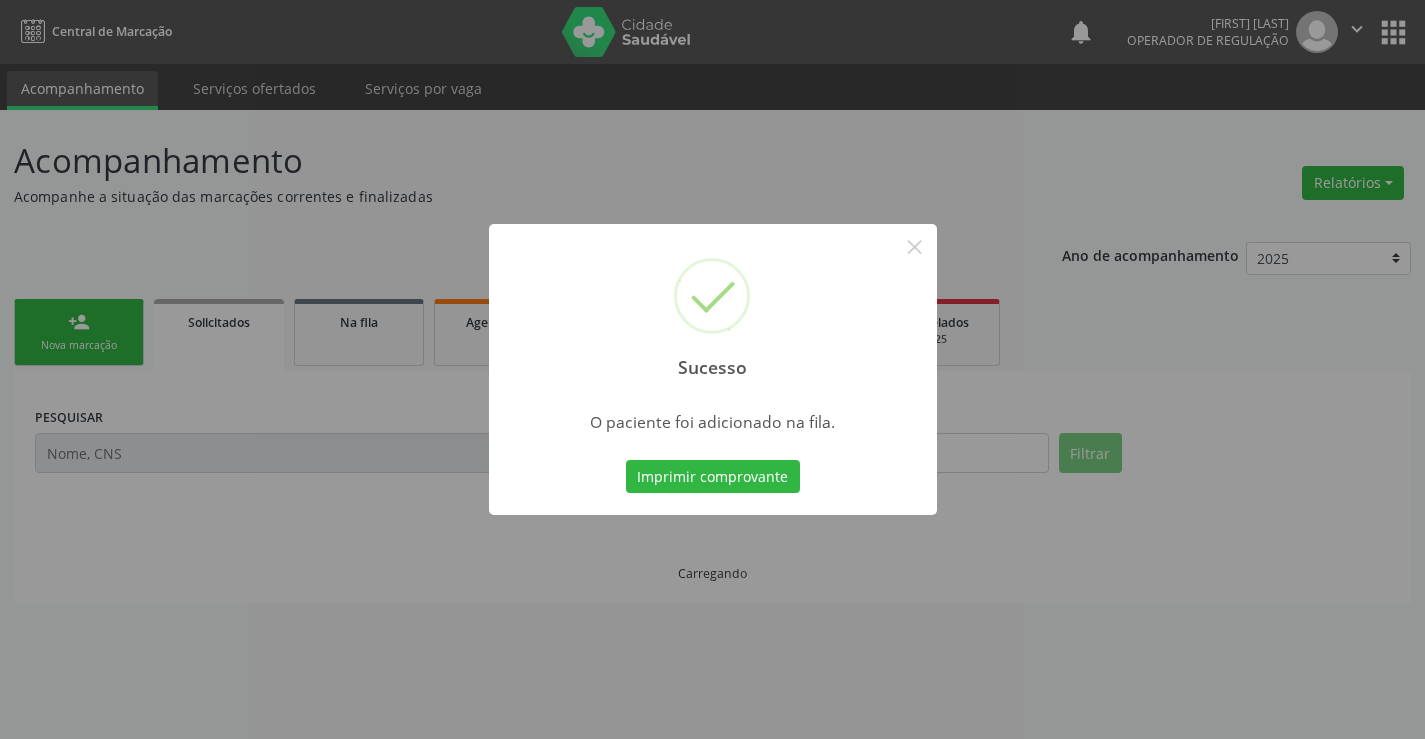 scroll, scrollTop: 0, scrollLeft: 0, axis: both 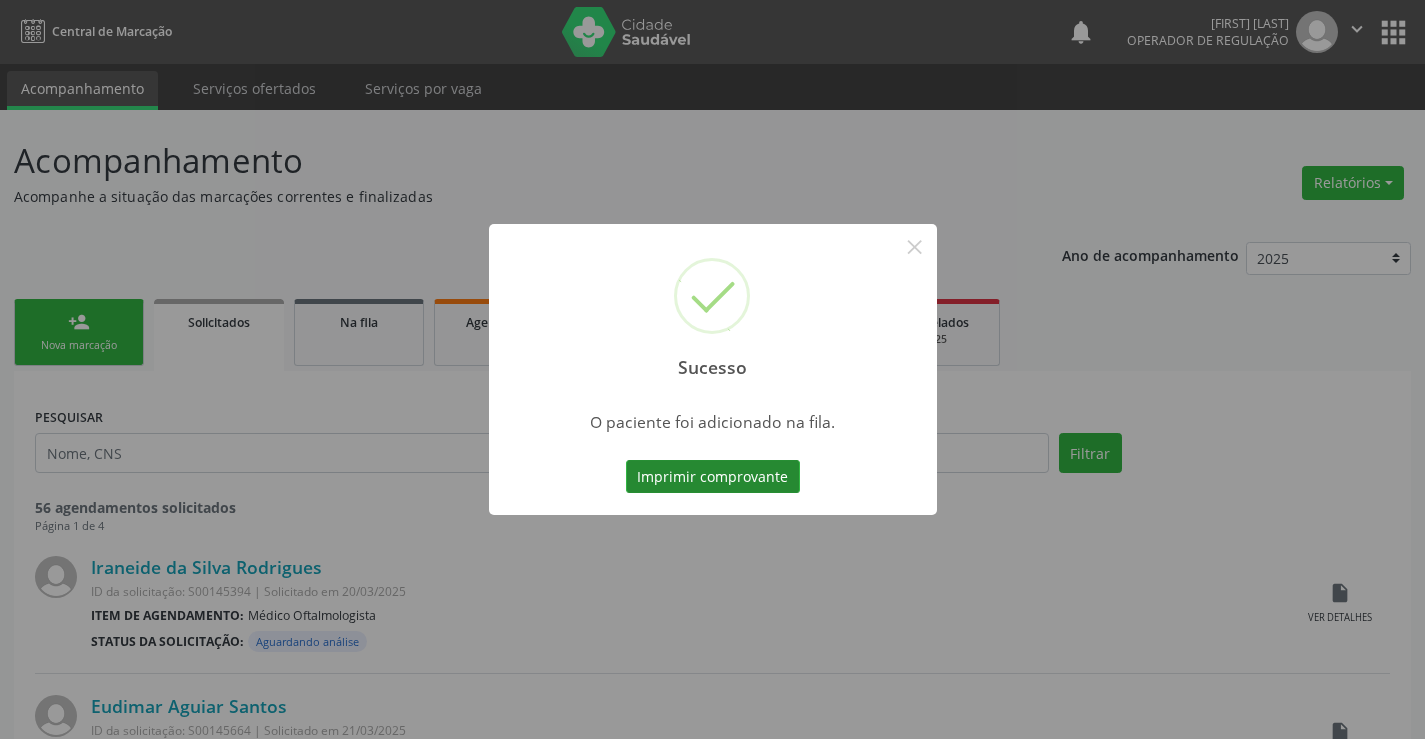 click on "Imprimir comprovante" at bounding box center (713, 477) 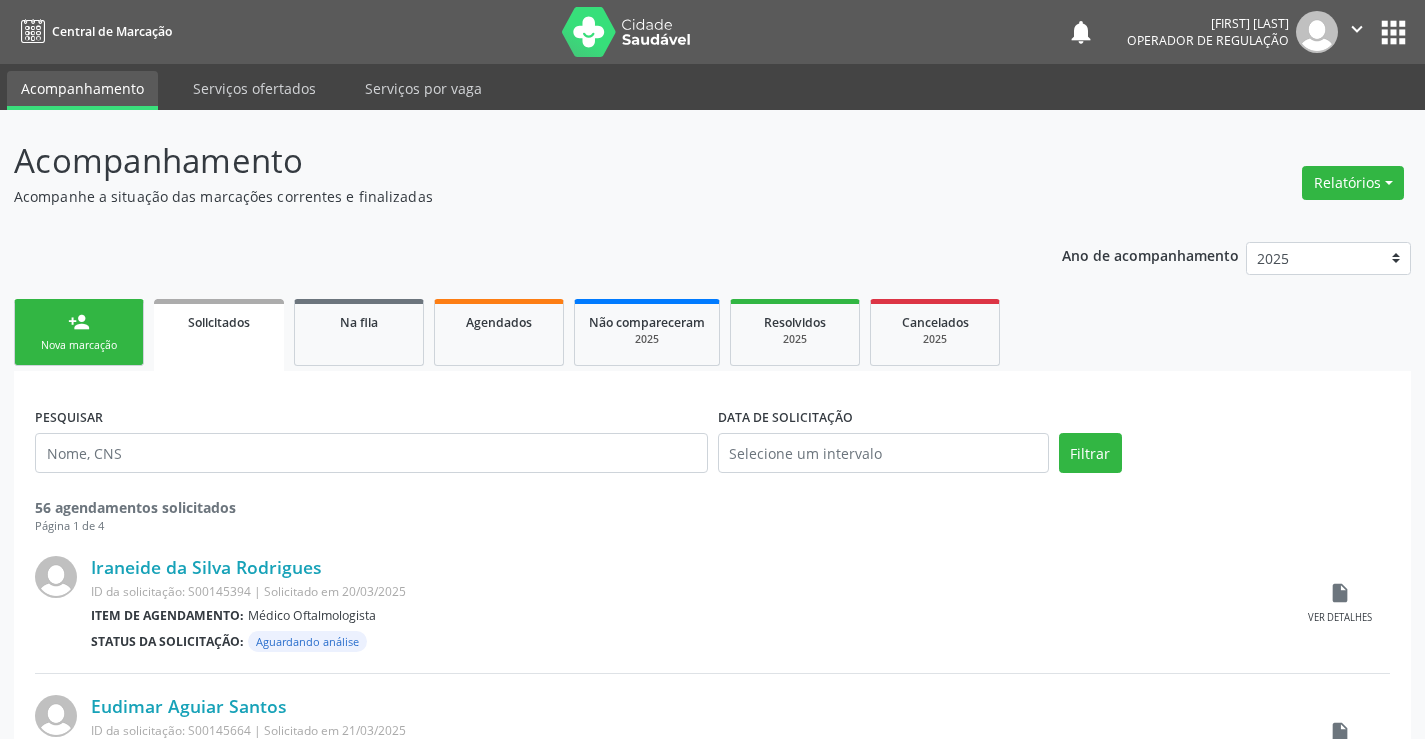 click on "Nova marcação" at bounding box center [79, 345] 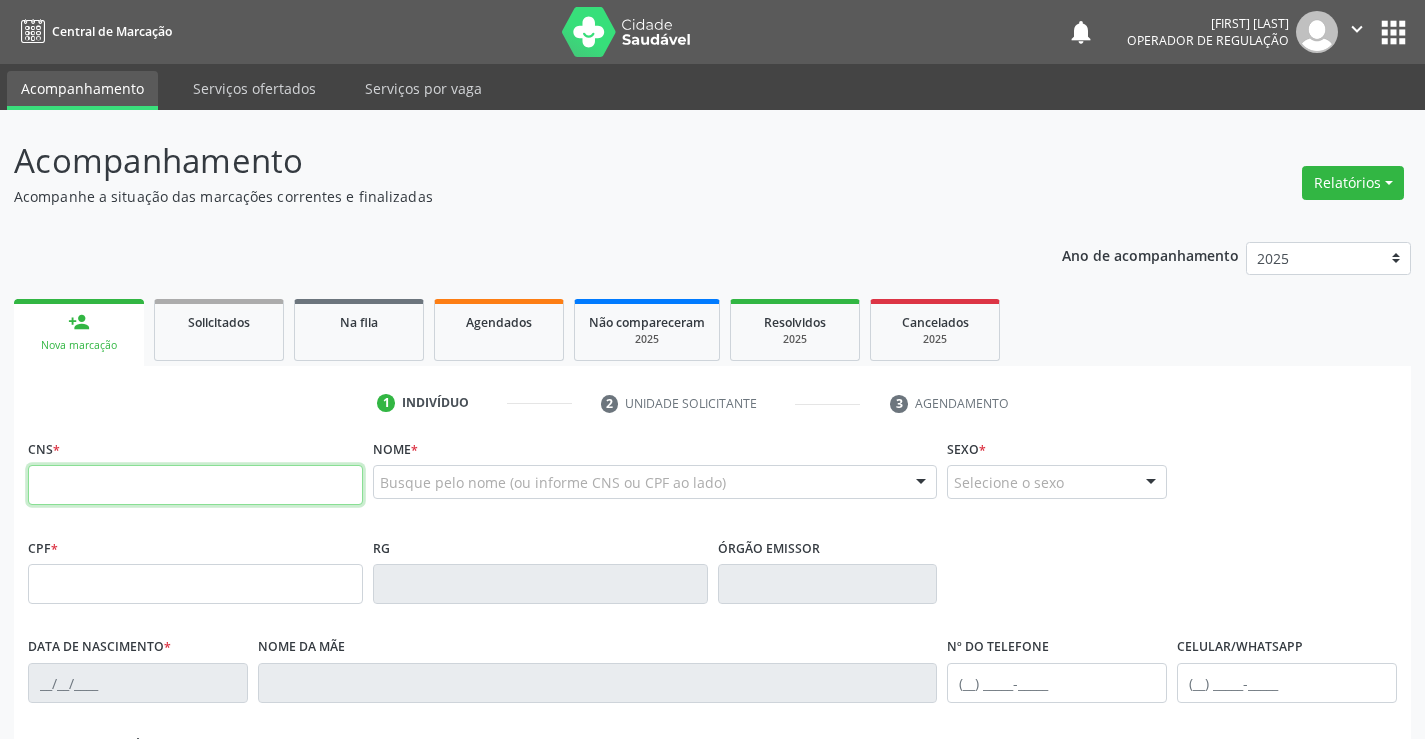 click at bounding box center [195, 485] 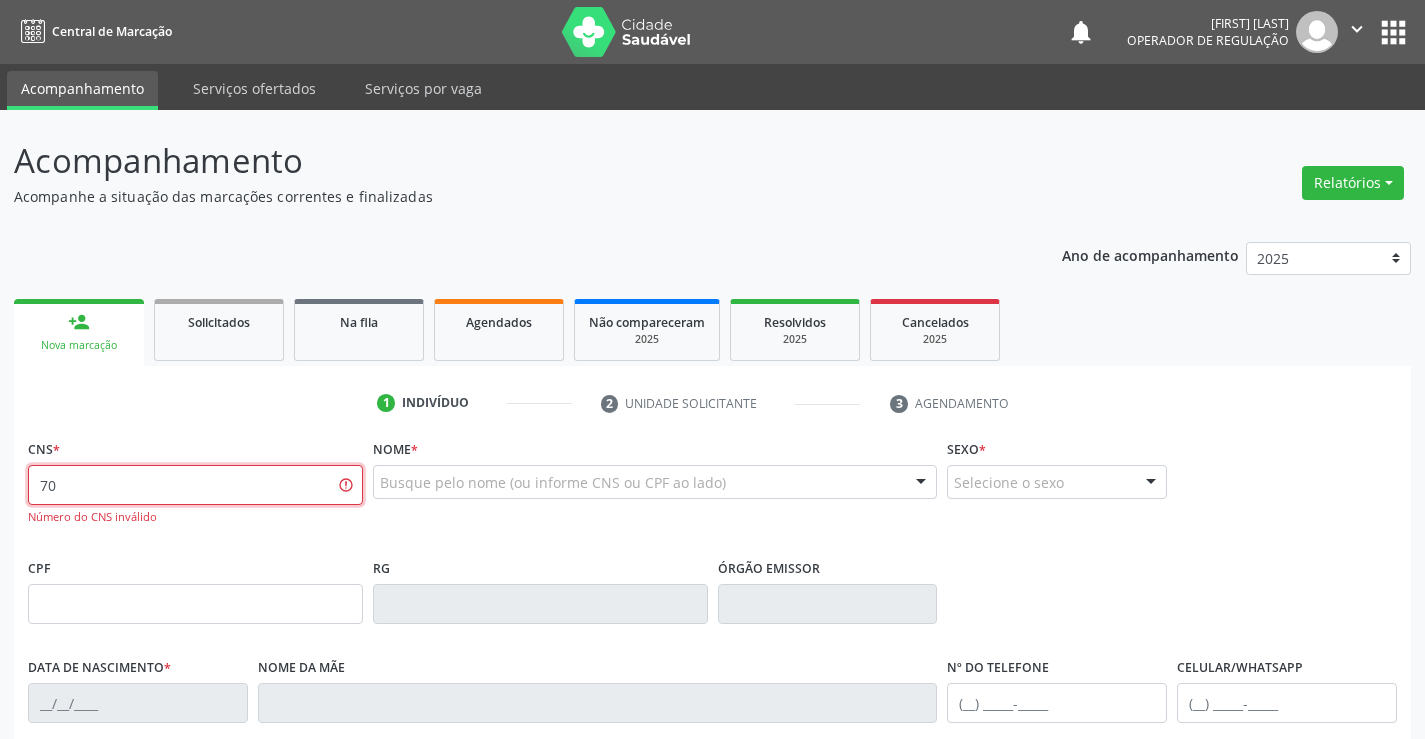 type on "7" 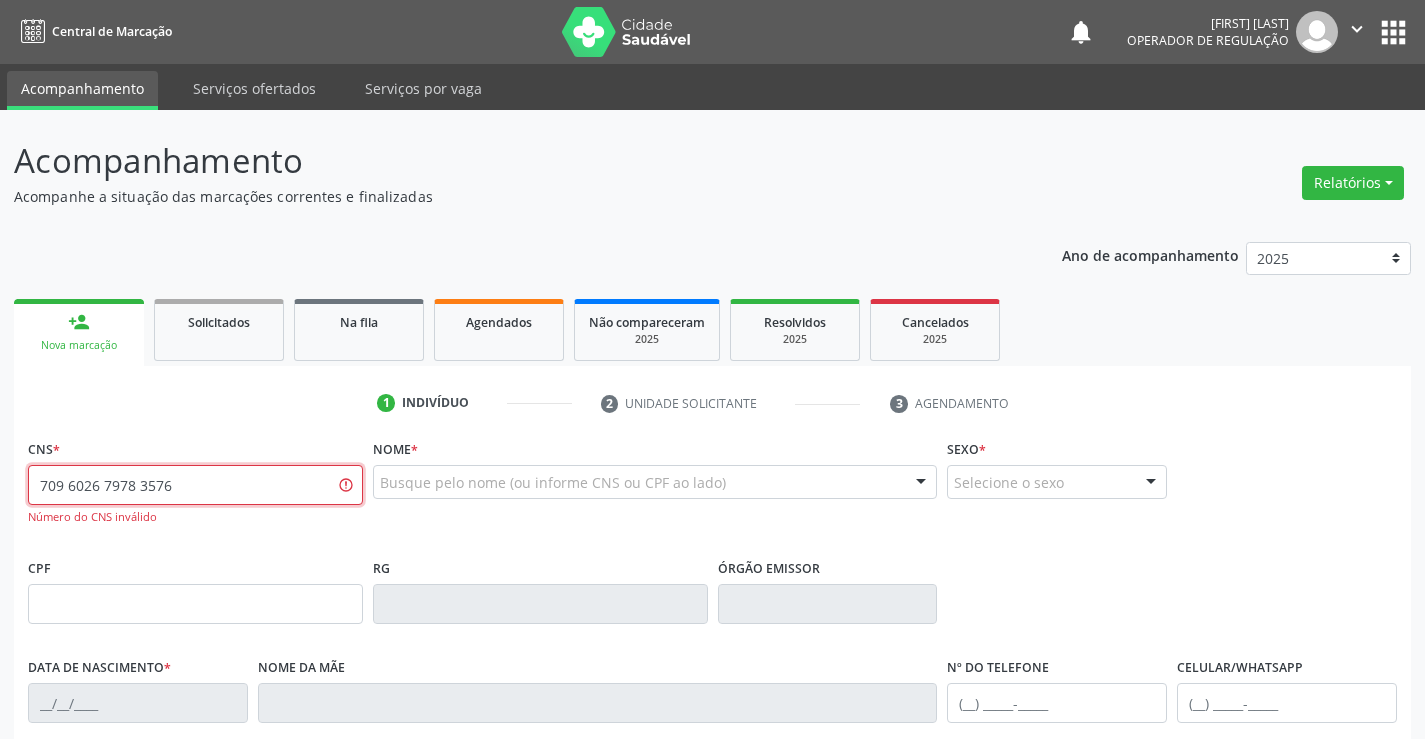 type on "709 6026 7978 3576" 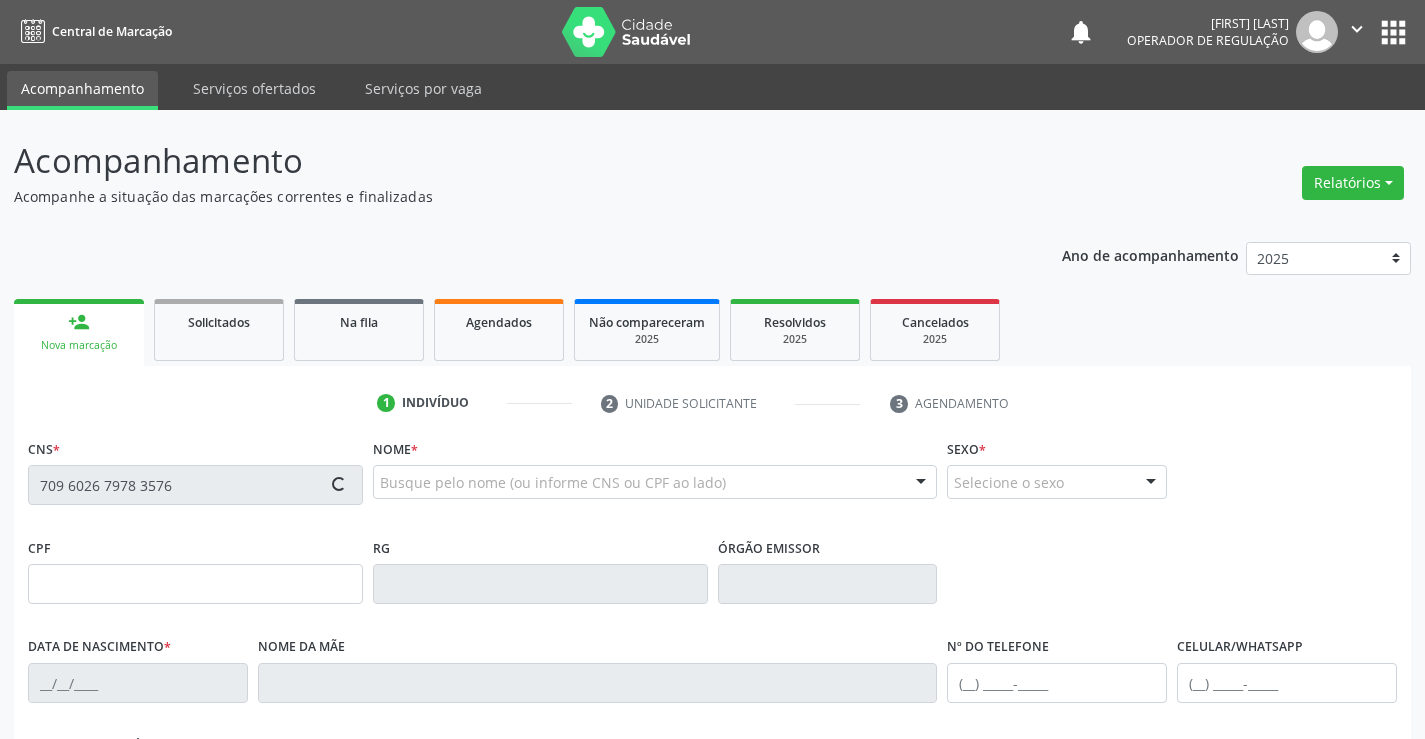 type on "27/01/1973" 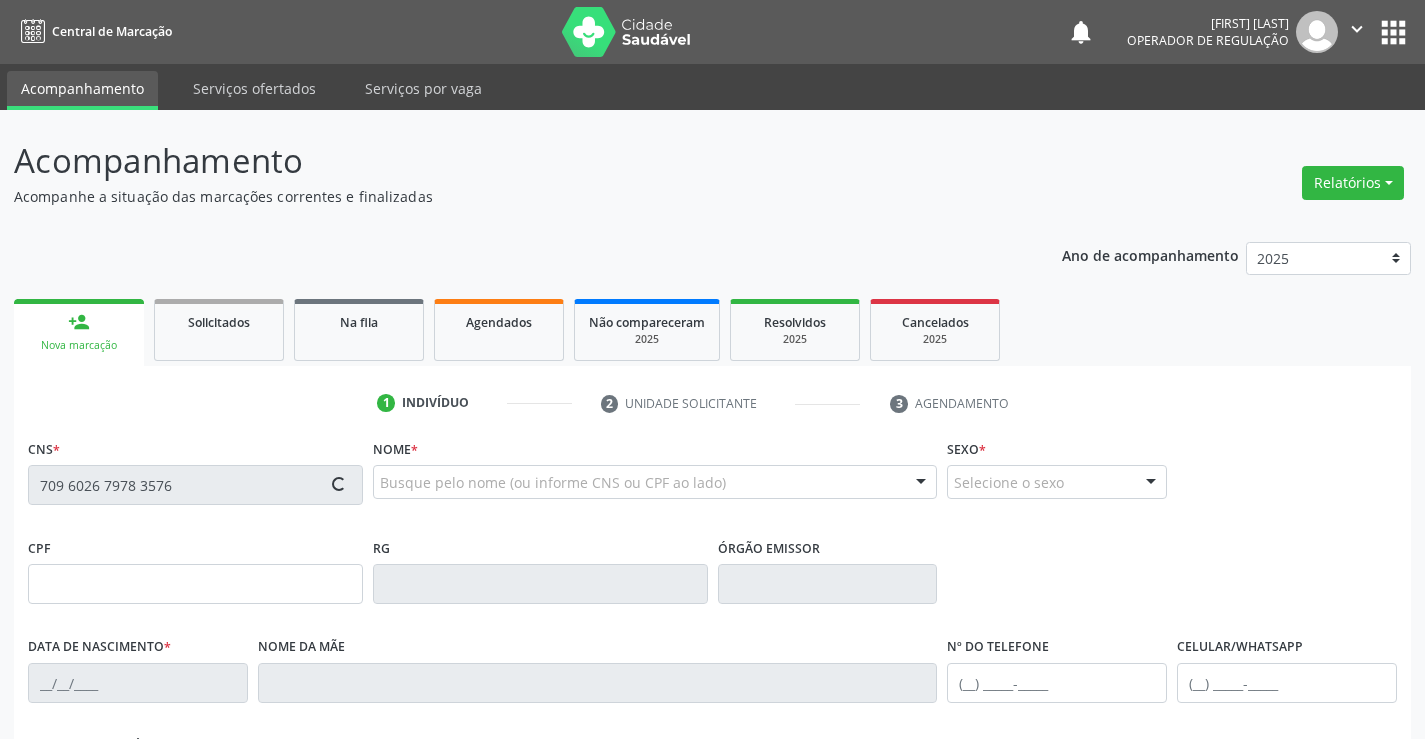 type on "S/N" 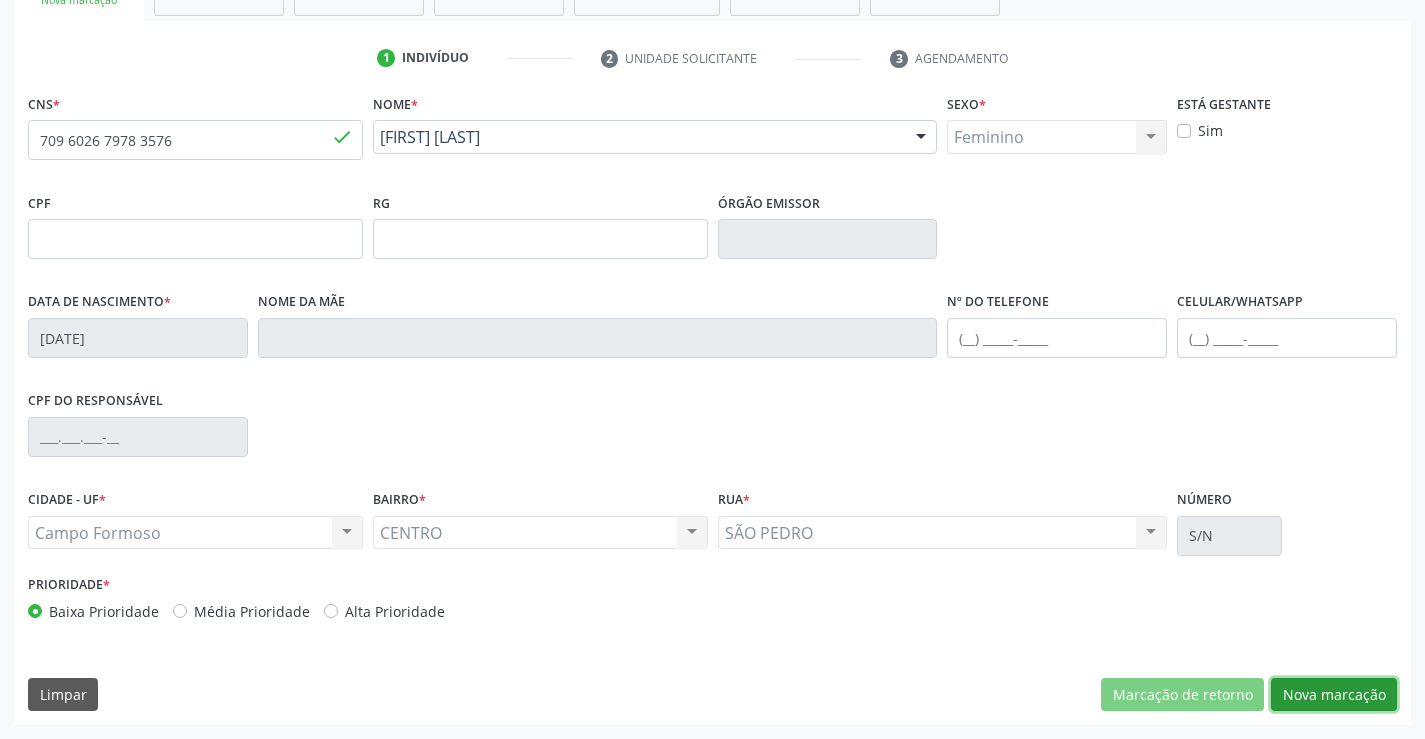 click on "Nova marcação" at bounding box center (1334, 695) 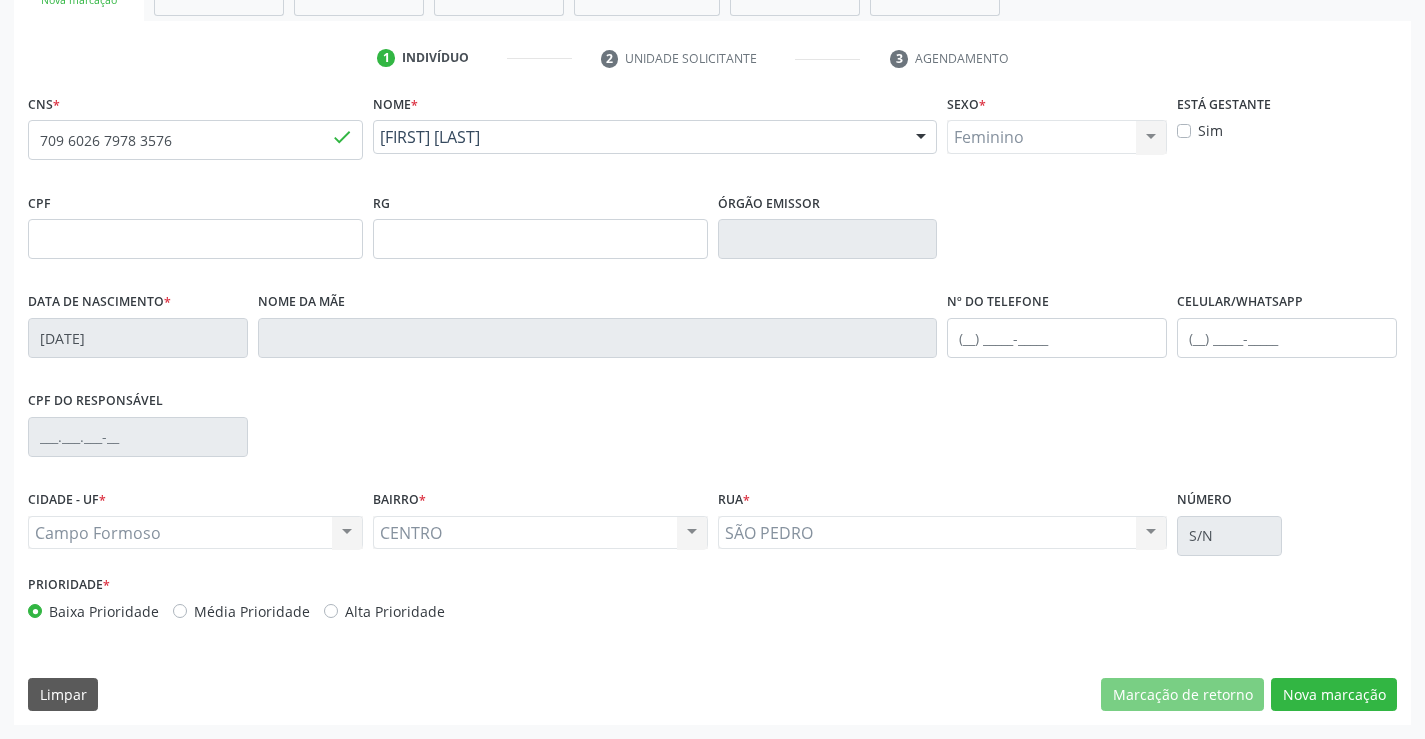scroll, scrollTop: 167, scrollLeft: 0, axis: vertical 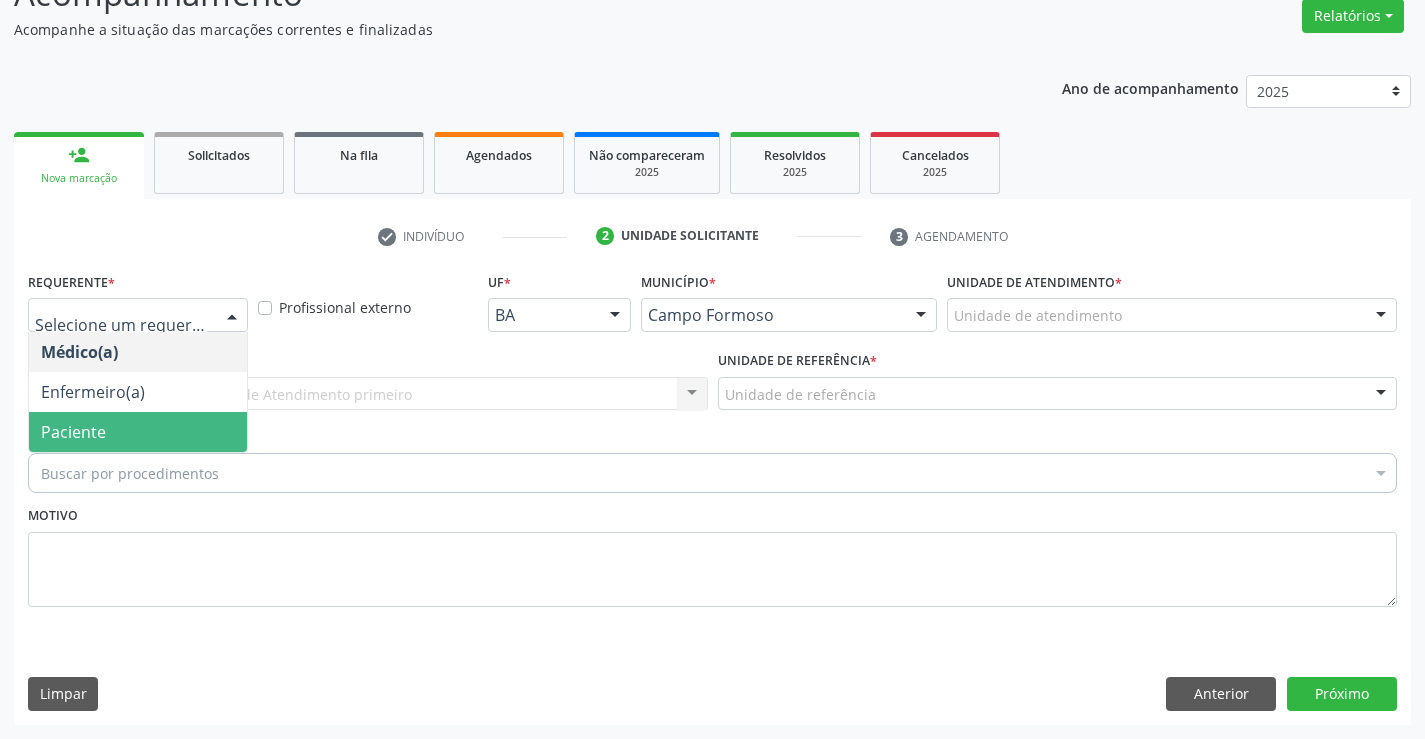 click on "Paciente" at bounding box center (73, 432) 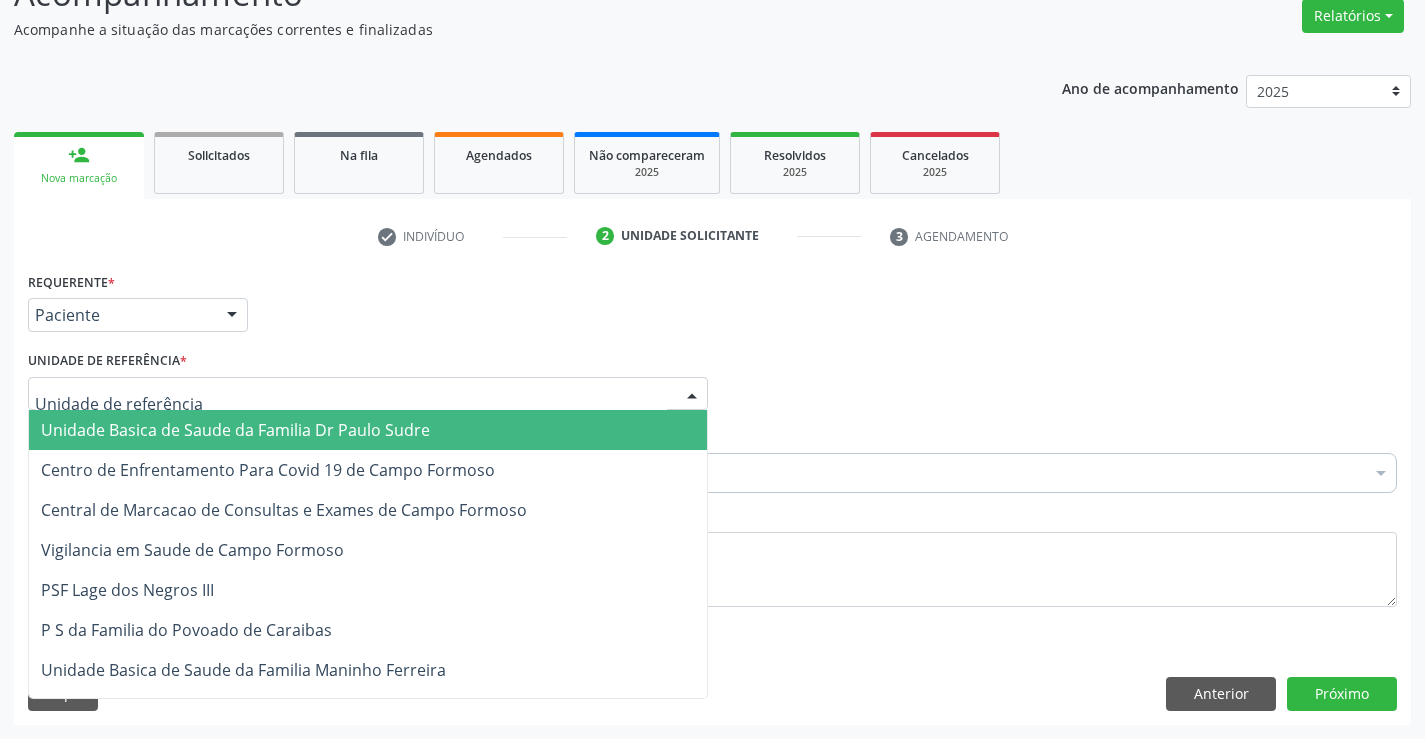 click on "Unidade Basica de Saude da Familia Dr Paulo Sudre" at bounding box center (235, 430) 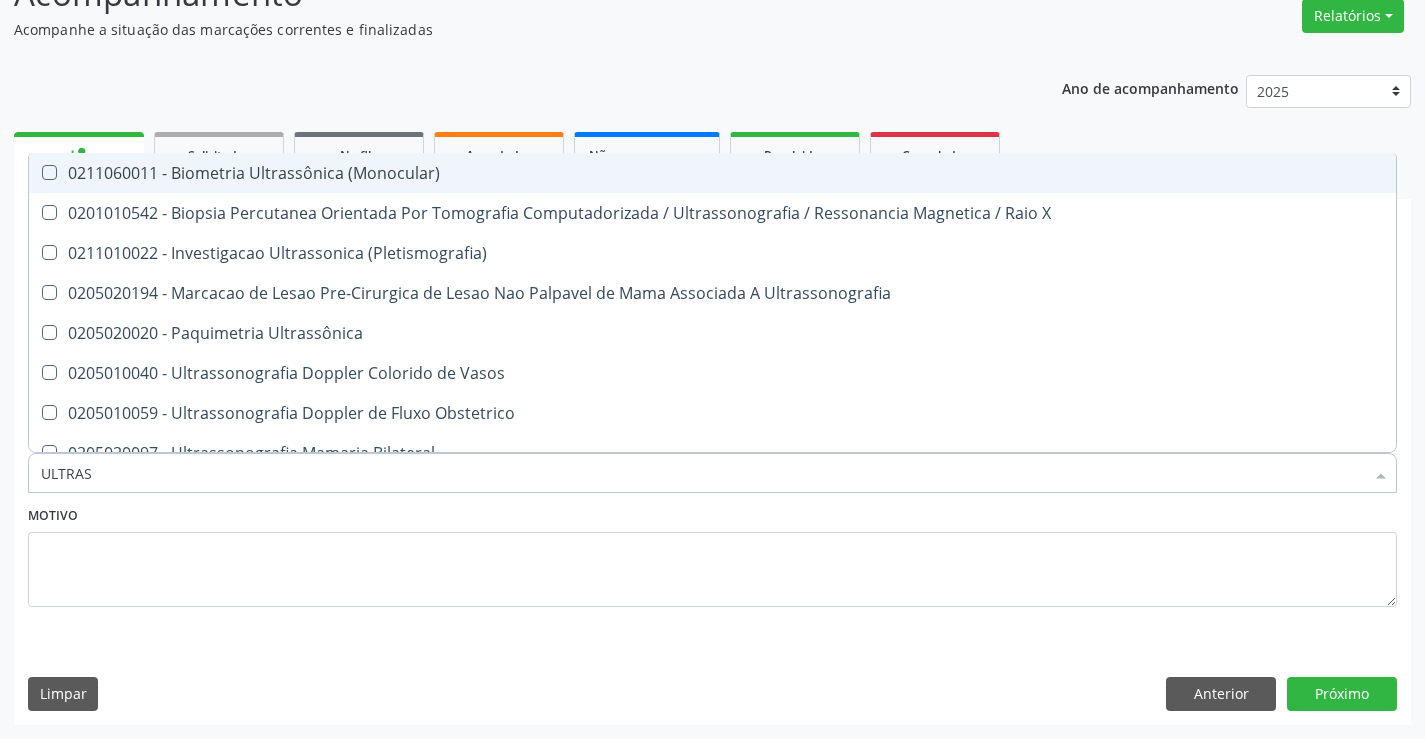 type on "ULTRASS" 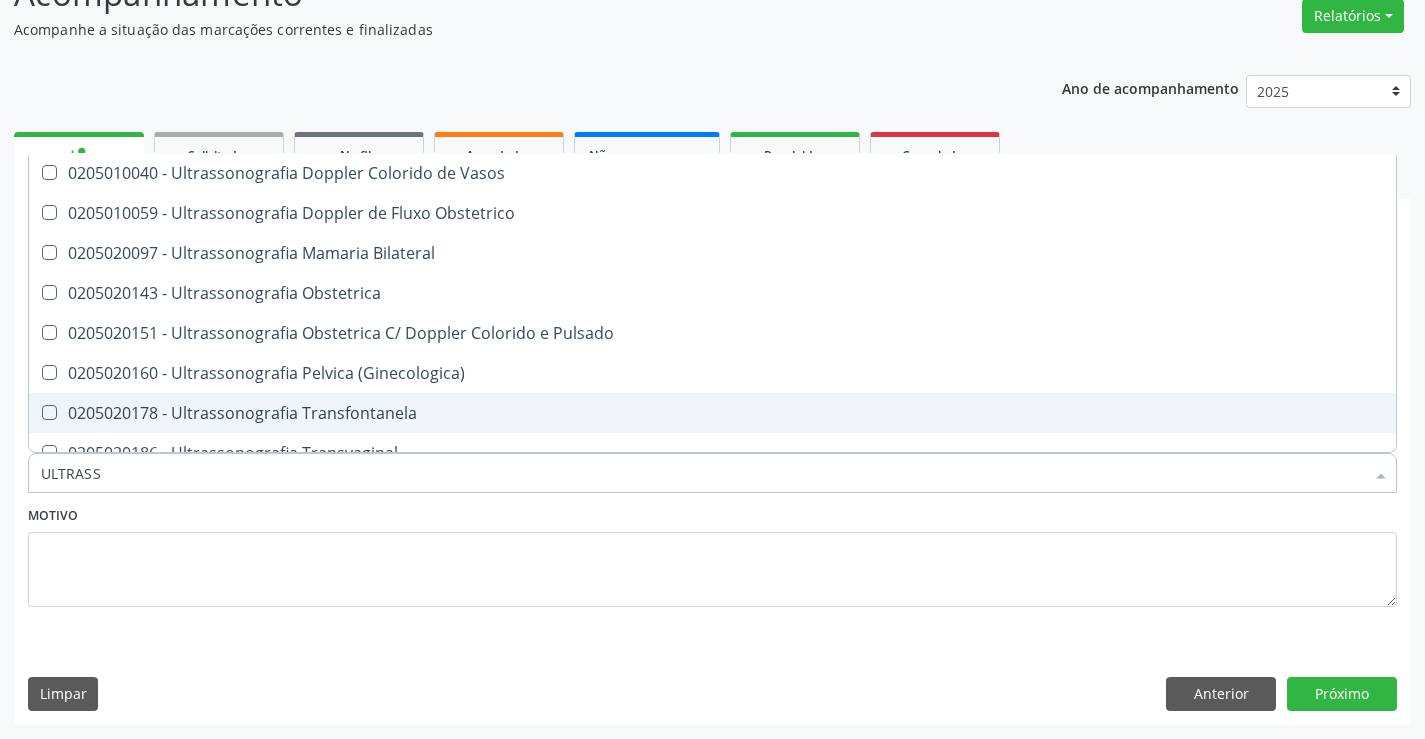 scroll, scrollTop: 300, scrollLeft: 0, axis: vertical 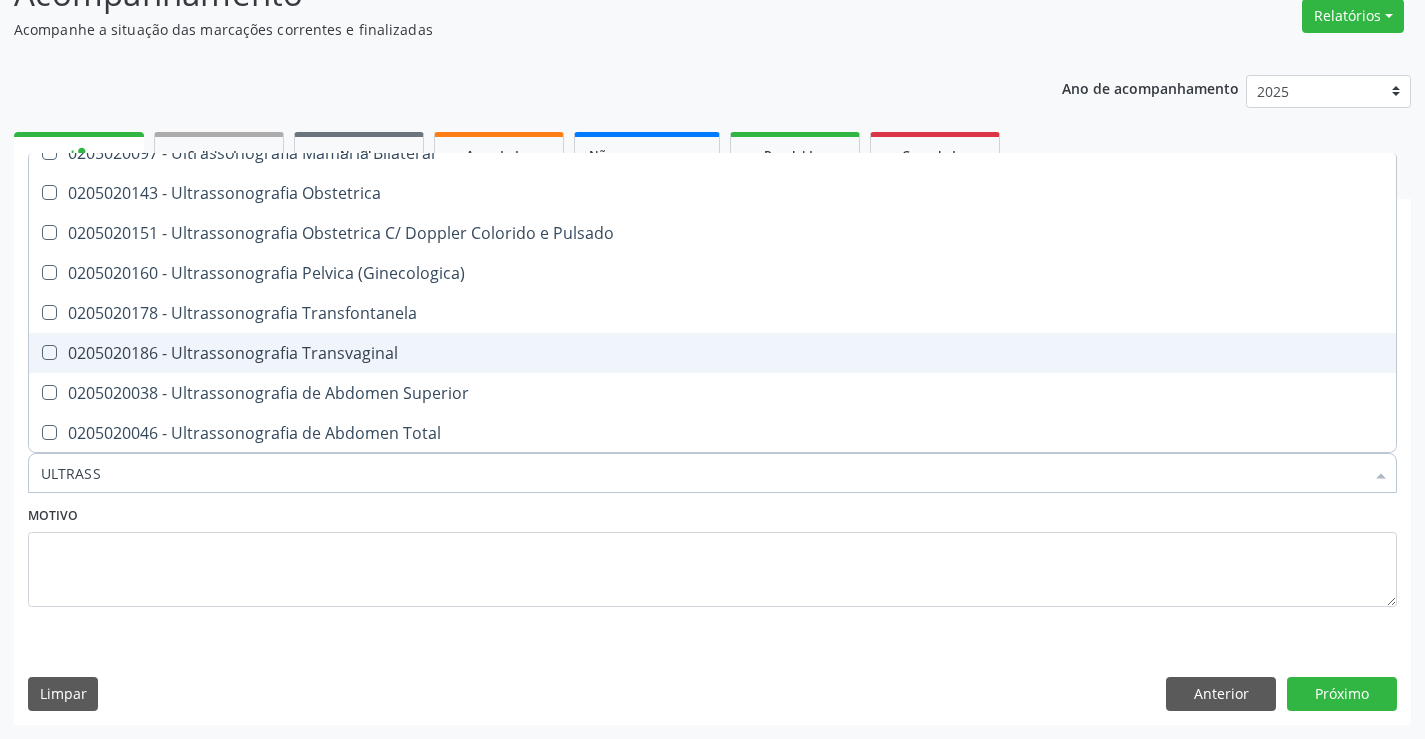 click on "0205020186 - Ultrassonografia Transvaginal" at bounding box center [712, 353] 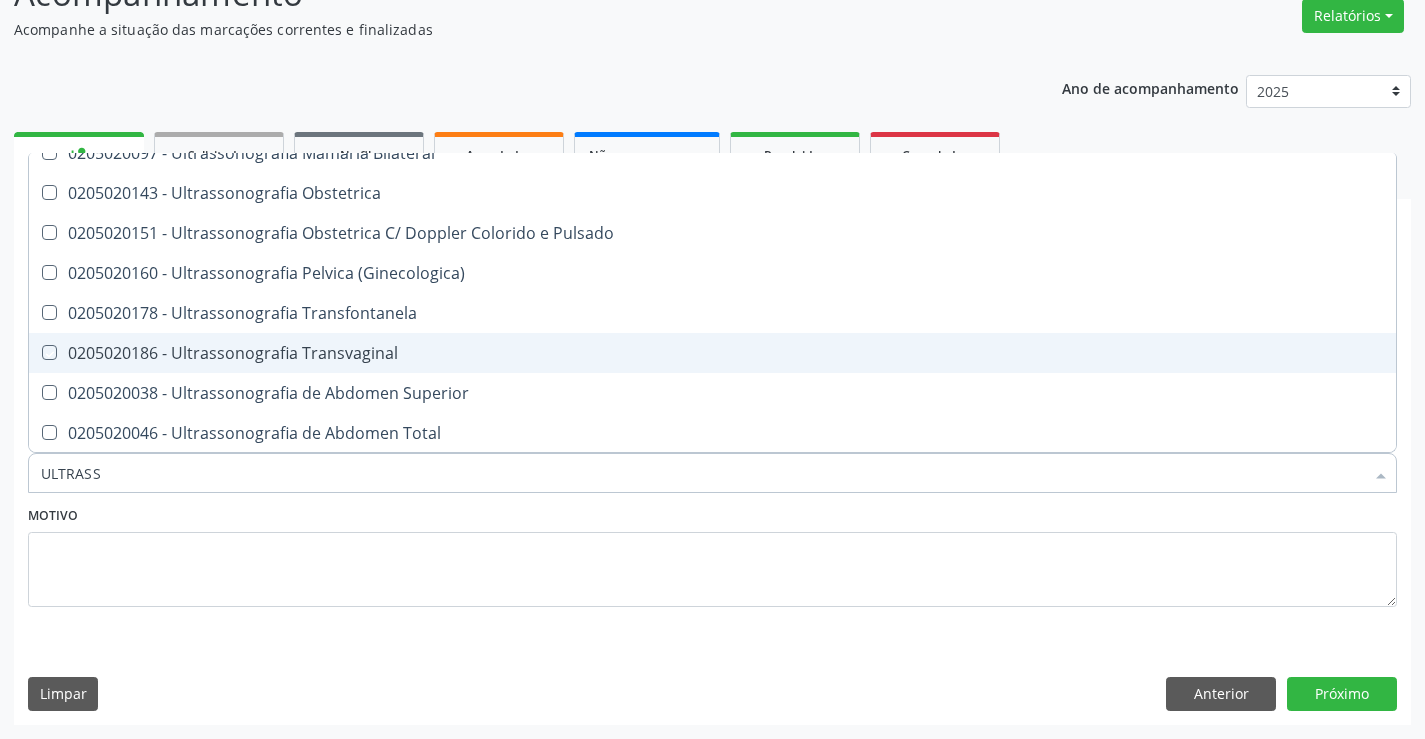 checkbox on "true" 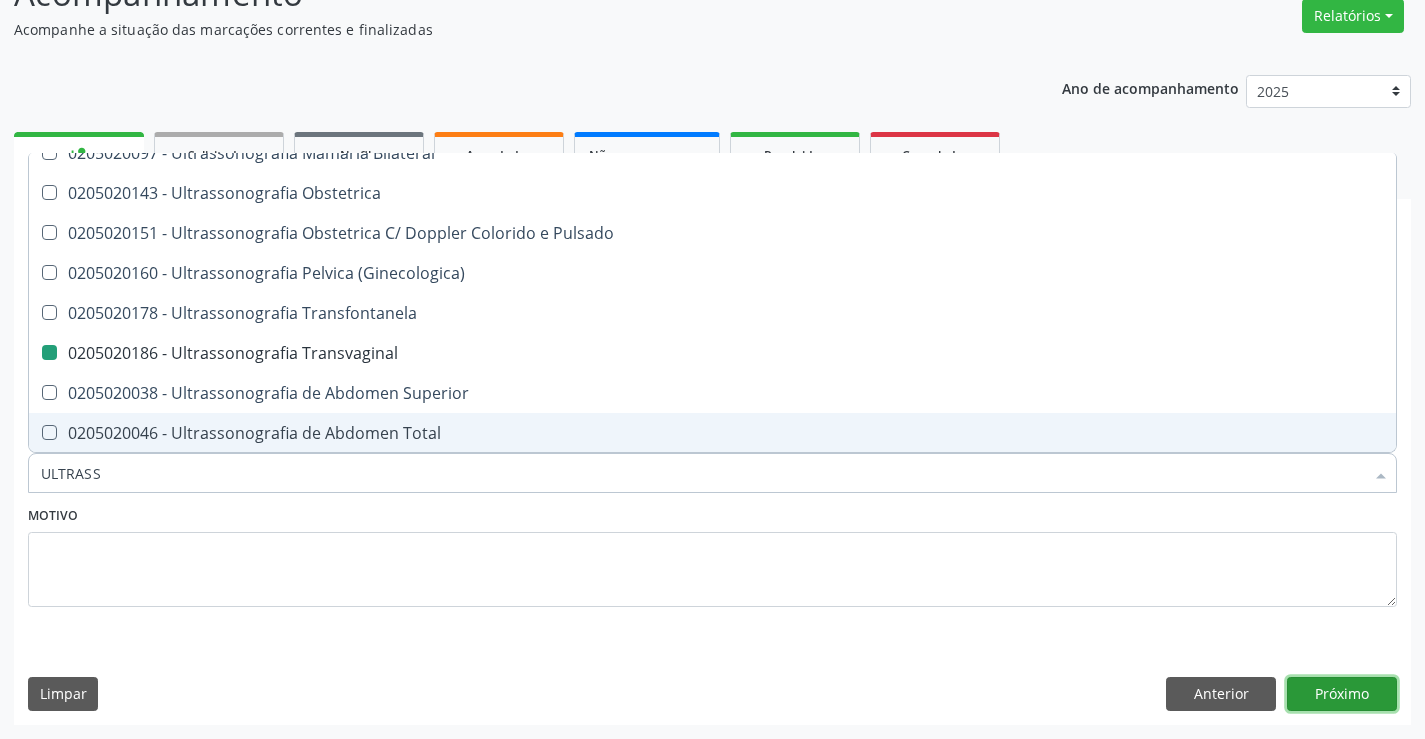 click on "Próximo" at bounding box center [1342, 694] 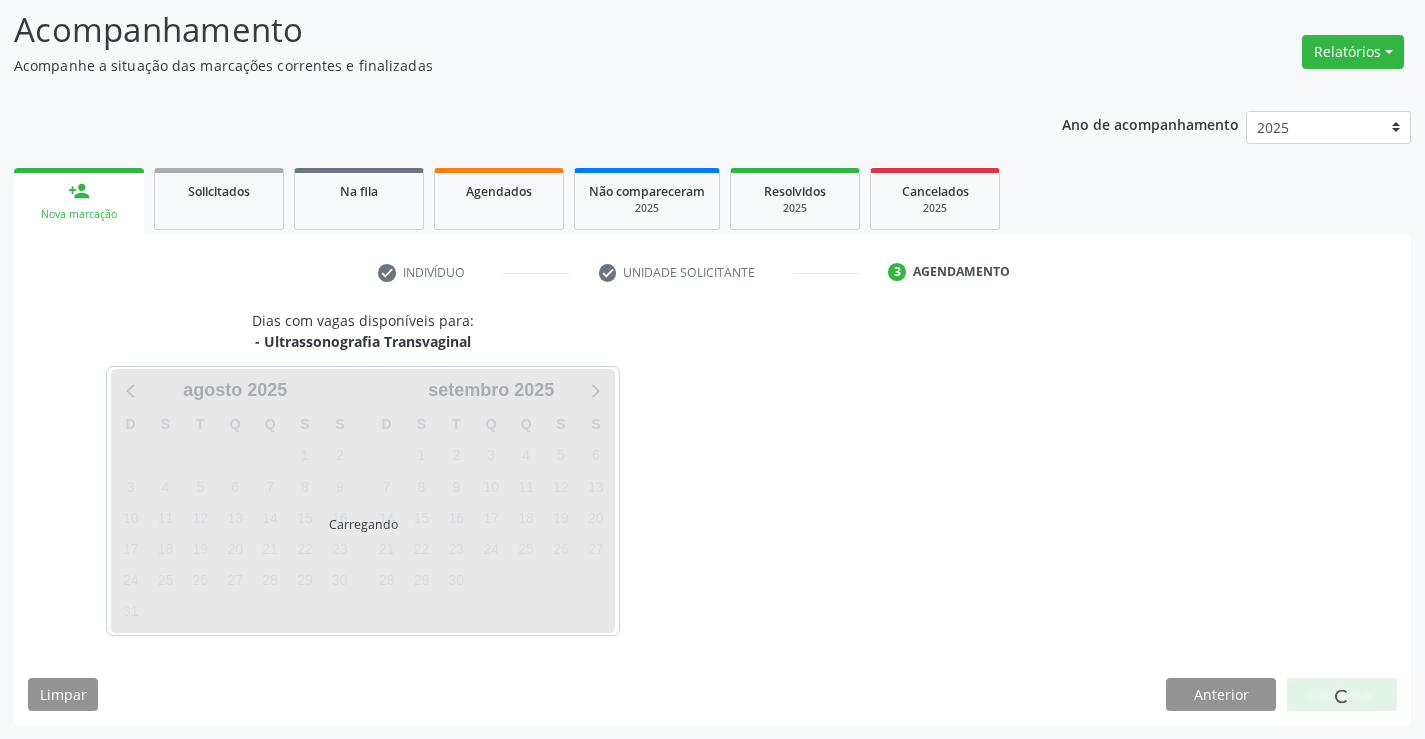 scroll, scrollTop: 131, scrollLeft: 0, axis: vertical 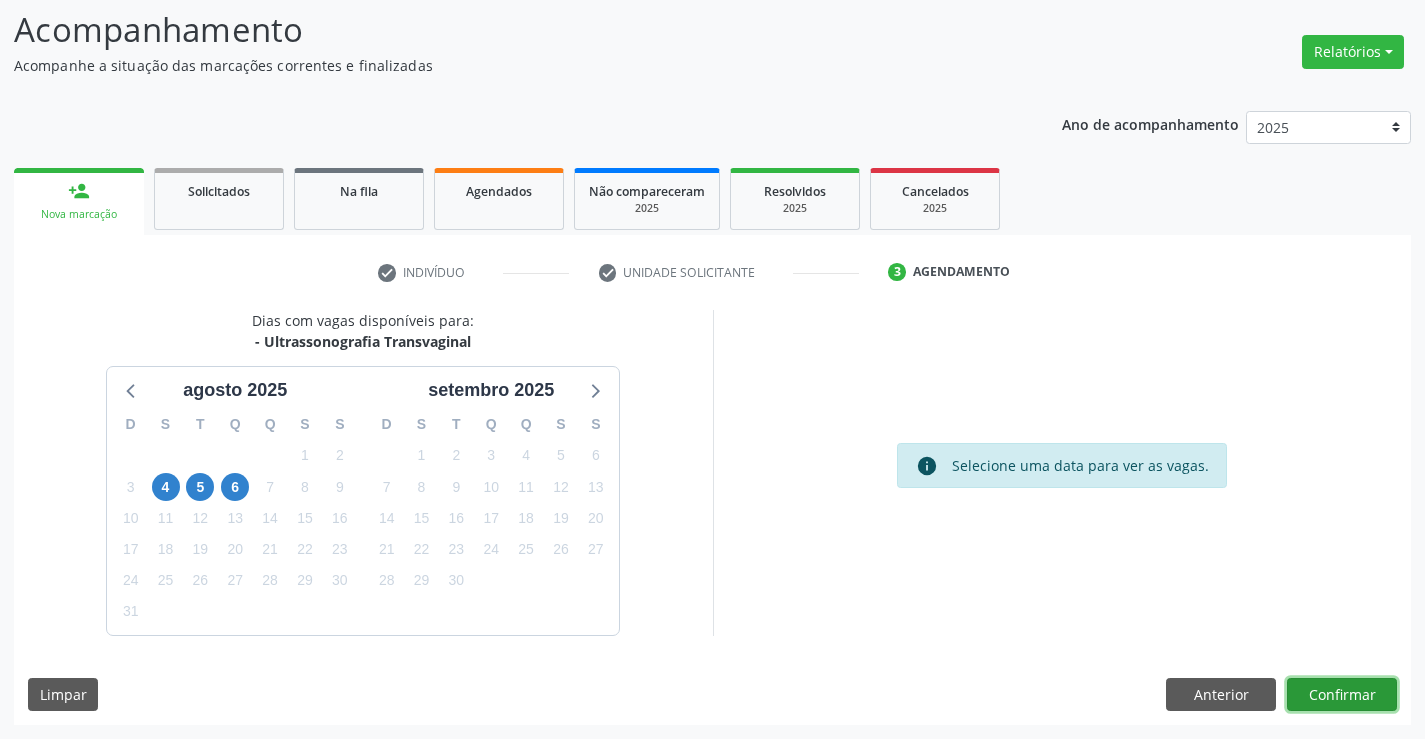 click on "Confirmar" at bounding box center [1342, 695] 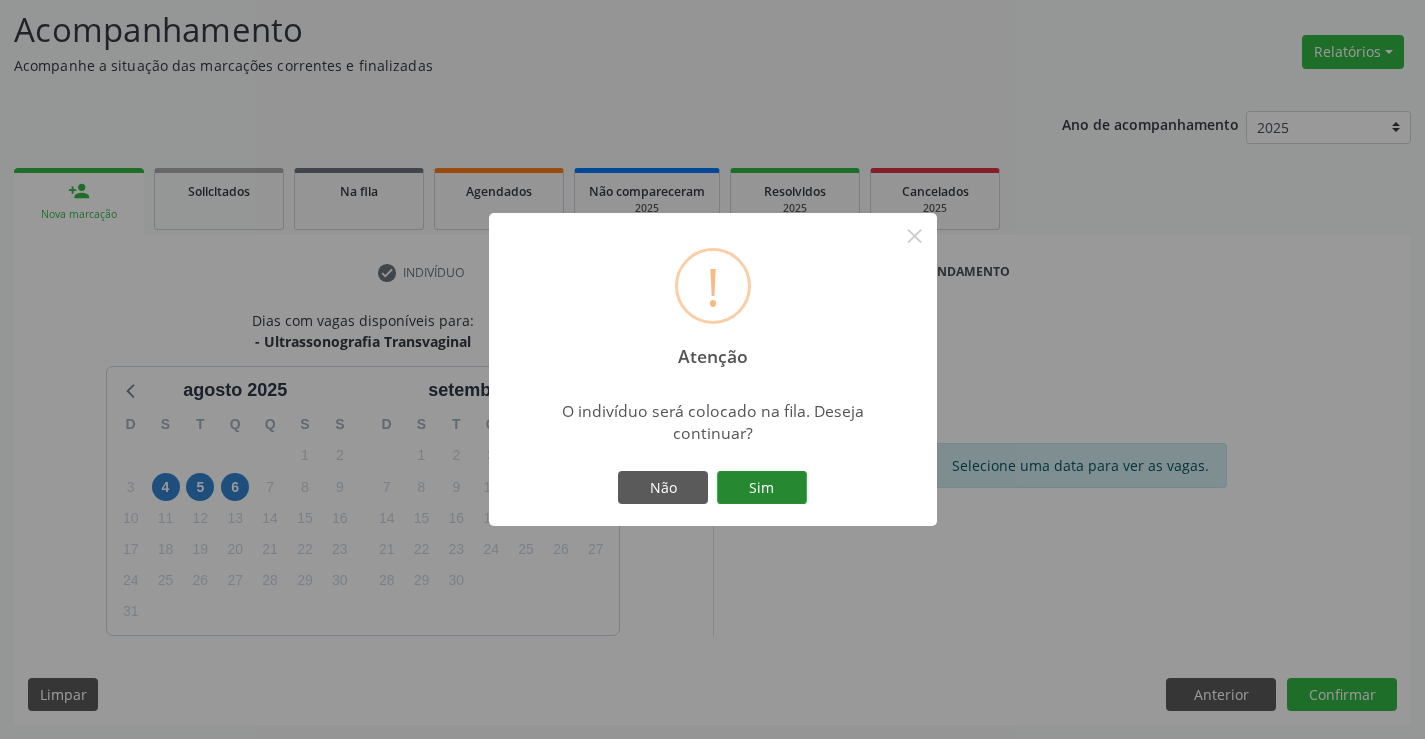 click on "Sim" at bounding box center [762, 488] 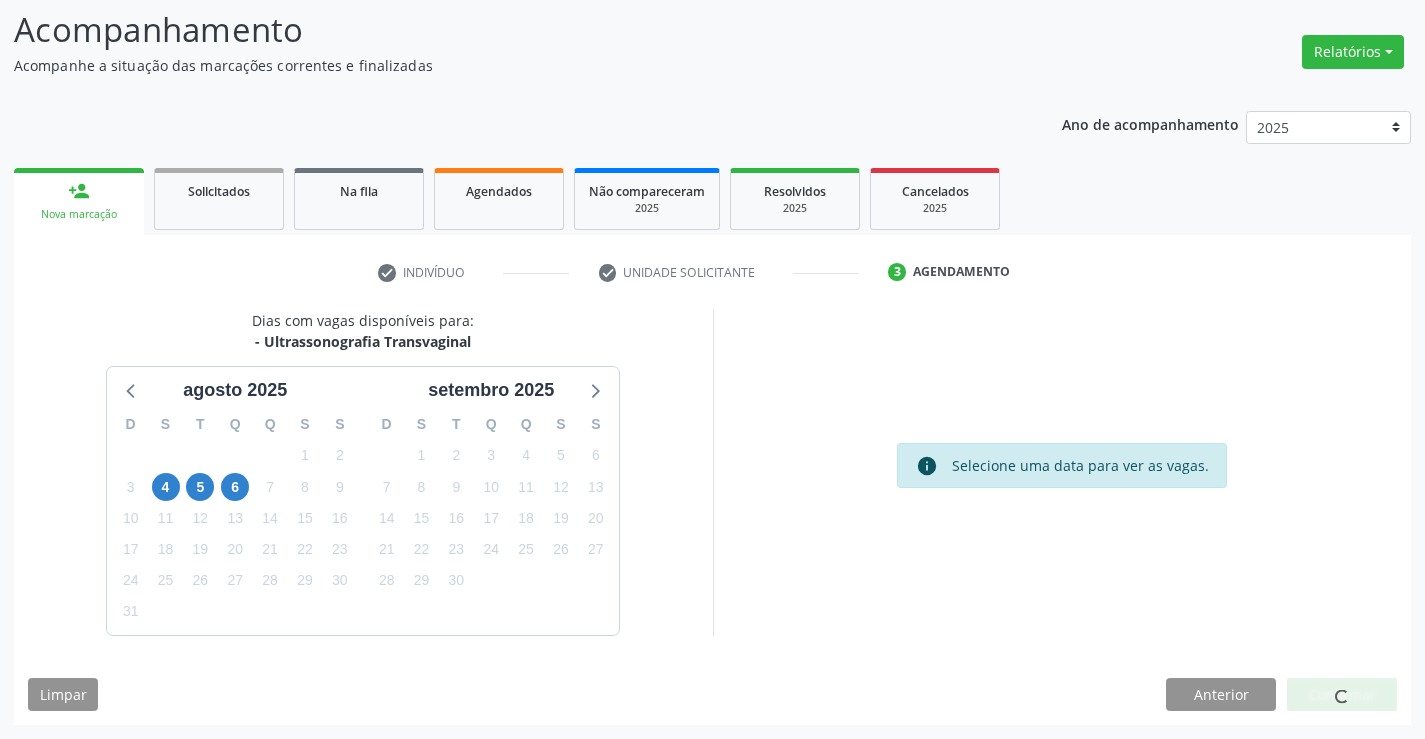 scroll, scrollTop: 0, scrollLeft: 0, axis: both 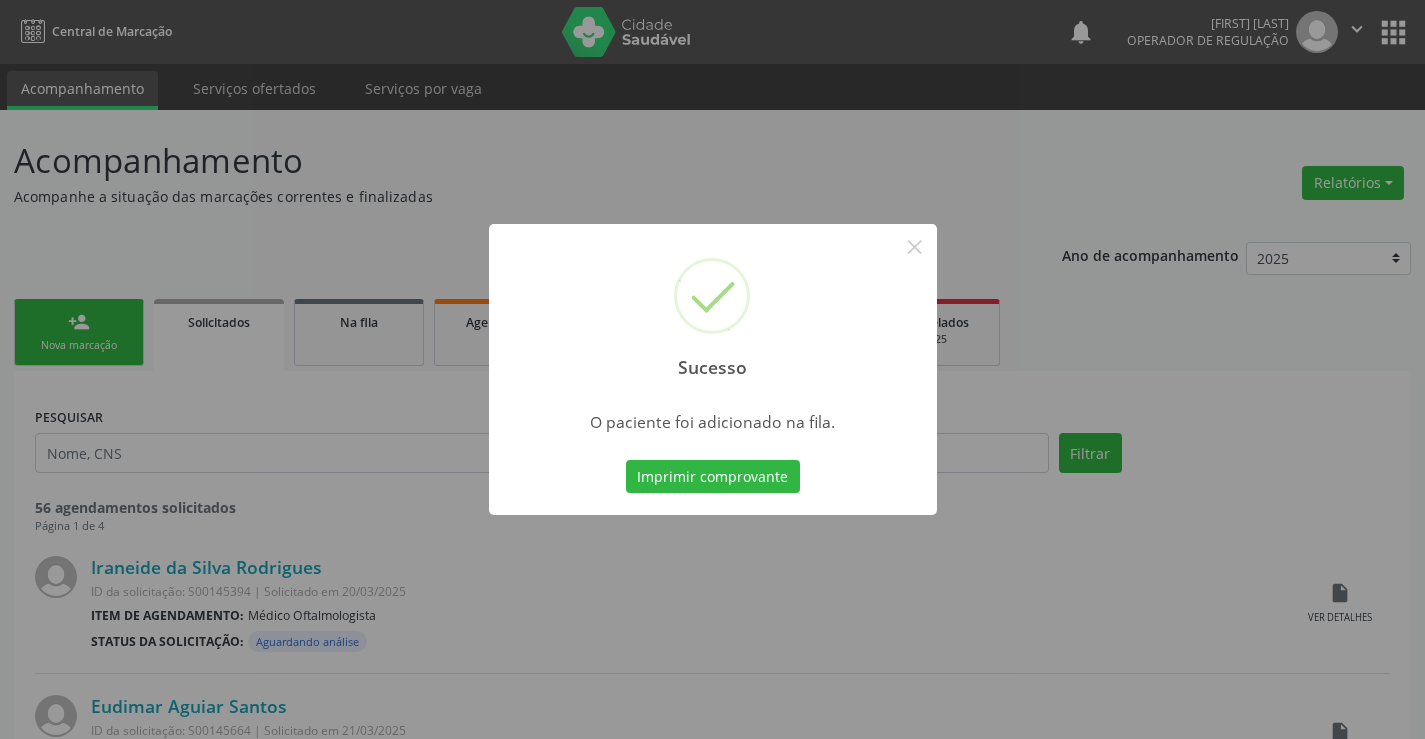 click on "Imprimir comprovante" at bounding box center [713, 477] 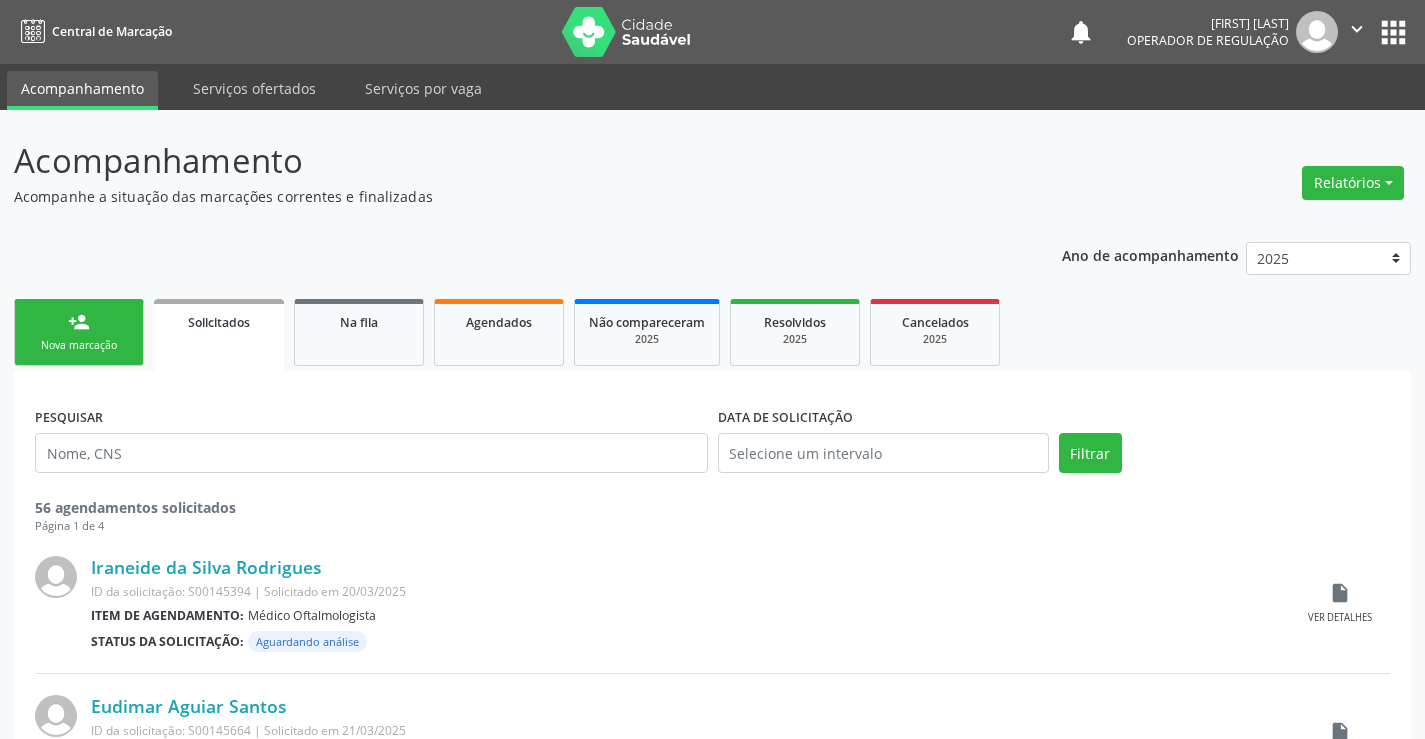 click on "person_add
Nova marcação" at bounding box center [79, 332] 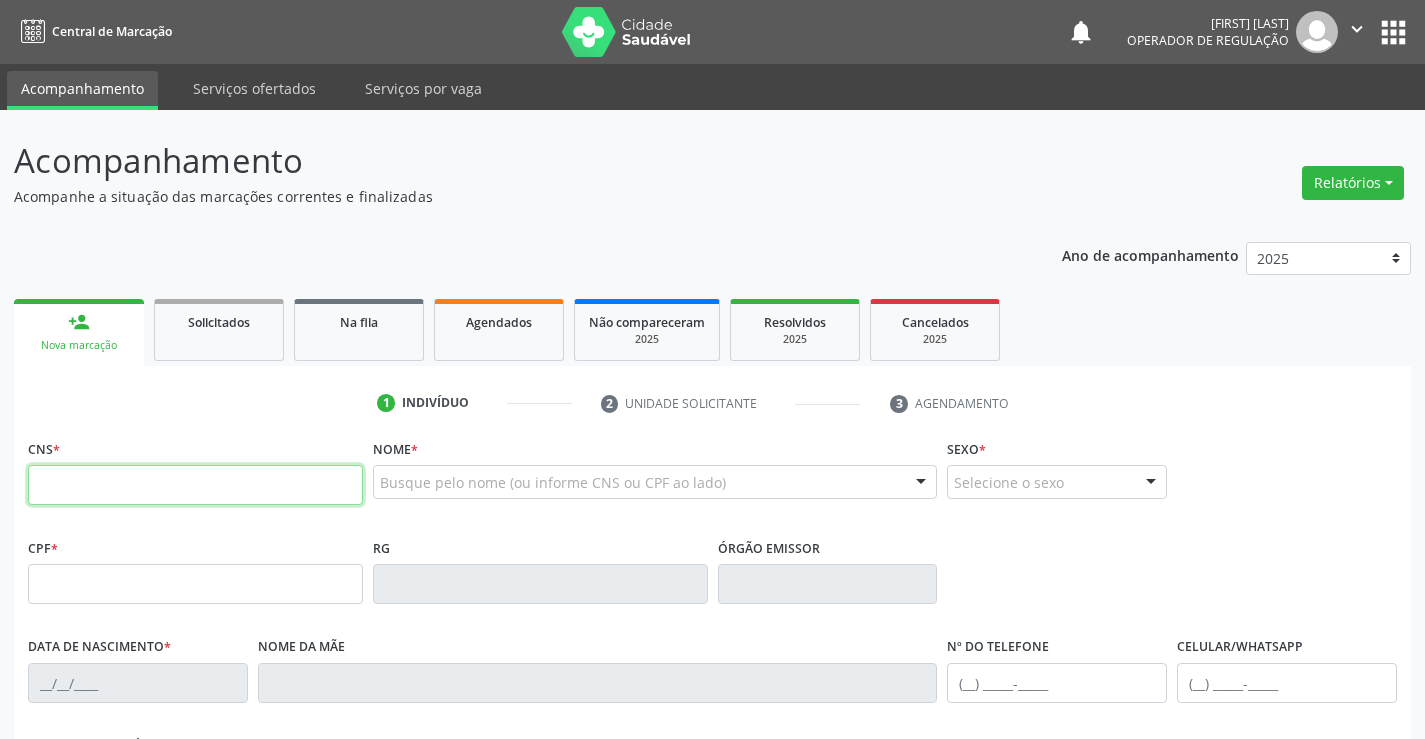 click at bounding box center [195, 485] 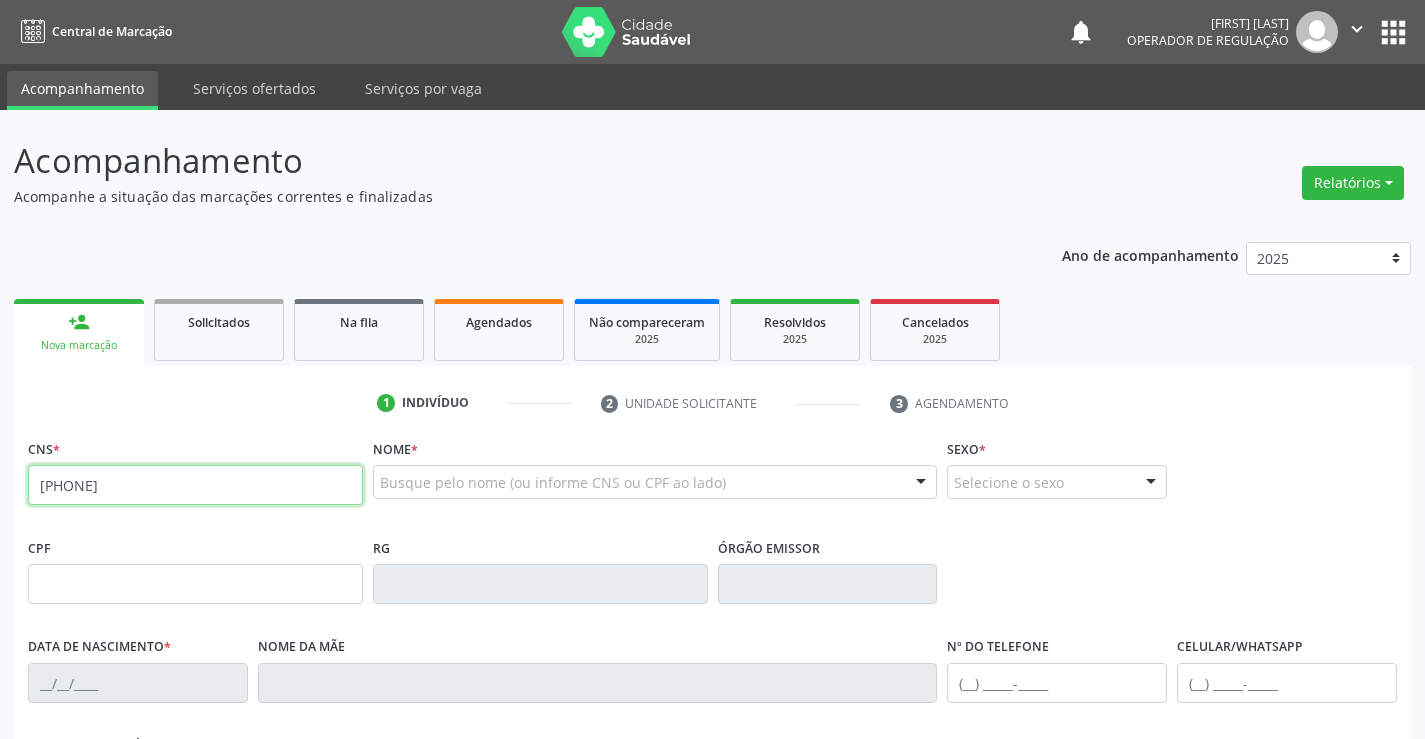 type on "[DOCUMENT_ID]" 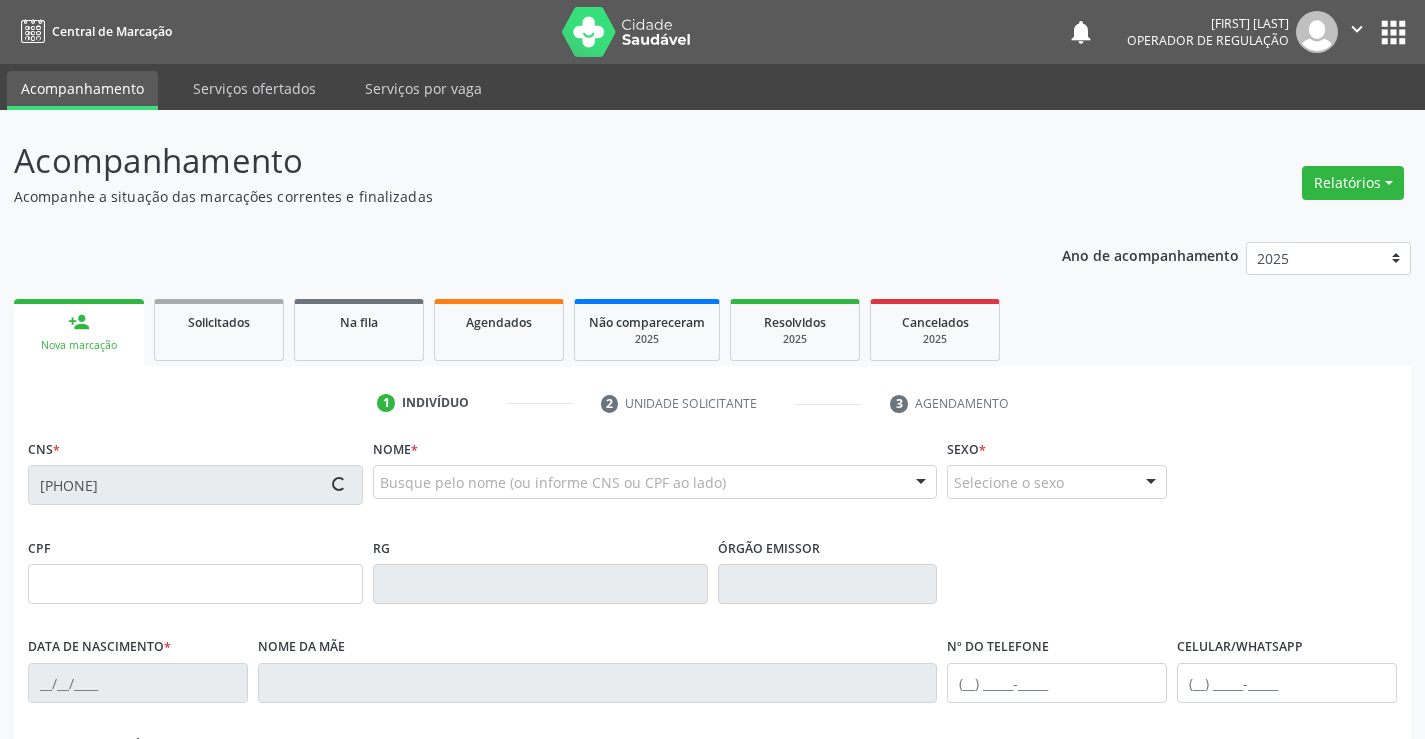 type on "[DOCUMENT_ID]" 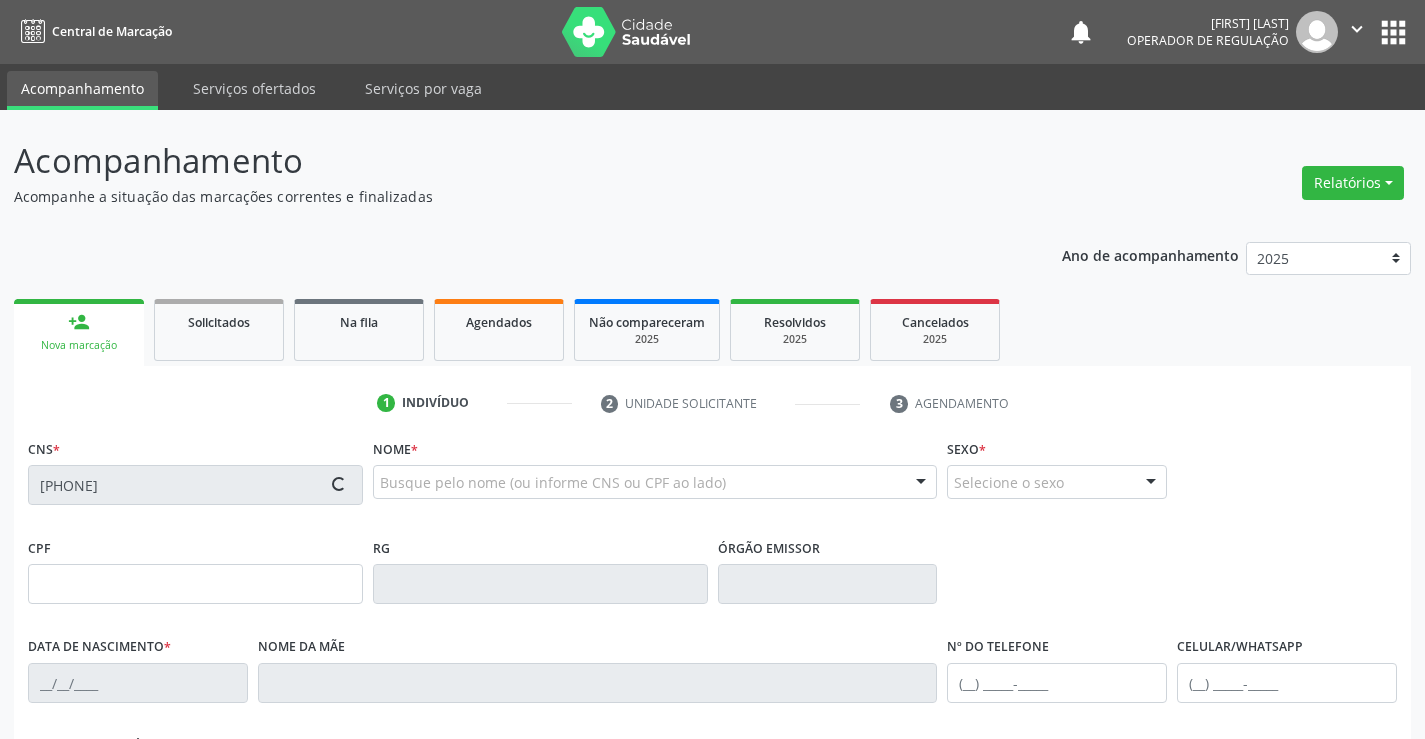 type on "[DATE]" 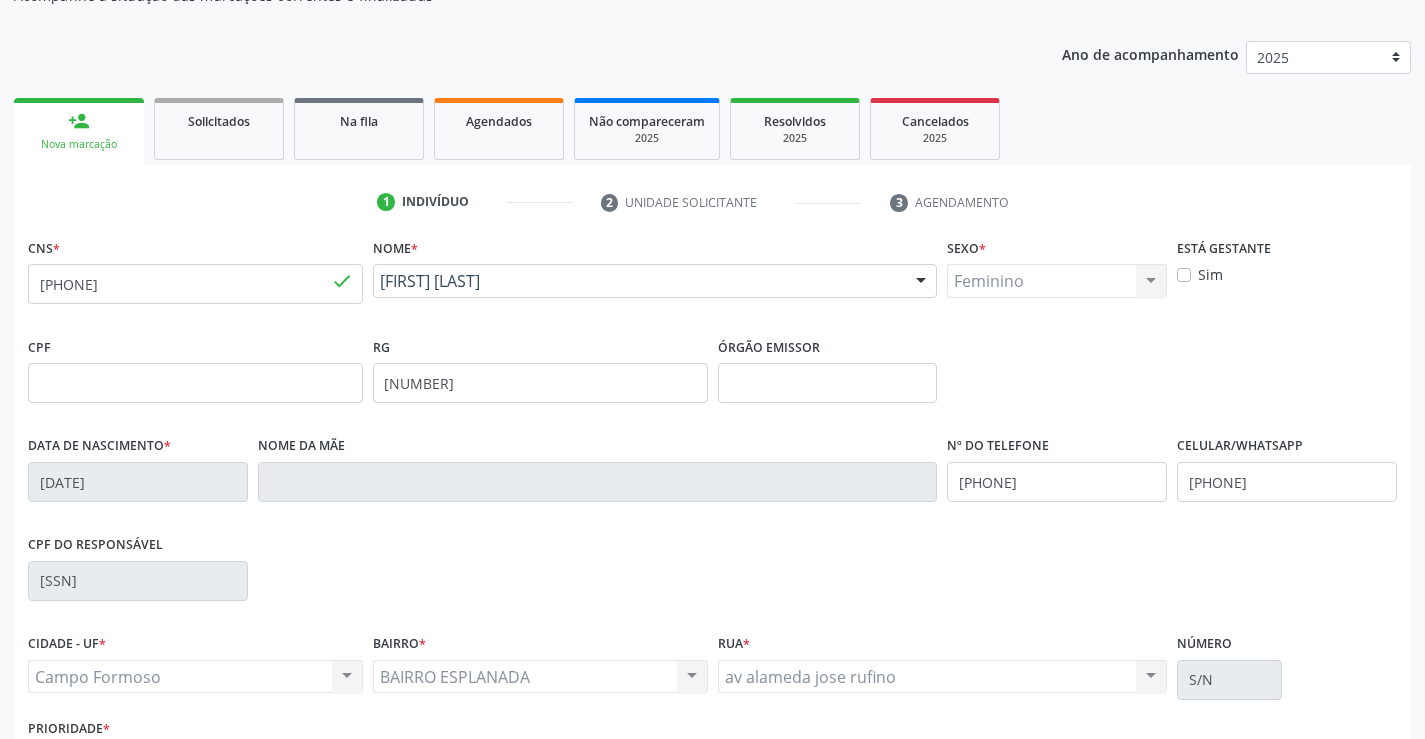 scroll, scrollTop: 345, scrollLeft: 0, axis: vertical 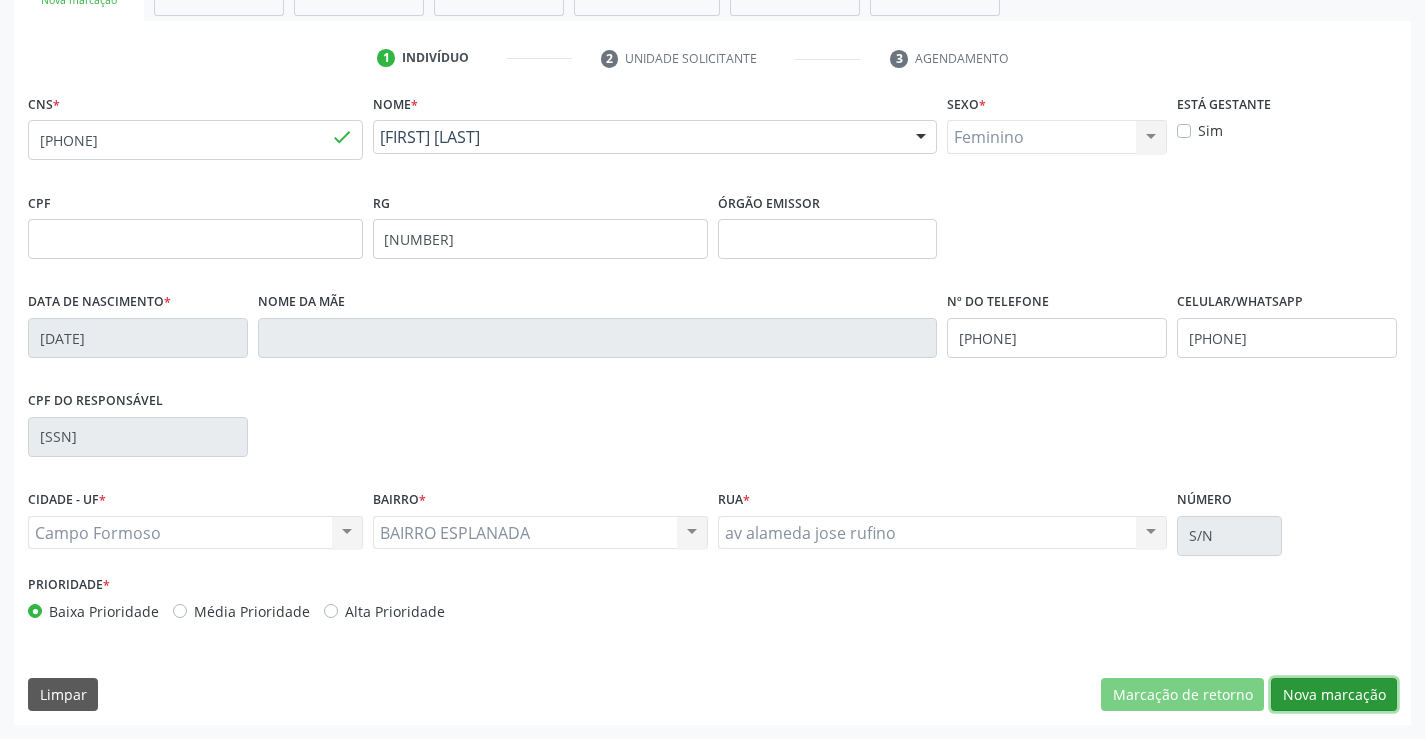 click on "Nova marcação" at bounding box center (1334, 695) 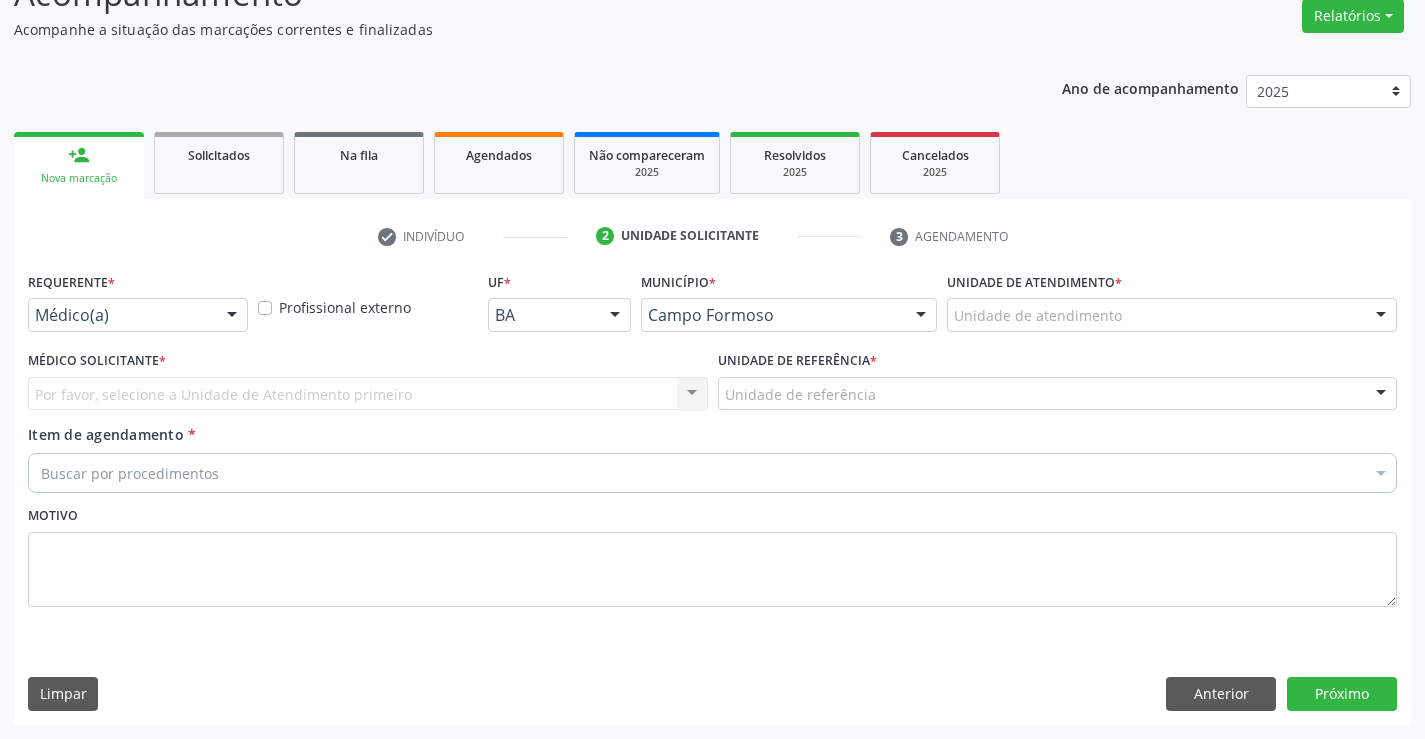 scroll, scrollTop: 167, scrollLeft: 0, axis: vertical 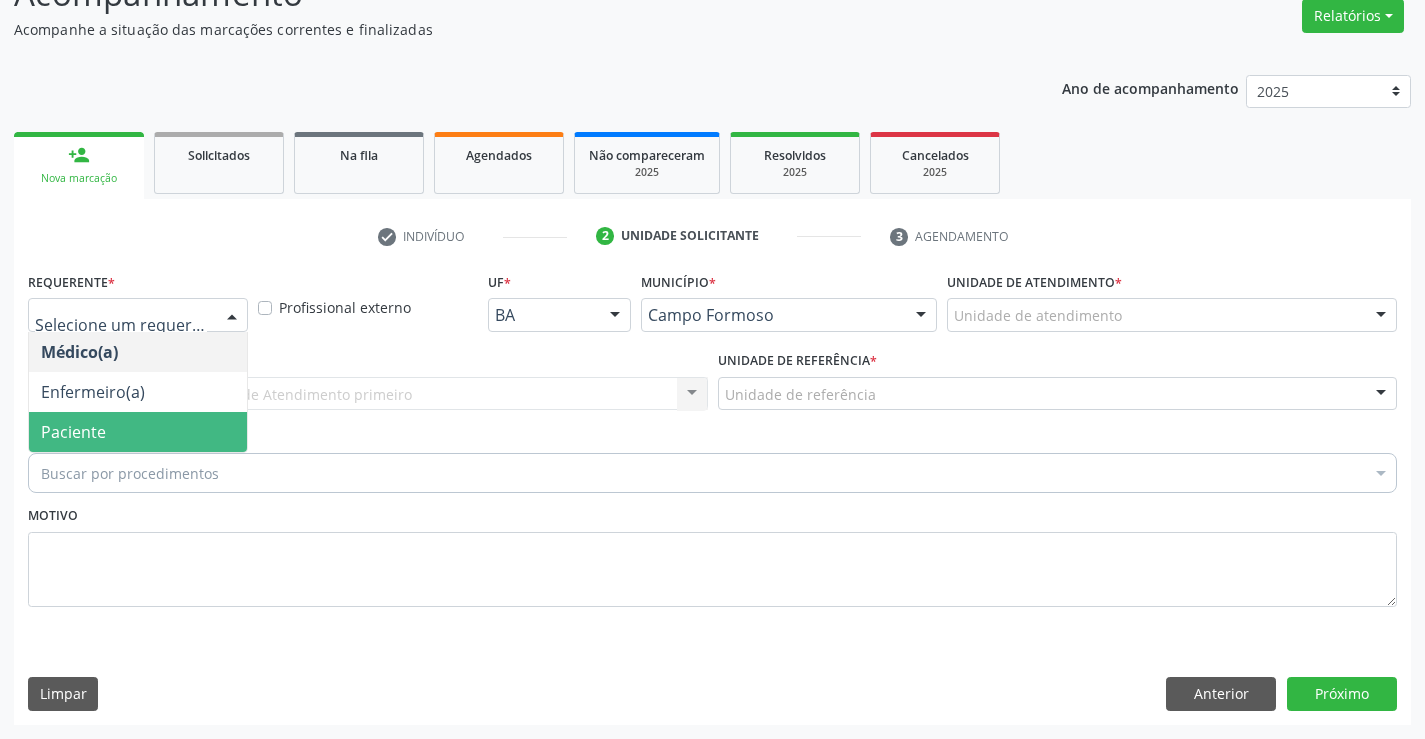 click on "Paciente" at bounding box center (138, 432) 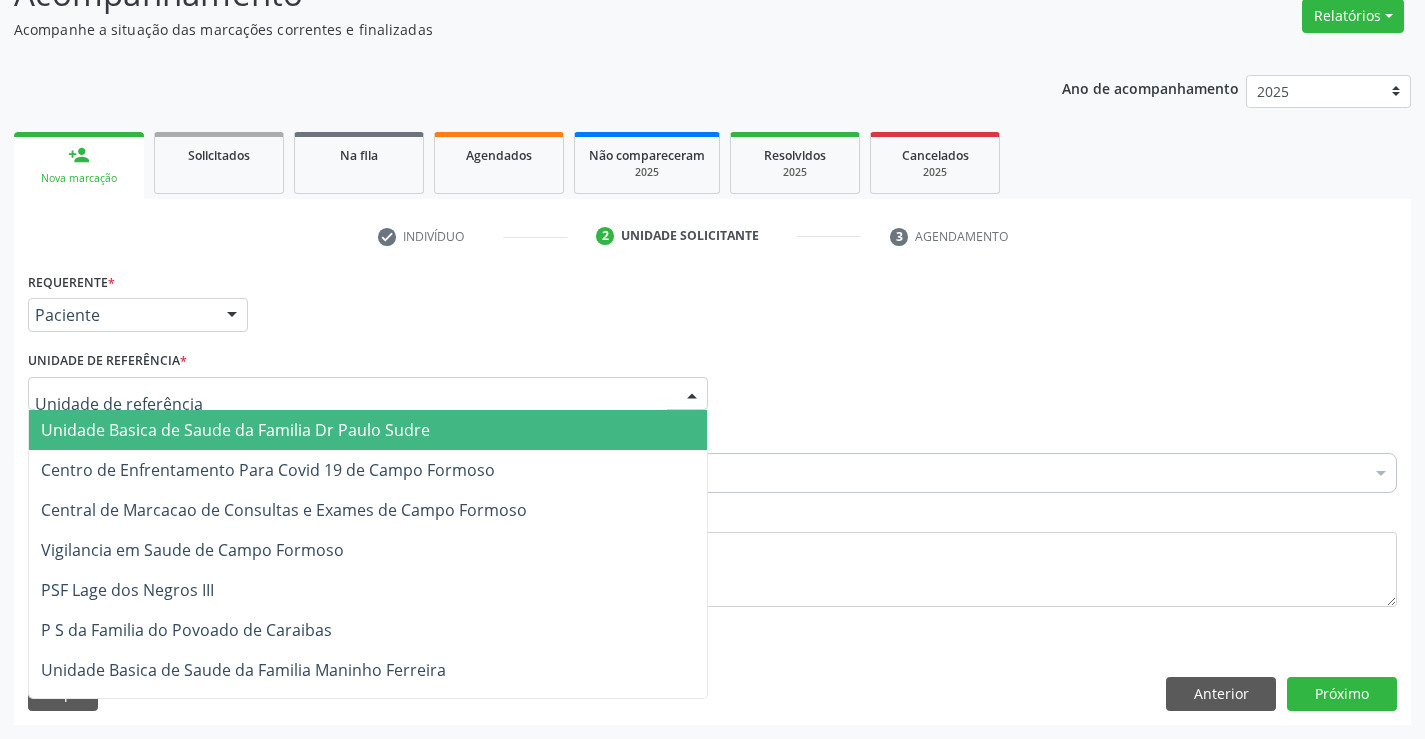 click on "Unidade Basica de Saude da Familia Dr Paulo Sudre" at bounding box center (235, 430) 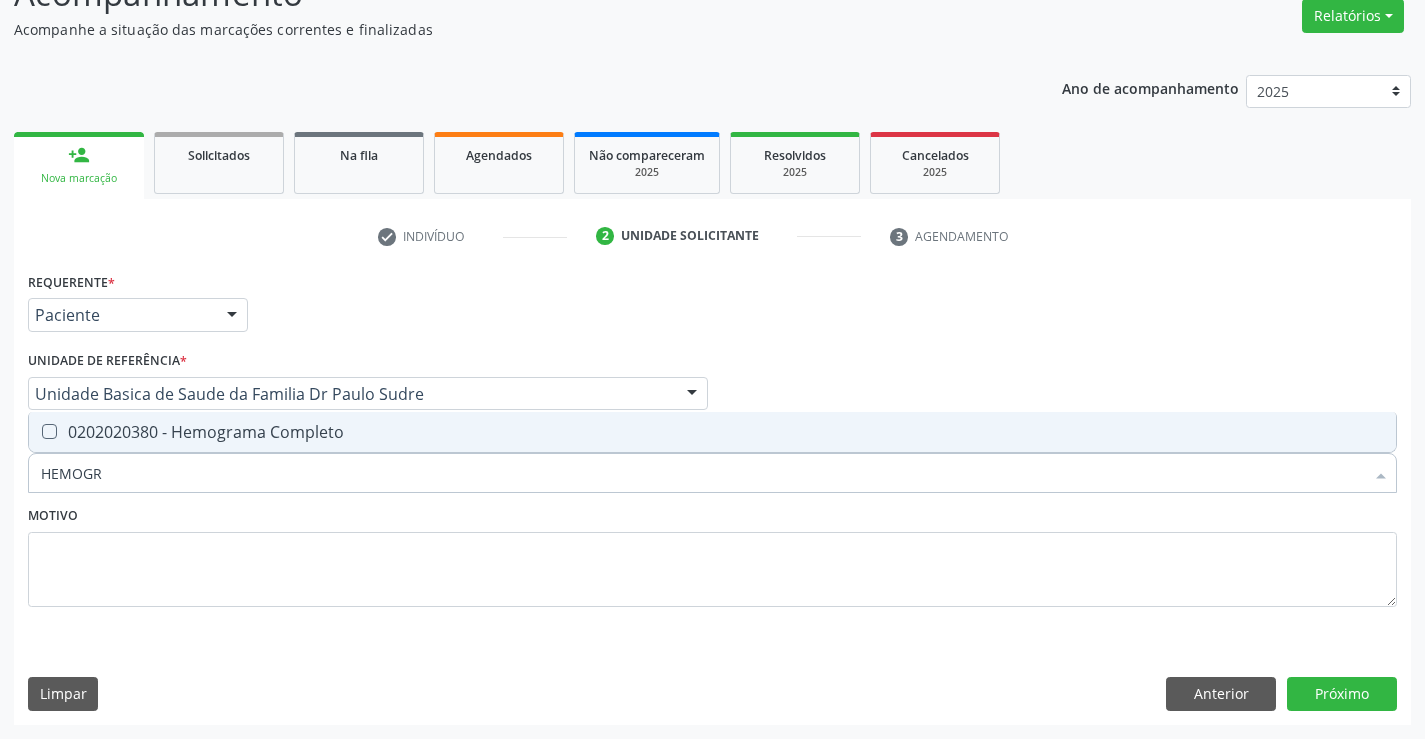 type on "HEMOGRA" 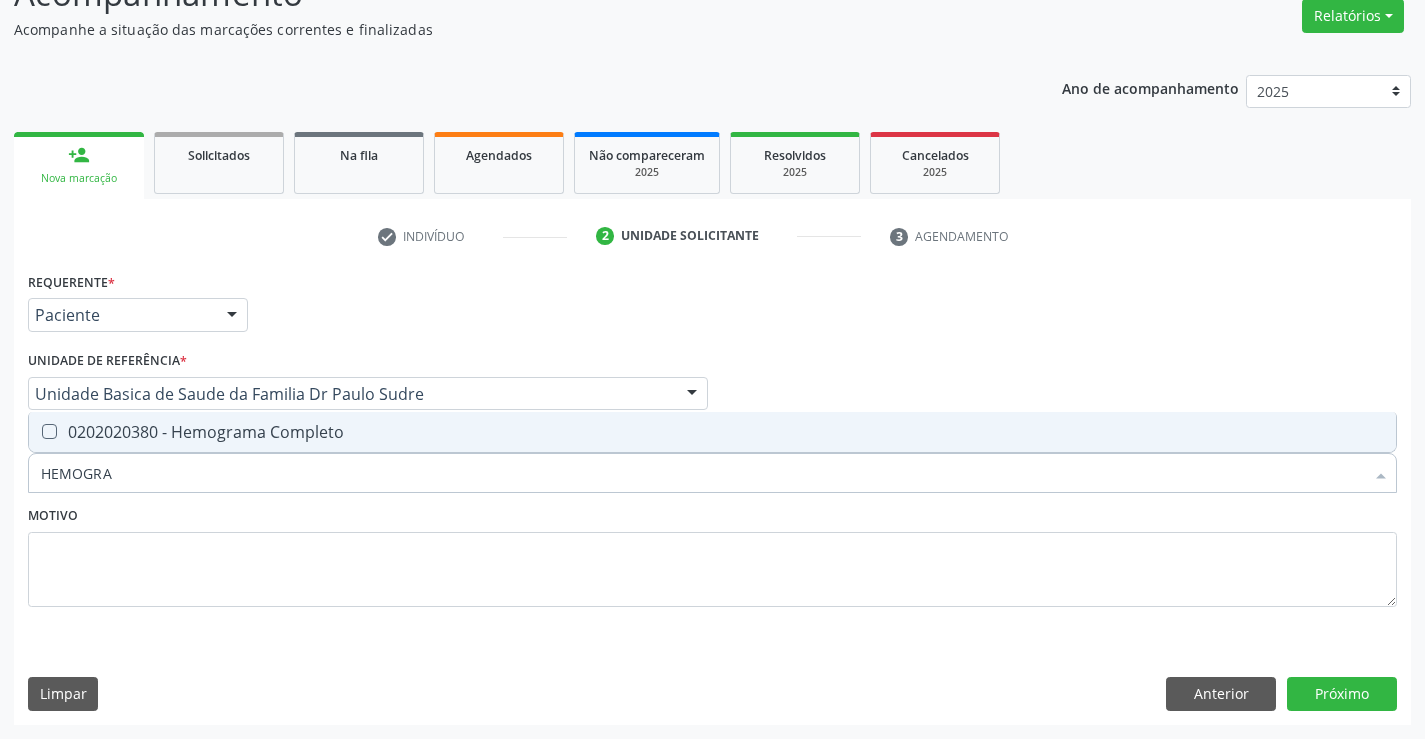 click on "0202020380 - Hemograma Completo" at bounding box center (712, 432) 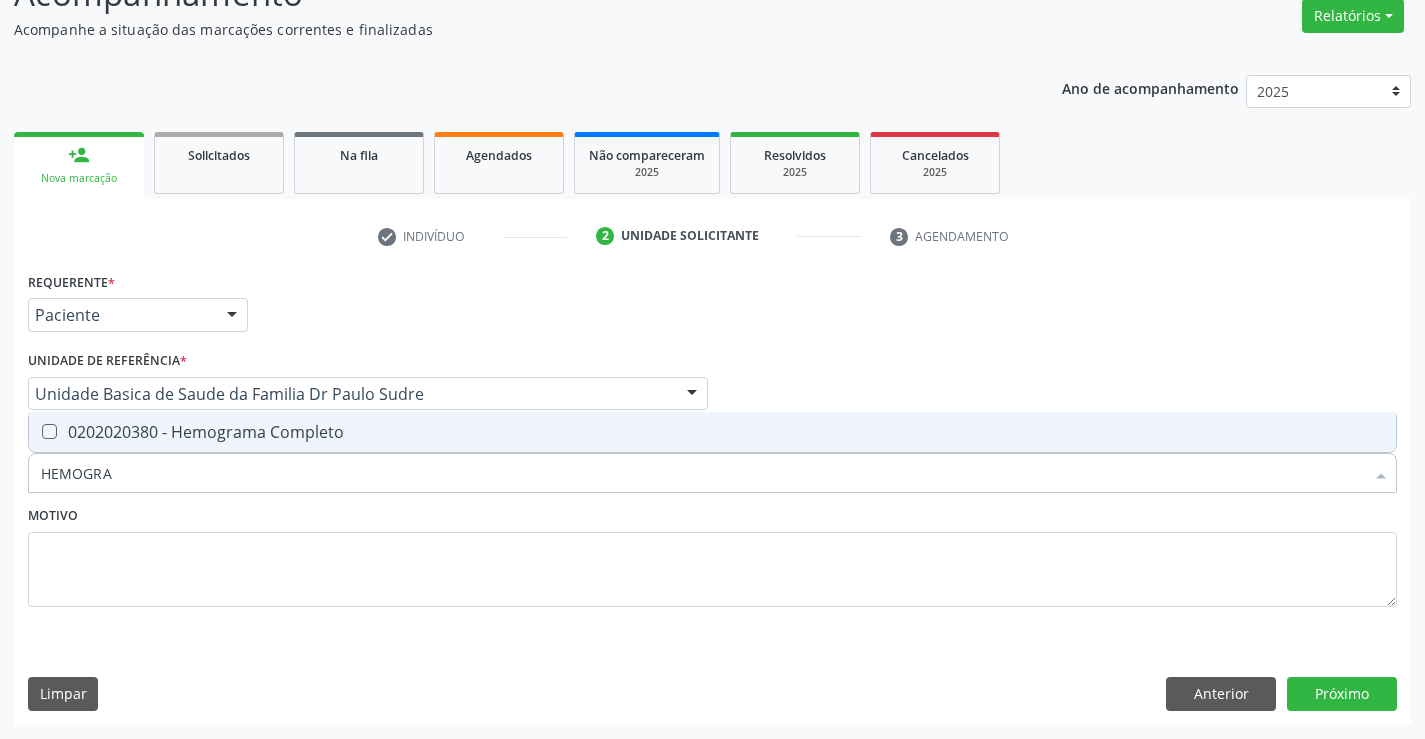 checkbox on "true" 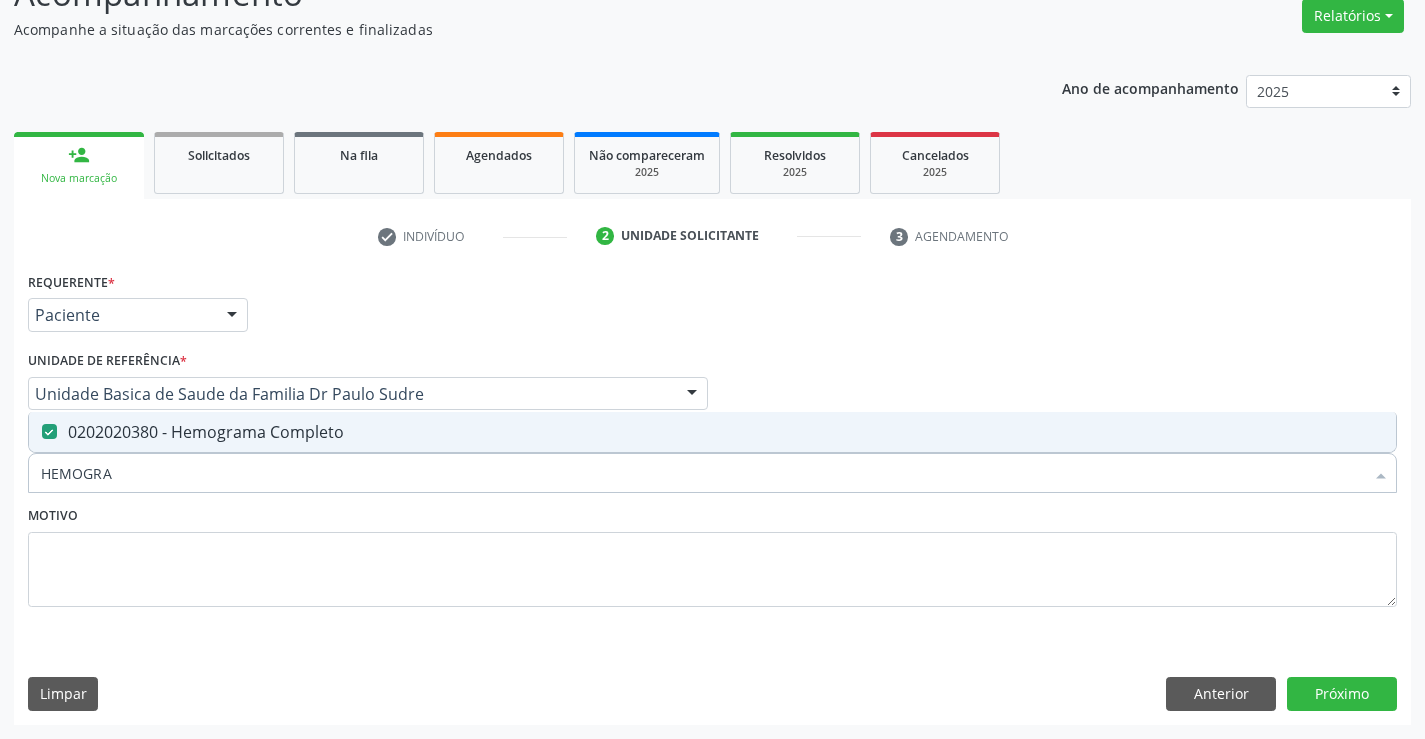 type on "HEMOGRA" 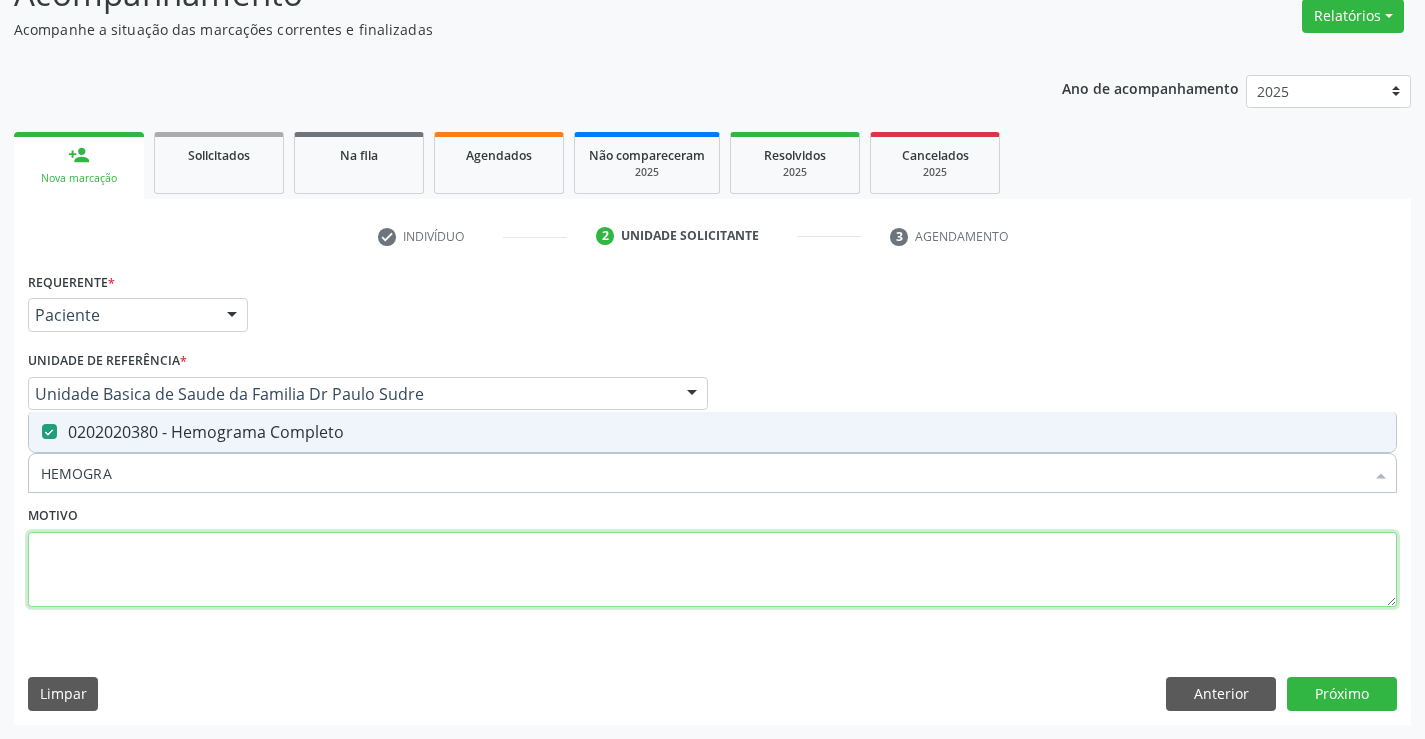 click at bounding box center (712, 570) 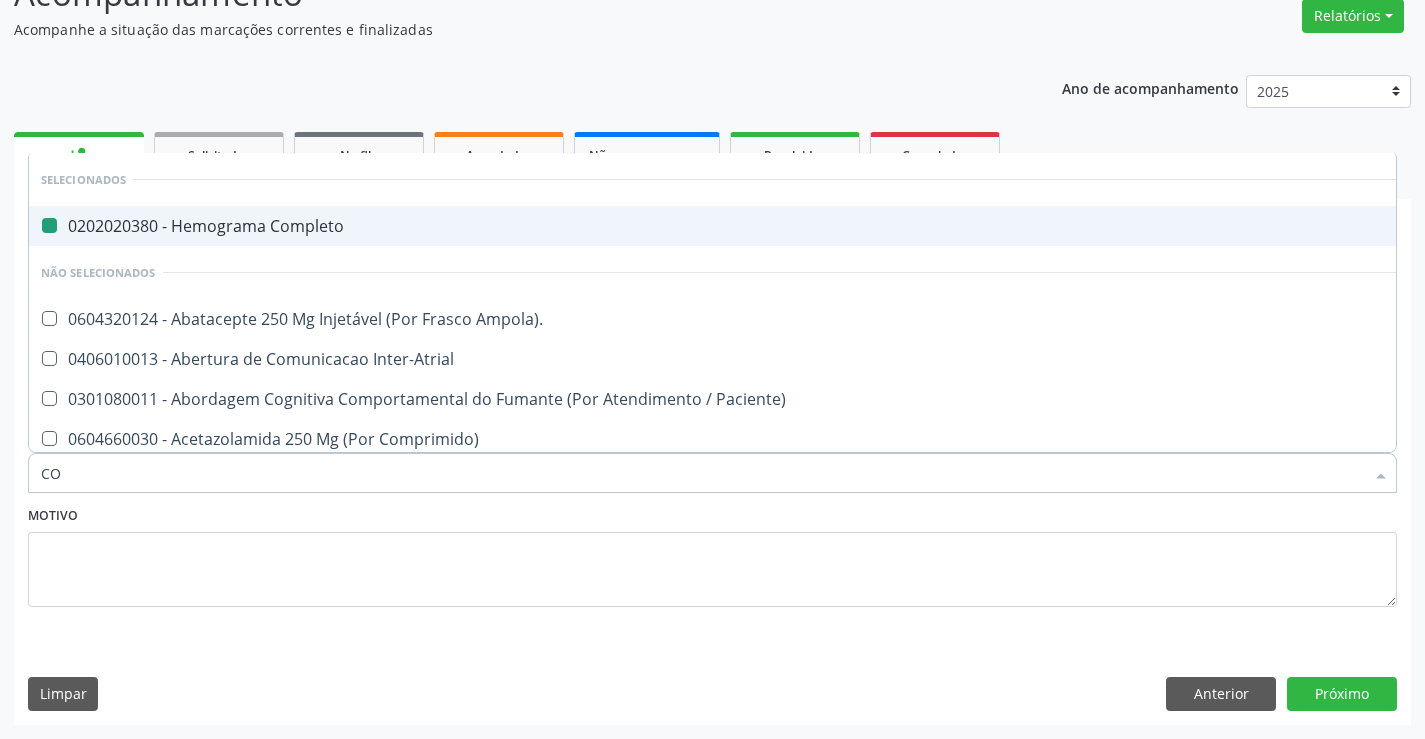 type on "COL" 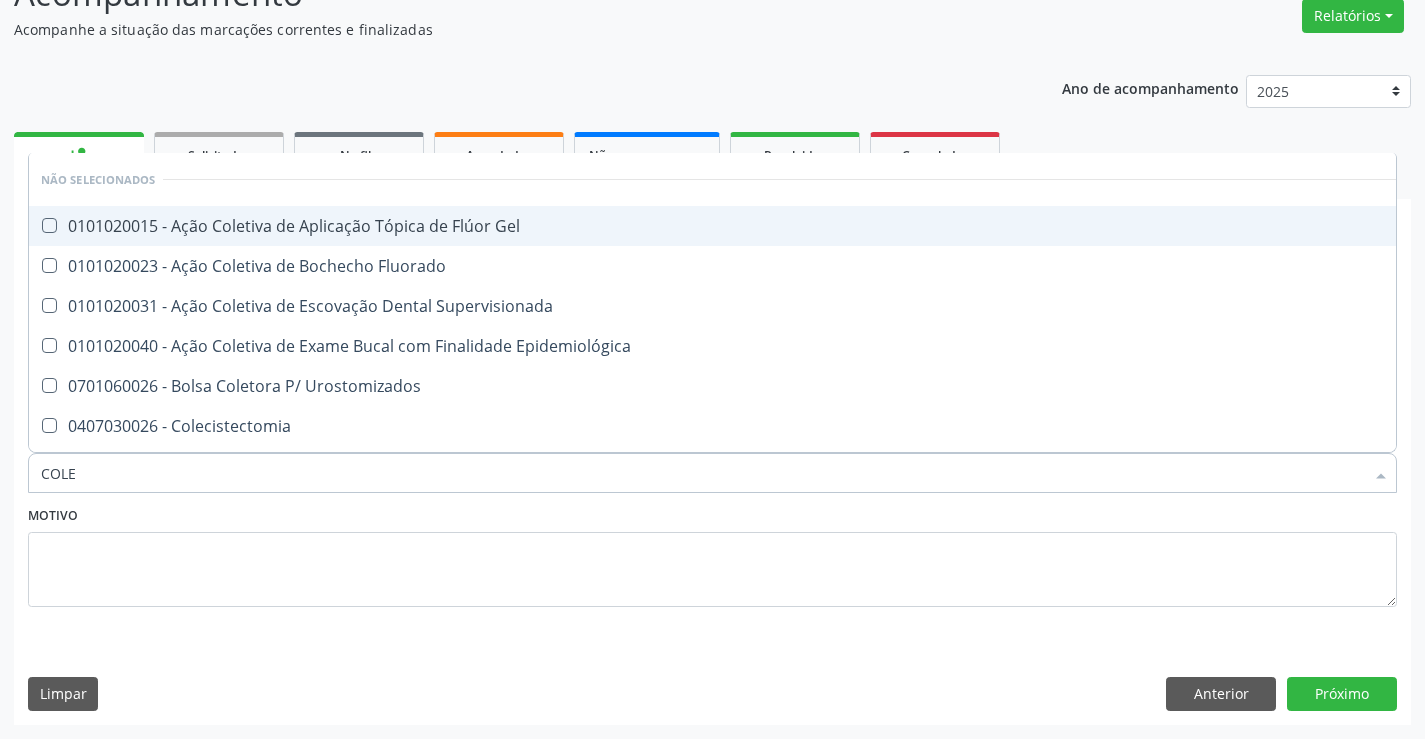 type on "COLES" 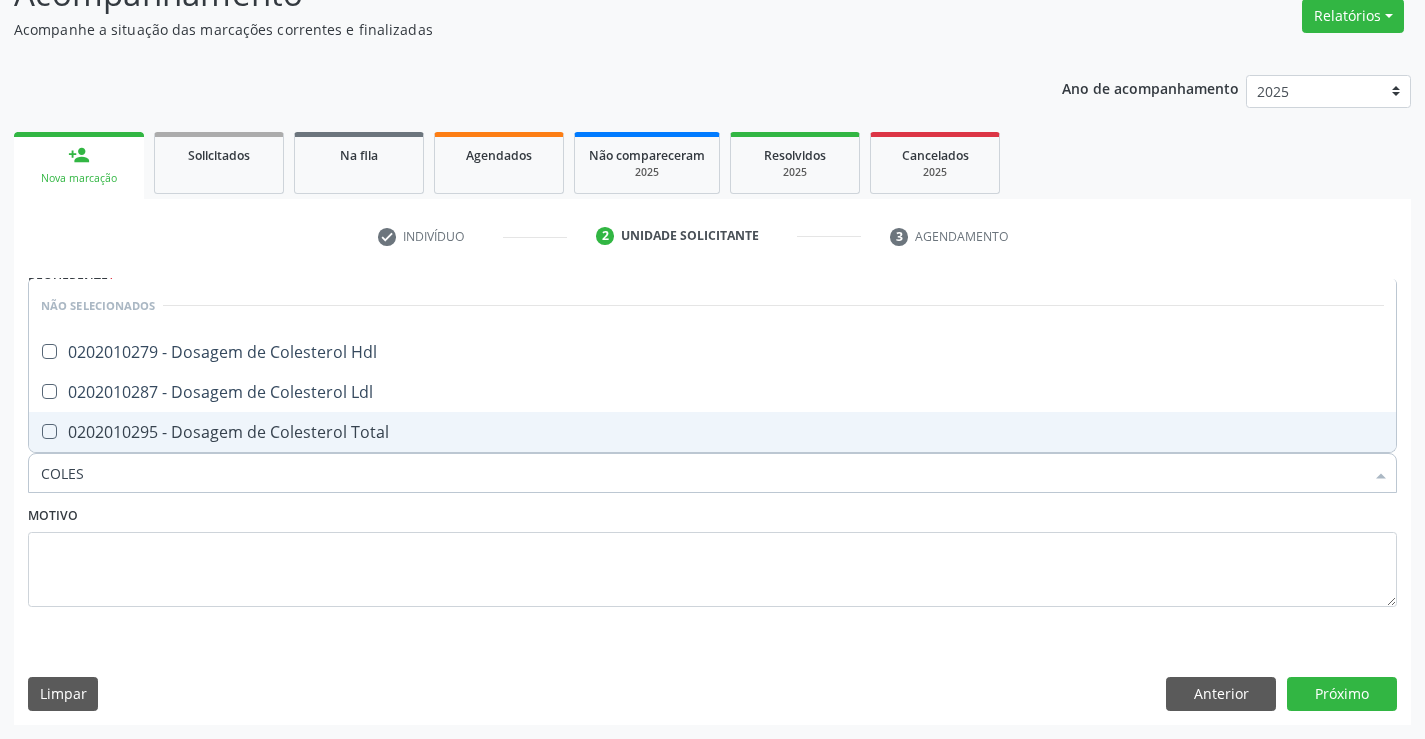 click on "0202010295 - Dosagem de Colesterol Total" at bounding box center (712, 432) 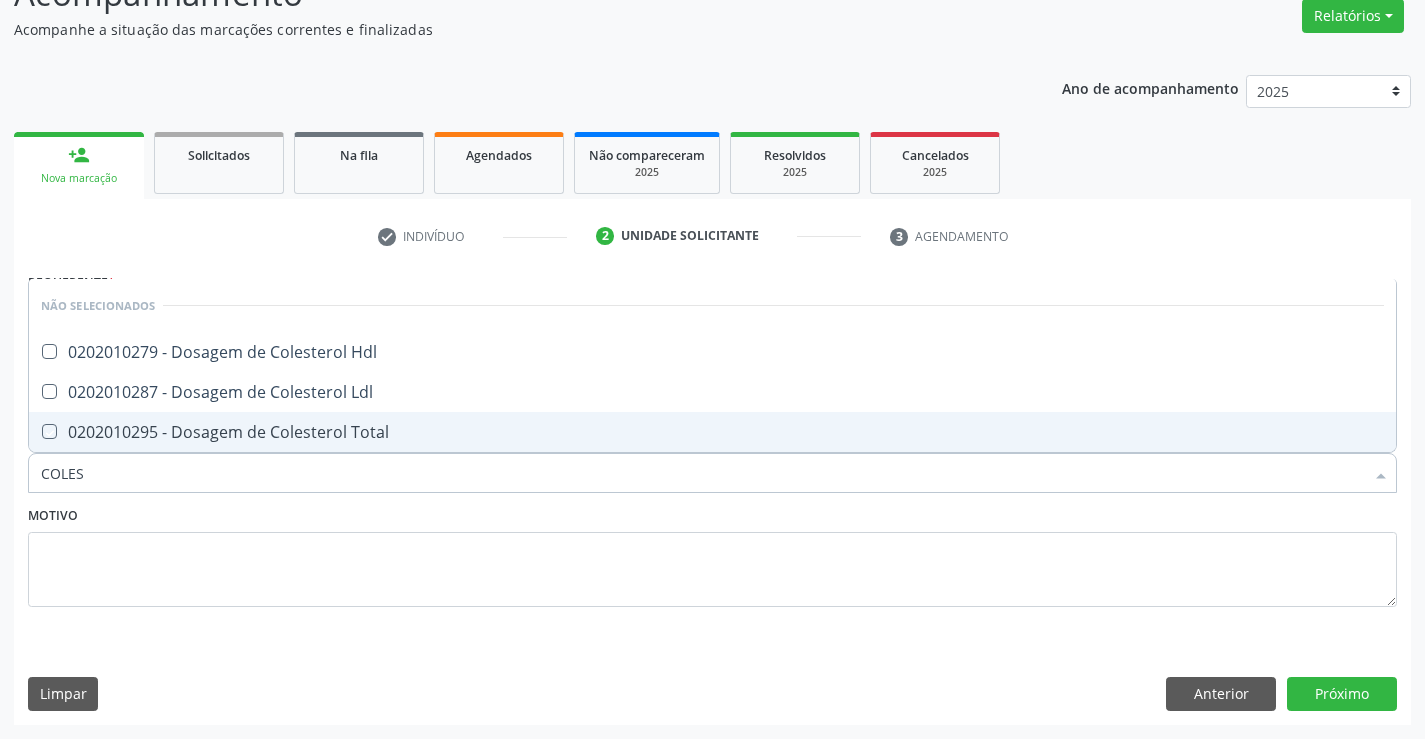 checkbox on "true" 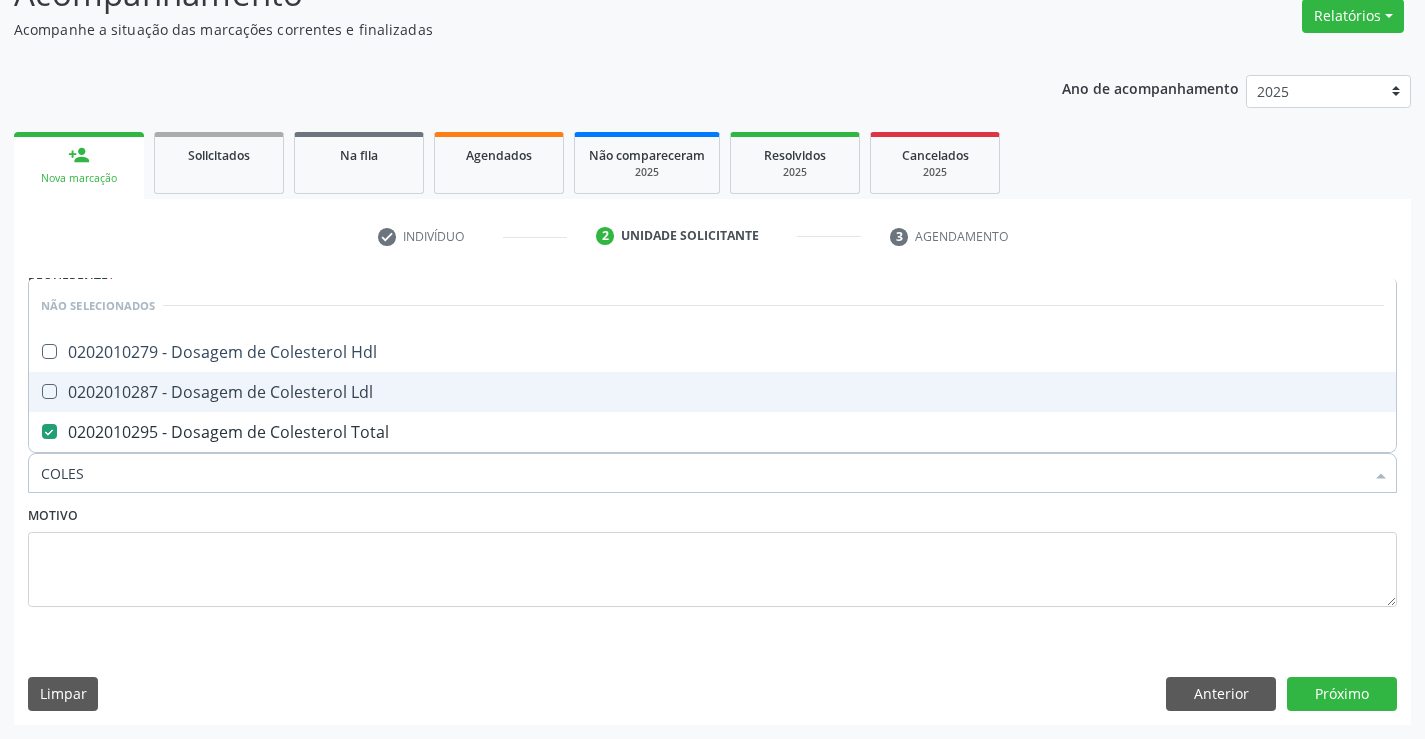 click on "0202010287 - Dosagem de Colesterol Ldl" at bounding box center [712, 392] 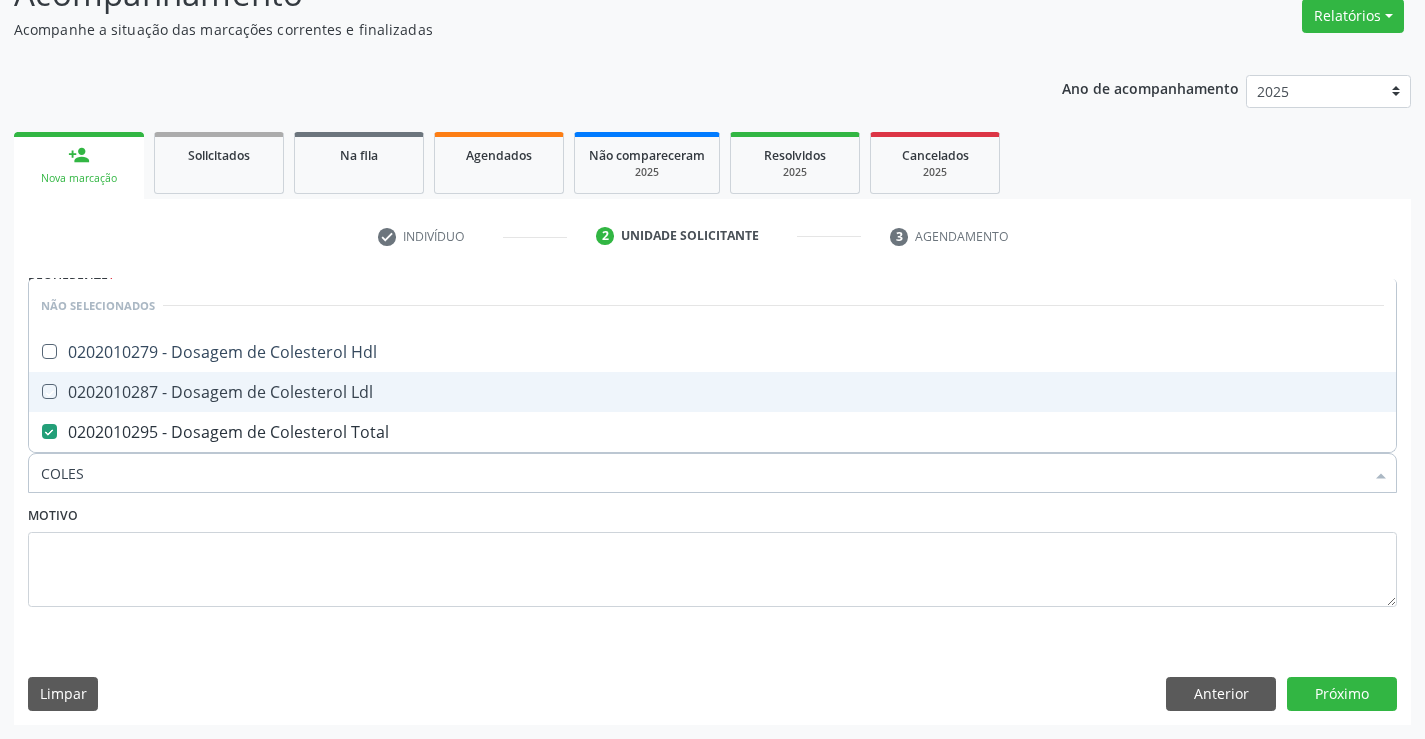 checkbox on "true" 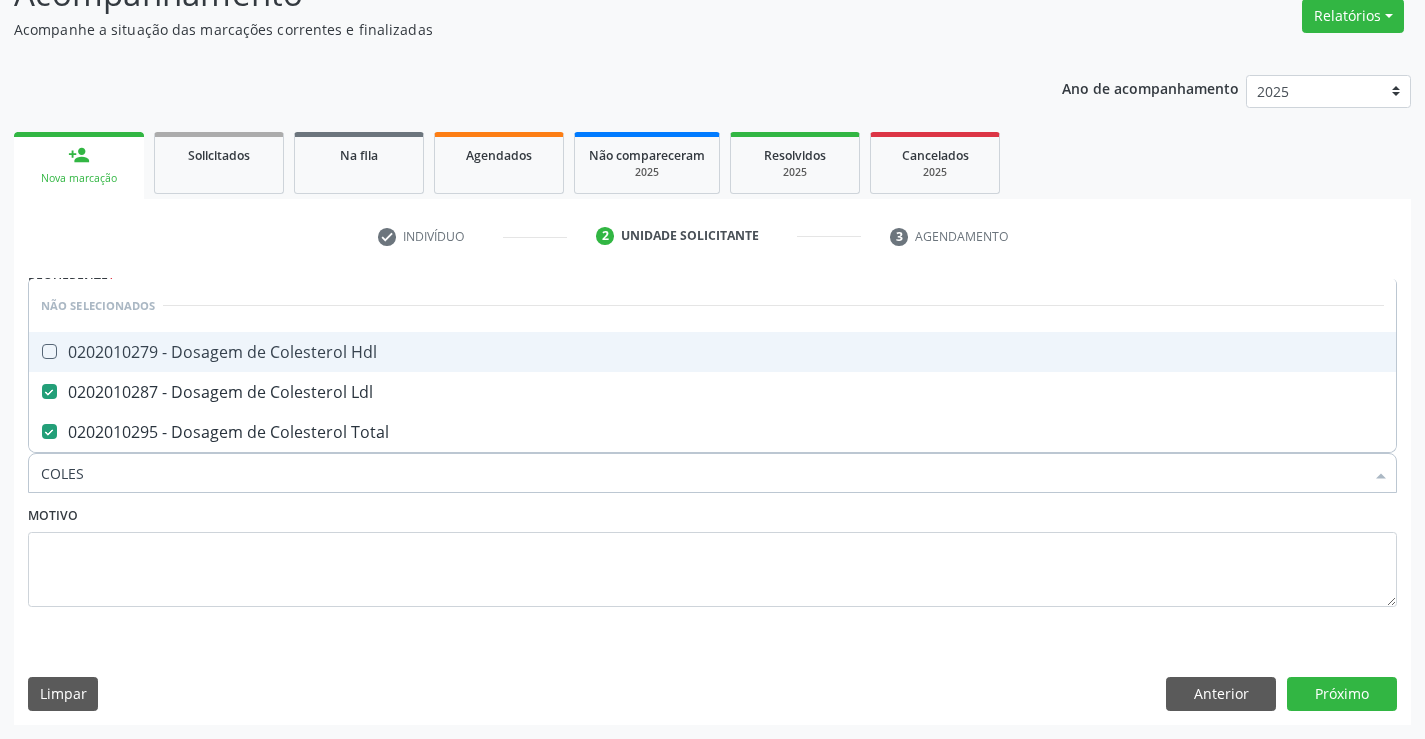 click on "0202010279 - Dosagem de Colesterol Hdl" at bounding box center (712, 352) 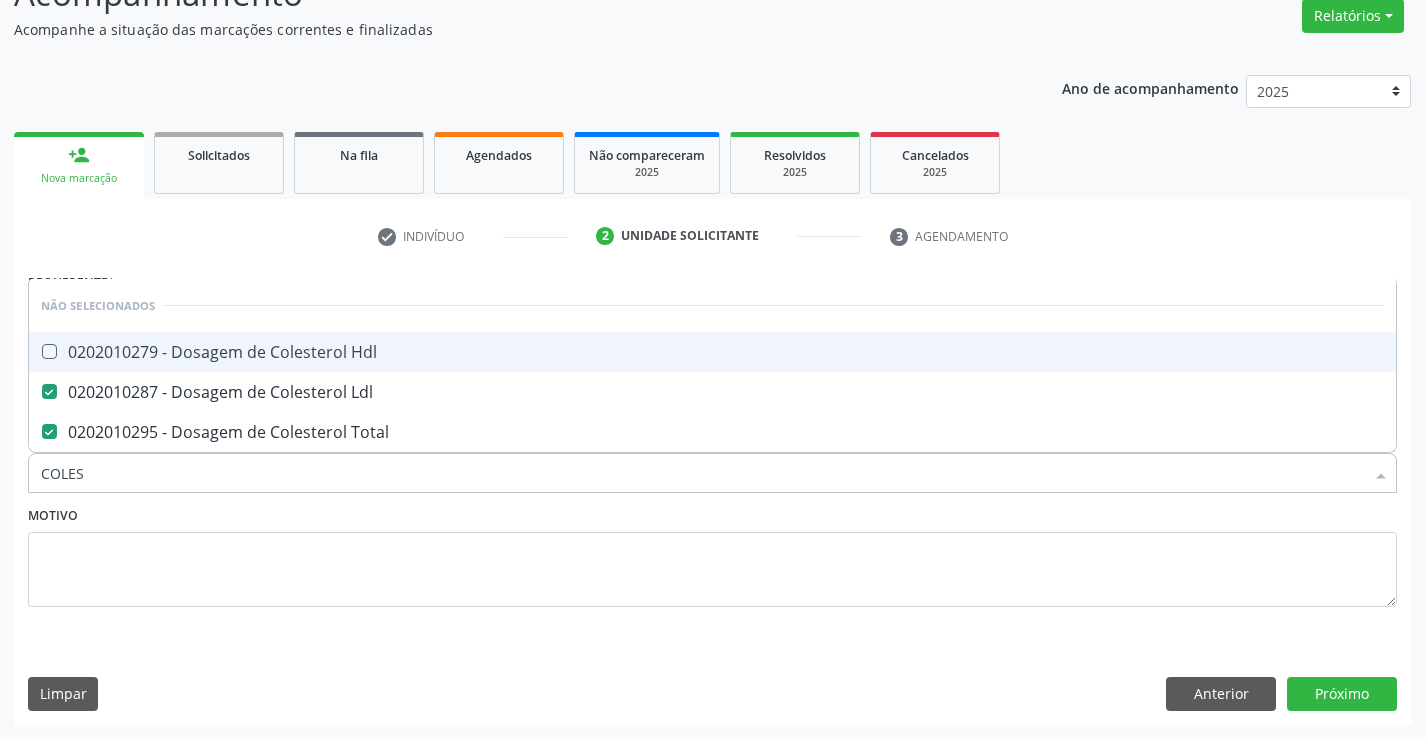 checkbox on "true" 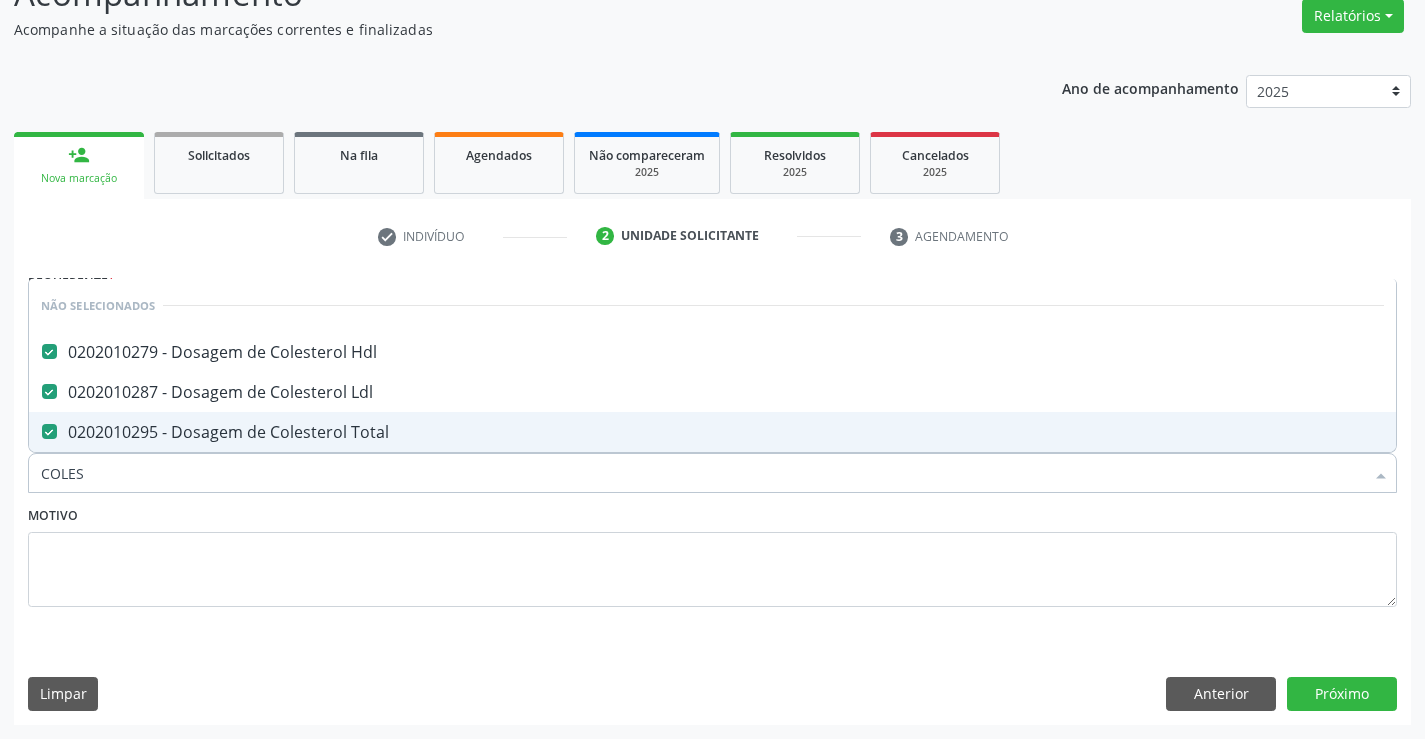 type on "COLES" 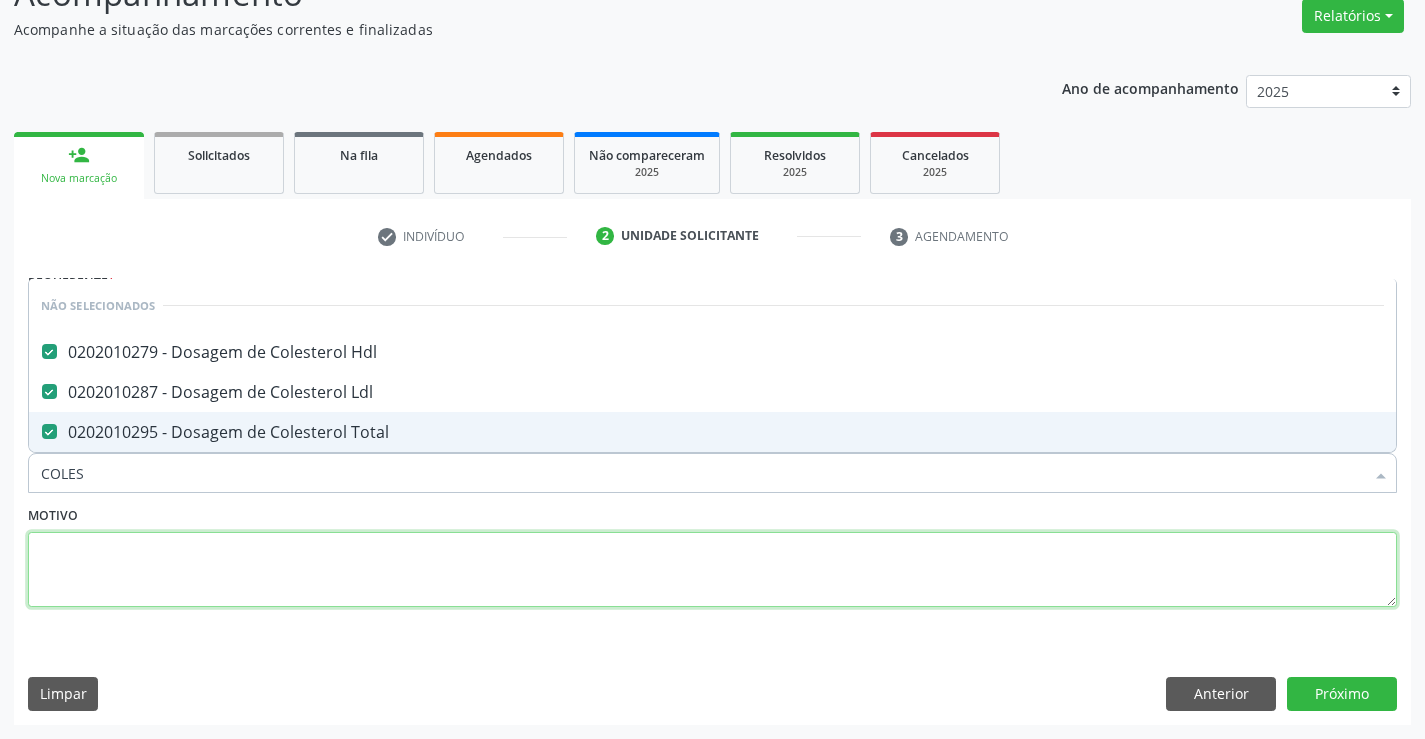 click at bounding box center [712, 570] 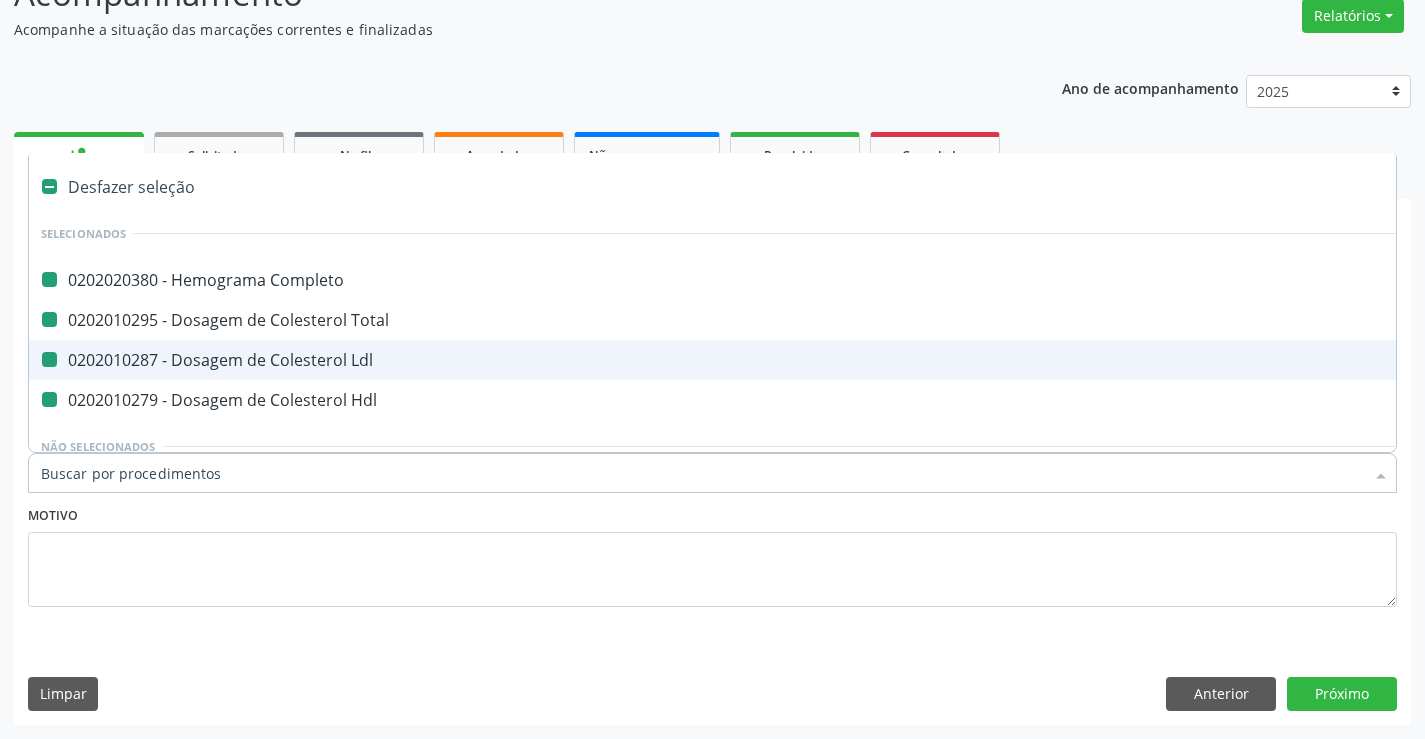 type on "U" 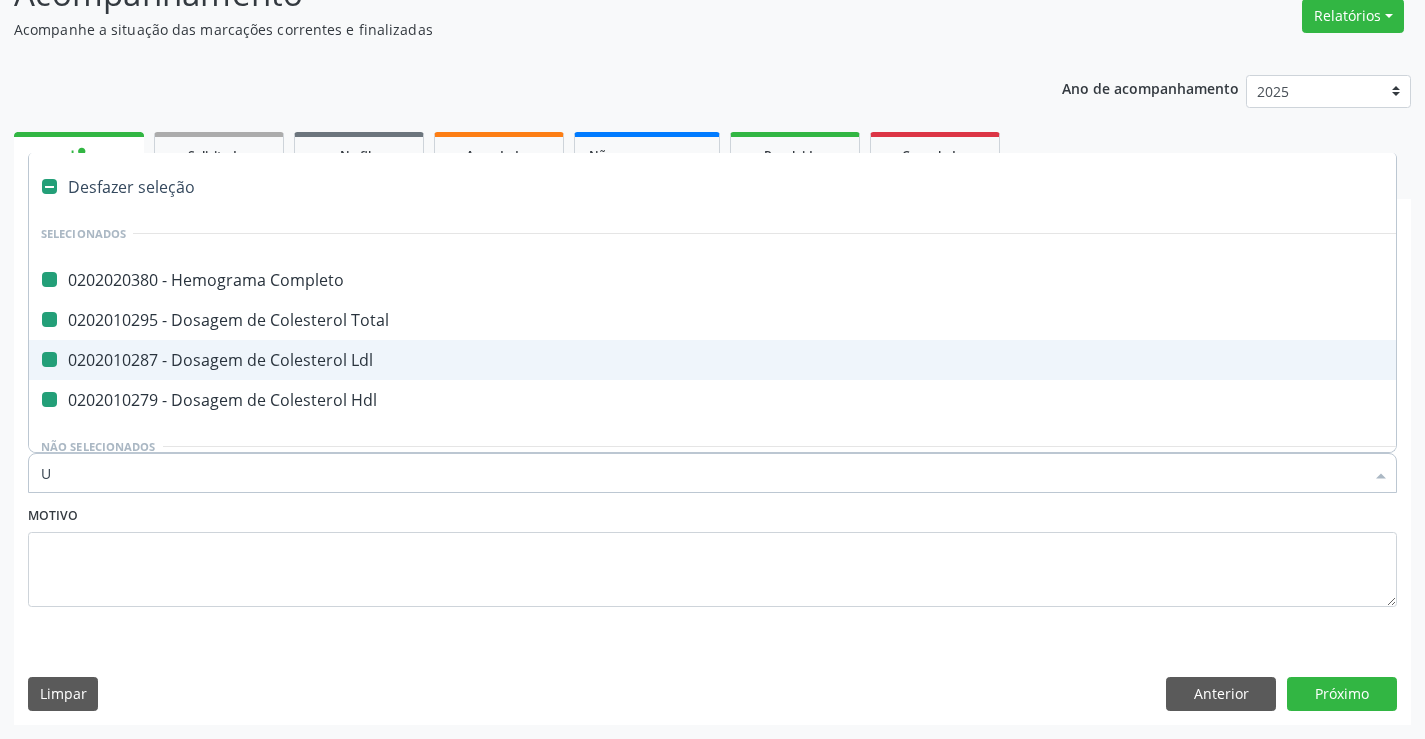 checkbox on "false" 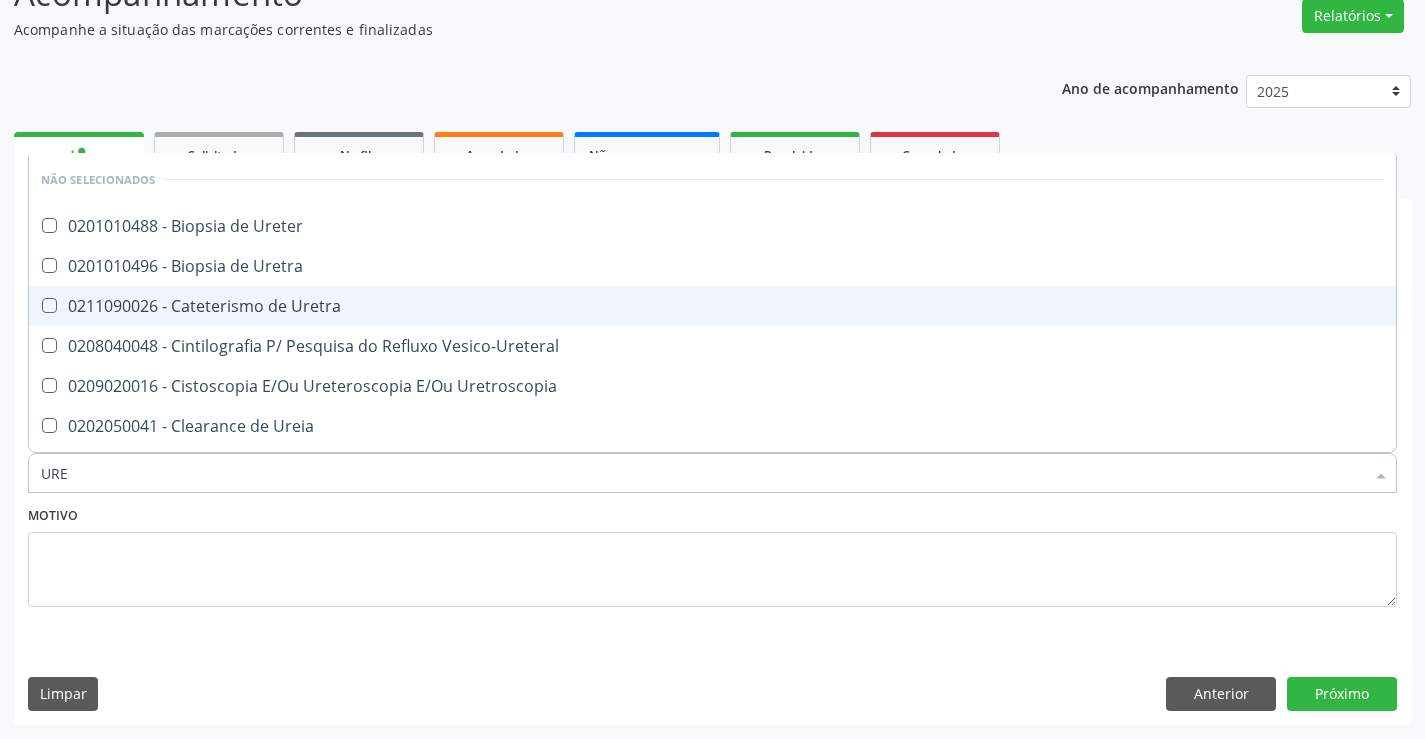 type on "UREI" 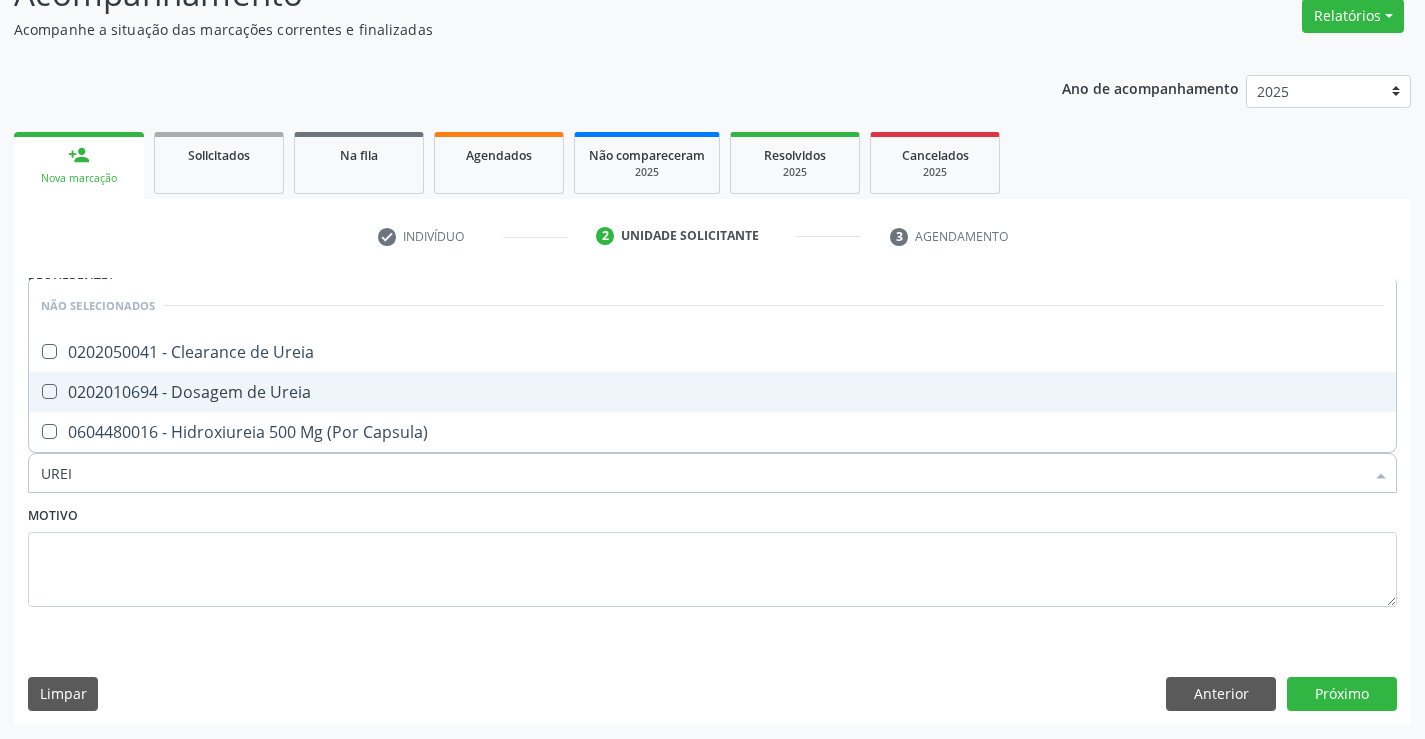 click on "0202010694 - Dosagem de Ureia" at bounding box center (712, 392) 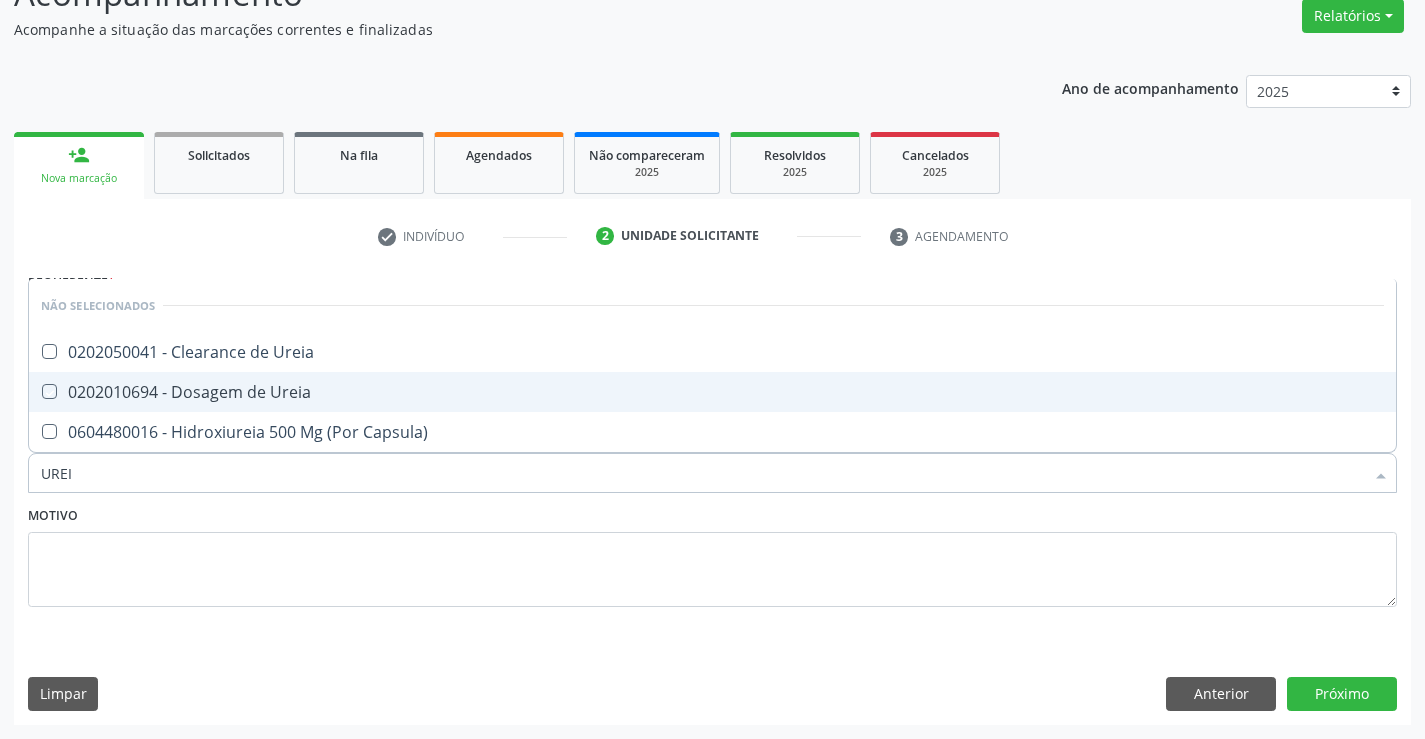 checkbox on "true" 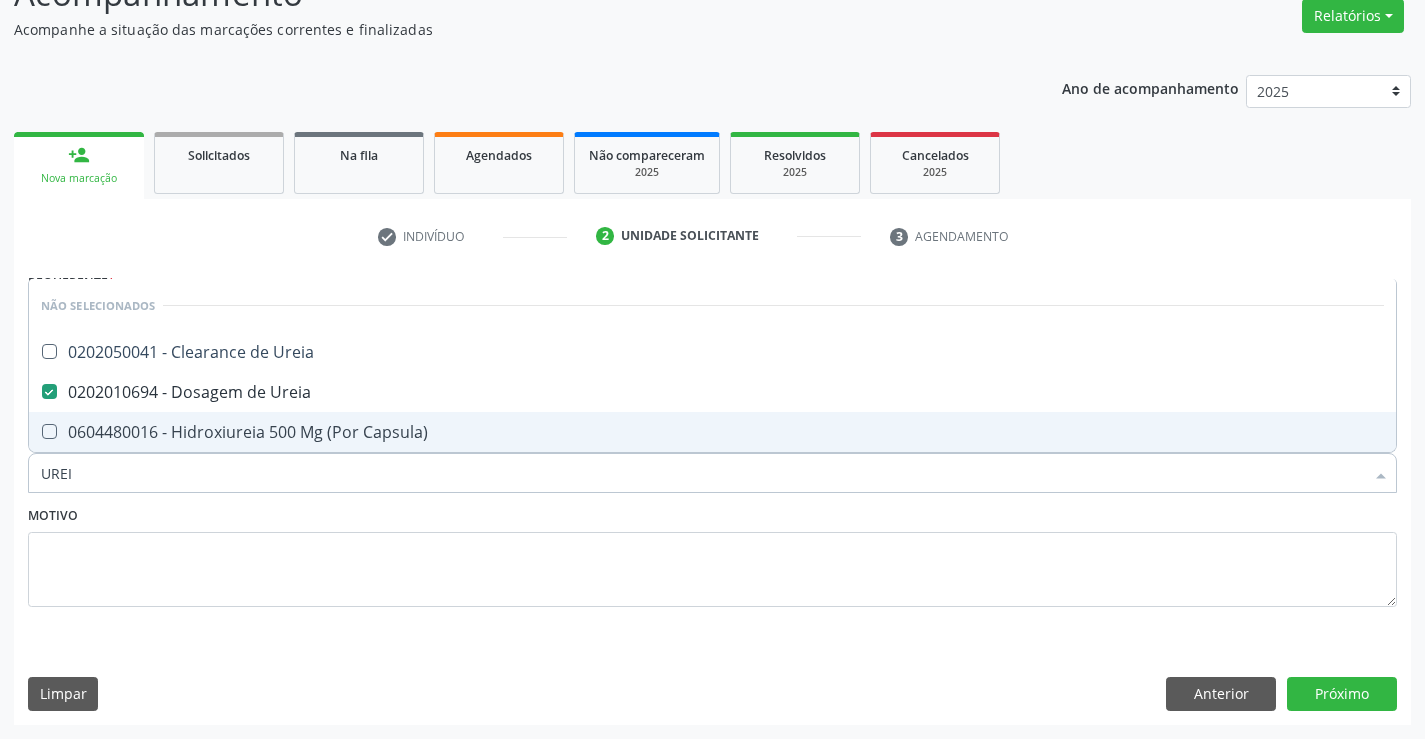type on "UREI" 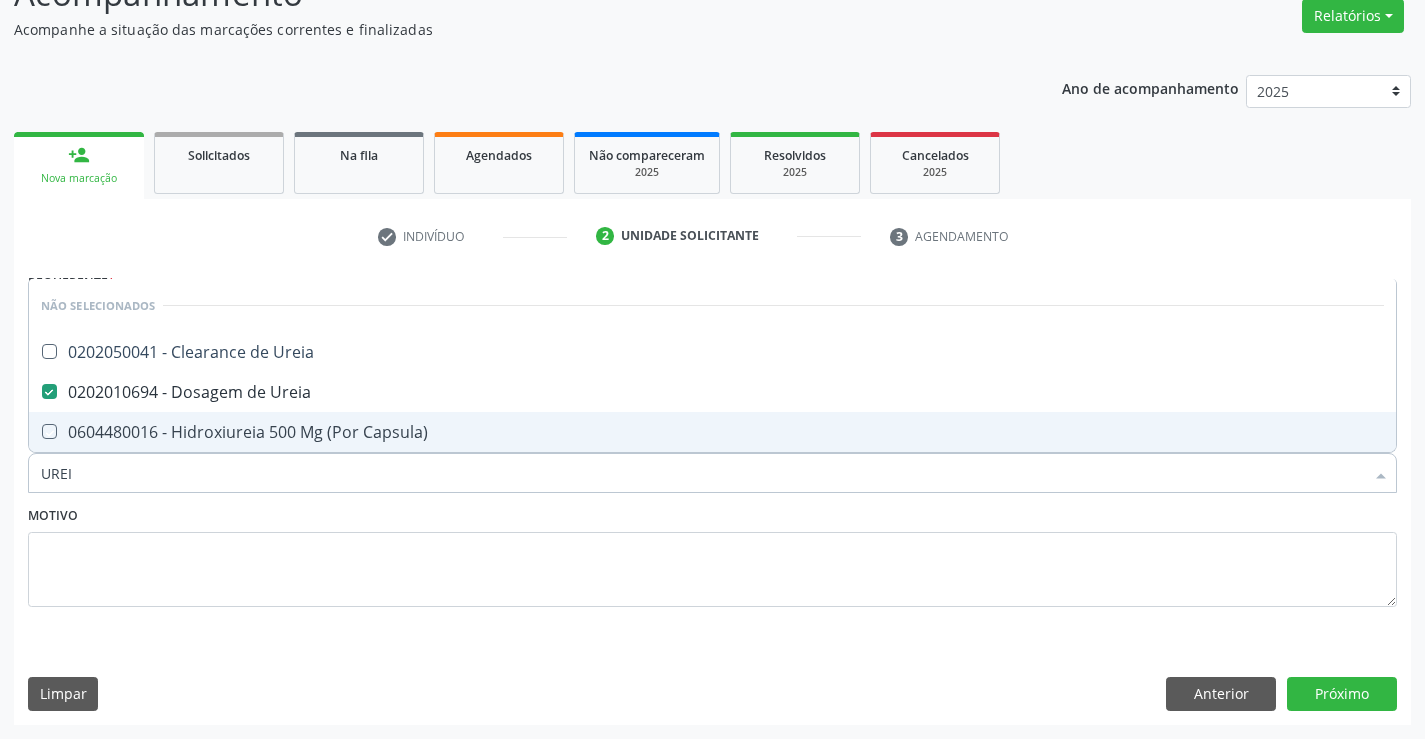 click on "Motivo" at bounding box center (712, 554) 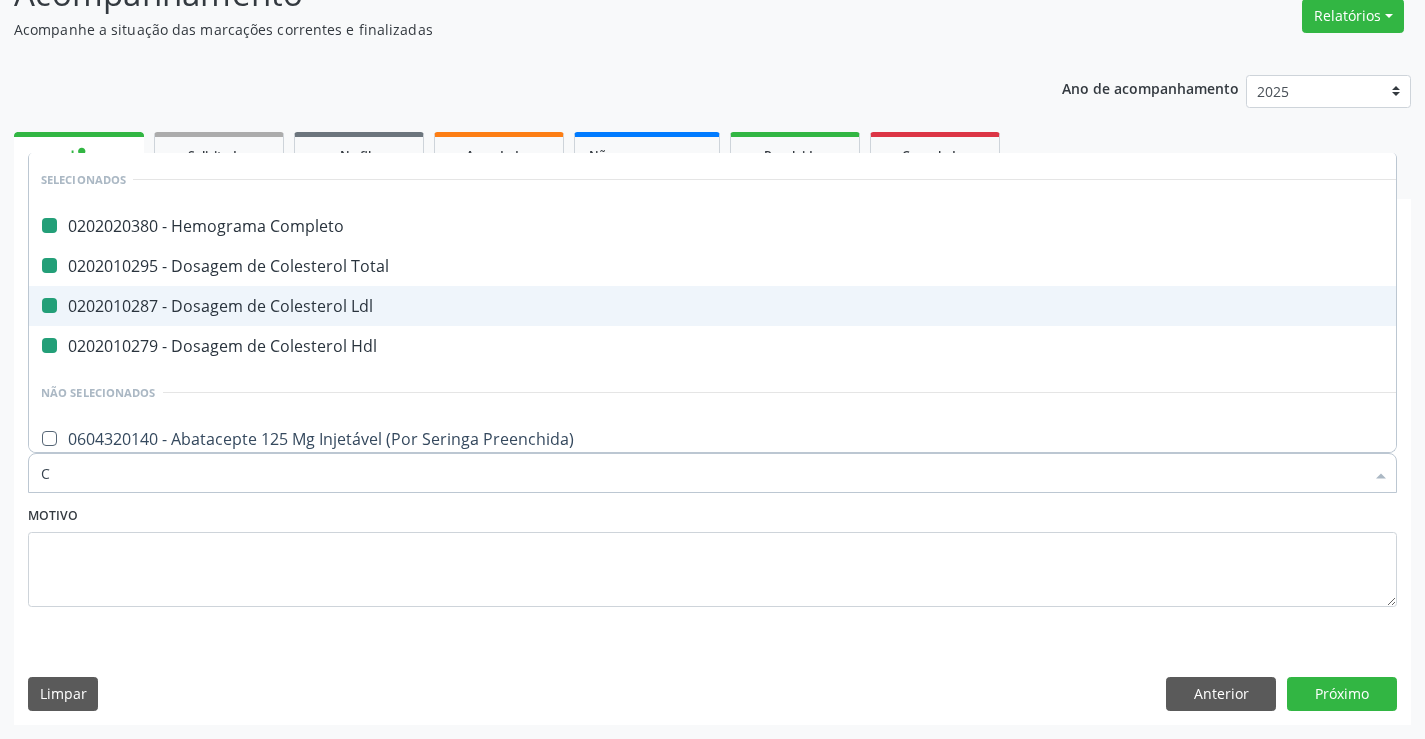 type on "CR" 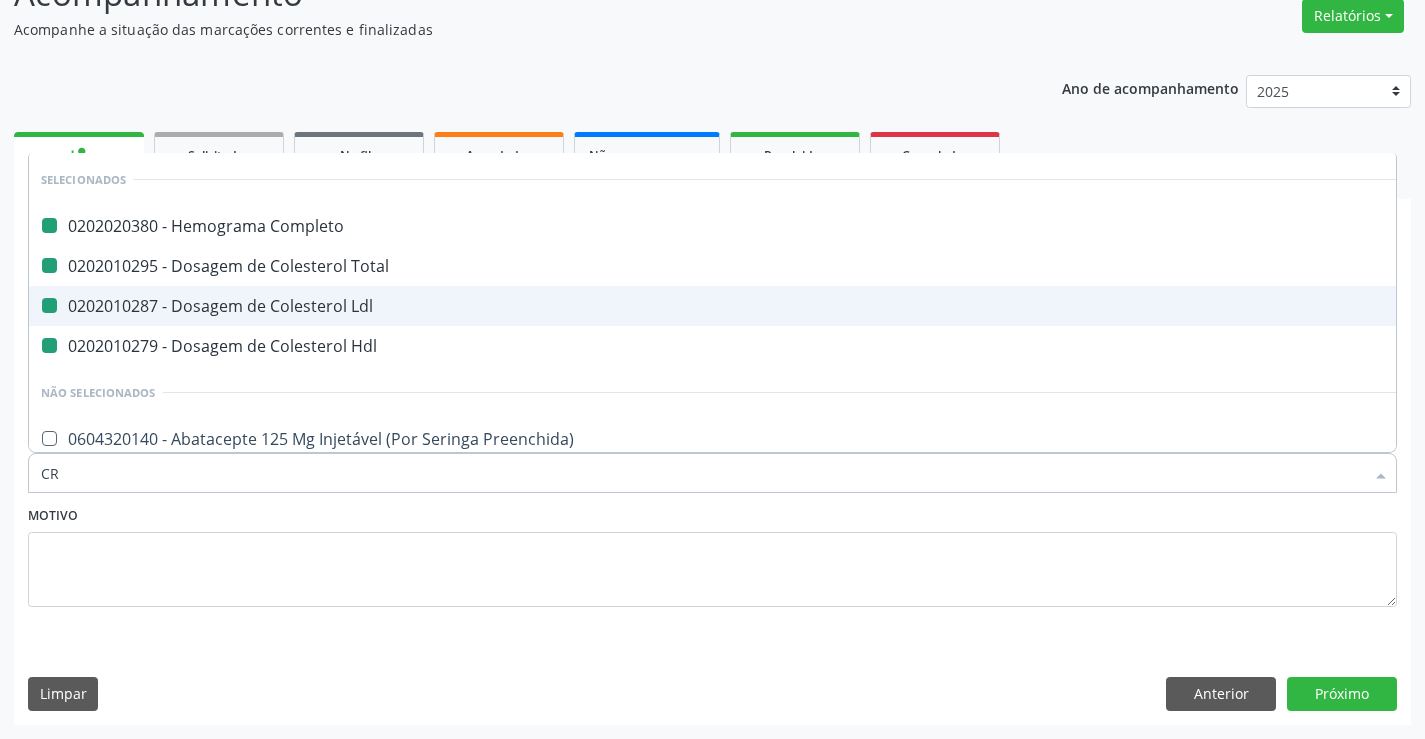 checkbox on "false" 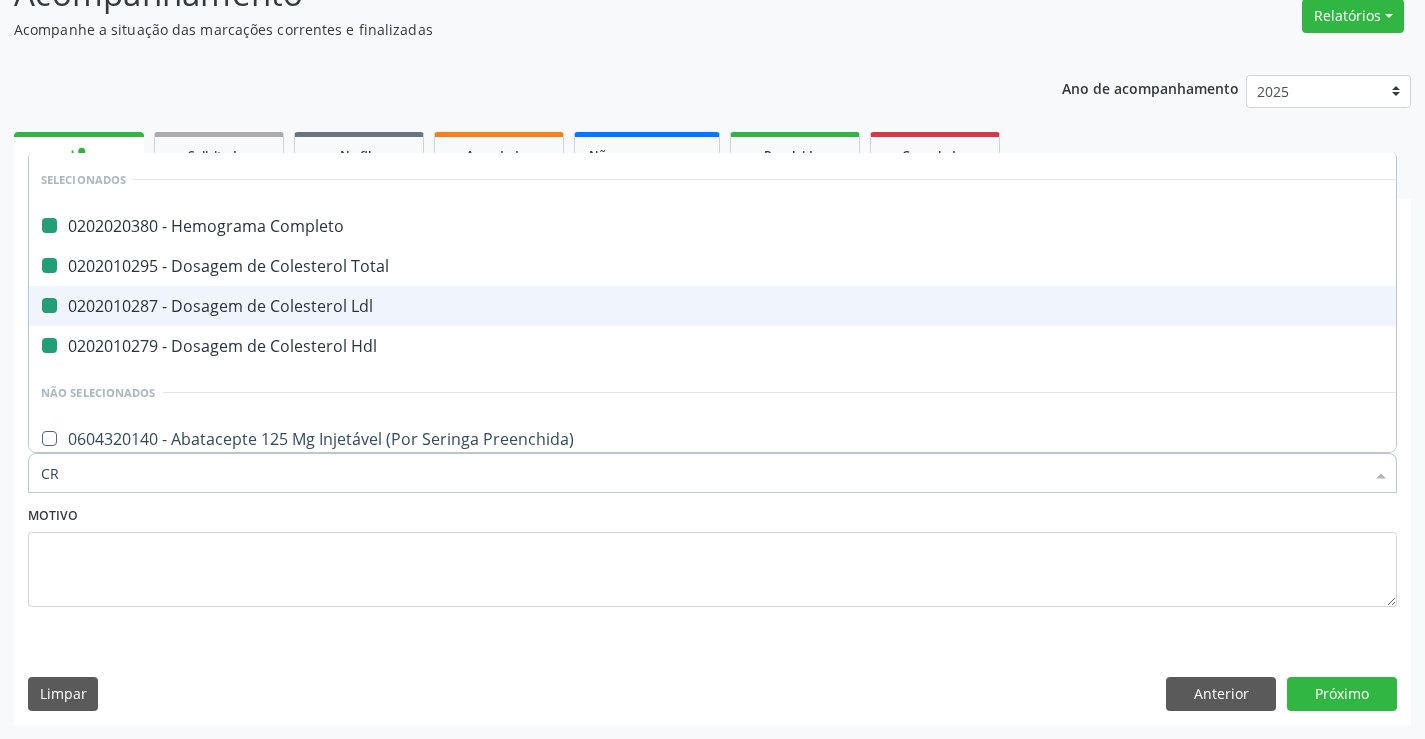 checkbox on "false" 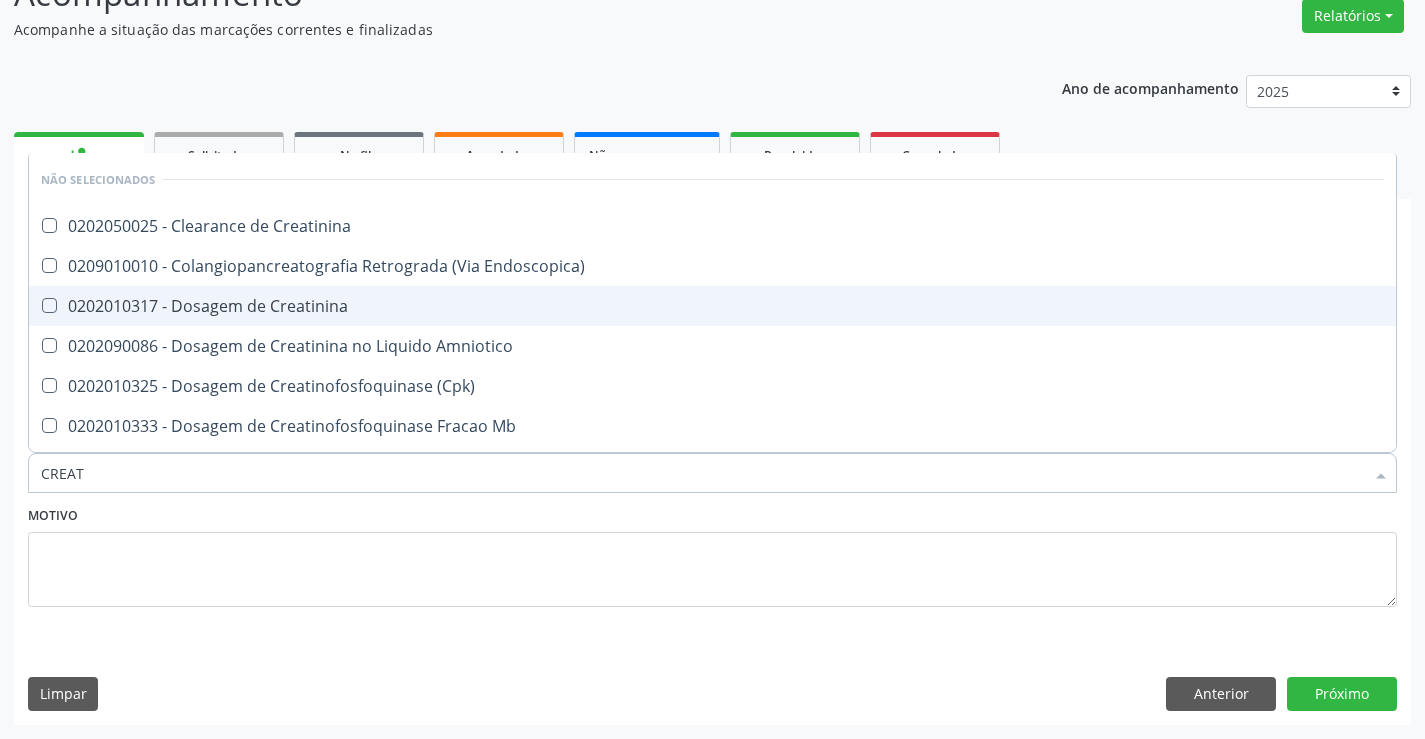 type on "CREATI" 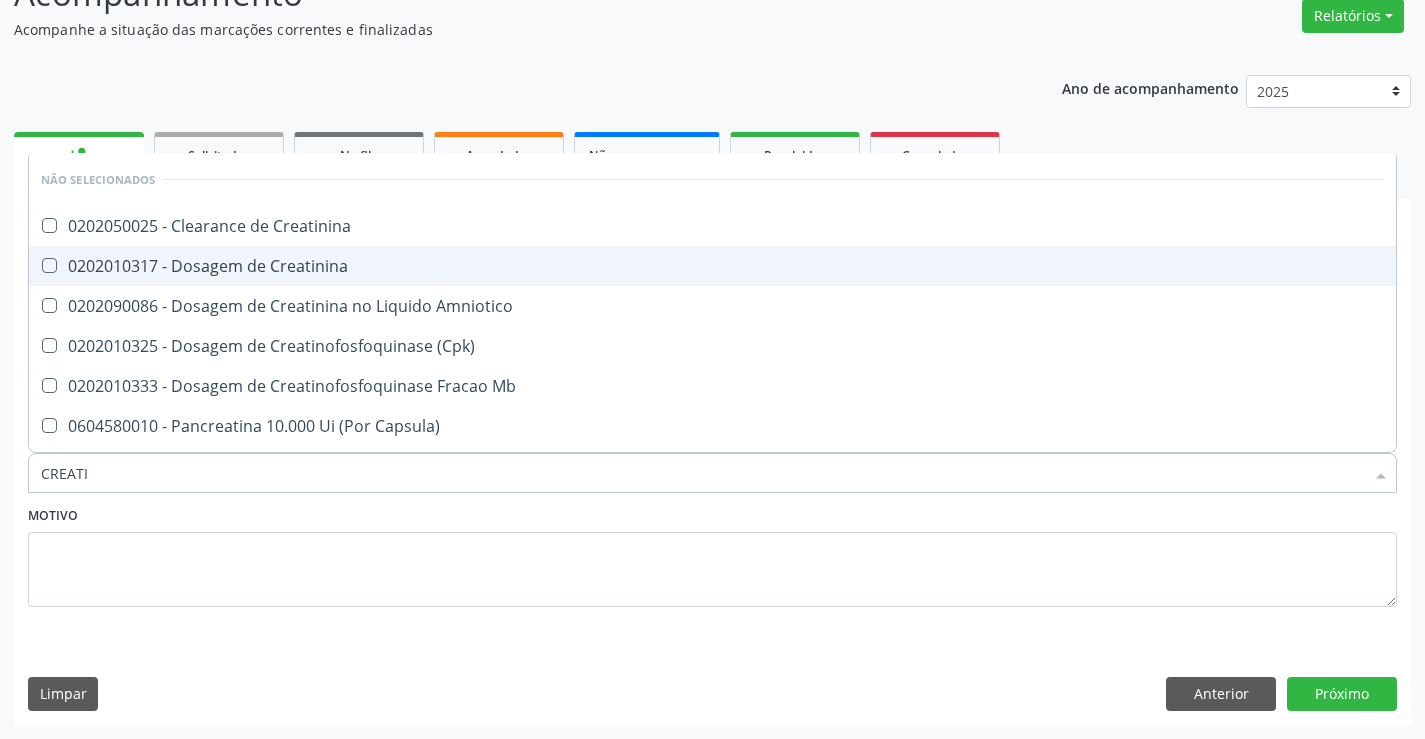 click on "0202010317 - Dosagem de Creatinina" at bounding box center [712, 266] 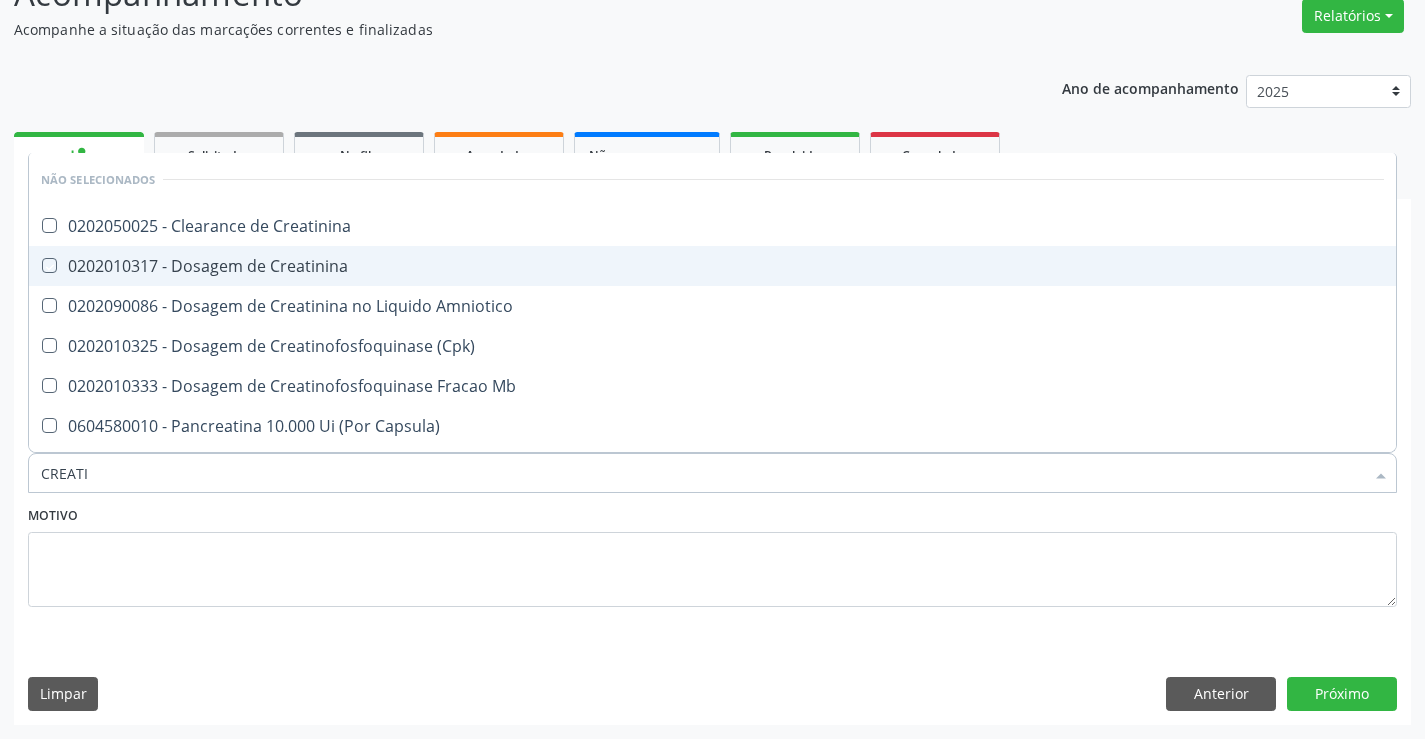 checkbox on "true" 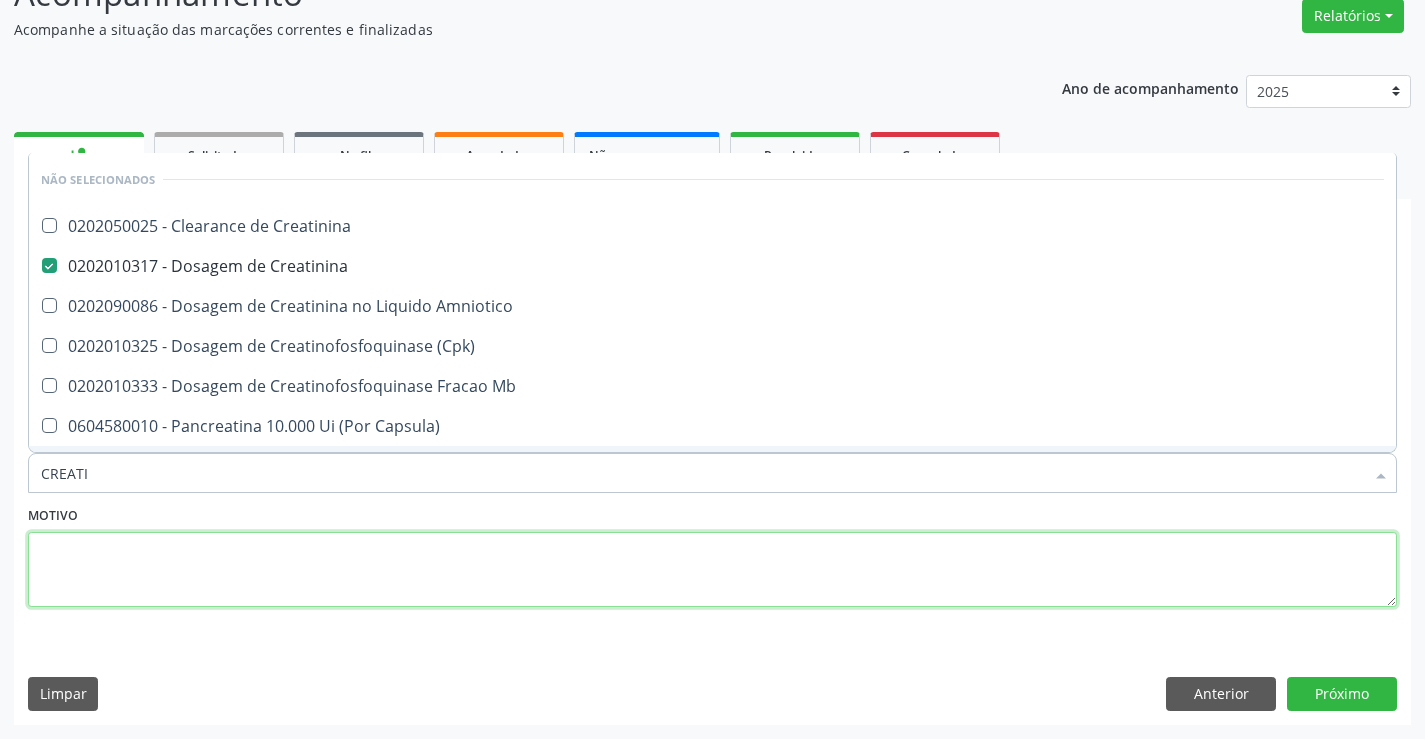 click at bounding box center [712, 570] 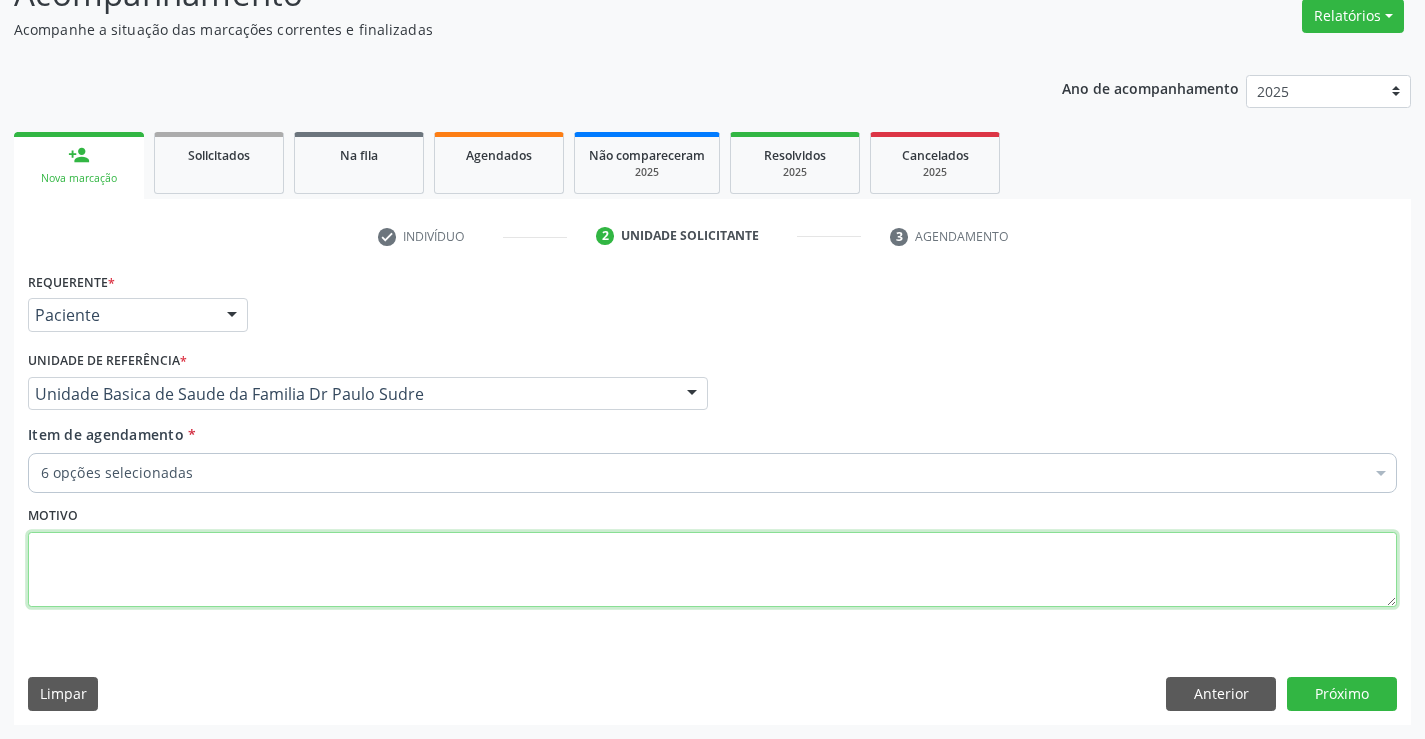 scroll, scrollTop: 0, scrollLeft: 0, axis: both 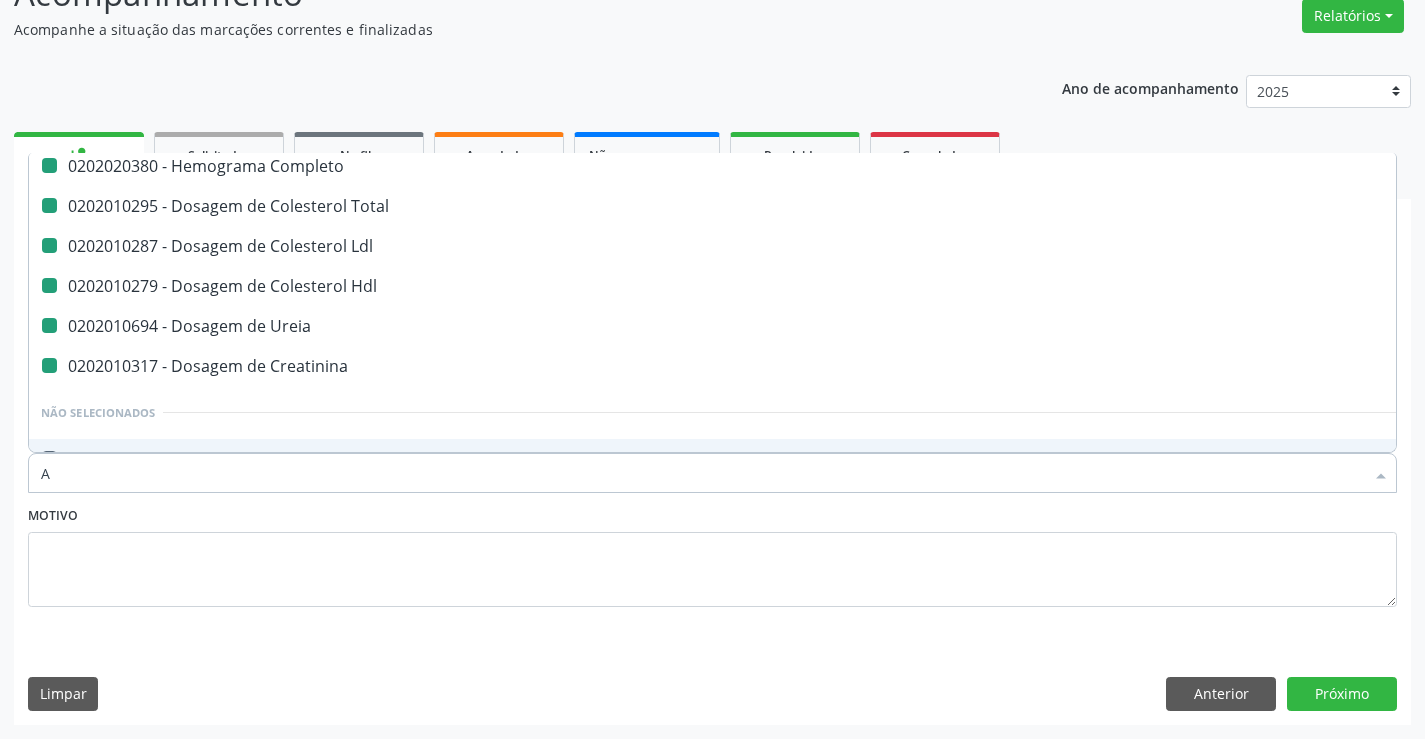 type on "AC" 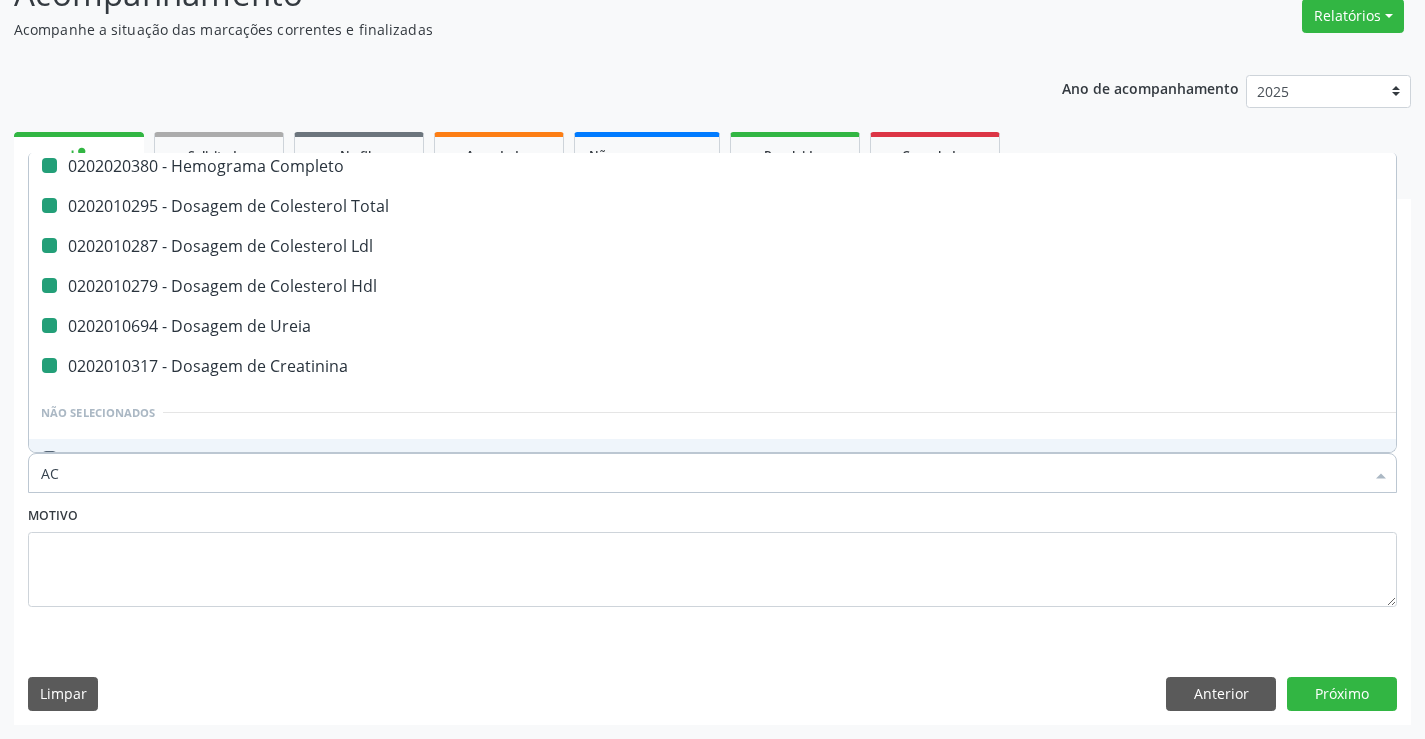 checkbox on "false" 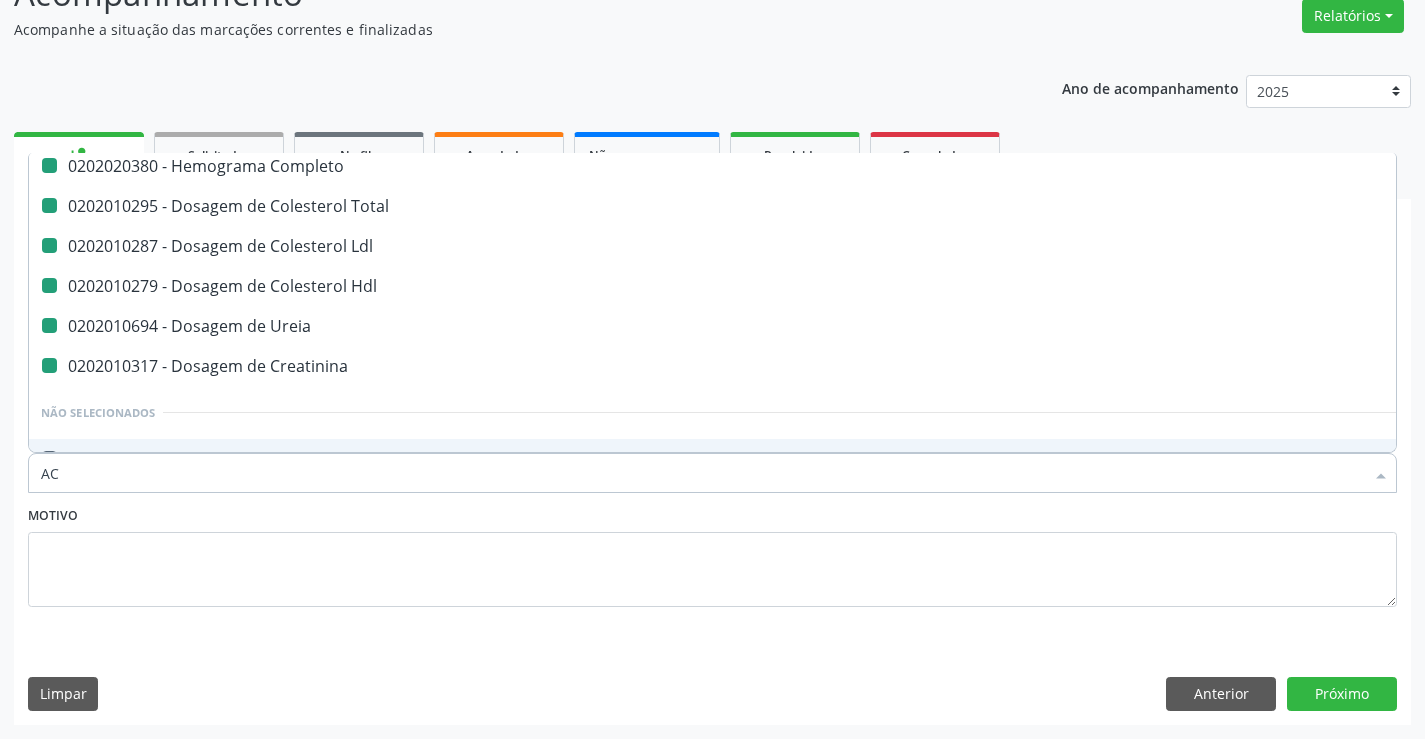 checkbox on "false" 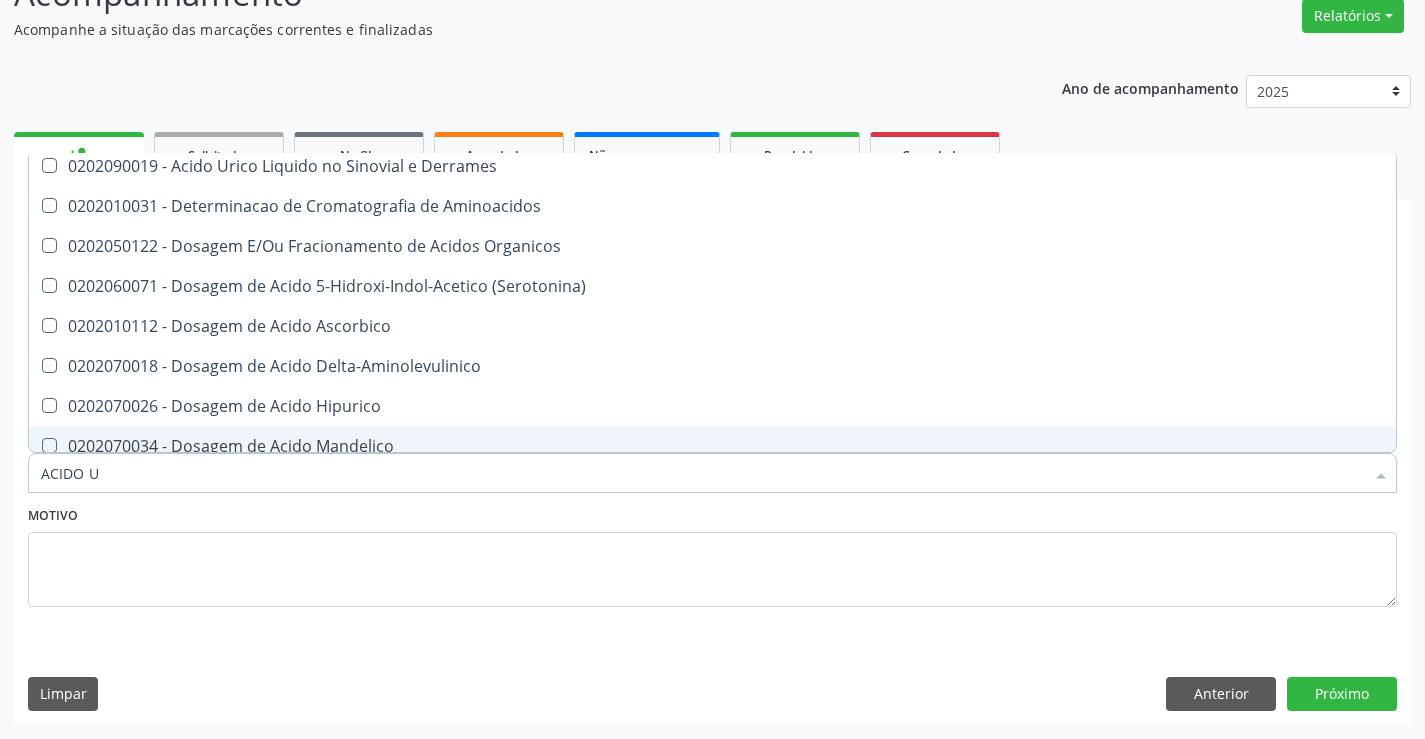 scroll, scrollTop: 0, scrollLeft: 0, axis: both 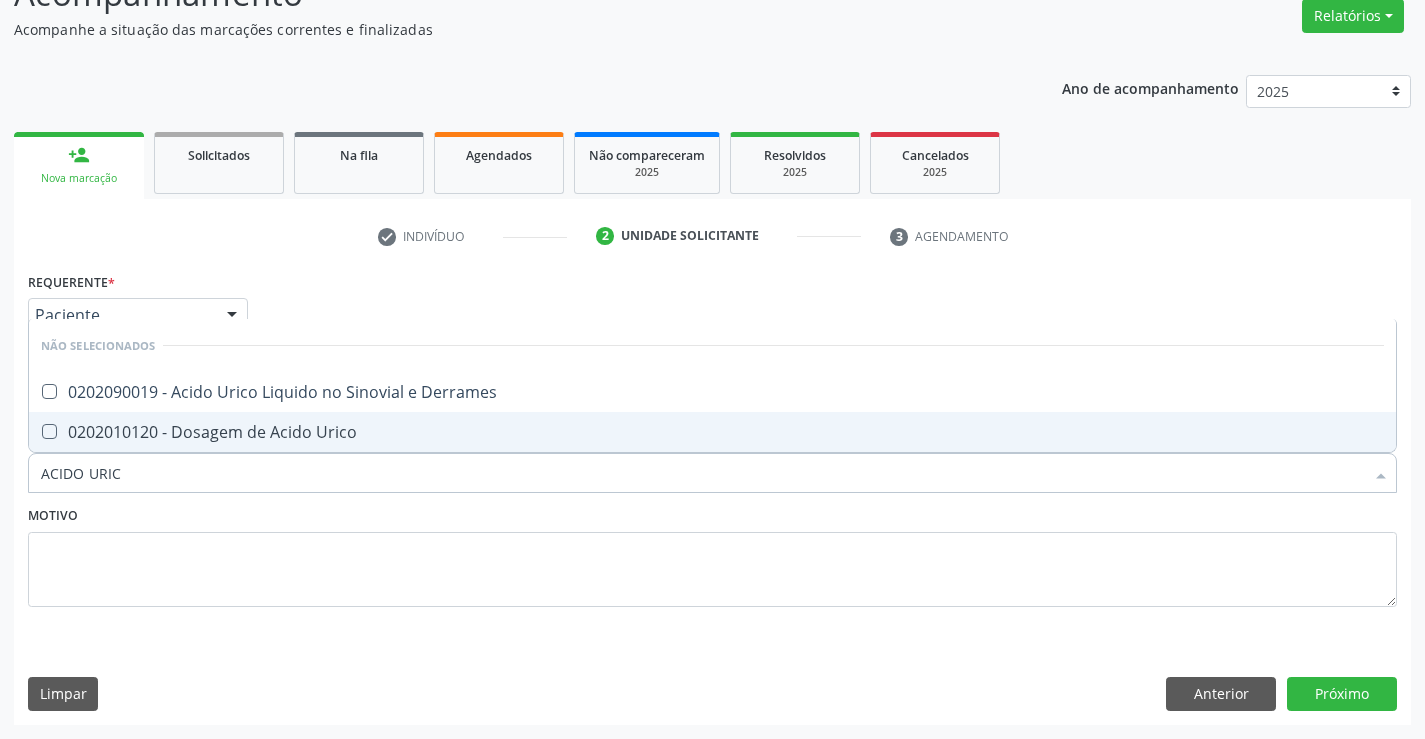 type on "ACIDO URICO" 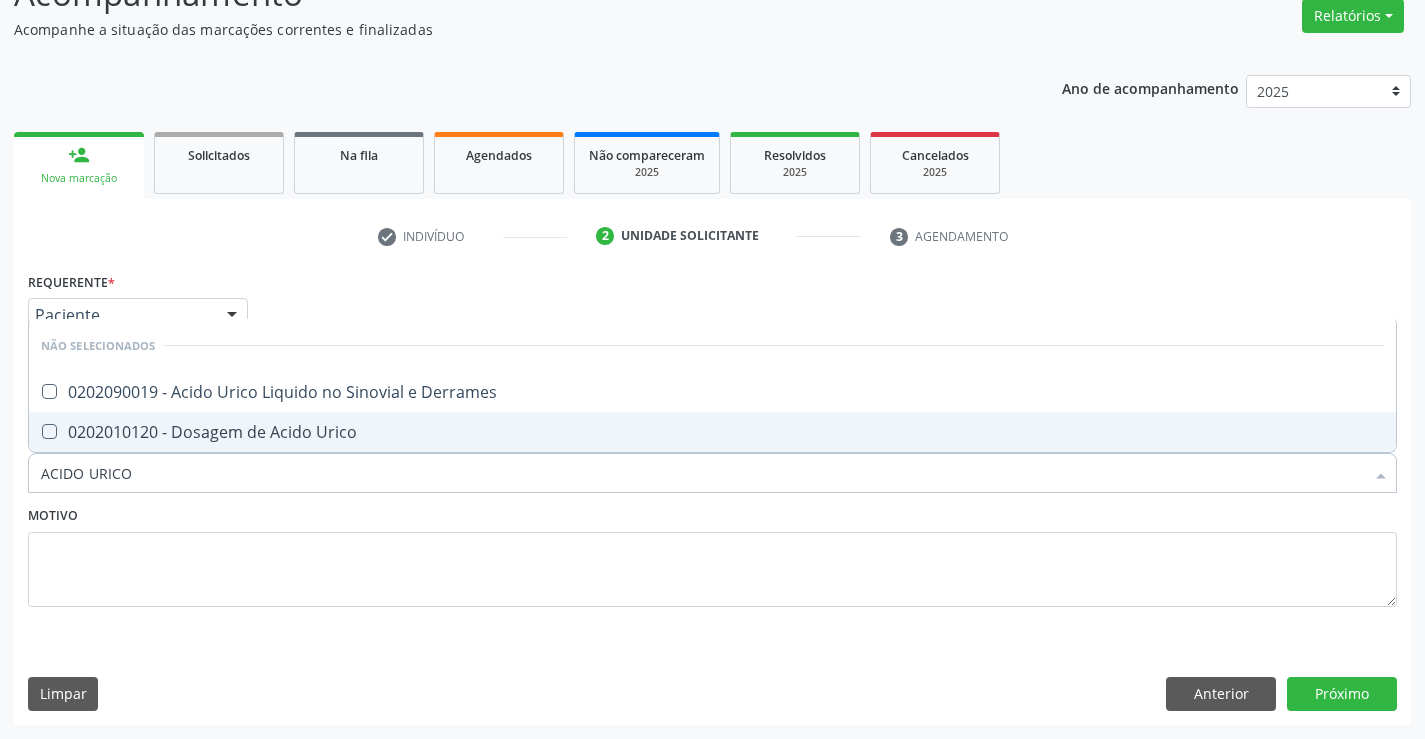 click on "0202010120 - Dosagem de Acido Urico" at bounding box center (712, 432) 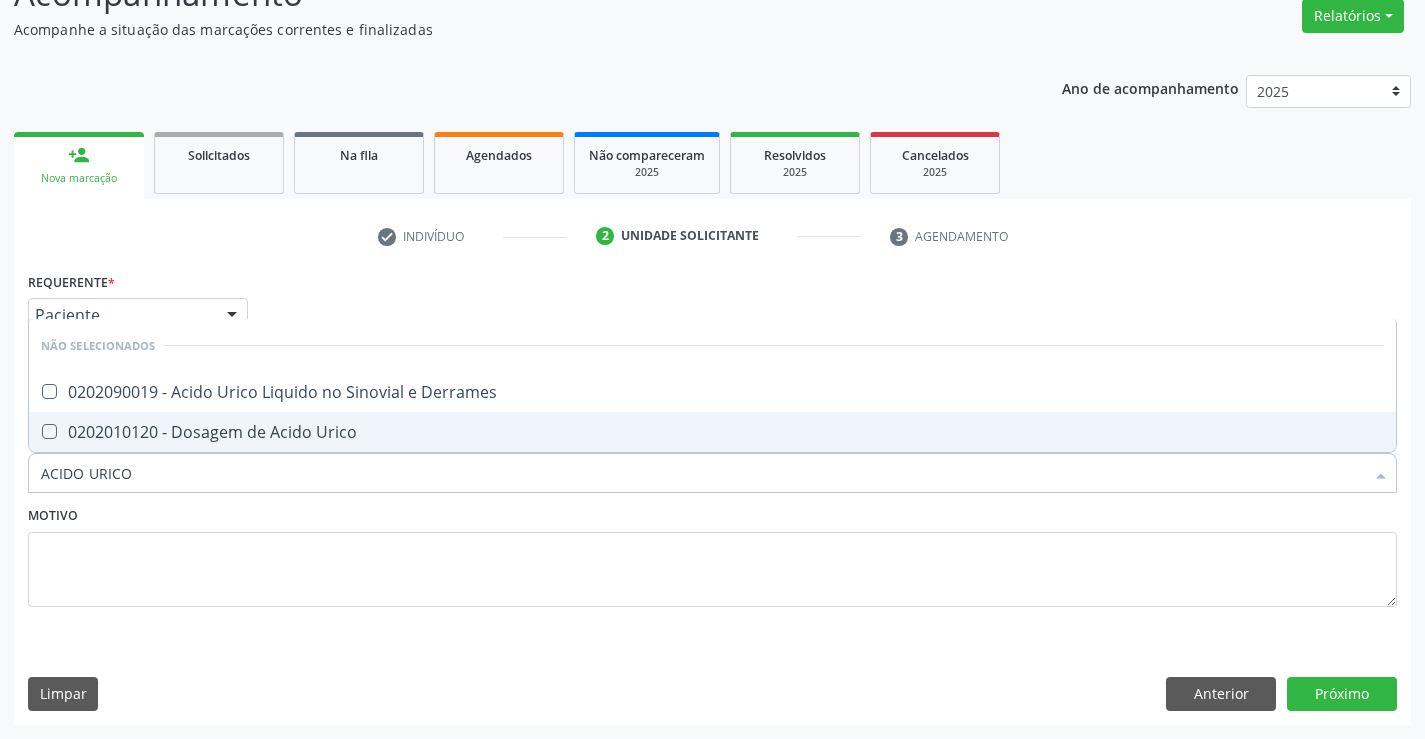 checkbox on "true" 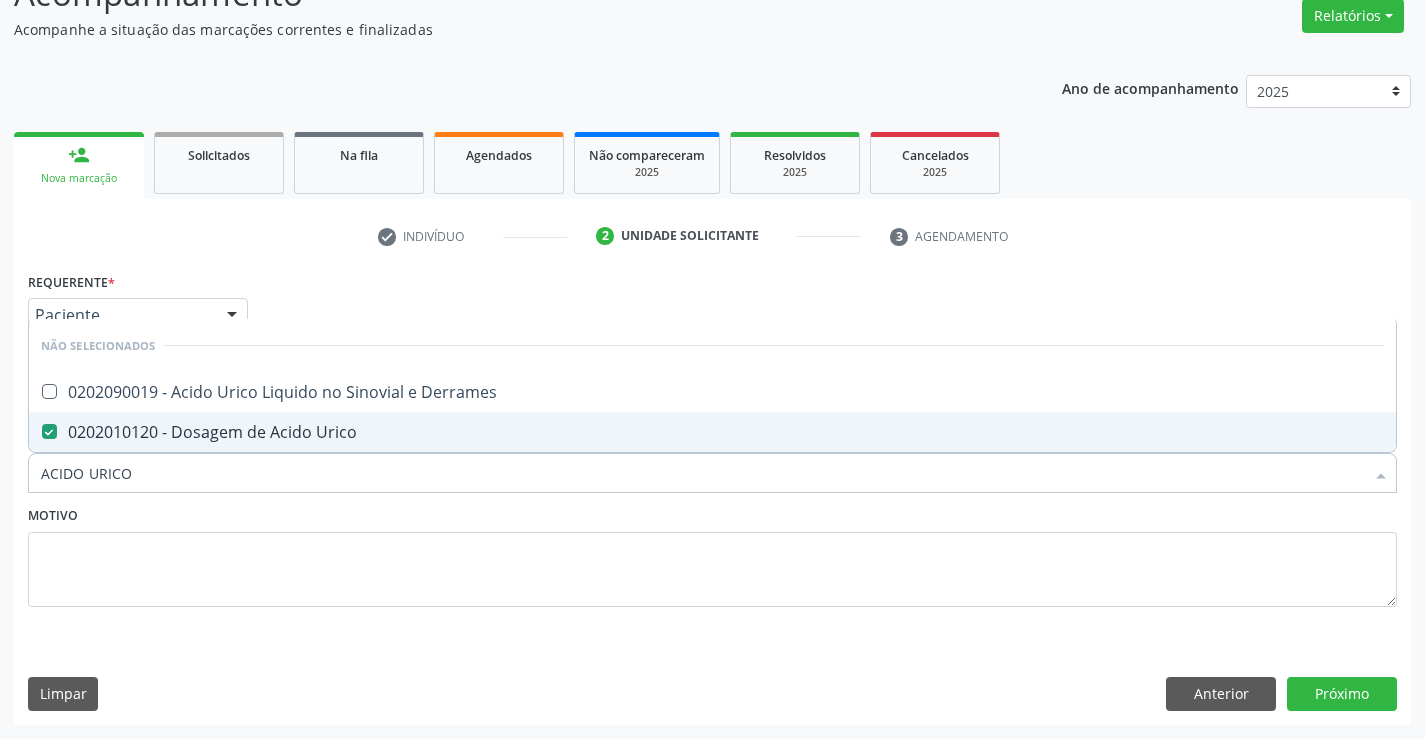 click on "Motivo" at bounding box center (712, 554) 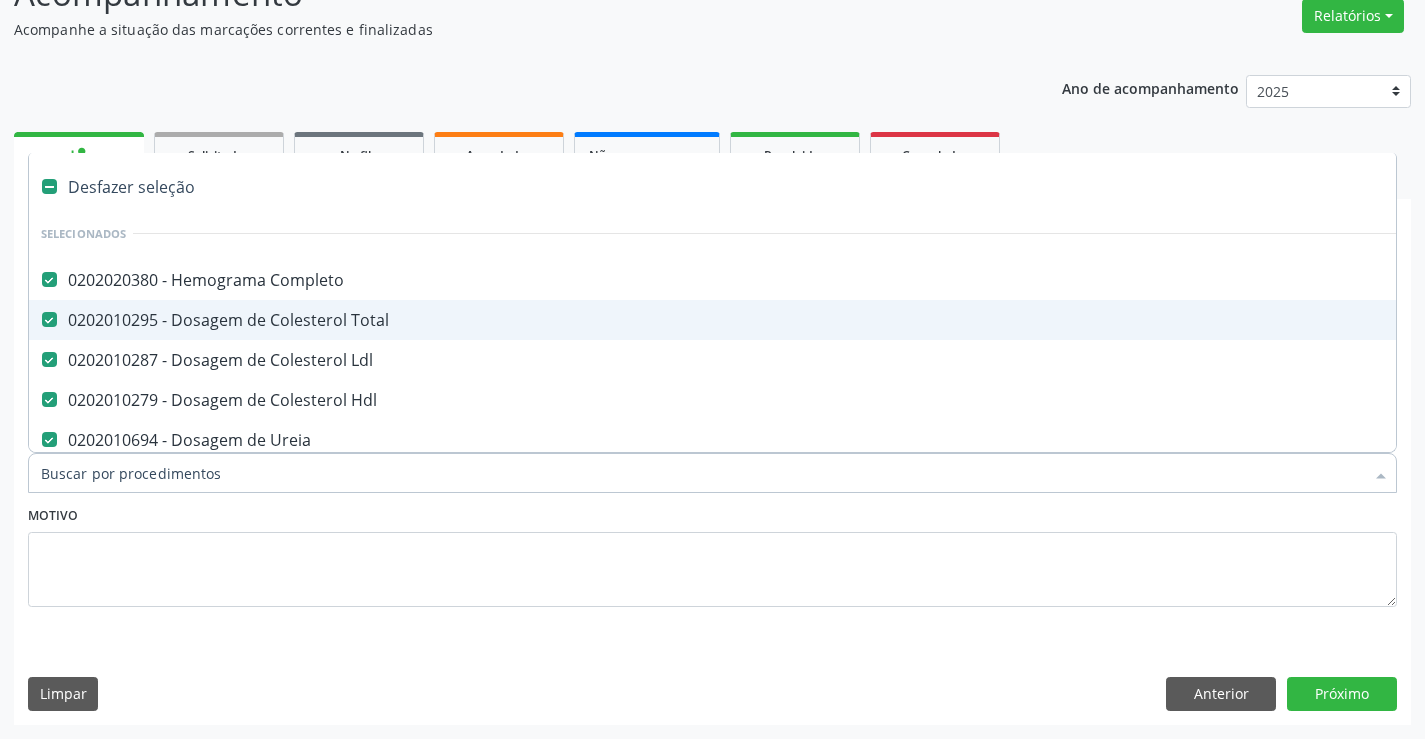 type on "T" 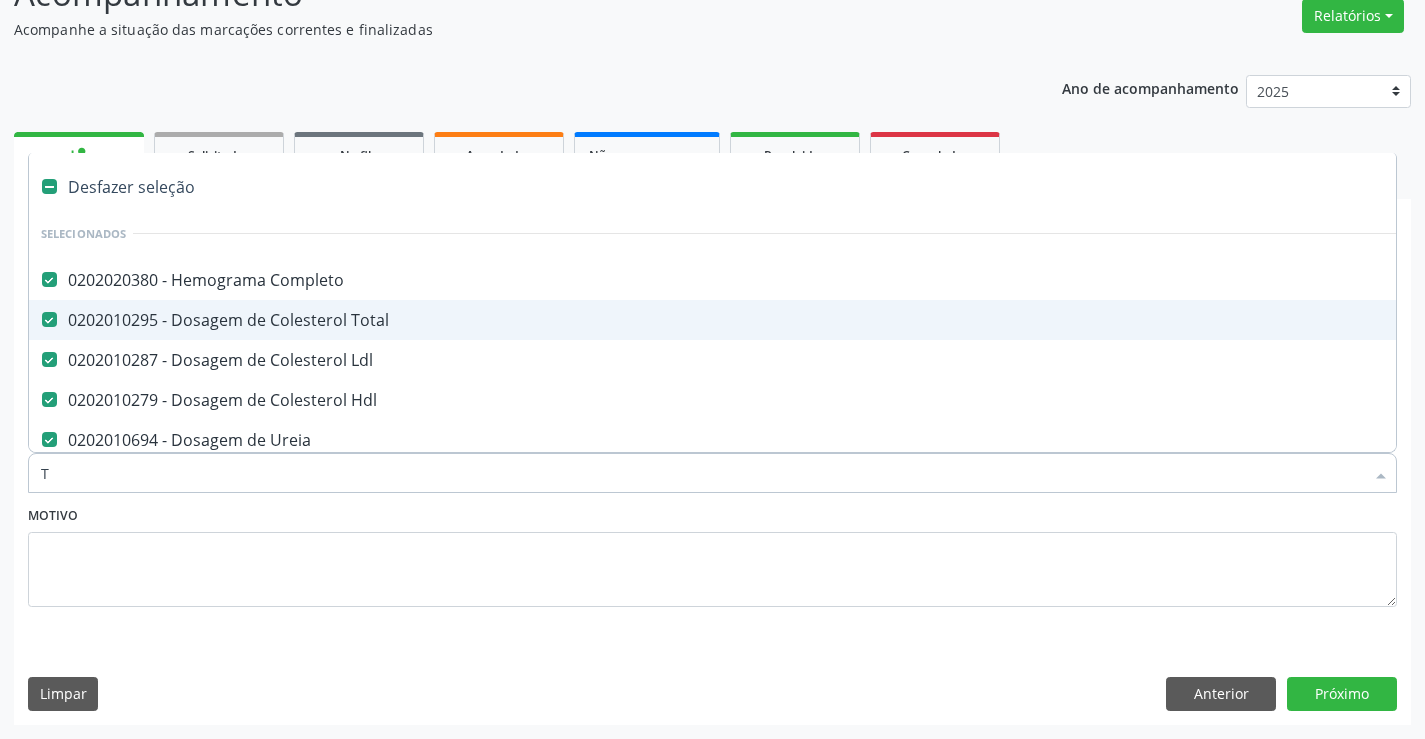 checkbox on "false" 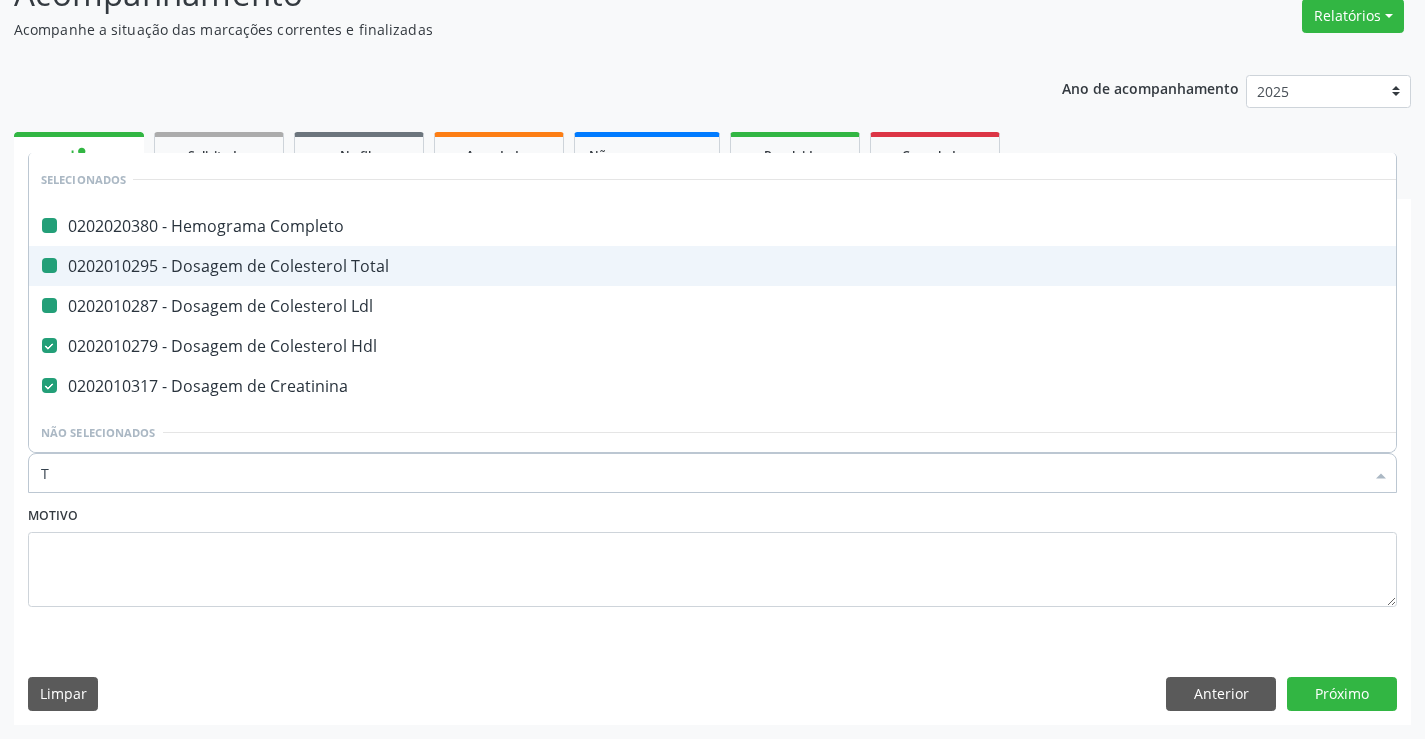 type on "TG" 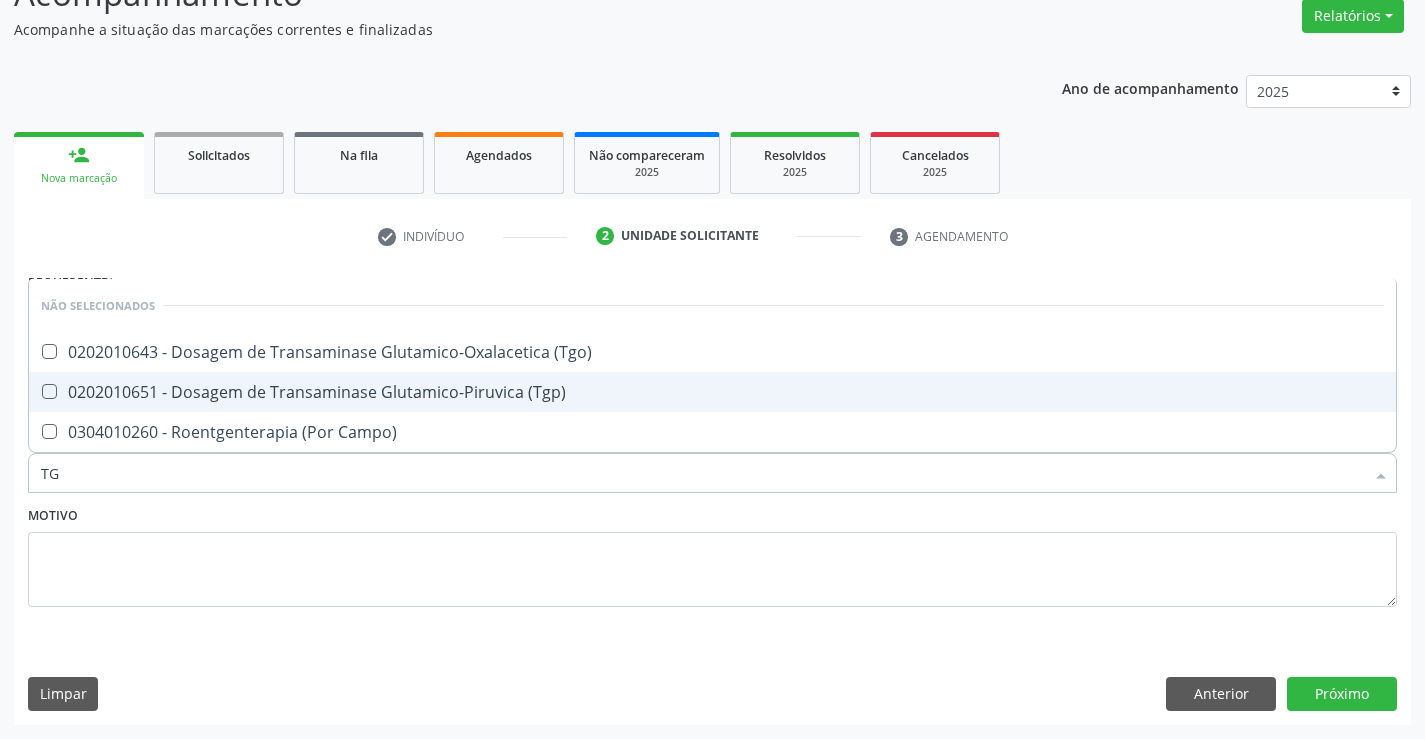 click on "0202010651 - Dosagem de Transaminase Glutamico-Piruvica (Tgp)" at bounding box center [712, 392] 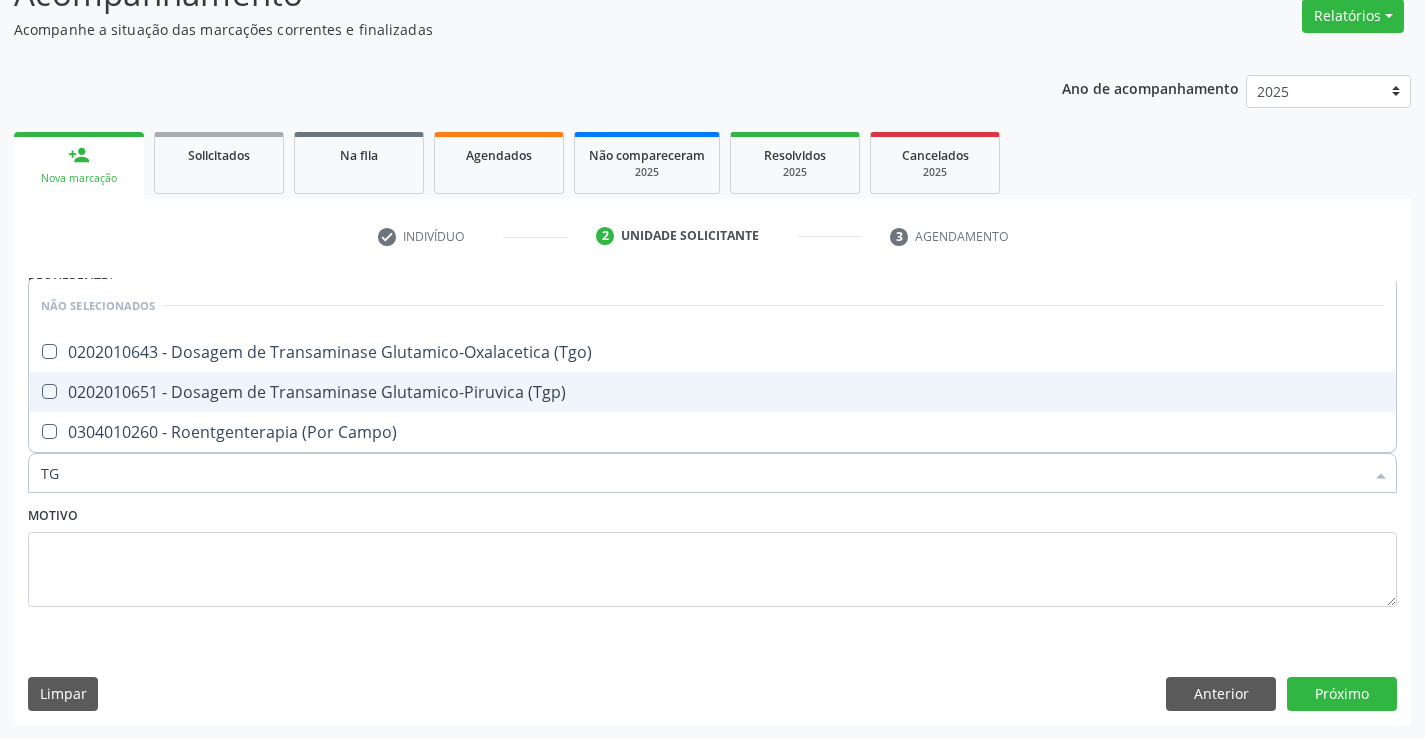 checkbox on "true" 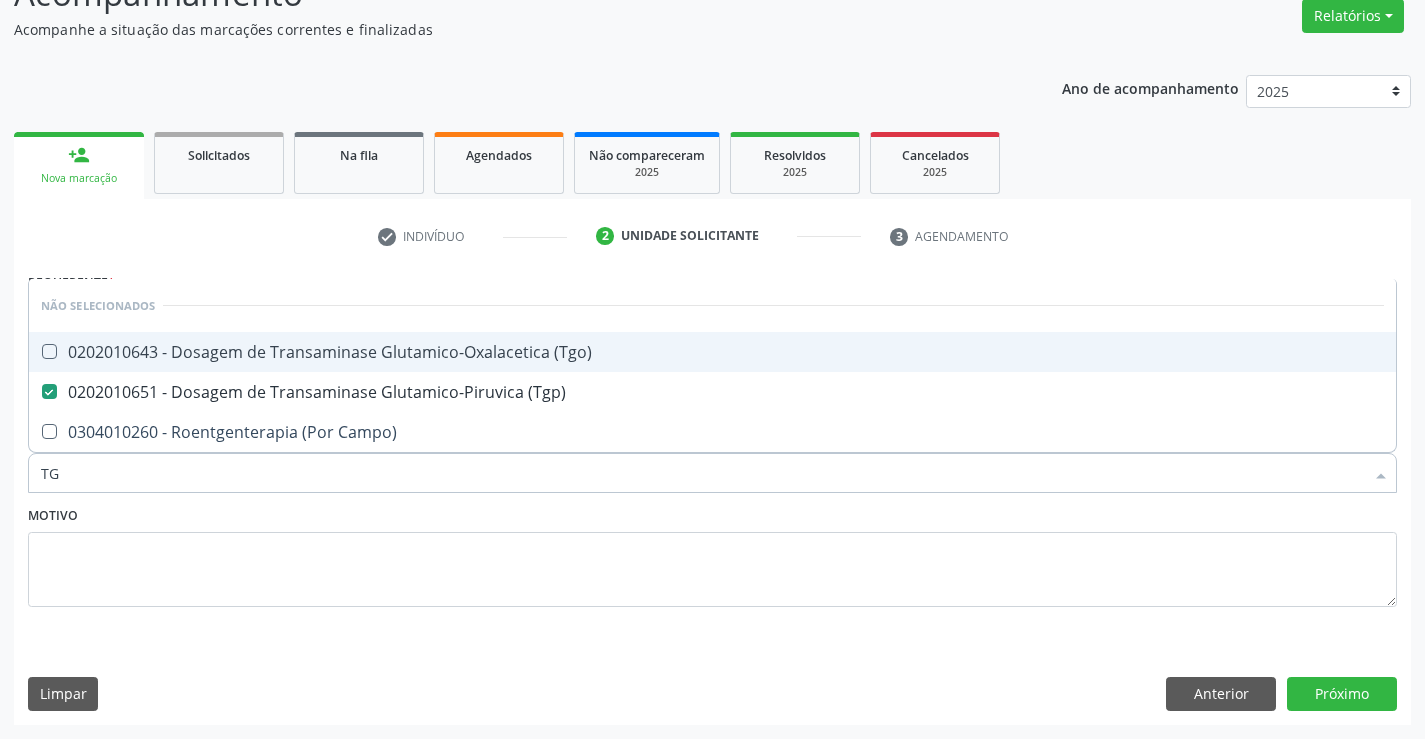 click on "0202010643 - Dosagem de Transaminase Glutamico-Oxalacetica (Tgo)" at bounding box center [712, 352] 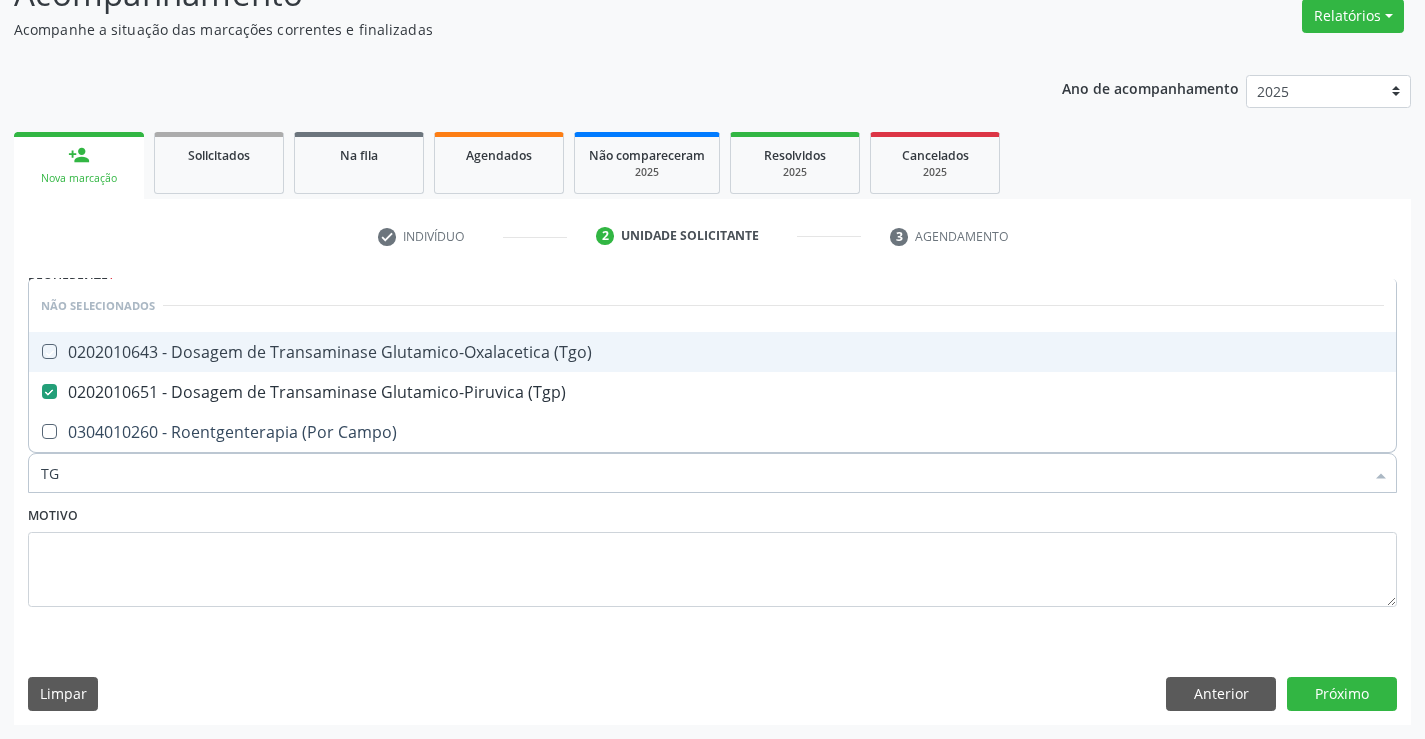 checkbox on "true" 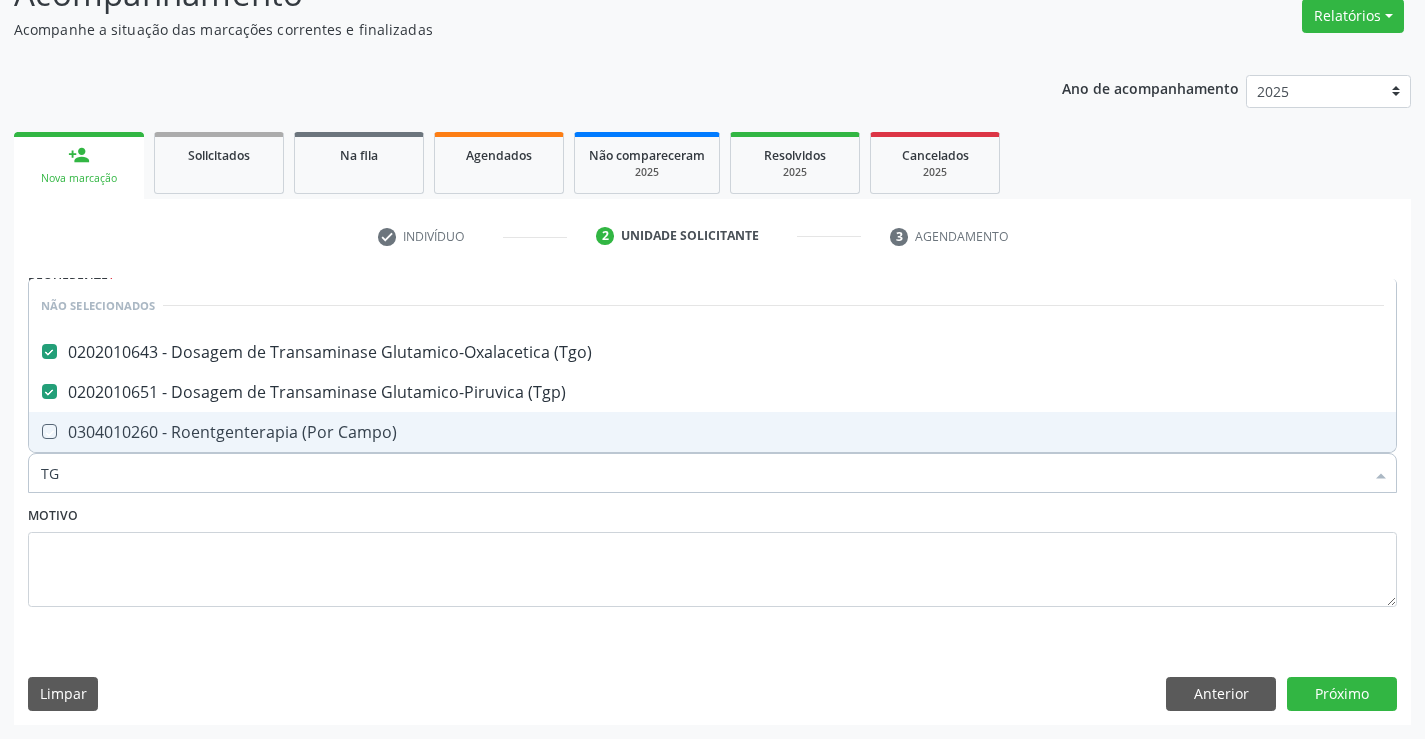 click on "Motivo" at bounding box center (712, 554) 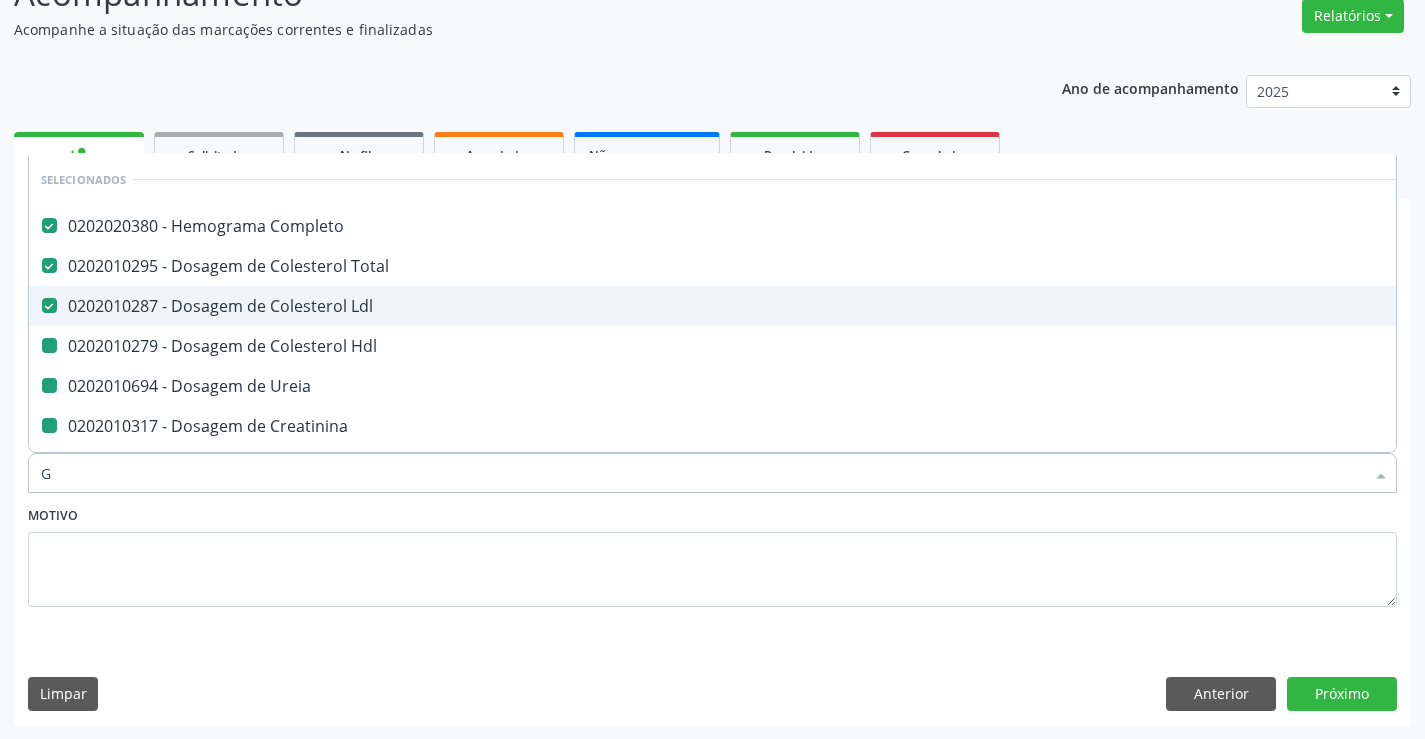 type on "GL" 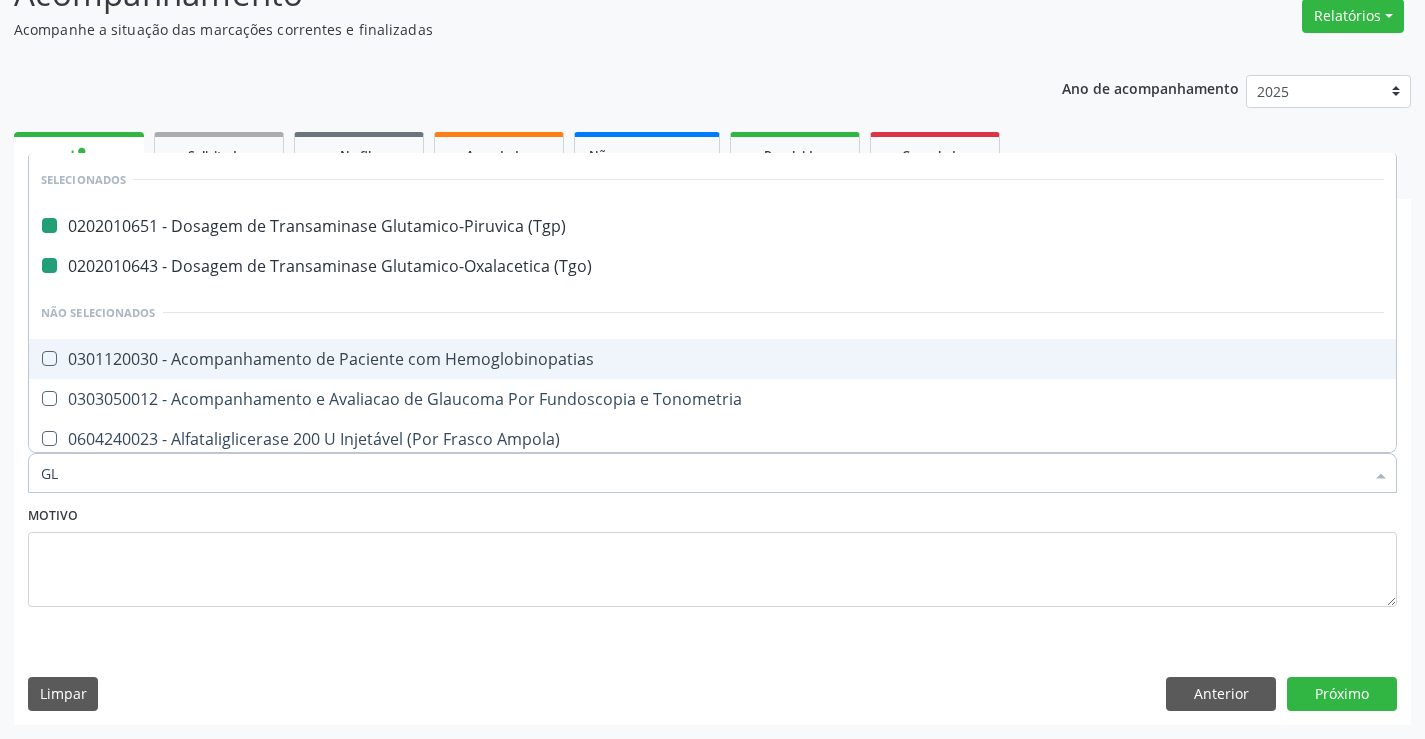 type on "GLI" 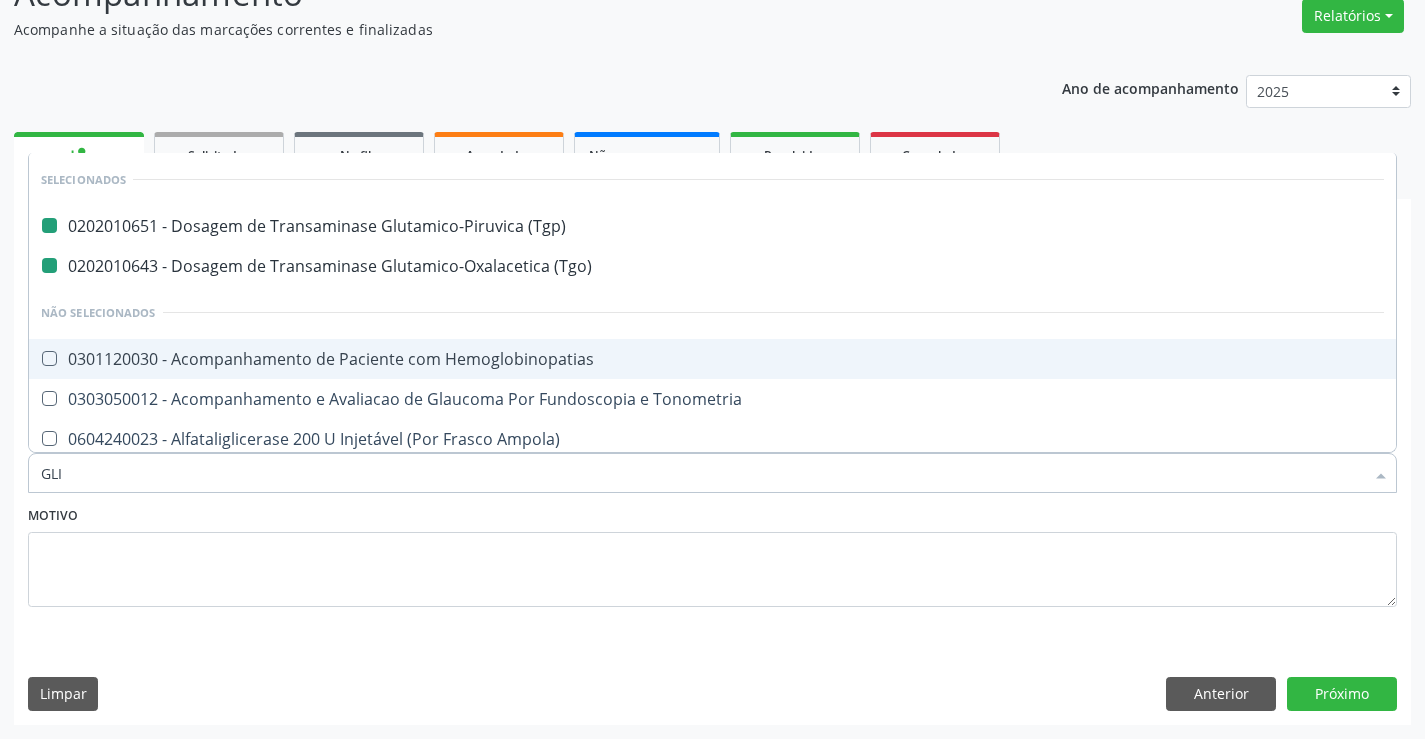 checkbox on "false" 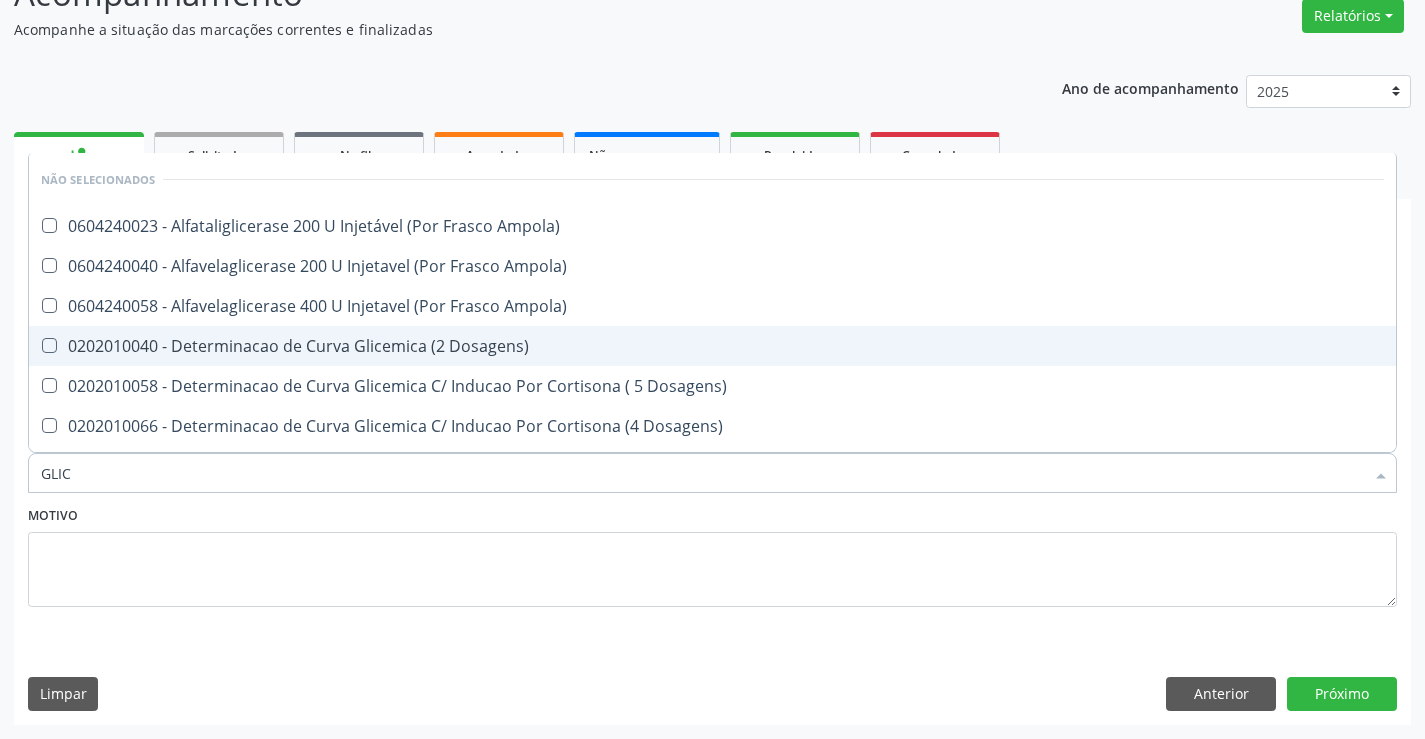 type on "GLICO" 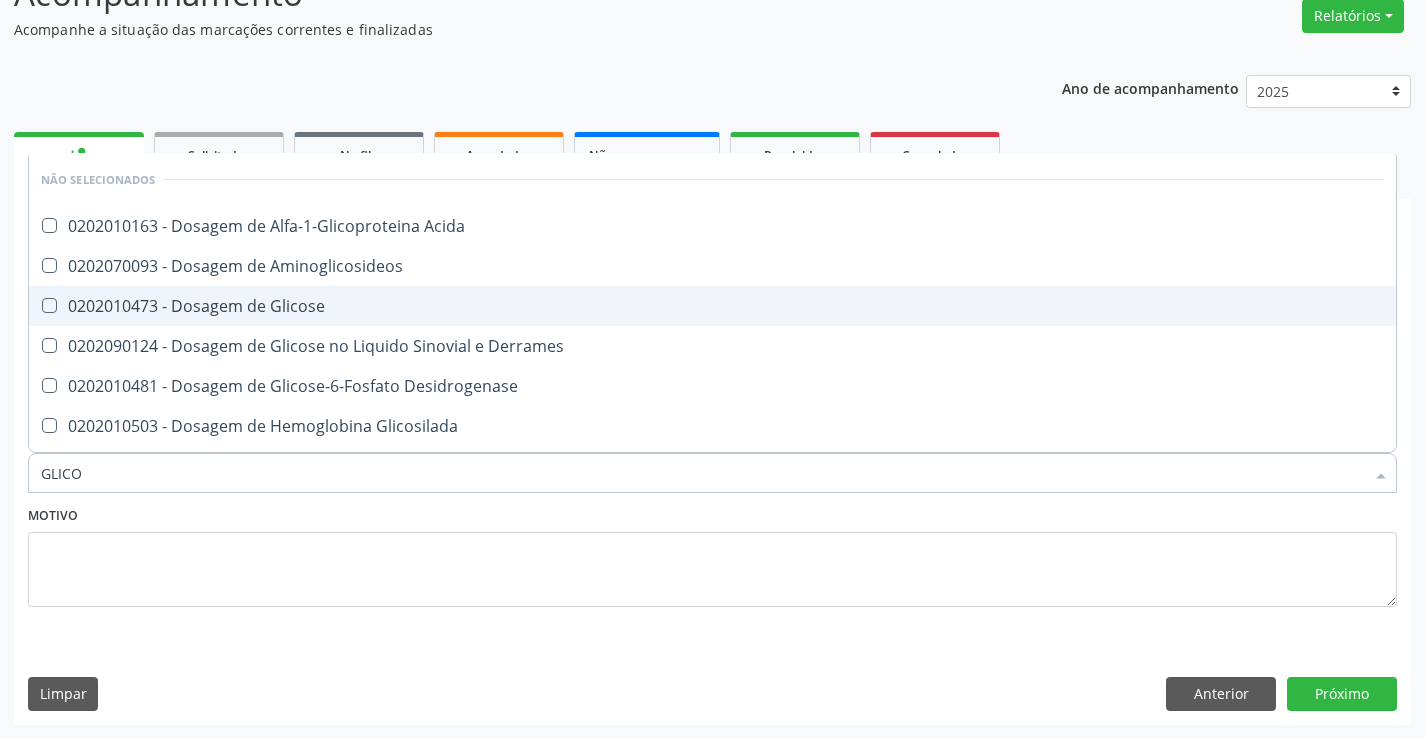 click on "0202010473 - Dosagem de Glicose" at bounding box center (712, 306) 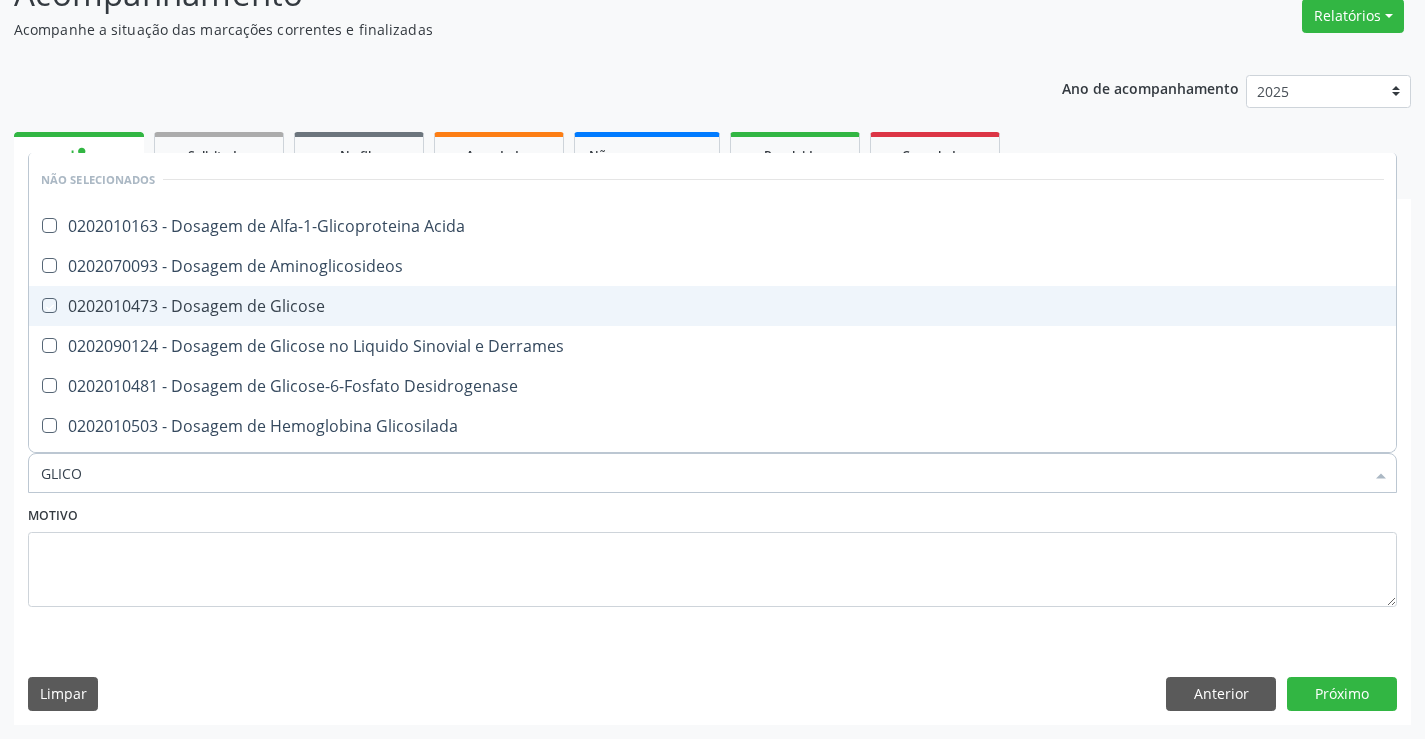 checkbox on "true" 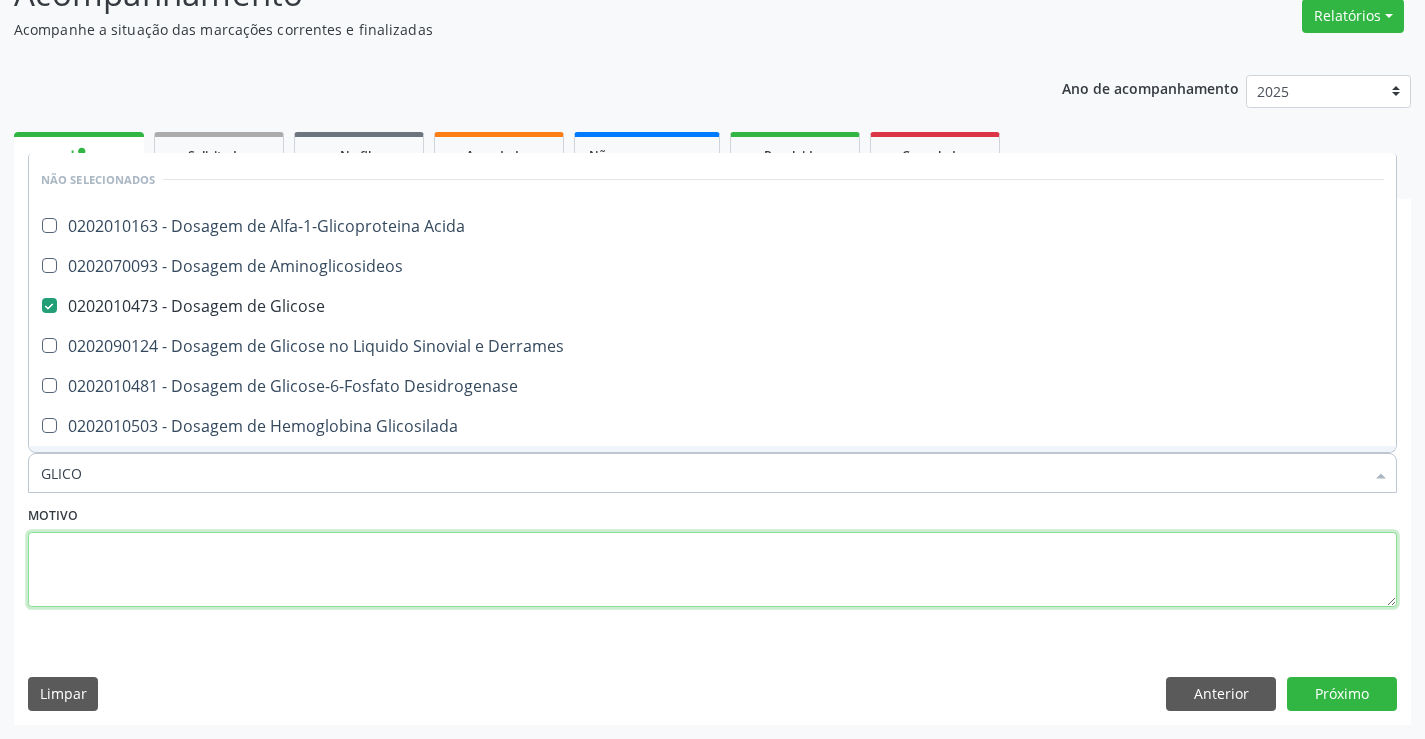 click at bounding box center [712, 570] 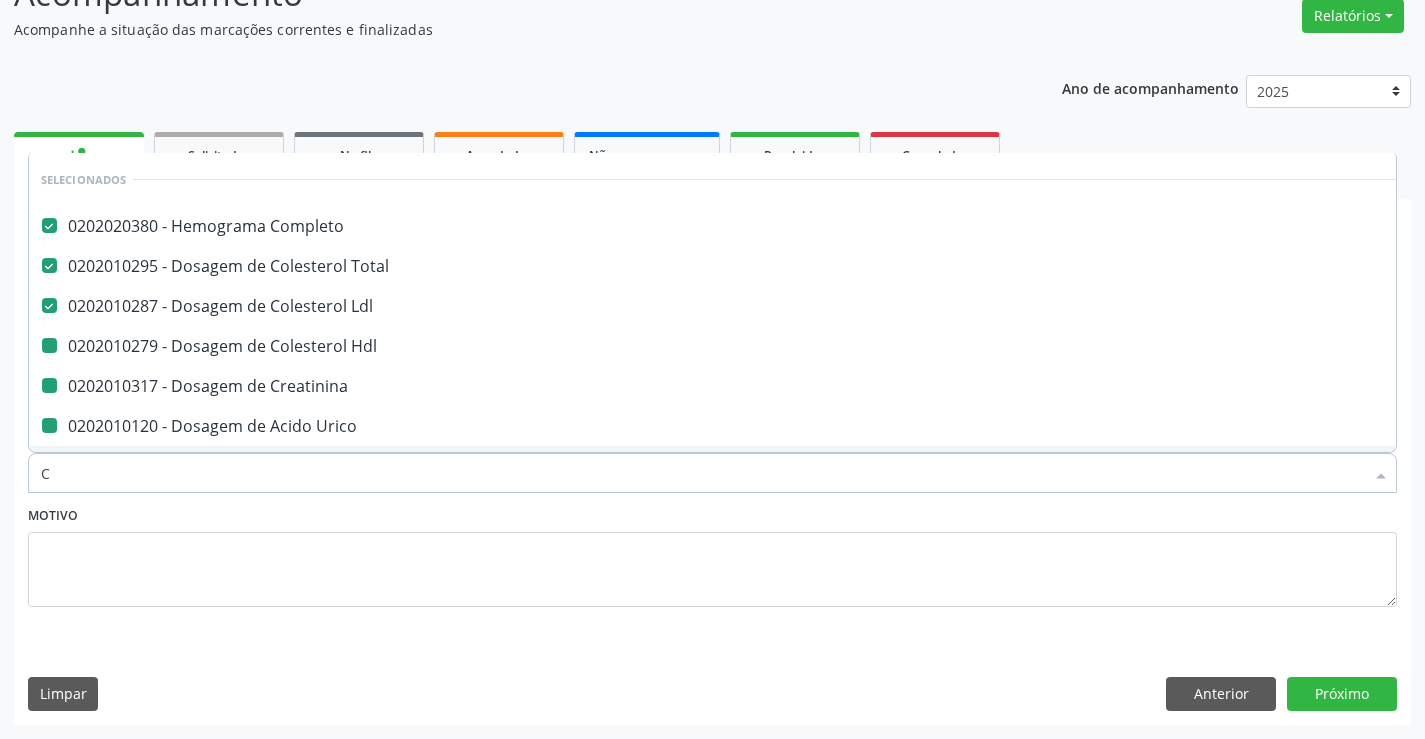 type on "CA" 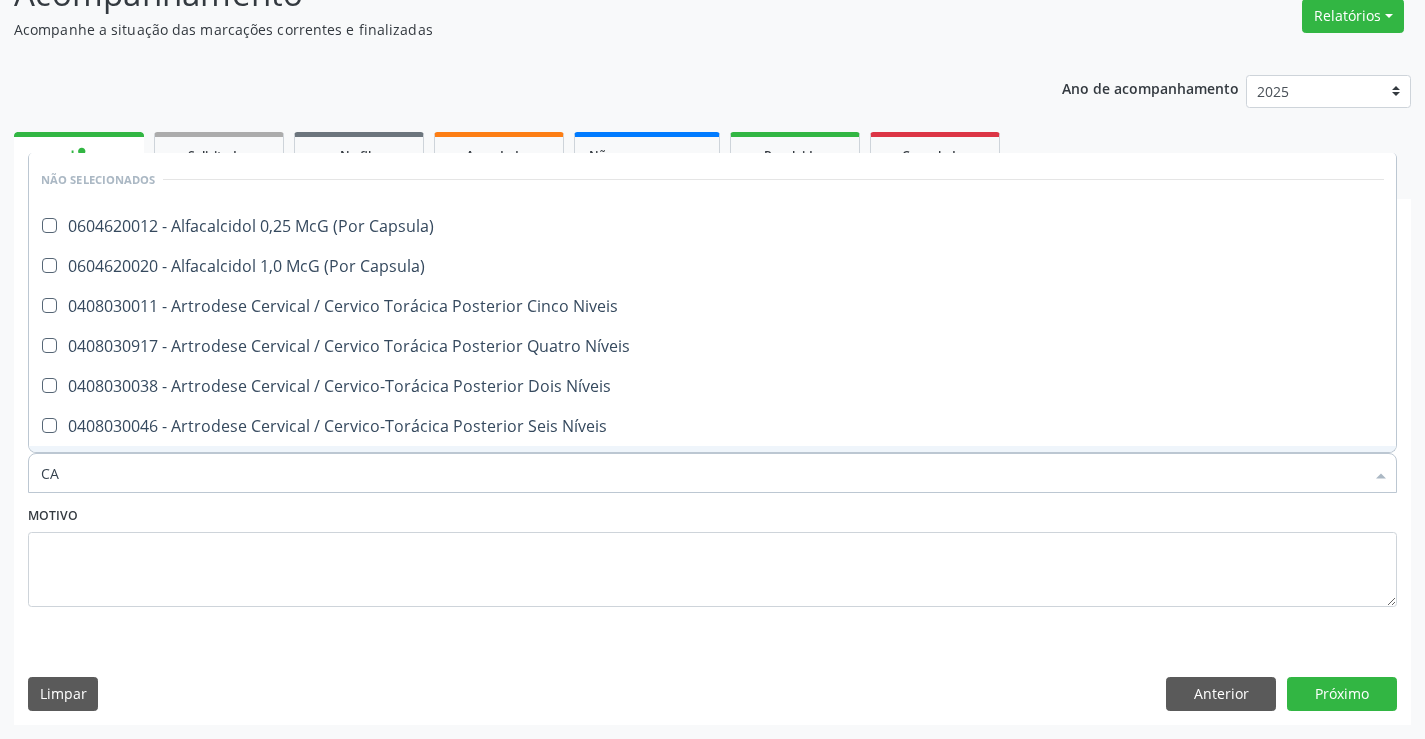 type on "CAL" 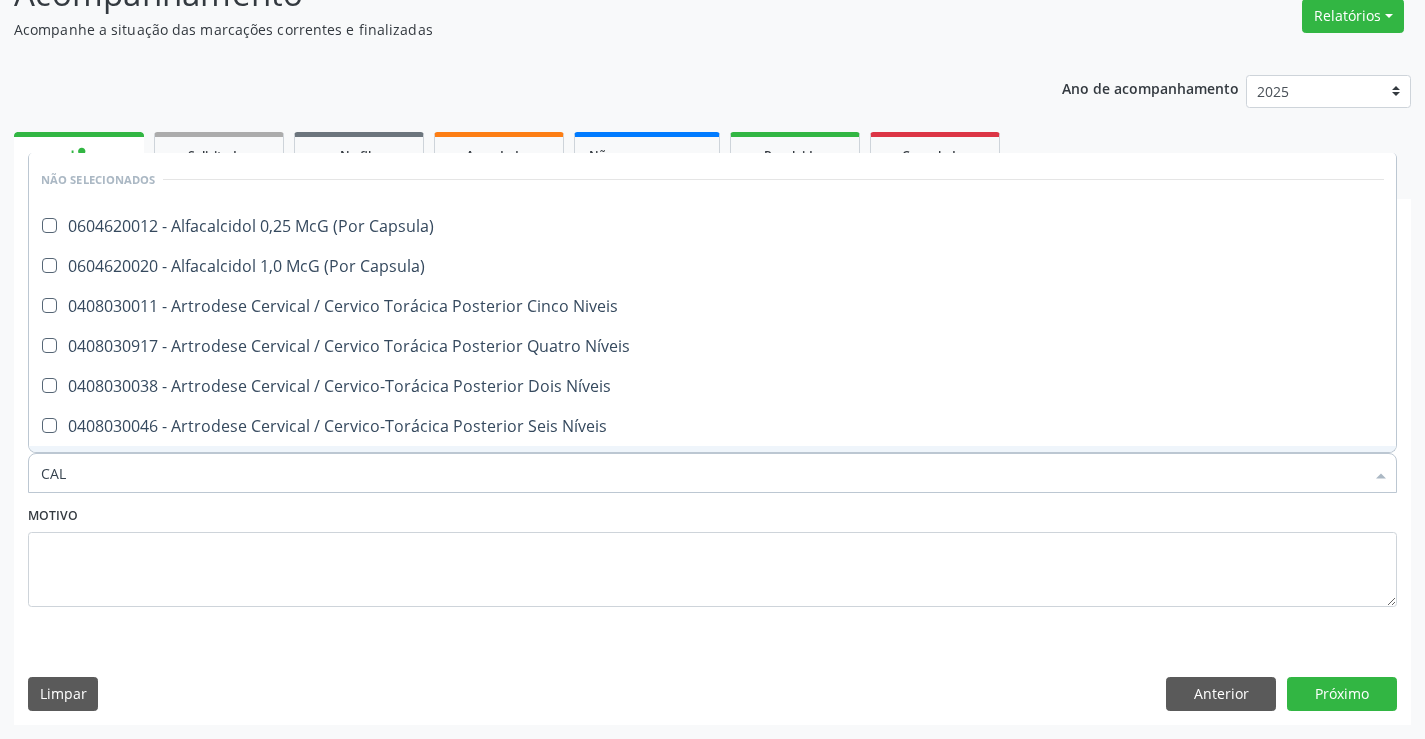 checkbox on "false" 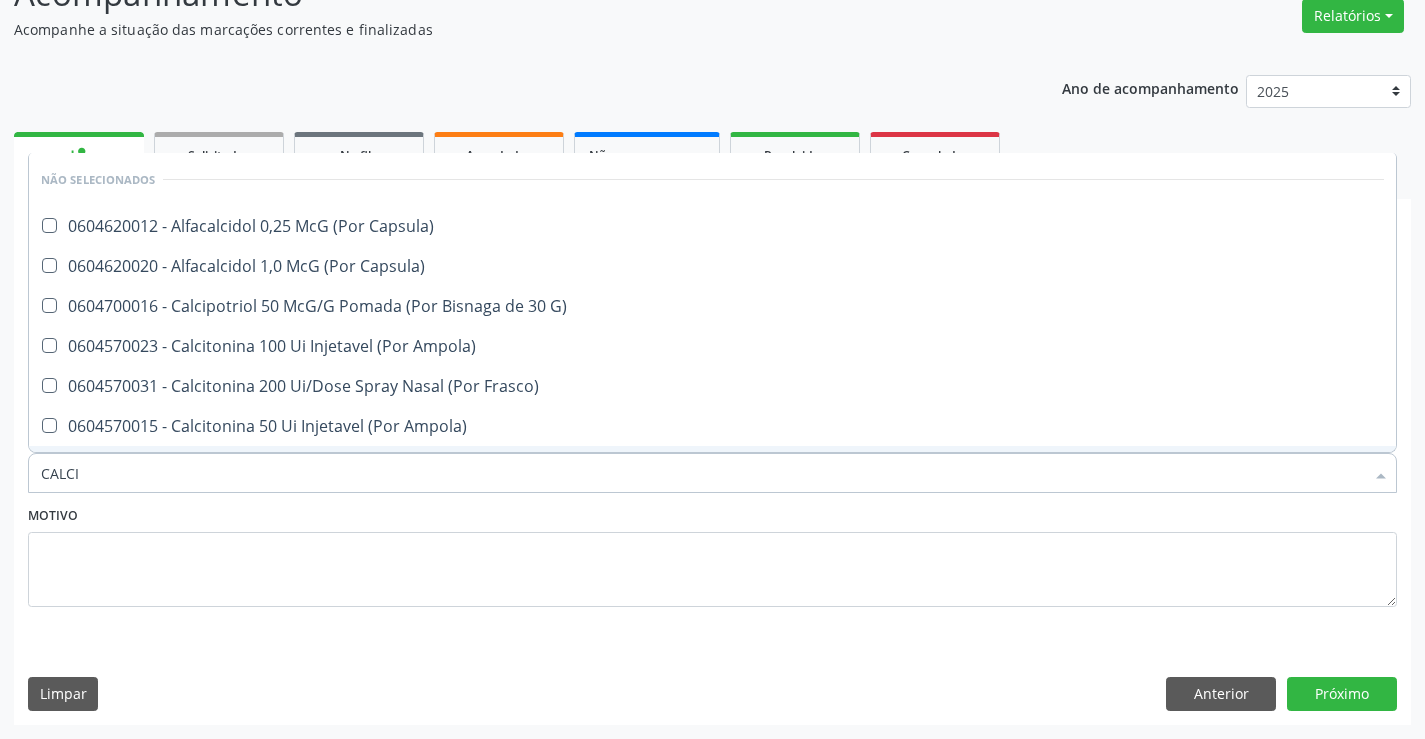 type on "CALCIO" 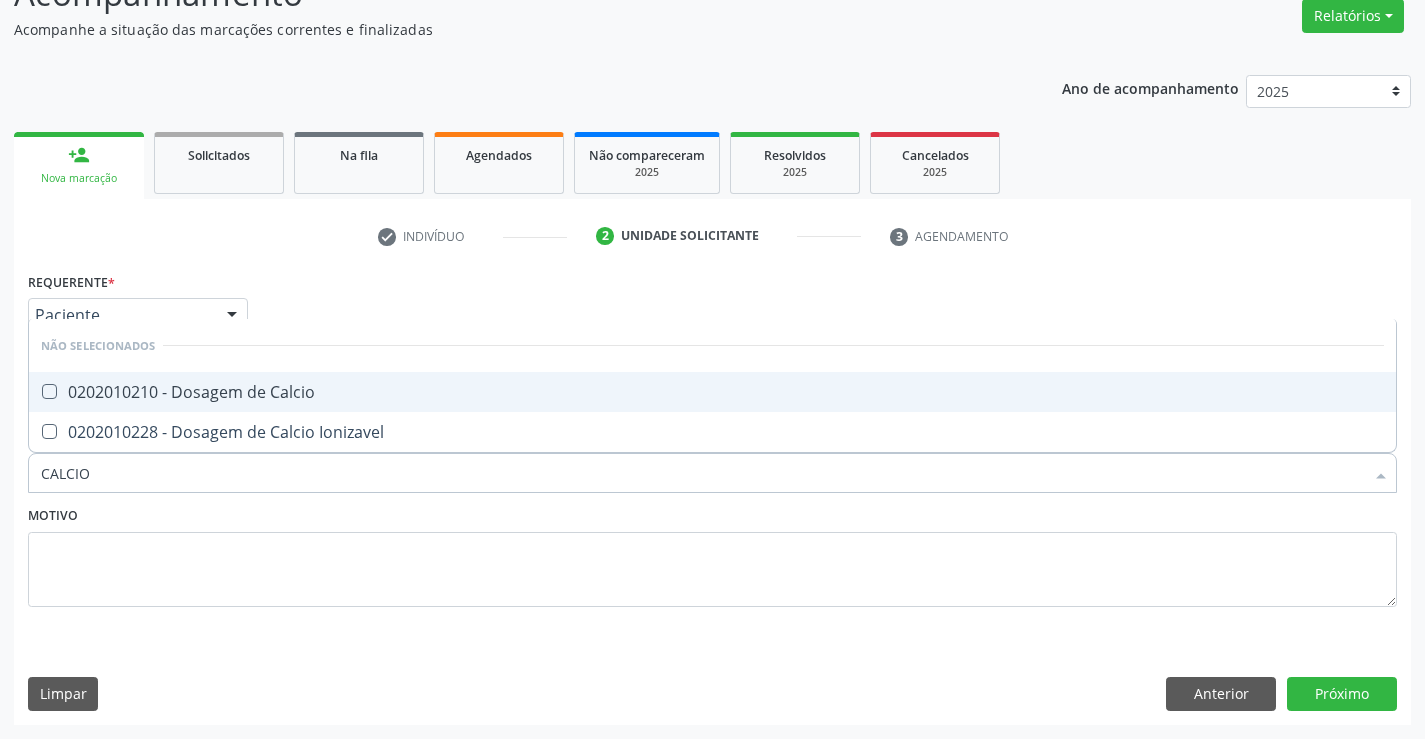 click on "0202010210 - Dosagem de Calcio" at bounding box center (712, 392) 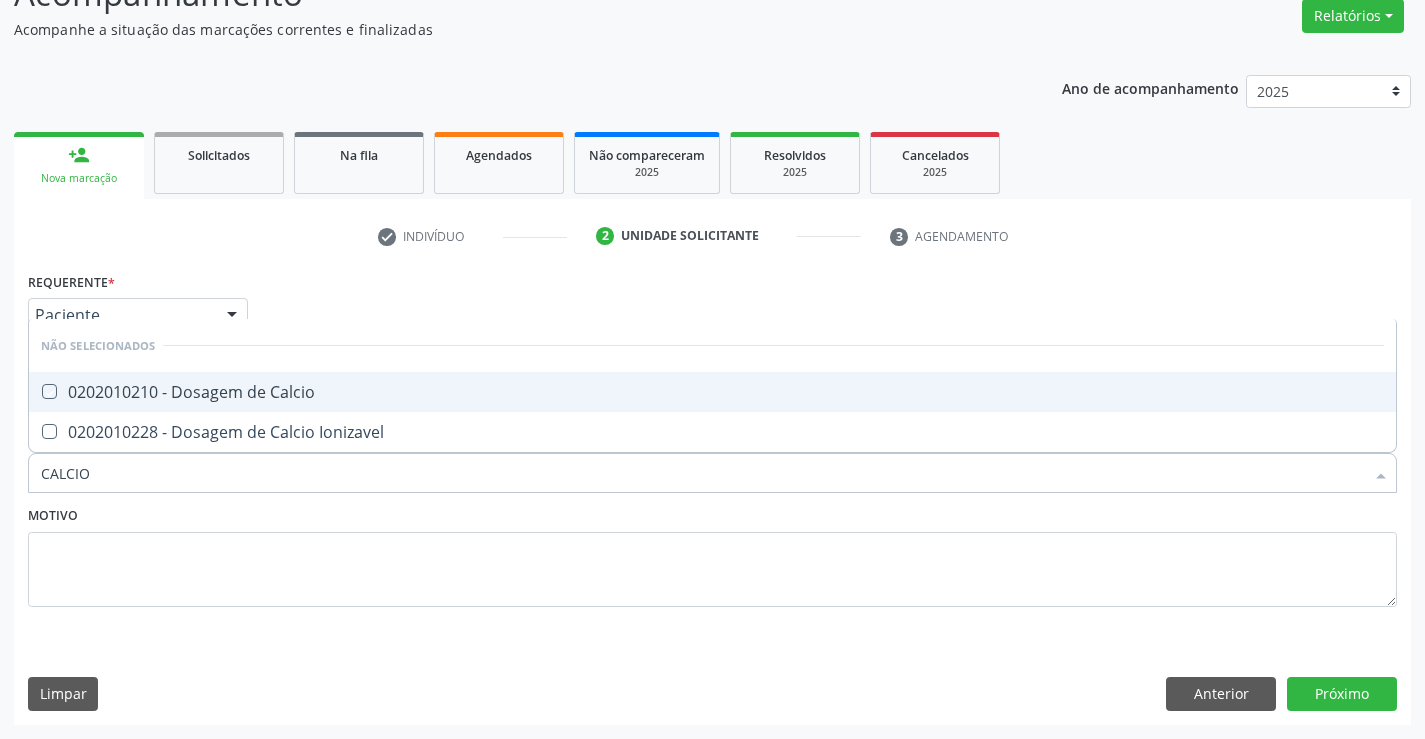 checkbox on "true" 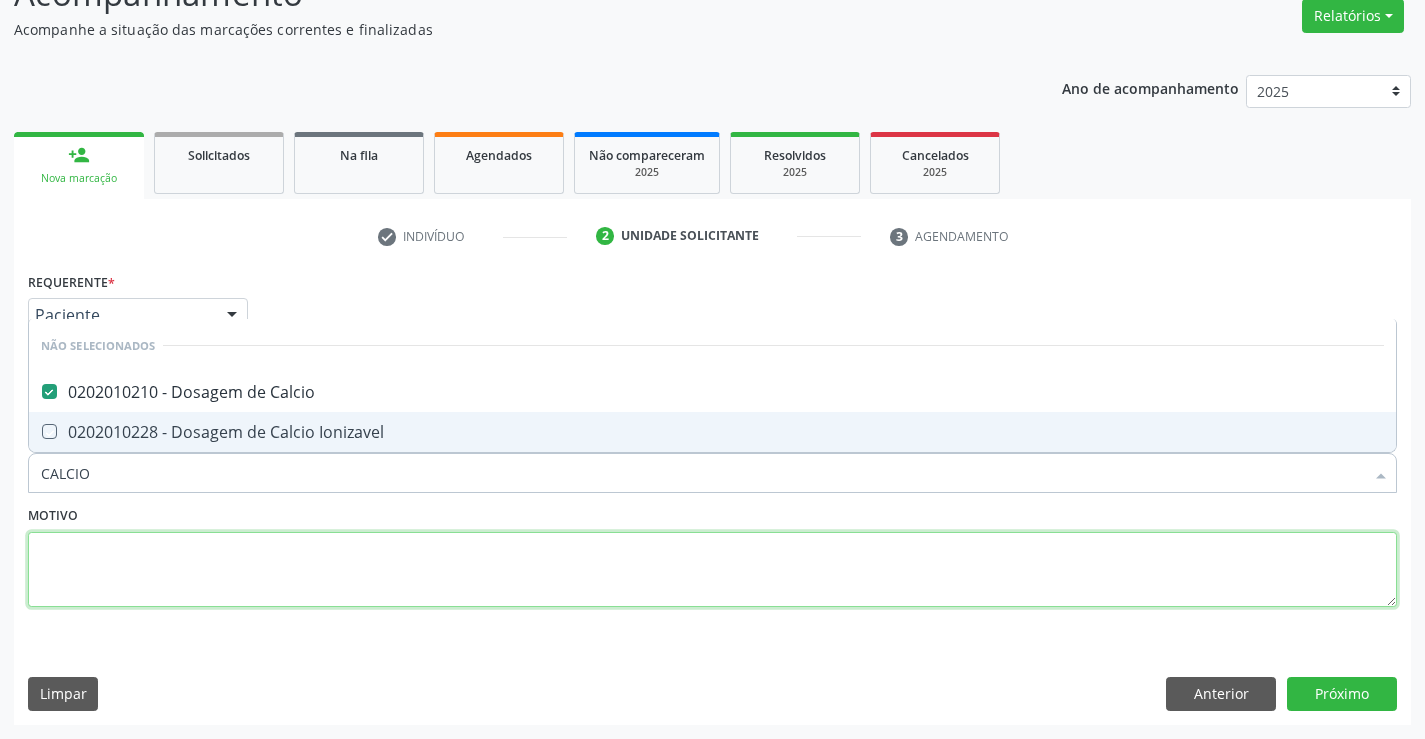 click at bounding box center [712, 570] 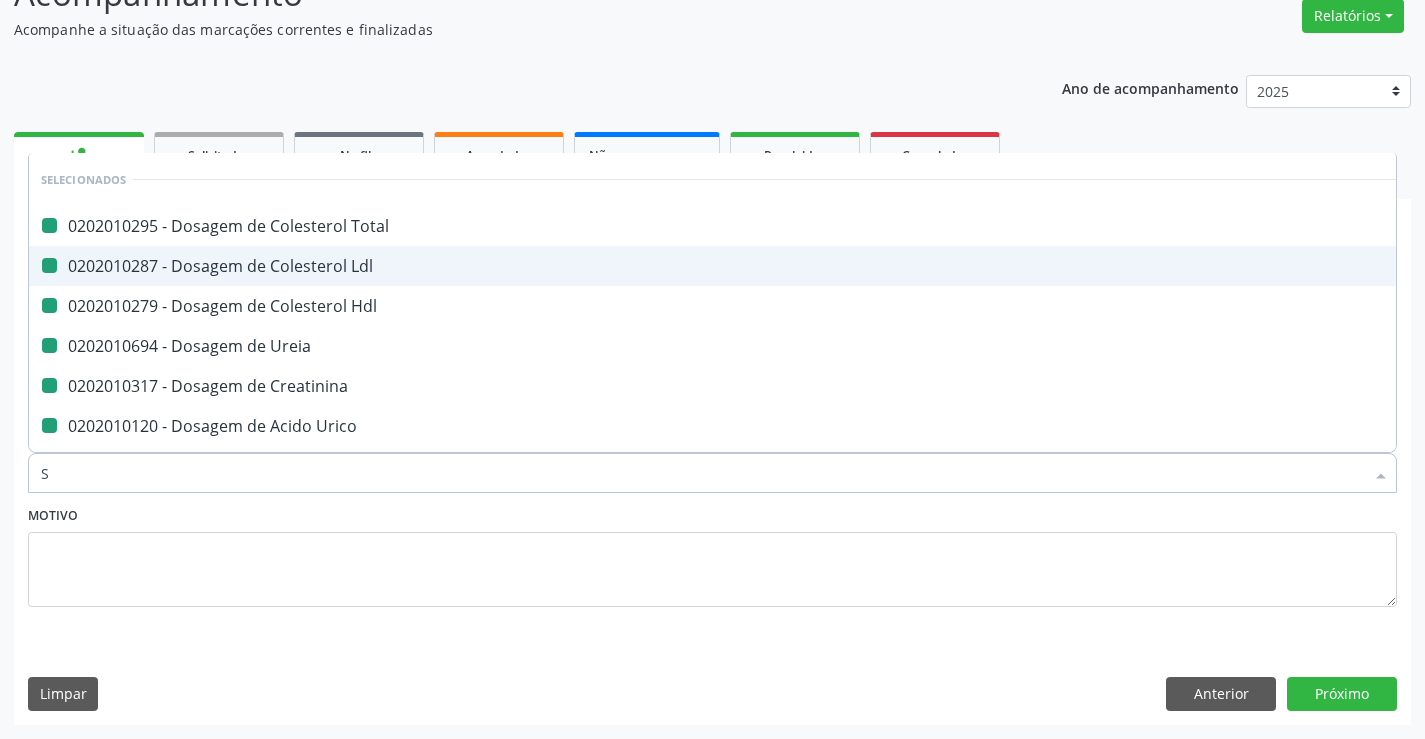 type on "SO" 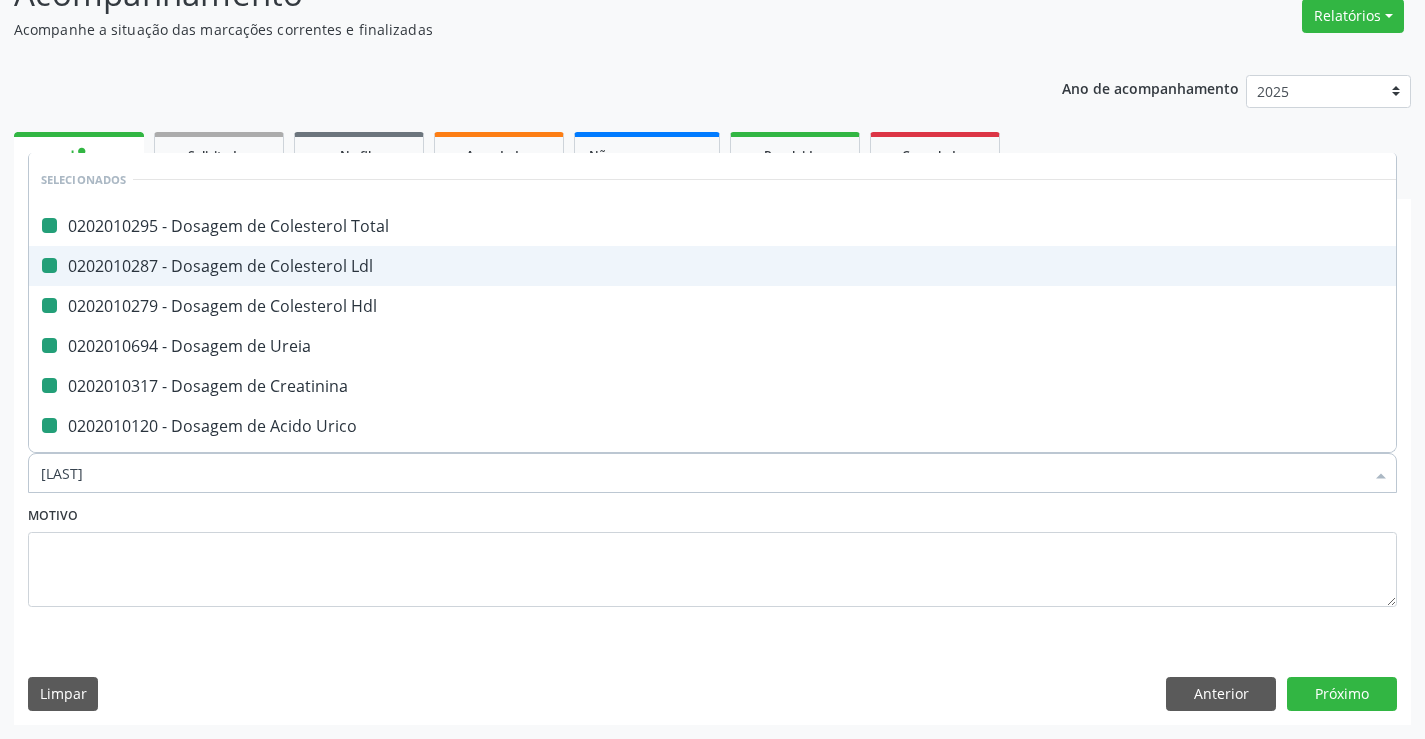 checkbox on "false" 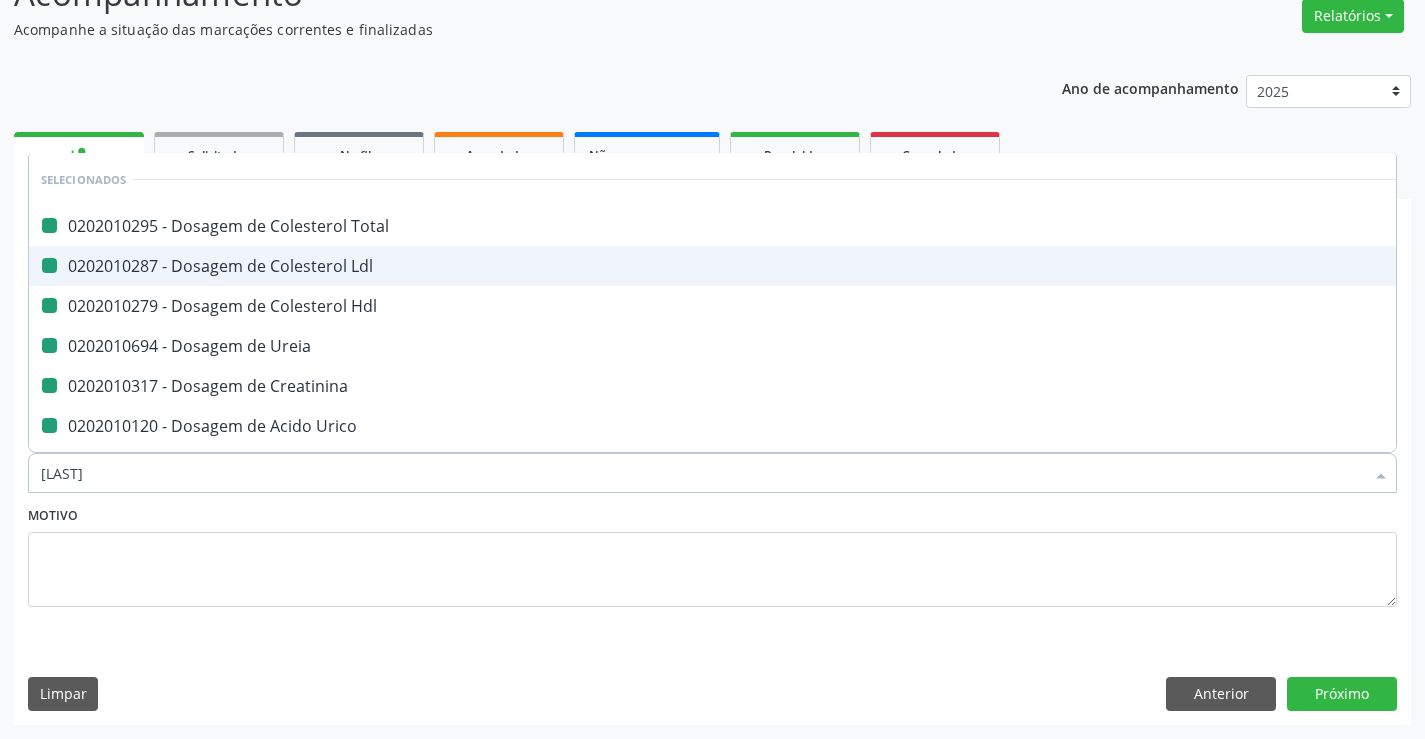 checkbox on "false" 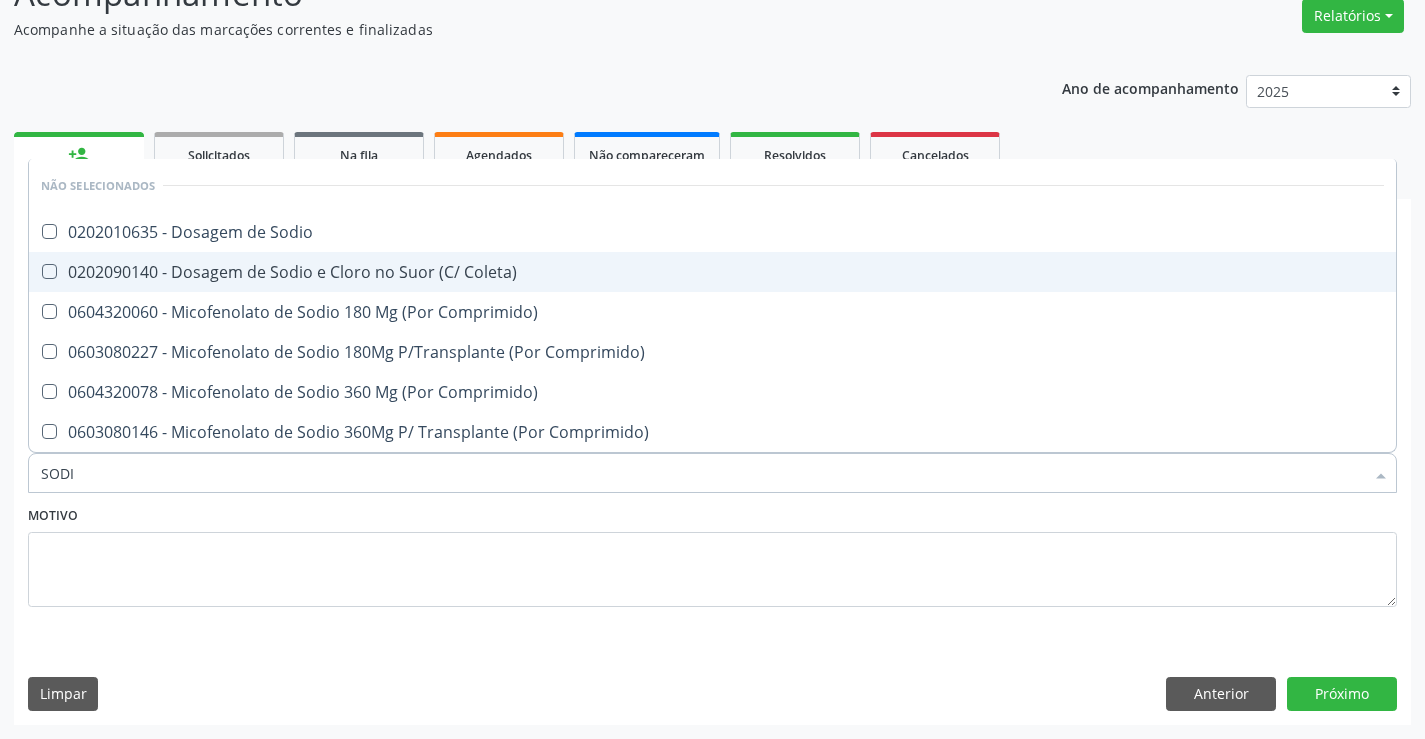 type on "SODIO" 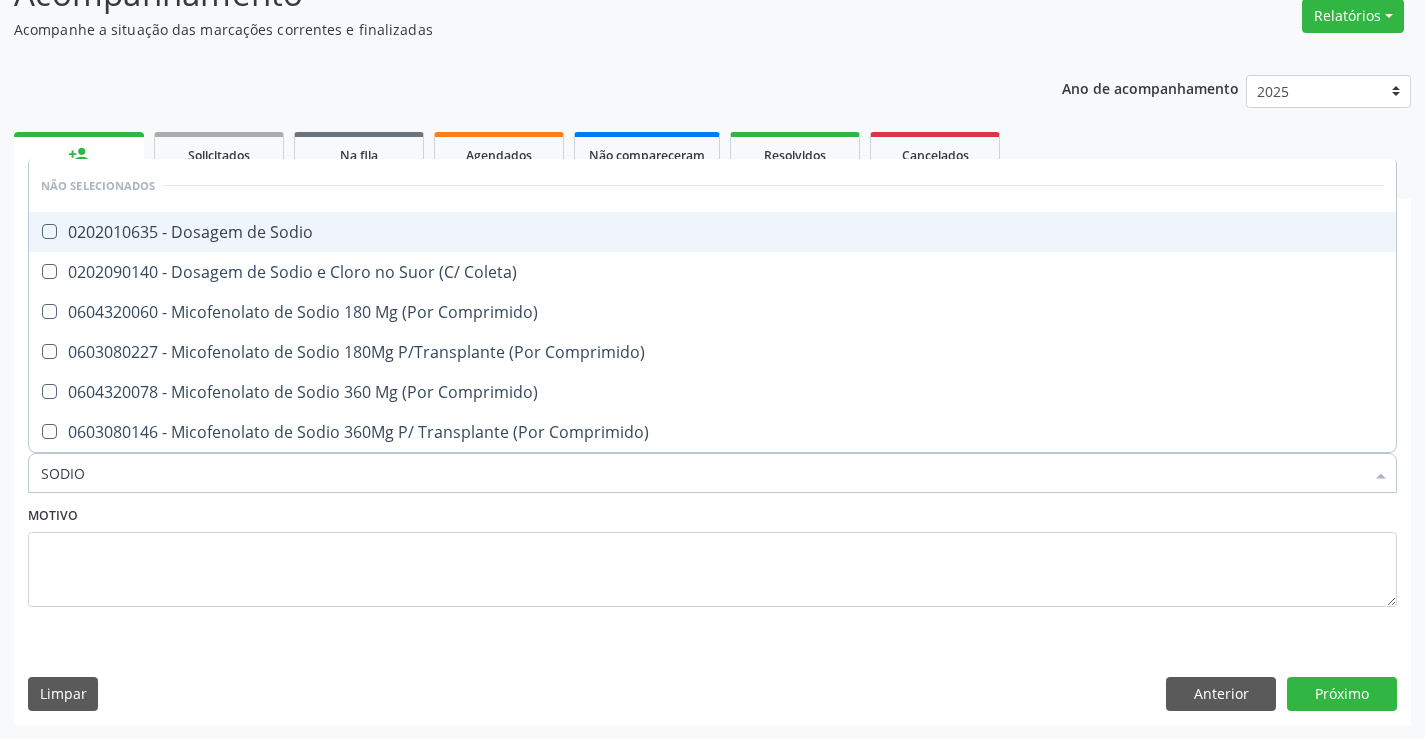 click on "0202010635 - Dosagem de Sodio" at bounding box center [712, 232] 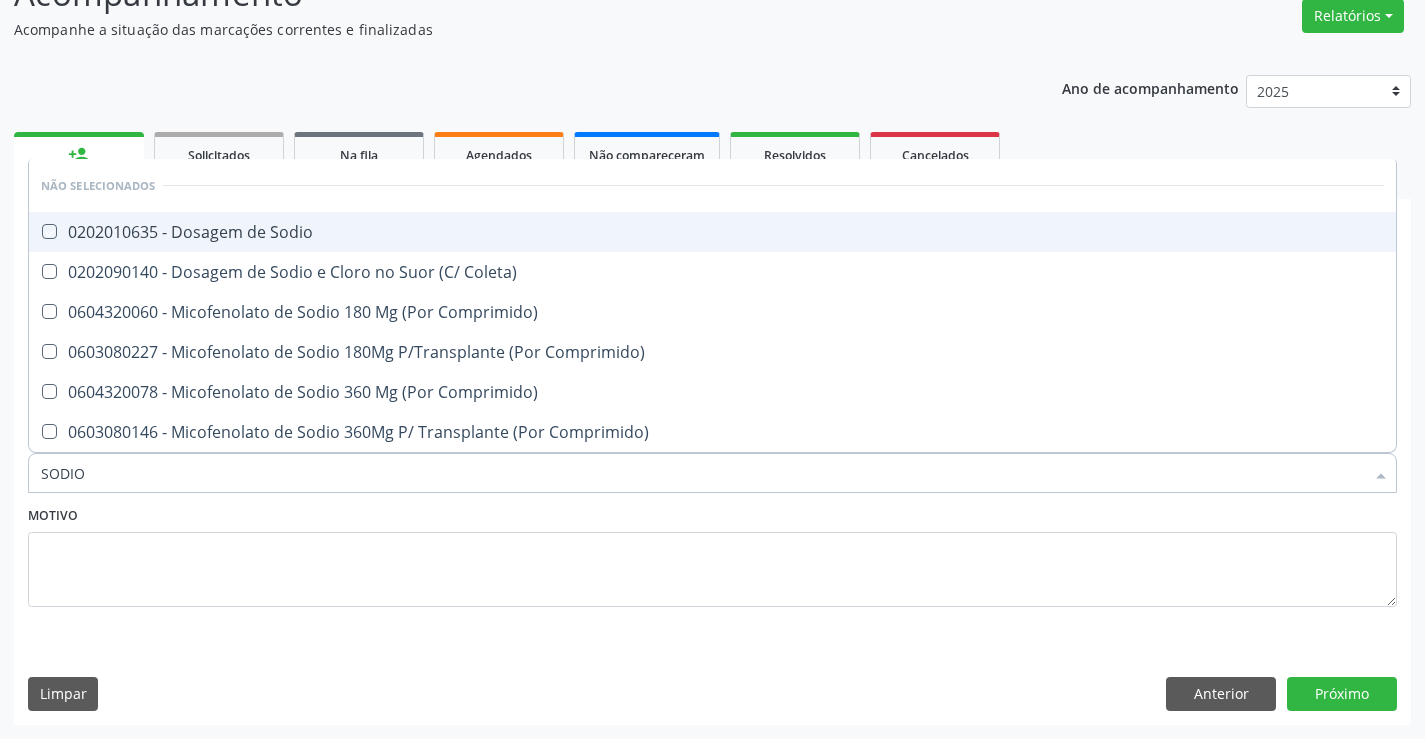 checkbox on "true" 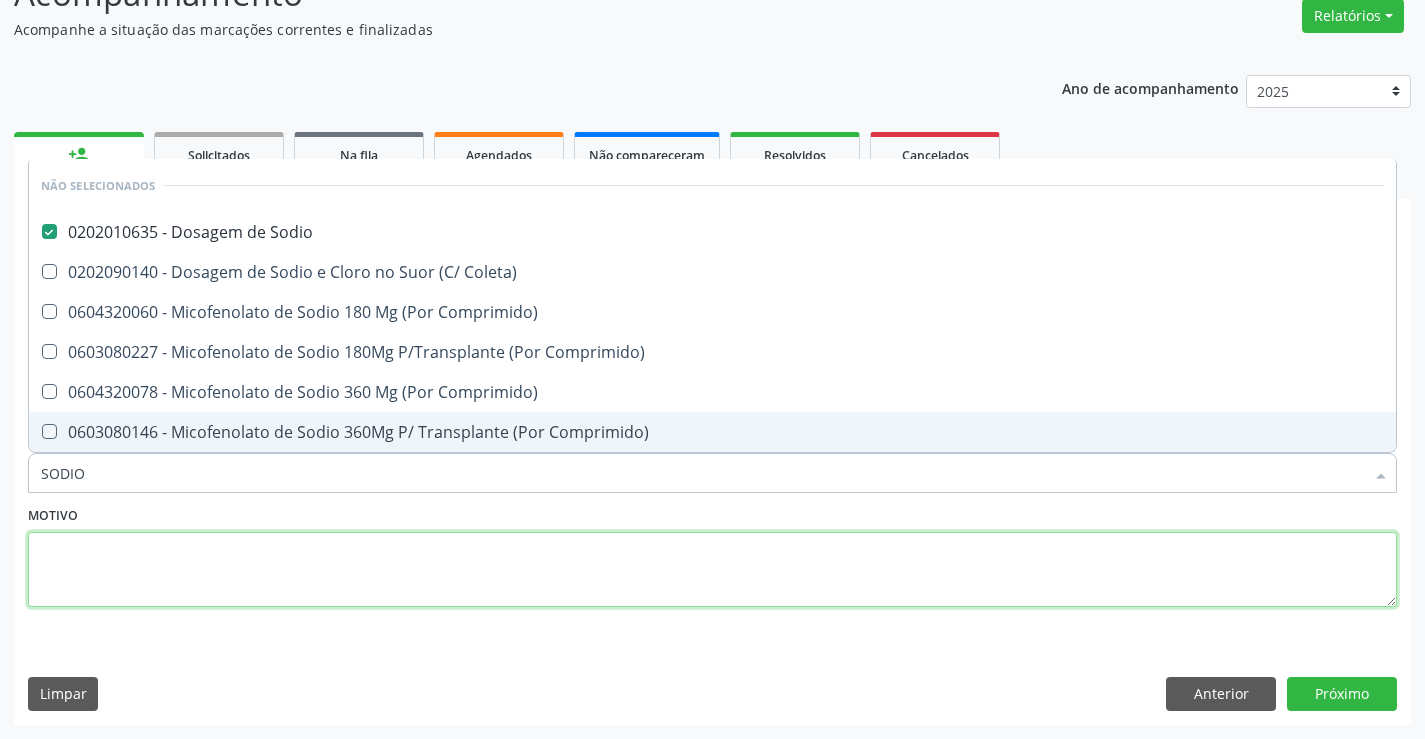 click at bounding box center [712, 570] 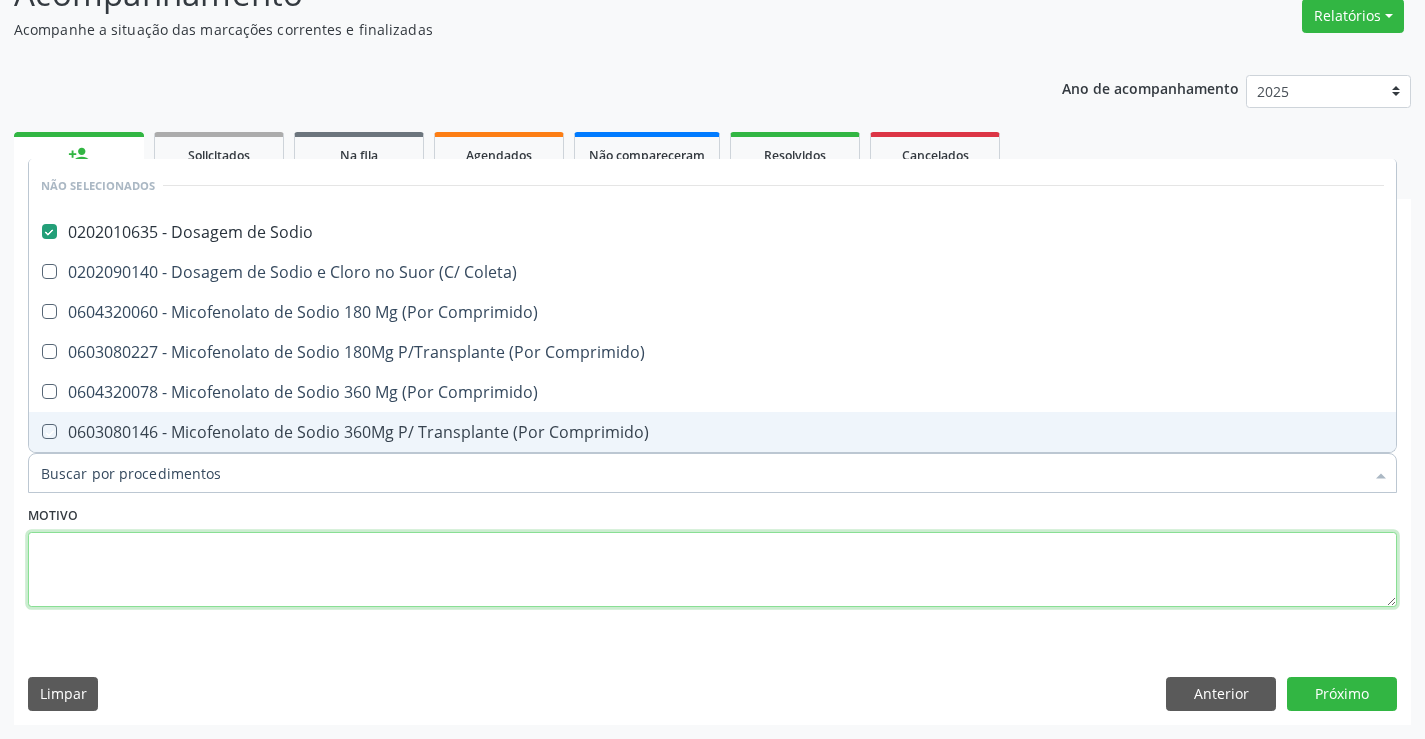 checkbox on "true" 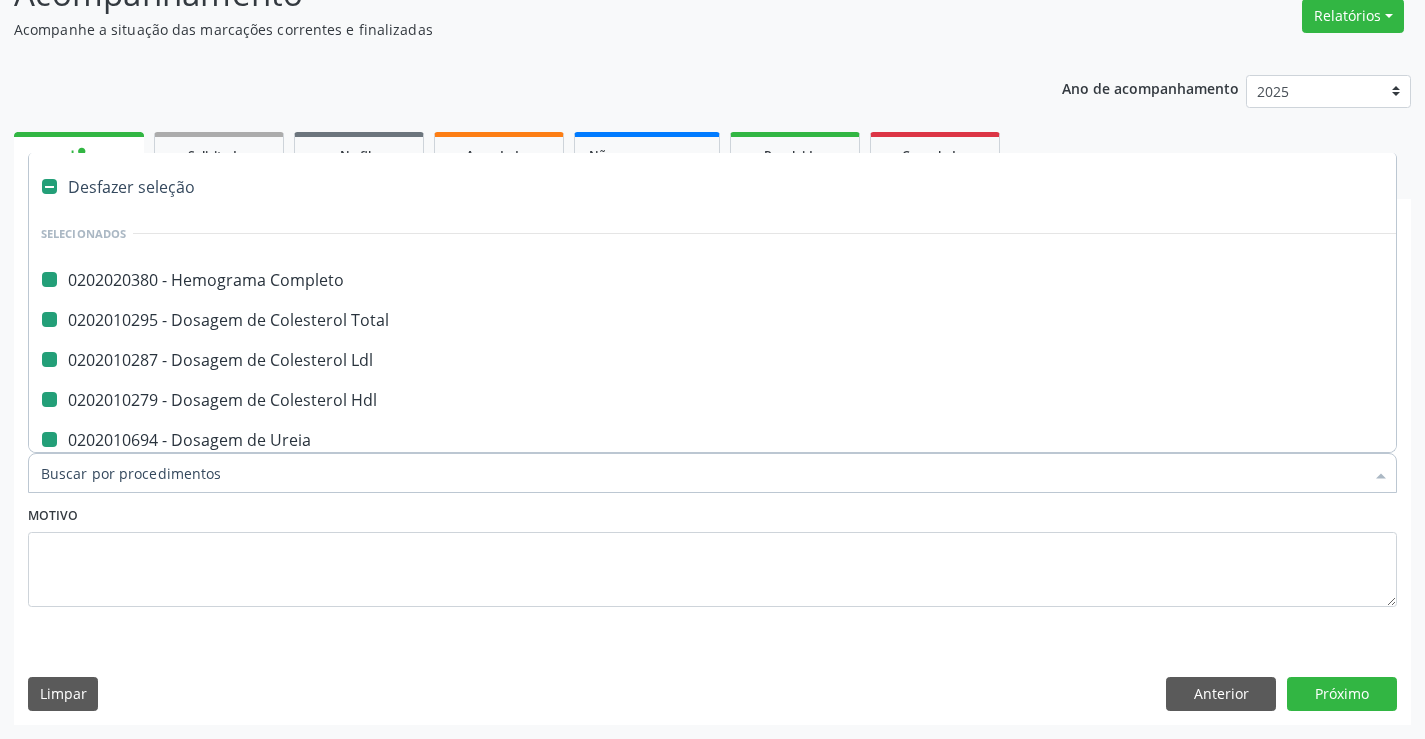 type on "F" 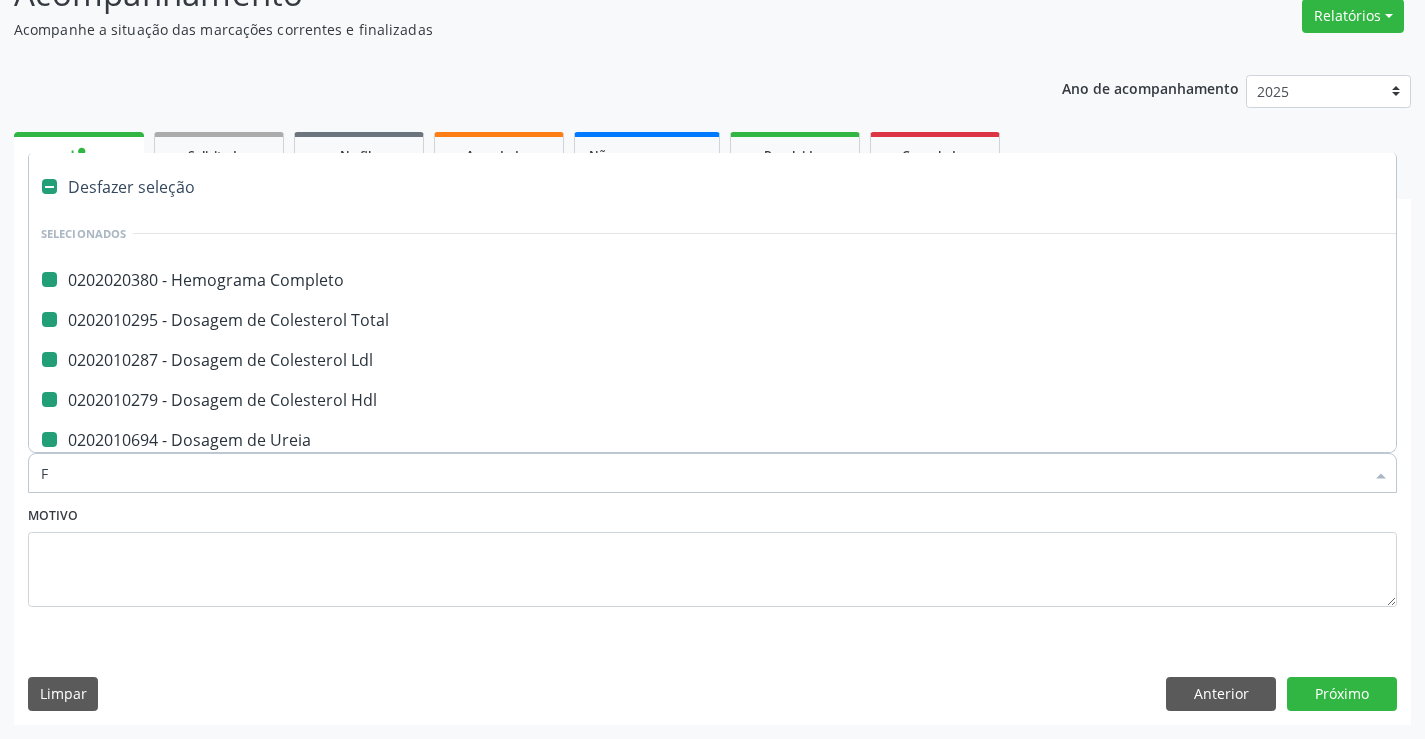 checkbox on "false" 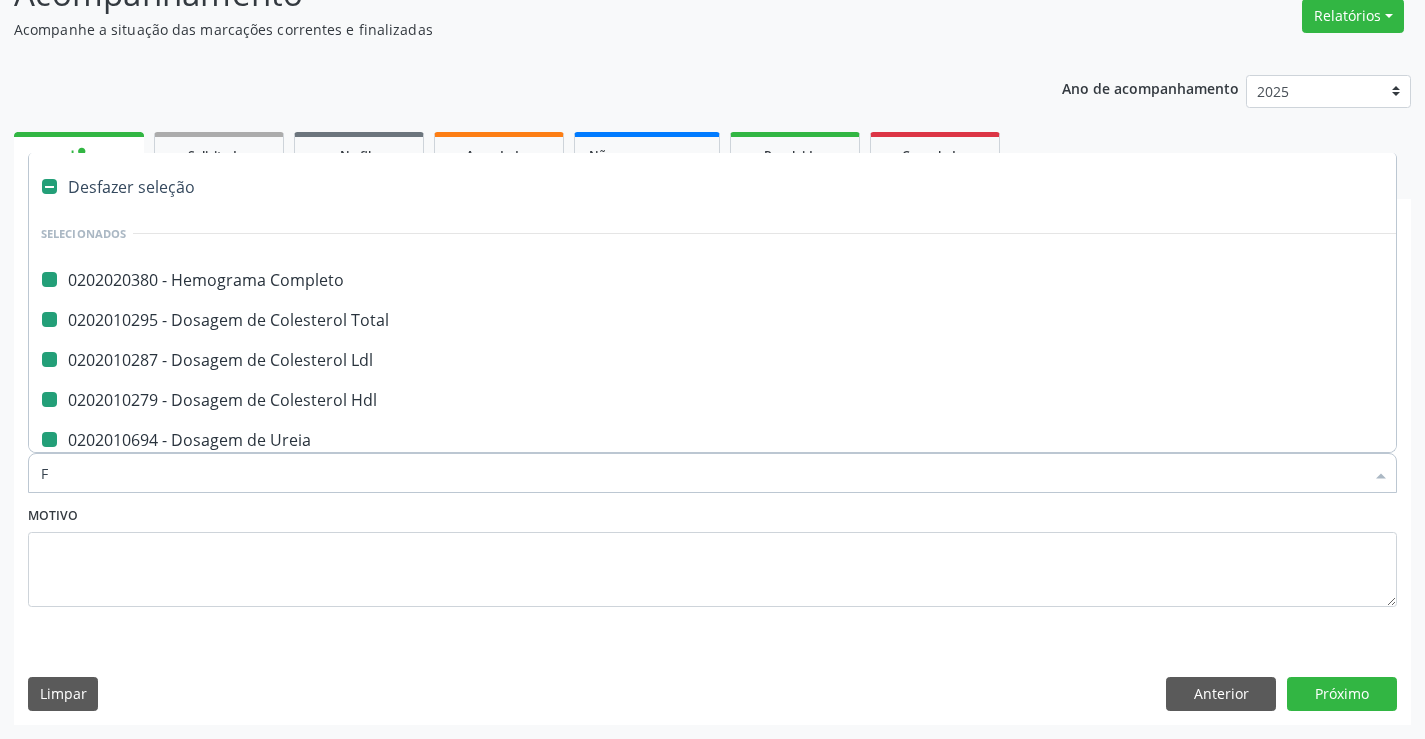 checkbox on "false" 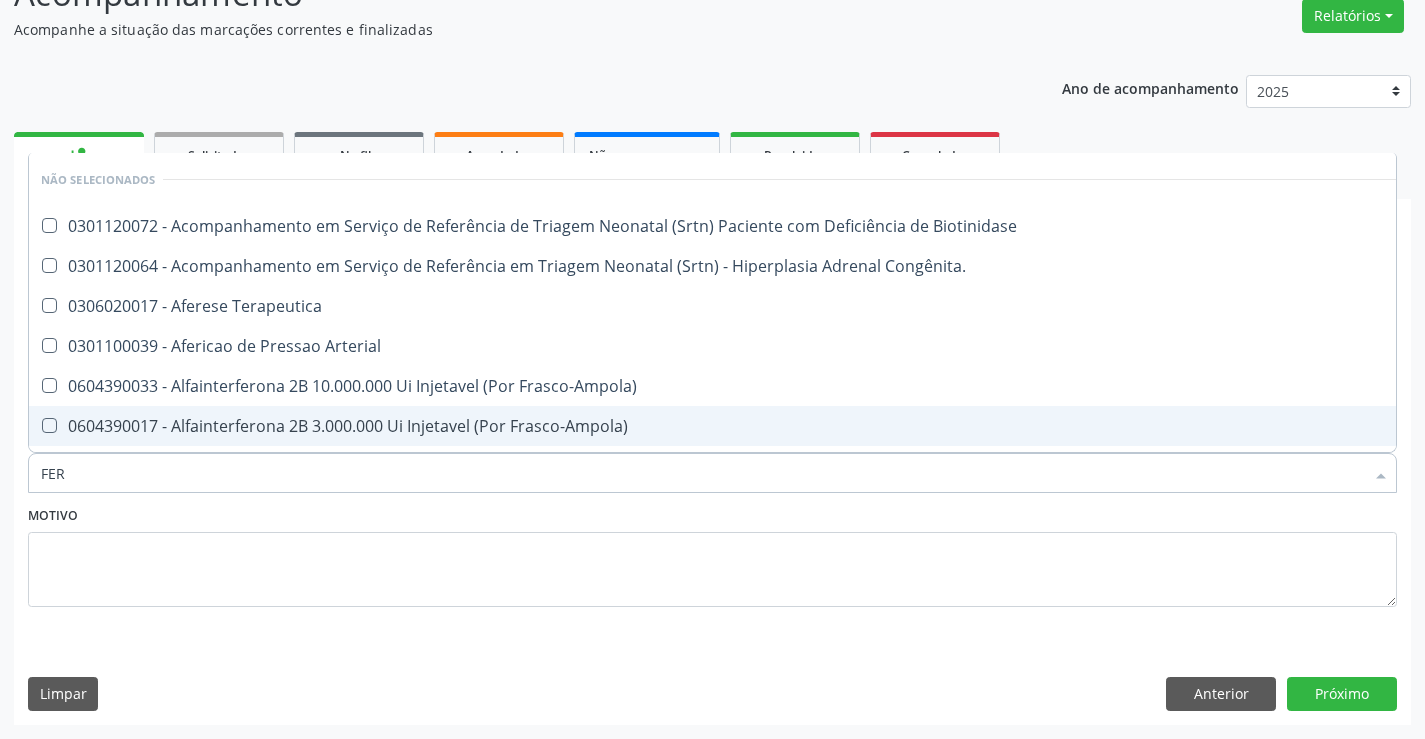 type on "FERR" 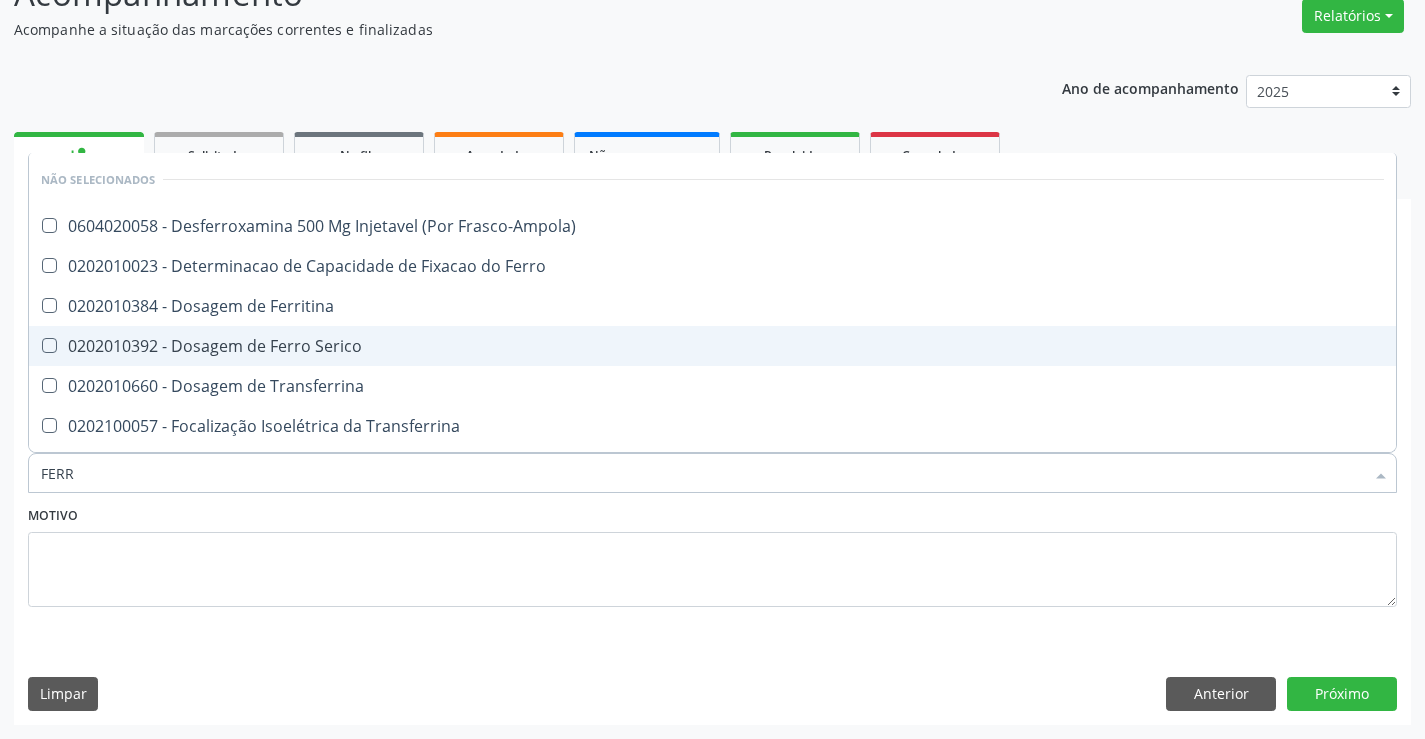 click on "0202010392 - Dosagem de Ferro Serico" at bounding box center [712, 346] 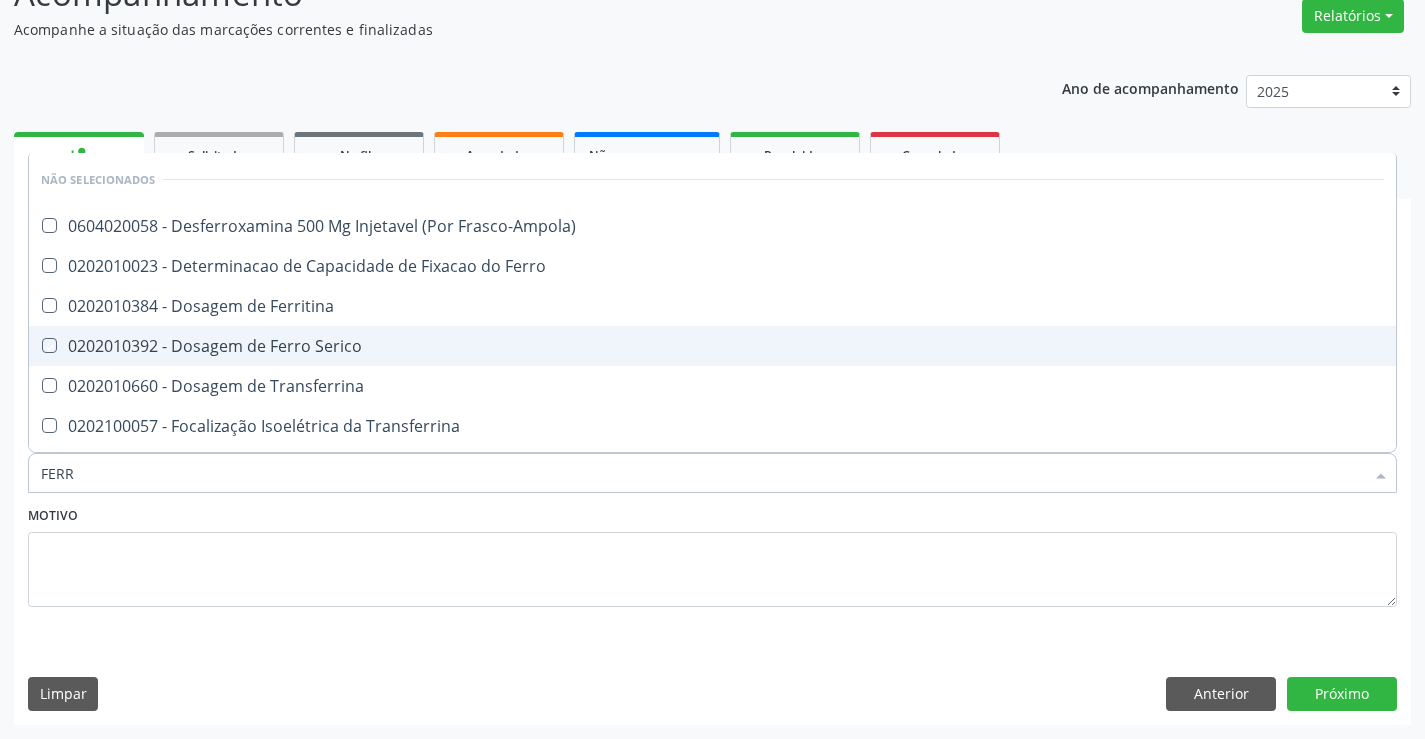 checkbox on "true" 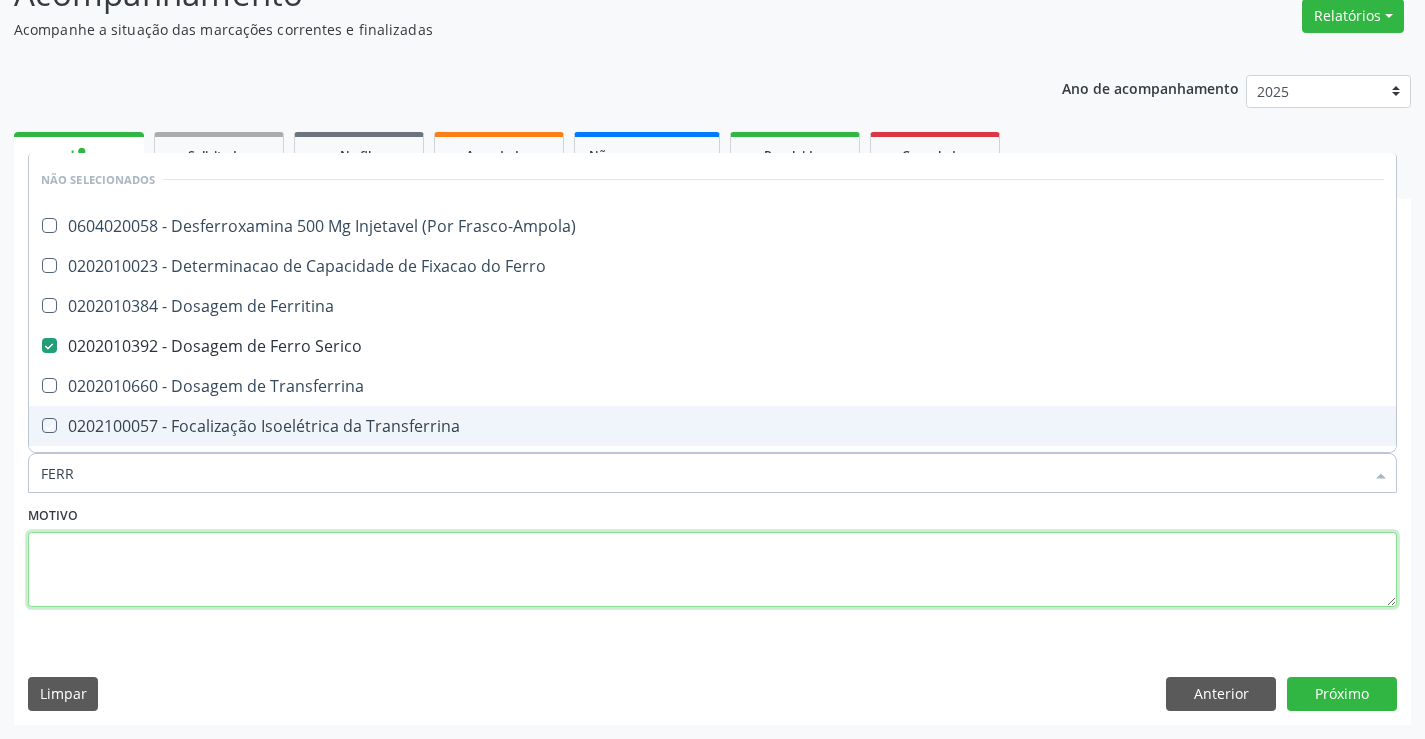click at bounding box center (712, 570) 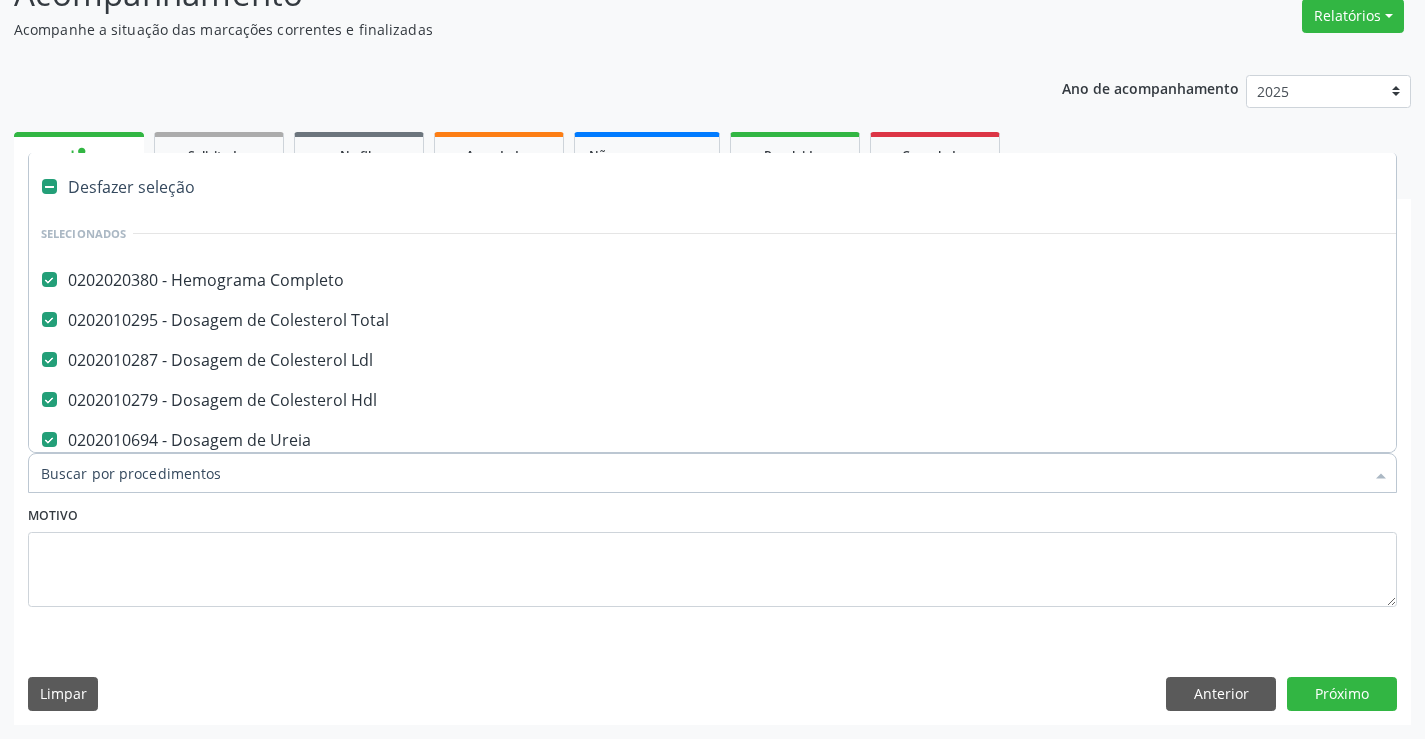 type on "U" 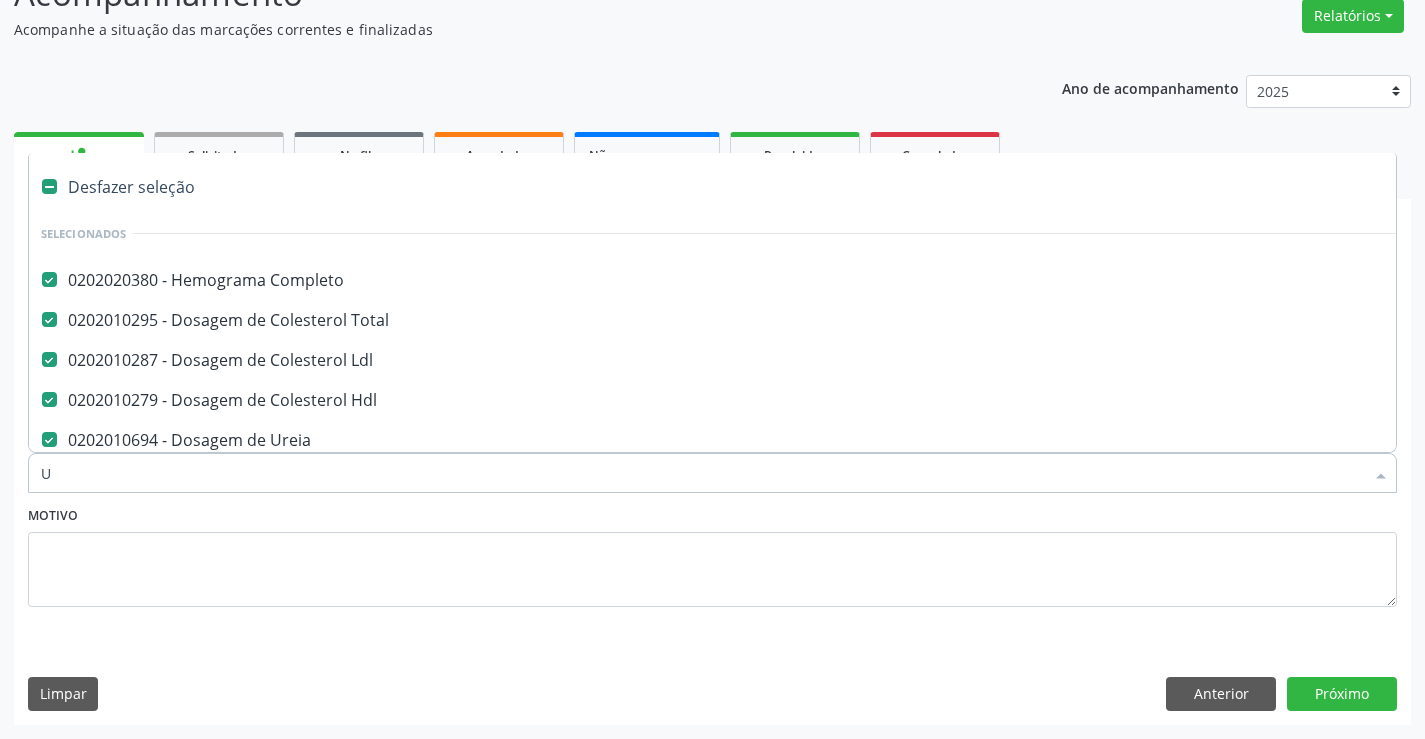 checkbox on "false" 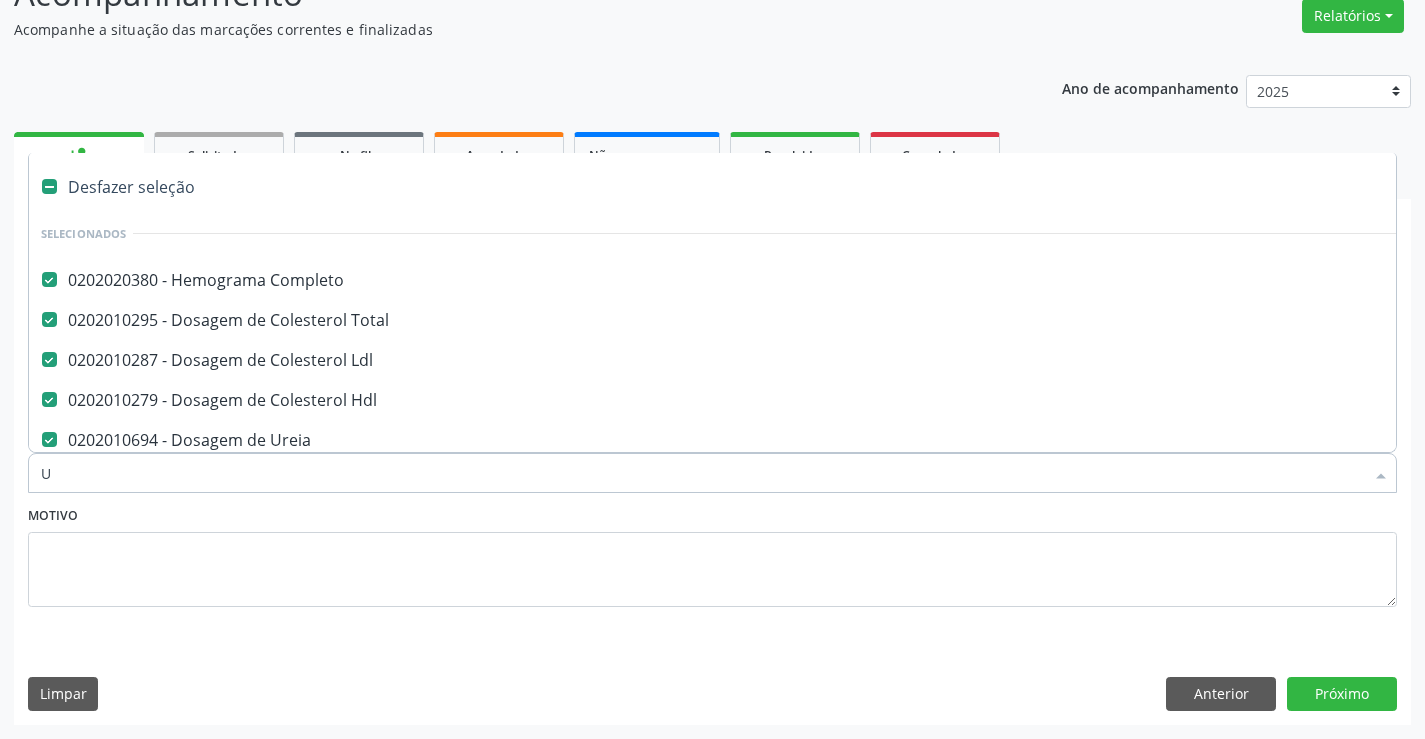 checkbox on "false" 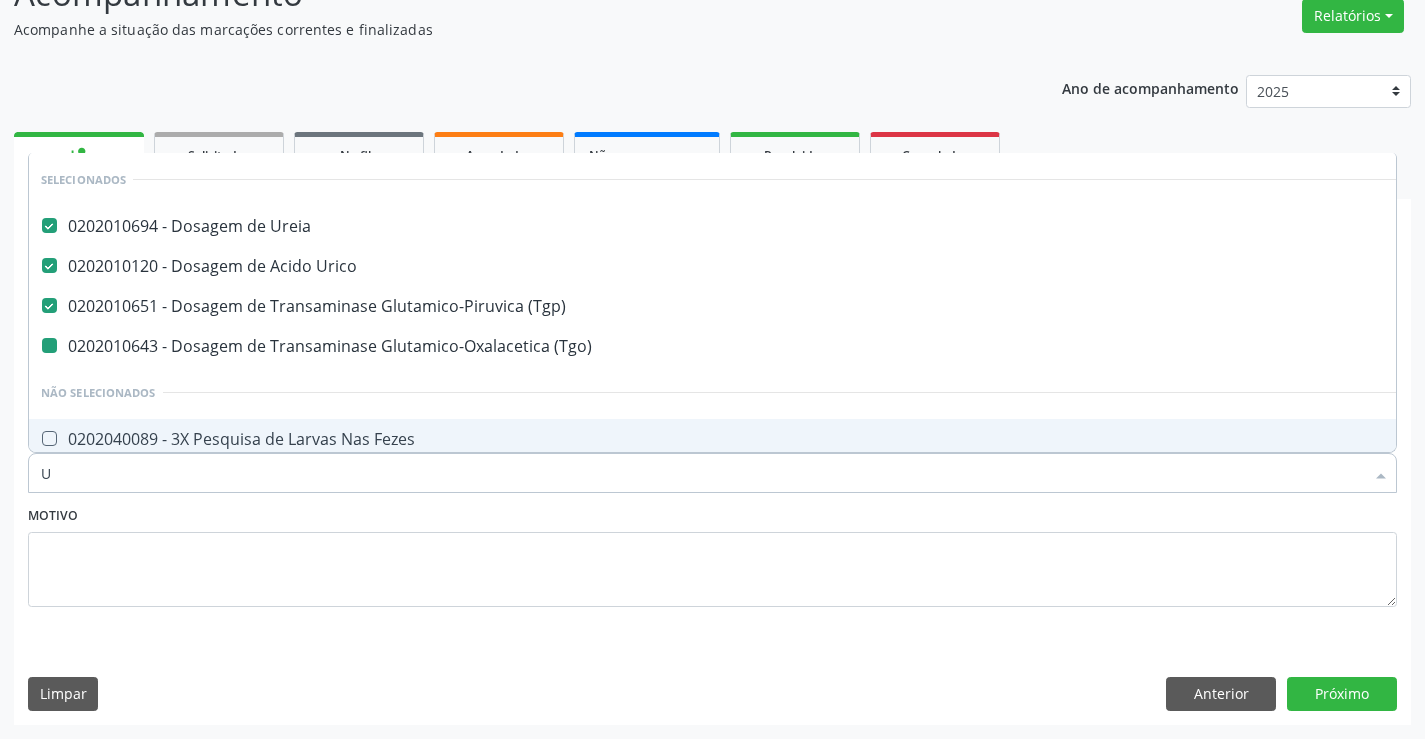 type on "UR" 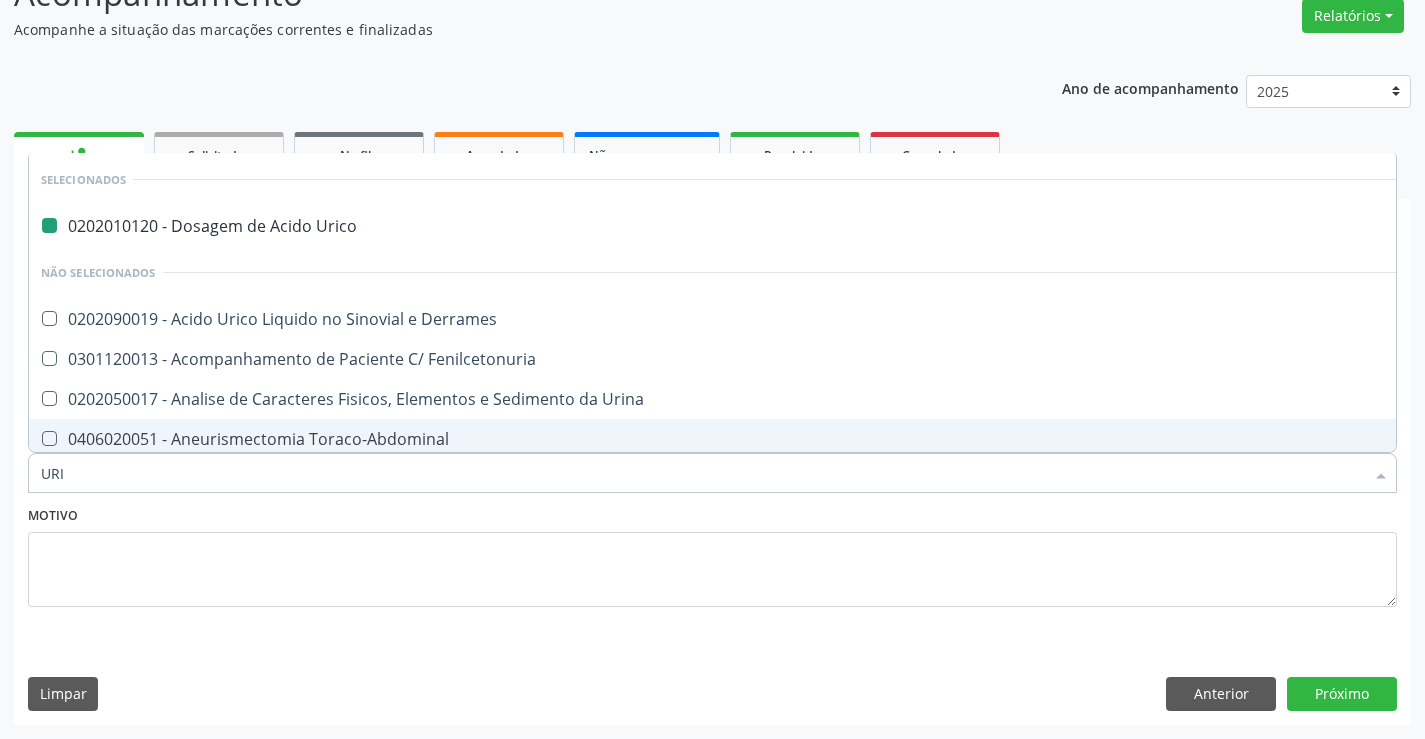 type on "URIN" 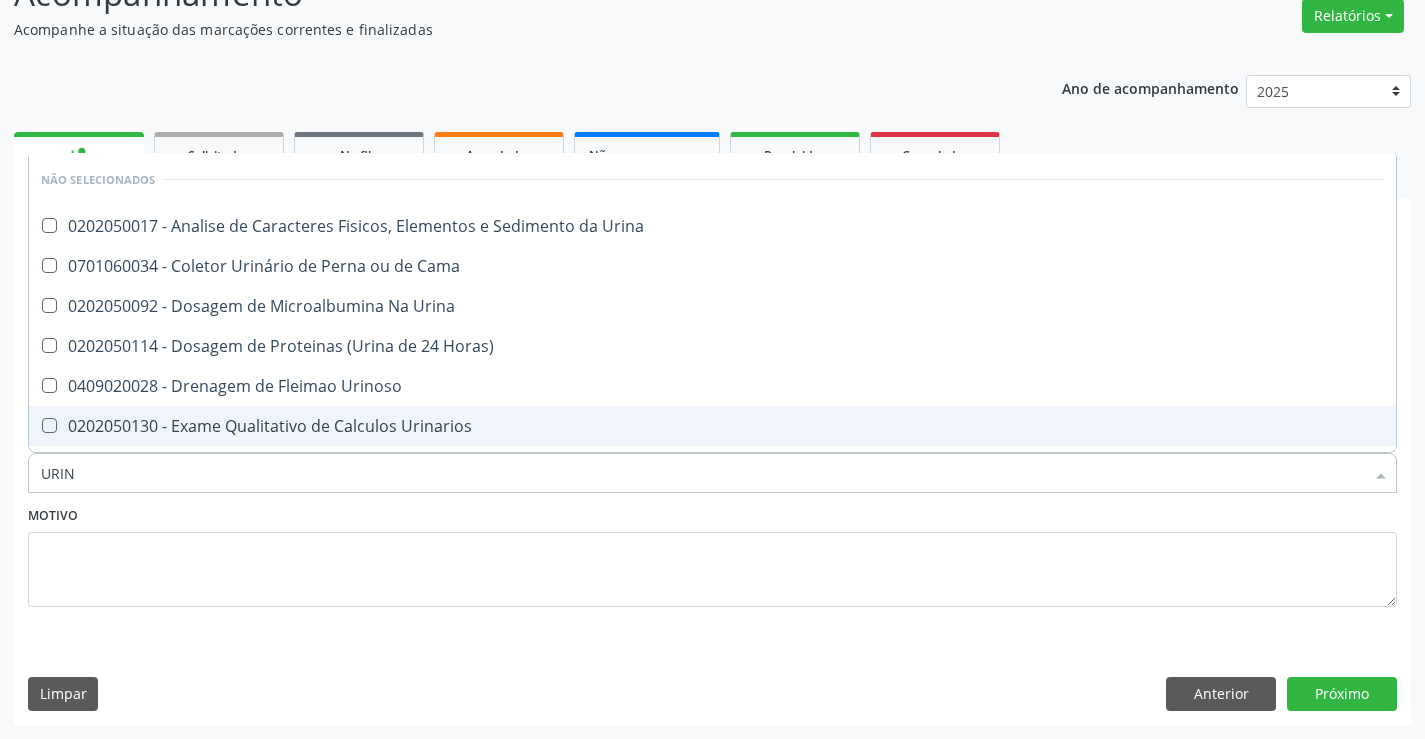 type on "URINA" 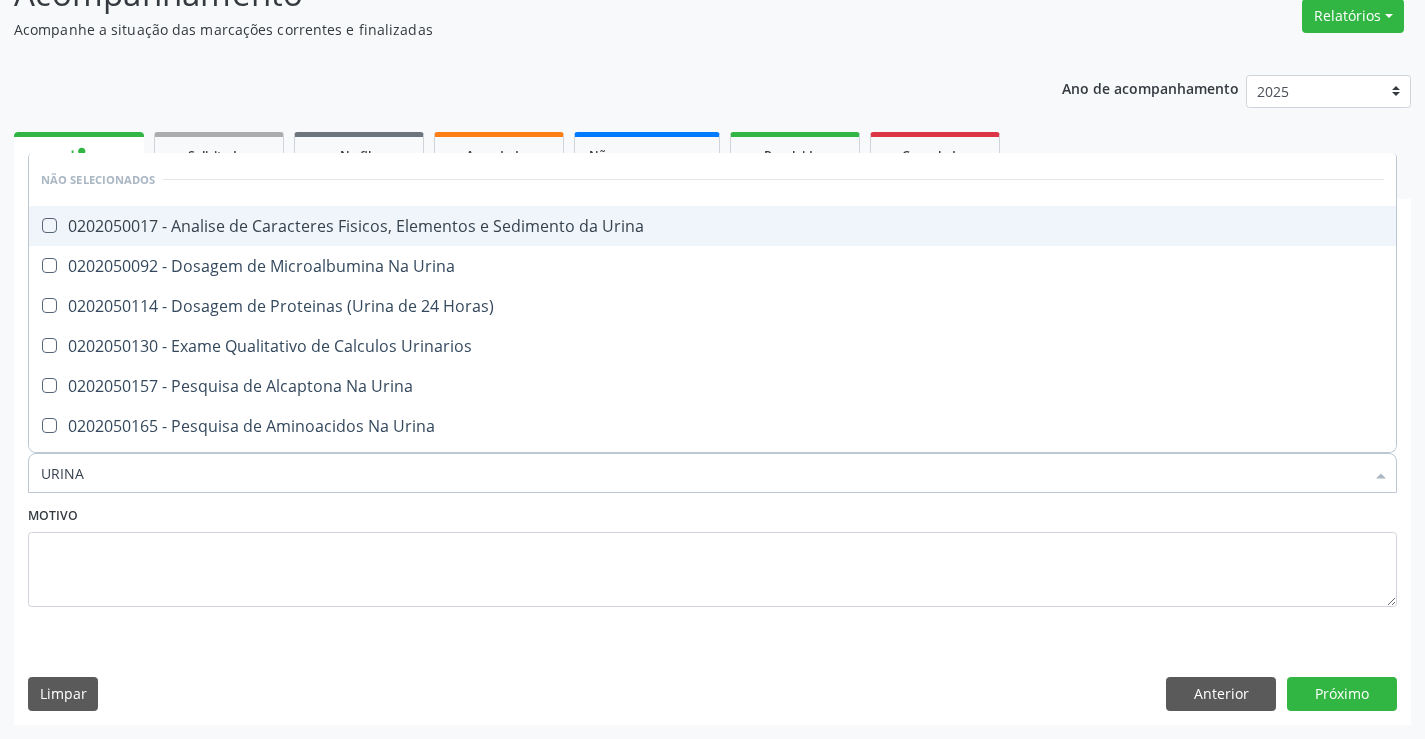 click on "0202050017 - Analise de Caracteres Fisicos, Elementos e Sedimento da Urina" at bounding box center [712, 226] 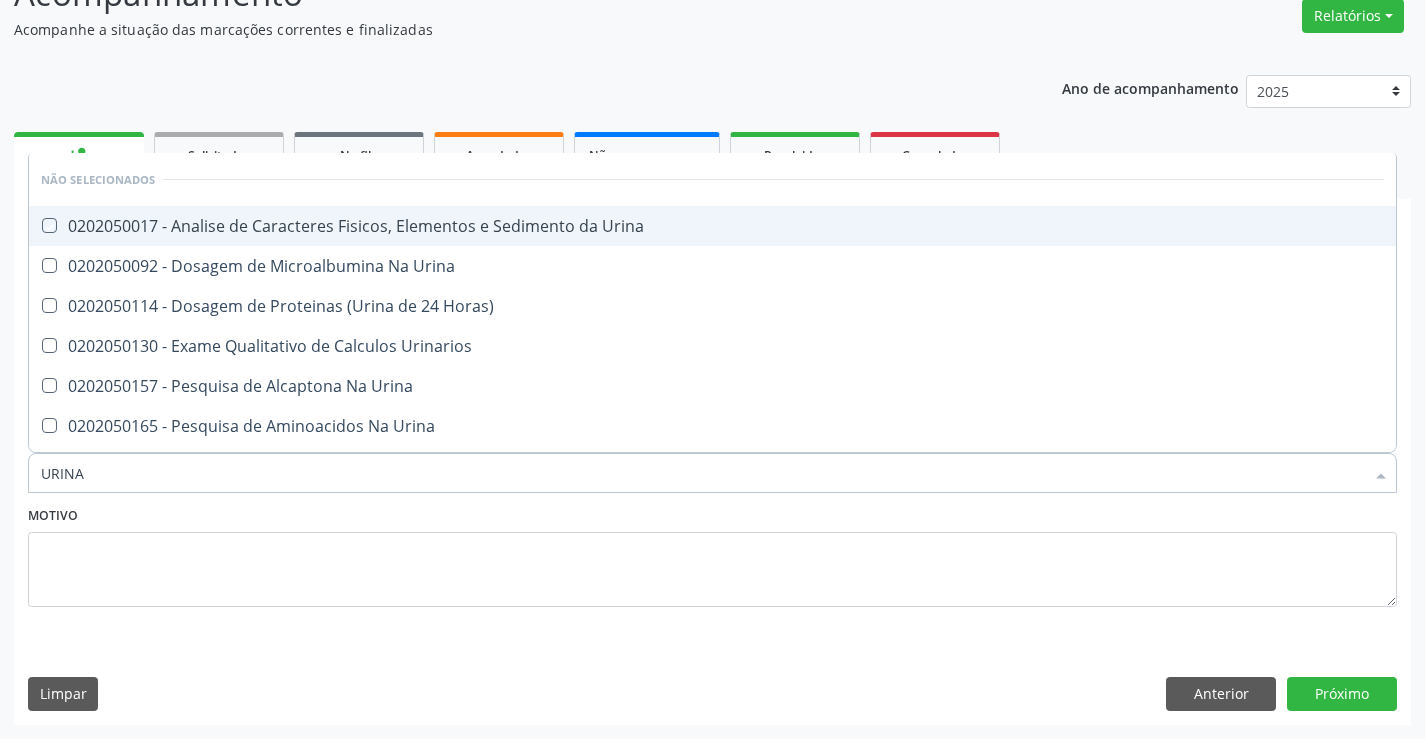 checkbox on "true" 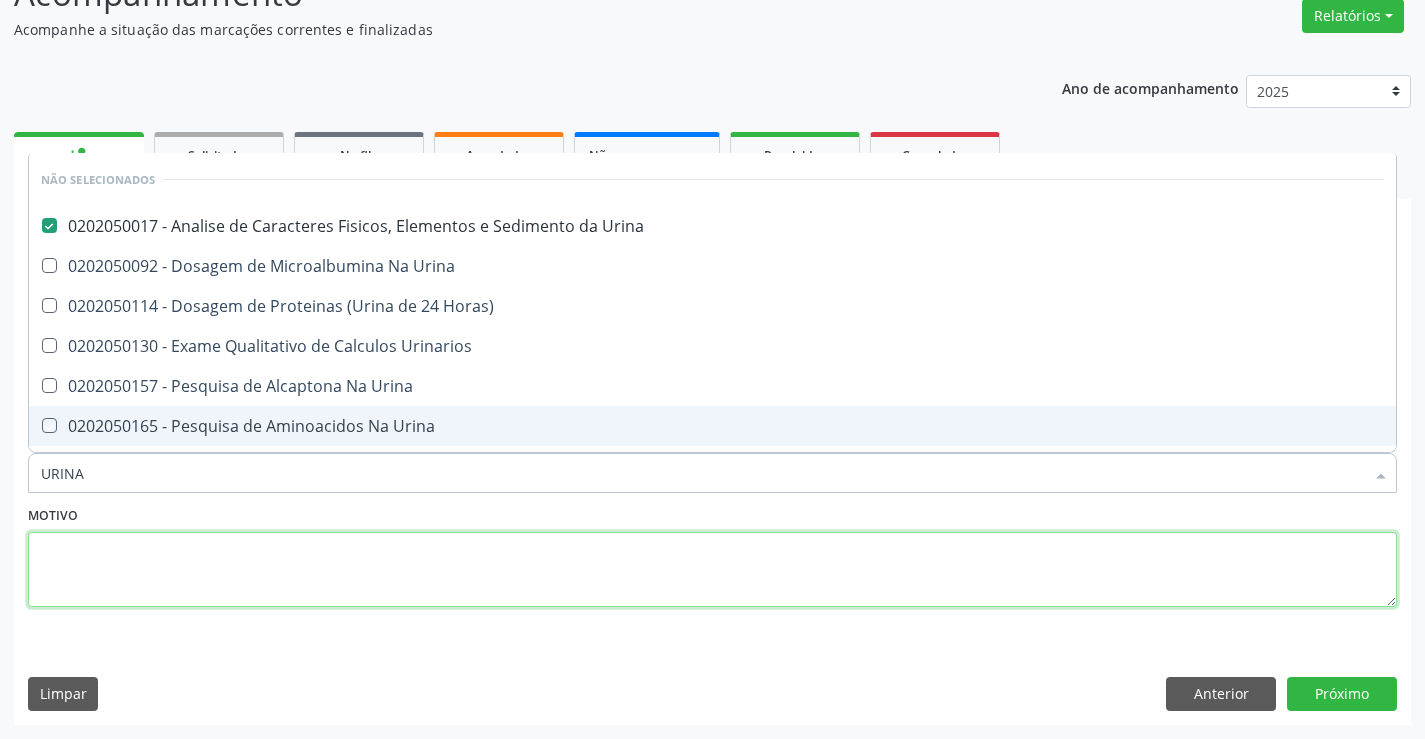 click at bounding box center (712, 570) 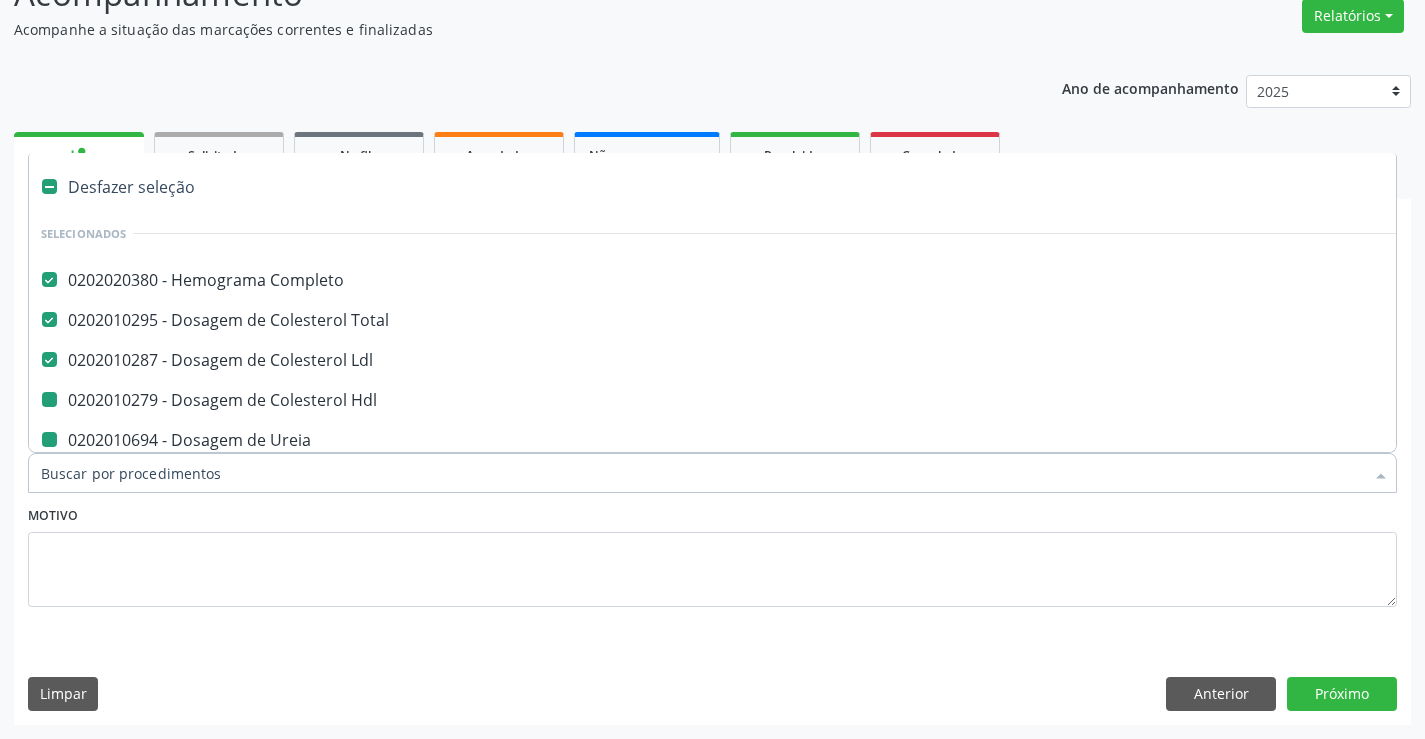type on "F" 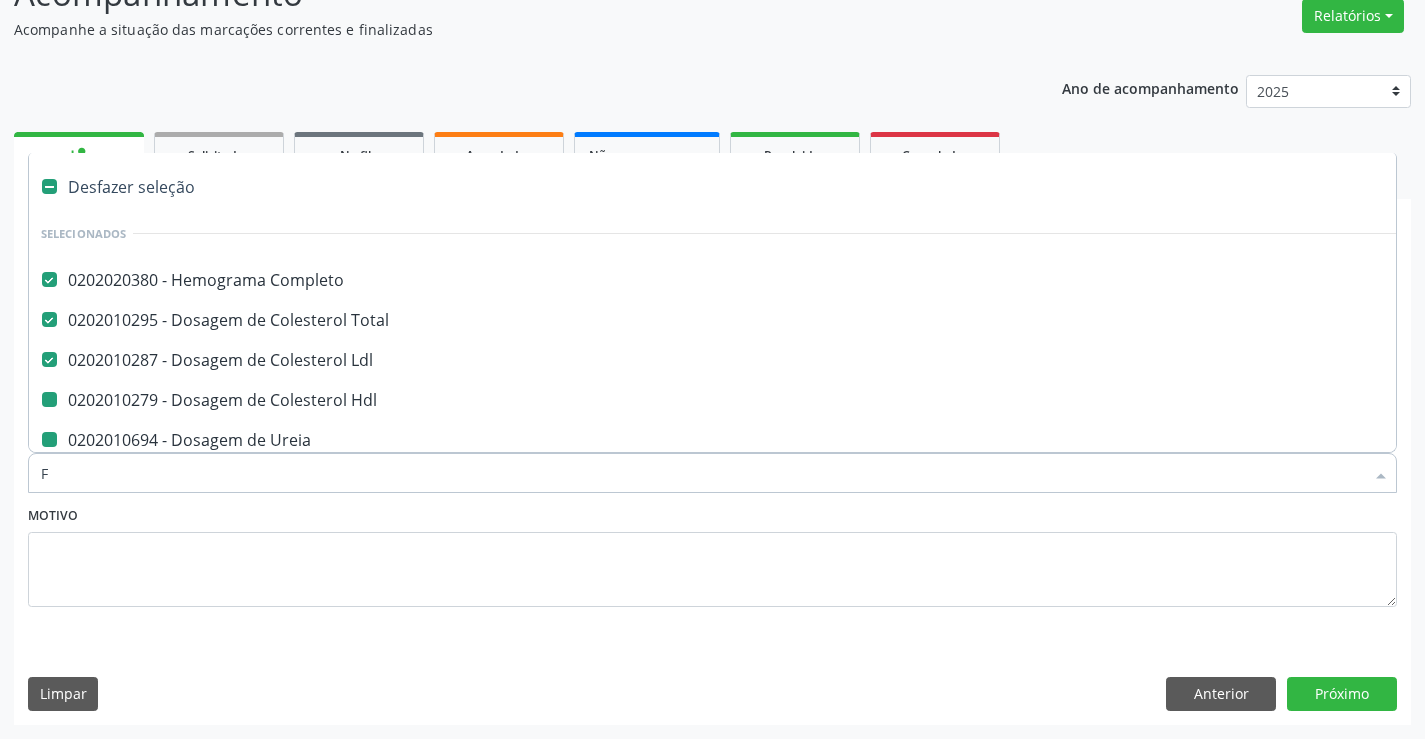 checkbox on "false" 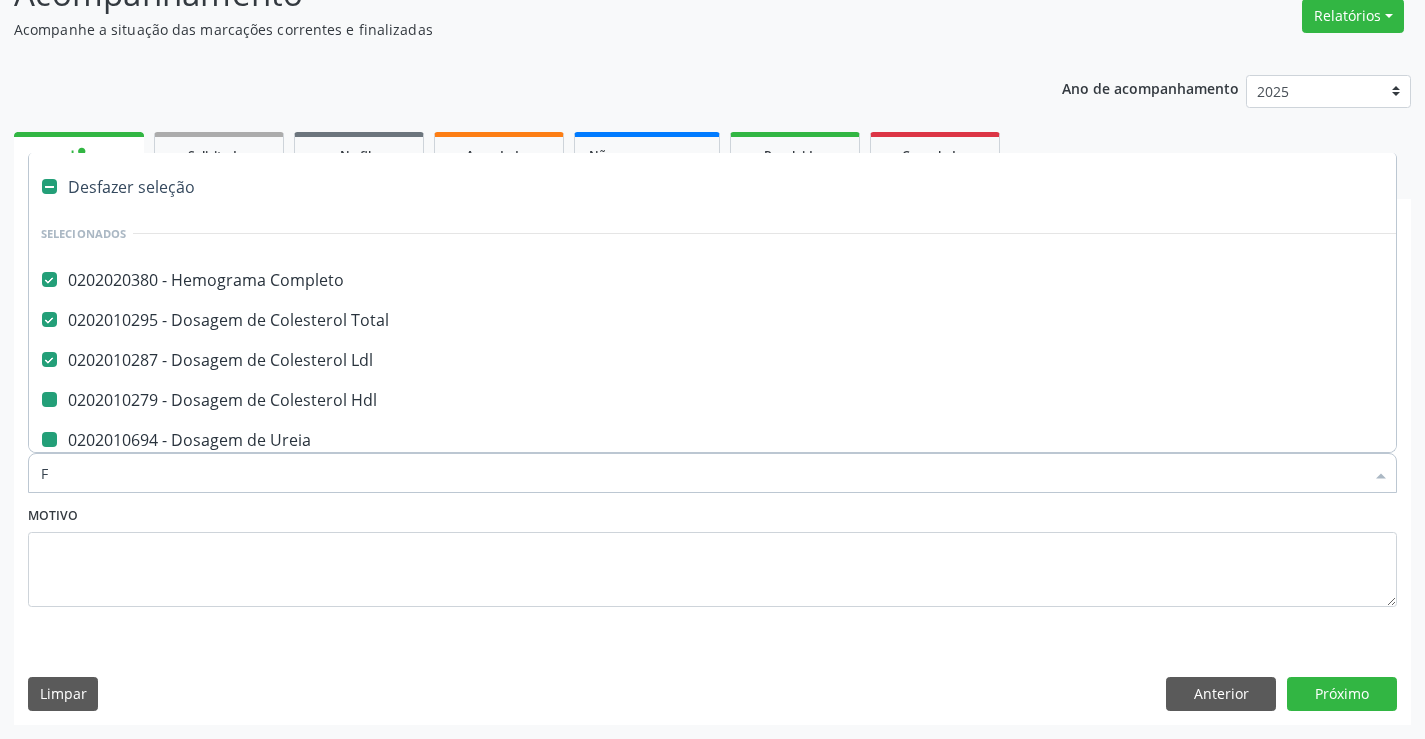 checkbox on "false" 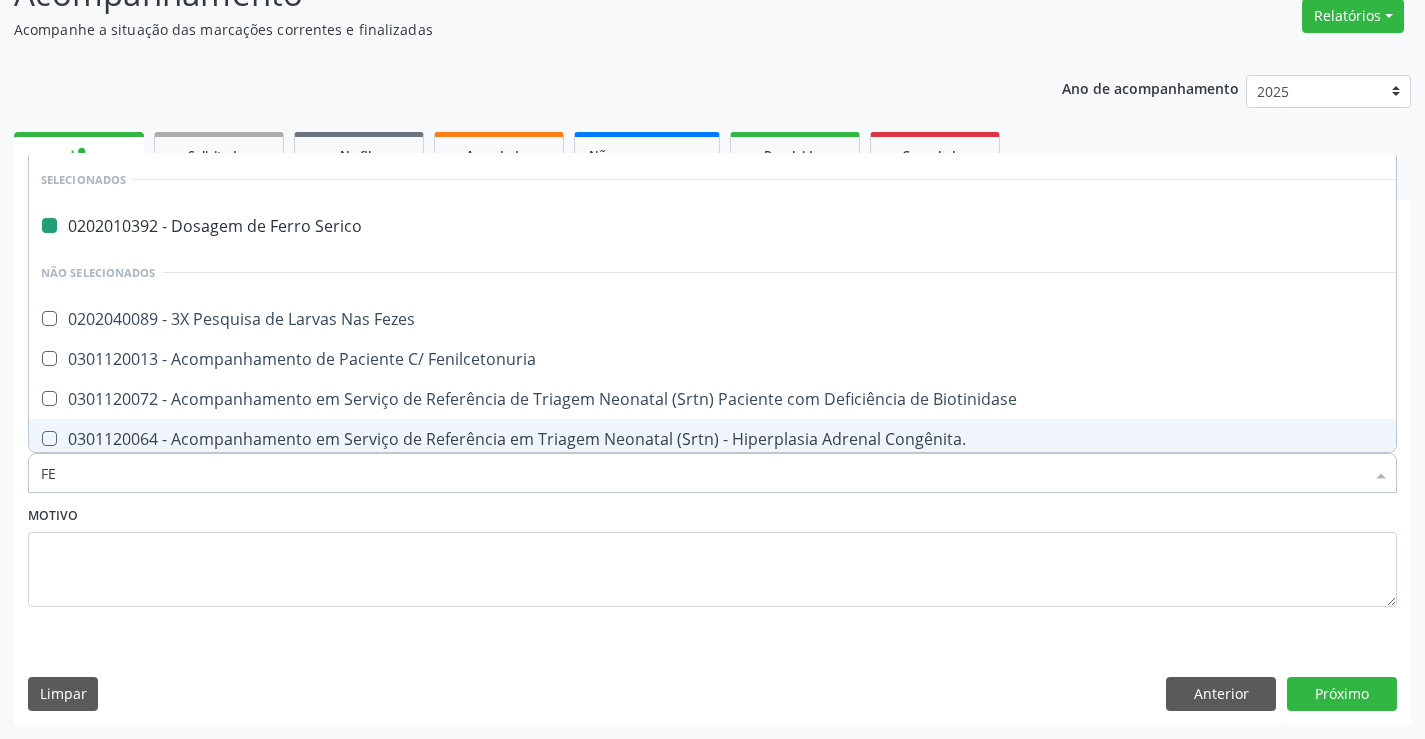 type on "FEZ" 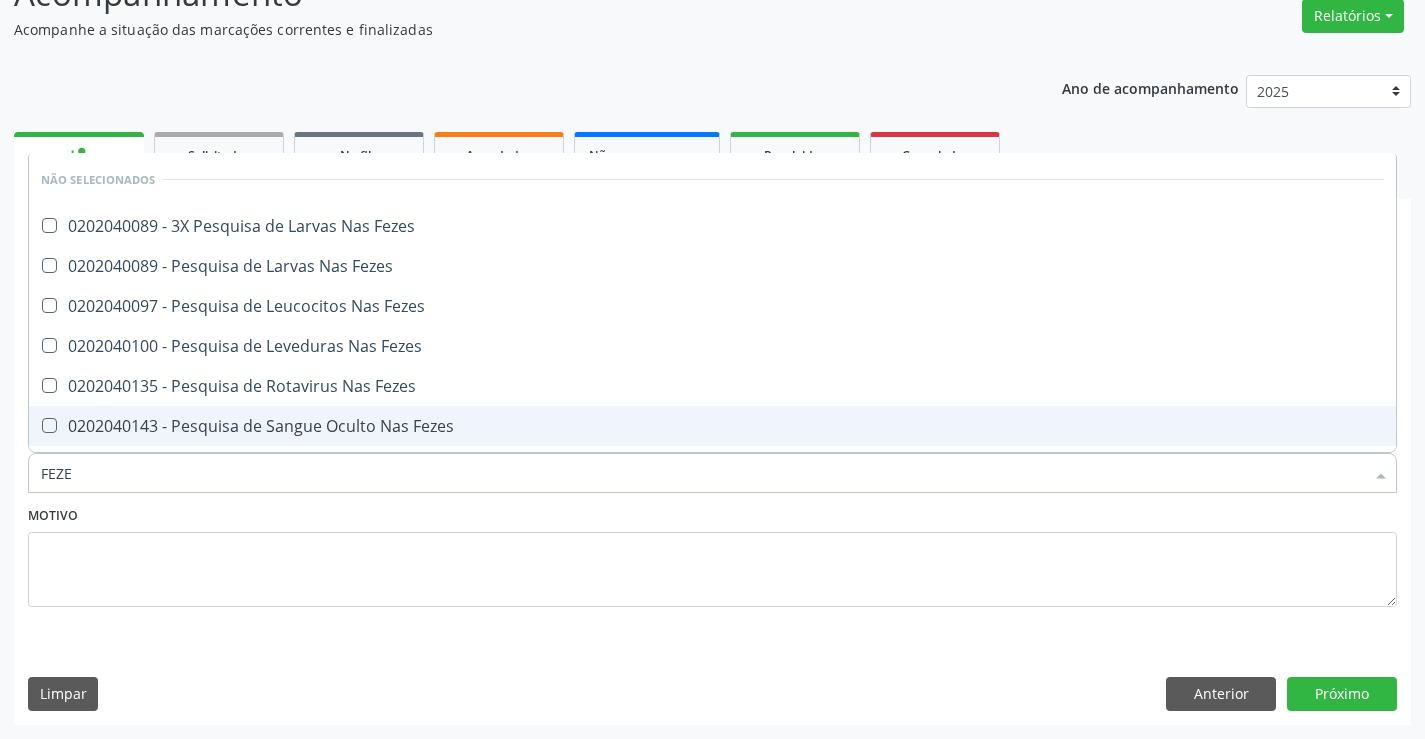 type on "FEZES" 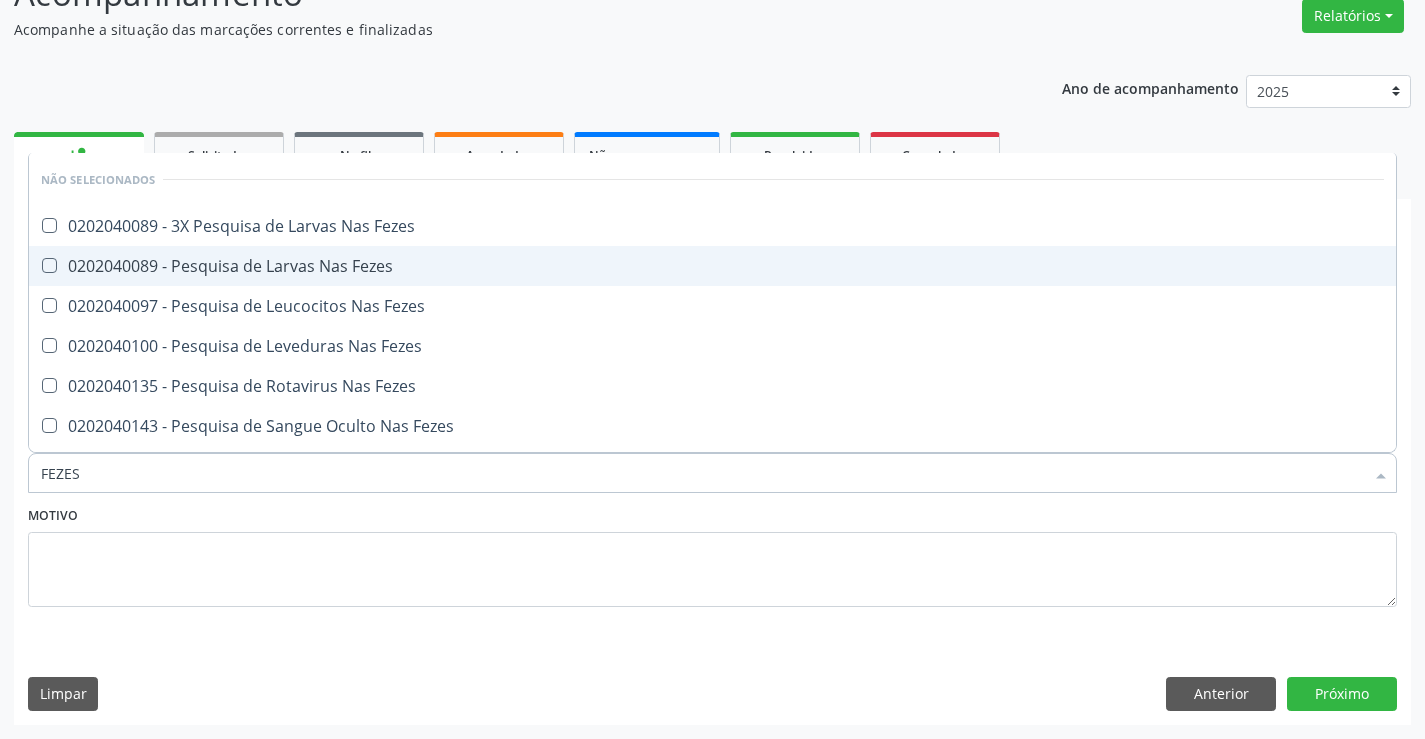 click on "0202040089 - Pesquisa de Larvas Nas Fezes" at bounding box center (712, 266) 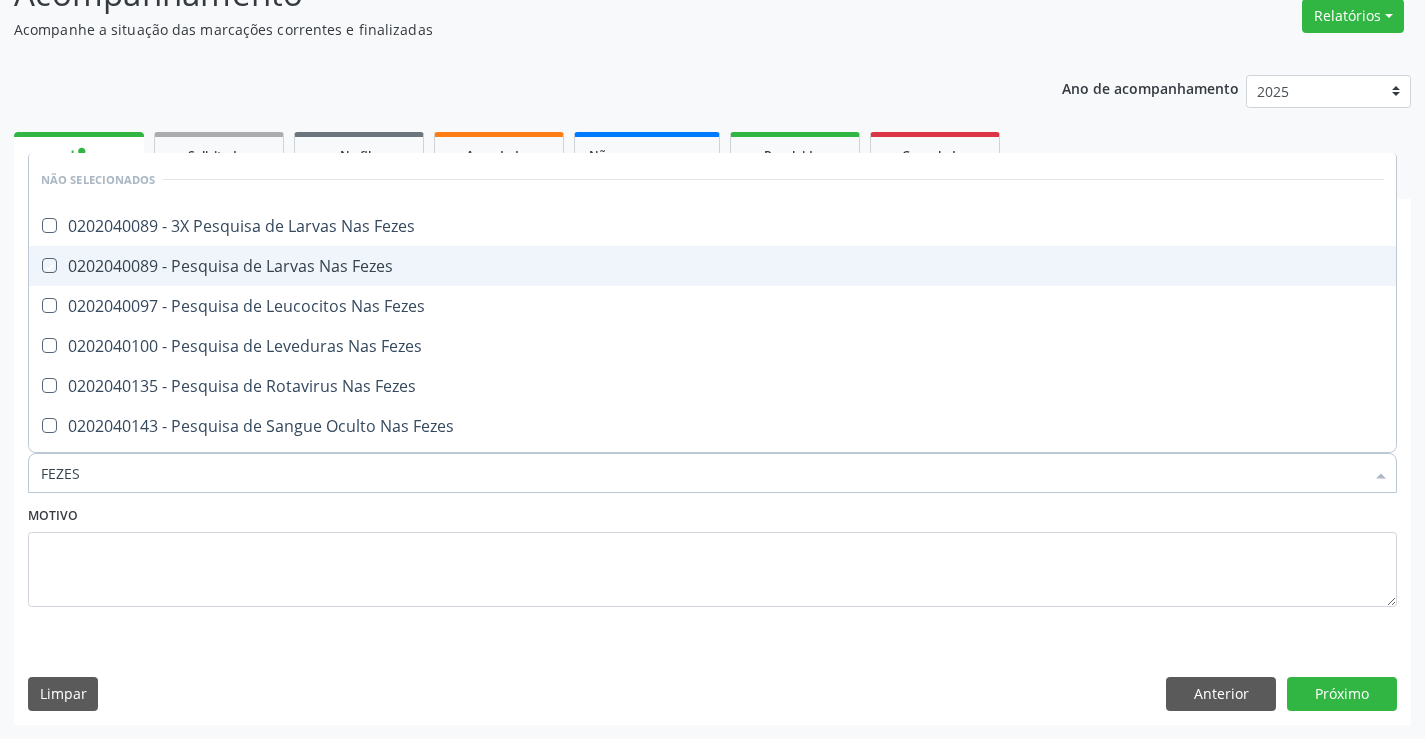 checkbox on "true" 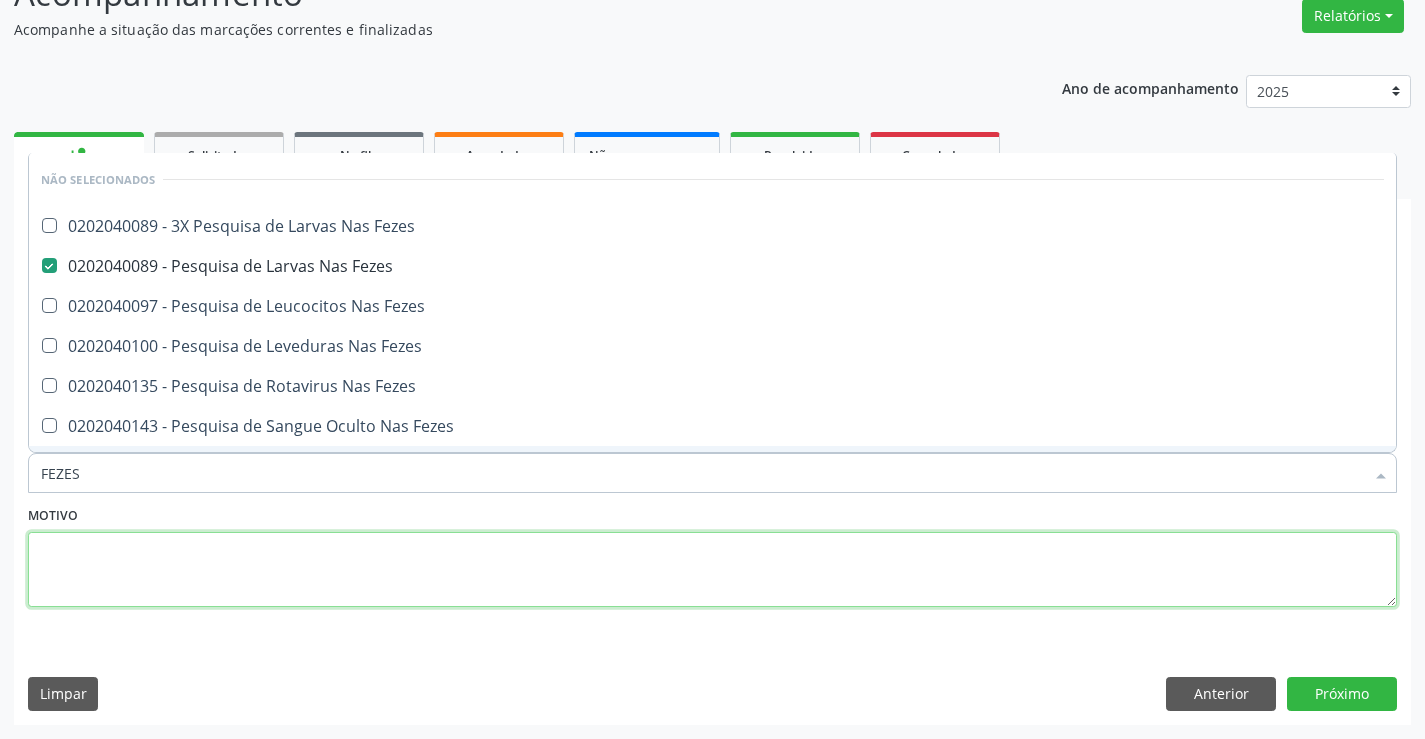 click at bounding box center (712, 570) 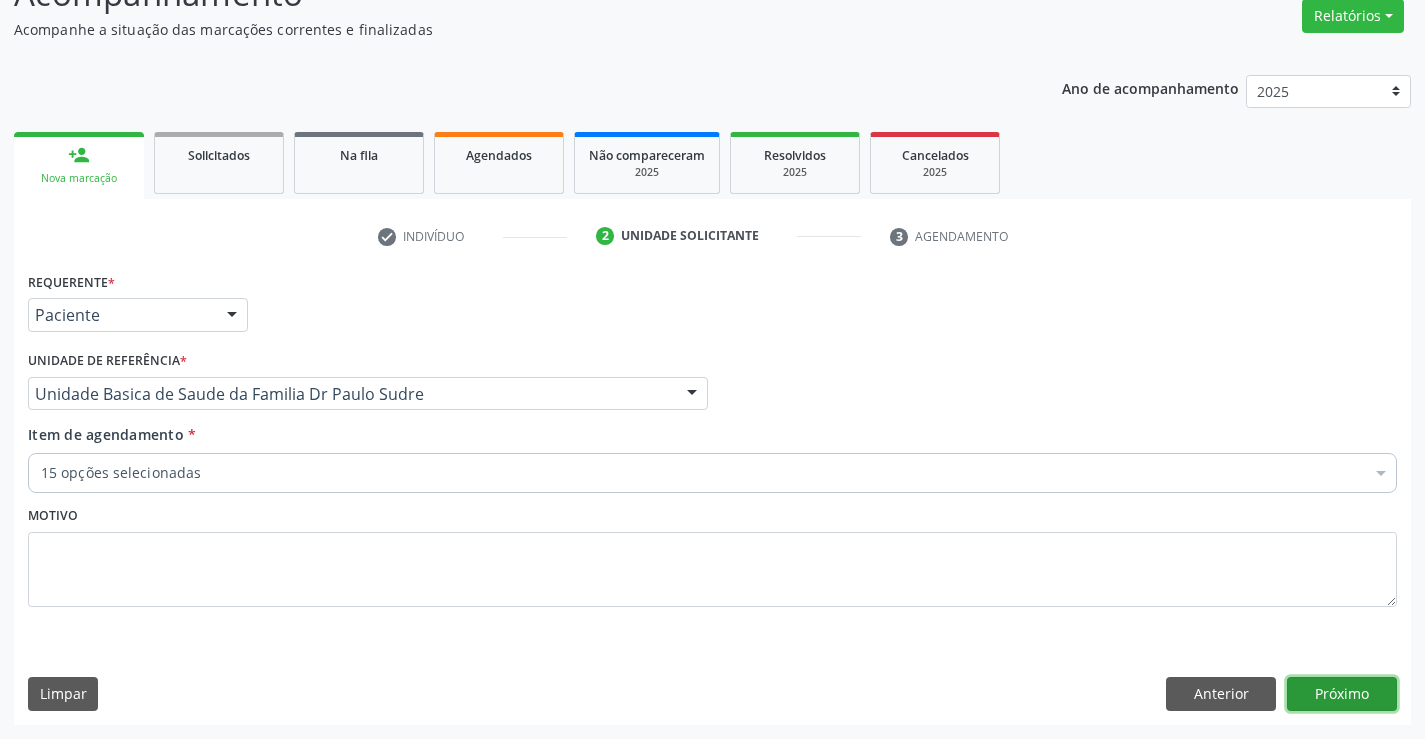 click on "Próximo" at bounding box center [1342, 694] 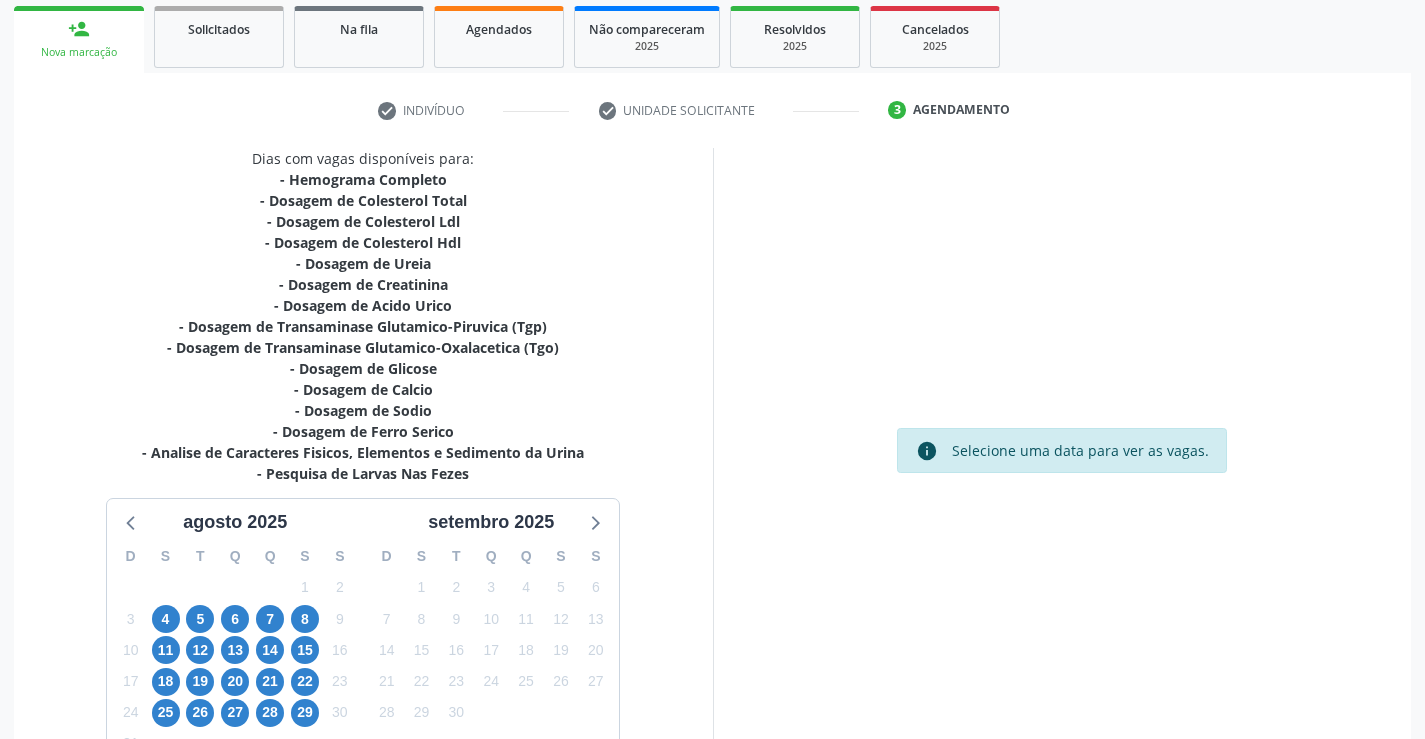 scroll, scrollTop: 425, scrollLeft: 0, axis: vertical 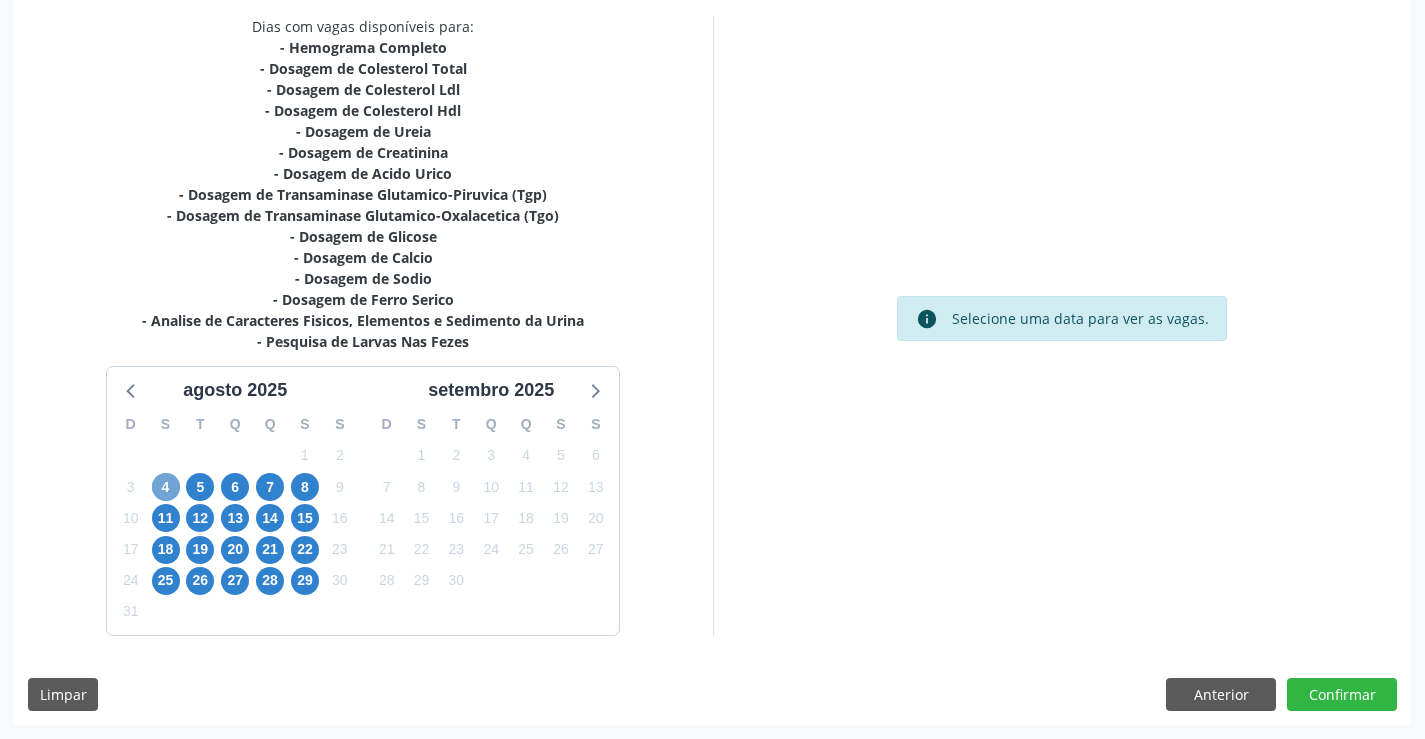 click on "4" at bounding box center [166, 487] 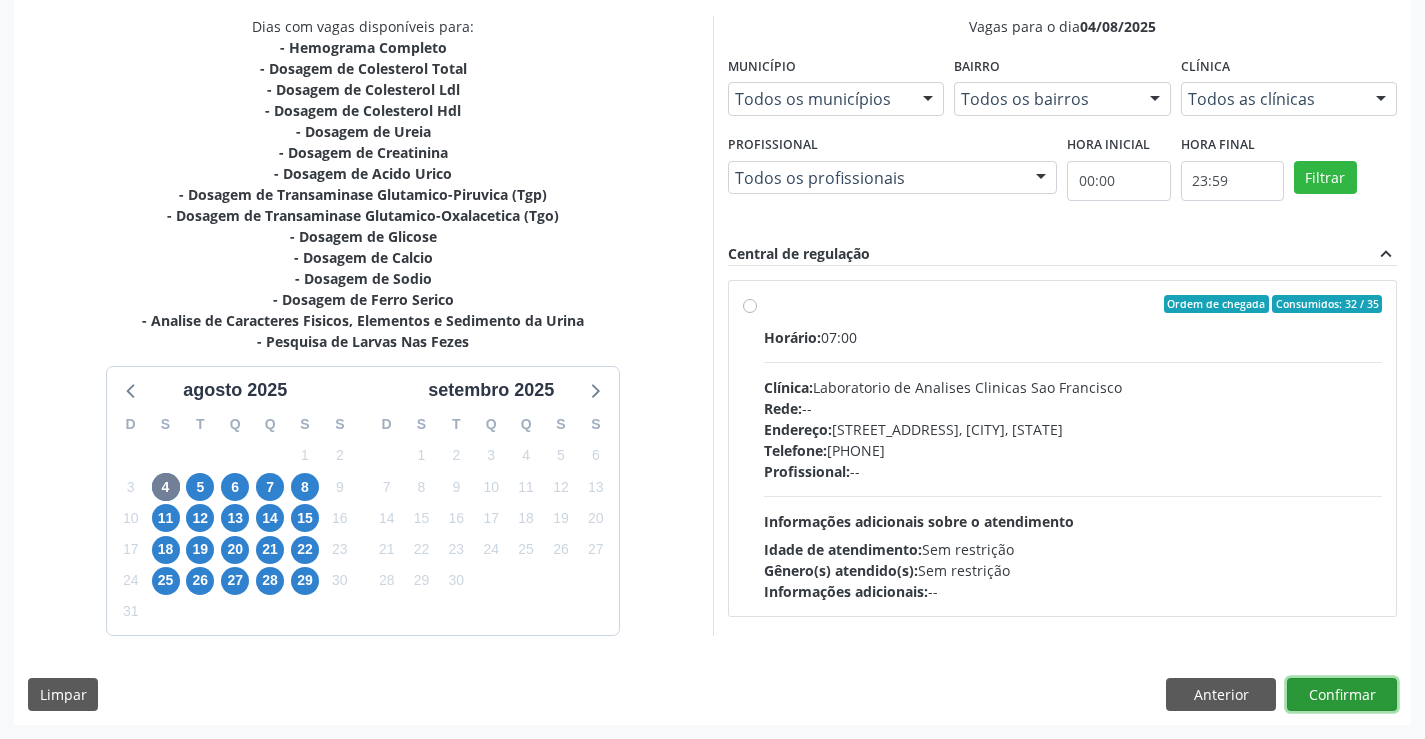 click on "Confirmar" at bounding box center (1342, 695) 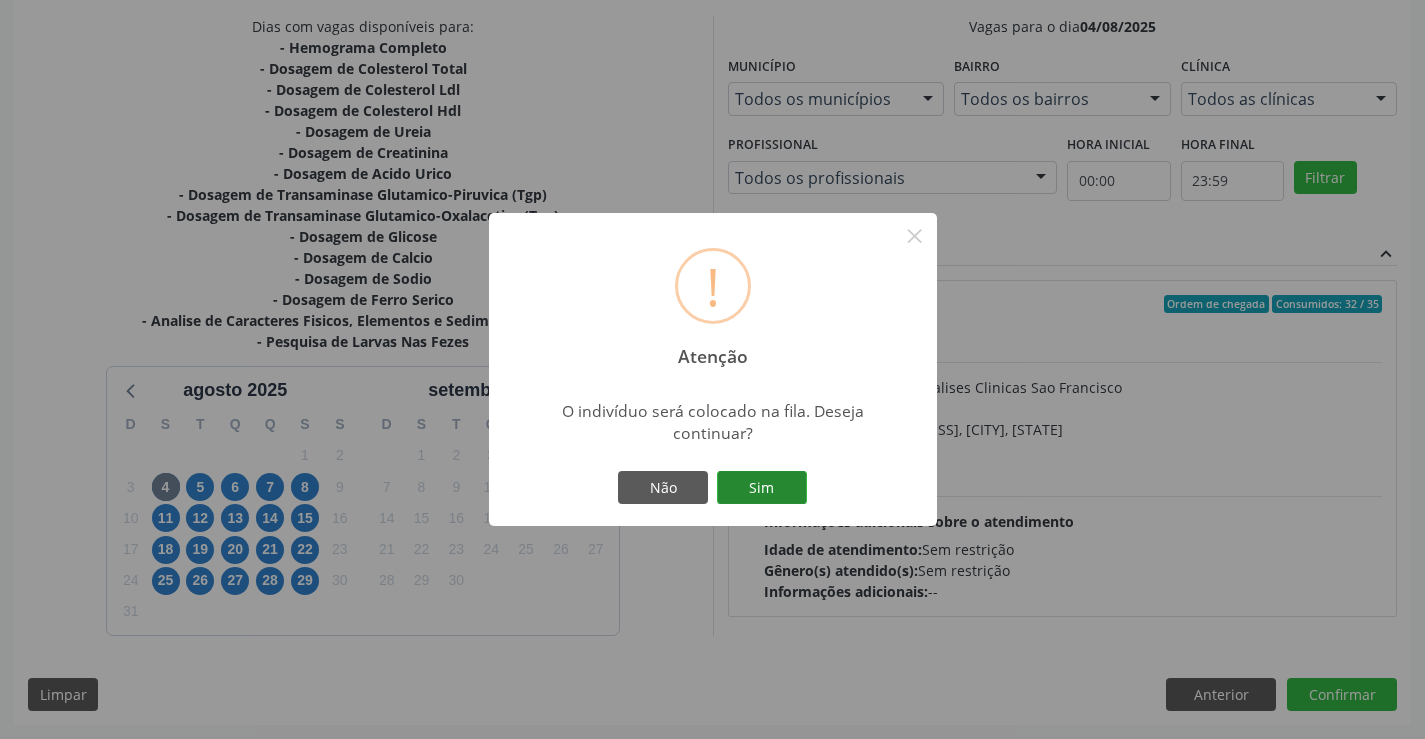 click on "Sim" at bounding box center (762, 488) 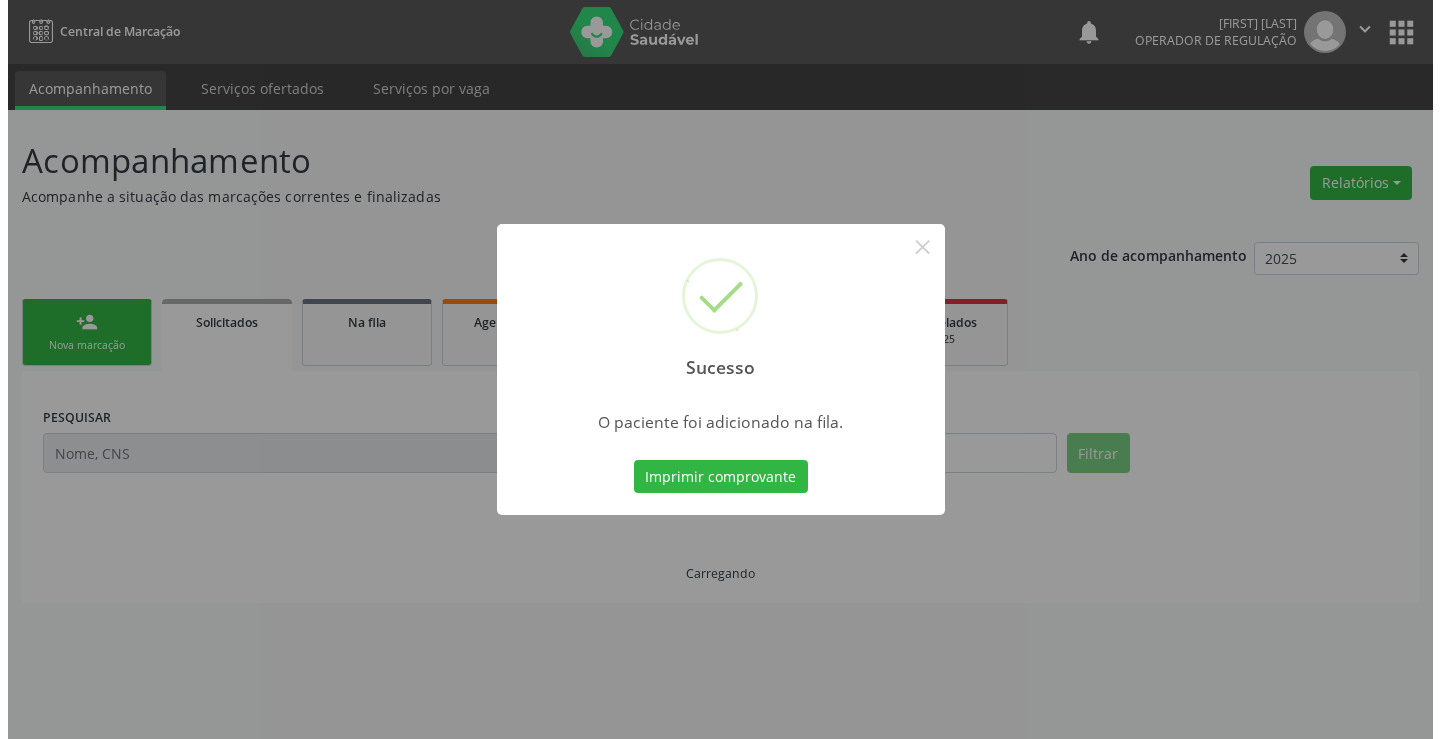 scroll, scrollTop: 0, scrollLeft: 0, axis: both 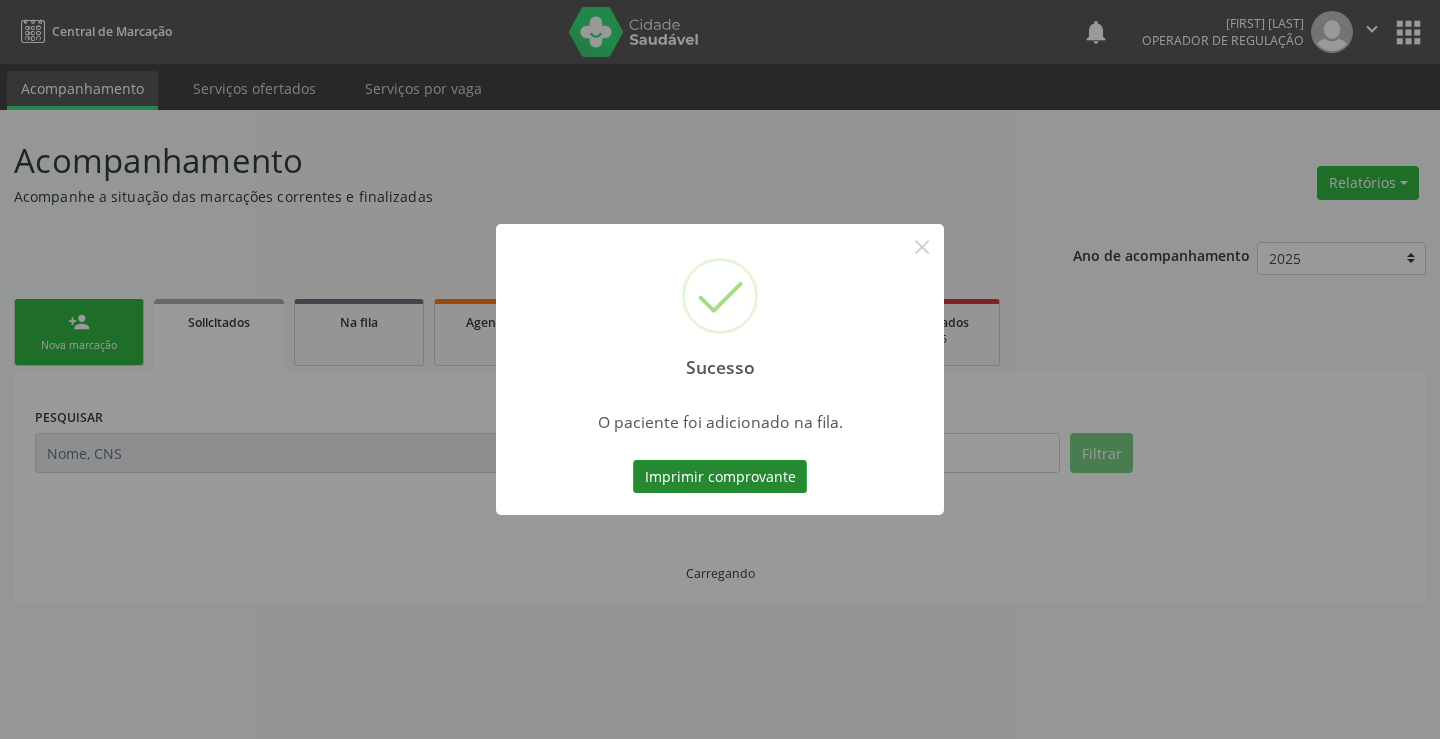 click on "Imprimir comprovante" at bounding box center [720, 477] 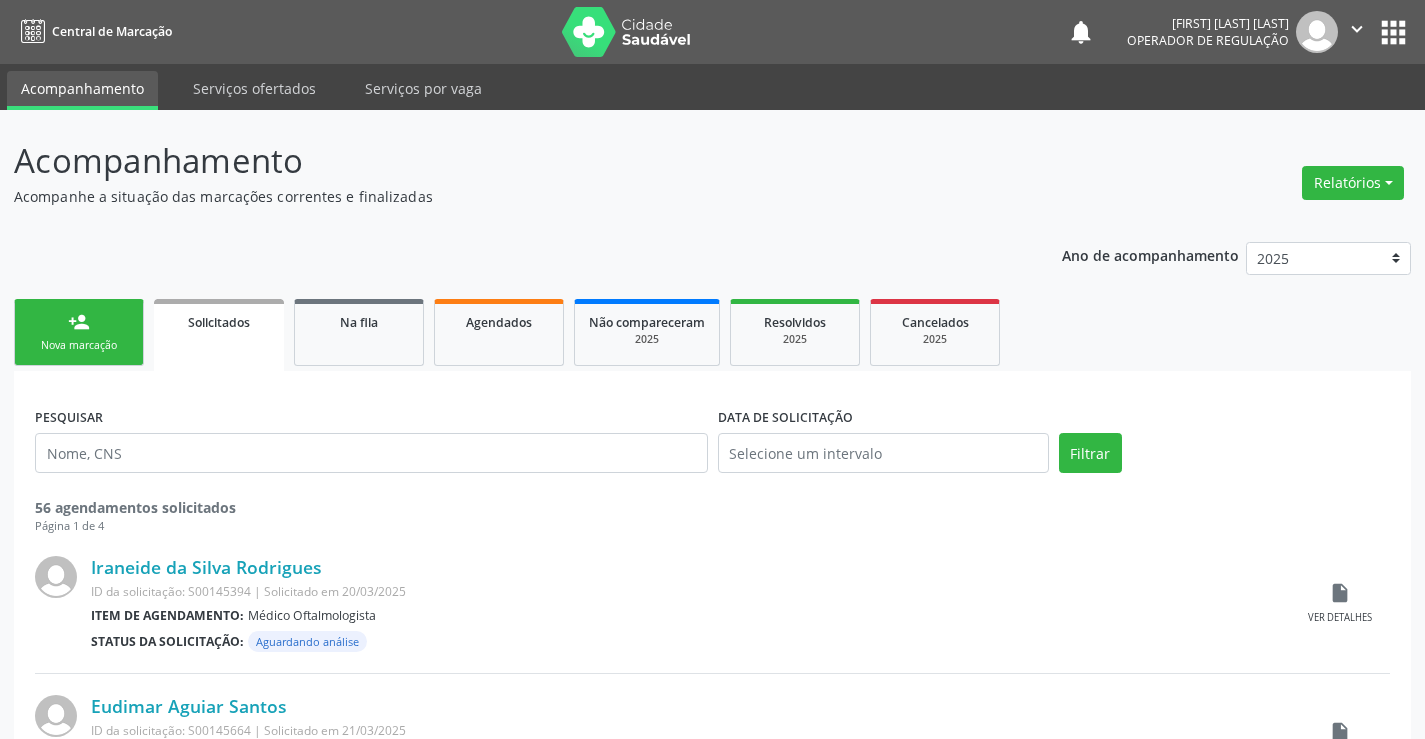 scroll, scrollTop: 0, scrollLeft: 0, axis: both 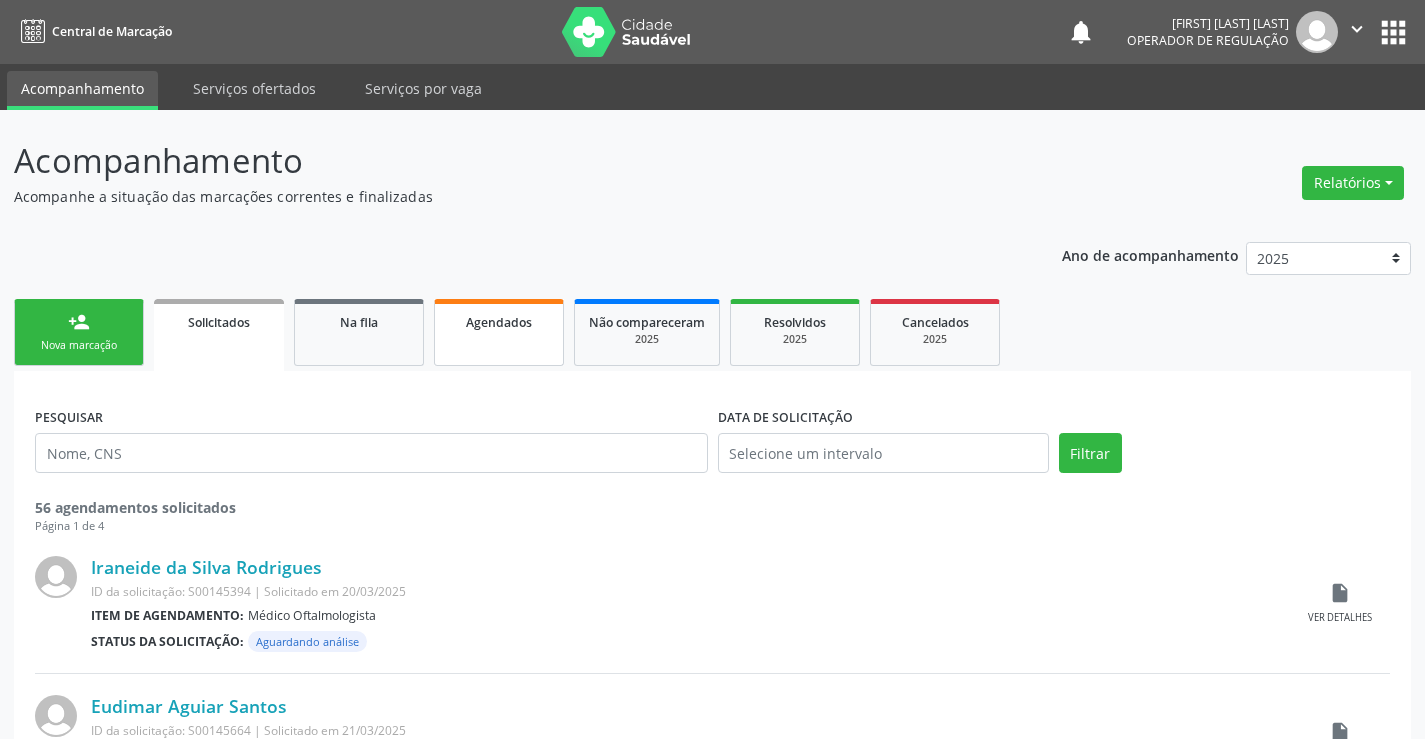 click on "Agendados" at bounding box center (499, 332) 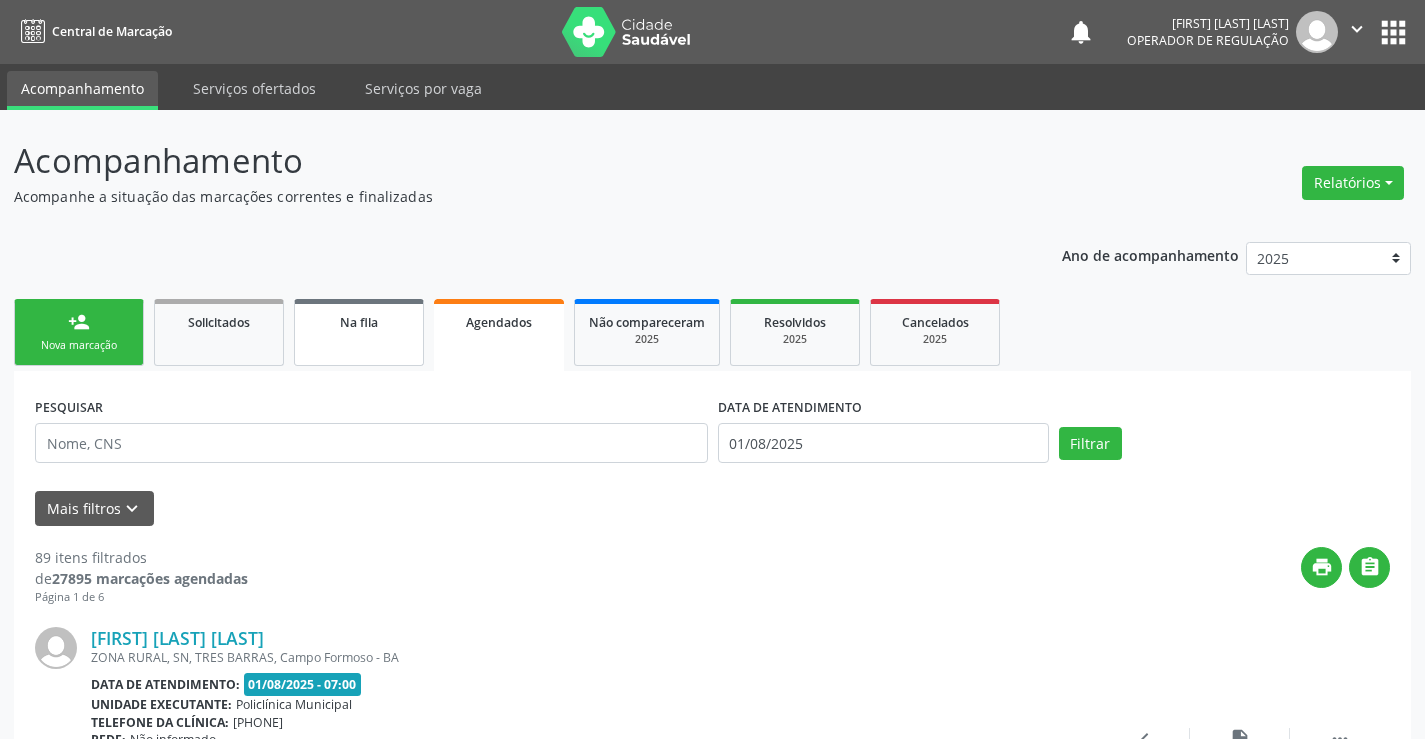 click on "Na fila" at bounding box center [359, 332] 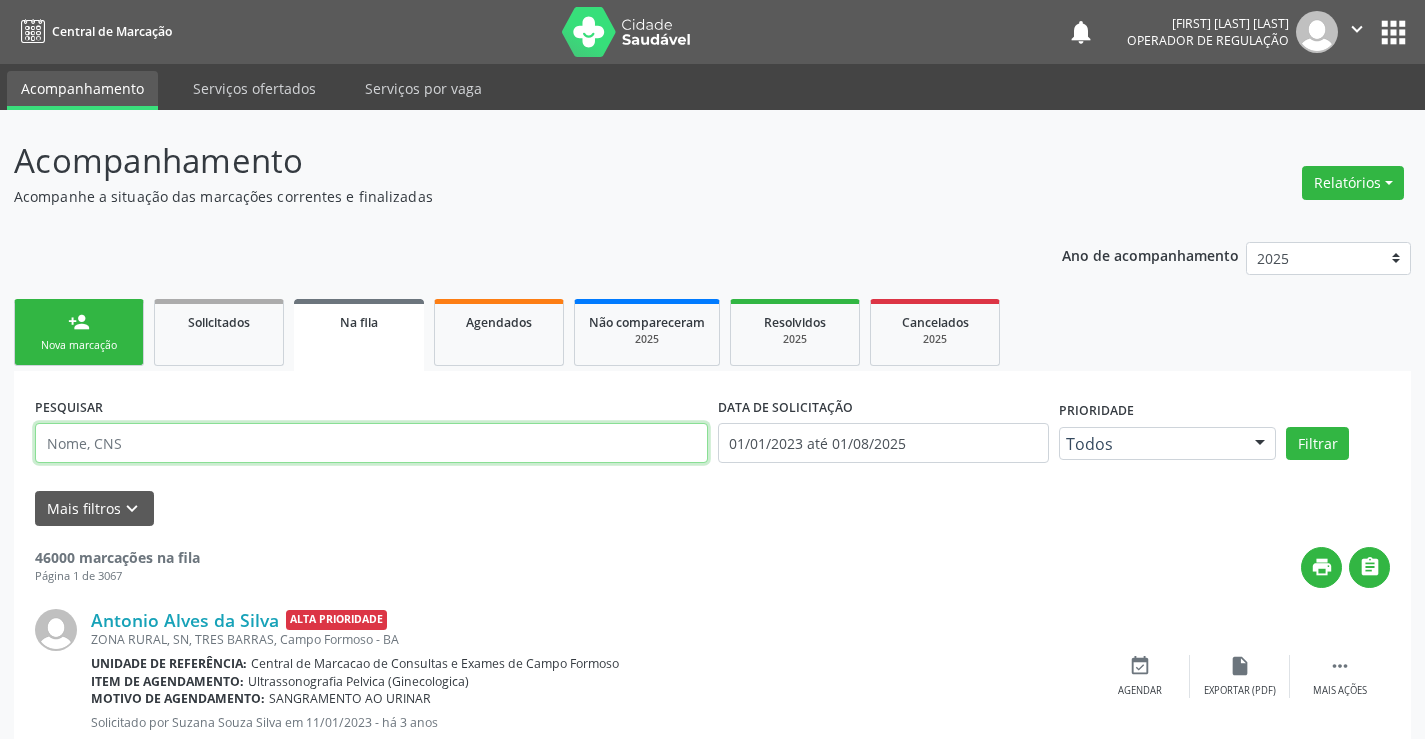 click at bounding box center (371, 443) 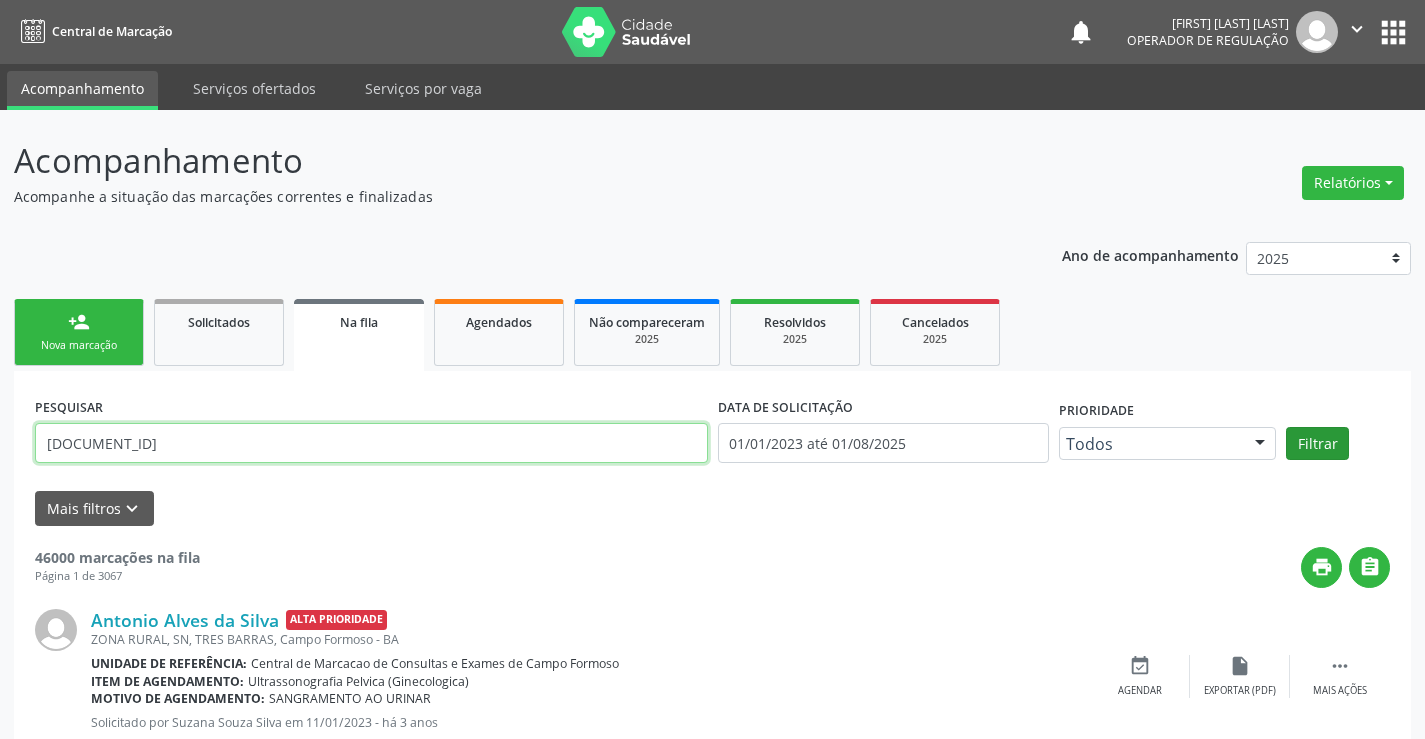 type on "[DOCUMENT_ID]" 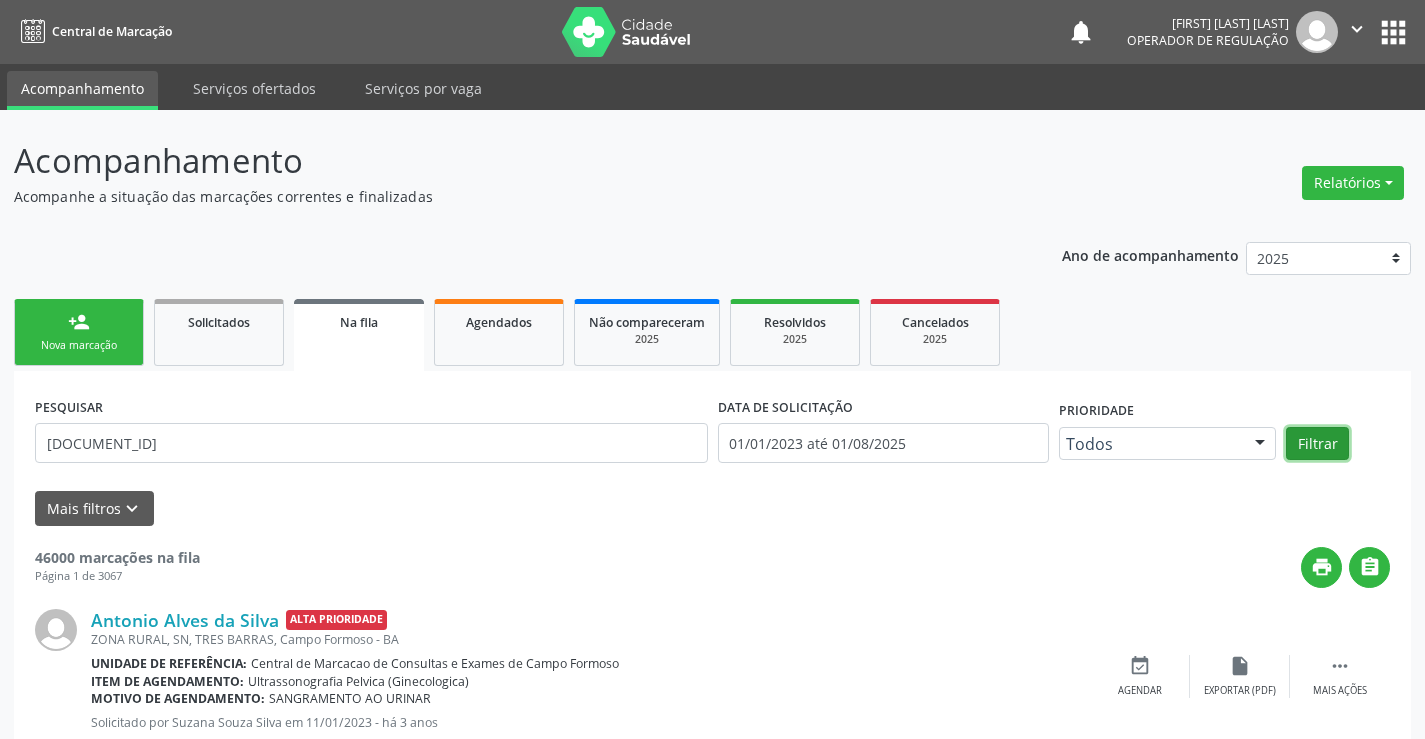 click on "Filtrar" at bounding box center [1317, 444] 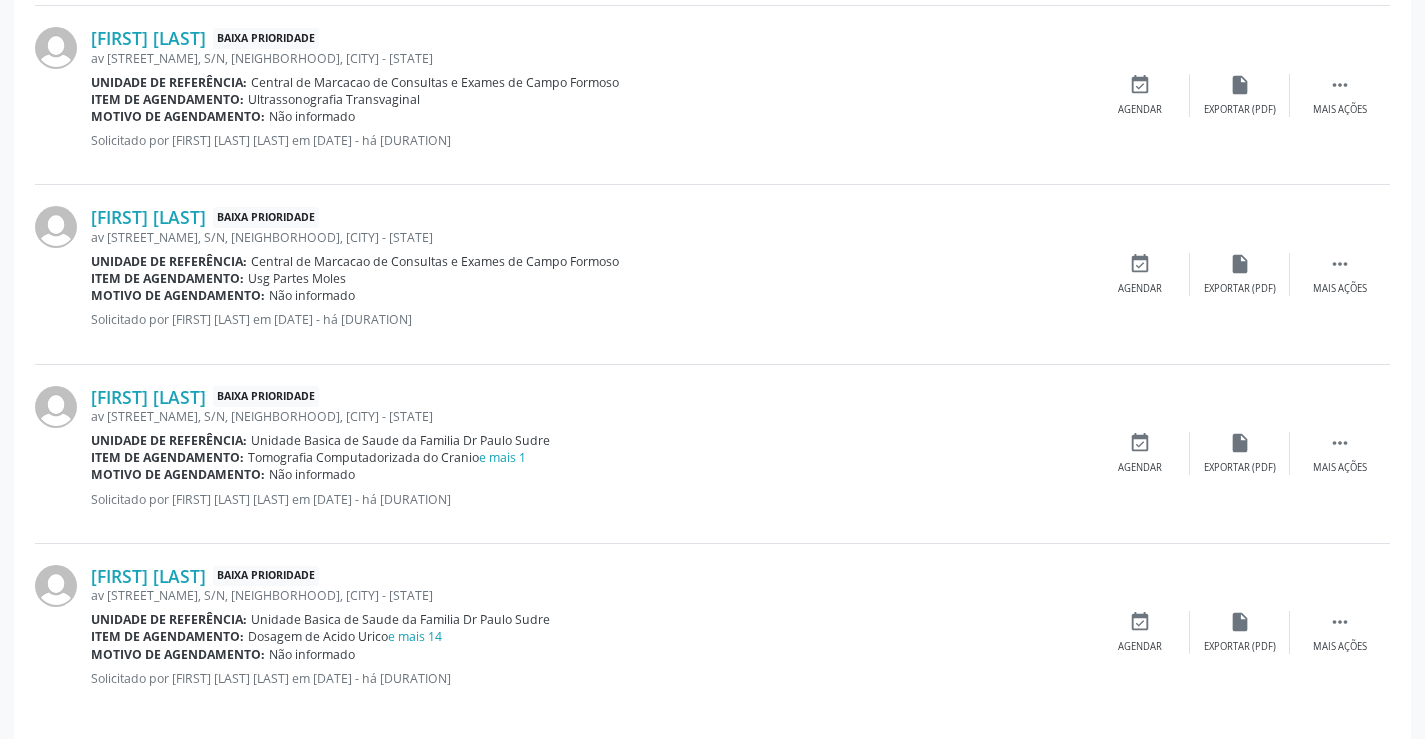 scroll, scrollTop: 1155, scrollLeft: 0, axis: vertical 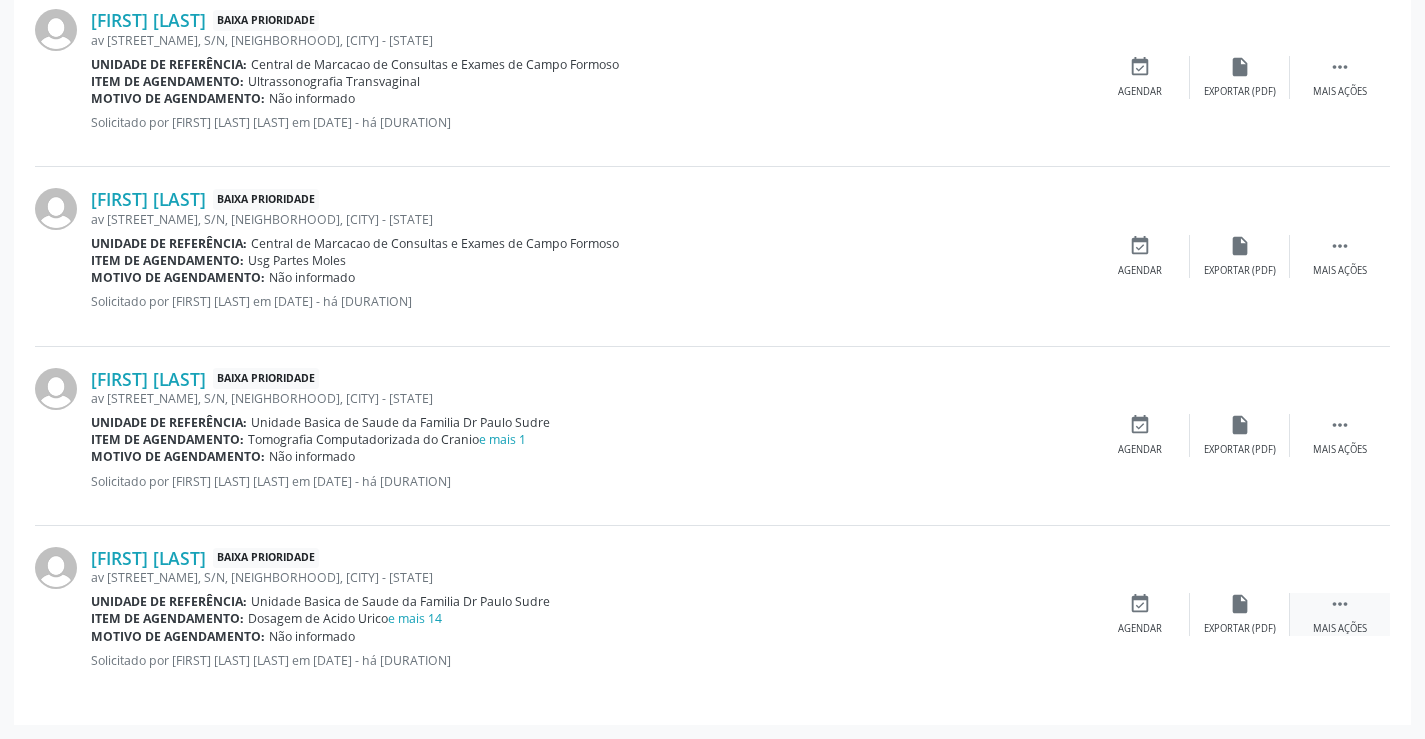 click on "" at bounding box center [1340, 604] 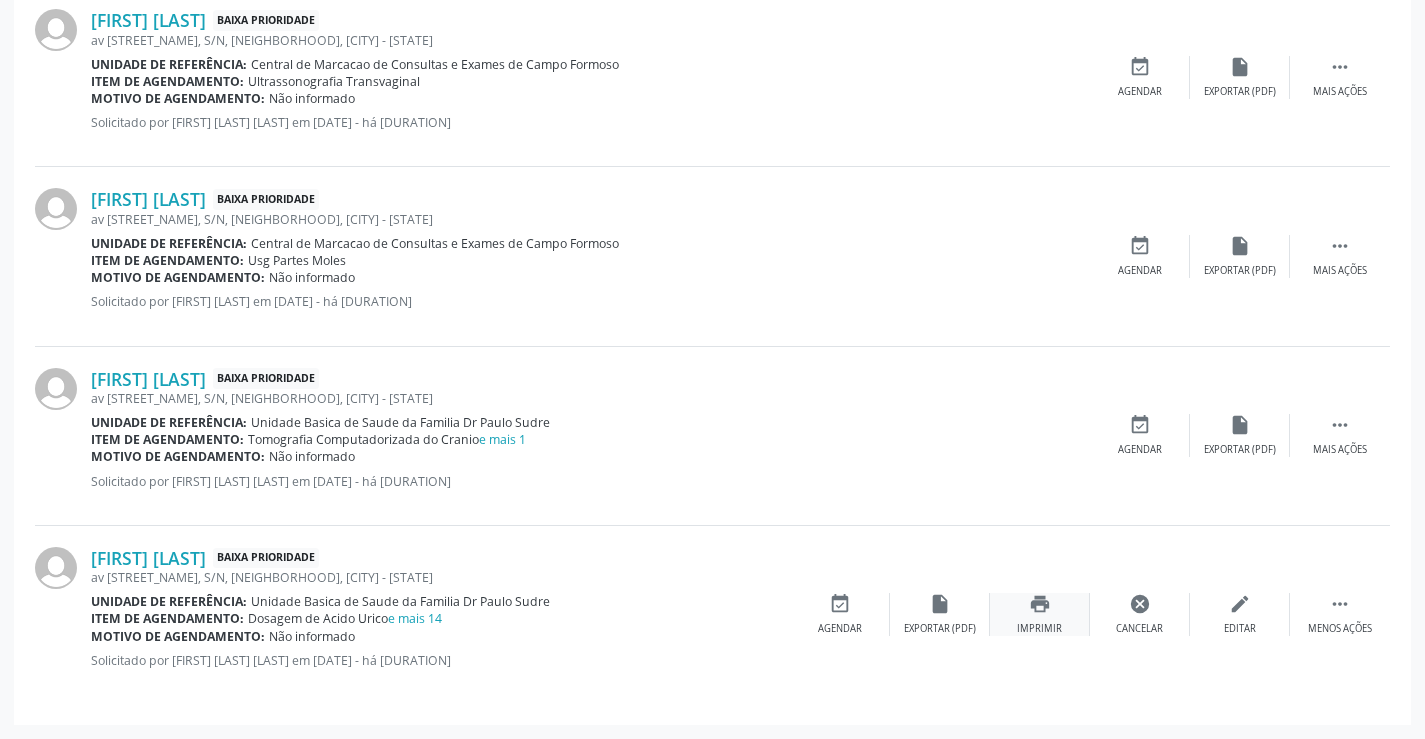 click on "print" at bounding box center [1040, 604] 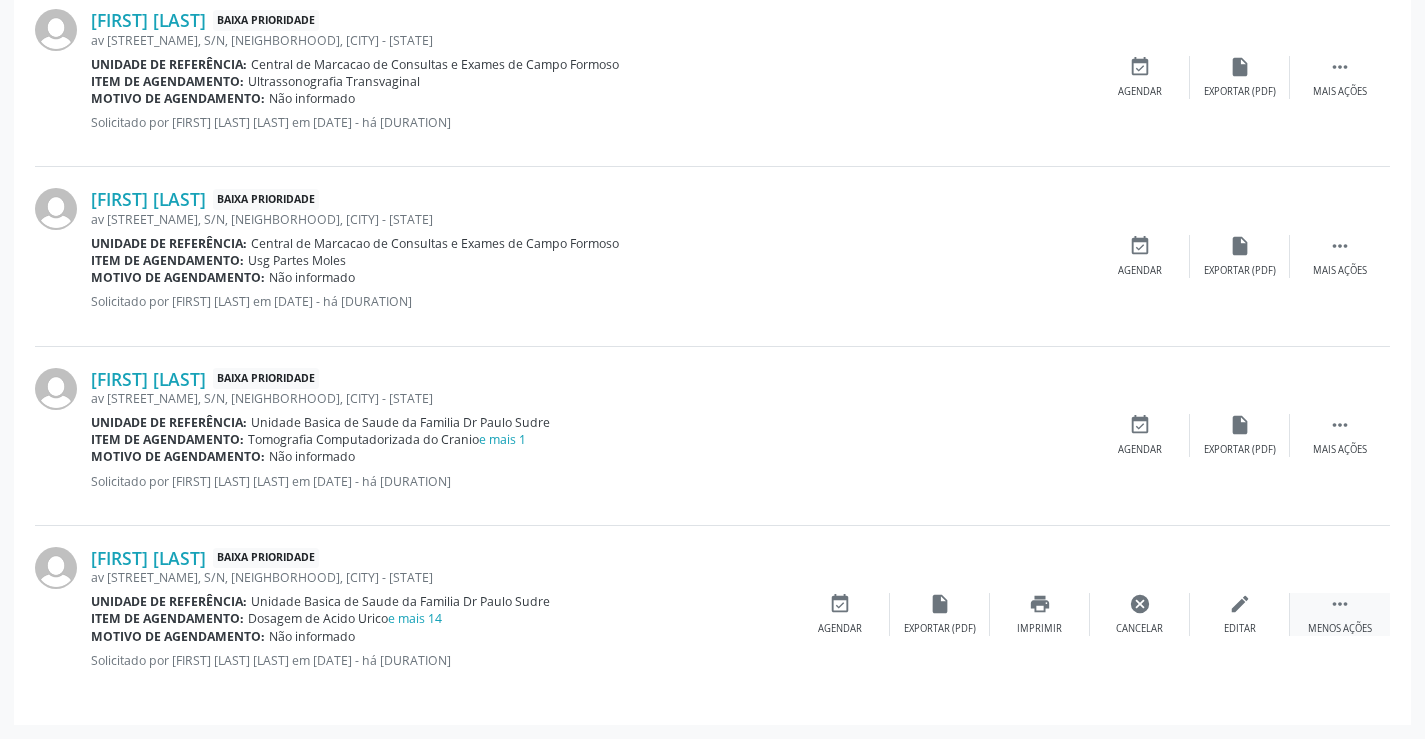 click on "" at bounding box center [1340, 604] 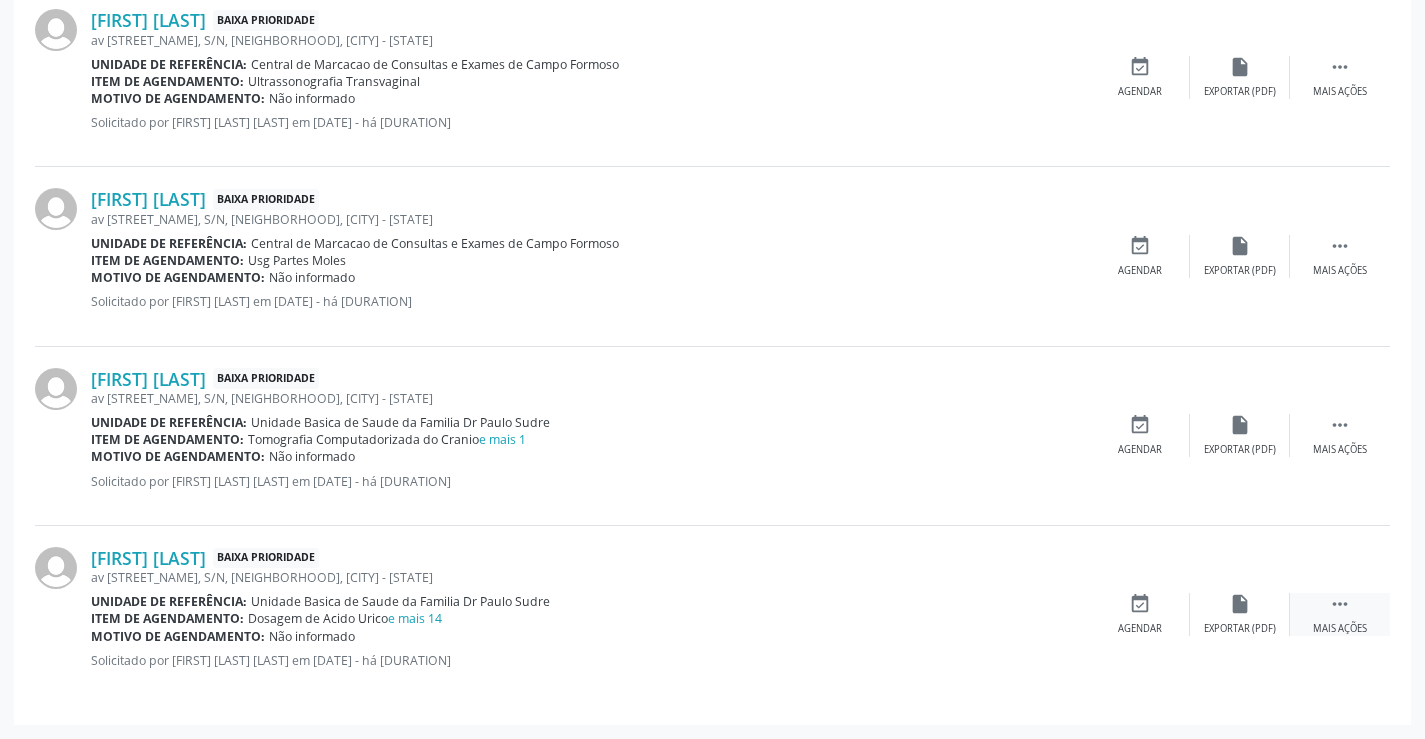 click on "
Mais ações" at bounding box center [1340, 614] 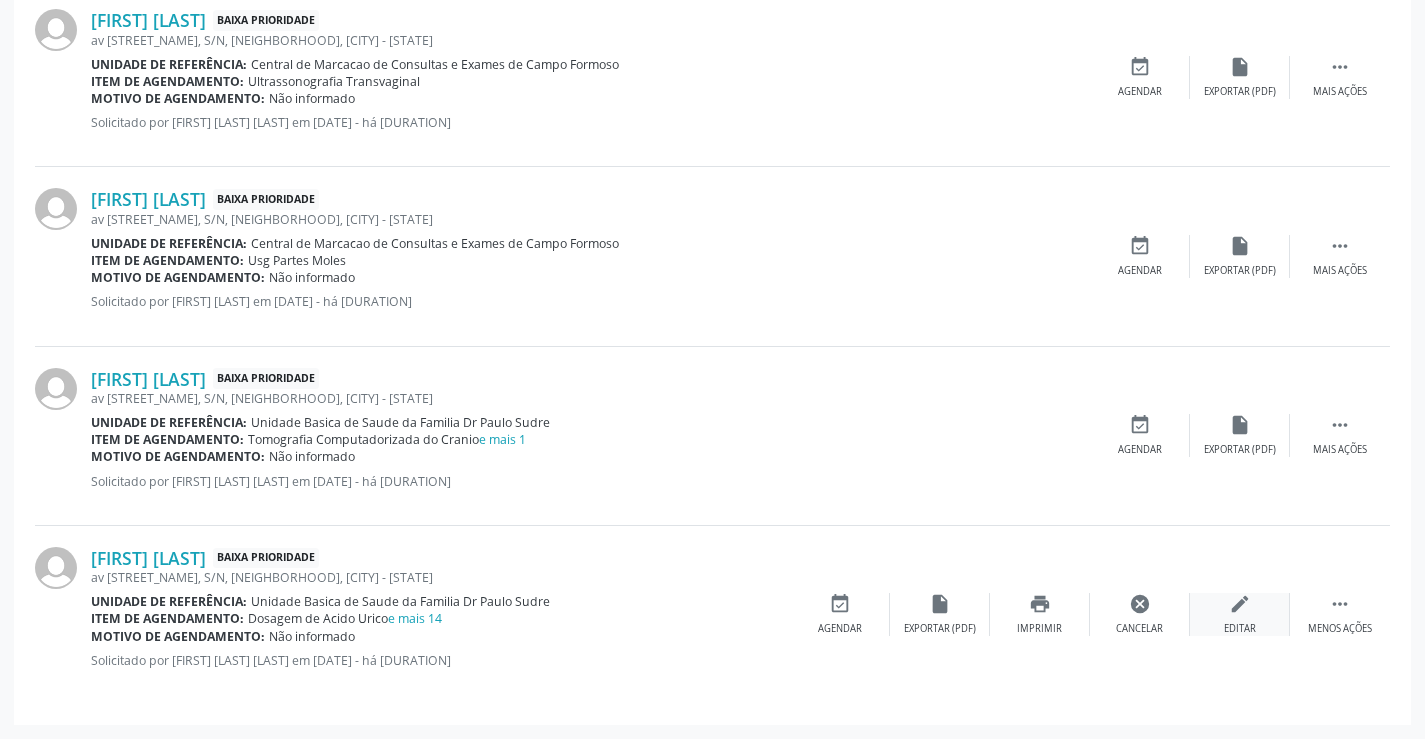 click on "edit" at bounding box center [1240, 604] 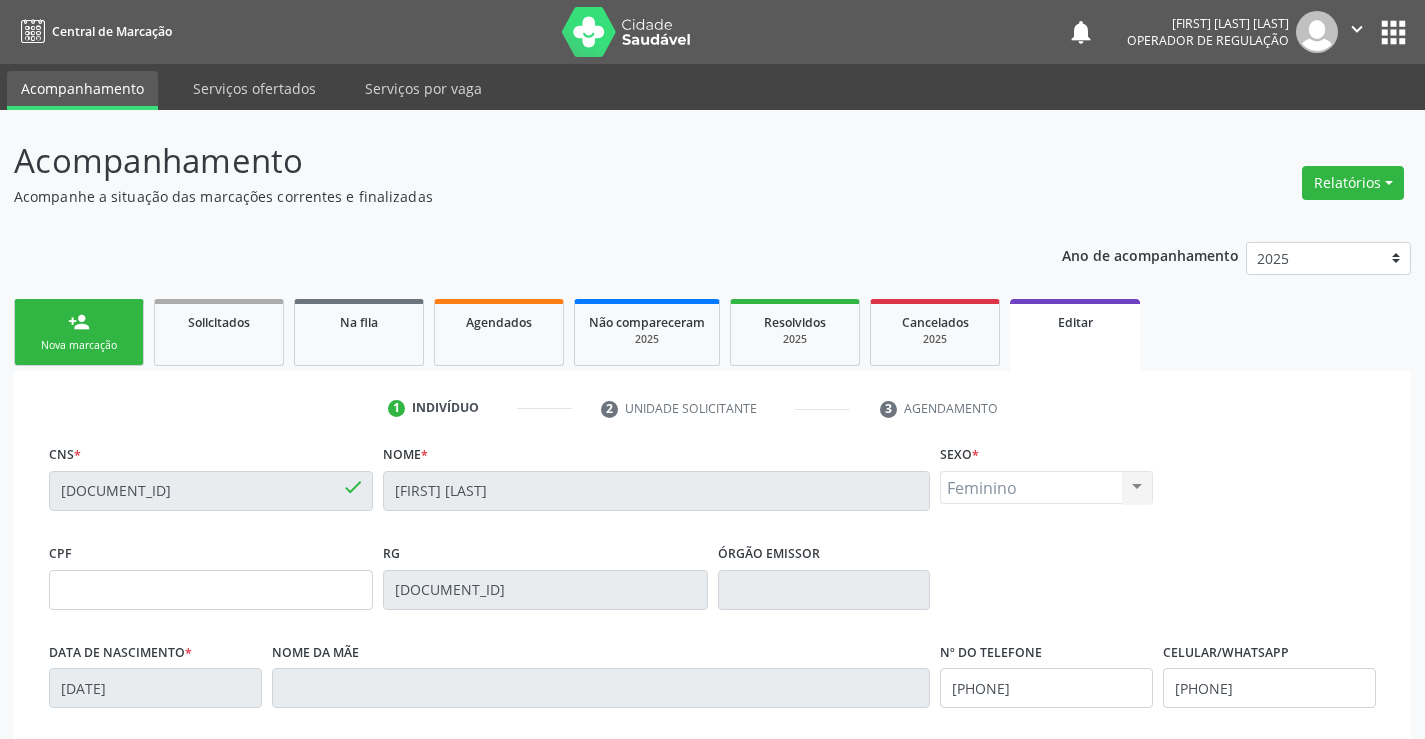 scroll, scrollTop: 372, scrollLeft: 0, axis: vertical 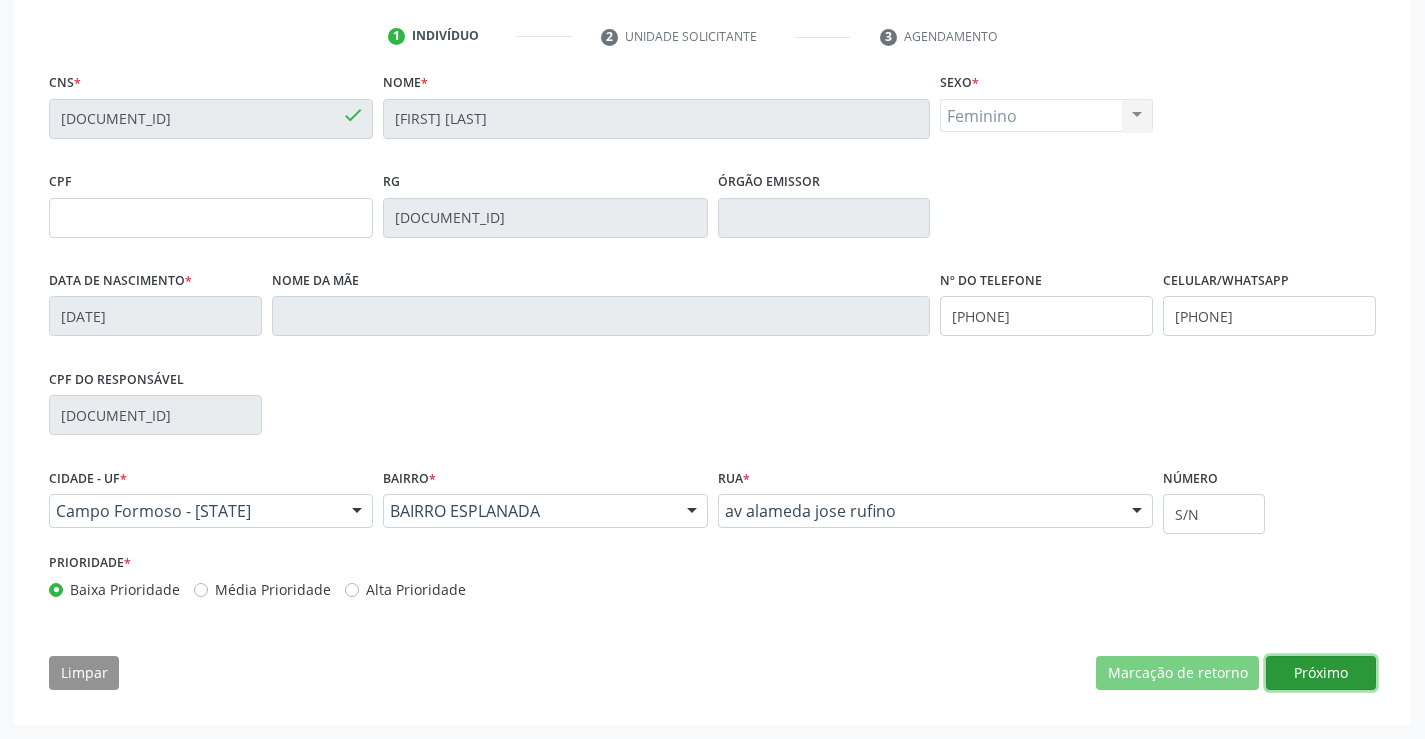 click on "Próximo" at bounding box center [1321, 673] 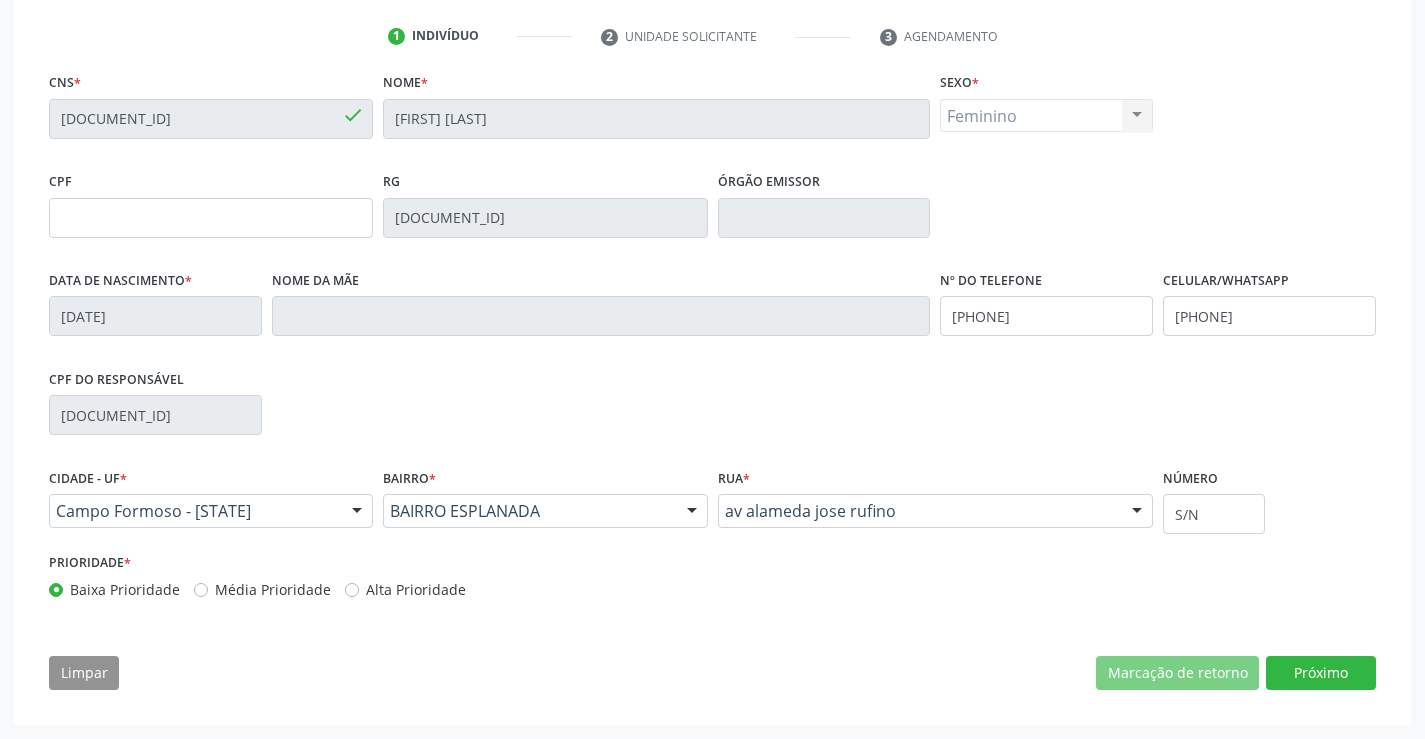 scroll, scrollTop: 193, scrollLeft: 0, axis: vertical 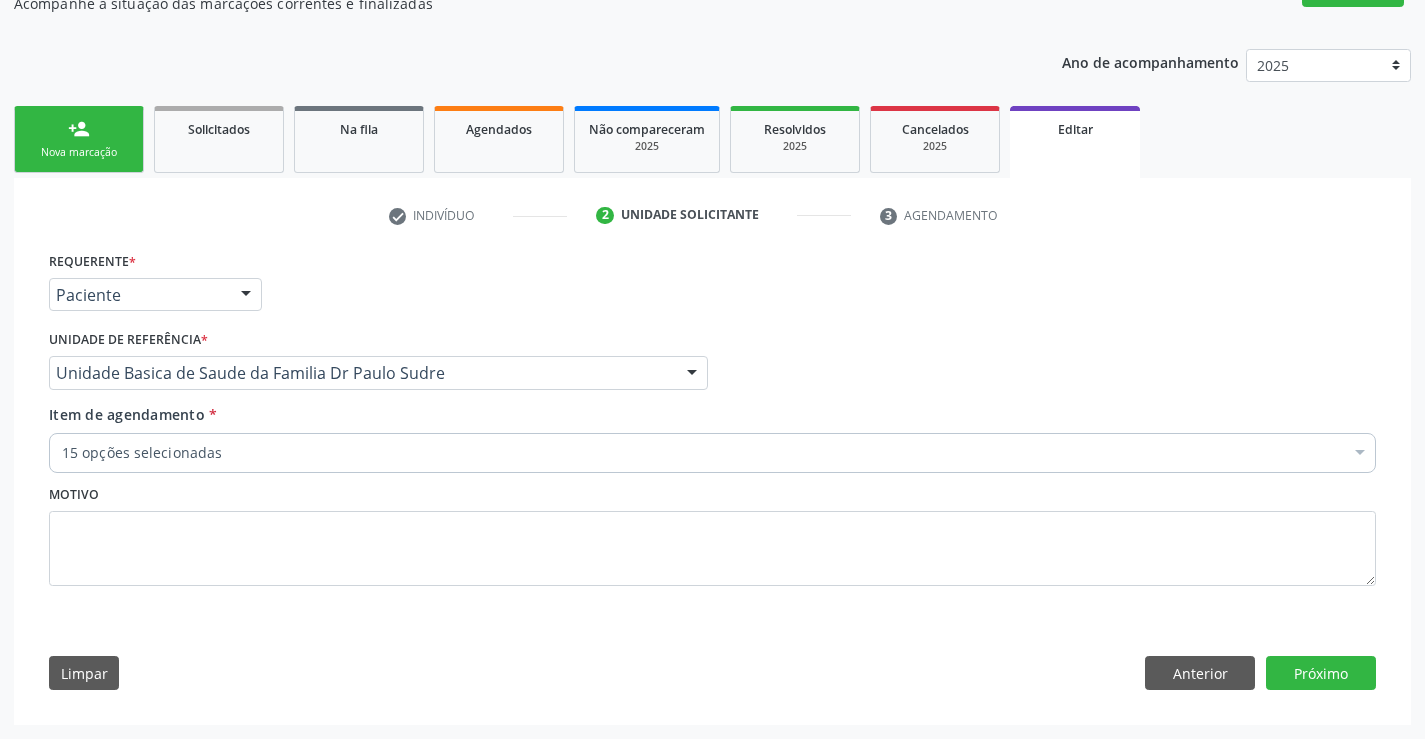 click on "15 opções selecionadas" at bounding box center (712, 453) 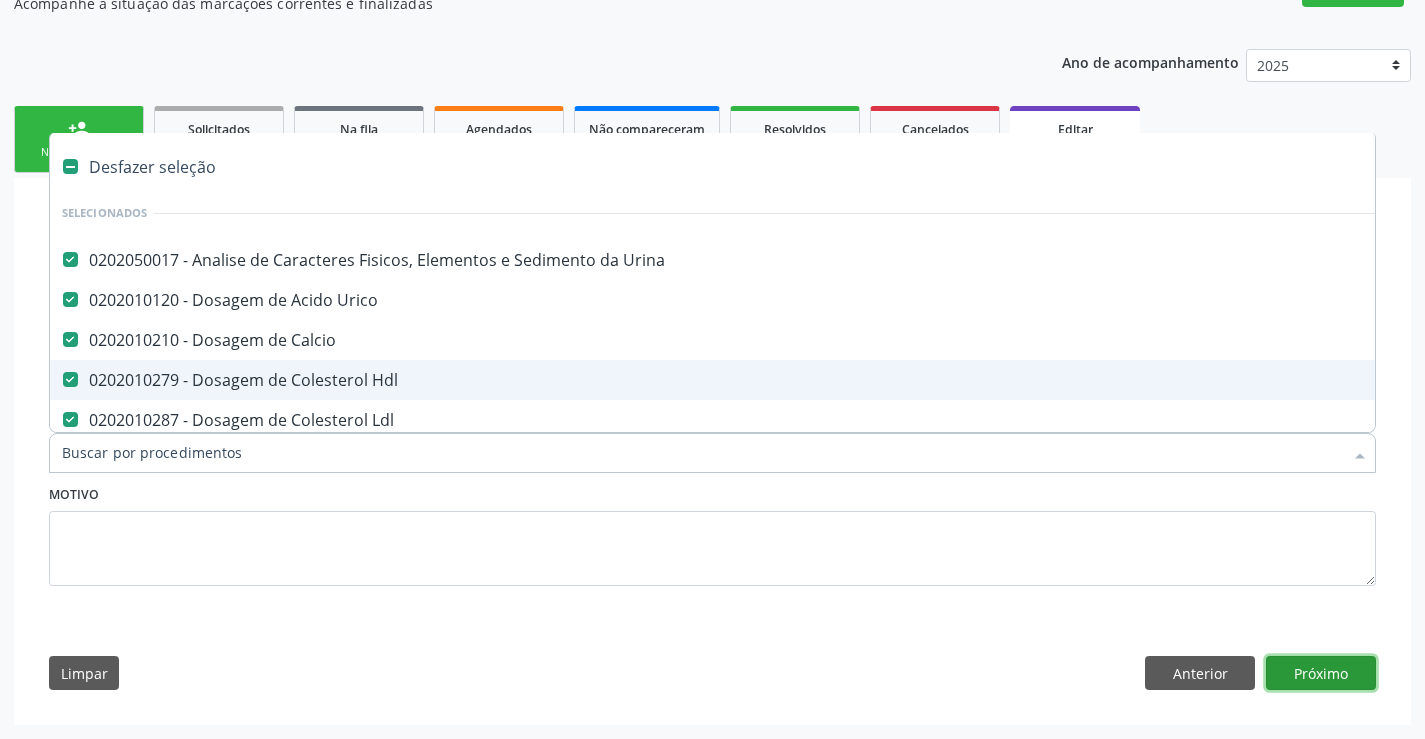 click on "Próximo" at bounding box center [1321, 673] 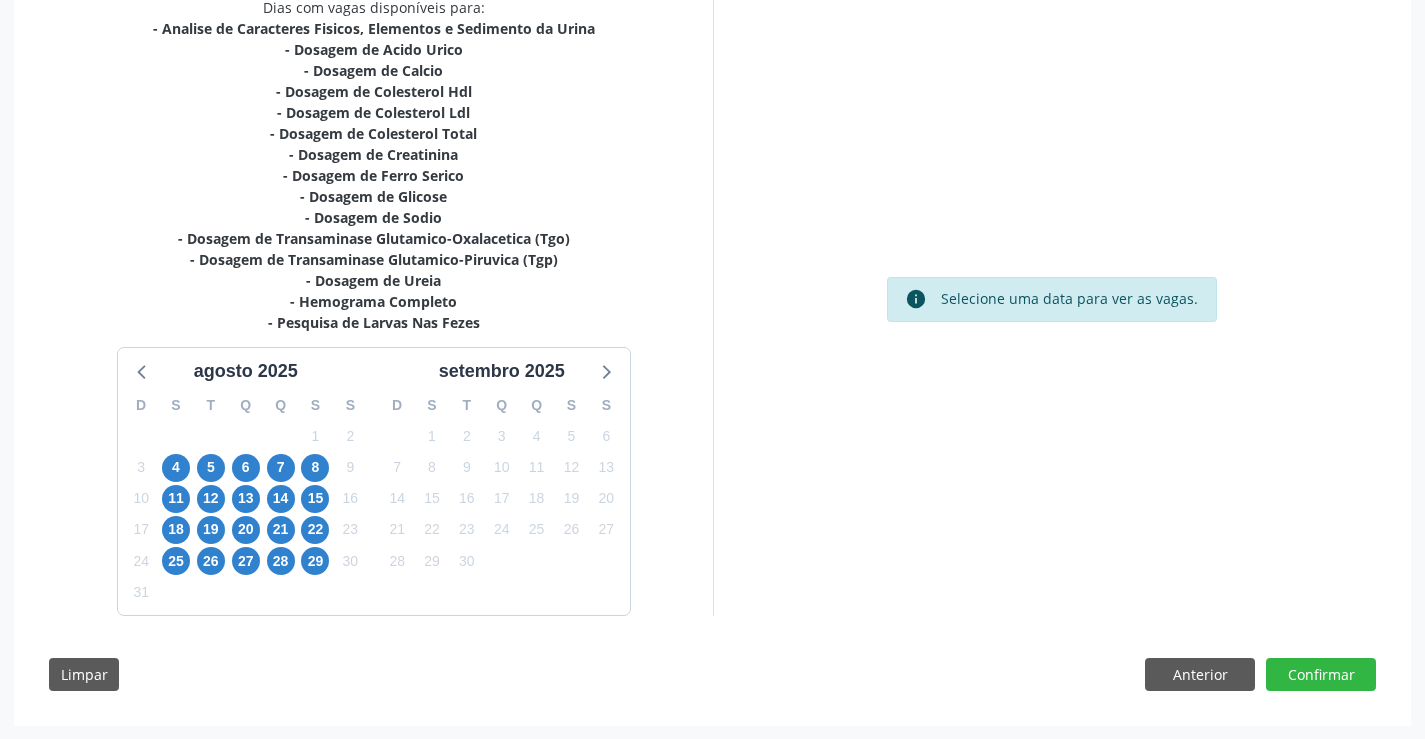 scroll, scrollTop: 451, scrollLeft: 0, axis: vertical 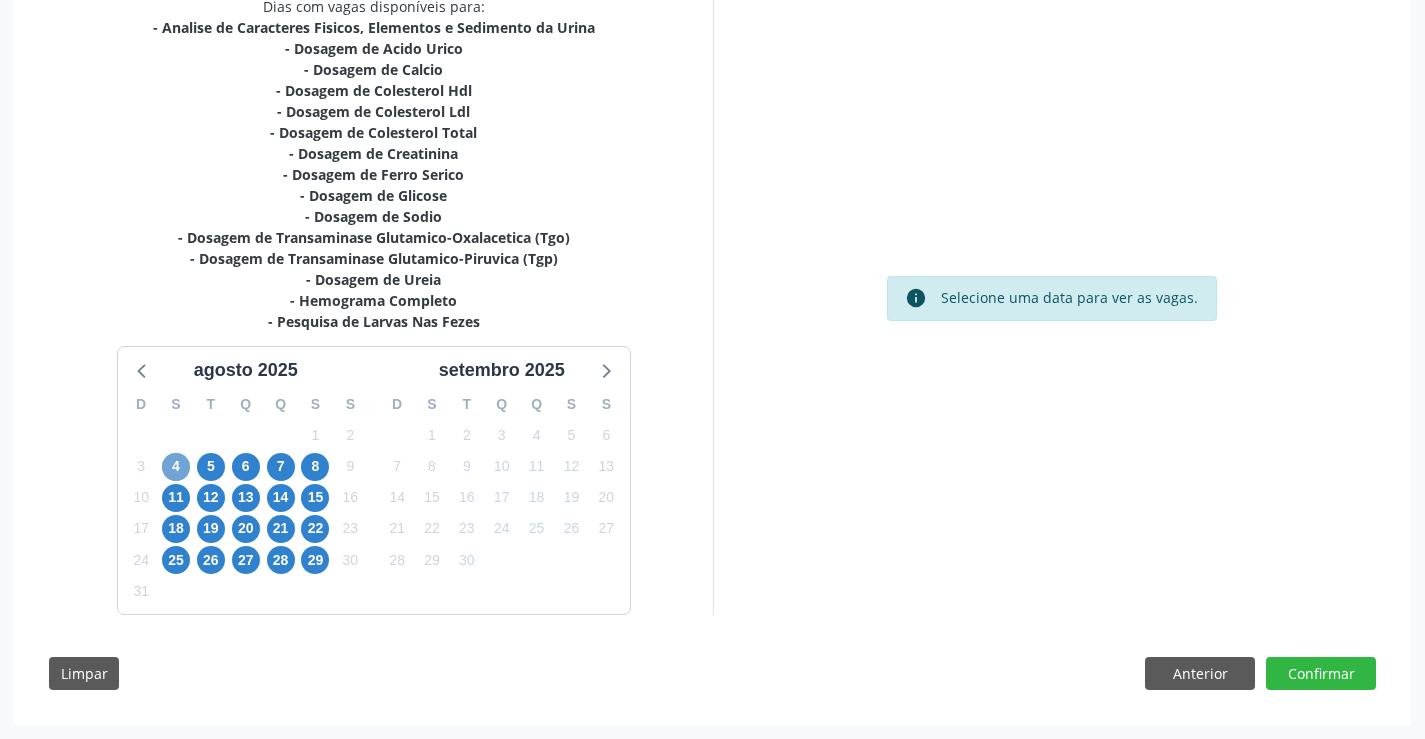 click on "4" at bounding box center [176, 467] 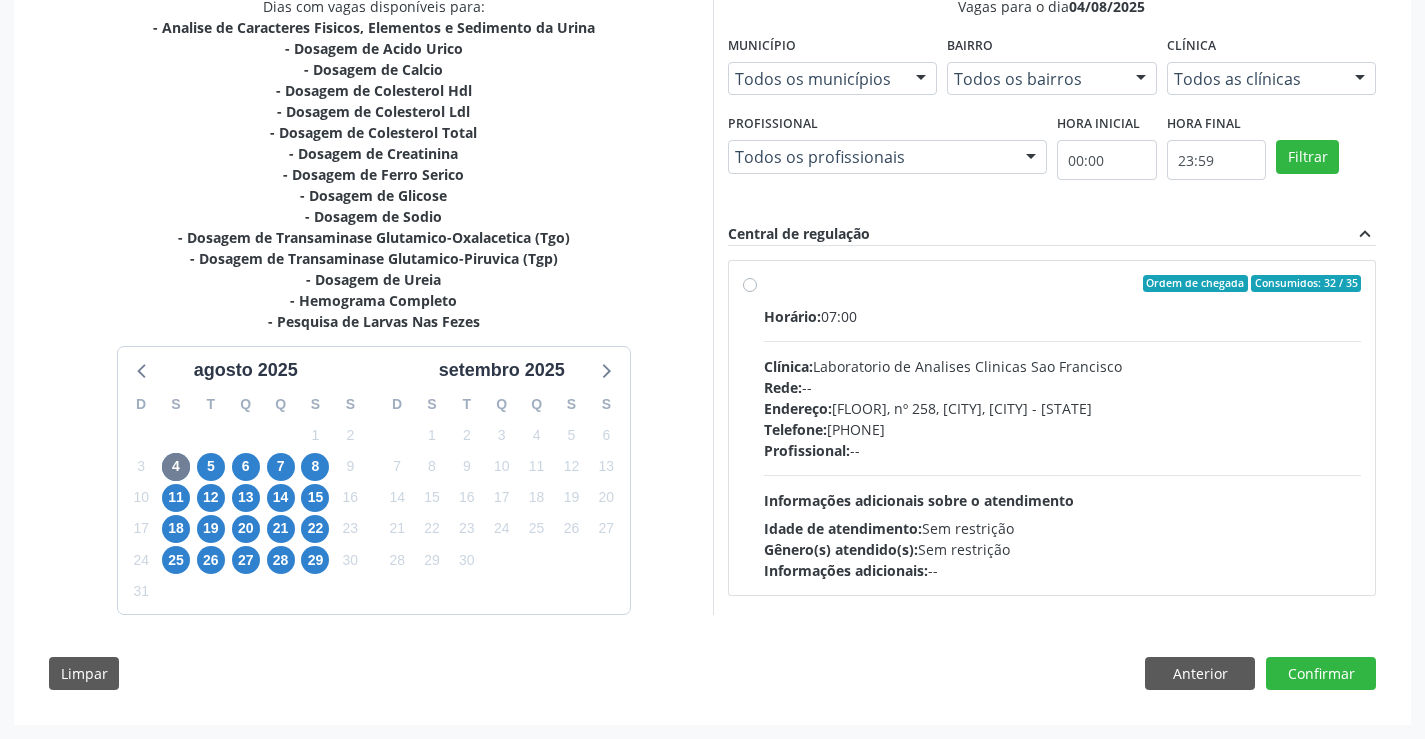 click on "Ordem de chegada
Consumidos: 32 / 35
Horário:   07:00
Clínica:  Laboratorio de Analises Clinicas [INSTITUTION_NAME]
Rede:
--
Endereço:   [FLOOR], nº 258, [CITY], [CITY] - [STATE]
Telefone:   [PHONE]
Profissional:
--
Informações adicionais sobre o atendimento
Idade de atendimento:
Sem restrição
Gênero(s) atendido(s):
Sem restrição
Informações adicionais:
--" at bounding box center [1063, 428] 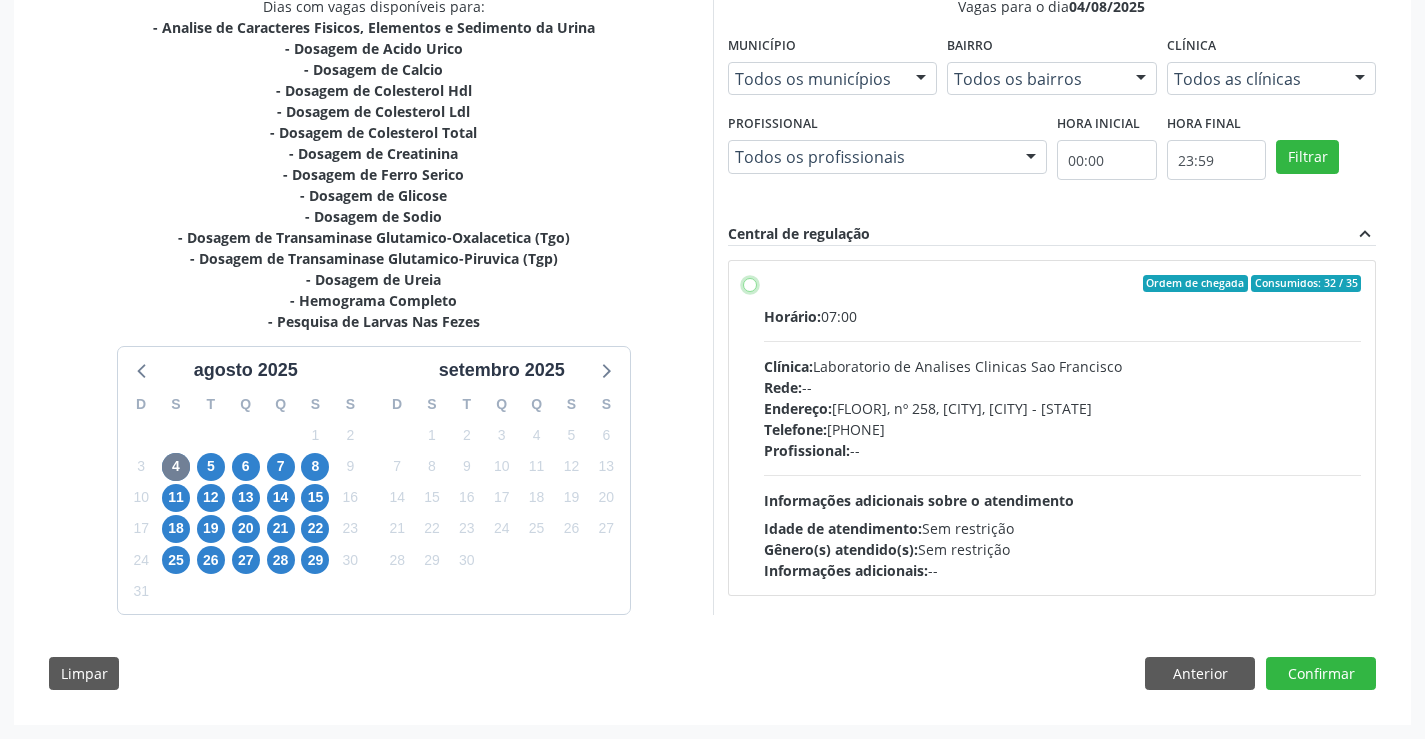 click on "Ordem de chegada
Consumidos: 32 / 35
Horário:   07:00
Clínica:  Laboratorio de Analises Clinicas [INSTITUTION_NAME]
Rede:
--
Endereço:   [FLOOR], nº 258, [CITY], [CITY] - [STATE]
Telefone:   [PHONE]
Profissional:
--
Informações adicionais sobre o atendimento
Idade de atendimento:
Sem restrição
Gênero(s) atendido(s):
Sem restrição
Informações adicionais:
--" at bounding box center (750, 284) 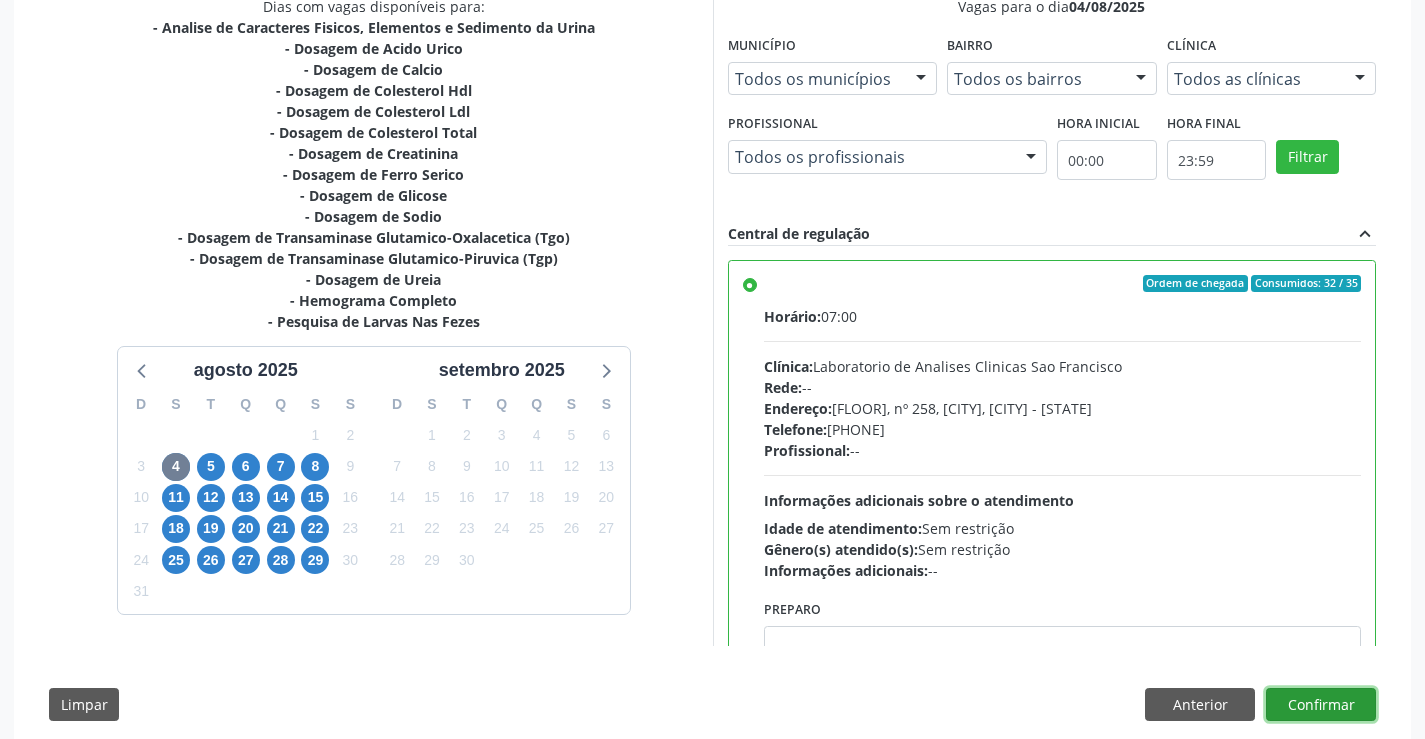 click on "Confirmar" at bounding box center (1321, 705) 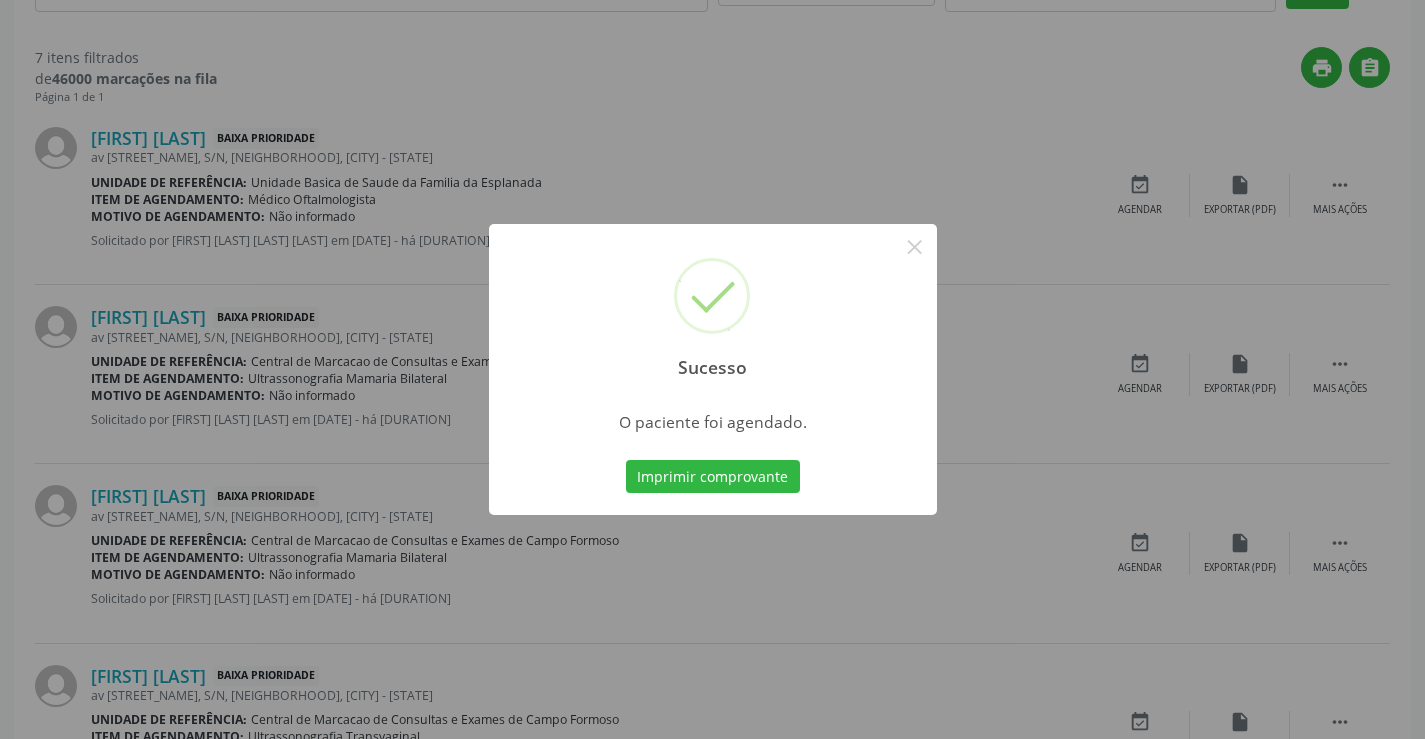 scroll, scrollTop: 0, scrollLeft: 0, axis: both 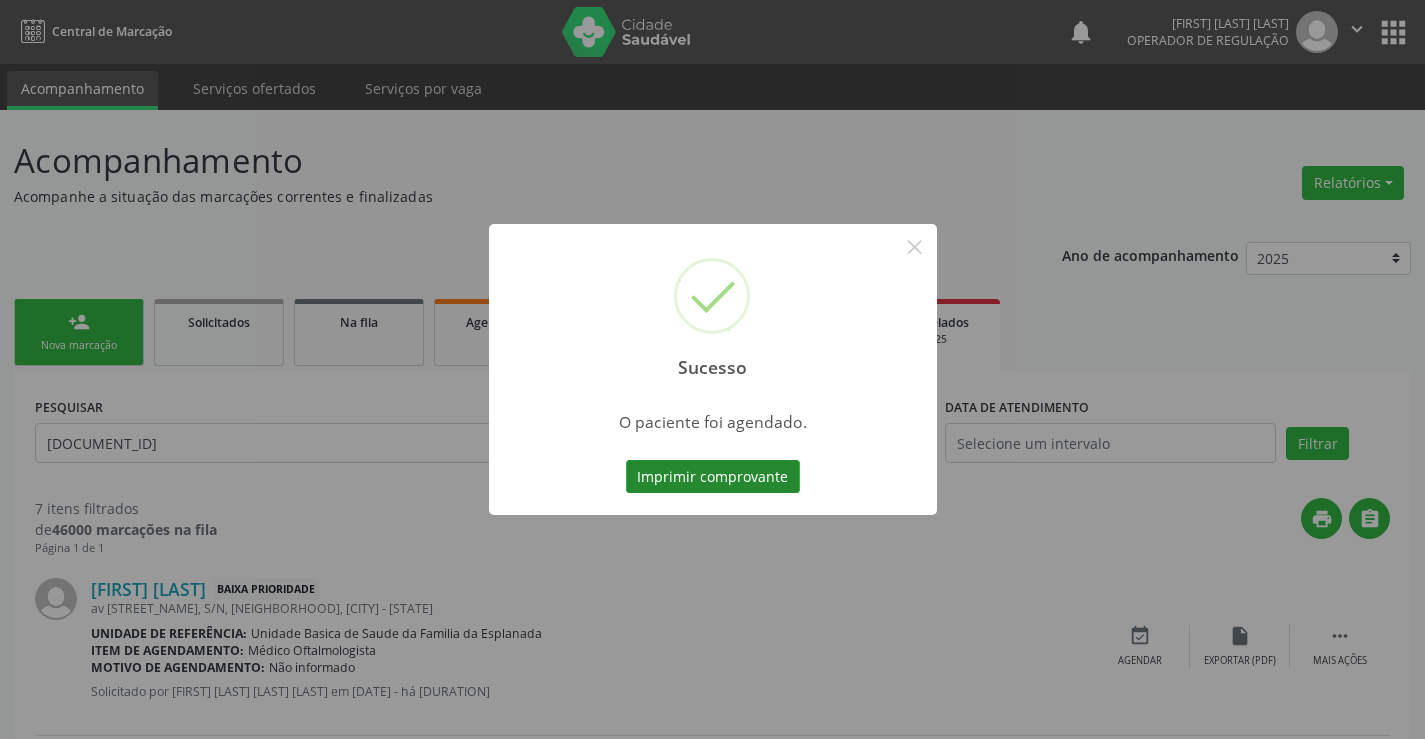 click on "Imprimir comprovante" at bounding box center (713, 477) 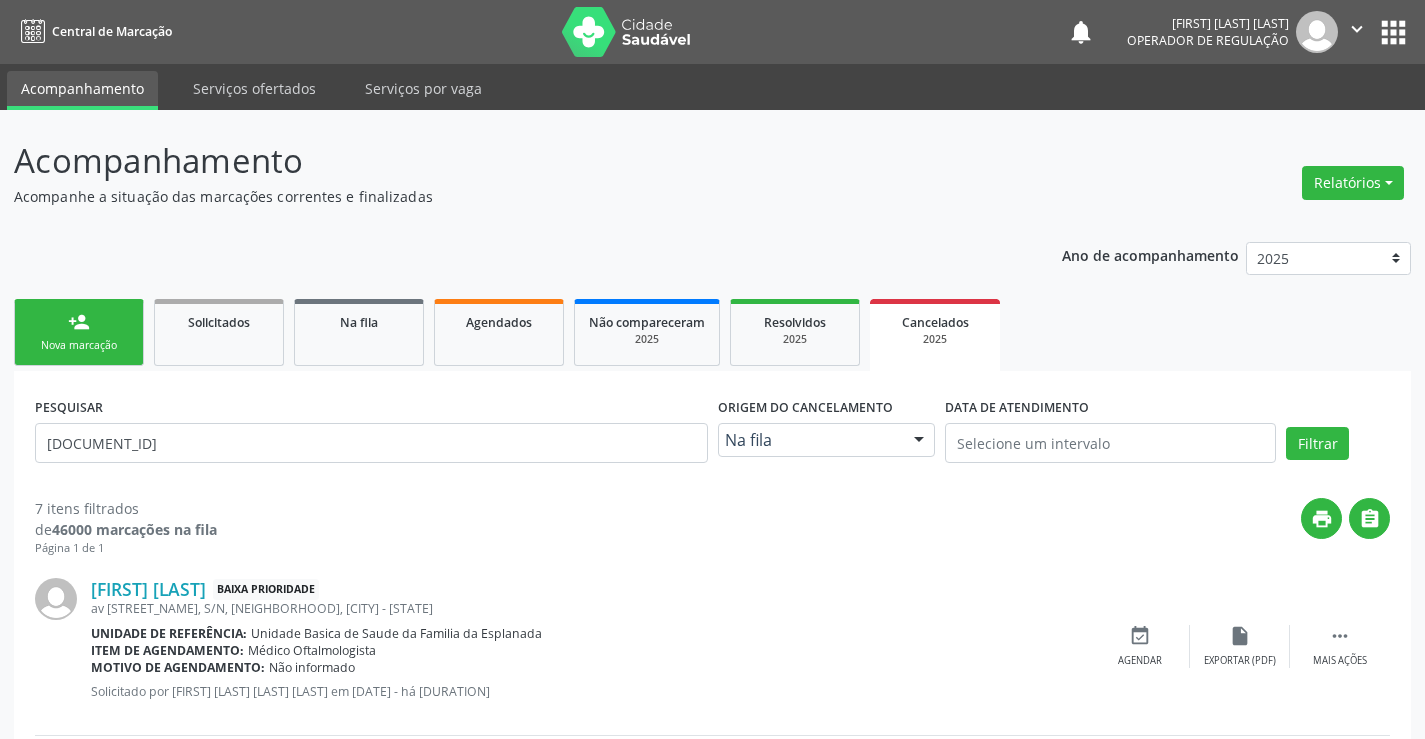 click on "Nova marcação" at bounding box center [79, 345] 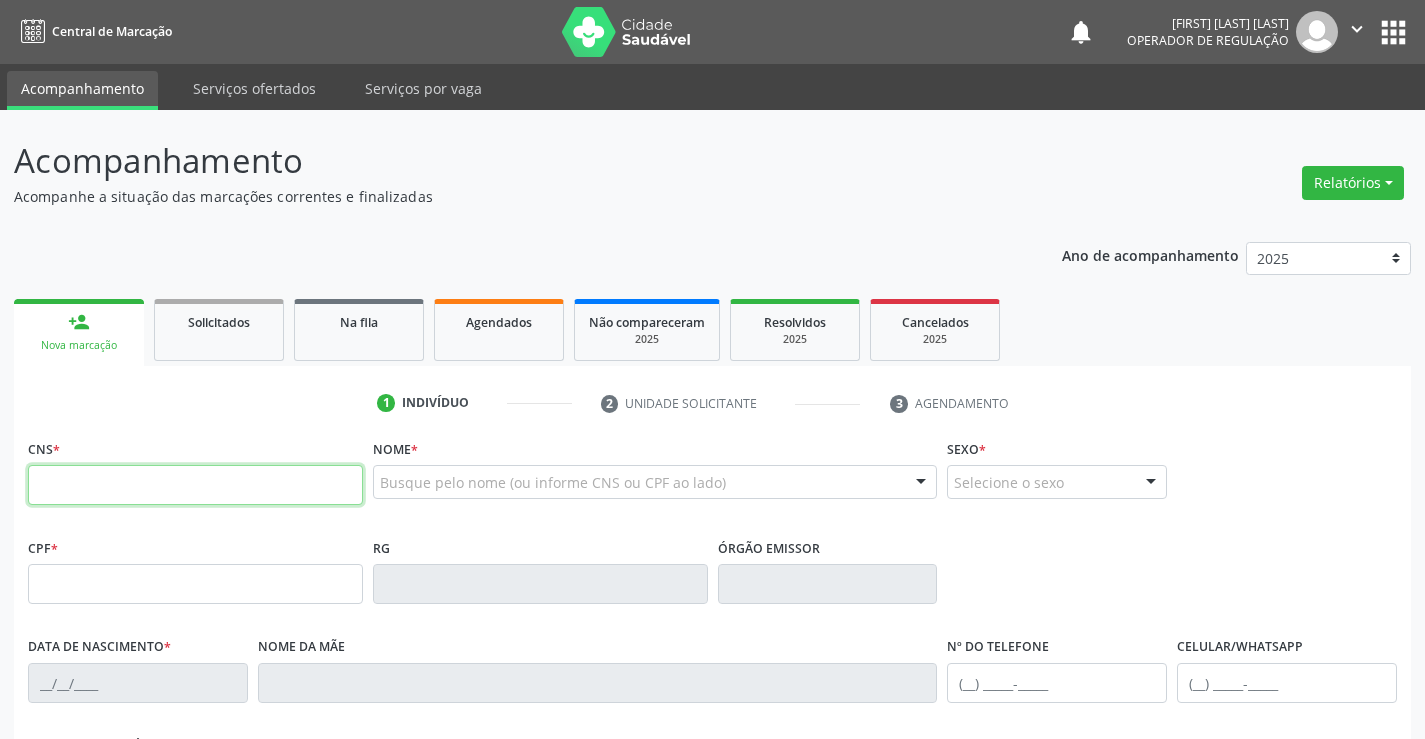 click at bounding box center [195, 485] 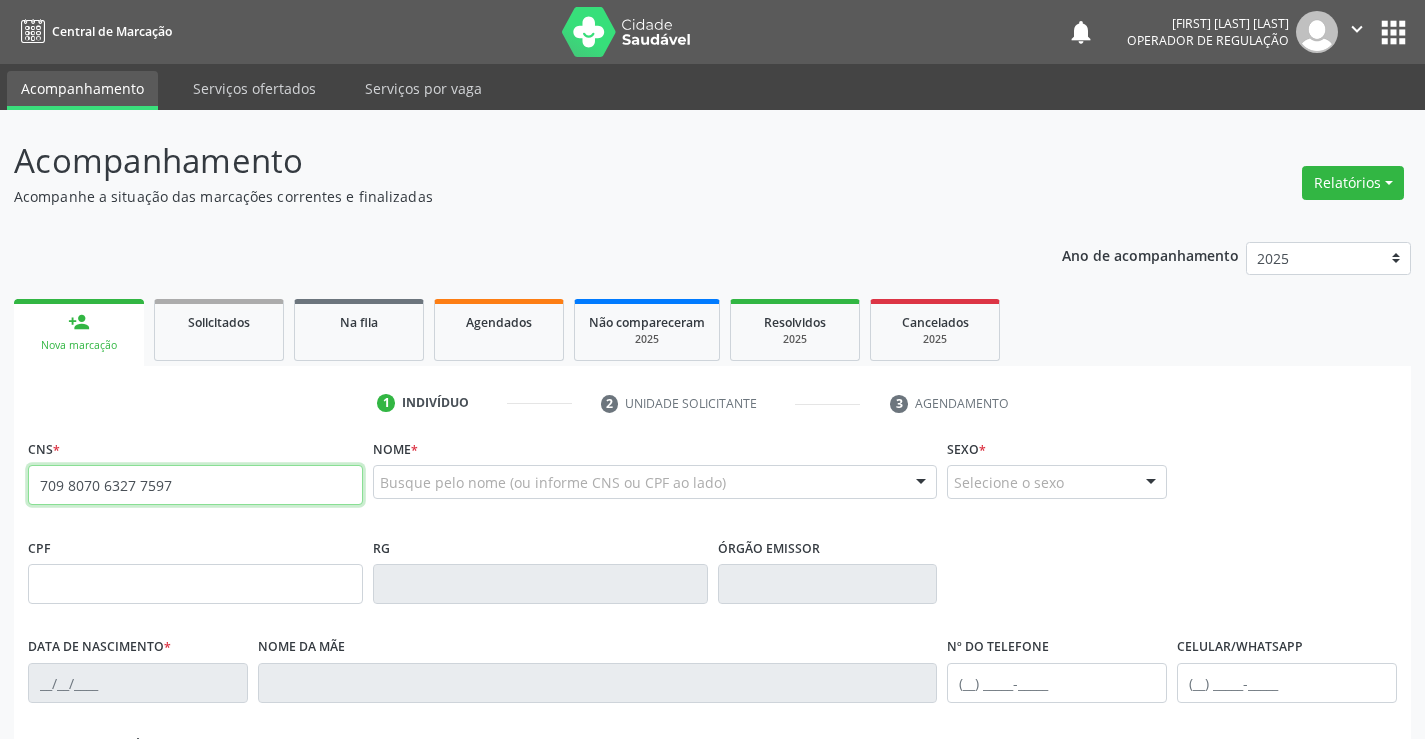 type on "709 8070 6327 7597" 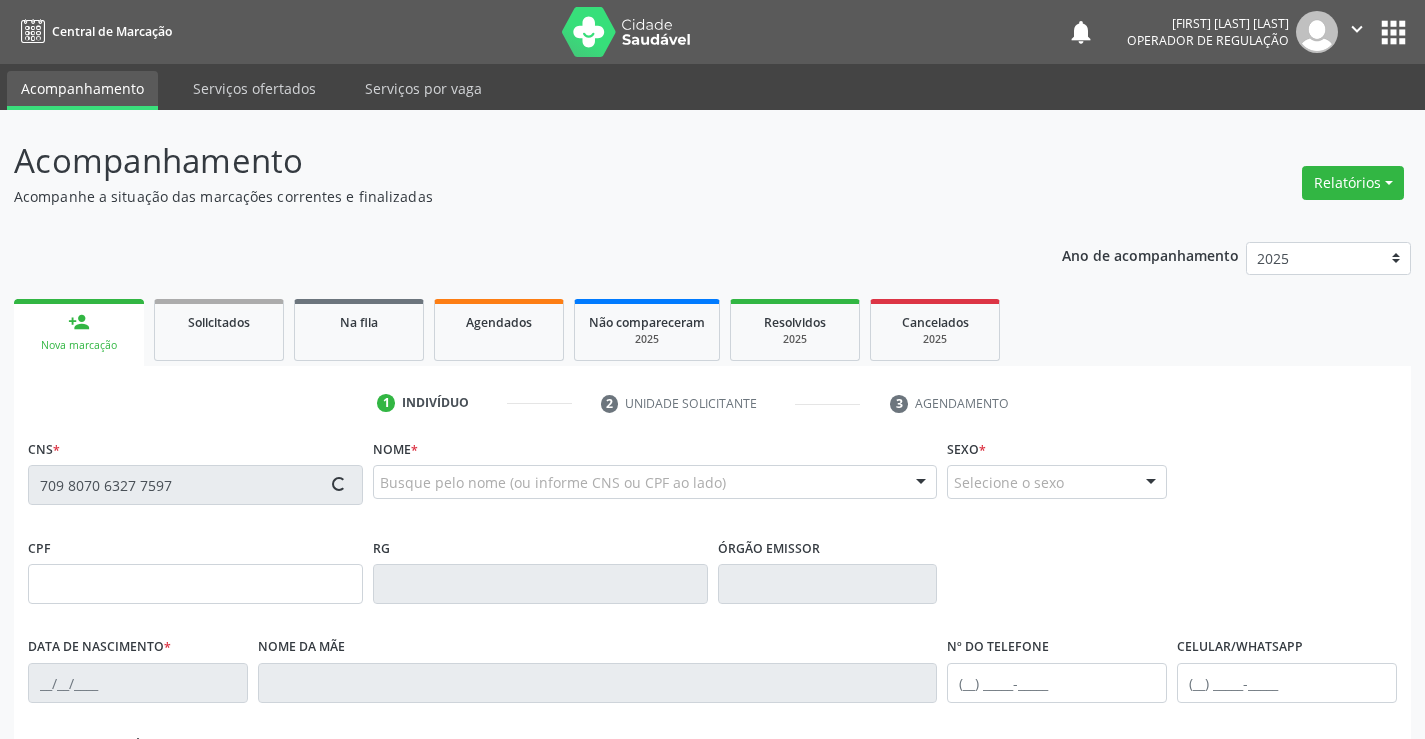 type on "[DOCUMENT_ID]" 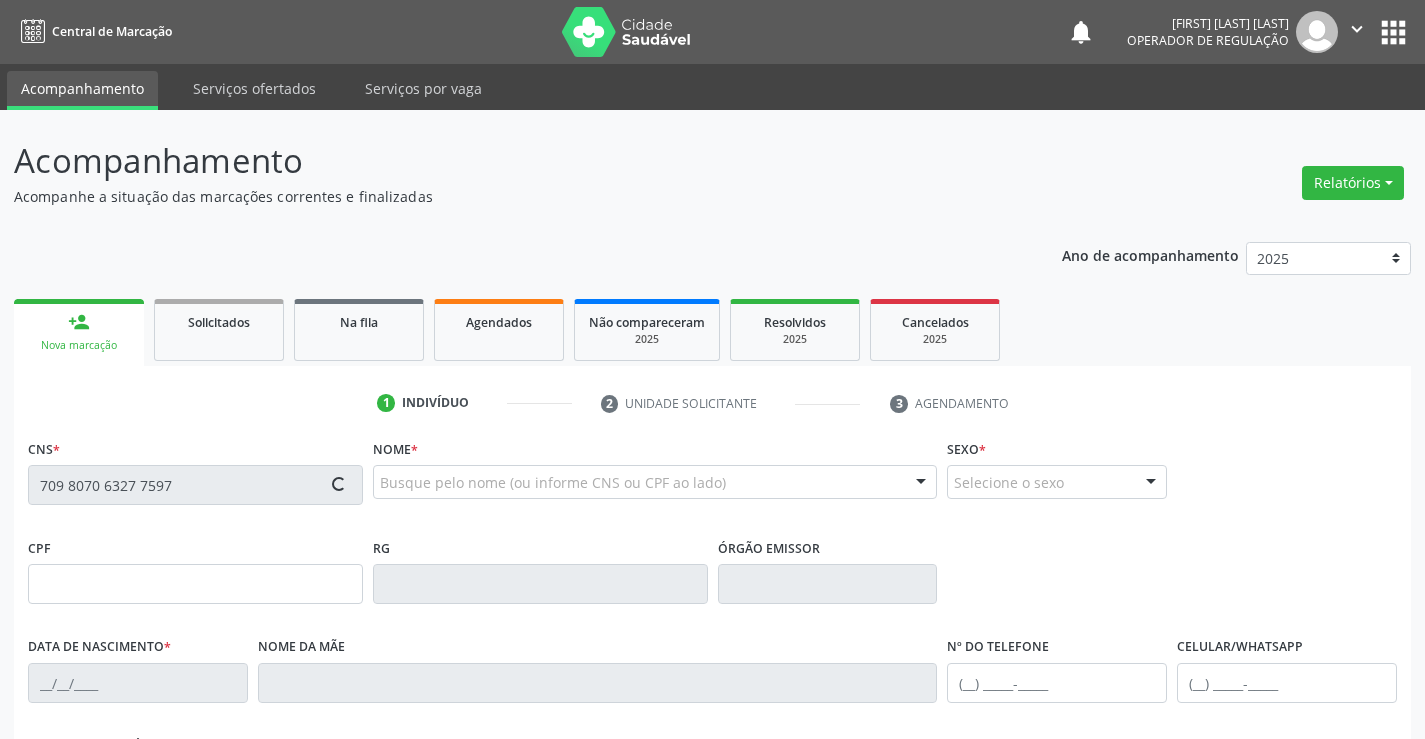 type on "[DOCUMENT_ID]" 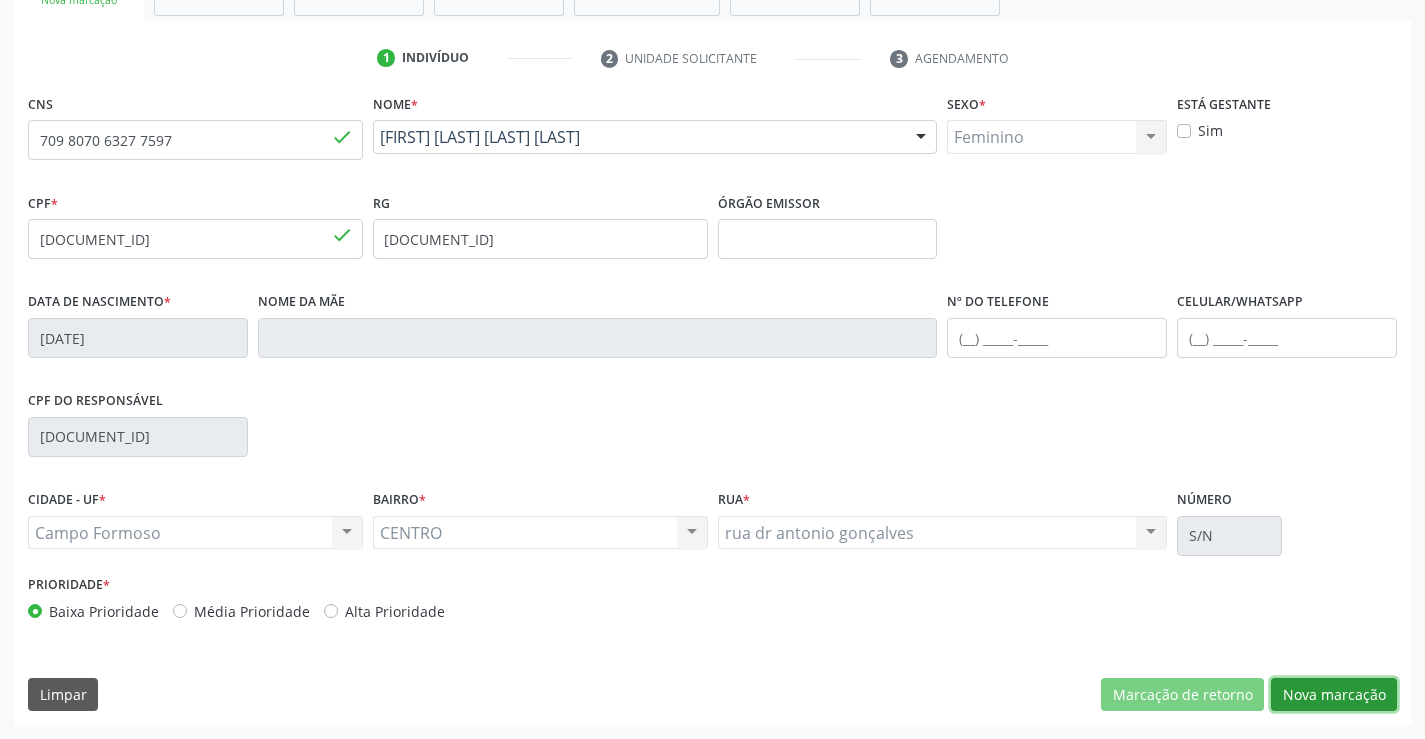 click on "Nova marcação" at bounding box center (1334, 695) 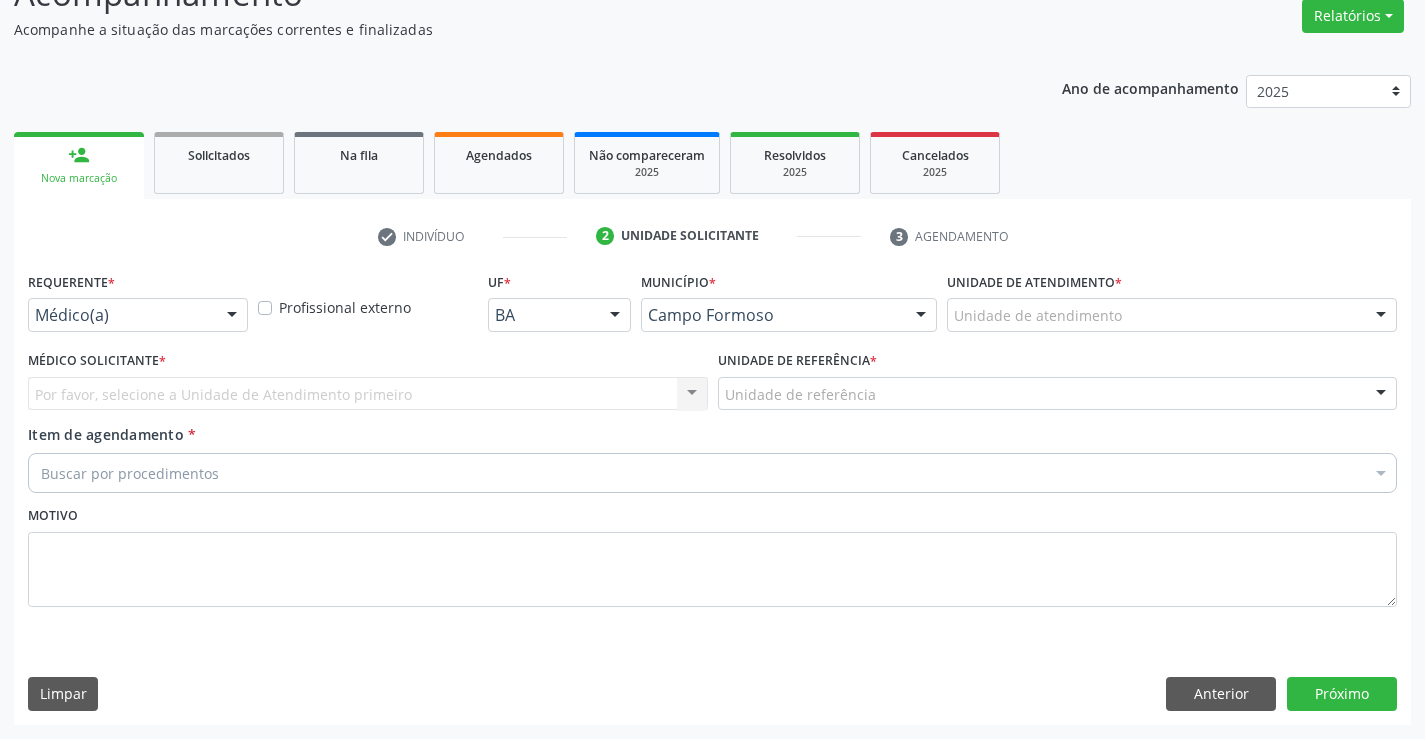 scroll, scrollTop: 167, scrollLeft: 0, axis: vertical 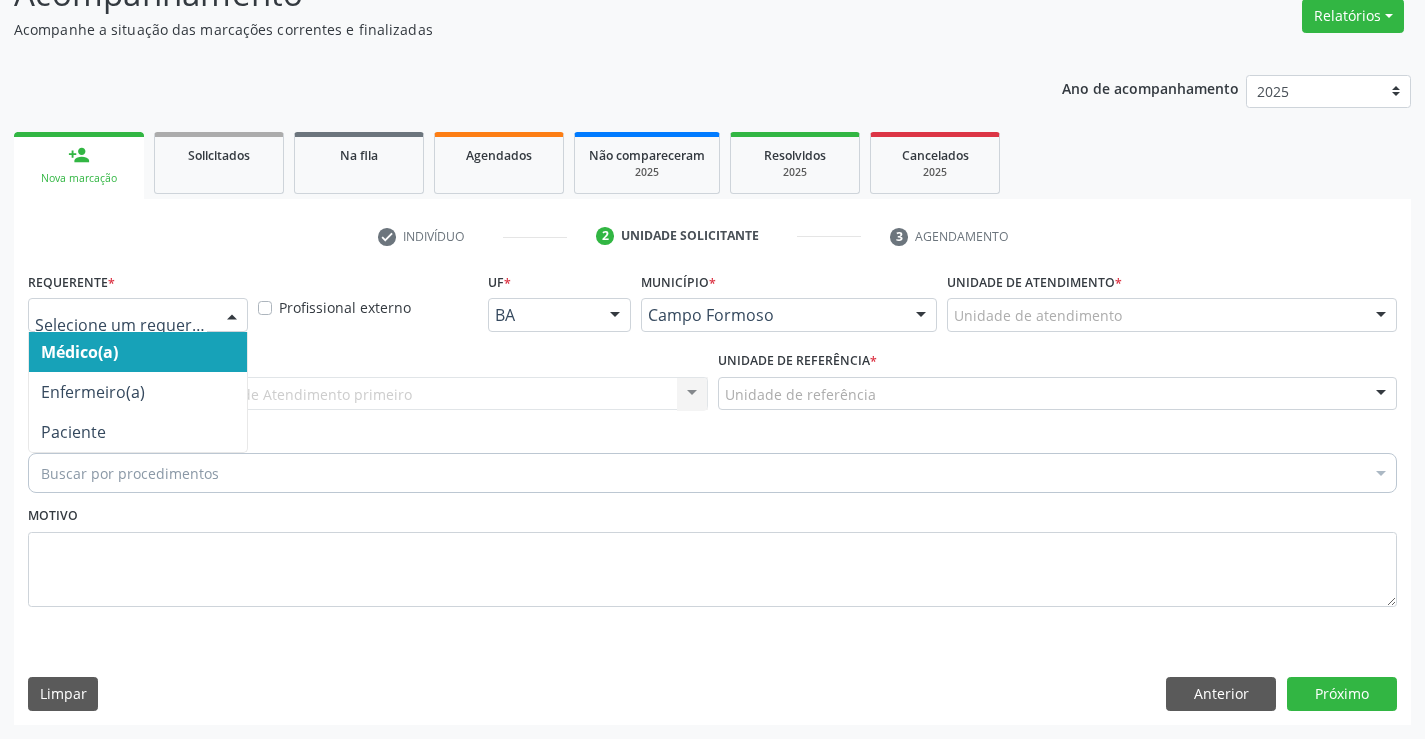 click at bounding box center (138, 315) 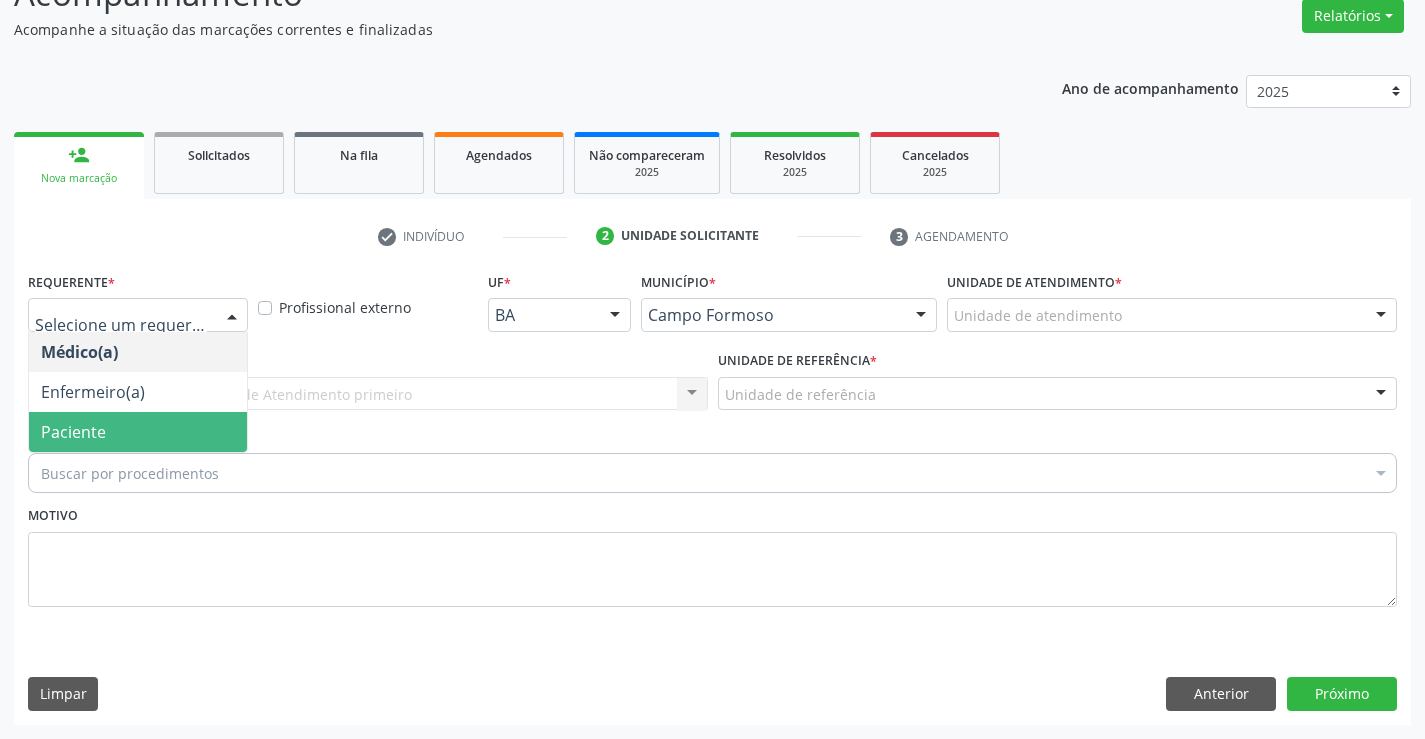 click on "Paciente" at bounding box center [138, 432] 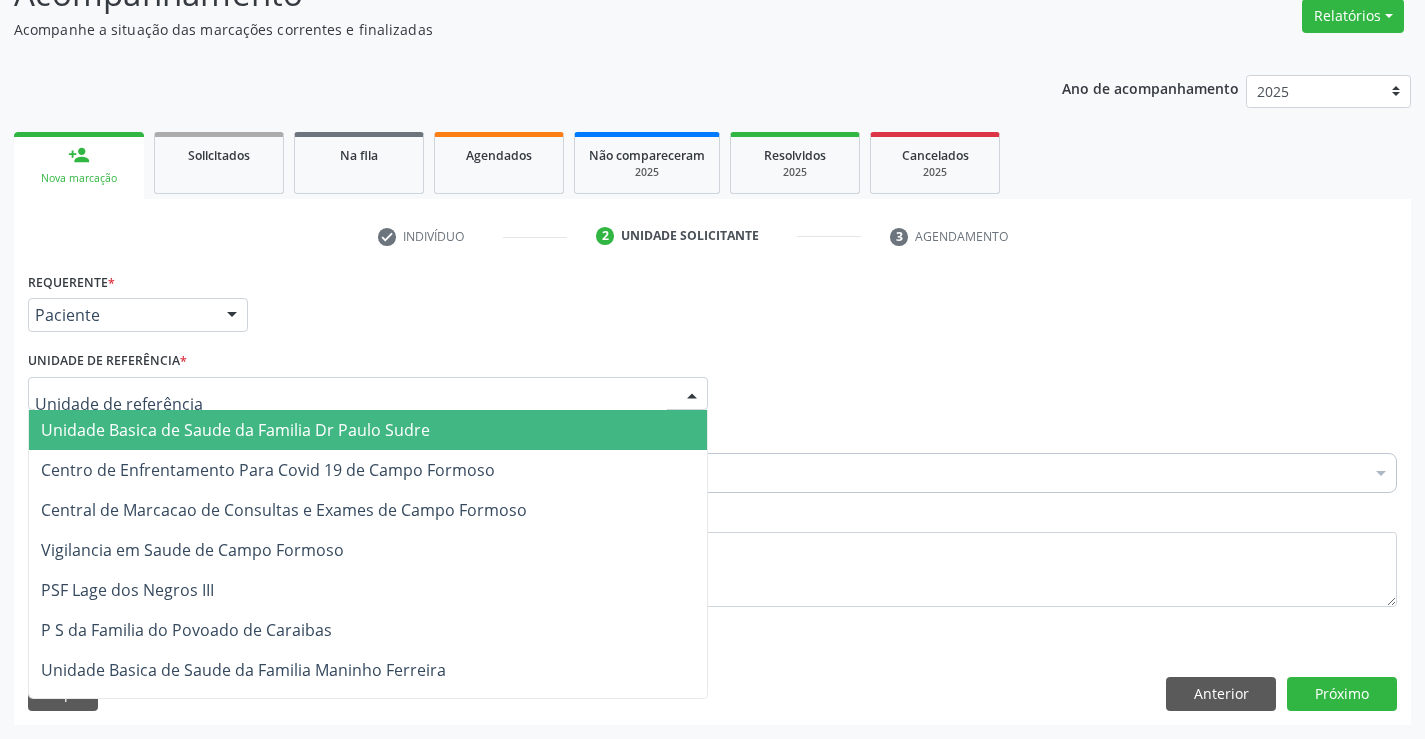 click on "Unidade Basica de Saude da Familia Dr Paulo Sudre" at bounding box center [368, 430] 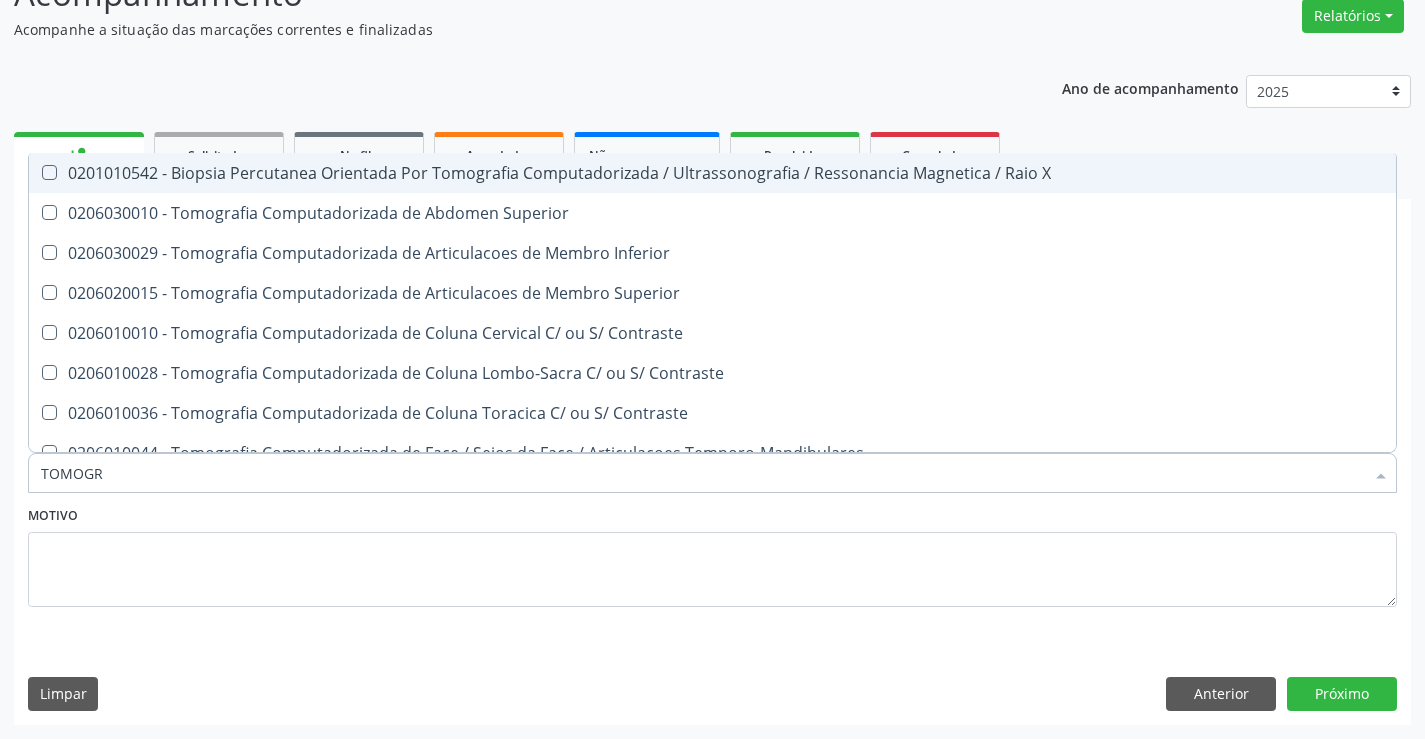 type on "TOMOGRA" 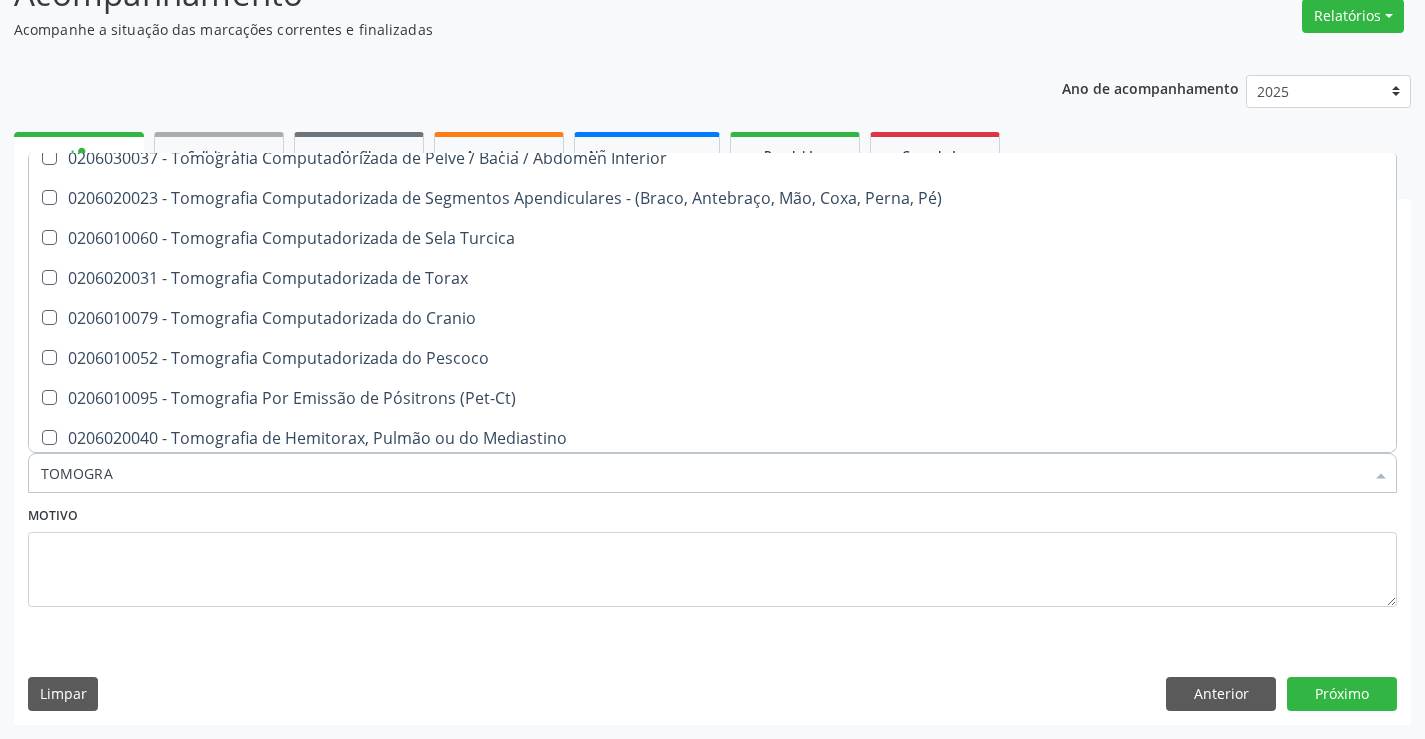 scroll, scrollTop: 341, scrollLeft: 0, axis: vertical 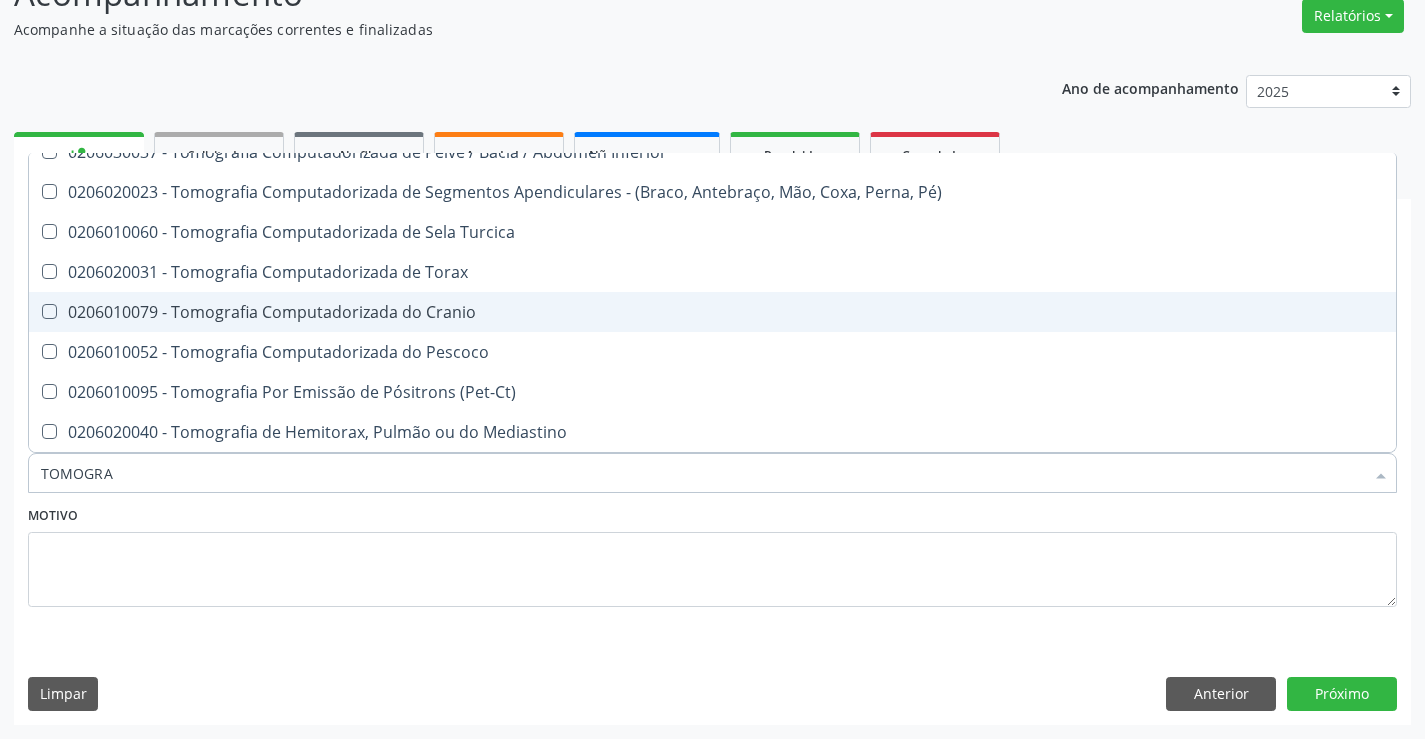 click on "0206010079 - Tomografia Computadorizada do Cranio" at bounding box center (712, 312) 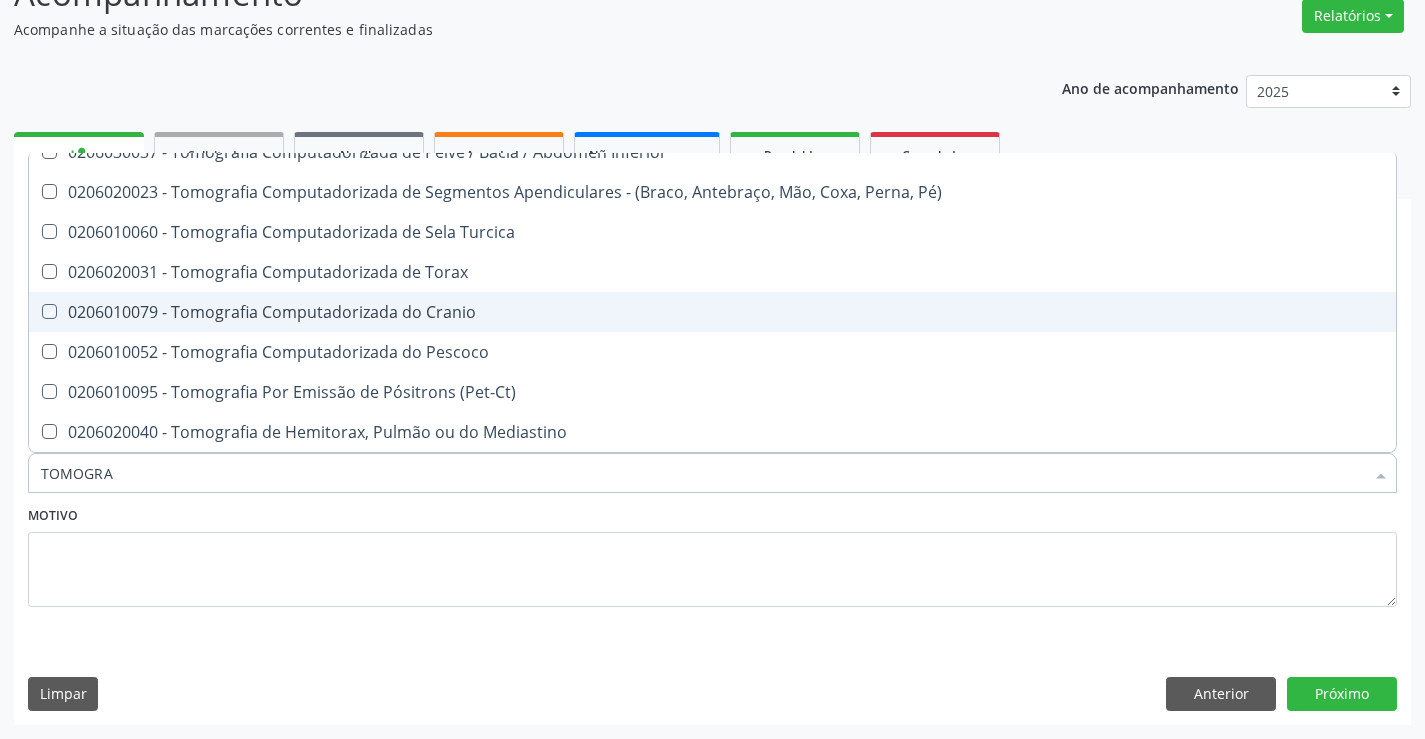 checkbox on "true" 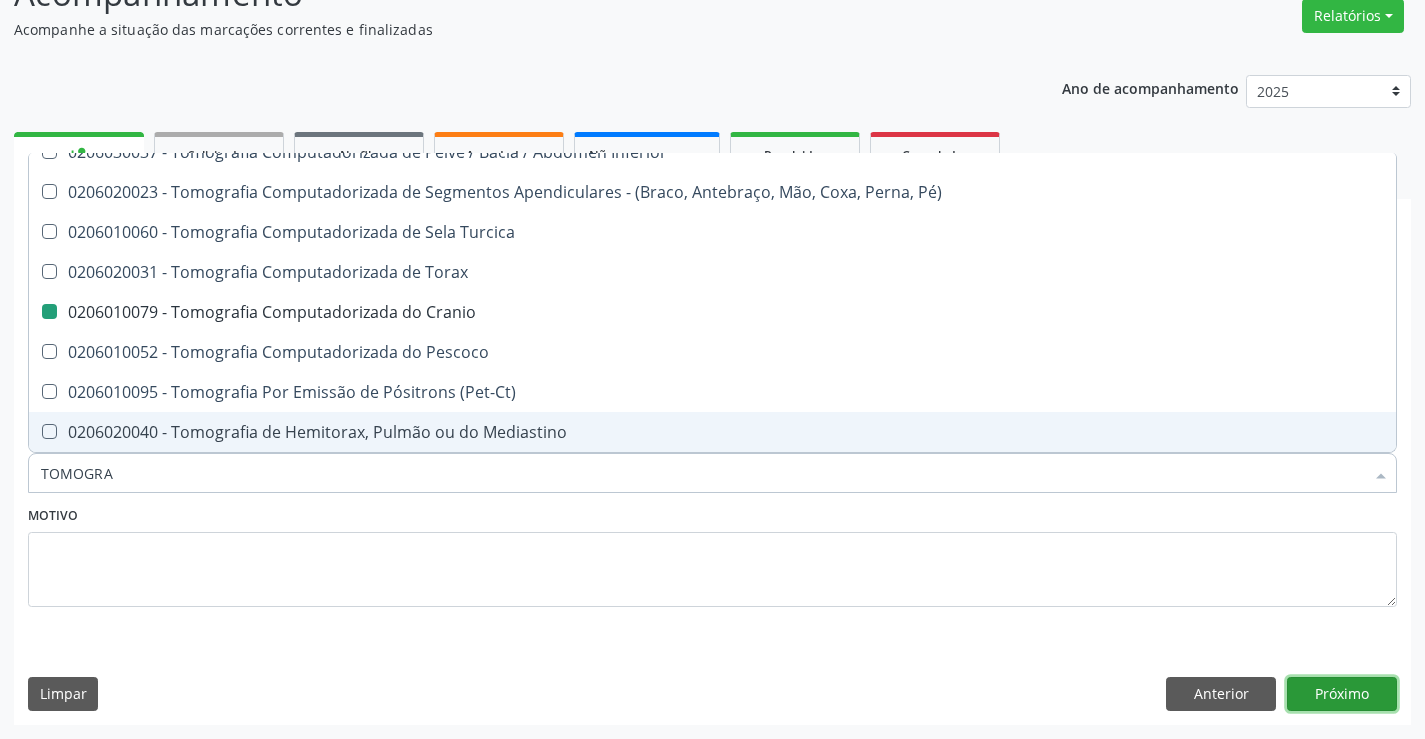 click on "Próximo" at bounding box center (1342, 694) 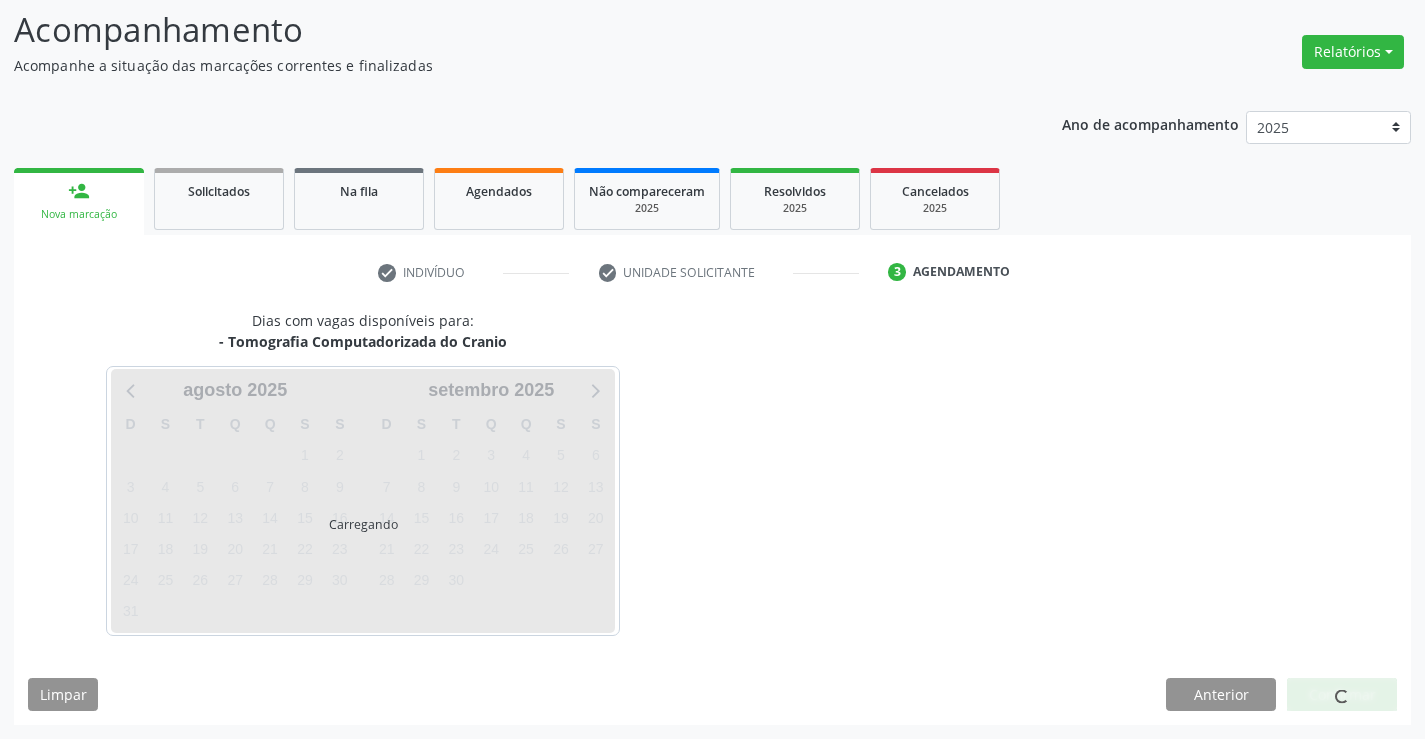 scroll, scrollTop: 131, scrollLeft: 0, axis: vertical 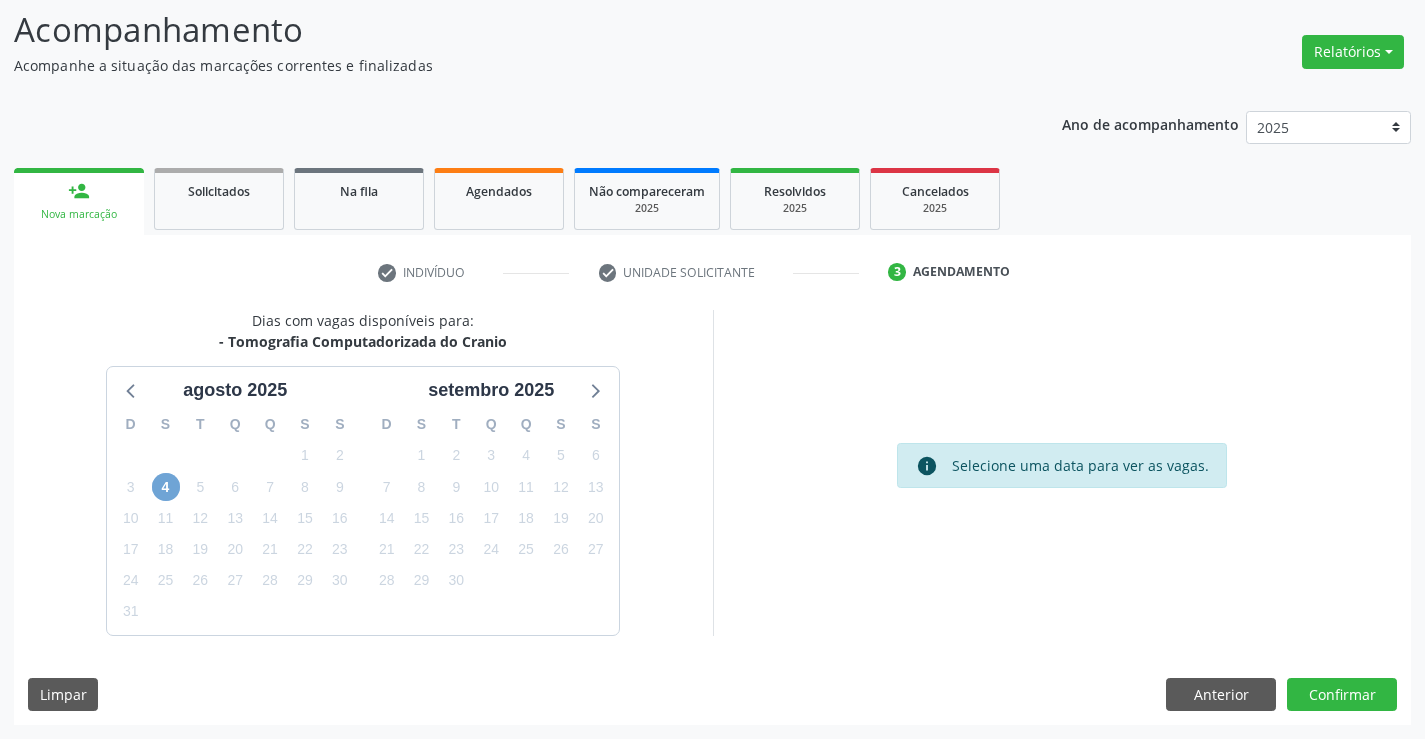 click on "4" at bounding box center (166, 487) 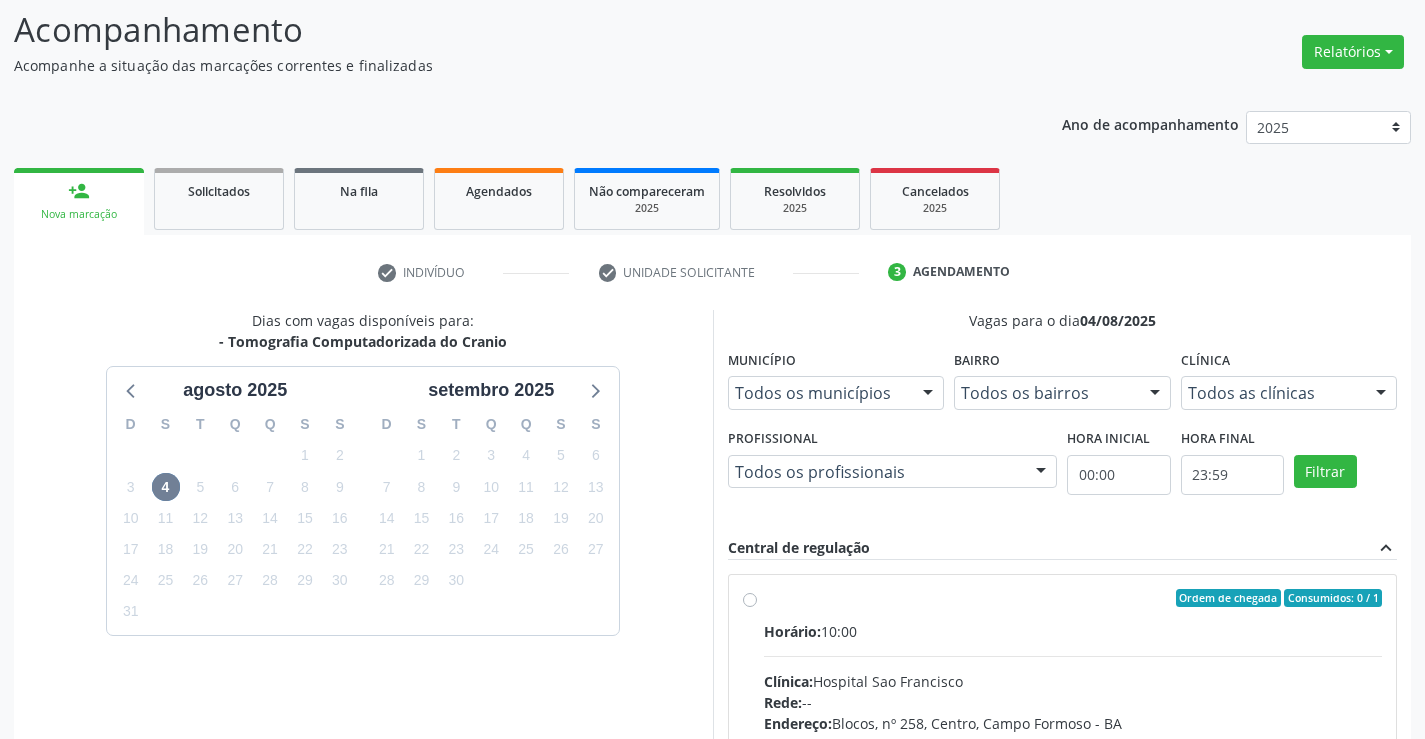 click on "Ordem de chegada
Consumidos: 0 / 1
Horário:   10:00
Clínica:  Hospital [INSTITUTION_NAME]
Rede:
--
Endereço:   Blocos, nº 258, [CITY], [CITY] - [STATE]
Telefone:   [PHONE]
Profissional:
[FIRST] [LAST] [LAST]
Informações adicionais sobre o atendimento
Idade de atendimento:
de 0 a 120 anos
Gênero(s) atendido(s):
Masculino e Feminino
Informações adicionais:
--" at bounding box center [1073, 742] 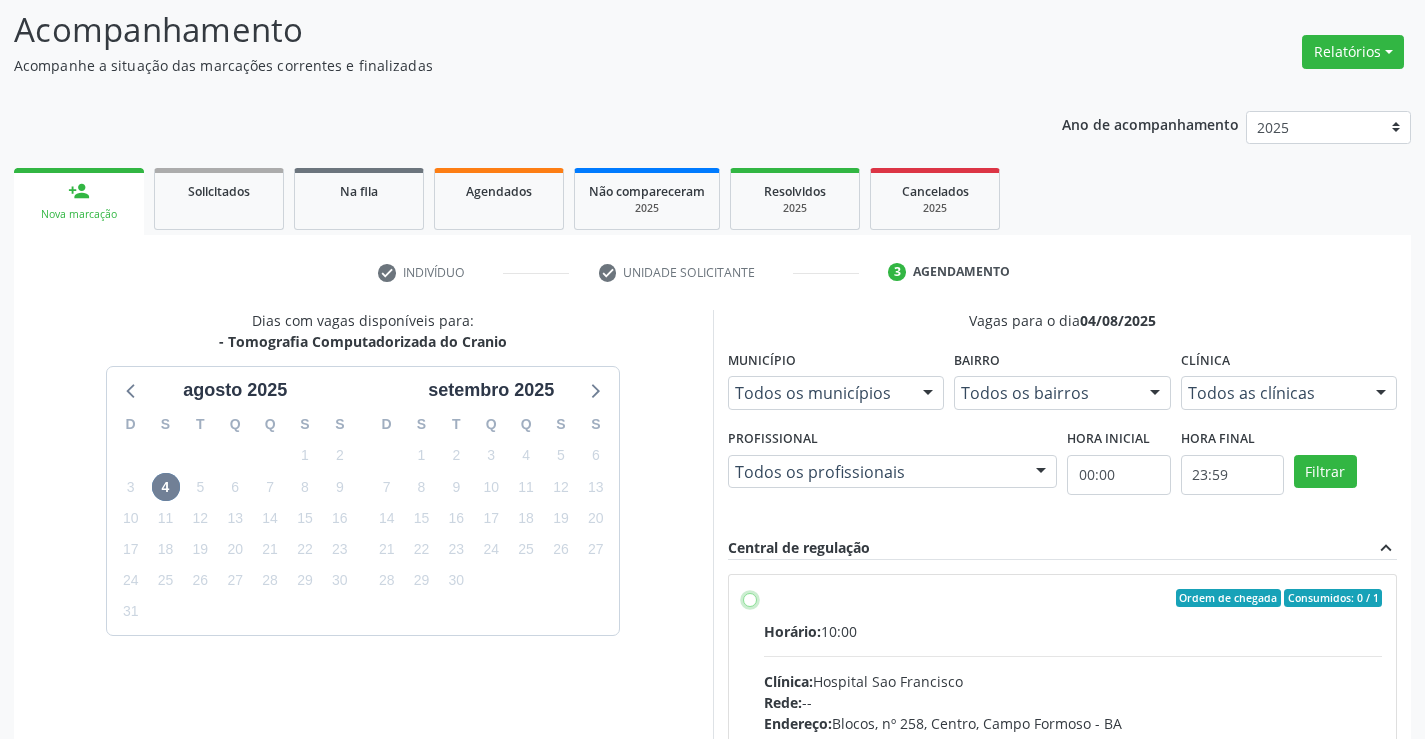 click on "Ordem de chegada
Consumidos: 0 / 1
Horário:   10:00
Clínica:  Hospital [INSTITUTION_NAME]
Rede:
--
Endereço:   Blocos, nº 258, [CITY], [CITY] - [STATE]
Telefone:   [PHONE]
Profissional:
[FIRST] [LAST] [LAST]
Informações adicionais sobre o atendimento
Idade de atendimento:
de 0 a 120 anos
Gênero(s) atendido(s):
Masculino e Feminino
Informações adicionais:
--" at bounding box center [750, 598] 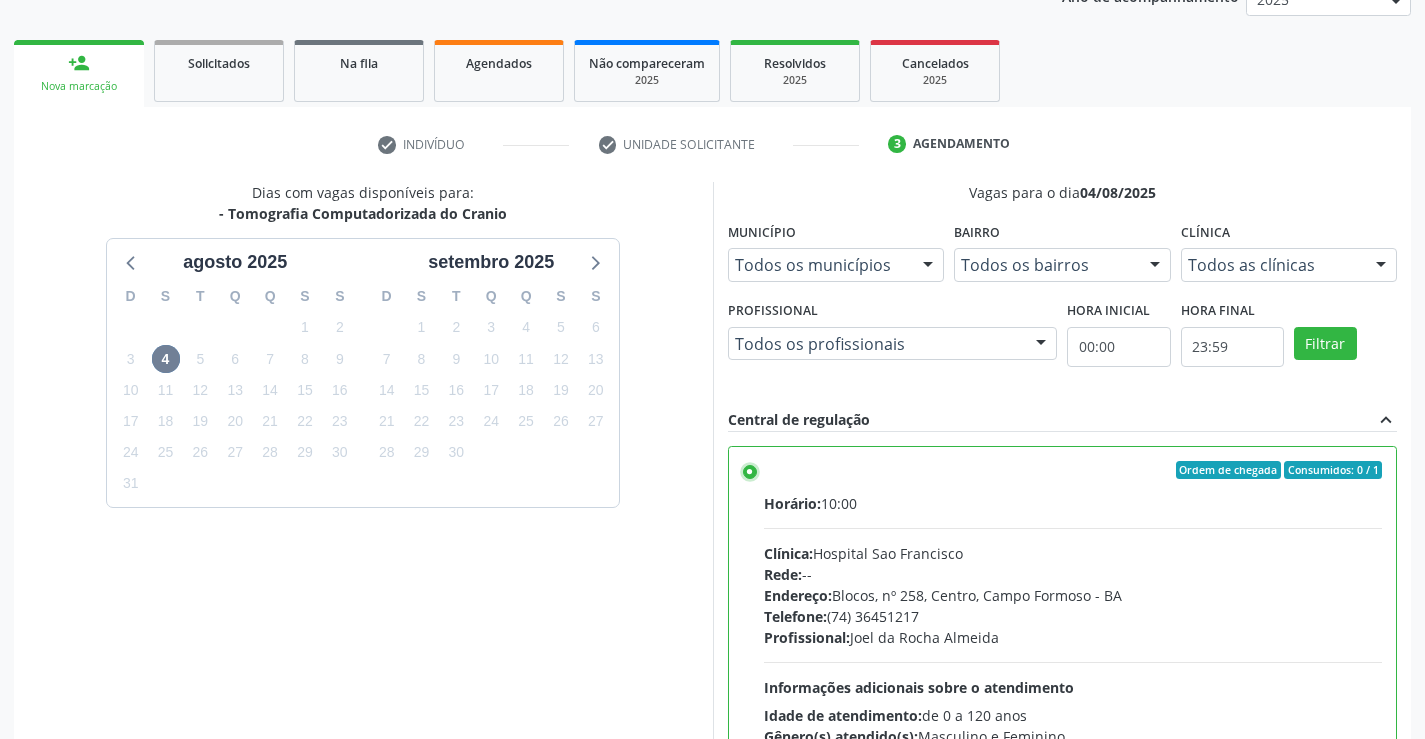 scroll, scrollTop: 456, scrollLeft: 0, axis: vertical 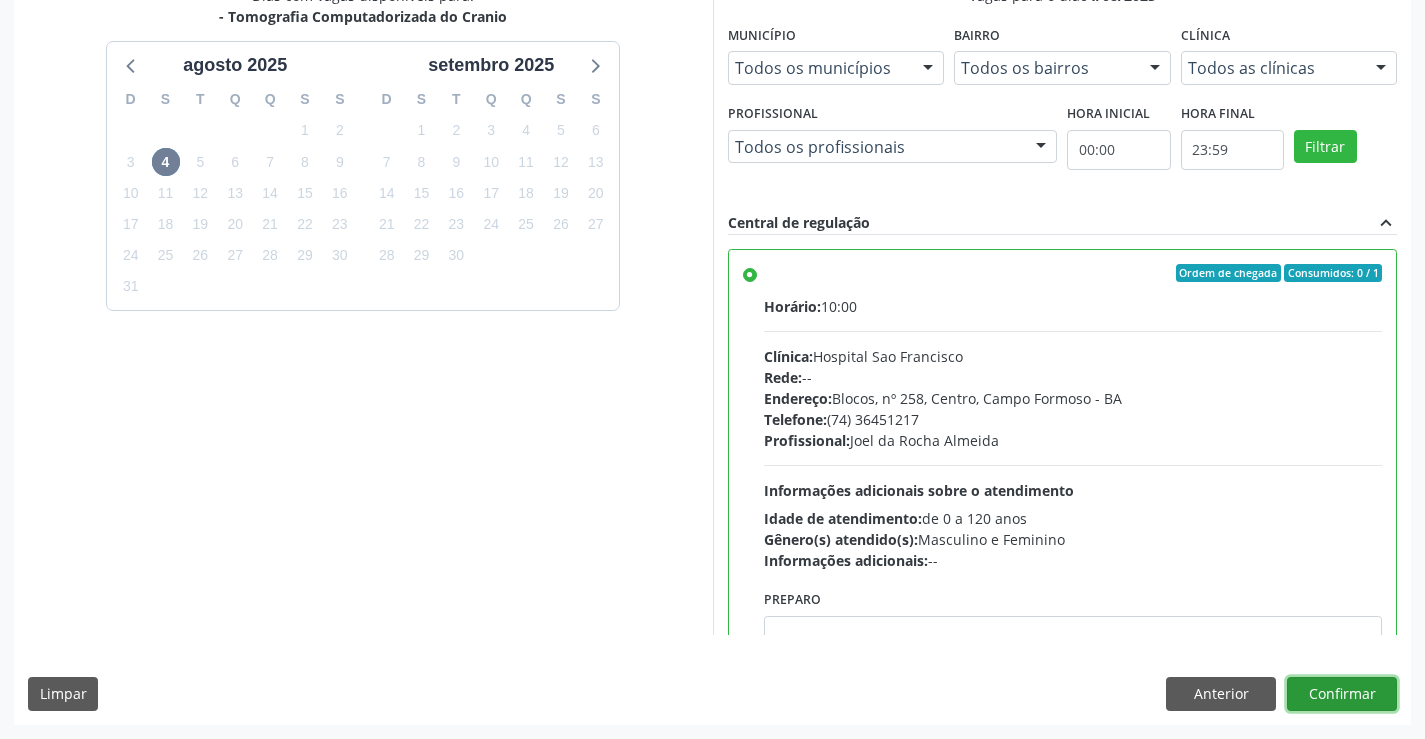 click on "Confirmar" at bounding box center [1342, 694] 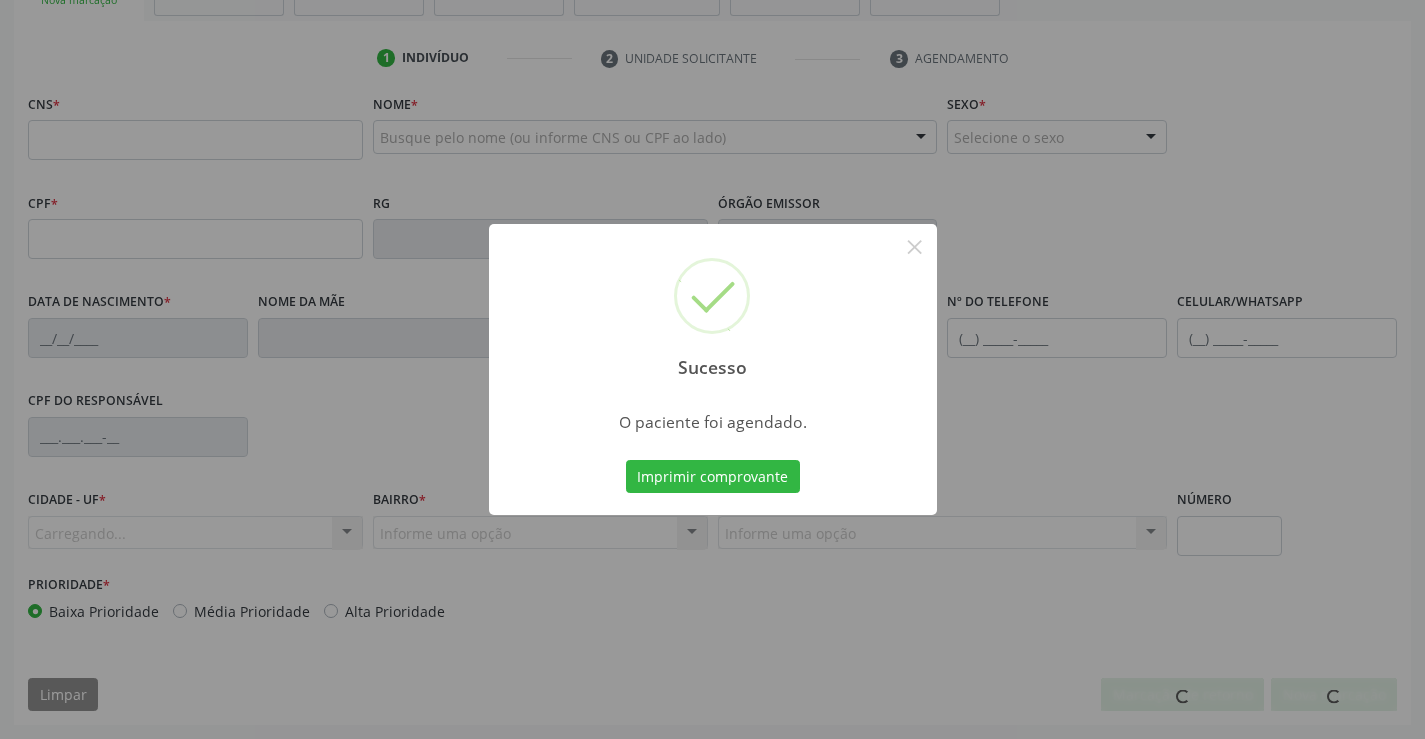 scroll, scrollTop: 345, scrollLeft: 0, axis: vertical 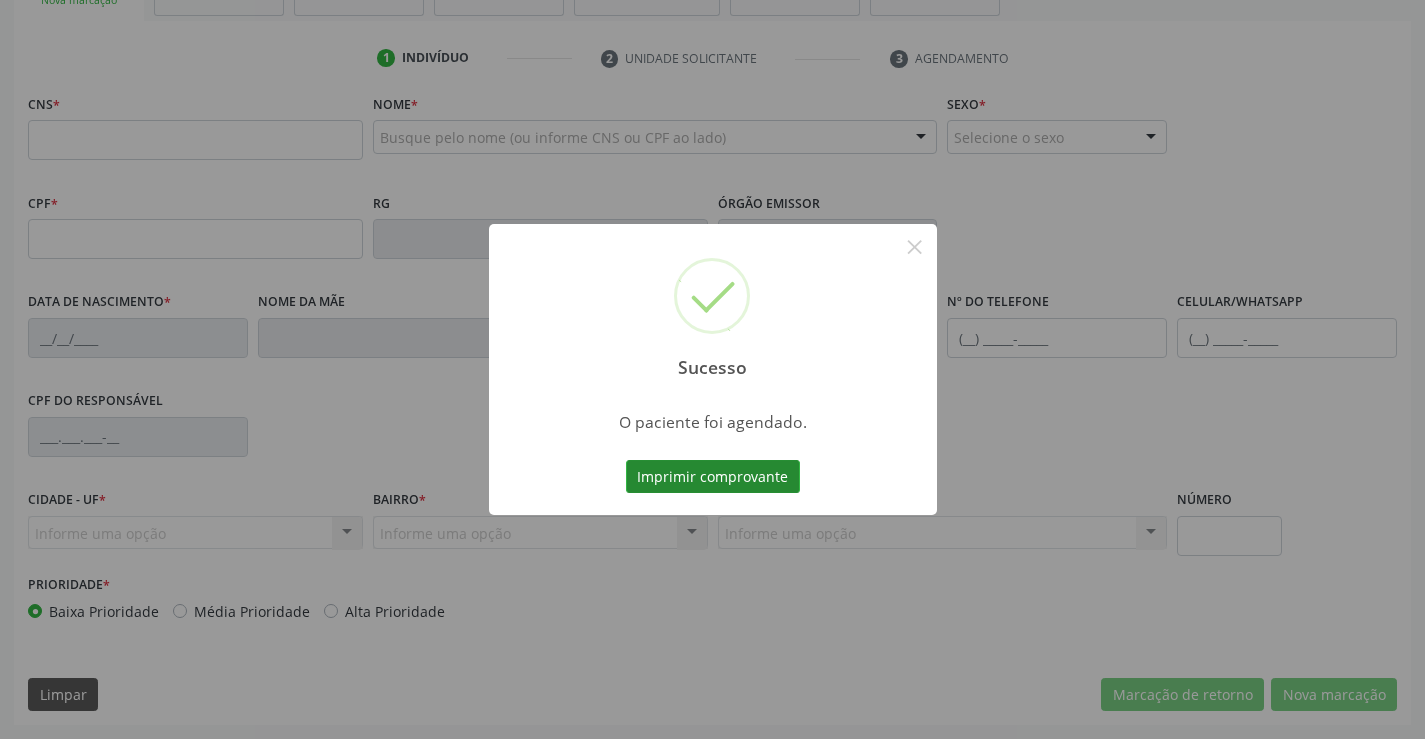 click on "Imprimir comprovante" at bounding box center [713, 477] 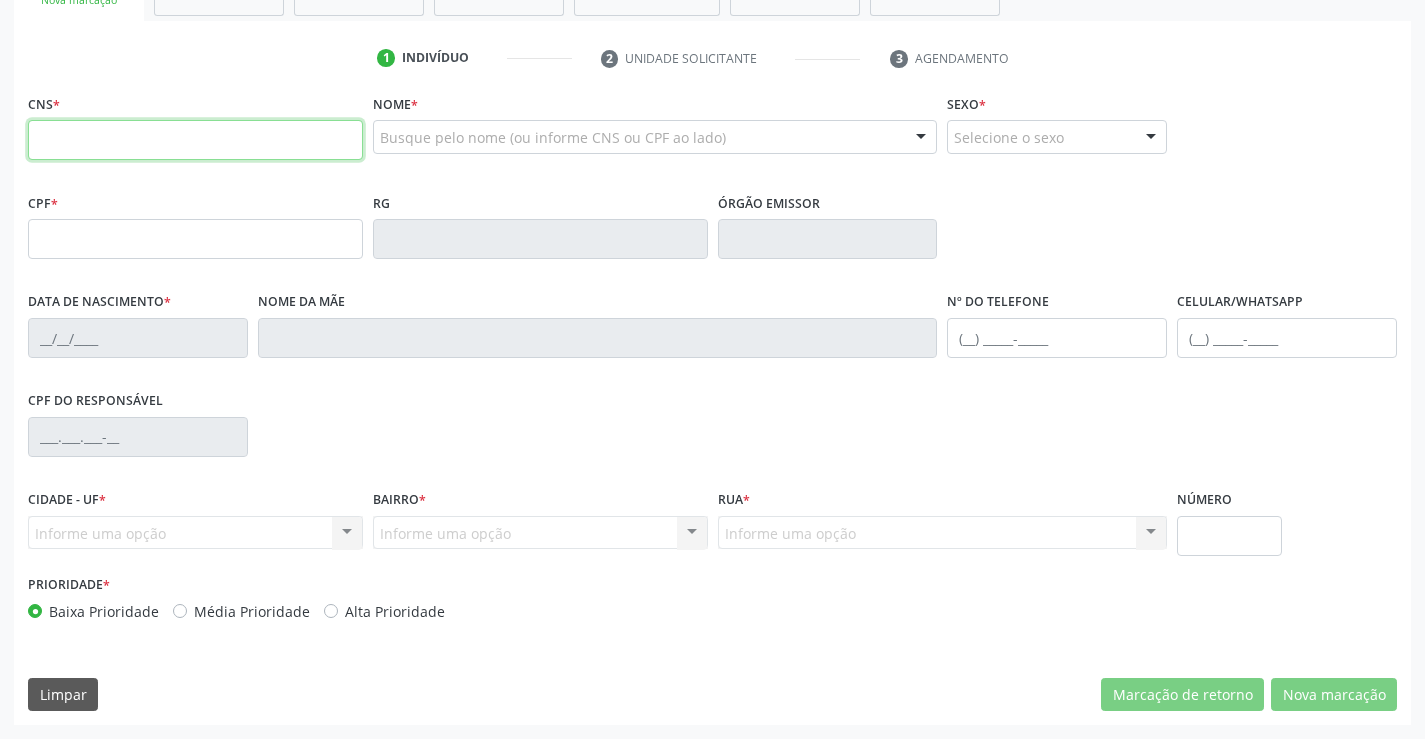 click at bounding box center (195, 140) 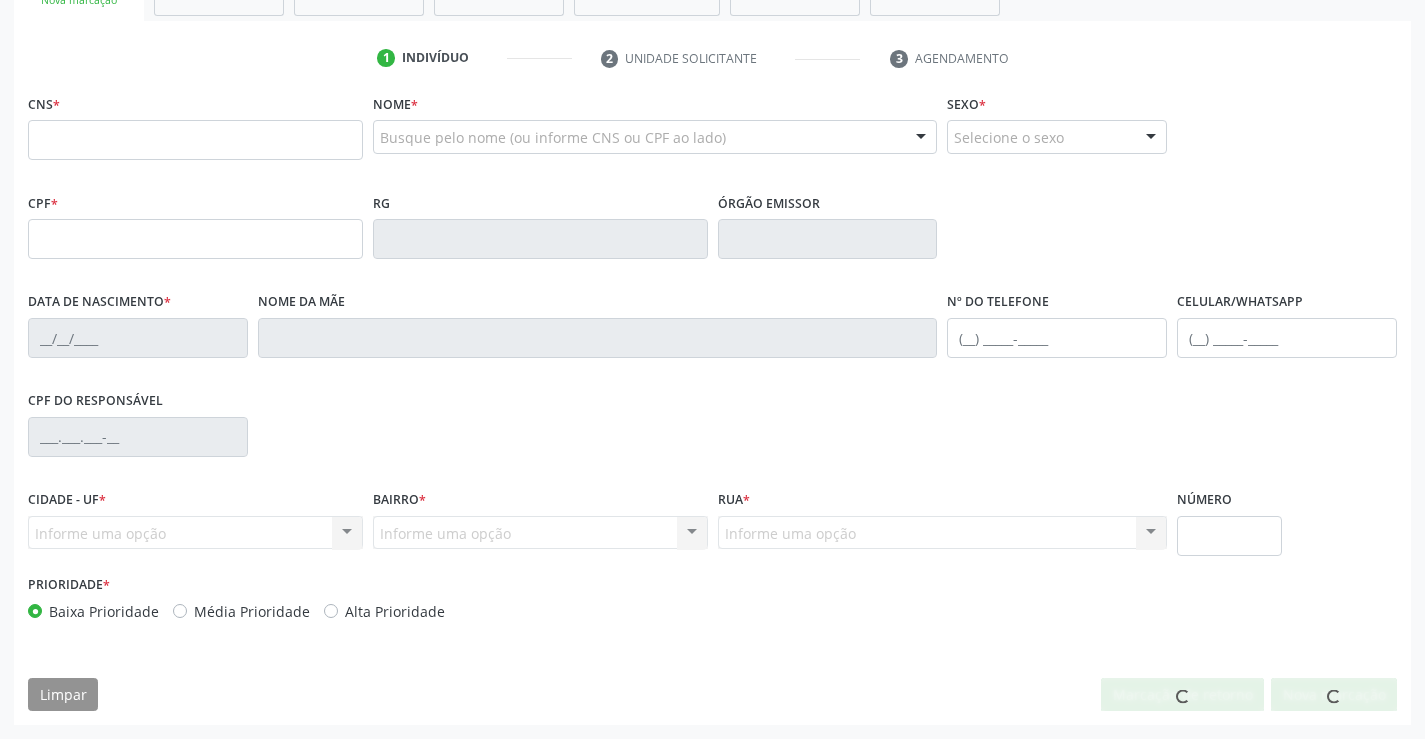 scroll, scrollTop: 345, scrollLeft: 0, axis: vertical 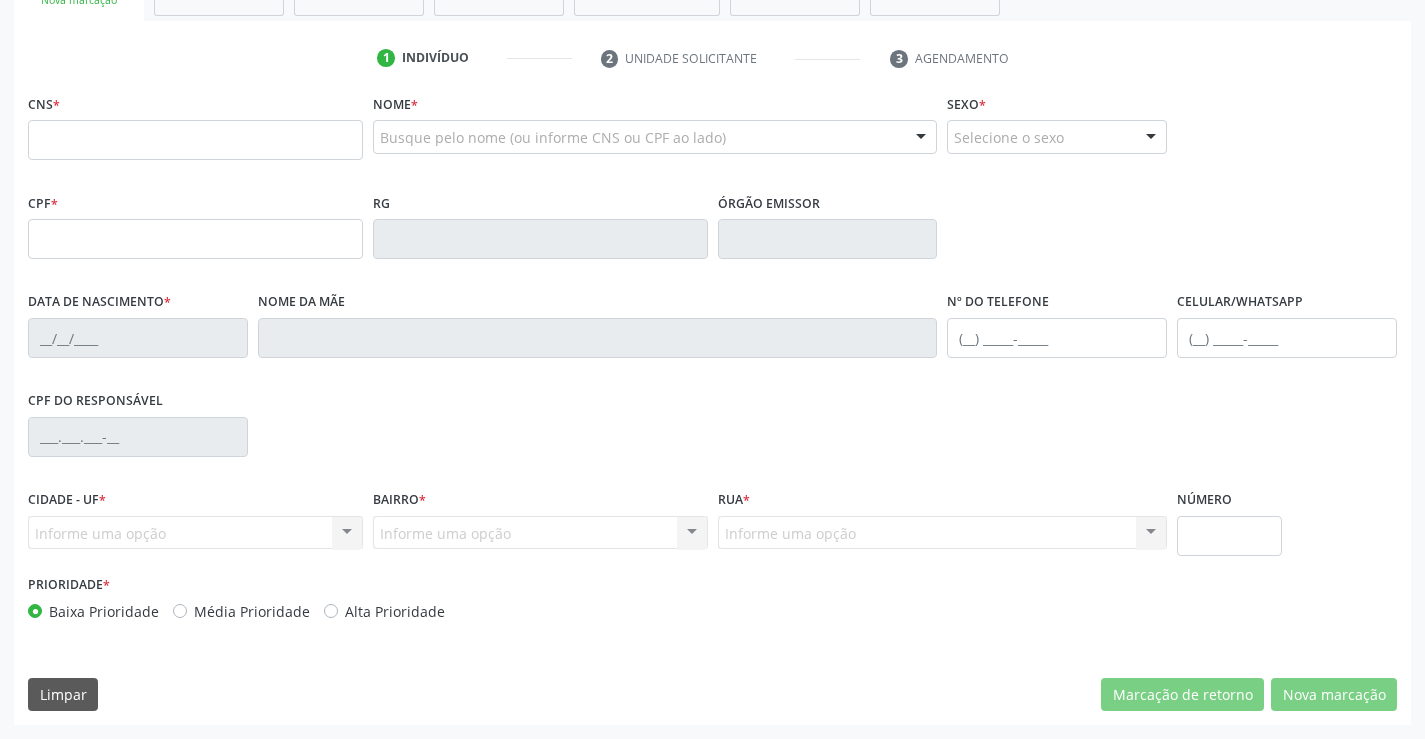 click at bounding box center [195, 140] 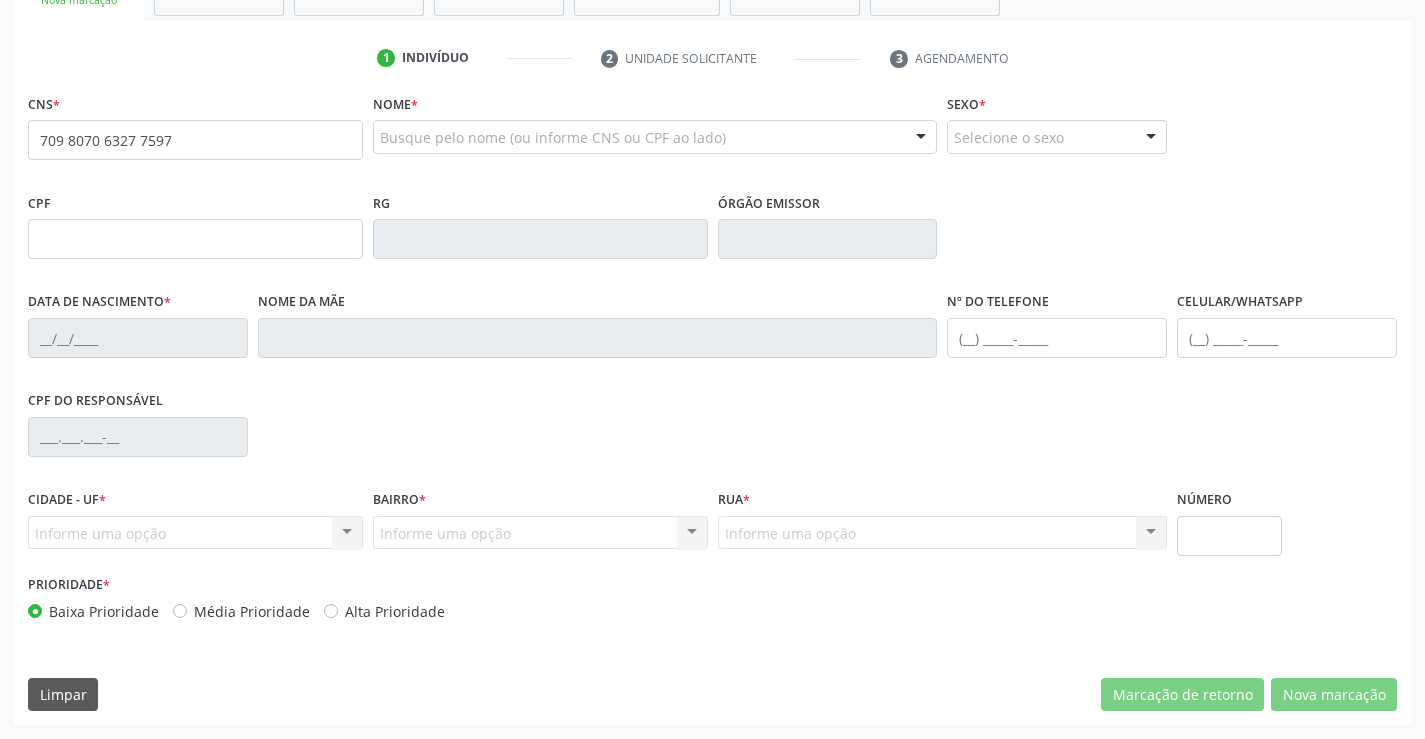 type on "709 8070 6327 7597" 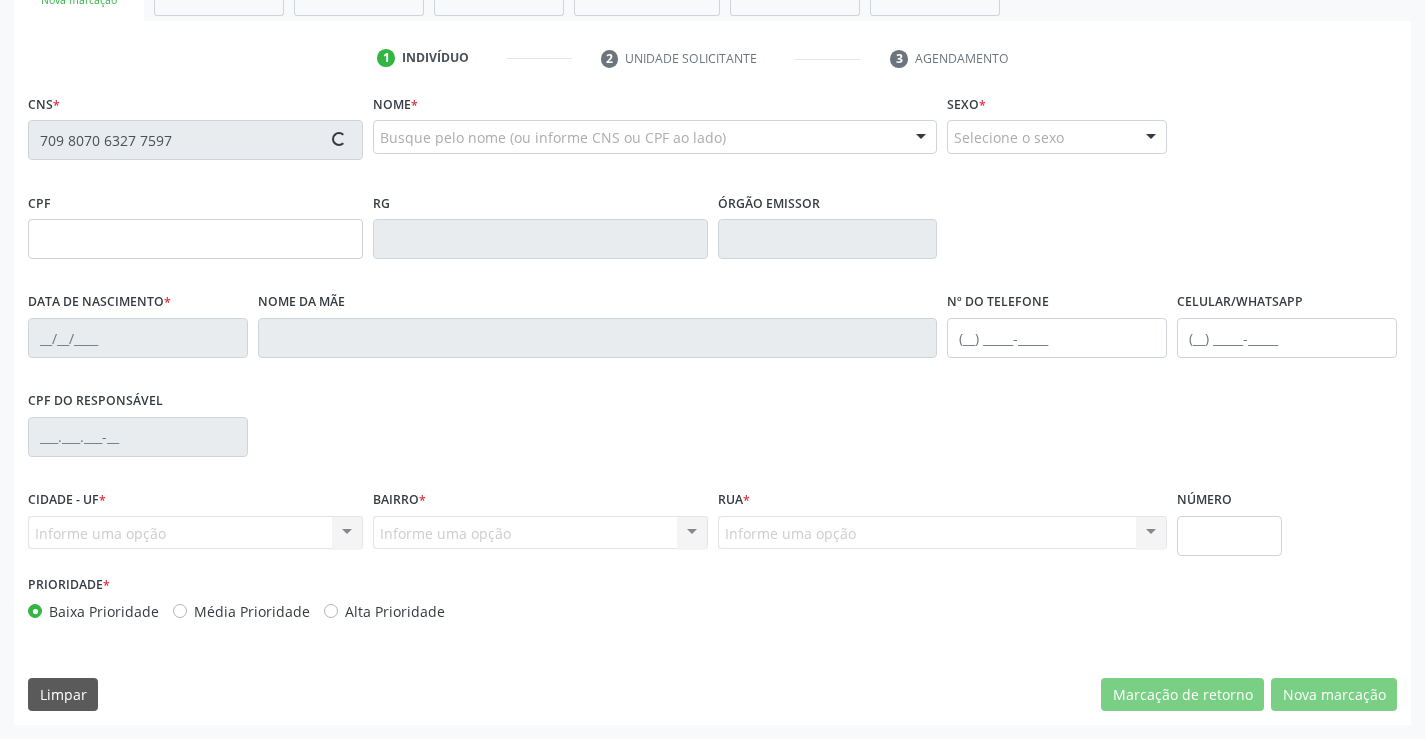 type on "[PHONE]" 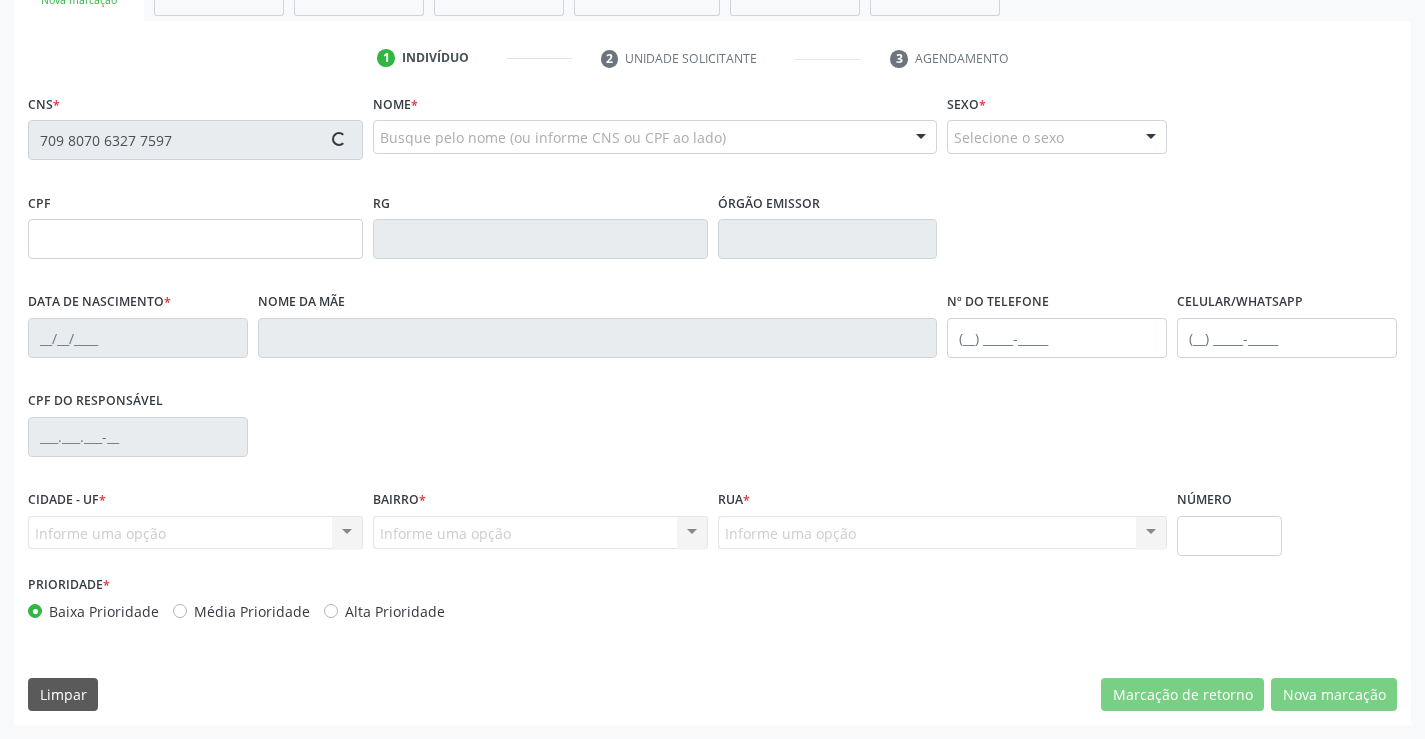 type on "[DATE]" 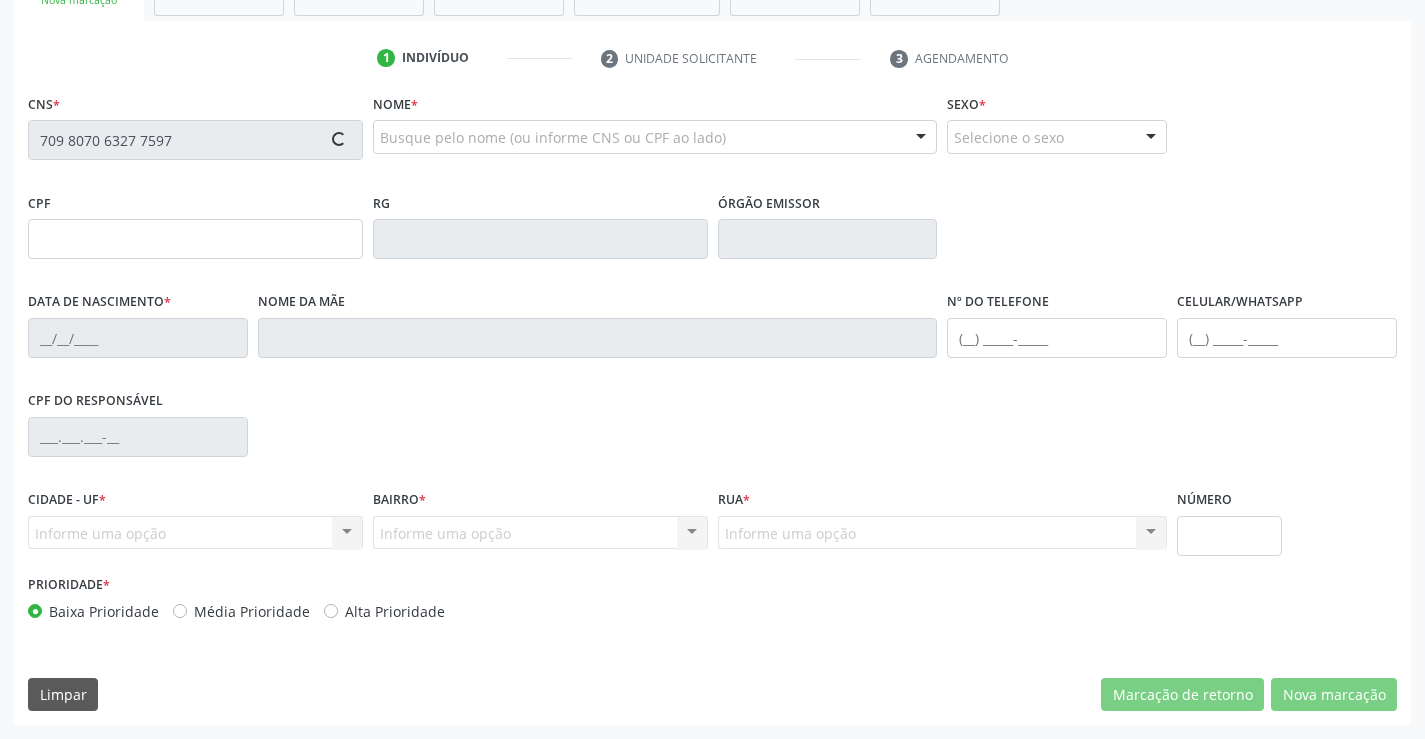 type on "[PHONE]" 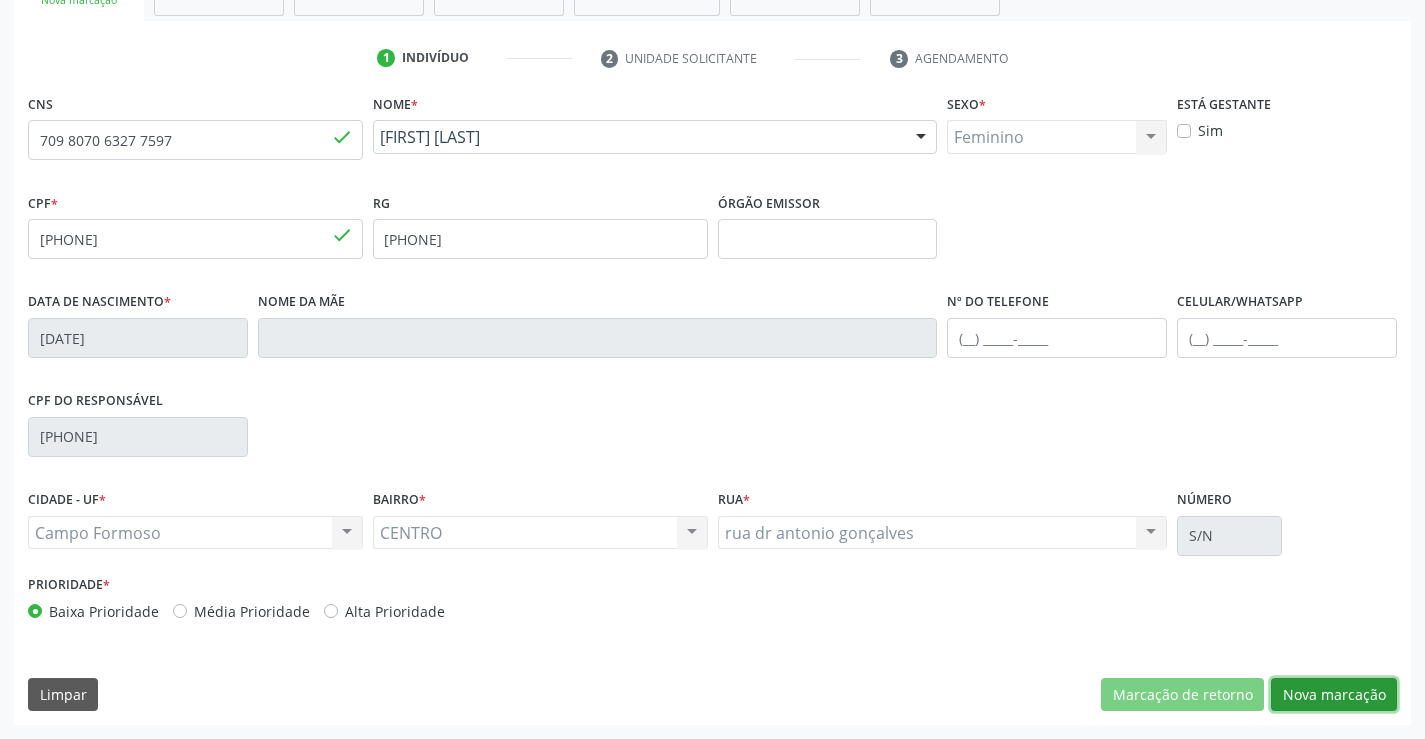 click on "Nova marcação" at bounding box center (1334, 695) 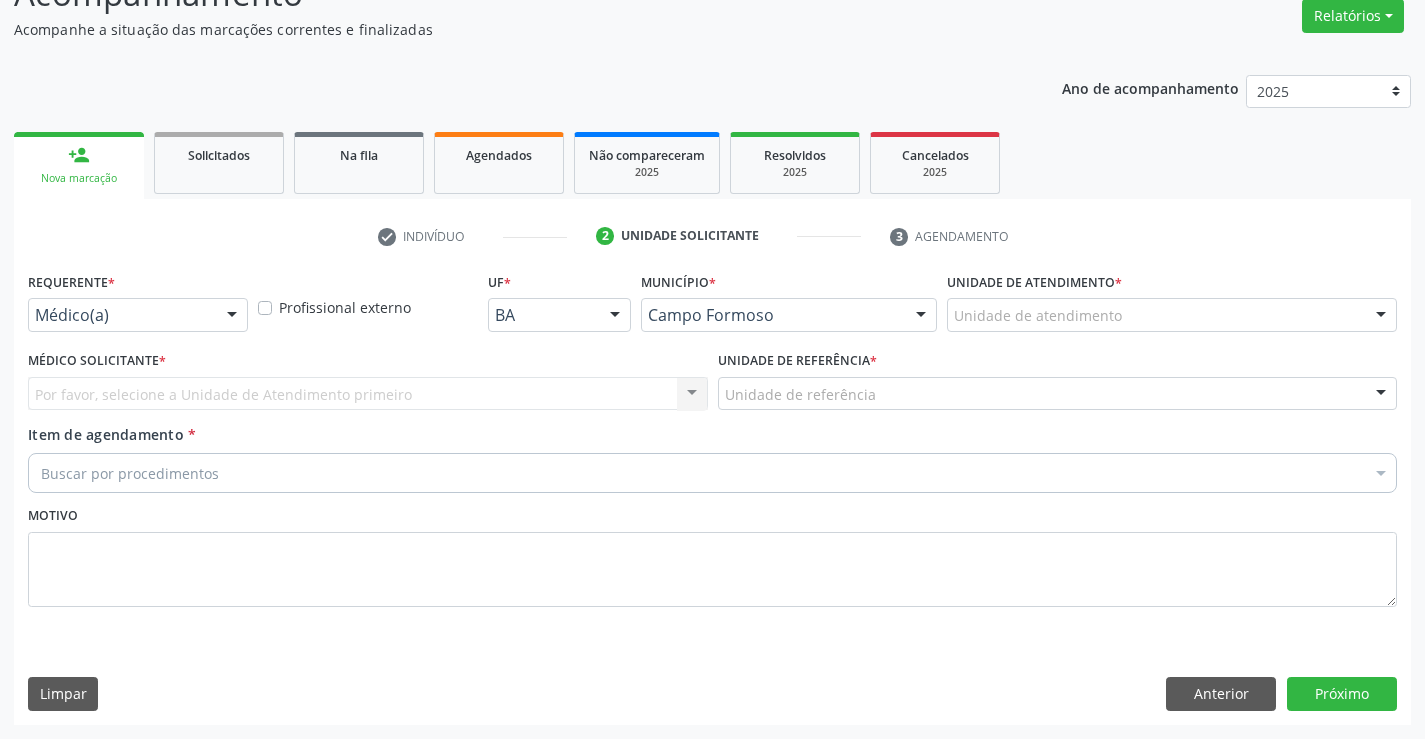 scroll, scrollTop: 167, scrollLeft: 0, axis: vertical 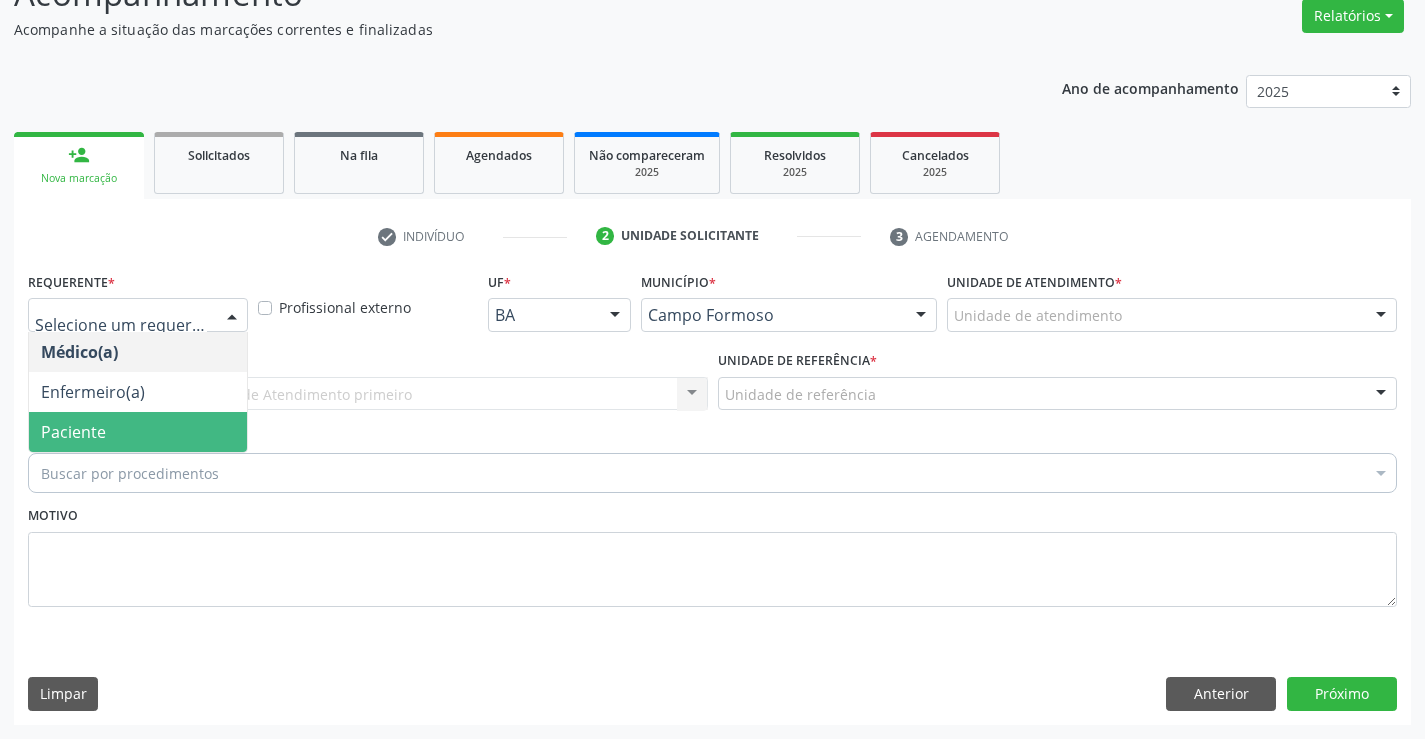 click on "Paciente" at bounding box center [138, 432] 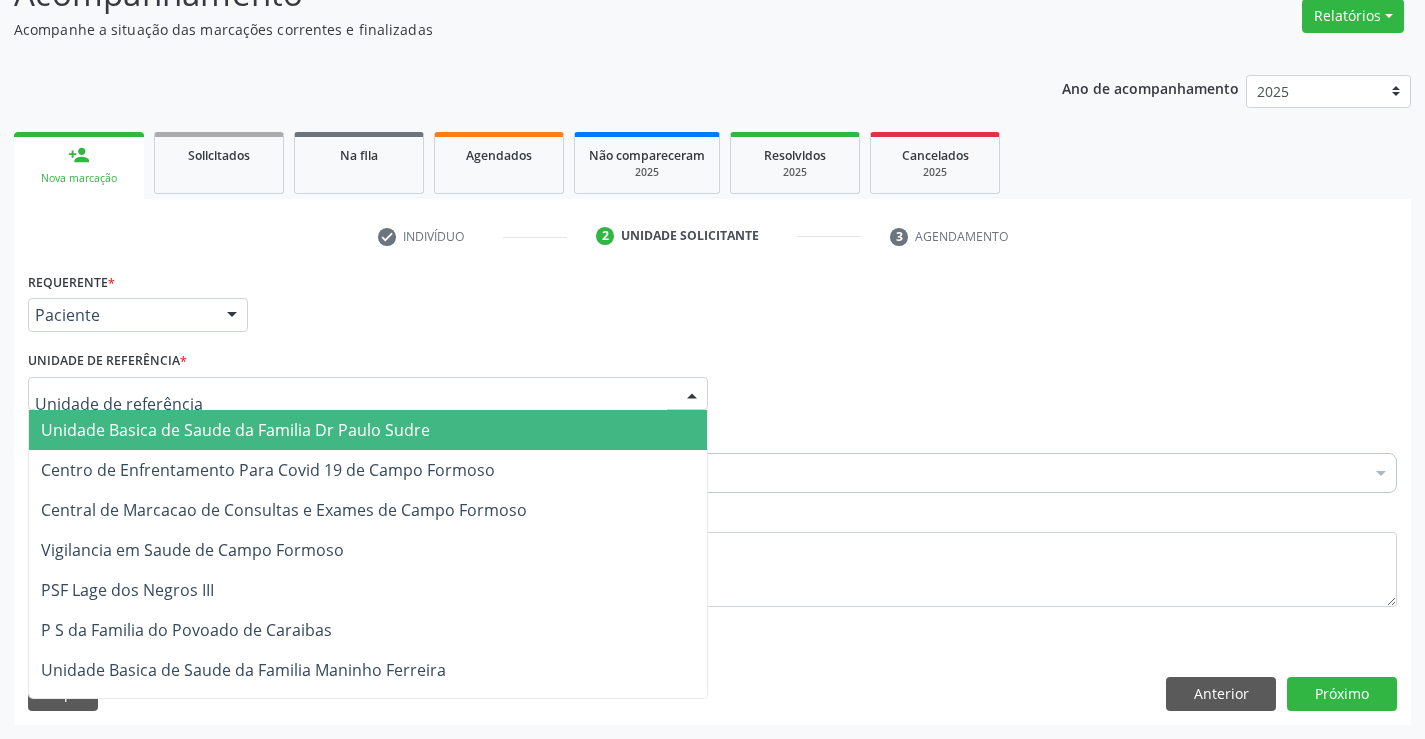 click on "Unidade Basica de Saude da Familia Dr Paulo Sudre" at bounding box center [235, 430] 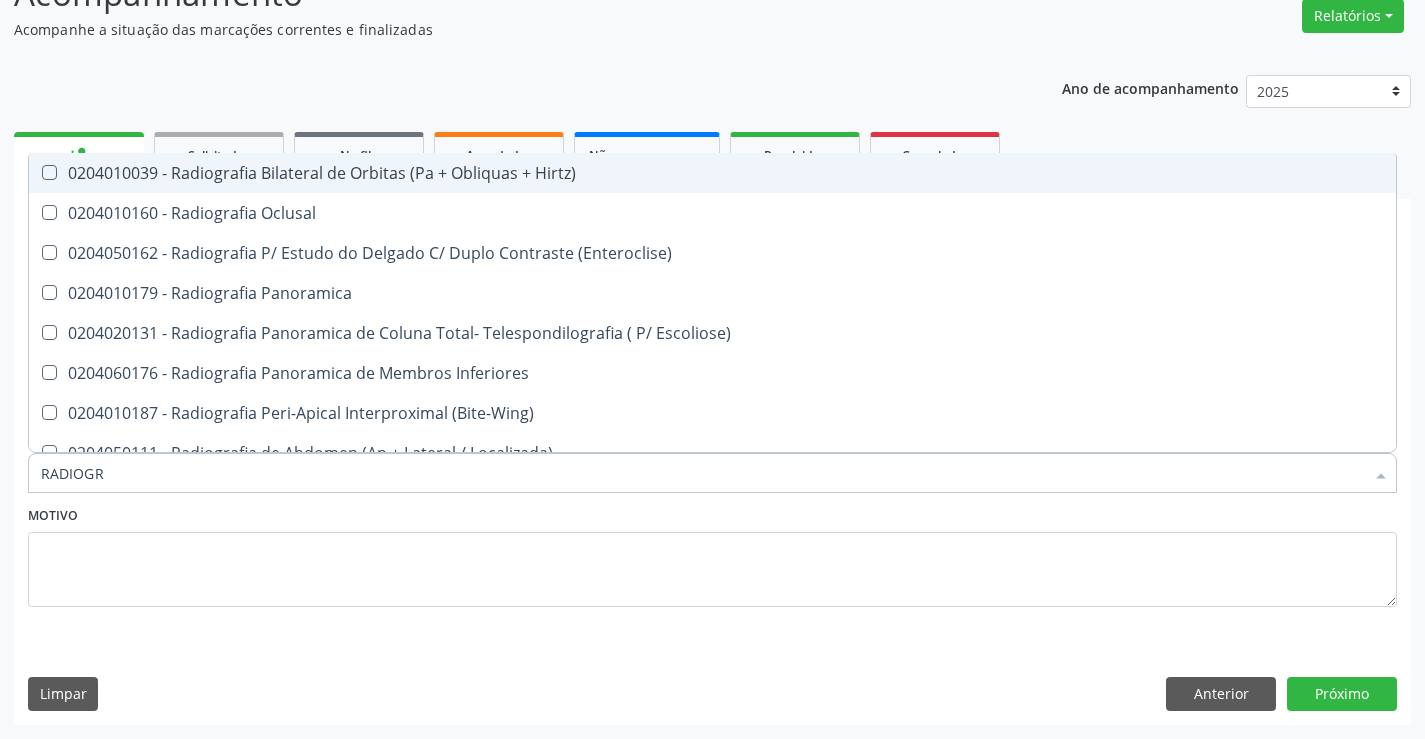 type on "RADIOGRA" 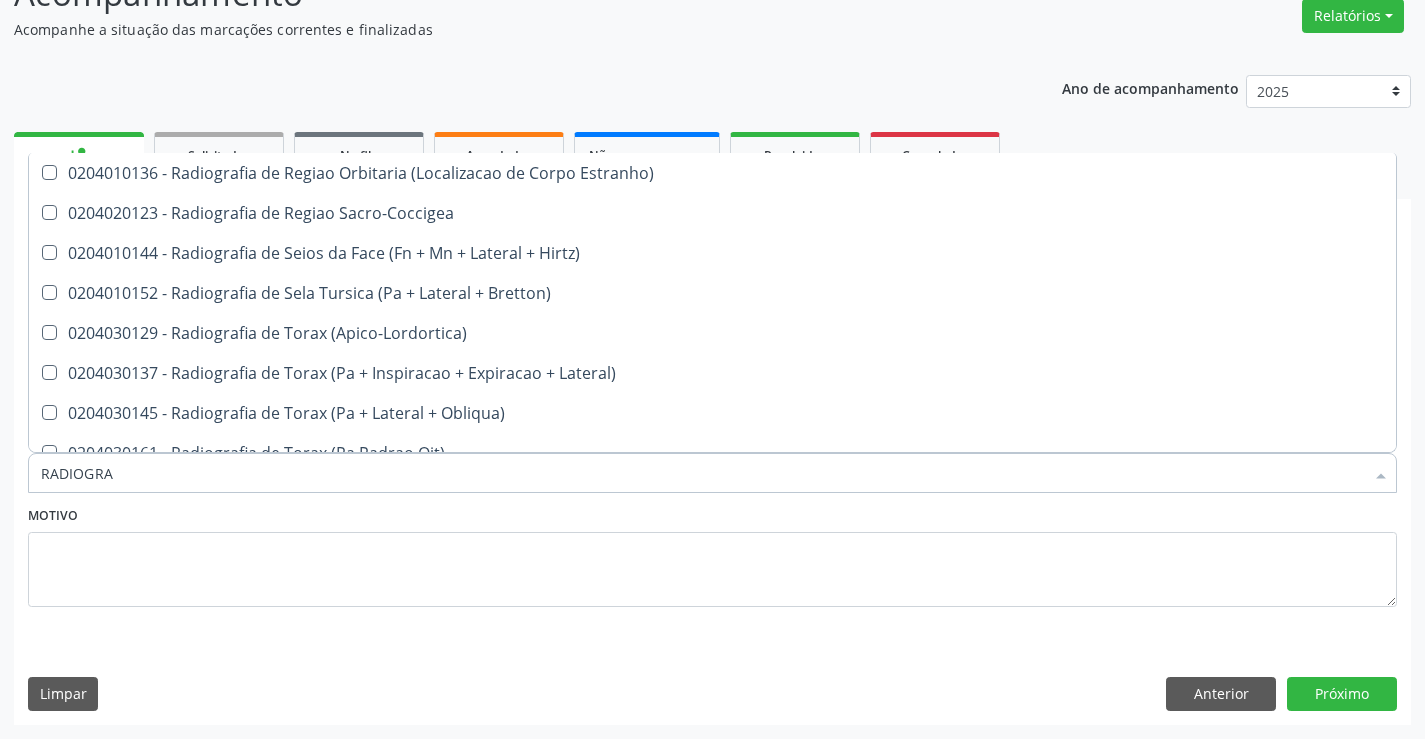 scroll, scrollTop: 2500, scrollLeft: 0, axis: vertical 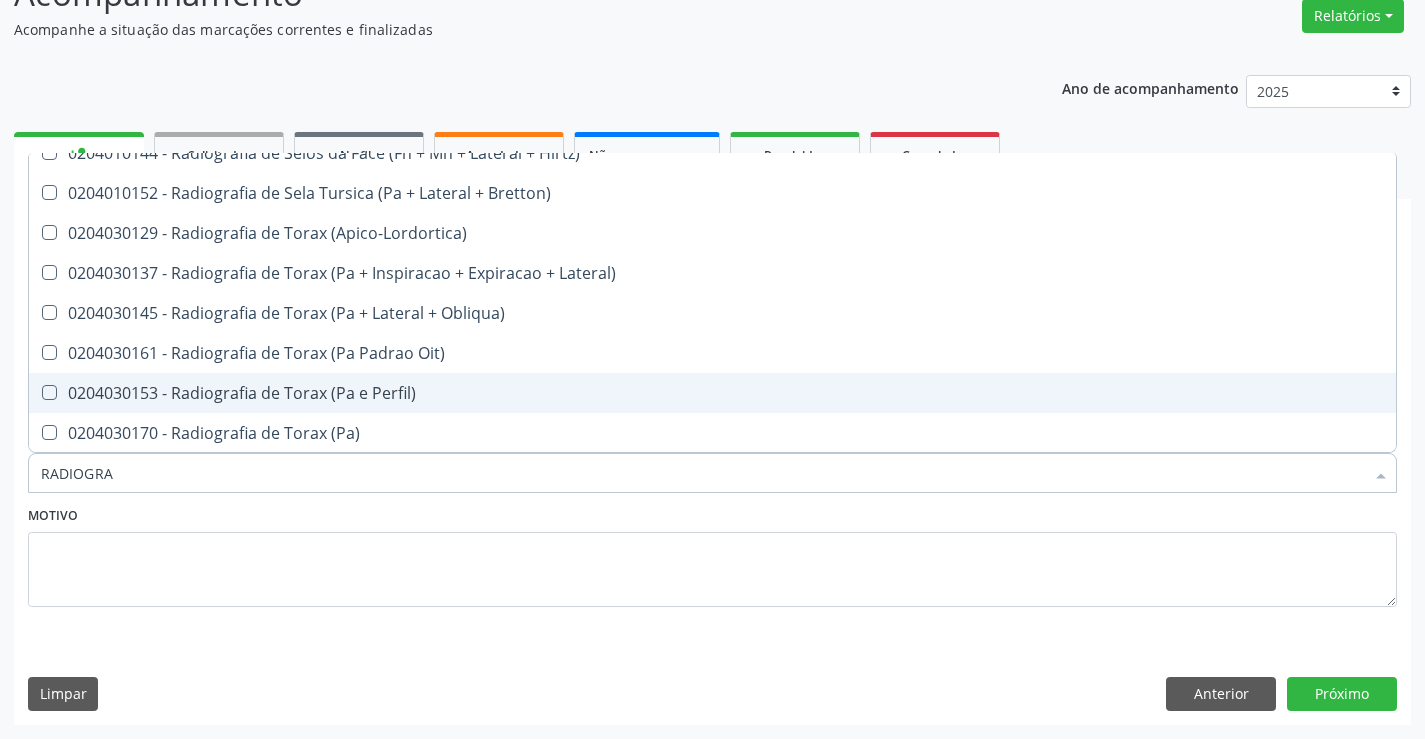 click on "0204030153 - Radiografia de Torax (Pa e Perfil)" at bounding box center (712, 393) 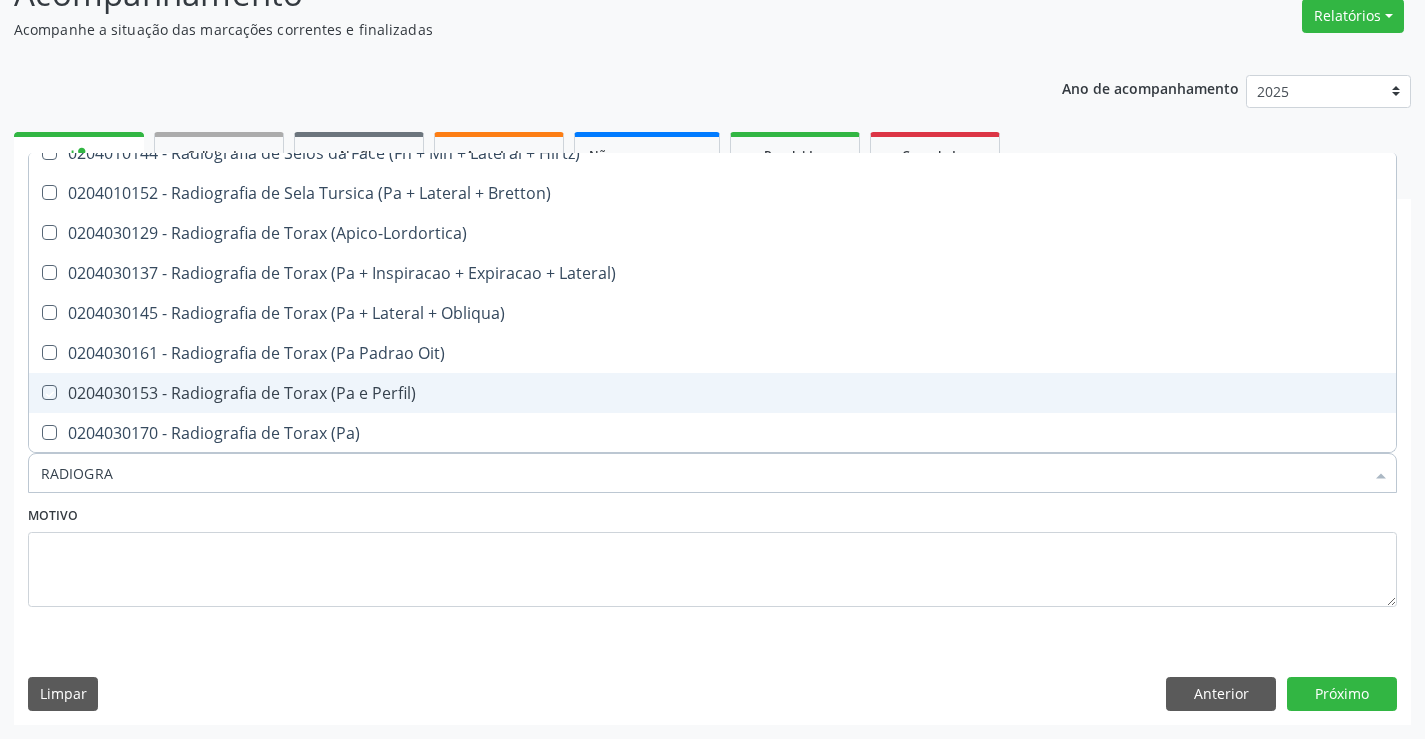 checkbox on "true" 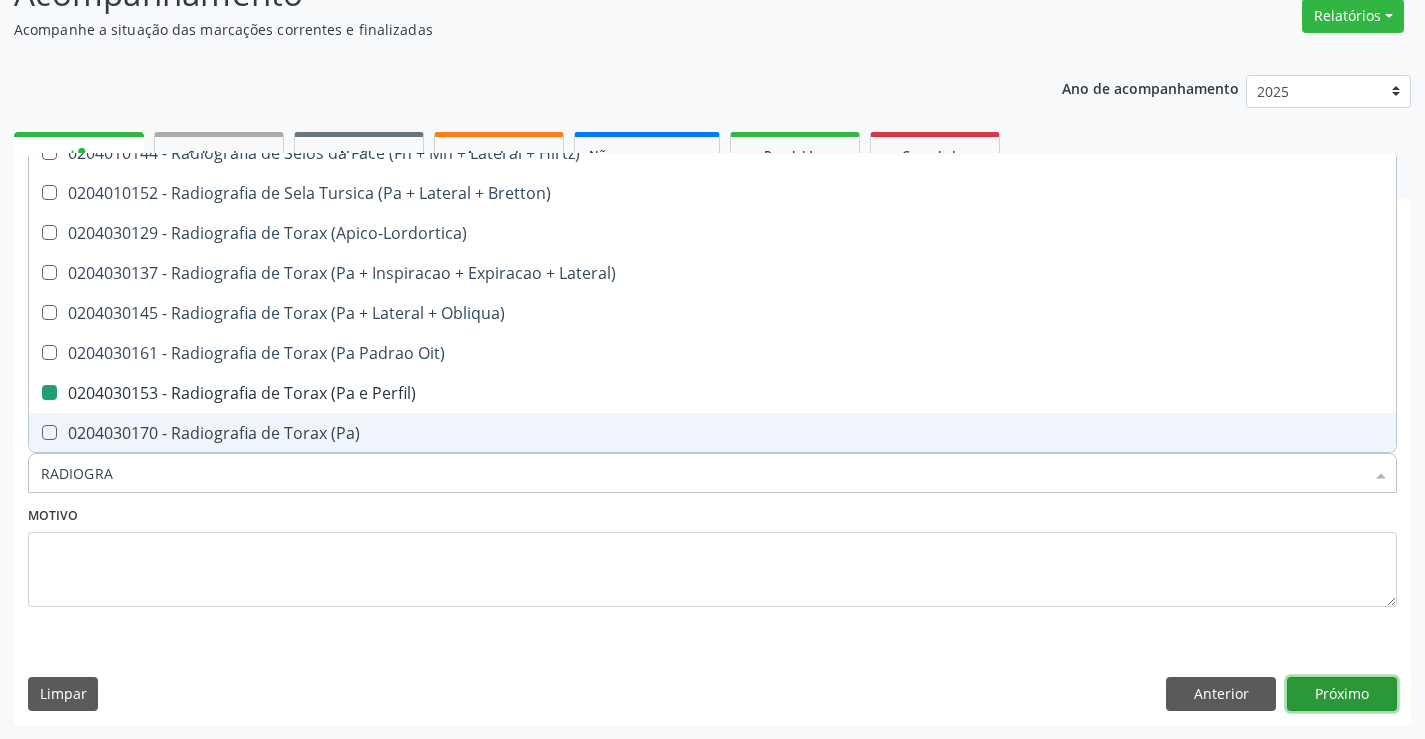click on "Próximo" at bounding box center [1342, 694] 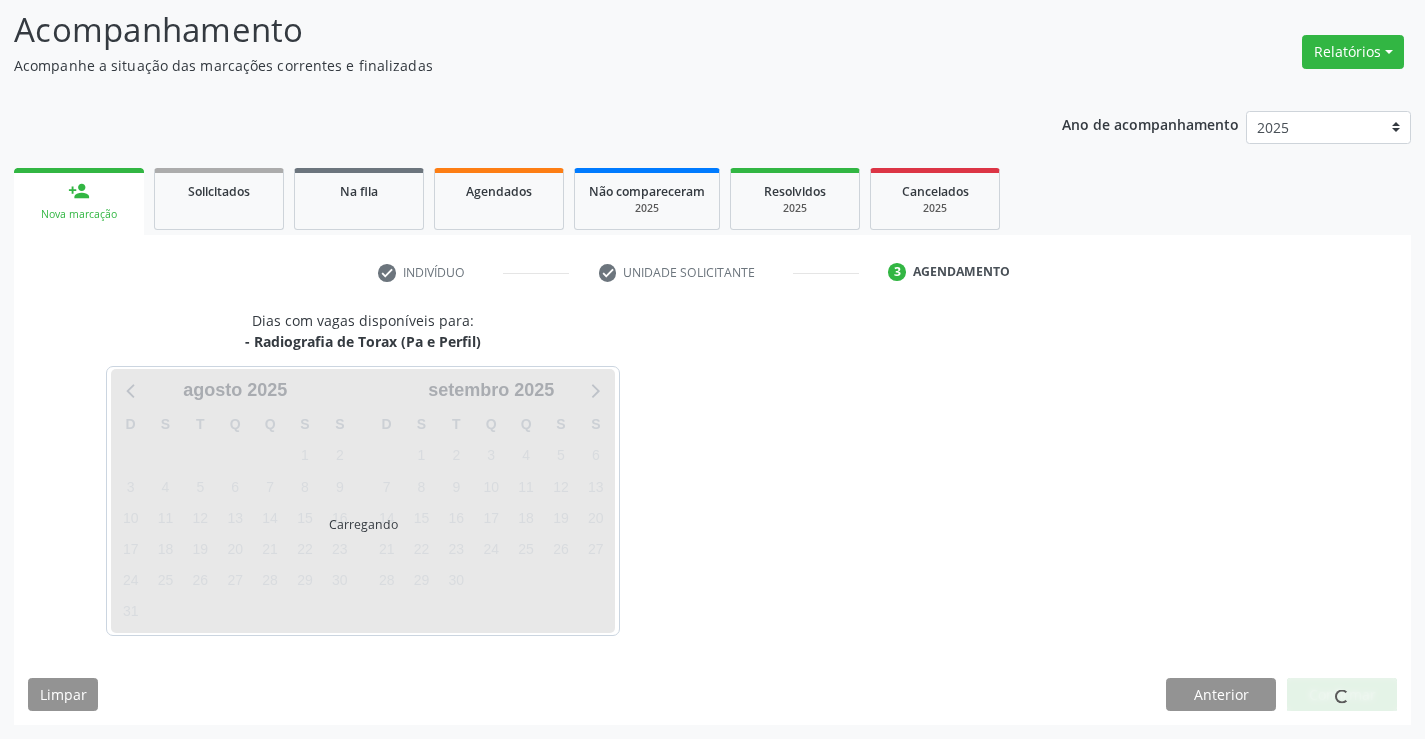 scroll, scrollTop: 131, scrollLeft: 0, axis: vertical 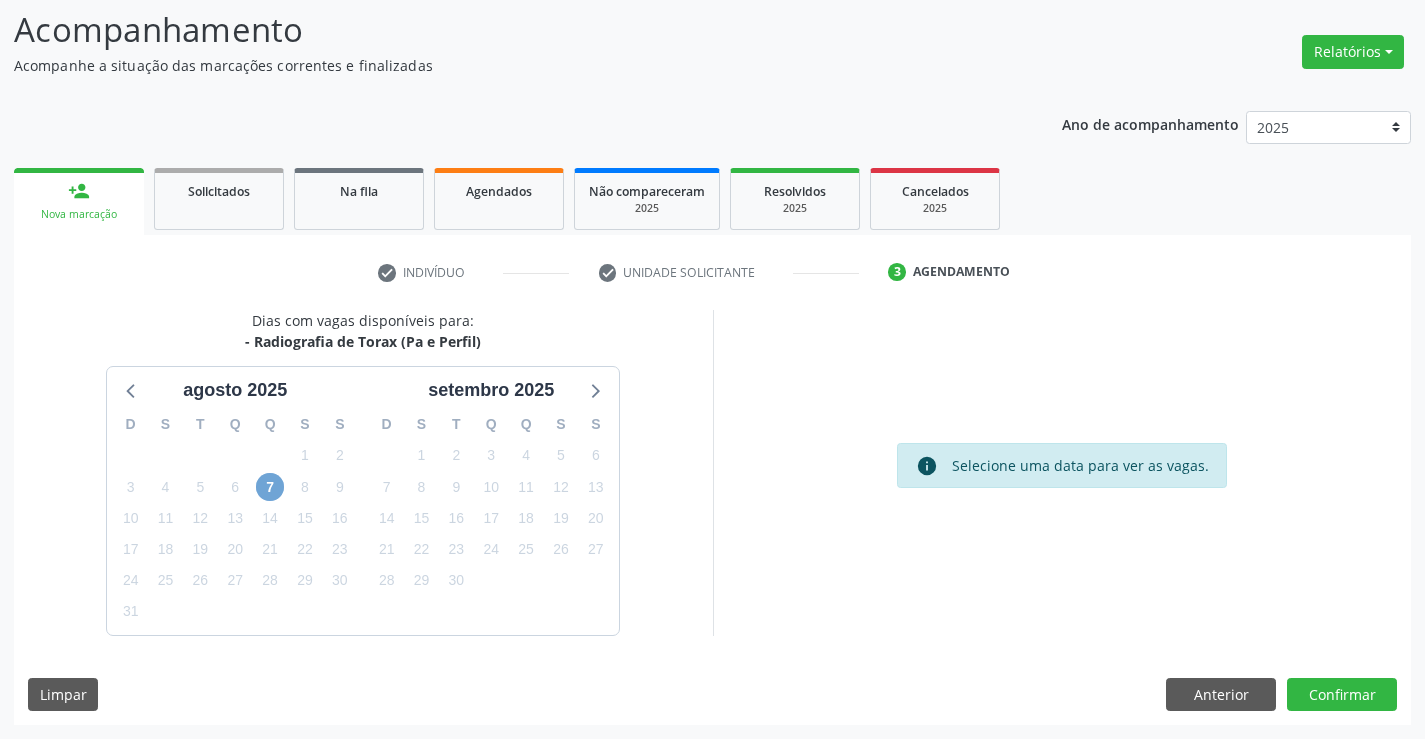 click on "7" at bounding box center (270, 487) 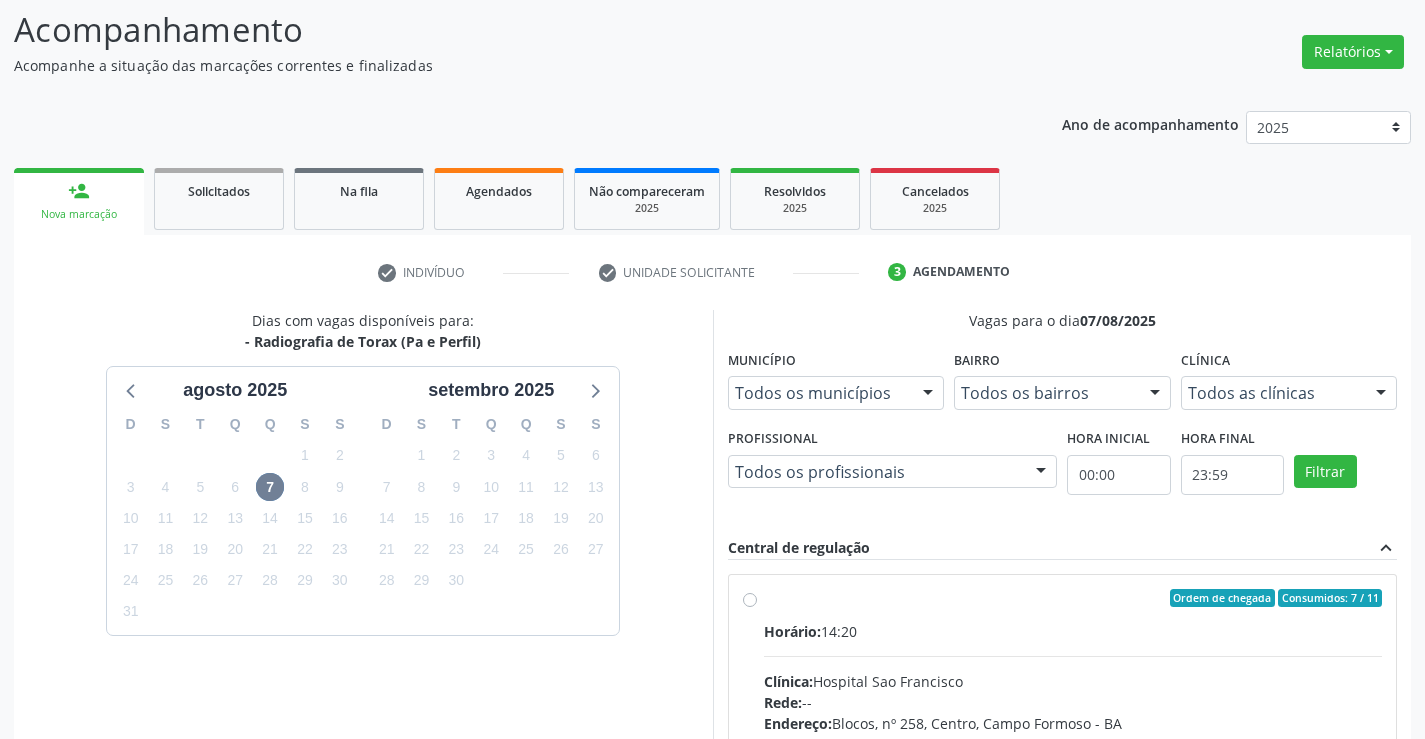 click on "Ordem de chegada
Consumidos: 7 / 11
Horário:   14:20
Clínica:  Hospital Sao Francisco
Rede:
--
Endereço:   Blocos, nº 258, Centro, [CITY] - [STATE]
Telefone:   [PHONE]
Profissional:
[FIRST] [LAST]
Informações adicionais sobre o atendimento
Idade de atendimento:
de 0 a 120 anos
Gênero(s) atendido(s):
Masculino e Feminino
Informações adicionais:
--" at bounding box center (1073, 742) 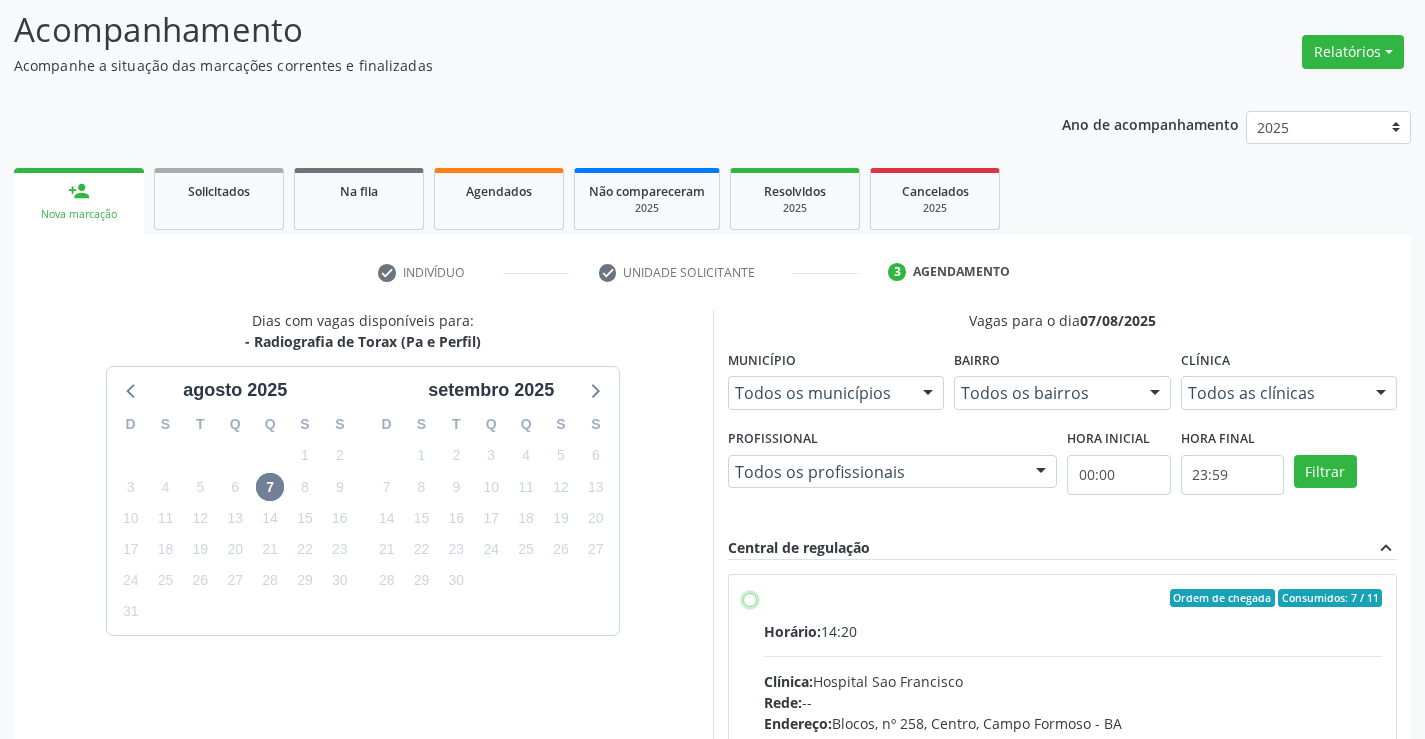 click on "Ordem de chegada
Consumidos: 7 / 11
Horário:   14:20
Clínica:  Hospital Sao Francisco
Rede:
--
Endereço:   Blocos, nº 258, Centro, [CITY] - [STATE]
Telefone:   [PHONE]
Profissional:
[FIRST] [LAST]
Informações adicionais sobre o atendimento
Idade de atendimento:
de 0 a 120 anos
Gênero(s) atendido(s):
Masculino e Feminino
Informações adicionais:
--" at bounding box center [750, 598] 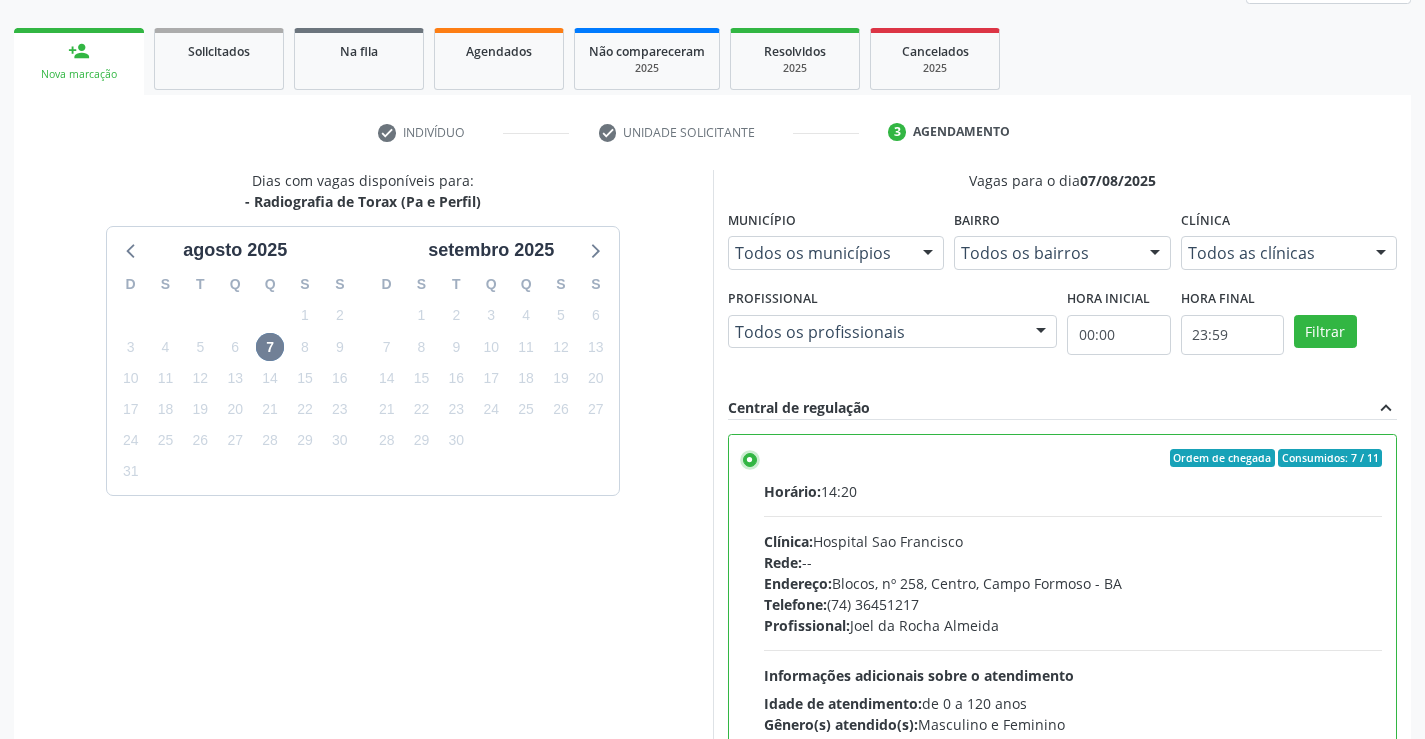 scroll, scrollTop: 456, scrollLeft: 0, axis: vertical 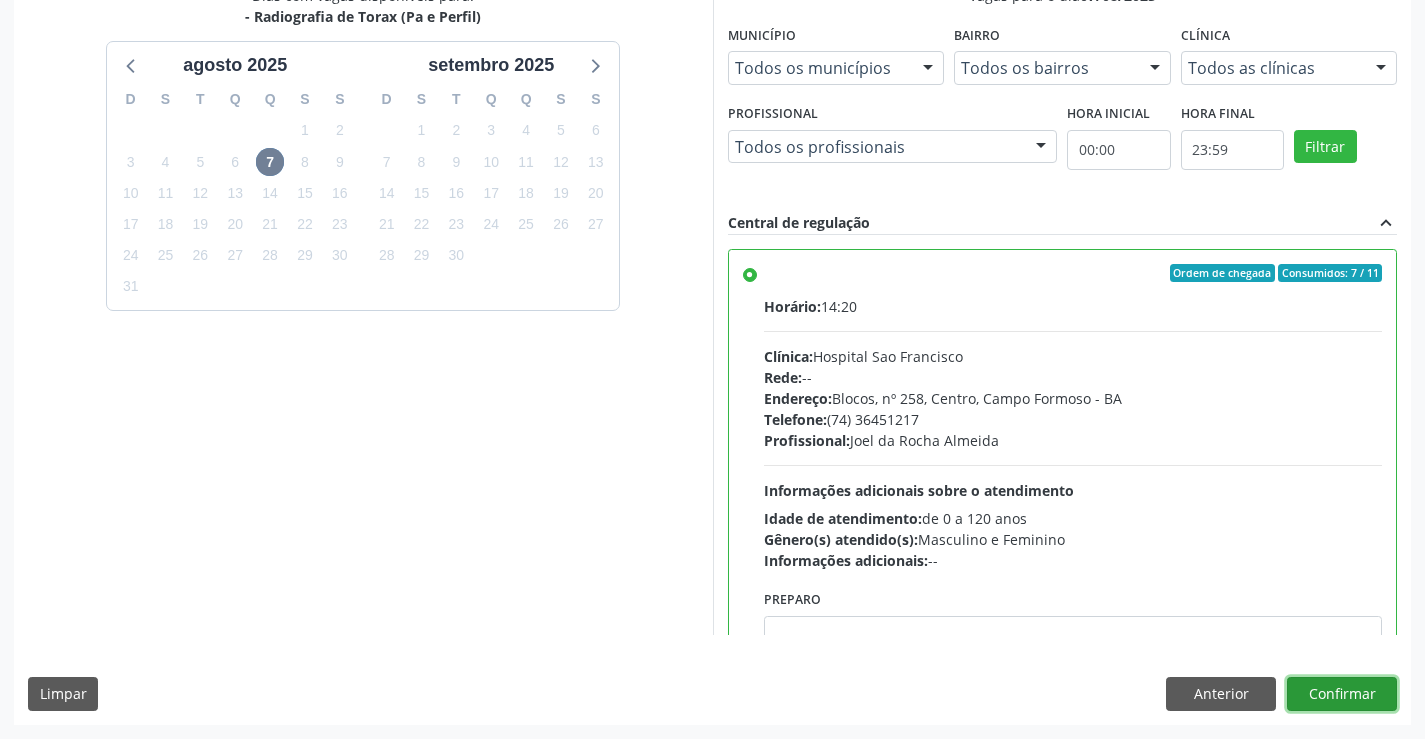 click on "Confirmar" at bounding box center (1342, 694) 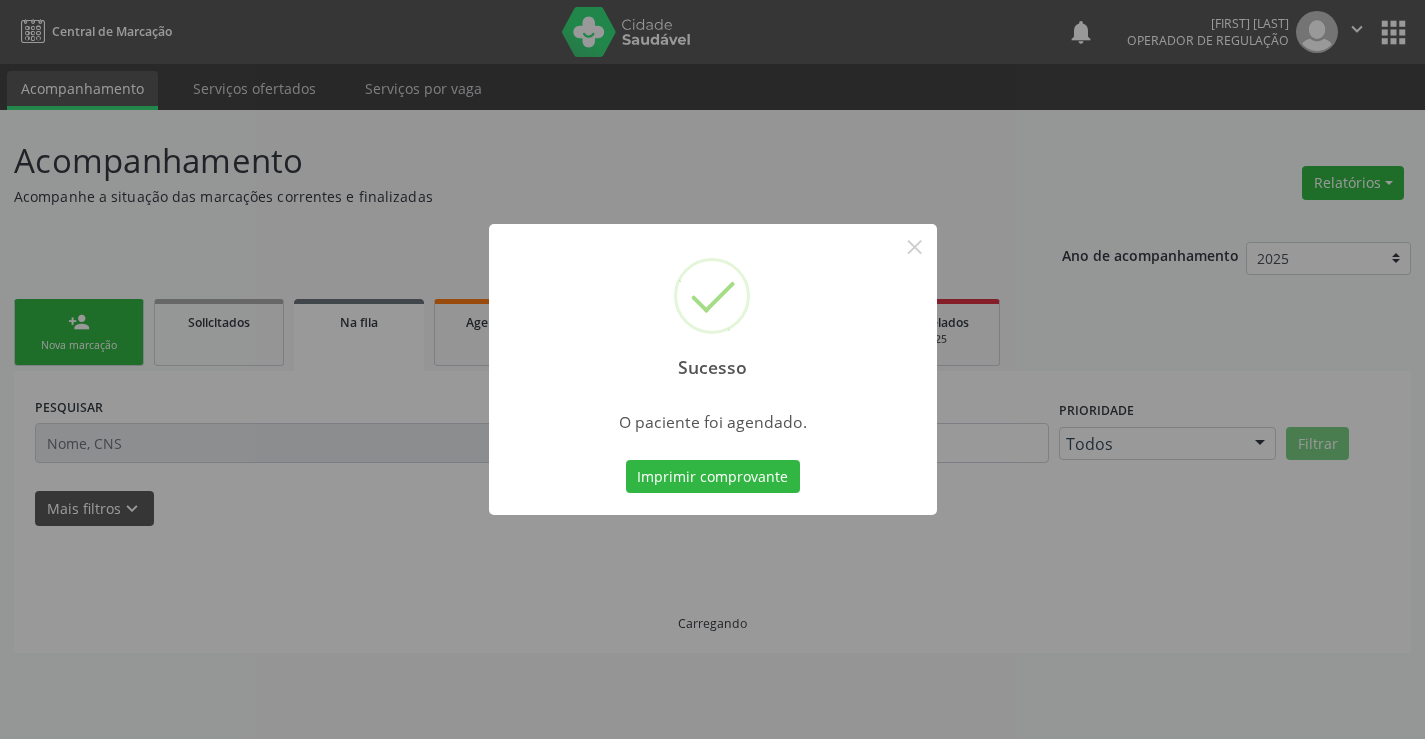 scroll, scrollTop: 0, scrollLeft: 0, axis: both 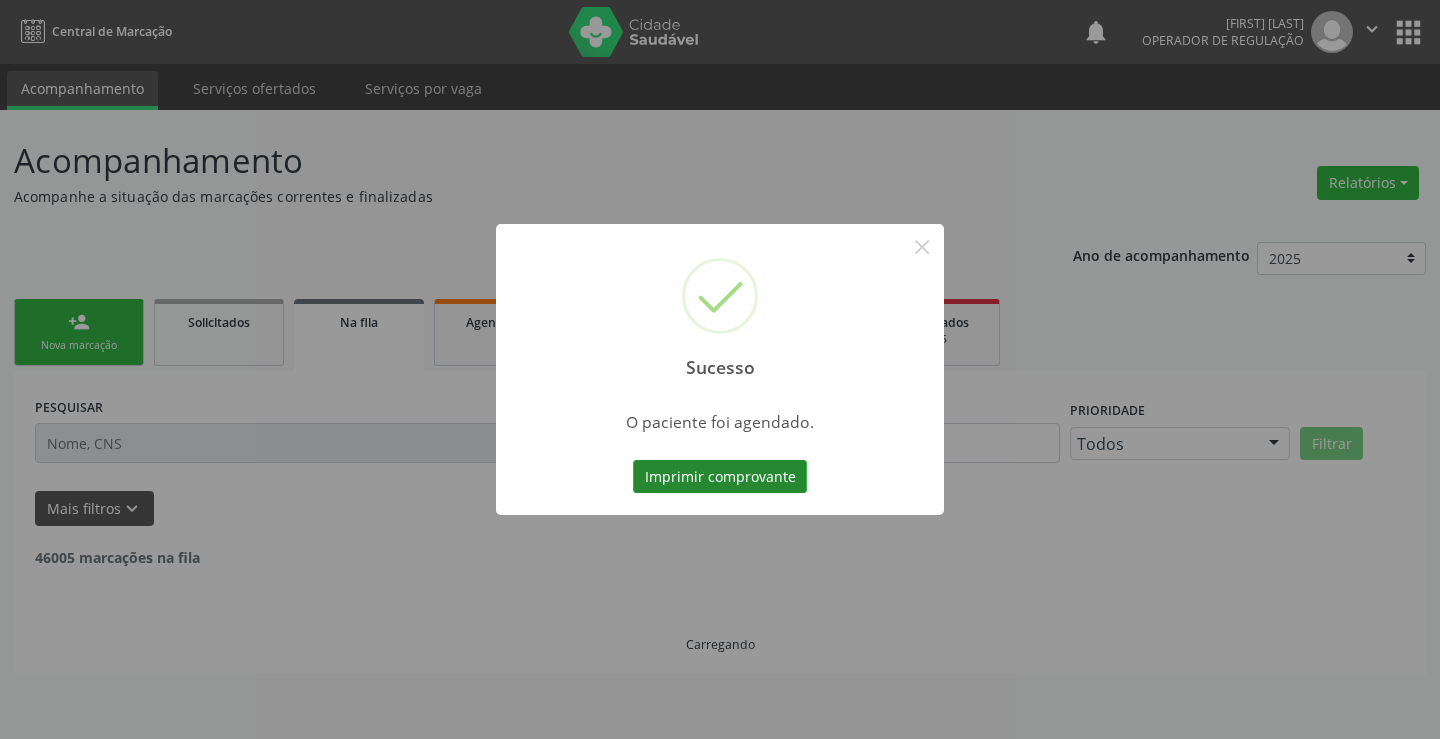click on "Imprimir comprovante" at bounding box center (720, 477) 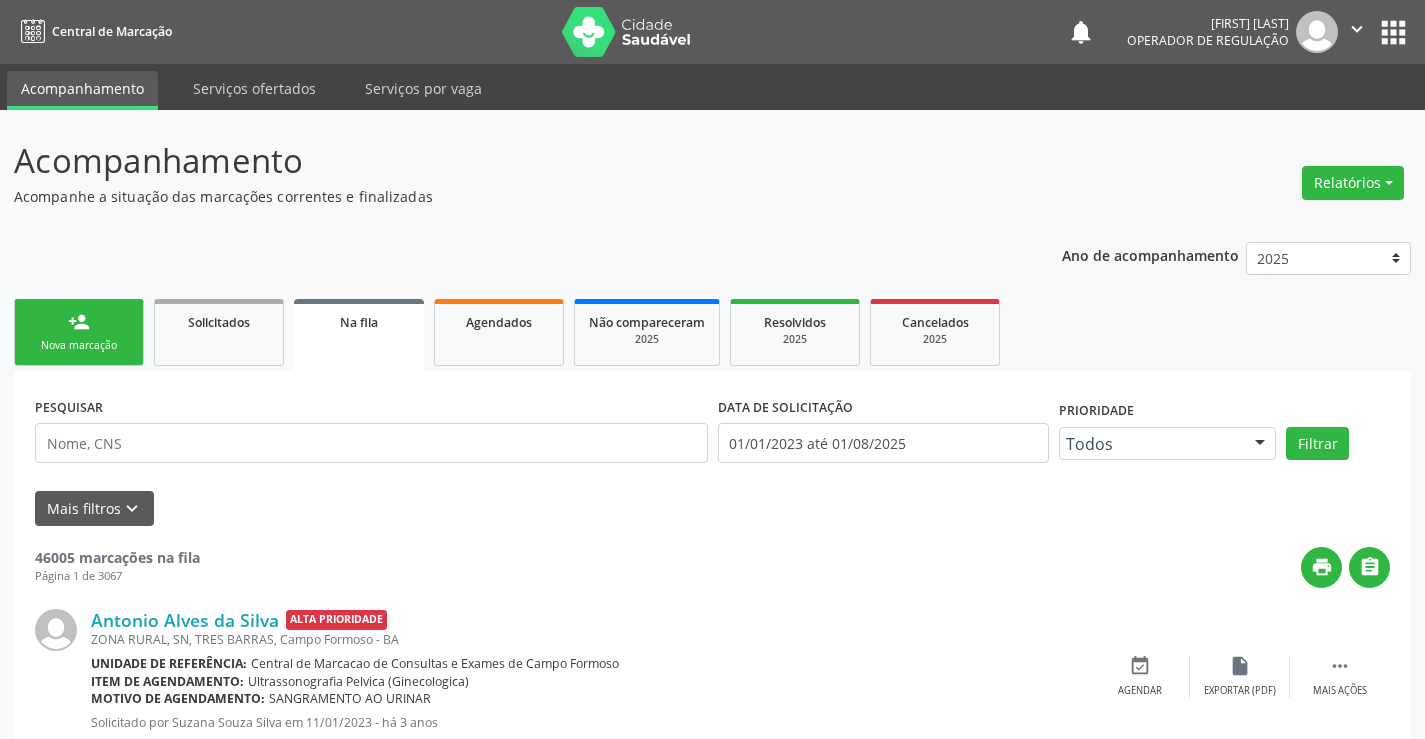 click on "Nova marcação" at bounding box center (79, 345) 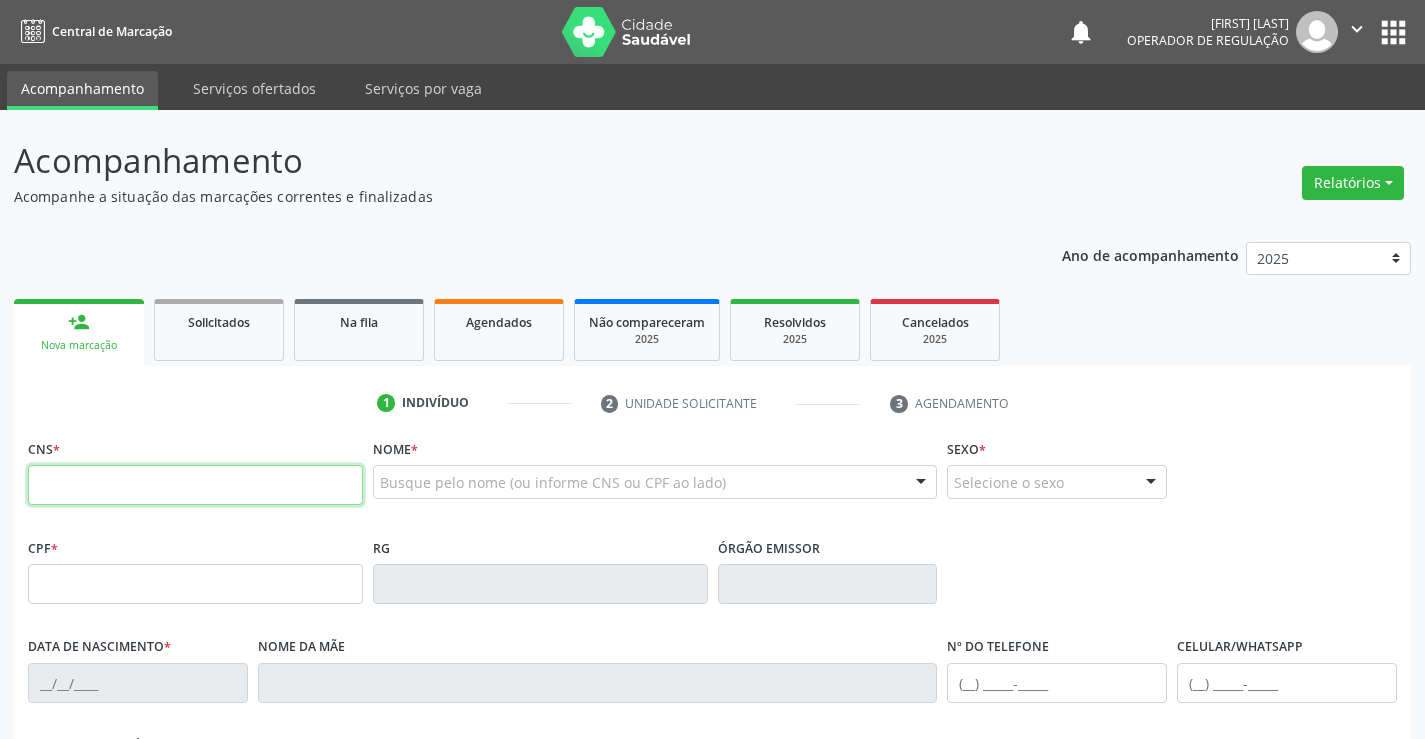 click at bounding box center [195, 485] 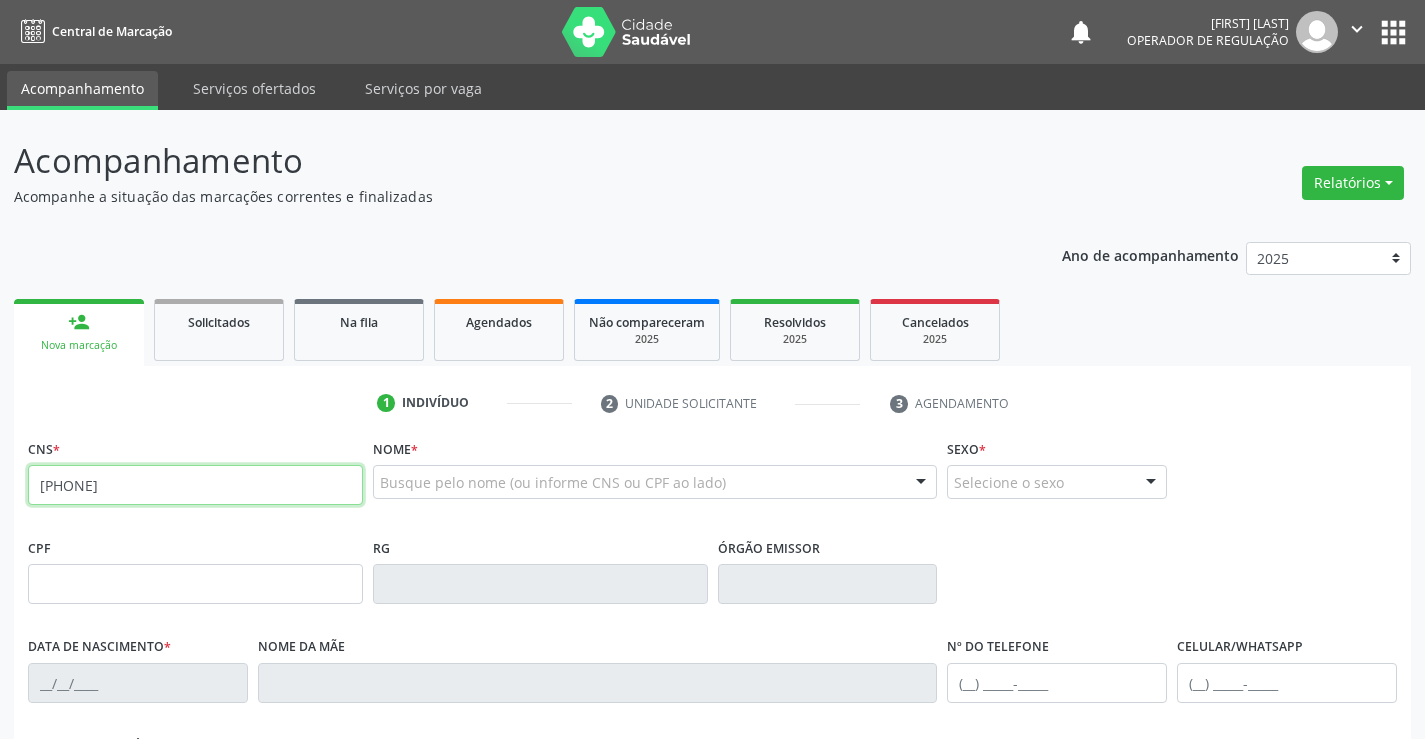 type on "[PHONE]" 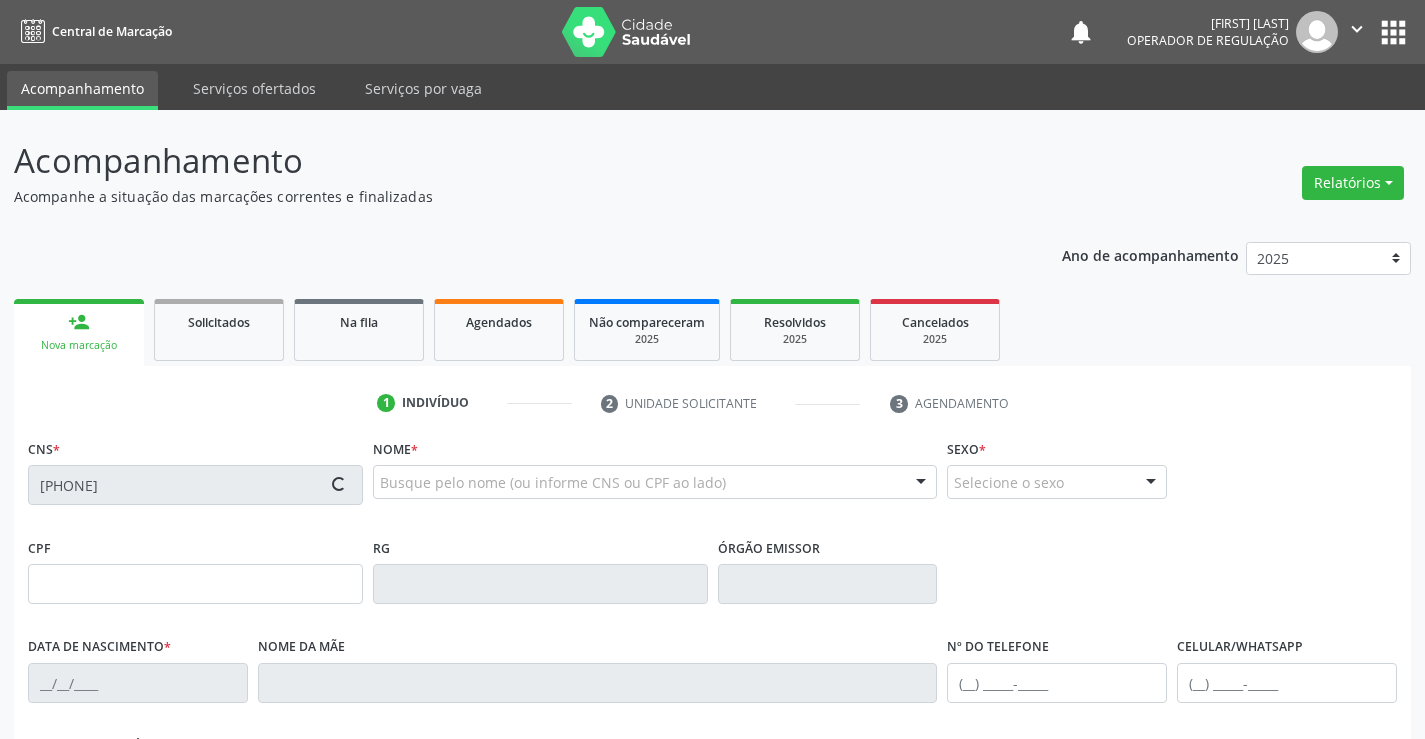 type on "[PHONE]" 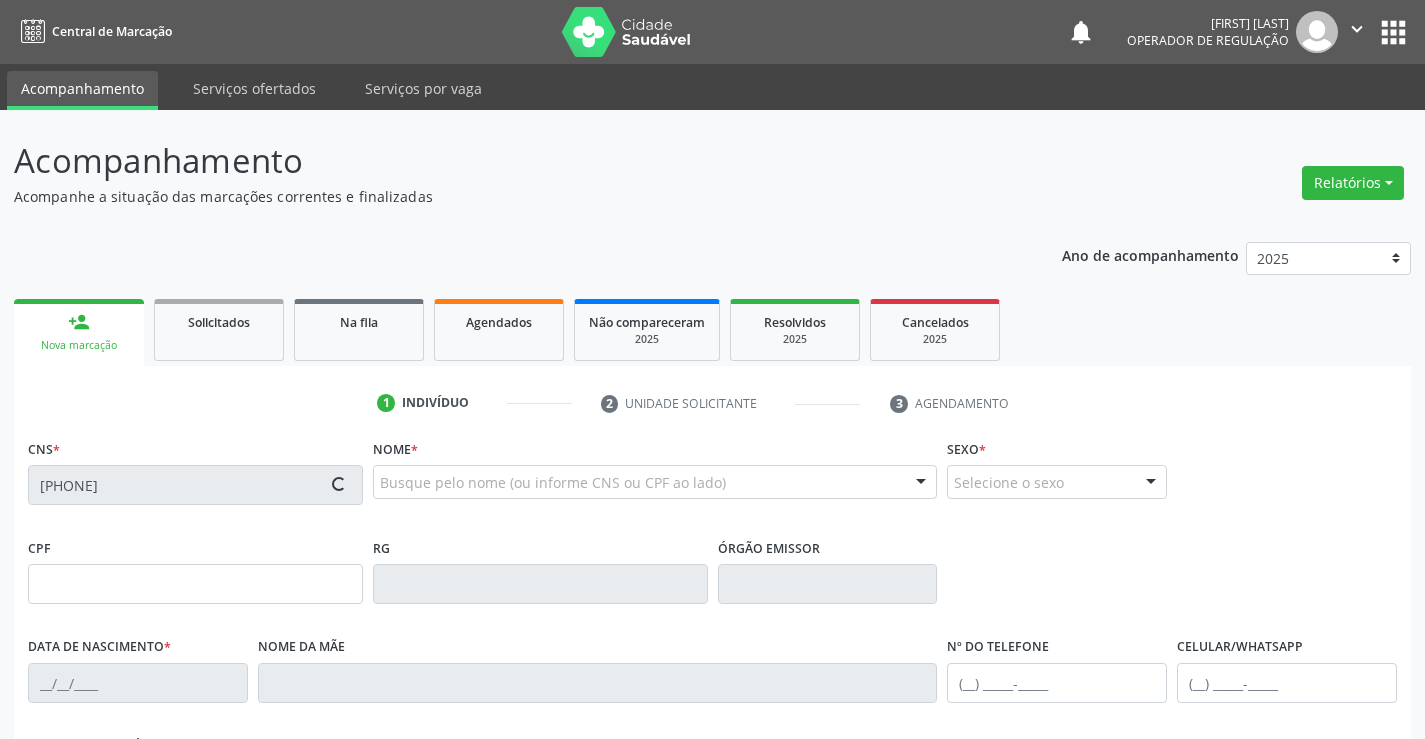 type on "[DATE]" 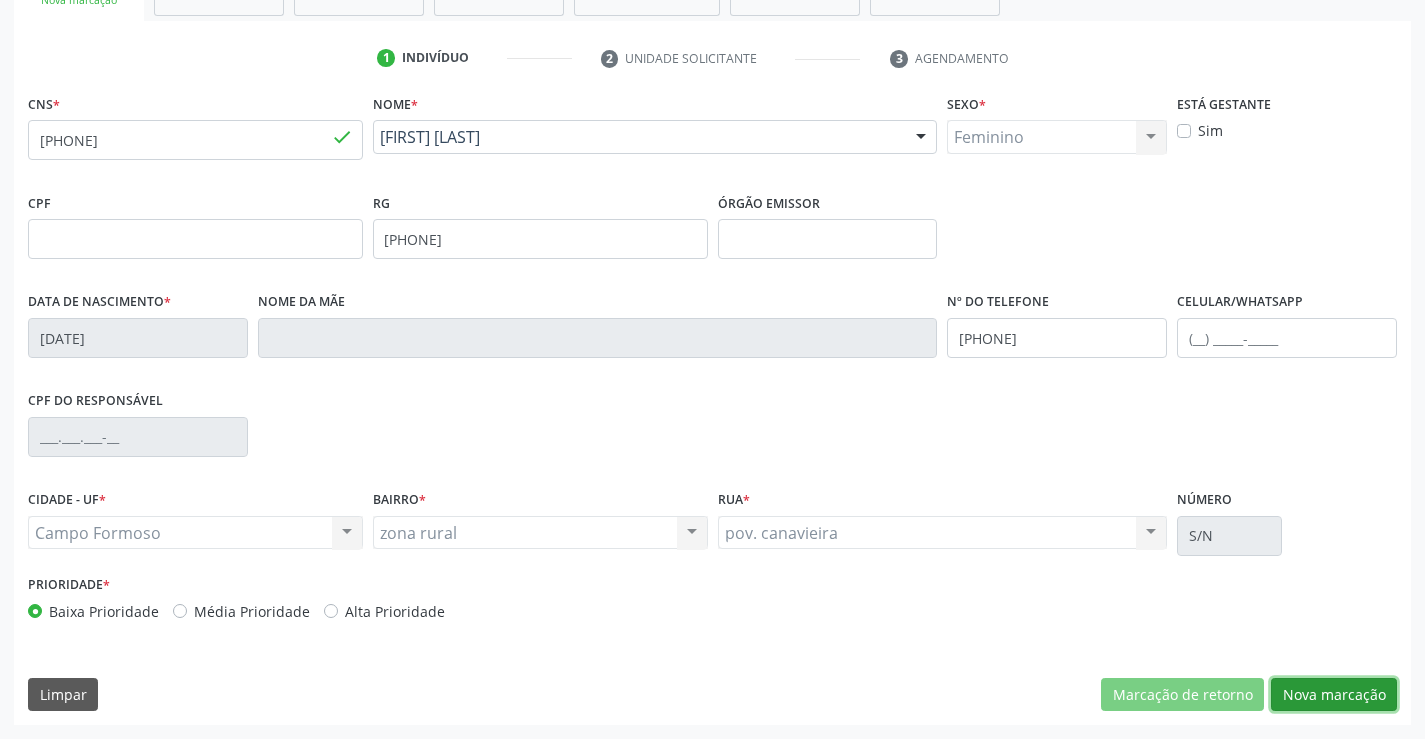 click on "Nova marcação" at bounding box center [1334, 695] 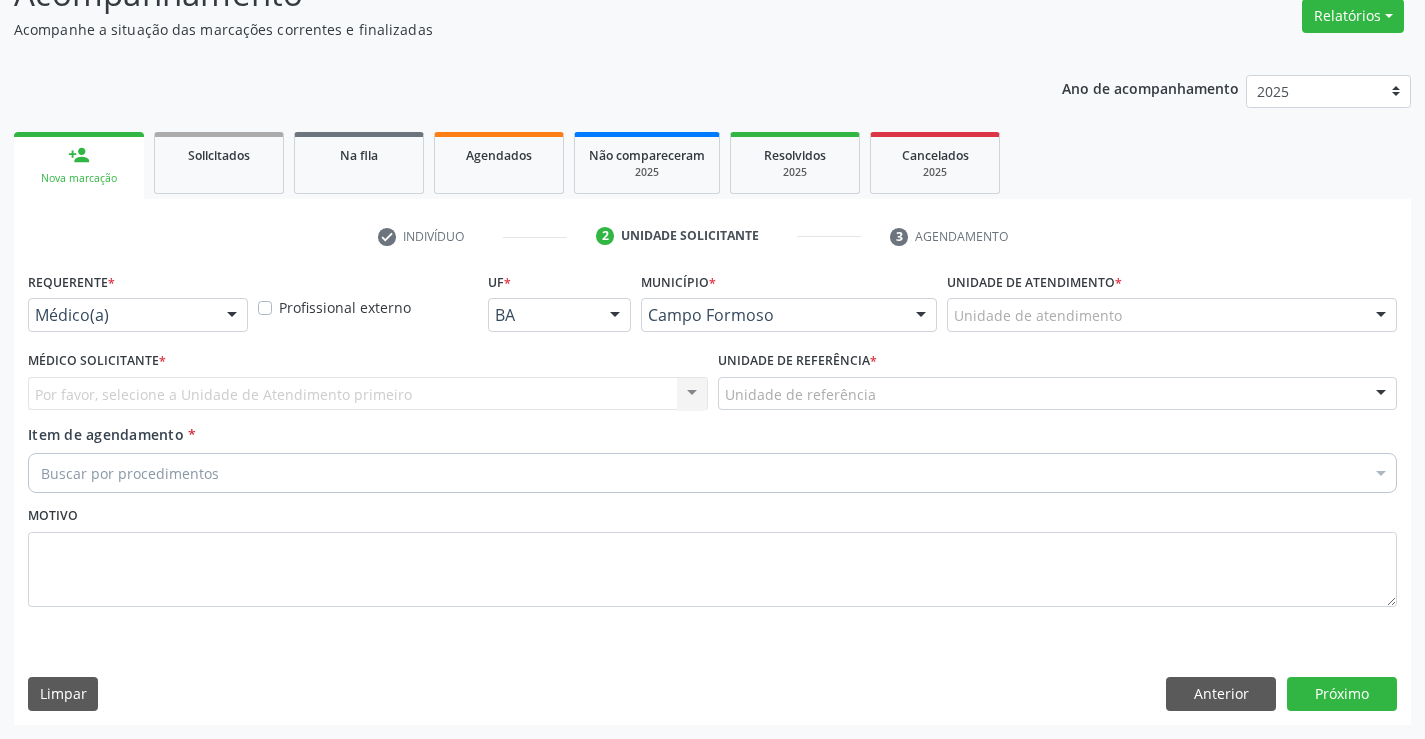 scroll, scrollTop: 167, scrollLeft: 0, axis: vertical 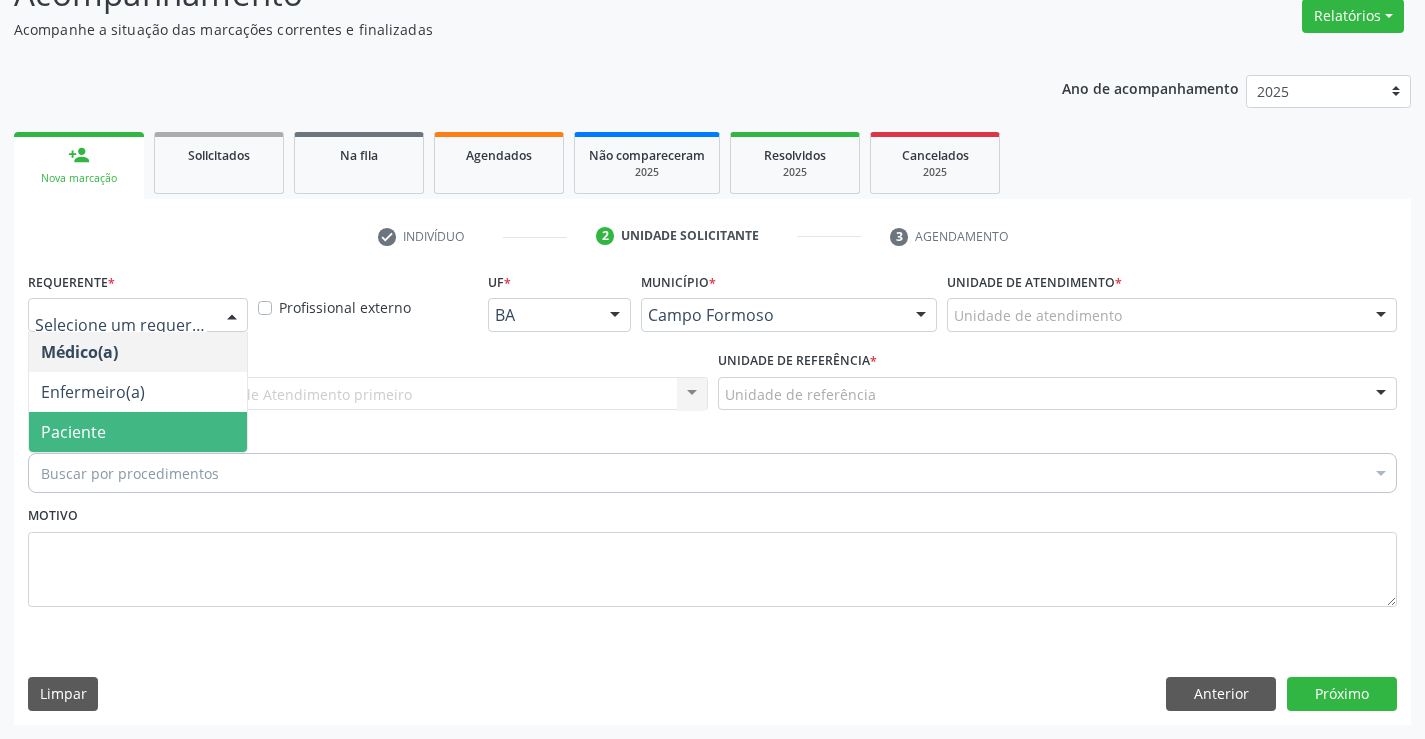 click on "Paciente" at bounding box center (138, 432) 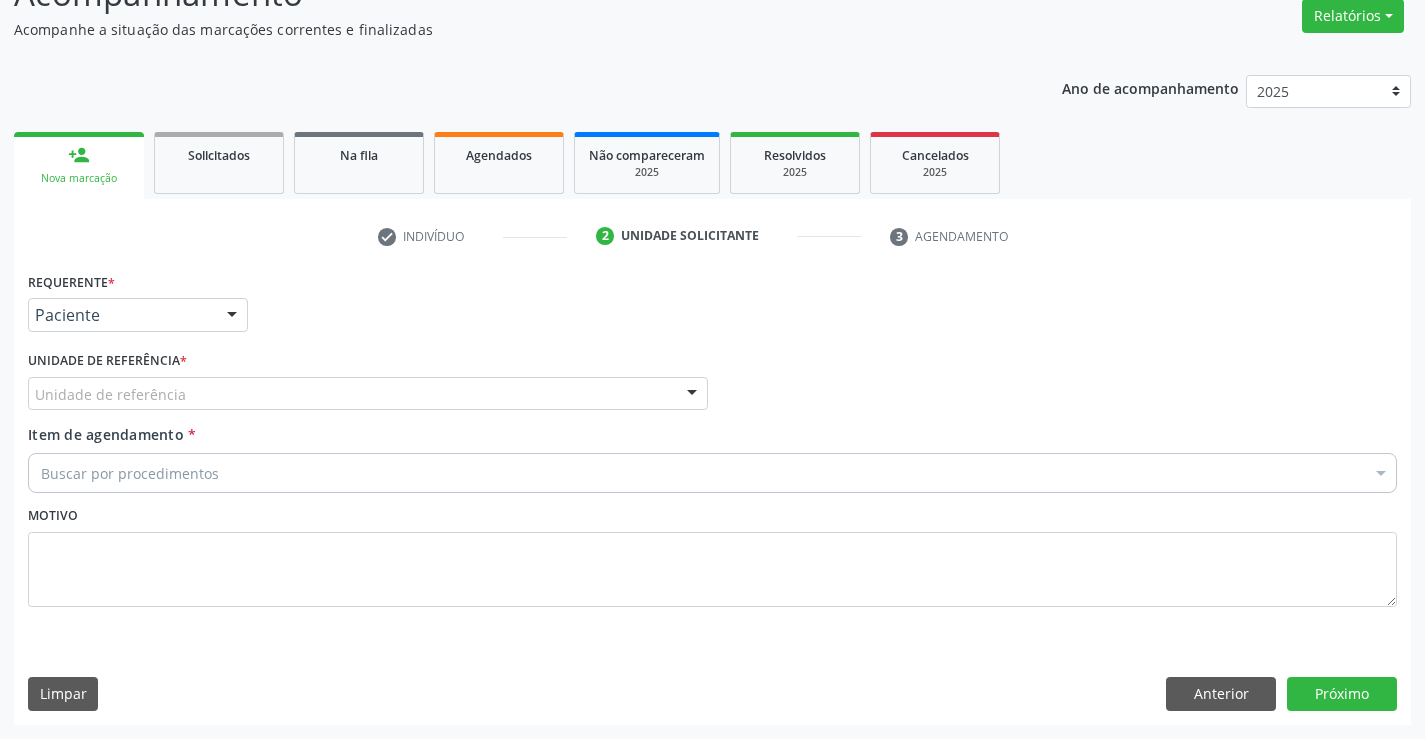 click on "Unidade de referência" at bounding box center [368, 394] 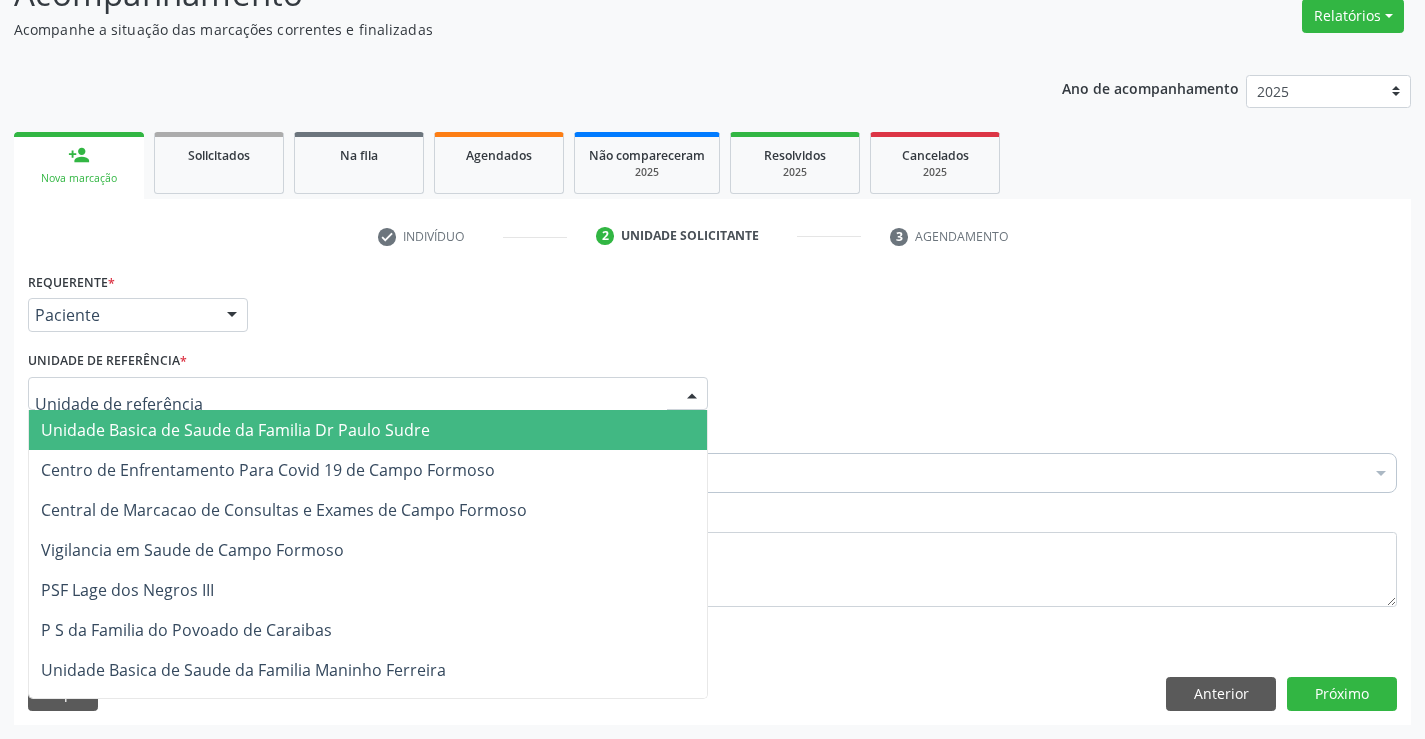 click on "Unidade Basica de Saude da Familia Dr Paulo Sudre" at bounding box center [235, 430] 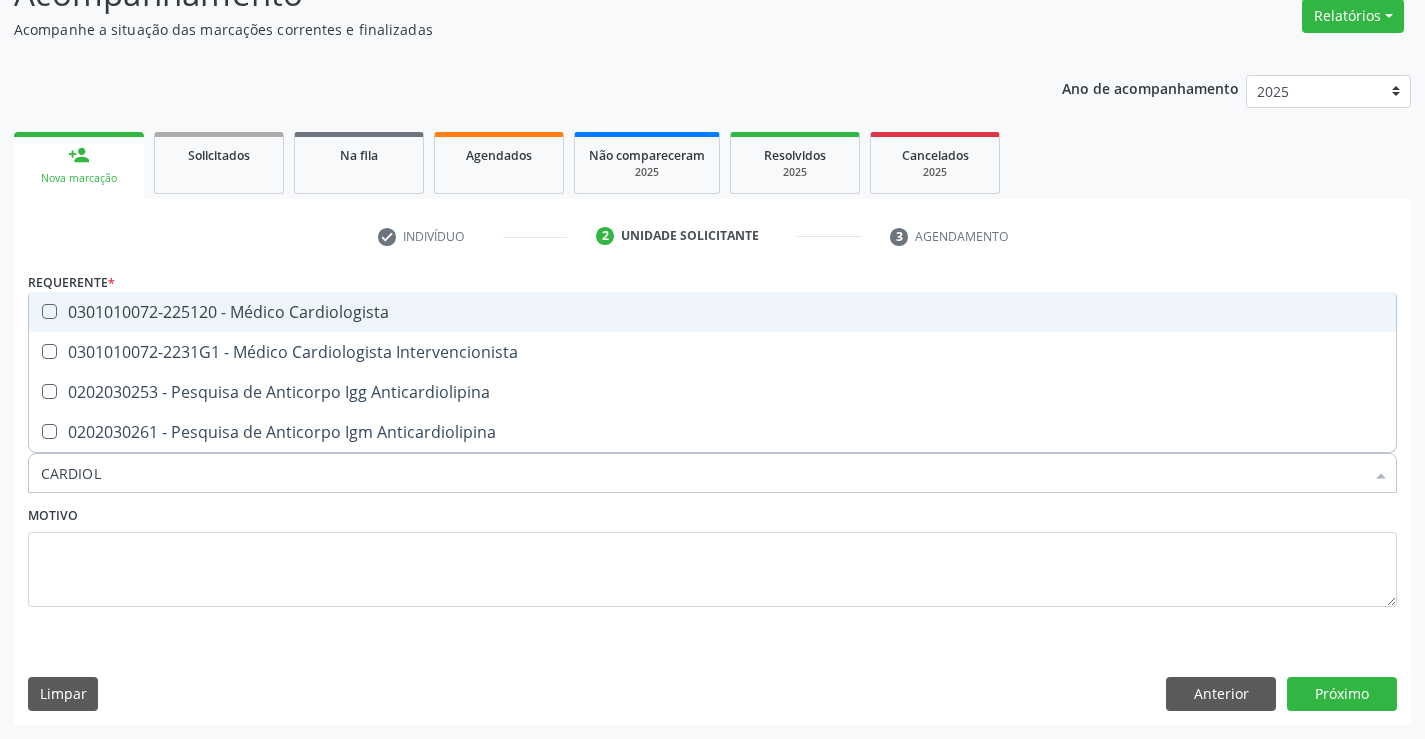 type on "CARDIOLO" 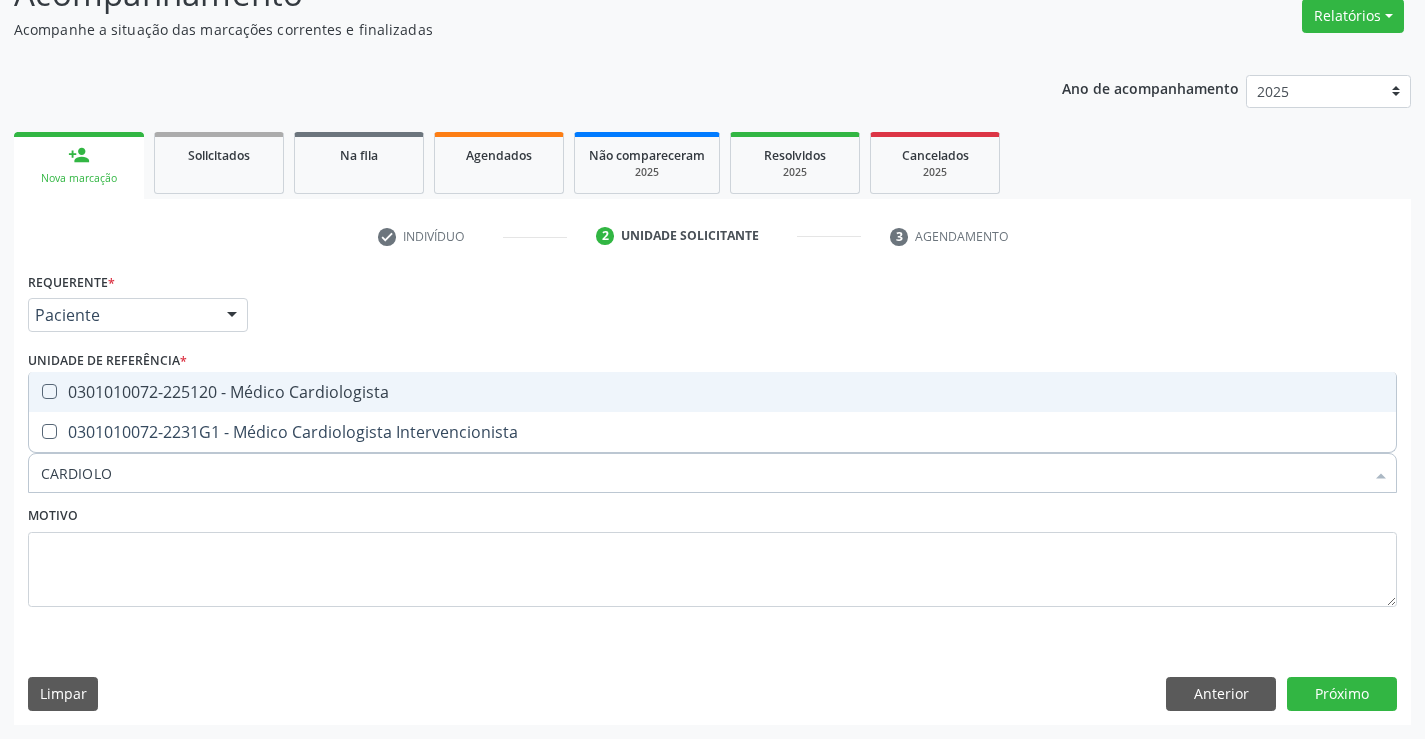 click on "0301010072-225120 - Médico Cardiologista" at bounding box center (712, 392) 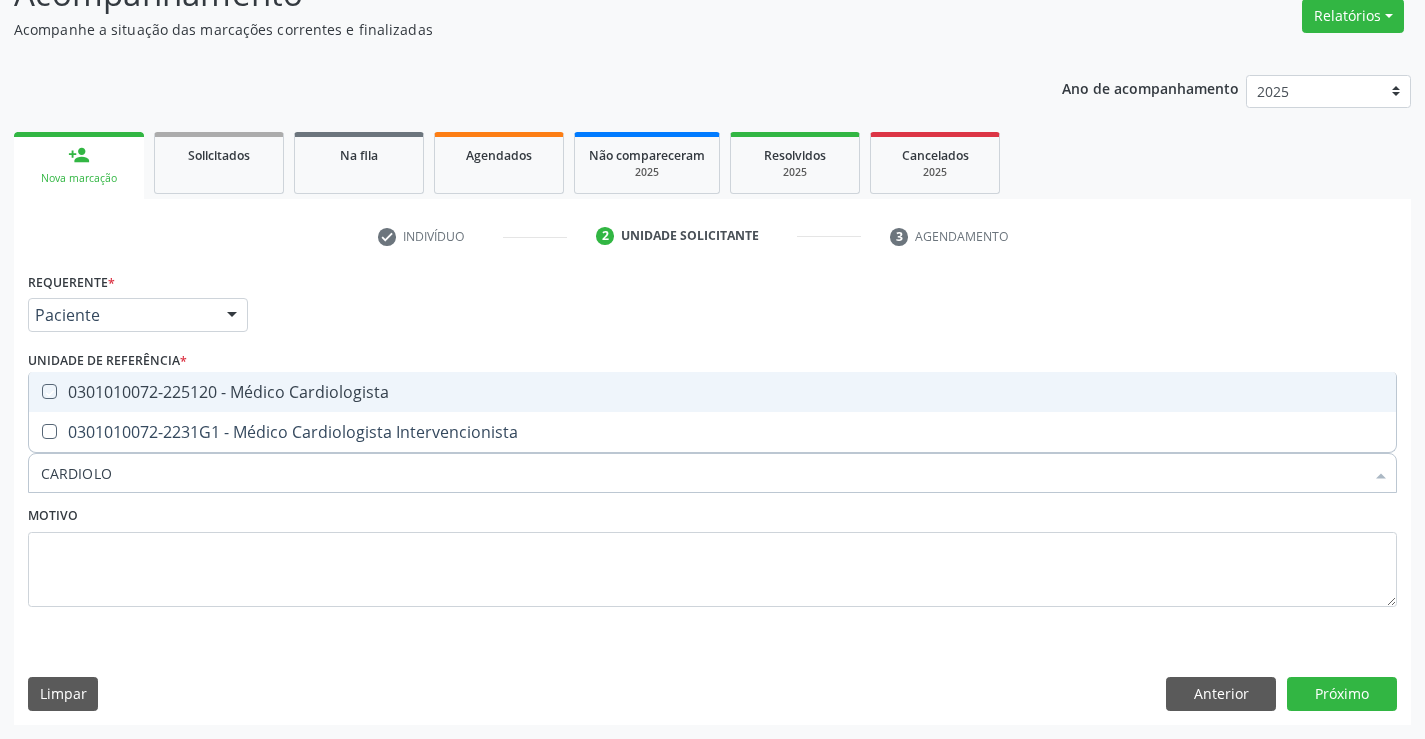 checkbox on "true" 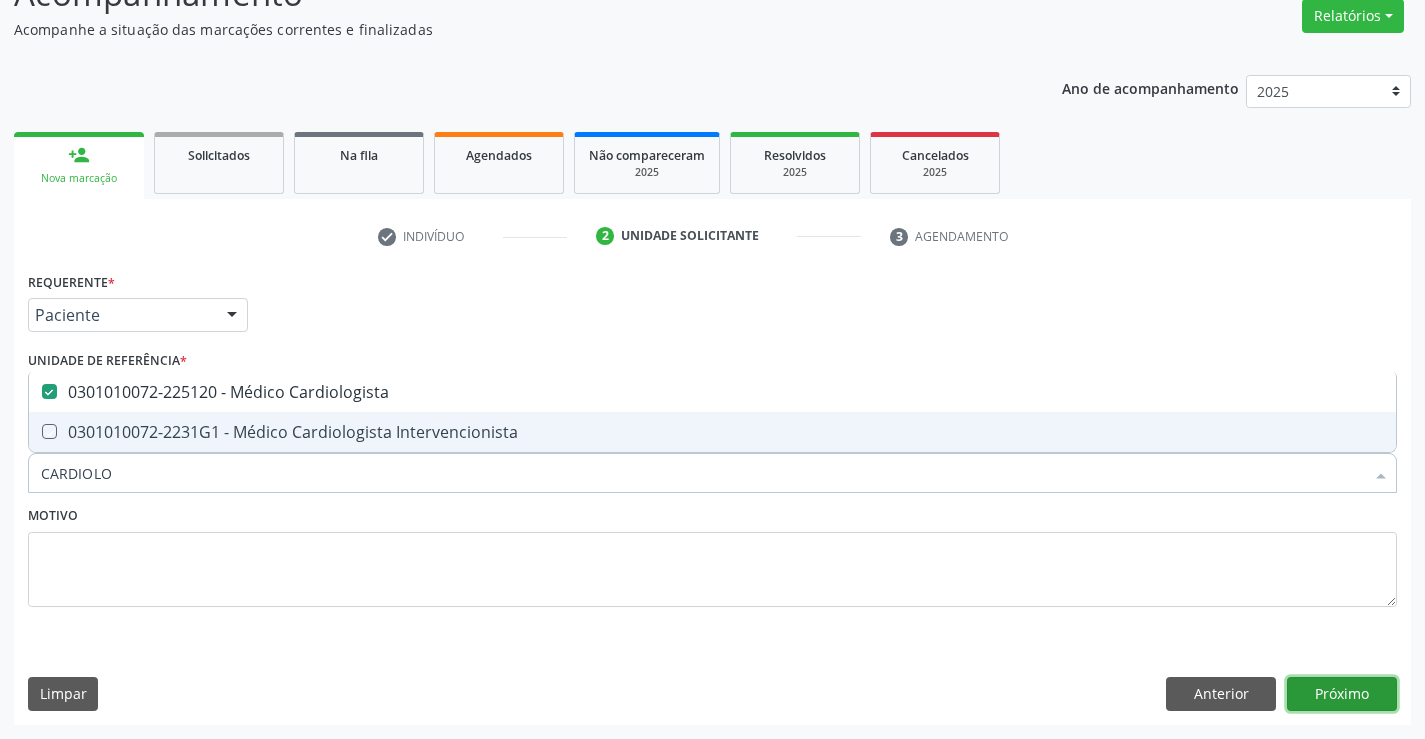 click on "Próximo" at bounding box center [1342, 694] 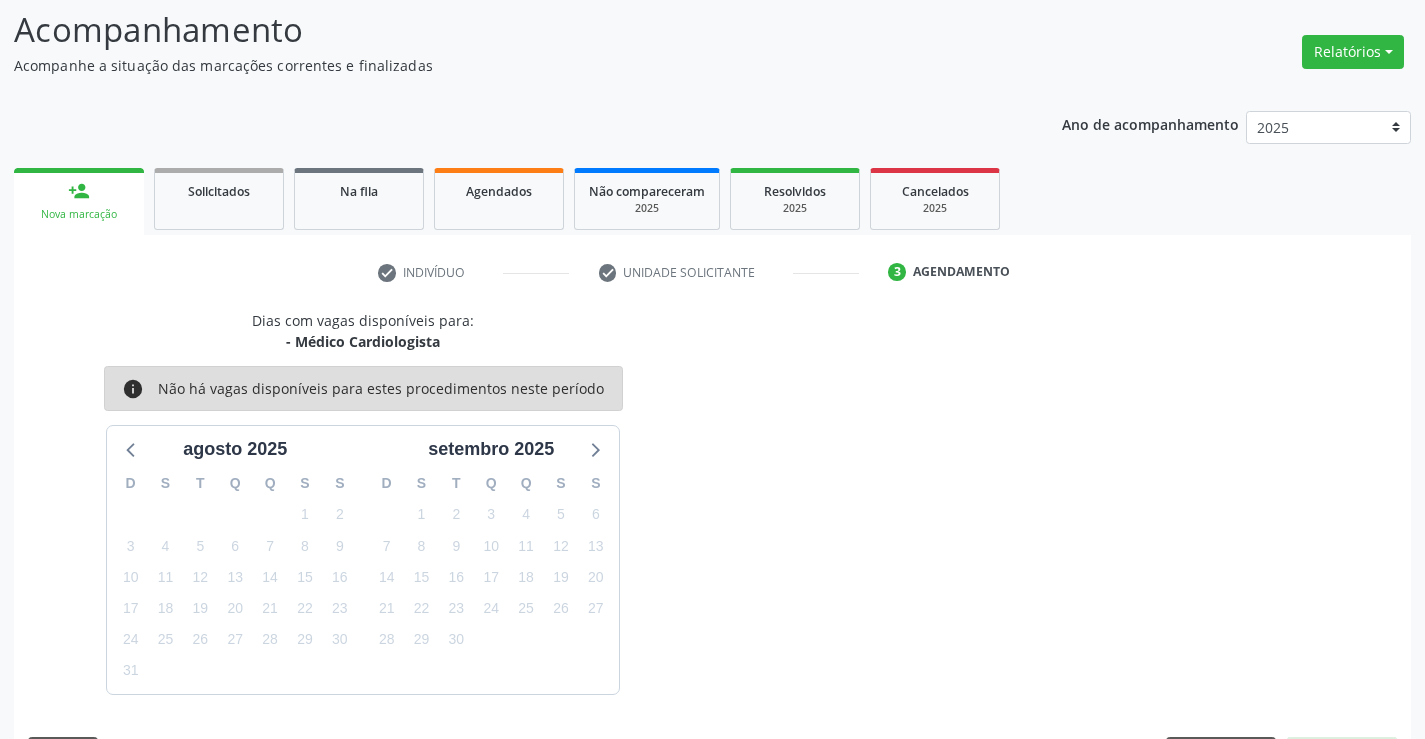 scroll, scrollTop: 167, scrollLeft: 0, axis: vertical 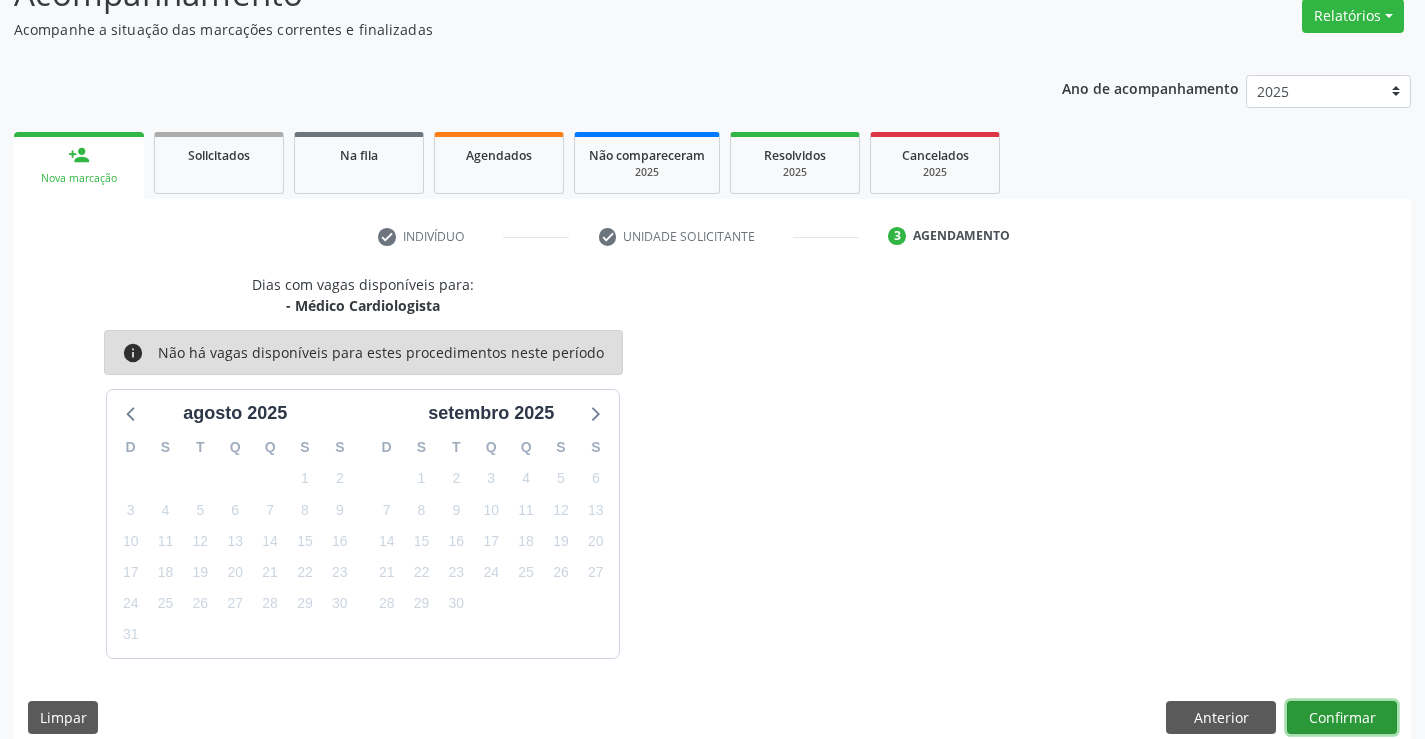 click on "Confirmar" at bounding box center [1342, 718] 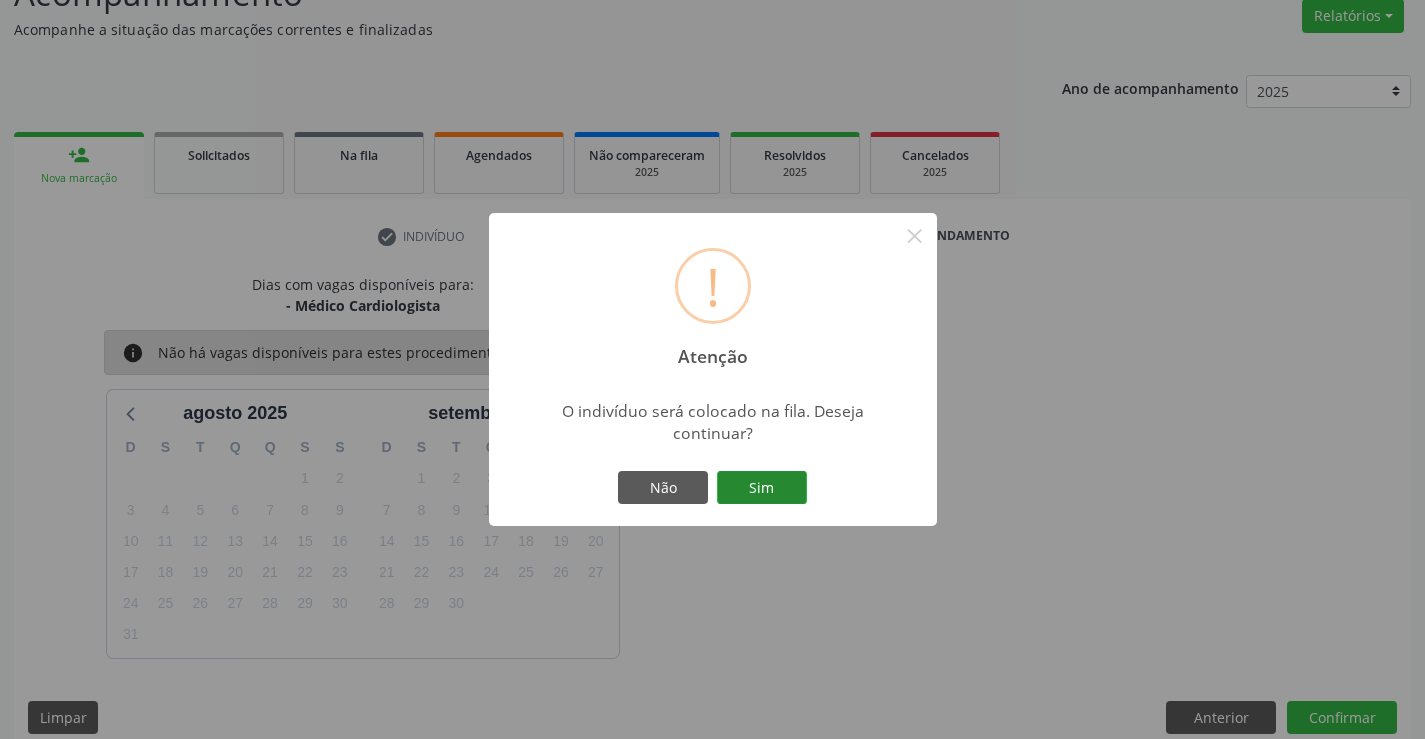 click on "Sim" at bounding box center (762, 488) 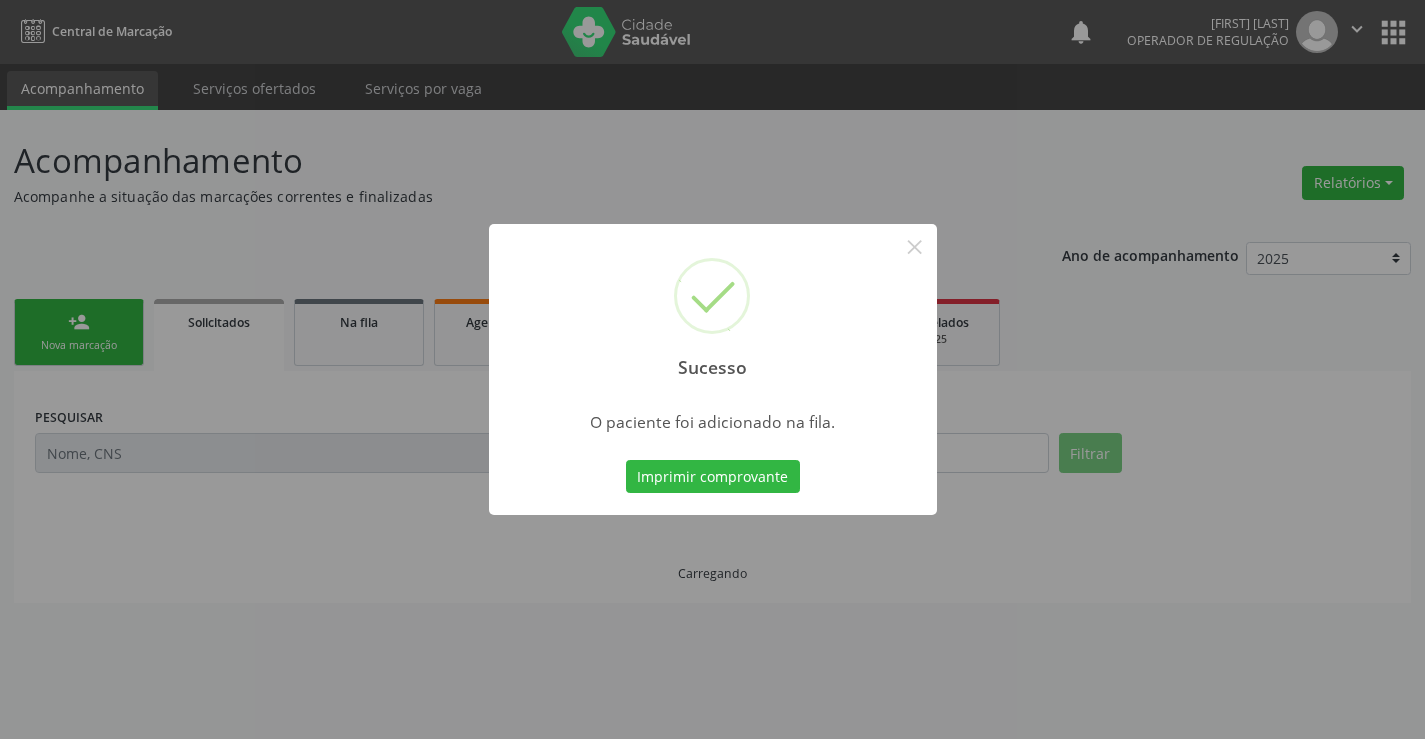 scroll, scrollTop: 0, scrollLeft: 0, axis: both 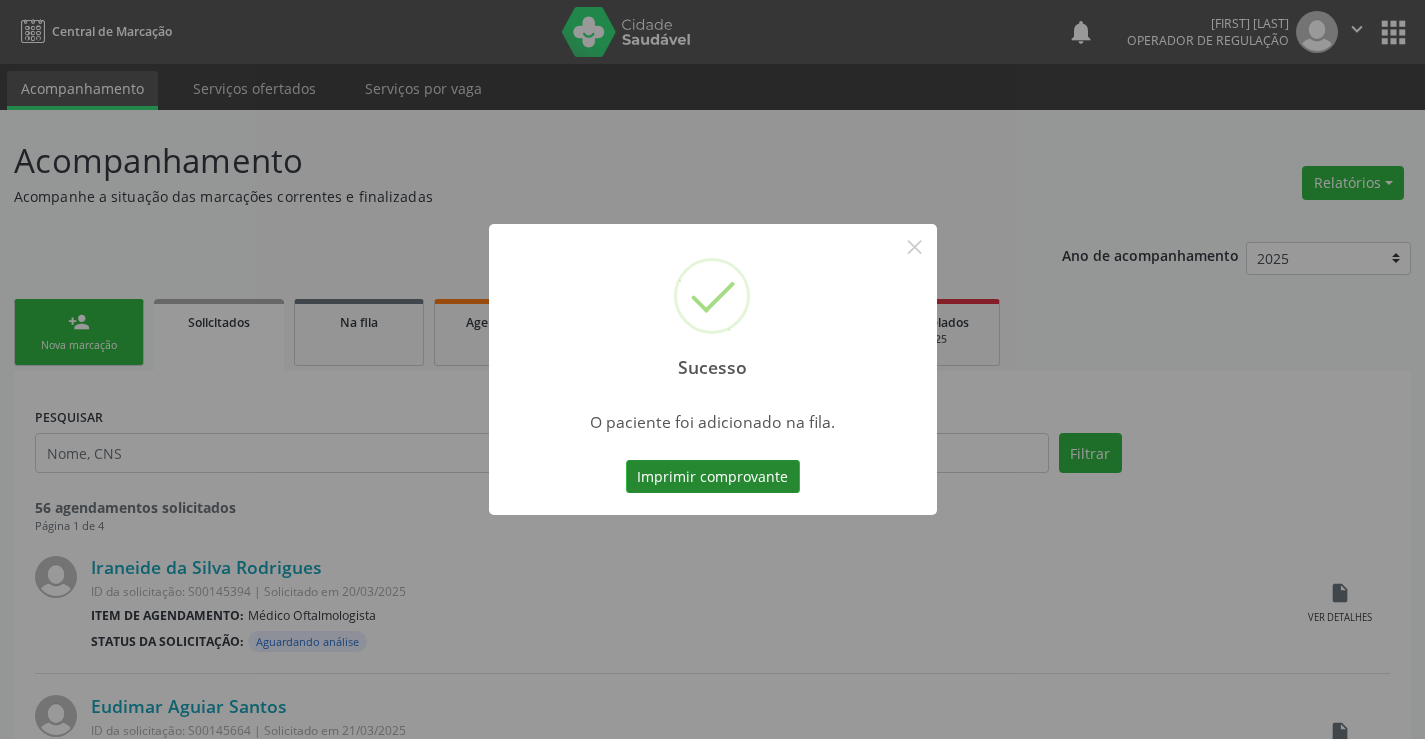 click on "Imprimir comprovante" at bounding box center [713, 477] 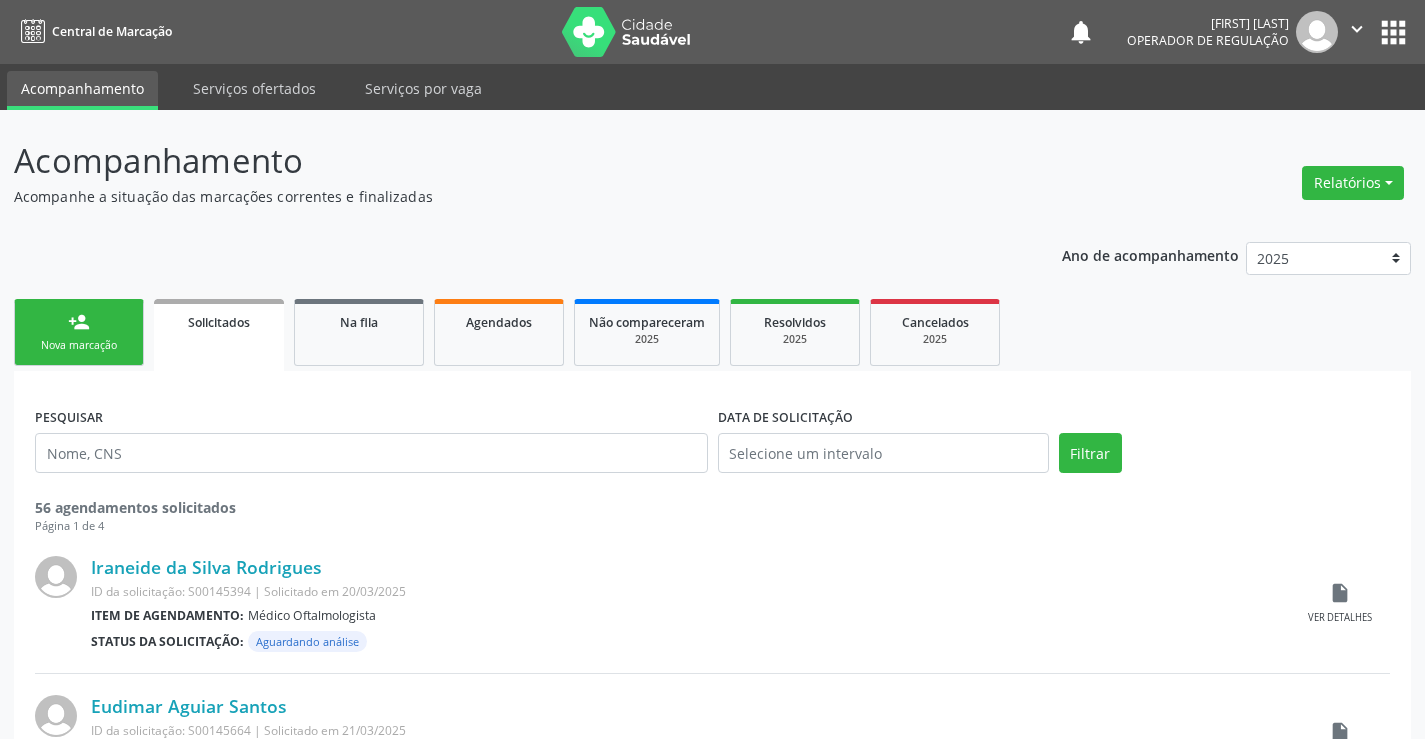 click on "Acompanhe a situação das marcações correntes e finalizadas" at bounding box center (503, 196) 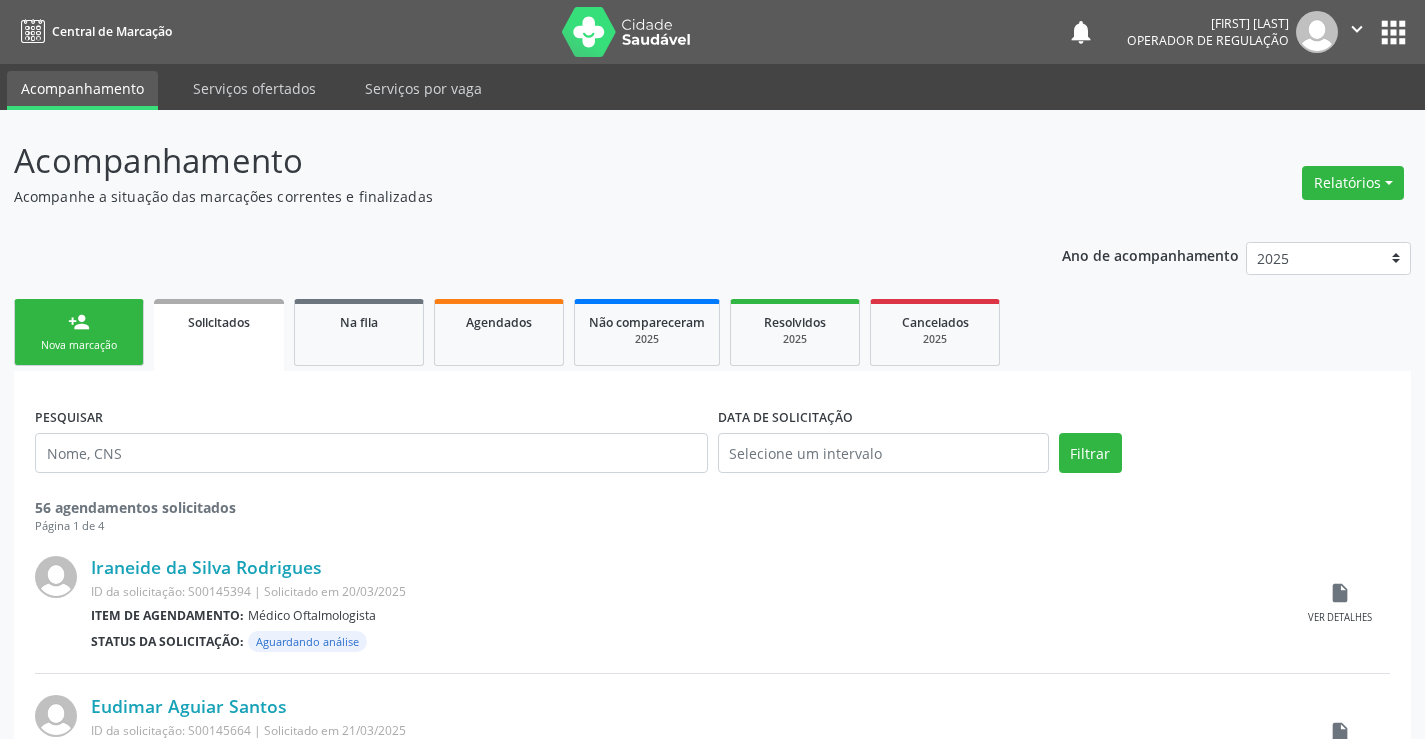 click on "person_add
Nova marcação" at bounding box center (79, 332) 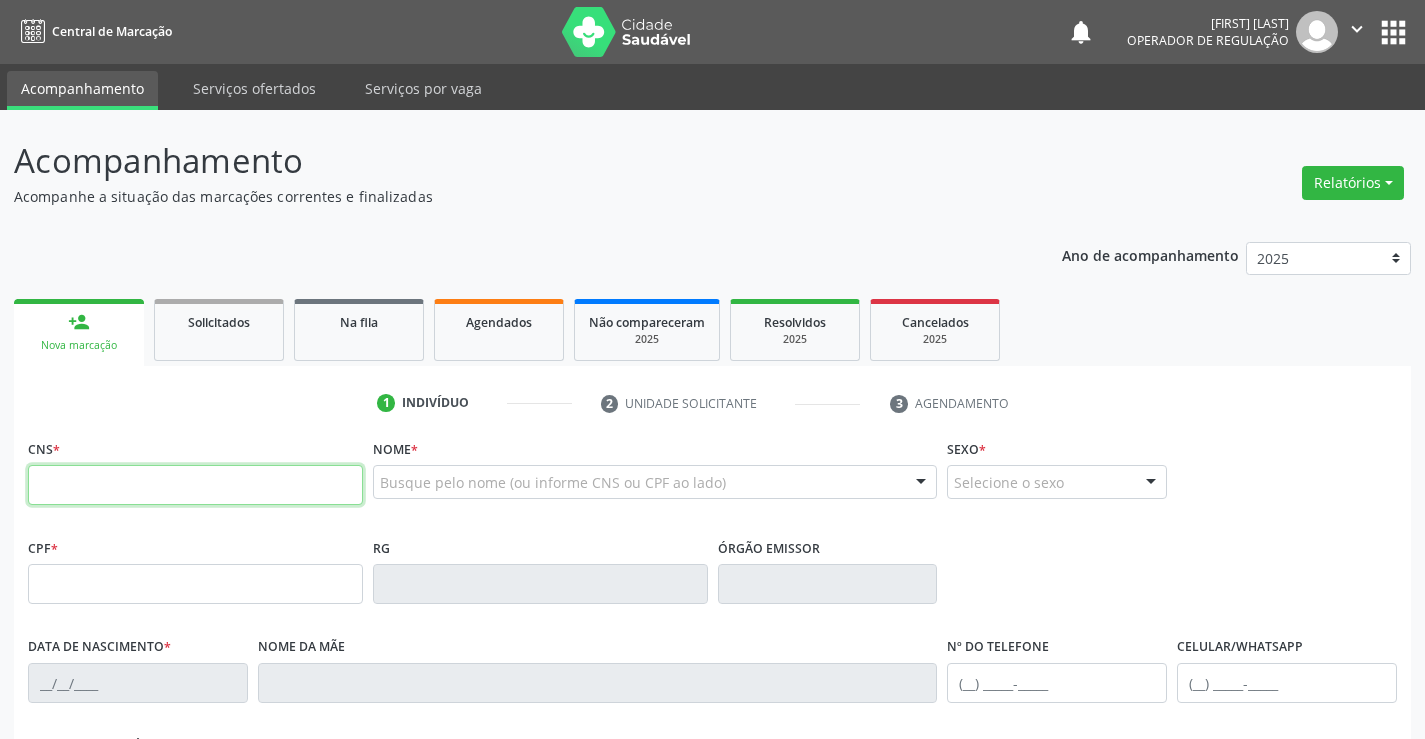 click at bounding box center [195, 485] 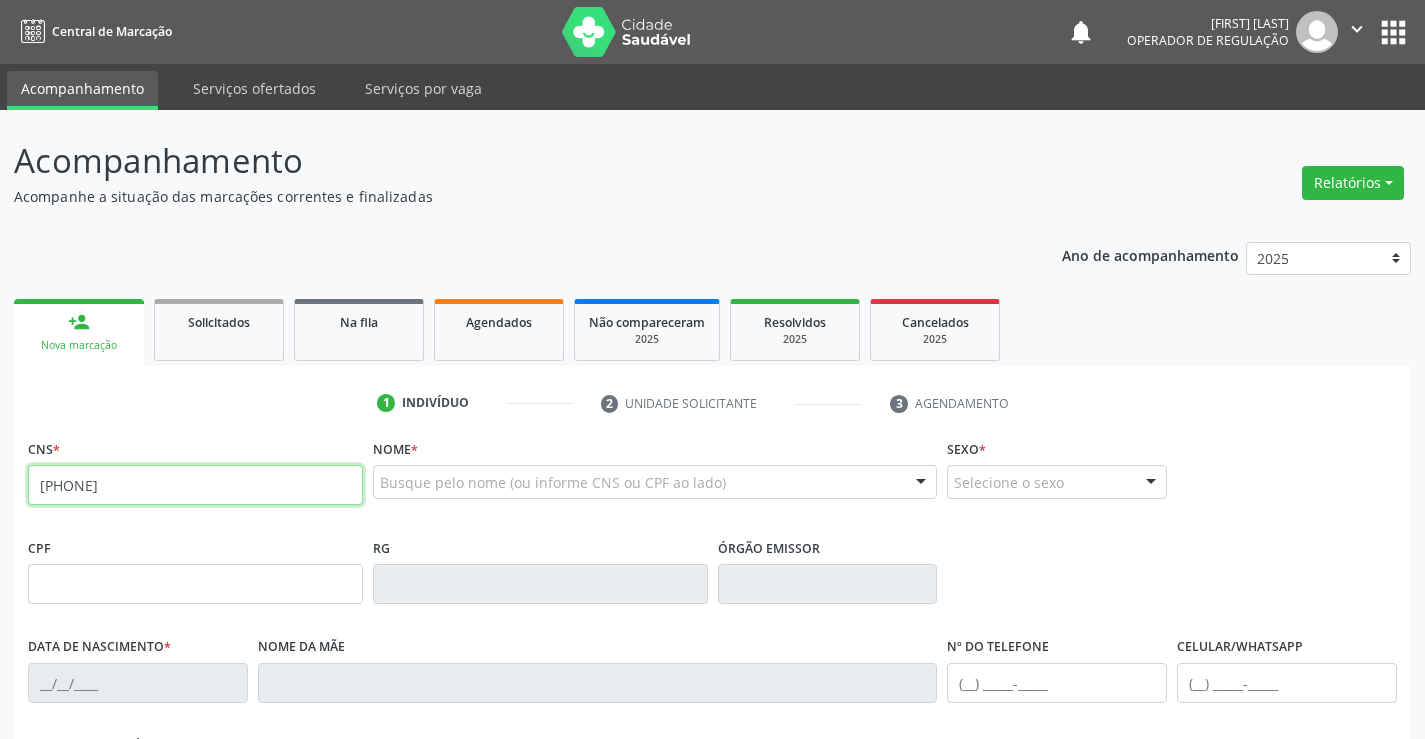 type on "[PHONE]" 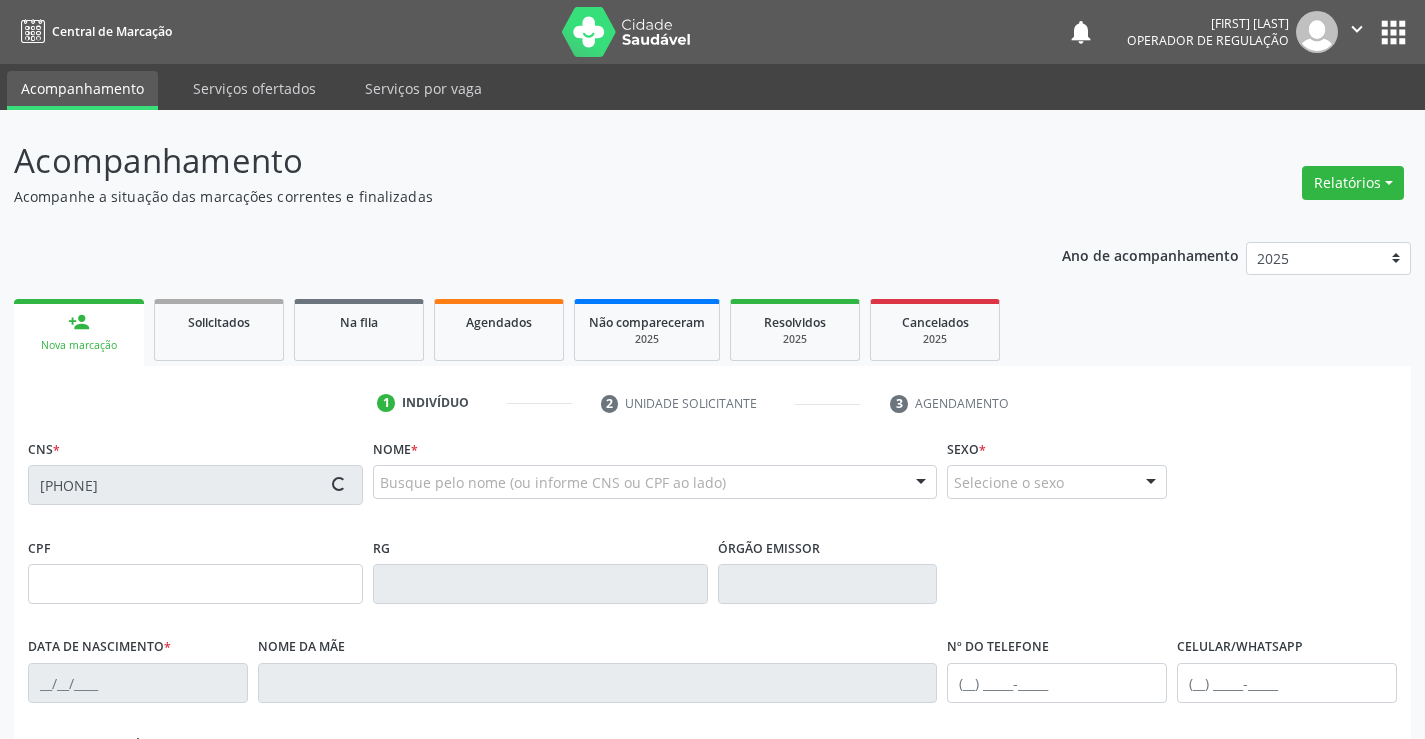 type on "[PHONE]" 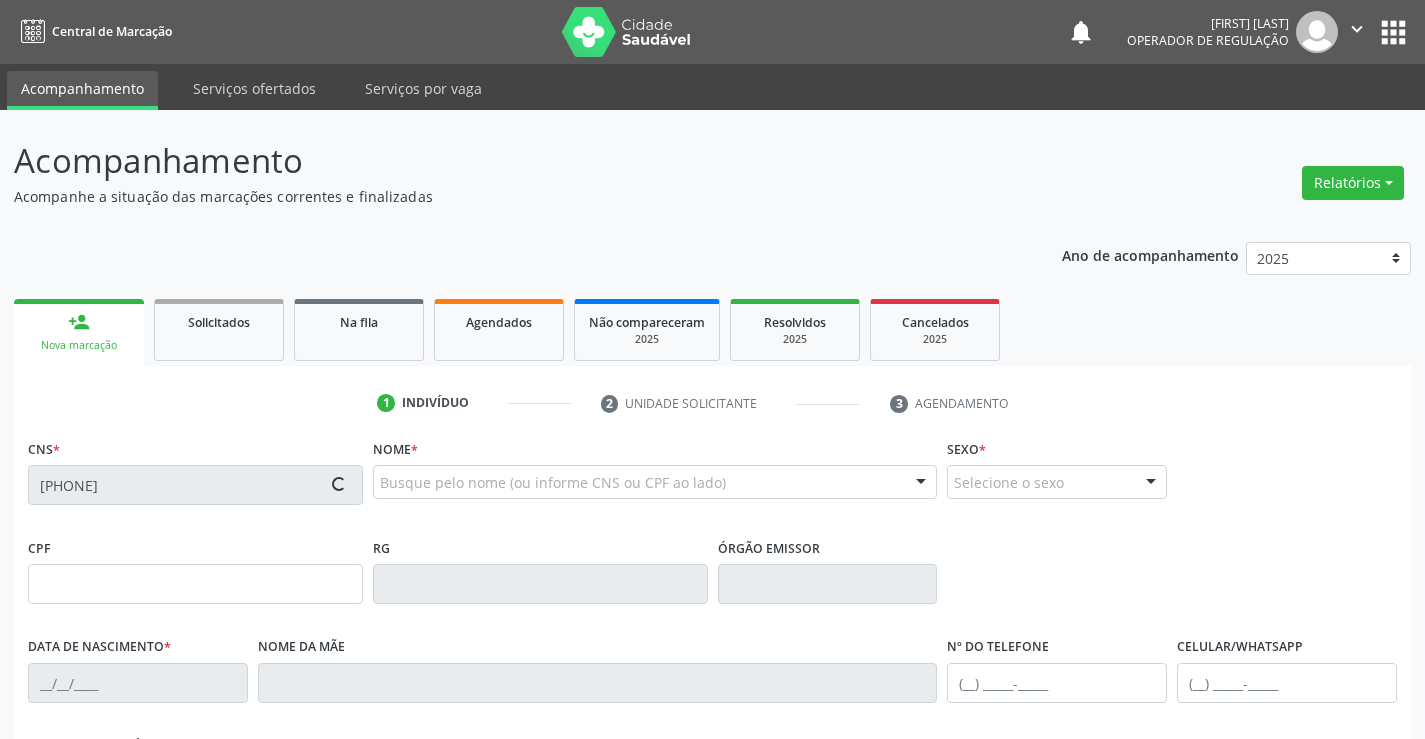 type on "[DATE]" 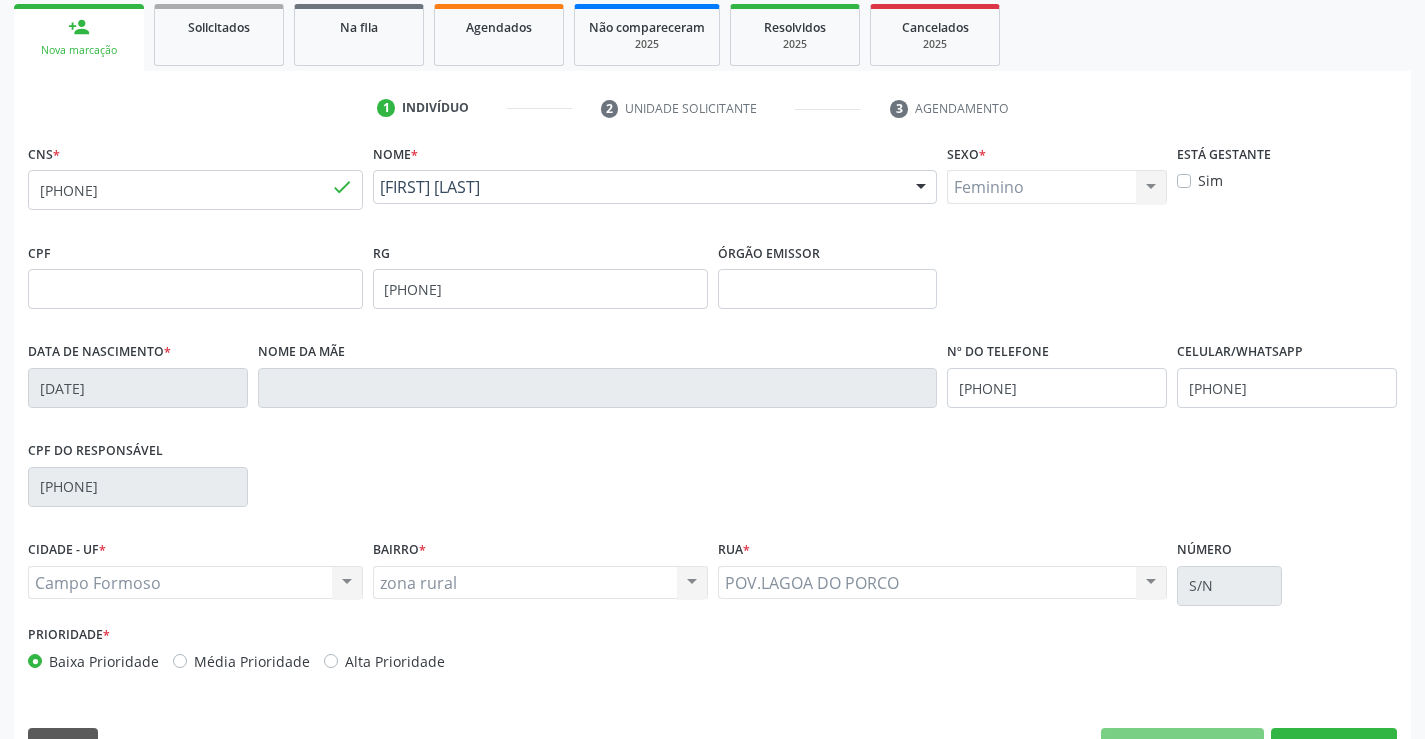 scroll, scrollTop: 345, scrollLeft: 0, axis: vertical 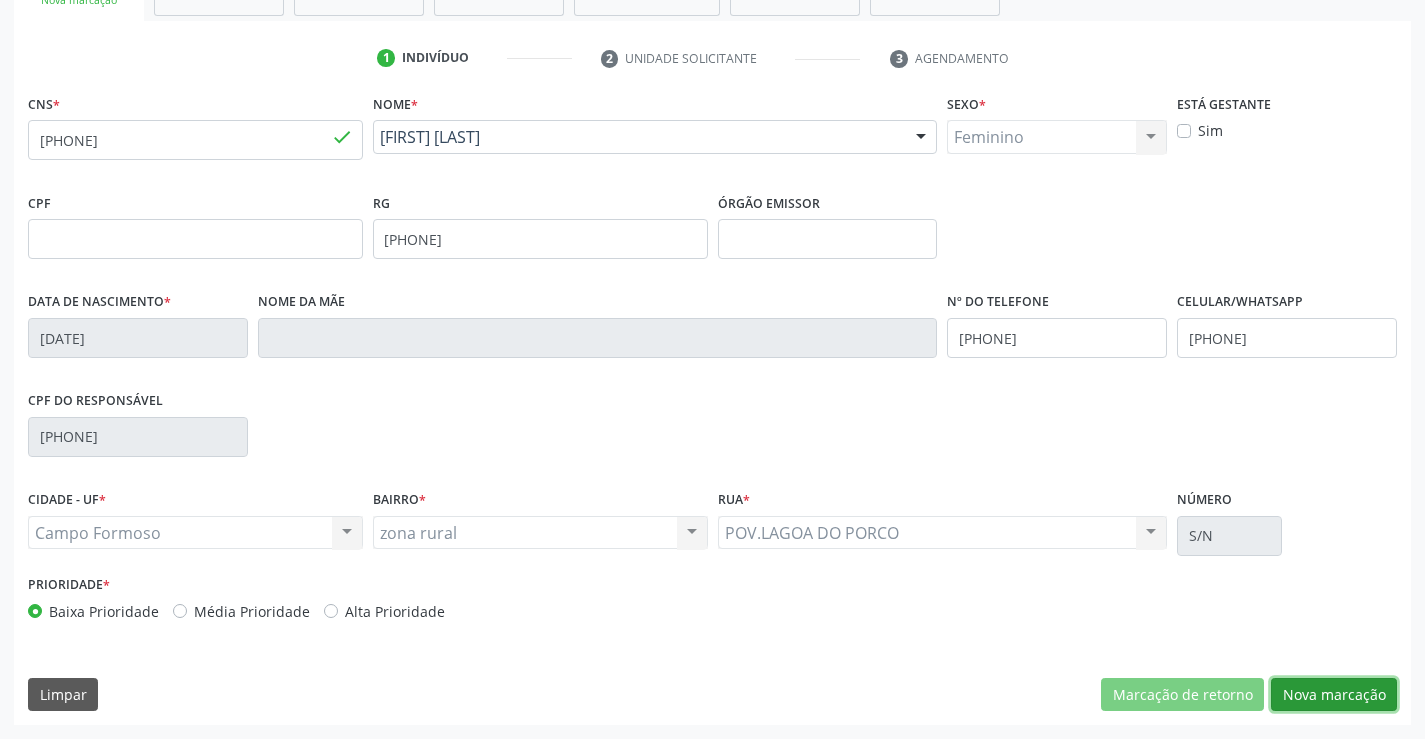 click on "Nova marcação" at bounding box center (1334, 695) 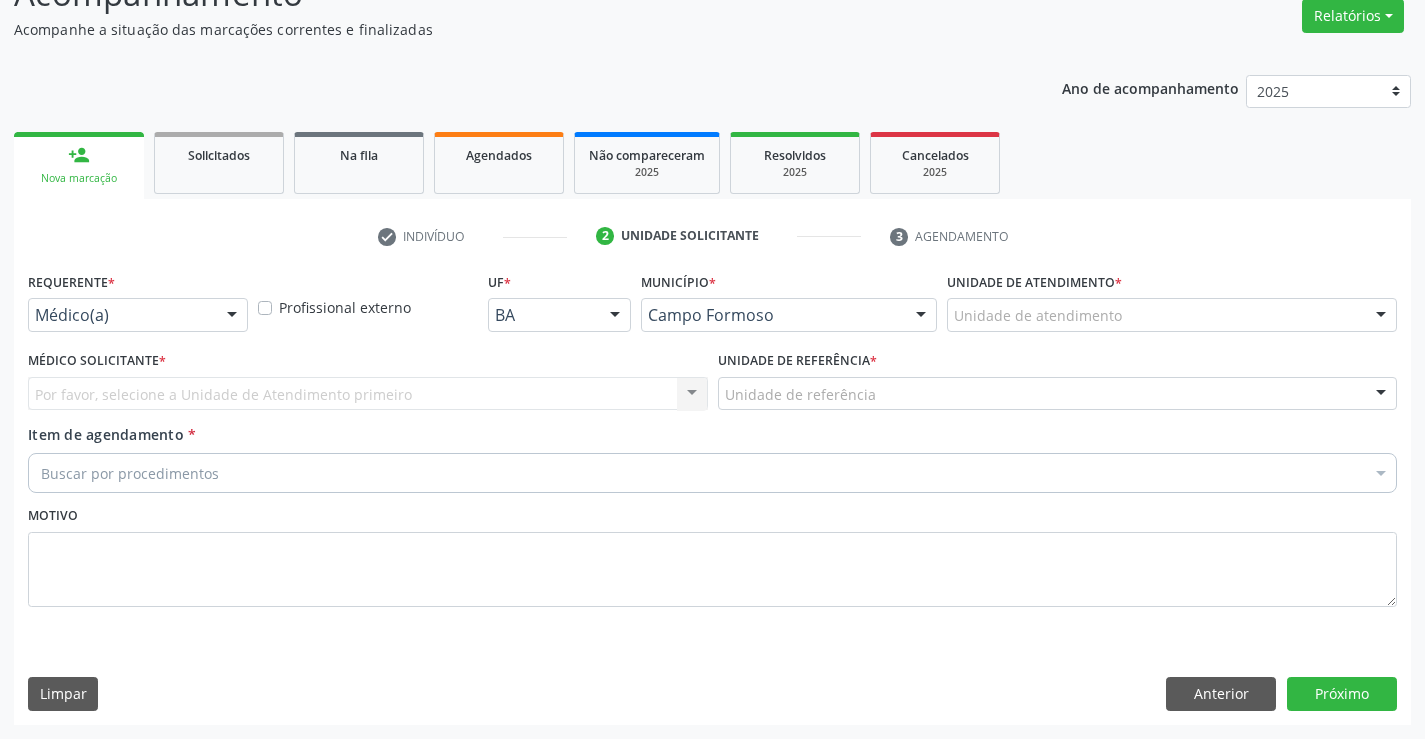 scroll, scrollTop: 167, scrollLeft: 0, axis: vertical 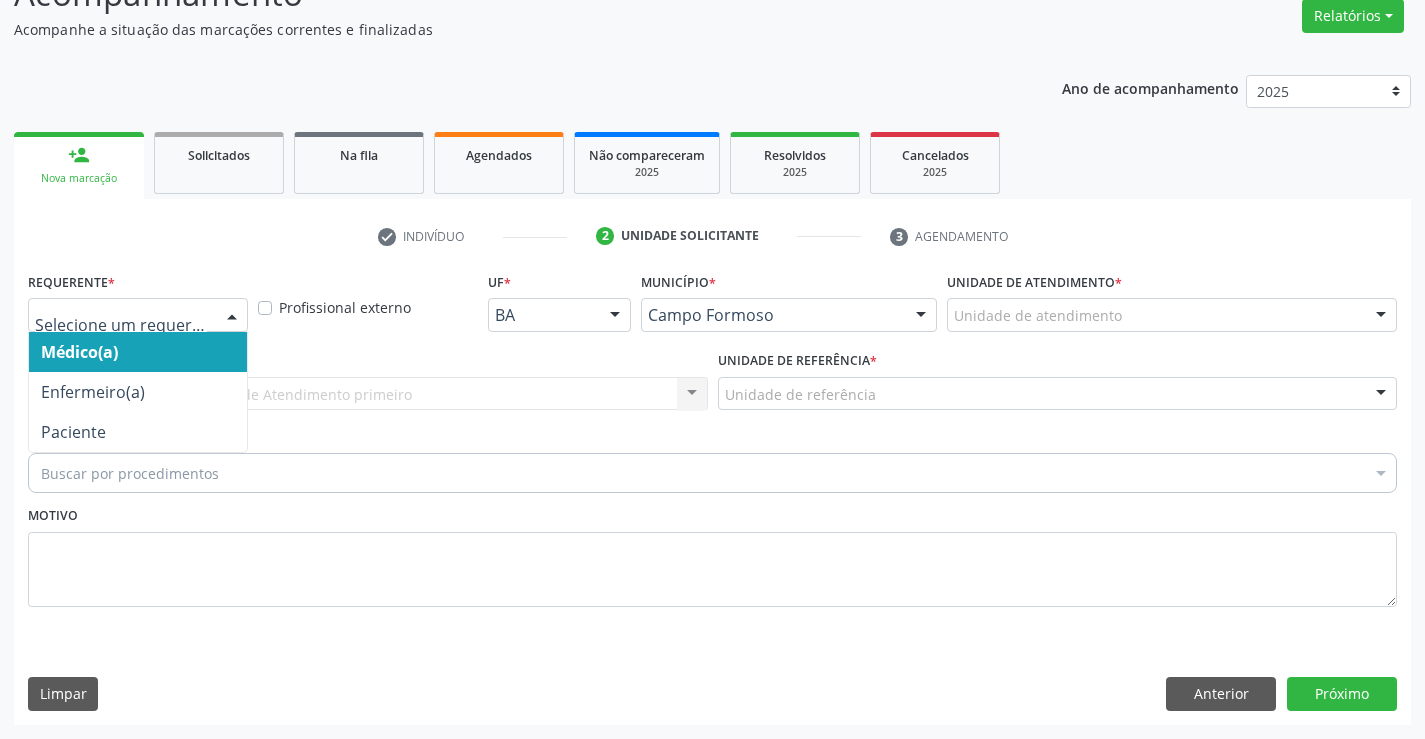click at bounding box center [138, 315] 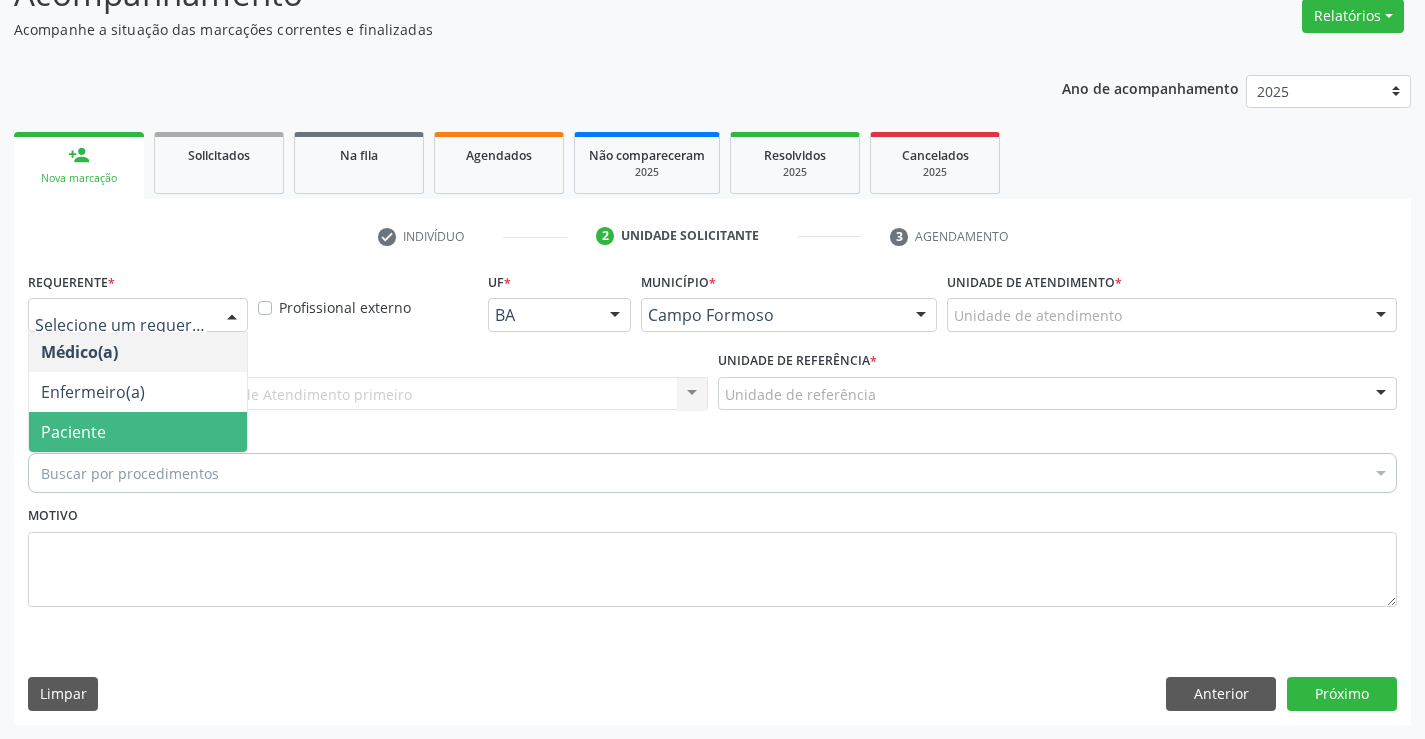 click on "Paciente" at bounding box center [138, 432] 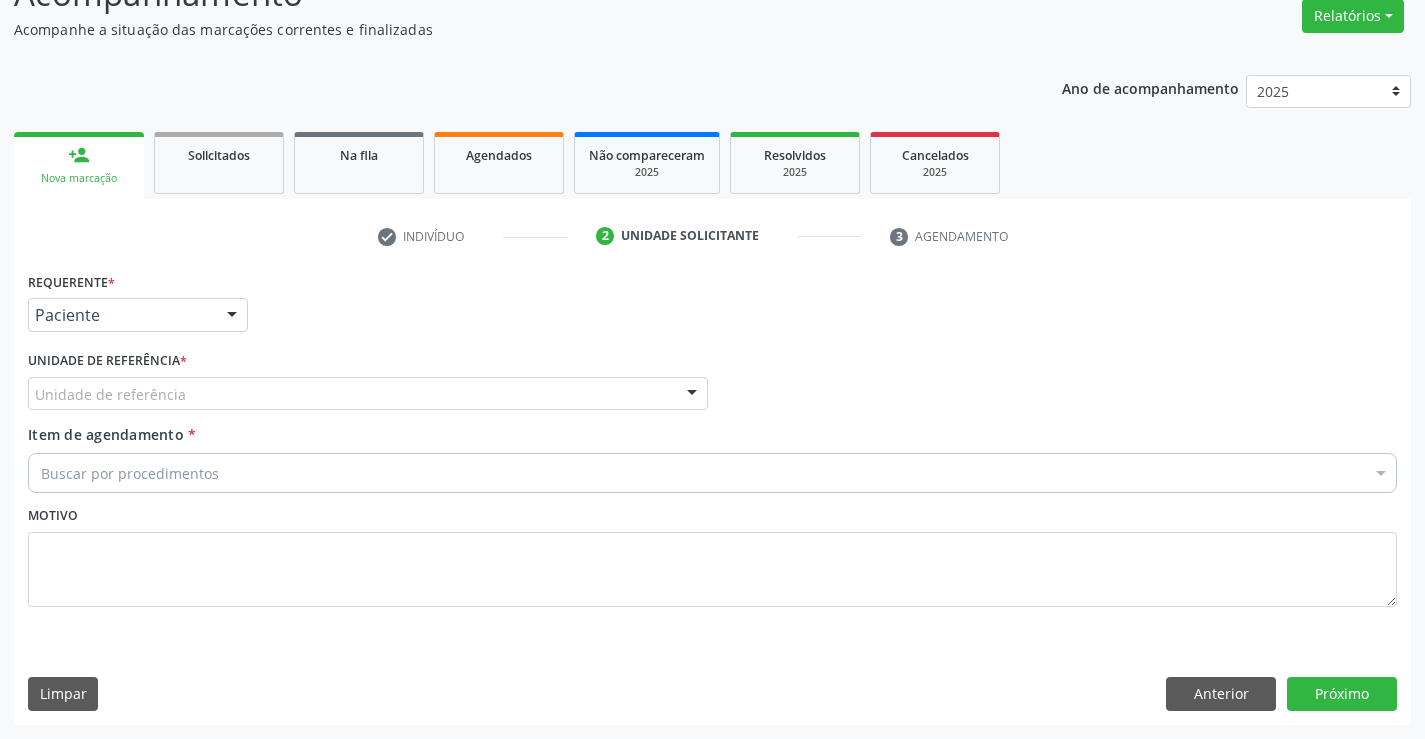 click on "Unidade de referência" at bounding box center [368, 394] 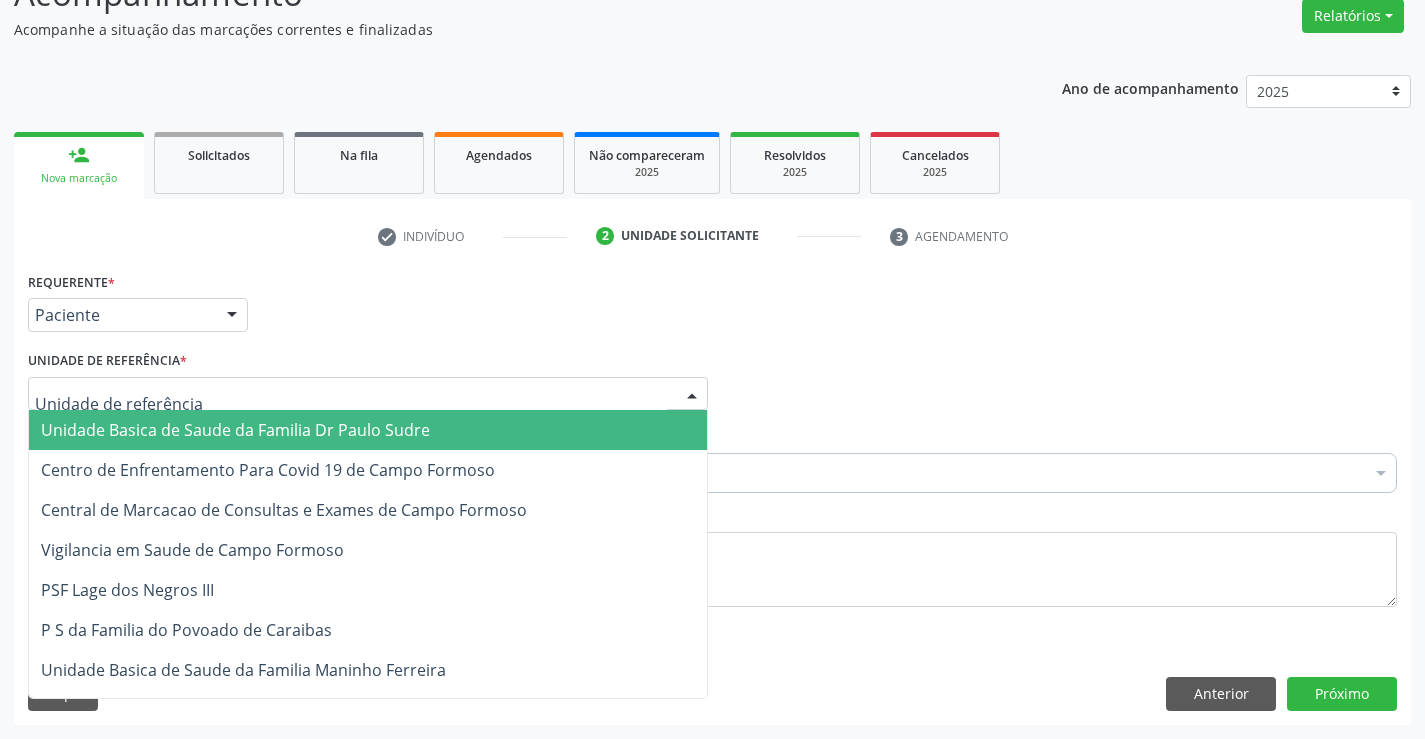 click on "Unidade Basica de Saude da Familia Dr Paulo Sudre" at bounding box center [235, 430] 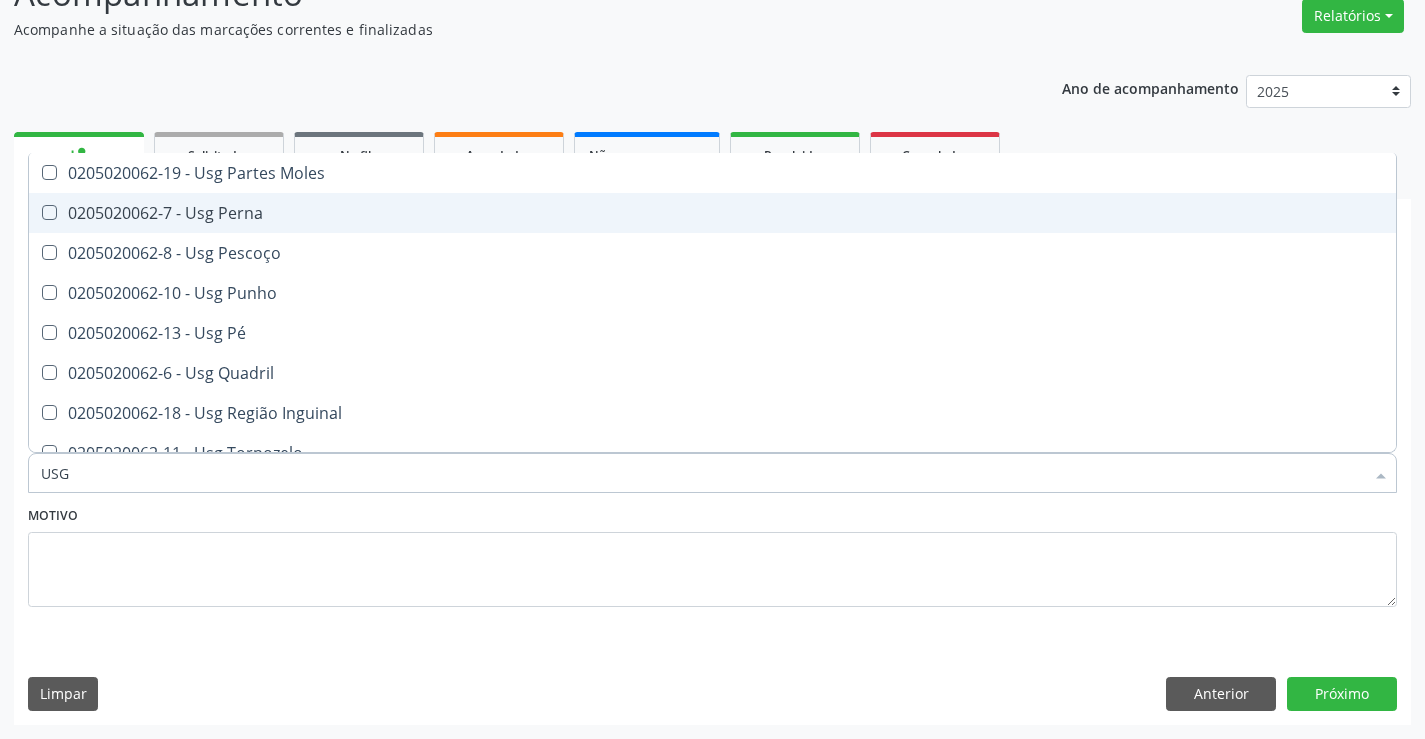 scroll, scrollTop: 461, scrollLeft: 0, axis: vertical 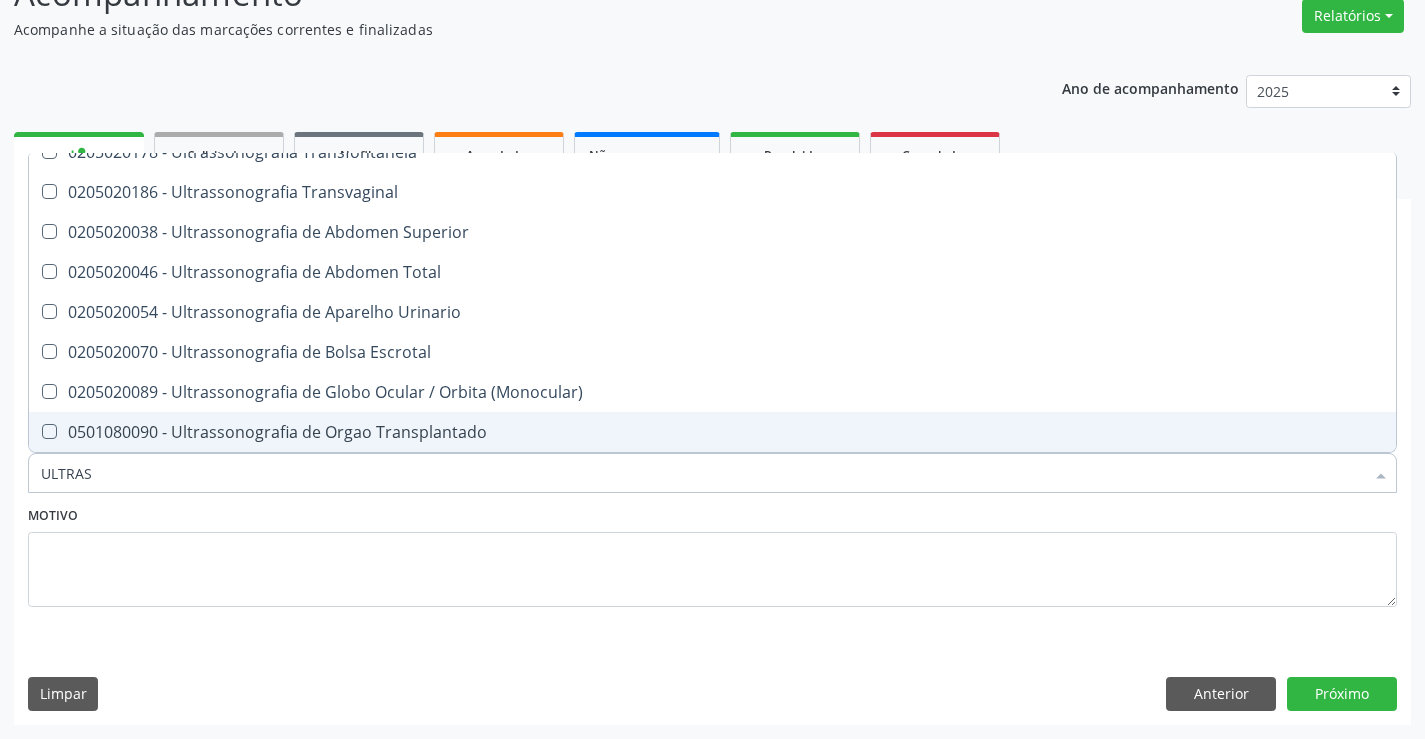 type on "ULTRASS" 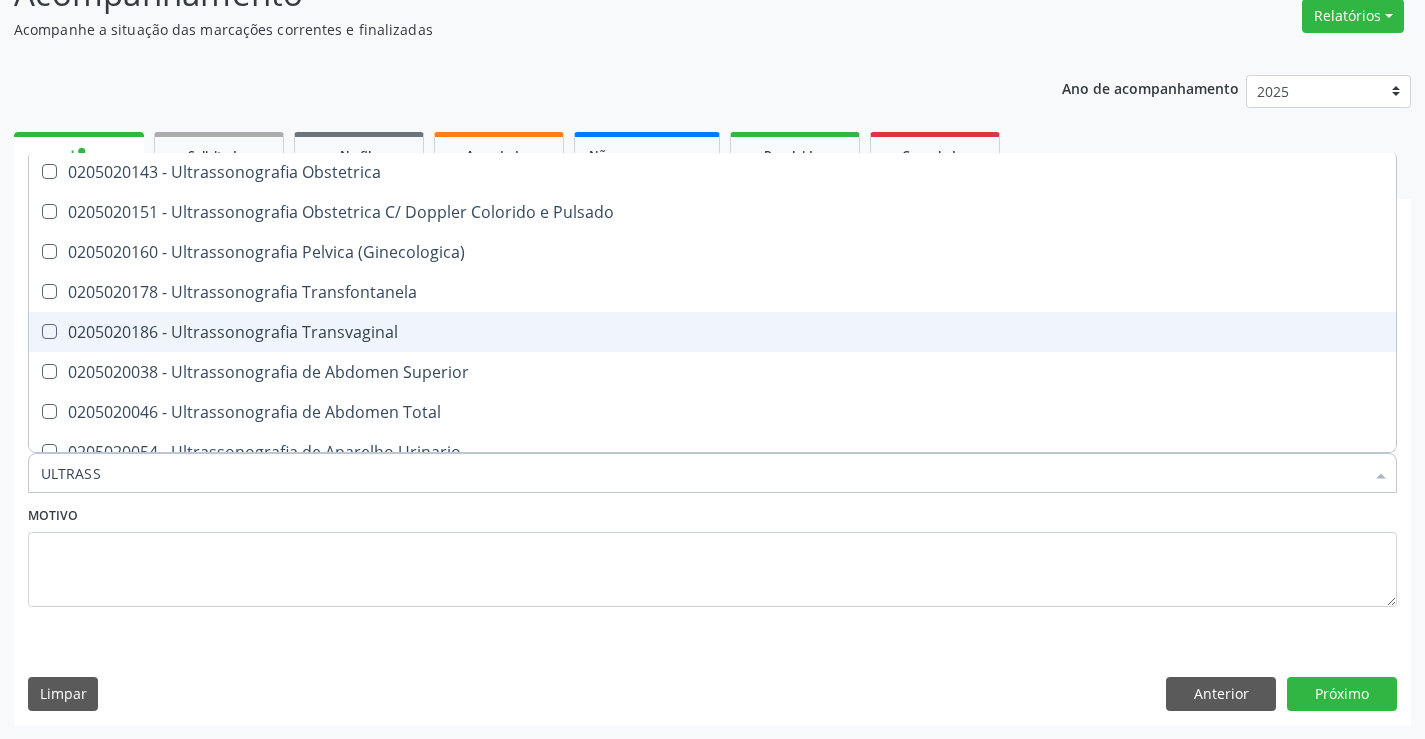 scroll, scrollTop: 221, scrollLeft: 0, axis: vertical 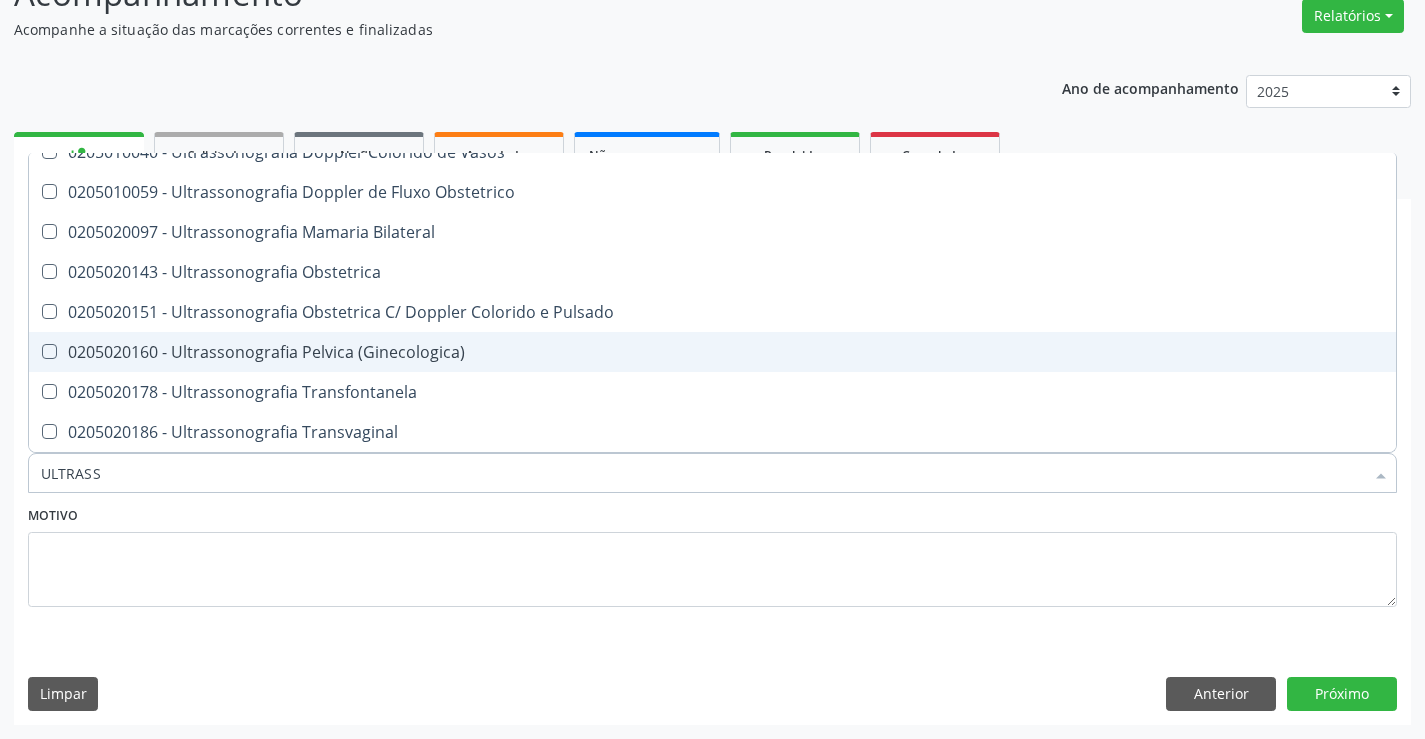 click on "0205020160 - Ultrassonografia Pelvica (Ginecologica)" at bounding box center [712, 352] 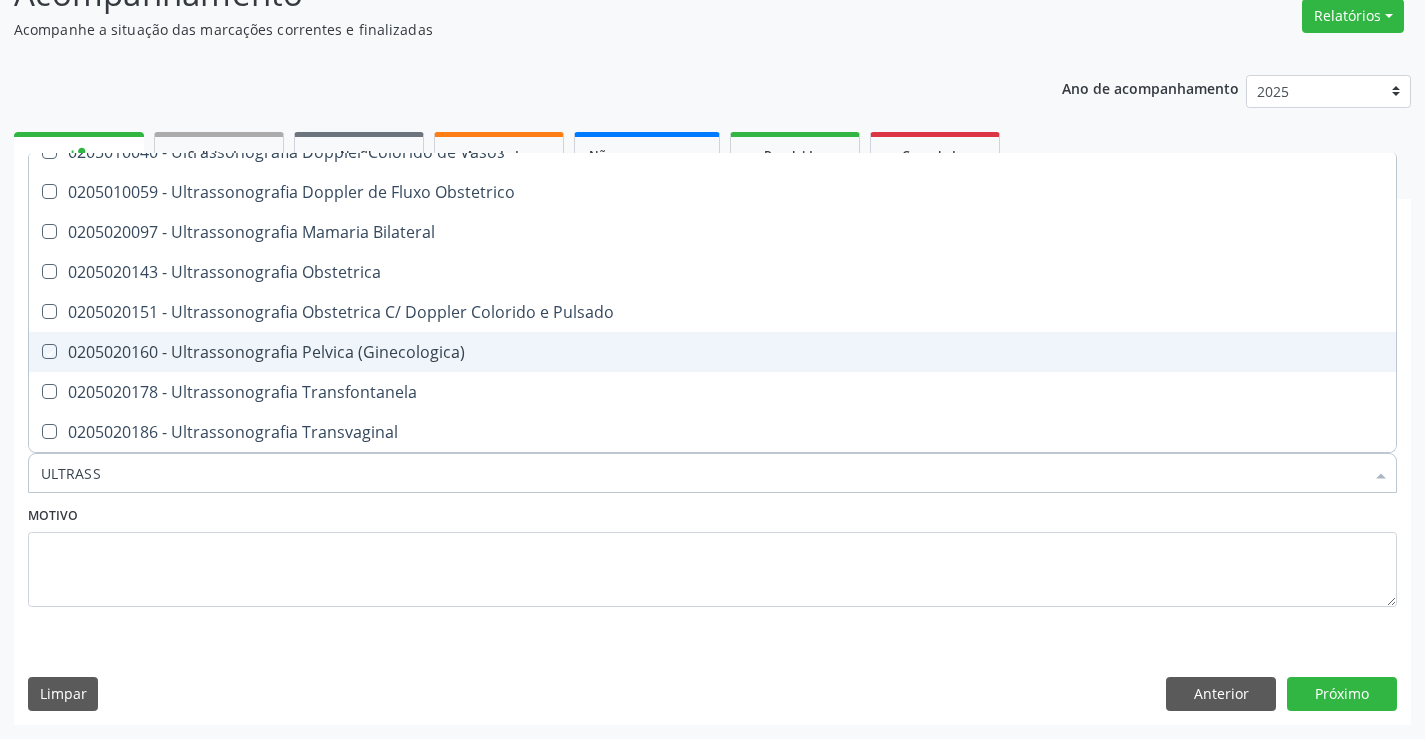 checkbox on "true" 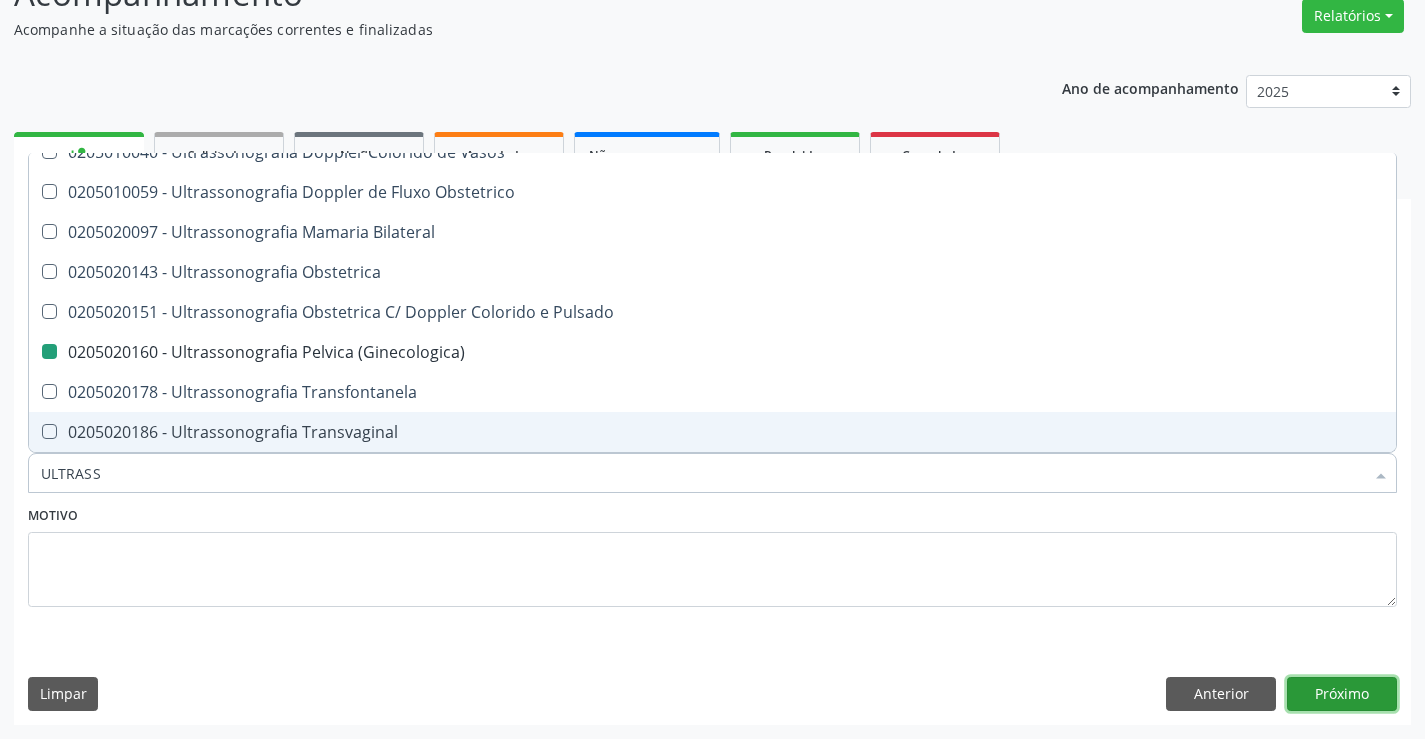 click on "Próximo" at bounding box center [1342, 694] 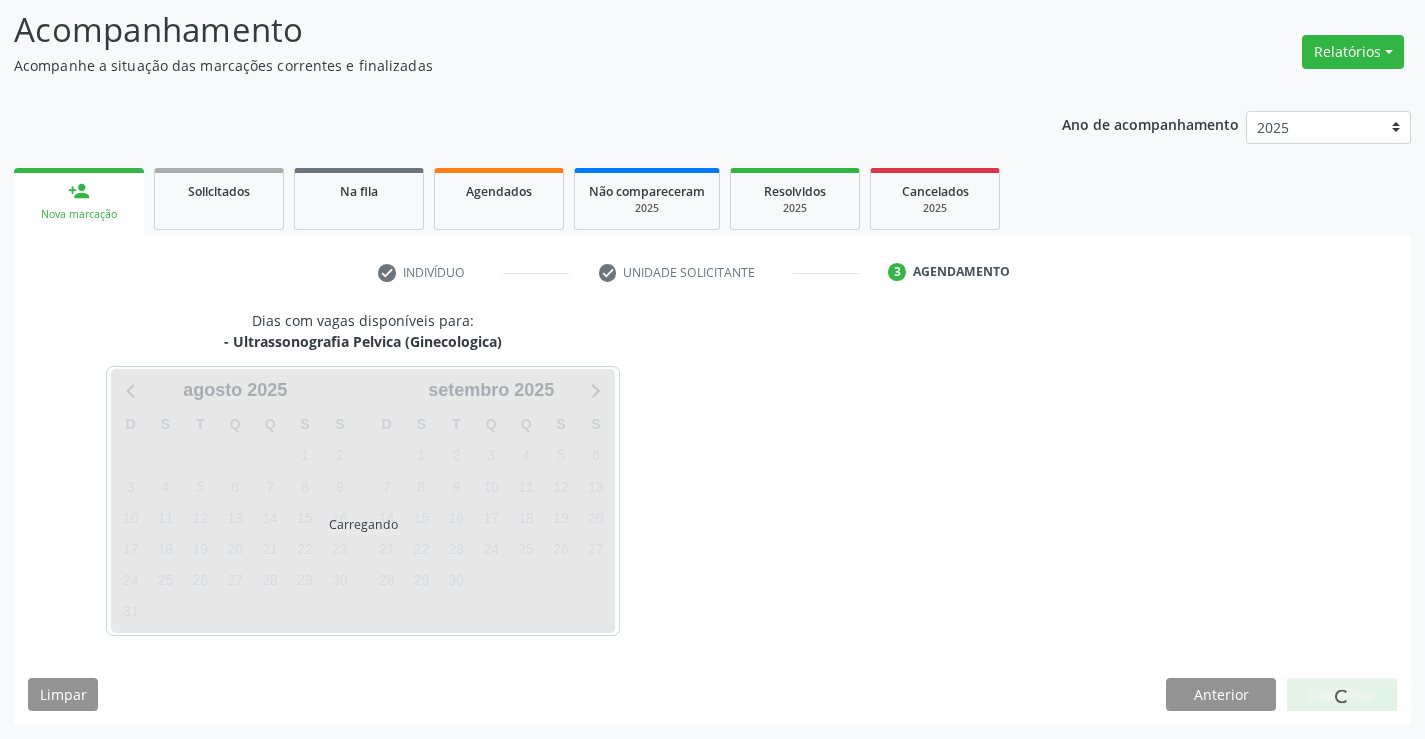 scroll, scrollTop: 131, scrollLeft: 0, axis: vertical 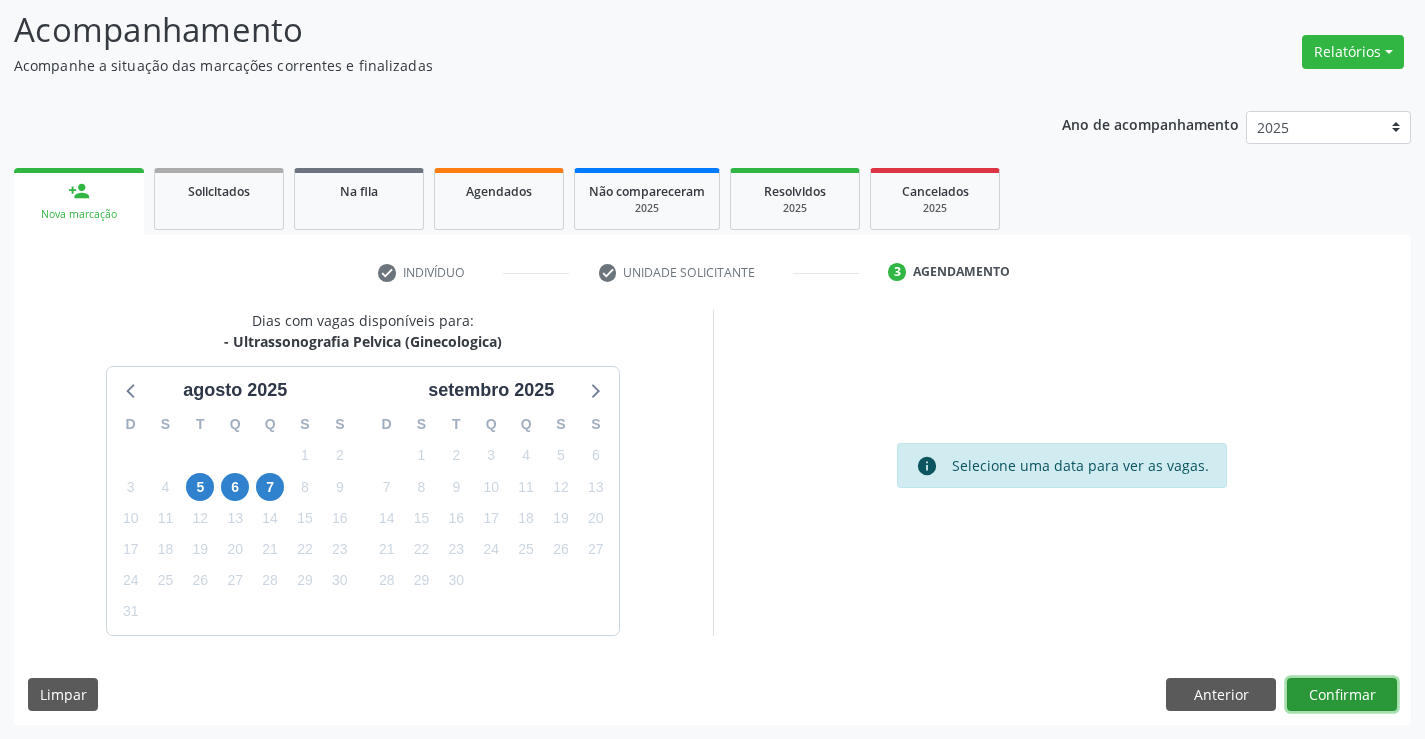 click on "Confirmar" at bounding box center [1342, 695] 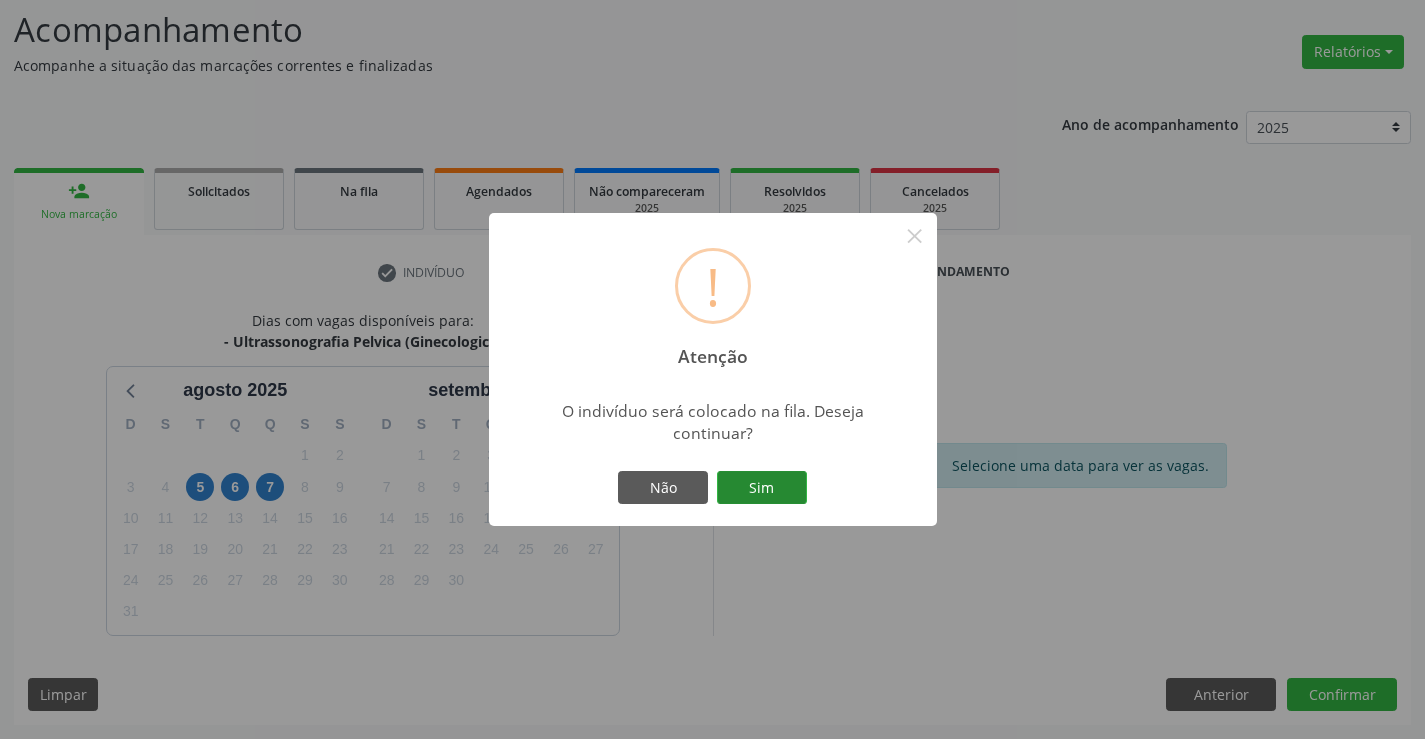 click on "Sim" at bounding box center (762, 488) 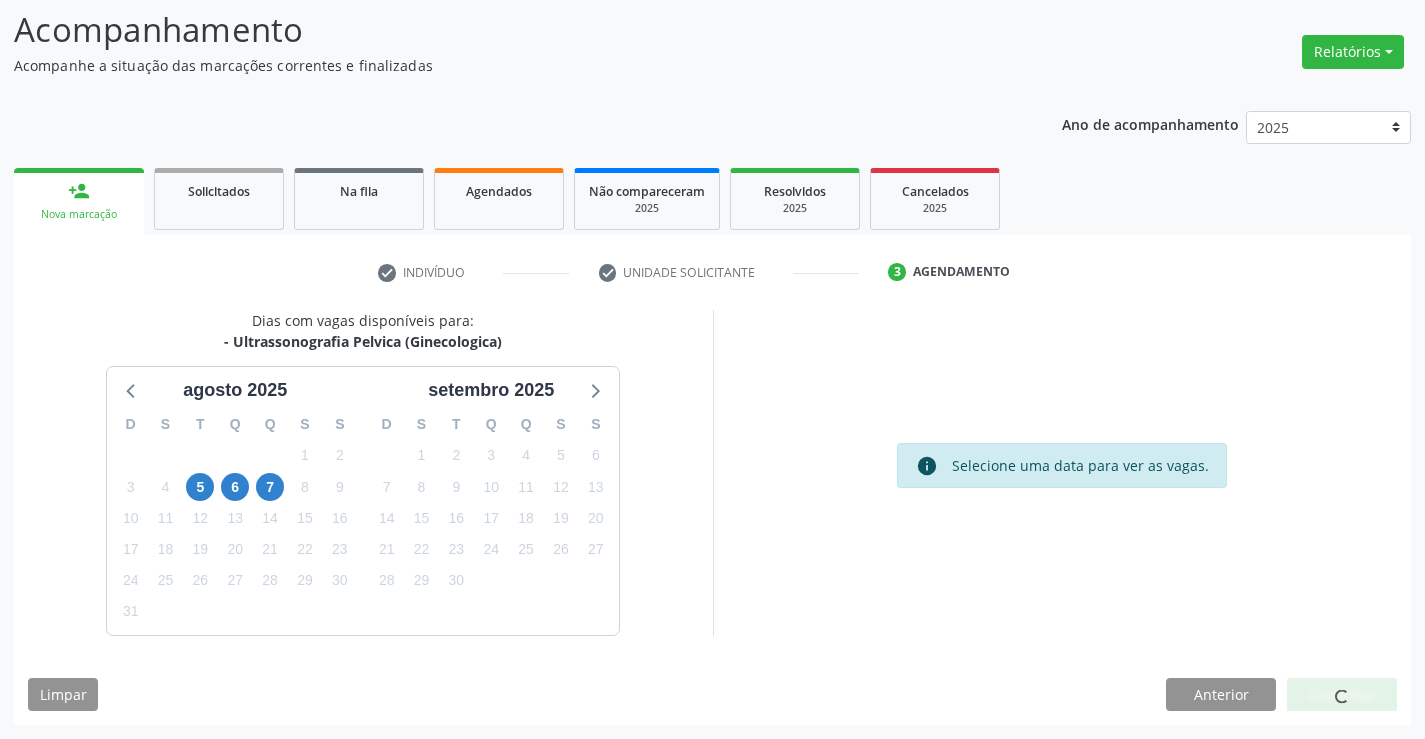 scroll, scrollTop: 0, scrollLeft: 0, axis: both 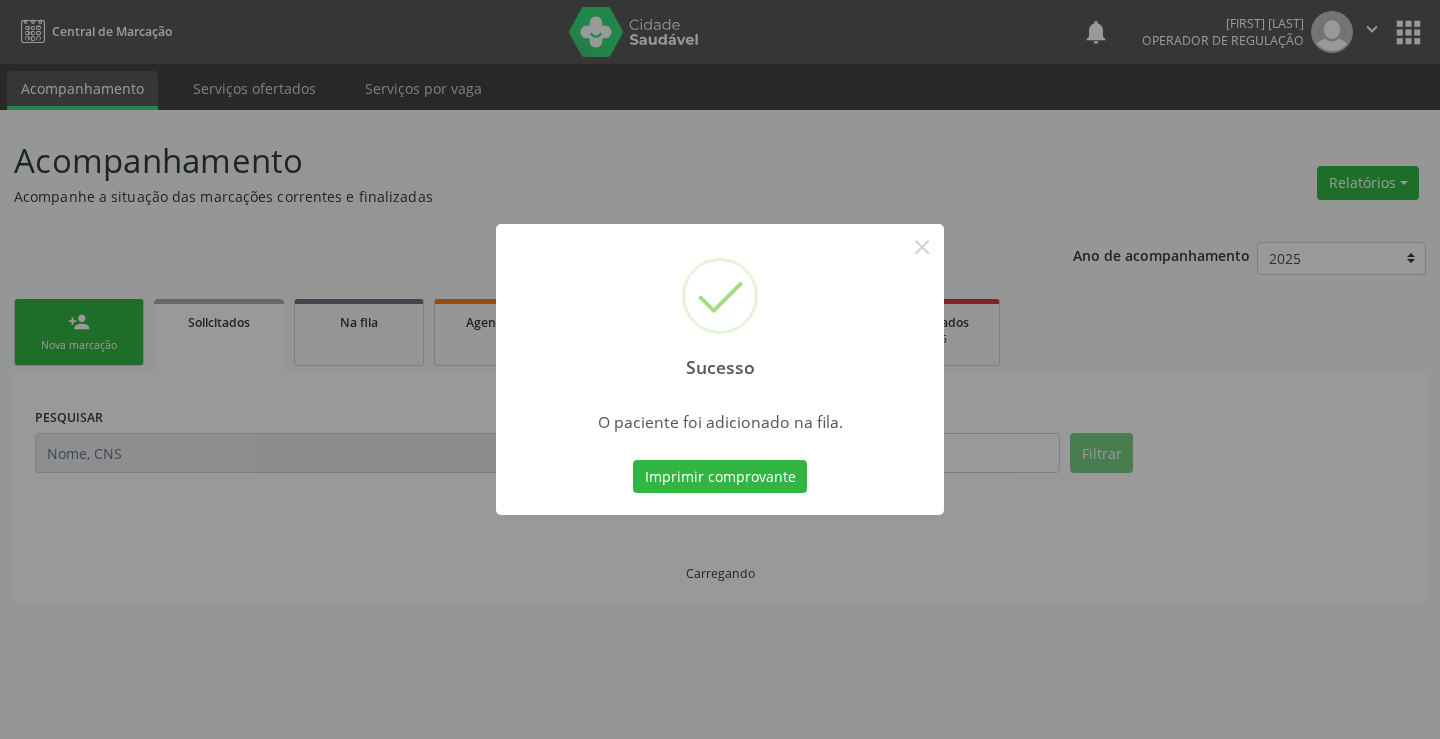 click on "Imprimir comprovante" at bounding box center [720, 477] 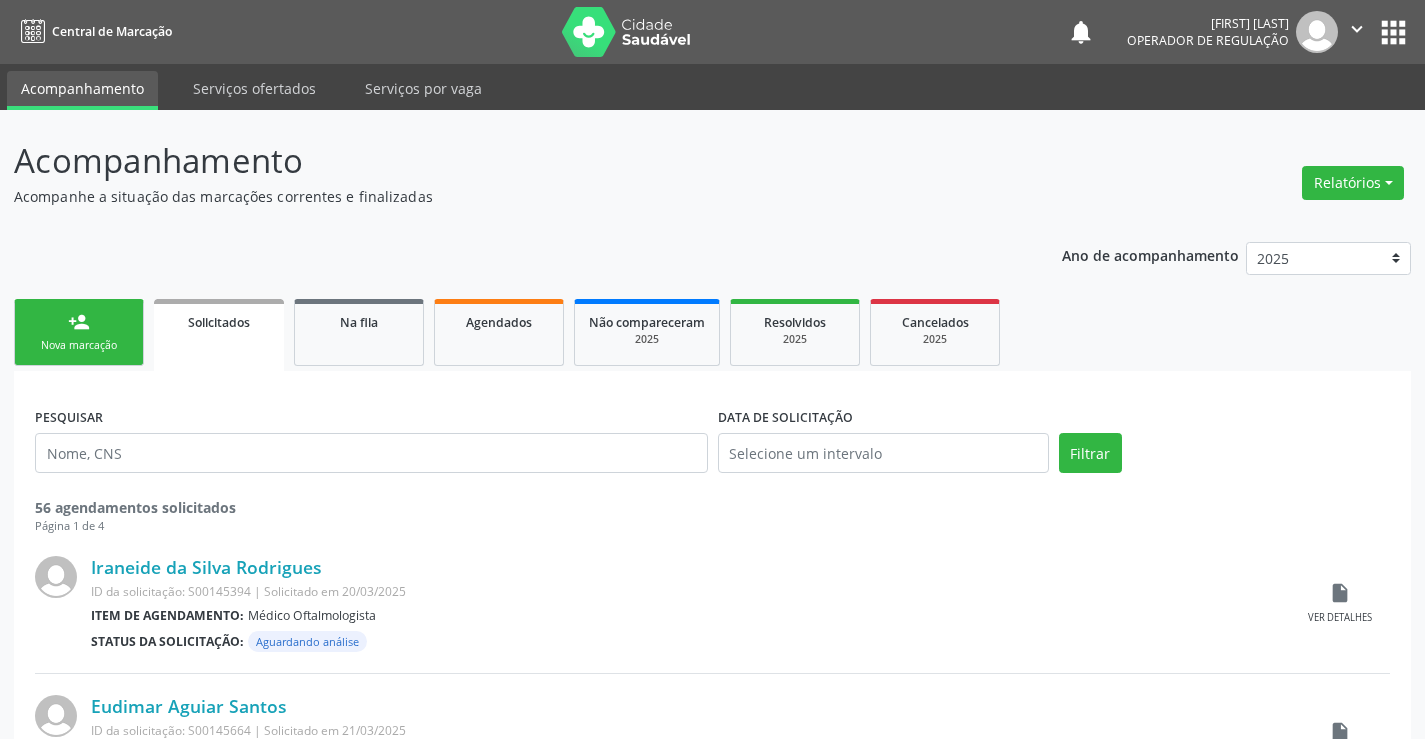 click on "Nova marcação" at bounding box center (79, 345) 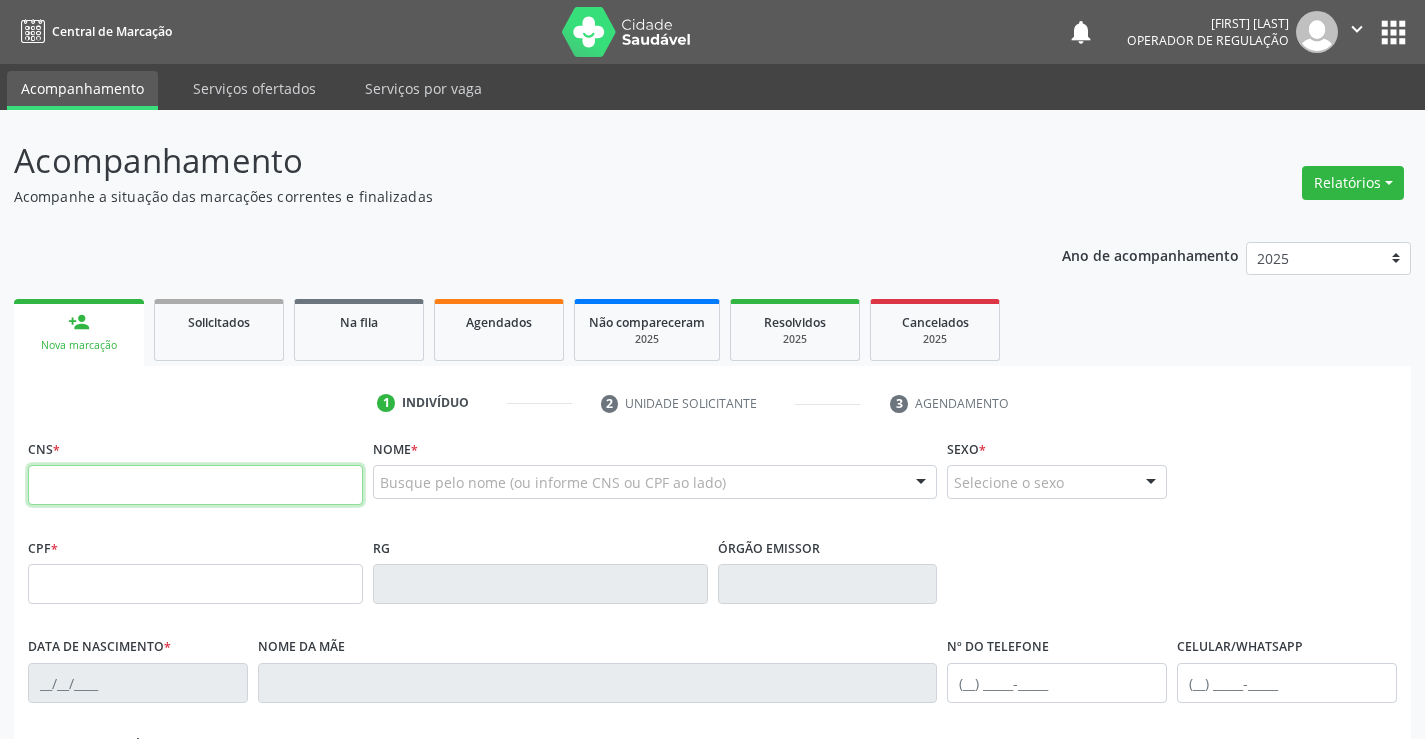 click at bounding box center [195, 485] 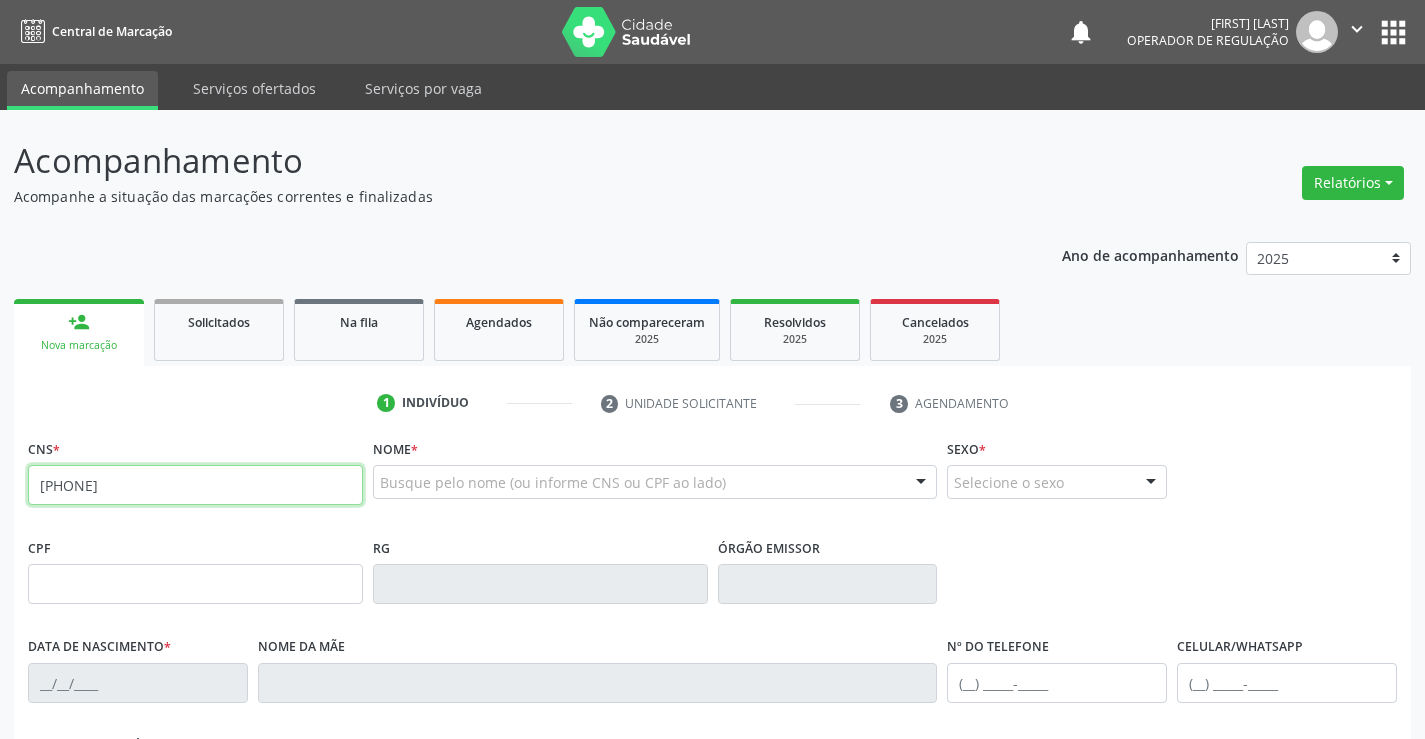 type on "703 2036 3483 3995" 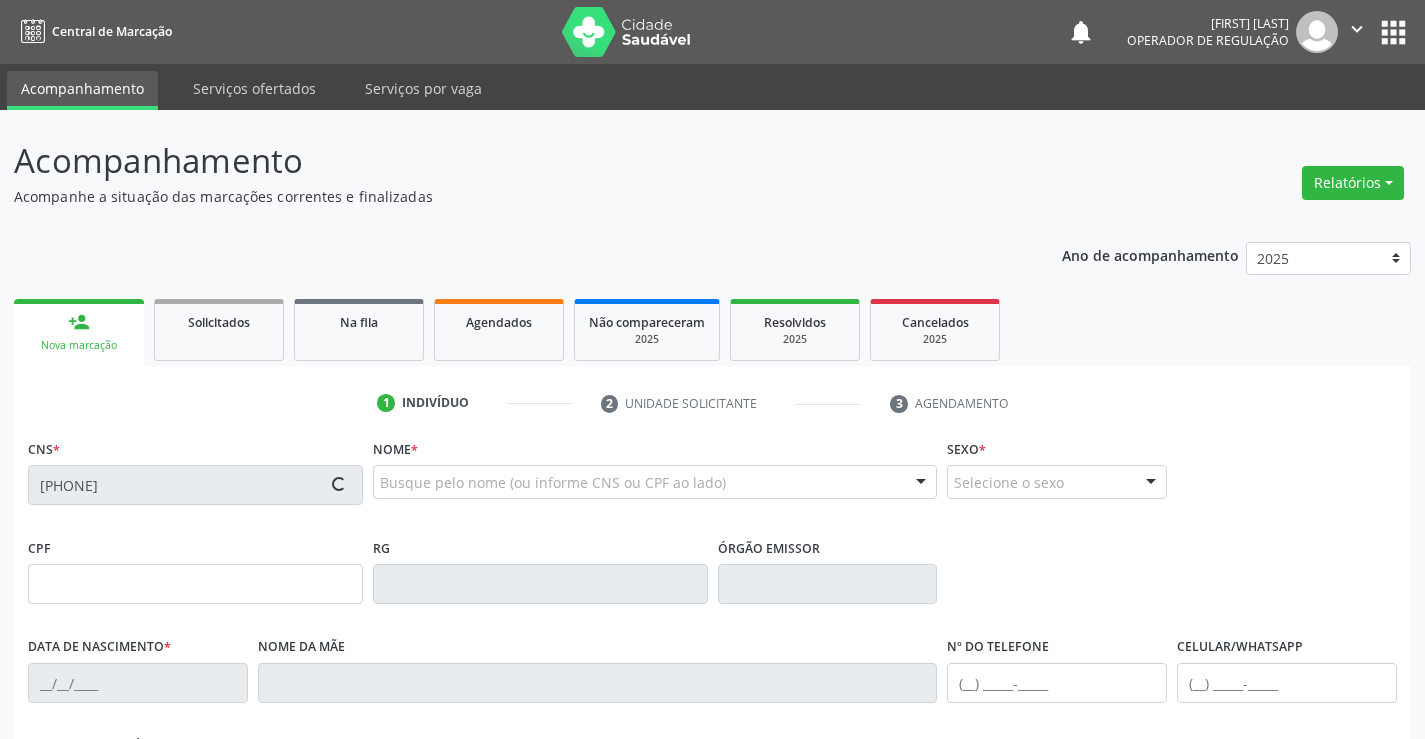 type on "520040958" 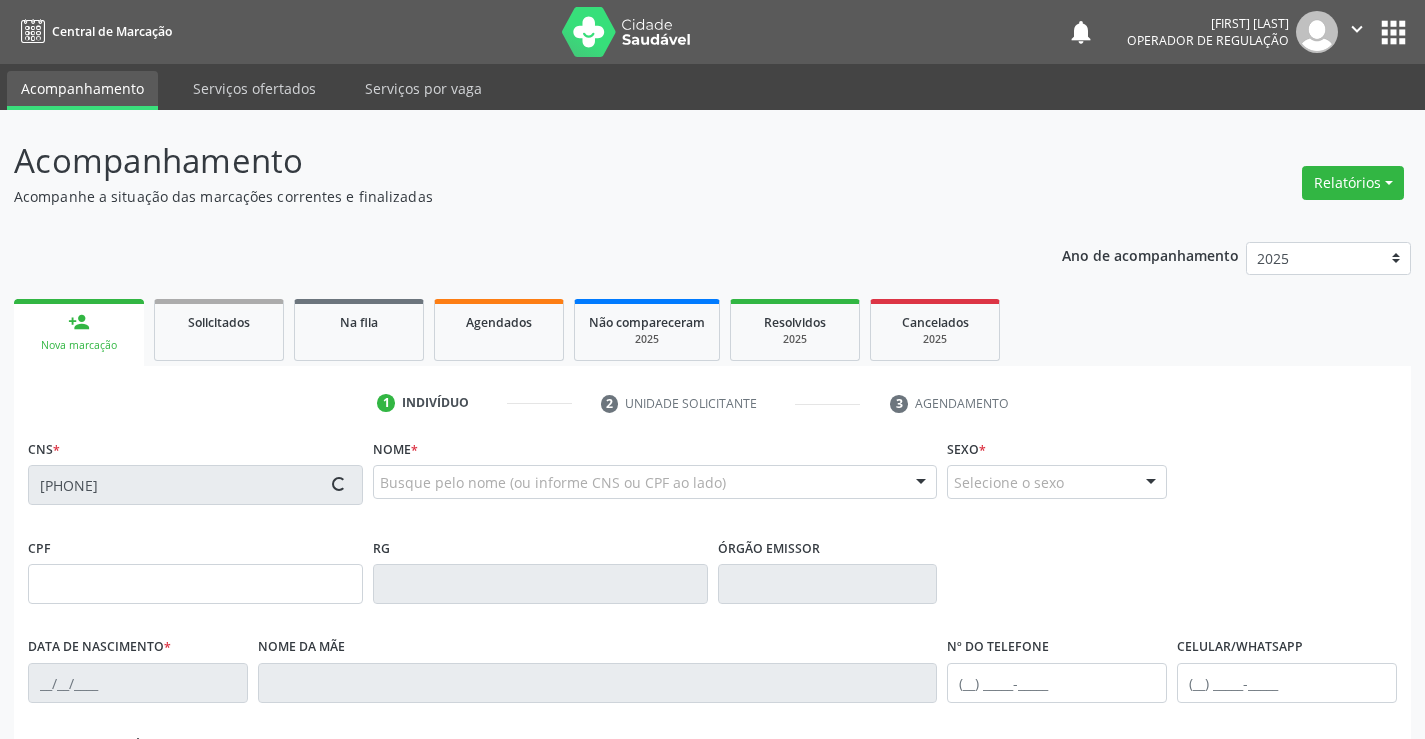 type on "[DATE]" 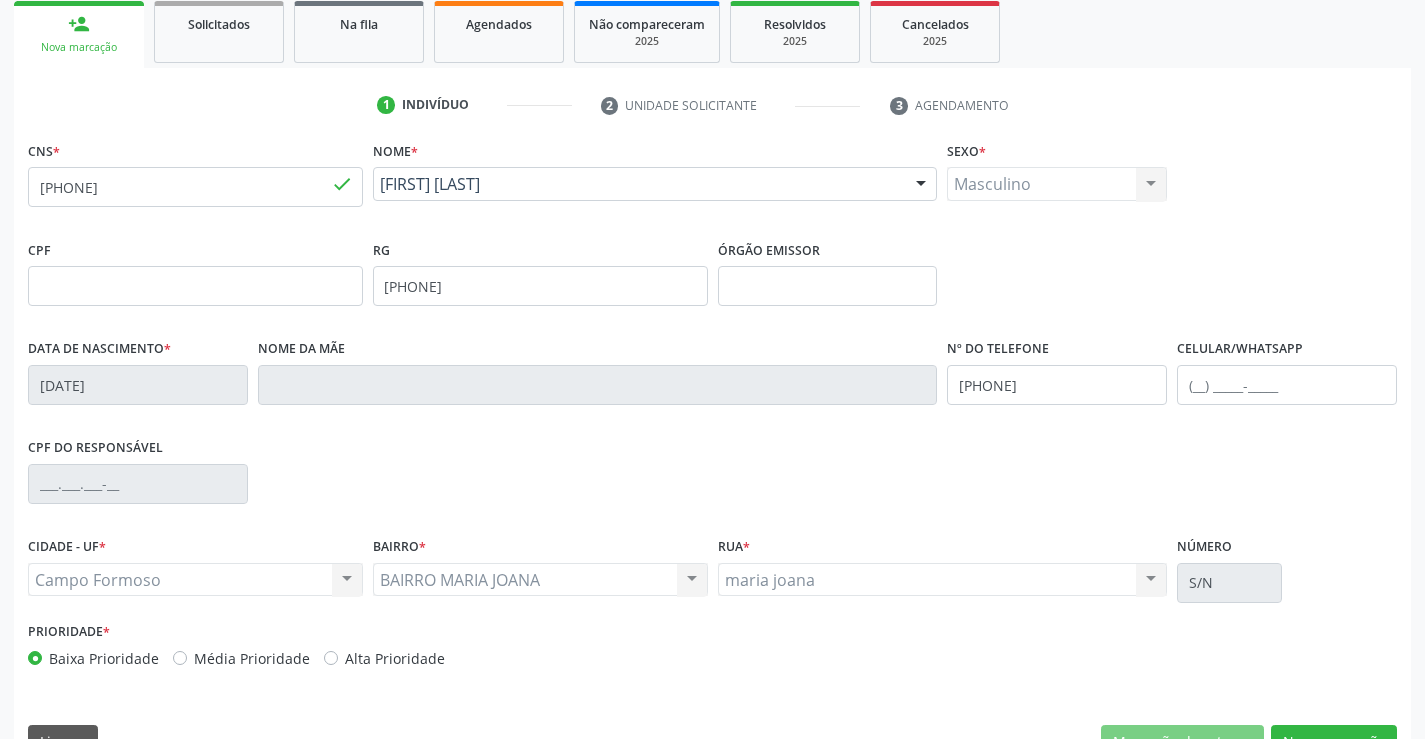scroll, scrollTop: 300, scrollLeft: 0, axis: vertical 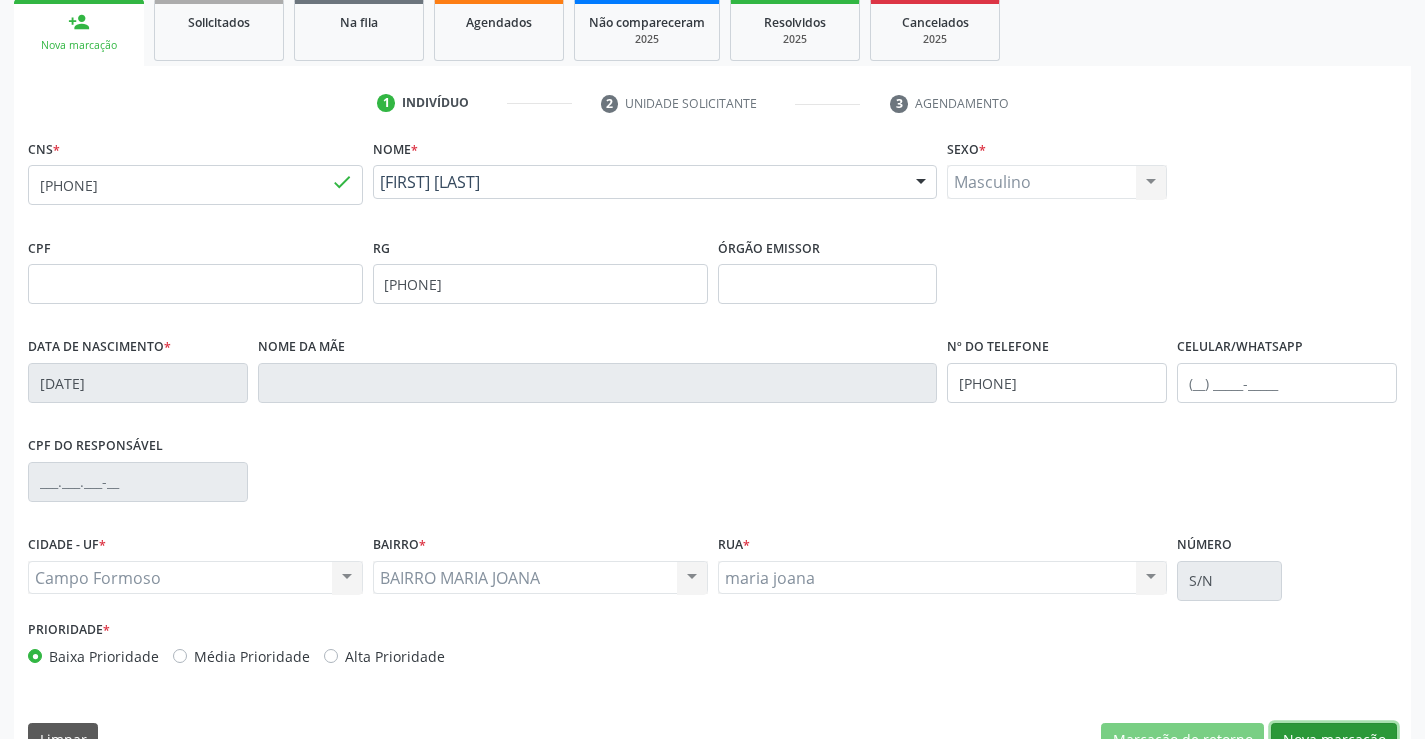 click on "Nova marcação" at bounding box center (1334, 740) 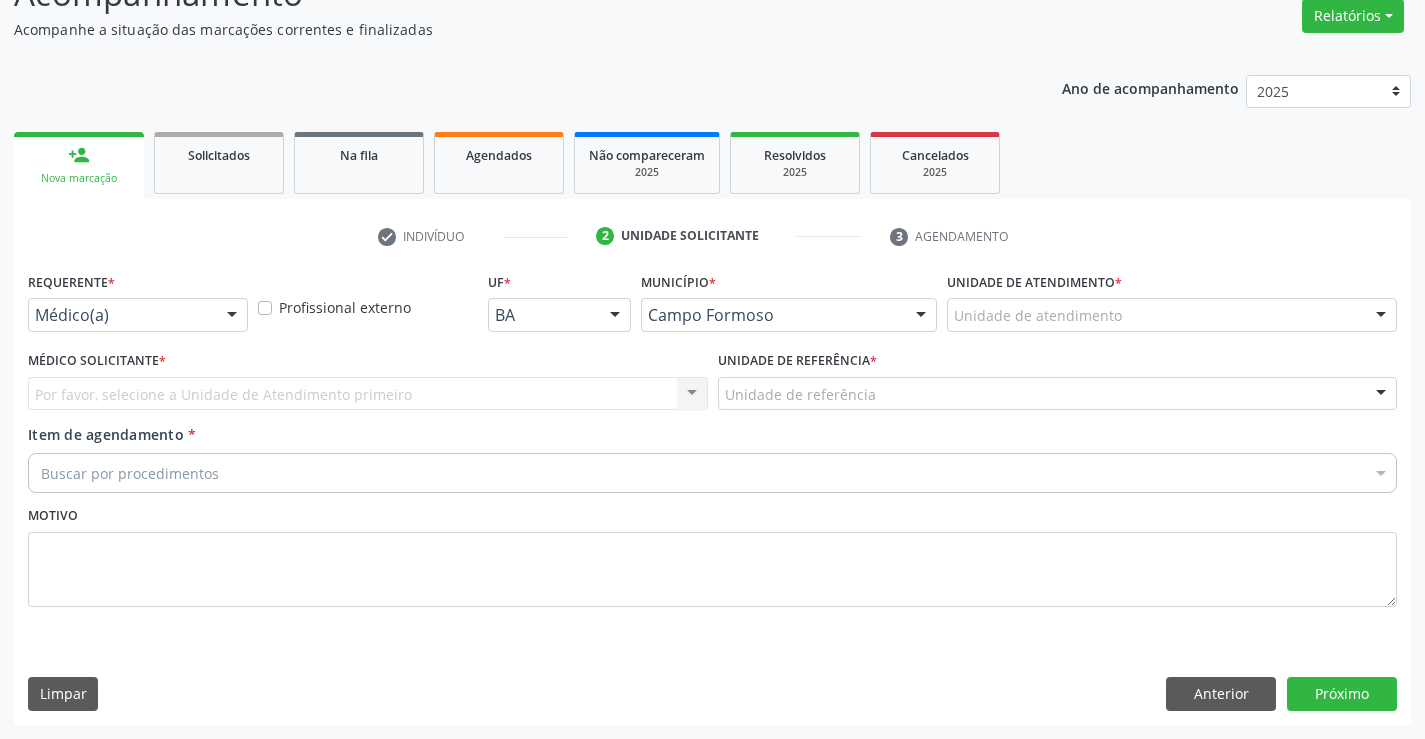 scroll, scrollTop: 167, scrollLeft: 0, axis: vertical 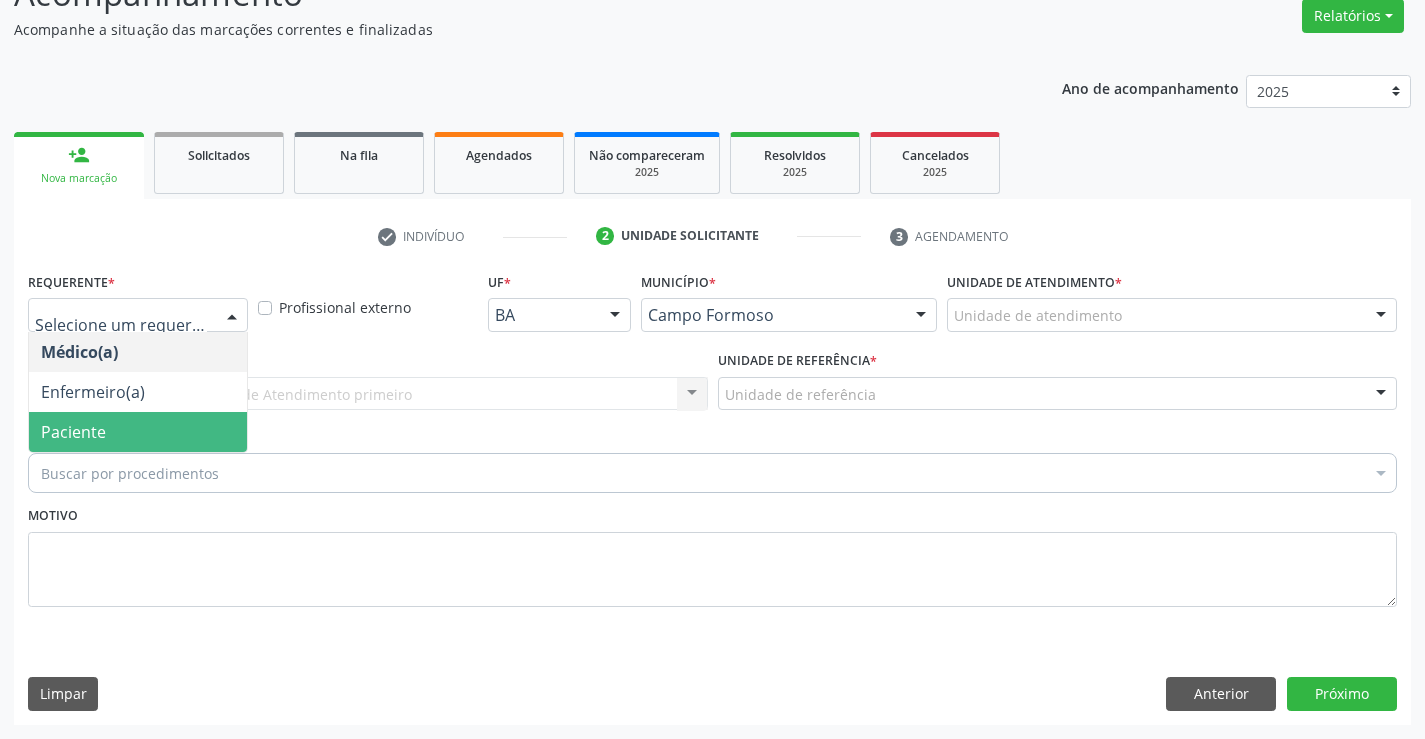 click on "Paciente" at bounding box center (73, 432) 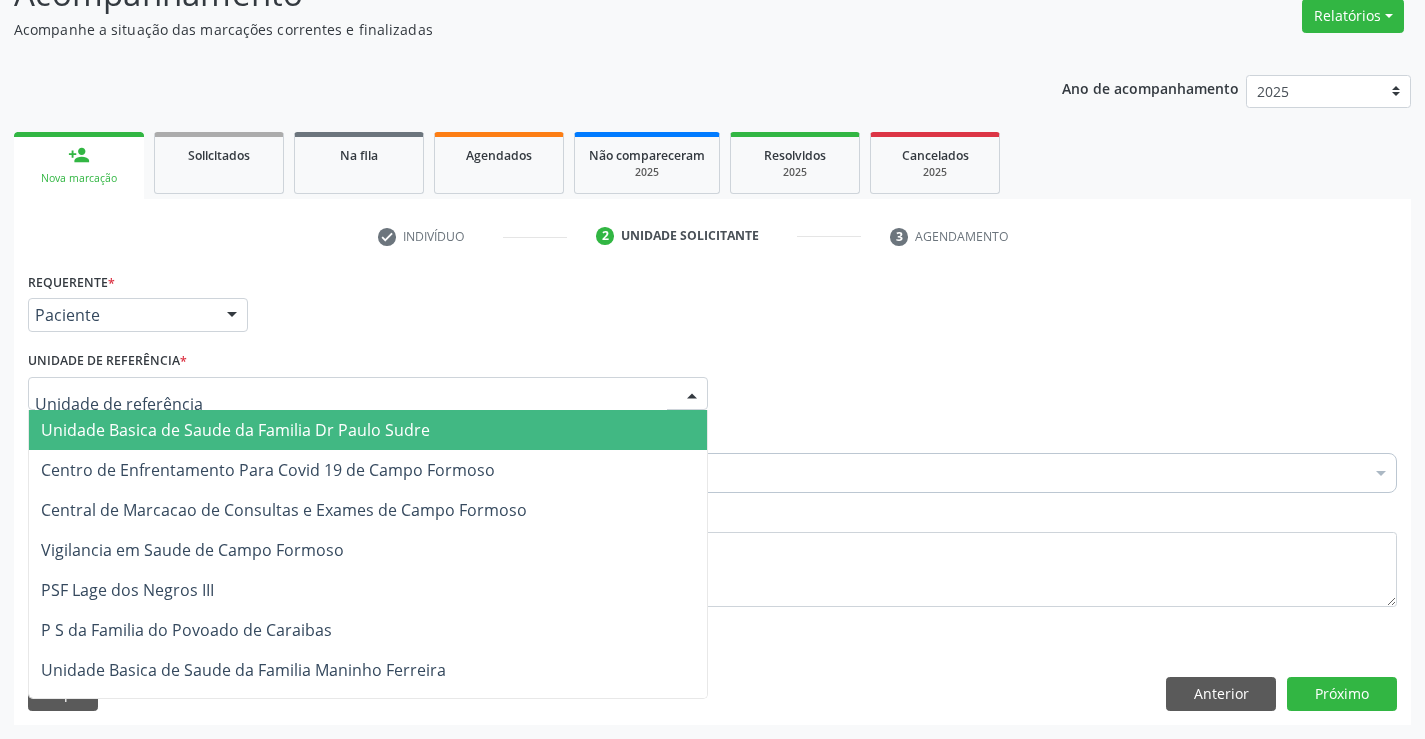 click on "Unidade Basica de Saude da Familia Dr Paulo Sudre" at bounding box center [235, 430] 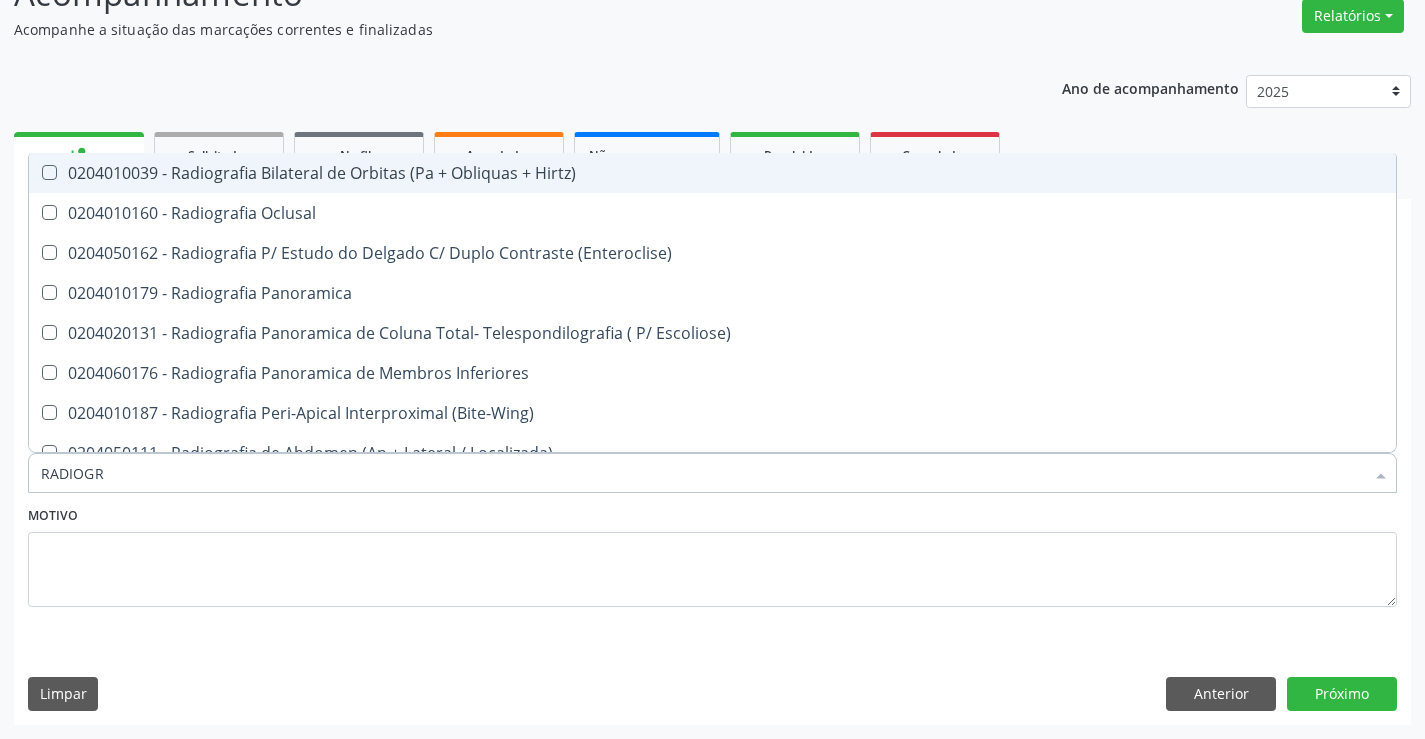 type on "RADIOGRA" 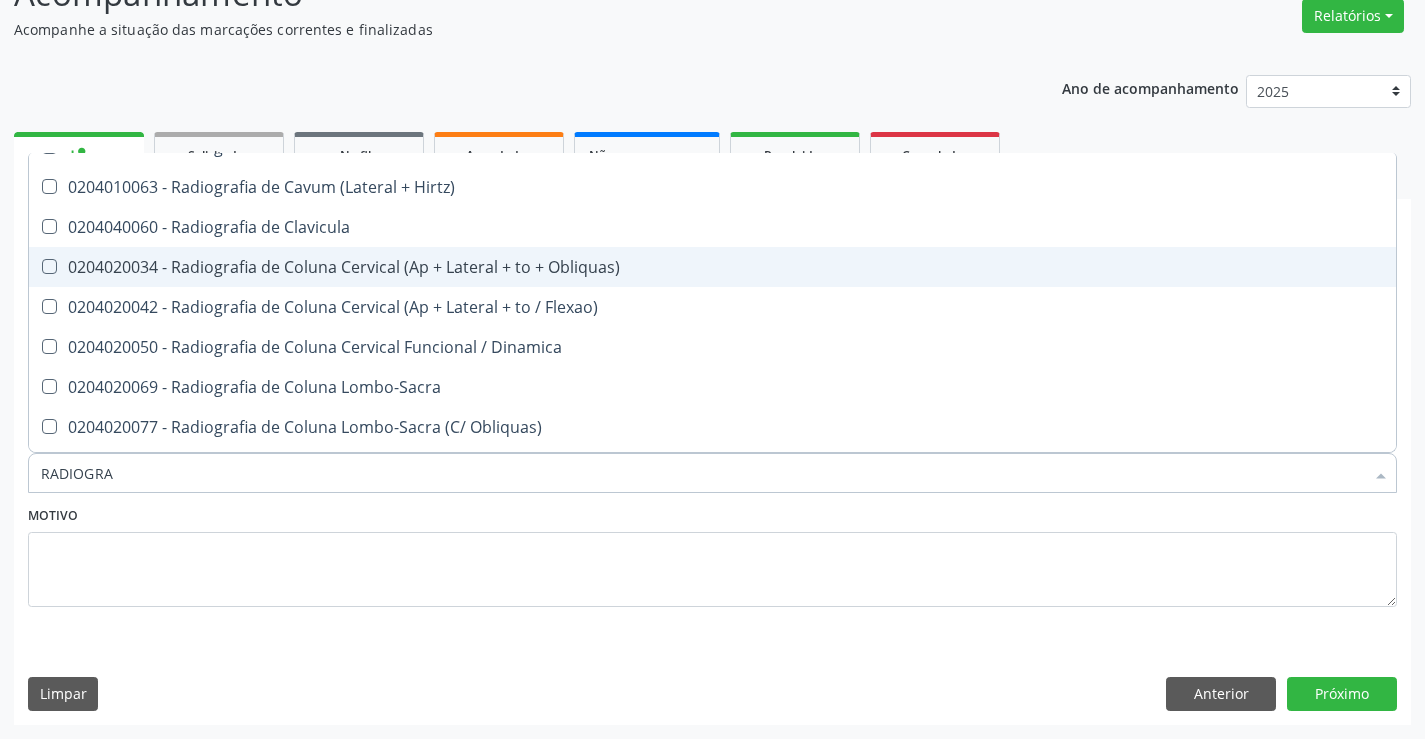 scroll, scrollTop: 900, scrollLeft: 0, axis: vertical 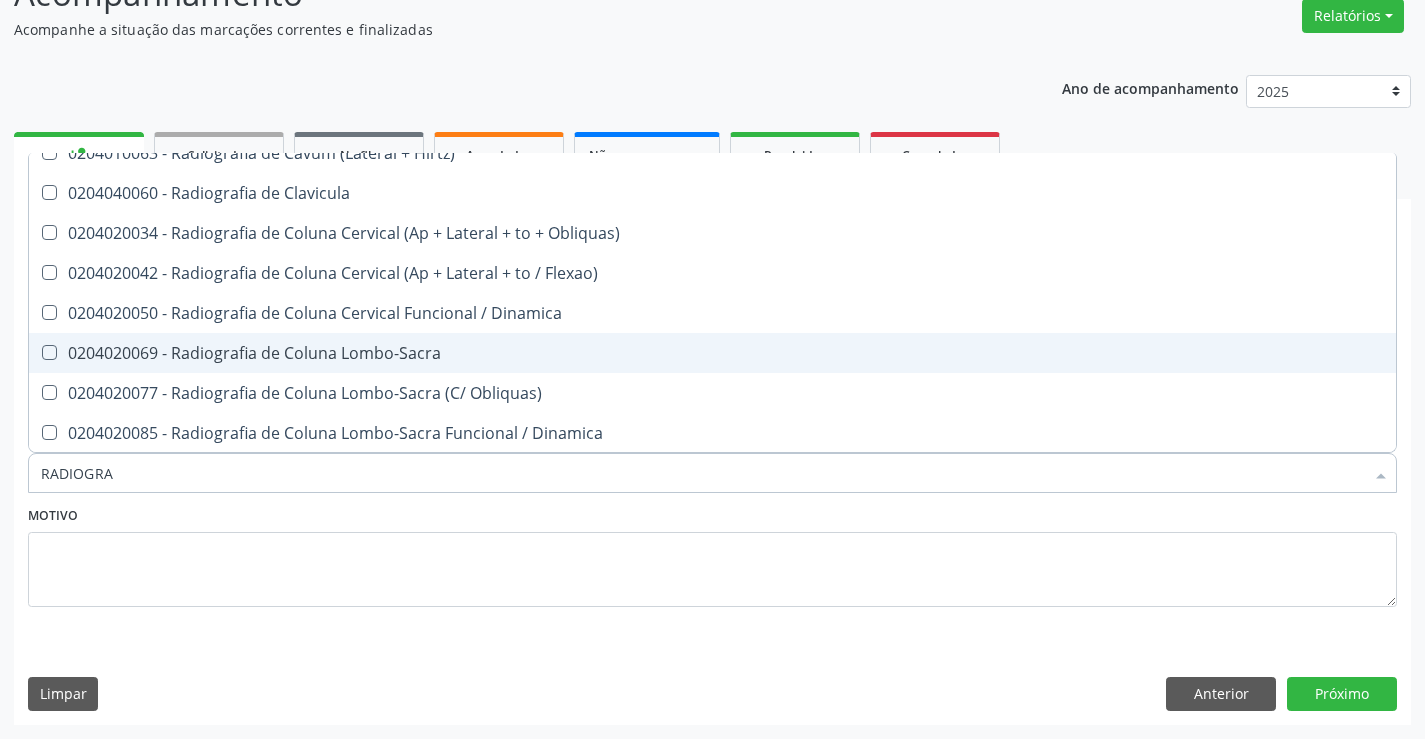 click on "0204020069 - Radiografia de Coluna Lombo-Sacra" at bounding box center (712, 353) 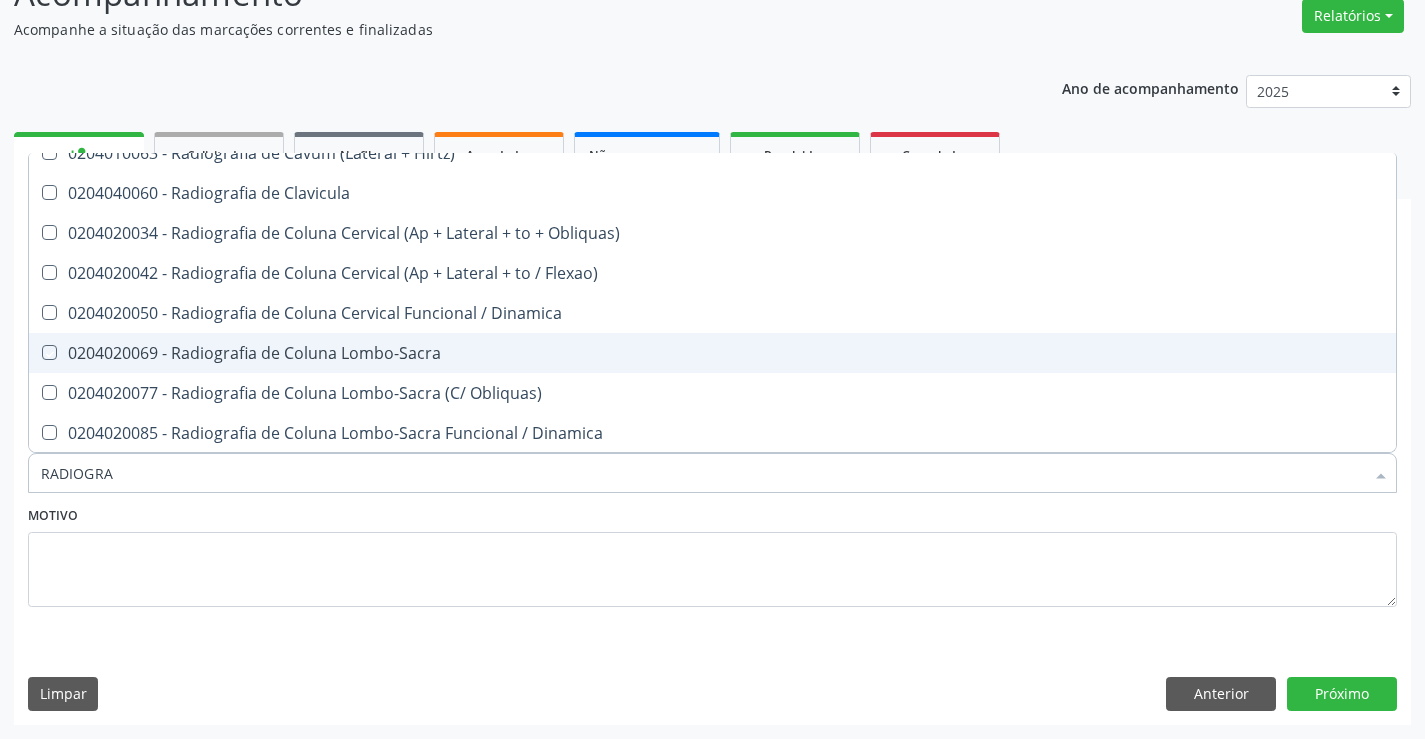 checkbox on "true" 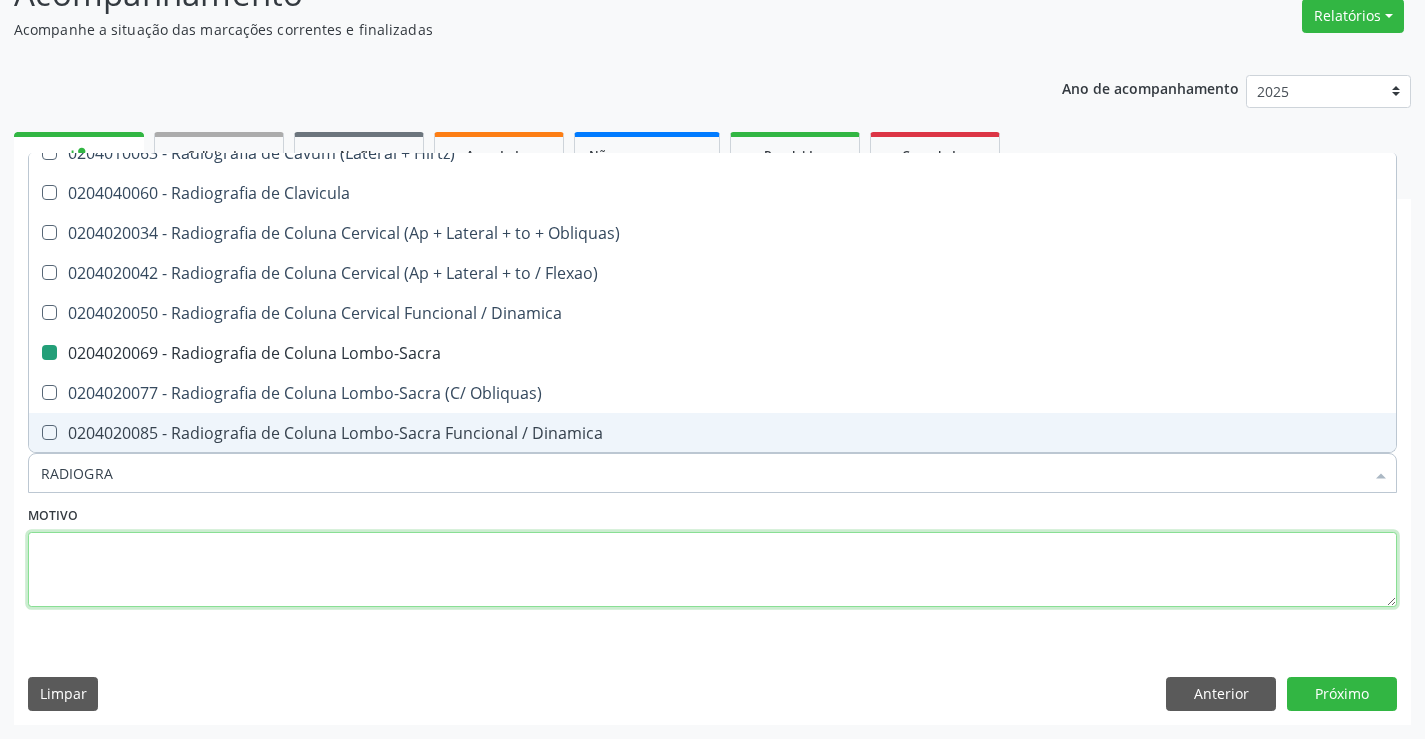 click at bounding box center (712, 570) 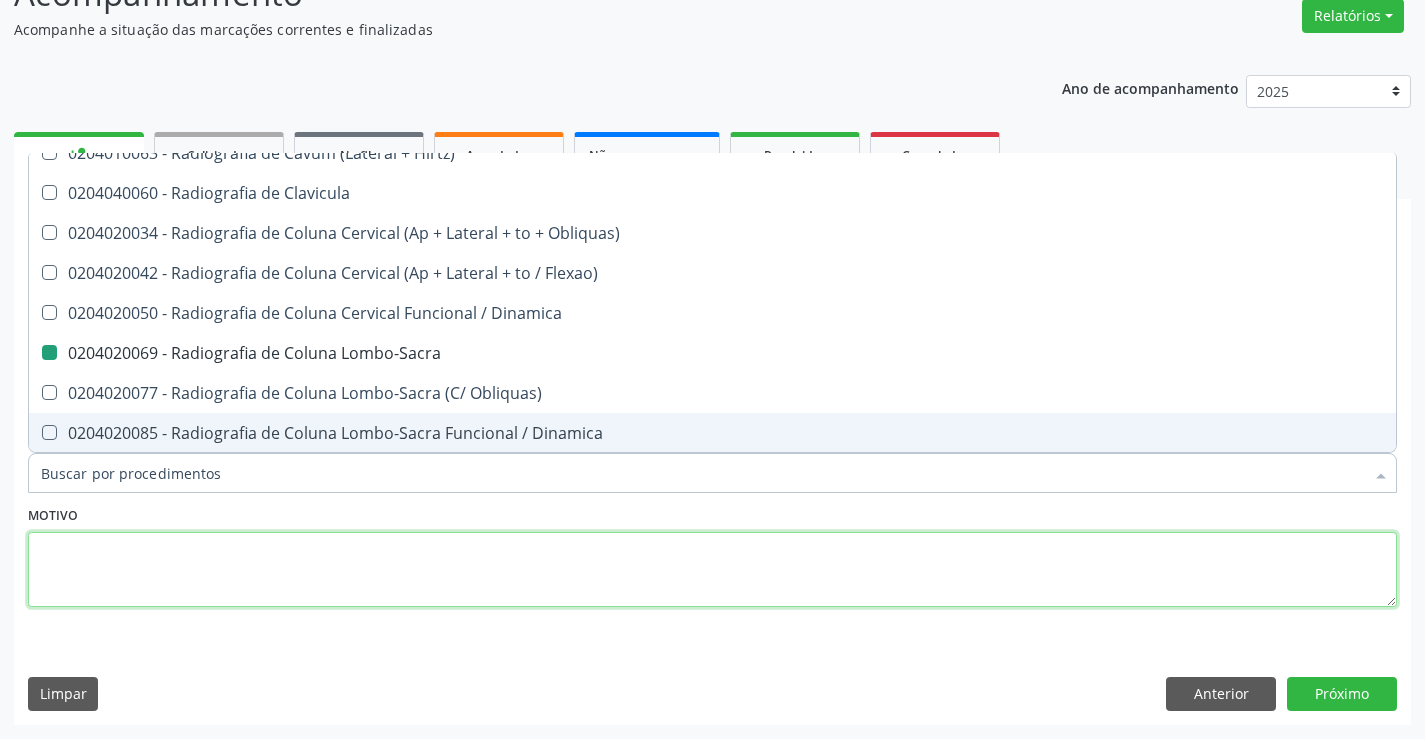 checkbox on "true" 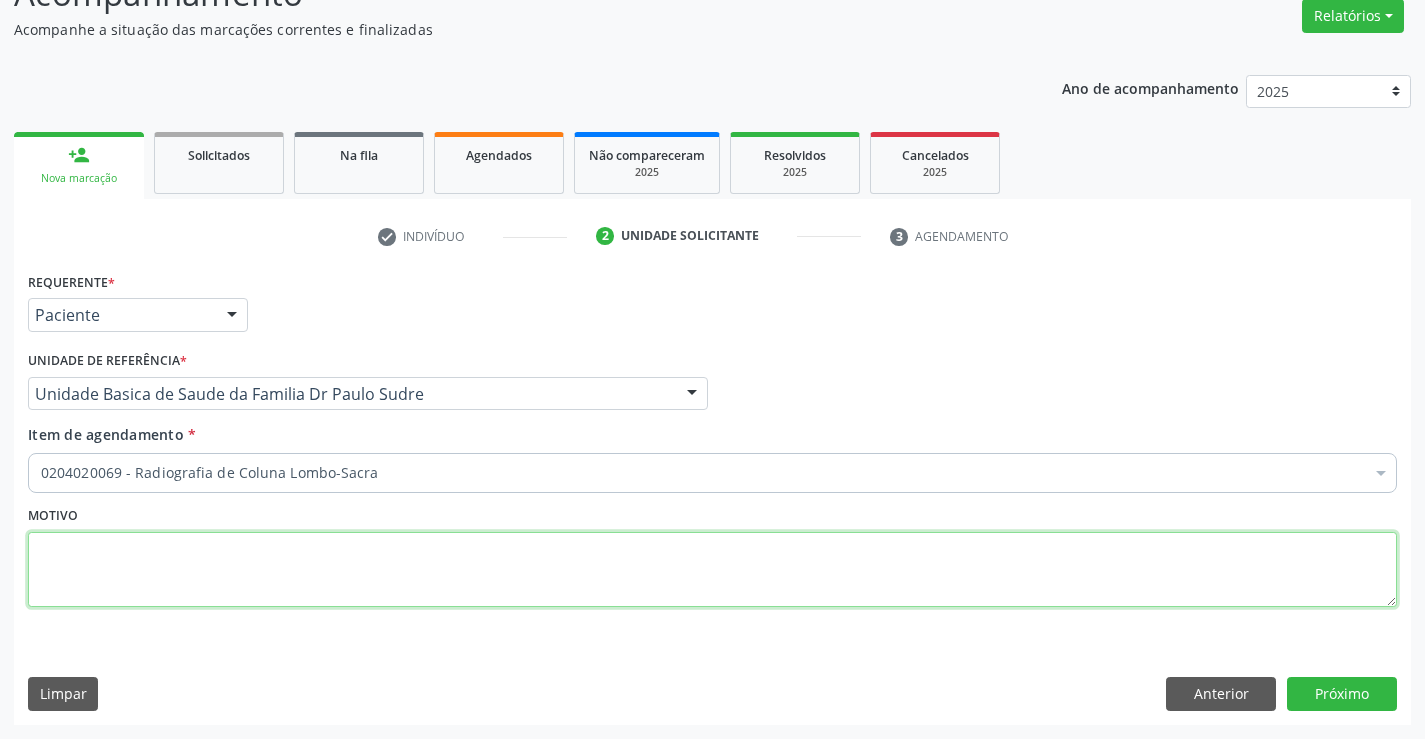 scroll, scrollTop: 0, scrollLeft: 0, axis: both 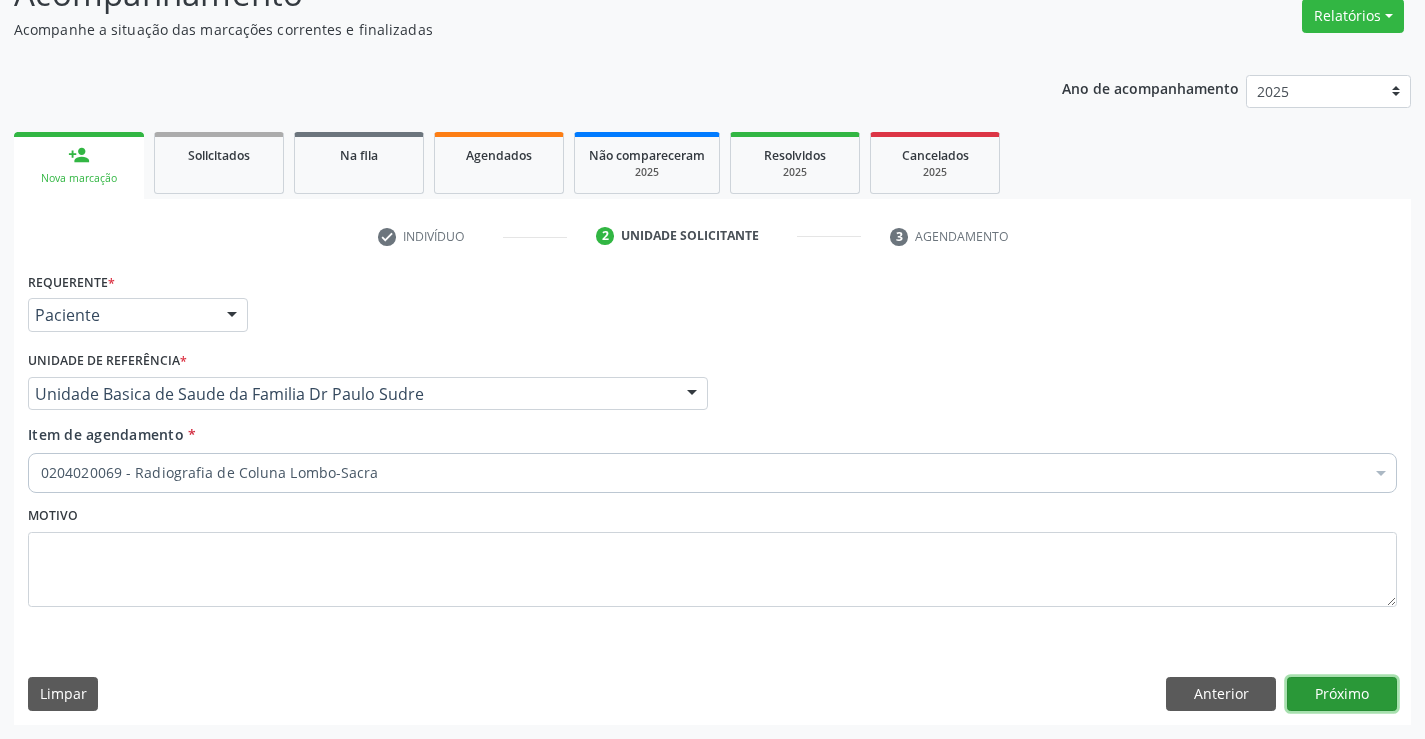 click on "Próximo" at bounding box center (1342, 694) 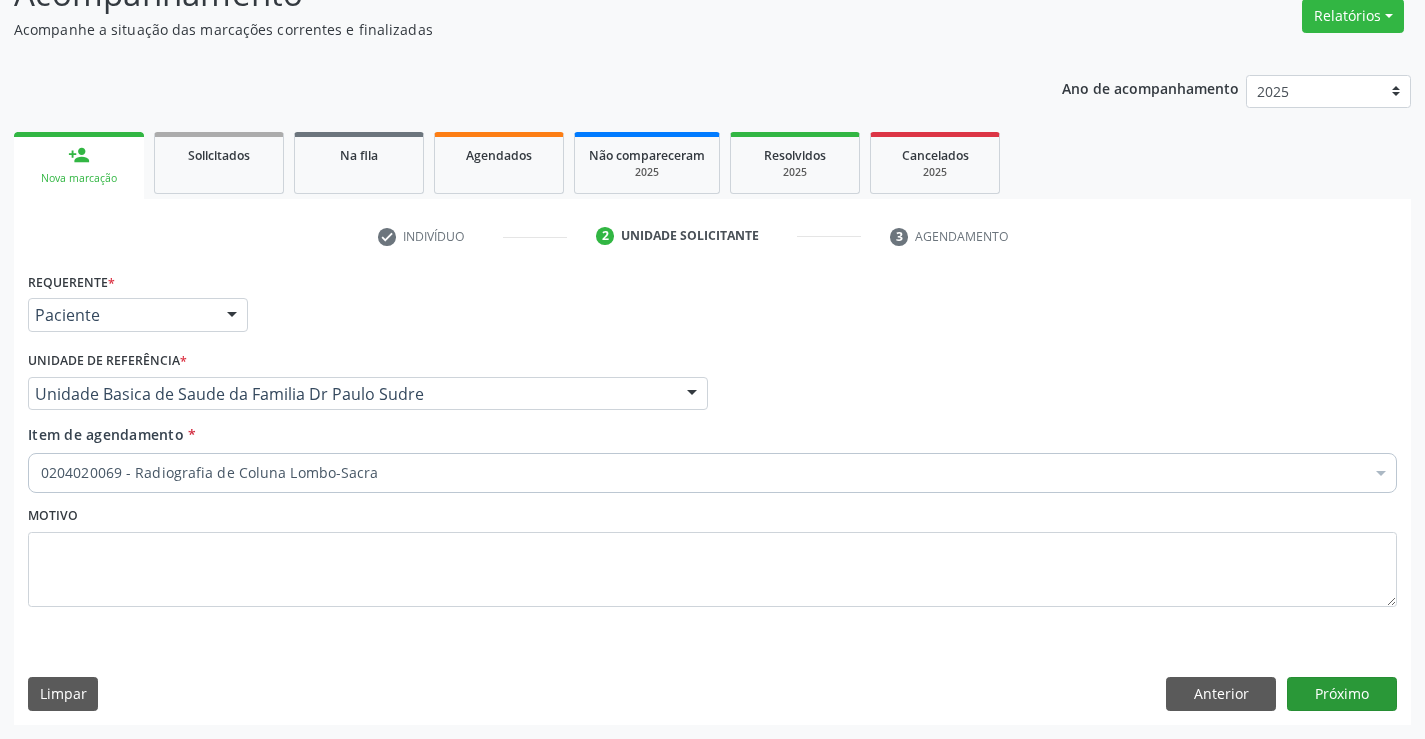 scroll, scrollTop: 131, scrollLeft: 0, axis: vertical 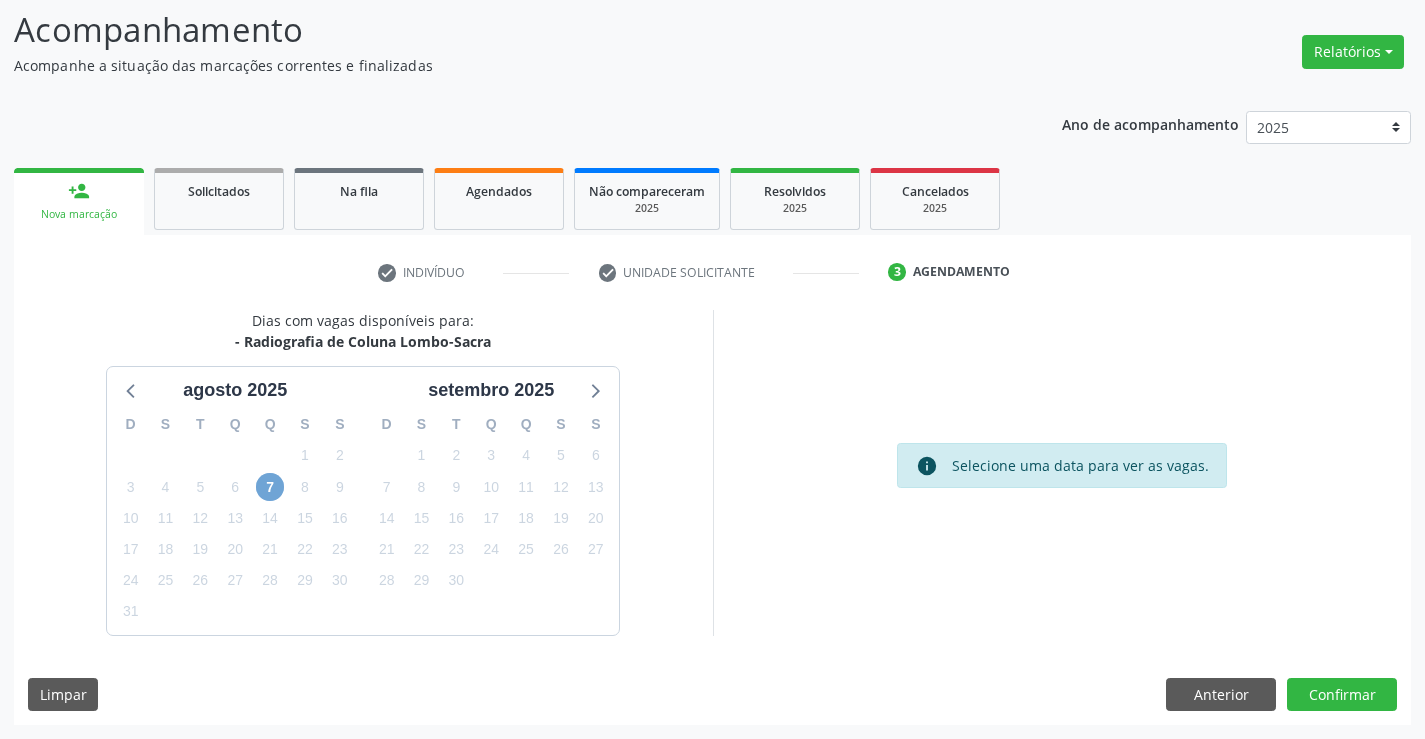 click on "7" at bounding box center [270, 487] 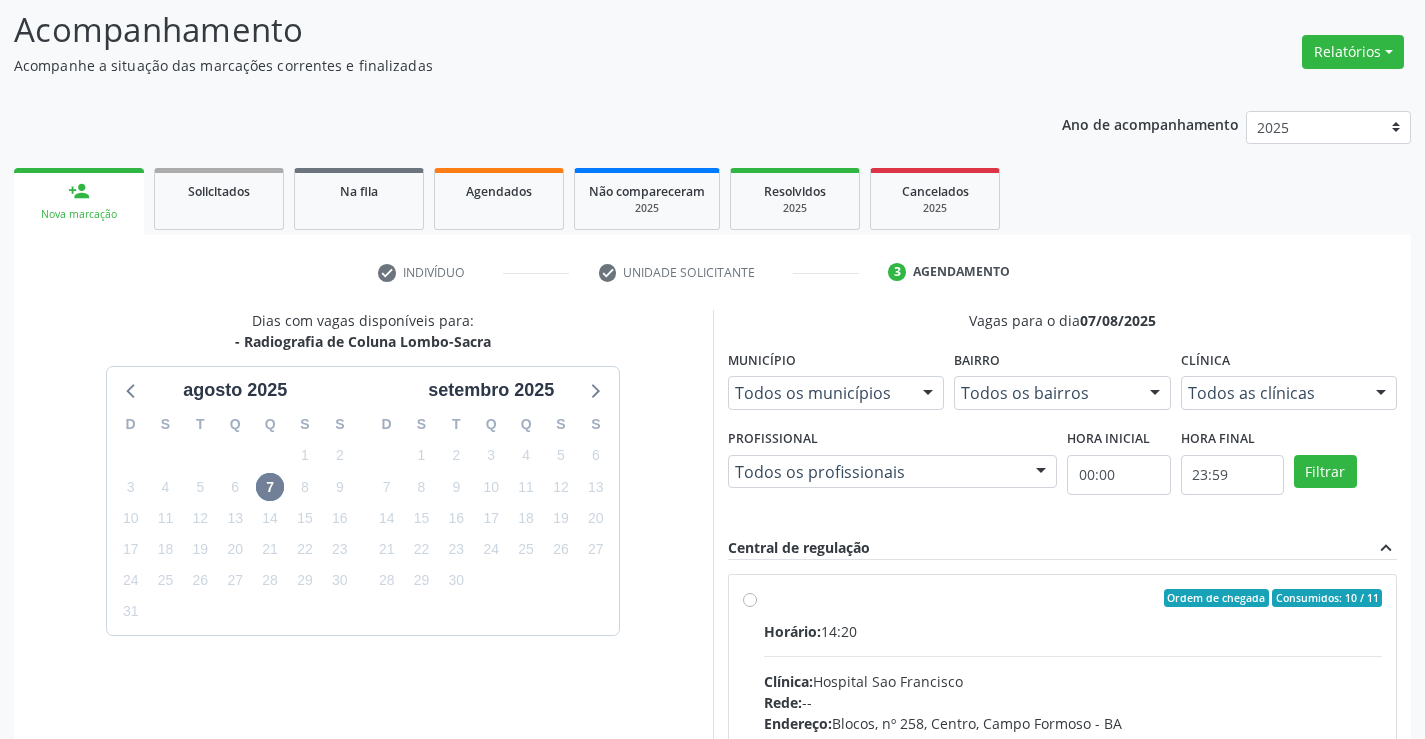 click on "Ordem de chegada
Consumidos: 10 / 11
Horário:   14:20
Clínica:  Hospital Sao Francisco
Rede:
--
Endereço:   Blocos, nº 258, Centro, Campo Formoso - BA
Telefone:   (74) 36451217
Profissional:
Joel da Rocha Almeida
Informações adicionais sobre o atendimento
Idade de atendimento:
de 0 a 120 anos
Gênero(s) atendido(s):
Masculino e Feminino
Informações adicionais:
--" at bounding box center (1073, 742) 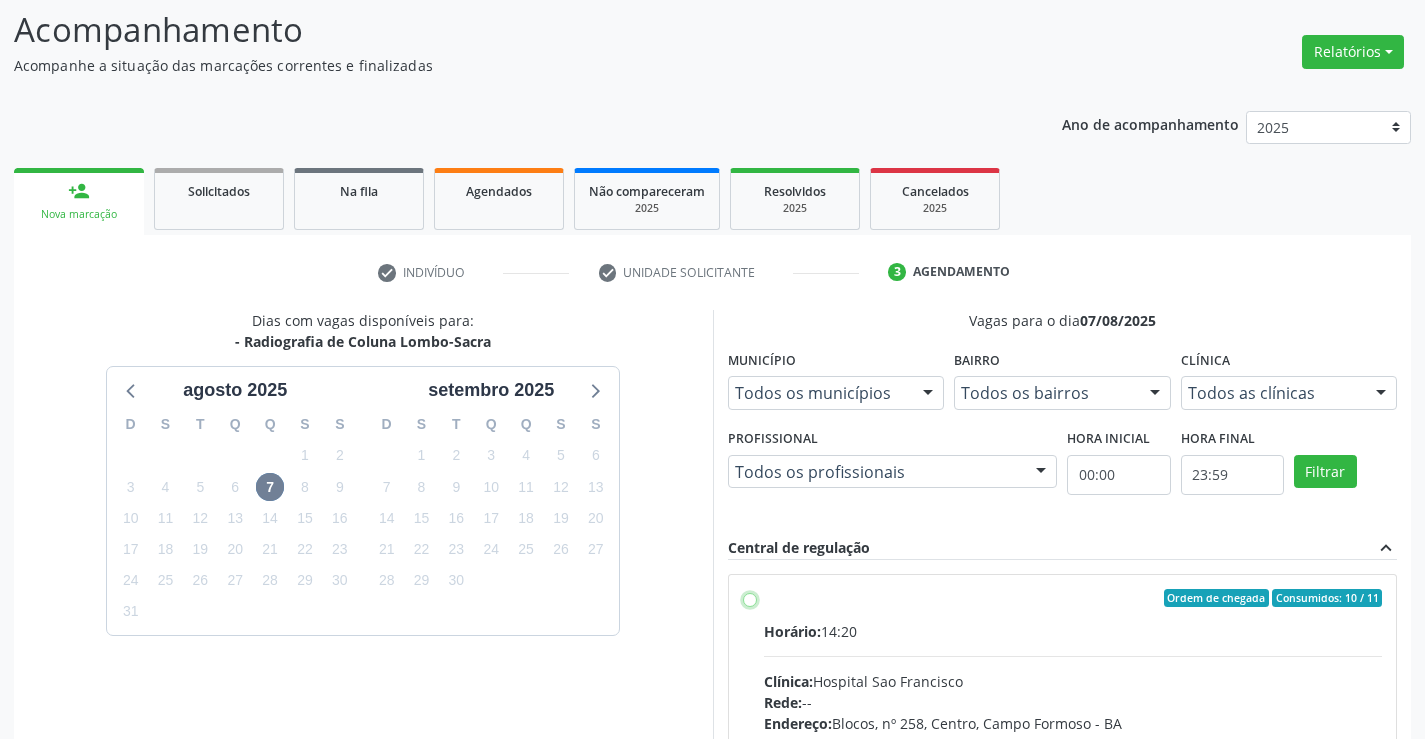 click on "Ordem de chegada
Consumidos: 10 / 11
Horário:   14:20
Clínica:  Hospital Sao Francisco
Rede:
--
Endereço:   Blocos, nº 258, Centro, Campo Formoso - BA
Telefone:   (74) 36451217
Profissional:
Joel da Rocha Almeida
Informações adicionais sobre o atendimento
Idade de atendimento:
de 0 a 120 anos
Gênero(s) atendido(s):
Masculino e Feminino
Informações adicionais:
--" at bounding box center [750, 598] 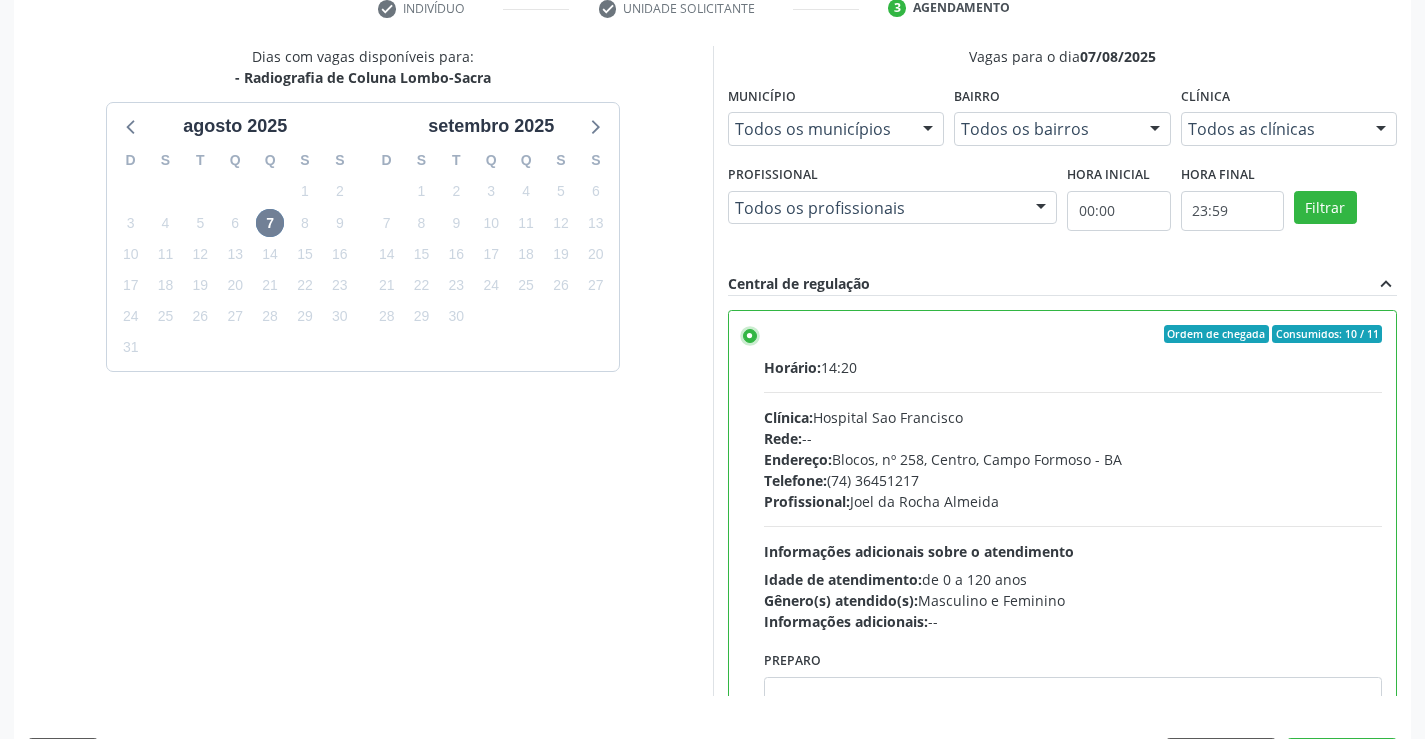 scroll, scrollTop: 456, scrollLeft: 0, axis: vertical 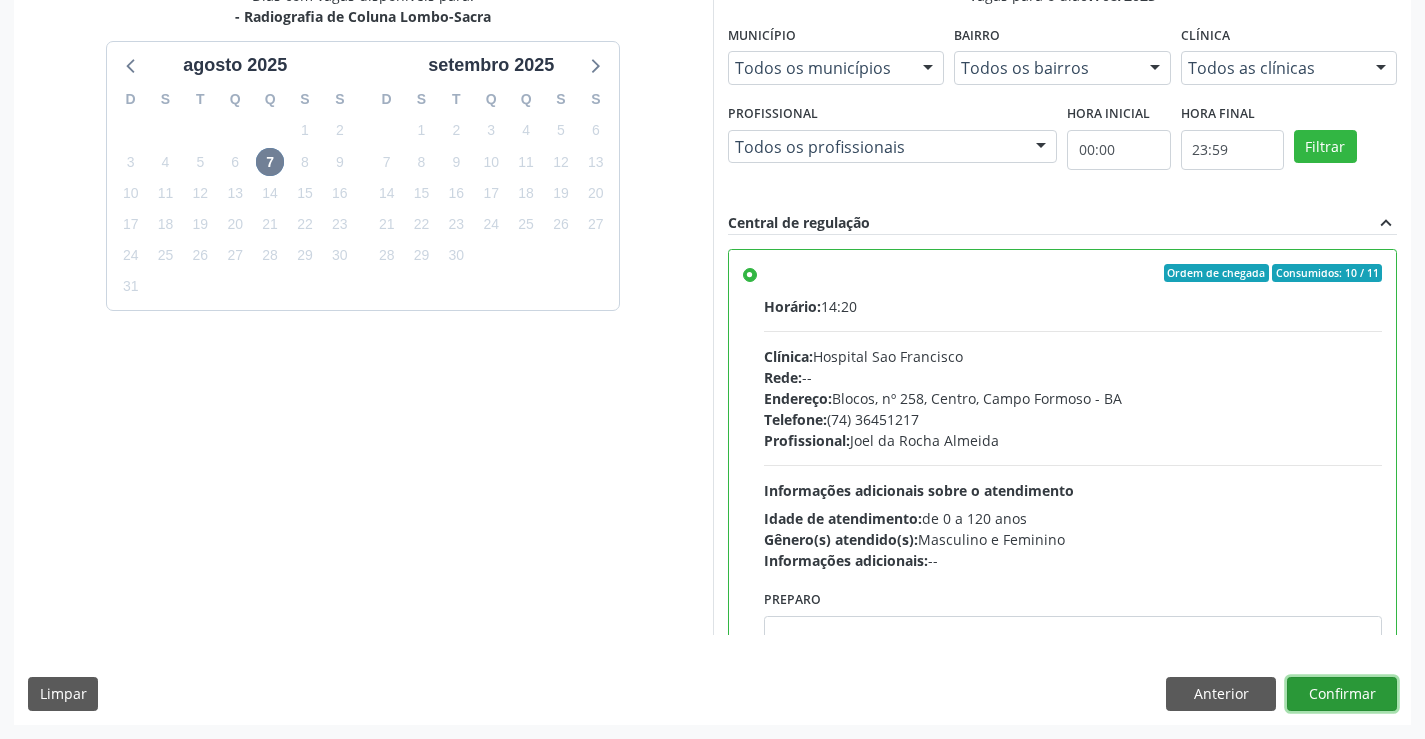 click on "Confirmar" at bounding box center [1342, 694] 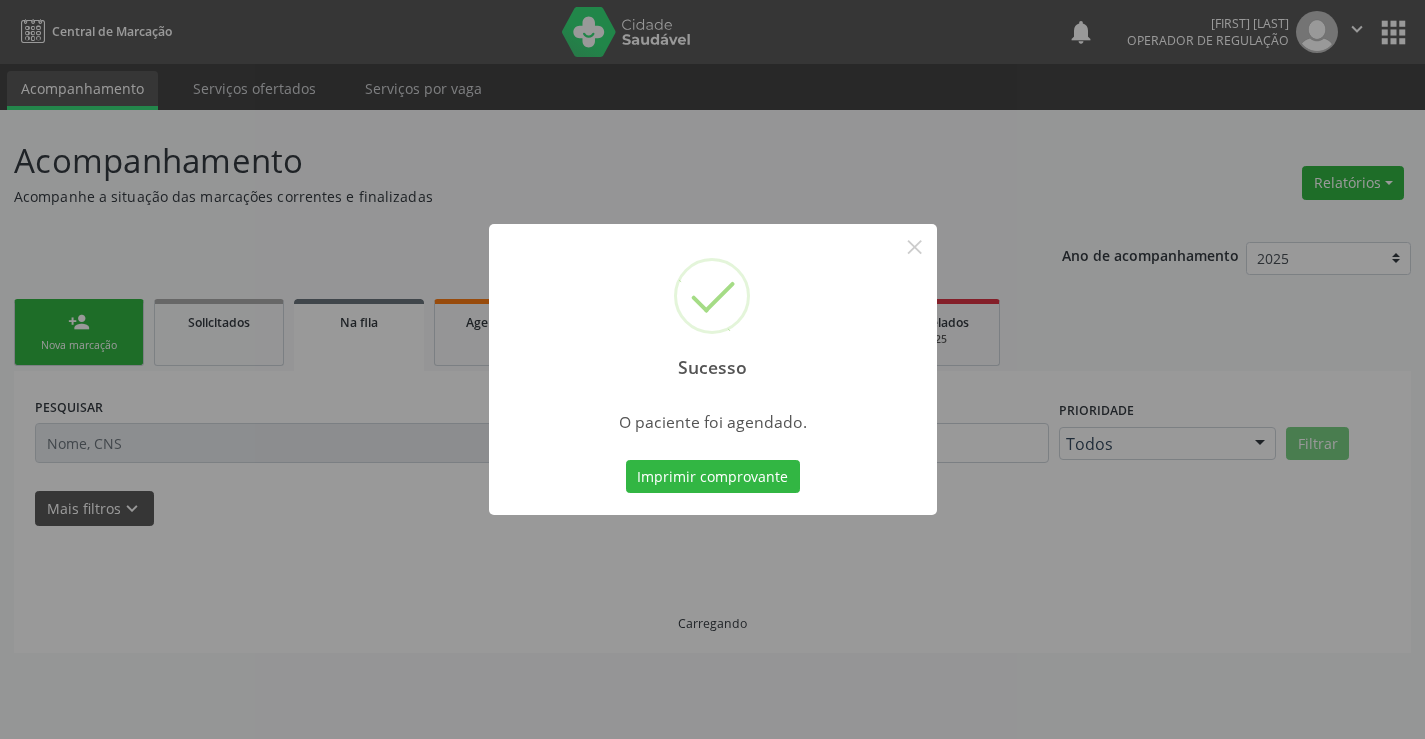 scroll, scrollTop: 0, scrollLeft: 0, axis: both 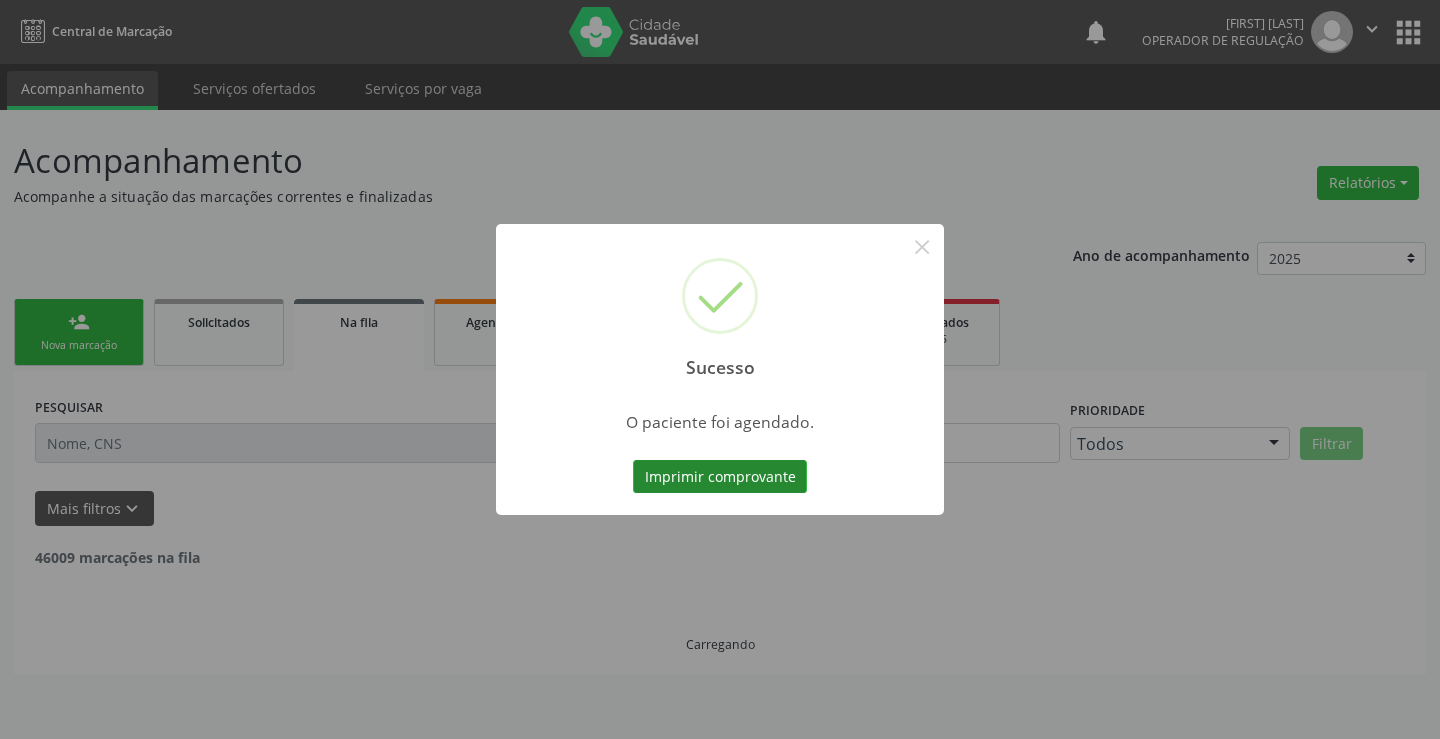 click on "Imprimir comprovante" at bounding box center [720, 477] 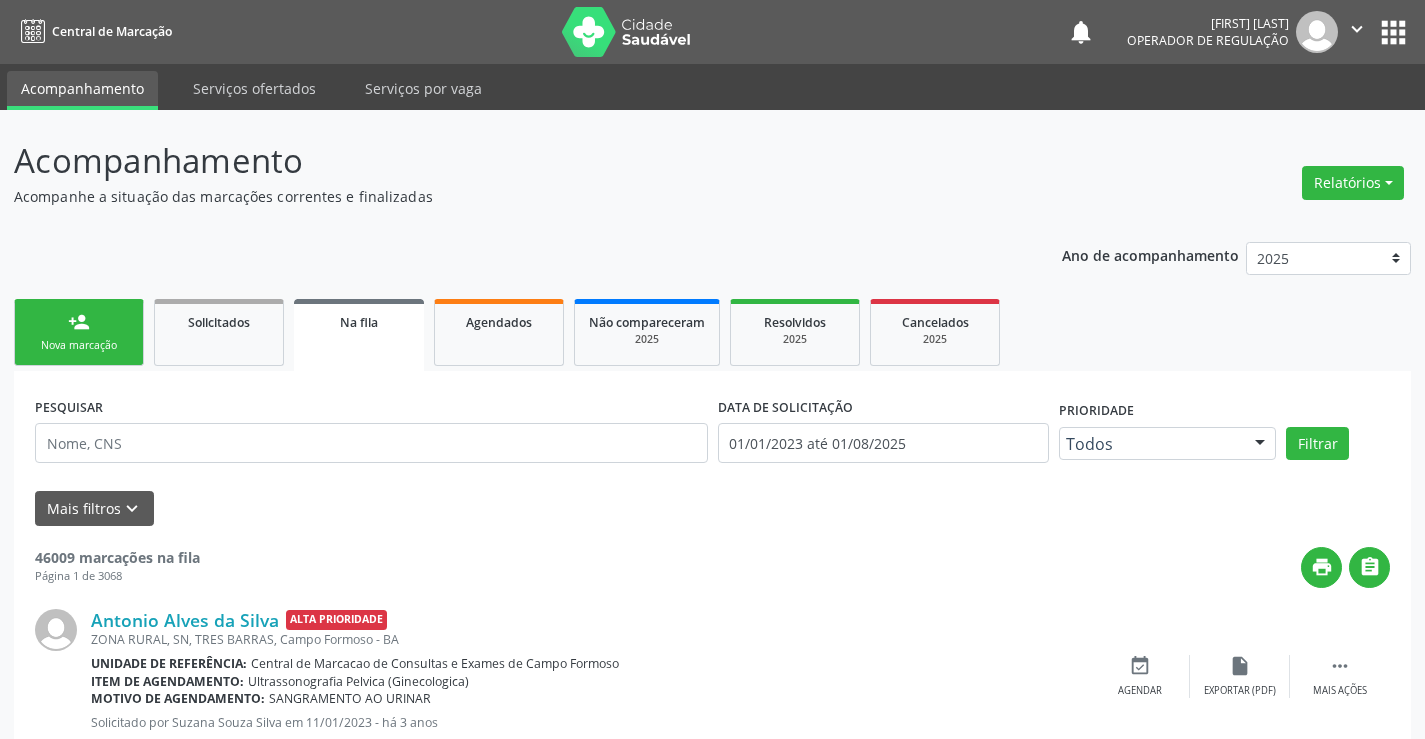 click on "Nova marcação" at bounding box center (79, 345) 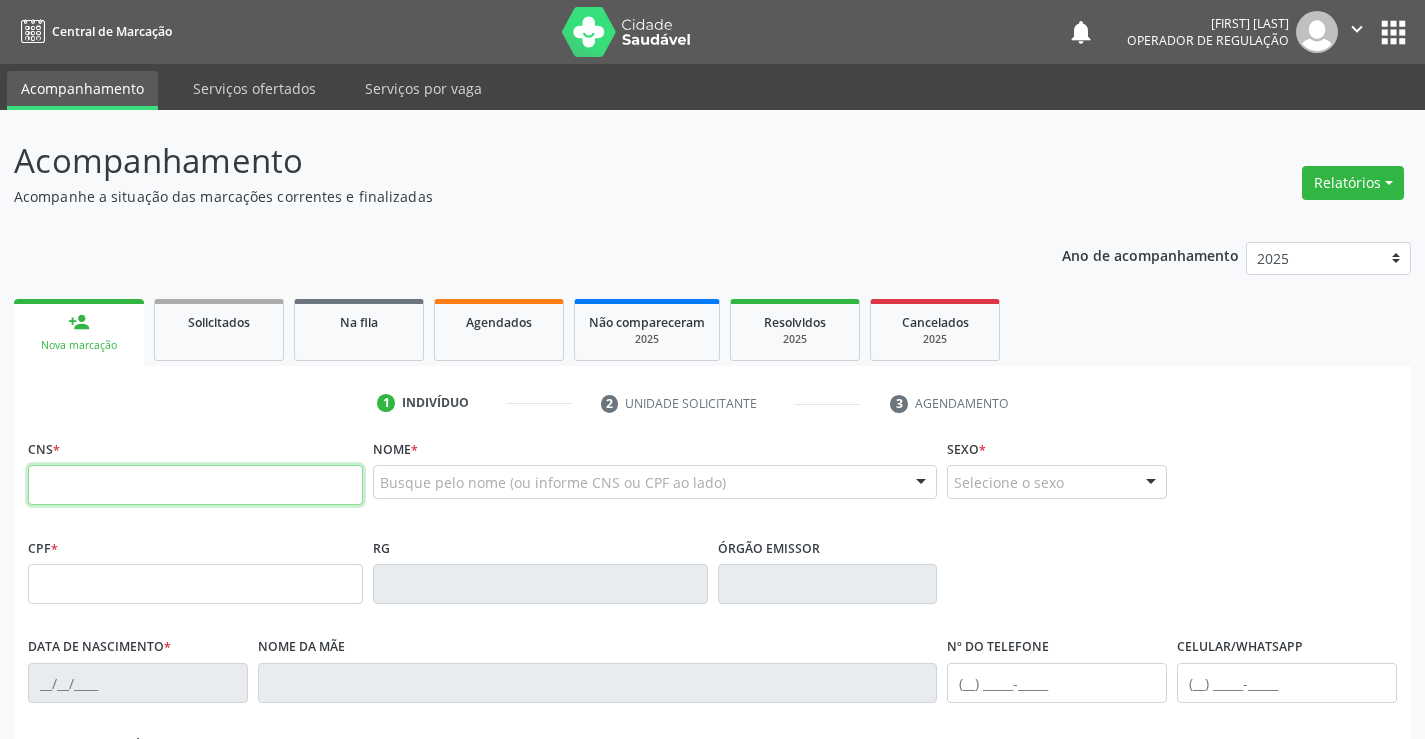 click at bounding box center (195, 485) 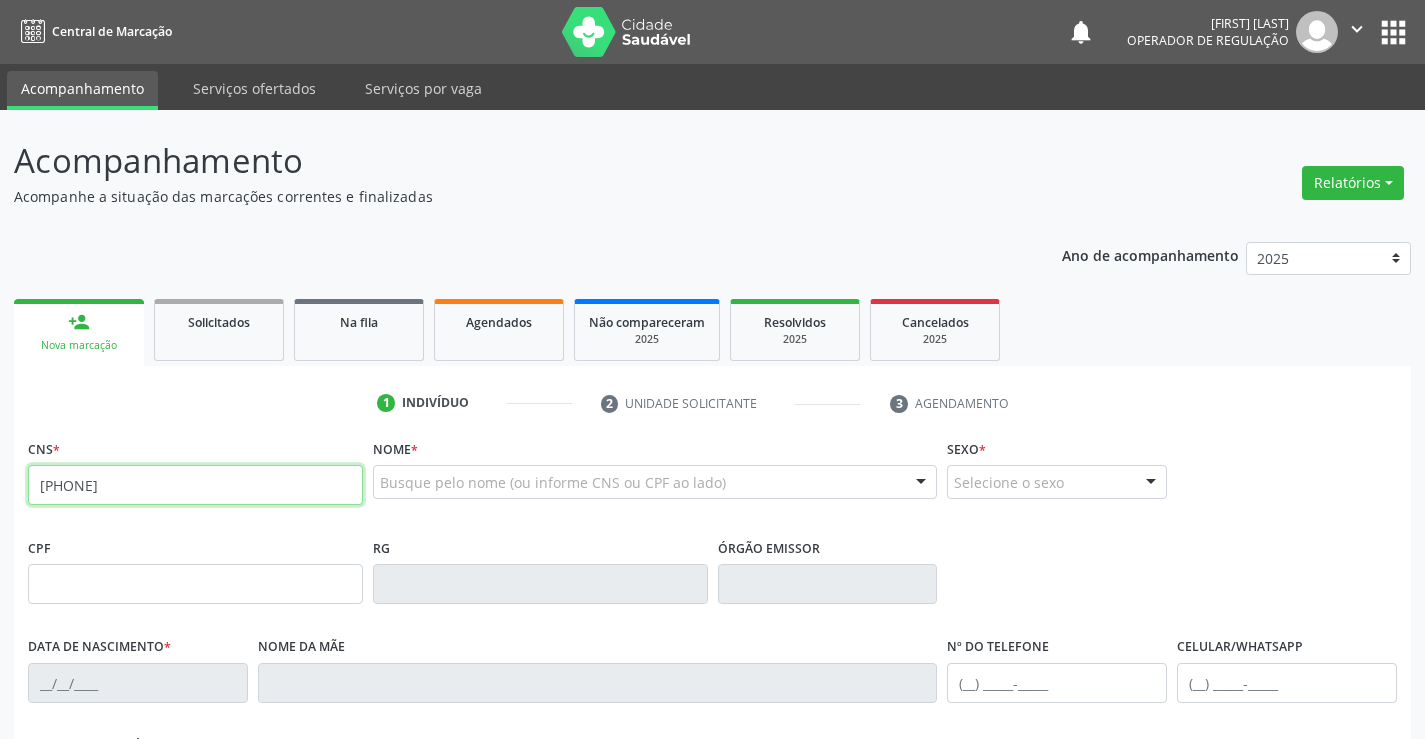 type on "703 2036 3483 3995" 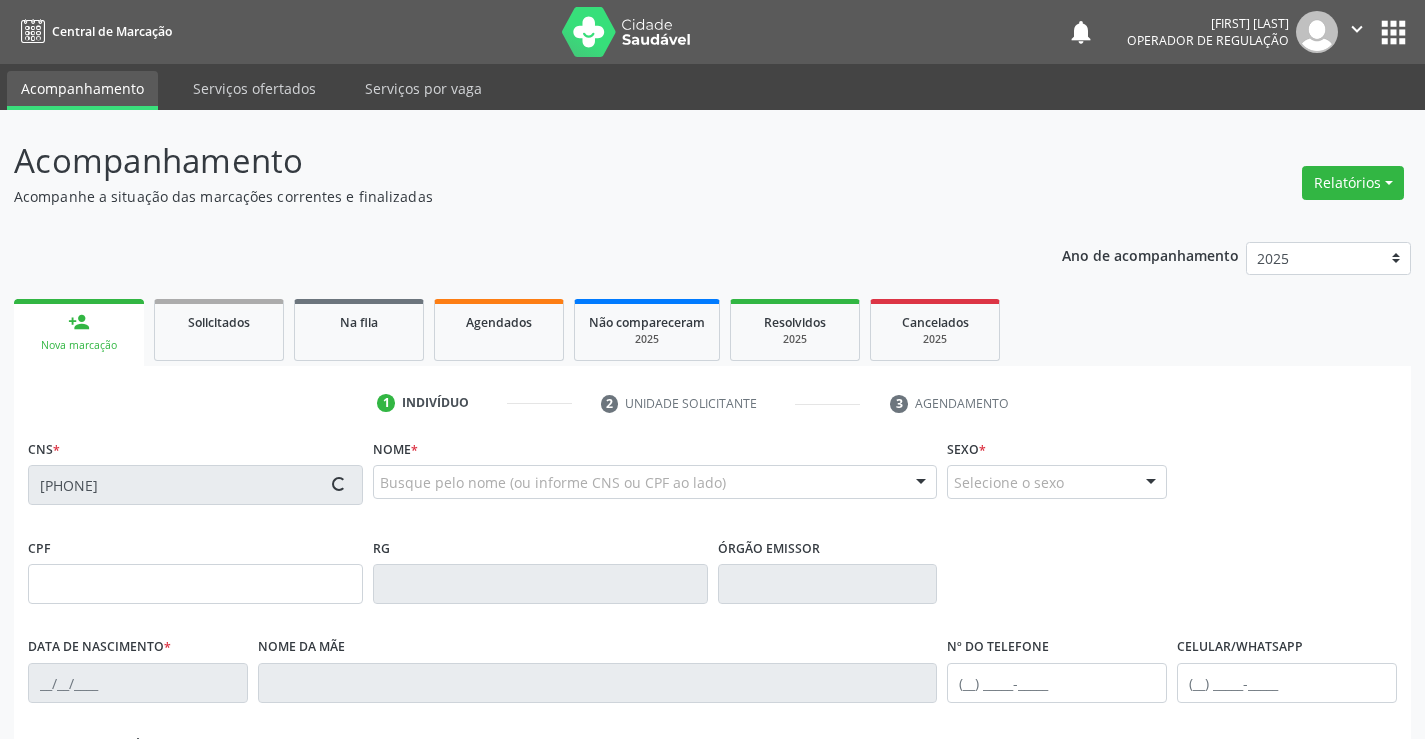 type on "520040958" 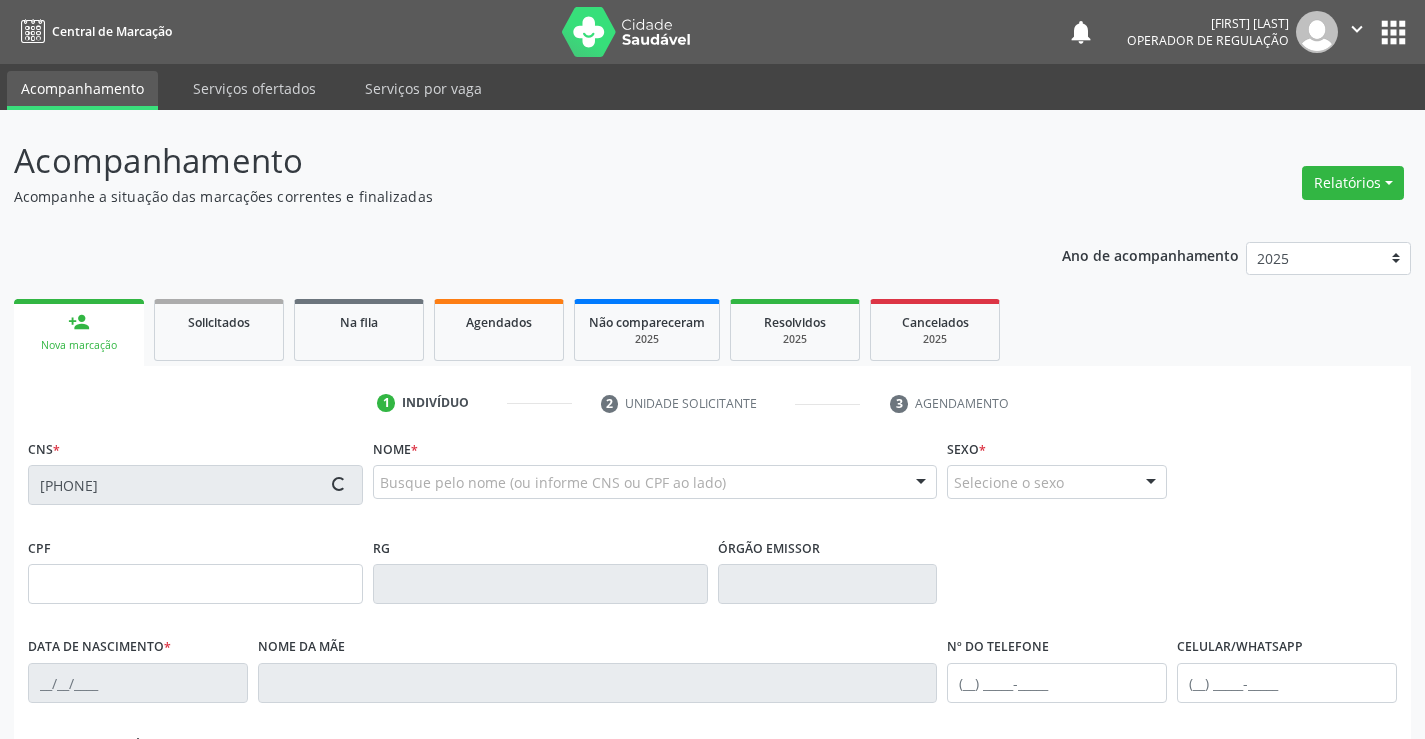 type on "[DATE]" 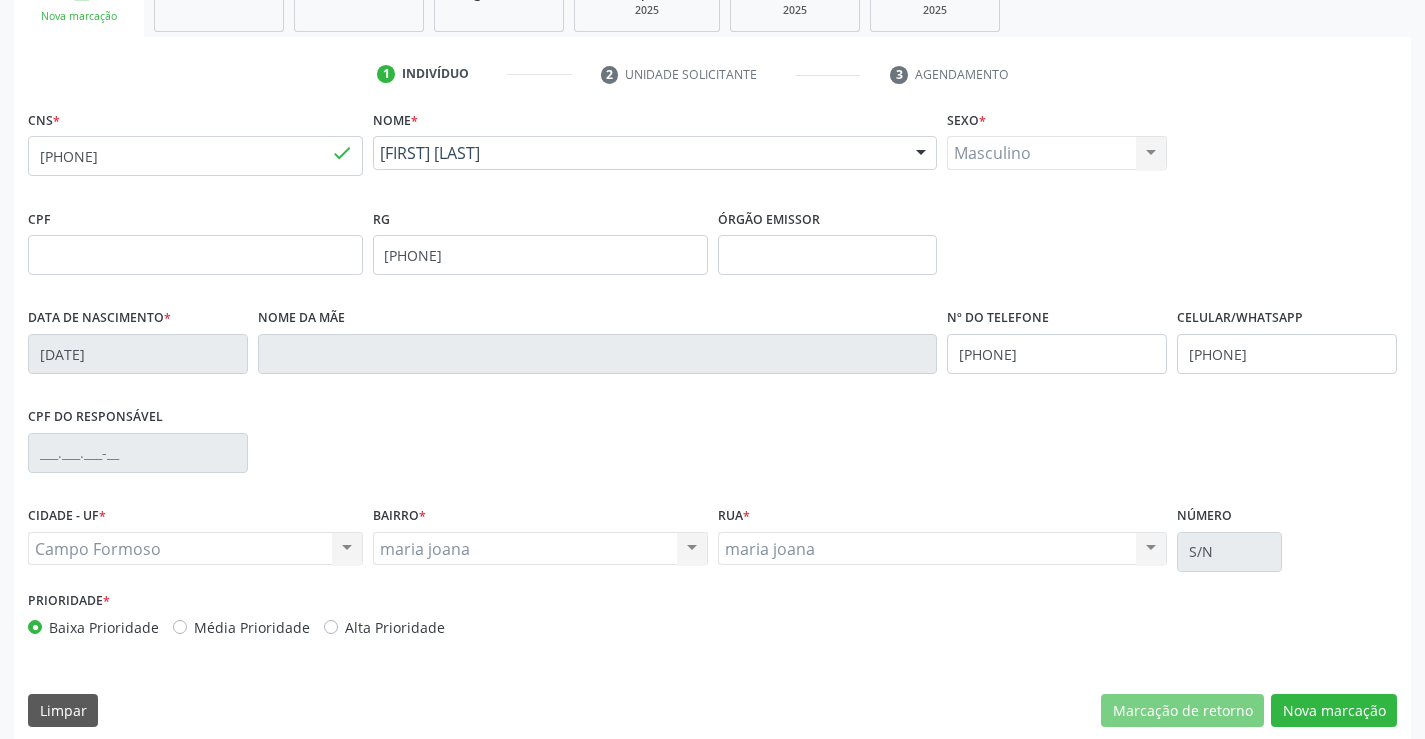 scroll, scrollTop: 345, scrollLeft: 0, axis: vertical 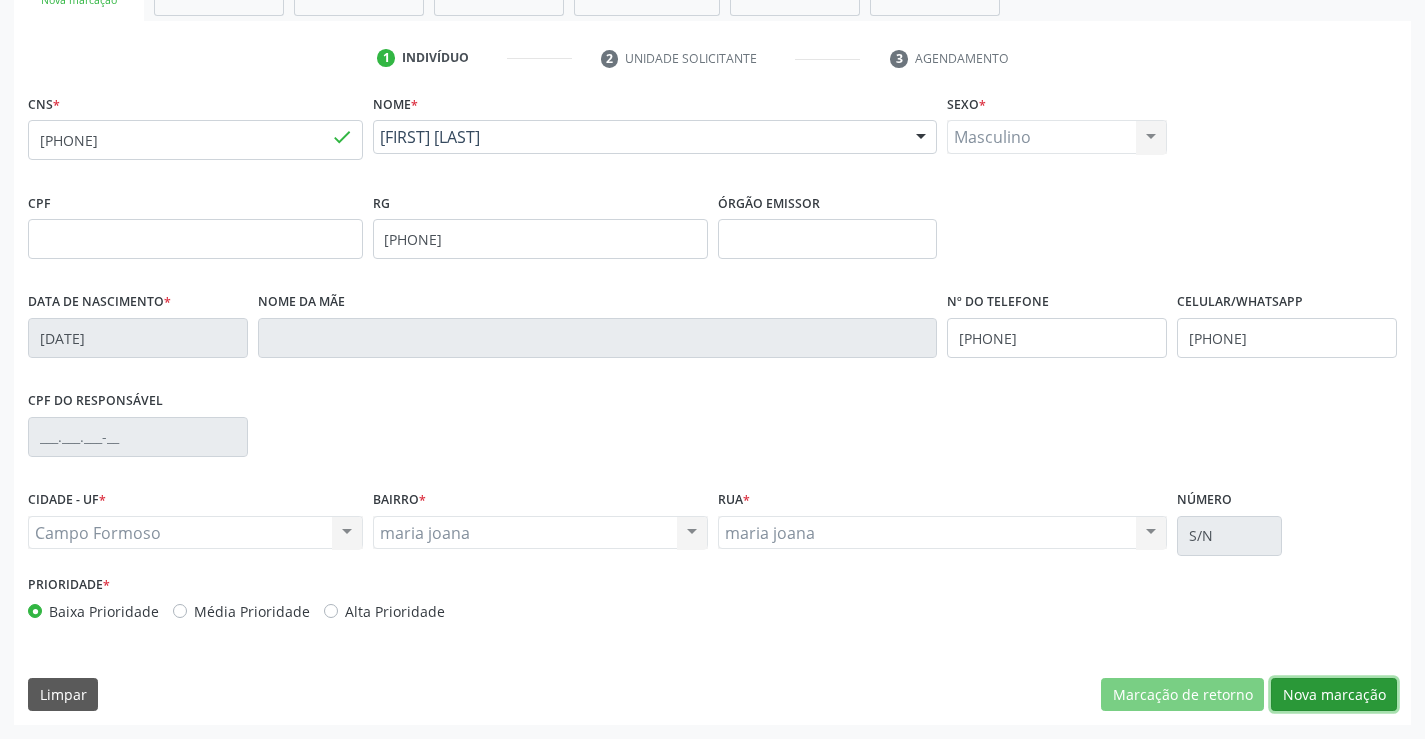 click on "Nova marcação" at bounding box center (1334, 695) 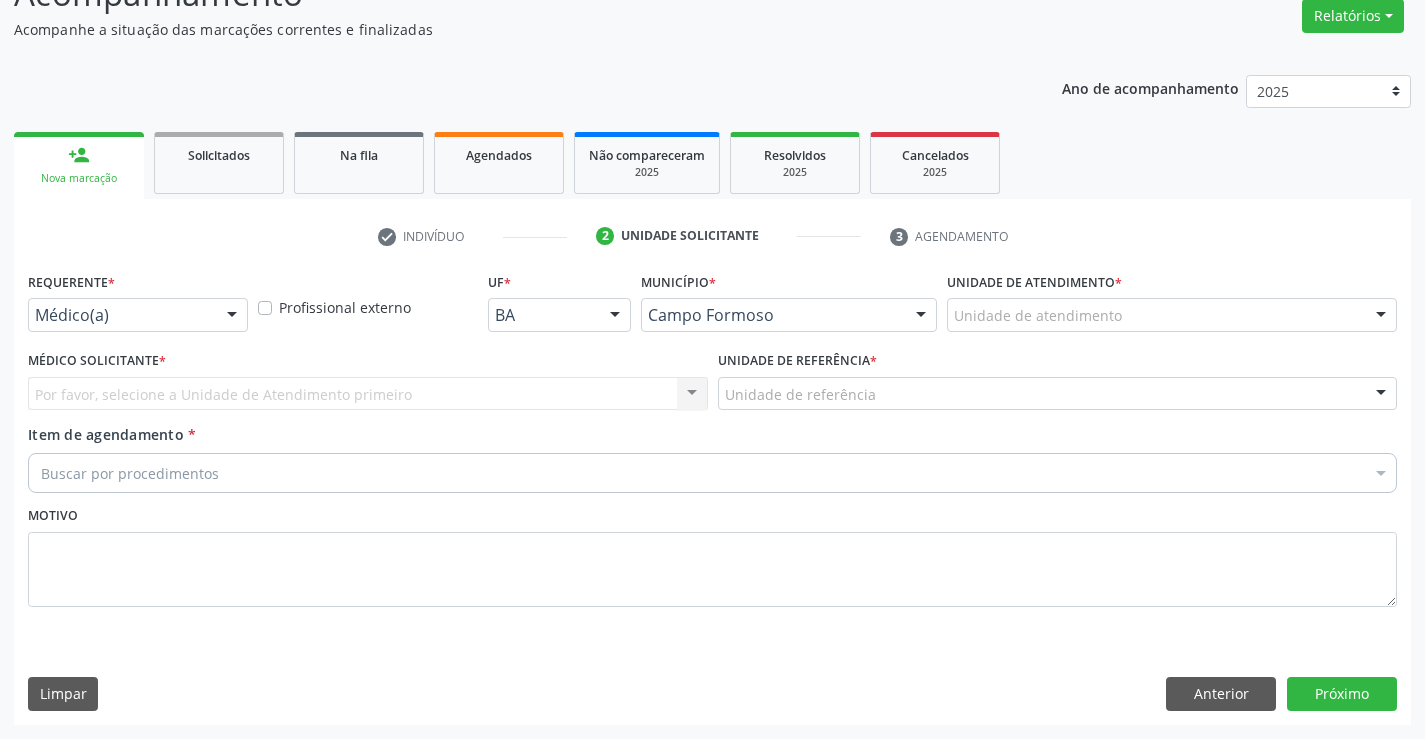 scroll, scrollTop: 167, scrollLeft: 0, axis: vertical 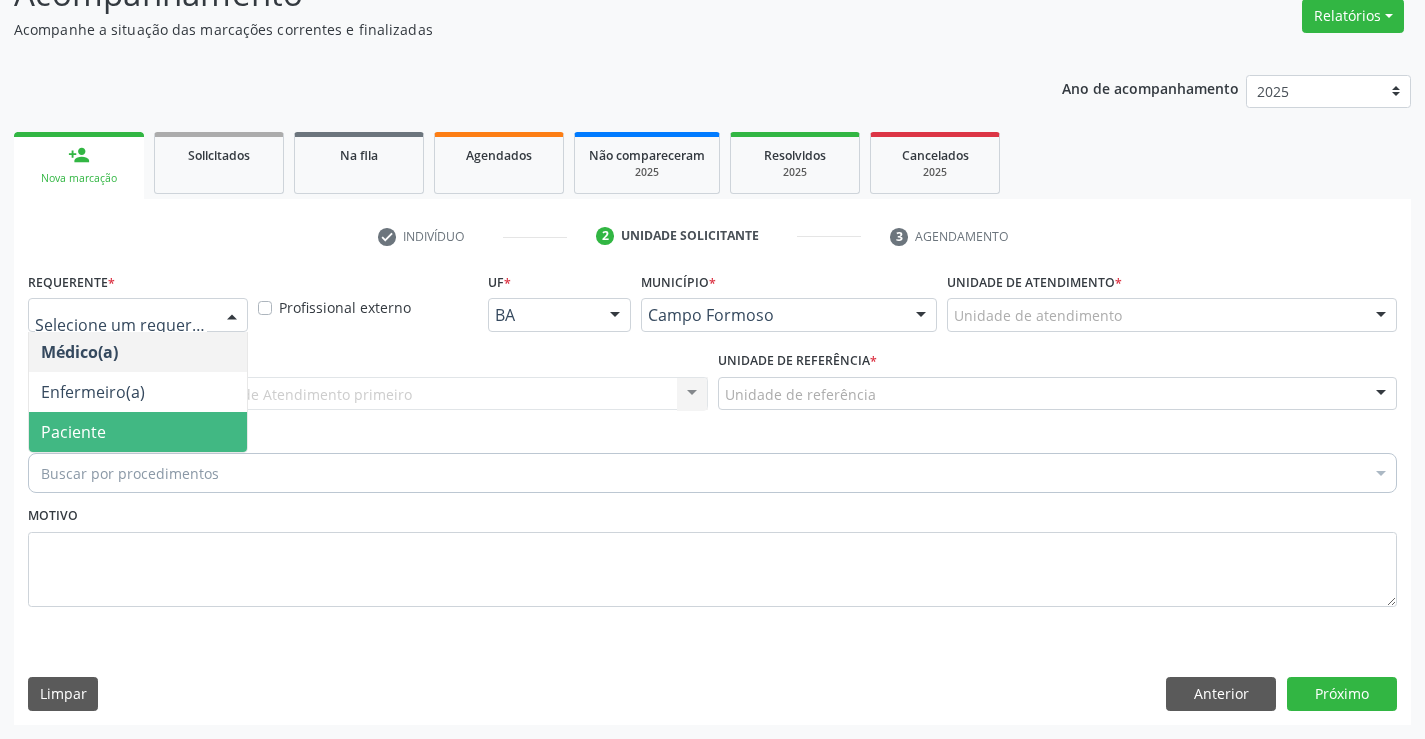 click on "Paciente" at bounding box center (138, 432) 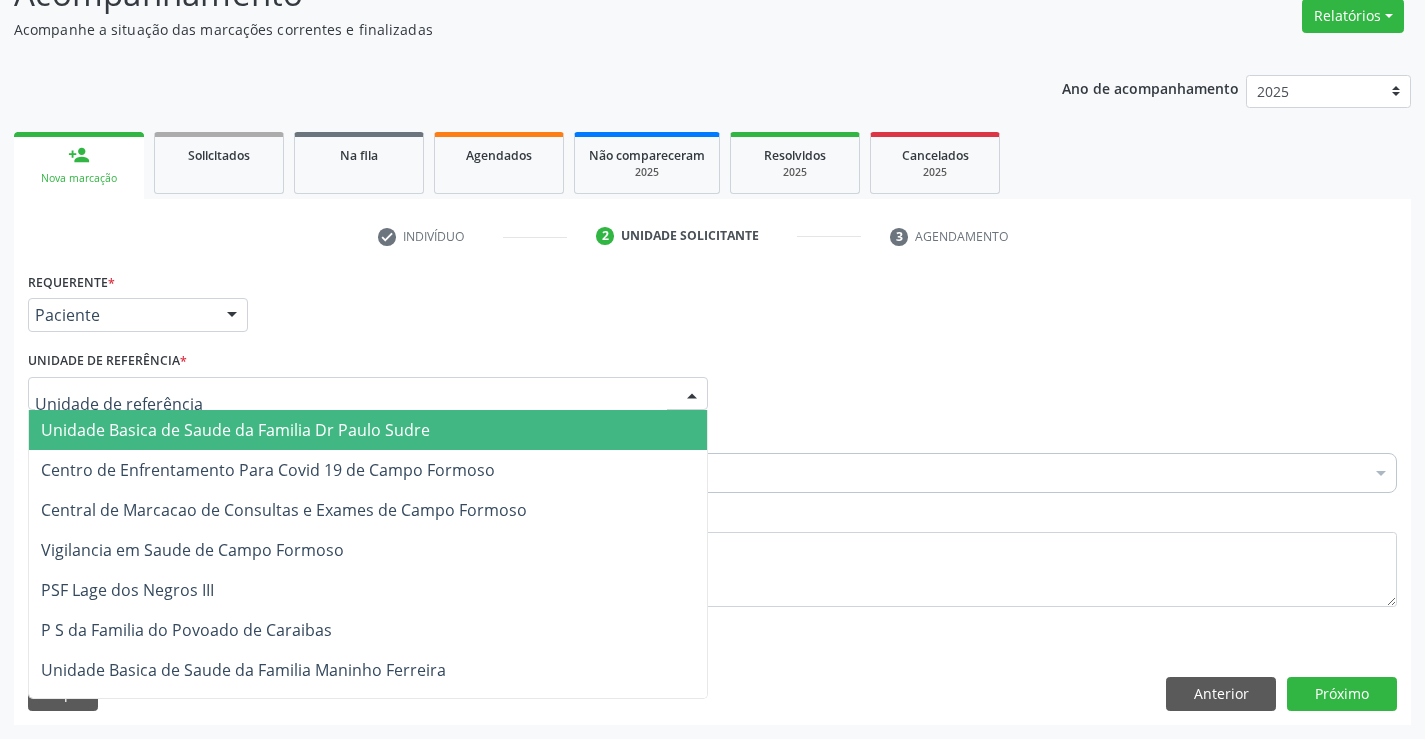 click on "Unidade Basica de Saude da Familia Dr Paulo Sudre" at bounding box center (368, 430) 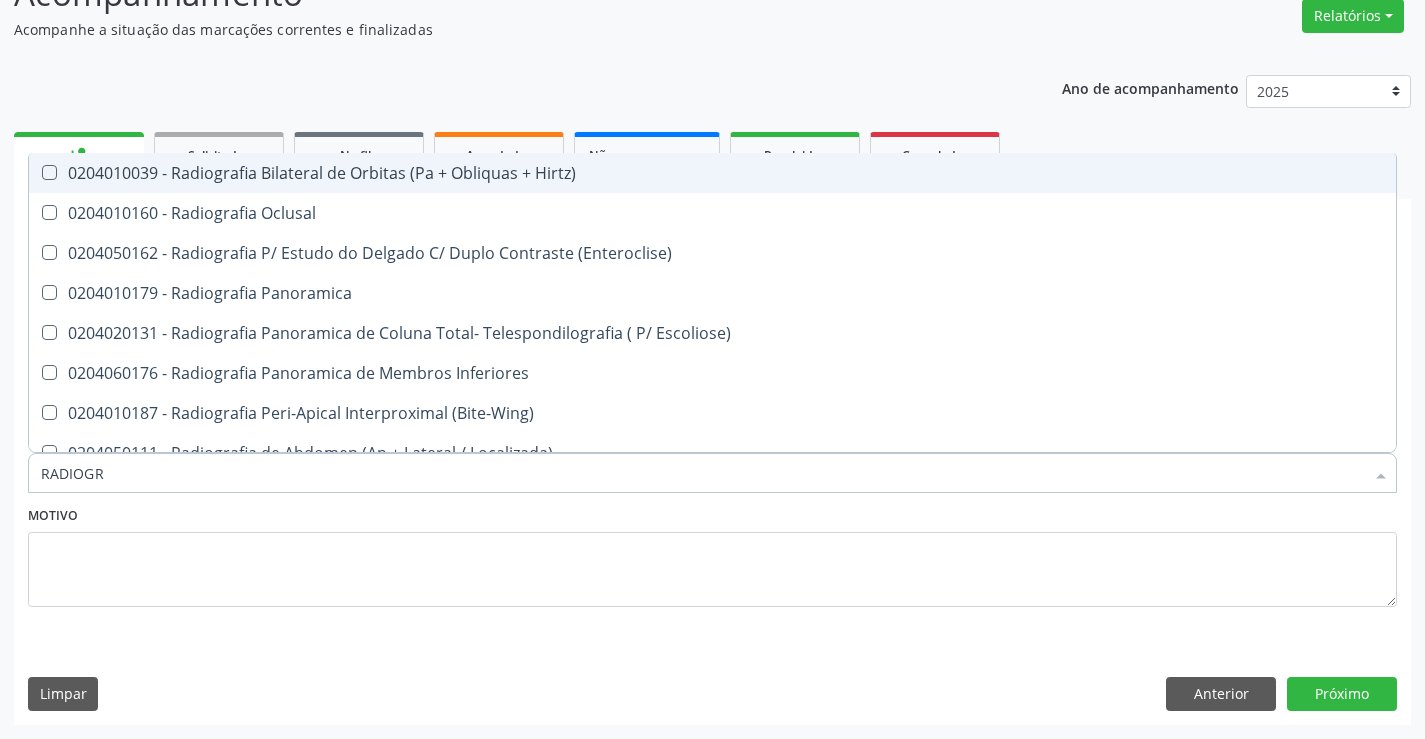 type on "RADIOGRA" 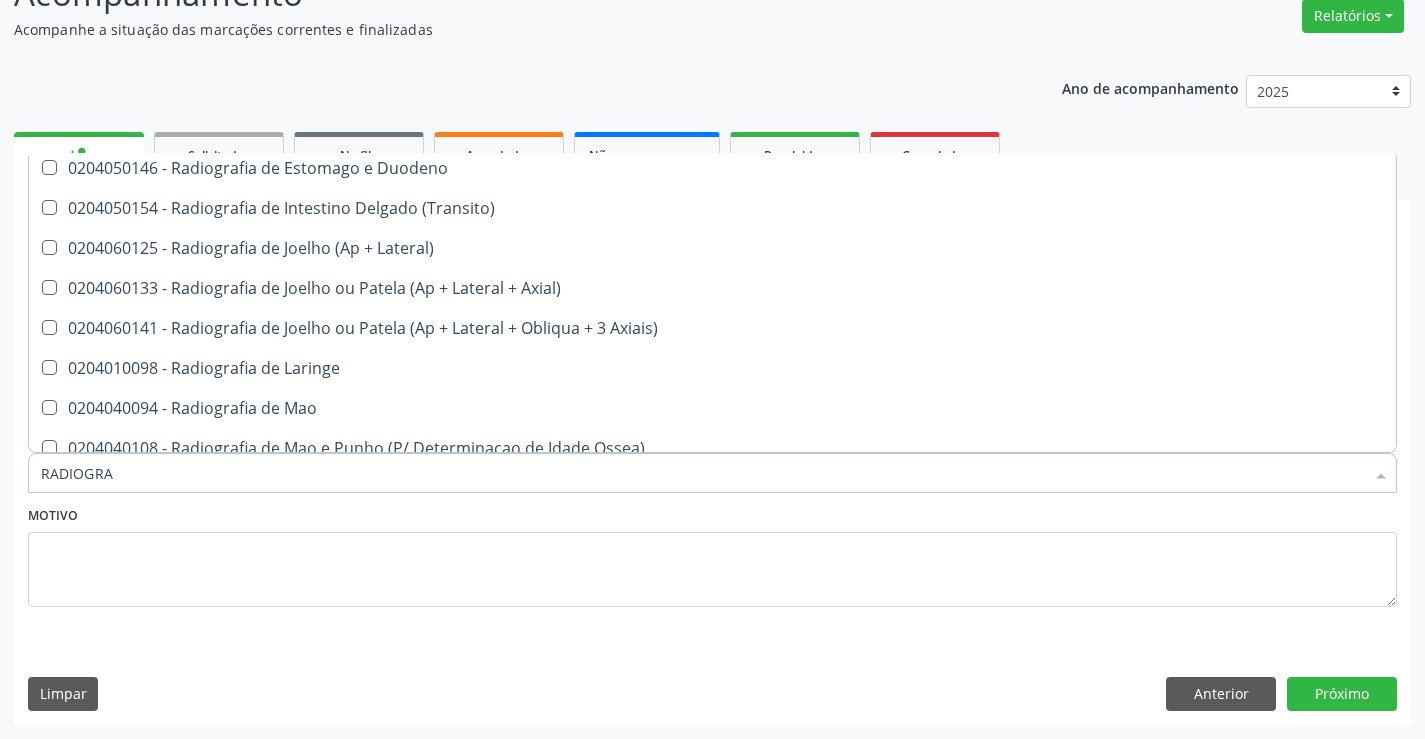 scroll, scrollTop: 1800, scrollLeft: 0, axis: vertical 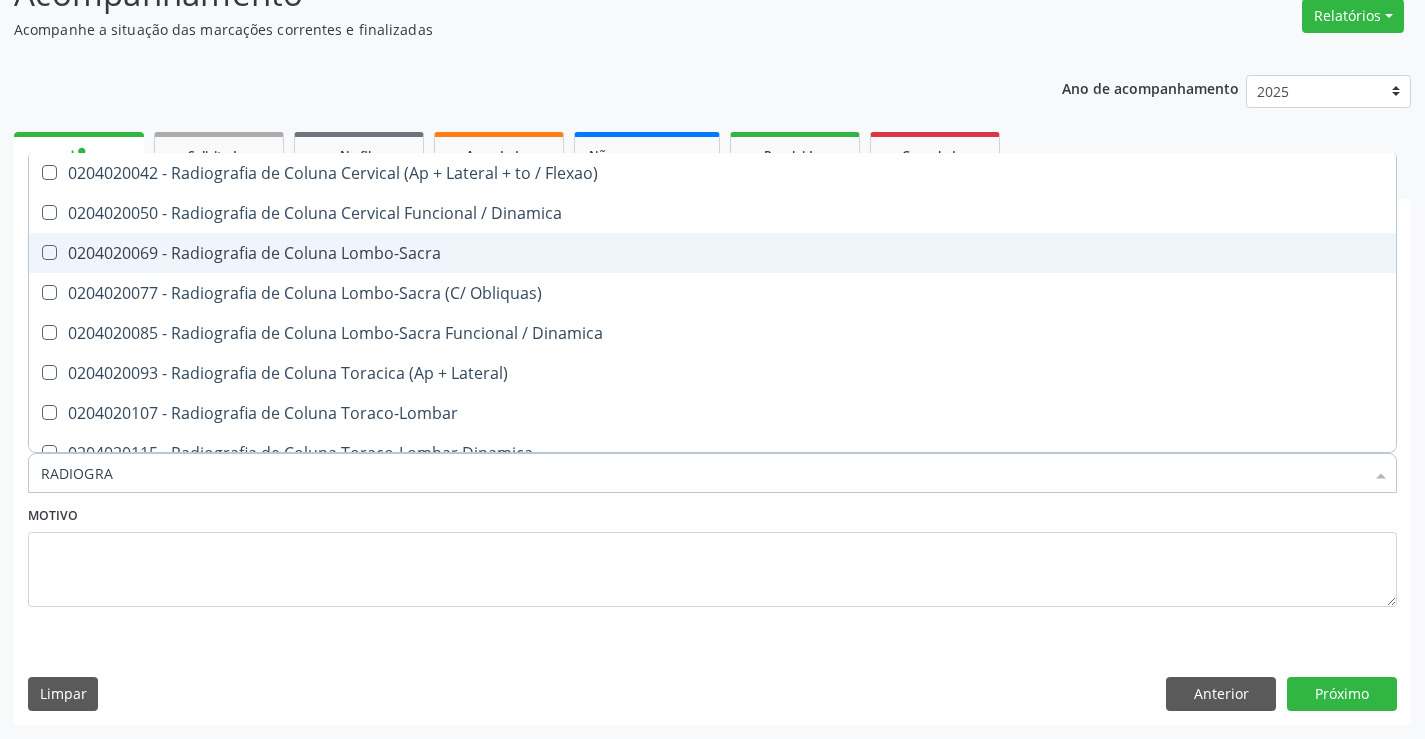 click on "0204020069 - Radiografia de Coluna Lombo-Sacra" at bounding box center [712, 253] 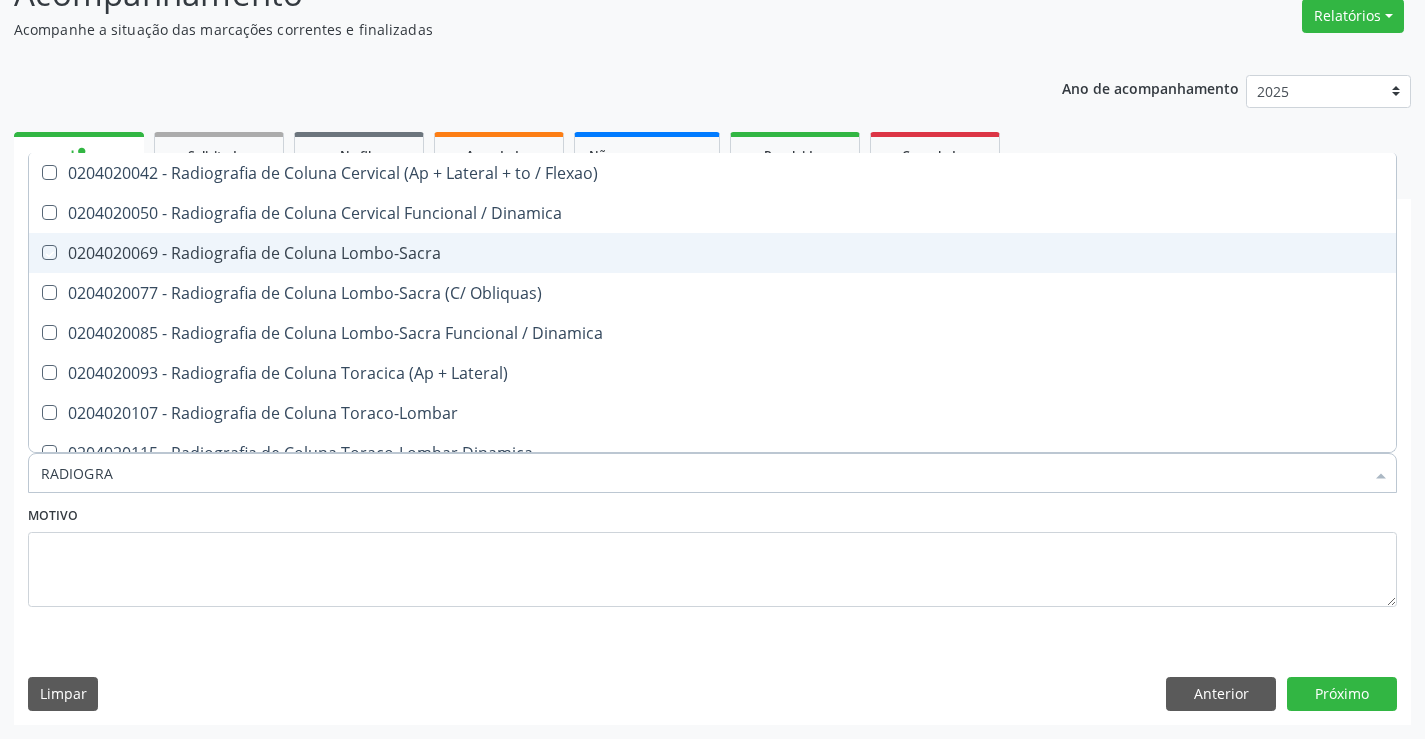 checkbox on "true" 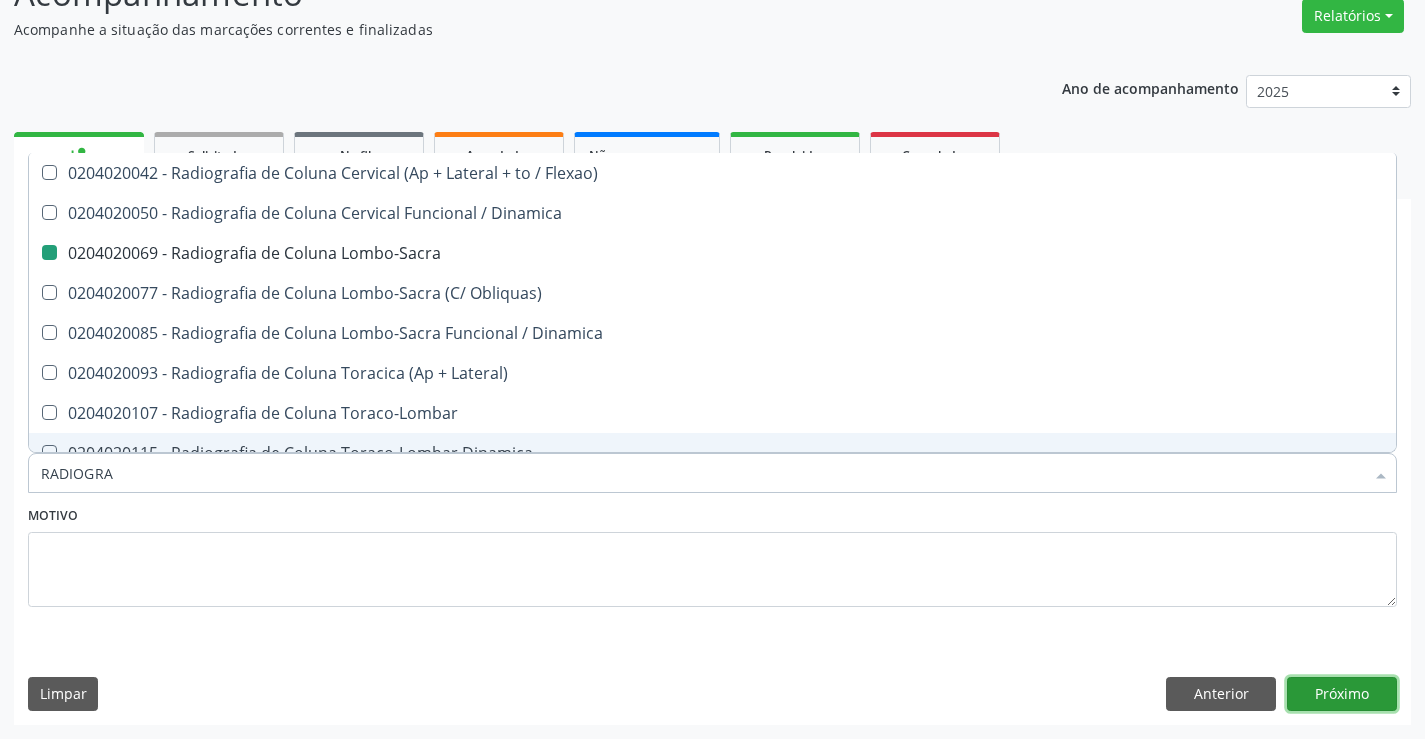 click on "Próximo" at bounding box center (1342, 694) 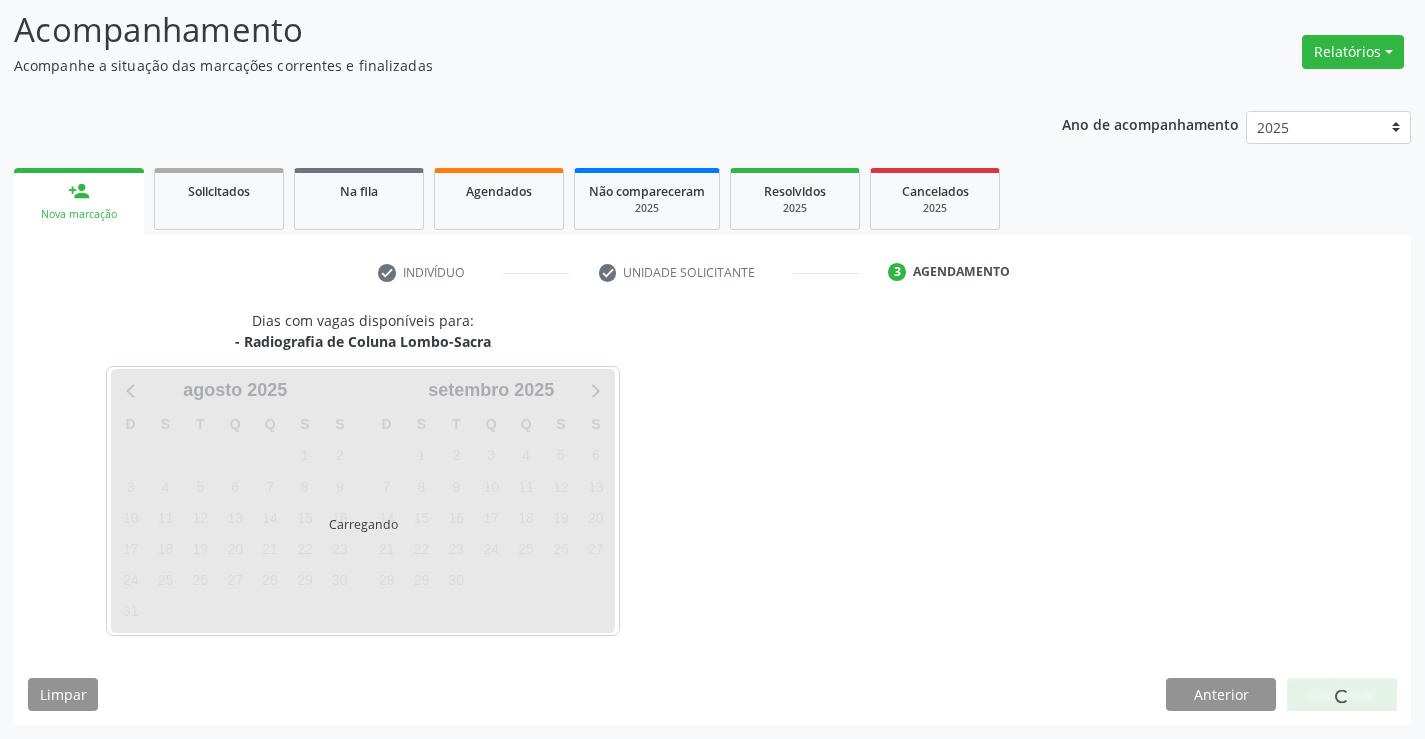 scroll, scrollTop: 131, scrollLeft: 0, axis: vertical 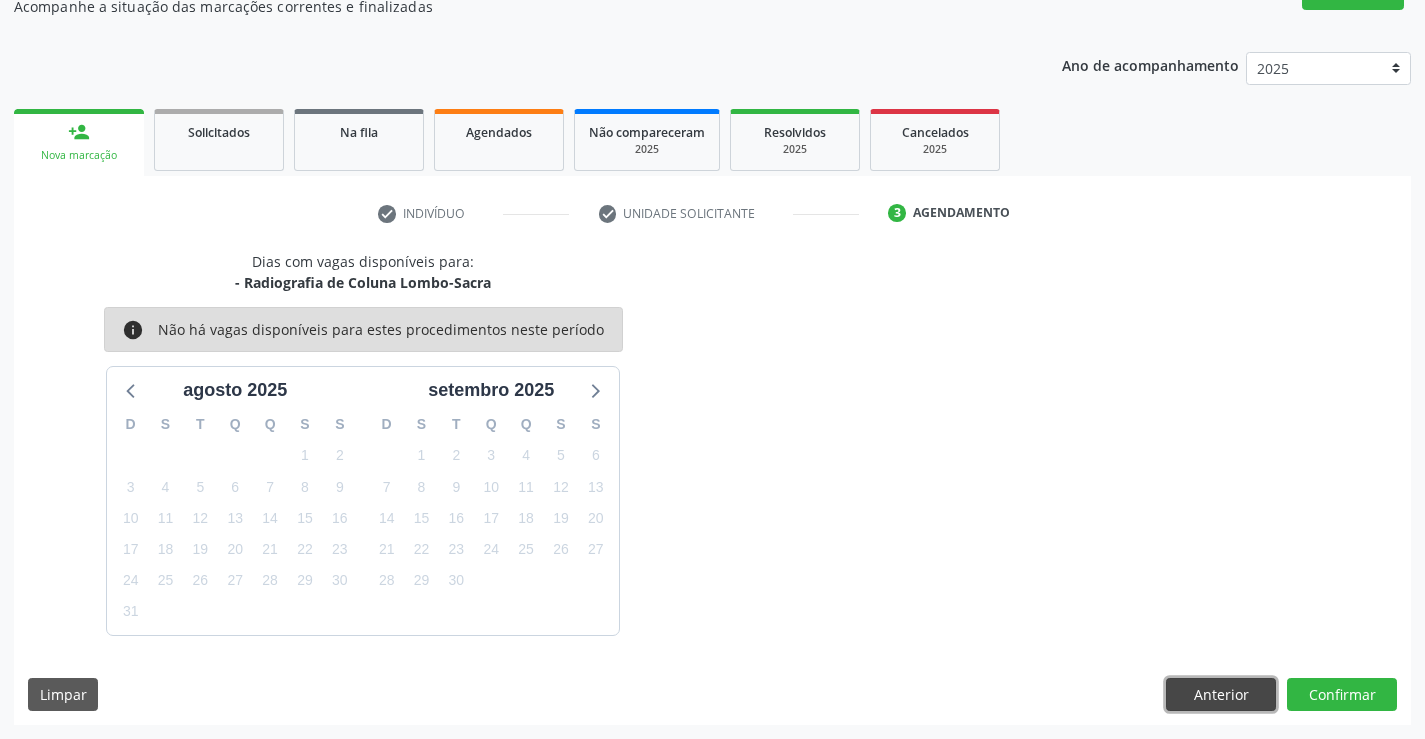 click on "Anterior" at bounding box center (1221, 695) 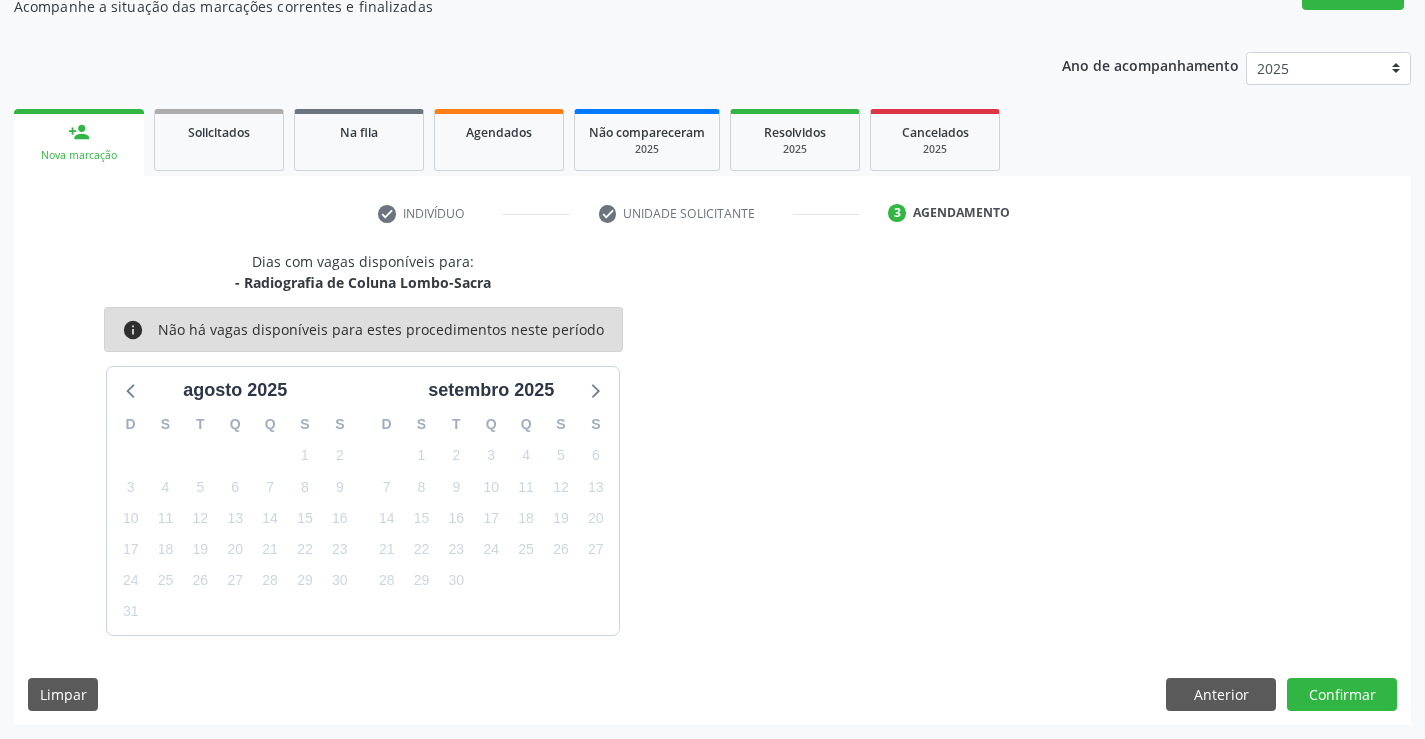 scroll, scrollTop: 167, scrollLeft: 0, axis: vertical 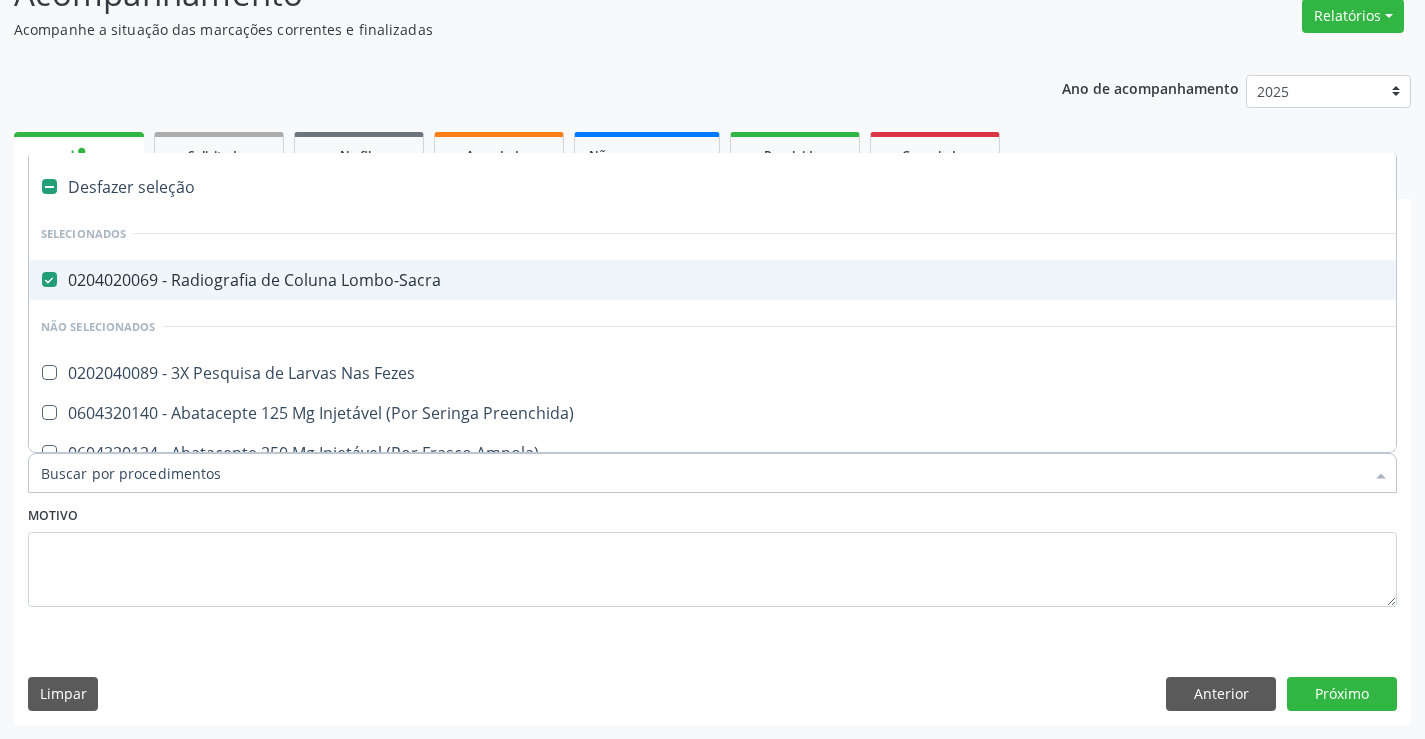 click on "0204020069 - Radiografia de Coluna Lombo-Sacra" at bounding box center (819, 280) 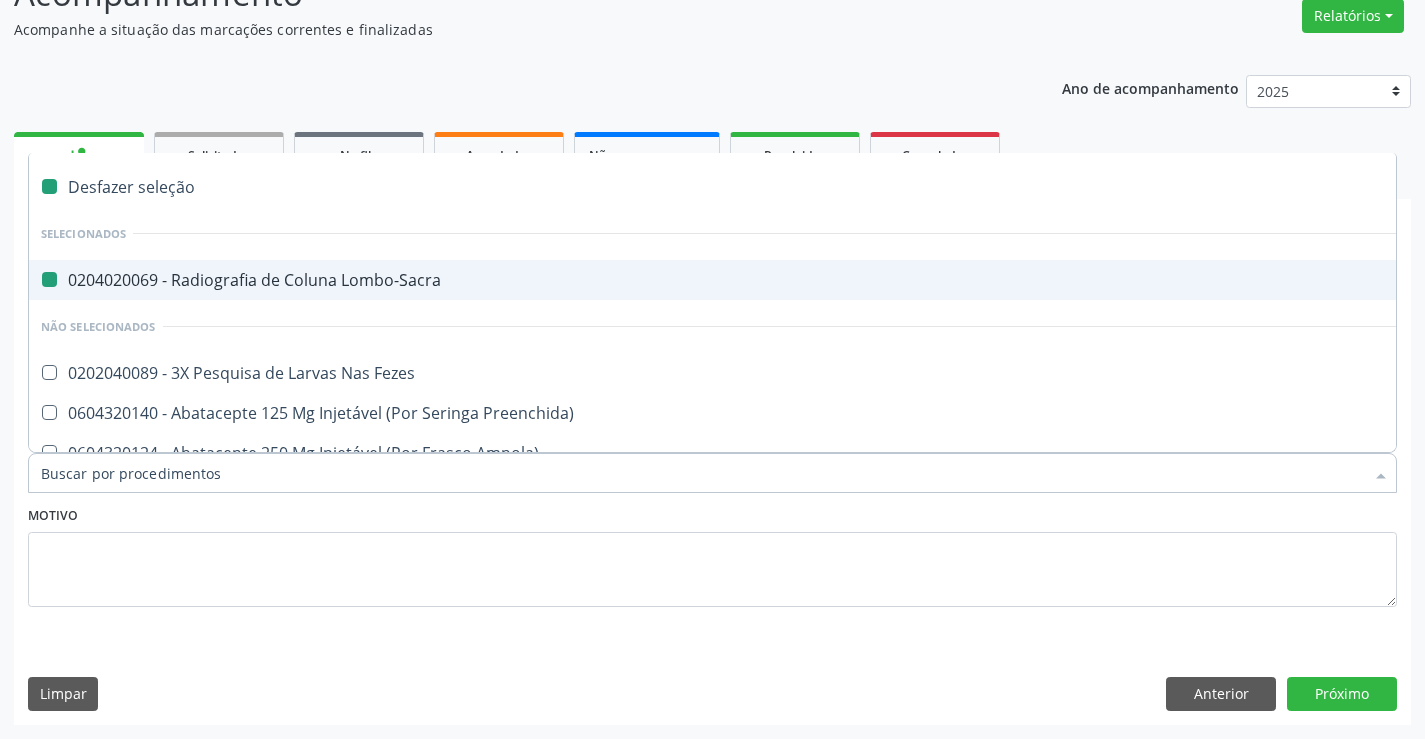 checkbox on "false" 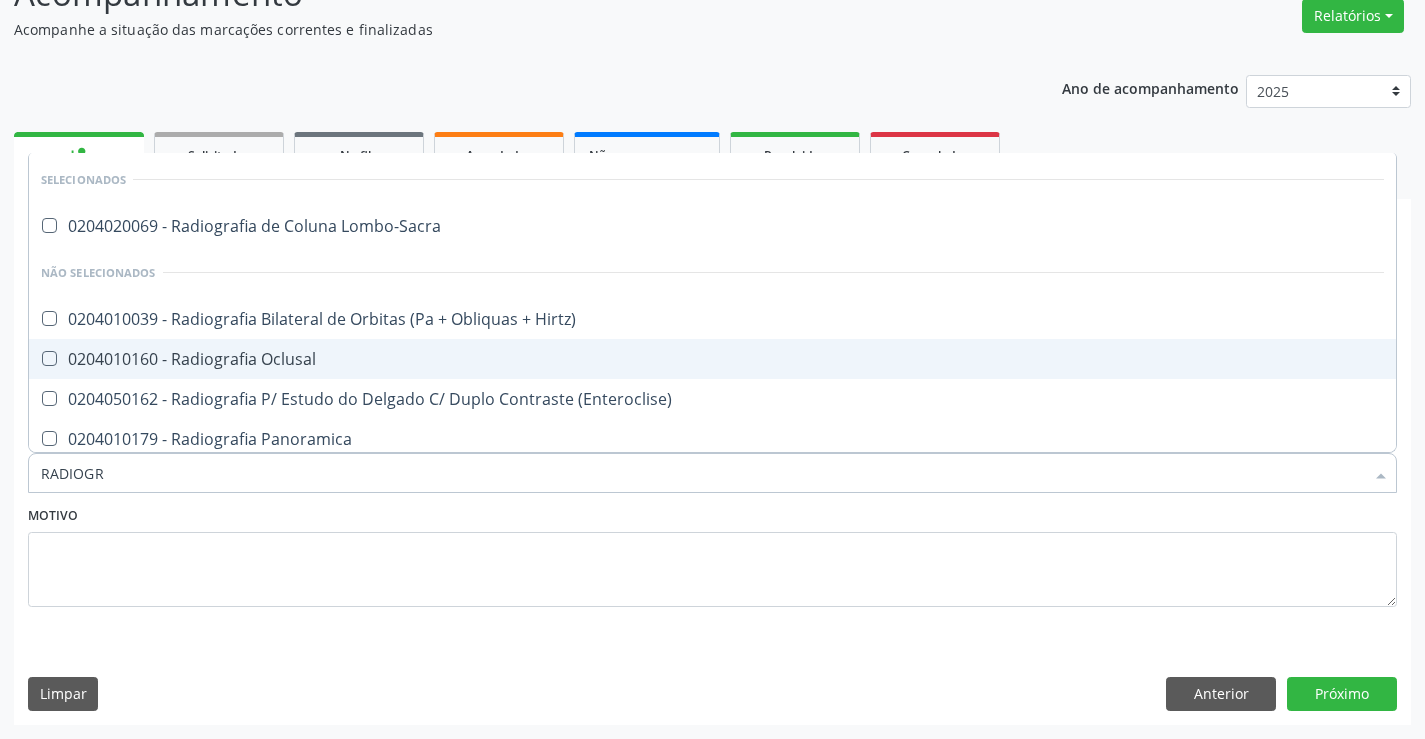 type on "RADIOGRA" 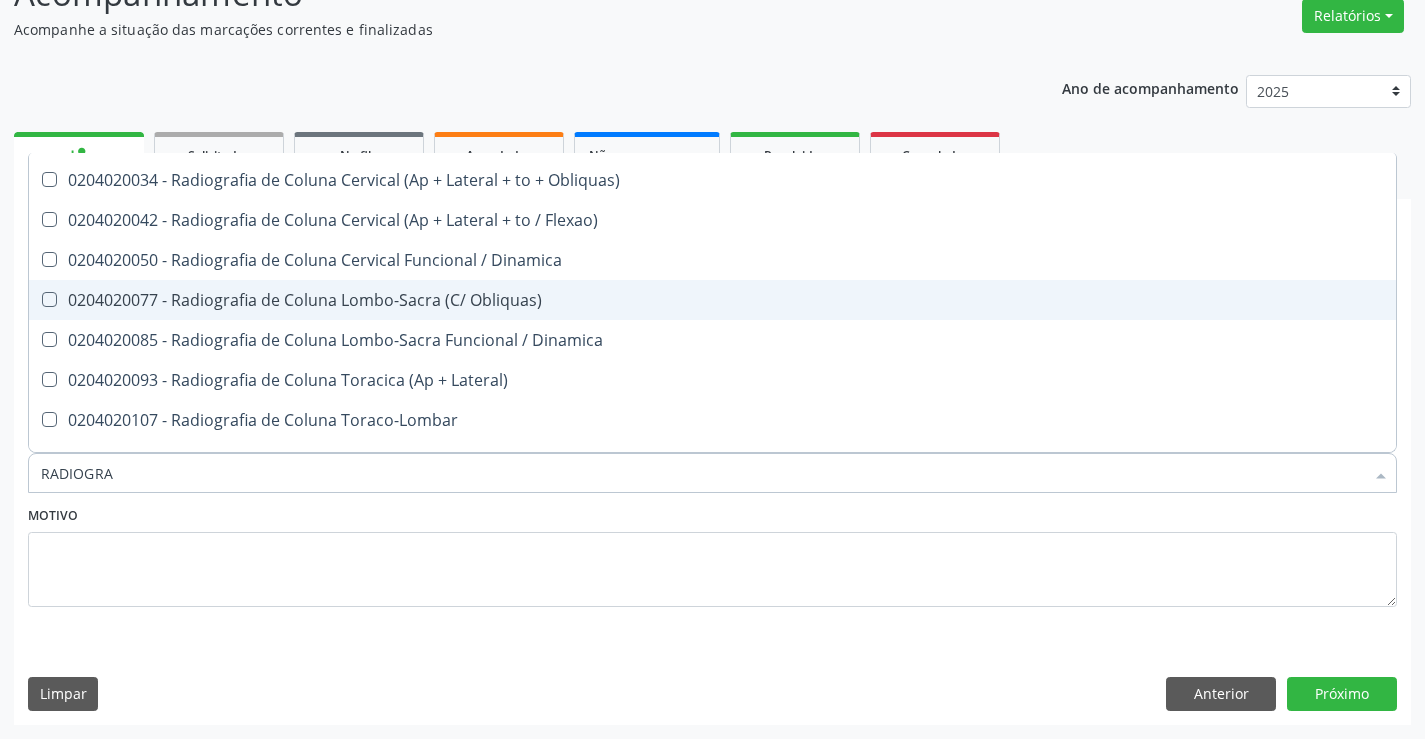 scroll, scrollTop: 1100, scrollLeft: 0, axis: vertical 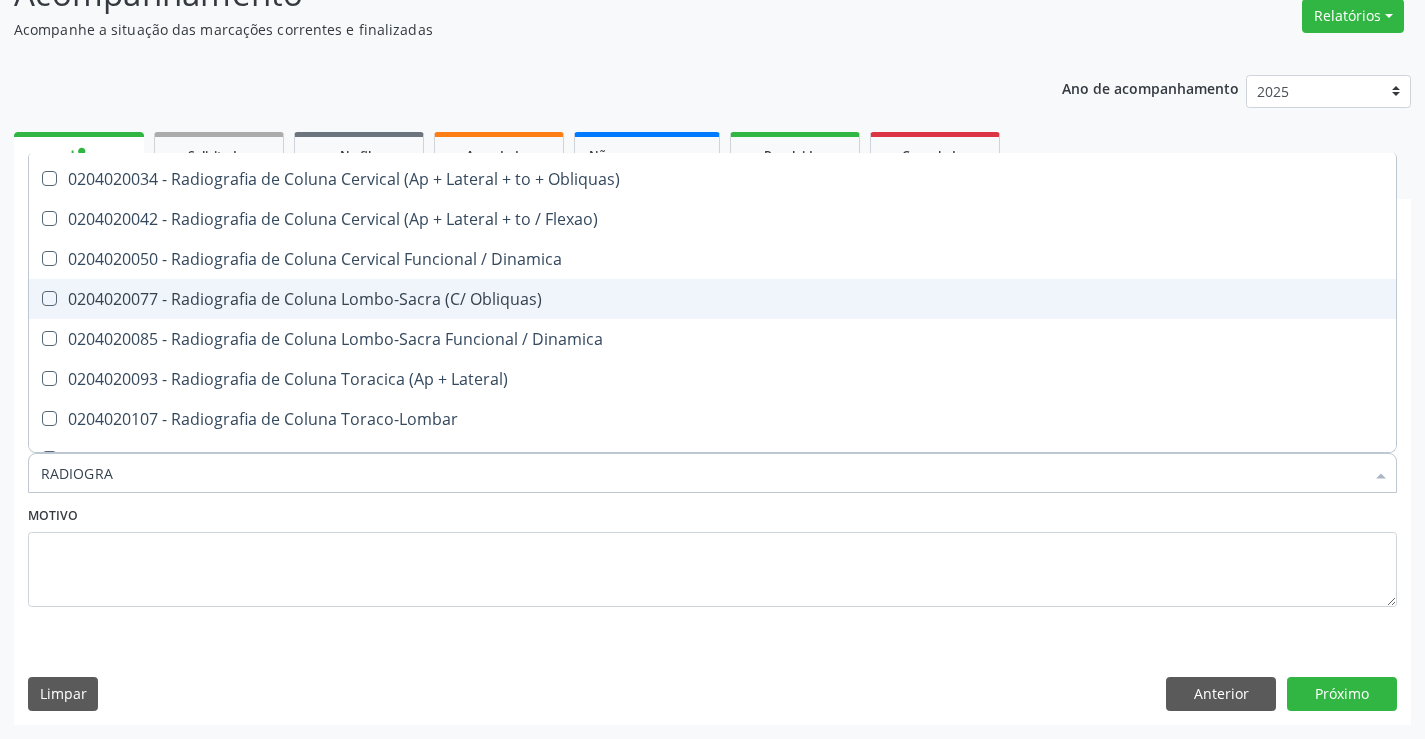 click on "0204020077 - Radiografia de Coluna Lombo-Sacra (C/ Obliquas)" at bounding box center [712, 299] 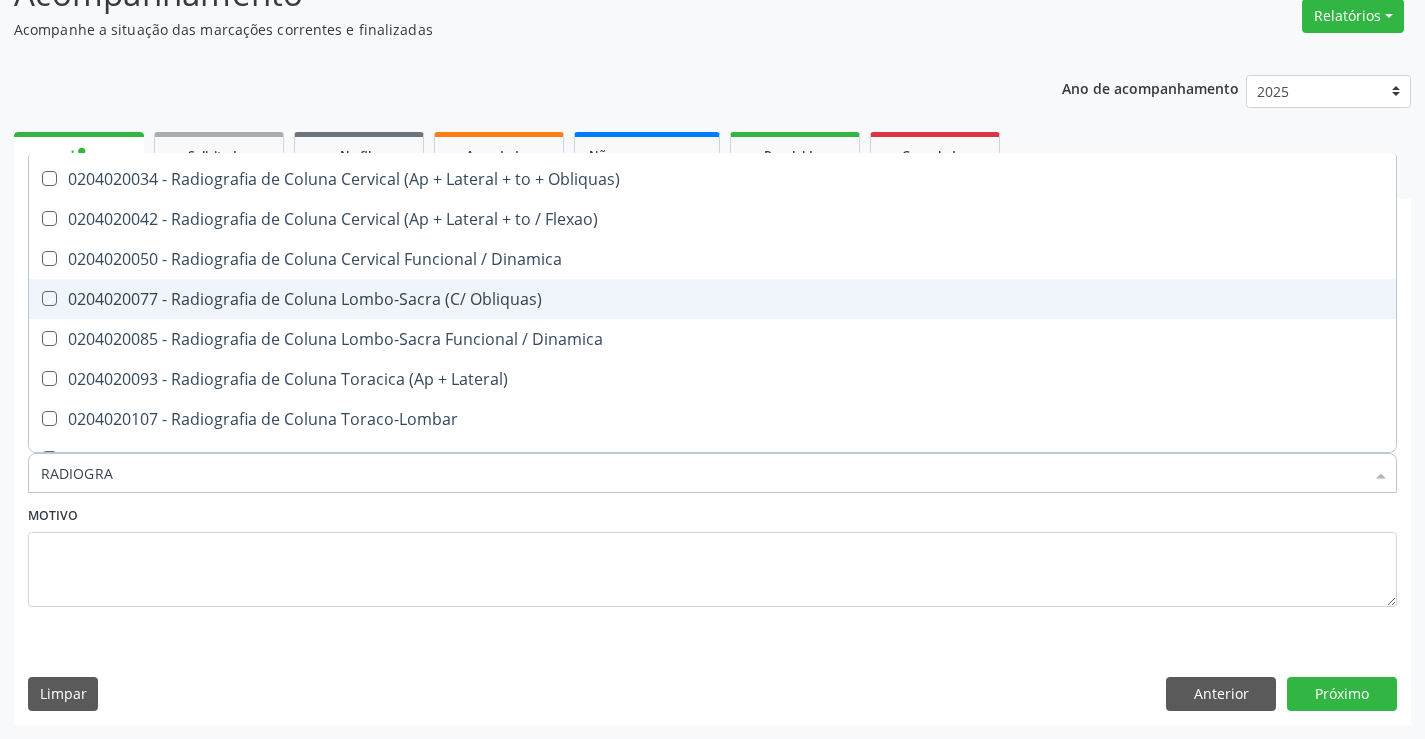 checkbox on "true" 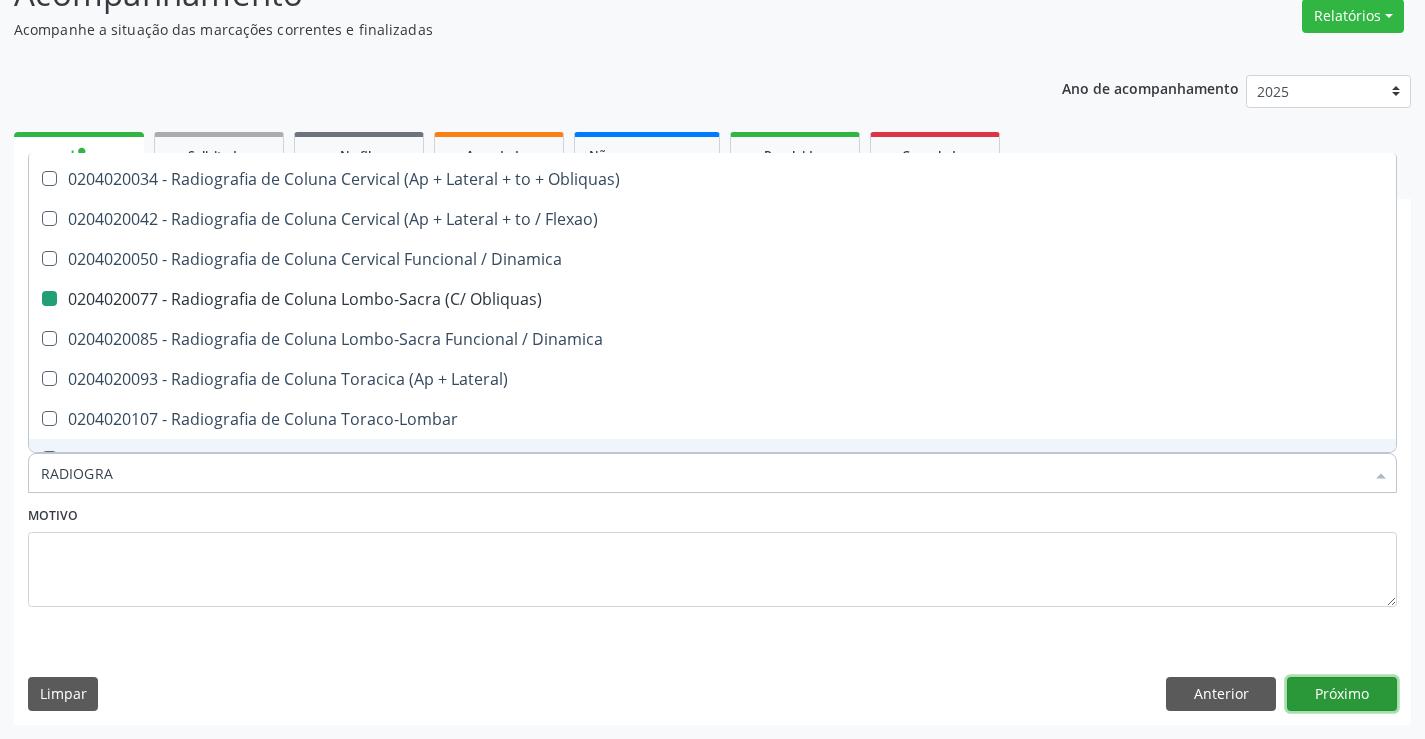 click on "Próximo" at bounding box center (1342, 694) 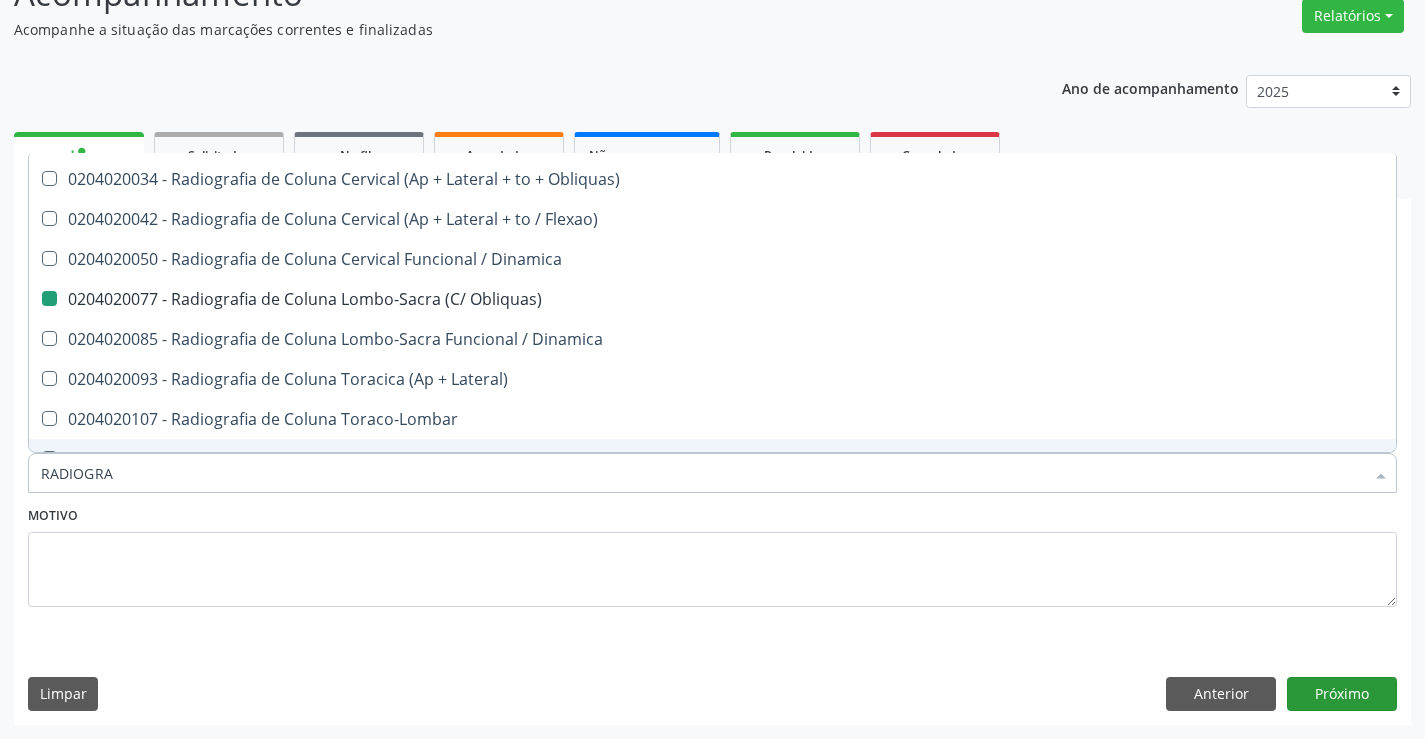 scroll, scrollTop: 131, scrollLeft: 0, axis: vertical 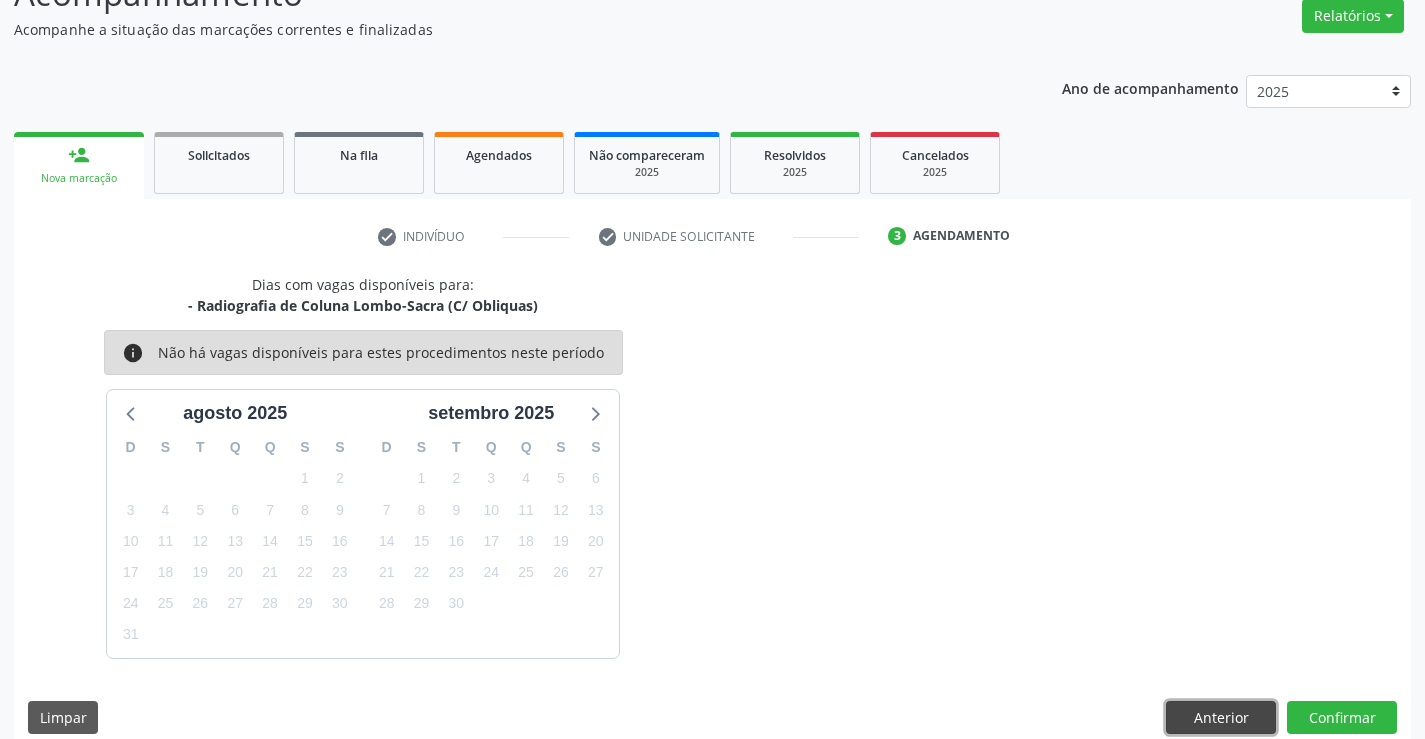 click on "Anterior" at bounding box center (1221, 718) 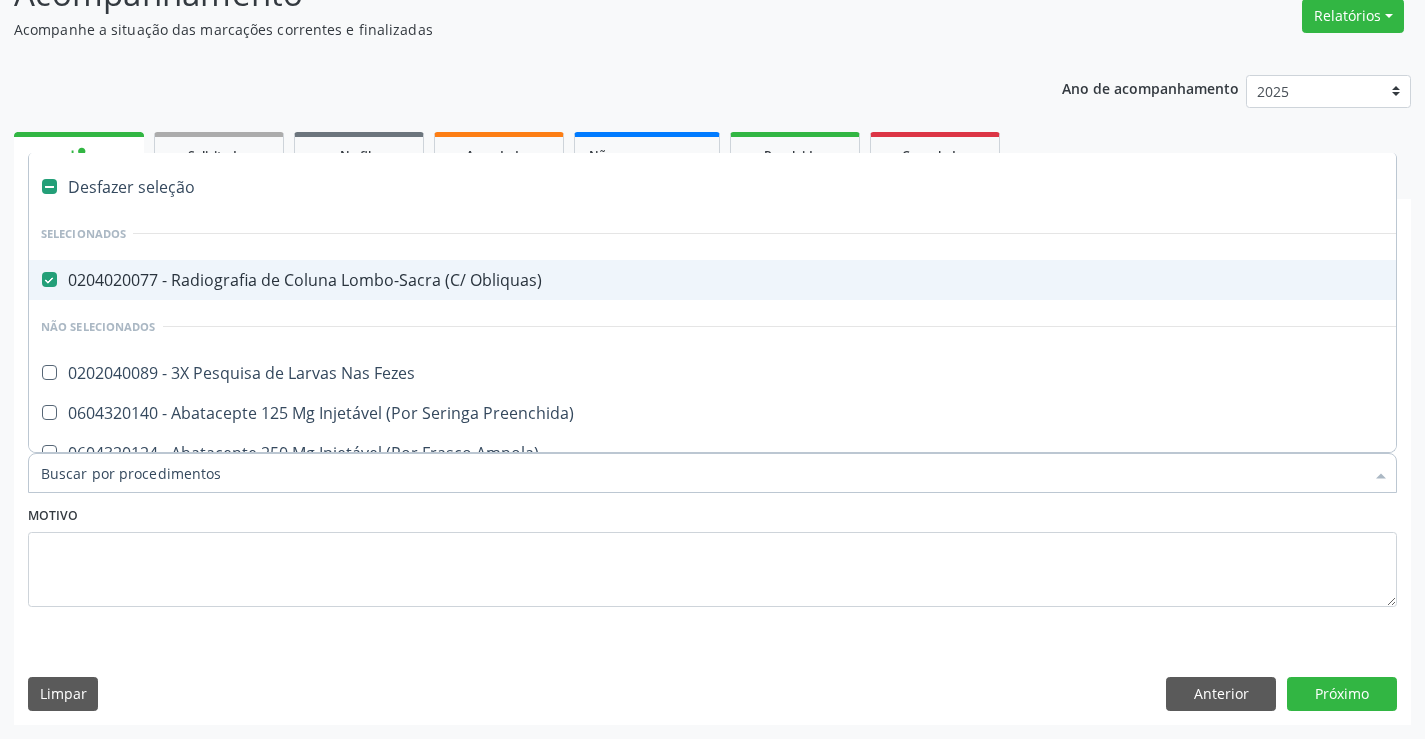 click on "0204020077 - Radiografia de Coluna Lombo-Sacra (C/ Obliquas)" at bounding box center [819, 280] 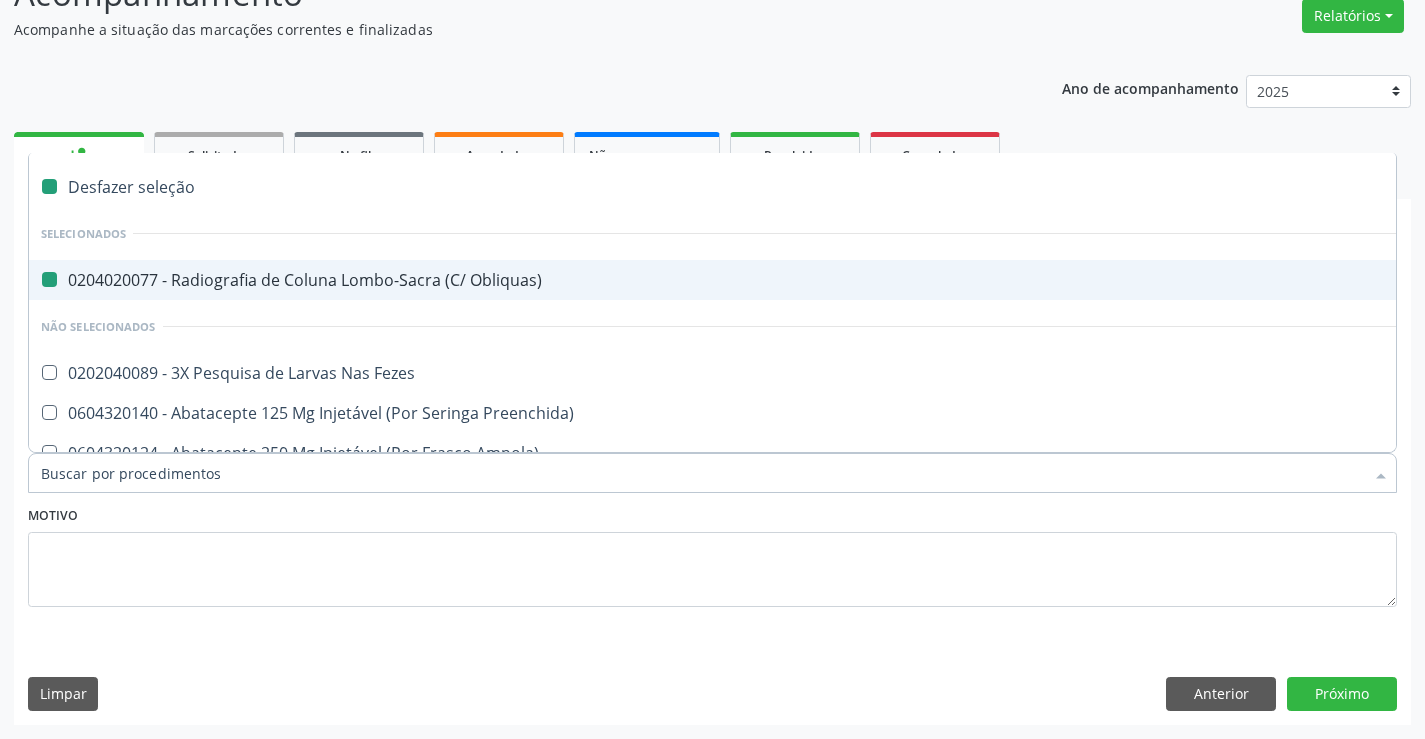 checkbox on "false" 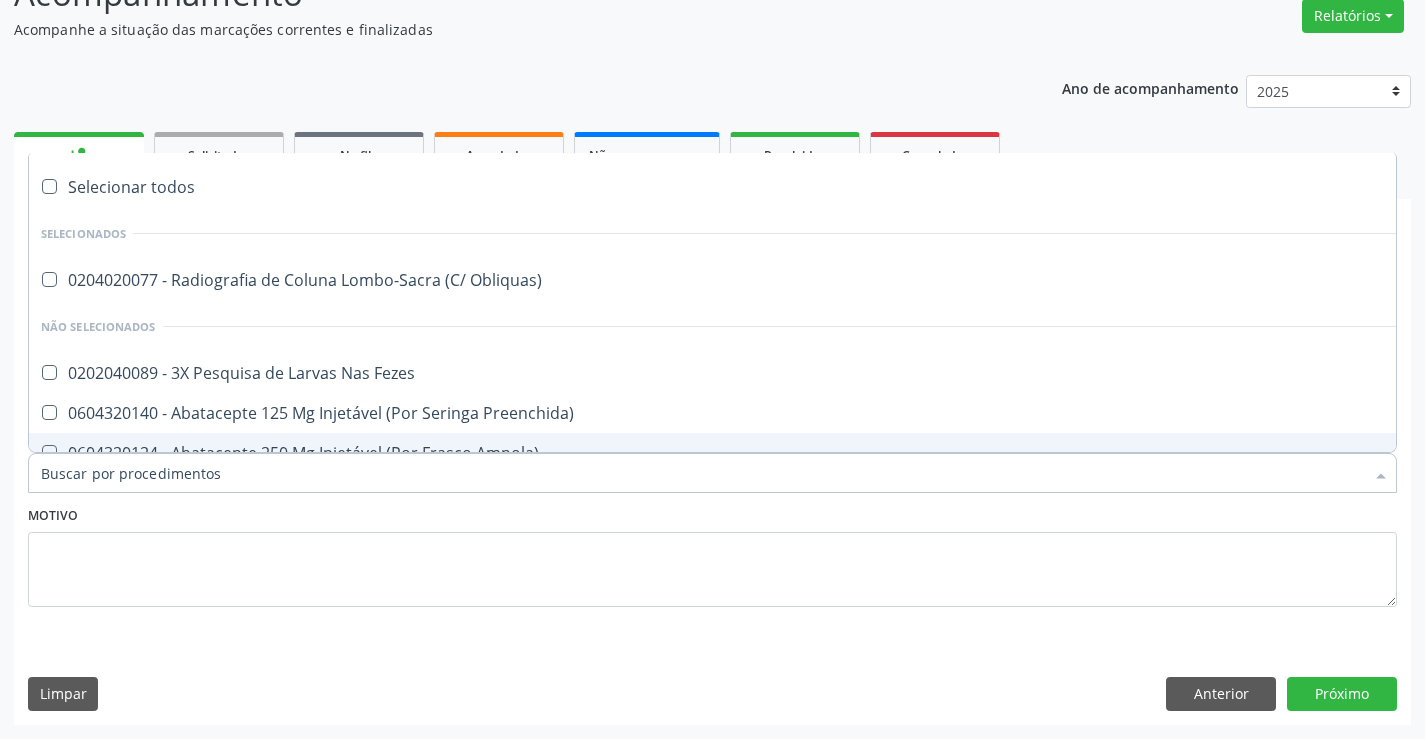 click on "Item de agendamento
*" at bounding box center [702, 473] 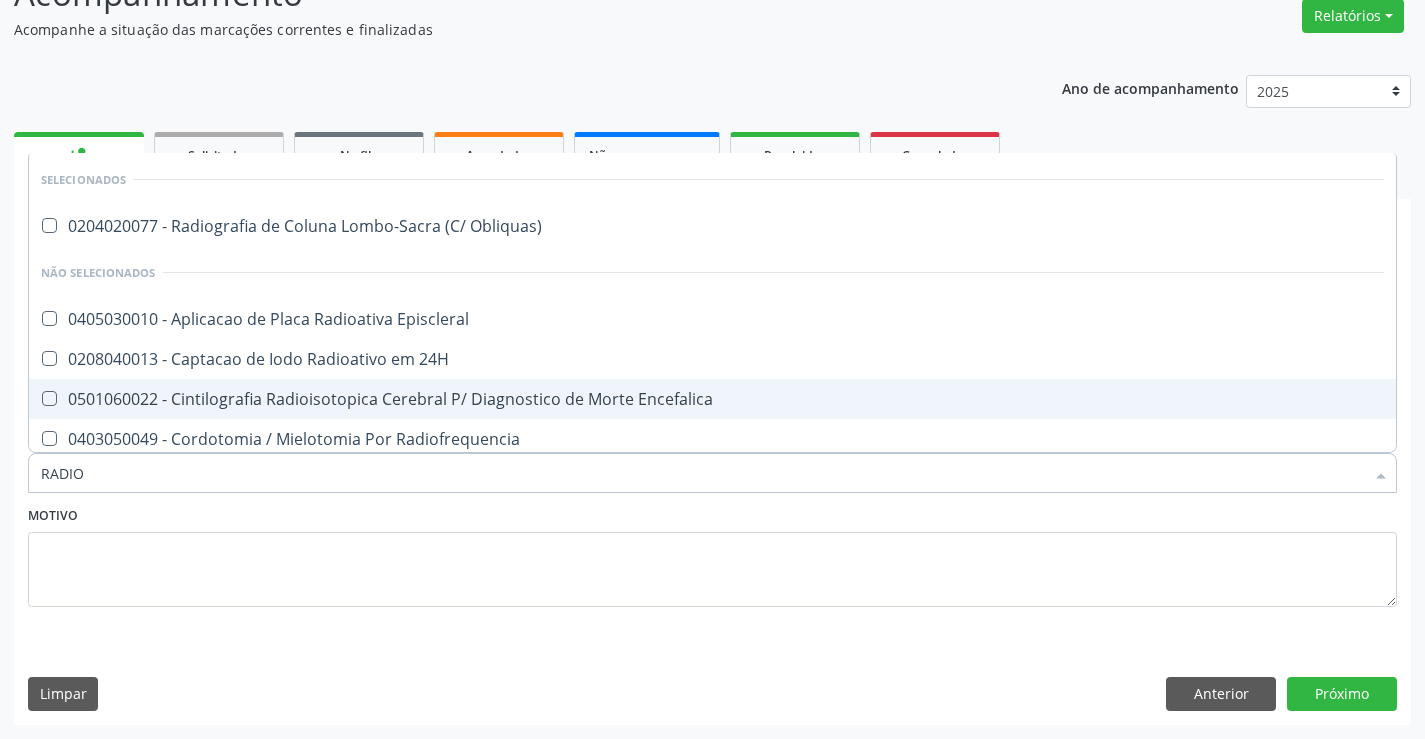 type on "RADIOG" 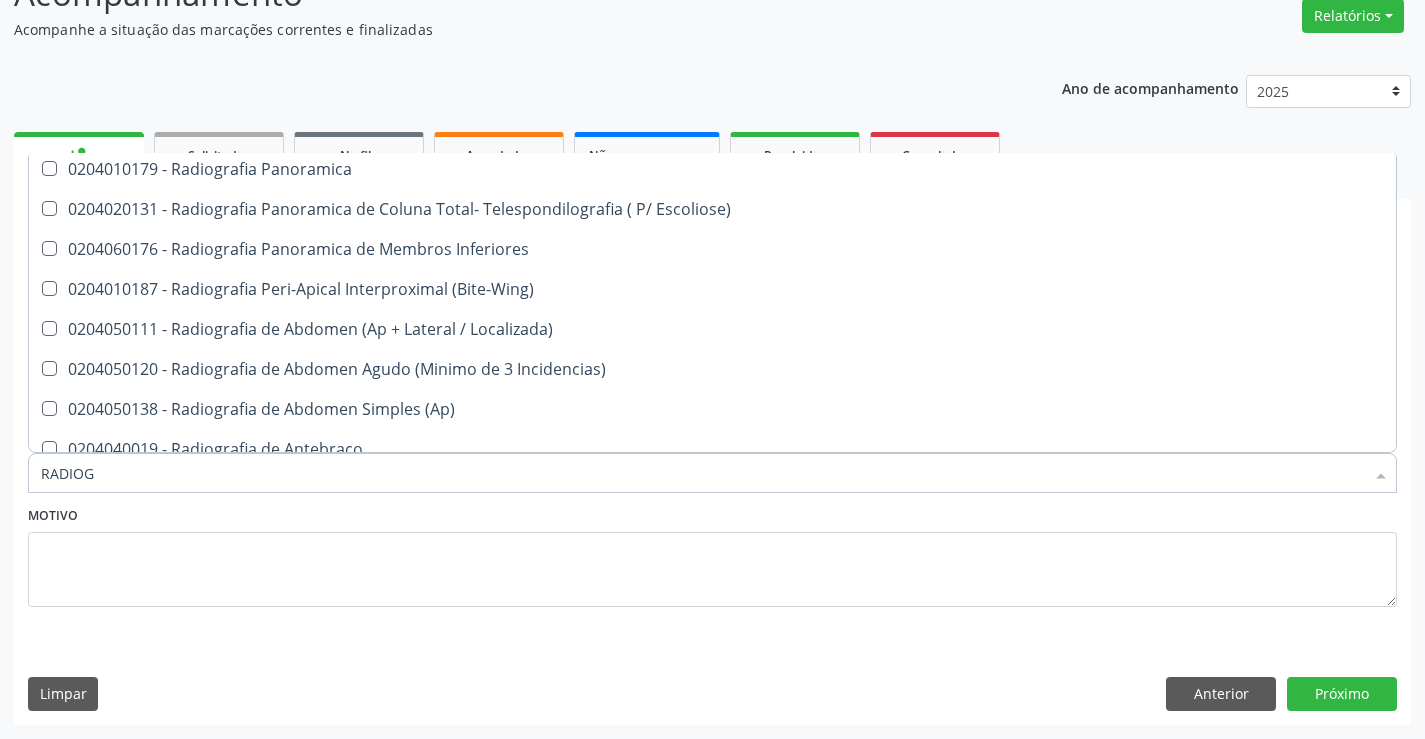 scroll, scrollTop: 300, scrollLeft: 0, axis: vertical 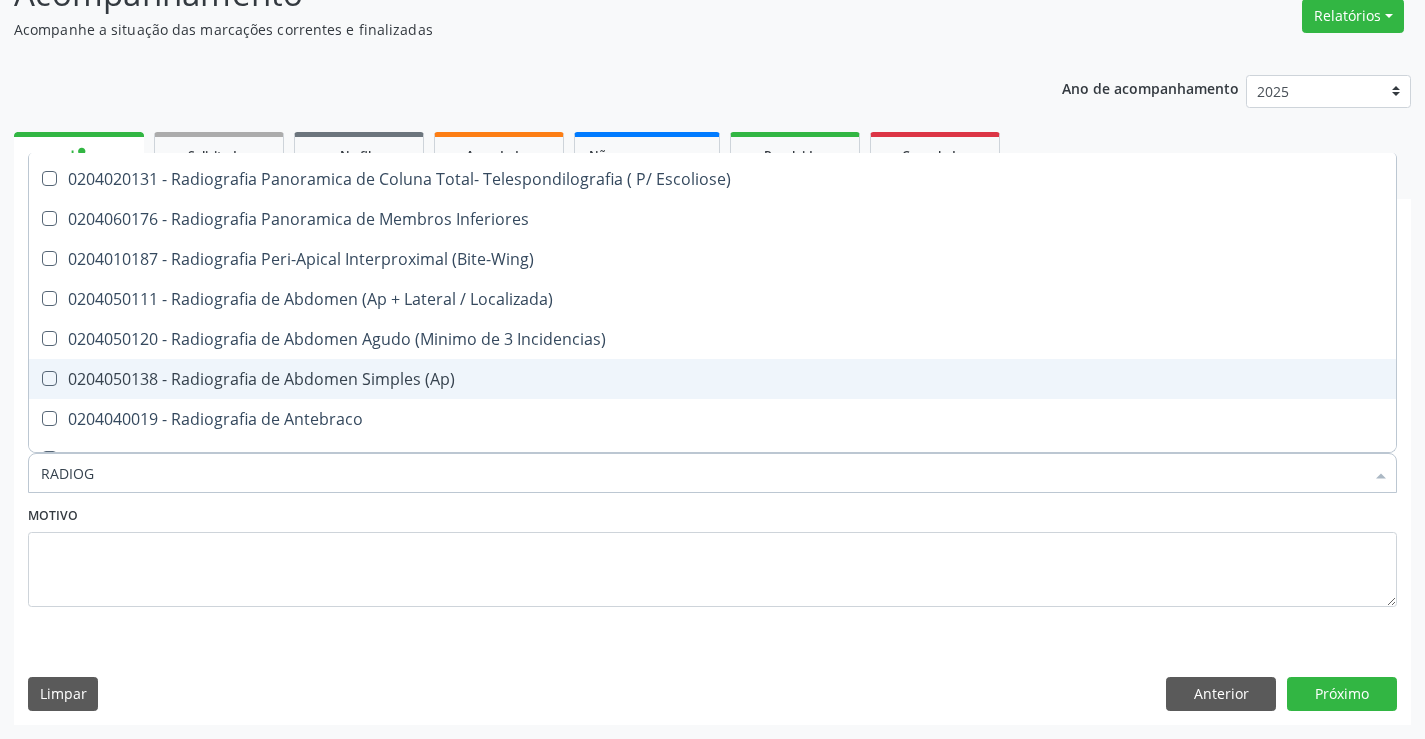 click on "0204050138 - Radiografia de Abdomen Simples (Ap)" at bounding box center [712, 379] 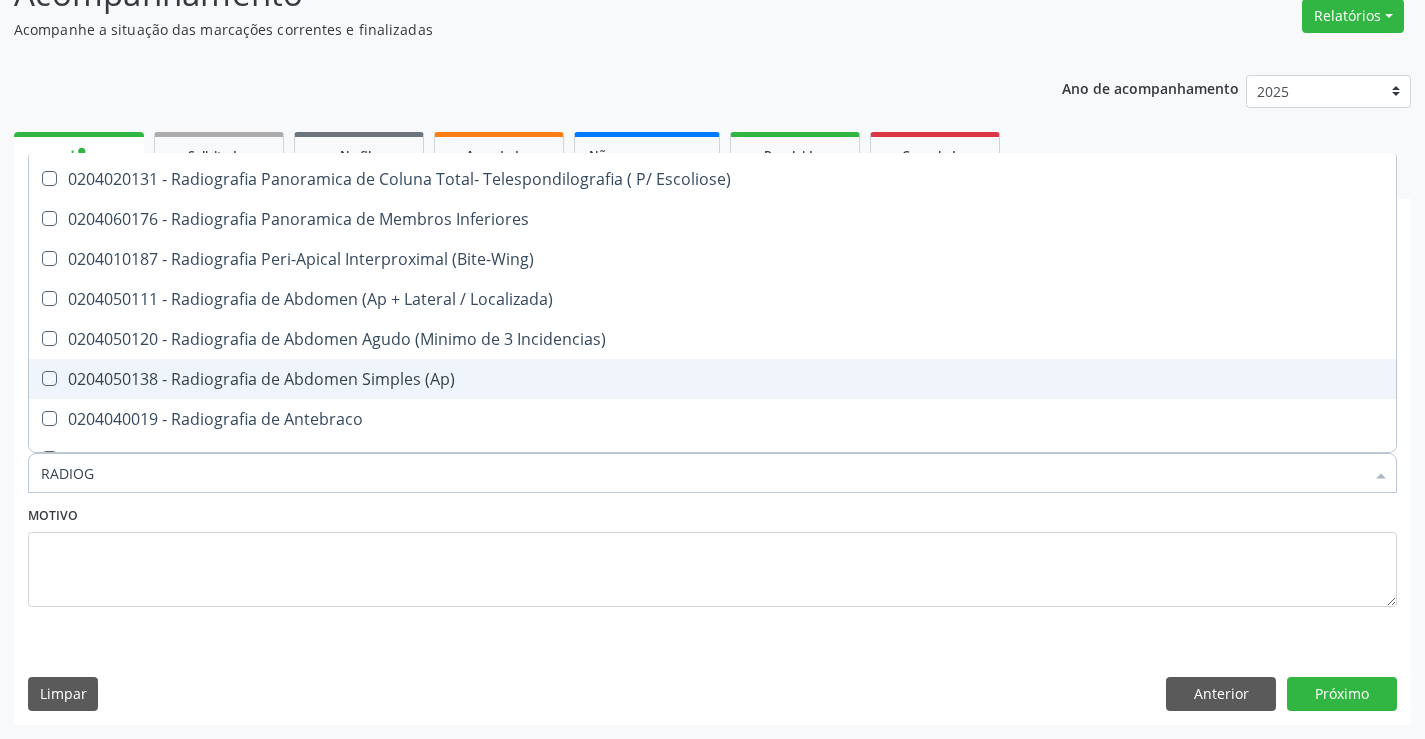 checkbox on "true" 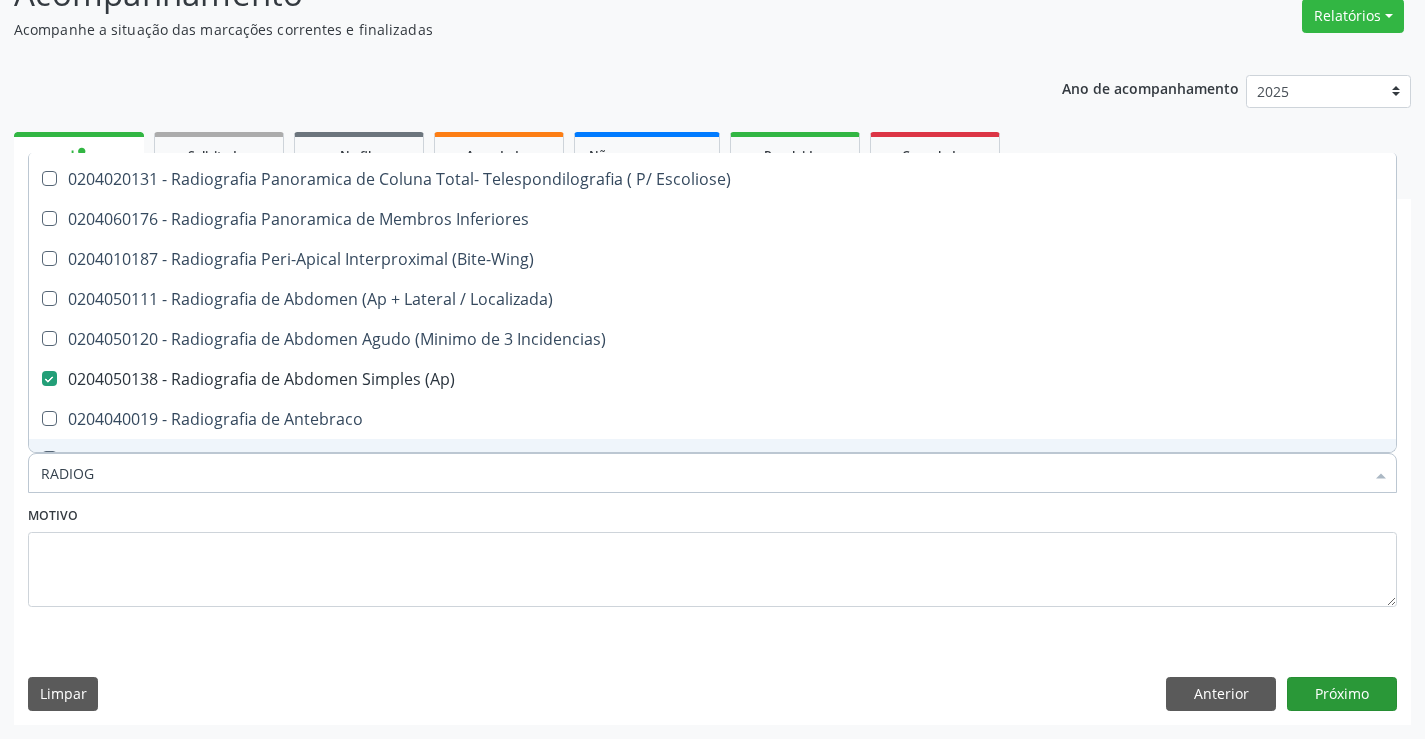 type on "RADIOG" 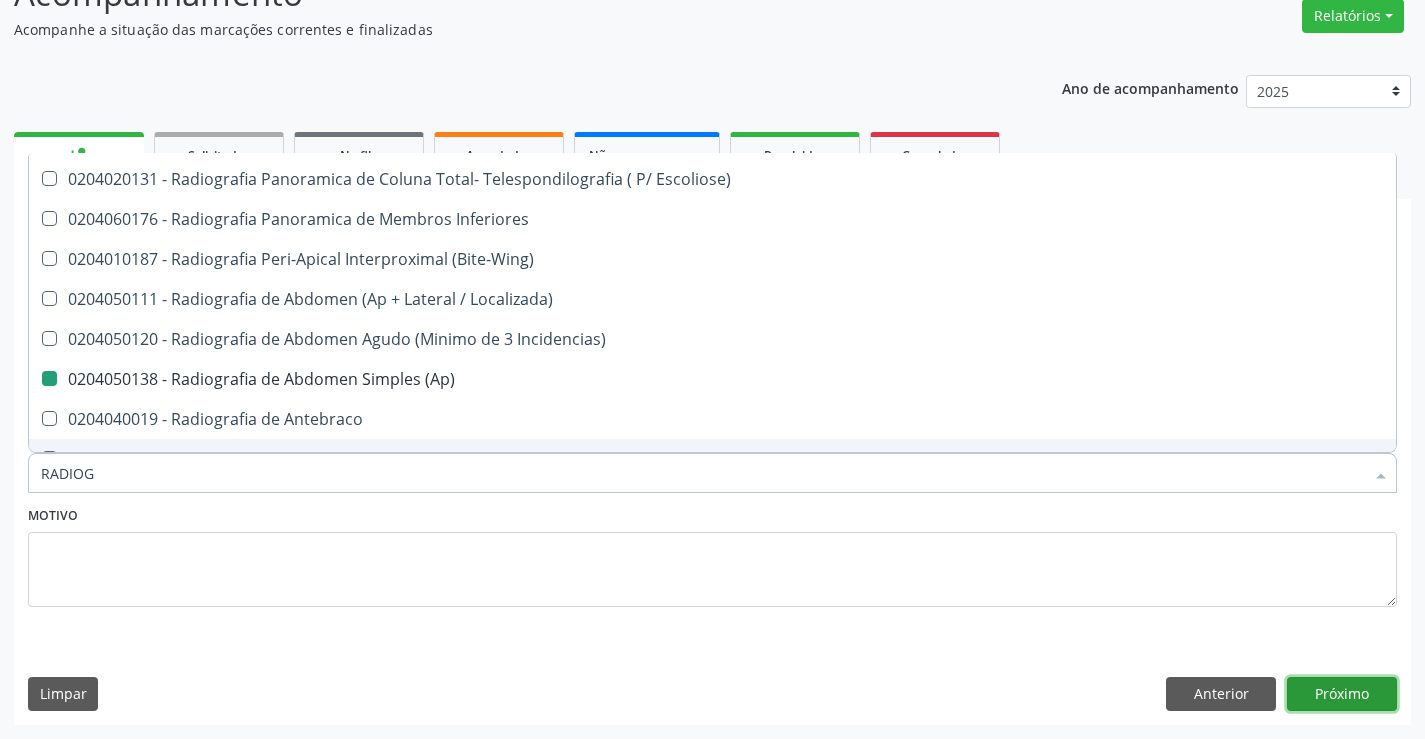 click on "Próximo" at bounding box center (1342, 694) 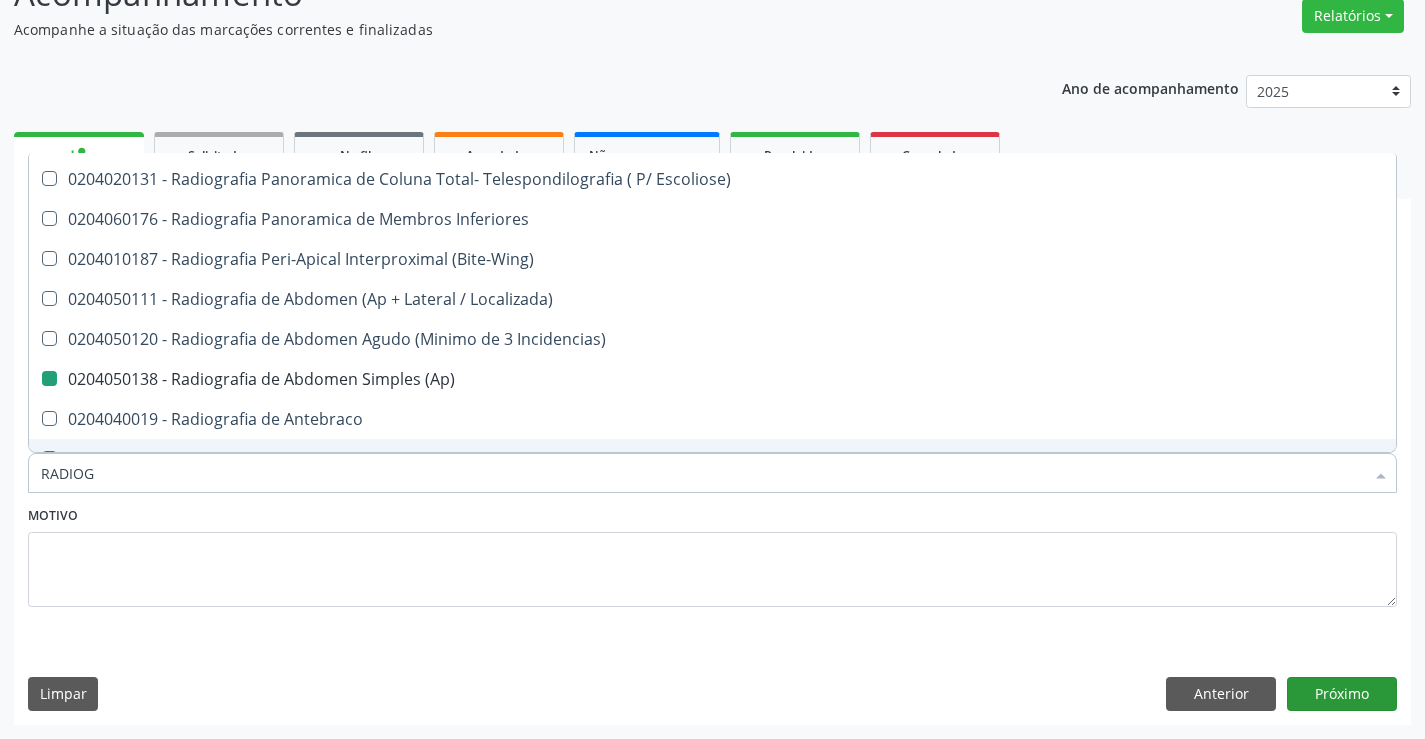 type 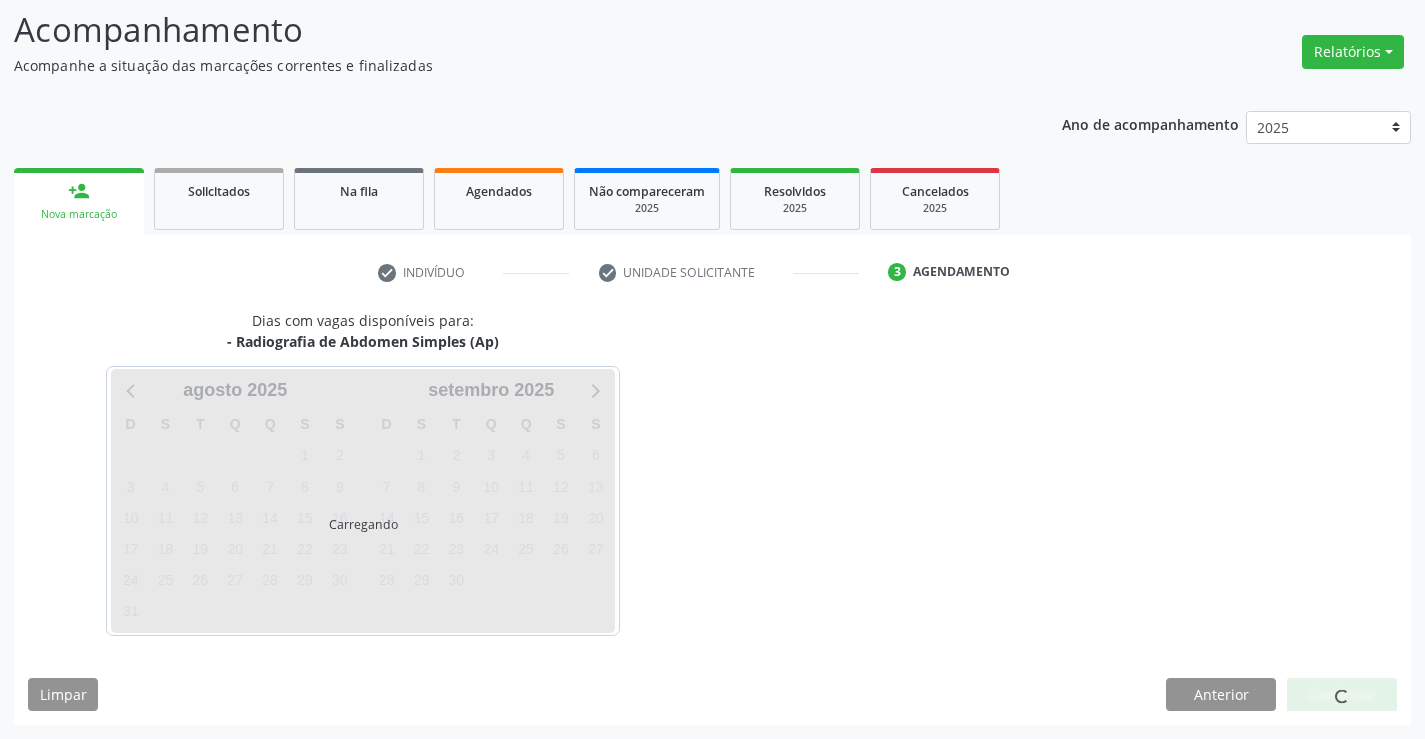 scroll, scrollTop: 131, scrollLeft: 0, axis: vertical 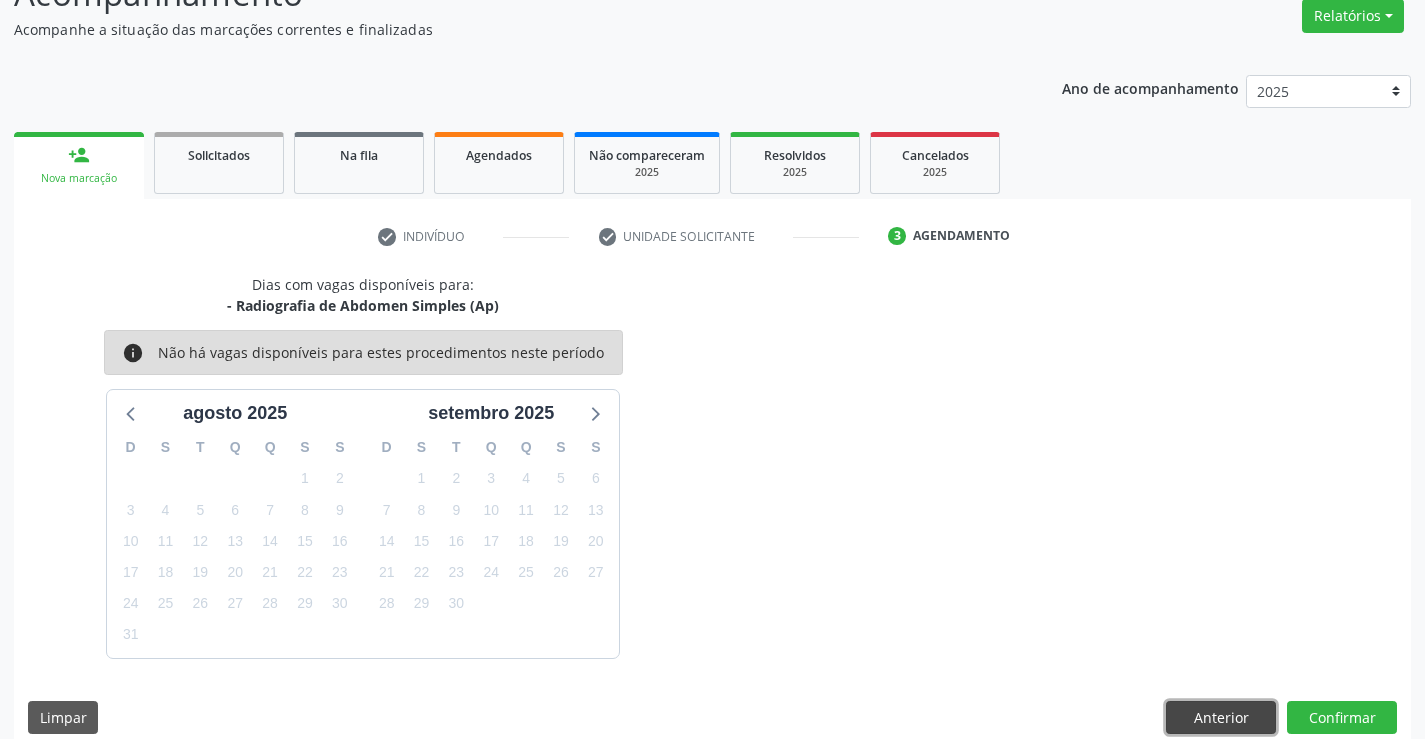 click on "Anterior" at bounding box center (1221, 718) 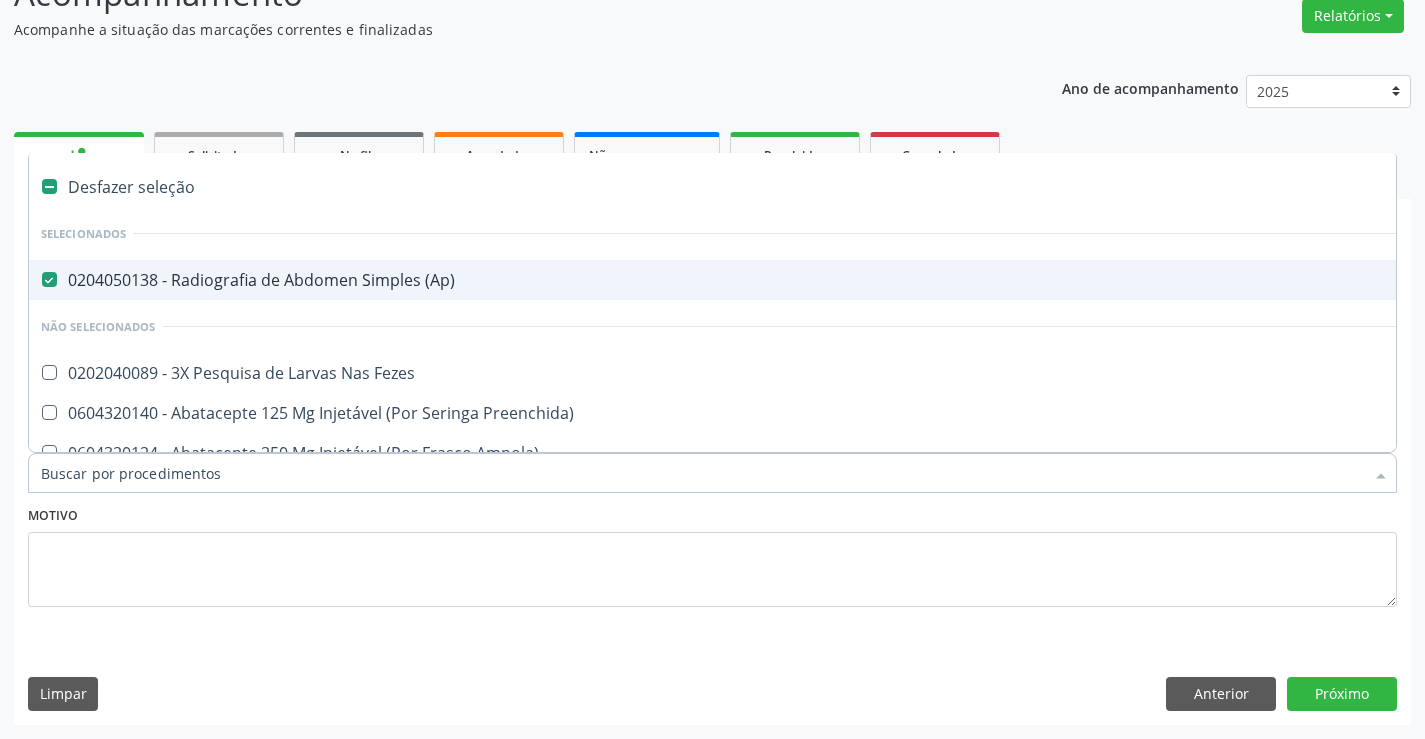 click on "0204050138 - Radiografia de Abdomen Simples (Ap)" at bounding box center (819, 280) 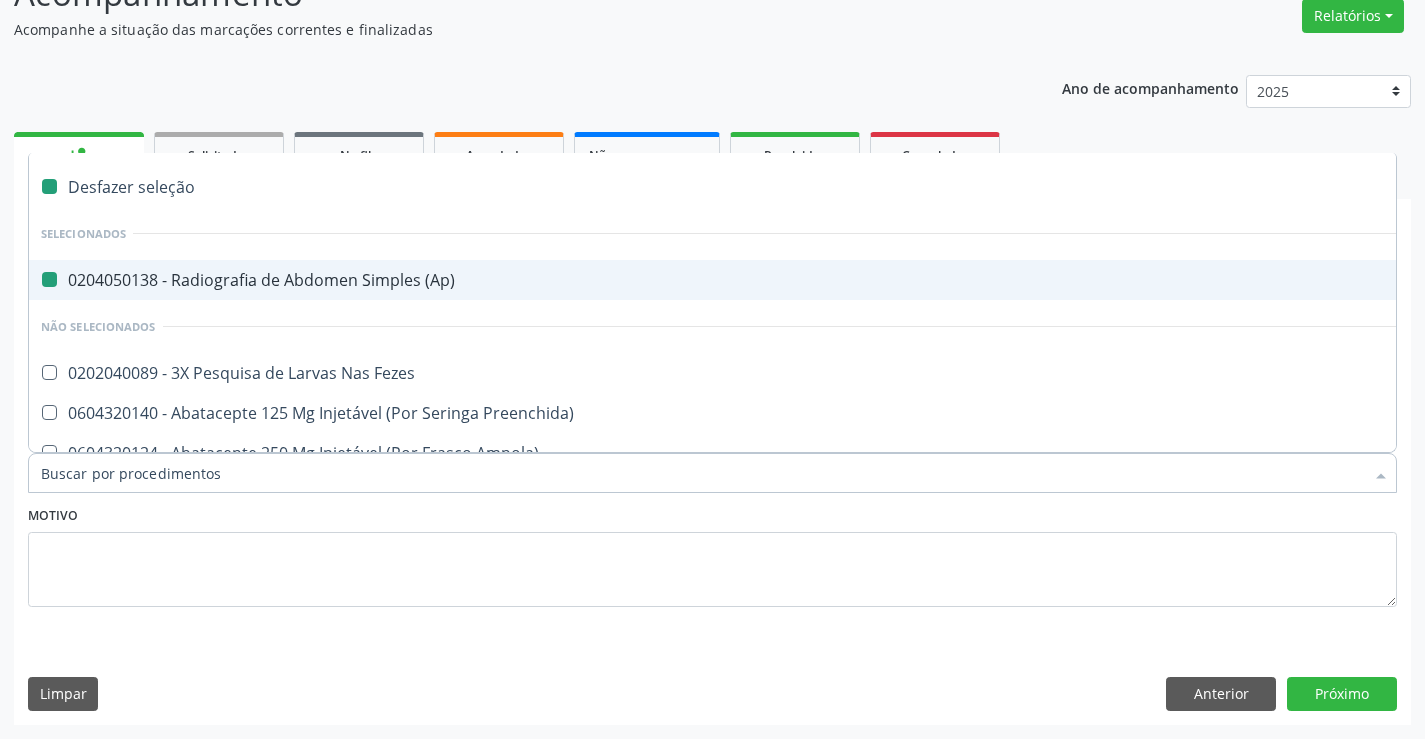 checkbox on "false" 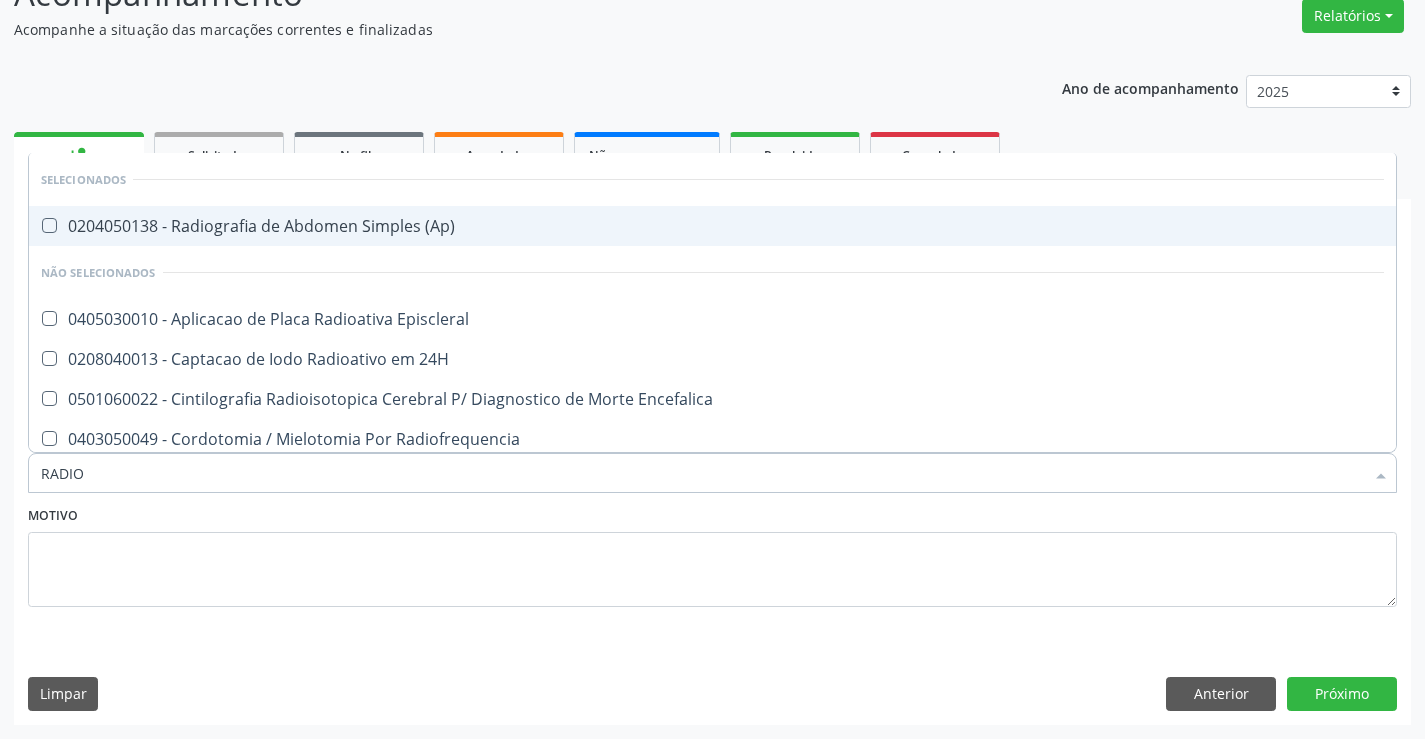 type on "RADIOG" 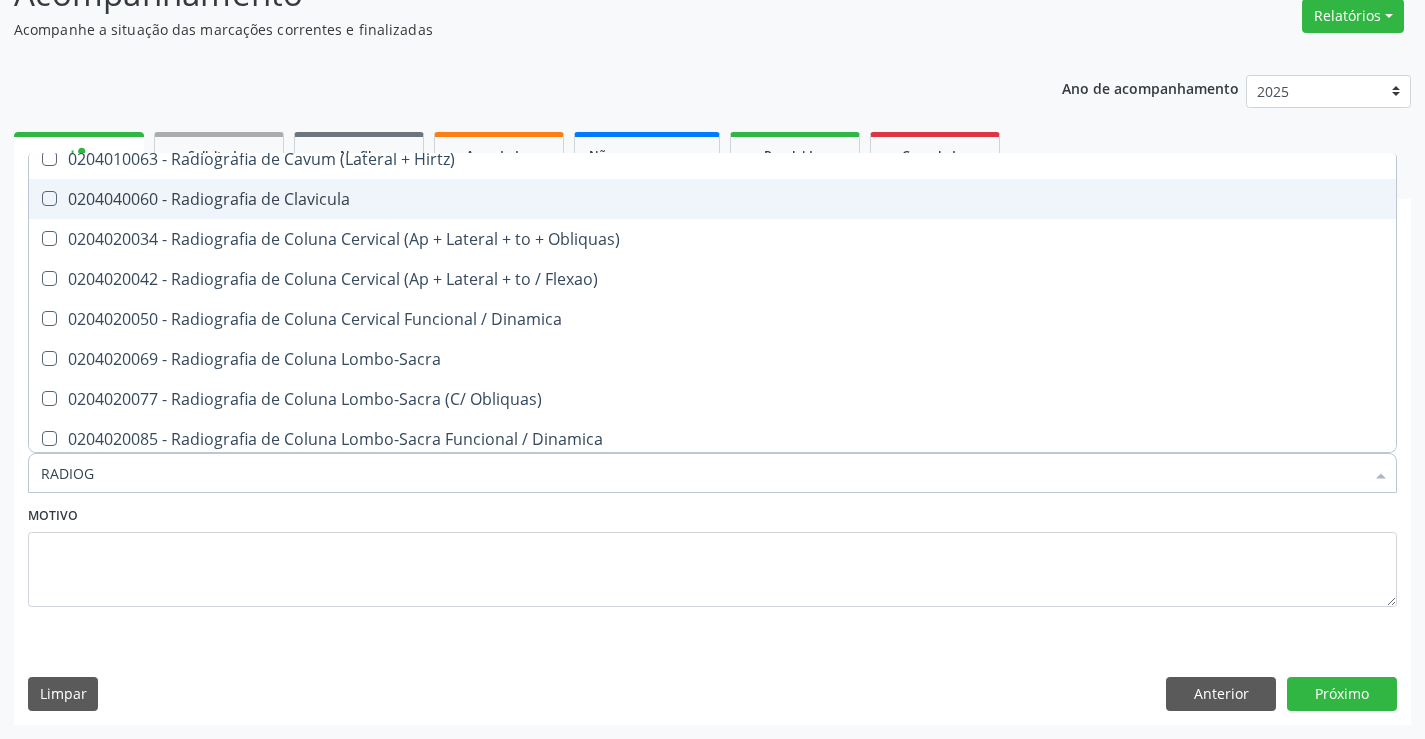 scroll, scrollTop: 1100, scrollLeft: 0, axis: vertical 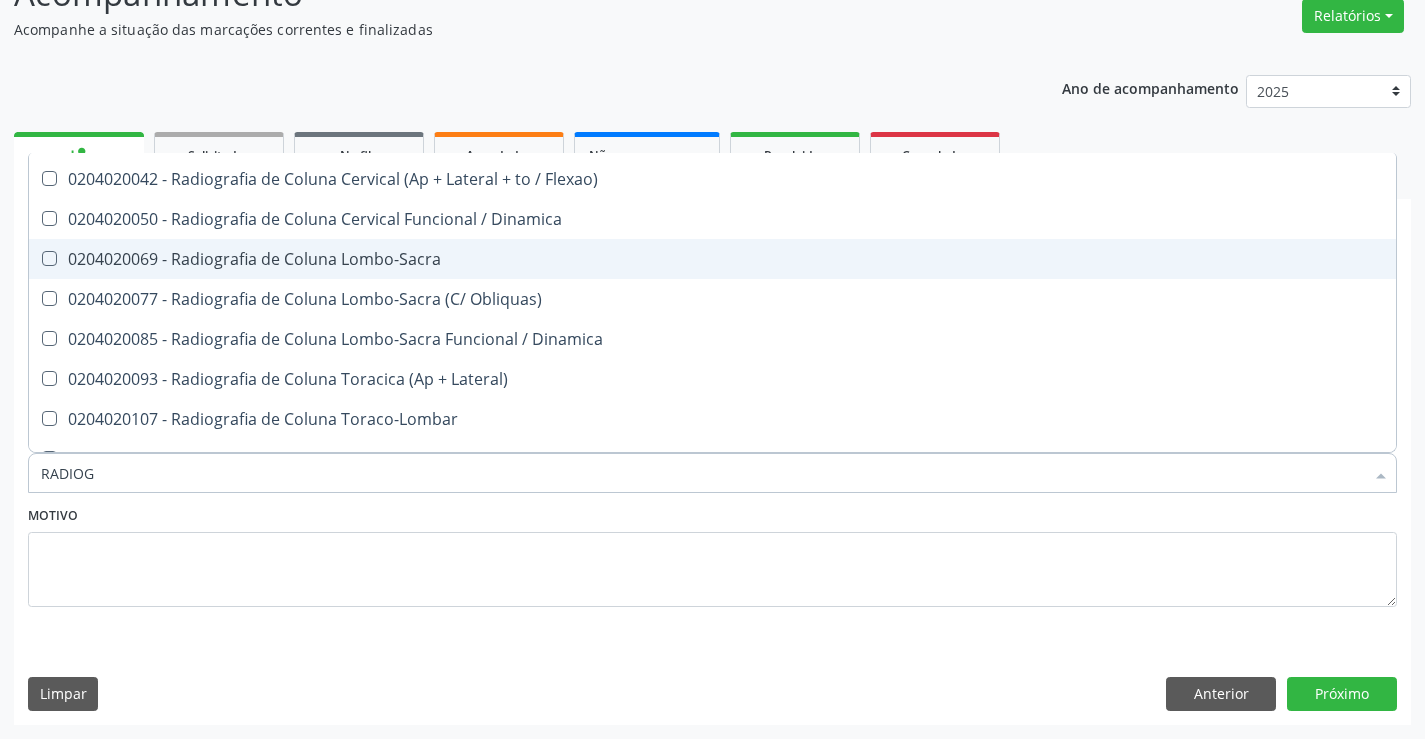 click on "0204020069 - Radiografia de Coluna Lombo-Sacra" at bounding box center [712, 259] 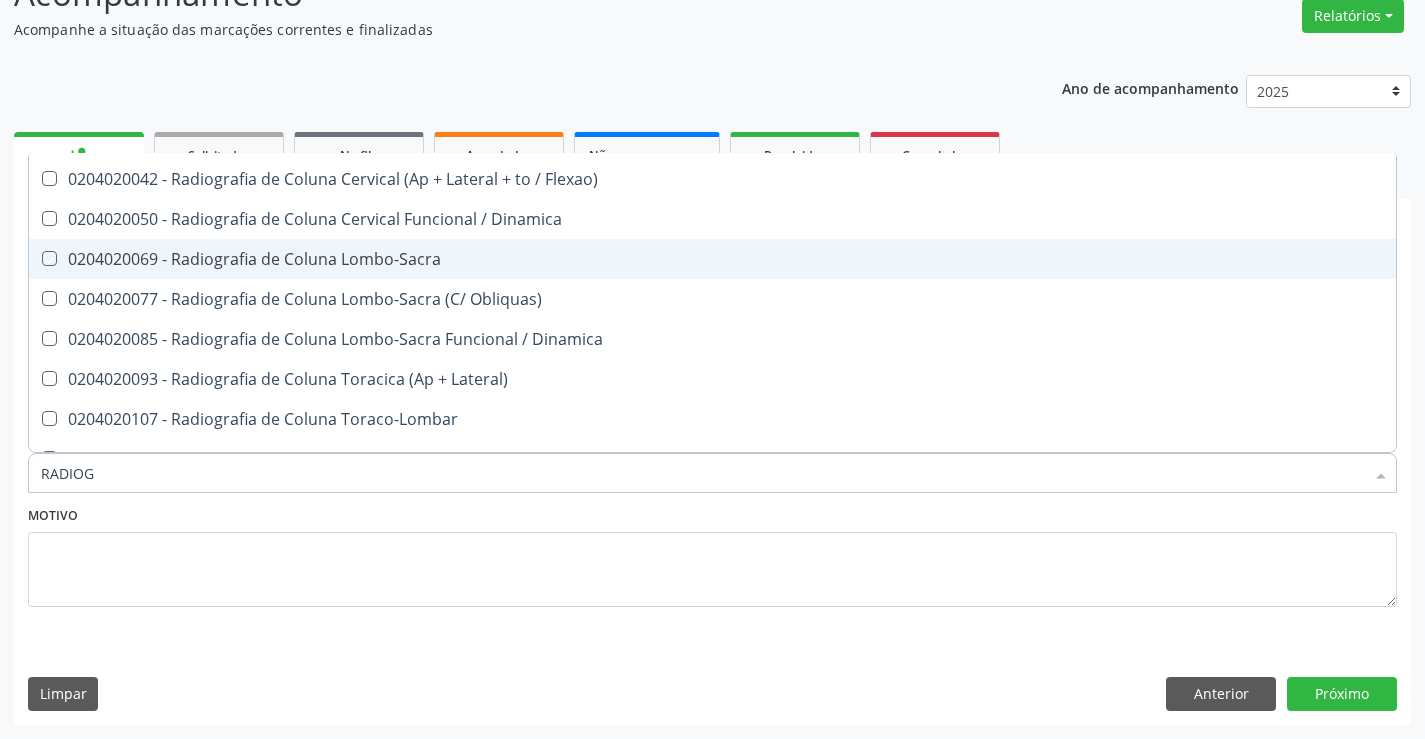 checkbox on "true" 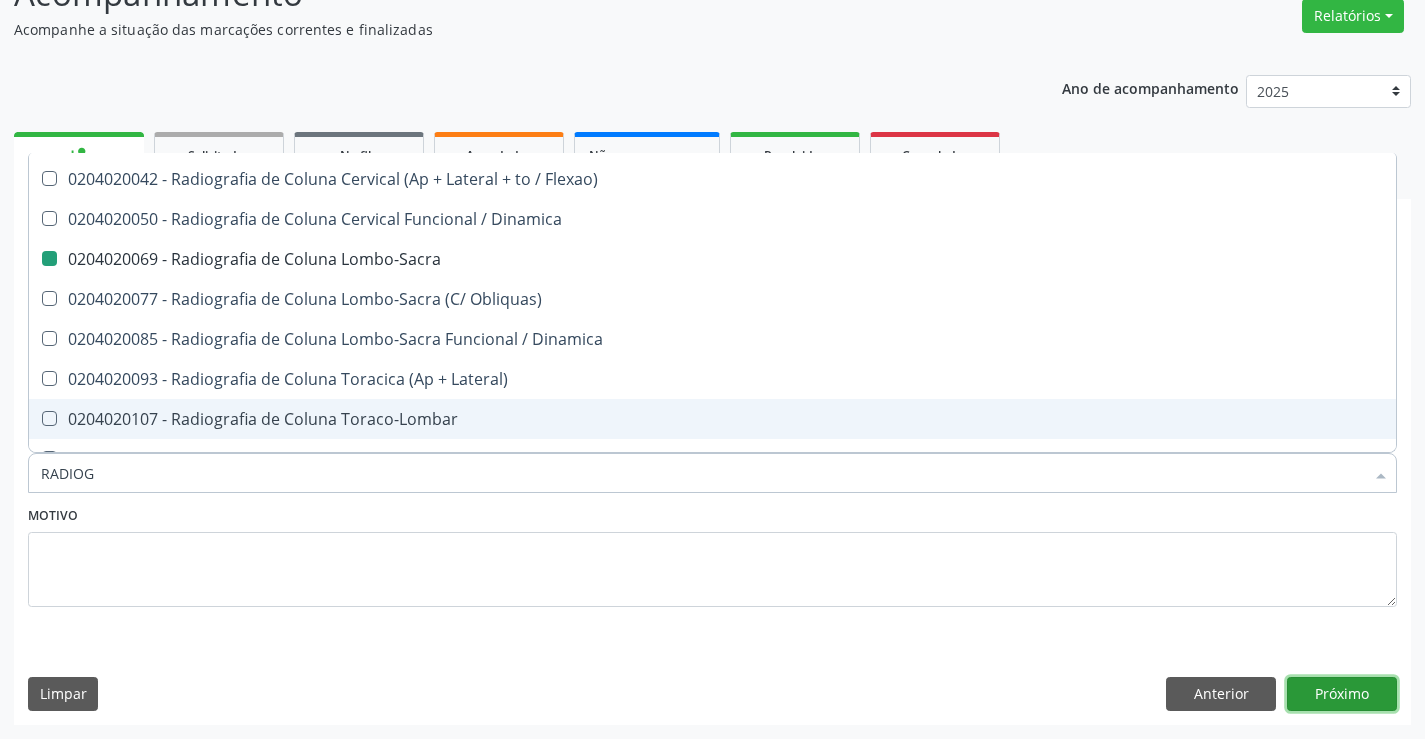 click on "Próximo" at bounding box center [1342, 694] 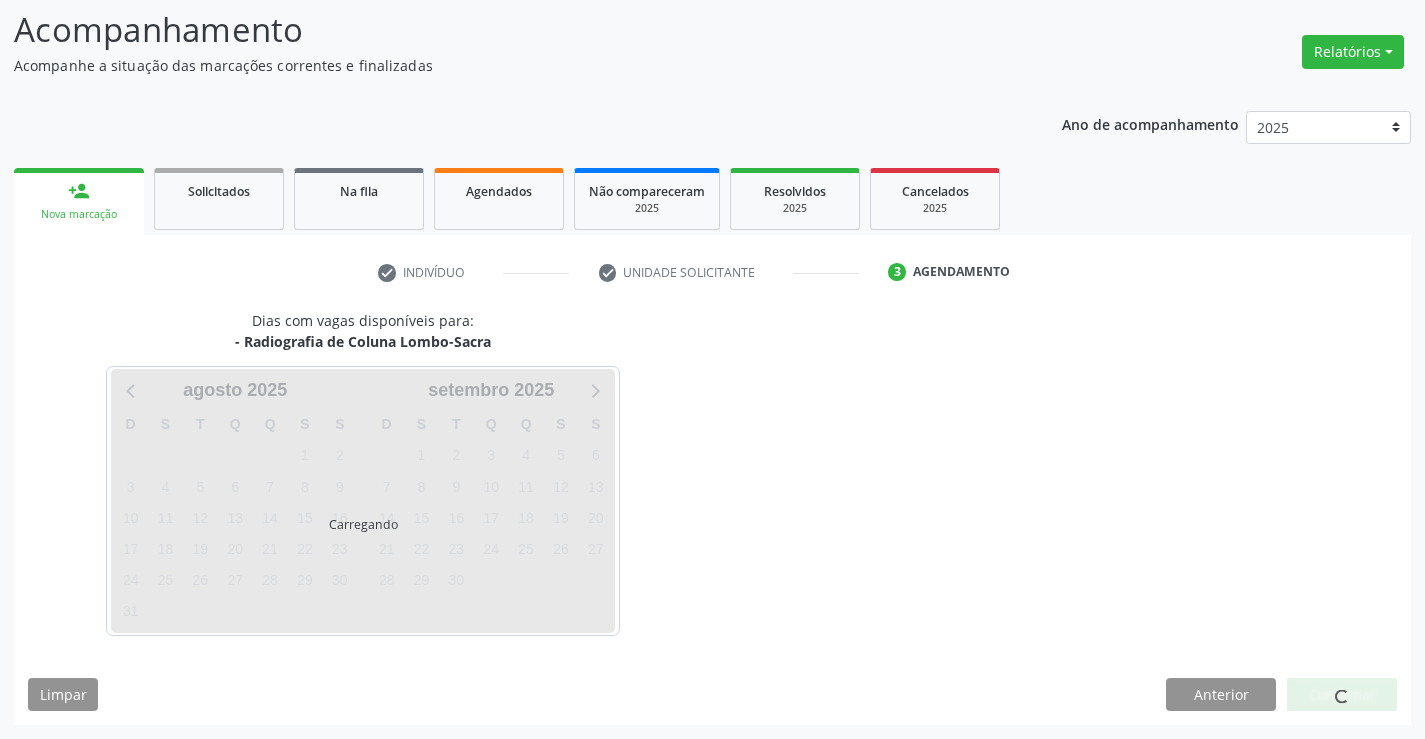 scroll, scrollTop: 131, scrollLeft: 0, axis: vertical 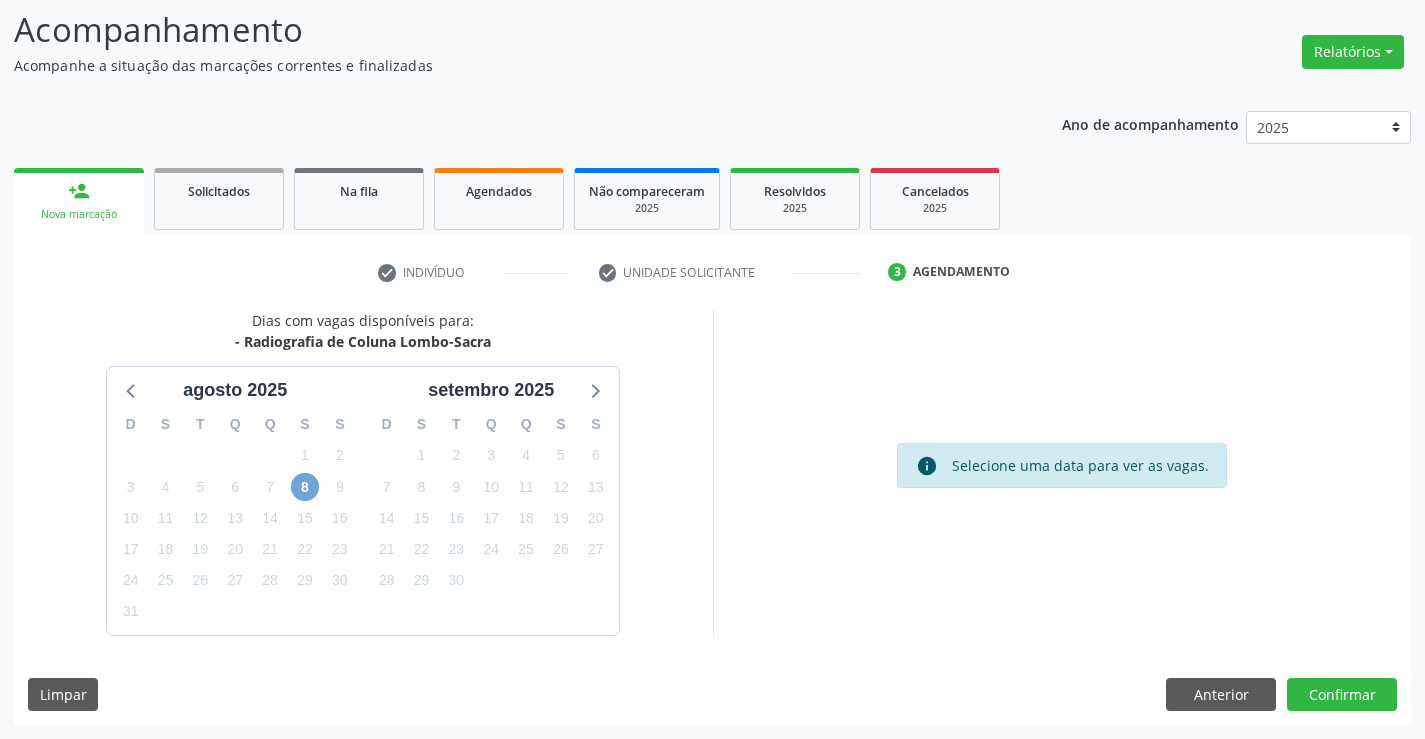 click on "8" at bounding box center (305, 487) 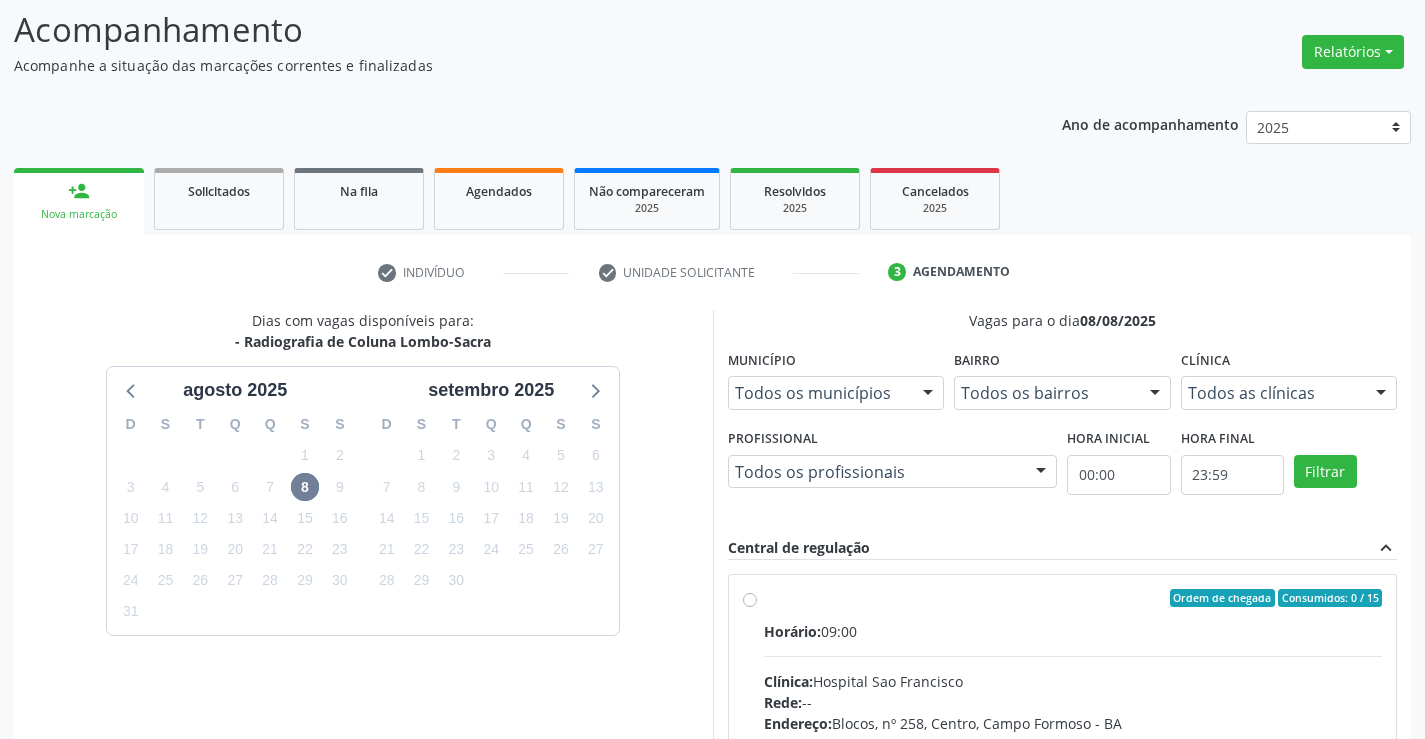 click on "Ordem de chegada
Consumidos: 0 / 15
Horário:   09:00
Clínica:  Hospital Sao Francisco
Rede:
--
Endereço:   Blocos, nº 258, Centro, [CITY] - [STATE]
Telefone:   [PHONE]
Profissional:
[FIRST] [LAST]
Informações adicionais sobre o atendimento
Idade de atendimento:
de 0 a 120 anos
Gênero(s) atendido(s):
Masculino e Feminino
Informações adicionais:
--" at bounding box center (1073, 742) 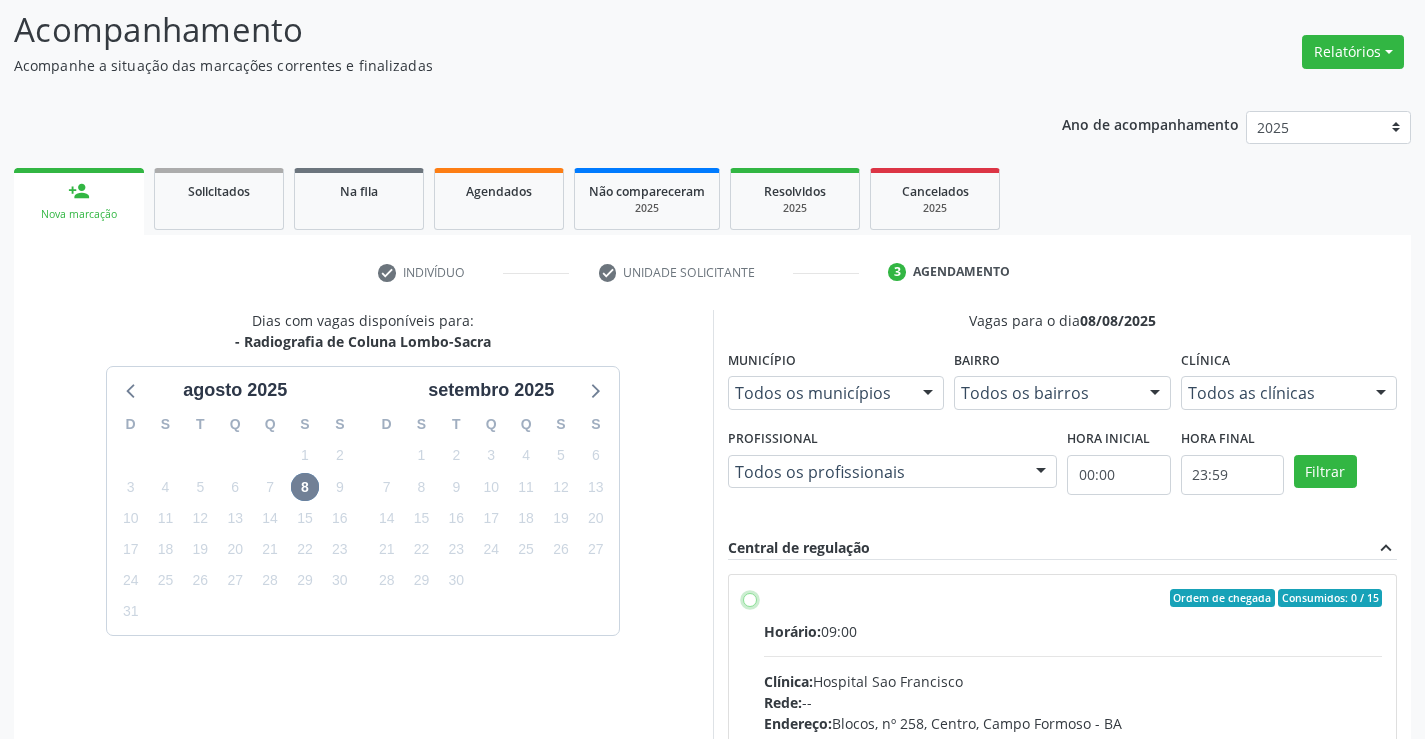 click on "Ordem de chegada
Consumidos: 0 / 15
Horário:   09:00
Clínica:  Hospital Sao Francisco
Rede:
--
Endereço:   Blocos, nº 258, Centro, [CITY] - [STATE]
Telefone:   [PHONE]
Profissional:
[FIRST] [LAST]
Informações adicionais sobre o atendimento
Idade de atendimento:
de 0 a 120 anos
Gênero(s) atendido(s):
Masculino e Feminino
Informações adicionais:
--" at bounding box center (750, 598) 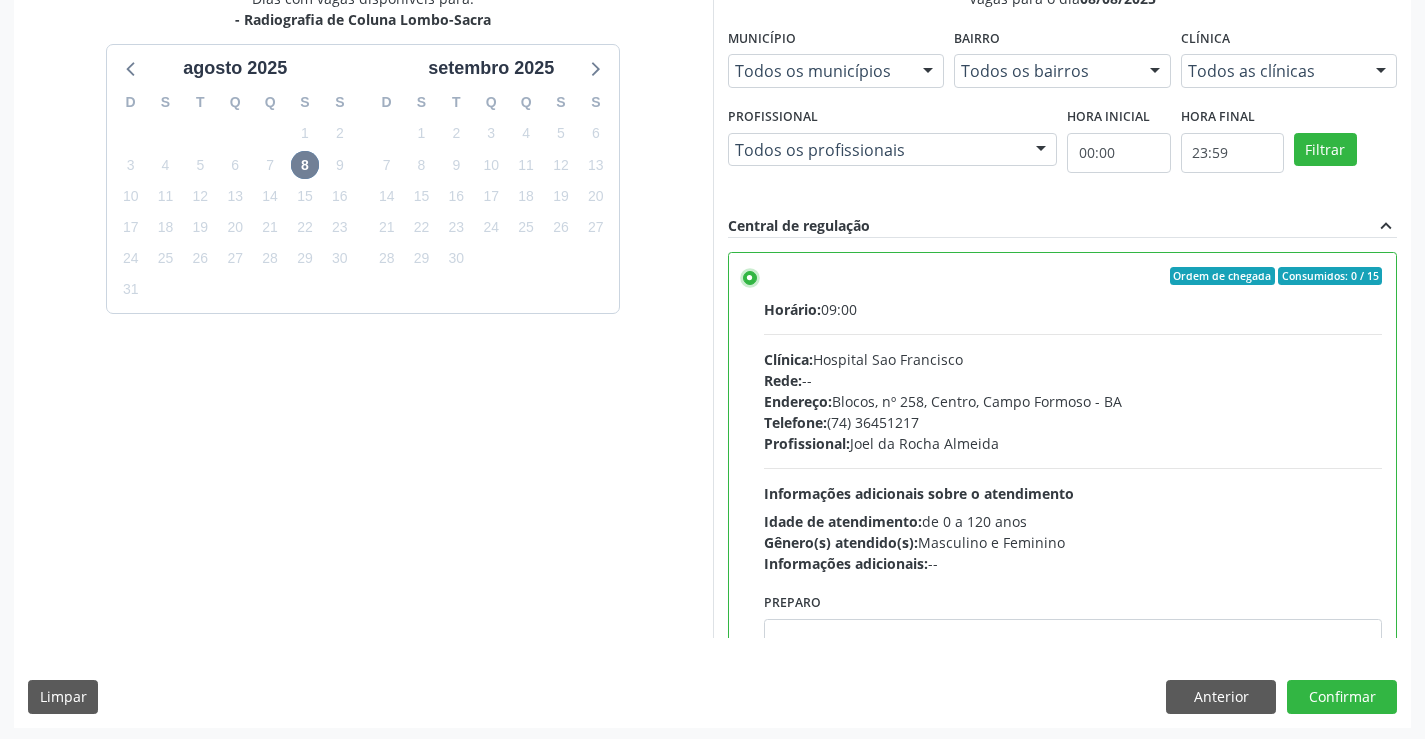scroll, scrollTop: 456, scrollLeft: 0, axis: vertical 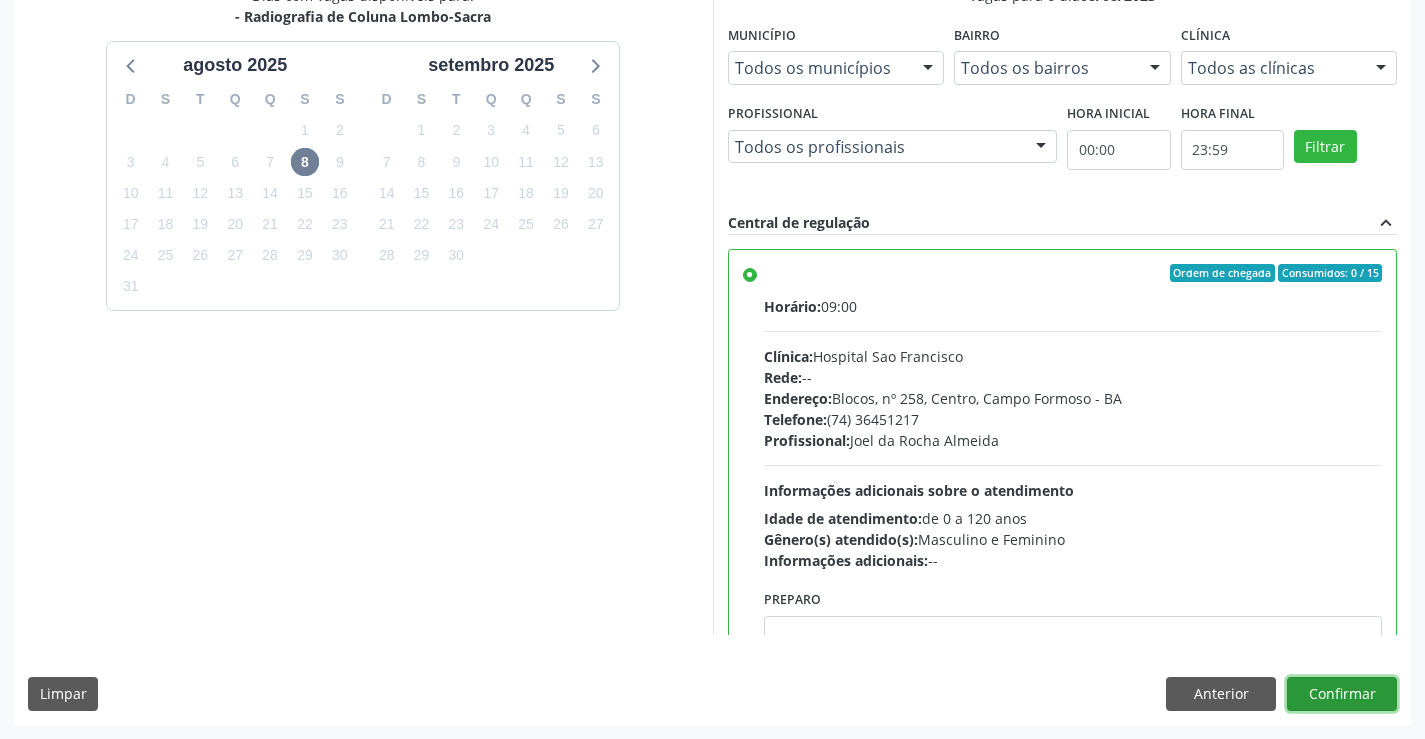 click on "Confirmar" at bounding box center (1342, 694) 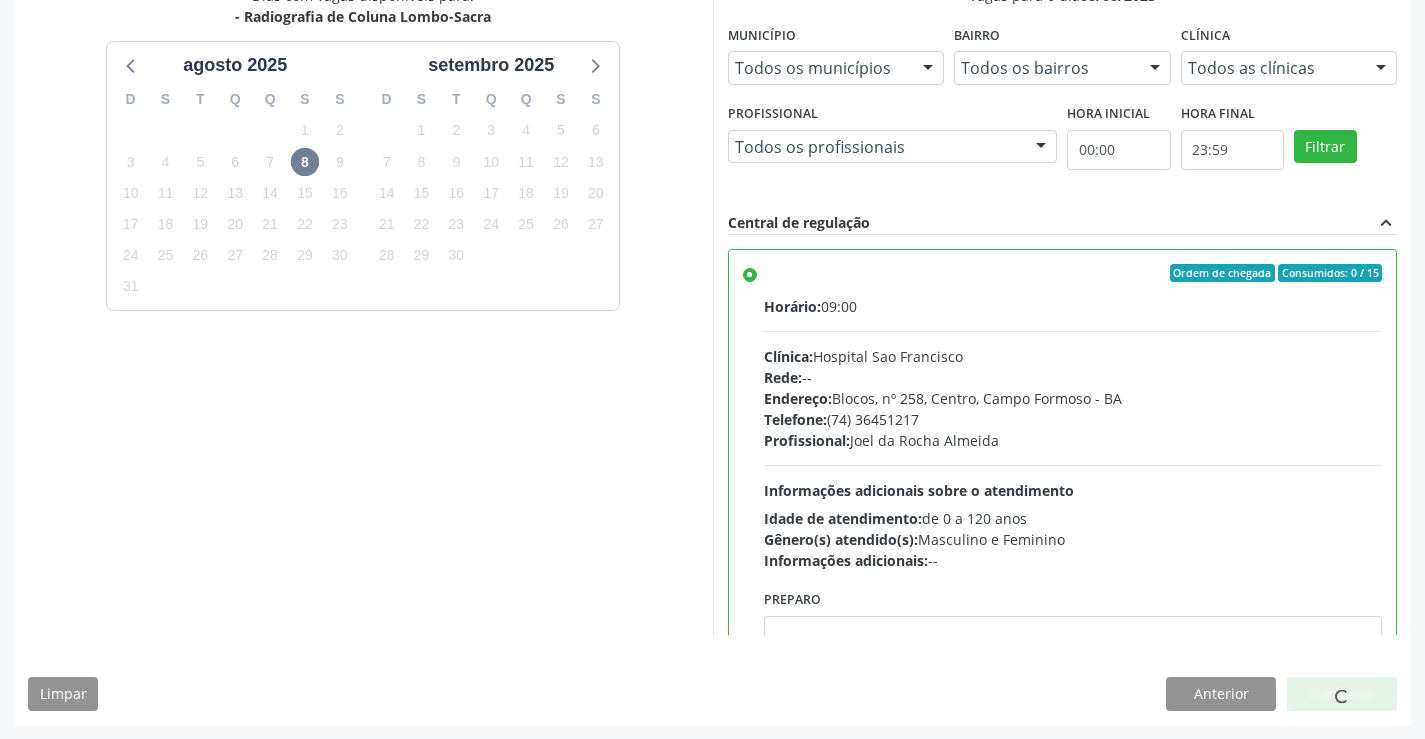 scroll, scrollTop: 0, scrollLeft: 0, axis: both 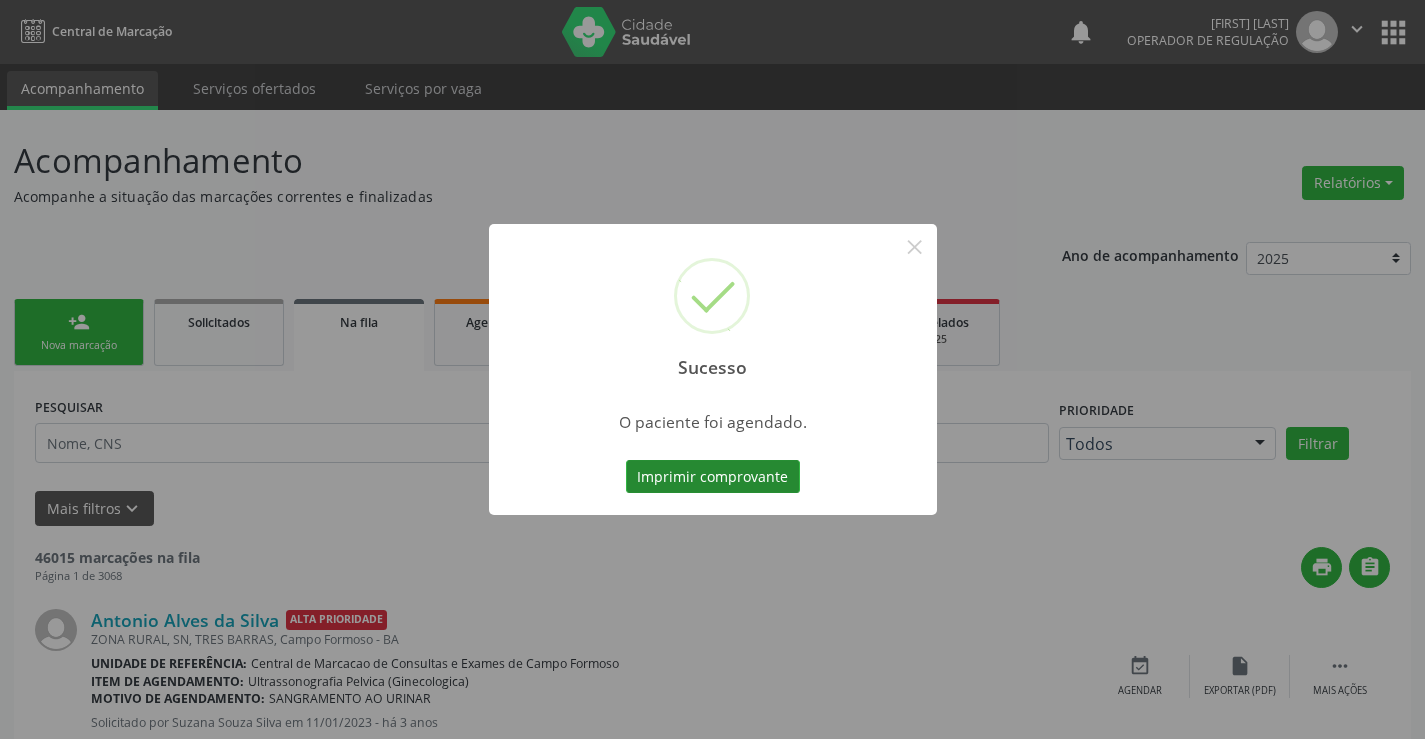 click on "Imprimir comprovante" at bounding box center (713, 477) 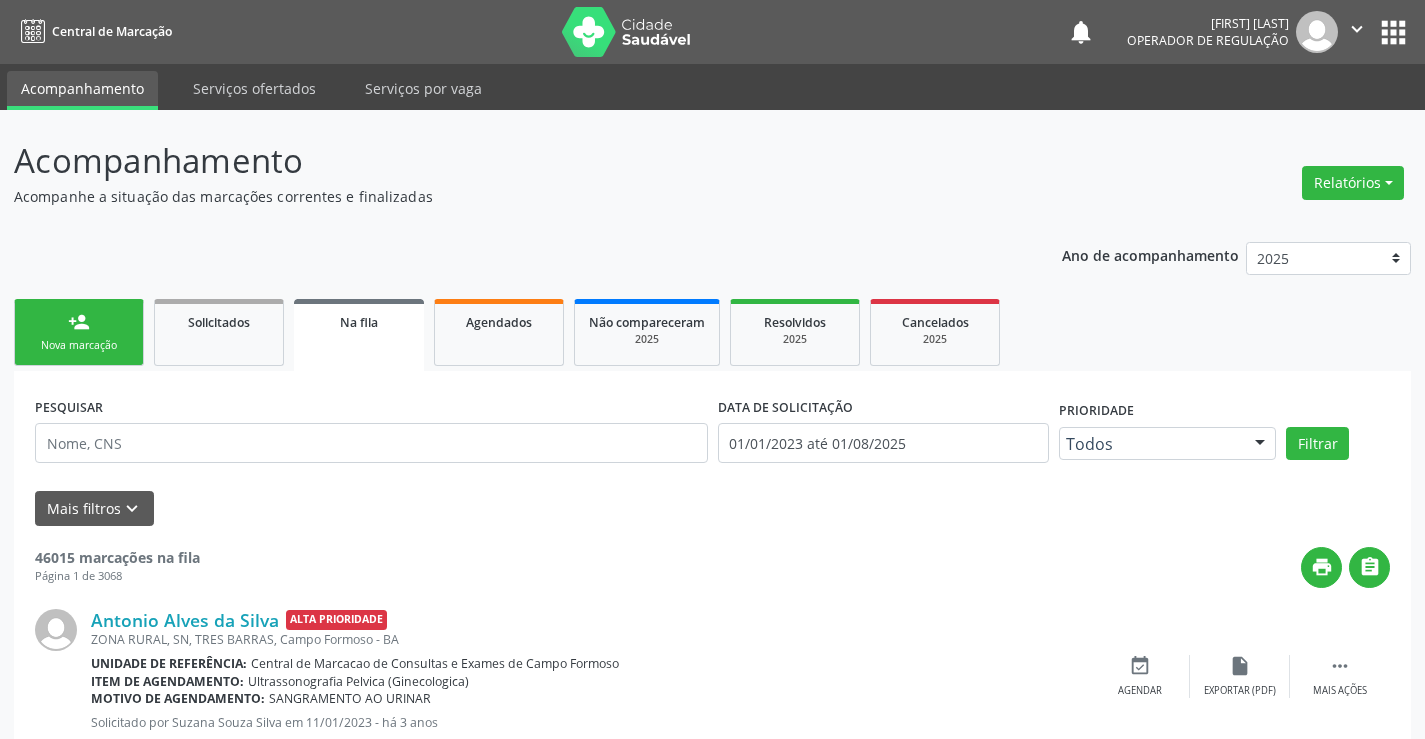 click on "Na fila" at bounding box center (359, 322) 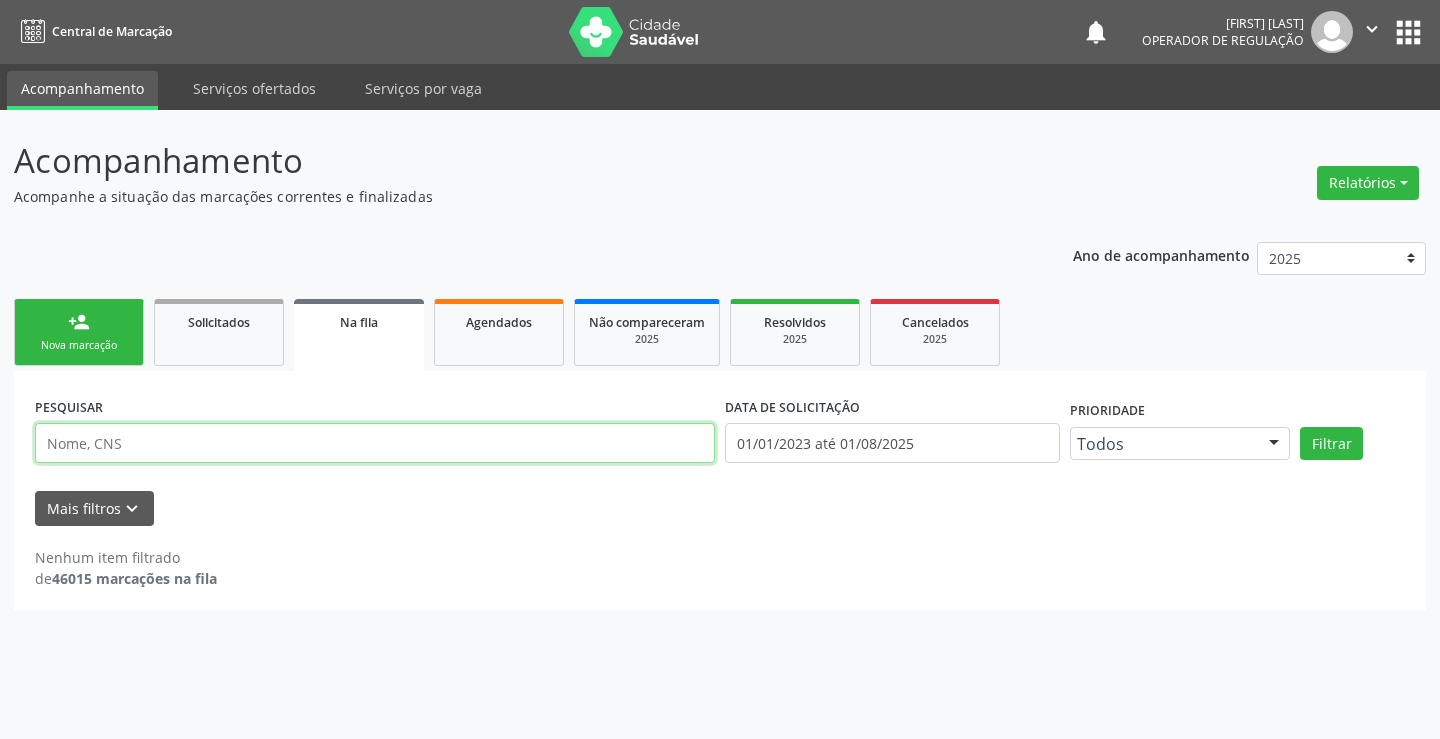 click at bounding box center [375, 443] 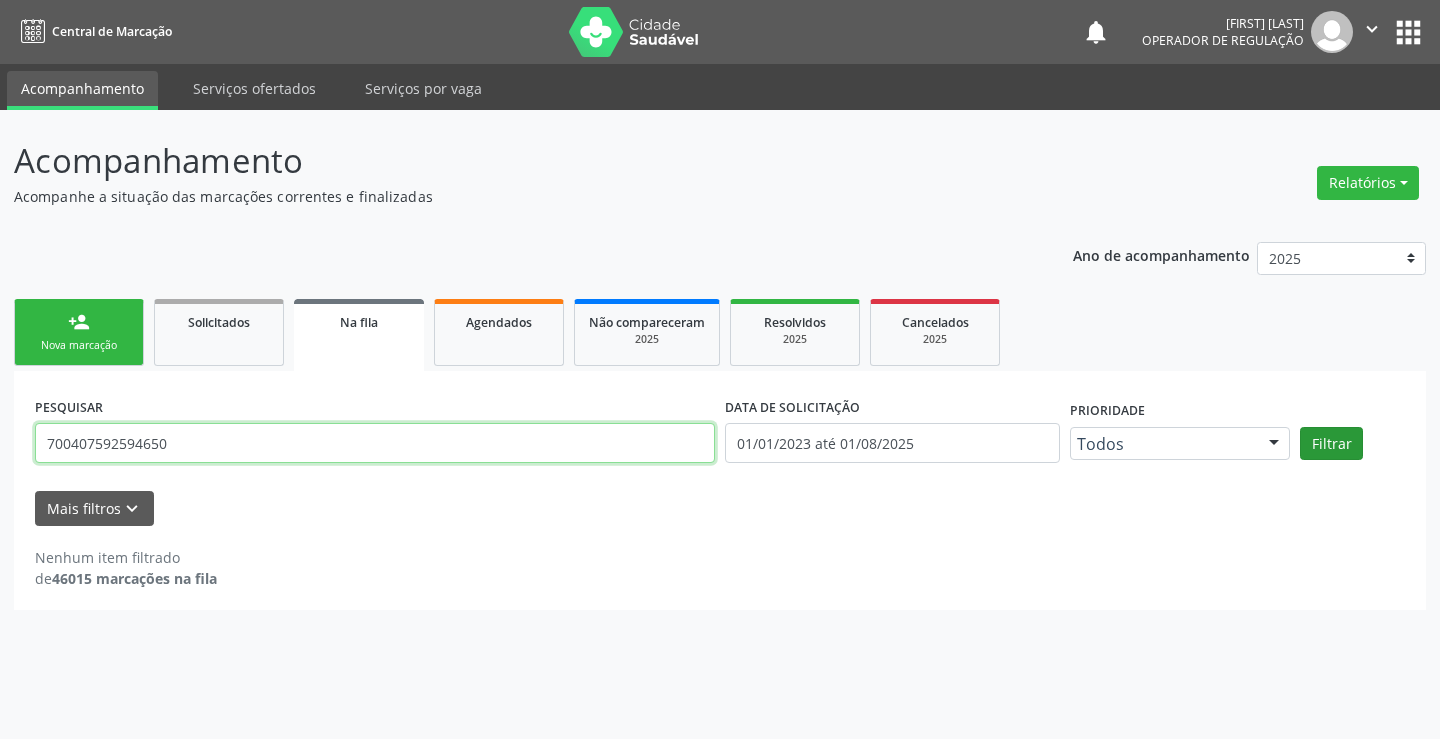 type on "700407592594650" 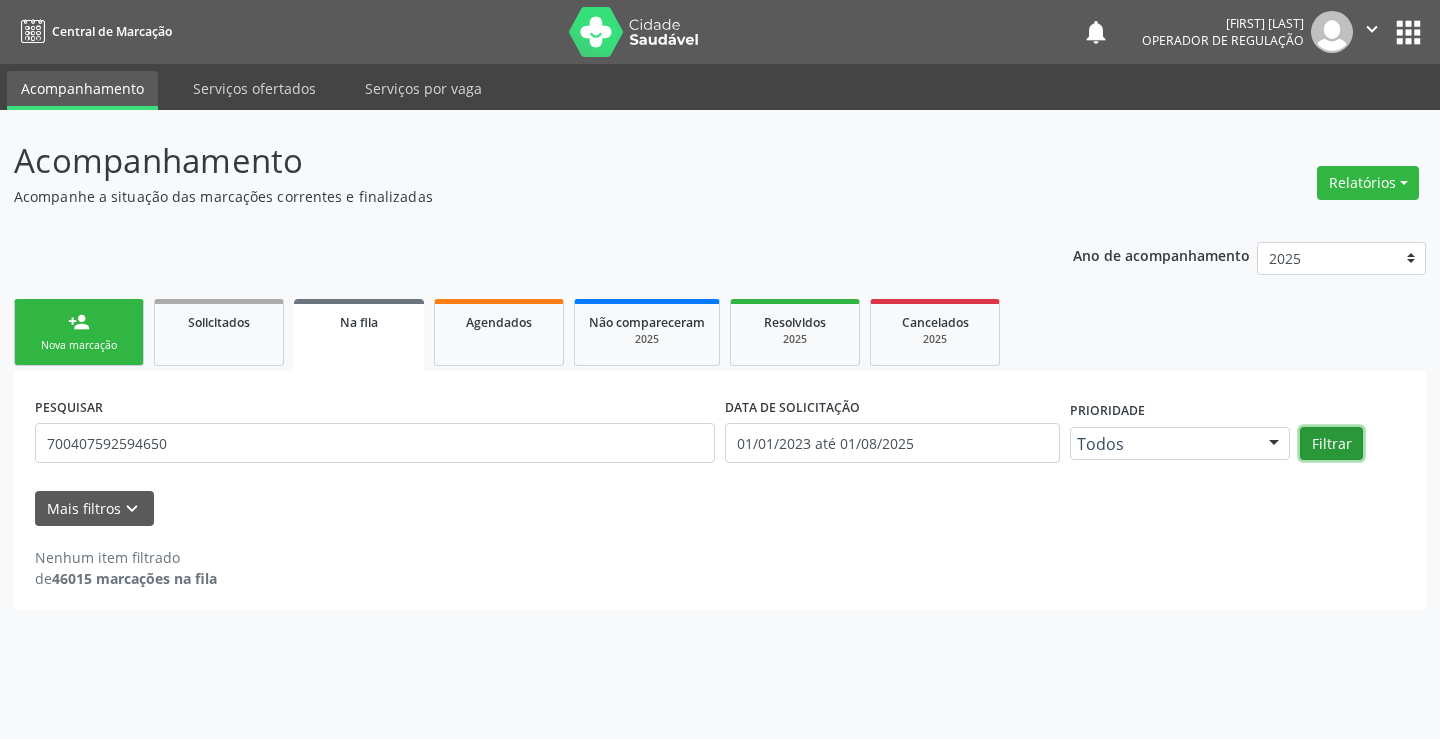 click on "Filtrar" at bounding box center [1331, 444] 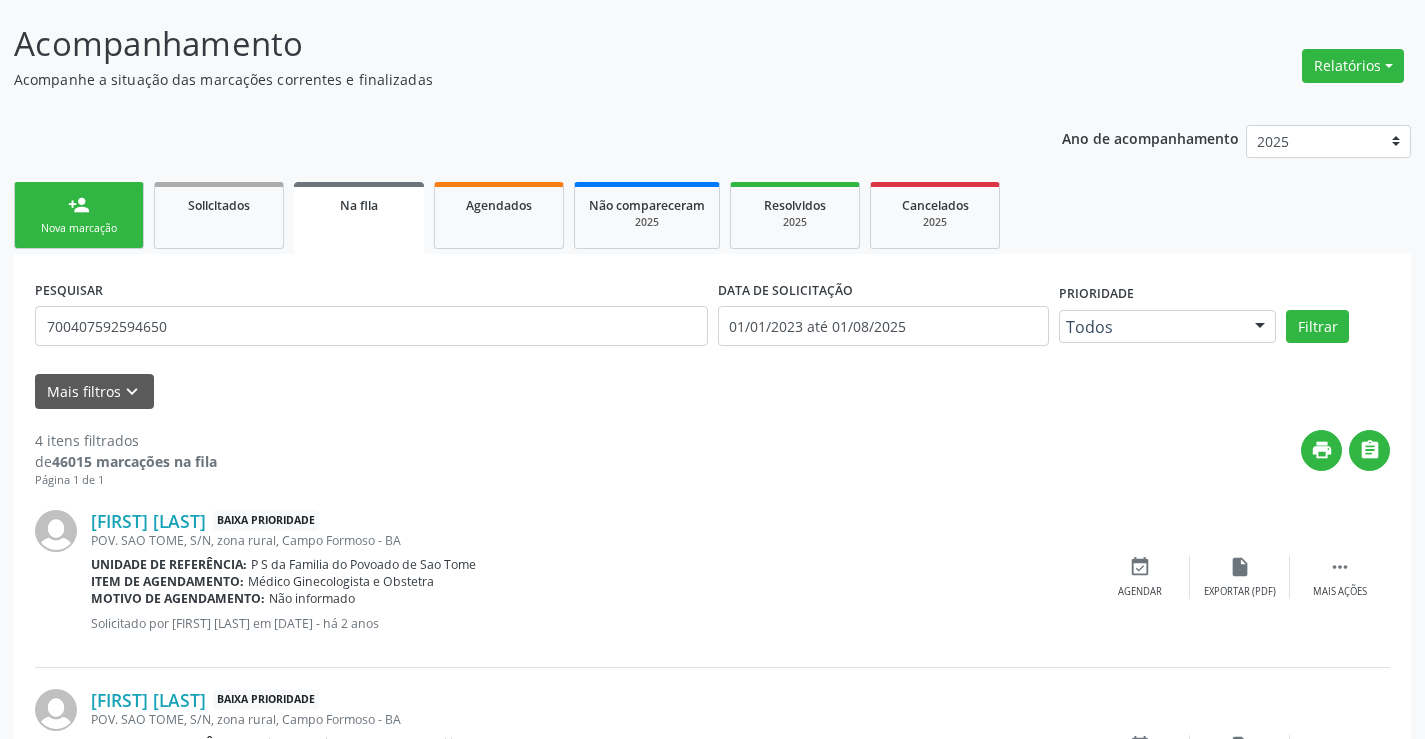 scroll, scrollTop: 0, scrollLeft: 0, axis: both 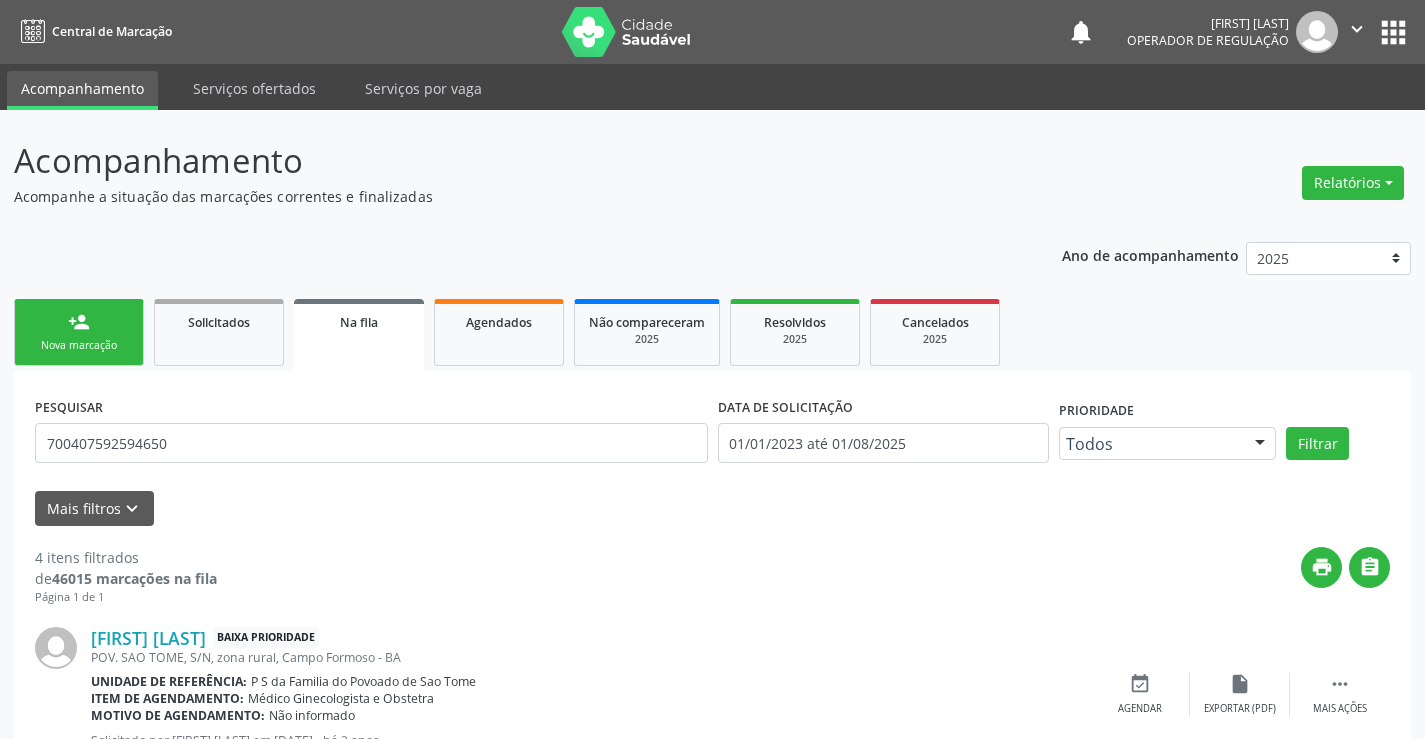 click on "person_add" at bounding box center (79, 322) 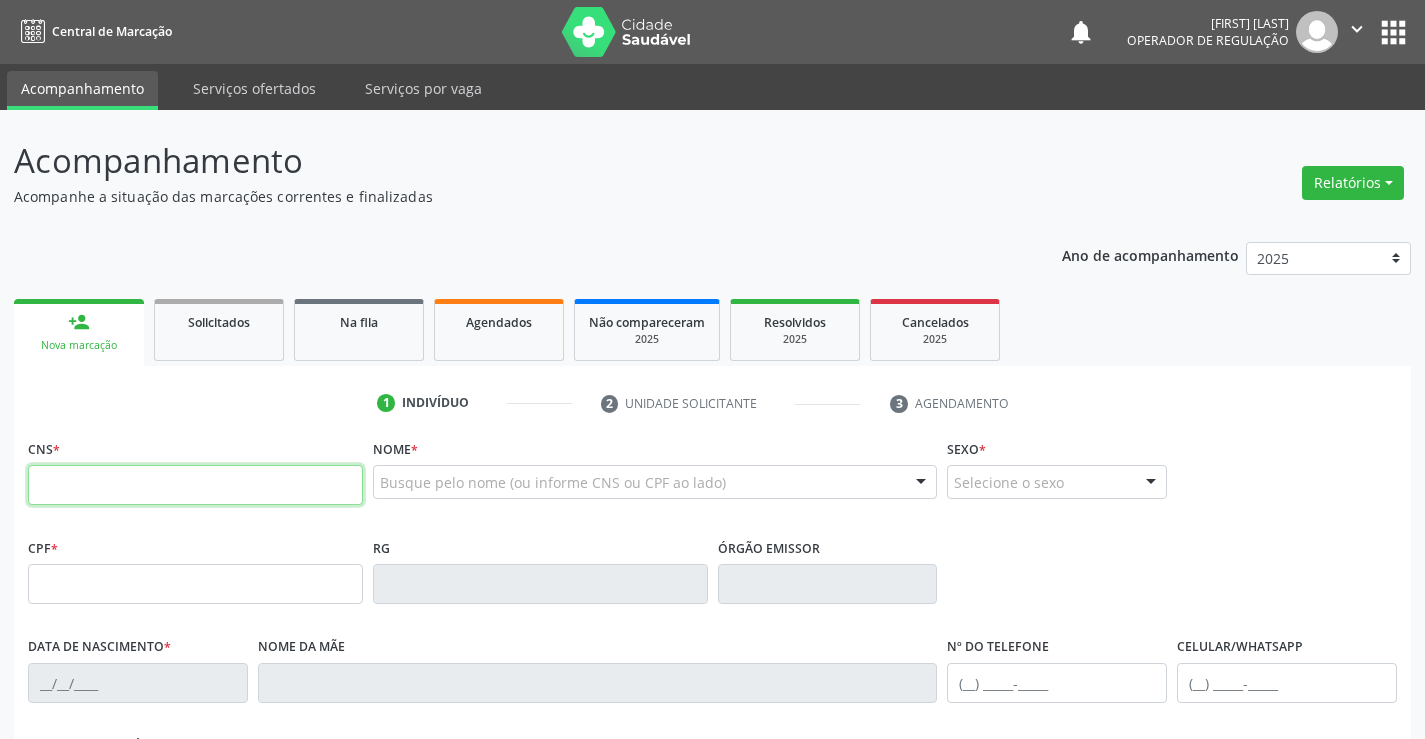click at bounding box center [195, 485] 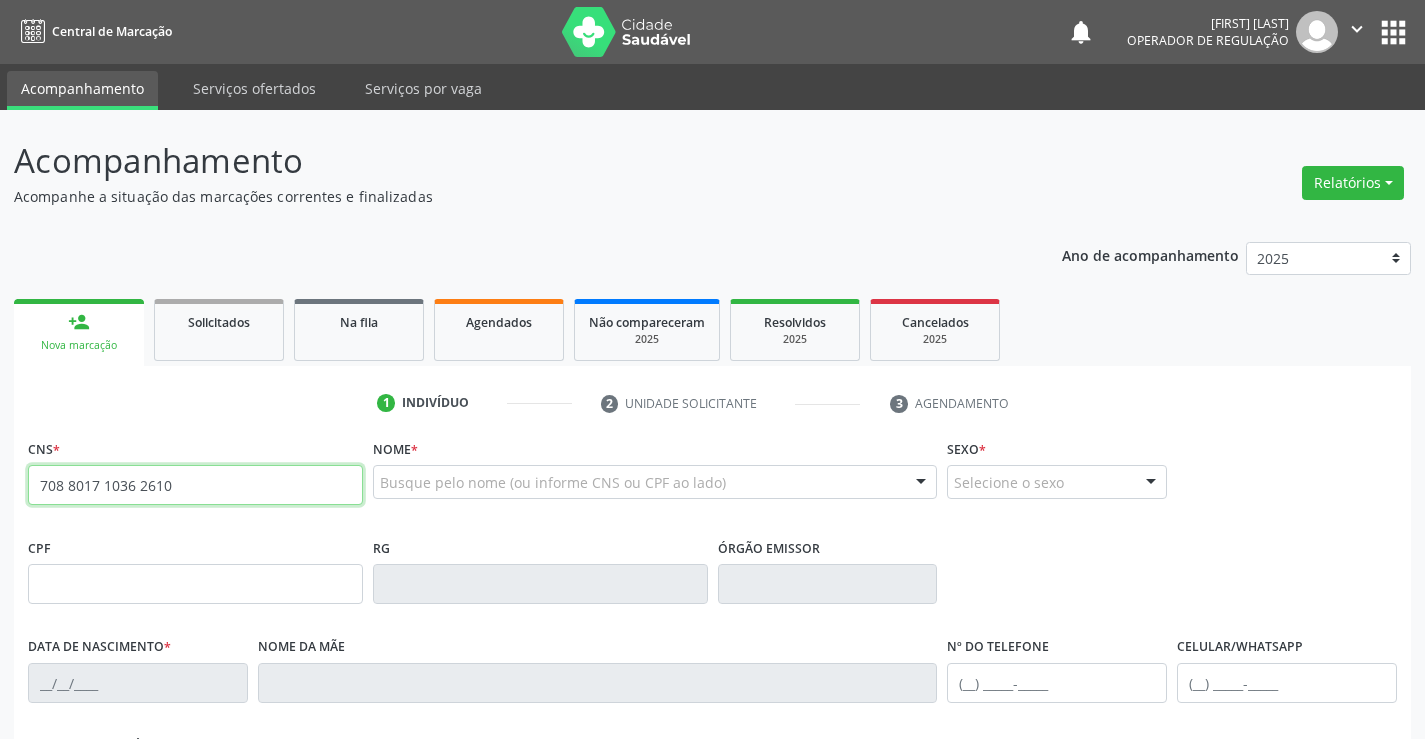 type on "708 8017 1036 2610" 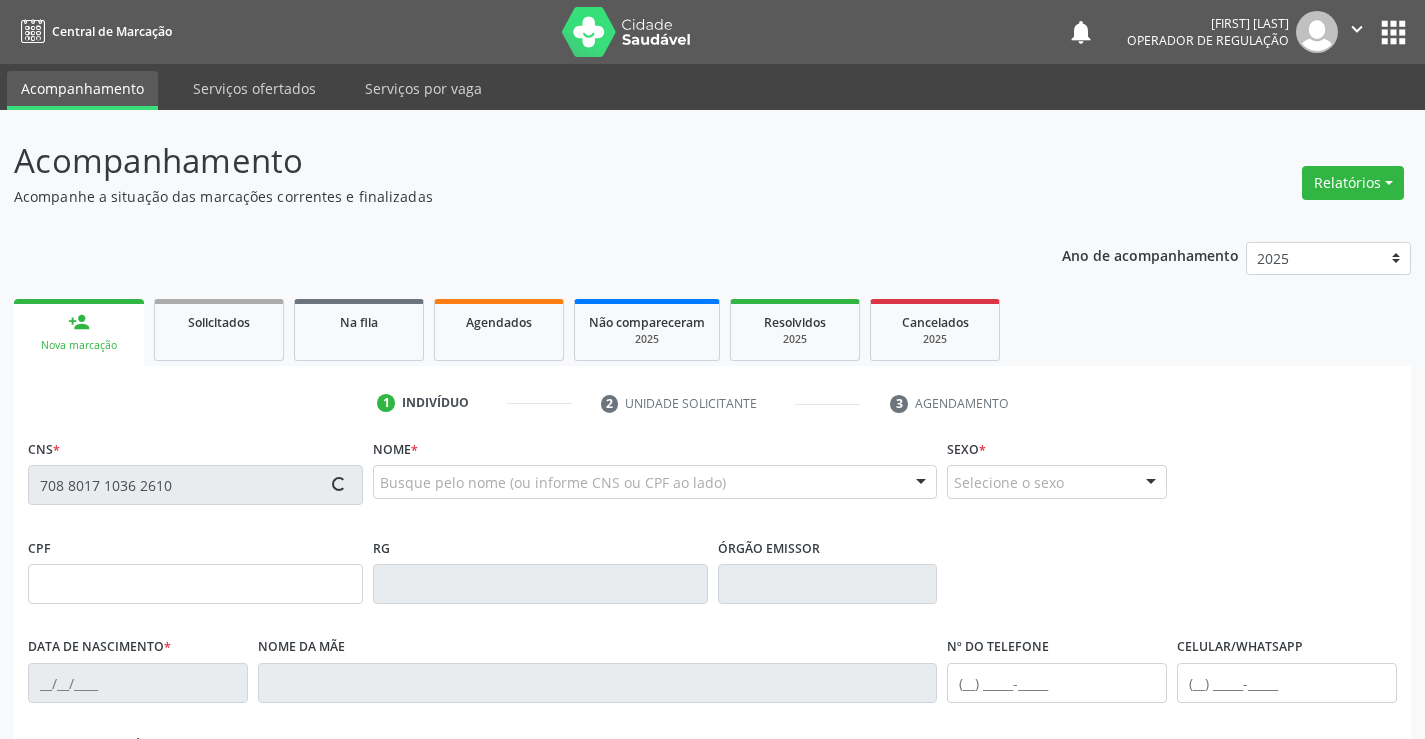 type on "[SSN]" 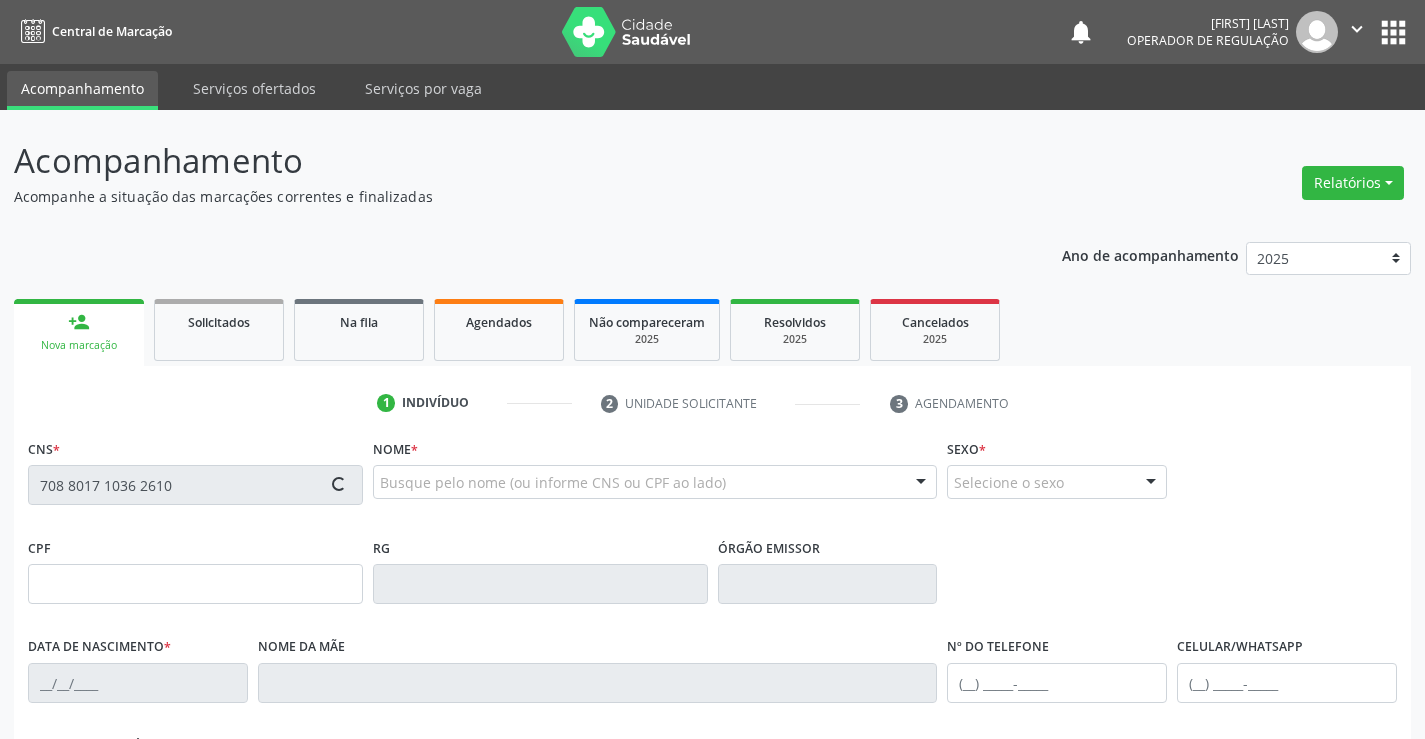 type on "[DATE]" 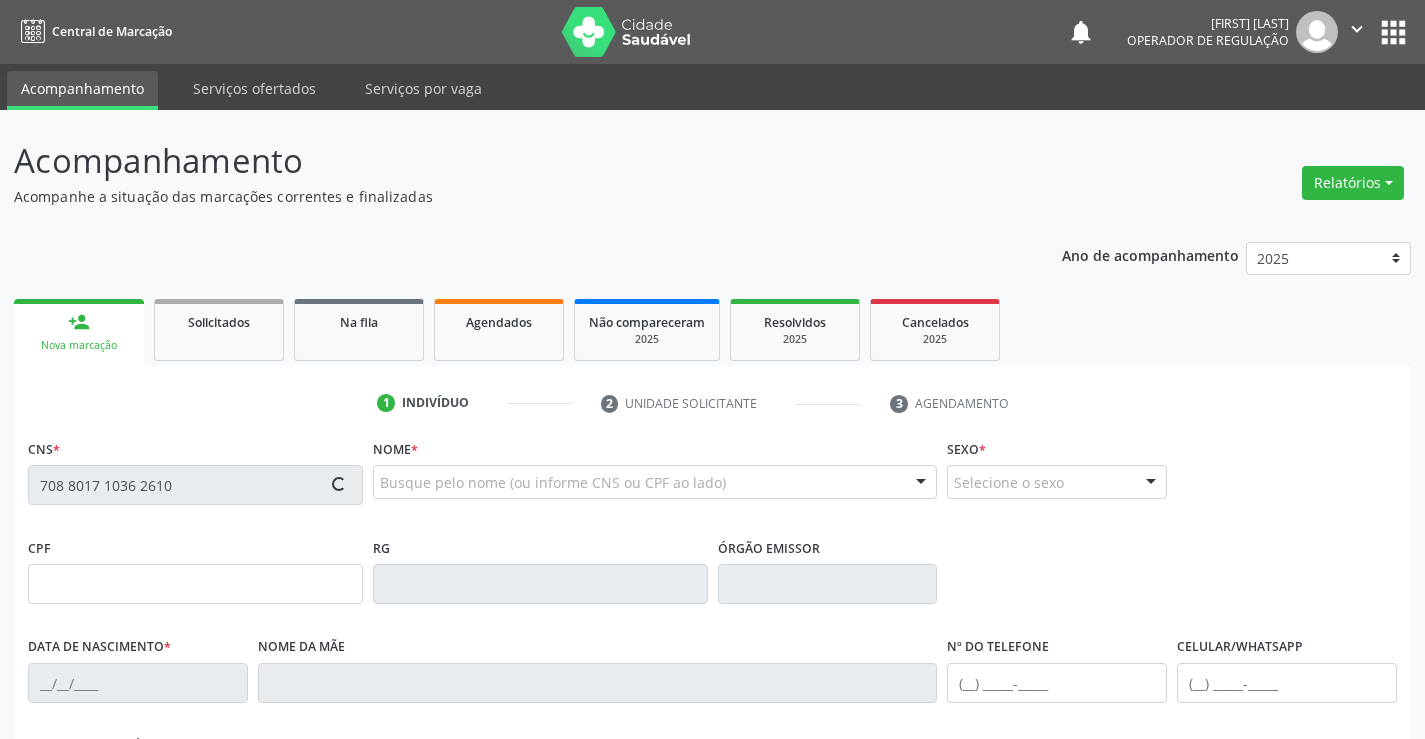 type on "[SSN]" 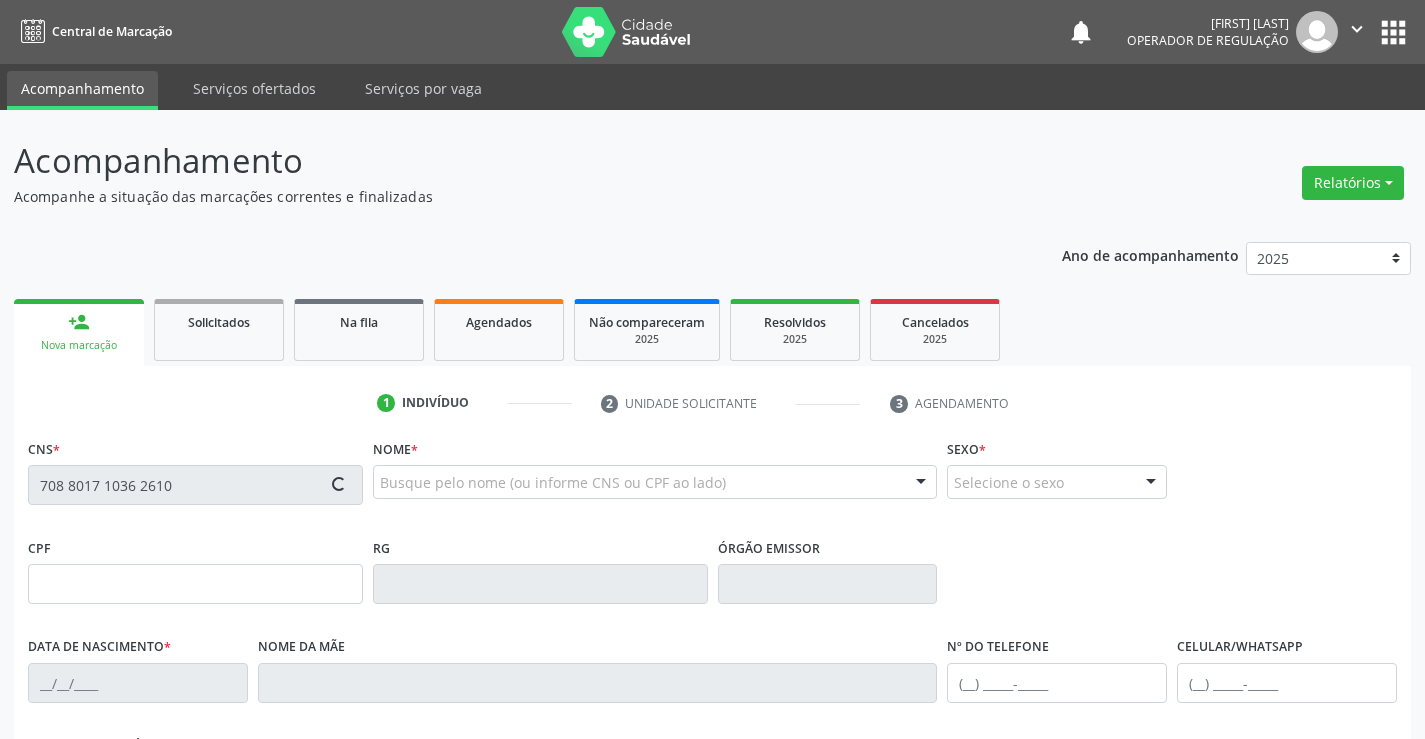 type on "sn" 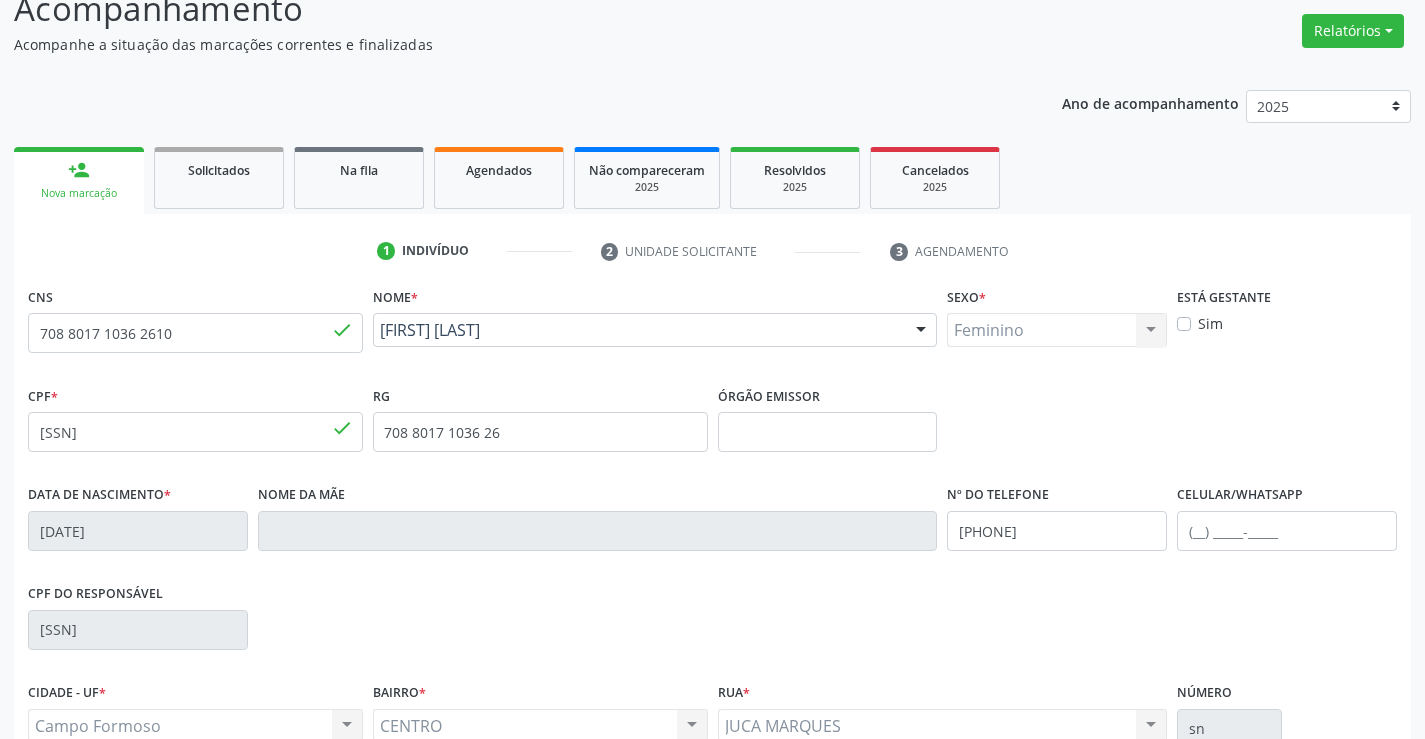 scroll, scrollTop: 345, scrollLeft: 0, axis: vertical 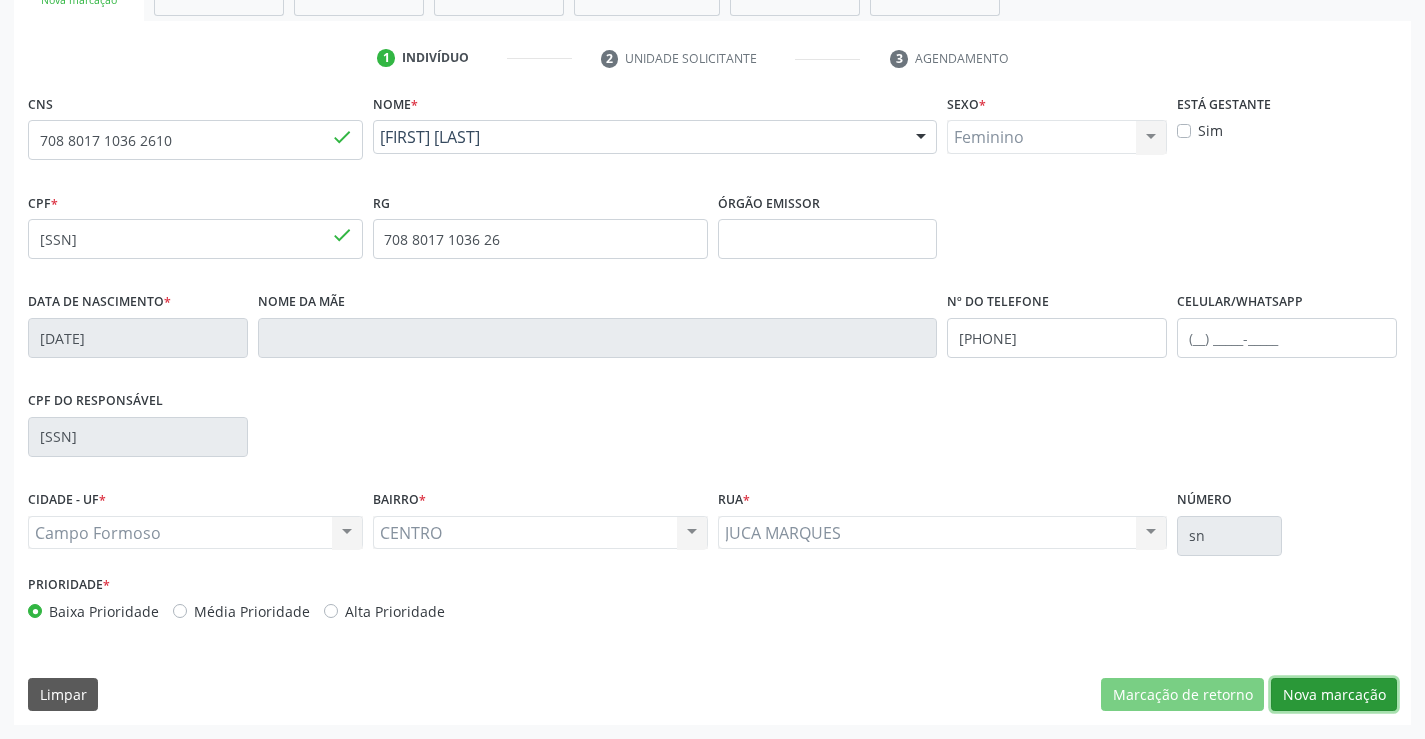 click on "Nova marcação" at bounding box center (1334, 695) 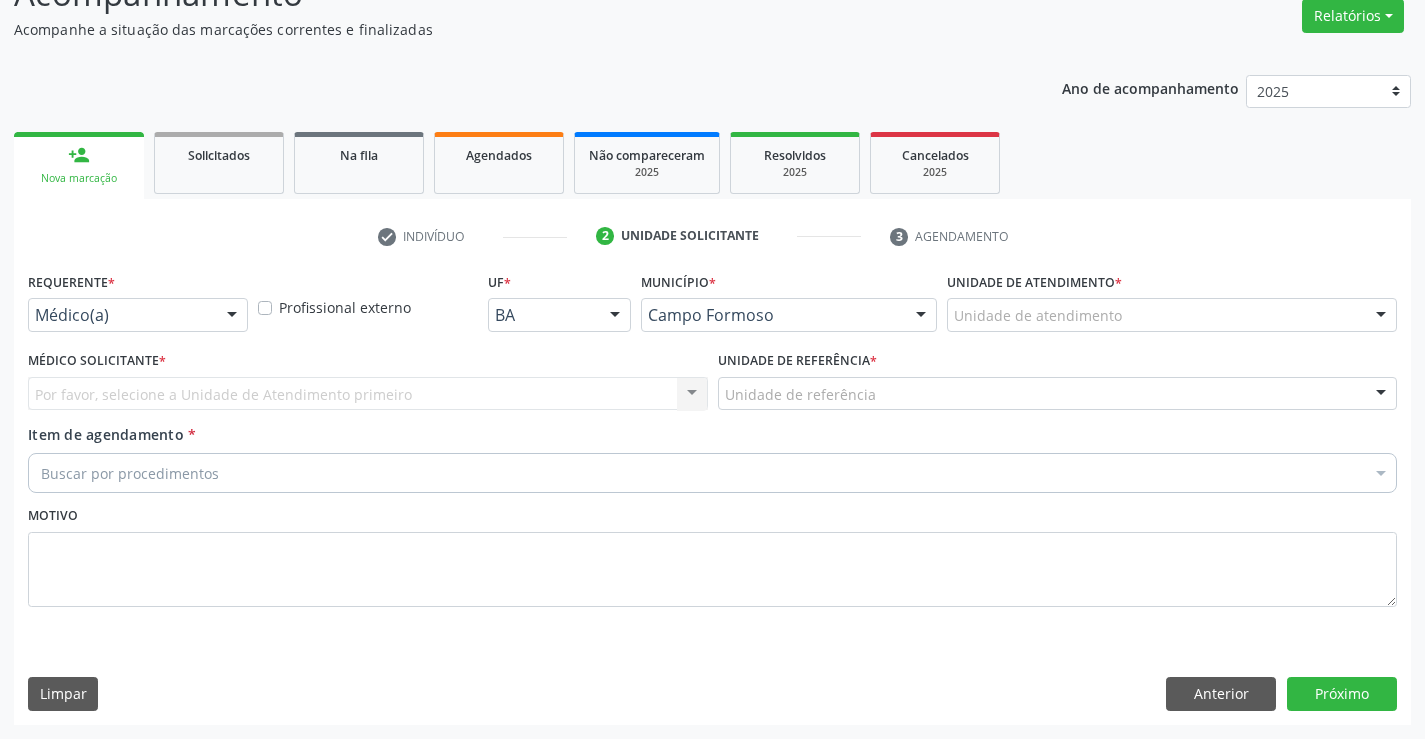 scroll, scrollTop: 167, scrollLeft: 0, axis: vertical 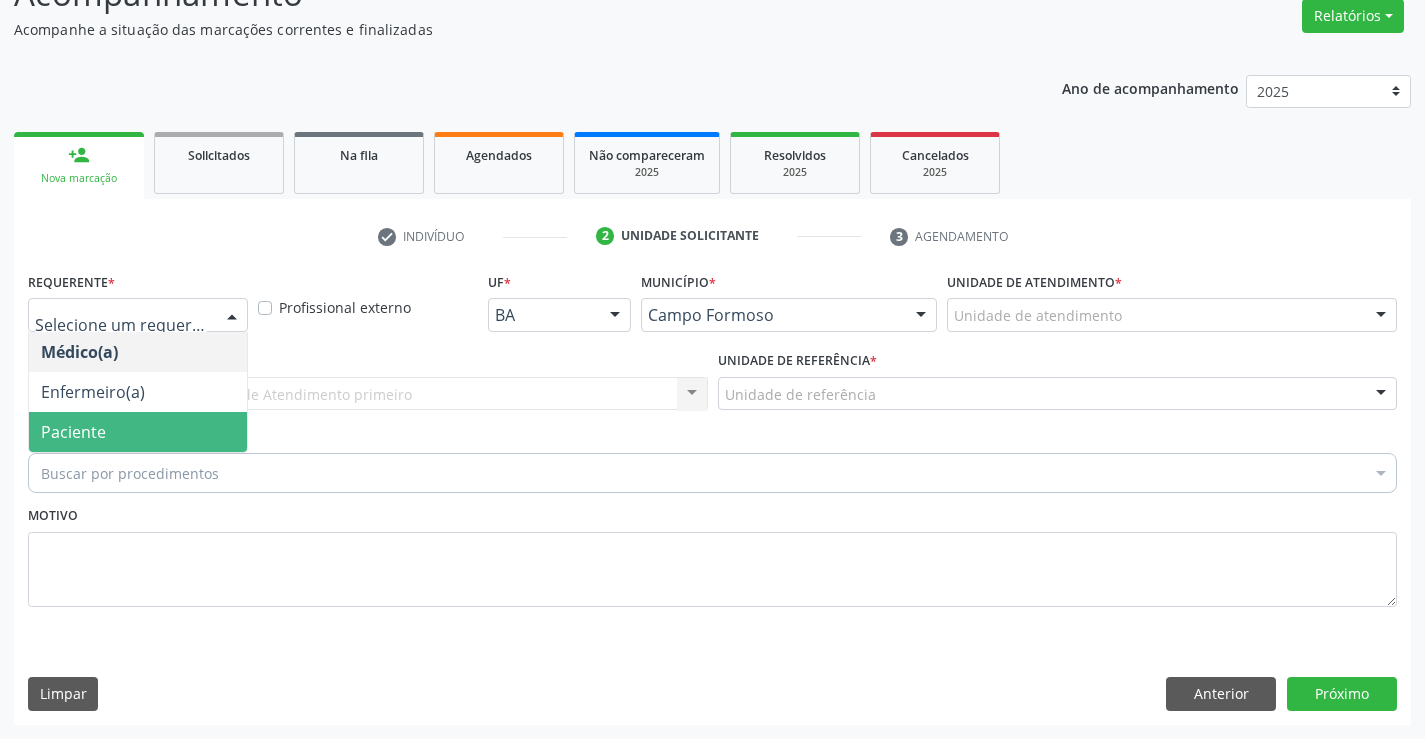 click on "Paciente" at bounding box center [138, 432] 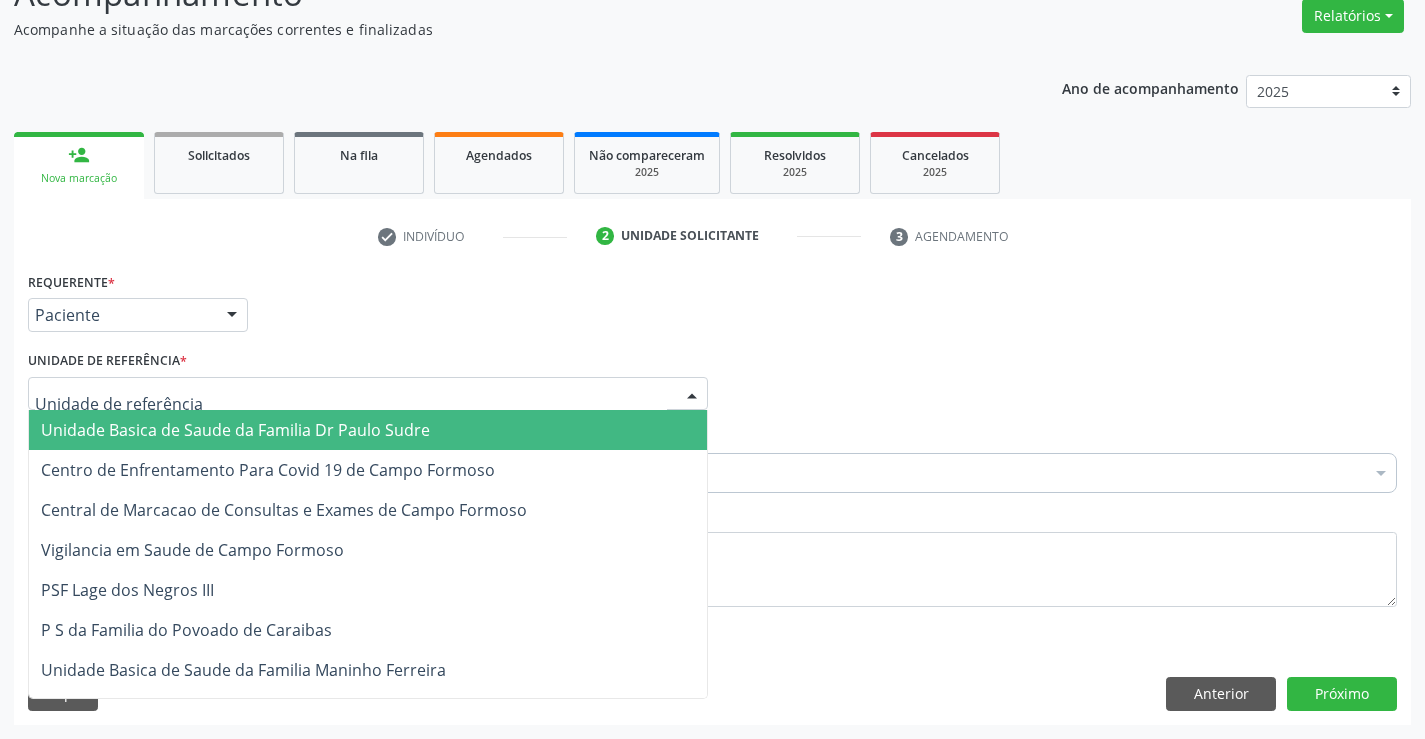 click at bounding box center [692, 395] 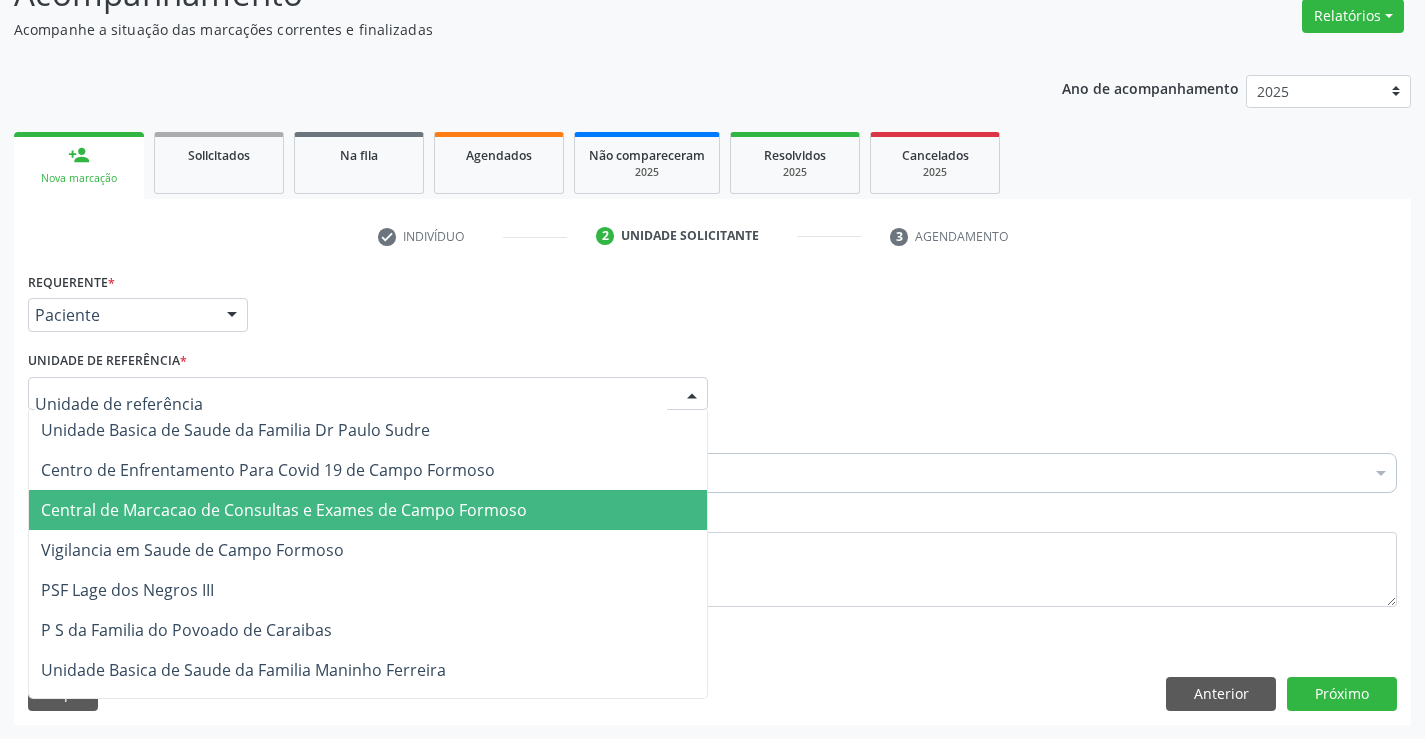click on "Central de Marcacao de Consultas e Exames de Campo Formoso" at bounding box center [368, 510] 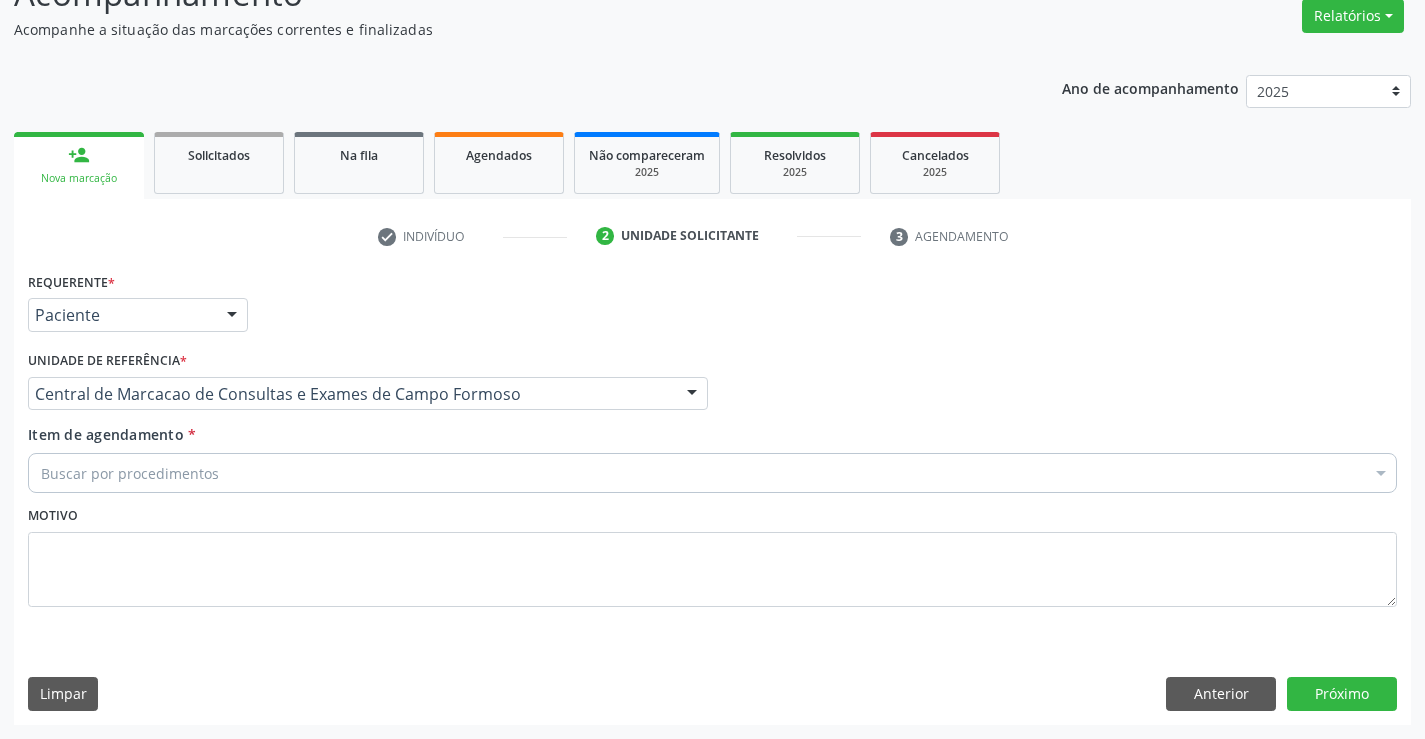 click on "Buscar por procedimentos" at bounding box center (712, 473) 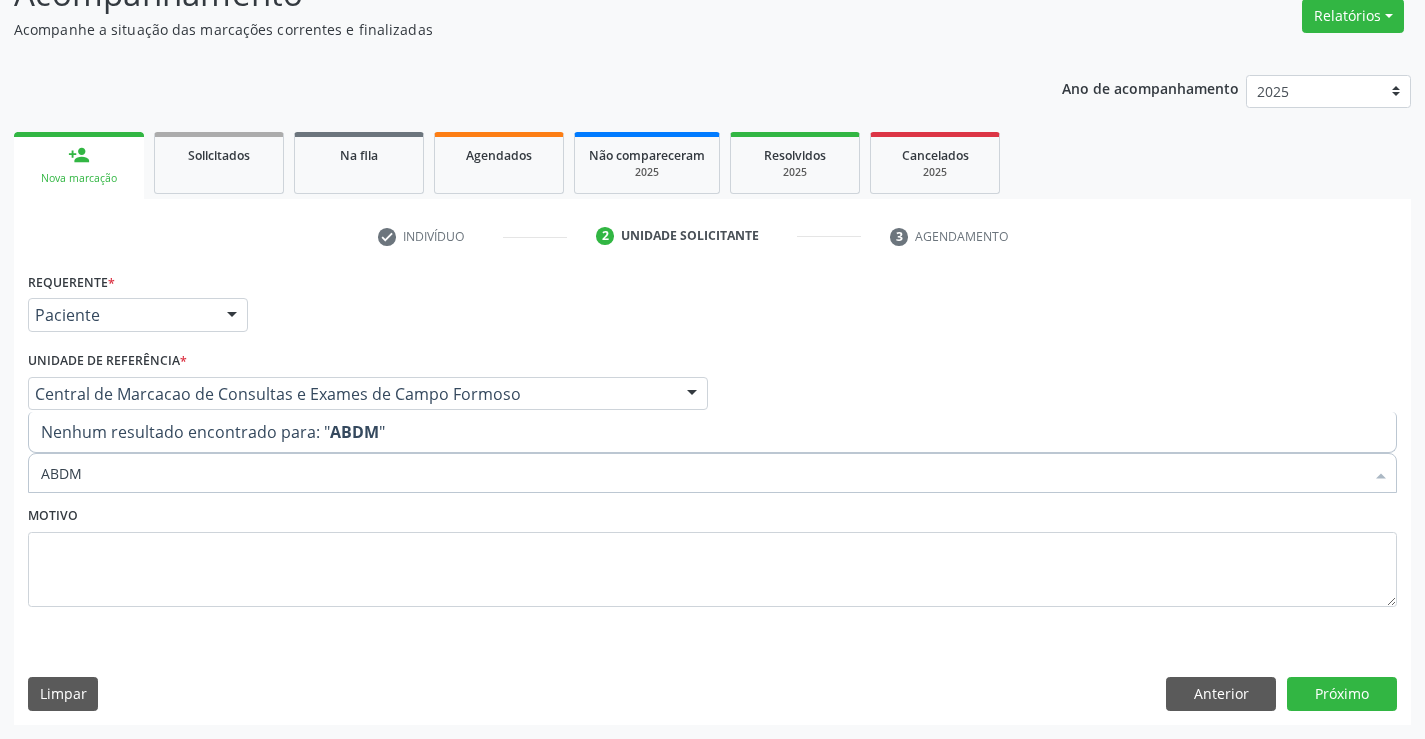 type on "ABD" 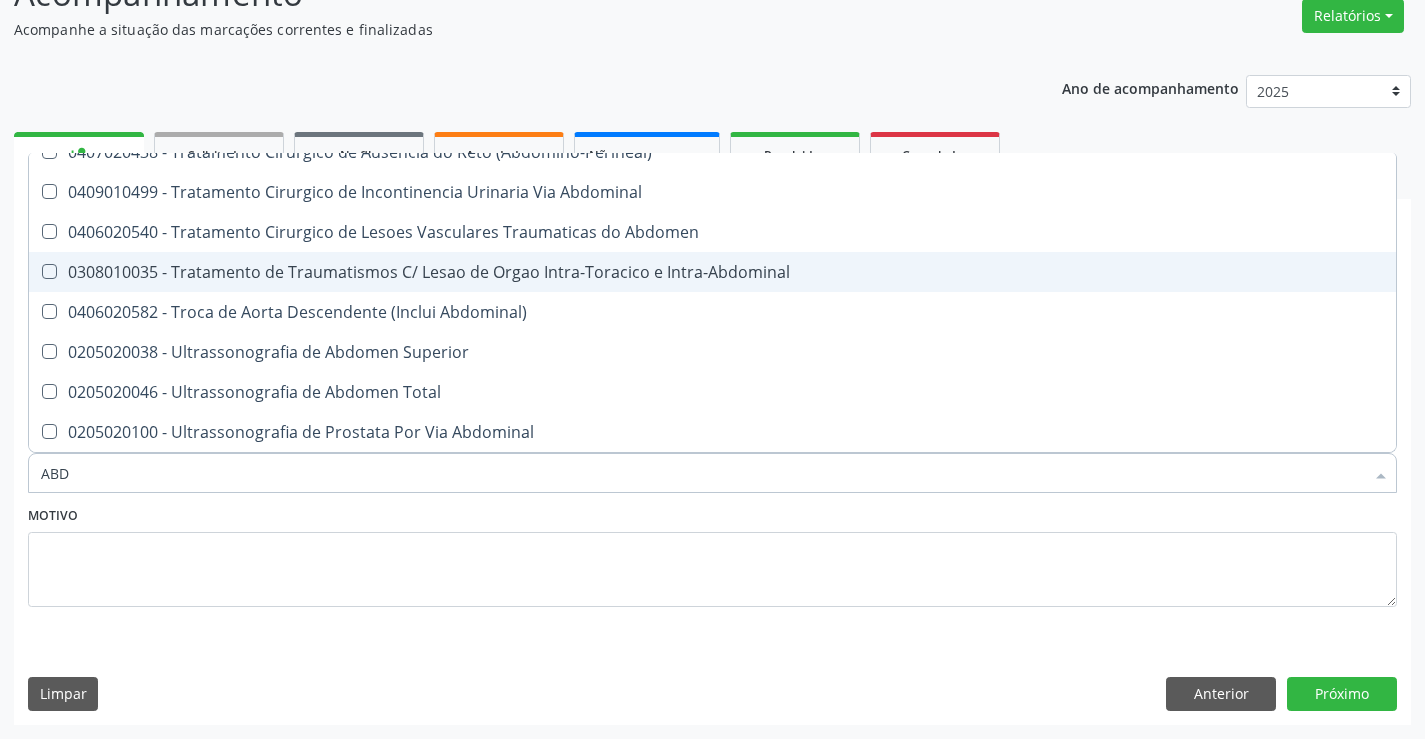 scroll, scrollTop: 1241, scrollLeft: 0, axis: vertical 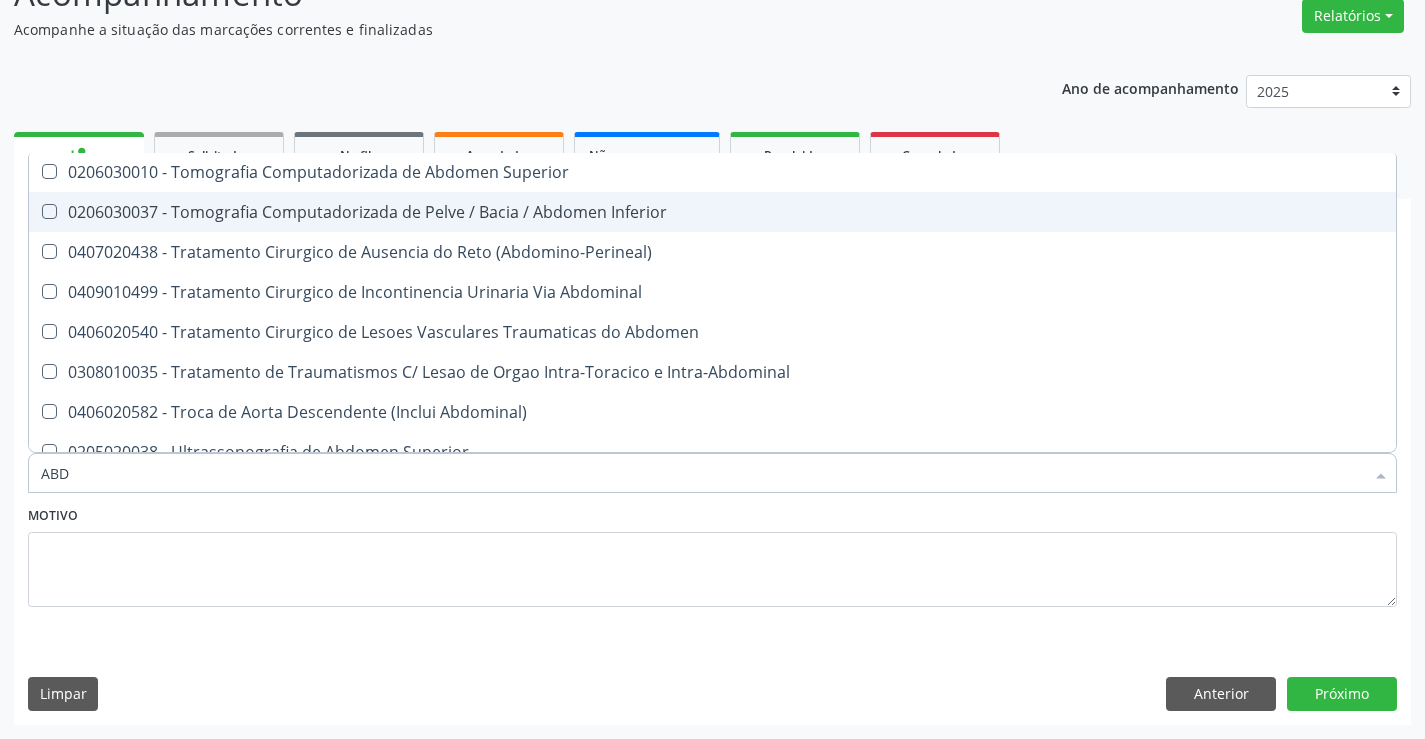 click on "0206030037 - Tomografia Computadorizada de Pelve / Bacia / Abdomen Inferior" at bounding box center (712, 212) 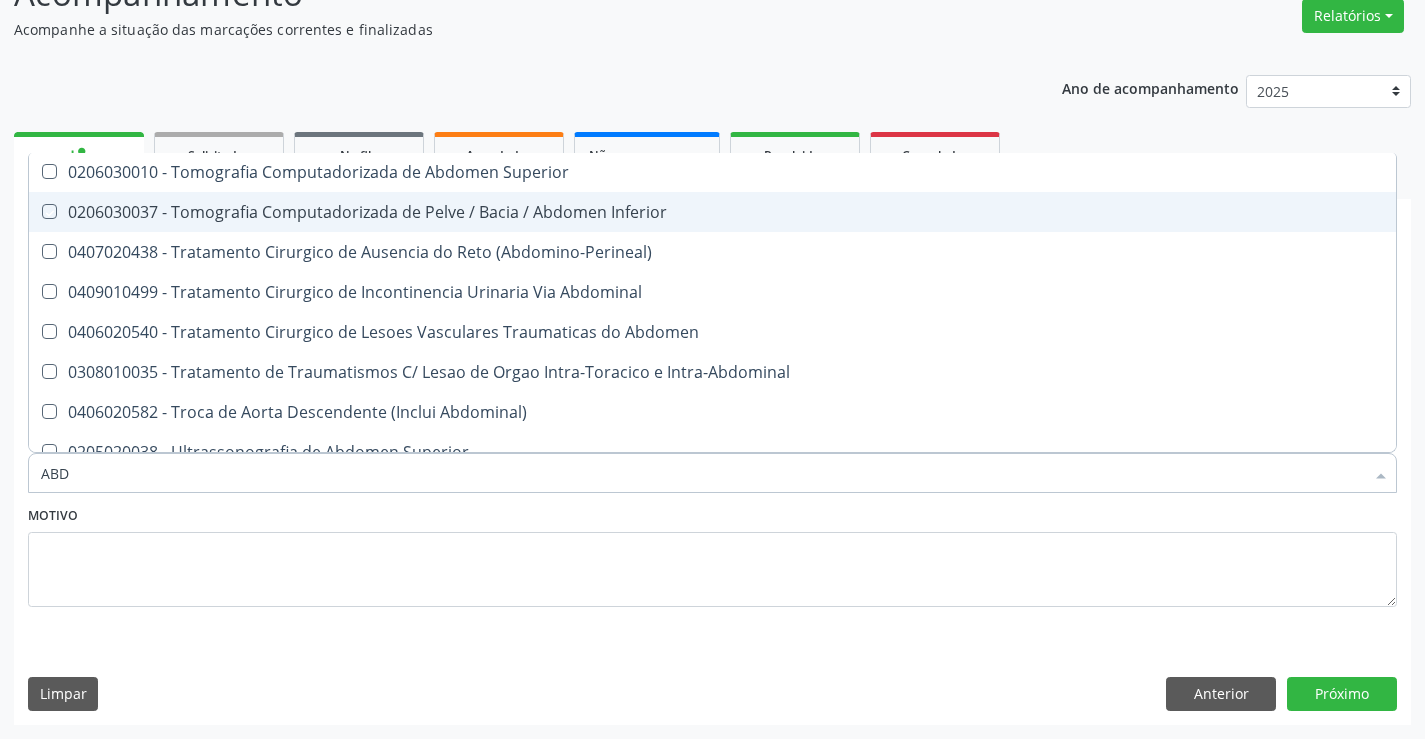 checkbox on "true" 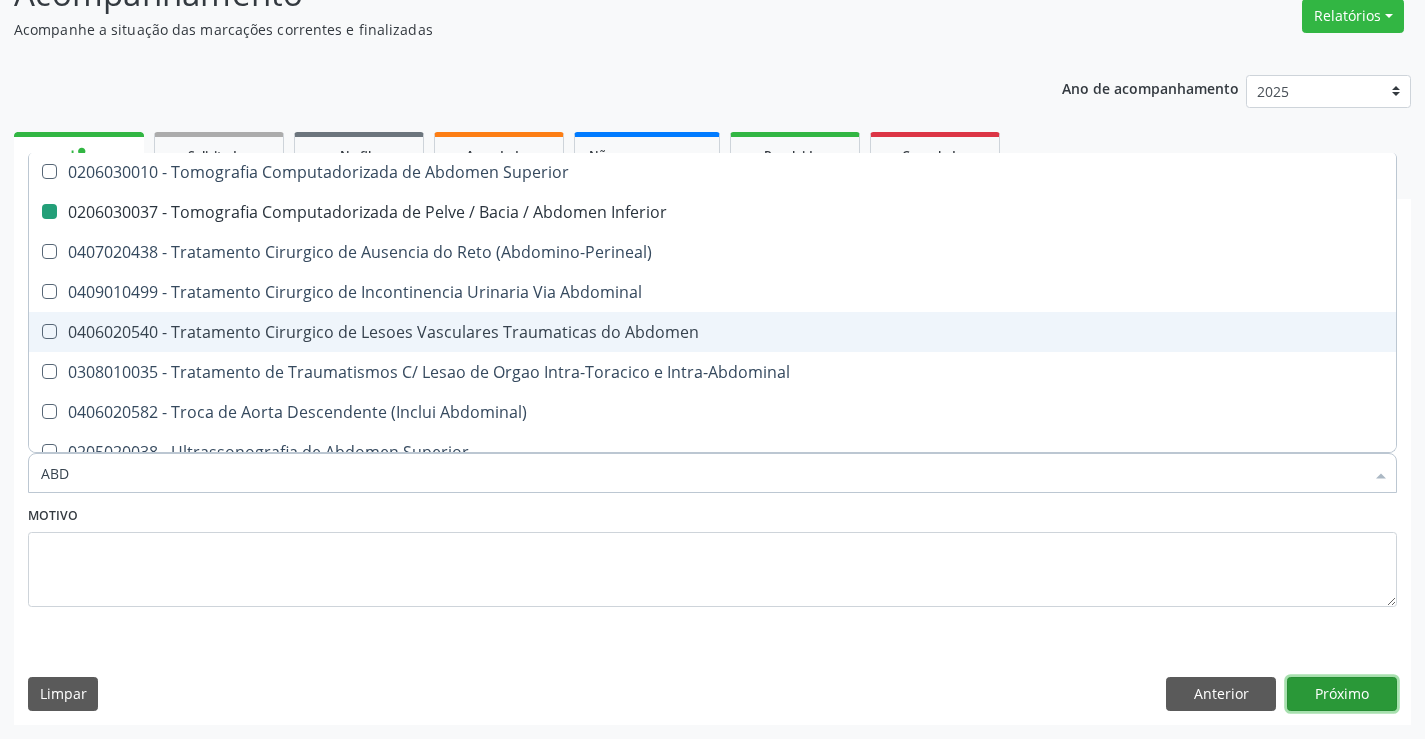 click on "Próximo" at bounding box center (1342, 694) 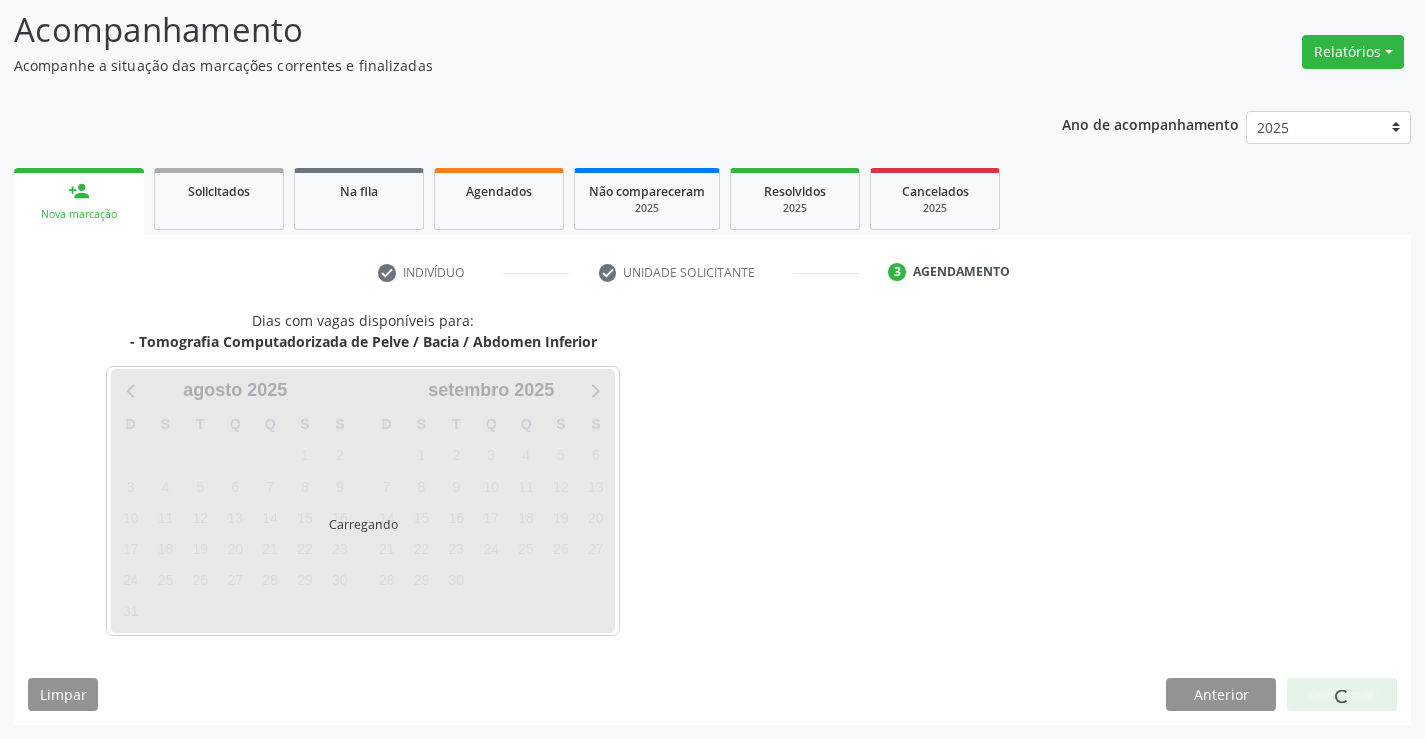 scroll, scrollTop: 131, scrollLeft: 0, axis: vertical 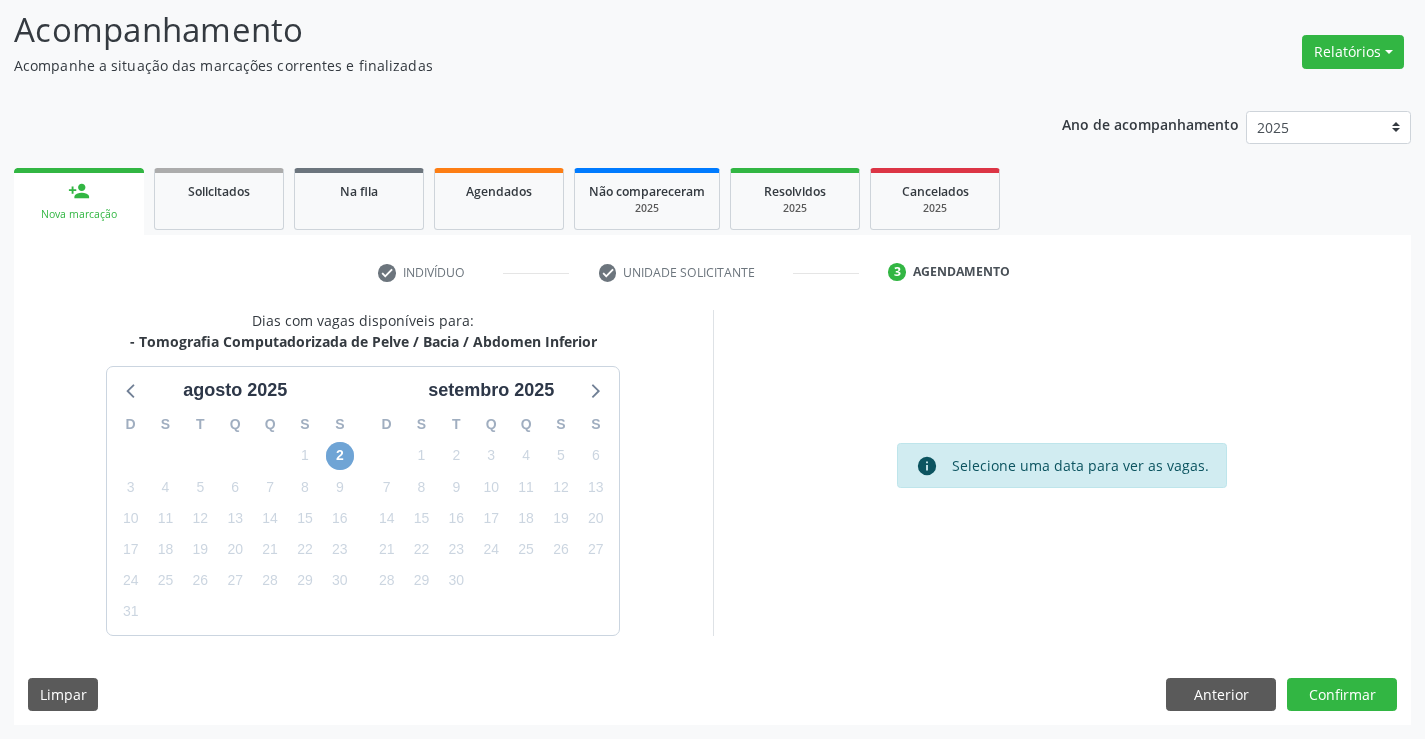 click on "2" at bounding box center (340, 456) 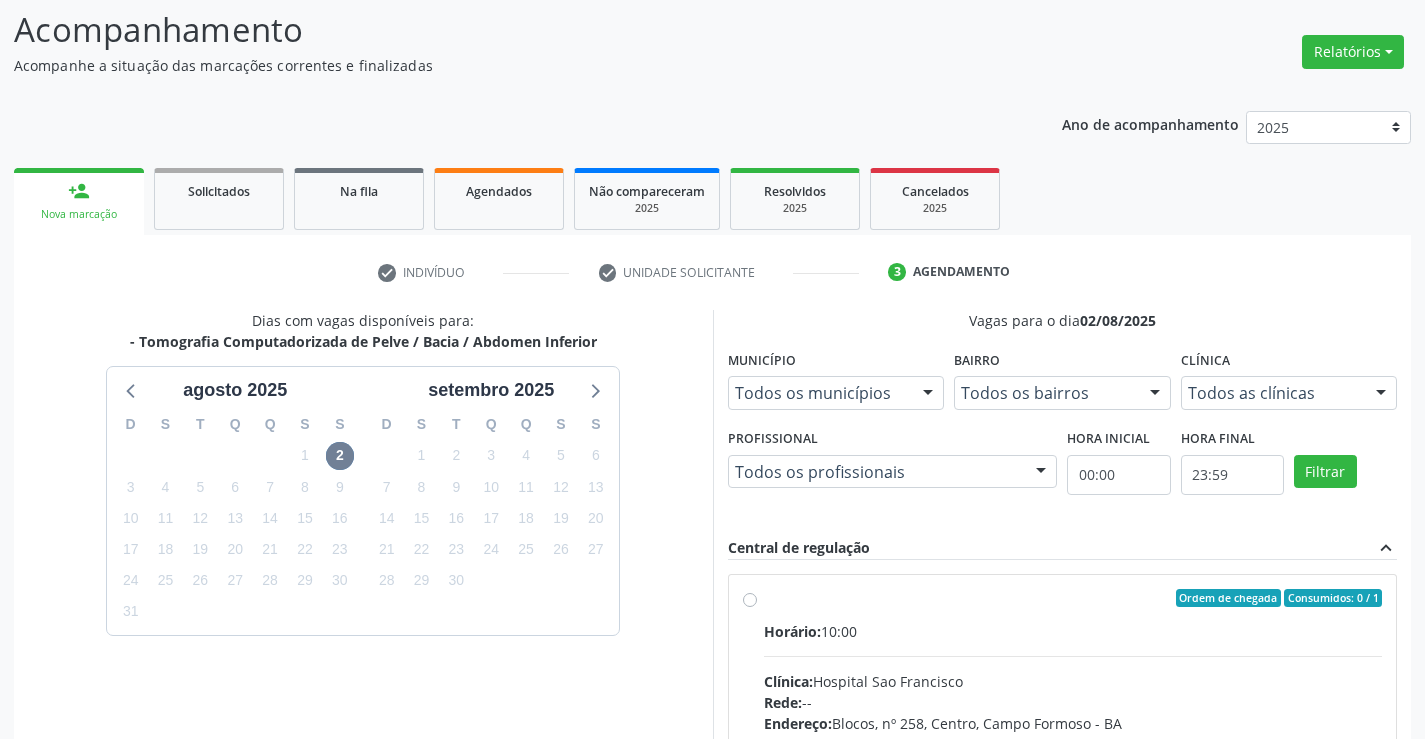 click on "Ordem de chegada
Consumidos: 0 / 1
Horário:   10:00
Clínica:  Hospital Sao Francisco
Rede:
--
Endereço:   Blocos, nº 258, Centro, [CITY] - [STATE]
Telefone:   [PHONE]
Profissional:
[FIRST] [LAST]
Informações adicionais sobre o atendimento
Idade de atendimento:
de 0 a 120 anos
Gênero(s) atendido(s):
Masculino e Feminino
Informações adicionais:
--" at bounding box center (1073, 742) 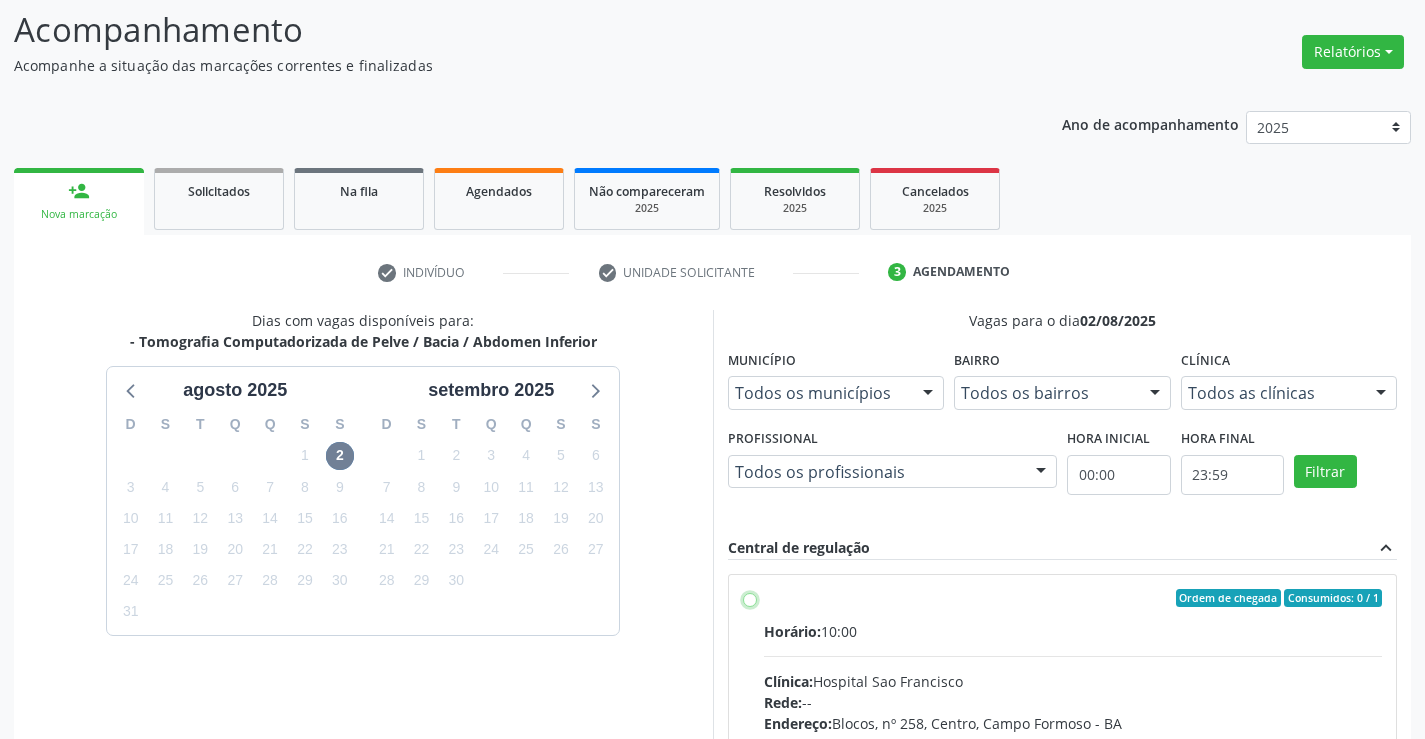 click on "Ordem de chegada
Consumidos: 0 / 1
Horário:   10:00
Clínica:  Hospital Sao Francisco
Rede:
--
Endereço:   Blocos, nº 258, Centro, [CITY] - [STATE]
Telefone:   [PHONE]
Profissional:
[FIRST] [LAST]
Informações adicionais sobre o atendimento
Idade de atendimento:
de 0 a 120 anos
Gênero(s) atendido(s):
Masculino e Feminino
Informações adicionais:
--" at bounding box center [750, 598] 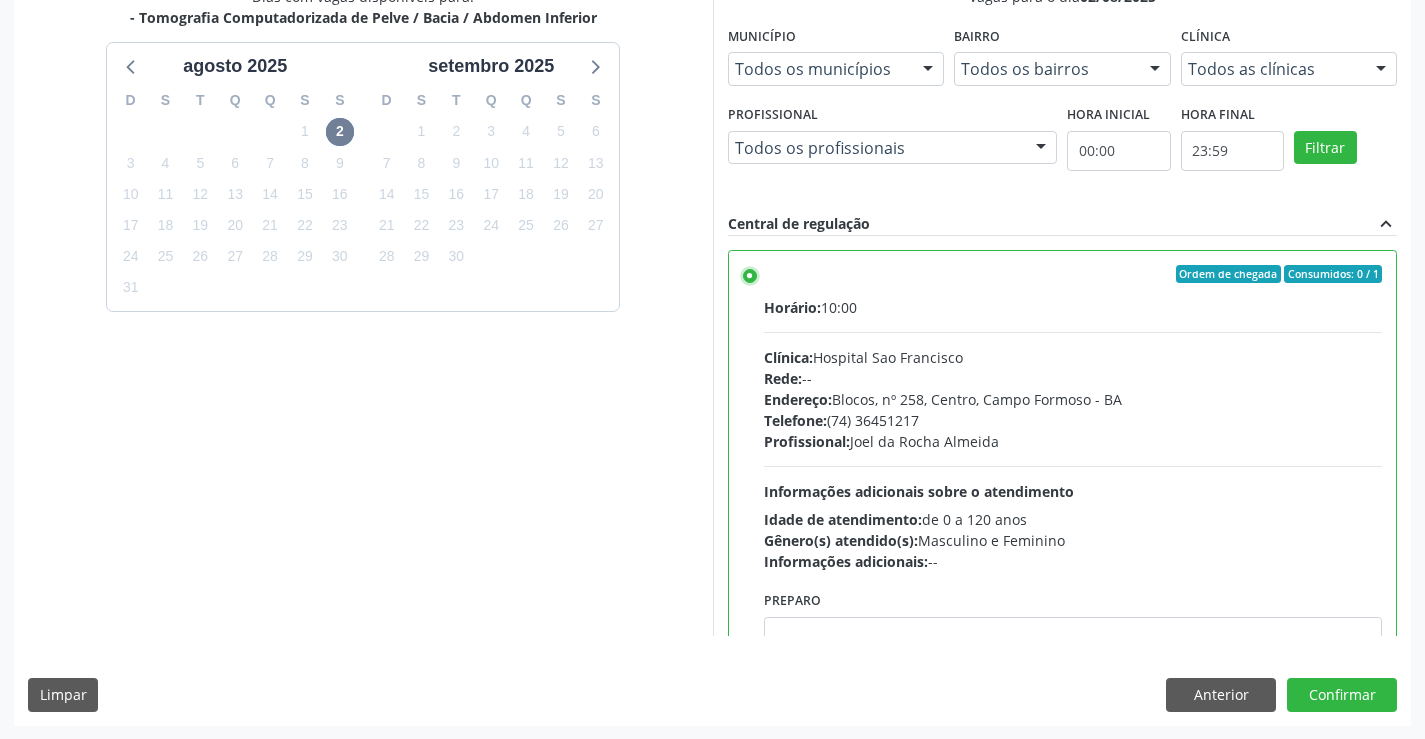 scroll, scrollTop: 456, scrollLeft: 0, axis: vertical 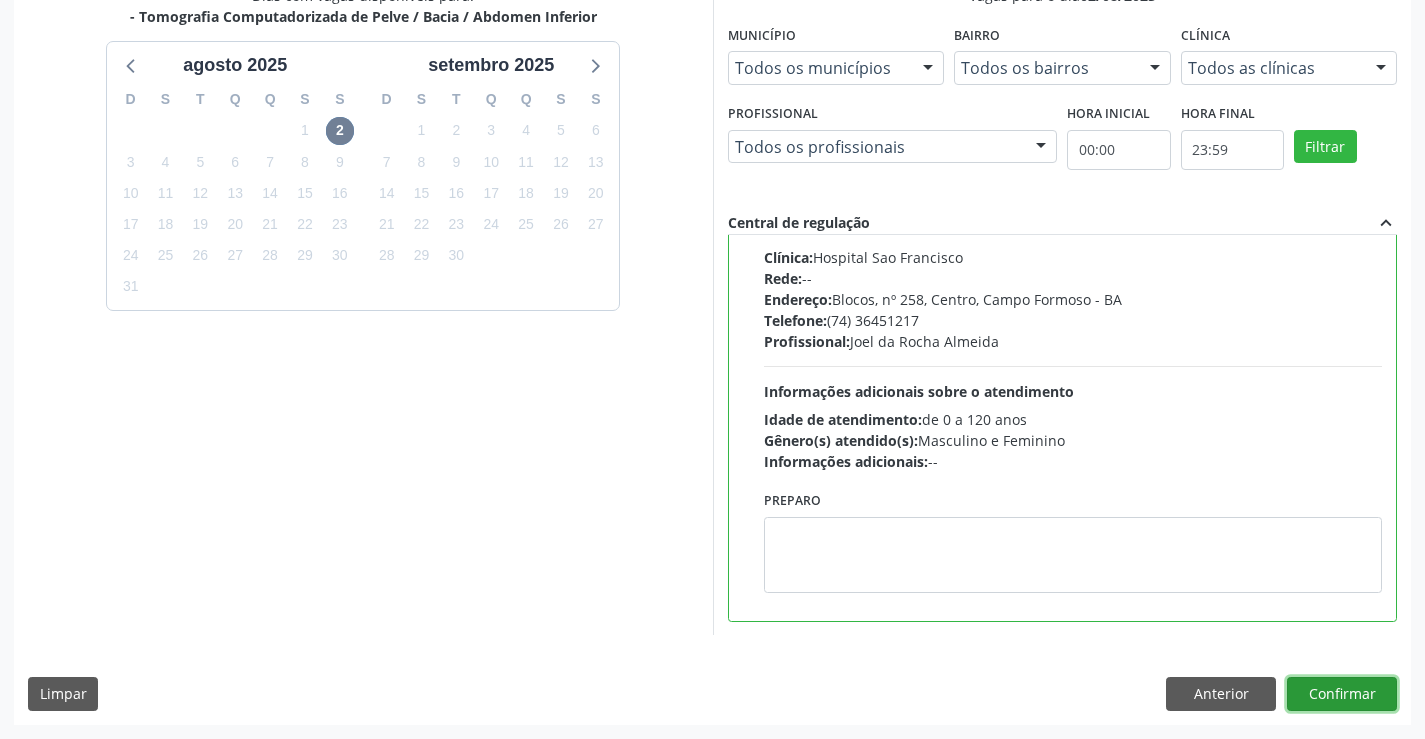 click on "Confirmar" at bounding box center [1342, 694] 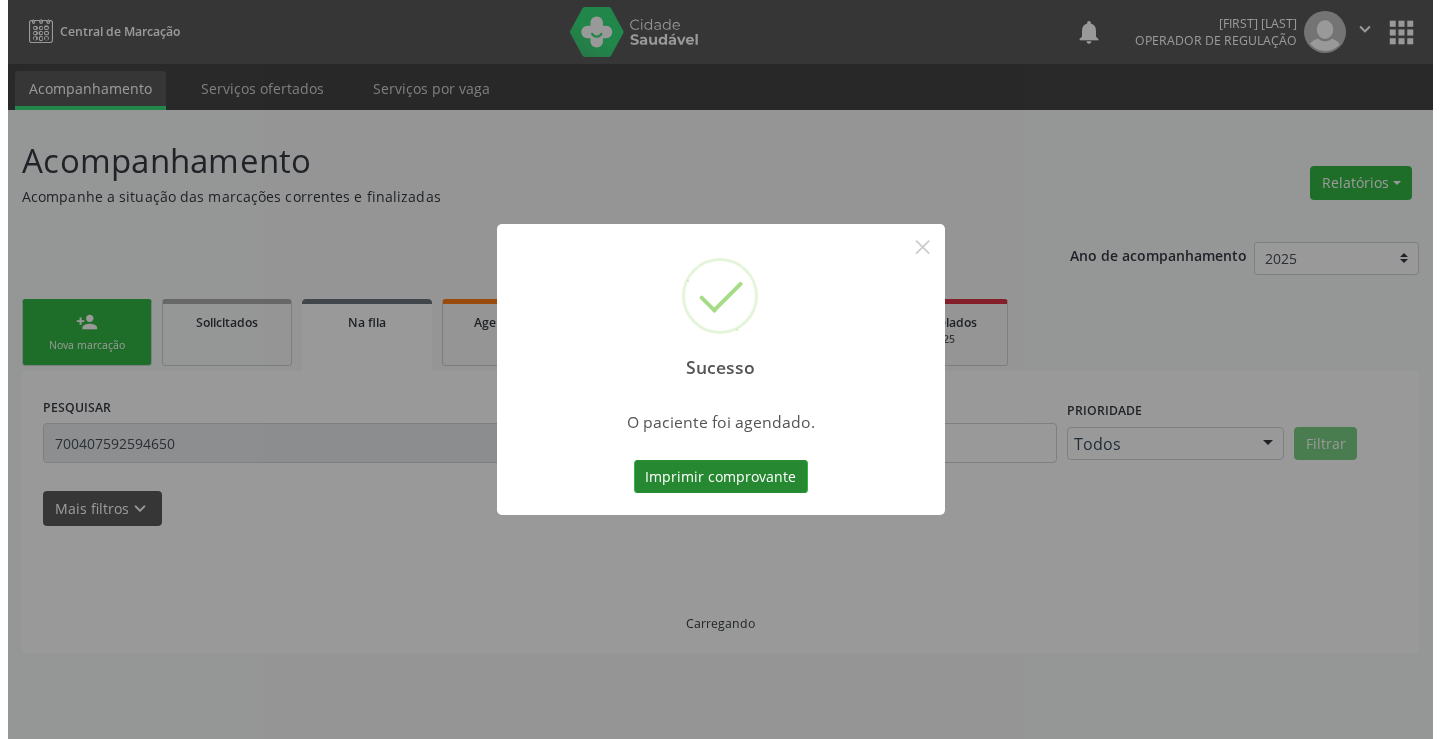 scroll, scrollTop: 0, scrollLeft: 0, axis: both 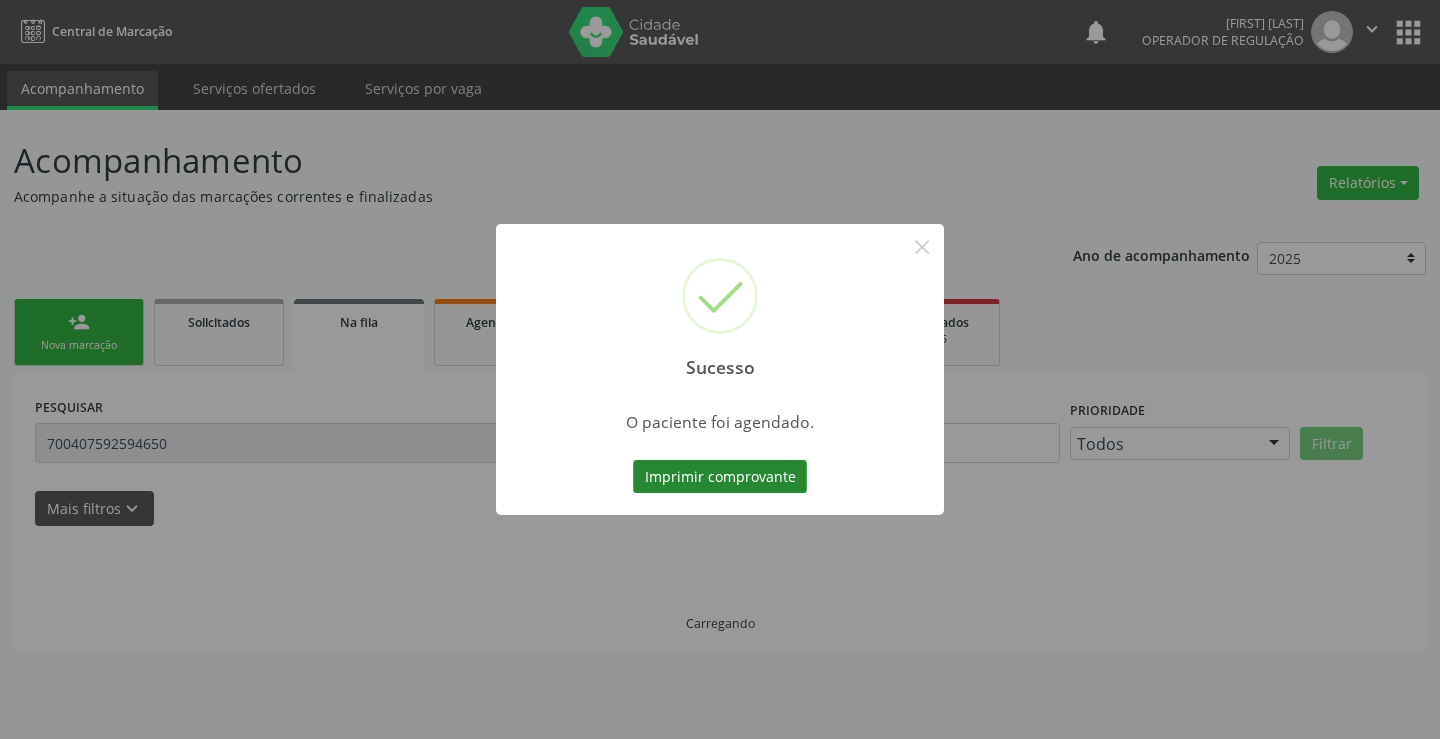 click on "Imprimir comprovante" at bounding box center [720, 477] 